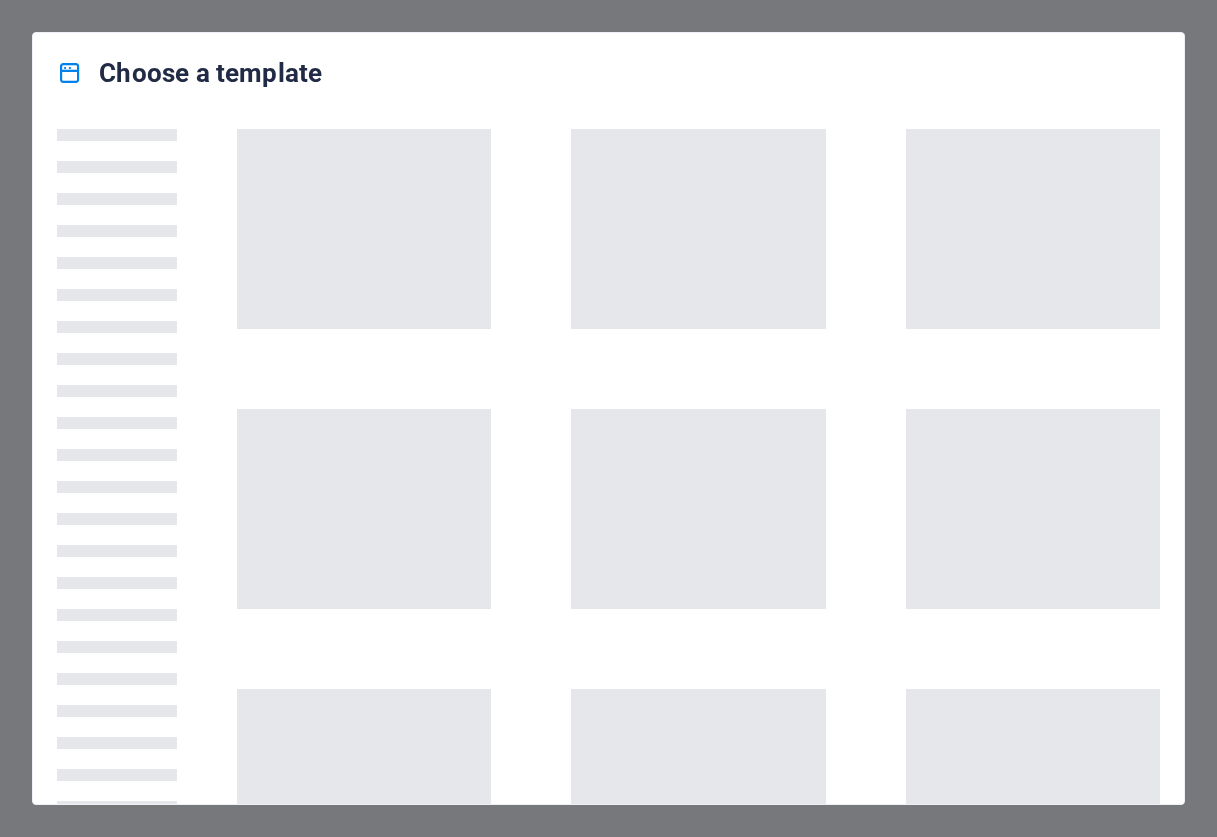 scroll, scrollTop: 0, scrollLeft: 0, axis: both 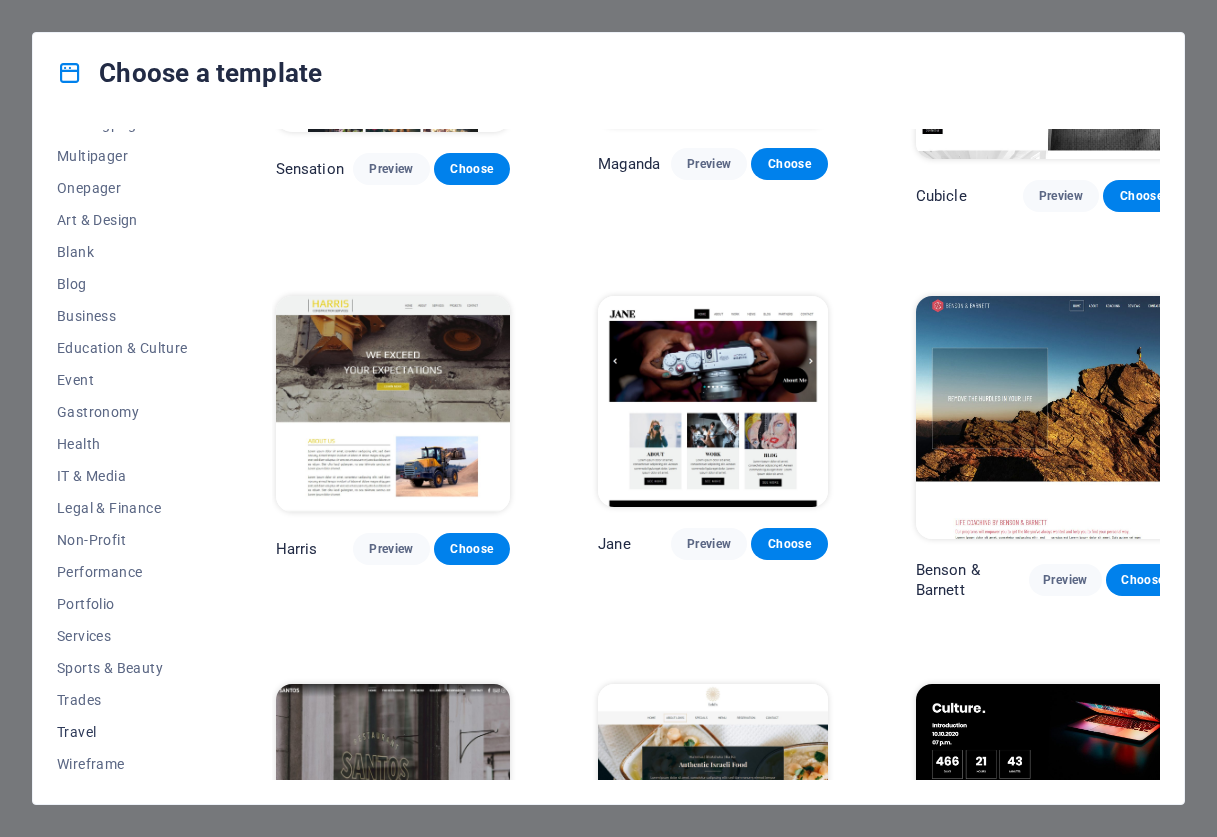 click on "Travel" at bounding box center (122, 732) 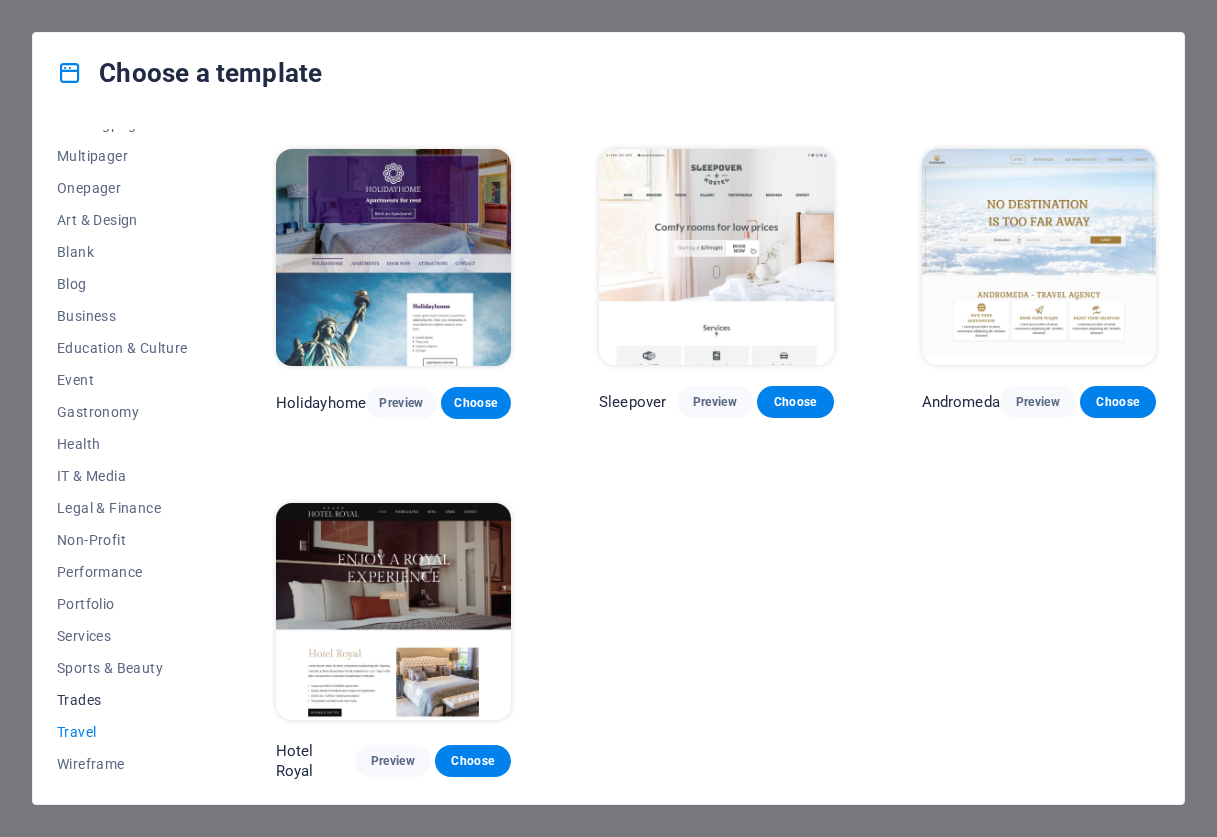 click on "Trades" at bounding box center (122, 700) 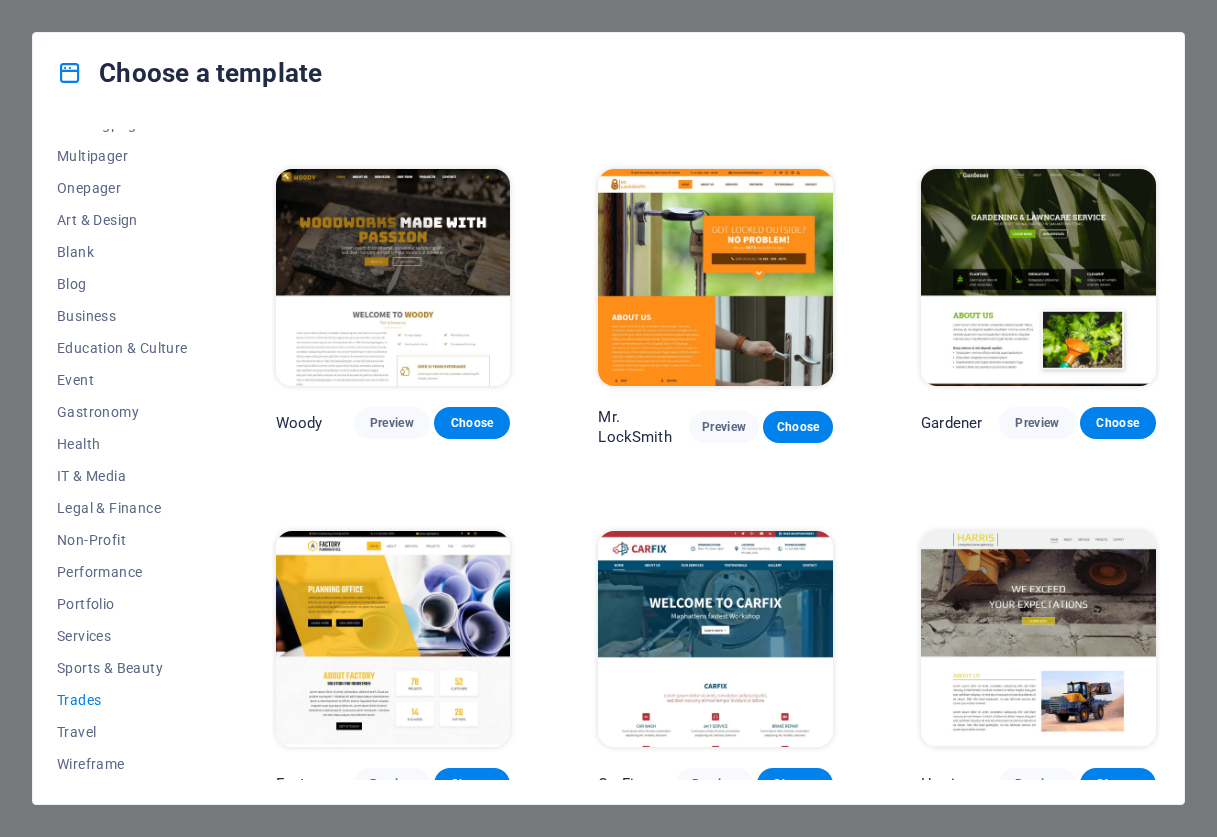 scroll, scrollTop: 338, scrollLeft: 0, axis: vertical 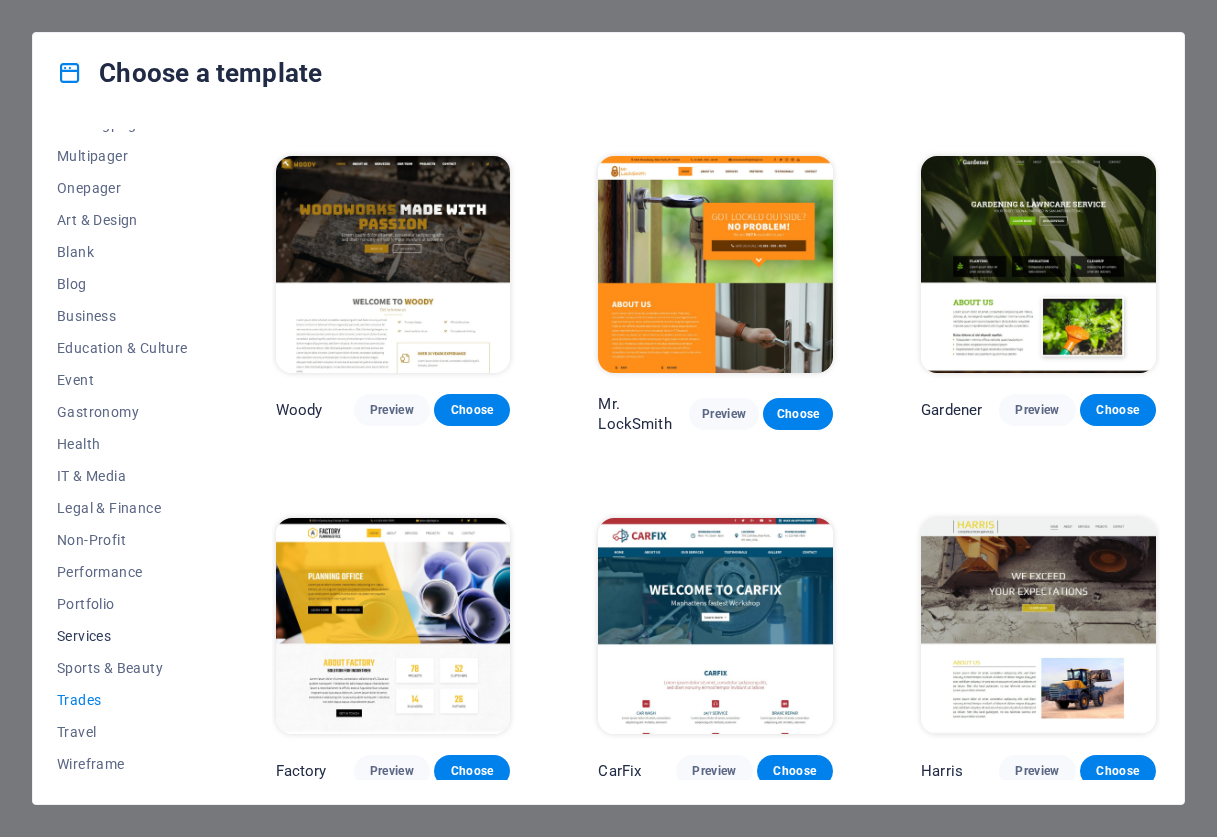 click on "Services" at bounding box center [122, 636] 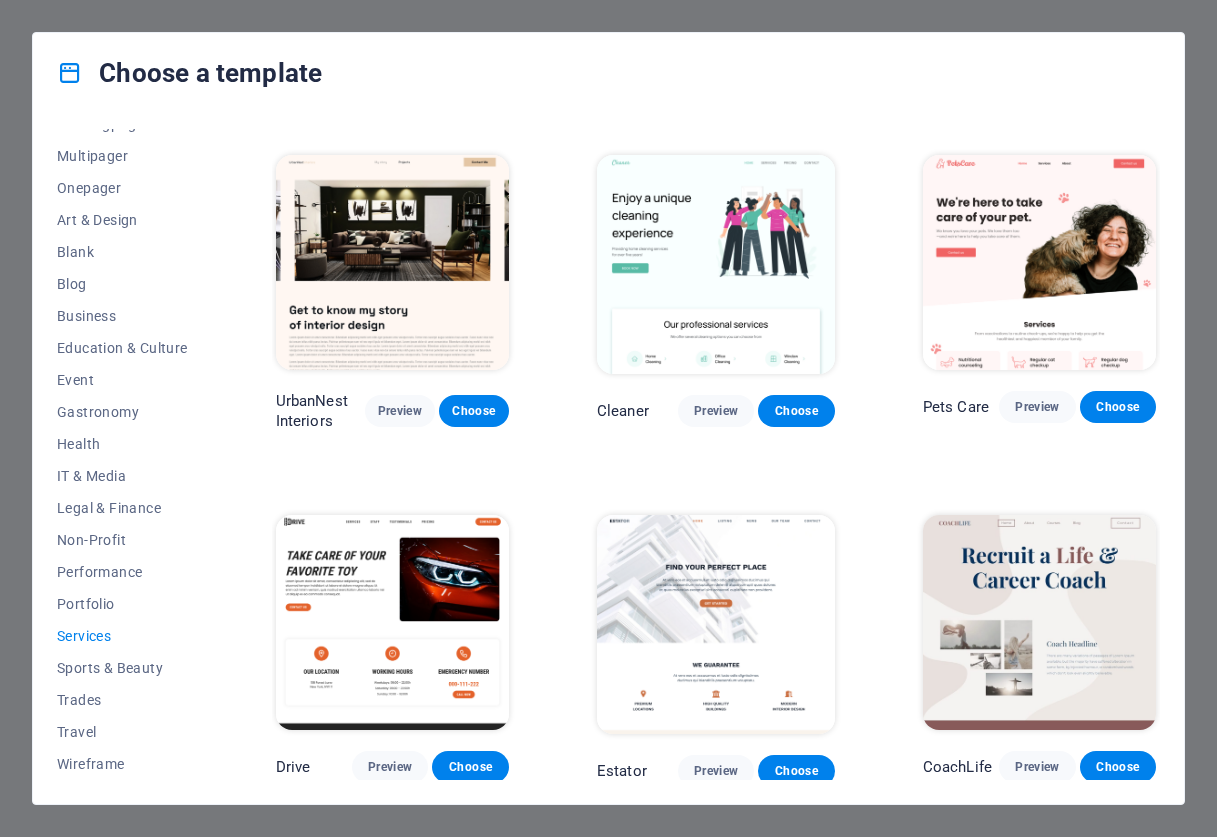 click at bounding box center (1039, 262) 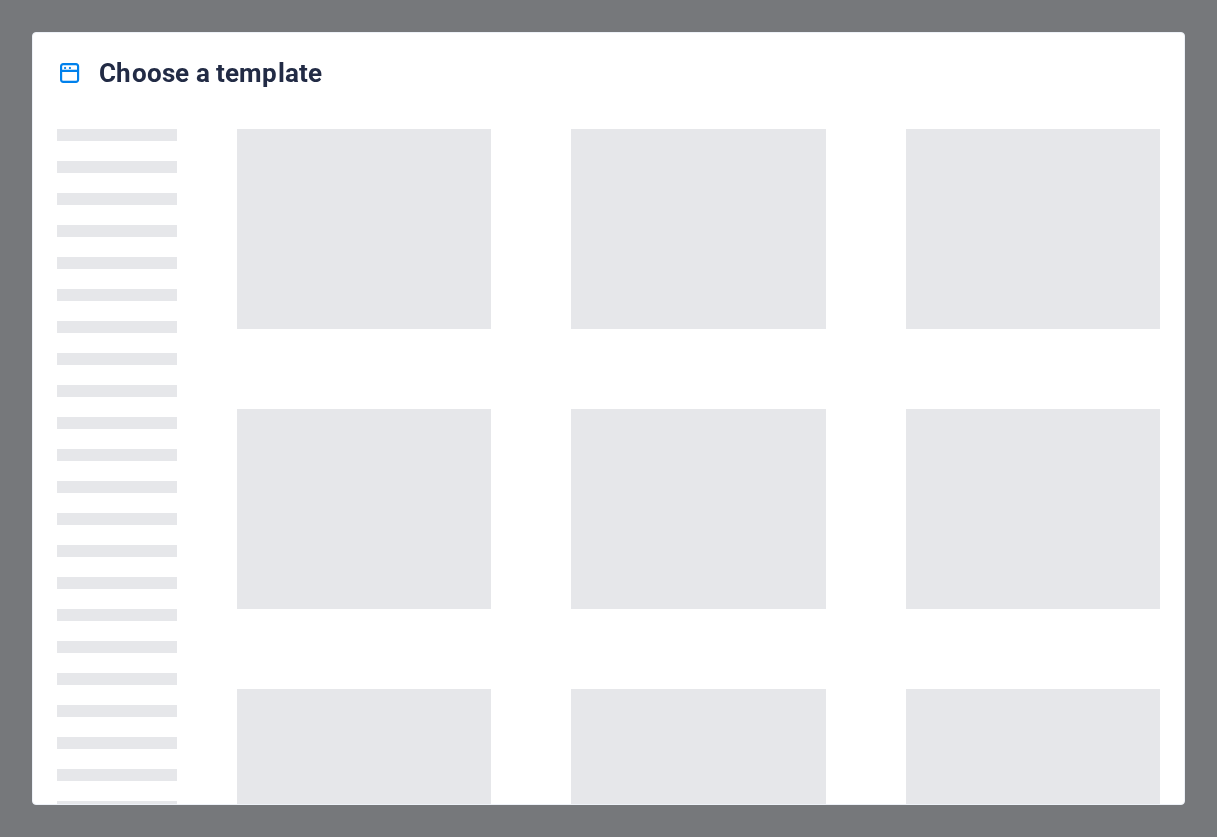 scroll, scrollTop: 0, scrollLeft: 0, axis: both 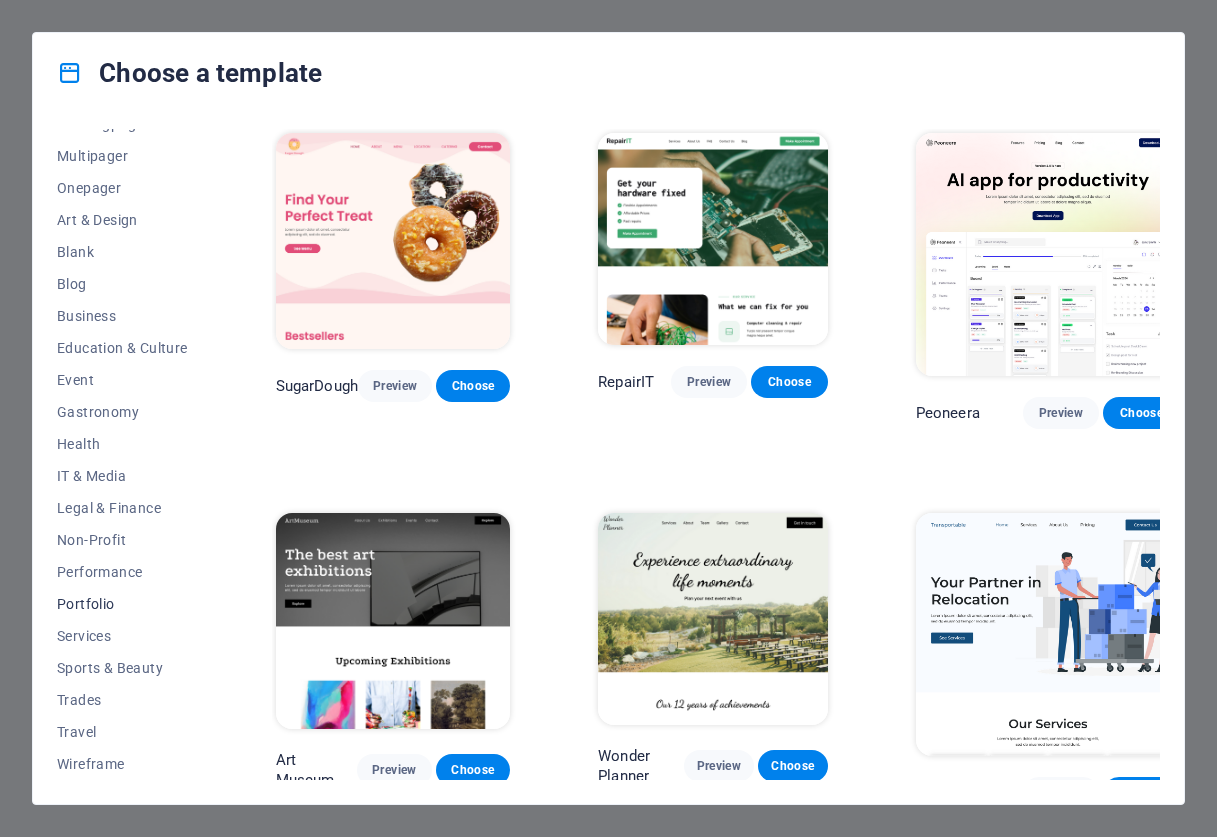 click on "Portfolio" at bounding box center (122, 604) 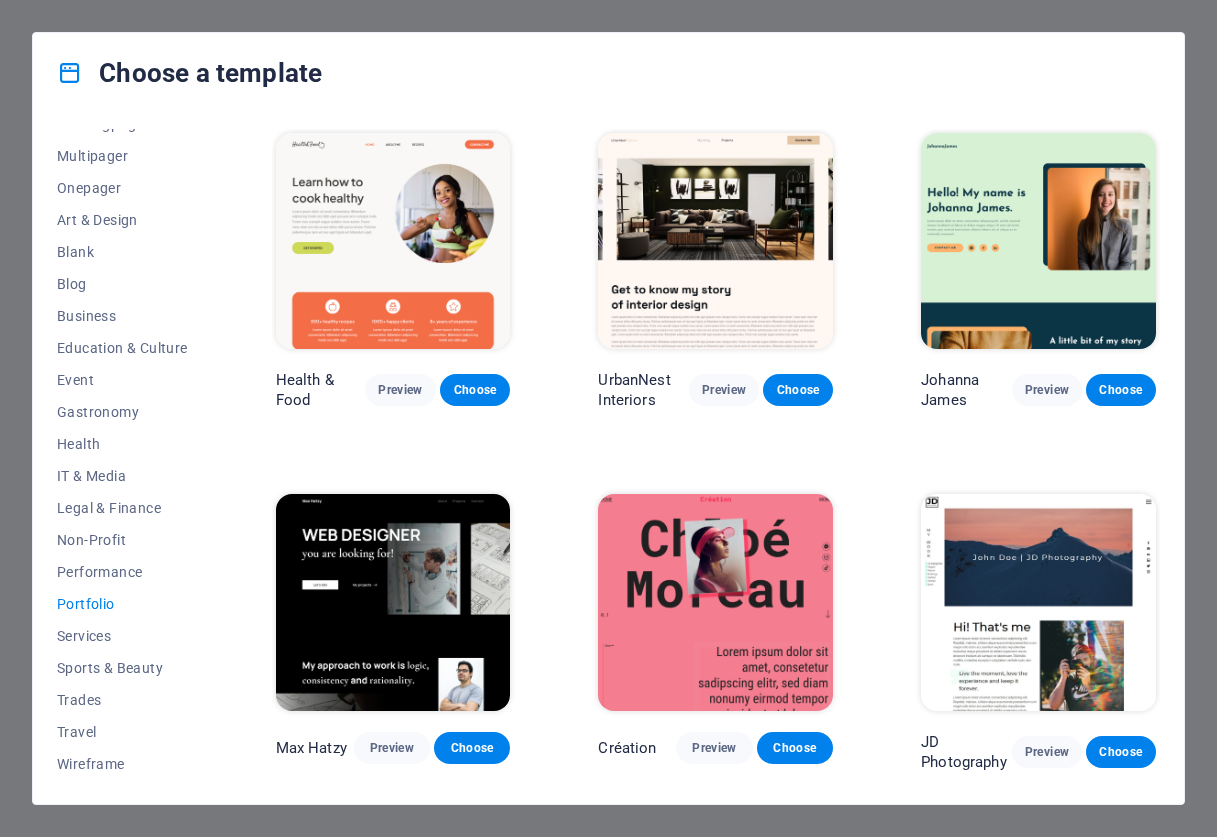 click at bounding box center [393, 241] 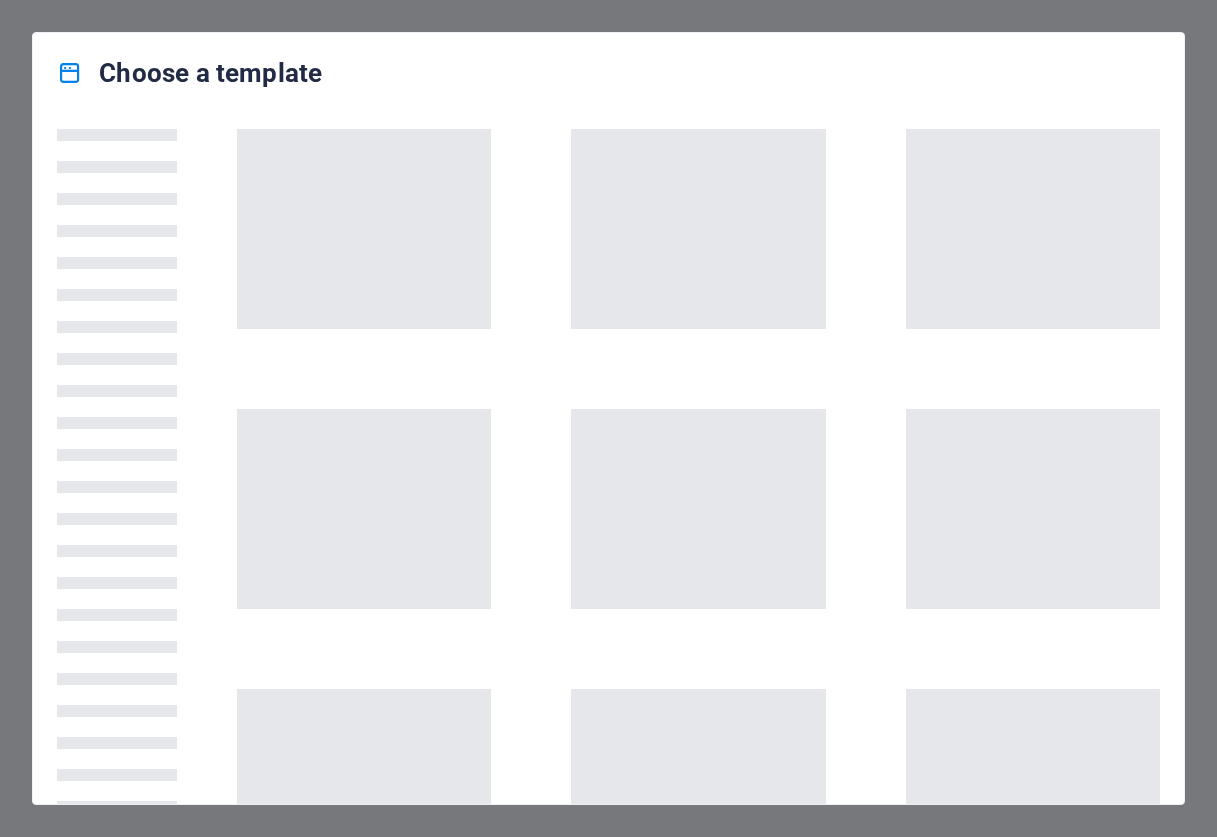 scroll, scrollTop: 0, scrollLeft: 0, axis: both 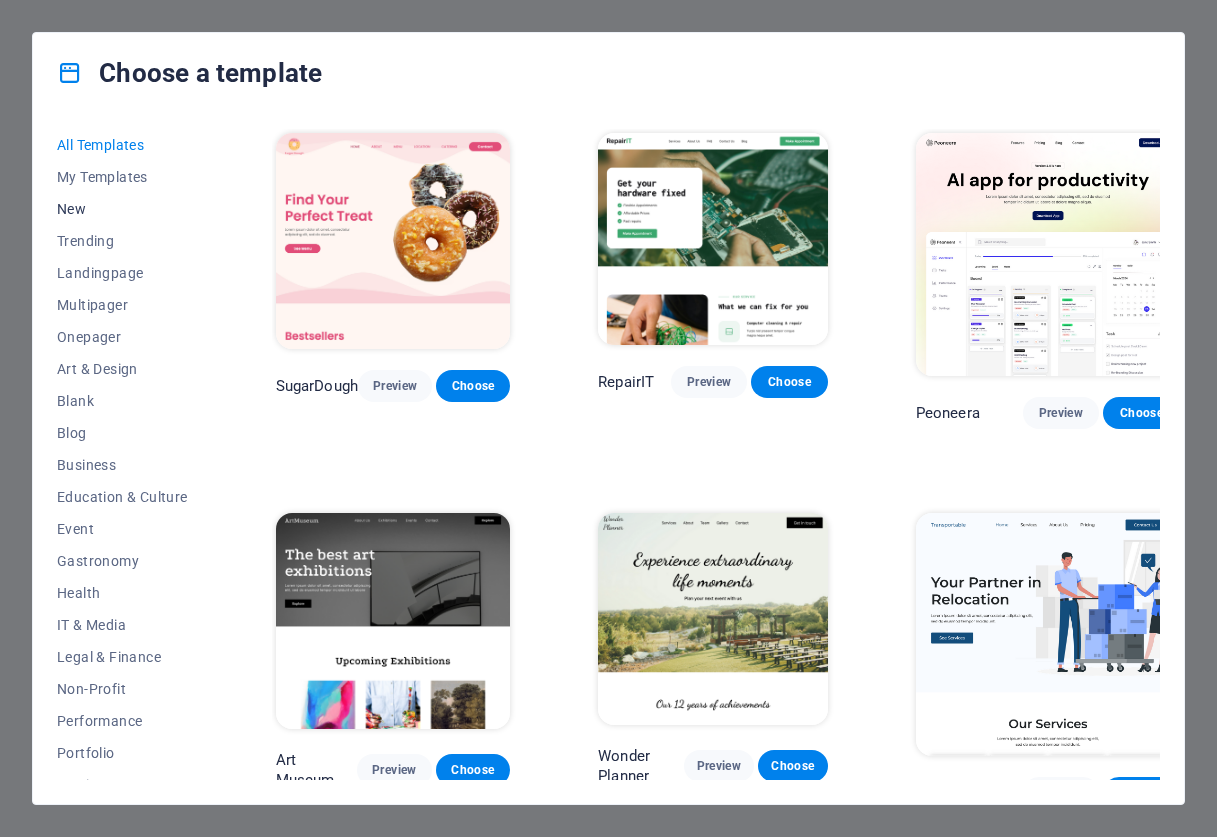 click on "New" at bounding box center (122, 209) 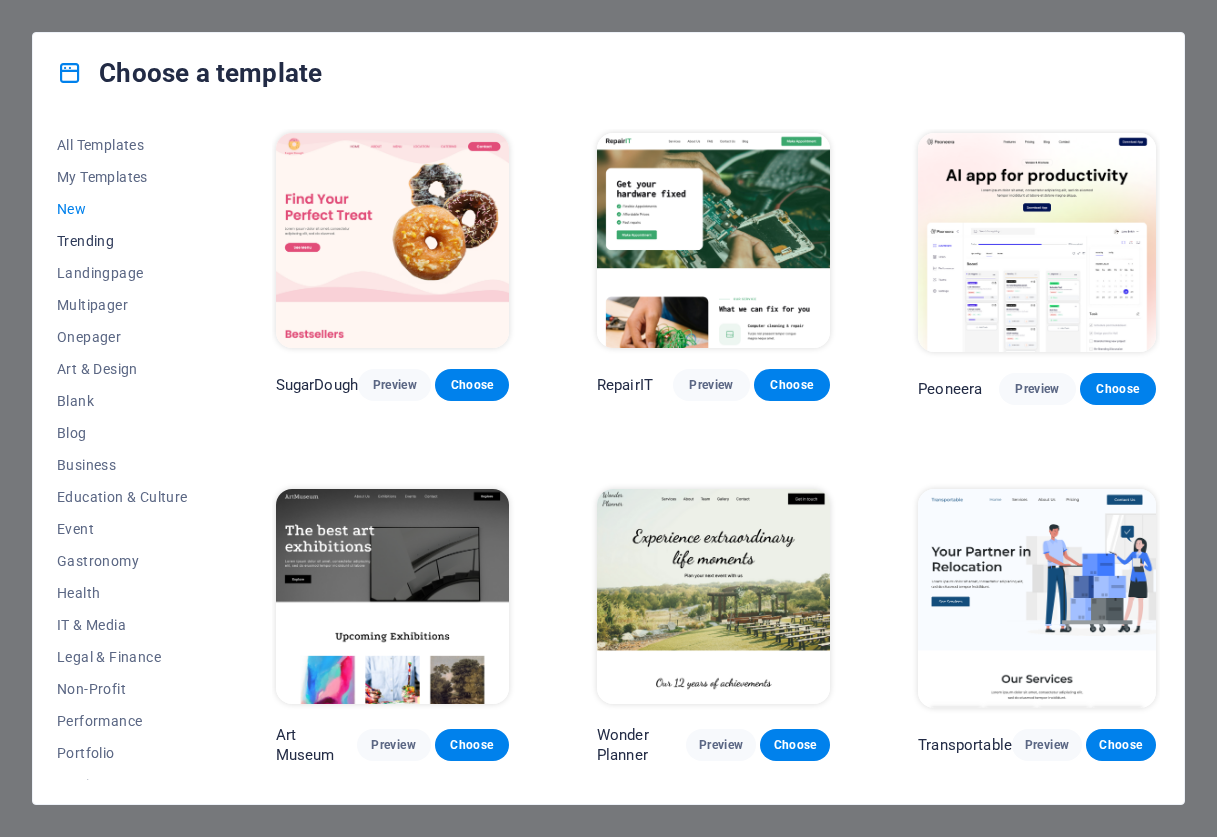 click on "Trending" at bounding box center (122, 241) 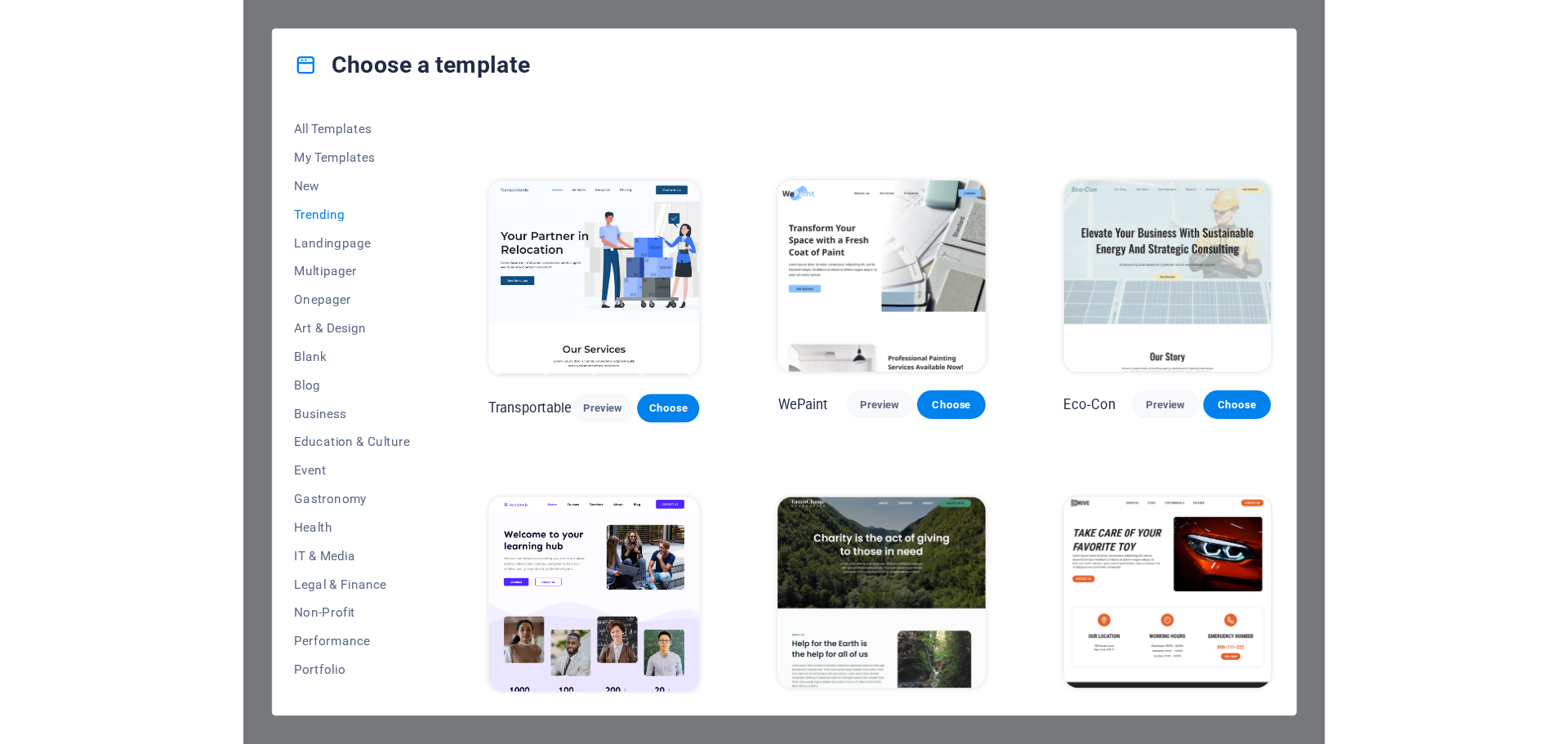 scroll, scrollTop: 245, scrollLeft: 0, axis: vertical 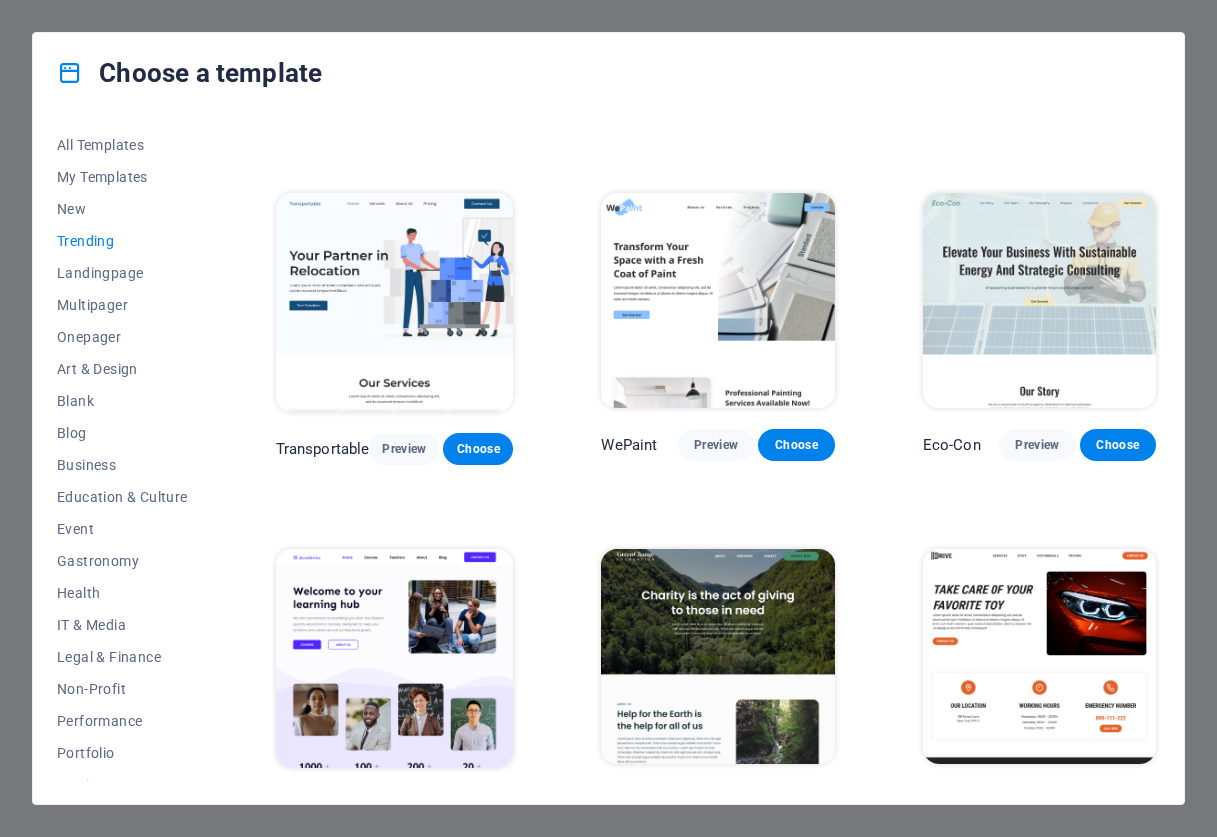 click at bounding box center [395, 302] 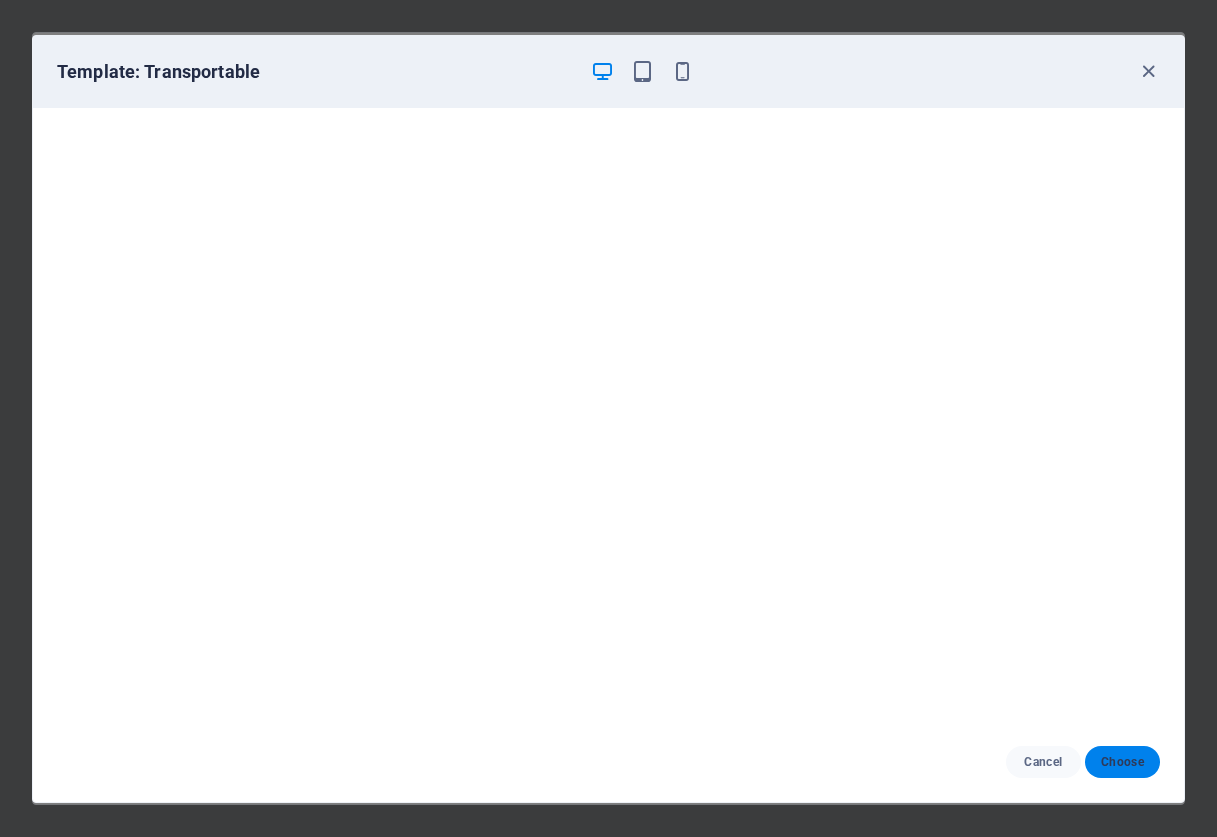 click on "Choose" at bounding box center [1122, 762] 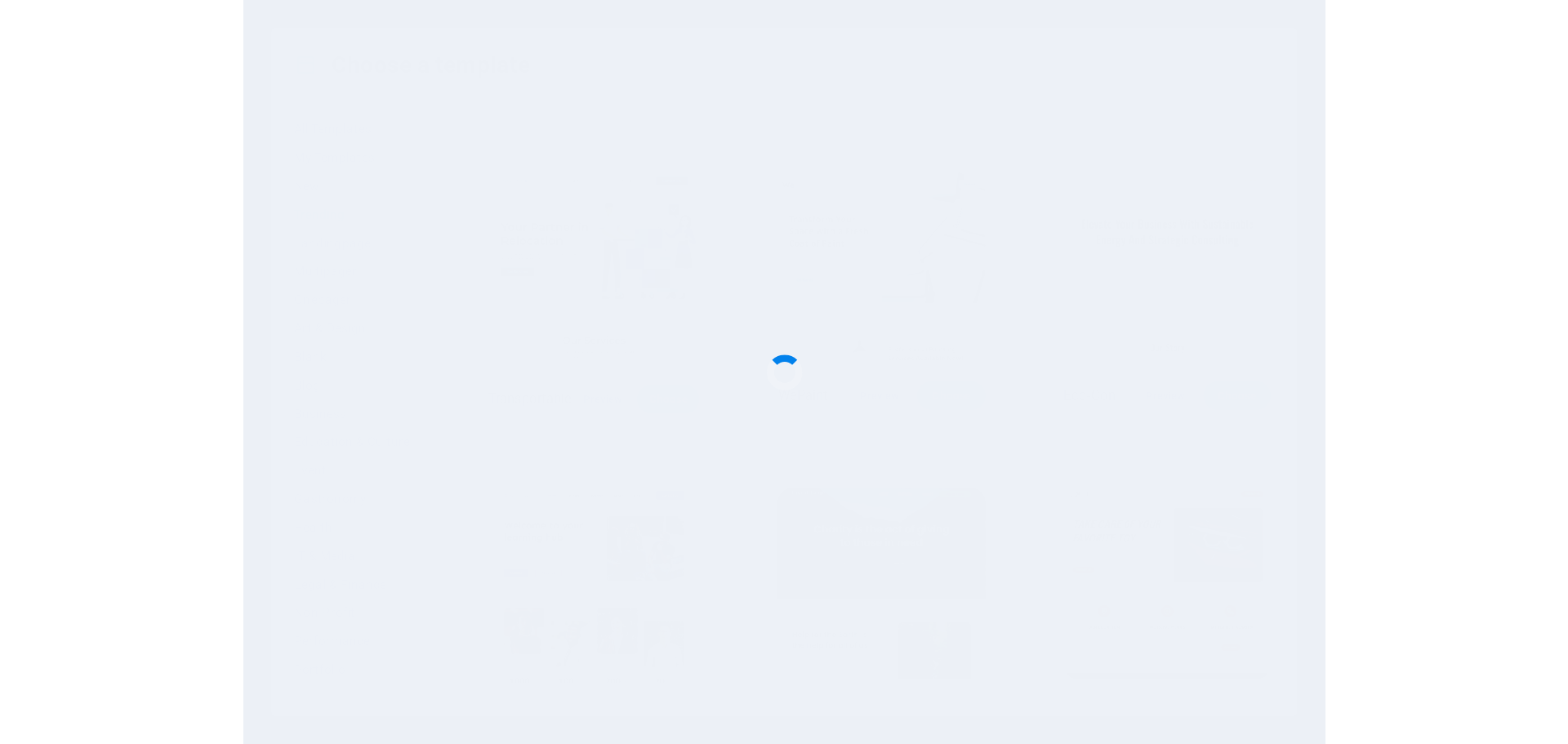 scroll, scrollTop: 417, scrollLeft: 0, axis: vertical 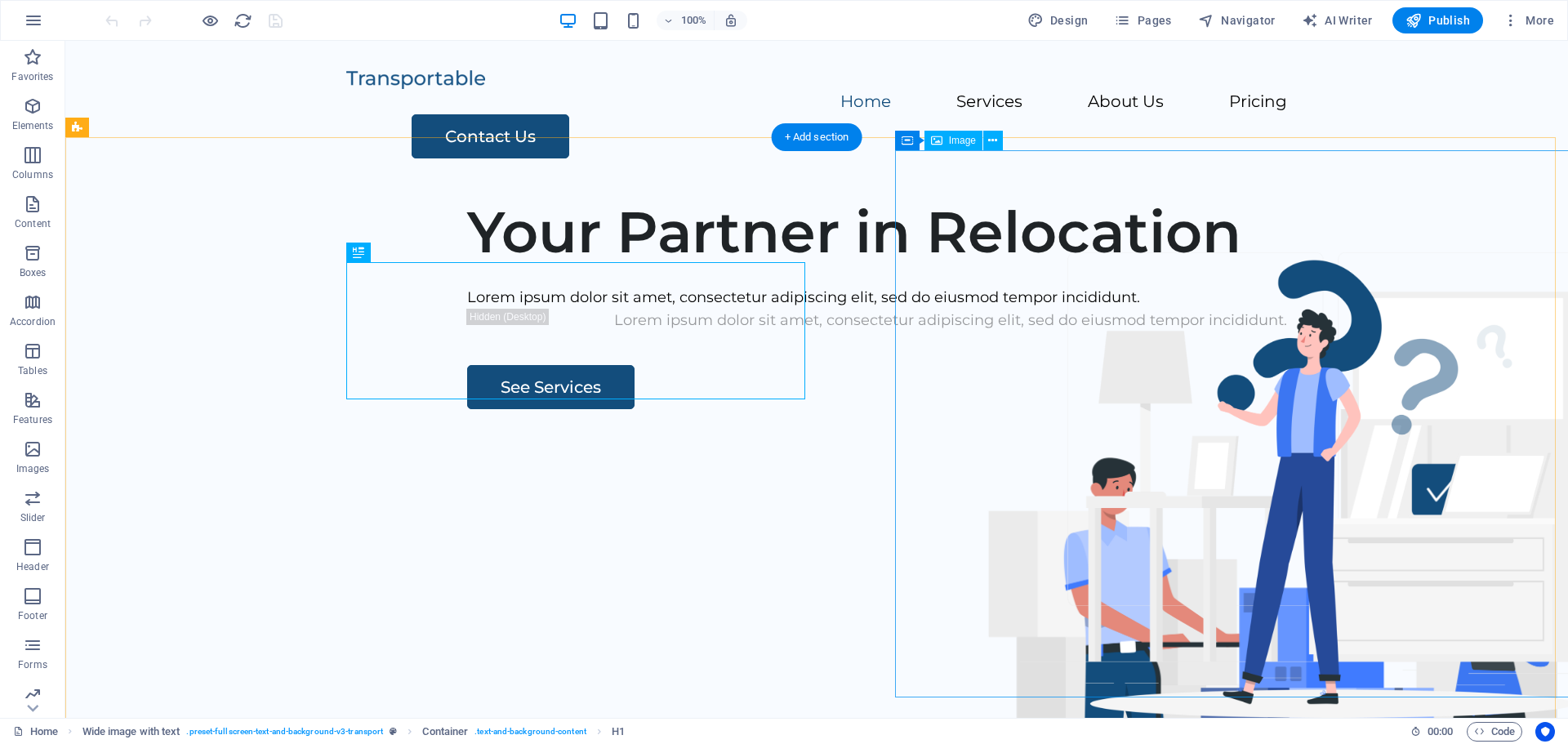 click at bounding box center (1294, 683) 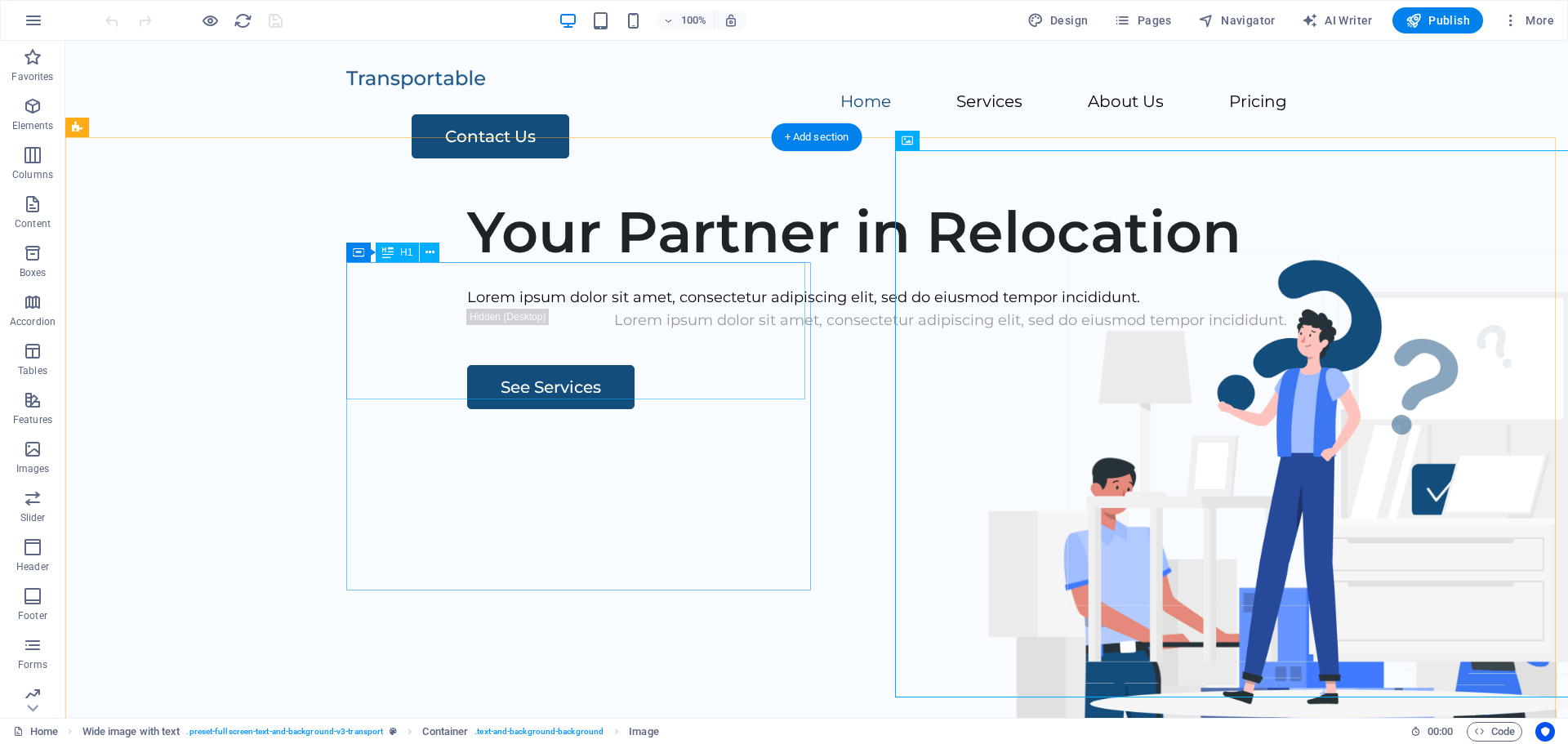 click on "Your Partner in Relocation" at bounding box center [951, 232] 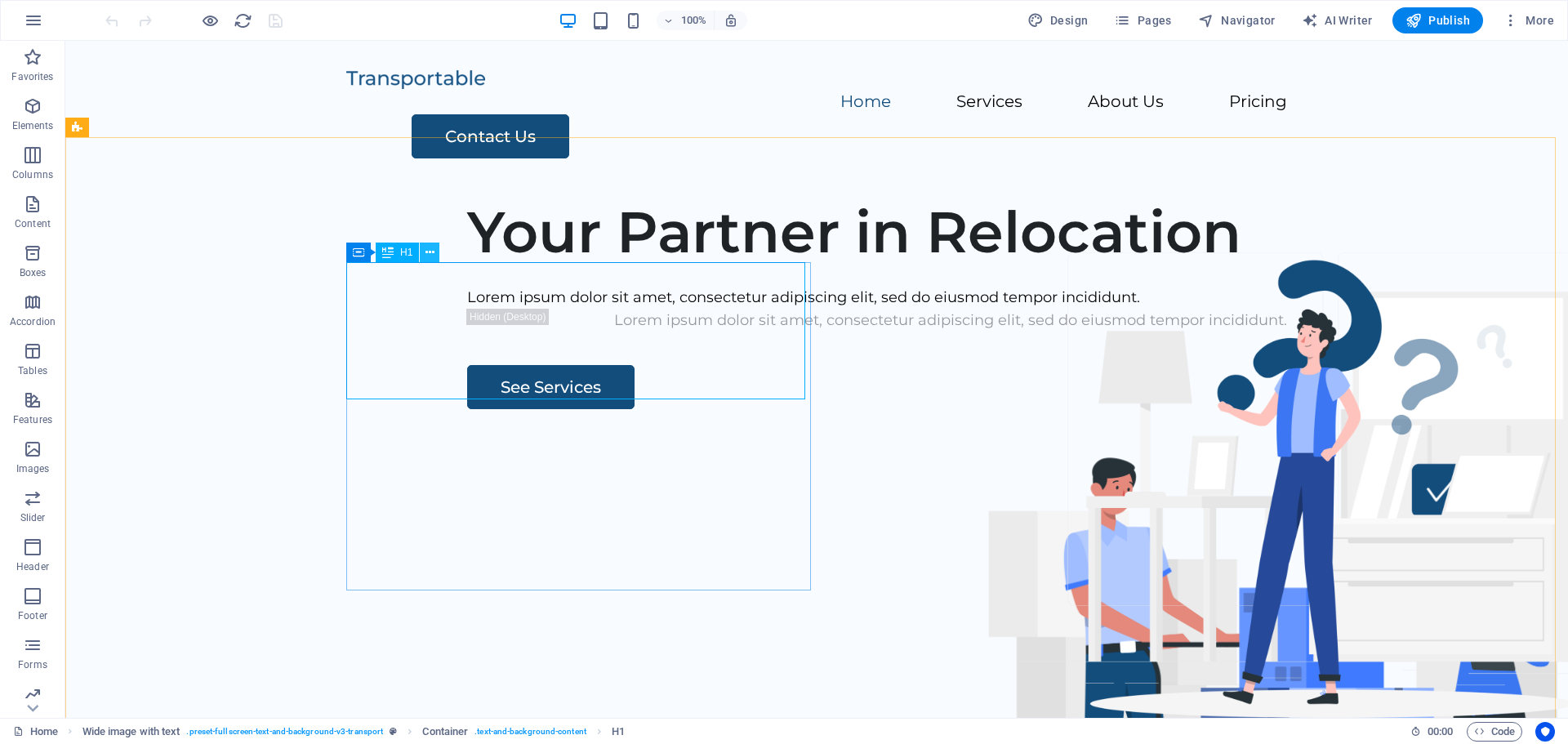 click at bounding box center (430, 252) 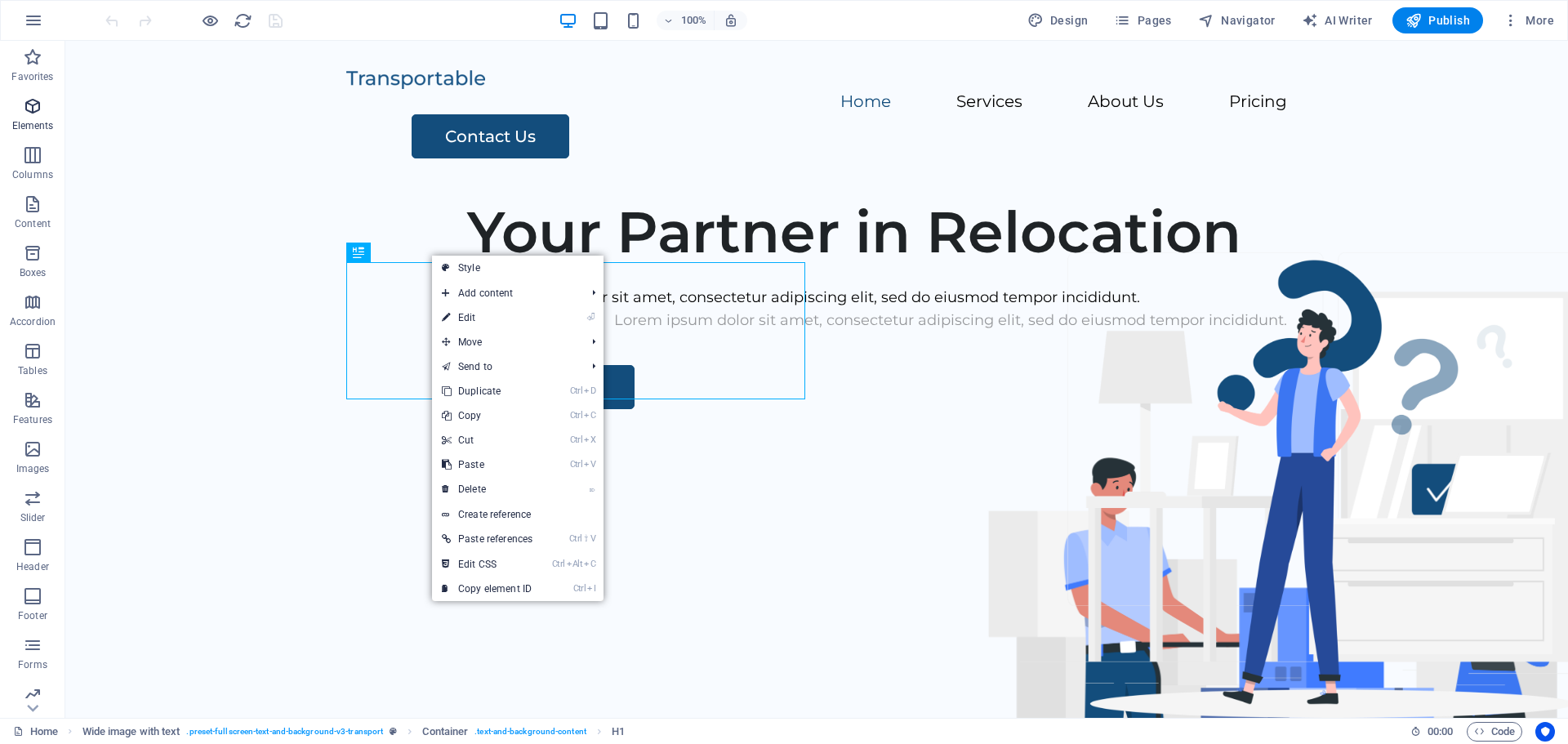 click at bounding box center (33, 106) 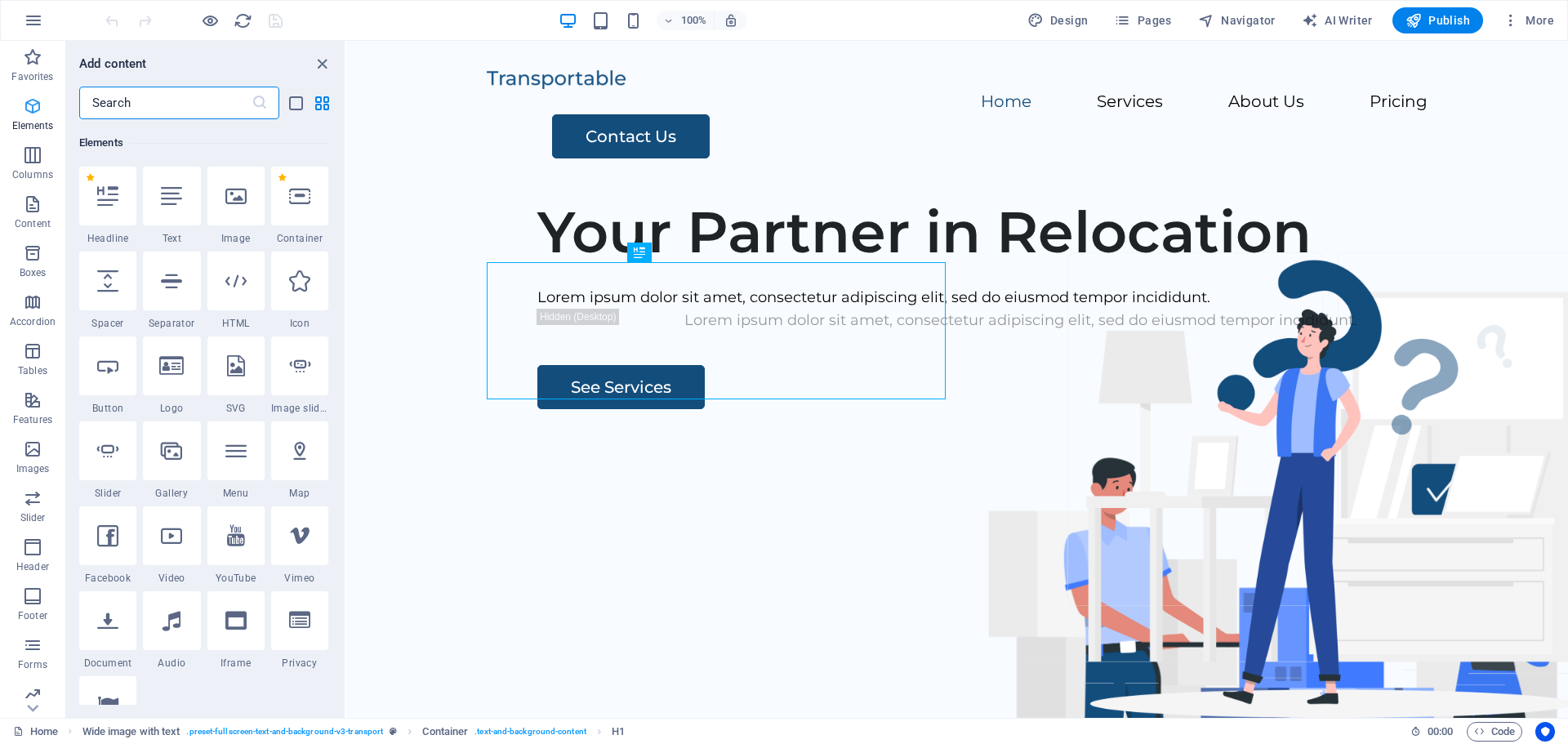 scroll, scrollTop: 174, scrollLeft: 0, axis: vertical 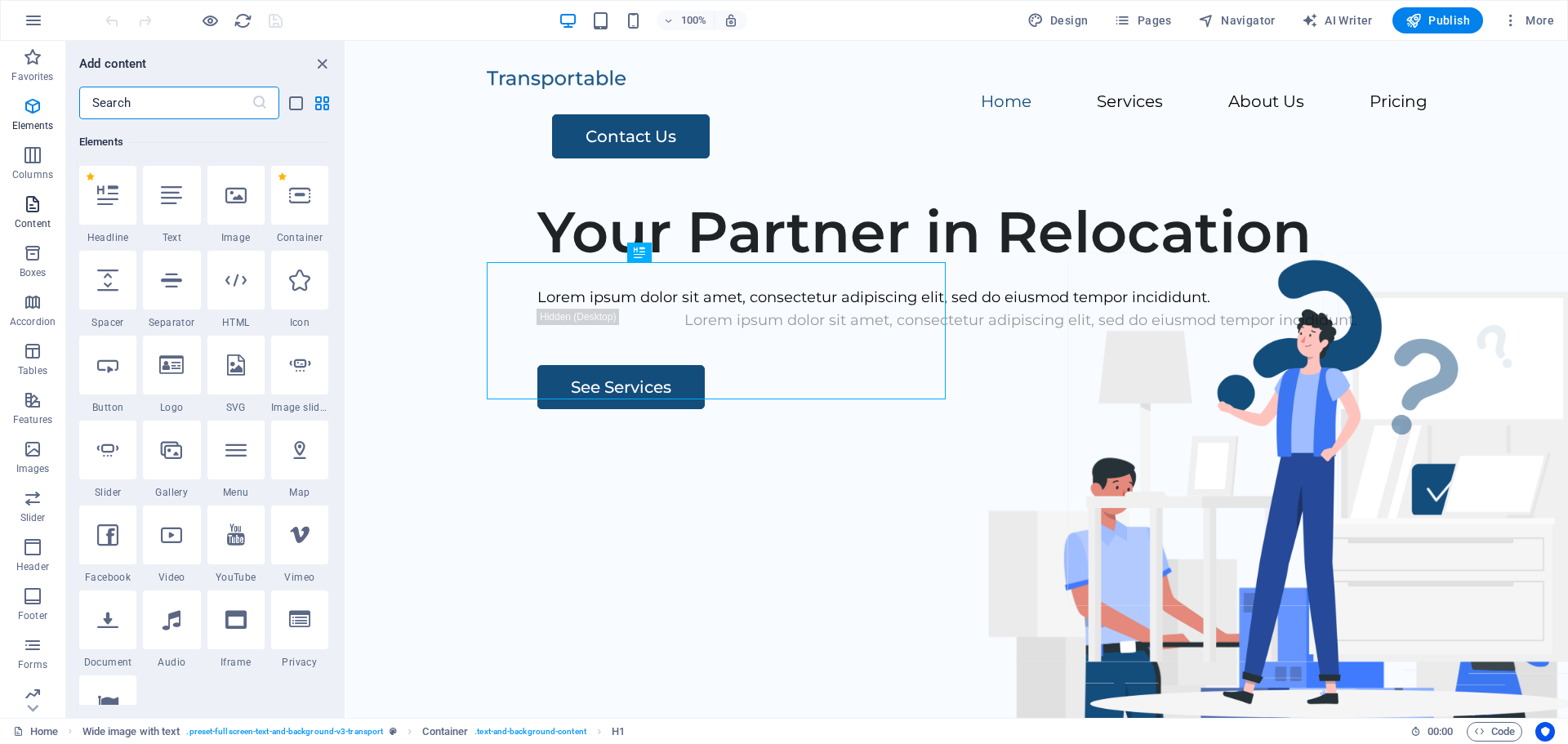 click on "Content" at bounding box center [33, 214] 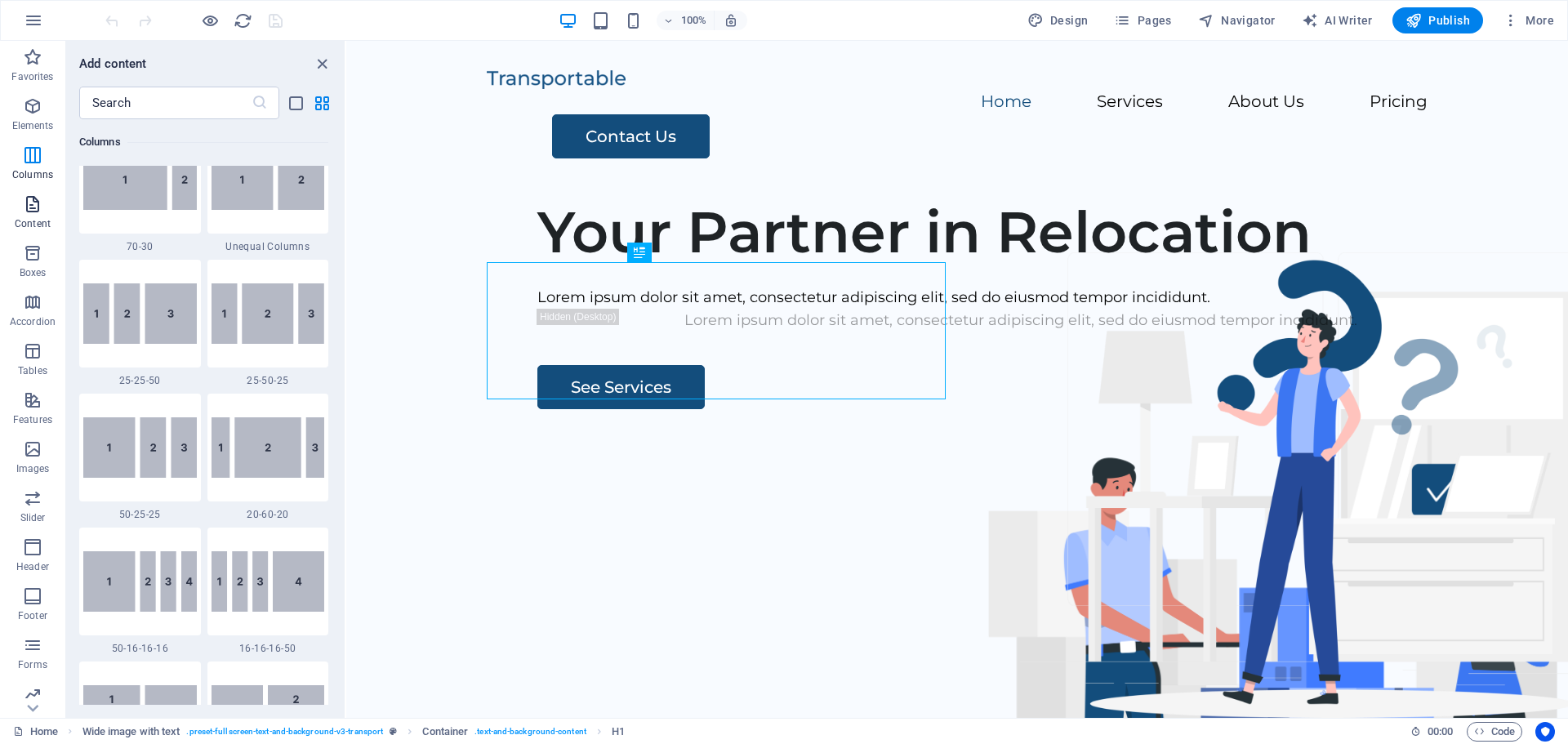 scroll, scrollTop: 2858, scrollLeft: 0, axis: vertical 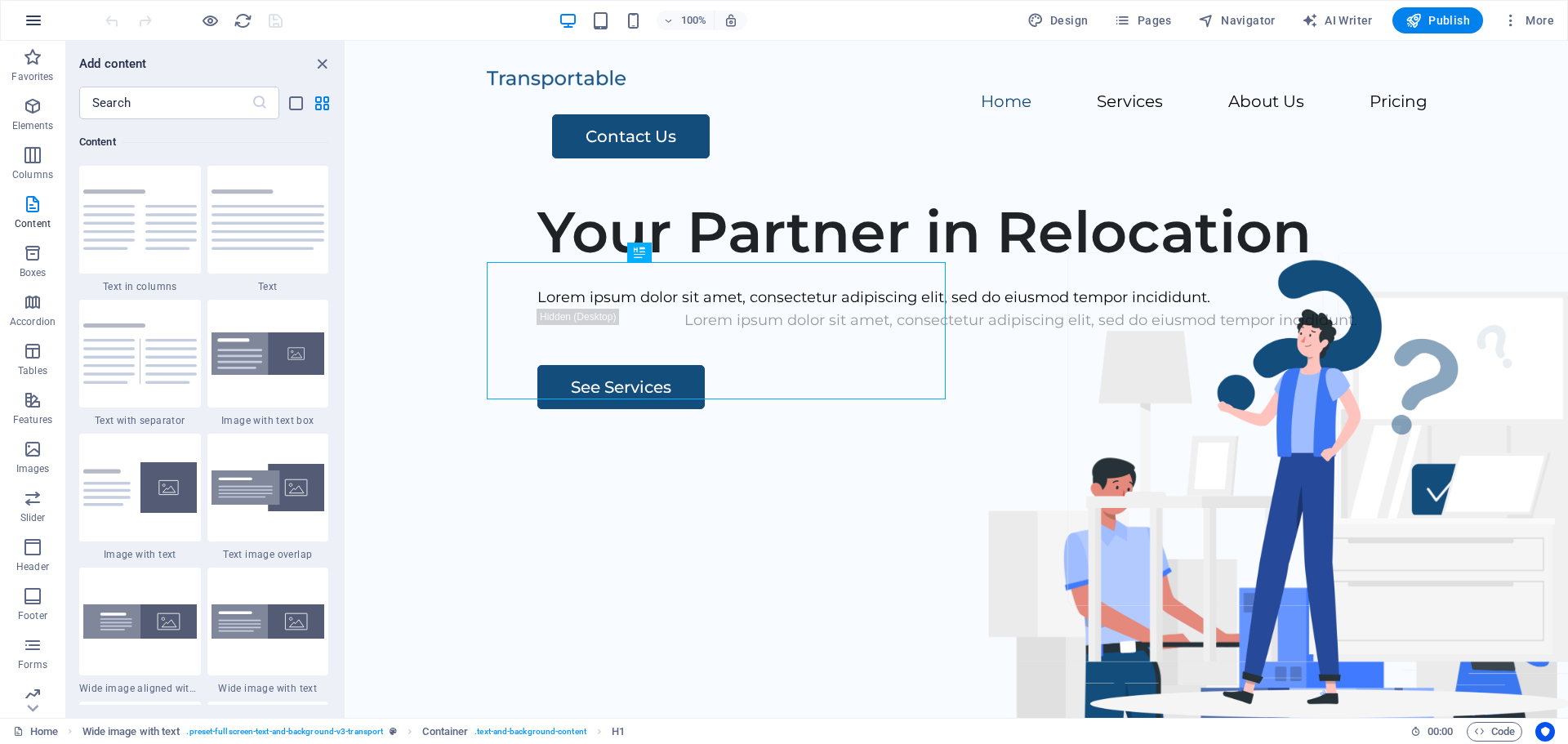 click at bounding box center [33, 20] 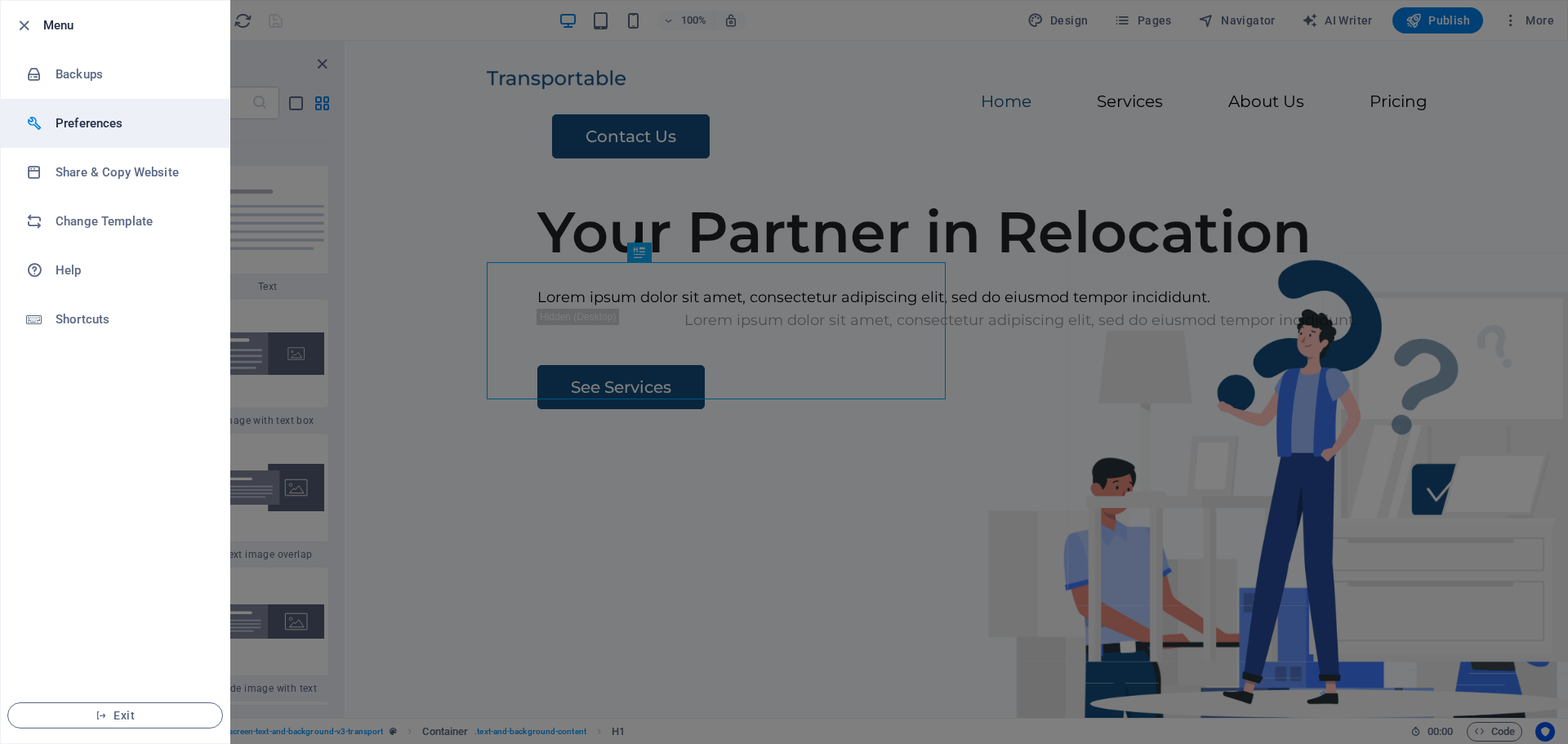 click on "Preferences" at bounding box center (131, 123) 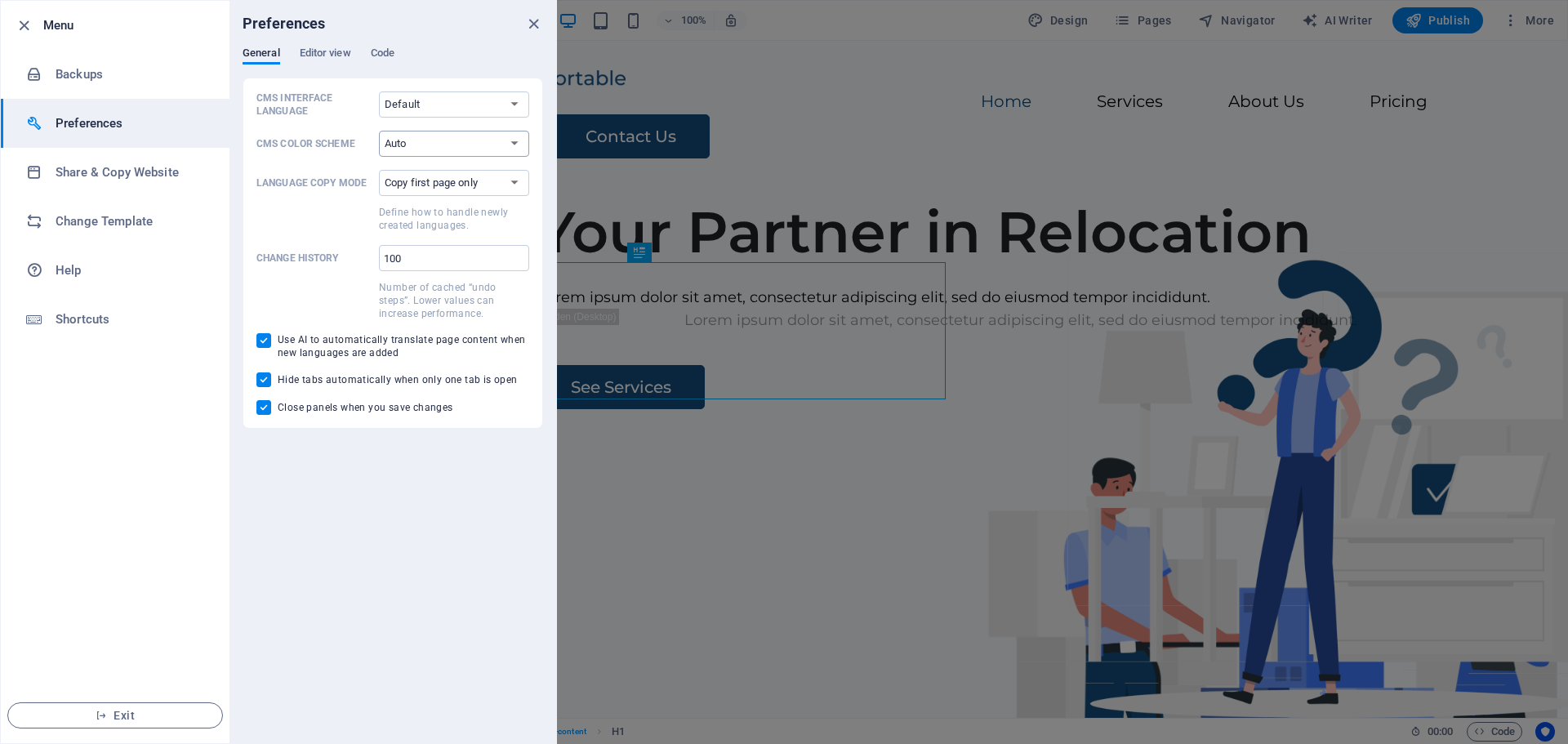 click on "Auto Dark Light" at bounding box center [454, 144] 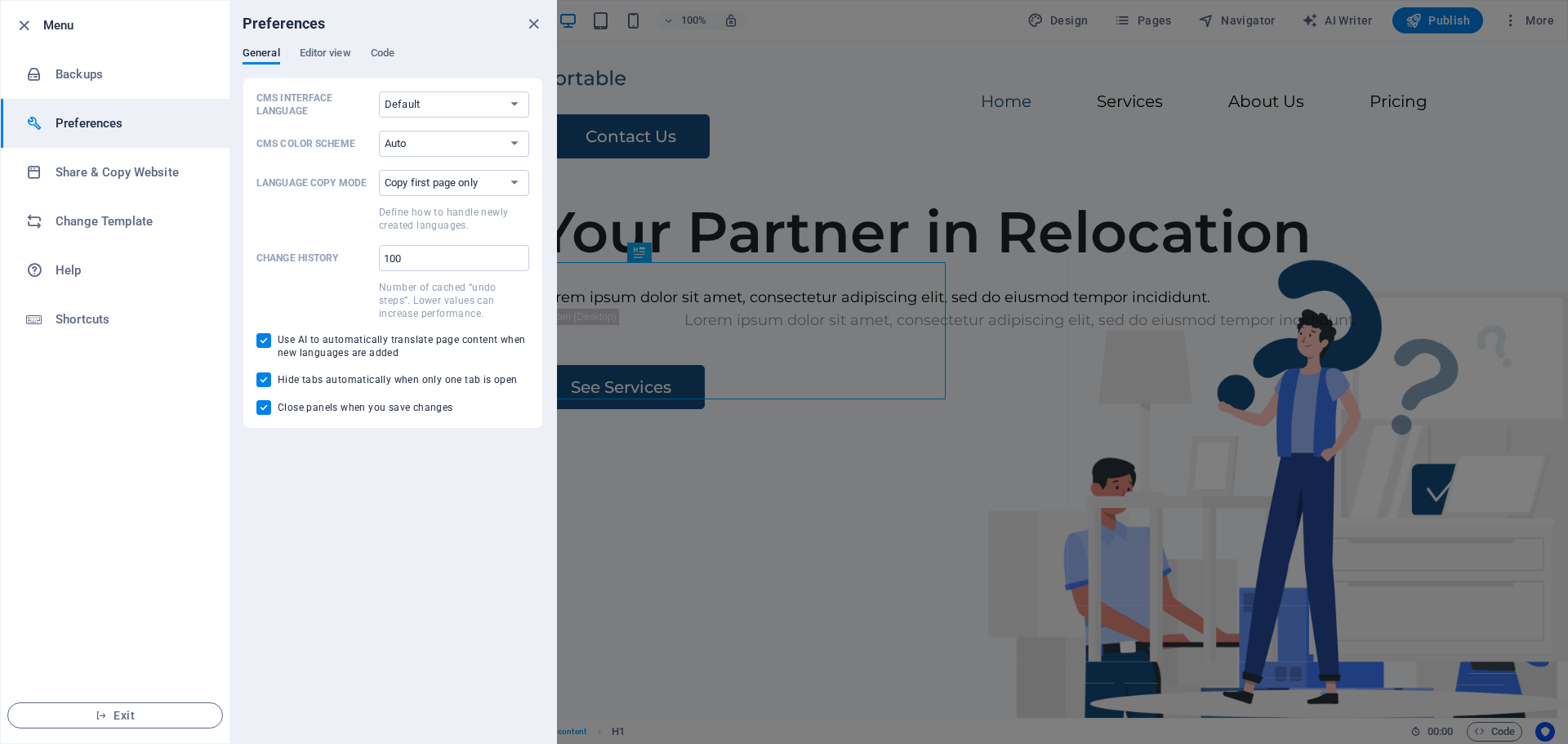 click on "Menu Backups Preferences Share & Copy Website Change Template Help Shortcuts Exit" at bounding box center [115, 372] 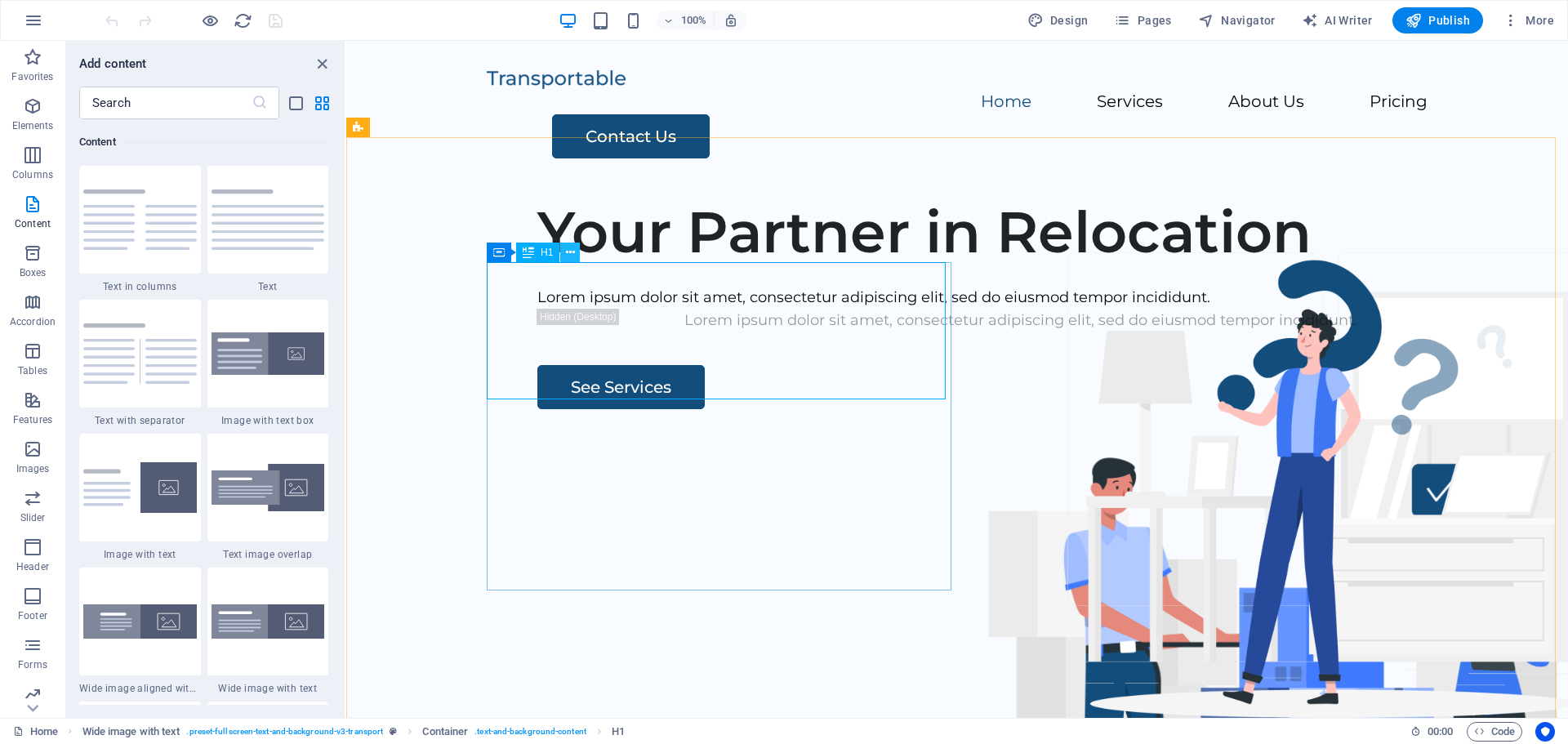 click at bounding box center (570, 252) 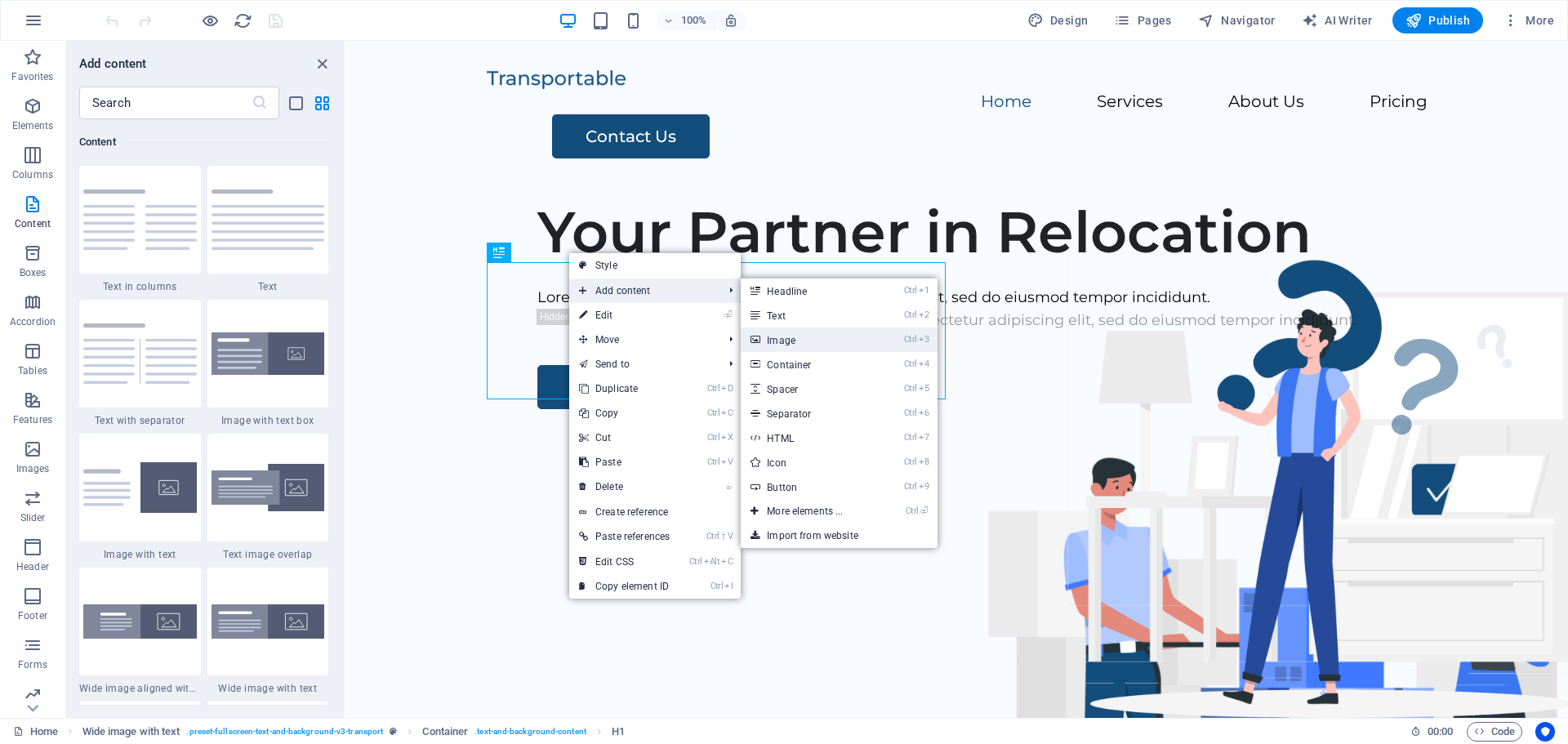 click on "Ctrl 3  Image" at bounding box center (808, 340) 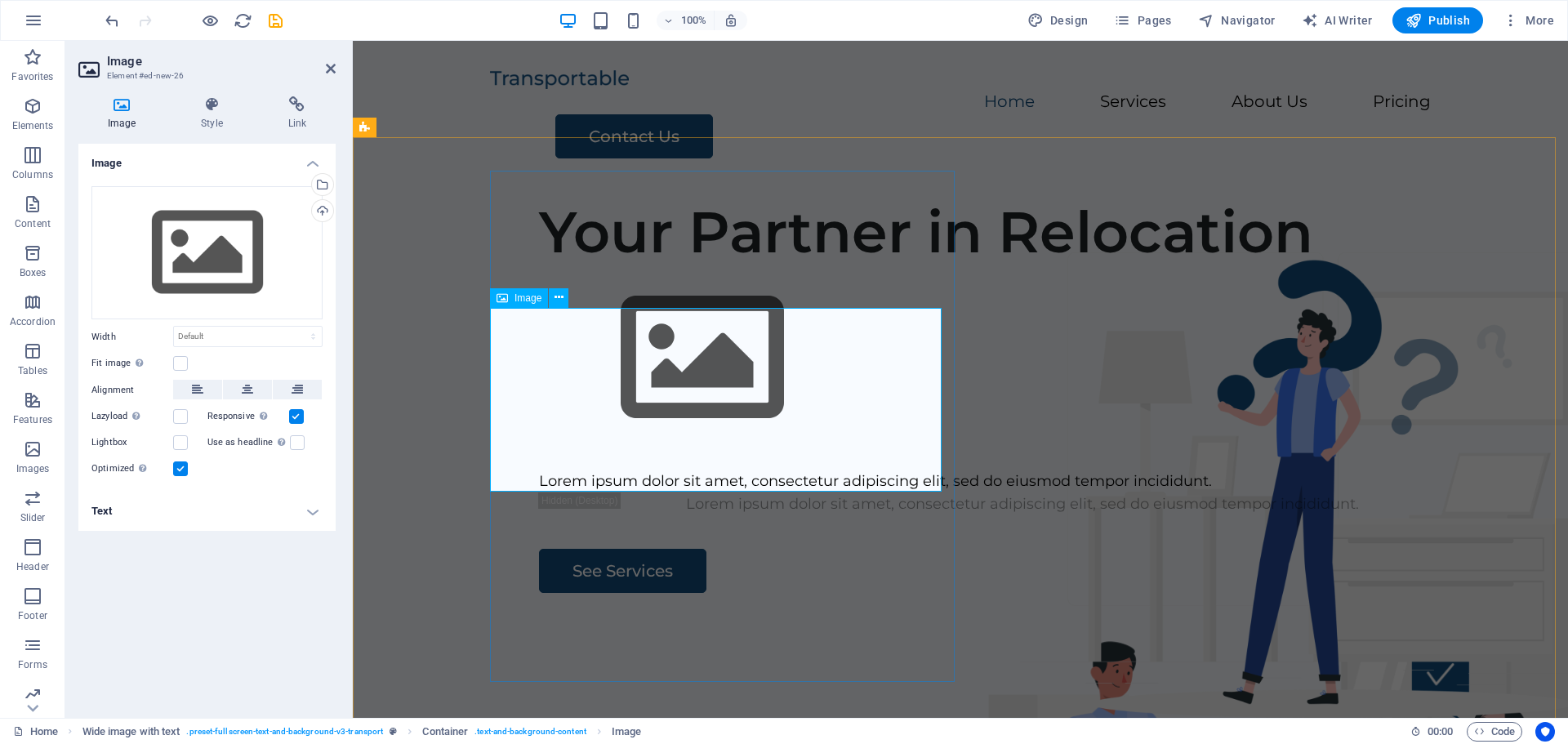 click at bounding box center (1022, 358) 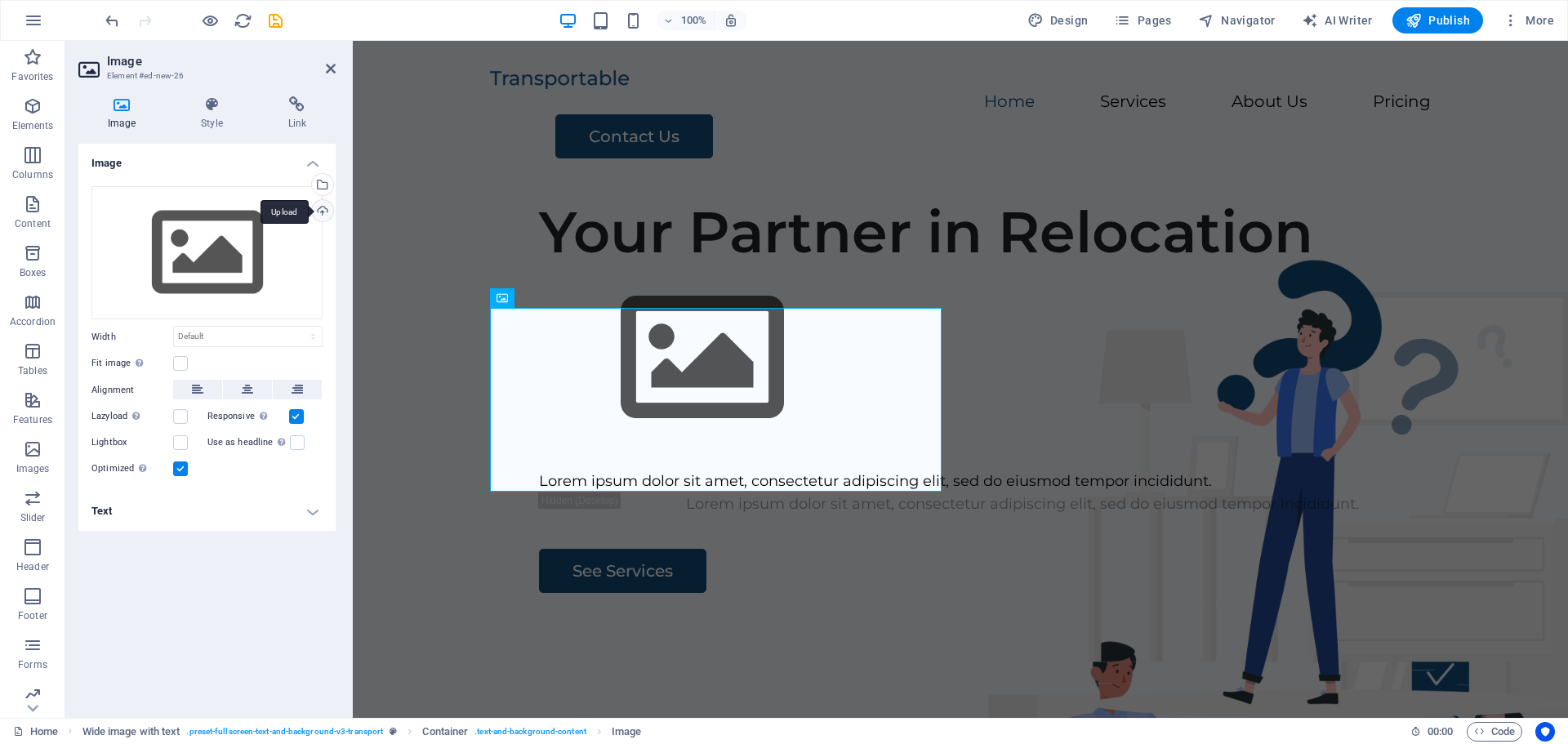 click on "Upload" at bounding box center [321, 212] 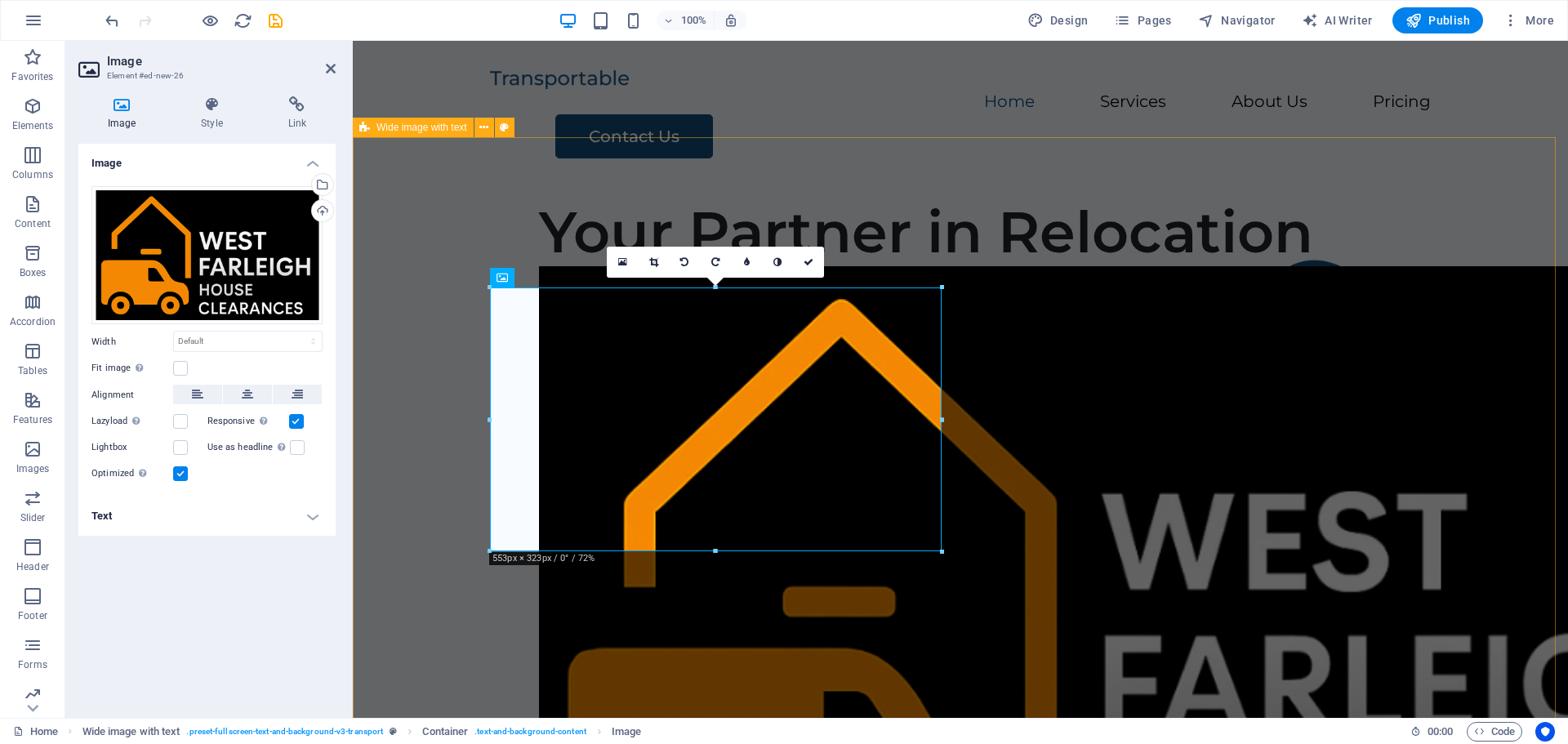 click on "Your Partner in Relocation Lorem ipsum dolor sit amet, consectetur adipiscing elit, sed do eiusmod tempor incididunt.  Lorem ipsum dolor sit amet, consectetur adipiscing elit, sed do eiusmod tempor incididunt.  See Services" at bounding box center (960, 682) 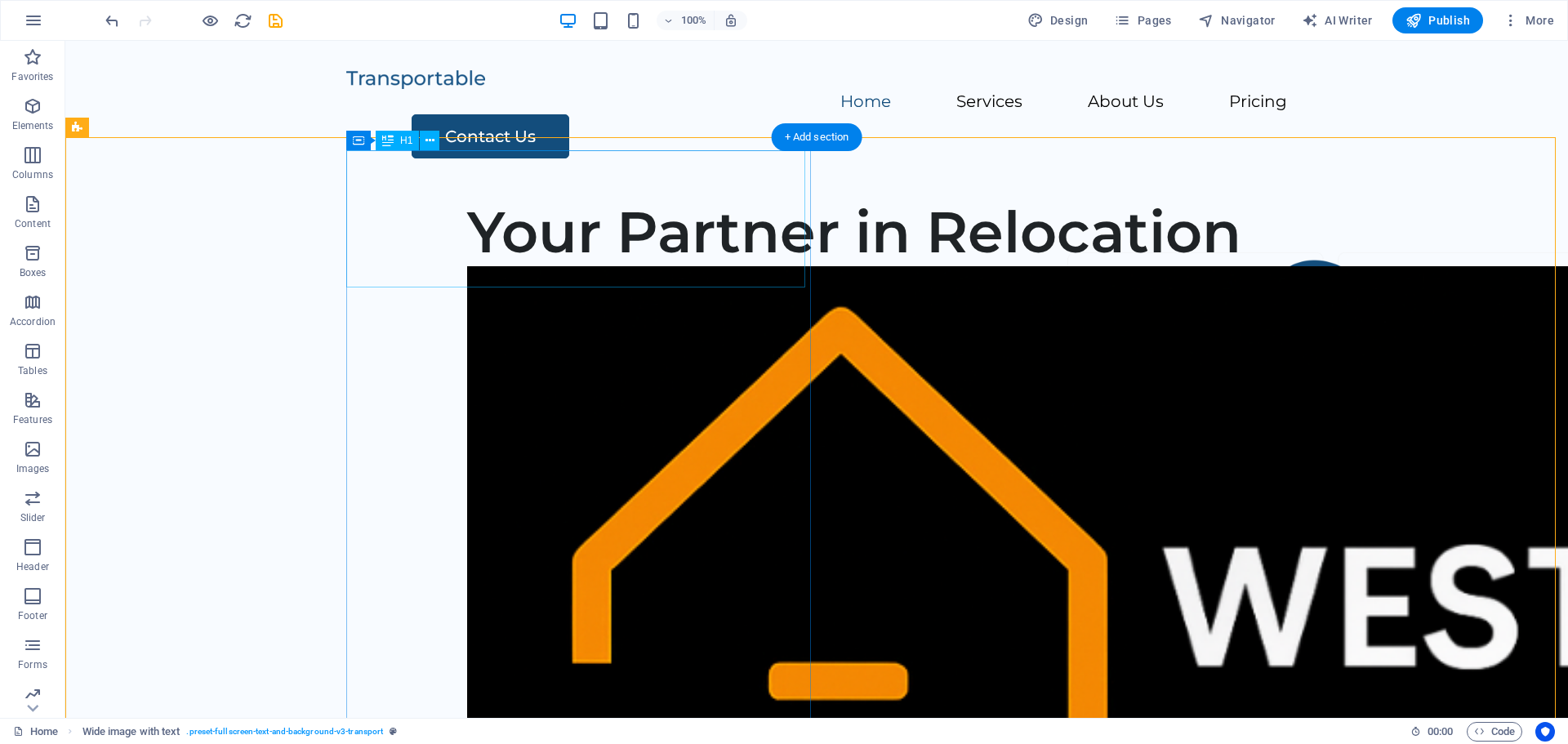 click on "Your Partner in Relocation" at bounding box center (951, 232) 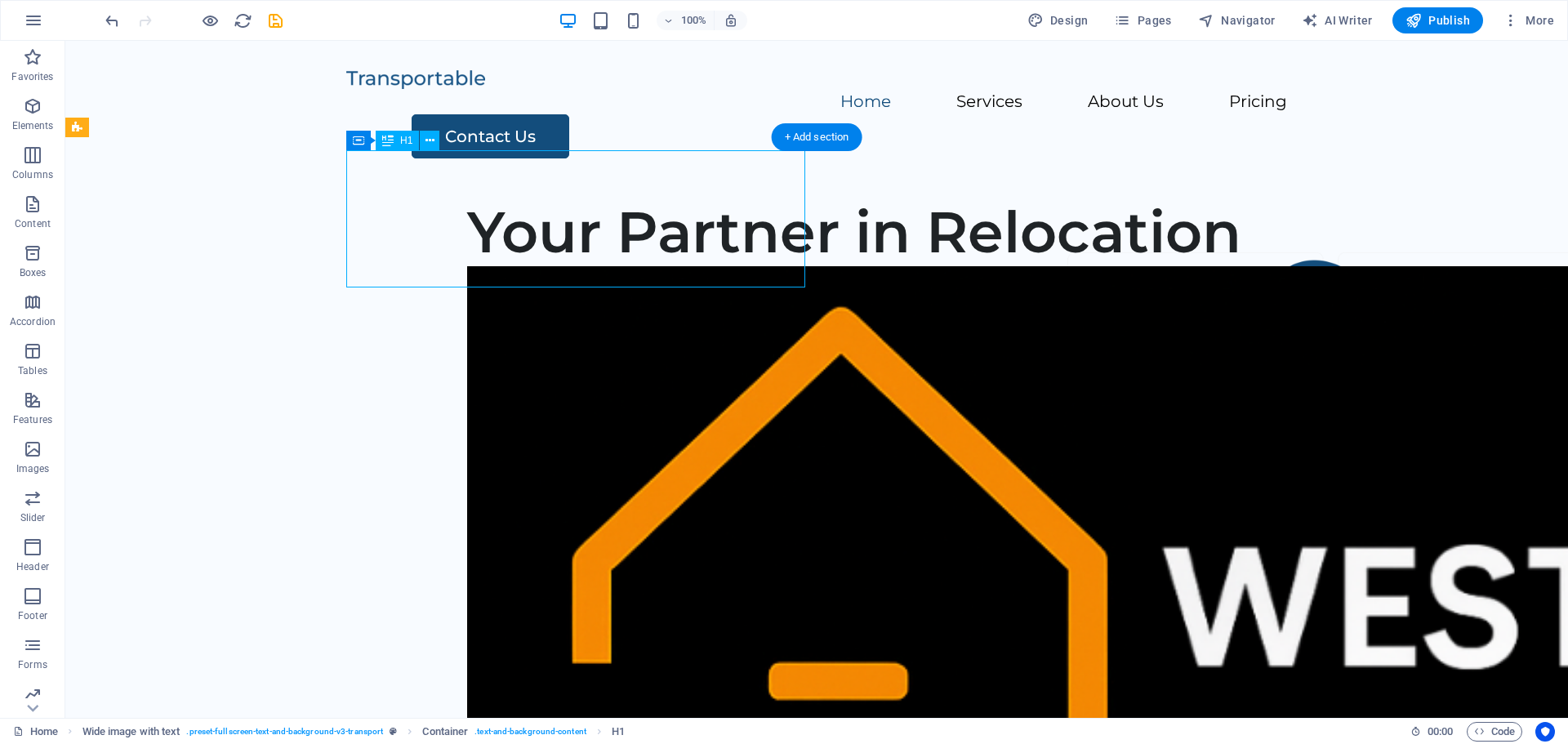click on "Your Partner in Relocation" at bounding box center [951, 232] 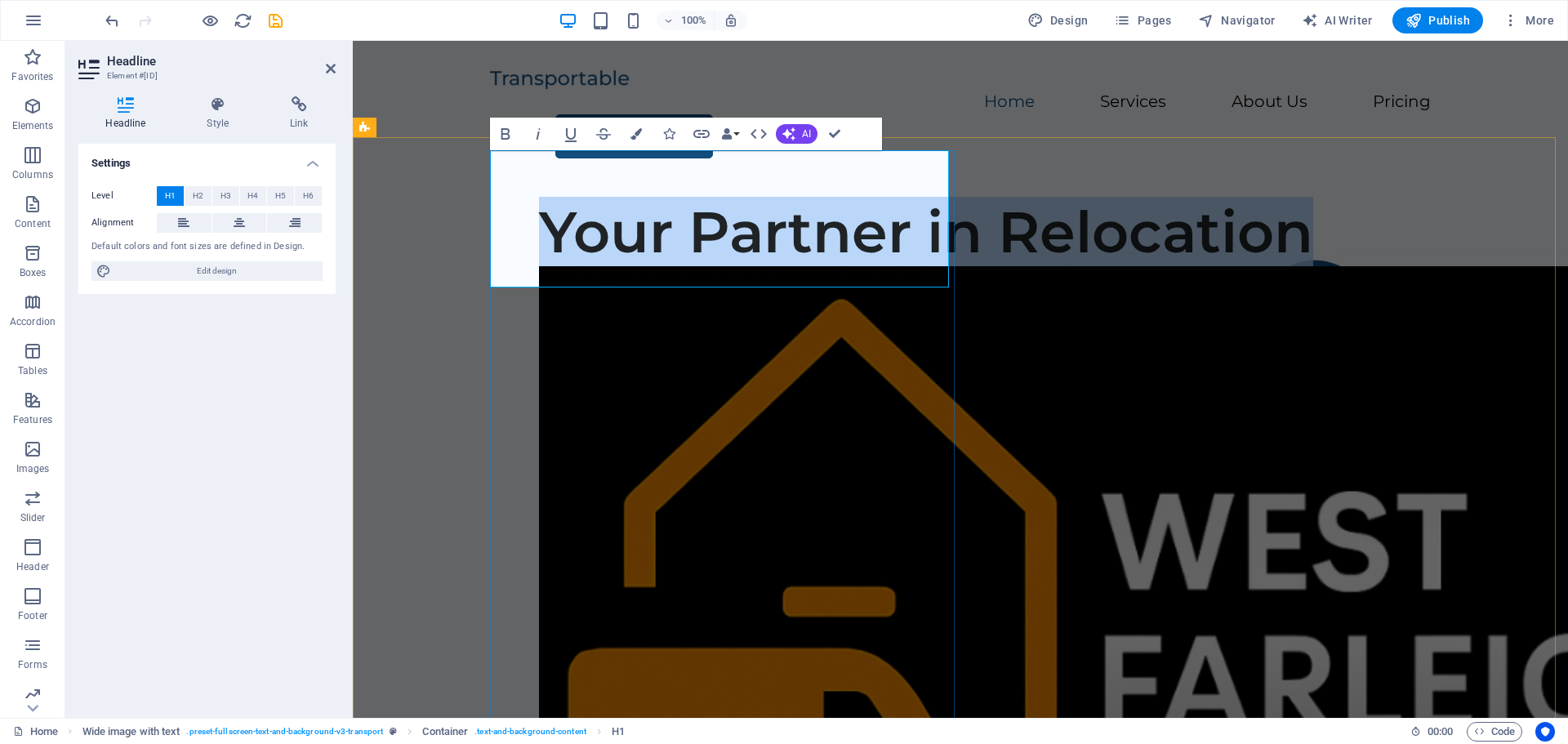 click on "Your Partner in Relocation" at bounding box center [1022, 232] 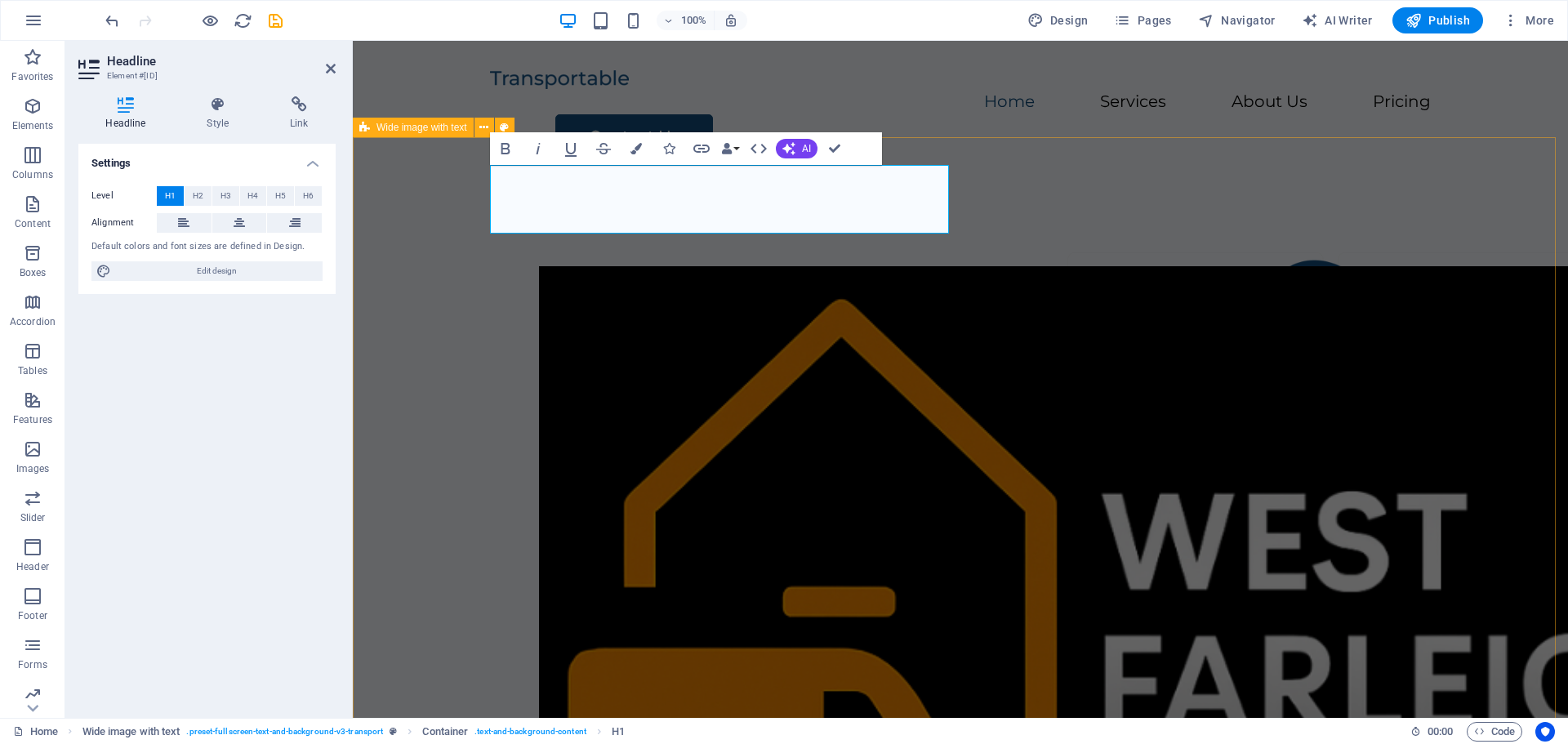 click on "Lorem ipsum dolor sit amet, consectetur adipiscing elit, sed do eiusmod tempor incididunt.  Lorem ipsum dolor sit amet, consectetur adipiscing elit, sed do eiusmod tempor incididunt.  See Services" at bounding box center [960, 682] 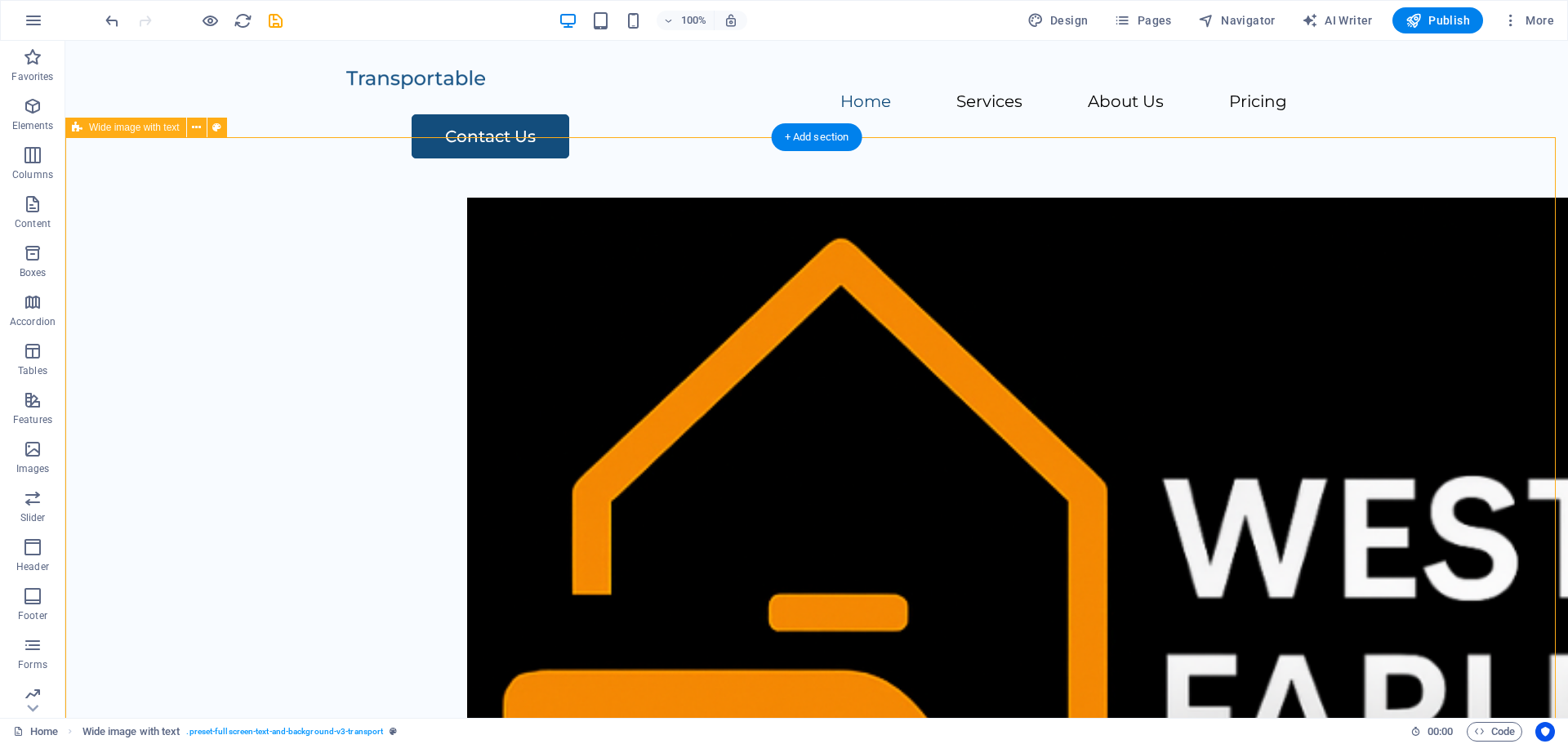 click on "Lorem ipsum dolor sit amet, consectetur adipiscing elit, sed do eiusmod tempor incididunt.  Lorem ipsum dolor sit amet, consectetur adipiscing elit, sed do eiusmod tempor incididunt.  See Services" at bounding box center [817, 732] 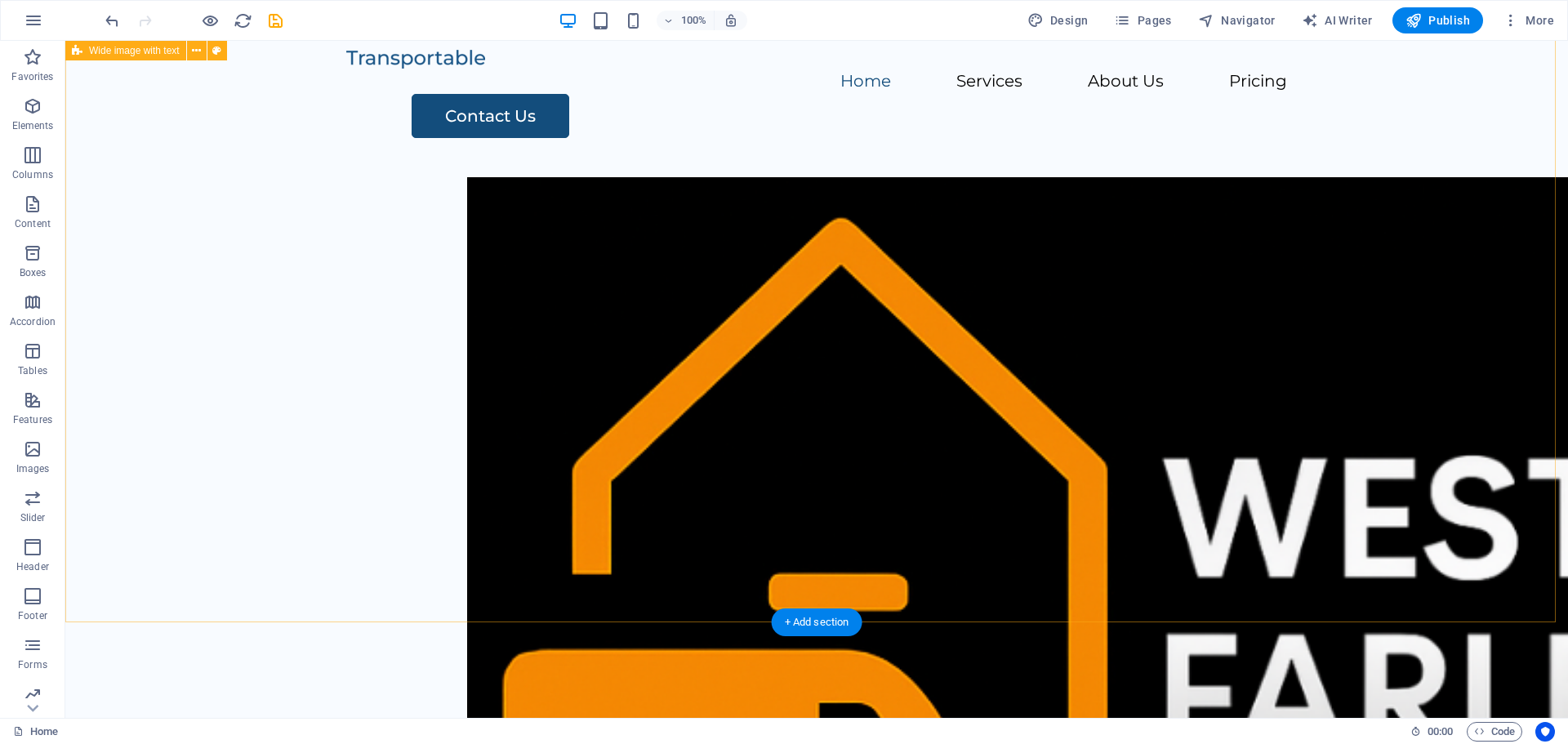 scroll, scrollTop: 0, scrollLeft: 0, axis: both 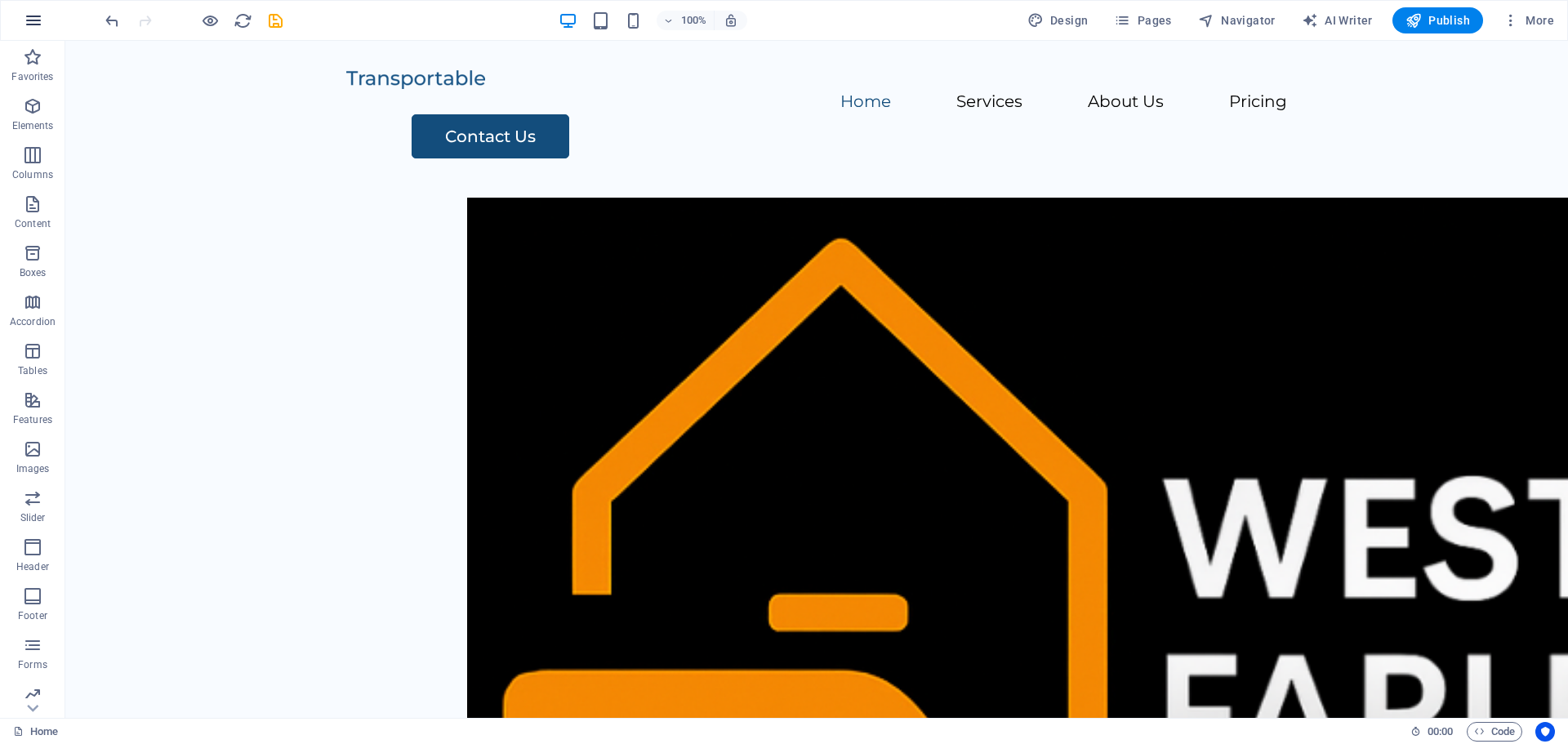 click at bounding box center [33, 20] 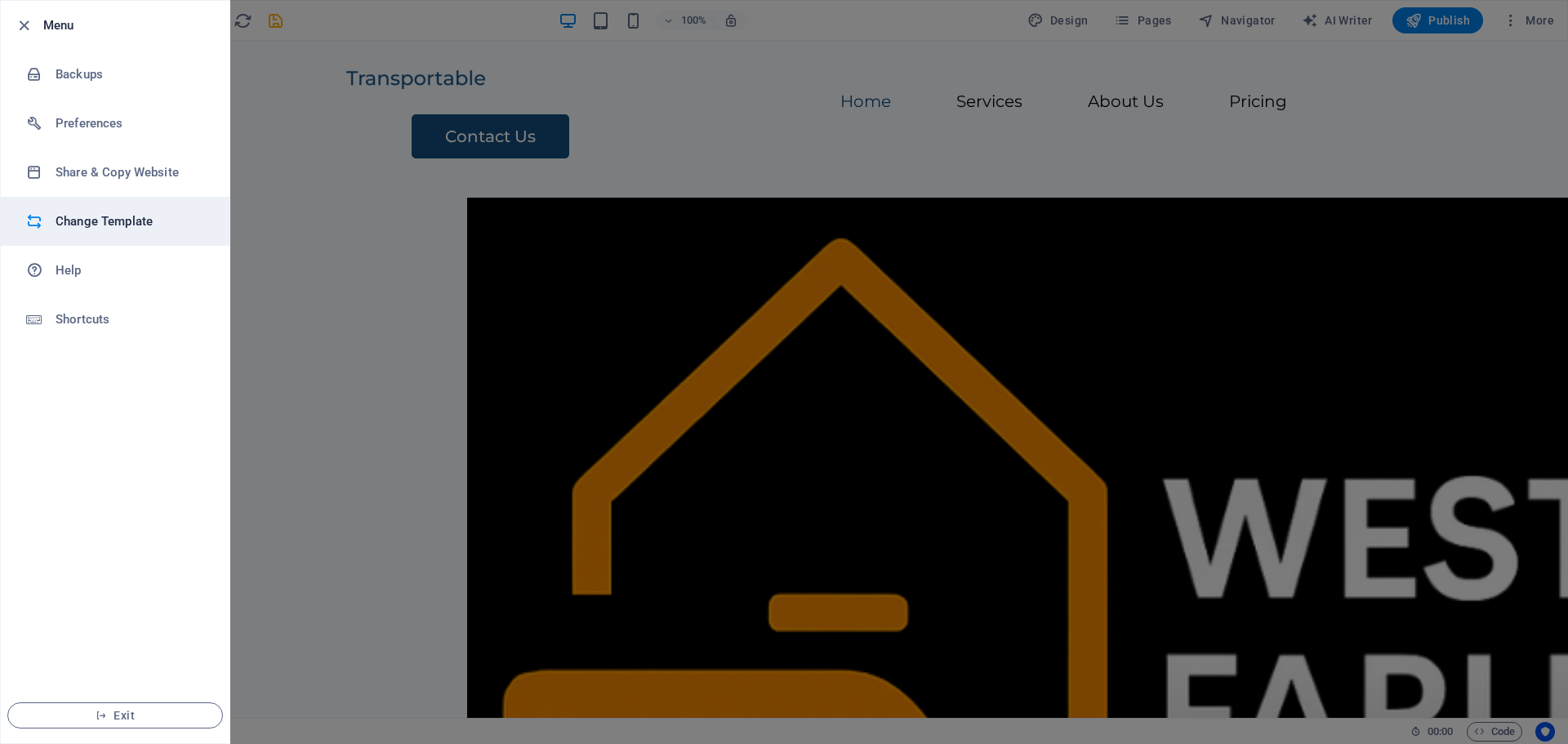 click on "Change Template" at bounding box center (131, 221) 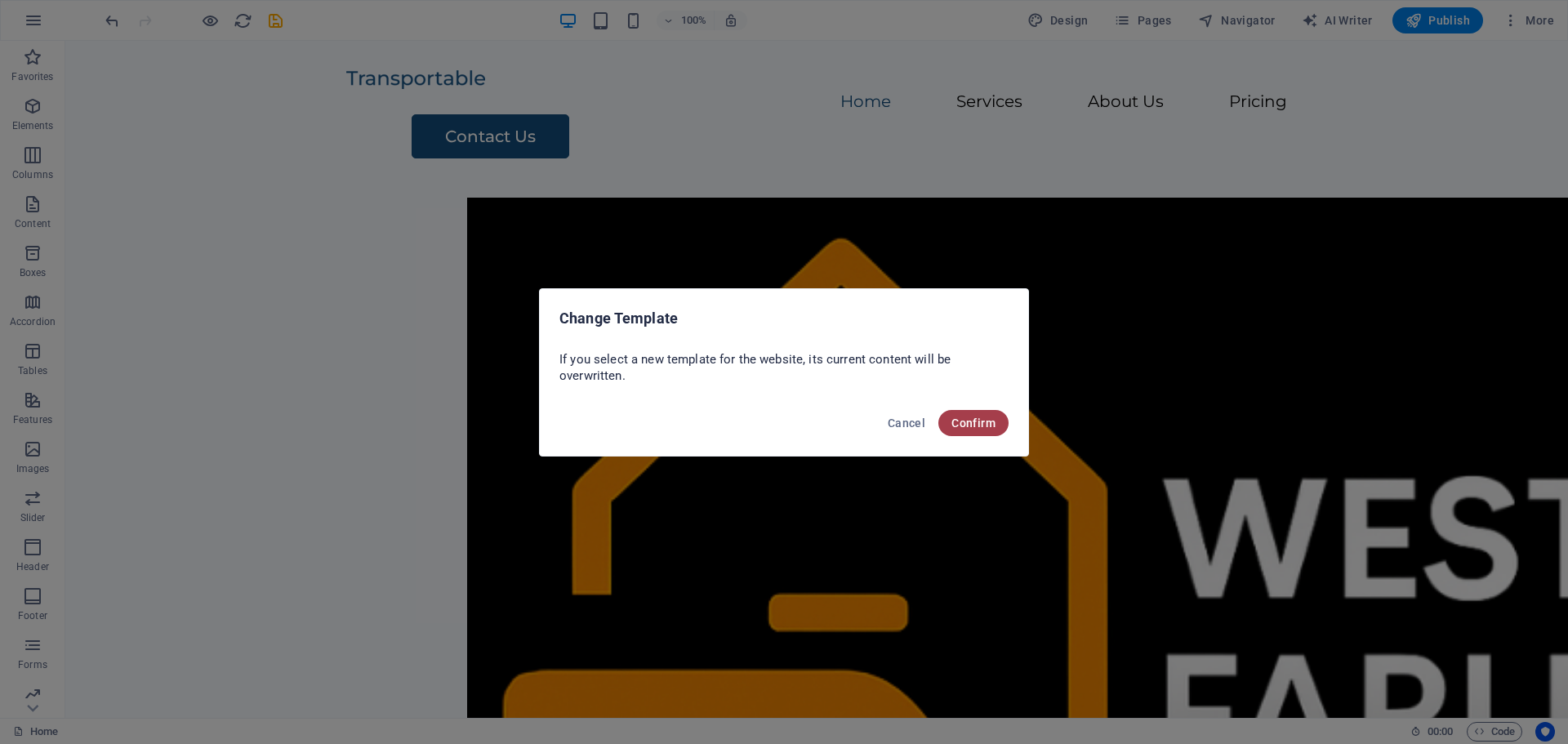 click on "Confirm" at bounding box center [973, 423] 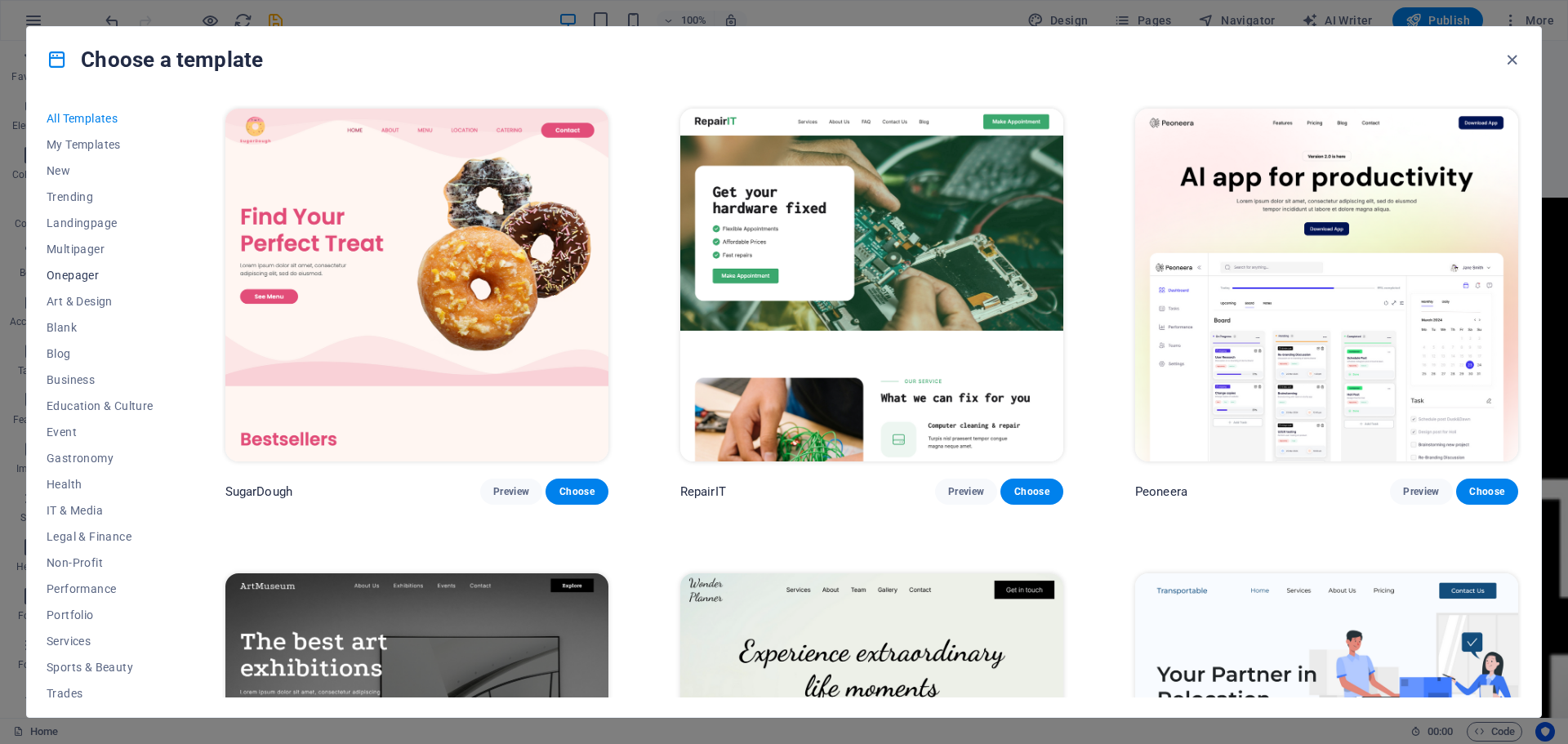 click on "Onepager" at bounding box center [100, 275] 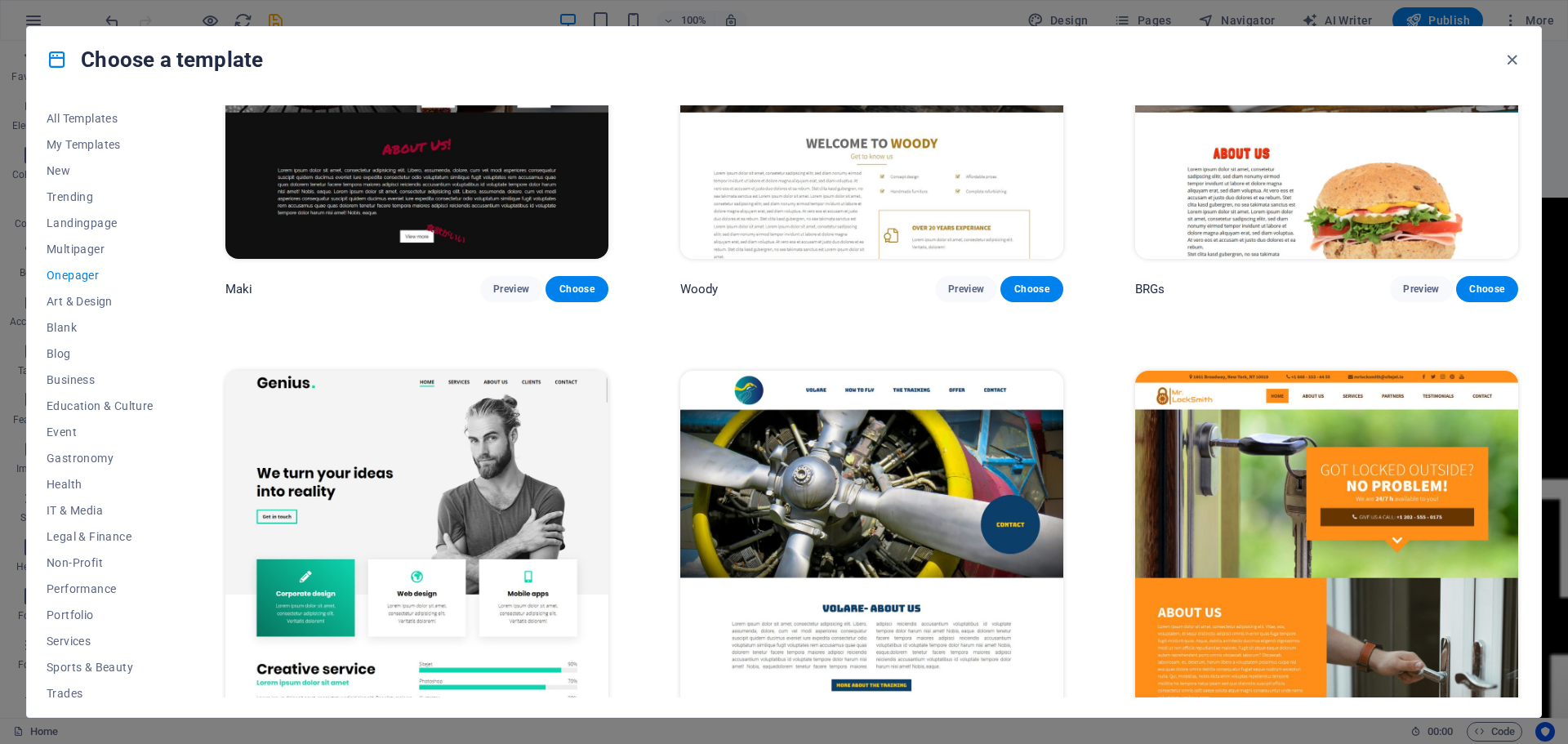 scroll, scrollTop: 4573, scrollLeft: 0, axis: vertical 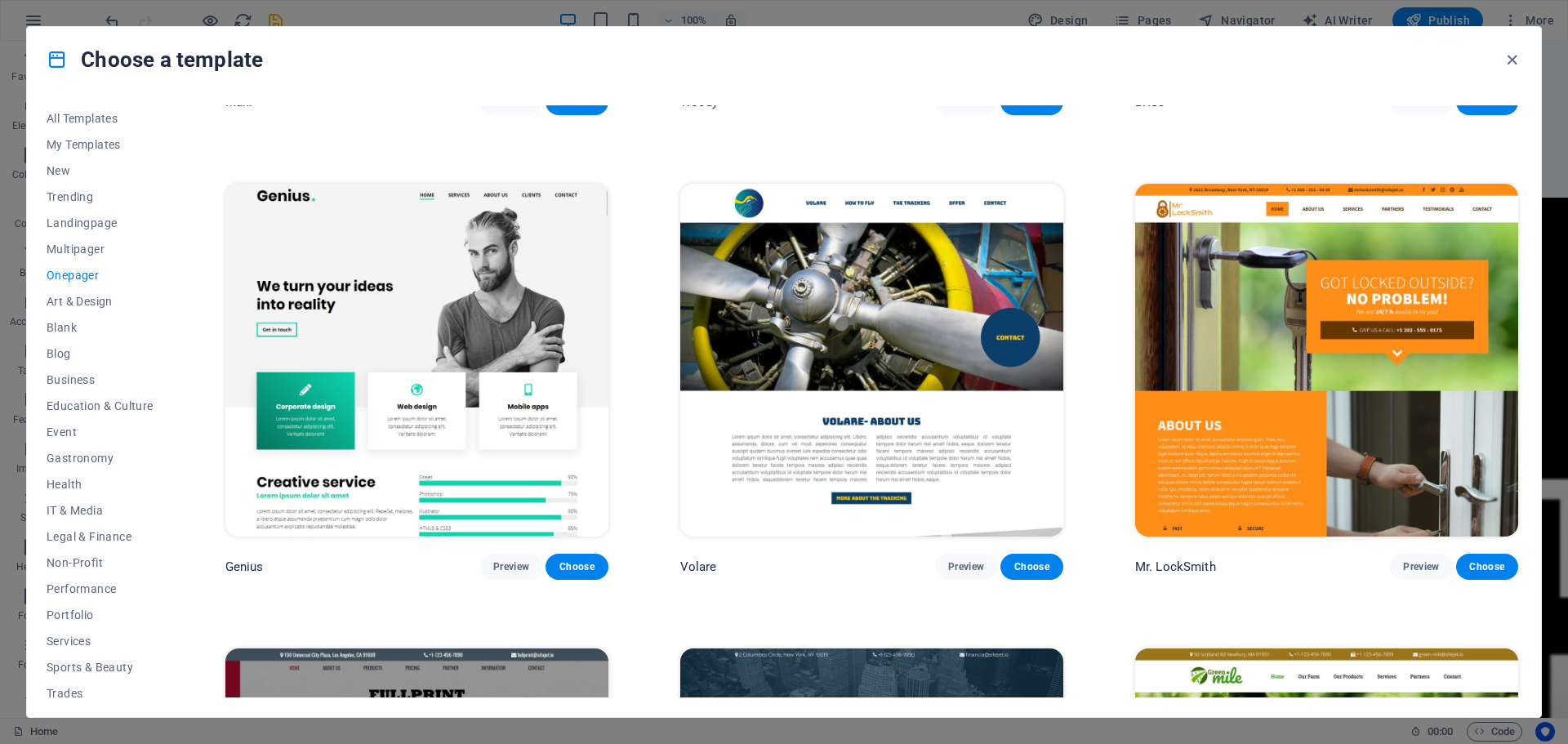 click at bounding box center [1326, 360] 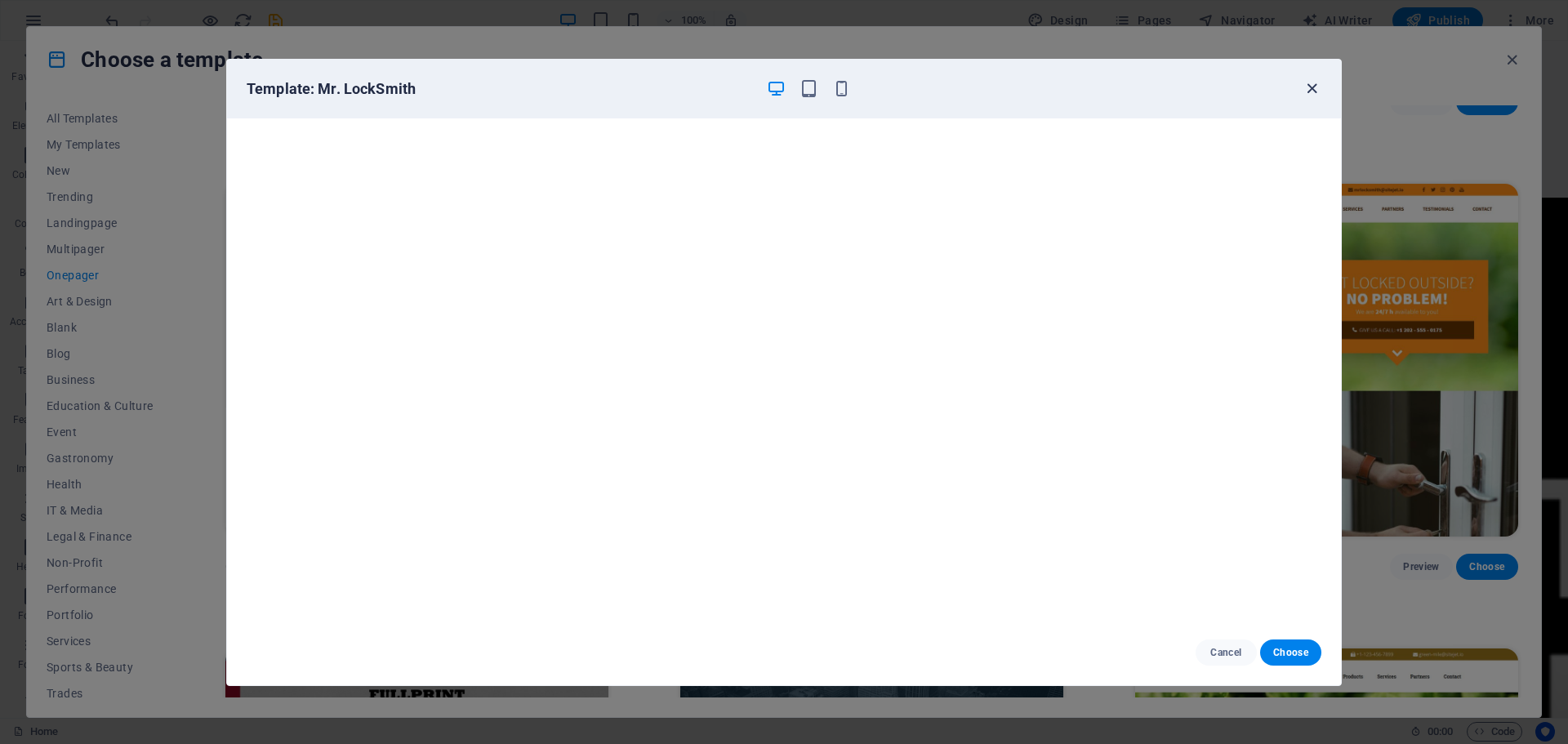 click at bounding box center (1312, 88) 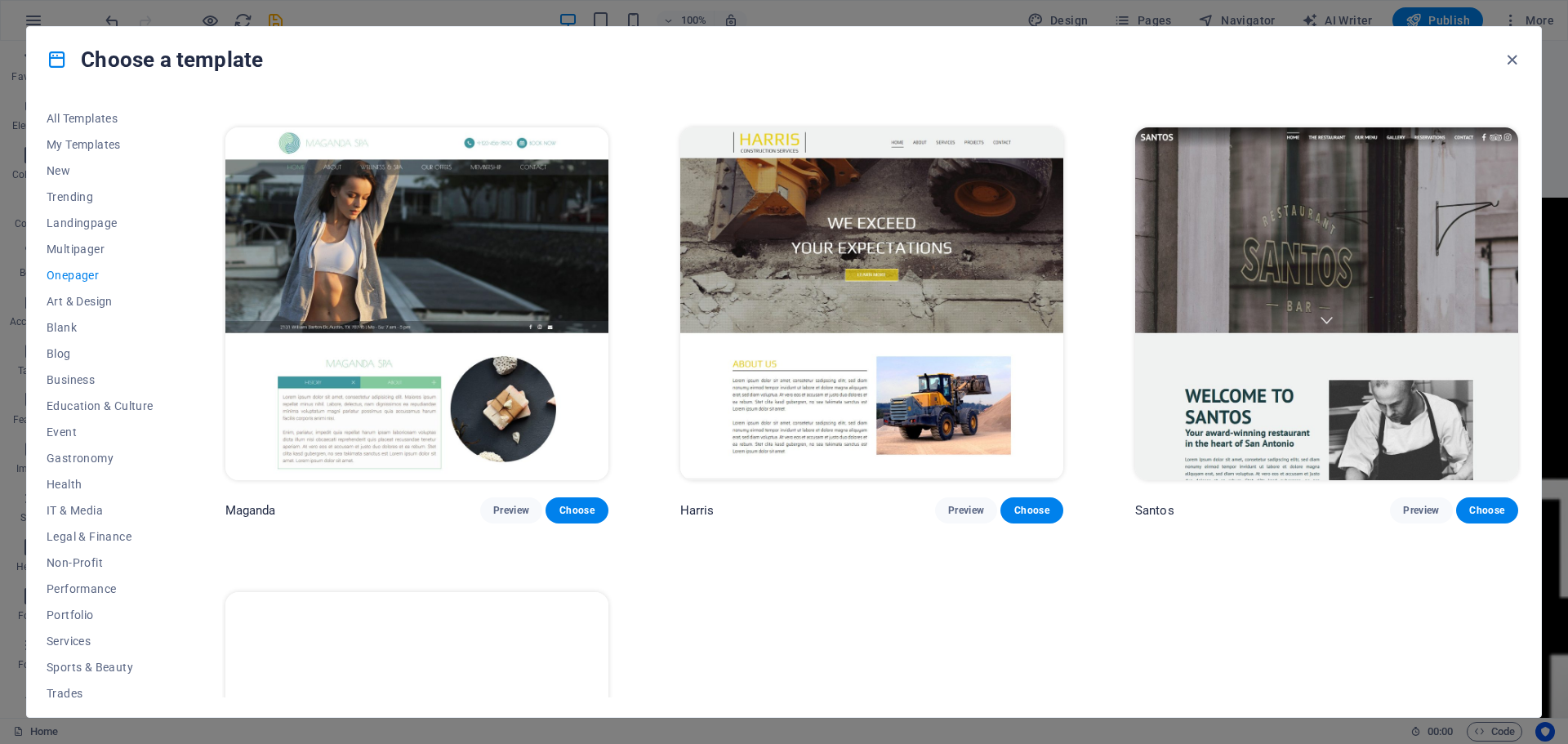 scroll, scrollTop: 10456, scrollLeft: 0, axis: vertical 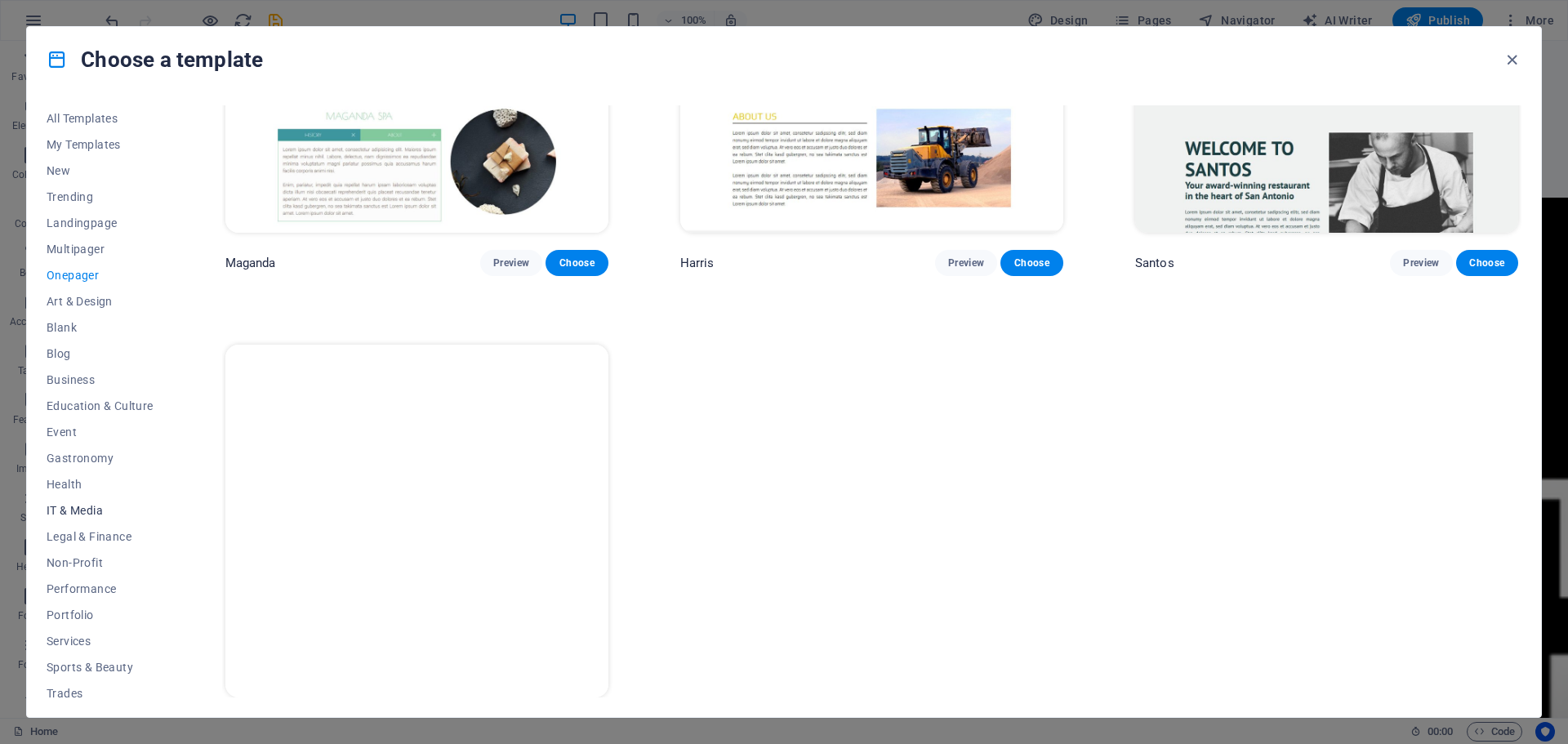 click on "IT & Media" at bounding box center (100, 510) 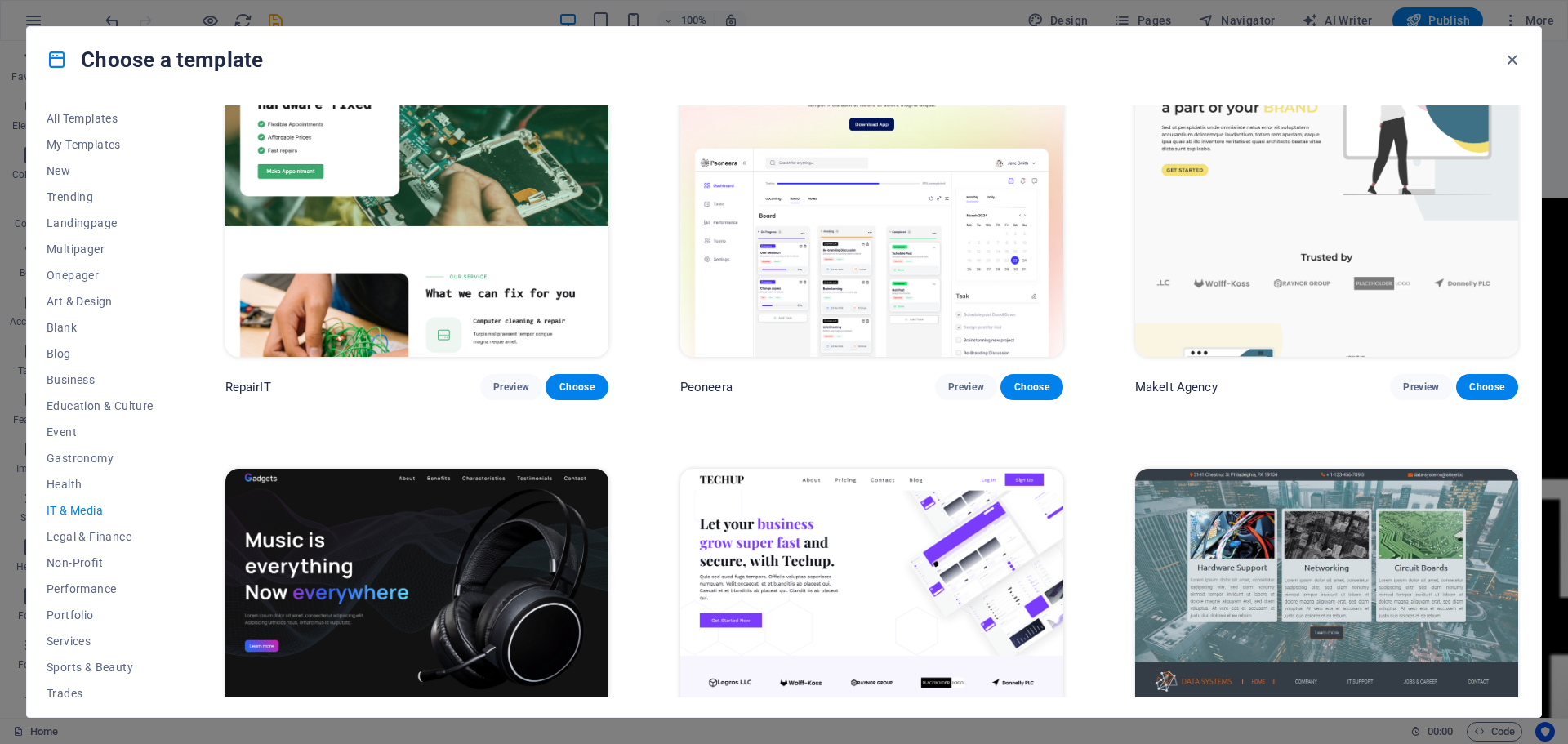 scroll, scrollTop: 0, scrollLeft: 0, axis: both 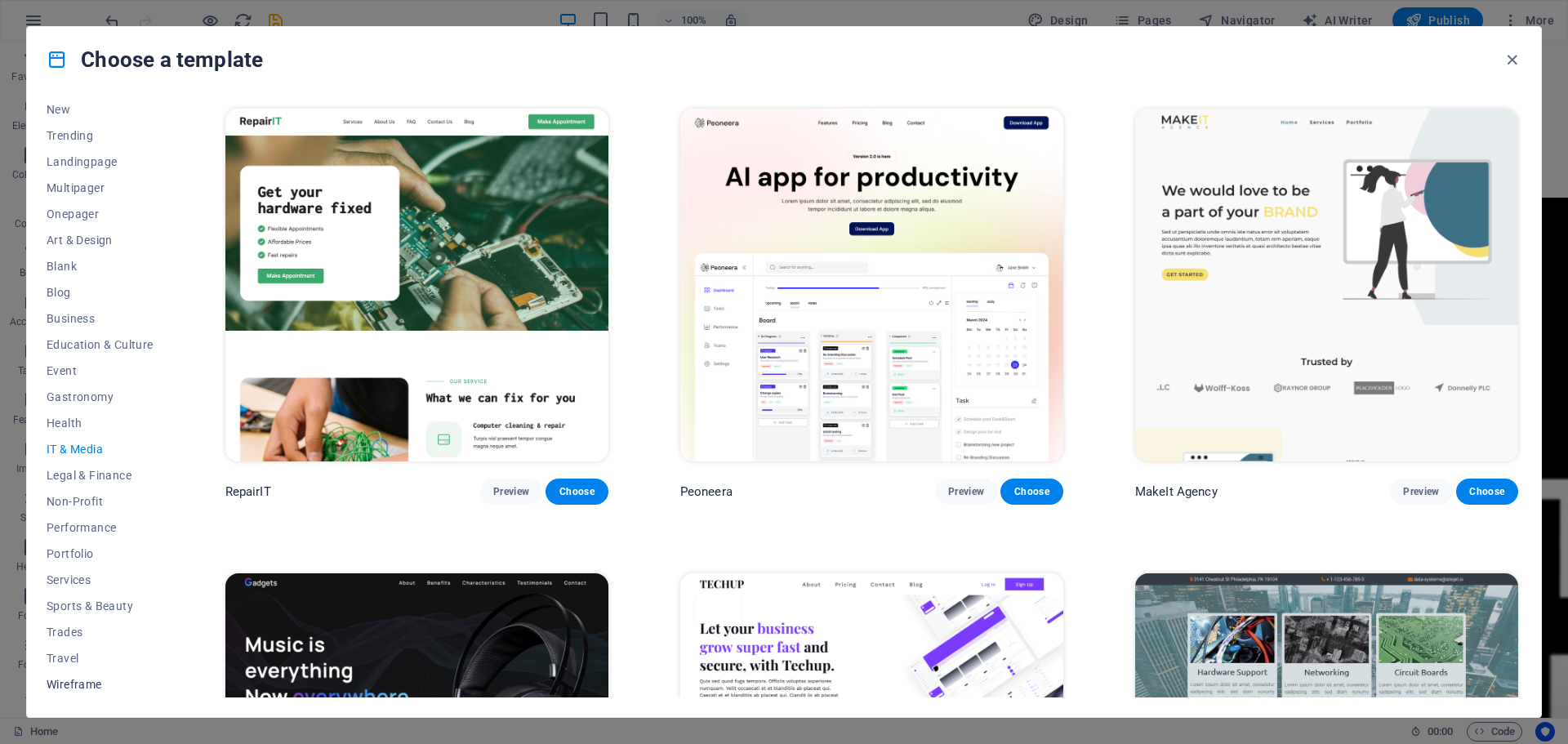 click on "Wireframe" at bounding box center [100, 684] 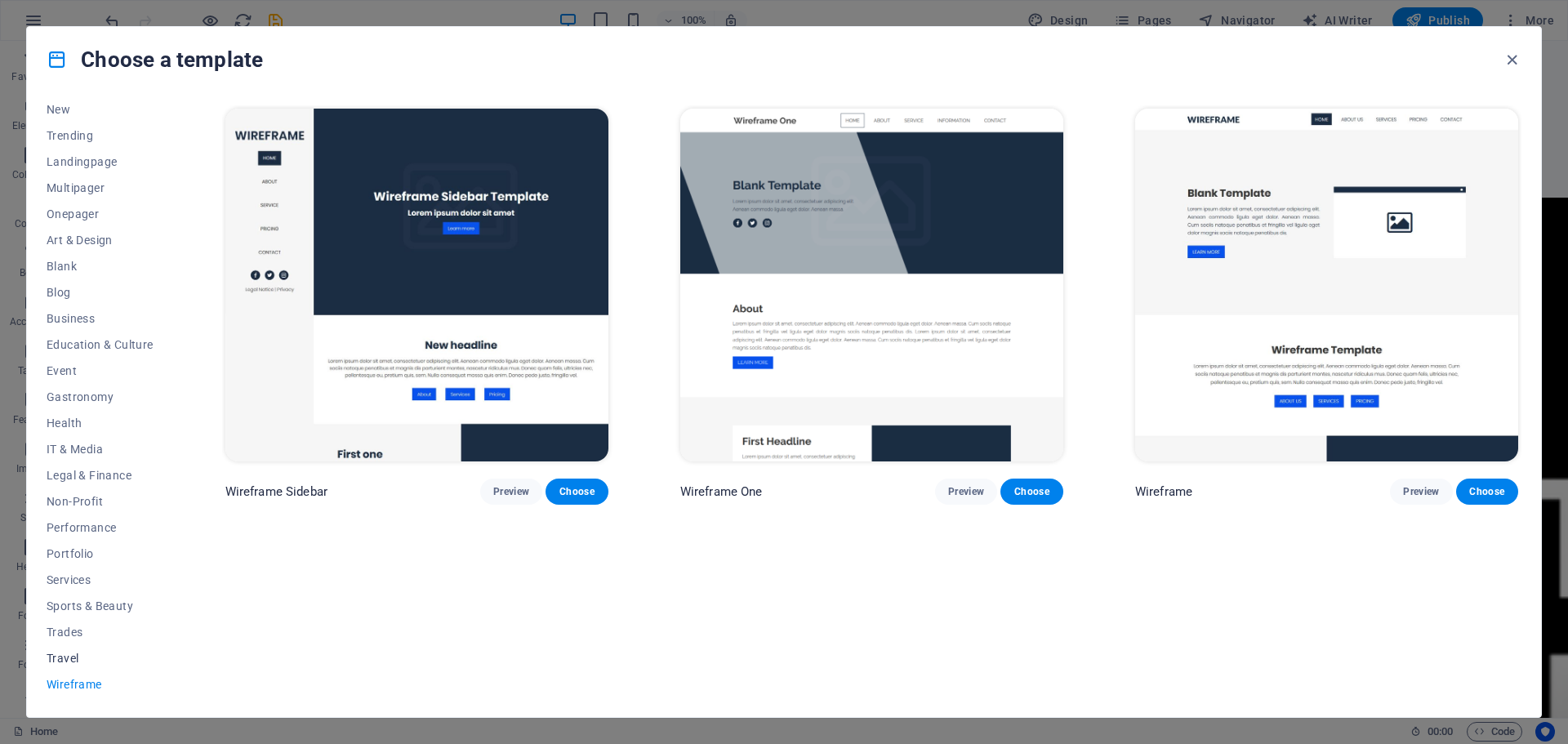 click on "Travel" at bounding box center (100, 658) 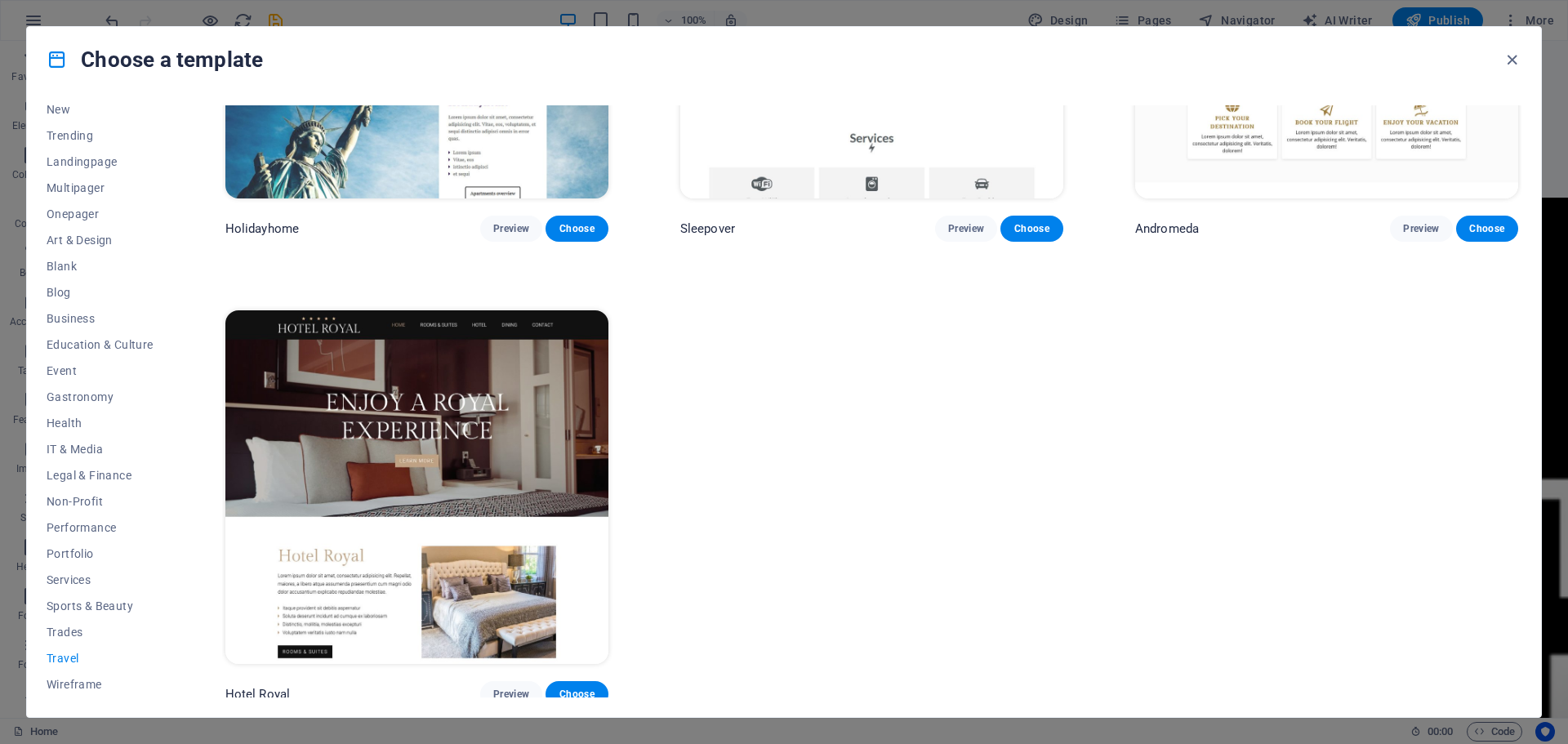 scroll, scrollTop: 732, scrollLeft: 0, axis: vertical 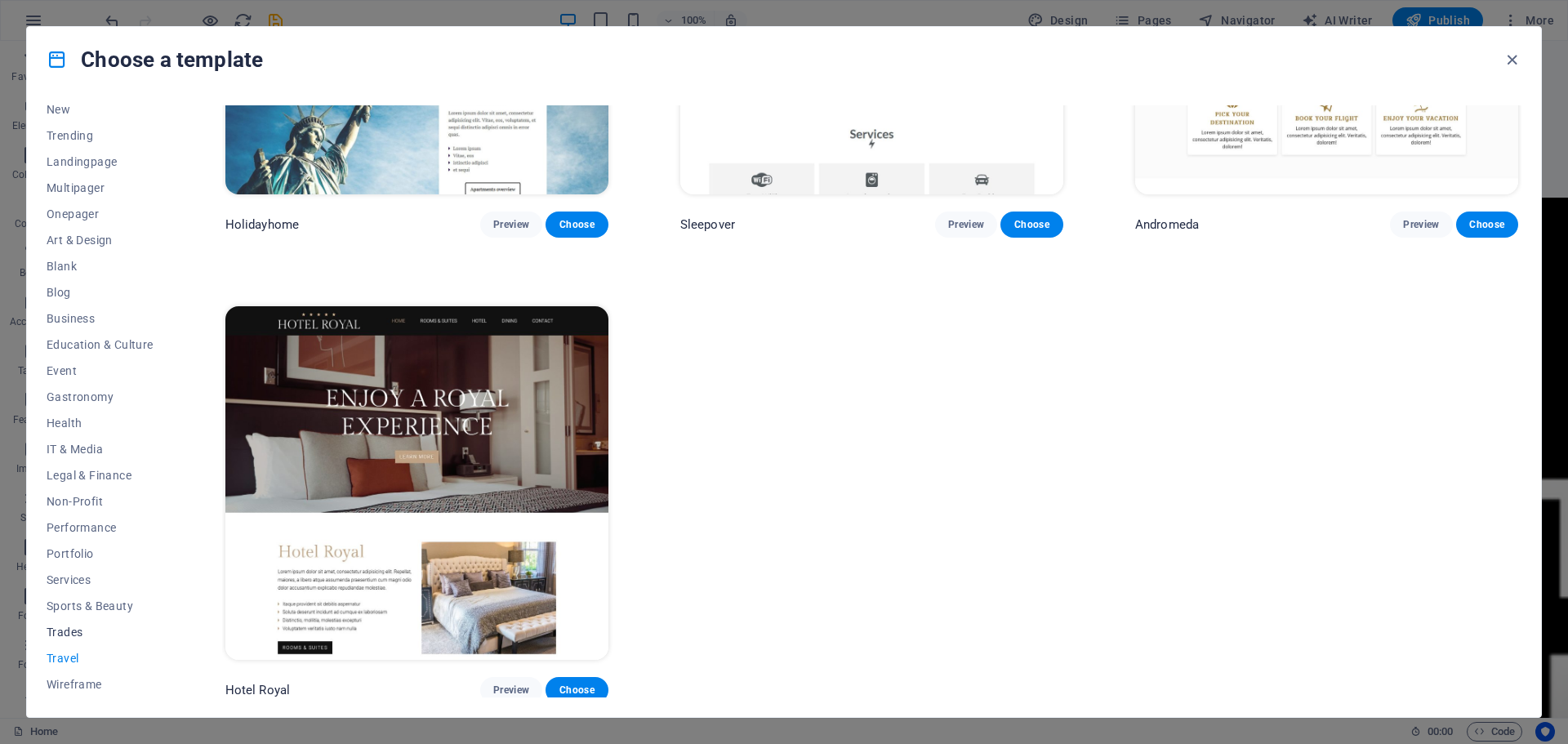 click on "Trades" at bounding box center (100, 632) 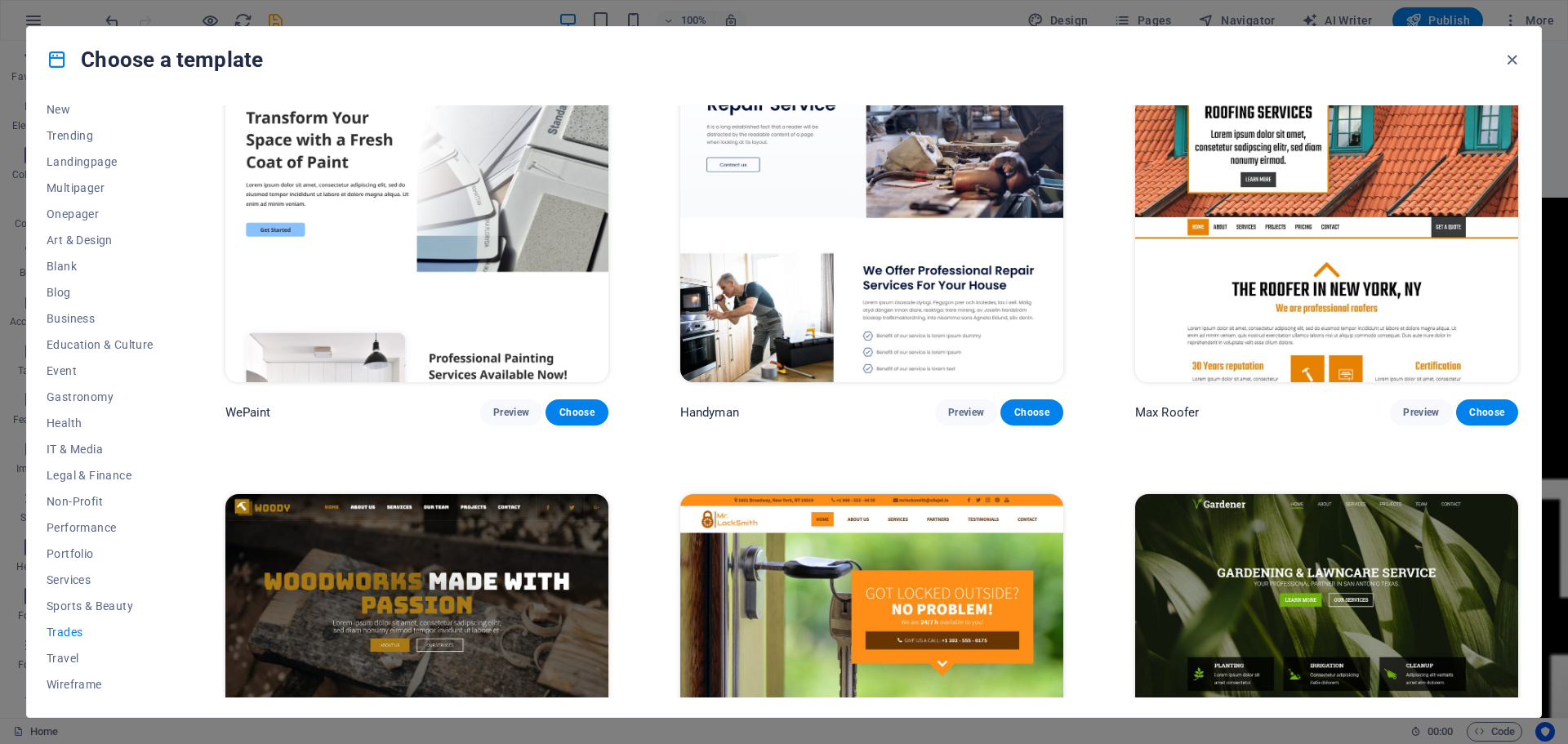 scroll, scrollTop: 163, scrollLeft: 0, axis: vertical 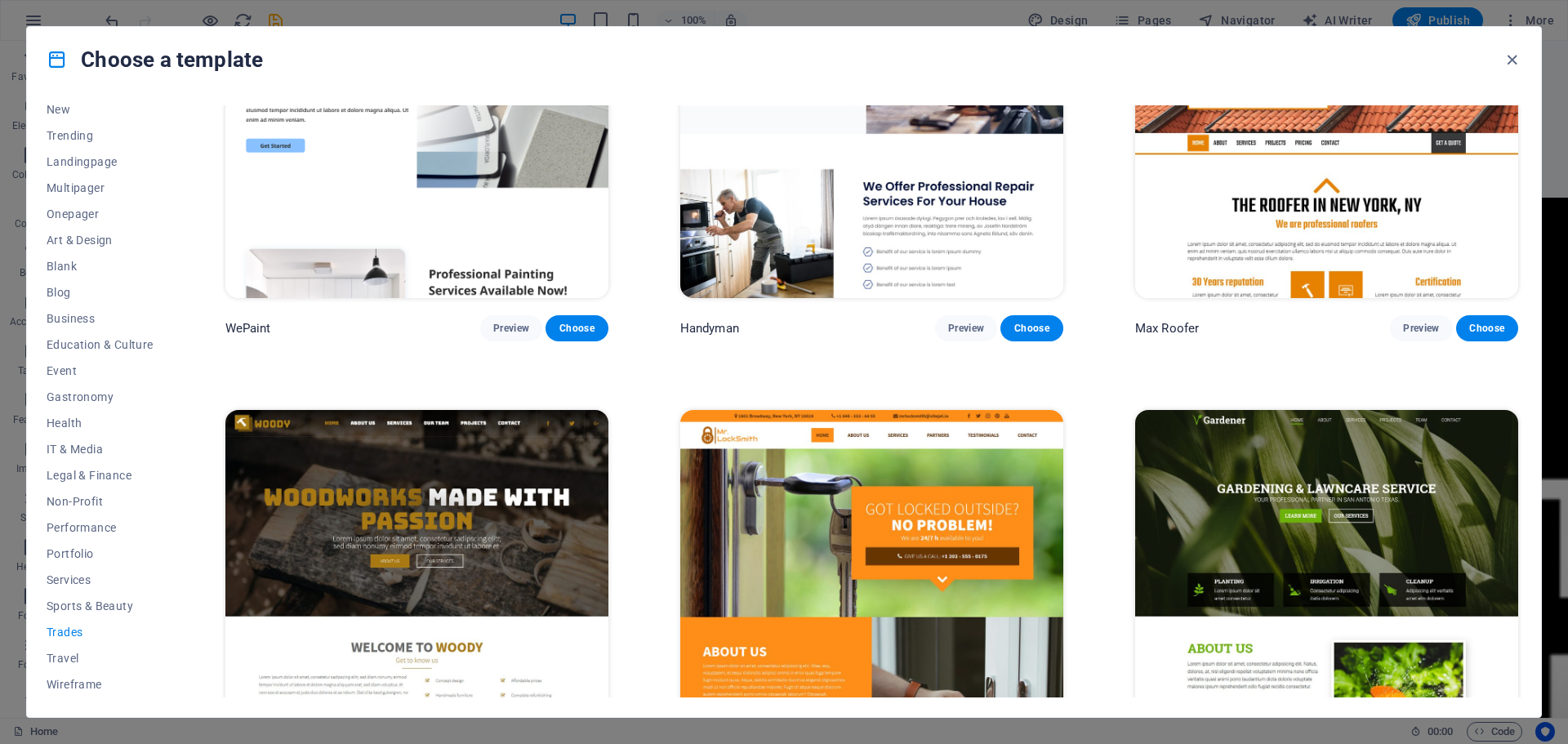 click at bounding box center [871, 586] 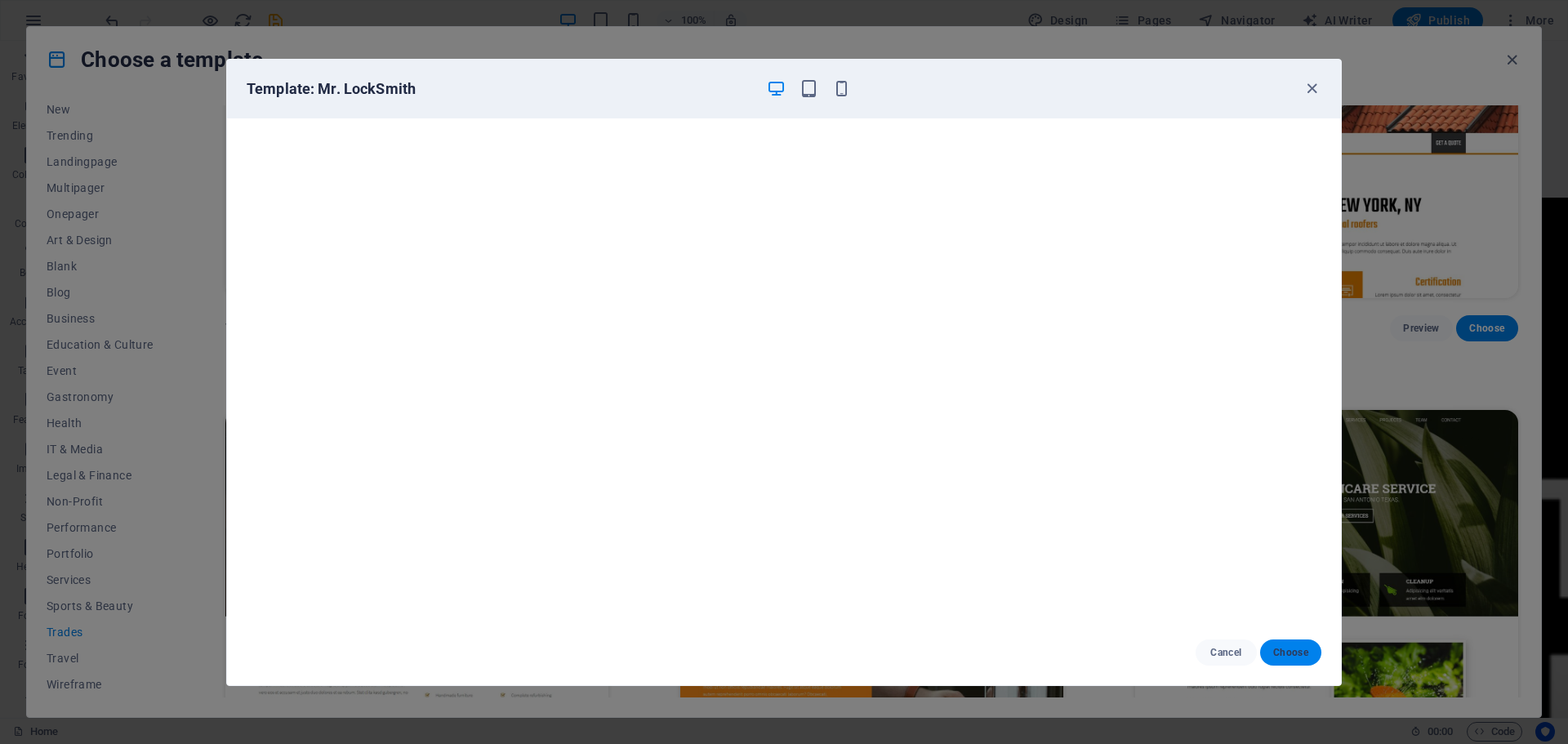 click on "Choose" at bounding box center (1290, 653) 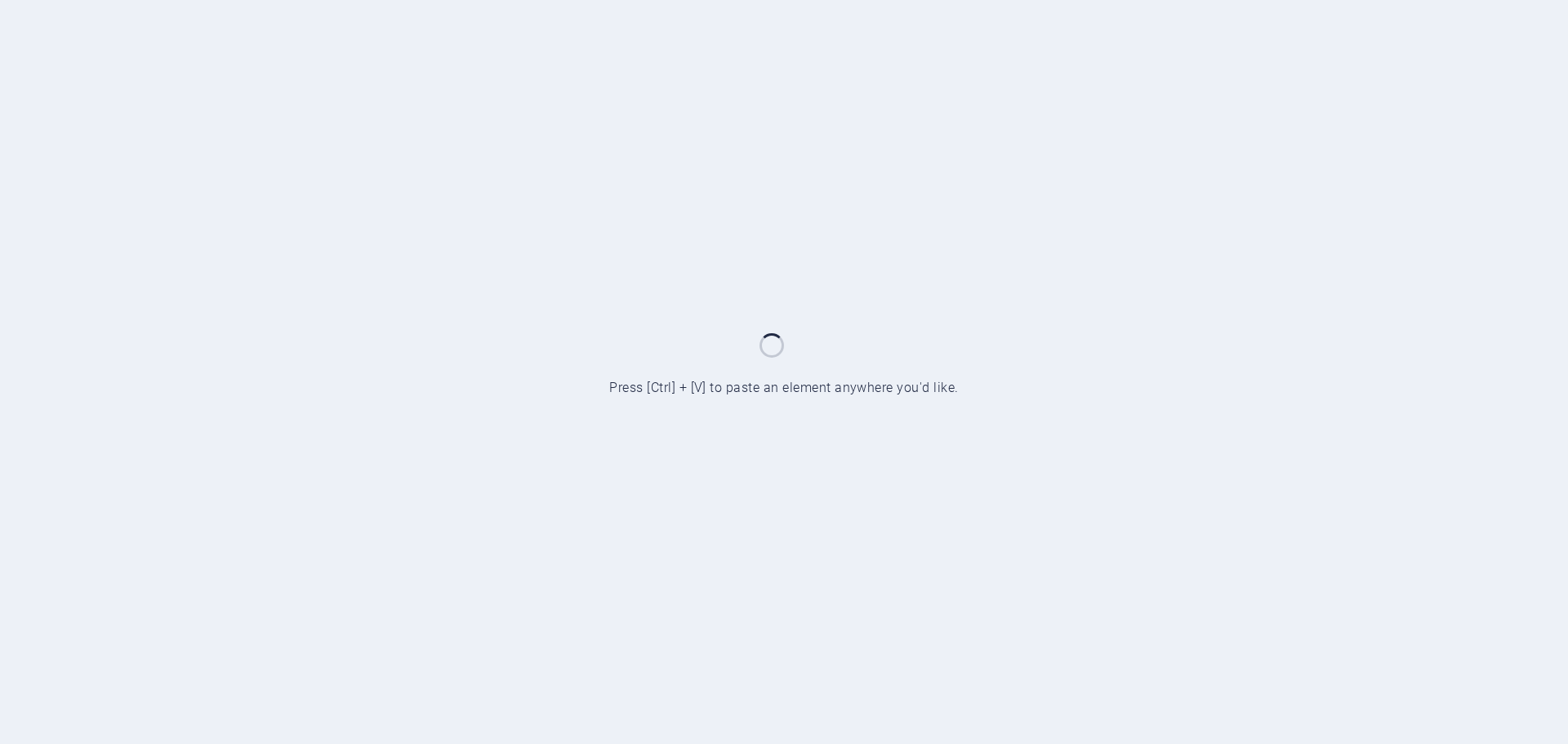 scroll, scrollTop: 0, scrollLeft: 0, axis: both 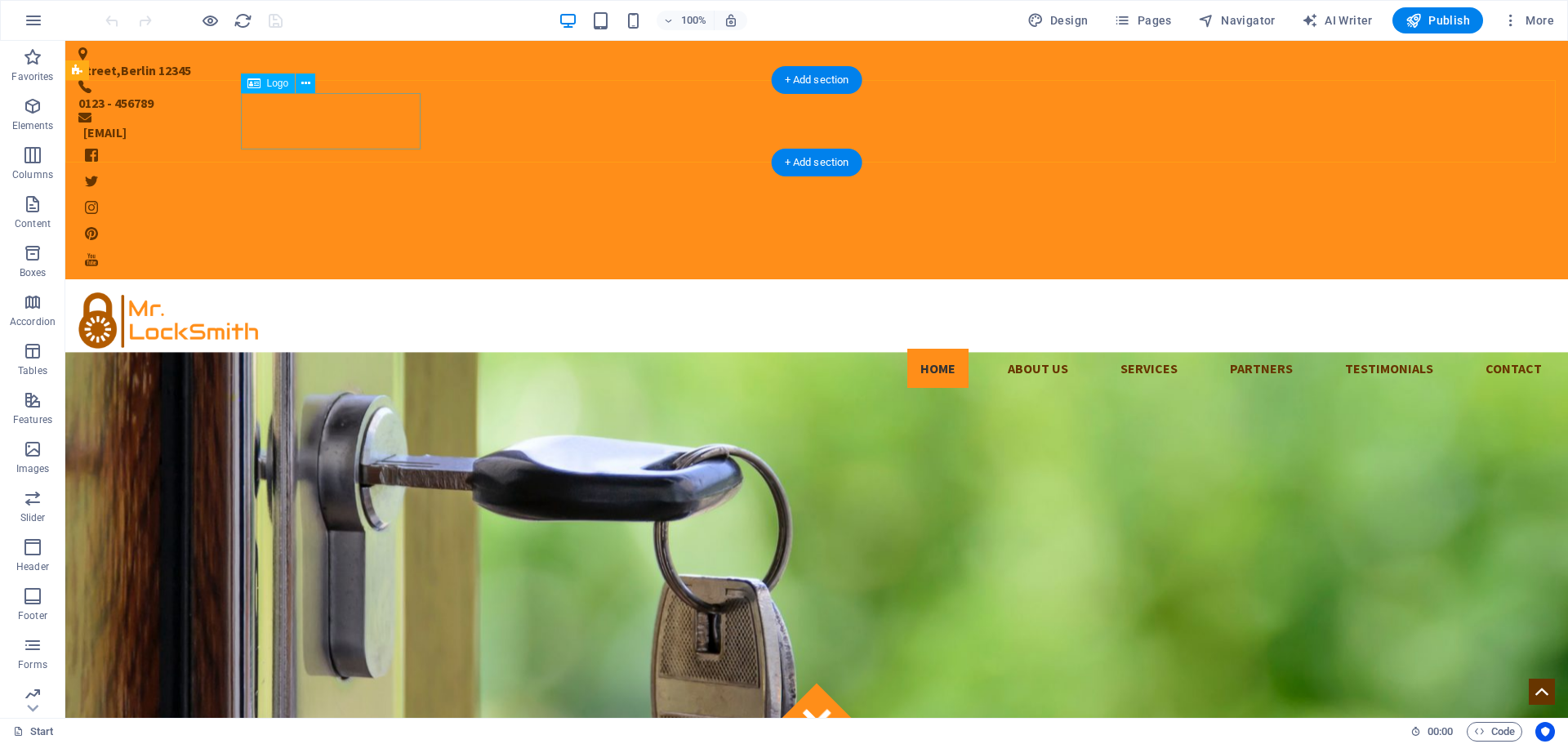 click at bounding box center (817, 320) 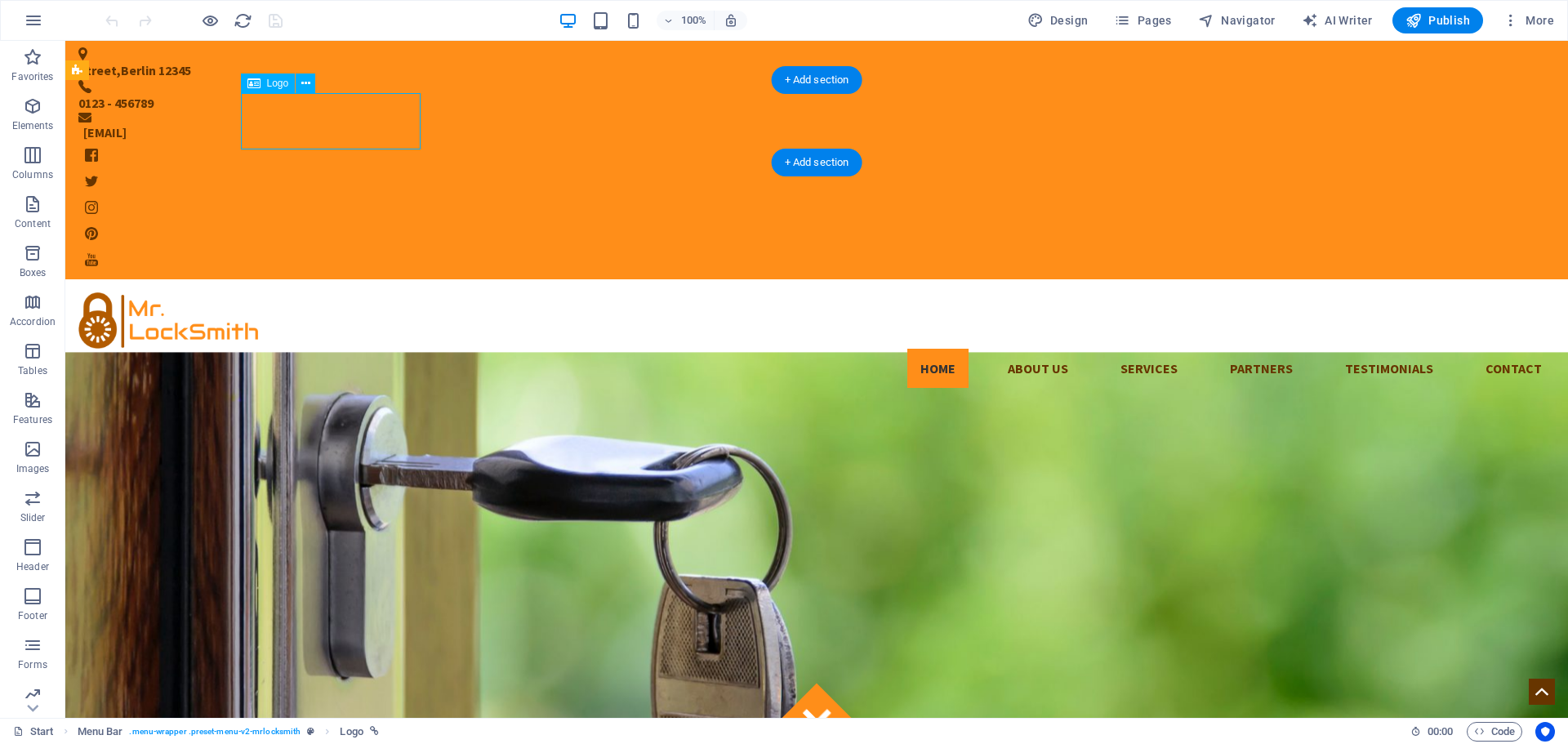 click at bounding box center (817, 320) 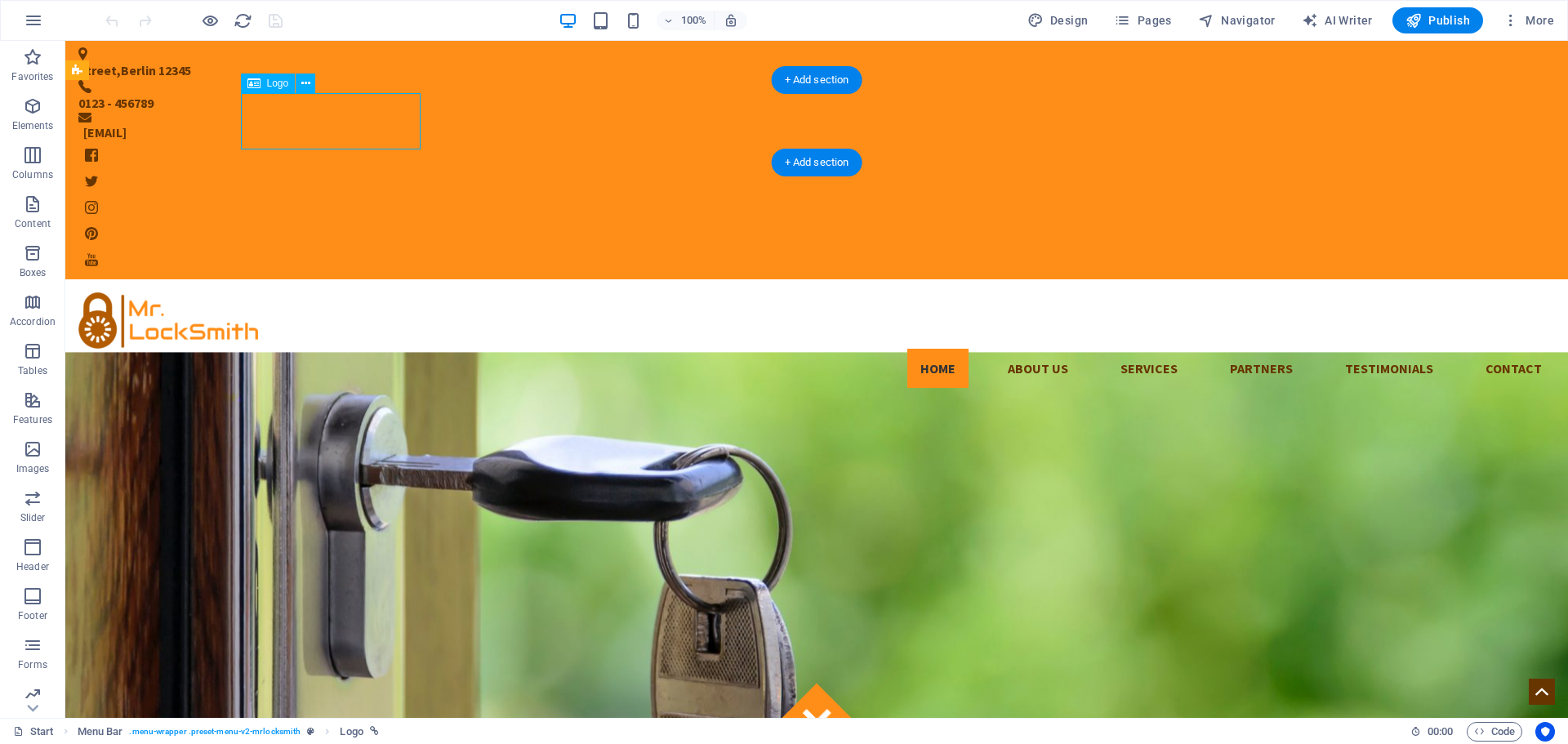 select on "px" 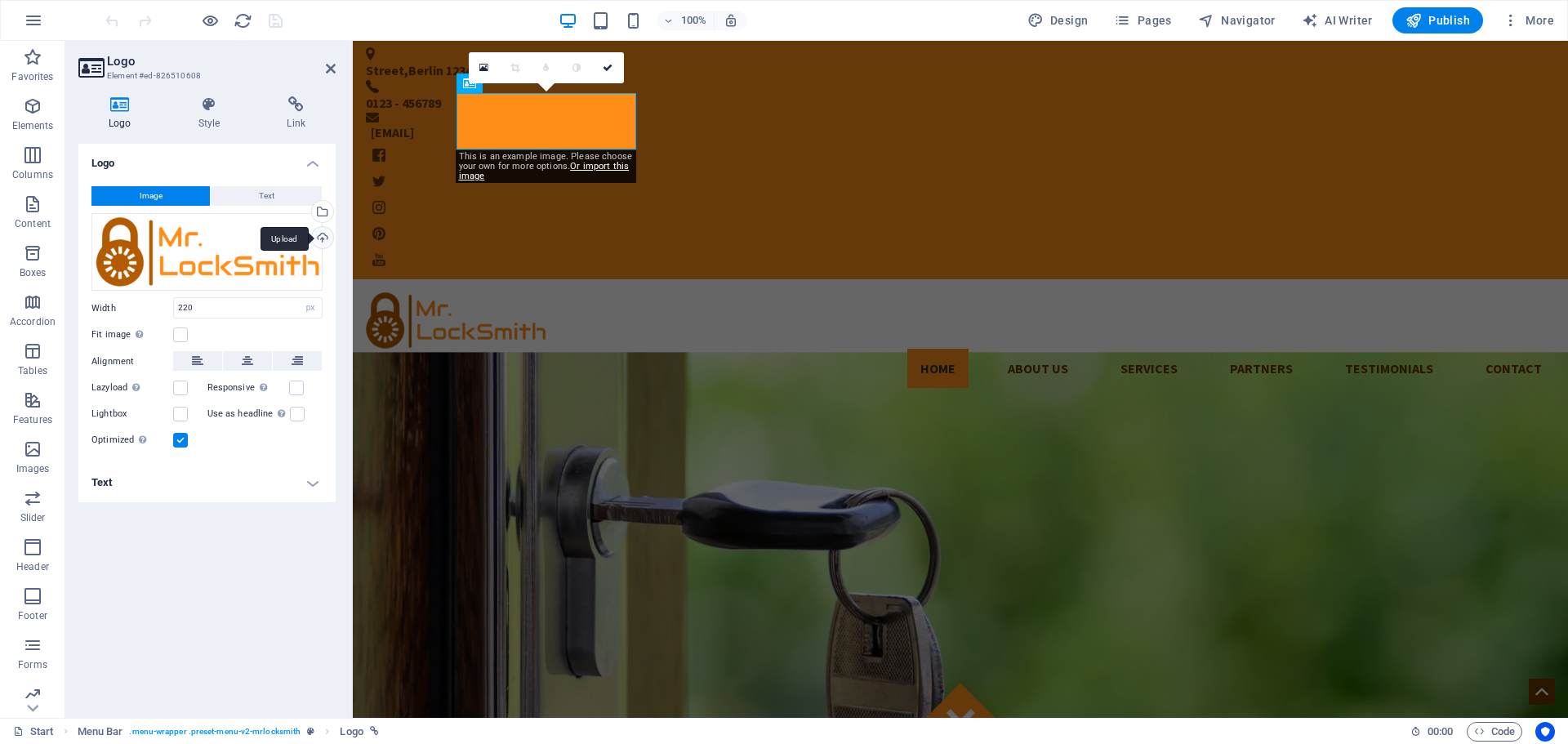 click on "Upload" at bounding box center (321, 239) 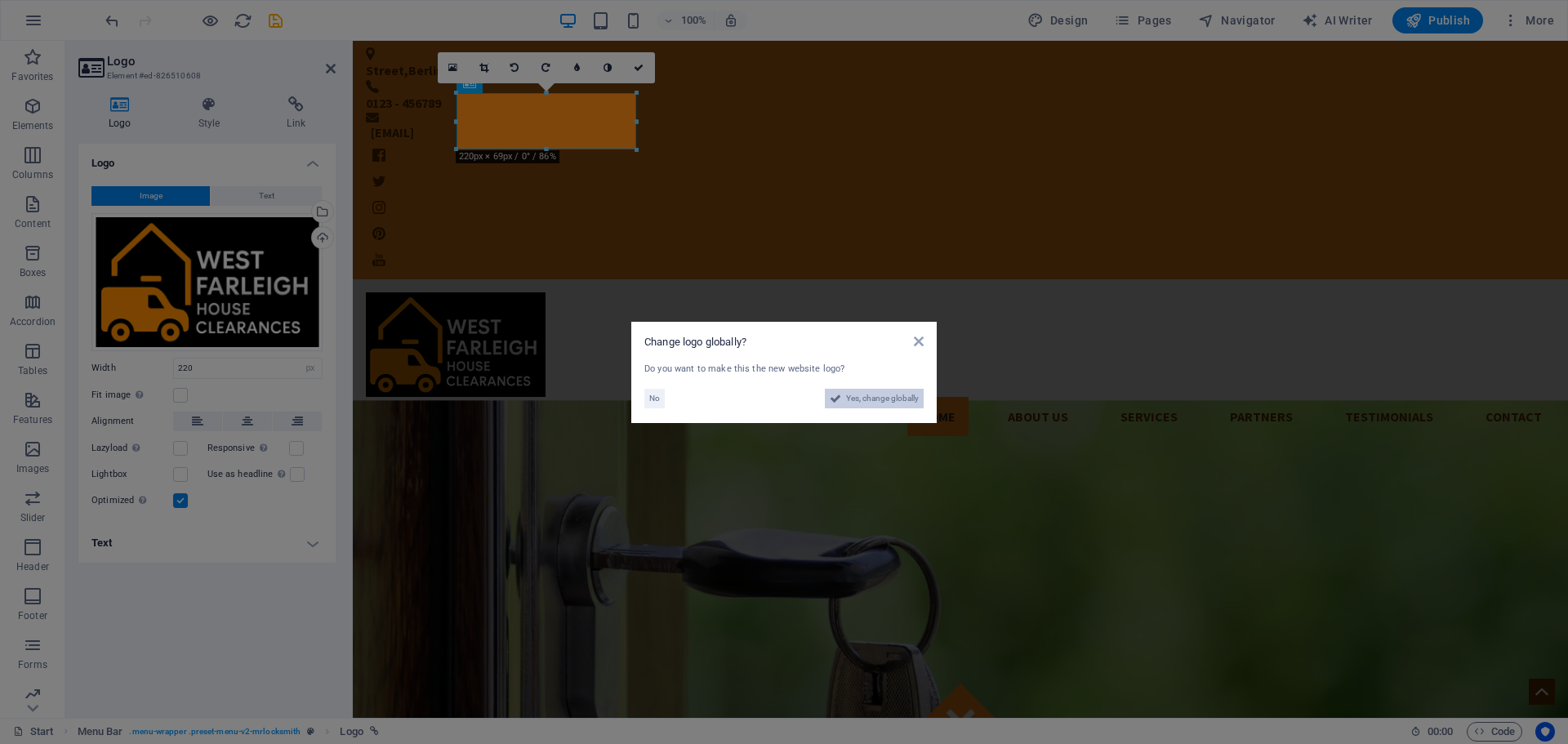 click on "Yes, change globally" at bounding box center [882, 399] 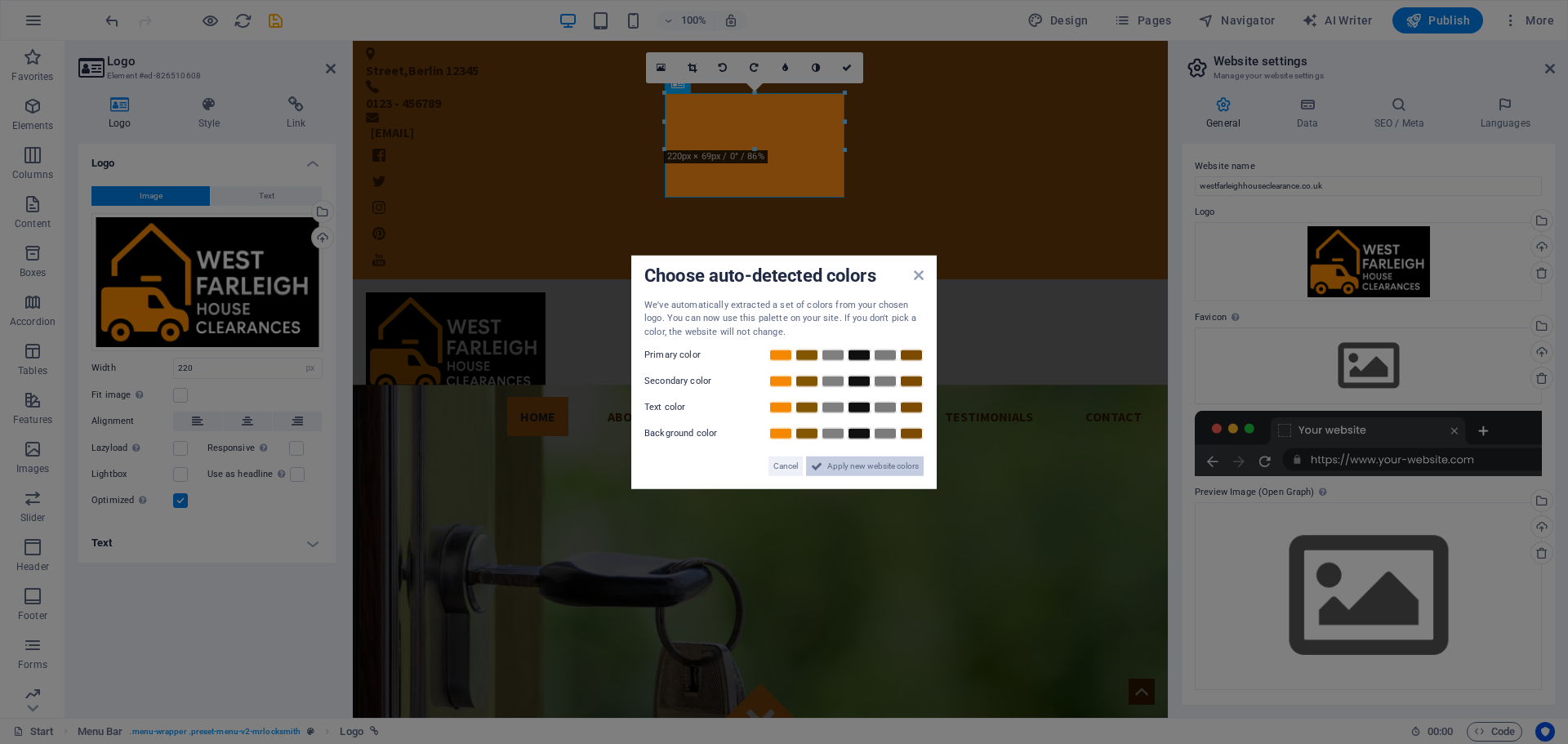 click on "Apply new website colors" at bounding box center (873, 466) 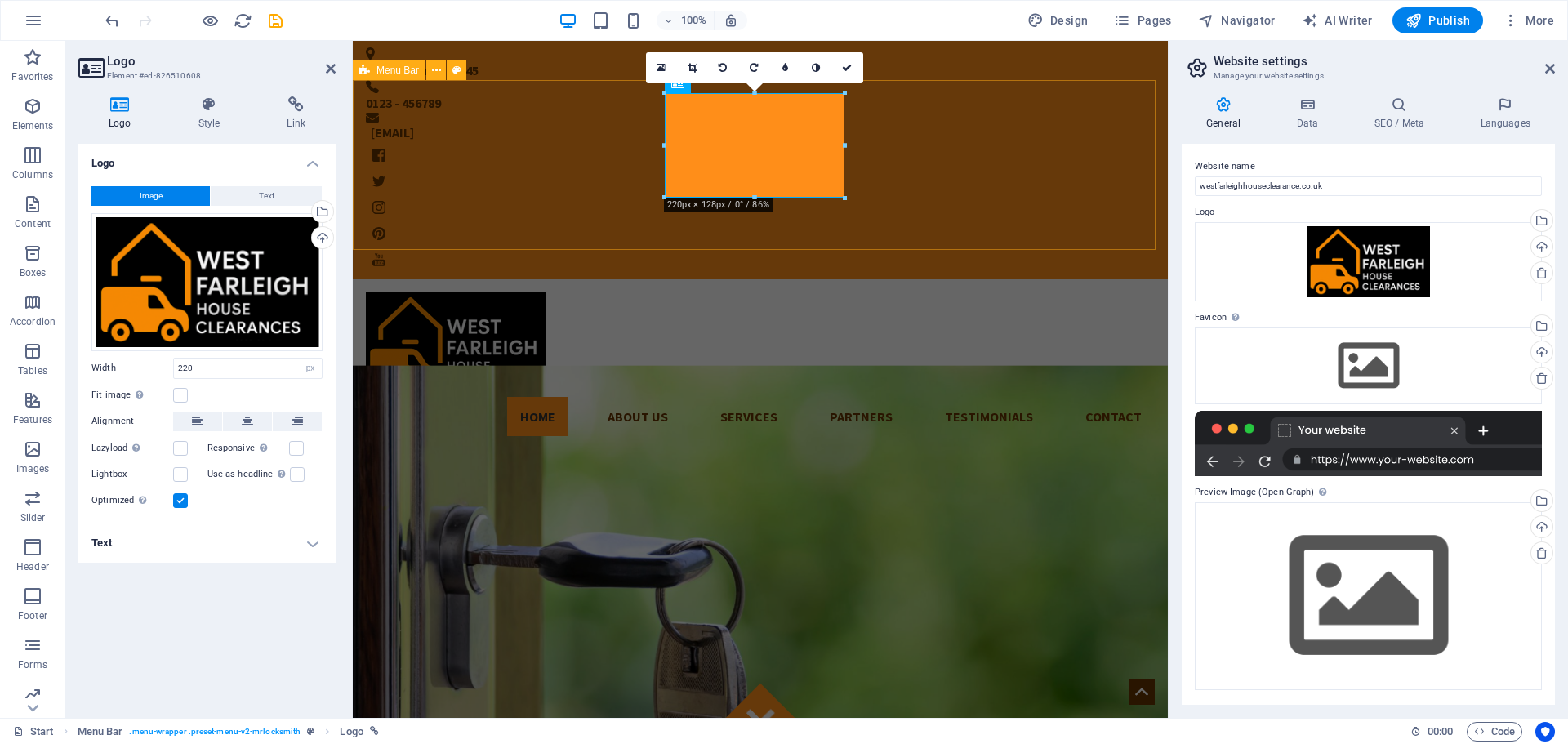 click on "Home About us Services Partners Testimonials Contact" at bounding box center [760, 364] 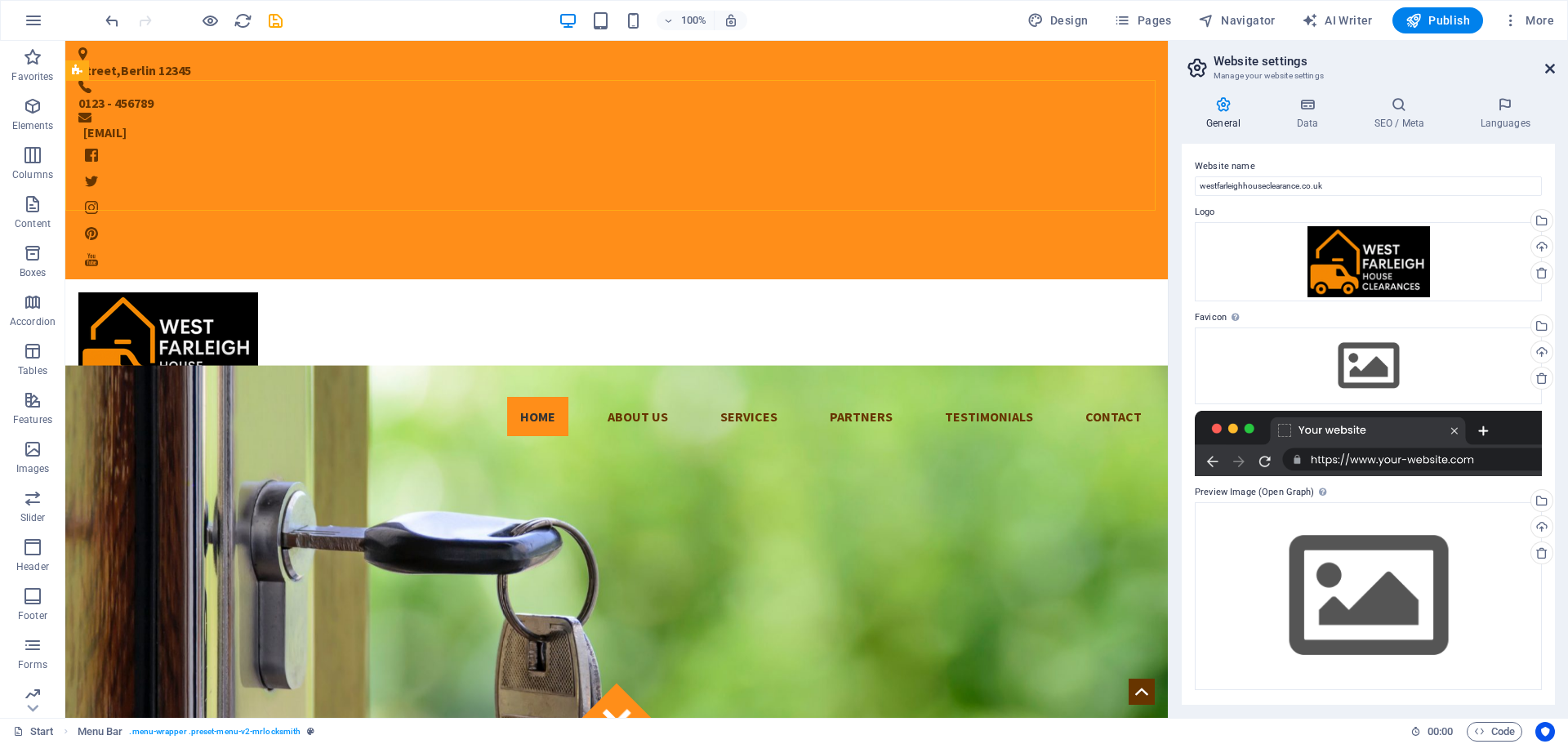 click at bounding box center (1550, 69) 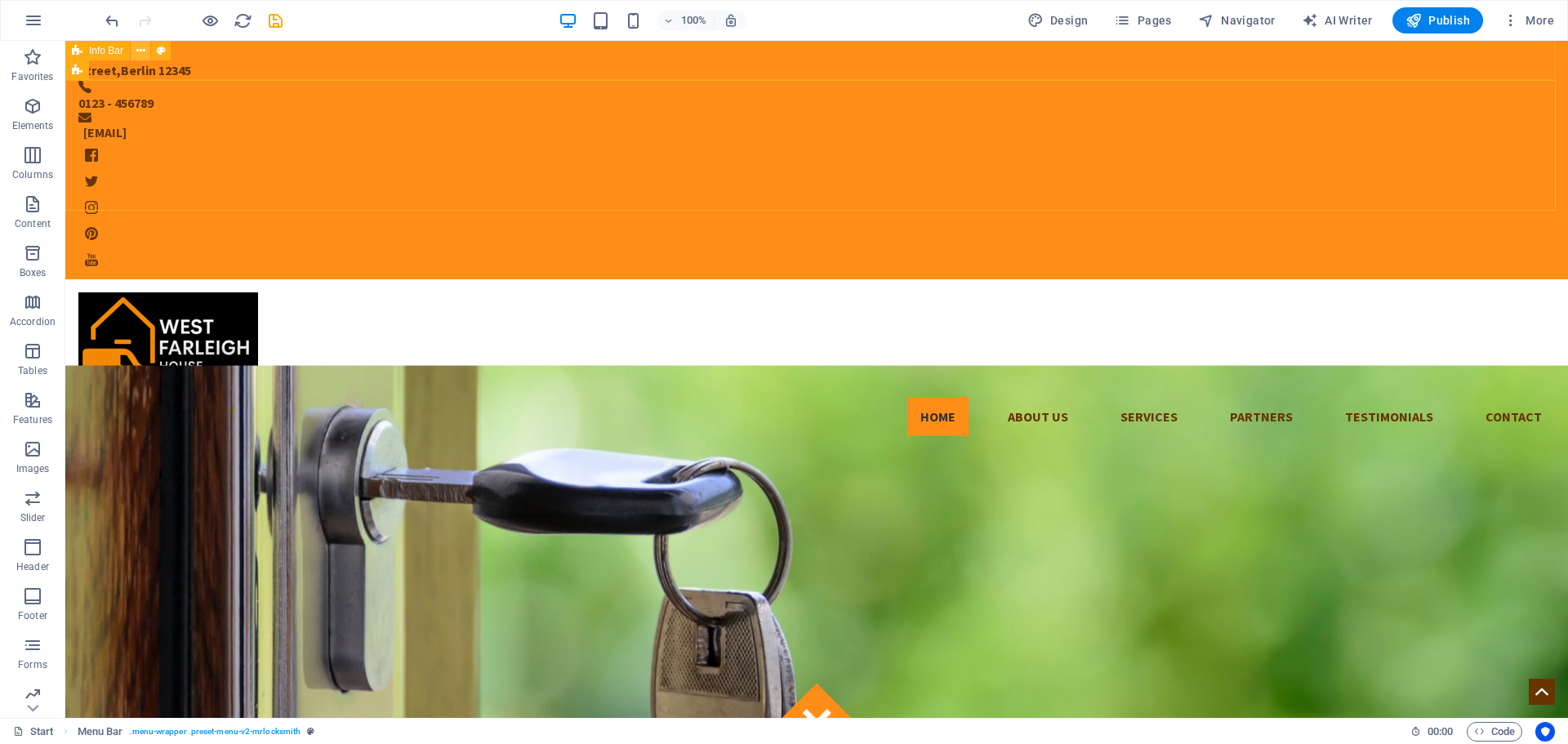 click at bounding box center [140, 51] 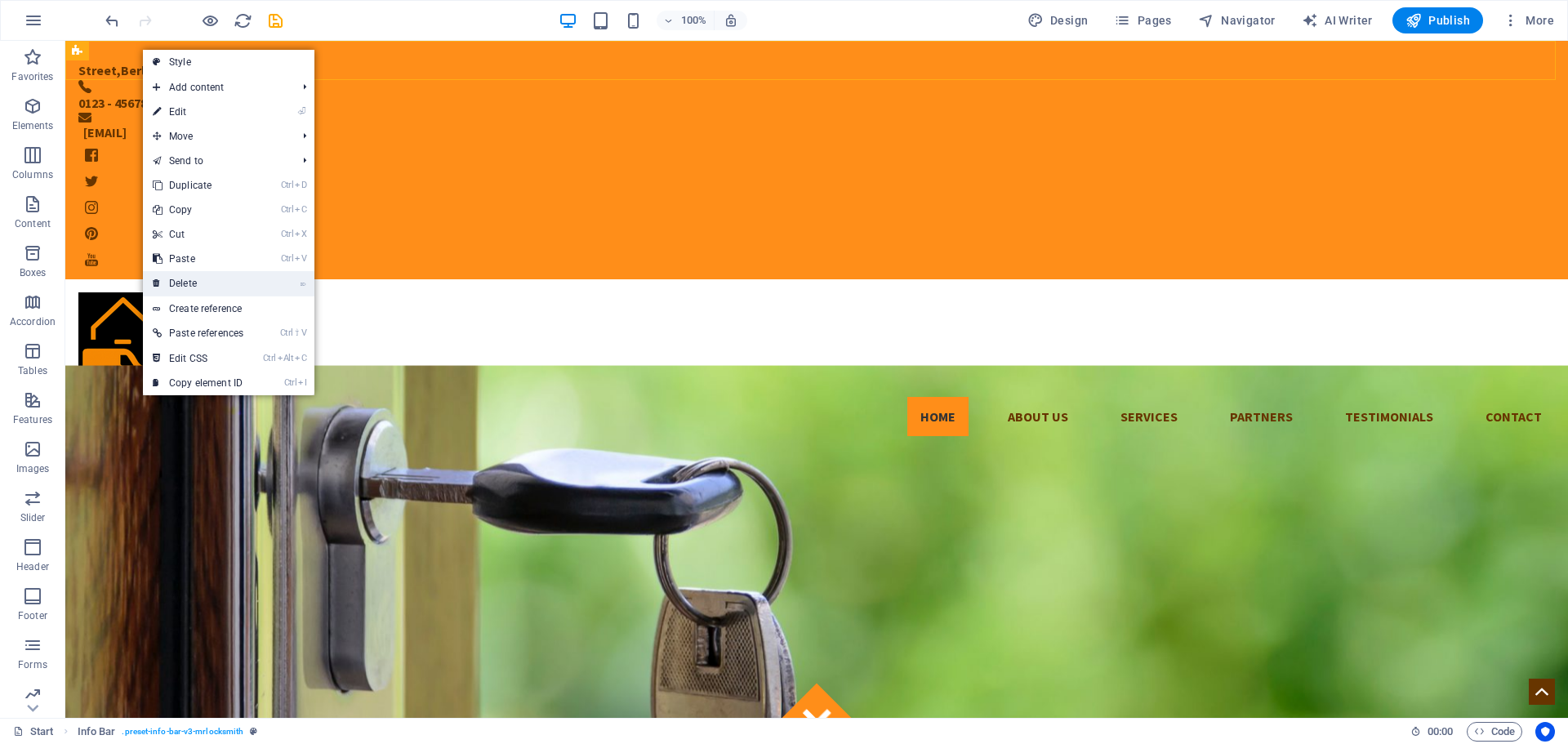 click on "⌦  Delete" at bounding box center [198, 283] 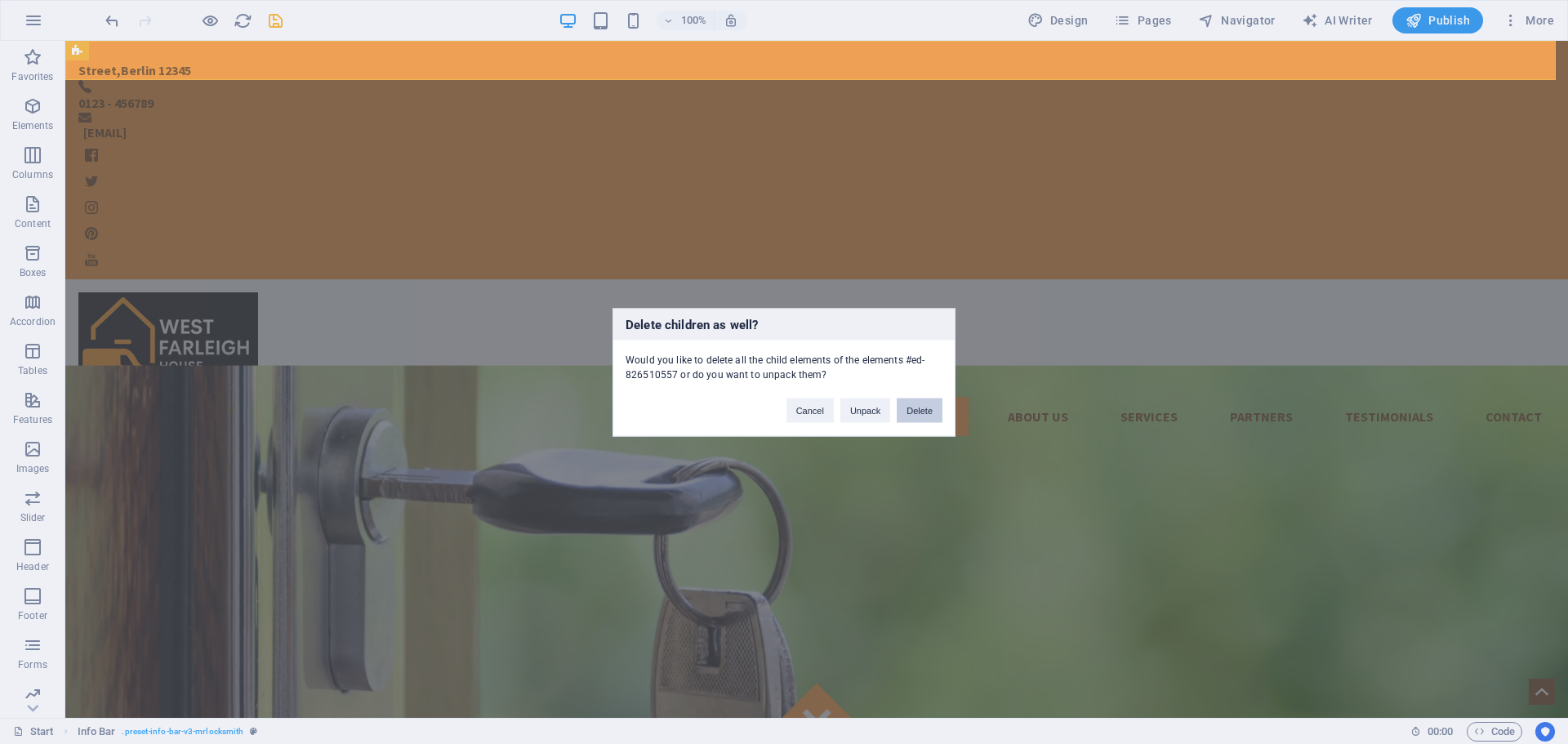 click on "Delete" at bounding box center [920, 410] 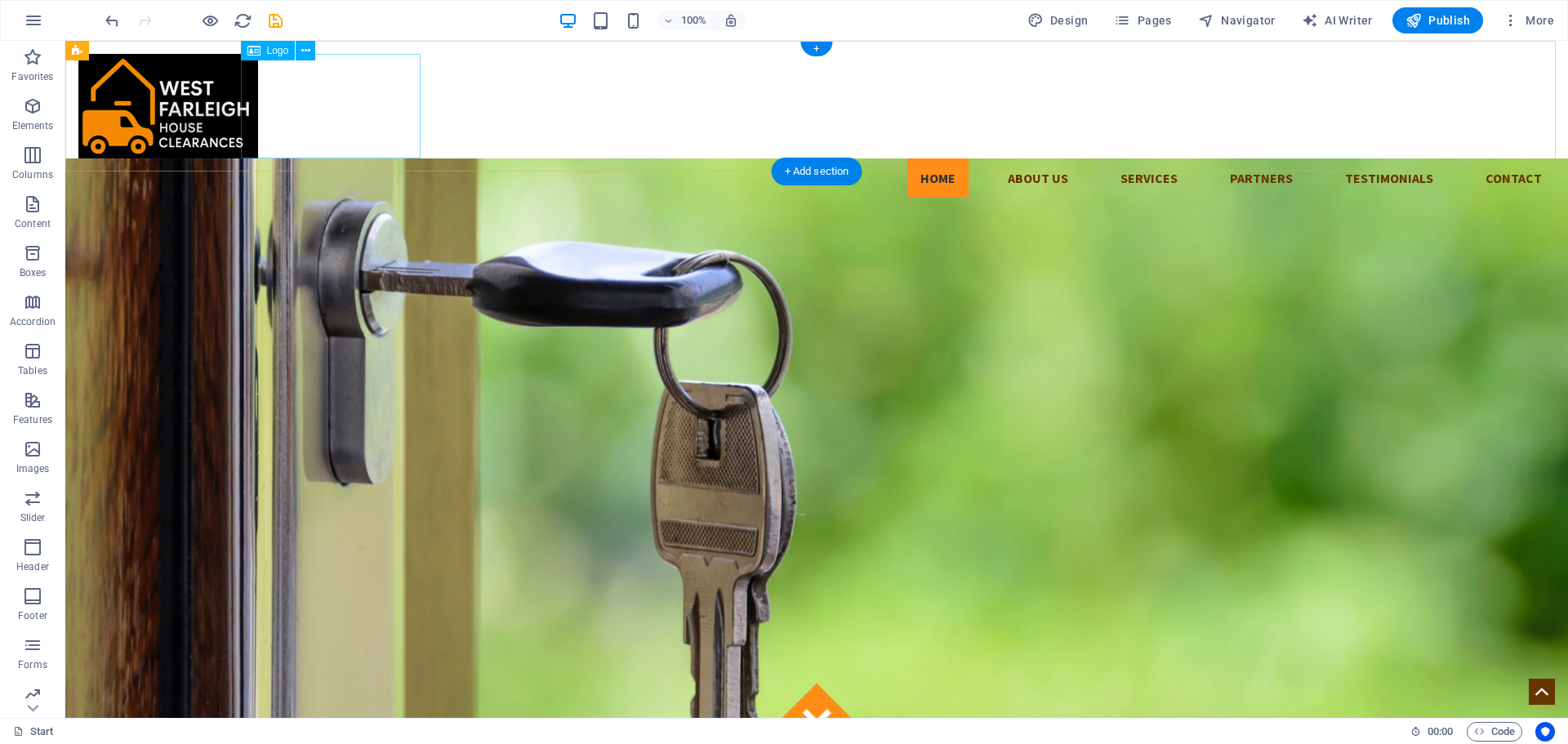 click at bounding box center (817, 106) 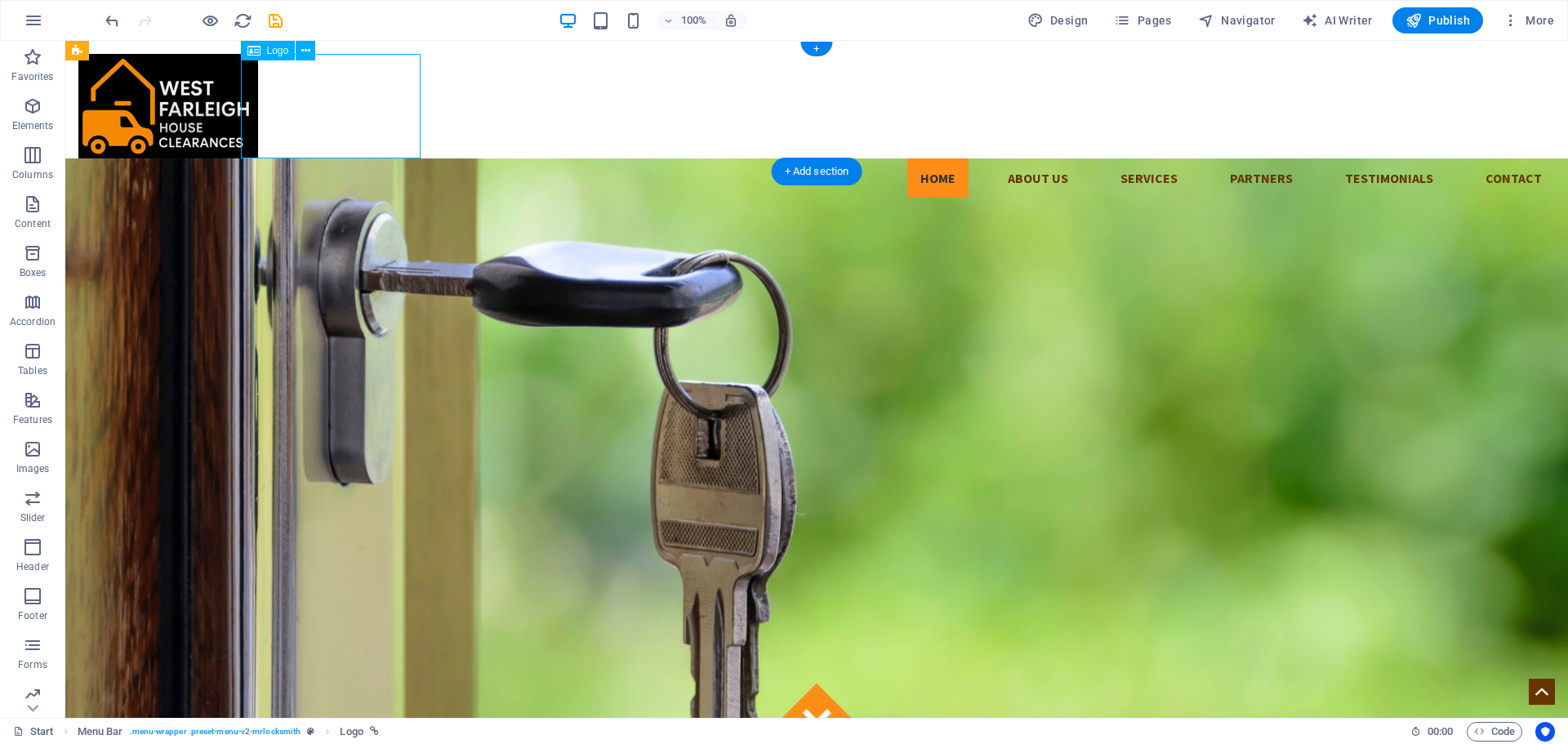 click at bounding box center [817, 106] 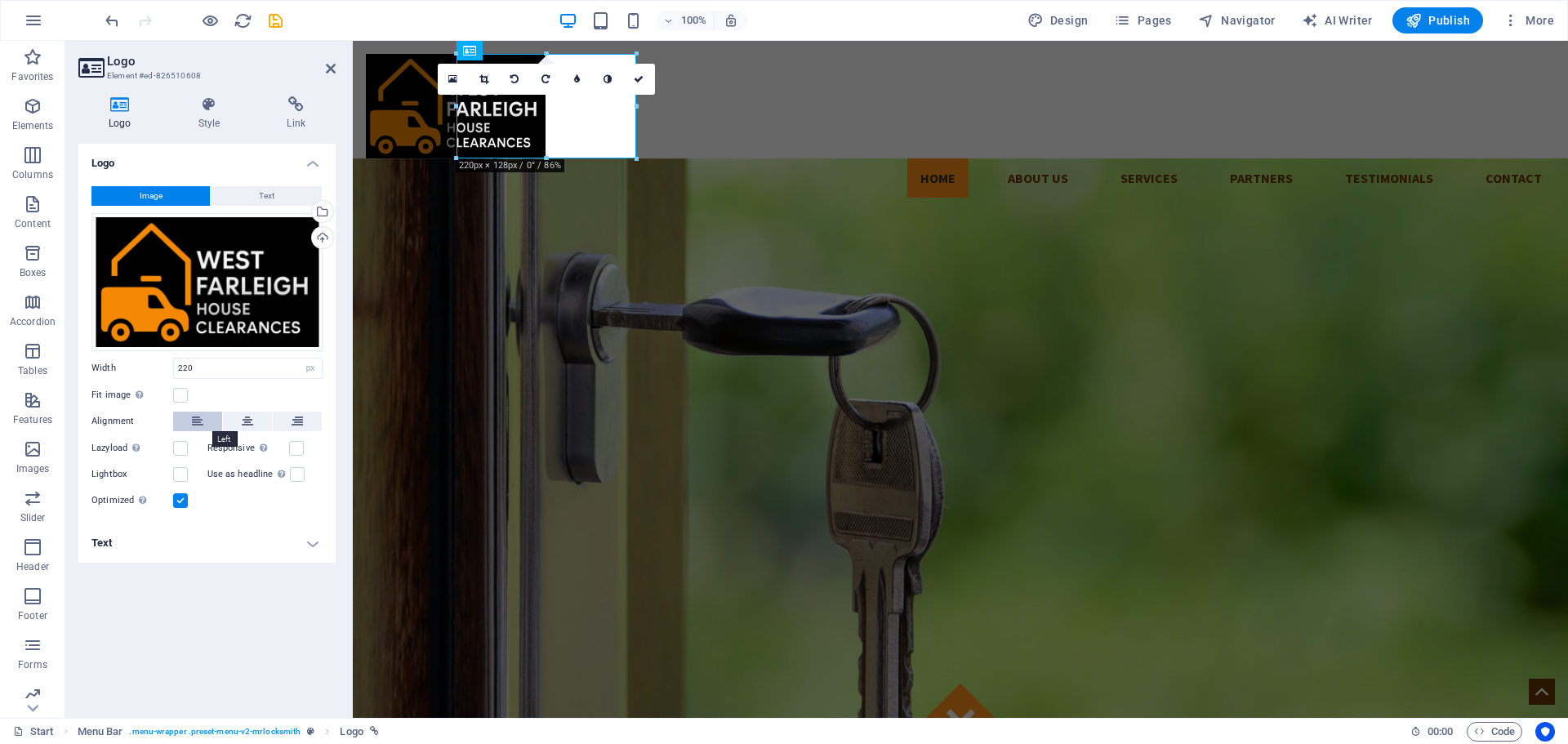 click at bounding box center [198, 421] 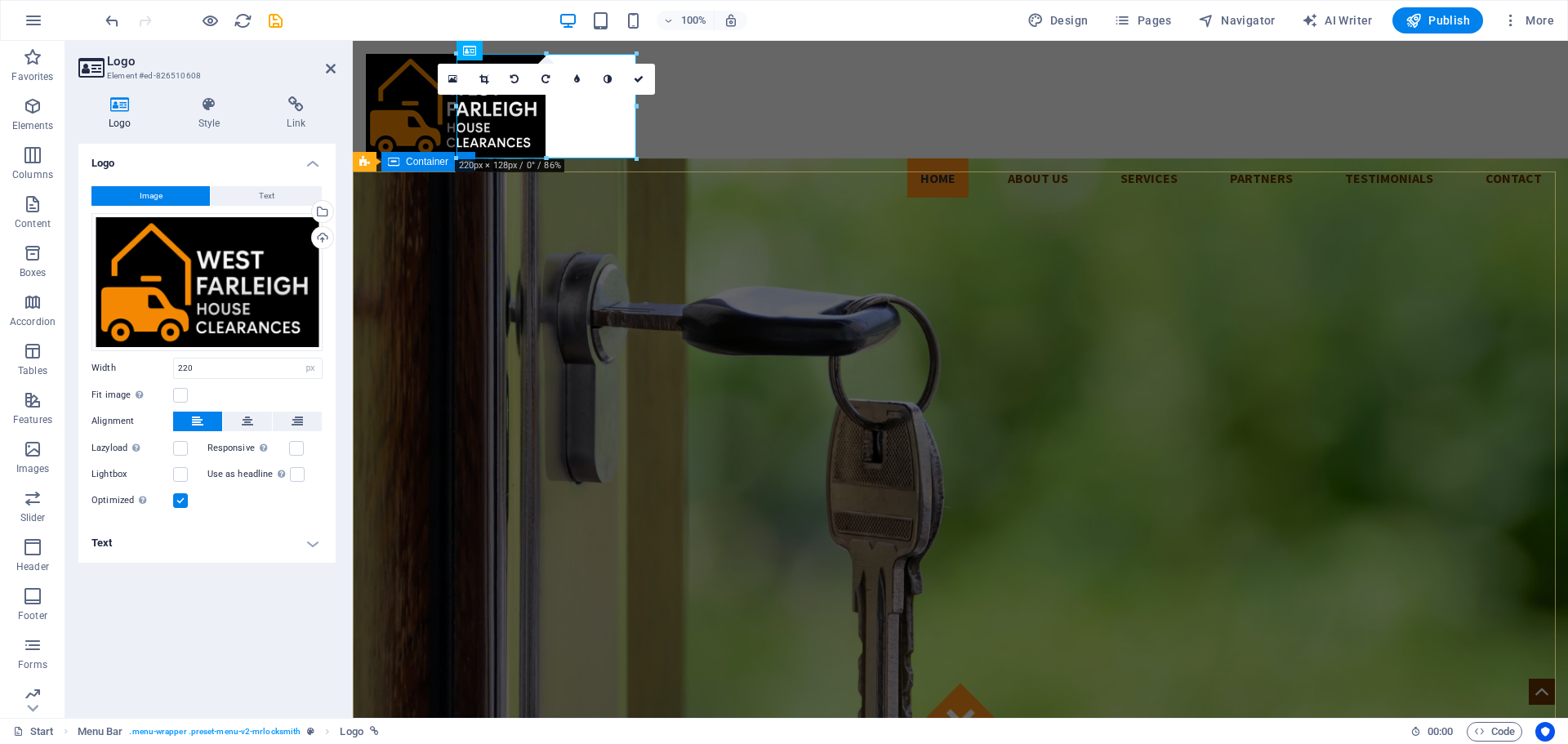 click on "Got locked outside? No Problem! We are  24/7 h  available to you!   Give us a call:" at bounding box center [960, 1042] 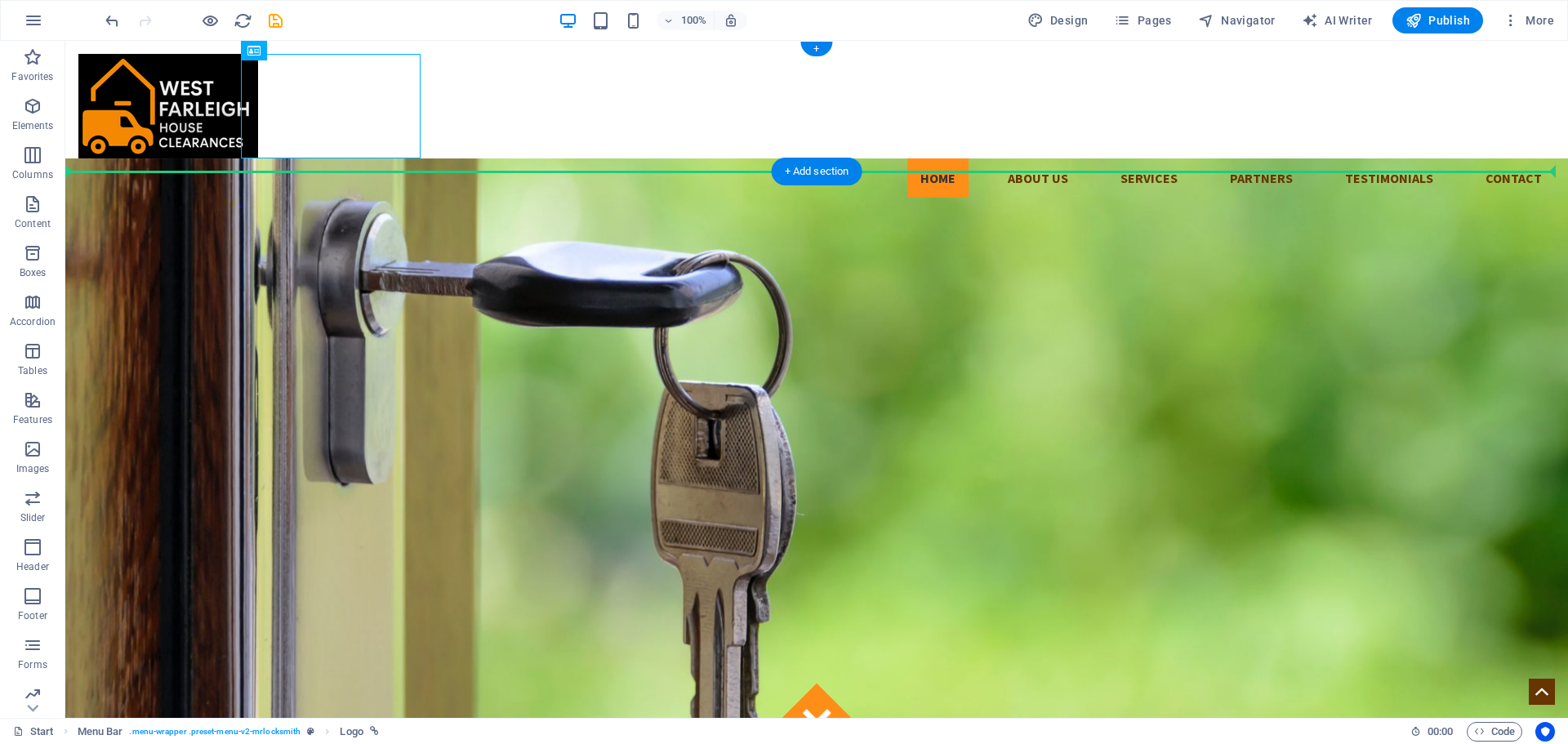drag, startPoint x: 320, startPoint y: 128, endPoint x: 114, endPoint y: 125, distance: 206.02184 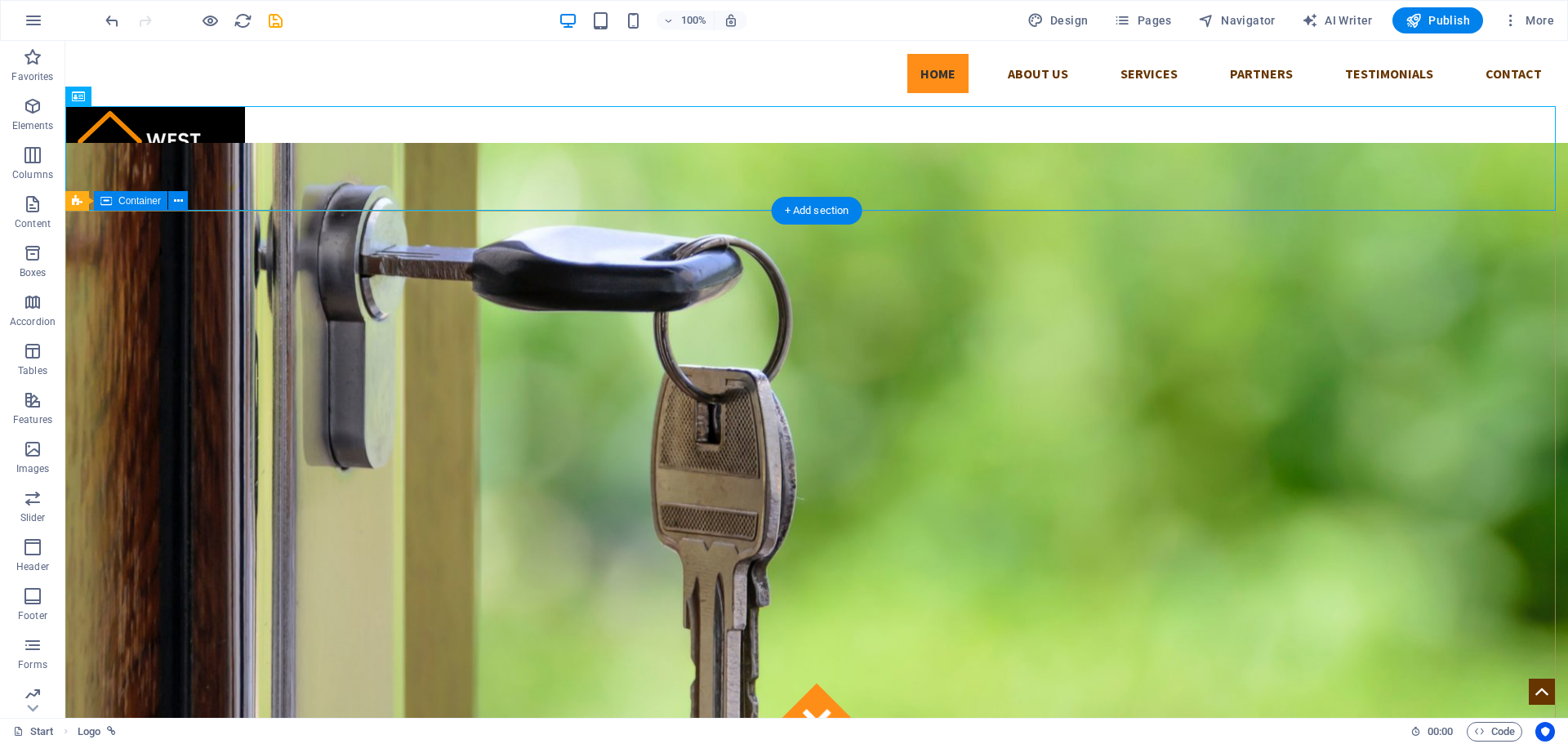 click on "Got locked outside? No Problem! We are  24/7 h  available to you!   Give us a call:" at bounding box center [817, 1042] 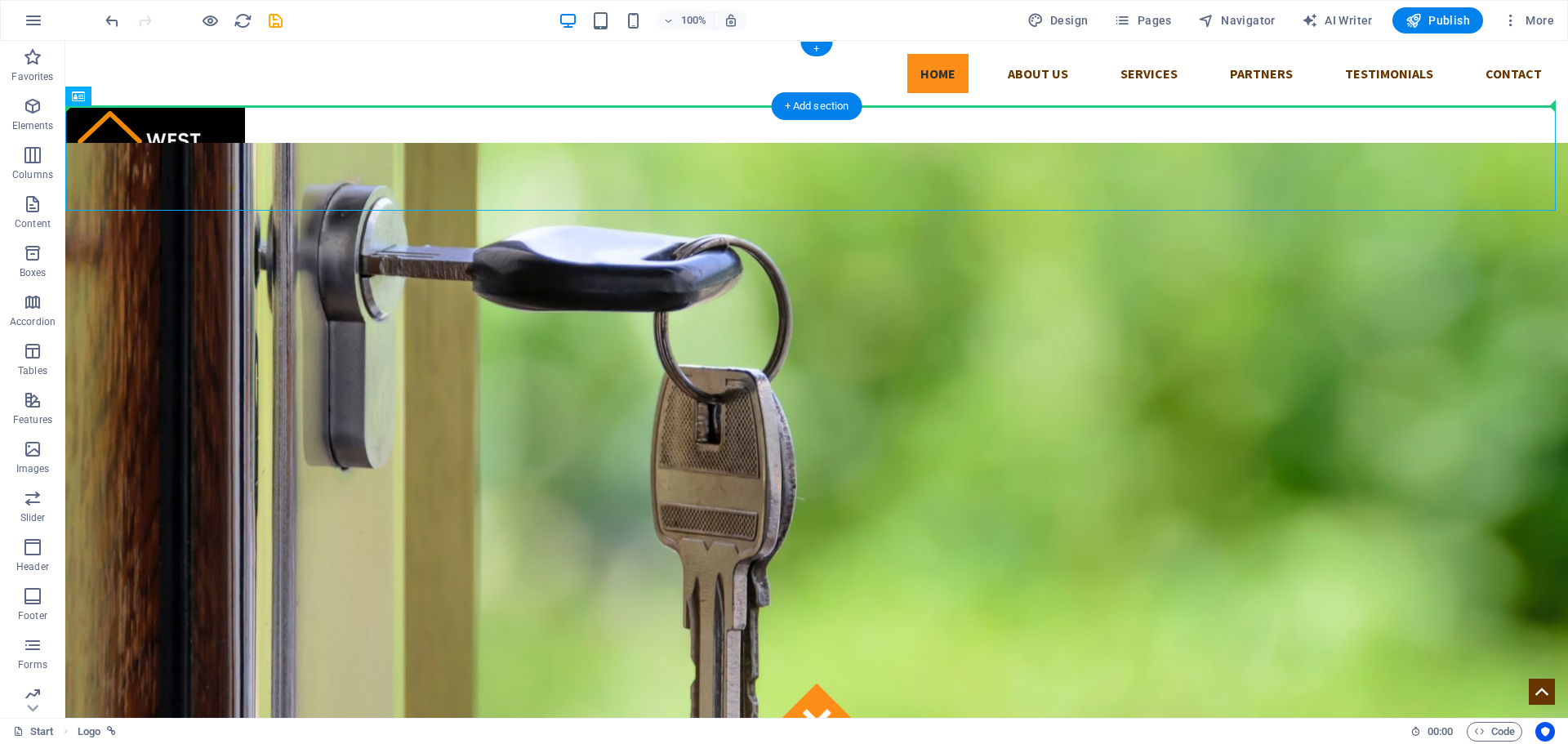 drag, startPoint x: 160, startPoint y: 149, endPoint x: 160, endPoint y: 81, distance: 68 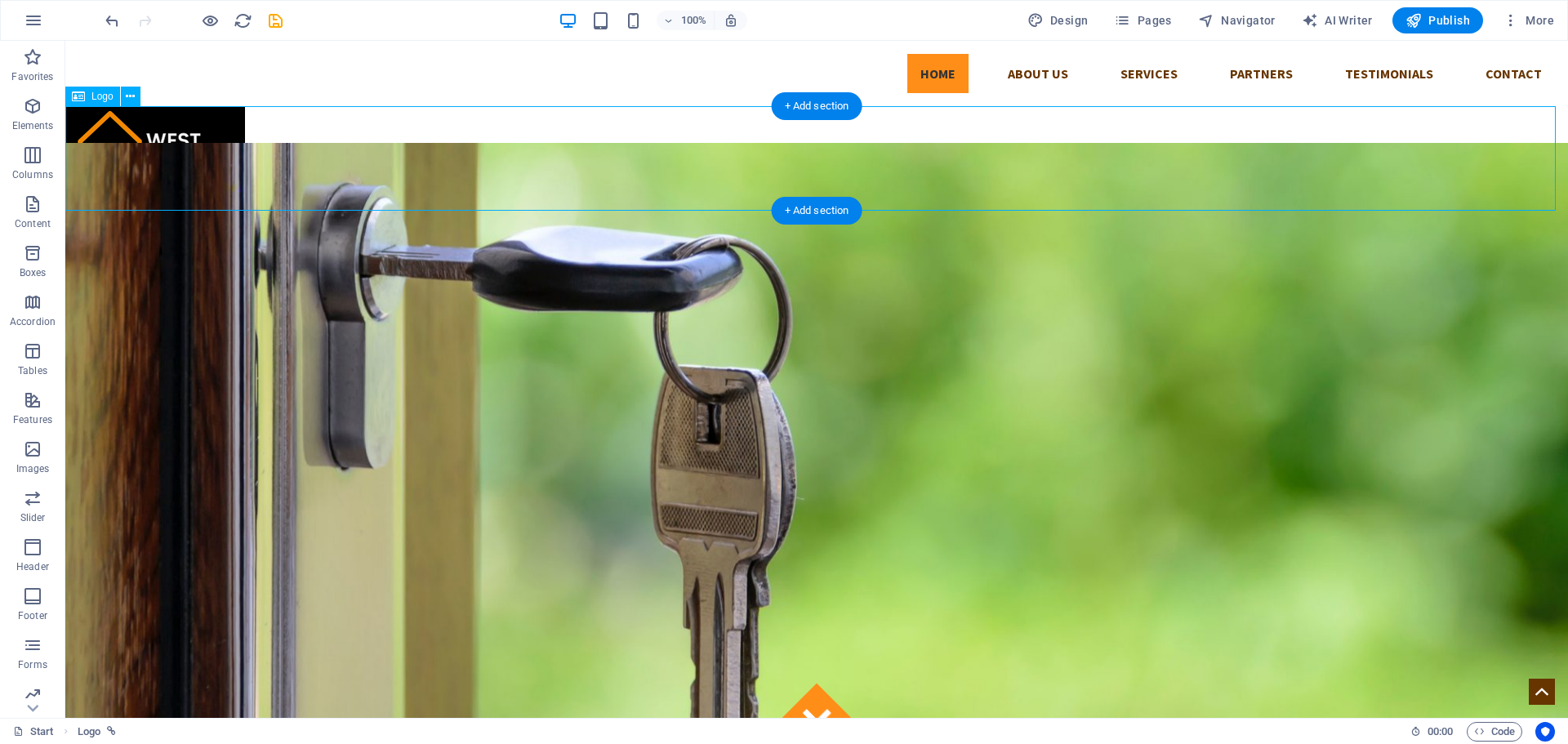 click at bounding box center (817, 158) 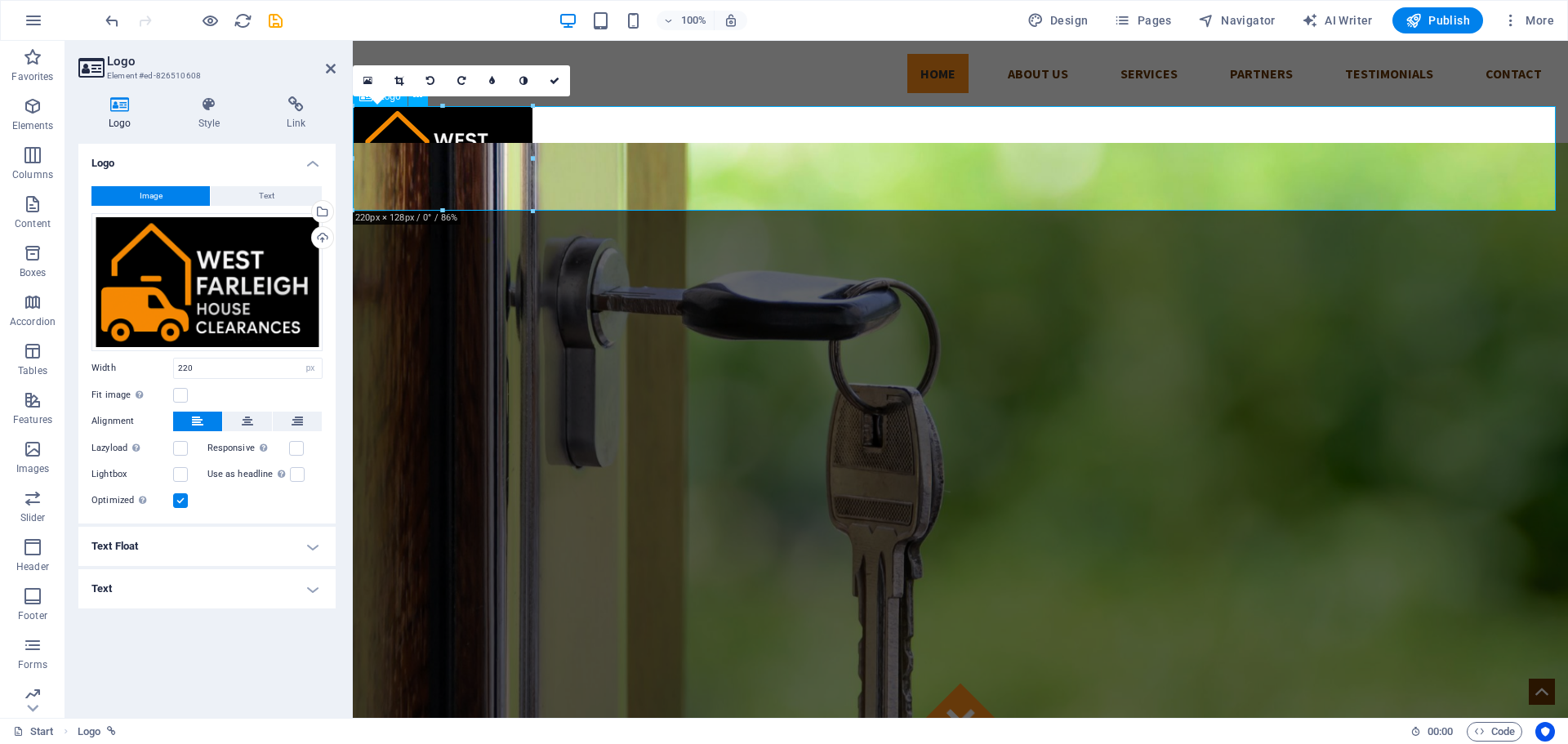 click at bounding box center [960, 158] 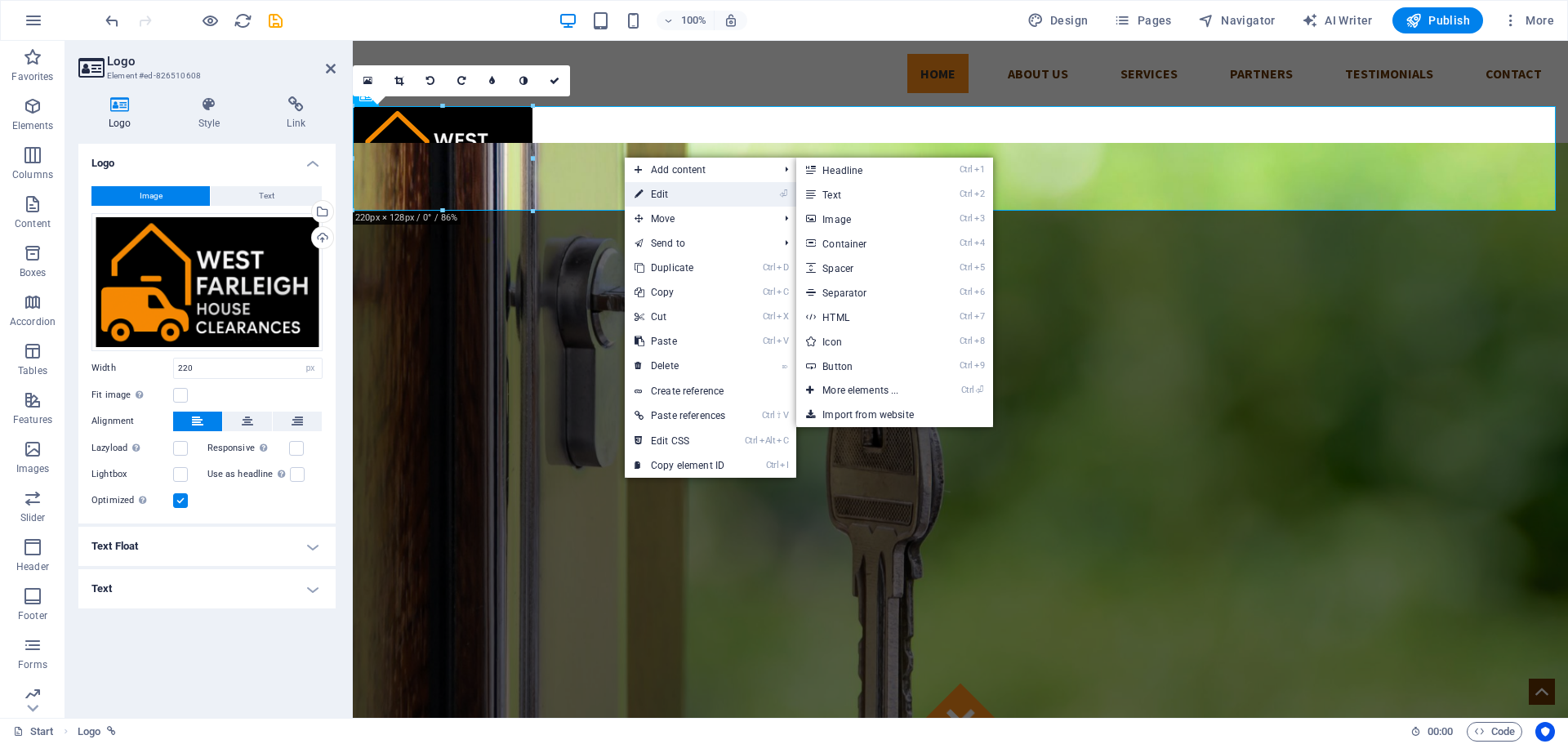 click on "⏎  Edit" at bounding box center (679, 194) 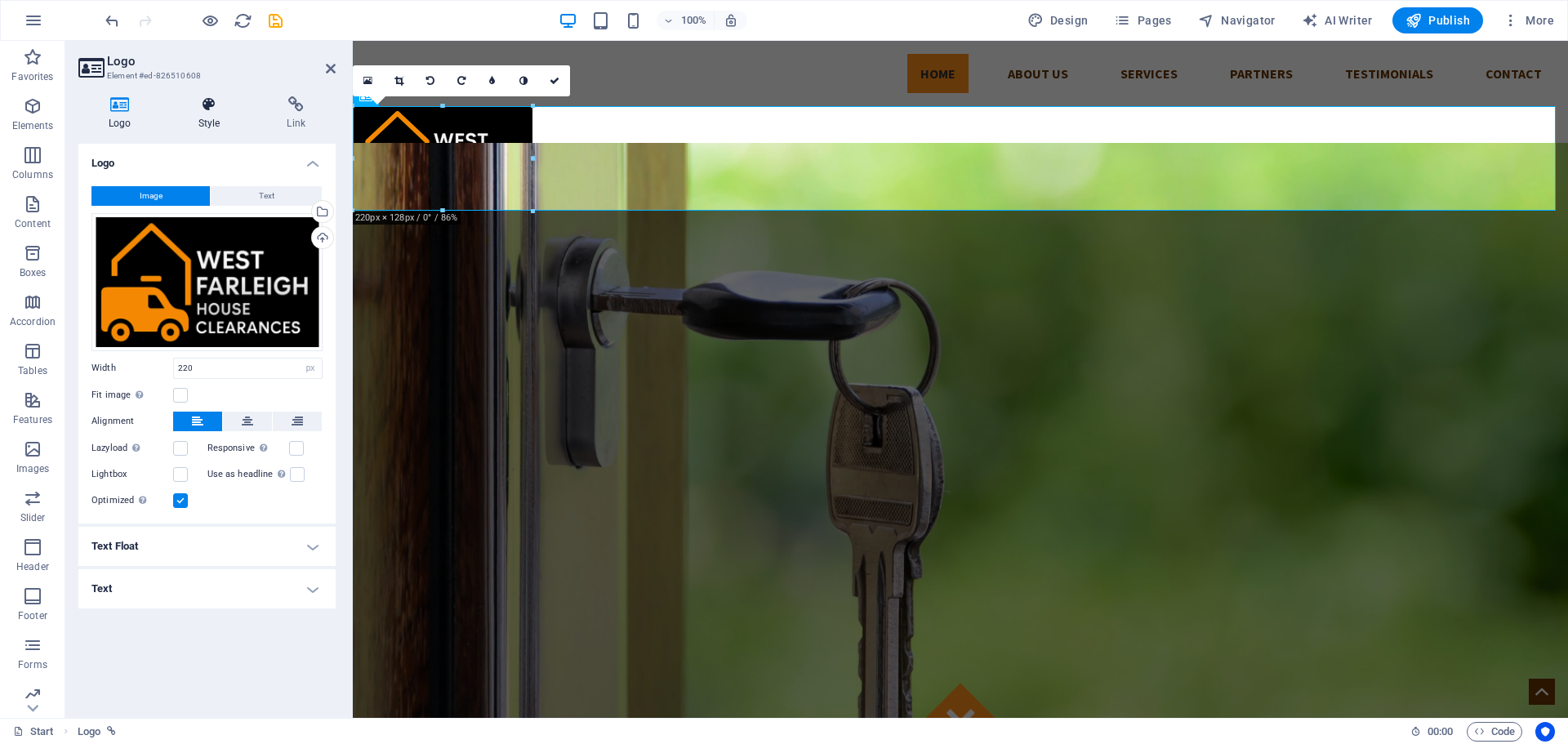 click on "Style" at bounding box center (212, 114) 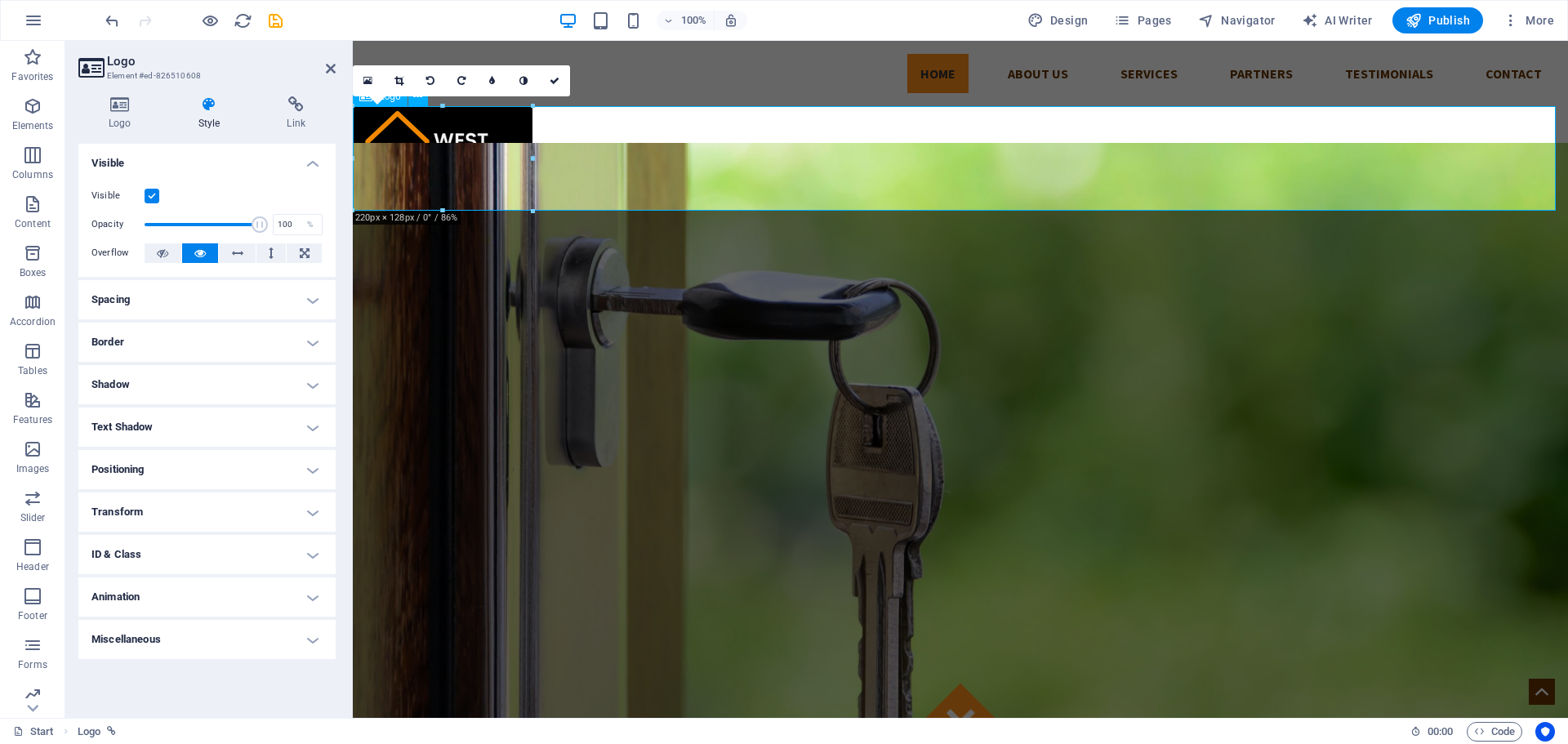 click at bounding box center [960, 158] 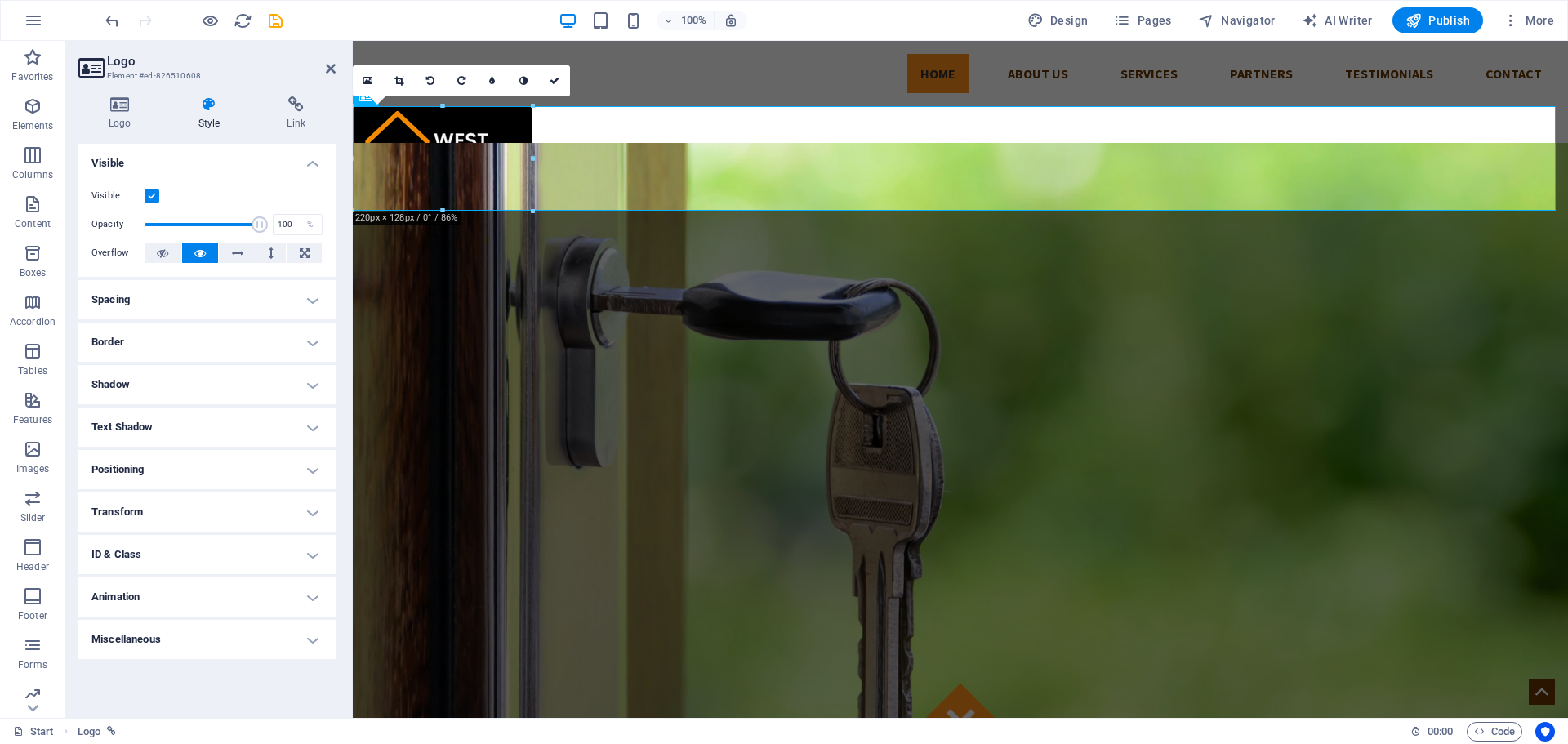 click on "16:10 16:9 4:3 1:1 1:2 0" at bounding box center [461, 81] 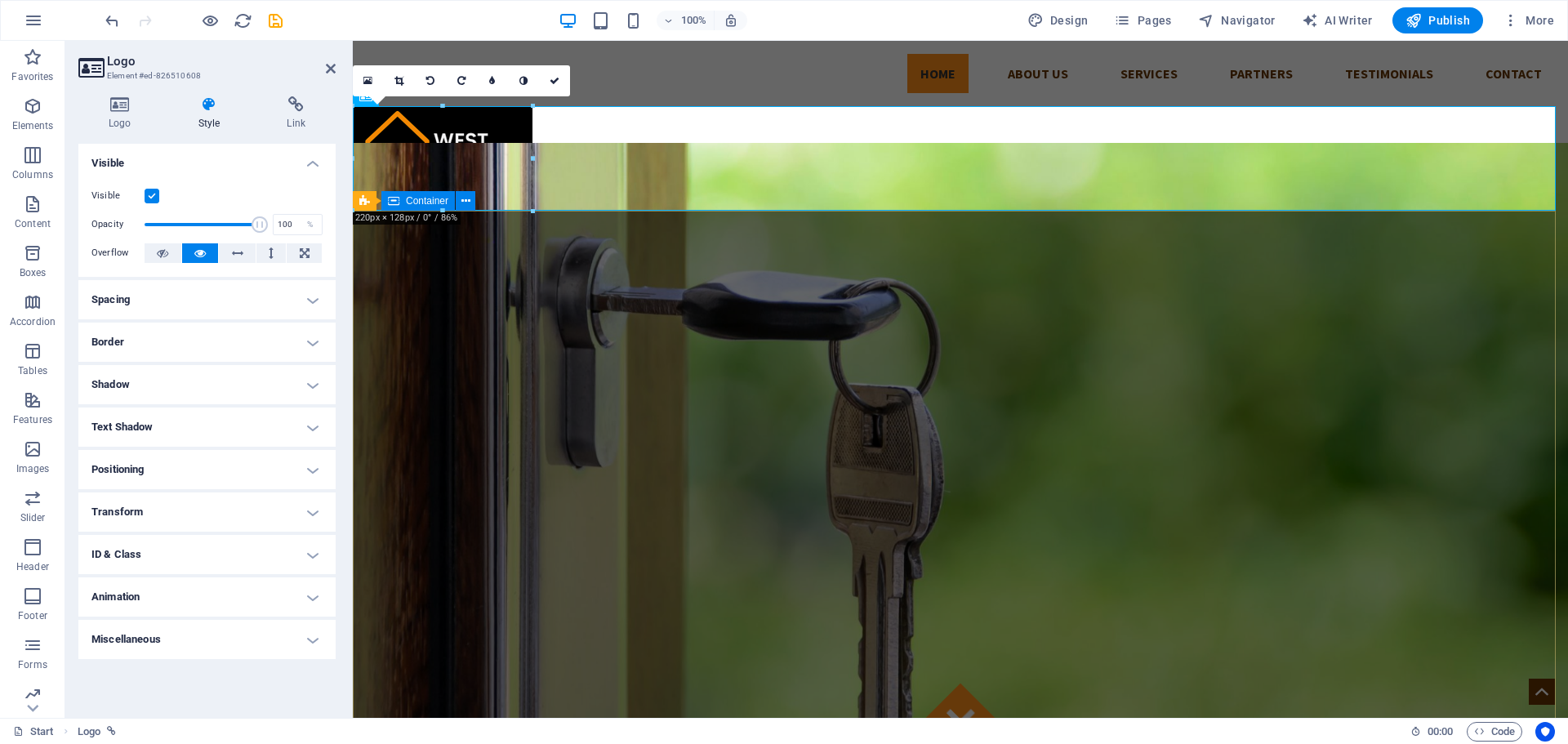 click on "Got locked outside? No Problem! We are  24/7 h  available to you!   Give us a call:" at bounding box center [960, 1042] 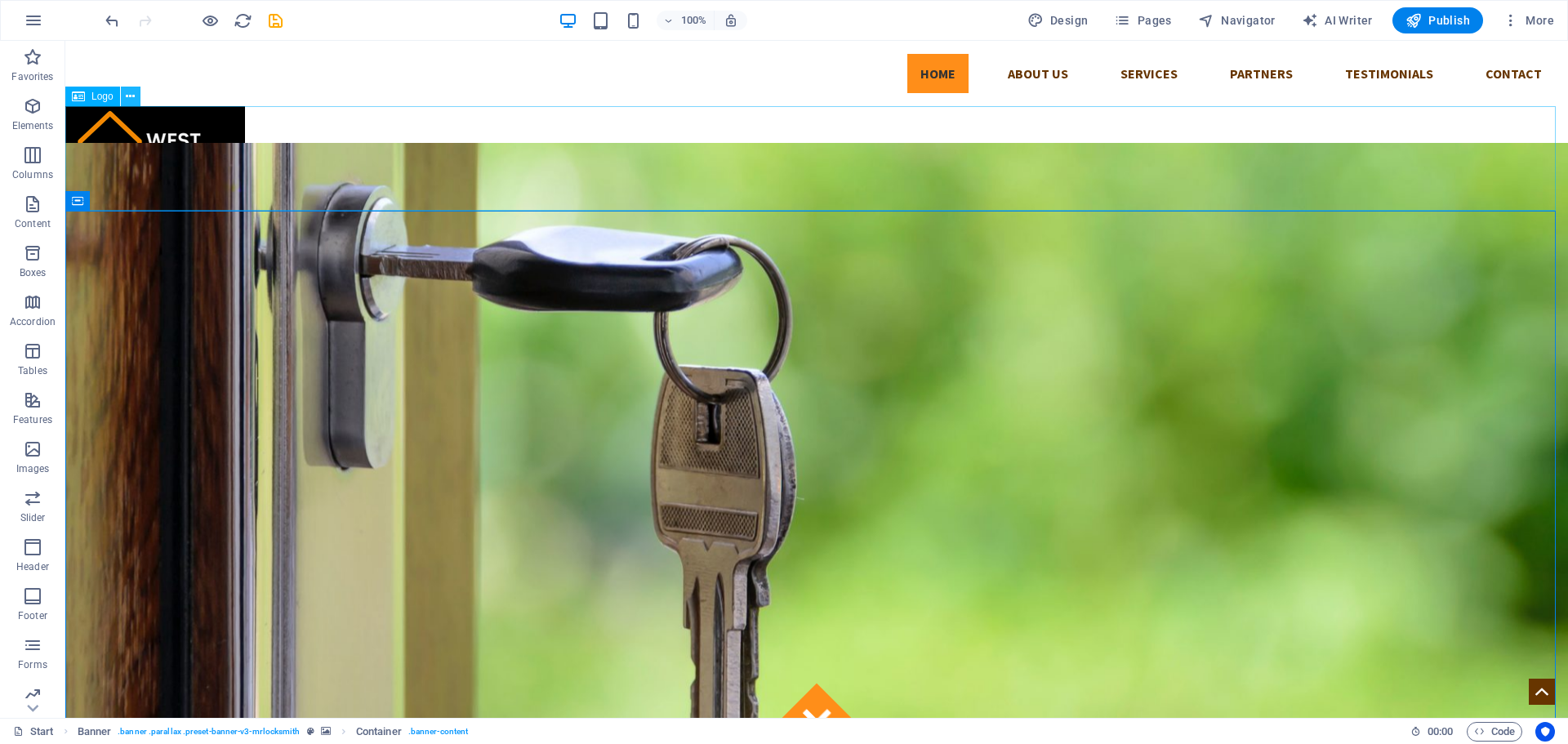 click at bounding box center [130, 96] 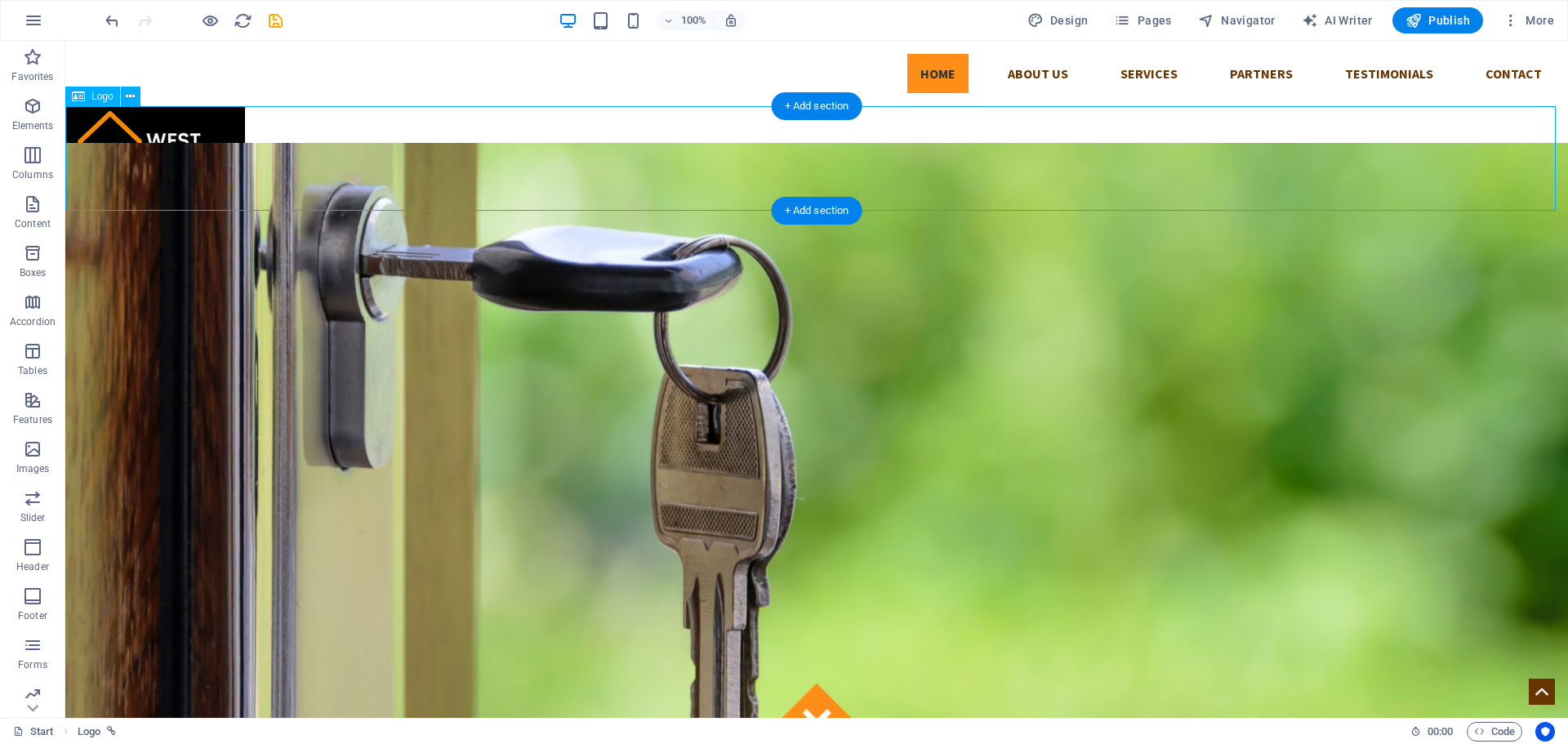 click at bounding box center (817, 158) 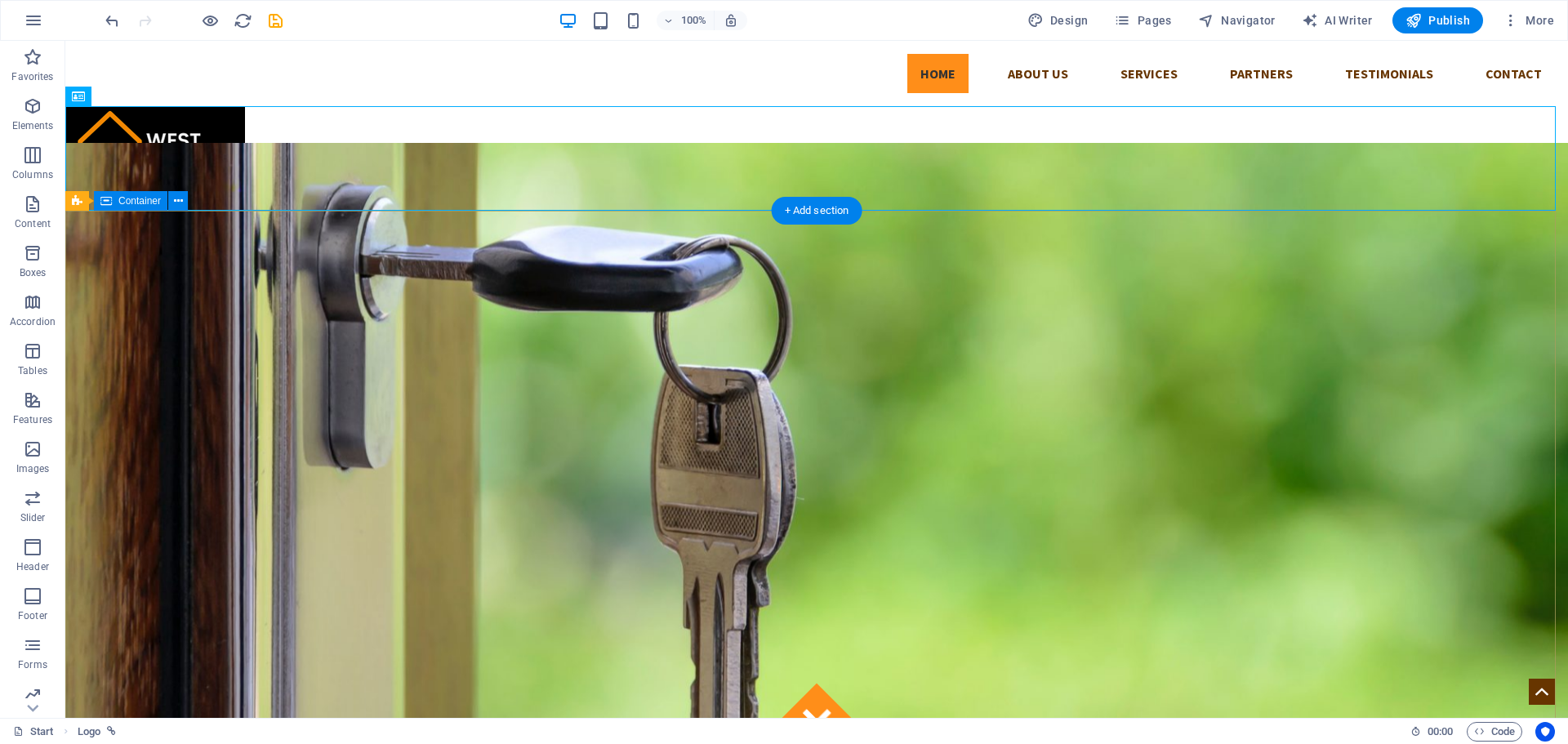 click on "Got locked outside? No Problem! We are  24/7 h  available to you!   Give us a call:" at bounding box center [817, 1042] 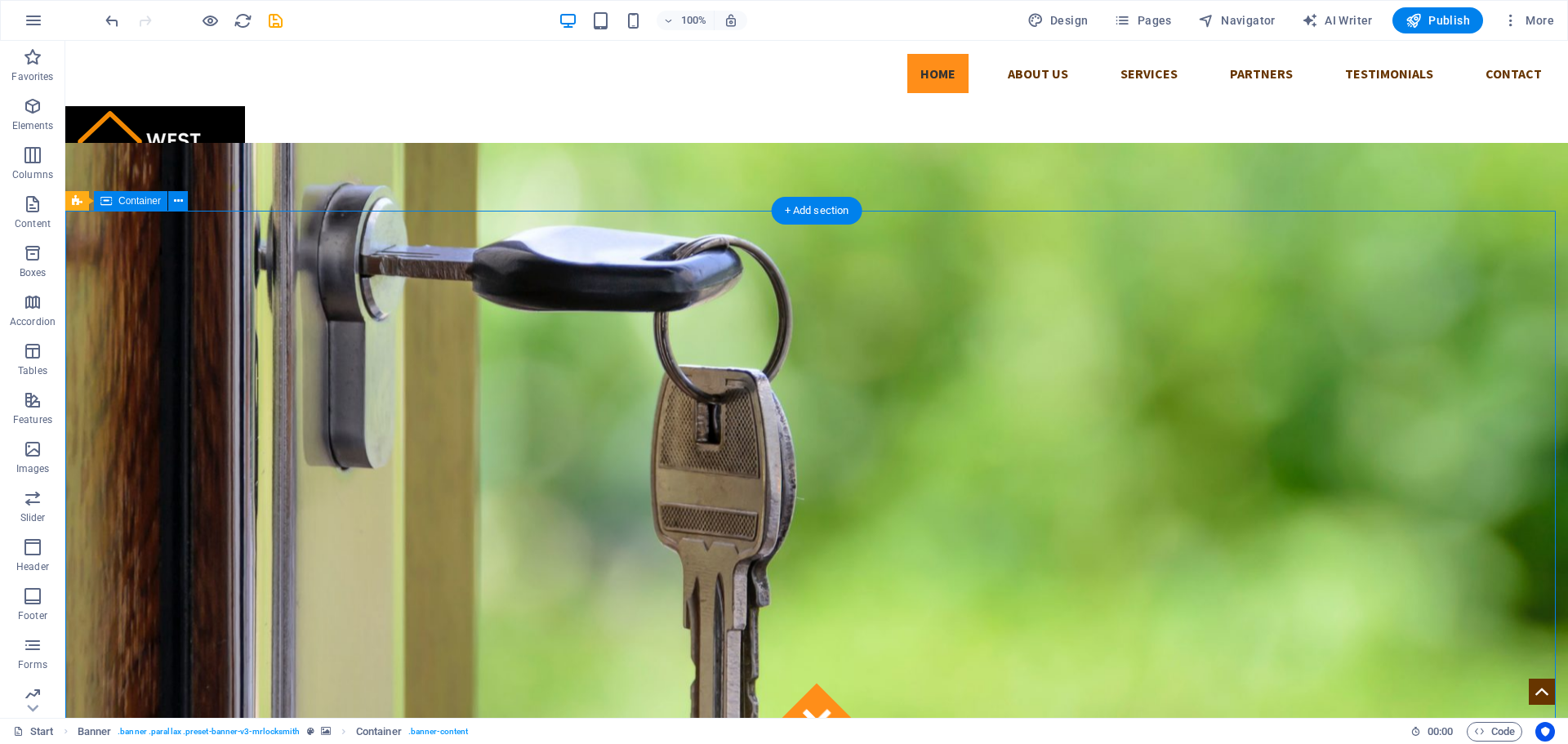 click on "Got locked outside? No Problem! We are  24/7 h  available to you!   Give us a call:" at bounding box center [817, 1042] 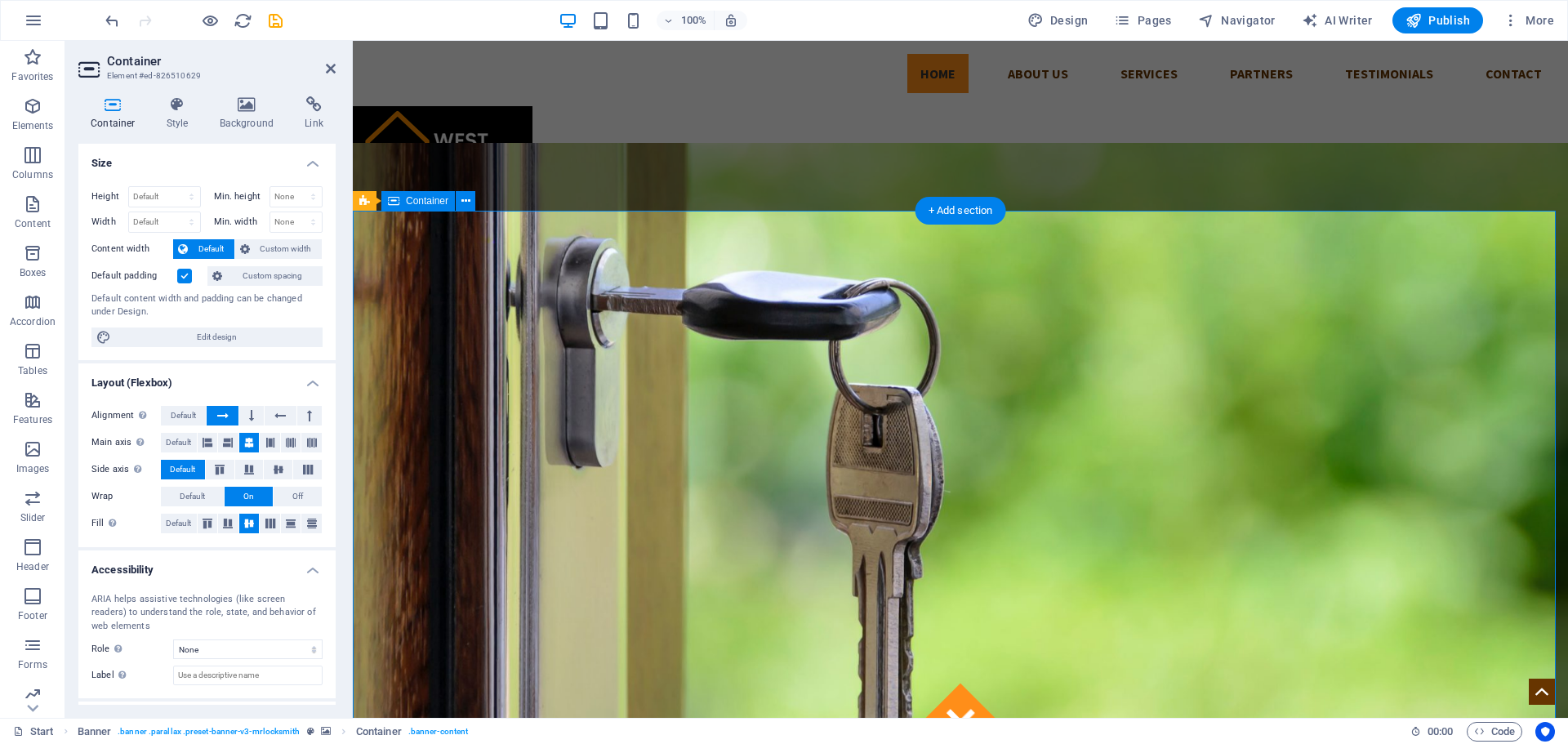 click on "Got locked outside? No Problem! We are  24/7 h  available to you!   Give us a call:" at bounding box center (960, 1042) 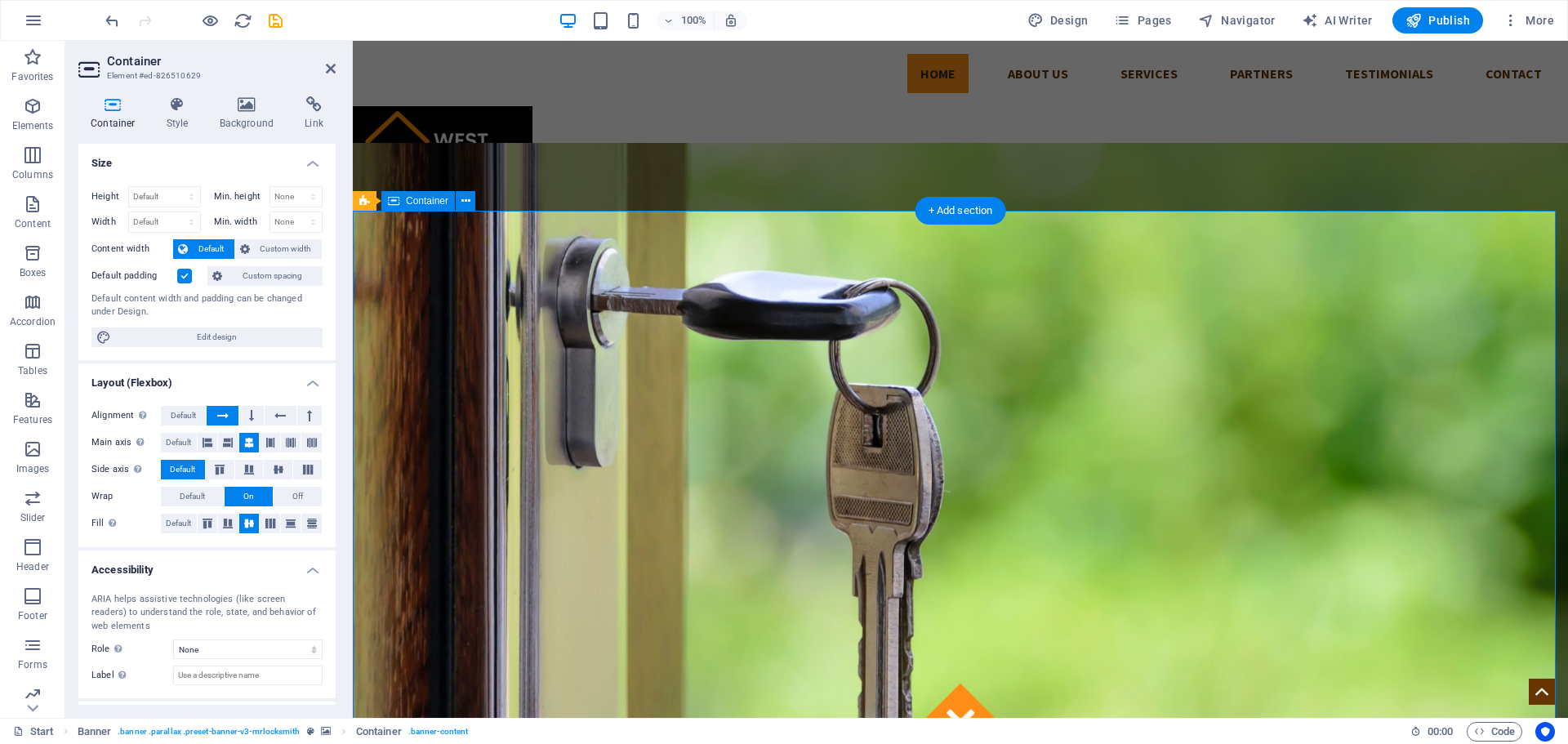 click on "Got locked outside? No Problem! We are  24/7 h  available to you!   Give us a call:" at bounding box center (960, 1042) 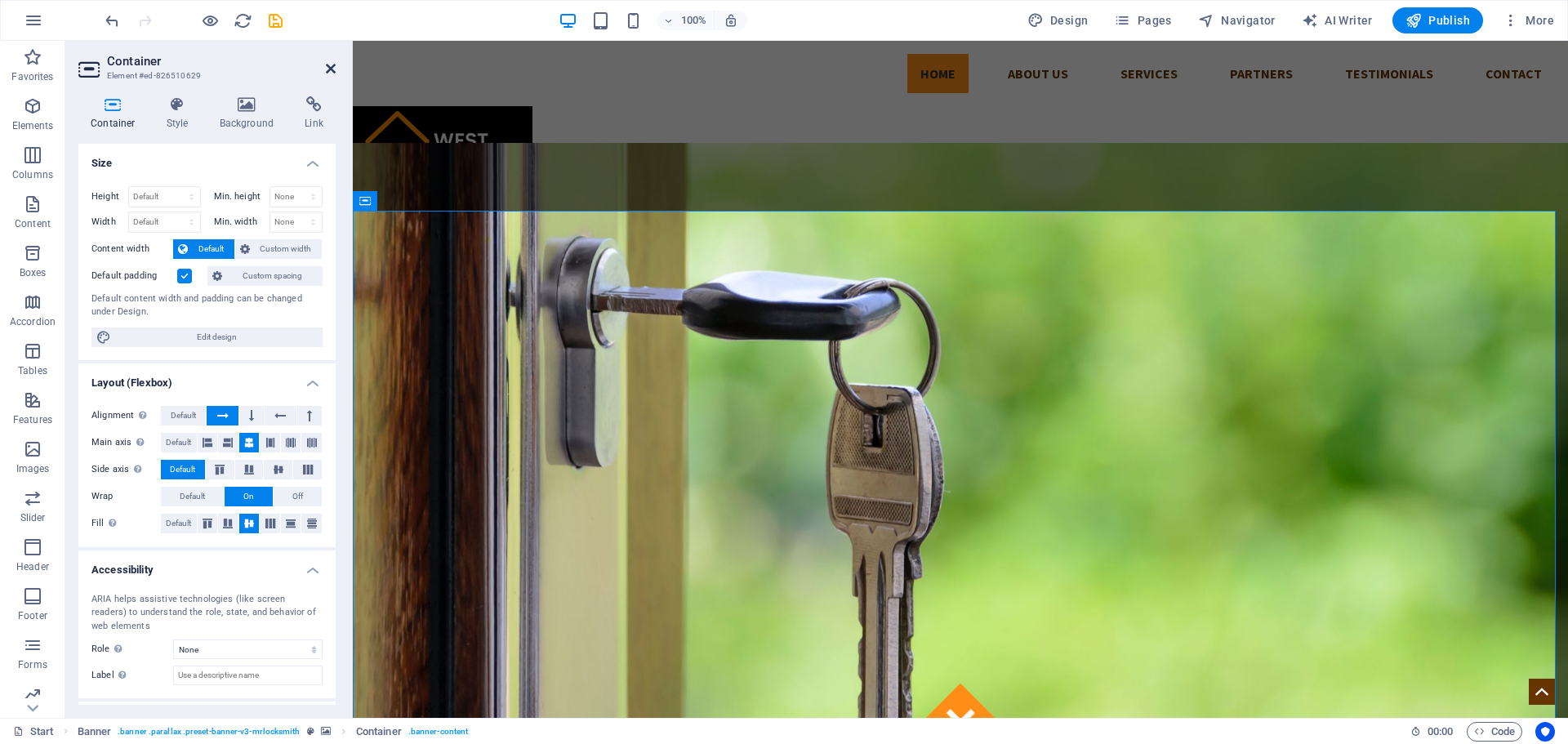click at bounding box center (331, 69) 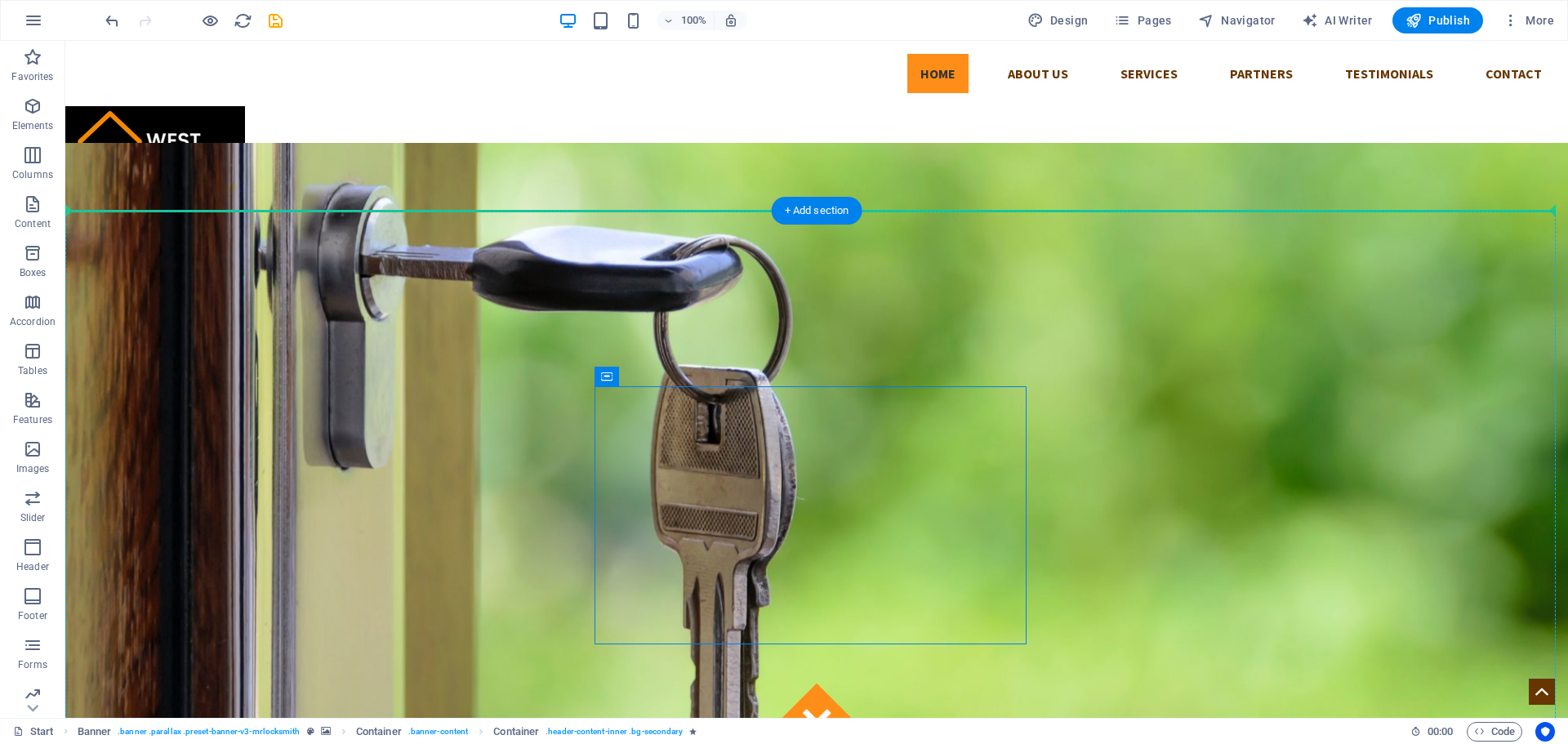 drag, startPoint x: 676, startPoint y: 418, endPoint x: 610, endPoint y: 307, distance: 129.13946 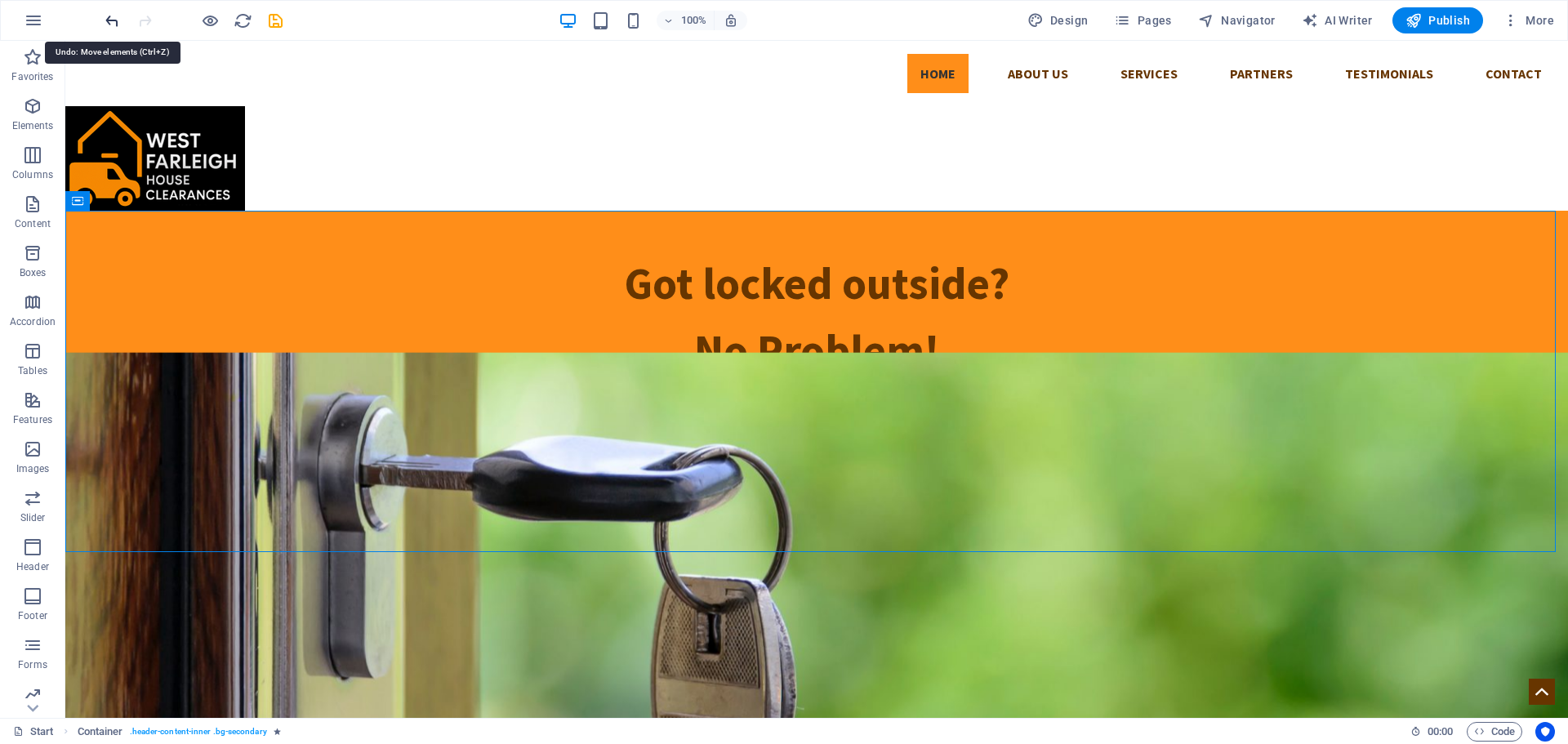 click at bounding box center (112, 20) 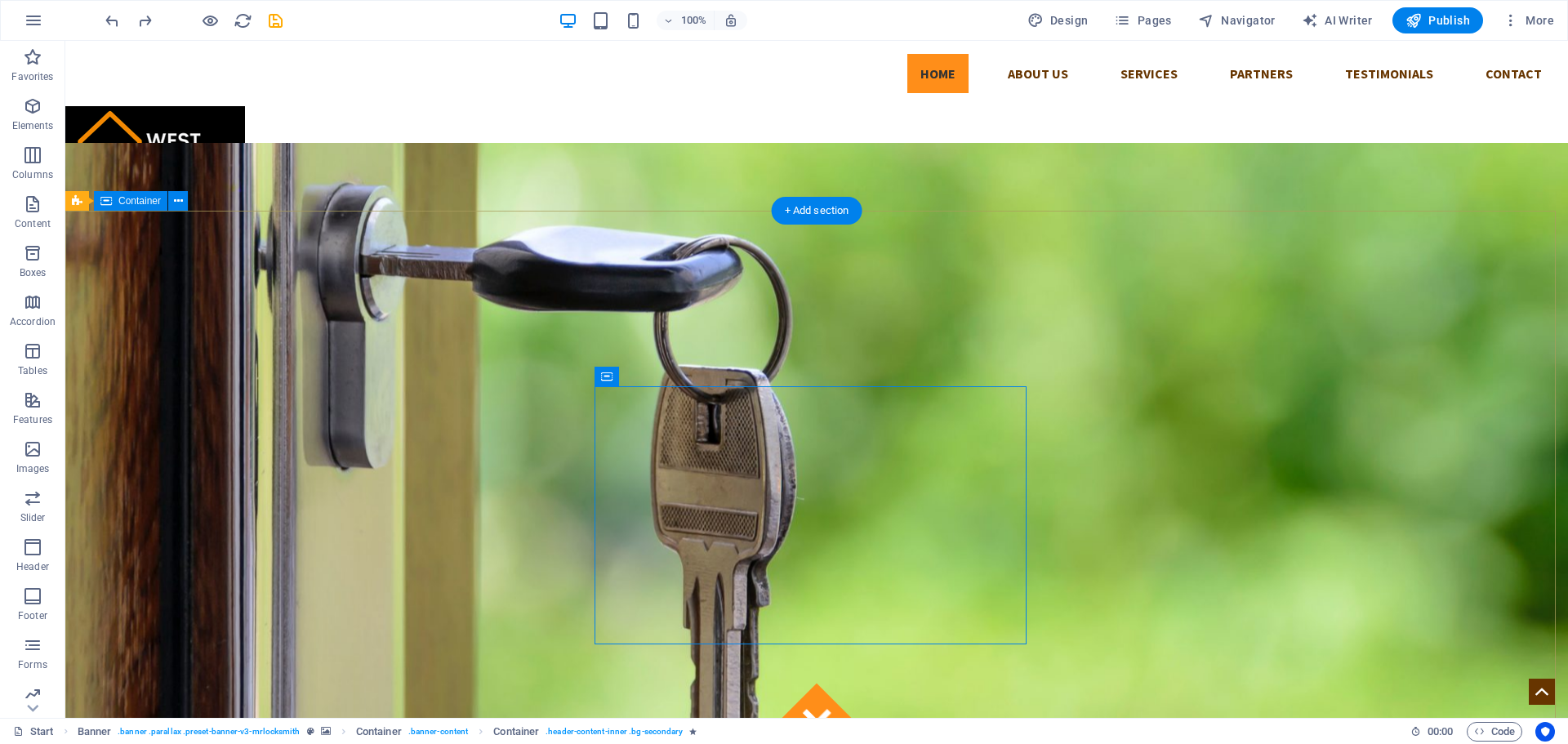 click on "Got locked outside? No Problem! We are  24/7 h  available to you!   Give us a call:" at bounding box center (817, 1042) 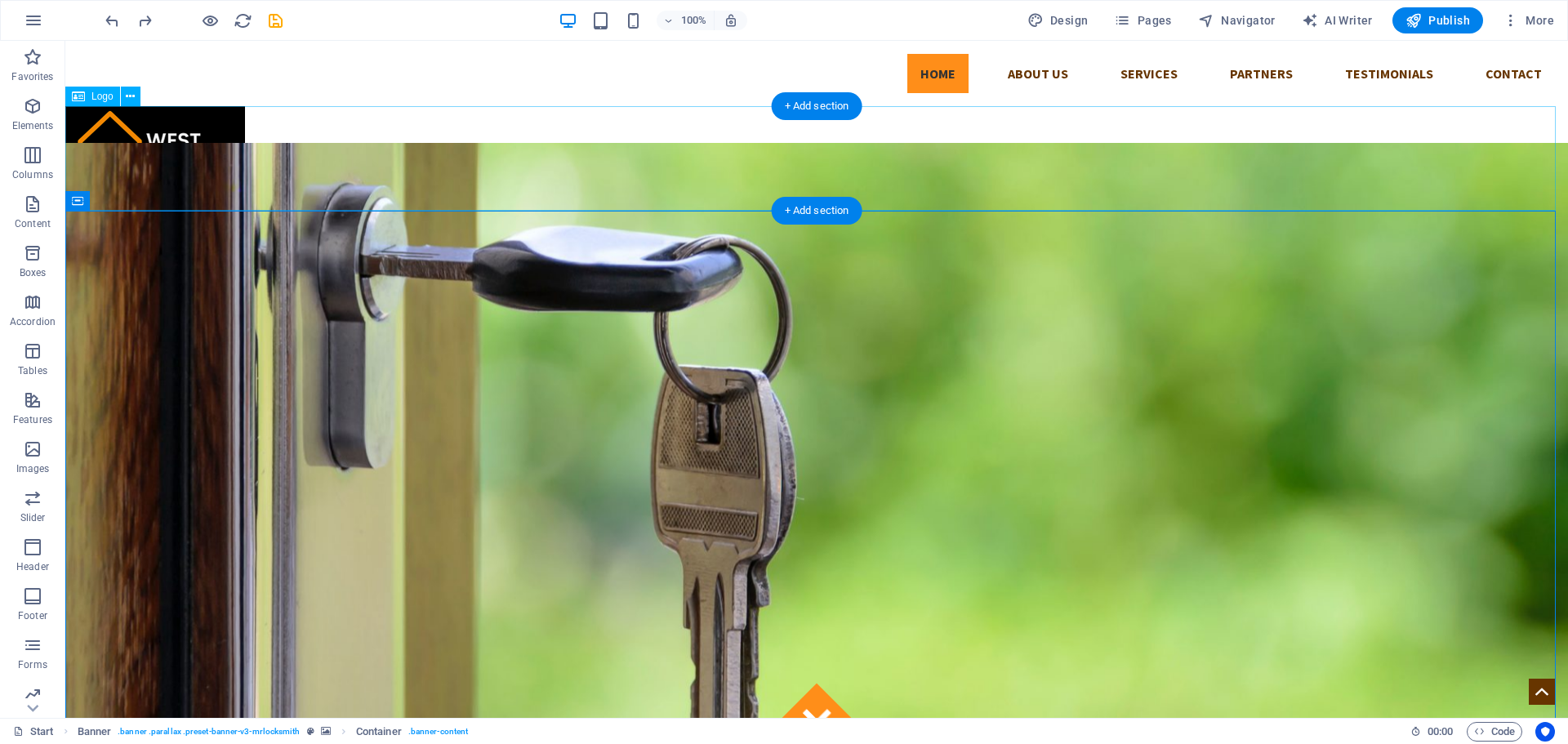click at bounding box center [817, 158] 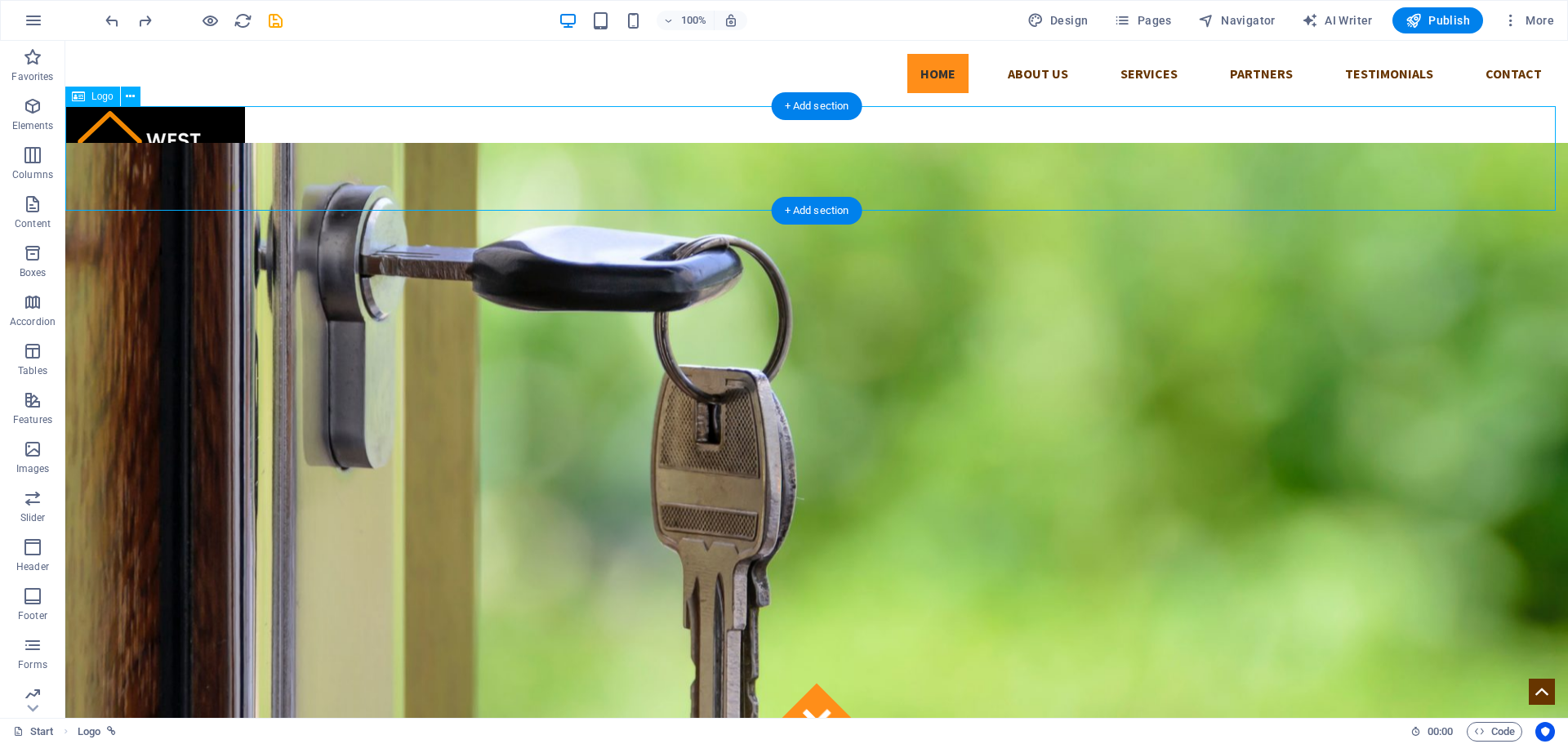 click at bounding box center (817, 158) 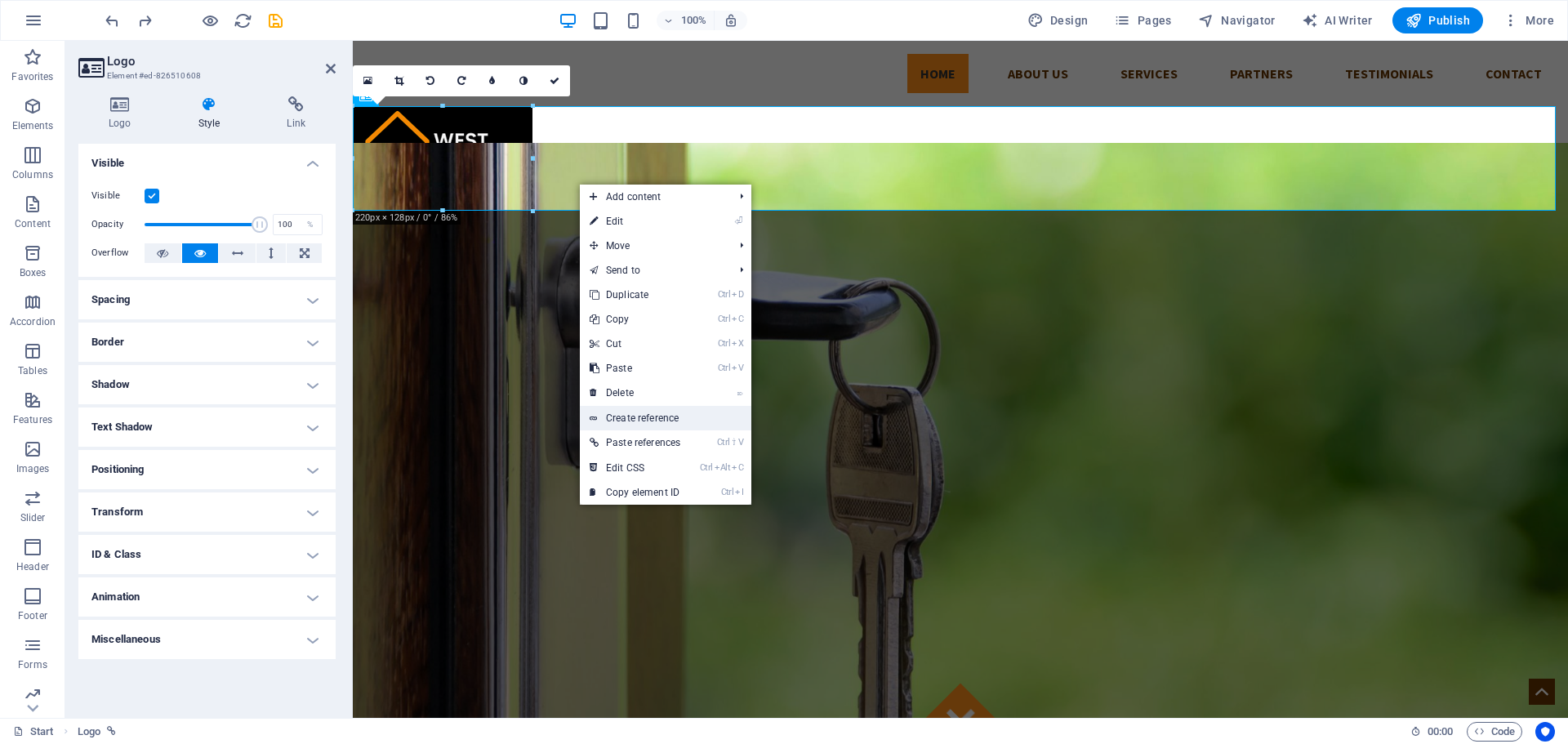 click on "Create reference" at bounding box center (666, 418) 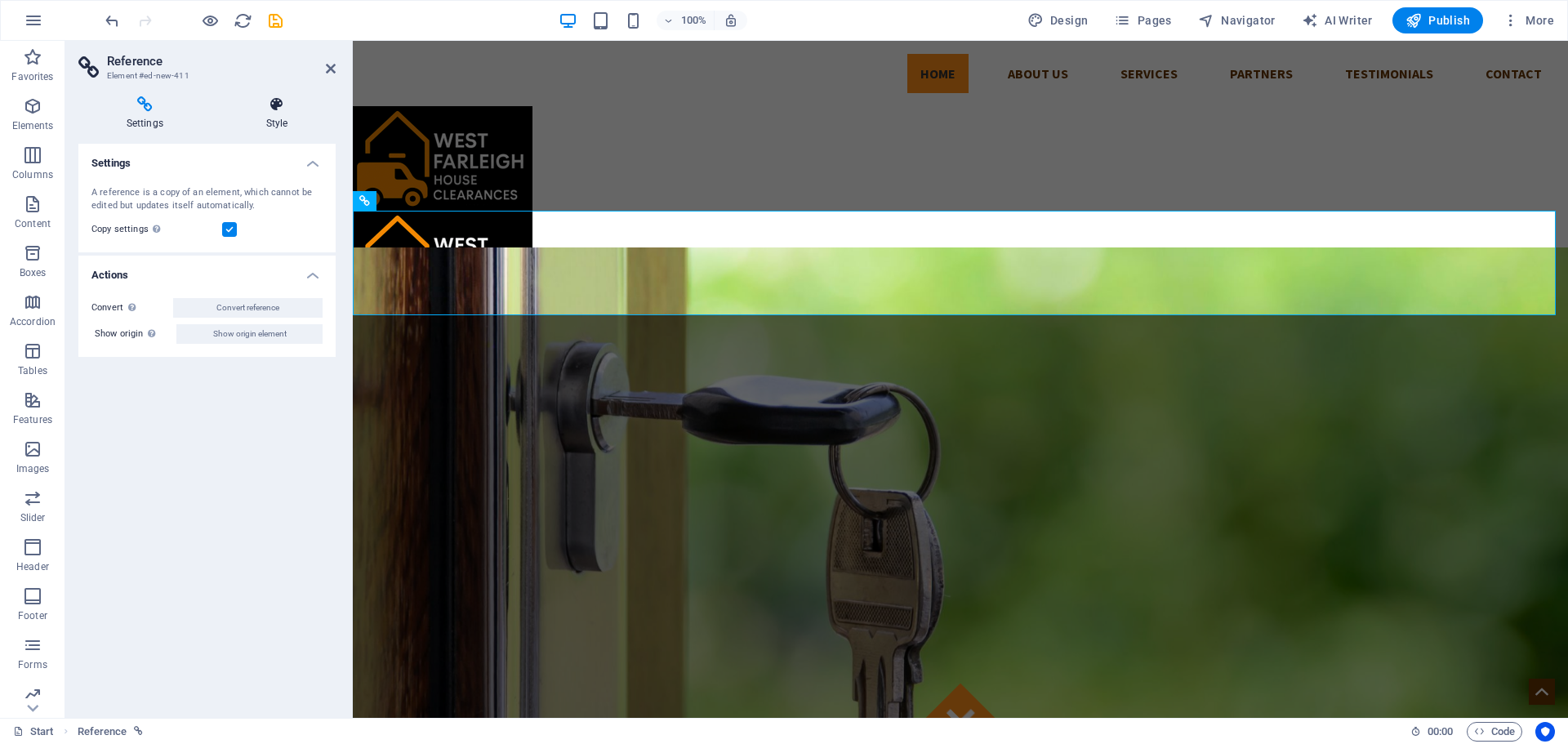 click on "Style" at bounding box center [277, 114] 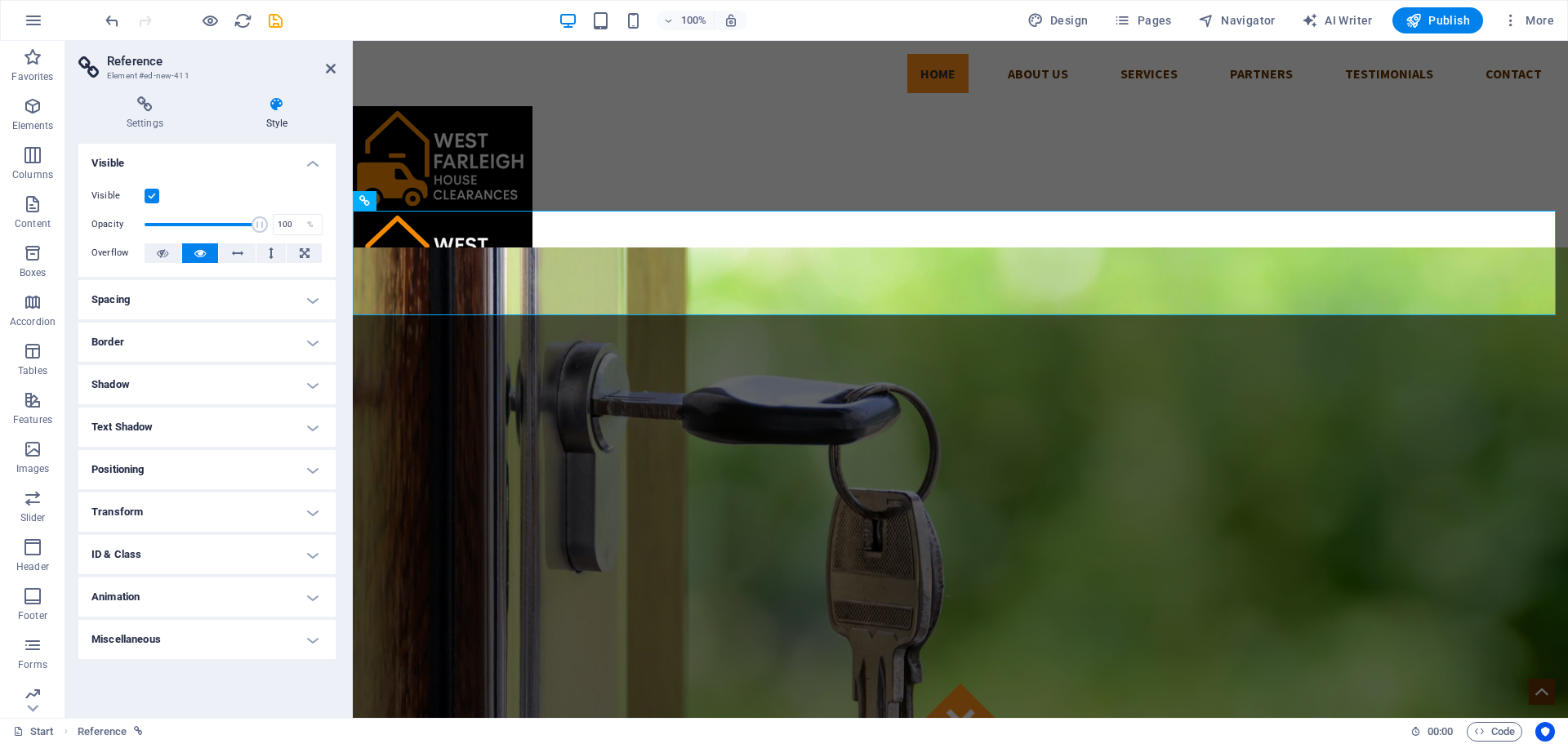 click on "Border" at bounding box center (207, 342) 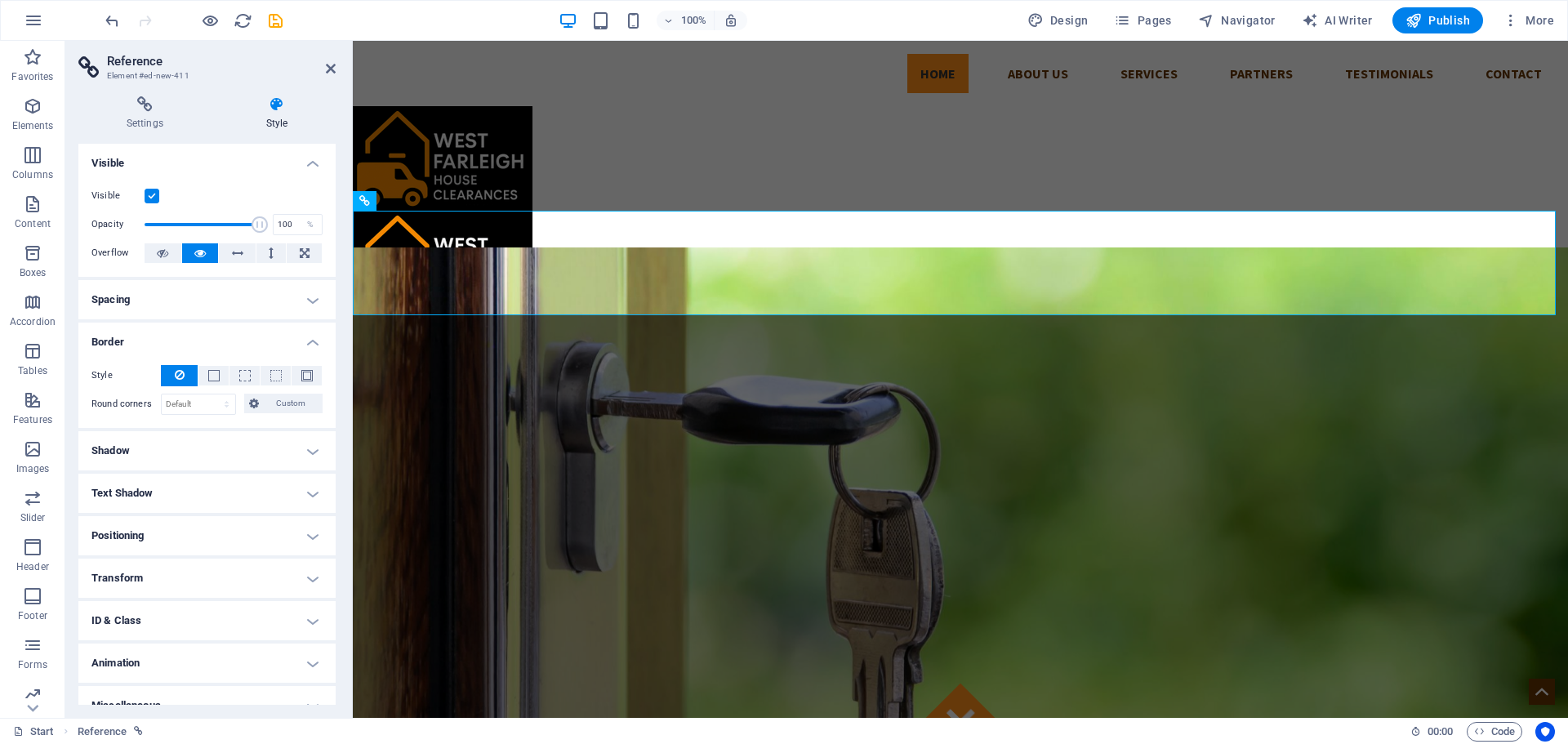 click on "Spacing" at bounding box center (207, 300) 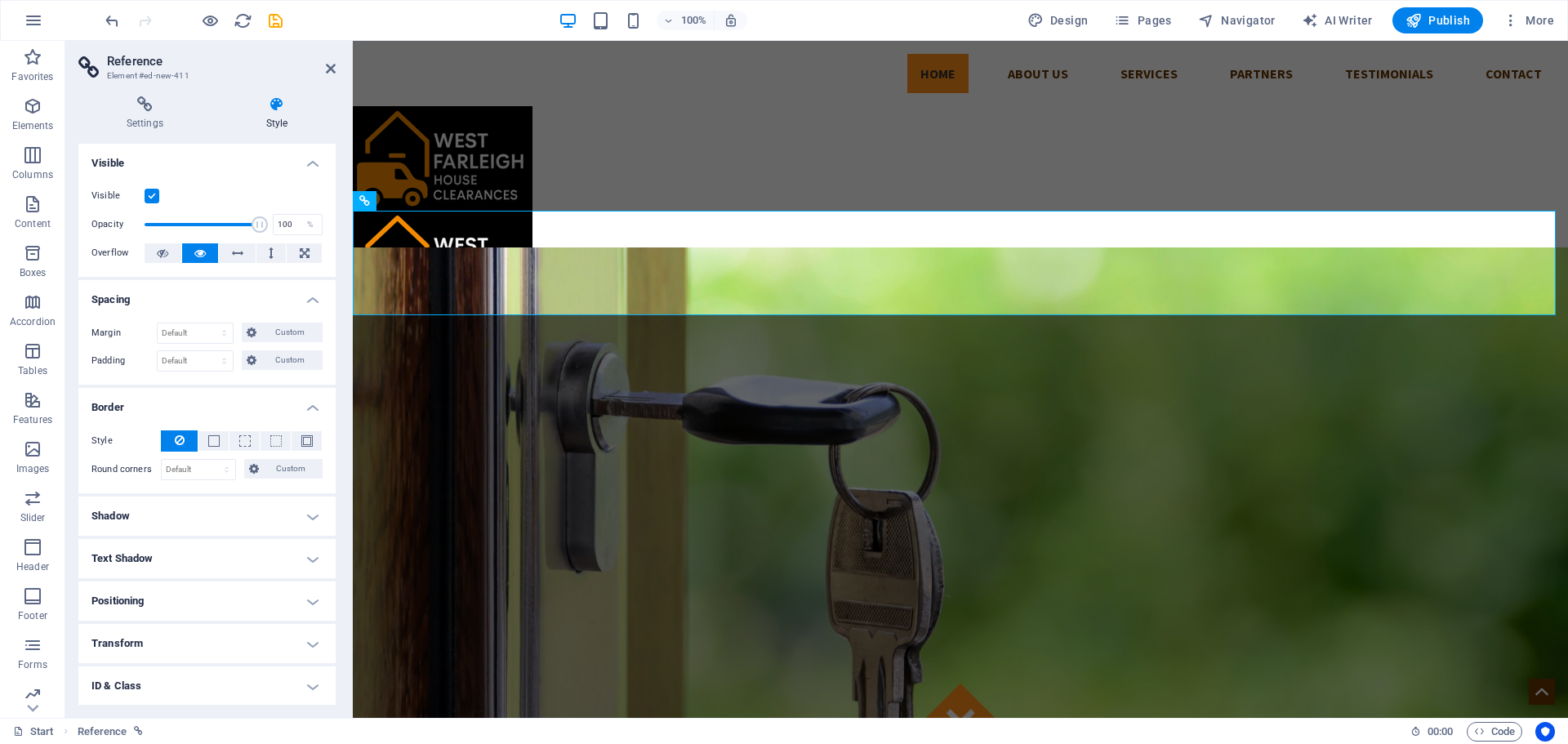 click on "Shadow" at bounding box center (207, 516) 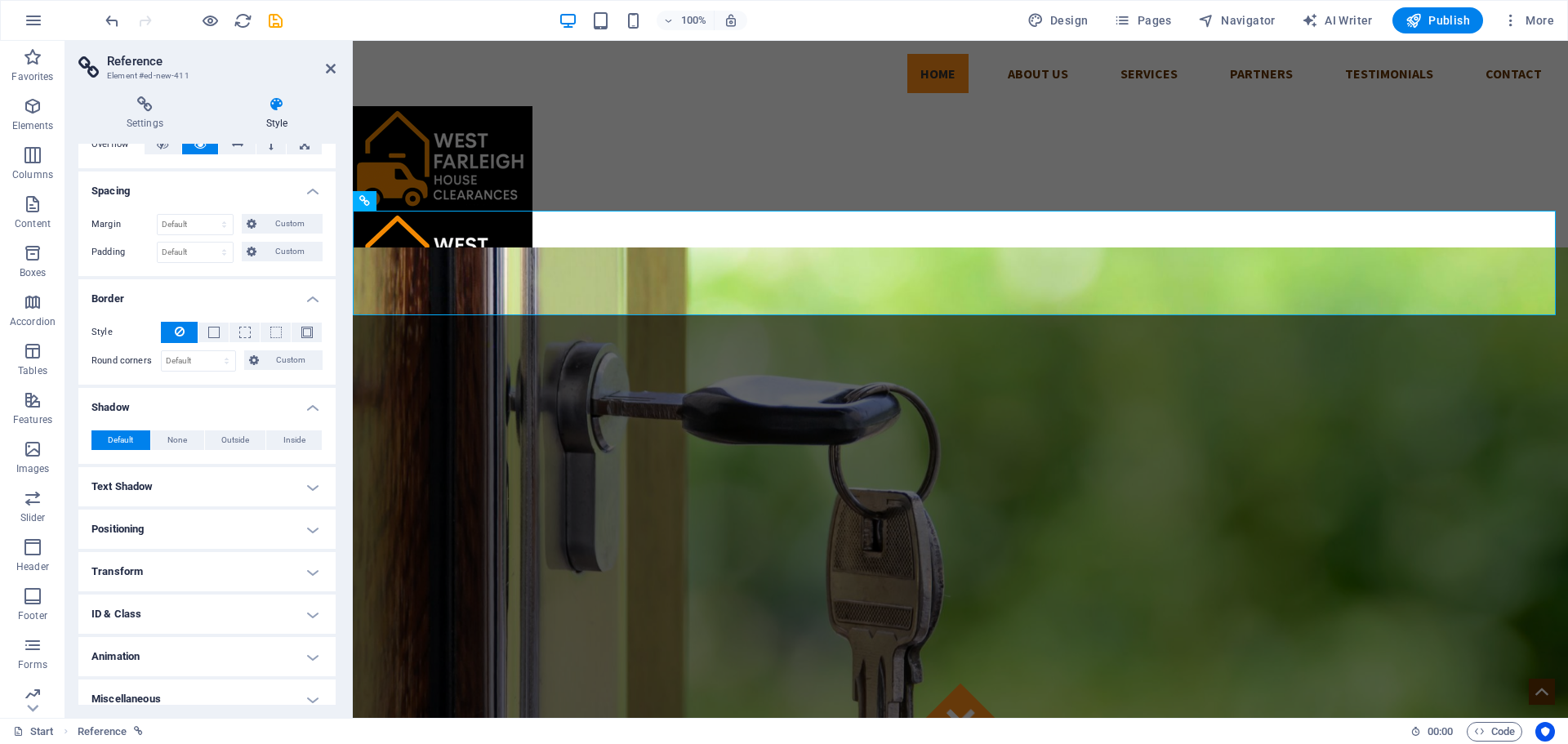 scroll, scrollTop: 123, scrollLeft: 0, axis: vertical 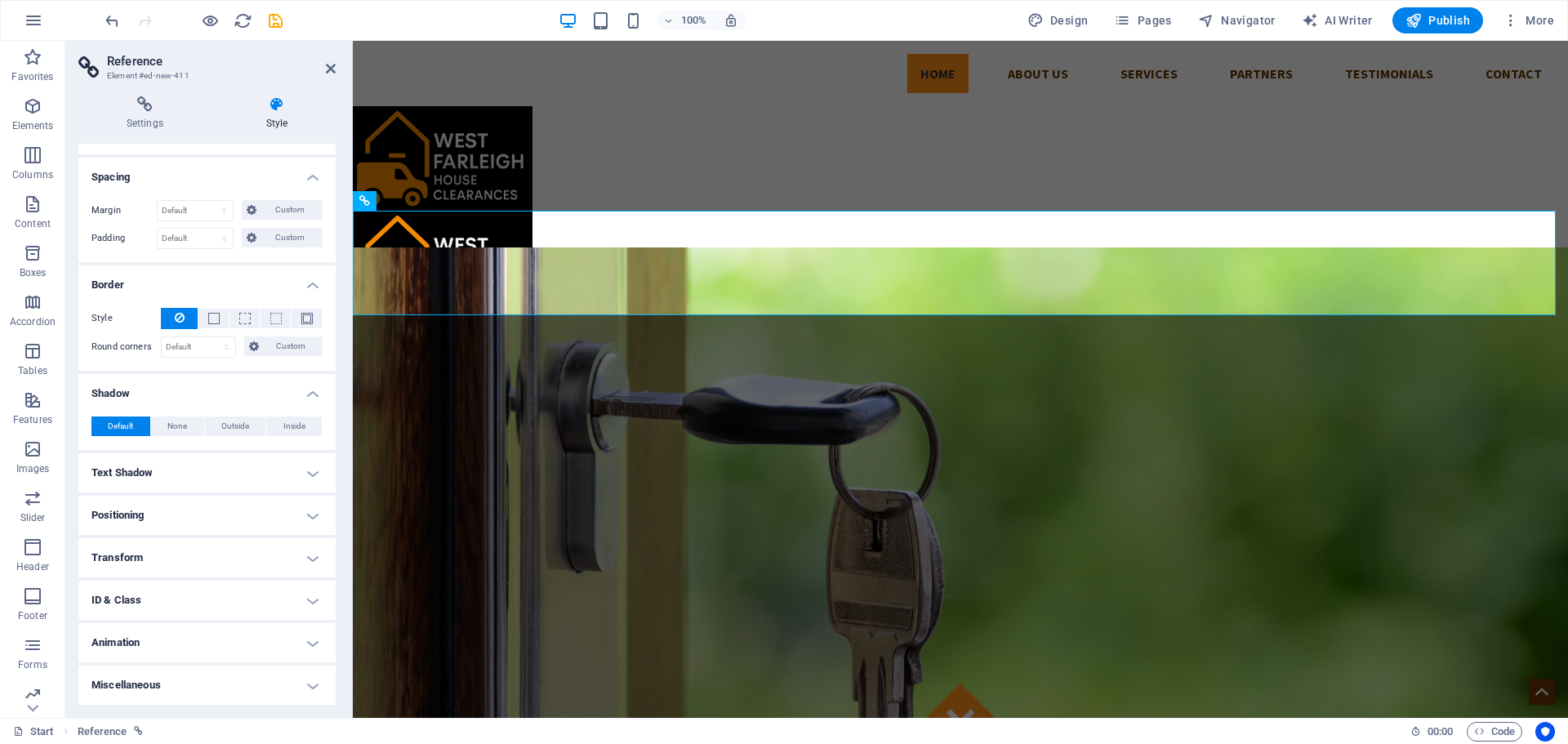 click on "Miscellaneous" at bounding box center (207, 685) 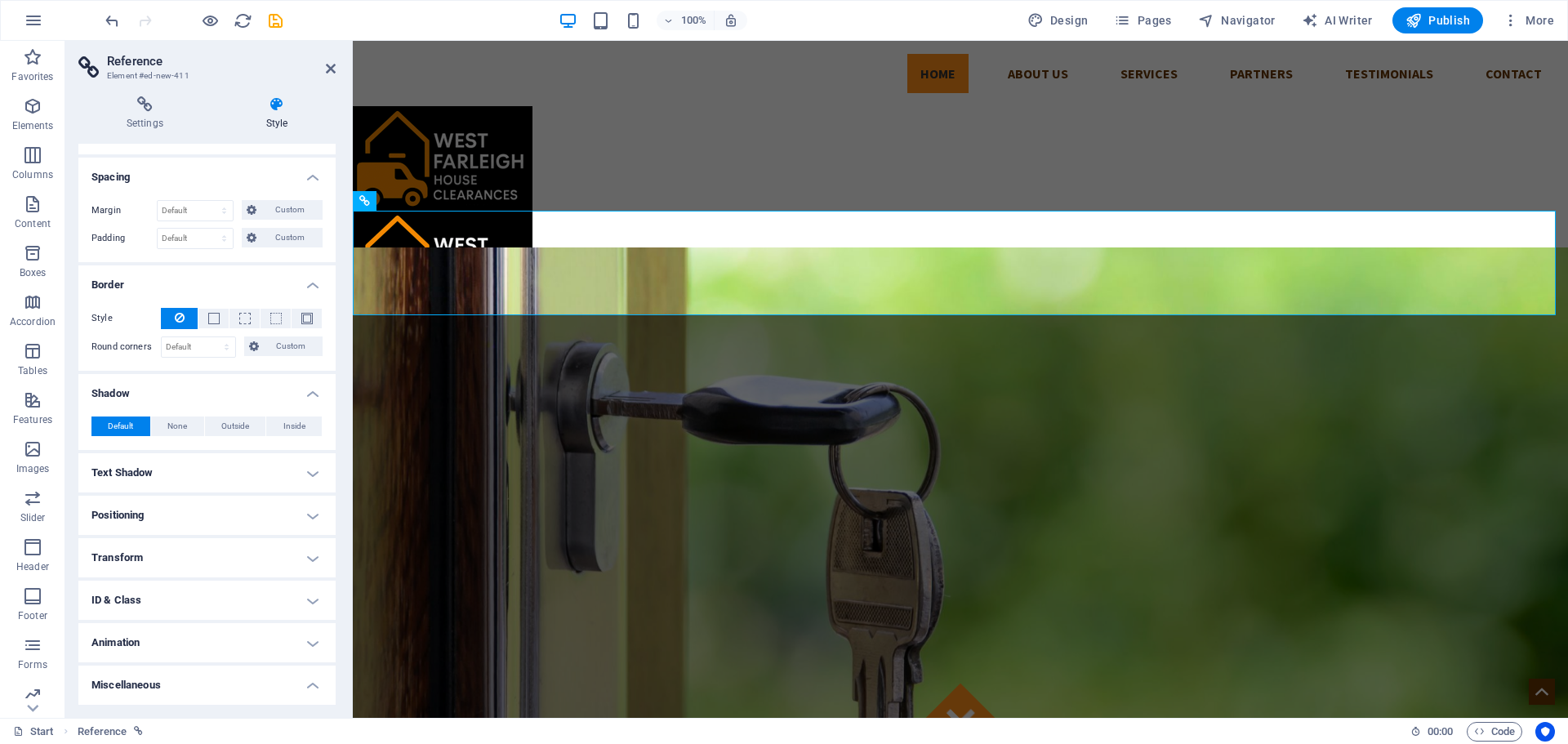 click on "Miscellaneous" at bounding box center (207, 680) 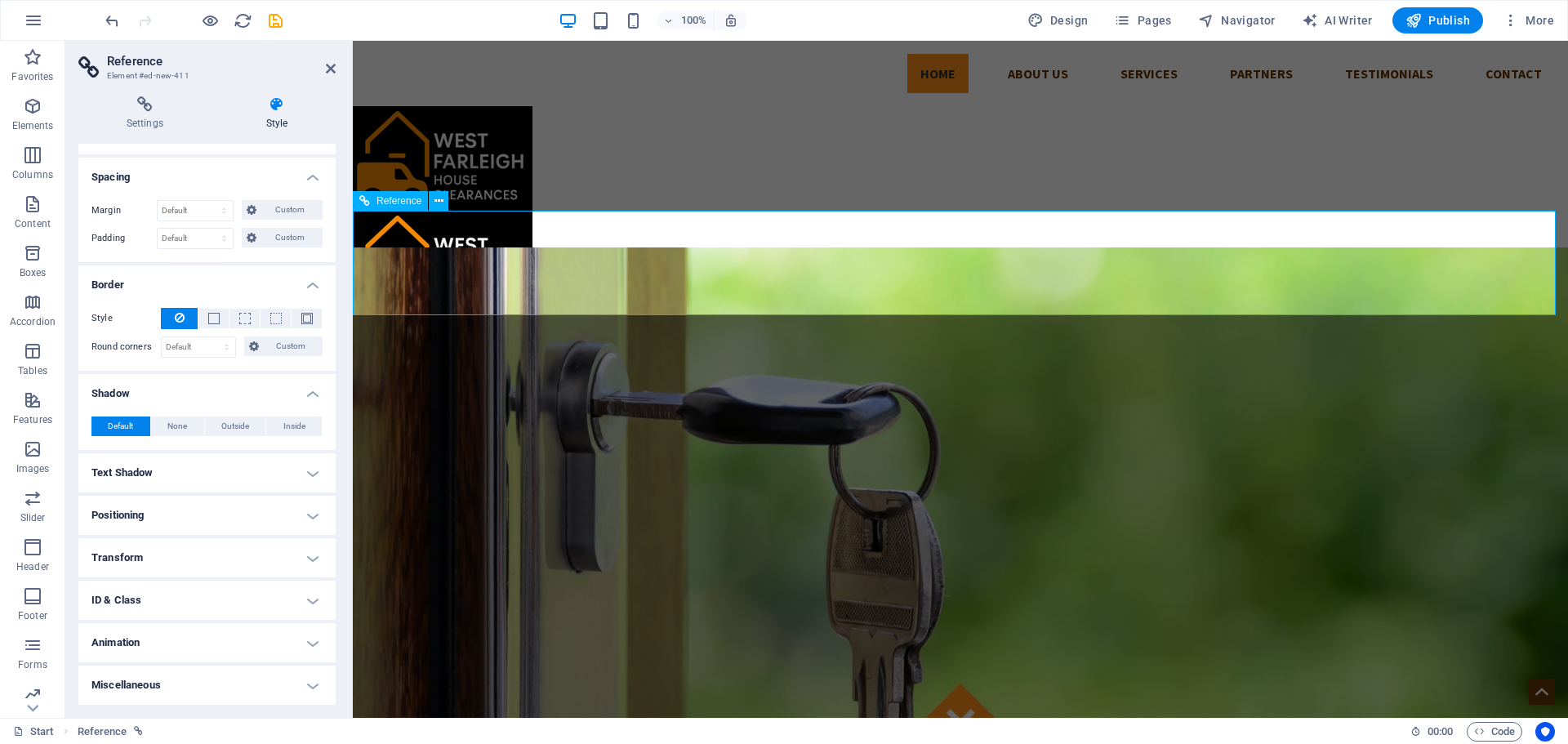click at bounding box center (960, 263) 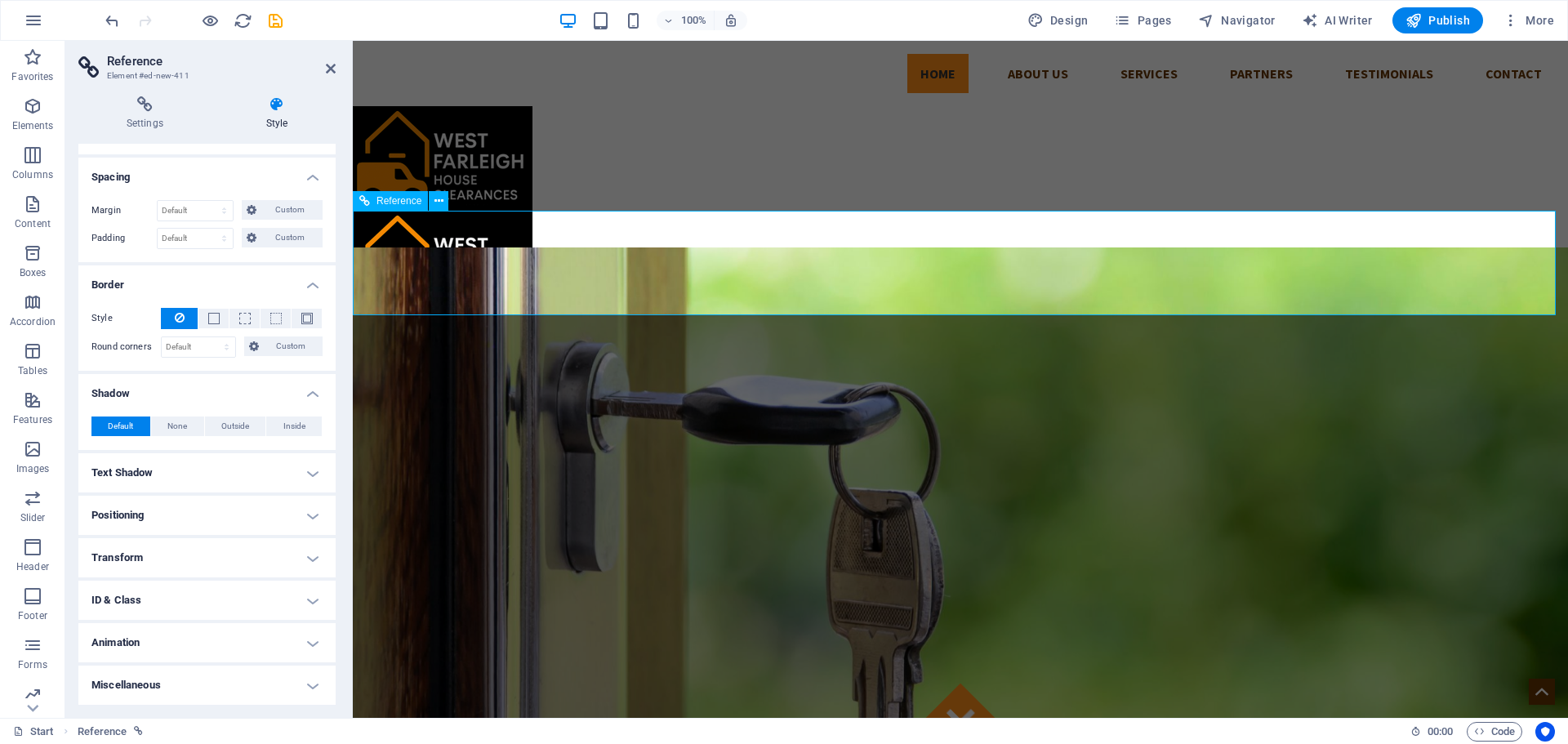 click at bounding box center (960, 263) 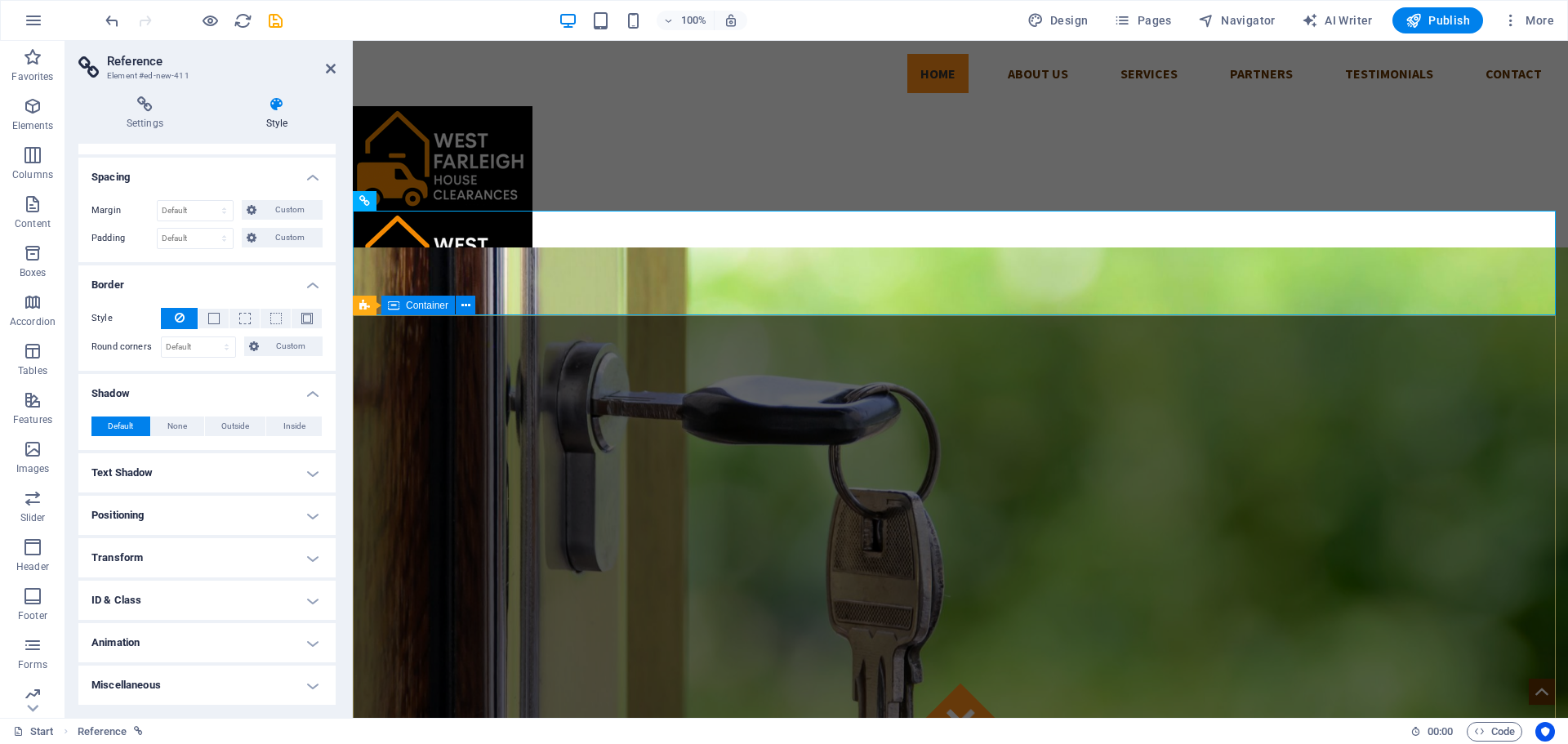 click on "Got locked outside? No Problem! We are  24/7 h  available to you!   Give us a call:" at bounding box center (960, 1147) 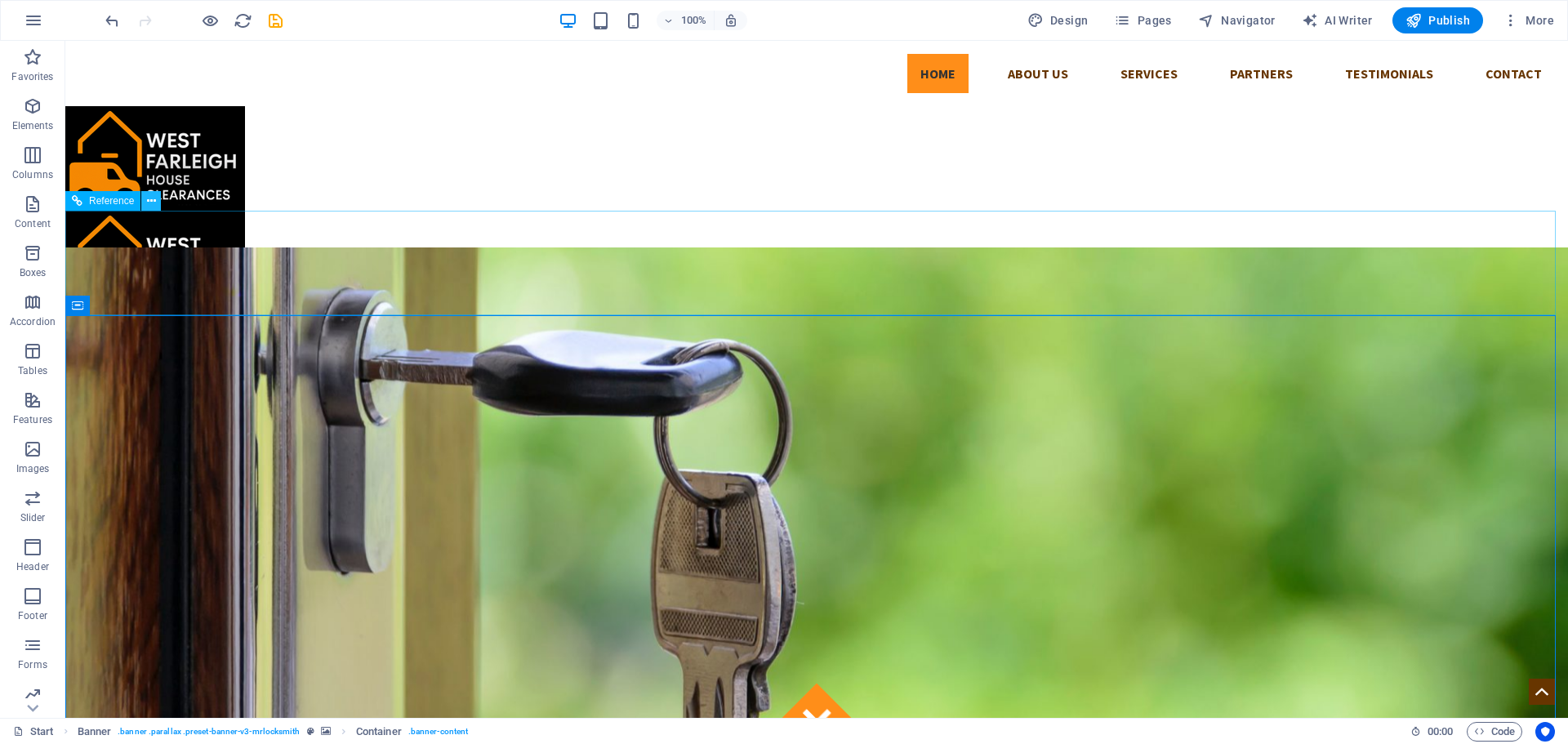 click at bounding box center [151, 201] 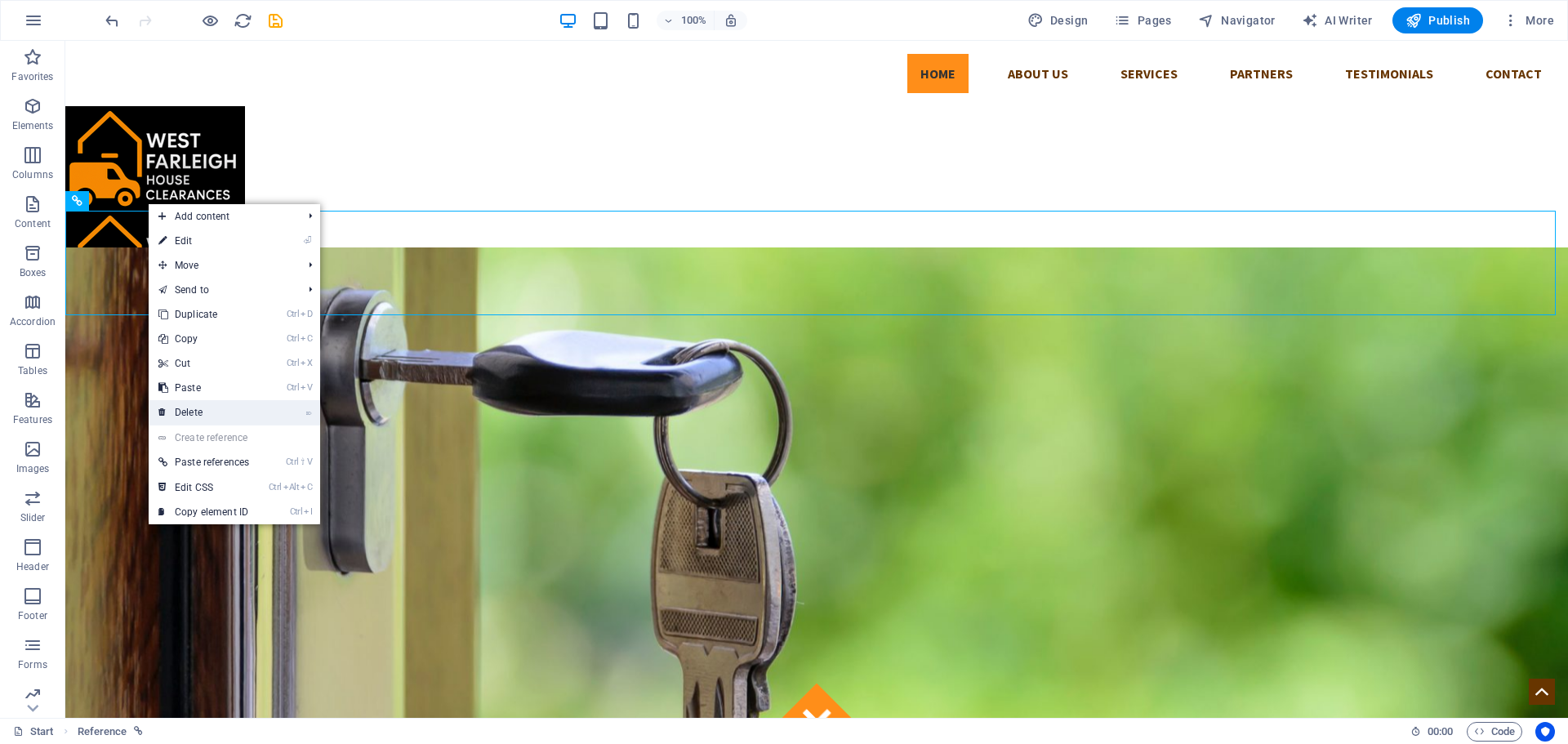 click on "⌦  Delete" at bounding box center (203, 412) 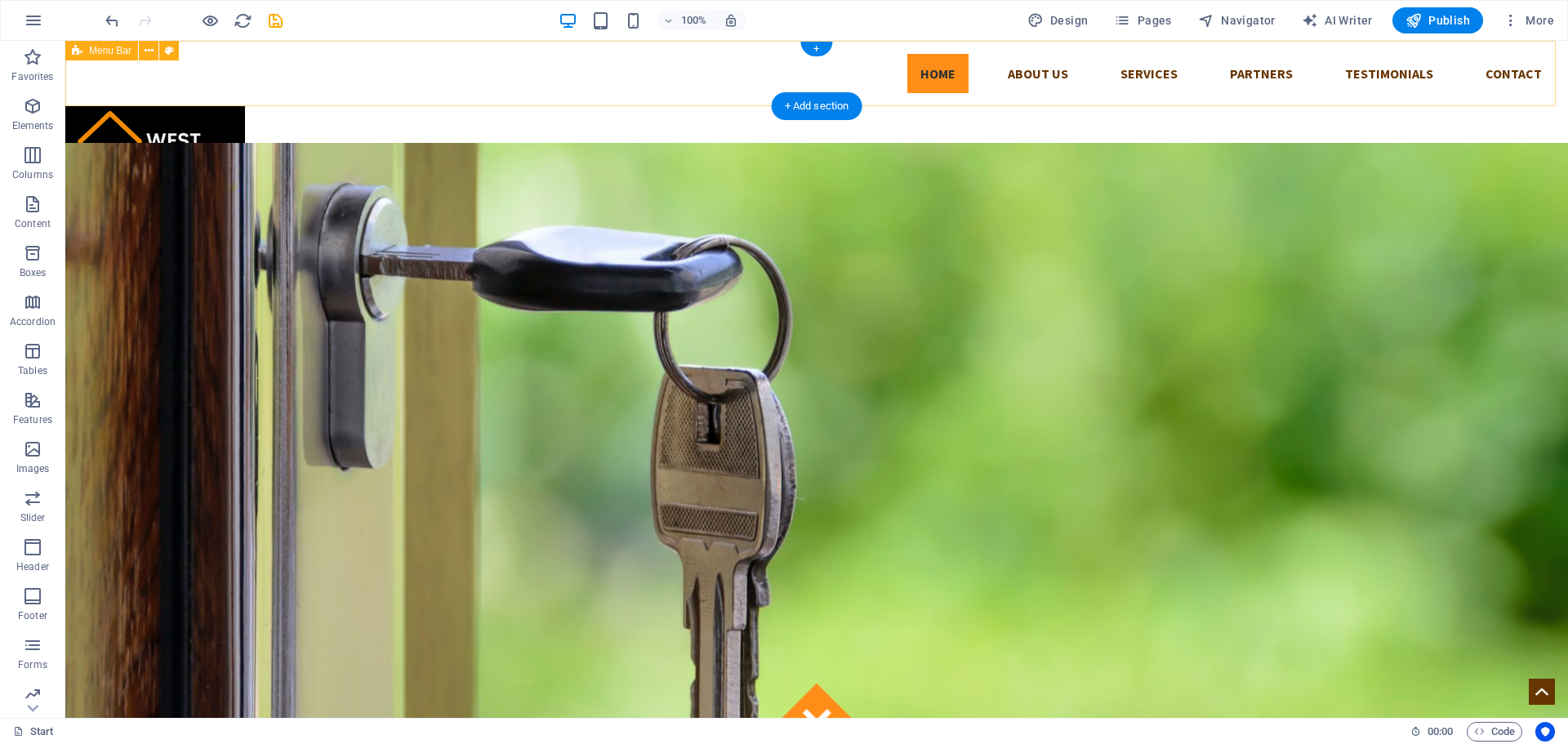 click on "Home About us Services Partners Testimonials Contact" at bounding box center (817, 74) 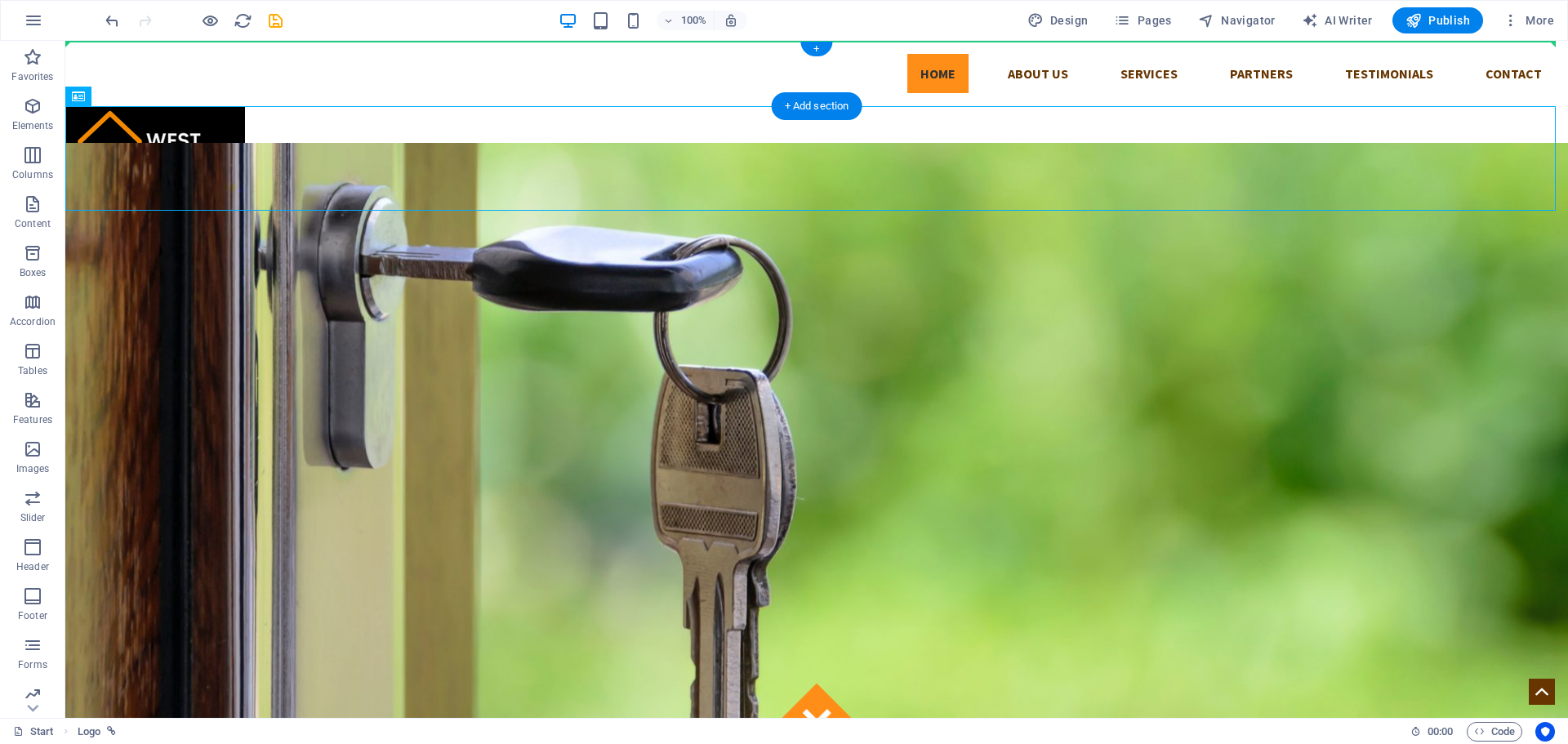 drag, startPoint x: 181, startPoint y: 120, endPoint x: 176, endPoint y: 55, distance: 65.192024 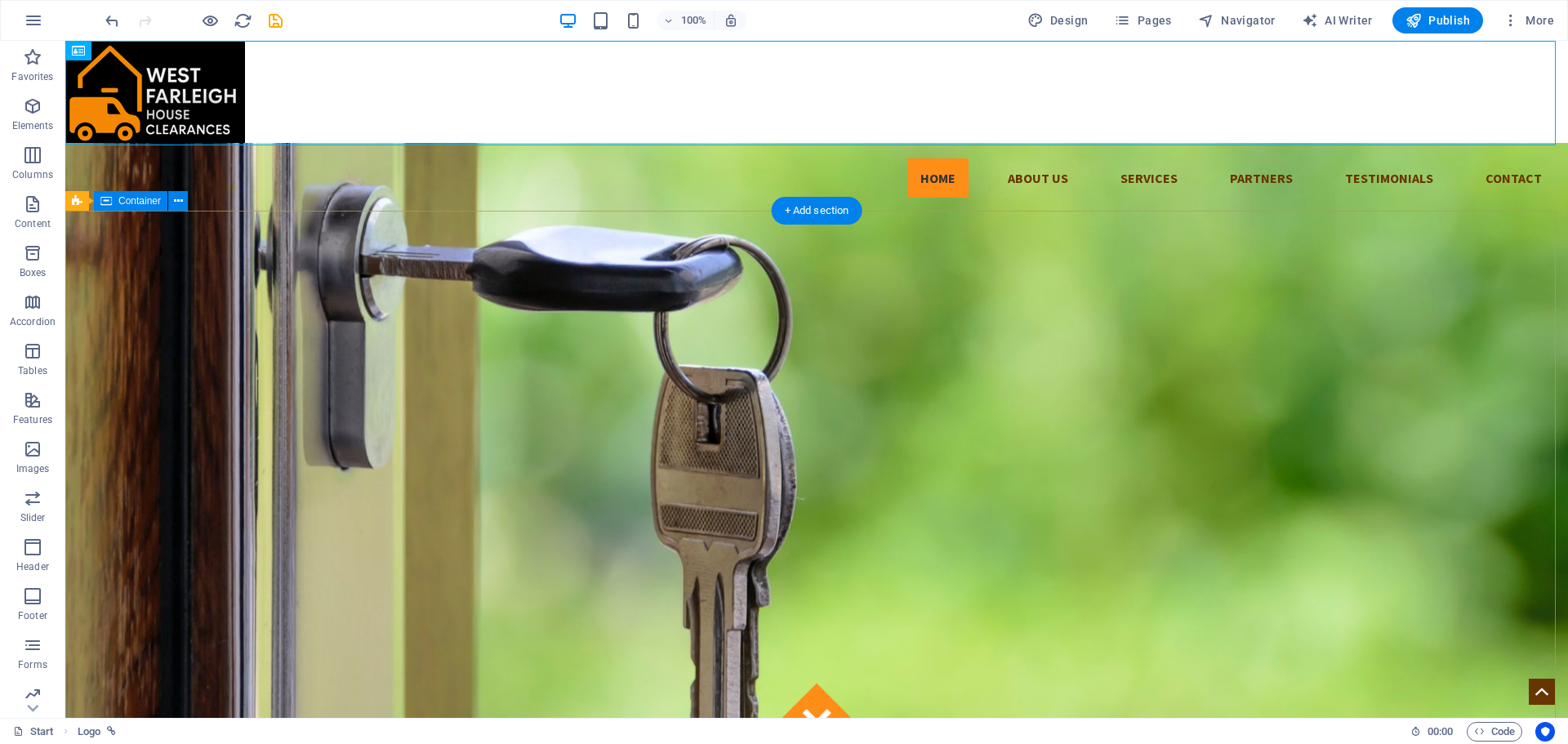 click on "Got locked outside? No Problem! We are  24/7 h  available to you!   Give us a call:" at bounding box center (817, 1042) 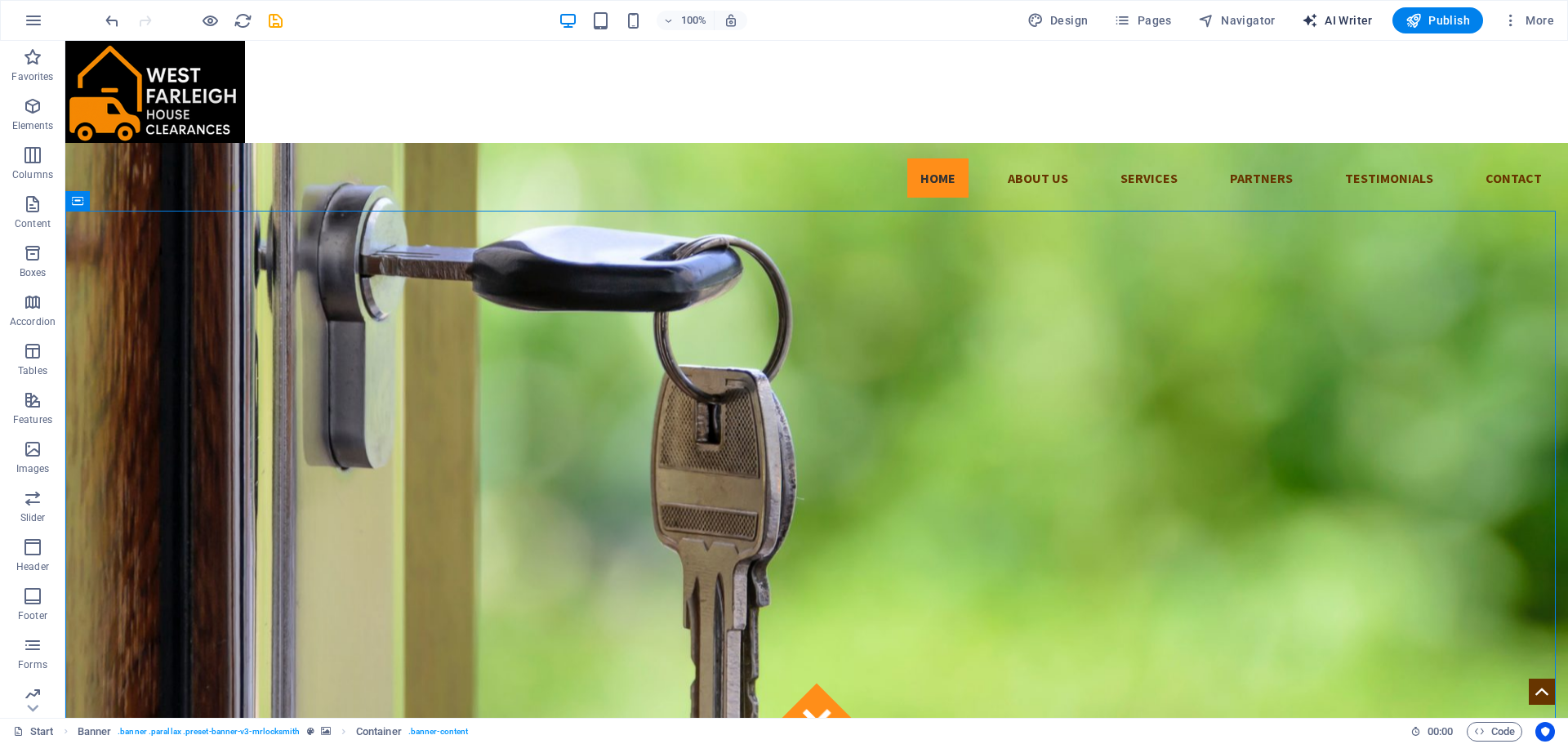 click on "AI Writer" at bounding box center (1337, 20) 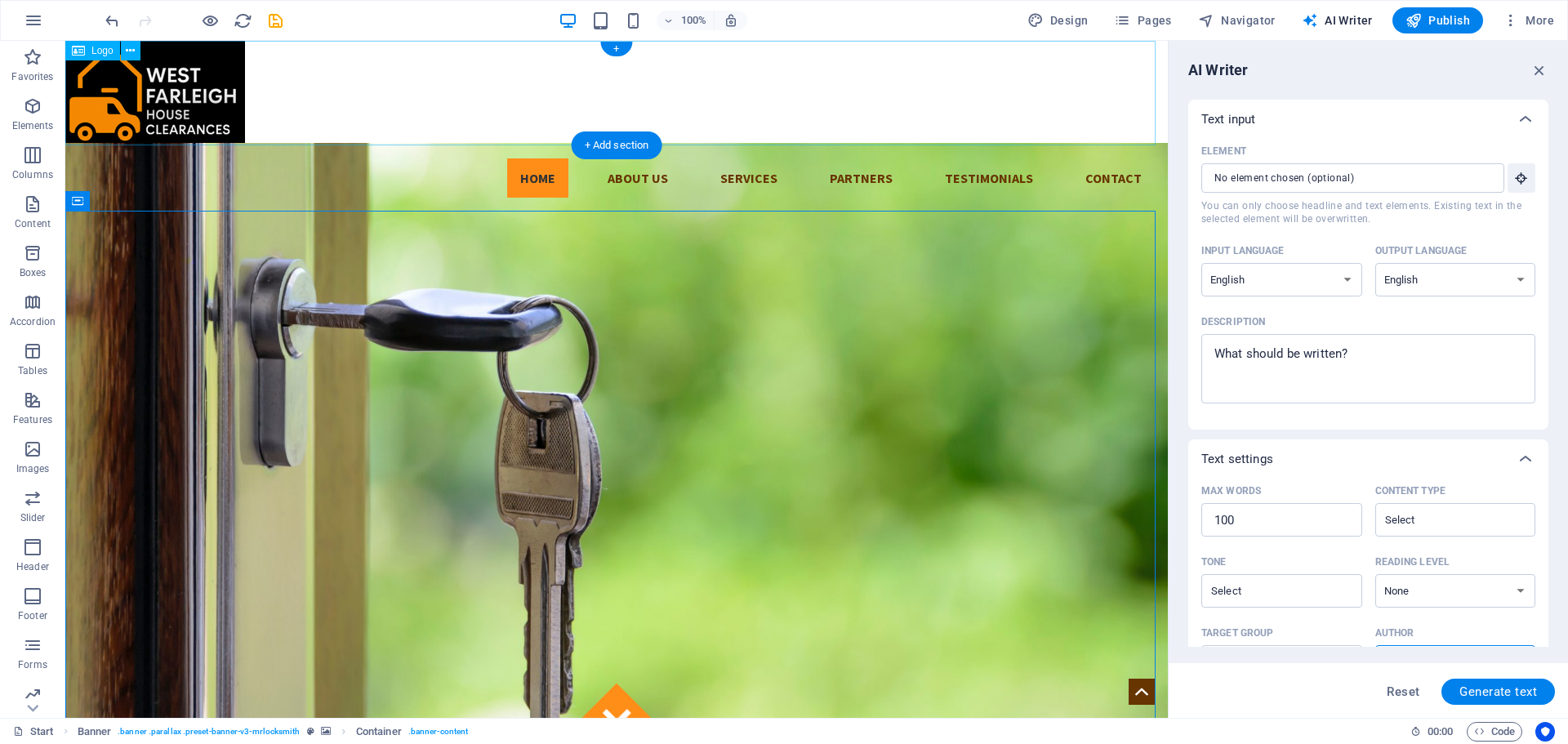 click at bounding box center (617, 93) 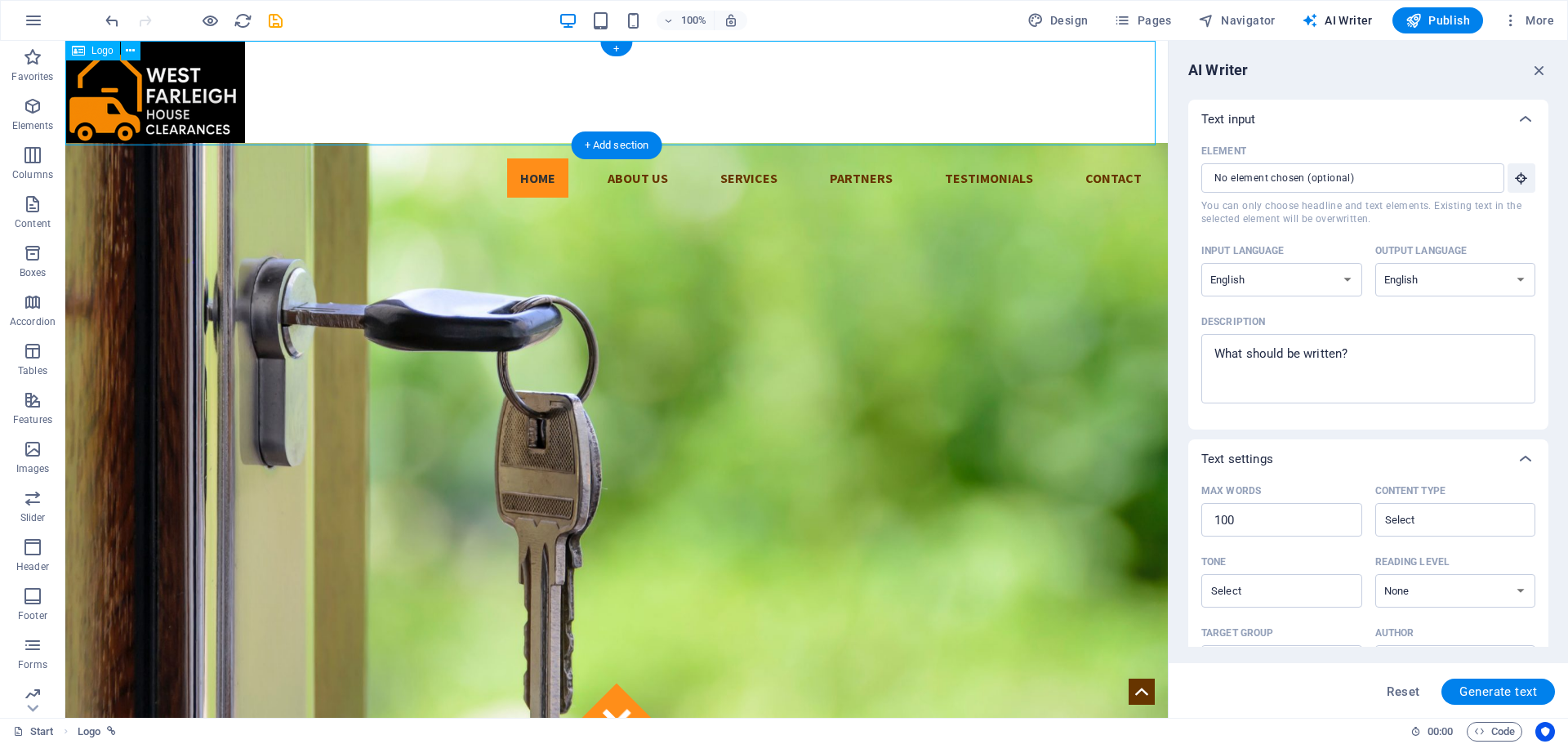 click at bounding box center [617, 93] 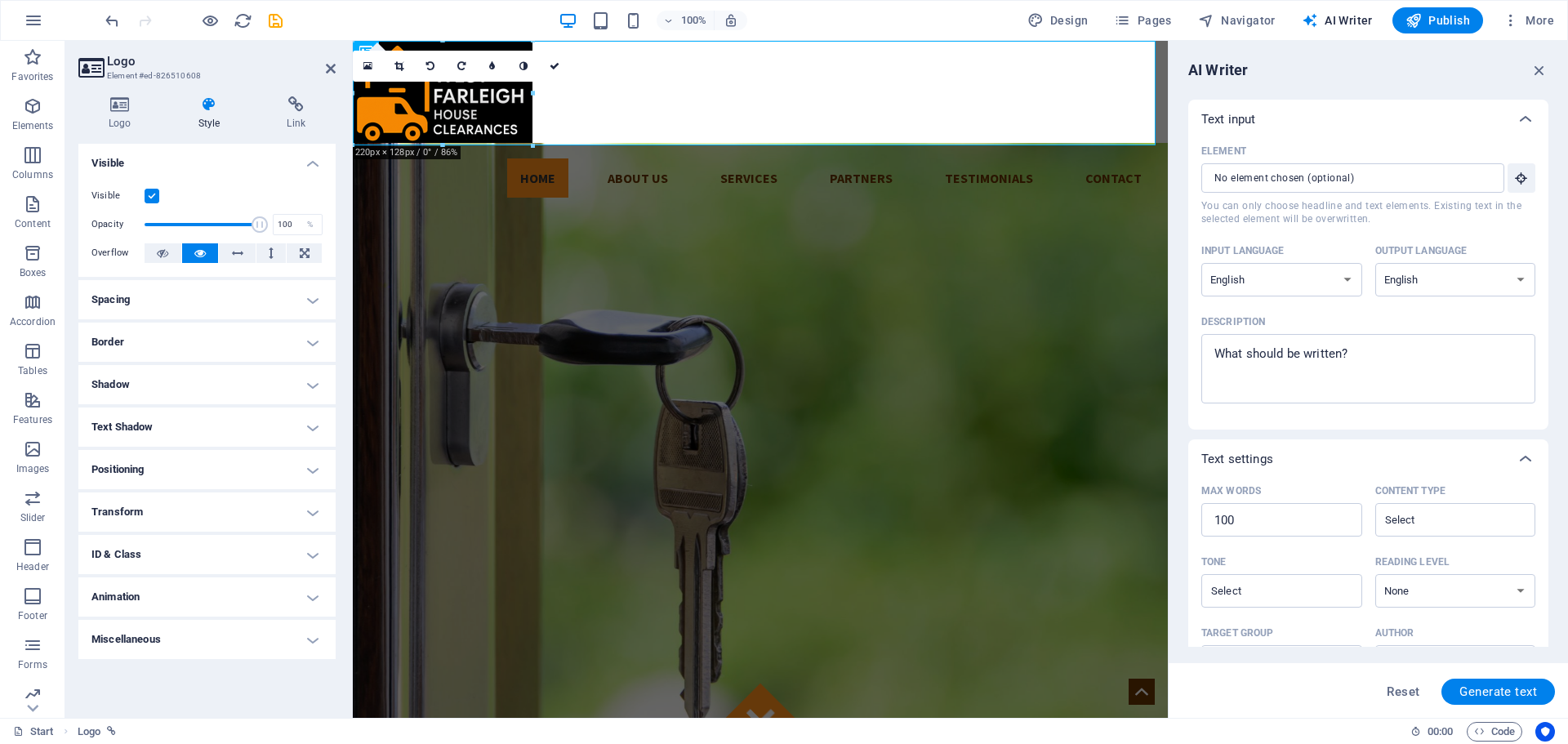 click on "Positioning" at bounding box center [207, 470] 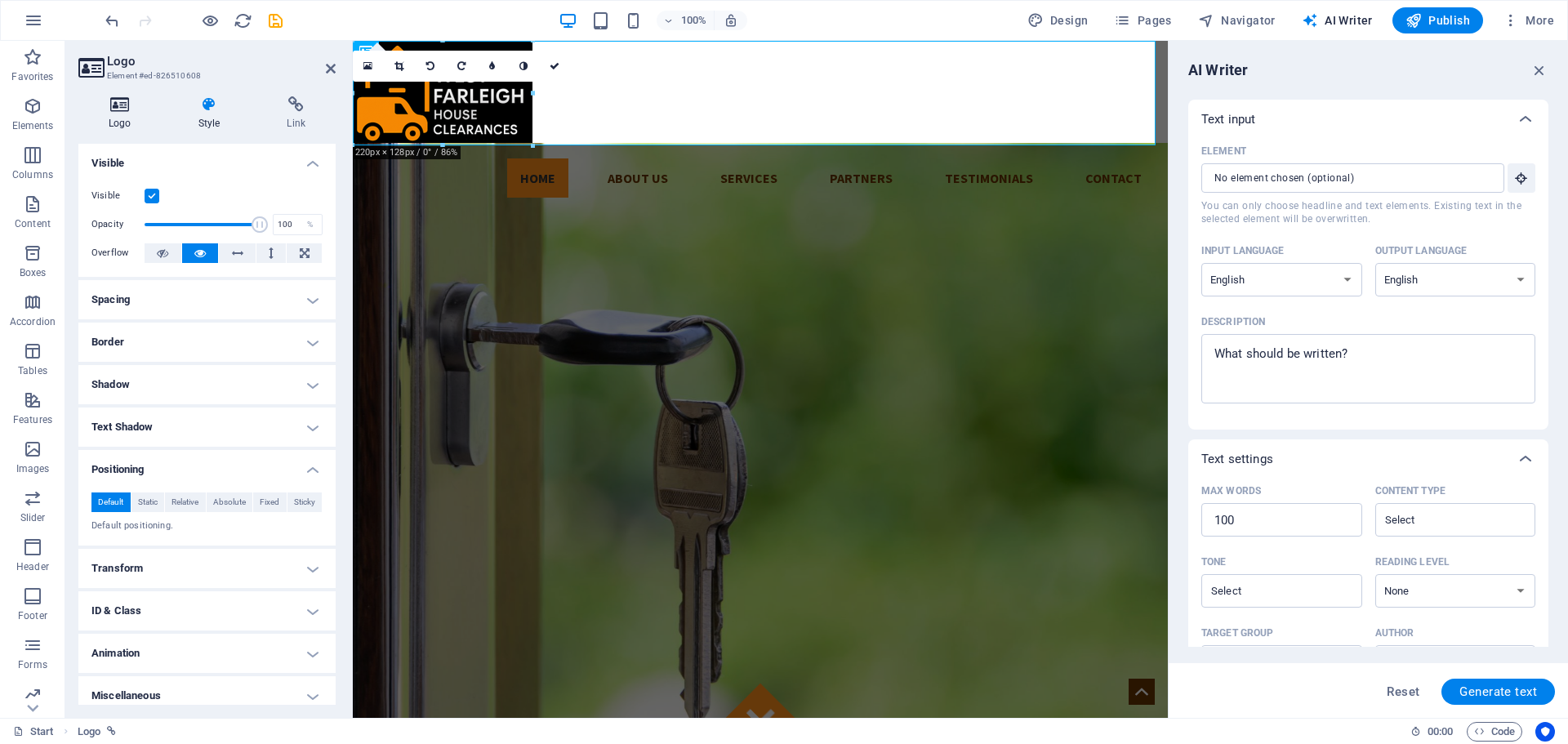 click on "Logo" at bounding box center (123, 114) 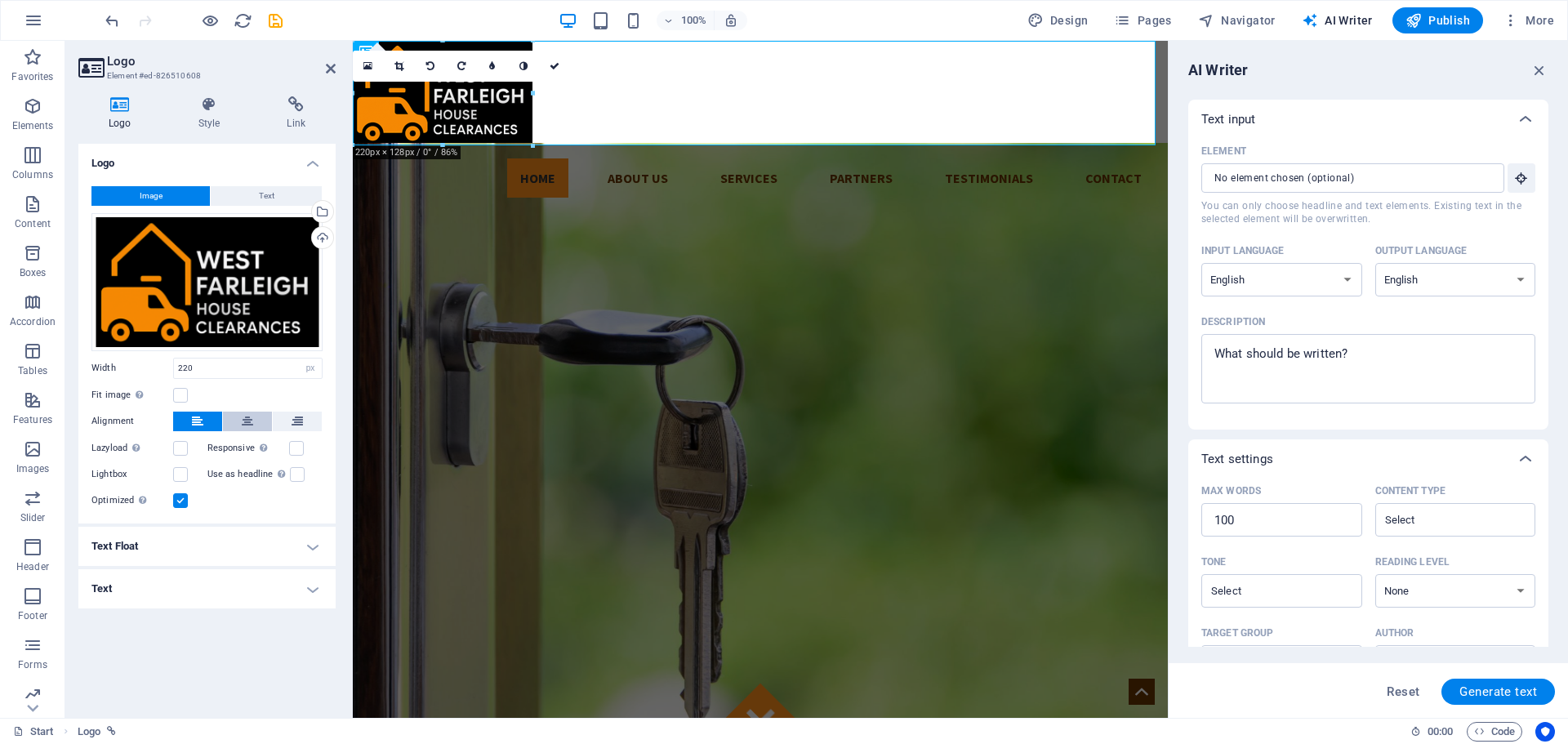 click at bounding box center [247, 421] 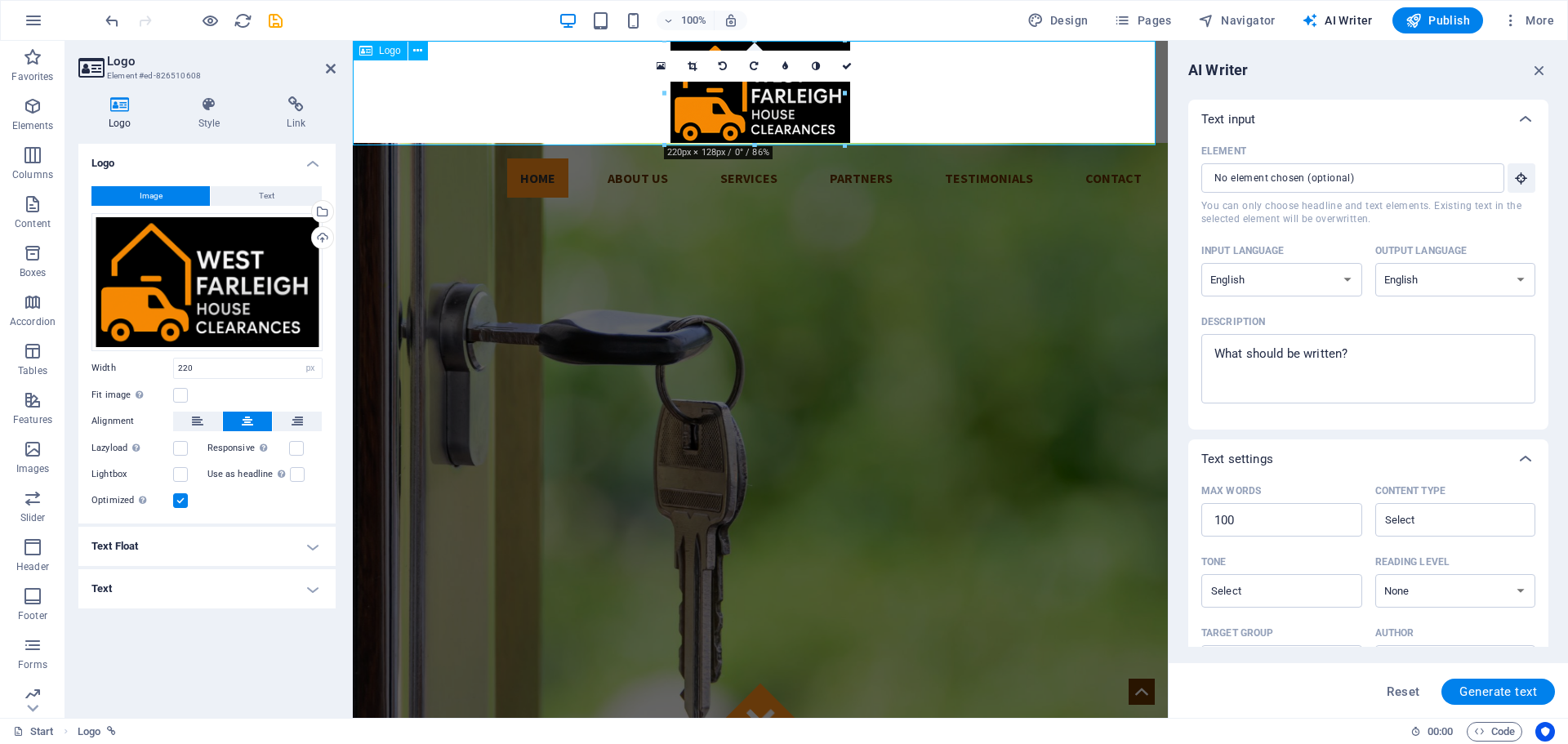 click at bounding box center (760, 93) 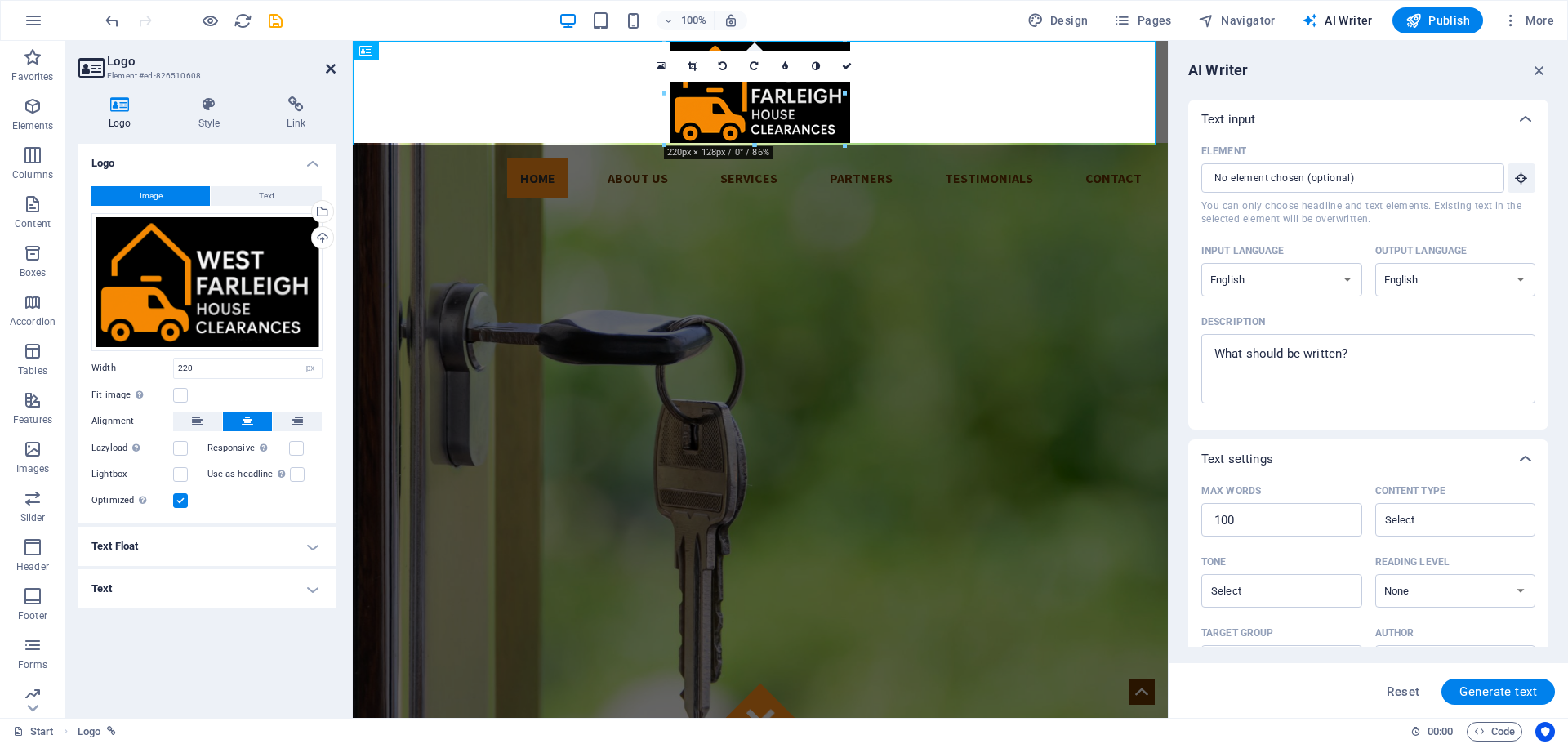 click at bounding box center (331, 69) 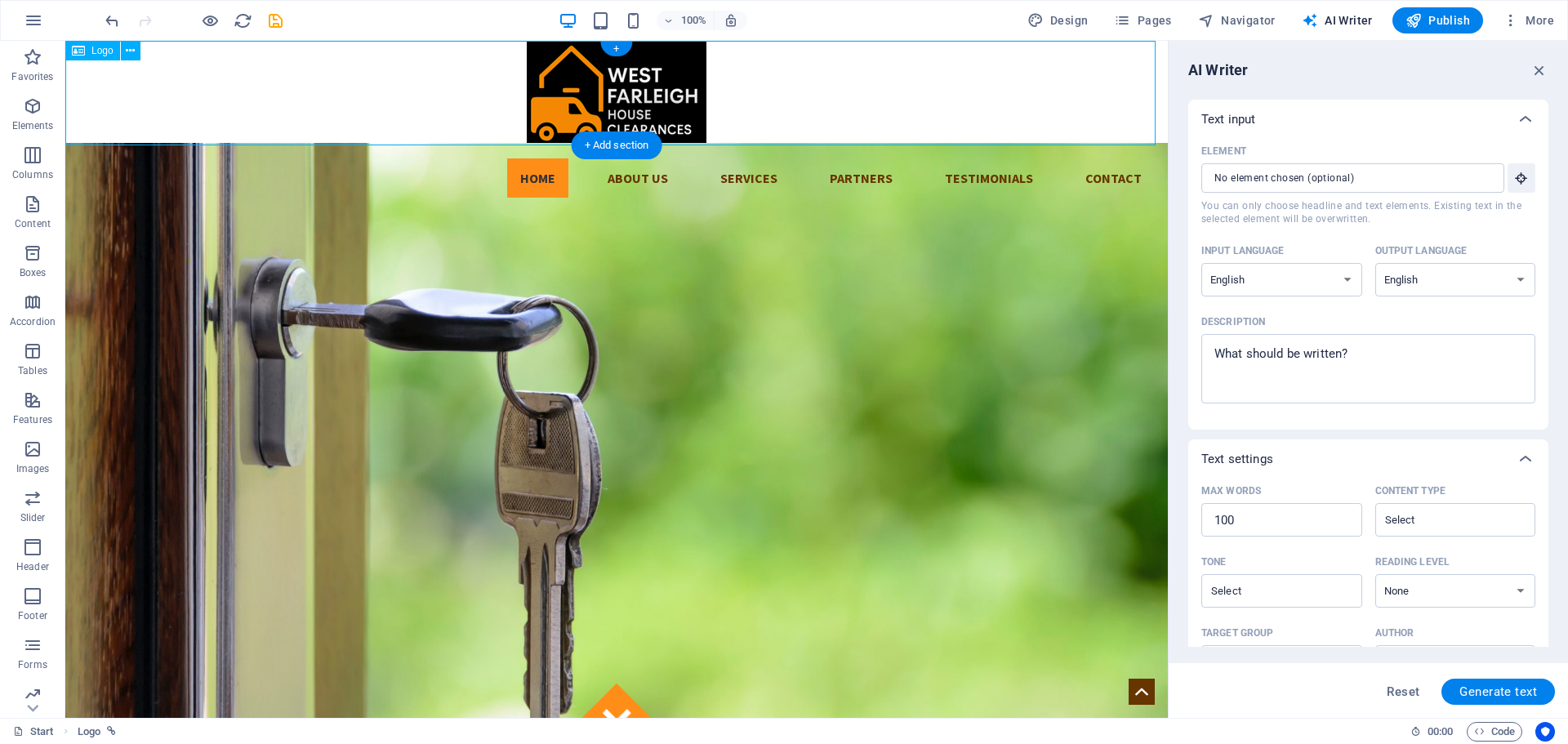 click at bounding box center (617, 93) 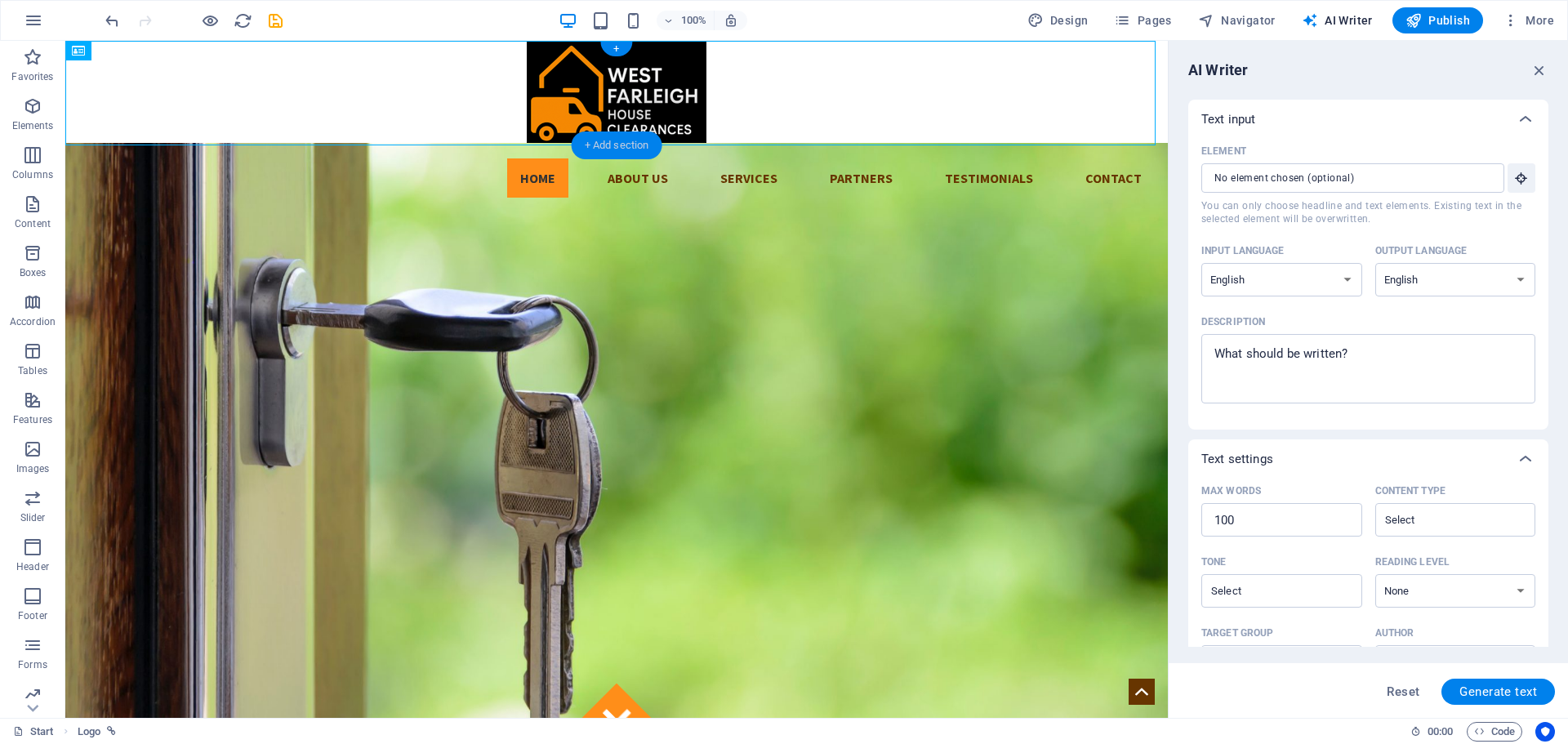 click on "+ Add section" at bounding box center (617, 145) 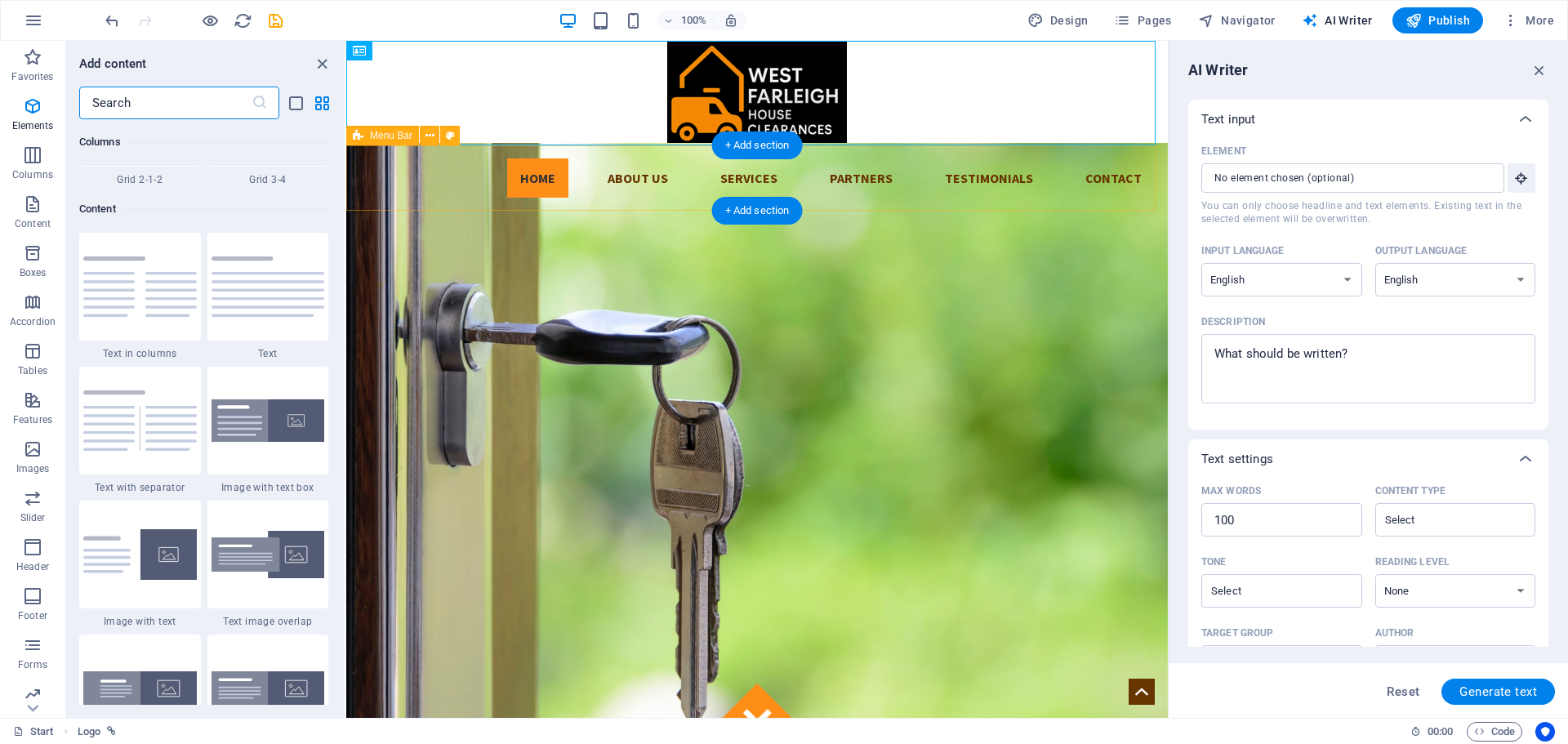 scroll, scrollTop: 2858, scrollLeft: 0, axis: vertical 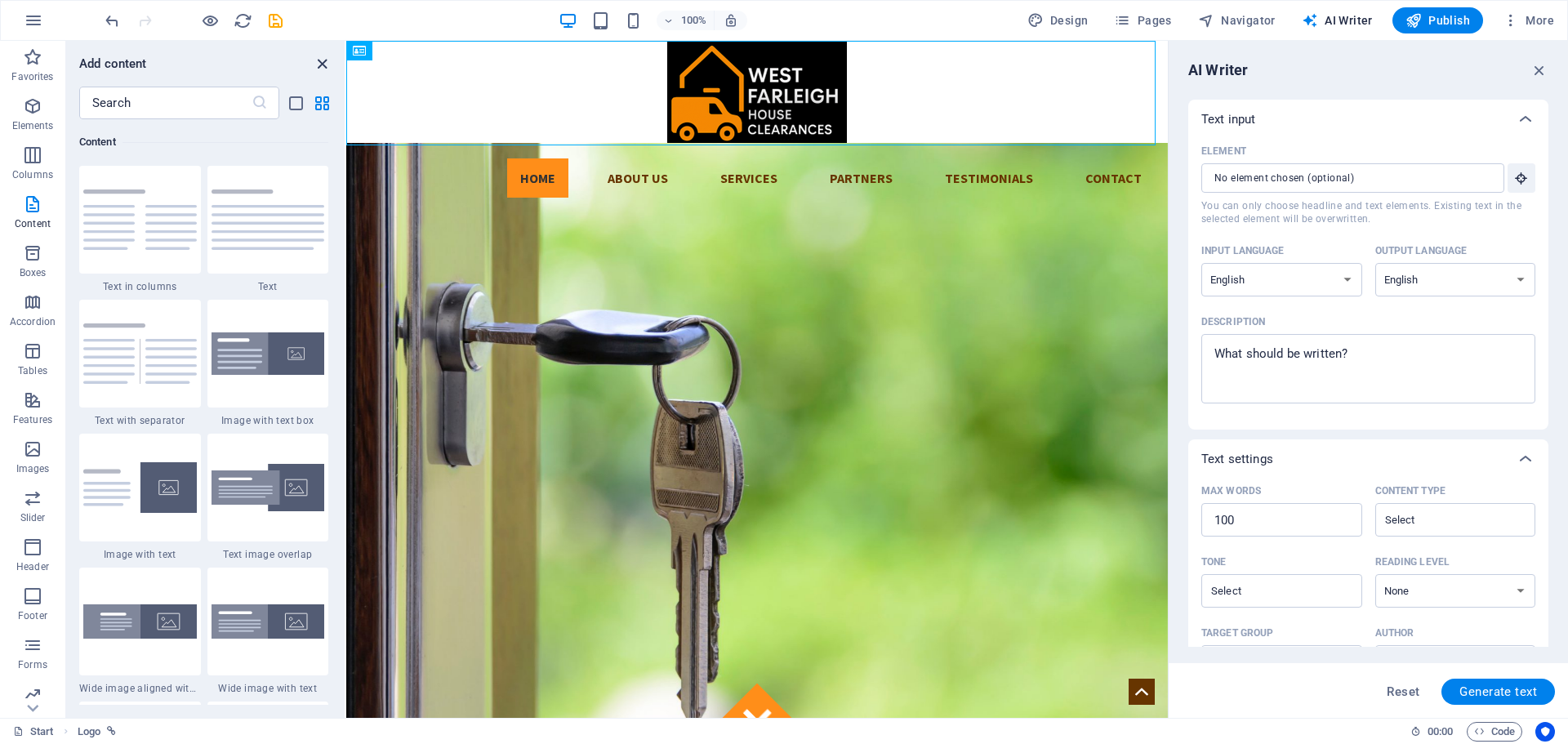 click at bounding box center [322, 64] 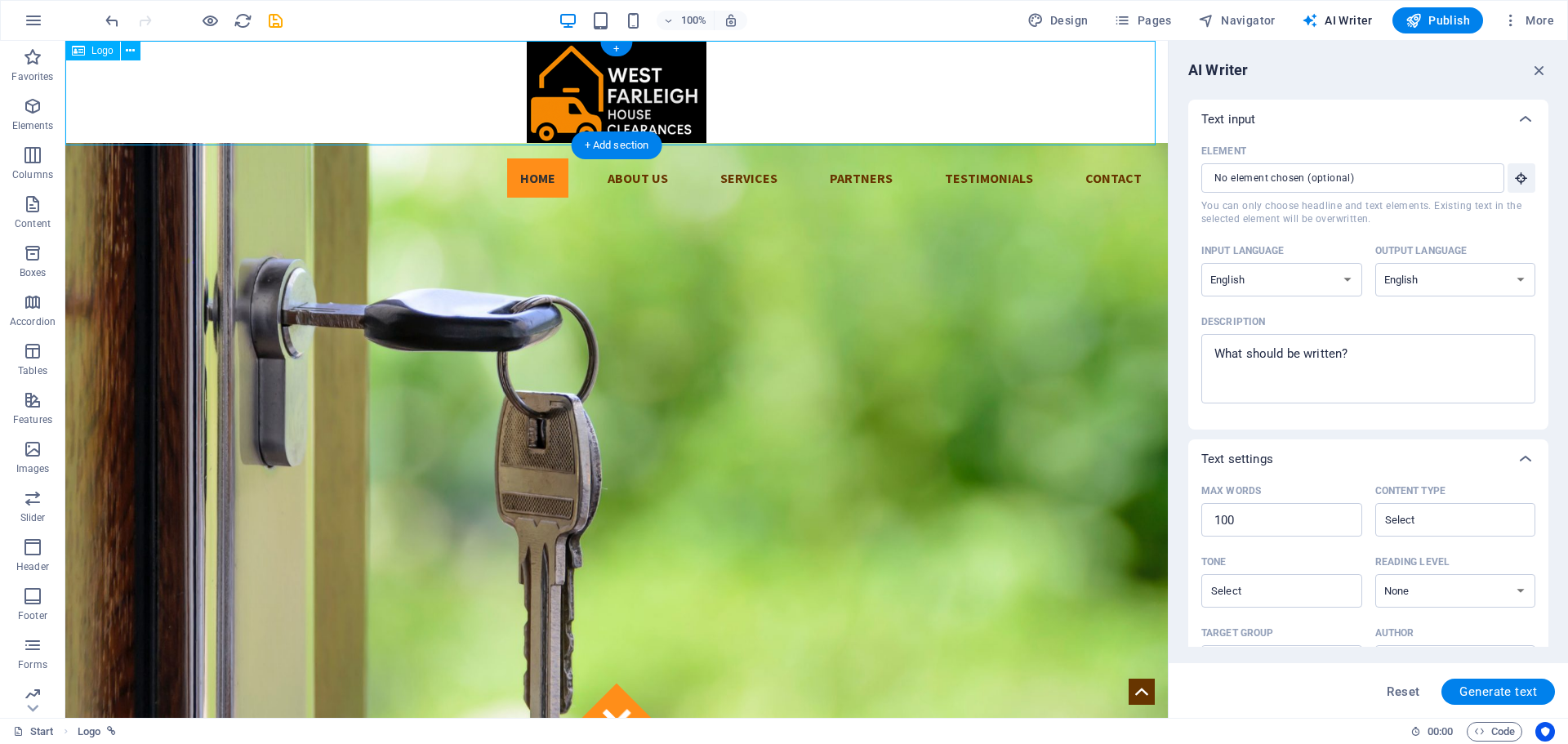 click at bounding box center [617, 93] 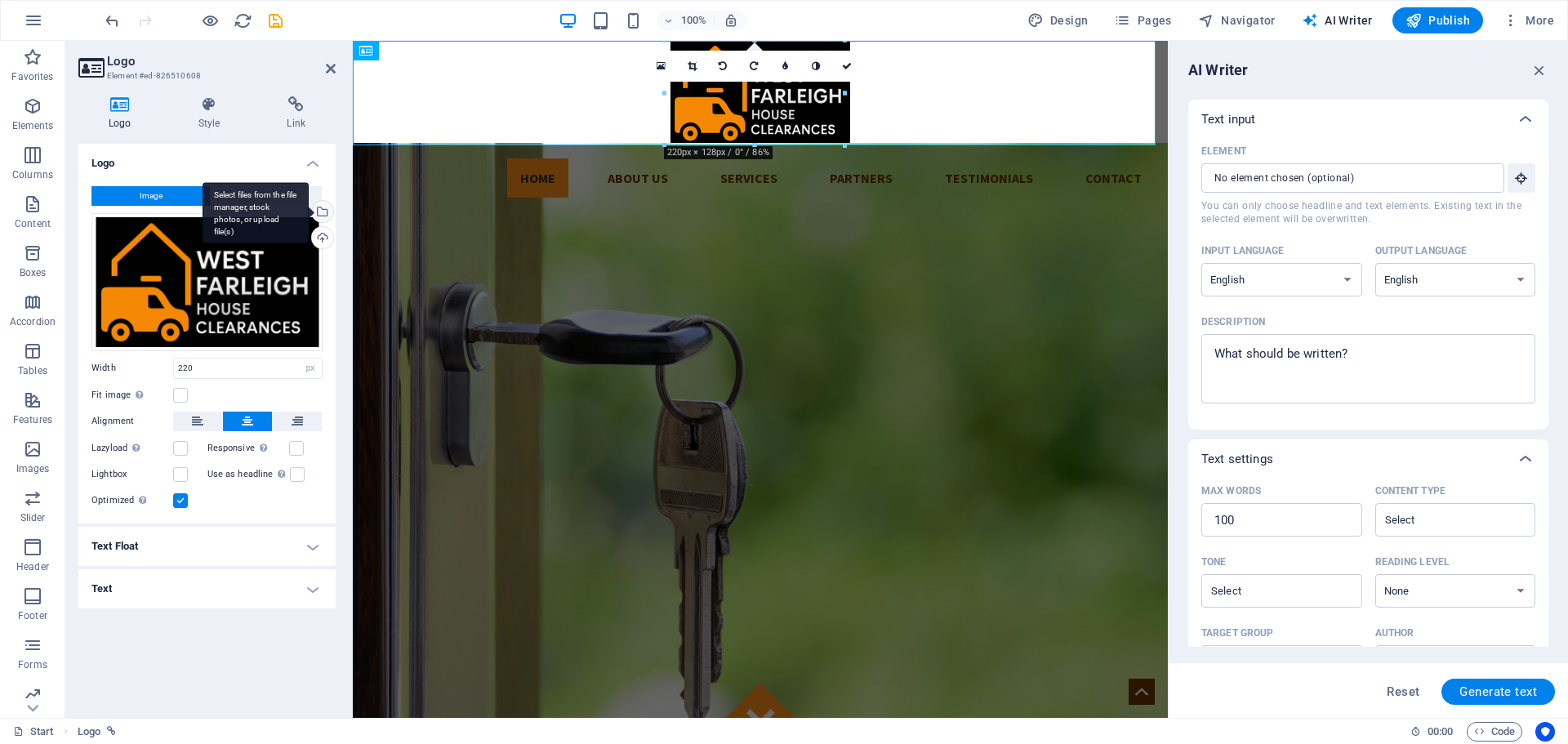 click on "Select files from the file manager, stock photos, or upload file(s)" at bounding box center [321, 213] 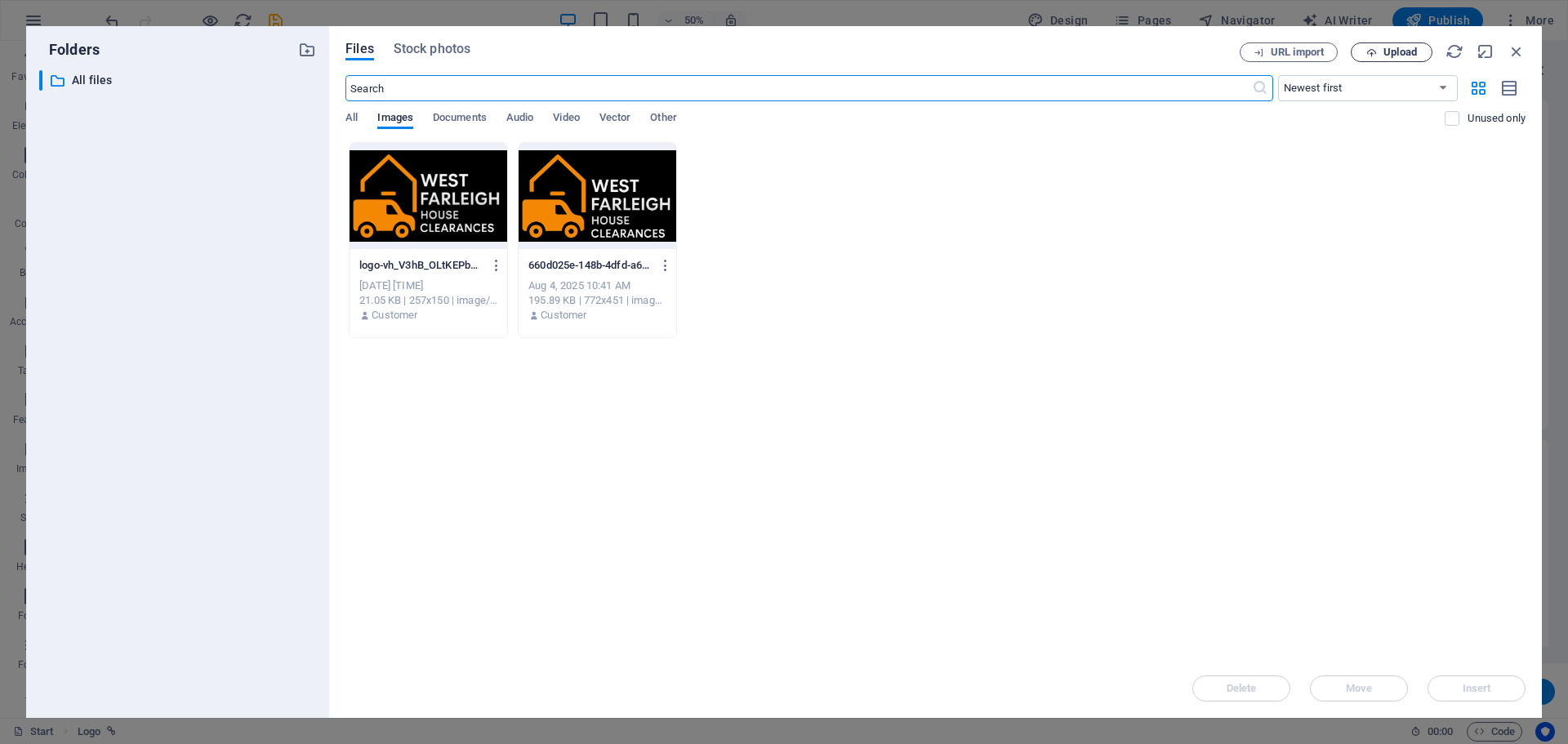 click on "Upload" at bounding box center (1392, 52) 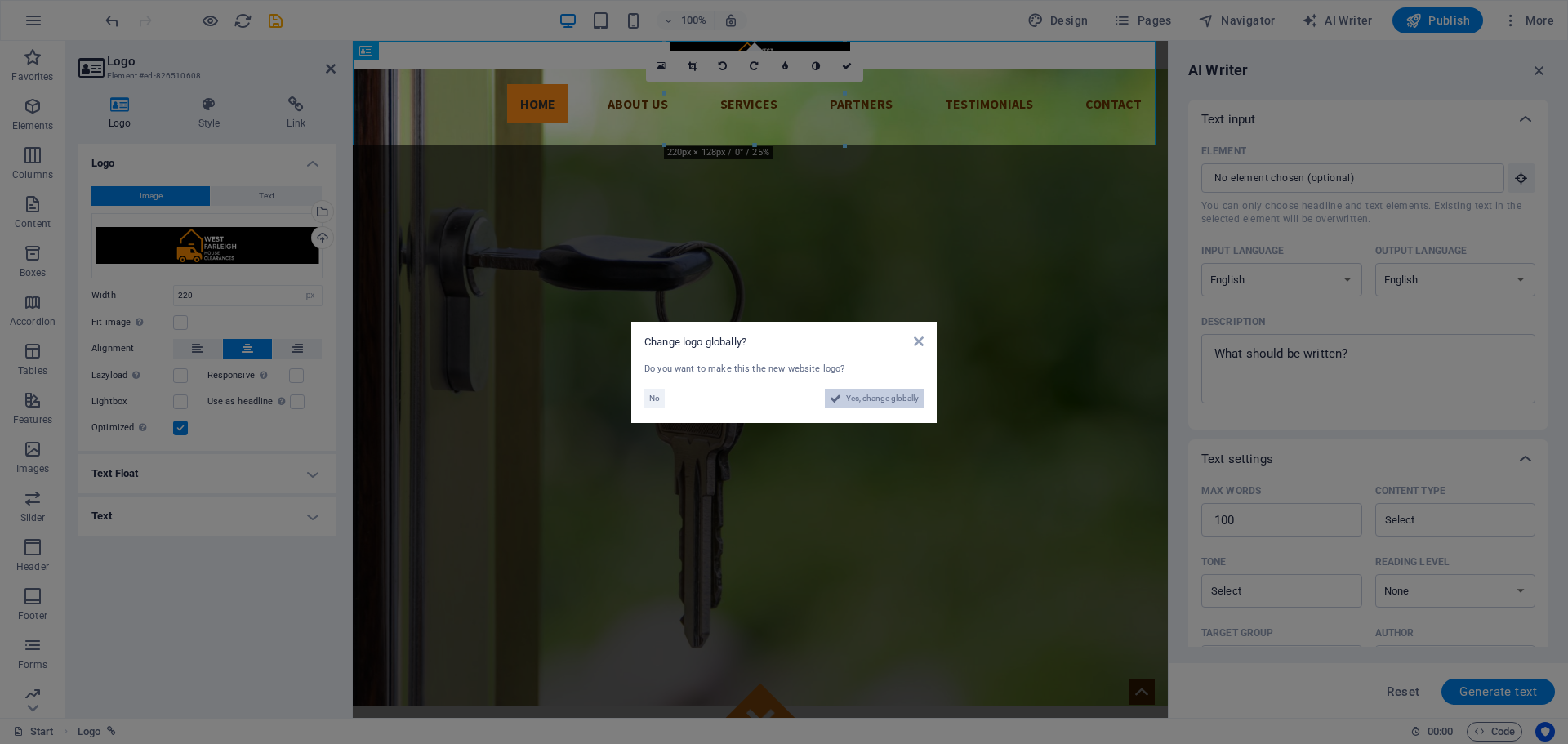 click on "Yes, change globally" at bounding box center [882, 399] 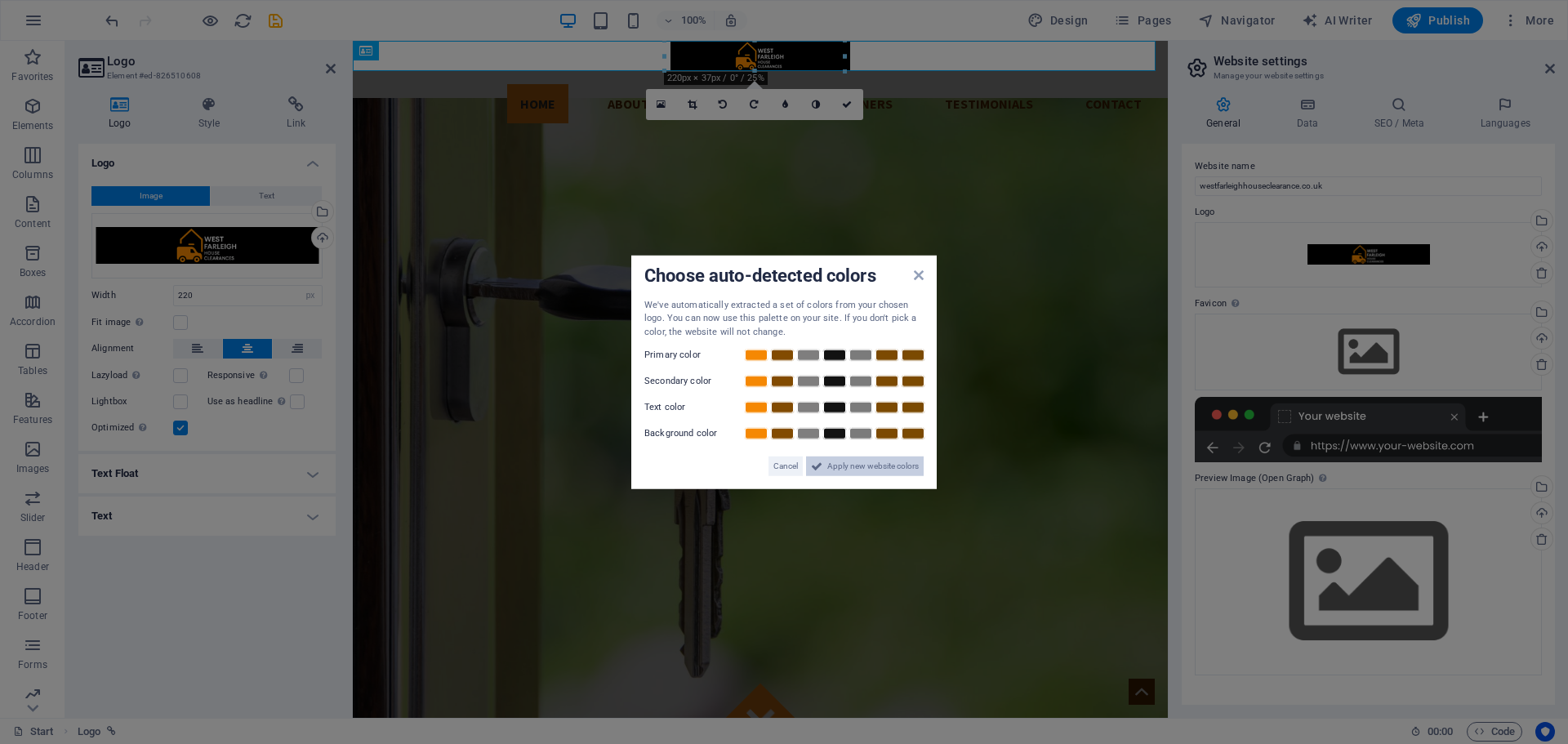 click on "Apply new website colors" at bounding box center [873, 466] 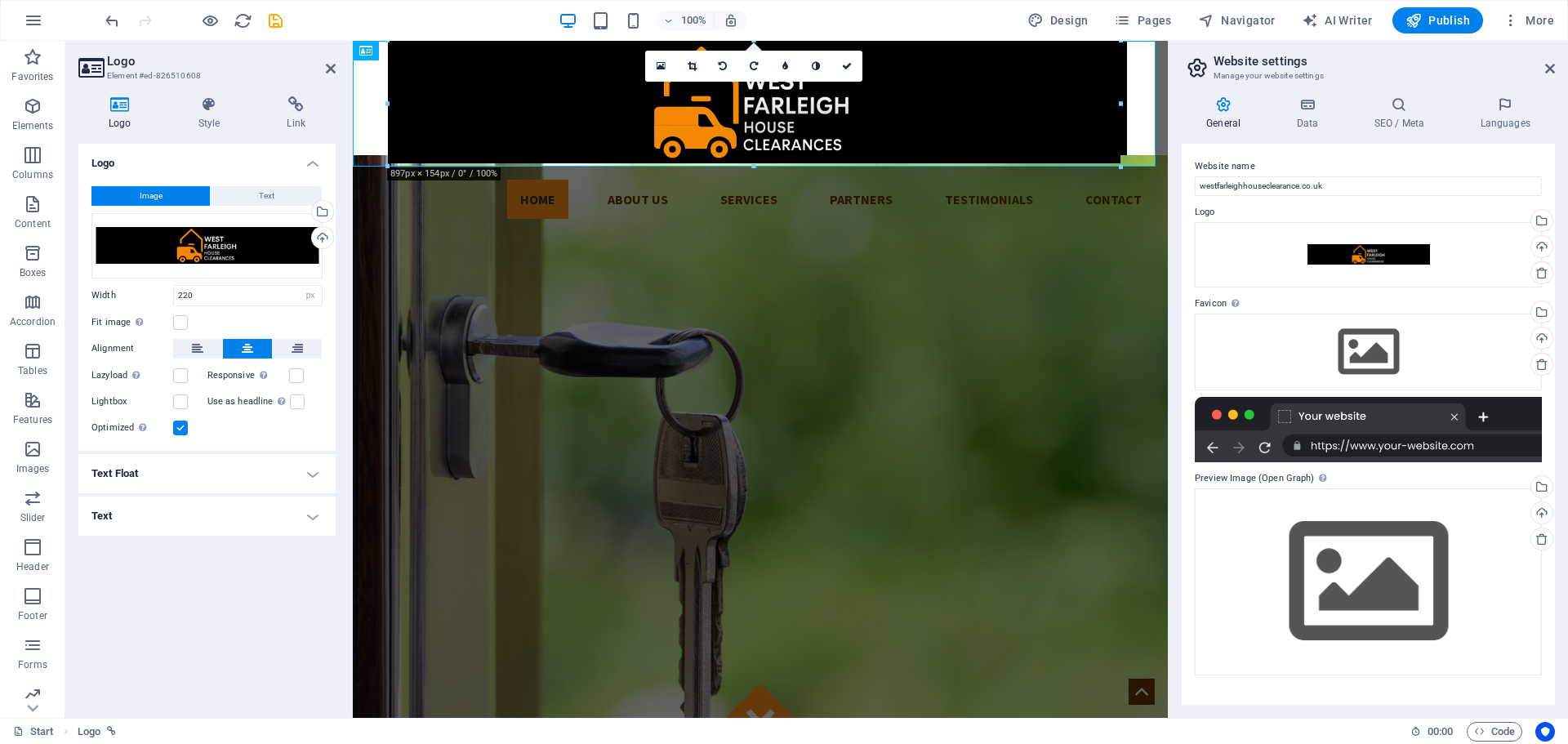 drag, startPoint x: 848, startPoint y: 71, endPoint x: 1125, endPoint y: 170, distance: 294.1598 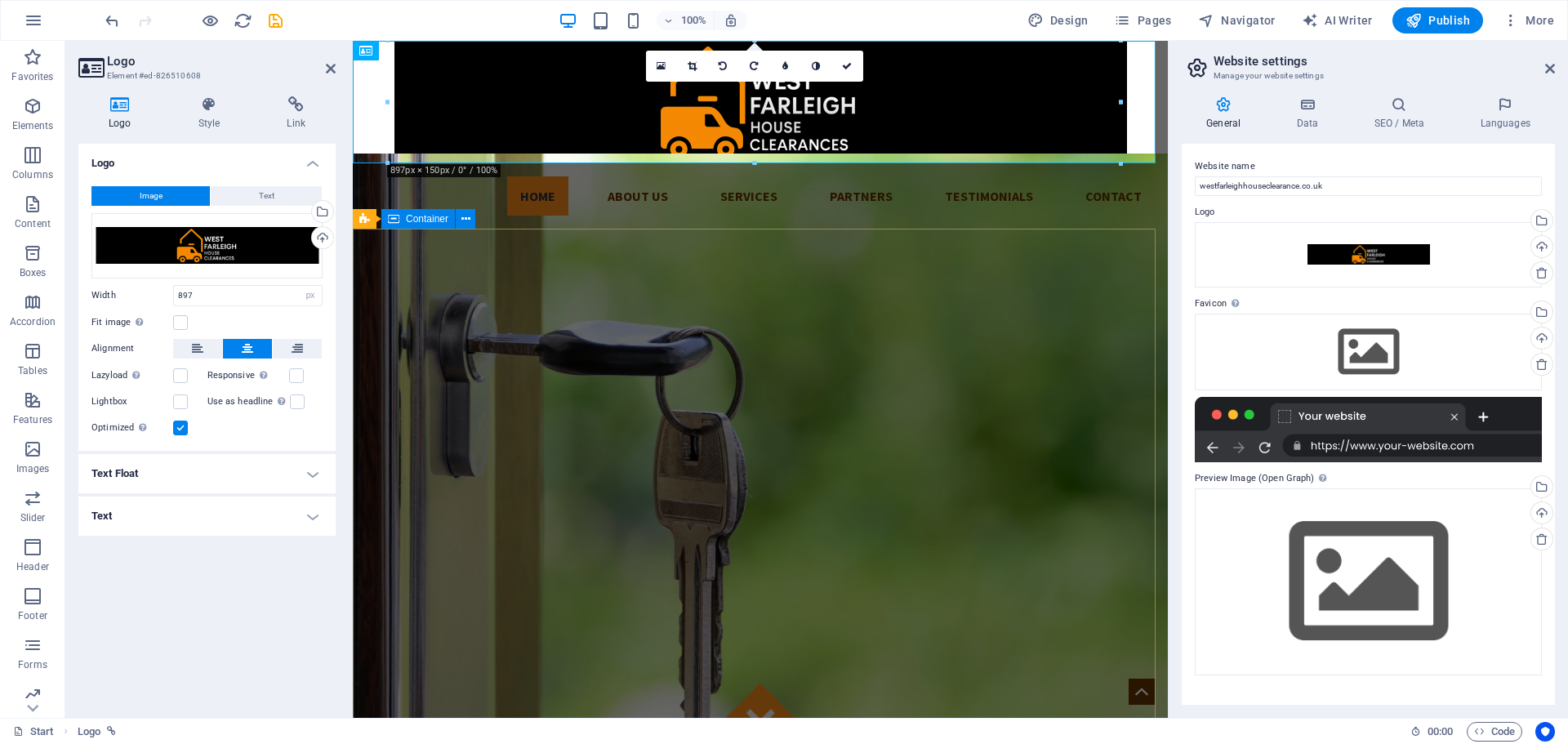 click on "Got locked outside? No Problem! We are  24/7 h  available to you!   Give us a call:" at bounding box center (760, 1060) 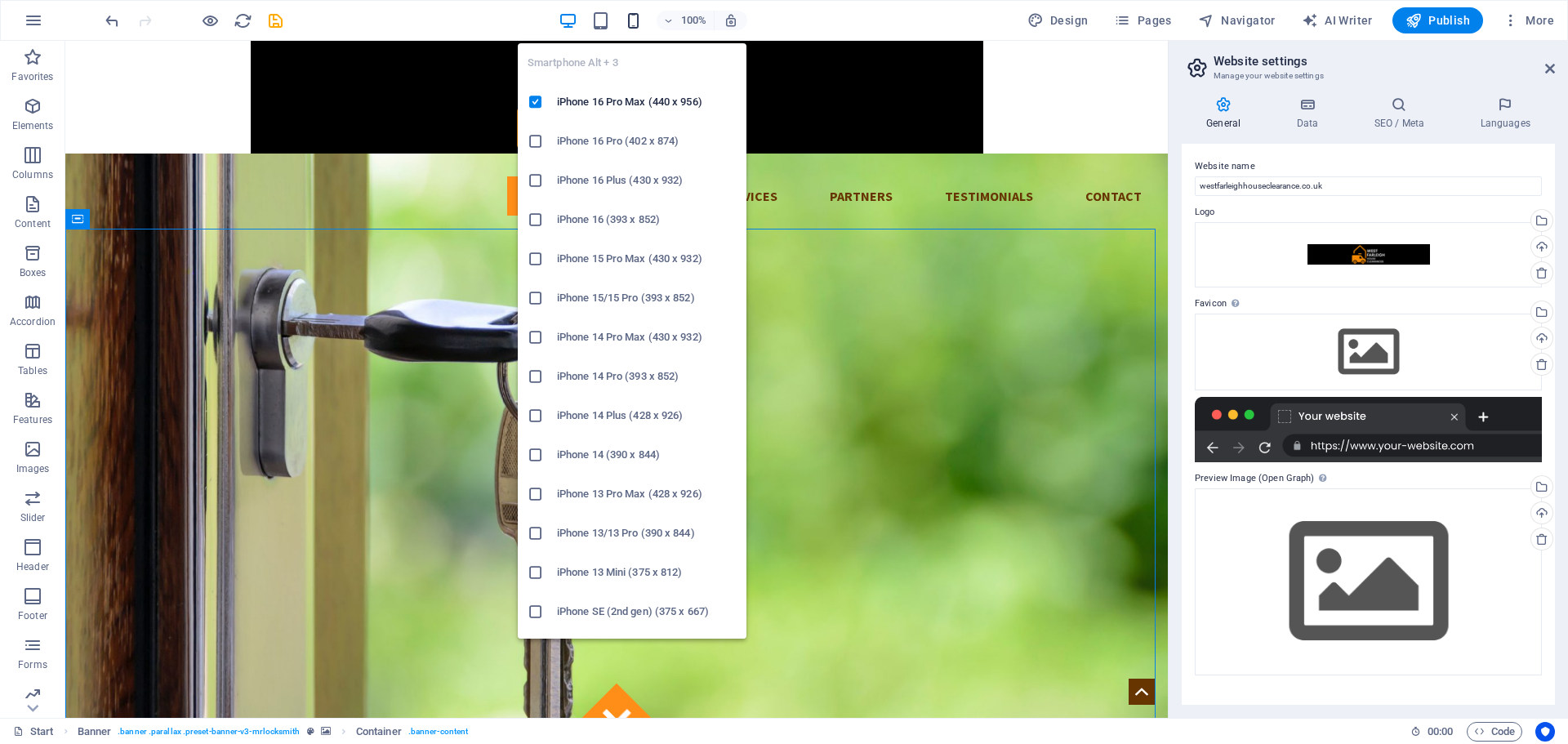 click at bounding box center [633, 20] 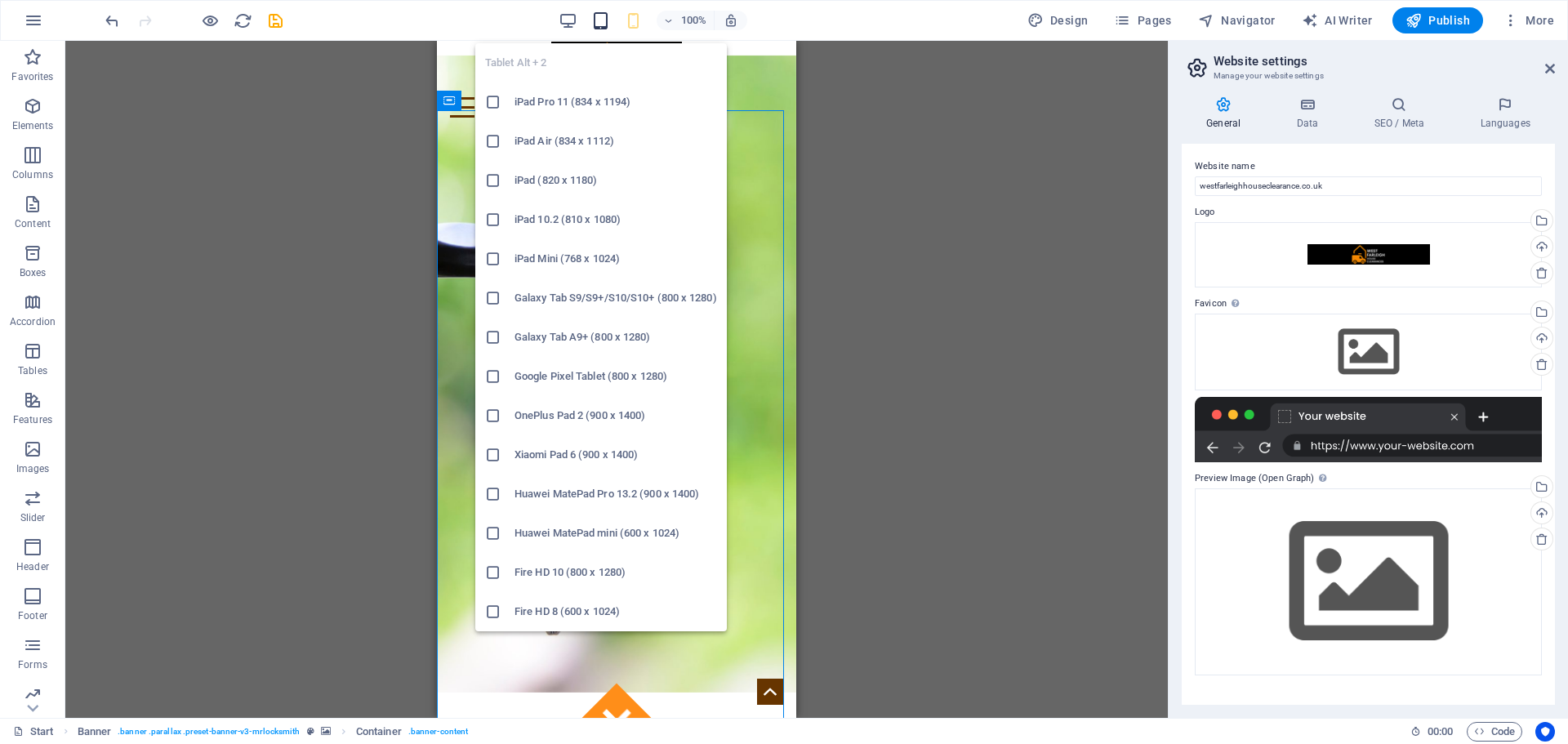 click at bounding box center [600, 20] 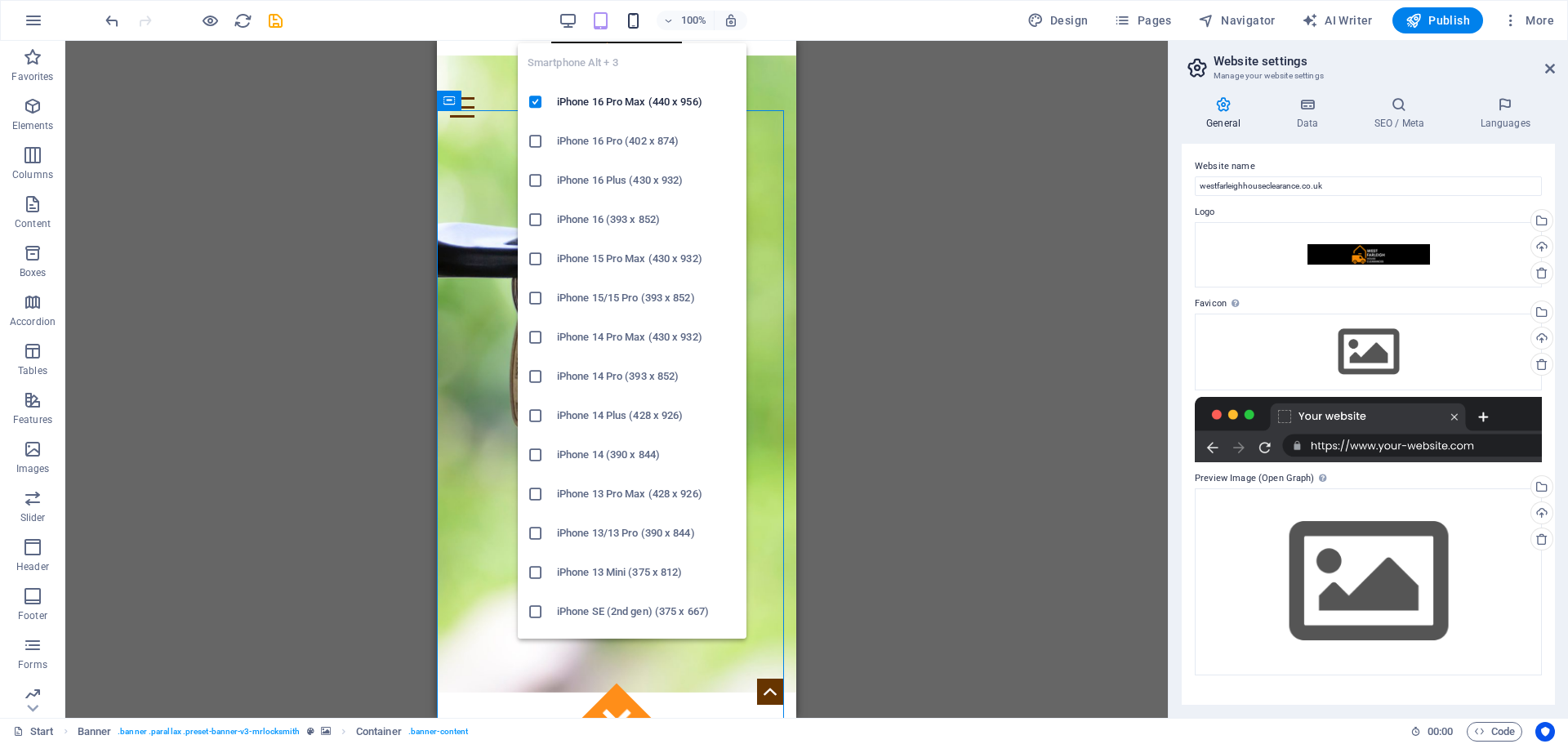 click at bounding box center (633, 20) 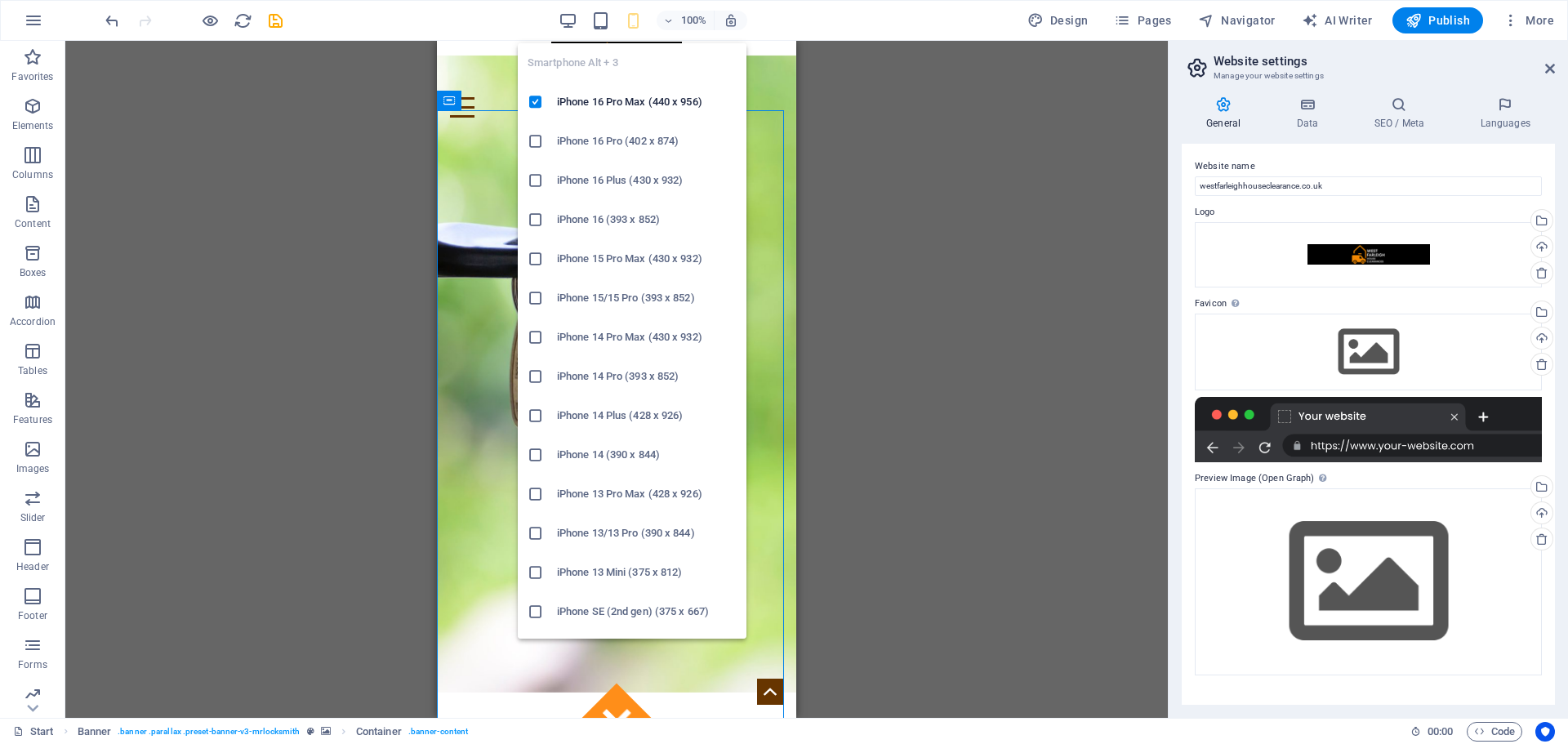 scroll, scrollTop: 163, scrollLeft: 0, axis: vertical 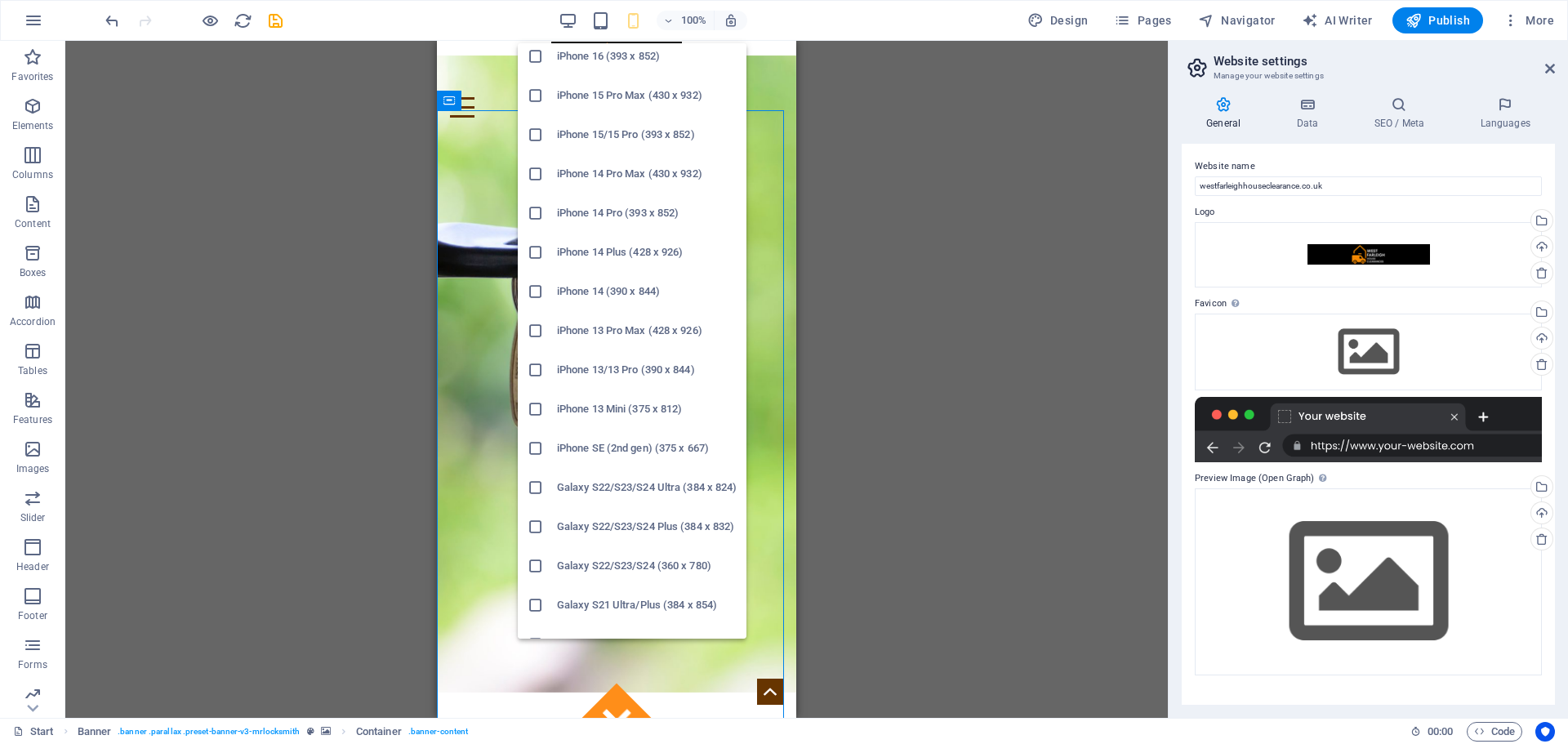 click on "Galaxy S22/S23/S24 Ultra (384 x 824)" at bounding box center (647, 488) 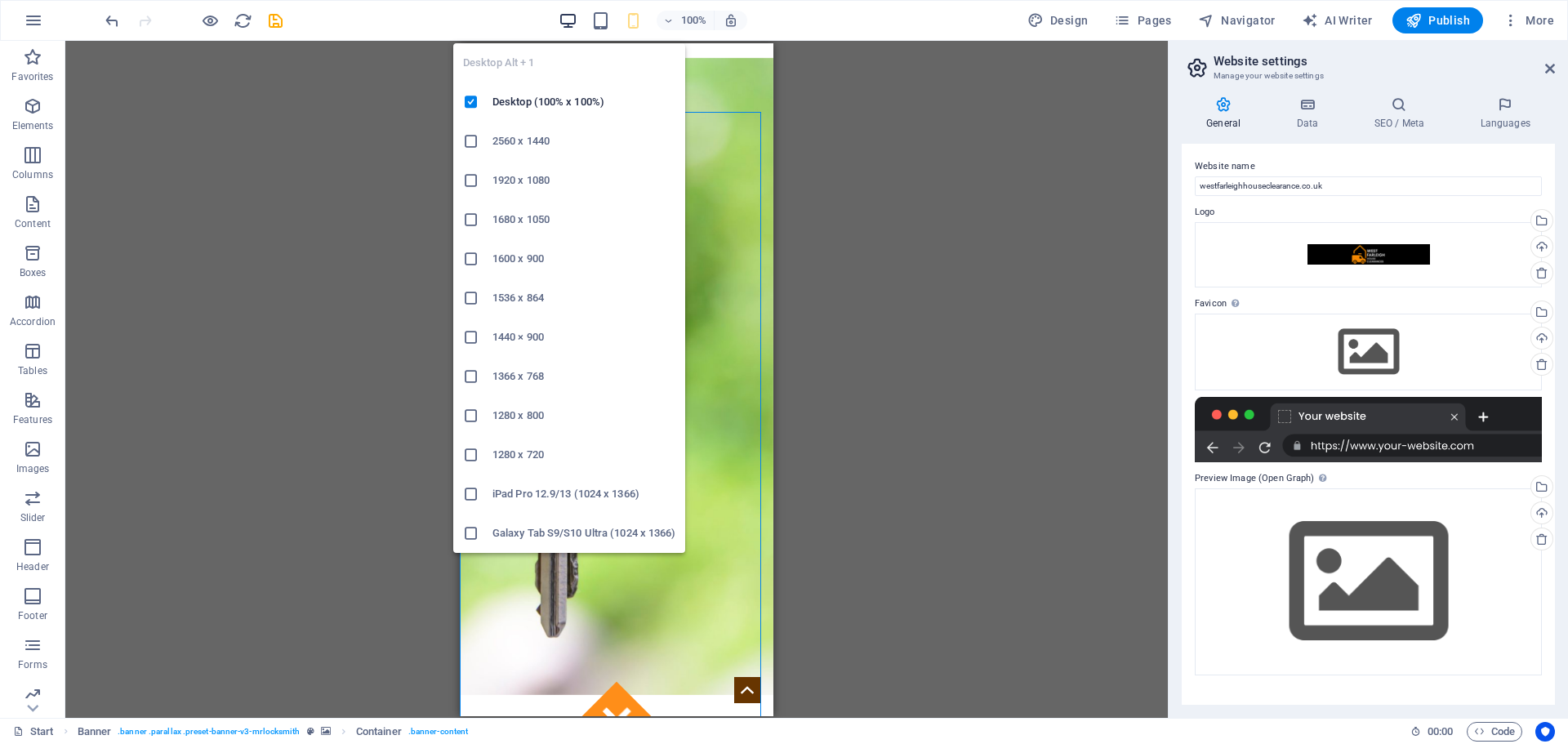 click at bounding box center (568, 20) 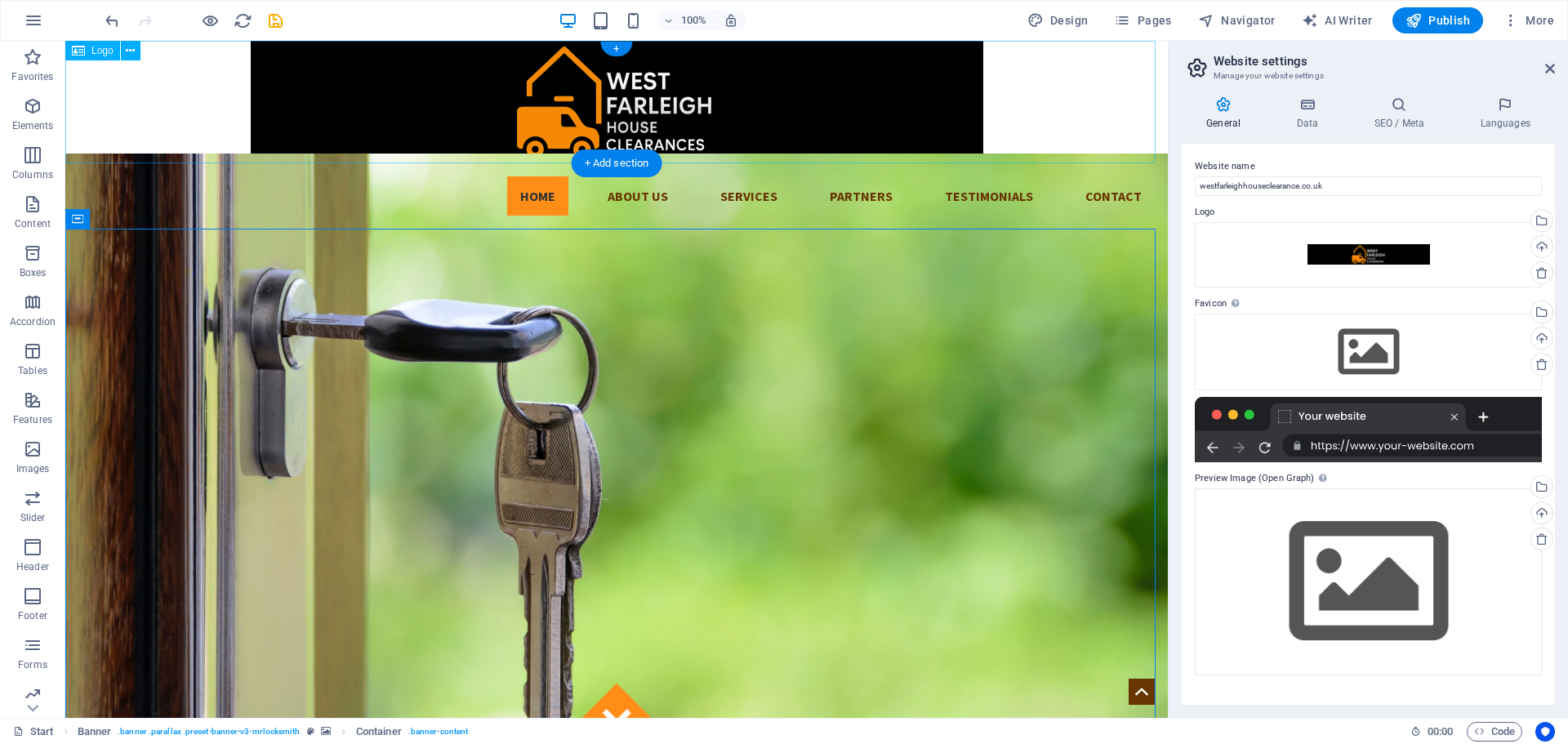click at bounding box center [617, 102] 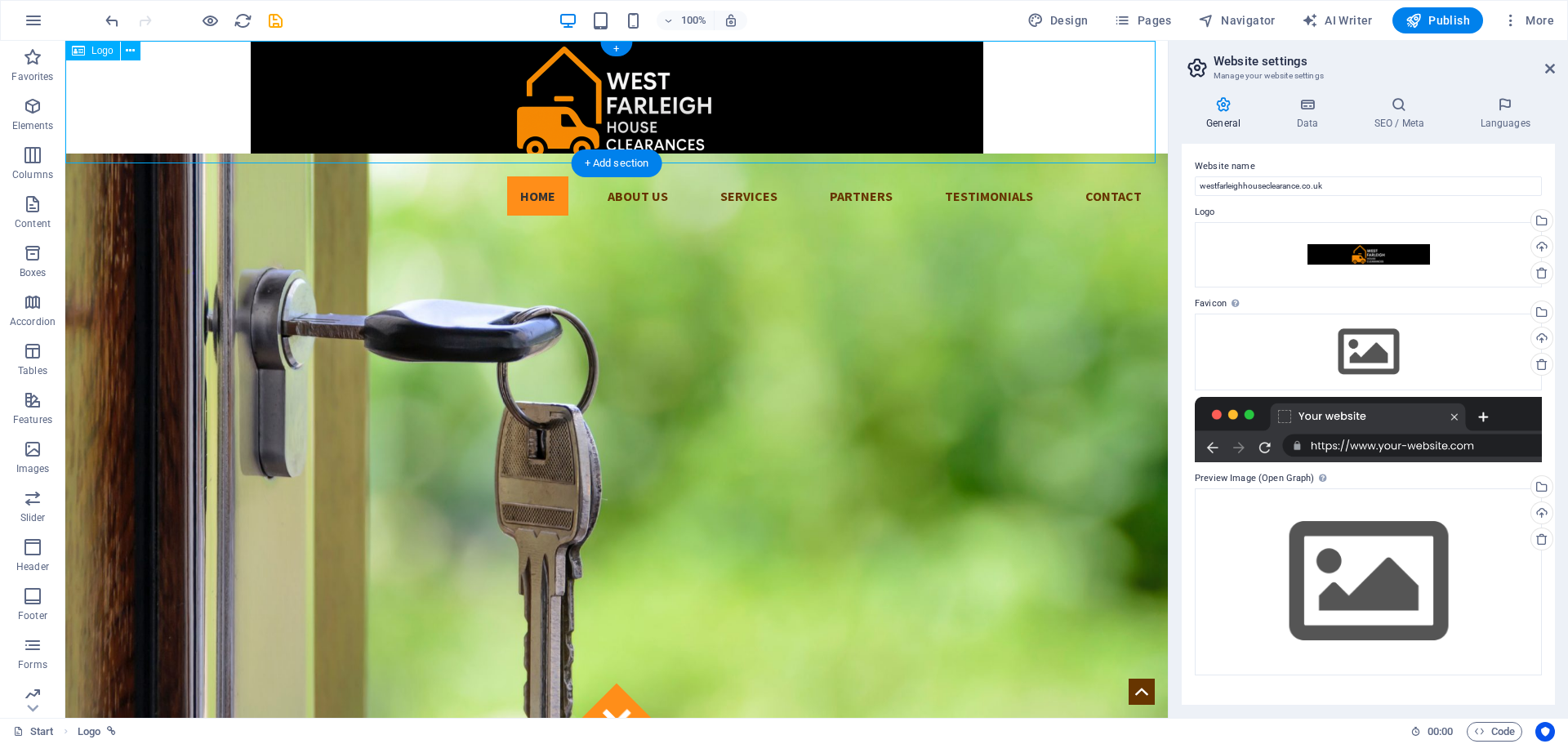 click at bounding box center [617, 102] 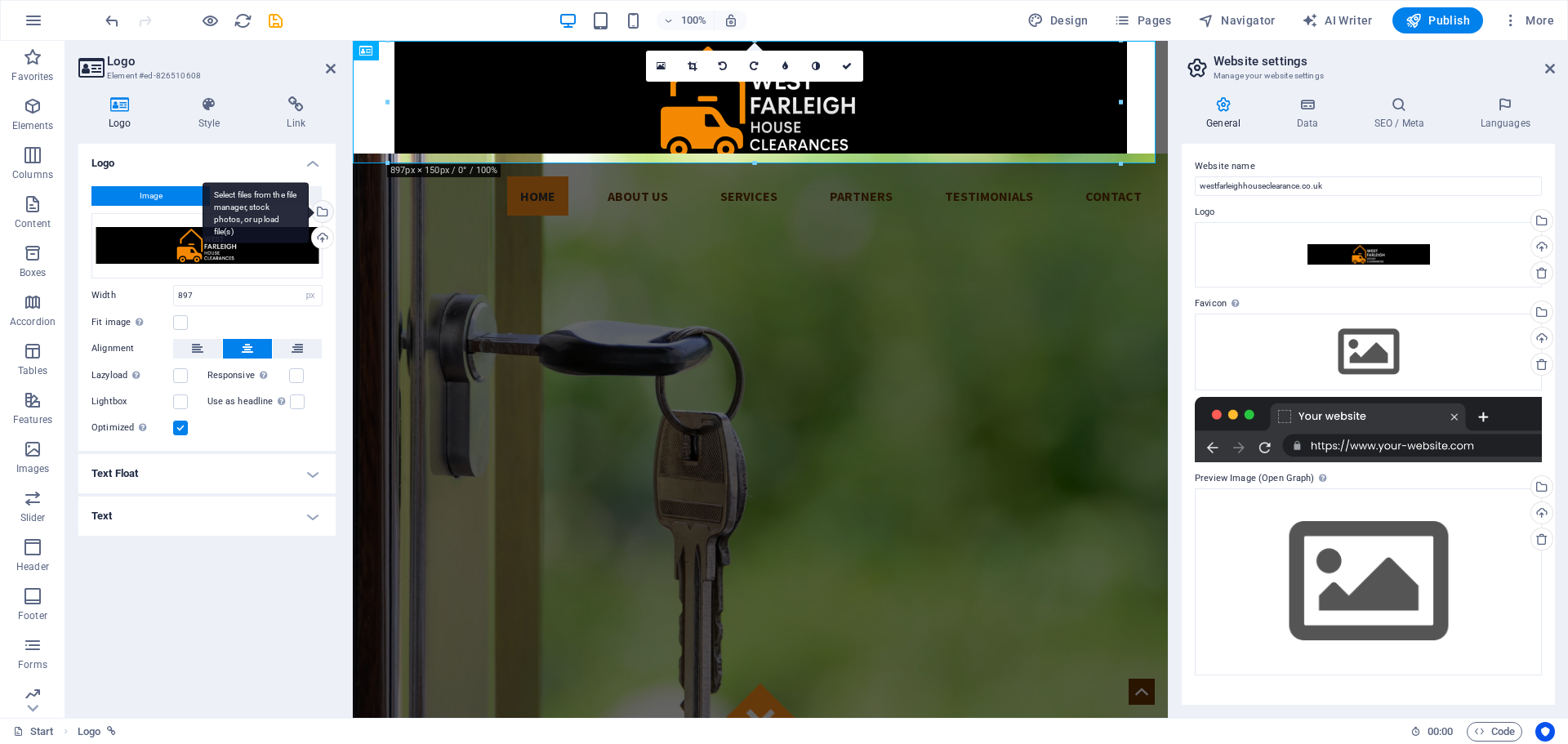 click on "Select files from the file manager, stock photos, or upload file(s)" at bounding box center [321, 213] 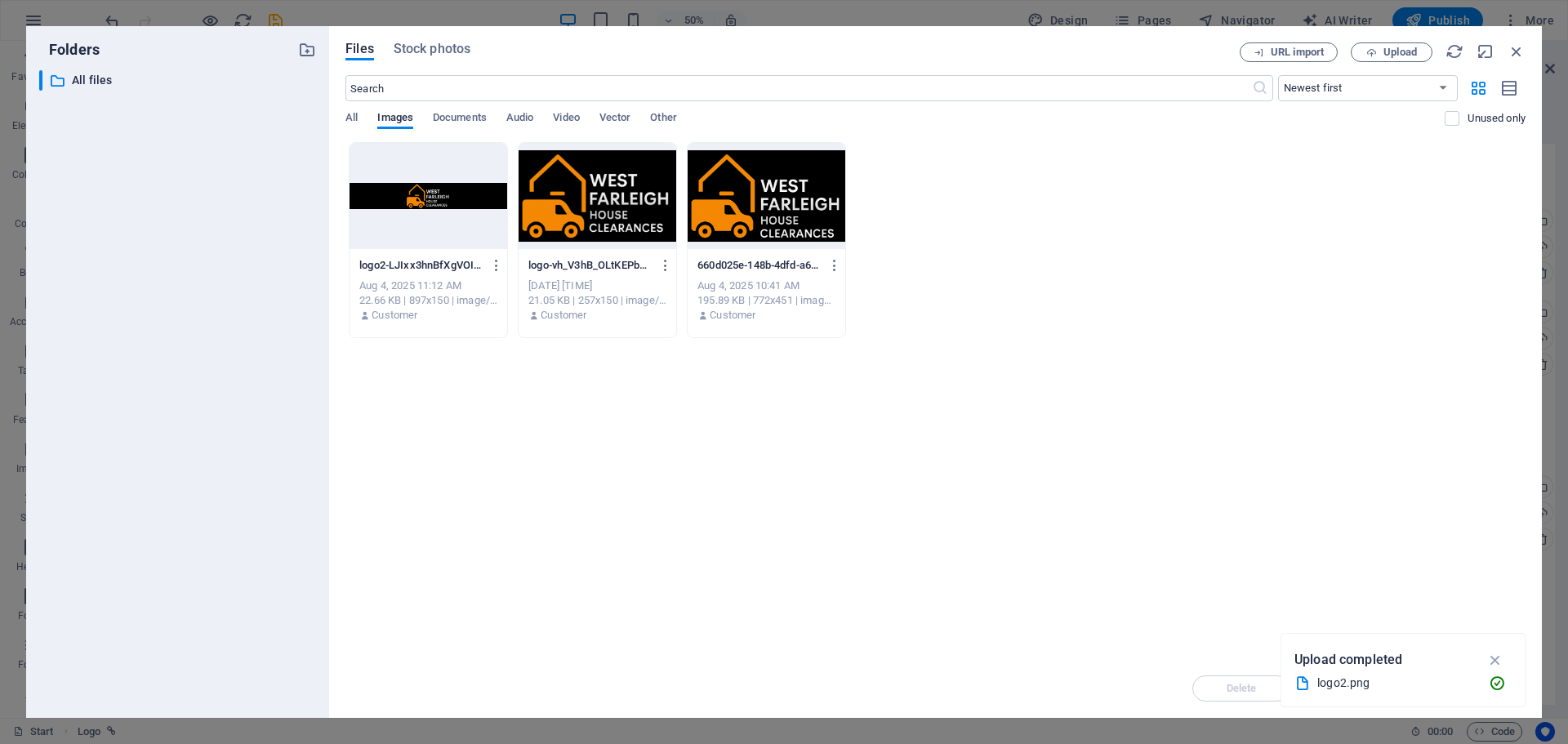 click at bounding box center [766, 196] 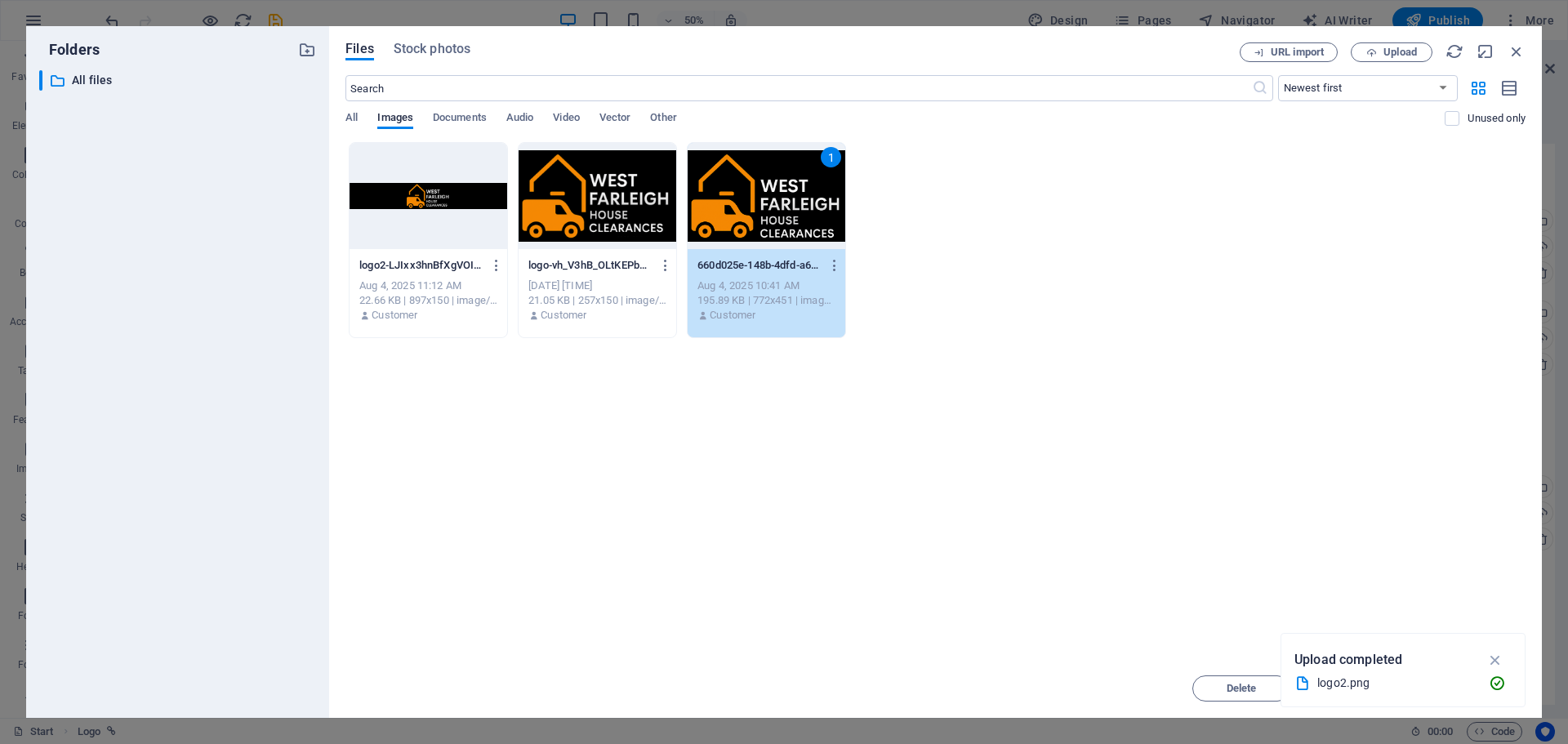 click on "1" at bounding box center (766, 196) 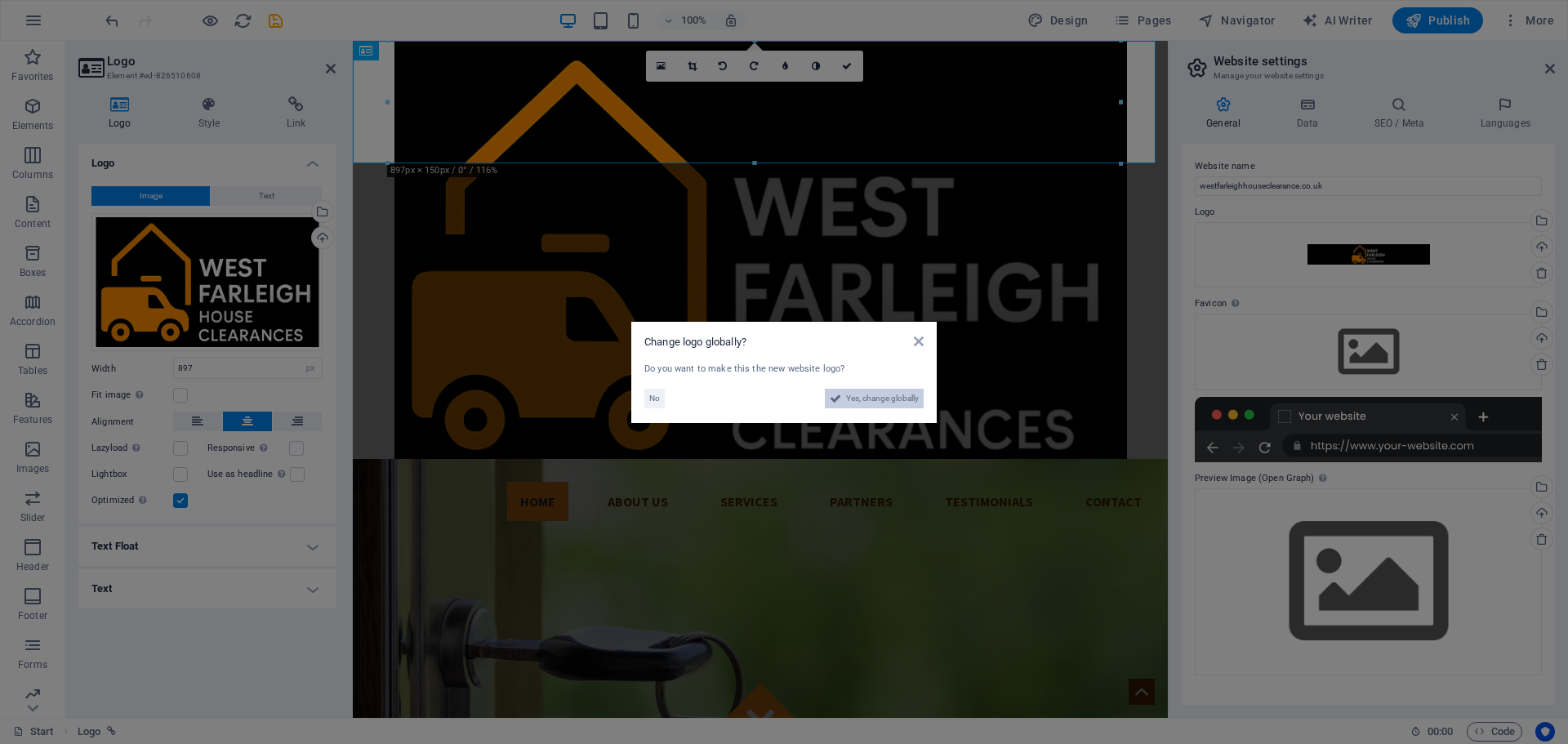 click on "Yes, change globally" at bounding box center (882, 399) 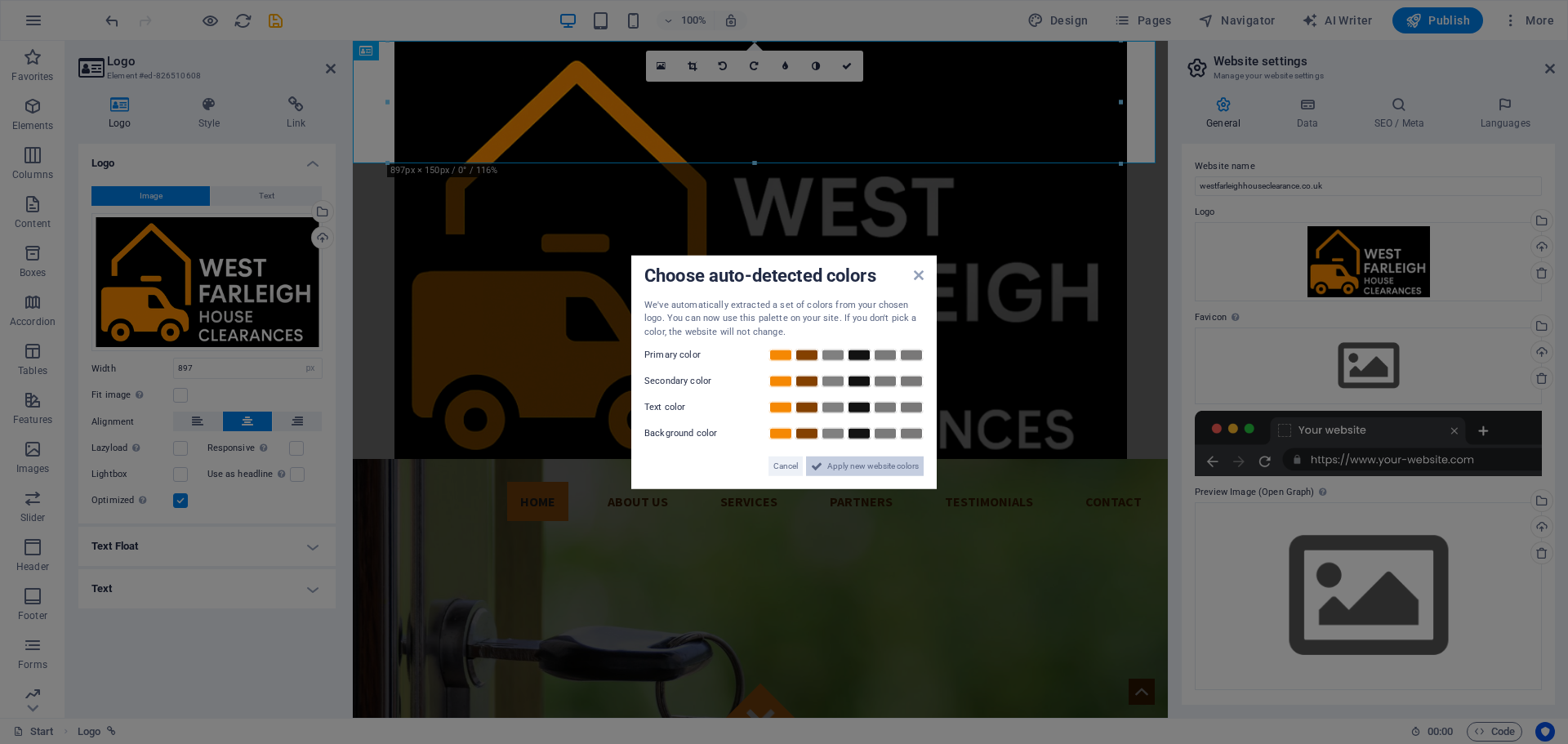 click on "Apply new website colors" at bounding box center [873, 466] 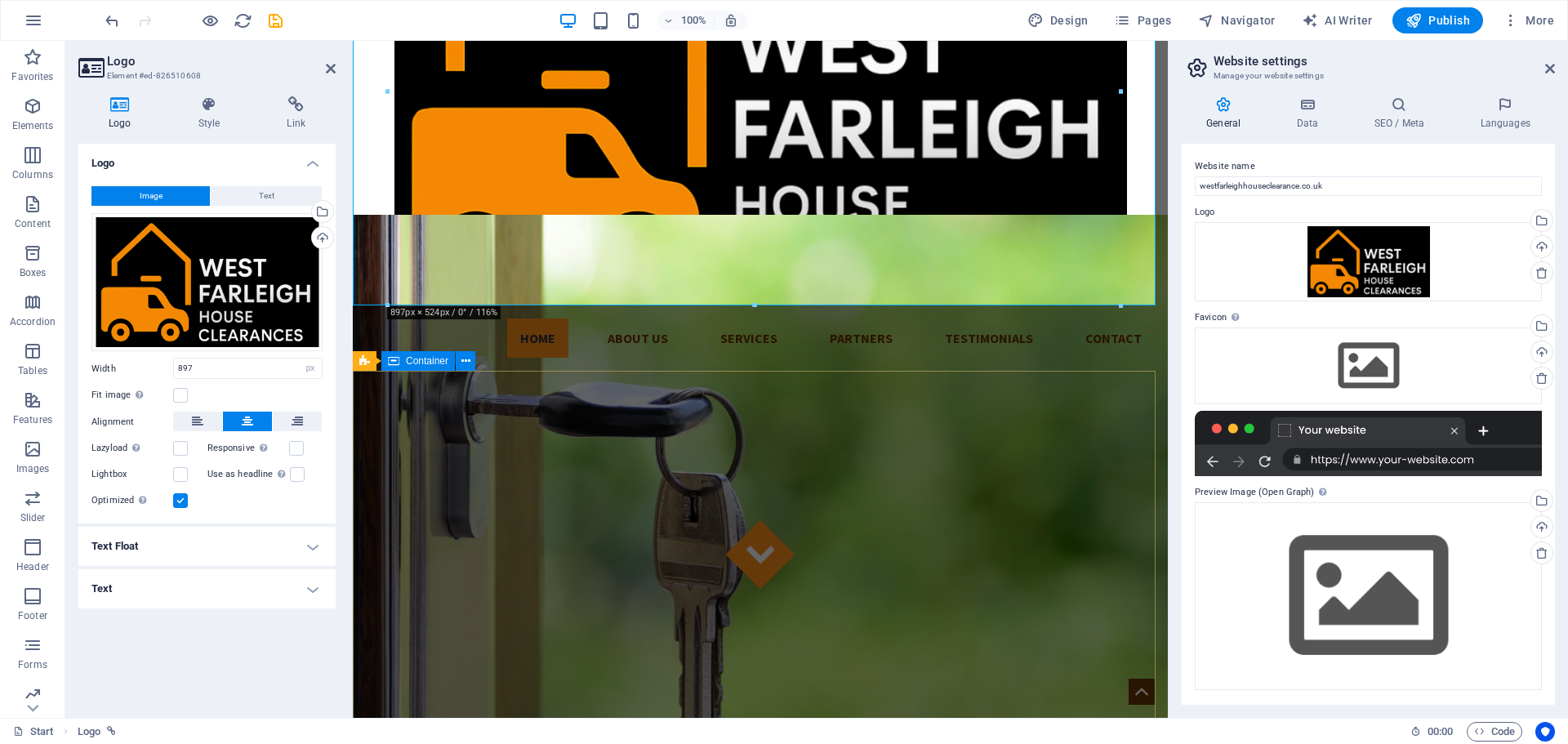 scroll, scrollTop: 0, scrollLeft: 0, axis: both 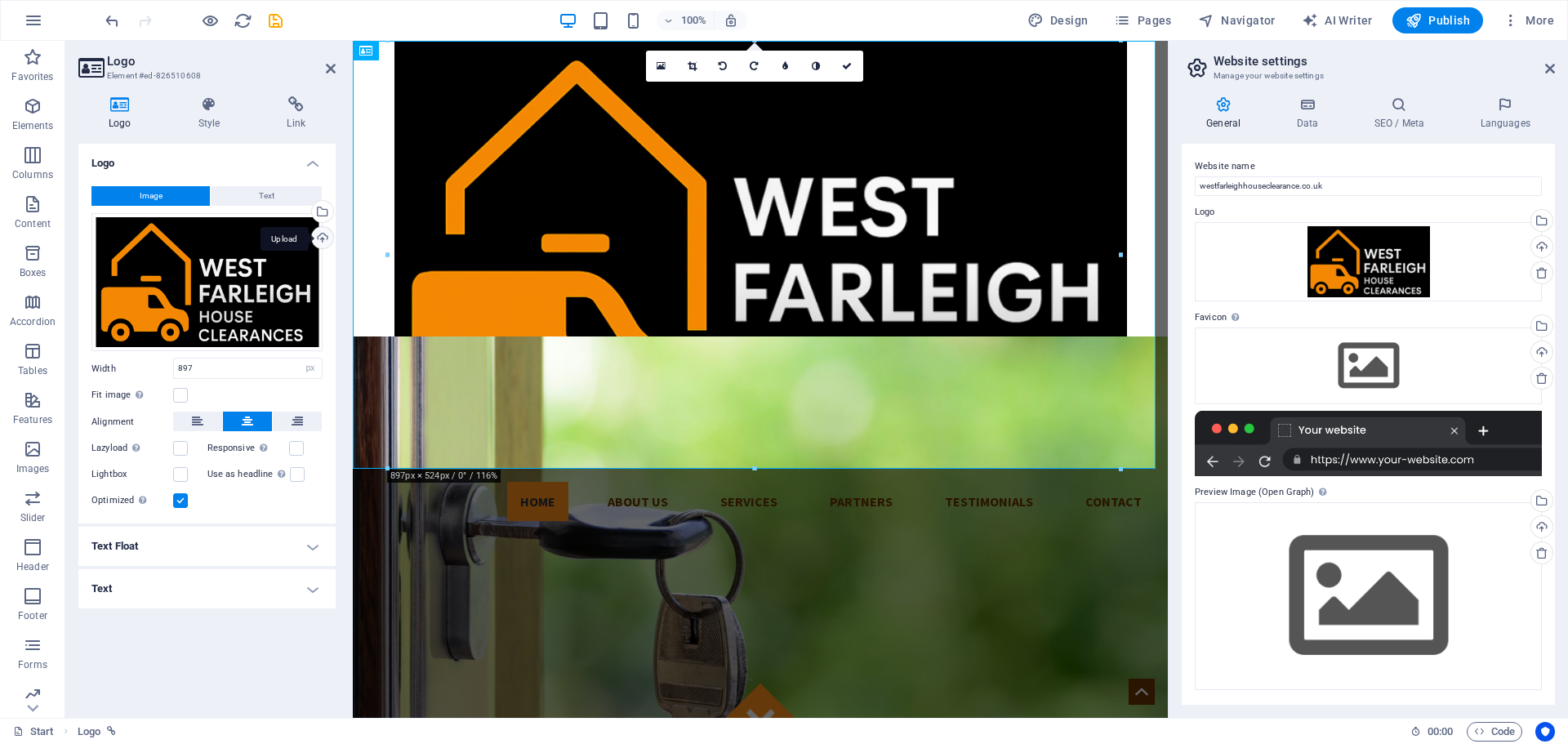 click on "Upload" at bounding box center [321, 239] 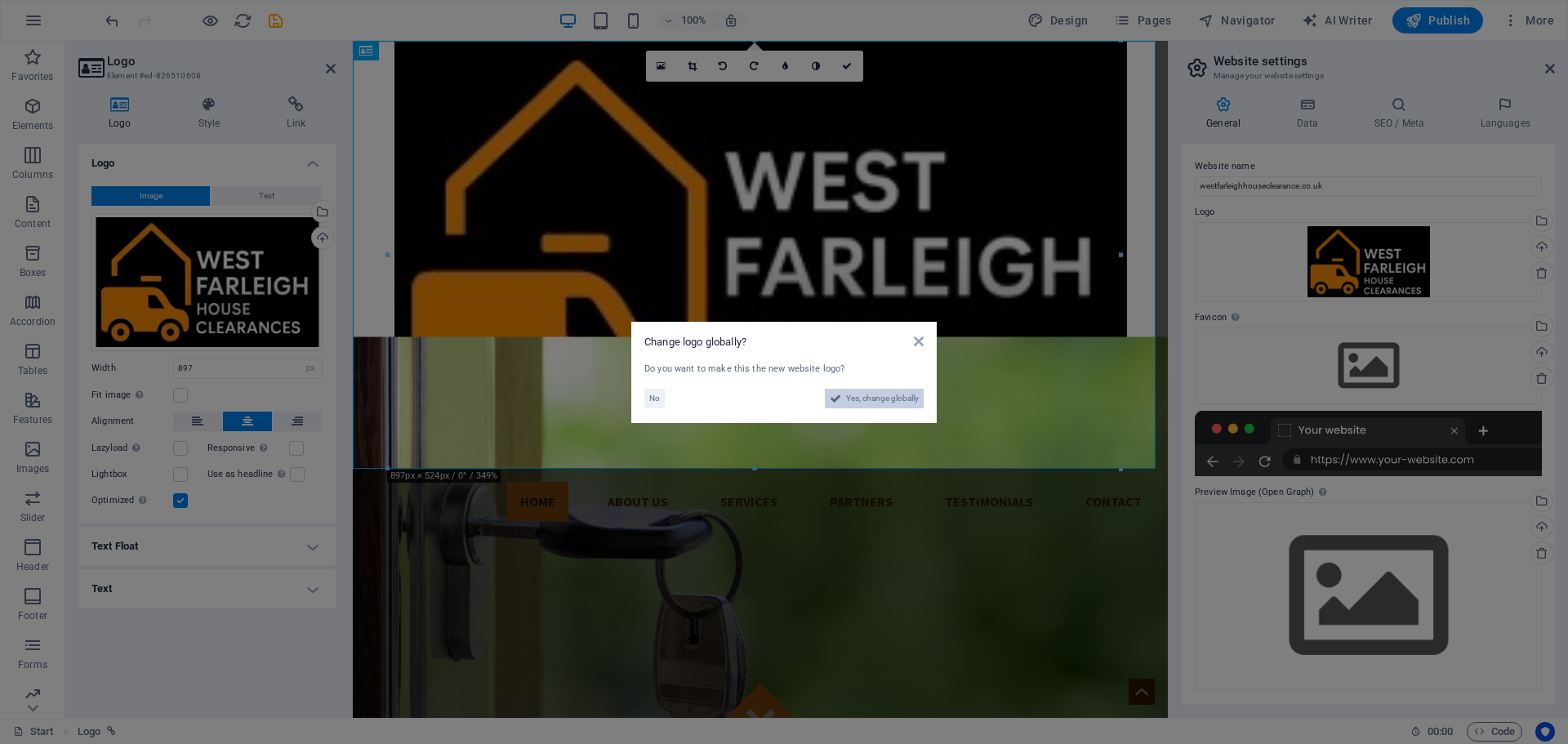 click on "Yes, change globally" at bounding box center [882, 399] 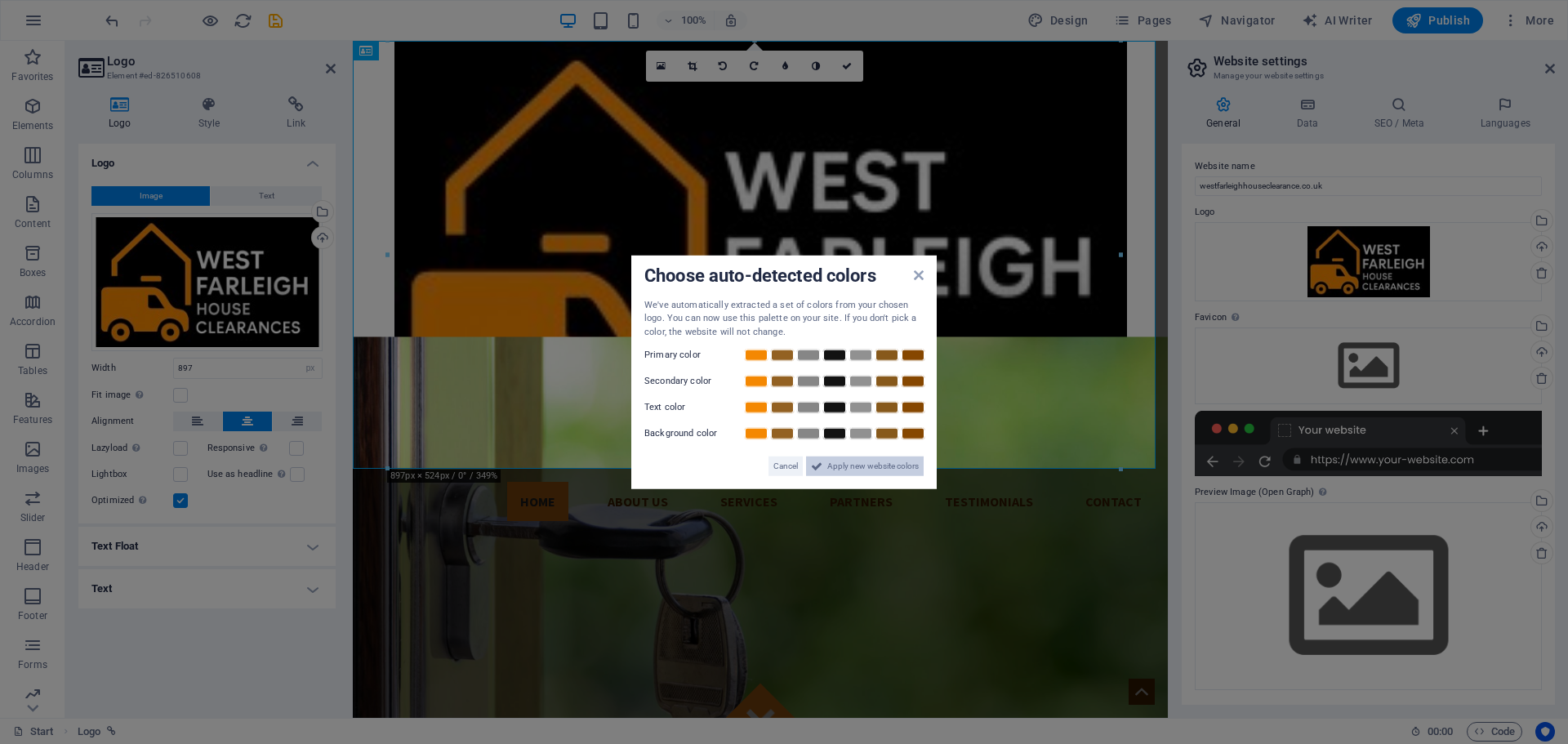 click on "Apply new website colors" at bounding box center (873, 466) 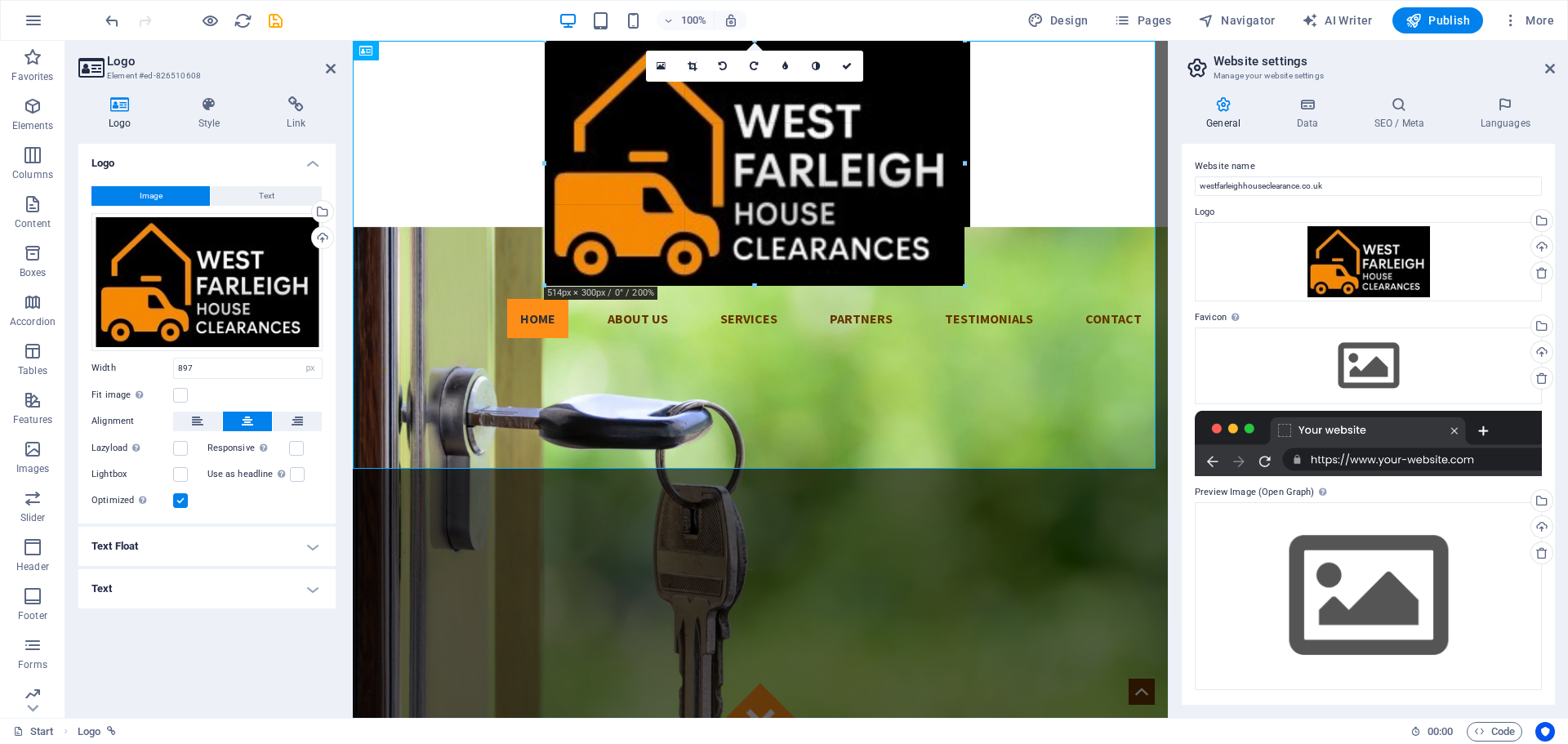 drag, startPoint x: 386, startPoint y: 468, endPoint x: 145, endPoint y: 243, distance: 329.70593 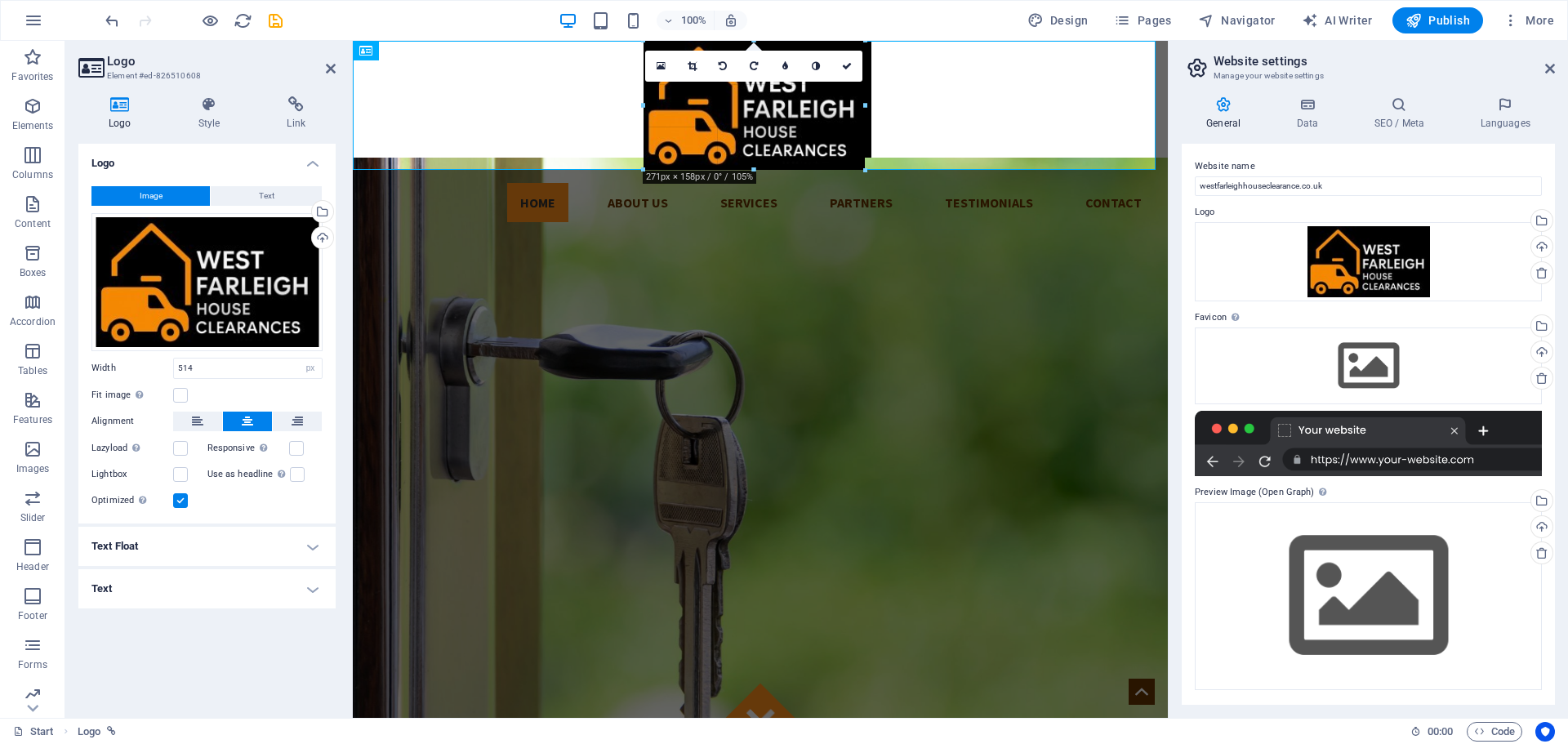 drag, startPoint x: 546, startPoint y: 288, endPoint x: 262, endPoint y: 132, distance: 324.02469 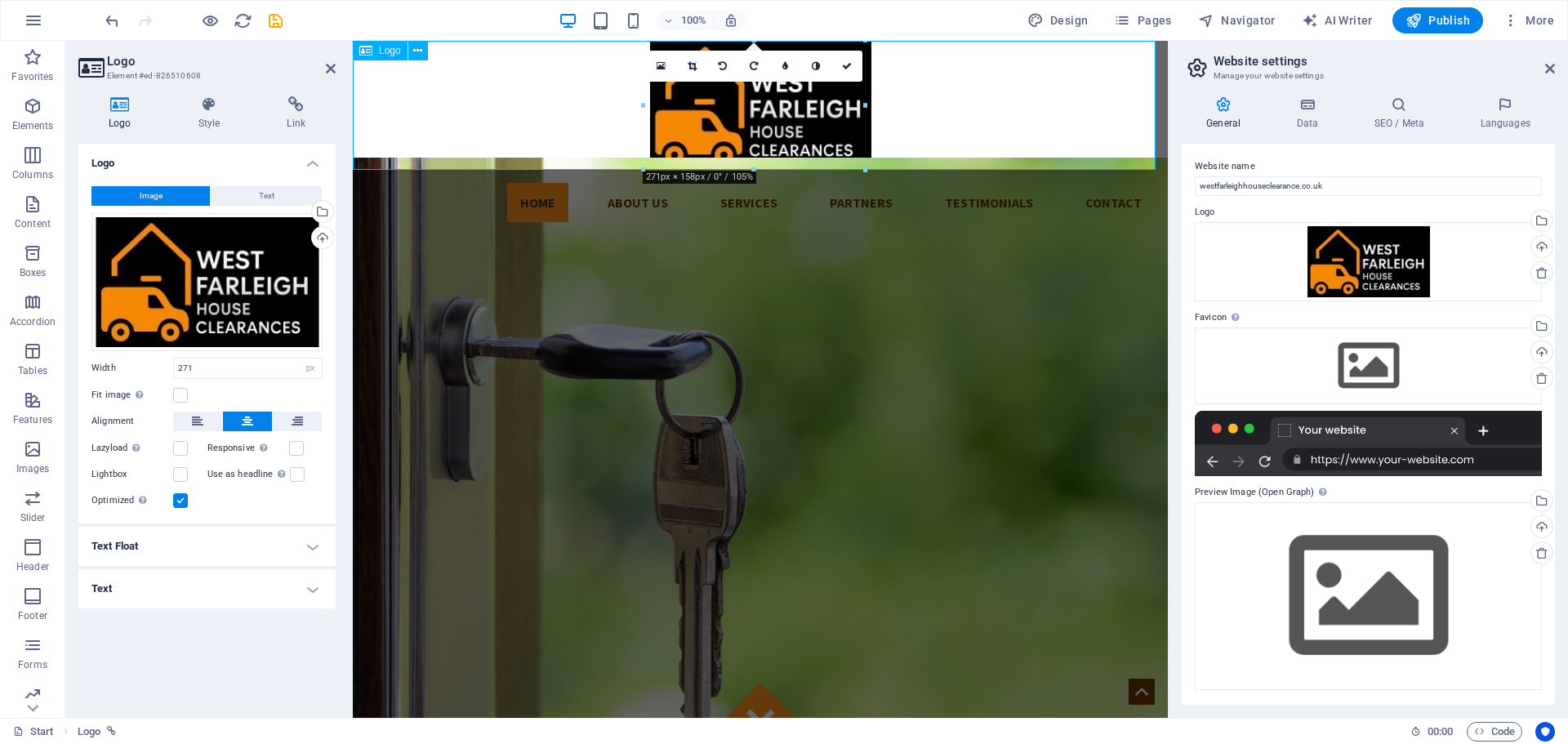 click at bounding box center [760, 105] 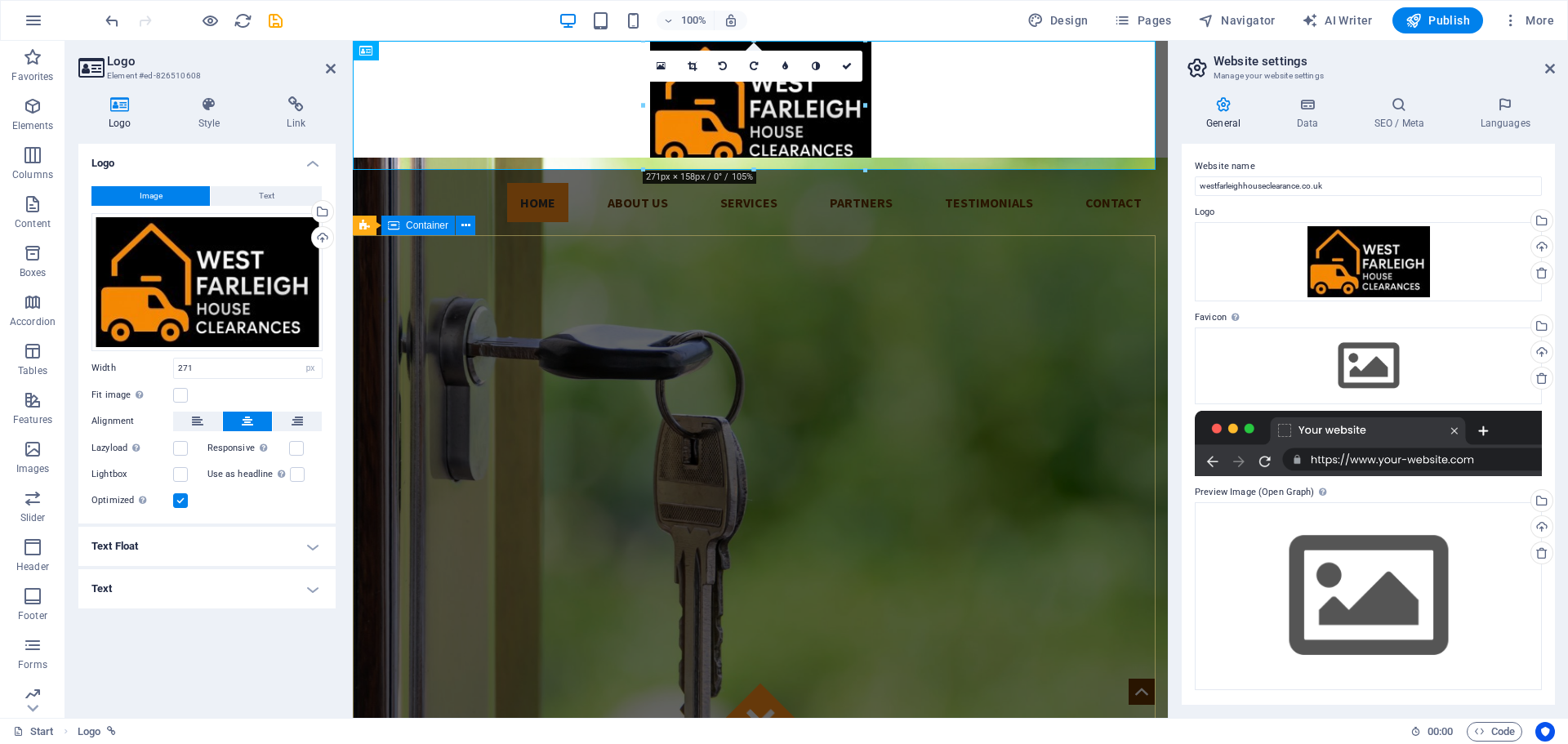 click on "Got locked outside? No Problem! We are  24/7 h  available to you!   Give us a call:" at bounding box center (760, 1067) 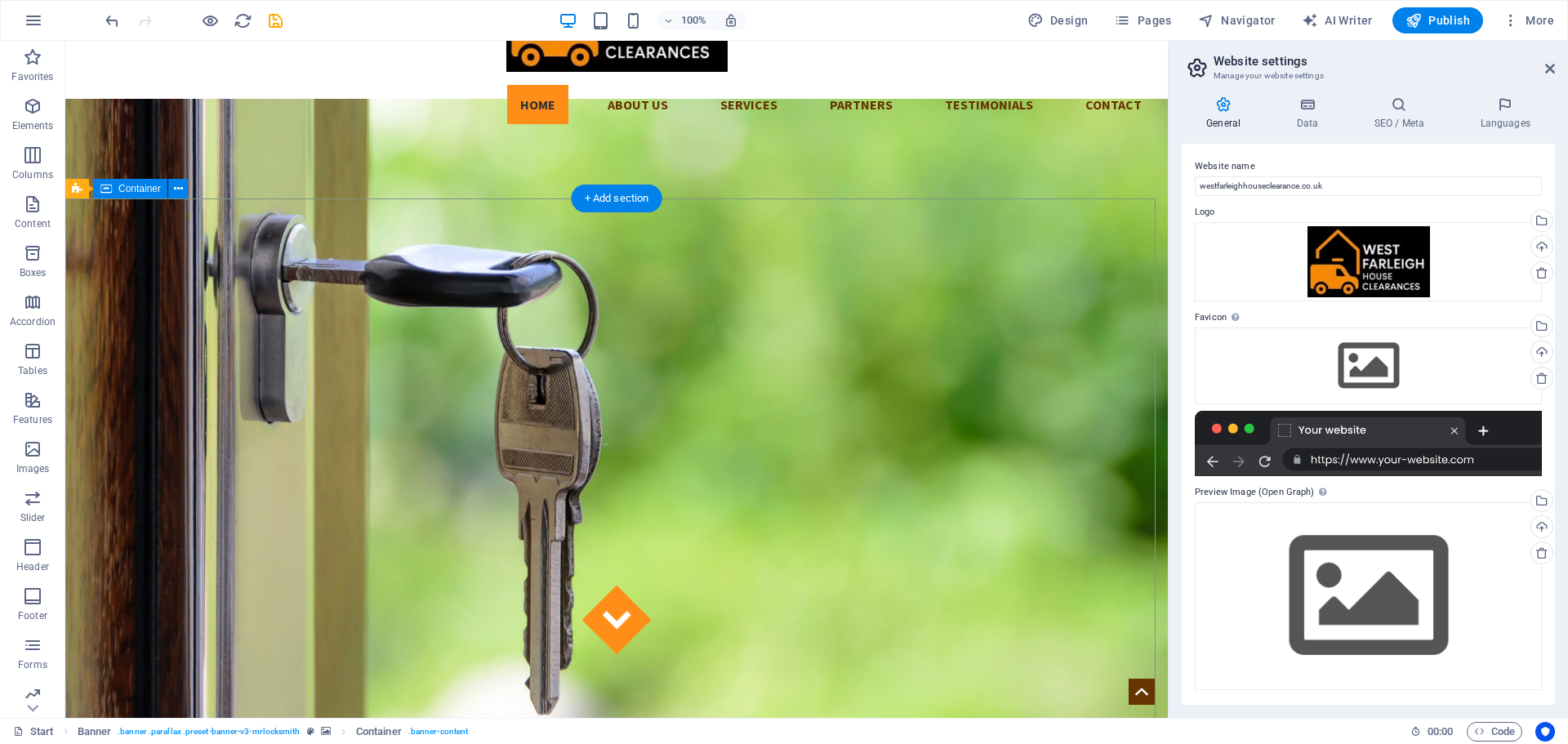 scroll, scrollTop: 0, scrollLeft: 0, axis: both 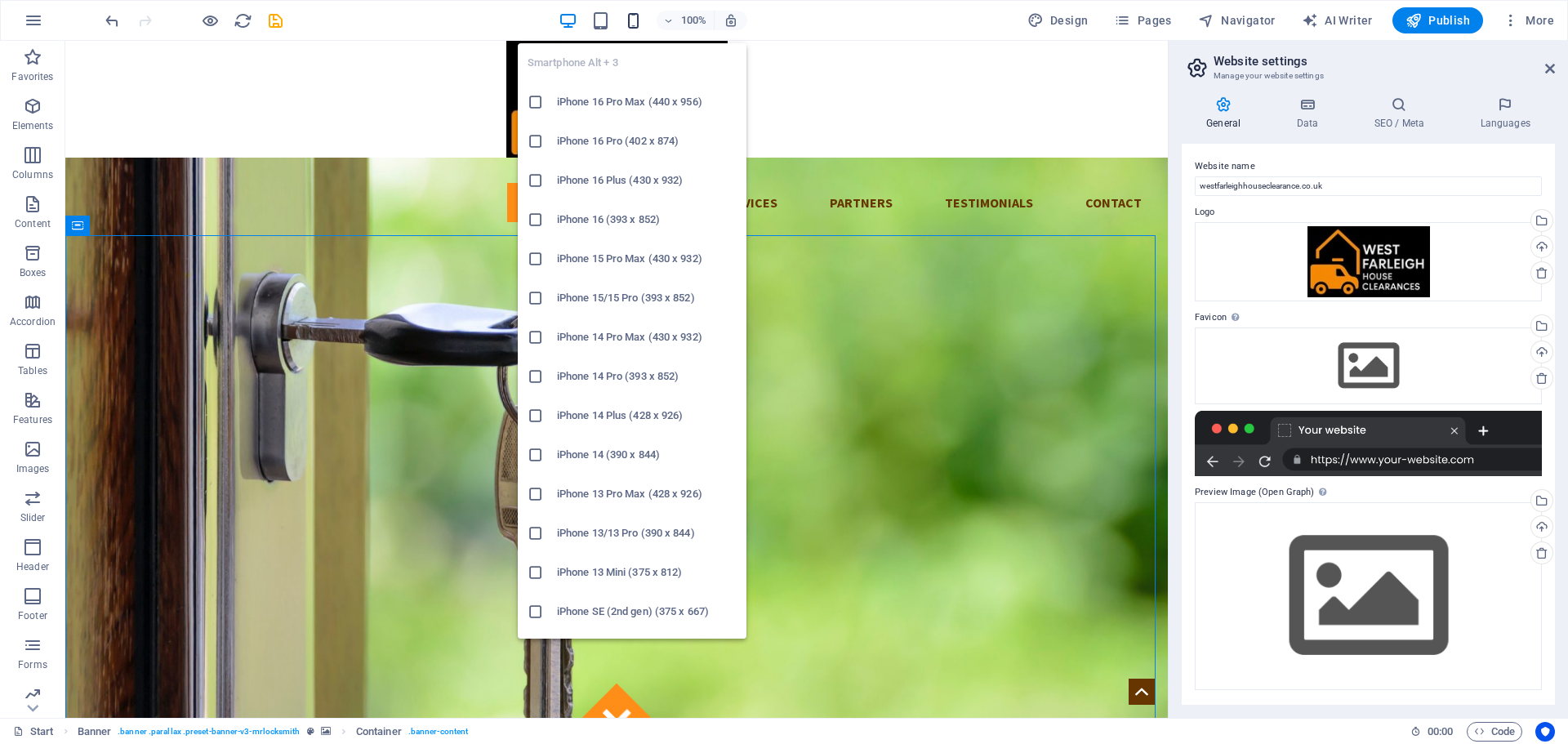 click at bounding box center (633, 20) 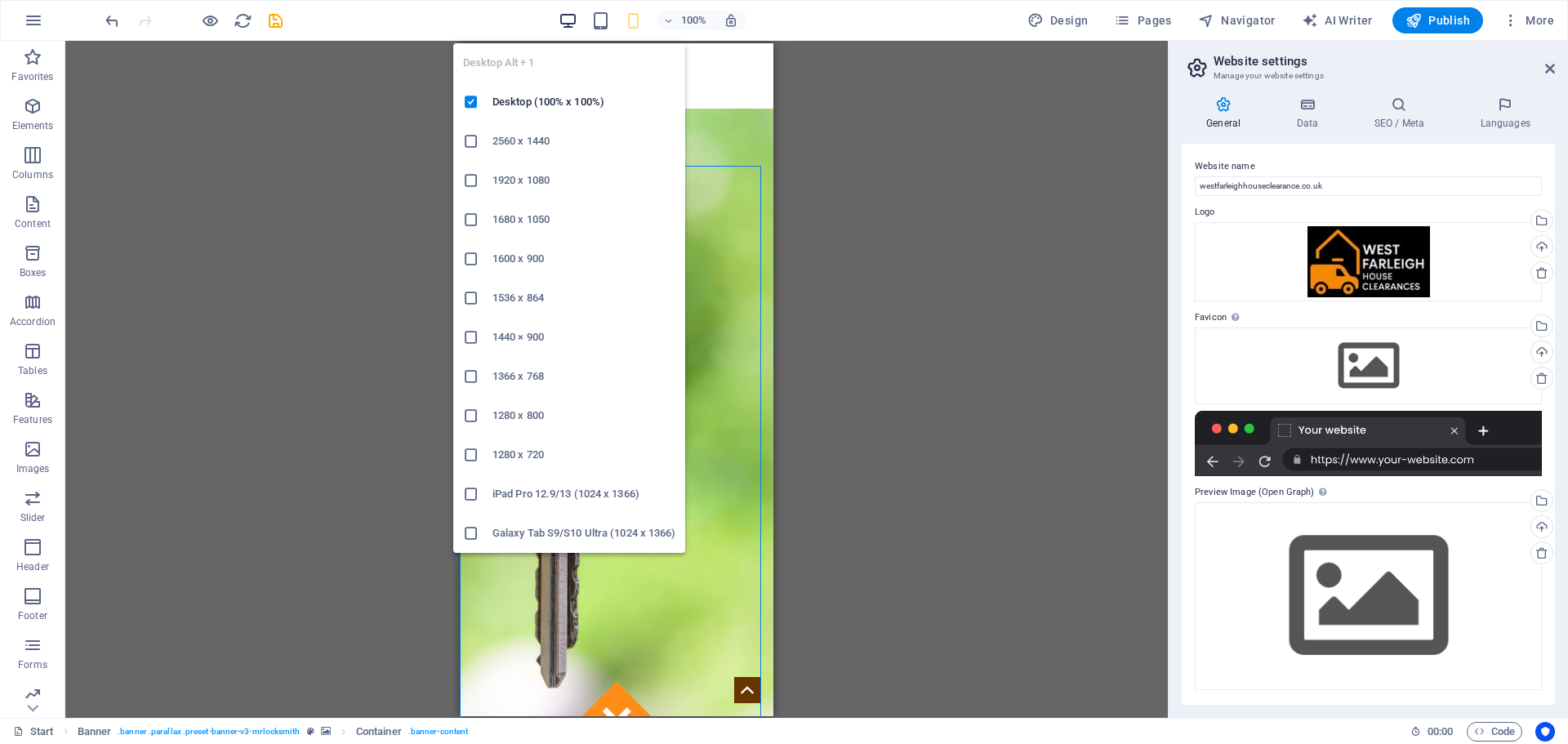 click at bounding box center (568, 20) 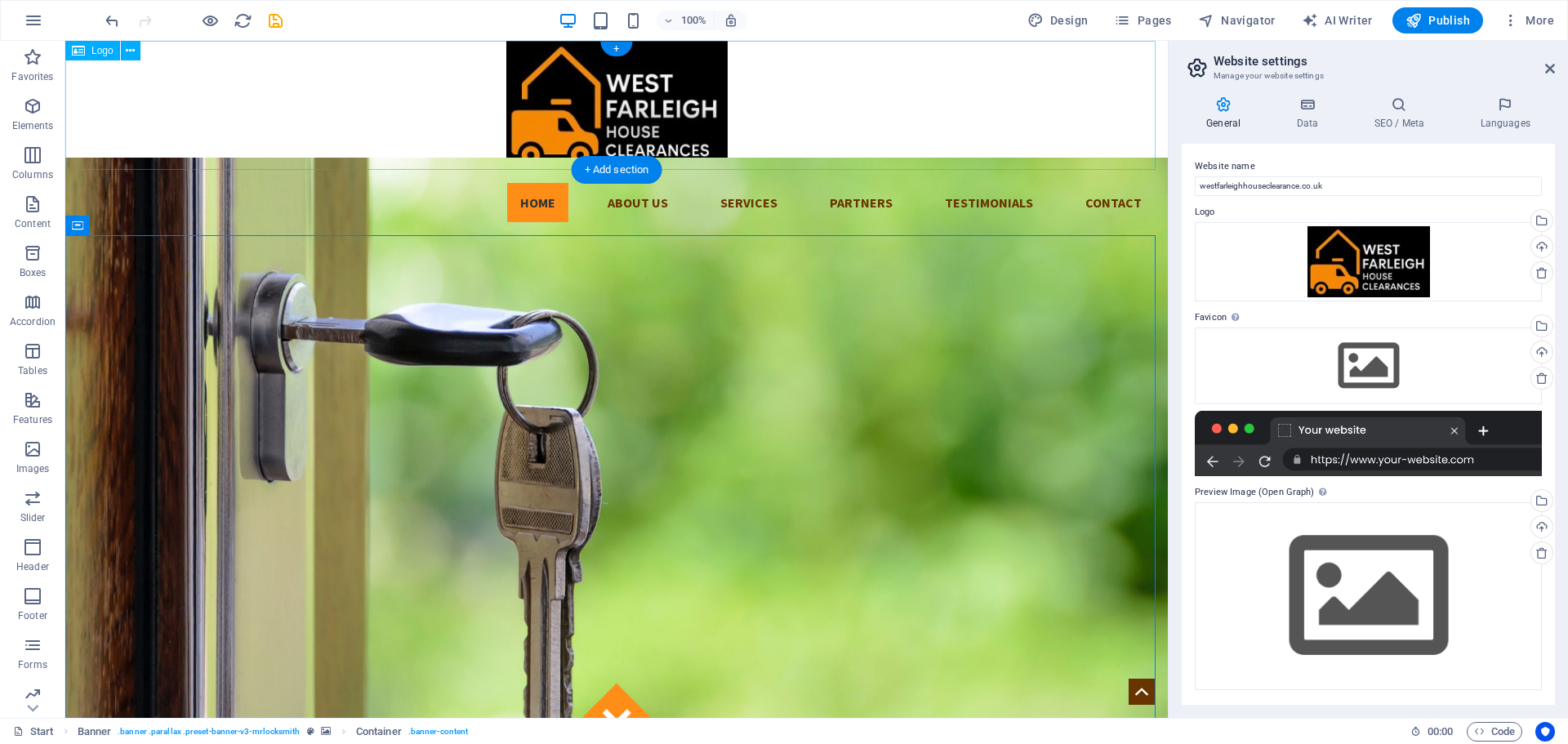 click at bounding box center (617, 105) 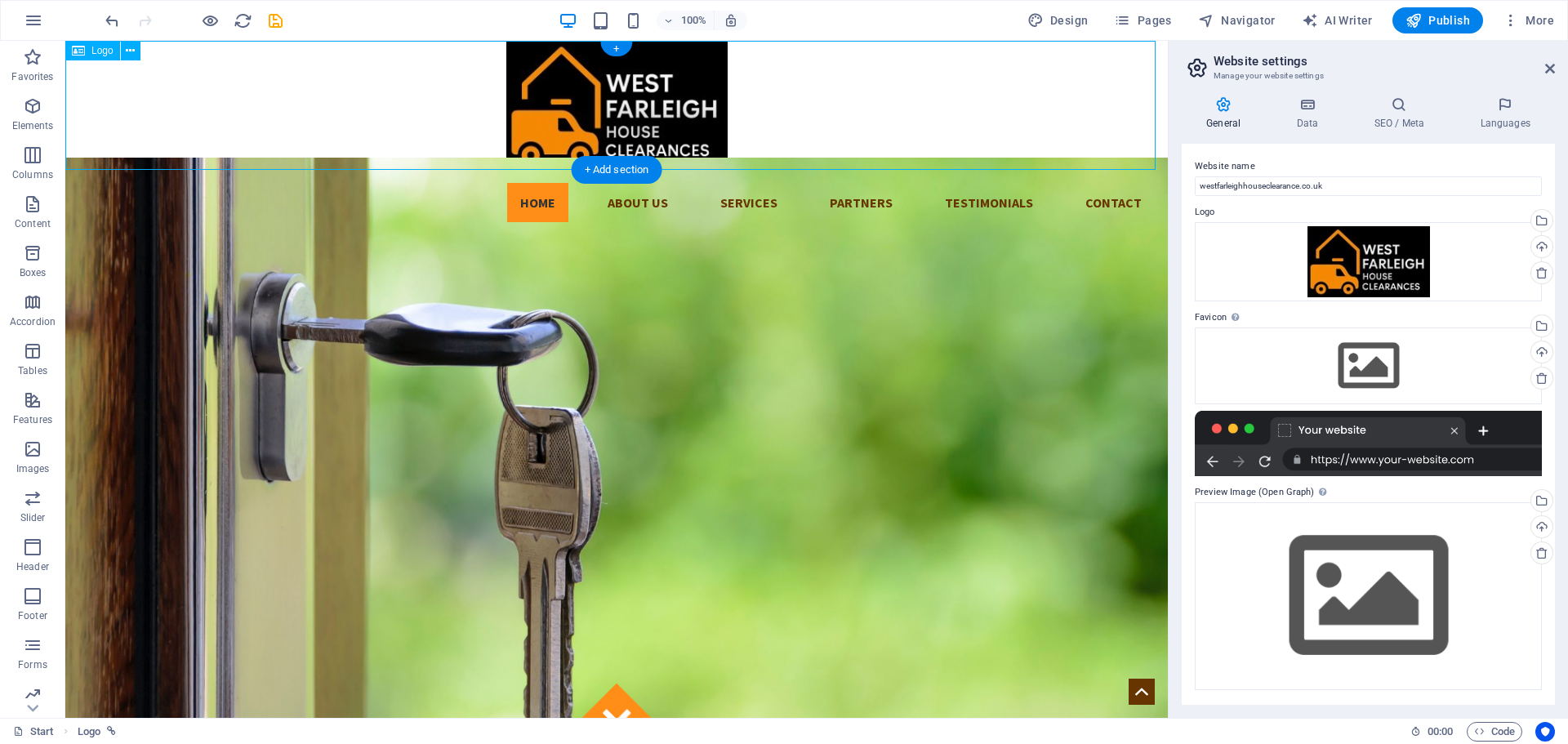 click at bounding box center [617, 105] 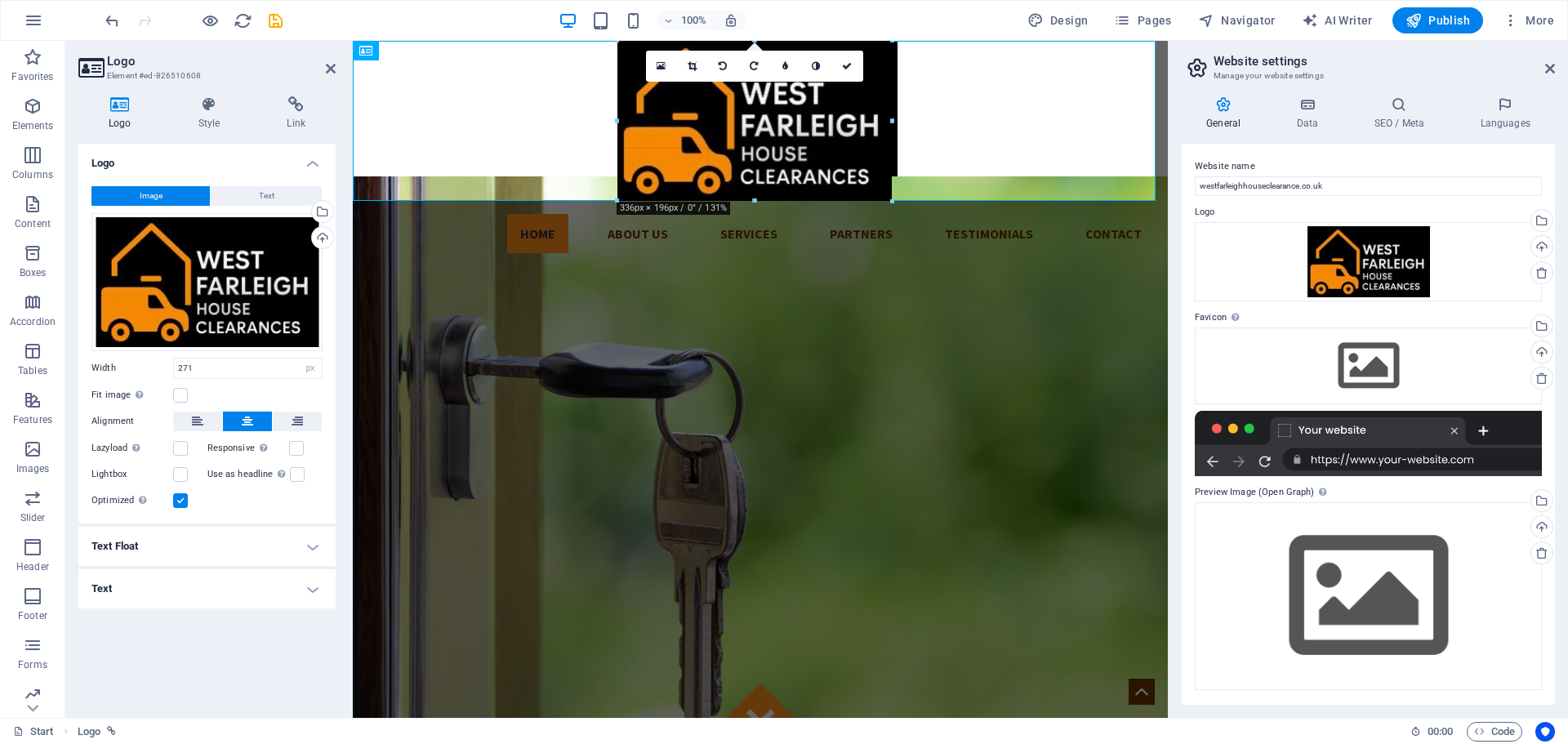 drag, startPoint x: 861, startPoint y: 172, endPoint x: 556, endPoint y: 136, distance: 307.1172 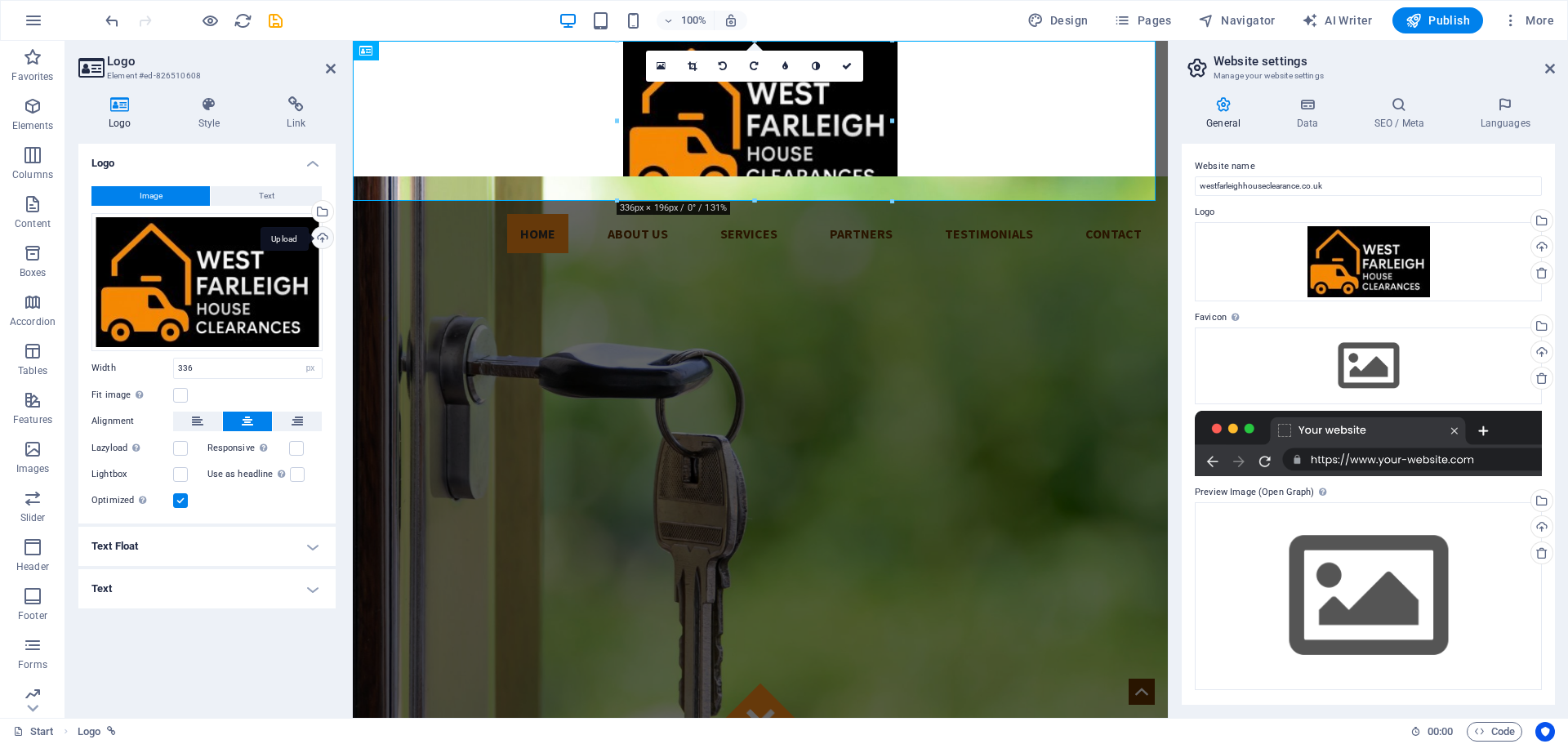 click on "Upload" at bounding box center [321, 239] 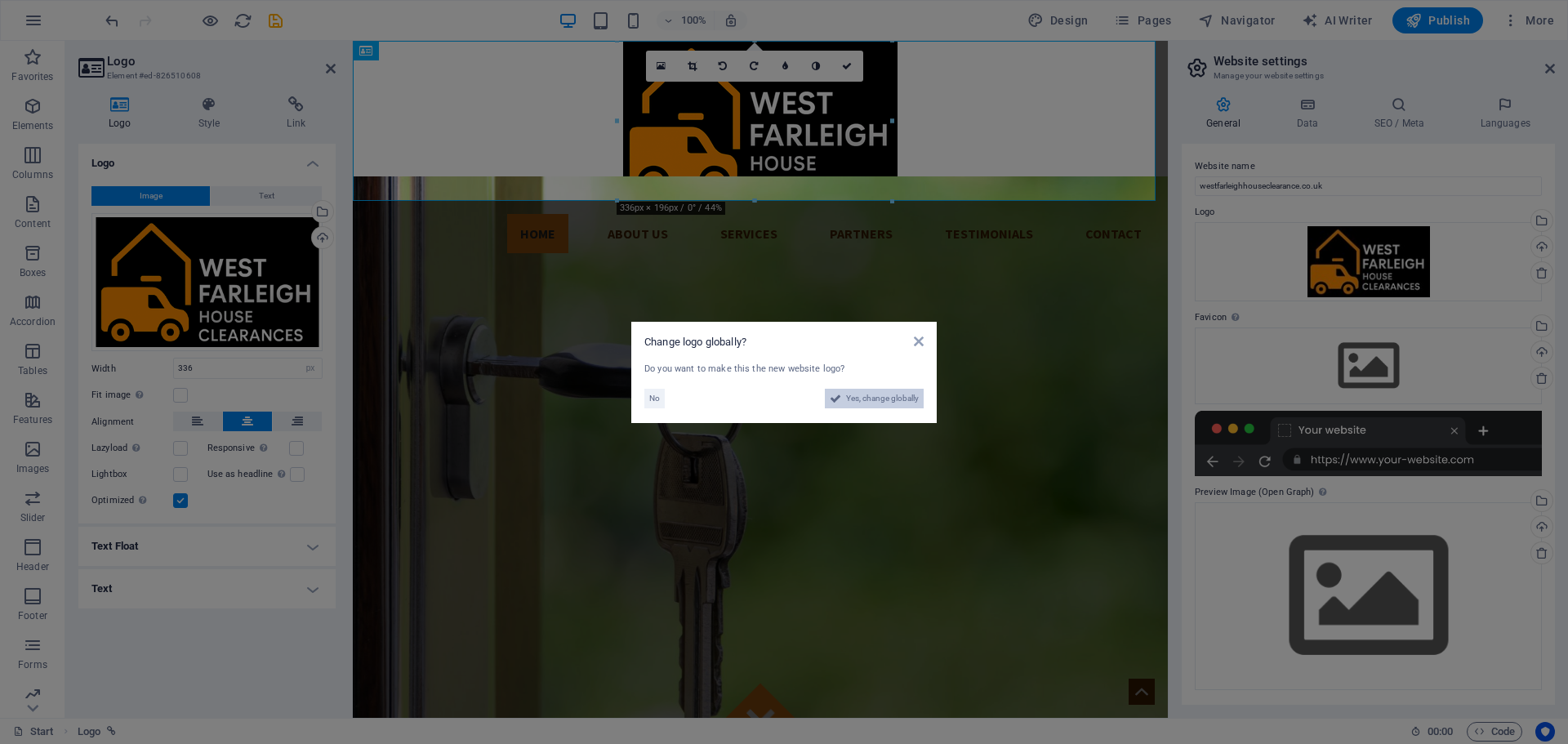click on "Yes, change globally" at bounding box center (882, 399) 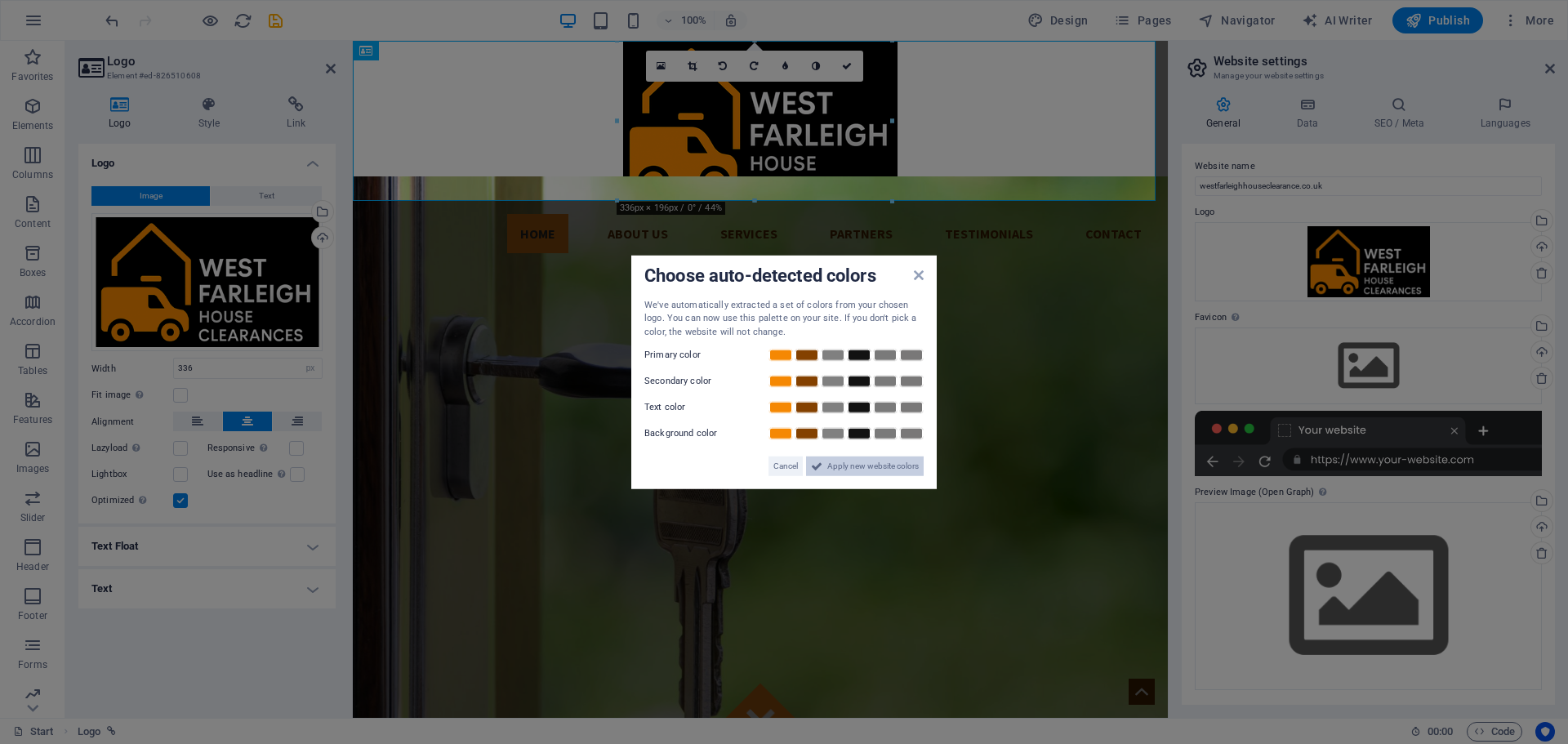 click on "Apply new website colors" at bounding box center [873, 466] 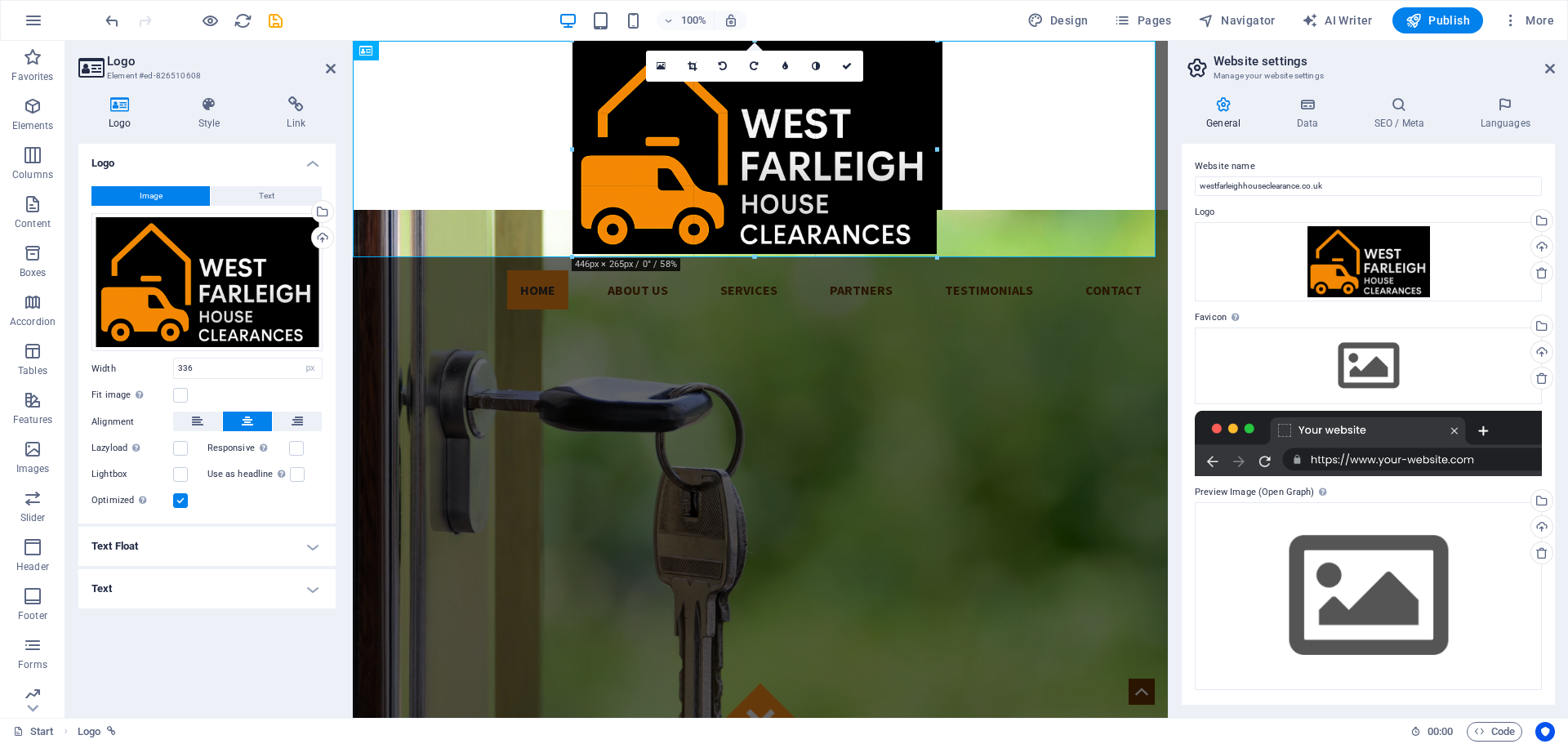drag, startPoint x: 893, startPoint y: 202, endPoint x: 626, endPoint y: 219, distance: 267.5407 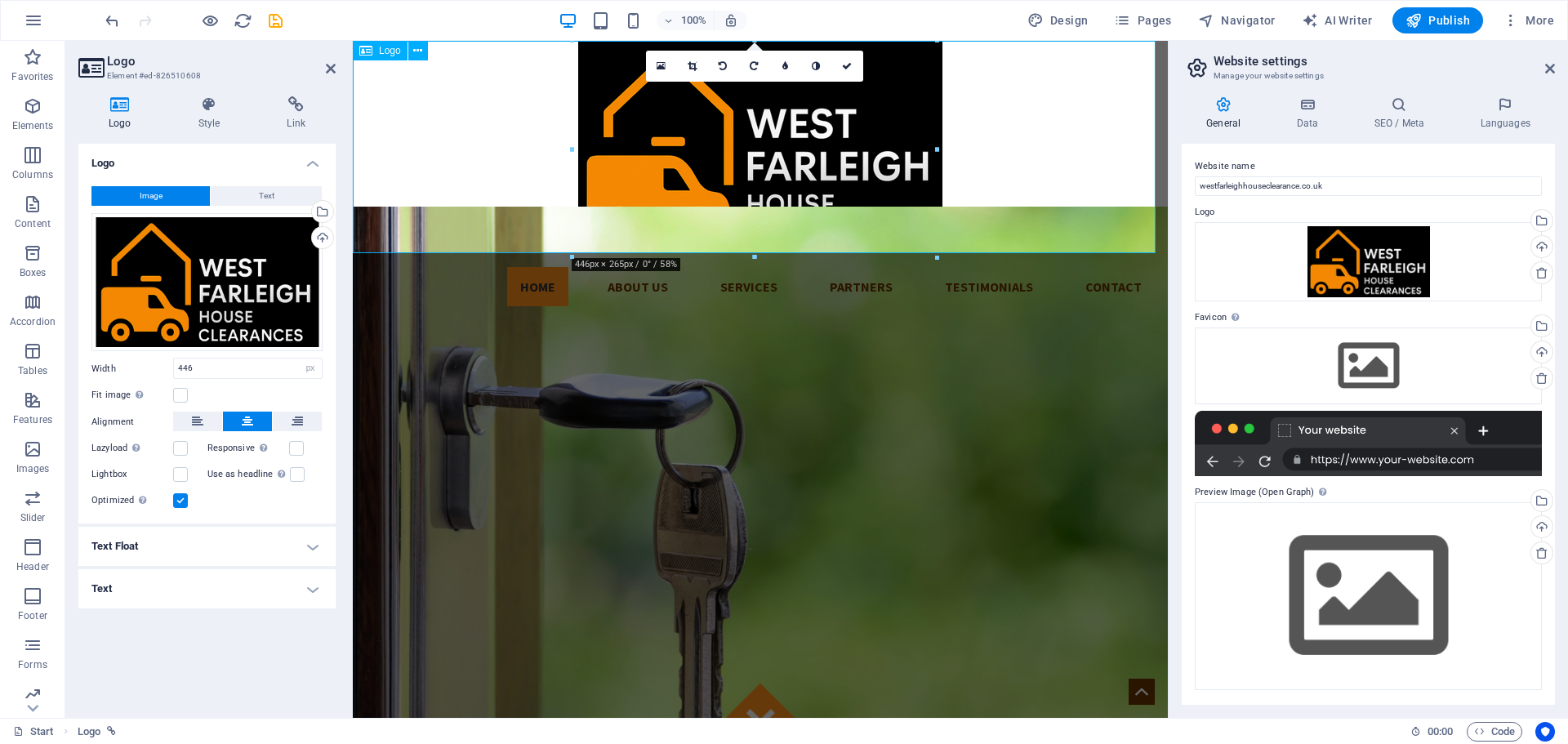 click at bounding box center [760, 147] 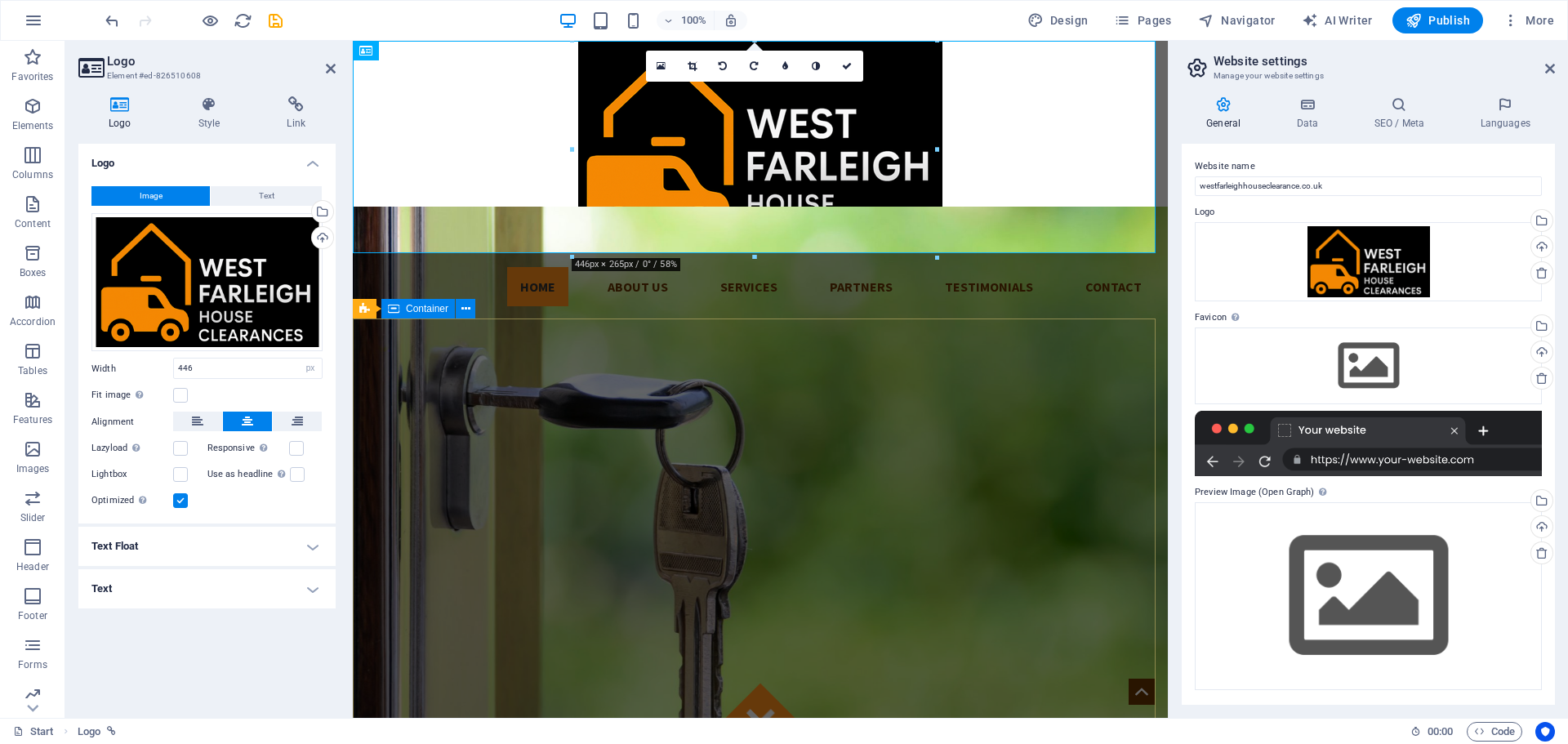 click on "Got locked outside? No Problem! We are  24/7 h  available to you!   Give us a call:" at bounding box center (760, 1151) 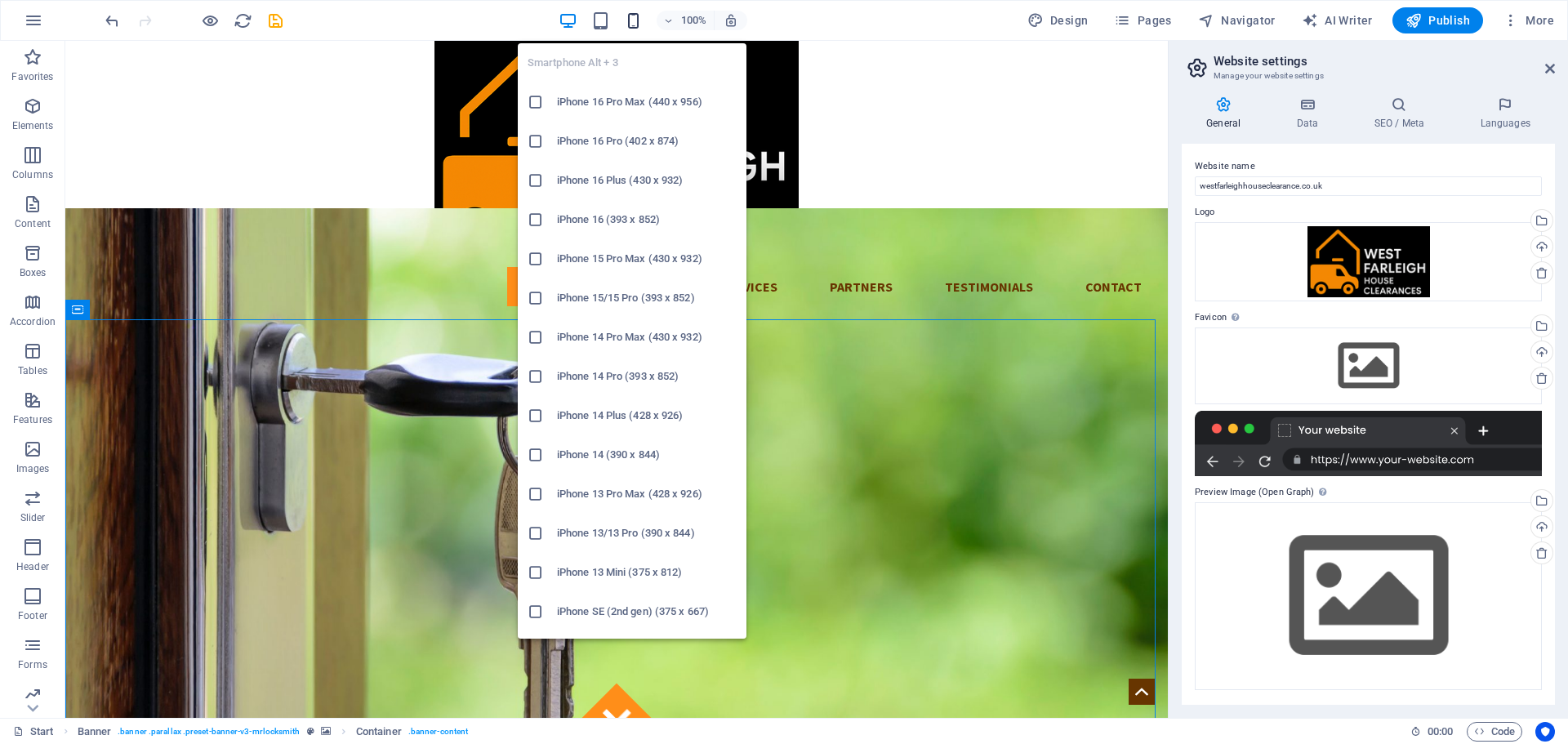 click at bounding box center (633, 20) 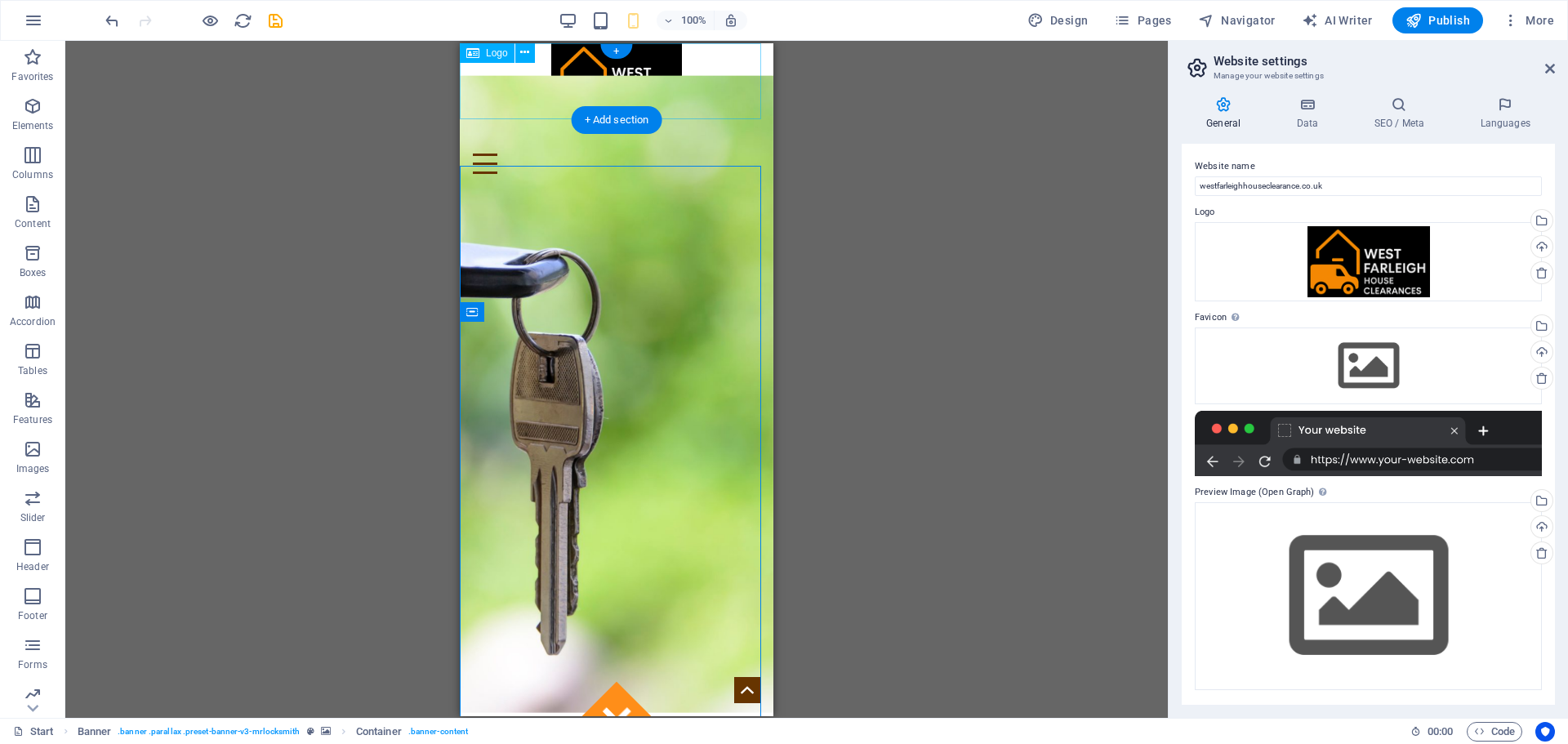 click at bounding box center (617, 81) 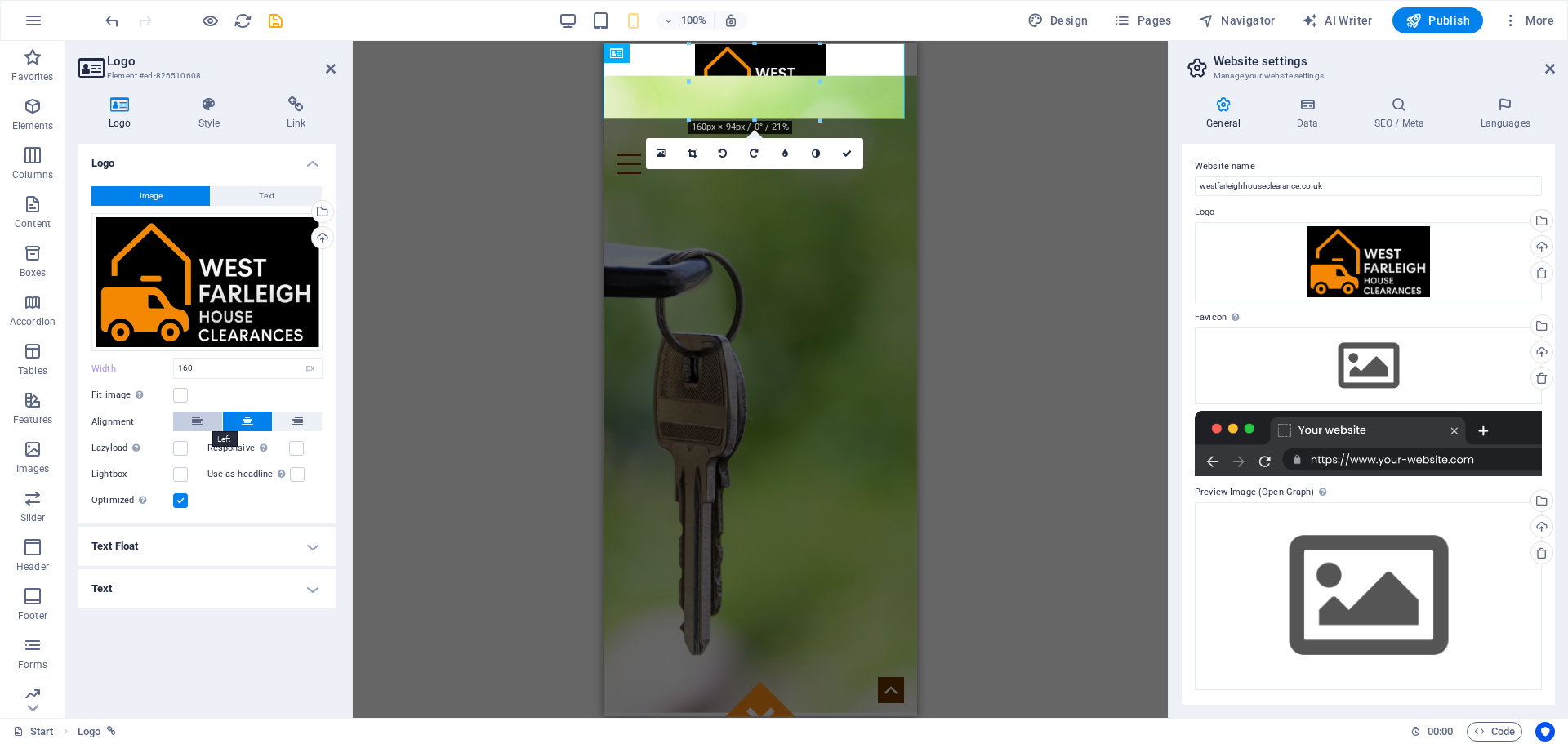 click at bounding box center [198, 421] 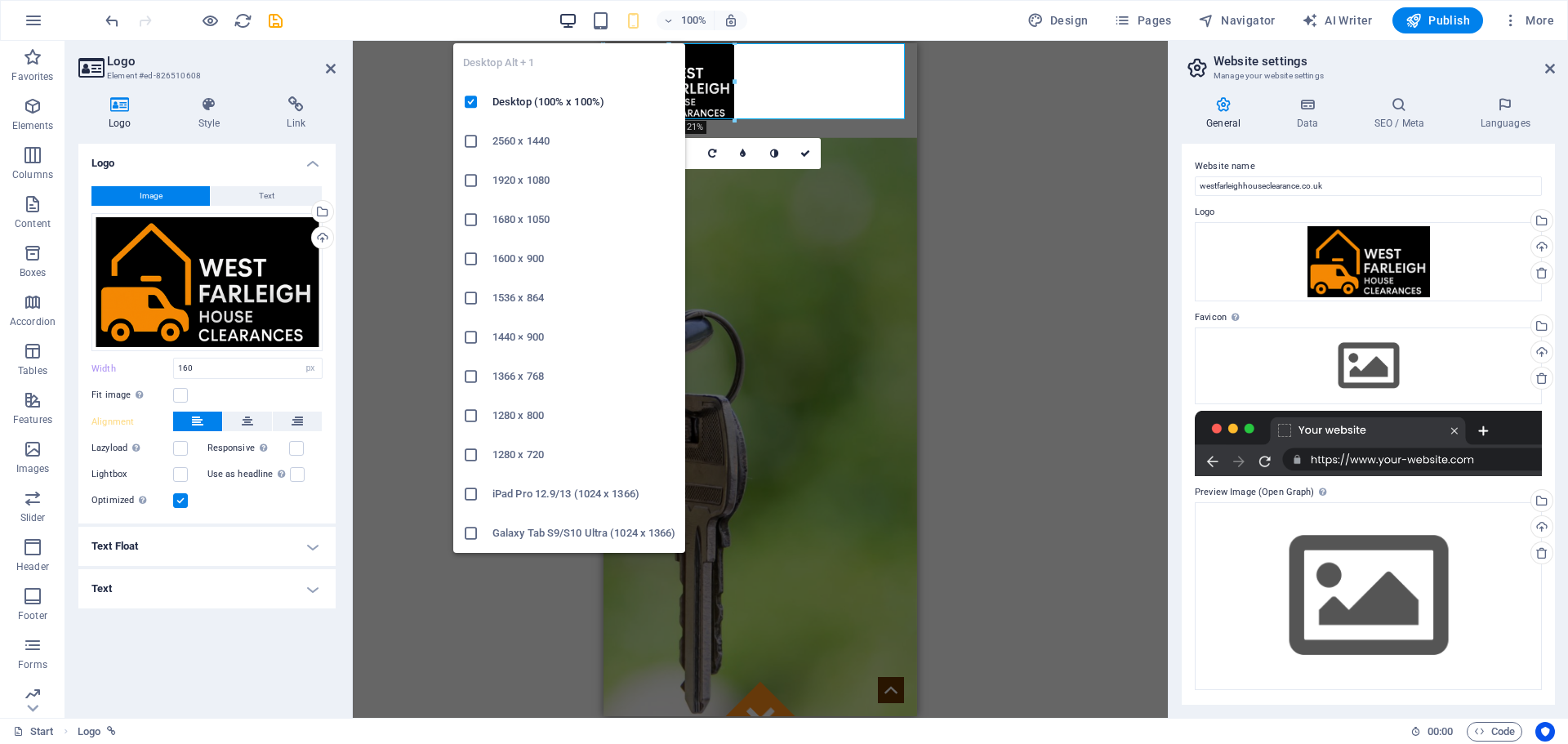 click at bounding box center (568, 20) 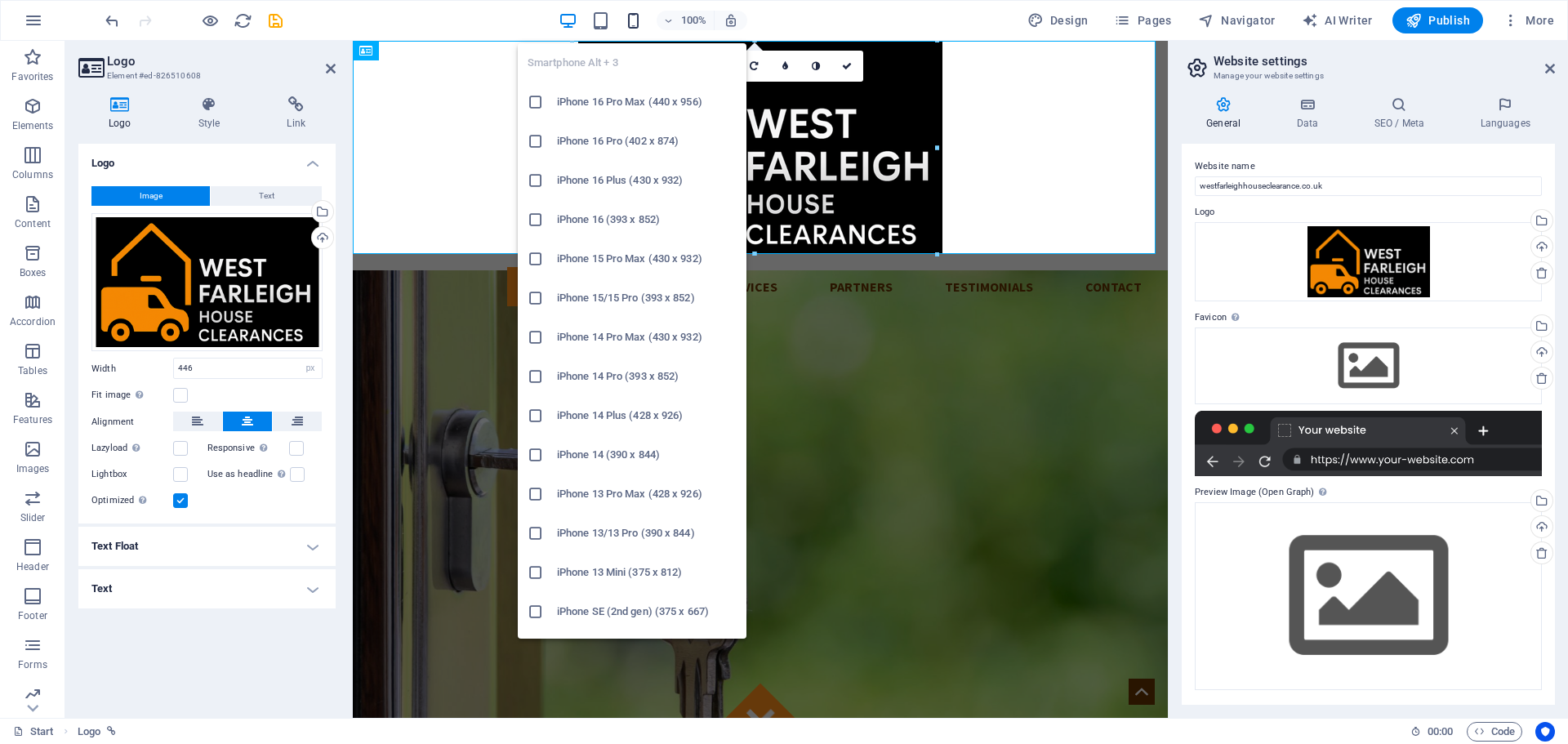click at bounding box center [633, 20] 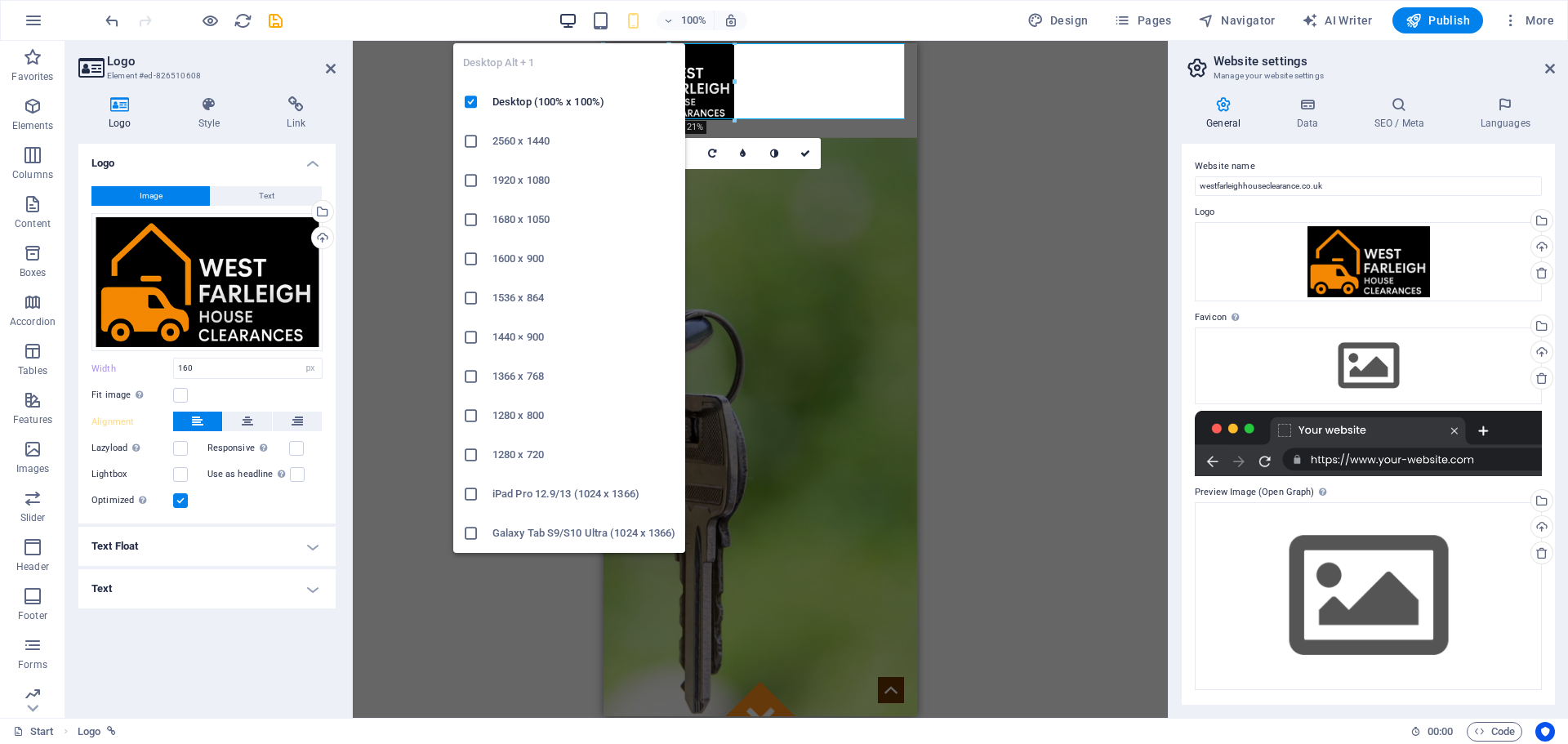 click at bounding box center [568, 20] 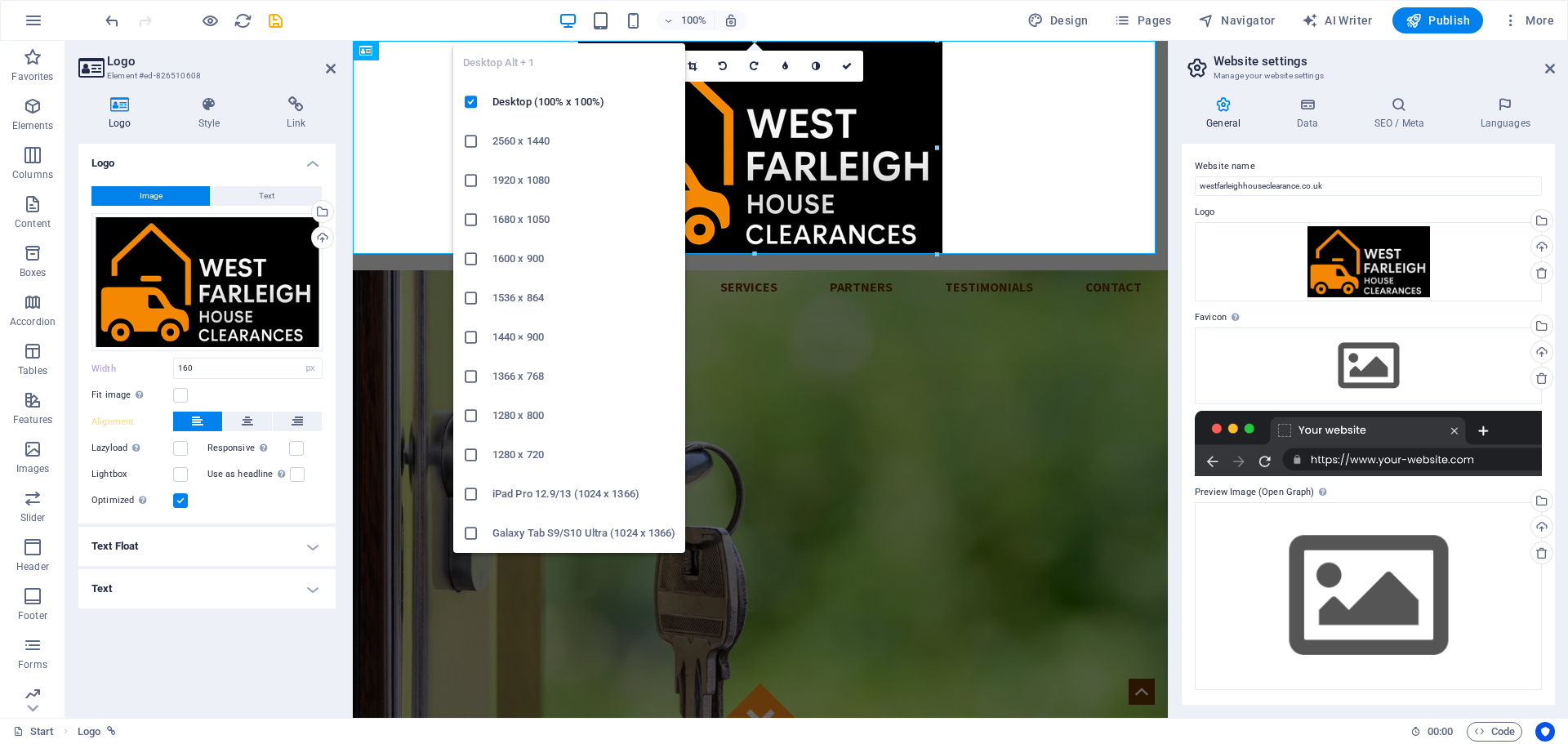 type on "446" 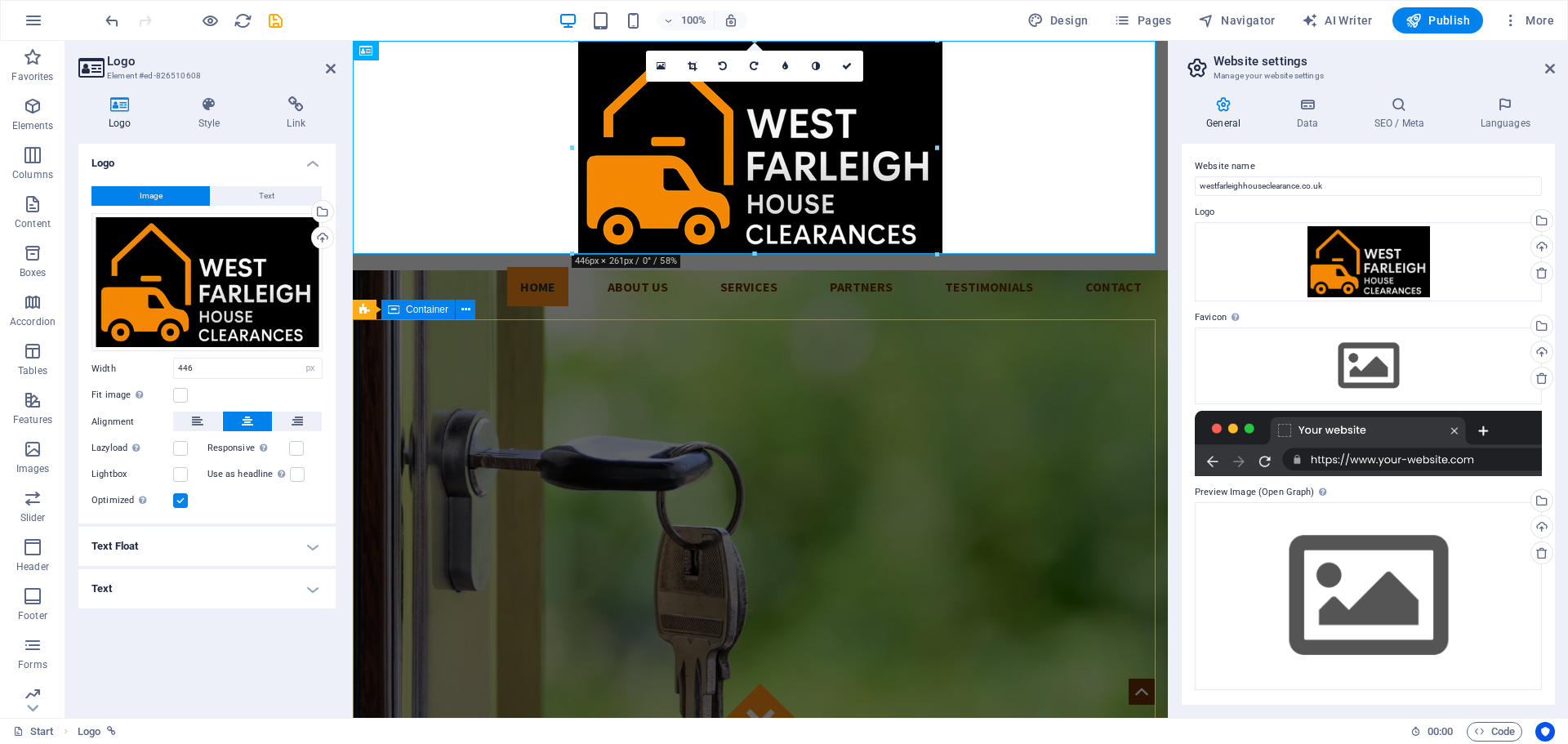 click on "Got locked outside? No Problem! We are  24/7 h  available to you!   Give us a call:" at bounding box center [760, 1147] 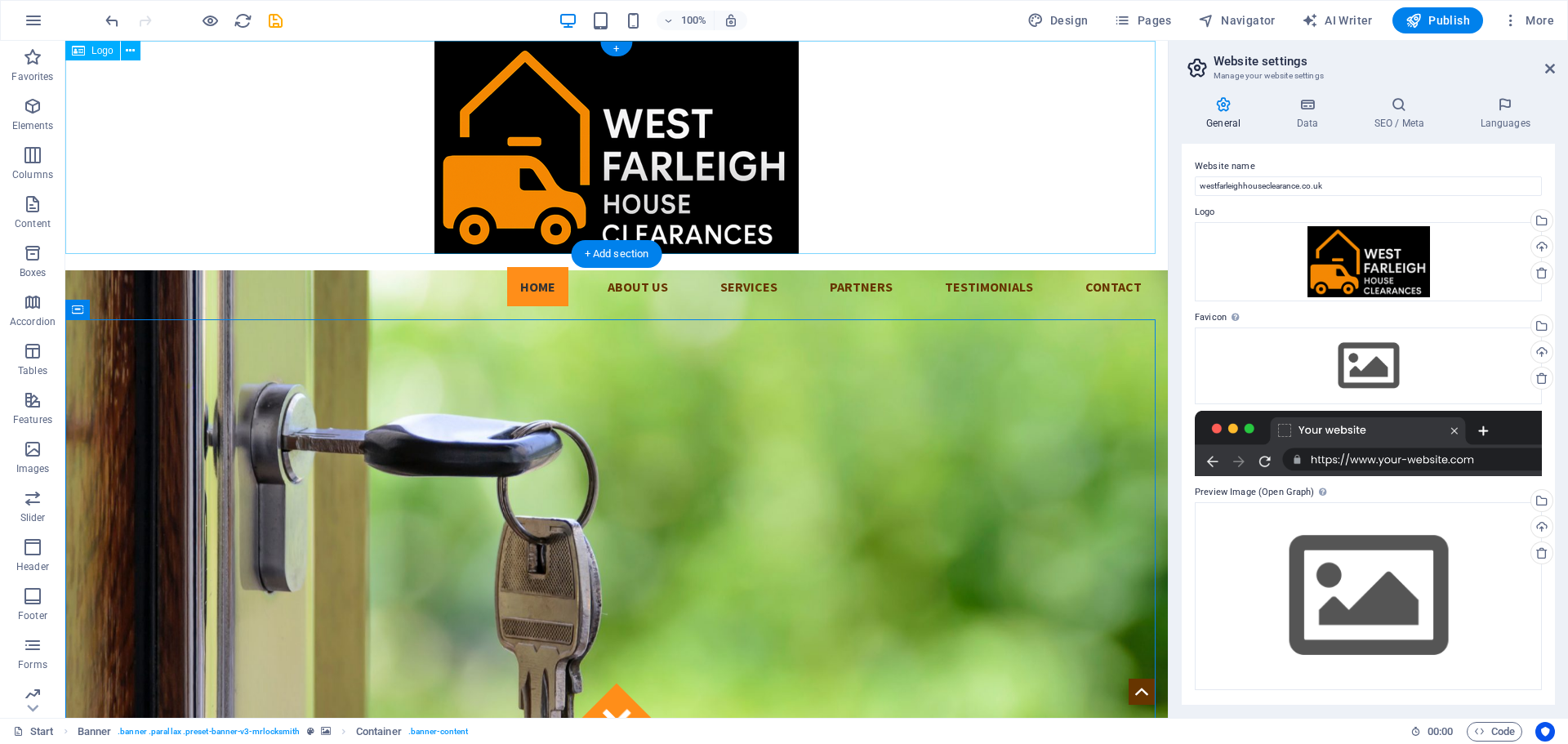 click at bounding box center [617, 147] 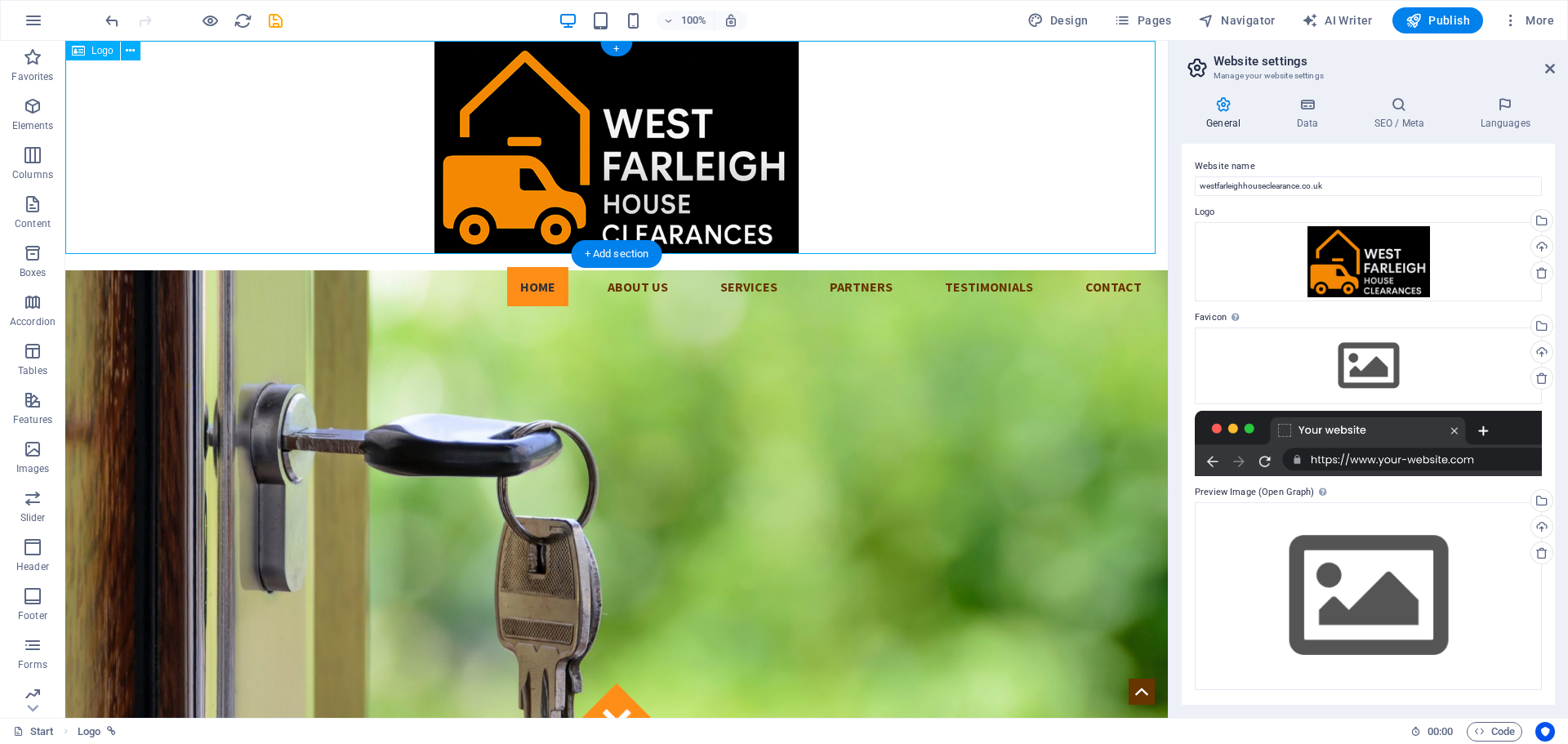 click at bounding box center [617, 147] 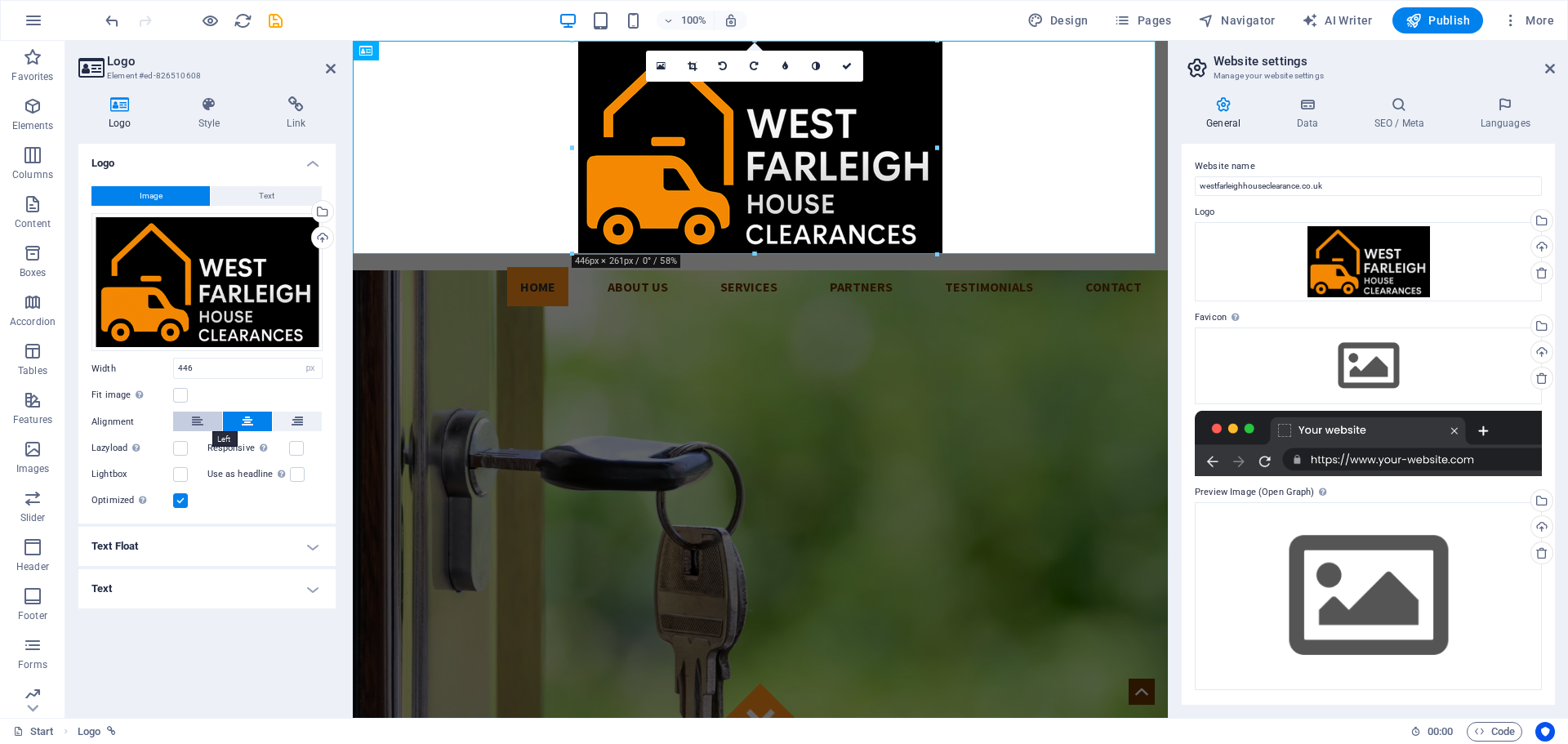 click at bounding box center (198, 421) 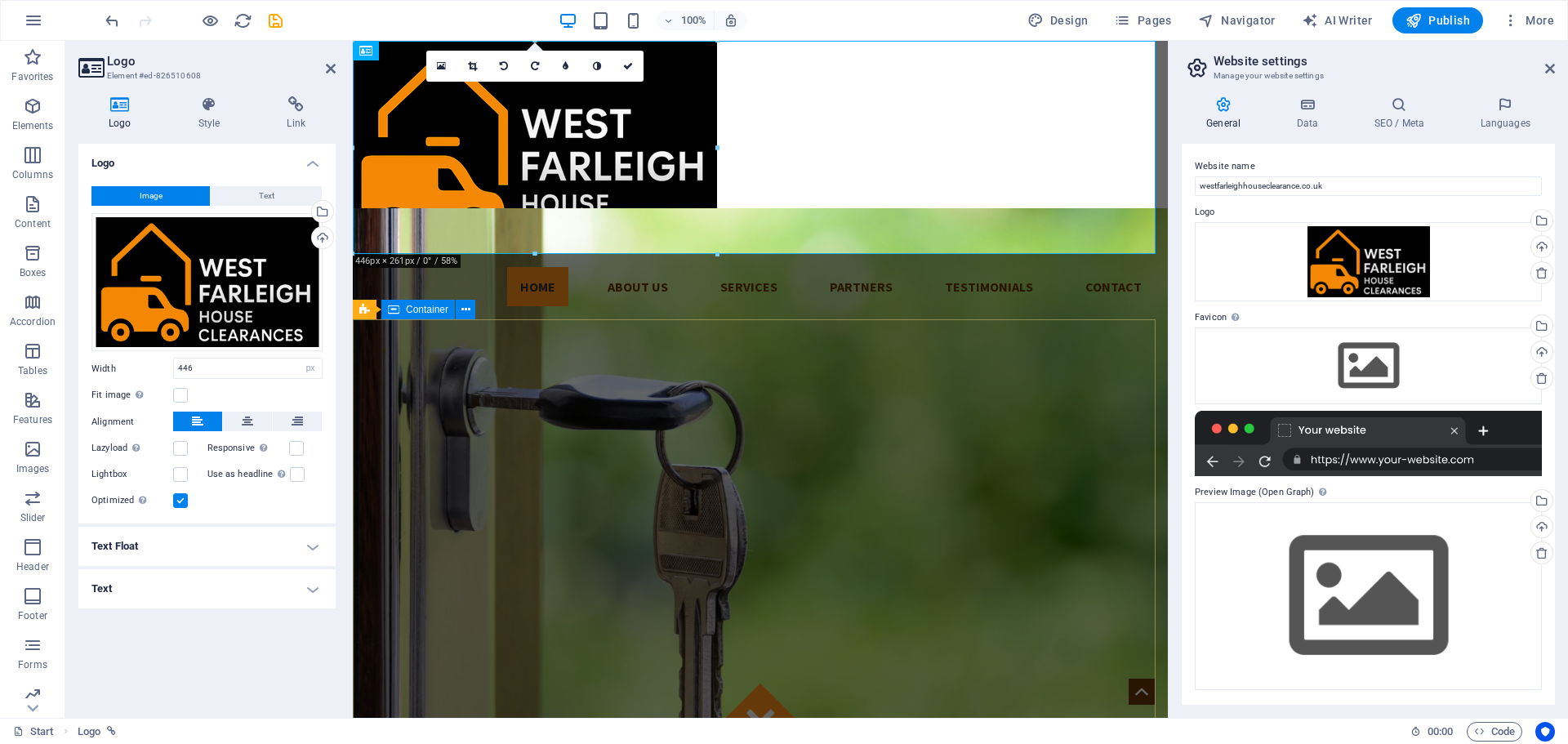 click on "Got locked outside? No Problem! We are  24/7 h  available to you!   Give us a call:" at bounding box center (760, 1151) 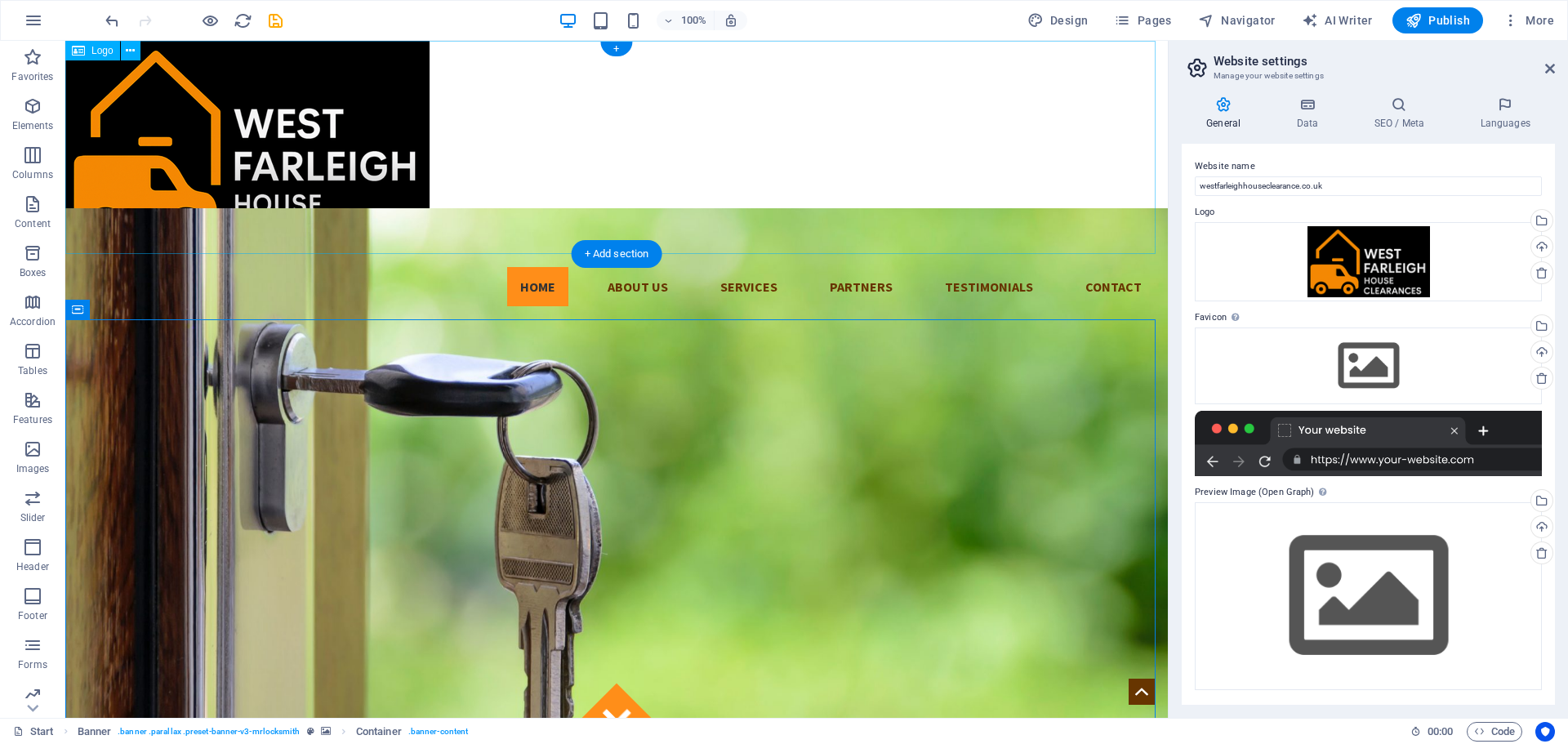 click at bounding box center (617, 147) 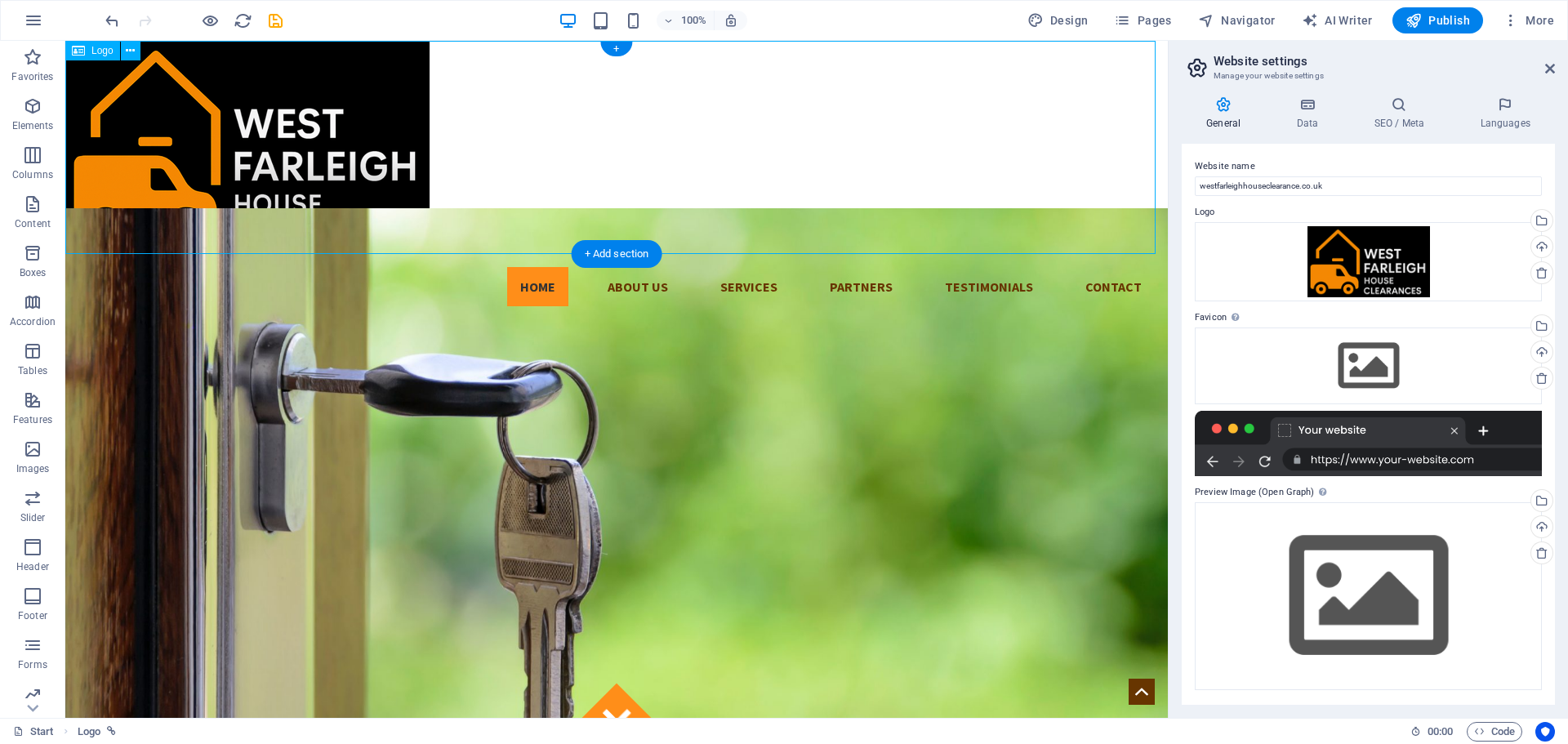 click at bounding box center (617, 147) 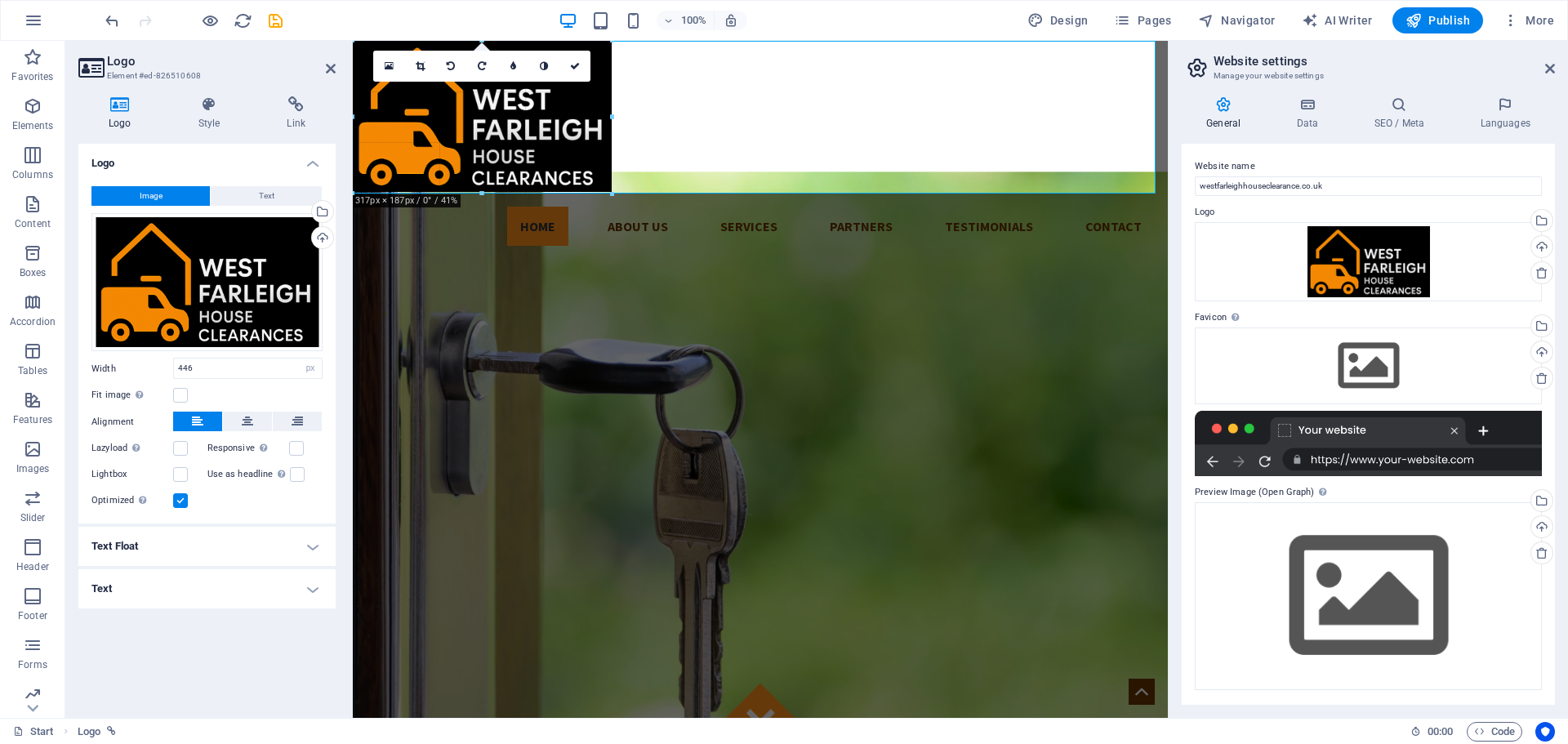 drag, startPoint x: 714, startPoint y: 254, endPoint x: 576, endPoint y: 191, distance: 151.70036 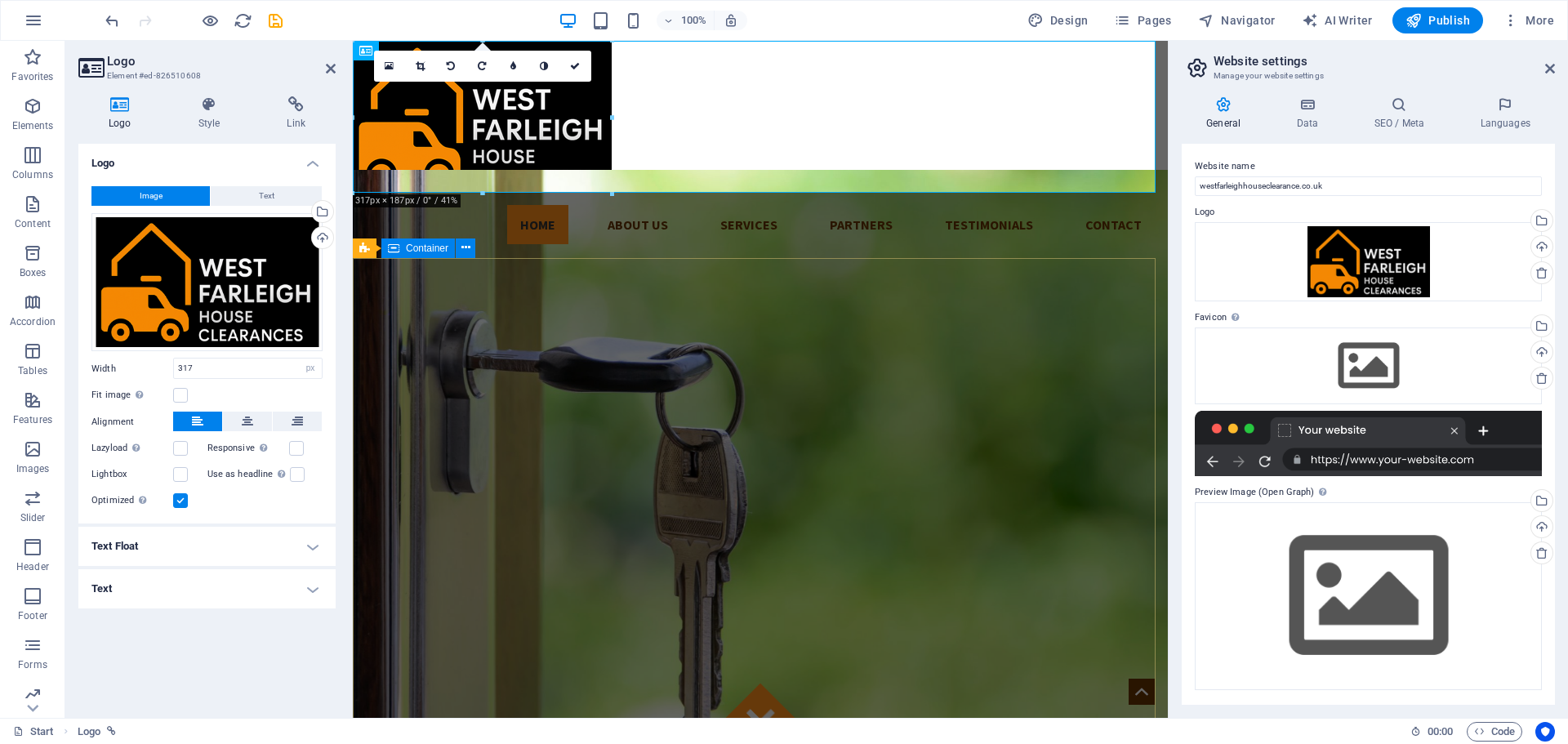 click on "Got locked outside? No Problem! We are  24/7 h  available to you!   Give us a call:" at bounding box center [760, 1089] 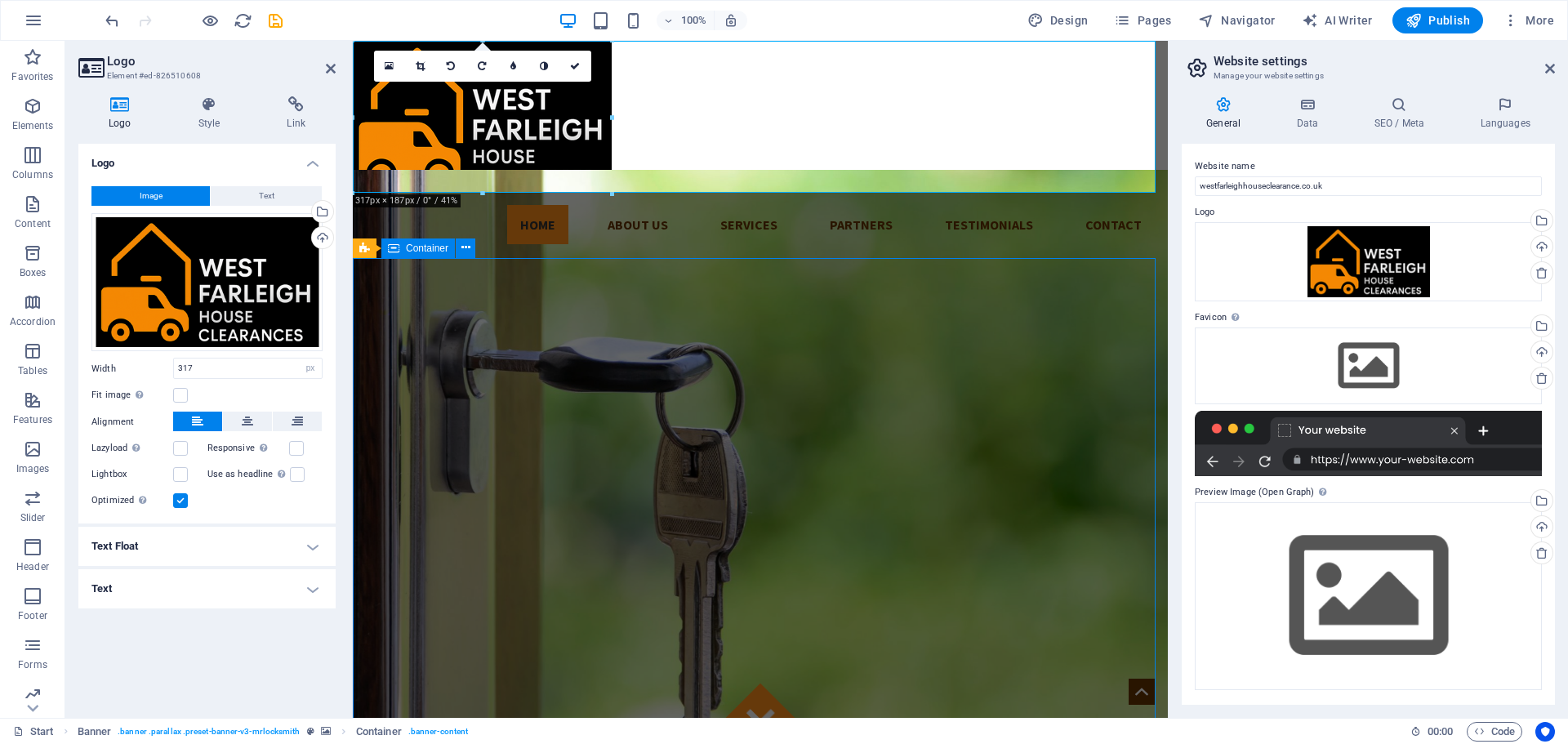 click on "Got locked outside? No Problem! We are  24/7 h  available to you!   Give us a call:" at bounding box center [760, 1089] 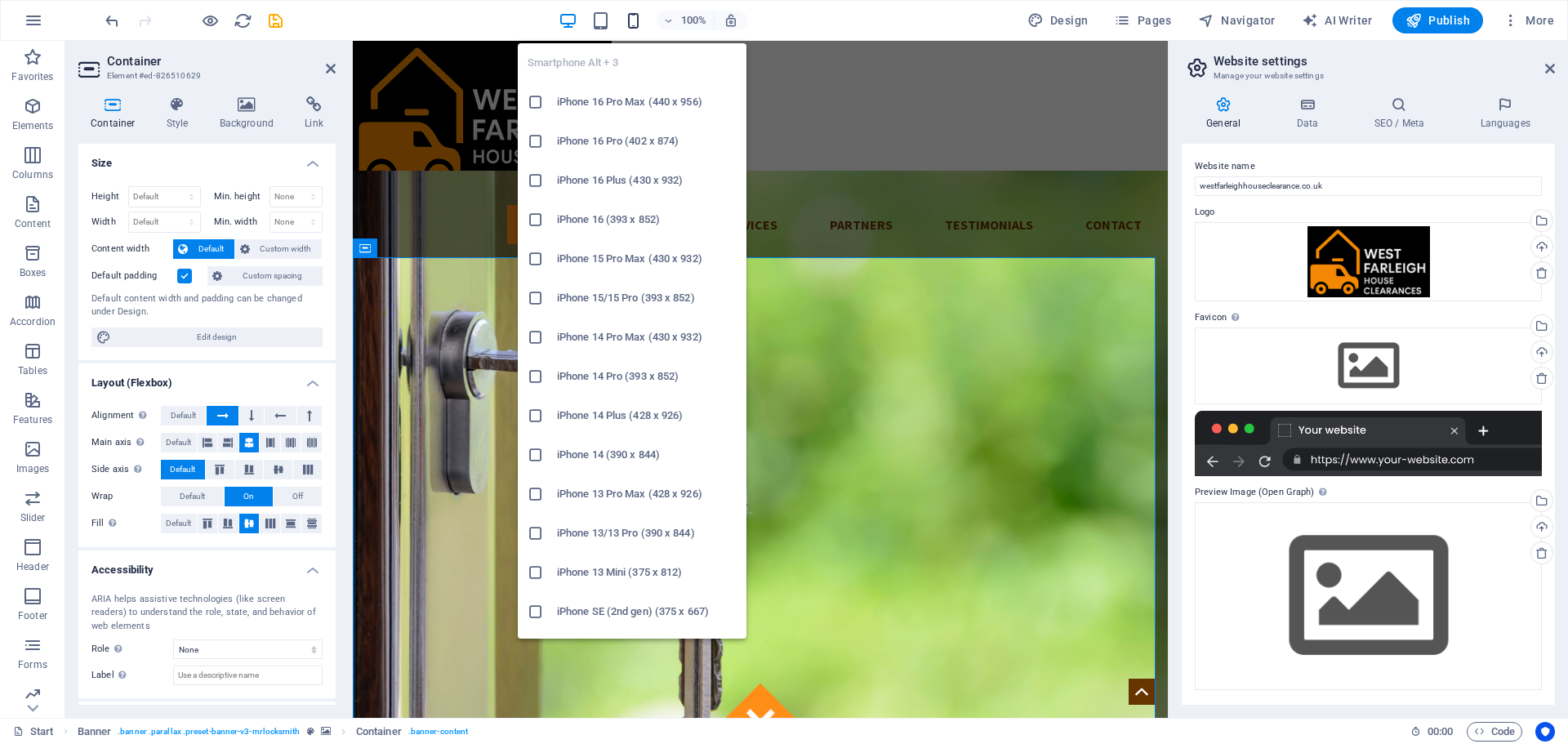 click at bounding box center (633, 20) 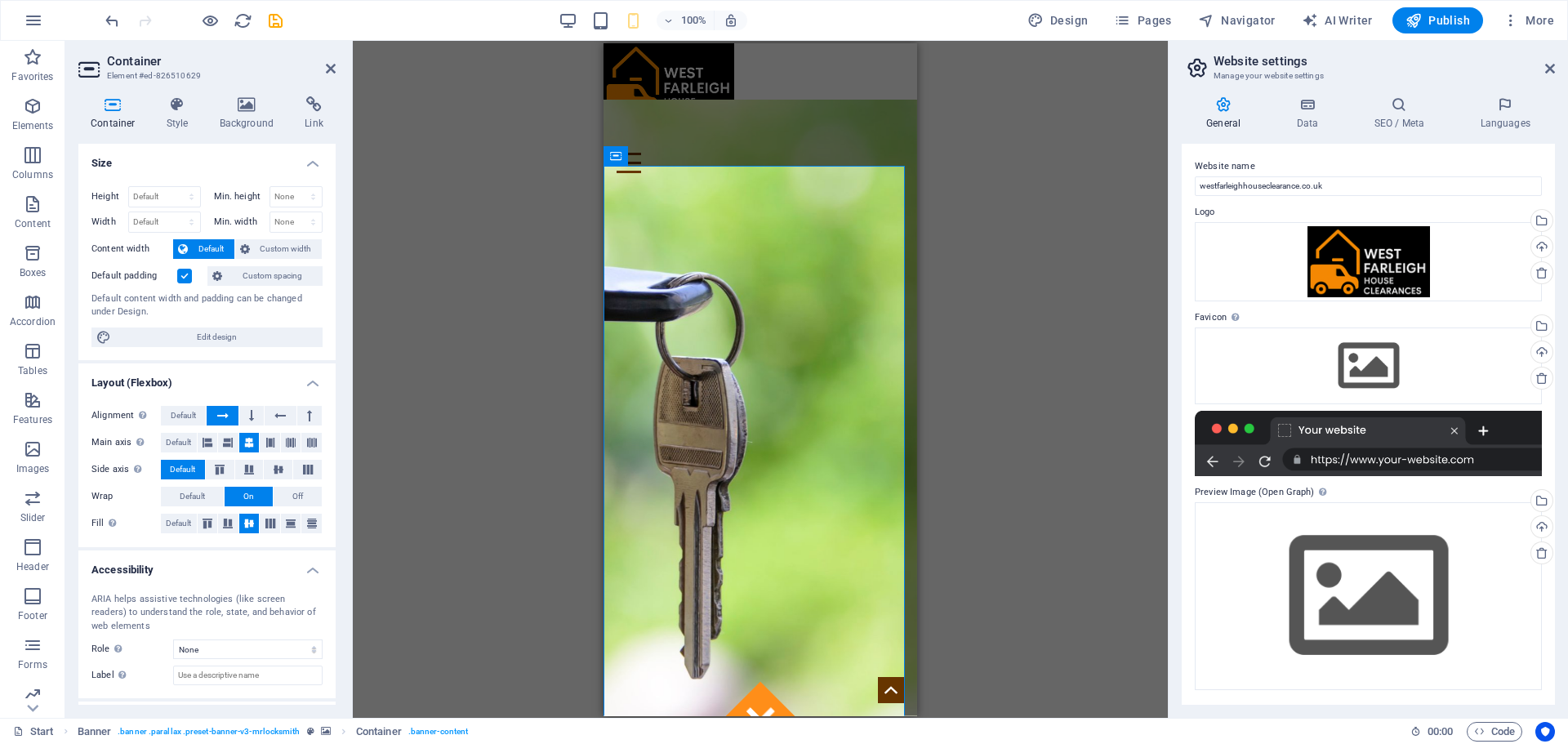 click on "Drag here to replace the existing content. Press “Ctrl” if you want to create a new element.
H1   Preset   Container   Banner   Container   Banner   Placeholder   Container   Icon   Container   Button   Text   Text   Menu Bar   Logo   Info Bar   Menu   Container   Text   Container   Container   Icon   Container   Text   Container   Container   Icon   Reference   Spacer   Container   HTML   Icon" at bounding box center (760, 379) 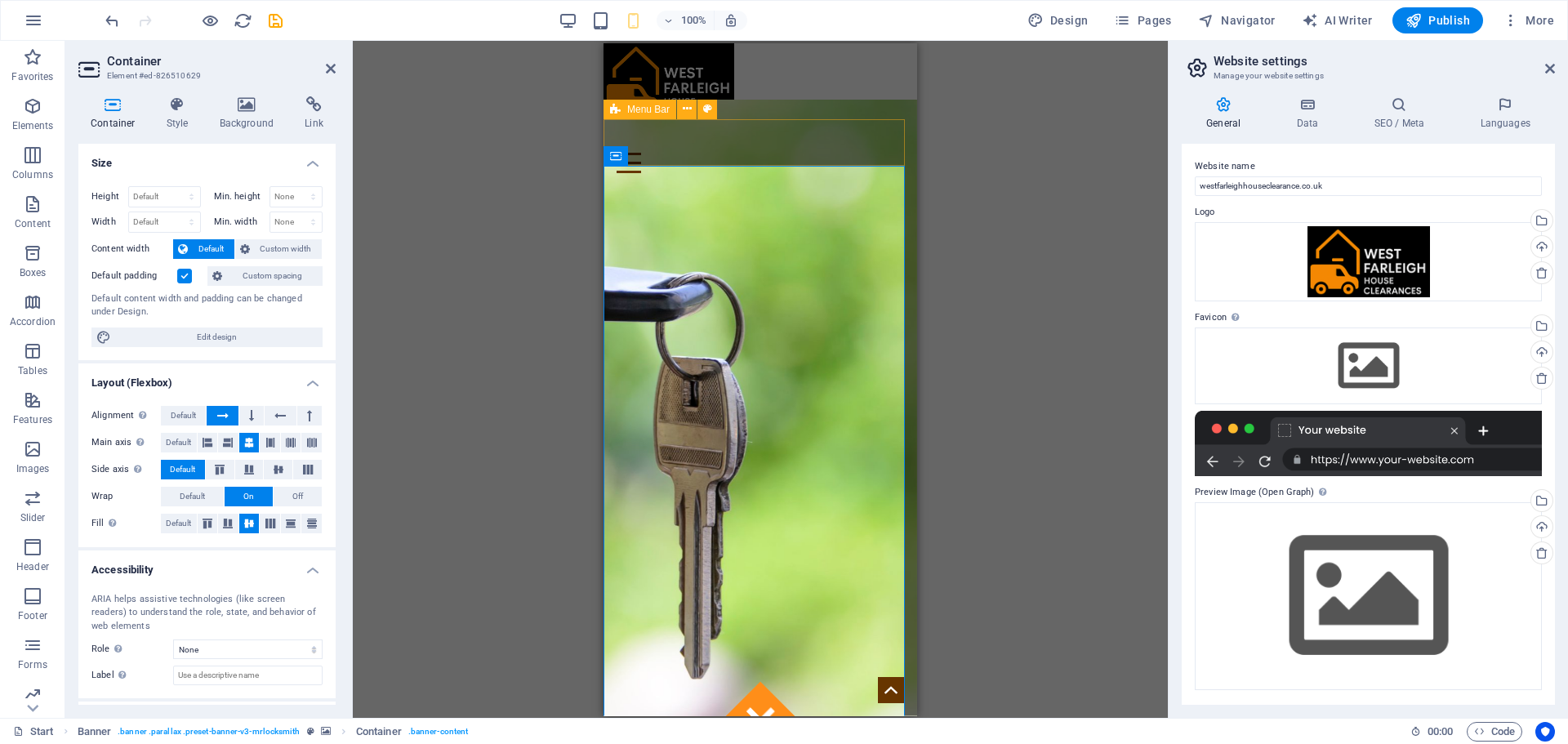 click on "Home About us Services Partners Testimonials Contact" at bounding box center (760, 152) 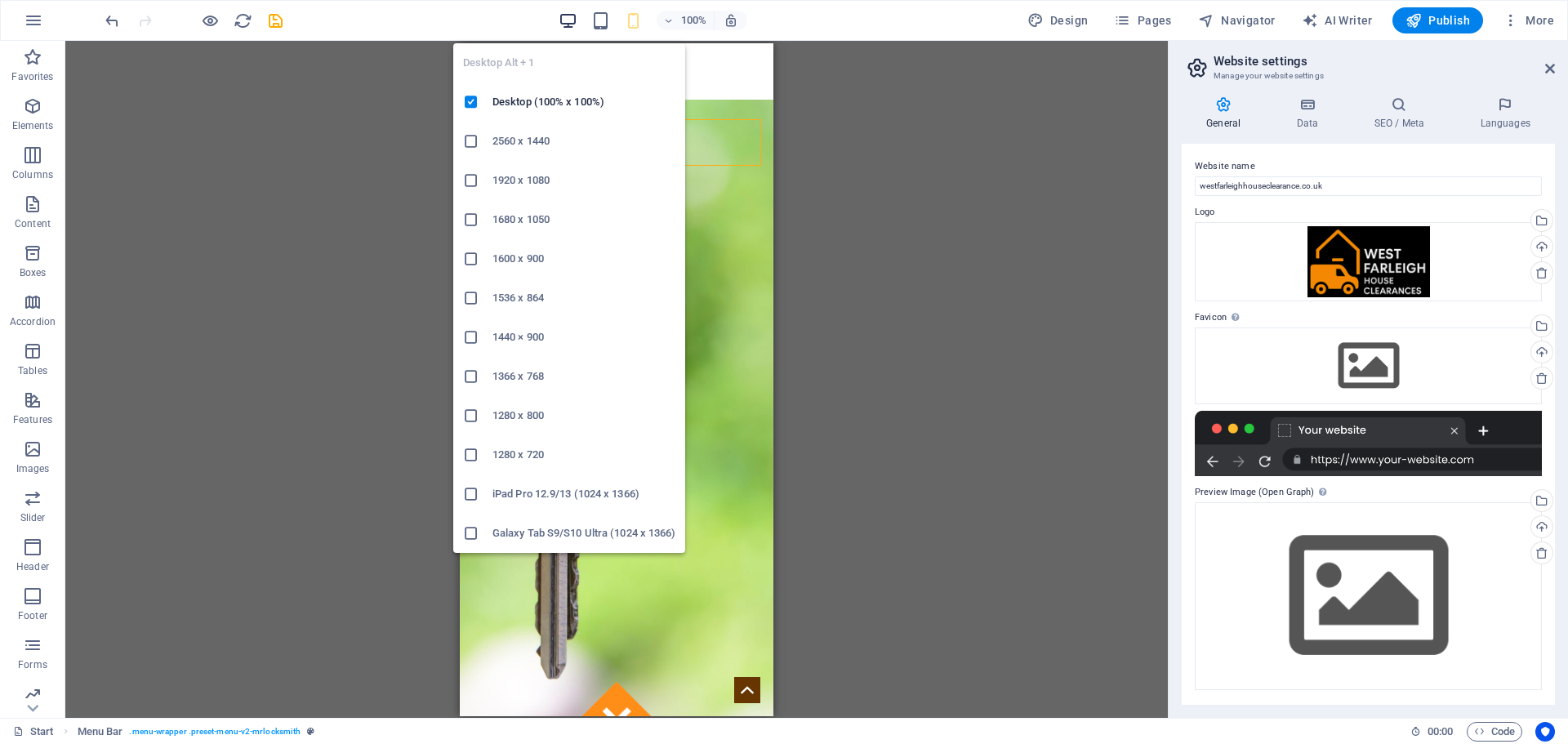 click at bounding box center [568, 20] 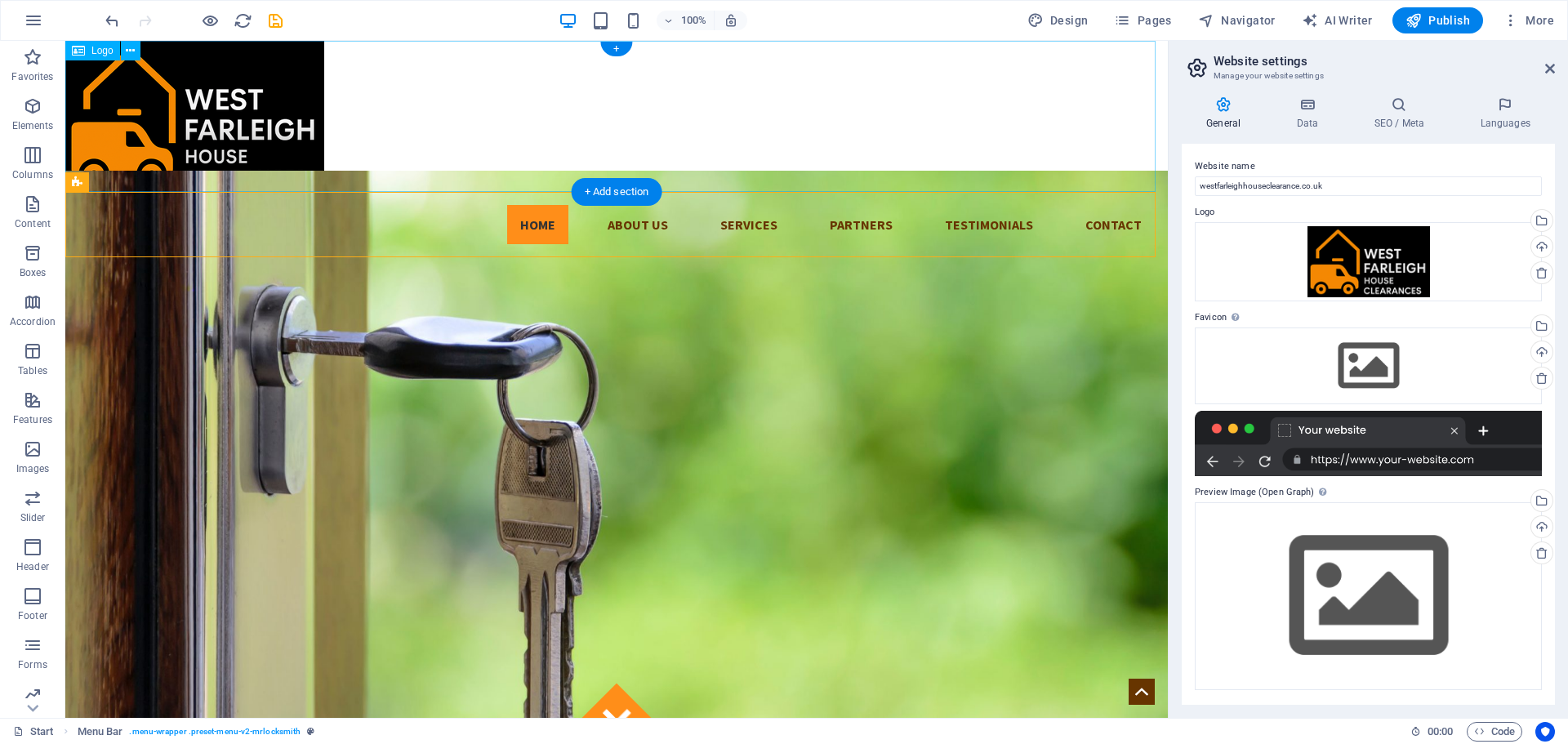 click at bounding box center [617, 116] 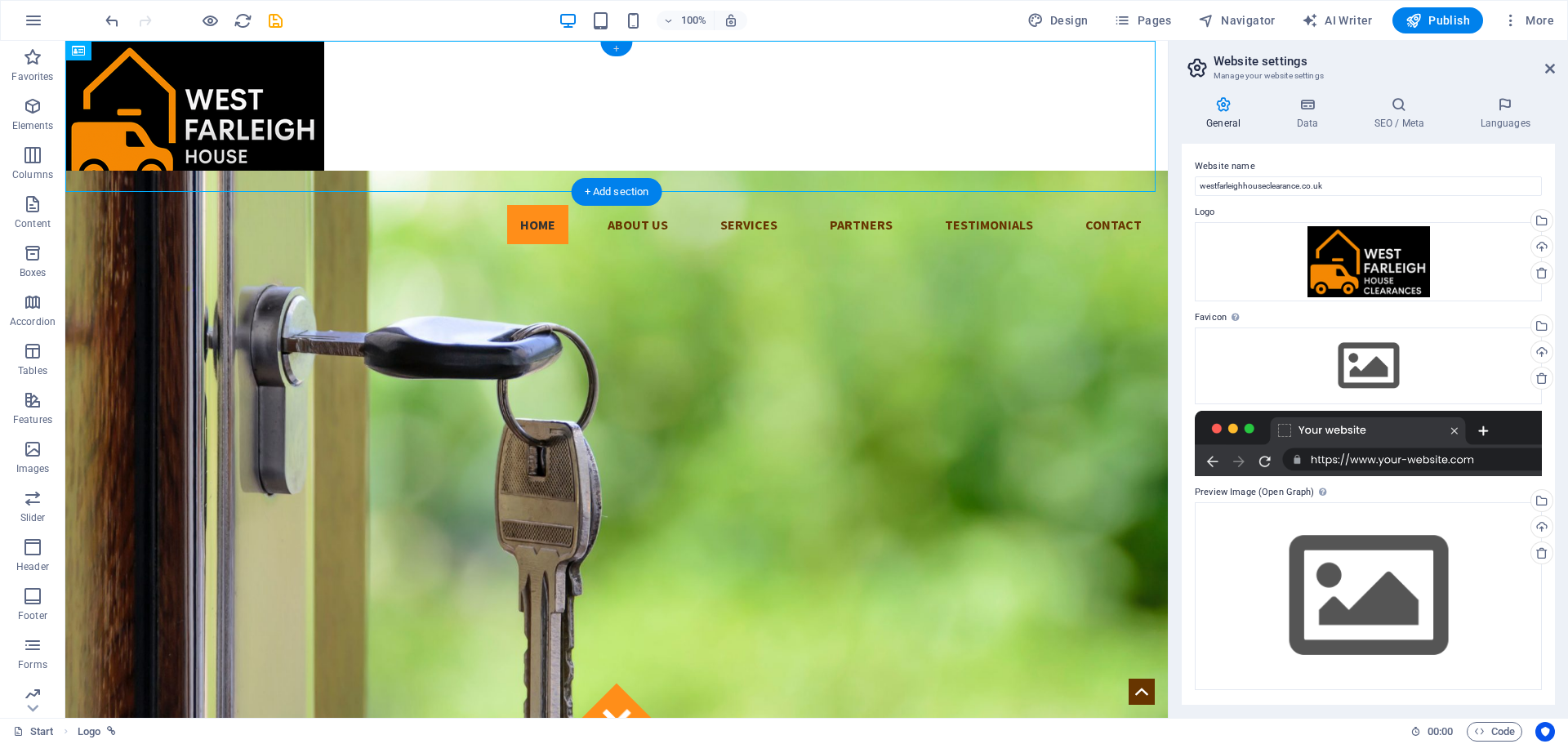 click on "+" at bounding box center (616, 49) 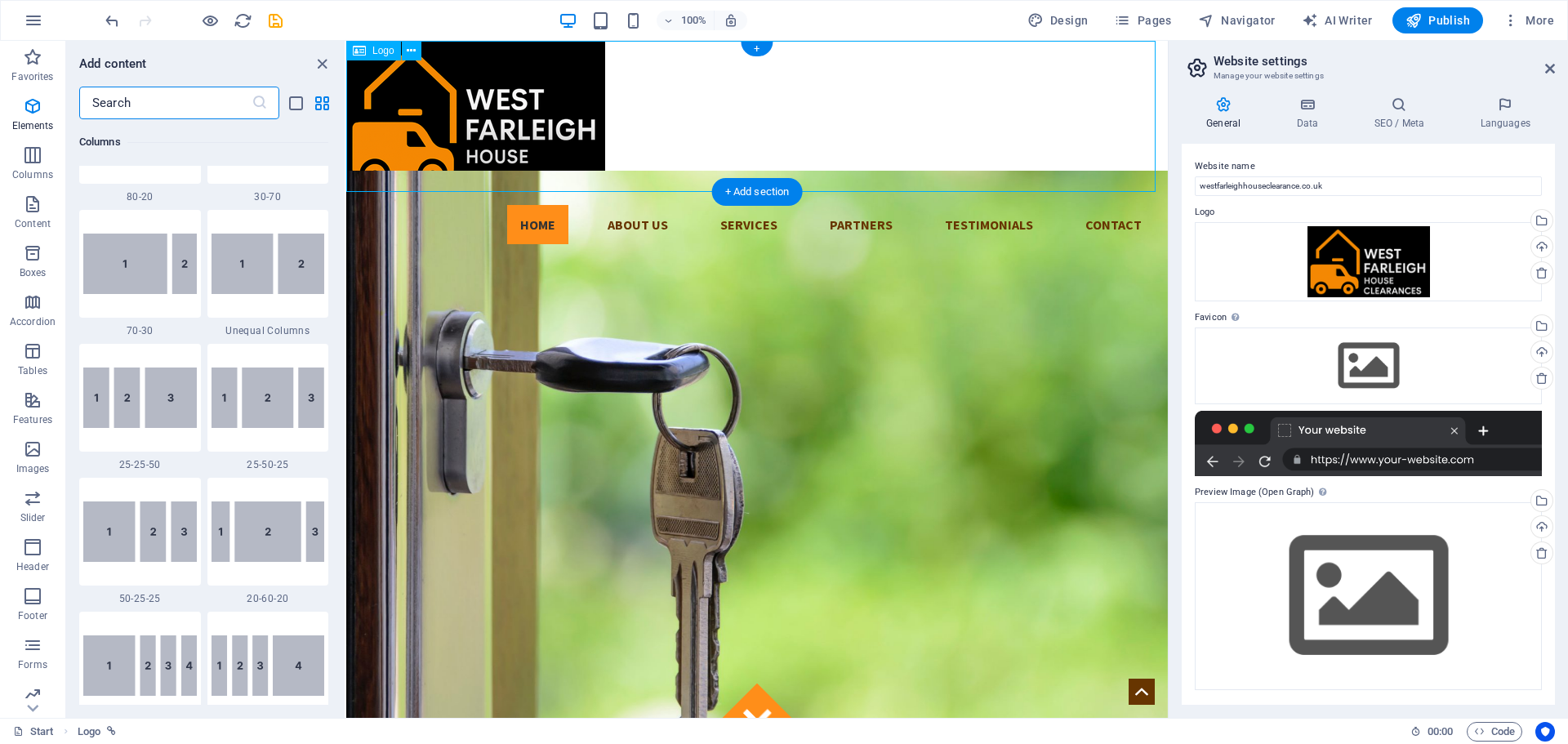 scroll, scrollTop: 2858, scrollLeft: 0, axis: vertical 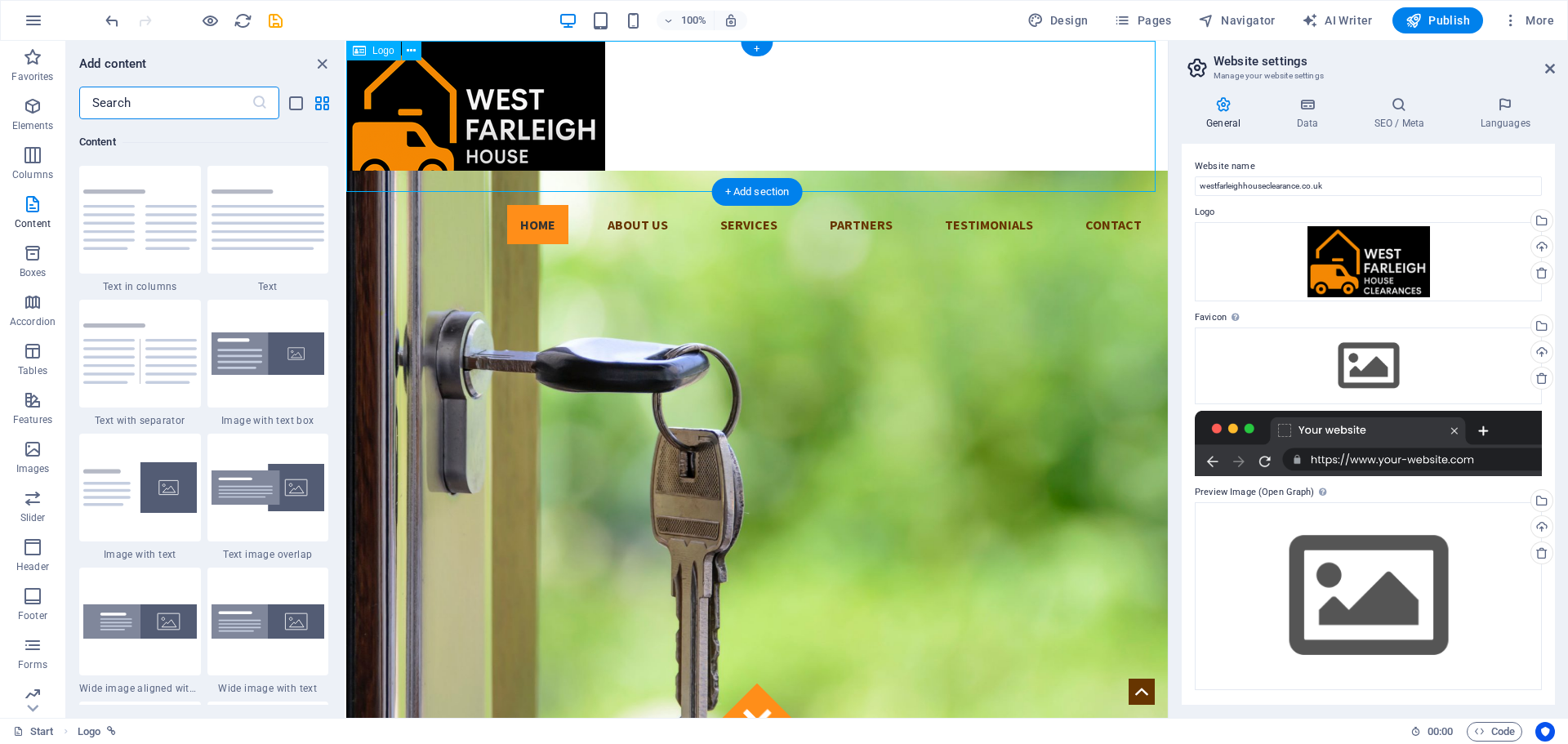 click at bounding box center [757, 116] 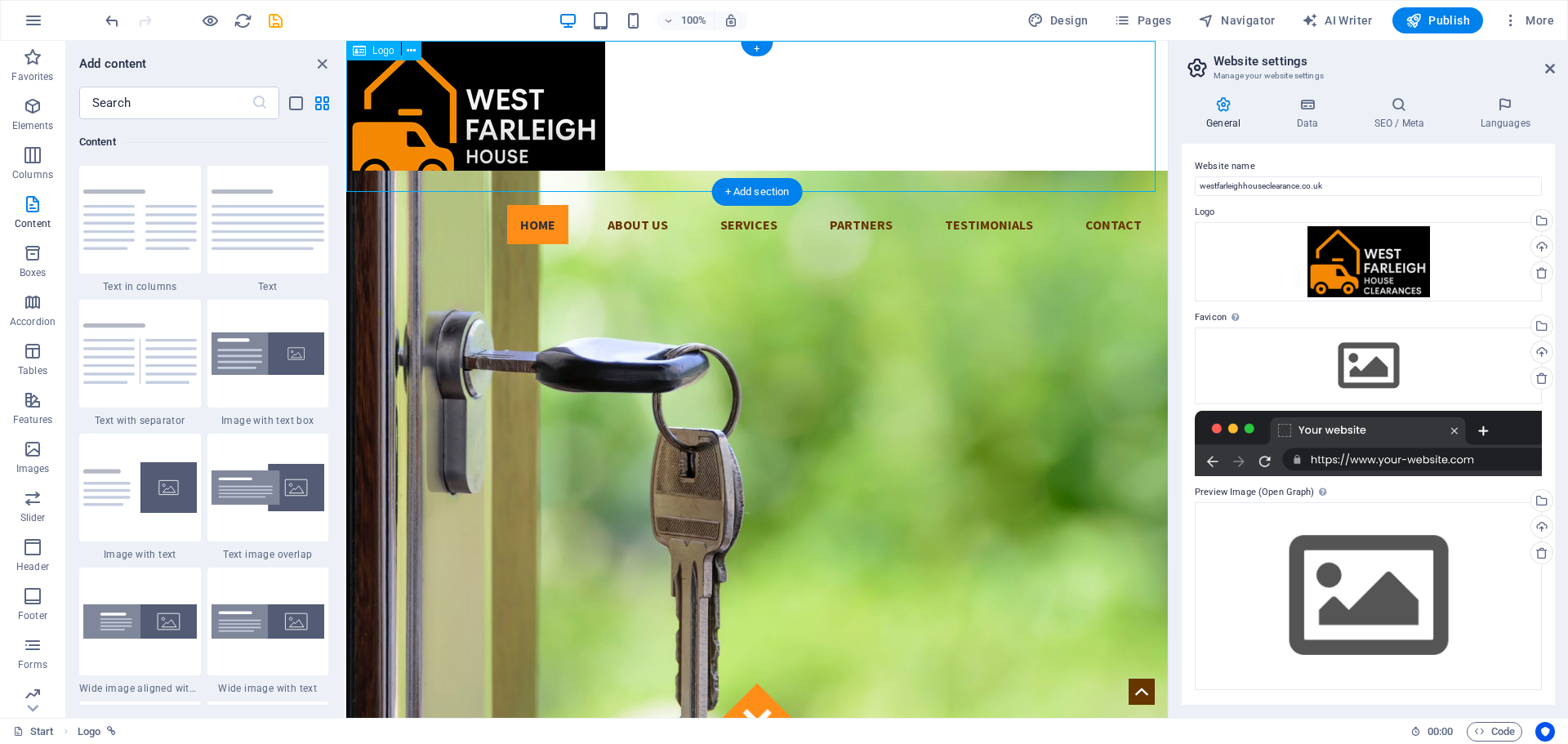 click at bounding box center (757, 116) 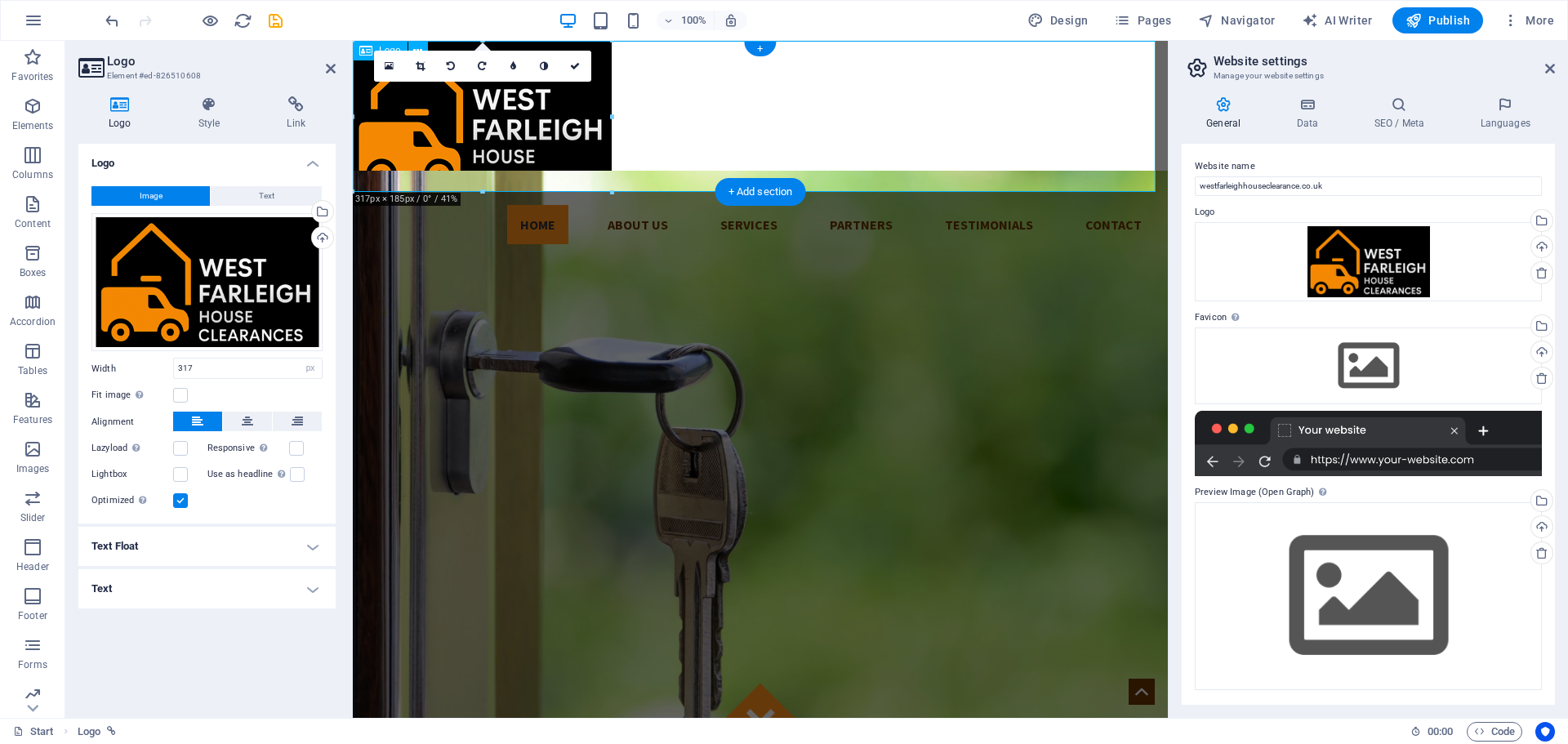 click at bounding box center (760, 116) 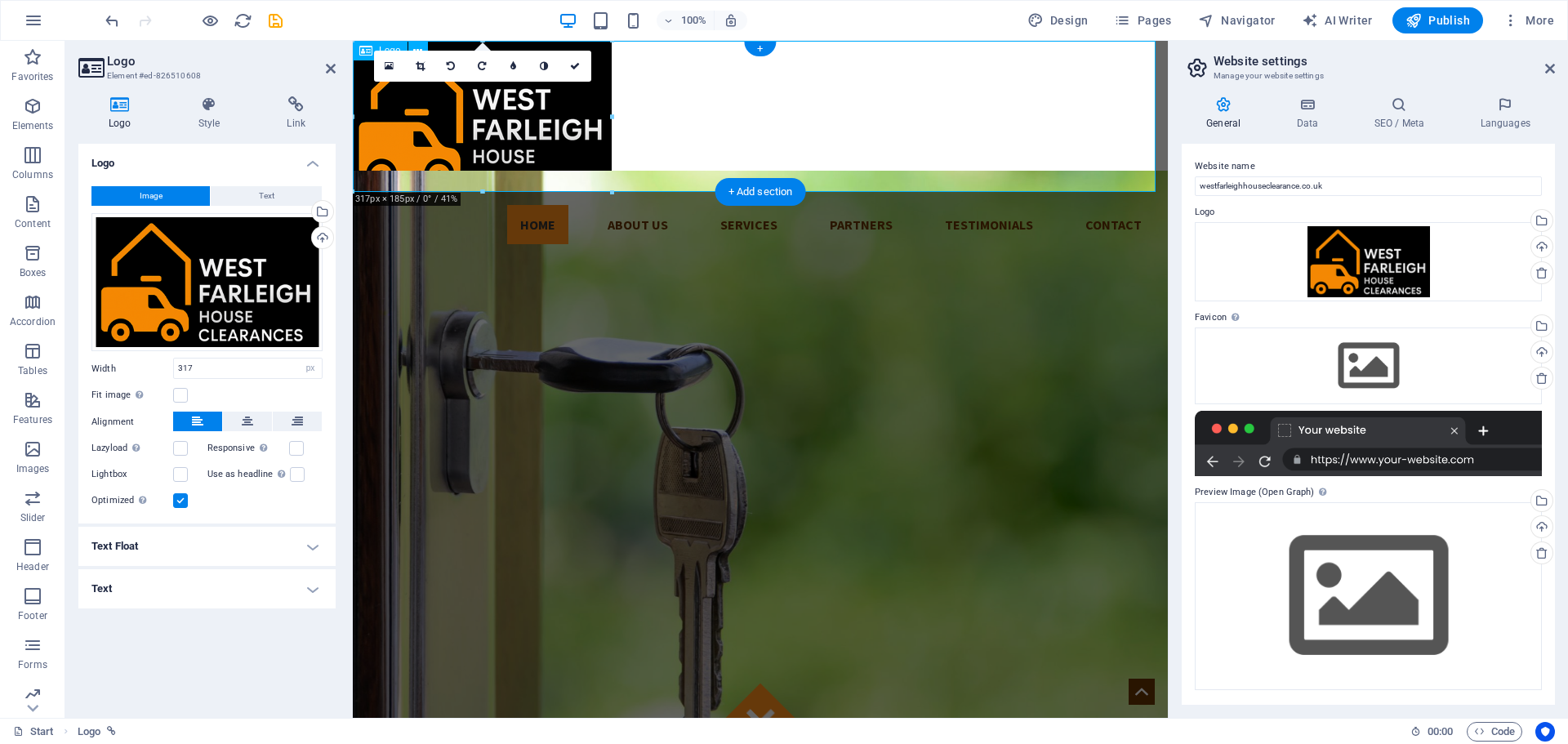 click at bounding box center [760, 116] 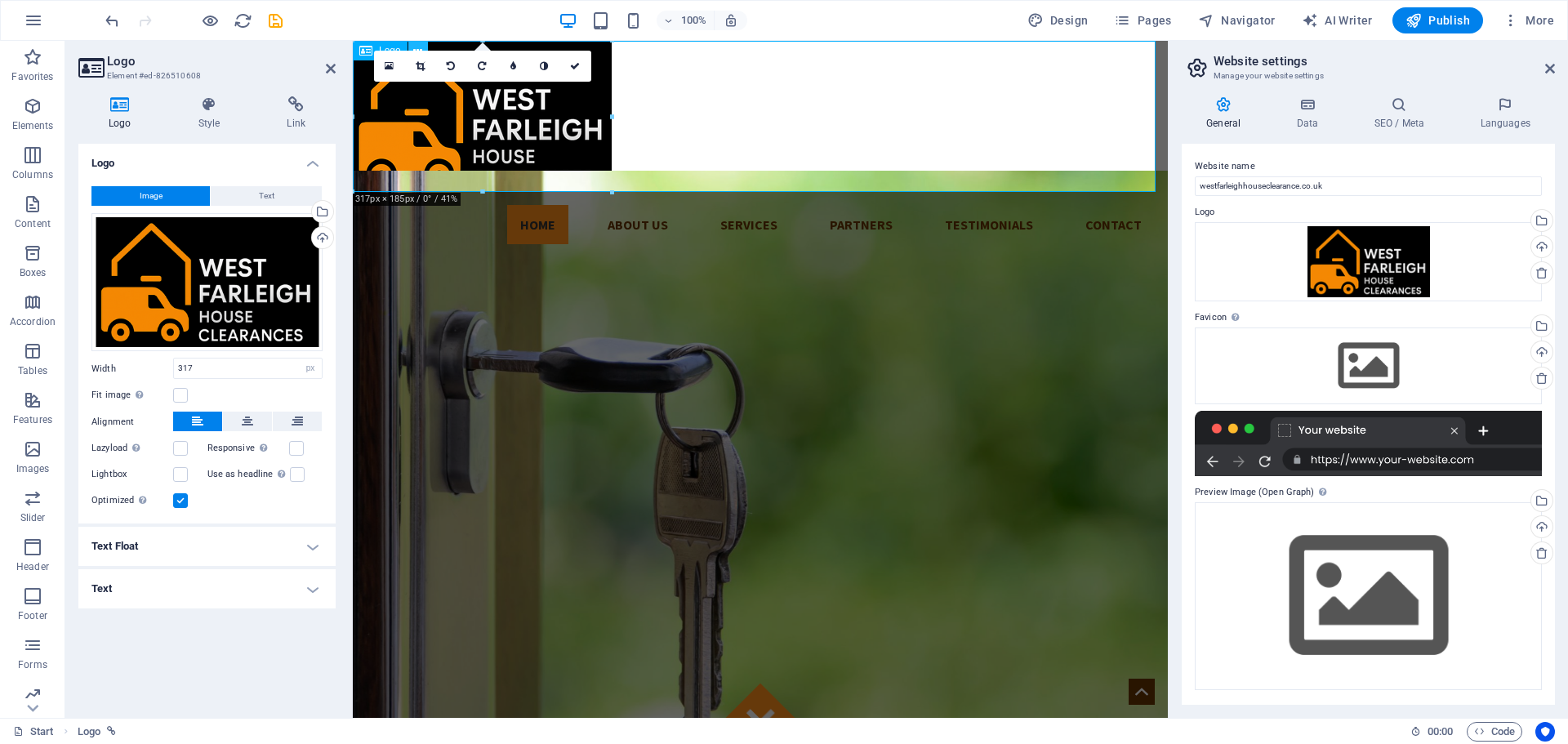 click at bounding box center [418, 51] 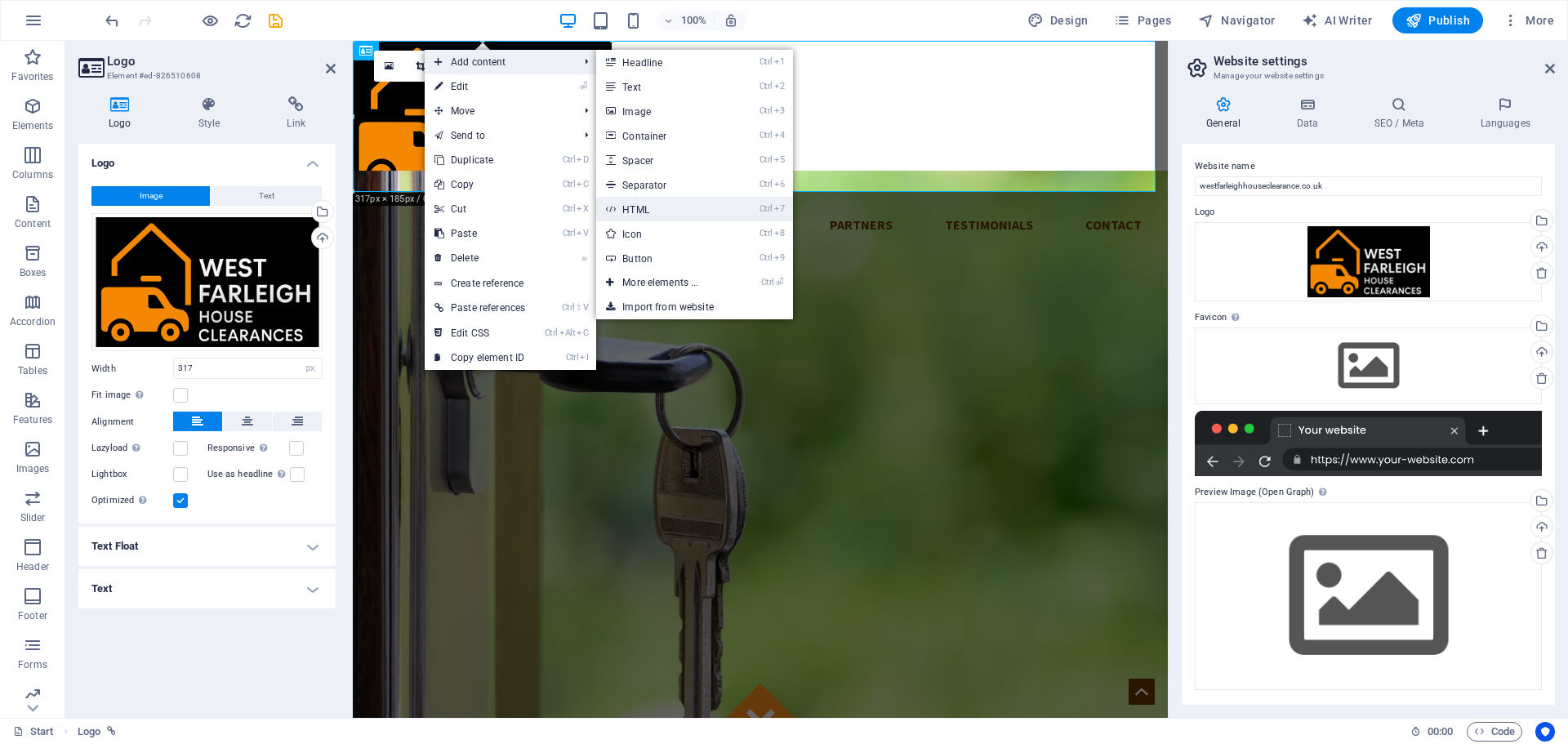 click on "Ctrl 7  HTML" at bounding box center [663, 209] 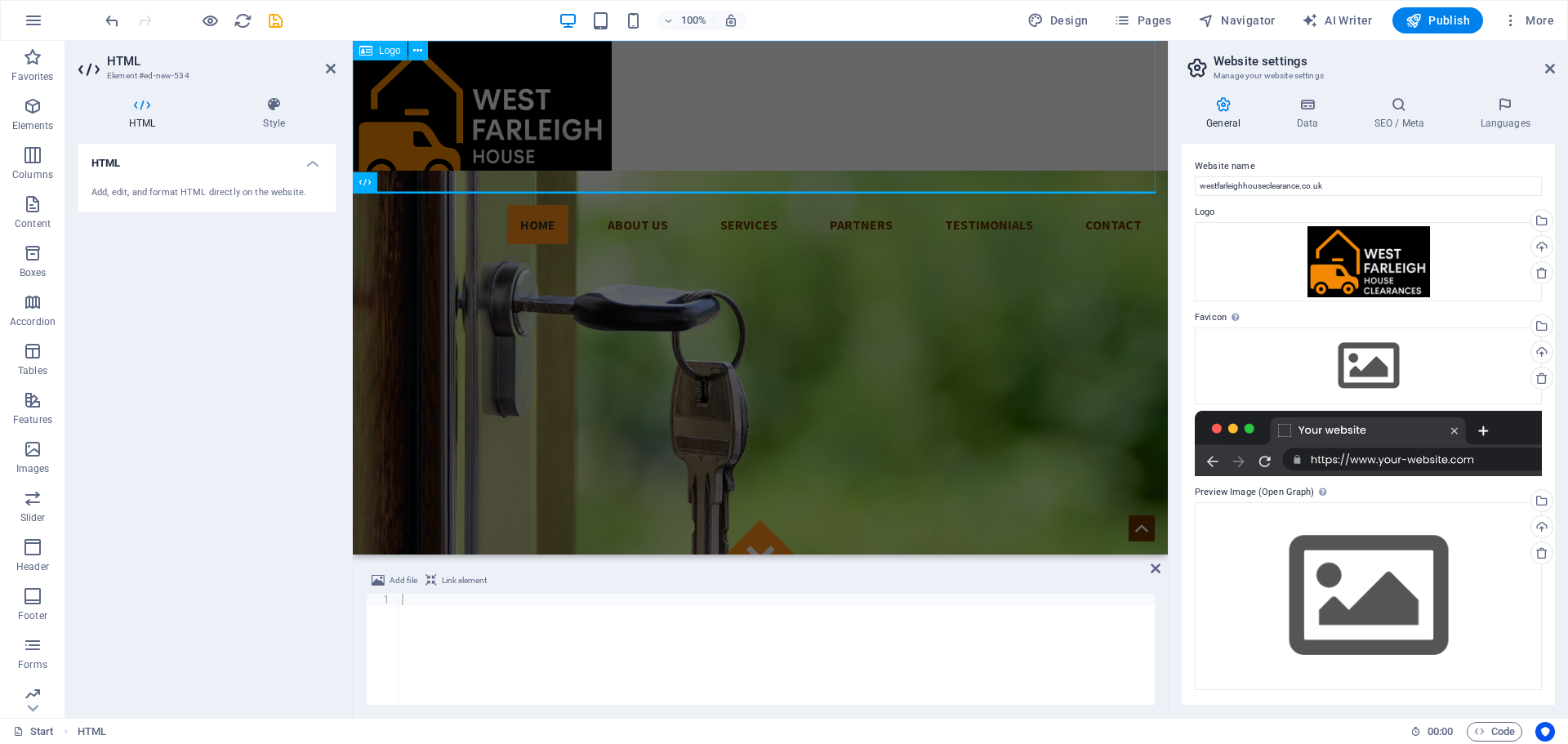 click at bounding box center [760, 116] 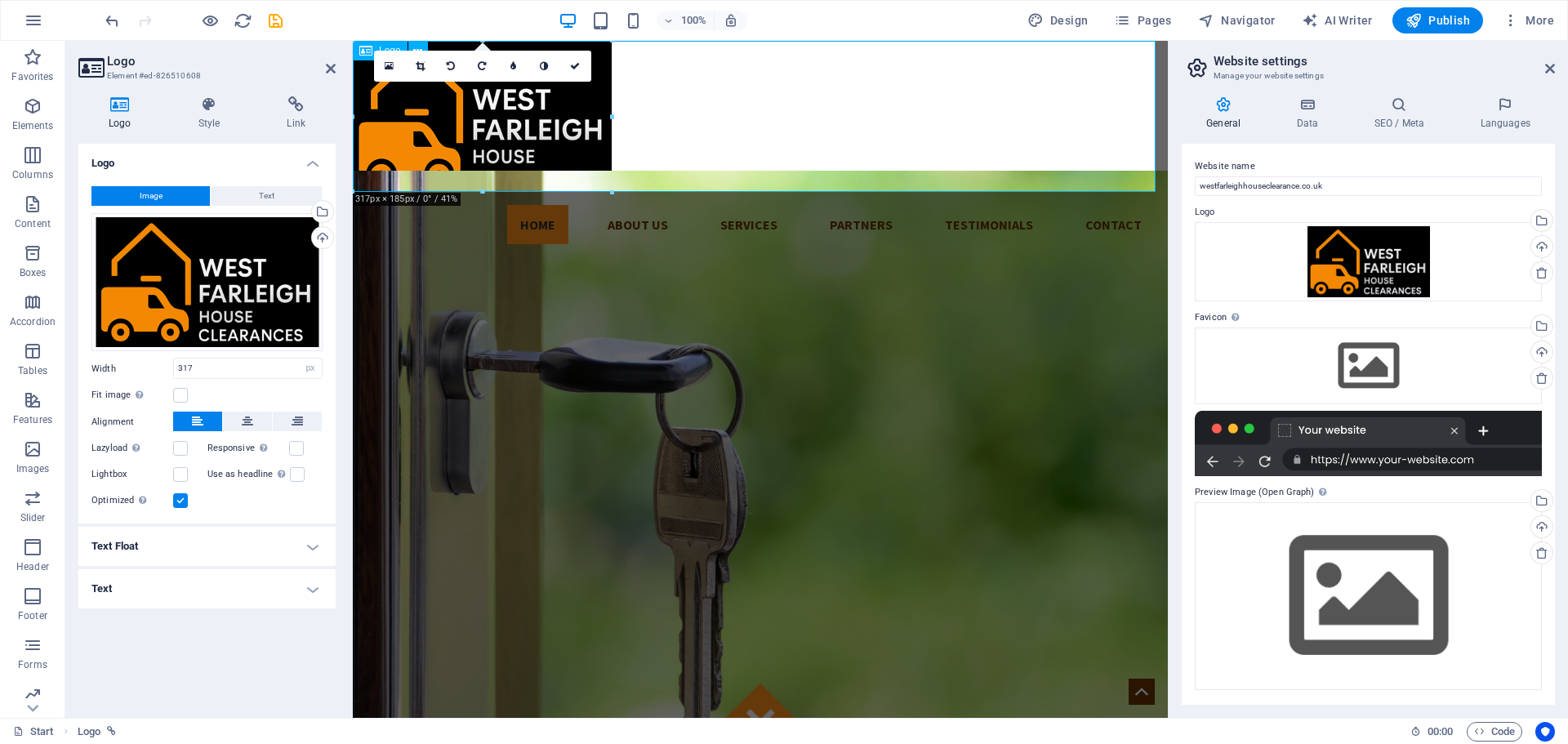 click at bounding box center (760, 116) 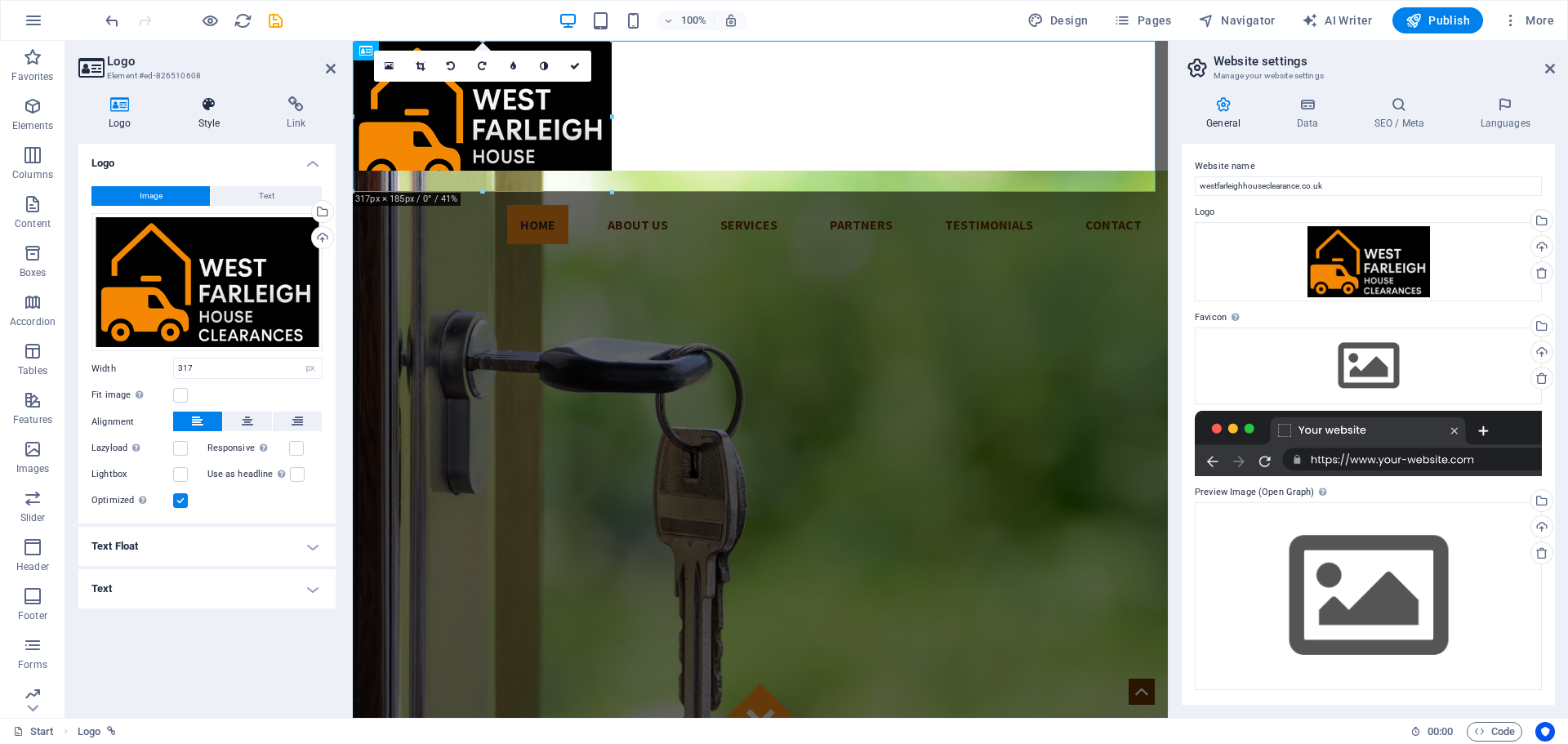 click at bounding box center (209, 105) 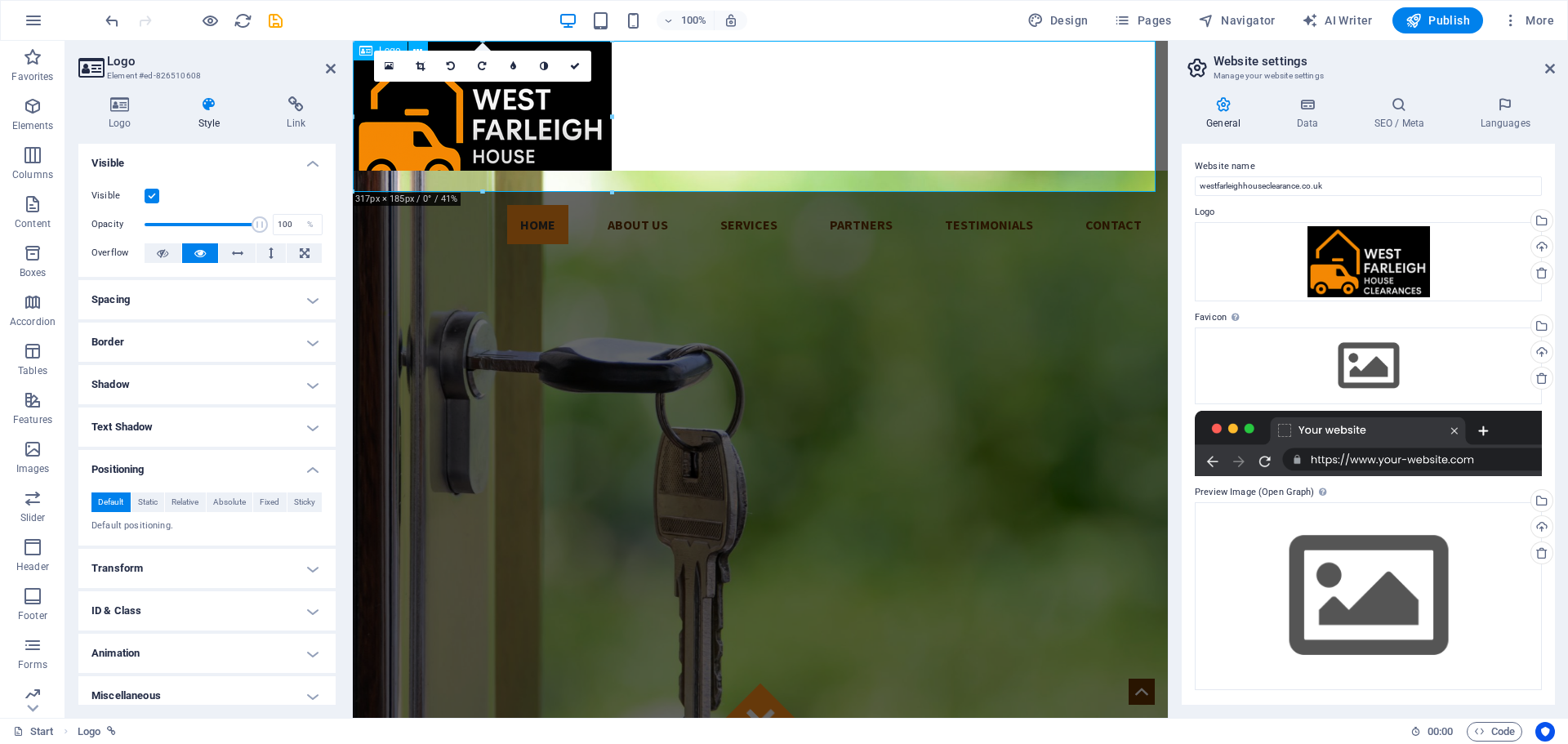 click at bounding box center [760, 116] 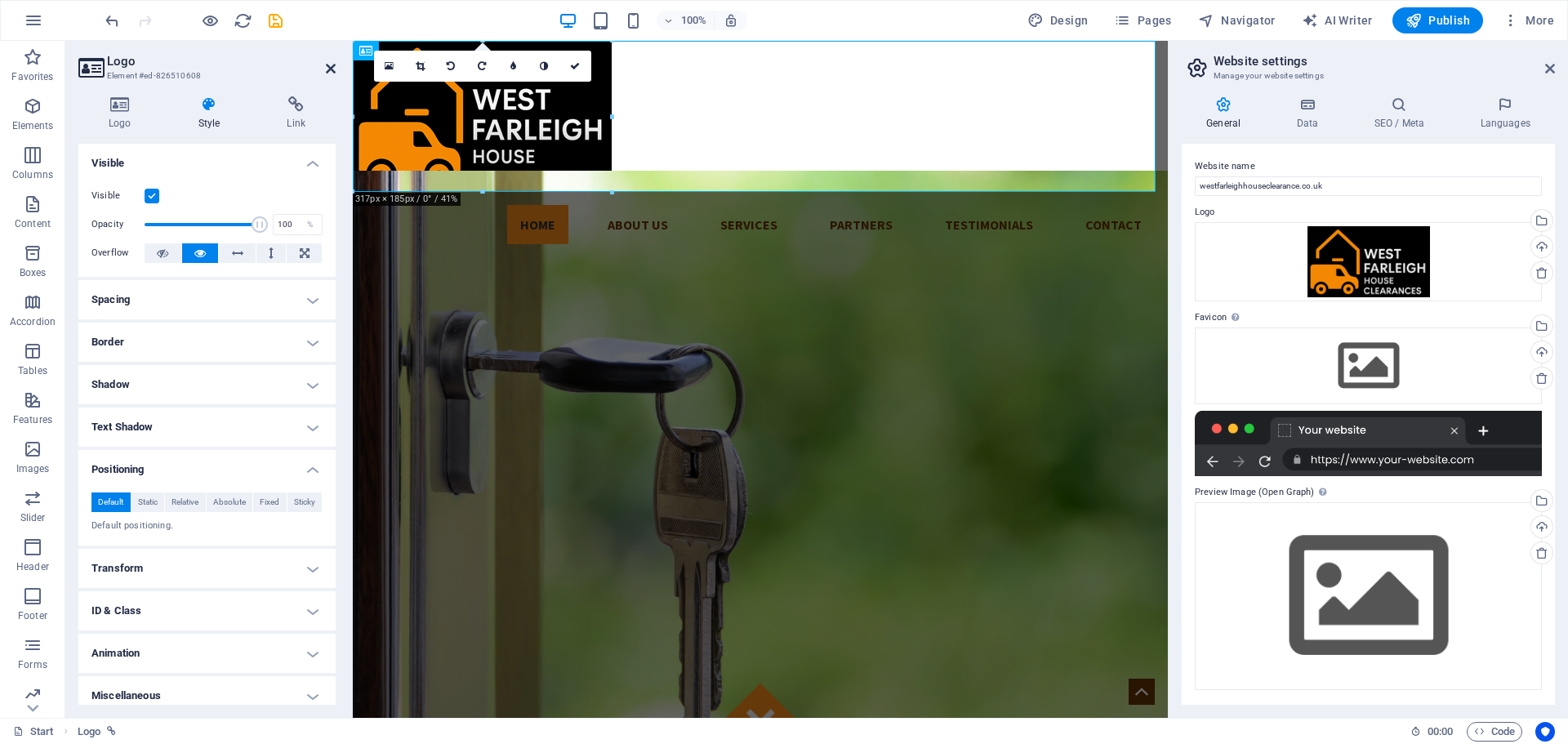 click at bounding box center (331, 69) 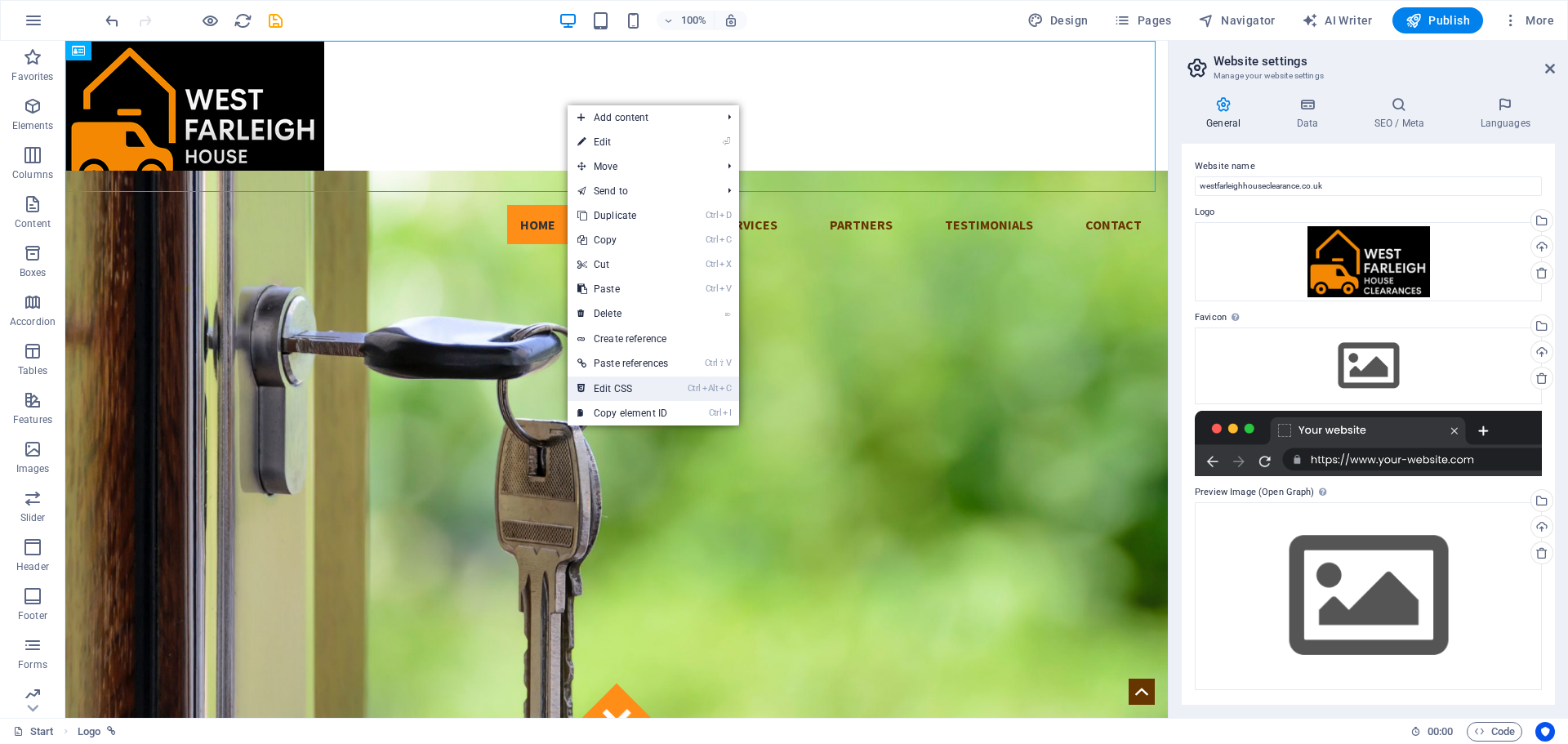 click on "Ctrl Alt C  Edit CSS" at bounding box center (622, 389) 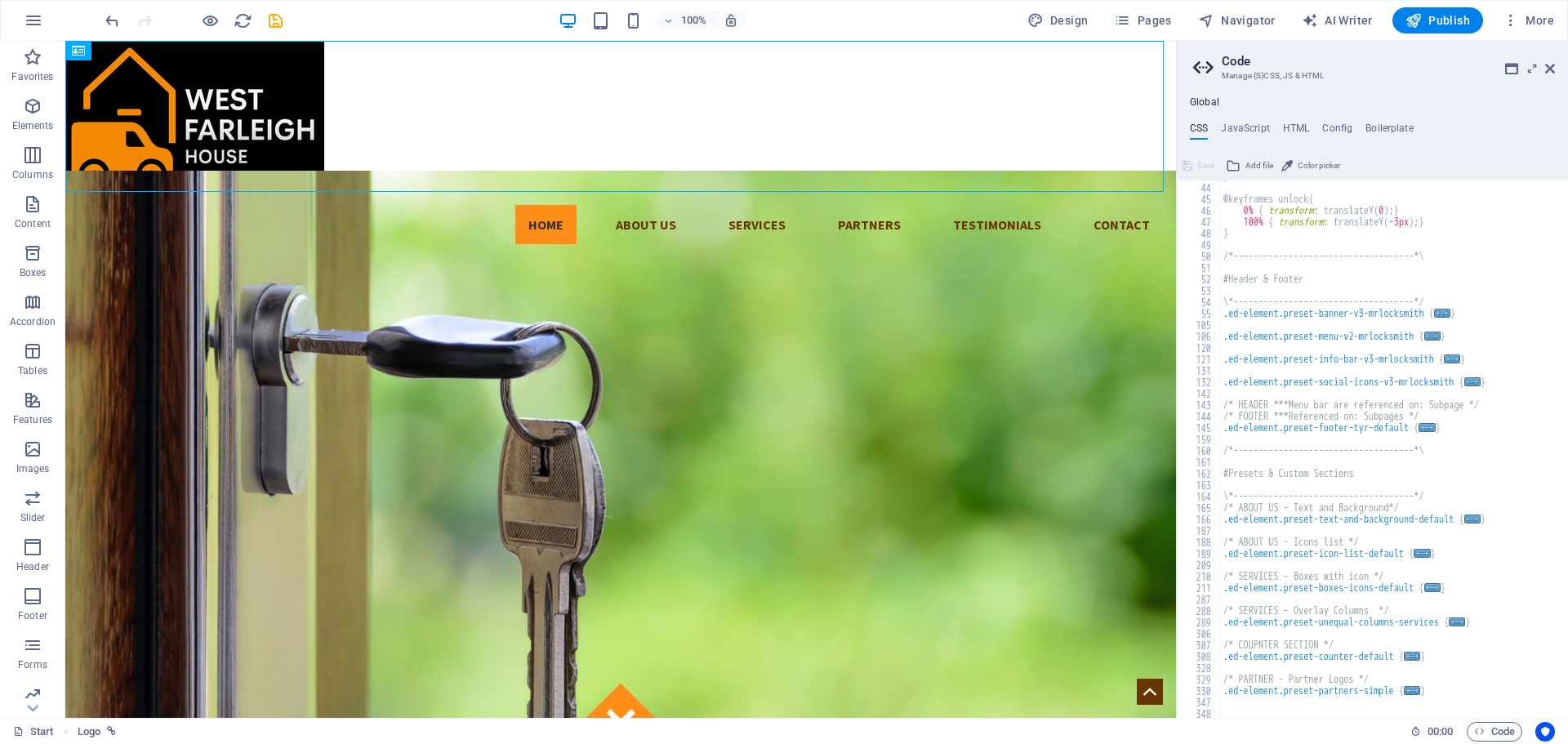 scroll, scrollTop: 618, scrollLeft: 0, axis: vertical 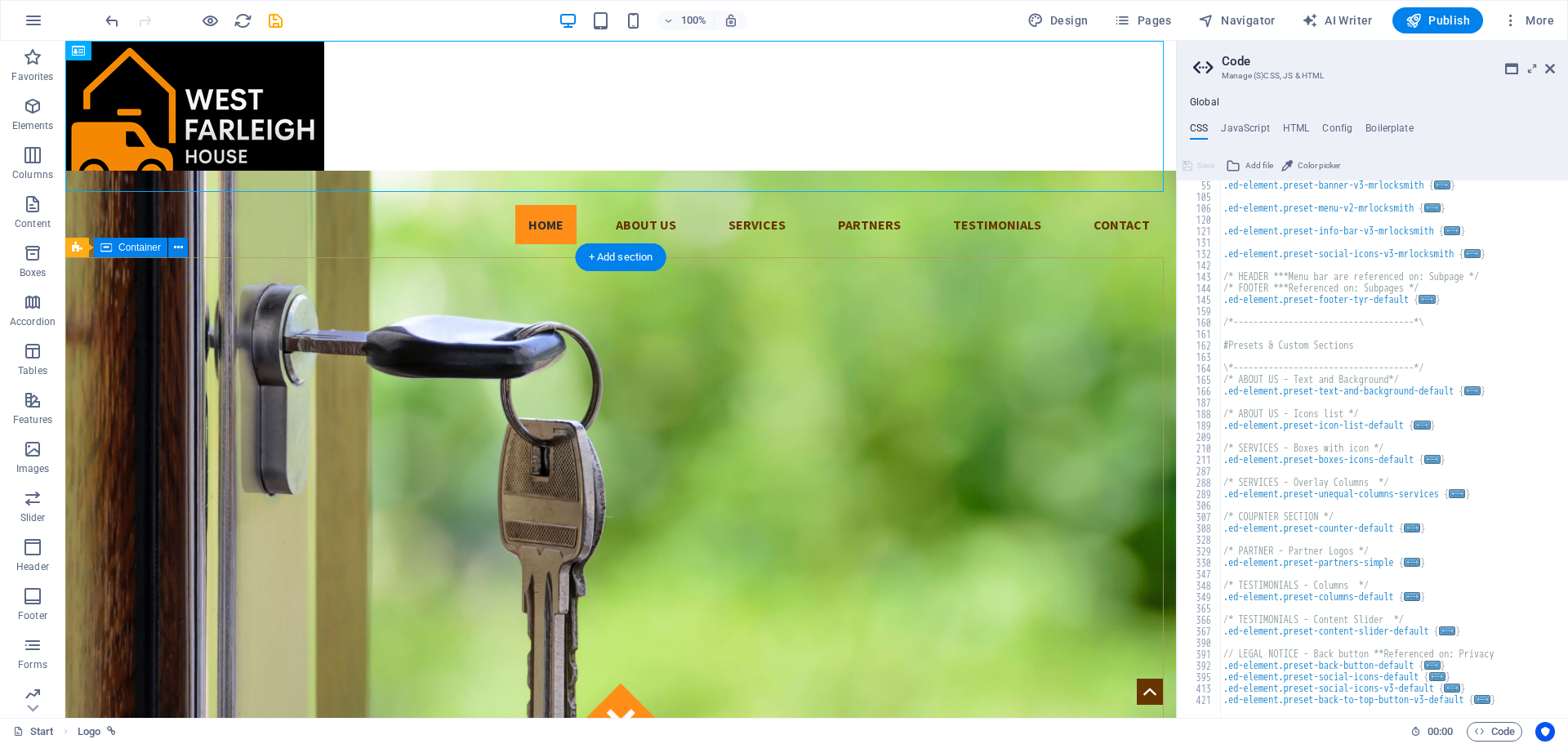 click on "Got locked outside? No Problem! We are  24/7 h  available to you!   Give us a call:" at bounding box center [621, 1089] 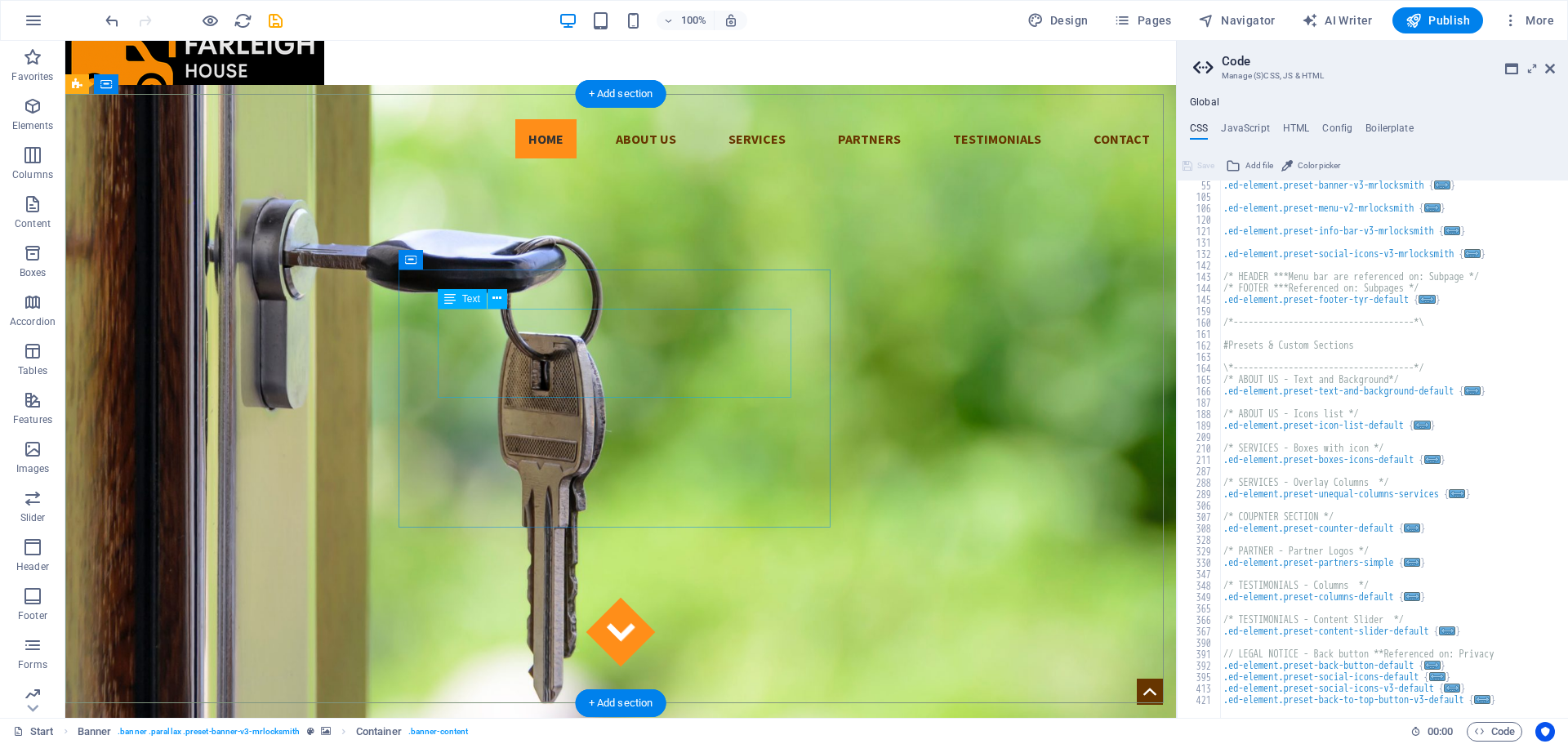 scroll, scrollTop: 0, scrollLeft: 0, axis: both 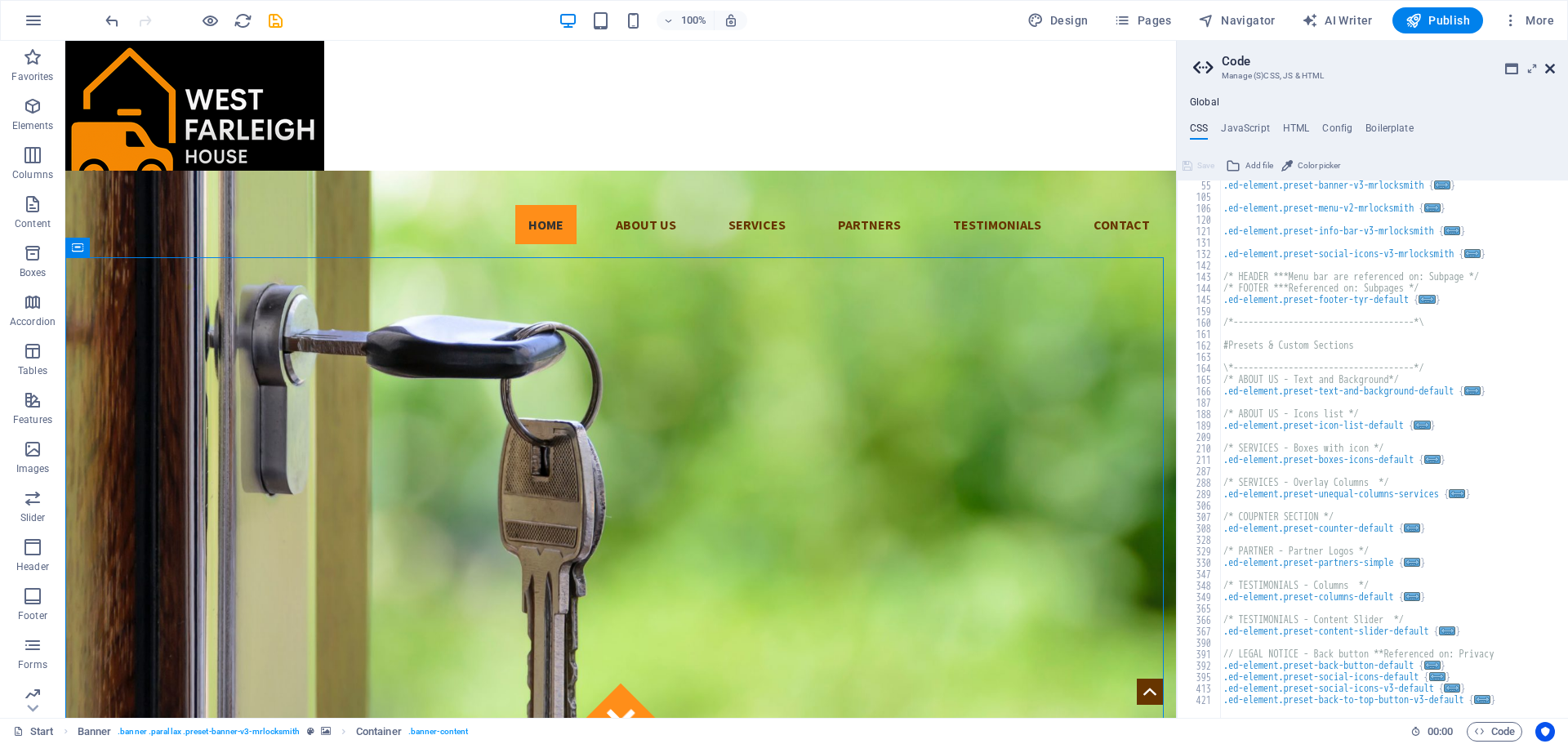 click at bounding box center [1550, 69] 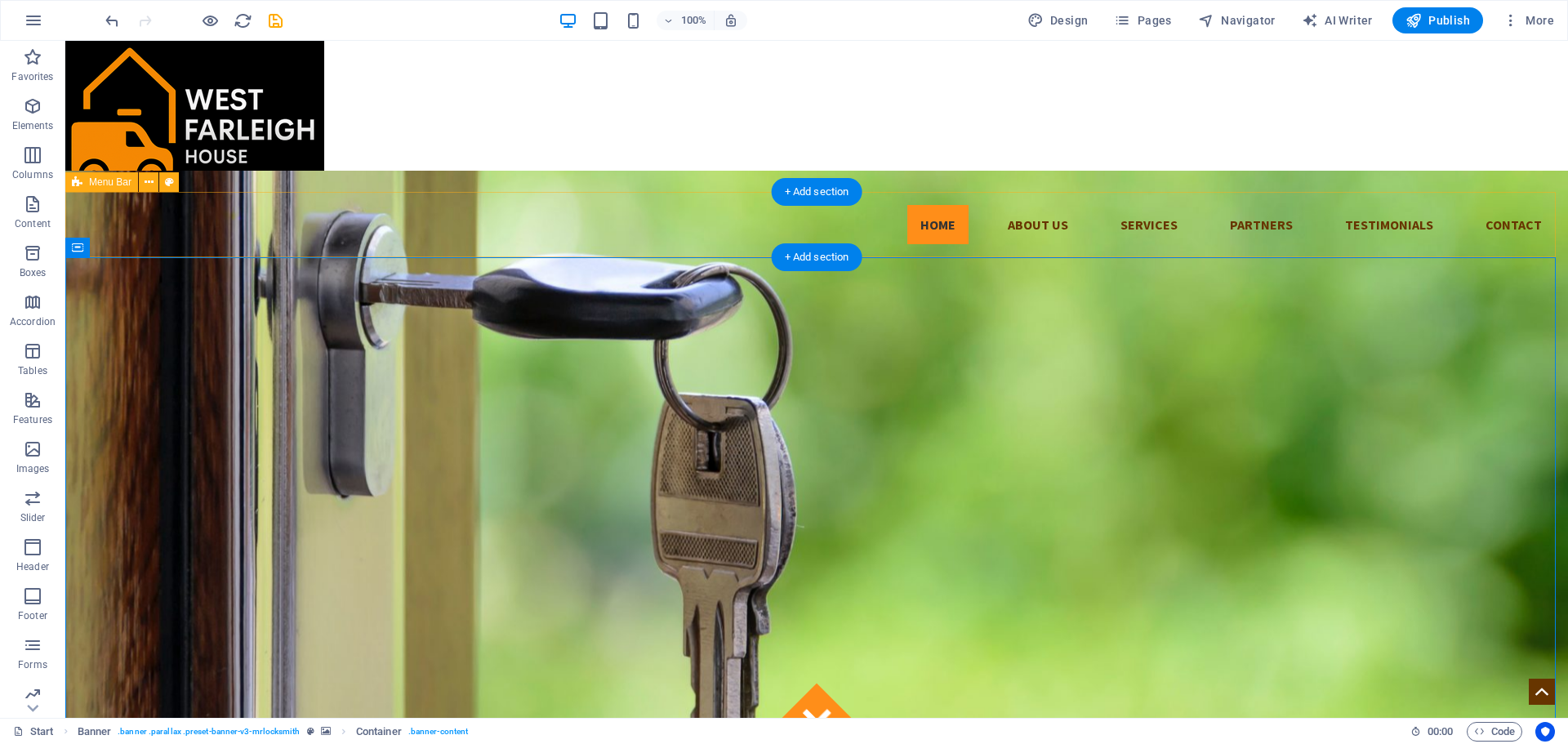 click on "Home About us Services Partners Testimonials Contact" at bounding box center (817, 225) 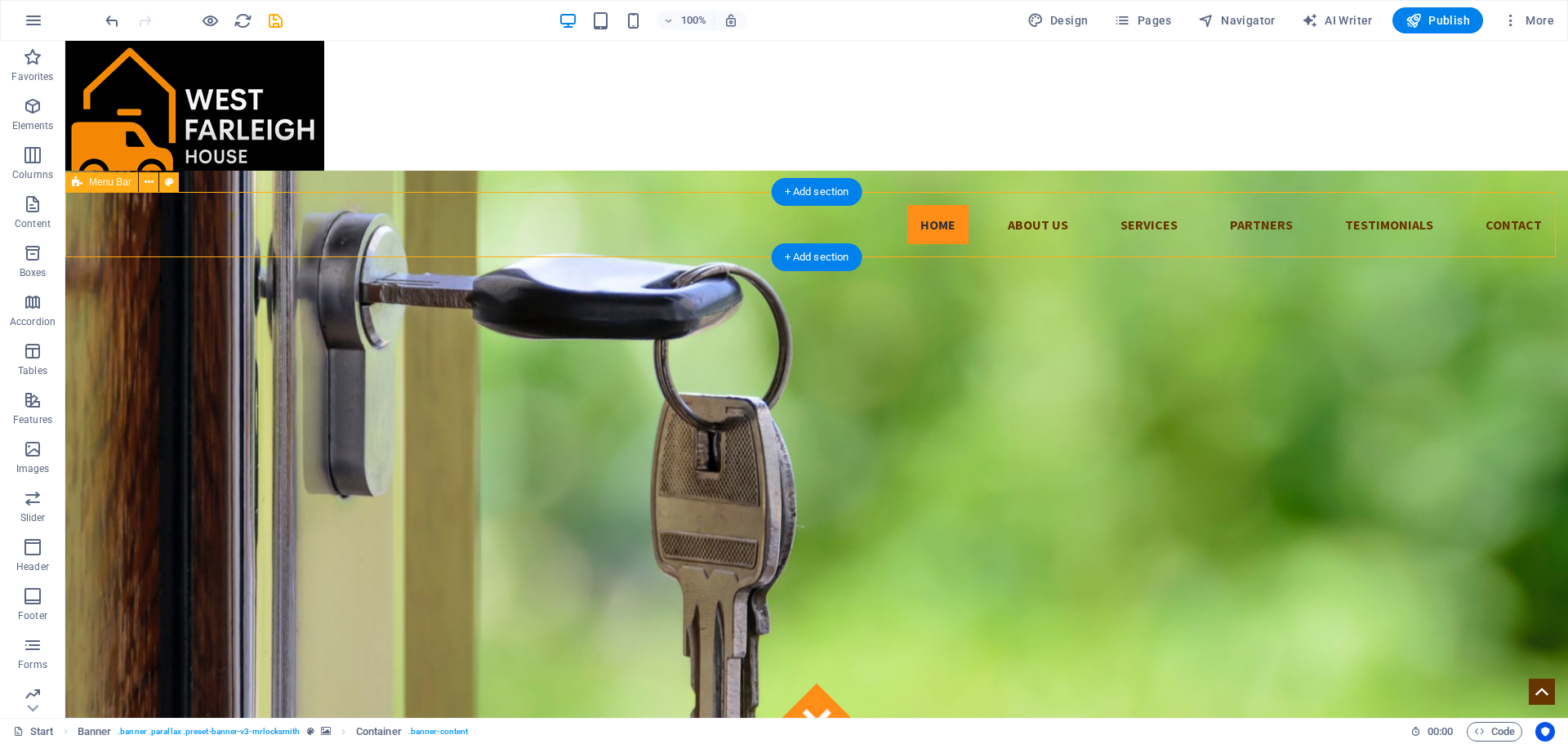 click on "Home About us Services Partners Testimonials Contact" at bounding box center [817, 225] 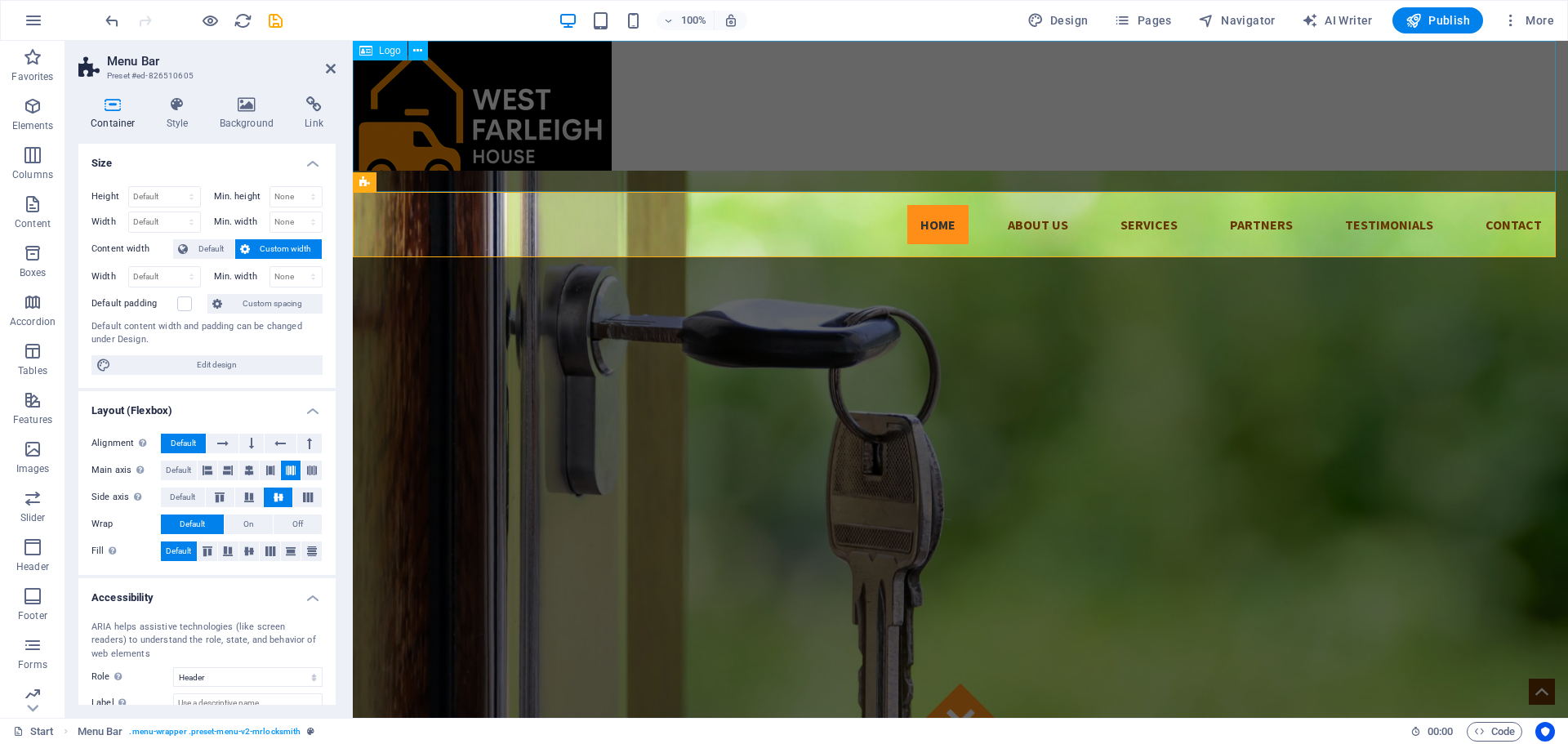 click at bounding box center [960, 116] 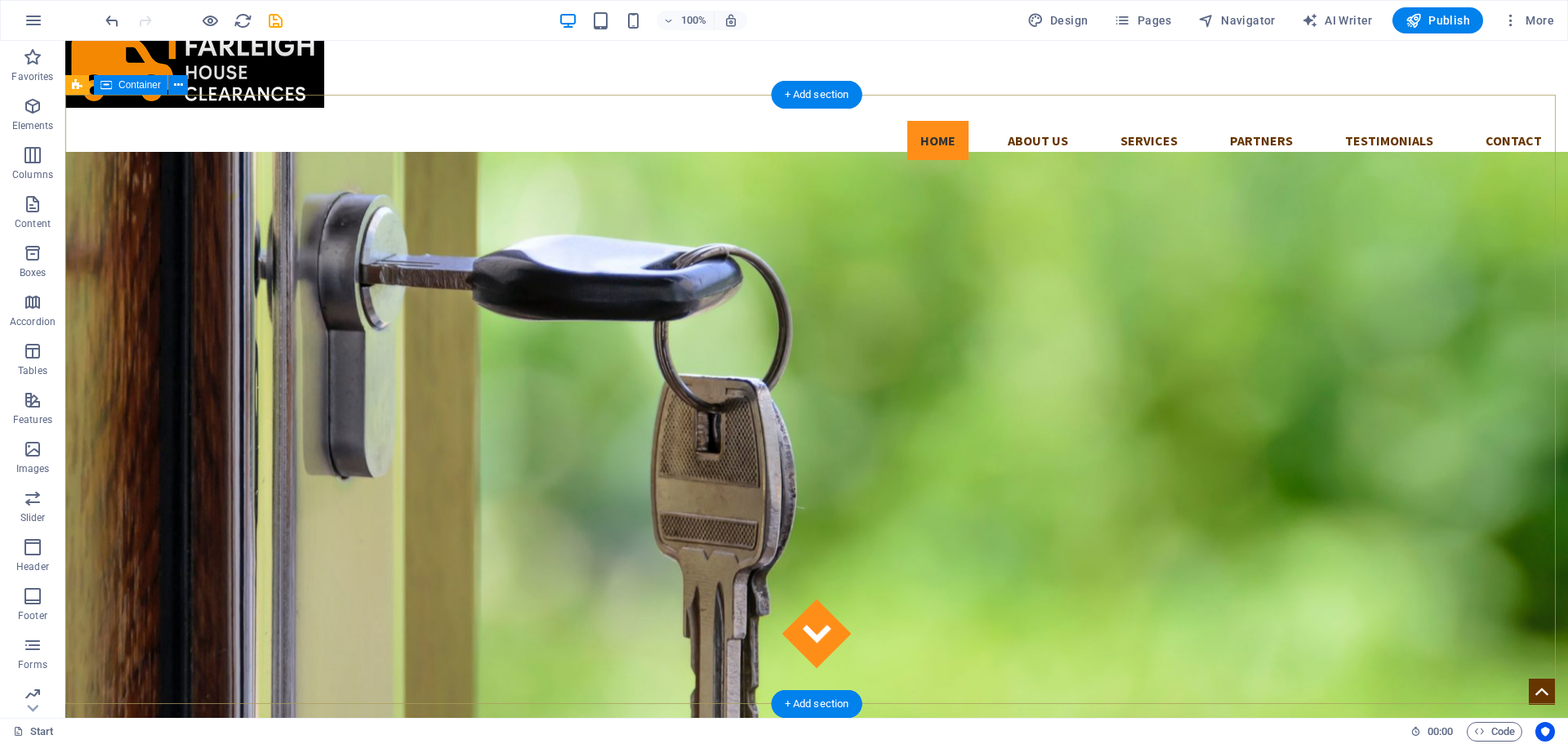 scroll, scrollTop: 0, scrollLeft: 0, axis: both 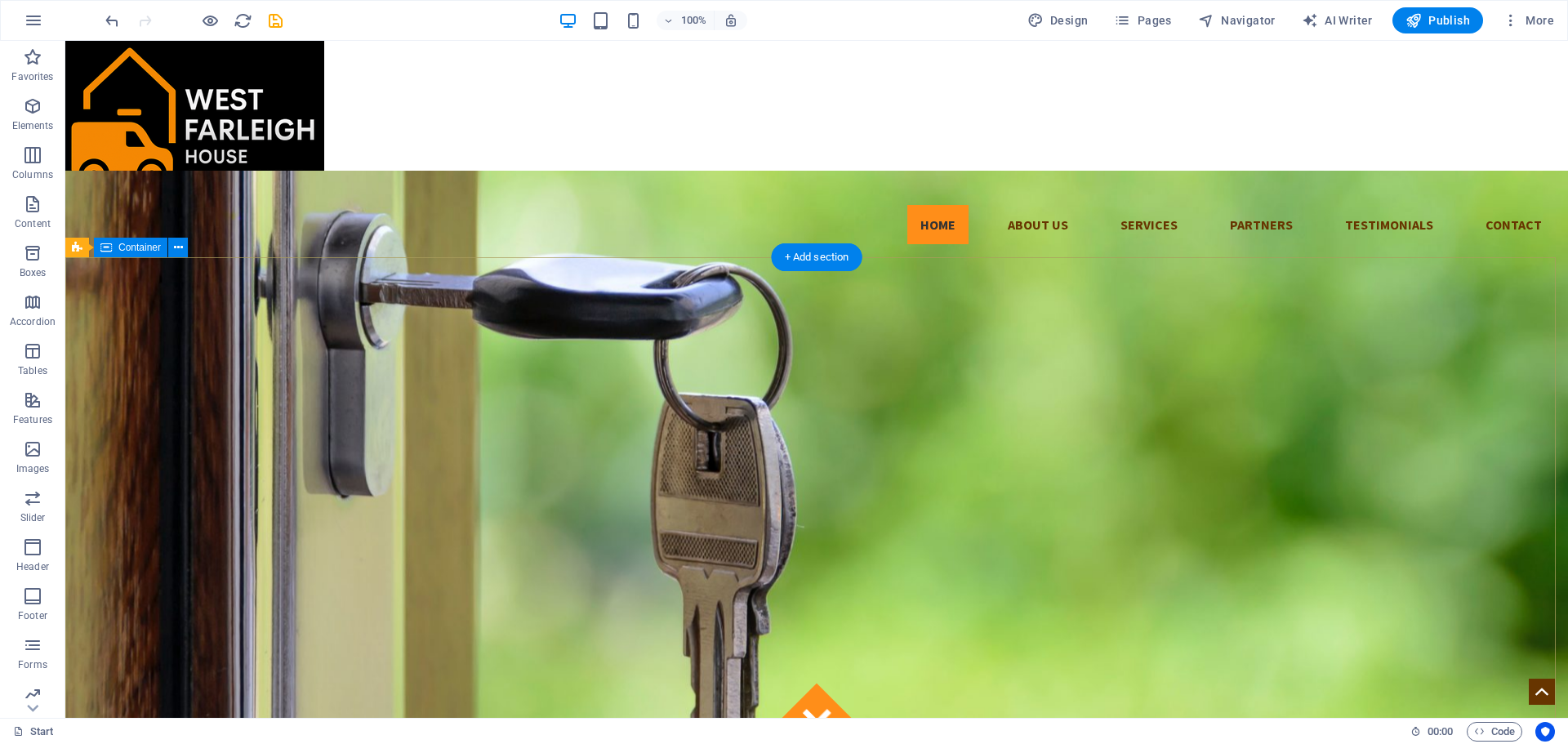 click on "Got locked outside? No Problem! We are  24/7 h  available to you!   Give us a call:" at bounding box center (817, 1089) 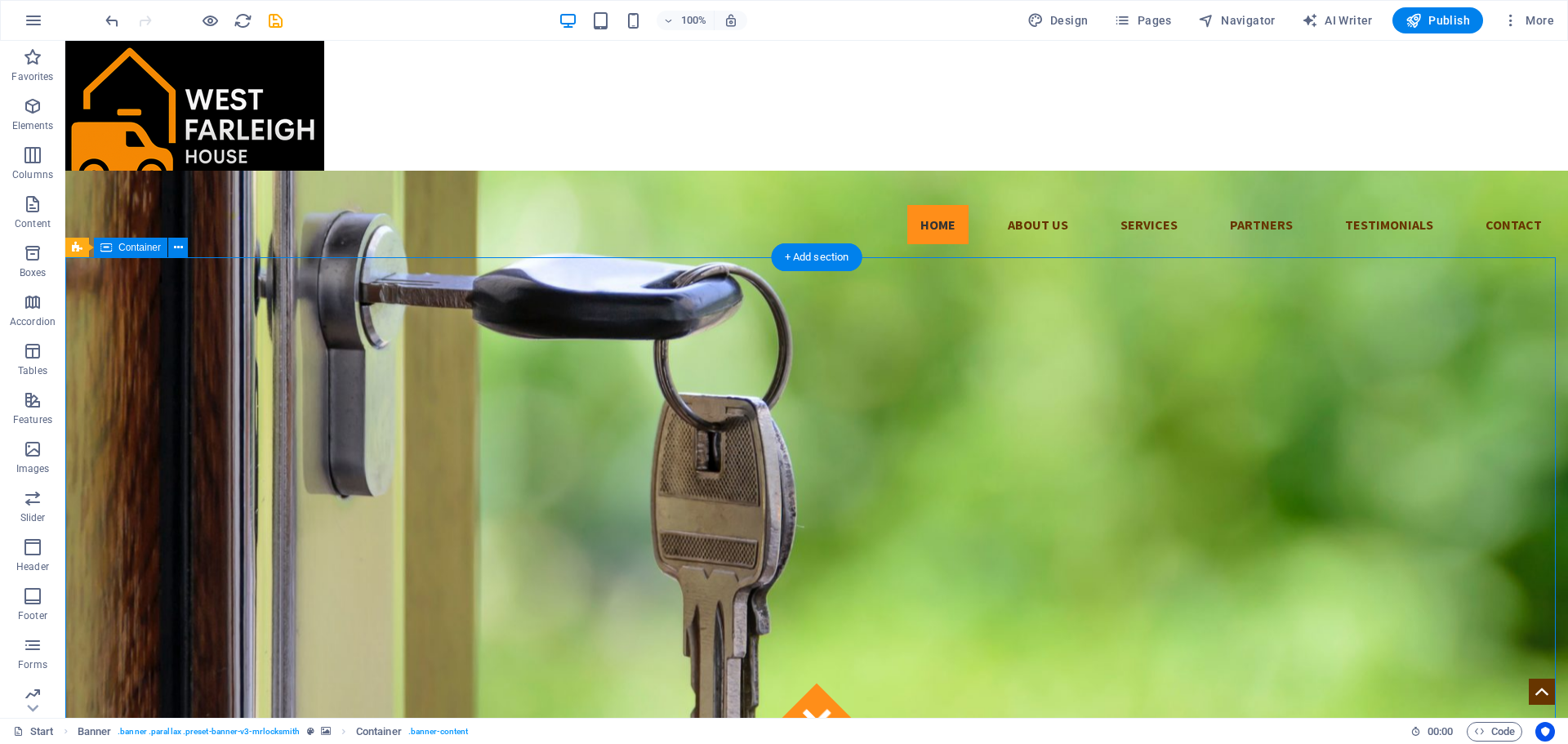 click on "Got locked outside? No Problem! We are  24/7 h  available to you!   Give us a call:" at bounding box center [817, 1089] 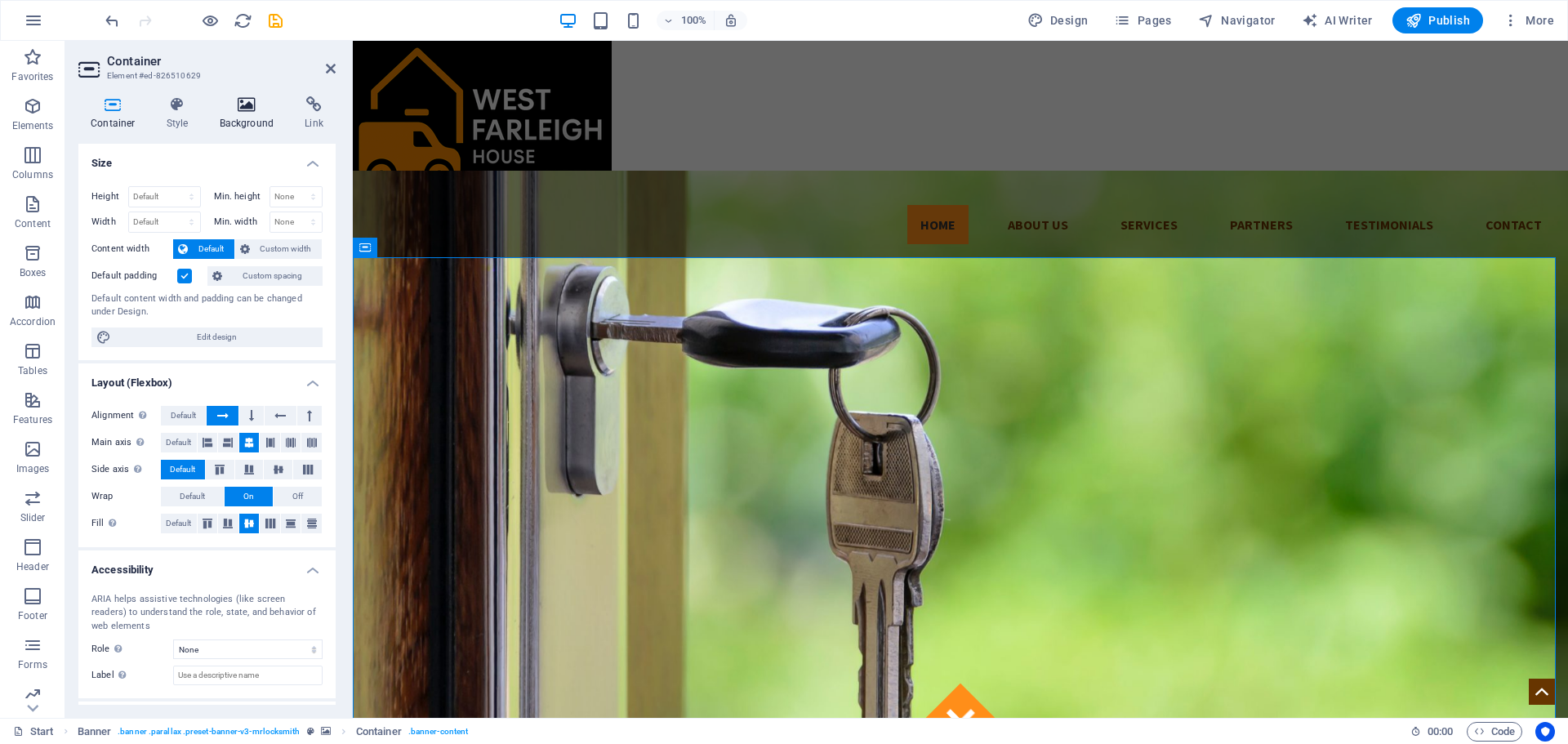 click on "Background" at bounding box center [250, 114] 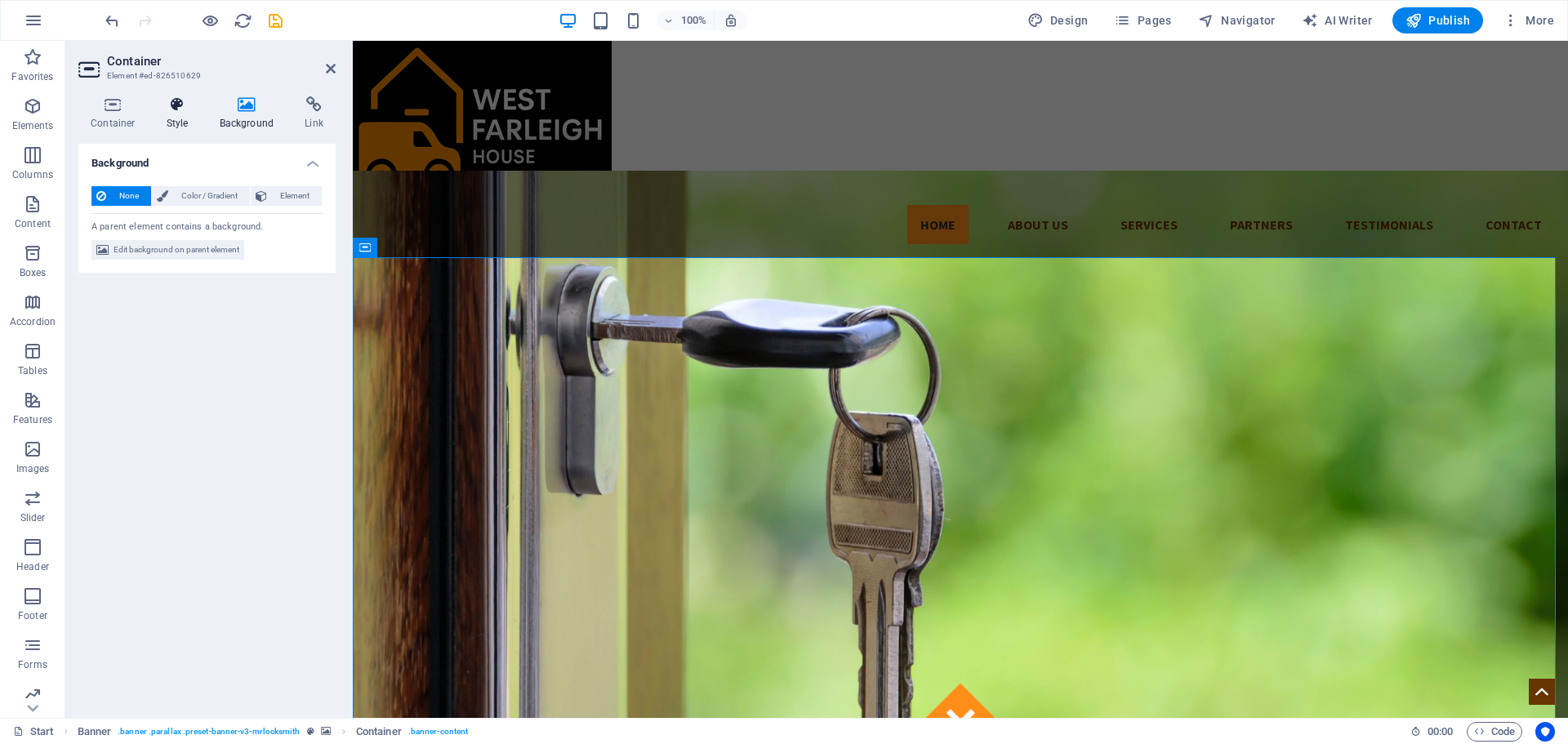click on "Style" at bounding box center [180, 114] 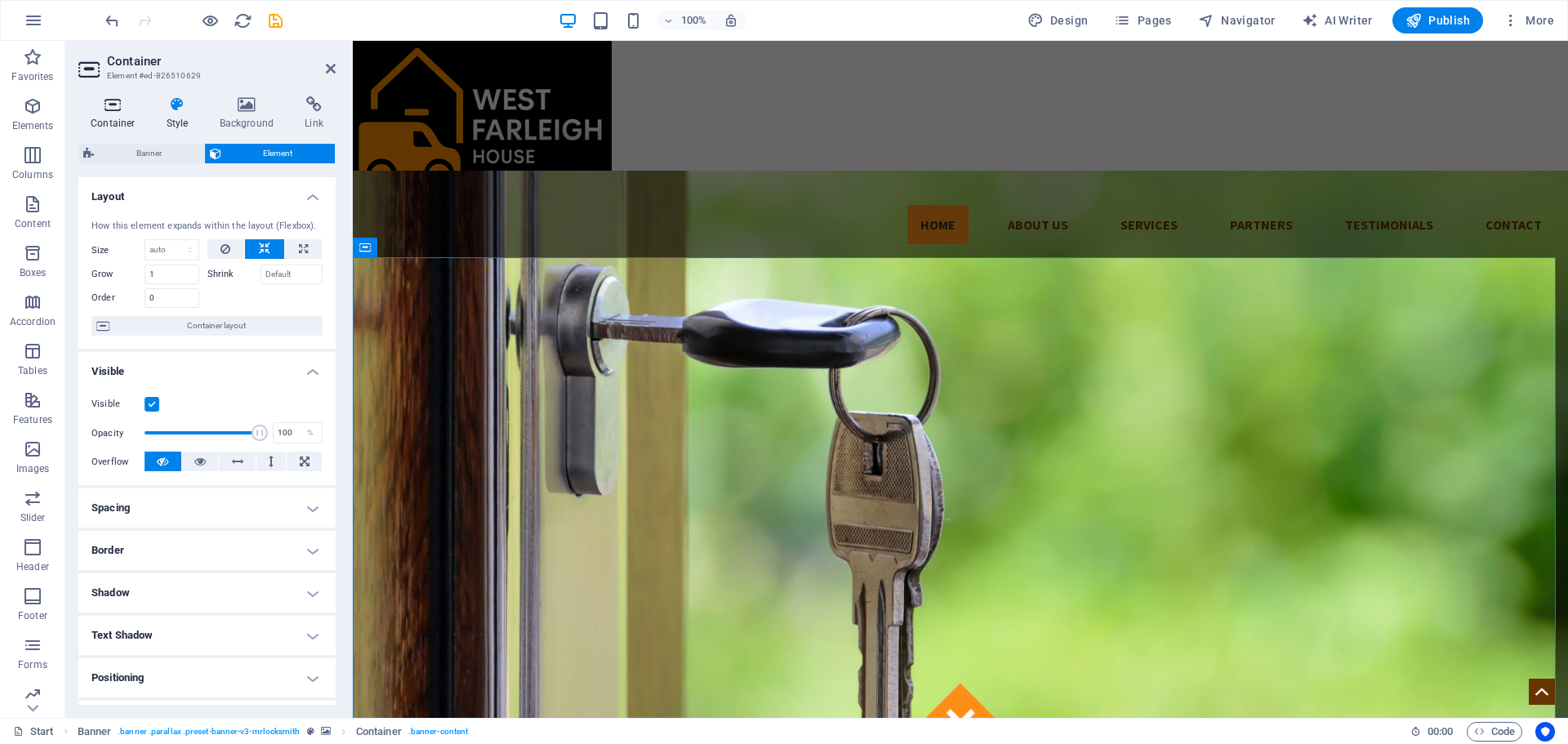 click on "Container" at bounding box center (116, 114) 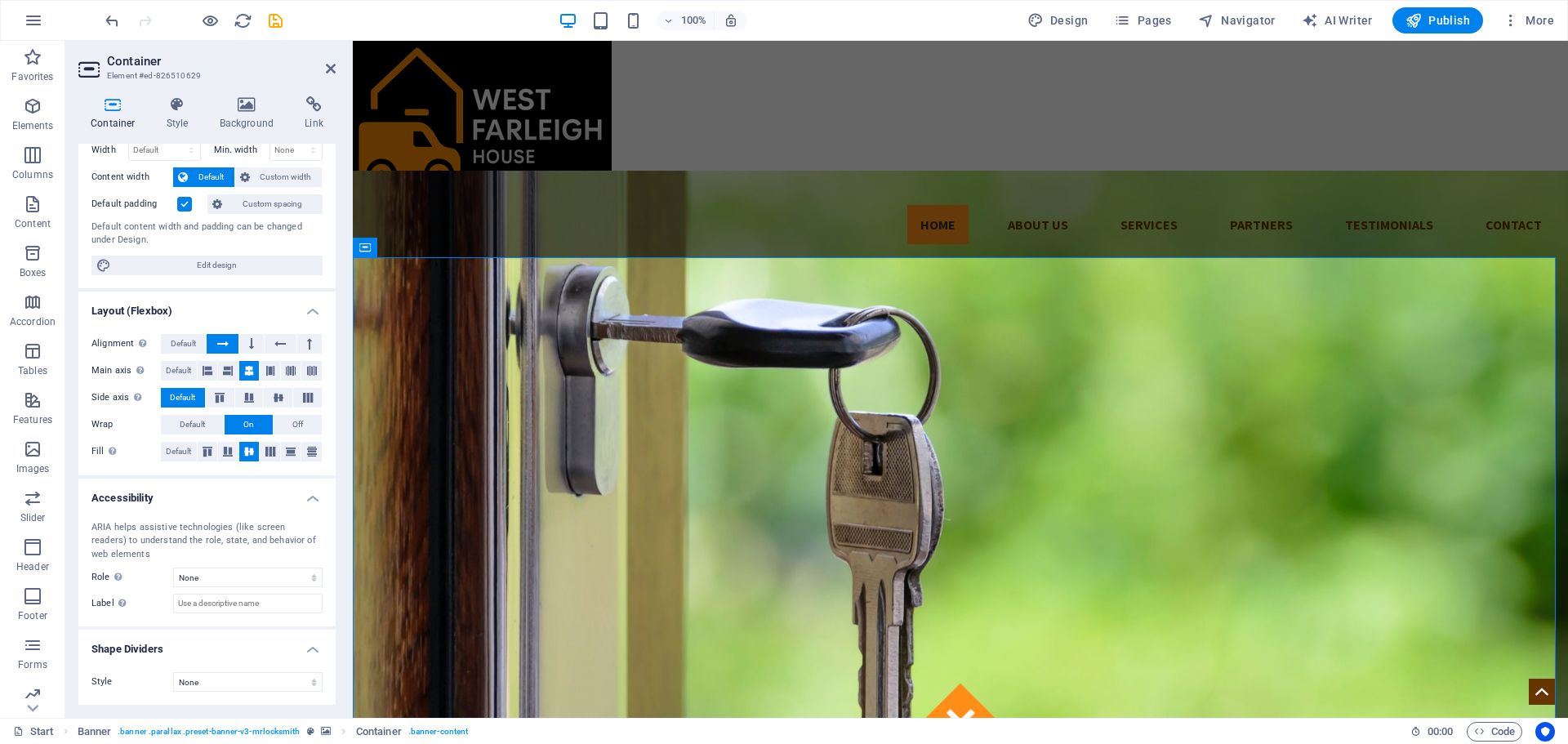 scroll, scrollTop: 0, scrollLeft: 0, axis: both 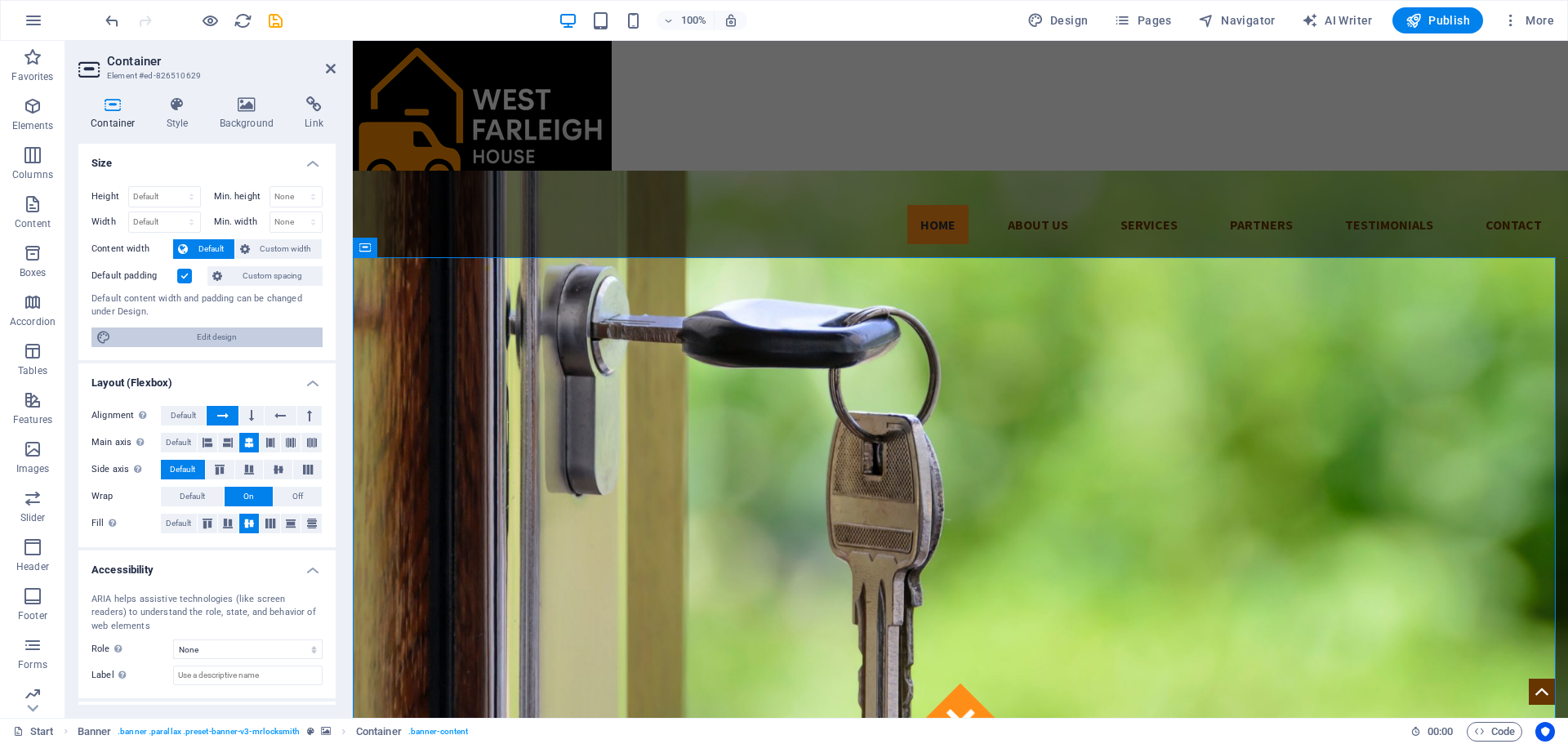 click on "Edit design" at bounding box center [216, 337] 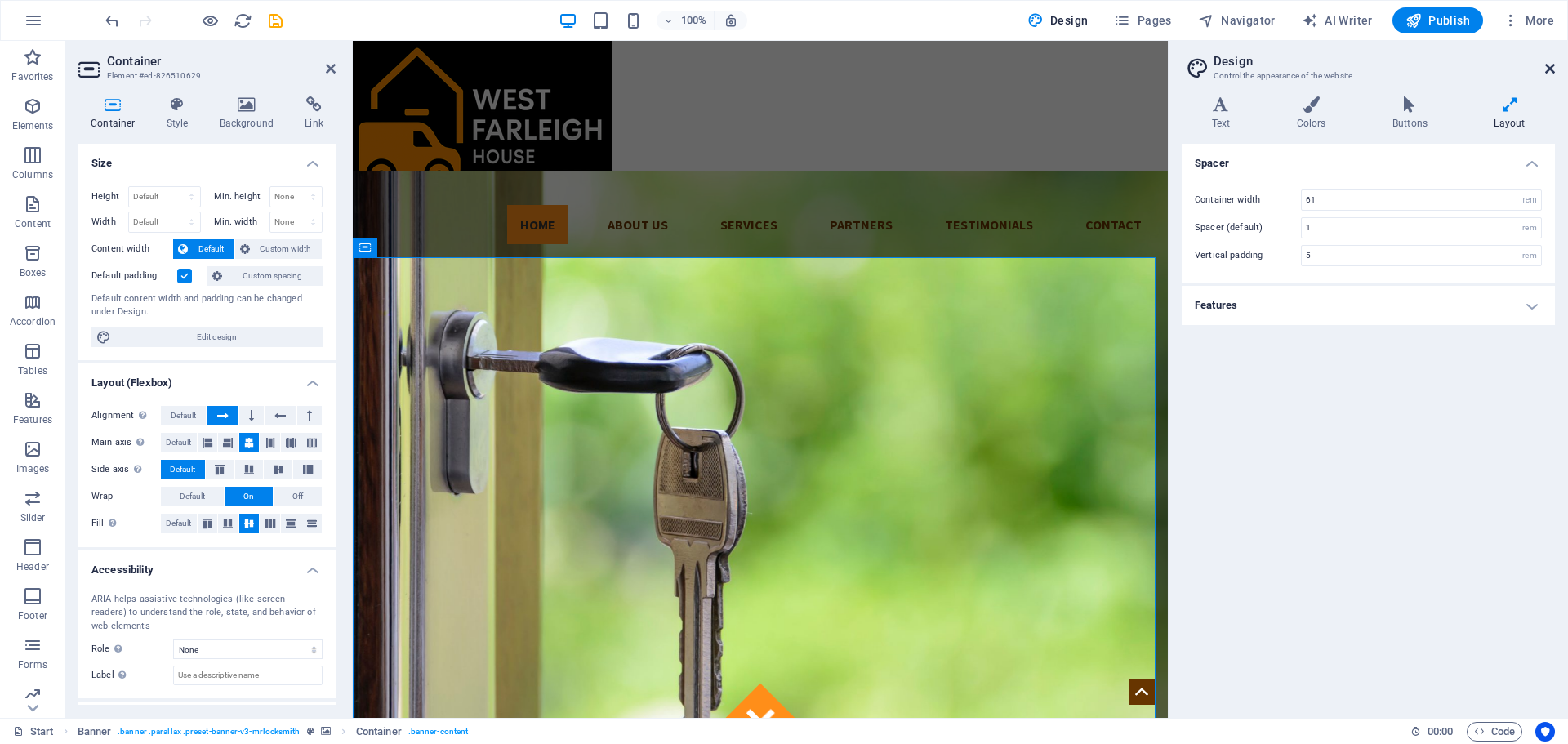 click at bounding box center [1550, 69] 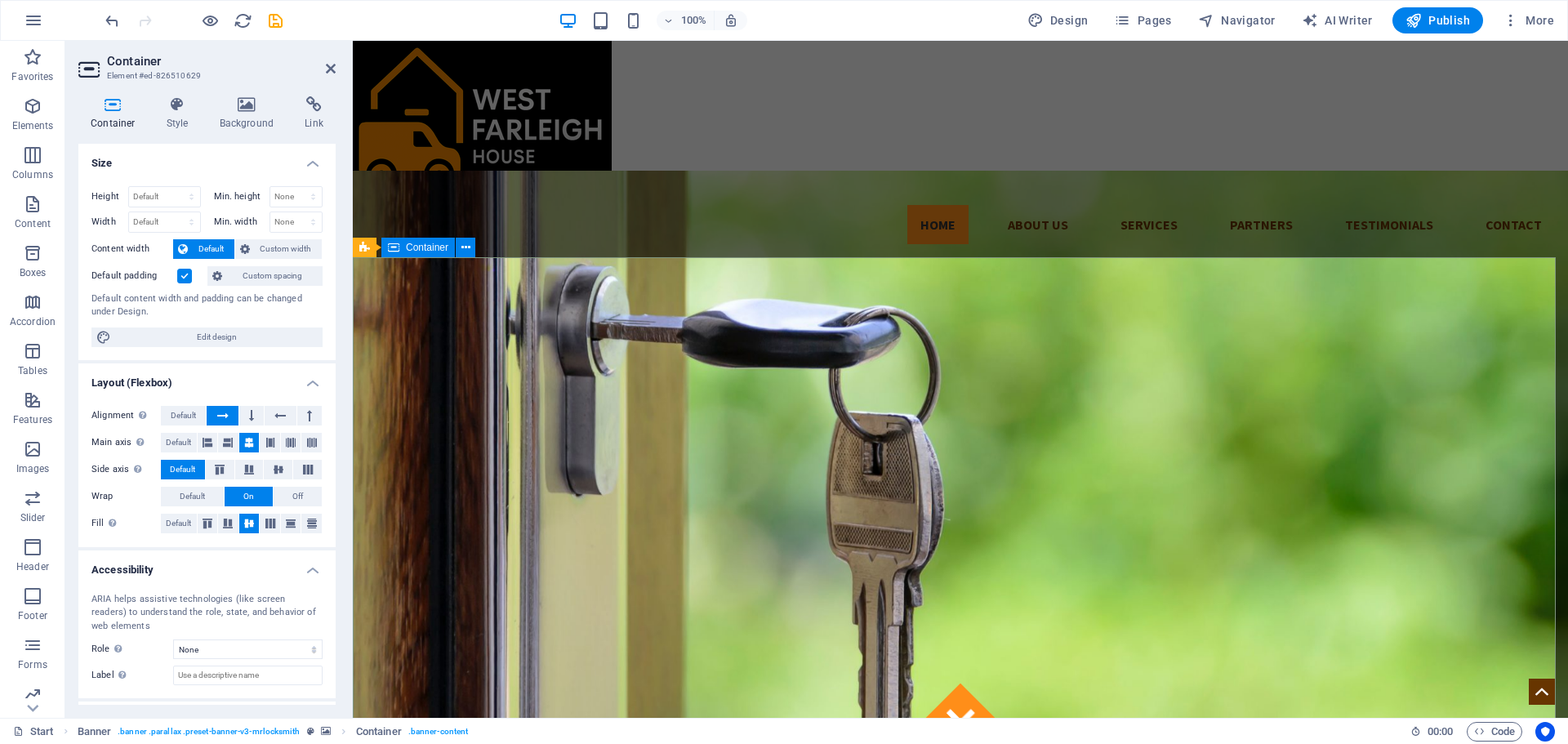 click on "Got locked outside? No Problem! We are  24/7 h  available to you!   Give us a call:" at bounding box center (960, 1089) 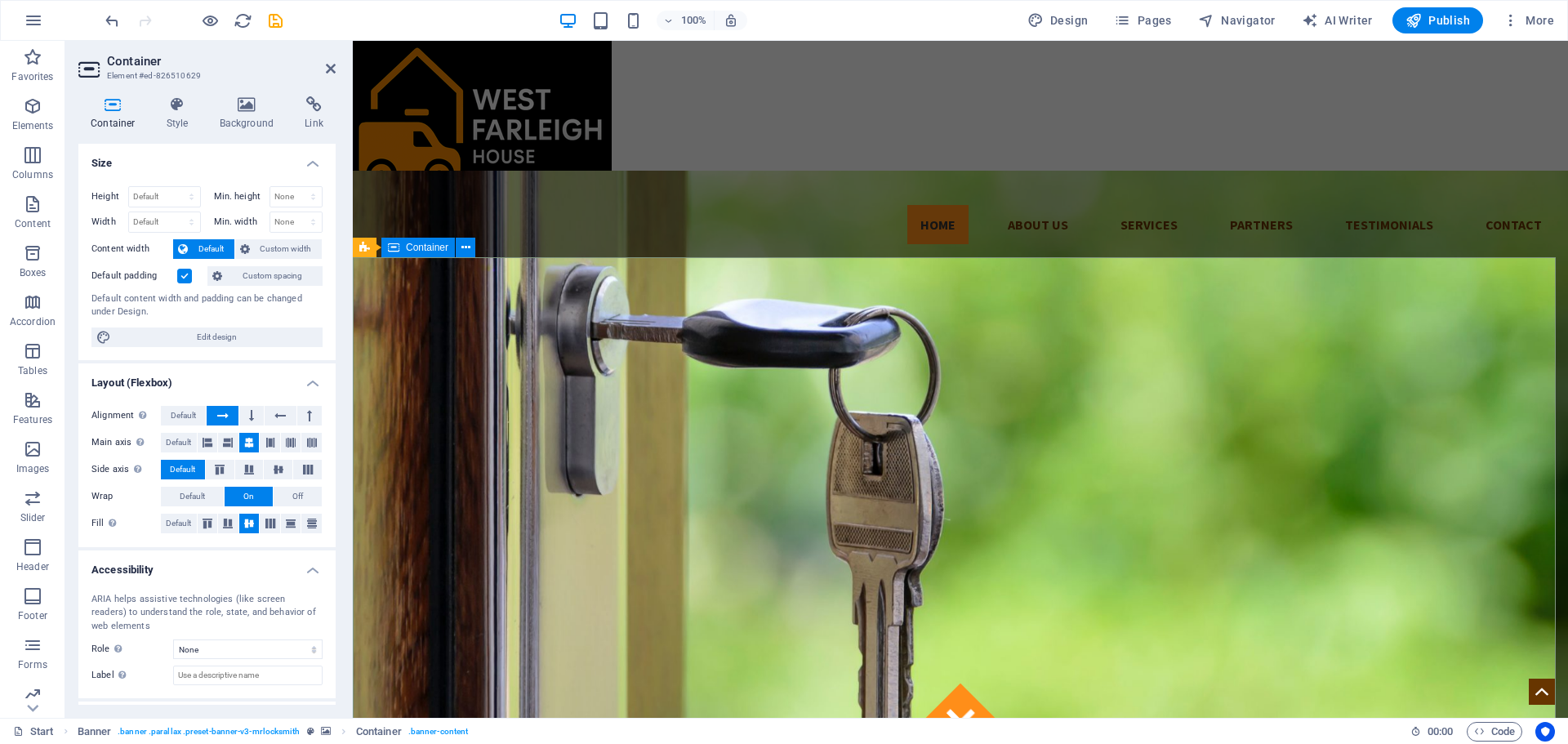 click on "Got locked outside? No Problem! We are  24/7 h  available to you!   Give us a call:" at bounding box center [960, 1089] 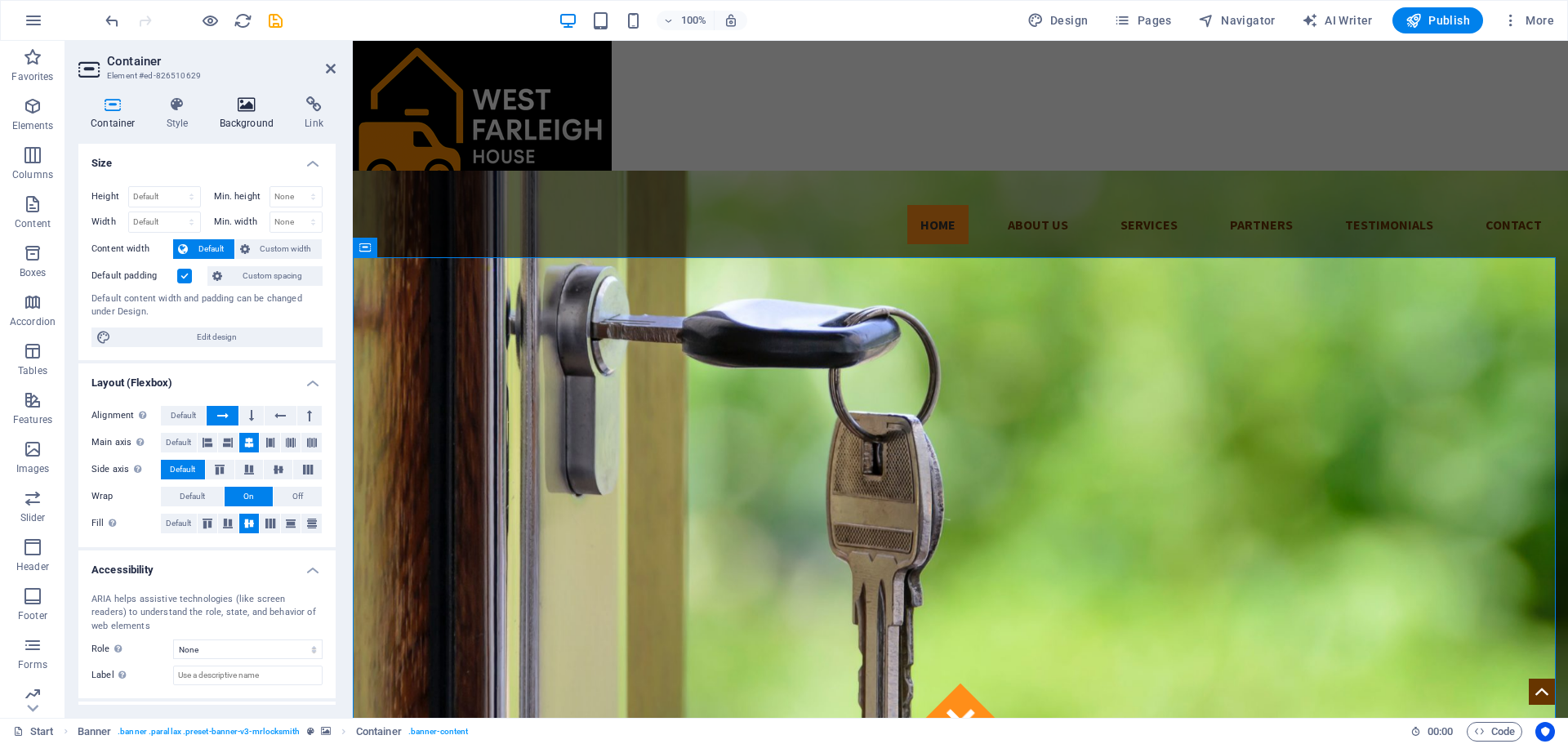 click on "Background" at bounding box center (250, 114) 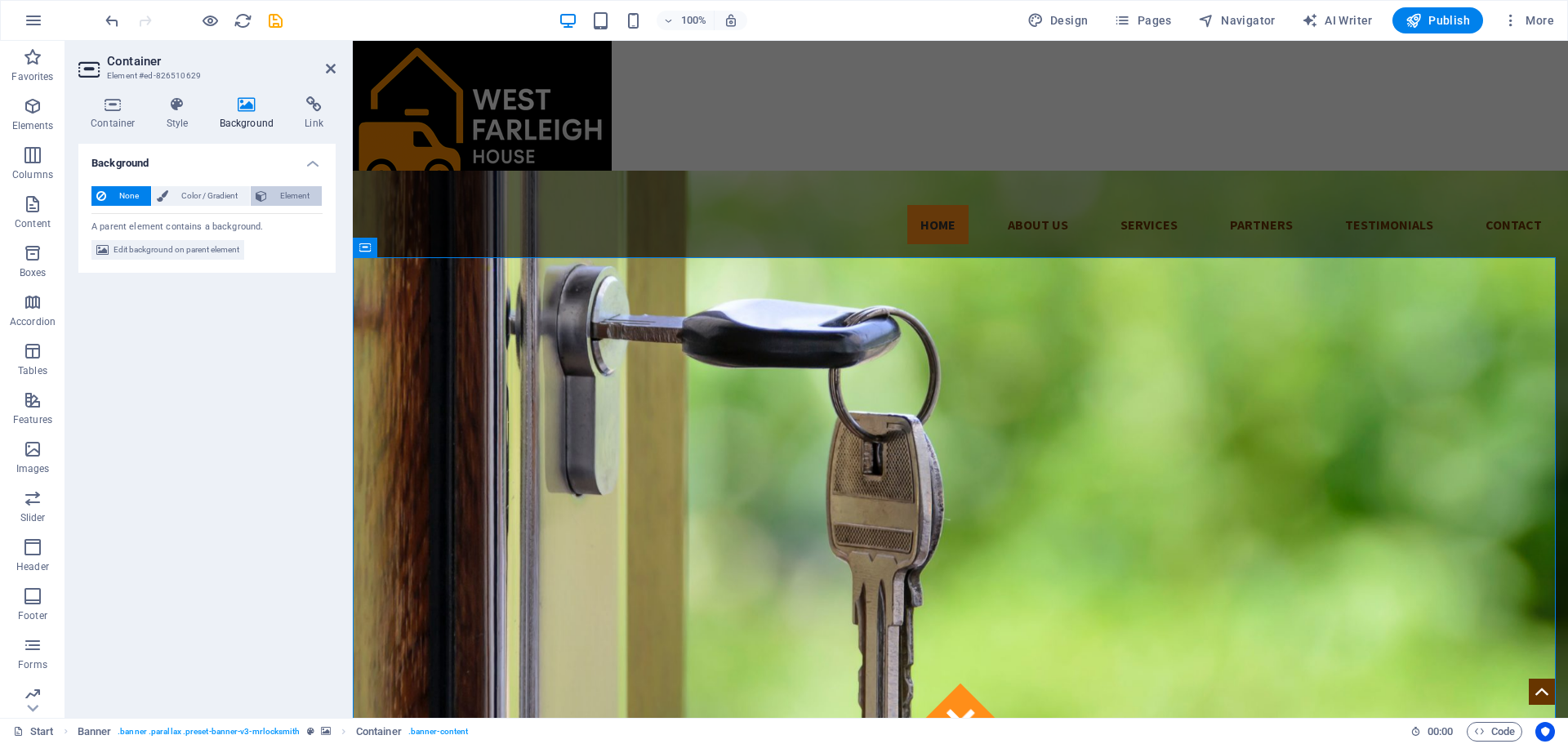 click on "Element" at bounding box center (294, 196) 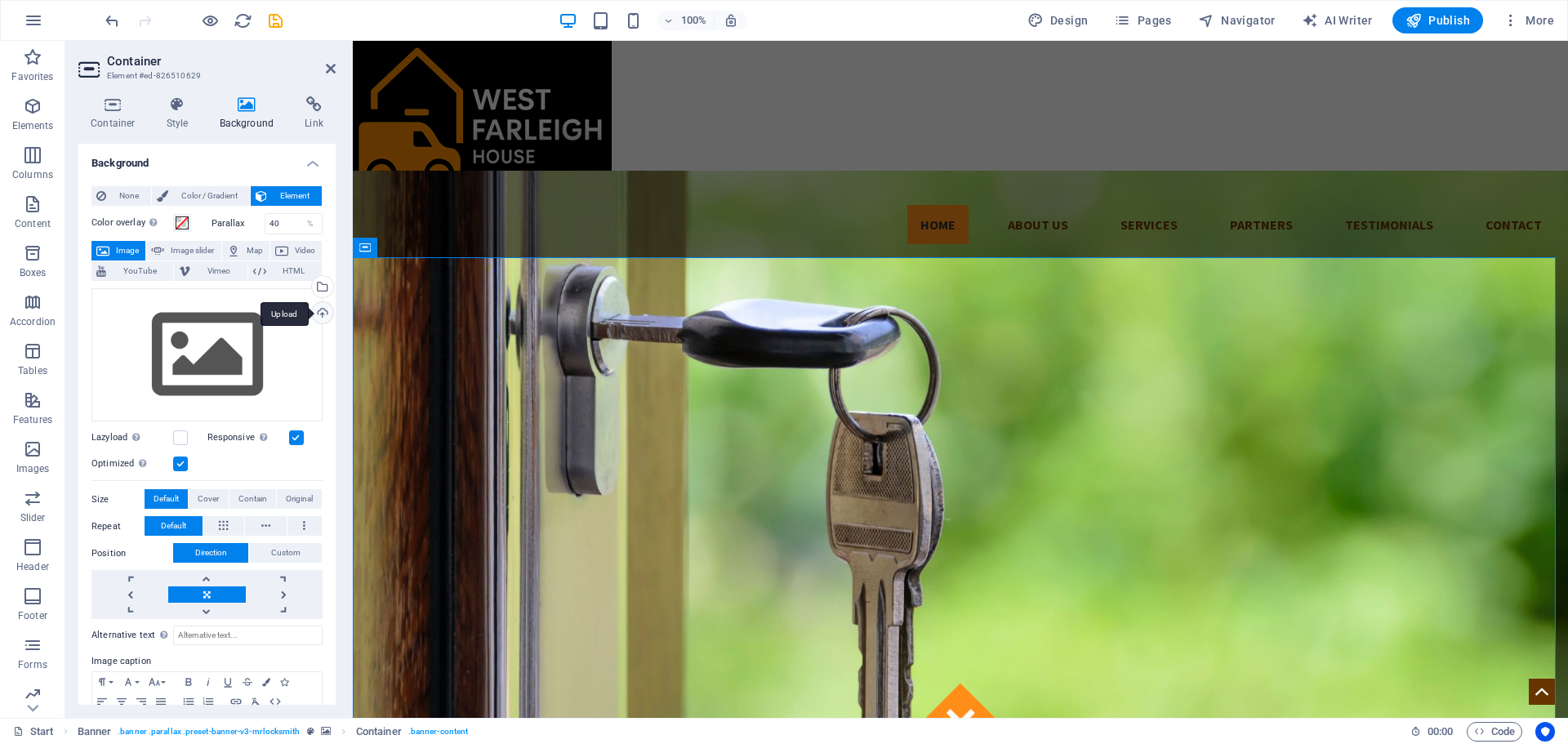 click on "Upload" at bounding box center [321, 314] 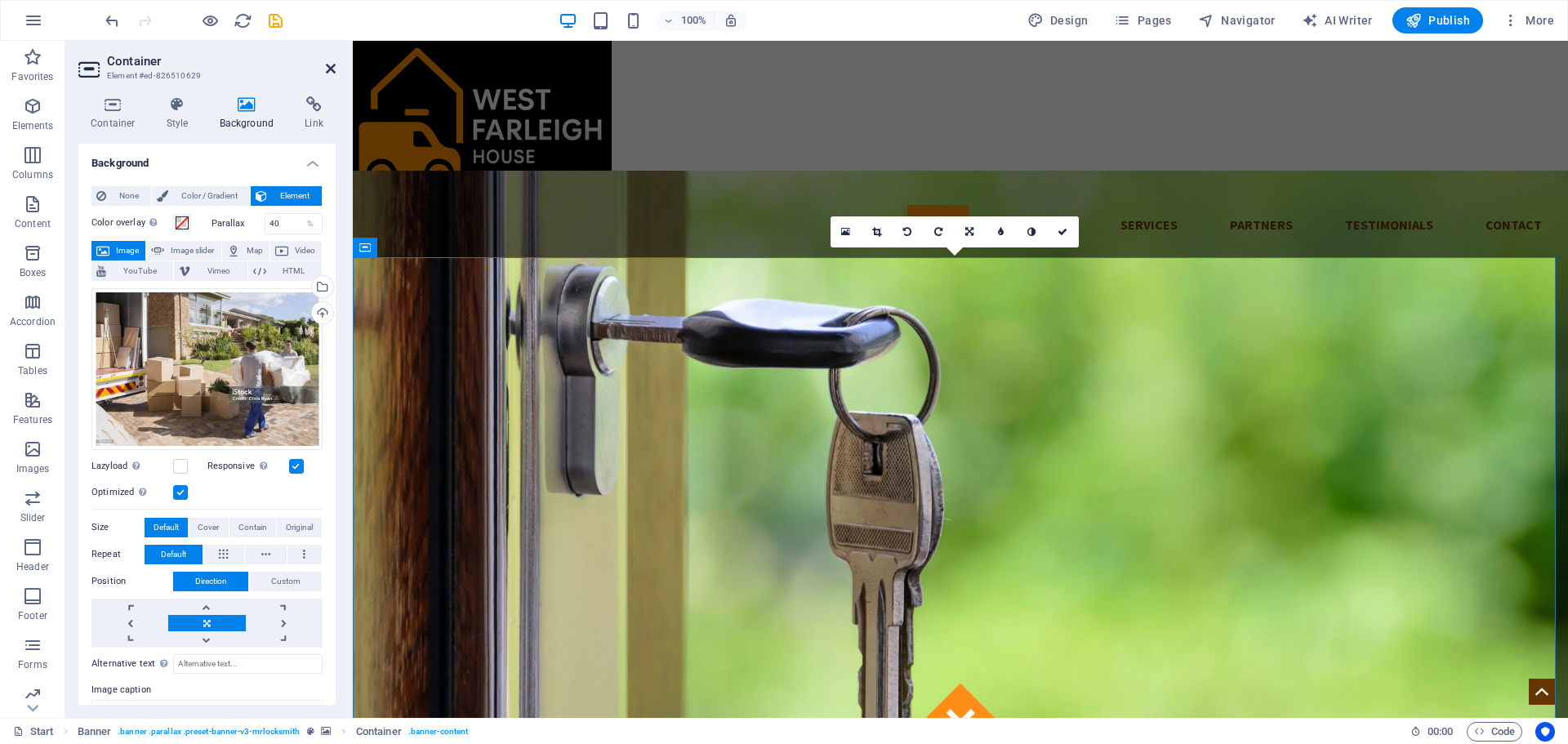 click at bounding box center [331, 69] 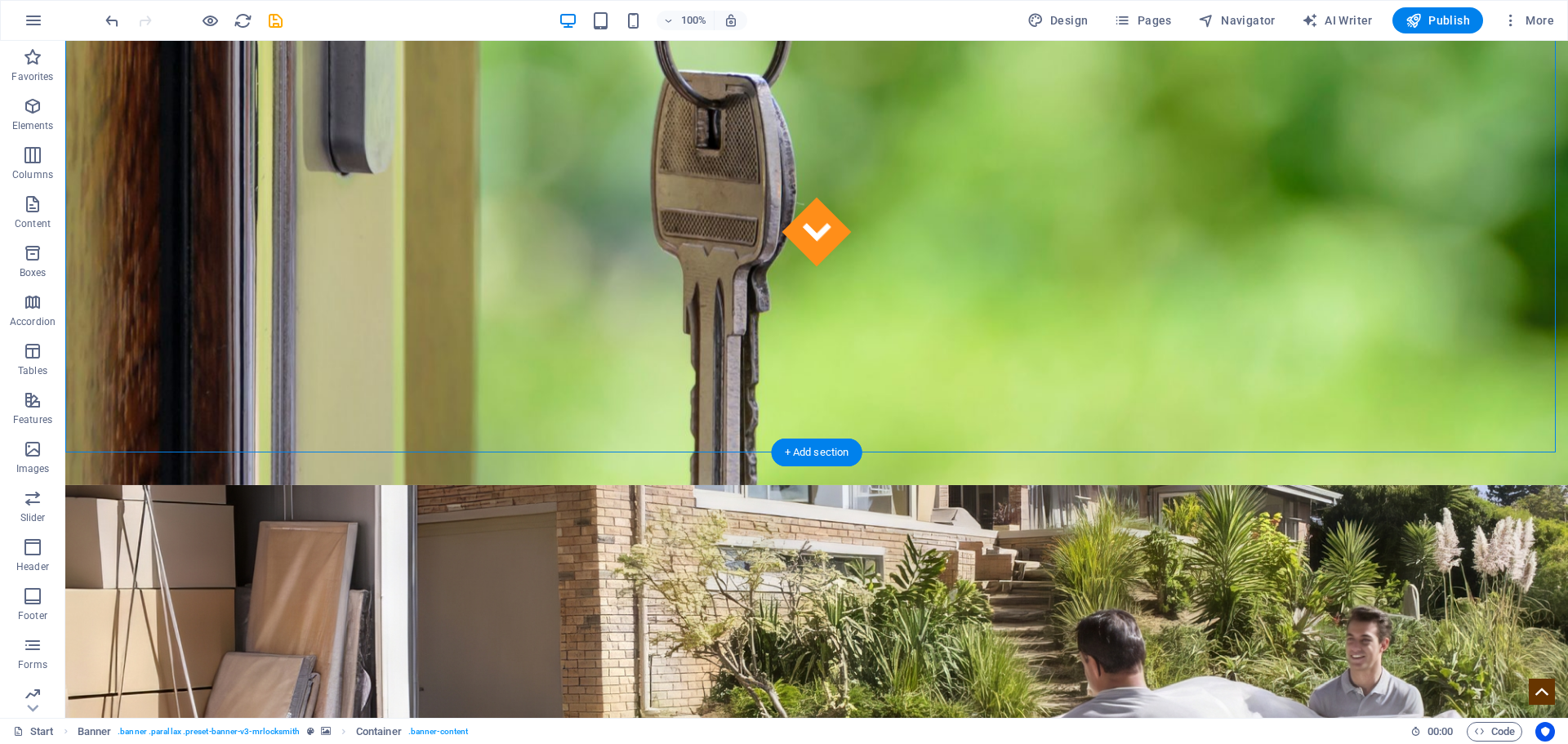 scroll, scrollTop: 572, scrollLeft: 0, axis: vertical 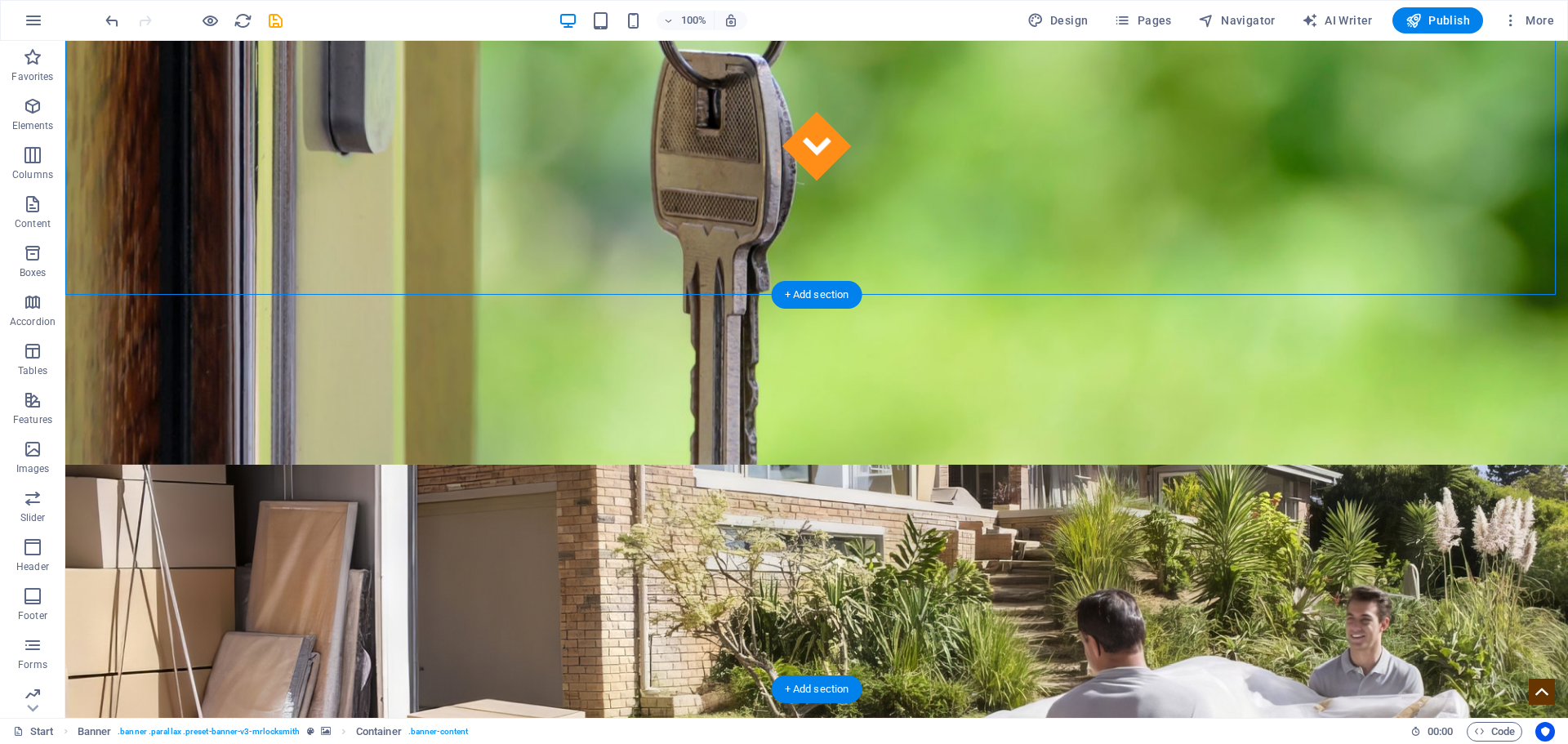 click at bounding box center [817, 2031] 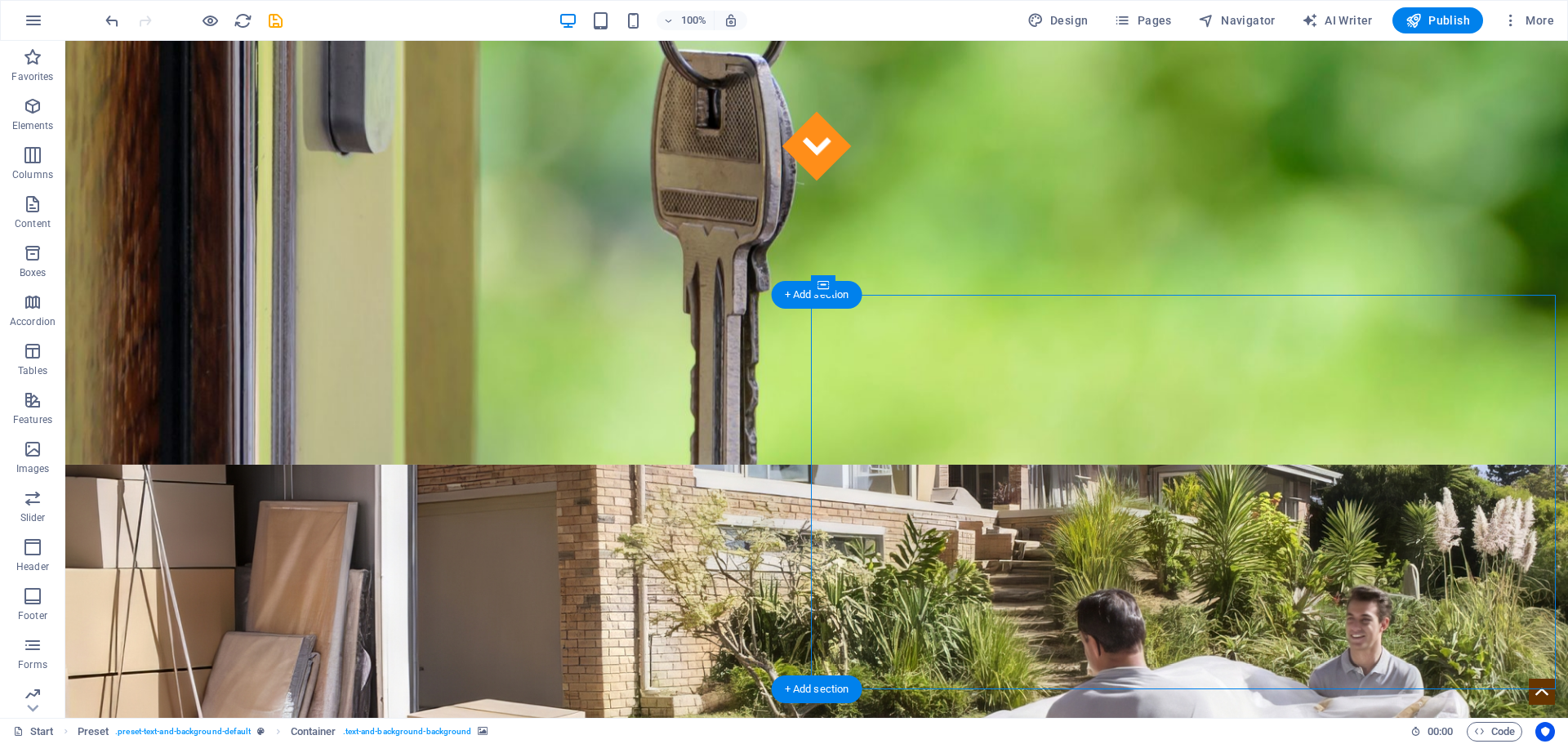 click at bounding box center [817, 2031] 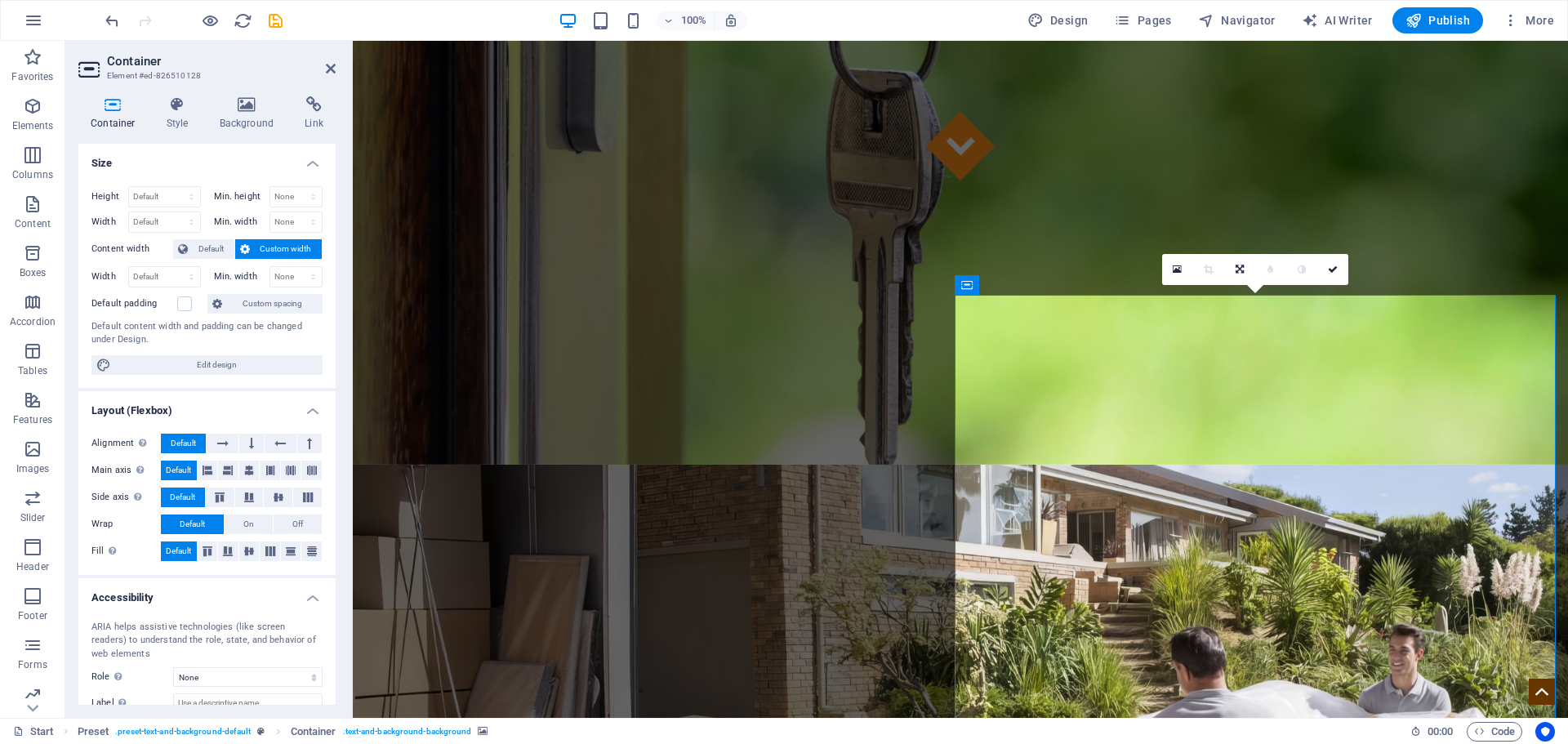 click on "Height Default px rem % vh vw Min. height None px rem % vh vw Width Default px rem % em vh vw Min. width None px rem % vh vw Content width Default Custom width Width Default px rem % em vh vw Min. width None px rem % vh vw Default padding Custom spacing Default content width and padding can be changed under Design. Edit design" at bounding box center (207, 280) 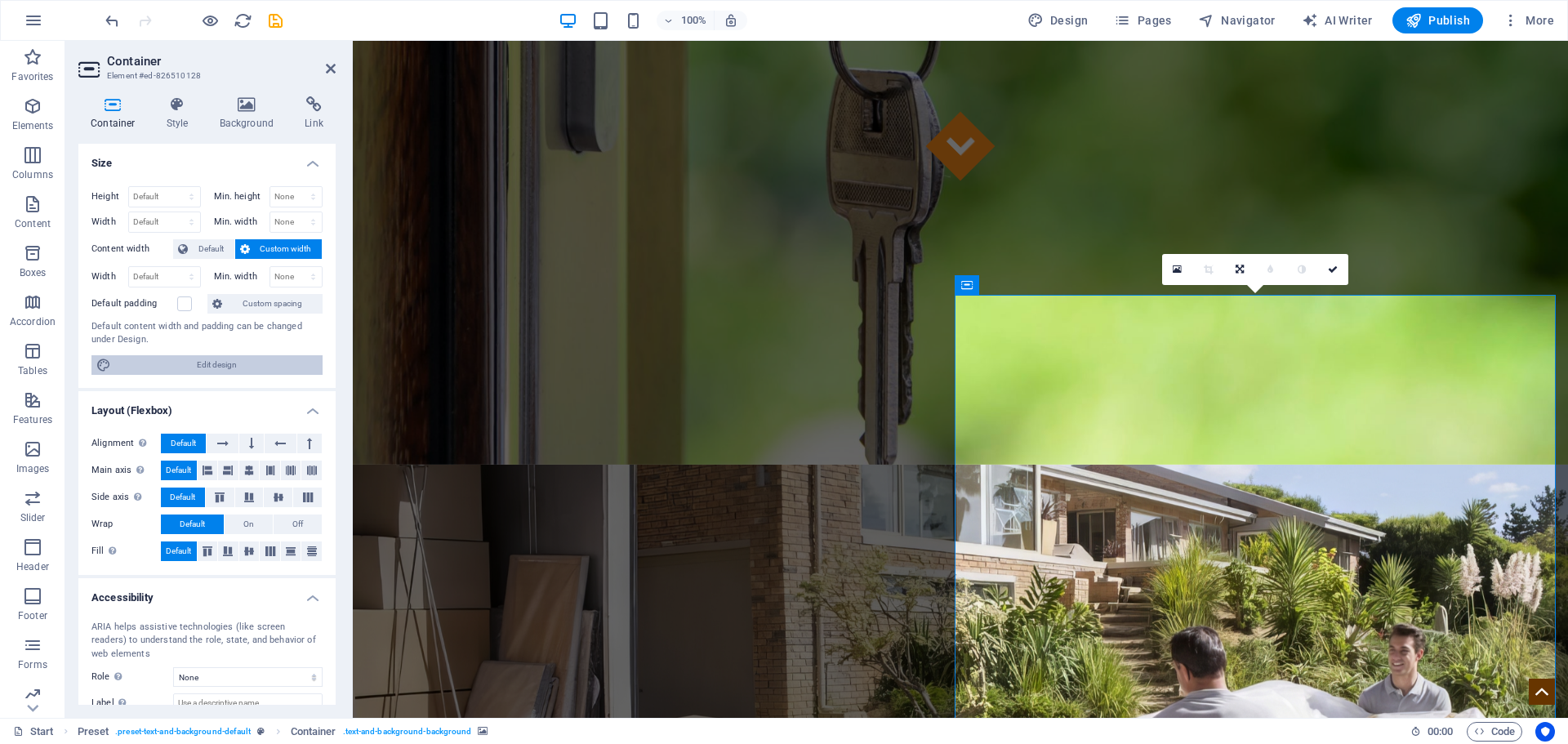 click on "Edit design" at bounding box center [216, 365] 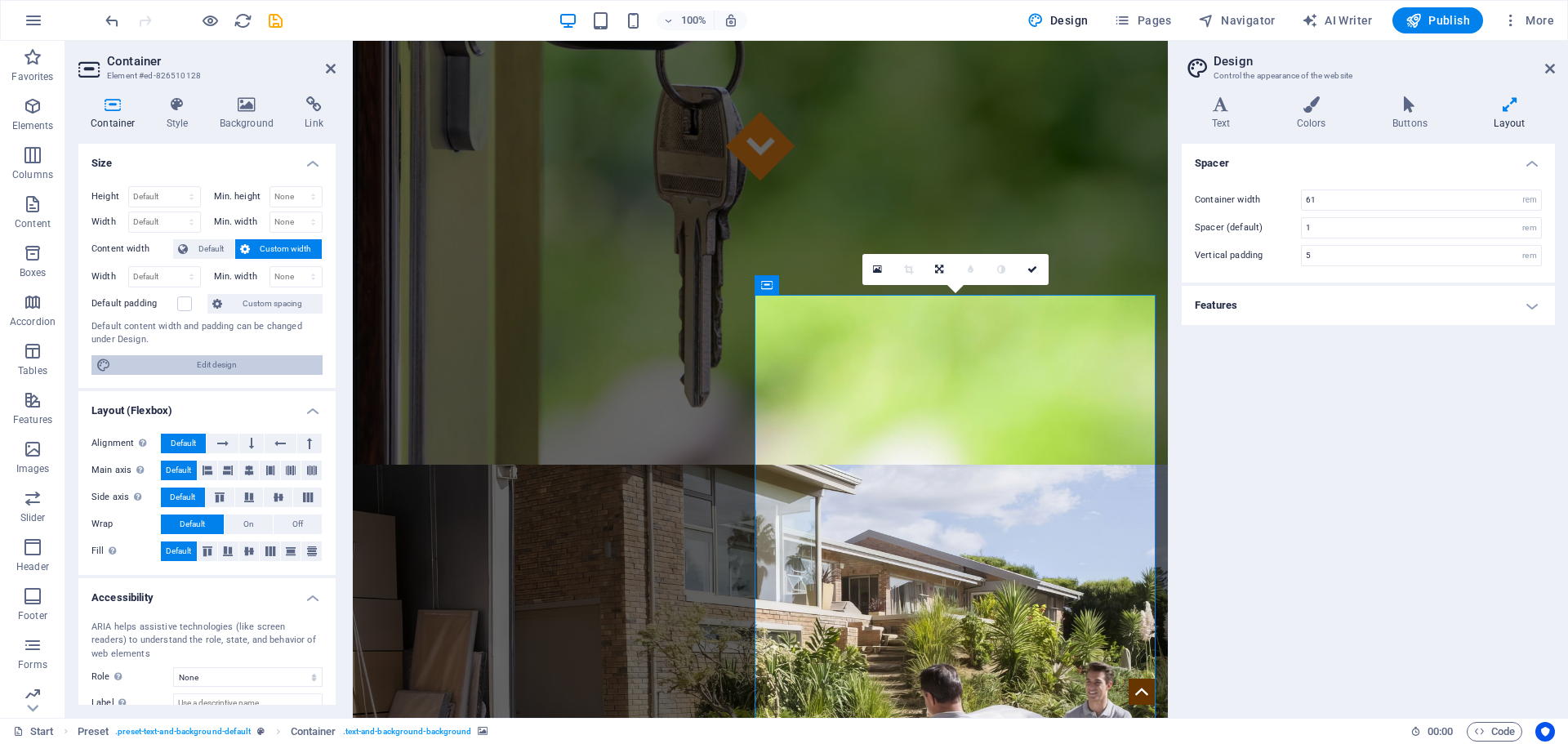 click on "Edit design" at bounding box center (216, 365) 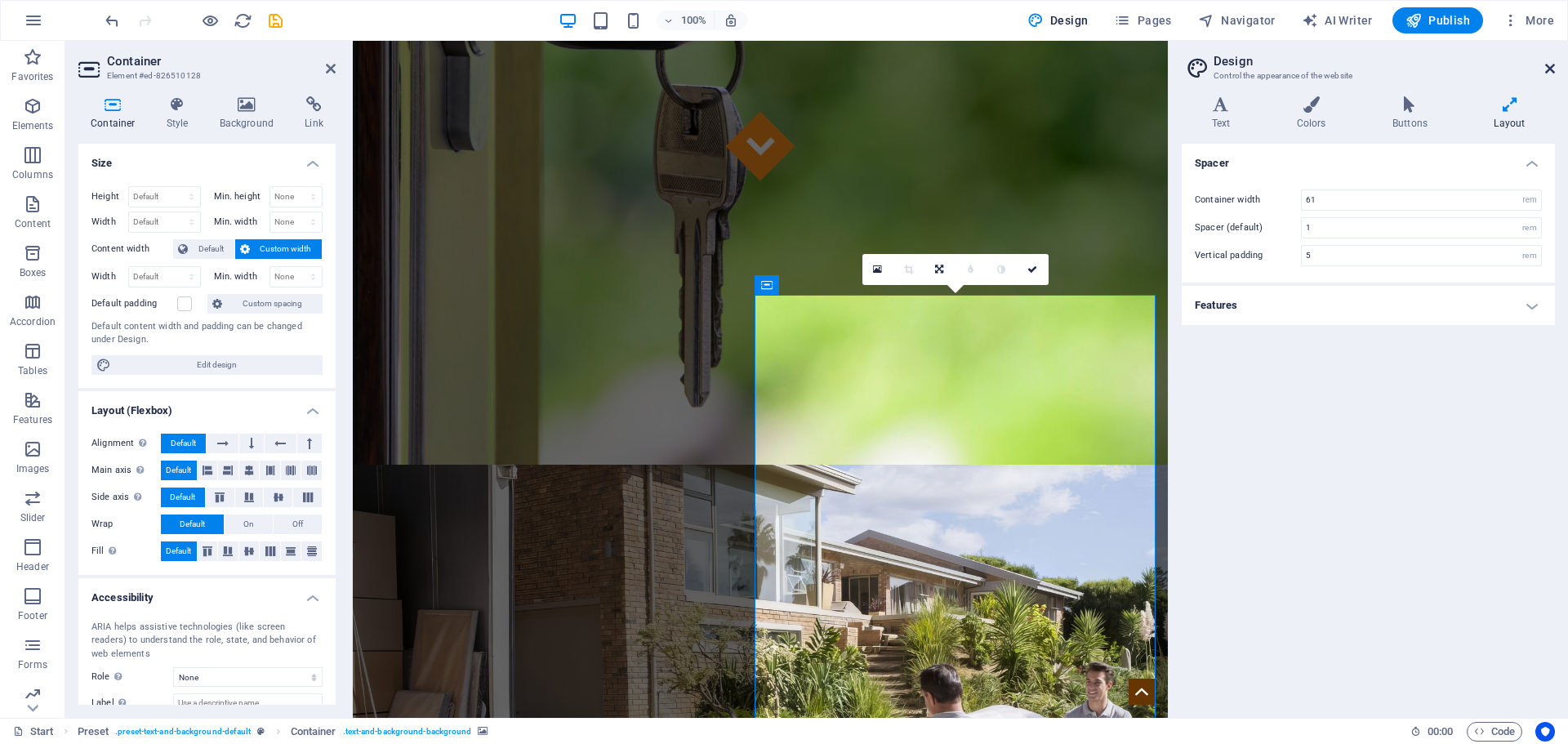 click at bounding box center [1550, 69] 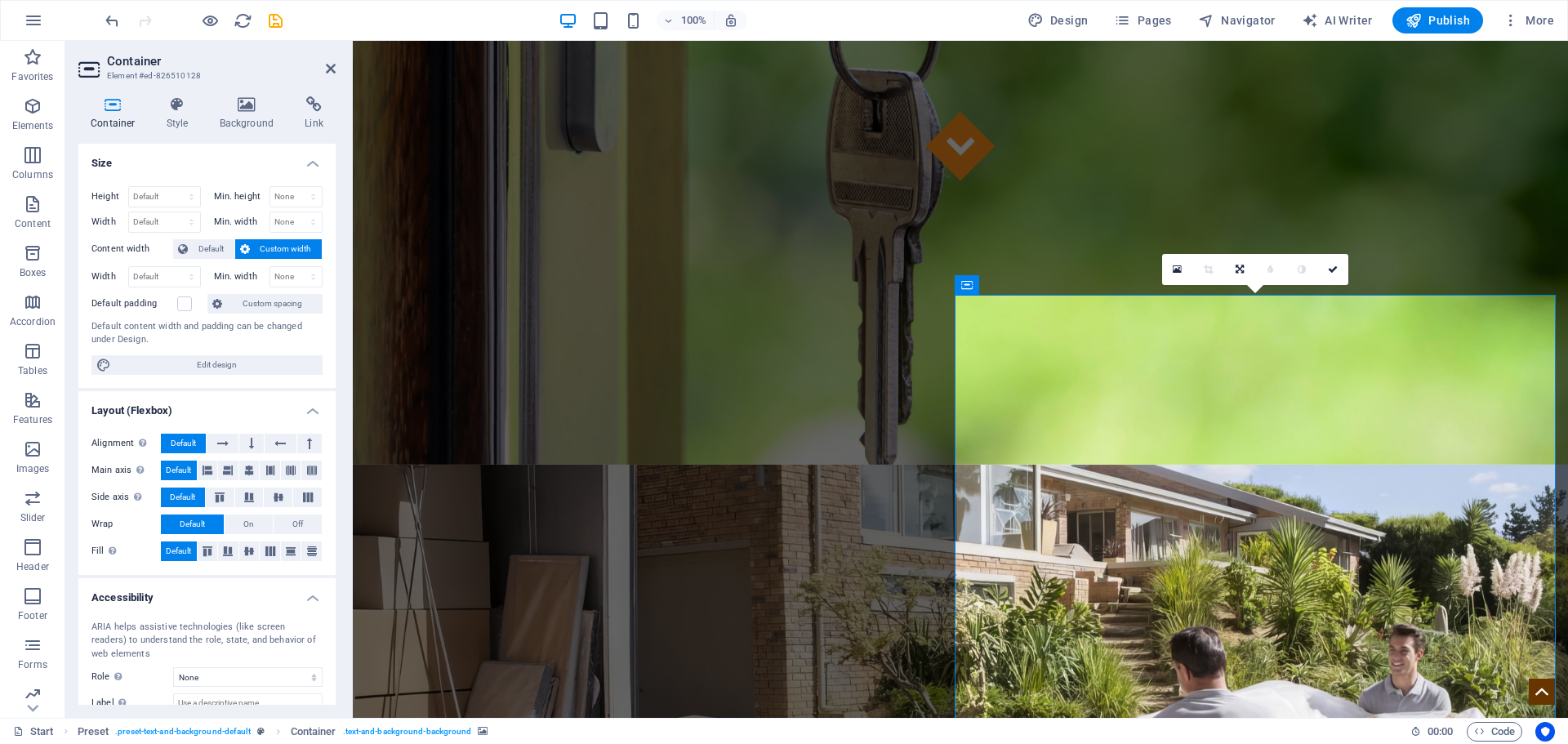 click at bounding box center (960, 2031) 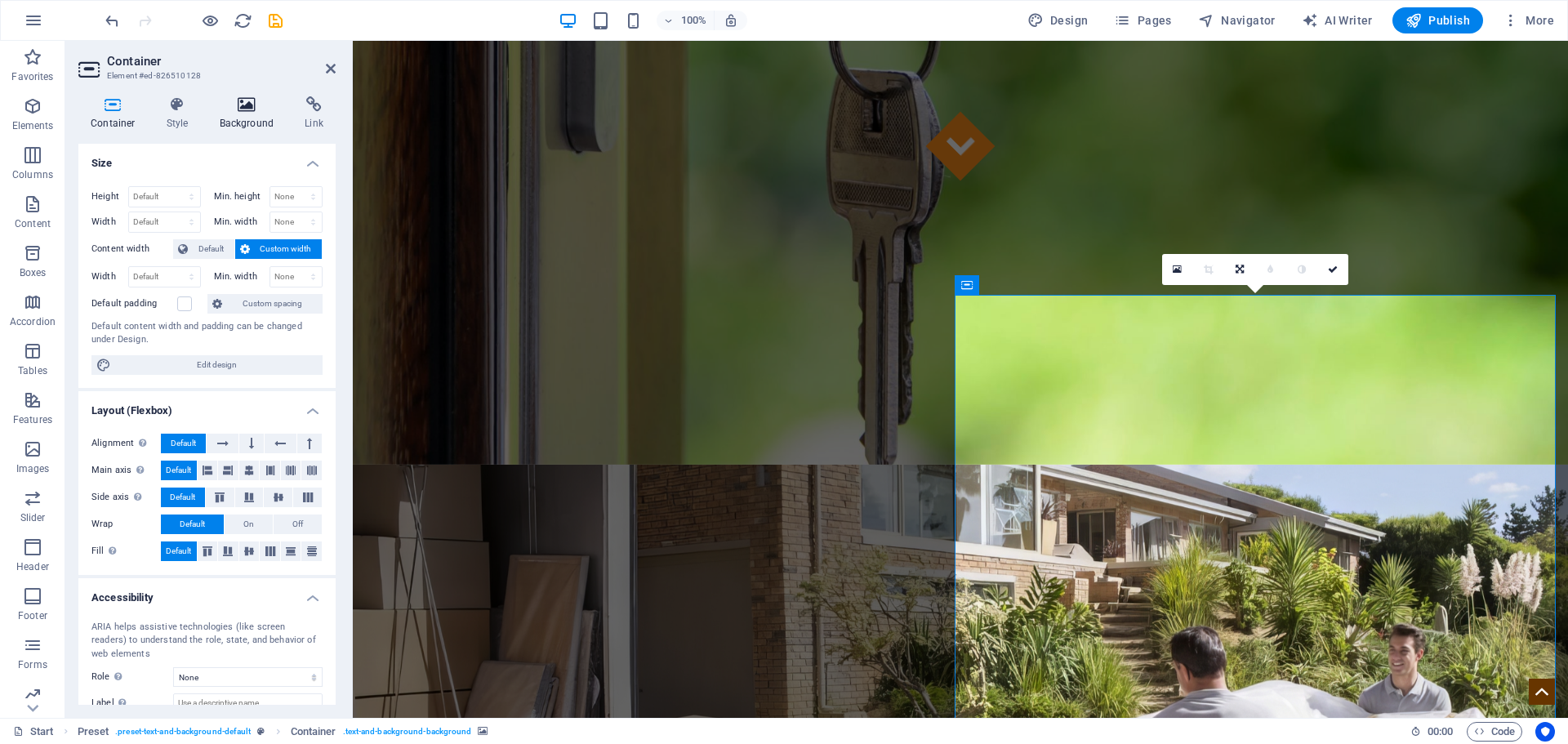 click at bounding box center (247, 105) 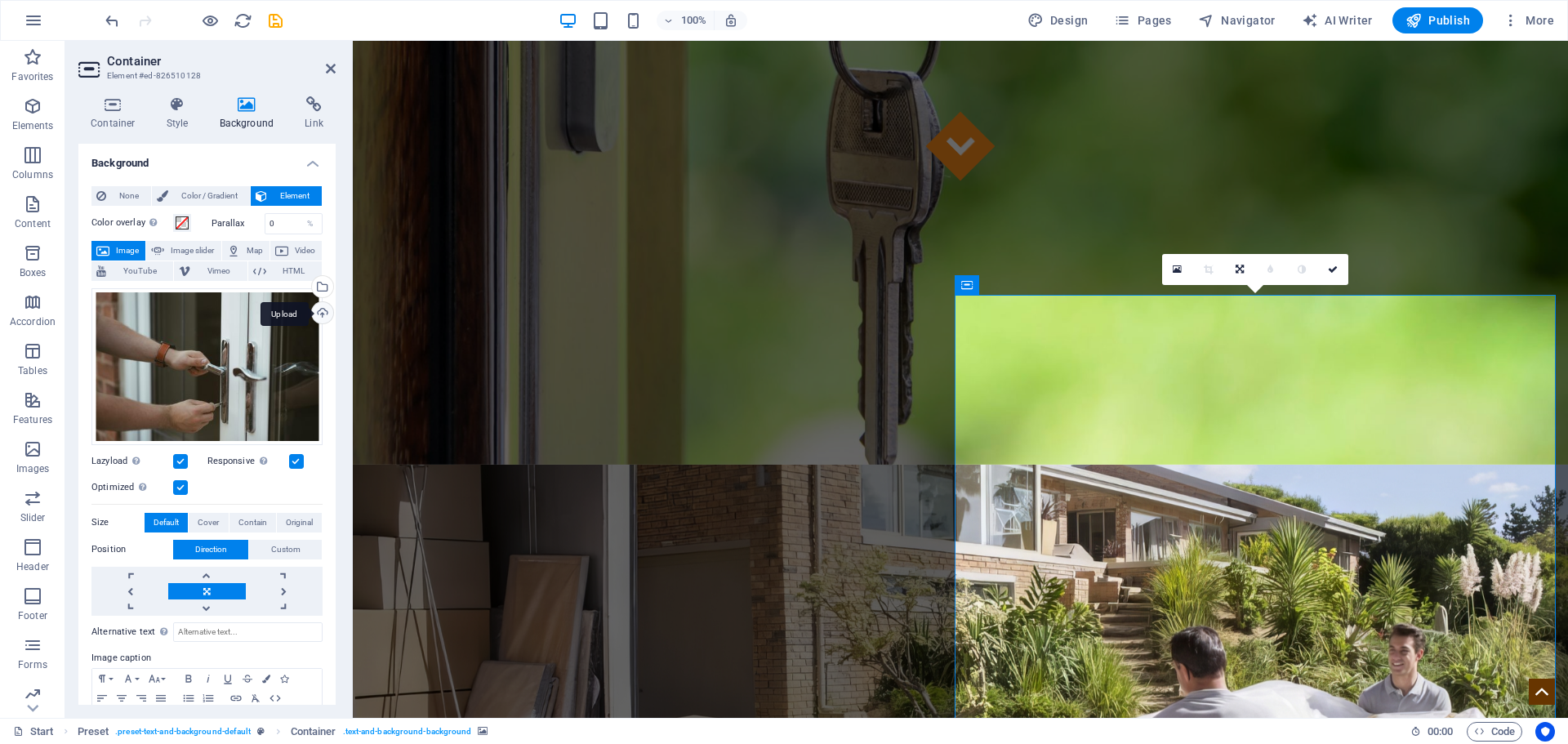click on "Upload" at bounding box center [321, 314] 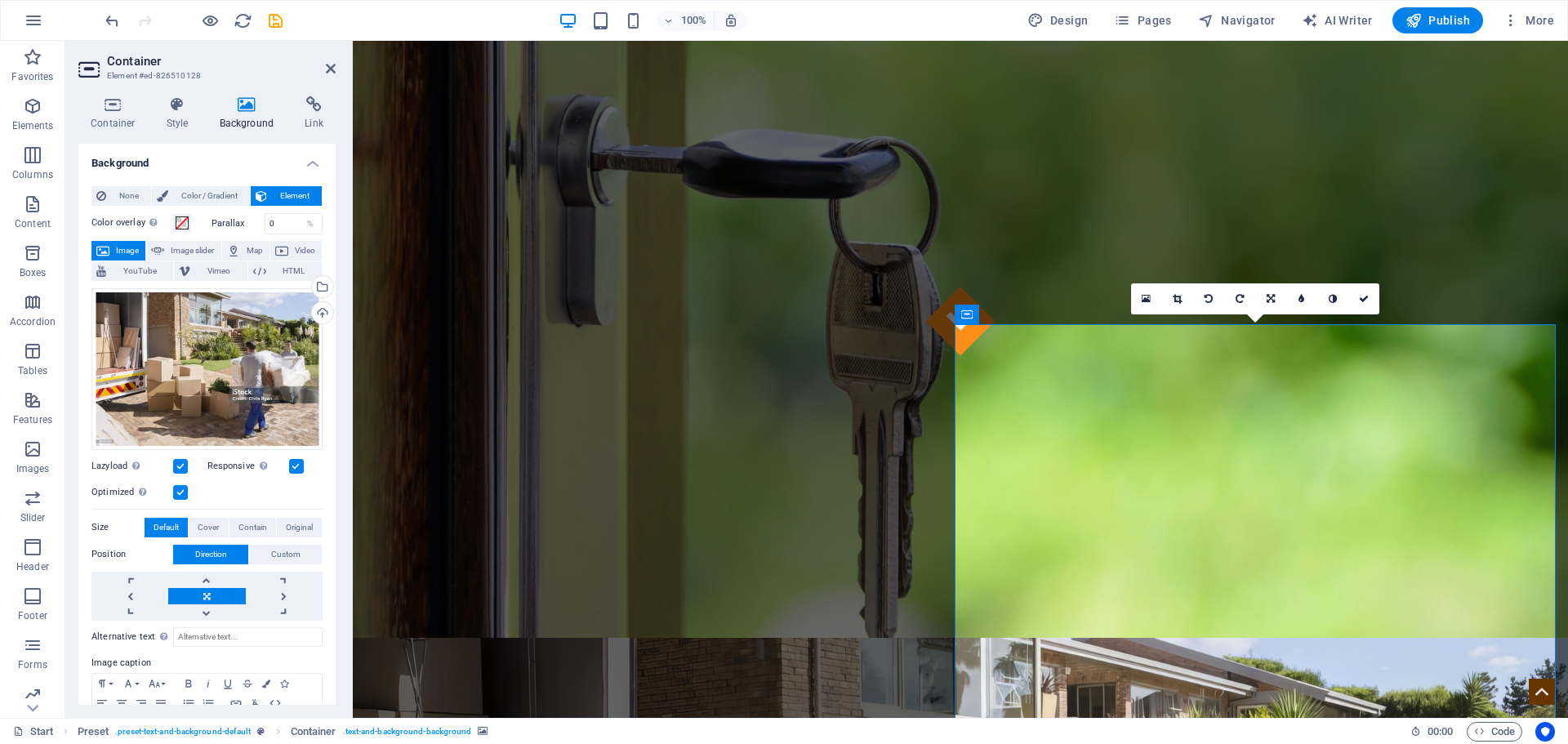 scroll, scrollTop: 327, scrollLeft: 0, axis: vertical 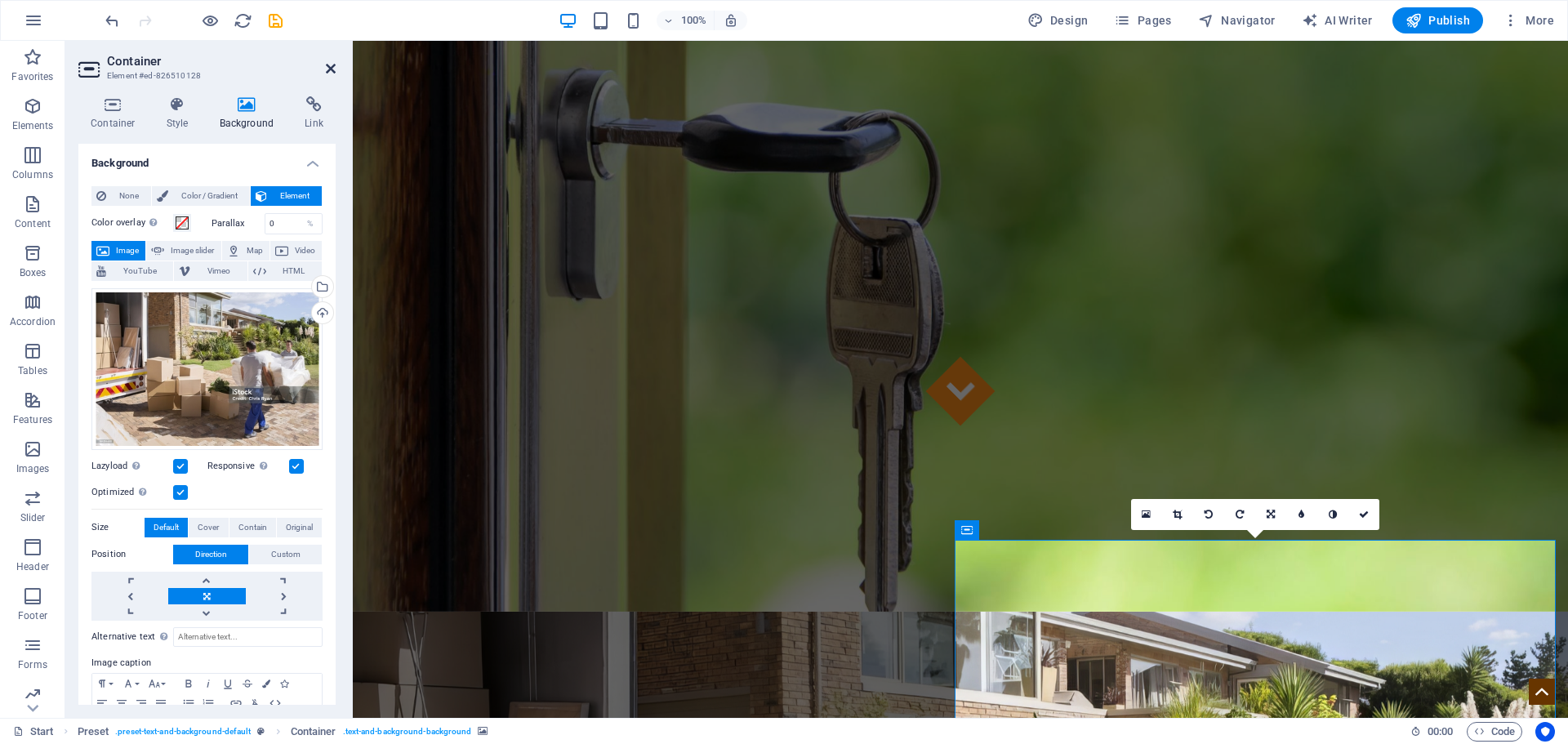 click at bounding box center (331, 69) 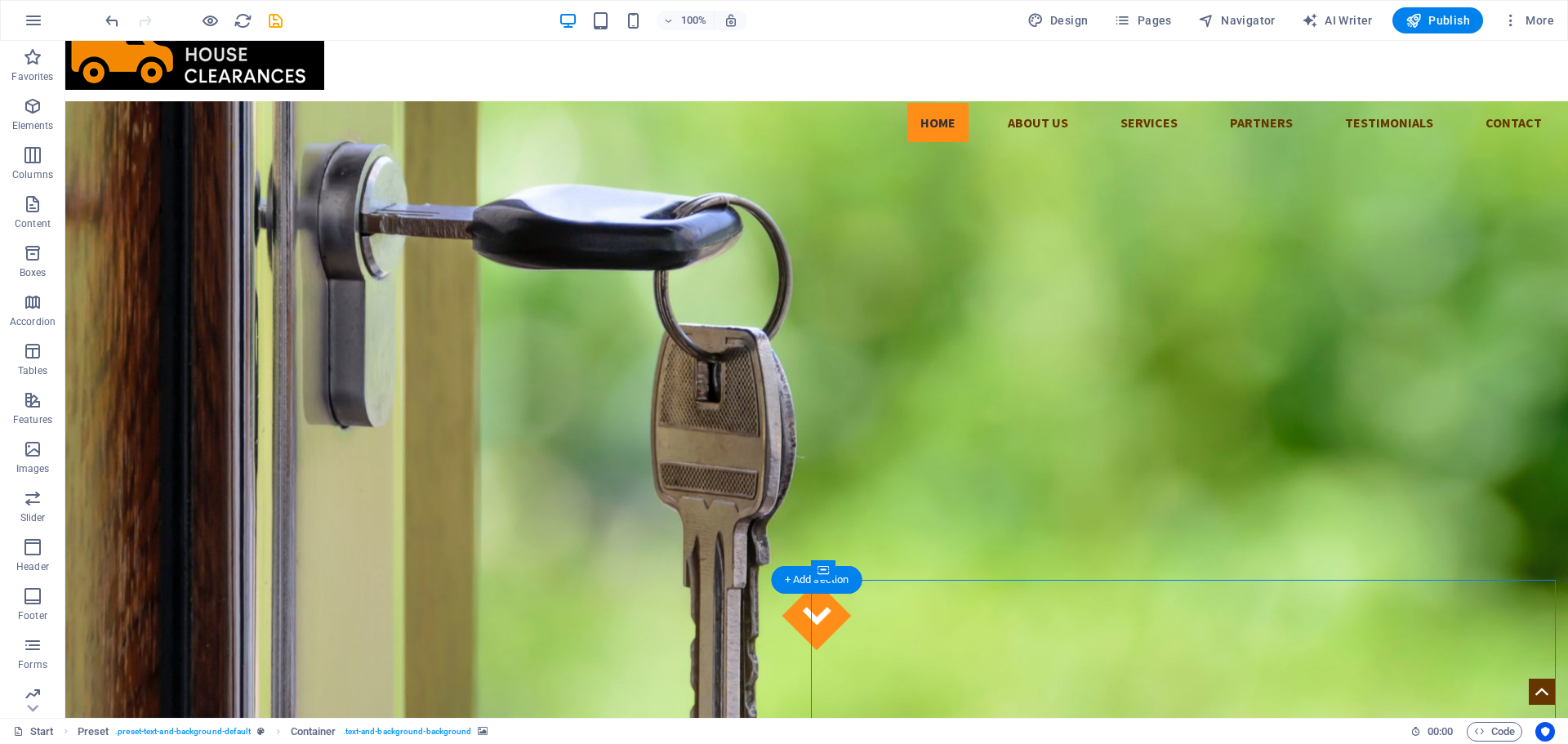 scroll, scrollTop: 82, scrollLeft: 0, axis: vertical 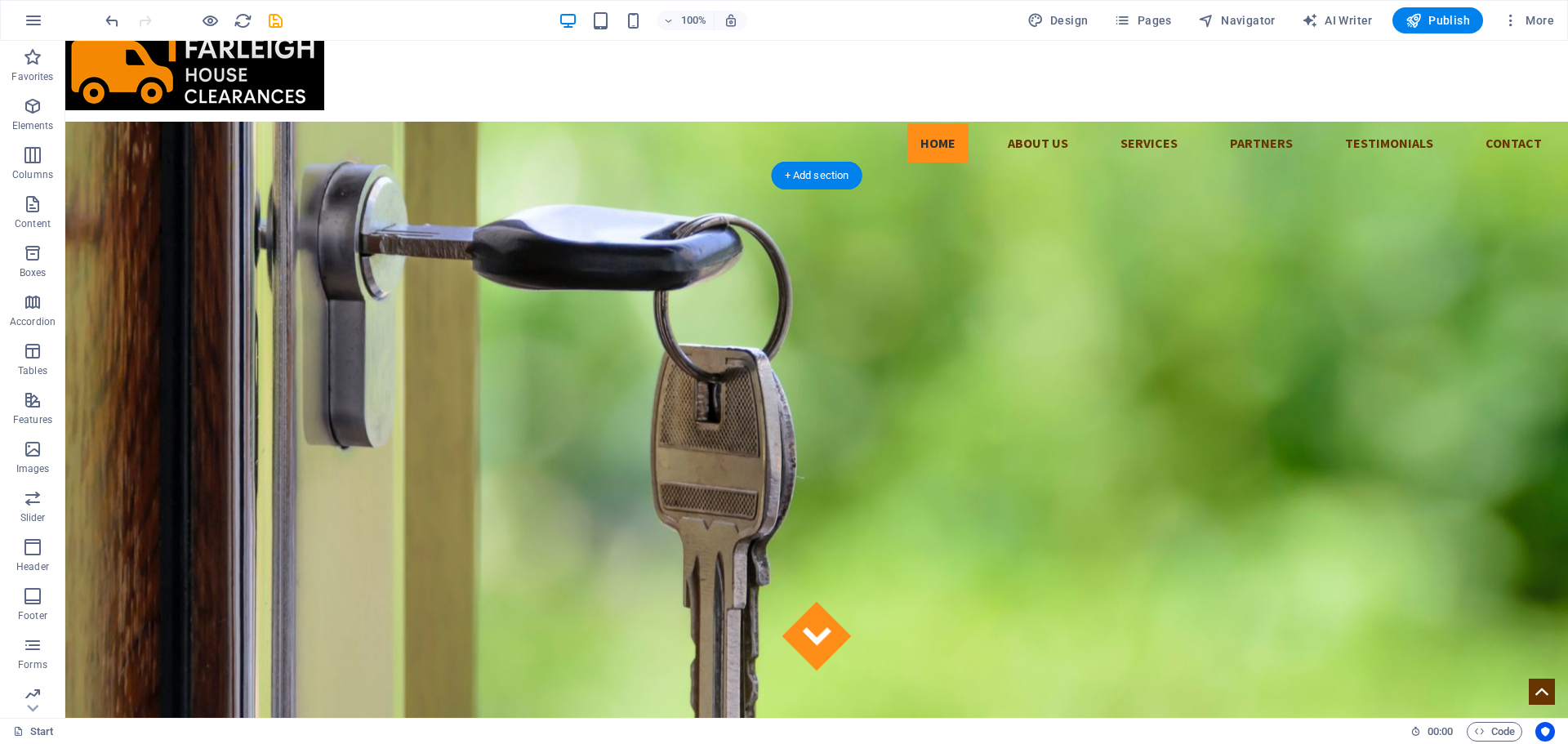 click at bounding box center [817, 1077] 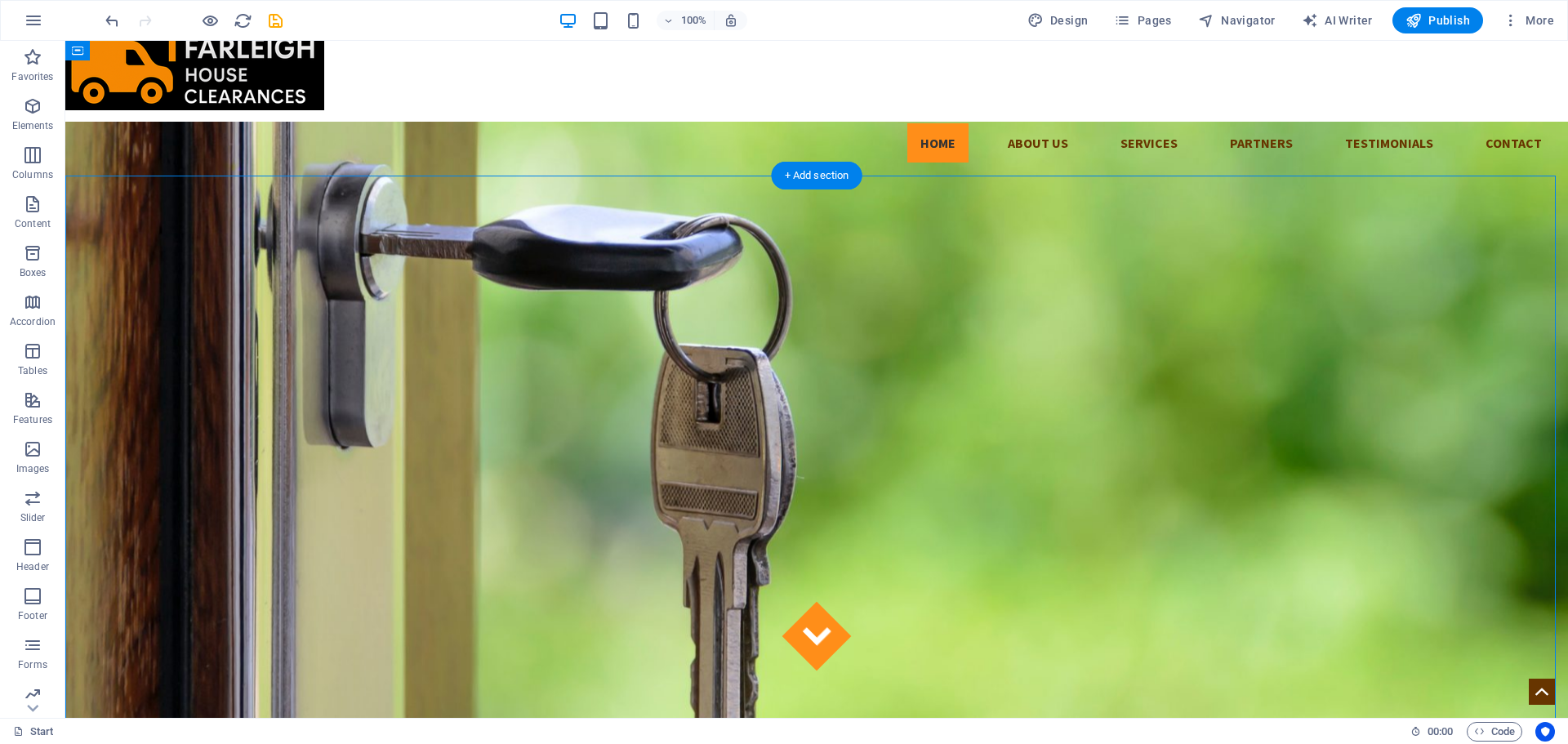 click at bounding box center (817, 1077) 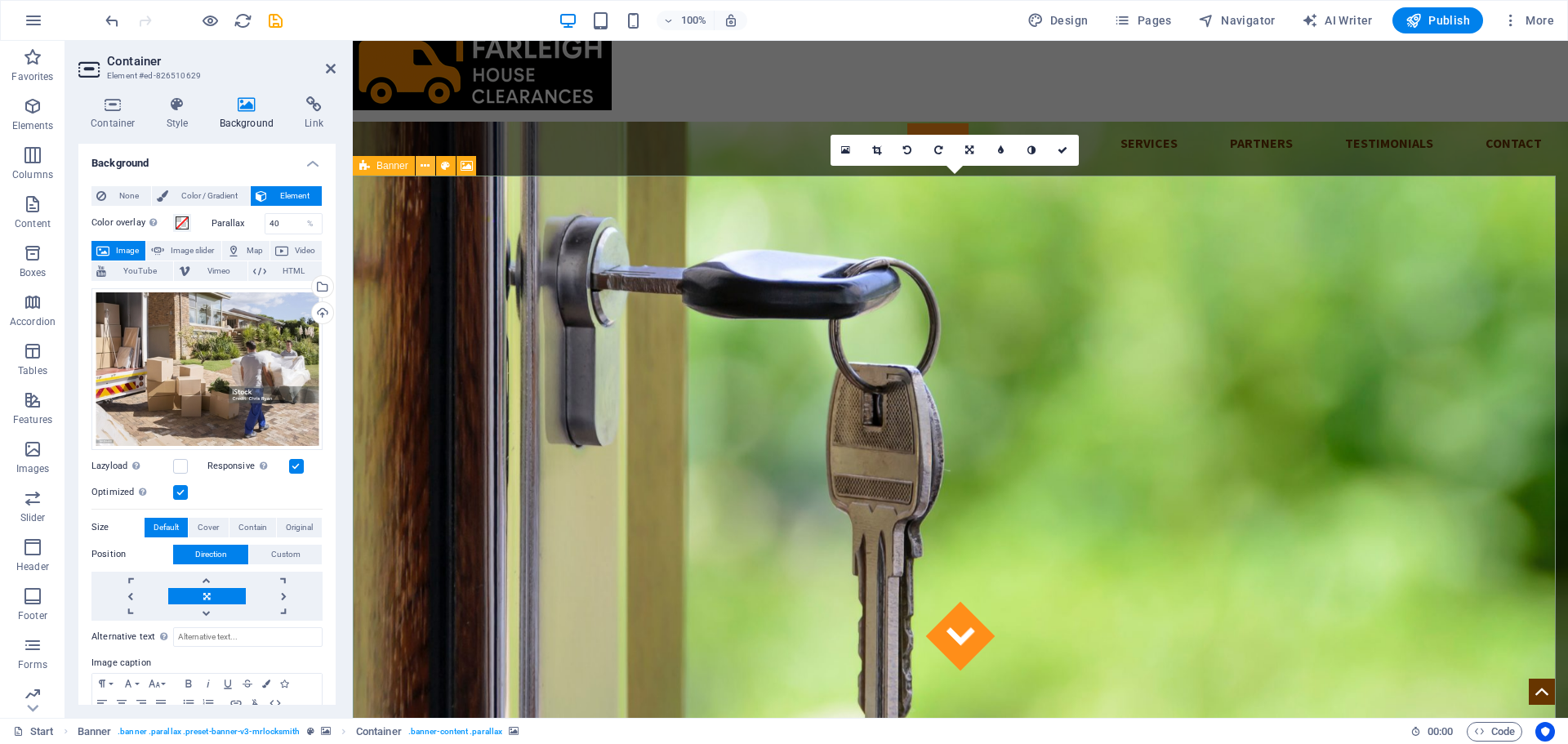 click at bounding box center (425, 166) 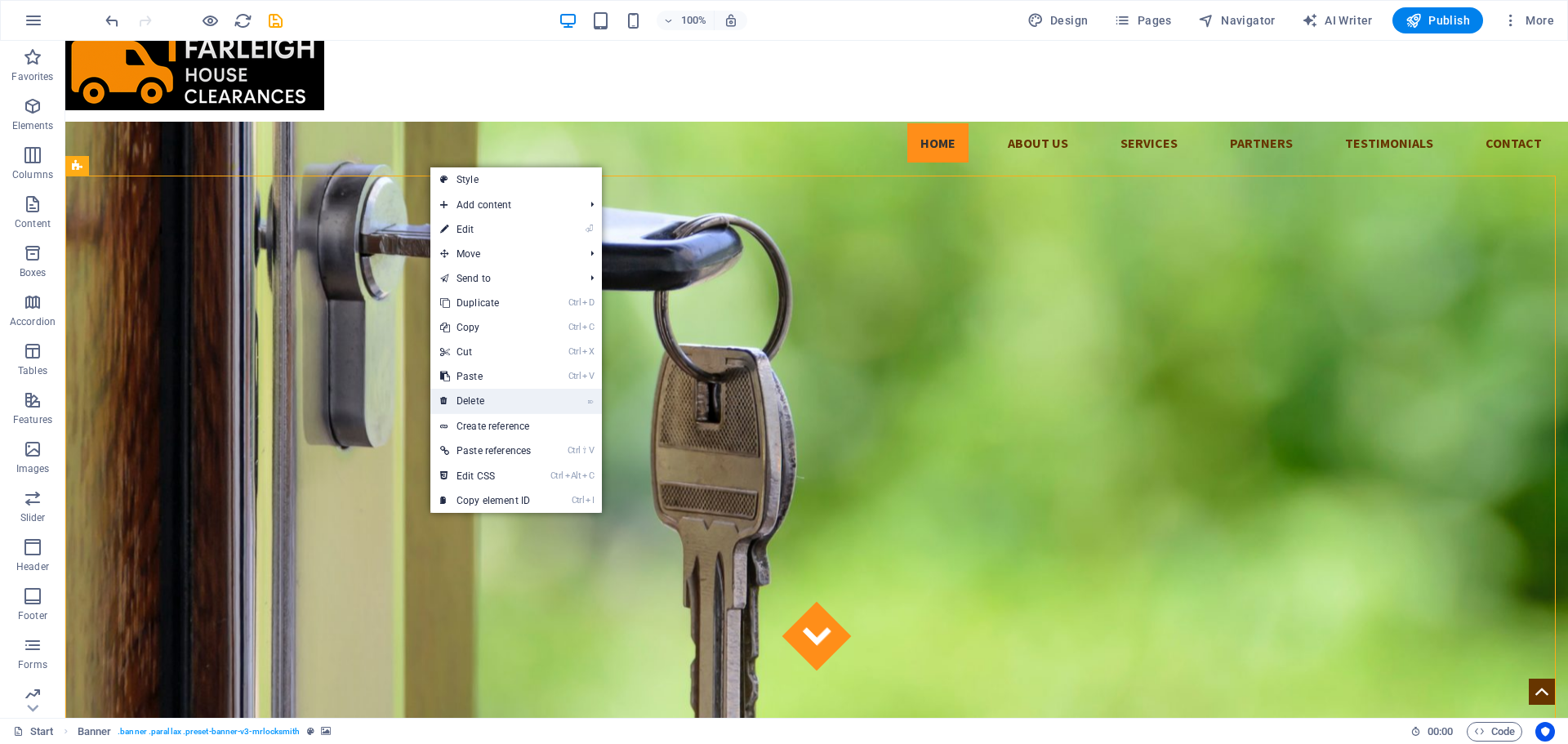 click on "⌦  Delete" at bounding box center [485, 401] 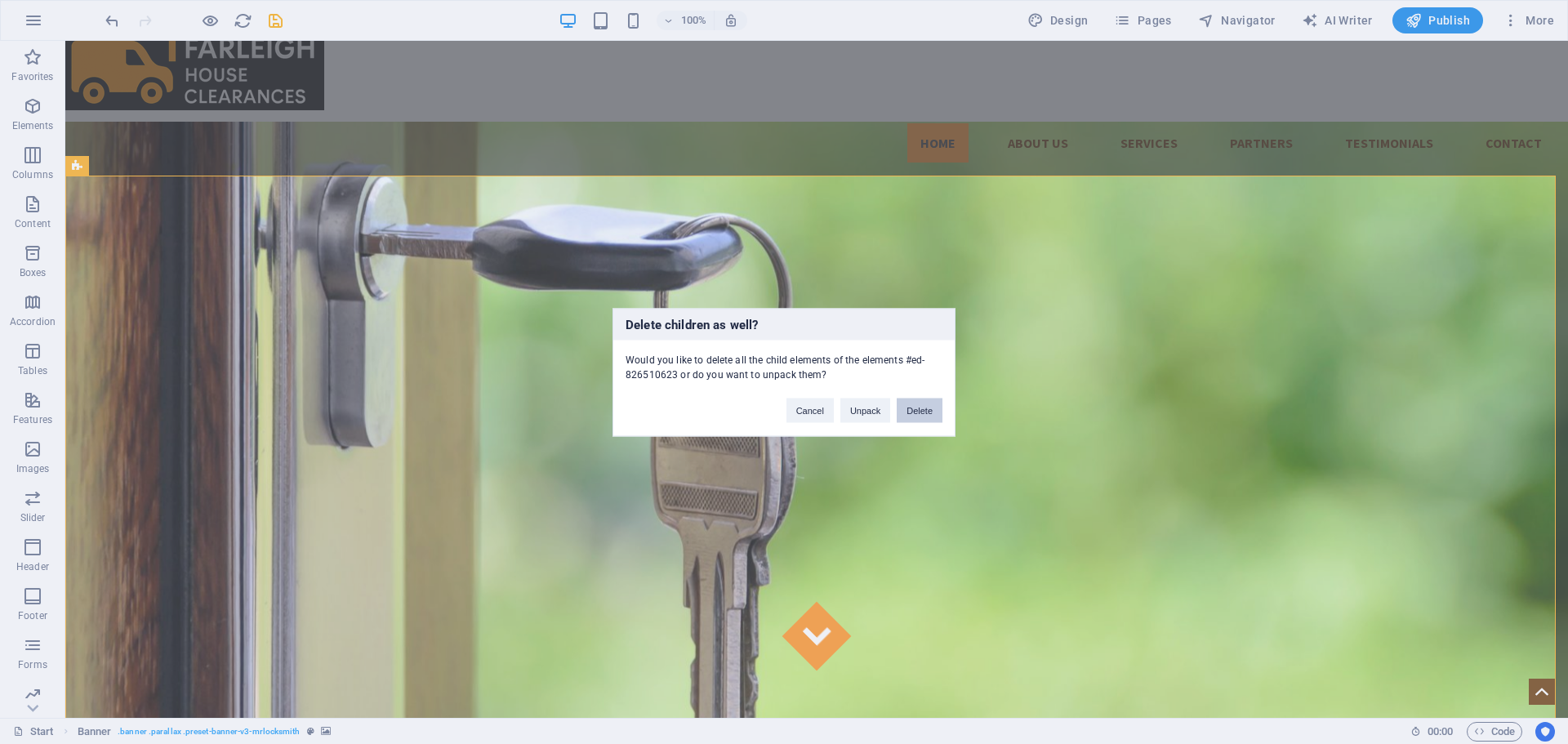 click on "Delete" at bounding box center (920, 410) 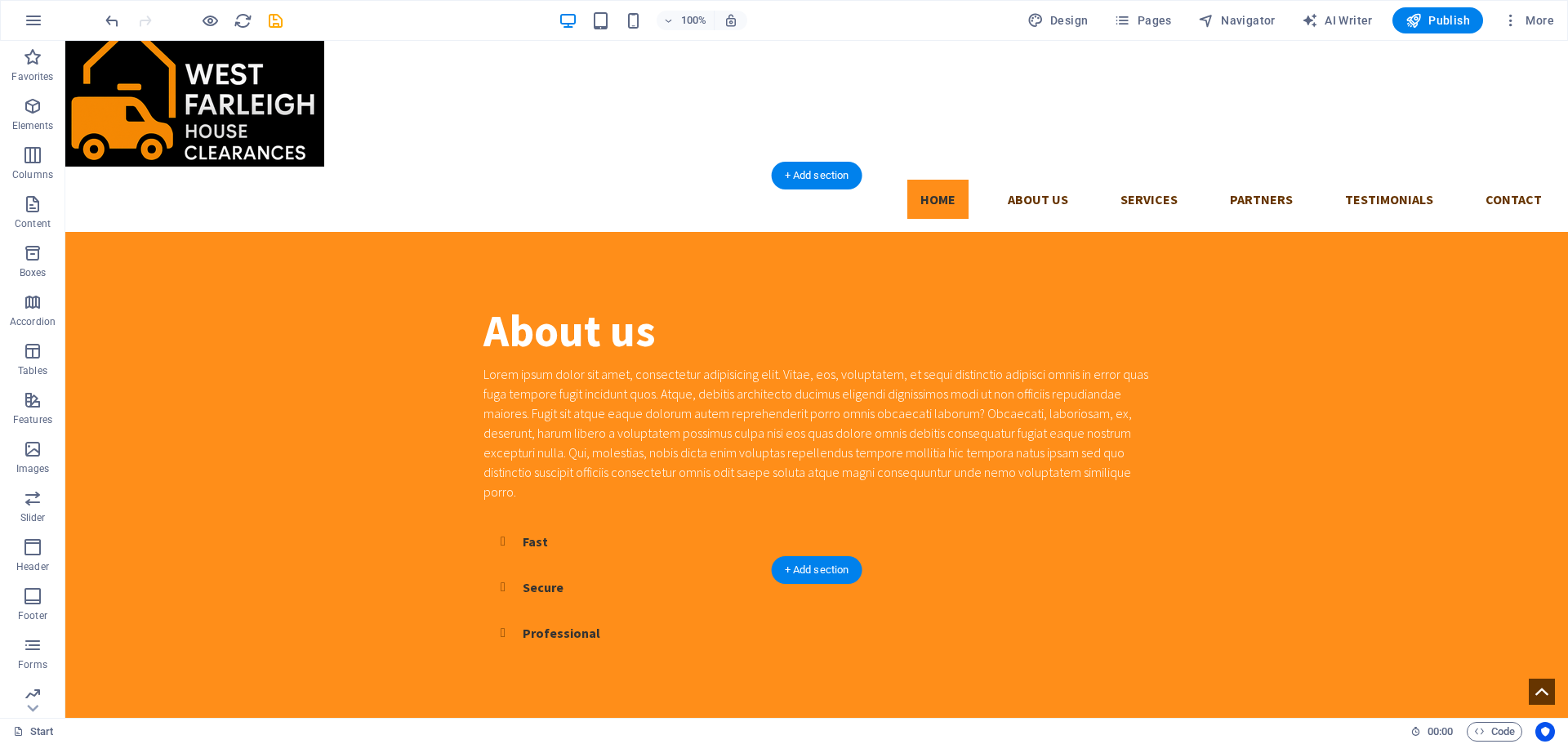 scroll, scrollTop: 0, scrollLeft: 0, axis: both 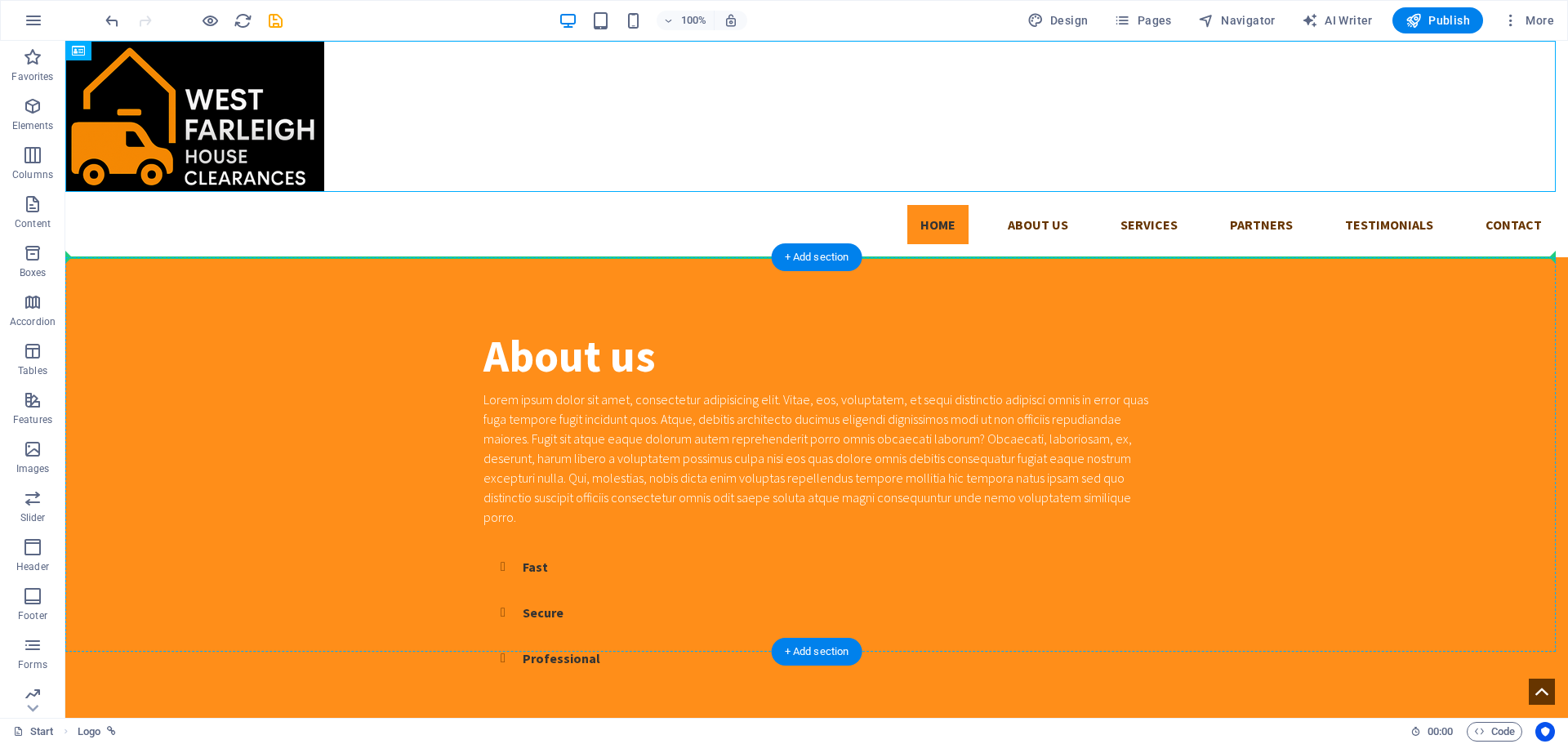 drag, startPoint x: 237, startPoint y: 160, endPoint x: 238, endPoint y: 294, distance: 134.00373 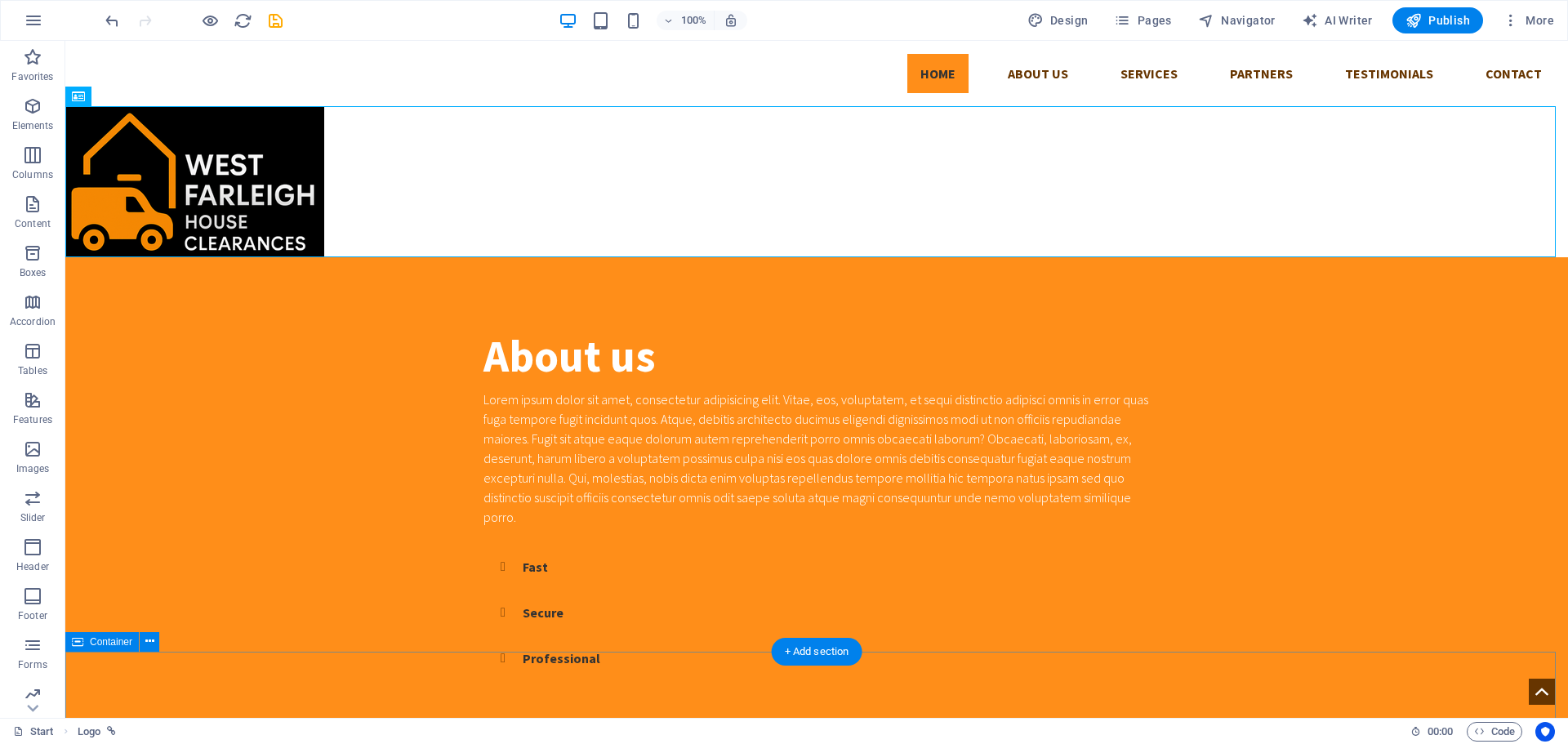 click on "Services
Lock Keys Lorem ipsum dolor sit amet, consectetur adipisicing elit. Veritatis, dolorem! More Details
Lock Picking Lorem ipsum dolor sit amet, consectetur adipisicing elit. Veritatis, dolorem! More Details
Security System Lorem ipsum dolor sit amet, consectetur adipisicing elit. Veritatis, dolorem! More Details
Lock Repair Lorem ipsum dolor sit amet, consectetur adipisicing elit. Veritatis, dolorem! More Details
Lock upgrading Lorem ipsum dolor sit amet, consectetur adipisicing elit. Veritatis, dolorem! More Details
Lock Installation Lorem ipsum dolor sit amet, consectetur adipisicing elit. Veritatis, dolorem! More Details" at bounding box center (817, 1905) 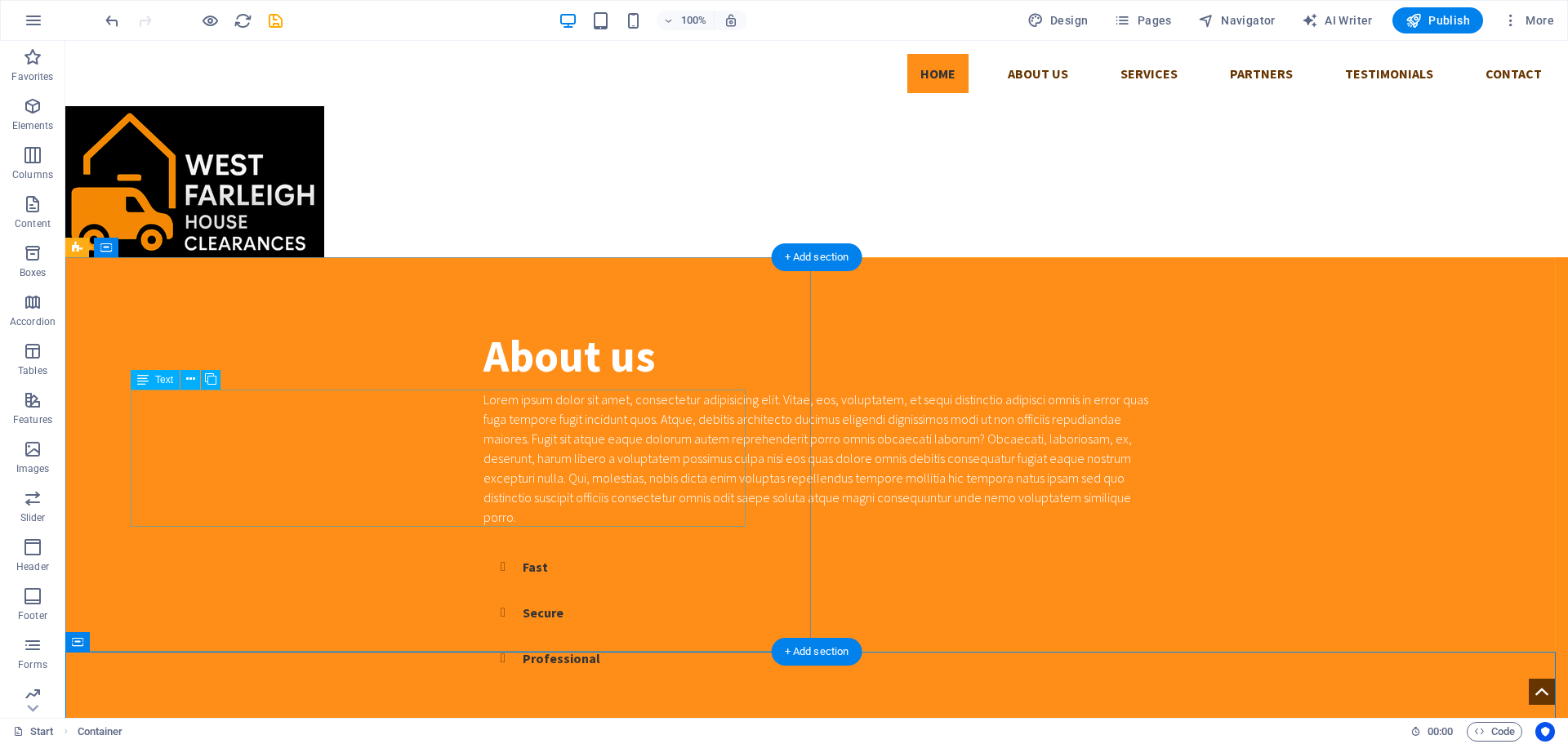 click on "Lorem ipsum dolor sit amet, consectetur adipisicing elit. Vitae, eos, voluptatem, et sequi distinctio adipisci omnis in error quas fuga tempore fugit incidunt quos. Atque, debitis architecto ducimus eligendi dignissimos modi ut non officiis repudiandae maiores. Fugit sit atque eaque dolorum autem reprehenderit porro omnis obcaecati laborum? Obcaecati, laboriosam, ex, deserunt, harum libero a voluptatem possimus culpa nisi eos quas dolore omnis debitis consequatur fugiat eaque nostrum excepturi nulla. Qui, molestias, nobis dicta enim voluptas repellendus tempore mollitia hic tempora natus ipsam sed quo distinctio suscipit officiis consectetur omnis odit saepe soluta atque magni consequuntur unde nemo voluptatem similique porro." at bounding box center [817, 458] 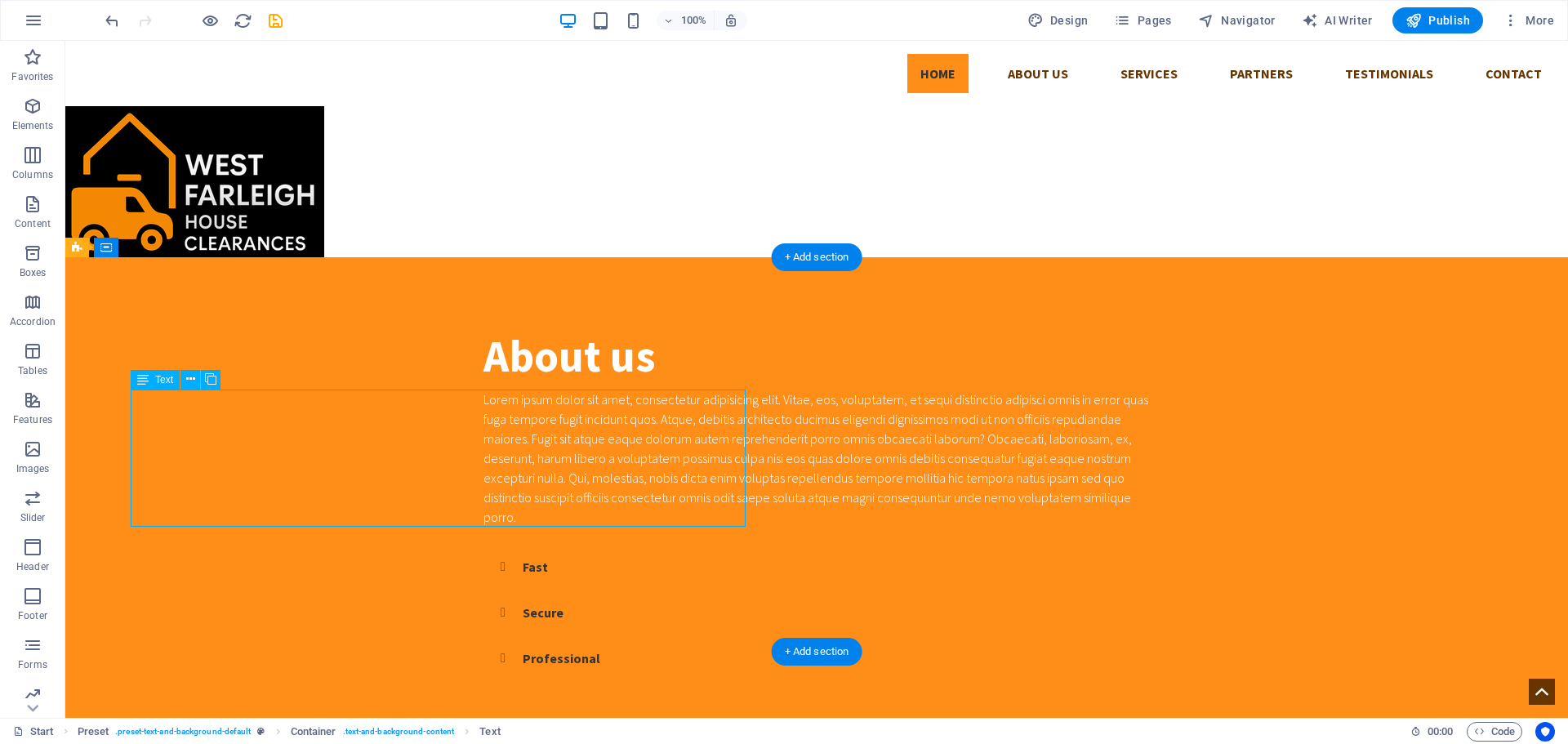 click on "Lorem ipsum dolor sit amet, consectetur adipisicing elit. Vitae, eos, voluptatem, et sequi distinctio adipisci omnis in error quas fuga tempore fugit incidunt quos. Atque, debitis architecto ducimus eligendi dignissimos modi ut non officiis repudiandae maiores. Fugit sit atque eaque dolorum autem reprehenderit porro omnis obcaecati laborum? Obcaecati, laboriosam, ex, deserunt, harum libero a voluptatem possimus culpa nisi eos quas dolore omnis debitis consequatur fugiat eaque nostrum excepturi nulla. Qui, molestias, nobis dicta enim voluptas repellendus tempore mollitia hic tempora natus ipsam sed quo distinctio suscipit officiis consectetur omnis odit saepe soluta atque magni consequuntur unde nemo voluptatem similique porro." at bounding box center [817, 458] 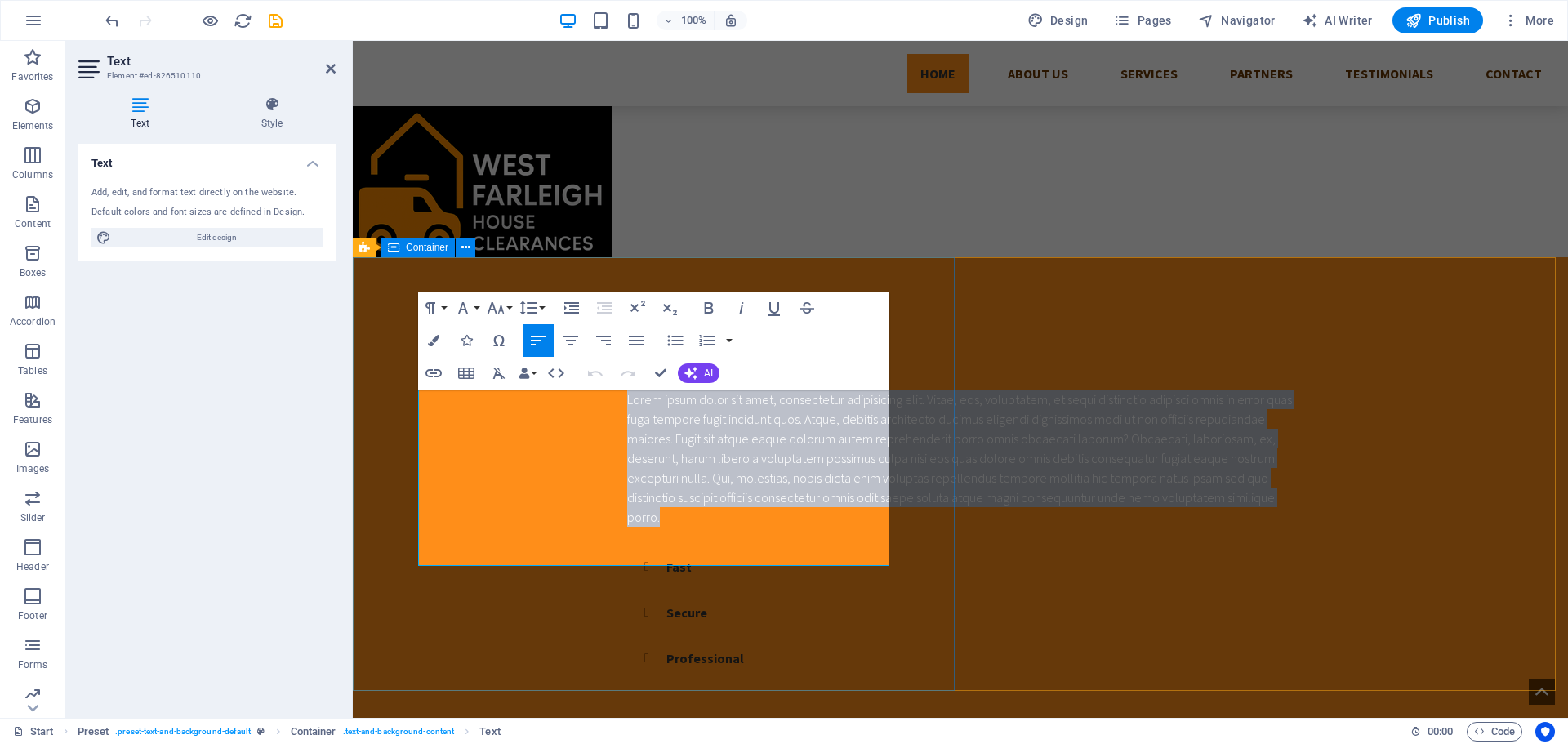 drag, startPoint x: 752, startPoint y: 561, endPoint x: 411, endPoint y: 398, distance: 377.955 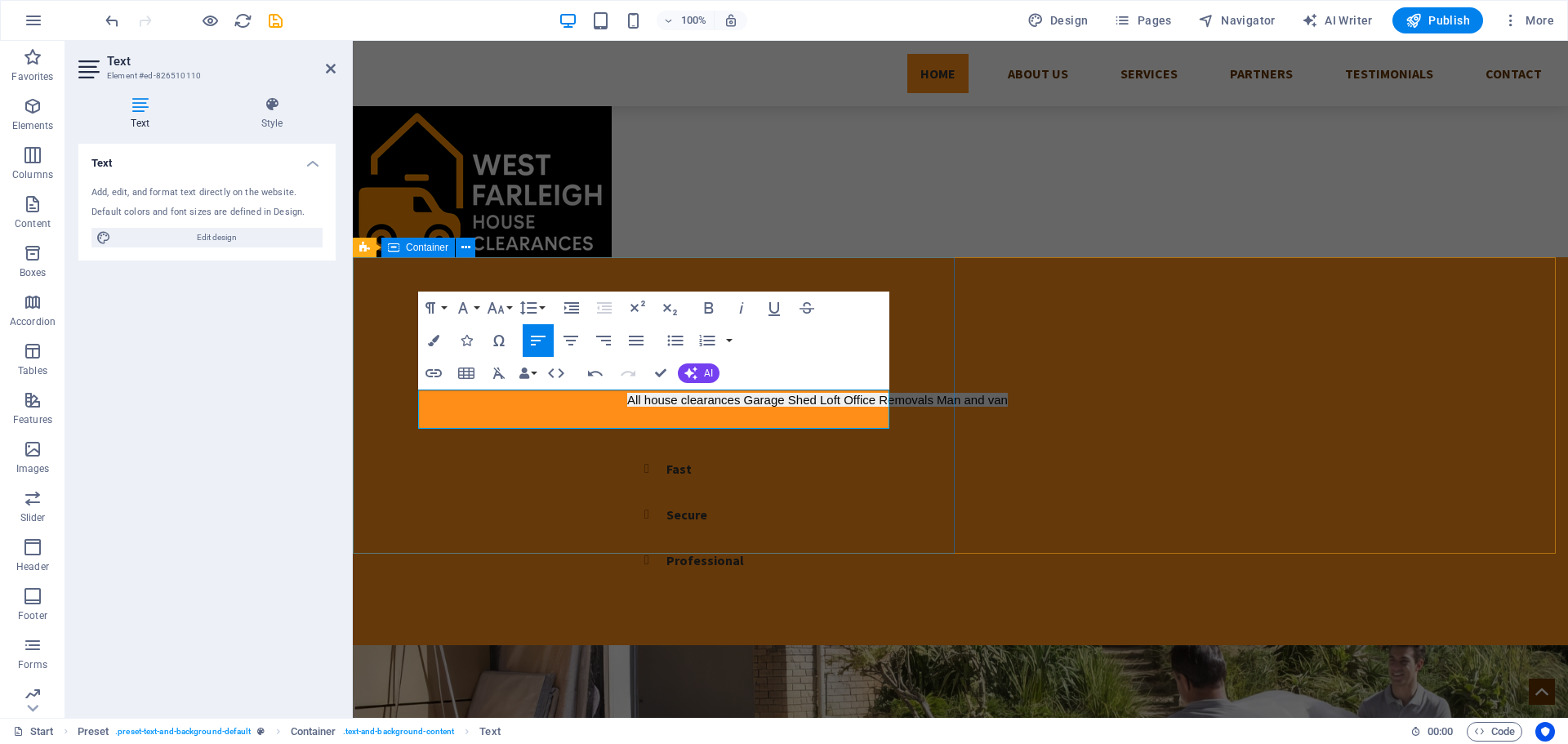 click on "About us  All house clearances Garage Shed Loft Office Removals Man and van  Fast Secure Professional" at bounding box center (960, 451) 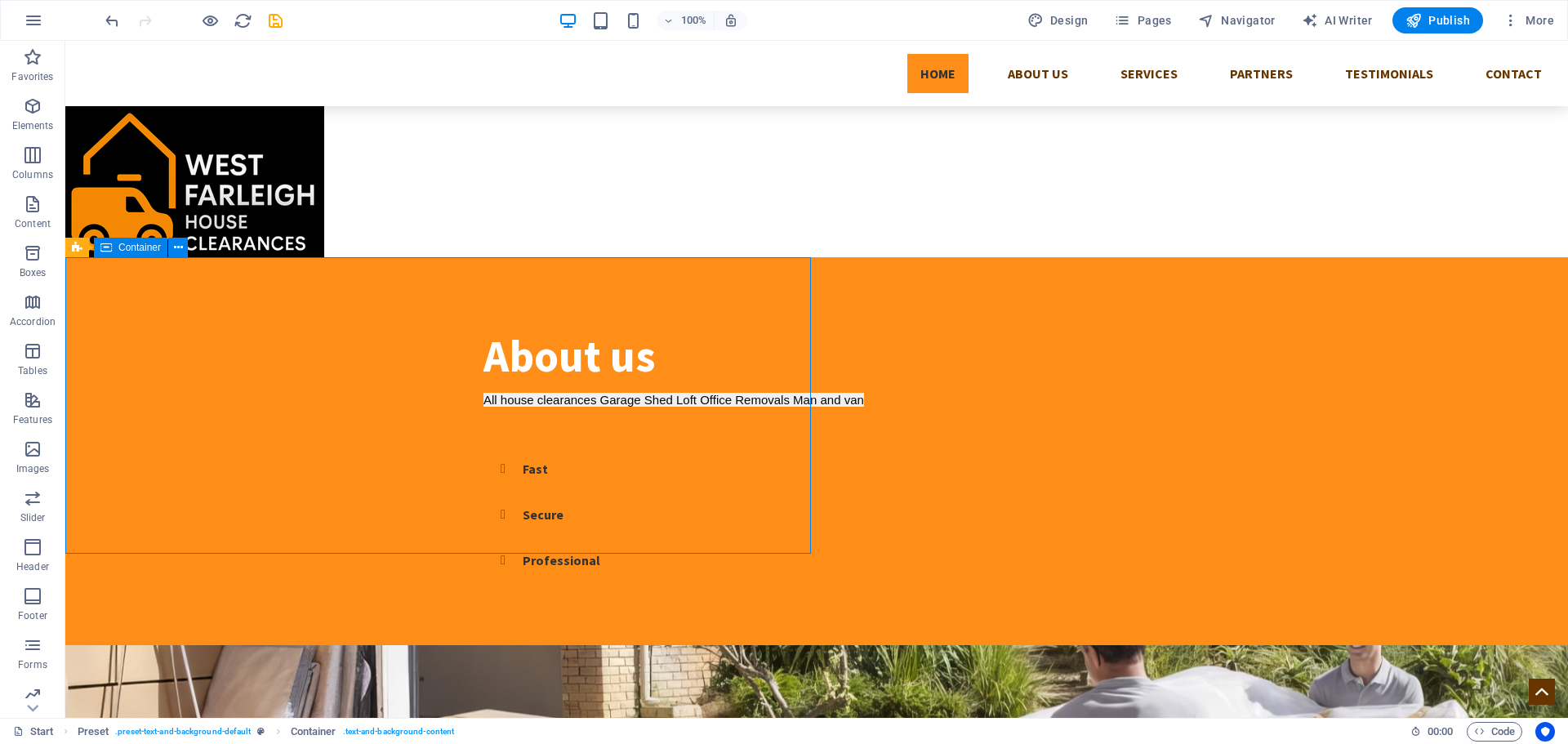 click on "About us  All house clearances Garage Shed Loft Office Removals Man and van  Fast Secure Professional" at bounding box center [817, 451] 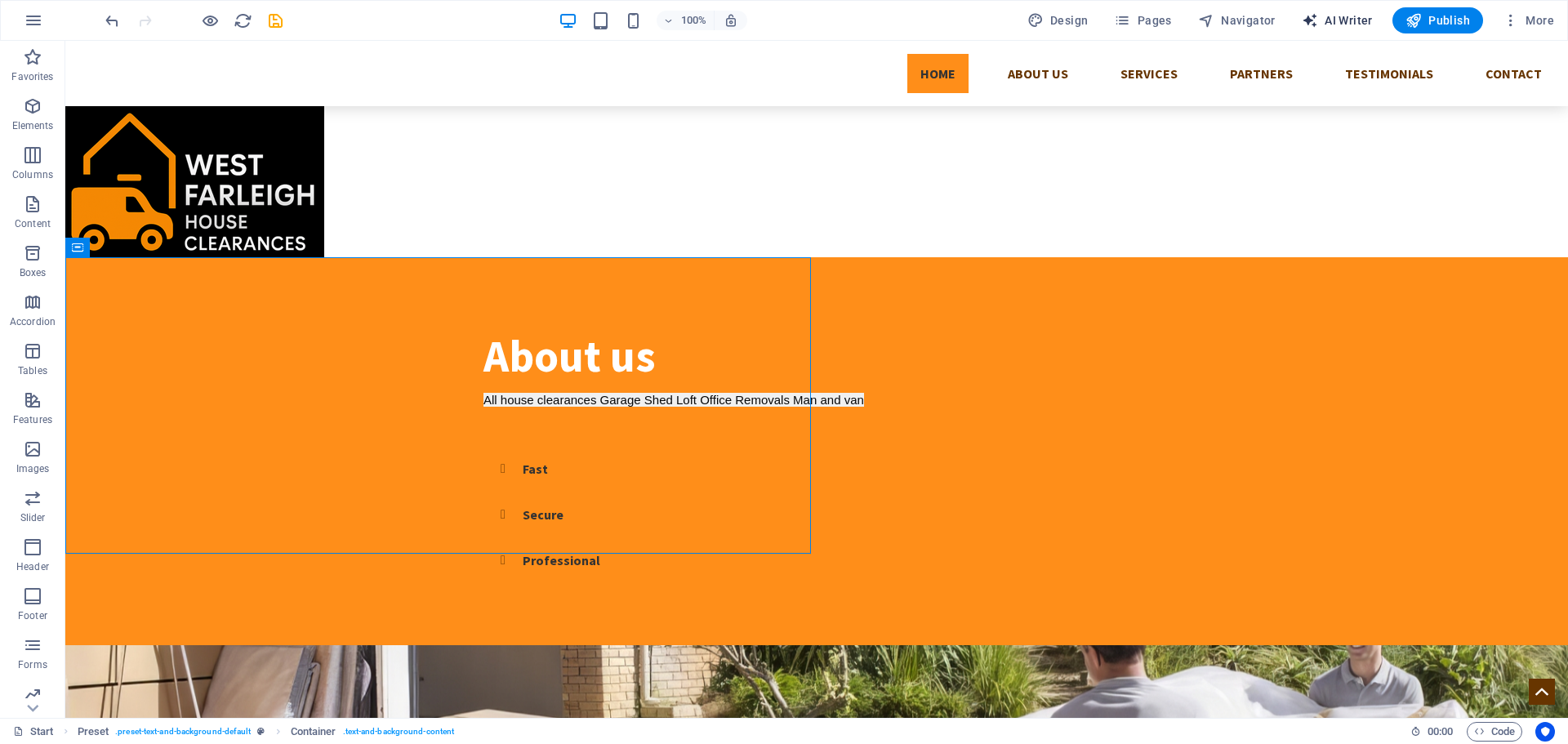 click on "AI Writer" at bounding box center [1337, 20] 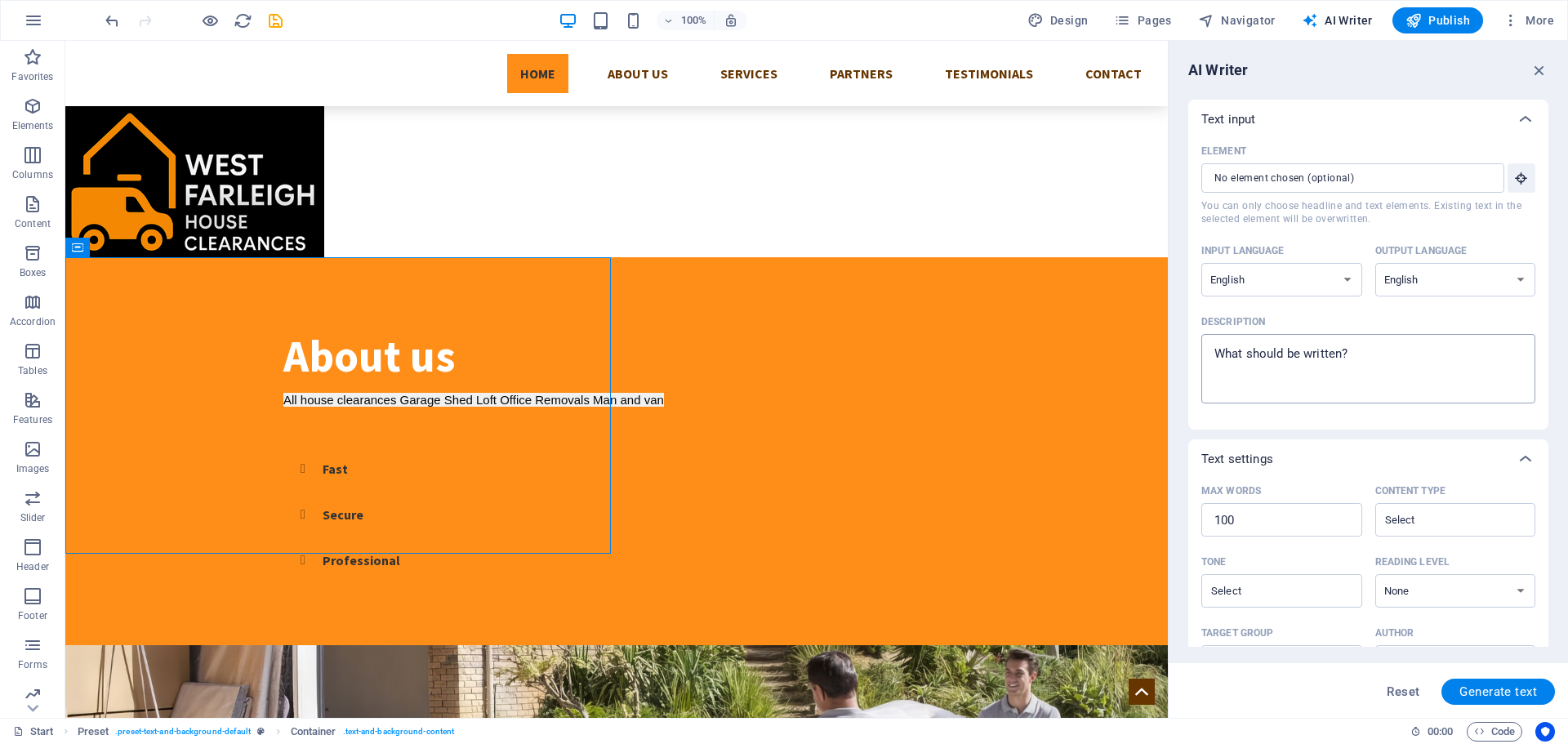 type on "x" 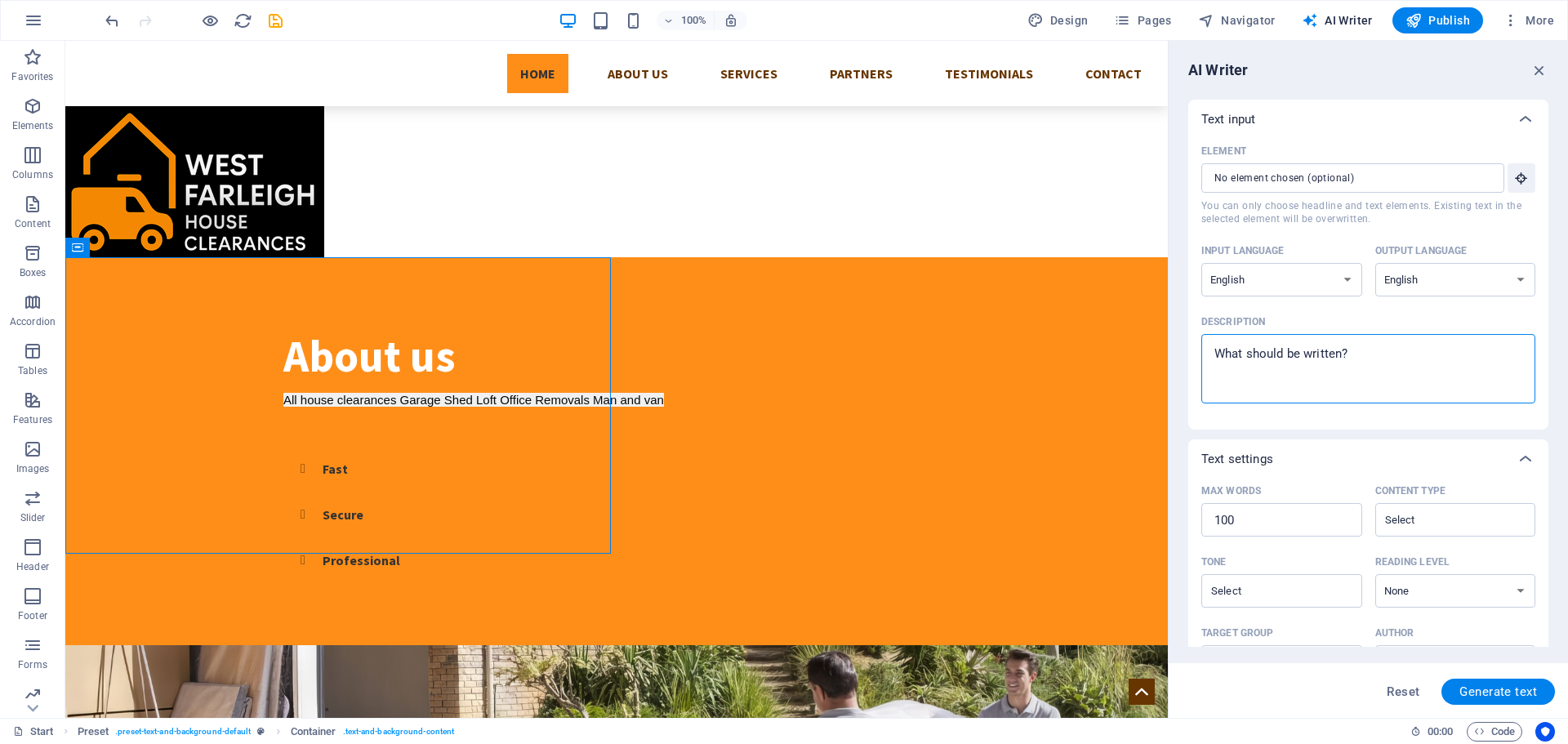 paste on "All house clearances
Garage
Shed
Loft
Office
Removals
Man and van" 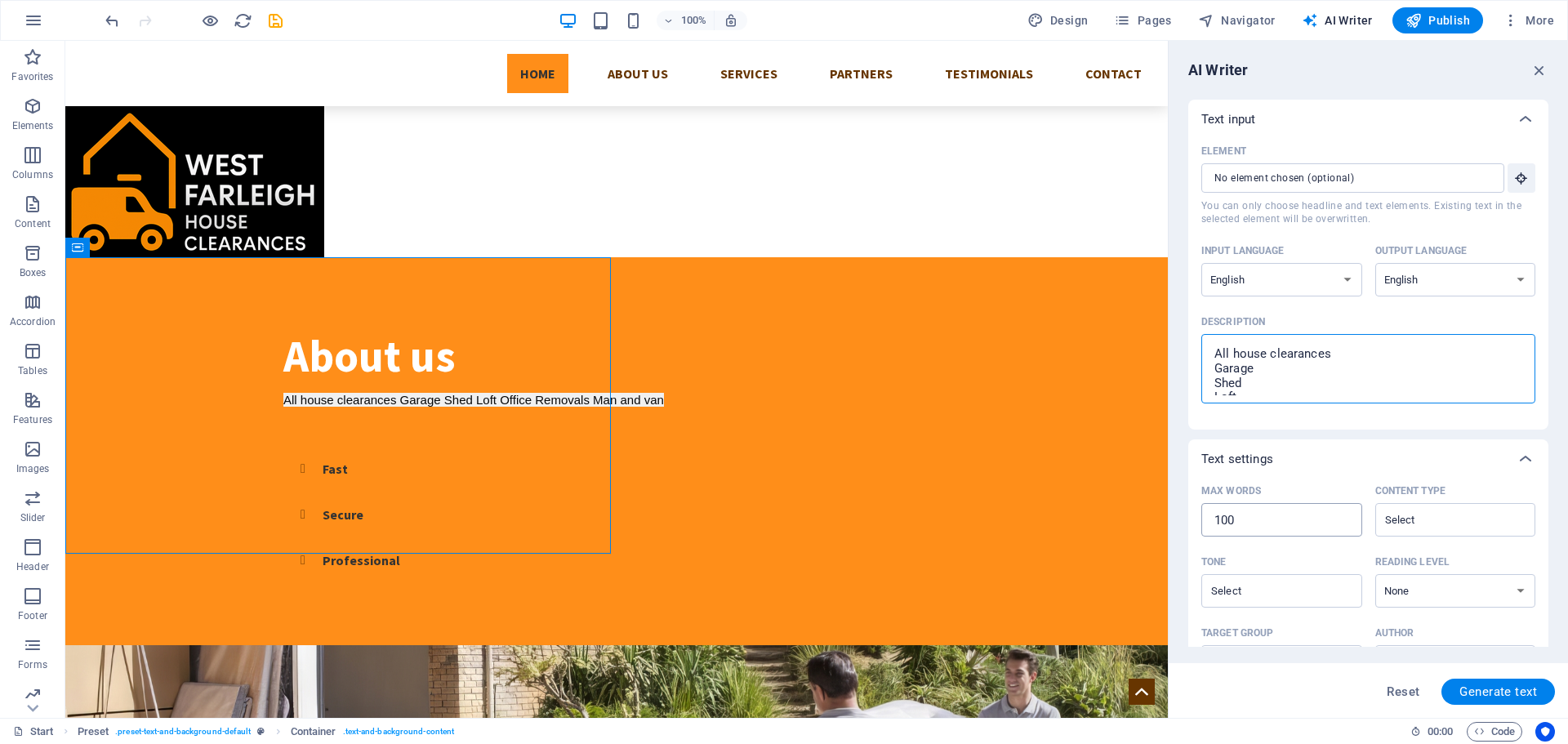 scroll, scrollTop: 68, scrollLeft: 0, axis: vertical 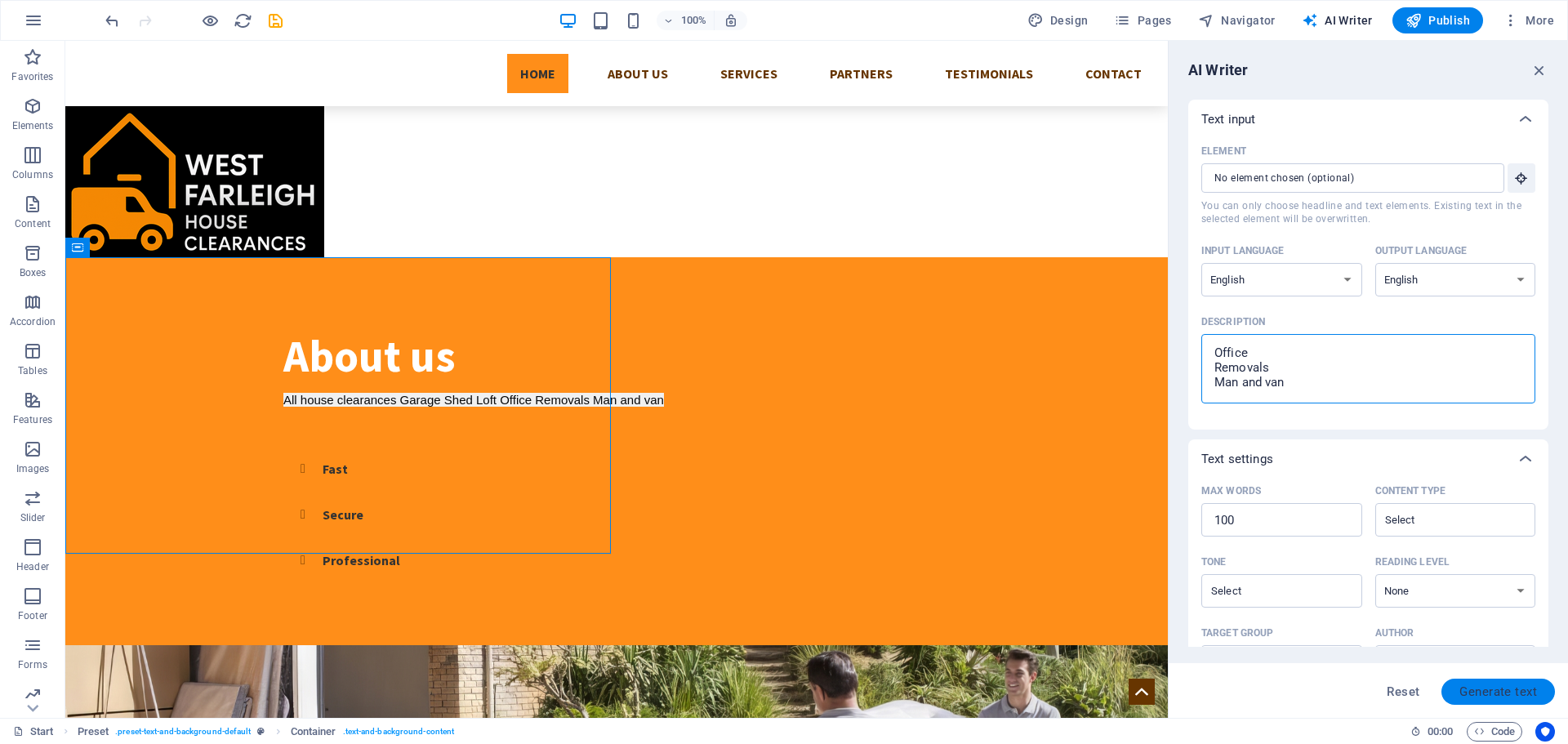 type on "All house clearances
Garage
Shed
Loft
Office
Removals
Man and van" 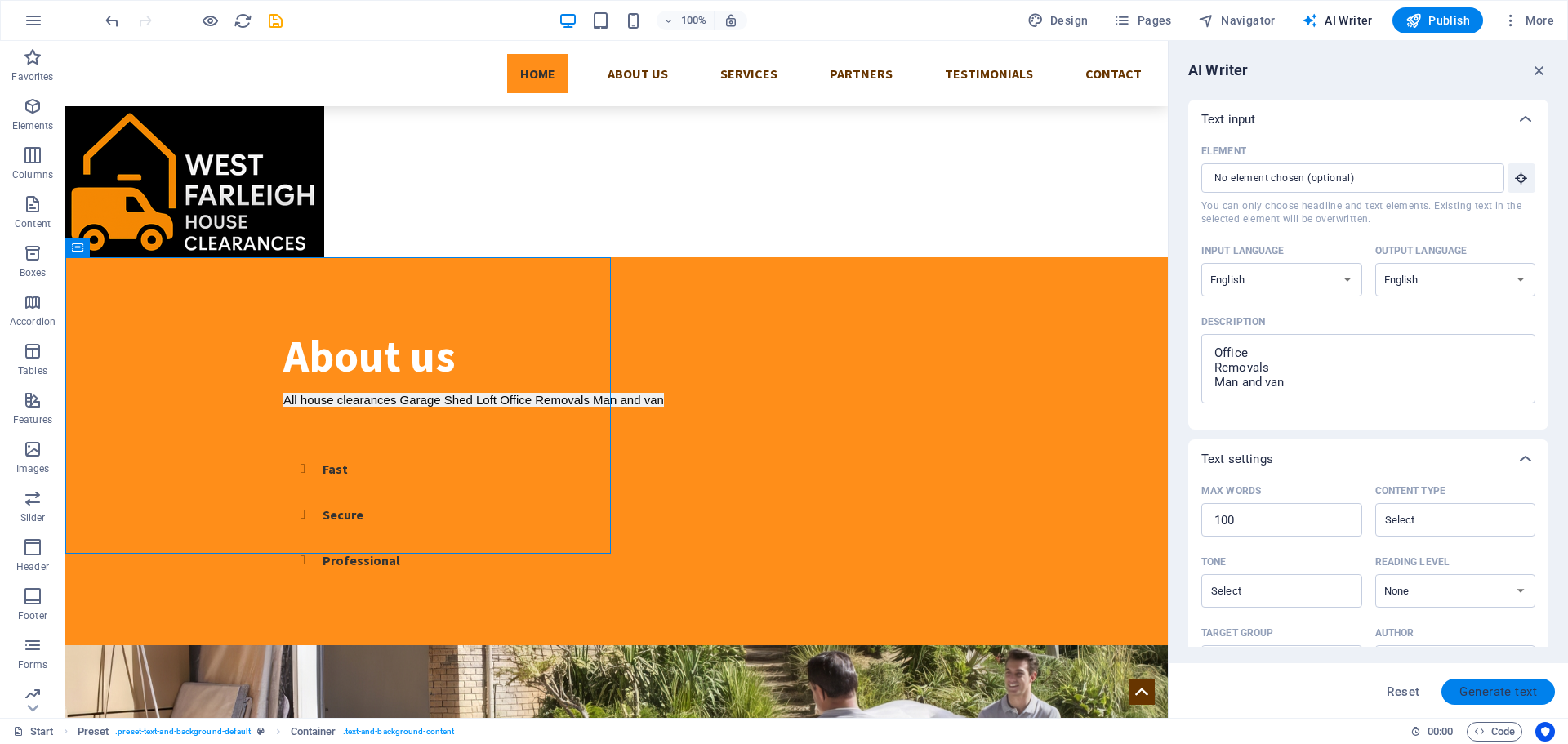 click on "Generate text" at bounding box center (1498, 692) 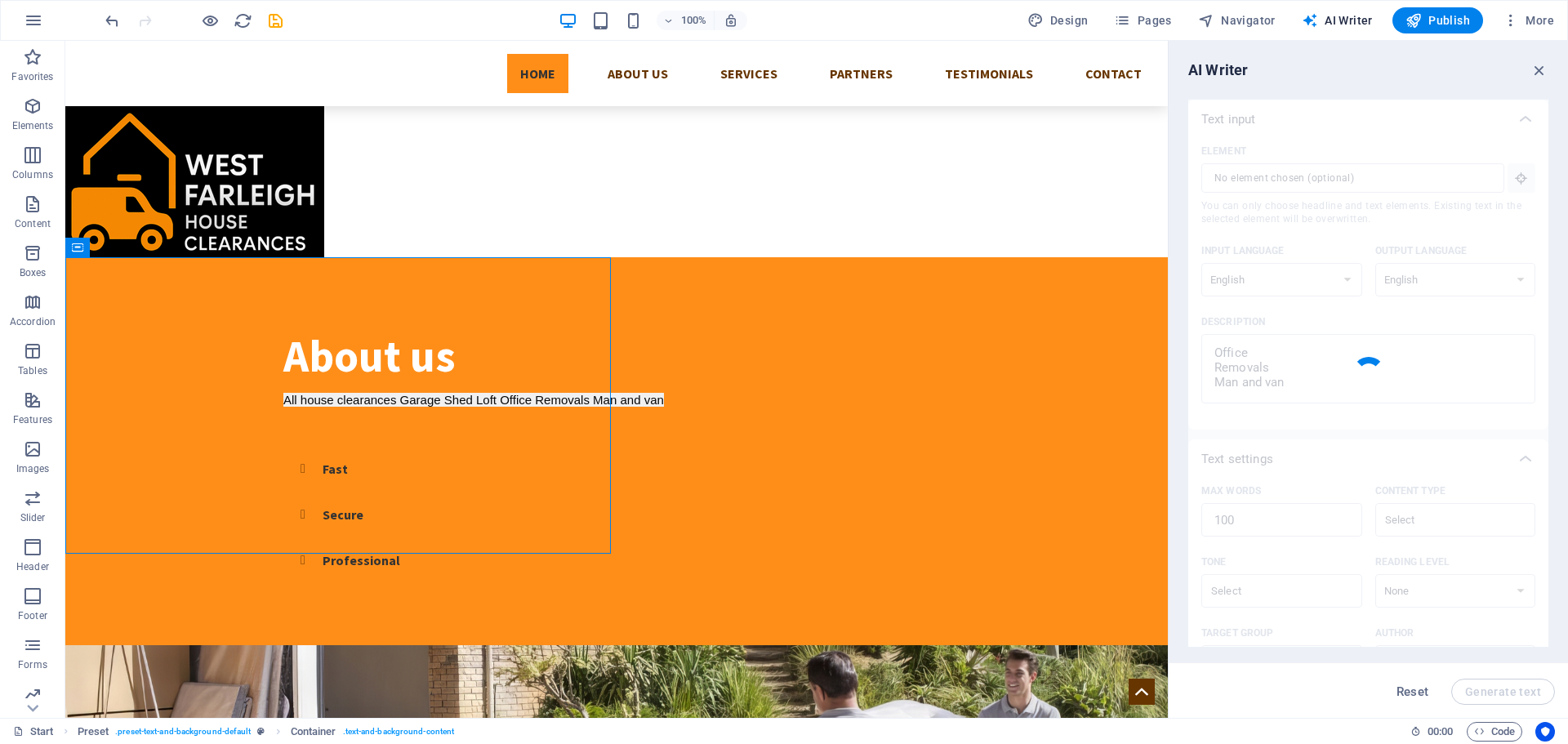 type on "x" 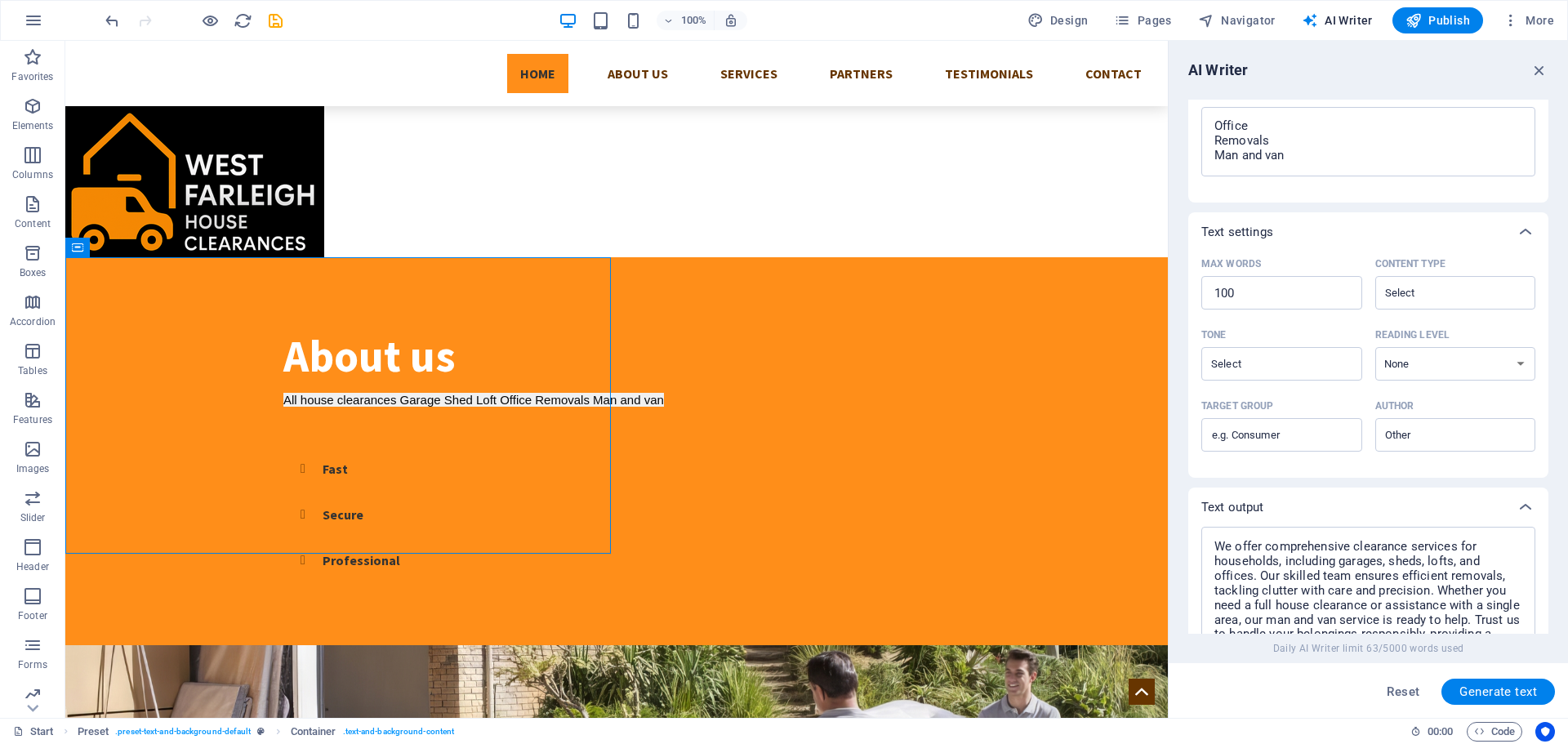 scroll, scrollTop: 387, scrollLeft: 0, axis: vertical 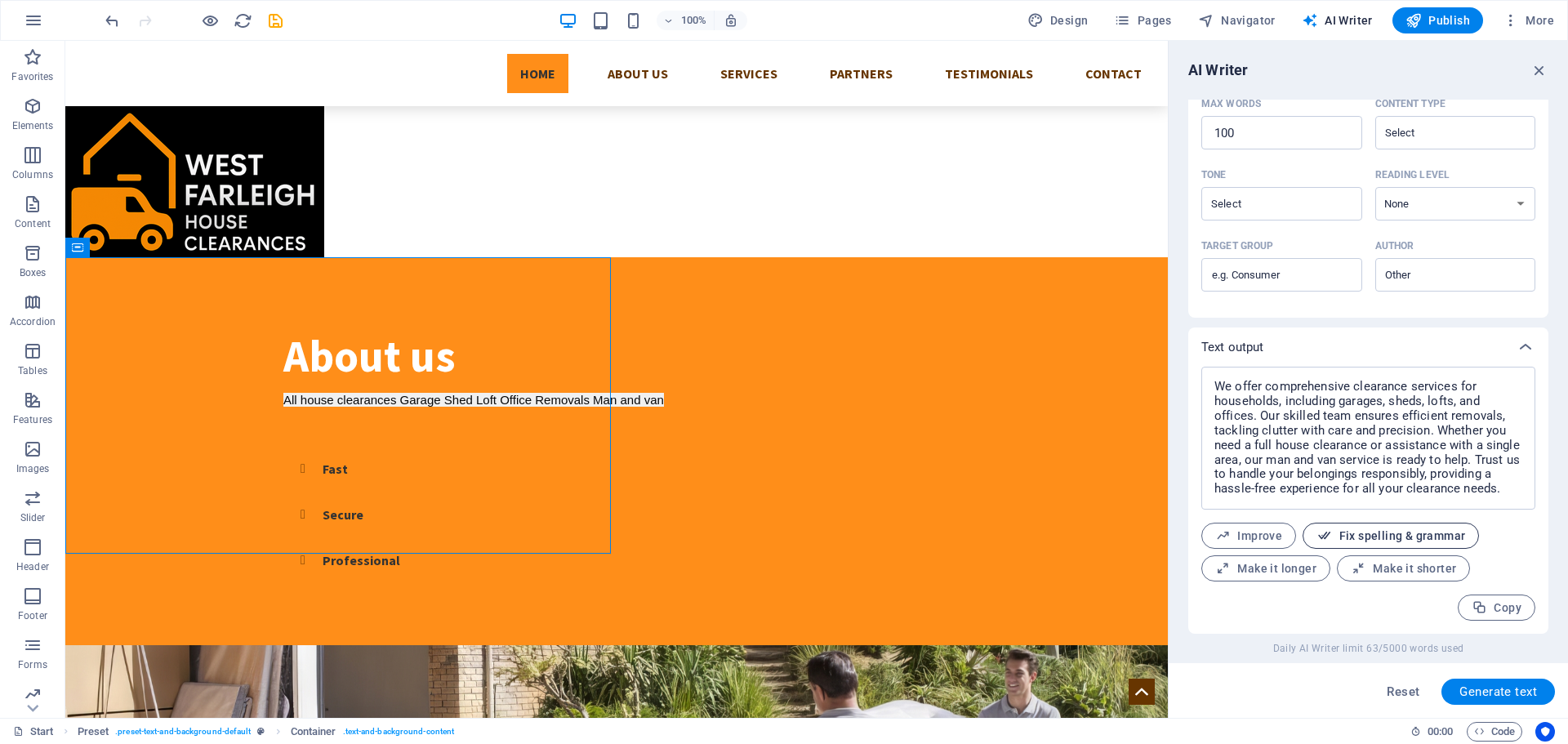 click on "Fix spelling & grammar" at bounding box center [1391, 536] 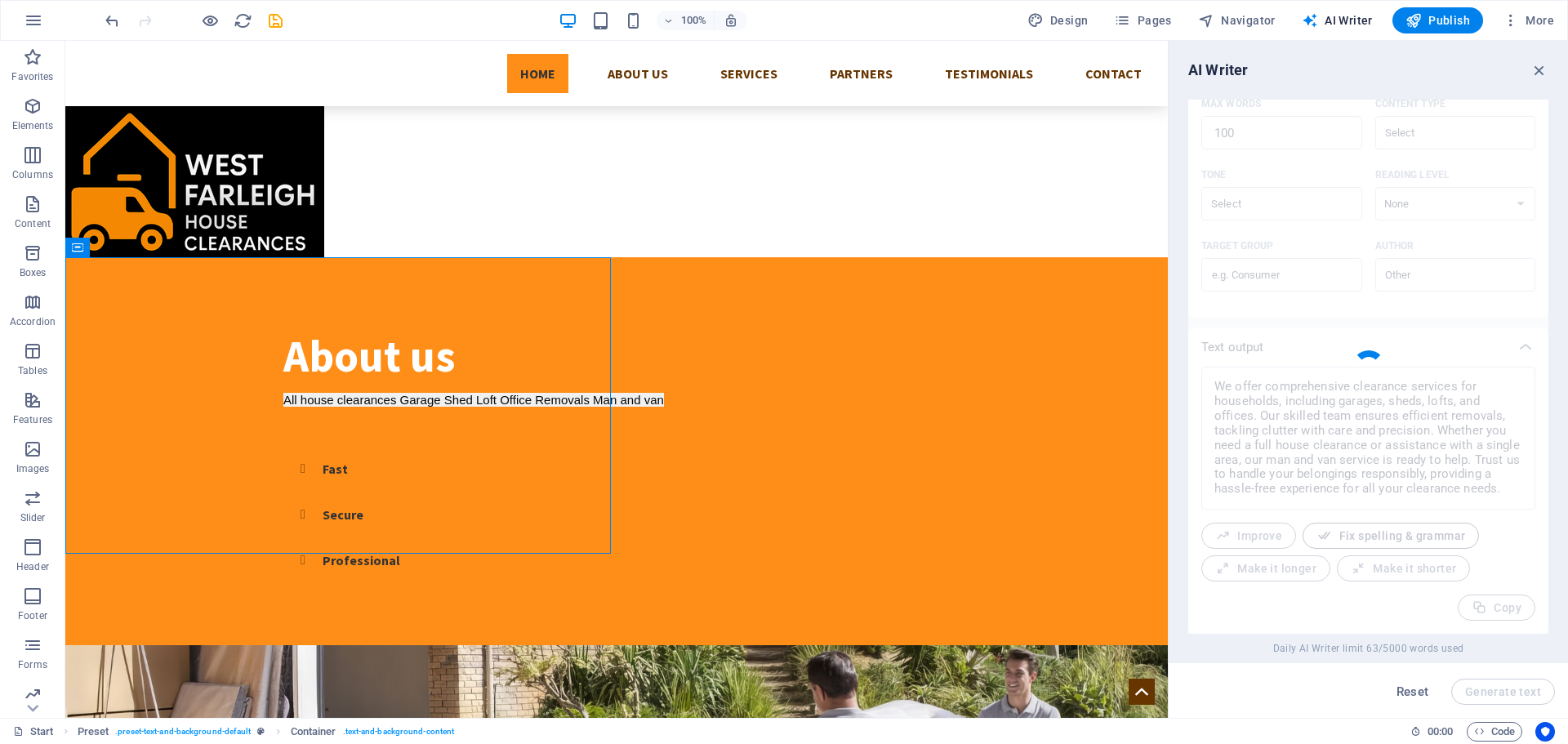 type on "x" 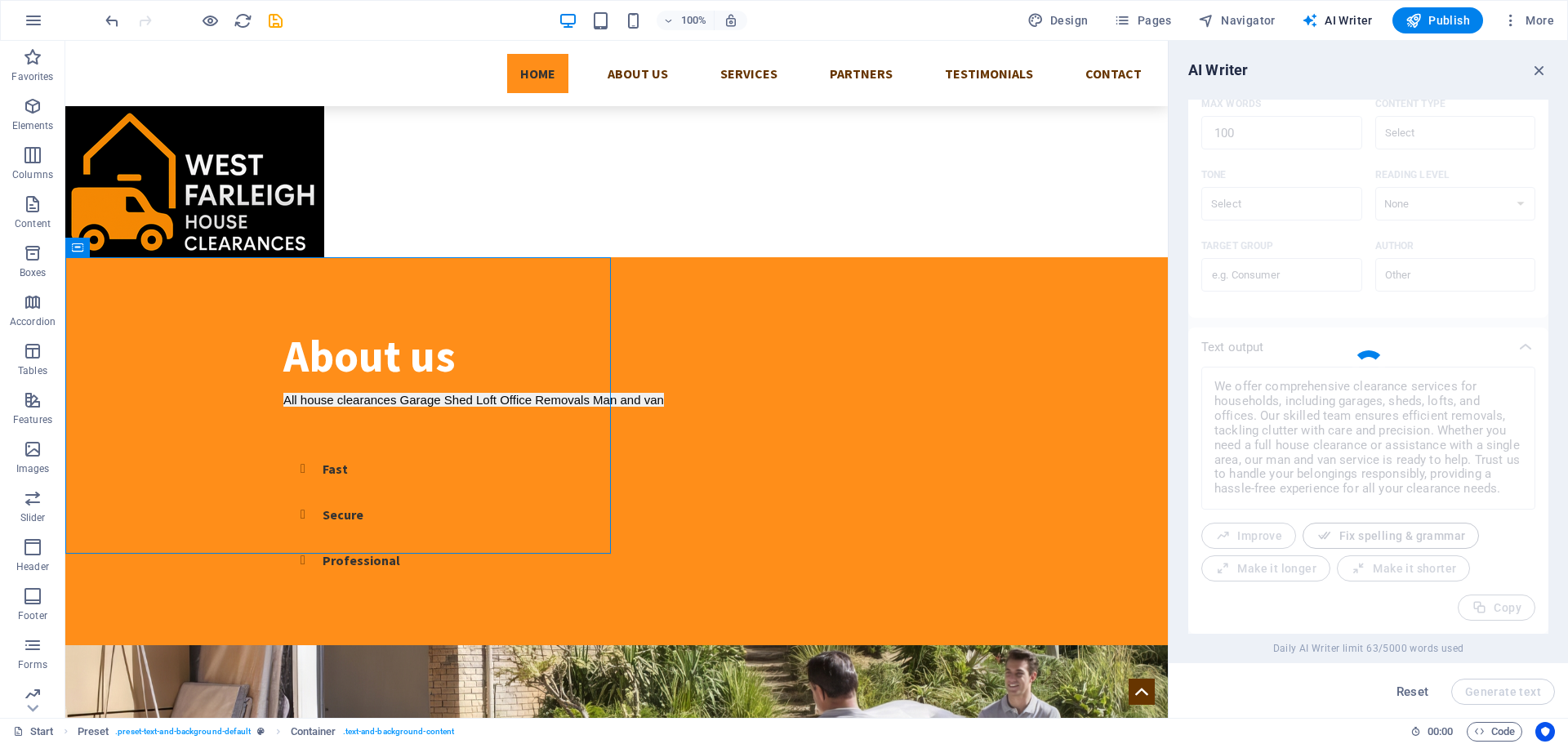 type on "We offer comprehensive clearance services for households, including garages, sheds, lofts, and offices. Our skilled team ensures efficient removals, tackling clutter with care and precision. Whether you need a full house clearance or assistance with a single area, our man-and-van service is ready to help. Trust us to handle your belongings responsibly, providing a hassle-free experience for all your clearance needs." 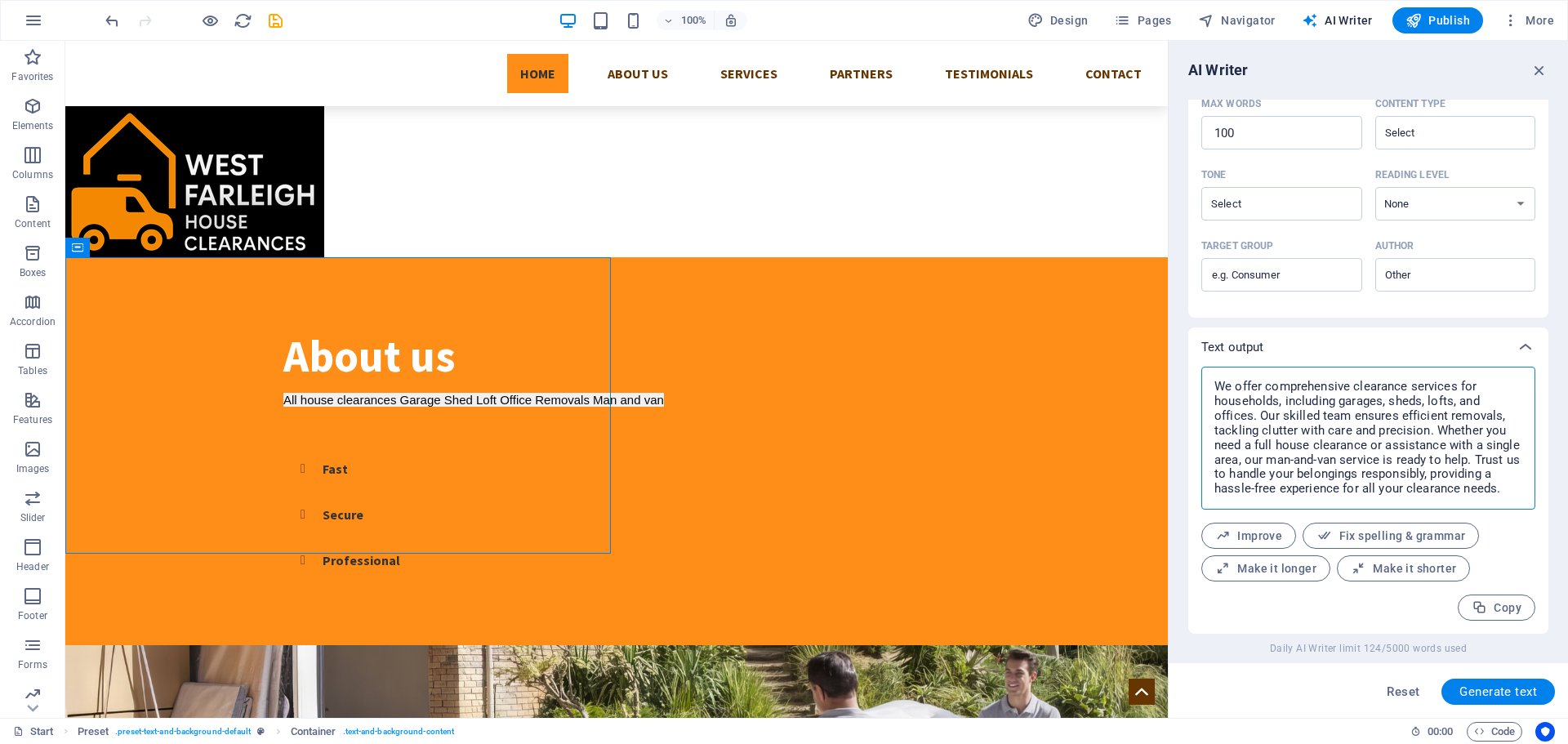 drag, startPoint x: 1501, startPoint y: 485, endPoint x: 1214, endPoint y: 382, distance: 304.9229 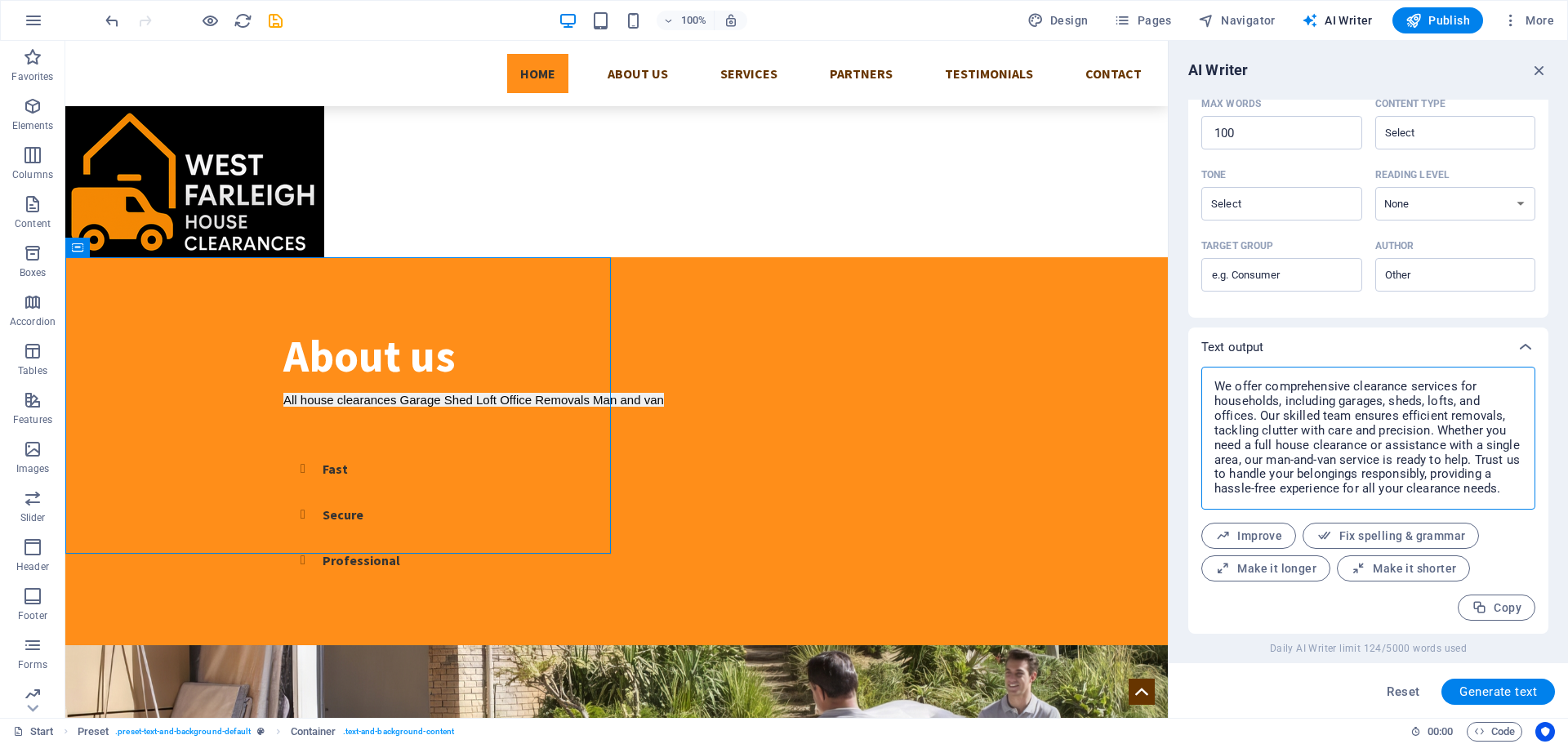 click on "We offer comprehensive clearance services for households, including garages, sheds, lofts, and offices. Our skilled team ensures efficient removals, tackling clutter with care and precision. Whether you need a full house clearance or assistance with a single area, our man-and-van service is ready to help. Trust us to handle your belongings responsibly, providing a hassle-free experience for all your clearance needs." at bounding box center [1368, 438] 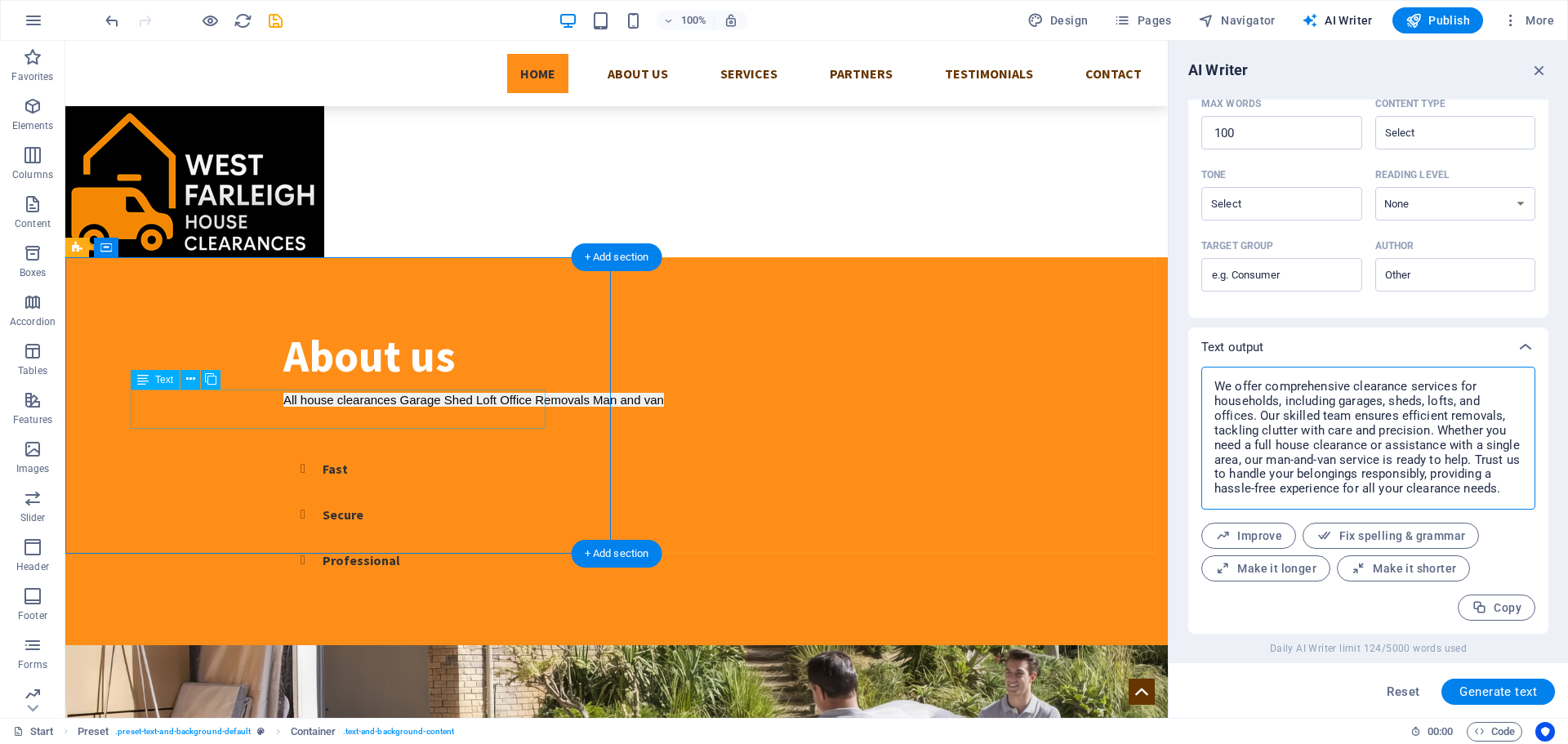 type on "x" 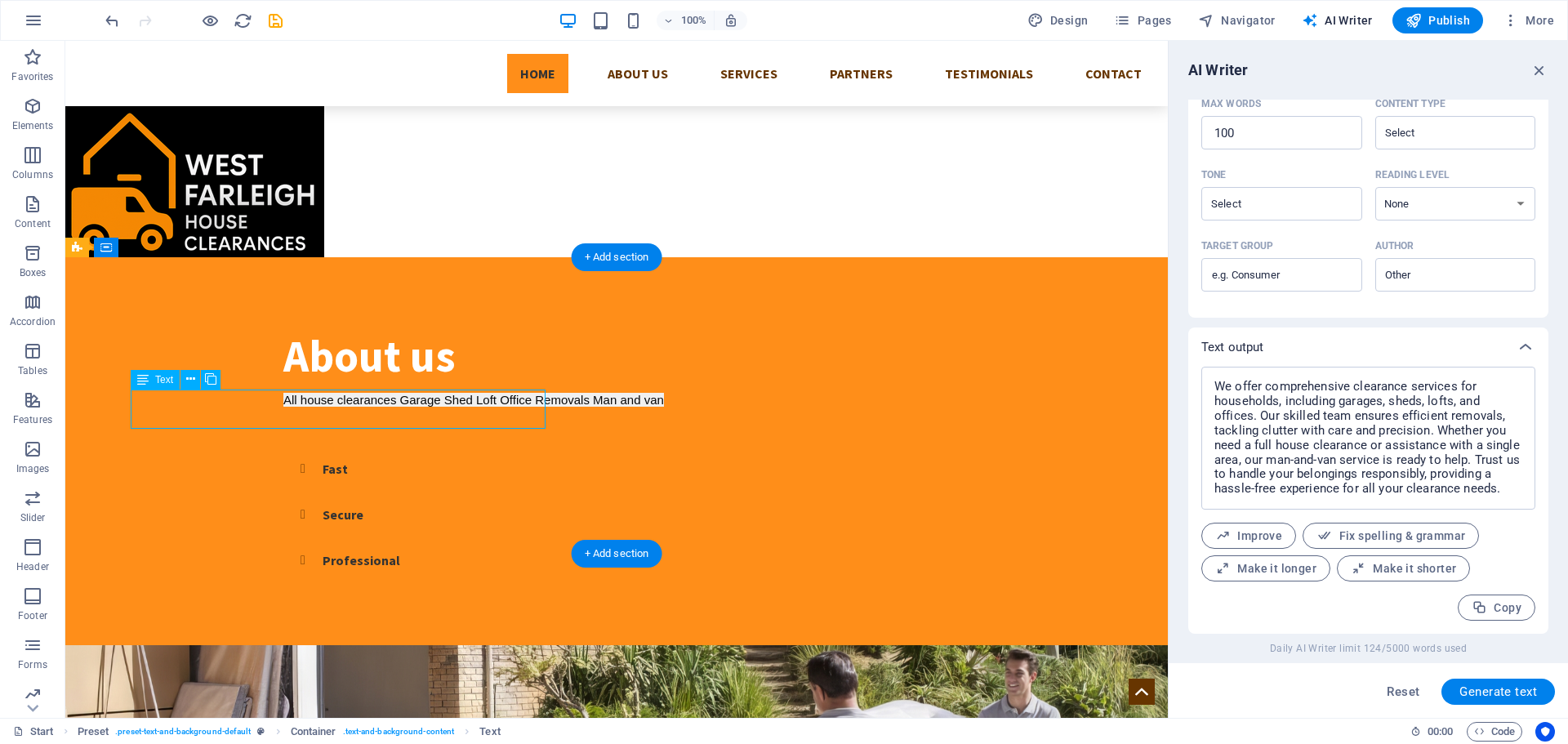 click on "All house clearances Garage Shed Loft Office Removals Man and van" at bounding box center [617, 409] 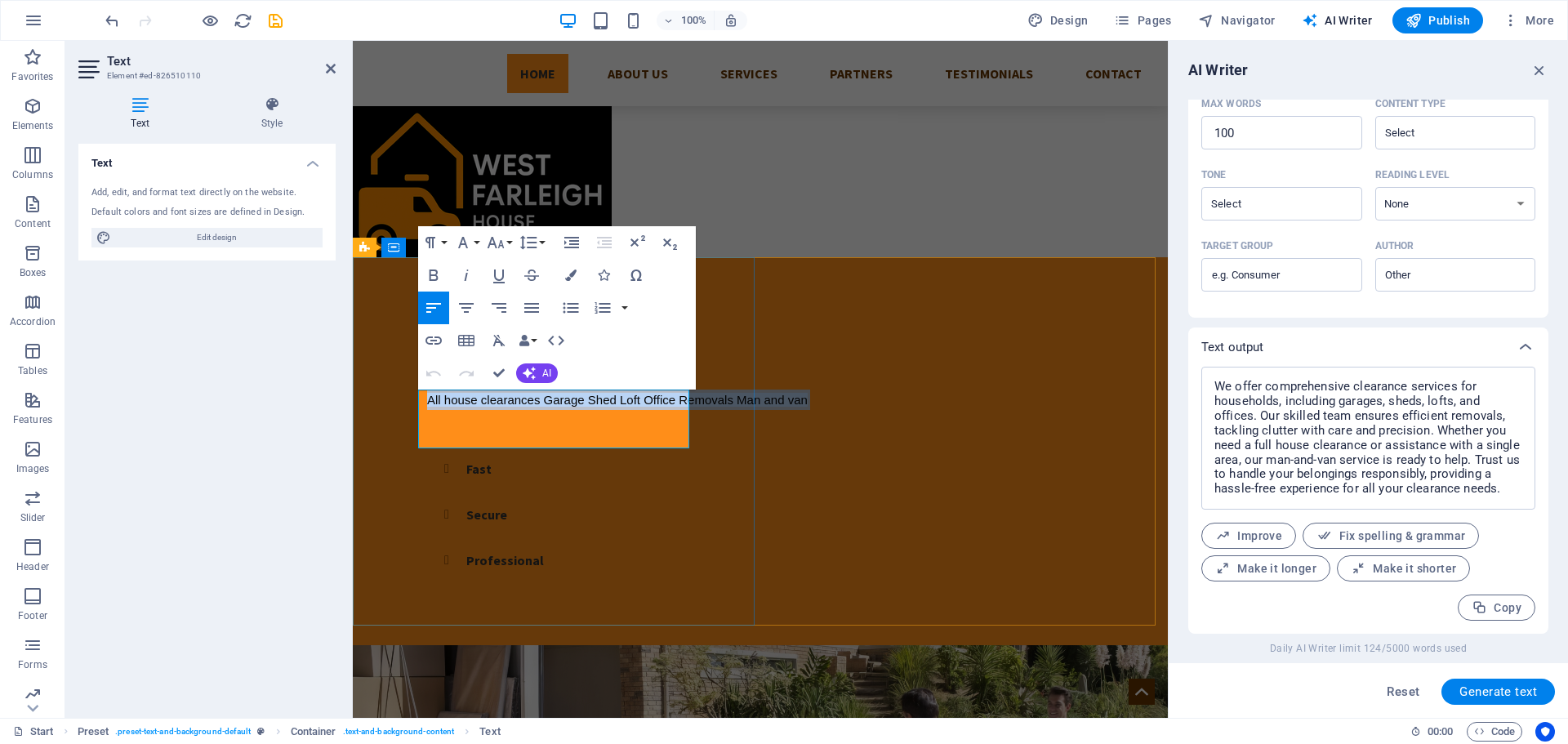 click on "All house clearances Garage Shed Loft Office Removals Man and van" at bounding box center [617, 399] 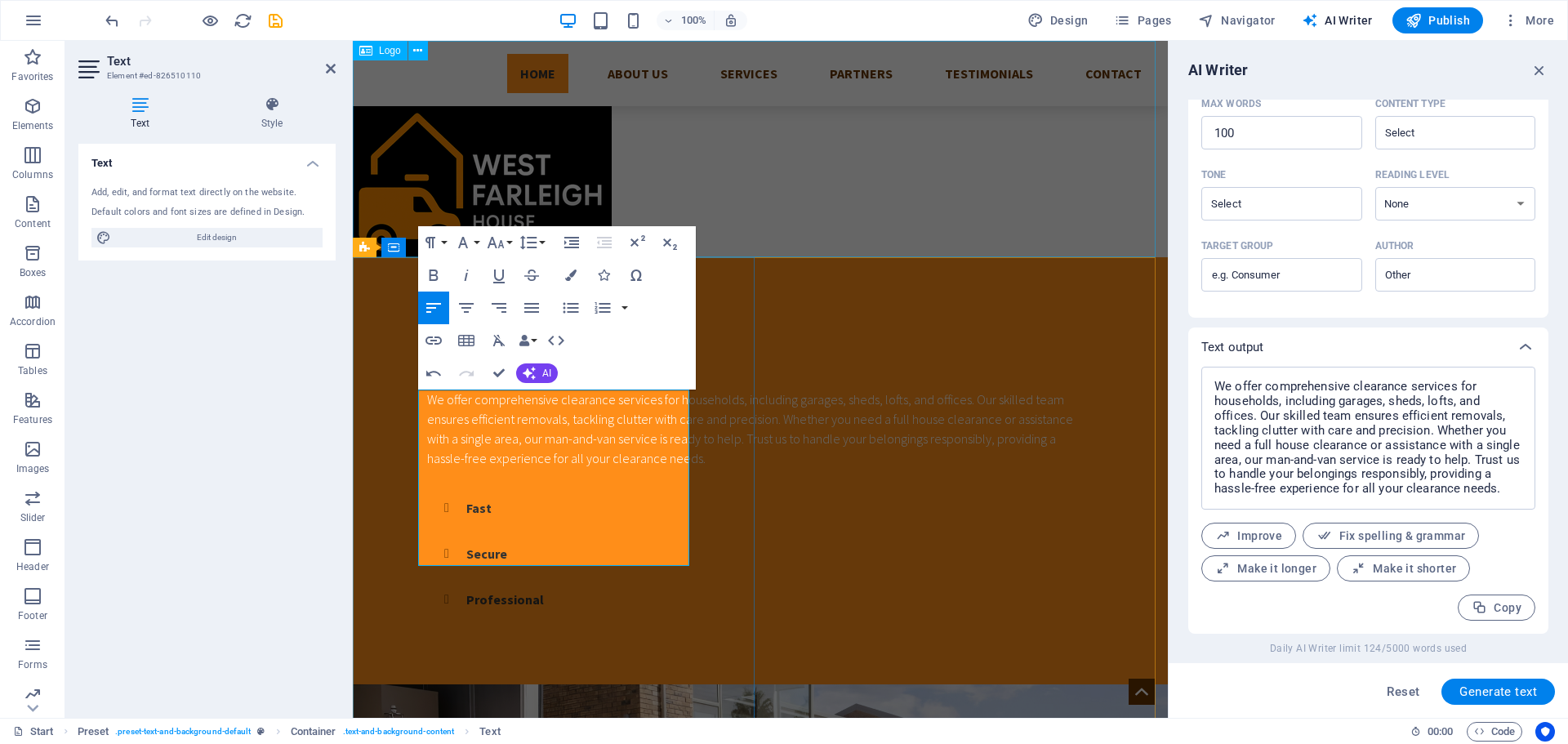 scroll, scrollTop: 5892, scrollLeft: 2, axis: both 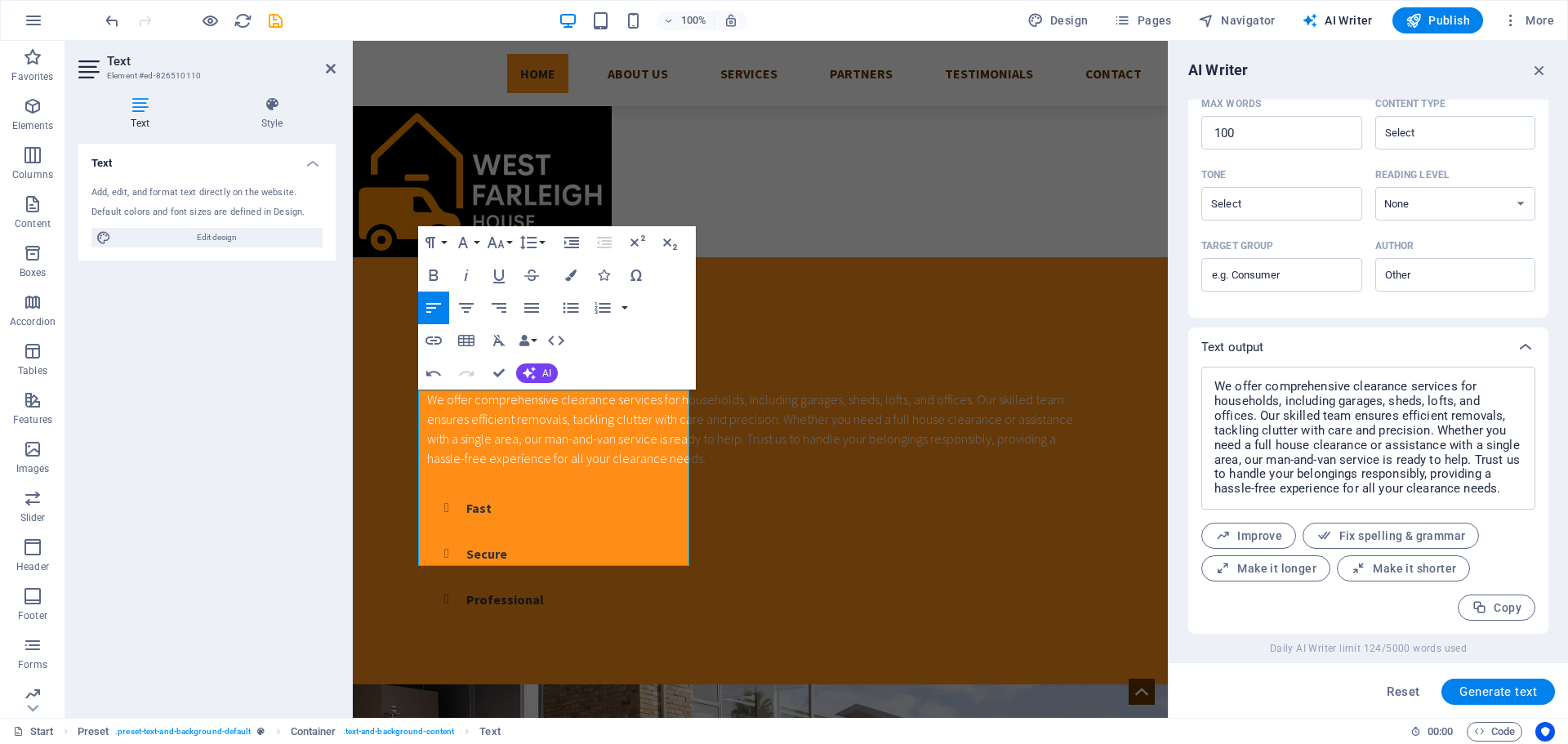 click at bounding box center (760, 927) 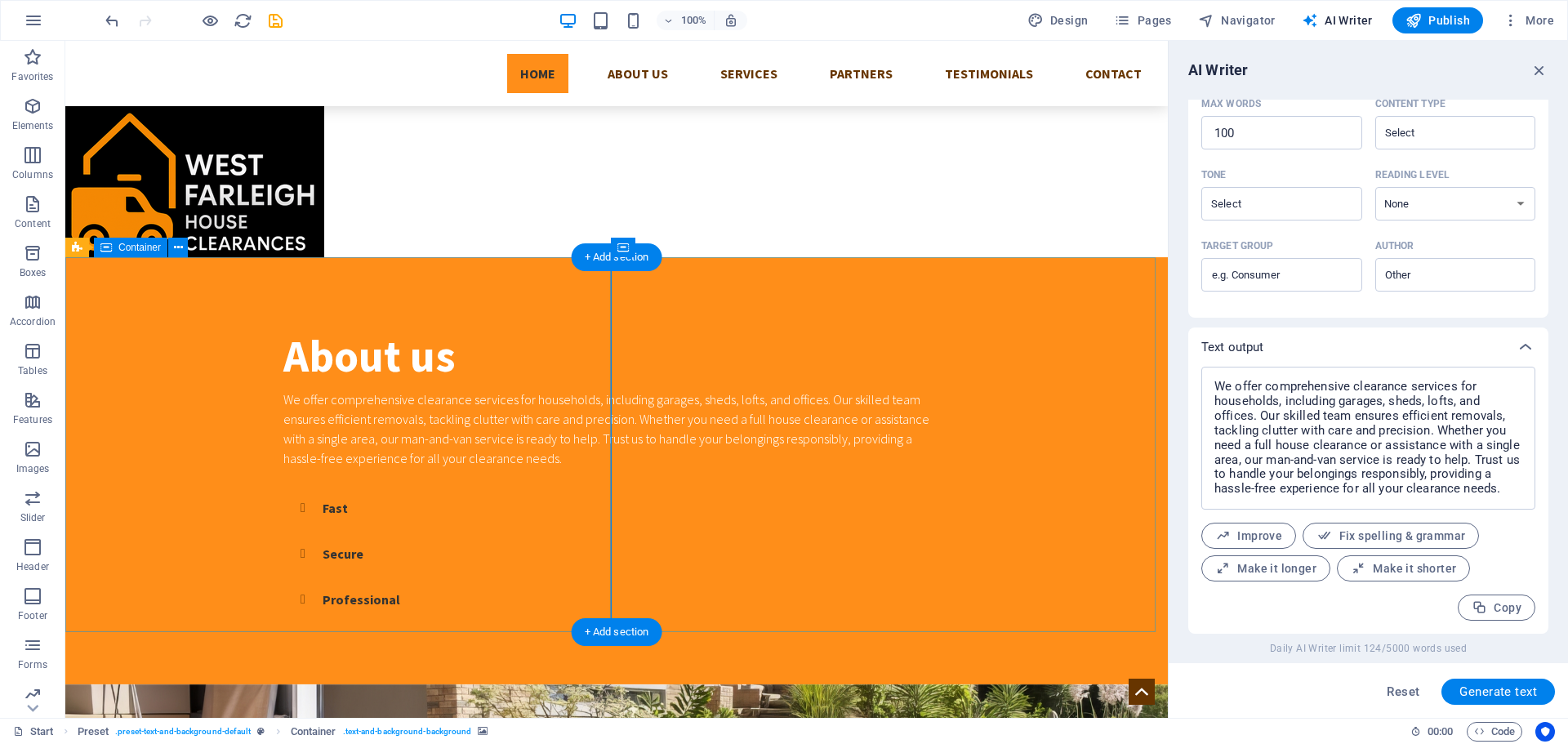 click on "About us  We offer comprehensive clearance services for households, including garages, sheds, lofts, and offices. Our skilled team ensures efficient removals, tackling clutter with care and precision. Whether you need a full house clearance or assistance with a single area, our man-and-van service is ready to help. Trust us to handle your belongings responsibly, providing a hassle-free experience for all your clearance needs. Fast Secure Professional" at bounding box center [617, 470] 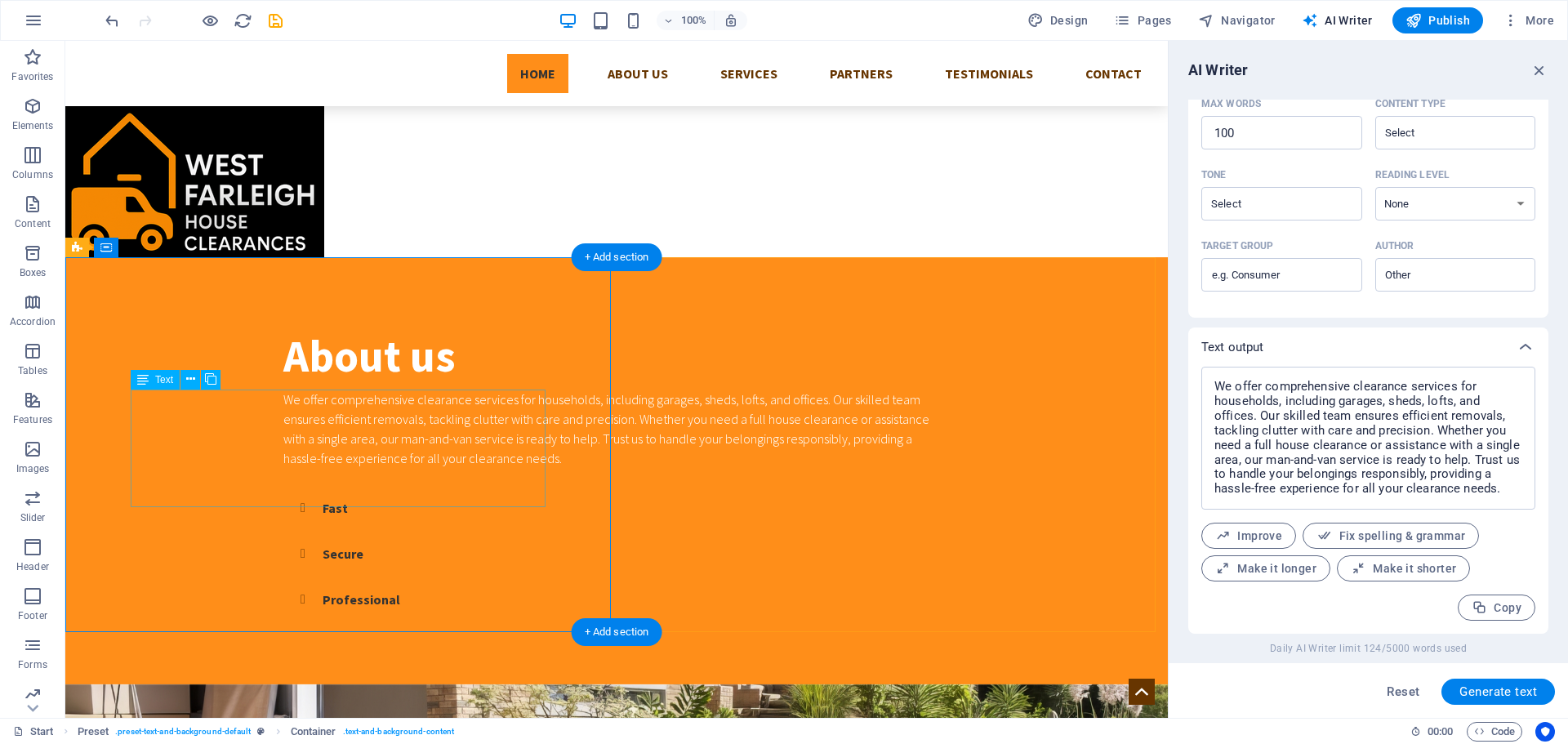 click on "We offer comprehensive clearance services for households, including garages, sheds, lofts, and offices. Our skilled team ensures efficient removals, tackling clutter with care and precision. Whether you need a full house clearance or assistance with a single area, our man-and-van service is ready to help. Trust us to handle your belongings responsibly, providing a hassle-free experience for all your clearance needs." at bounding box center (617, 429) 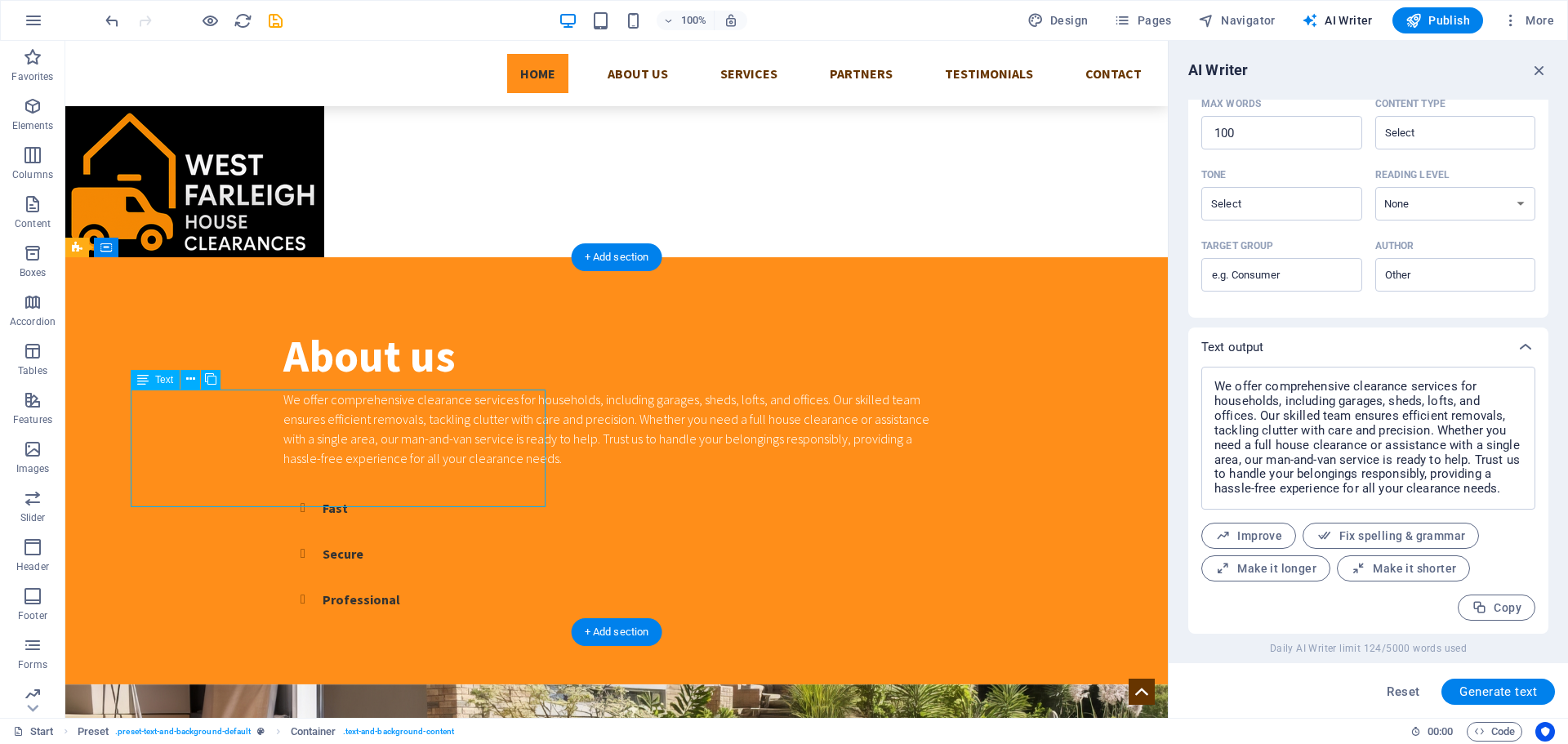 click on "We offer comprehensive clearance services for households, including garages, sheds, lofts, and offices. Our skilled team ensures efficient removals, tackling clutter with care and precision. Whether you need a full house clearance or assistance with a single area, our man-and-van service is ready to help. Trust us to handle your belongings responsibly, providing a hassle-free experience for all your clearance needs." at bounding box center [617, 429] 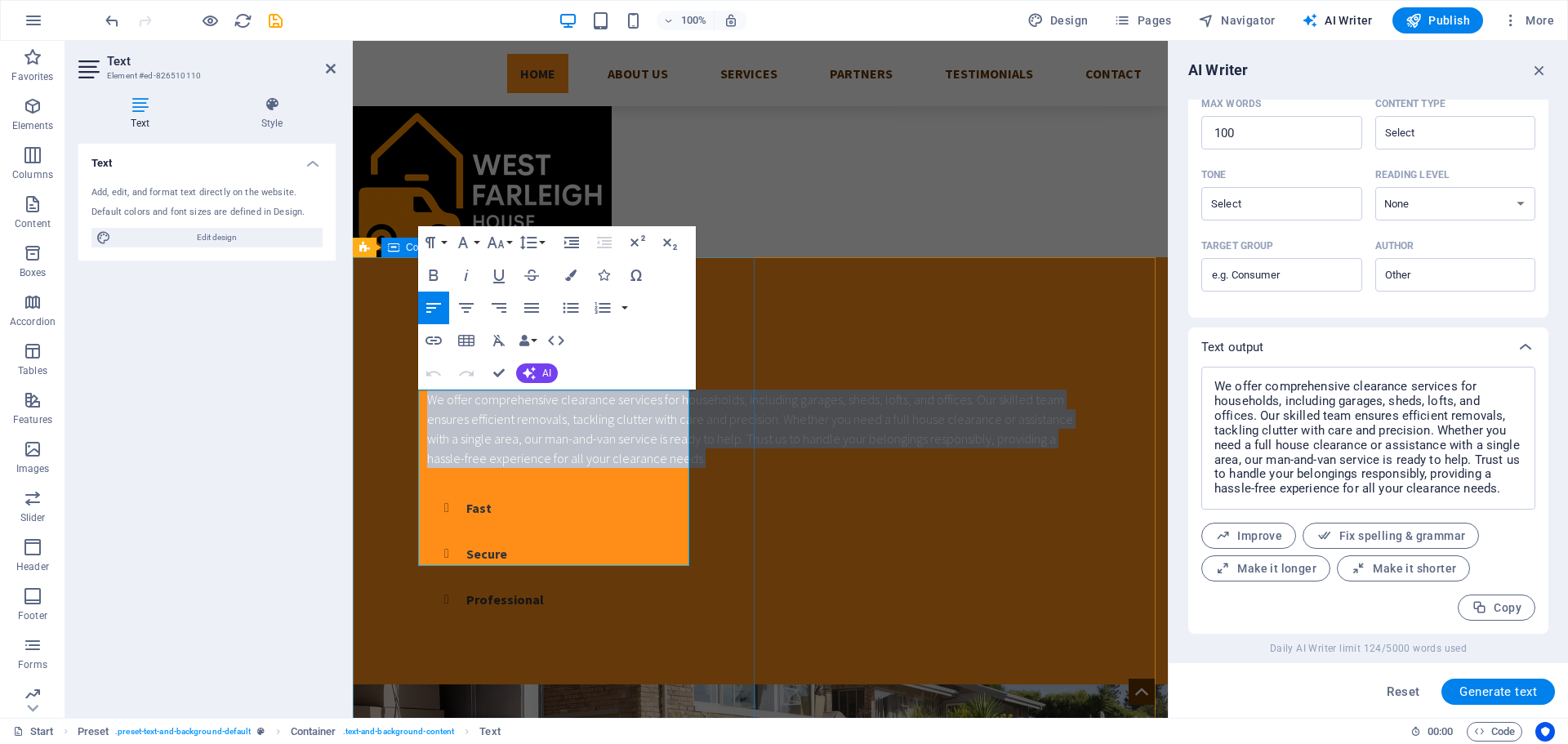 drag, startPoint x: 561, startPoint y: 558, endPoint x: 410, endPoint y: 395, distance: 222.1936 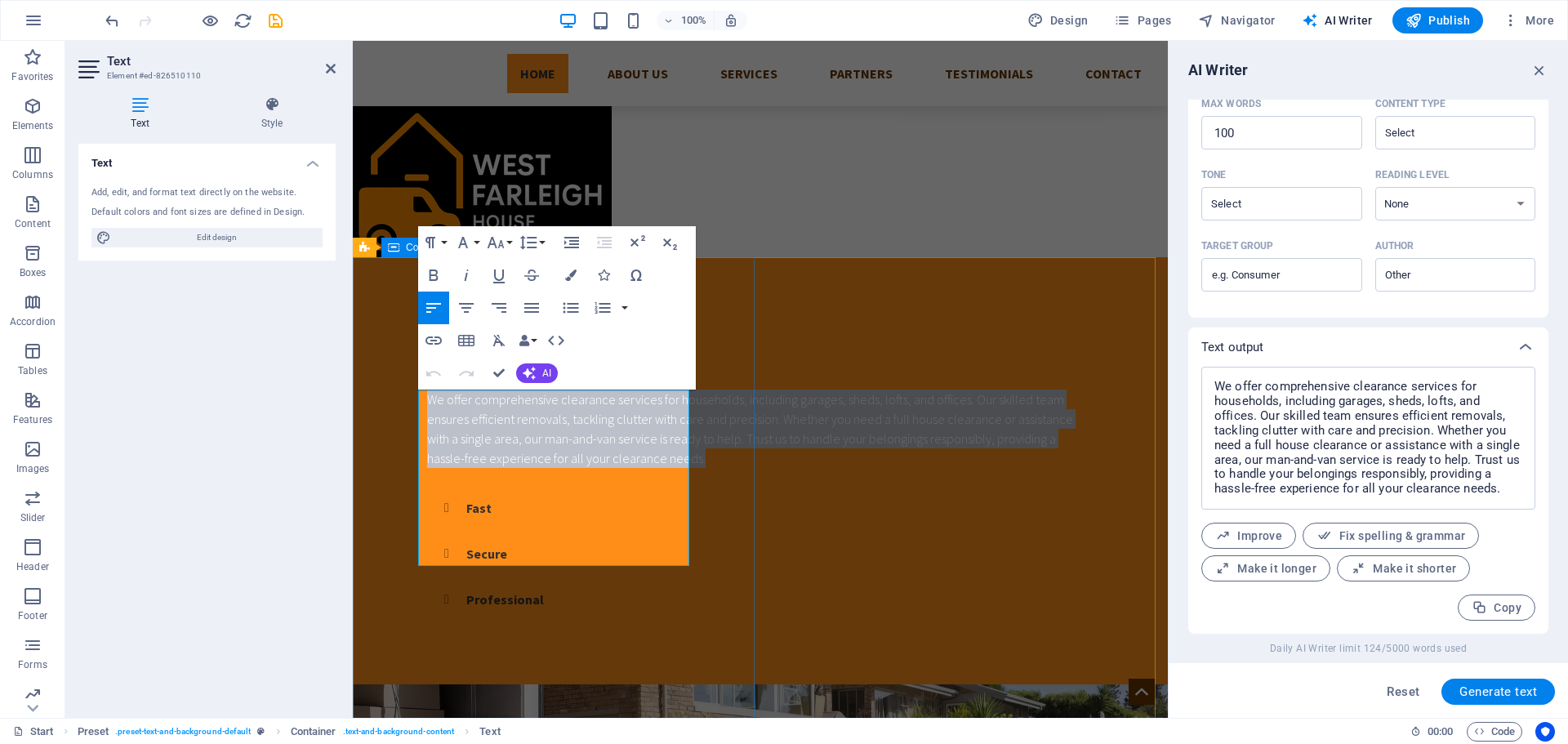 click on "About us  We offer comprehensive clearance services for households, including garages, sheds, lofts, and offices. Our skilled team ensures efficient removals, tackling clutter with care and precision. Whether you need a full house clearance or assistance with a single area, our man-and-van service is ready to help. Trust us to handle your belongings responsibly, providing a hassle-free experience for all your clearance needs. Fast Secure Professional" at bounding box center [760, 470] 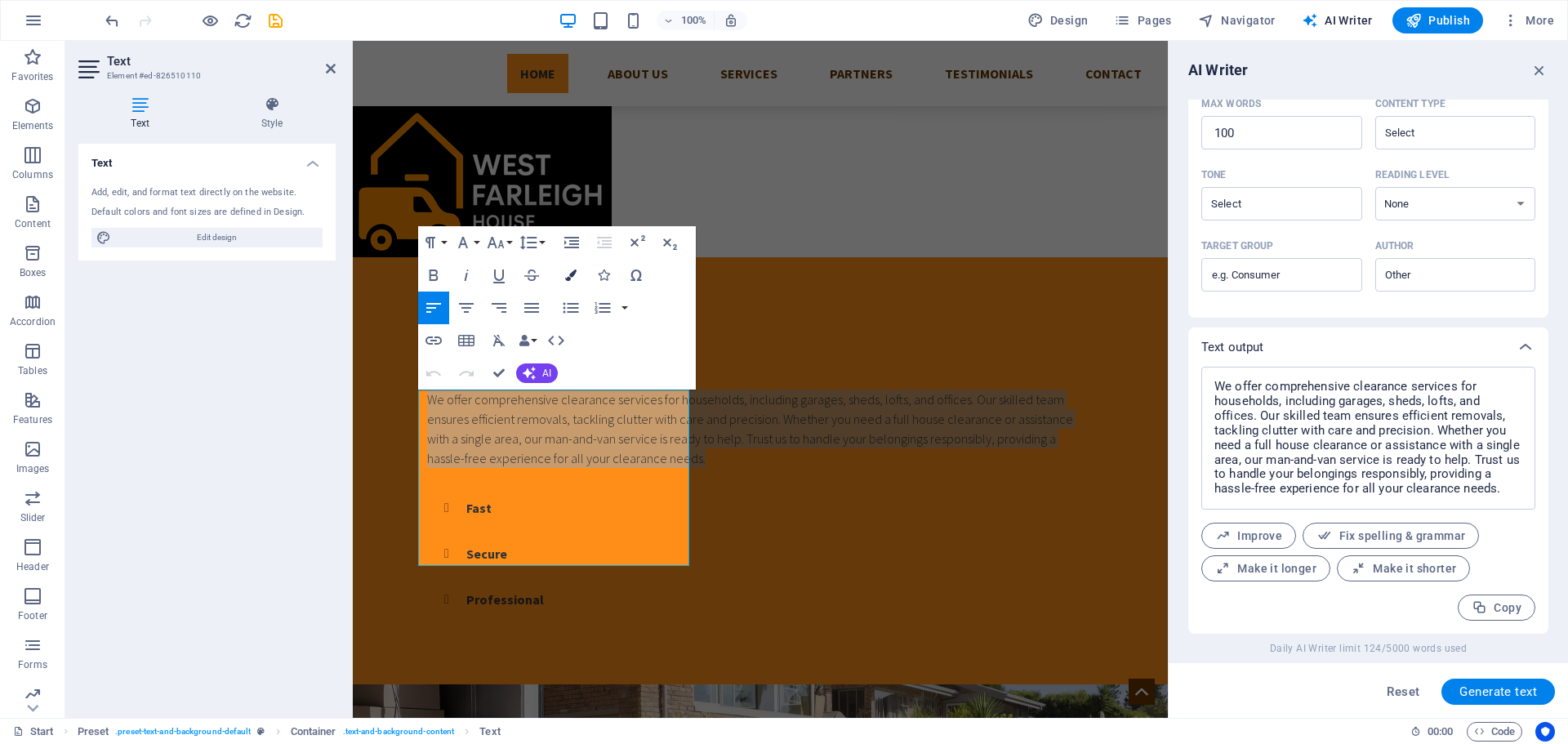 click at bounding box center [571, 275] 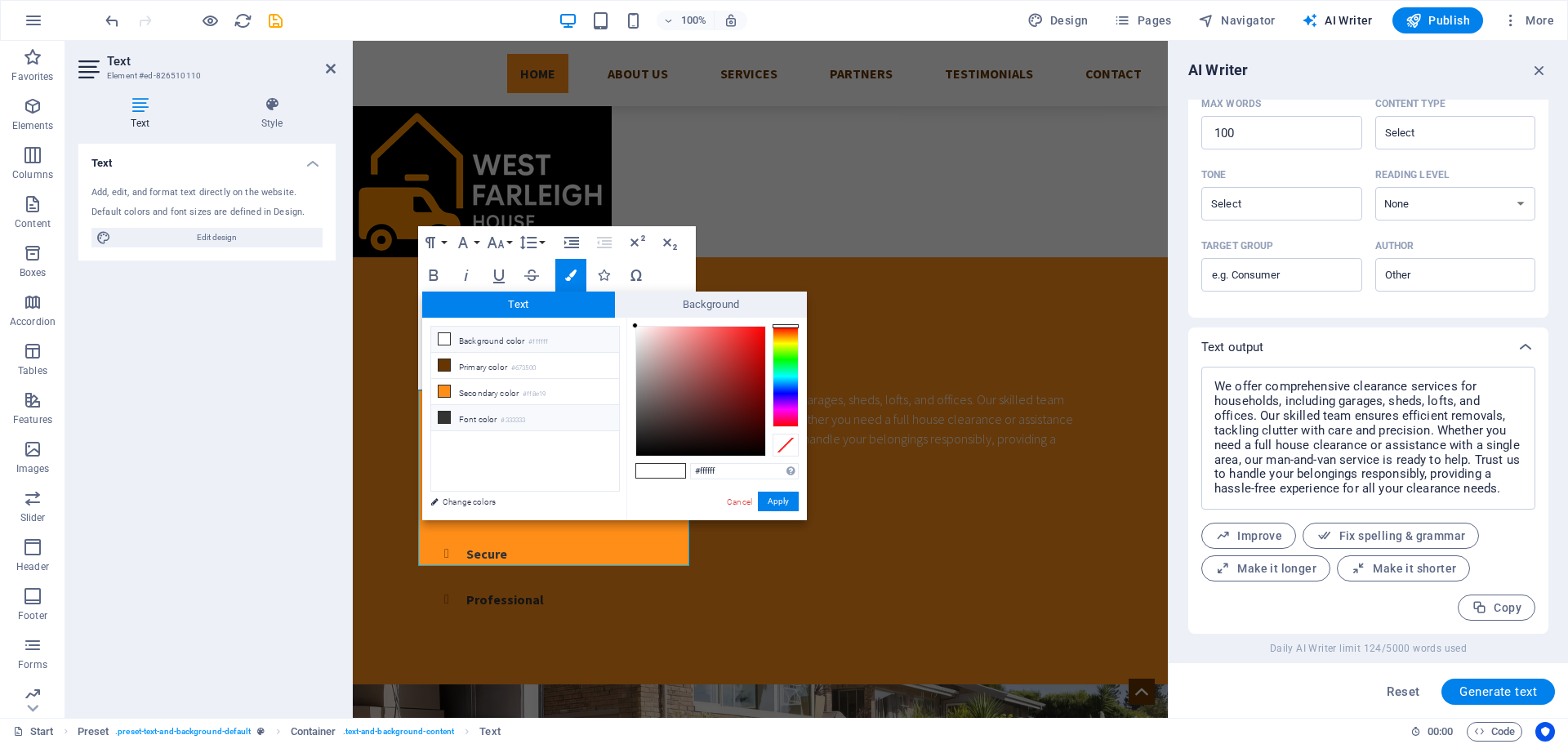 click on "Font color
#333333" at bounding box center (525, 418) 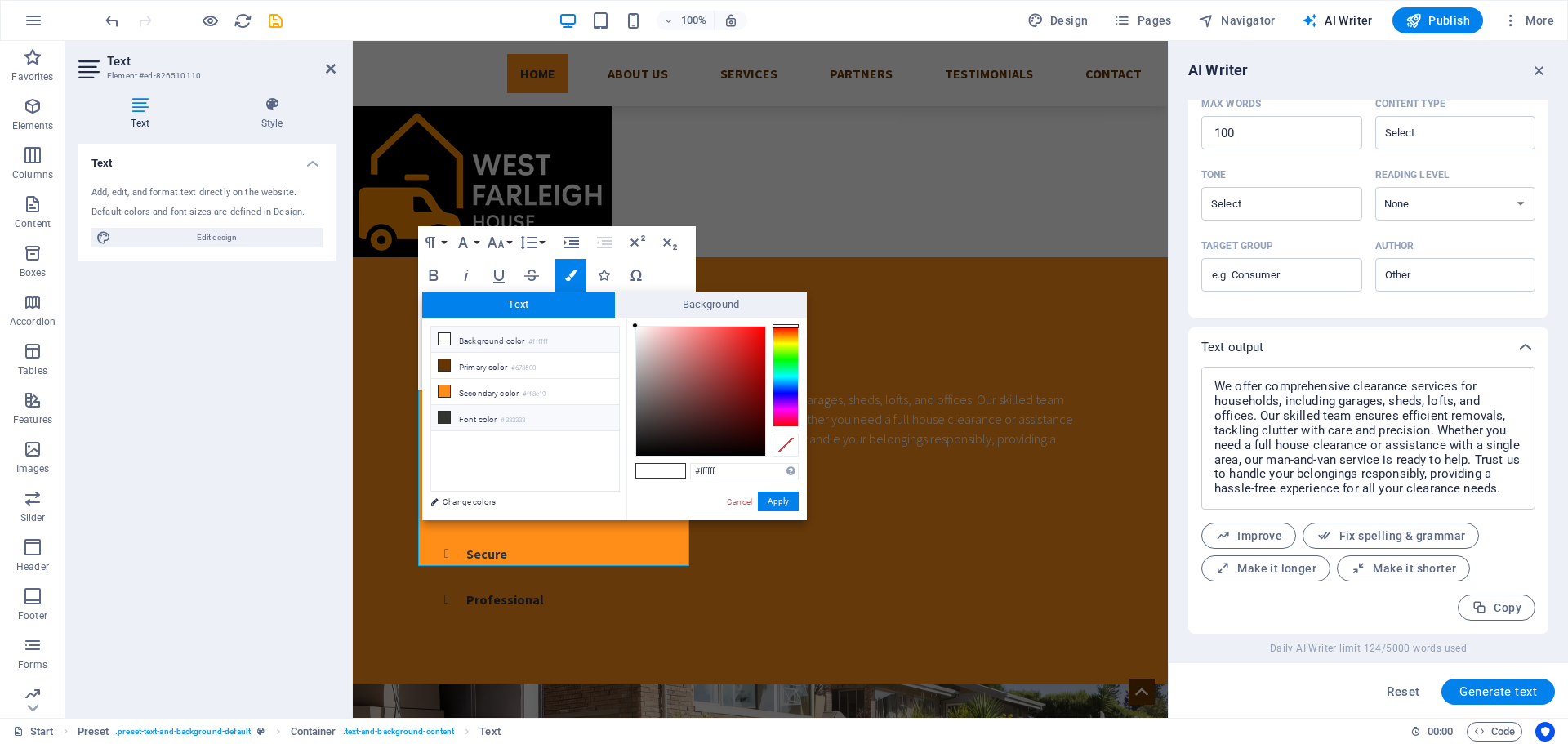 type on "#333333" 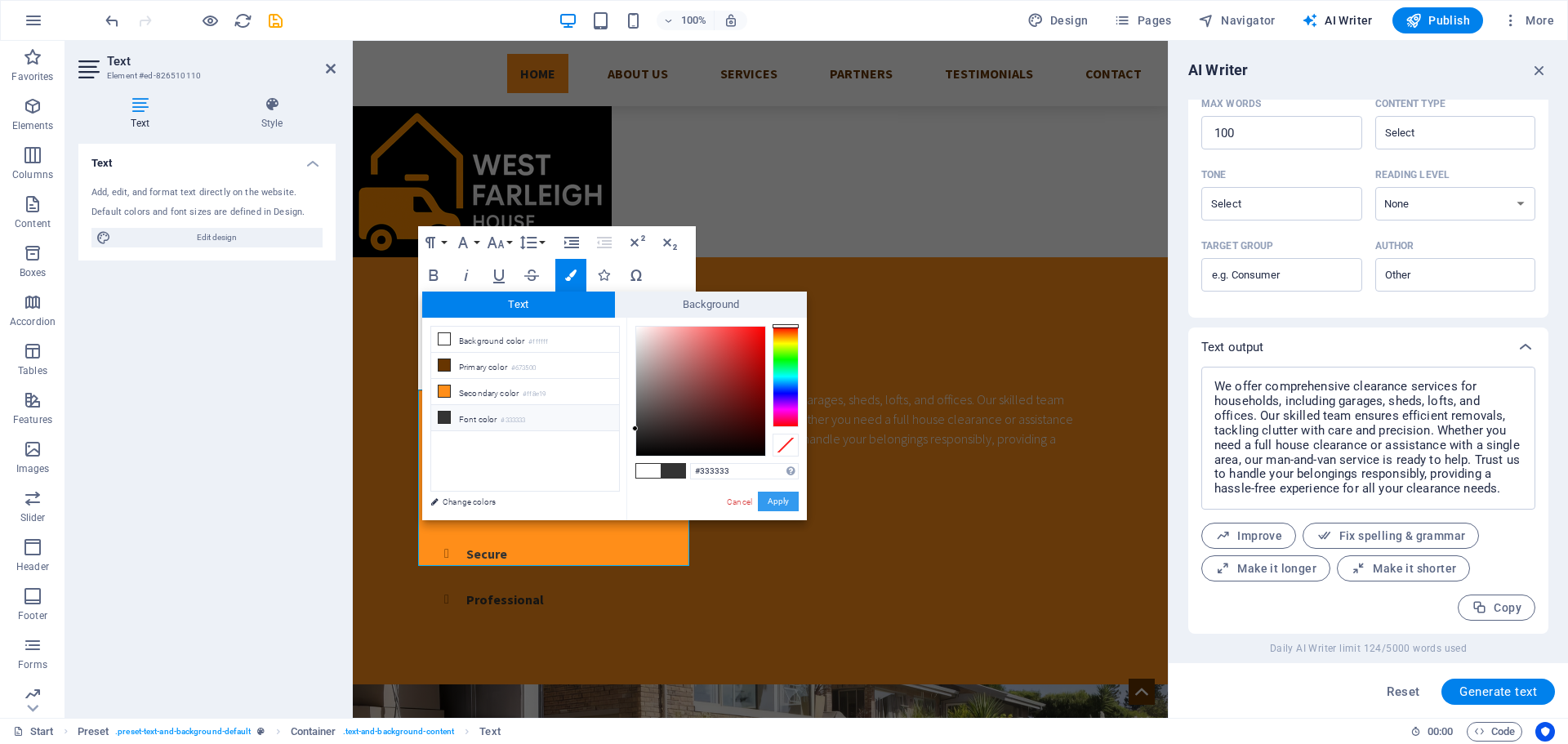 click on "Apply" at bounding box center (778, 501) 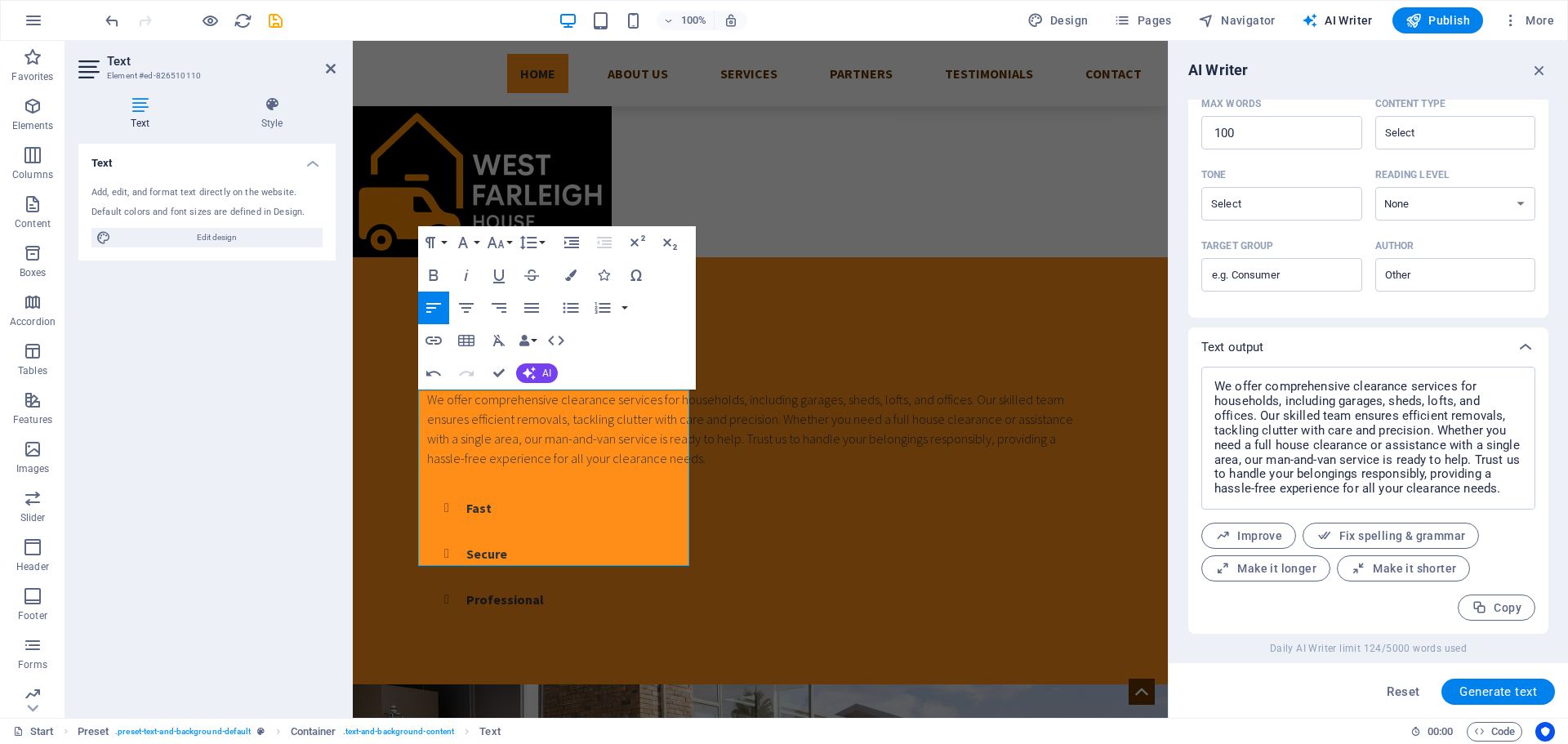 click at bounding box center [760, 927] 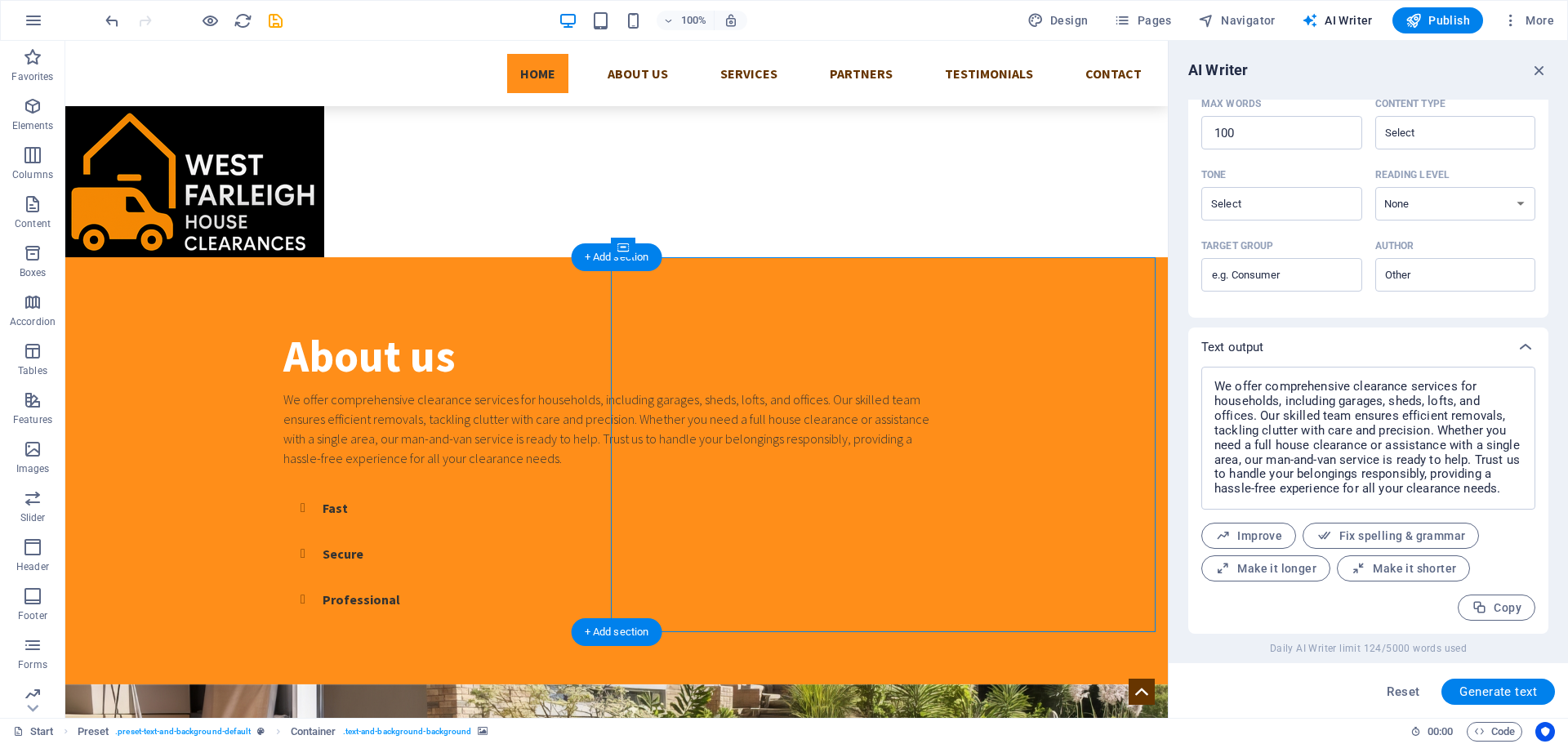 click at bounding box center [617, 871] 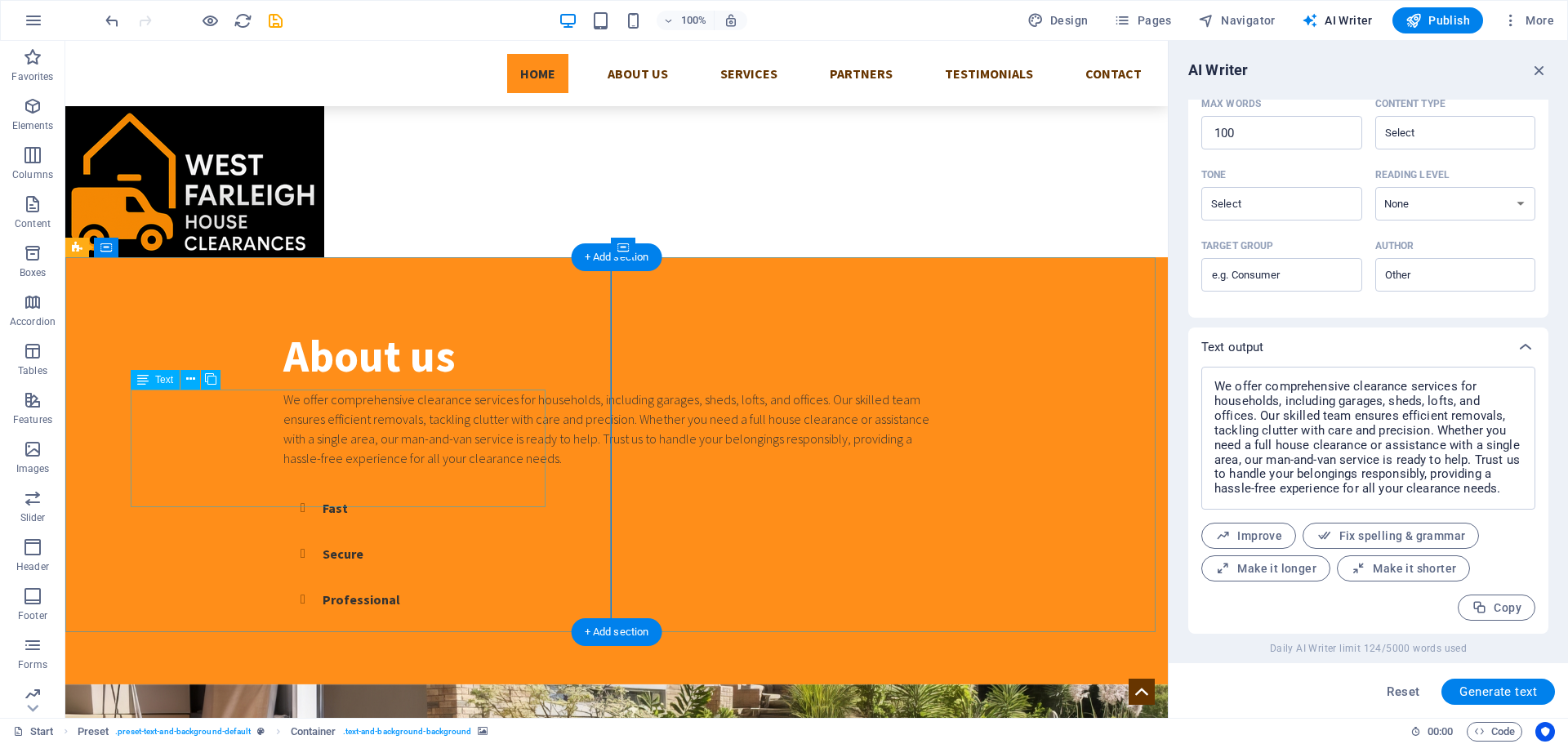 click on "We offer comprehensive clearance services for households, including garages, sheds, lofts, and offices. Our skilled team ensures efficient removals, tackling clutter with care and precision. Whether you need a full house clearance or assistance with a single area, our man-and-van service is ready to help. Trust us to handle your belongings responsibly, providing a hassle-free experience for all your clearance needs." at bounding box center (617, 429) 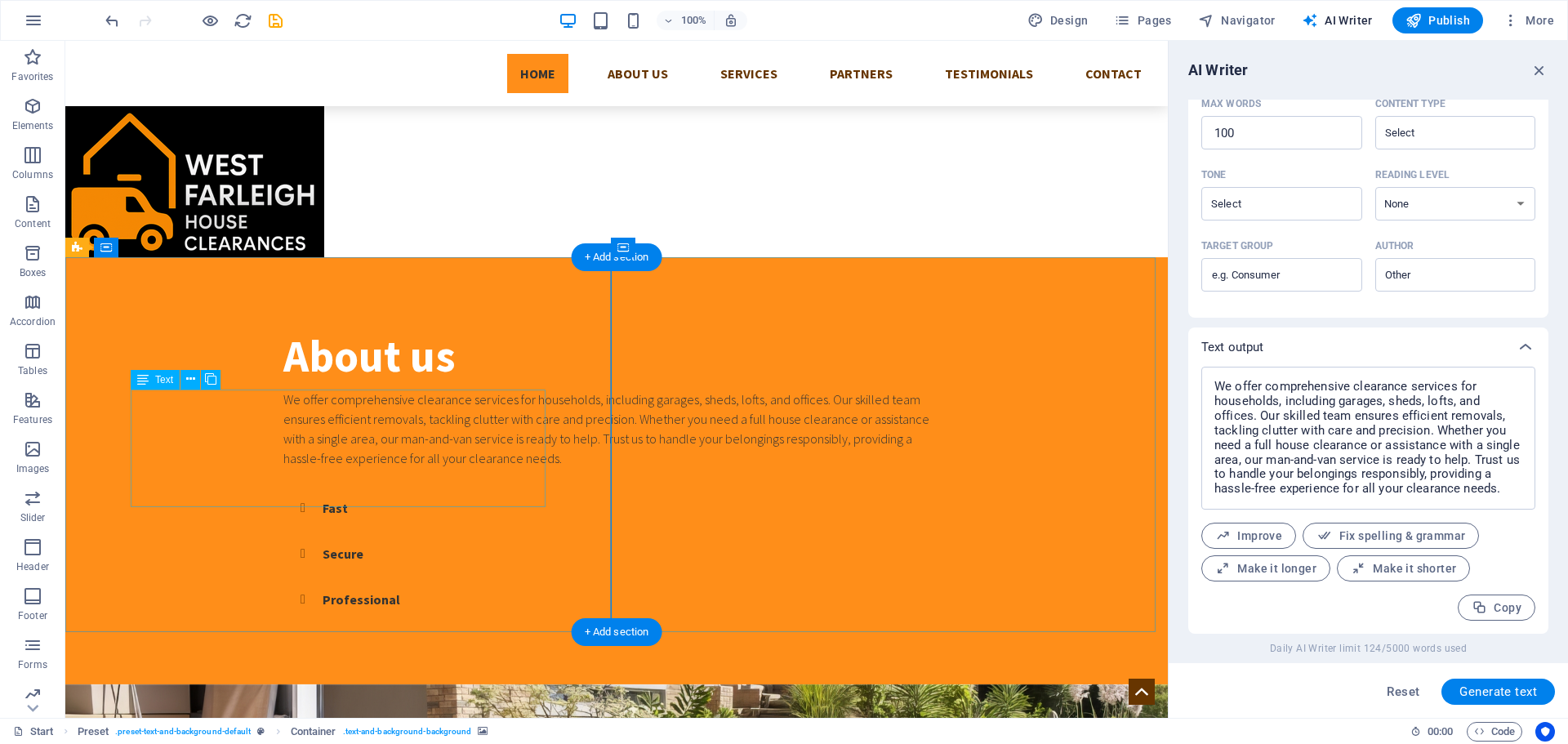click on "We offer comprehensive clearance services for households, including garages, sheds, lofts, and offices. Our skilled team ensures efficient removals, tackling clutter with care and precision. Whether you need a full house clearance or assistance with a single area, our man-and-van service is ready to help. Trust us to handle your belongings responsibly, providing a hassle-free experience for all your clearance needs." at bounding box center (617, 429) 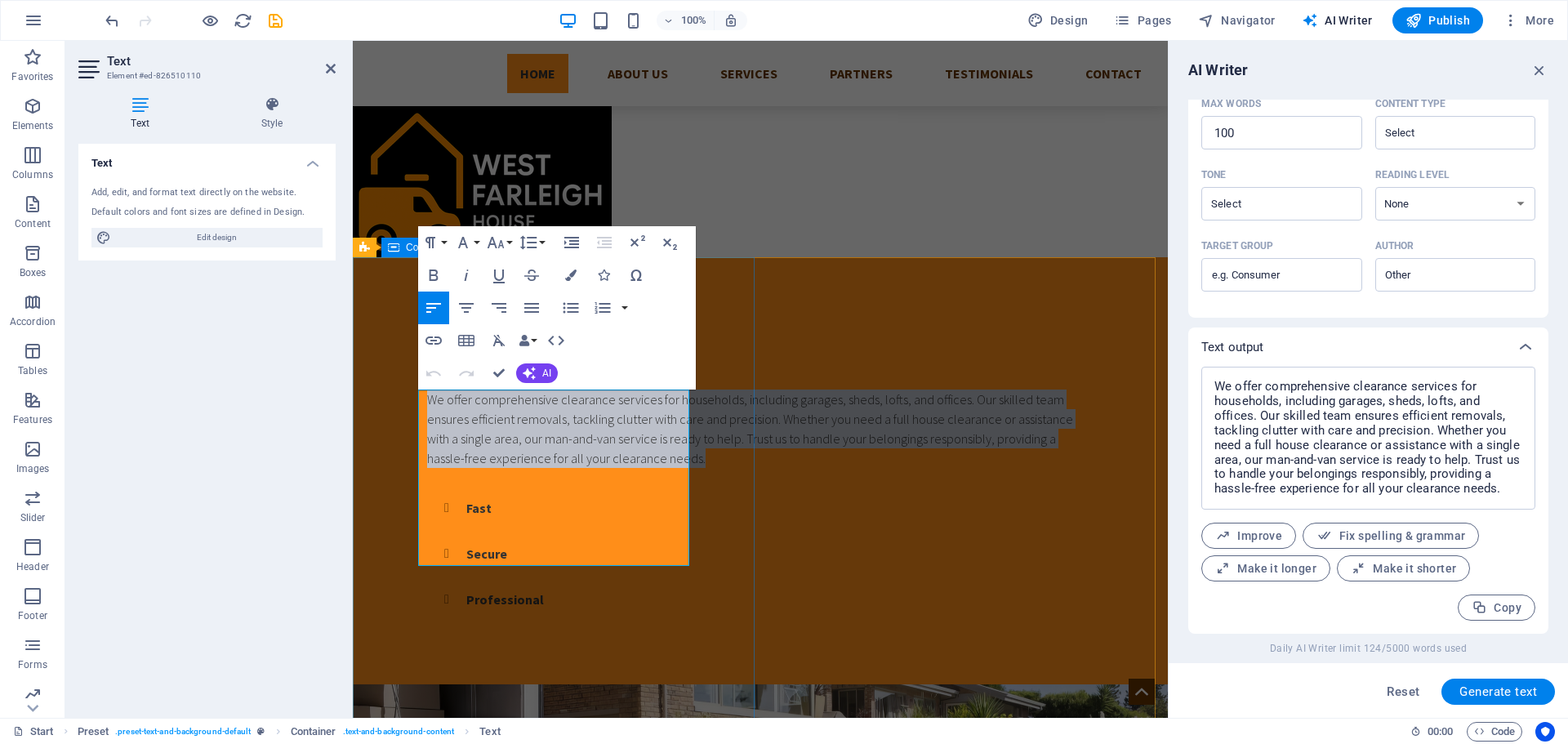 drag, startPoint x: 559, startPoint y: 555, endPoint x: 416, endPoint y: 396, distance: 213.84574 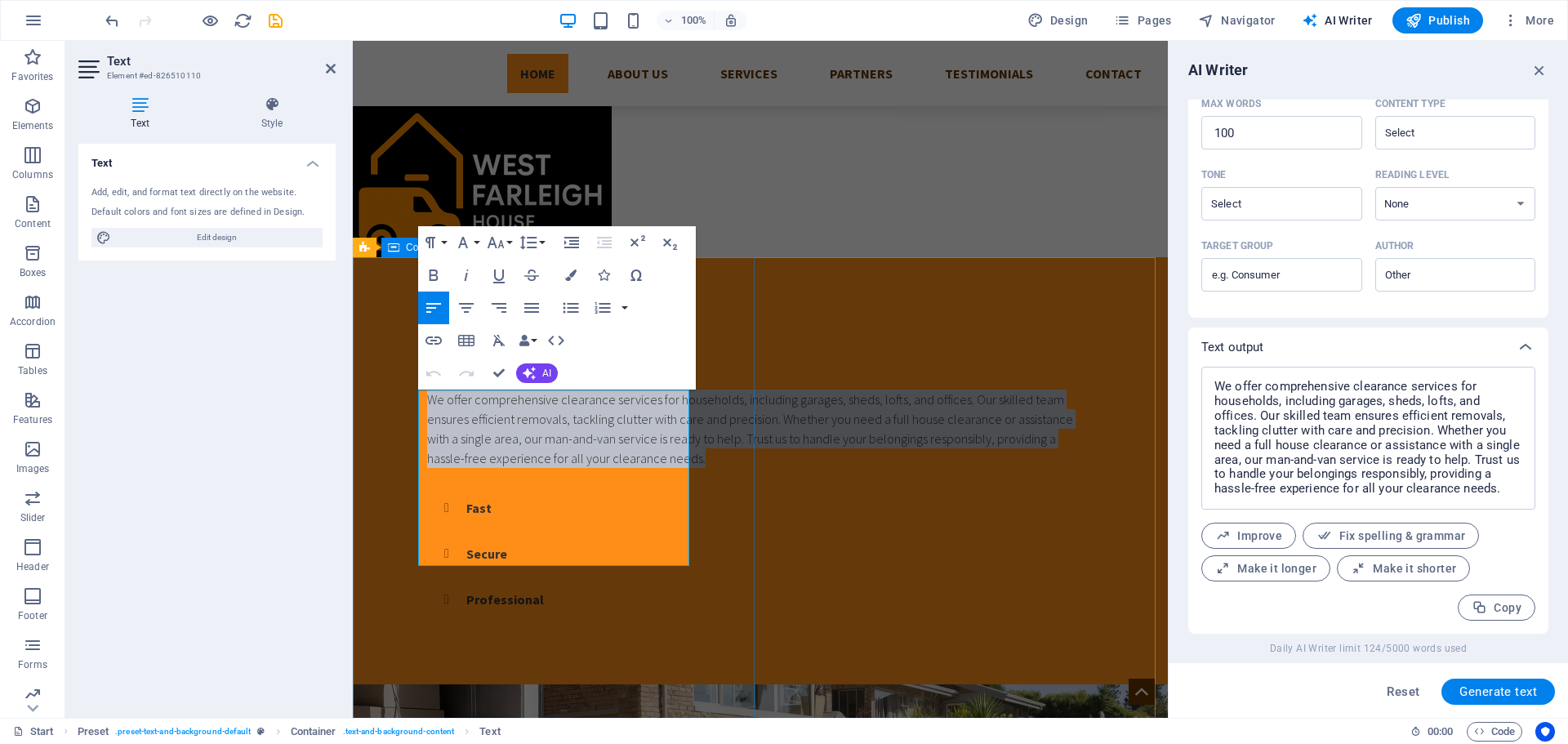 click on "About us  We offer comprehensive clearance services for households, including garages, sheds, lofts, and offices. Our skilled team ensures efficient removals, tackling clutter with care and precision. Whether you need a full house clearance or assistance with a single area, our man-and-van service is ready to help. Trust us to handle your belongings responsibly, providing a hassle-free experience for all your clearance needs. Fast Secure Professional" at bounding box center (760, 470) 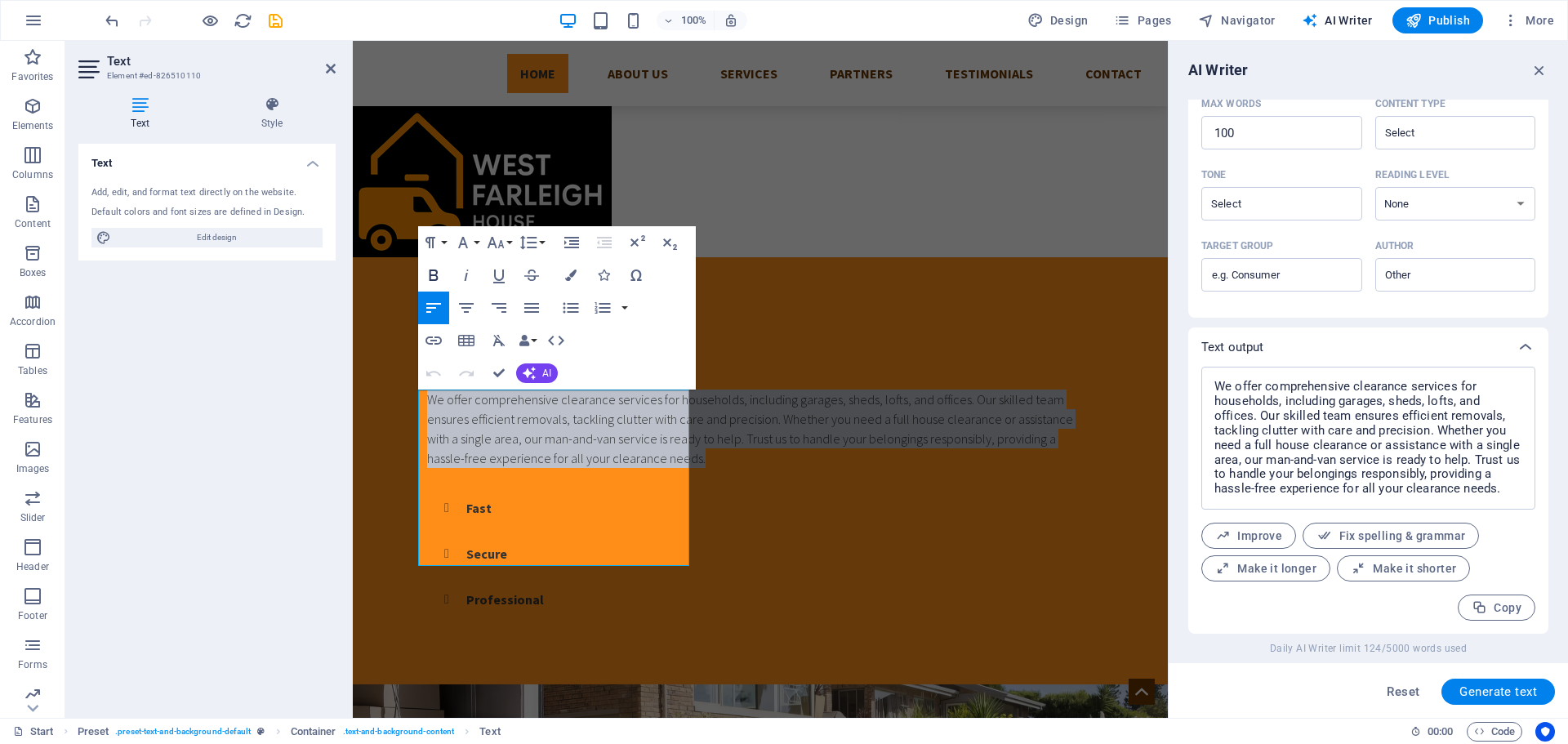 click 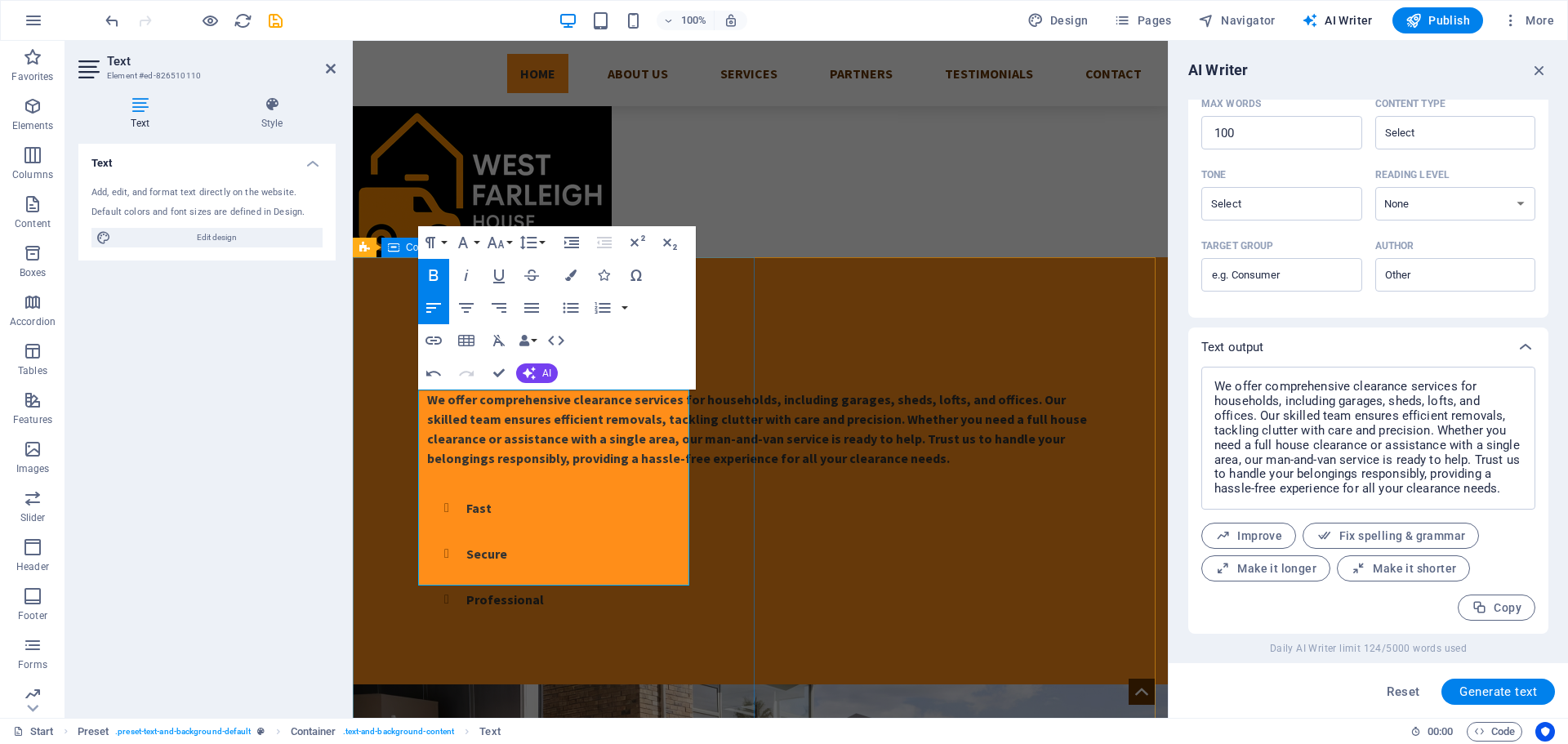 click on "About us  We offer comprehensive clearance services for households, including garages, sheds, lofts, and offices. Our skilled team ensures efficient removals, tackling clutter with care and precision. Whether you need a full house clearance or assistance with a single area, our man-and-van service is ready to help. Trust us to handle your belongings responsibly, providing a hassle-free experience for all your clearance needs. Fast Secure Professional" at bounding box center (760, 470) 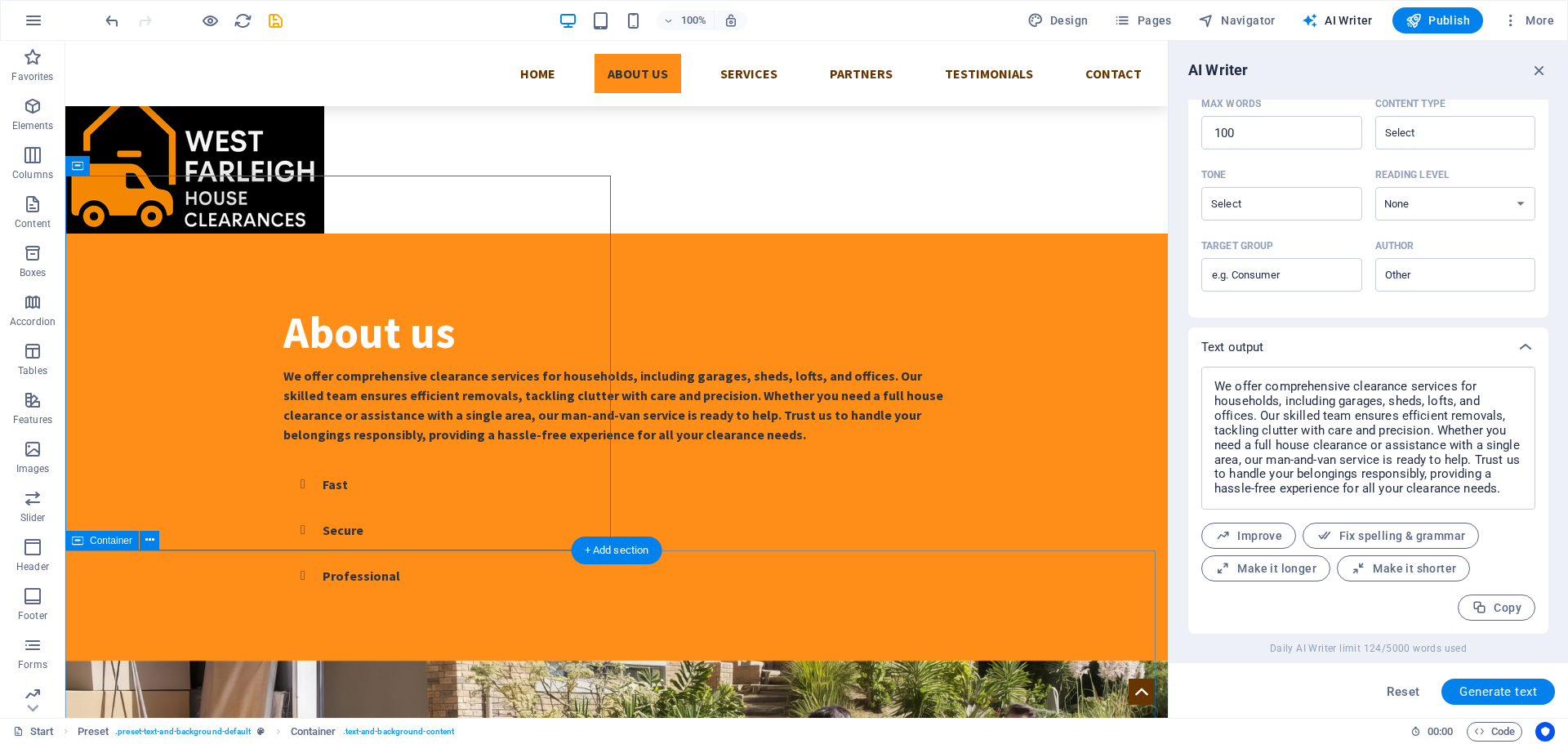 scroll, scrollTop: 0, scrollLeft: 0, axis: both 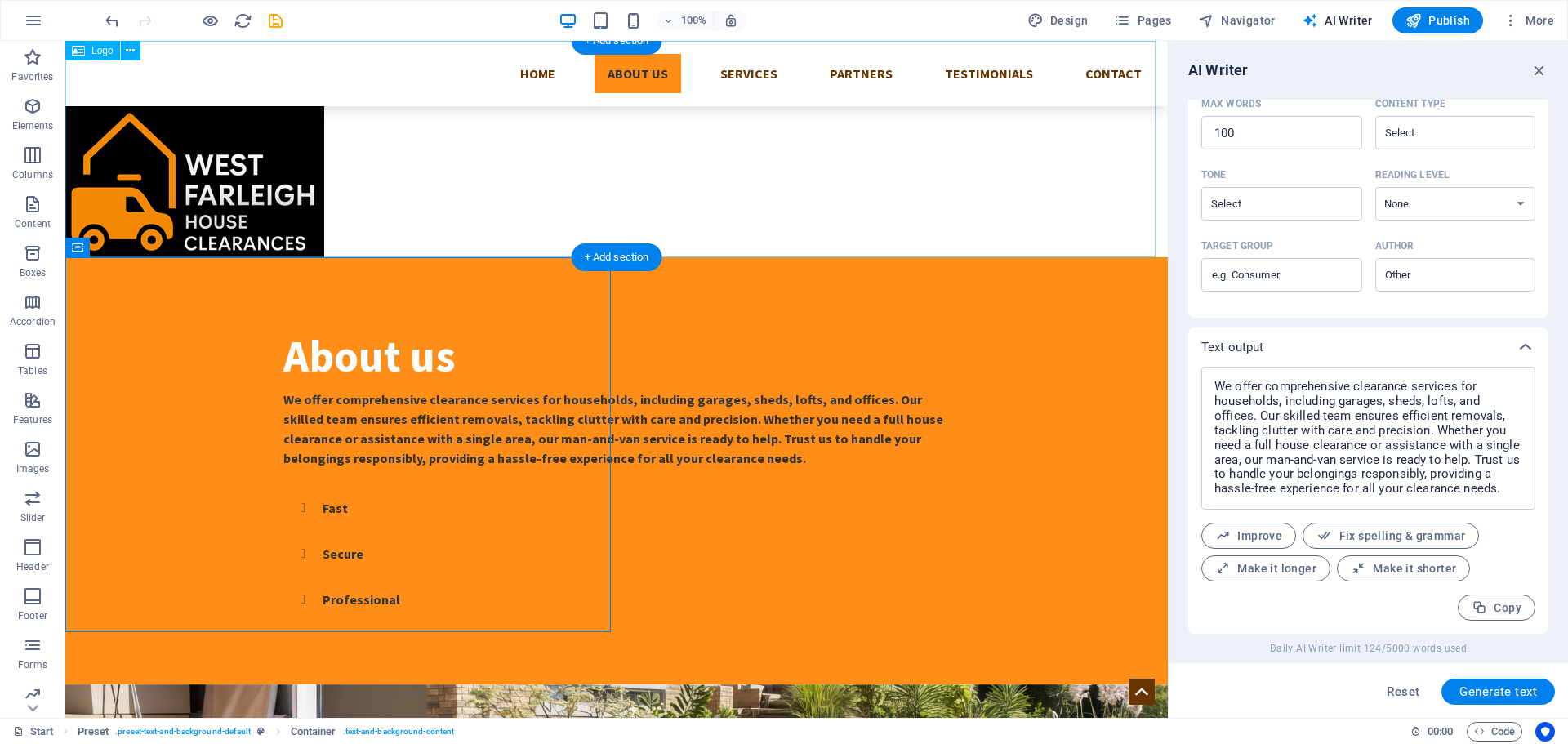 click at bounding box center (617, 149) 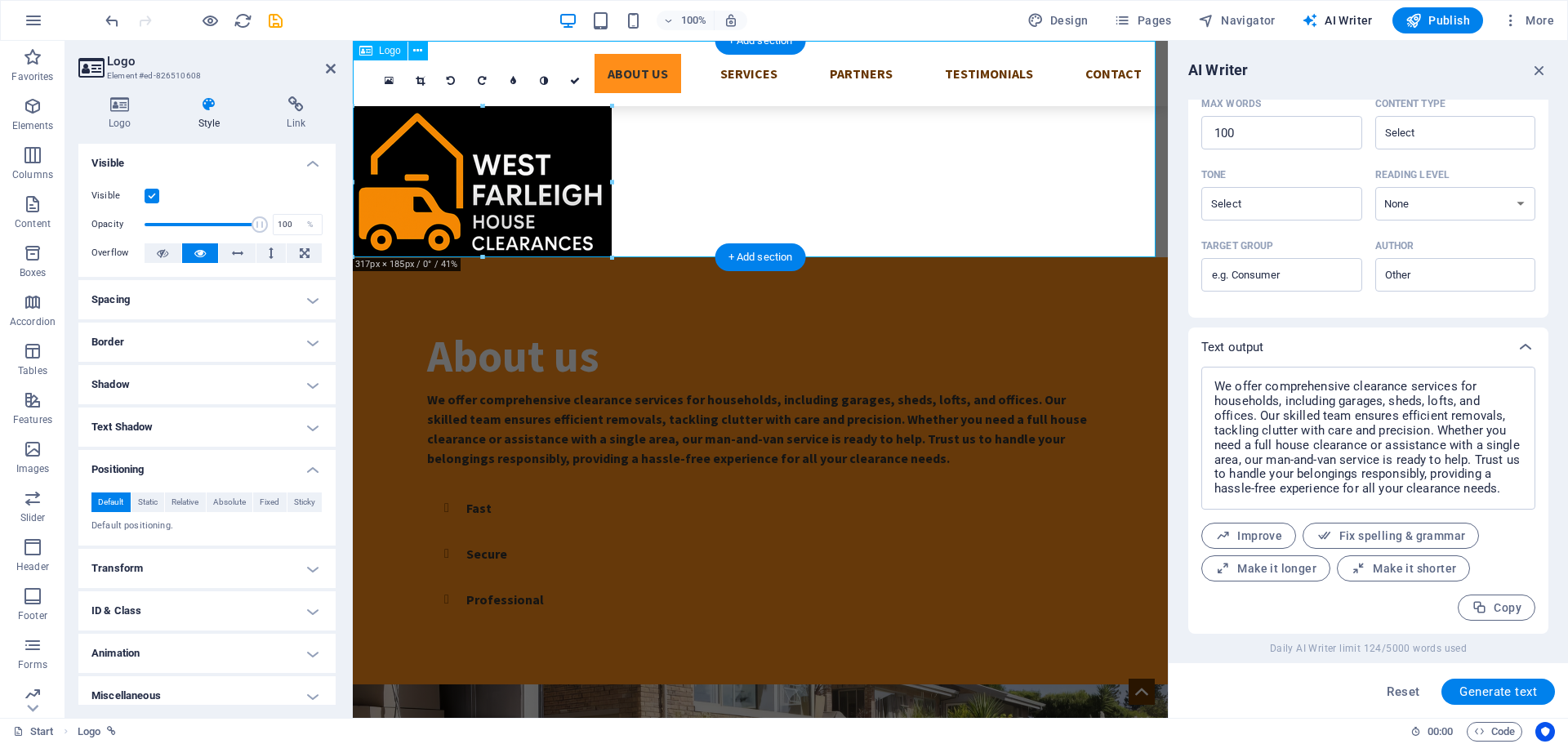 click at bounding box center [760, 149] 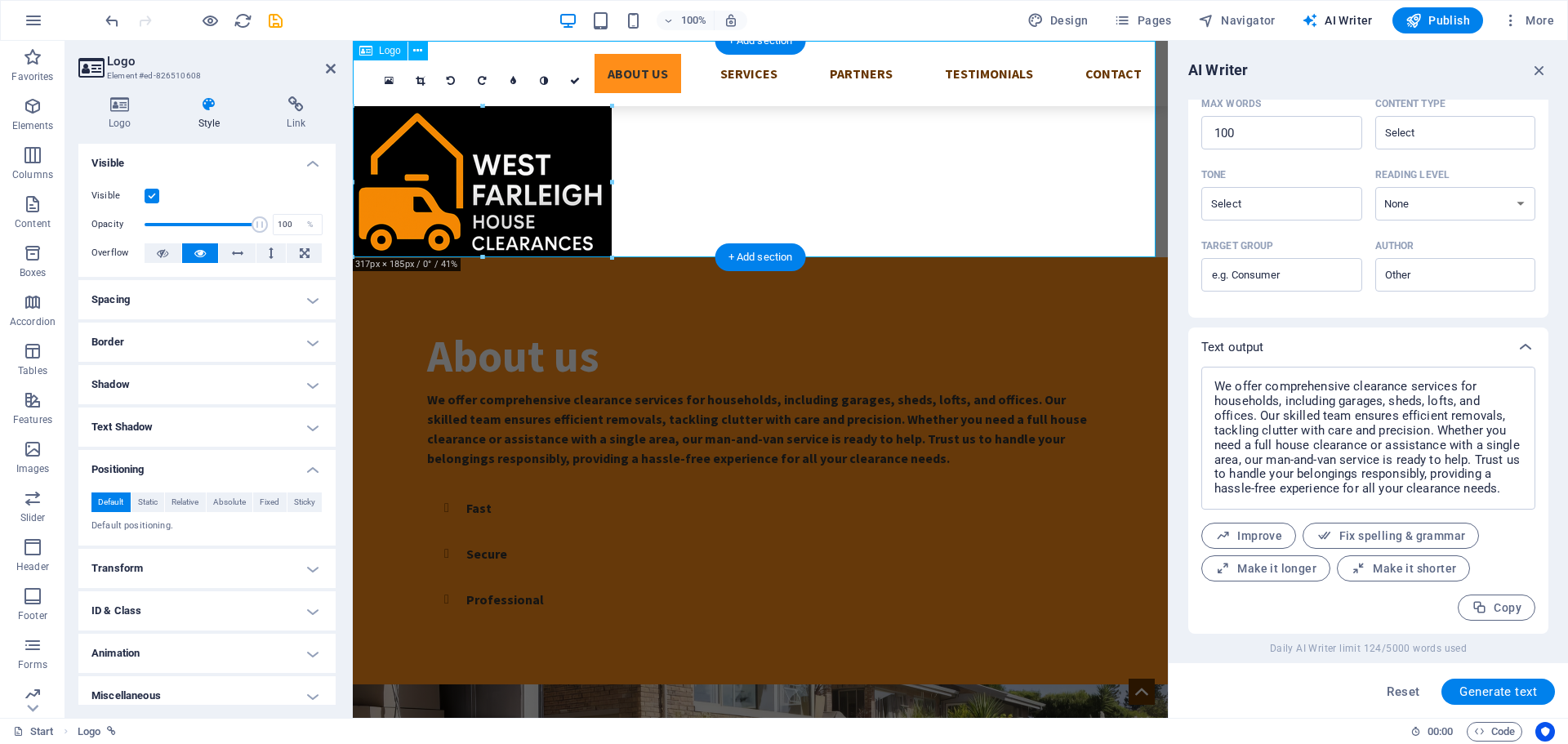 click at bounding box center (760, 149) 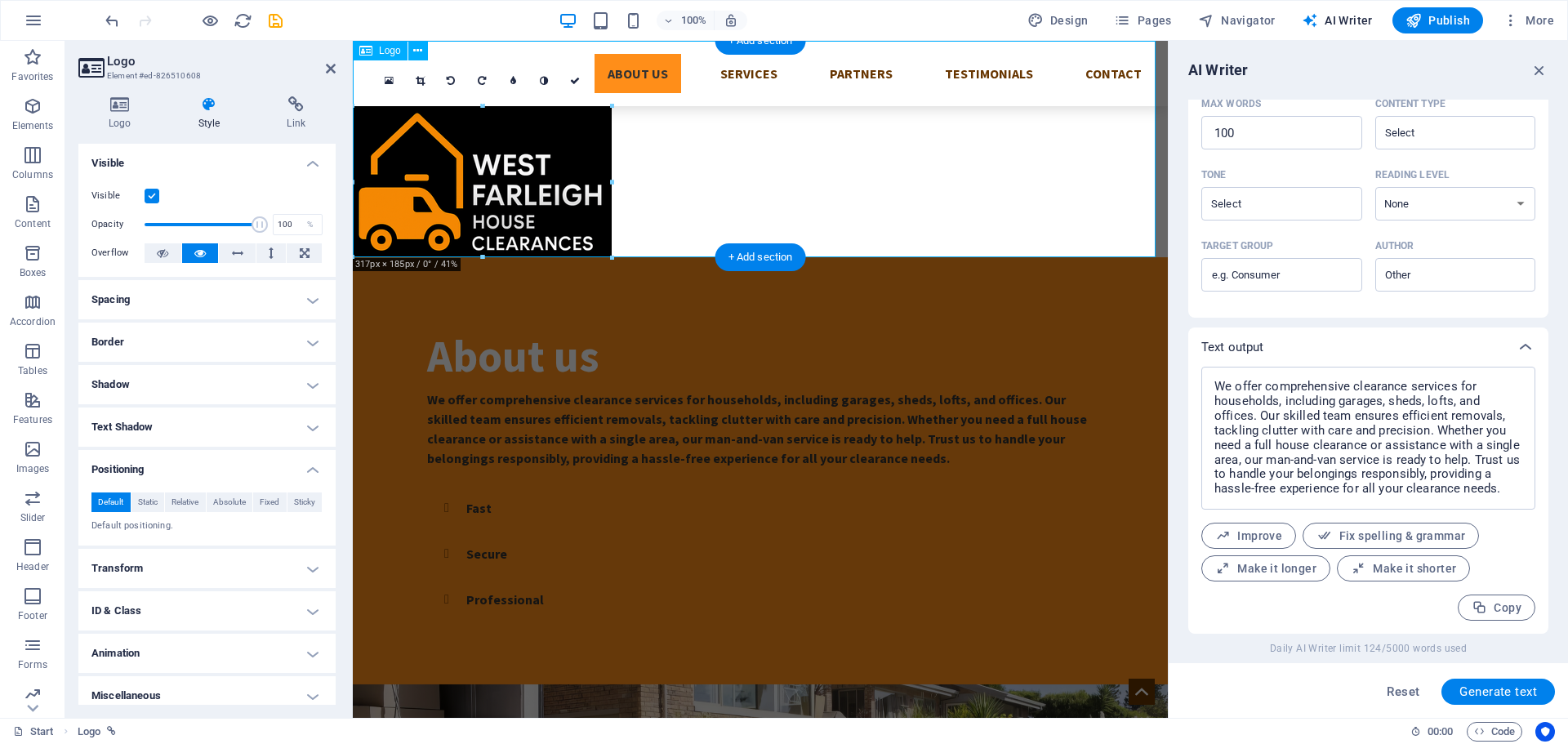 click at bounding box center [760, 149] 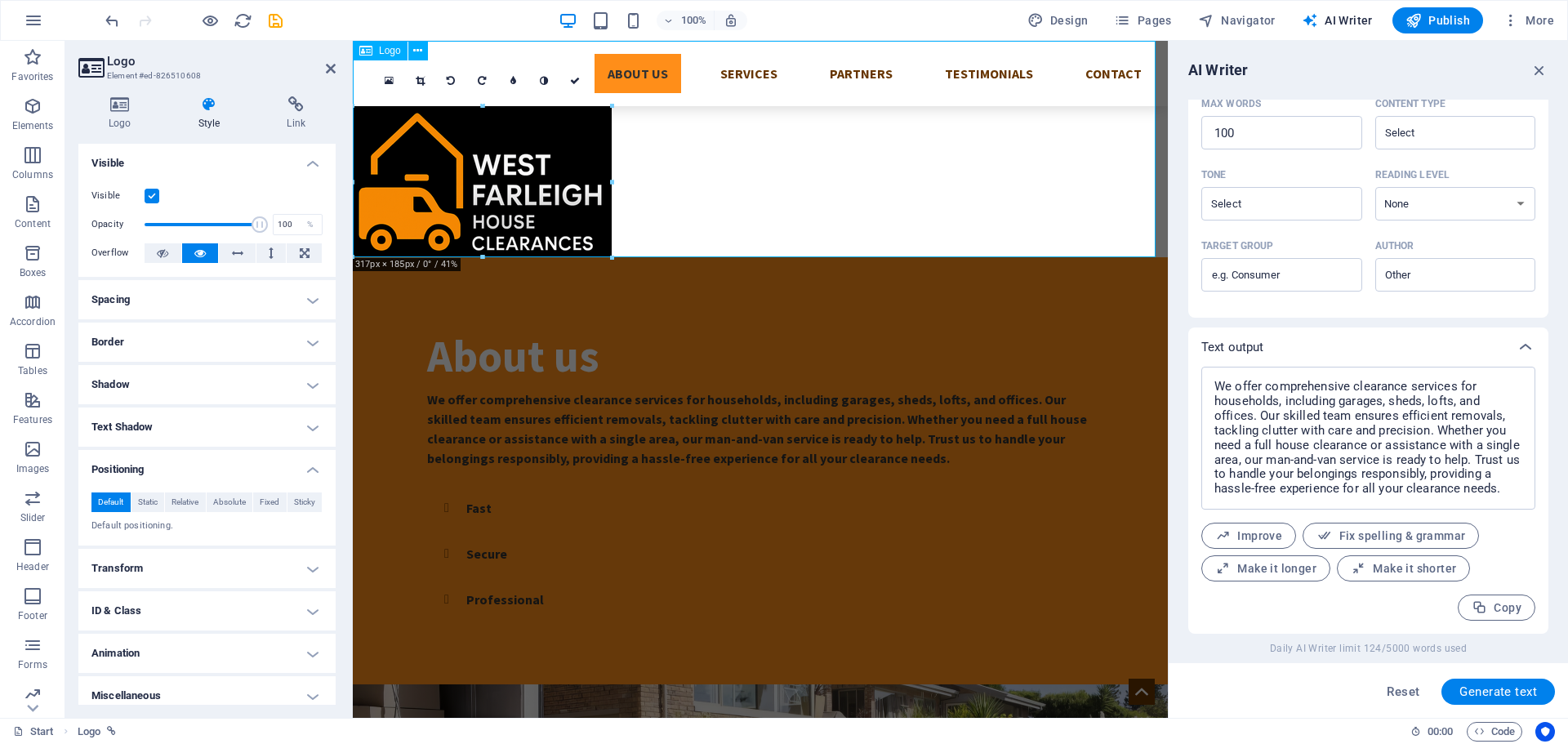 click at bounding box center (760, 149) 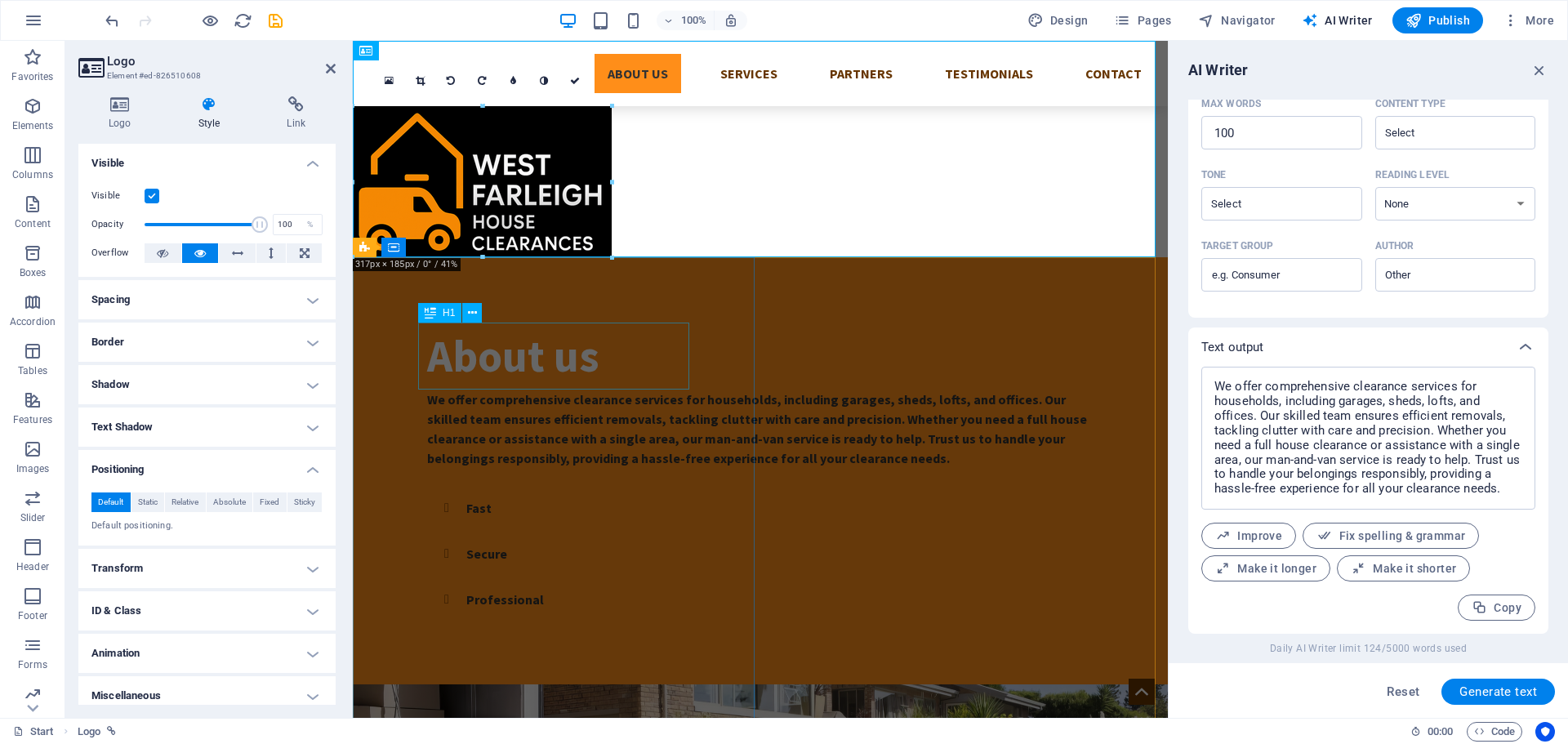 click on "About us" at bounding box center [760, 356] 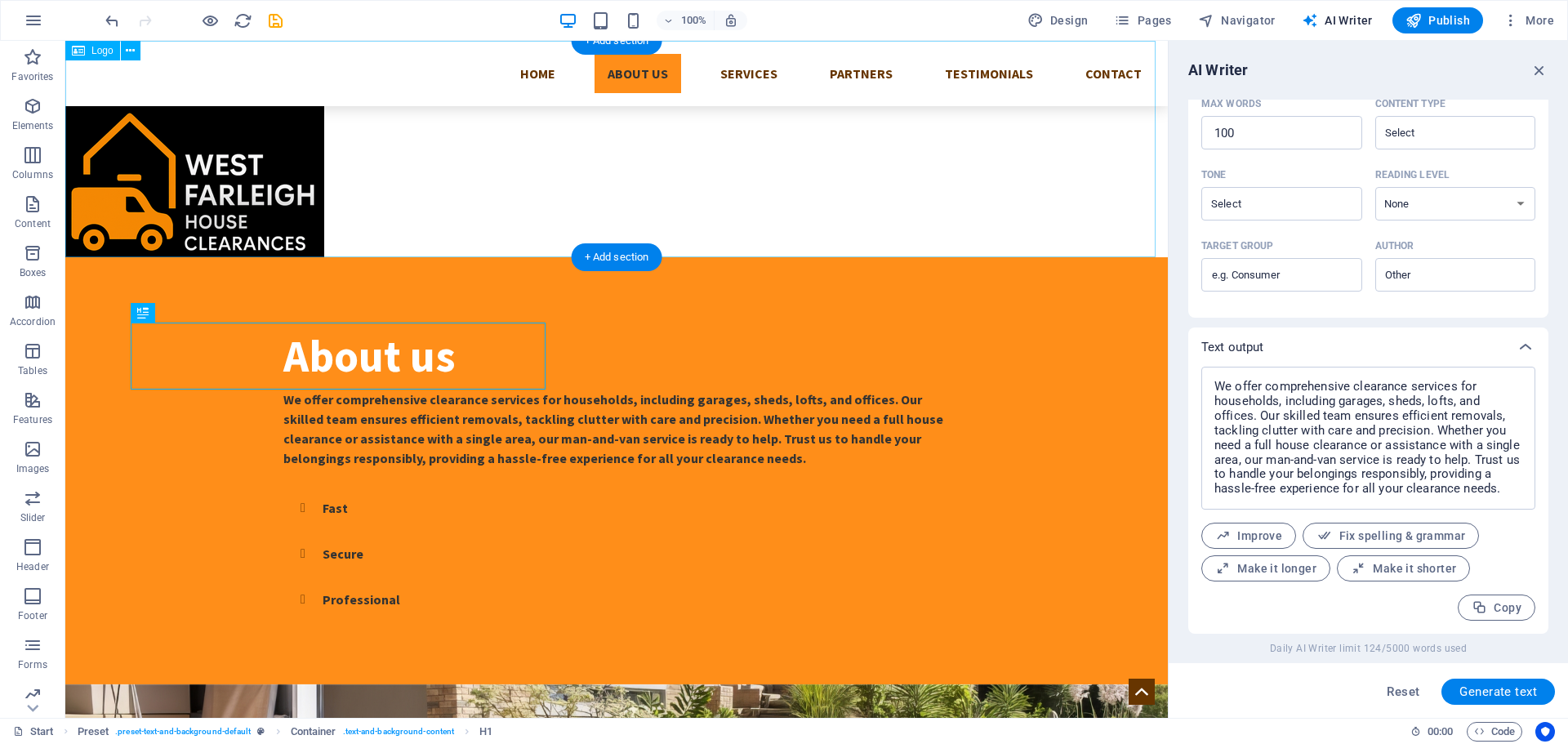 click at bounding box center [617, 149] 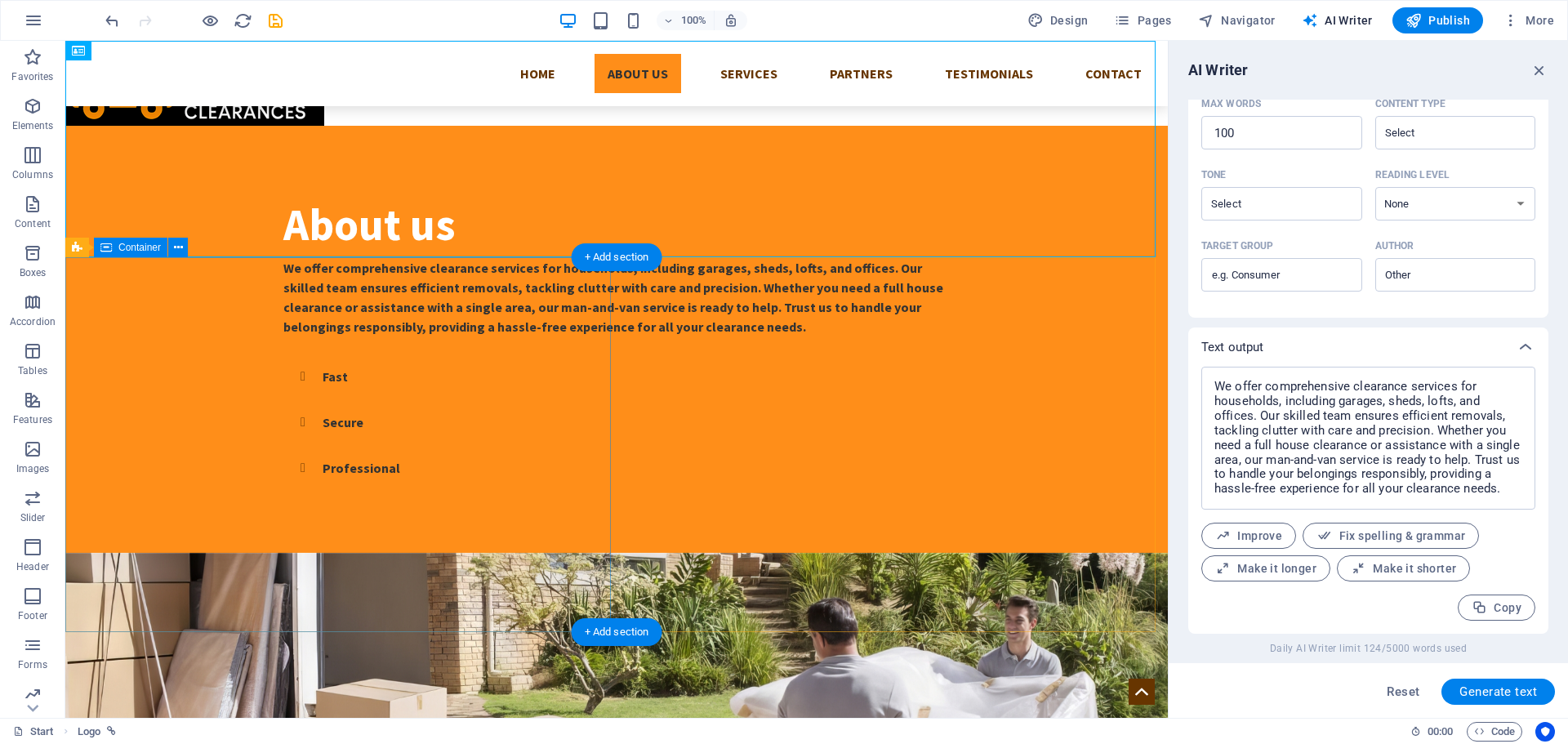 scroll, scrollTop: 0, scrollLeft: 0, axis: both 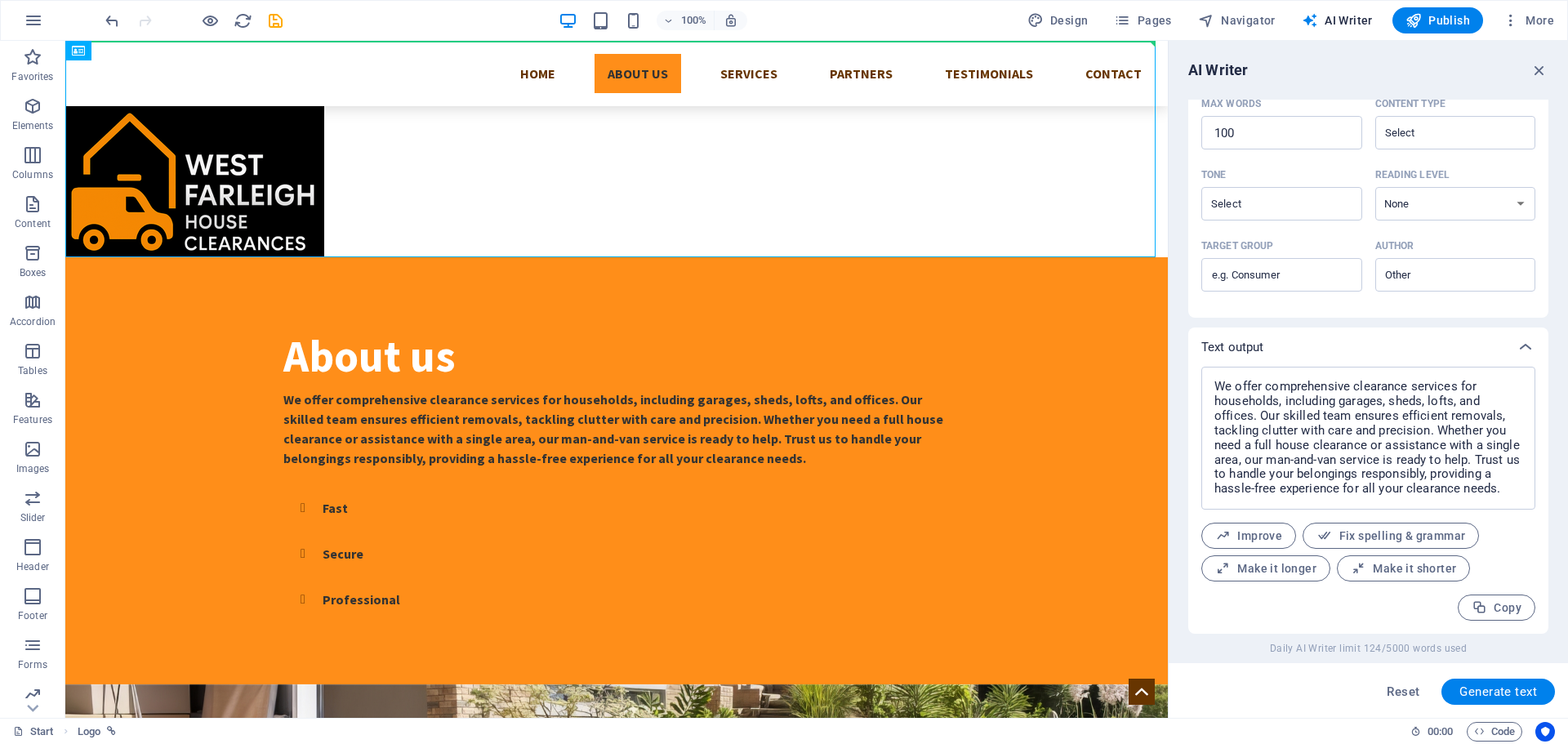 drag, startPoint x: 136, startPoint y: 131, endPoint x: 139, endPoint y: 54, distance: 77.05842 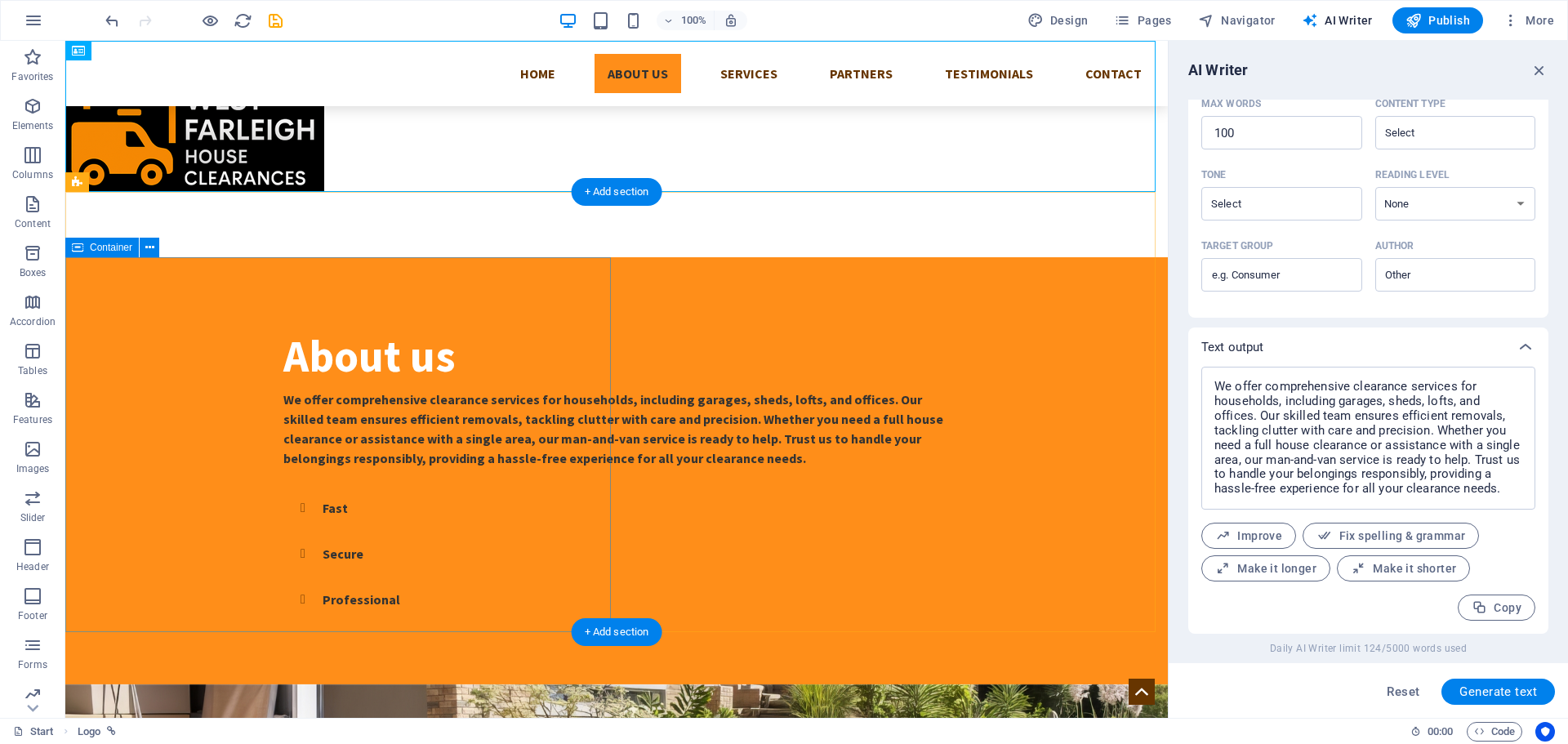 click on "About us  We offer comprehensive clearance services for households, including garages, sheds, lofts, and offices. Our skilled team ensures efficient removals, tackling clutter with care and precision. Whether you need a full house clearance or assistance with a single area, our man-and-van service is ready to help. Trust us to handle your belongings responsibly, providing a hassle-free experience for all your clearance needs. Fast Secure Professional Drop content here or  Add elements  Paste clipboard" at bounding box center [617, 684] 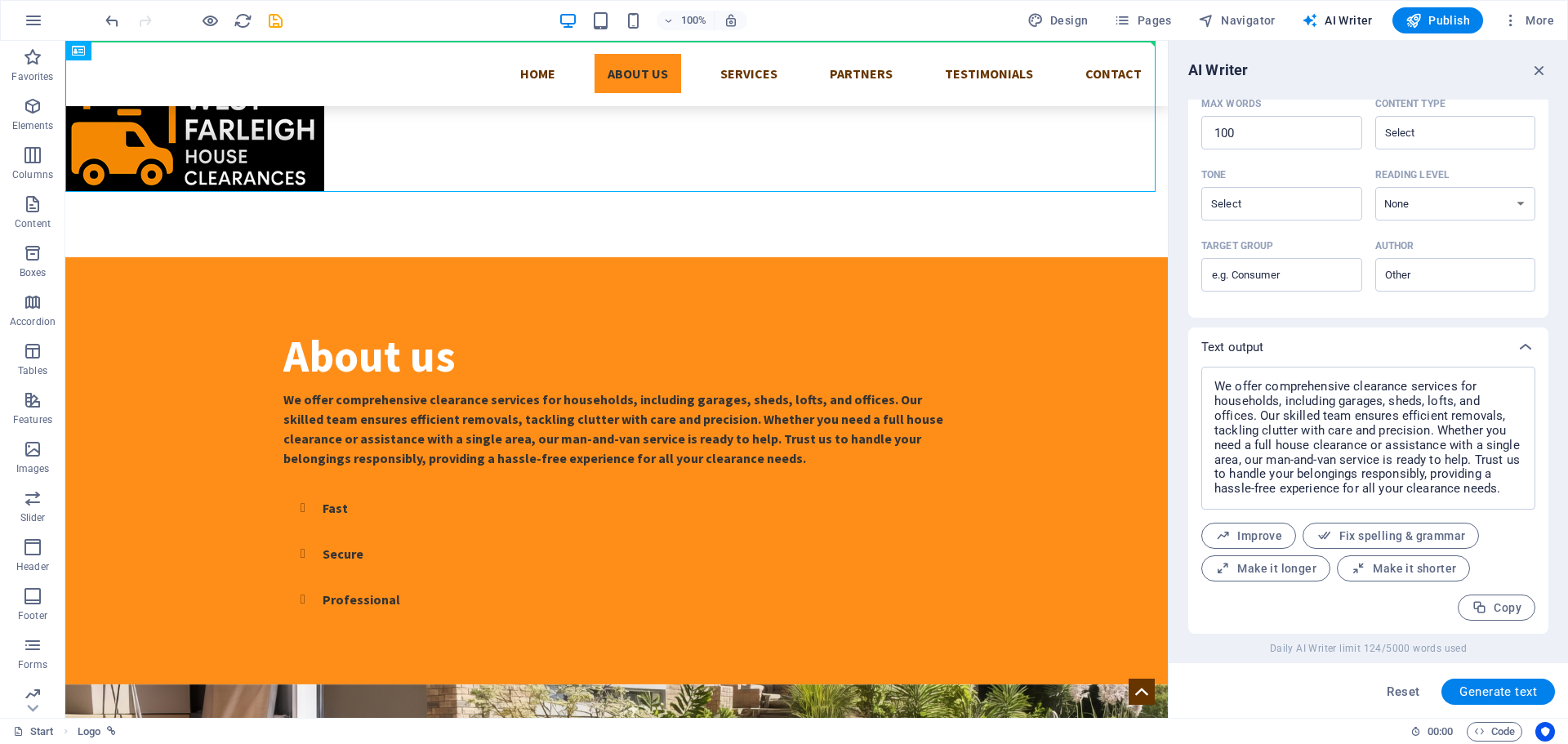 drag, startPoint x: 230, startPoint y: 162, endPoint x: 272, endPoint y: 80, distance: 92.13034 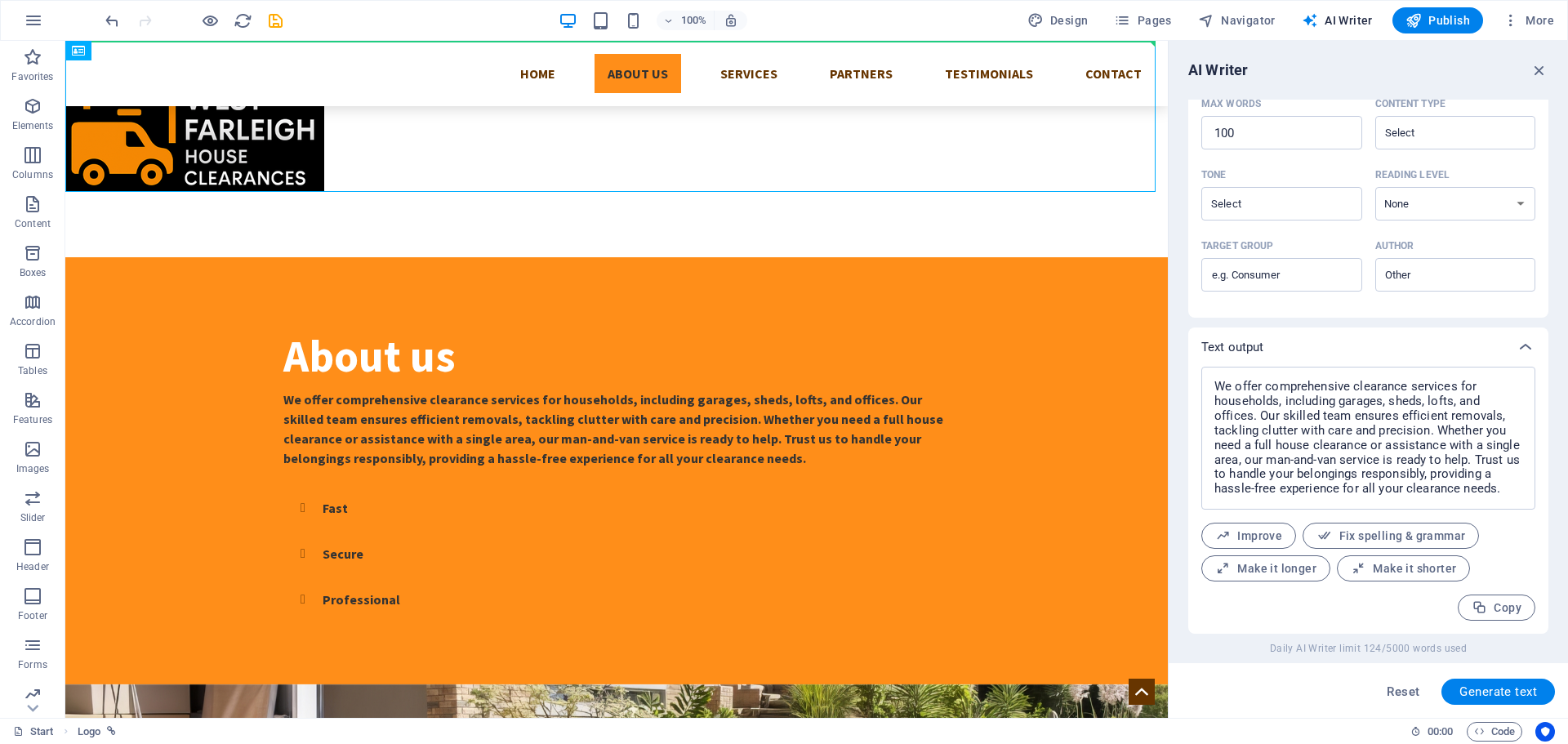 click on "Skip to main content
Home About us Services Partners Testimonials Contact About us  We offer comprehensive clearance services for households, including garages, sheds, lofts, and offices. Our skilled team ensures efficient removals, tackling clutter with care and precision. Whether you need a full house clearance or assistance with a single area, our man-and-van service is ready to help. Trust us to handle your belongings responsibly, providing a hassle-free experience for all your clearance needs. Fast Secure Professional Drop content here or  Add elements  Paste clipboard Services
Lock Keys Lorem ipsum dolor sit amet, consectetur adipisicing elit. Veritatis, dolorem! More Details
Lock Picking Lorem ipsum dolor sit amet, consectetur adipisicing elit. Veritatis, dolorem! More Details
Security System Lorem ipsum dolor sit amet, consectetur adipisicing elit. Veritatis, dolorem! More Details
Lock Repair More Details" at bounding box center [617, 3835] 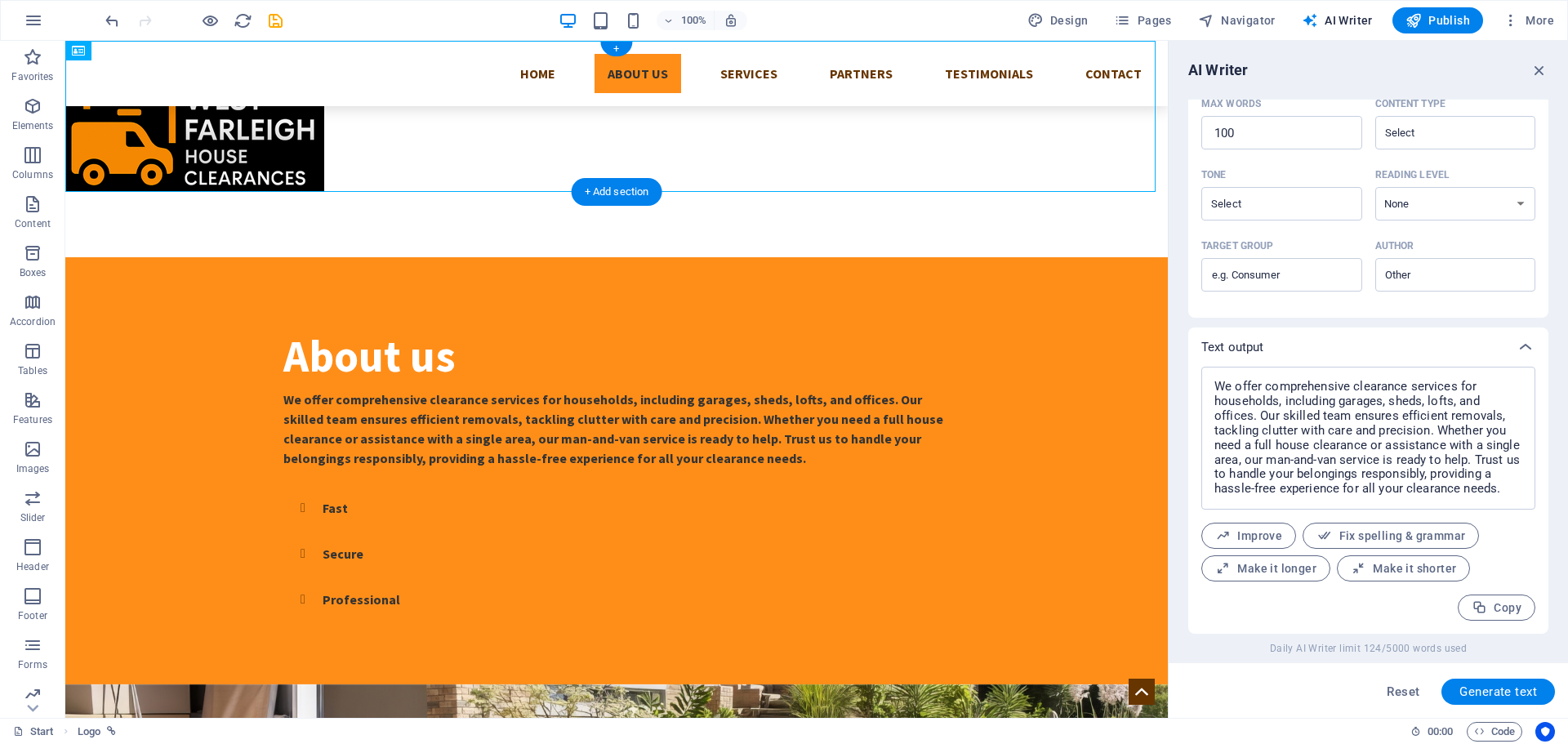 click at bounding box center (617, 116) 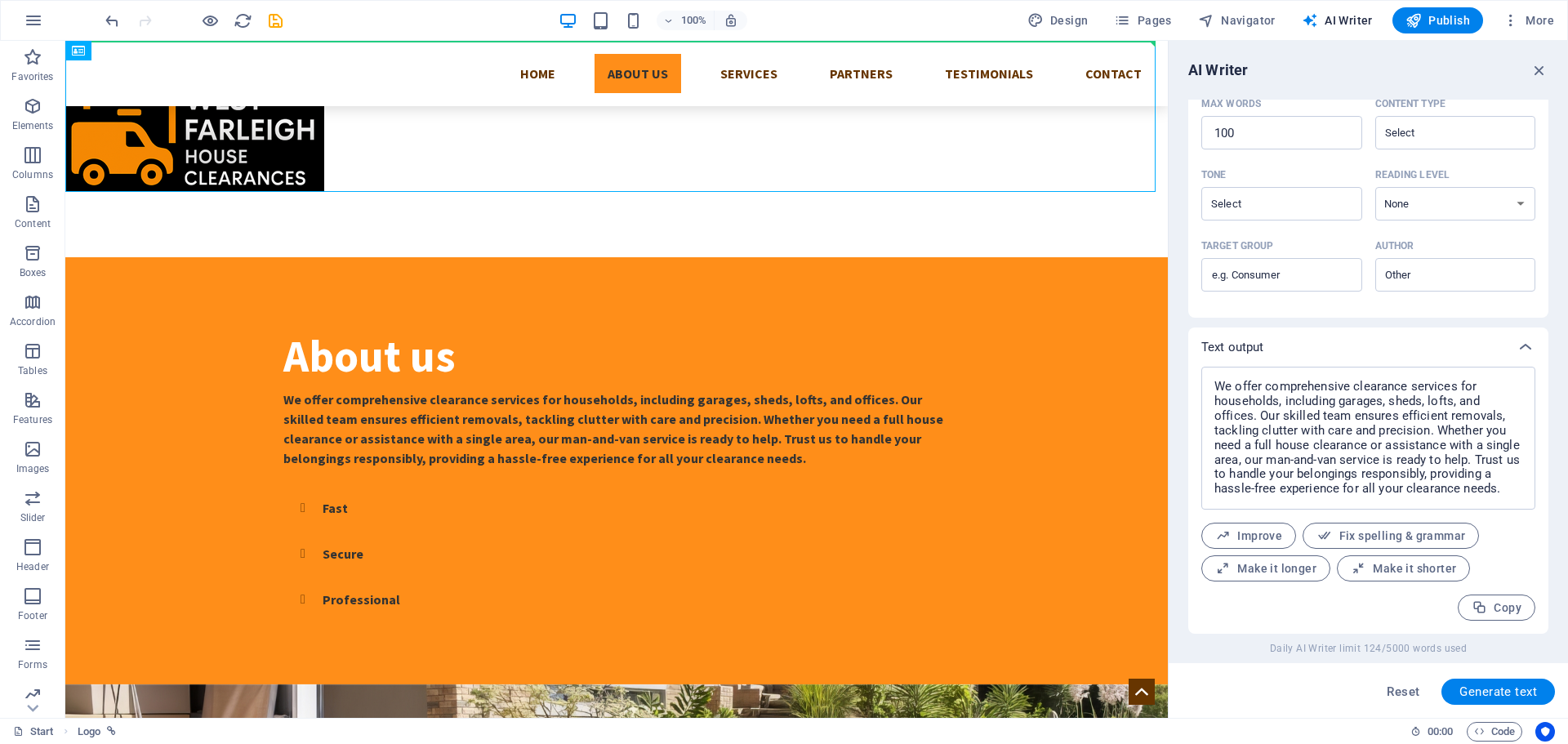 drag, startPoint x: 212, startPoint y: 172, endPoint x: 195, endPoint y: 42, distance: 131.10683 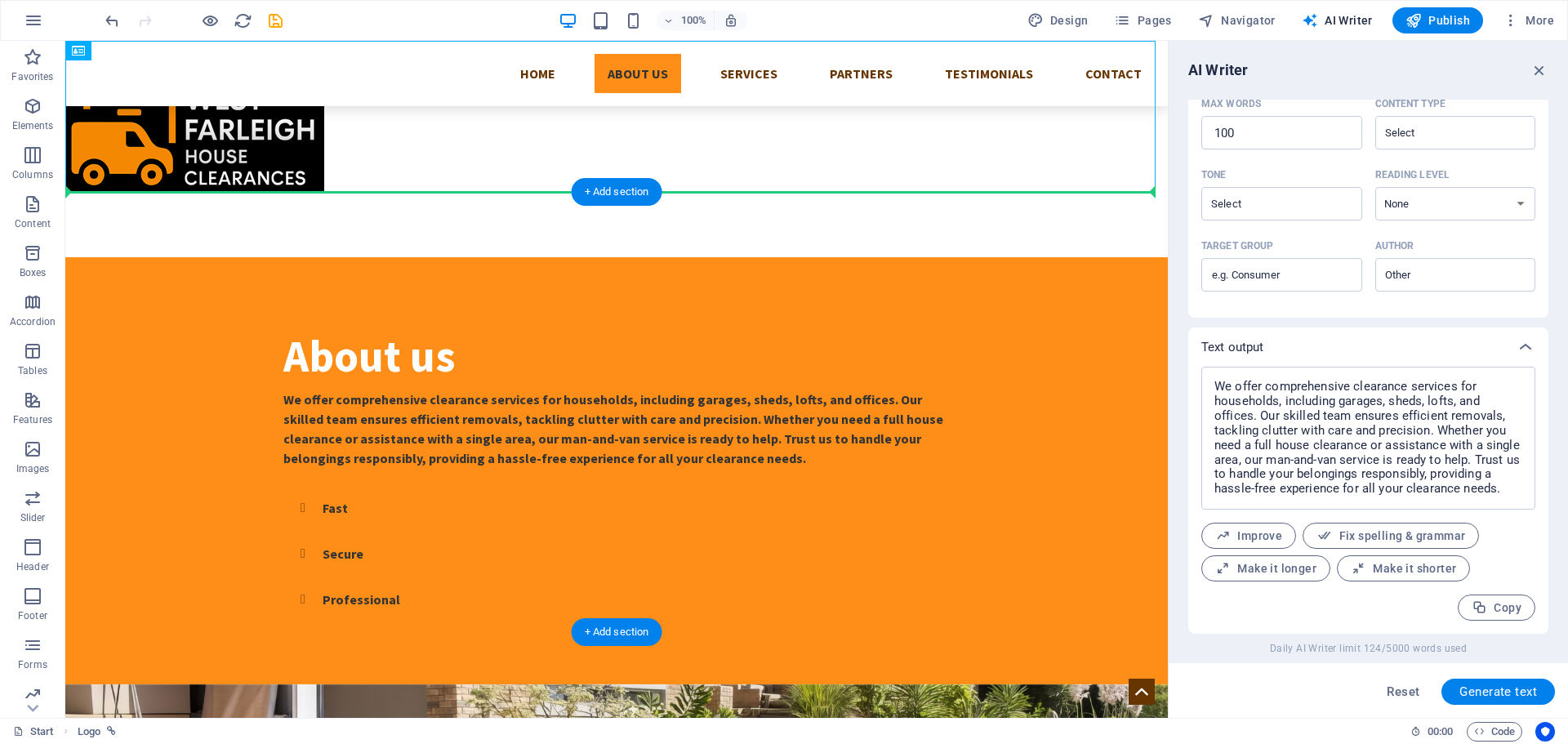 drag, startPoint x: 216, startPoint y: 138, endPoint x: 238, endPoint y: 249, distance: 113.15918 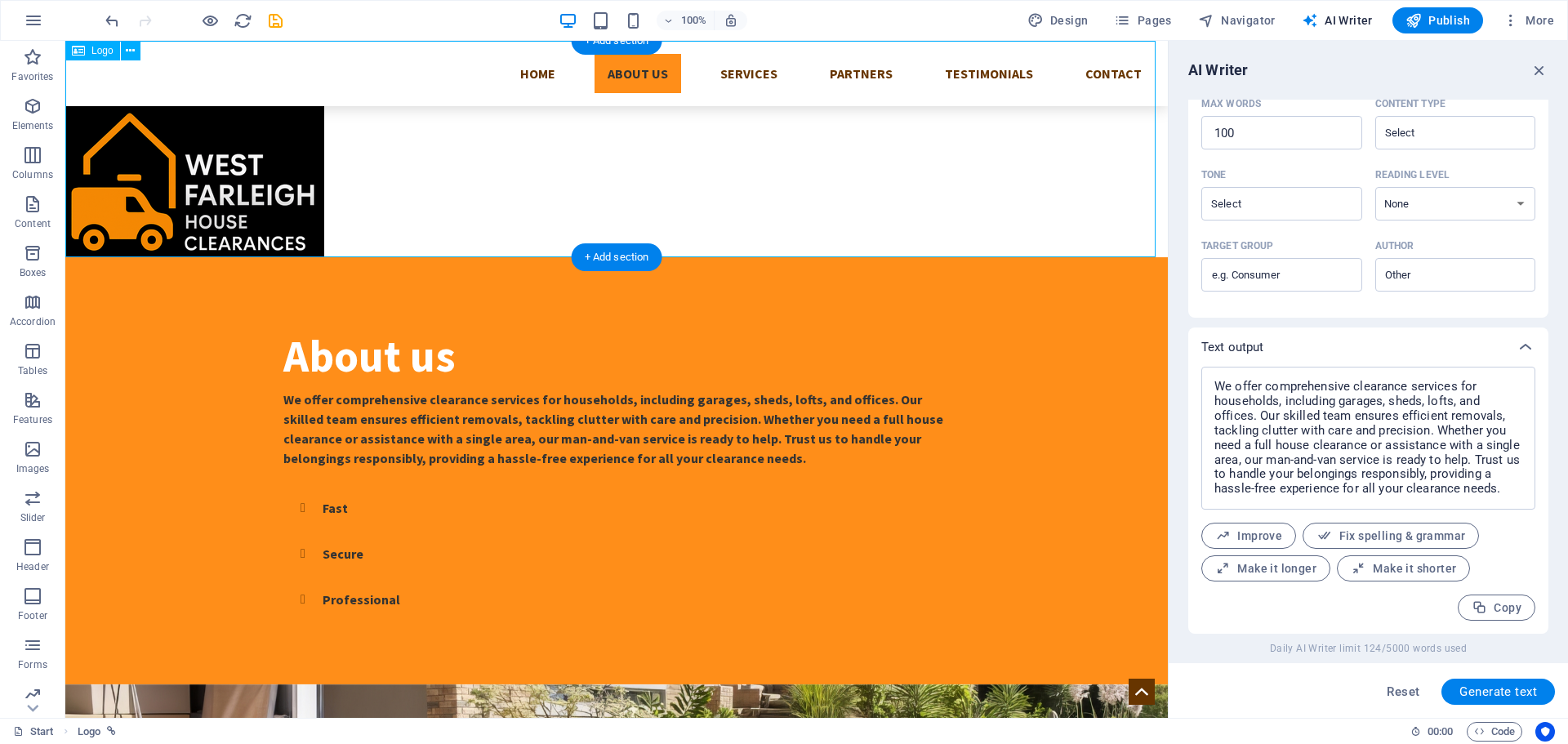 click at bounding box center (617, 149) 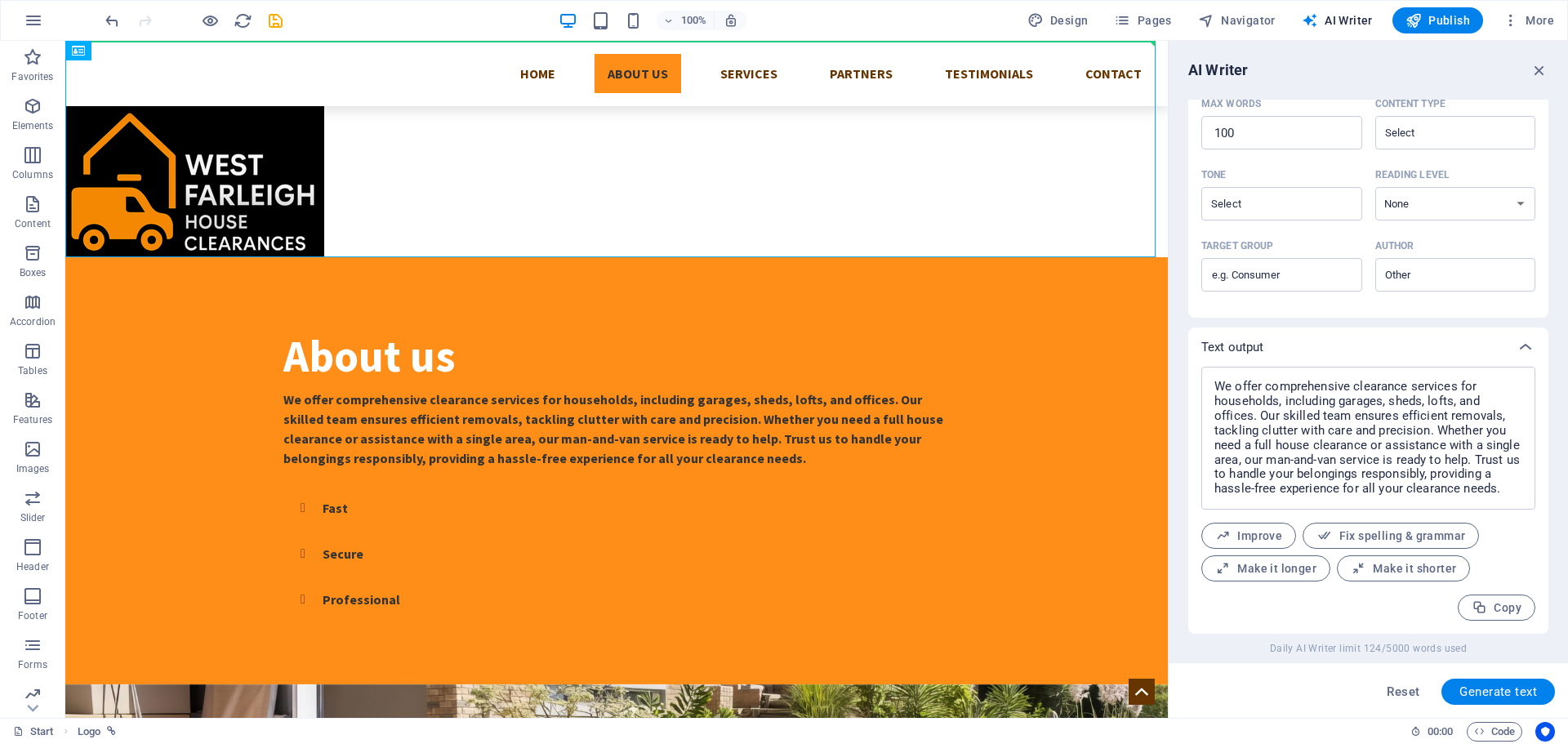 drag, startPoint x: 119, startPoint y: 119, endPoint x: 118, endPoint y: 42, distance: 77.00649 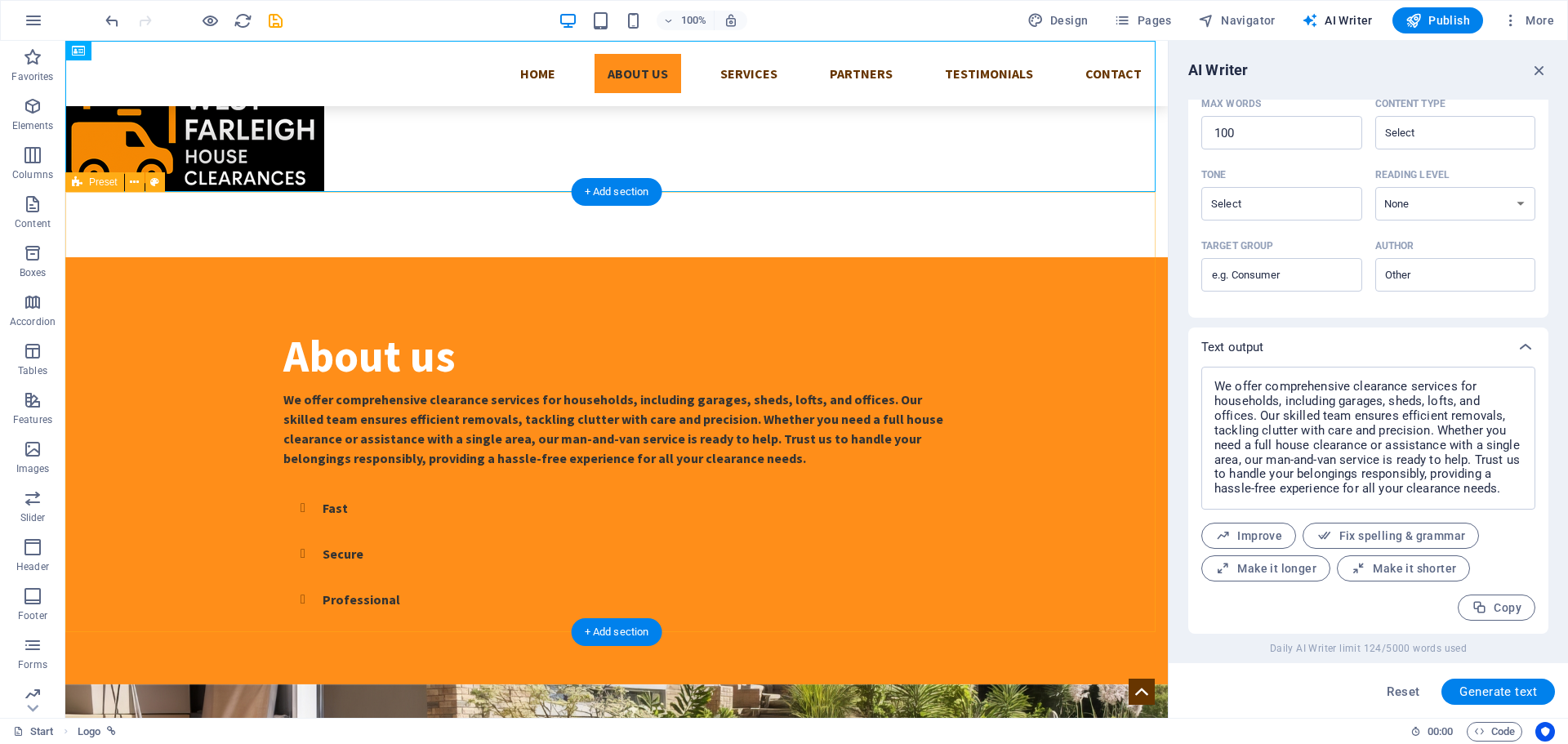click on "About us  We offer comprehensive clearance services for households, including garages, sheds, lofts, and offices. Our skilled team ensures efficient removals, tackling clutter with care and precision. Whether you need a full house clearance or assistance with a single area, our man-and-van service is ready to help. Trust us to handle your belongings responsibly, providing a hassle-free experience for all your clearance needs. Fast Secure Professional Drop content here or  Add elements  Paste clipboard" at bounding box center [617, 684] 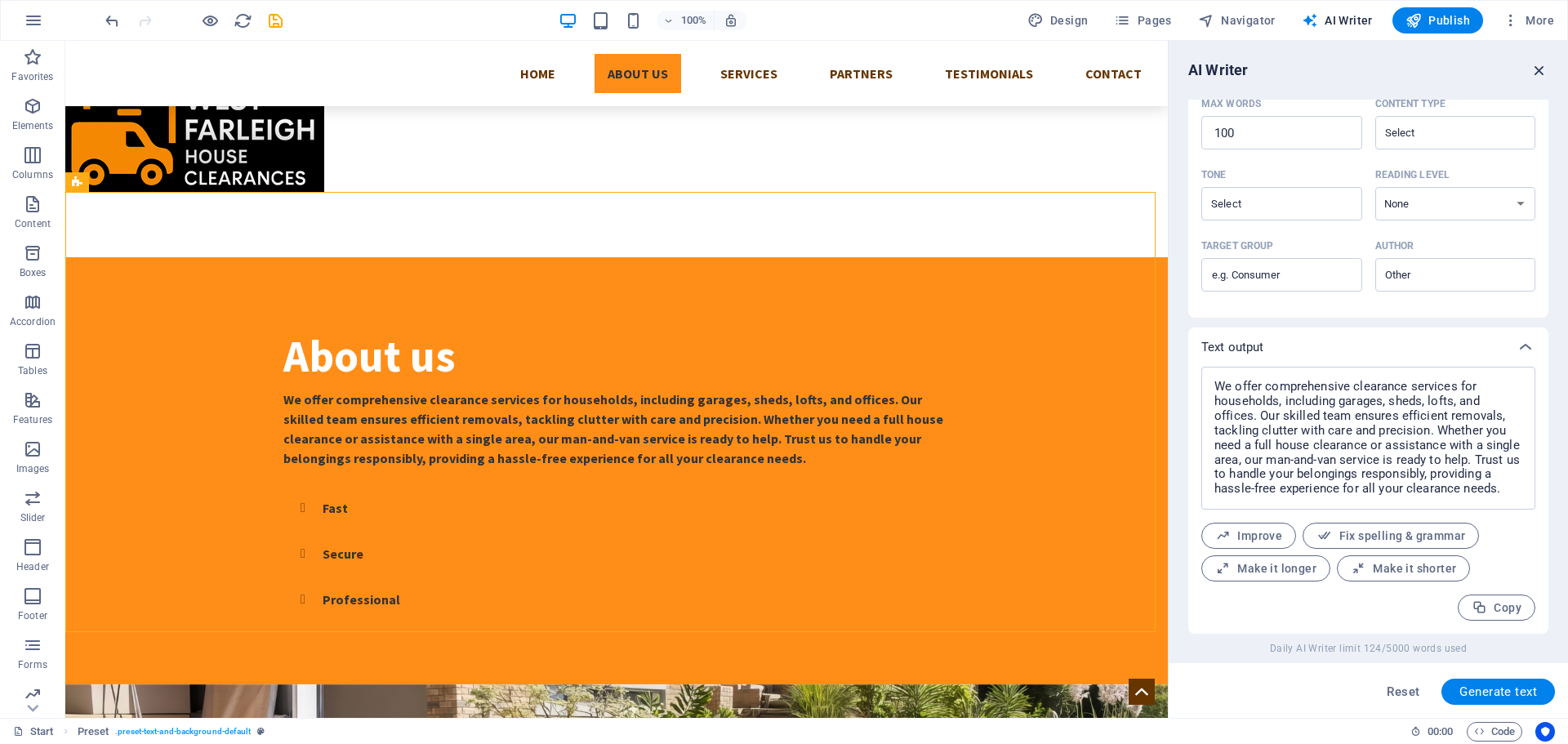 click at bounding box center (1539, 70) 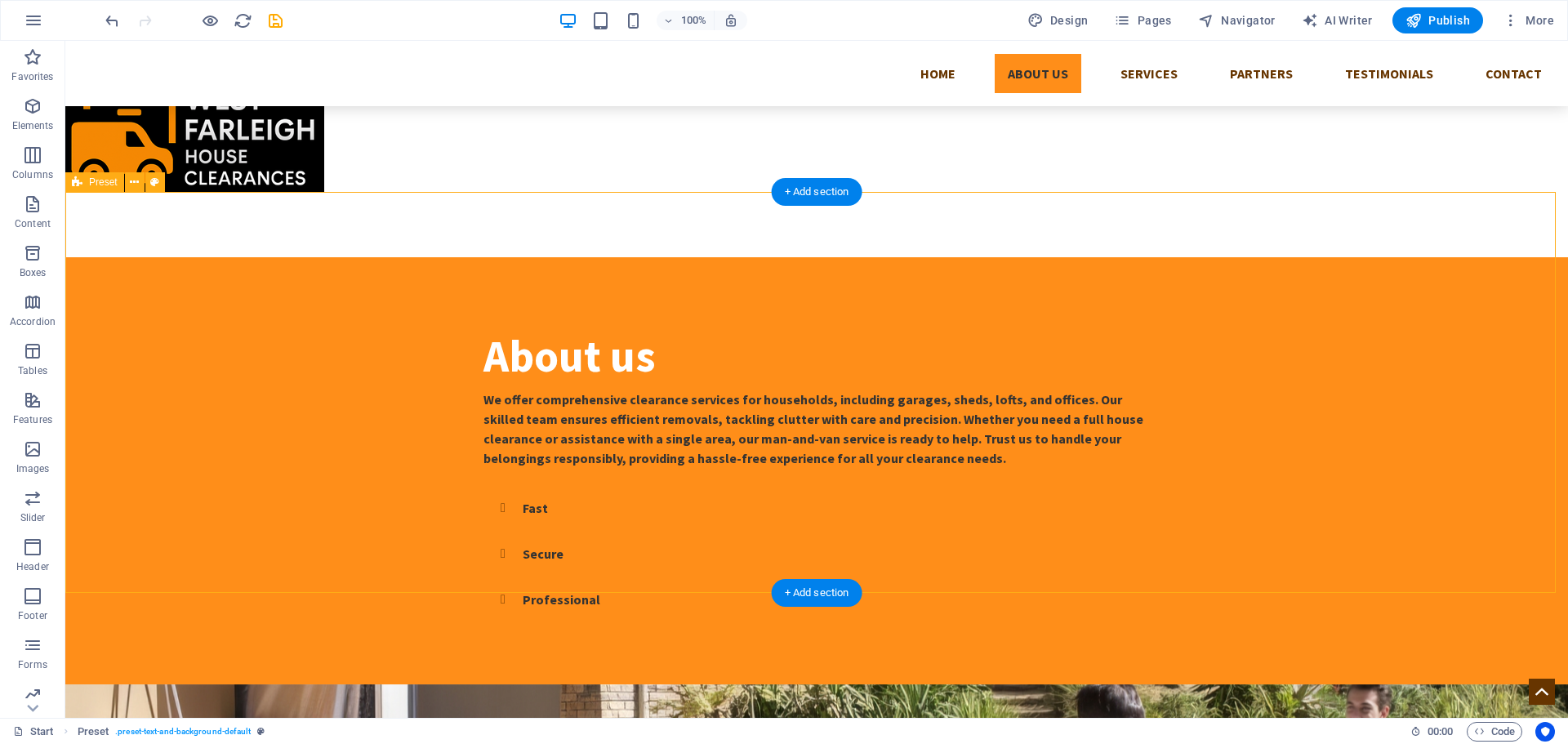click on "About us  We offer comprehensive clearance services for households, including garages, sheds, lofts, and offices. Our skilled team ensures efficient removals, tackling clutter with care and precision. Whether you need a full house clearance or assistance with a single area, our man-and-van service is ready to help. Trust us to handle your belongings responsibly, providing a hassle-free experience for all your clearance needs. Fast Secure Professional Drop content here or  Add elements  Paste clipboard" at bounding box center (817, 684) 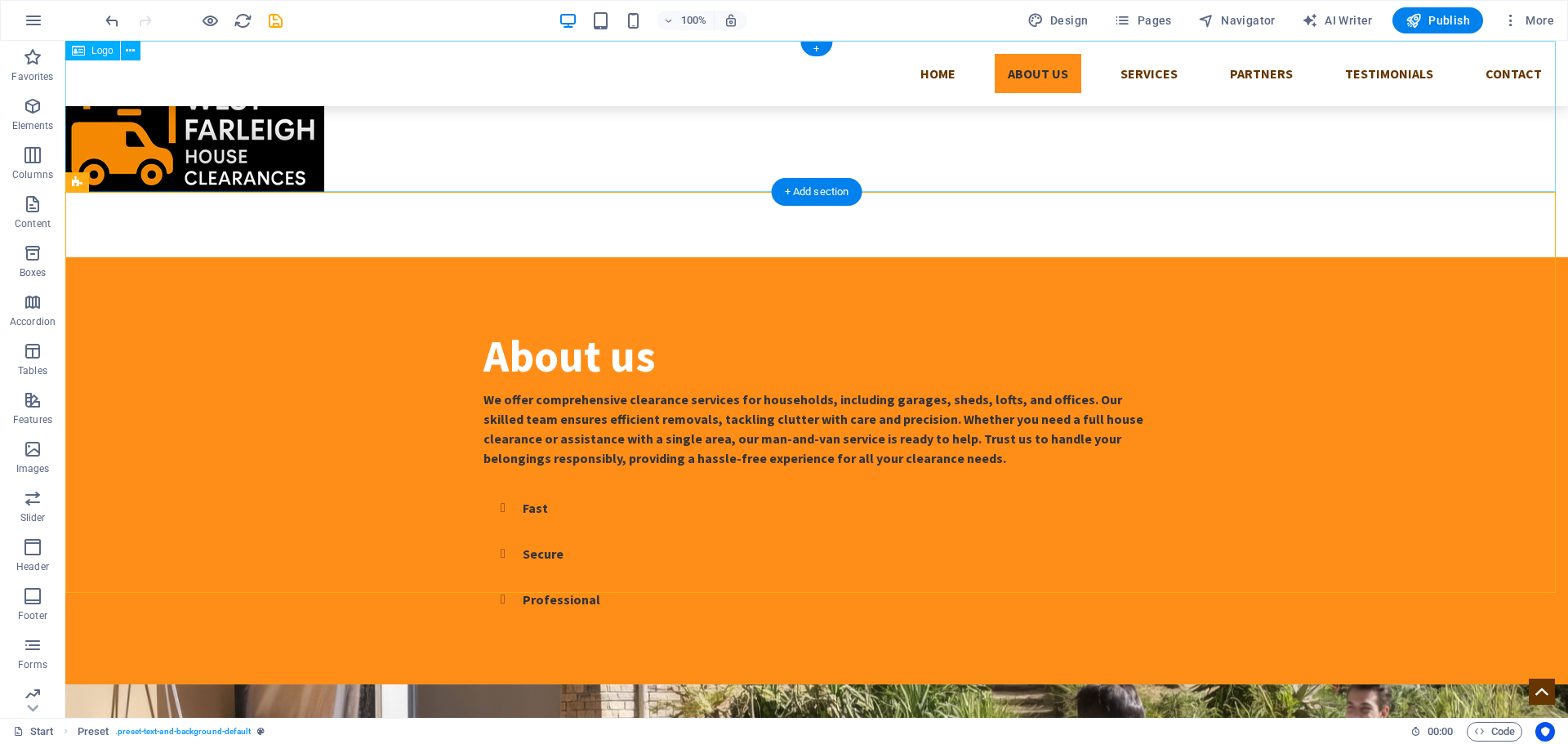 click at bounding box center [817, 116] 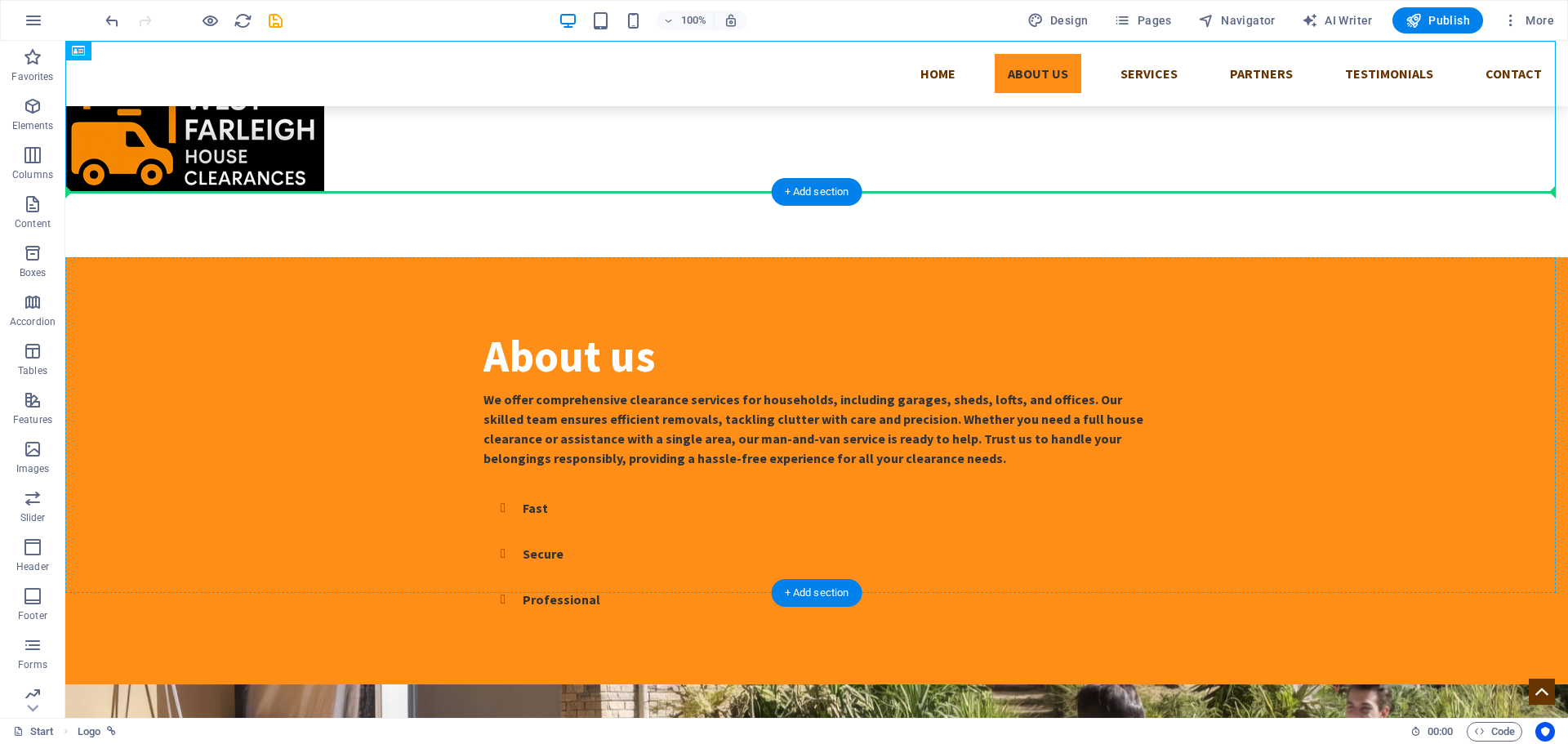 drag, startPoint x: 208, startPoint y: 155, endPoint x: 240, endPoint y: 284, distance: 132.90974 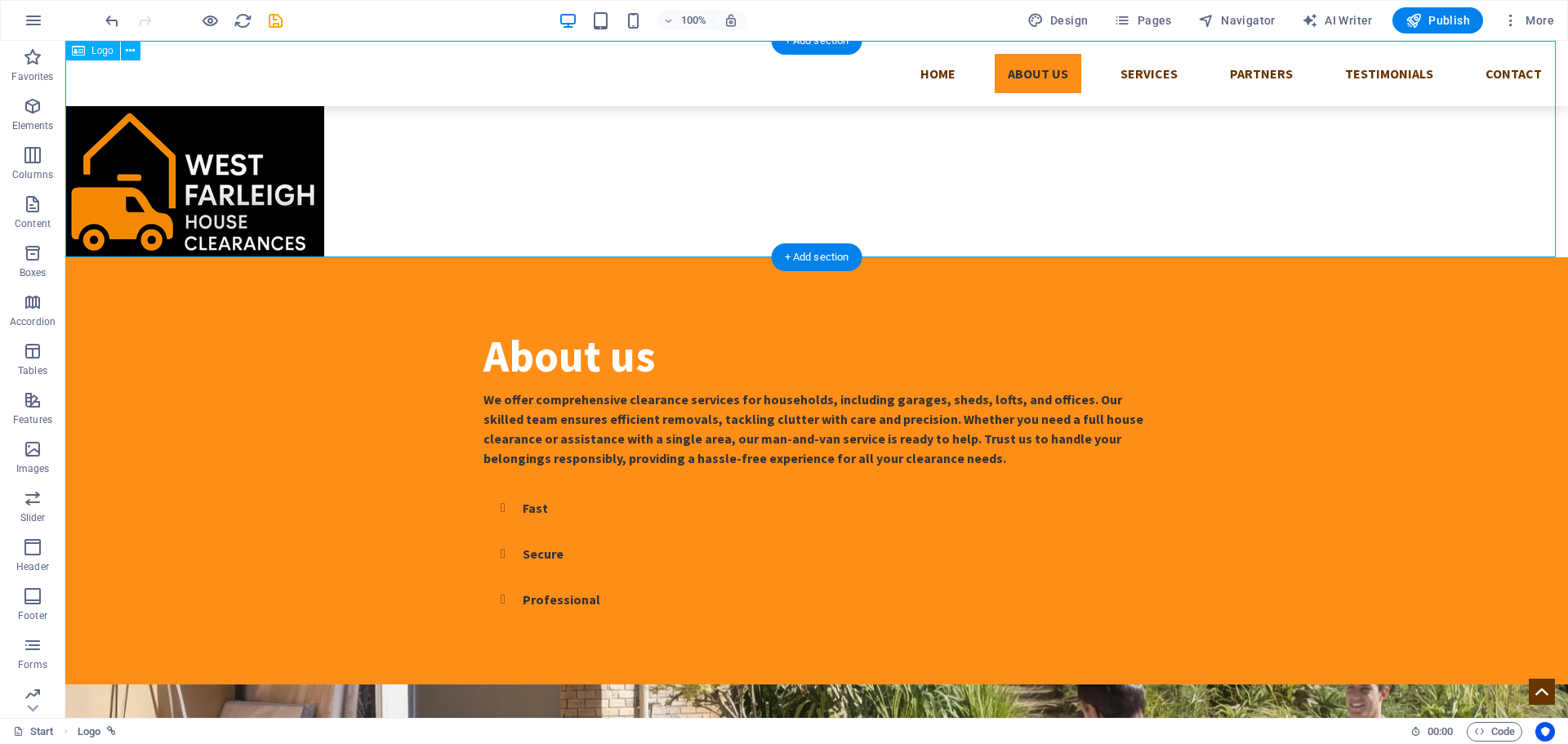 click at bounding box center [817, 149] 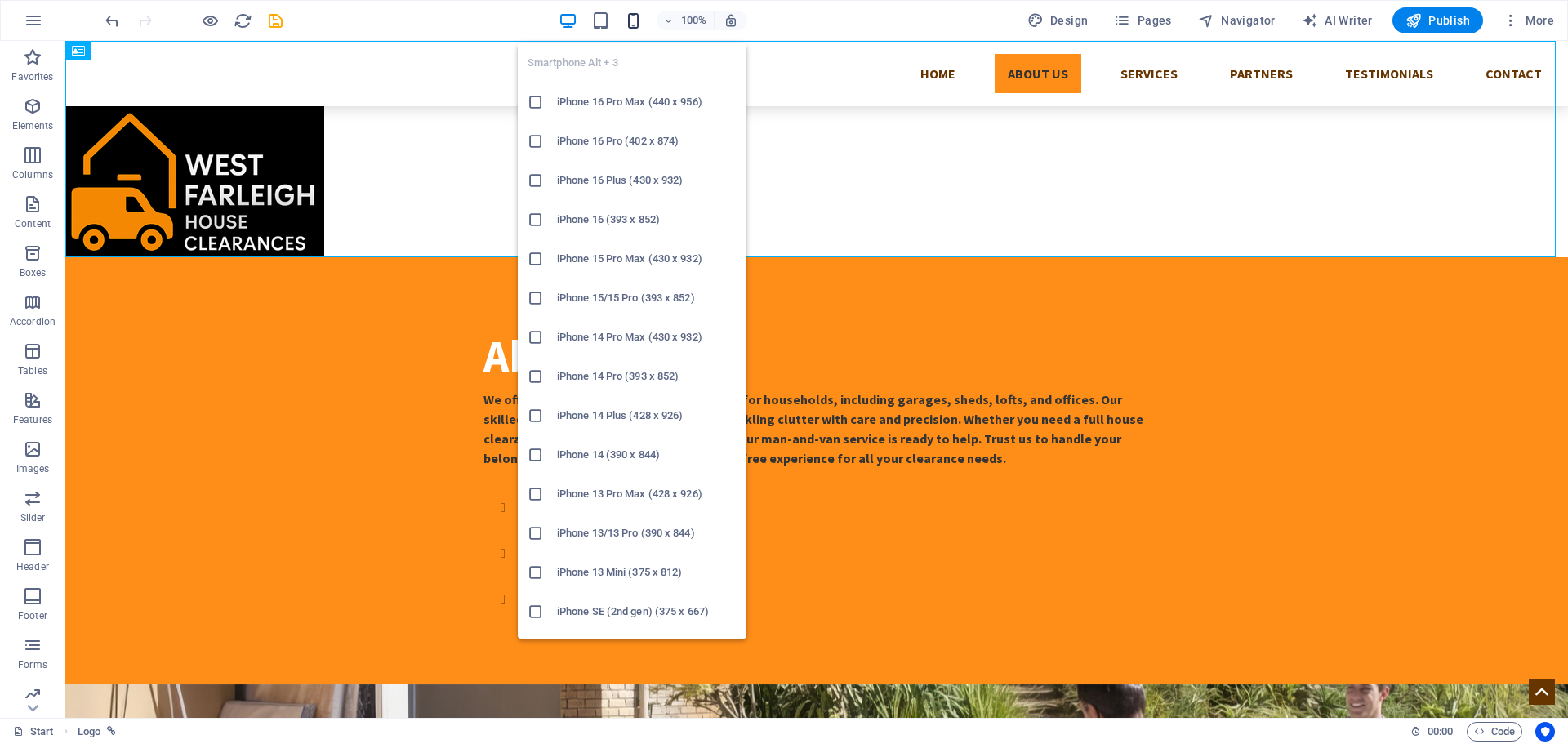click at bounding box center [633, 20] 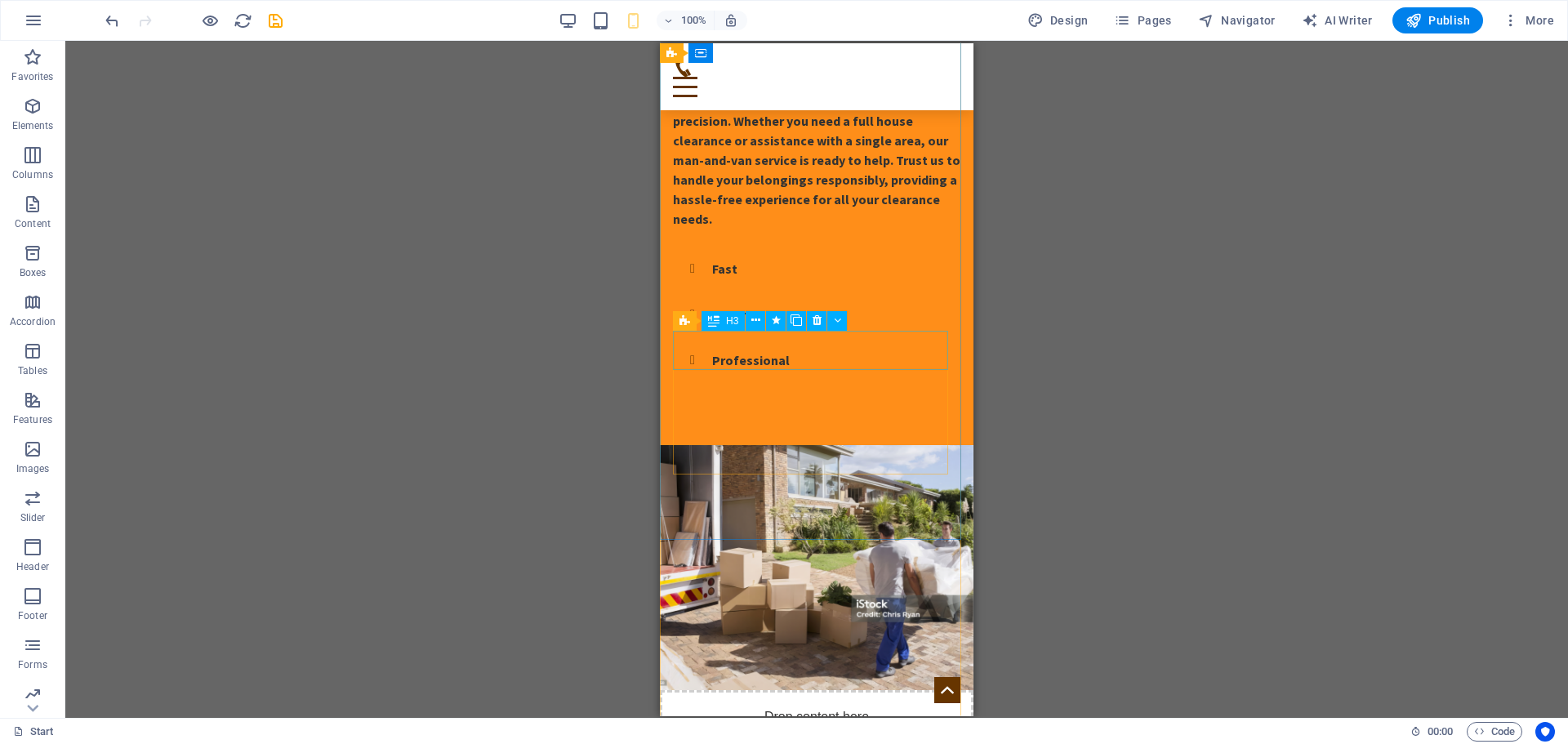scroll, scrollTop: 0, scrollLeft: 0, axis: both 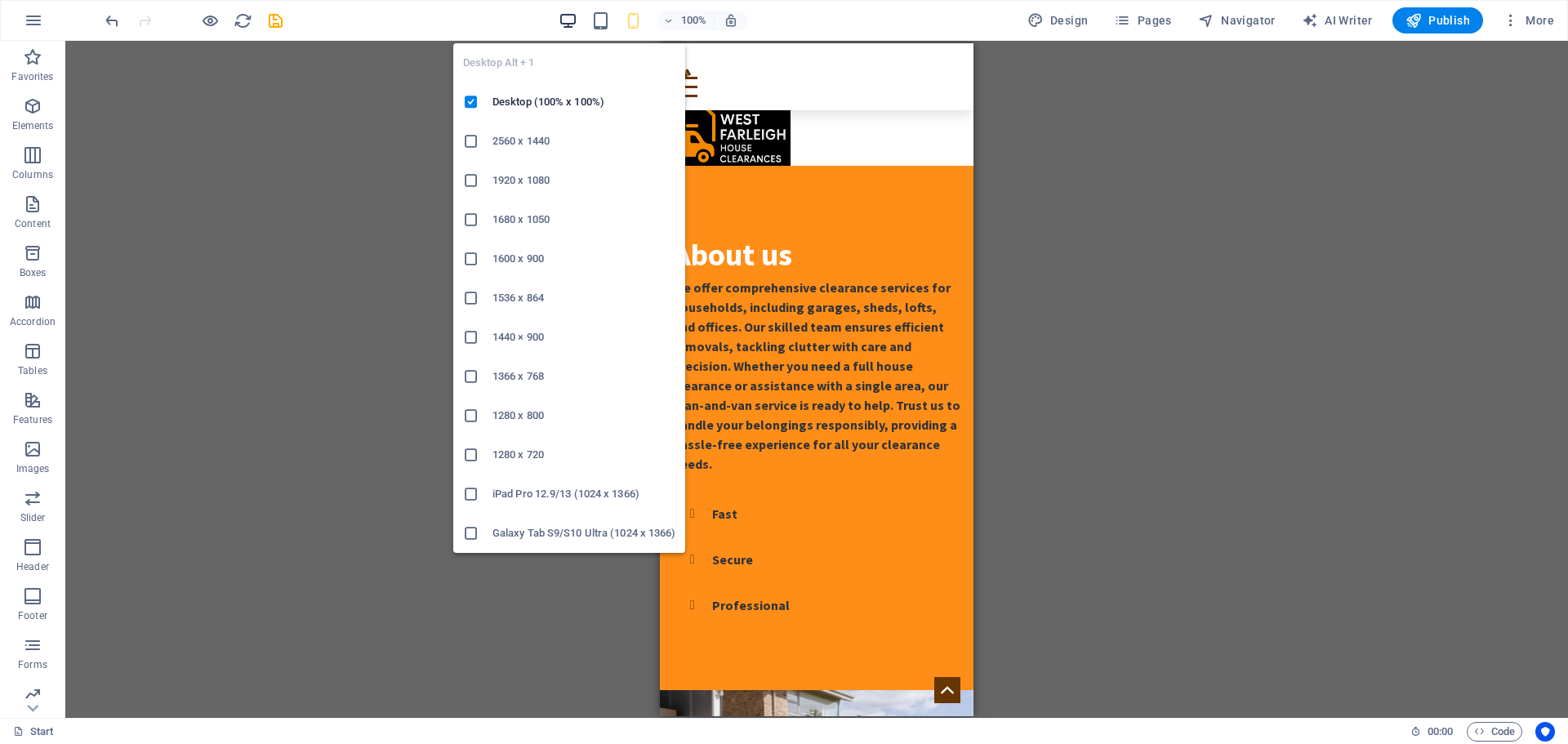 click at bounding box center (568, 20) 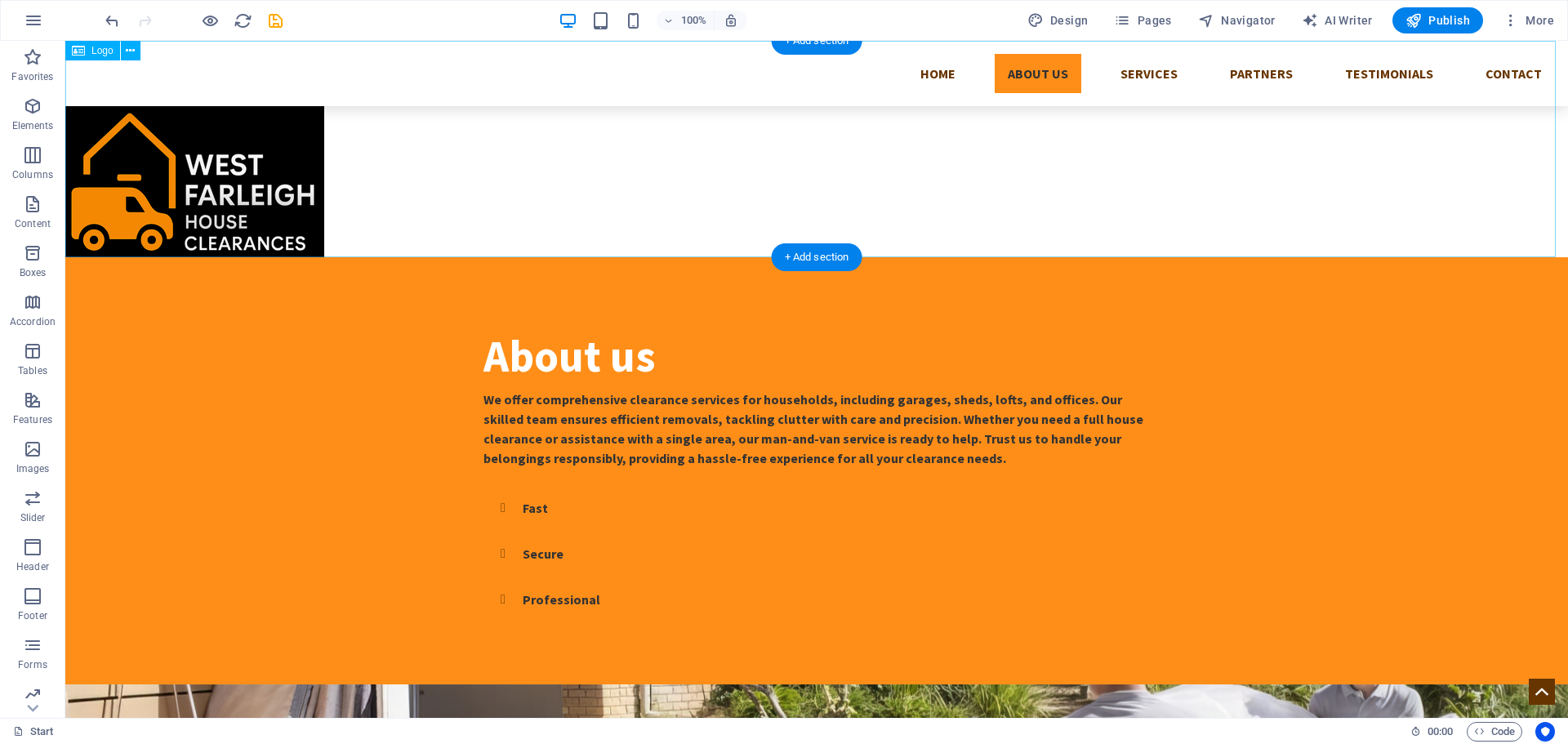 click at bounding box center (817, 149) 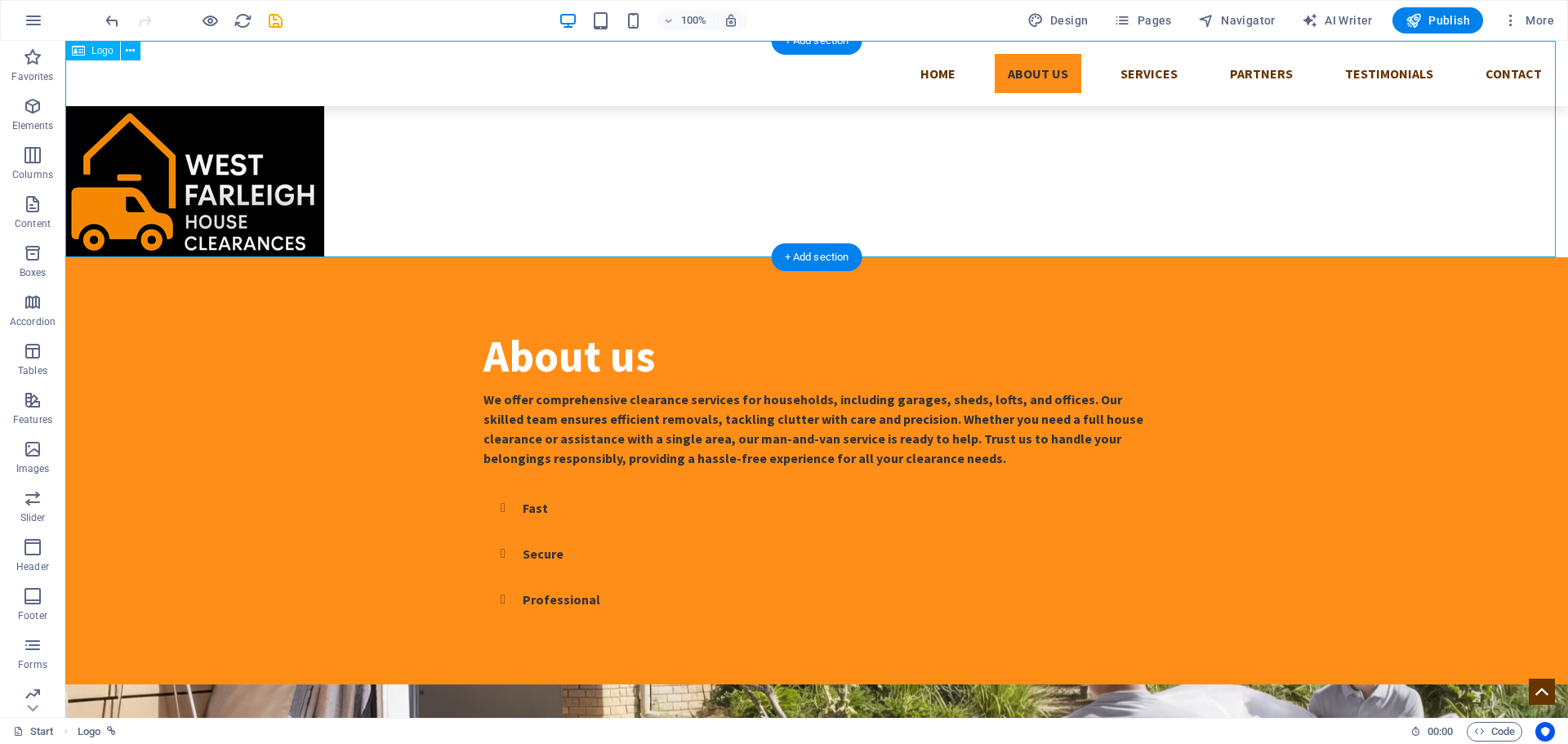 click at bounding box center [817, 149] 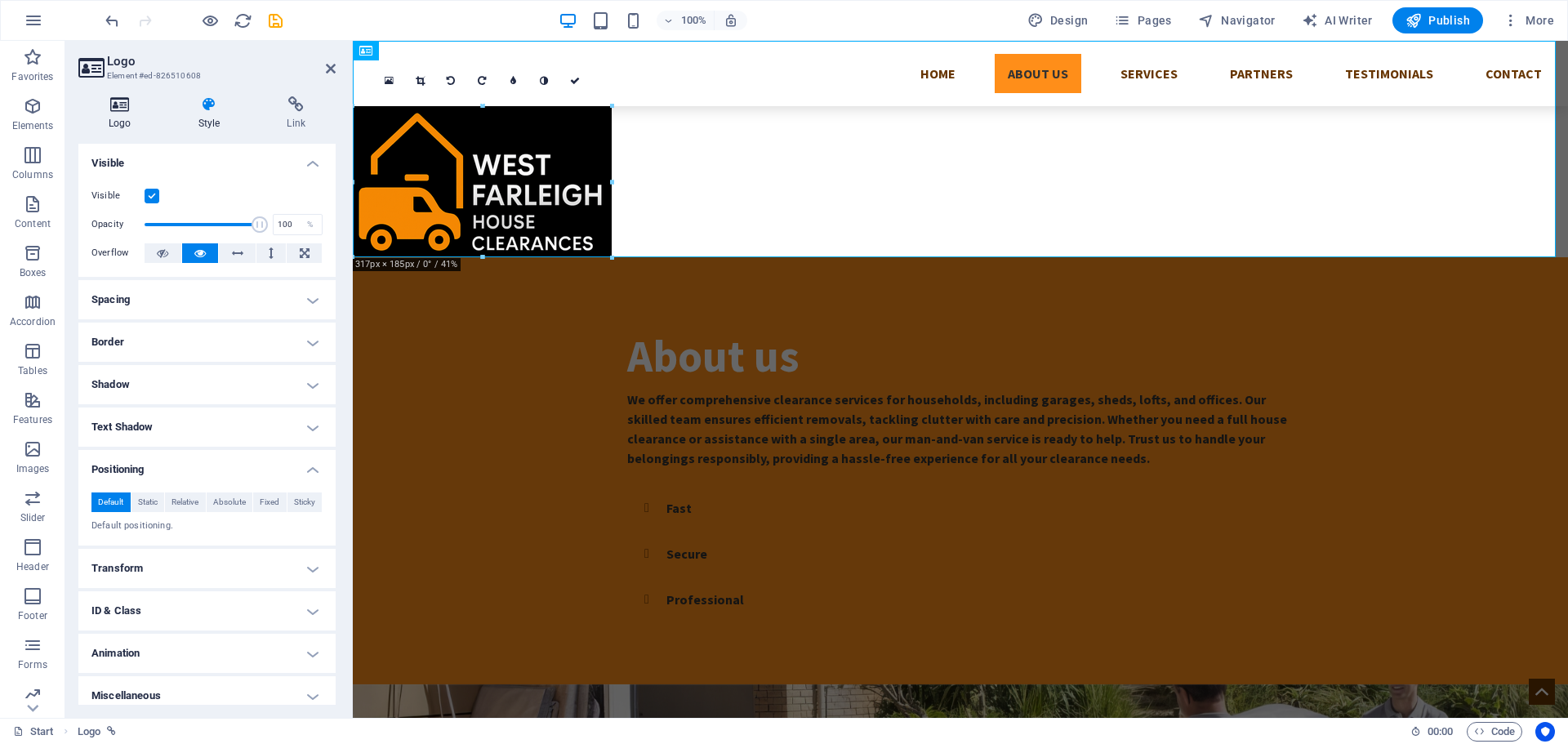 click at bounding box center [120, 105] 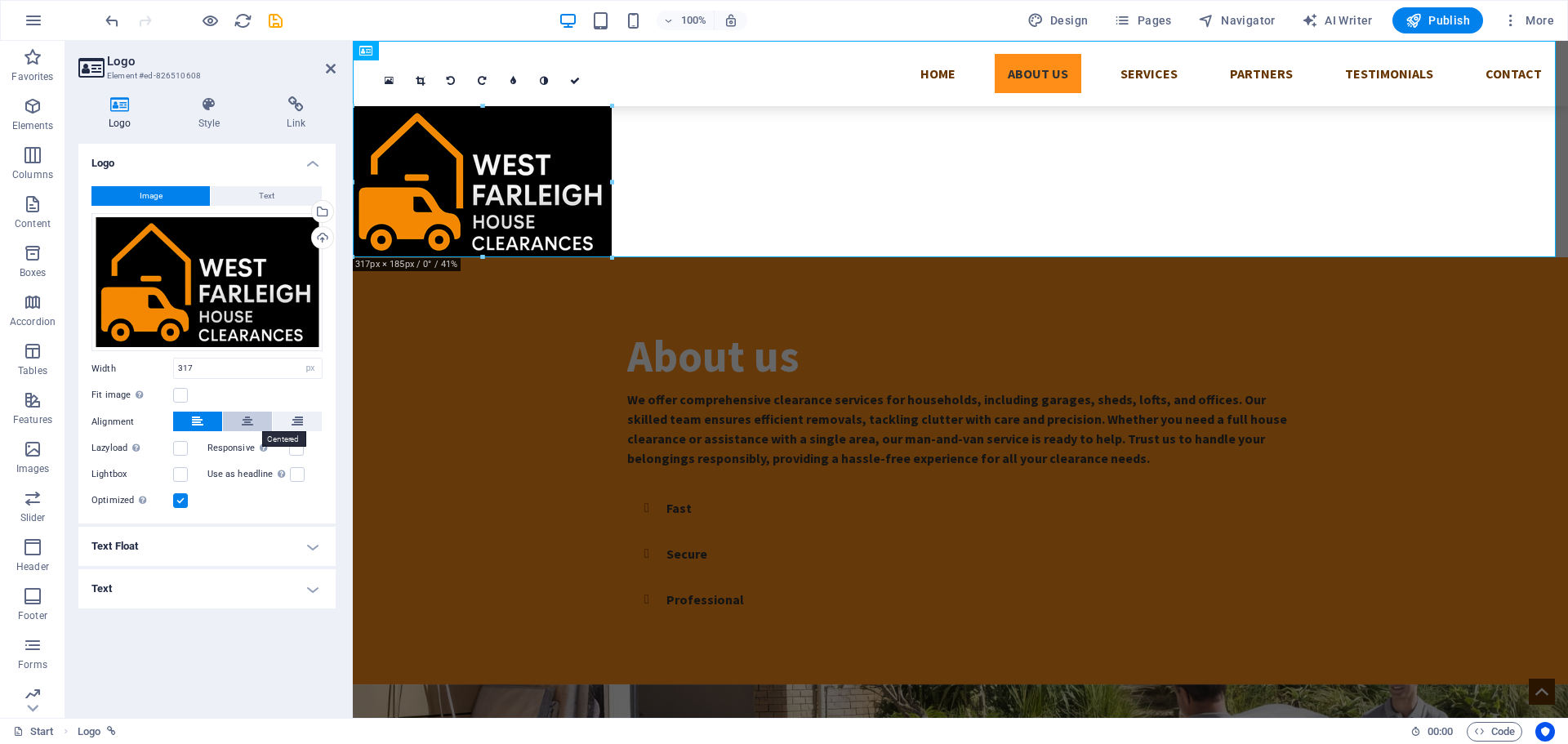 click at bounding box center (247, 421) 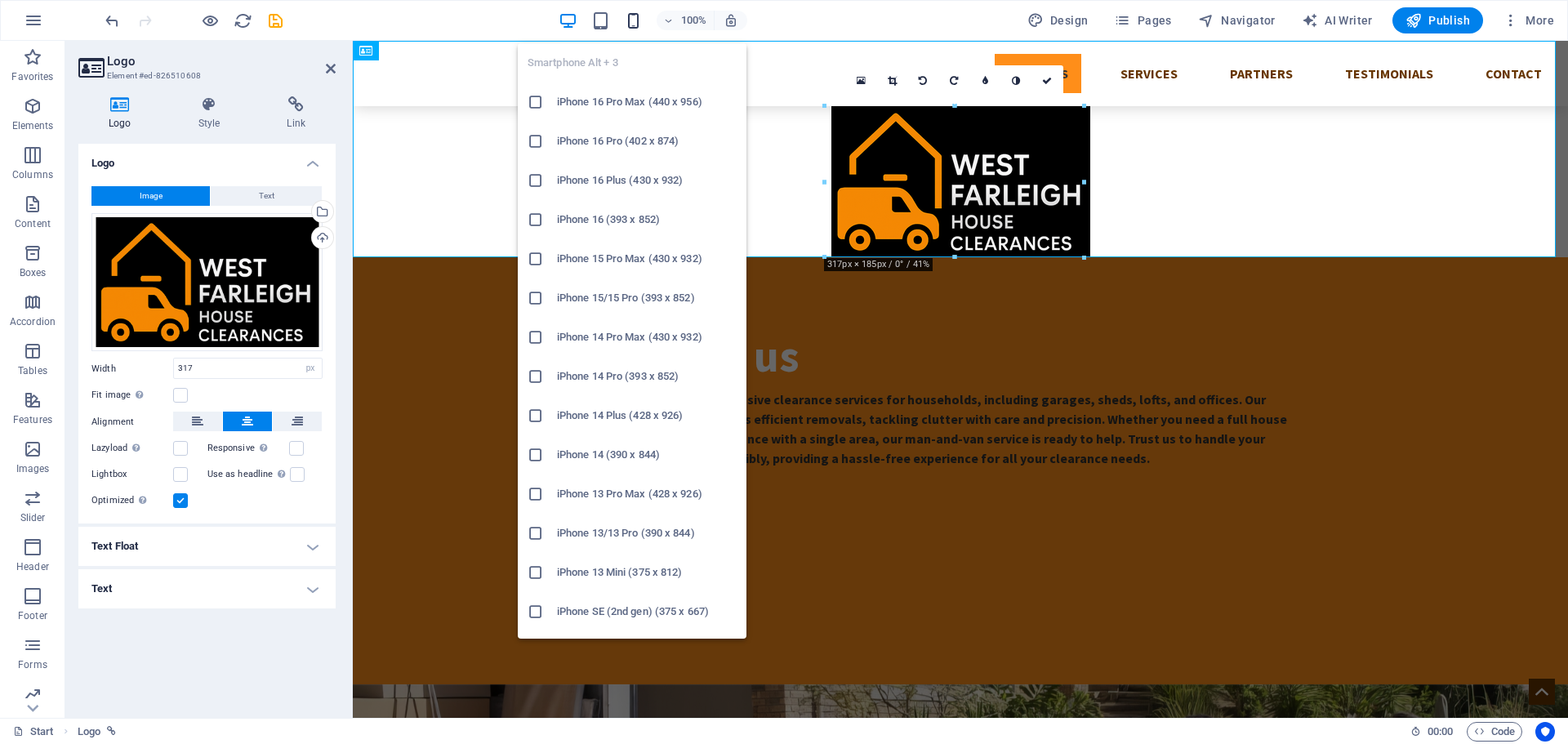 click at bounding box center (633, 20) 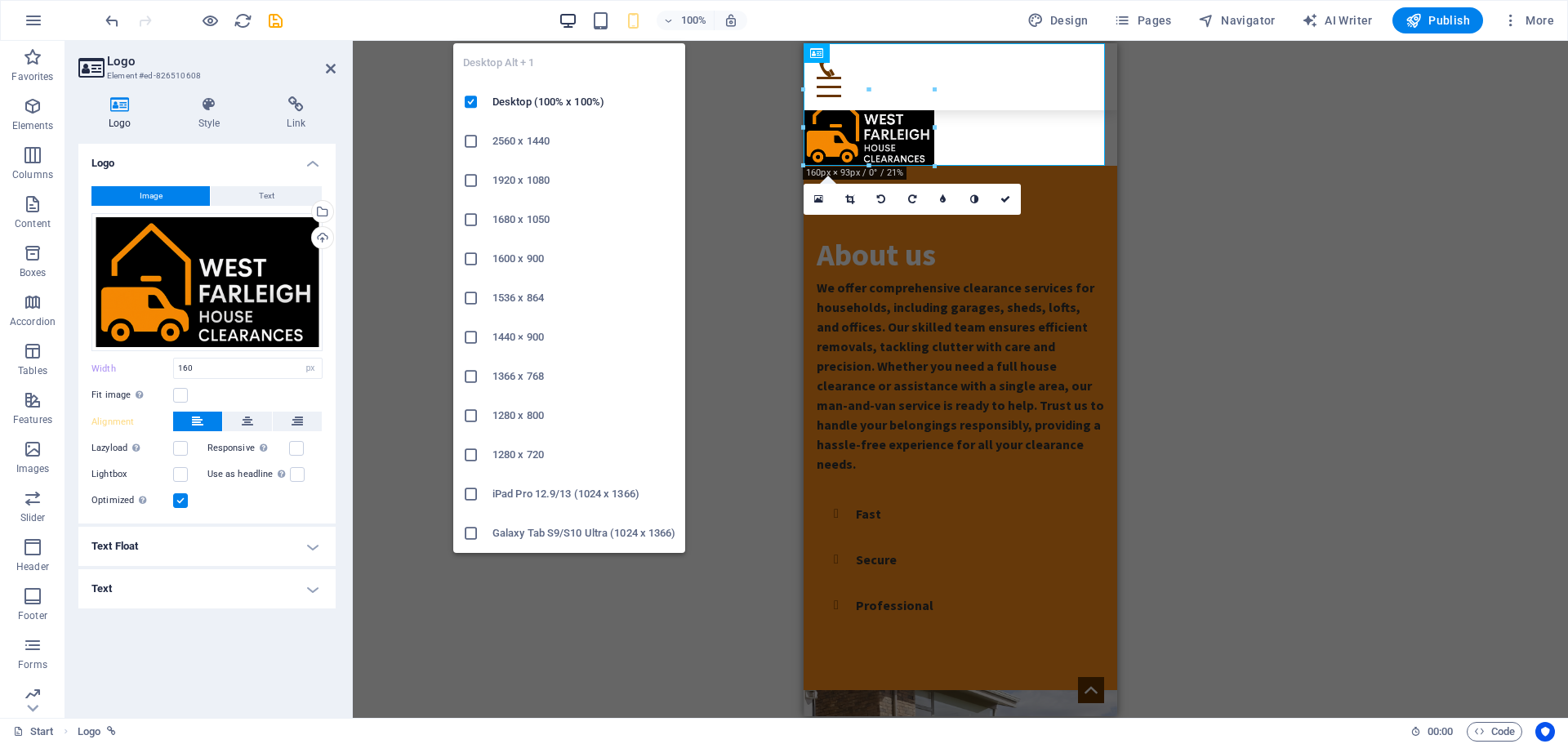click at bounding box center (568, 20) 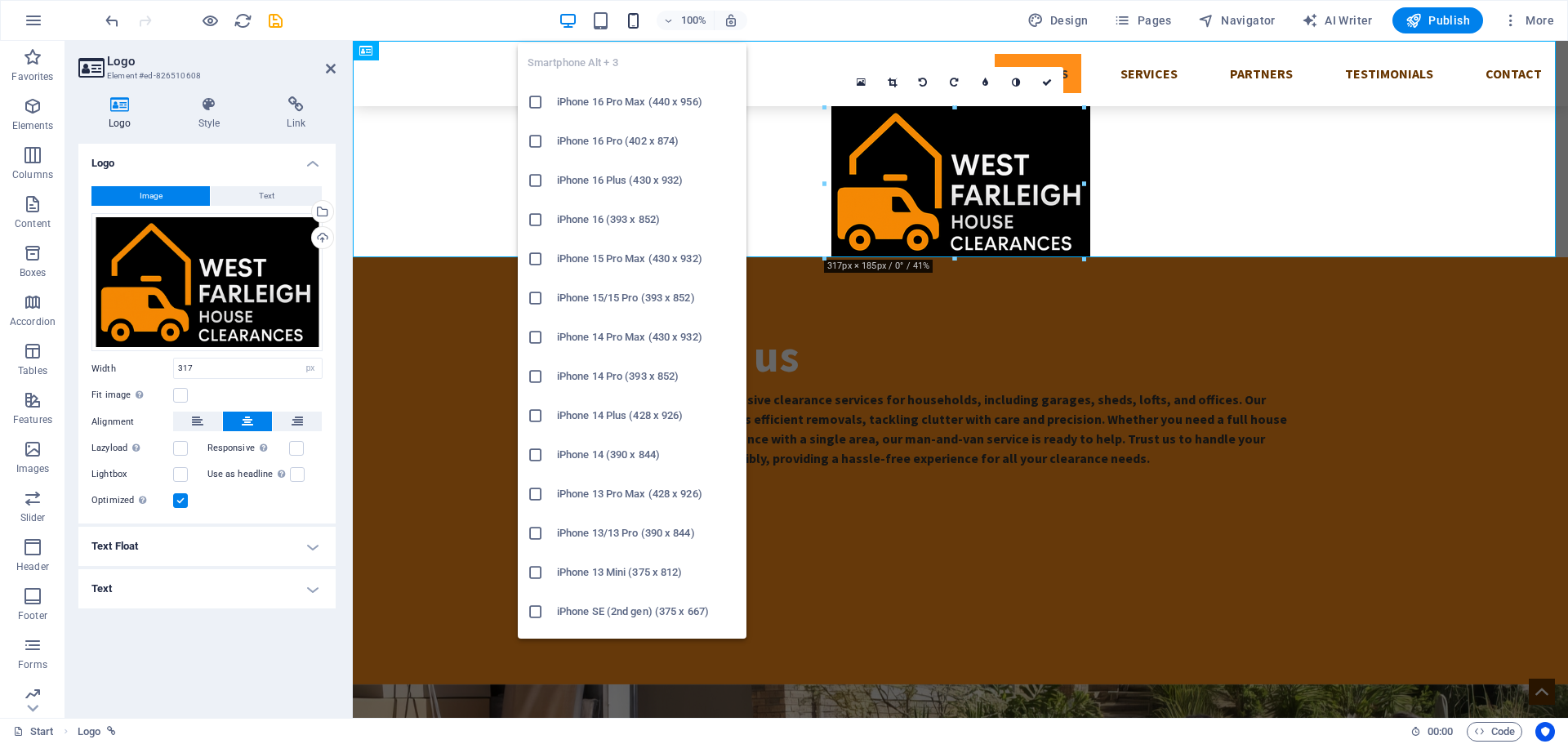 click at bounding box center (633, 20) 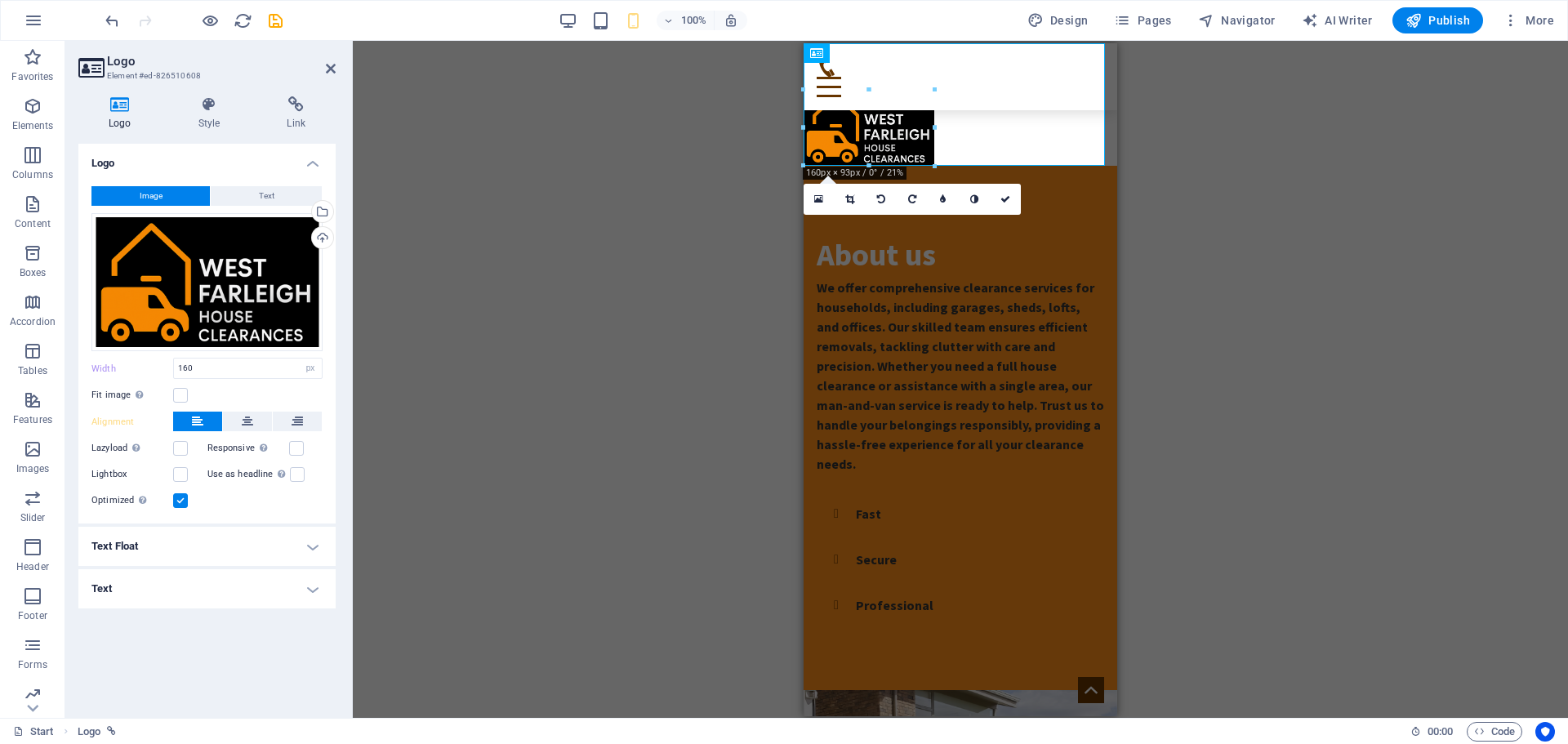 click on "100%" at bounding box center (653, 20) 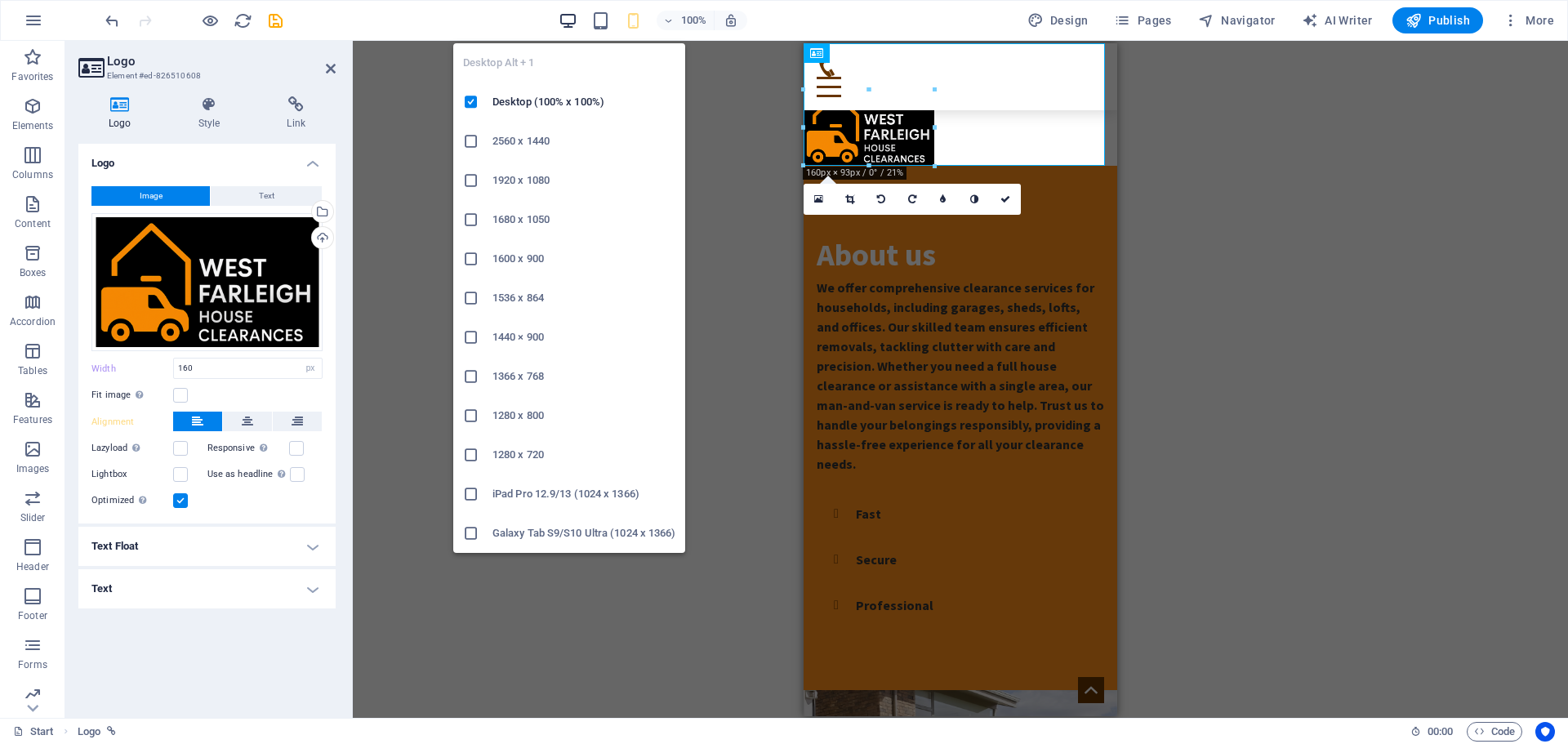click at bounding box center (568, 20) 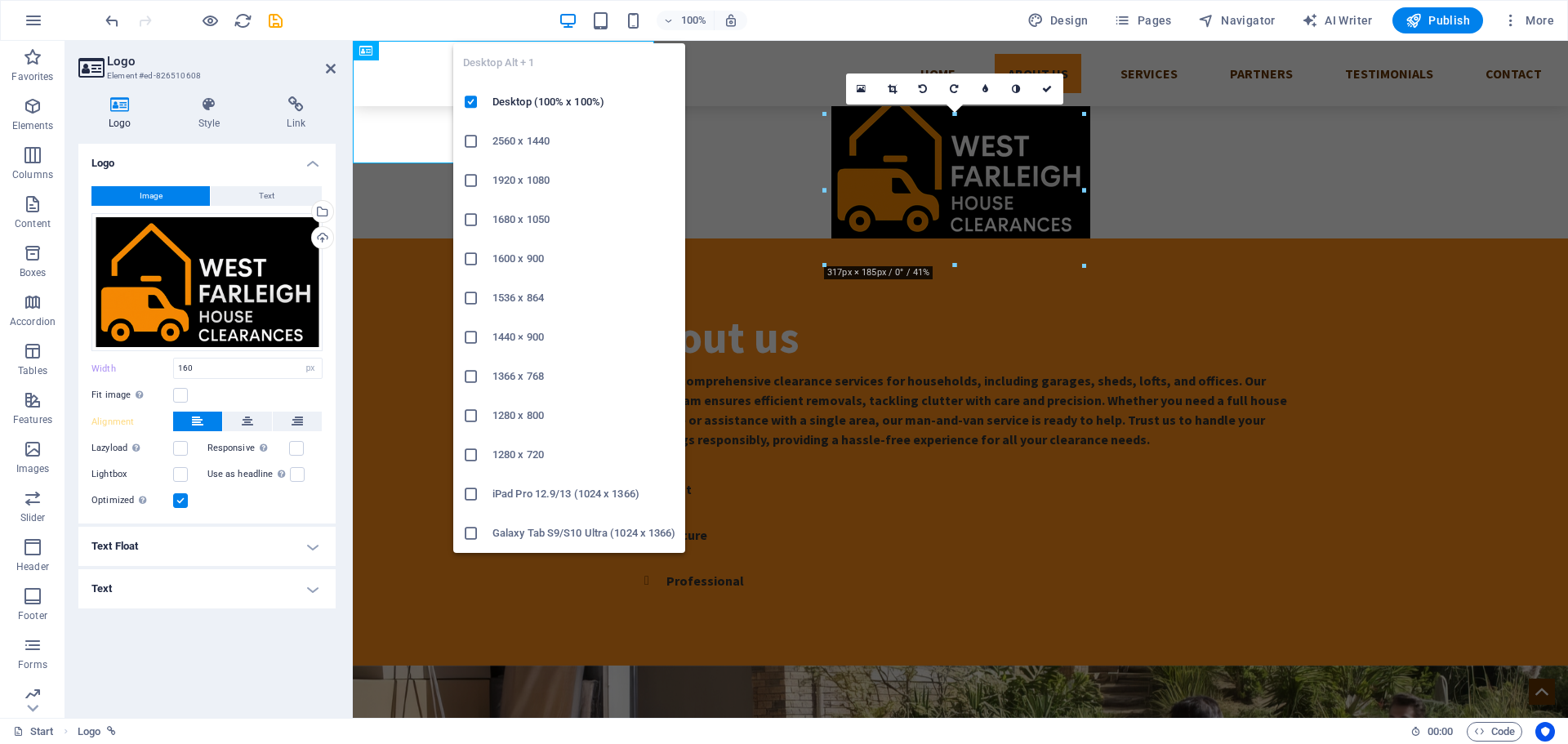 type on "317" 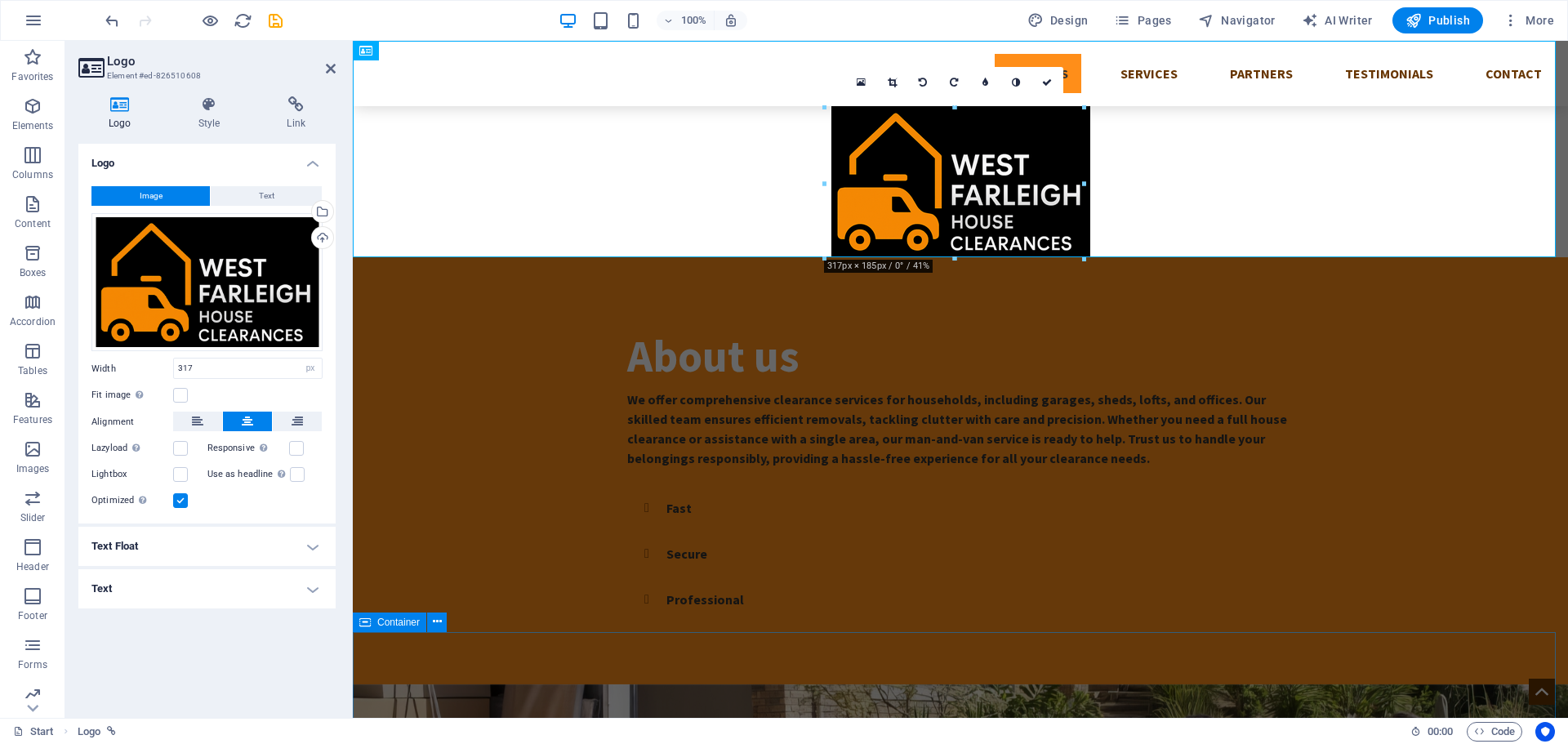 click on "Services
Lock Keys Lorem ipsum dolor sit amet, consectetur adipisicing elit. Veritatis, dolorem! More Details
Lock Picking Lorem ipsum dolor sit amet, consectetur adipisicing elit. Veritatis, dolorem! More Details
Security System Lorem ipsum dolor sit amet, consectetur adipisicing elit. Veritatis, dolorem! More Details
Lock Repair Lorem ipsum dolor sit amet, consectetur adipisicing elit. Veritatis, dolorem! More Details
Lock upgrading Lorem ipsum dolor sit amet, consectetur adipisicing elit. Veritatis, dolorem! More Details
Lock Installation Lorem ipsum dolor sit amet, consectetur adipisicing elit. Veritatis, dolorem! More Details" at bounding box center [960, 1827] 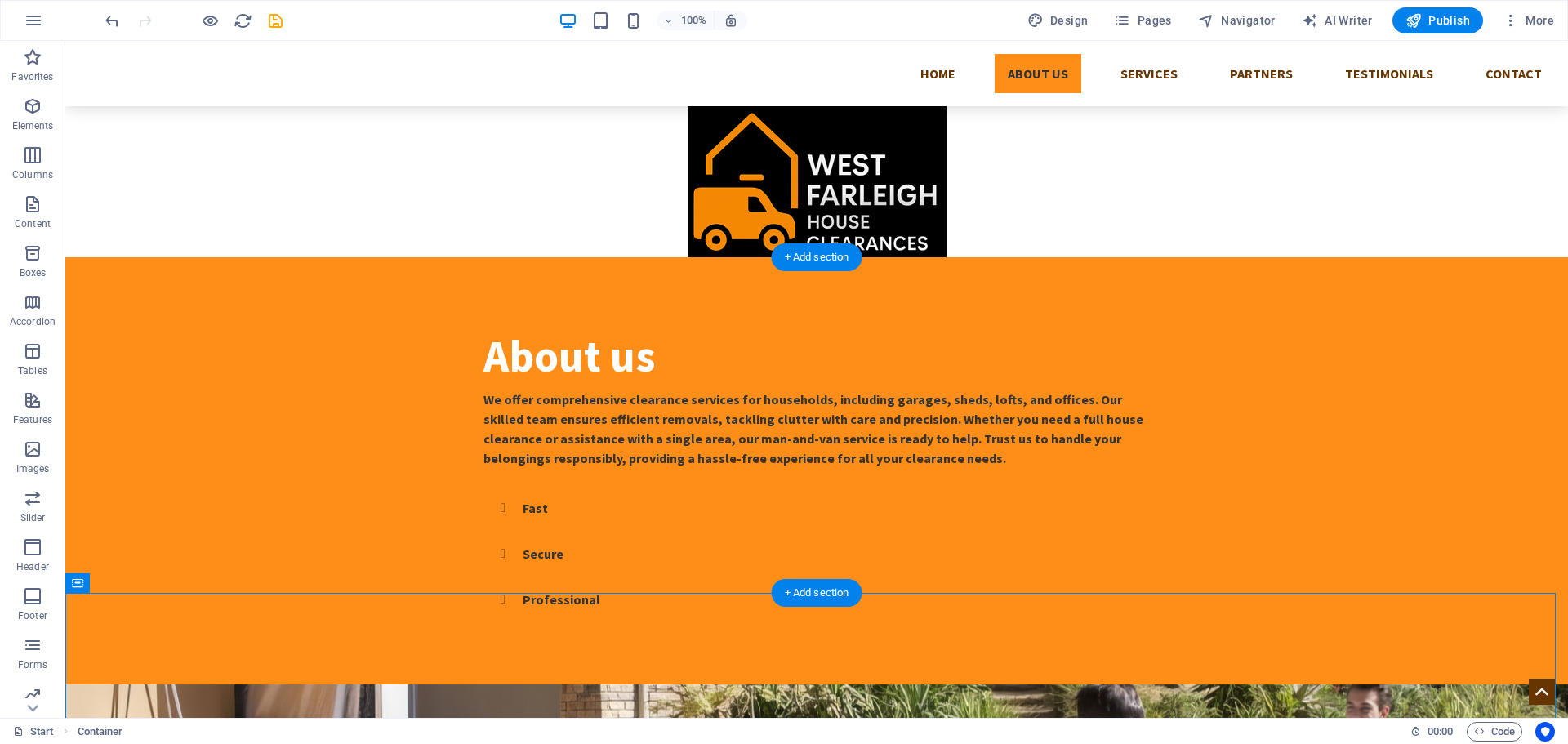 click at bounding box center [817, 871] 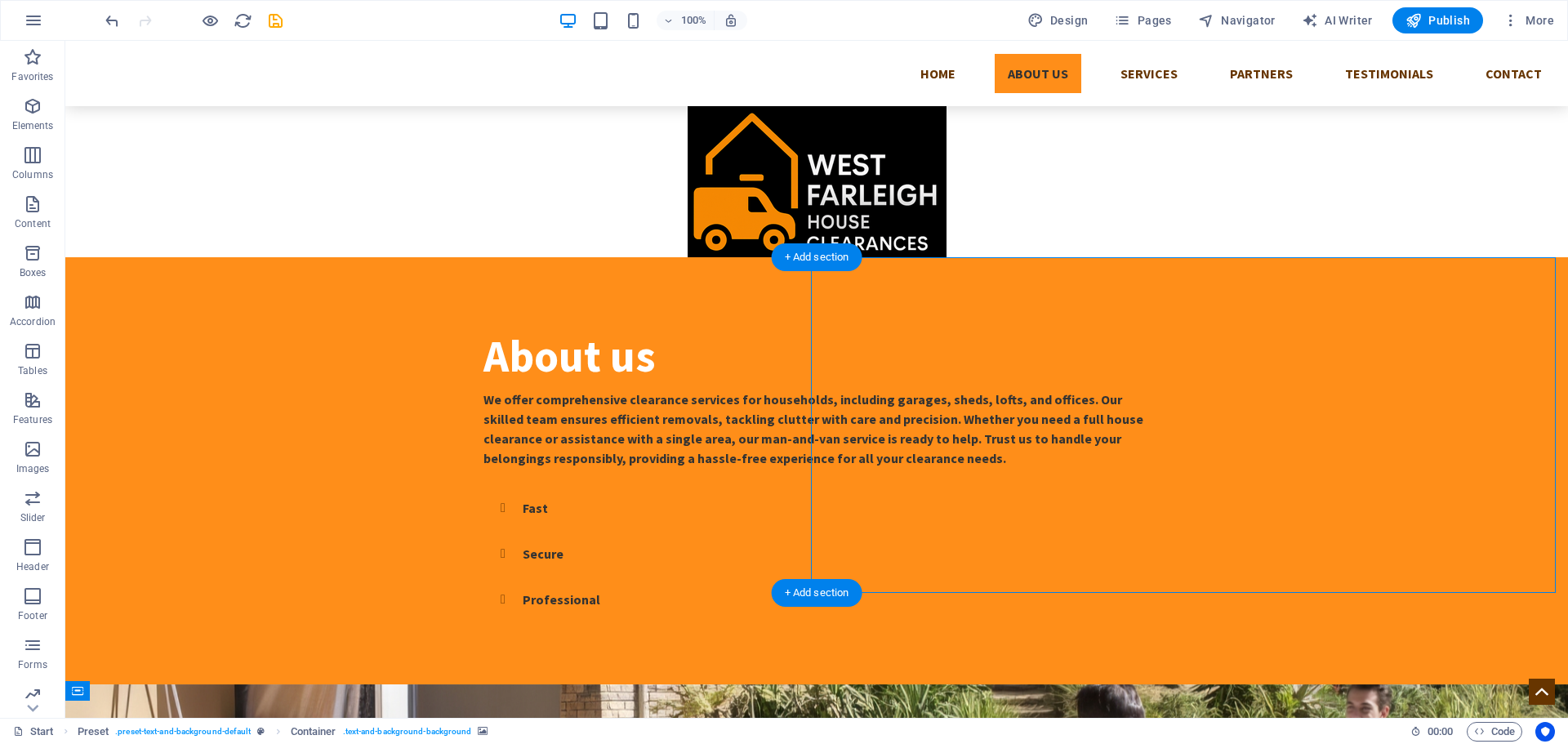 click at bounding box center (817, 871) 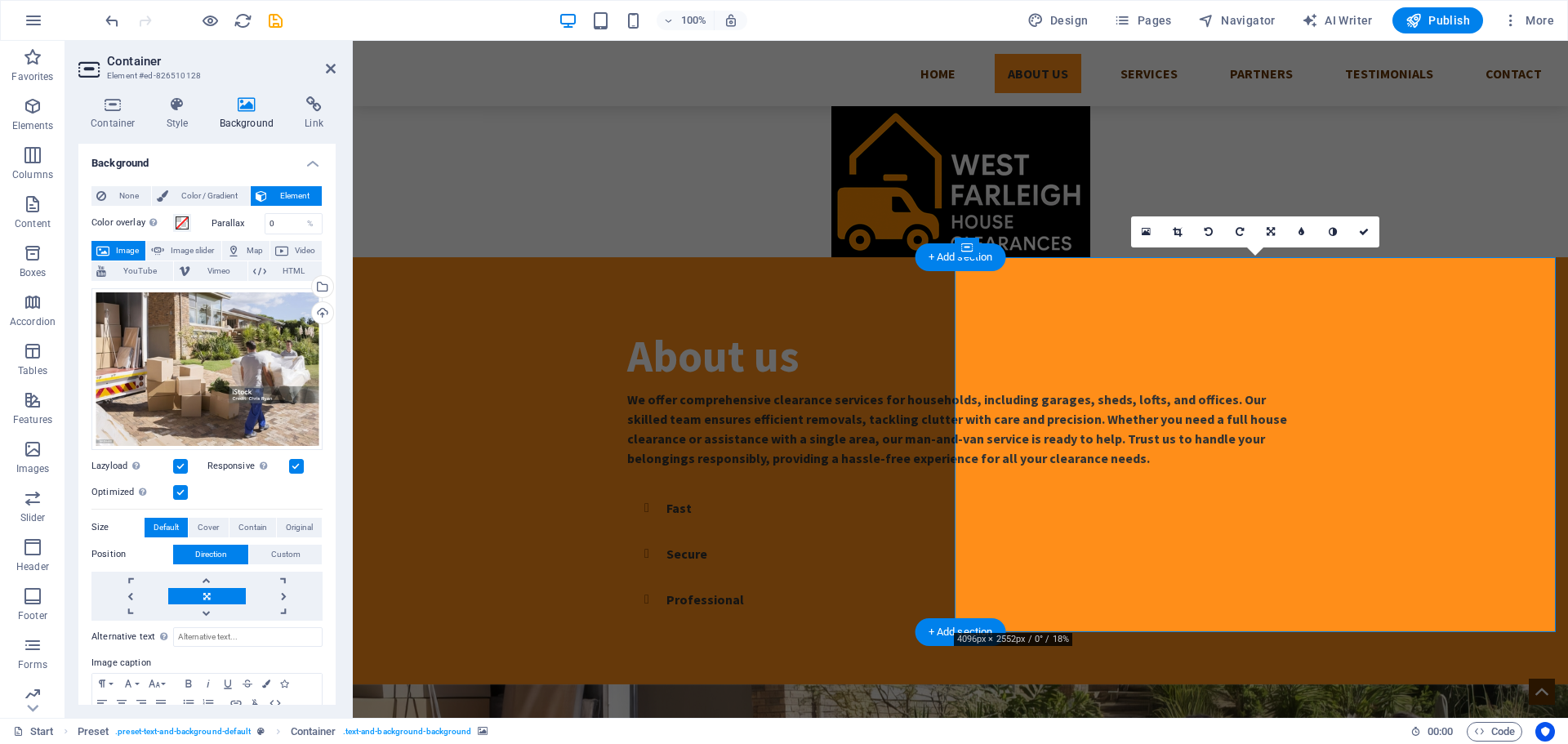 click at bounding box center [960, 871] 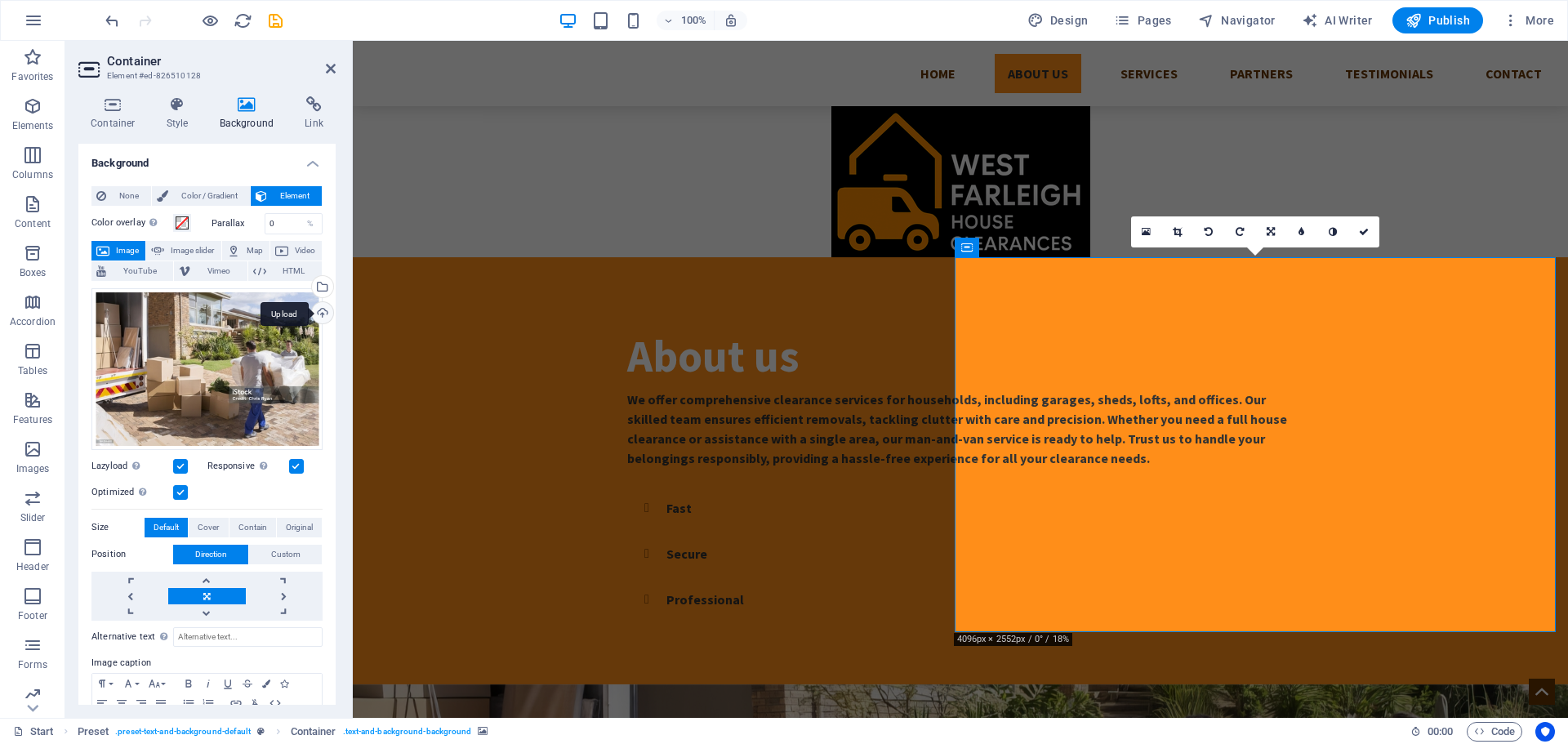click on "Upload" at bounding box center [321, 314] 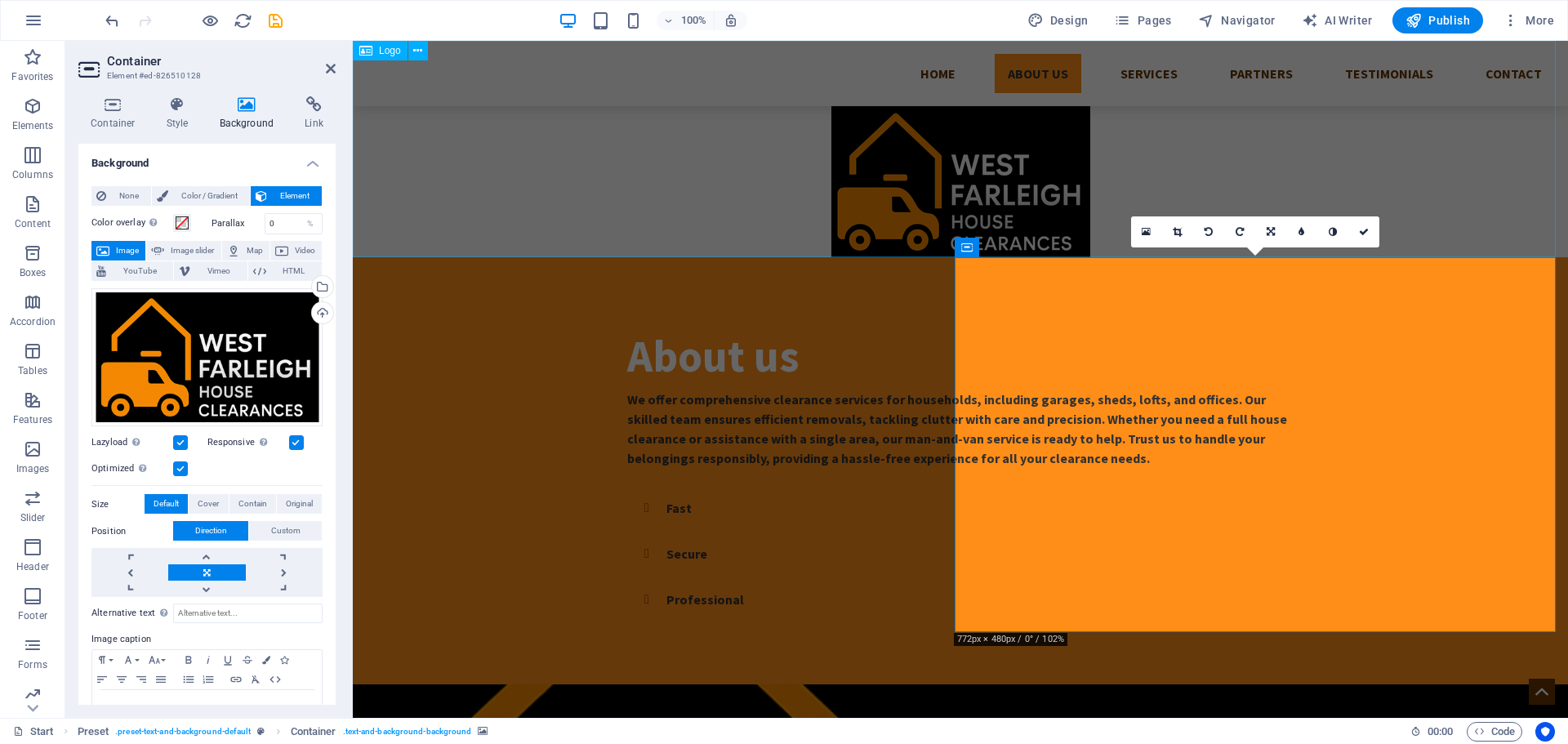 click at bounding box center [960, 149] 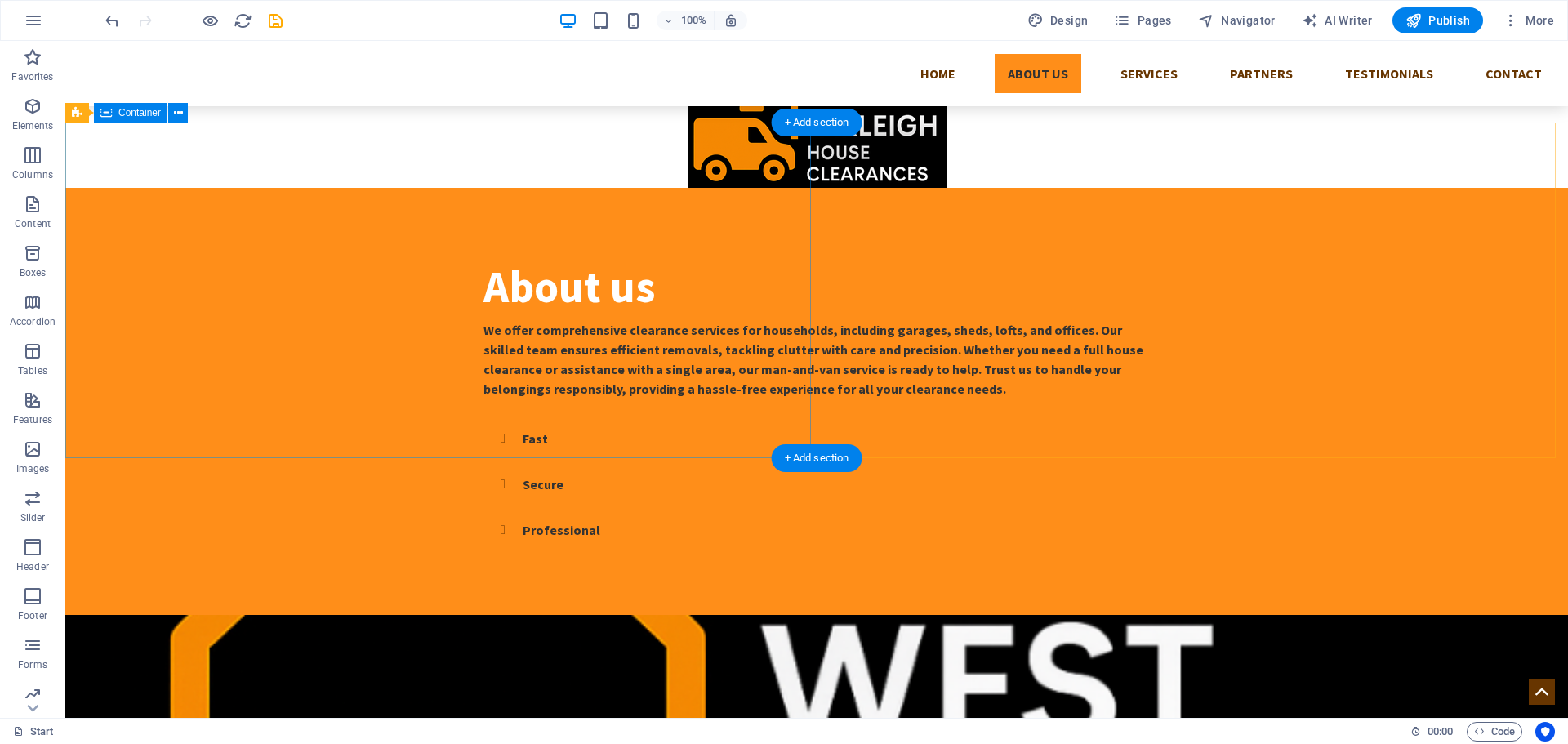 scroll, scrollTop: 0, scrollLeft: 0, axis: both 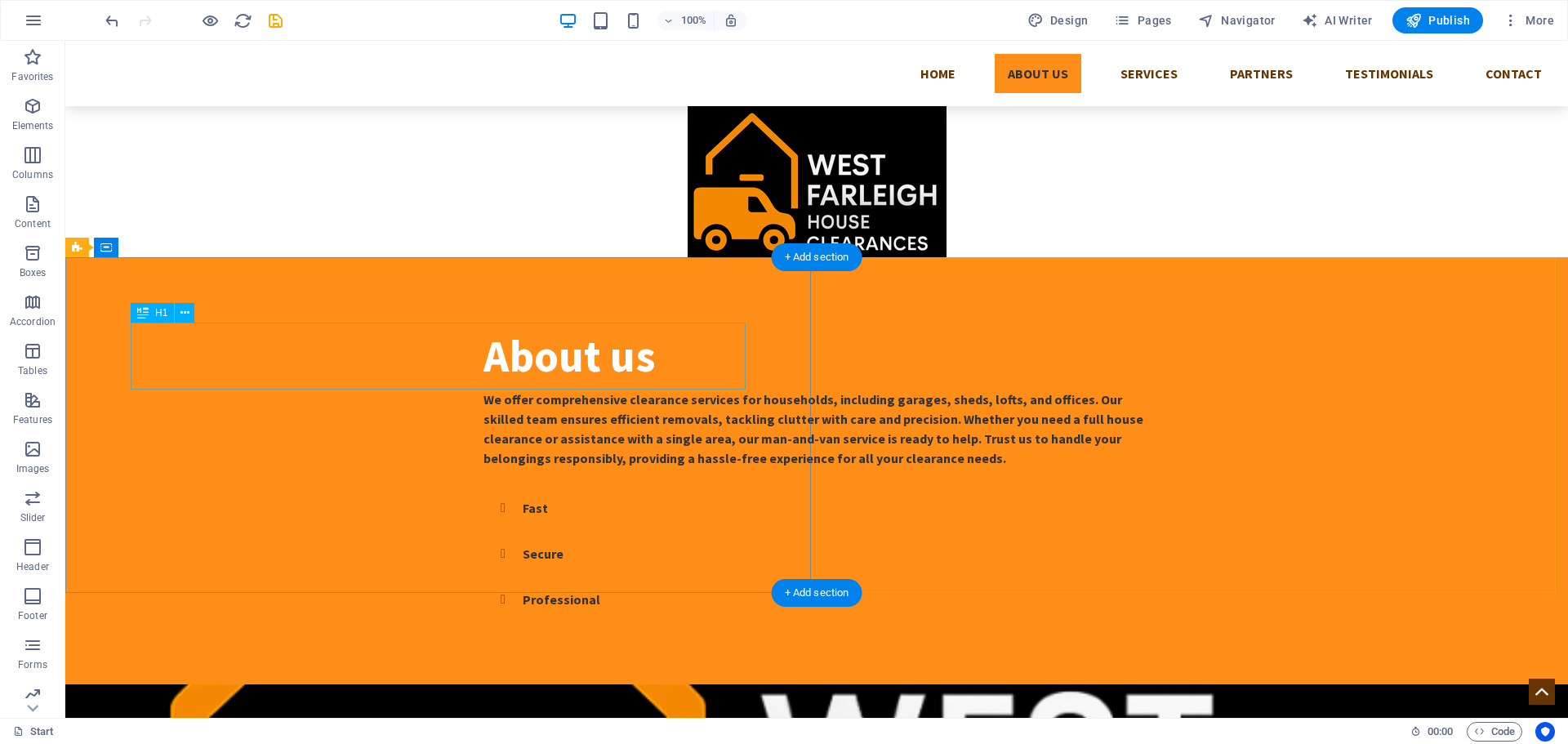 click on "About us" at bounding box center (817, 356) 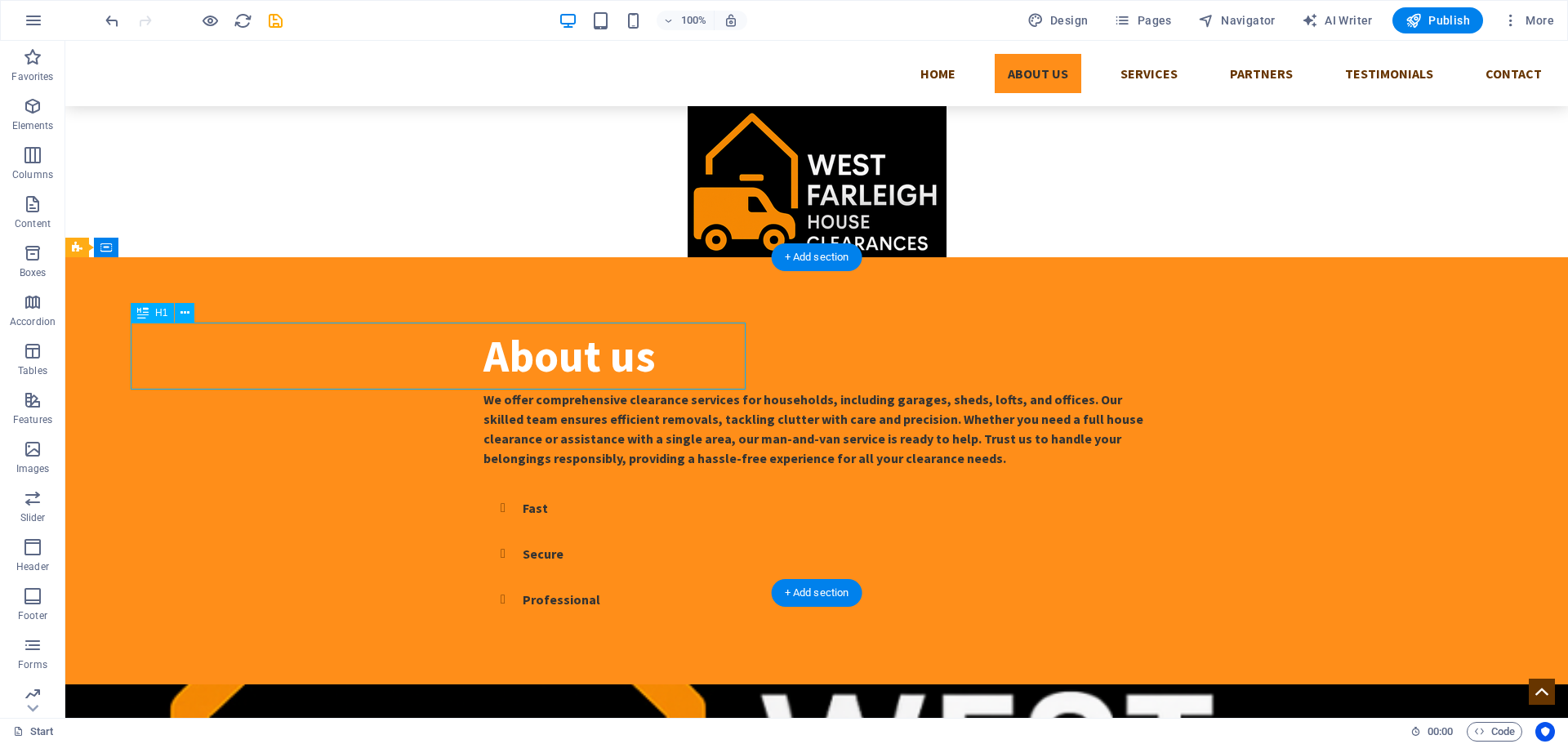 click on "About us" at bounding box center (817, 356) 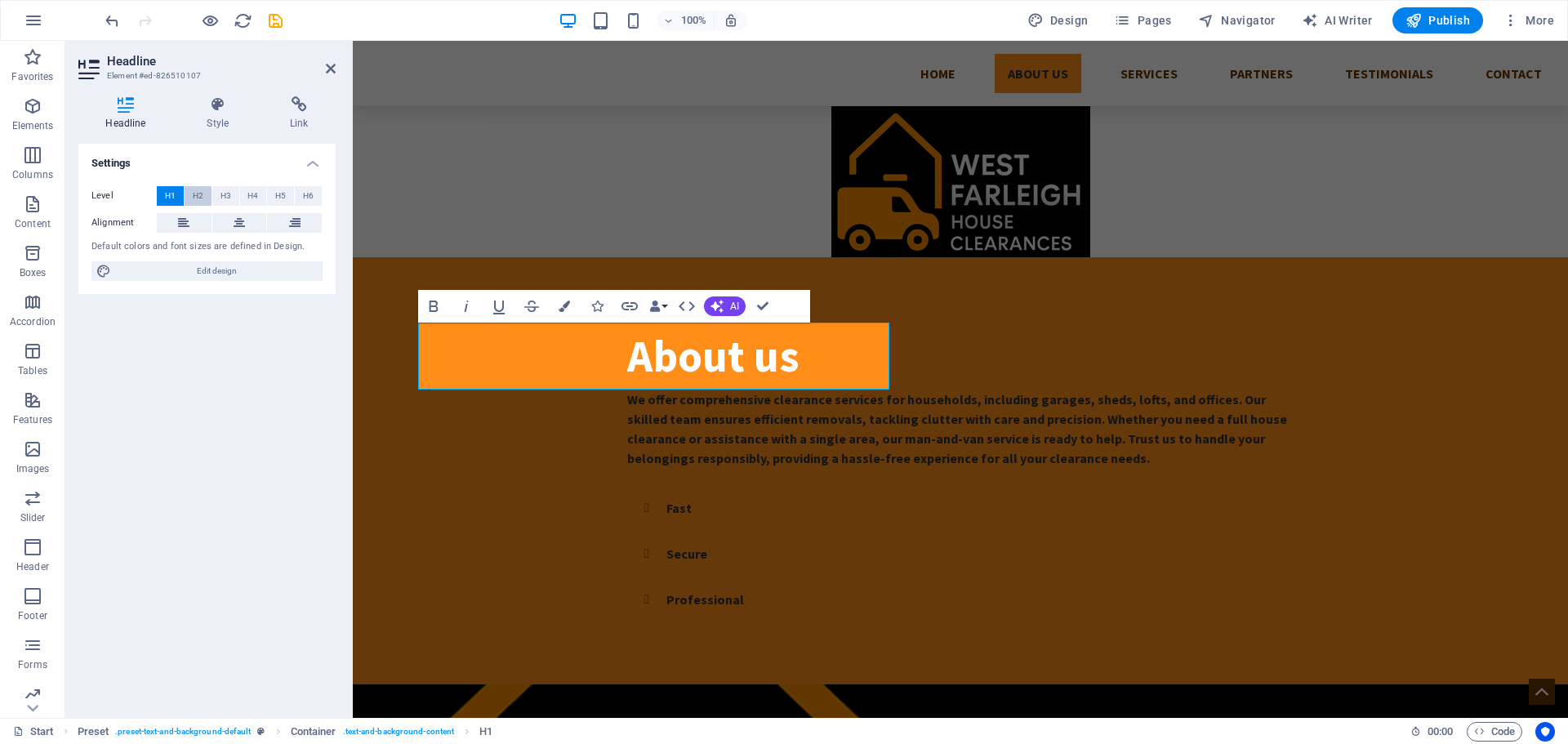 click on "H2" at bounding box center (198, 196) 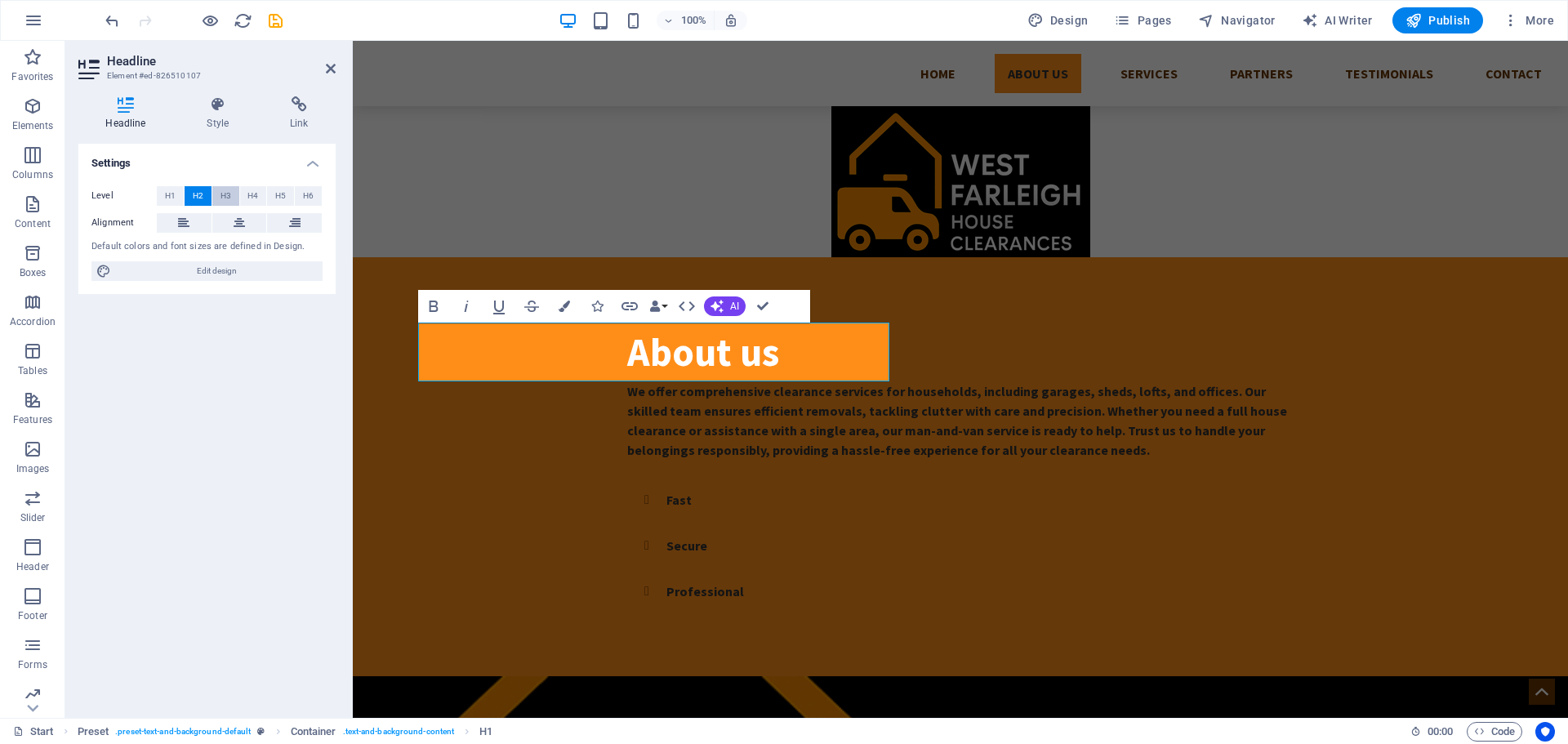 click on "H3" at bounding box center [225, 196] 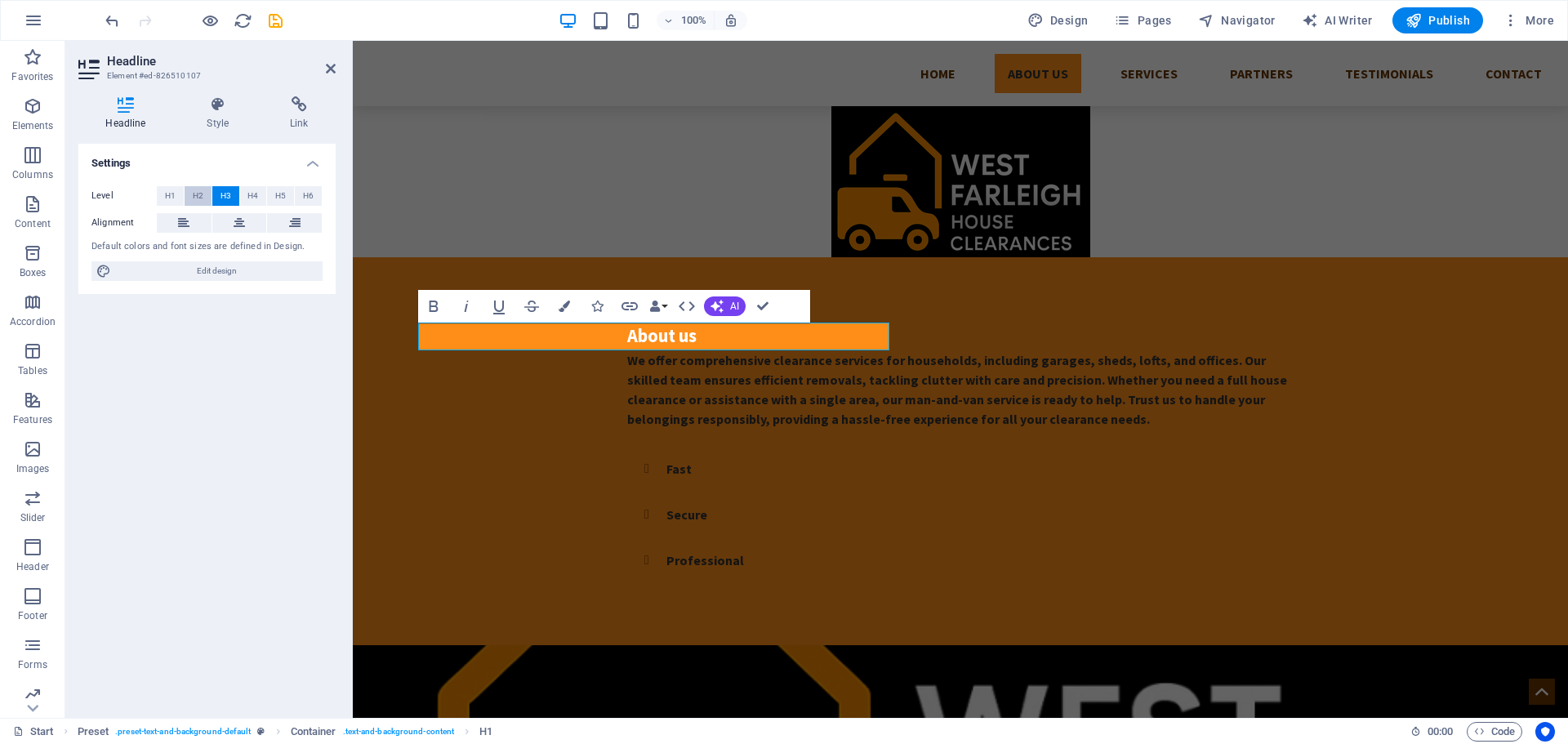 click on "H2" at bounding box center (198, 196) 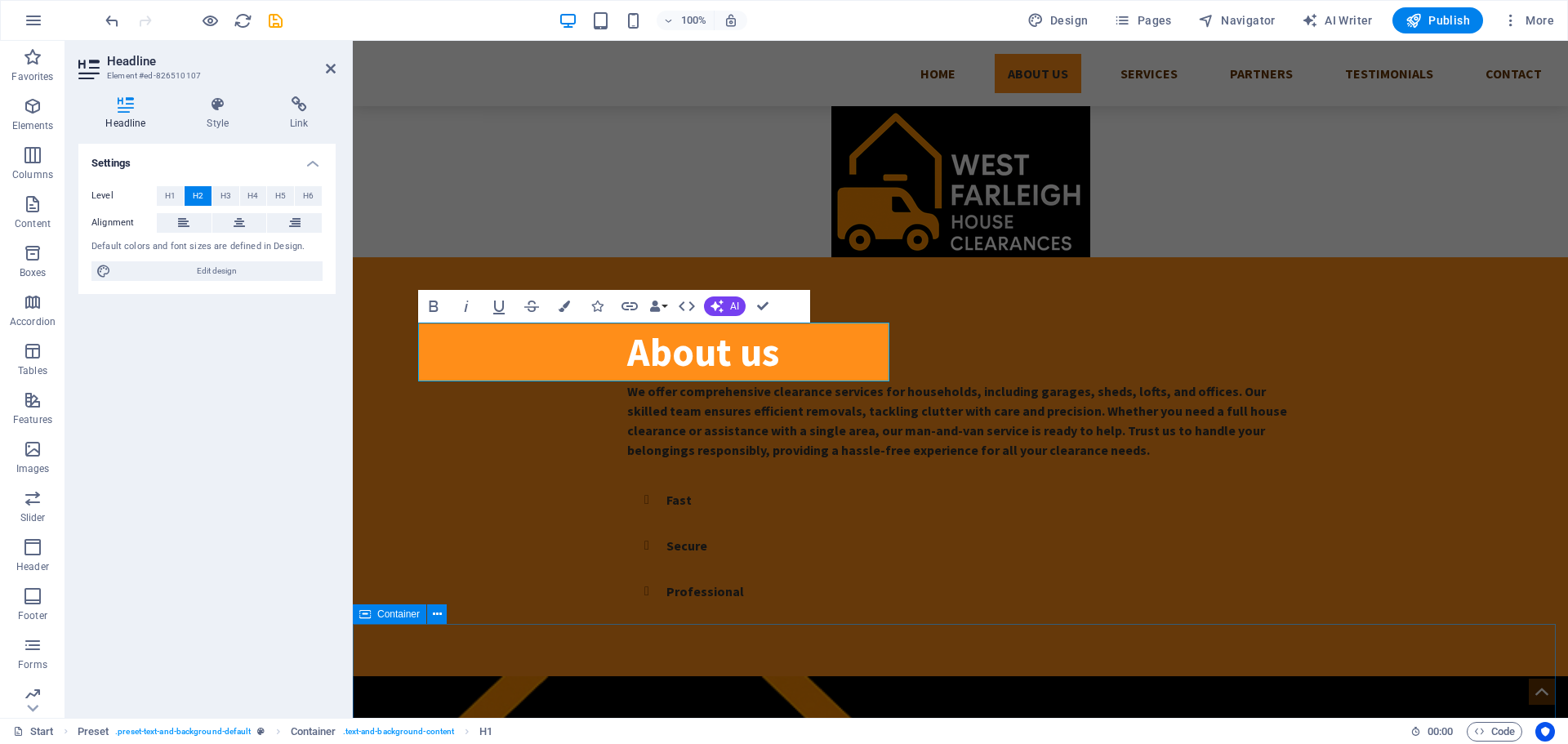 click on "Services
Lock Keys Lorem ipsum dolor sit amet, consectetur adipisicing elit. Veritatis, dolorem! More Details
Lock Picking Lorem ipsum dolor sit amet, consectetur adipisicing elit. Veritatis, dolorem! More Details
Security System Lorem ipsum dolor sit amet, consectetur adipisicing elit. Veritatis, dolorem! More Details
Lock Repair Lorem ipsum dolor sit amet, consectetur adipisicing elit. Veritatis, dolorem! More Details
Lock upgrading Lorem ipsum dolor sit amet, consectetur adipisicing elit. Veritatis, dolorem! More Details
Lock Installation Lorem ipsum dolor sit amet, consectetur adipisicing elit. Veritatis, dolorem! More Details" at bounding box center (960, 1811) 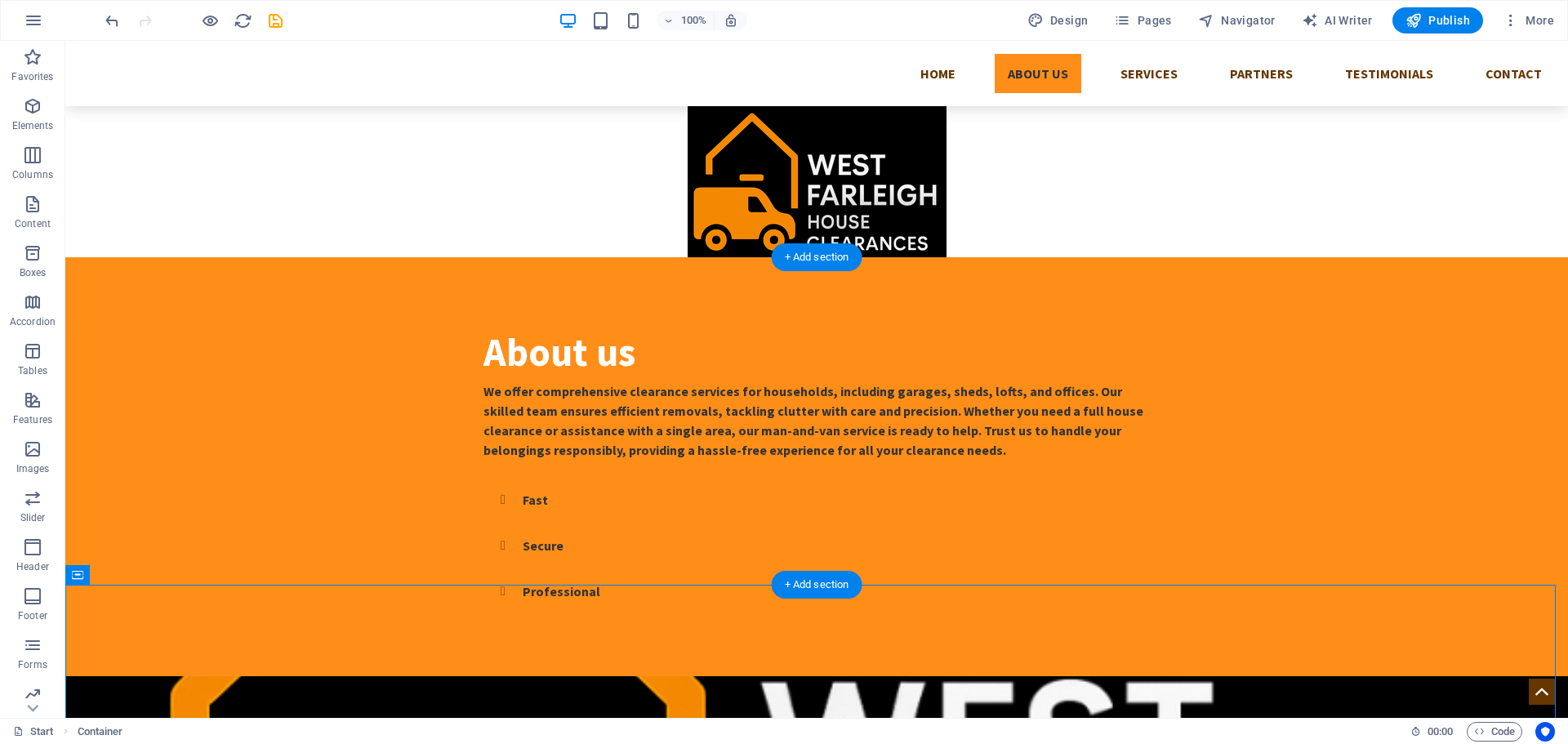 click at bounding box center [817, 840] 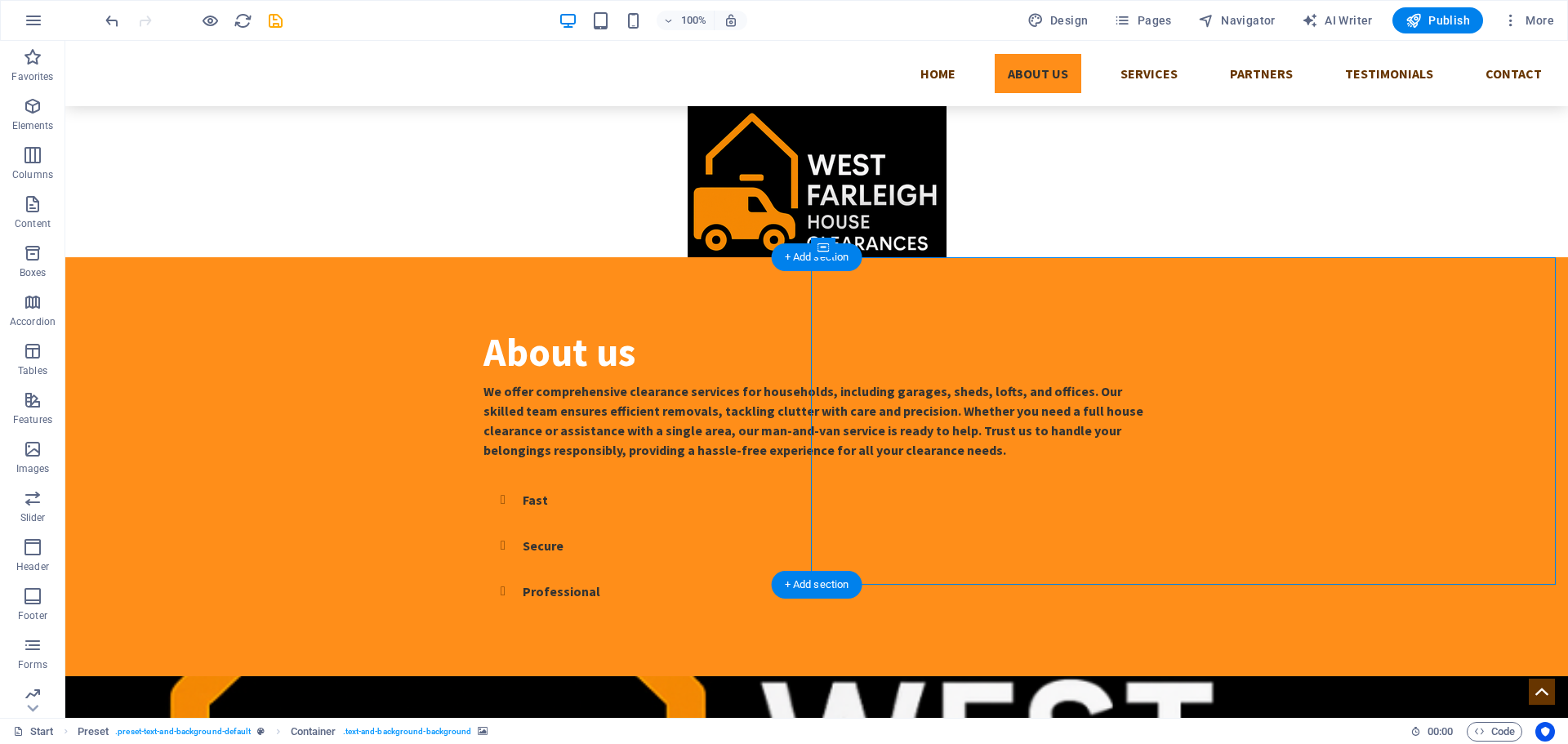 click at bounding box center [817, 840] 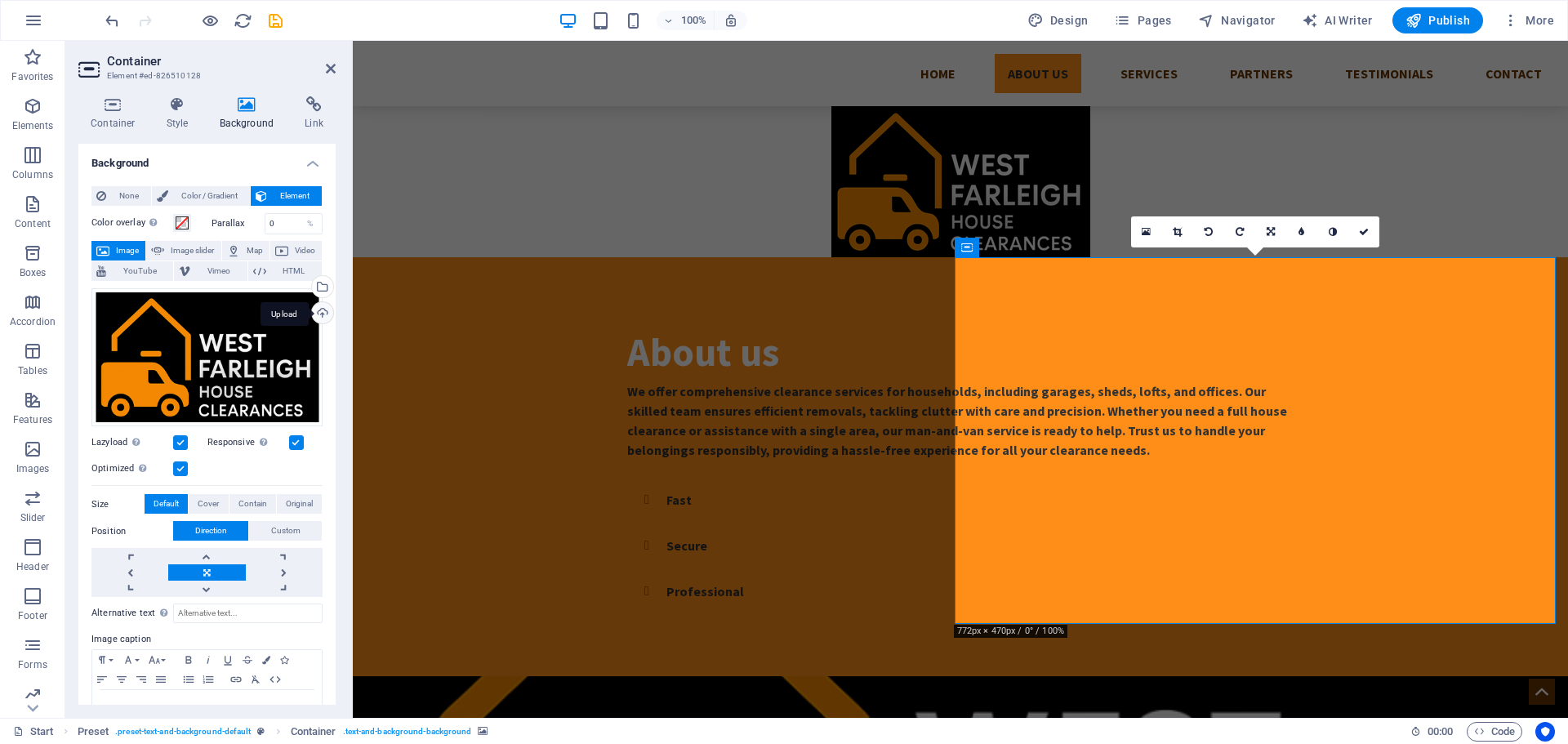 click on "Upload" at bounding box center [321, 314] 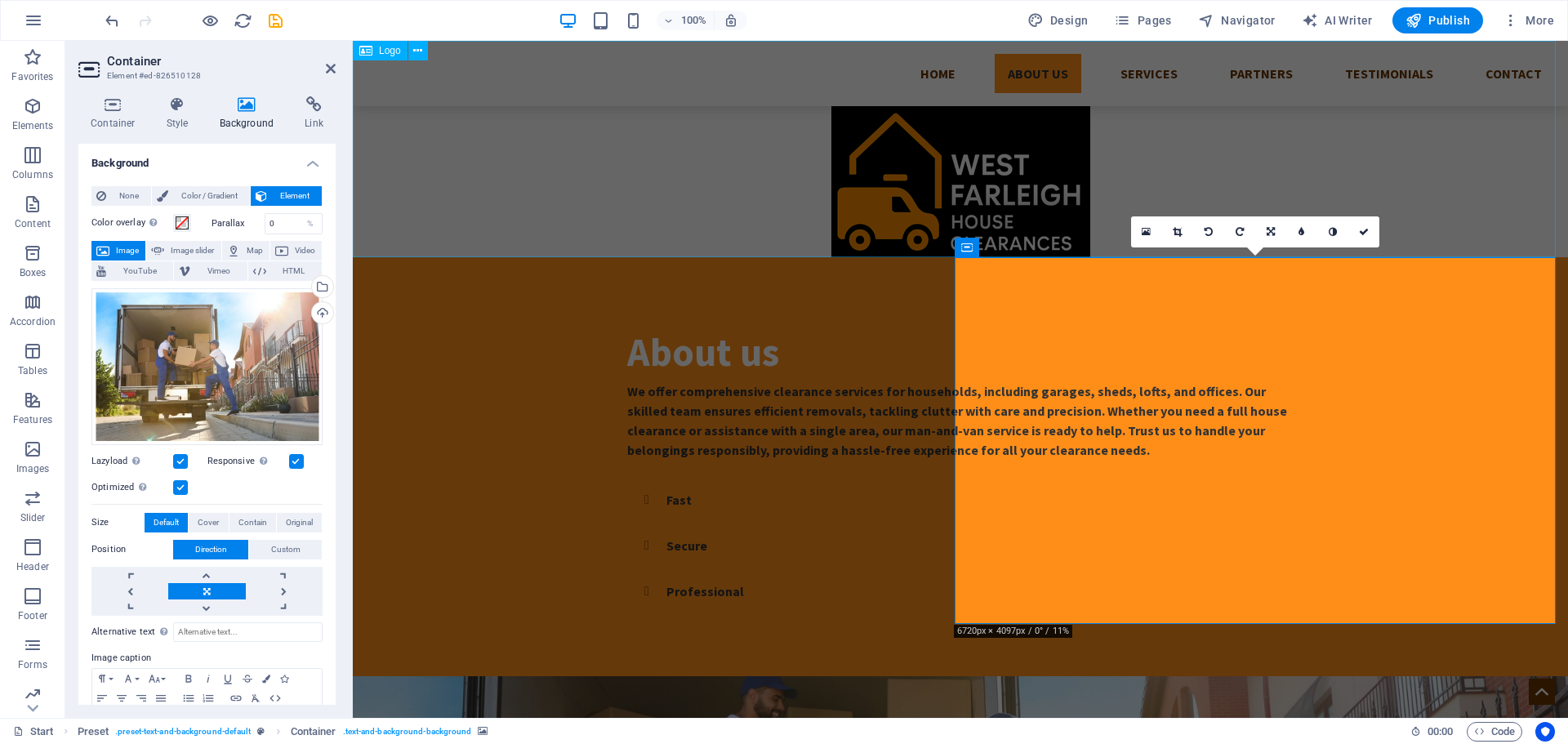 click at bounding box center (960, 149) 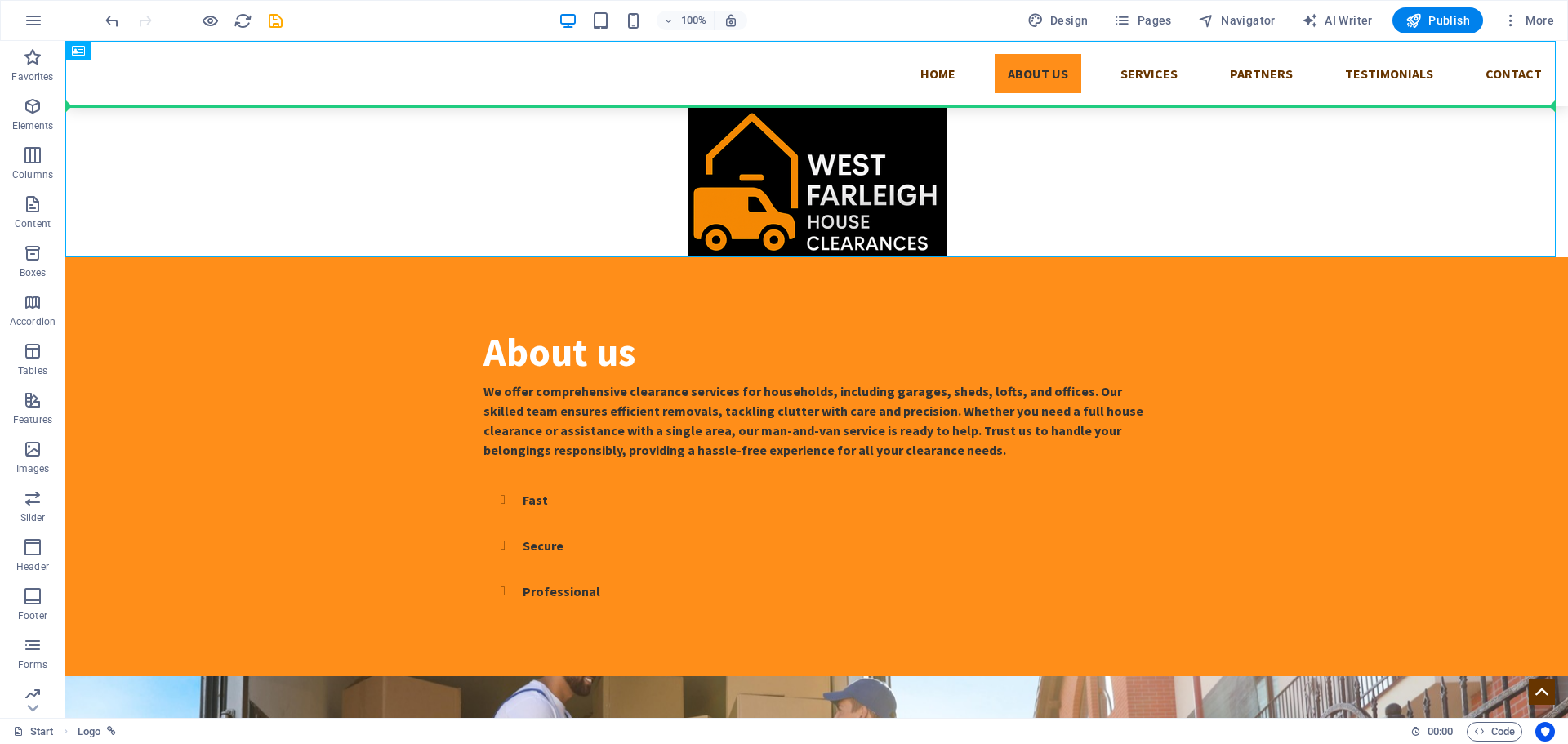 drag, startPoint x: 728, startPoint y: 194, endPoint x: 392, endPoint y: 87, distance: 352.6259 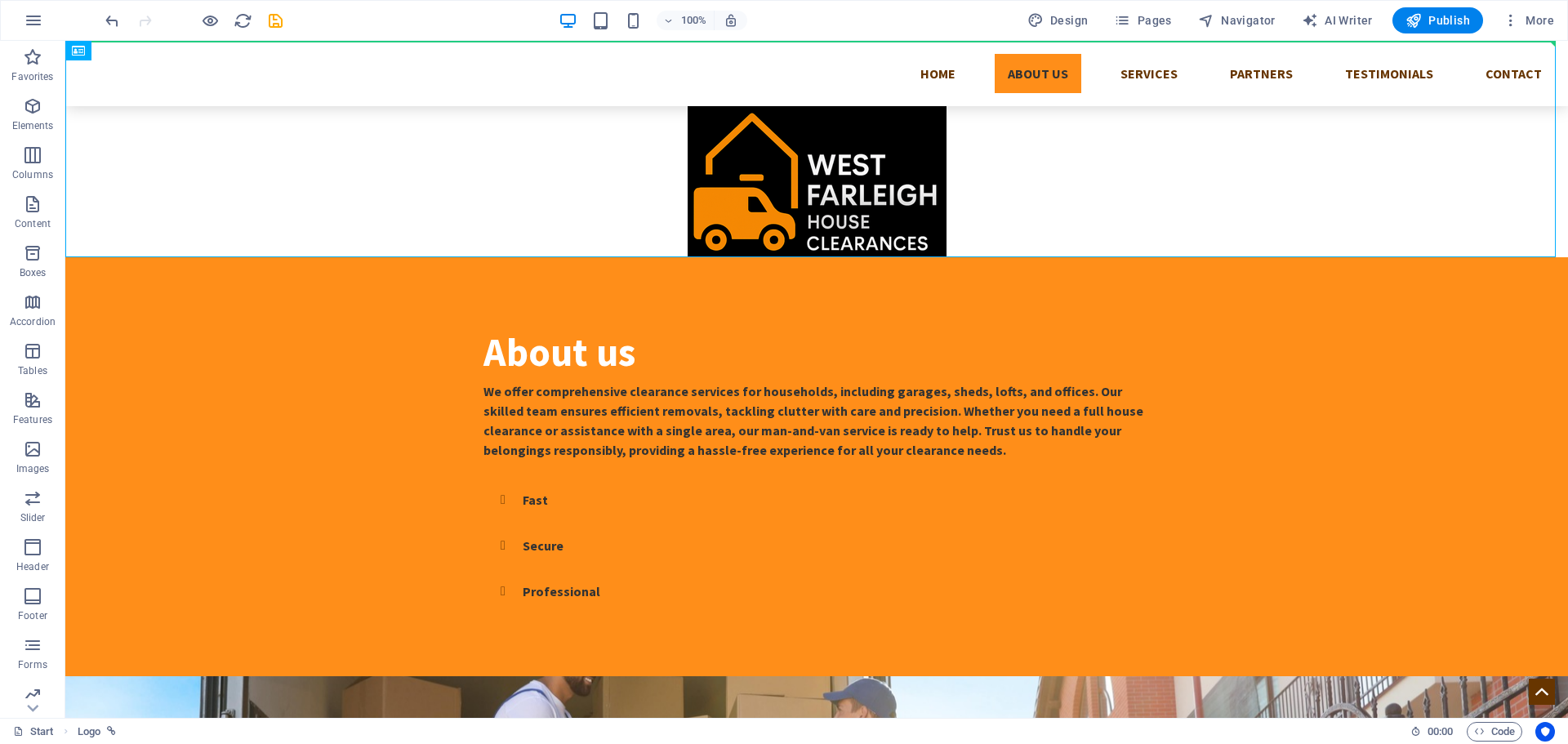 drag, startPoint x: 800, startPoint y: 208, endPoint x: 369, endPoint y: 60, distance: 455.7028 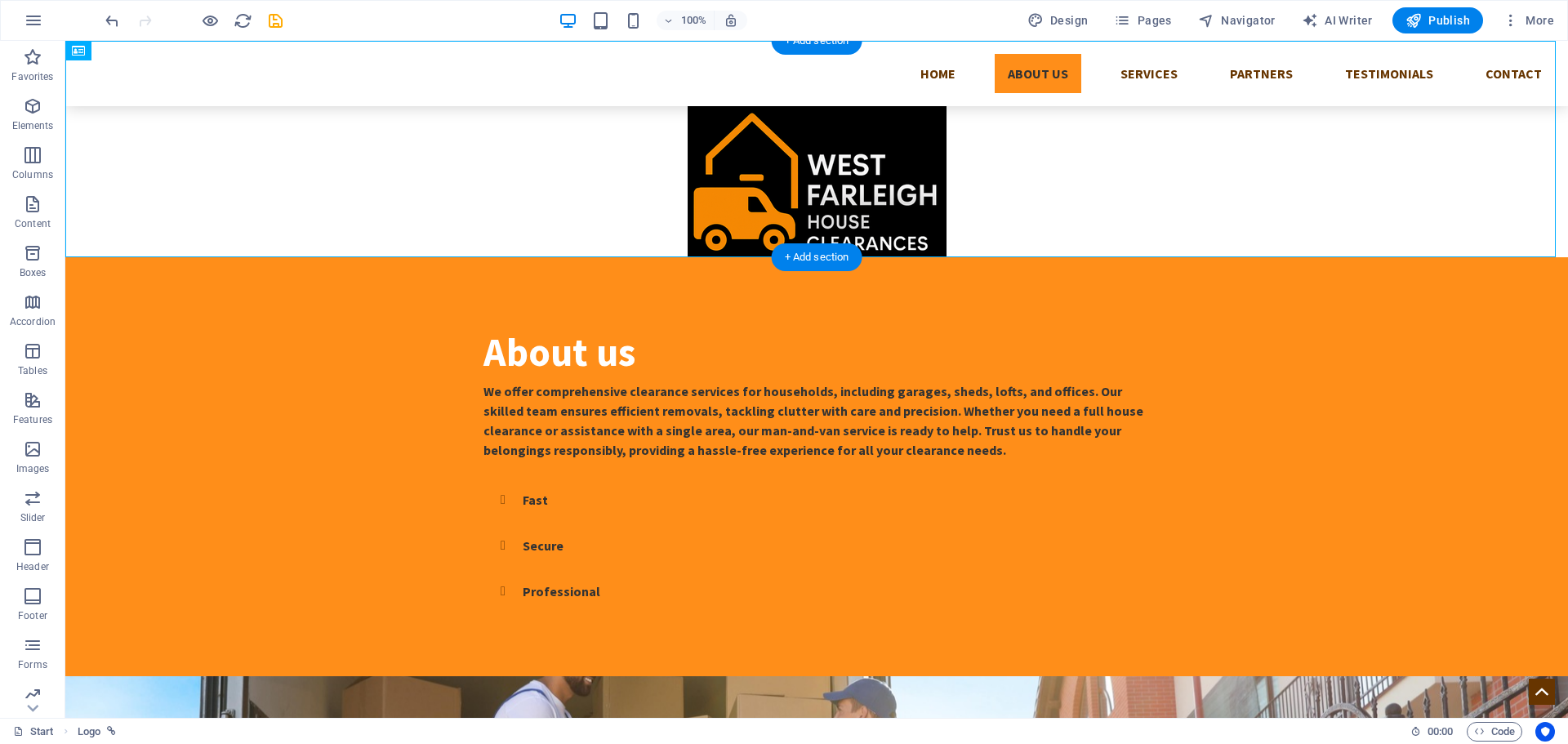 click at bounding box center (817, 149) 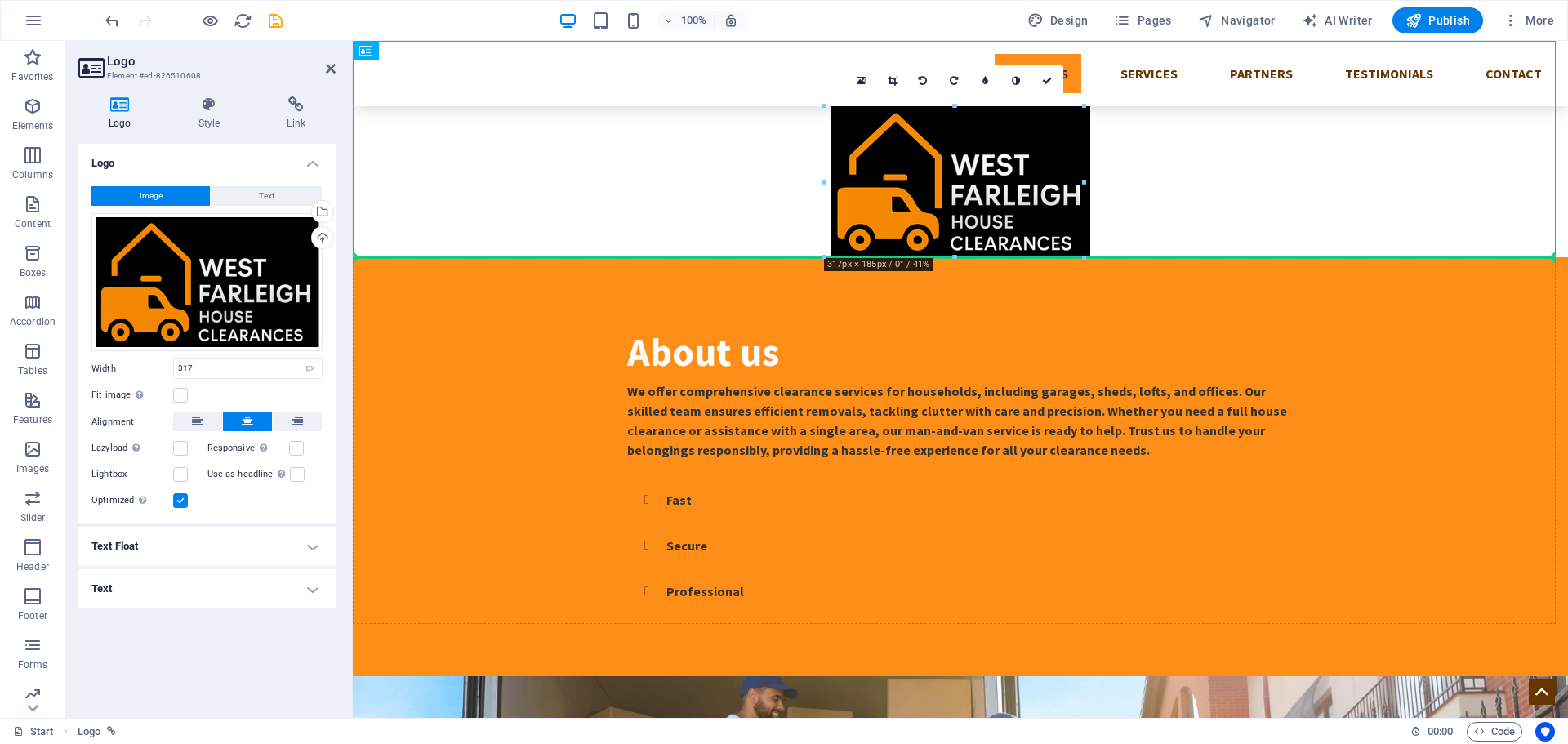 drag, startPoint x: 884, startPoint y: 191, endPoint x: 731, endPoint y: 282, distance: 178.01685 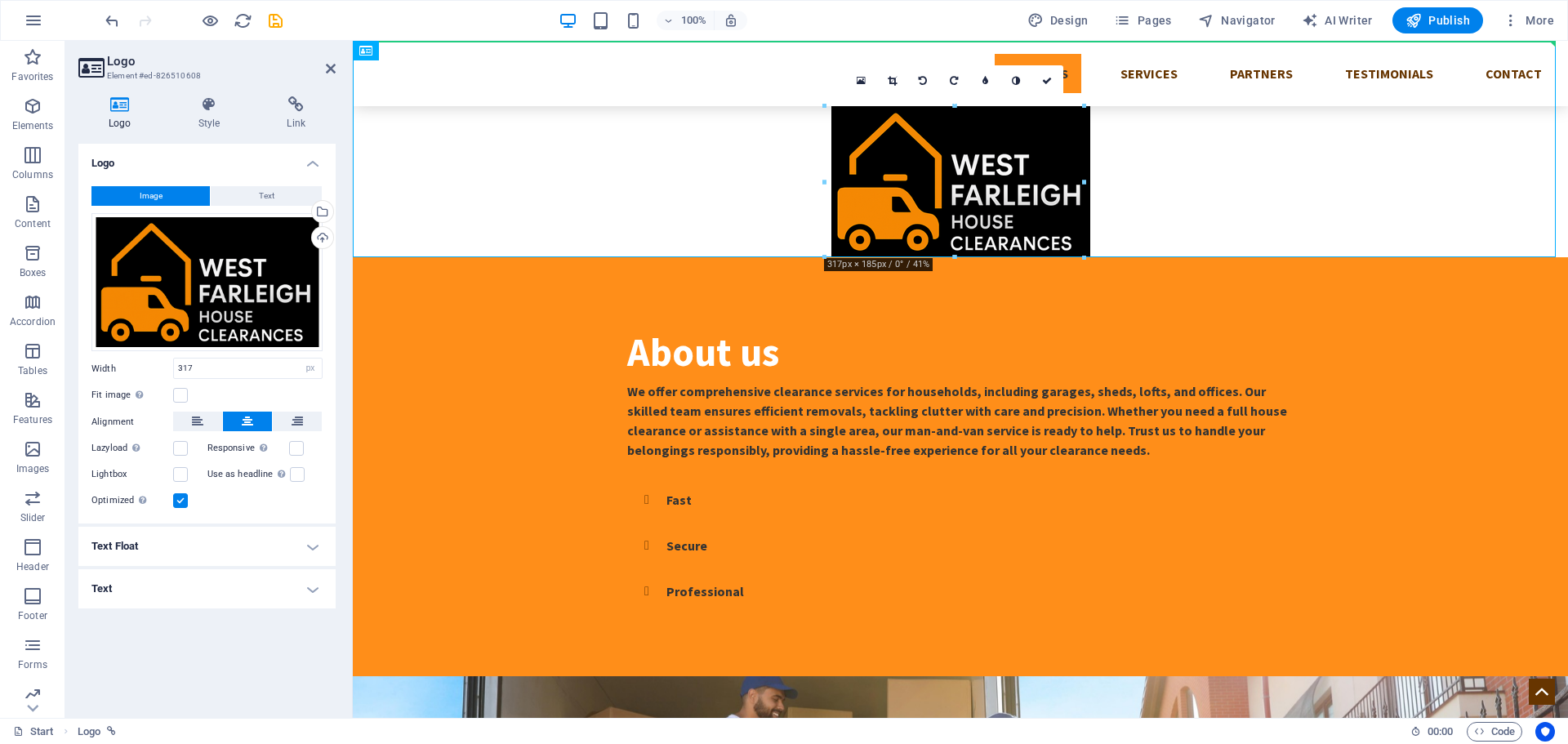 drag, startPoint x: 841, startPoint y: 182, endPoint x: 558, endPoint y: 58, distance: 308.9741 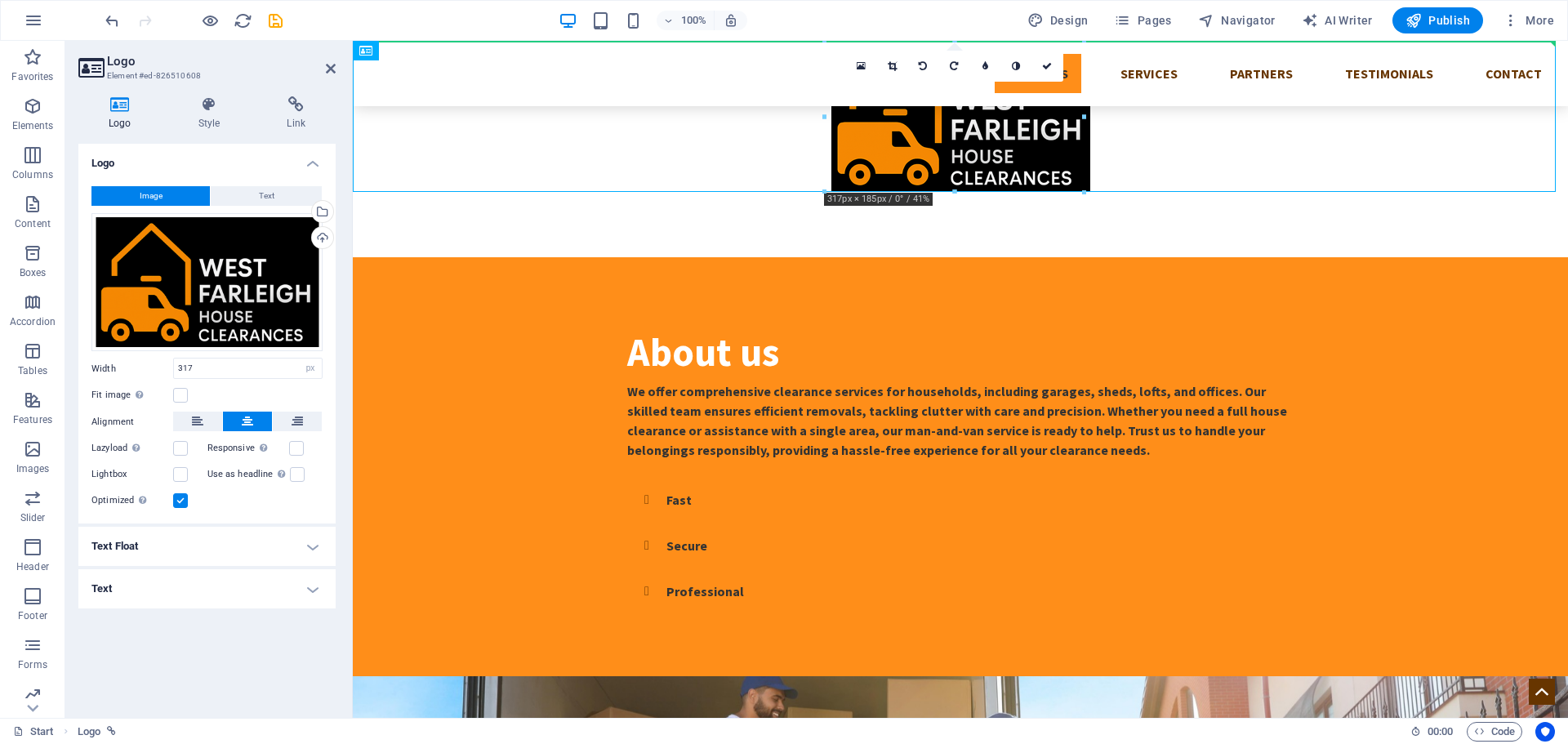 drag, startPoint x: 925, startPoint y: 155, endPoint x: 865, endPoint y: 42, distance: 127.94139 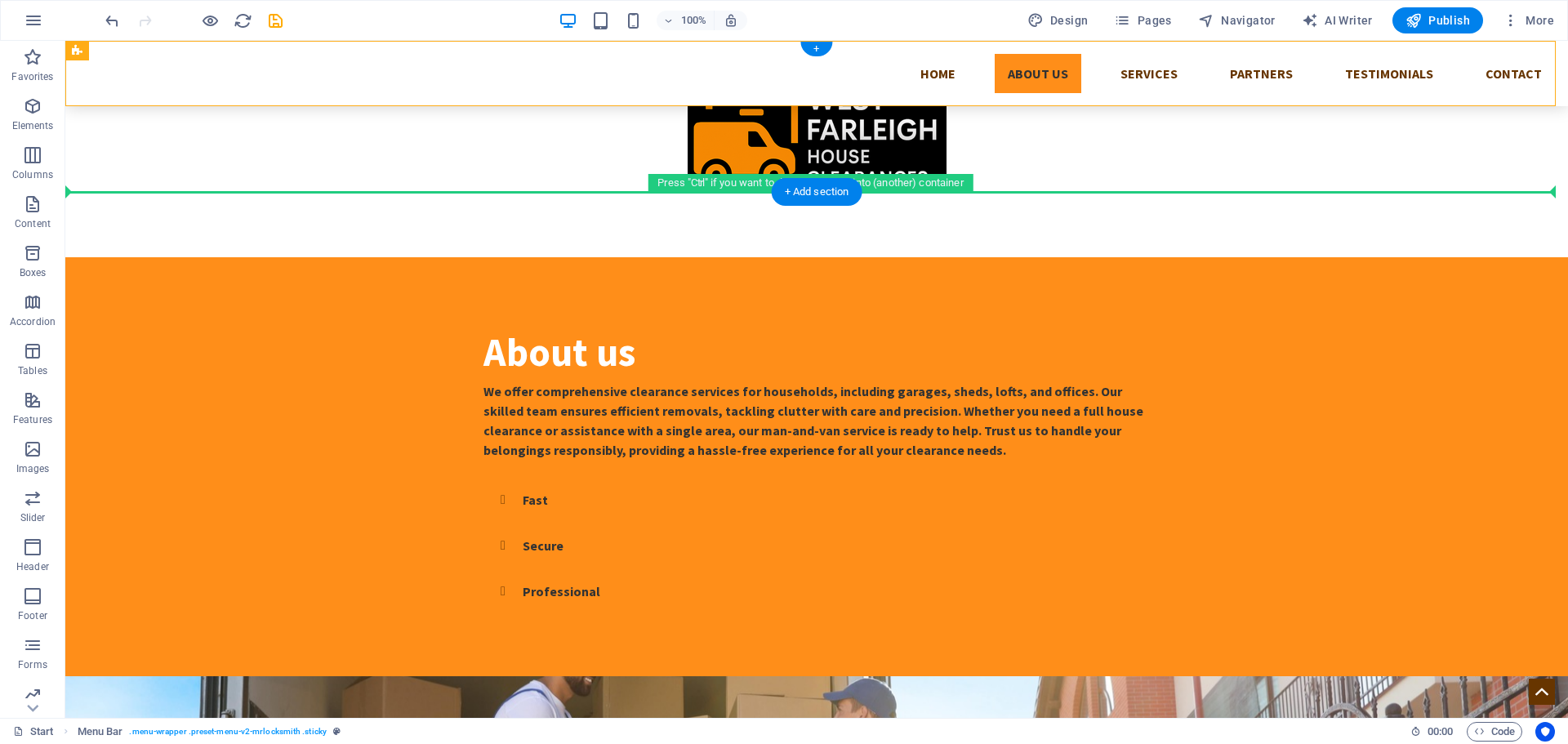 drag, startPoint x: 450, startPoint y: 92, endPoint x: 405, endPoint y: 155, distance: 77.42093 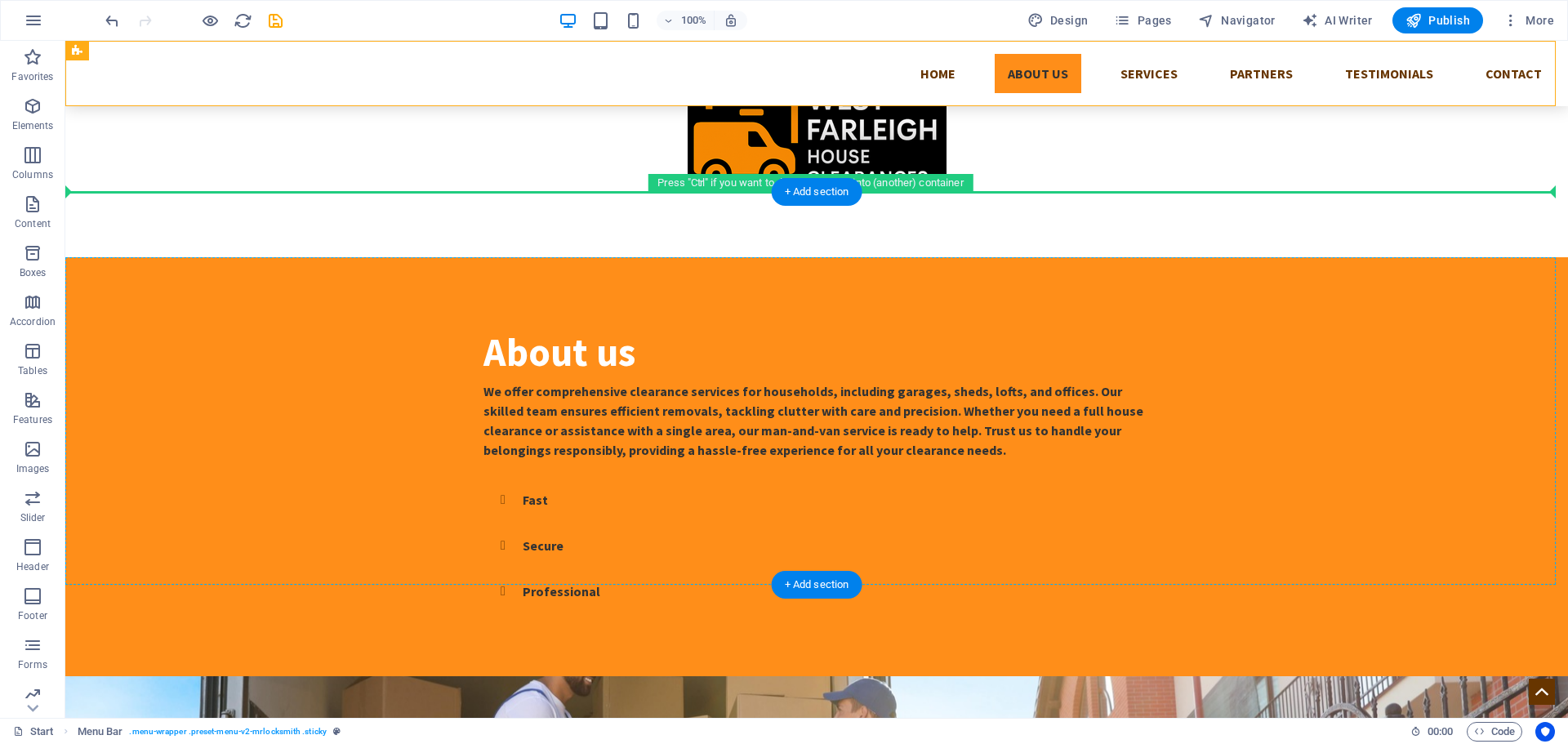 drag, startPoint x: 105, startPoint y: 65, endPoint x: 149, endPoint y: 286, distance: 225.33752 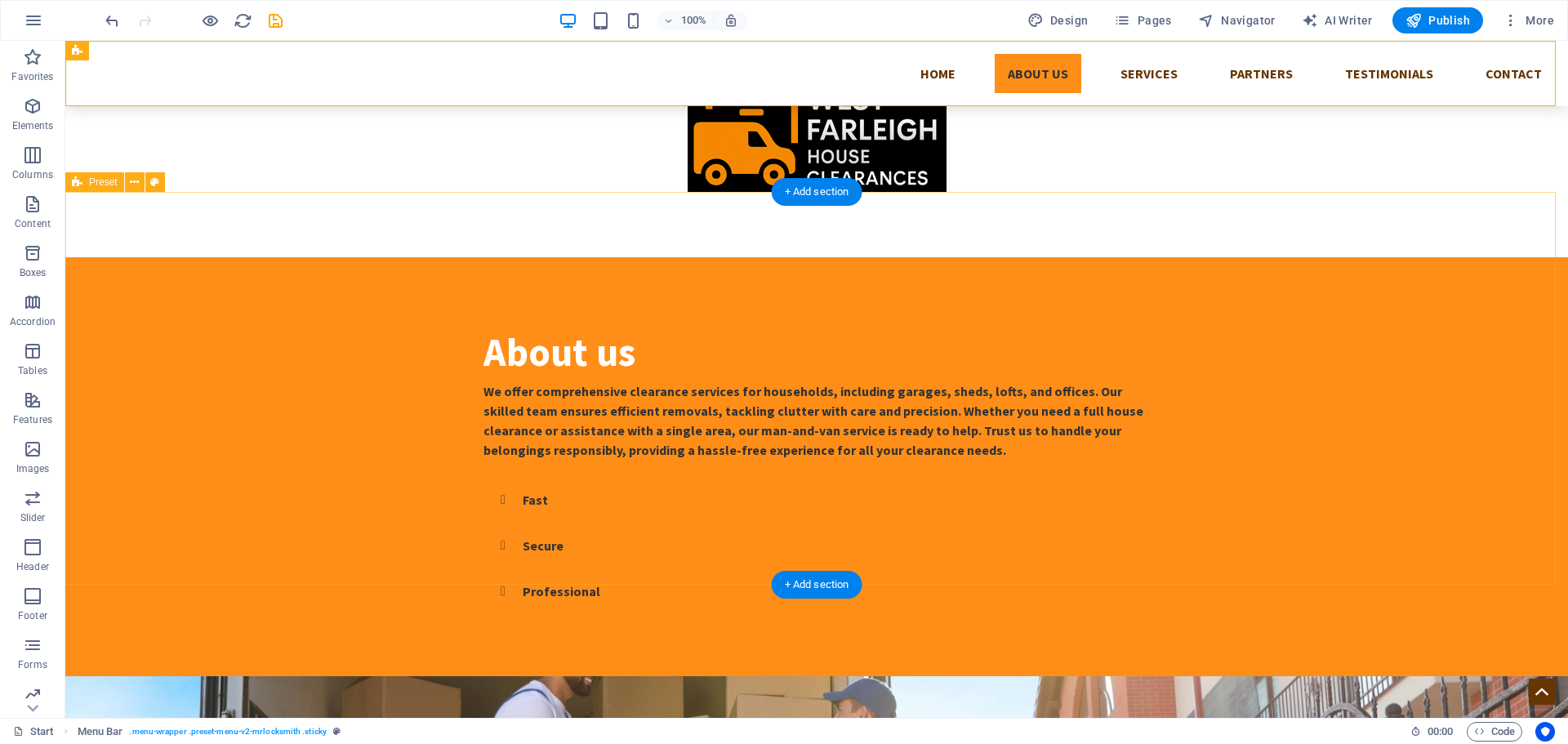 click on "About us  We offer comprehensive clearance services for households, including garages, sheds, lofts, and offices. Our skilled team ensures efficient removals, tackling clutter with care and precision. Whether you need a full house clearance or assistance with a single area, our man-and-van service is ready to help. Trust us to handle your belongings responsibly, providing a hassle-free experience for all your clearance needs. Fast Secure Professional Drop content here or  Add elements  Paste clipboard" at bounding box center [817, 675] 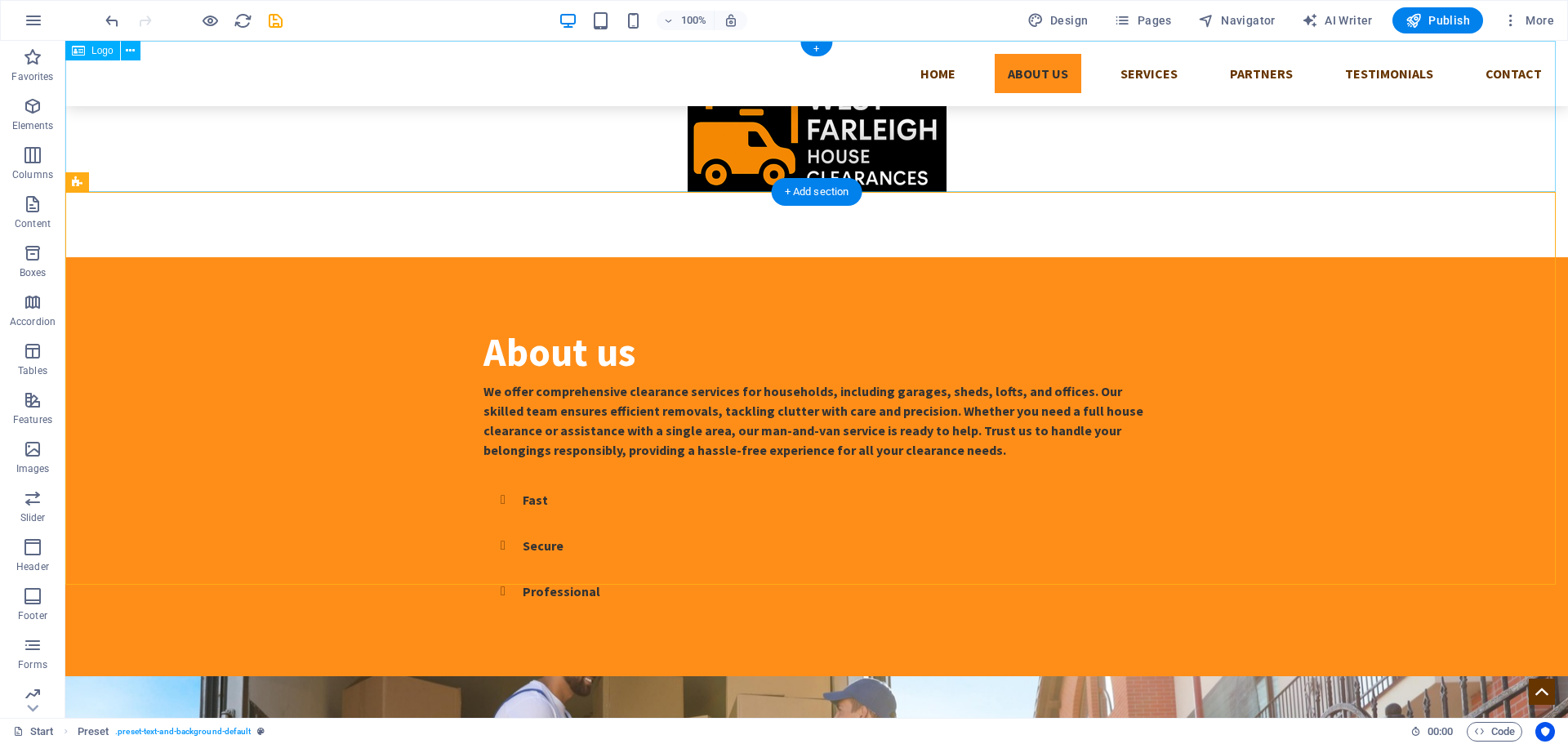 click at bounding box center (817, 116) 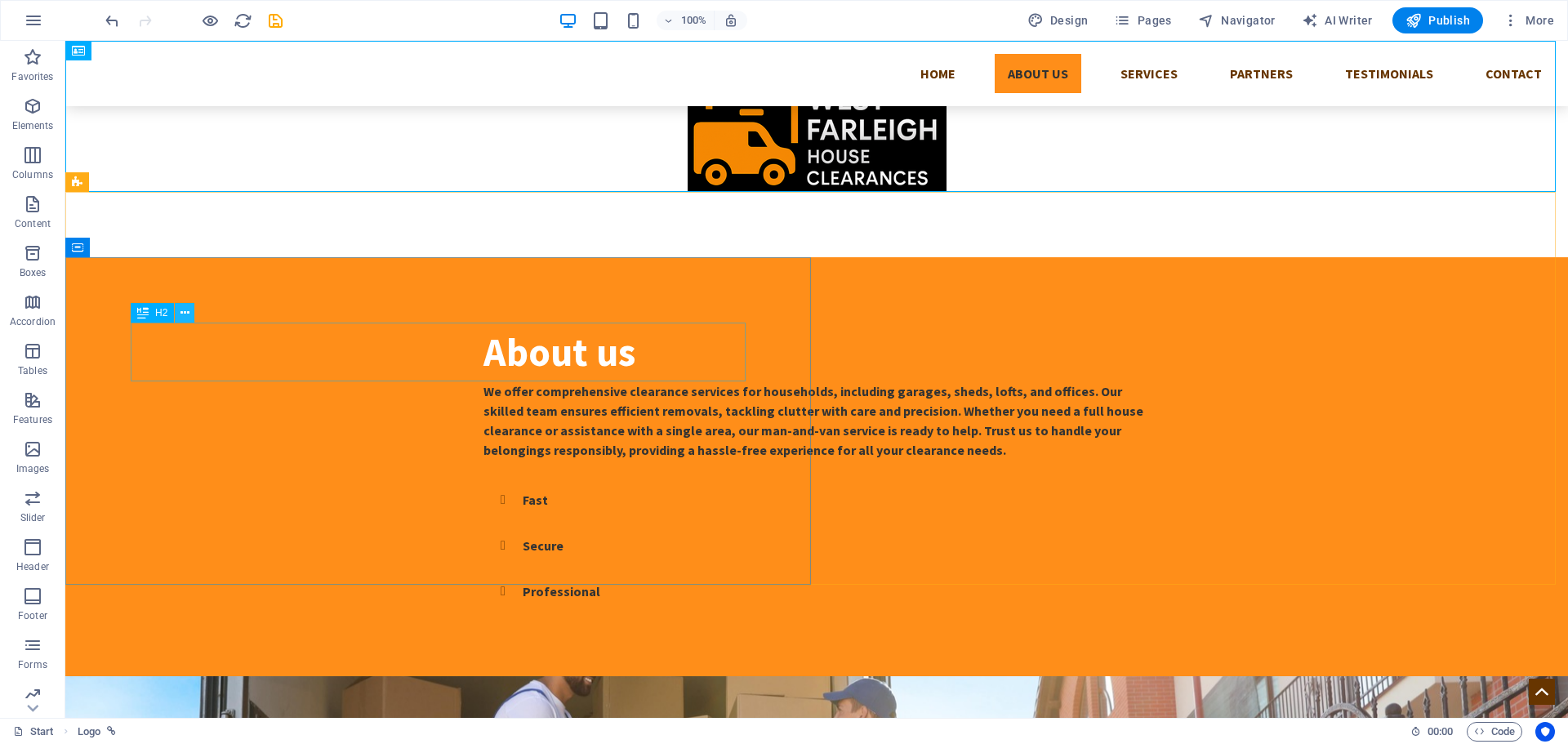 click at bounding box center [185, 313] 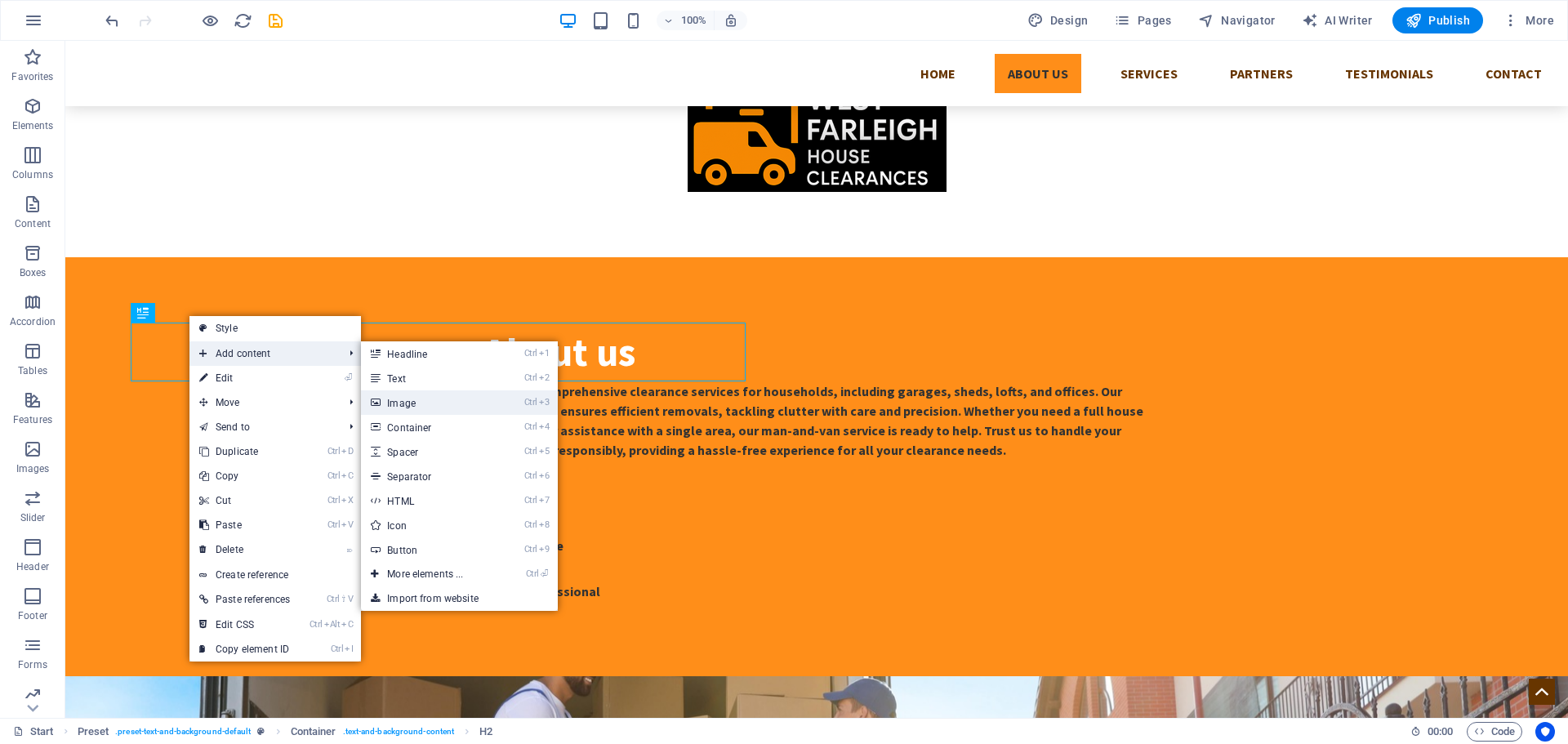 click on "Ctrl 3  Image" at bounding box center (428, 403) 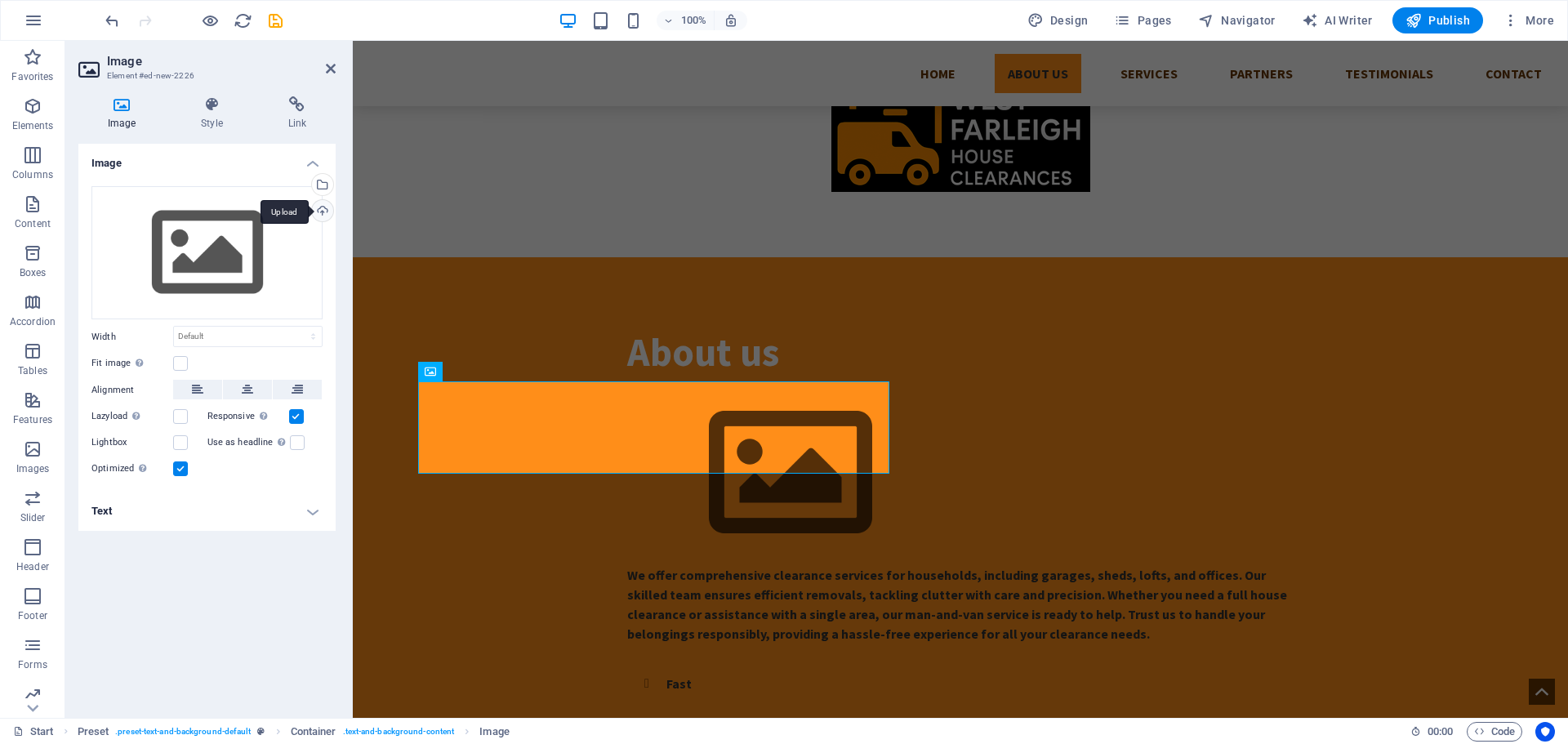 click on "Upload" at bounding box center (321, 212) 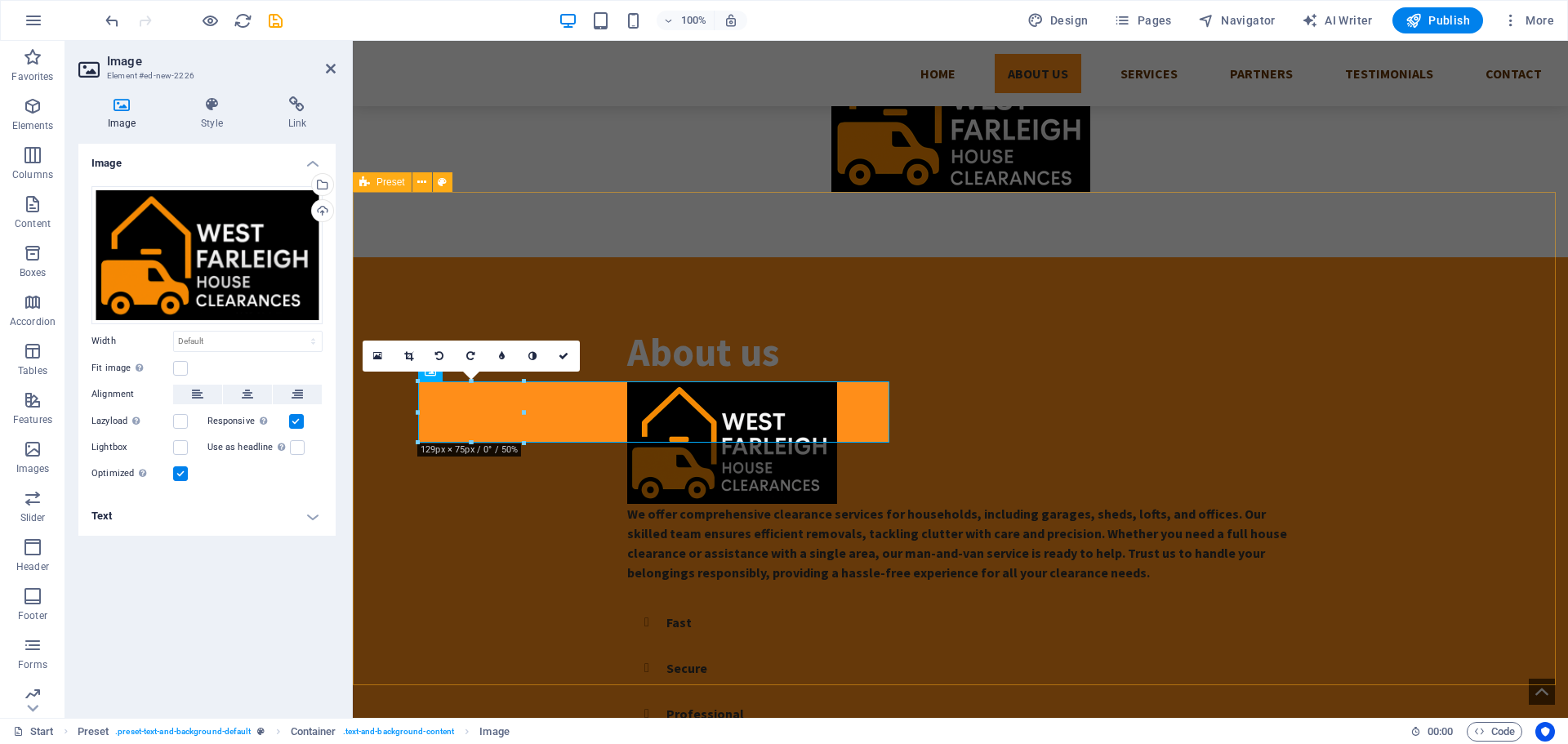 click on "About us  We offer comprehensive clearance services for households, including garages, sheds, lofts, and offices. Our skilled team ensures efficient removals, tackling clutter with care and precision. Whether you need a full house clearance or assistance with a single area, our man-and-van service is ready to help. Trust us to handle your belongings responsibly, providing a hassle-free experience for all your clearance needs. Fast Secure Professional Drop content here or  Add elements  Paste clipboard" at bounding box center [960, 767] 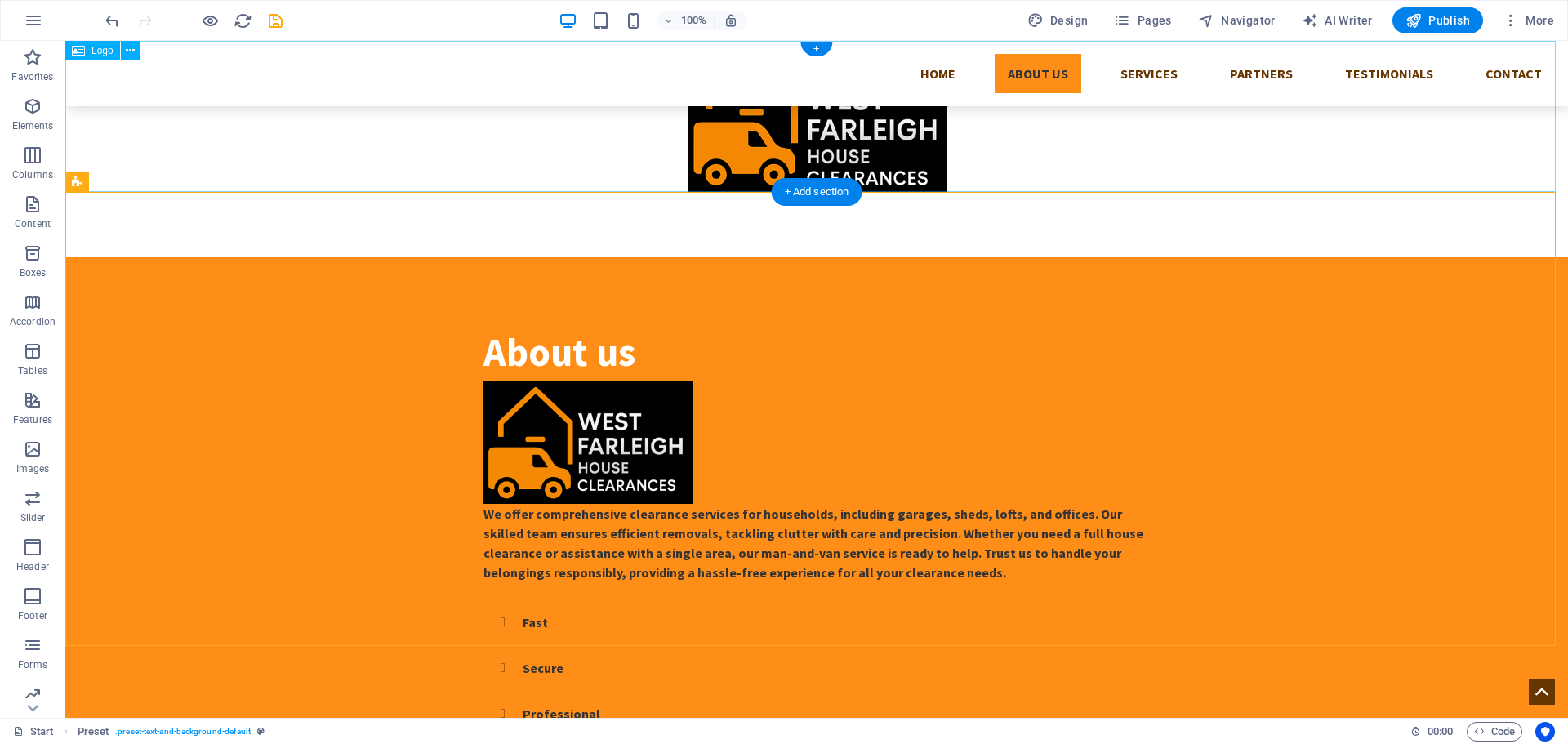 click at bounding box center [817, 116] 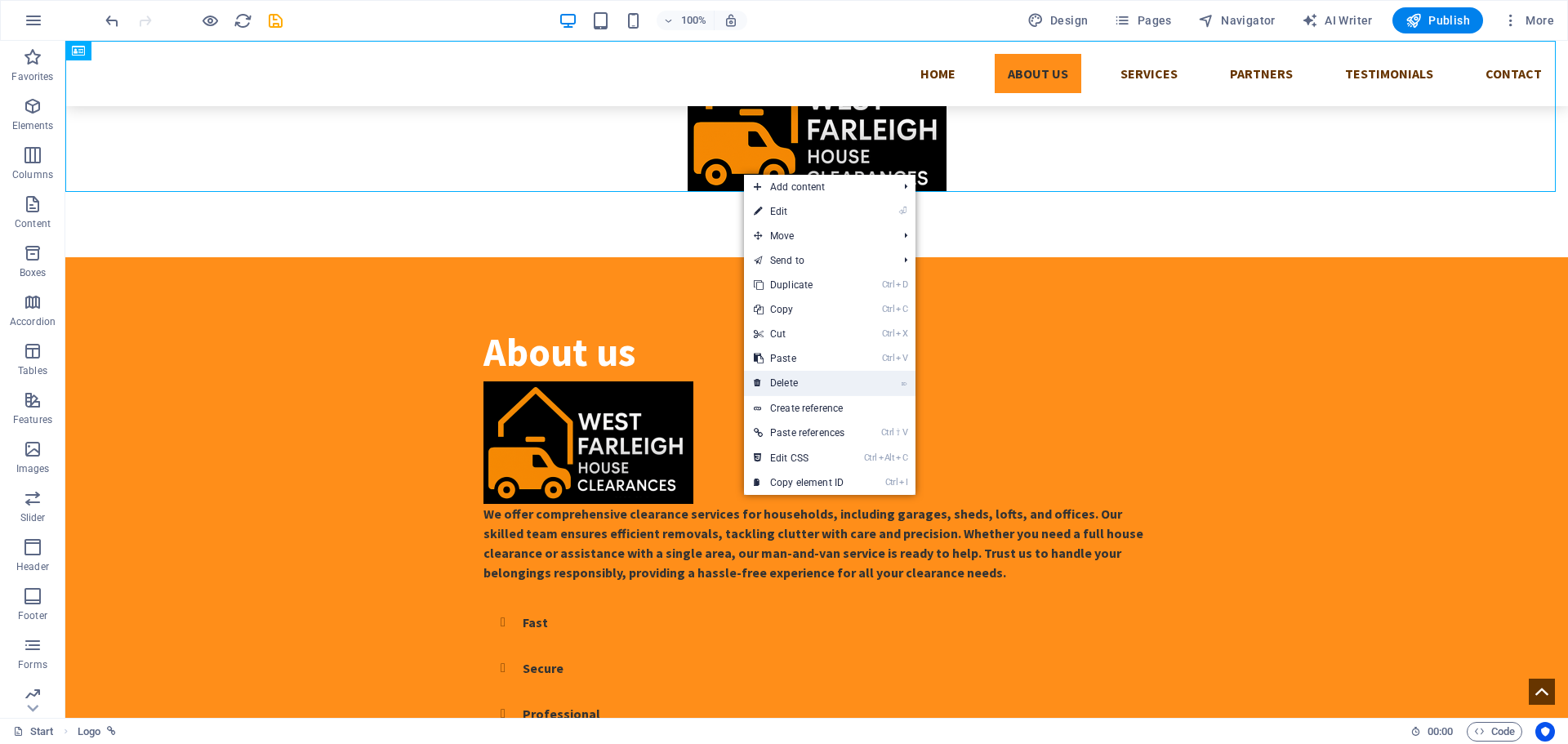 click on "⌦  Delete" at bounding box center [799, 383] 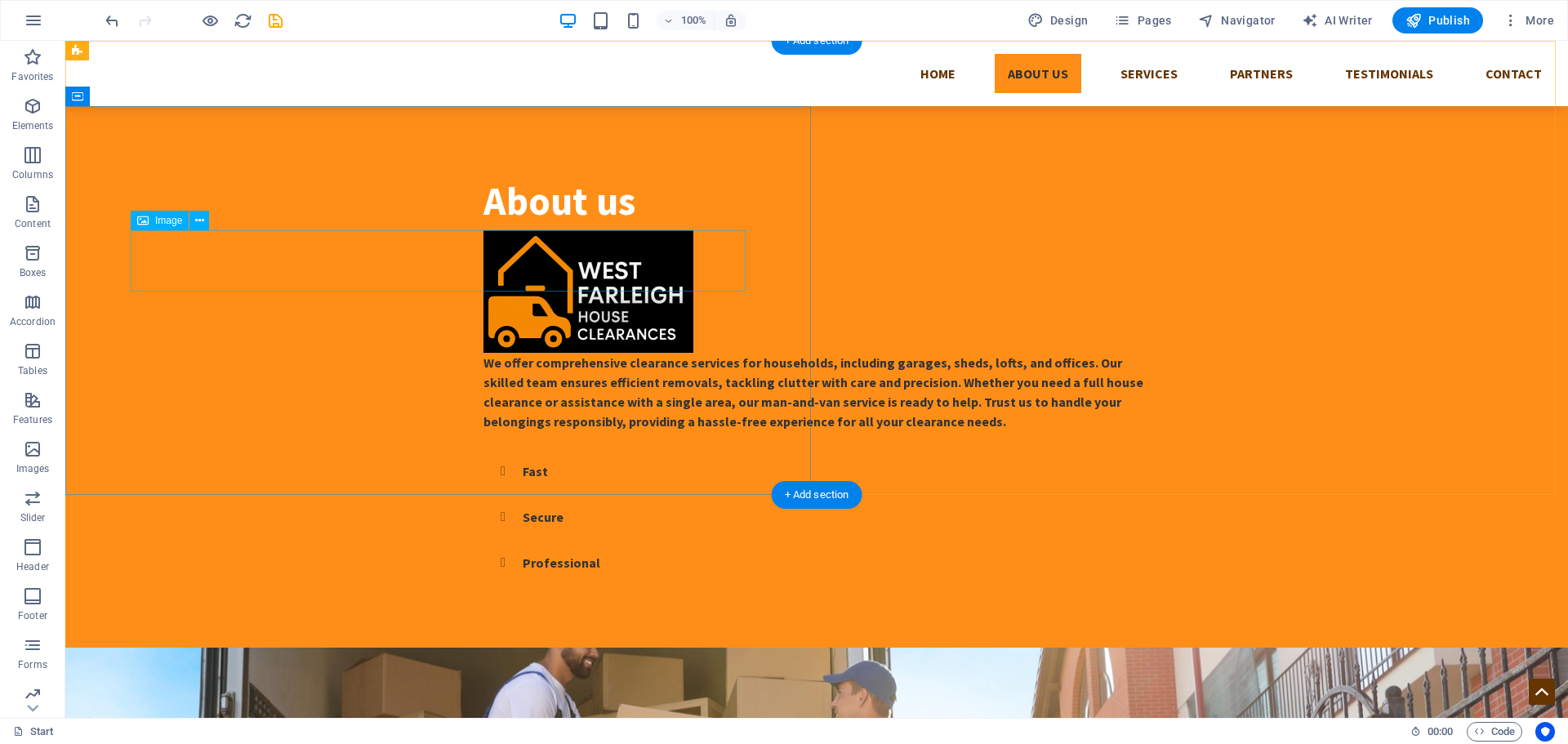 click at bounding box center (817, 292) 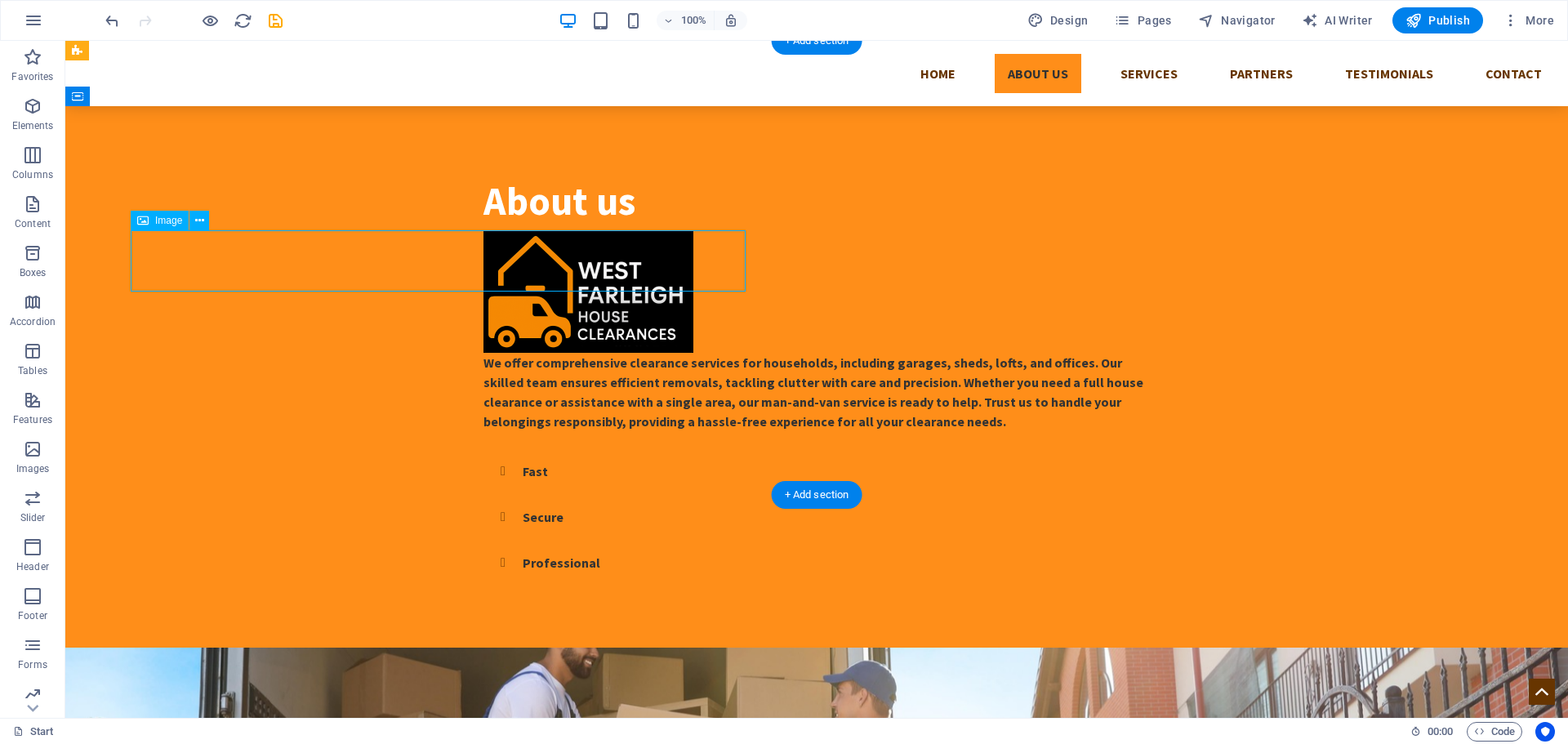 click at bounding box center [817, 292] 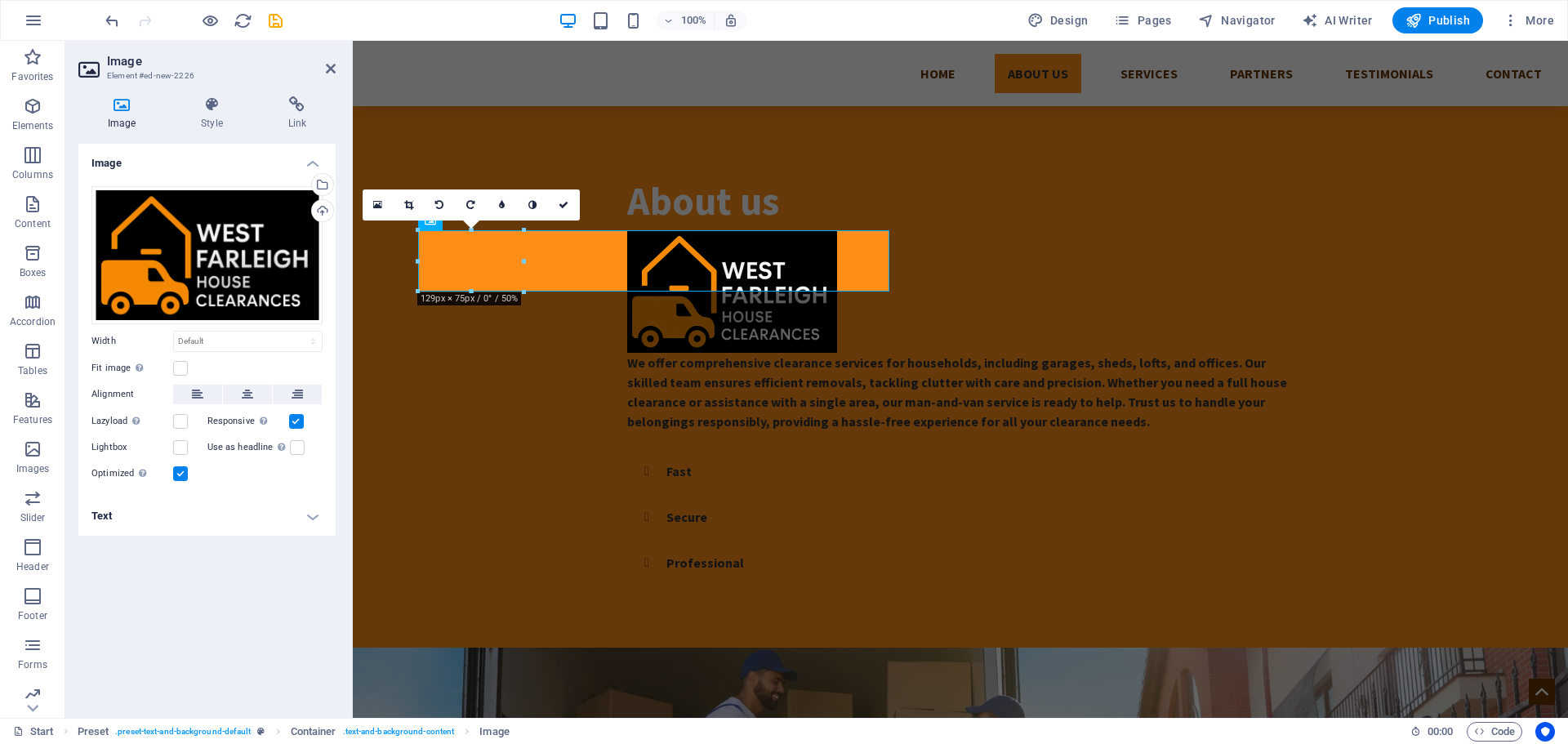 click on "16:10 16:9 4:3 1:1 1:2 0" at bounding box center (471, 205) 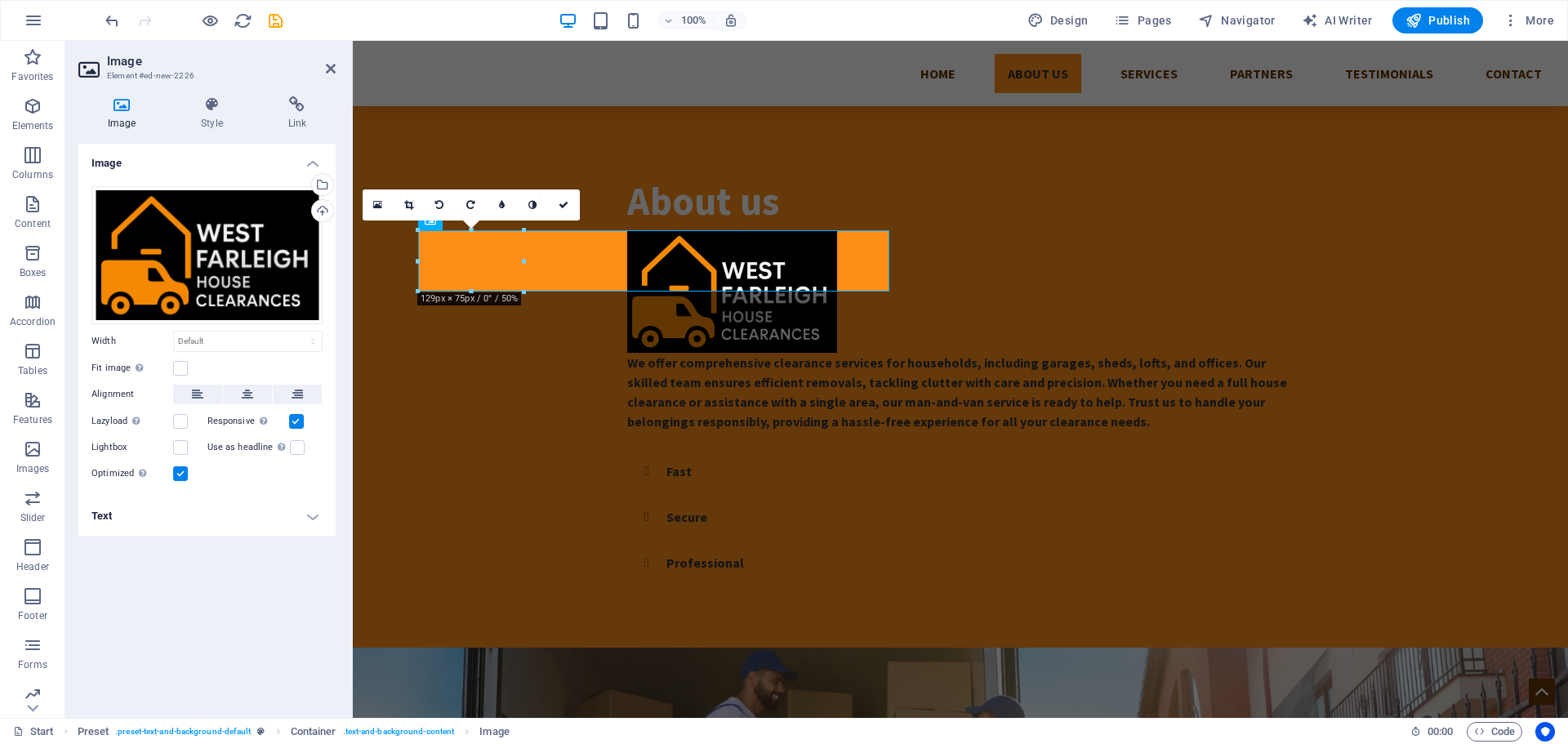 drag, startPoint x: 523, startPoint y: 229, endPoint x: 546, endPoint y: 221, distance: 24.351591 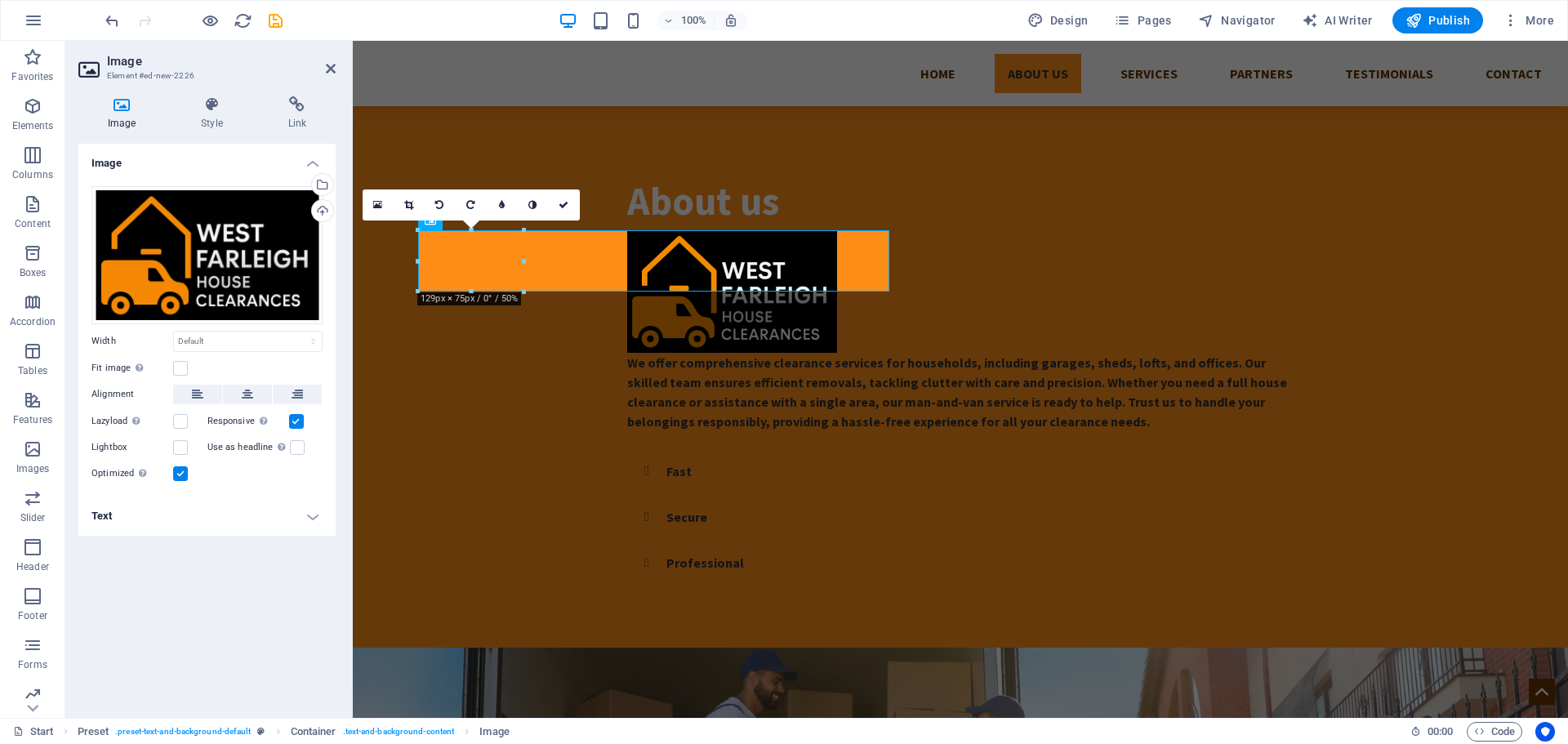 click on "16:10 16:9 4:3 1:1 1:2 0" at bounding box center (471, 205) 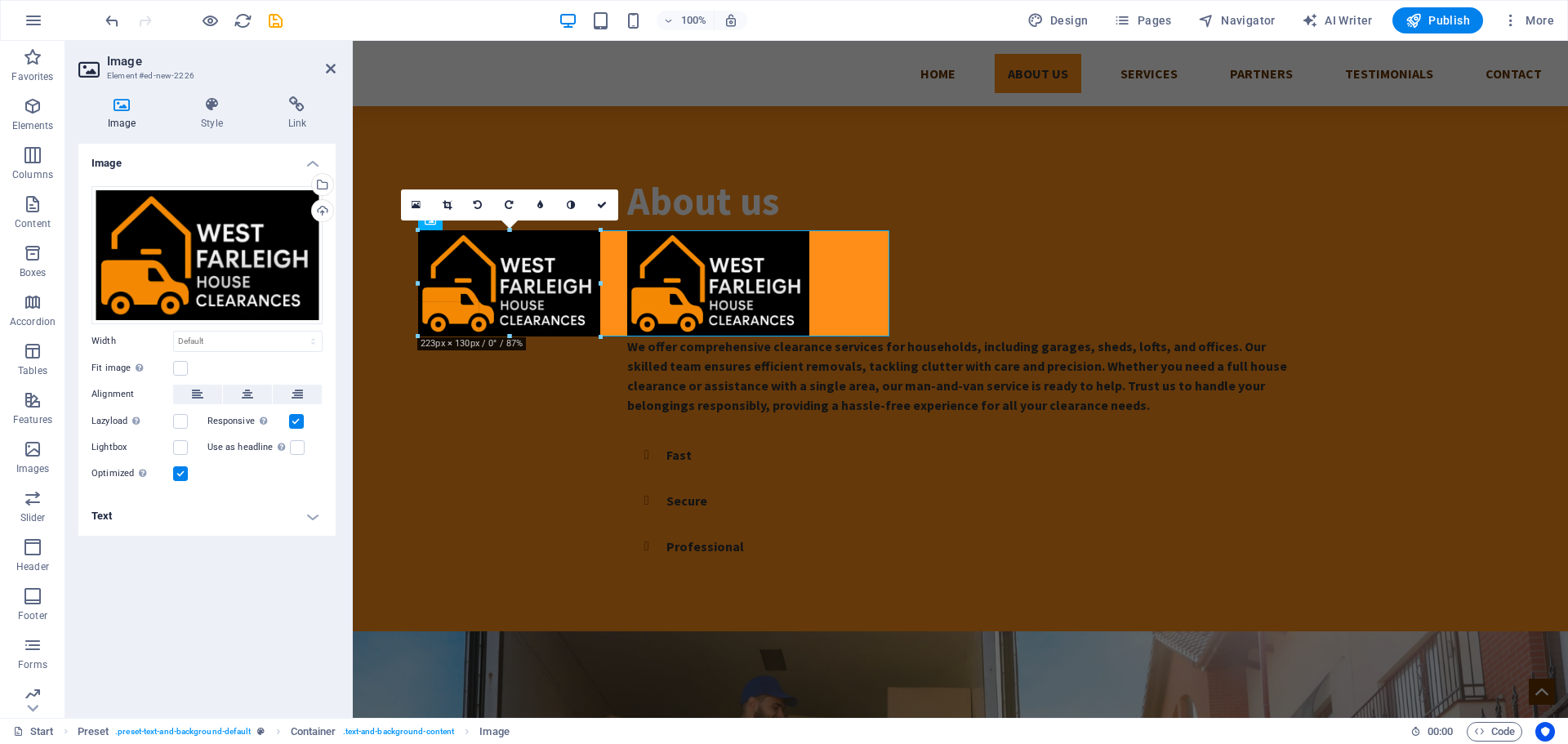 drag, startPoint x: 524, startPoint y: 291, endPoint x: 601, endPoint y: 312, distance: 79.81228 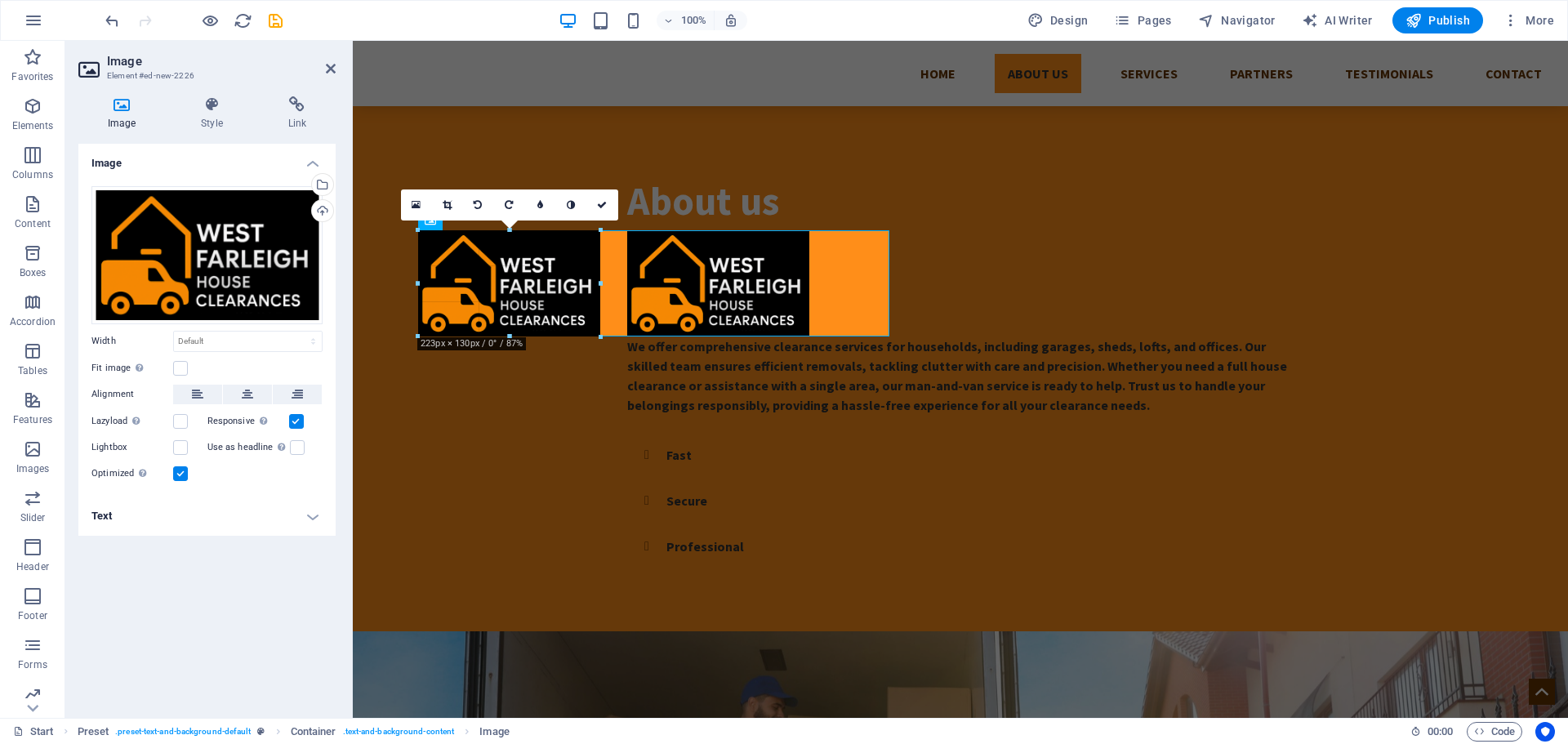 type on "223" 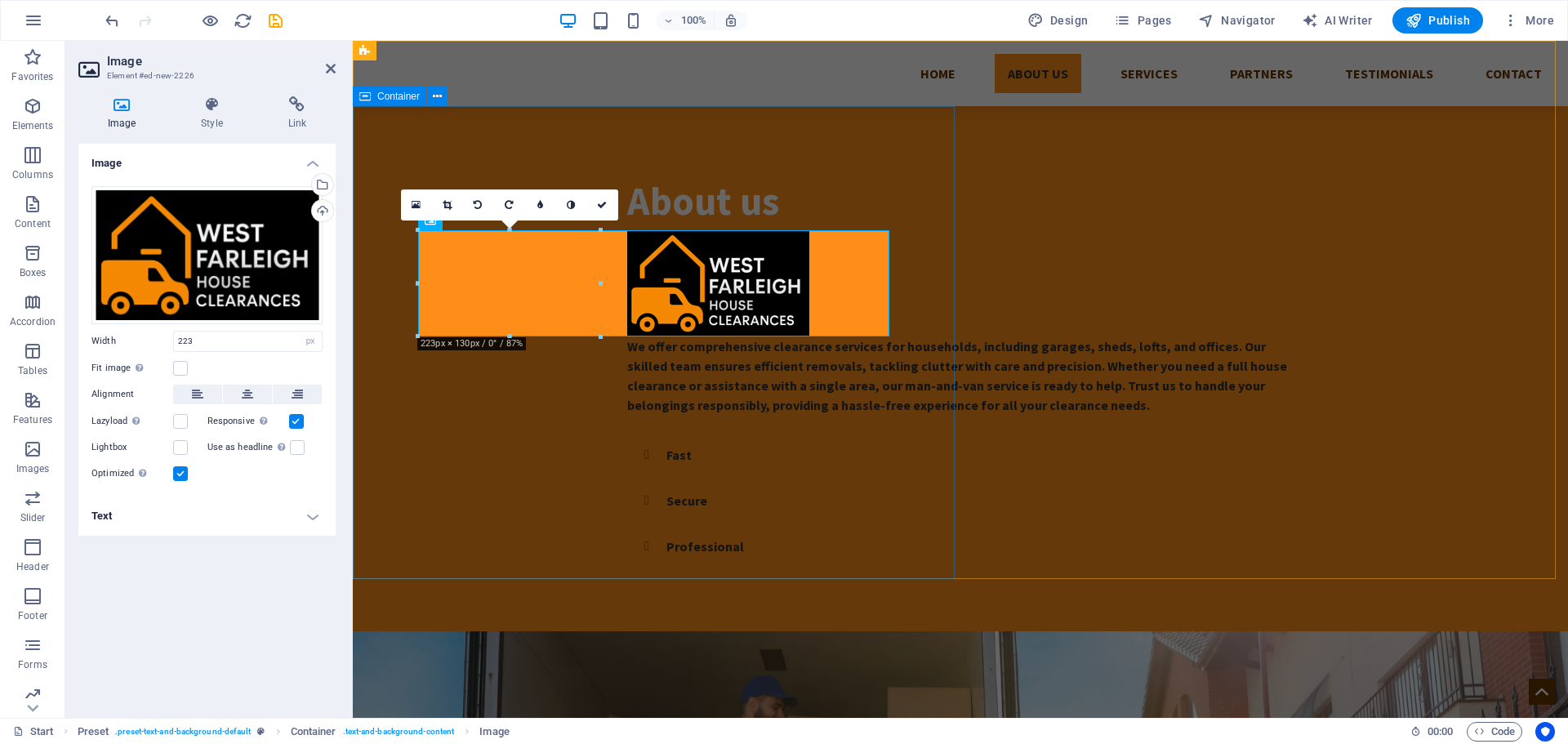 click on "About us  We offer comprehensive clearance services for households, including garages, sheds, lofts, and offices. Our skilled team ensures efficient removals, tackling clutter with care and precision. Whether you need a full house clearance or assistance with a single area, our man-and-van service is ready to help. Trust us to handle your belongings responsibly, providing a hassle-free experience for all your clearance needs. Fast Secure Professional" at bounding box center [960, 368] 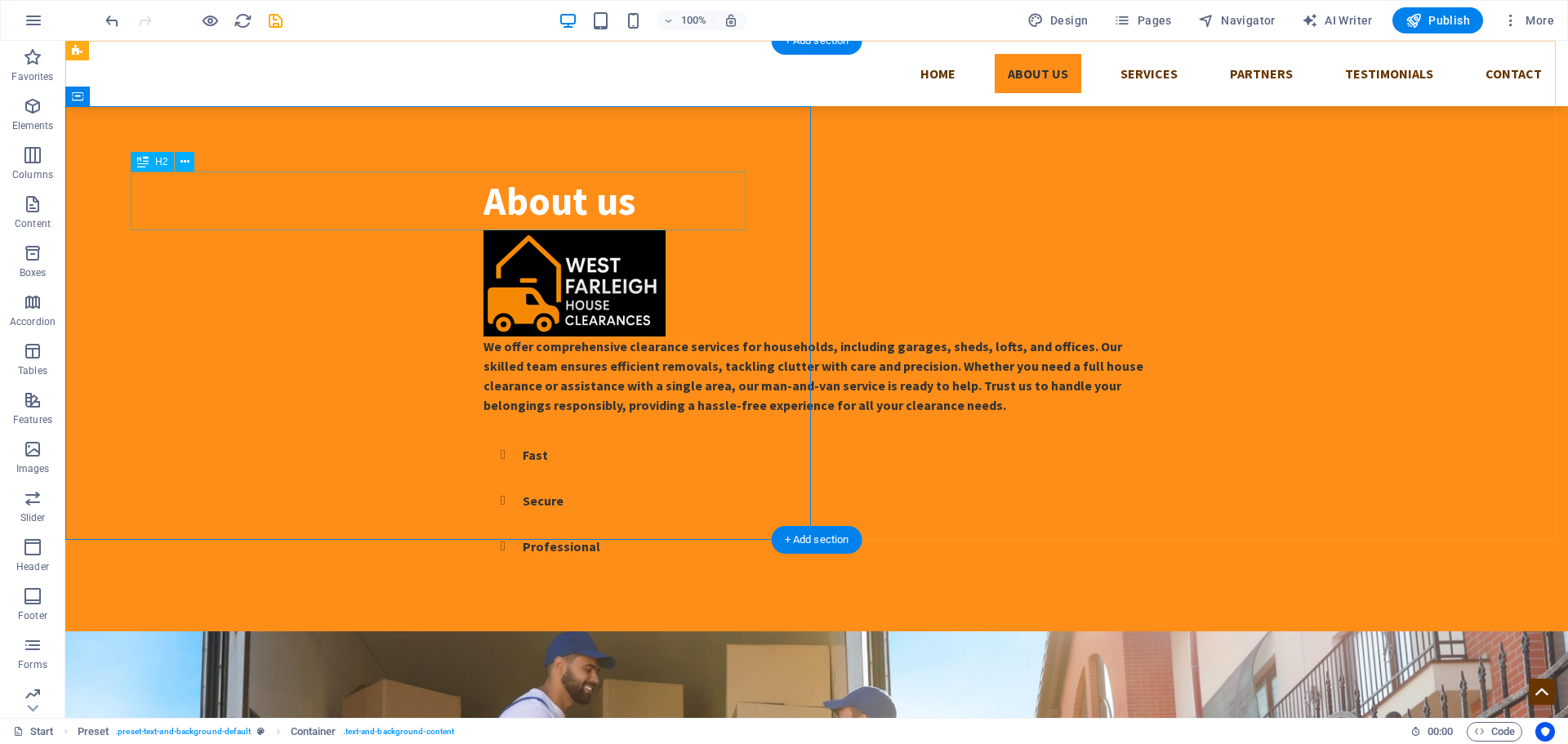 click on "About us" at bounding box center [817, 201] 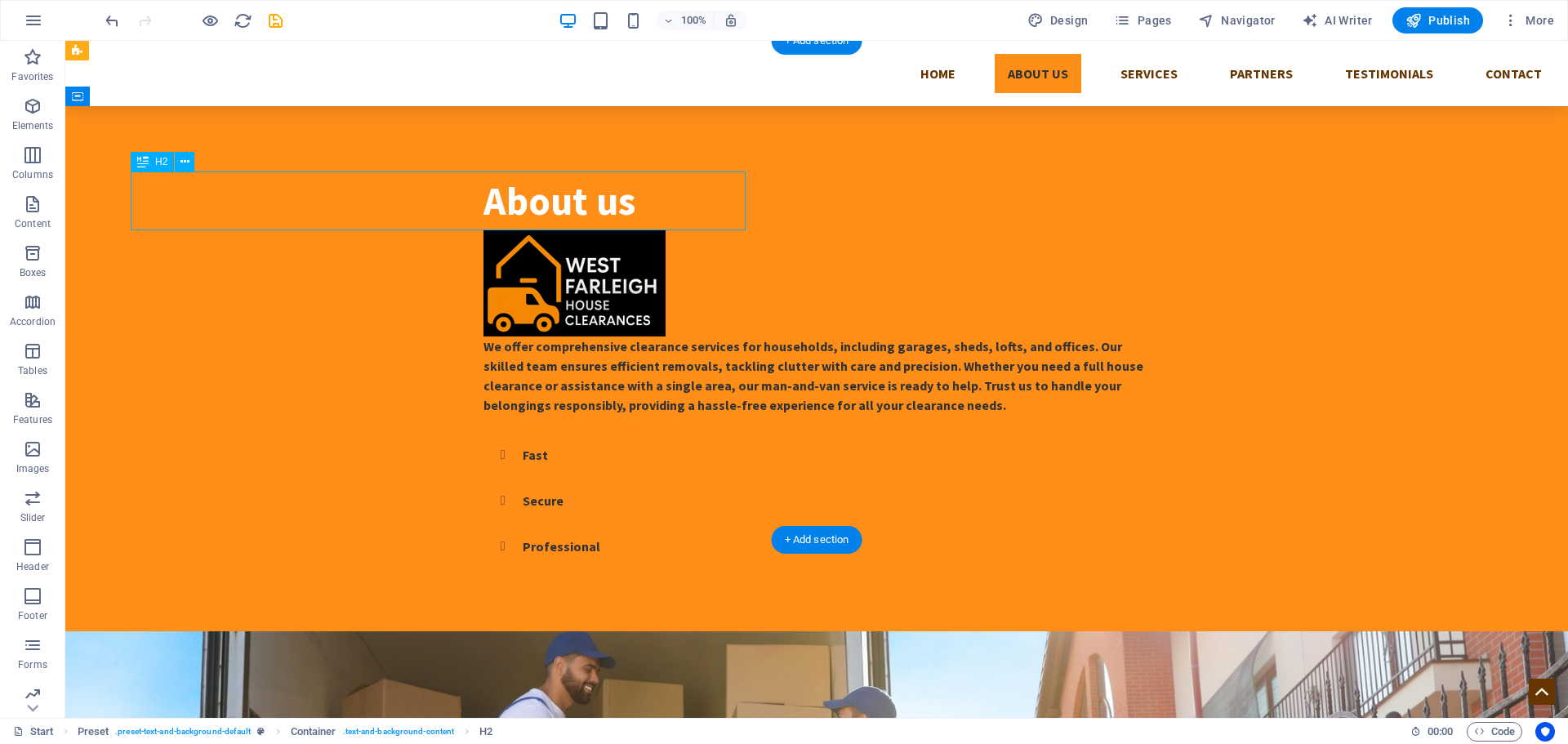 click on "About us" at bounding box center [817, 201] 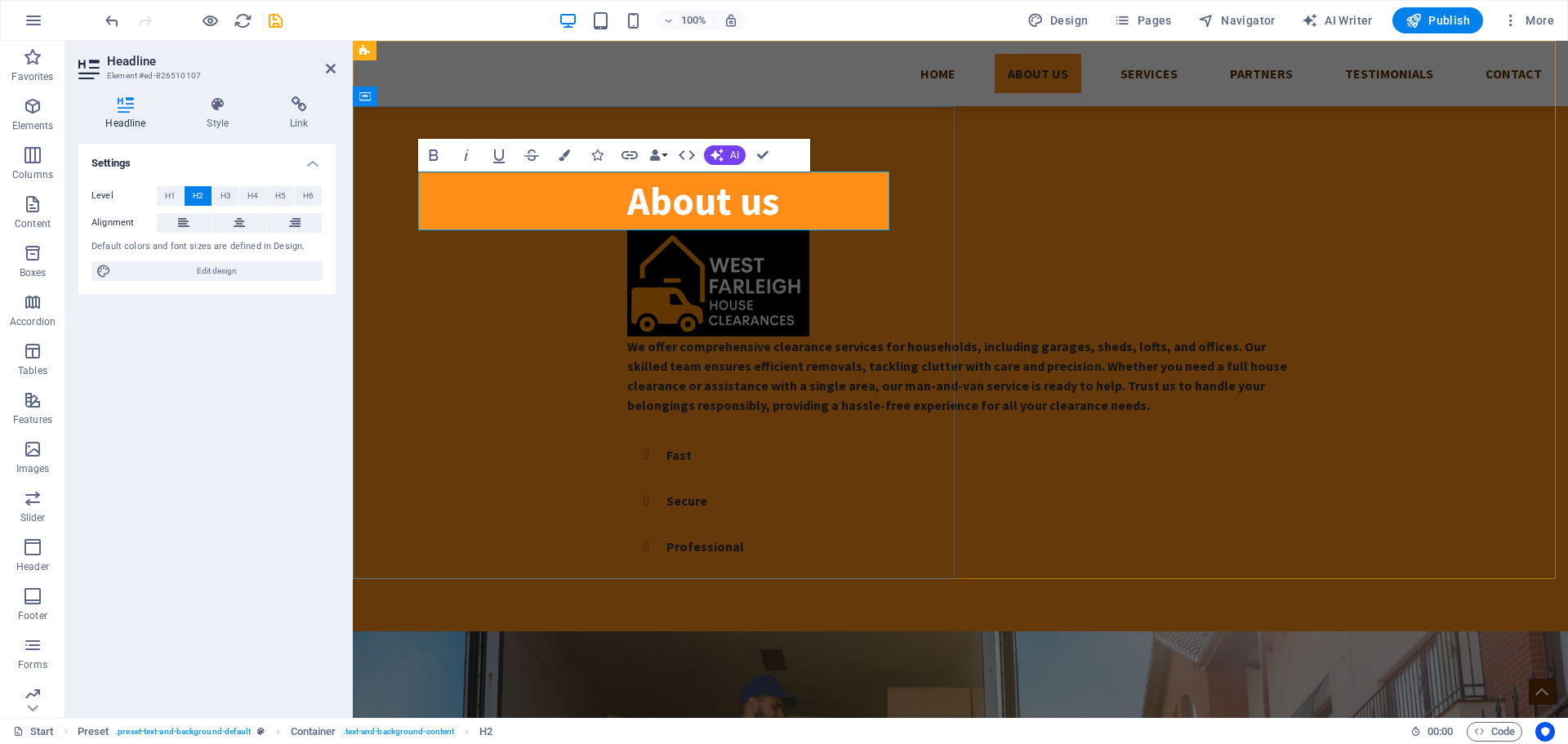 click on "About us" at bounding box center (703, 201) 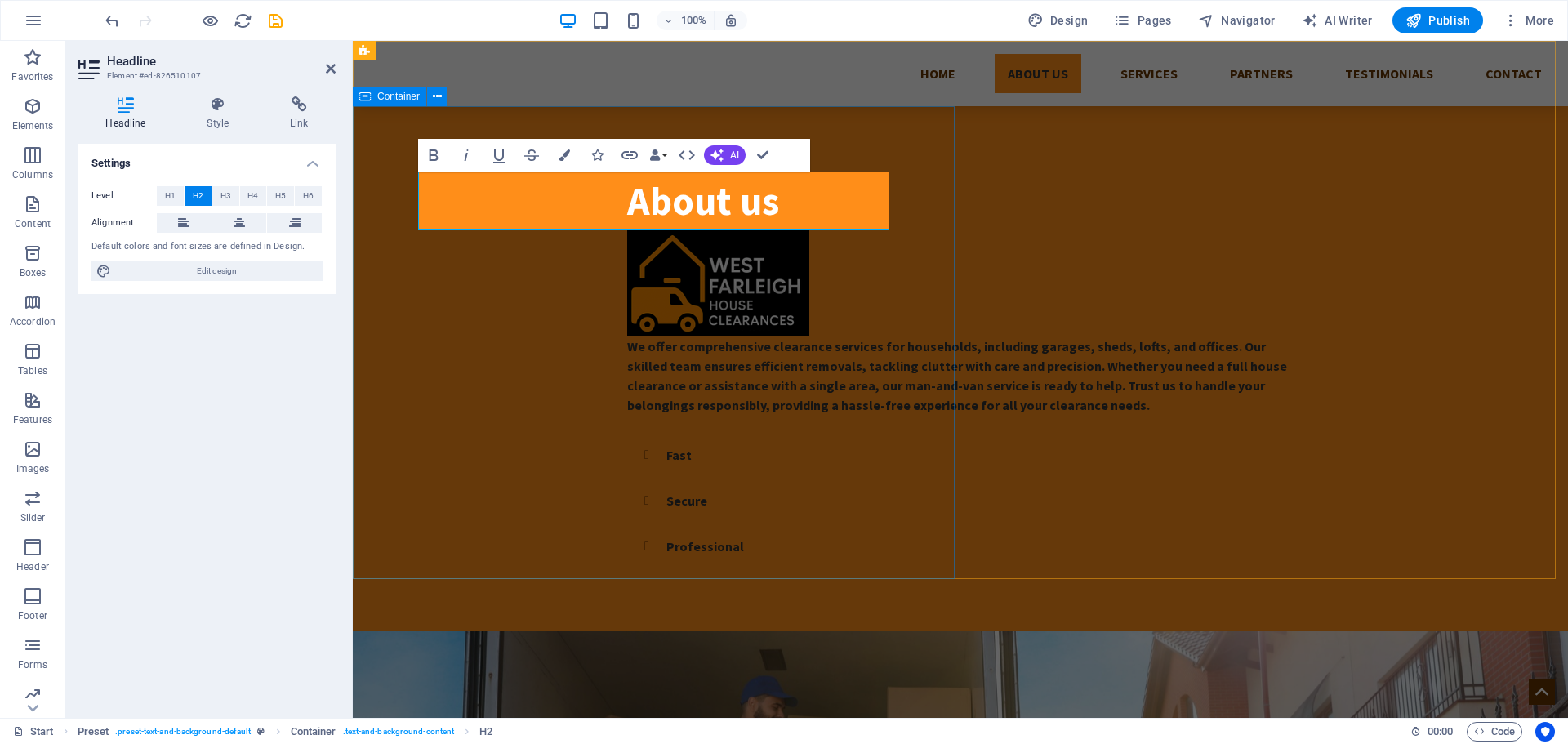 click on "About us  We offer comprehensive clearance services for households, including garages, sheds, lofts, and offices. Our skilled team ensures efficient removals, tackling clutter with care and precision. Whether you need a full house clearance or assistance with a single area, our man-and-van service is ready to help. Trust us to handle your belongings responsibly, providing a hassle-free experience for all your clearance needs. Fast Secure Professional" at bounding box center [960, 368] 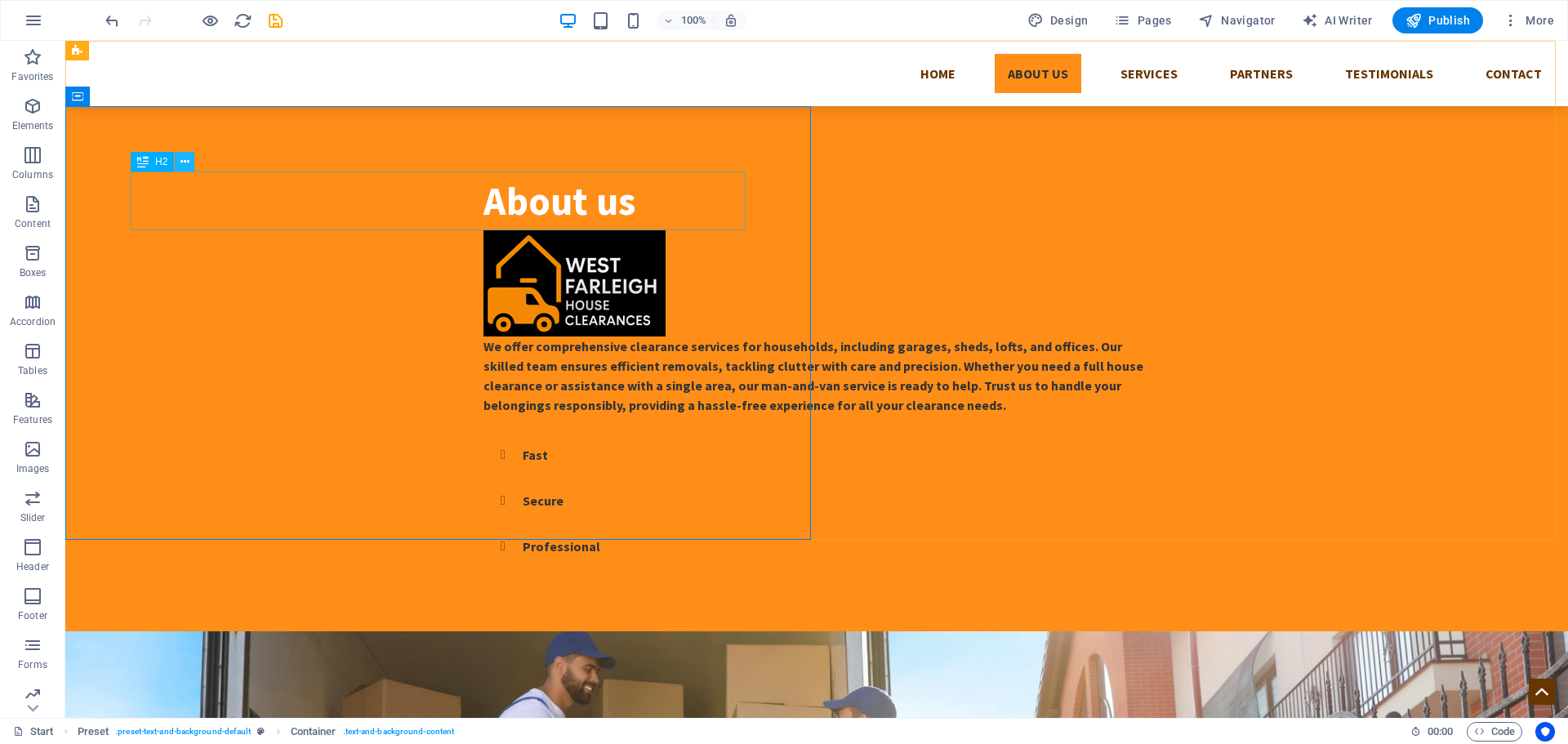 click at bounding box center (185, 162) 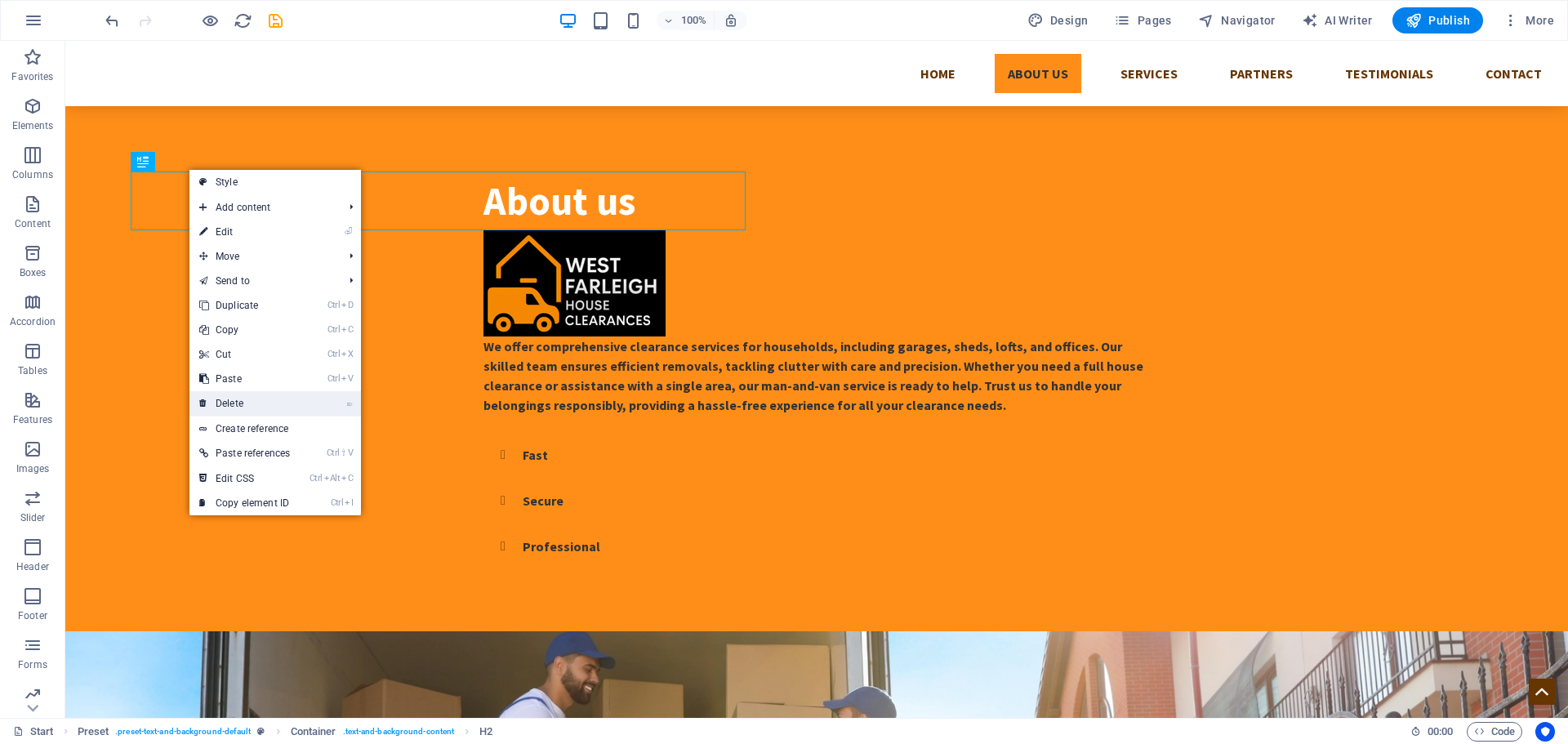 click on "⌦  Delete" at bounding box center [244, 403] 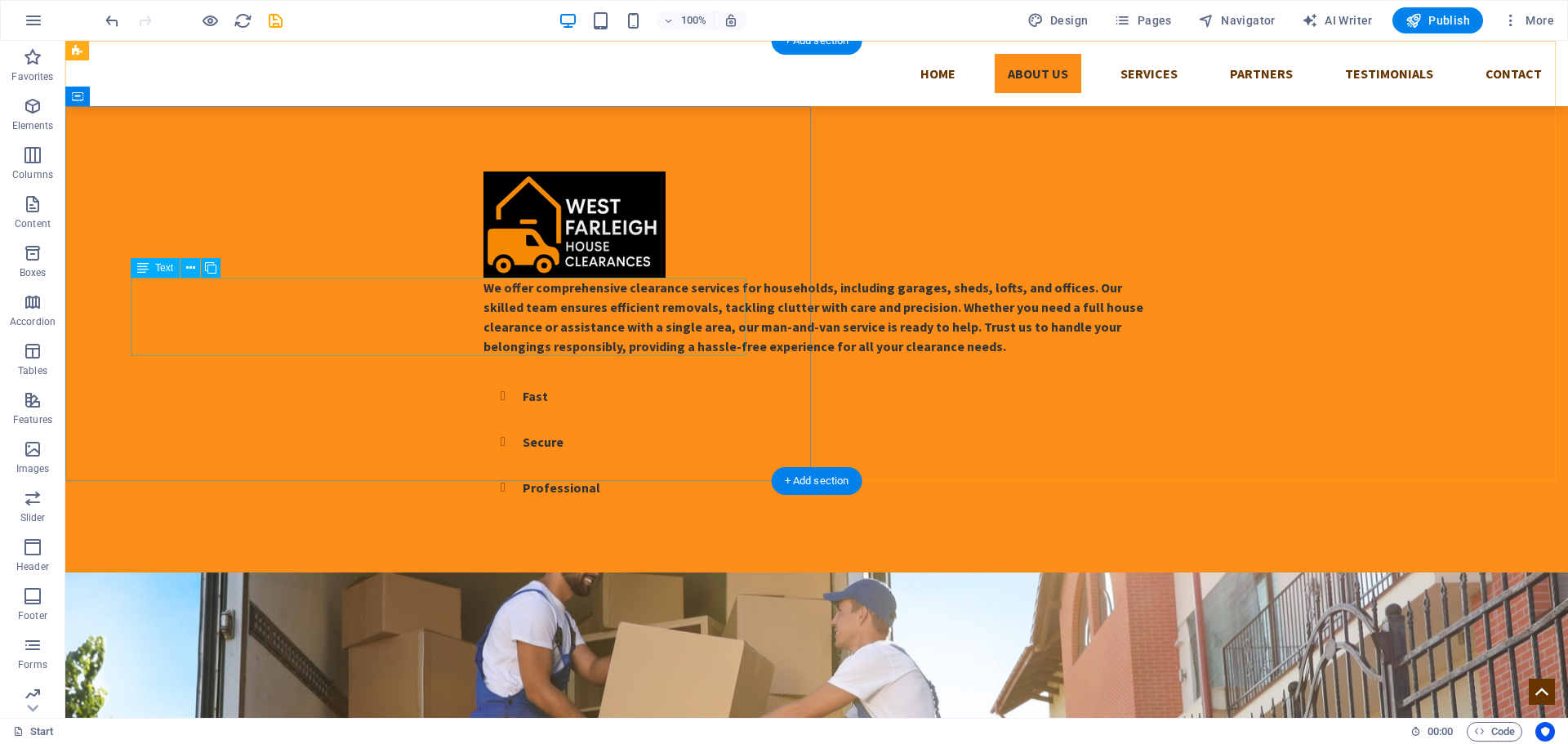 click on "We offer comprehensive clearance services for households, including garages, sheds, lofts, and offices. Our skilled team ensures efficient removals, tackling clutter with care and precision. Whether you need a full house clearance or assistance with a single area, our man-and-van service is ready to help. Trust us to handle your belongings responsibly, providing a hassle-free experience for all your clearance needs." at bounding box center [817, 317] 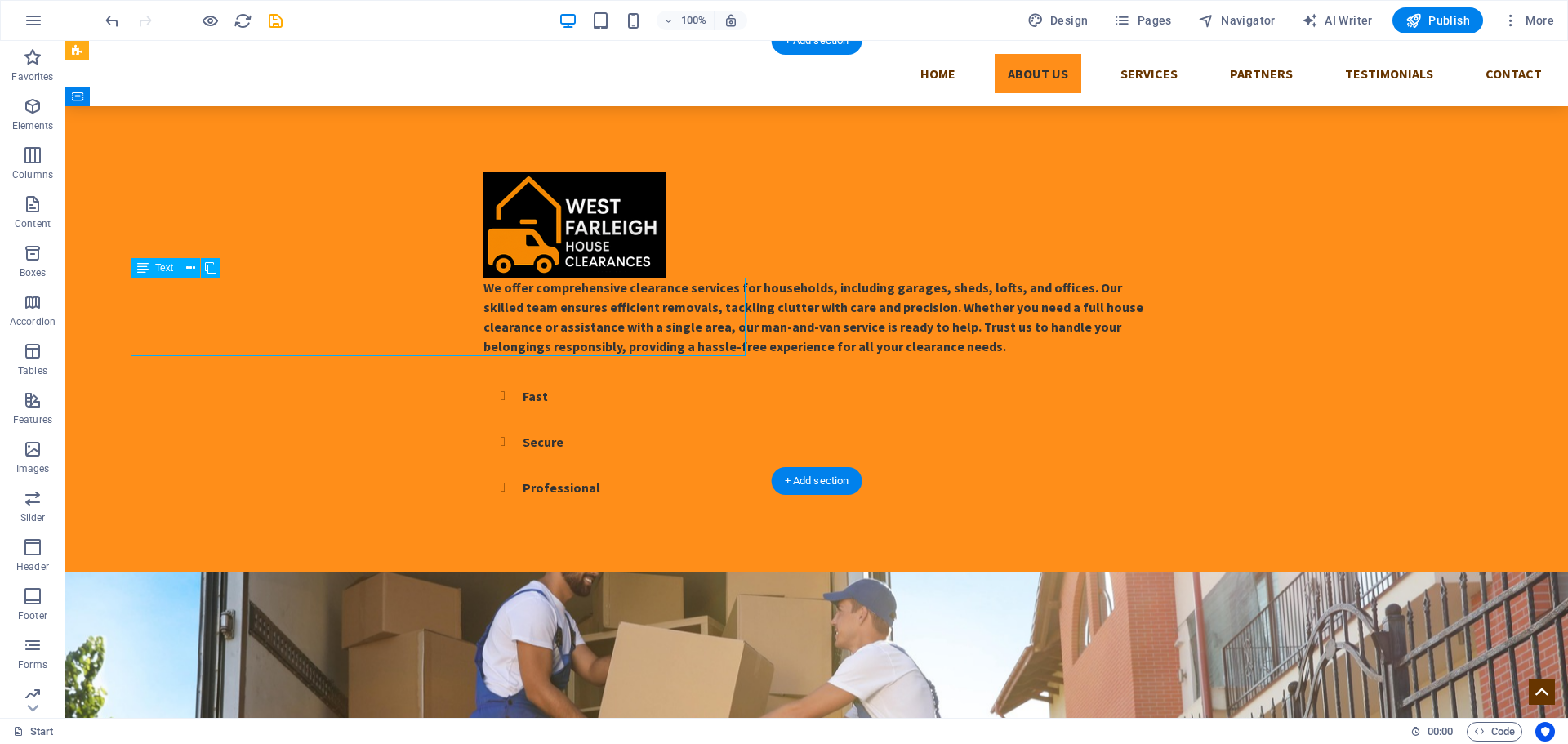 click on "We offer comprehensive clearance services for households, including garages, sheds, lofts, and offices. Our skilled team ensures efficient removals, tackling clutter with care and precision. Whether you need a full house clearance or assistance with a single area, our man-and-van service is ready to help. Trust us to handle your belongings responsibly, providing a hassle-free experience for all your clearance needs." at bounding box center (817, 317) 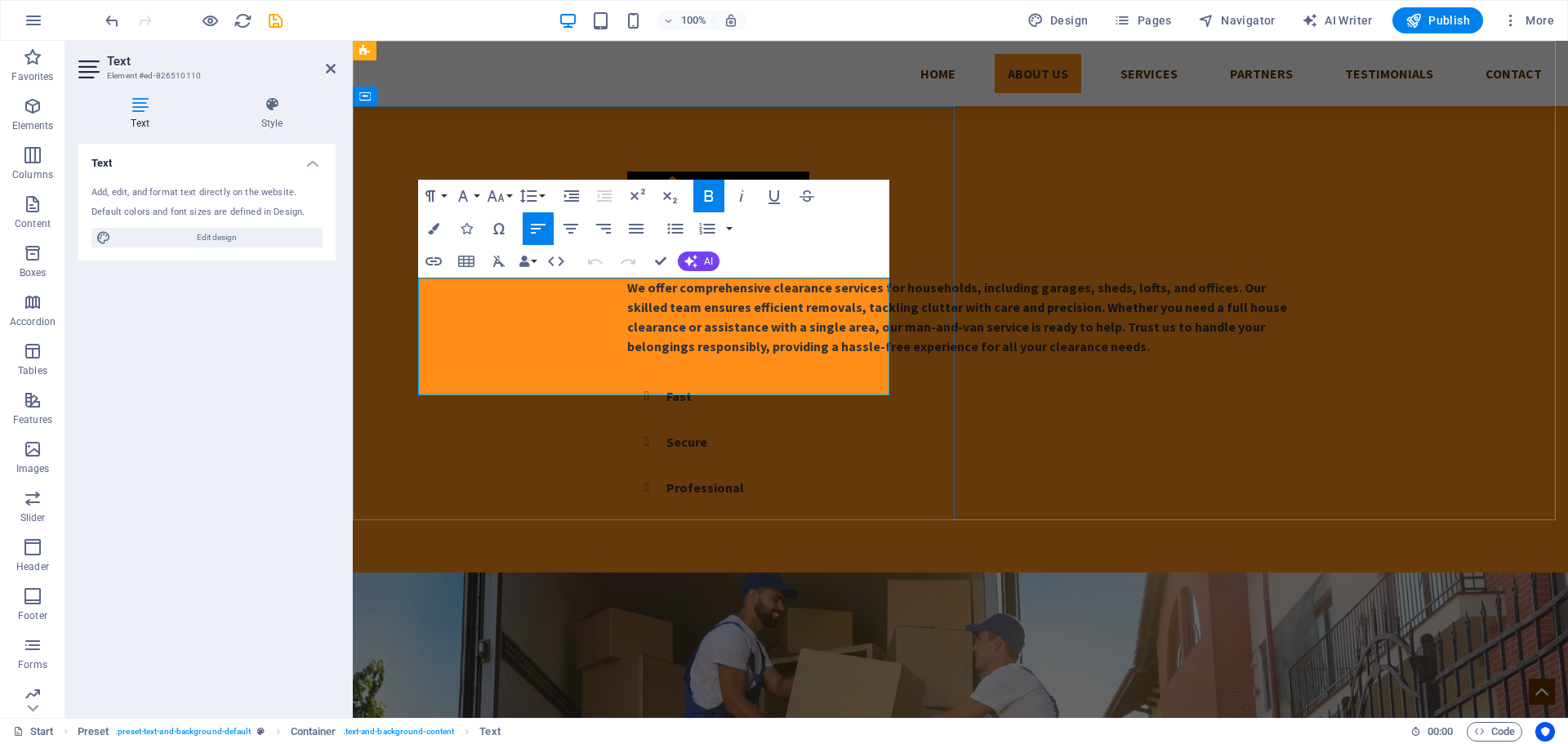 click on "We offer comprehensive clearance services for households, including garages, sheds, lofts, and offices. Our skilled team ensures efficient removals, tackling clutter with care and precision. Whether you need a full house clearance or assistance with a single area, our man-and-van service is ready to help. Trust us to handle your belongings responsibly, providing a hassle-free experience for all your clearance needs." at bounding box center [957, 317] 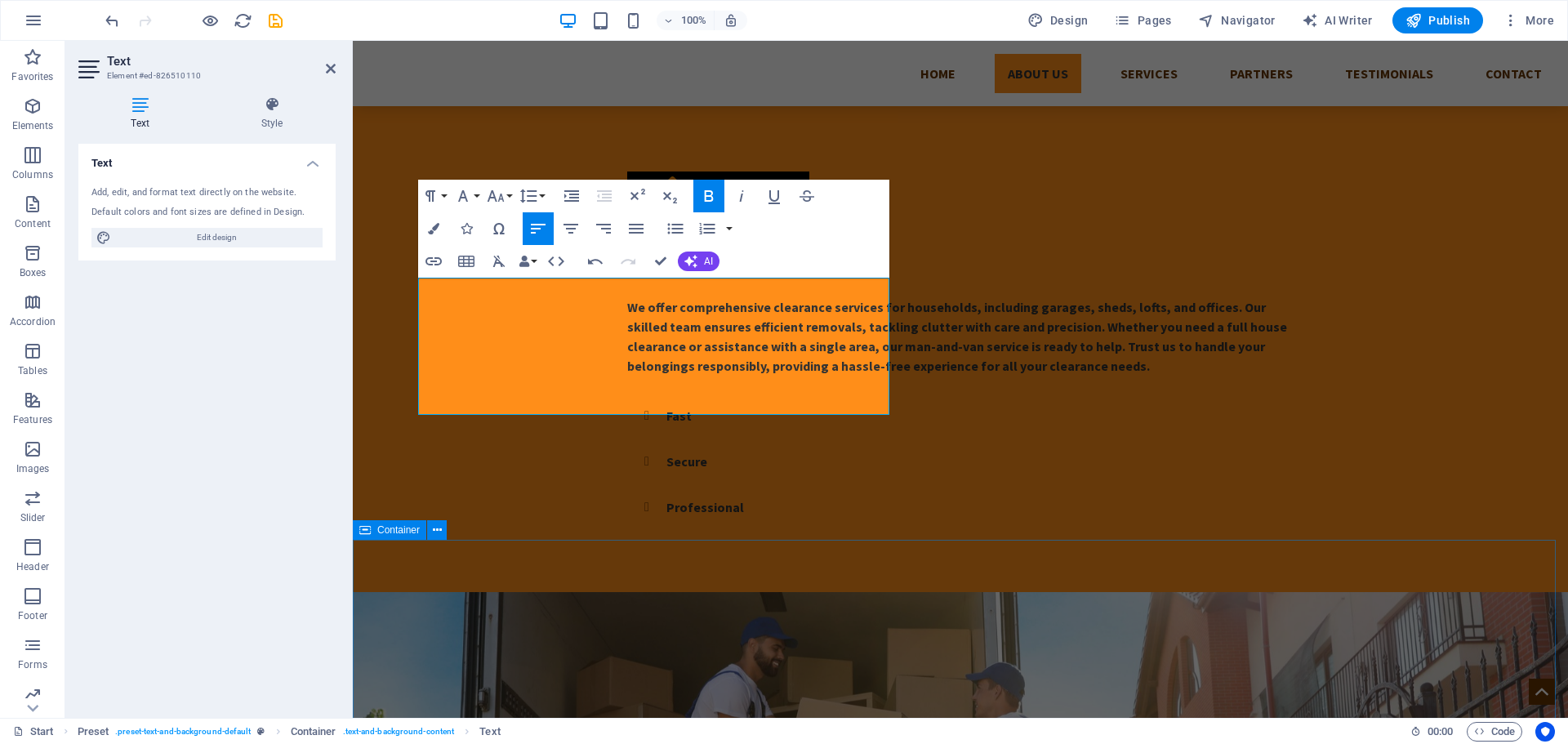 click on "Services
Lock Keys Lorem ipsum dolor sit amet, consectetur adipisicing elit. Veritatis, dolorem! More Details
Lock Picking Lorem ipsum dolor sit amet, consectetur adipisicing elit. Veritatis, dolorem! More Details
Security System Lorem ipsum dolor sit amet, consectetur adipisicing elit. Veritatis, dolorem! More Details
Lock Repair Lorem ipsum dolor sit amet, consectetur adipisicing elit. Veritatis, dolorem! More Details
Lock upgrading Lorem ipsum dolor sit amet, consectetur adipisicing elit. Veritatis, dolorem! More Details
Lock Installation Lorem ipsum dolor sit amet, consectetur adipisicing elit. Veritatis, dolorem! More Details" at bounding box center (960, 1793) 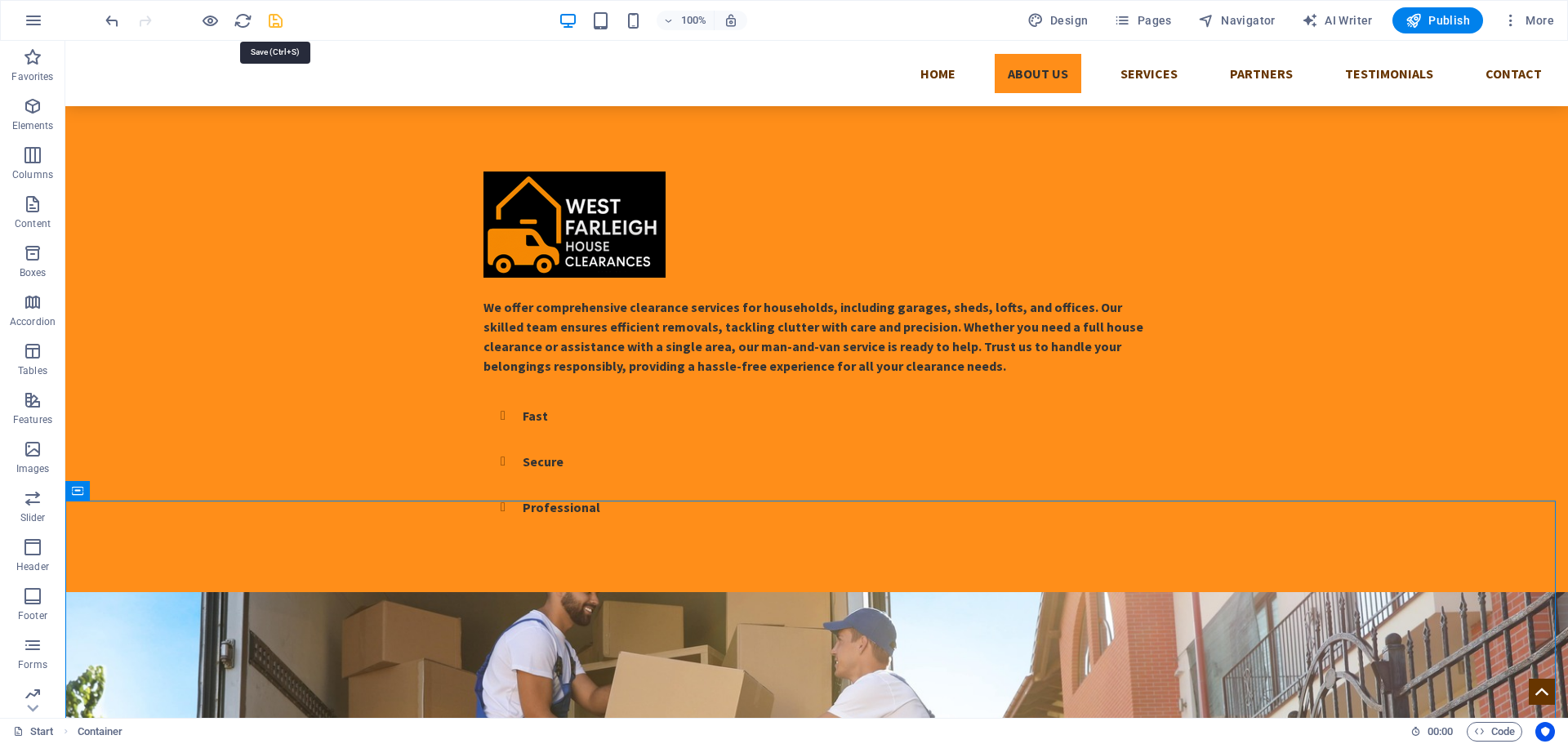 click at bounding box center (275, 20) 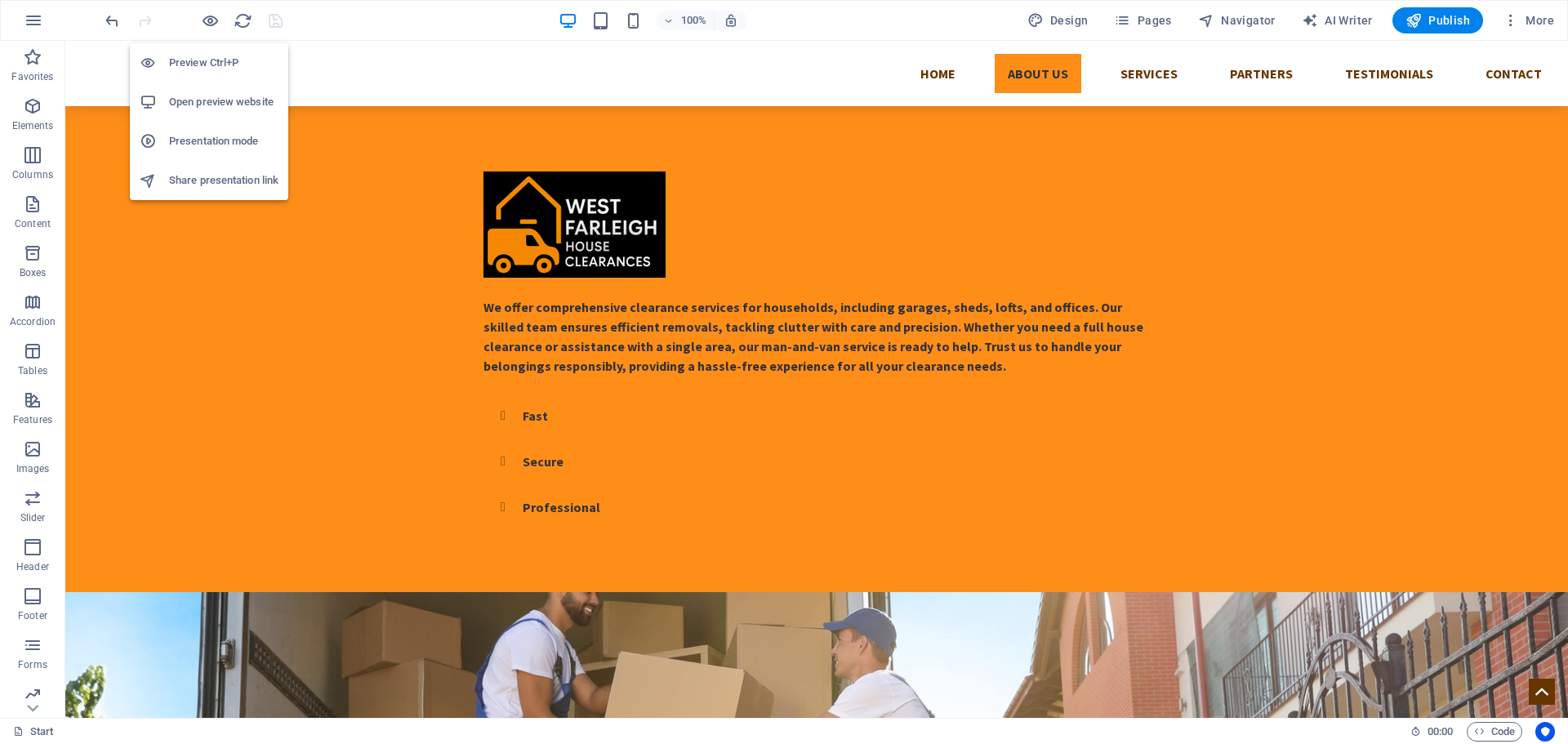 click on "Open preview website" at bounding box center [224, 102] 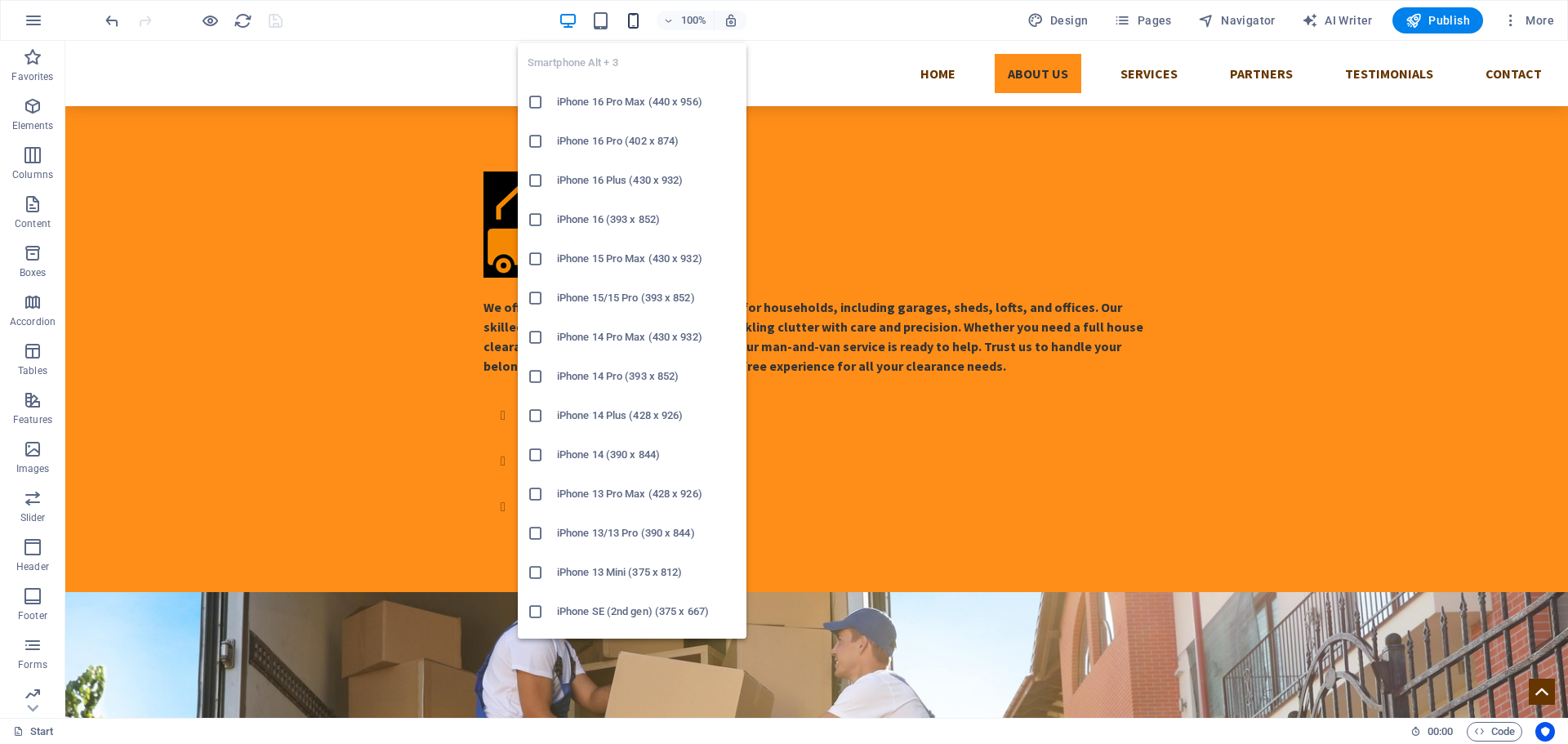 click at bounding box center (633, 20) 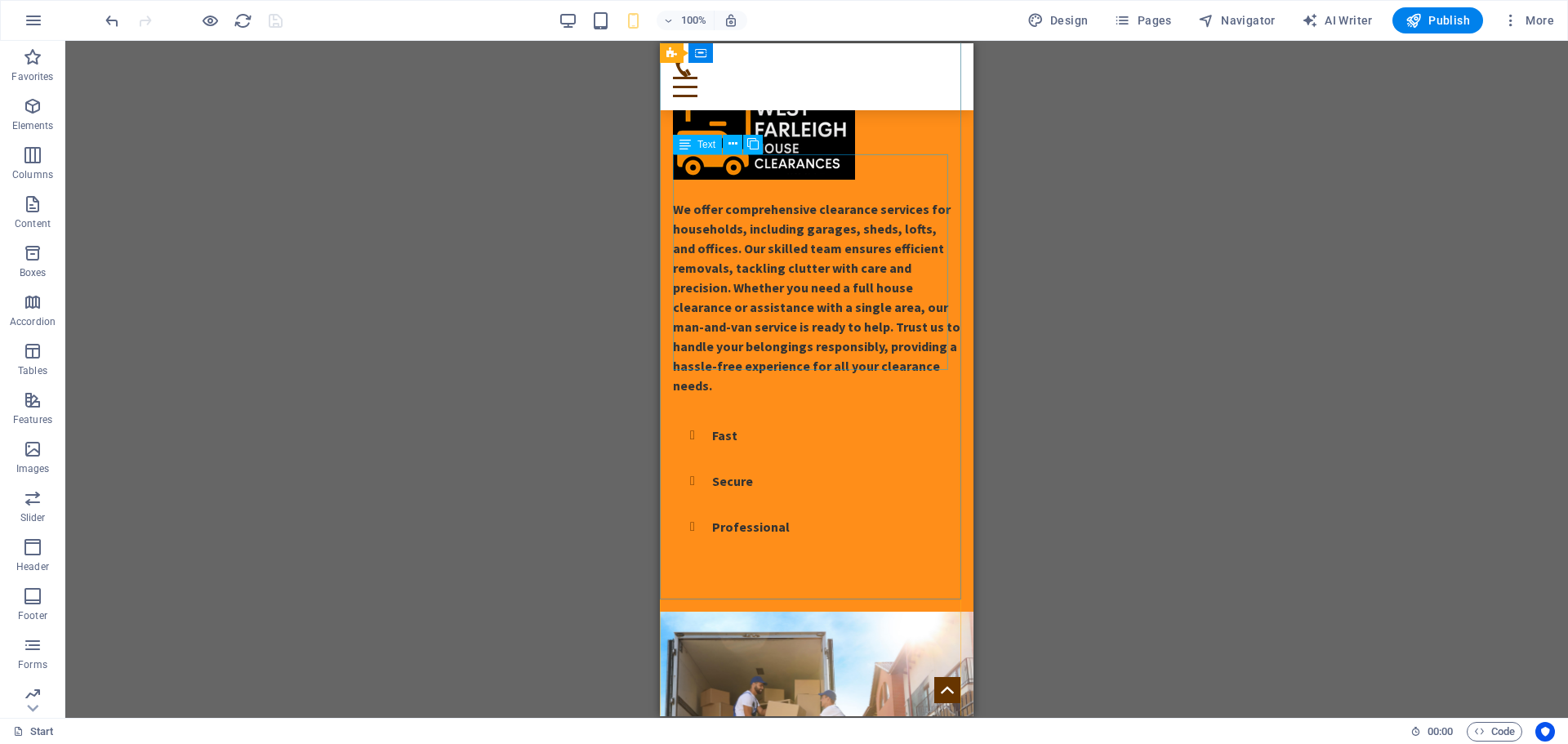 scroll, scrollTop: 0, scrollLeft: 0, axis: both 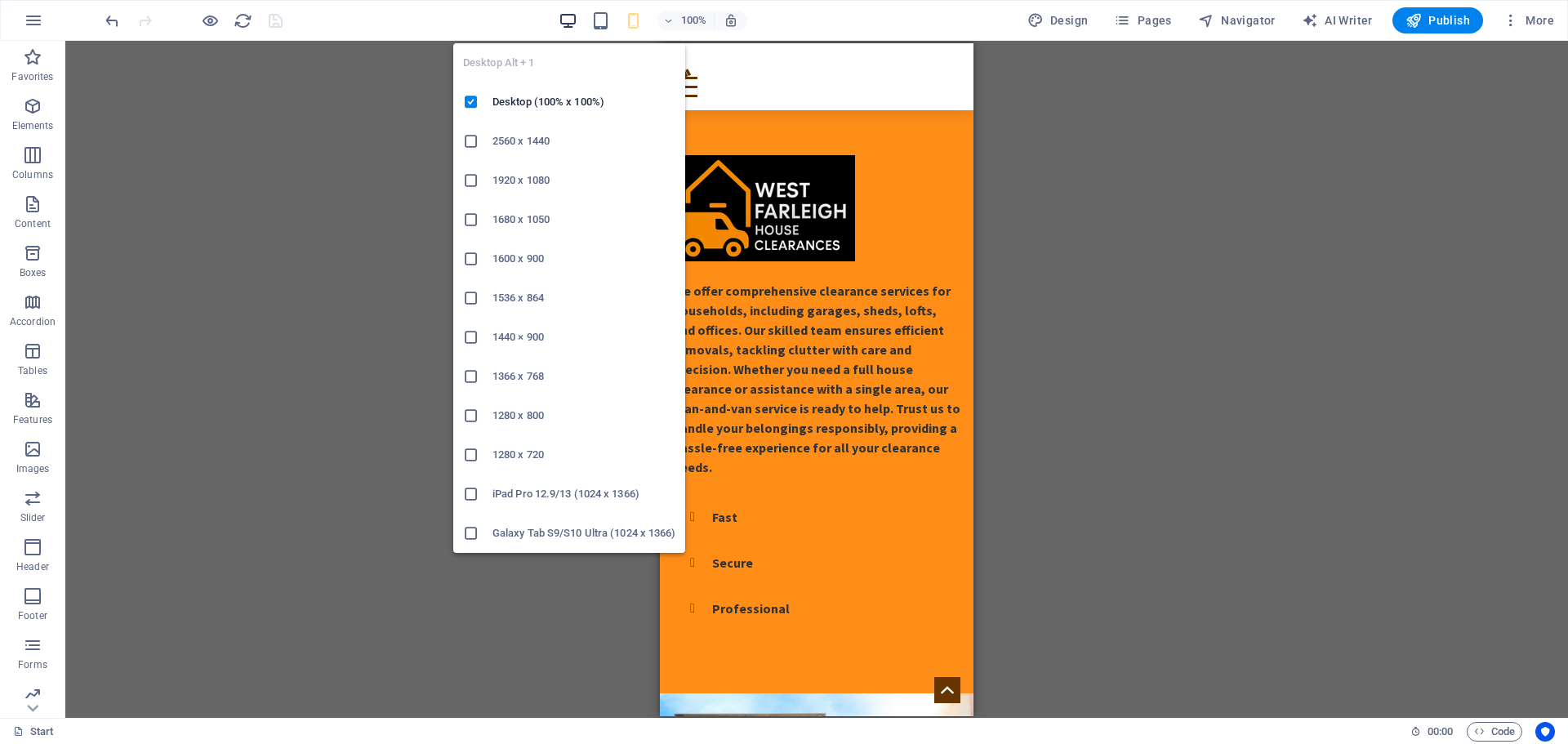 click at bounding box center (568, 20) 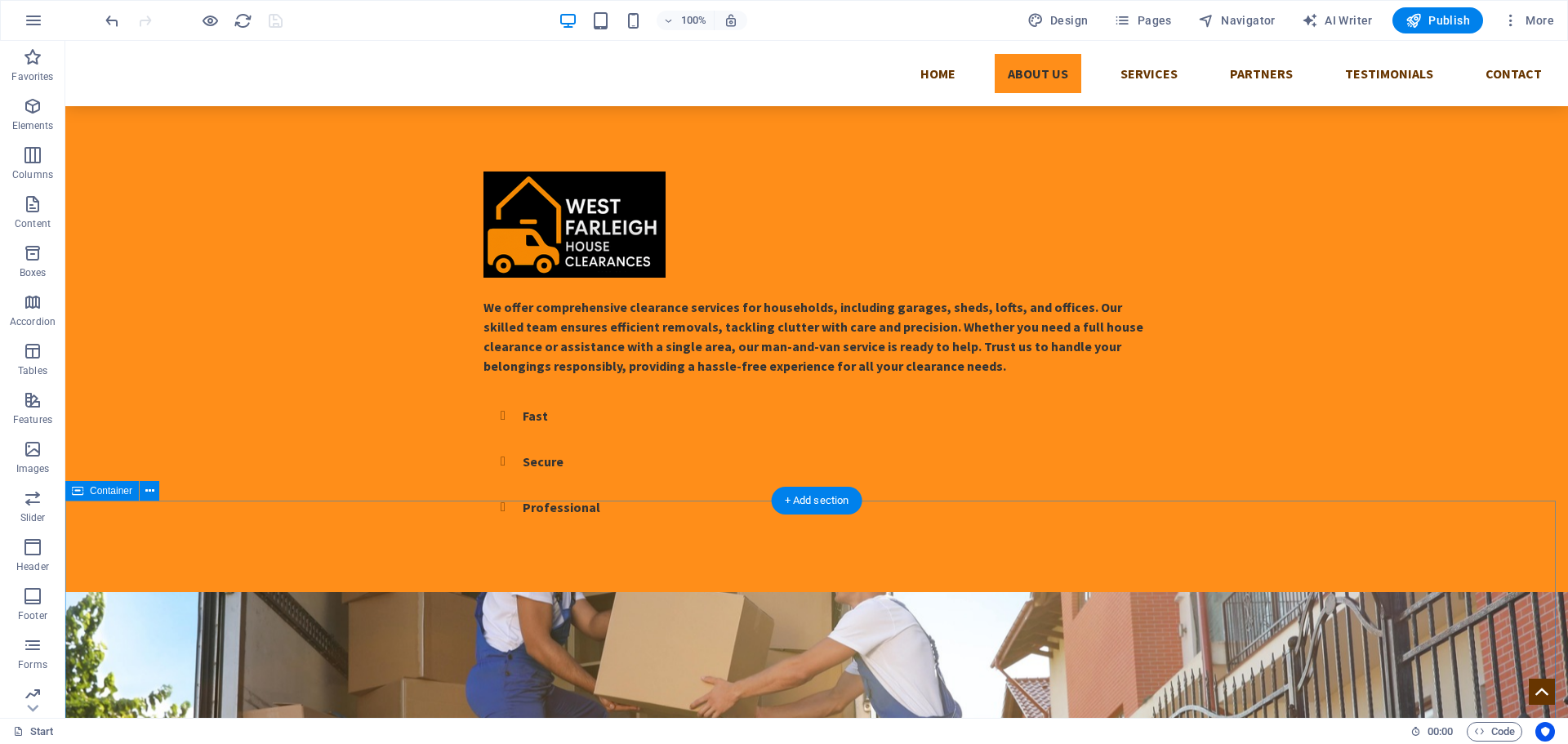 click on "Services
Lock Keys Lorem ipsum dolor sit amet, consectetur adipisicing elit. Veritatis, dolorem! More Details
Lock Picking Lorem ipsum dolor sit amet, consectetur adipisicing elit. Veritatis, dolorem! More Details
Security System Lorem ipsum dolor sit amet, consectetur adipisicing elit. Veritatis, dolorem! More Details
Lock Repair Lorem ipsum dolor sit amet, consectetur adipisicing elit. Veritatis, dolorem! More Details
Lock upgrading Lorem ipsum dolor sit amet, consectetur adipisicing elit. Veritatis, dolorem! More Details
Lock Installation Lorem ipsum dolor sit amet, consectetur adipisicing elit. Veritatis, dolorem! More Details" at bounding box center [817, 1605] 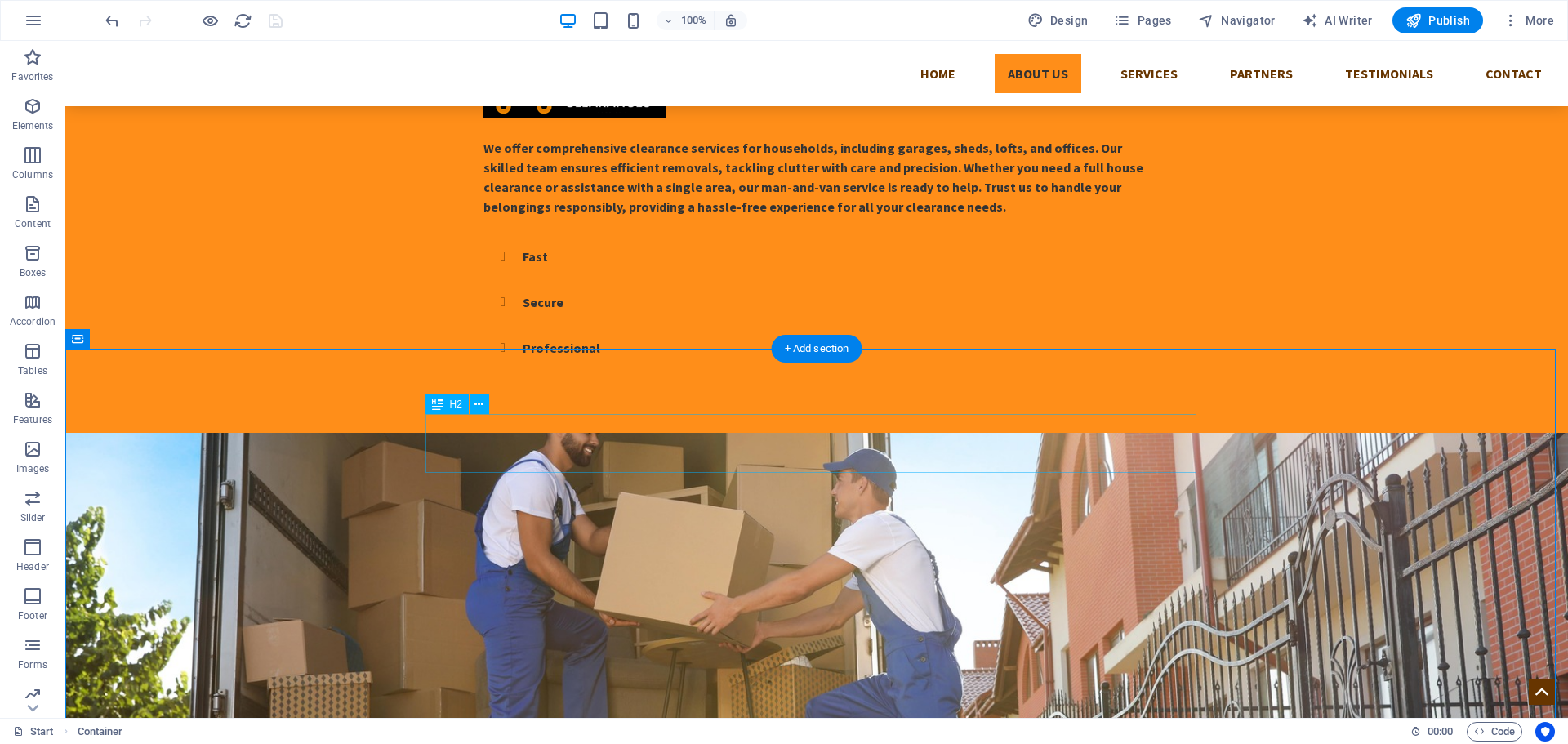 scroll, scrollTop: 163, scrollLeft: 0, axis: vertical 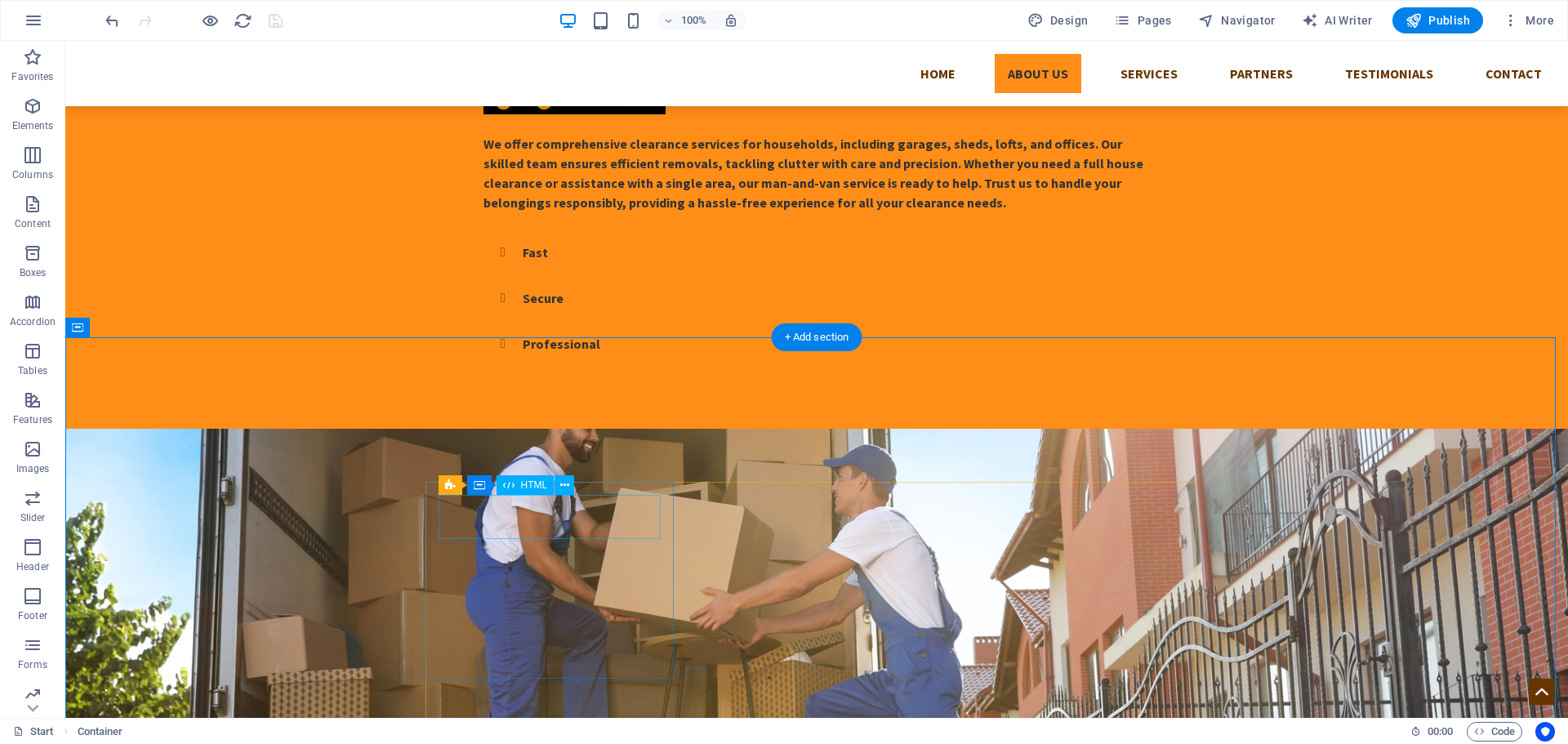 click at bounding box center (817, 1119) 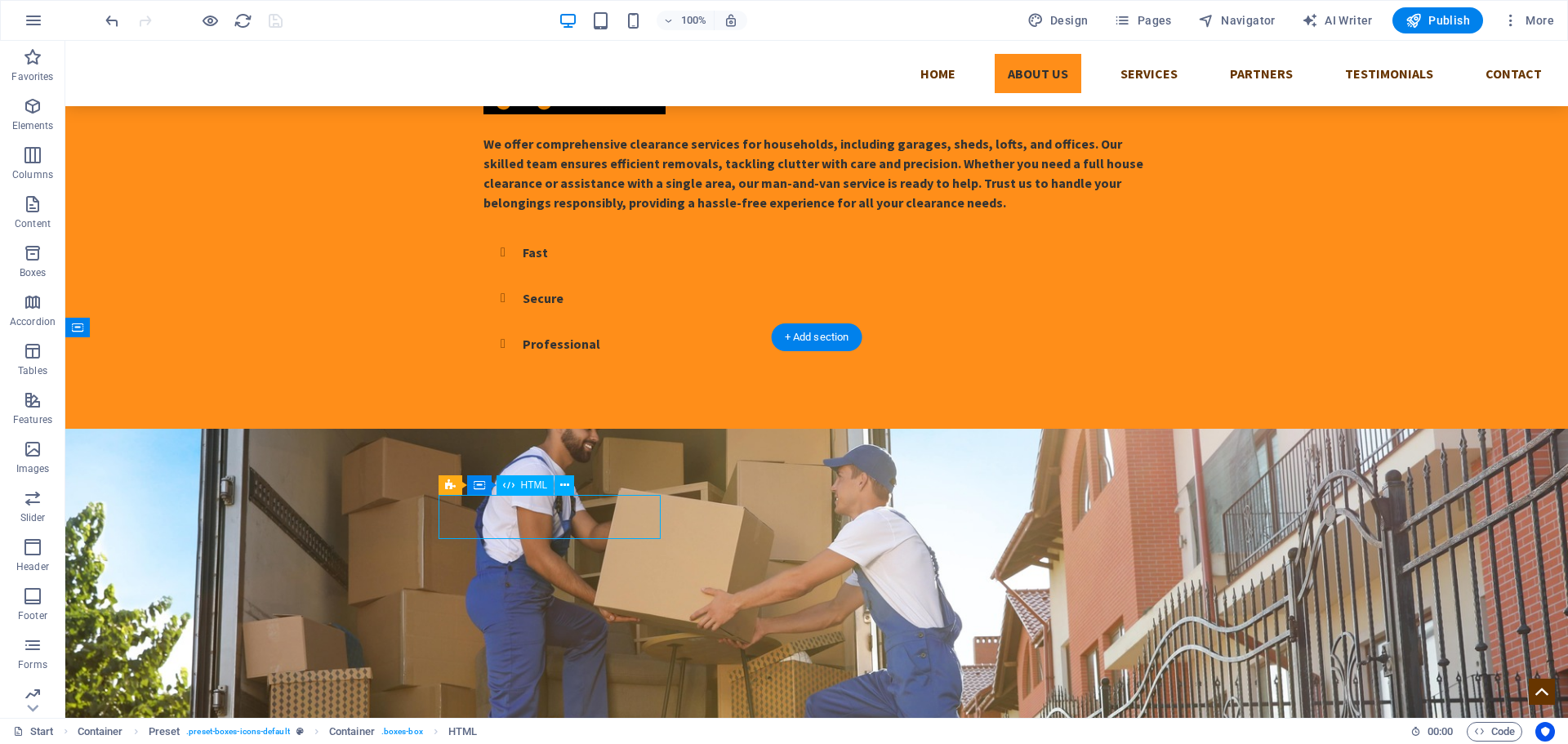 click at bounding box center [817, 1119] 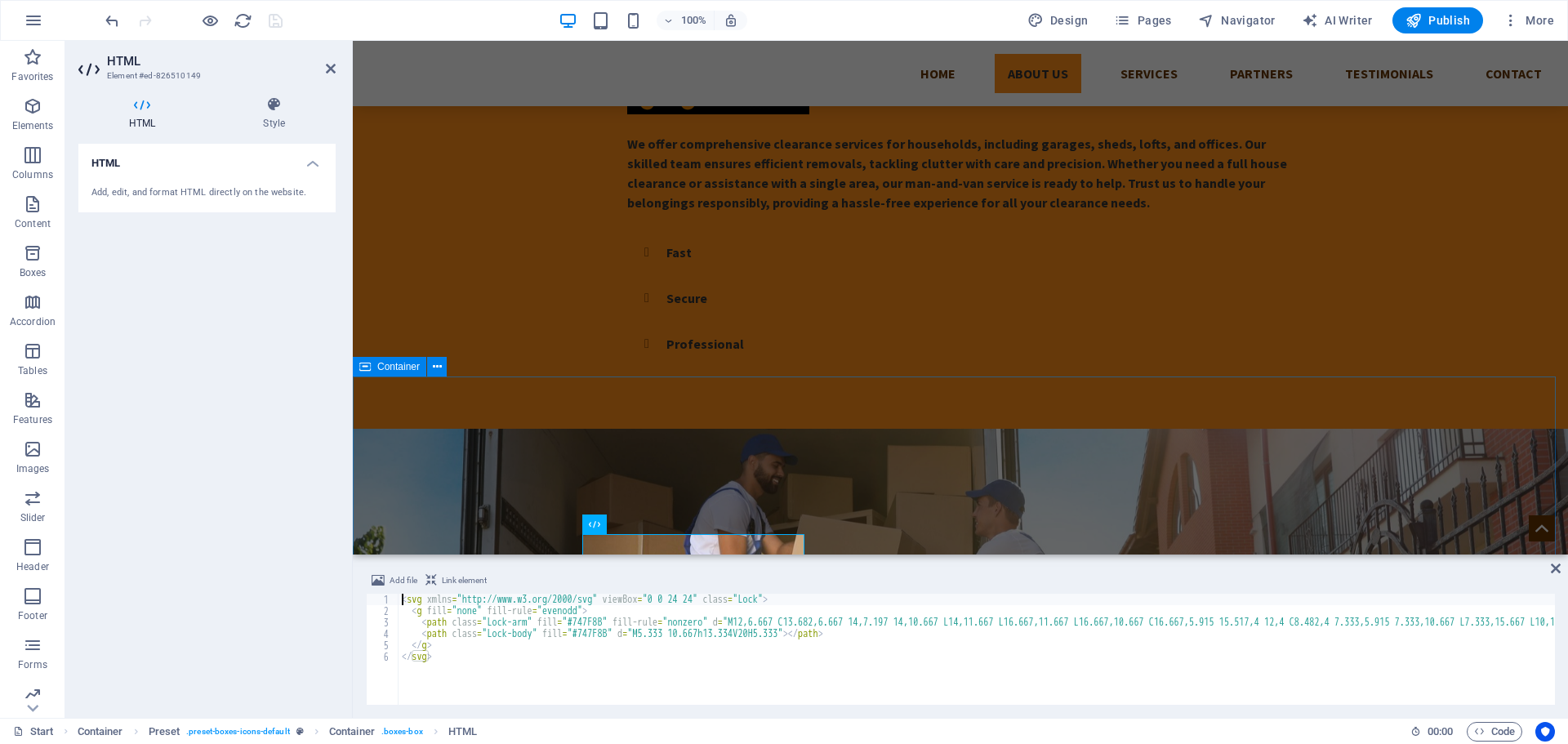 click at bounding box center (350, 379) 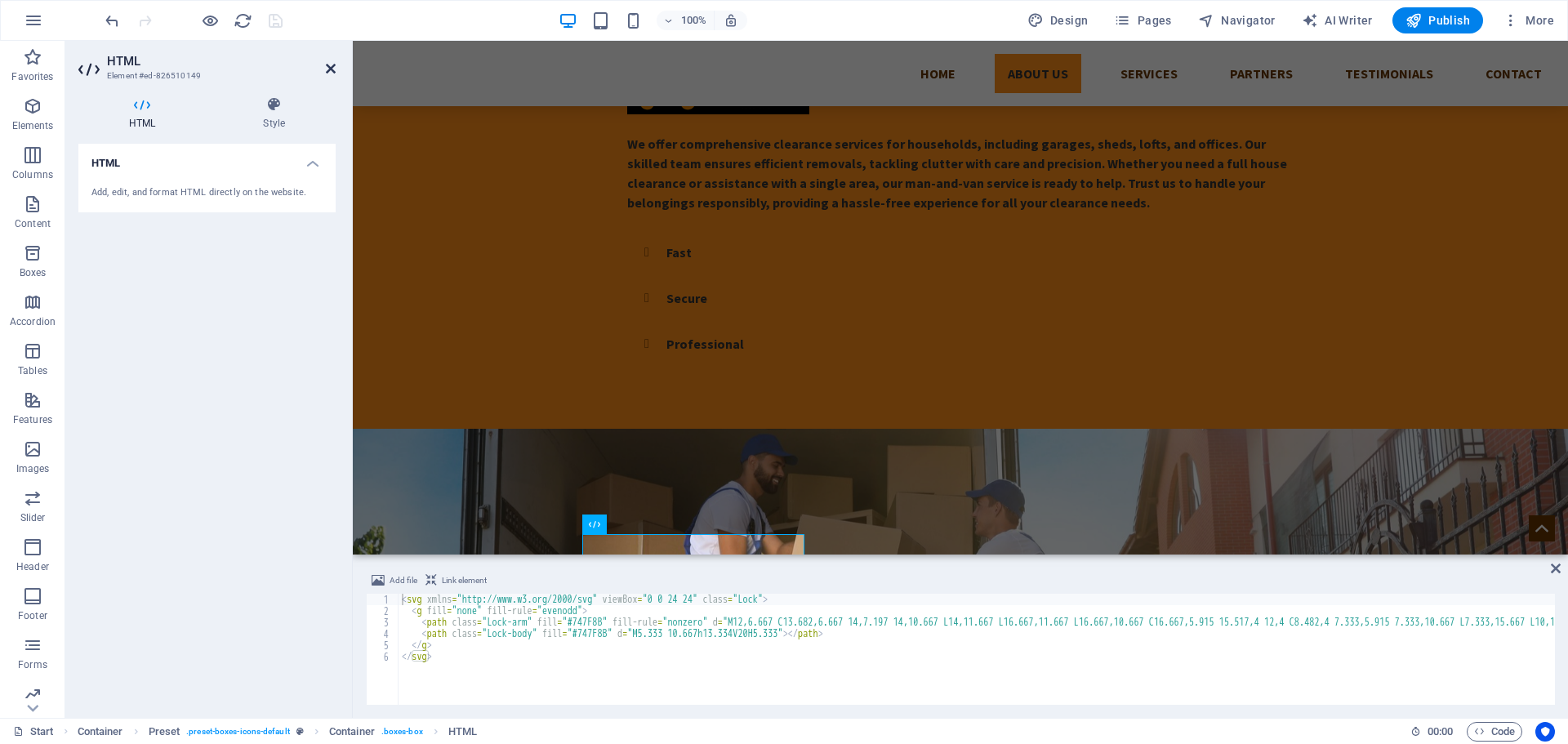click at bounding box center [331, 69] 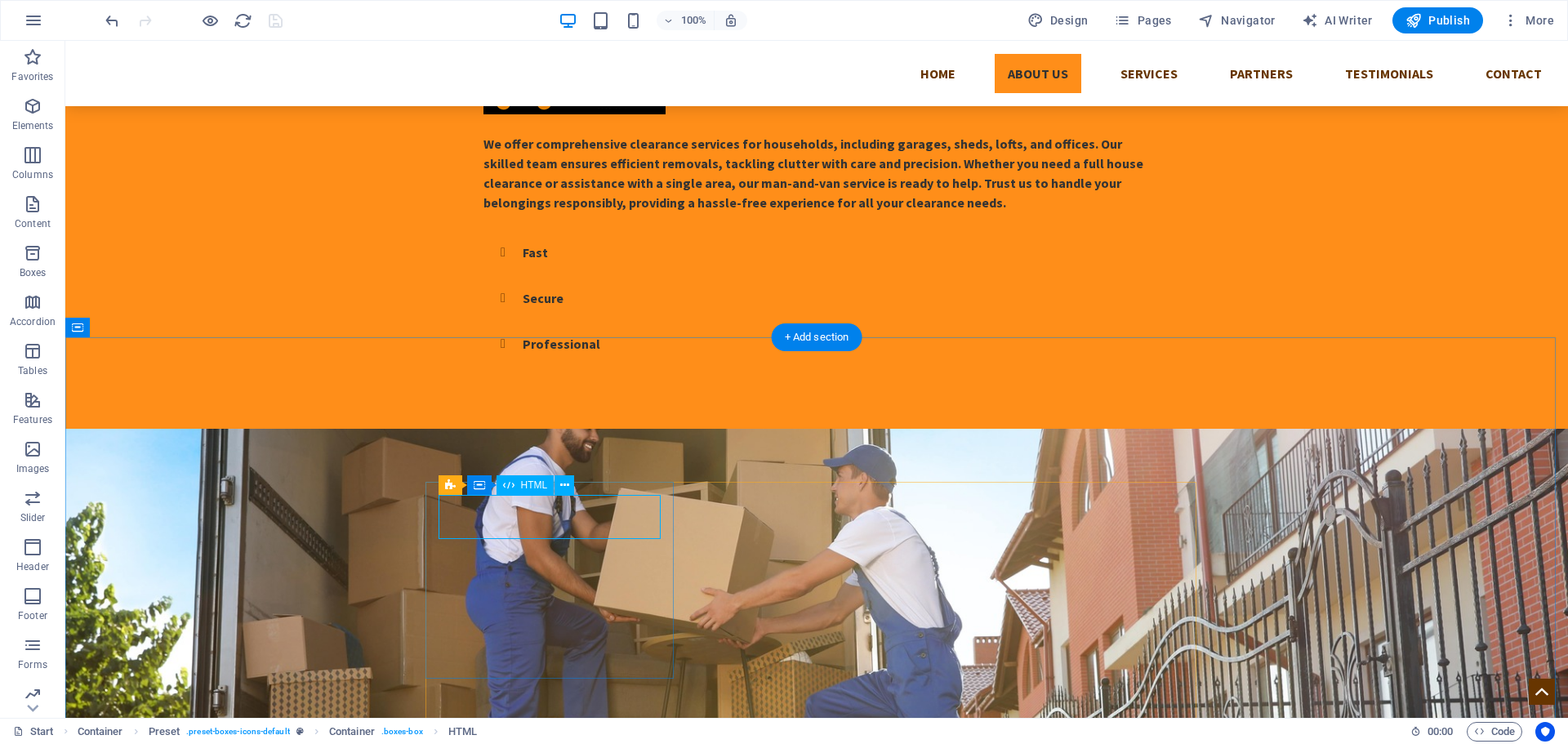 click at bounding box center (817, 1119) 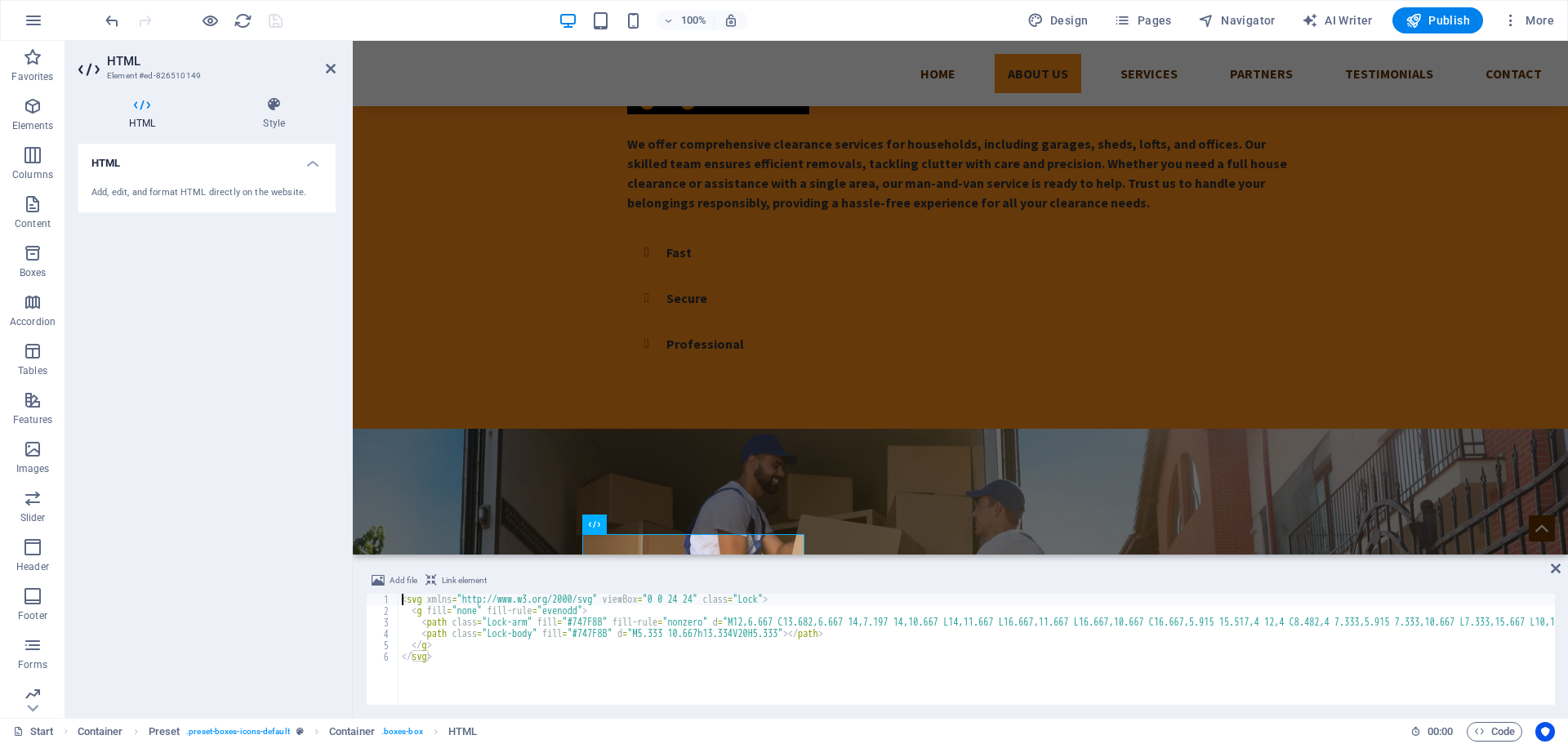 click on "HTML Add, edit, and format HTML directly on the website." at bounding box center (207, 424) 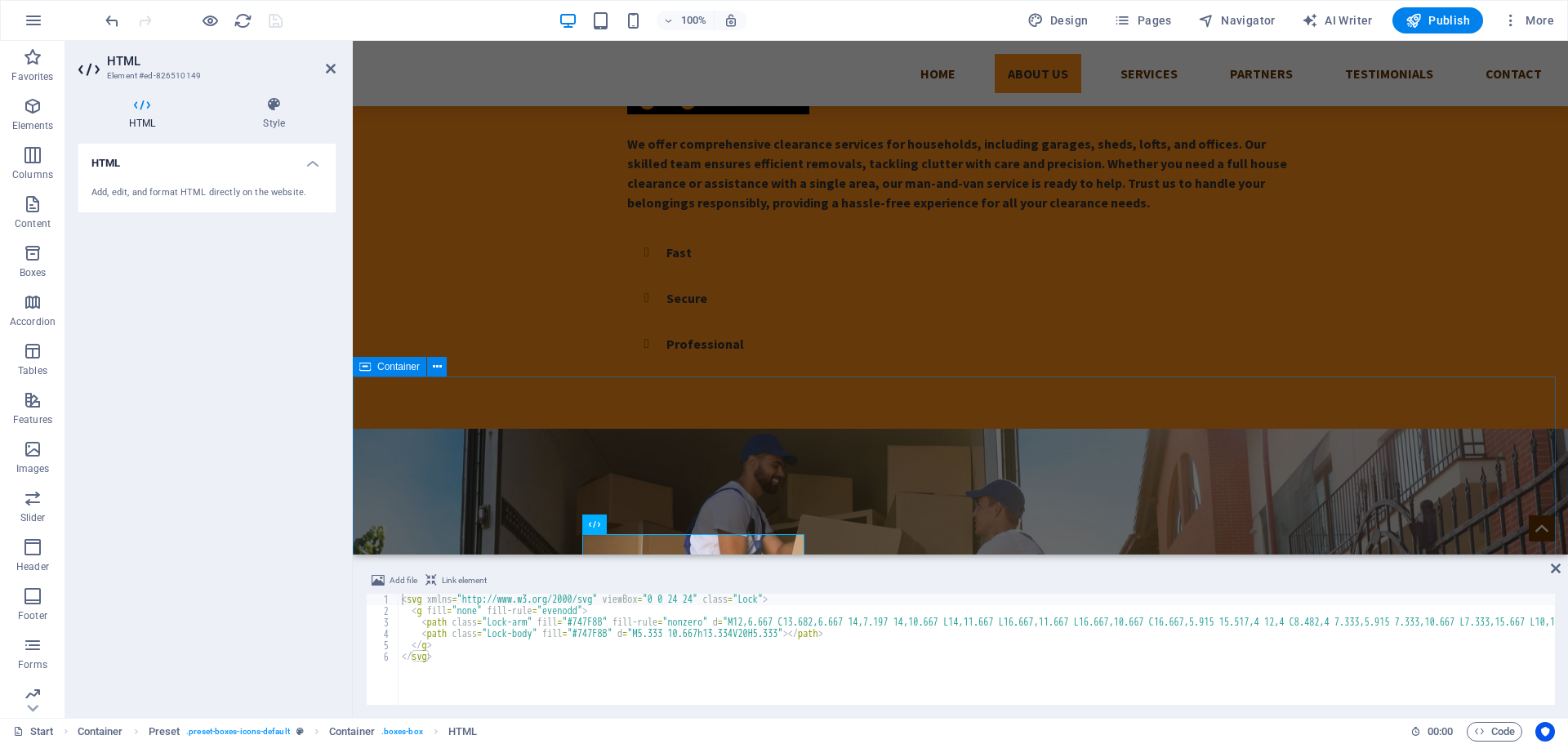 click on "Services
Lock Keys Lorem ipsum dolor sit amet, consectetur adipisicing elit. Veritatis, dolorem! More Details
Lock Picking Lorem ipsum dolor sit amet, consectetur adipisicing elit. Veritatis, dolorem! More Details
Security System Lorem ipsum dolor sit amet, consectetur adipisicing elit. Veritatis, dolorem! More Details
Lock Repair Lorem ipsum dolor sit amet, consectetur adipisicing elit. Veritatis, dolorem! More Details
Lock upgrading Lorem ipsum dolor sit amet, consectetur adipisicing elit. Veritatis, dolorem! More Details
Lock Installation Lorem ipsum dolor sit amet, consectetur adipisicing elit. Veritatis, dolorem! More Details" at bounding box center [960, 1591] 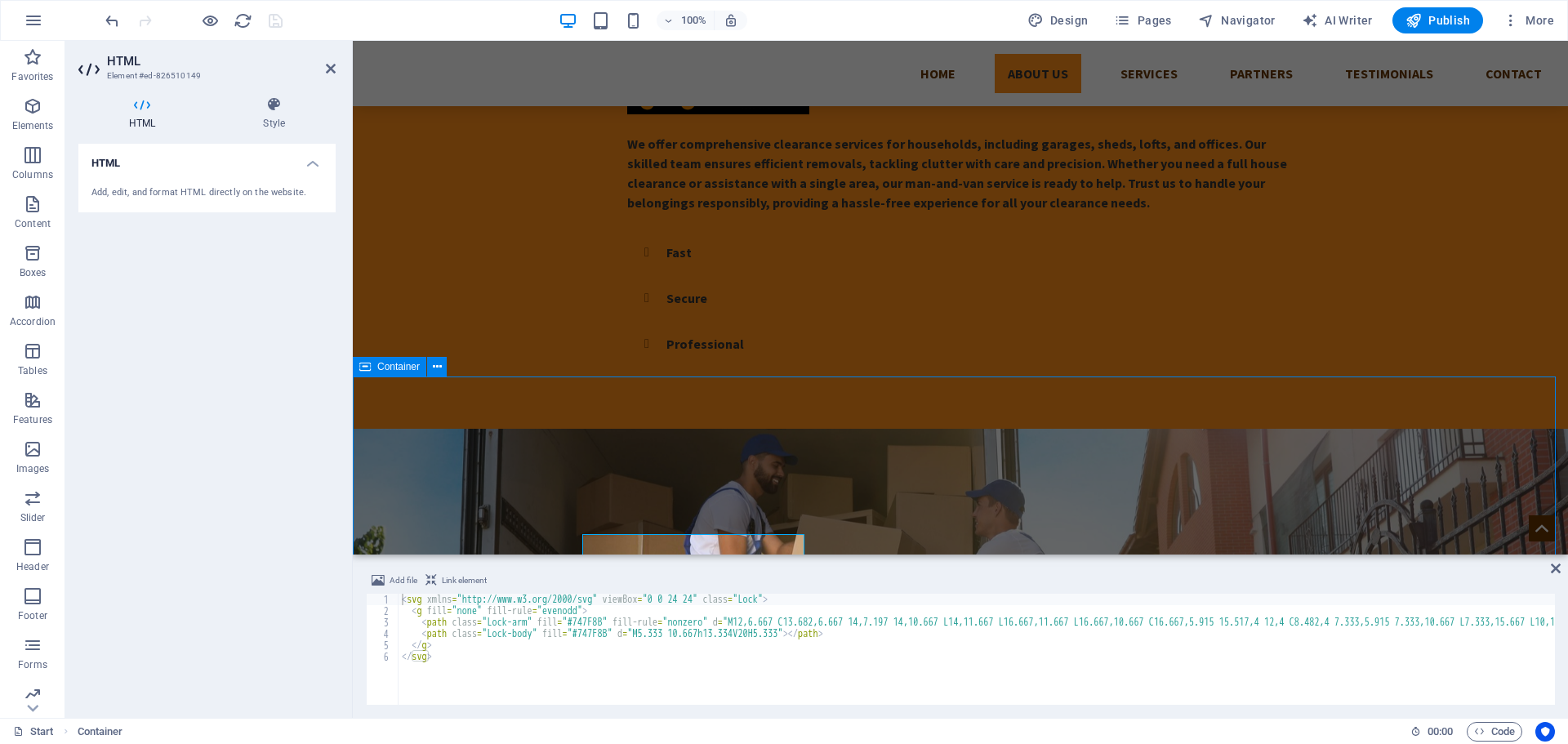 click on "Services
Lock Keys Lorem ipsum dolor sit amet, consectetur adipisicing elit. Veritatis, dolorem! More Details
Lock Picking Lorem ipsum dolor sit amet, consectetur adipisicing elit. Veritatis, dolorem! More Details
Security System Lorem ipsum dolor sit amet, consectetur adipisicing elit. Veritatis, dolorem! More Details
Lock Repair Lorem ipsum dolor sit amet, consectetur adipisicing elit. Veritatis, dolorem! More Details
Lock upgrading Lorem ipsum dolor sit amet, consectetur adipisicing elit. Veritatis, dolorem! More Details
Lock Installation Lorem ipsum dolor sit amet, consectetur adipisicing elit. Veritatis, dolorem! More Details" at bounding box center [960, 1591] 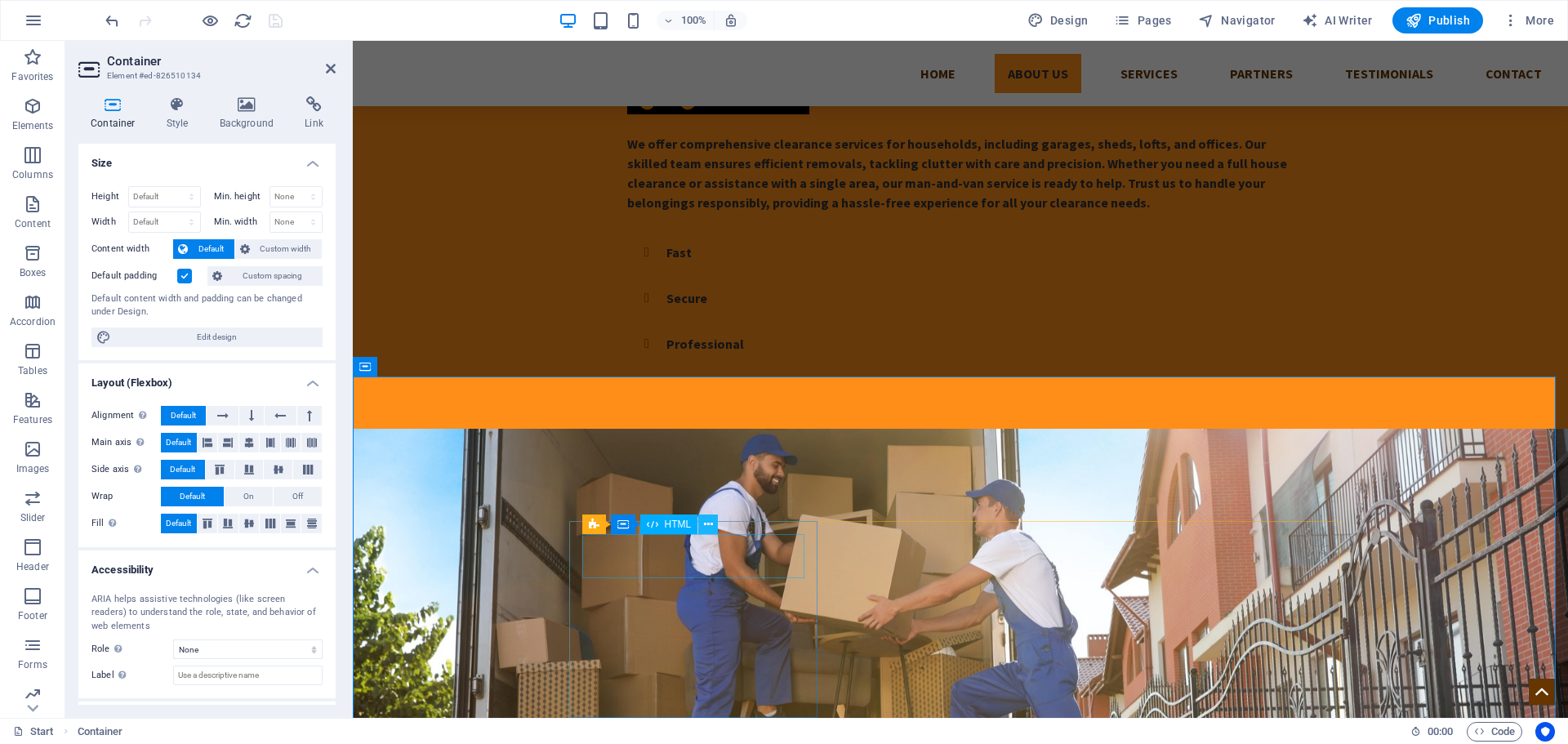 click at bounding box center [708, 524] 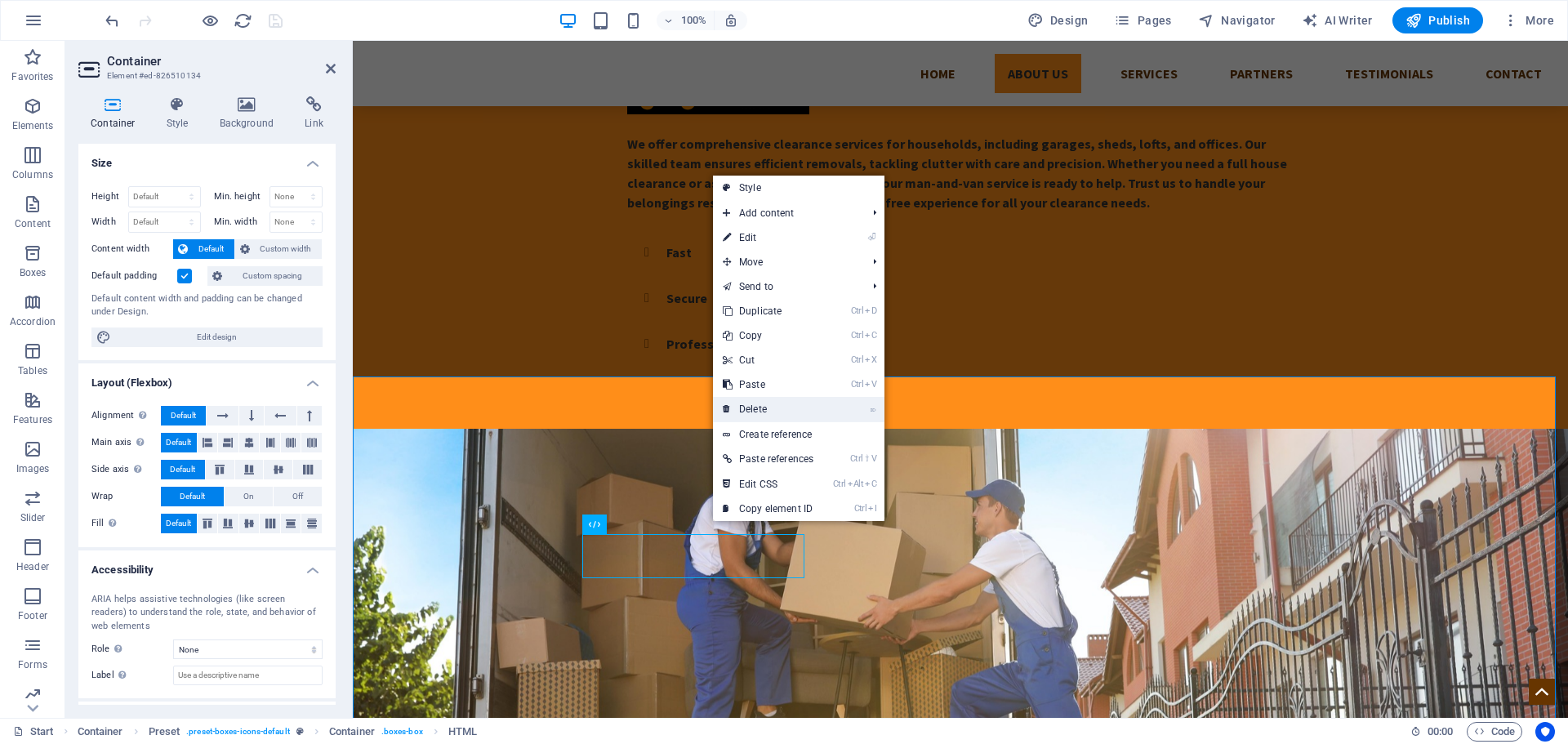 click on "⌦  Delete" at bounding box center [768, 409] 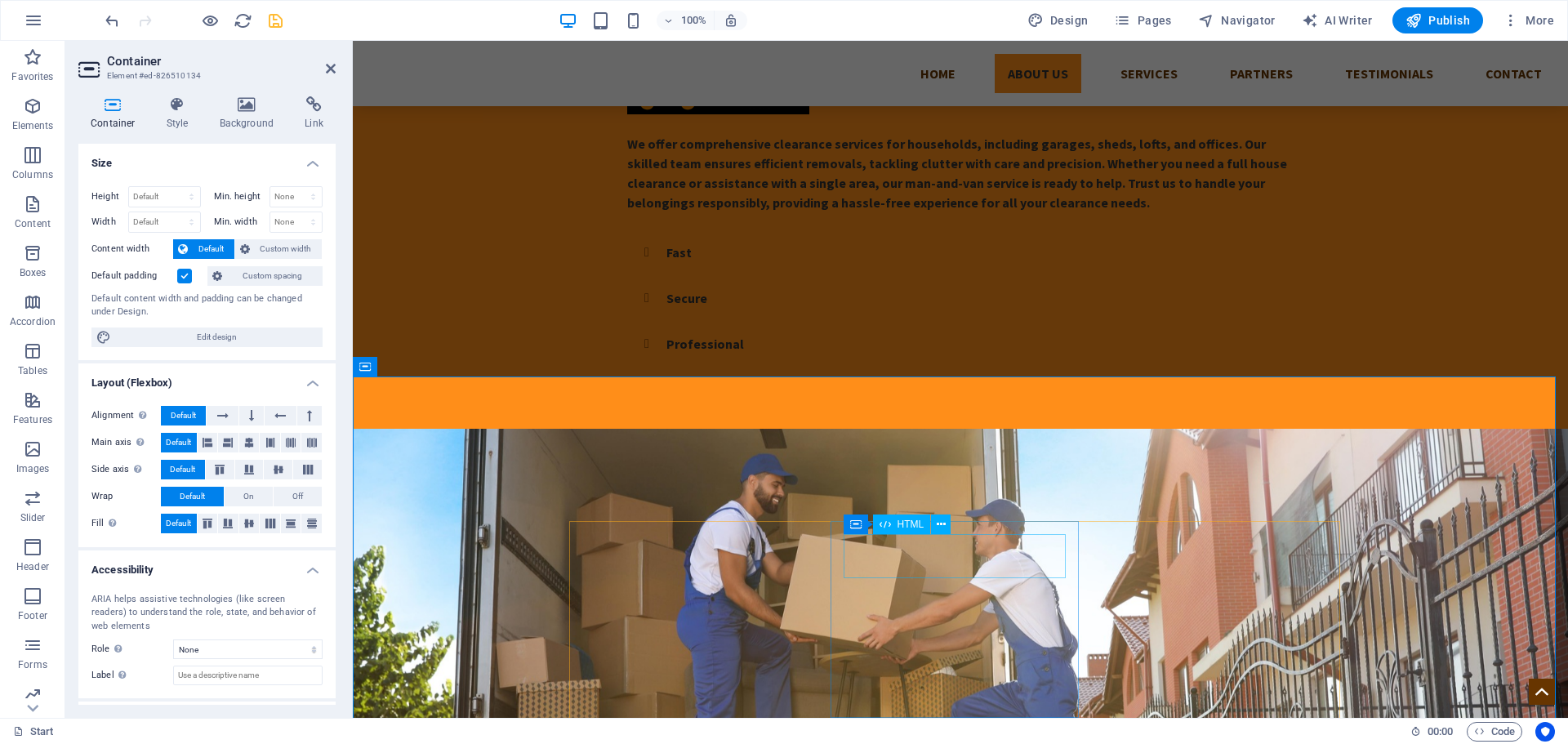 click at bounding box center [960, 1298] 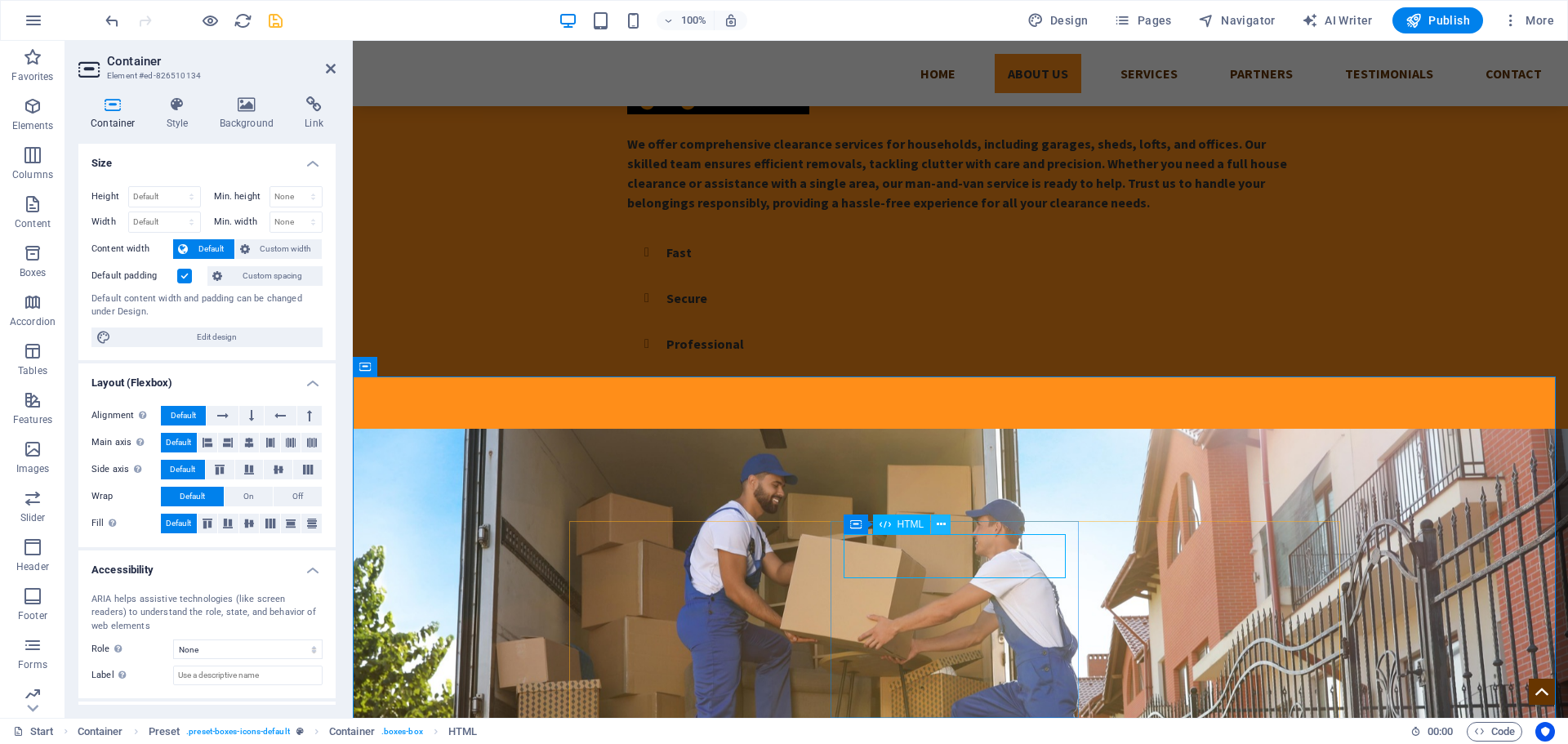 click at bounding box center [941, 524] 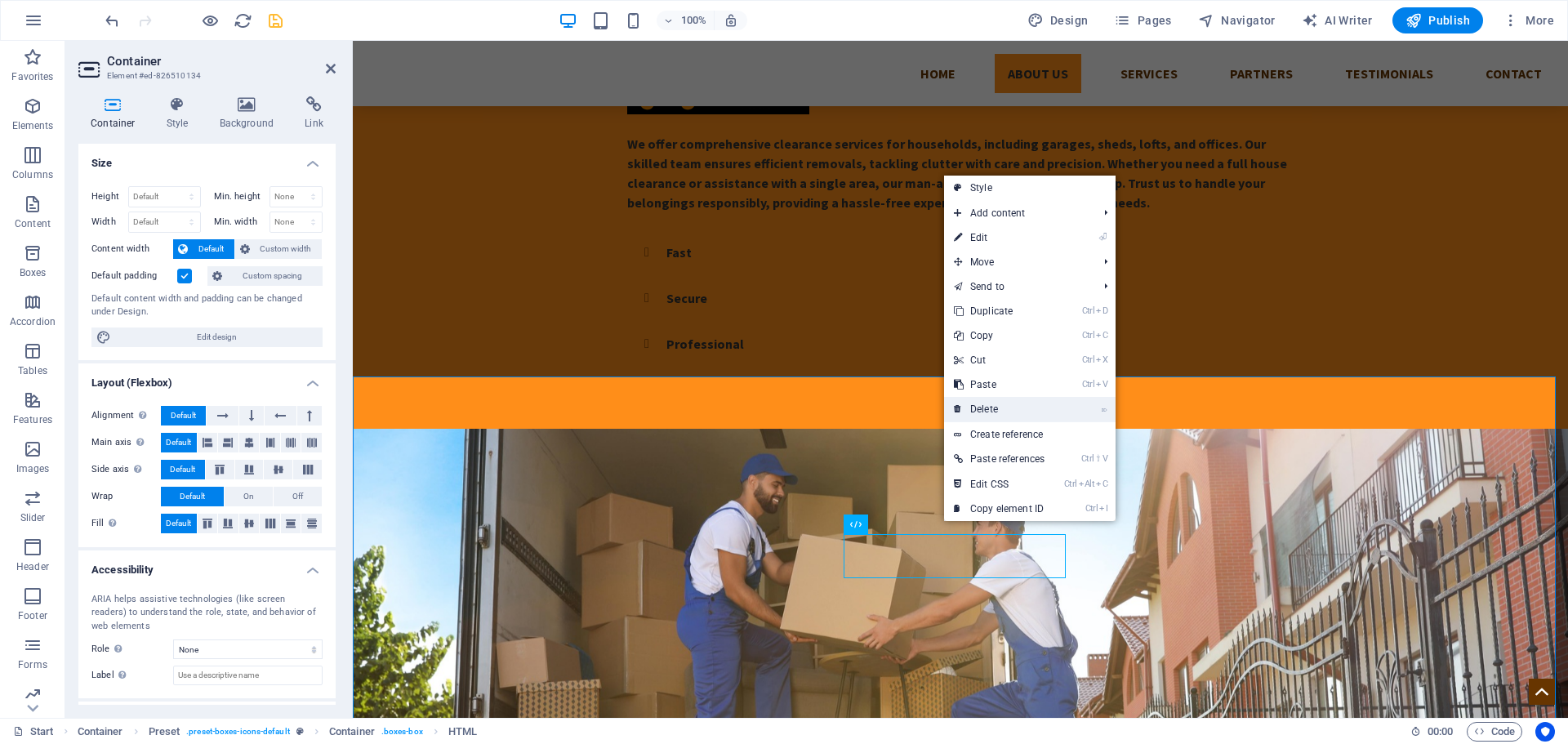 click on "⌦  Delete" at bounding box center [999, 409] 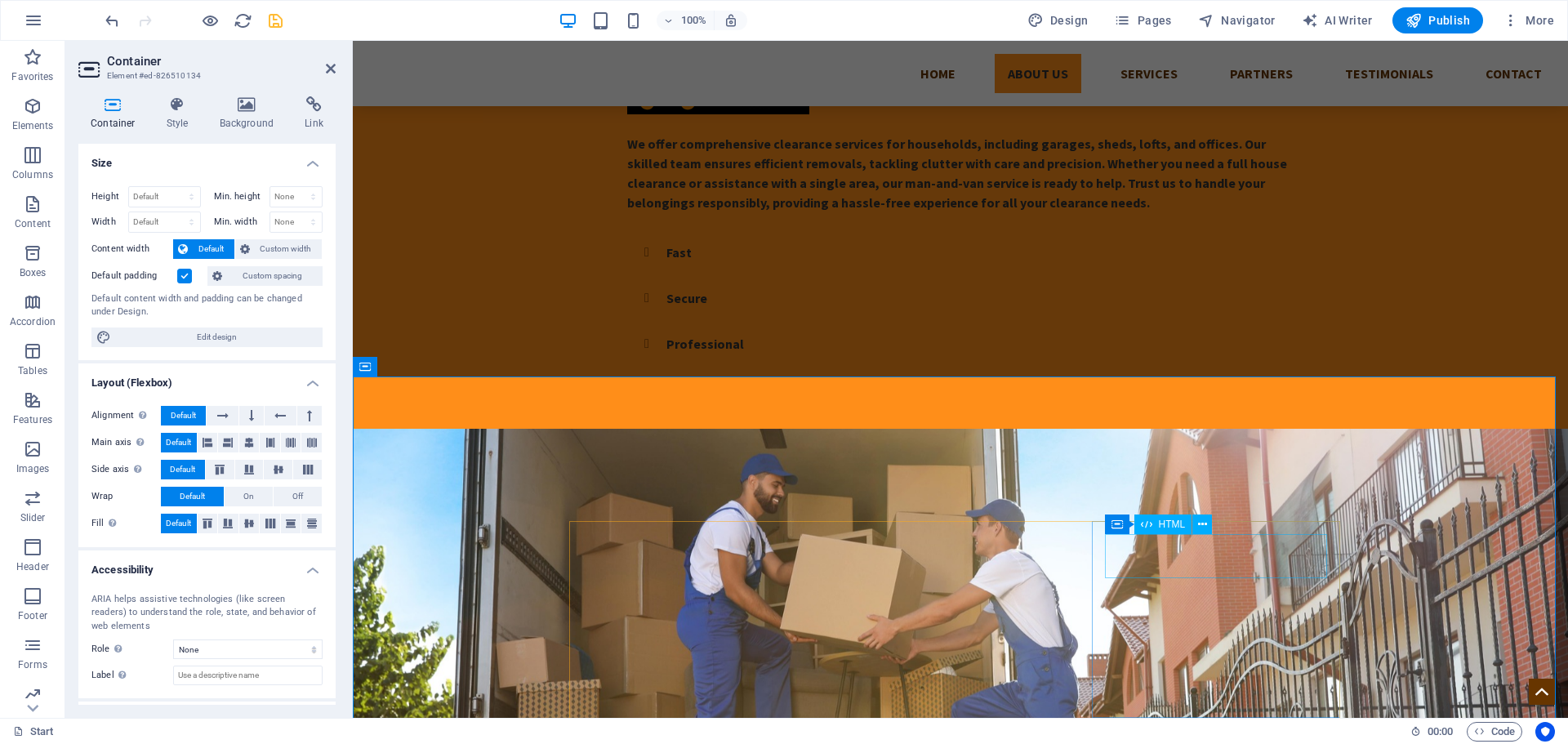 click at bounding box center (960, 1437) 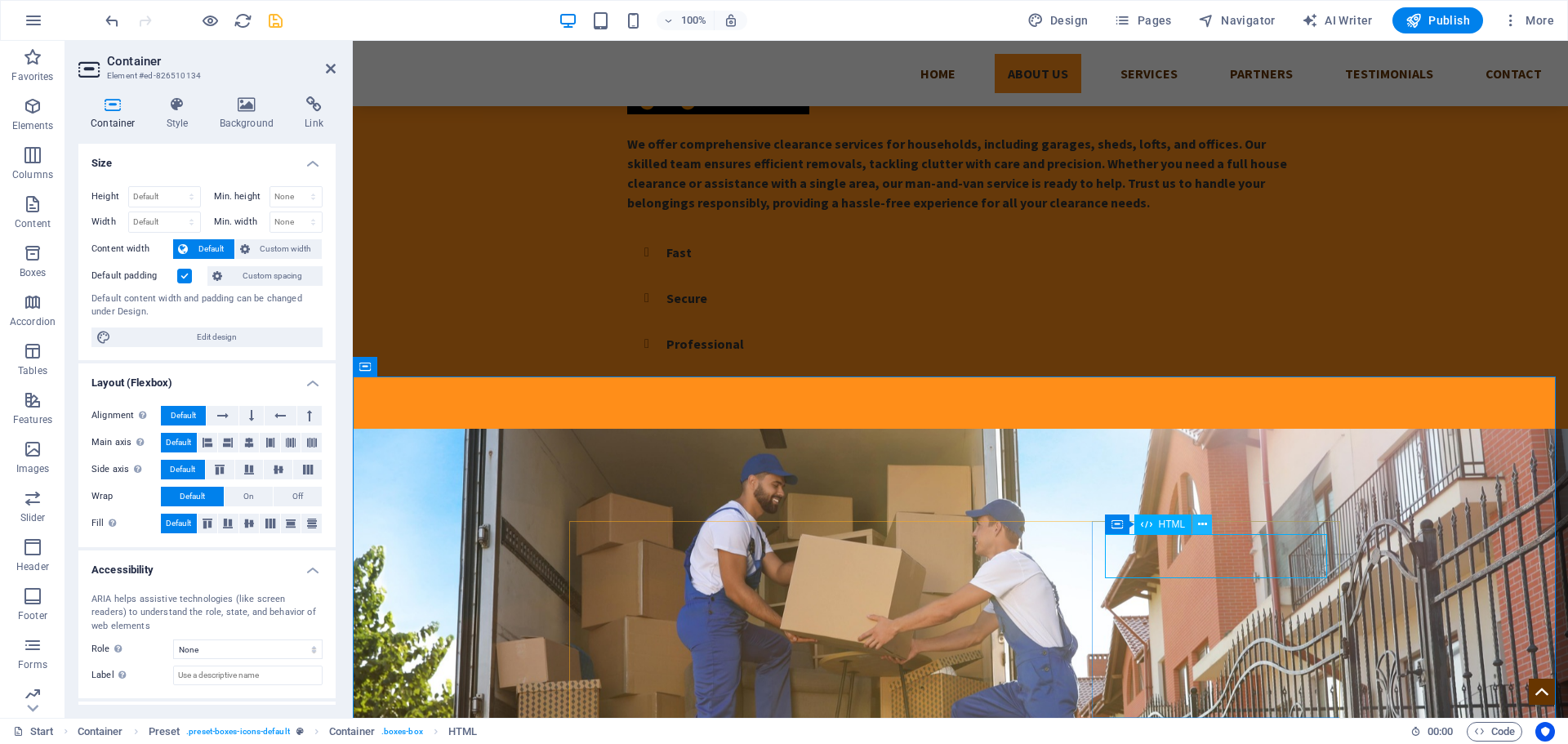 click at bounding box center [1202, 524] 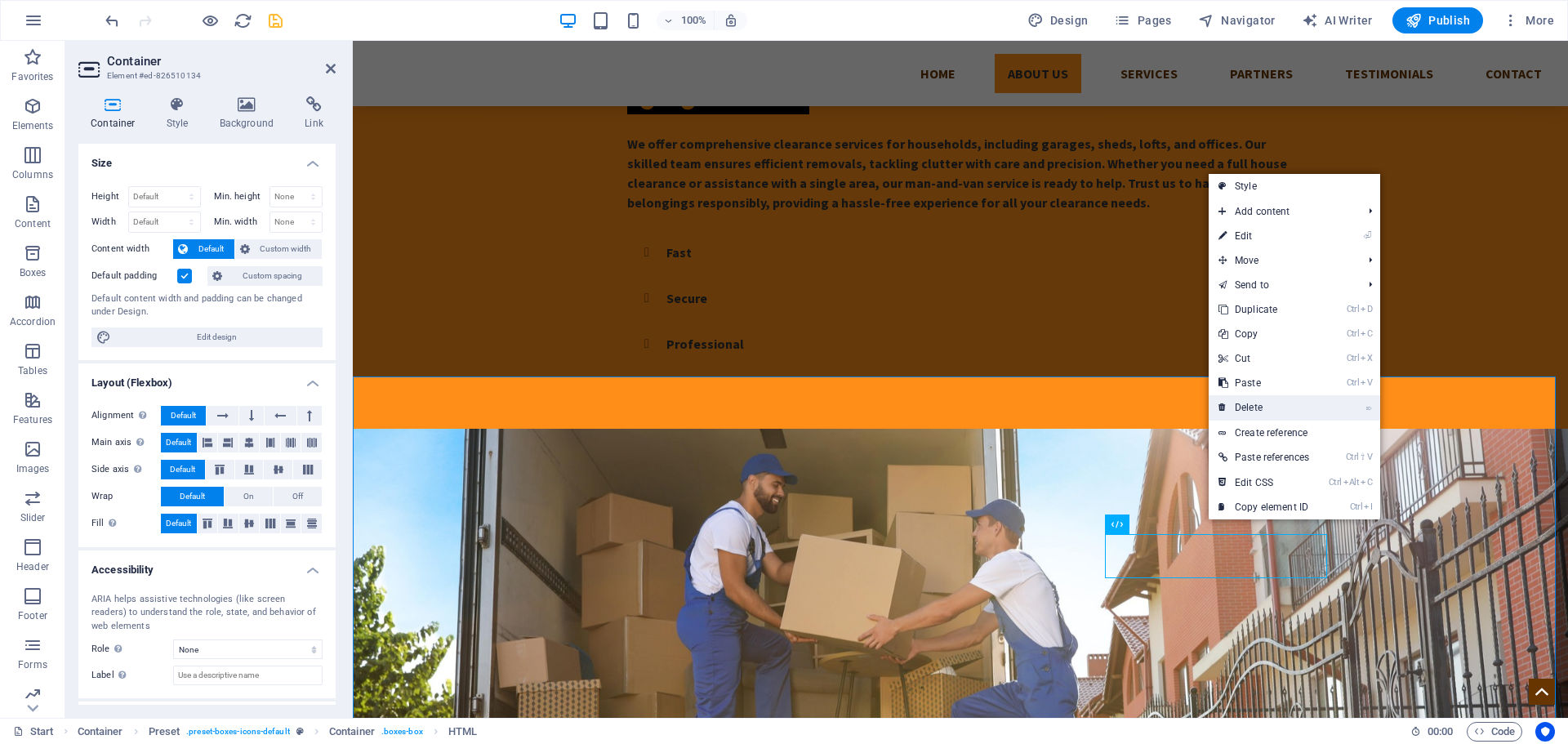 click on "⌦  Delete" at bounding box center (1263, 408) 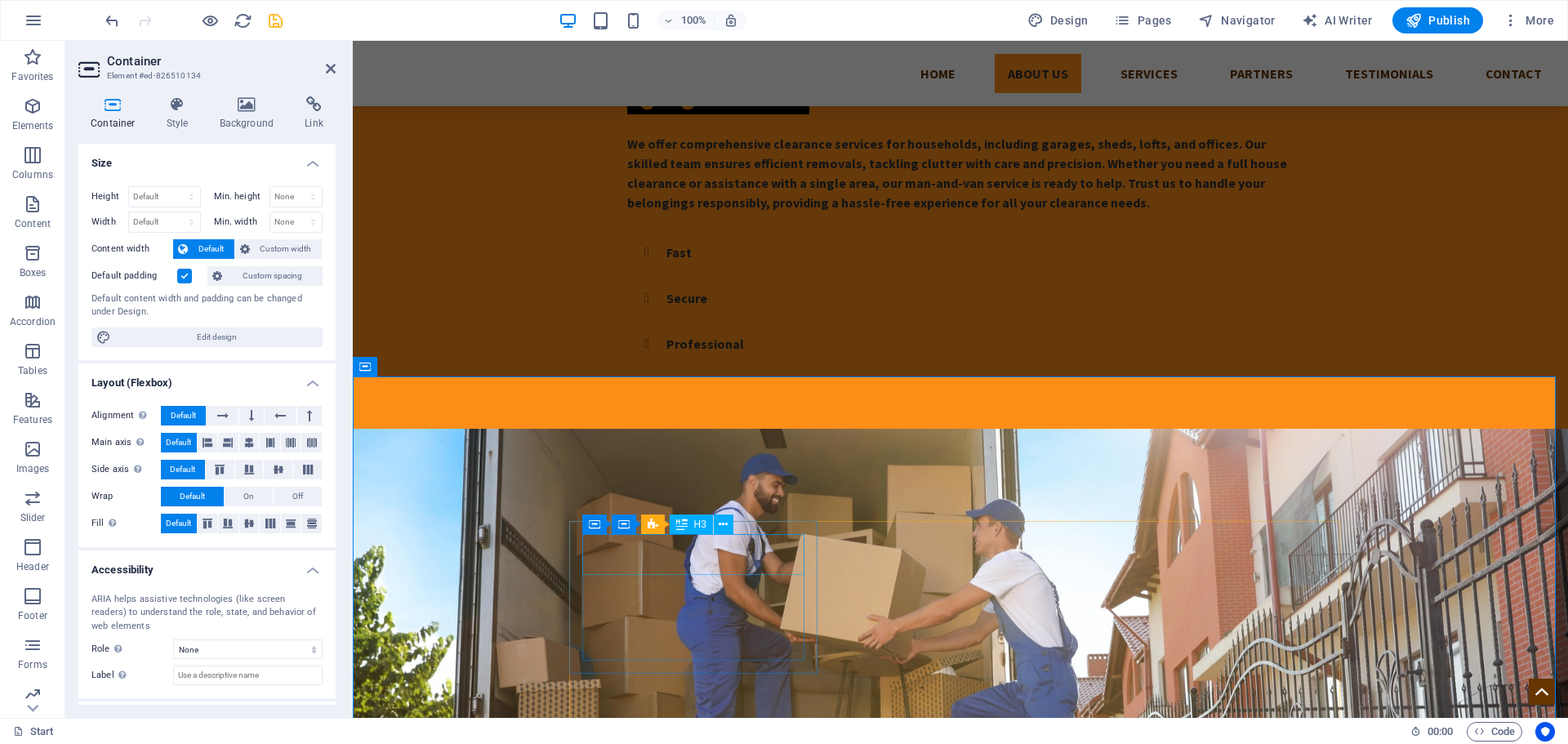 click on "Lock Keys" at bounding box center (960, 1156) 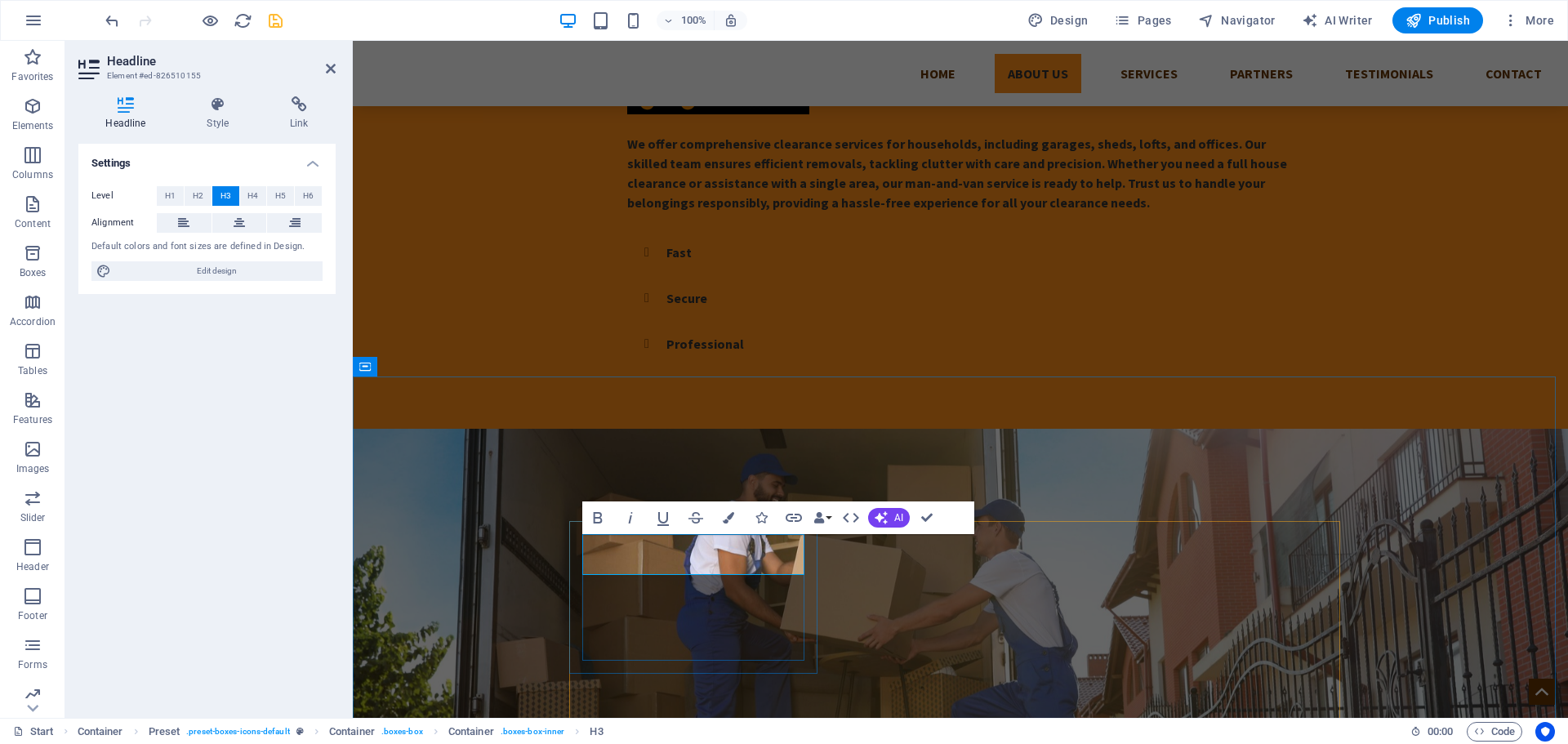 type 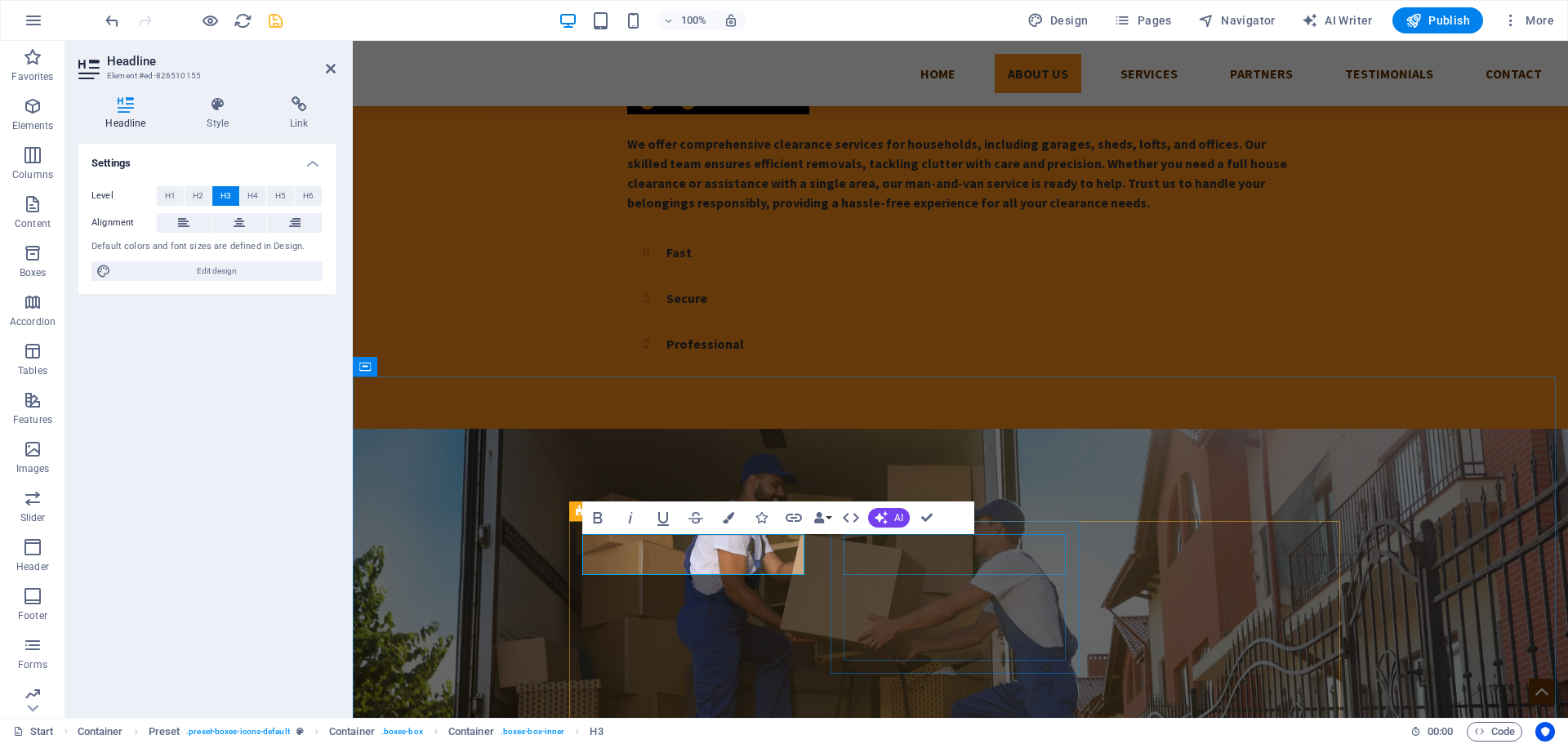 click on "Lock Picking" at bounding box center [960, 1296] 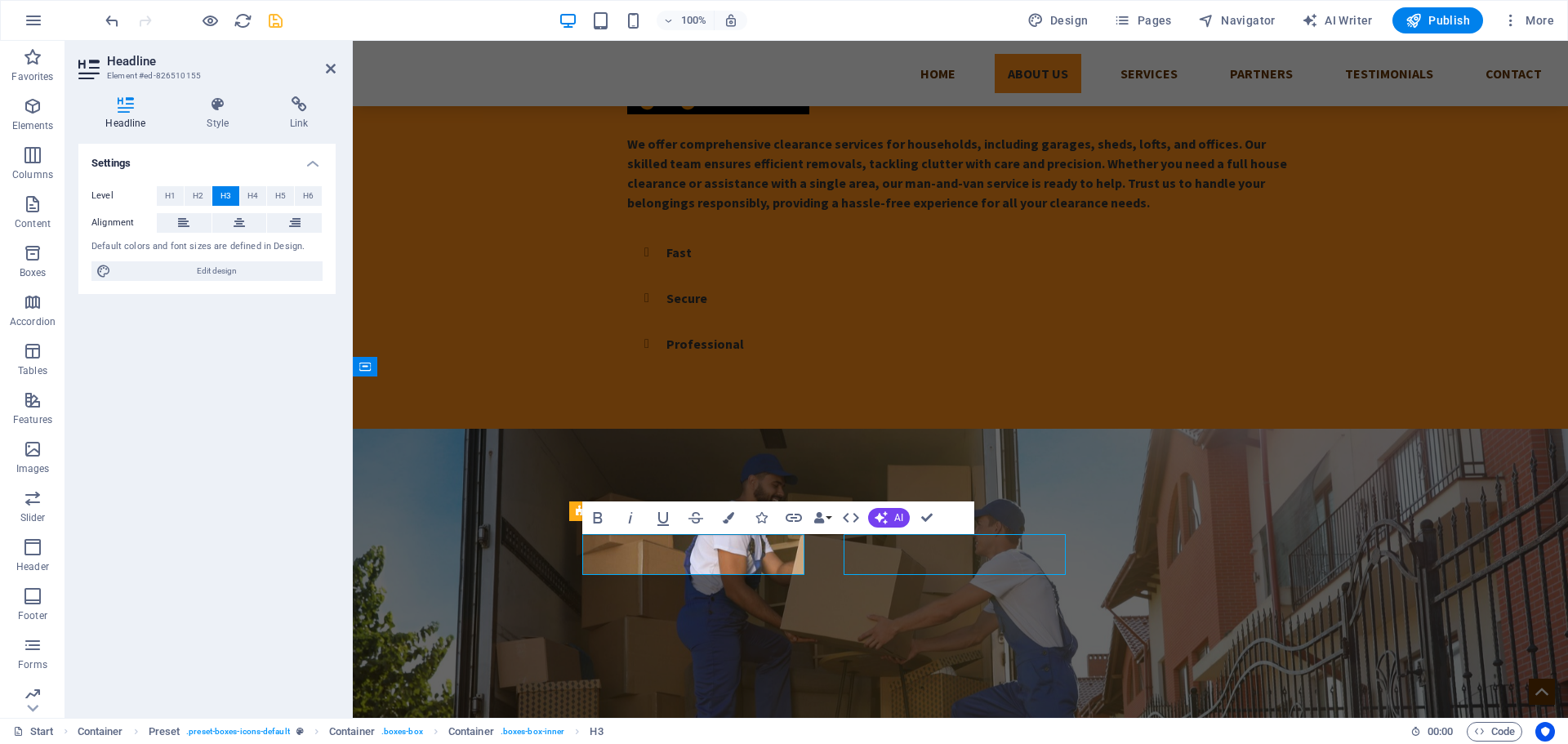 click on "Lock Picking" at bounding box center (960, 1296) 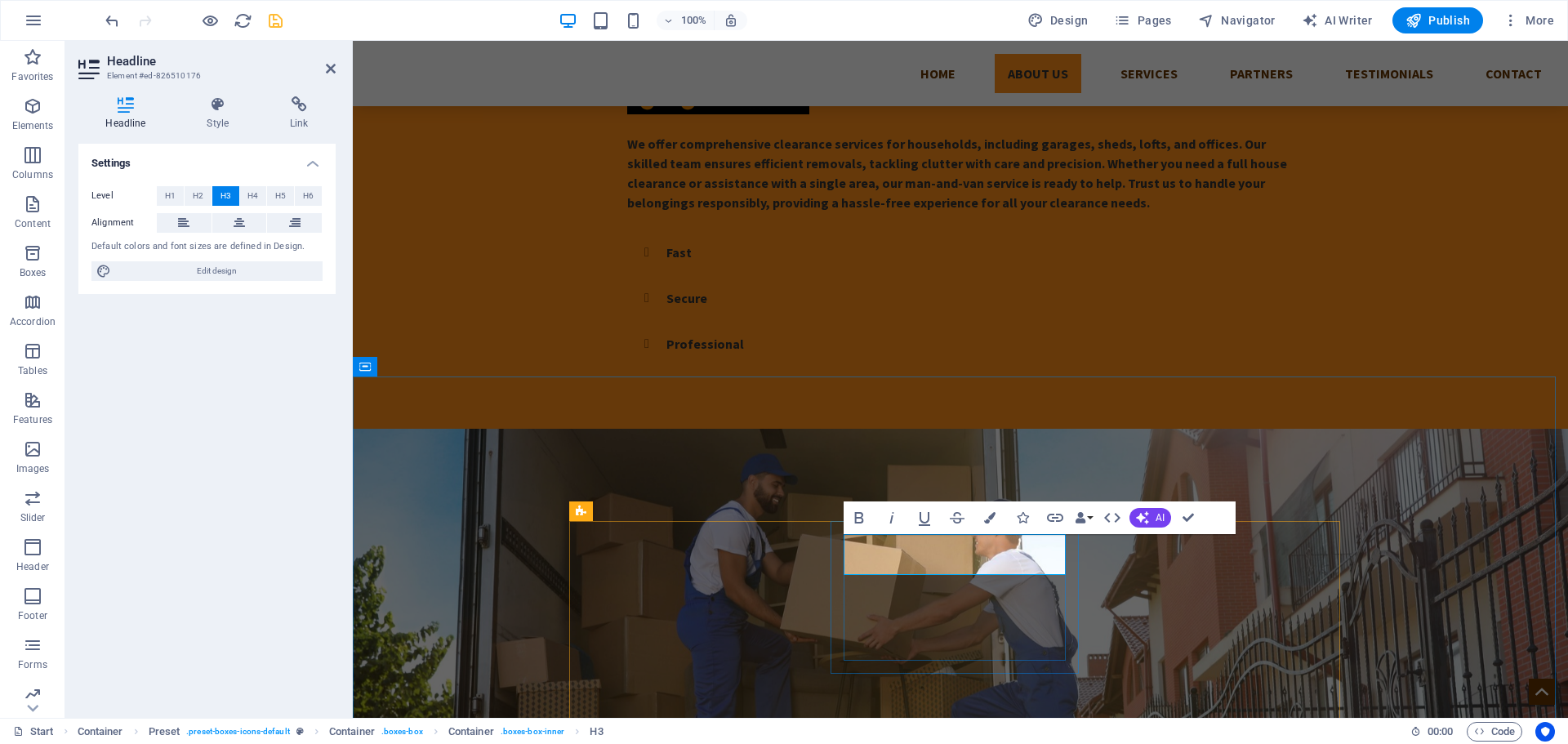 type 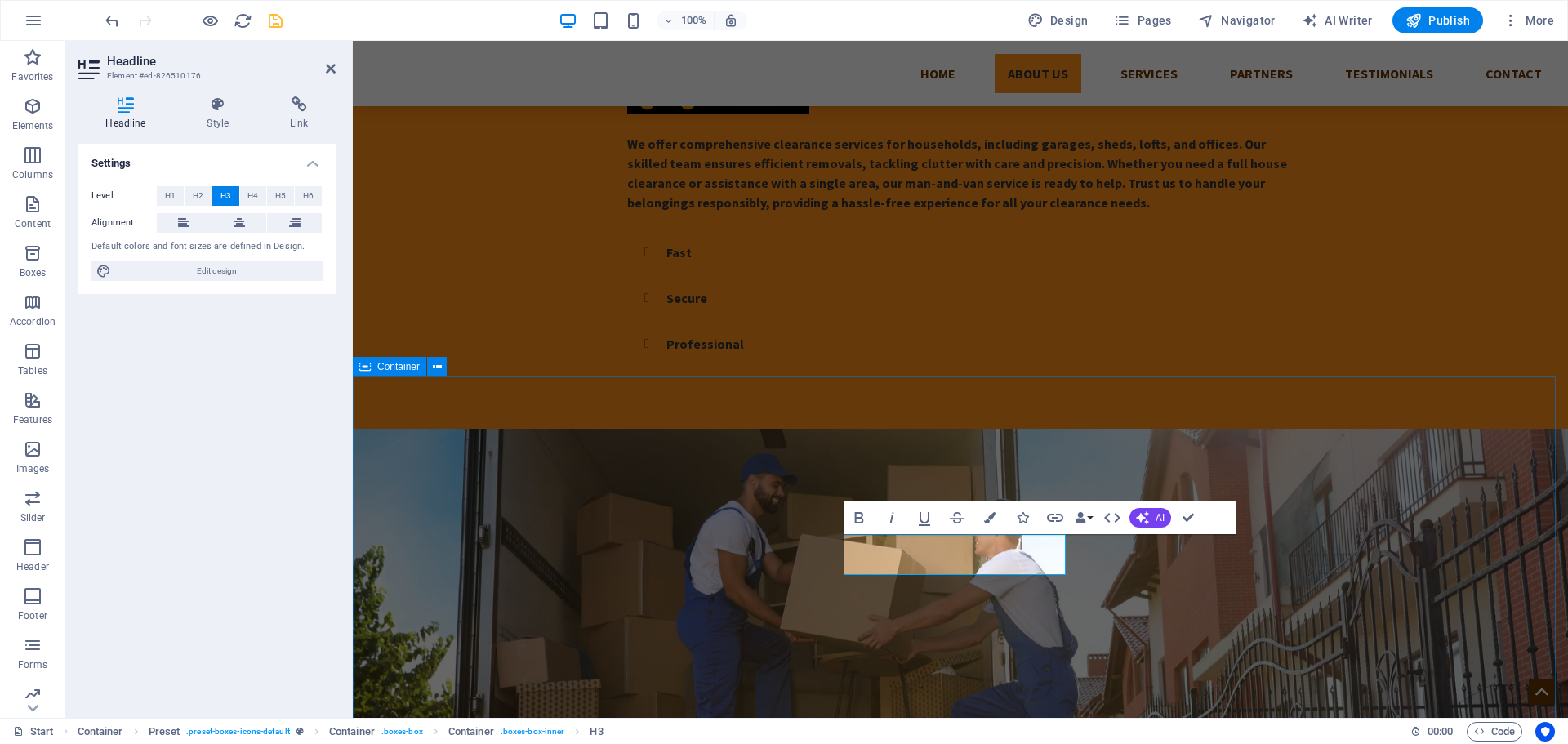click on "Services Man and Van Lorem ipsum dolor sit amet, consectetur adipisicing elit. Veritatis, dolorem! More Details House Clearance Lorem ipsum dolor sit amet, consectetur adipisicing elit. Veritatis, dolorem! More Details Security System Lorem ipsum dolor sit amet, consectetur adipisicing elit. Veritatis, dolorem! More Details
Lock Repair Lorem ipsum dolor sit amet, consectetur adipisicing elit. Veritatis, dolorem! More Details
Lock upgrading Lorem ipsum dolor sit amet, consectetur adipisicing elit. Veritatis, dolorem! More Details
Lock Installation Lorem ipsum dolor sit amet, consectetur adipisicing elit. Veritatis, dolorem! More Details" at bounding box center (960, 1564) 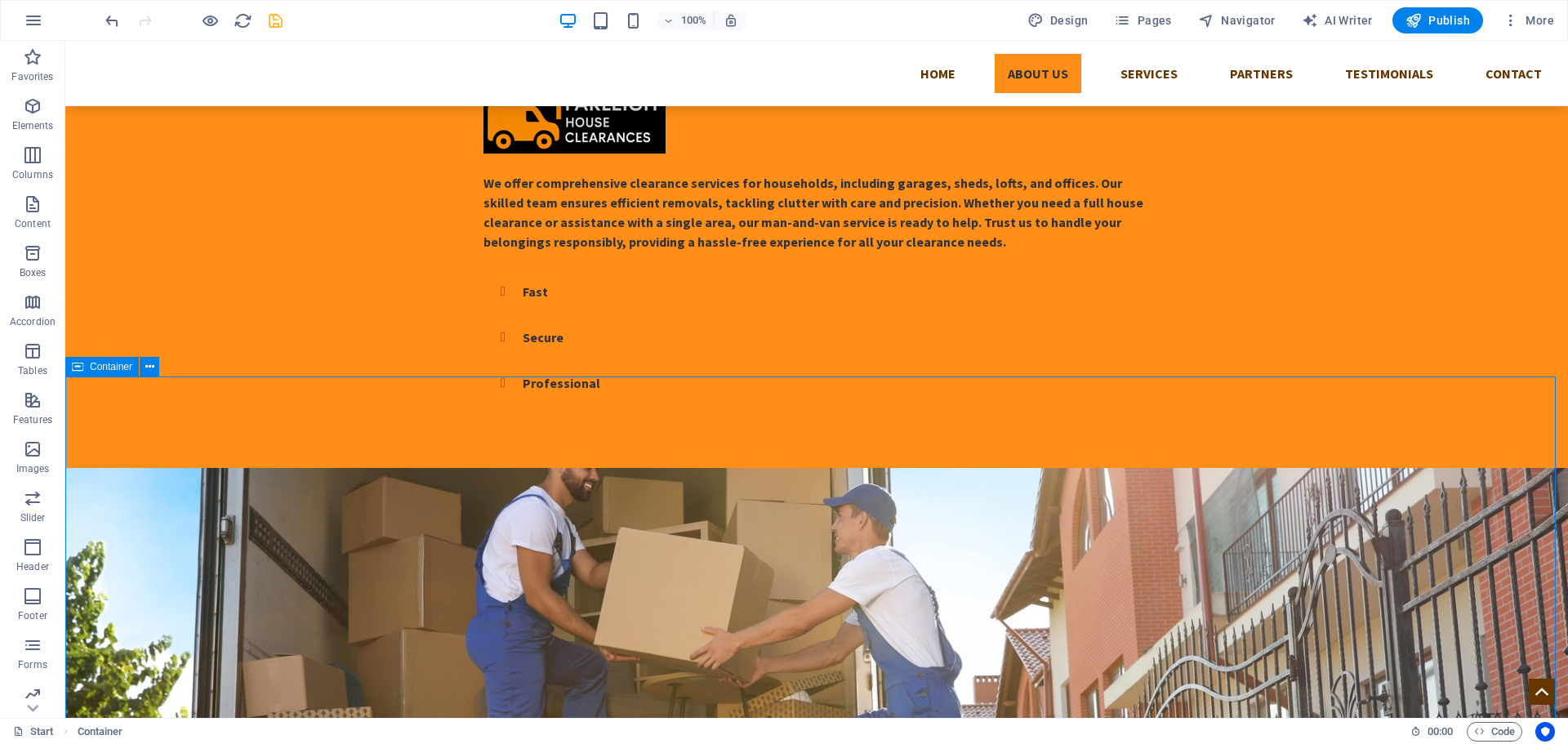 scroll, scrollTop: 0, scrollLeft: 0, axis: both 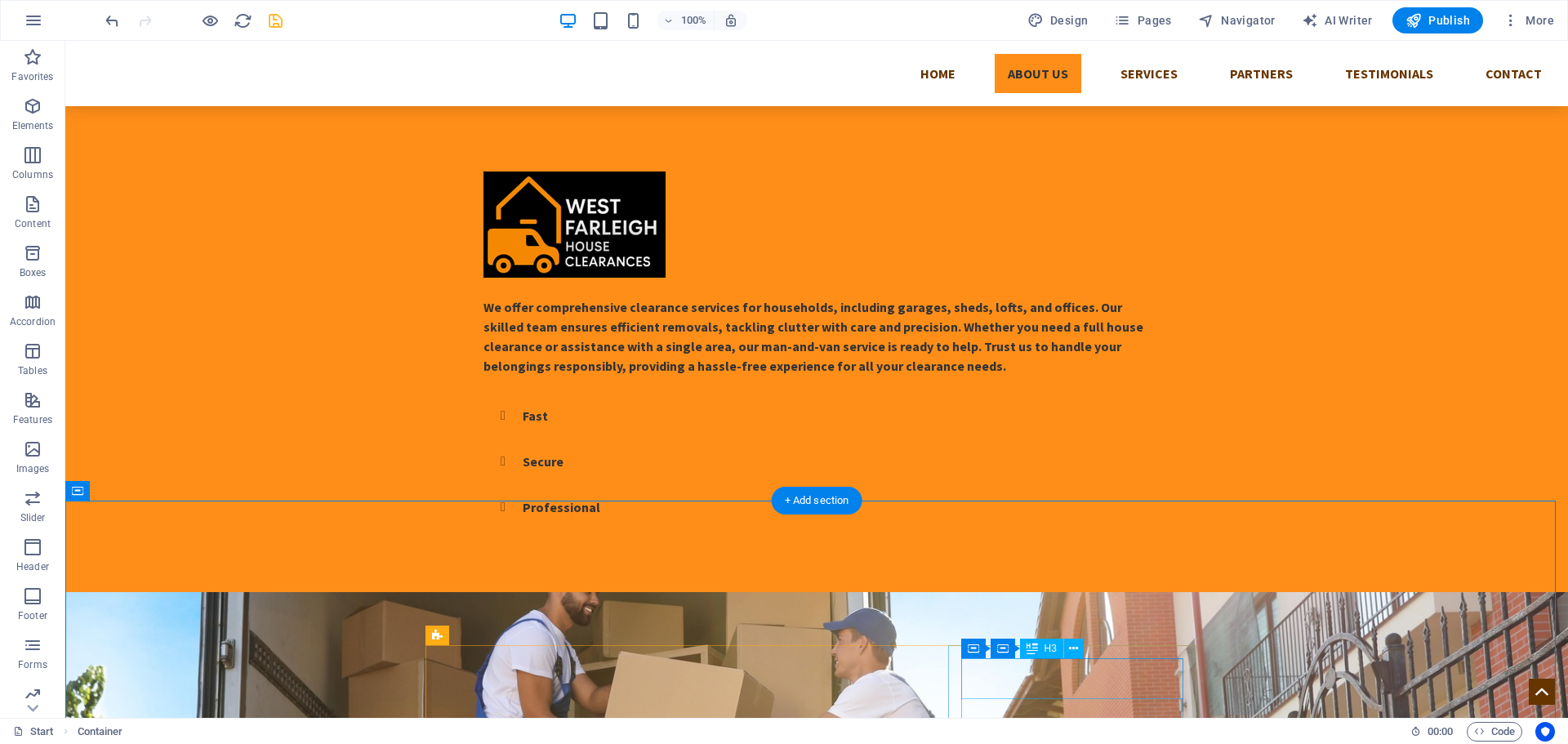 click on "Security System" at bounding box center [817, 1559] 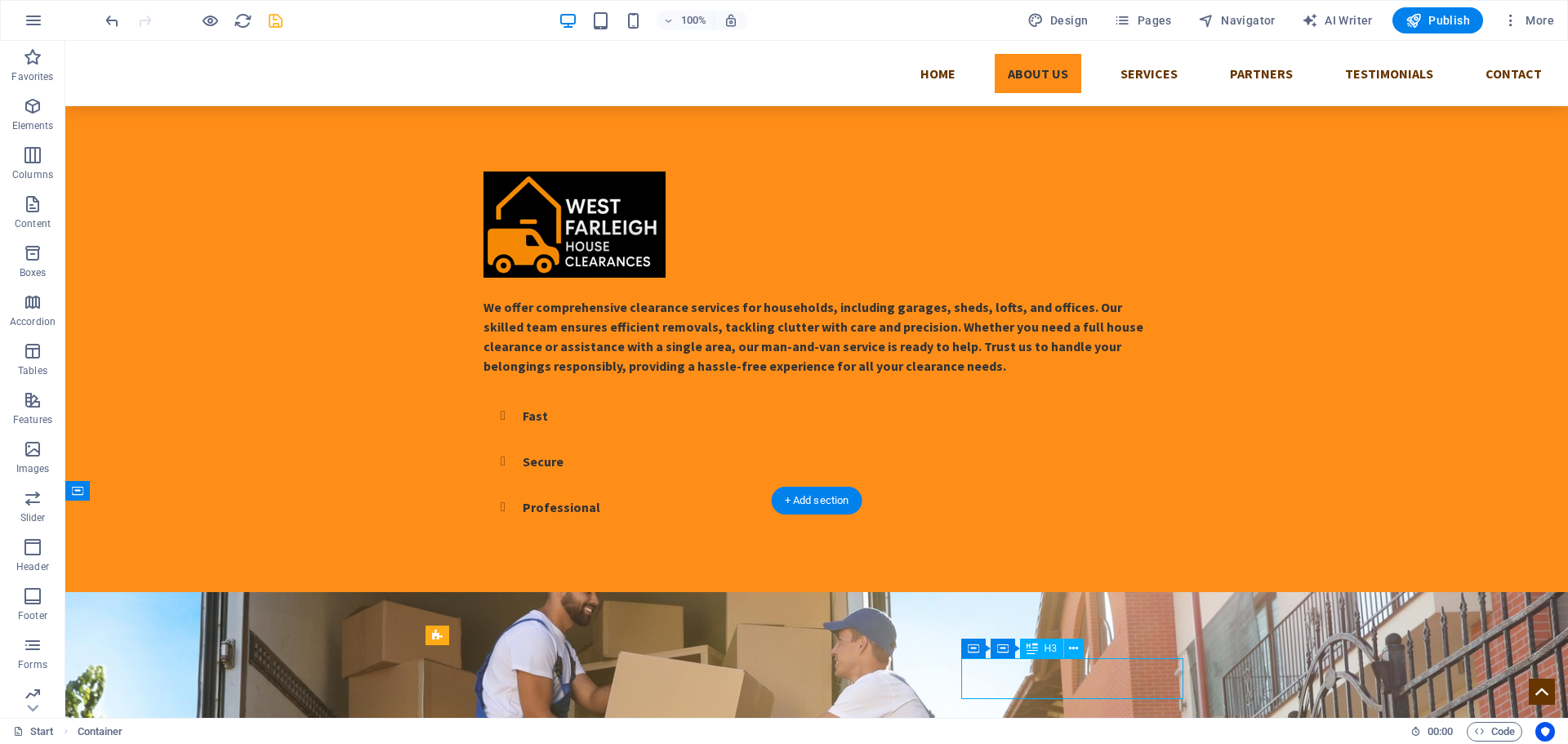 click on "Security System" at bounding box center [817, 1559] 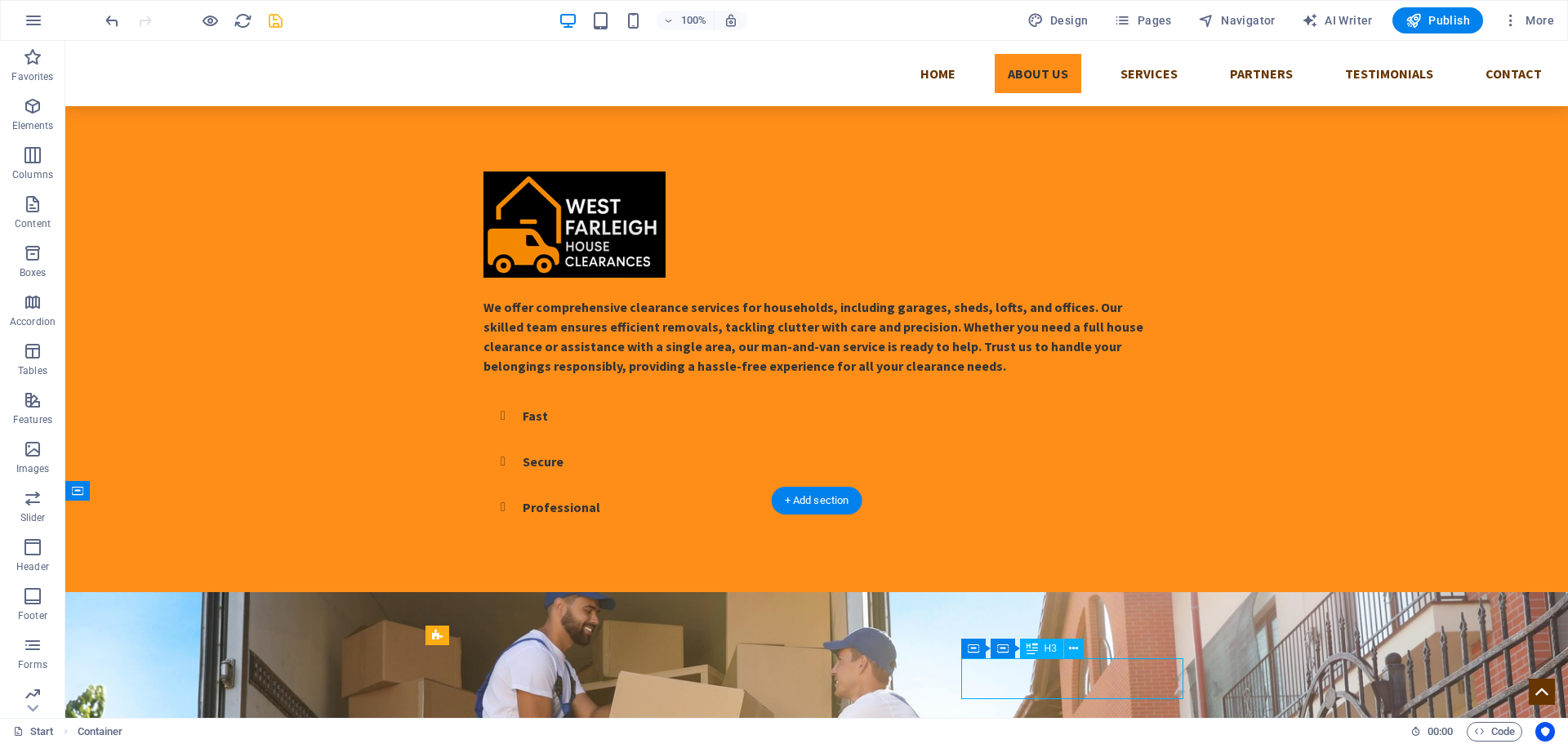 scroll, scrollTop: 11, scrollLeft: 0, axis: vertical 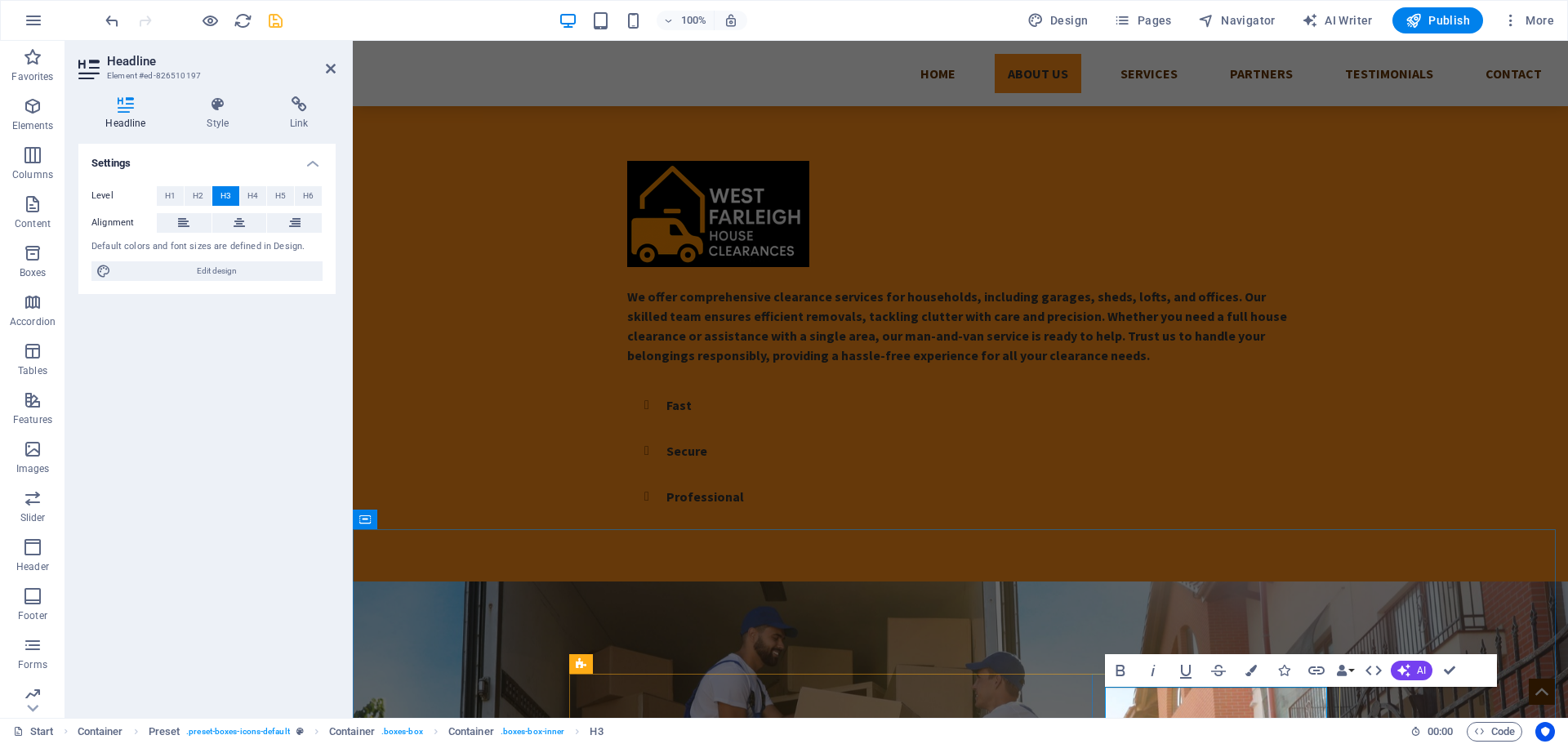 type 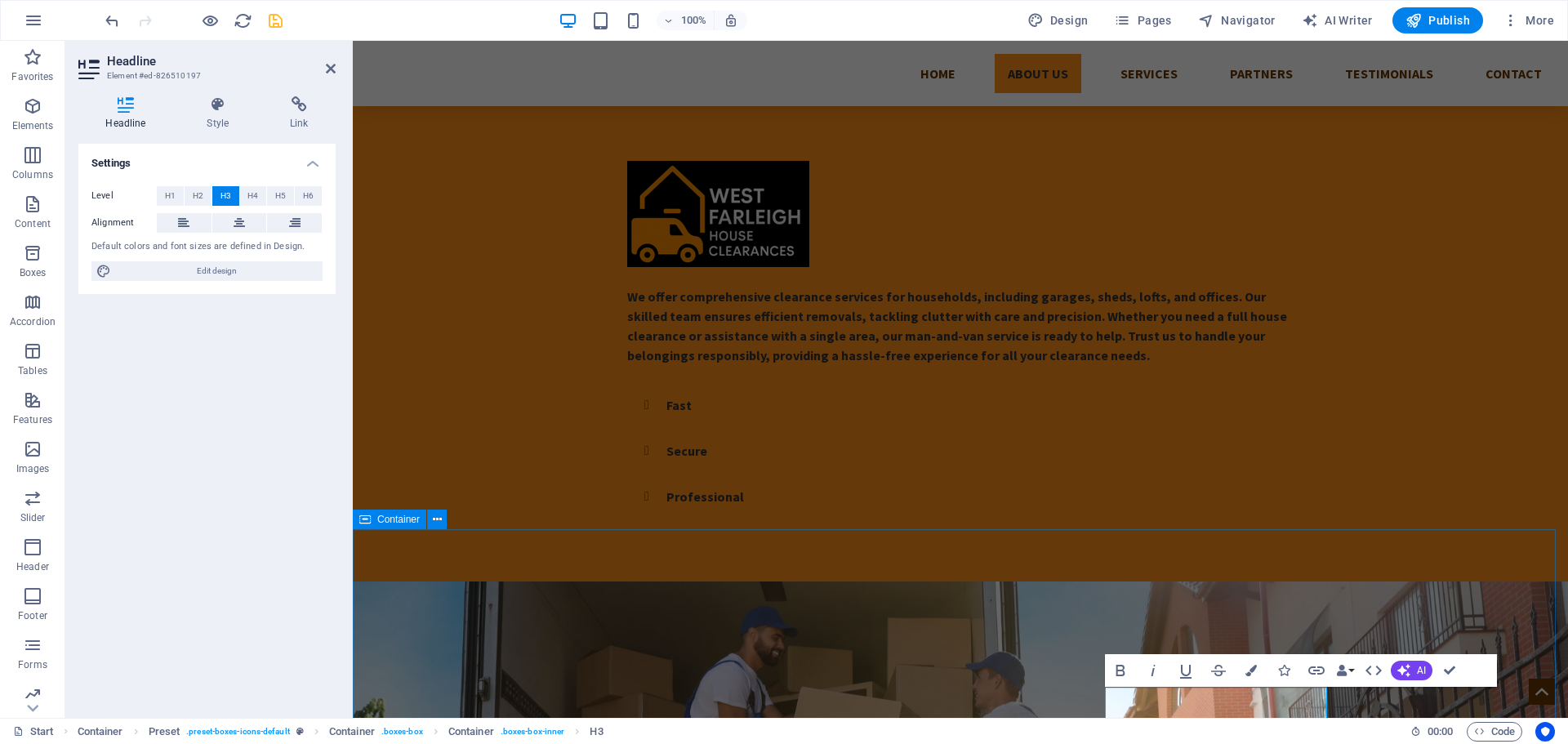 click on "Services Man and Van Lorem ipsum dolor sit amet, consectetur adipisicing elit. Veritatis, dolorem! More Details House Clearance Lorem ipsum dolor sit amet, consectetur adipisicing elit. Veritatis, dolorem! More Details Removals Lorem ipsum dolor sit amet, consectetur adipisicing elit. Veritatis, dolorem! More Details
Lock Repair Lorem ipsum dolor sit amet, consectetur adipisicing elit. Veritatis, dolorem! More Details
Lock upgrading Lorem ipsum dolor sit amet, consectetur adipisicing elit. Veritatis, dolorem! More Details
Lock Installation Lorem ipsum dolor sit amet, consectetur adipisicing elit. Veritatis, dolorem! More Details" at bounding box center (960, 1717) 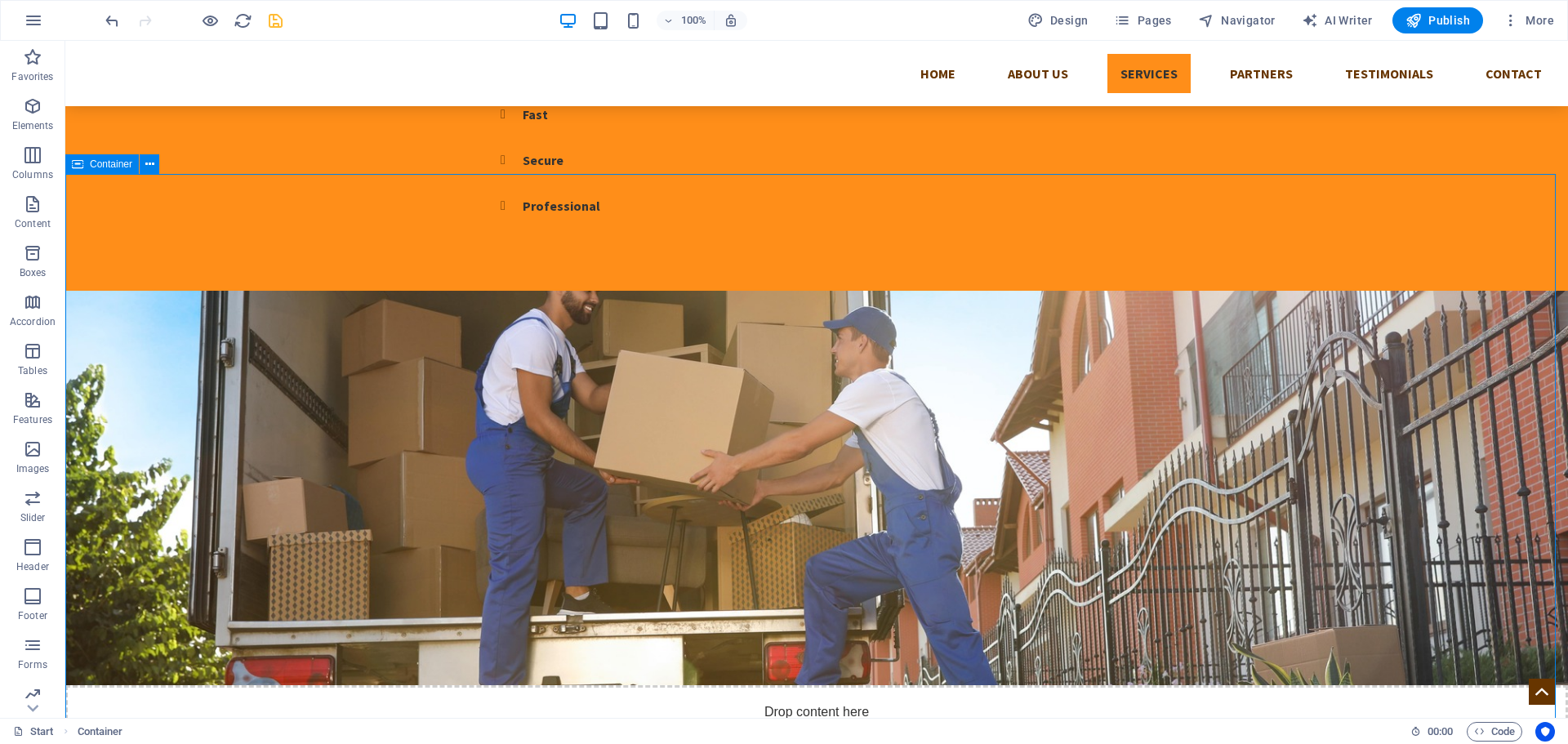 scroll, scrollTop: 327, scrollLeft: 0, axis: vertical 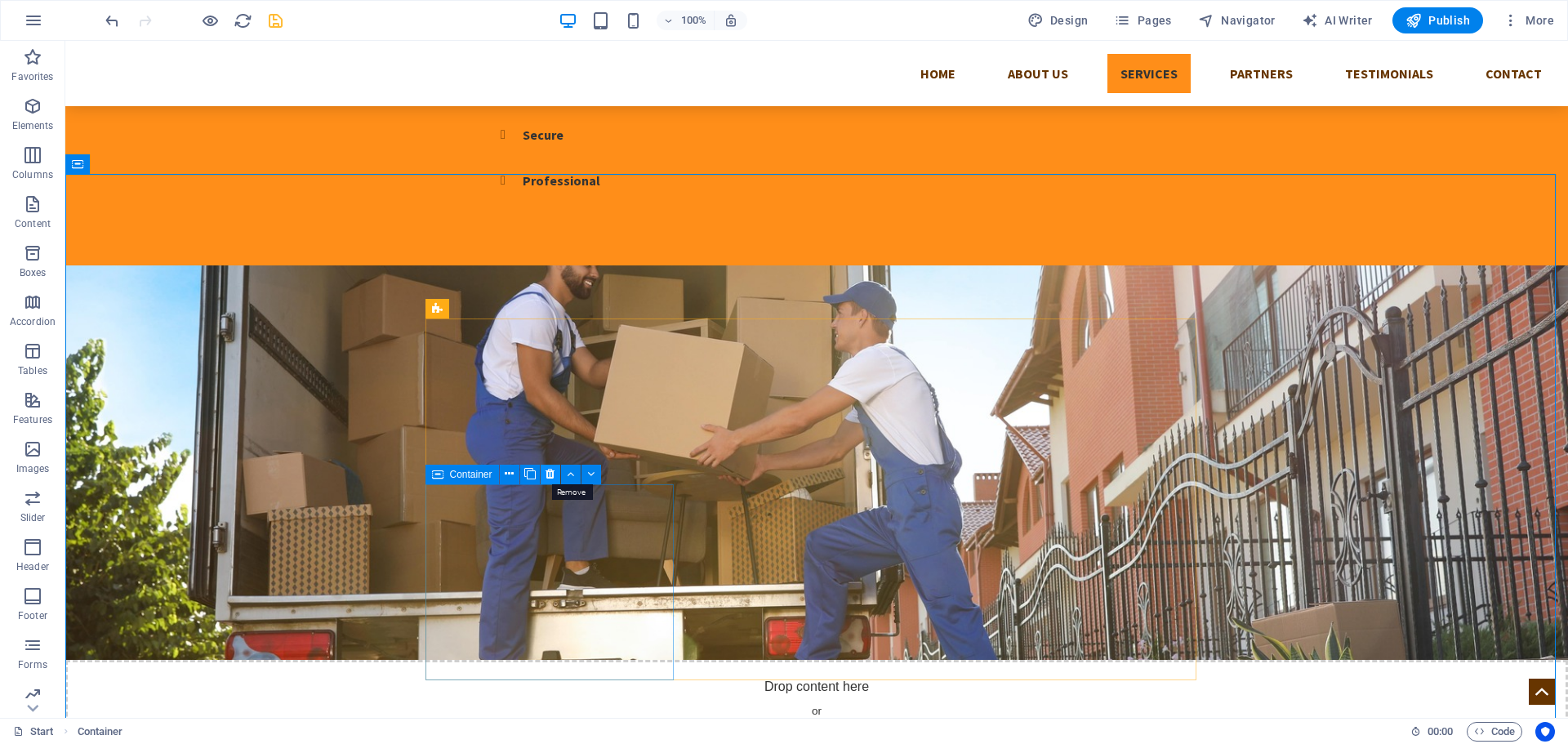 click at bounding box center (550, 474) 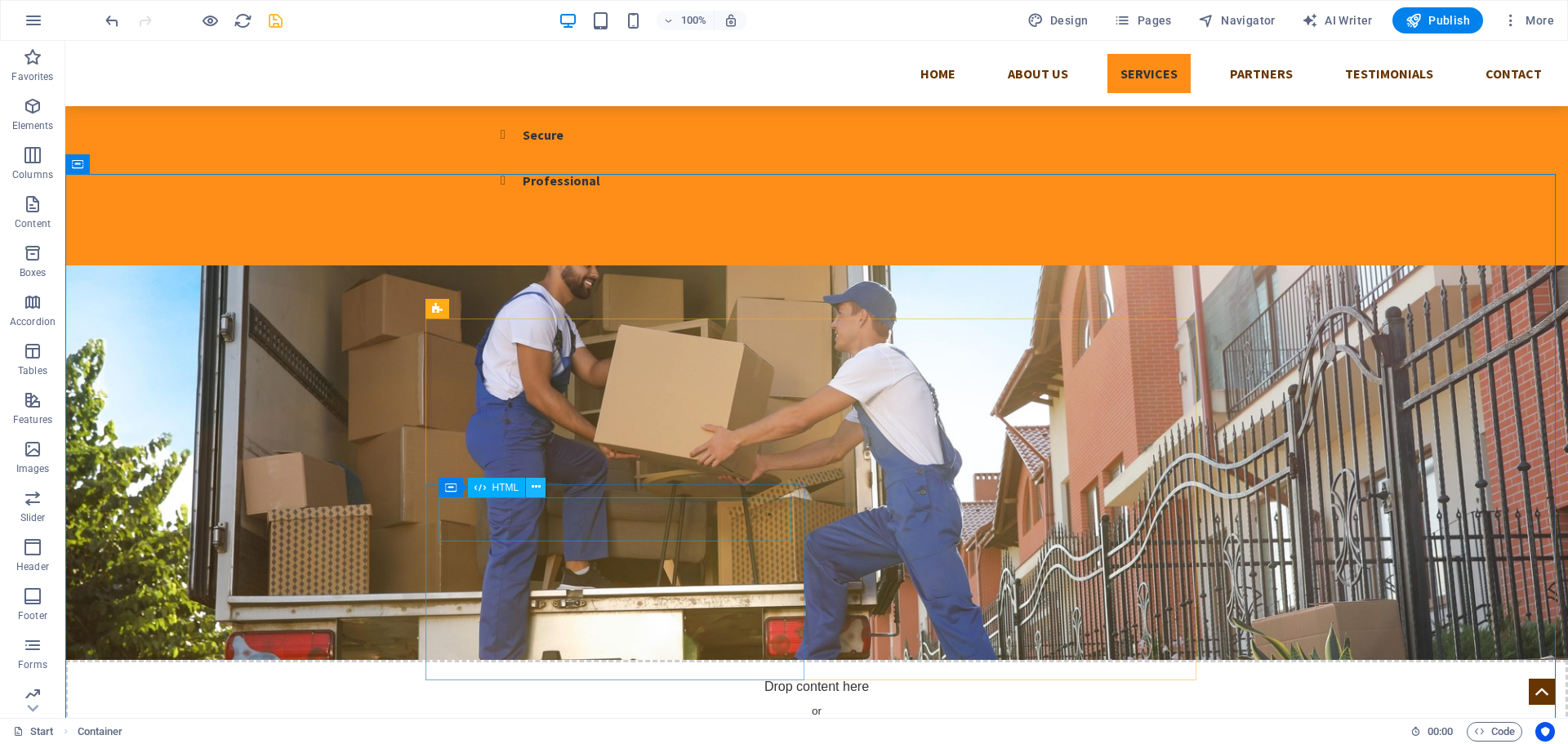 click at bounding box center (536, 487) 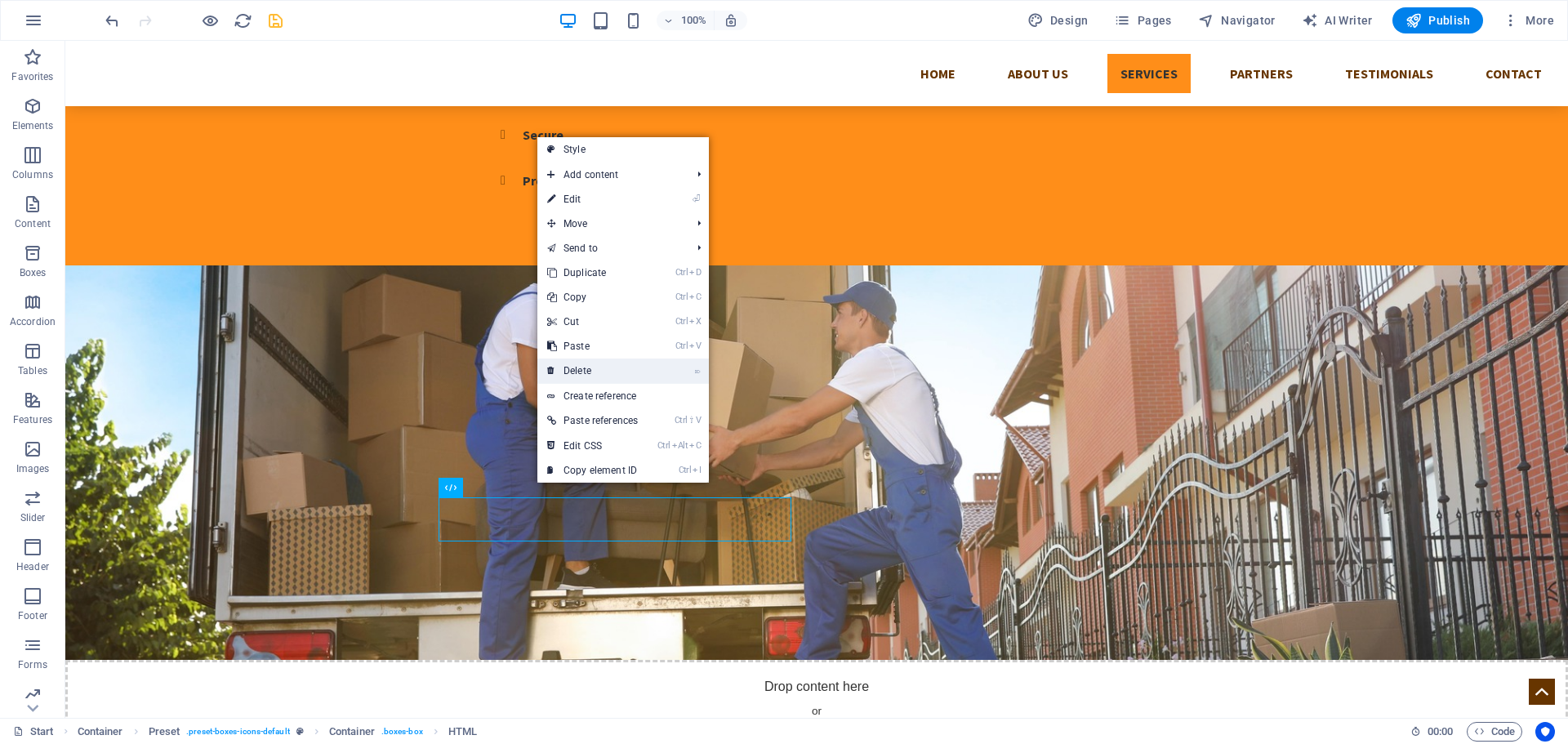 click on "⌦  Delete" at bounding box center (592, 371) 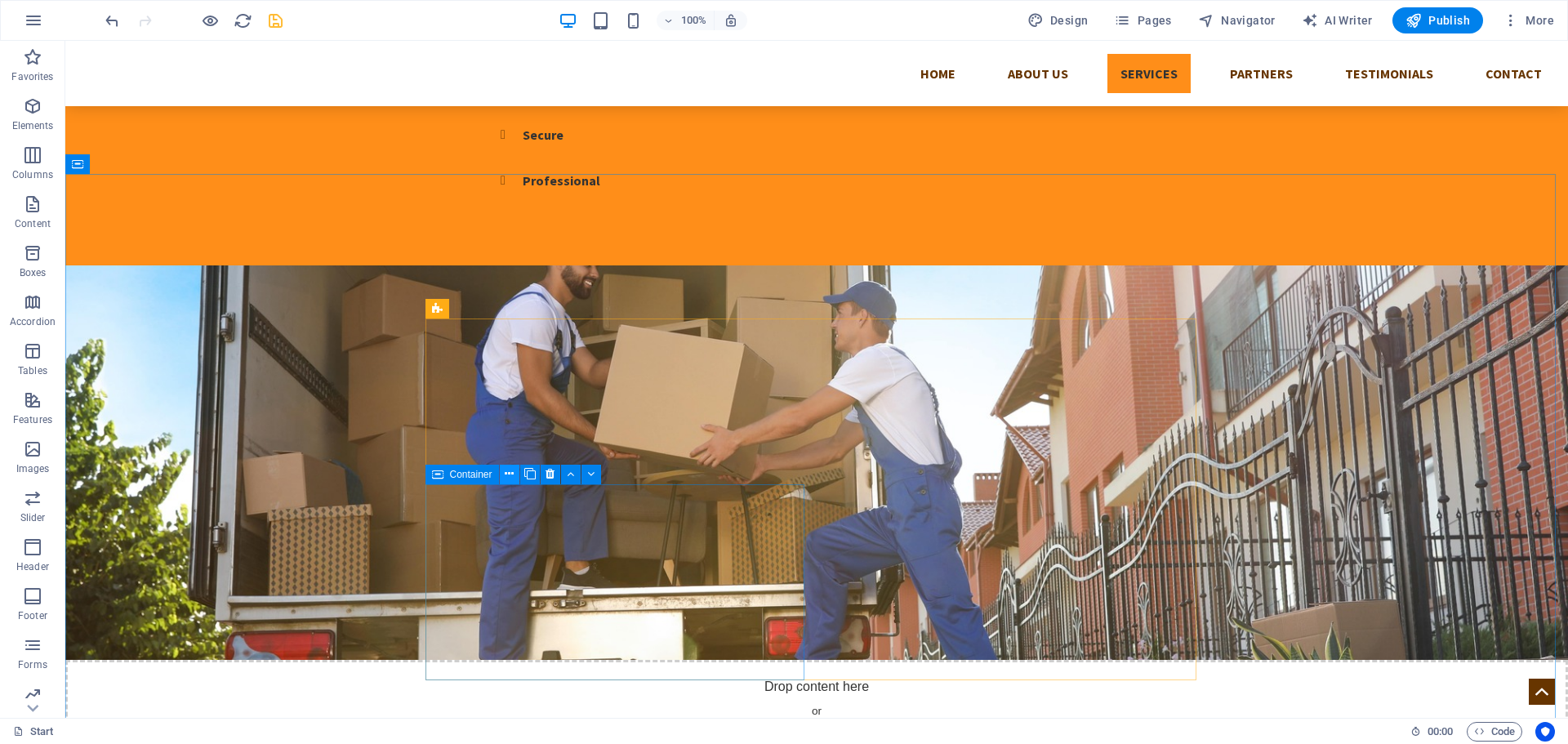 click at bounding box center (509, 474) 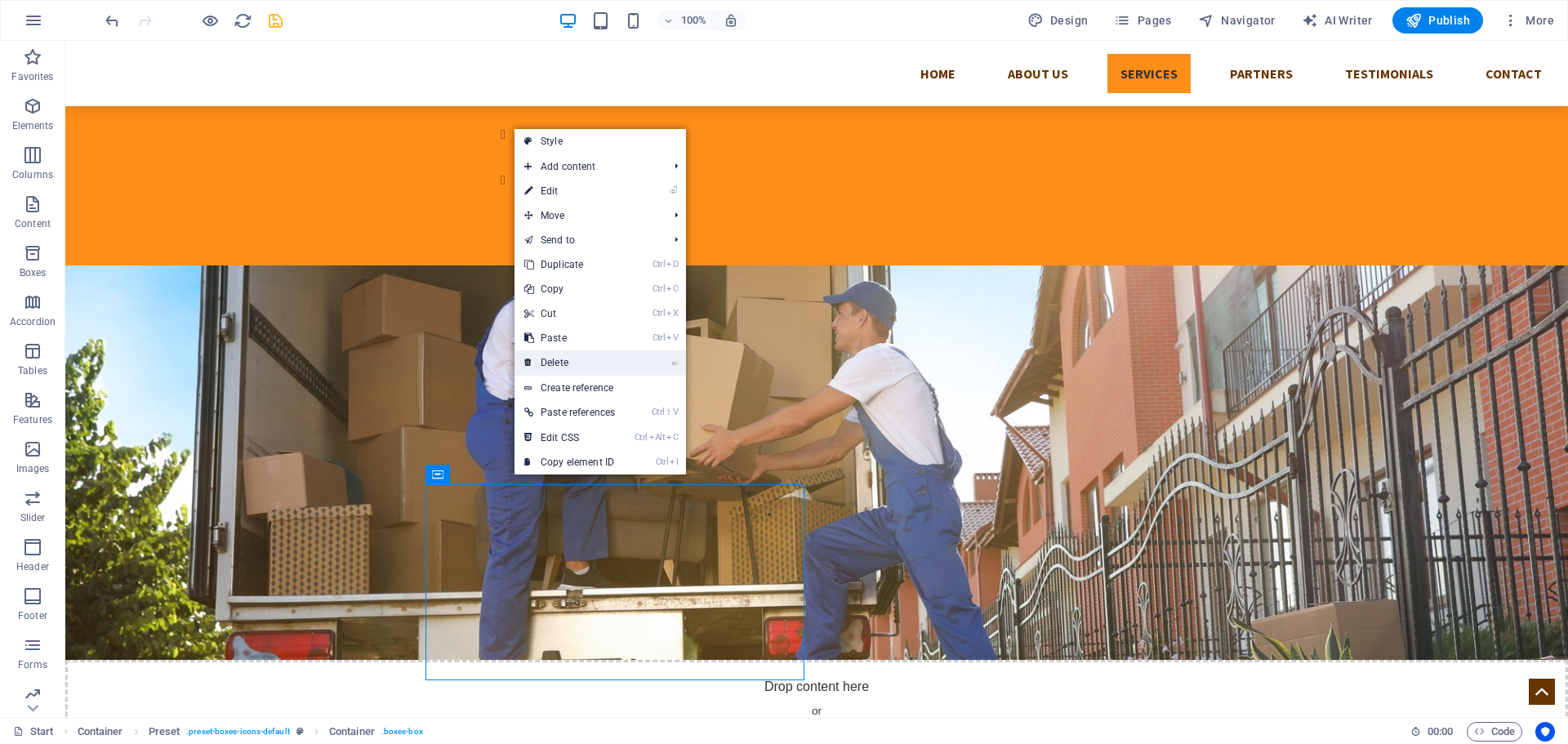 click on "⌦  Delete" at bounding box center (569, 363) 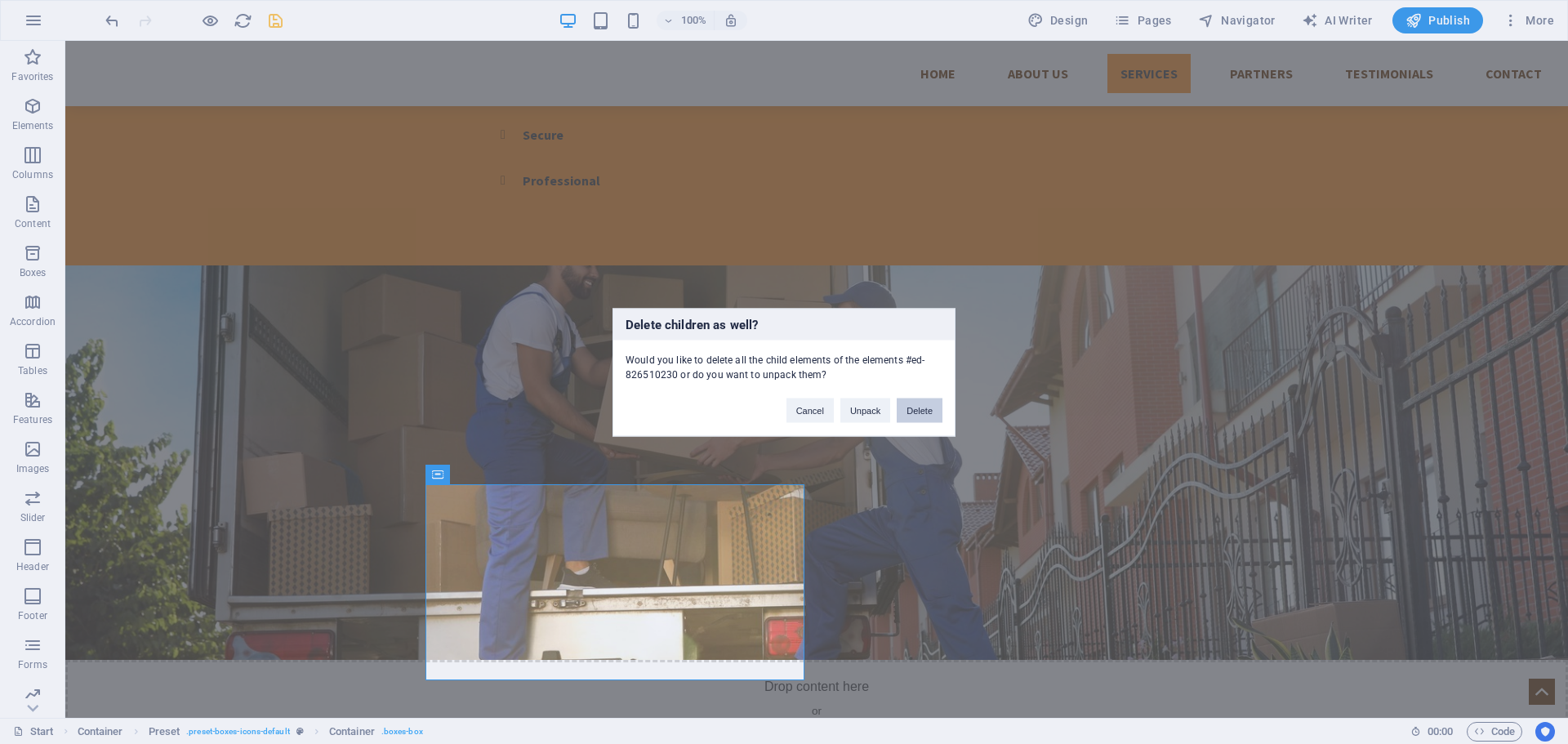 click on "Delete" at bounding box center (920, 410) 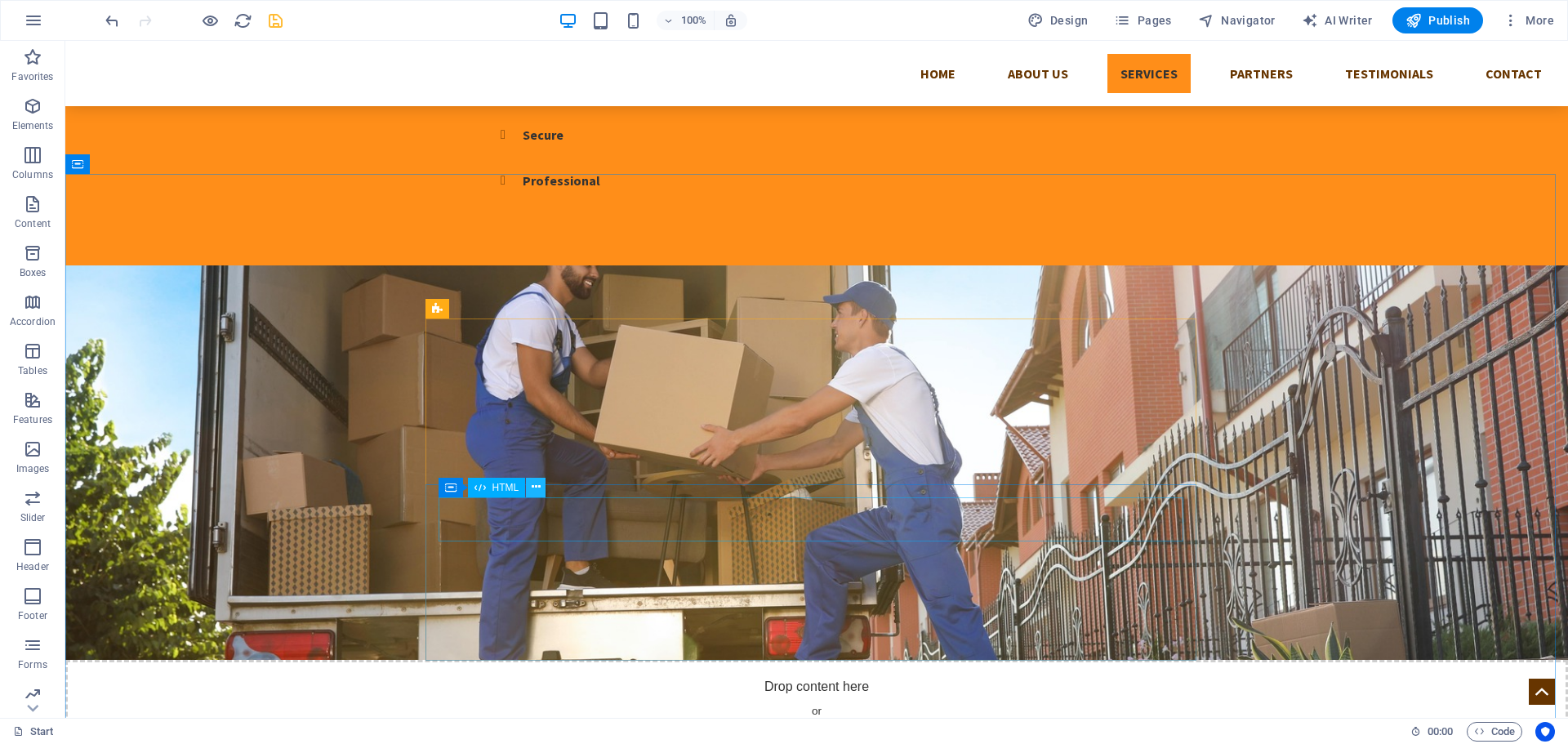 click at bounding box center (536, 487) 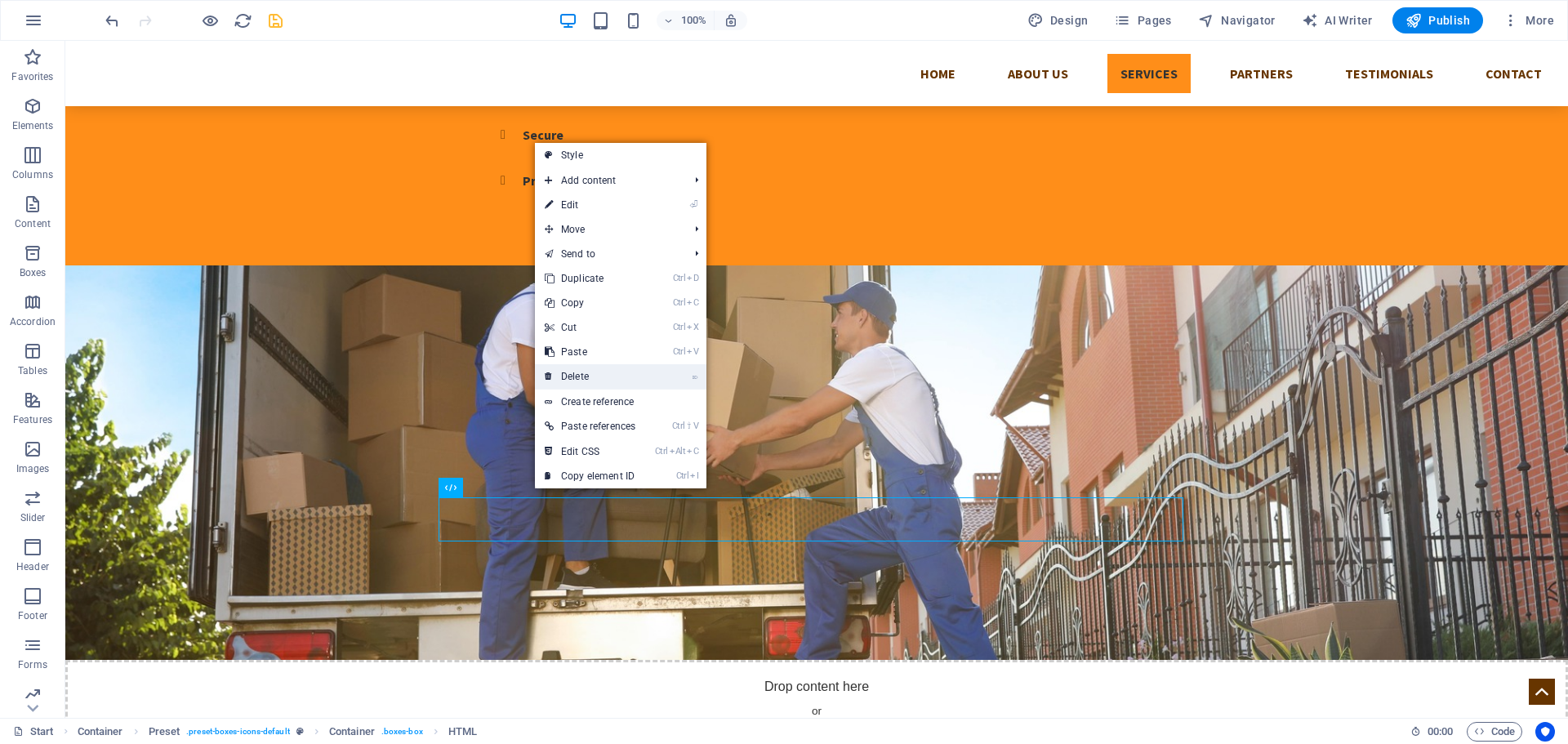 click on "⌦  Delete" at bounding box center (590, 376) 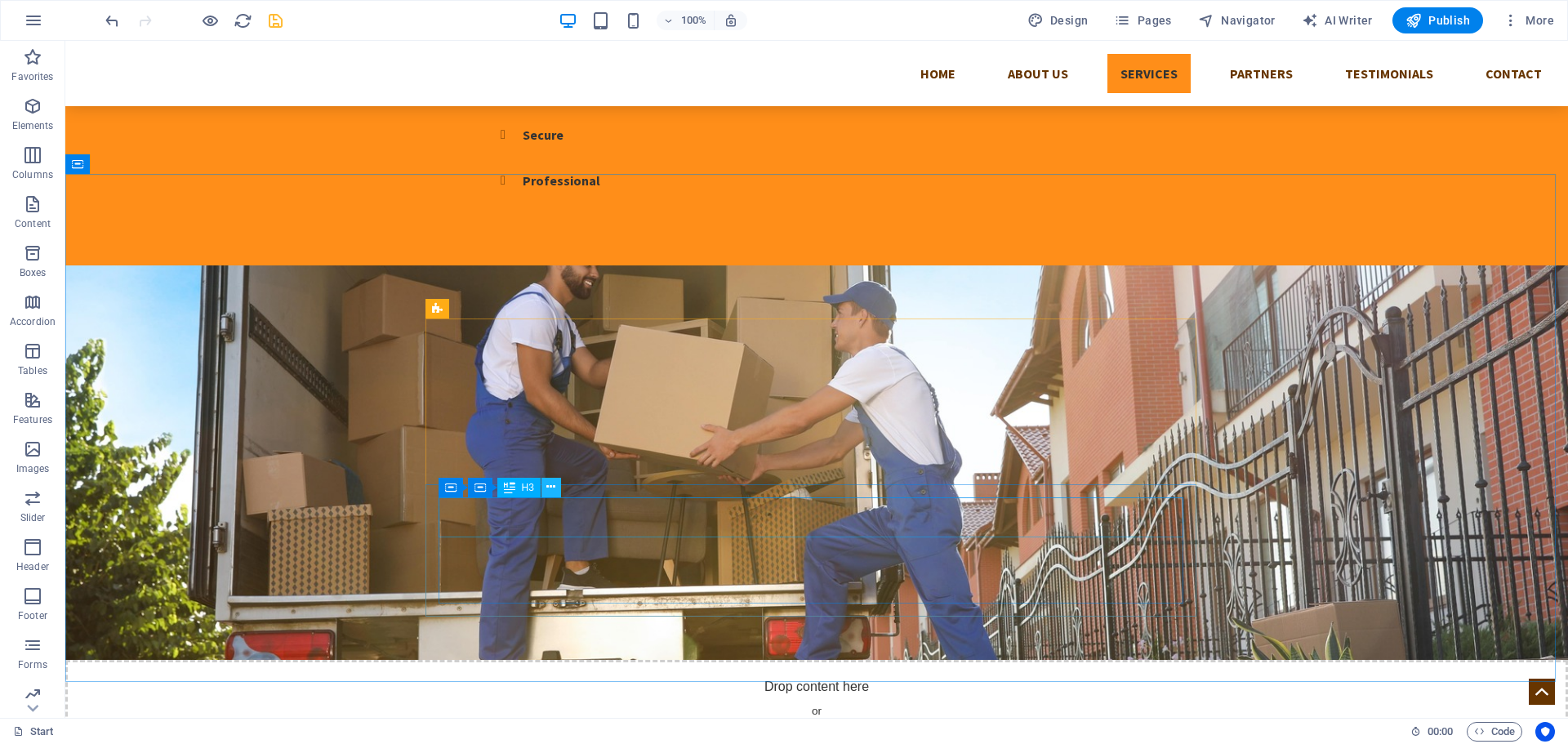 click at bounding box center (550, 487) 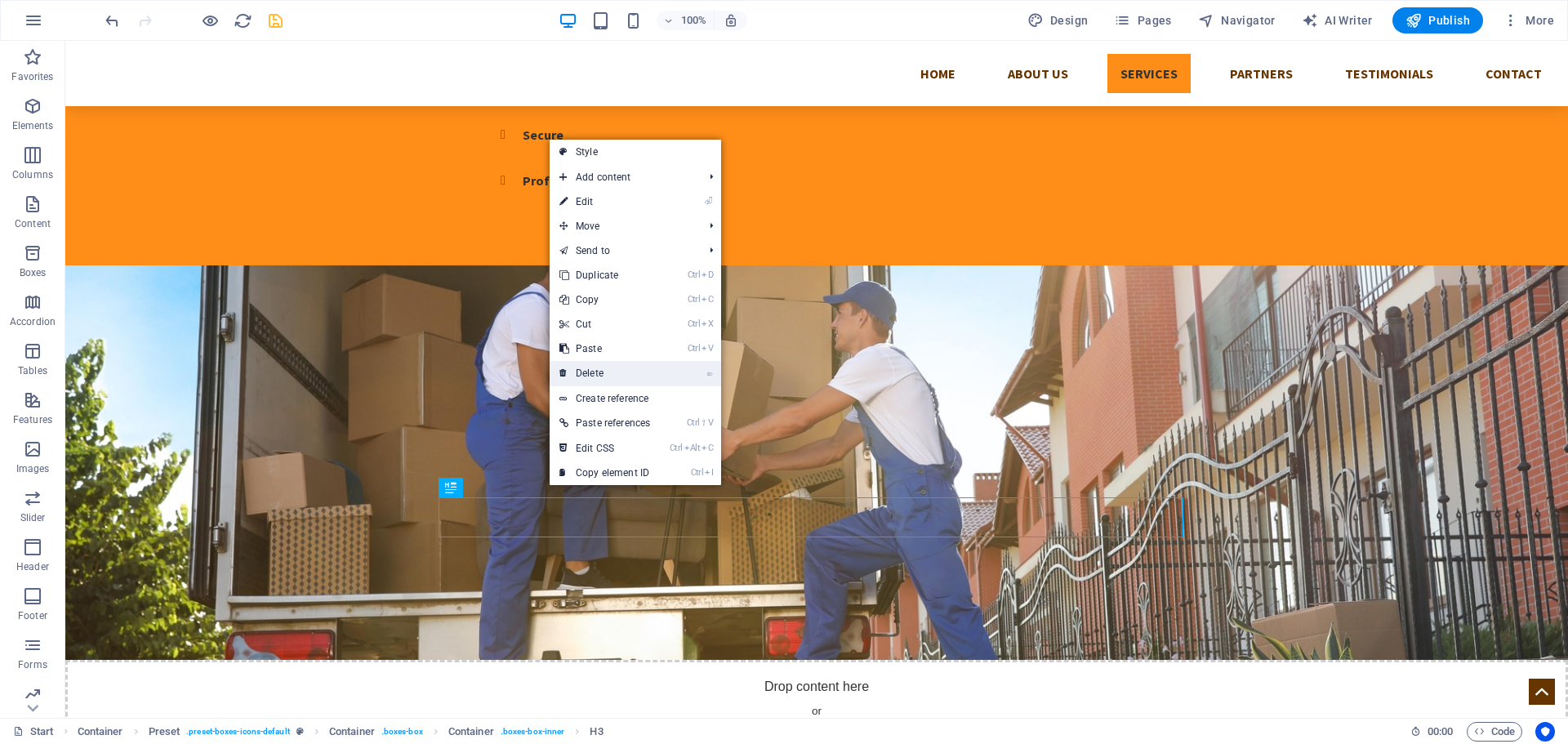 click on "⌦  Delete" at bounding box center (604, 373) 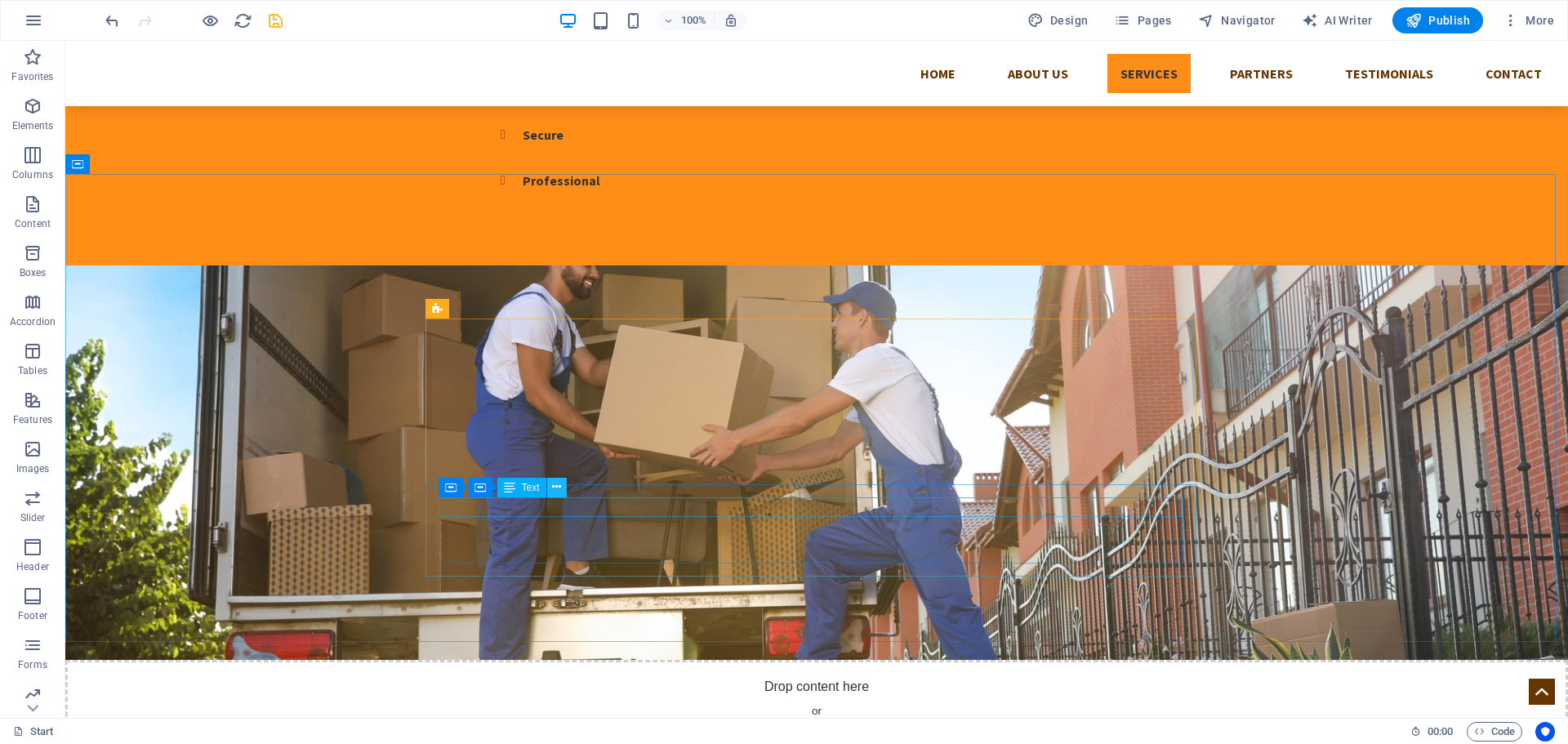 click at bounding box center (556, 487) 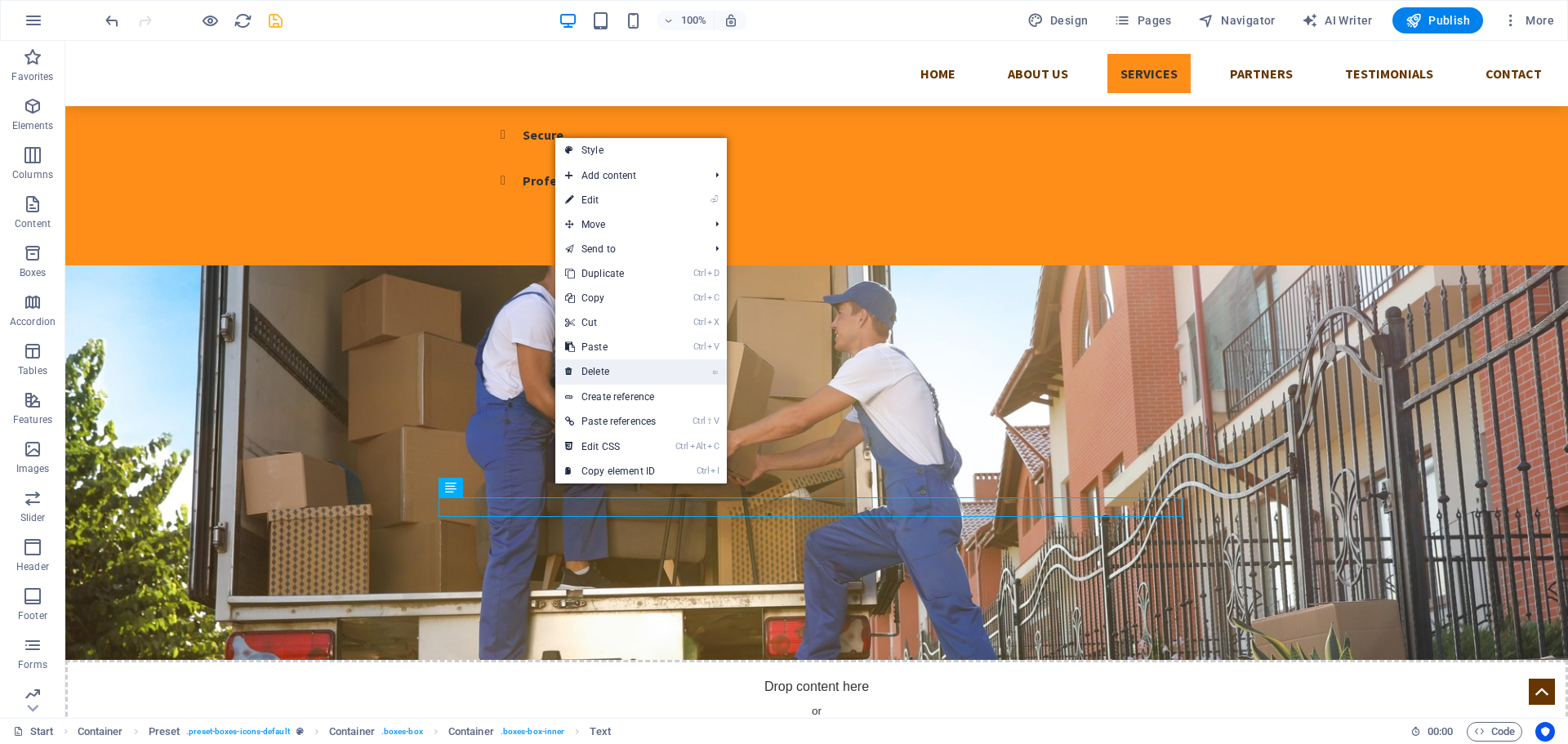 click on "⌦  Delete" at bounding box center [610, 372] 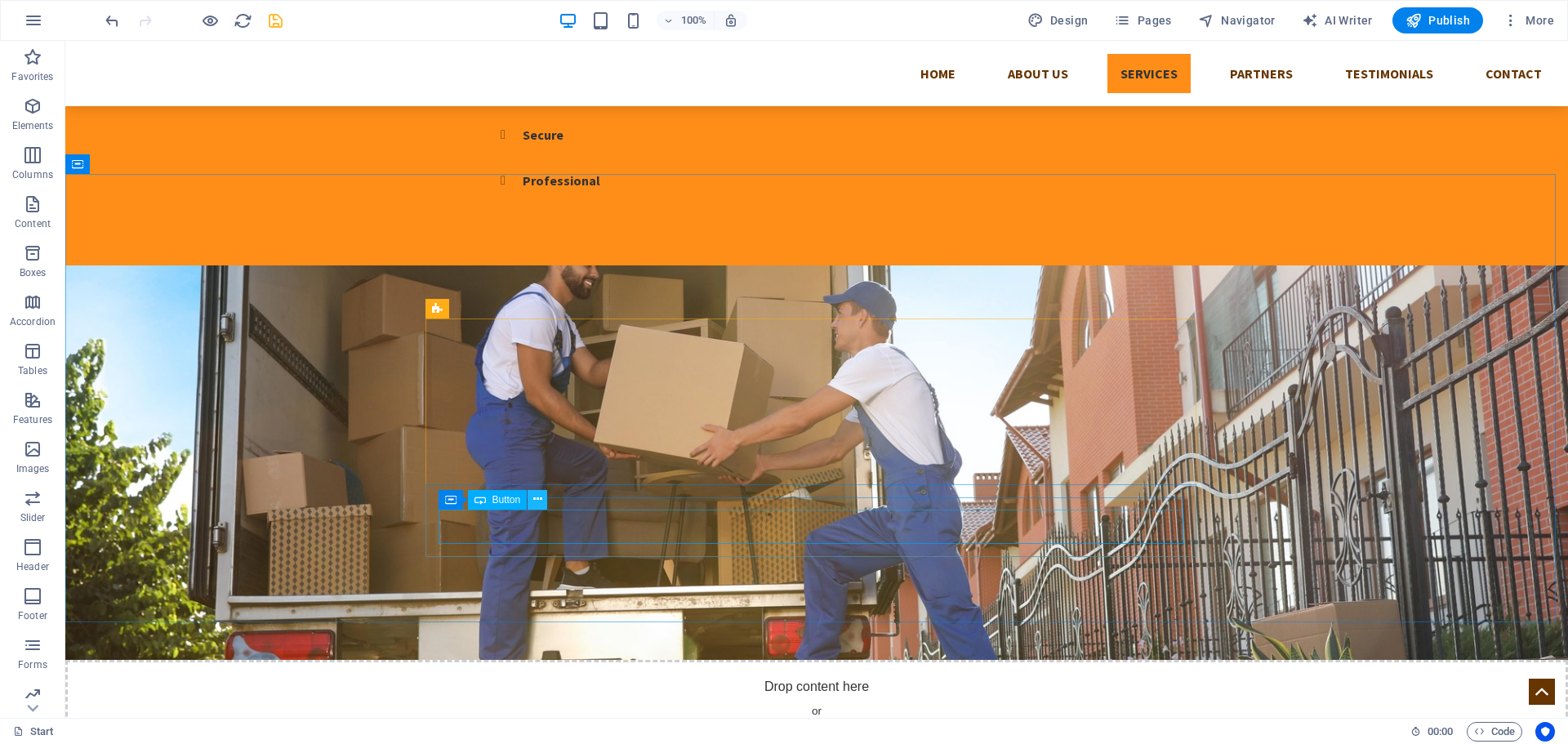 click at bounding box center [537, 499] 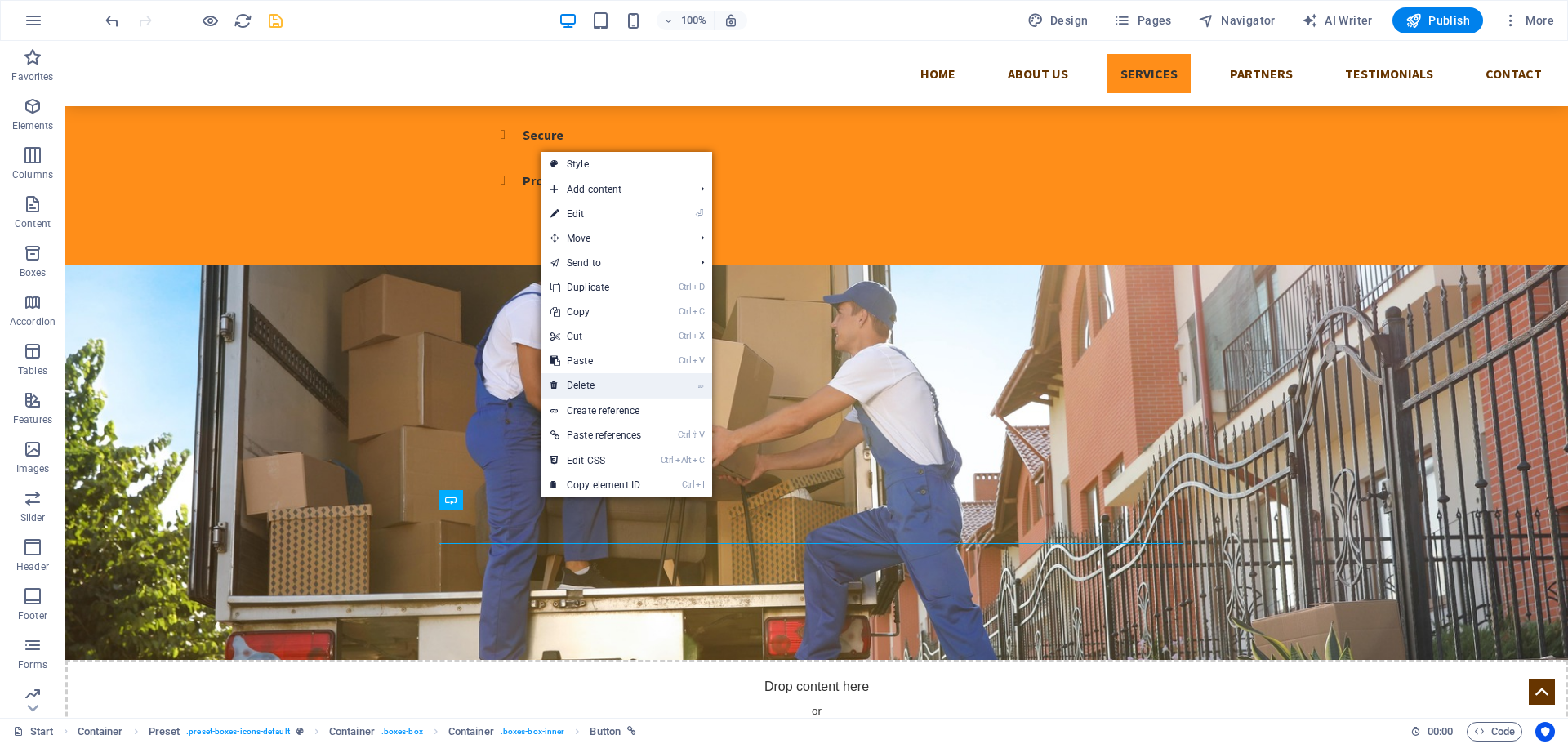 click on "⌦  Delete" at bounding box center [595, 385] 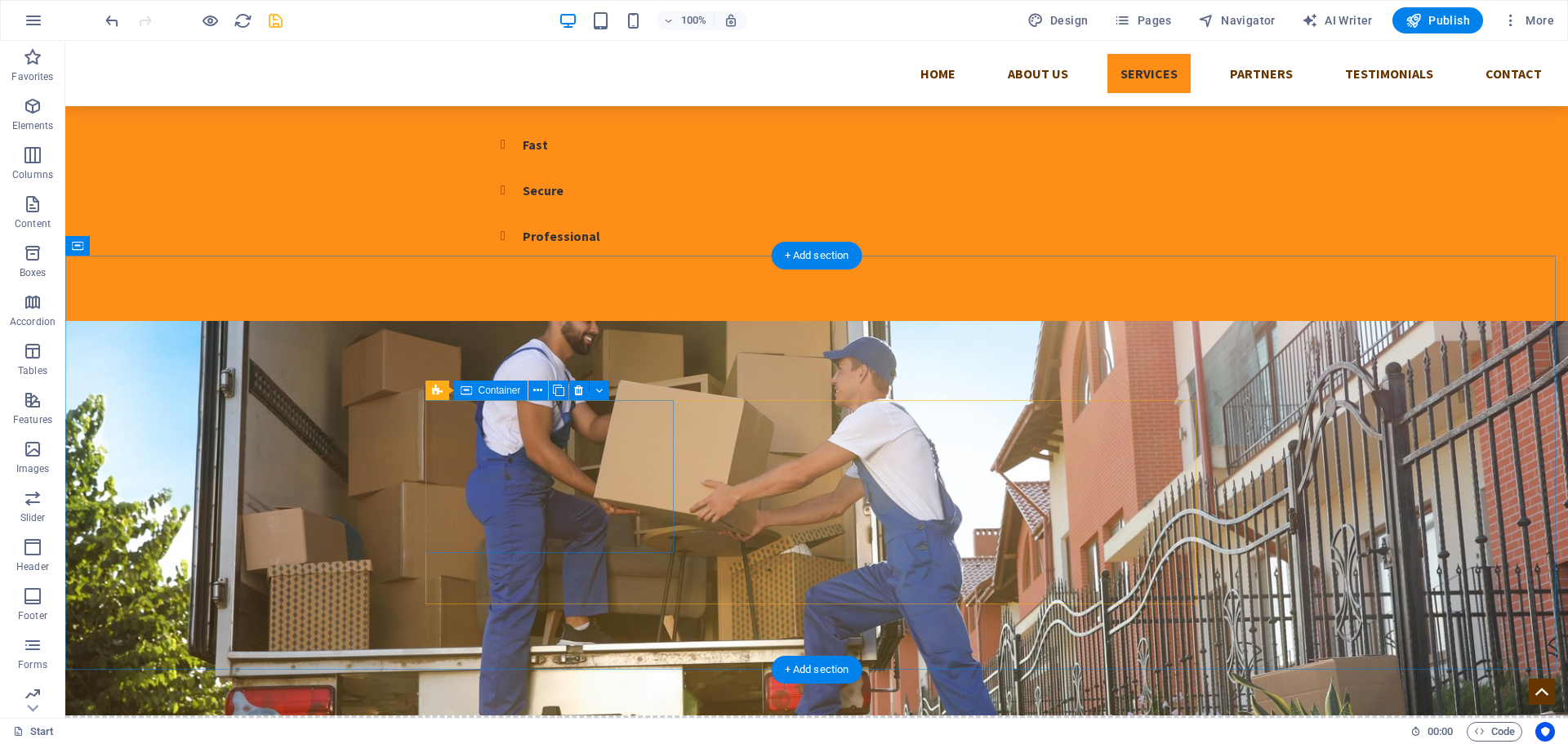 scroll, scrollTop: 245, scrollLeft: 0, axis: vertical 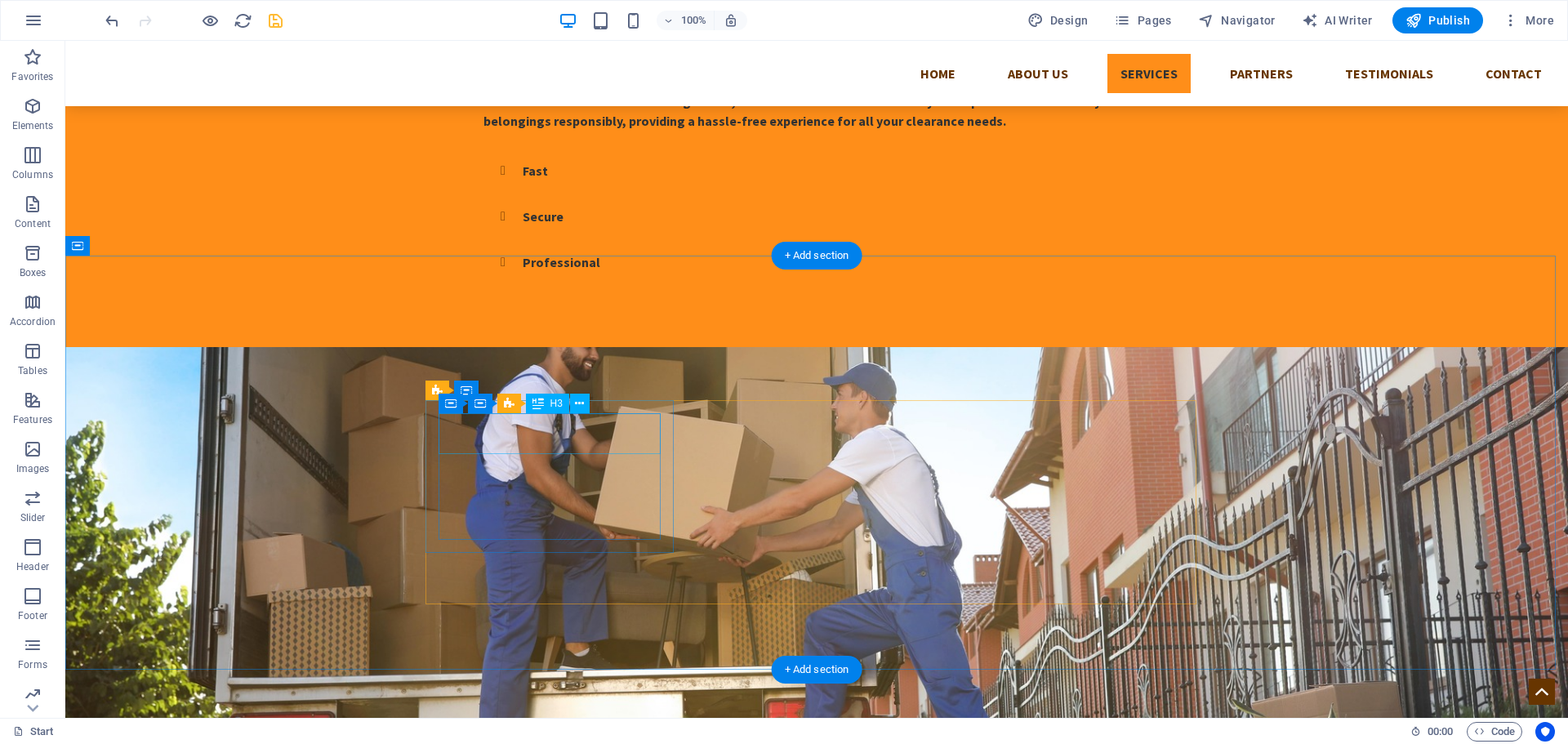 click on "Man and Van" at bounding box center [817, 1036] 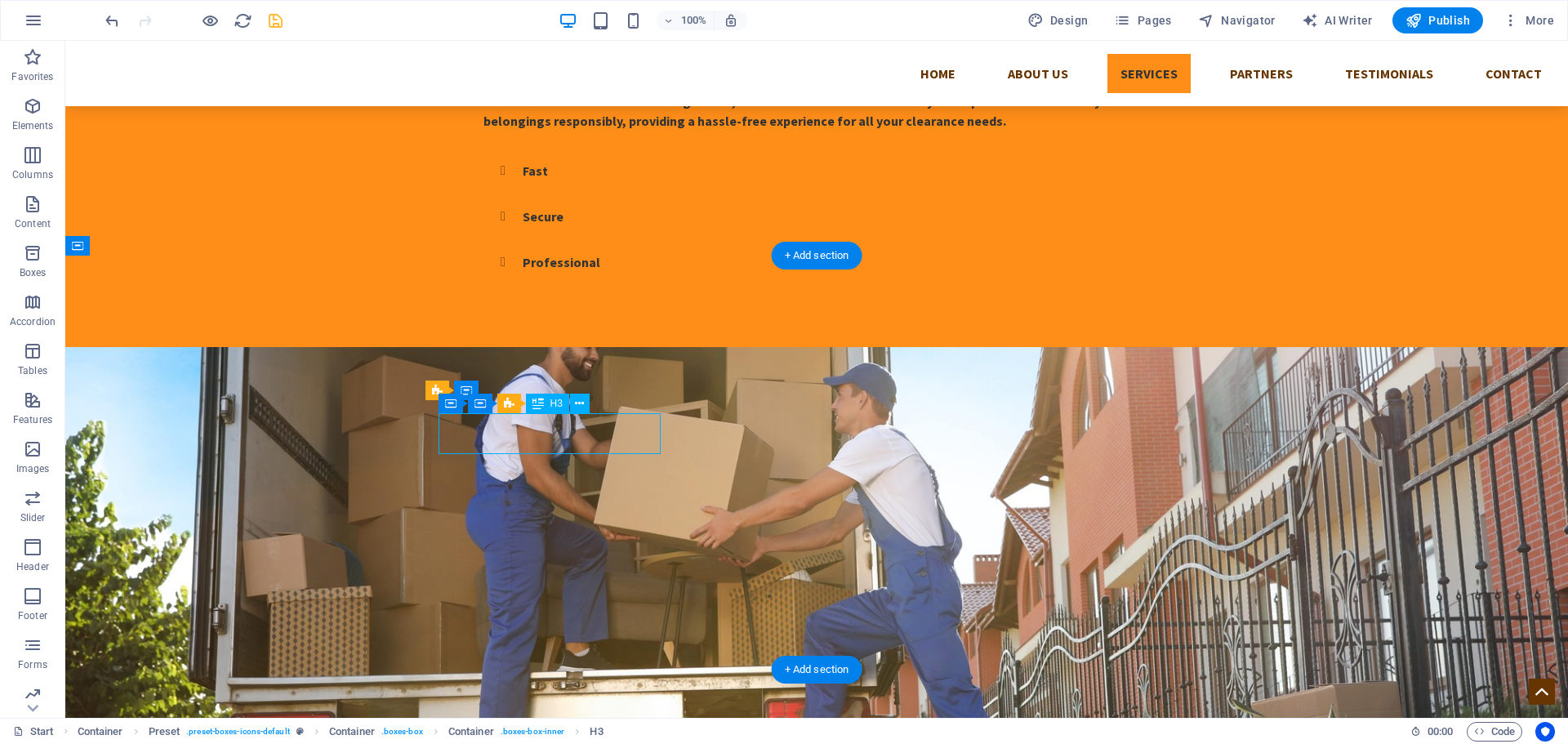 click on "Man and Van" at bounding box center [817, 1036] 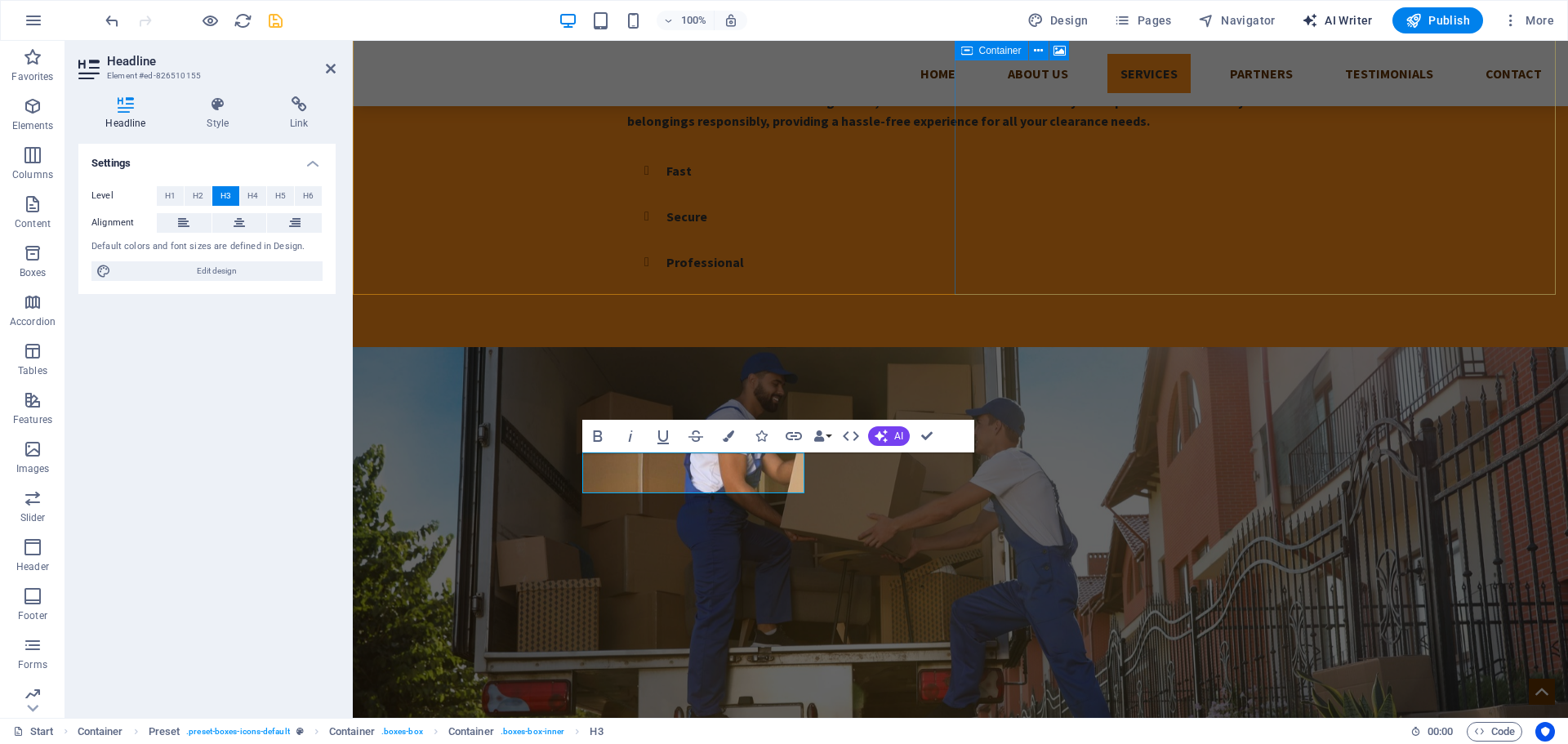 click on "AI Writer" at bounding box center (1337, 20) 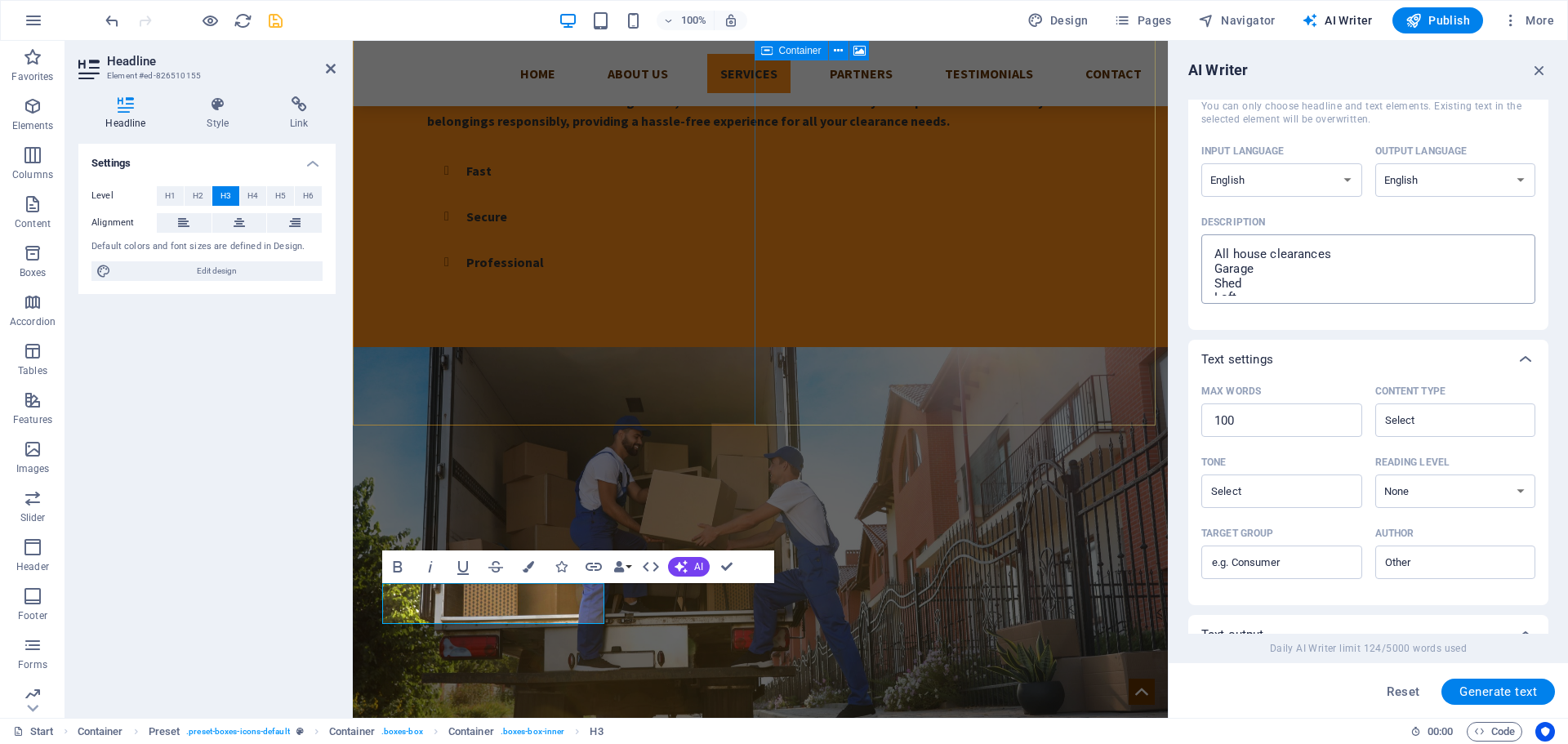 scroll, scrollTop: 163, scrollLeft: 0, axis: vertical 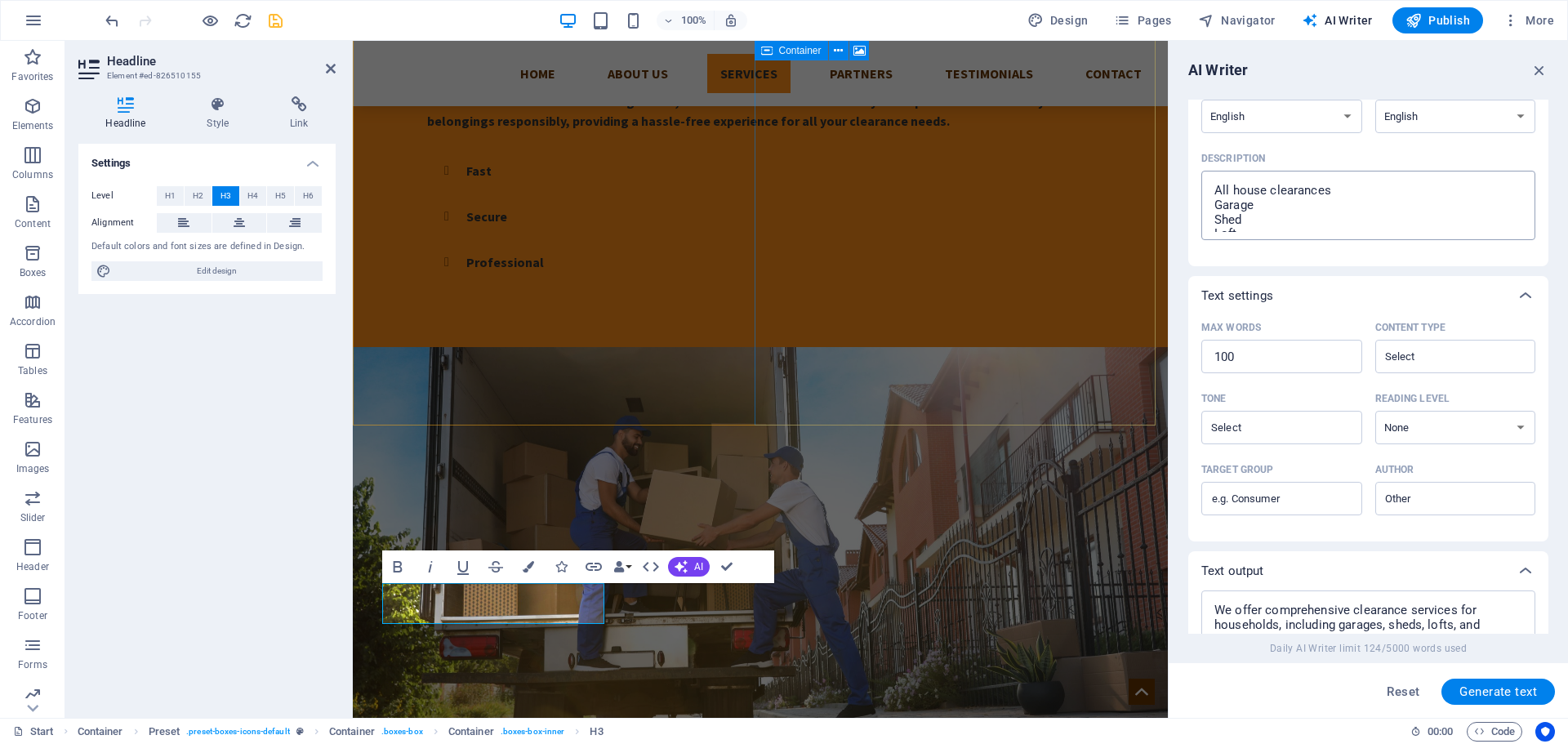 type on "x" 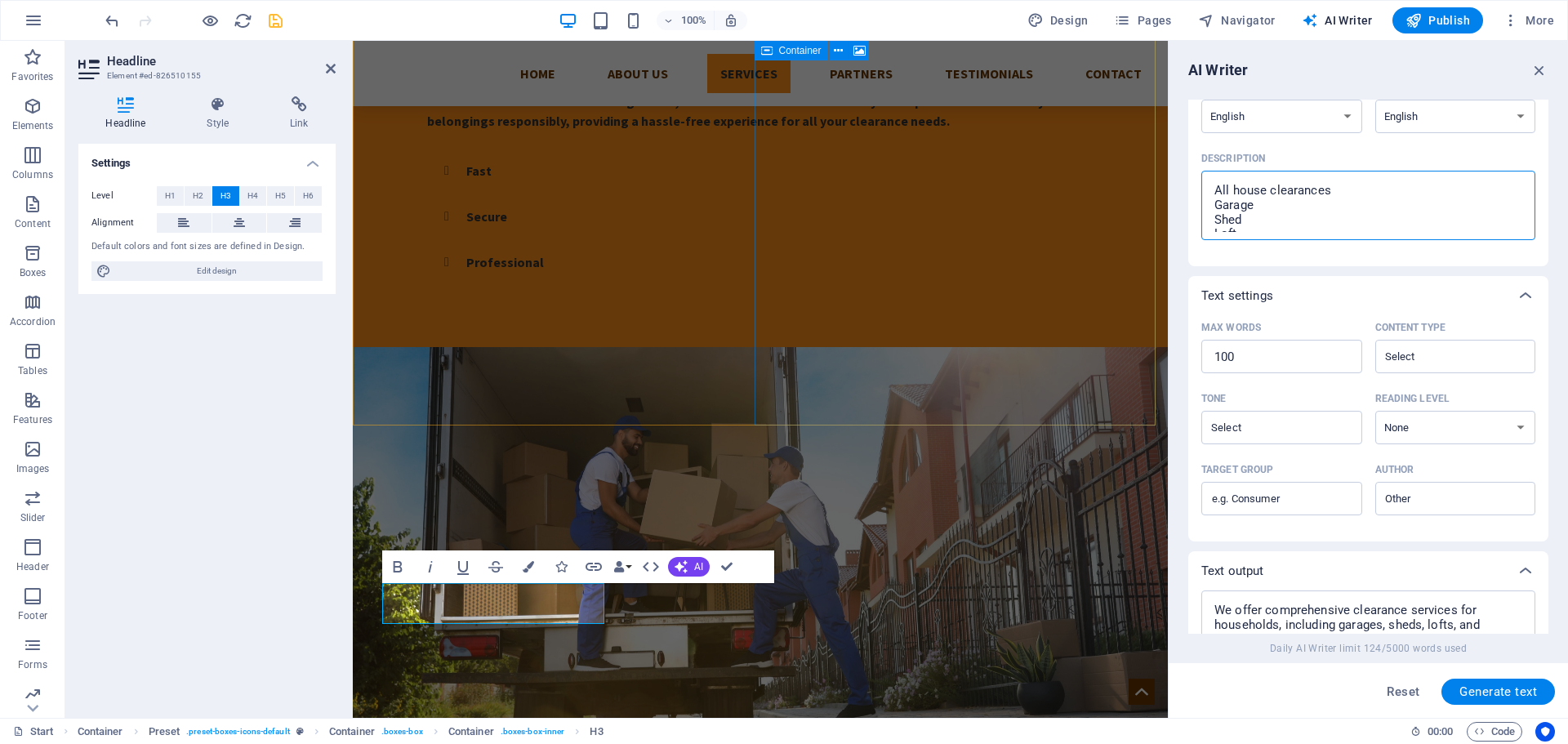 click on "All house clearances
Garage
Shed
Loft
Office
Removals
Man and van" at bounding box center (1368, 205) 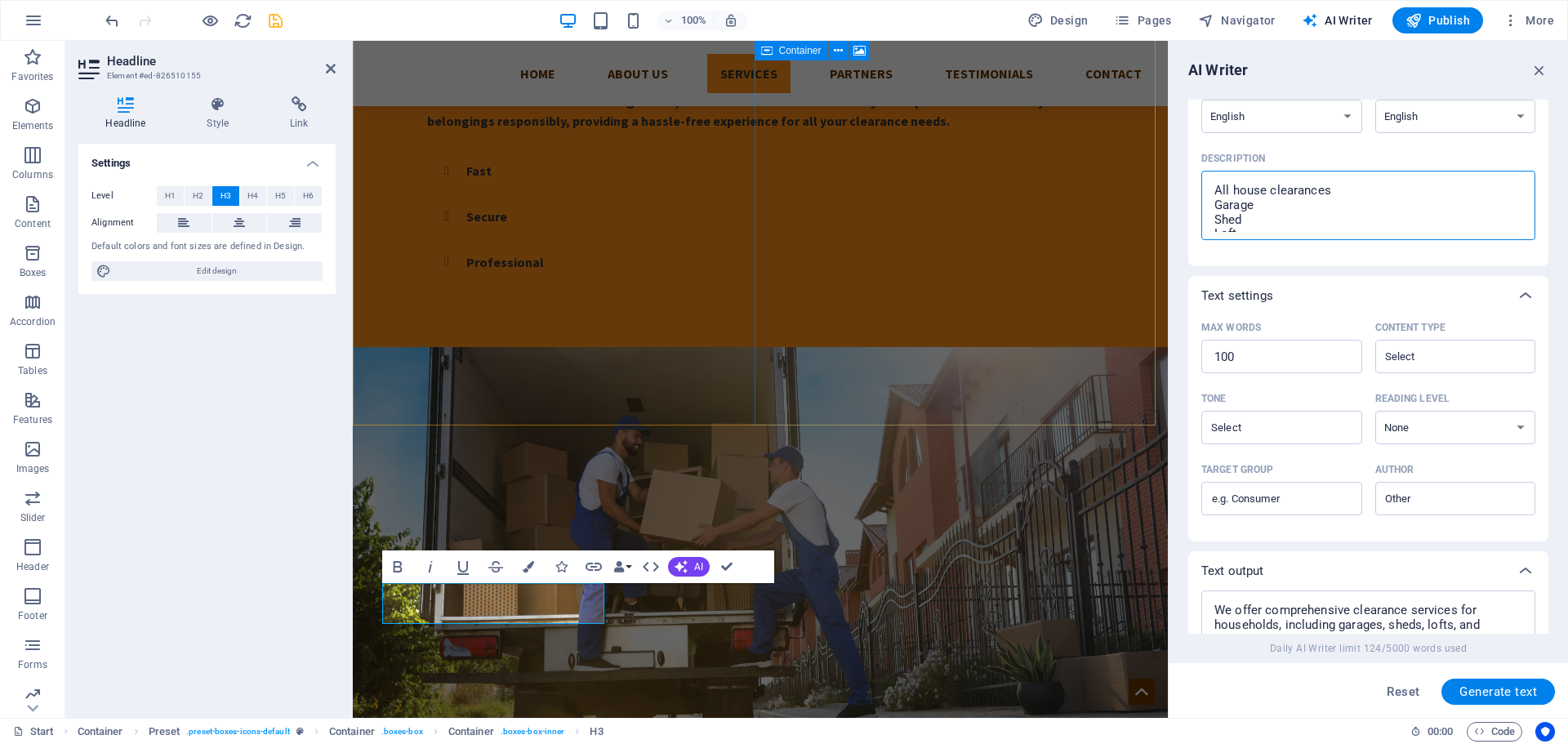 drag, startPoint x: 1250, startPoint y: 231, endPoint x: 1195, endPoint y: 151, distance: 97.08244 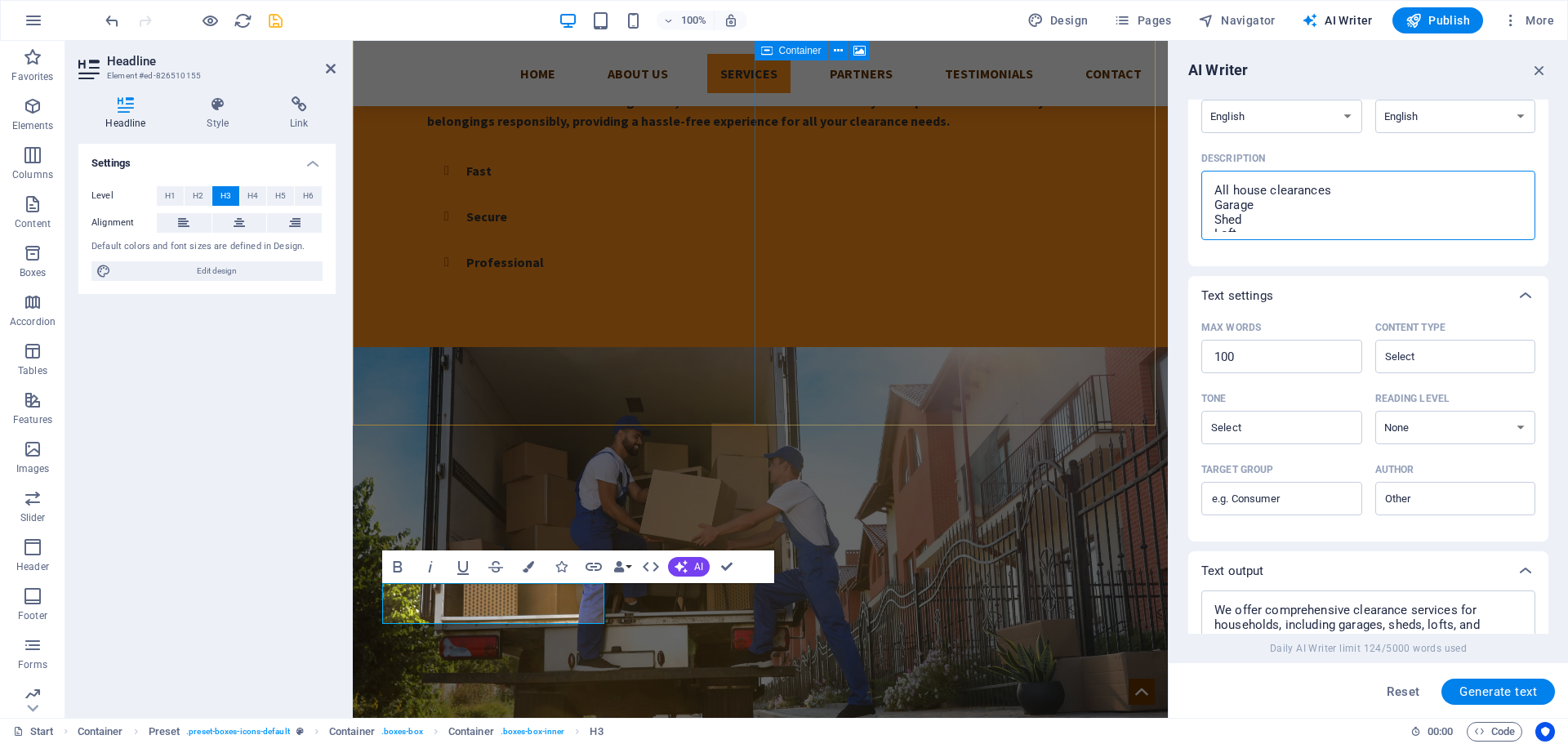 click on "Element ​ You can only choose headline and text elements. Existing text in the selected element will be overwritten. Input language Albanian Arabic Armenian Awadhi Azerbaijani Bashkir Basque Belarusian Bengali Bhojpuri Bosnian Brazilian Portuguese Bulgarian Cantonese (Yue) Catalan Chhattisgarhi Chinese Croatian Czech Danish Dogri Dutch English Estonian Faroese Finnish French Galician Georgian German Greek Gujarati Haryanvi Hindi Hungarian Indonesian Irish Italian Japanese Javanese Kannada Kashmiri Kazakh Konkani Korean Kyrgyz Latvian Lithuanian Macedonian Maithili Malay Maltese Mandarin Mandarin Chinese Marathi Marwari Min Nan Moldovan Mongolian Montenegrin Nepali Norwegian Oriya Pashto Persian (Farsi) Polish Portuguese Punjabi Rajasthani Romanian Russian Sanskrit Santali Serbian Sindhi Sinhala Slovak Slovene Slovenian Spanish Ukrainian Urdu Uzbek Vietnamese Welsh Wu Output language Albanian Arabic Armenian Awadhi Azerbaijani Bashkir Basque Belarusian Bengali Bhojpuri Bosnian Brazilian Portuguese Bulgarian" at bounding box center (1368, 121) 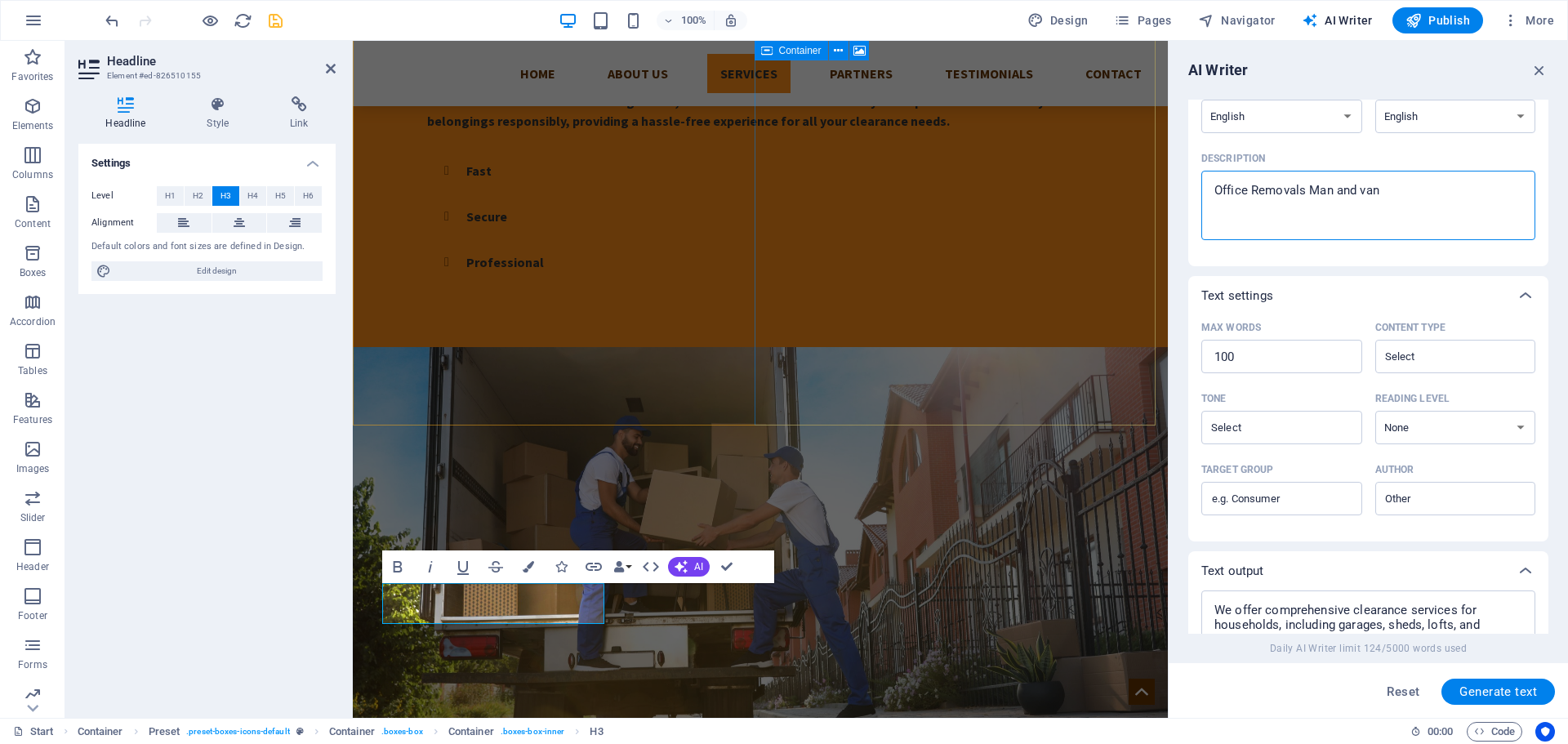 scroll, scrollTop: 29, scrollLeft: 0, axis: vertical 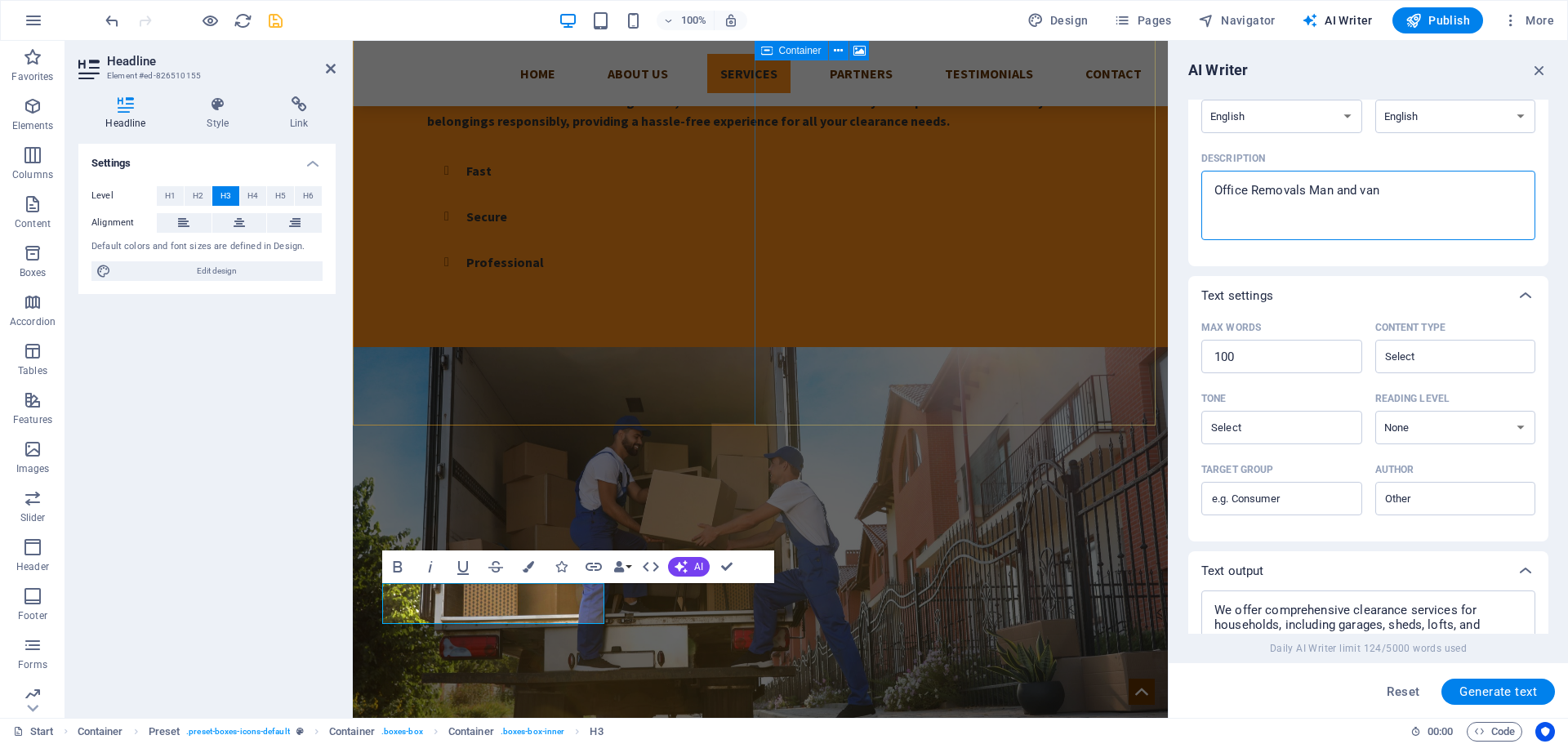 drag, startPoint x: 1245, startPoint y: 191, endPoint x: 1258, endPoint y: 245, distance: 55.542776 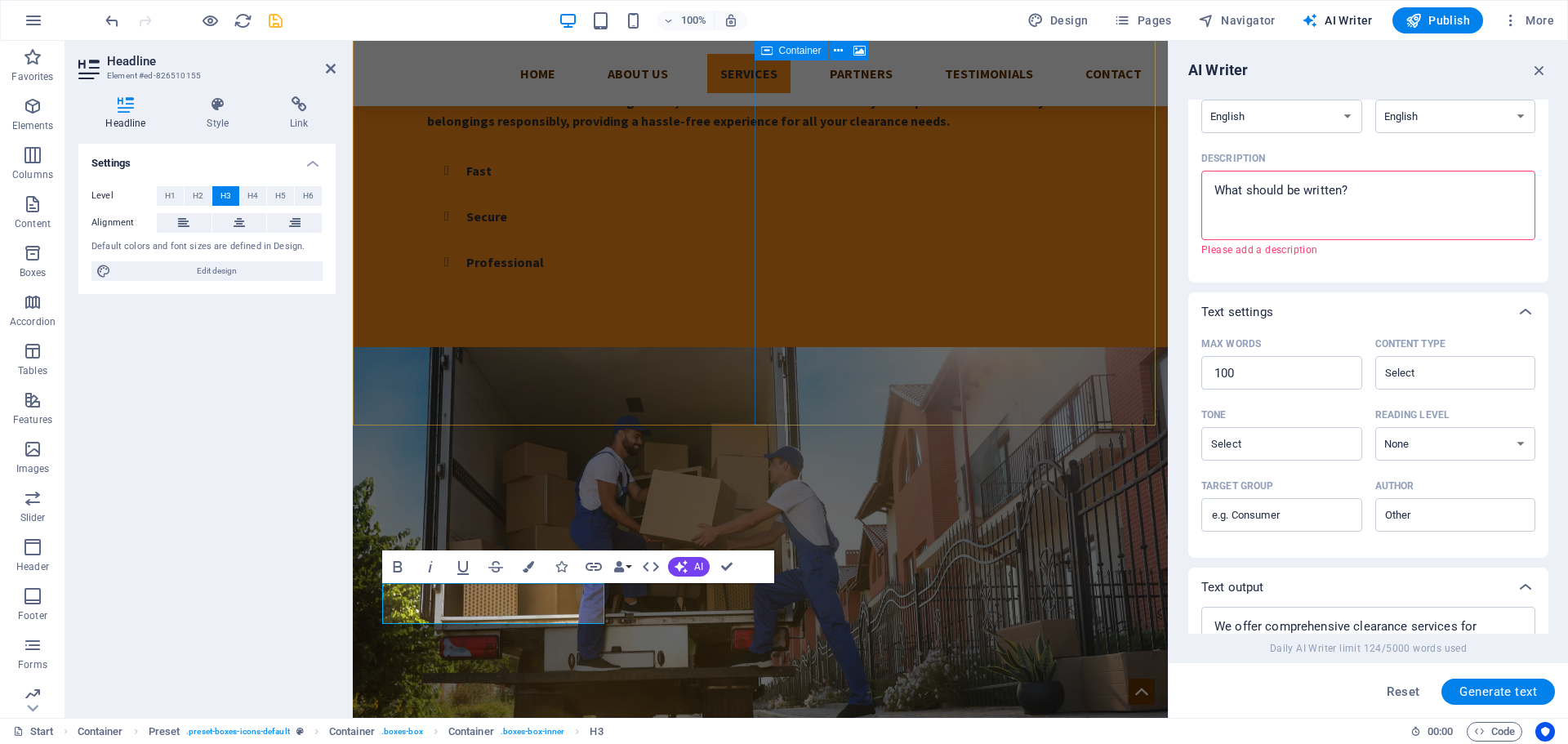 scroll, scrollTop: 0, scrollLeft: 0, axis: both 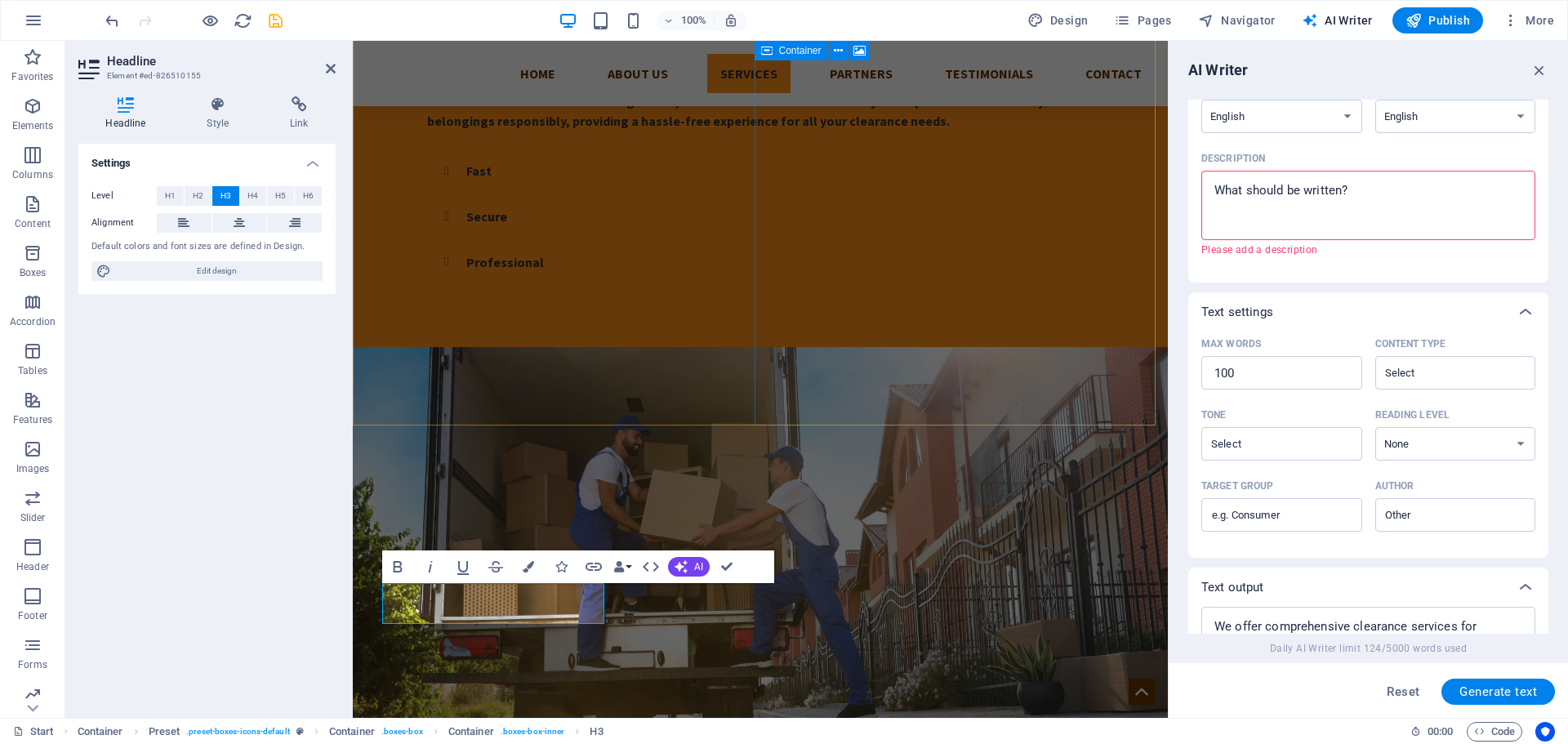 type on "Man and Van" 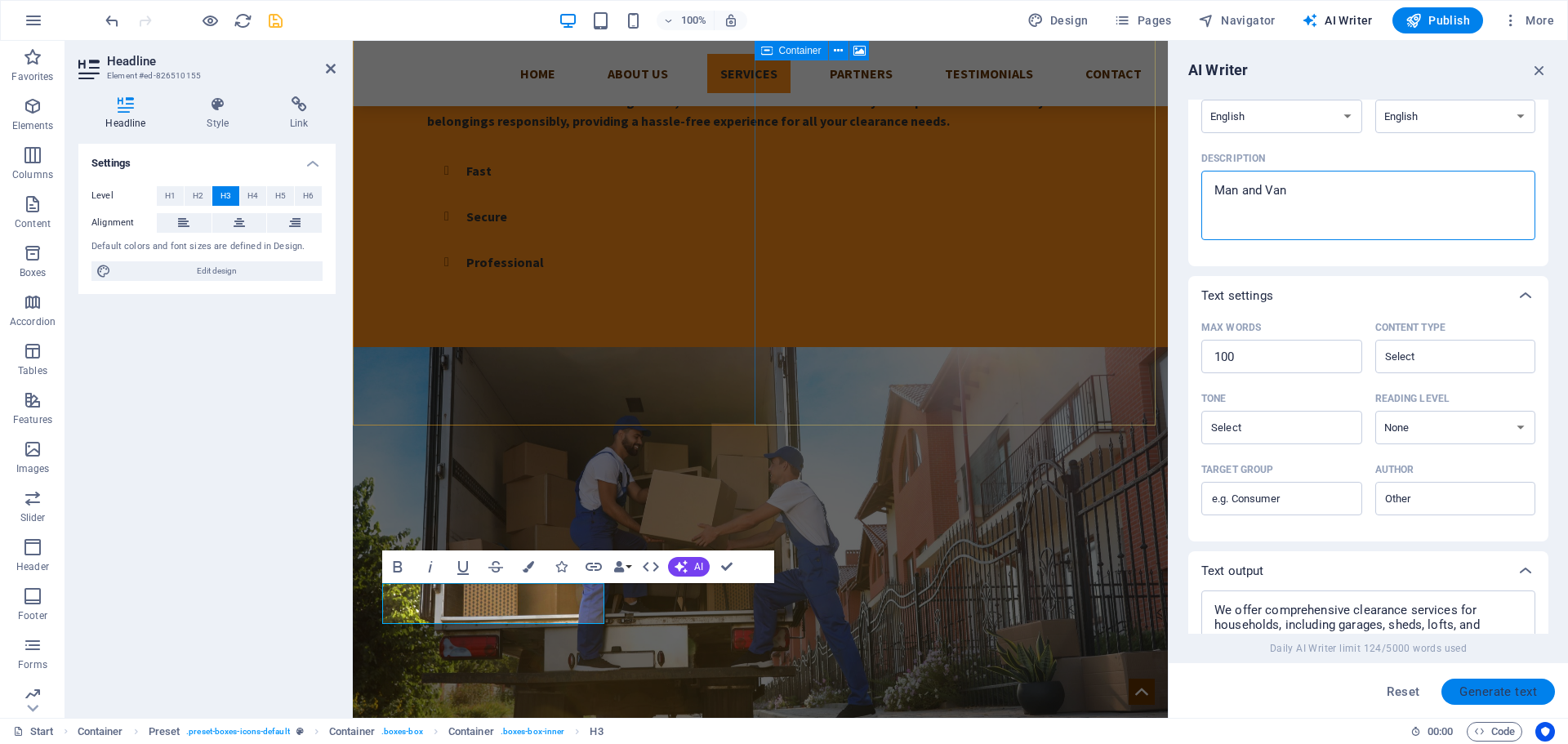 type on "Man and Van" 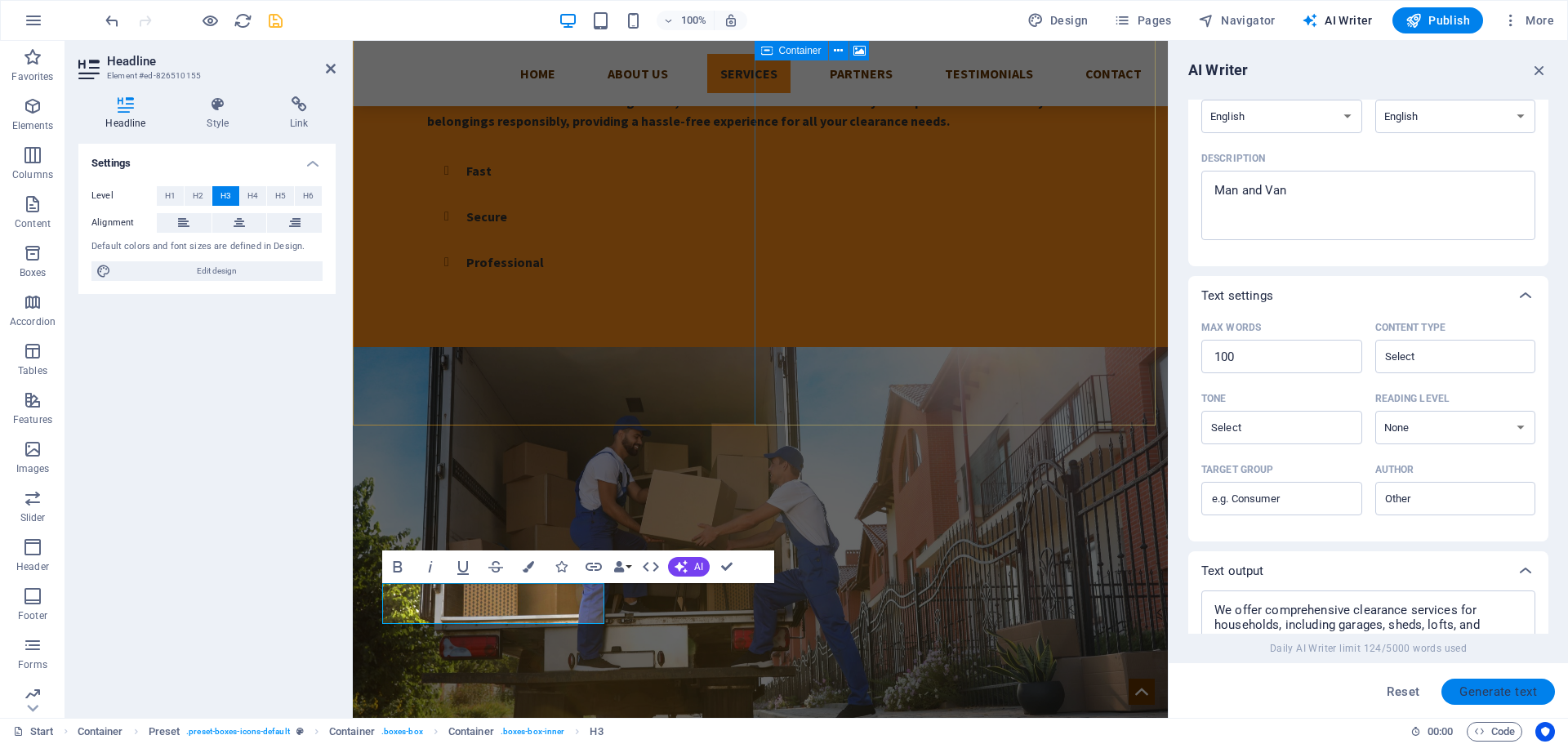 click on "Generate text" at bounding box center (1498, 692) 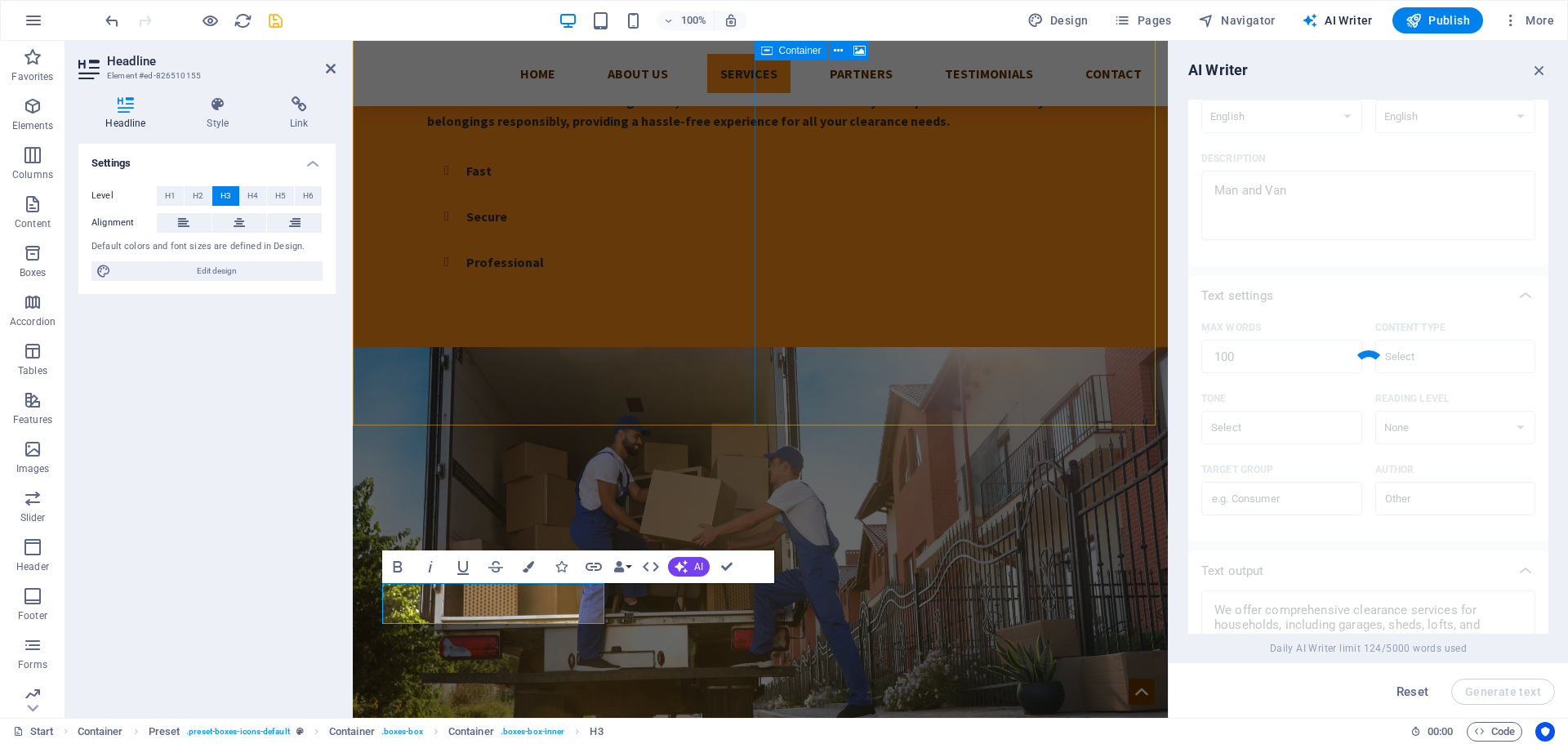 type on "x" 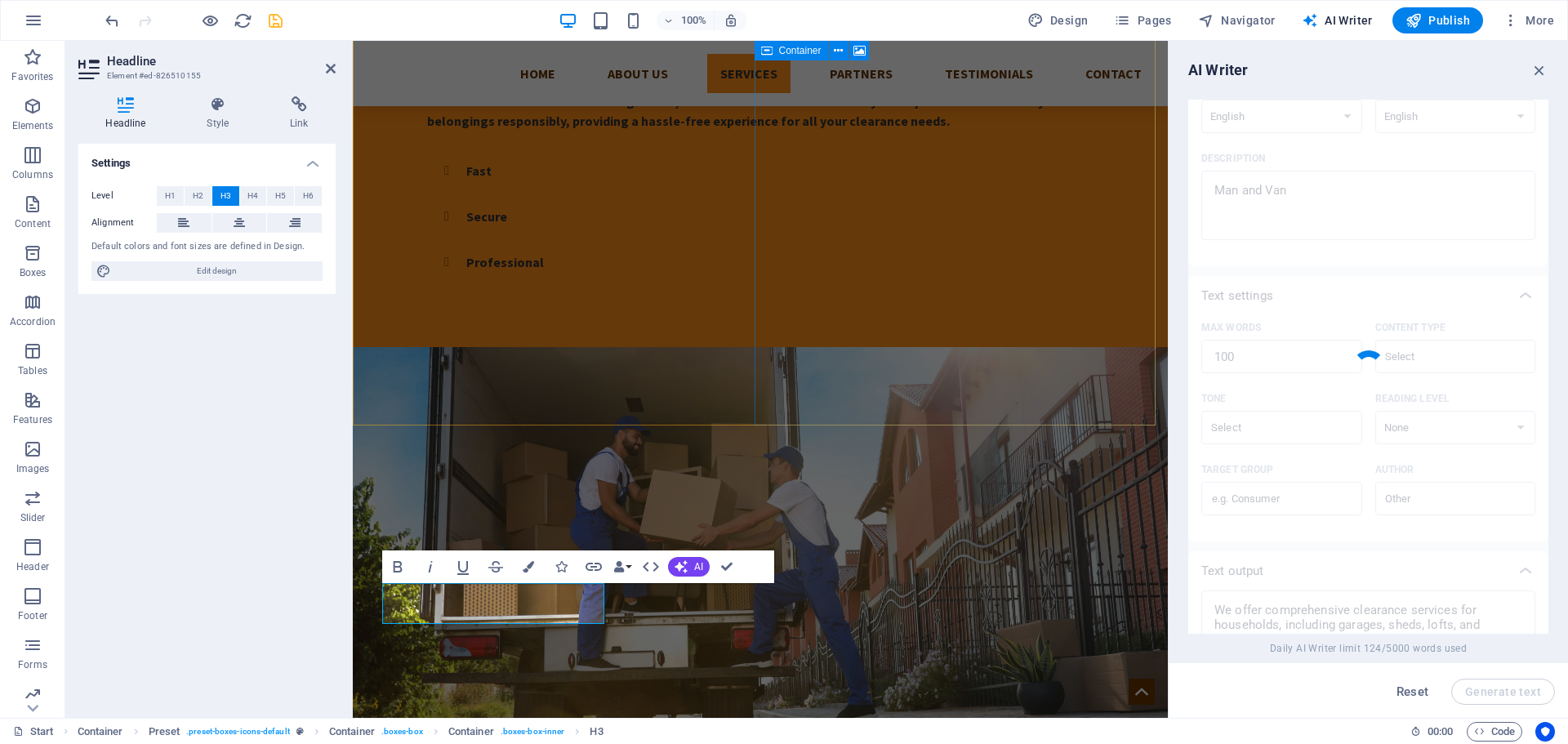 type on "Experience seamless moving with our expert Man and Van service. Tailored to accommodate various needs, we ensure your belongings are transported safely and efficiently. Our professional team is equipped to handle everything from small to large loads, providing the flexibility and reliability you need. Enjoy competitive rates and a commitment to customer satisfaction, making your move stress-free. Whether relocating your home or office, our dedicated services cater to all your logistical requirements. Trust us to deliver your possessions with care and precision every time. Choose us for a hassle-free moving experience!" 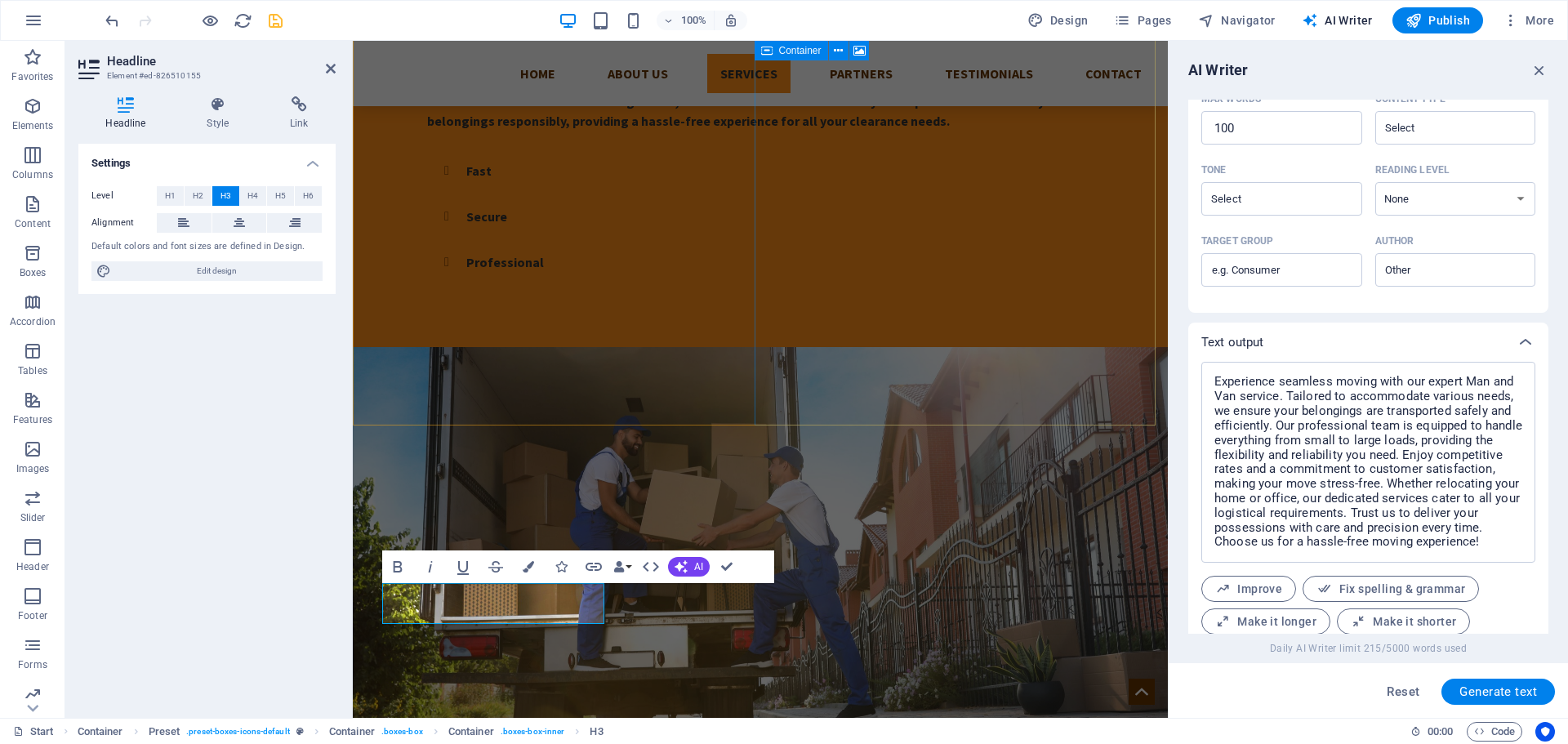 scroll, scrollTop: 445, scrollLeft: 0, axis: vertical 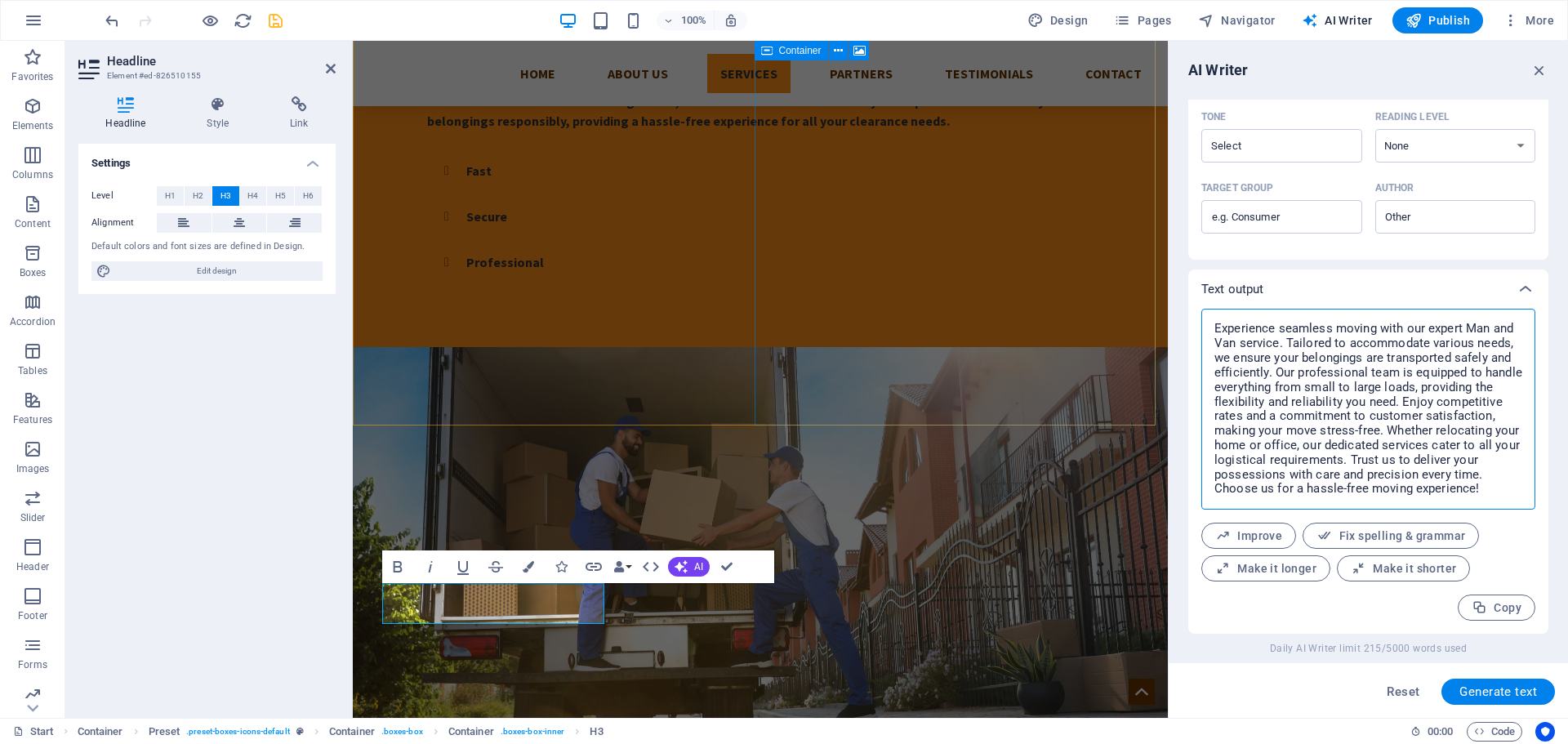drag, startPoint x: 1514, startPoint y: 491, endPoint x: 1483, endPoint y: 486, distance: 31.400637 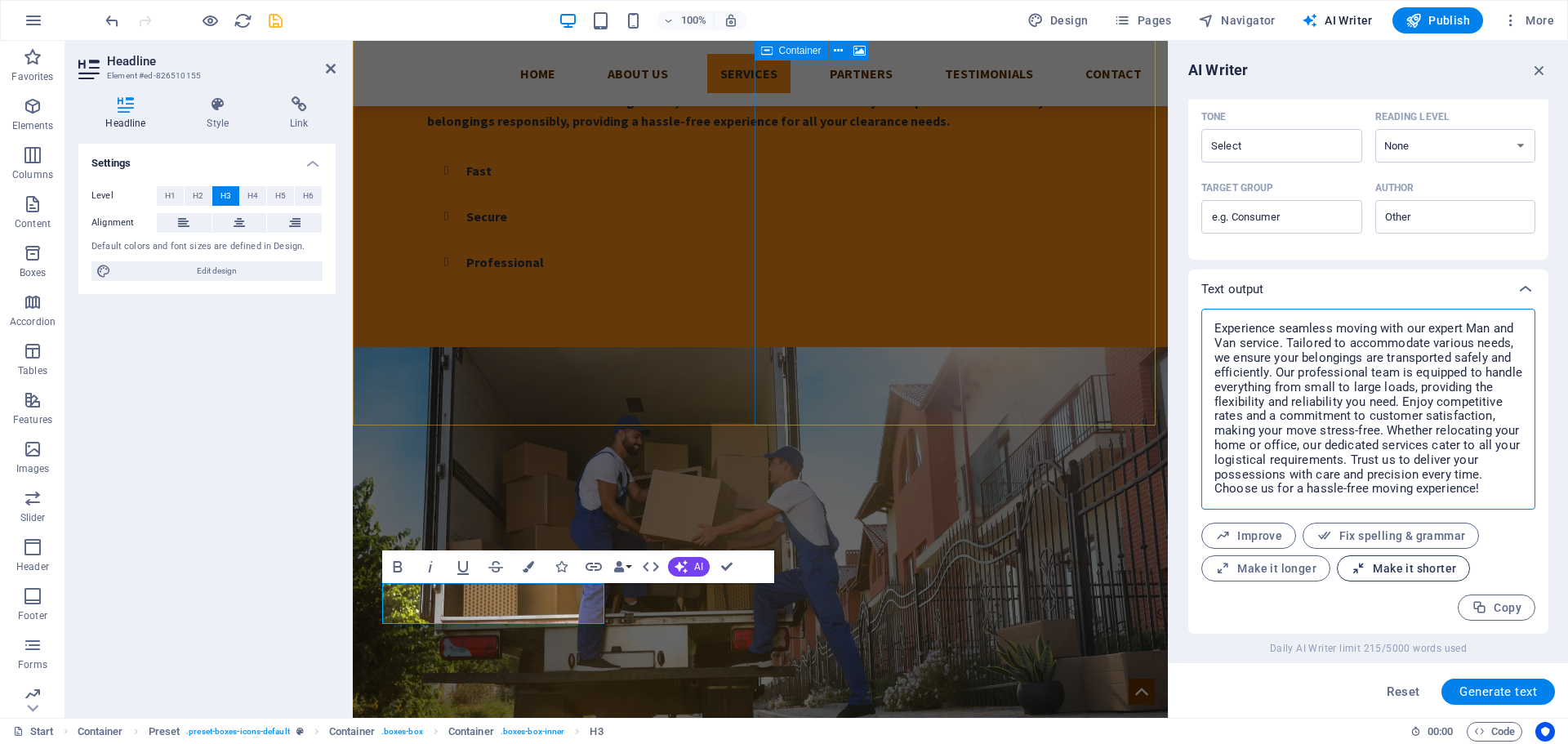 type on "x" 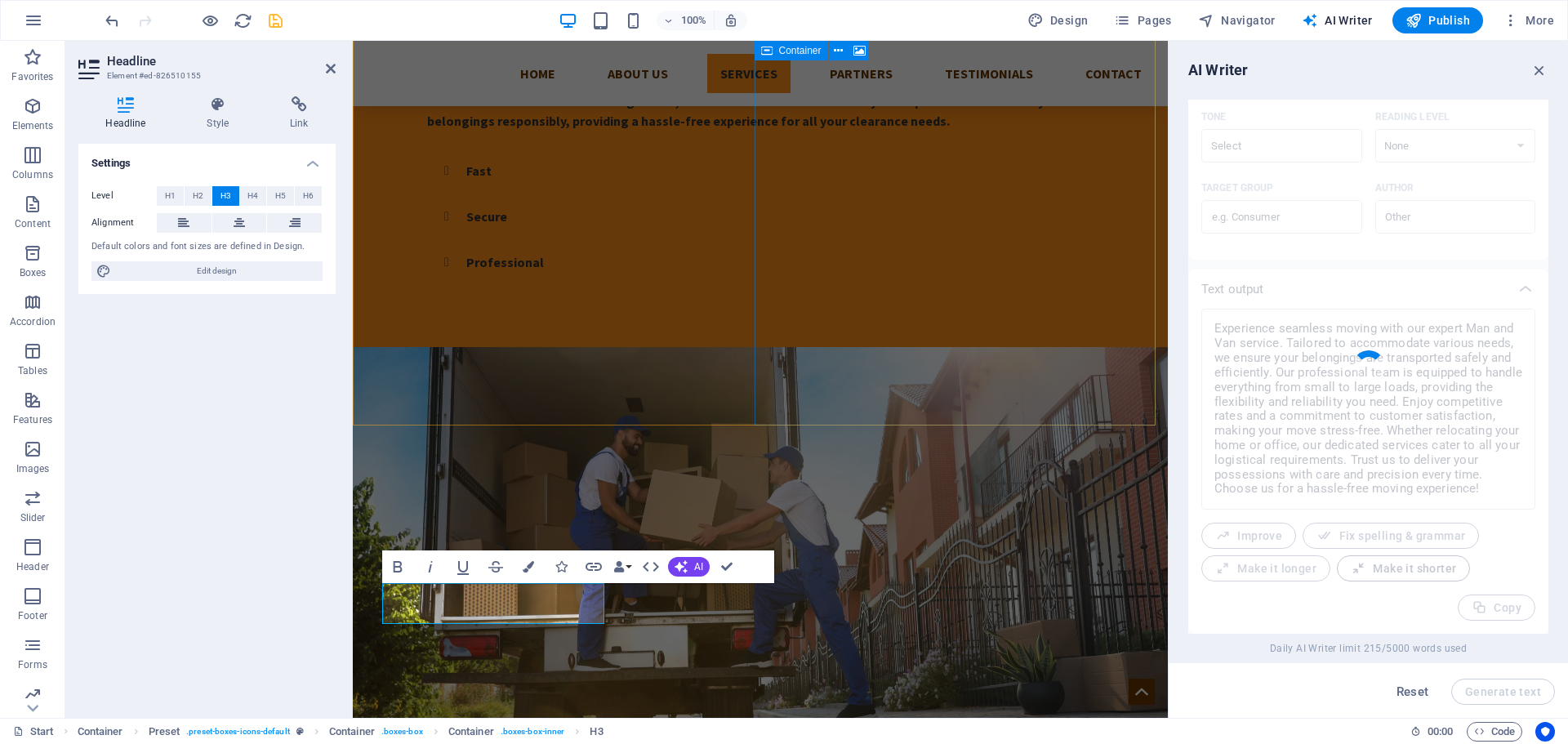type on "x" 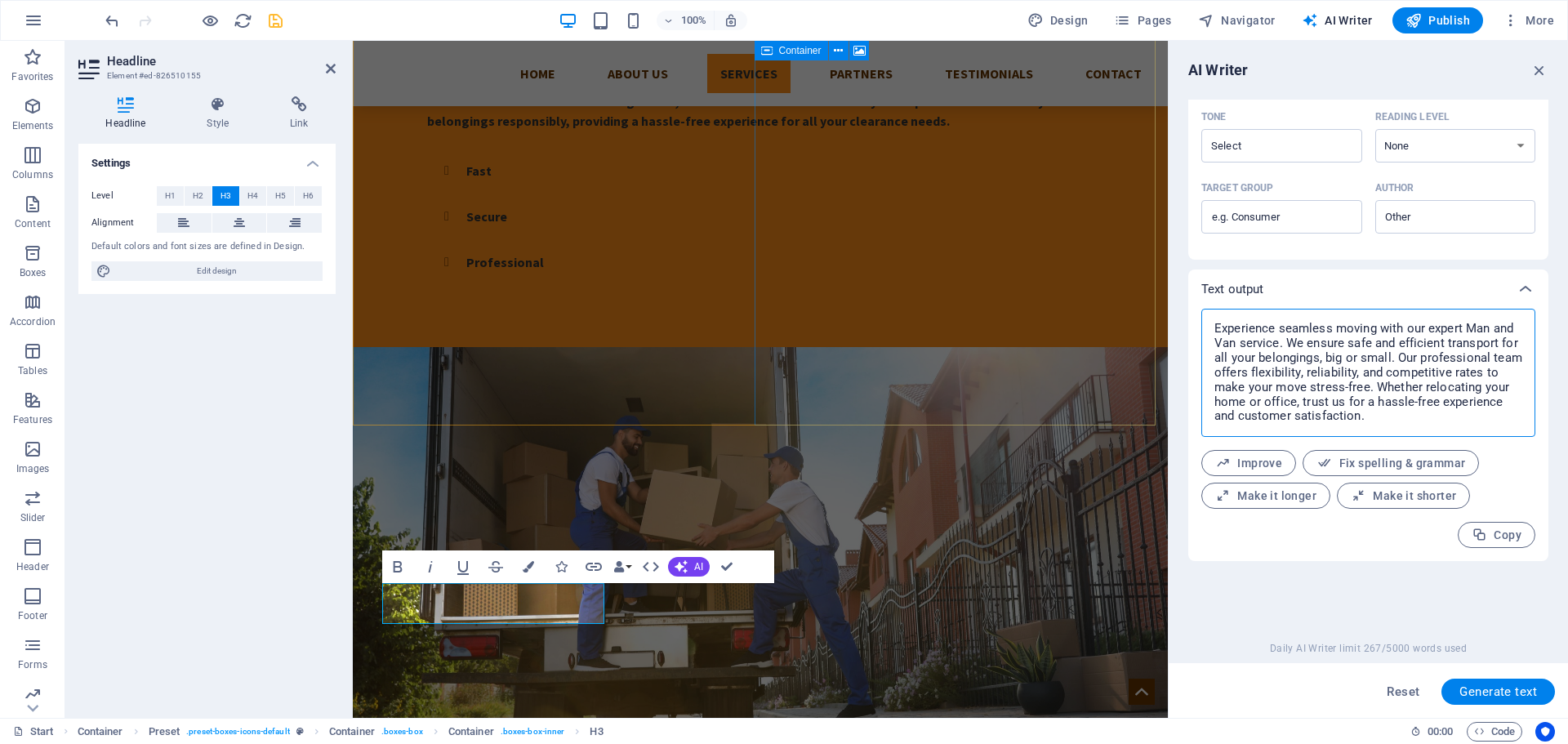 drag, startPoint x: 1429, startPoint y: 418, endPoint x: 1199, endPoint y: 327, distance: 247.3479 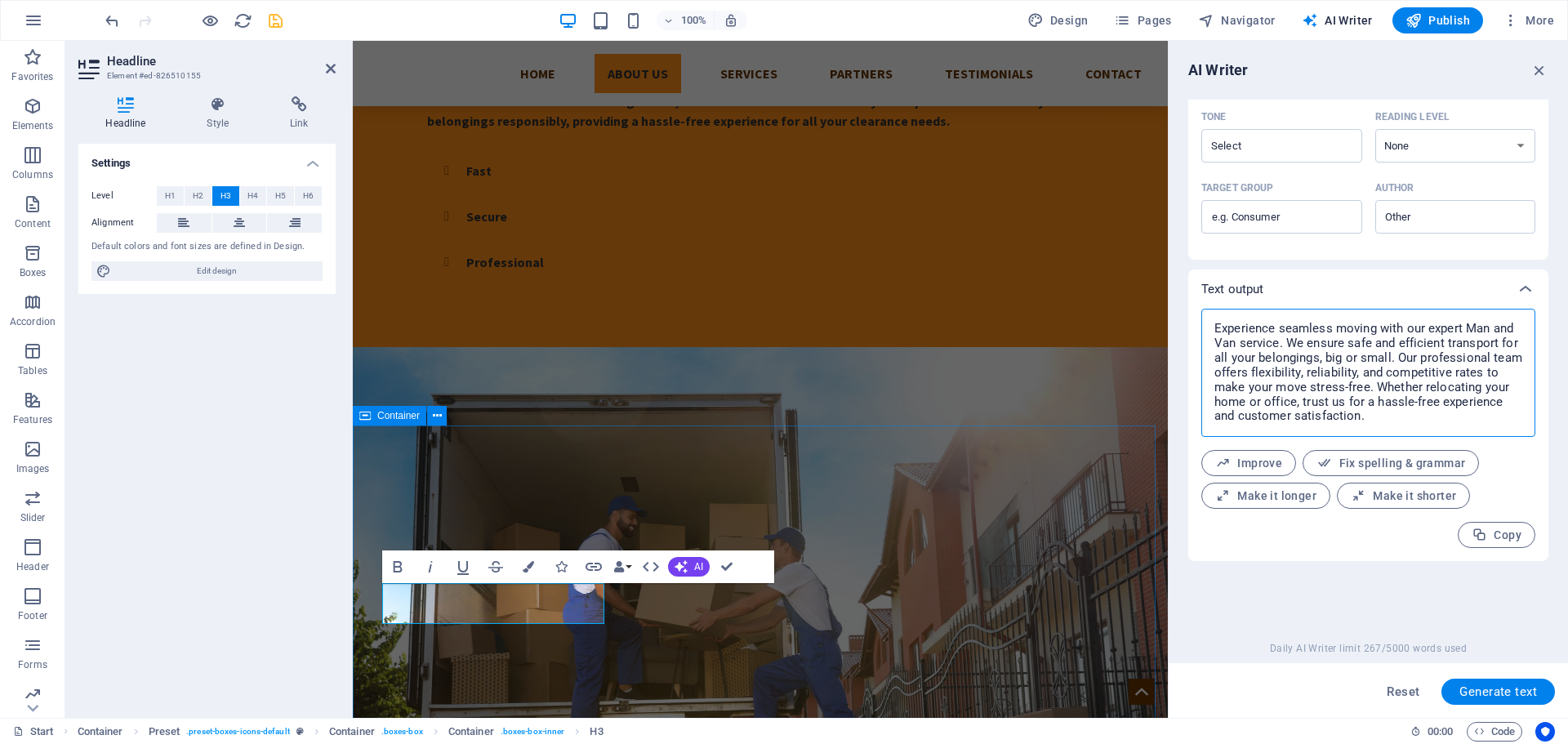 scroll, scrollTop: 408, scrollLeft: 0, axis: vertical 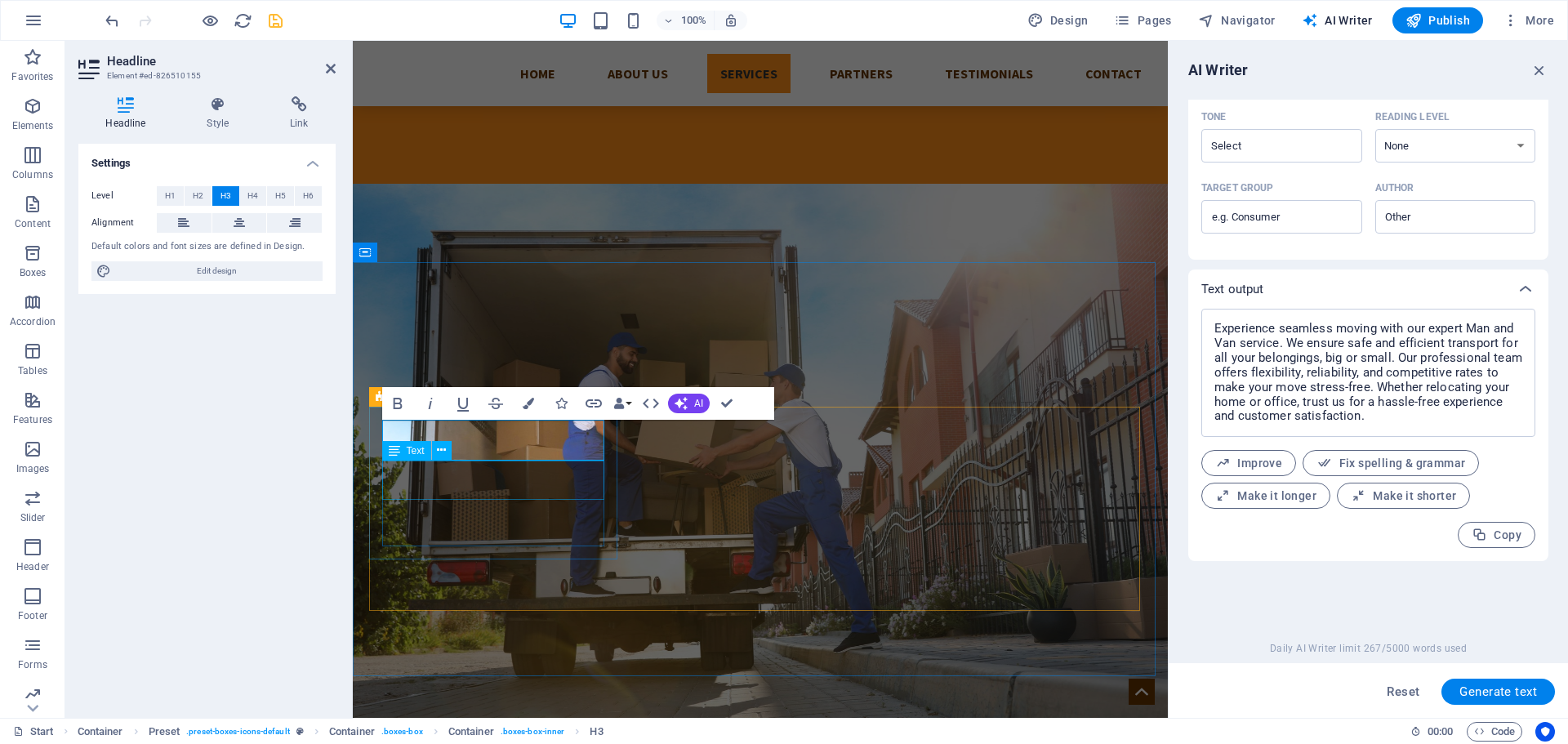 click on "Lorem ipsum dolor sit amet, consectetur adipisicing elit. Veritatis, dolorem!" at bounding box center (760, 1072) 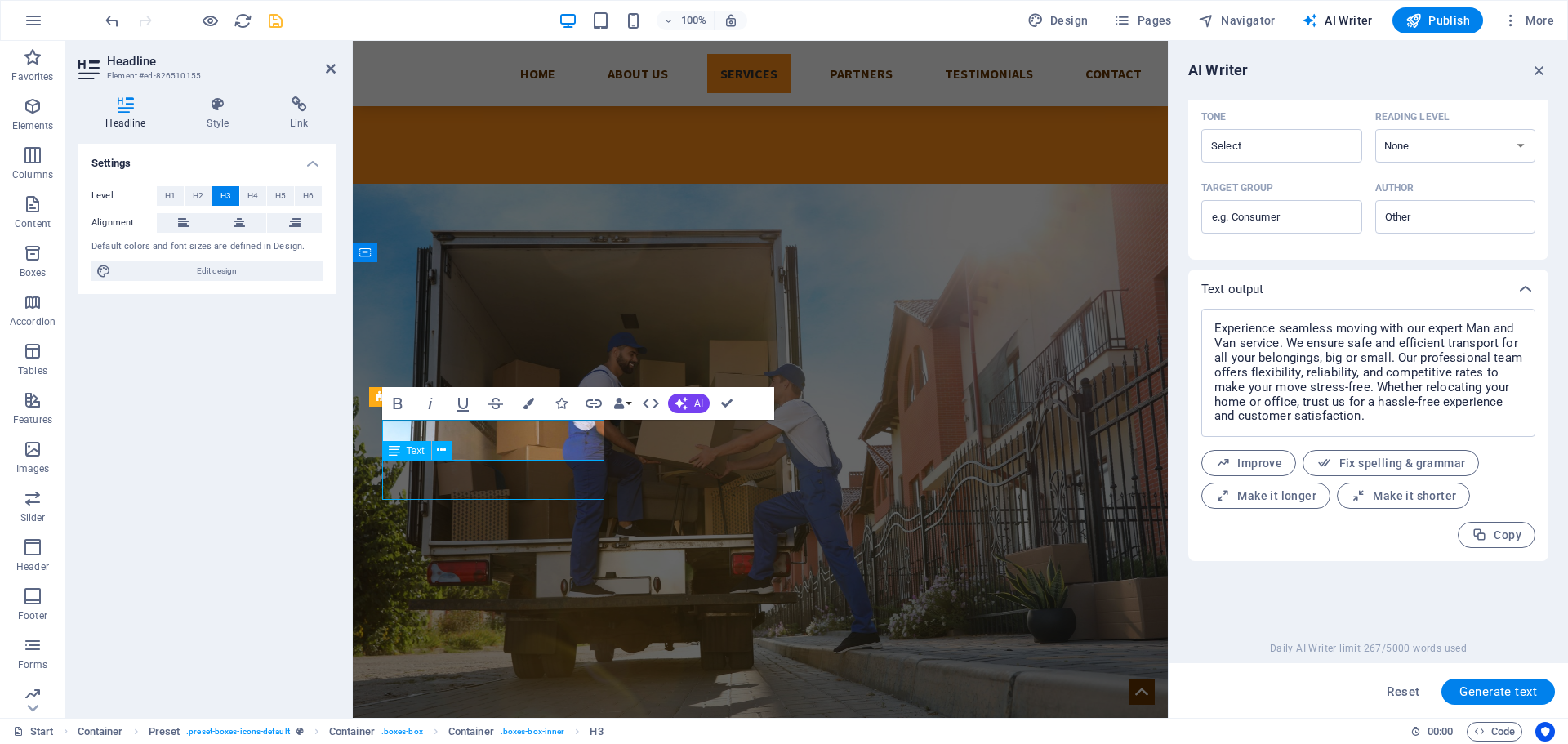 click on "Lorem ipsum dolor sit amet, consectetur adipisicing elit. Veritatis, dolorem!" at bounding box center (760, 1072) 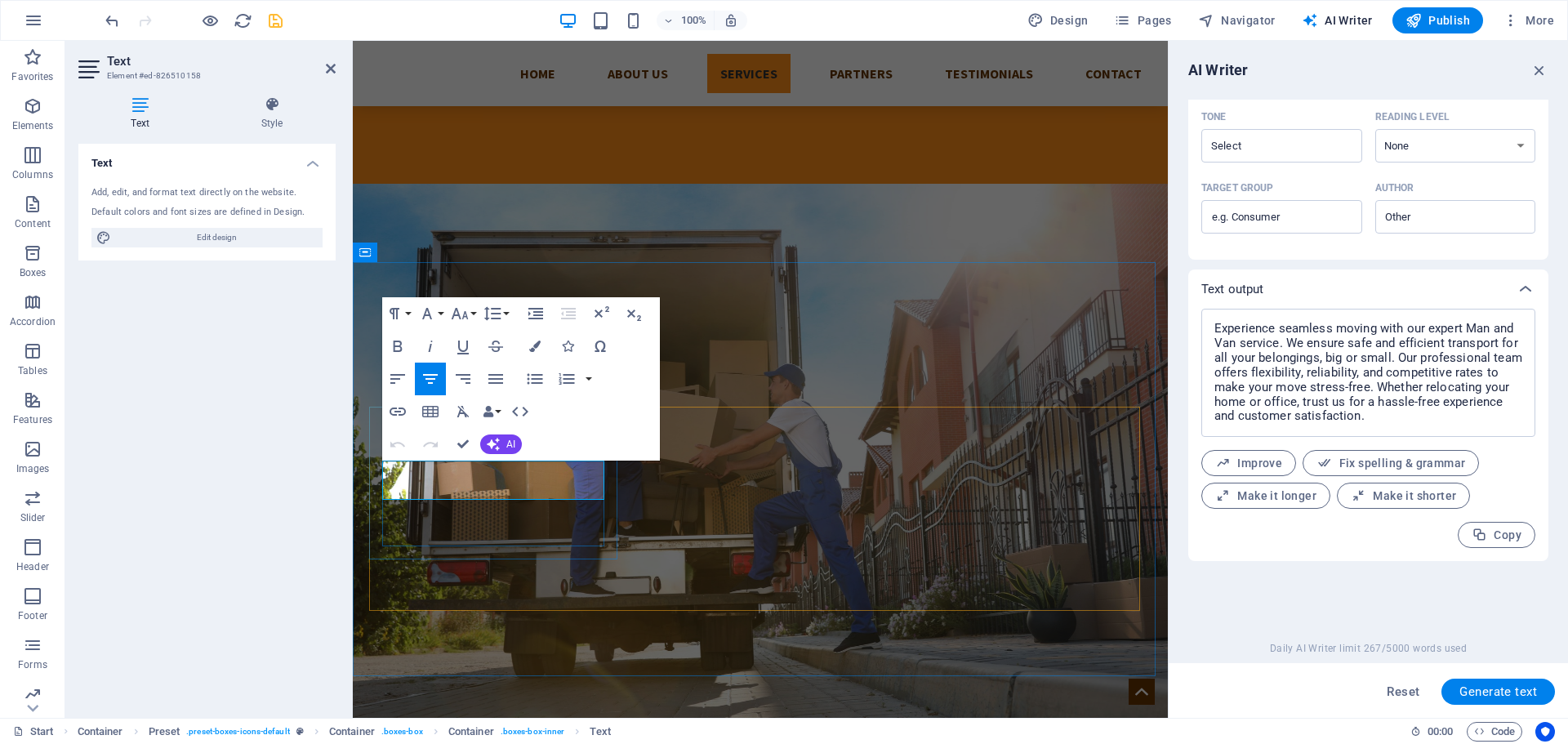 drag, startPoint x: 588, startPoint y: 493, endPoint x: 386, endPoint y: 467, distance: 203.66639 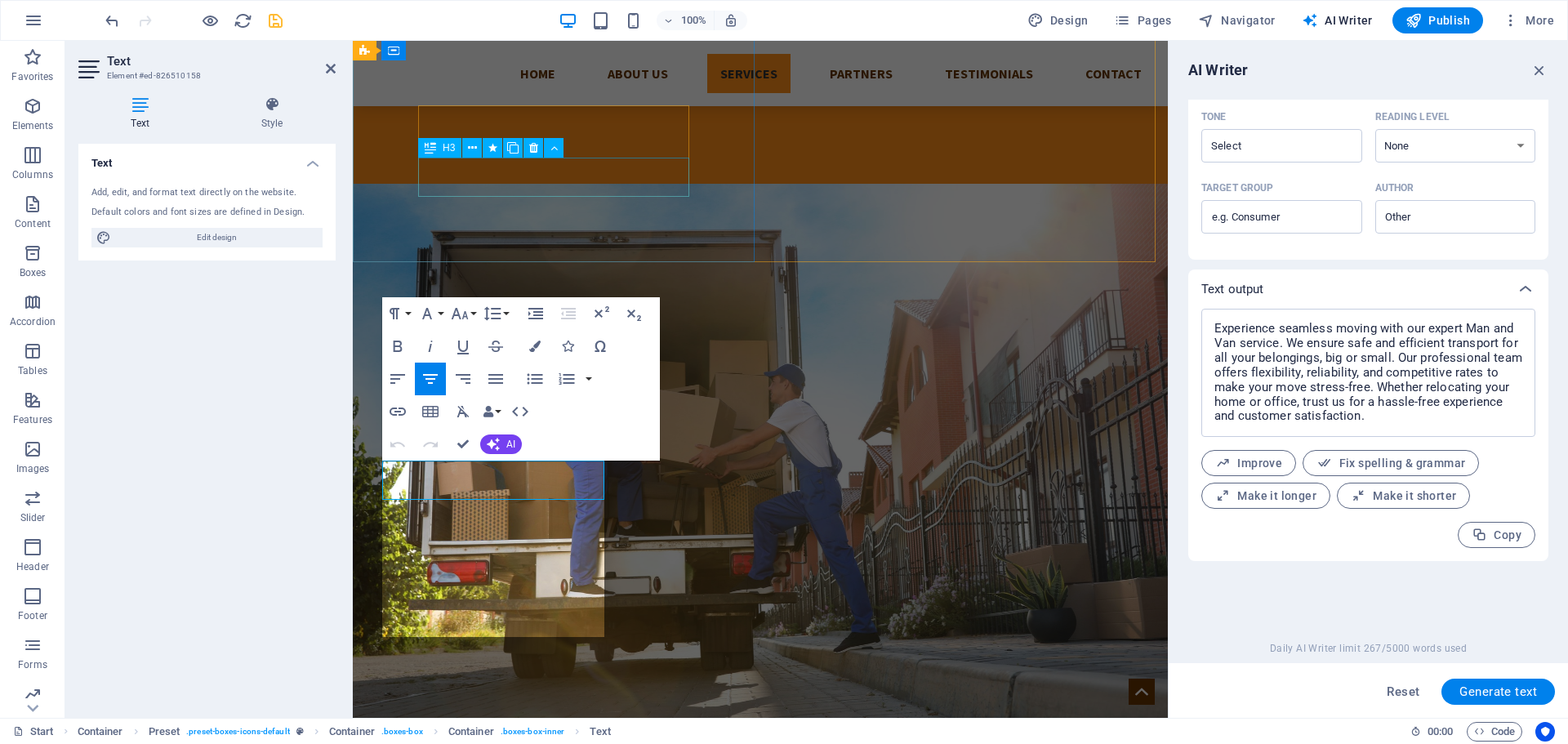 scroll, scrollTop: 4867, scrollLeft: 2, axis: both 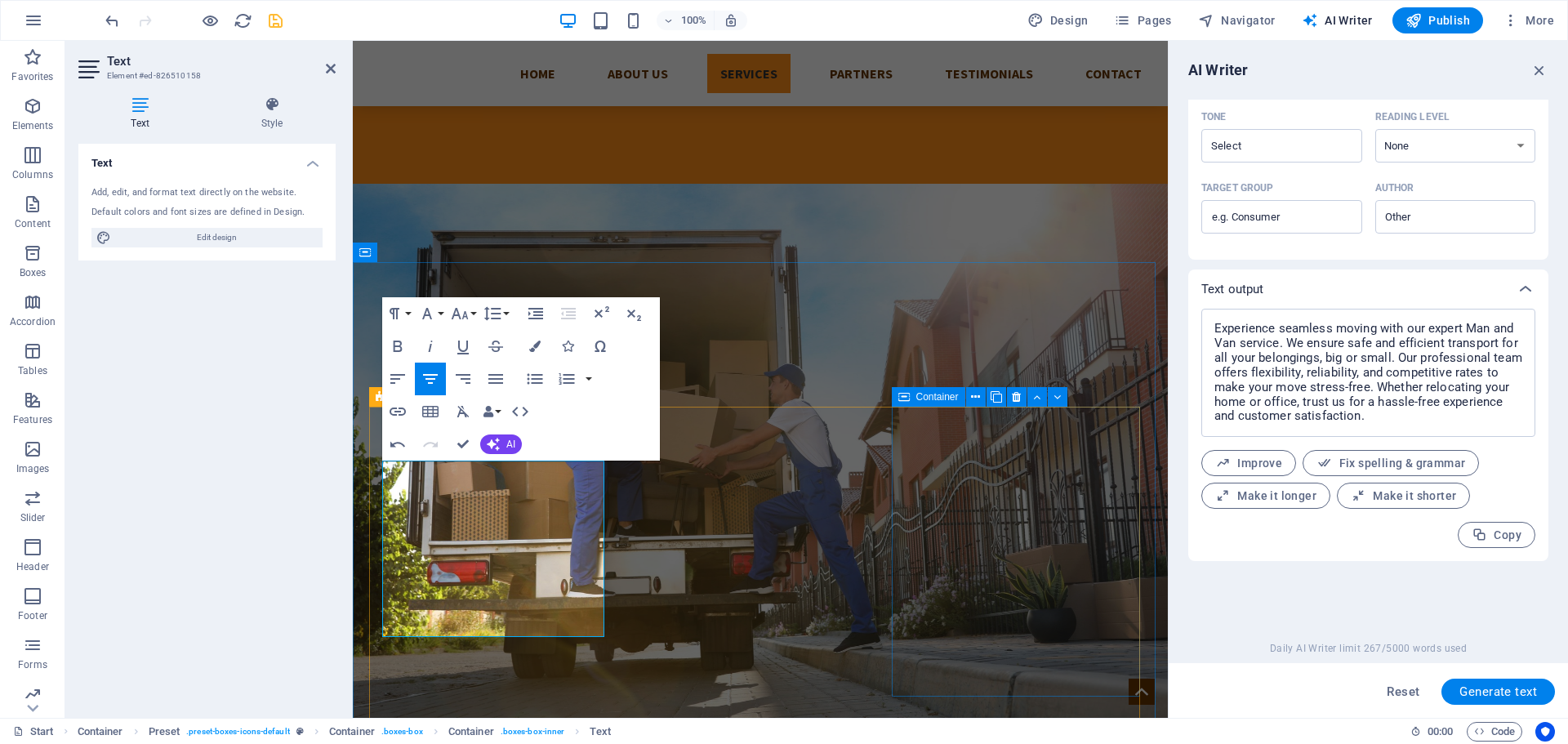 click on "Removals Lorem ipsum dolor sit amet, consectetur adipisicing elit. Veritatis, dolorem! More Details" at bounding box center (760, 1392) 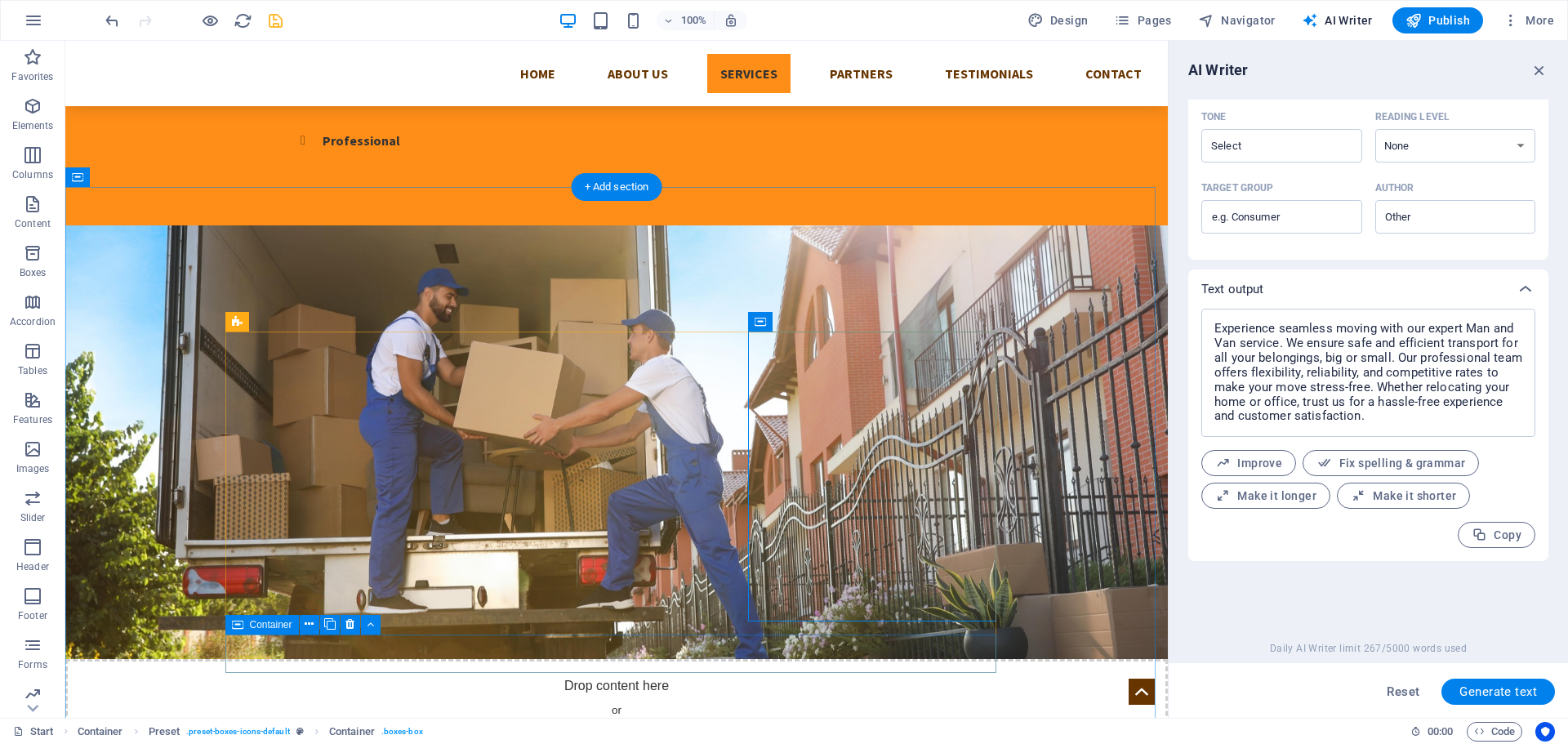 scroll, scrollTop: 408, scrollLeft: 0, axis: vertical 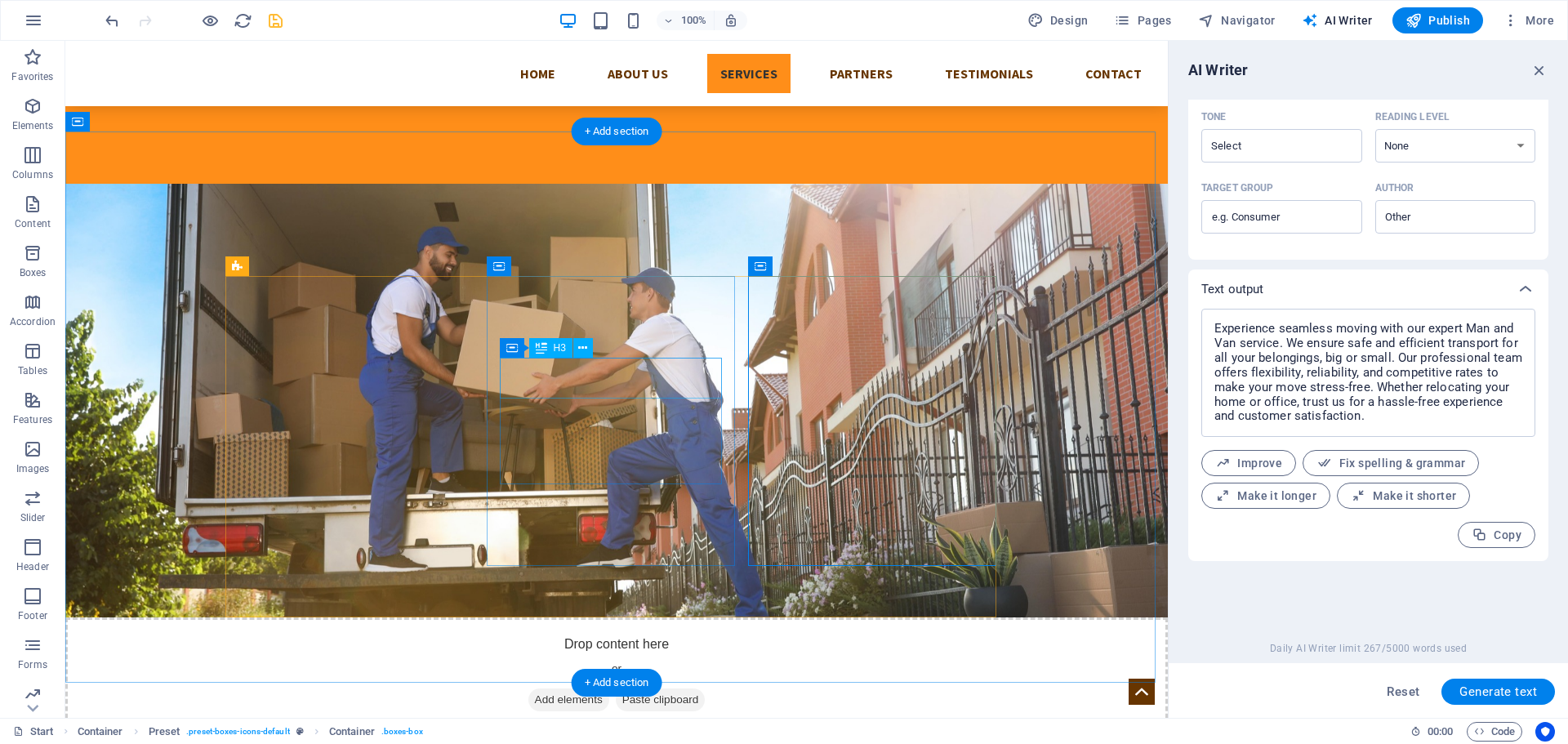 click on "House Clearance" at bounding box center (617, 1090) 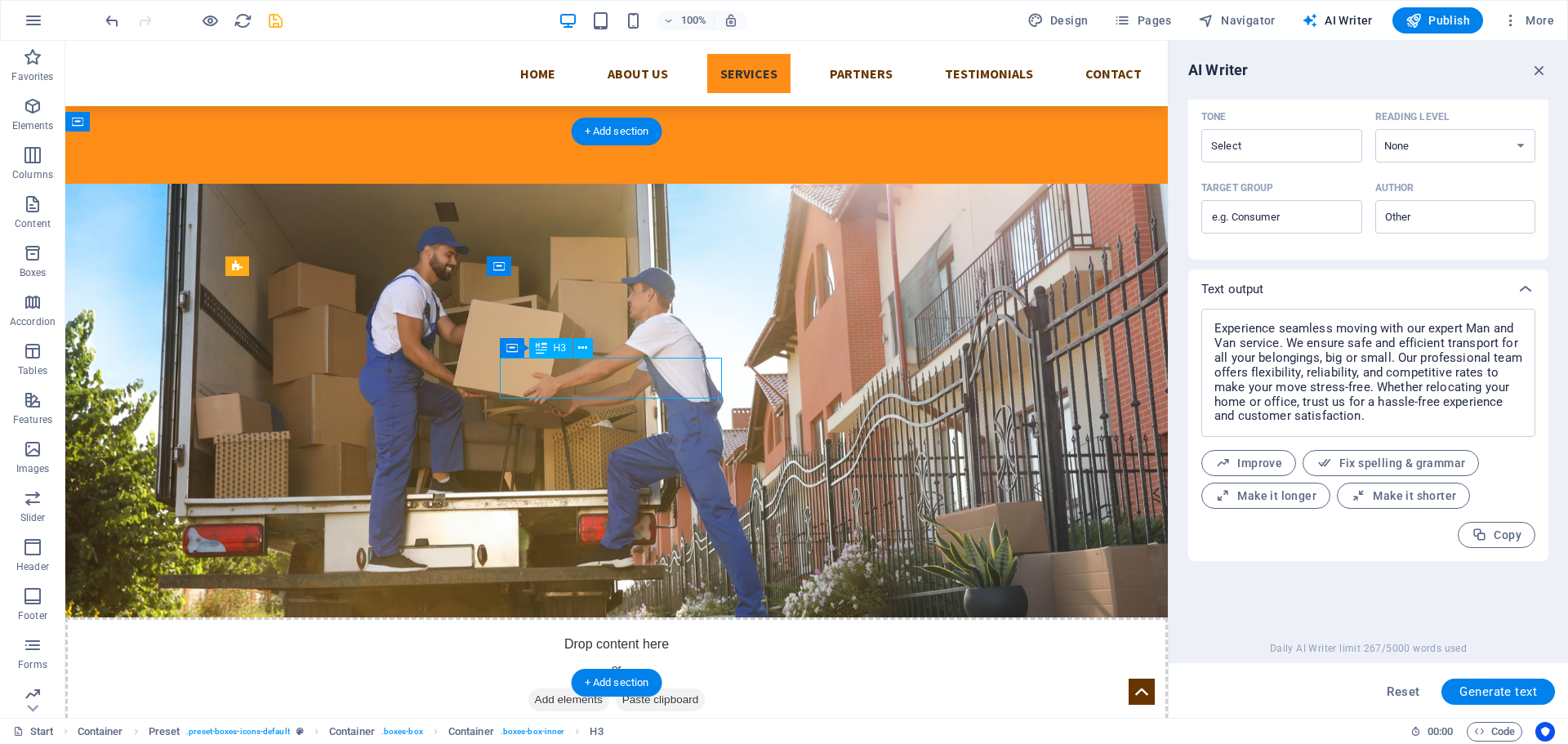 click on "House Clearance" at bounding box center [617, 1090] 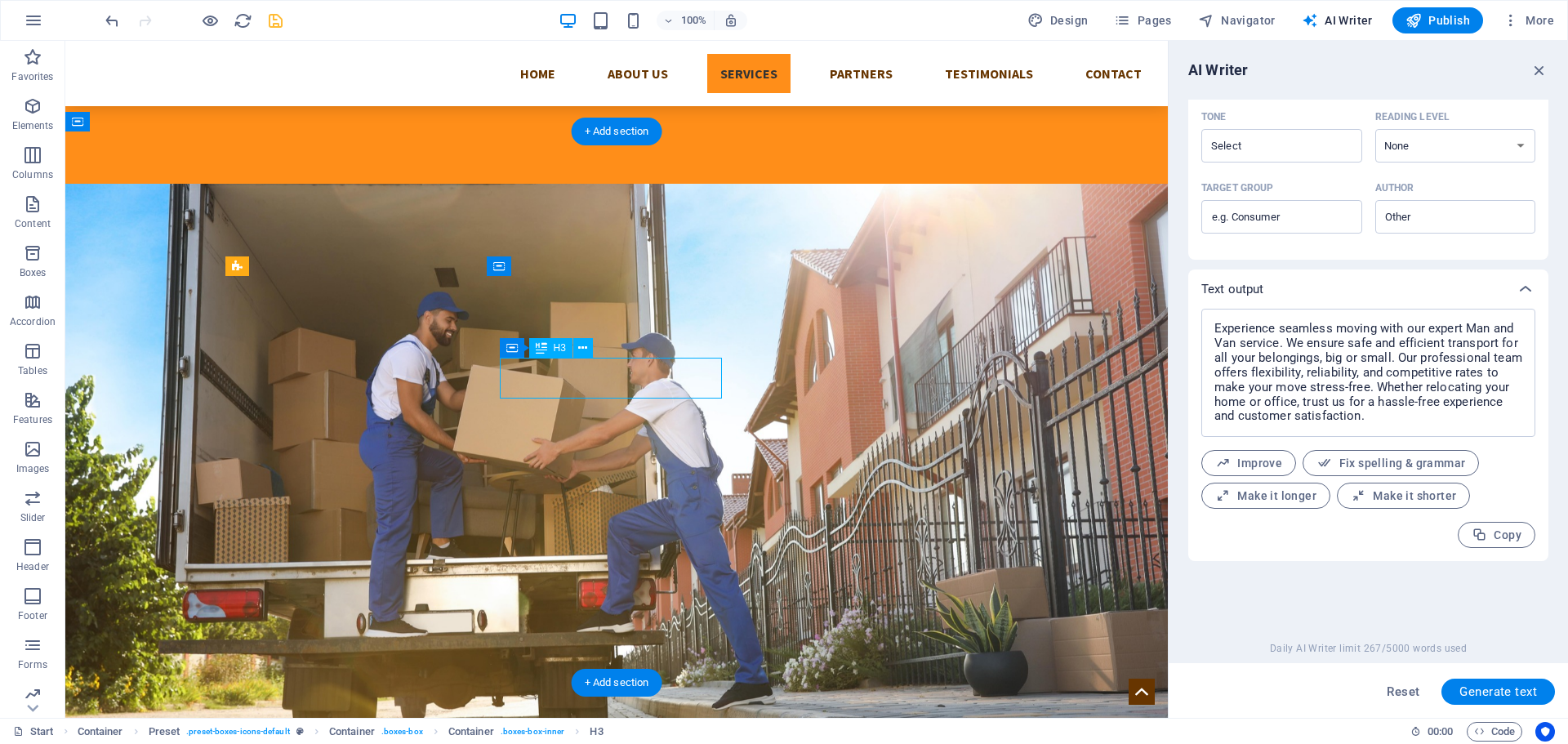 scroll, scrollTop: 487, scrollLeft: 0, axis: vertical 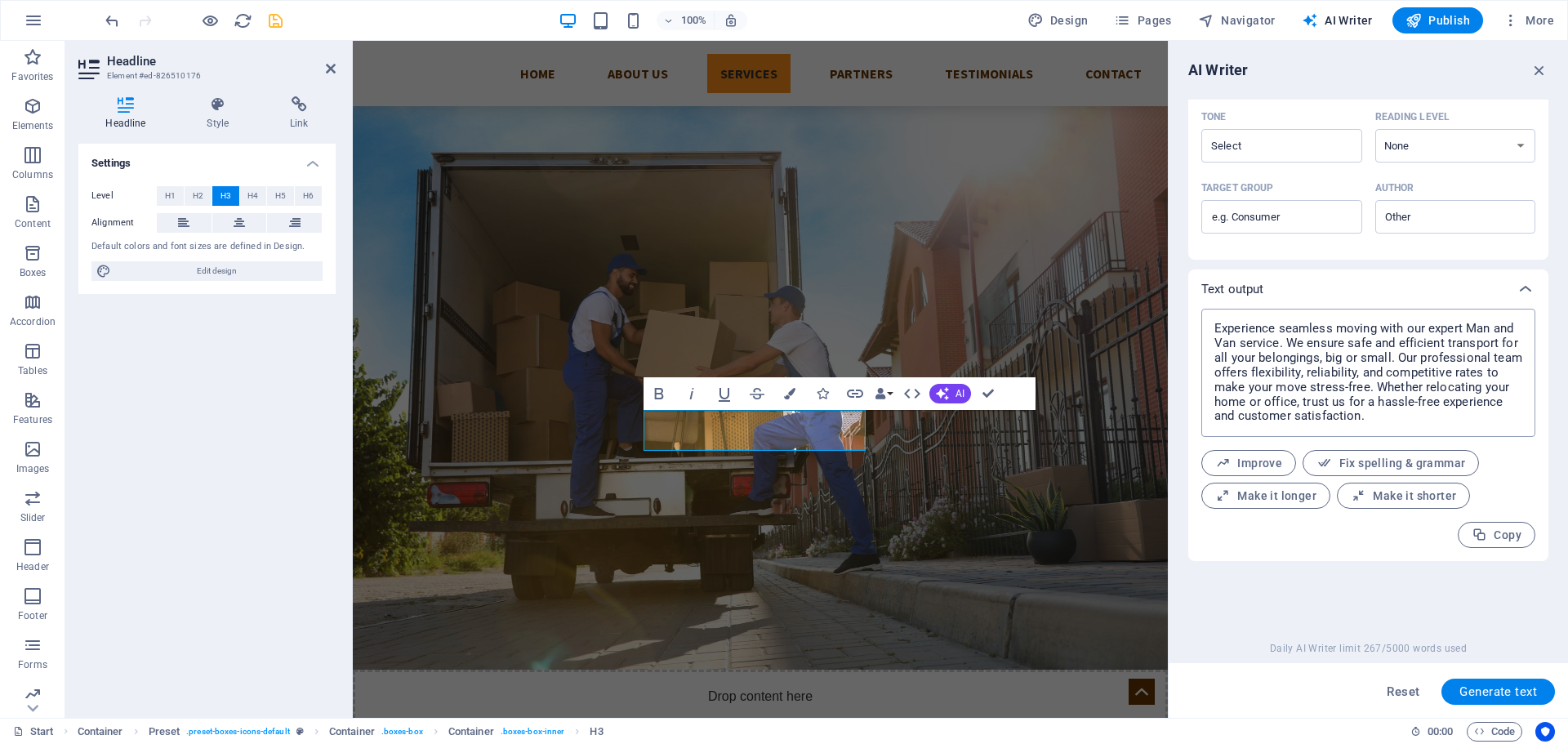 type on "x" 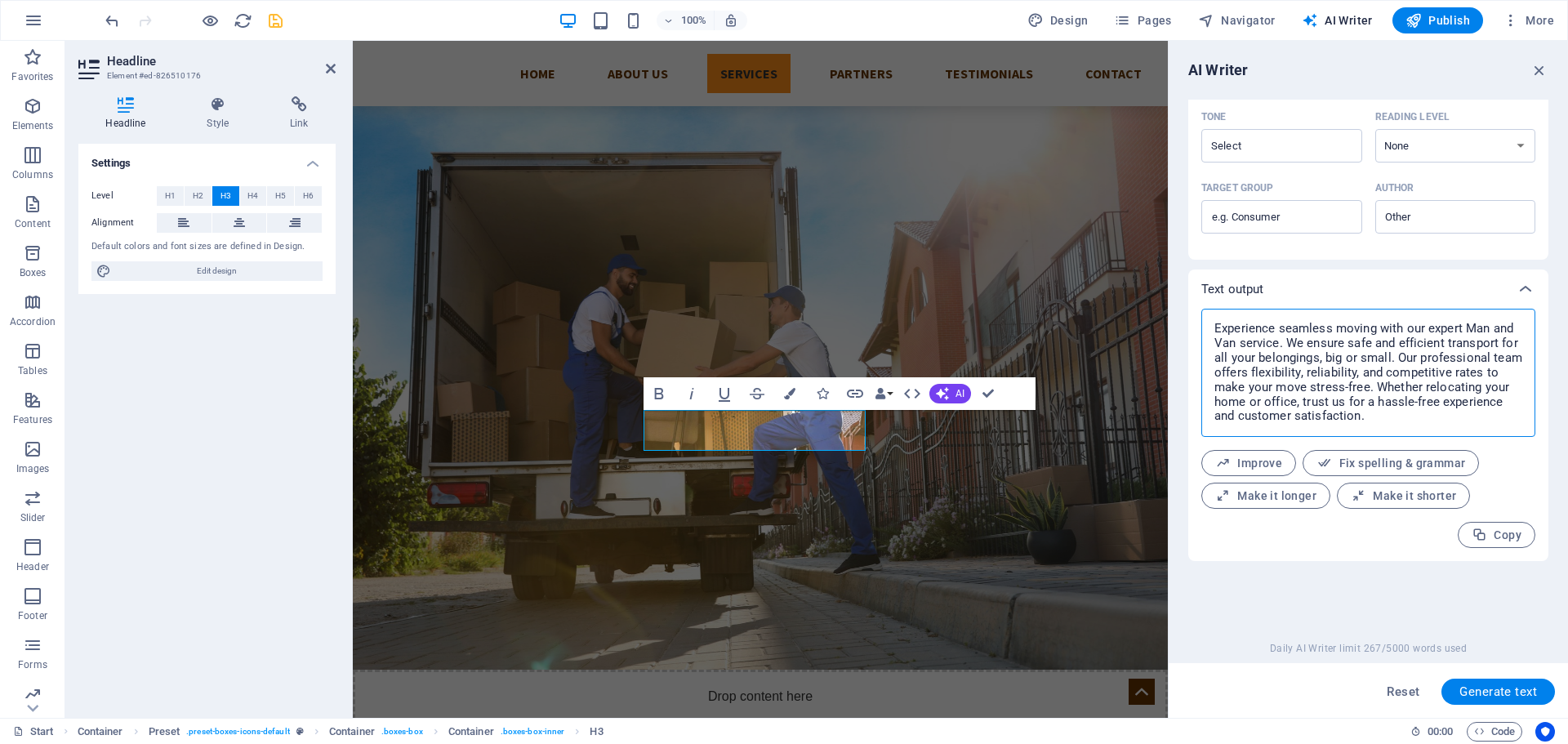 click on "Experience seamless moving with our expert Man and Van service. We ensure safe and efficient transport for all your belongings, big or small. Our professional team offers flexibility, reliability, and competitive rates to make your move stress-free. Whether relocating your home or office, trust us for a hassle-free experience and customer satisfaction." at bounding box center (1368, 372) 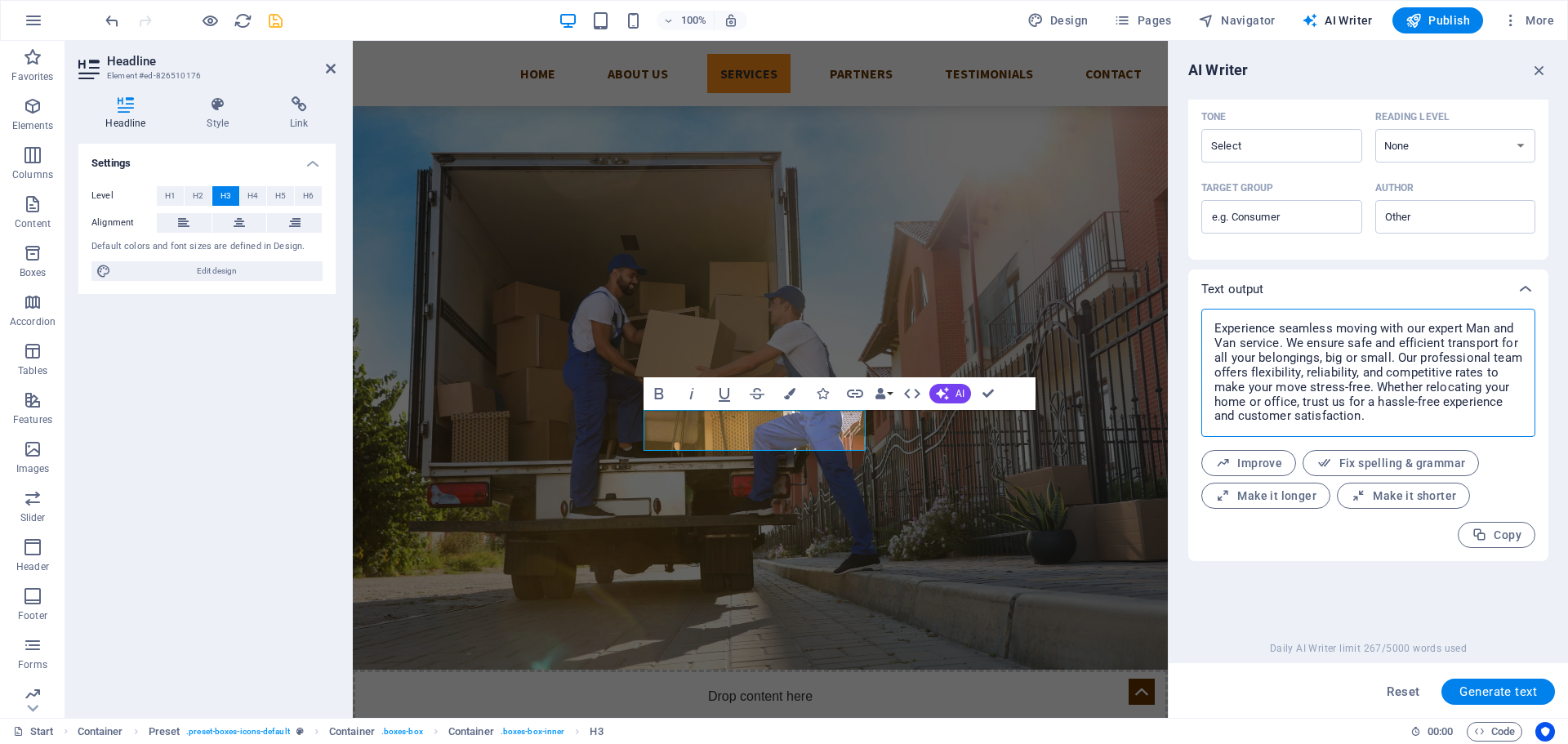 drag, startPoint x: 1446, startPoint y: 418, endPoint x: 1179, endPoint y: 323, distance: 283.39725 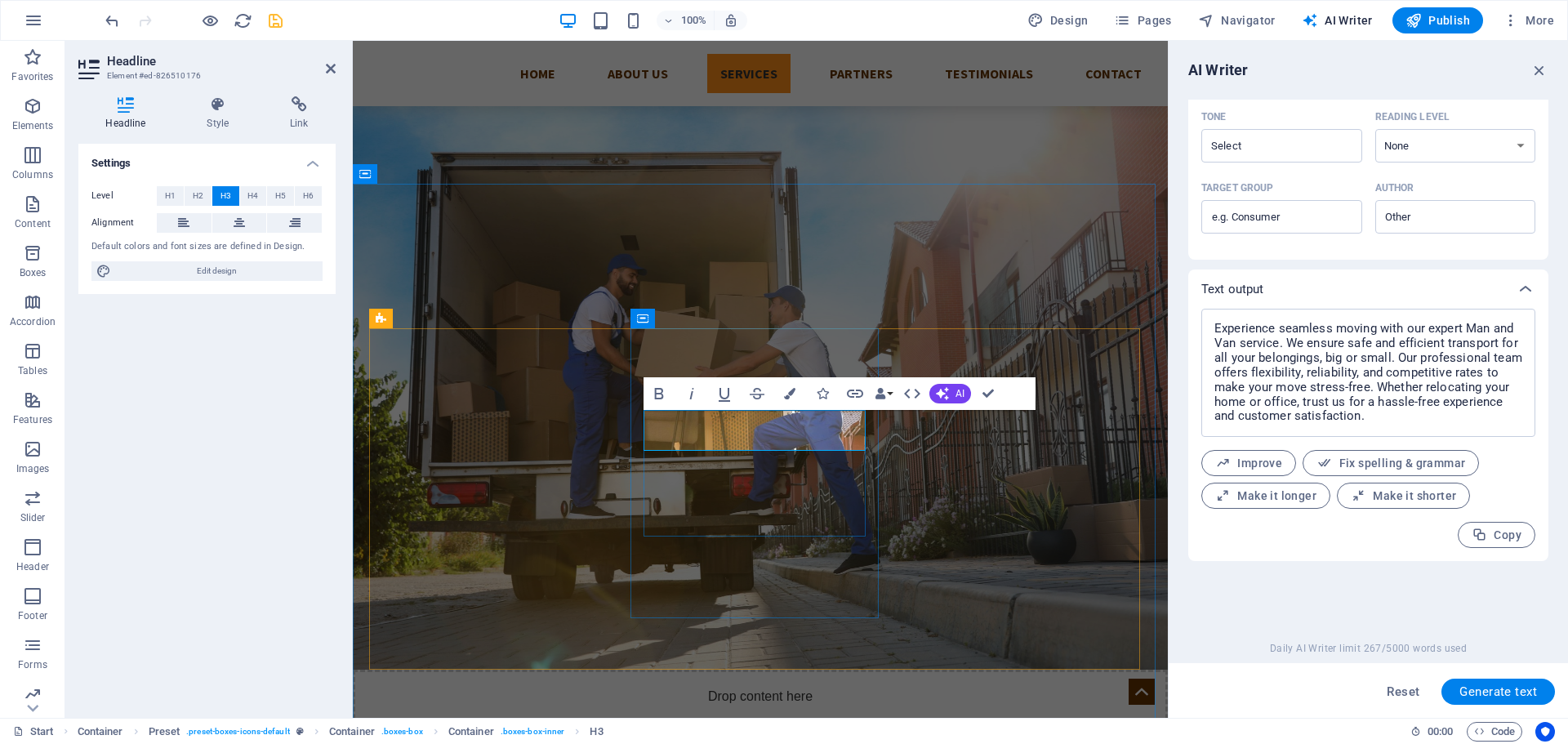click on "House Clearance" at bounding box center (760, 1143) 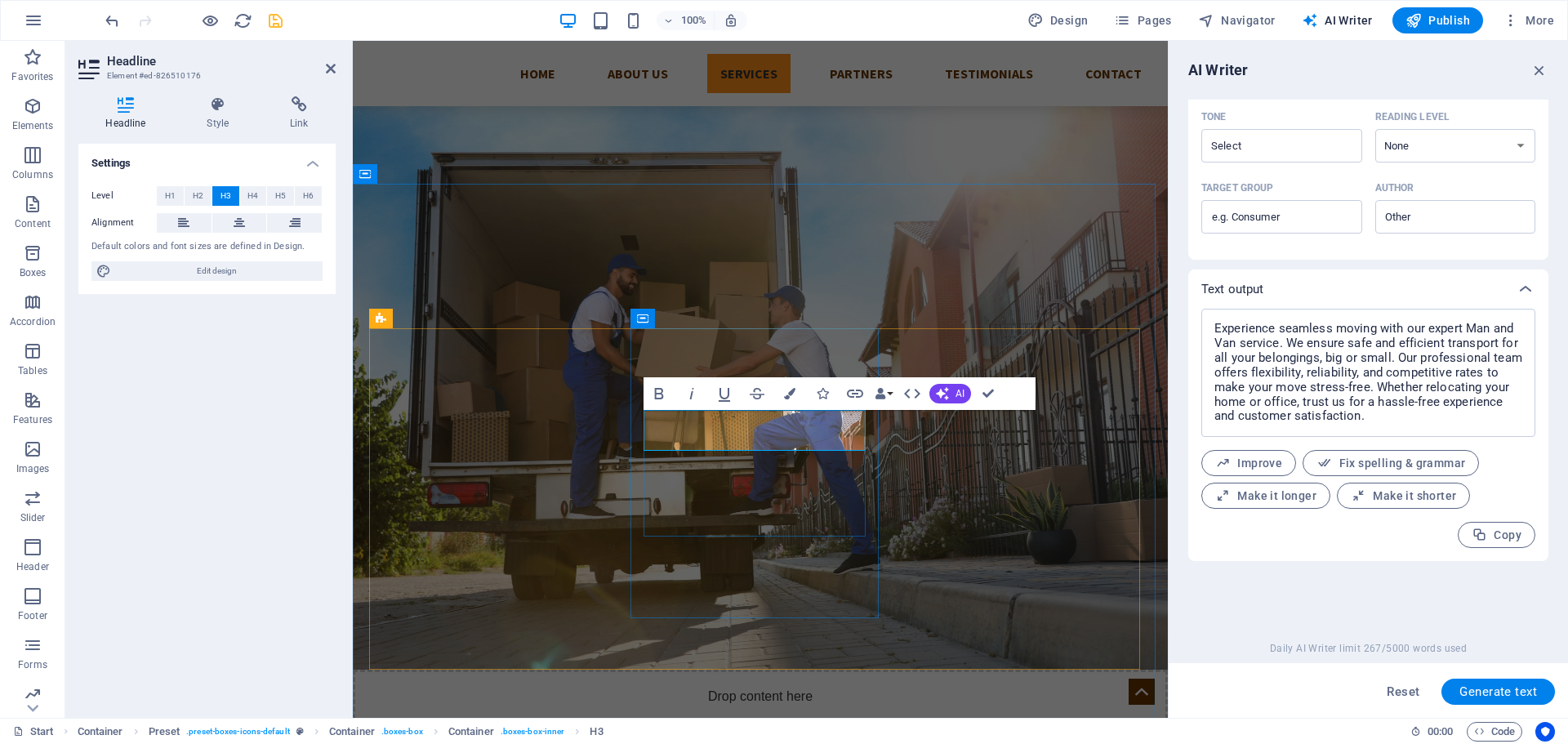 drag, startPoint x: 836, startPoint y: 435, endPoint x: 692, endPoint y: 430, distance: 144.08678 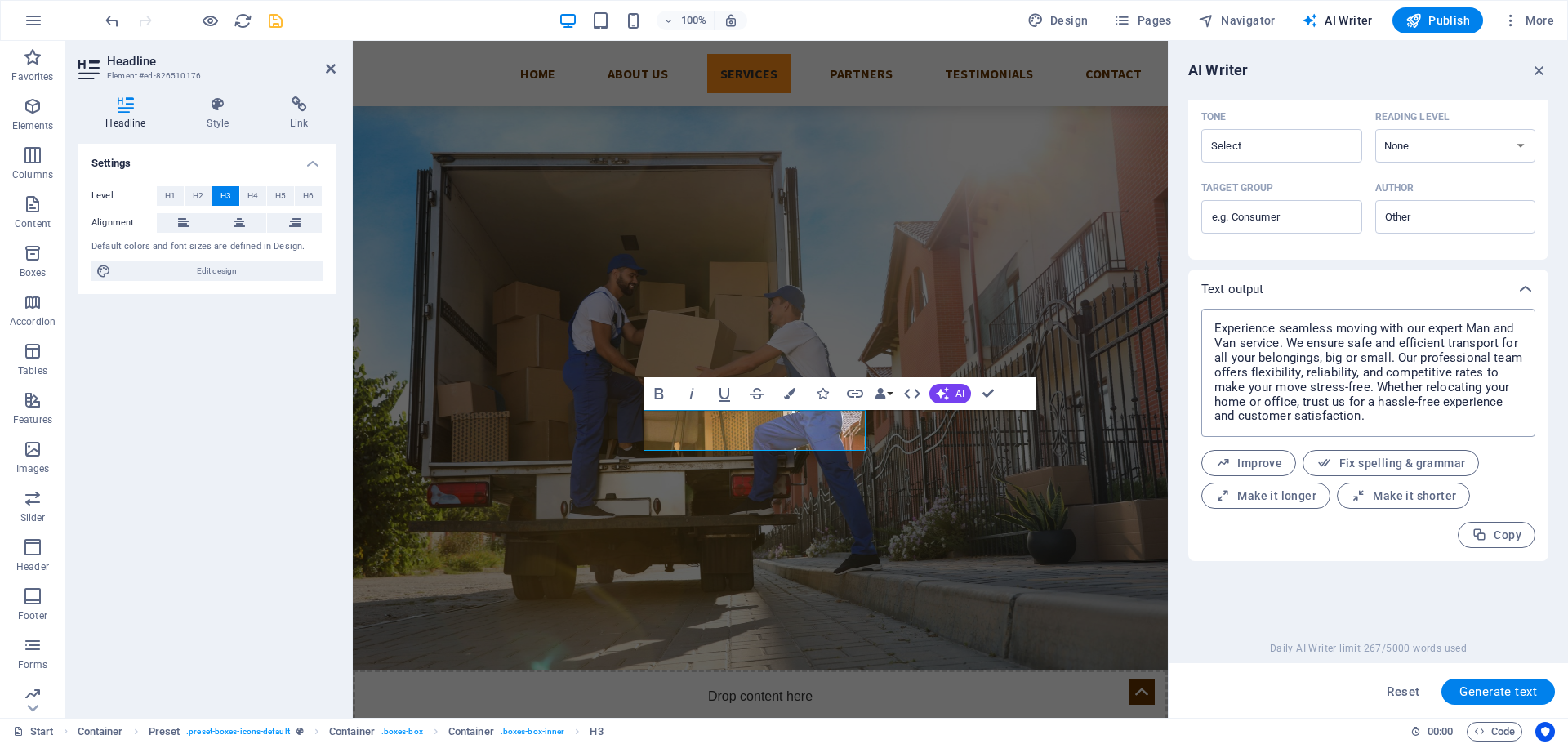 type on "x" 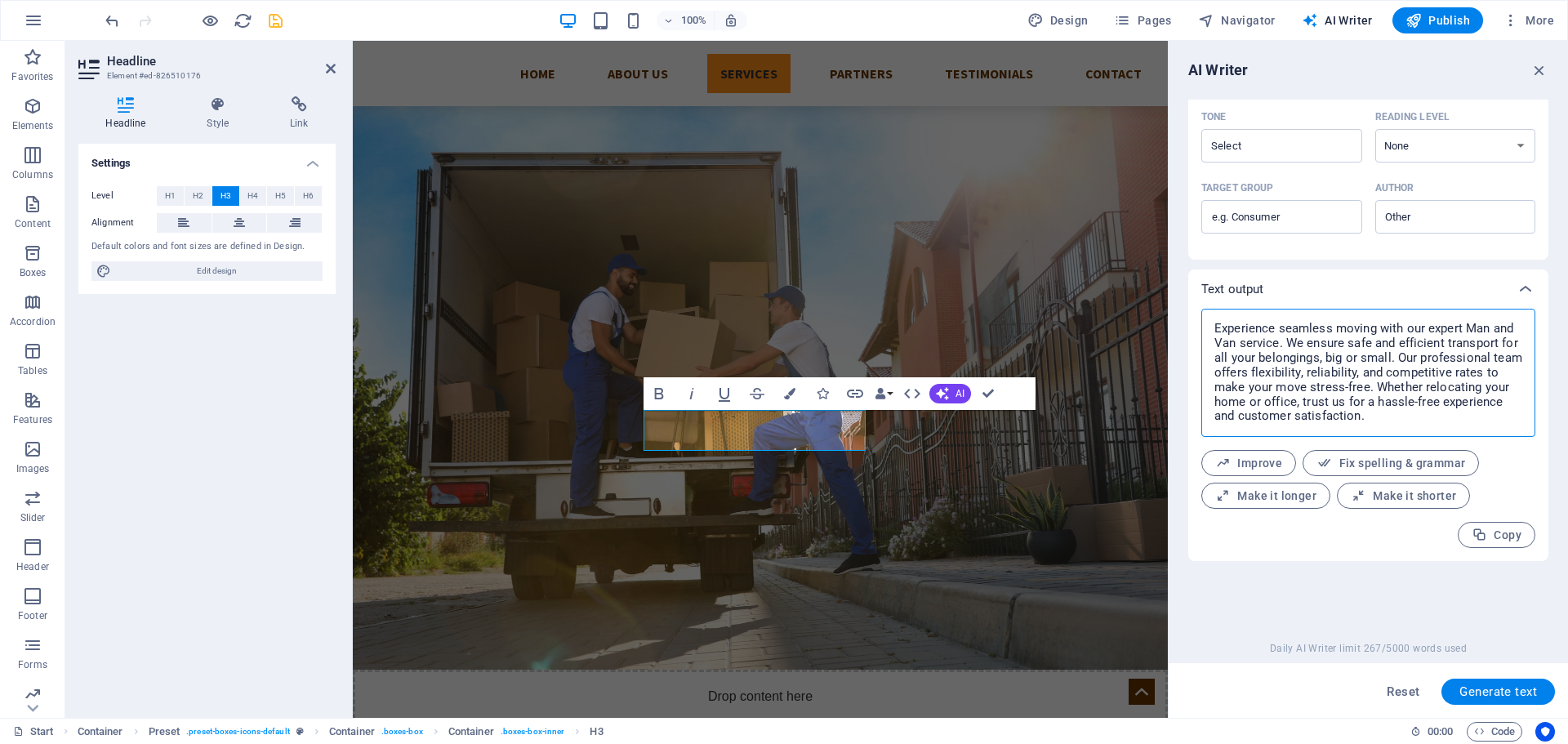 drag, startPoint x: 1442, startPoint y: 418, endPoint x: 1190, endPoint y: 312, distance: 273.38617 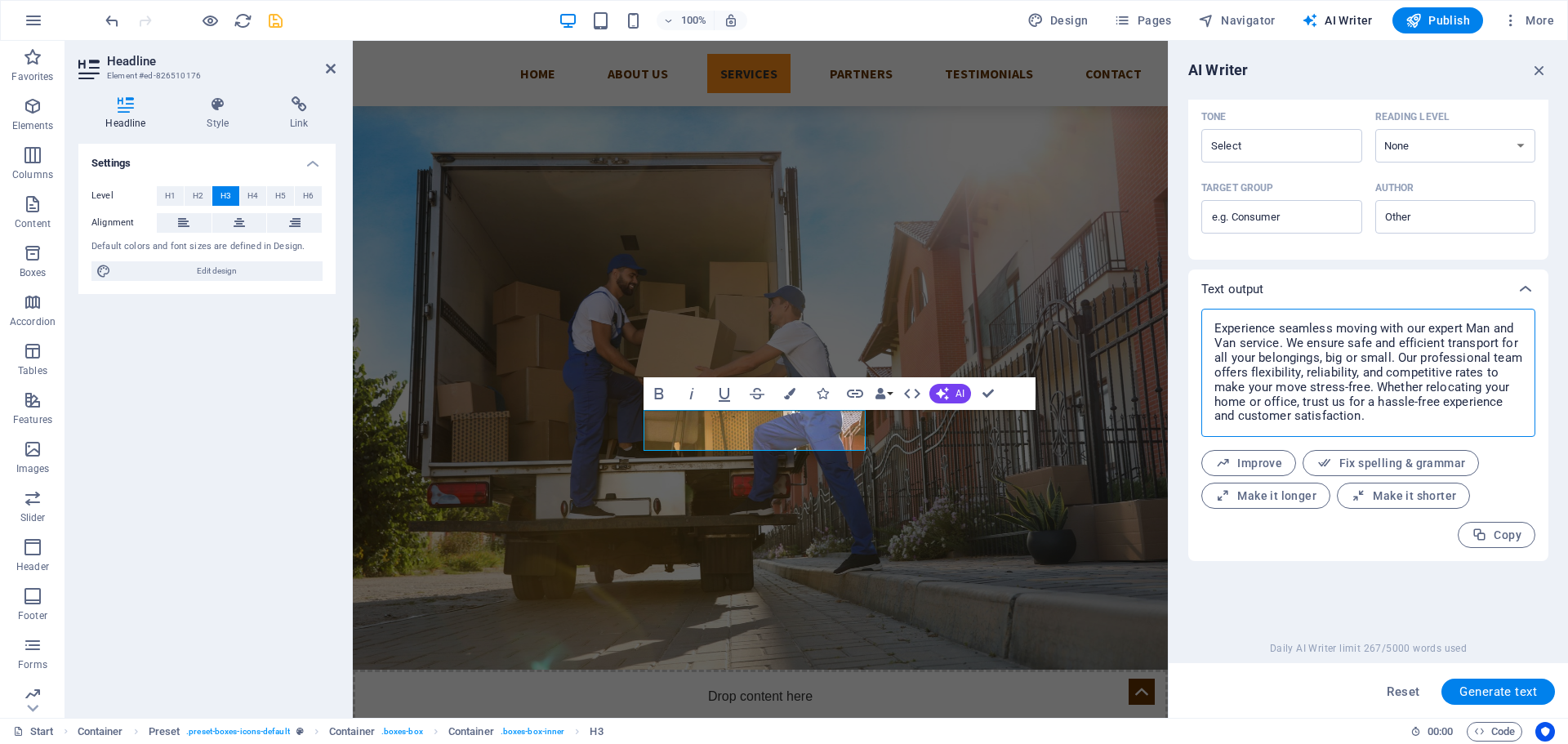 paste 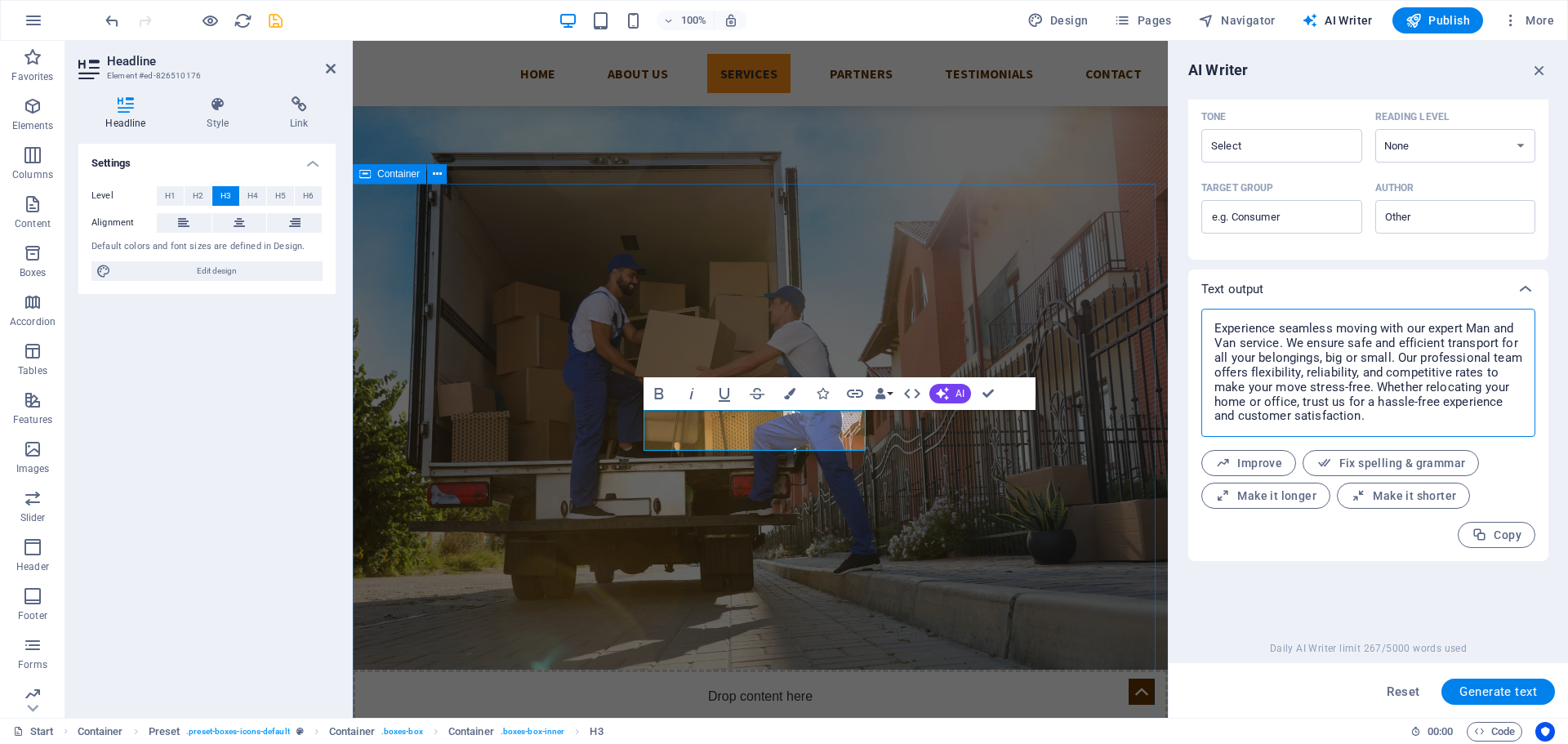 drag, startPoint x: 1797, startPoint y: 453, endPoint x: 1154, endPoint y: 301, distance: 660.72158 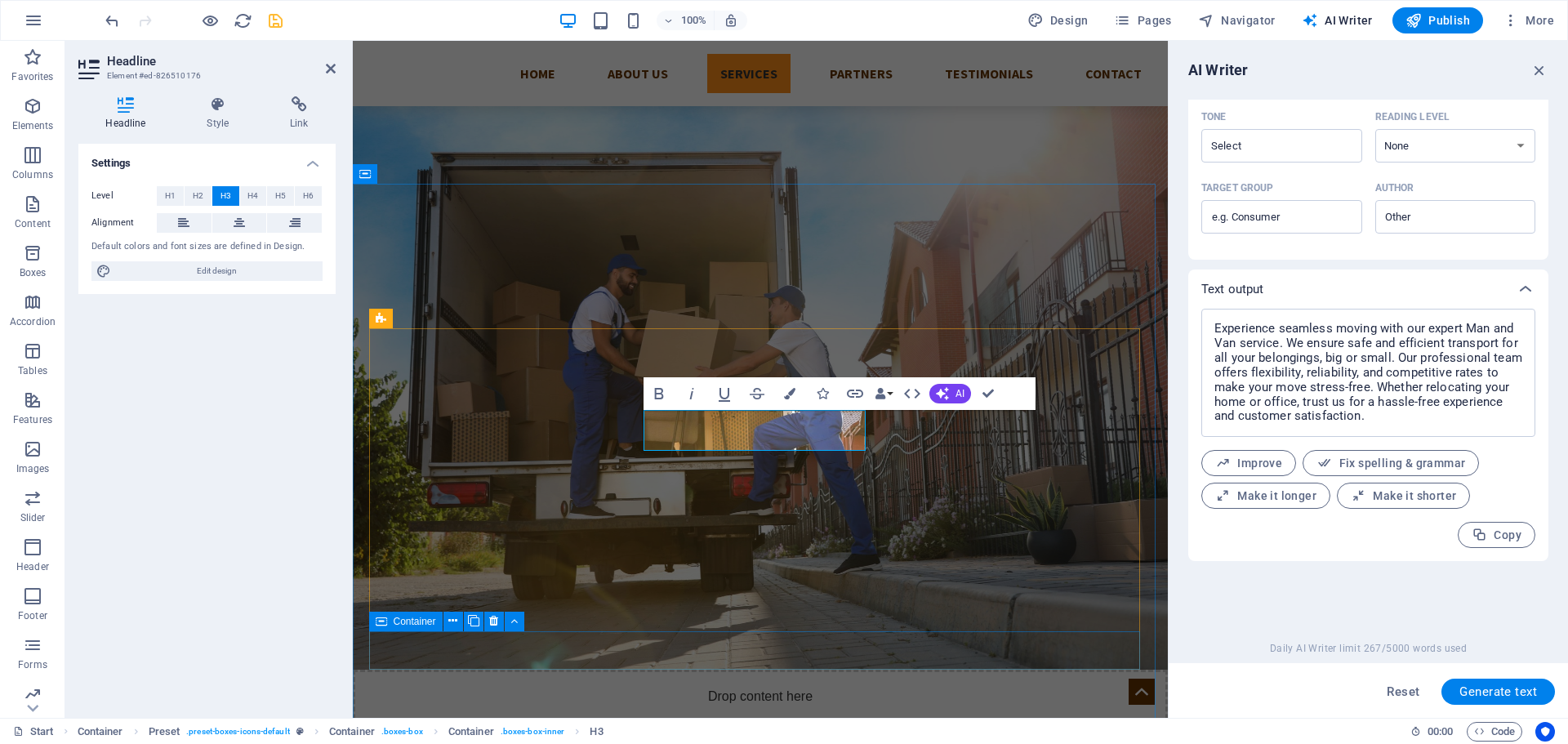 click at bounding box center (760, 1406) 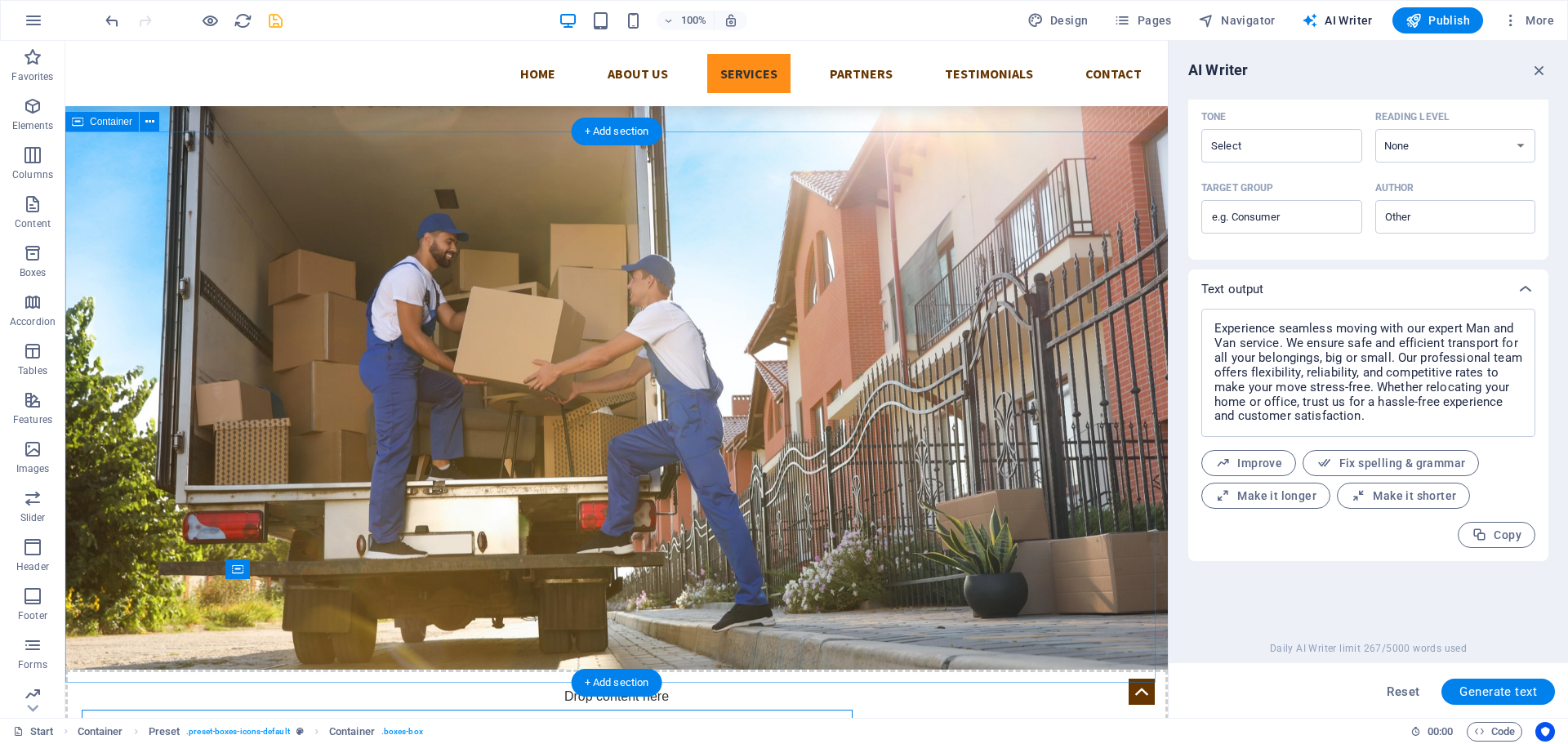 scroll, scrollTop: 408, scrollLeft: 0, axis: vertical 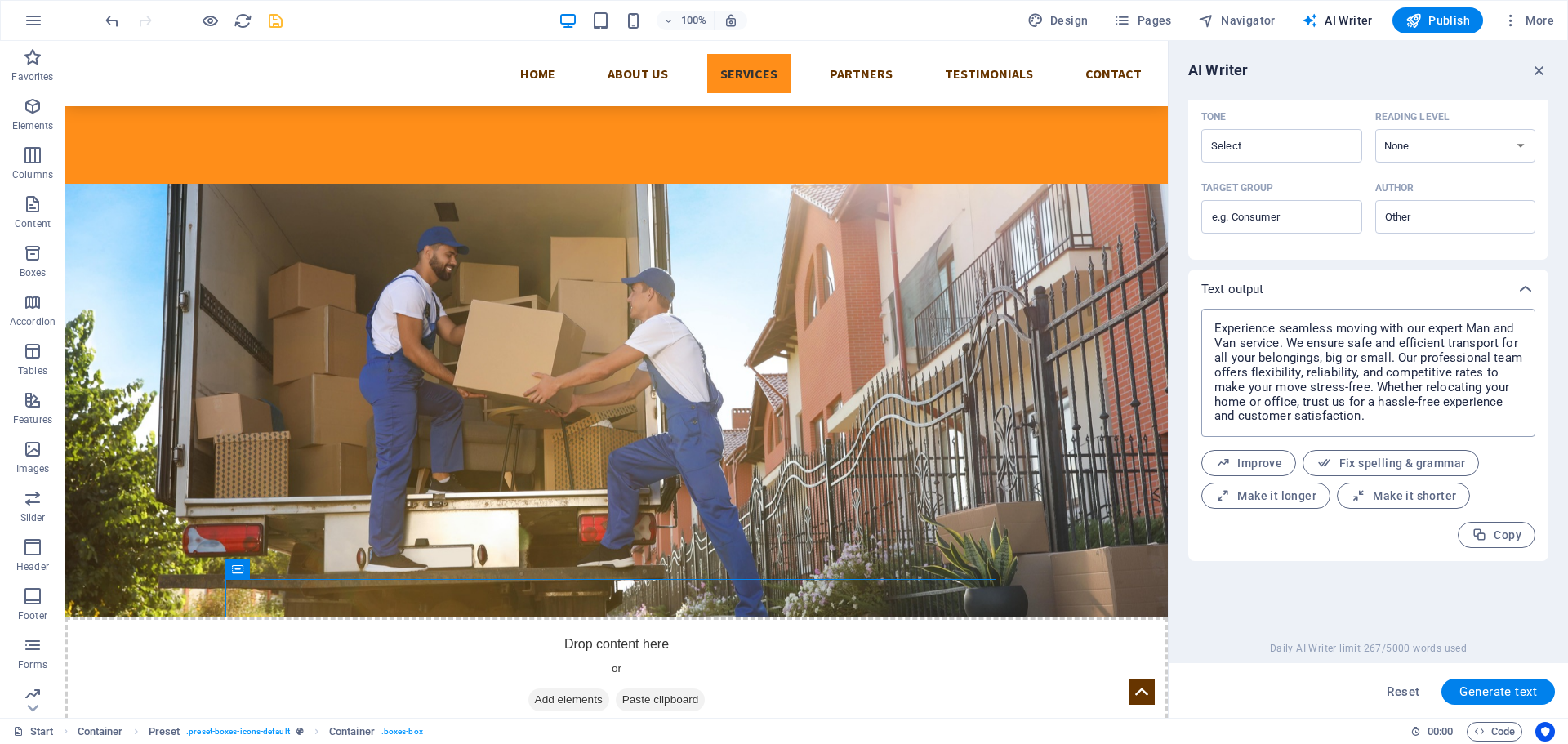 type on "x" 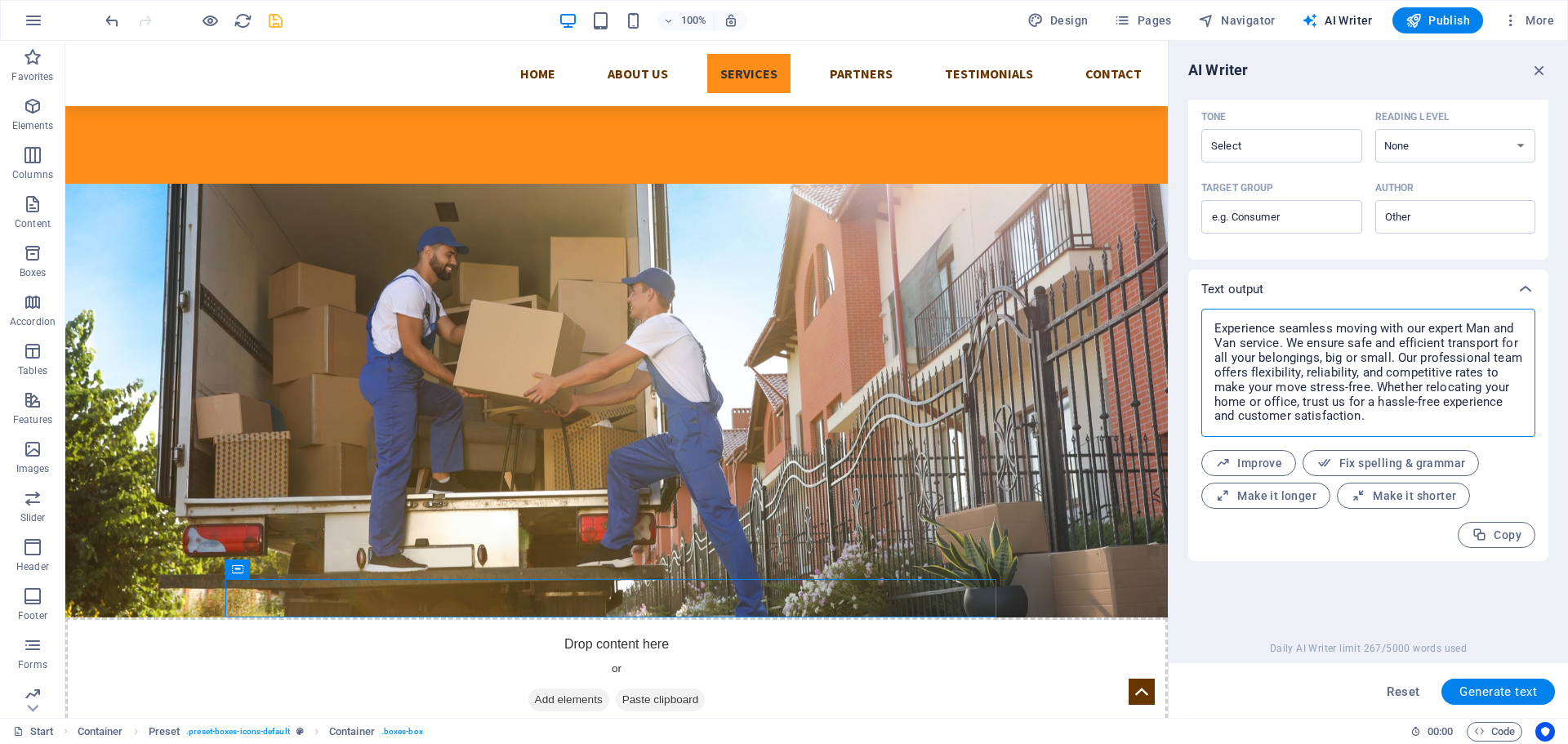 click on "Experience seamless moving with our expert Man and Van service. We ensure safe and efficient transport for all your belongings, big or small. Our professional team offers flexibility, reliability, and competitive rates to make your move stress-free. Whether relocating your home or office, trust us for a hassle-free experience and customer satisfaction." at bounding box center [1368, 372] 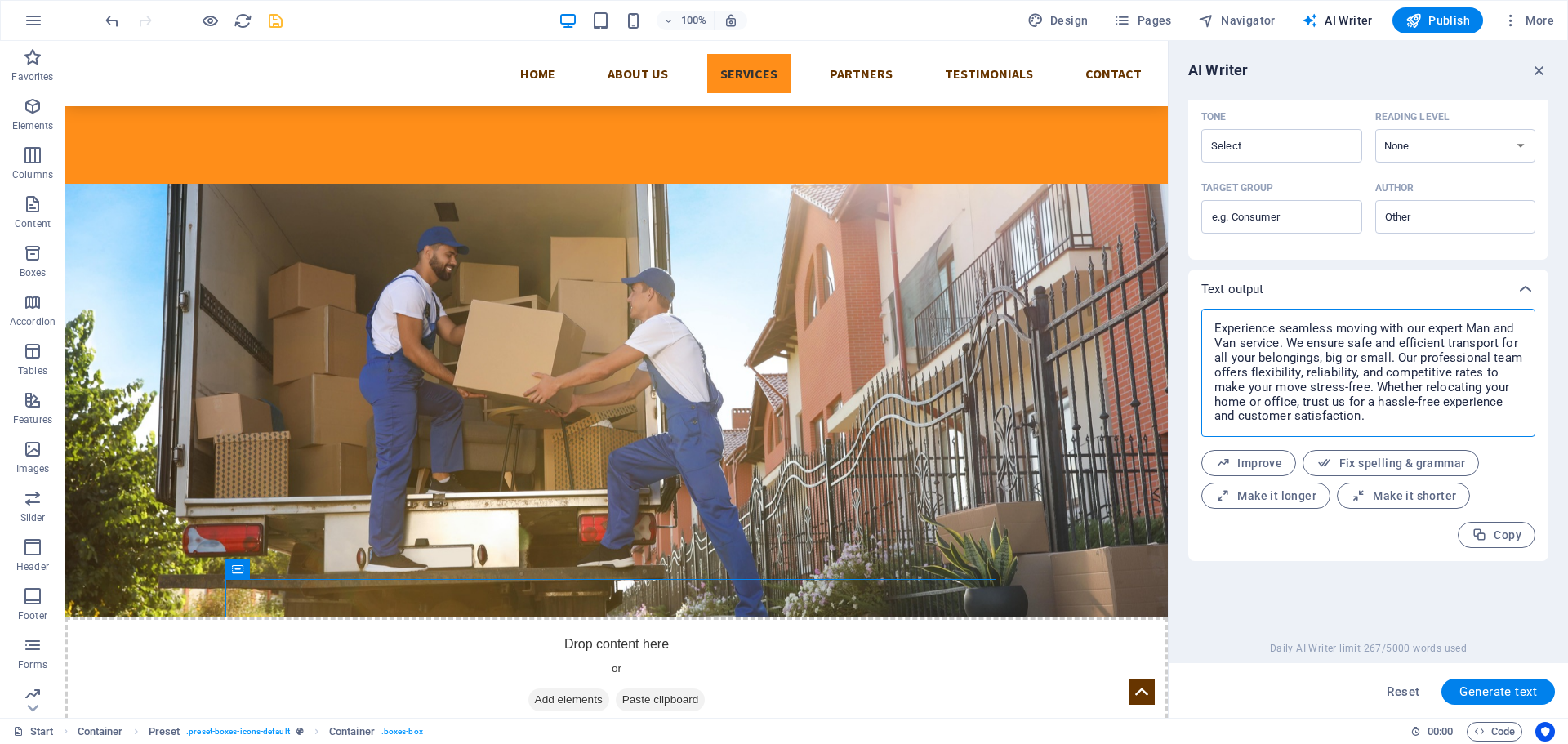 type on "Experience seamless moving with our expert Man and Van service. We ensure safe and efficient transport for all your belongings, big or small. Our professional team offers flexibility, reliability, and competitive rates to make your move stress-free. Whether relocating your home or office, trust us for a hassle-free experience and customer satisfaction." 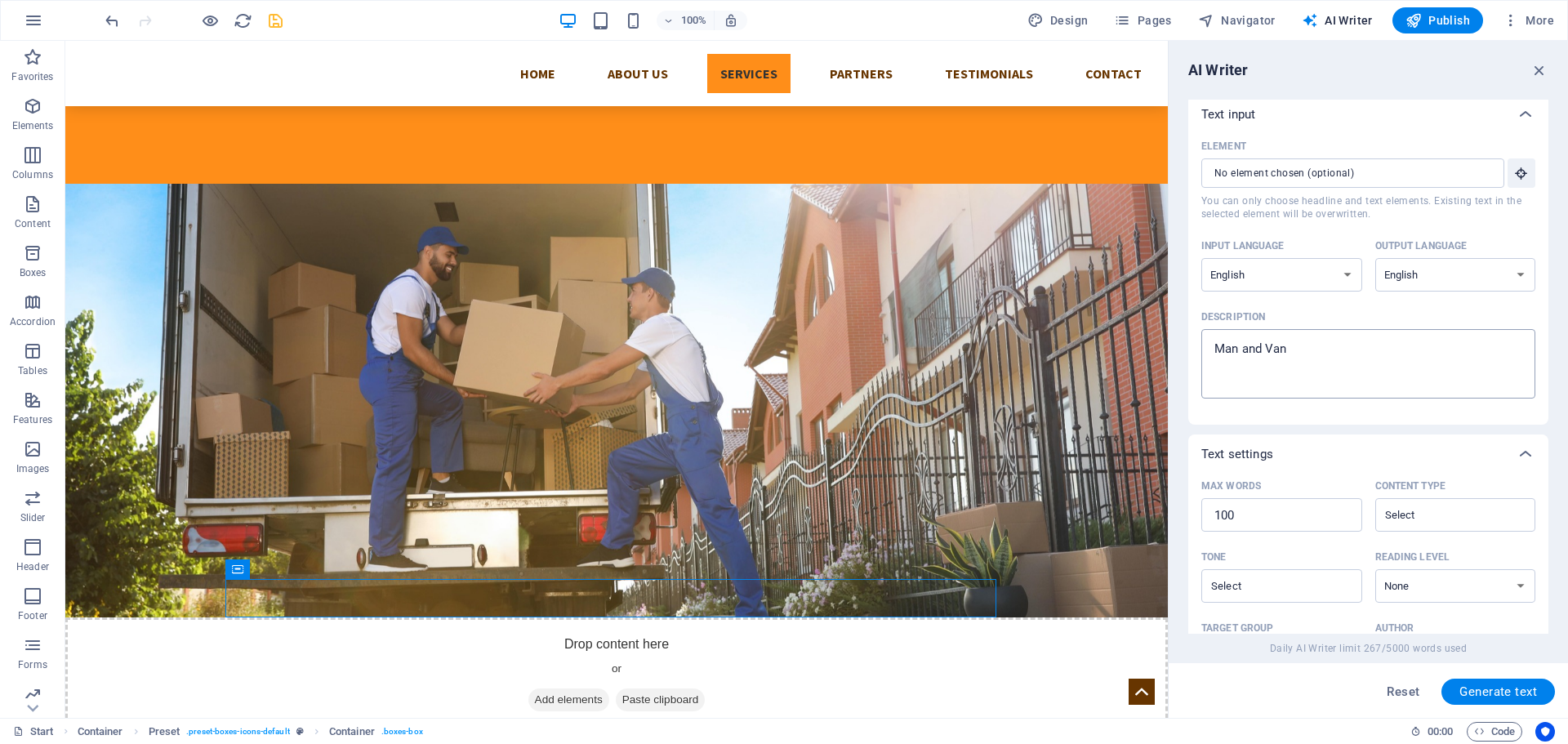 scroll, scrollTop: 0, scrollLeft: 0, axis: both 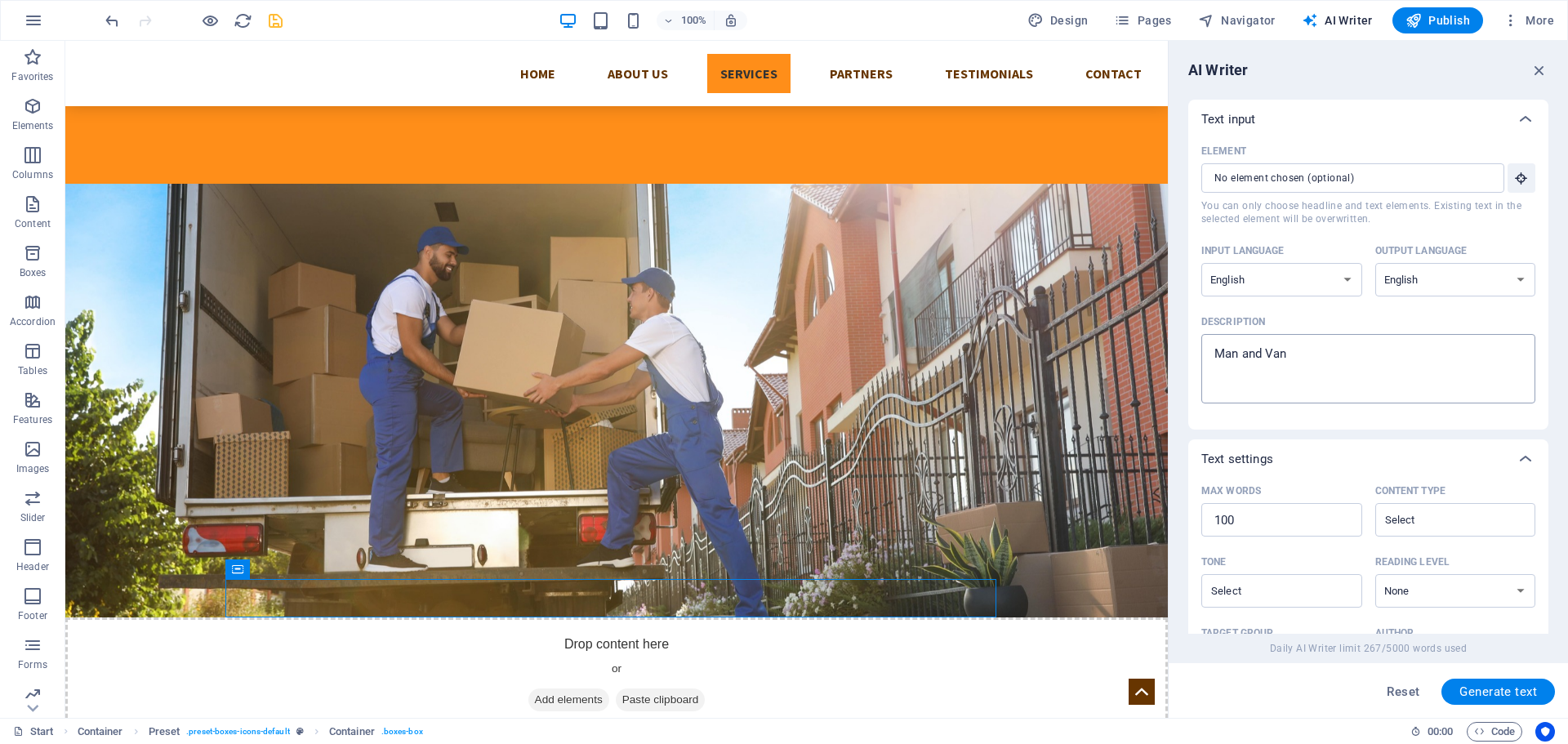 type on "x" 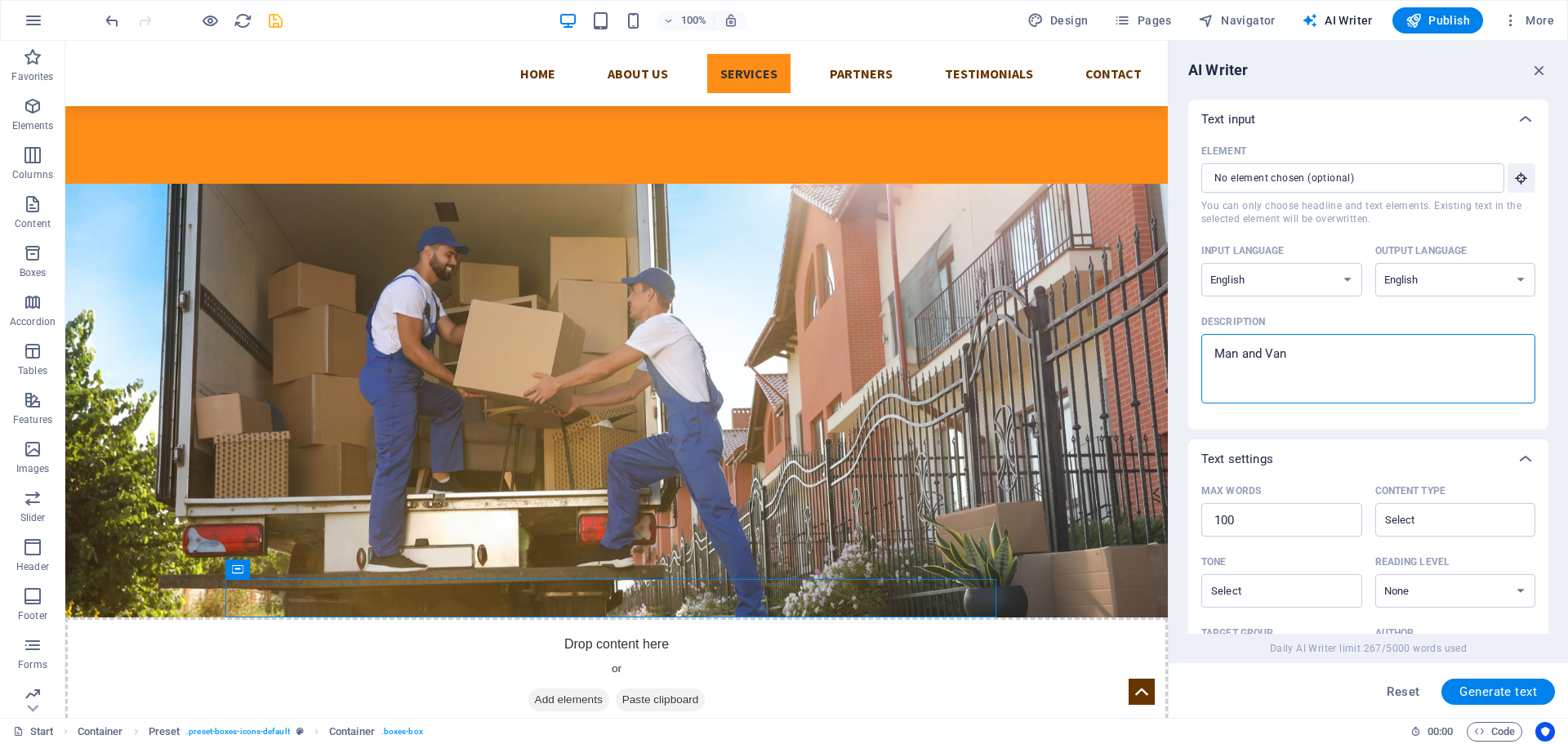 drag, startPoint x: 1327, startPoint y: 355, endPoint x: 1210, endPoint y: 343, distance: 117.61377 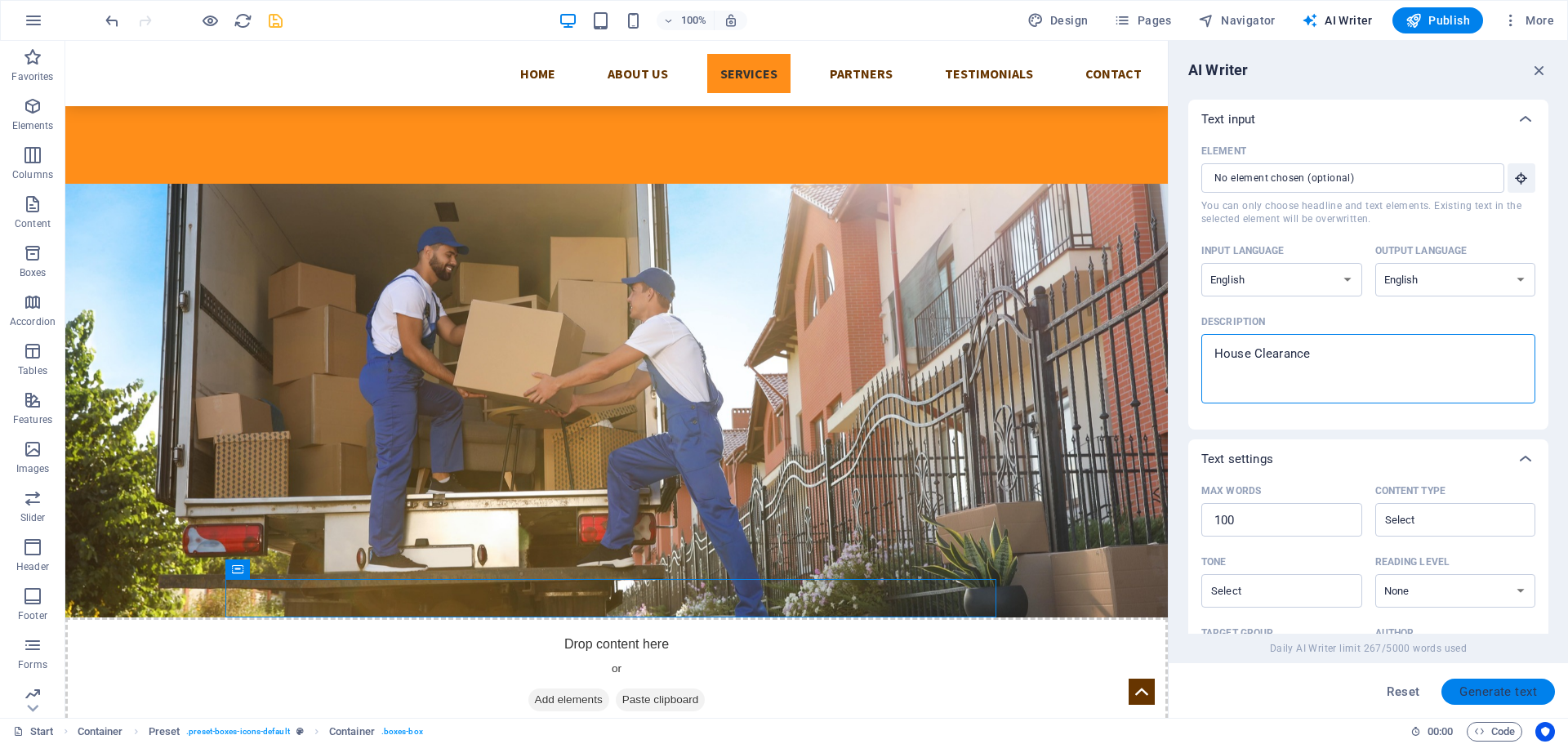 type on "House Clearance" 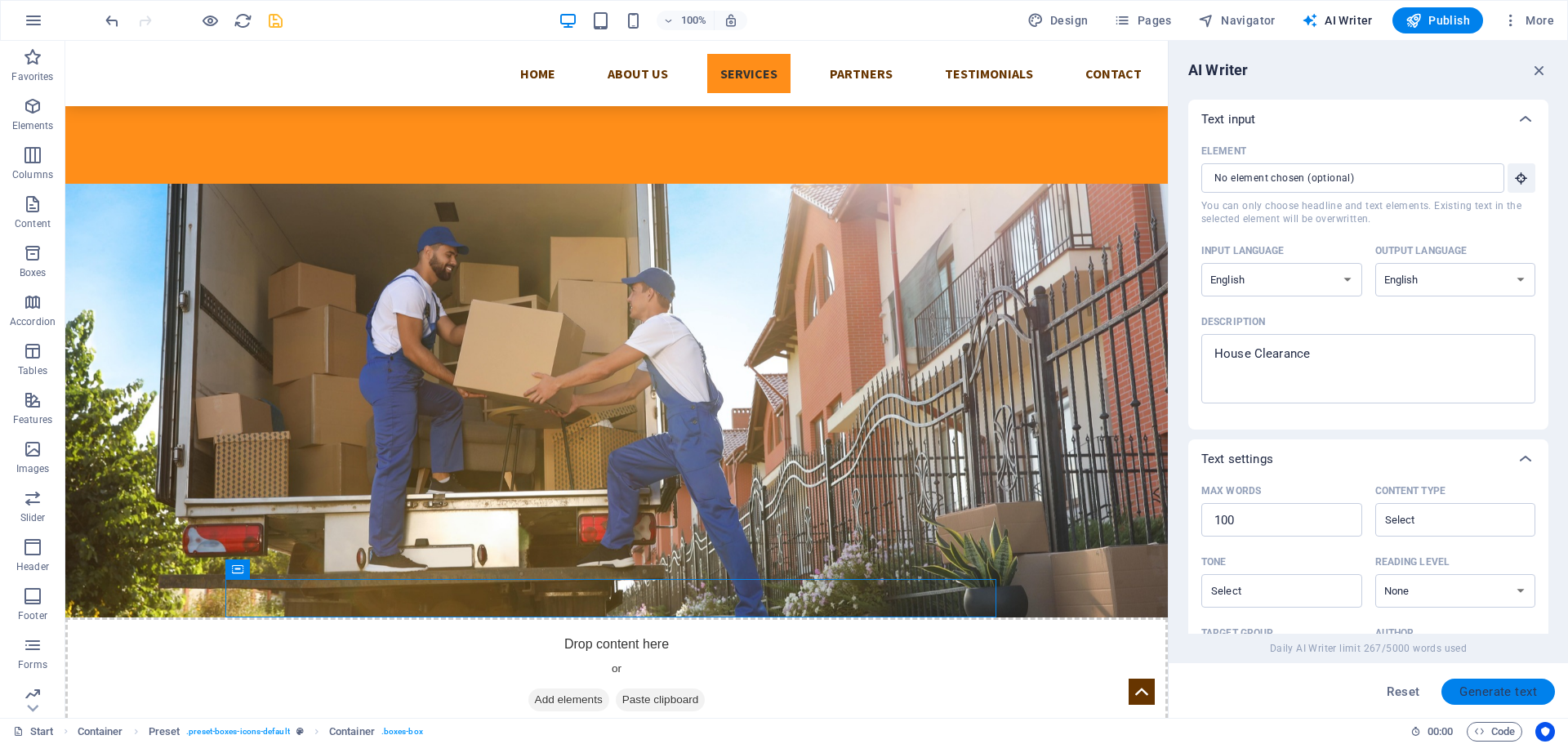 click on "Generate text" at bounding box center (1498, 692) 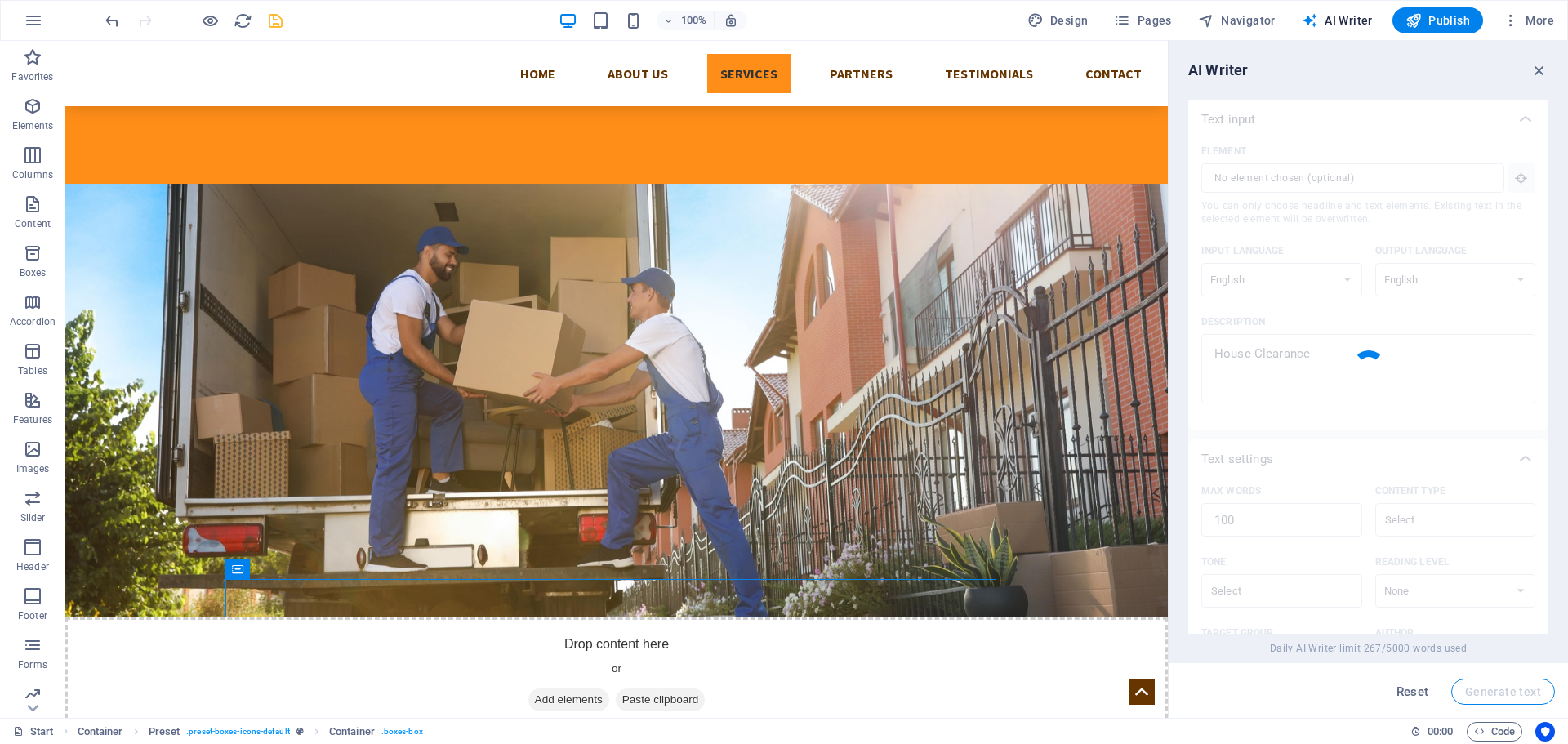 type on "x" 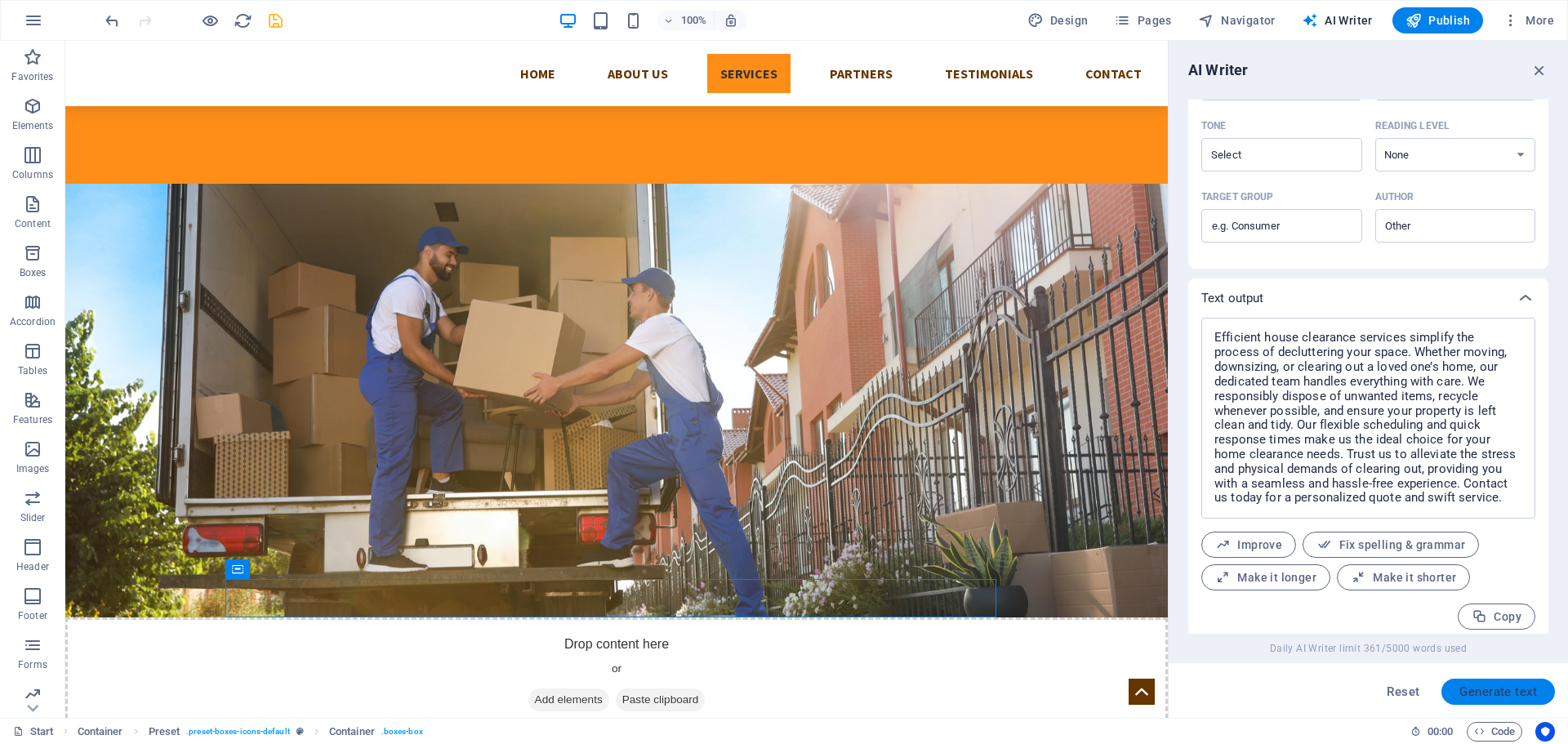 scroll, scrollTop: 445, scrollLeft: 0, axis: vertical 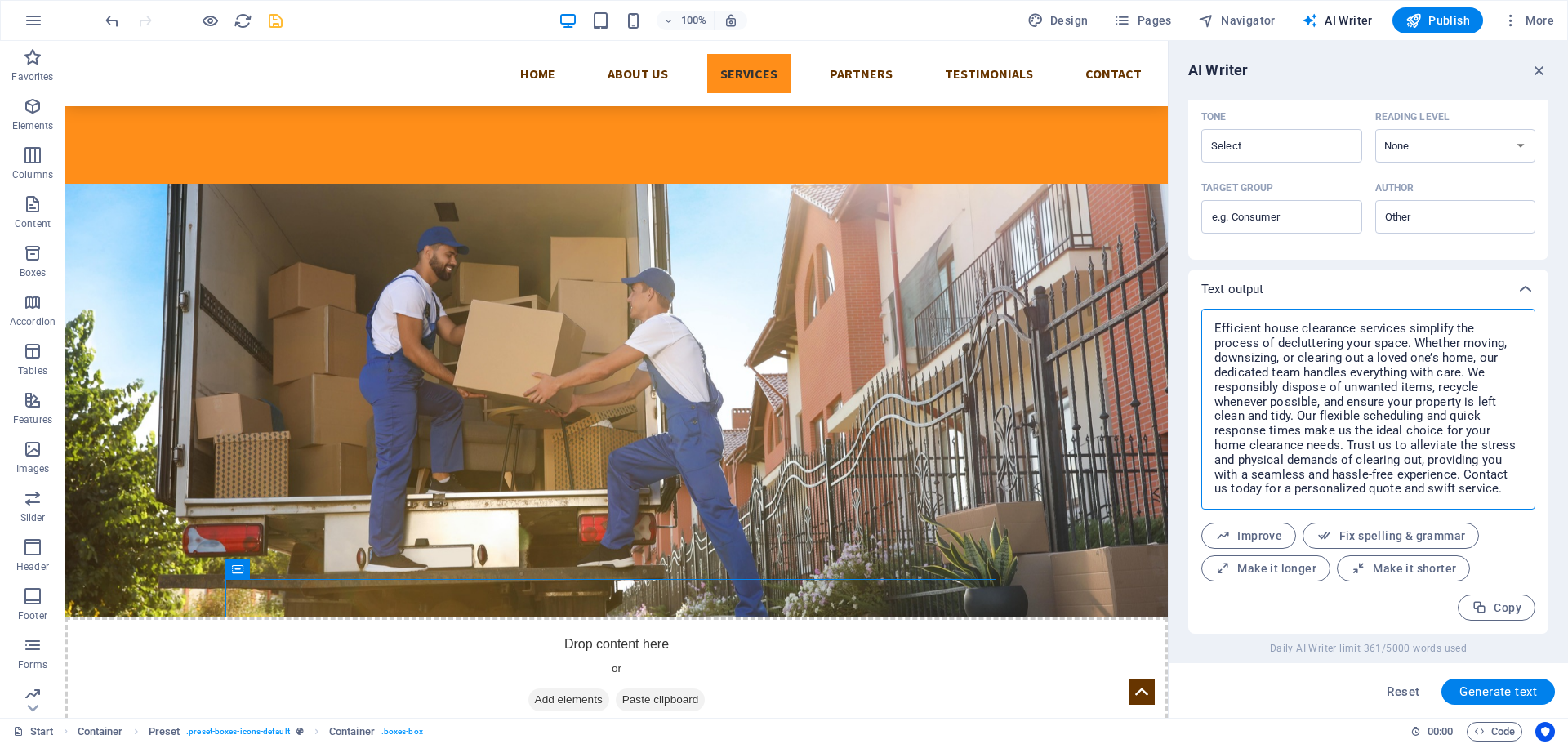 drag, startPoint x: 1509, startPoint y: 488, endPoint x: 1190, endPoint y: 328, distance: 356.87673 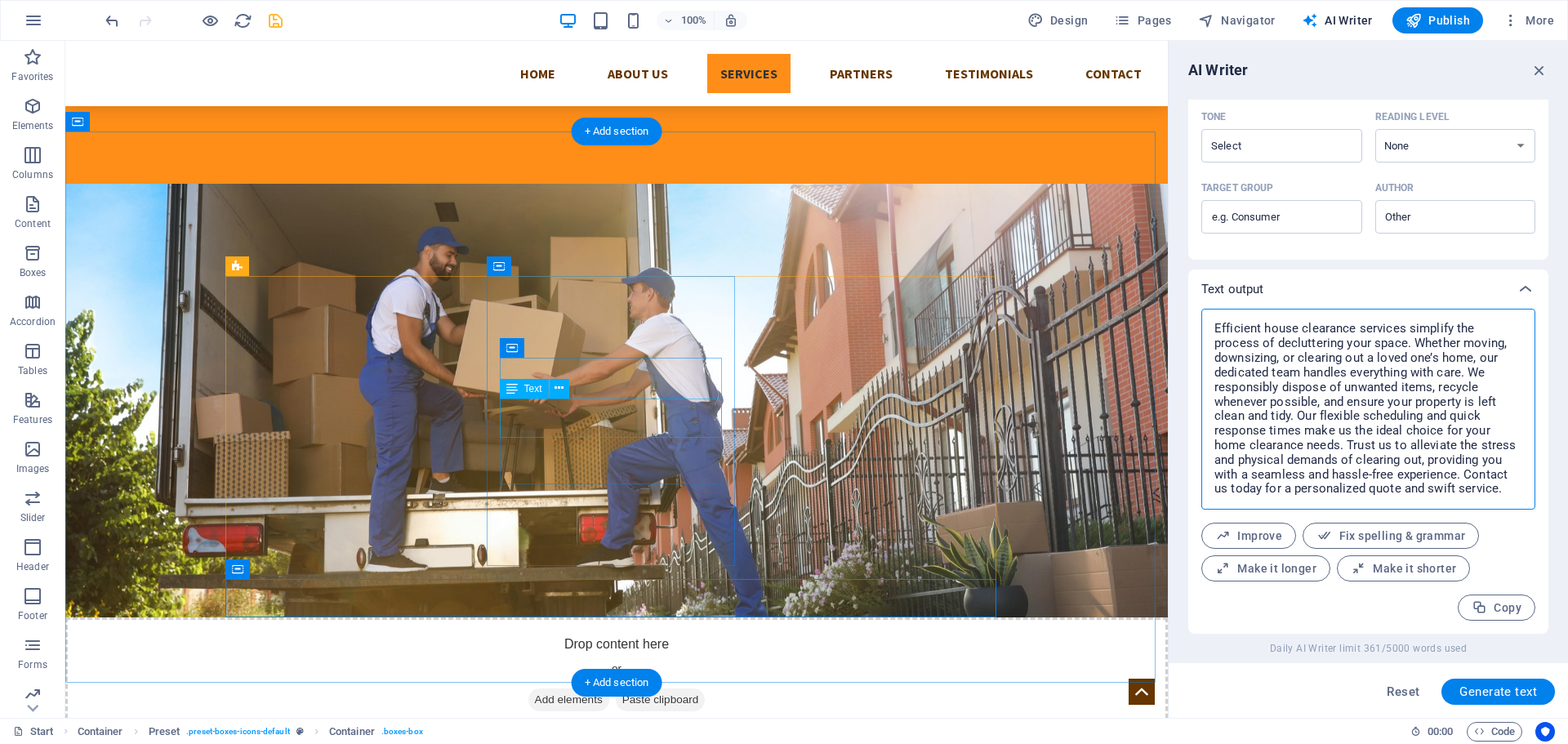 type on "x" 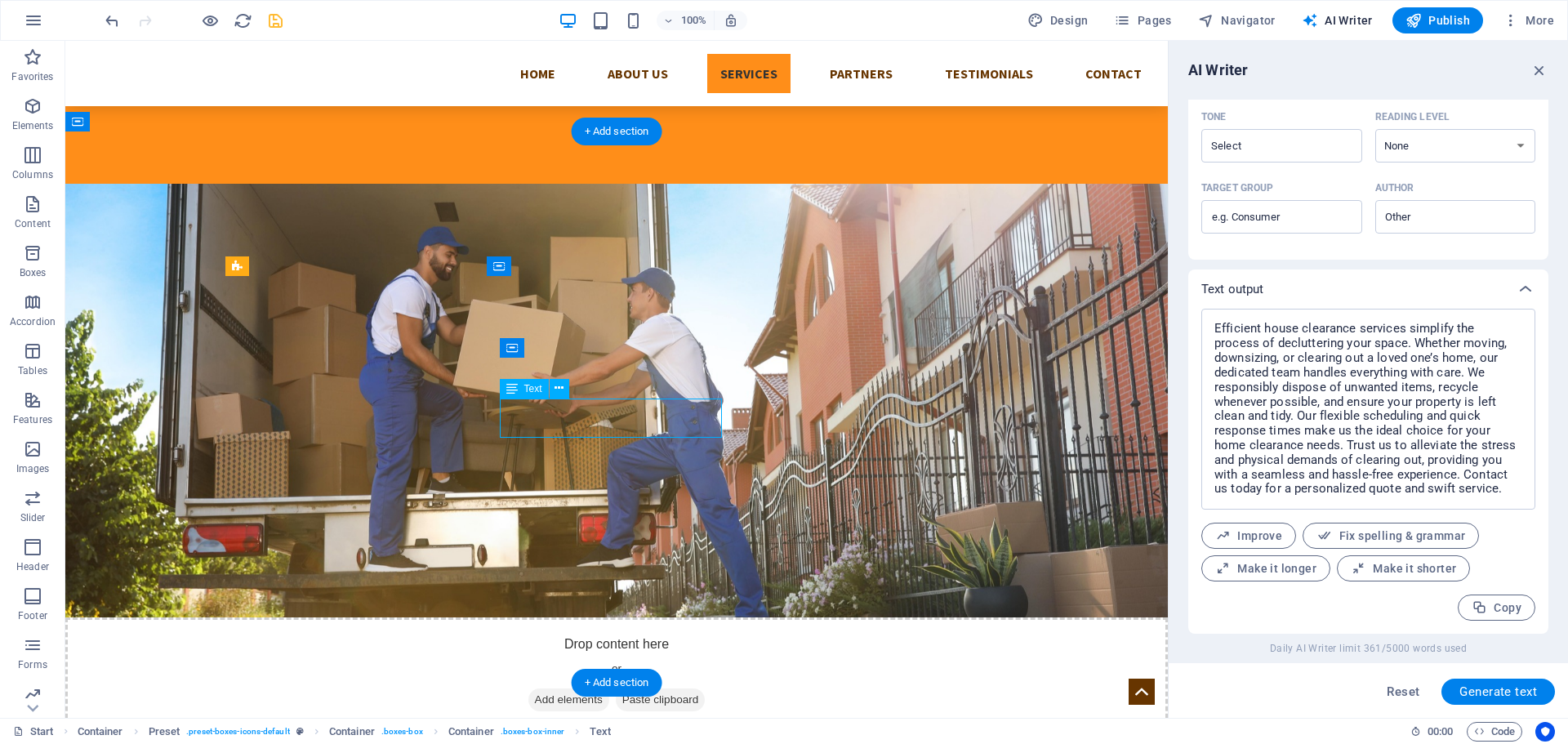 click on "Lorem ipsum dolor sit amet, consectetur adipisicing elit. Veritatis, dolorem!" at bounding box center [617, 1120] 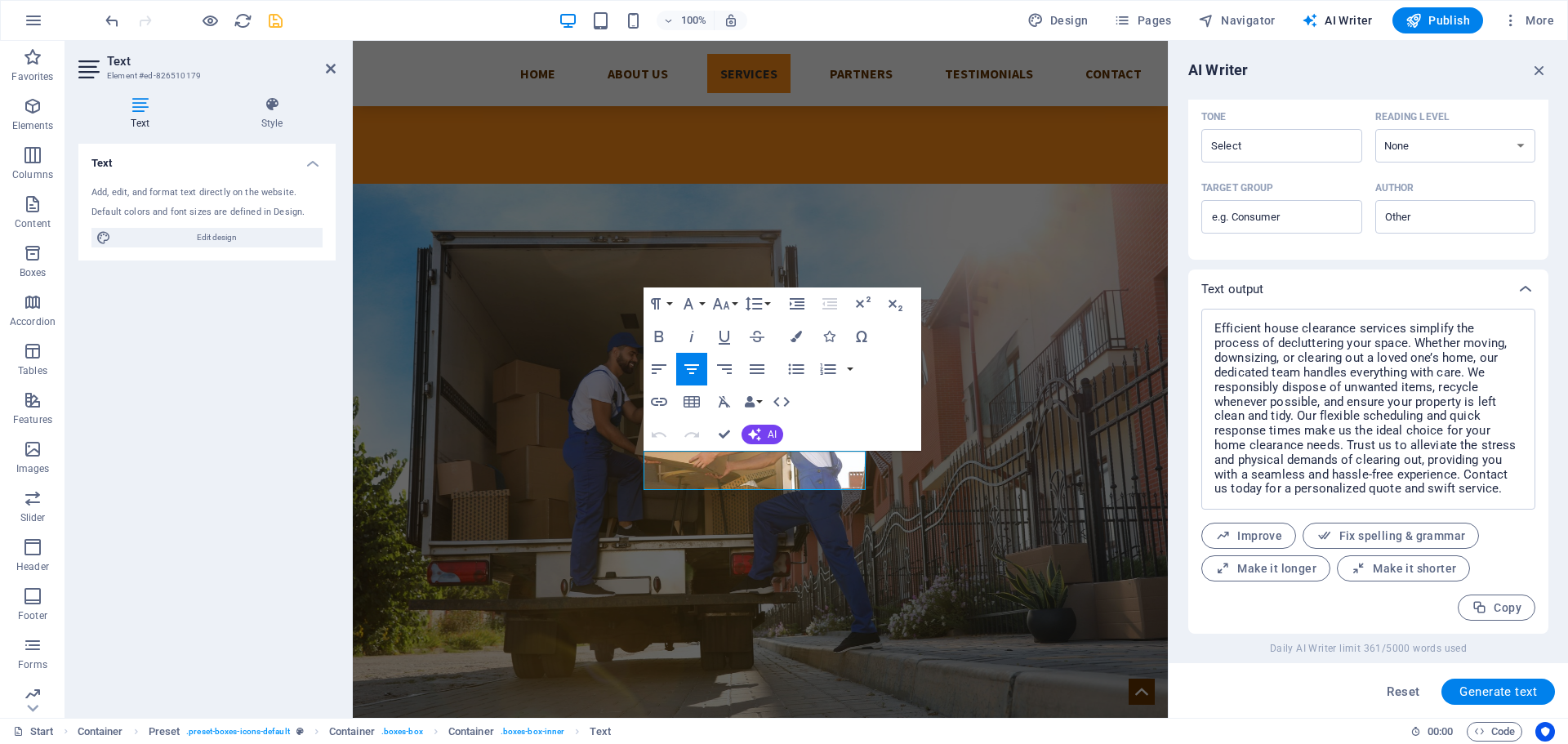 scroll, scrollTop: 487, scrollLeft: 0, axis: vertical 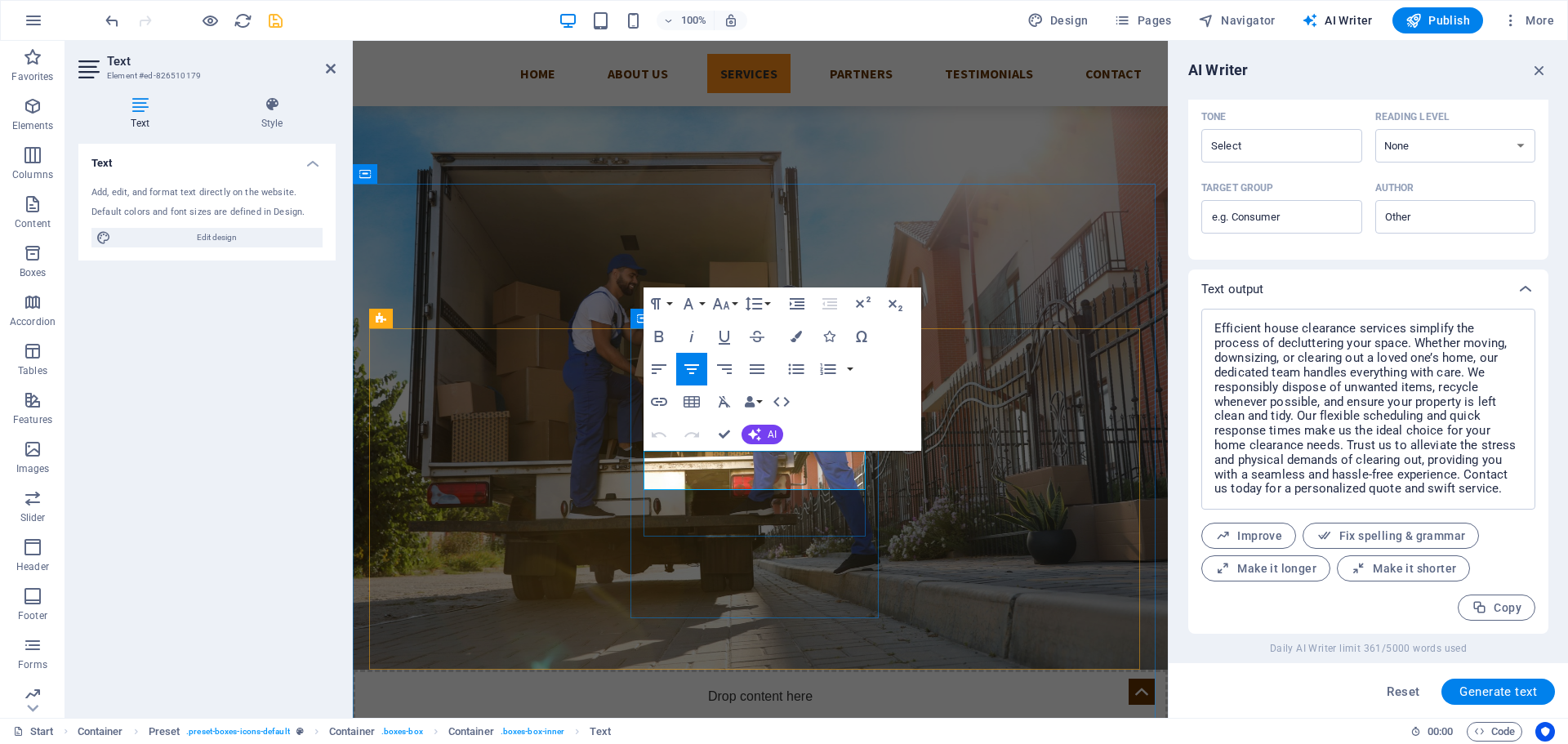 drag, startPoint x: 853, startPoint y: 483, endPoint x: 646, endPoint y: 460, distance: 208.27386 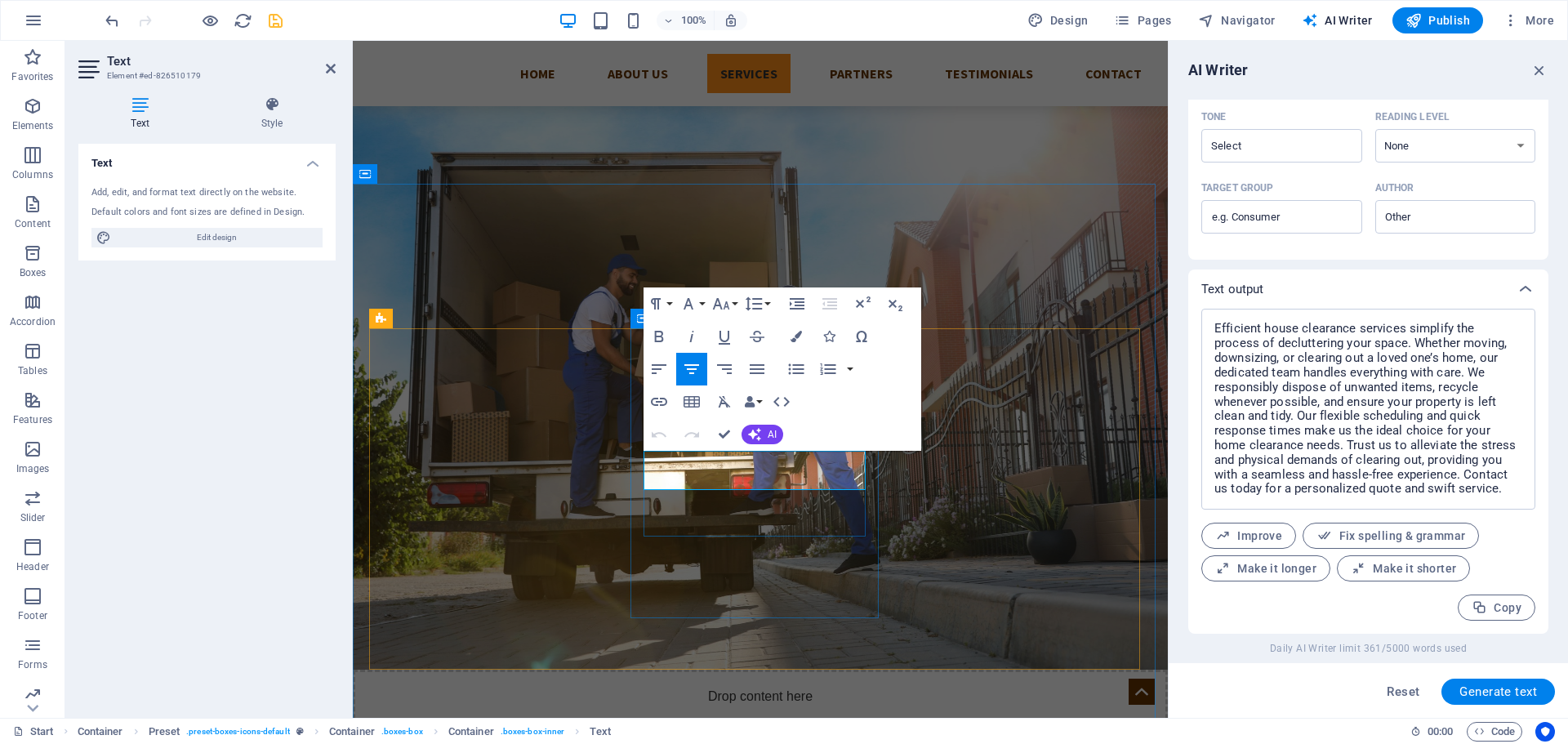 scroll, scrollTop: 418, scrollLeft: 0, axis: vertical 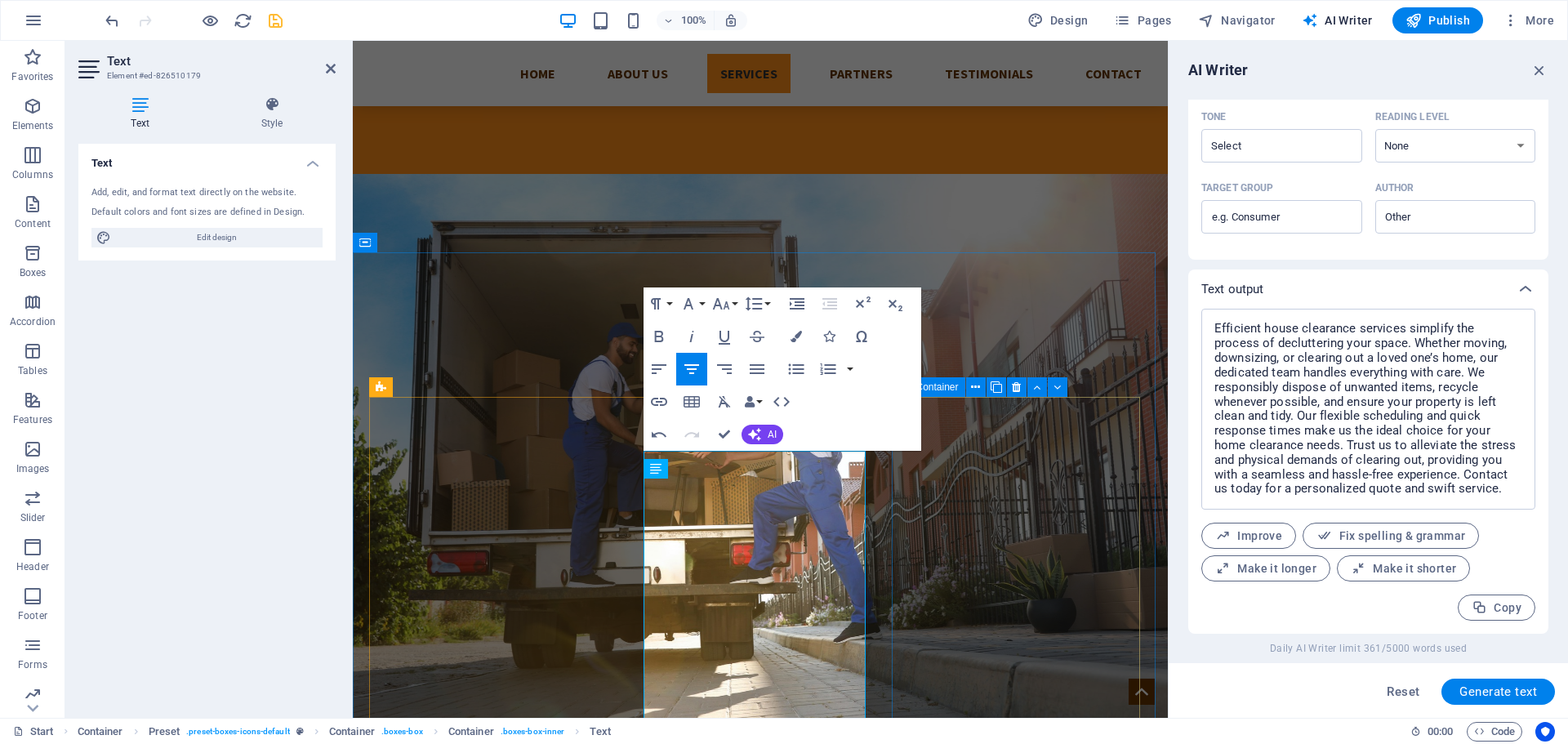 click on "Removals Lorem ipsum dolor sit amet, consectetur adipisicing elit. Veritatis, dolorem! More Details" at bounding box center (760, 1461) 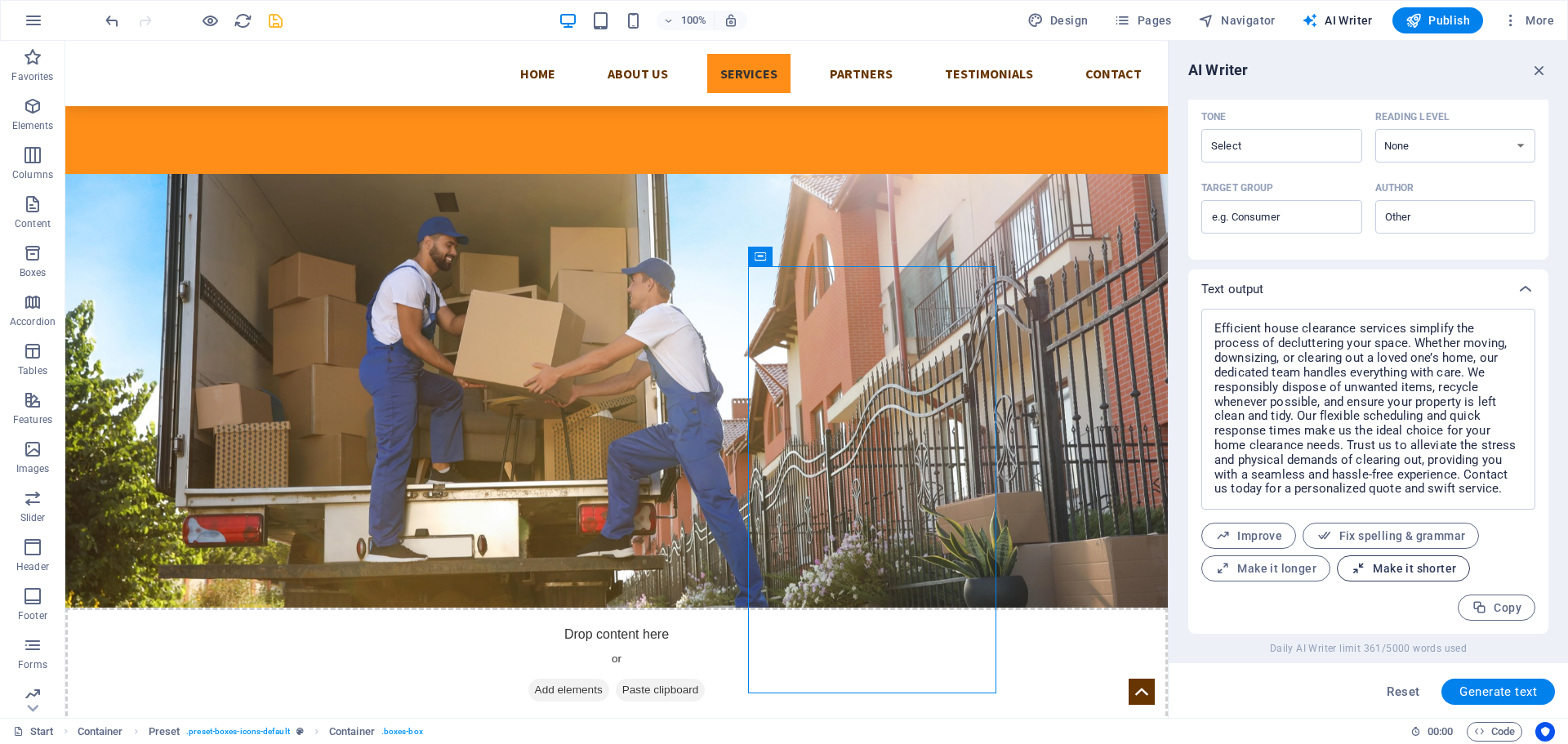 click on "Make it shorter" at bounding box center [1403, 568] 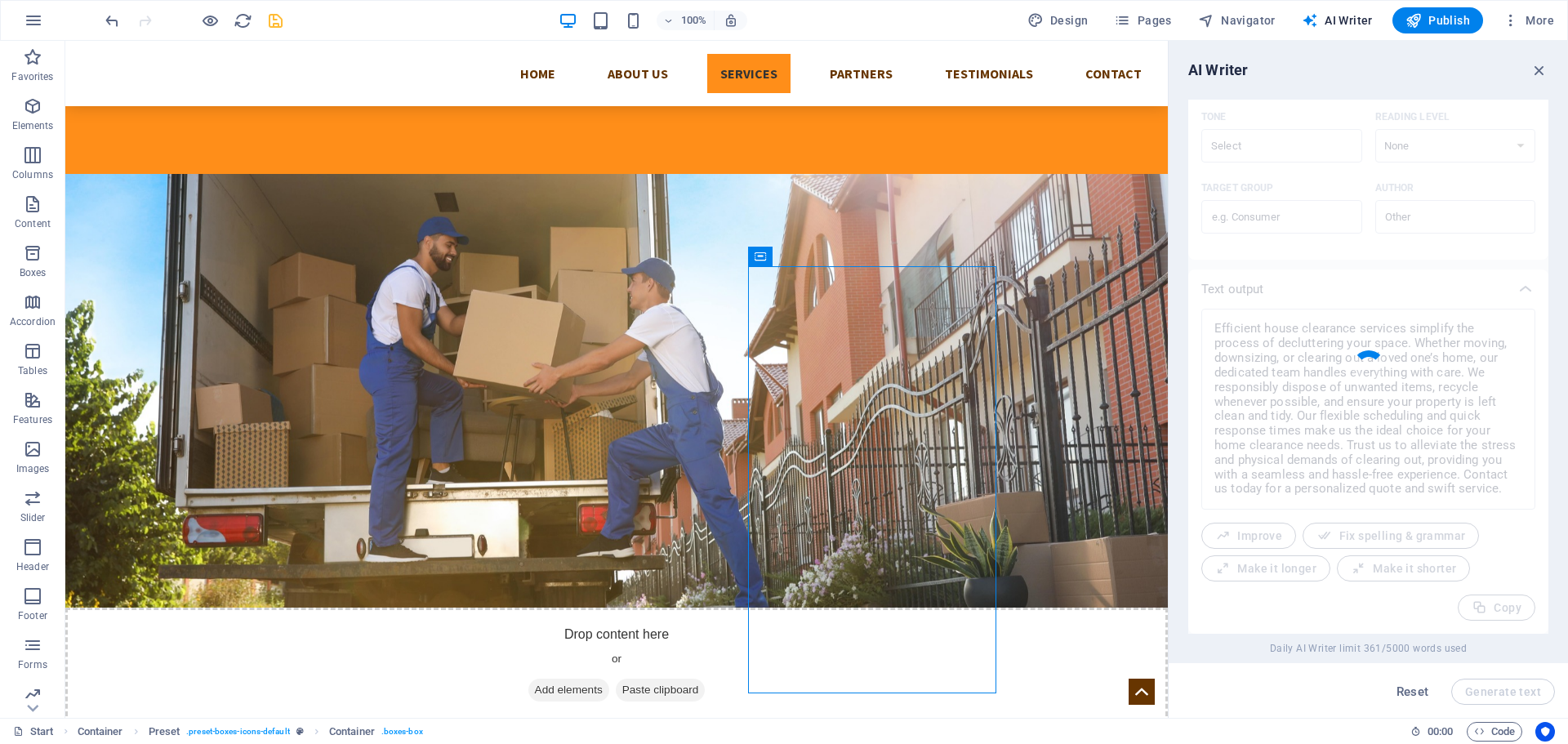 type on "x" 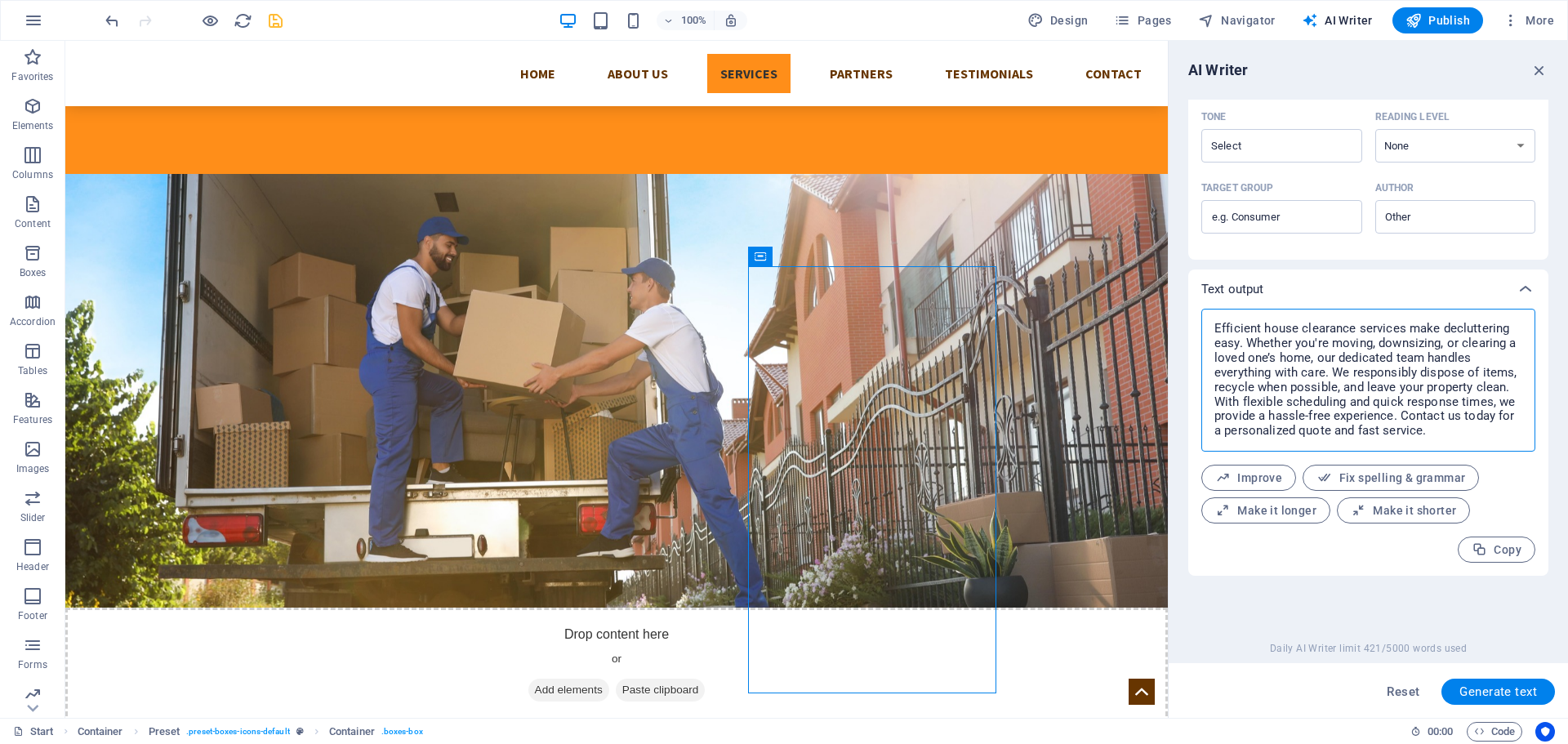 drag, startPoint x: 1436, startPoint y: 439, endPoint x: 1199, endPoint y: 324, distance: 263.42741 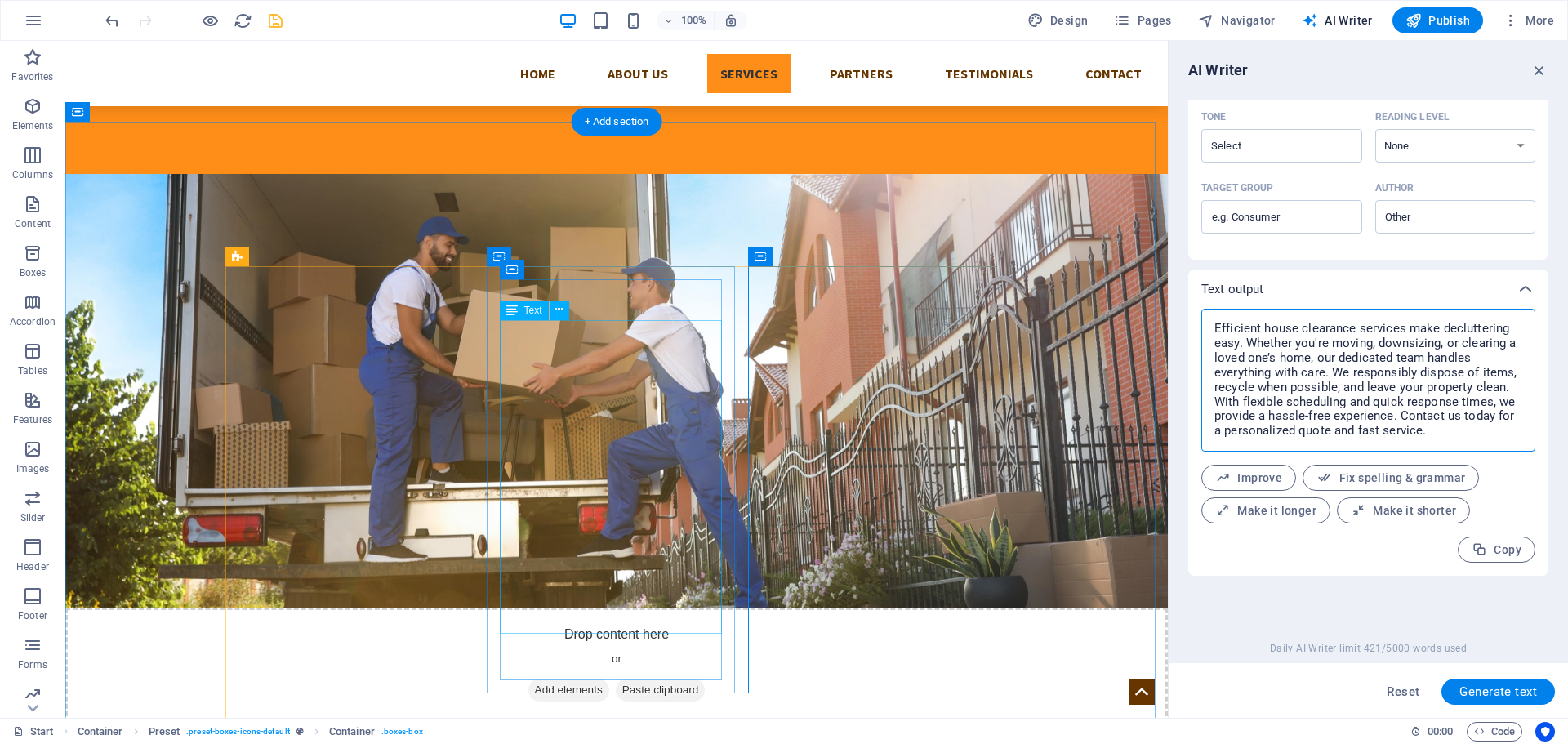 type on "x" 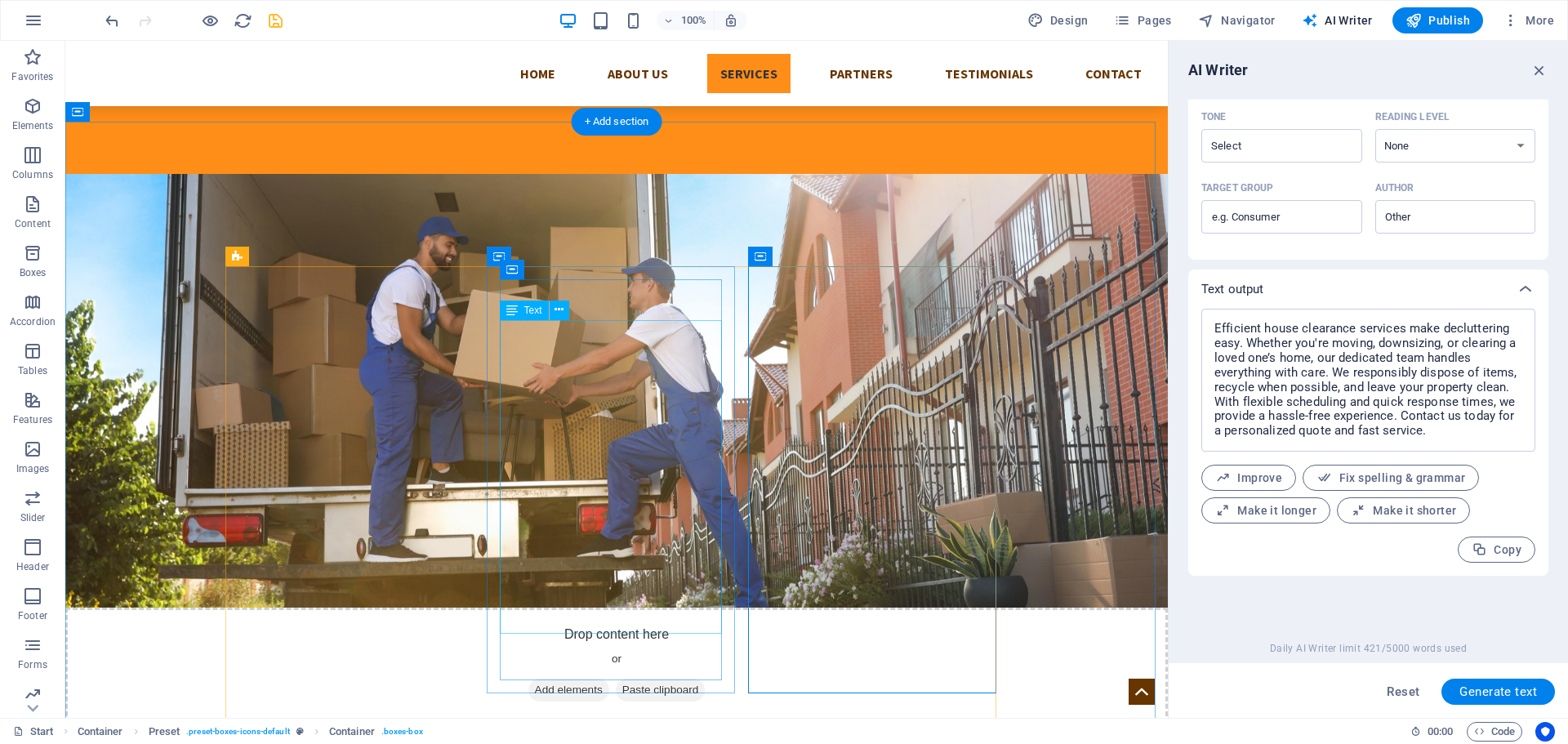 click on "Efficient house clearance services simplify the process of decluttering your space. Whether moving, downsizing, or clearing out a loved one’s home, our dedicated team handles everything with care. We responsibly dispose of unwanted items, recycle whenever possible, and ensure your property is left clean and tidy. Our flexible scheduling and quick response times make us the ideal choice for your home clearance needs. Trust us to alleviate the stress and physical demands of clearing out, providing you with a seamless and hassle-free experience. Contact us today for a personalized quote and swift service." at bounding box center (617, 1149) 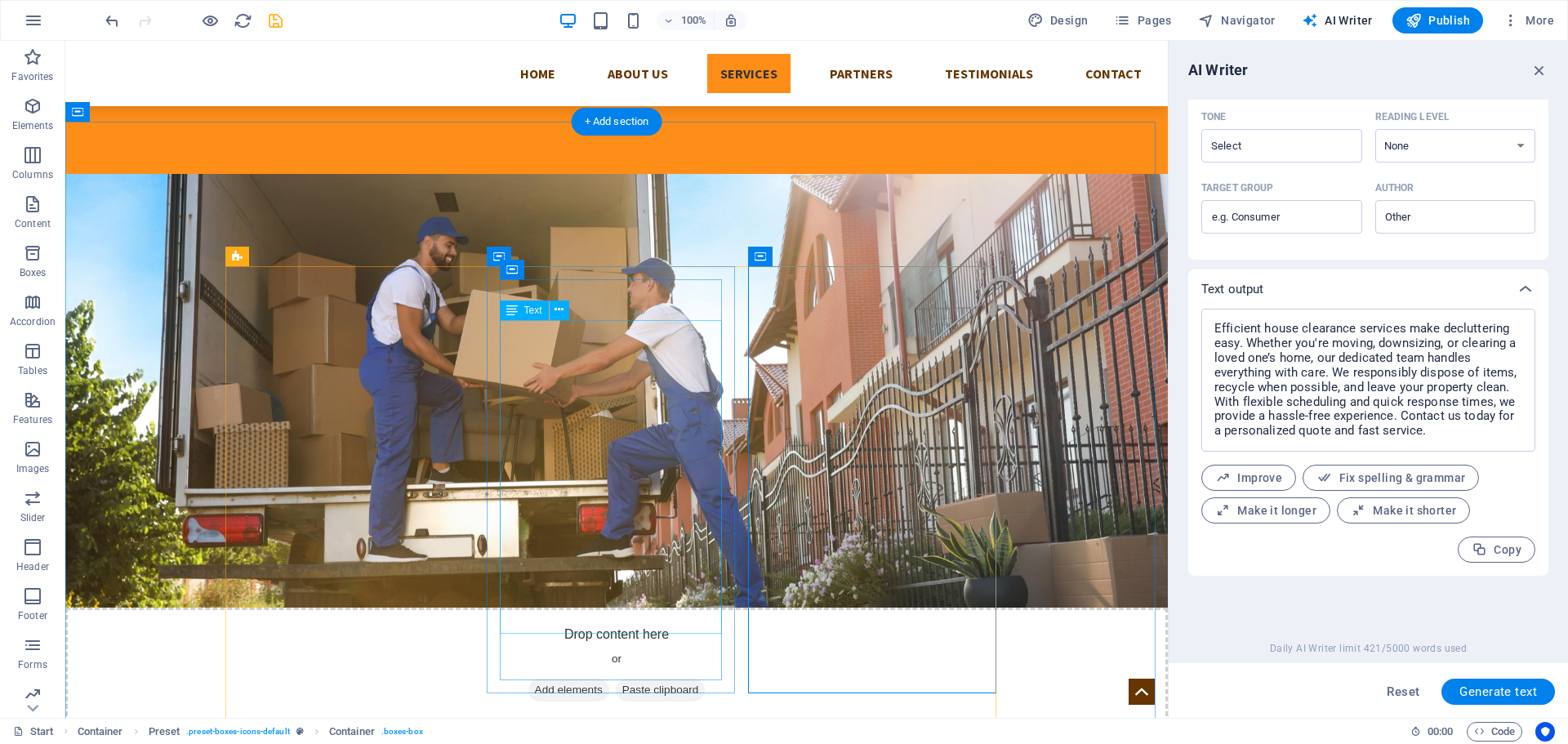 click on "Efficient house clearance services simplify the process of decluttering your space. Whether moving, downsizing, or clearing out a loved one’s home, our dedicated team handles everything with care. We responsibly dispose of unwanted items, recycle whenever possible, and ensure your property is left clean and tidy. Our flexible scheduling and quick response times make us the ideal choice for your home clearance needs. Trust us to alleviate the stress and physical demands of clearing out, providing you with a seamless and hassle-free experience. Contact us today for a personalized quote and swift service." at bounding box center [617, 1149] 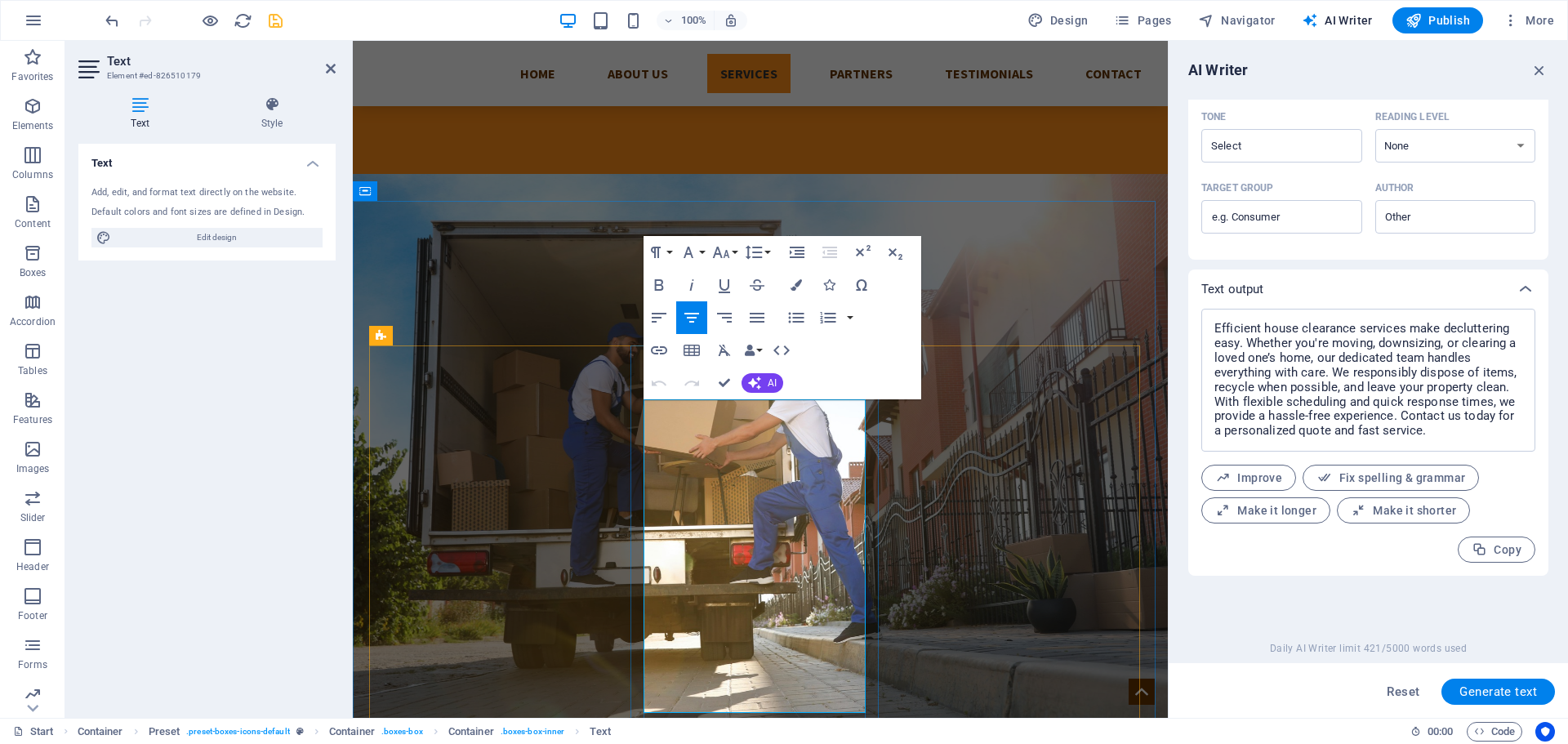 scroll, scrollTop: 581, scrollLeft: 0, axis: vertical 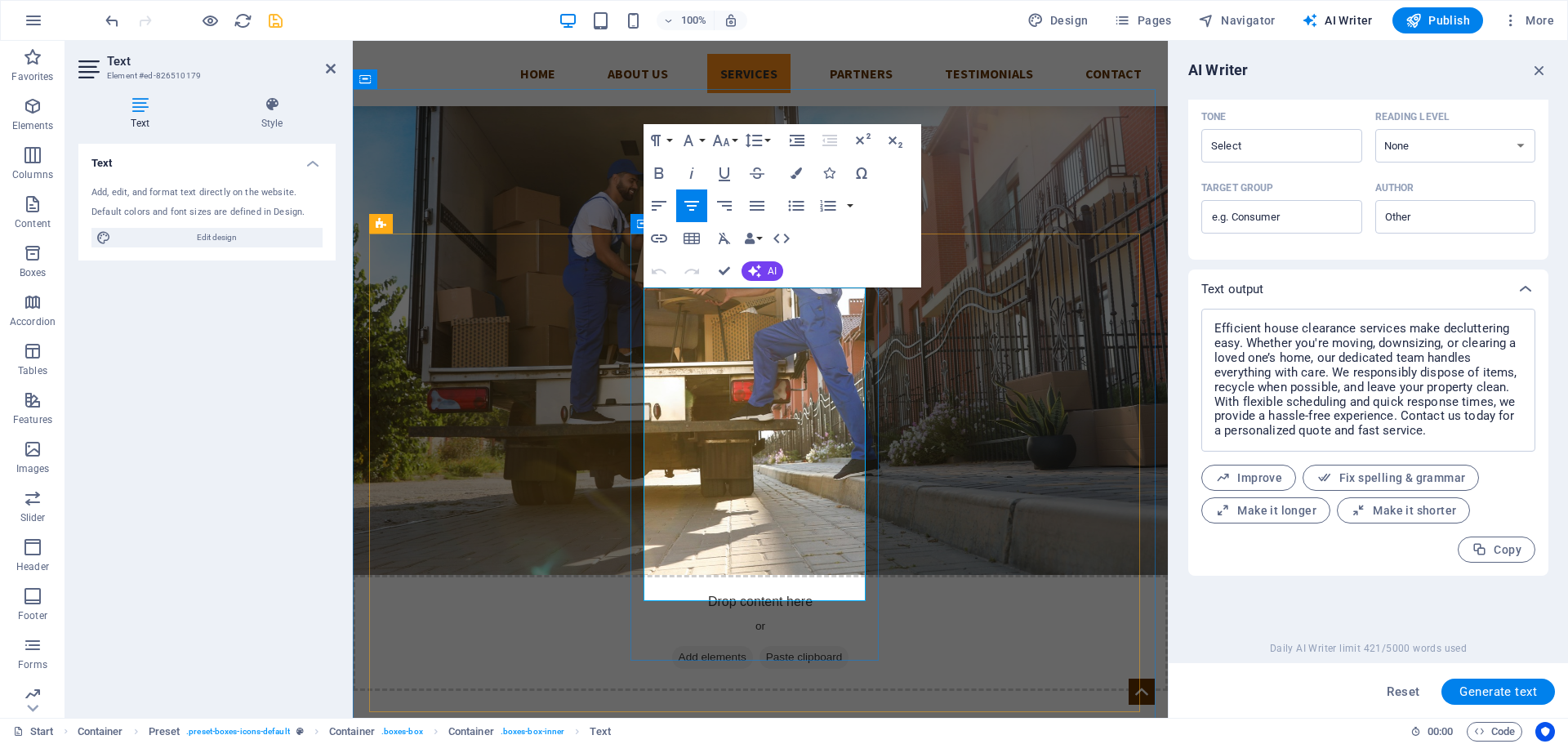 drag, startPoint x: 802, startPoint y: 595, endPoint x: 630, endPoint y: 295, distance: 345.8092 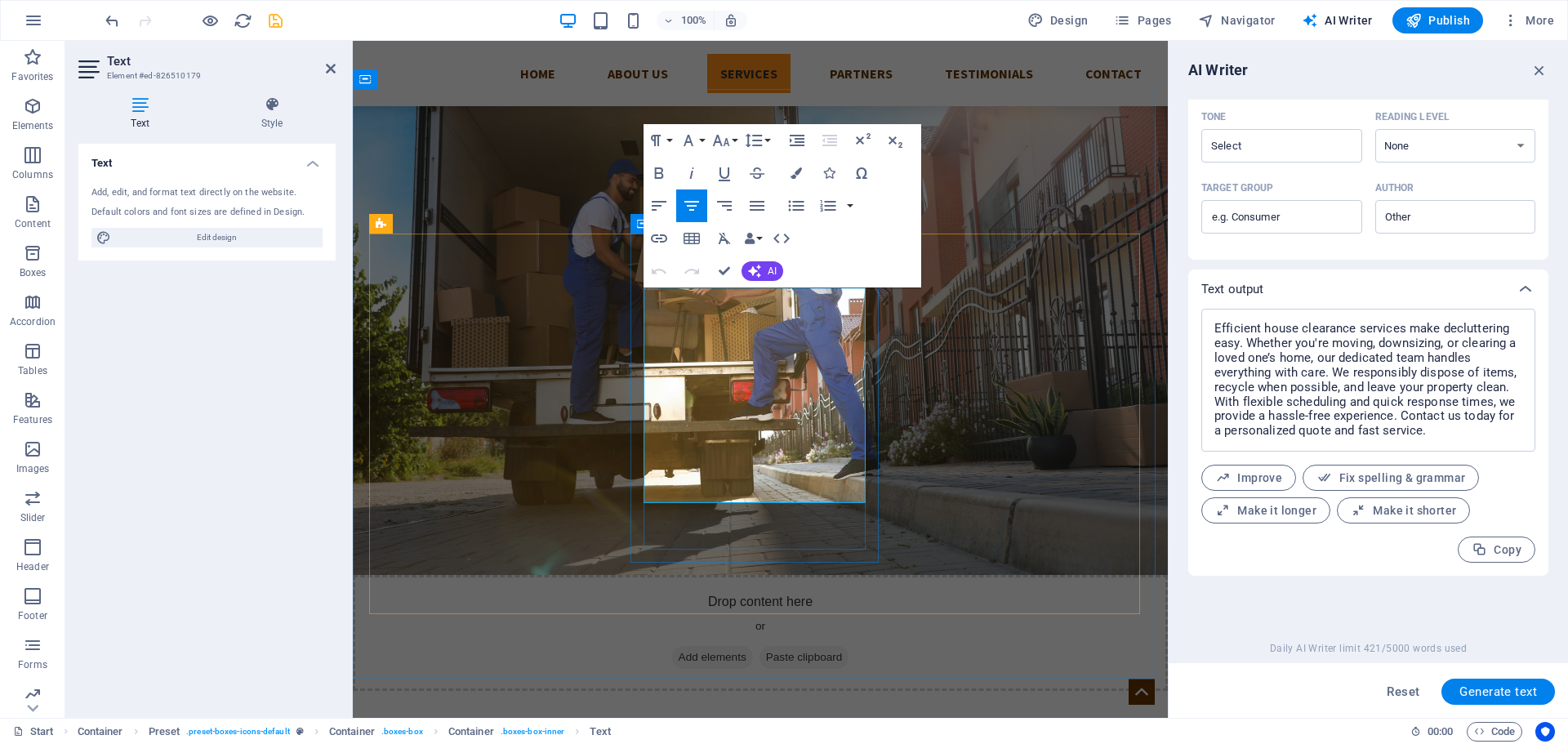scroll, scrollTop: 5745, scrollLeft: 2, axis: both 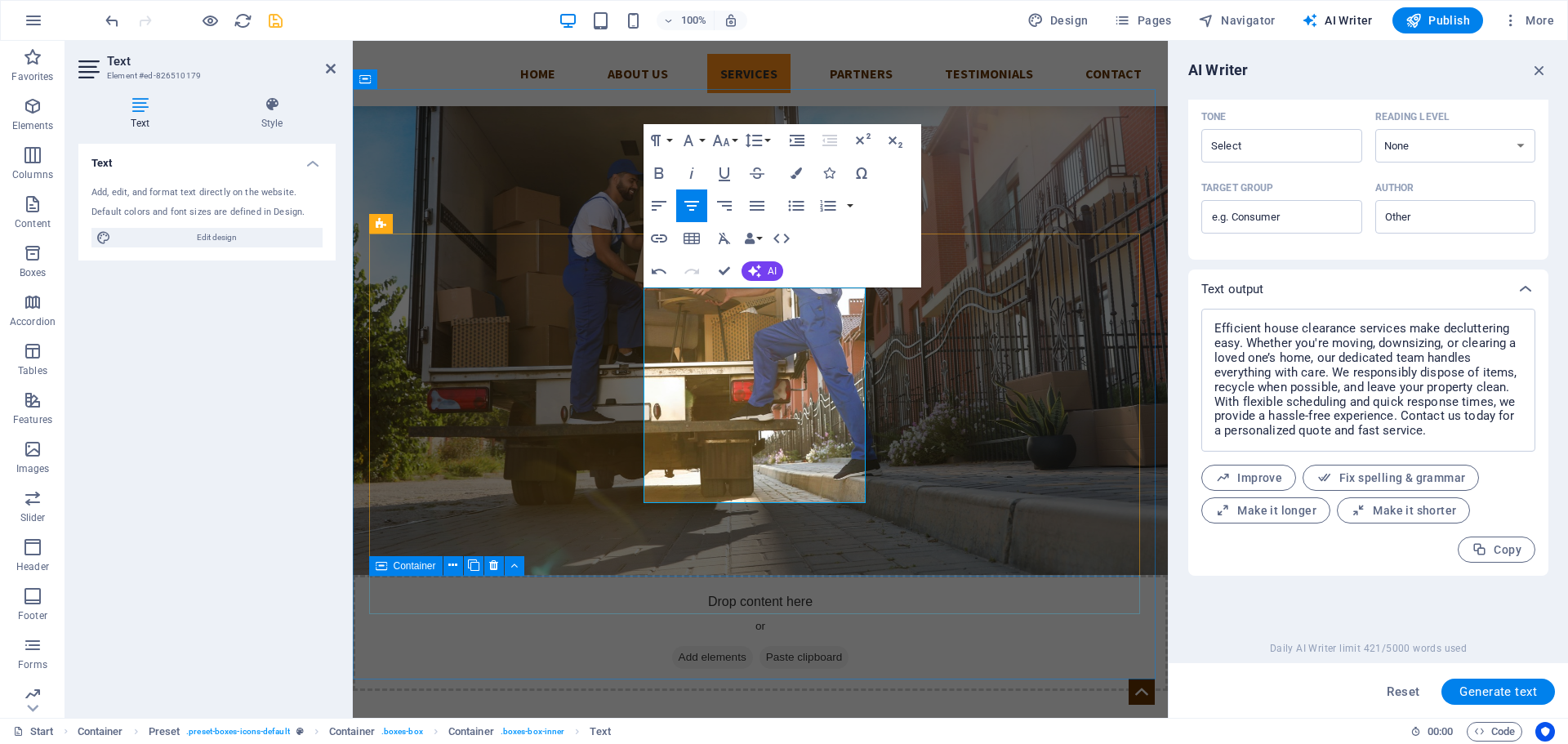 click at bounding box center [760, 1370] 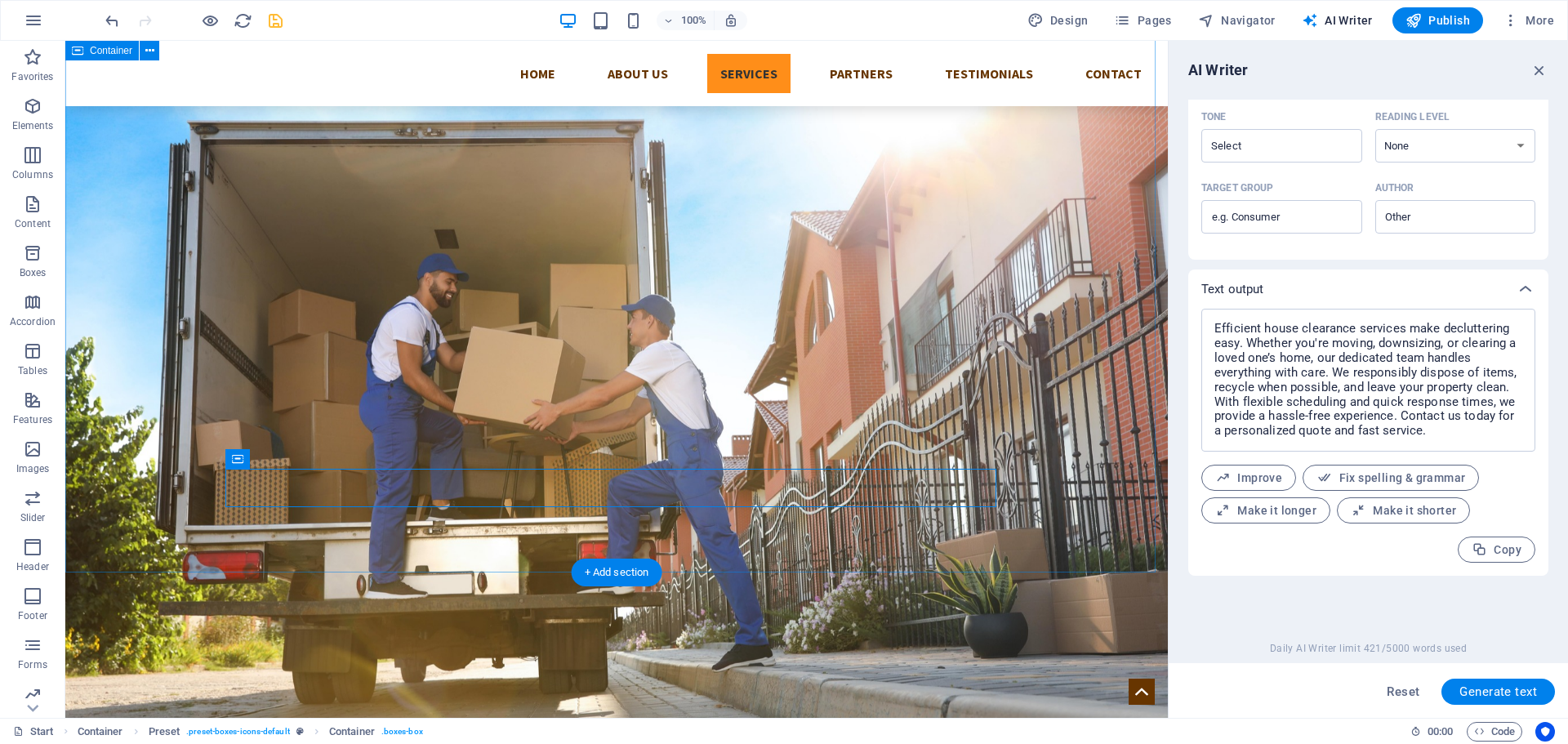 scroll, scrollTop: 418, scrollLeft: 0, axis: vertical 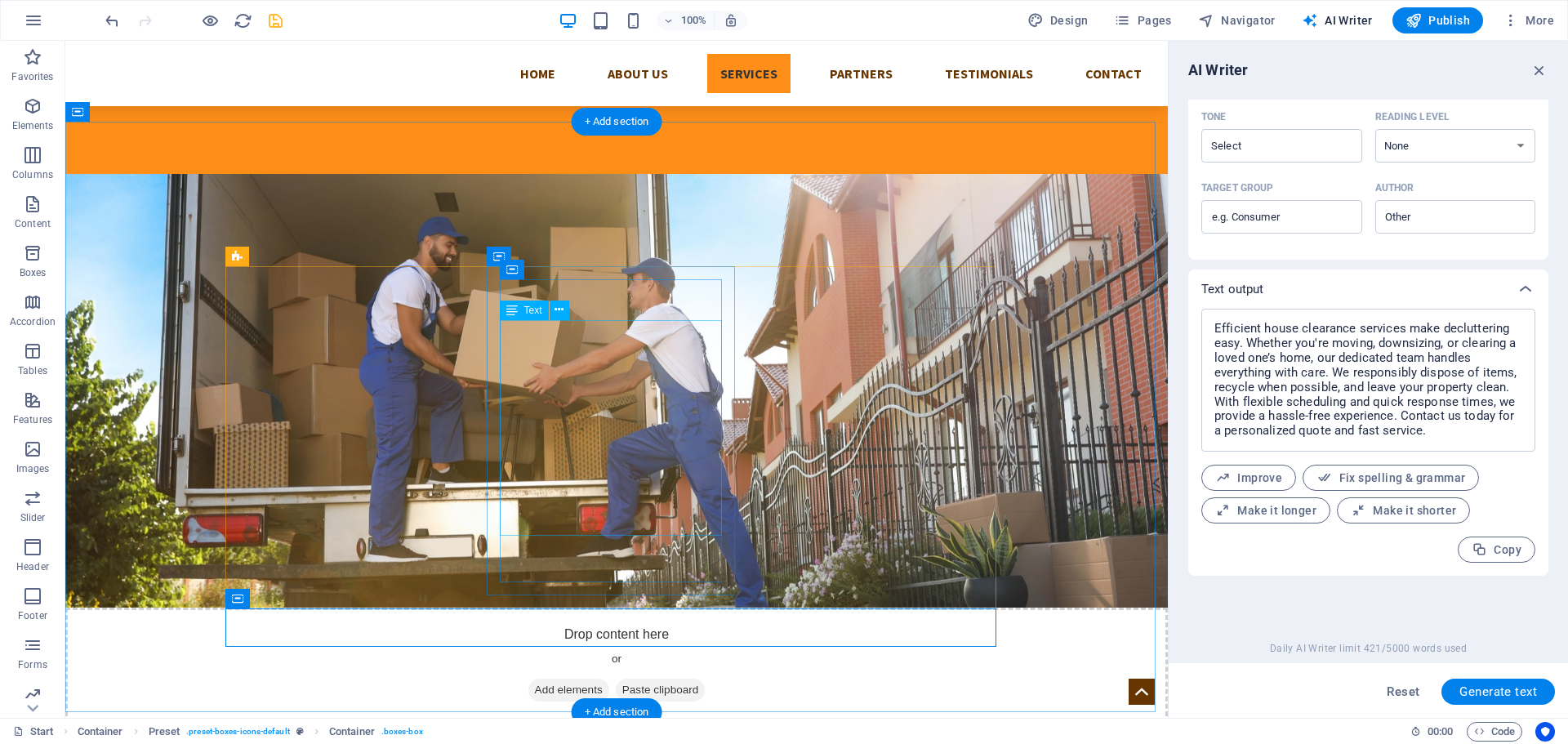 click on "Efficient house clearance services make decluttering easy. Whether you're moving, downsizing, or clearing a loved one’s home, our dedicated team handles everything with care. We responsibly dispose of items, recycle when possible, and leave your property clean. With flexible scheduling and quick response times, we provide a hassle-free experience. Contact us today for a personalized quote and fast service." at bounding box center (617, 1139) 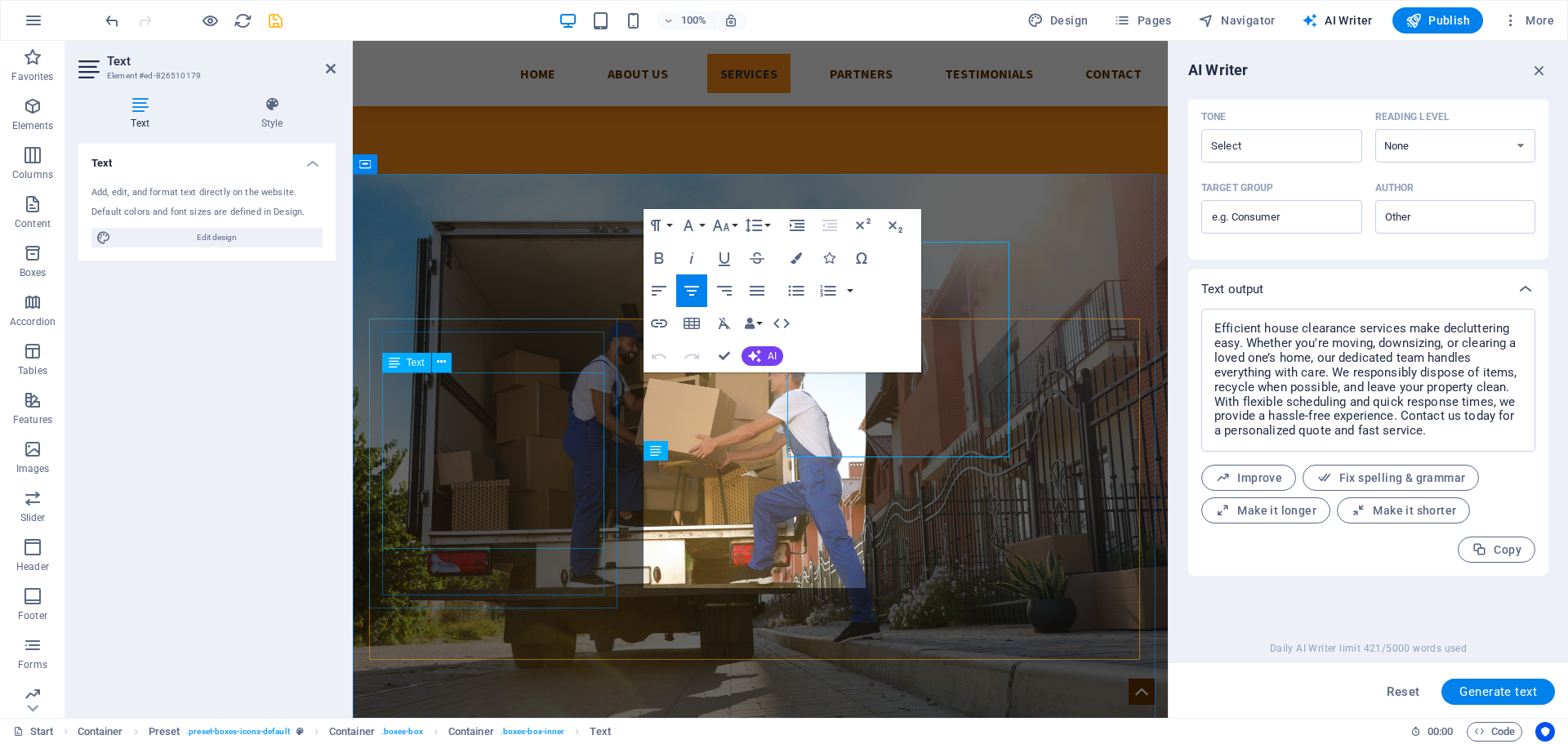 scroll, scrollTop: 497, scrollLeft: 0, axis: vertical 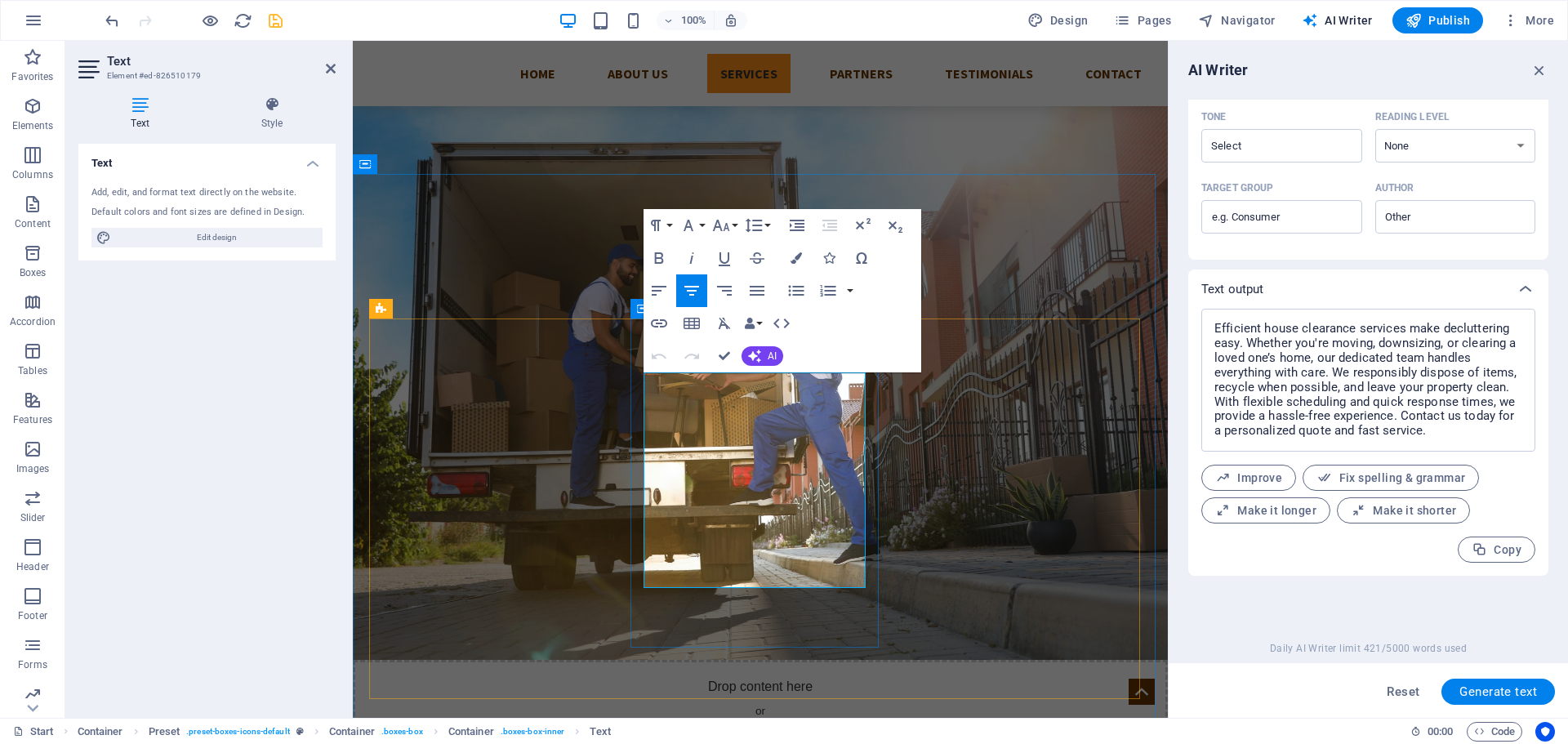 drag, startPoint x: 726, startPoint y: 557, endPoint x: 866, endPoint y: 590, distance: 143.83671 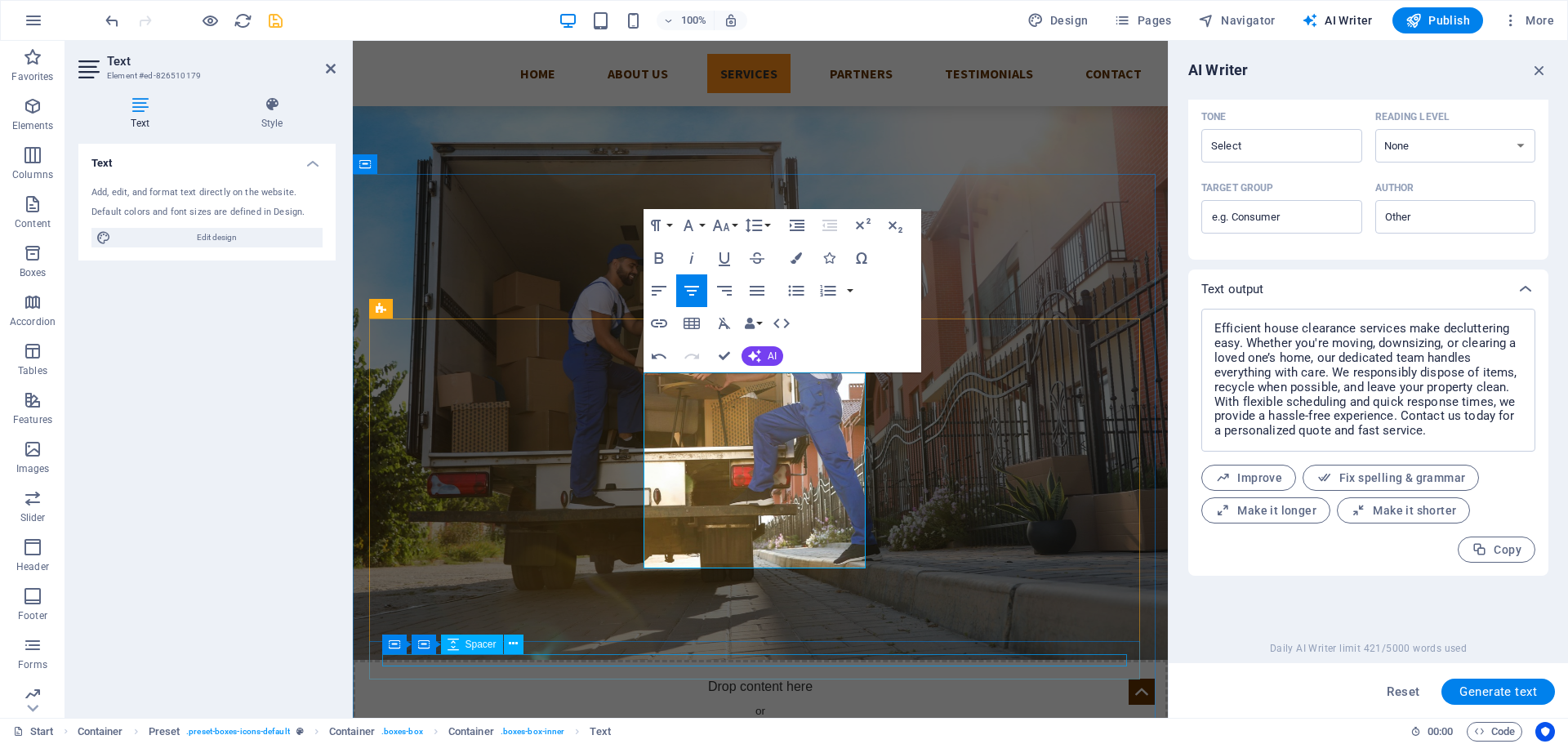 click at bounding box center (760, 1436) 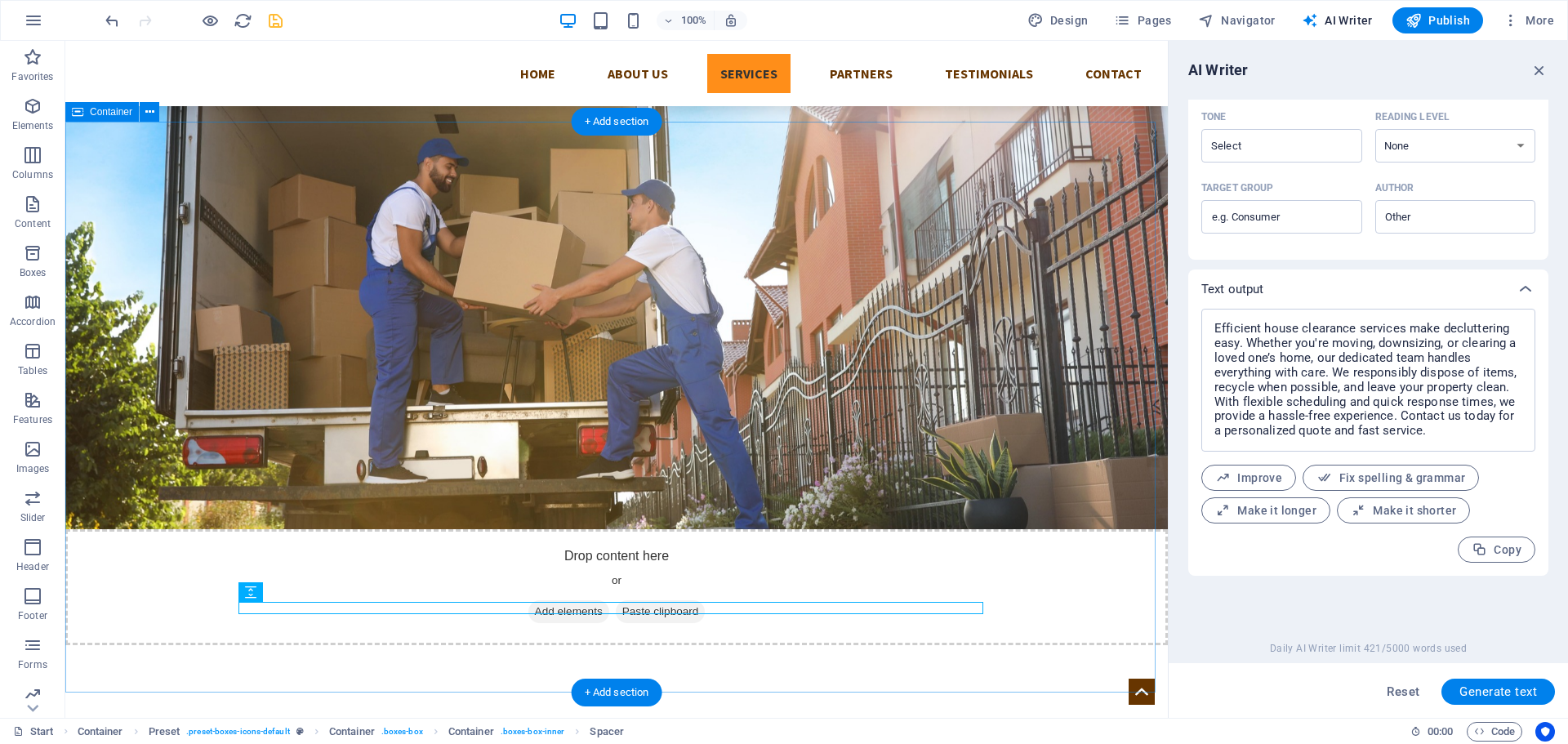 scroll, scrollTop: 418, scrollLeft: 0, axis: vertical 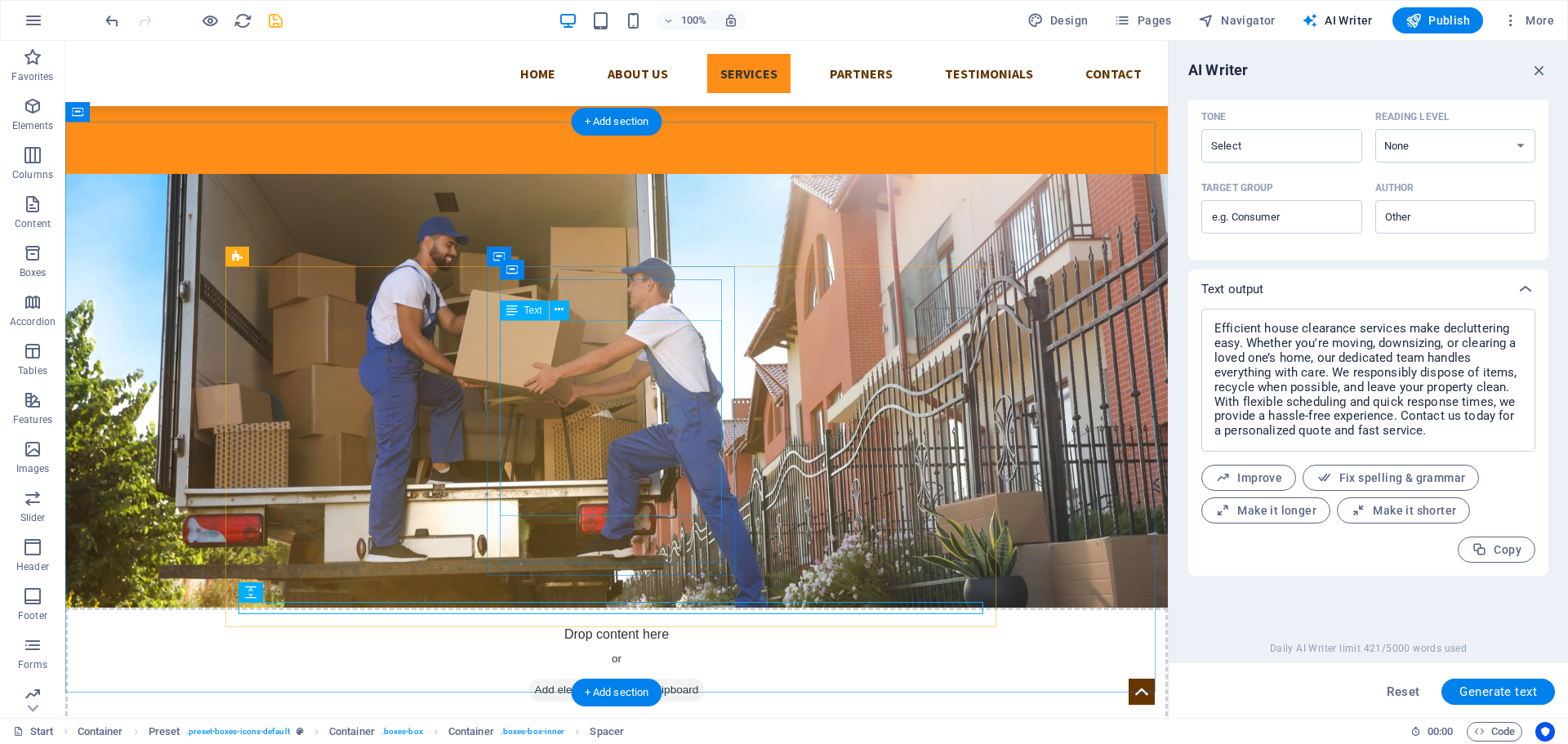 click on "Efficient house clearance services make decluttering easy. Whether you're moving, downsizing, or clearing a loved one’s home, our dedicated team handles everything with care. We responsibly dispose of items, recycle when possible, and leave your property clean. With flexible scheduling and quick response times, we provide a hassle-free experience." at bounding box center (617, 1129) 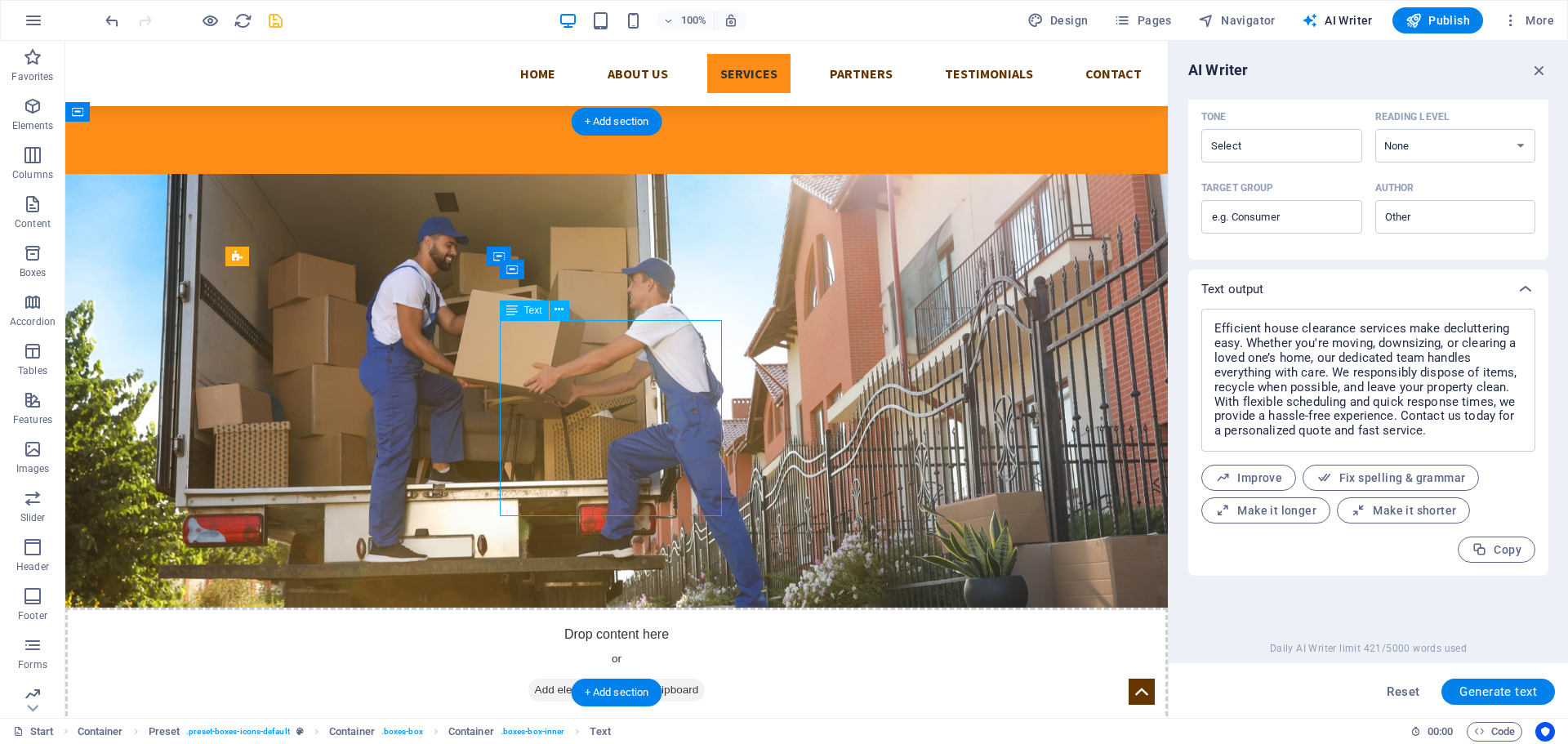 click on "Efficient house clearance services make decluttering easy. Whether you're moving, downsizing, or clearing a loved one’s home, our dedicated team handles everything with care. We responsibly dispose of items, recycle when possible, and leave your property clean. With flexible scheduling and quick response times, we provide a hassle-free experience." at bounding box center [617, 1129] 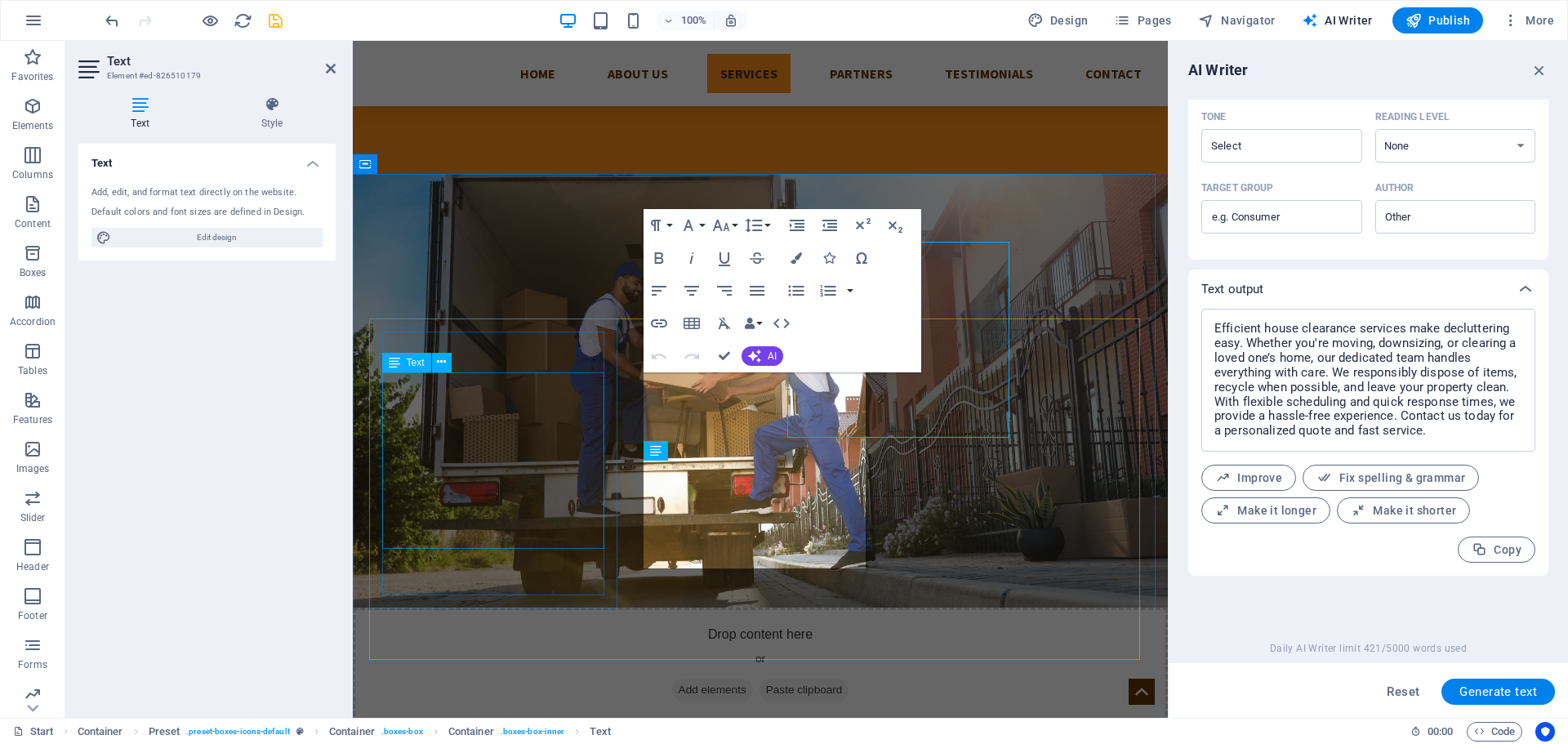 scroll, scrollTop: 497, scrollLeft: 0, axis: vertical 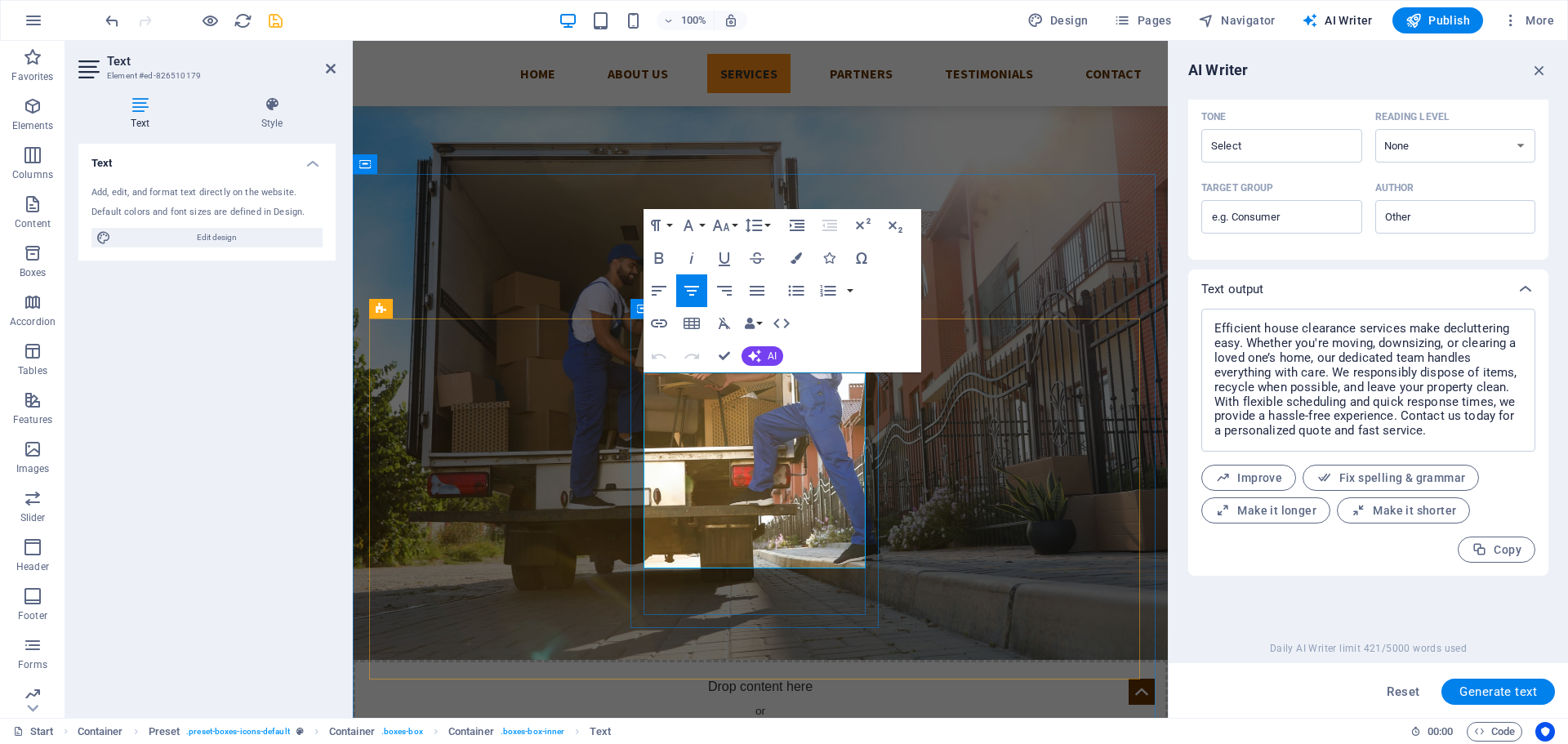 drag, startPoint x: 702, startPoint y: 539, endPoint x: 822, endPoint y: 563, distance: 122.37647 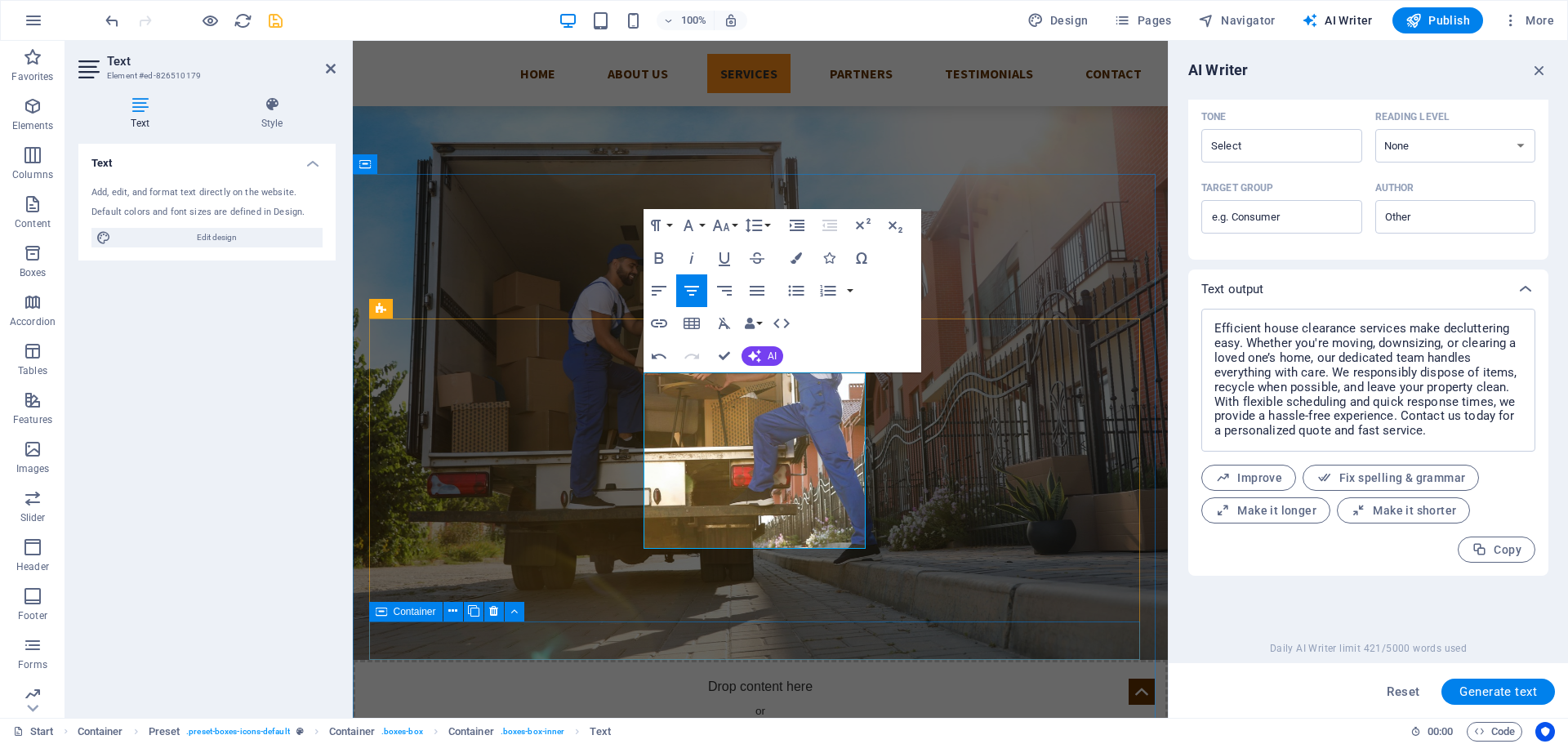 click at bounding box center (760, 1436) 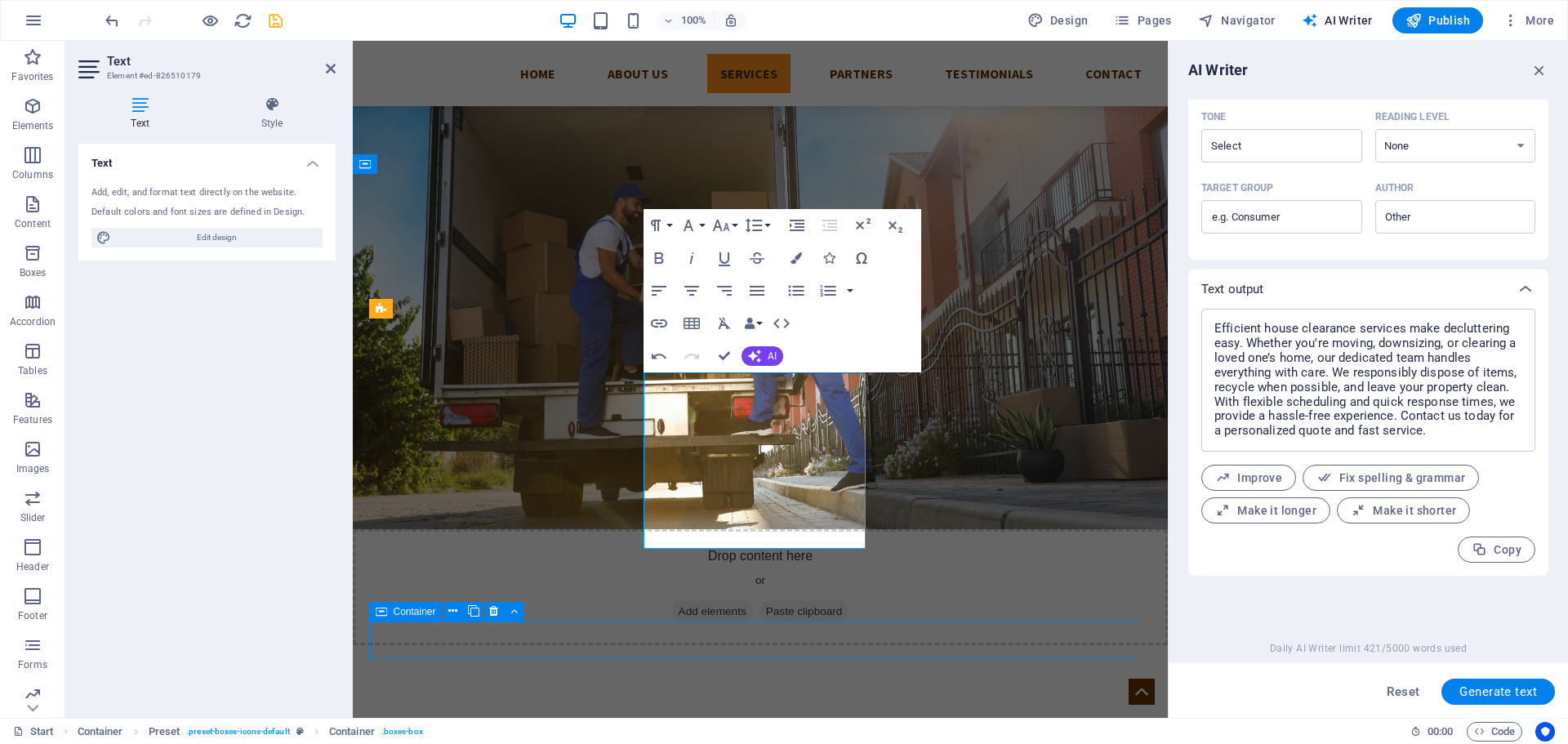 scroll, scrollTop: 418, scrollLeft: 0, axis: vertical 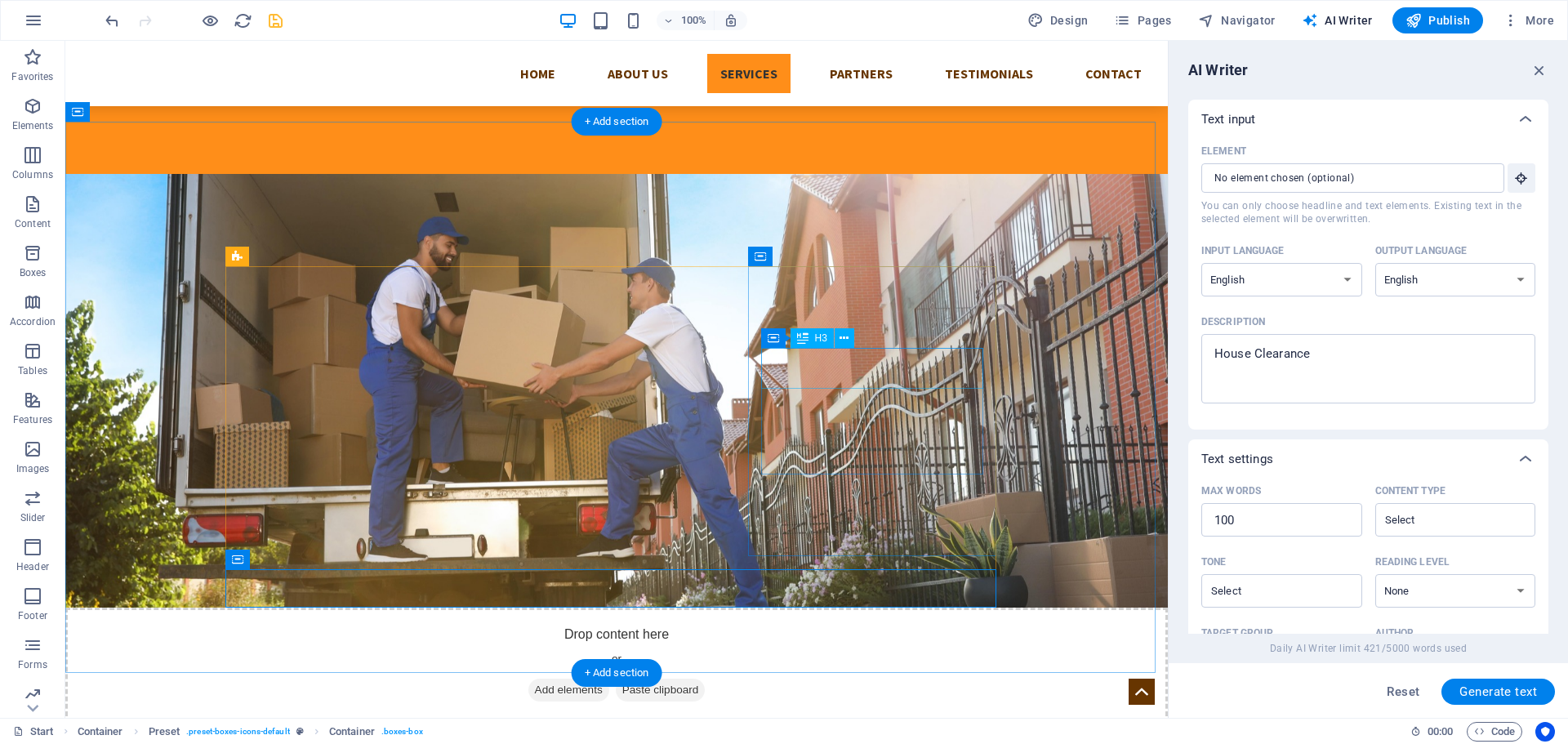 click on "Removals" at bounding box center [617, 1259] 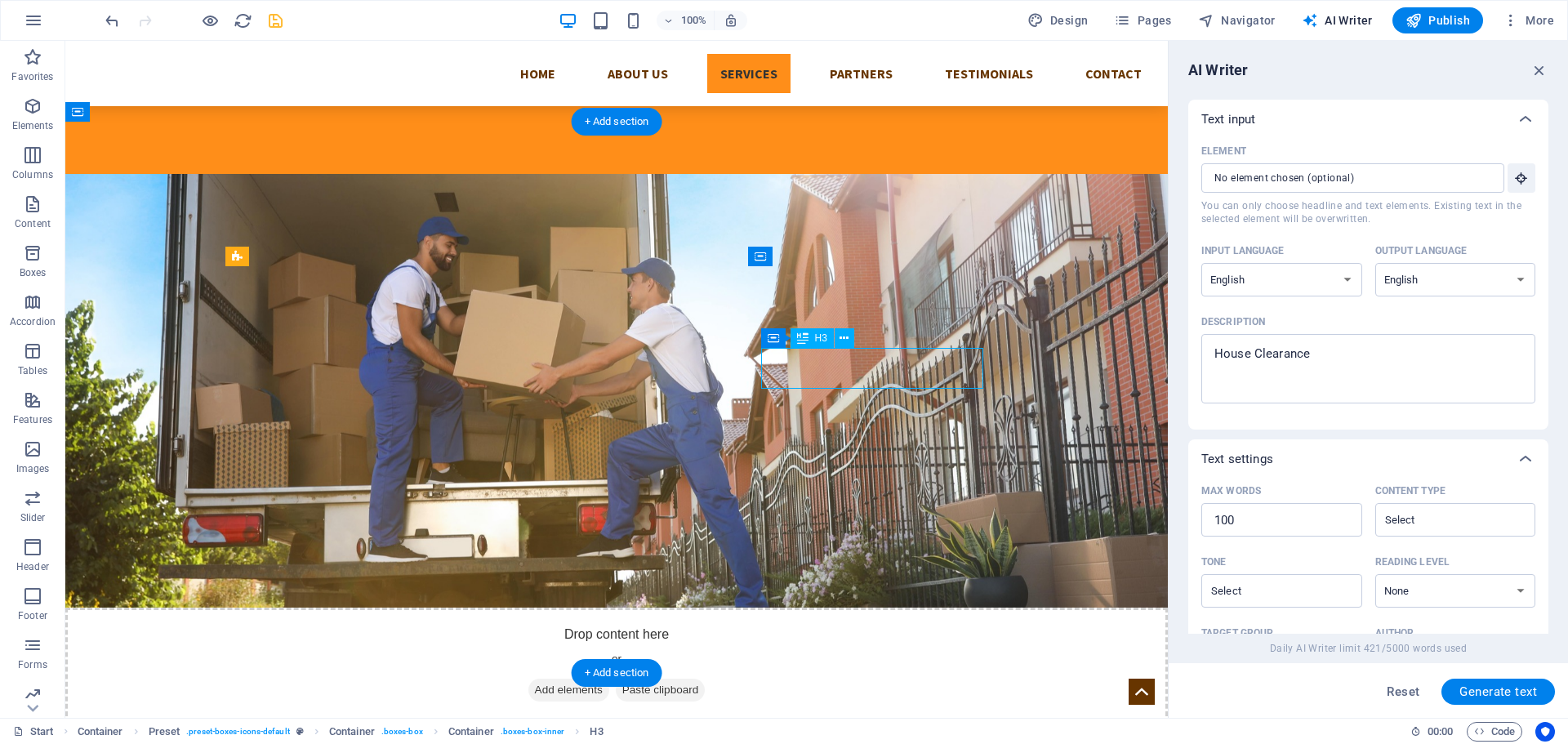 click on "Removals" at bounding box center (617, 1259) 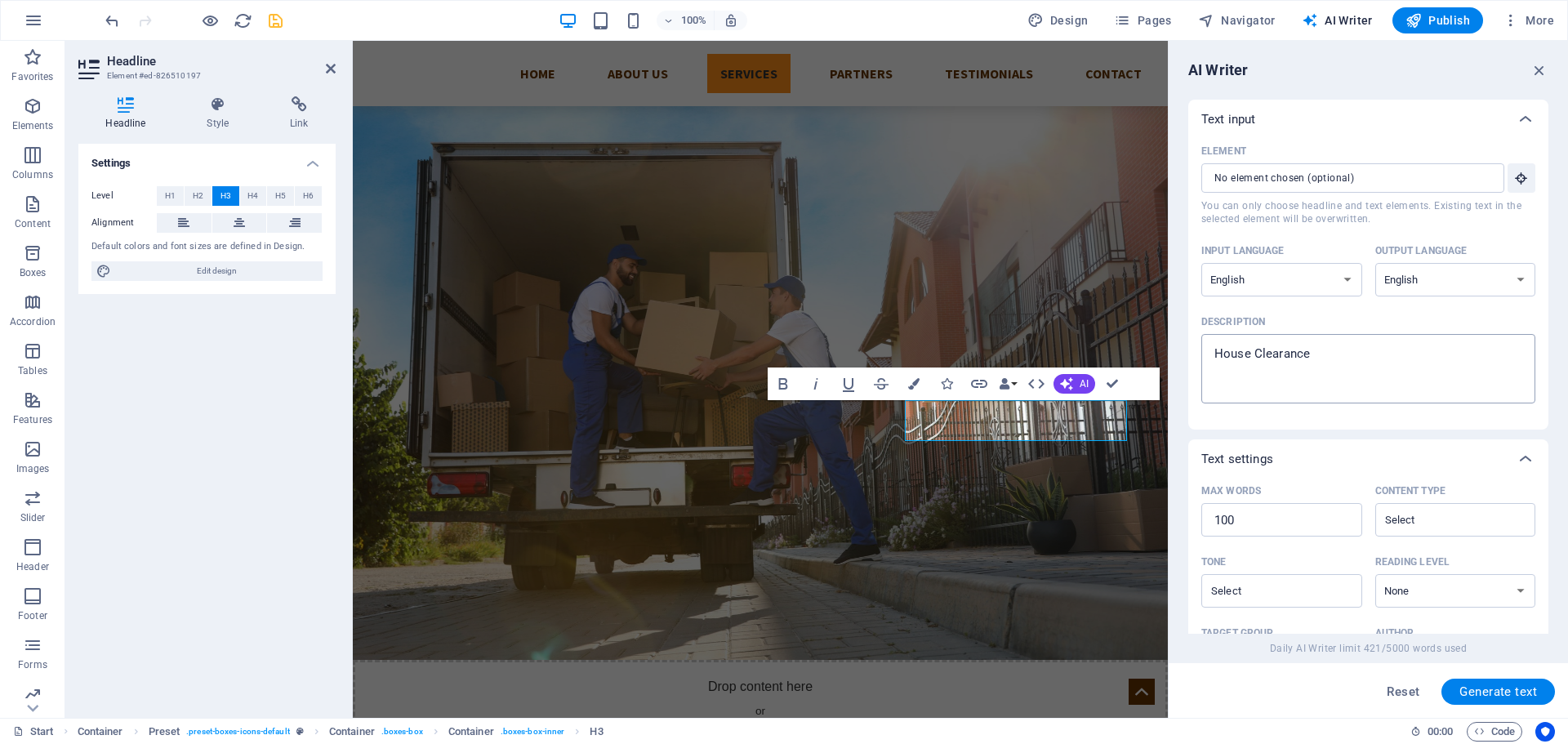 type on "x" 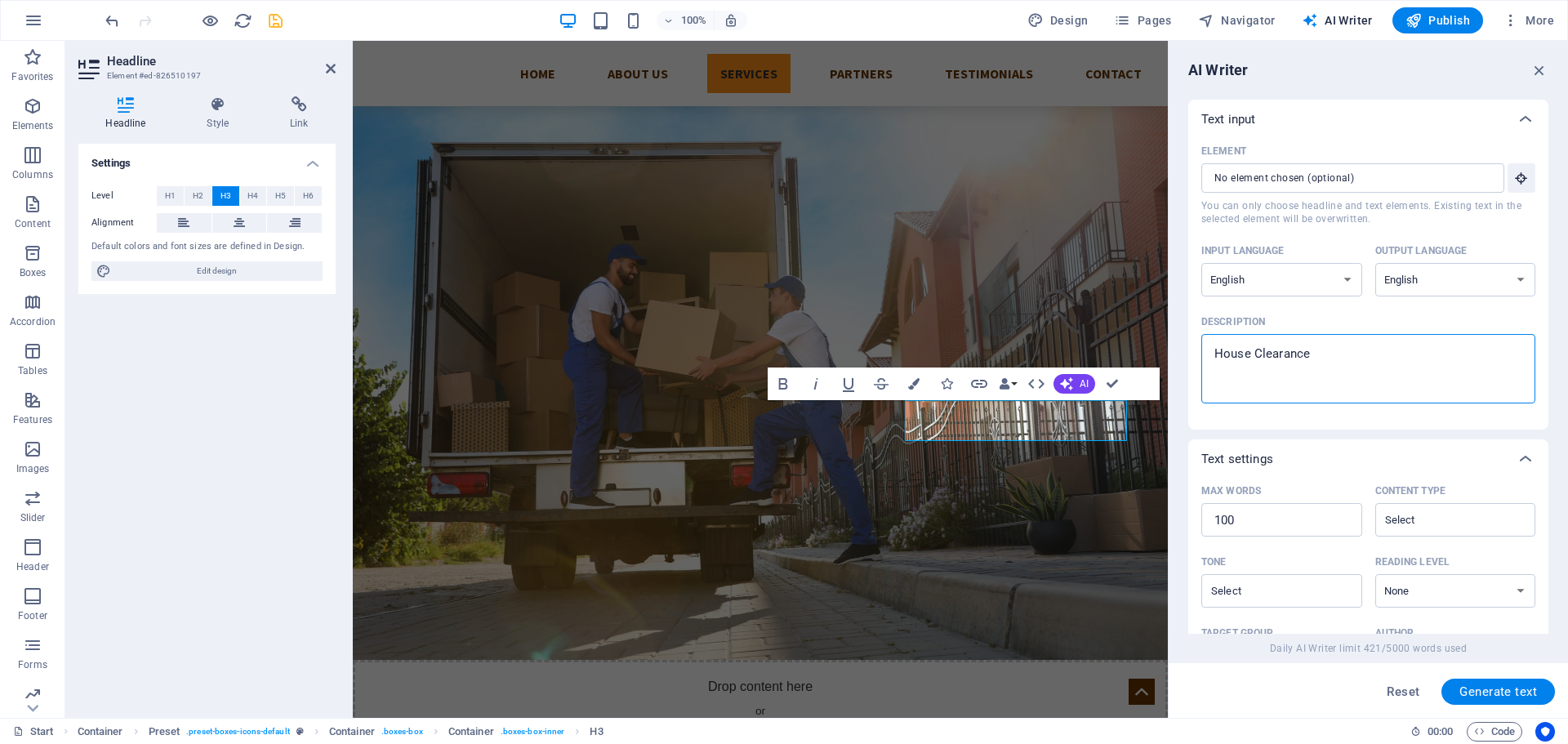 click on "House Clearance" at bounding box center (1368, 368) 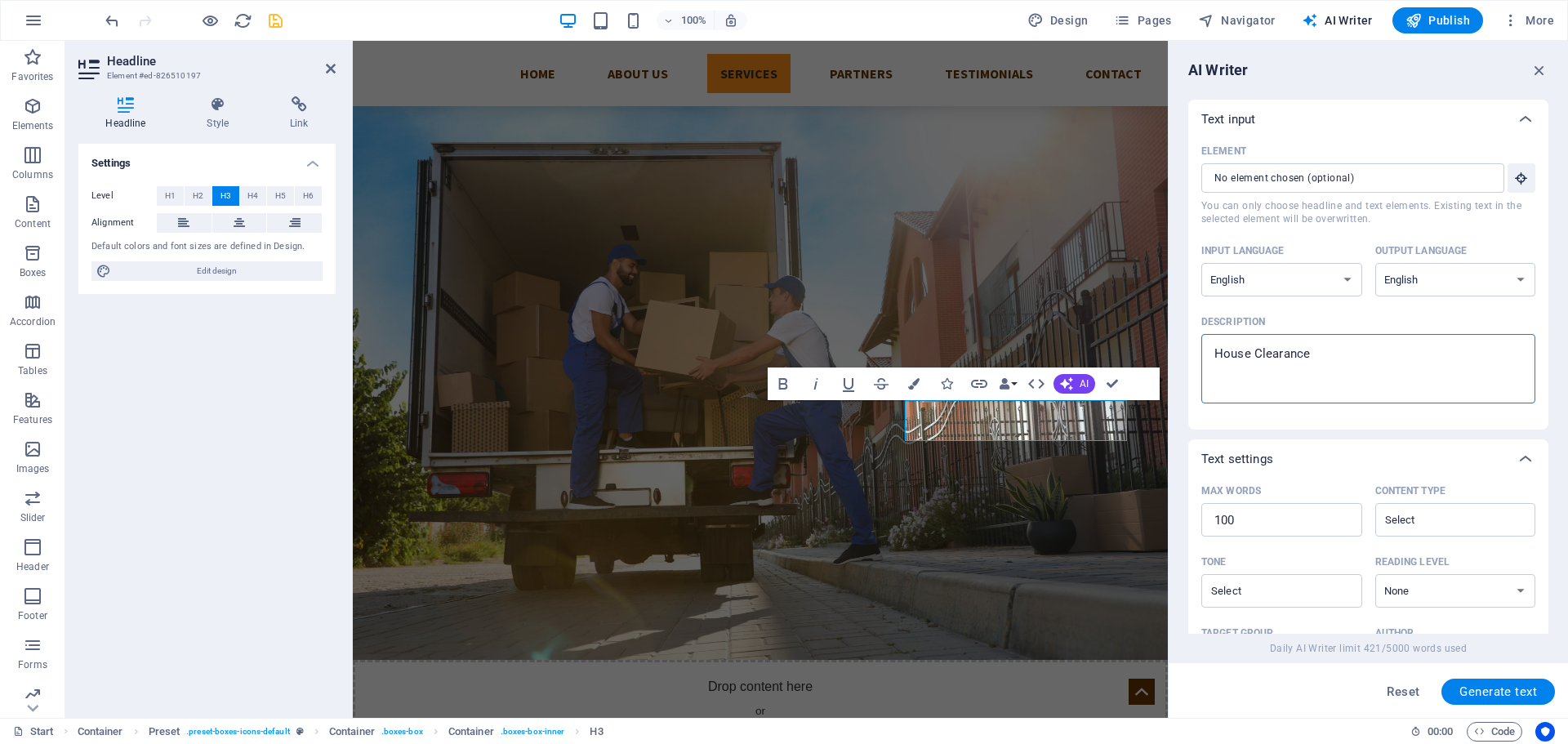 type on "Removals" 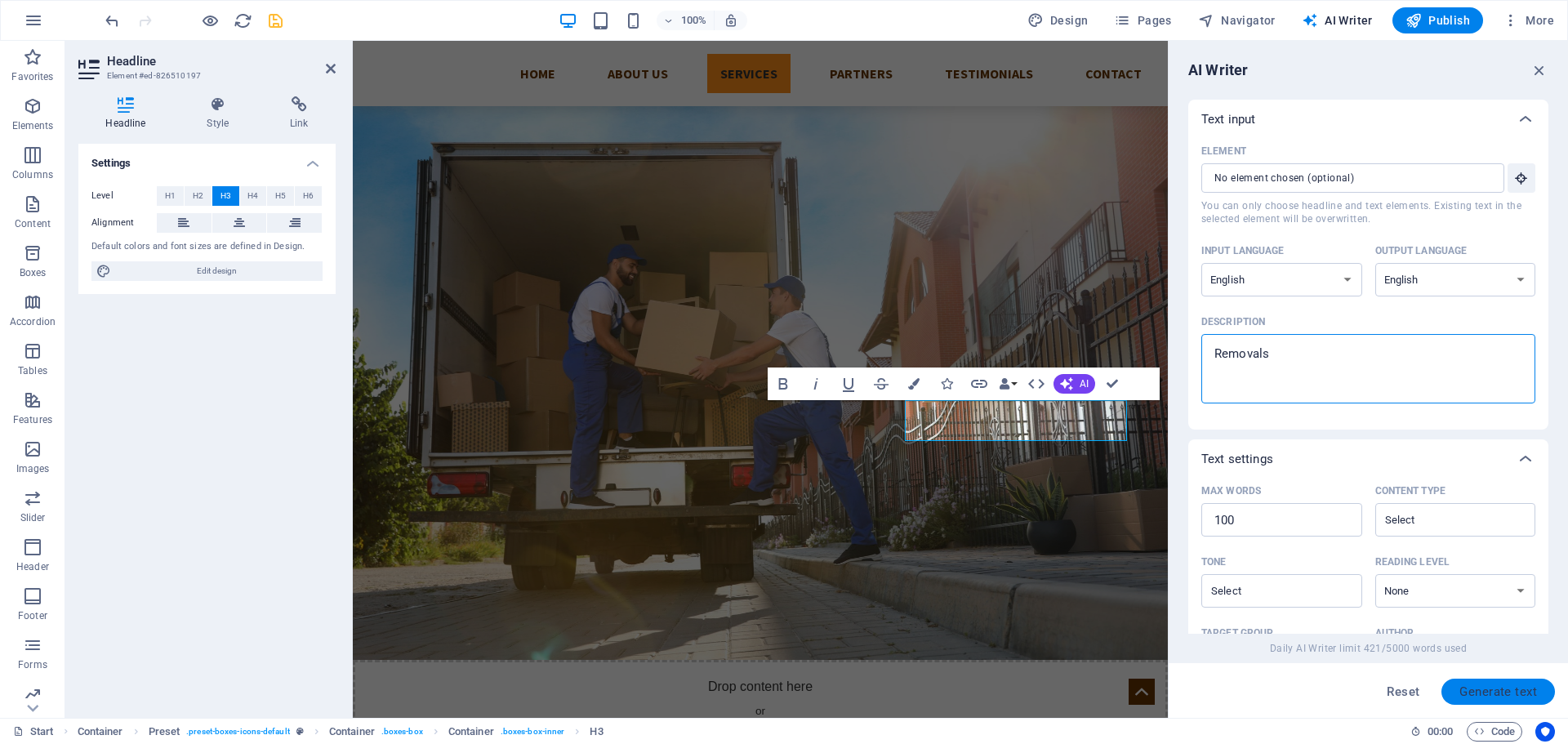 type on "Removals" 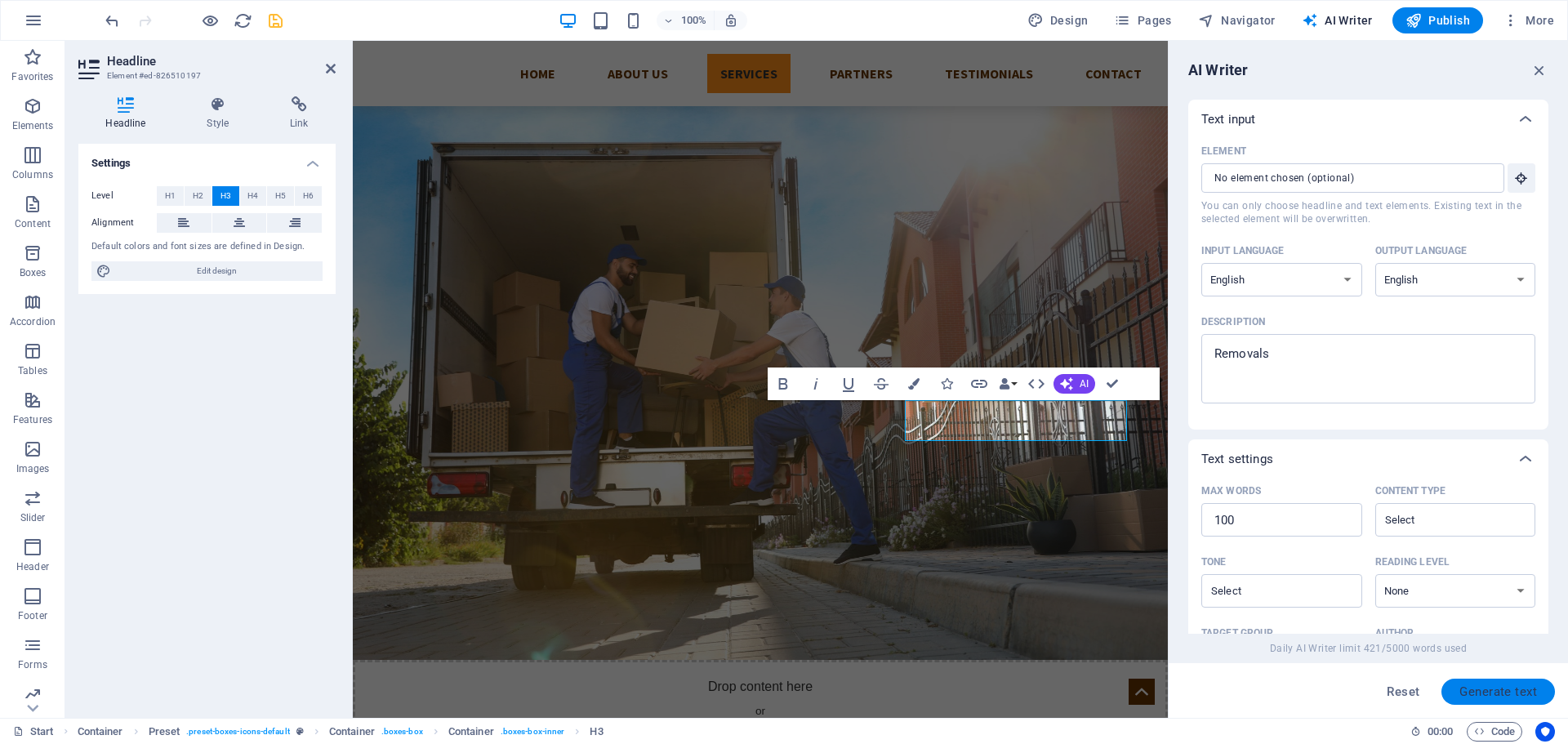click on "Generate text" at bounding box center [1498, 692] 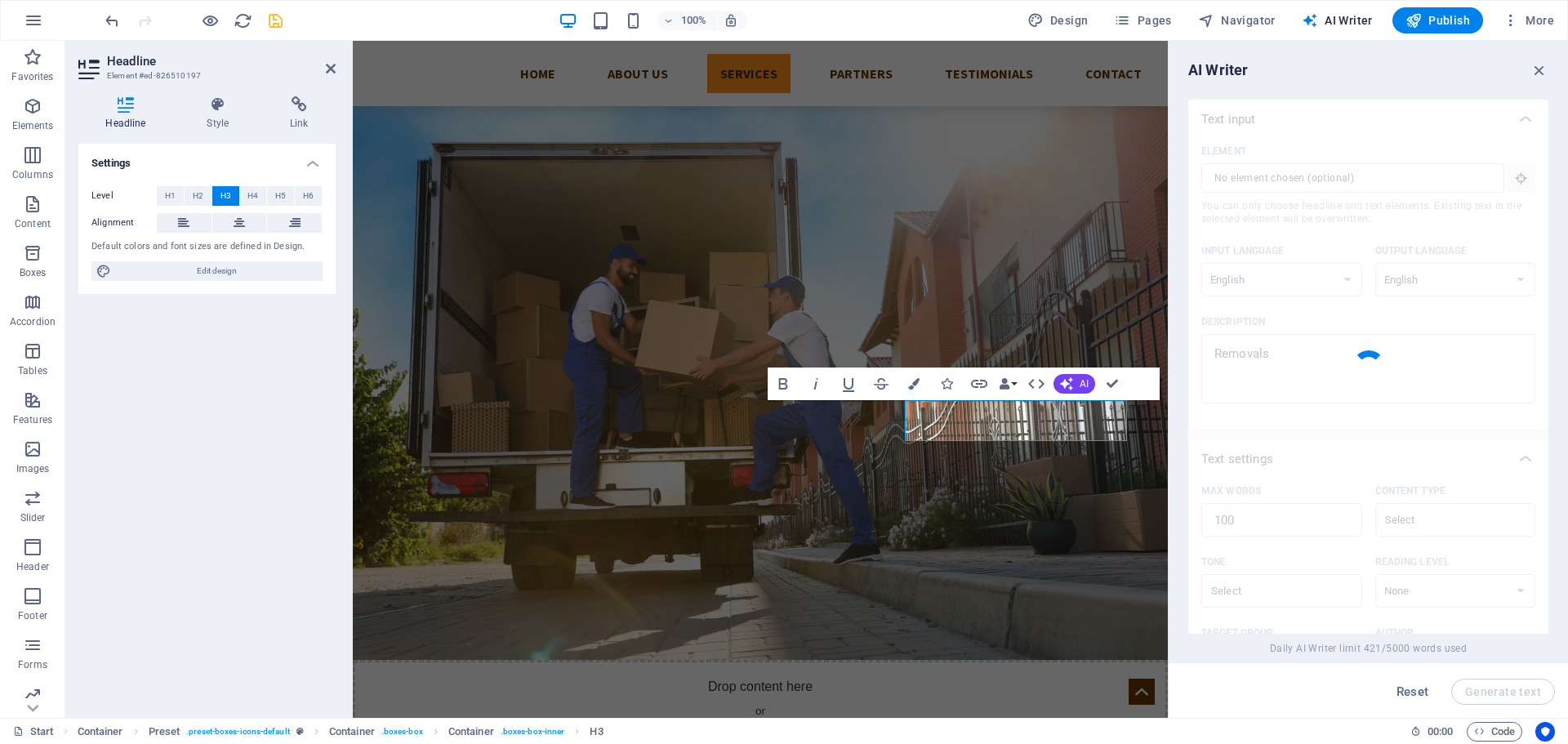 type on "x" 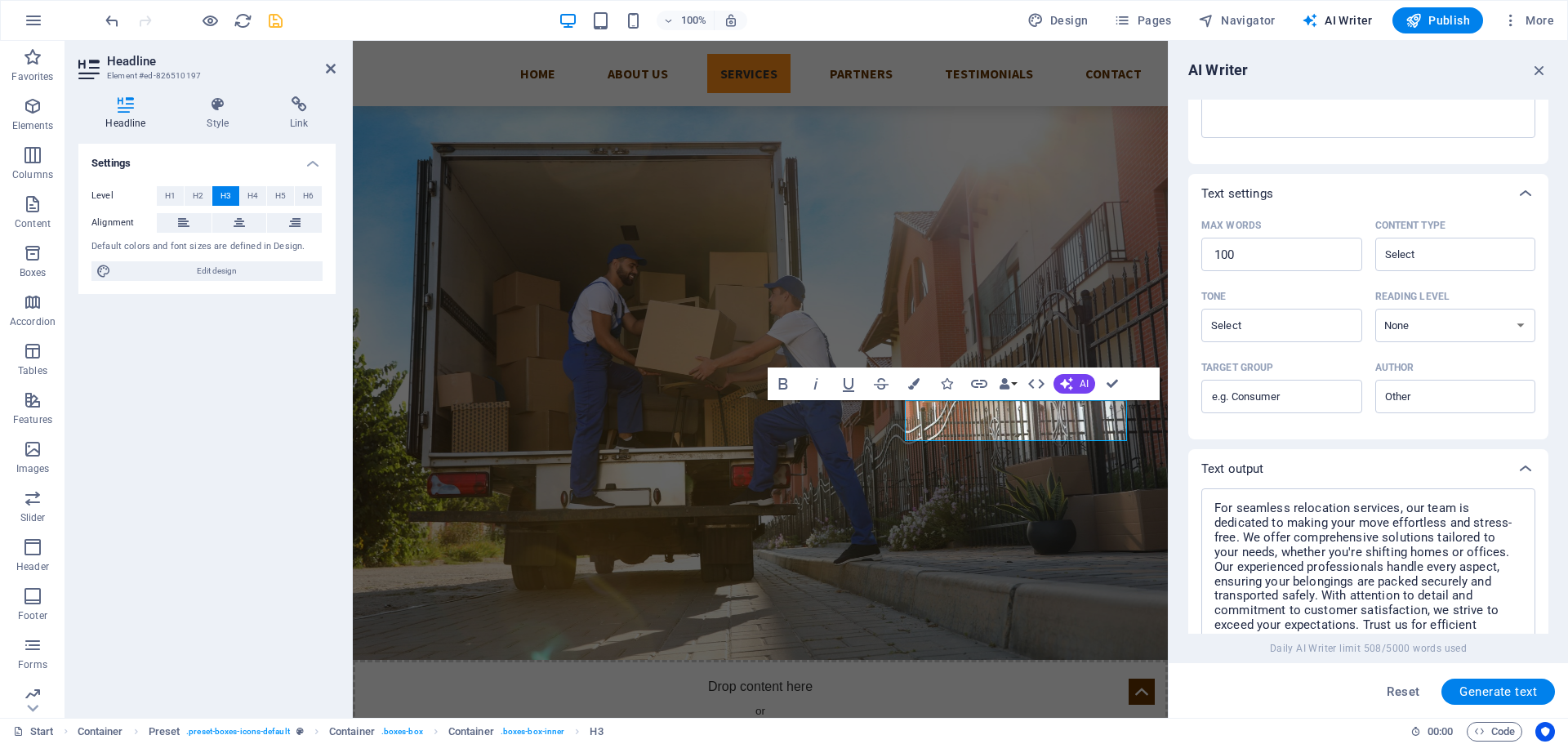 scroll, scrollTop: 445, scrollLeft: 0, axis: vertical 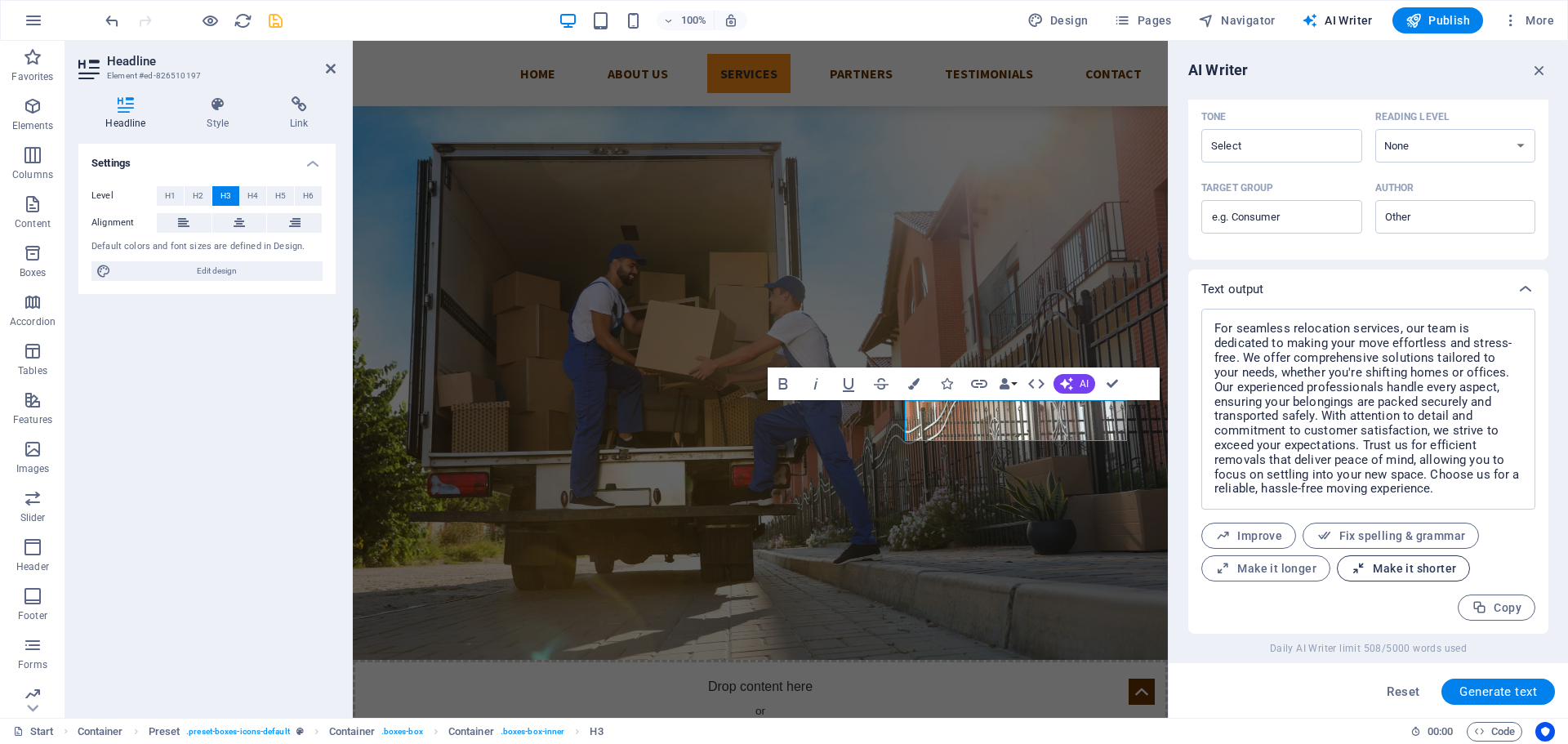 click on "Make it shorter" at bounding box center (1403, 568) 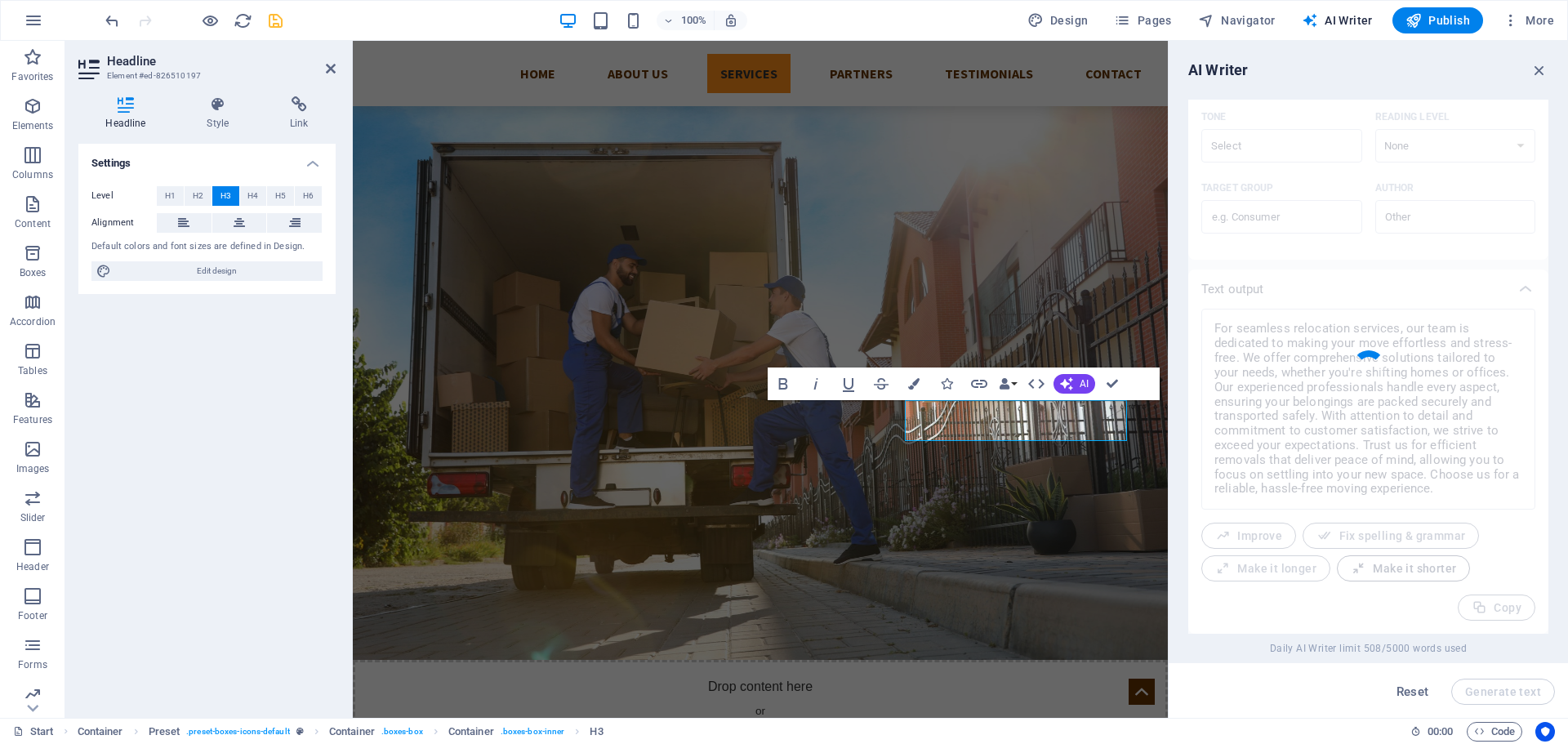 type on "x" 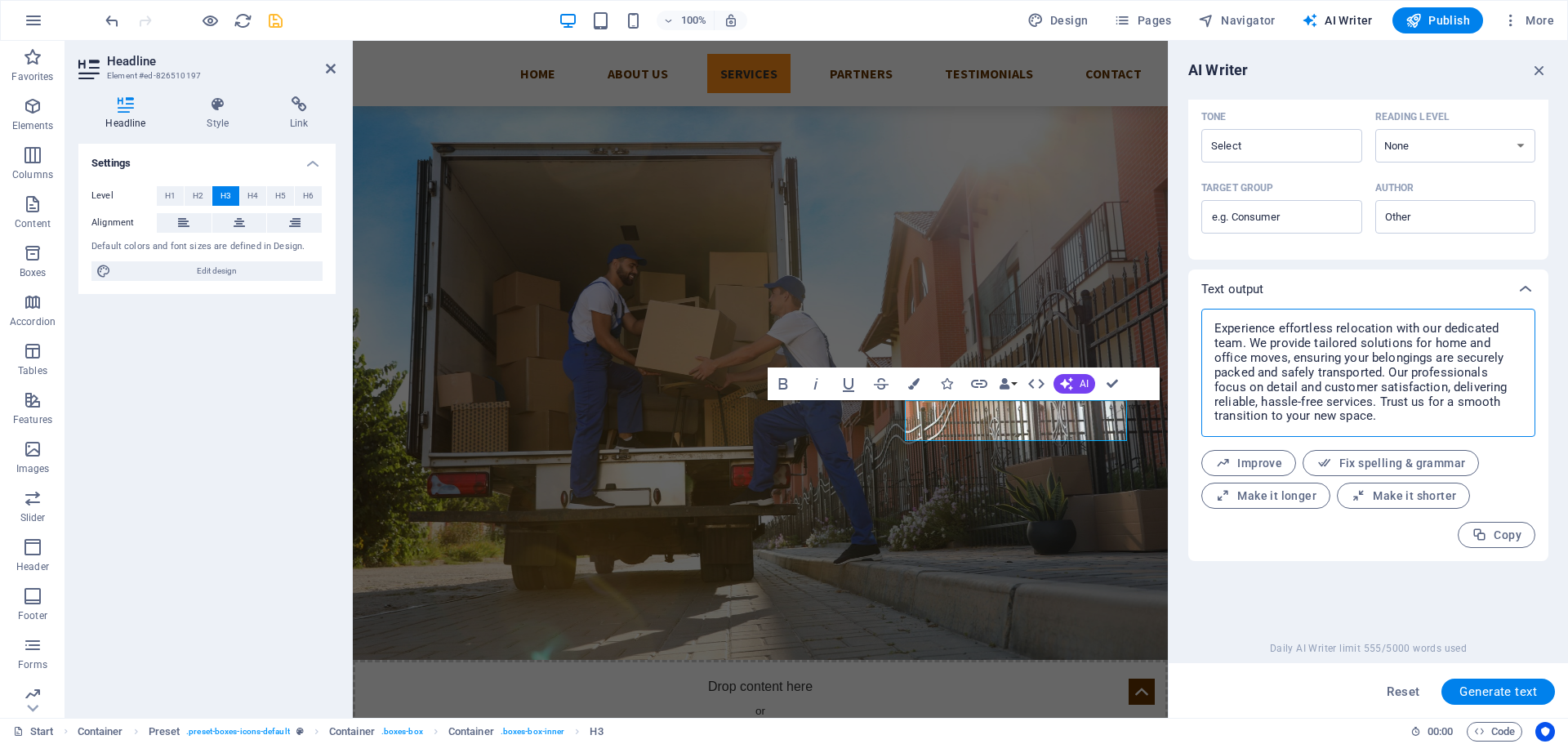 drag, startPoint x: 1383, startPoint y: 414, endPoint x: 1207, endPoint y: 332, distance: 194.16488 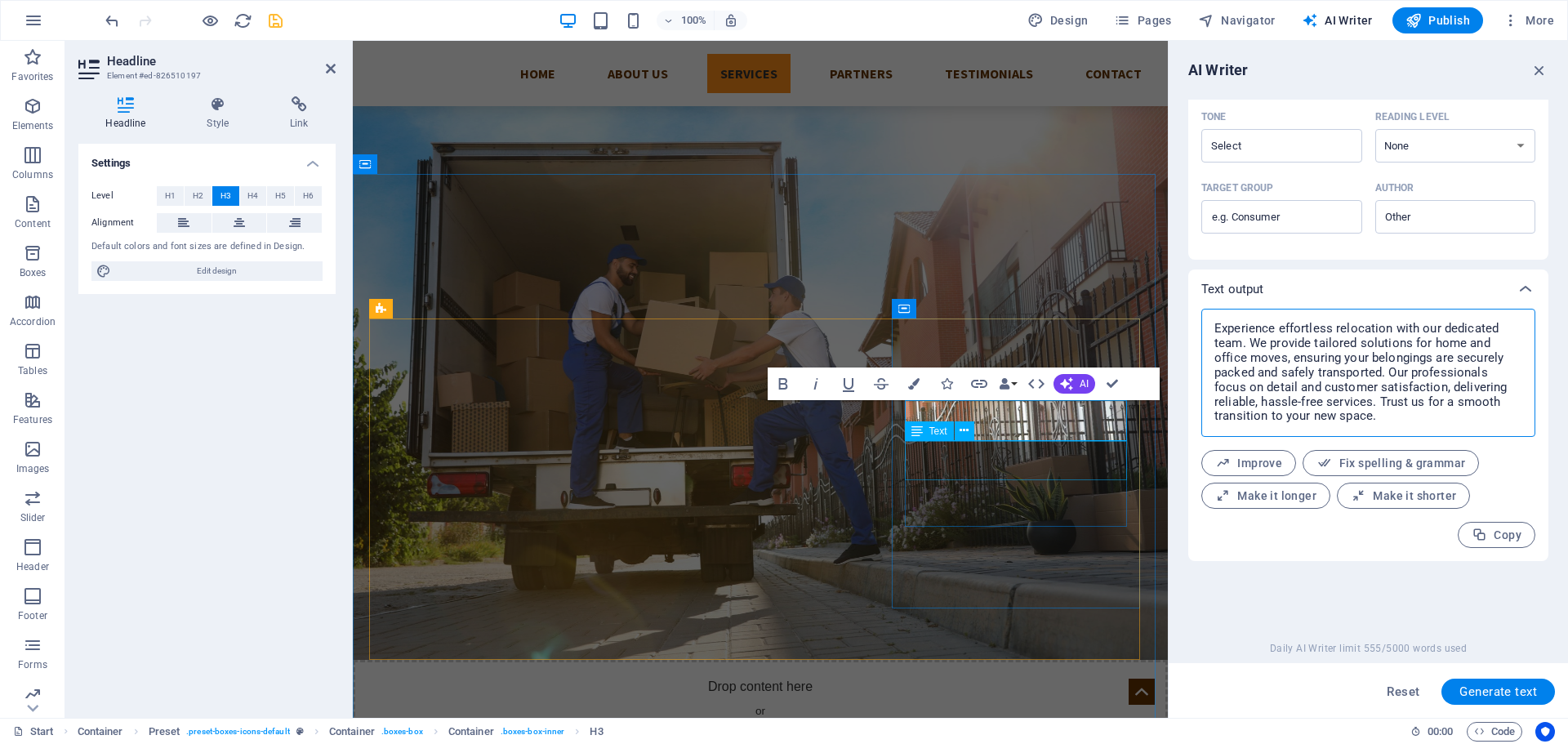 type on "x" 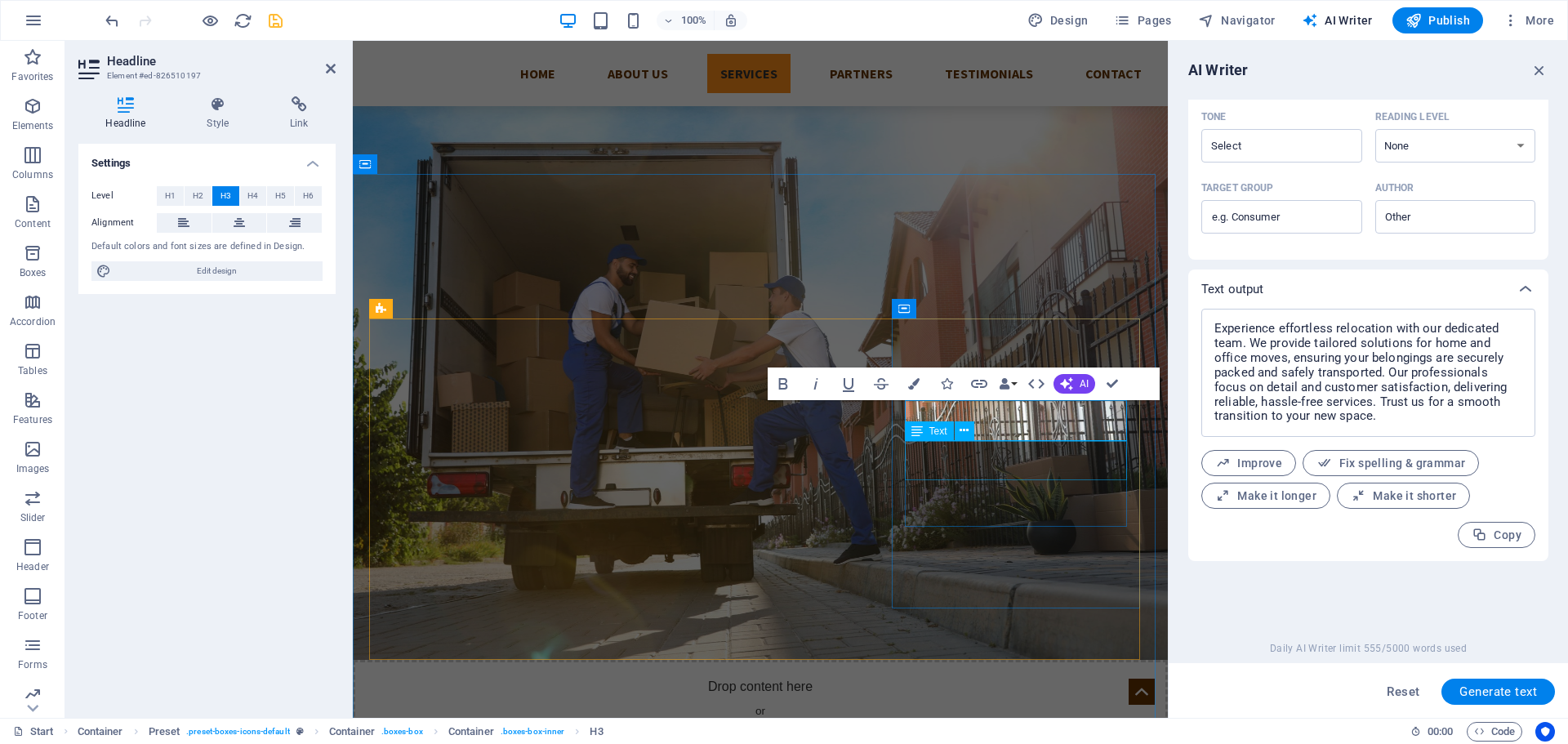 click on "Lorem ipsum dolor sit amet, consectetur adipisicing elit. Veritatis, dolorem!" at bounding box center (760, 1341) 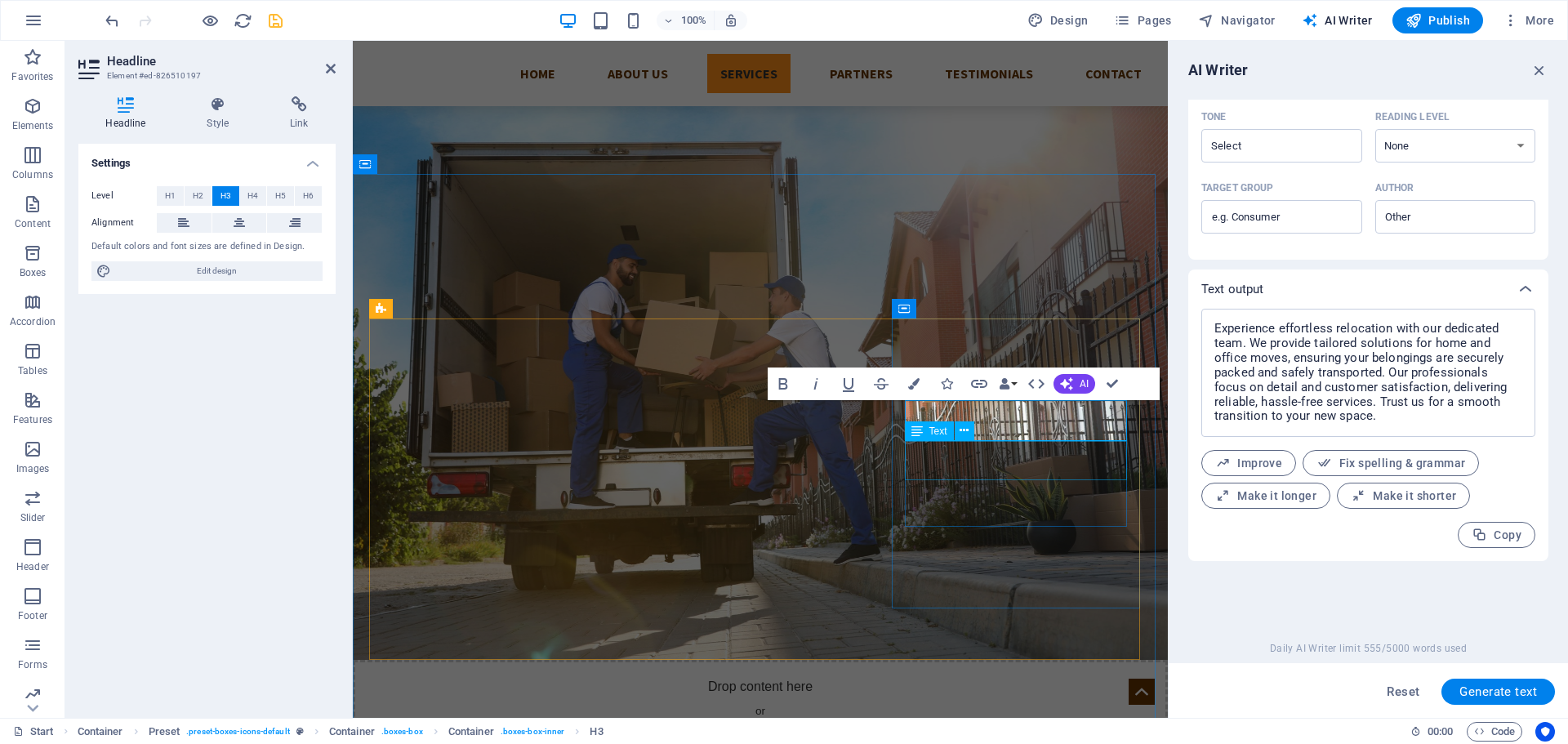 click on "Lorem ipsum dolor sit amet, consectetur adipisicing elit. Veritatis, dolorem!" at bounding box center [760, 1341] 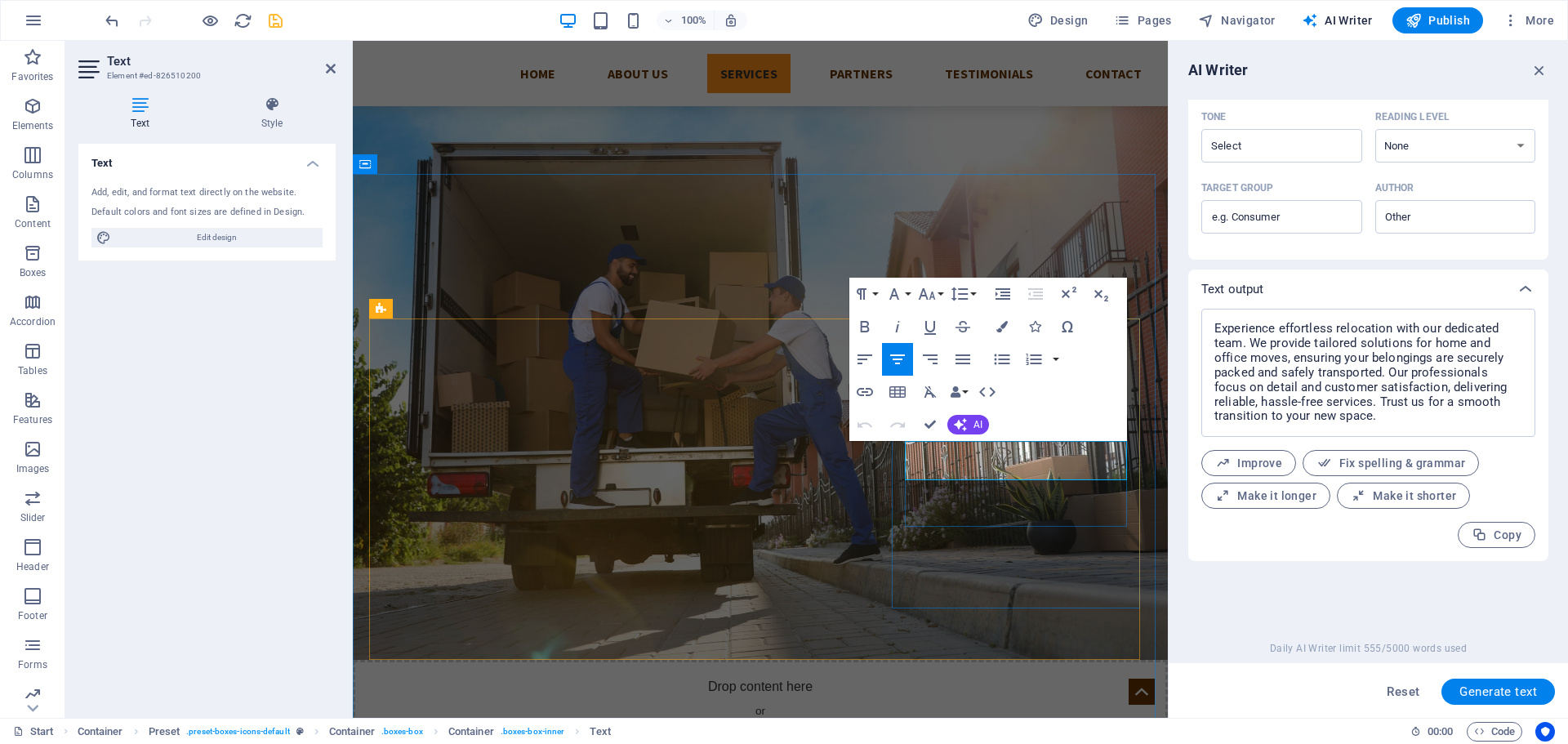 drag, startPoint x: 1108, startPoint y: 474, endPoint x: 907, endPoint y: 443, distance: 203.3765 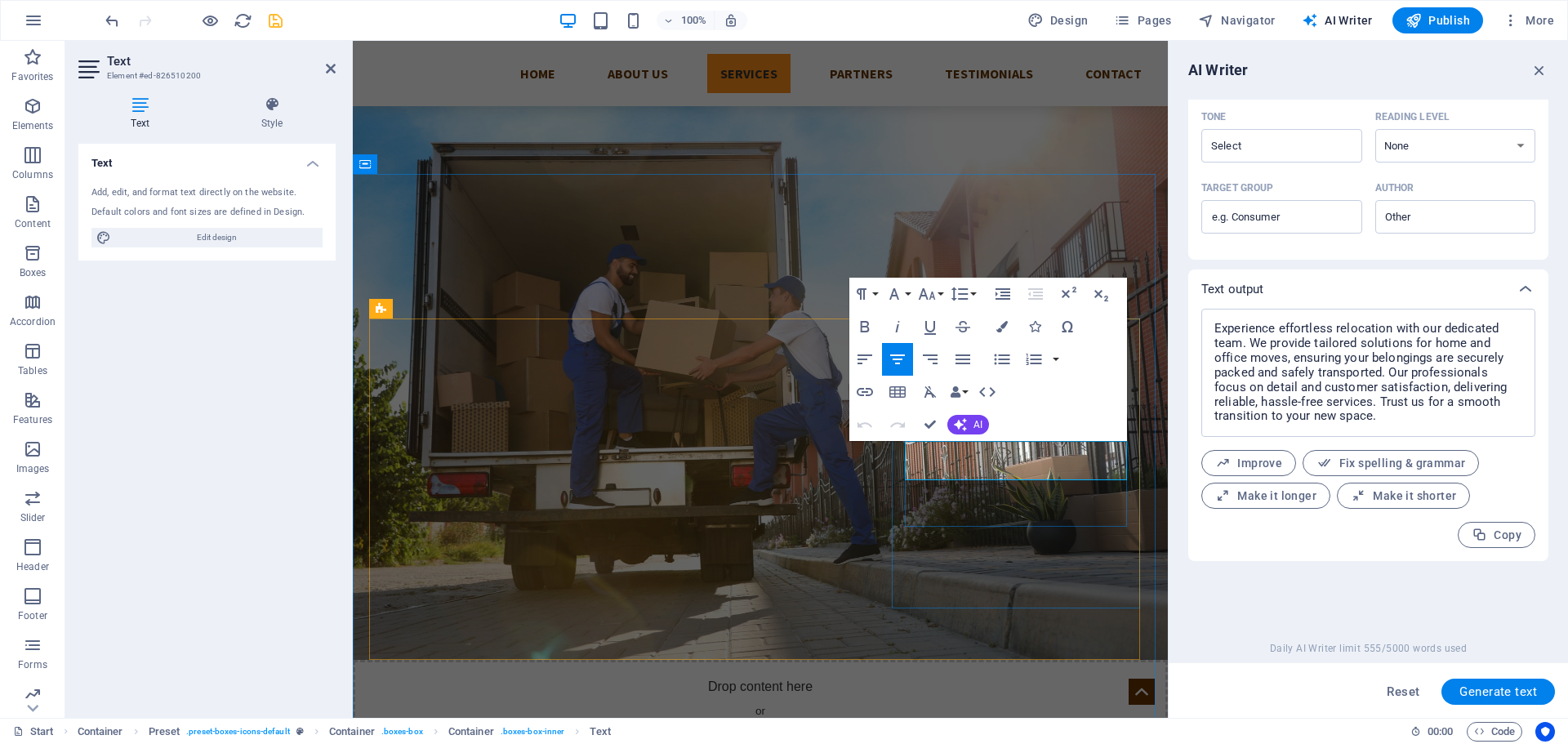 scroll, scrollTop: 428, scrollLeft: 0, axis: vertical 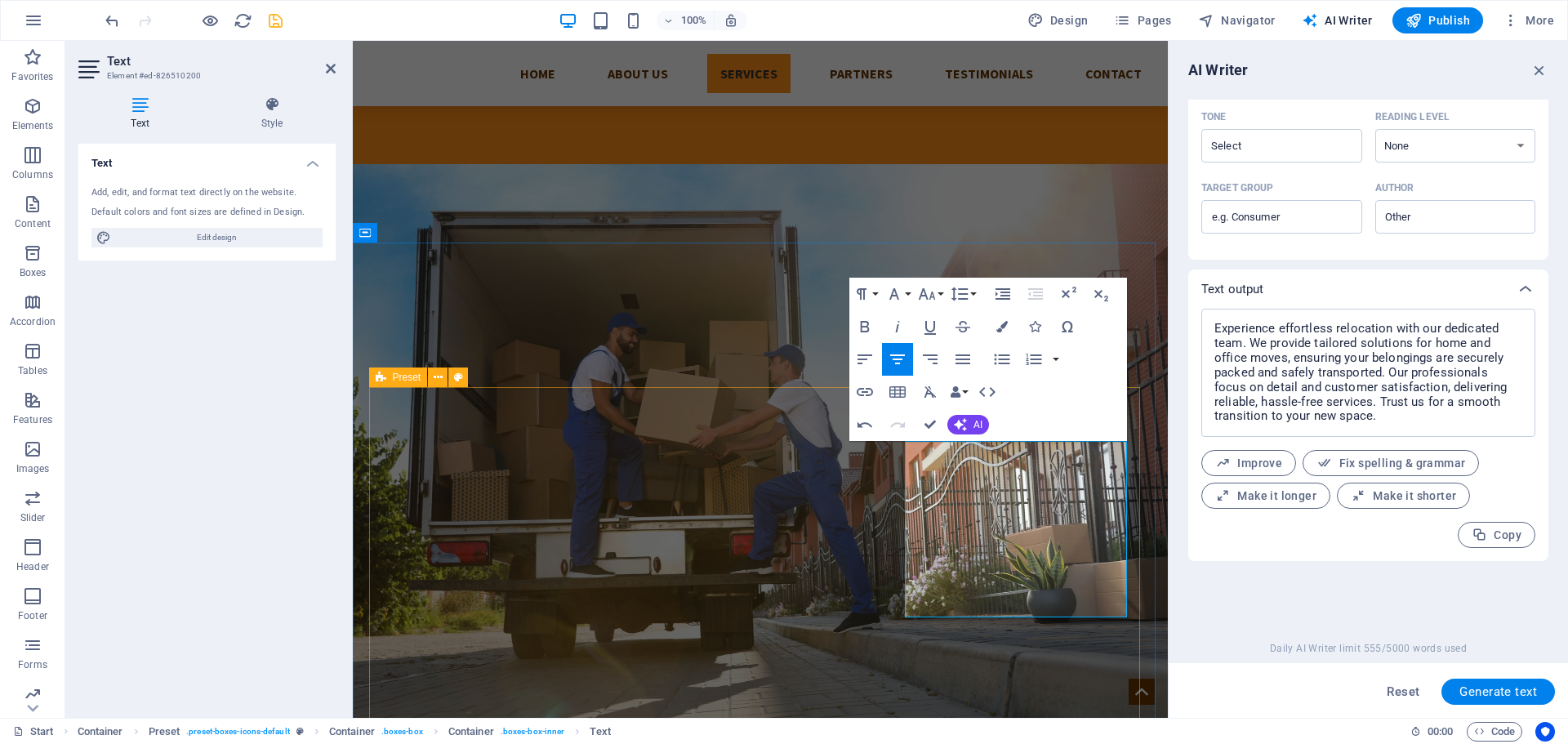 click on "Man and Van Experience seamless moving with our expert Man and Van service. We ensure safe and efficient transport for all your belongings, big or small. Our professional team offers flexibility, reliability, and competitive rates to make your move stress-free. Whether relocating your home or office, trust us for a hassle-free experience and customer satisfaction. More Details House Clearance Efficient house clearance services make decluttering easy. Whether you're moving, downsizing, or clearing a loved one’s home, our dedicated team handles everything with care. We responsibly dispose of items, recycle when possible, and leave your property clean. With flexible scheduling and quick response times. More Details Removals More Details" at bounding box center (760, 1276) 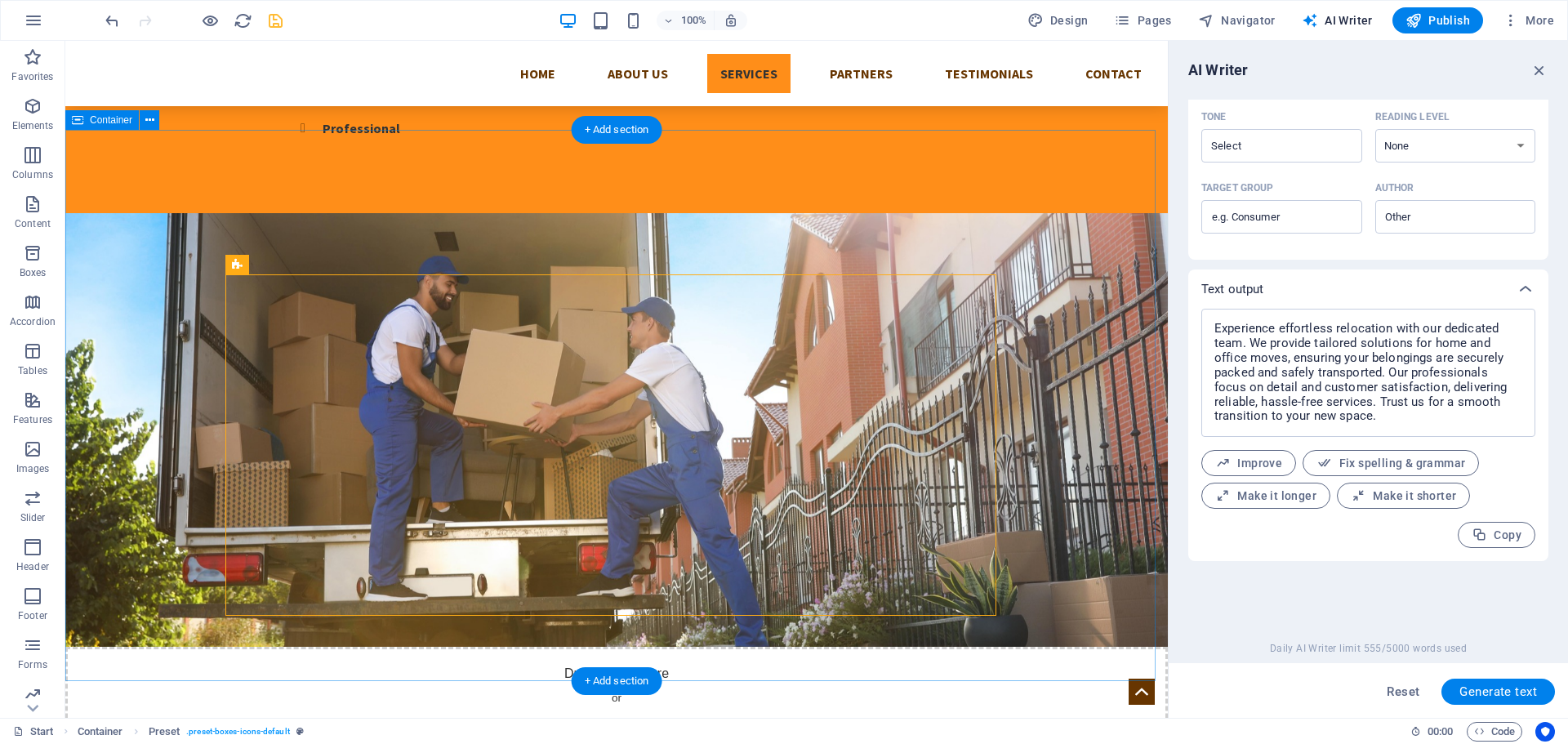 scroll, scrollTop: 461, scrollLeft: 0, axis: vertical 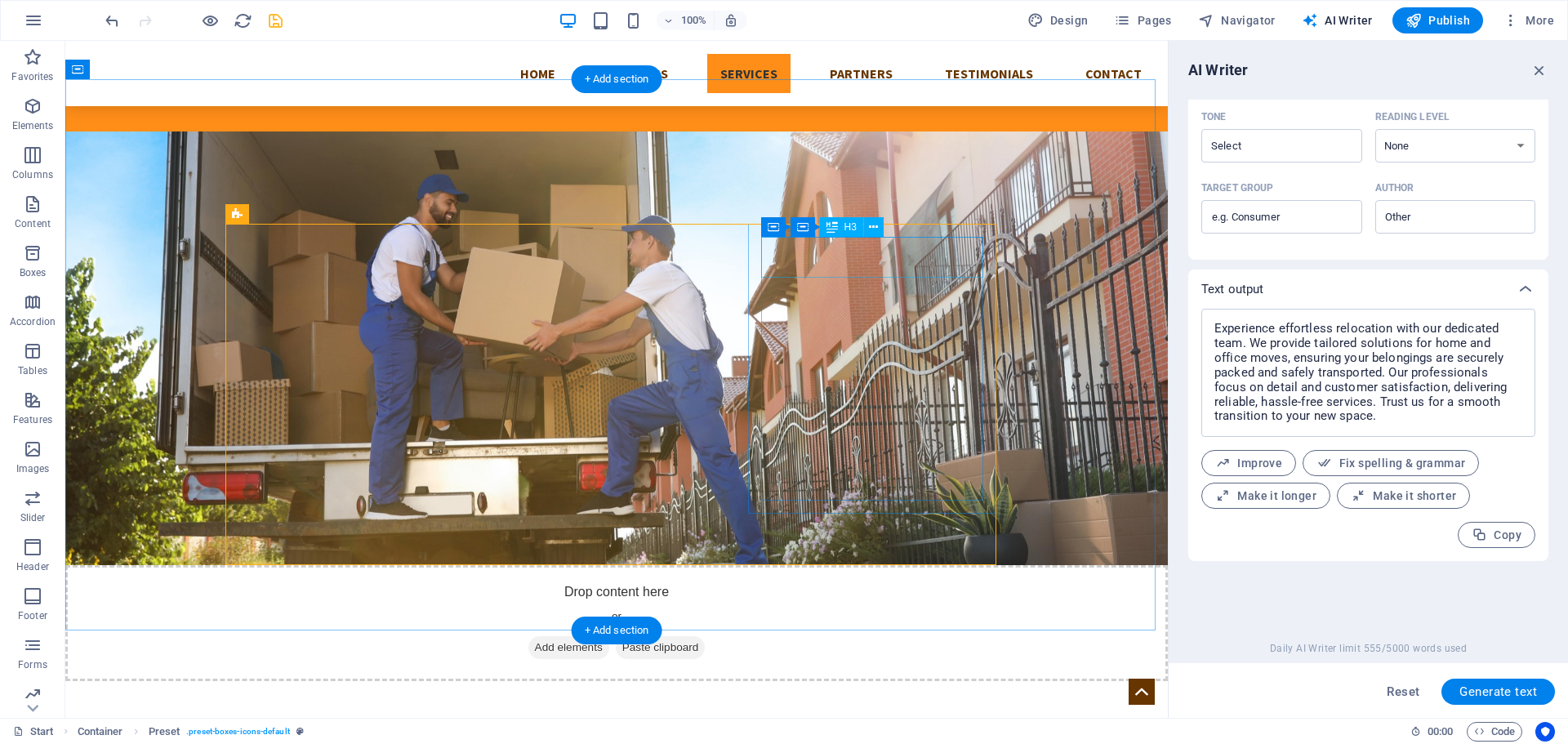 click on "Removals" at bounding box center (617, 1216) 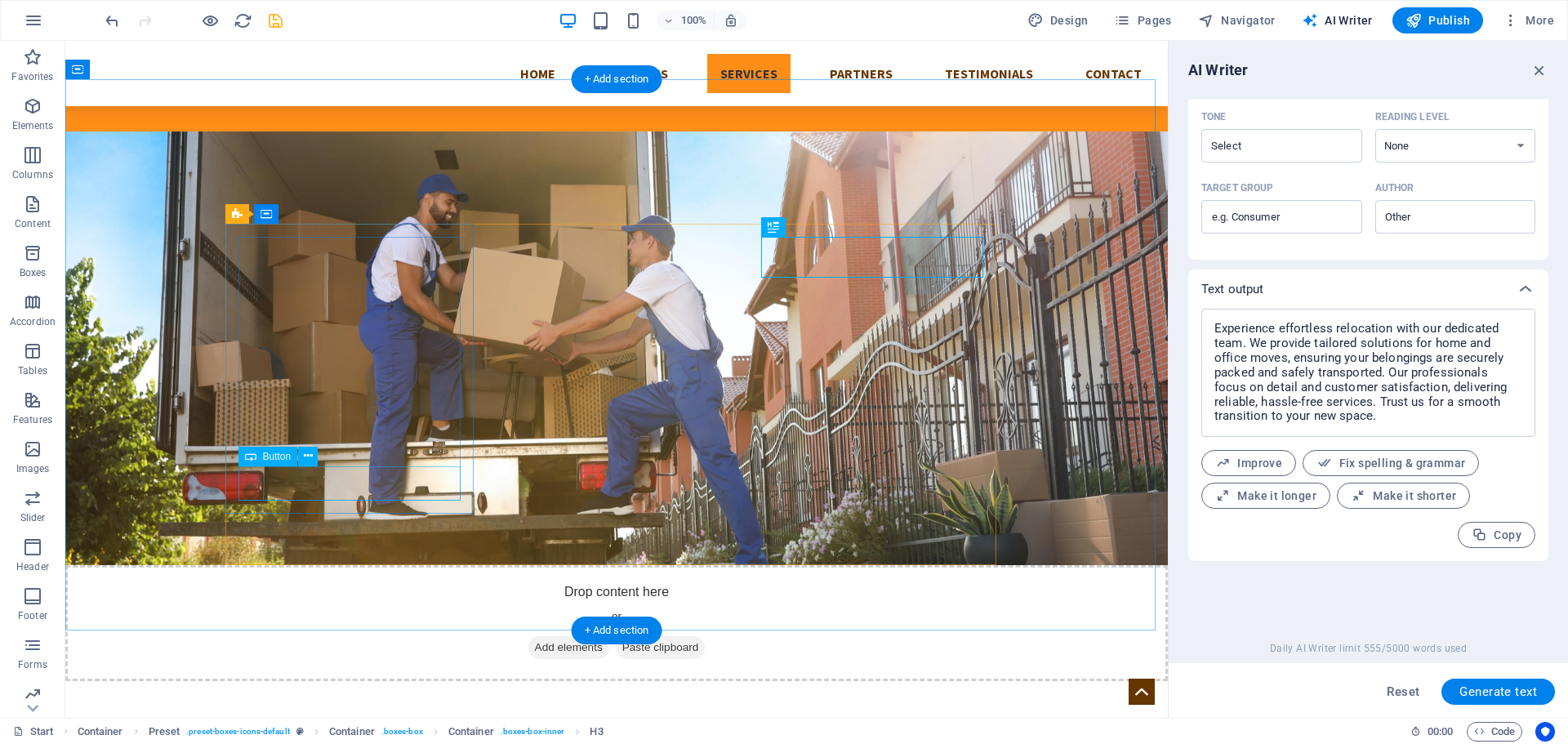 click on "More Details" at bounding box center (617, 968) 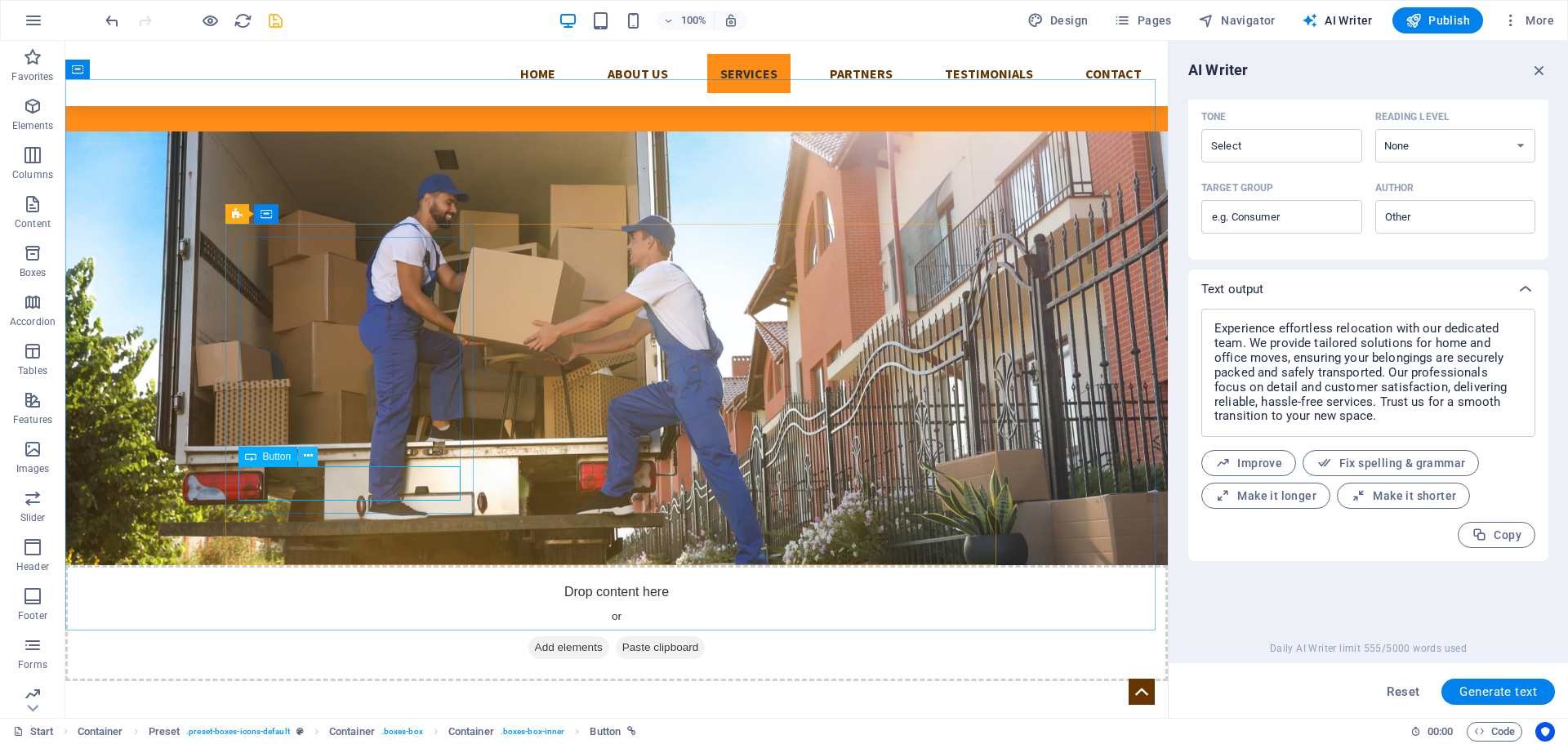 click at bounding box center (308, 457) 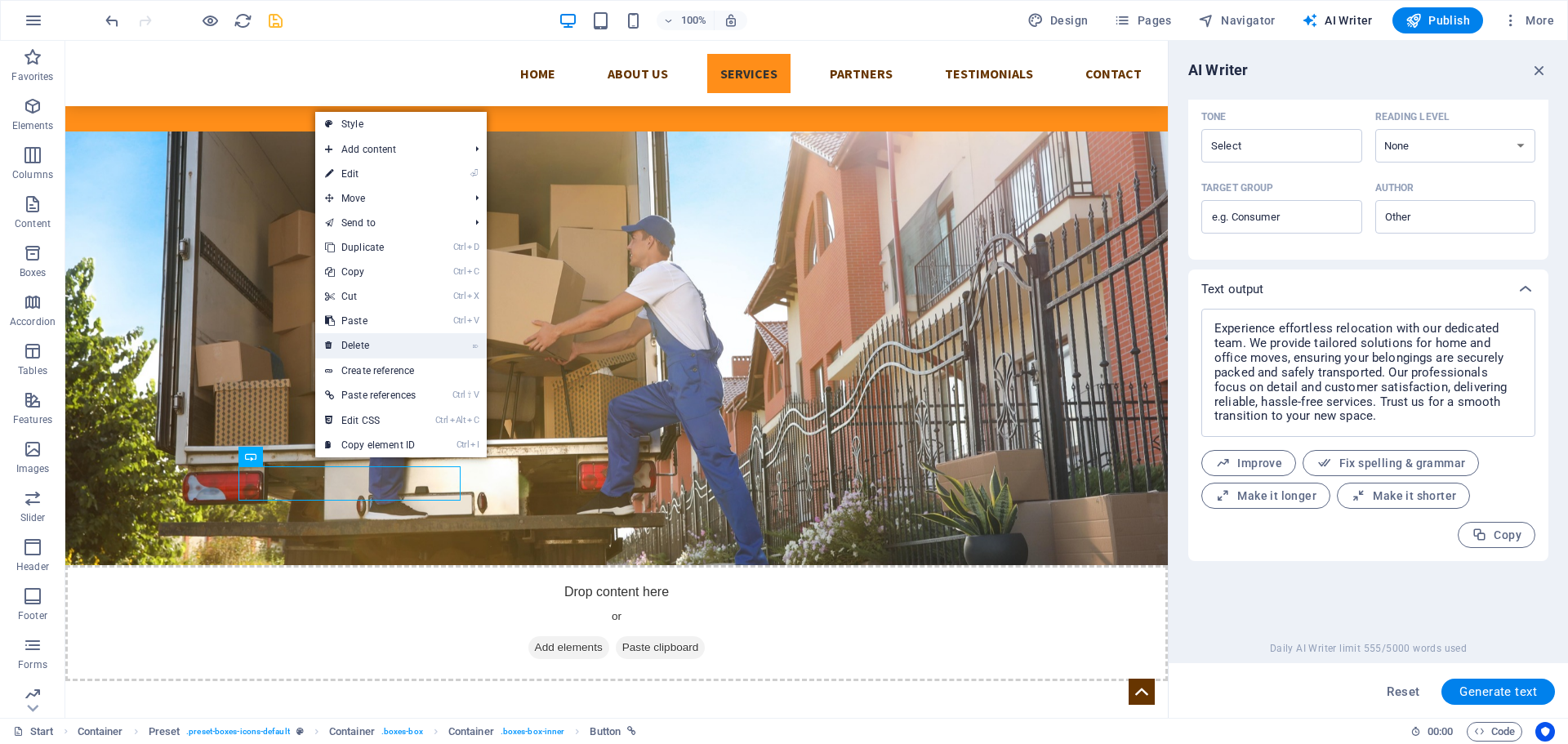 click on "⌦  Delete" at bounding box center [370, 345] 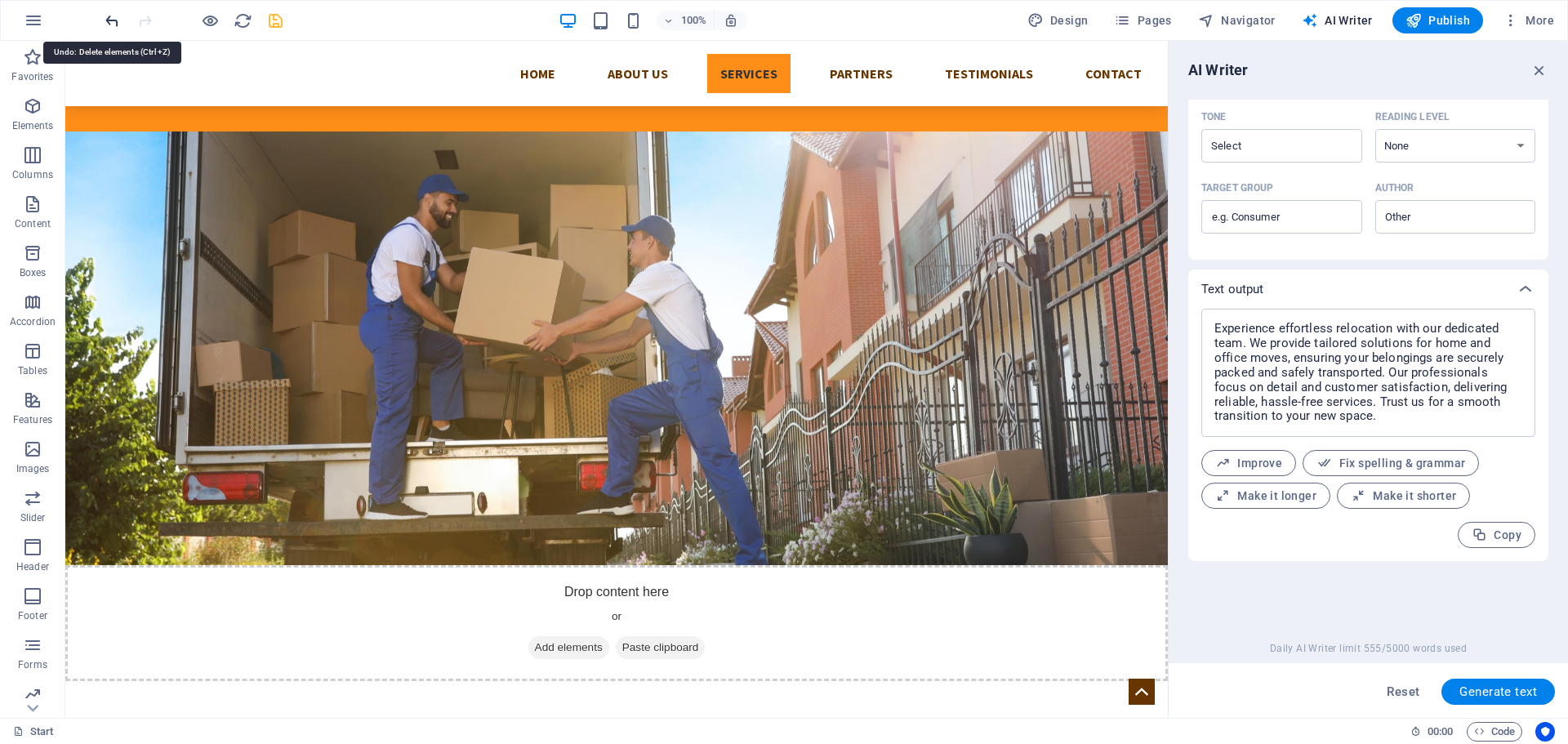 click at bounding box center [112, 20] 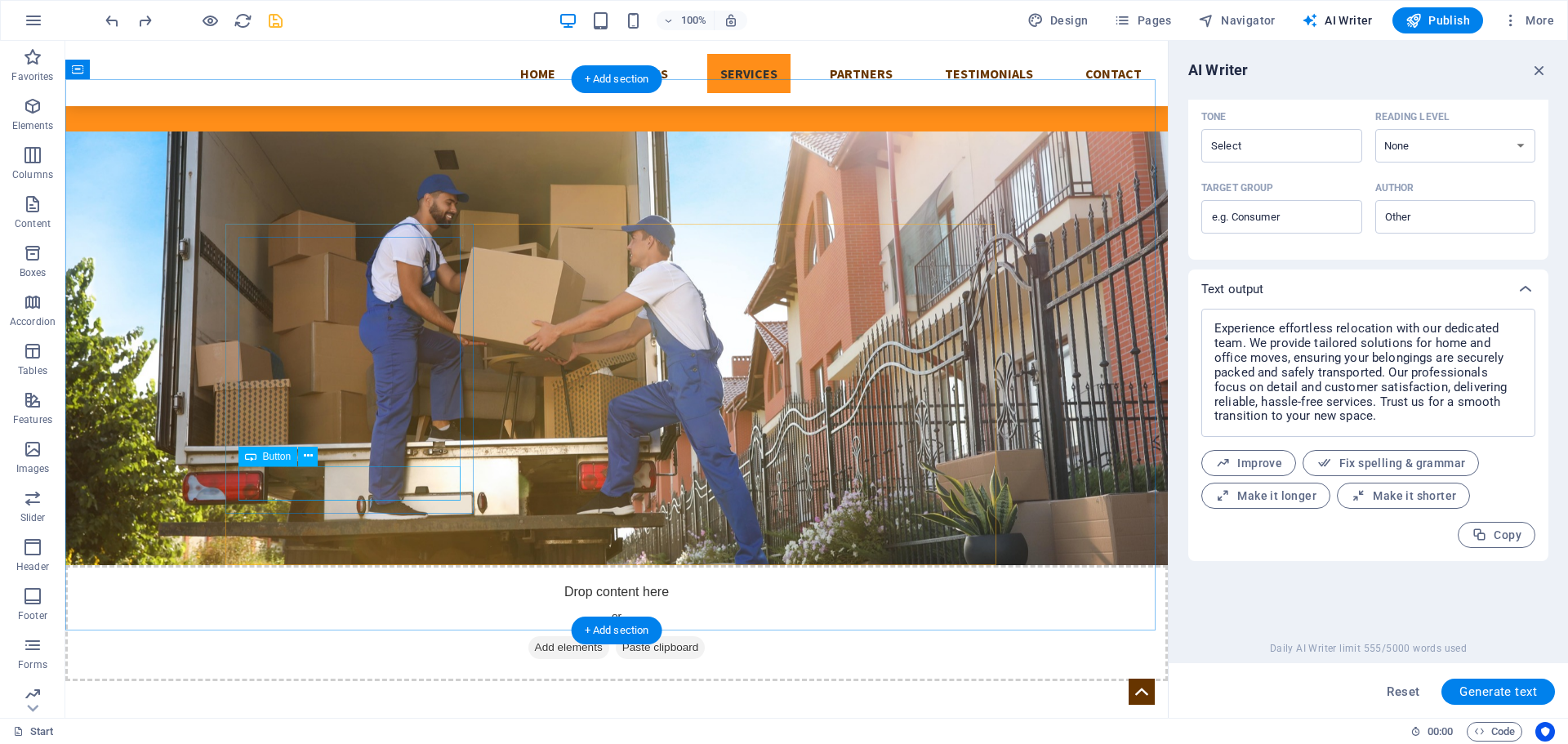 click on "More Details" at bounding box center [617, 968] 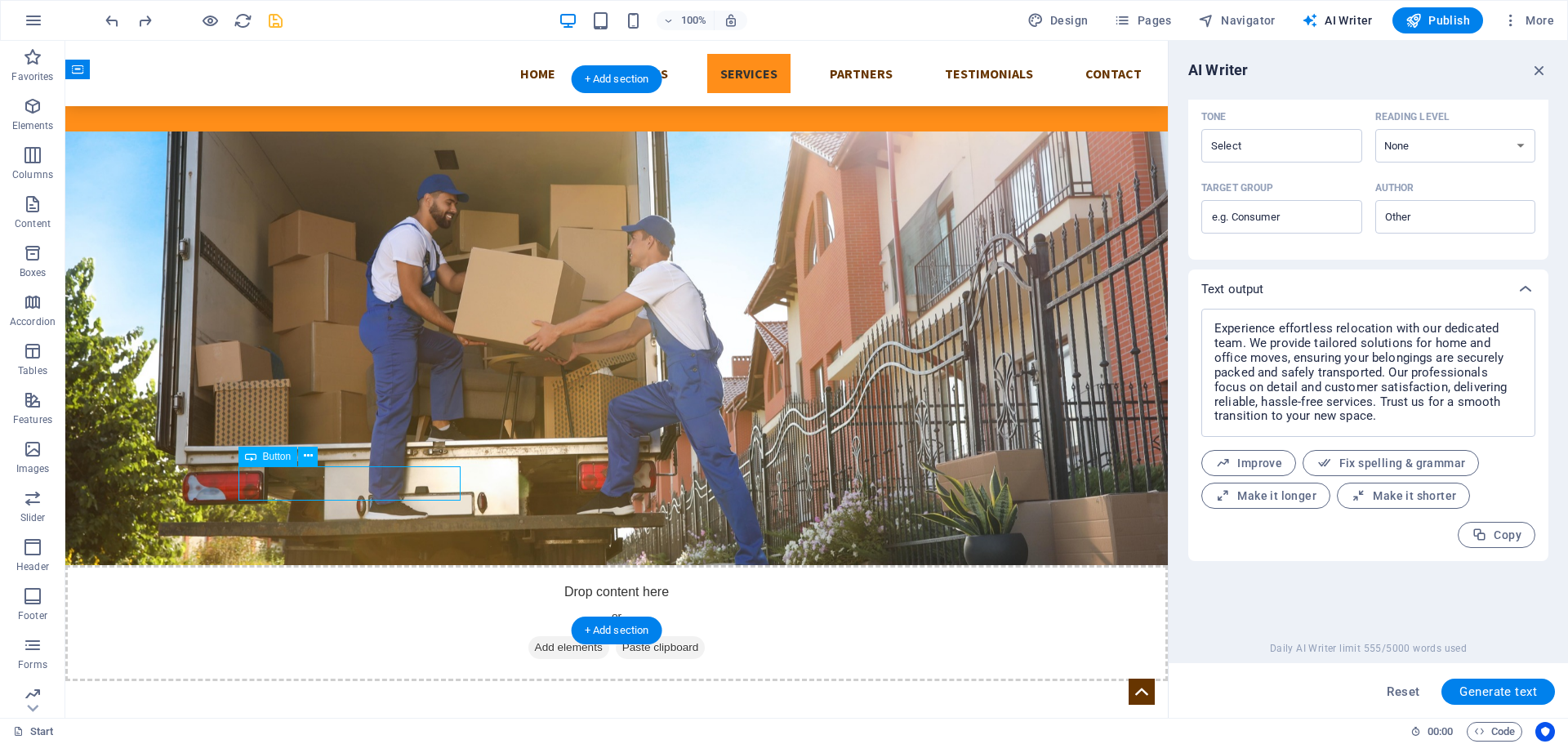 click on "More Details" at bounding box center [617, 968] 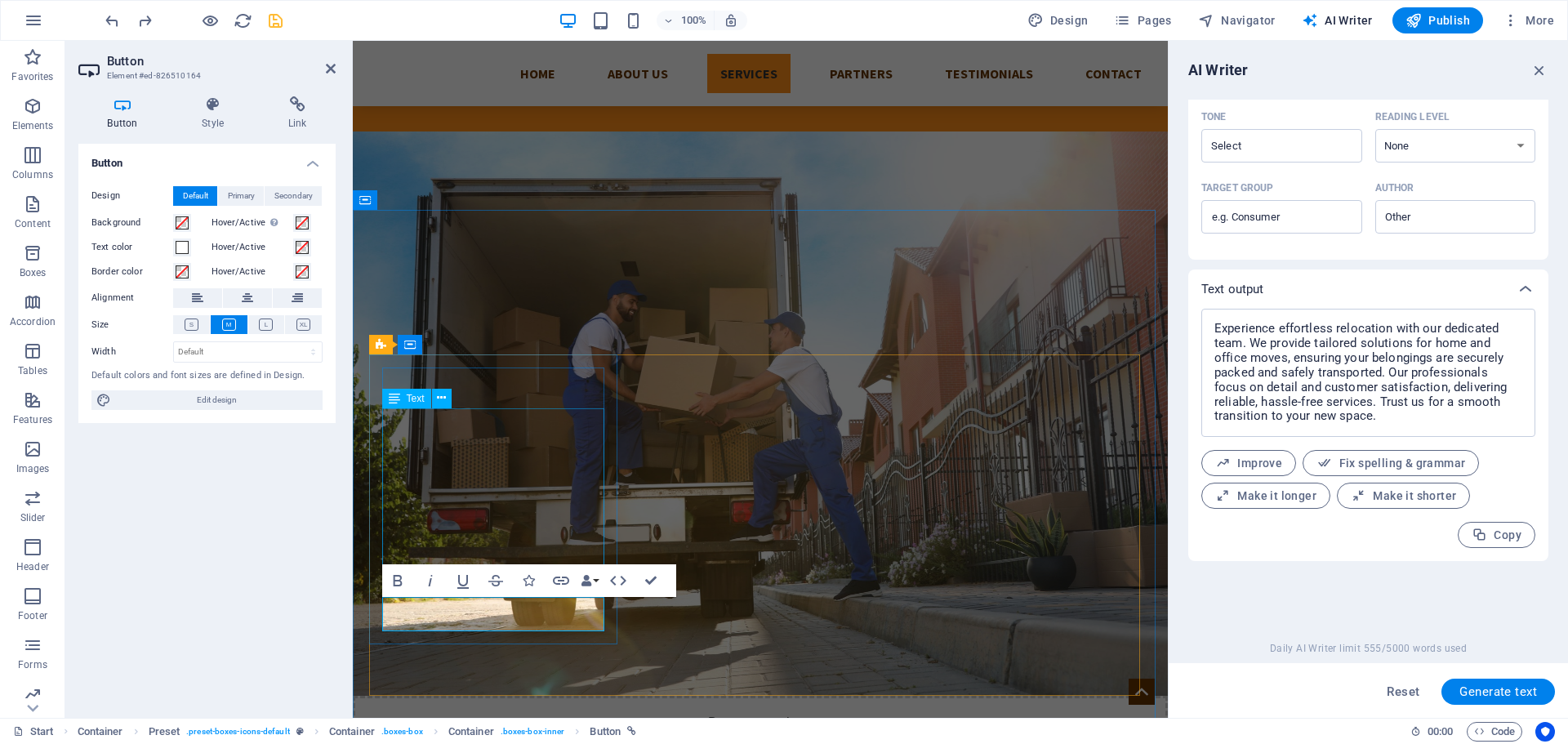 type 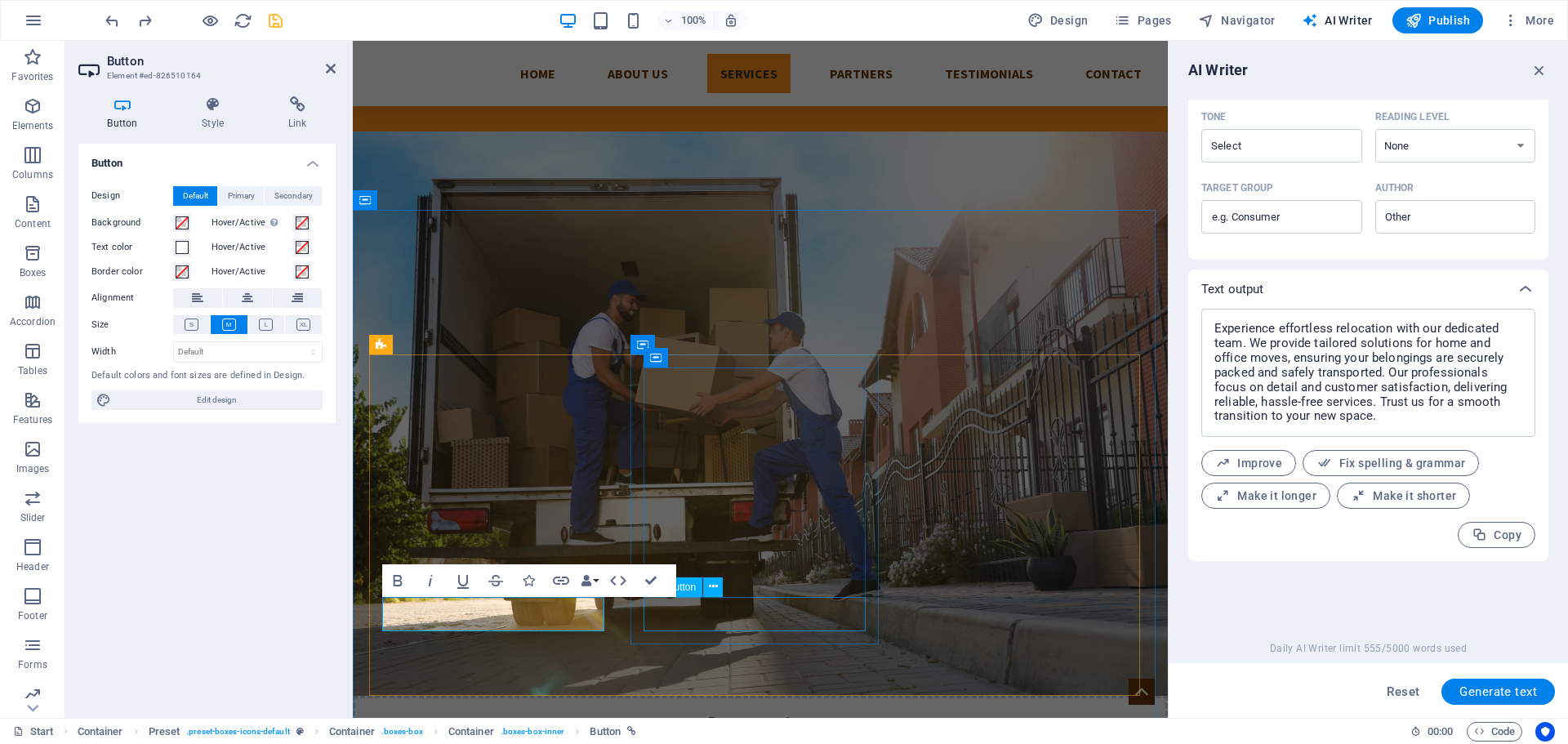 click on "More Details" at bounding box center [760, 1276] 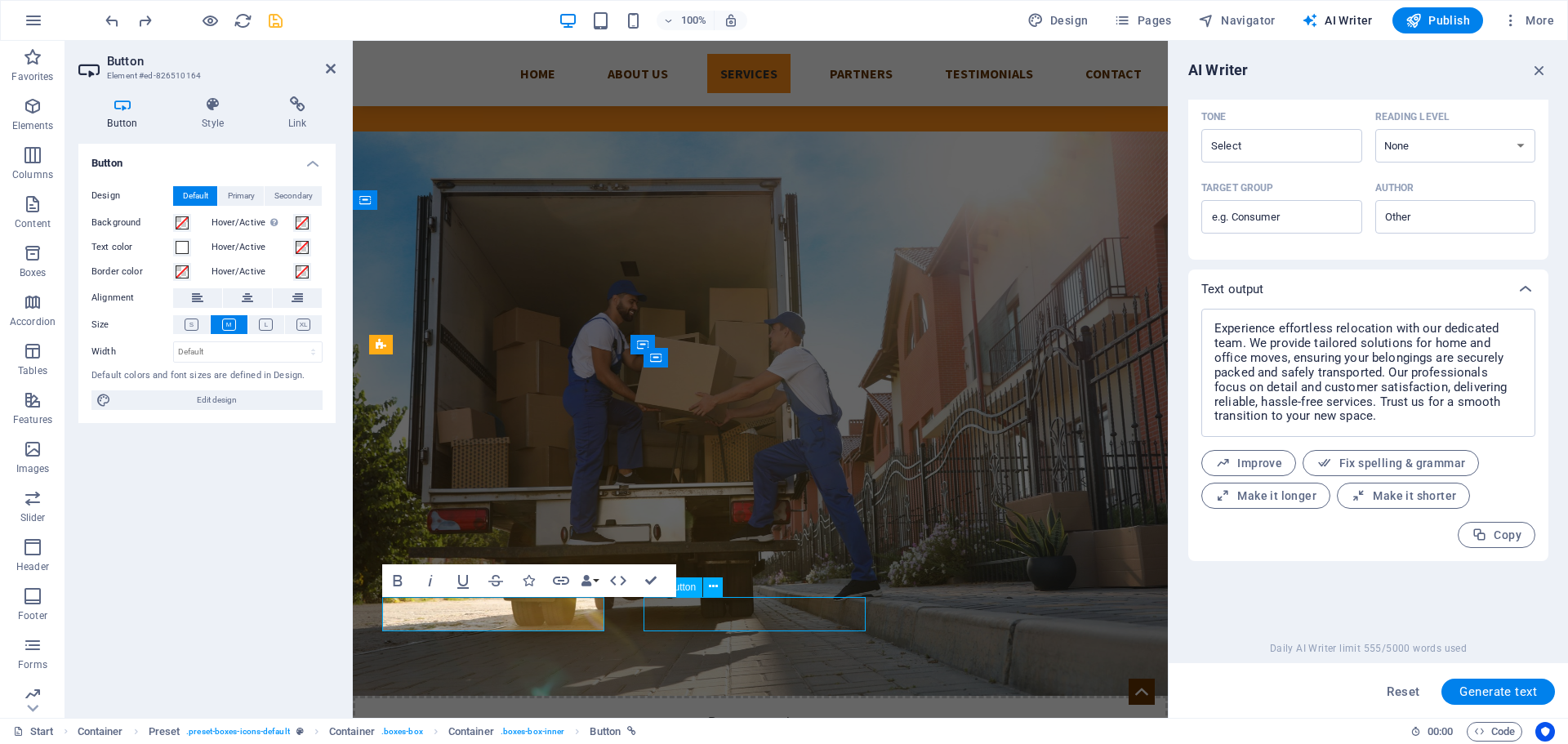 click on "More Details" at bounding box center (760, 1276) 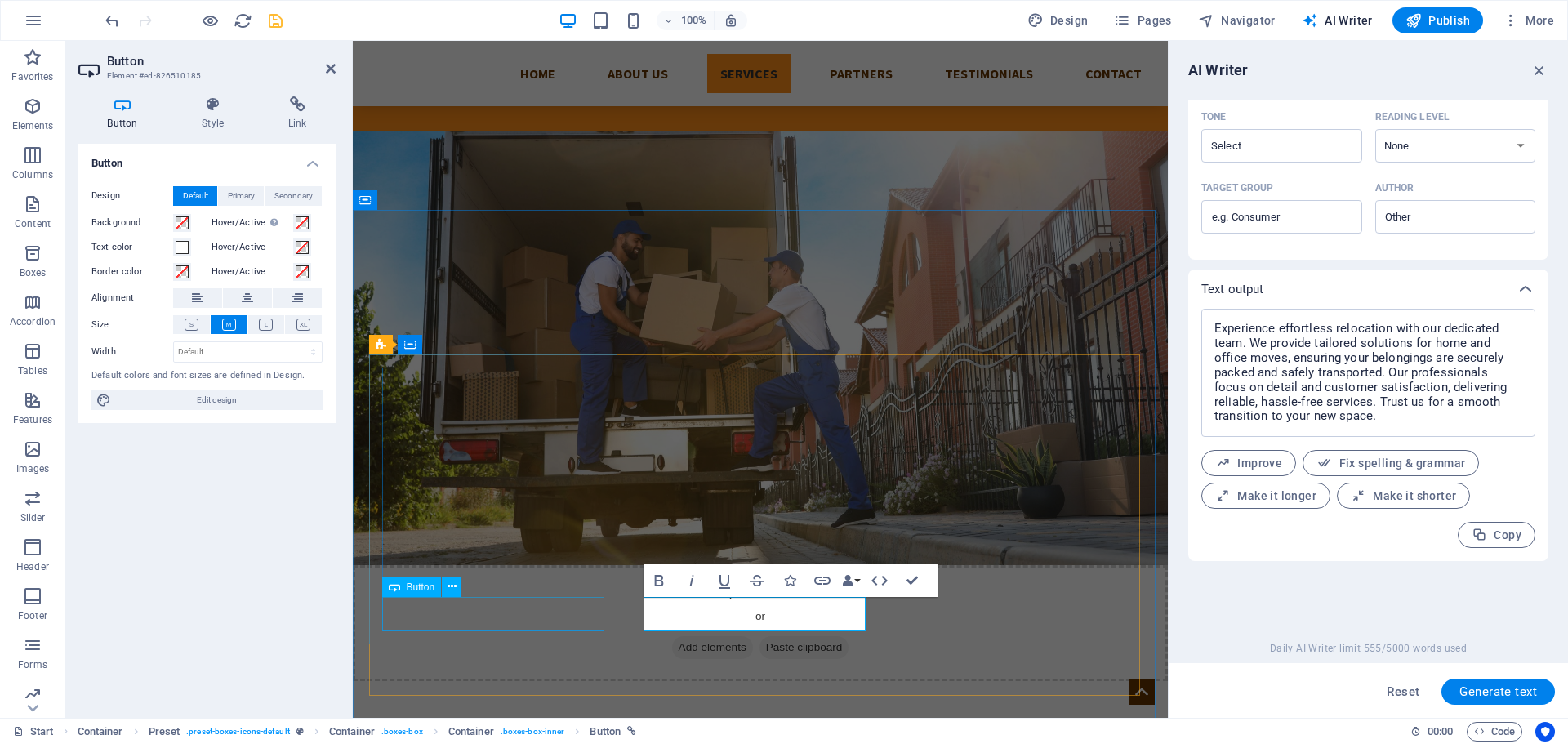 click on "Book Man and Van Service" at bounding box center (760, 968) 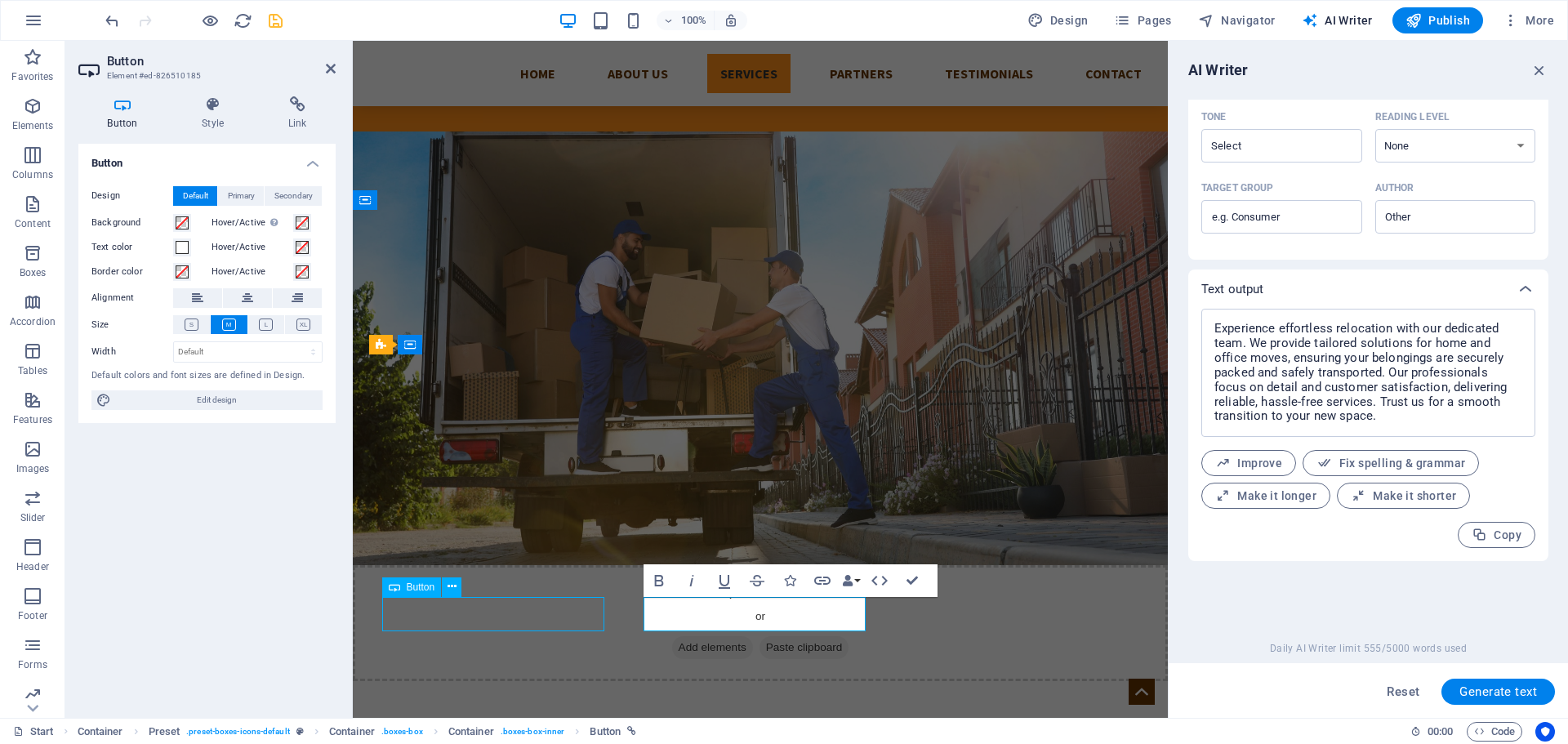 click on "Book Man and Van Service" at bounding box center (760, 968) 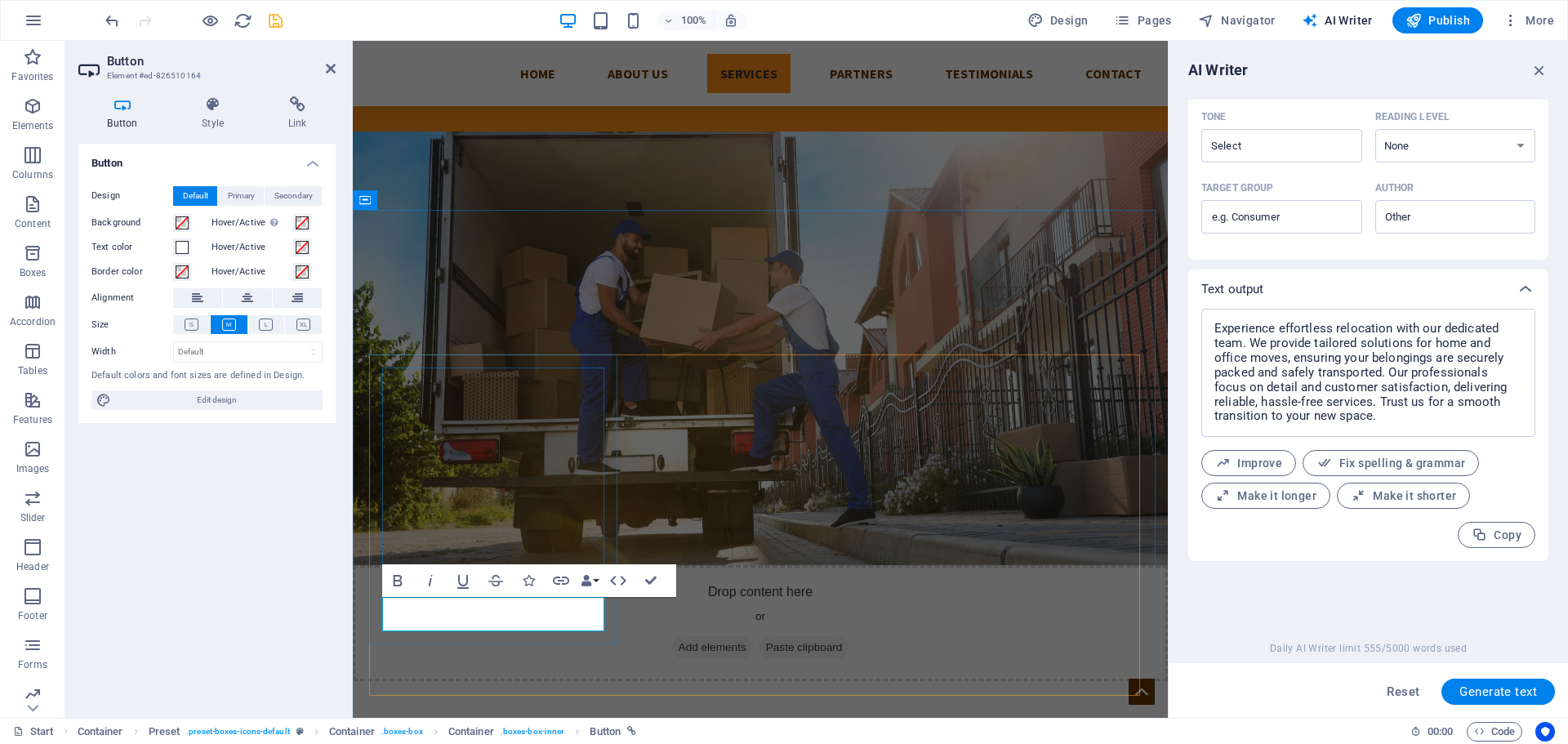 click on "Book Man and Van Service" at bounding box center (760, 968) 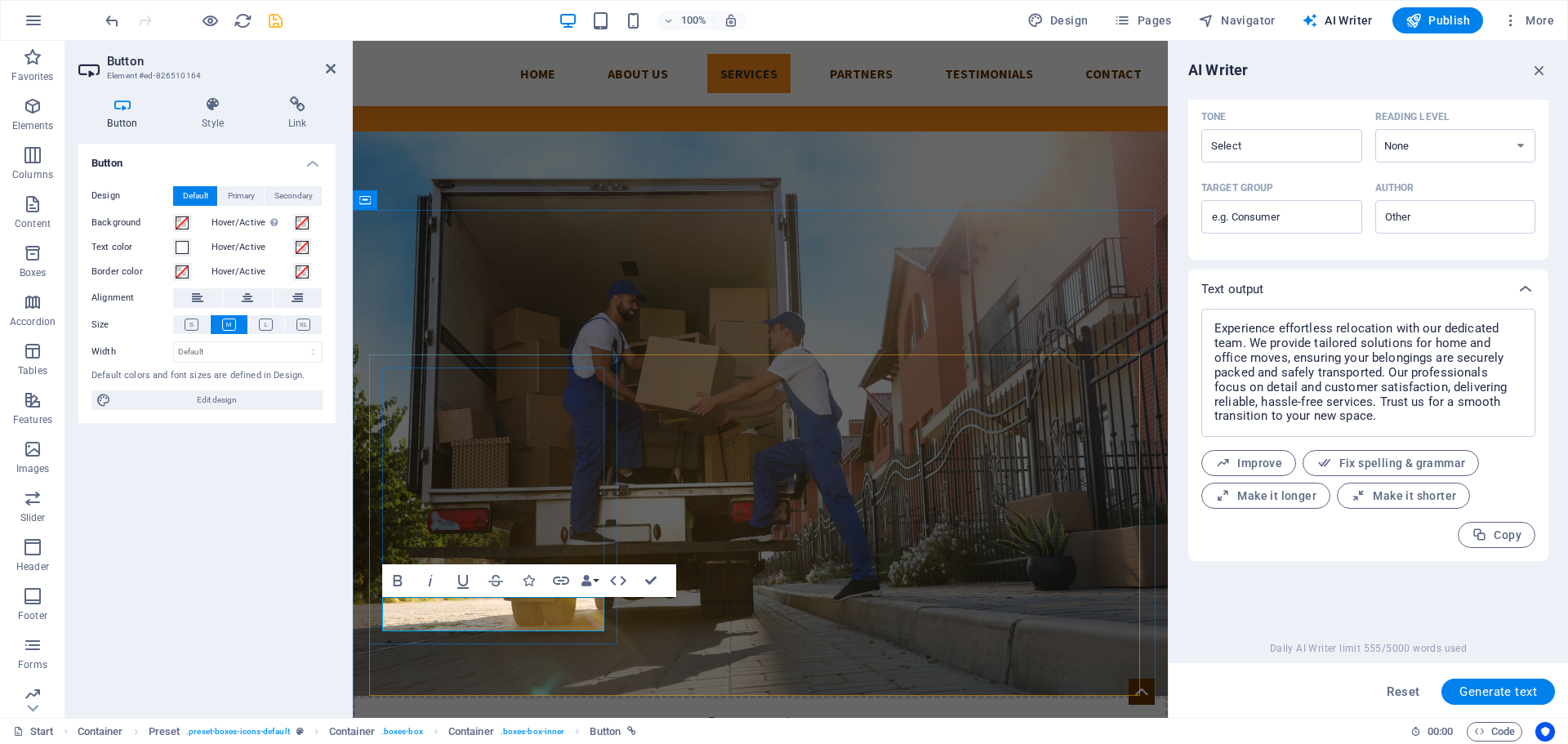 type 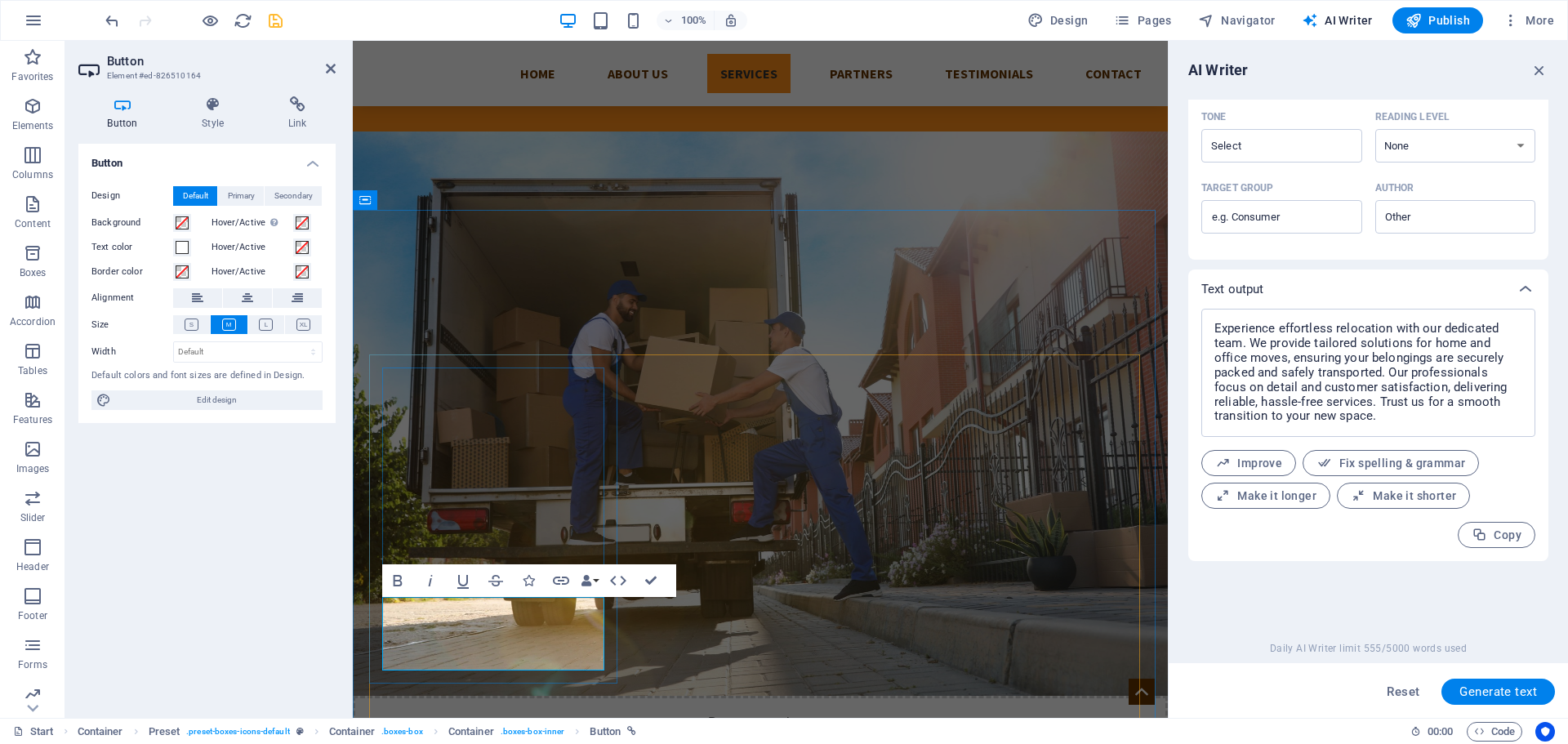 click on "Click Here to get your free No Obligation Quote Man and Van Service" at bounding box center (760, 1098) 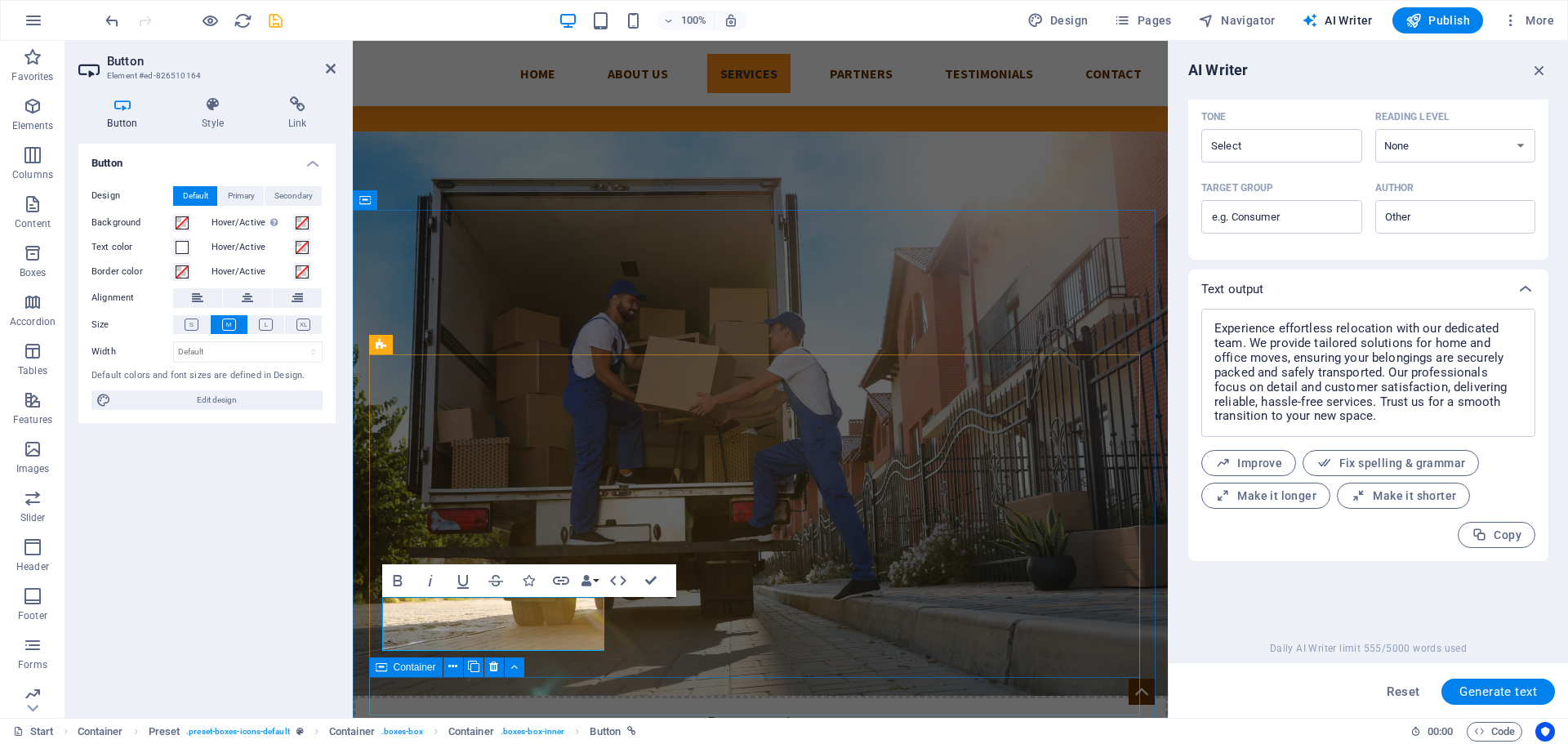 click at bounding box center (760, 1511) 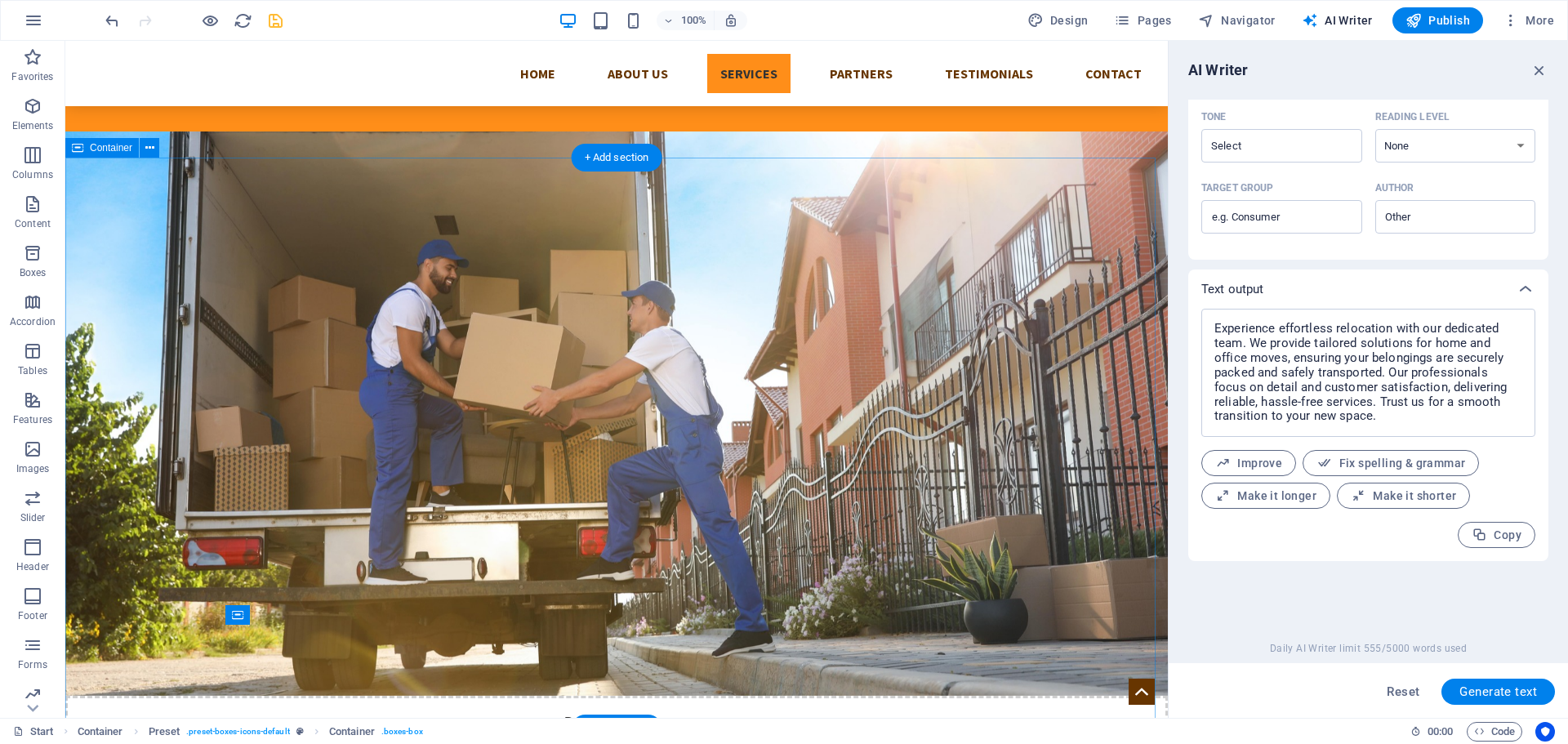 scroll, scrollTop: 382, scrollLeft: 0, axis: vertical 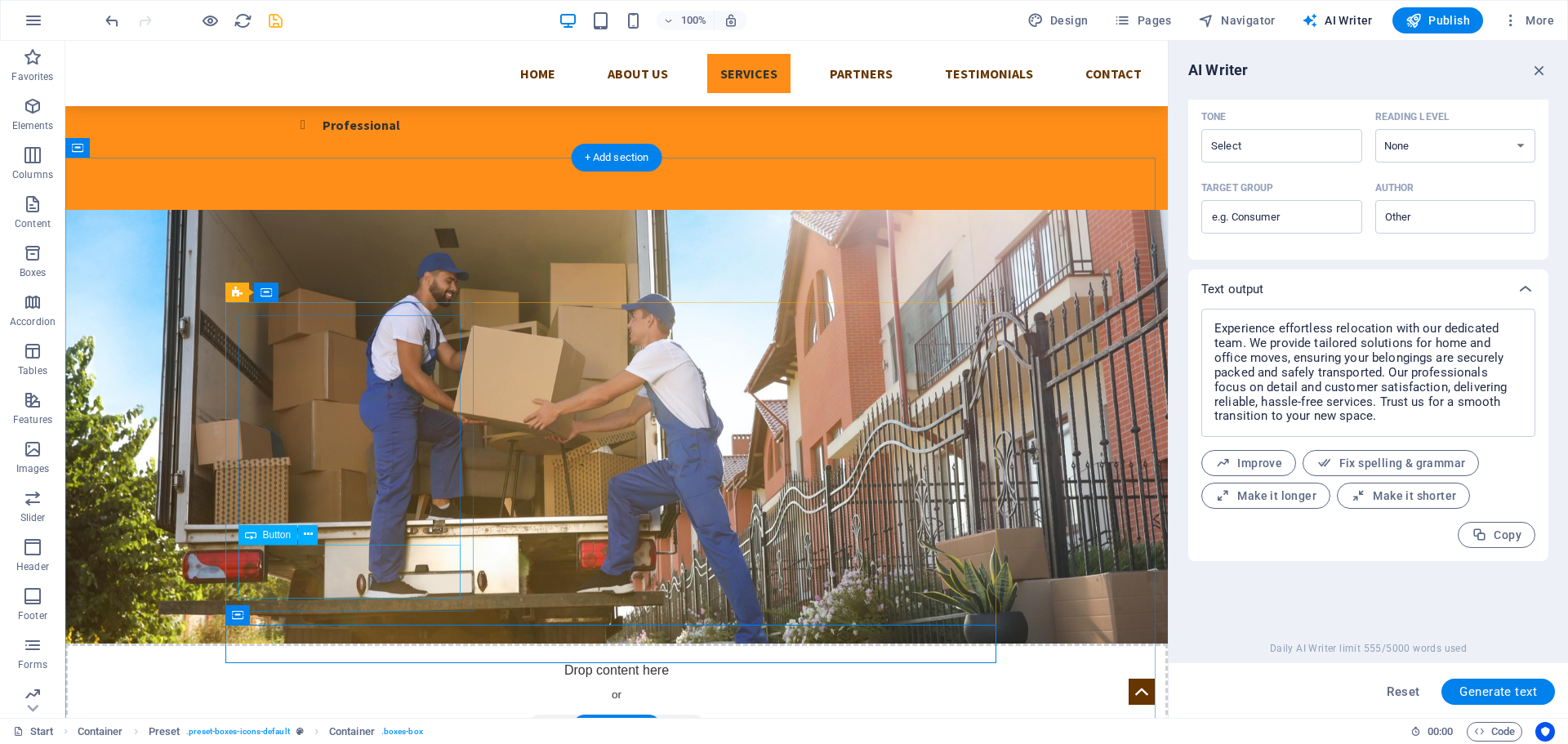 click on "Click Here to get your free No Obligation Quote" at bounding box center (617, 1046) 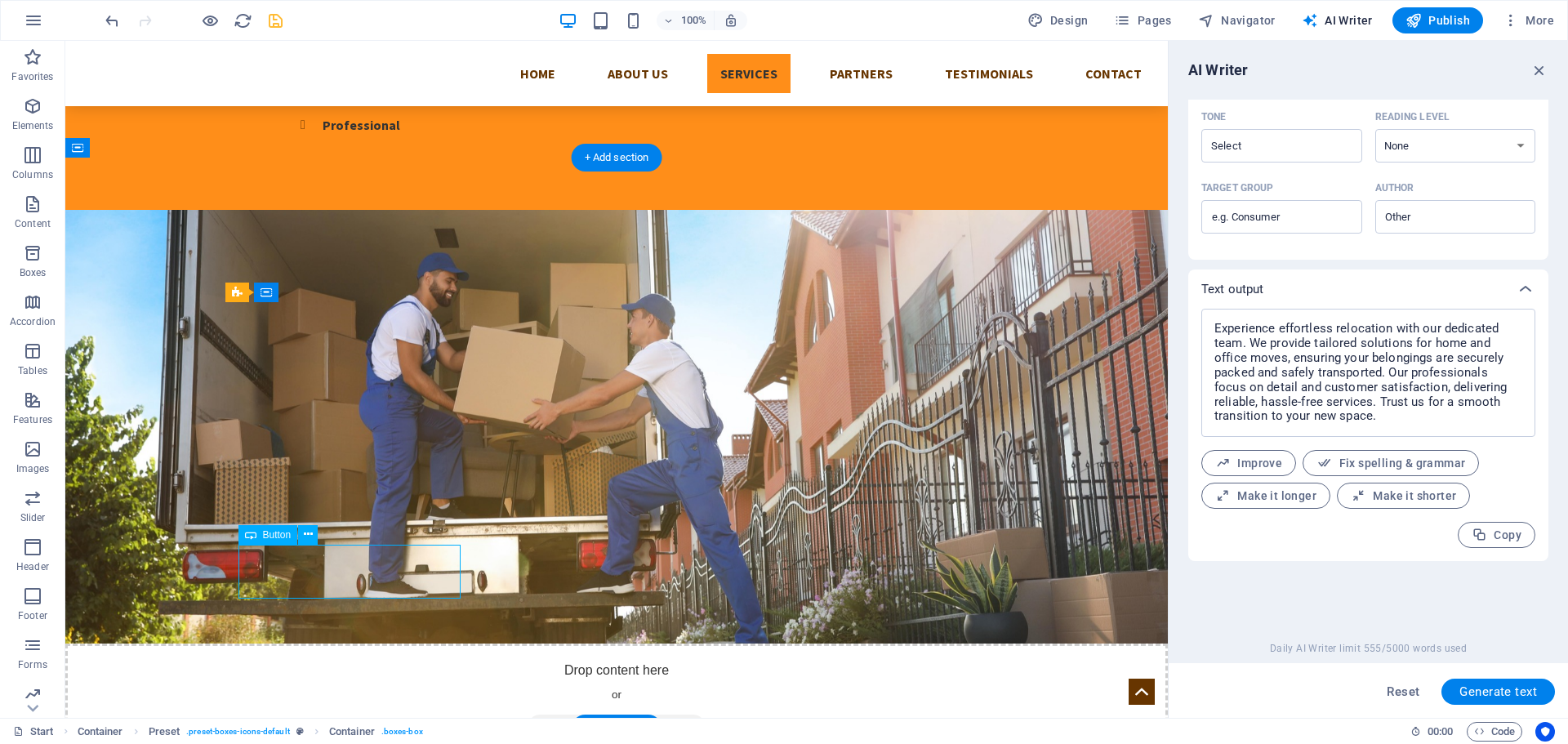 click on "Click Here to get your free No Obligation Quote" at bounding box center [617, 1046] 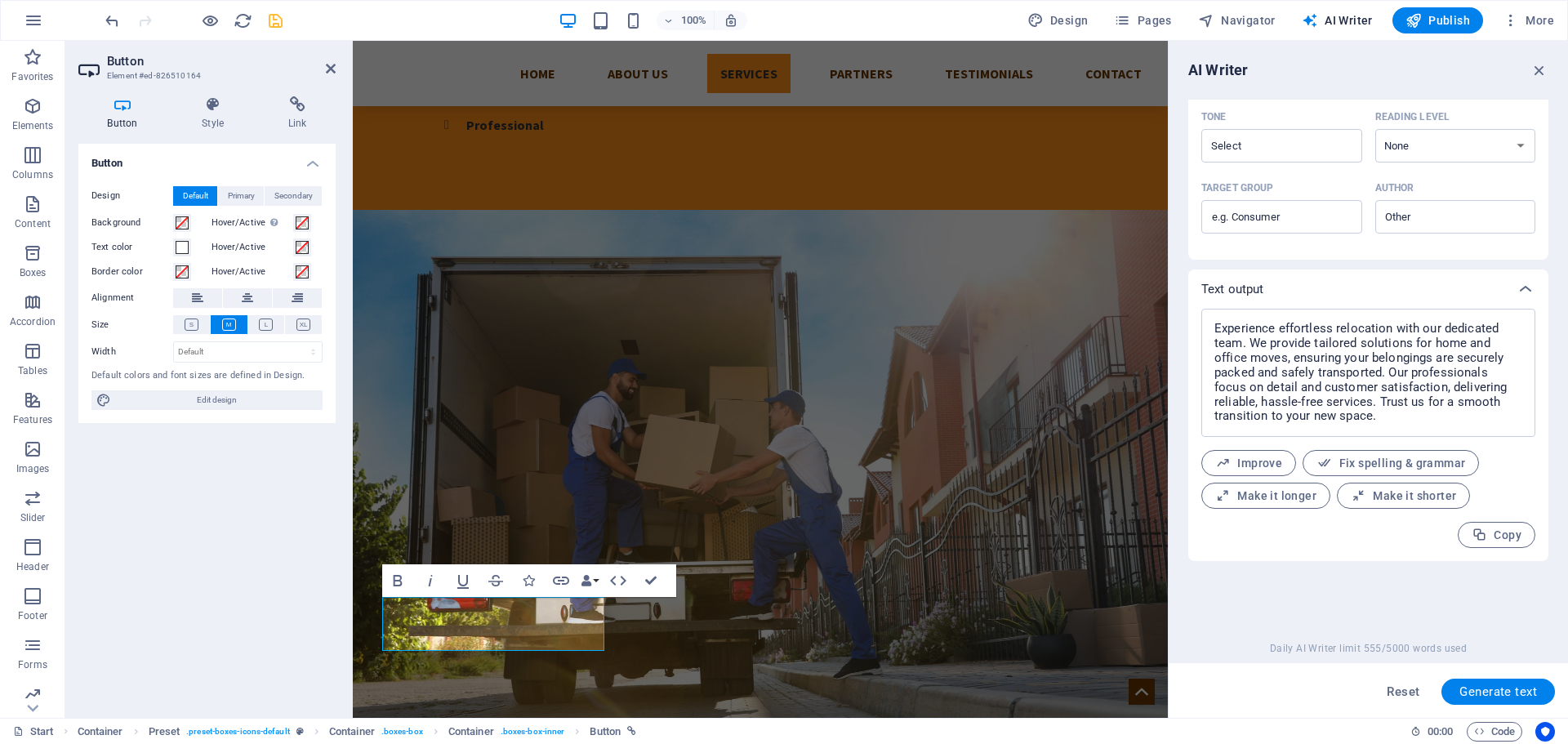 scroll, scrollTop: 461, scrollLeft: 0, axis: vertical 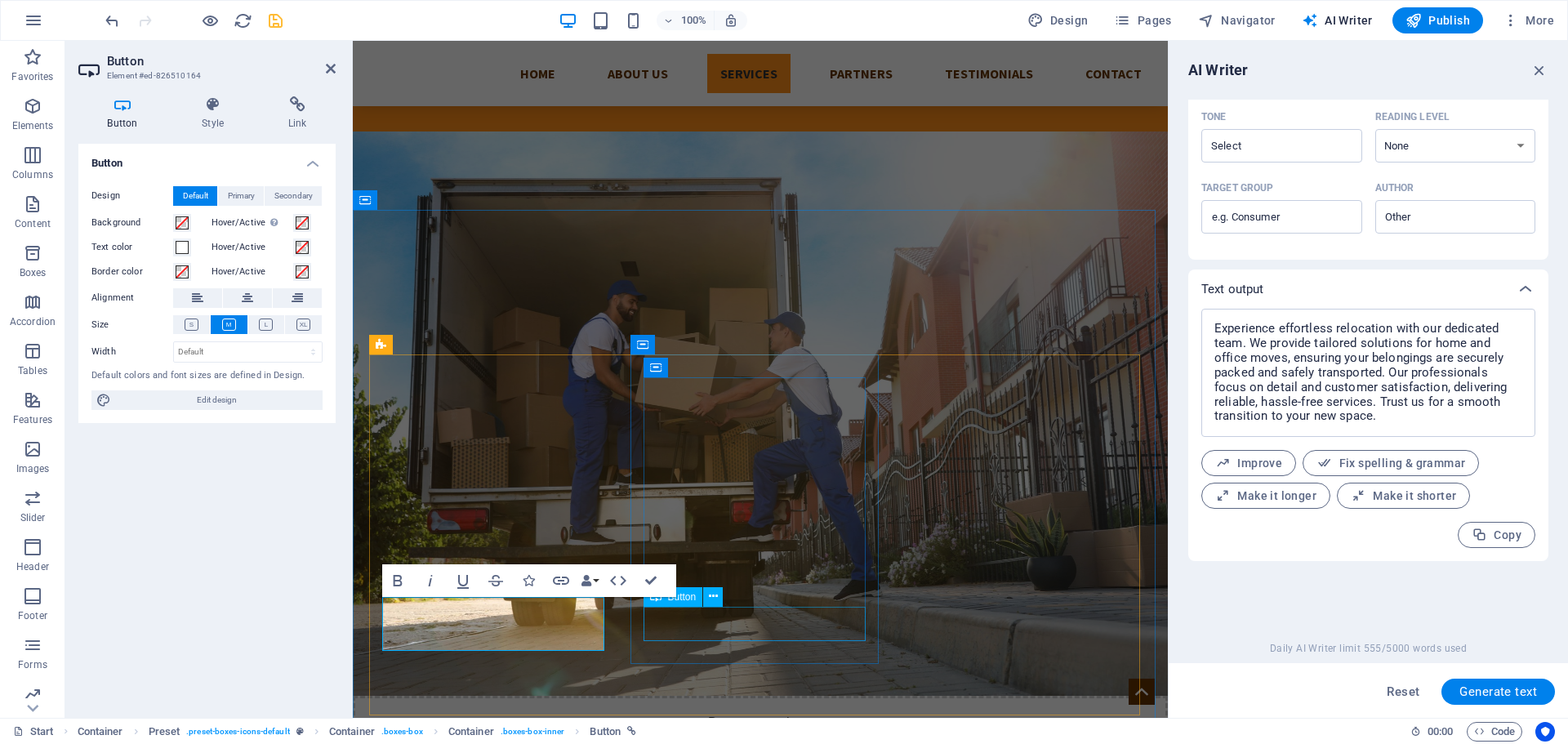 click on "More Details" at bounding box center (760, 1276) 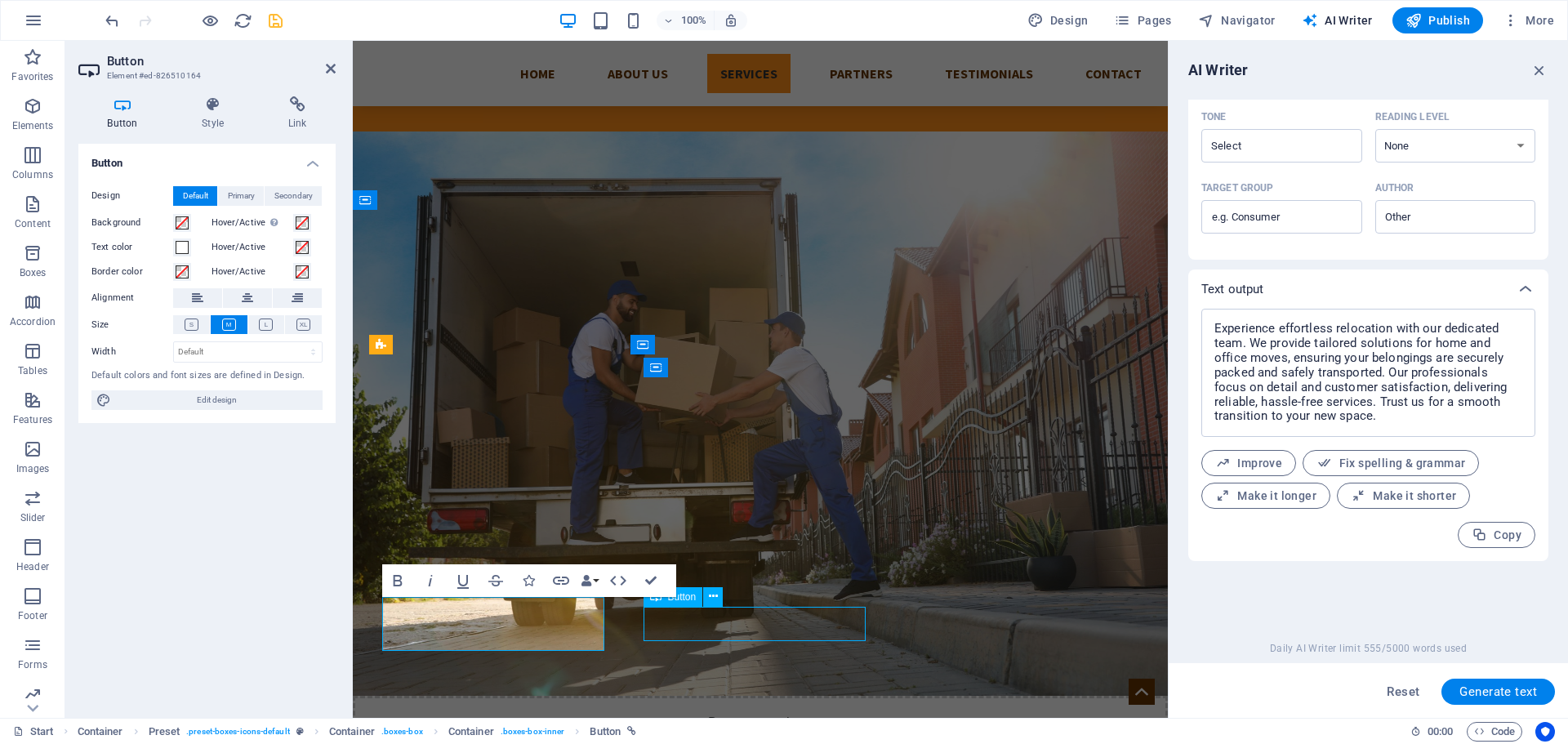click on "More Details" at bounding box center [760, 1276] 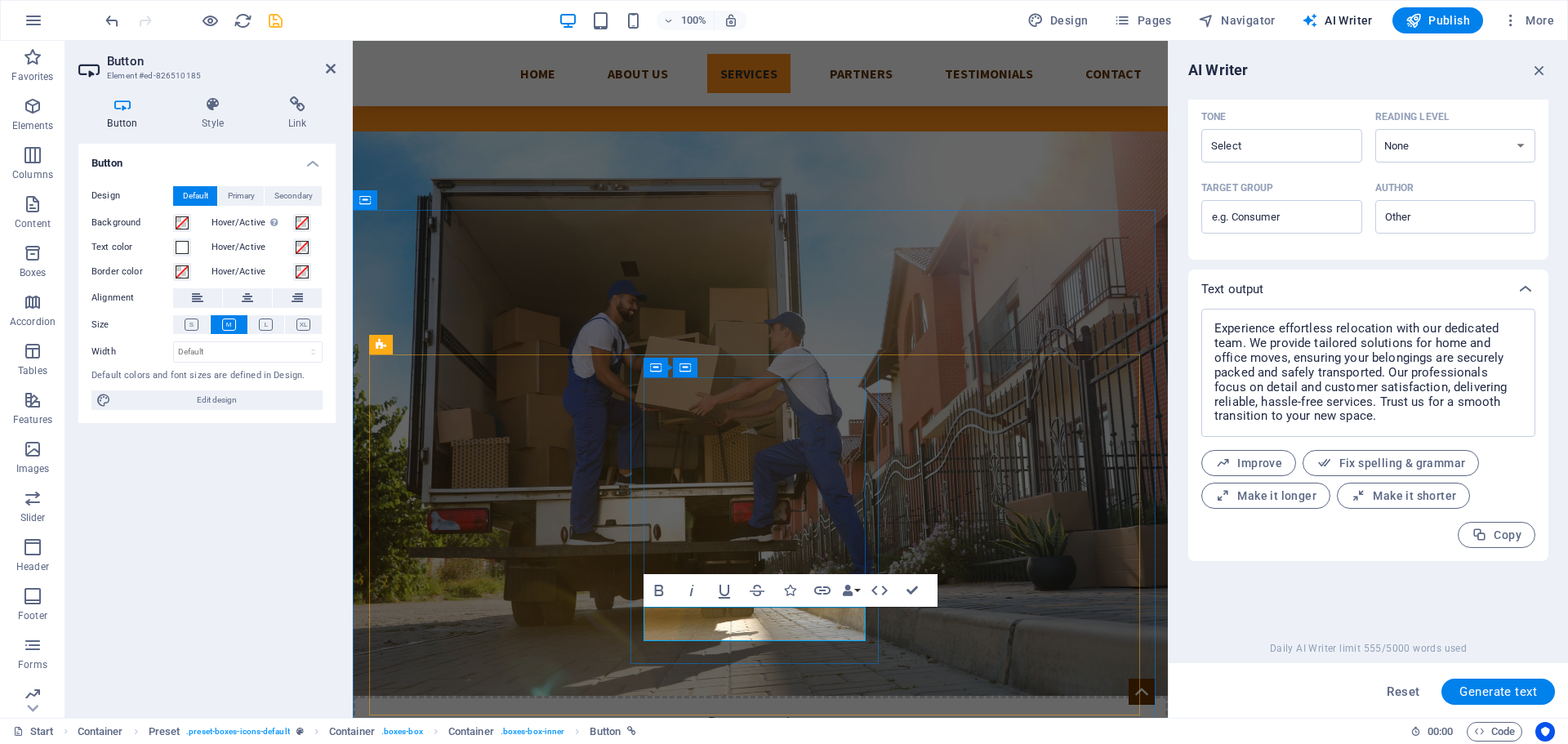 scroll, scrollTop: 451, scrollLeft: 0, axis: vertical 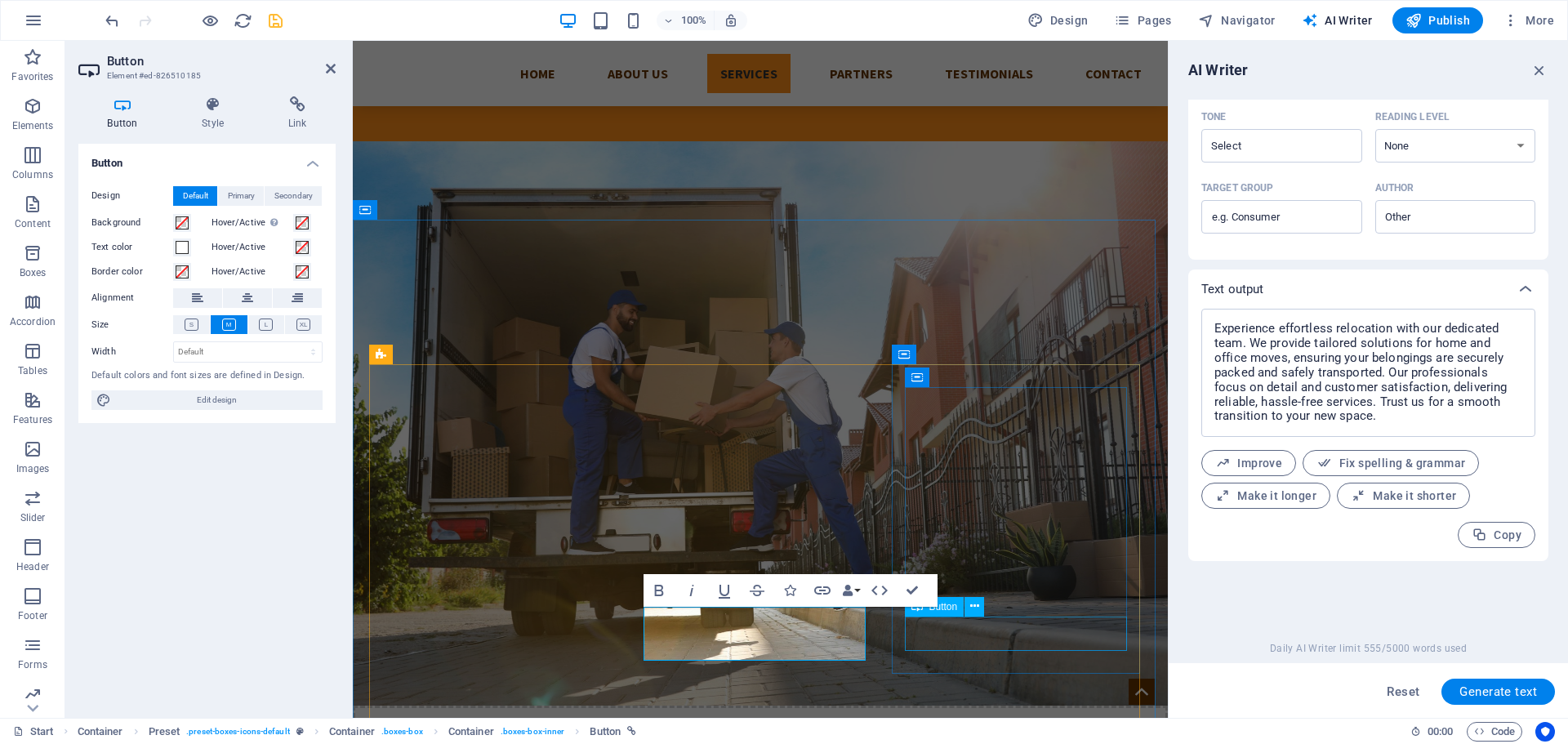click on "More Details" at bounding box center [760, 1465] 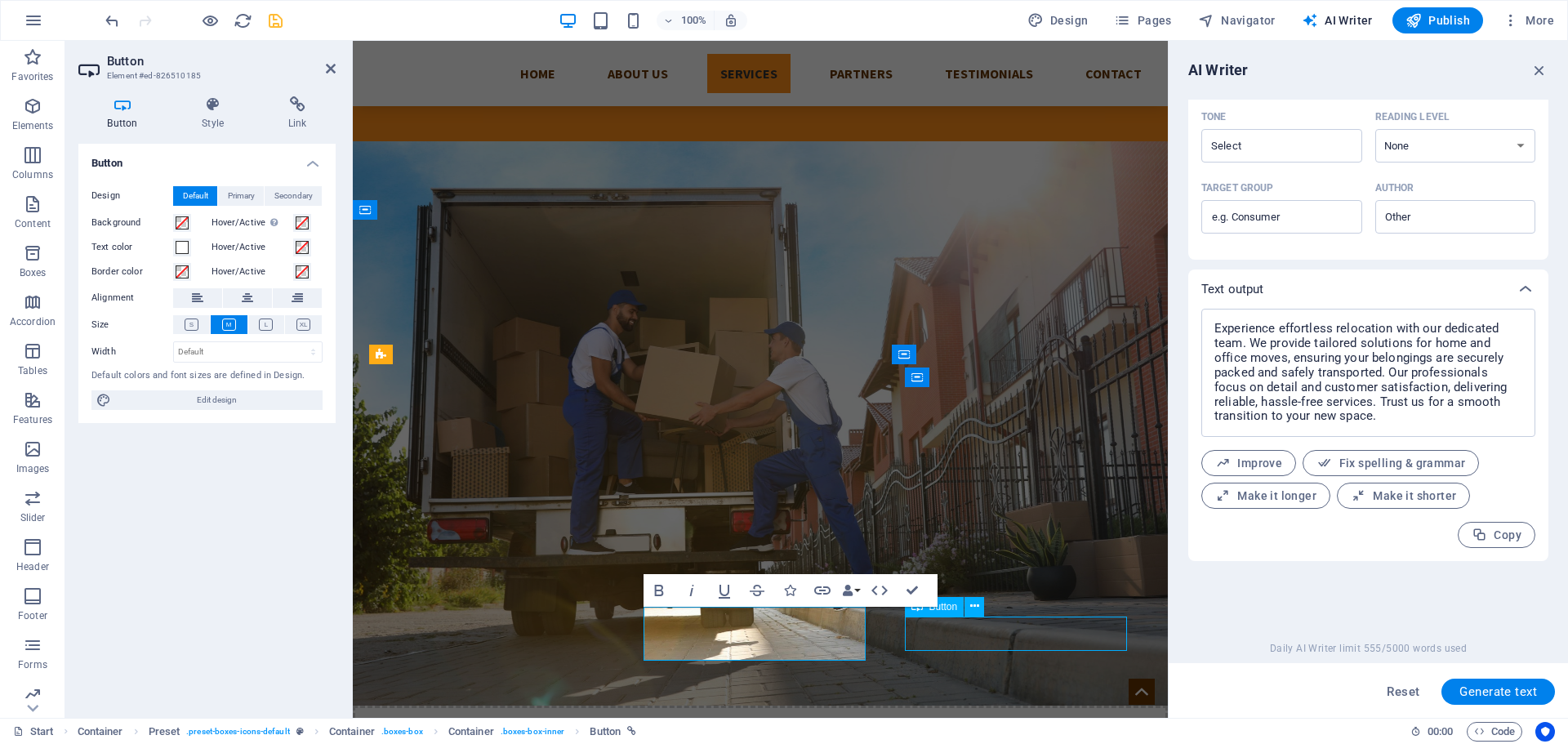 click on "More Details" at bounding box center [760, 1465] 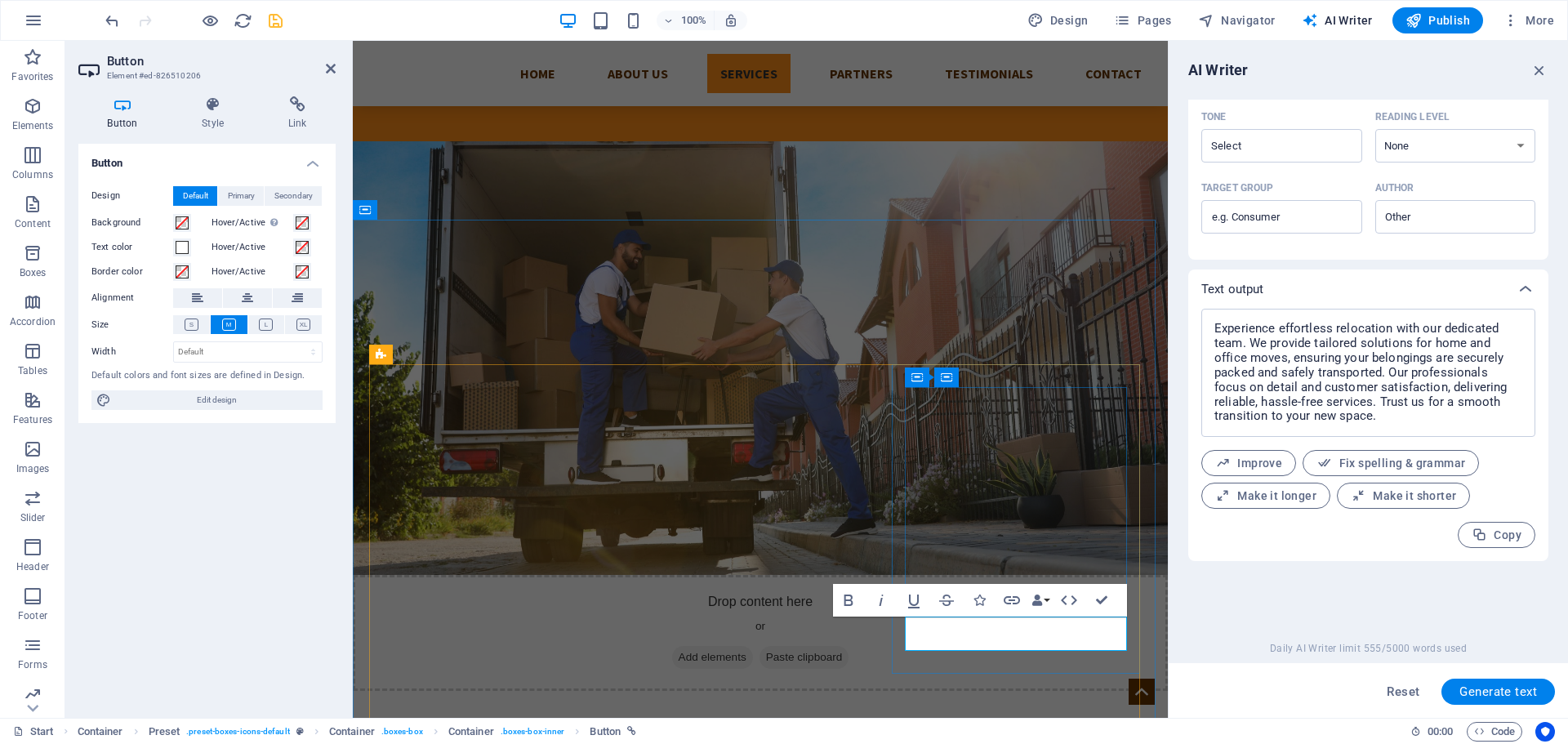 click on "More Details" at bounding box center [760, 1334] 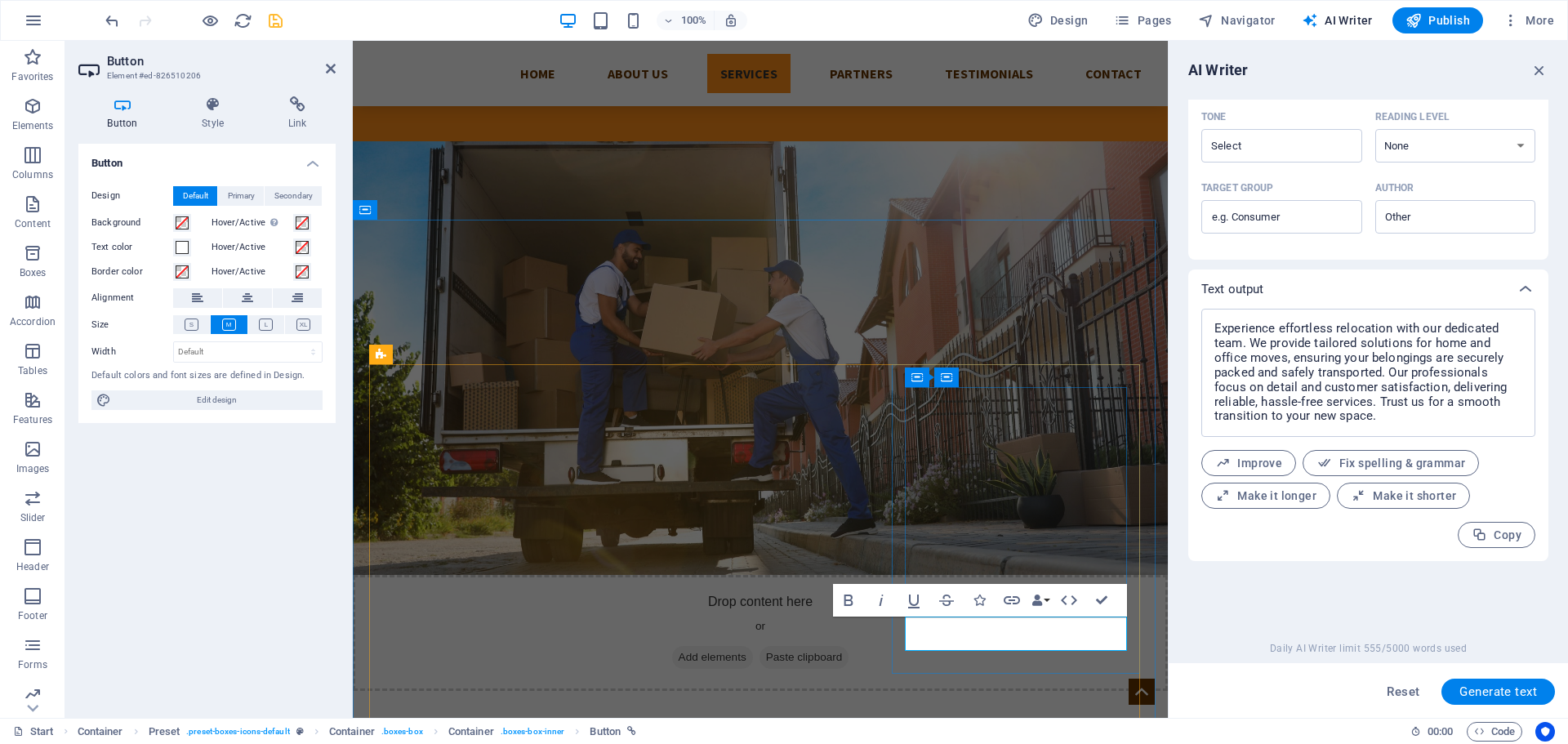 click on "More Details" at bounding box center (760, 1334) 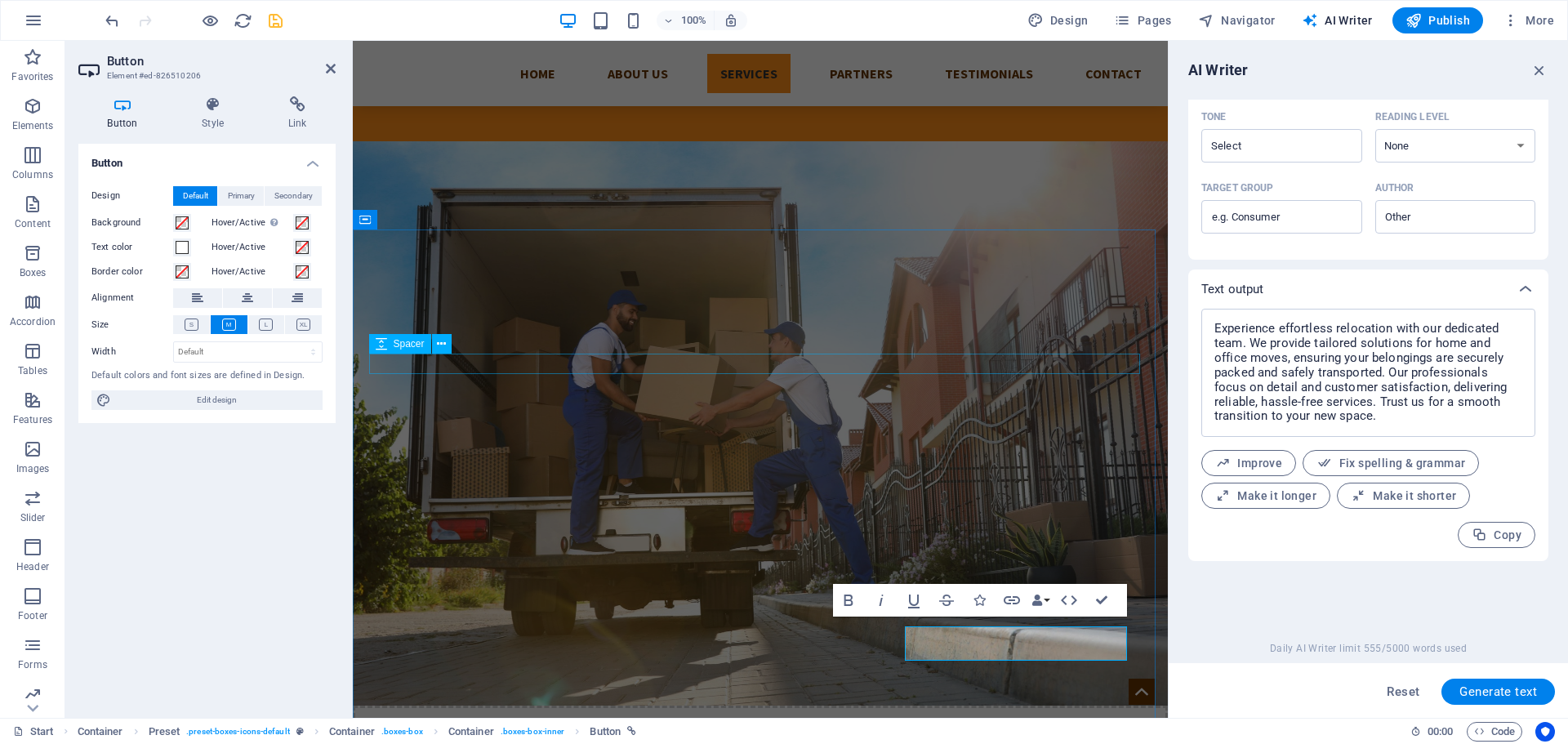 scroll, scrollTop: 441, scrollLeft: 0, axis: vertical 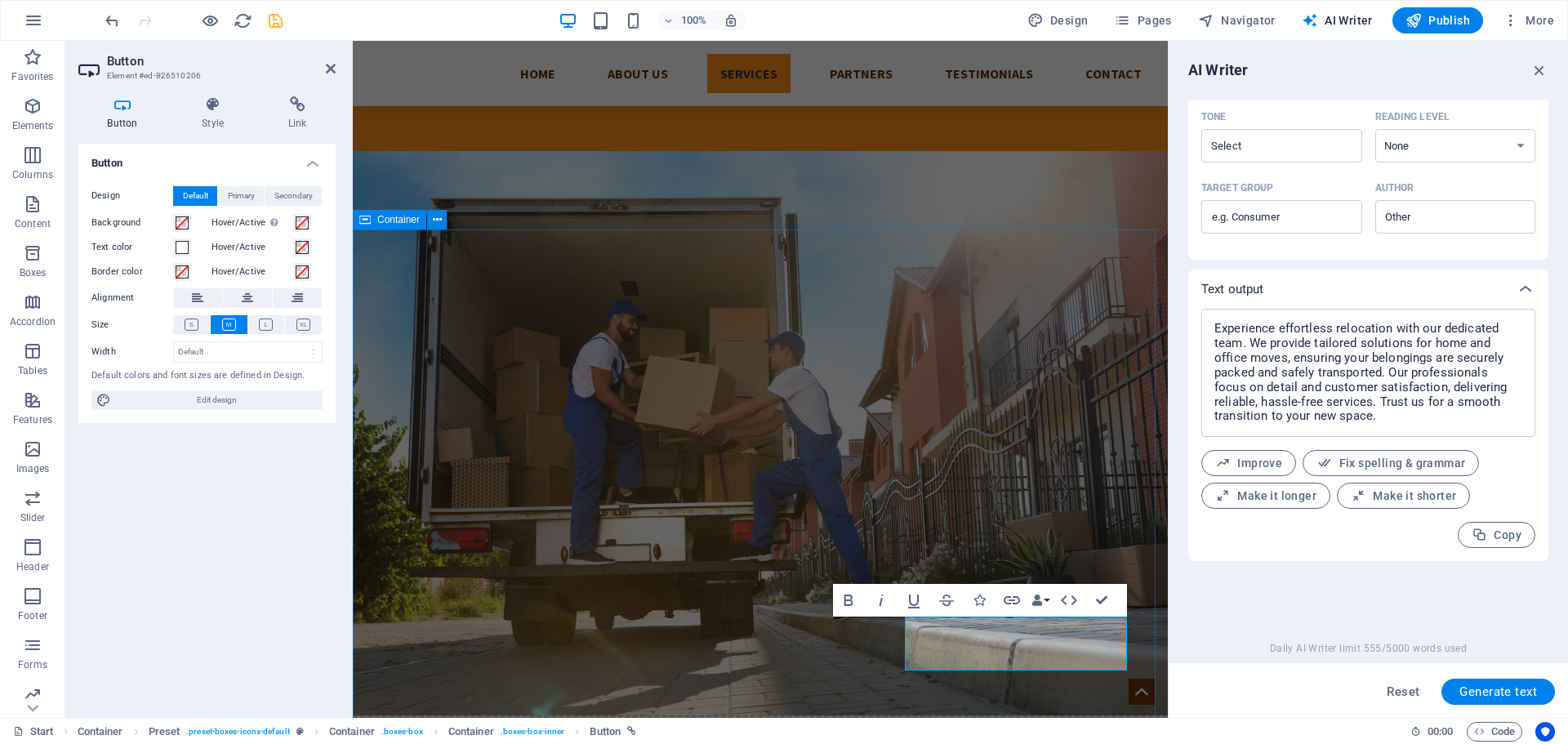 click on "Services Man and Van Experience seamless moving with our expert Man and Van service. We ensure safe and efficient transport for all your belongings, big or small. Our professional team offers flexibility, reliability, and competitive rates to make your move stress-free. Whether relocating your home or office, trust us for a hassle-free experience and customer satisfaction. Click Here to get your free No Obligation Quote  House Clearance Efficient house clearance services make decluttering easy. Whether you're moving, downsizing, or clearing a loved one’s home, our dedicated team handles everything with care. We responsibly dispose of items, recycle when possible, and leave your property clean. With flexible scheduling and quick response times. Click Here to get your free No Obligation Quote  Removals Click Here to get your free No Obligation Quote" at bounding box center (760, 1223) 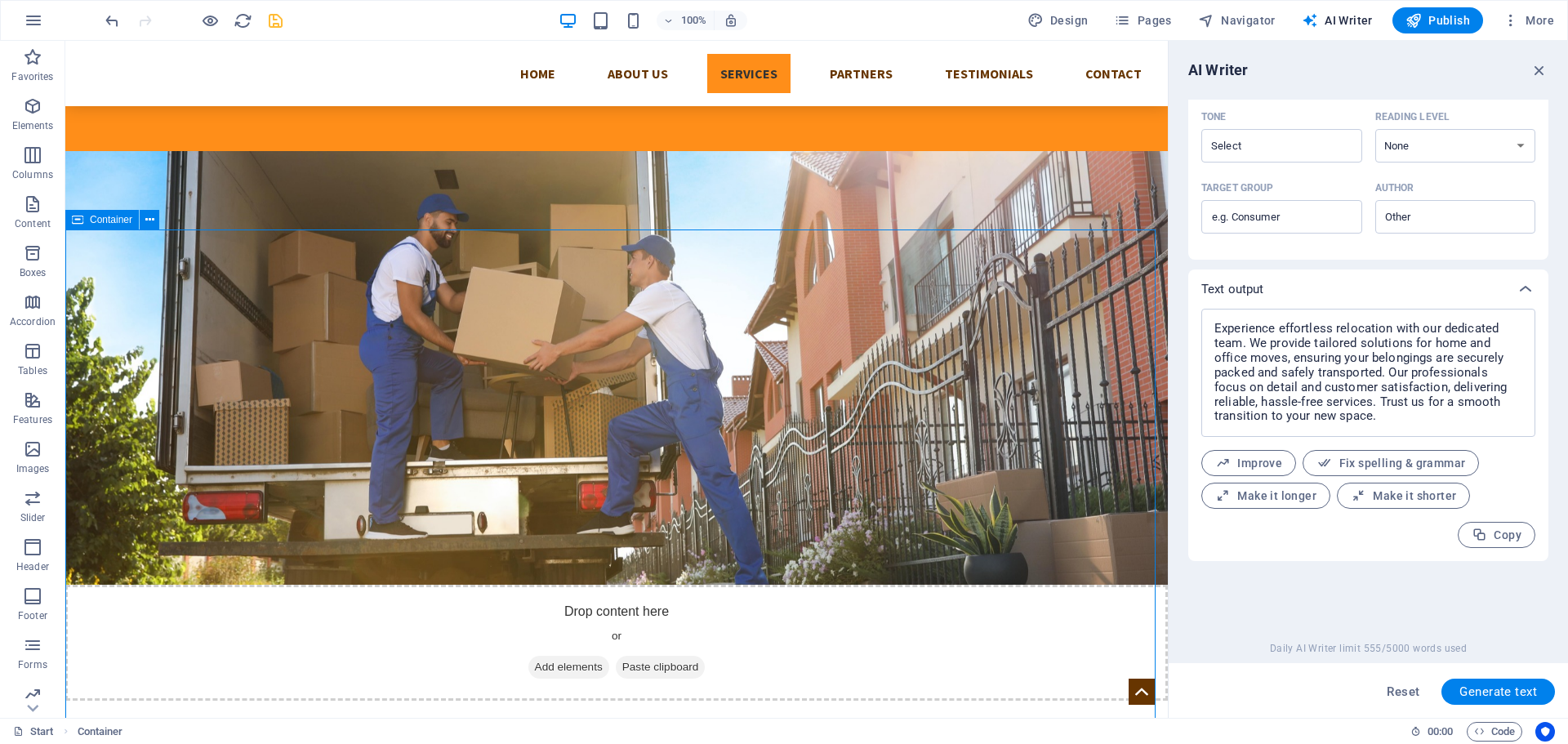 scroll, scrollTop: 310, scrollLeft: 0, axis: vertical 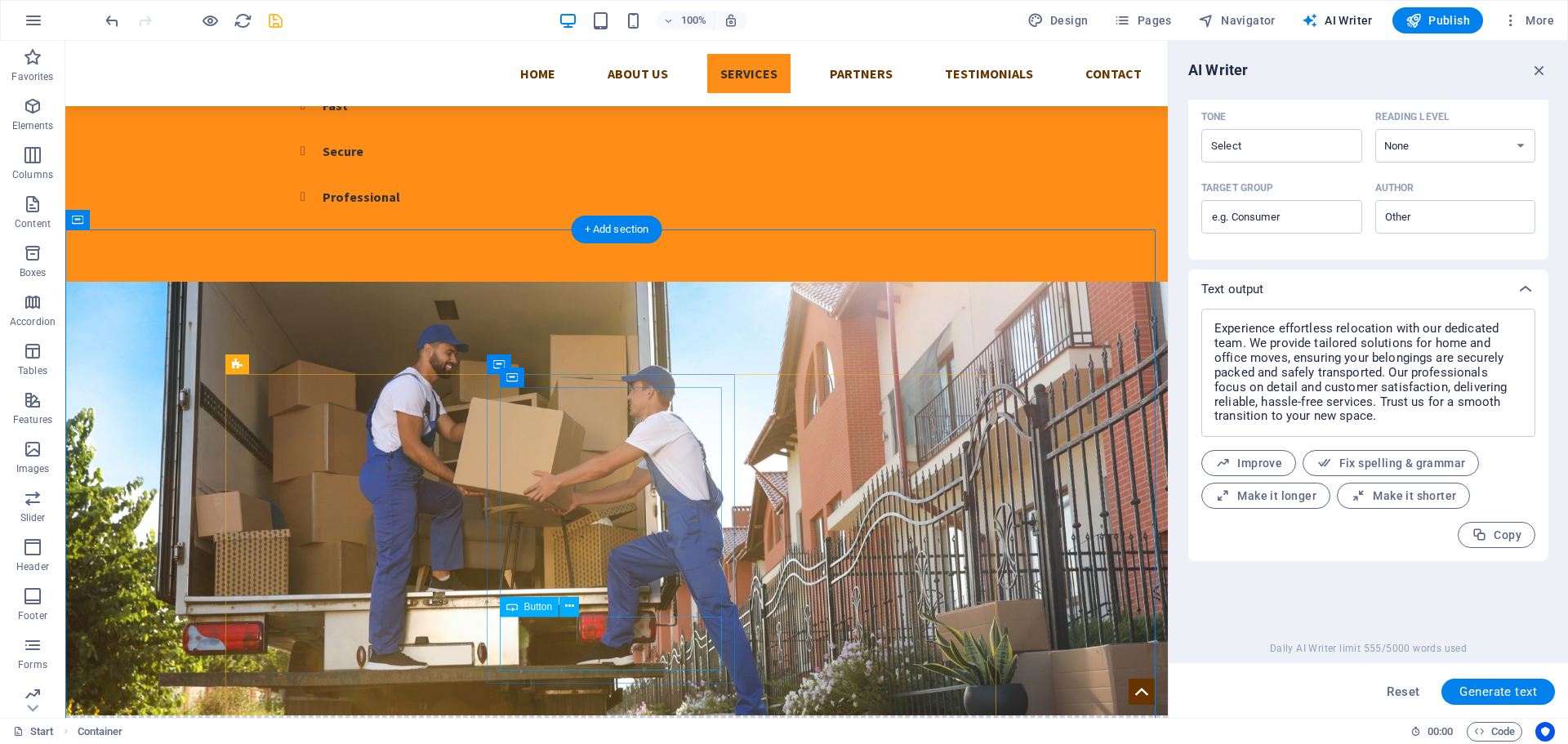 click on "Click Here to get your free No Obligation Quote" at bounding box center (617, 1296) 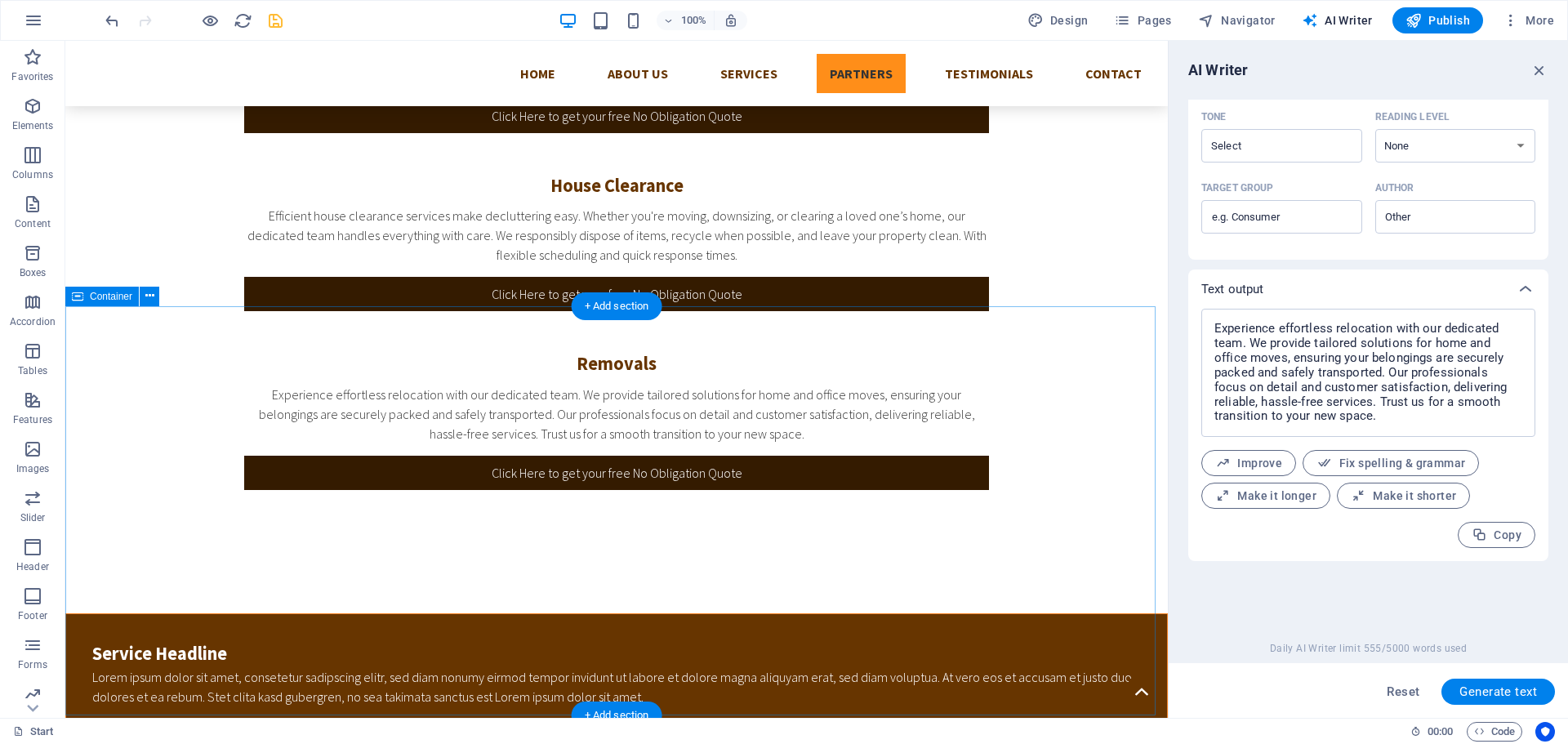 scroll, scrollTop: 1225, scrollLeft: 0, axis: vertical 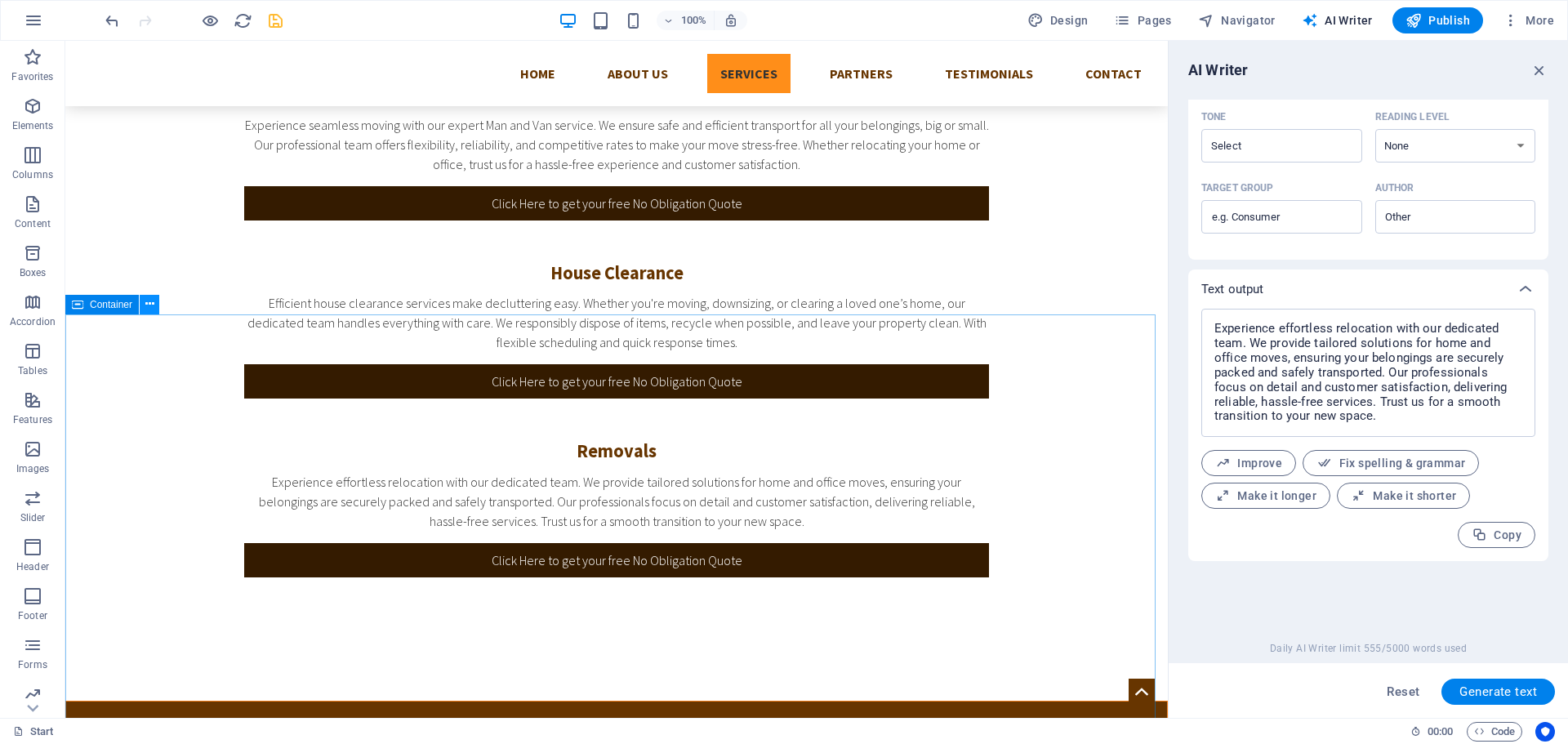 click at bounding box center (149, 304) 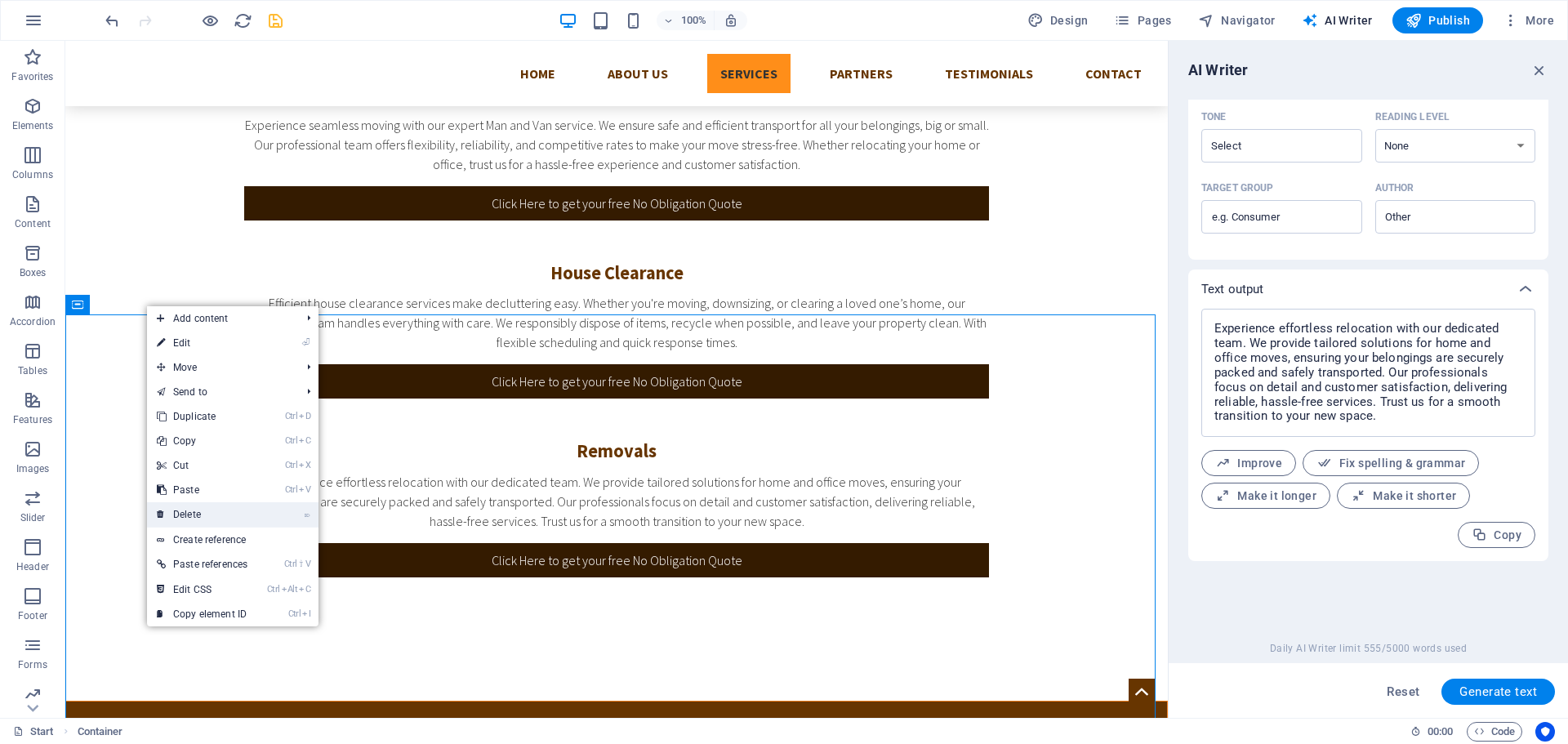click on "⌦  Delete" at bounding box center (202, 515) 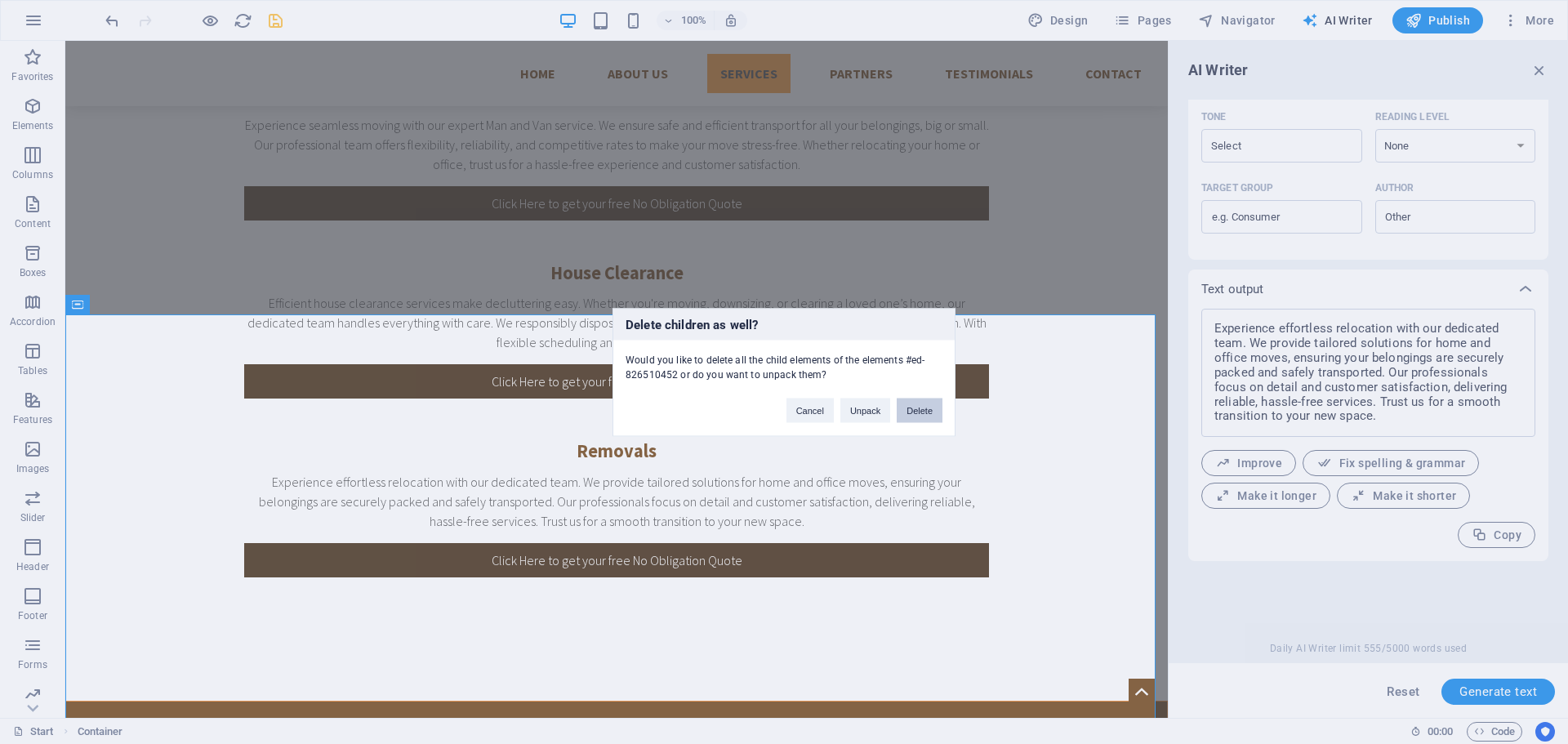 click on "Delete" at bounding box center (920, 410) 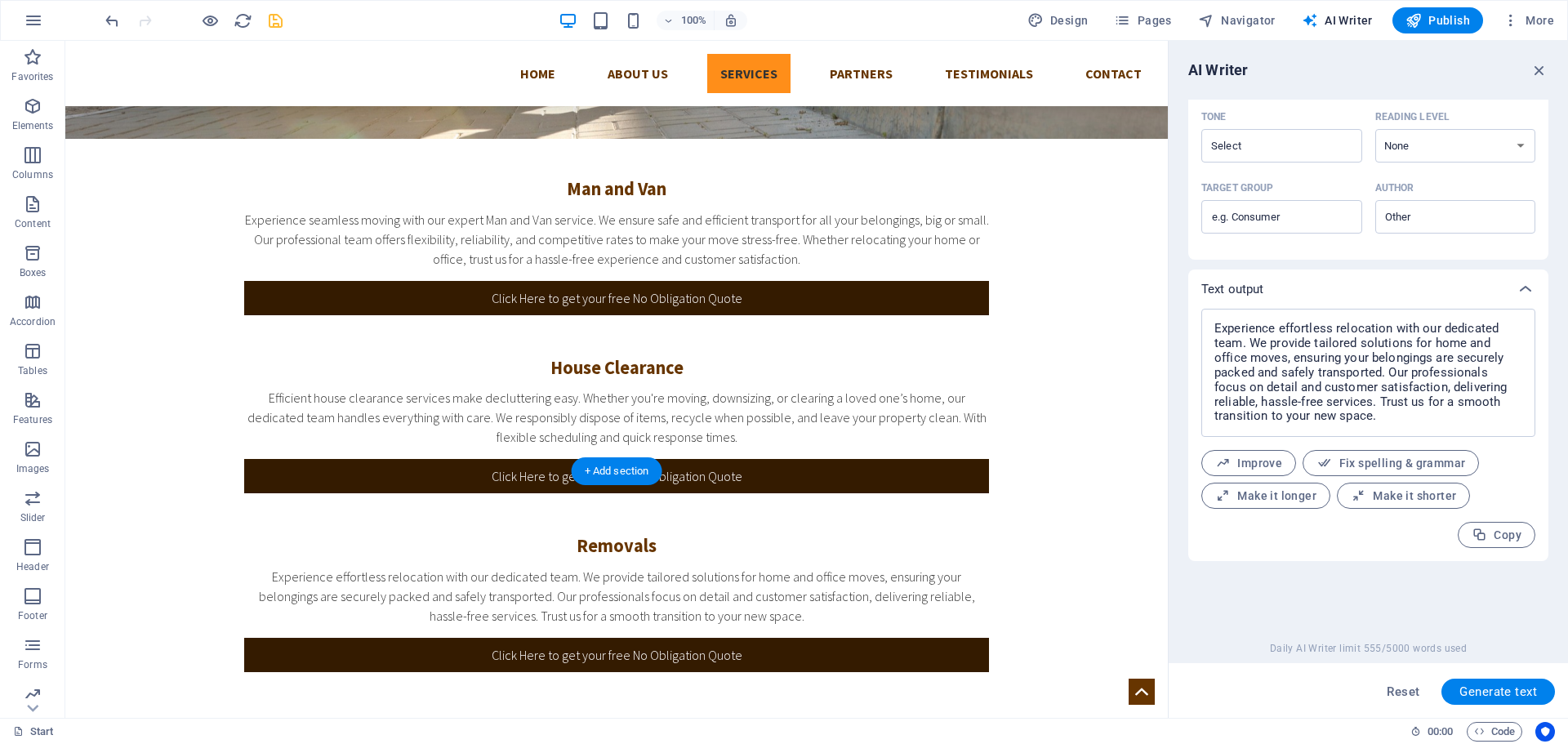 scroll, scrollTop: 980, scrollLeft: 0, axis: vertical 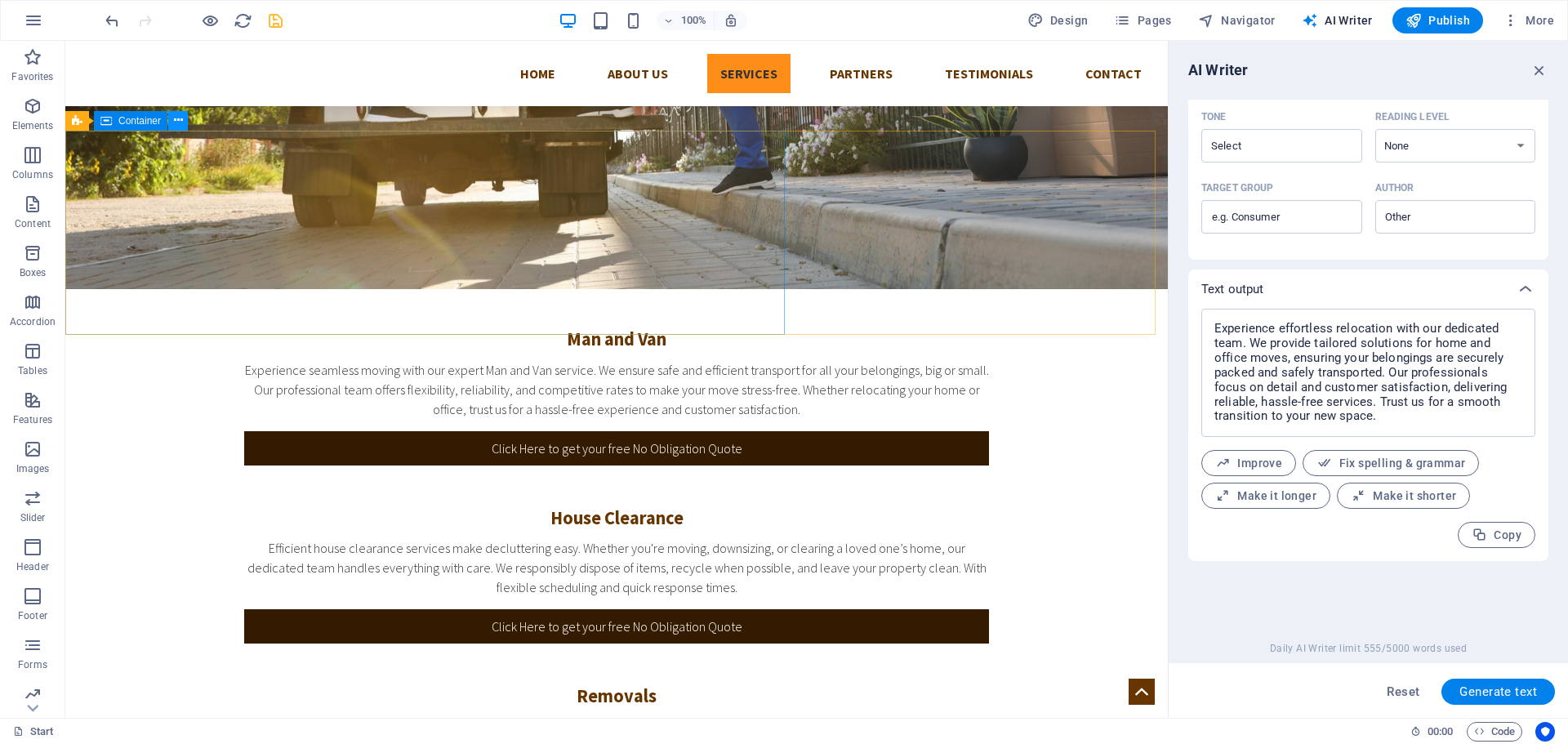 click at bounding box center [178, 120] 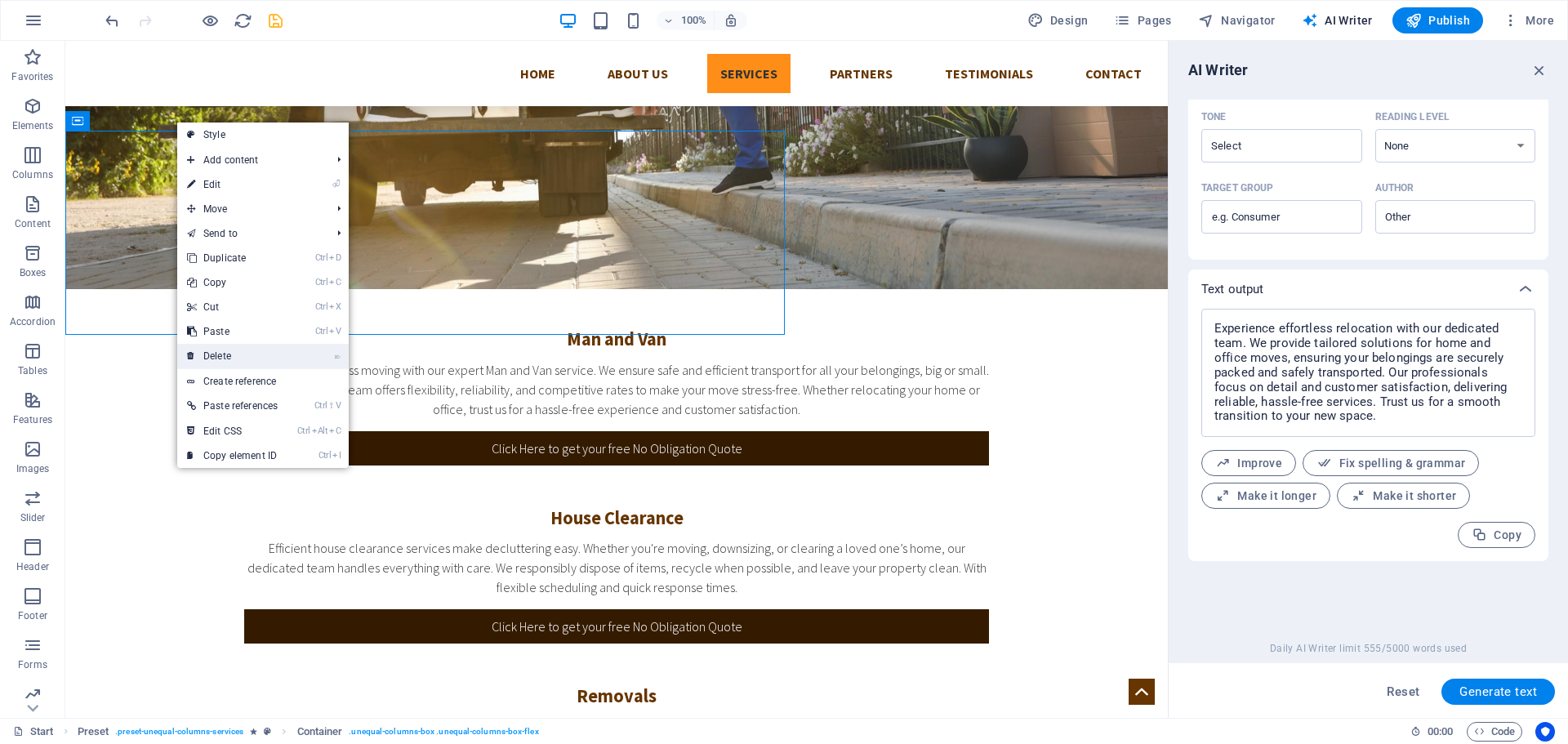 click on "⌦  Delete" at bounding box center [232, 356] 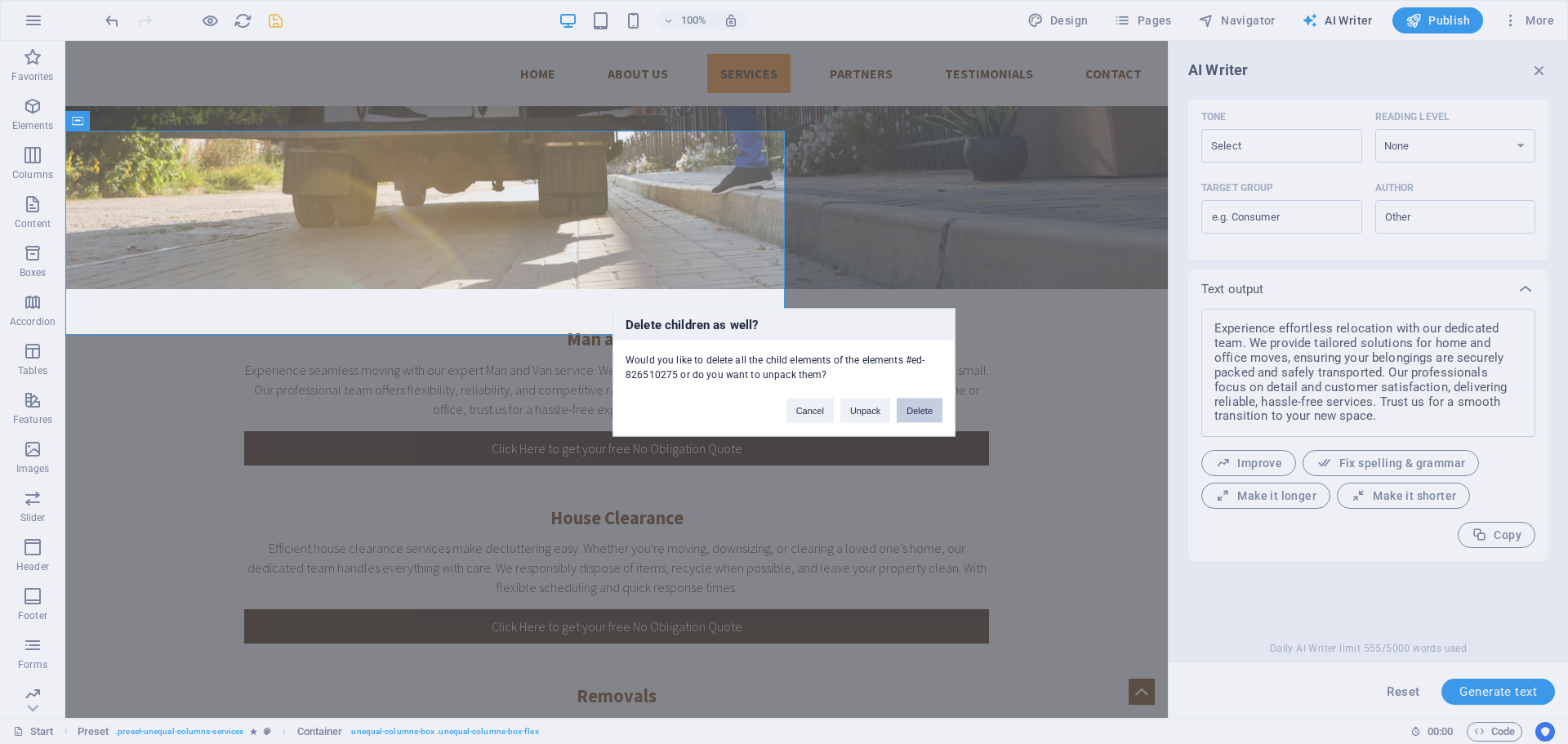 click on "Delete" at bounding box center (920, 410) 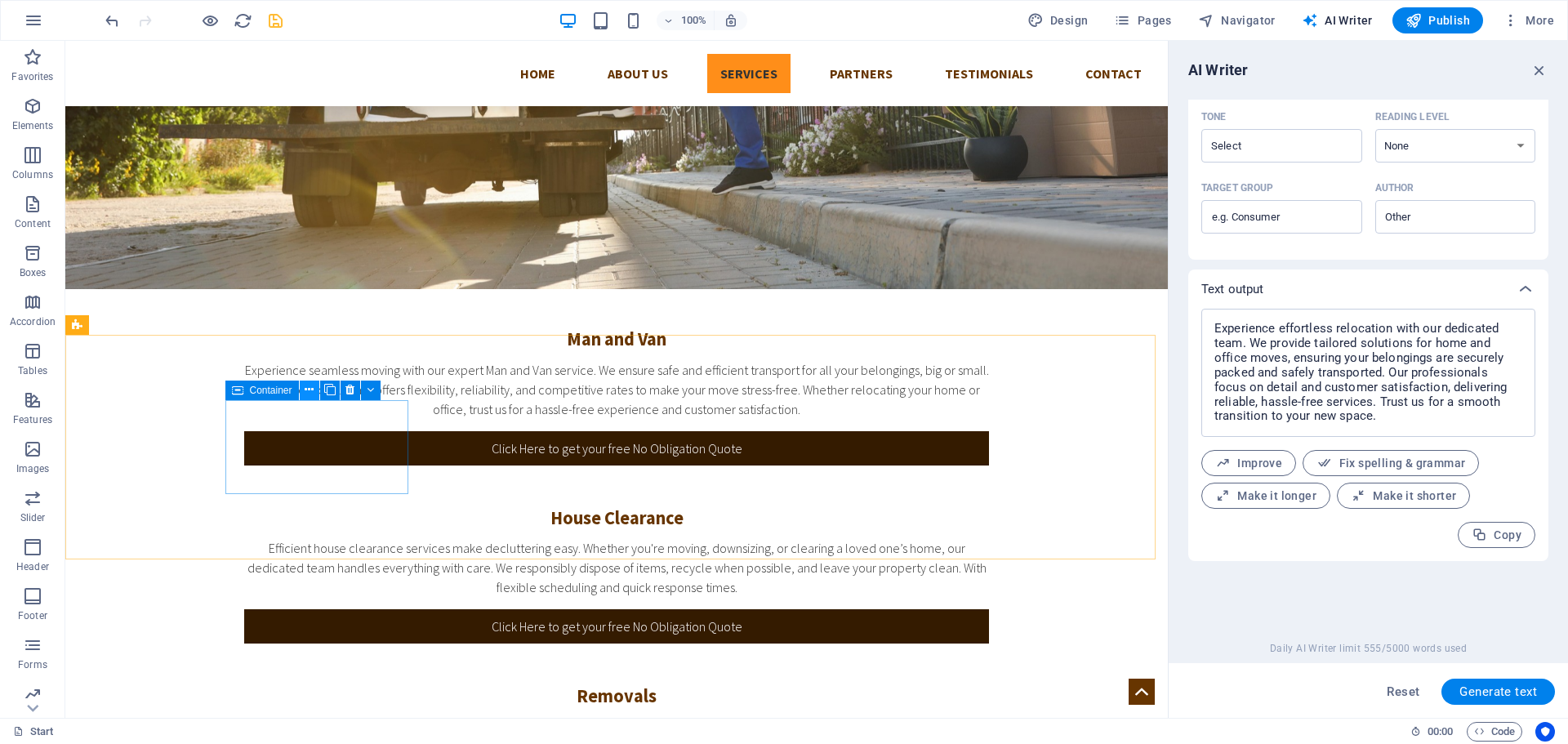 click at bounding box center (309, 390) 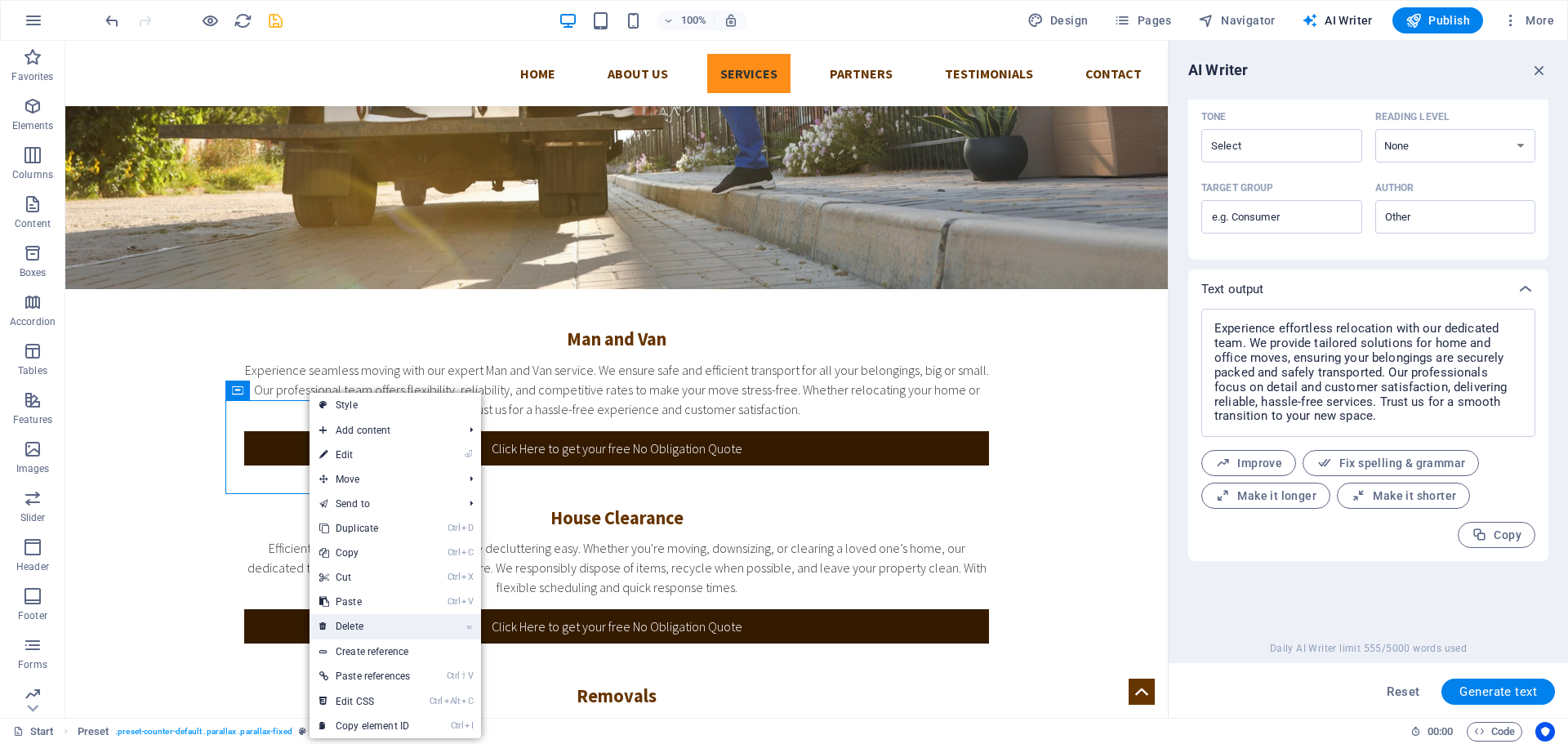 click on "⌦  Delete" at bounding box center [364, 626] 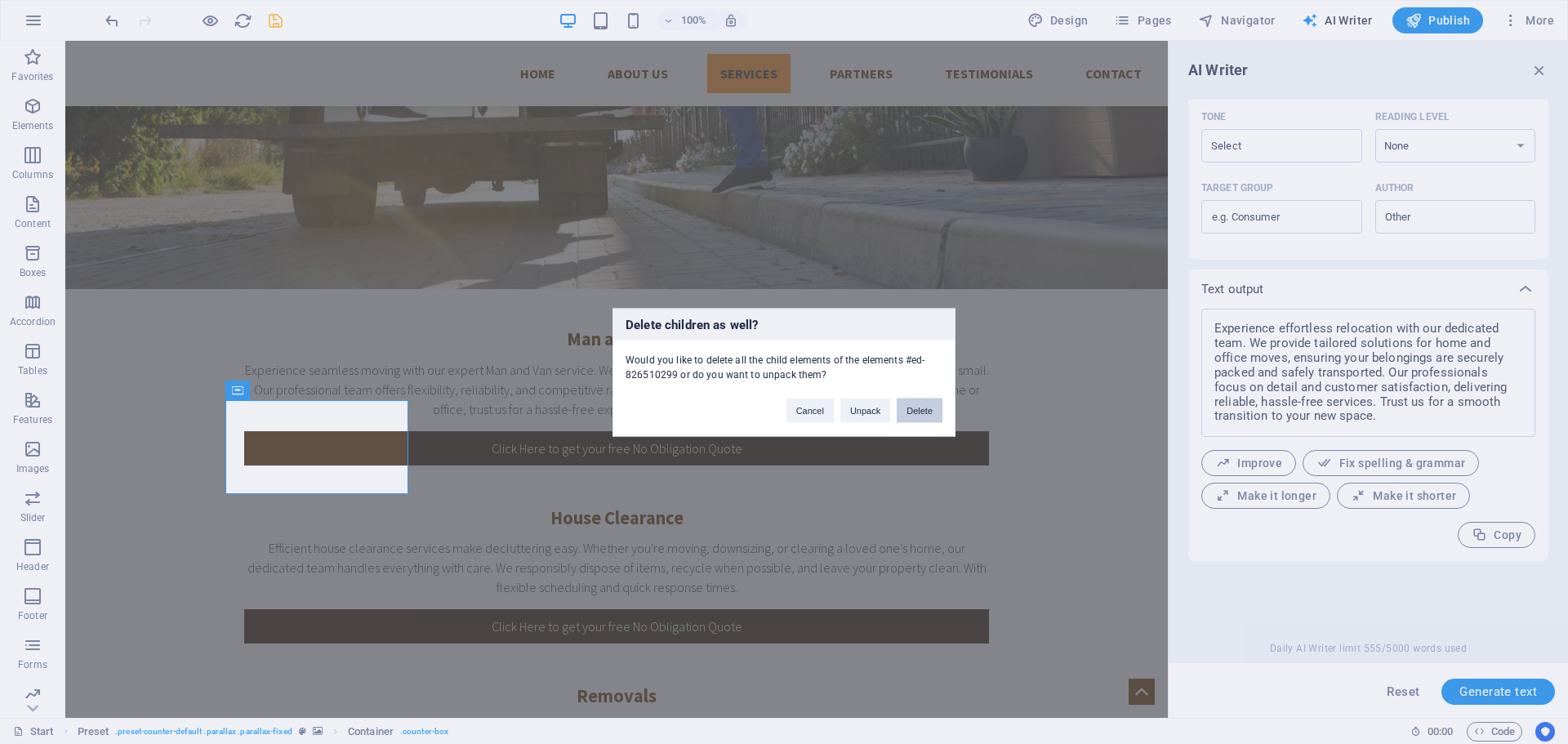 click on "Delete" at bounding box center [920, 410] 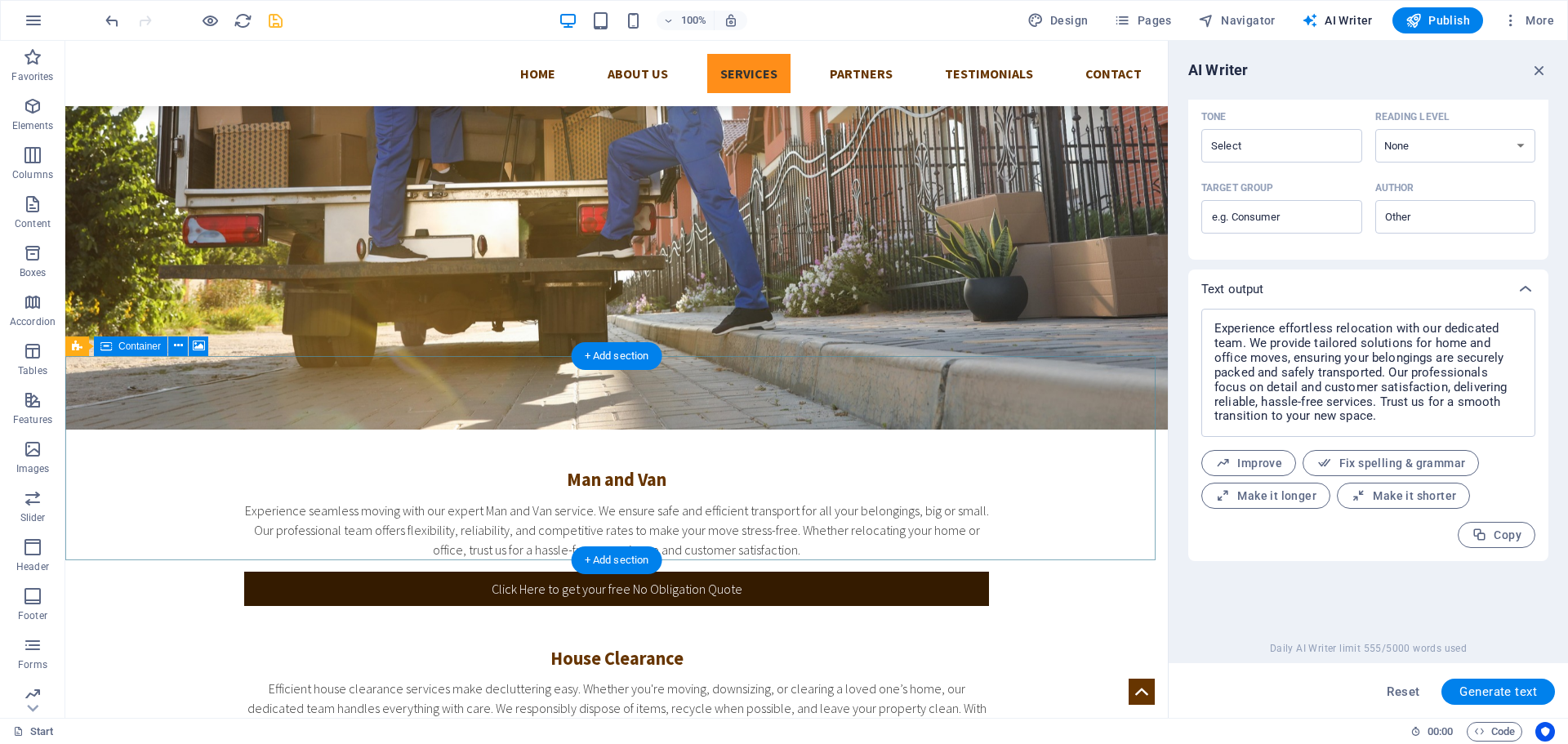 scroll, scrollTop: 735, scrollLeft: 0, axis: vertical 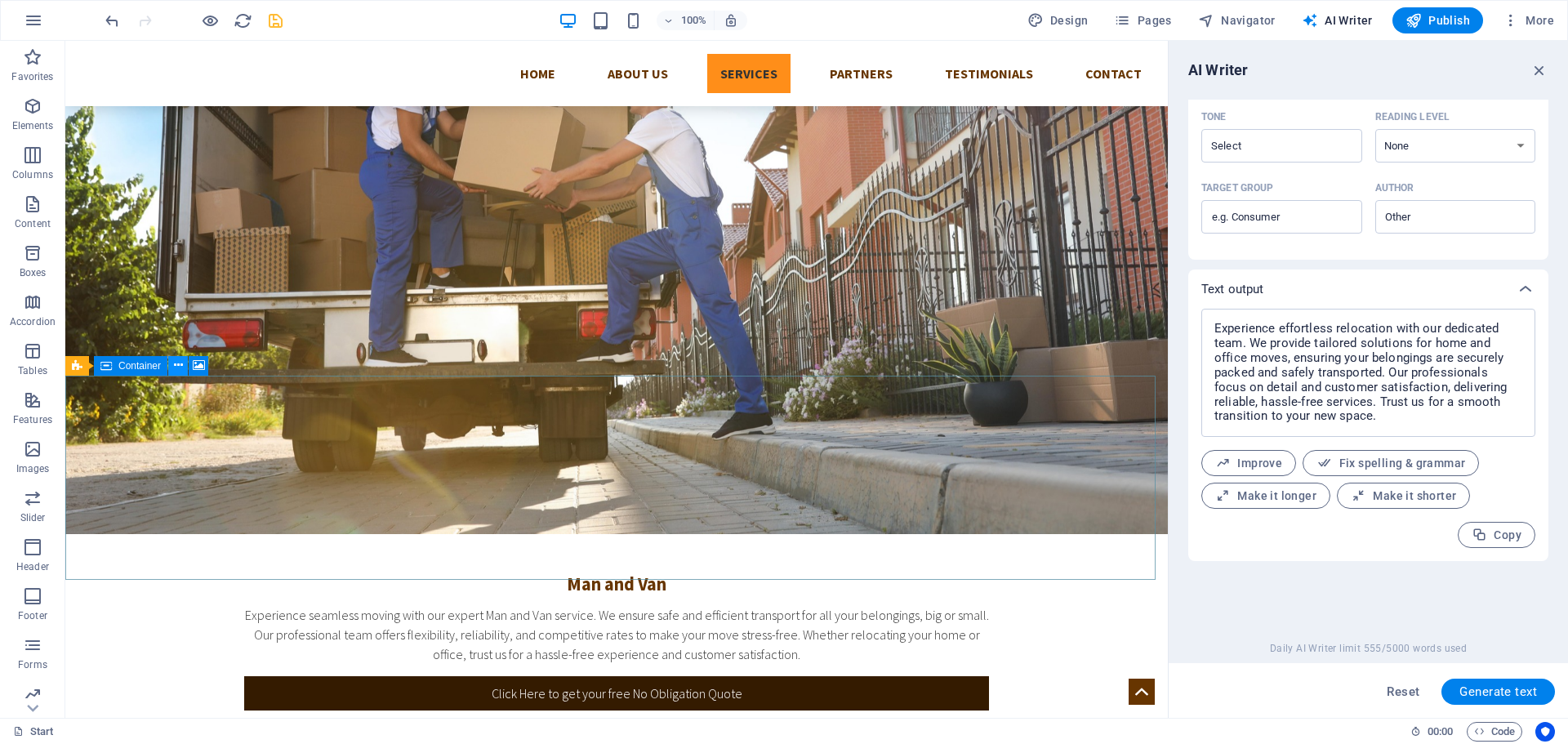 click at bounding box center [178, 365] 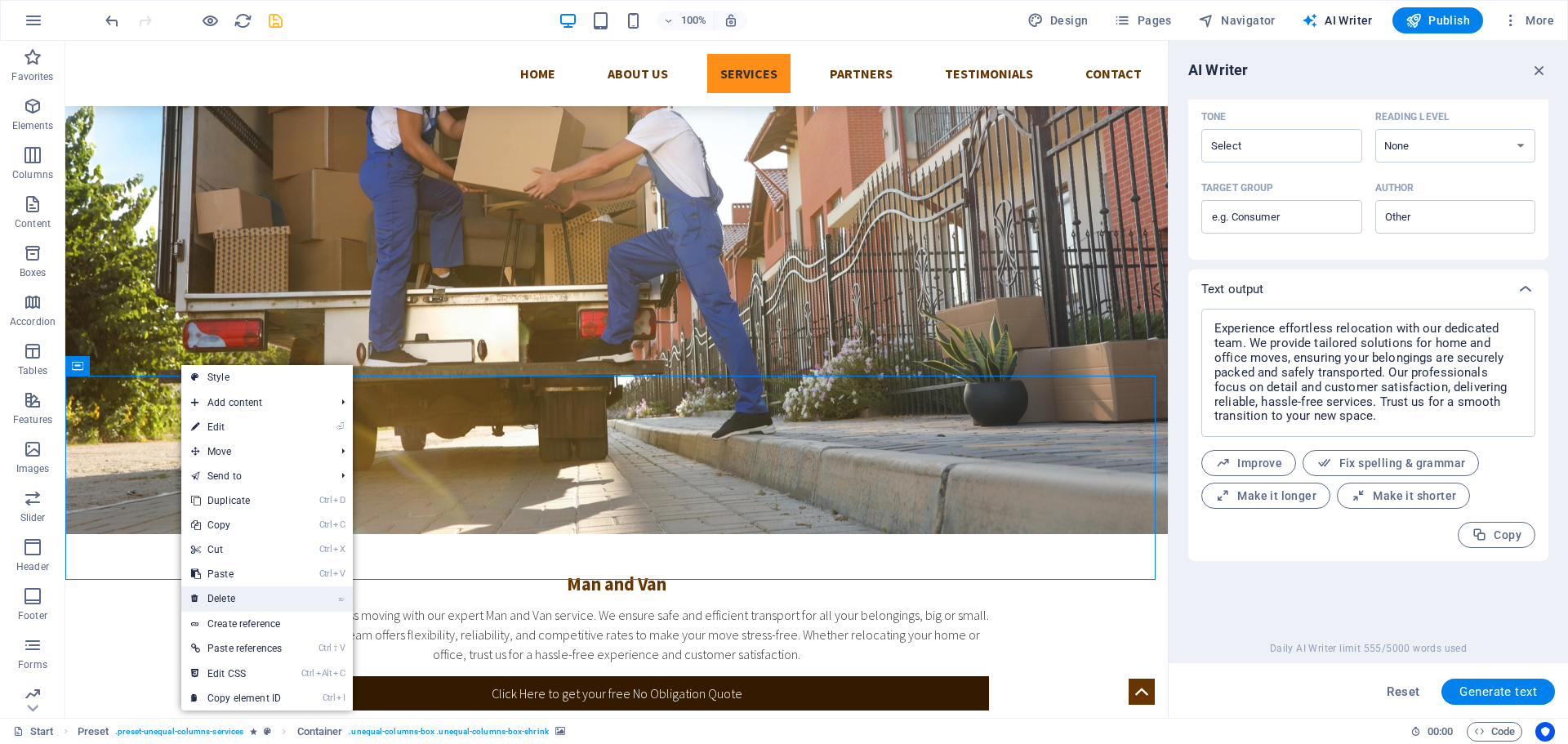 click on "⌦  Delete" at bounding box center [236, 599] 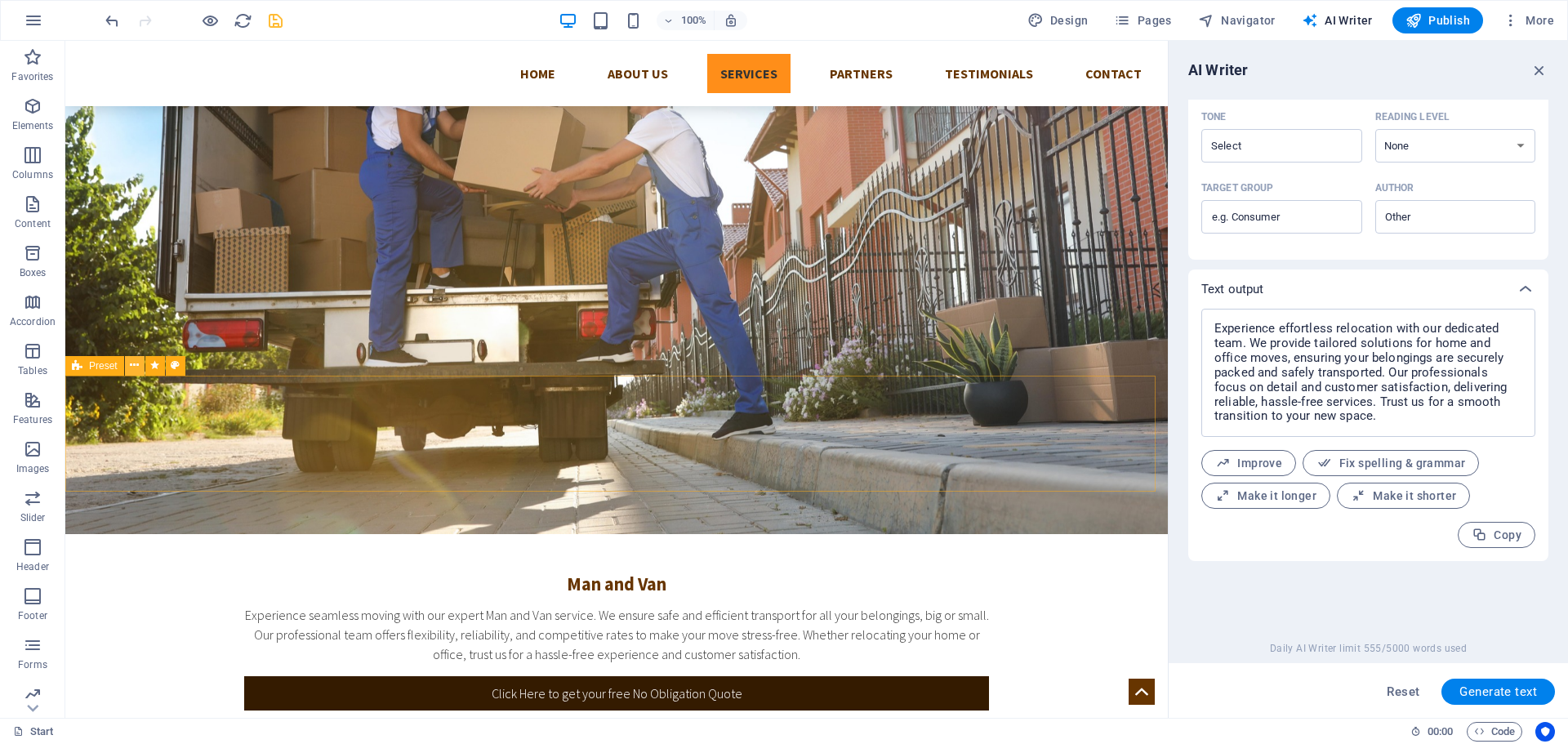 click at bounding box center (134, 365) 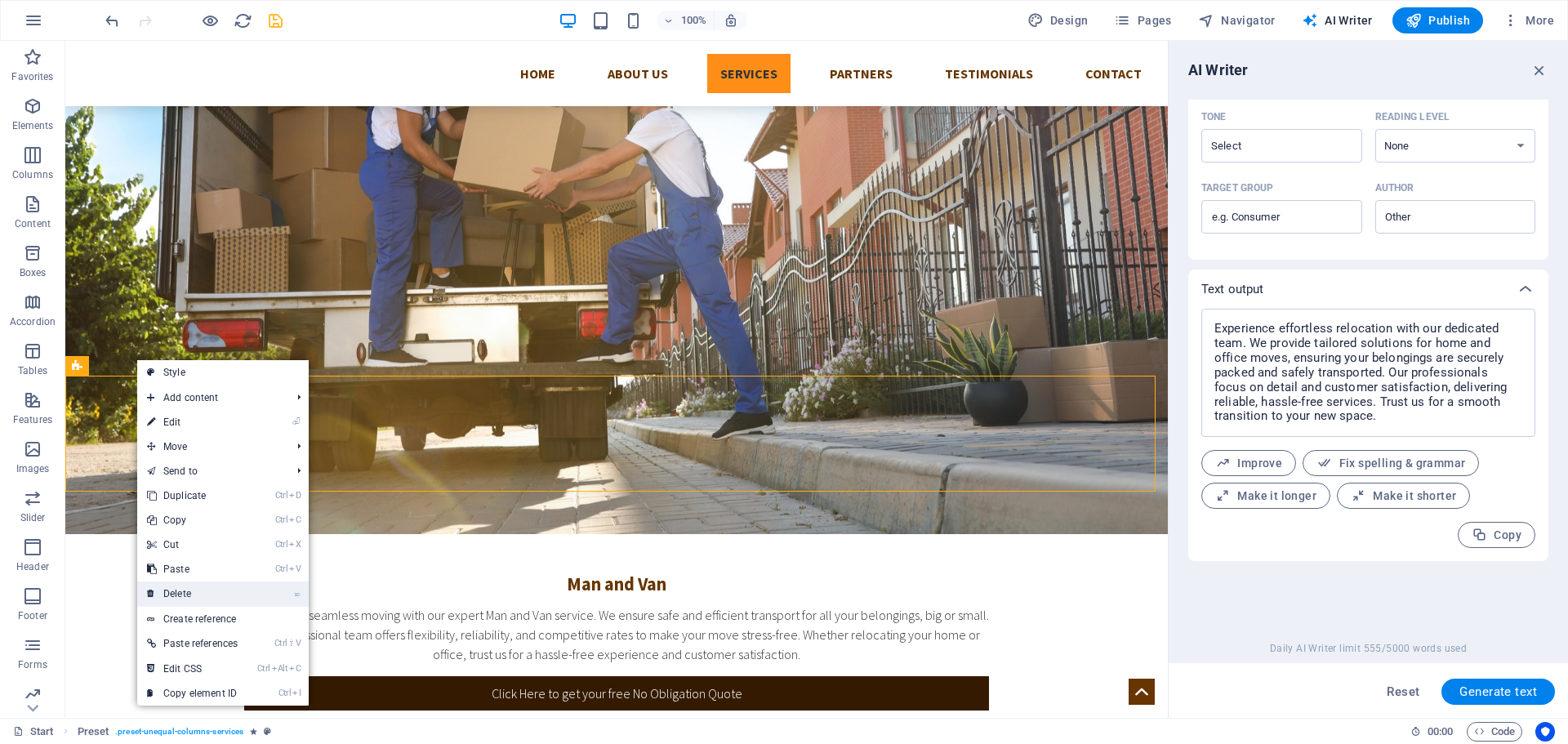 click on "⌦  Delete" at bounding box center (192, 594) 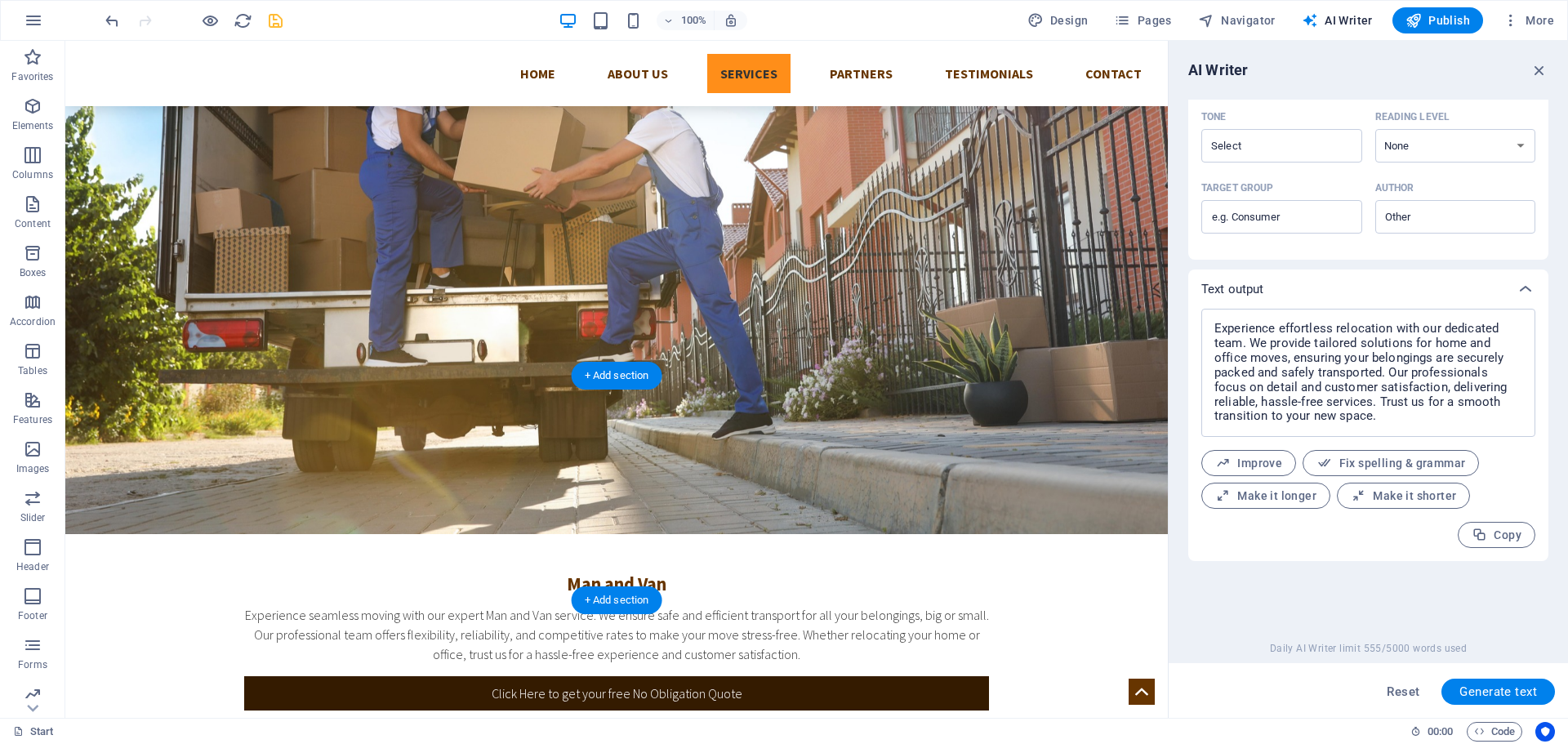 click at bounding box center [617, 1529] 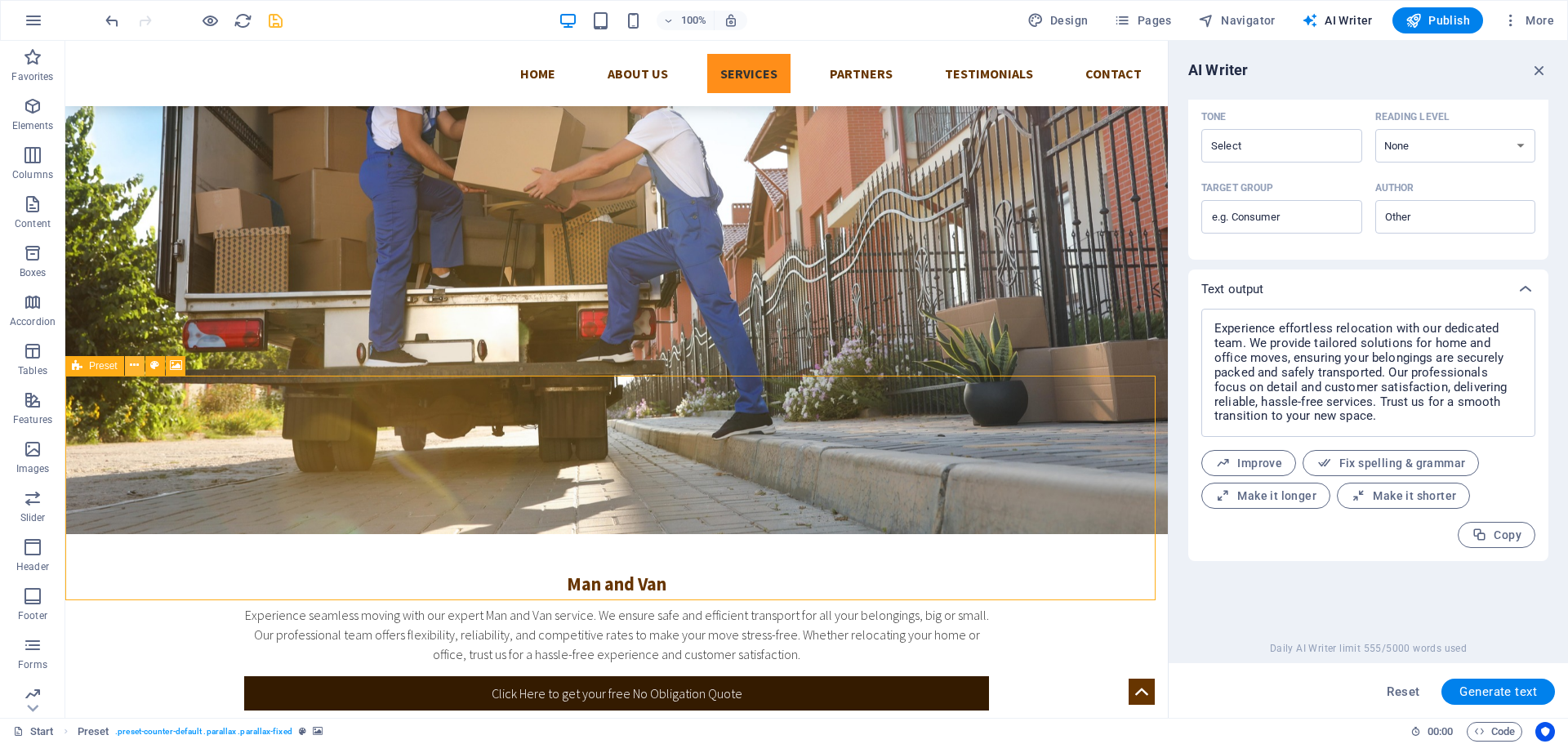 click at bounding box center [134, 365] 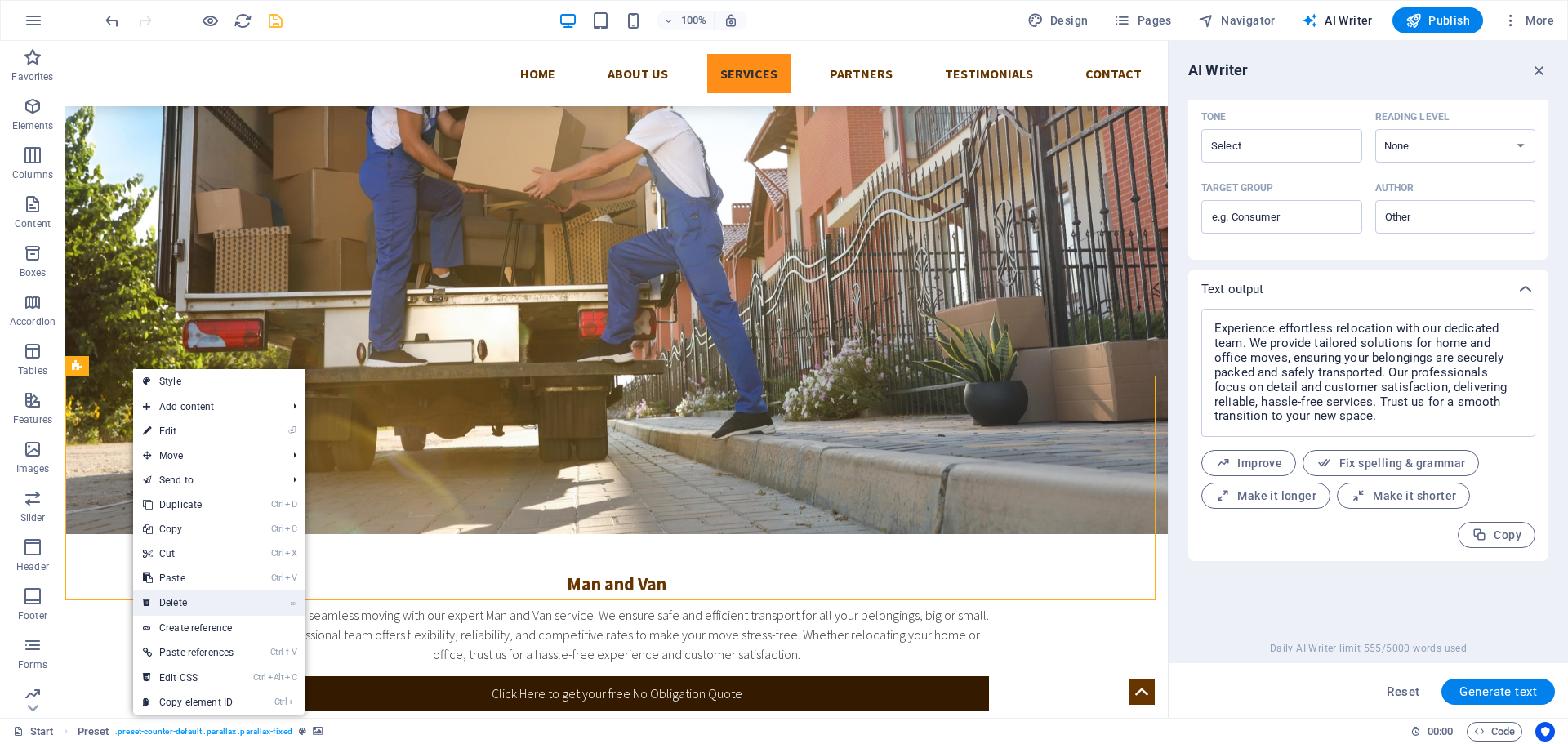 click on "⌦  Delete" at bounding box center (188, 603) 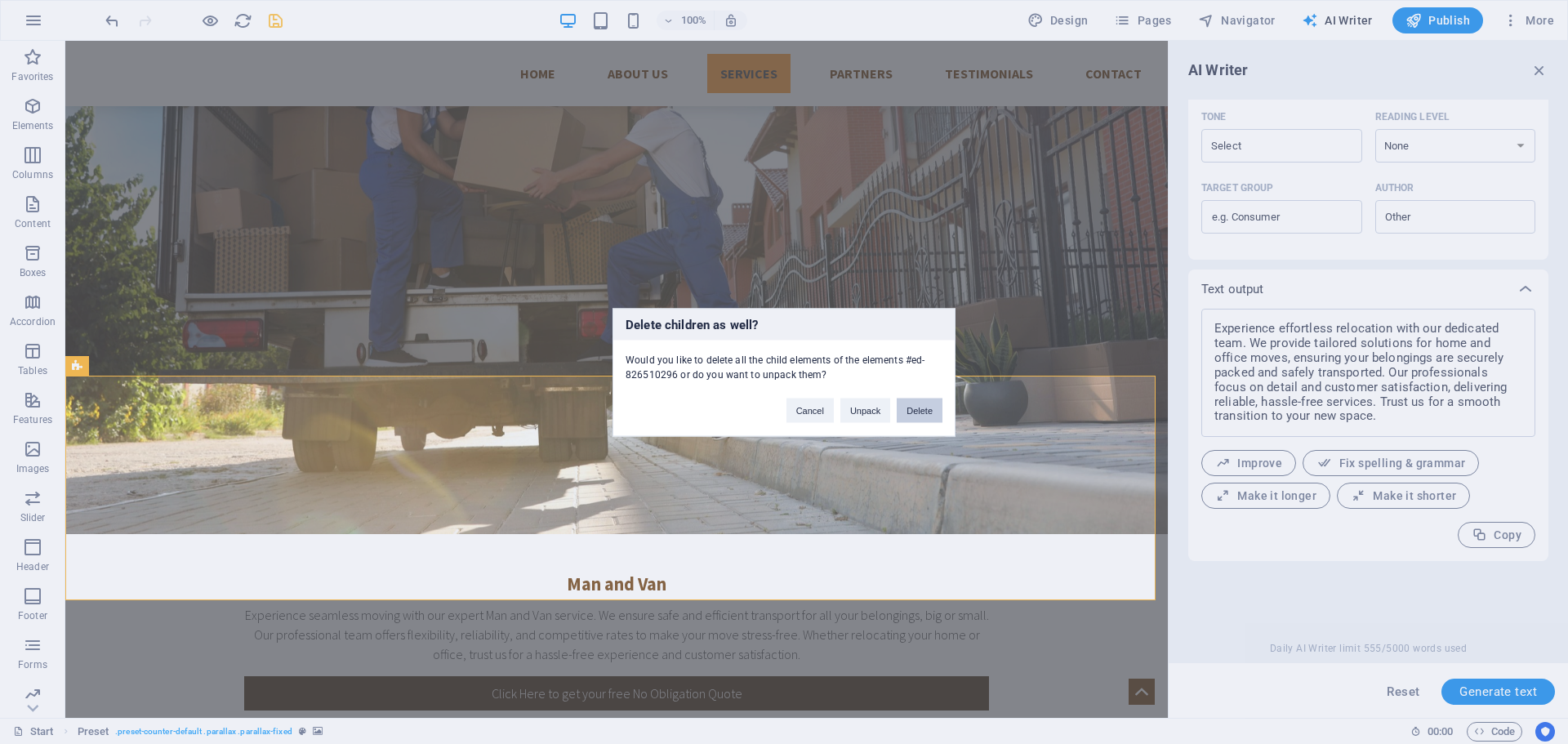 click on "Delete" at bounding box center [920, 410] 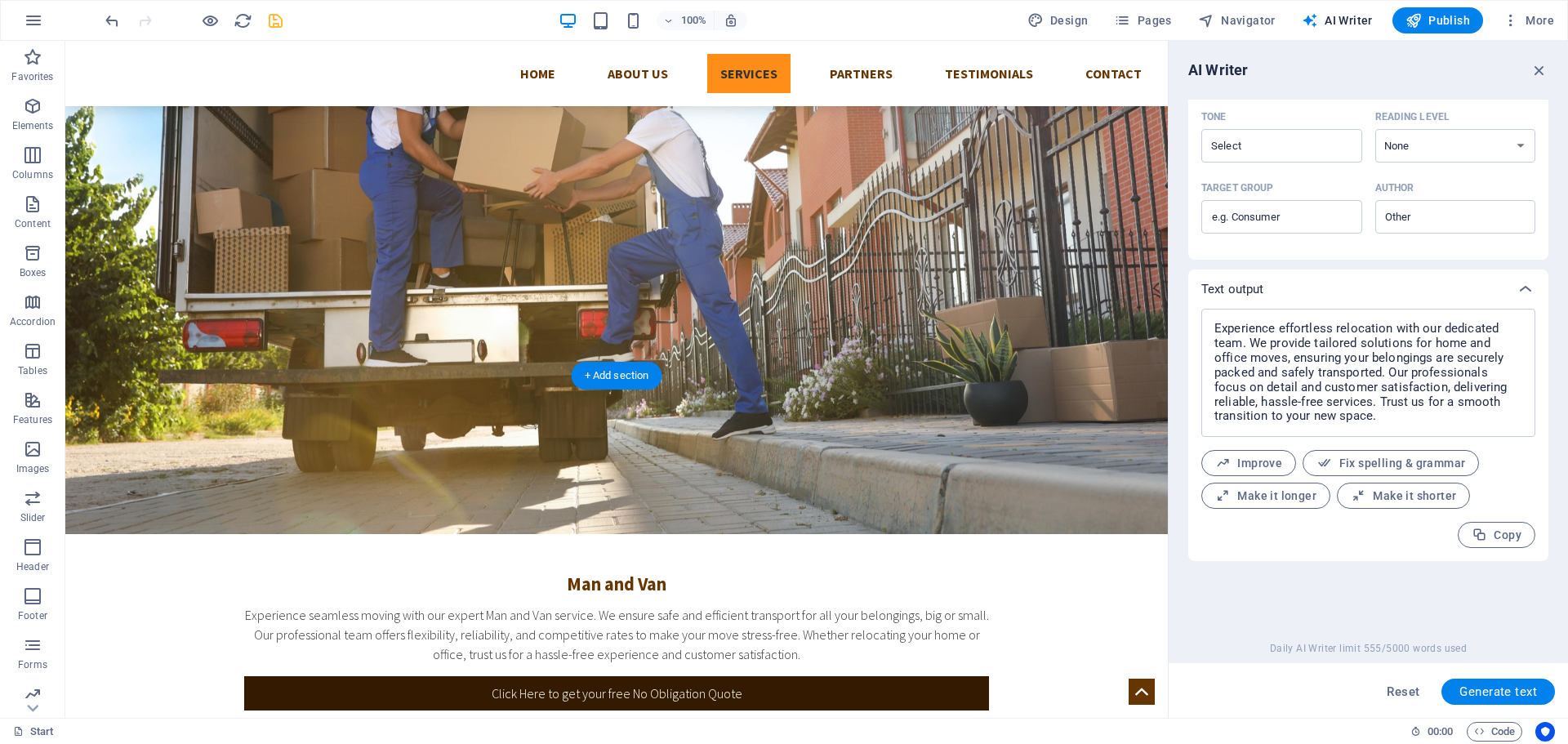 click at bounding box center [617, 1539] 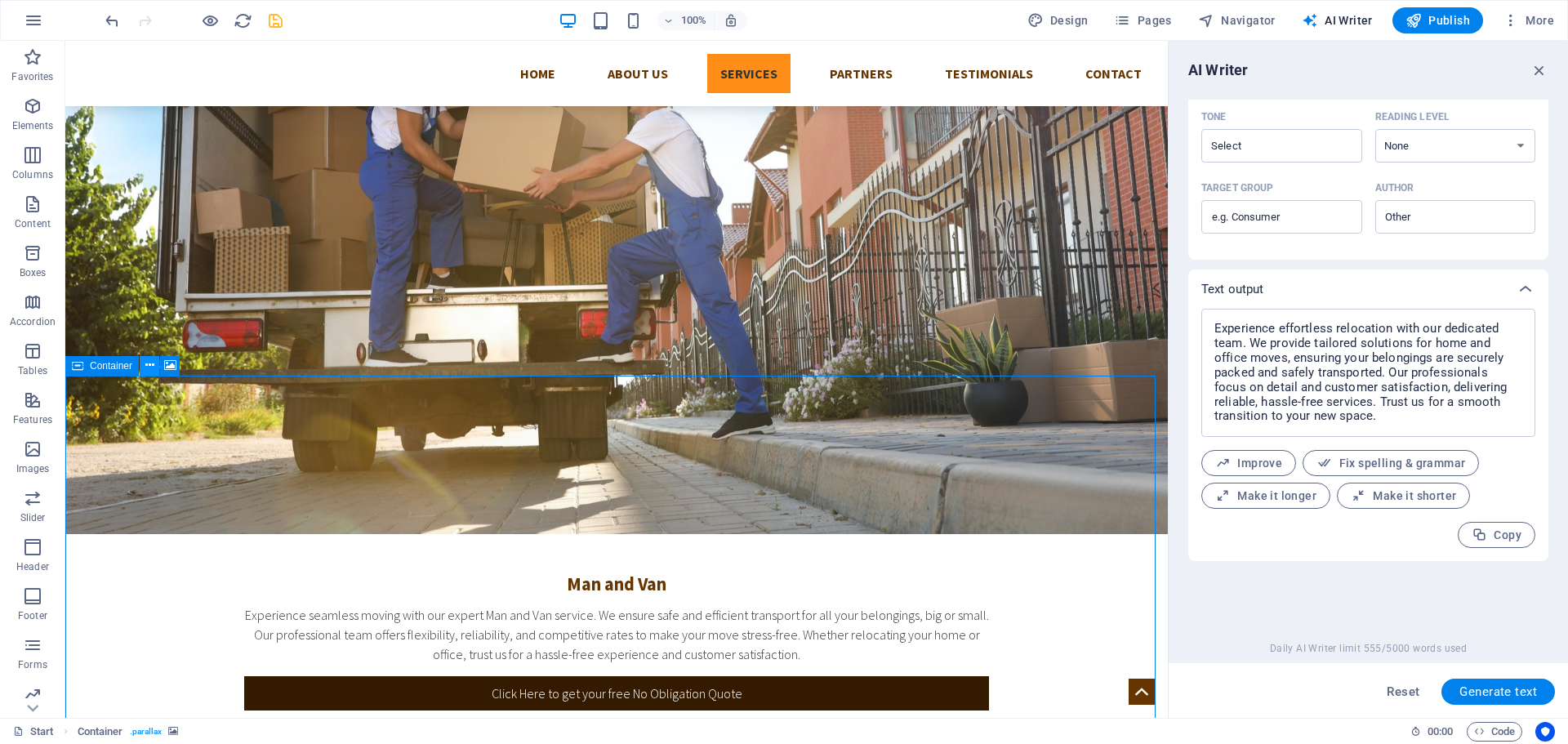 click at bounding box center (149, 365) 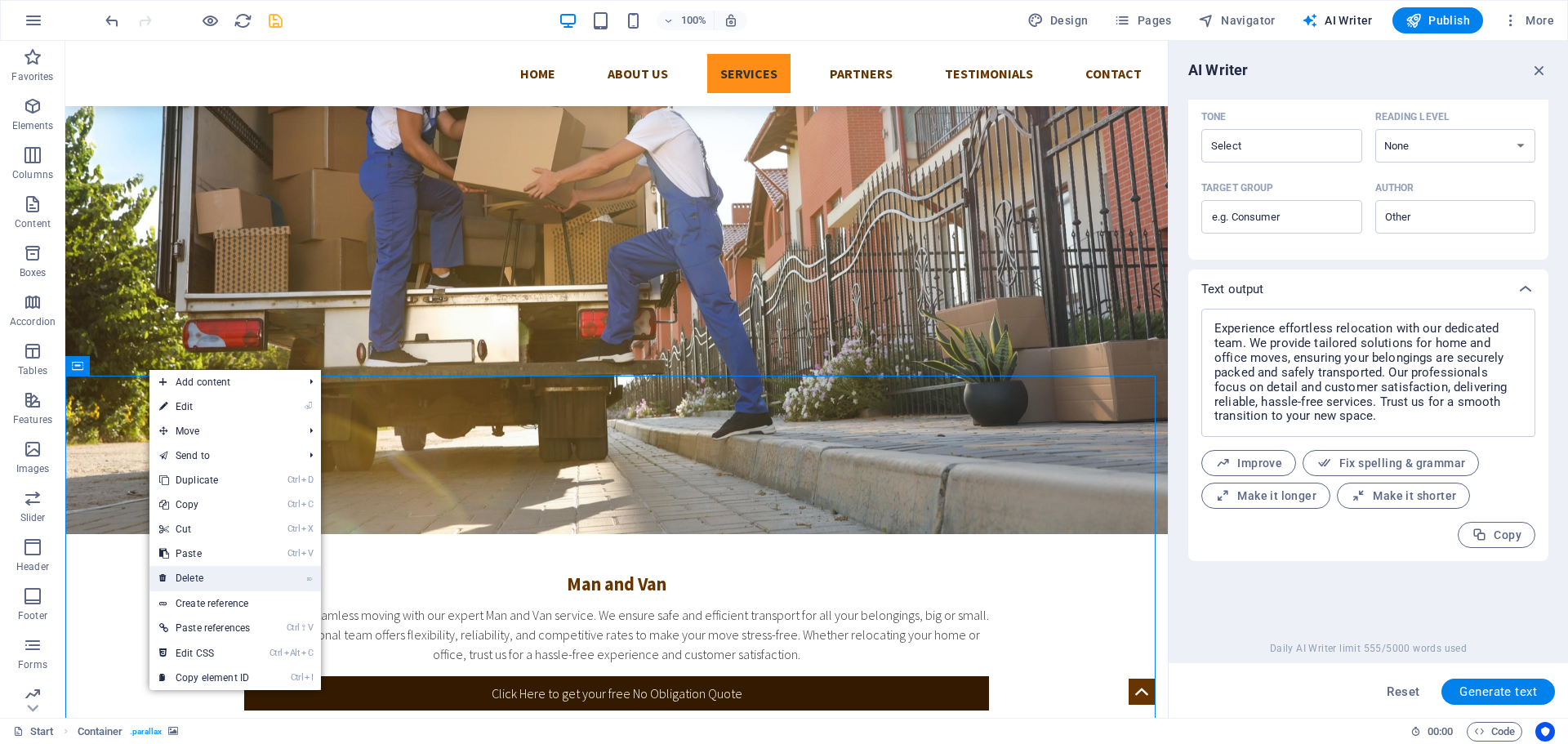click on "⌦  Delete" at bounding box center [204, 578] 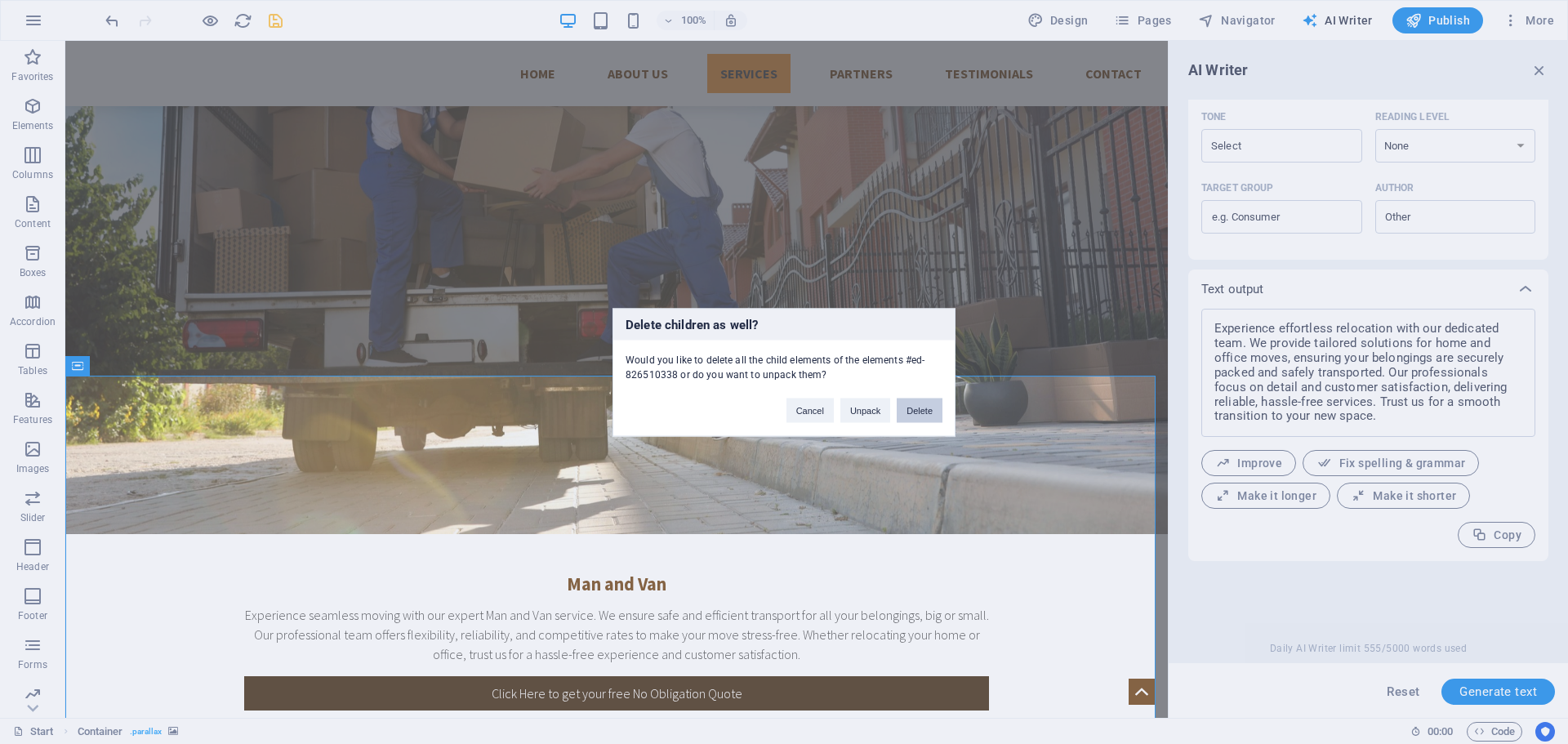click on "Delete" at bounding box center [920, 410] 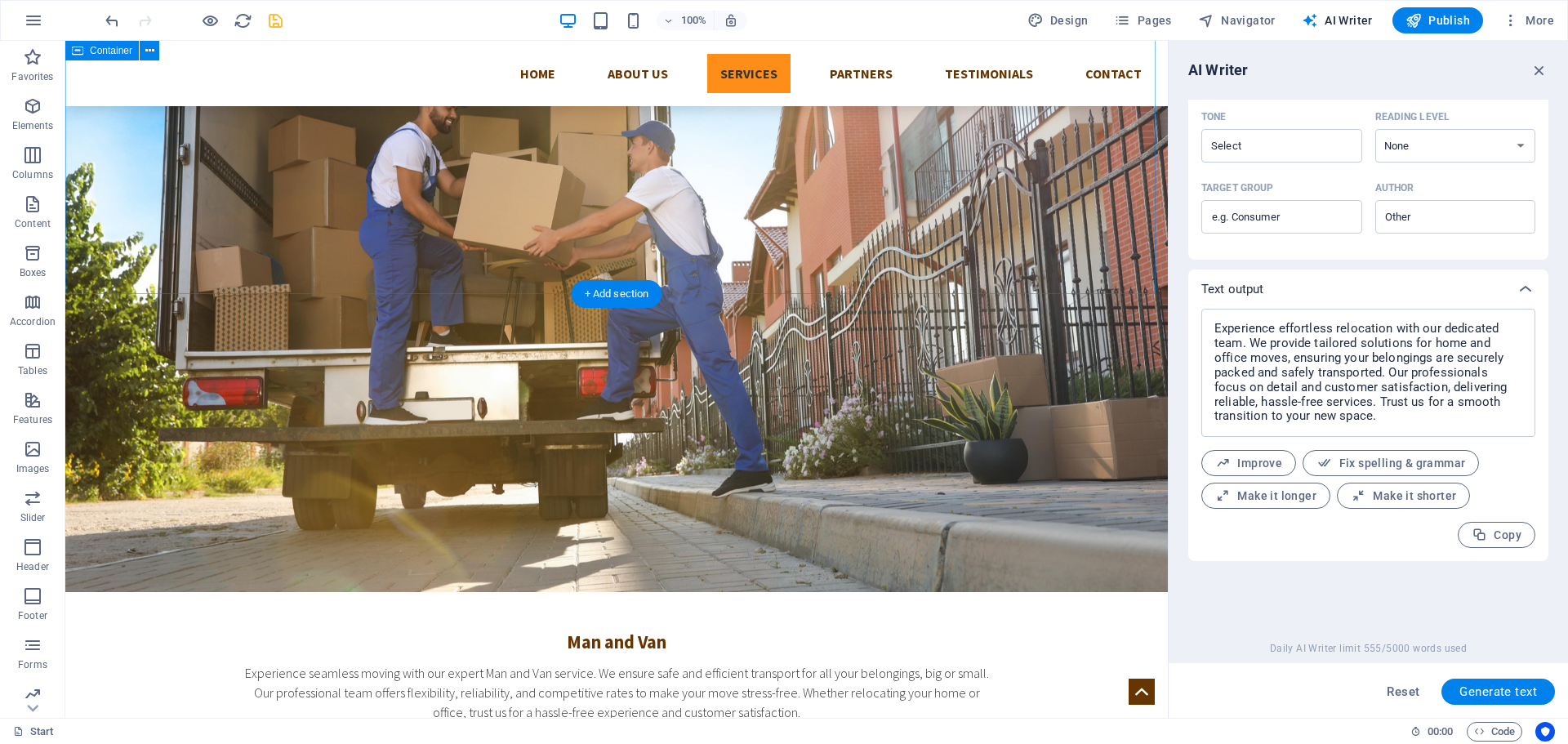 scroll, scrollTop: 572, scrollLeft: 0, axis: vertical 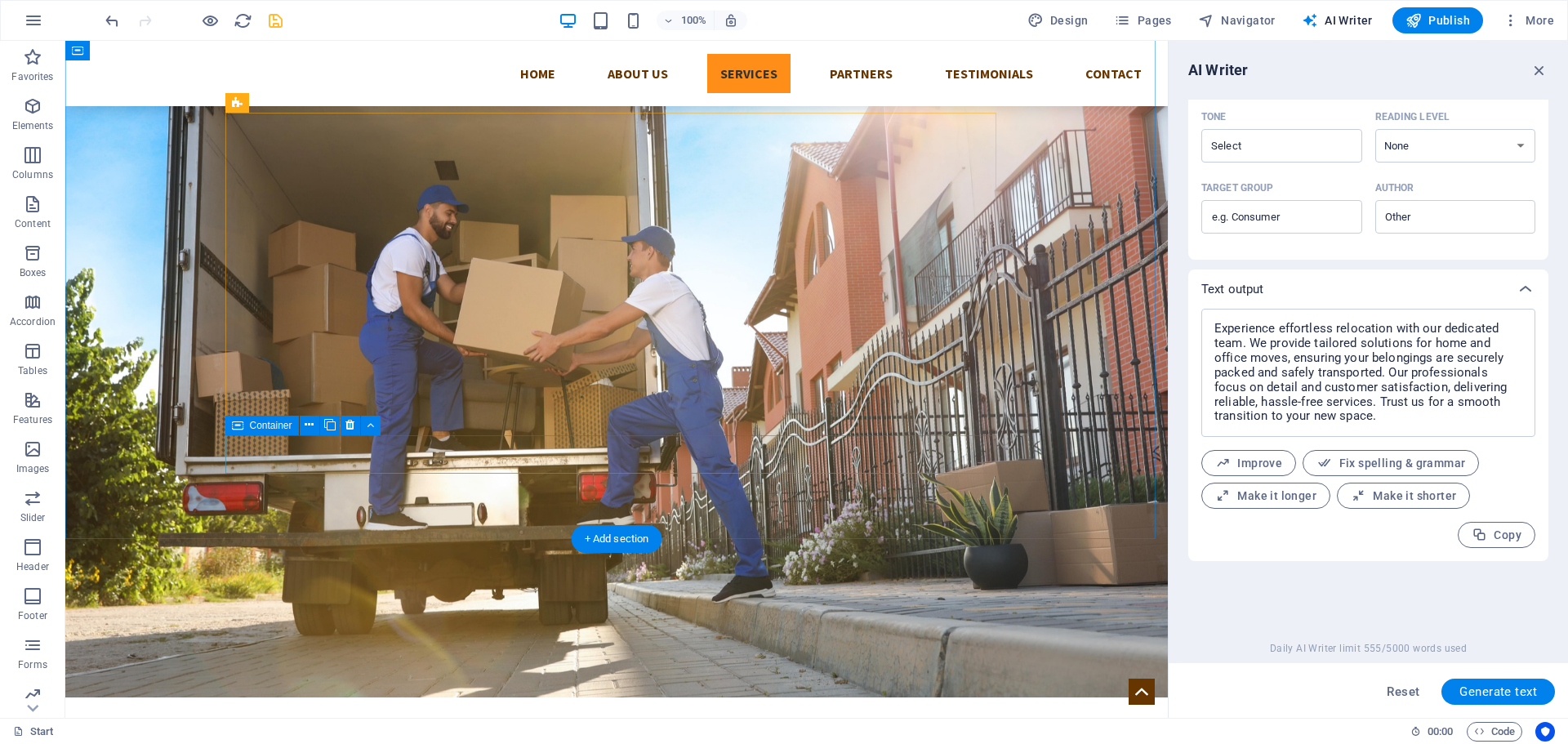 click at bounding box center [617, 1269] 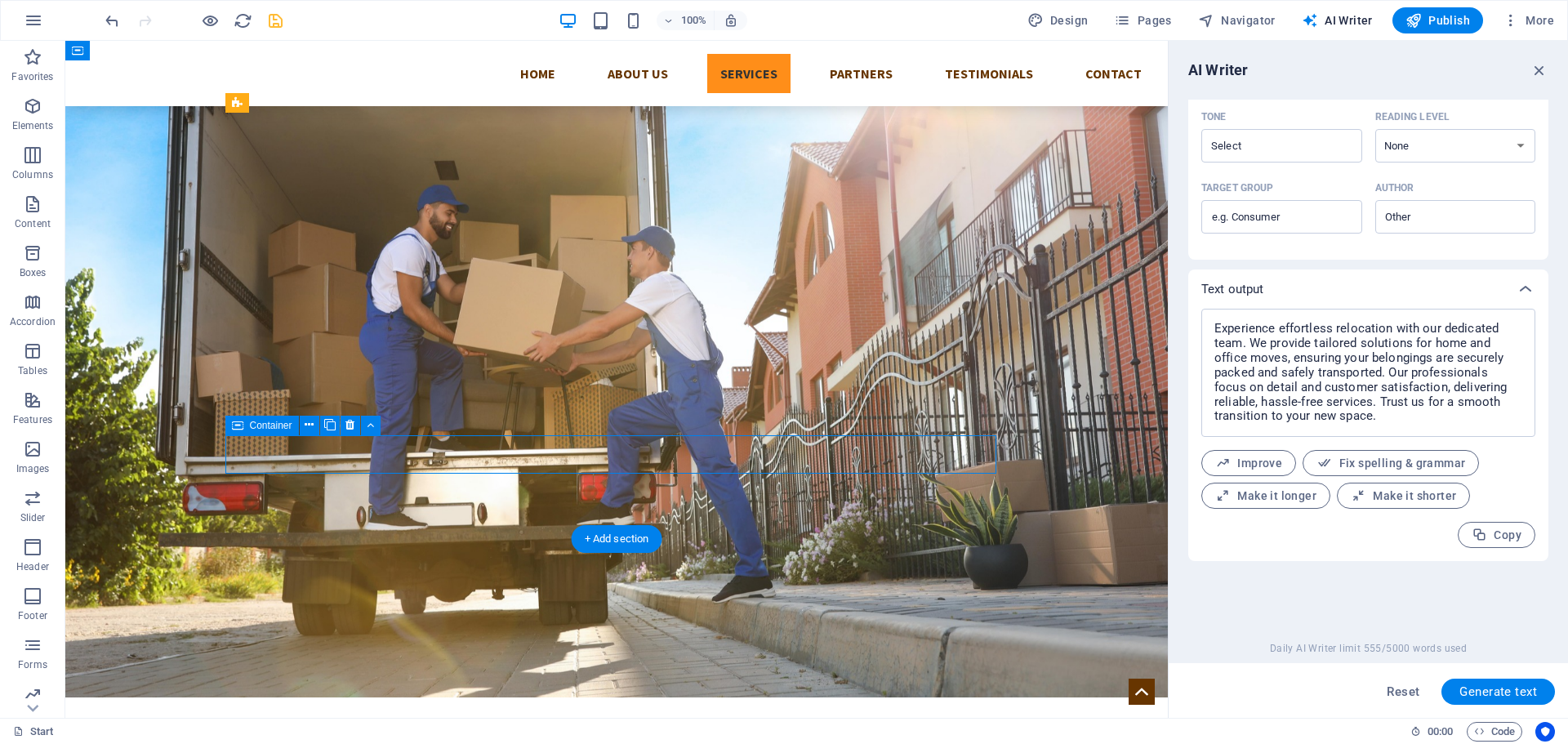 click at bounding box center (617, 1269) 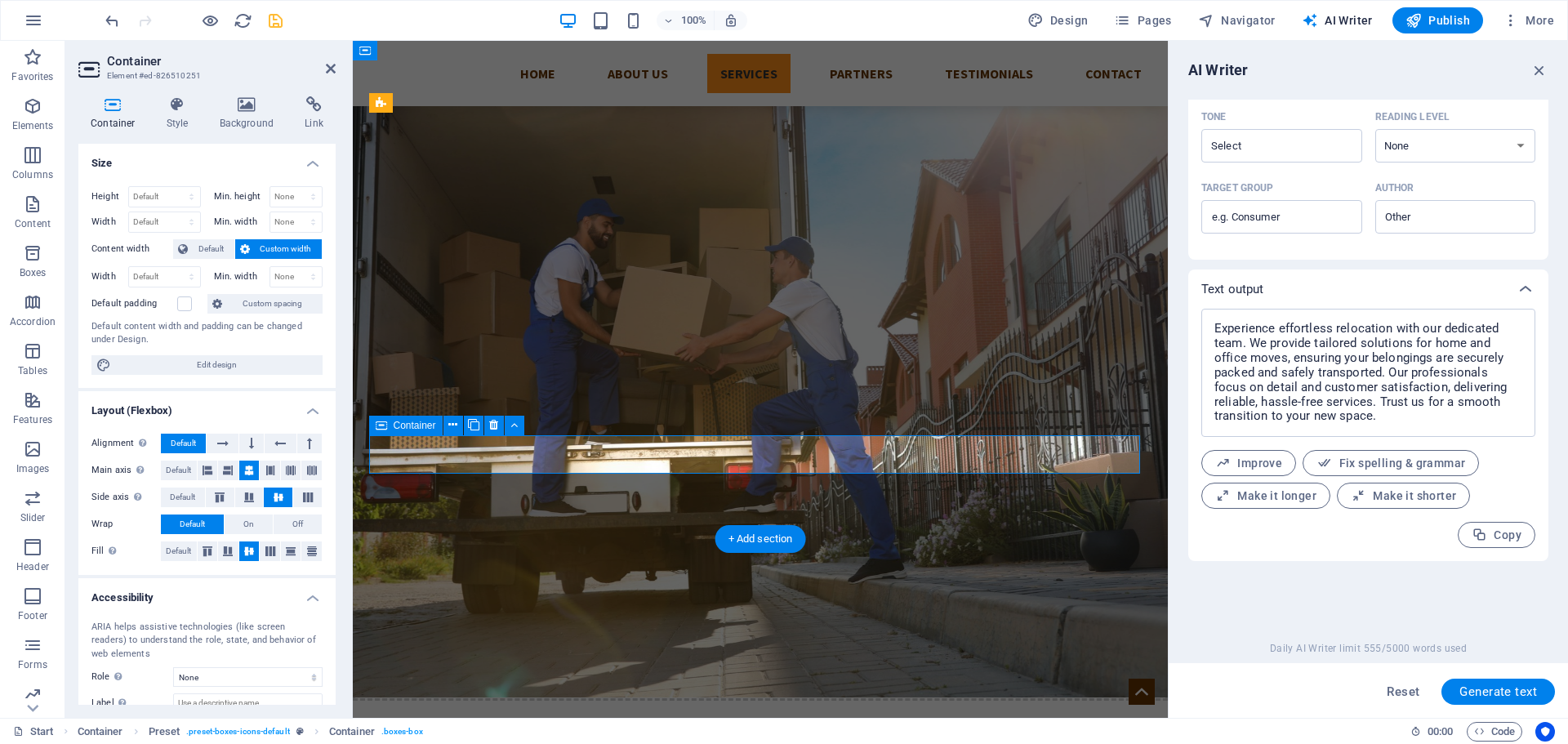 scroll, scrollTop: 702, scrollLeft: 0, axis: vertical 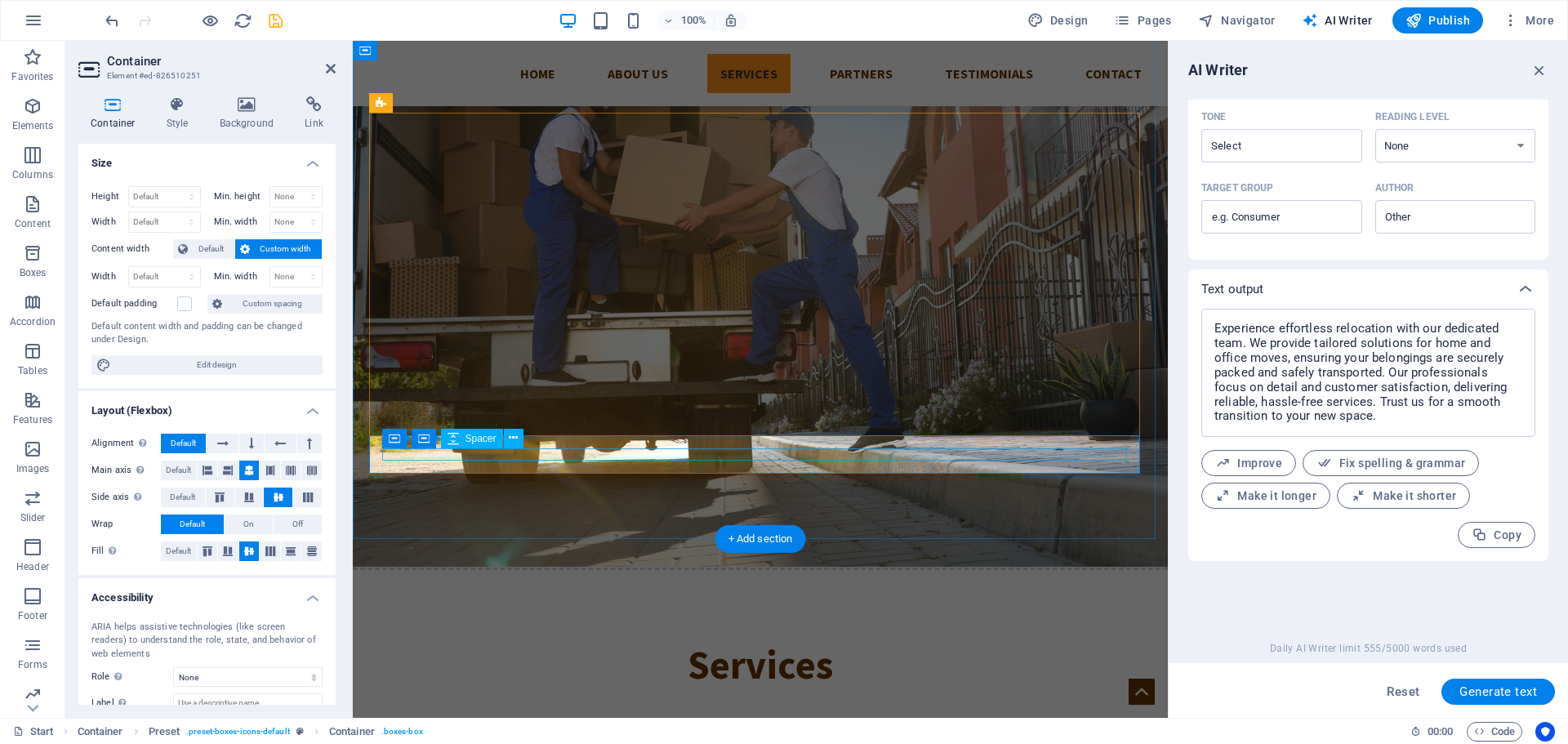 click at bounding box center [760, 1269] 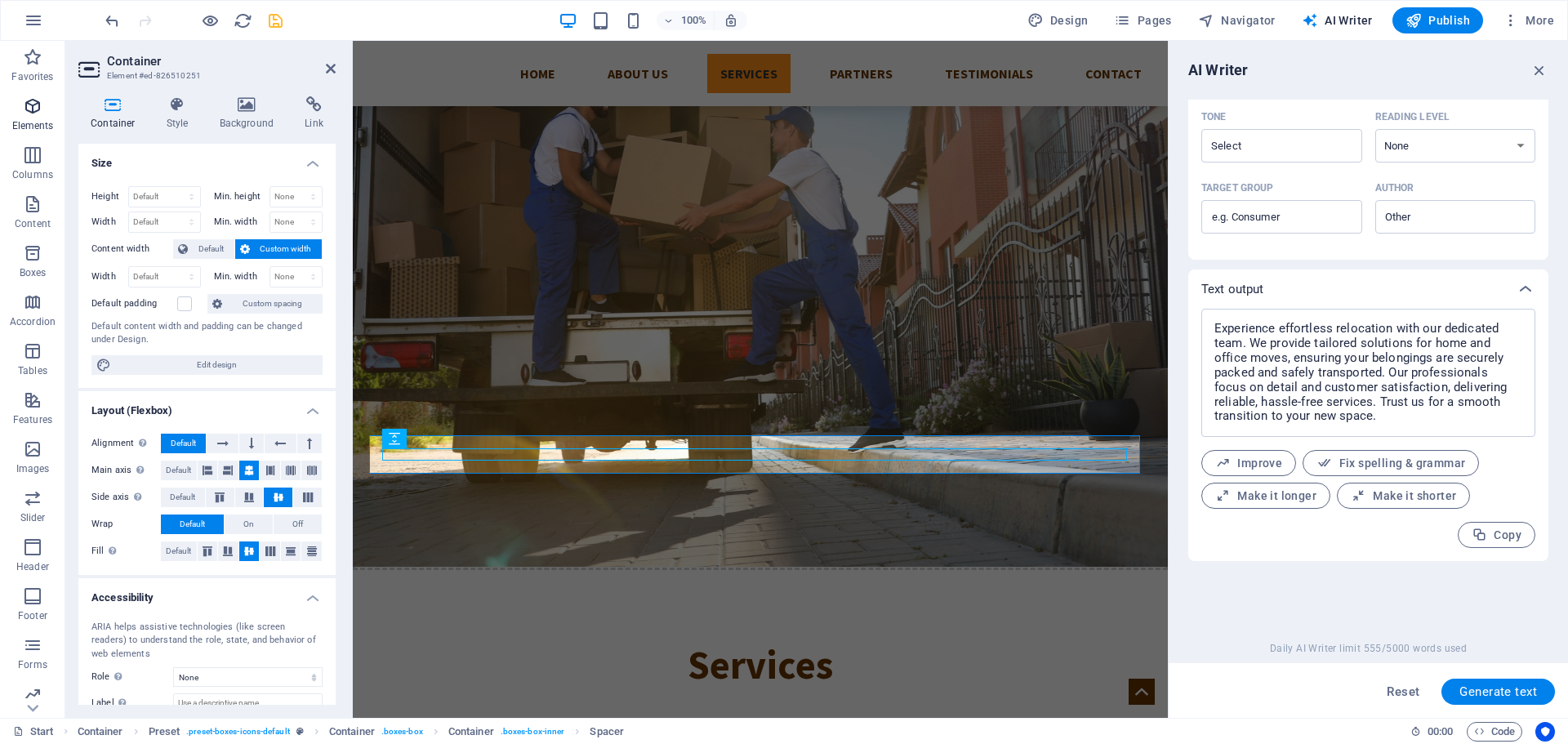 click on "Elements" at bounding box center (33, 116) 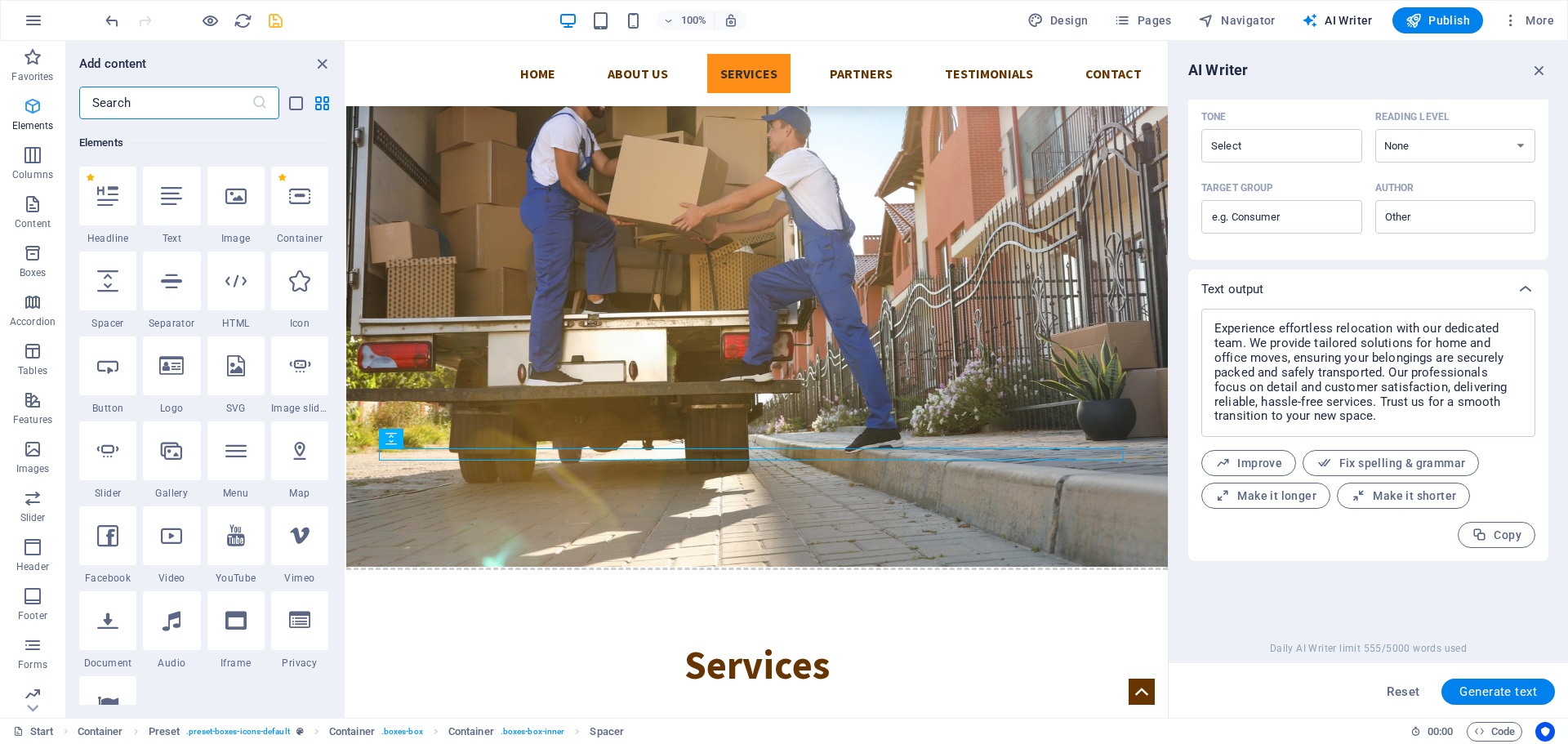 scroll, scrollTop: 174, scrollLeft: 0, axis: vertical 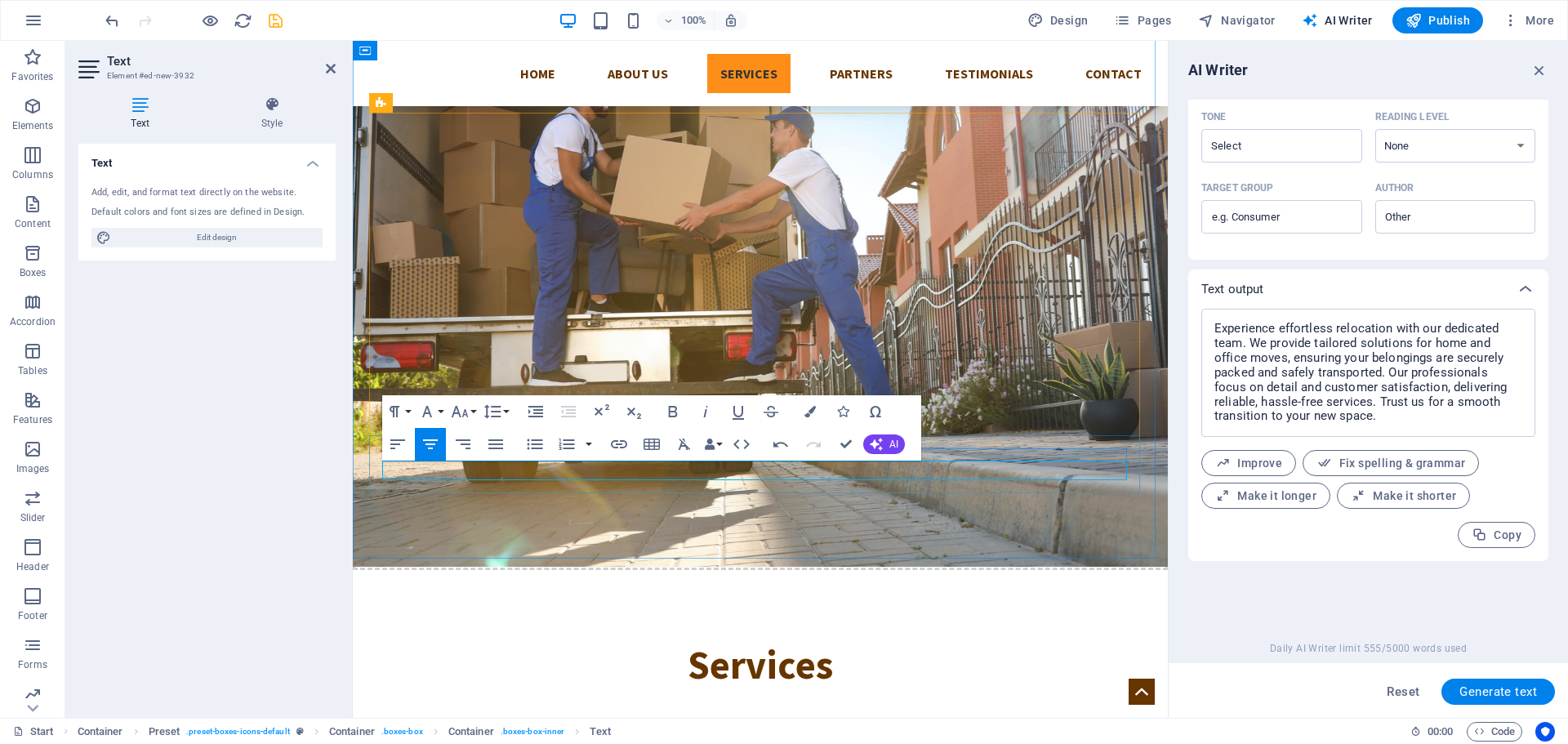 click on "Fully insured Waste carriers license VAT registered" at bounding box center (760, 1285) 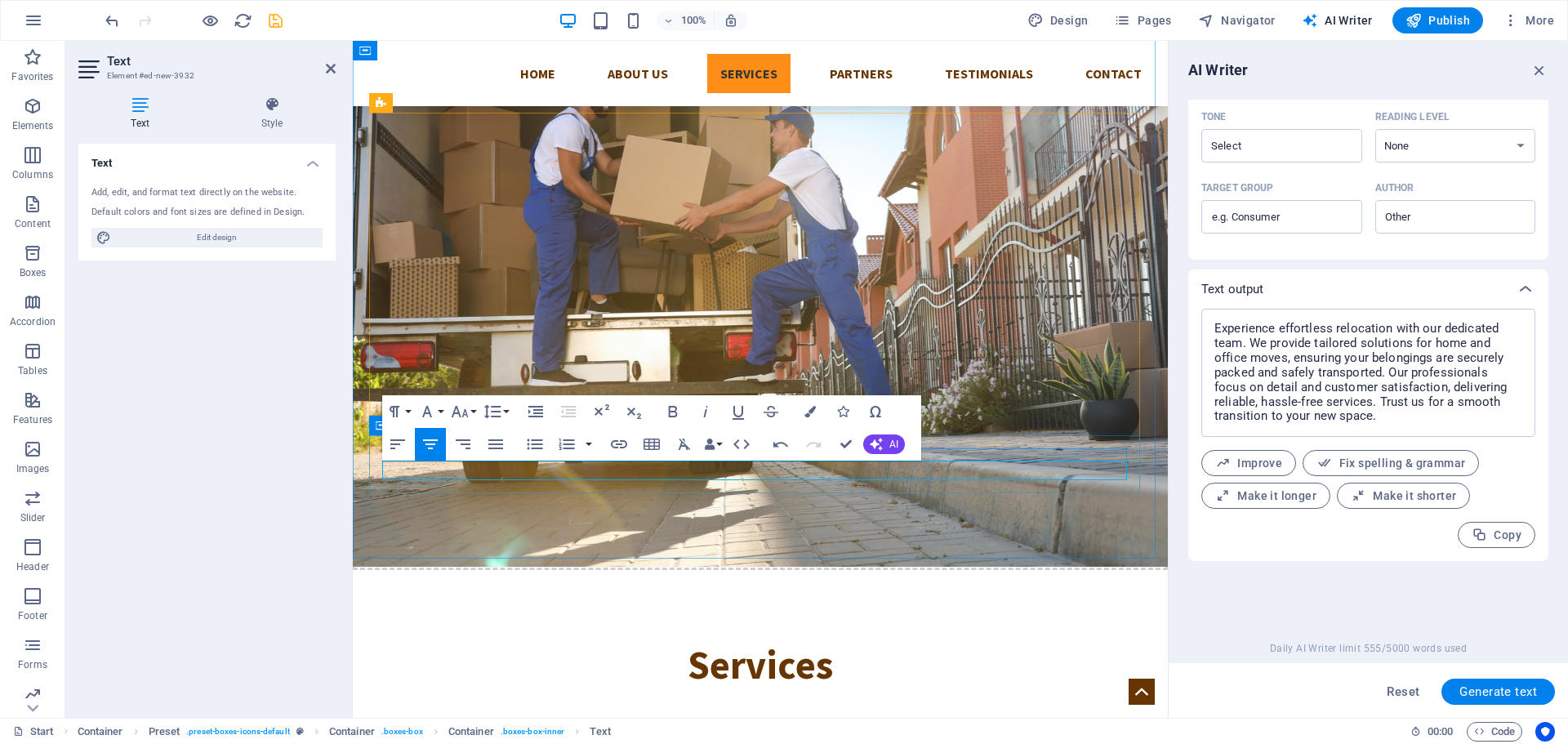 click on "Fully insured Waste carriers -   license VAT registered" at bounding box center [760, 1285] 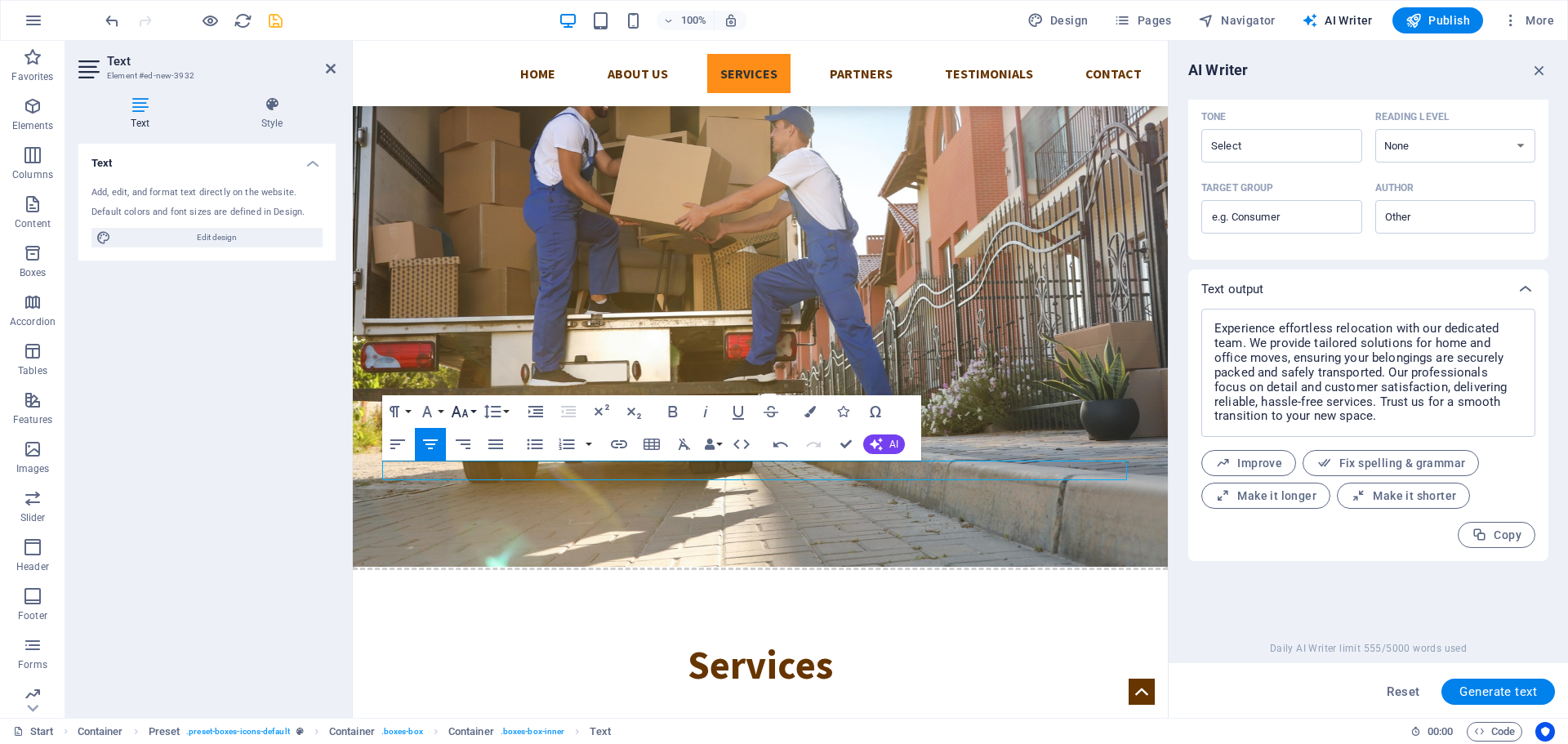 click on "Font Size" at bounding box center (463, 412) 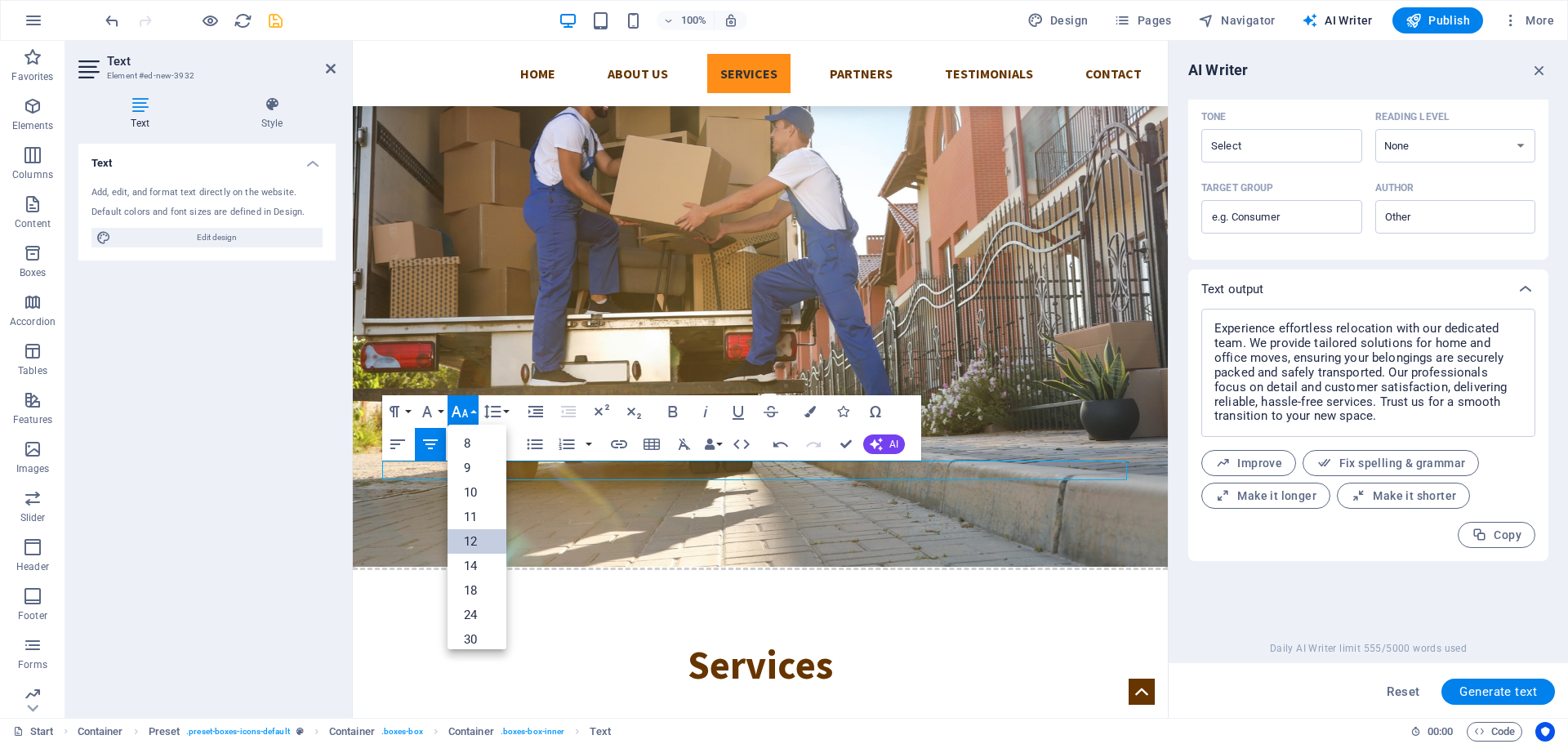 click on "12" at bounding box center (477, 541) 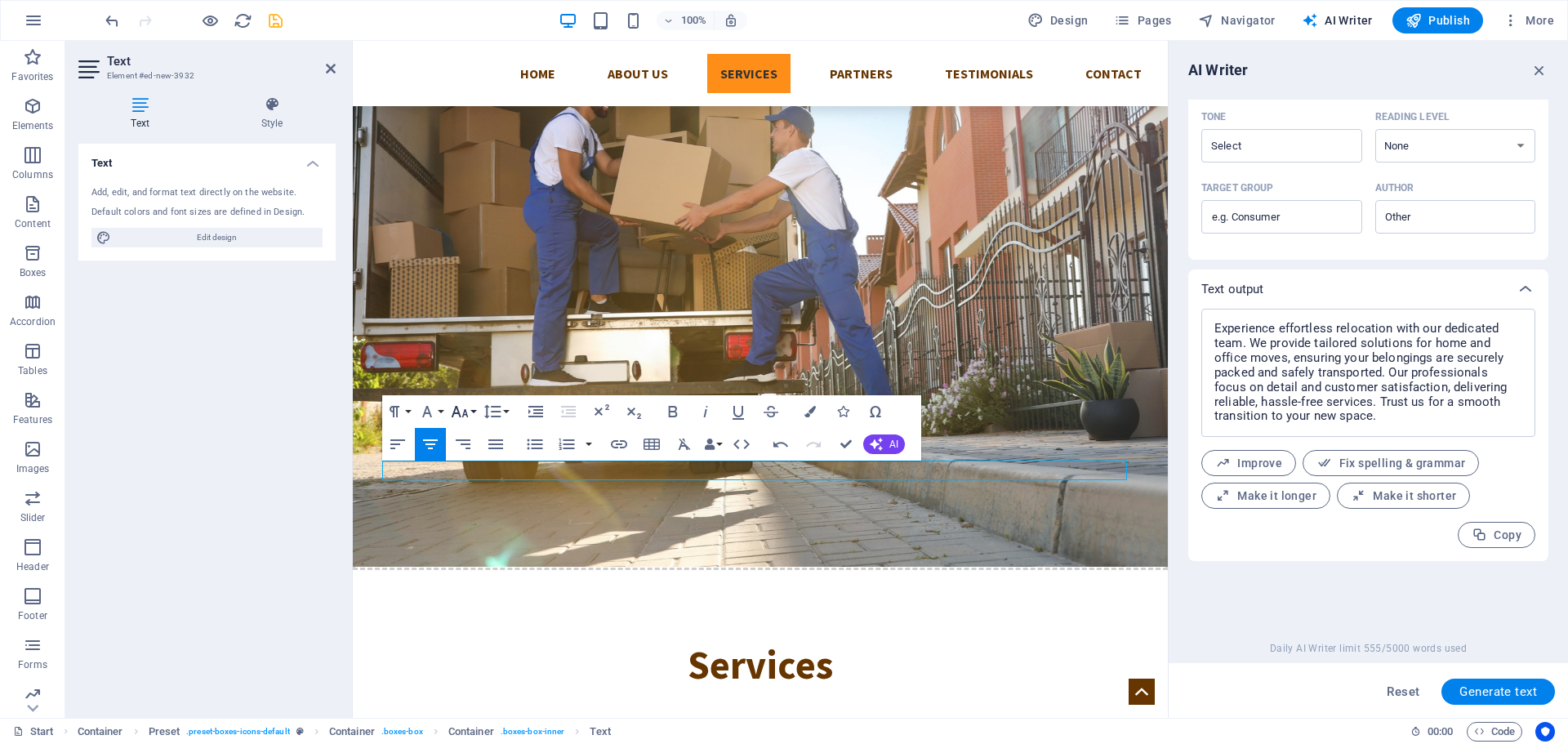 click on "Font Size" at bounding box center (463, 412) 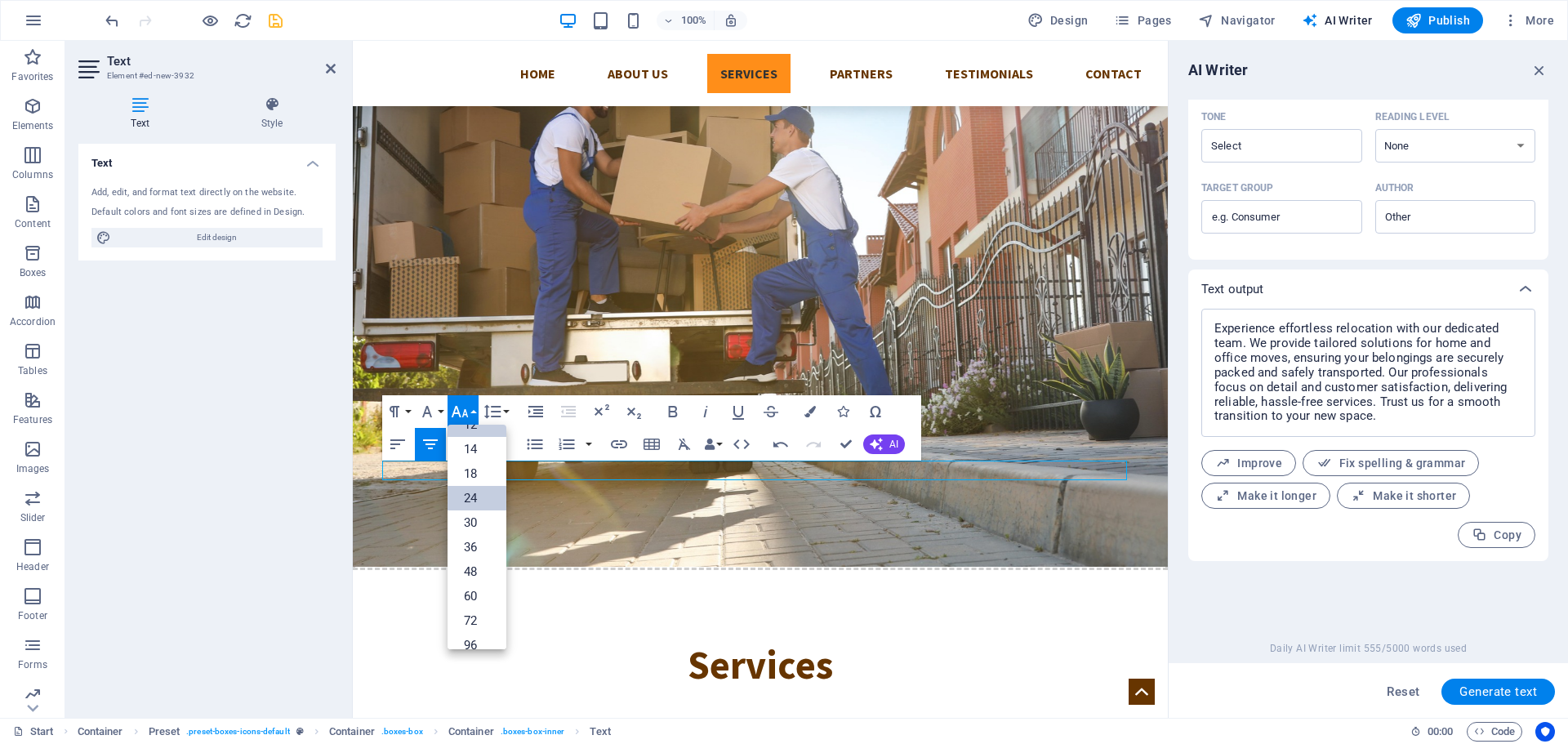 click on "24" at bounding box center (477, 498) 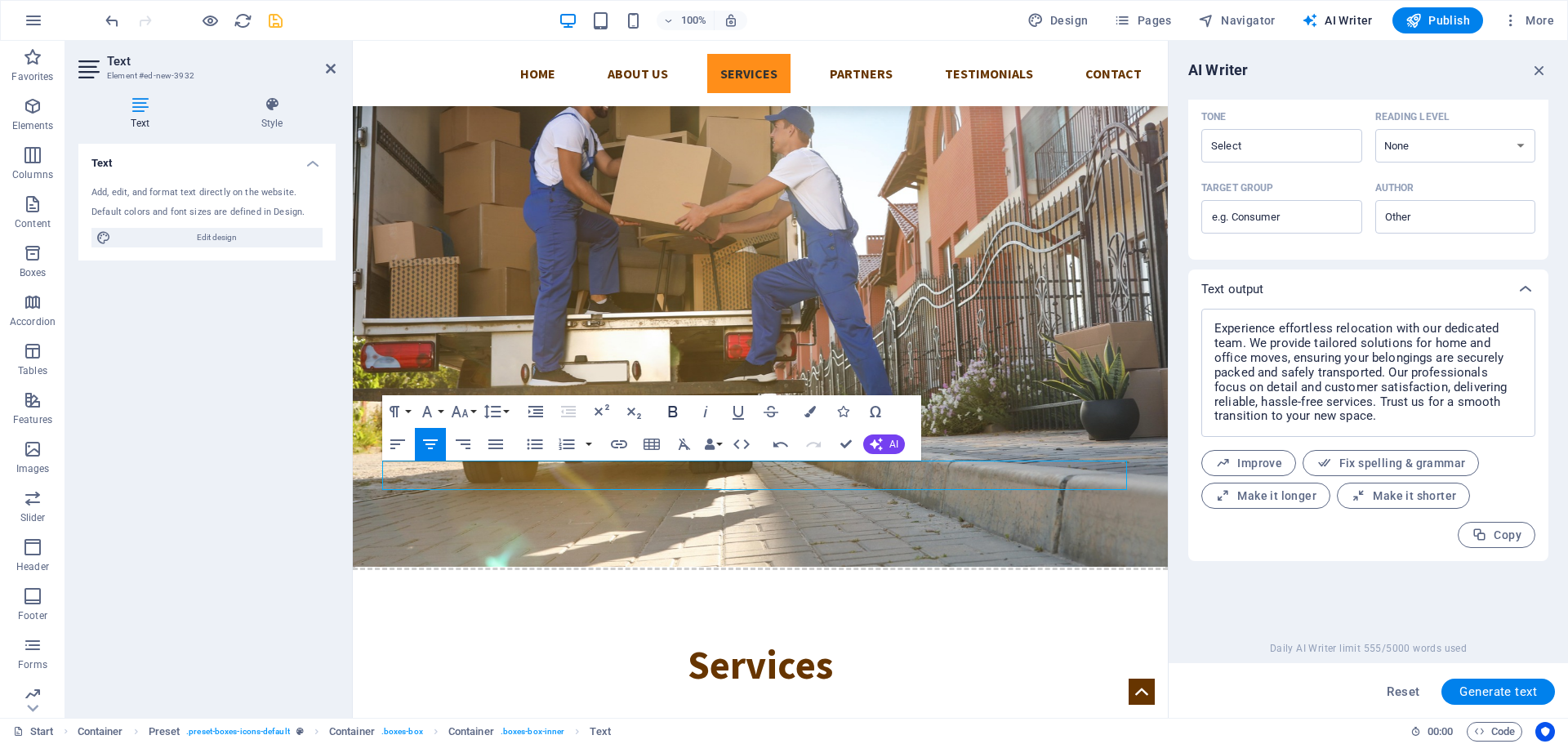 click 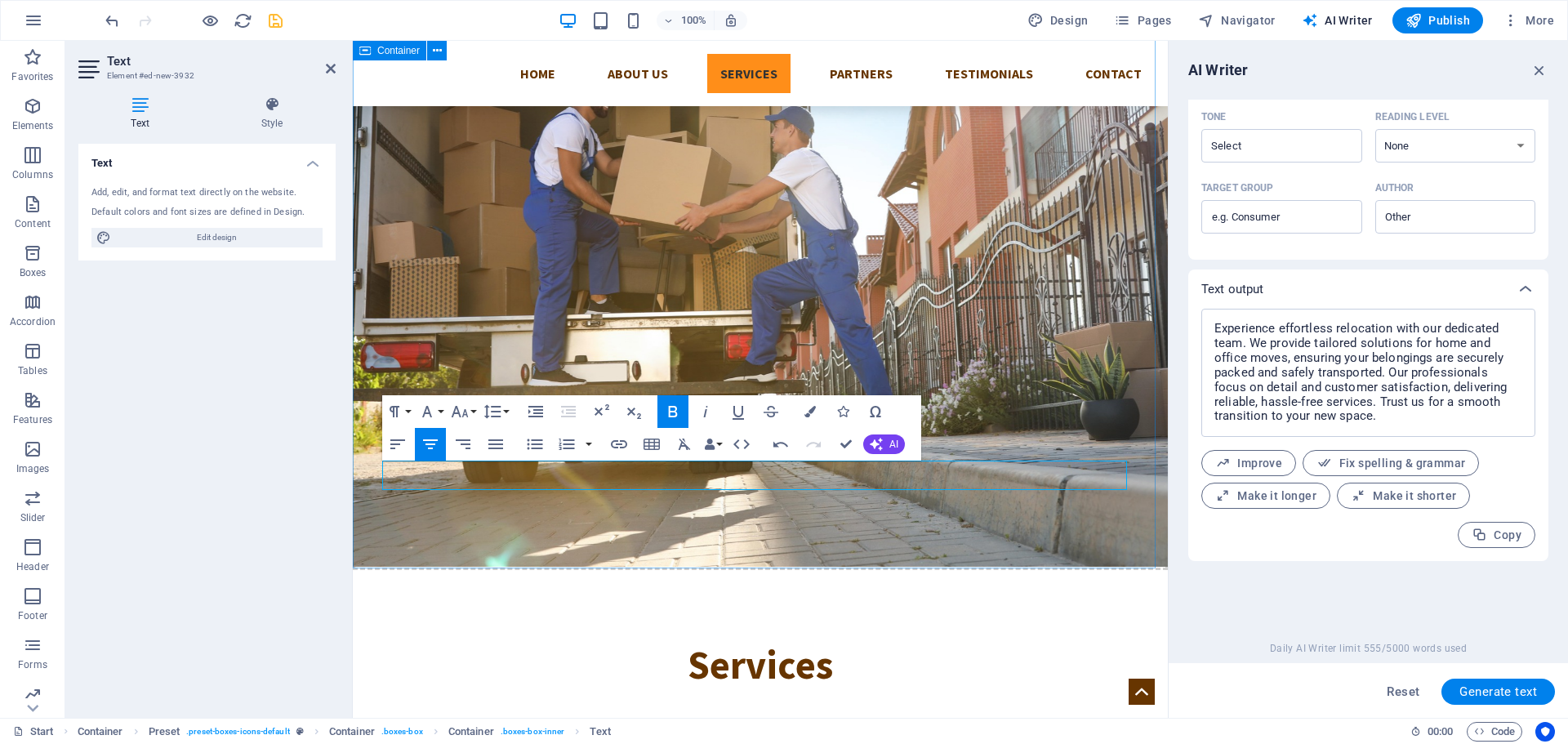 click on "Services Man and Van Experience seamless moving with our expert Man and Van service. We ensure safe and efficient transport for all your belongings, big or small. Our professional team offers flexibility, reliability, and competitive rates to make your move stress-free. Whether relocating your home or office, trust us for a hassle-free experience and customer satisfaction. Click Here to get your free No Obligation Quote  House Clearance Efficient house clearance services make decluttering easy. Whether you're moving, downsizing, or clearing a loved one’s home, our dedicated team handles everything with care. We responsibly dispose of items, recycle when possible, and leave your property clean. With flexible scheduling and quick response times. Click Here to get your free No Obligation Quote  Removals Click Here to get your free No Obligation Quote  Fully insured Waste carriers -  Licensed - VAT registered" at bounding box center (760, 977) 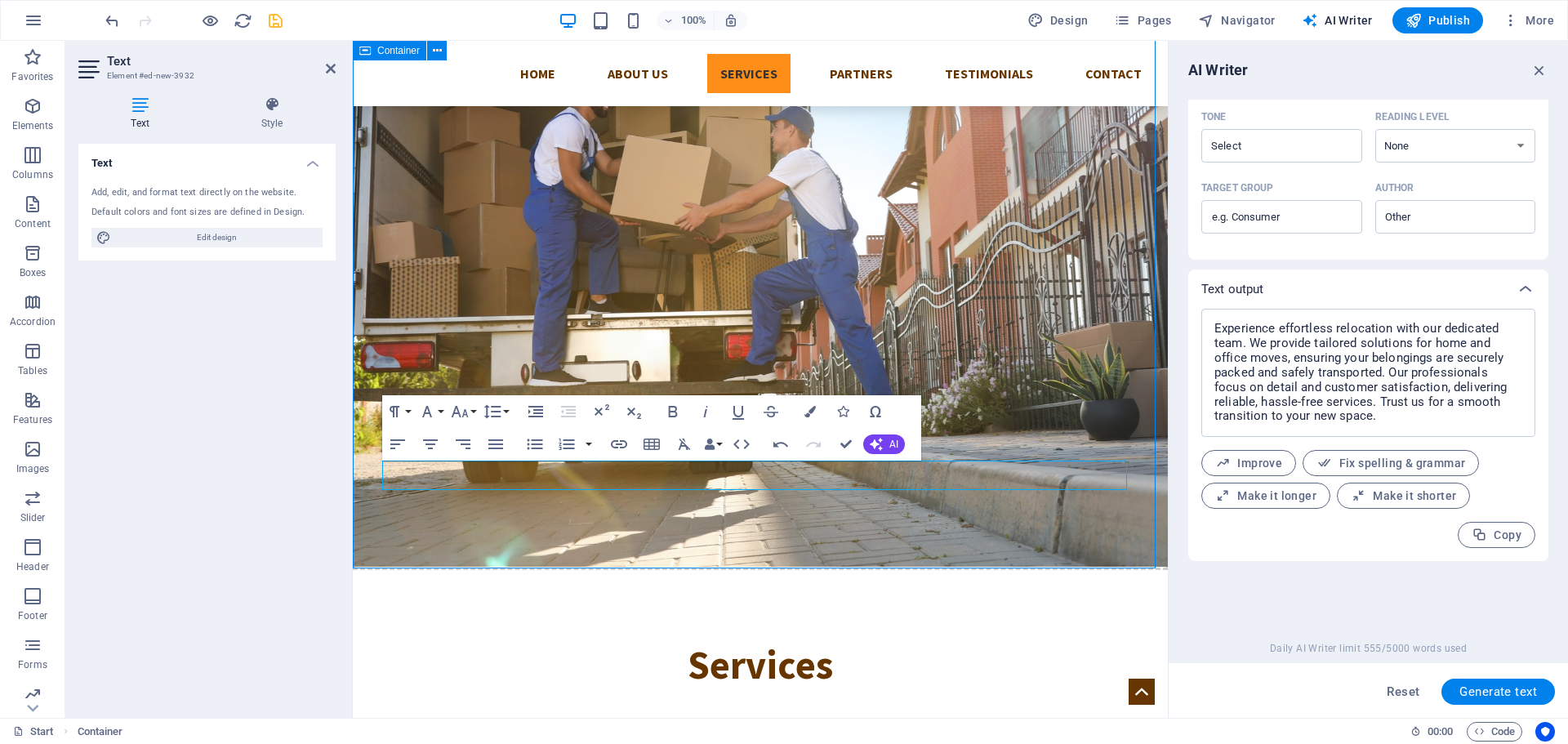 scroll, scrollTop: 572, scrollLeft: 0, axis: vertical 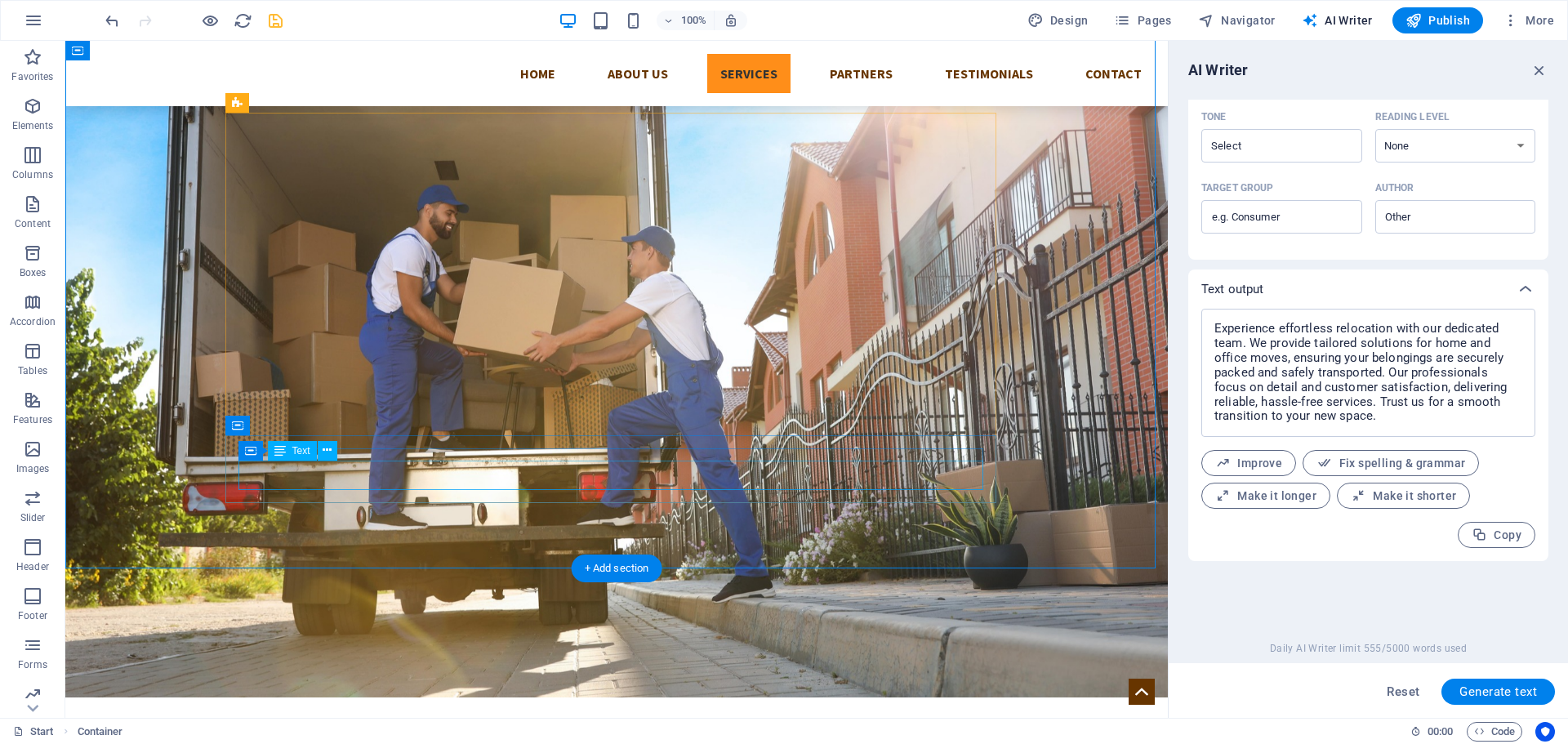 click on "Fully insured Waste carriers -  Licensed - VAT registered" at bounding box center [617, 1290] 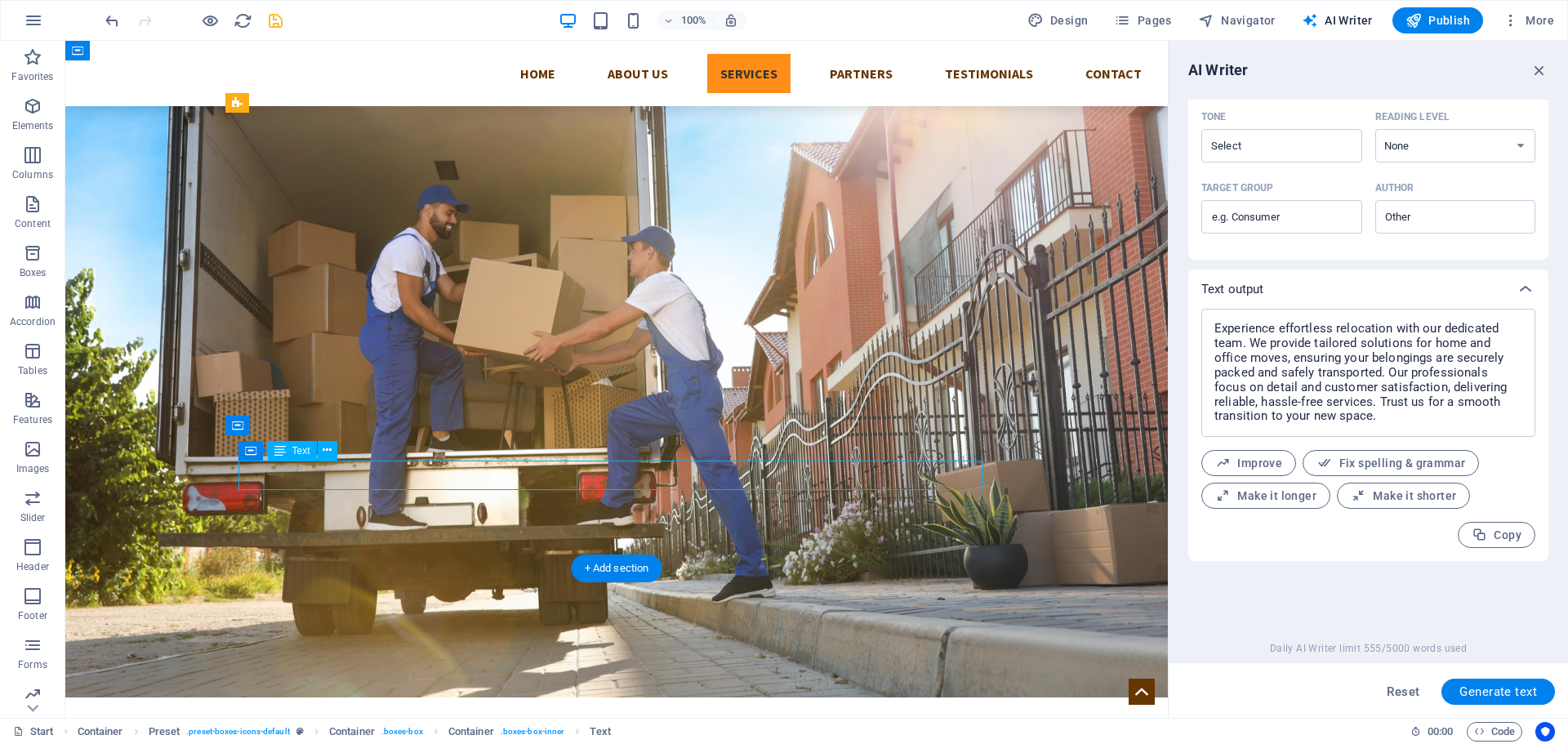 click on "Fully insured Waste carriers -  Licensed - VAT registered" at bounding box center [617, 1290] 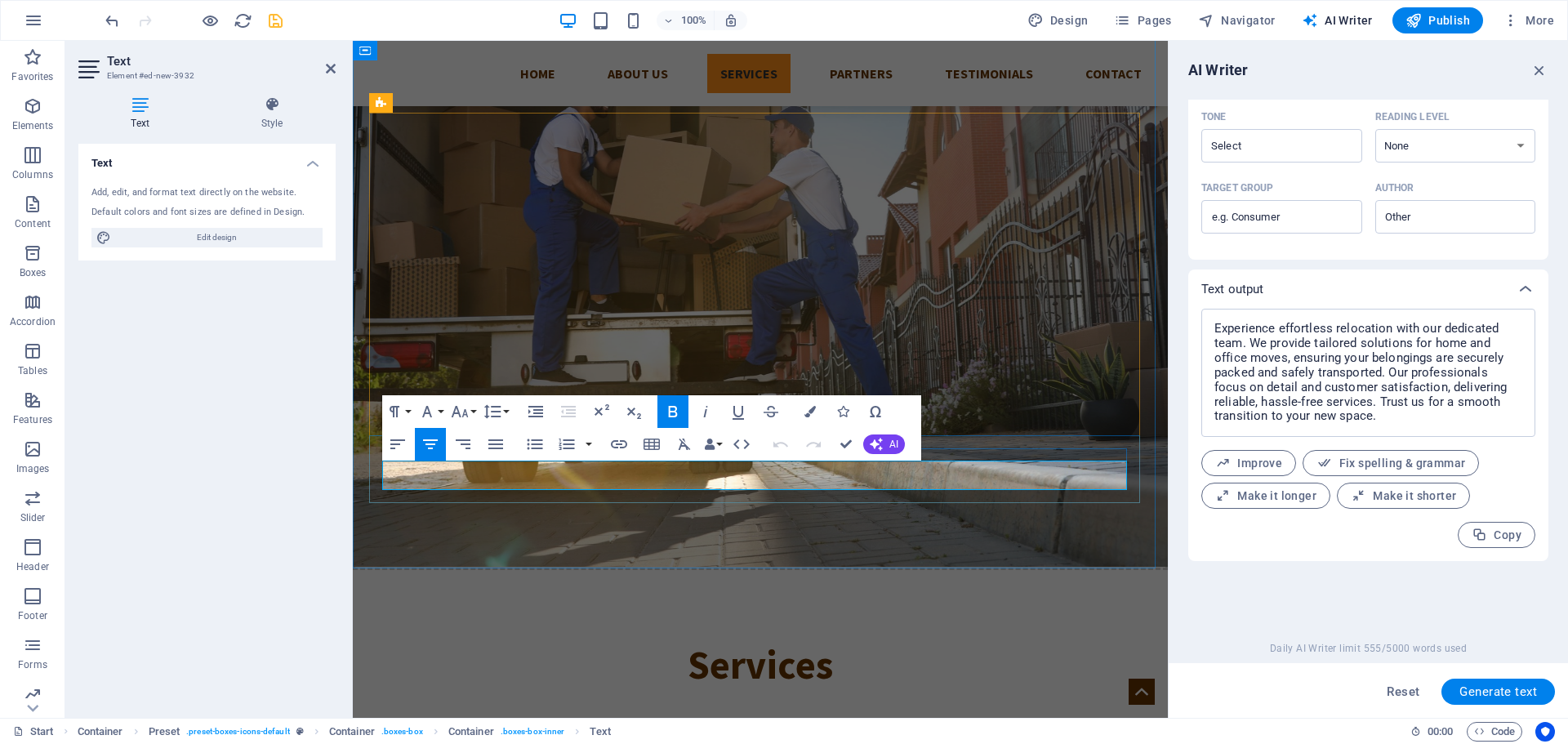 click on "Fully insured Waste carriers -  Licensed - VAT registered" at bounding box center (760, 1290) 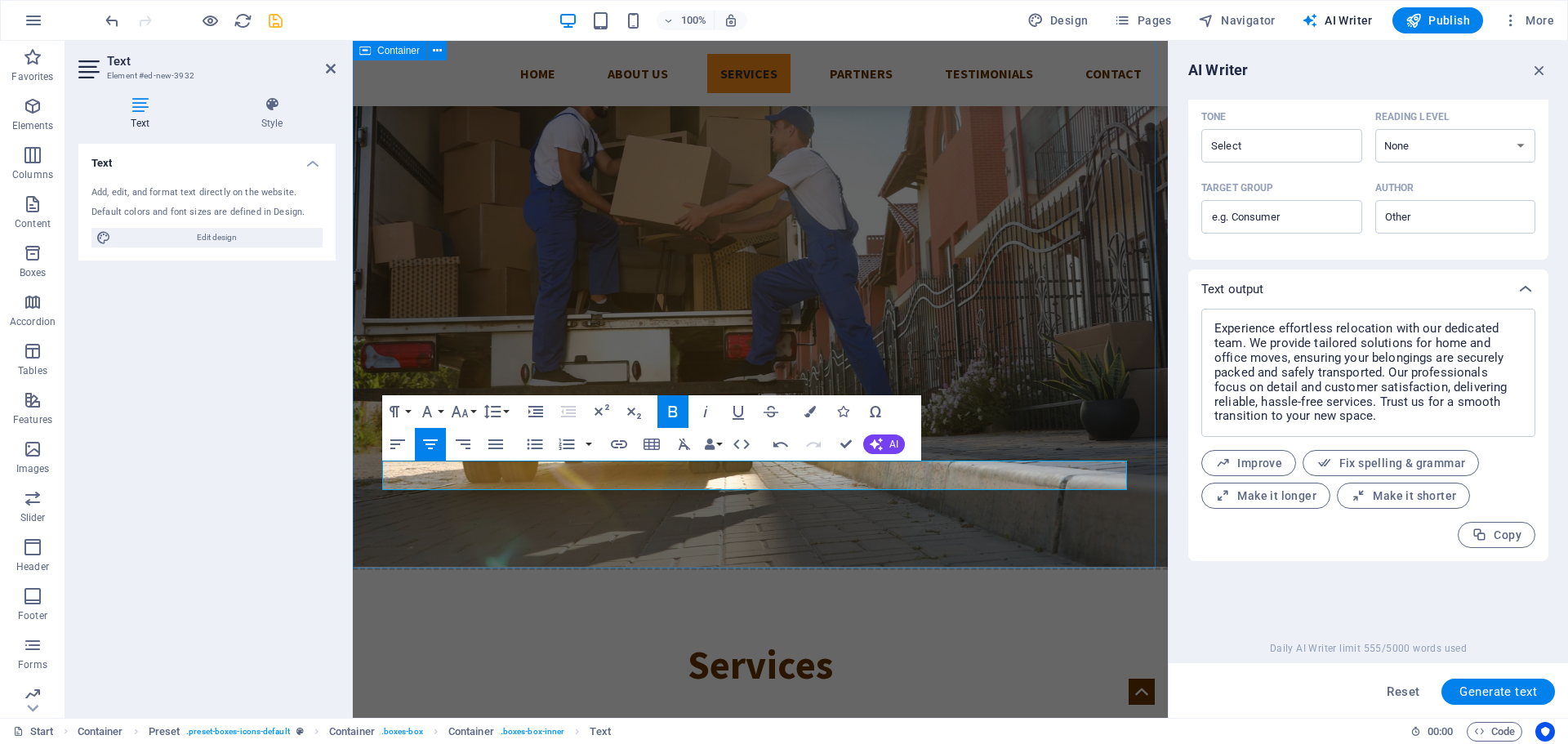 click on "Services Man and Van Experience seamless moving with our expert Man and Van service. We ensure safe and efficient transport for all your belongings, big or small. Our professional team offers flexibility, reliability, and competitive rates to make your move stress-free. Whether relocating your home or office, trust us for a hassle-free experience and customer satisfaction. Click Here to get your free No Obligation Quote  House Clearance Efficient house clearance services make decluttering easy. Whether you're moving, downsizing, or clearing a loved one’s home, our dedicated team handles everything with care. We responsibly dispose of items, recycle when possible, and leave your property clean. With flexible scheduling and quick response times. Click Here to get your free No Obligation Quote  Removals Click Here to get your free No Obligation Quote  Fully insured Waste Carriers -  Licensed - VAT registered" at bounding box center [760, 977] 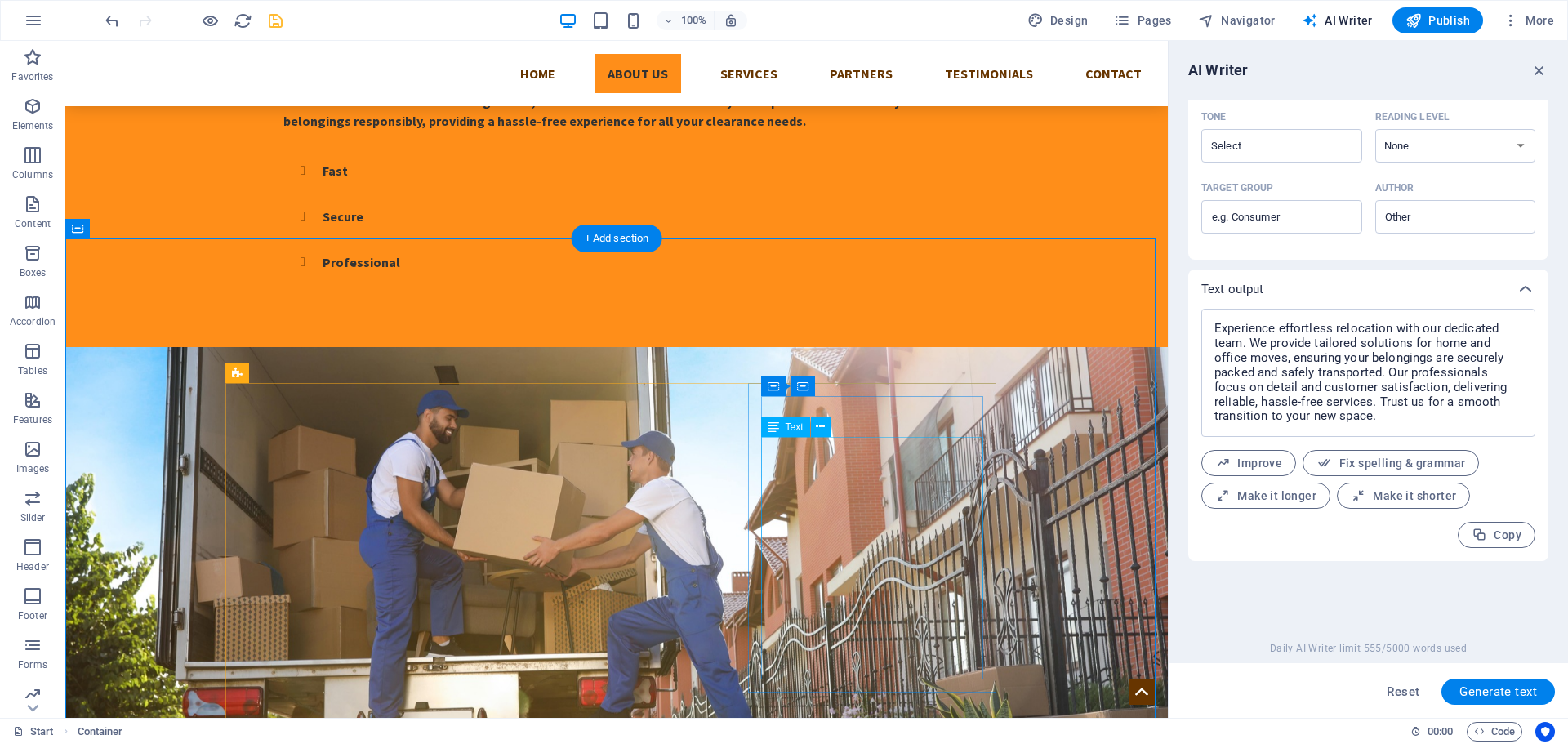 scroll, scrollTop: 490, scrollLeft: 0, axis: vertical 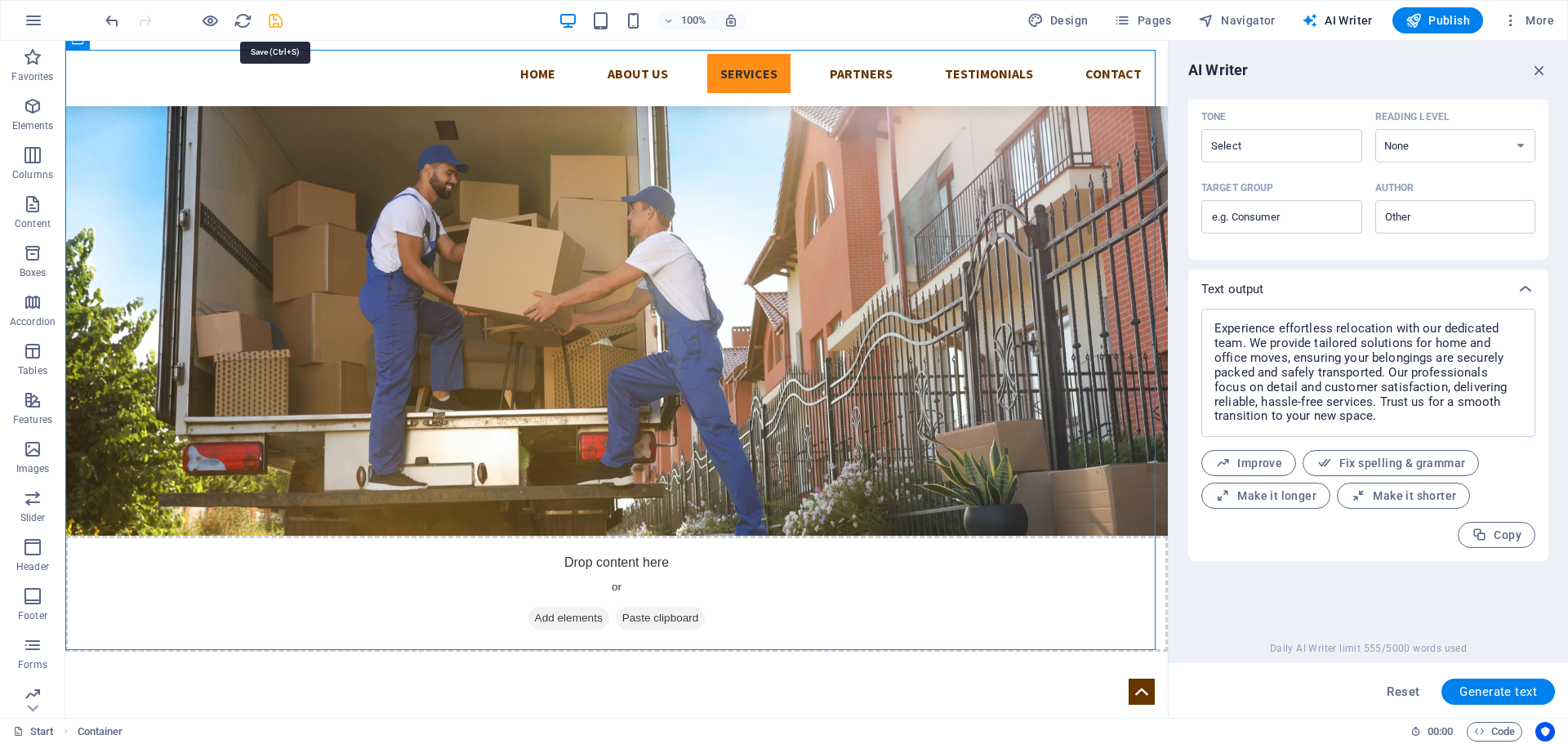 click at bounding box center [275, 20] 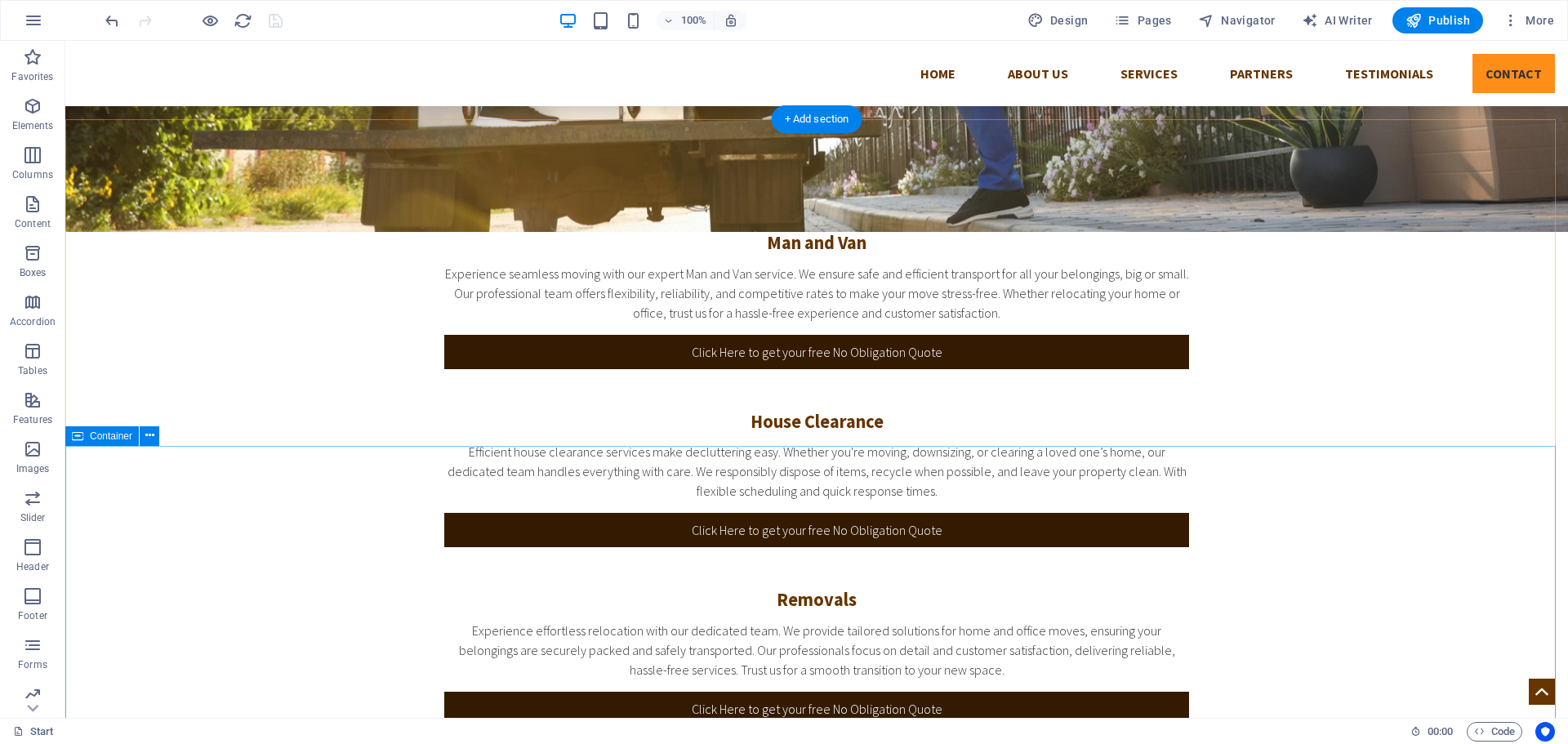 scroll, scrollTop: 1062, scrollLeft: 0, axis: vertical 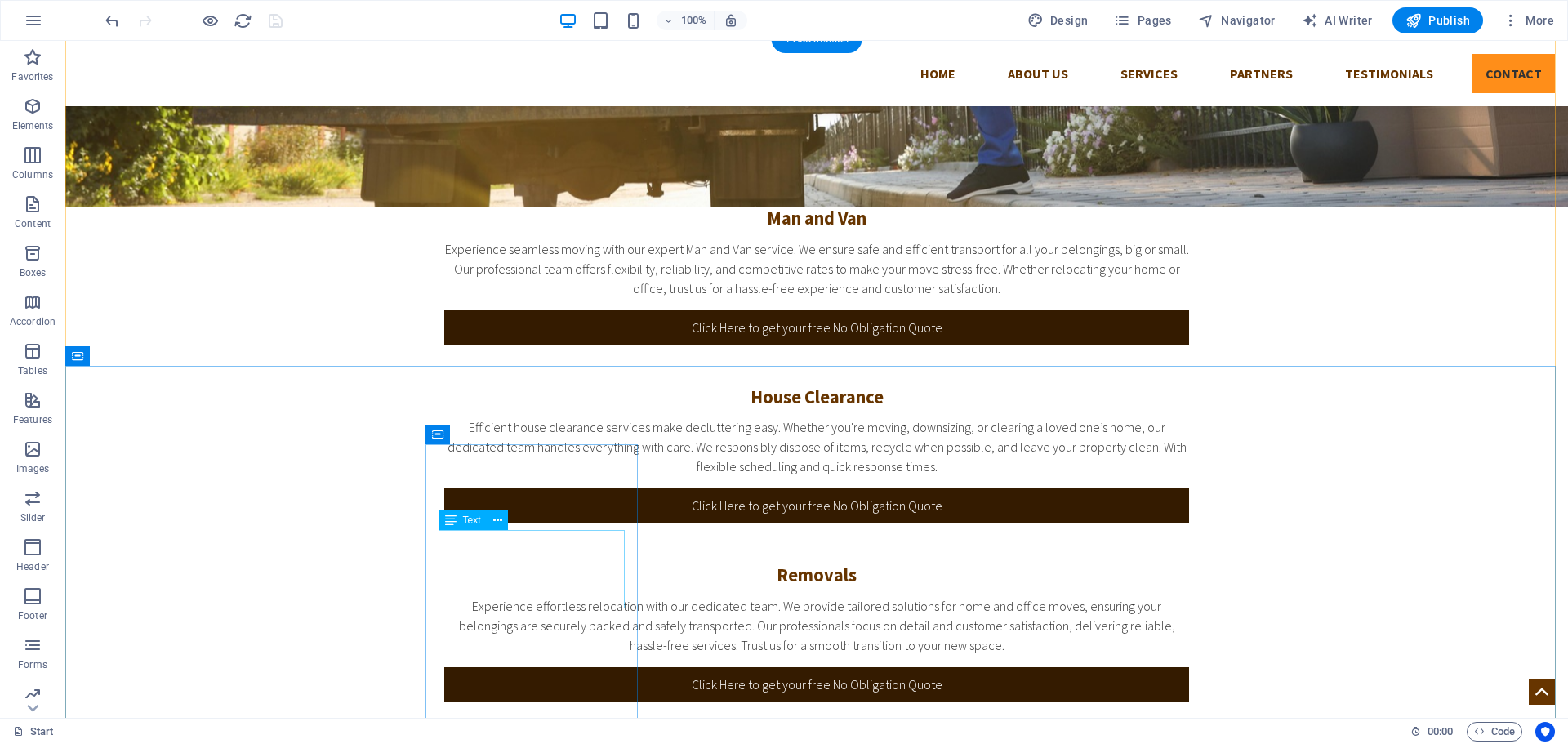 click on "Street Berlin   12345 Legal Notice  |  Privacy" at bounding box center [817, 1381] 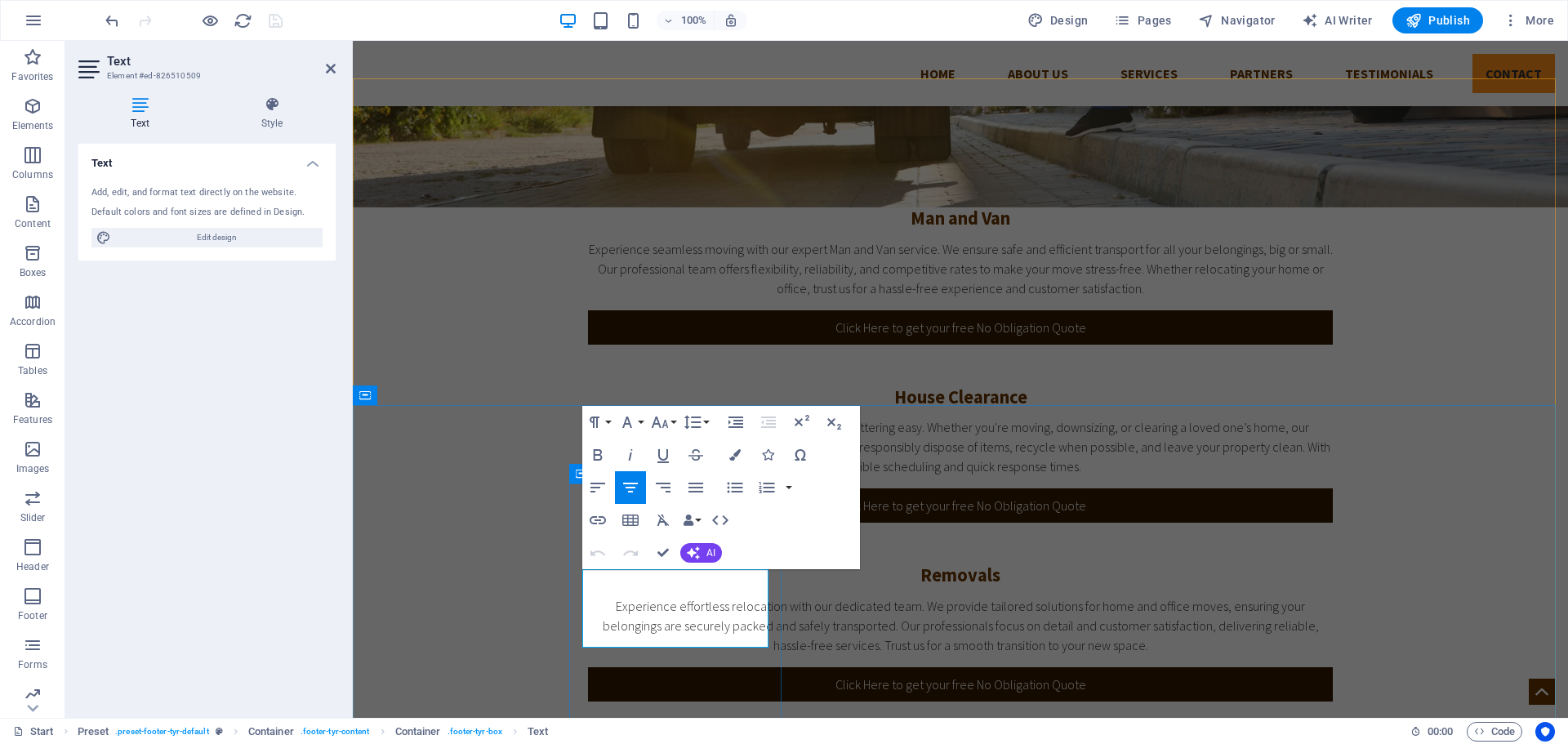 click on "Street Berlin   12345 Legal Notice  |  Privacy" at bounding box center [960, 1381] 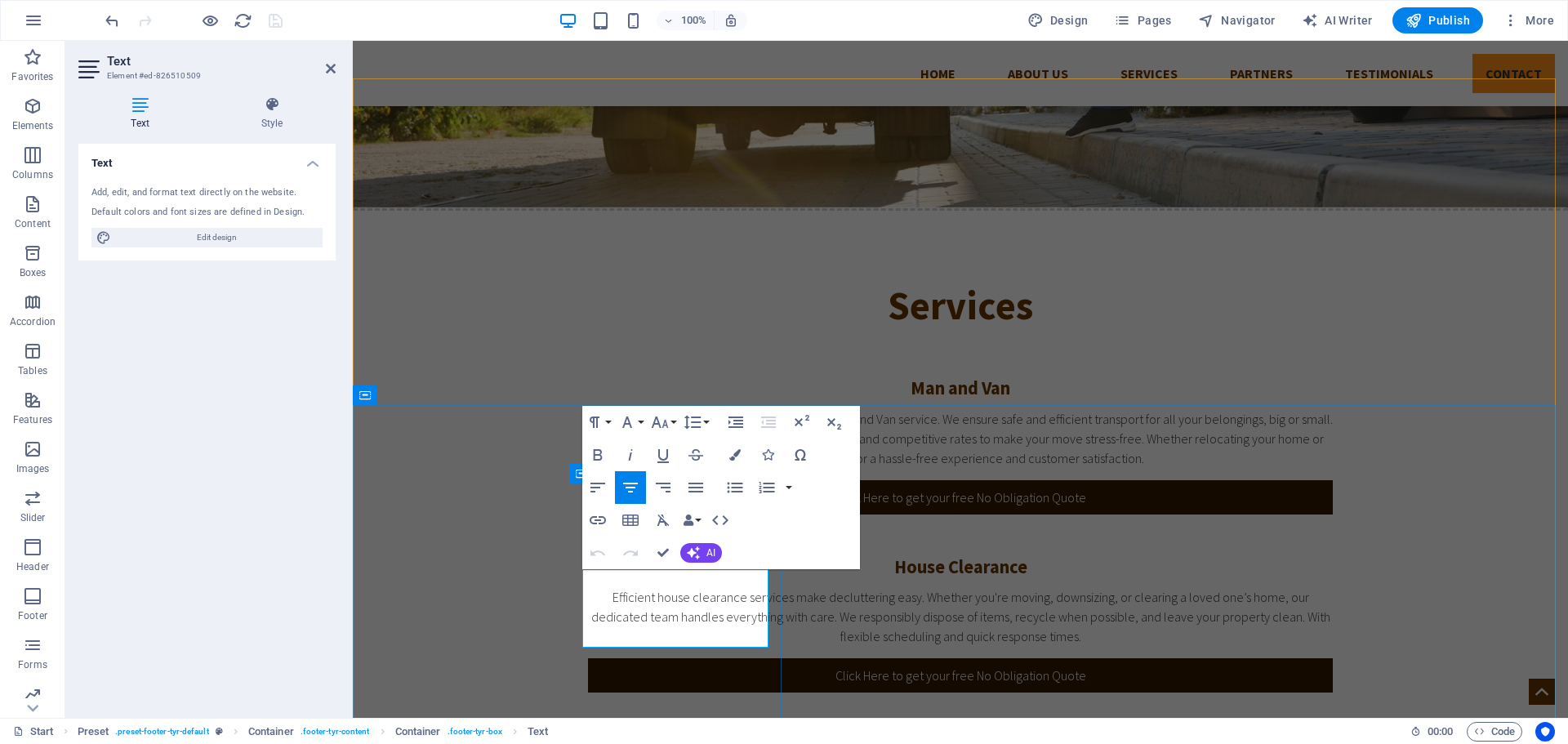 scroll, scrollTop: 1192, scrollLeft: 0, axis: vertical 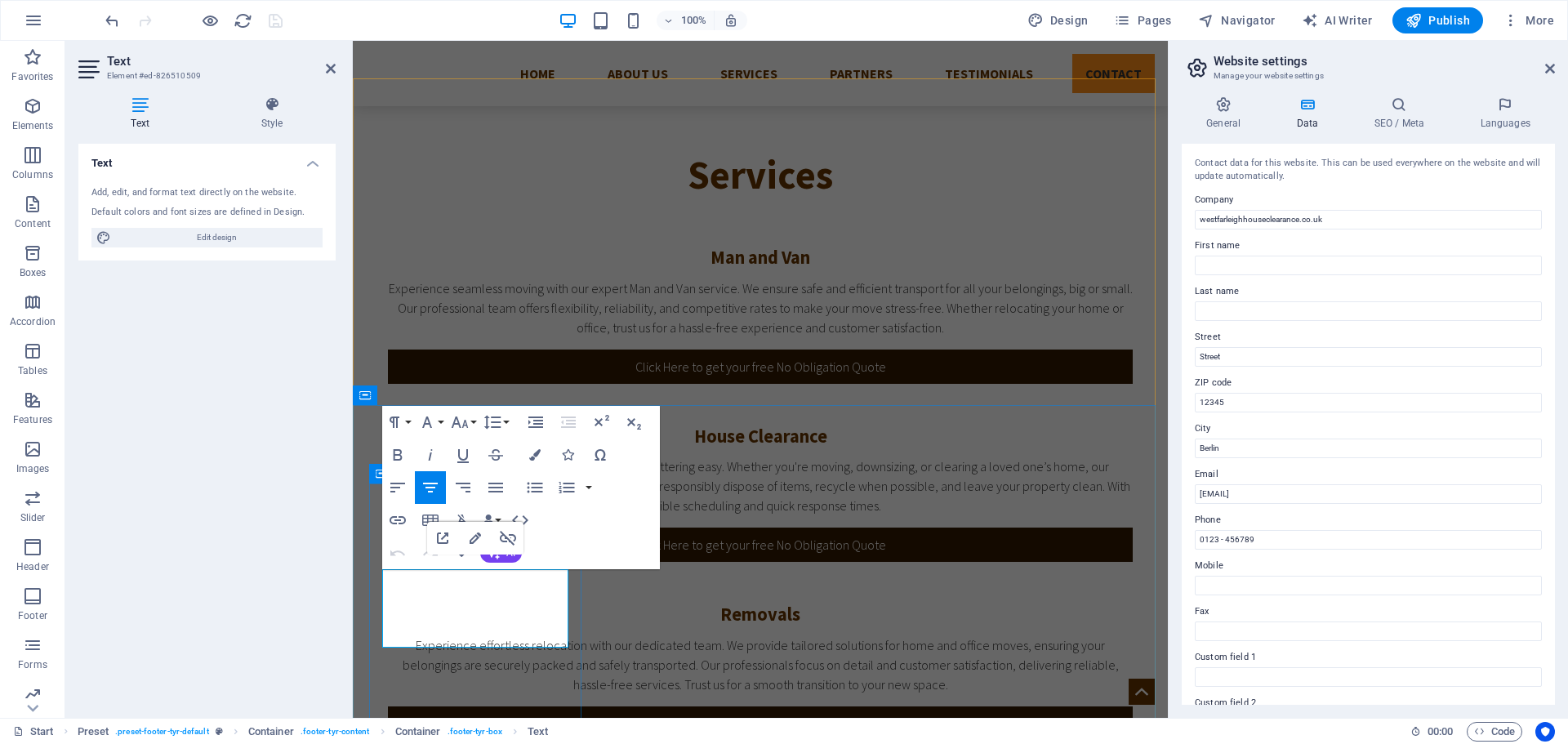 drag, startPoint x: 492, startPoint y: 586, endPoint x: 455, endPoint y: 584, distance: 37.054015 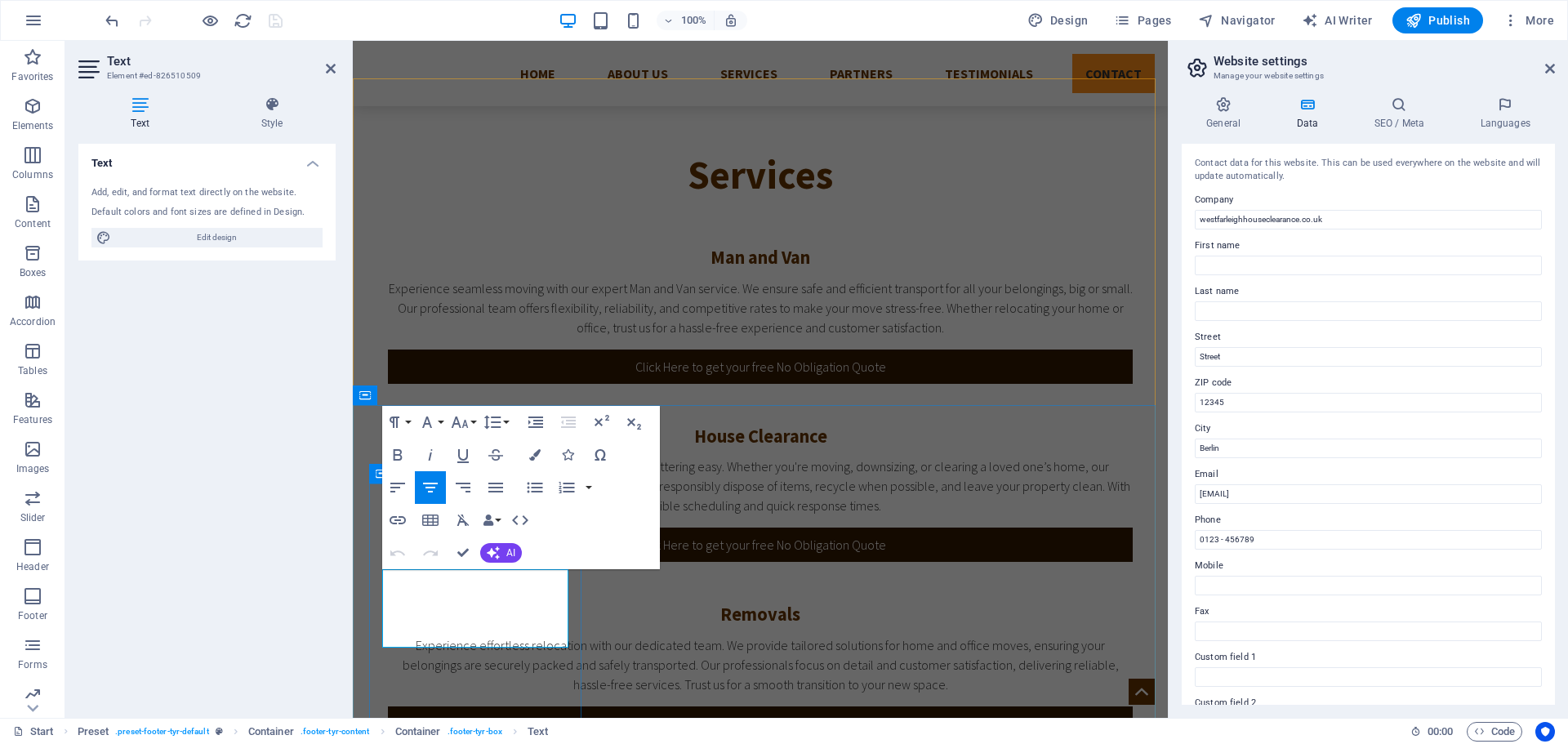 type 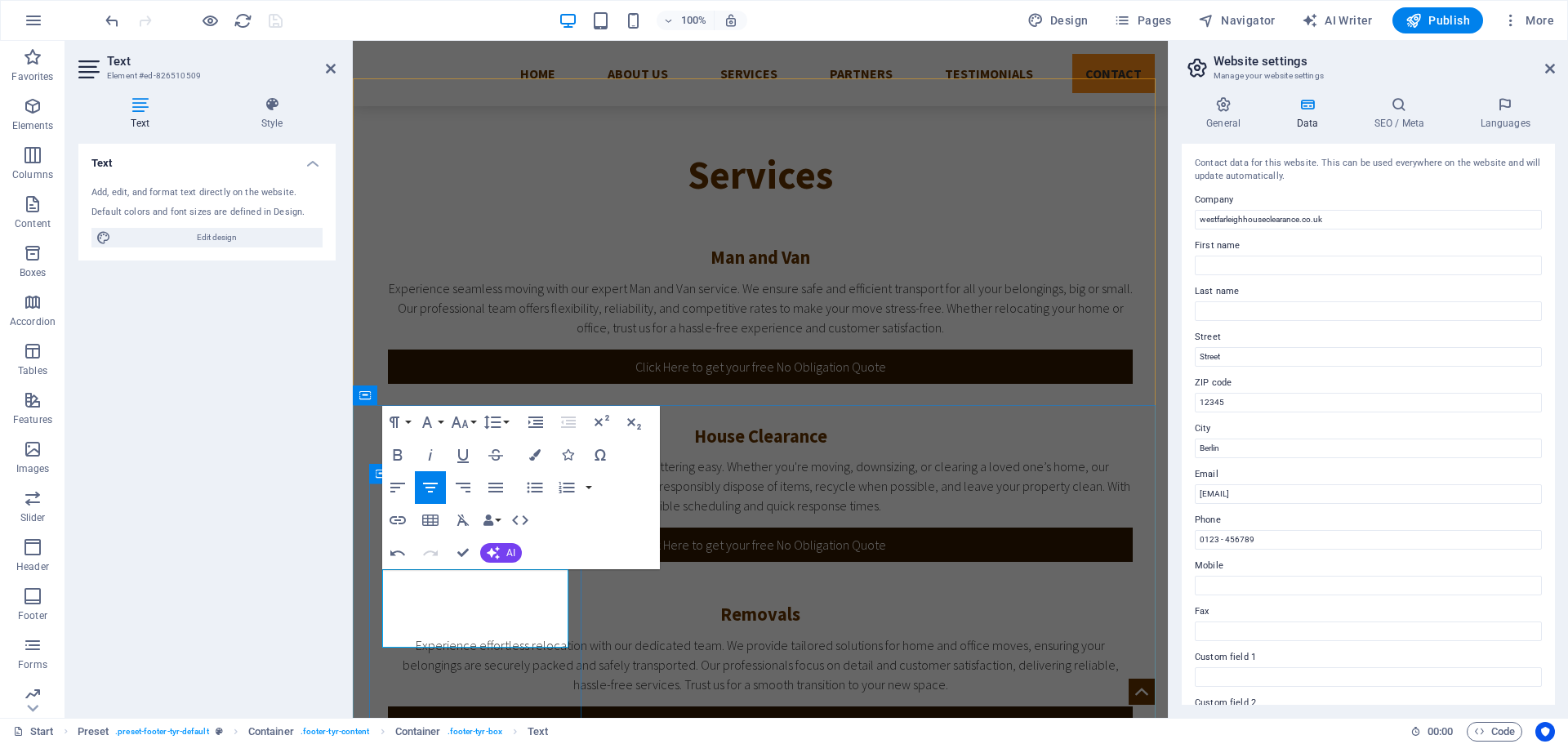 click on "12345" at bounding box center (777, 1420) 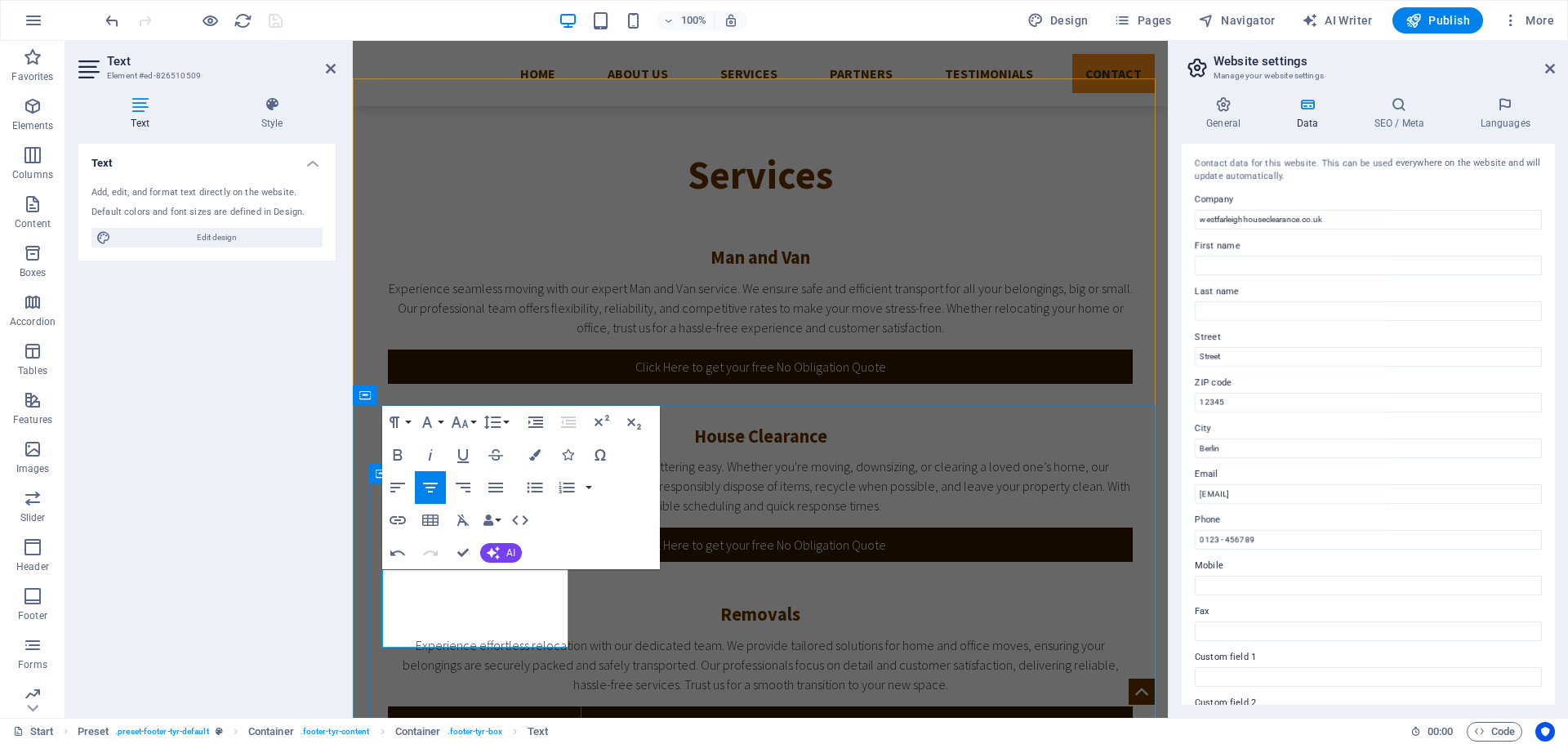 click on "12345" at bounding box center (777, 1420) 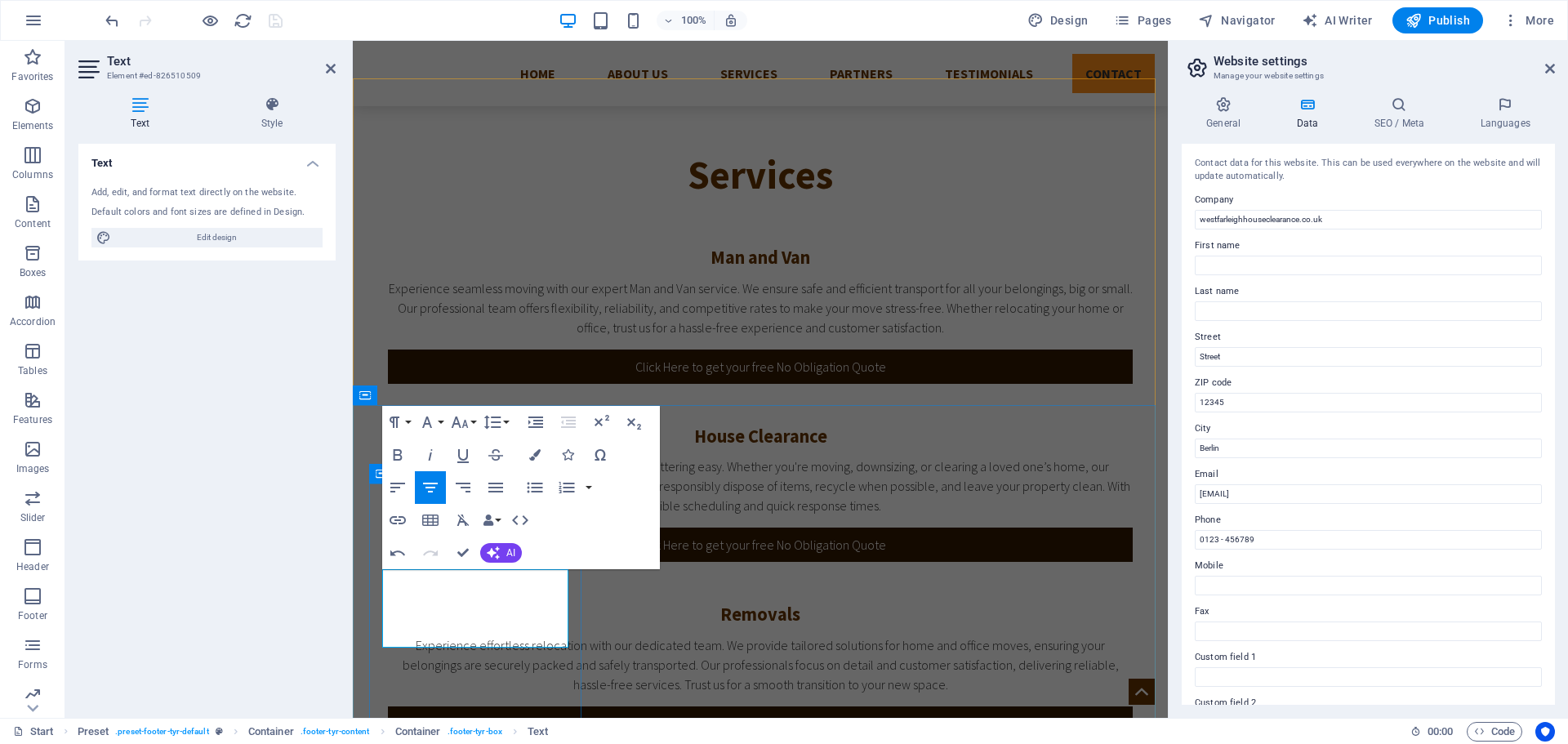 click on "Berlin" at bounding box center (760, 1420) 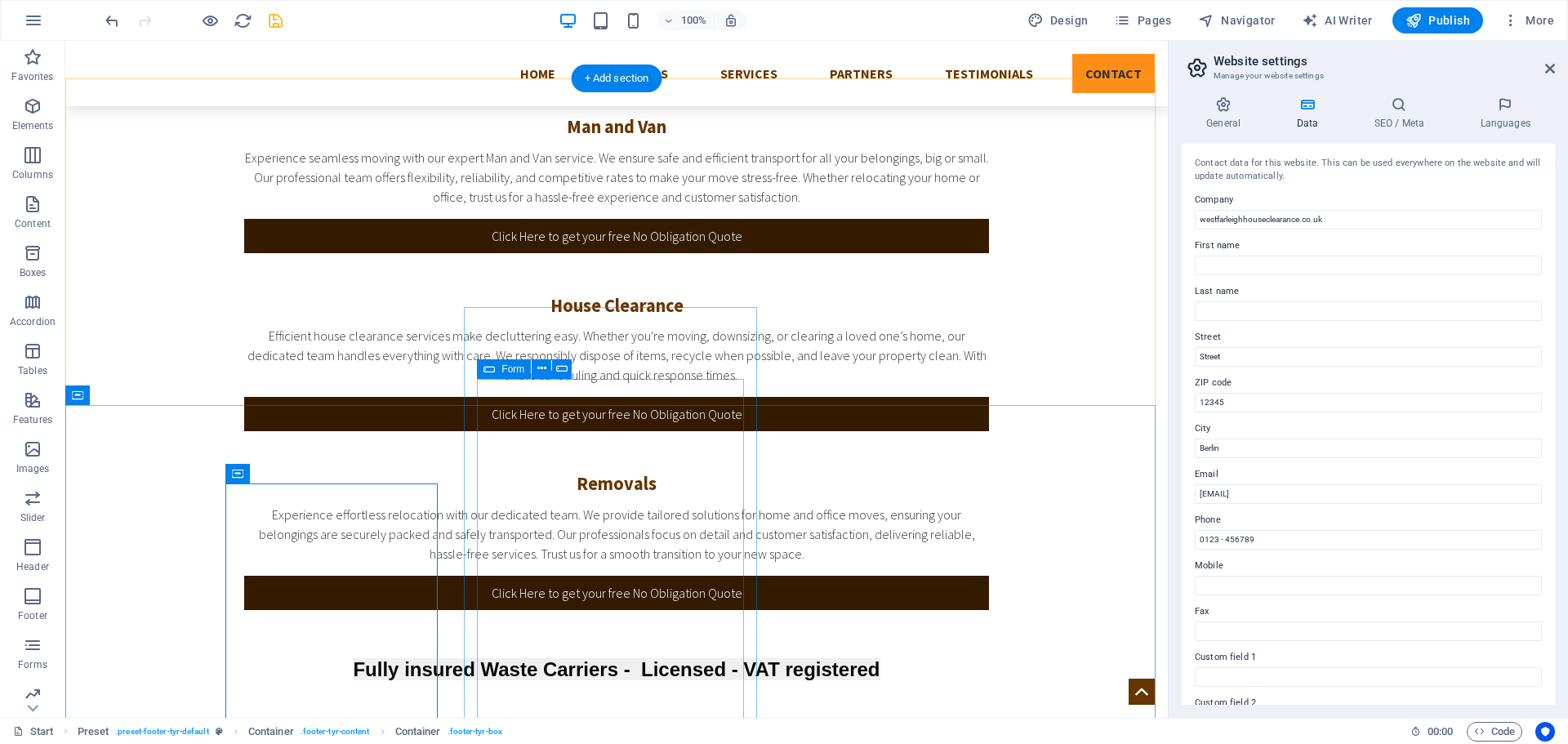 scroll, scrollTop: 1062, scrollLeft: 0, axis: vertical 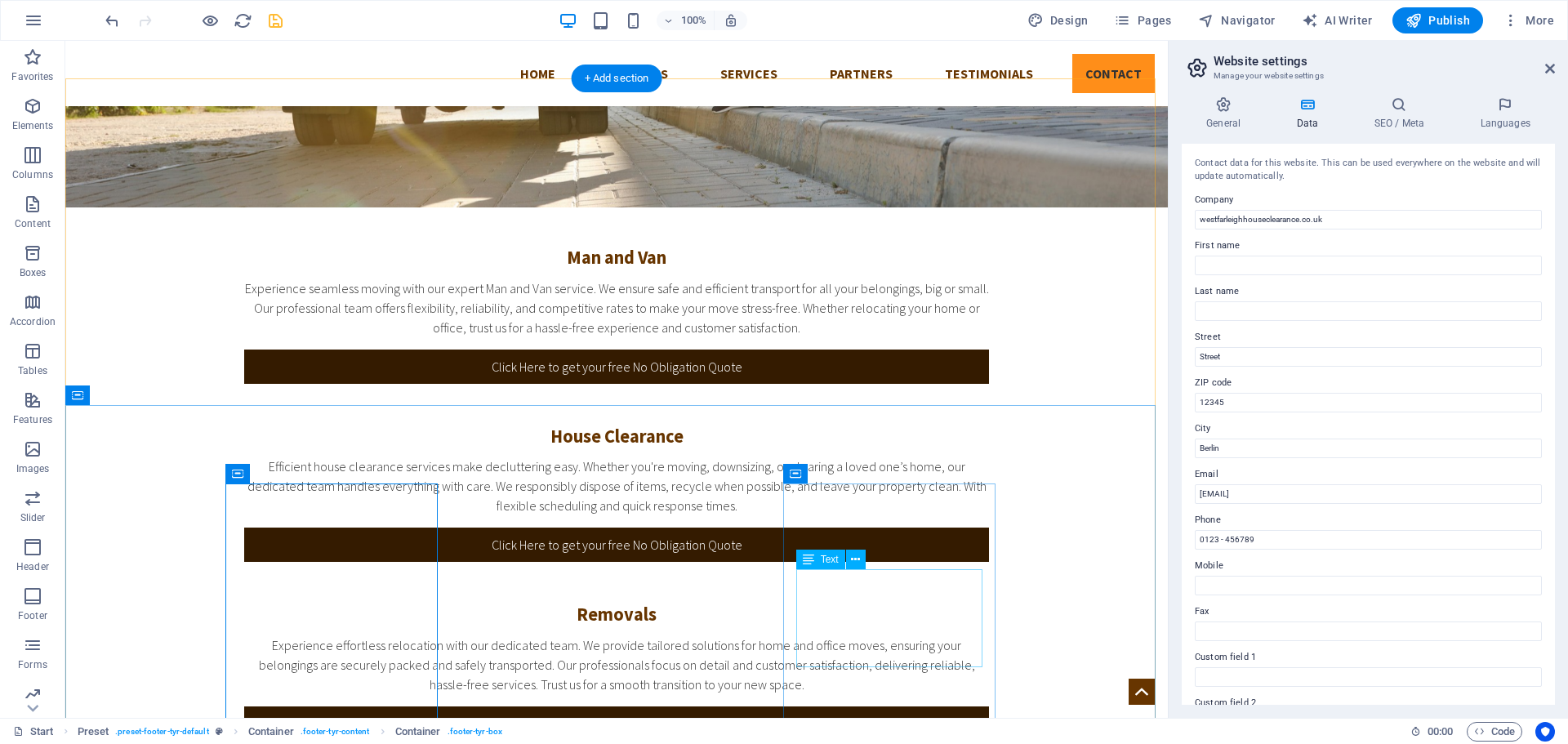 click on "westfarleighhouseclearance.co.uk 0123 - 456789 2264a277c9b6dac2bb9d2915c6831a@plesk.local" at bounding box center (617, 1938) 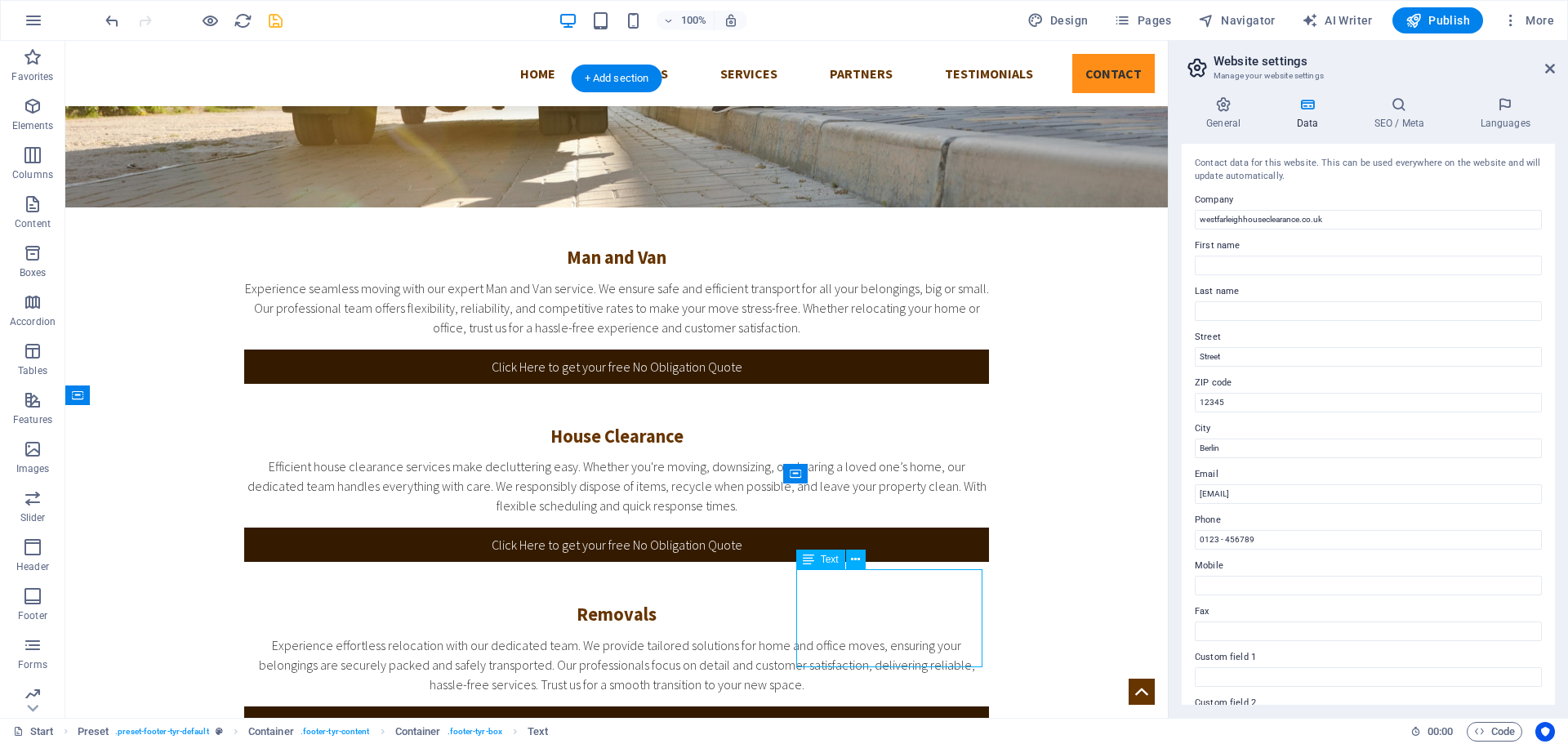 click on "westfarleighhouseclearance.co.uk 0123 - 456789 2264a277c9b6dac2bb9d2915c6831a@plesk.local" at bounding box center [617, 1938] 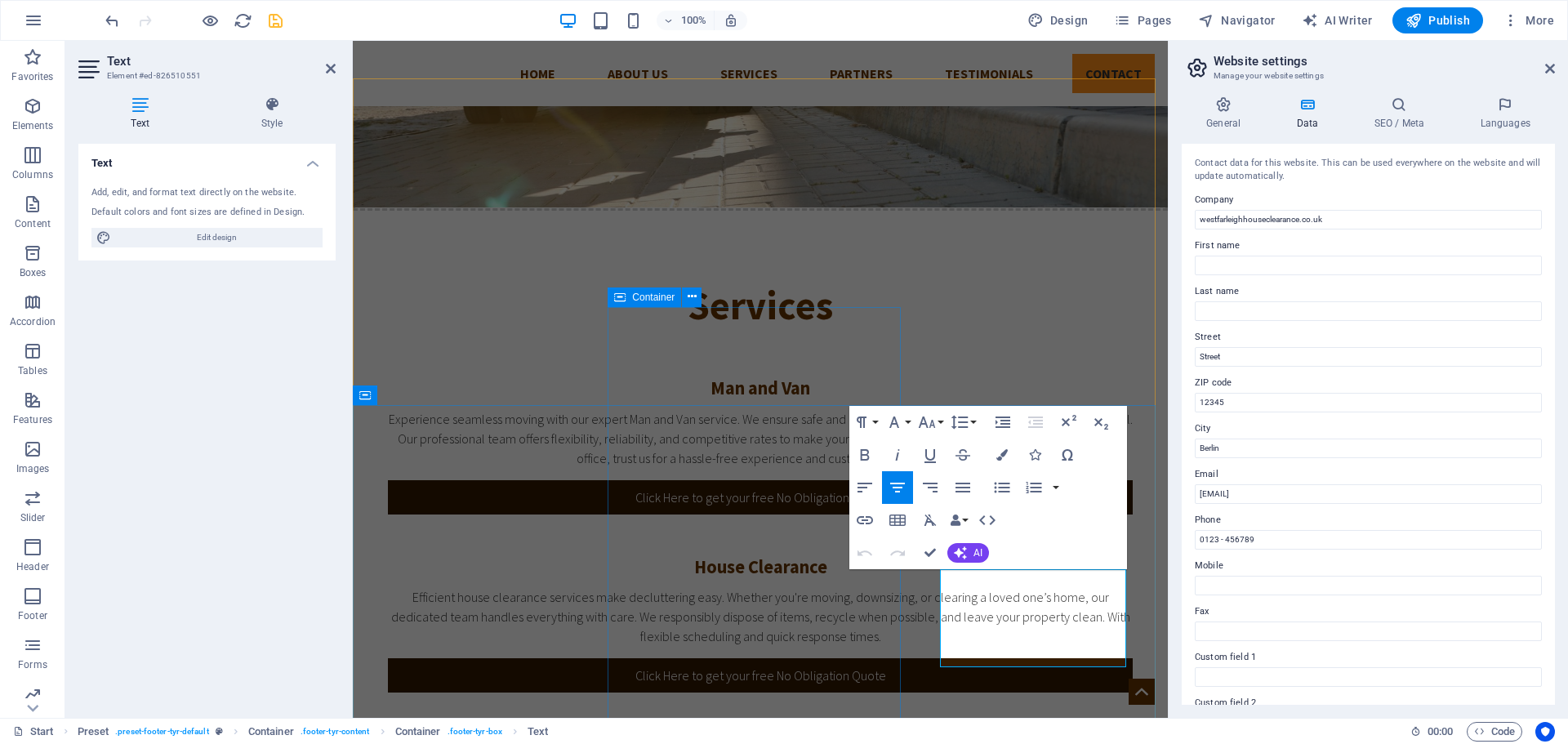 scroll, scrollTop: 1192, scrollLeft: 0, axis: vertical 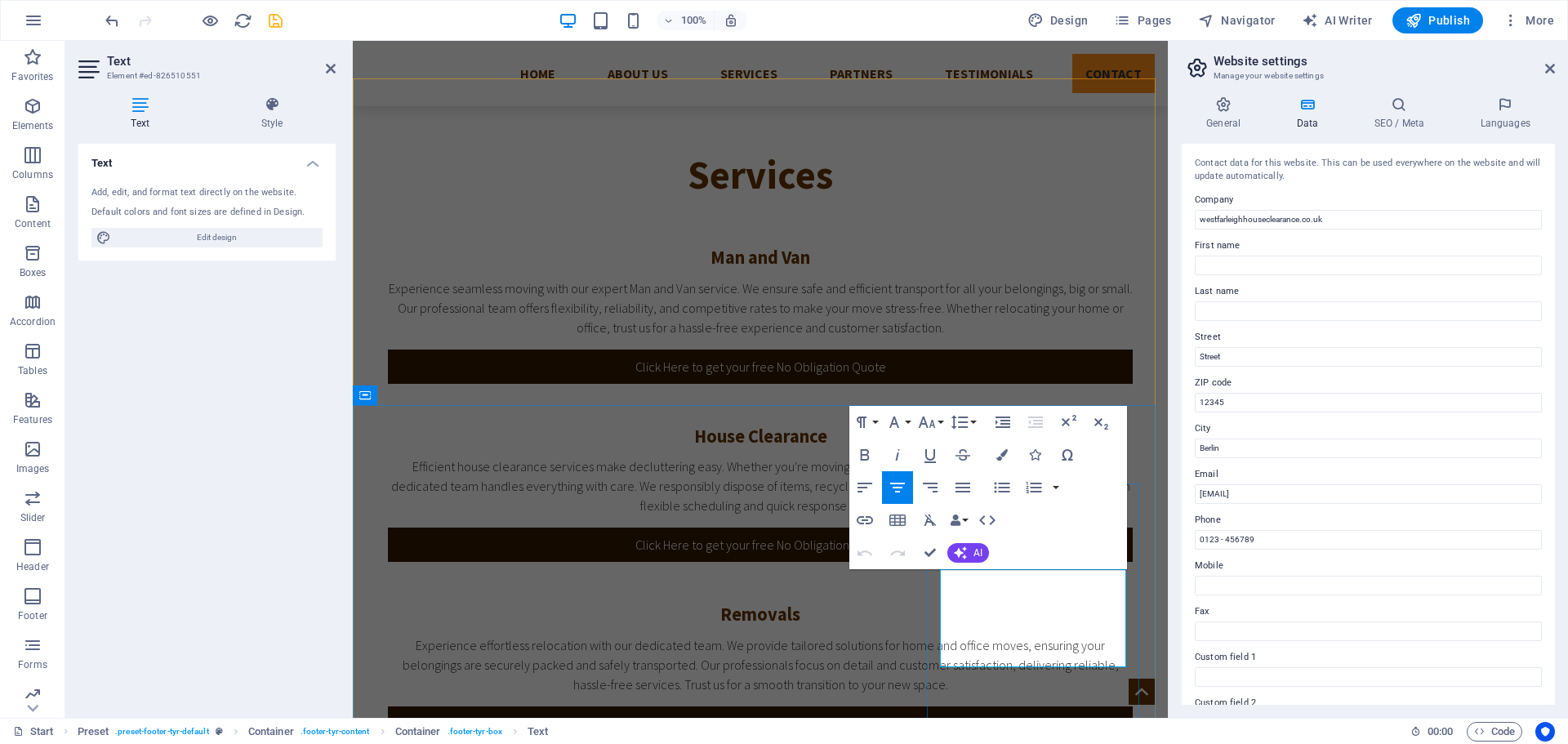 drag, startPoint x: 994, startPoint y: 608, endPoint x: 1080, endPoint y: 606, distance: 86.02325 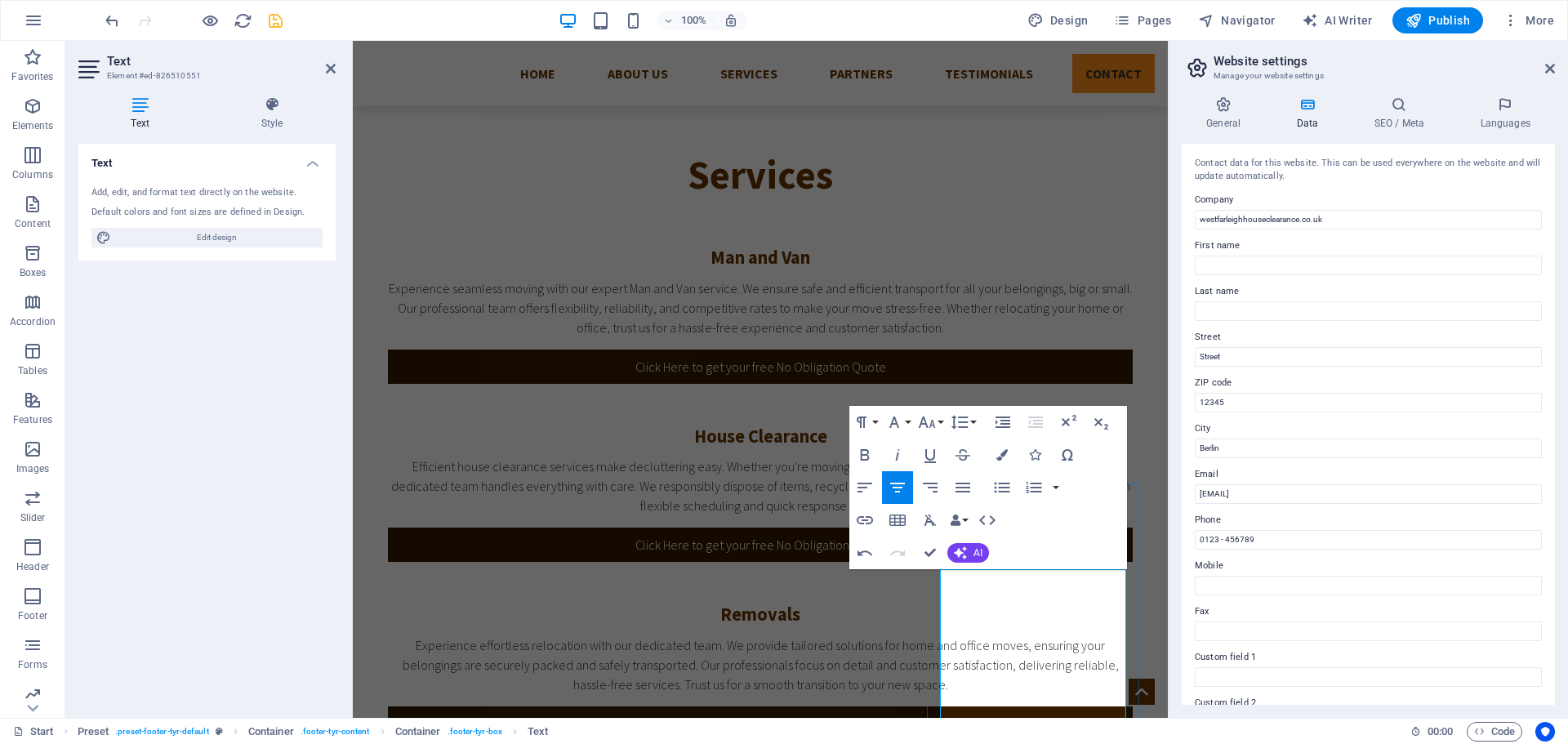 click on "Text Add, edit, and format text directly on the website. Default colors and font sizes are defined in Design. Edit design Alignment Left aligned Centered Right aligned" at bounding box center [207, 424] 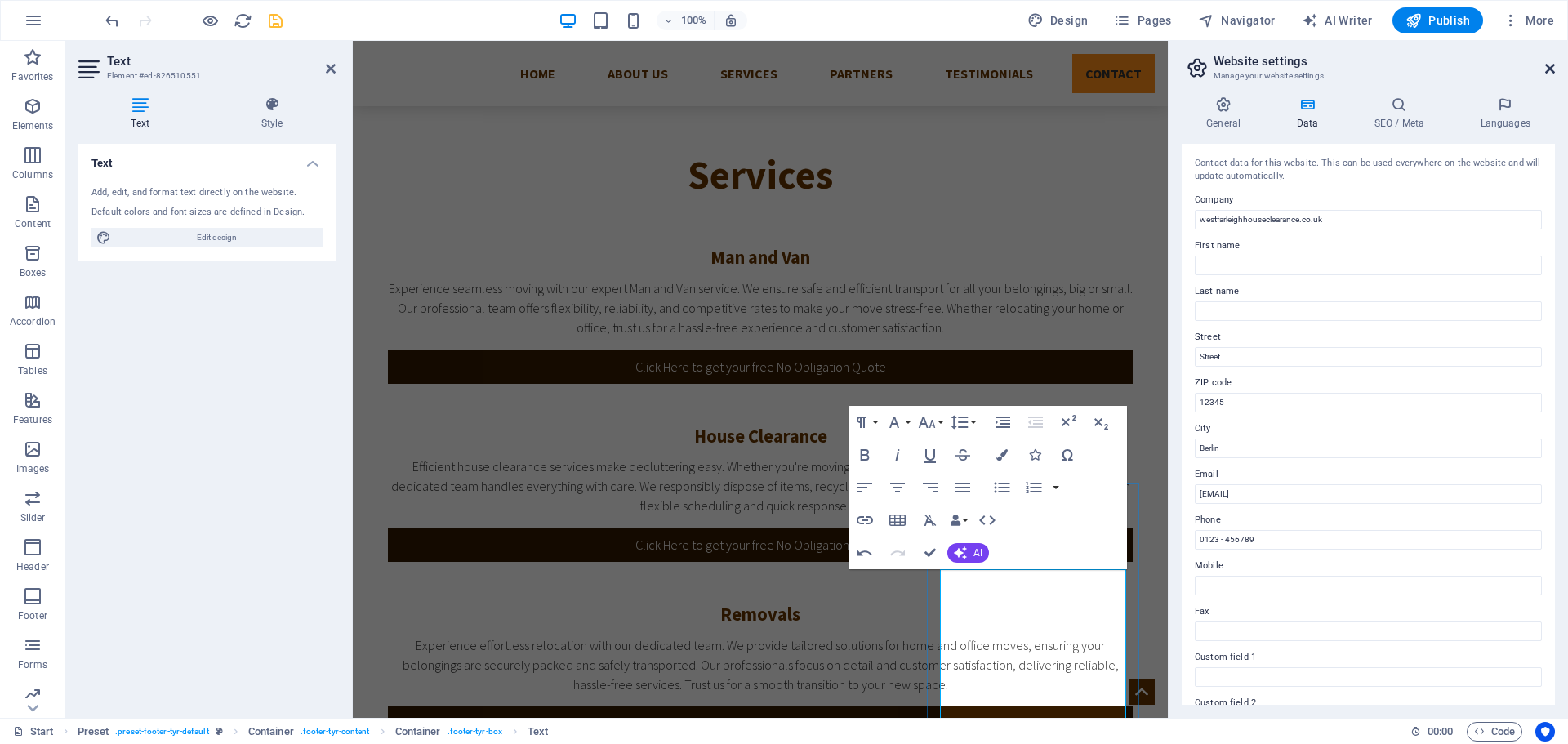 click at bounding box center [1550, 69] 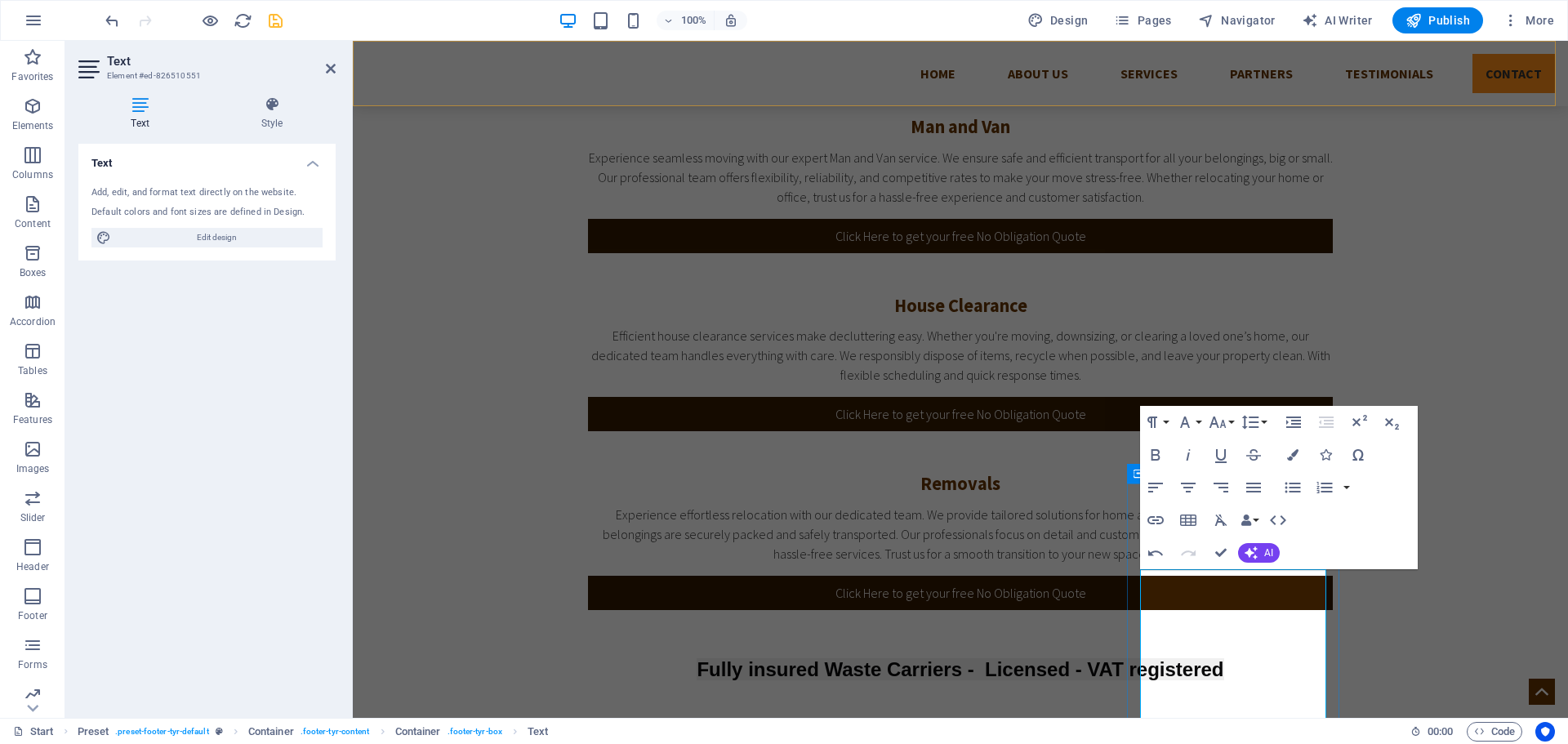 scroll, scrollTop: 1062, scrollLeft: 0, axis: vertical 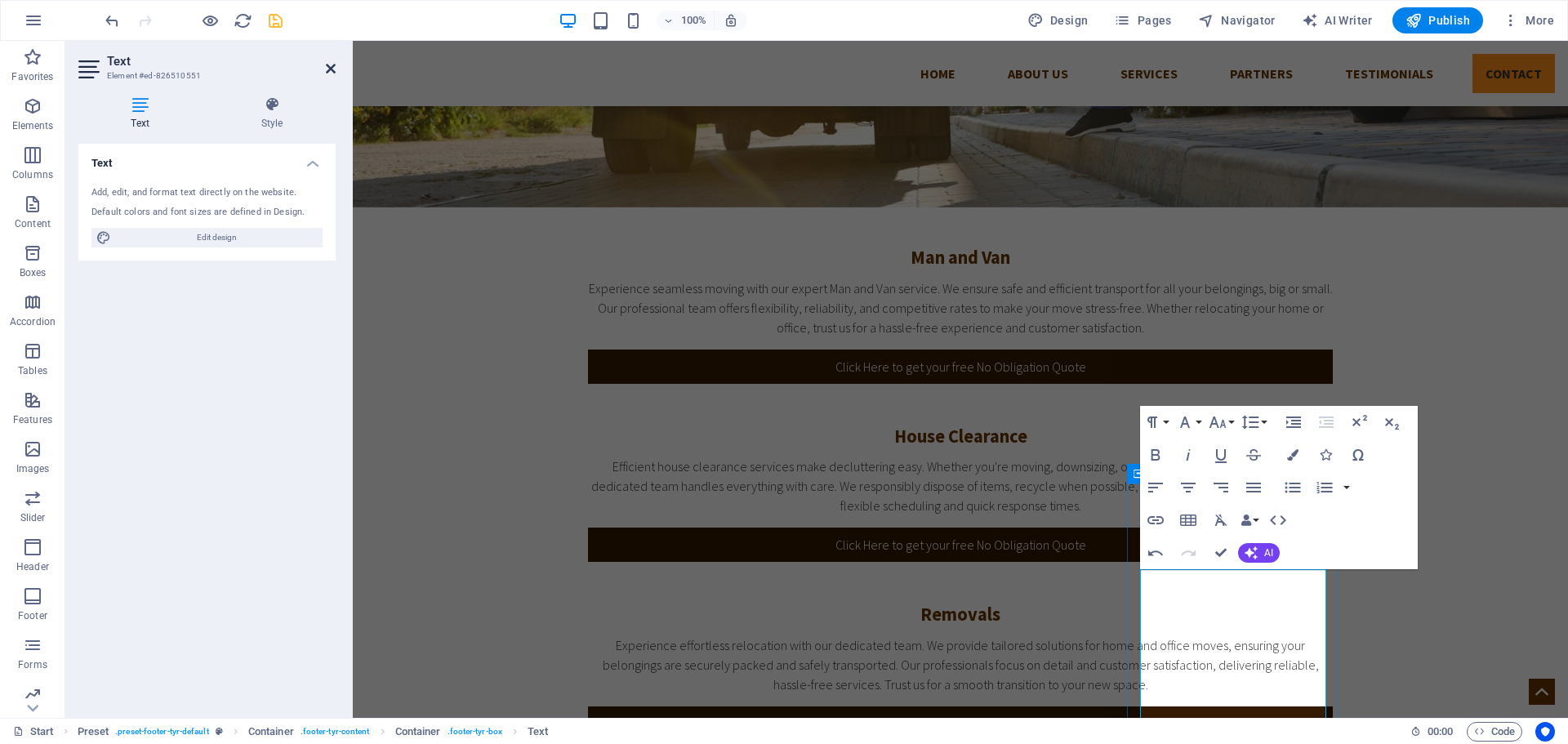 click at bounding box center (331, 69) 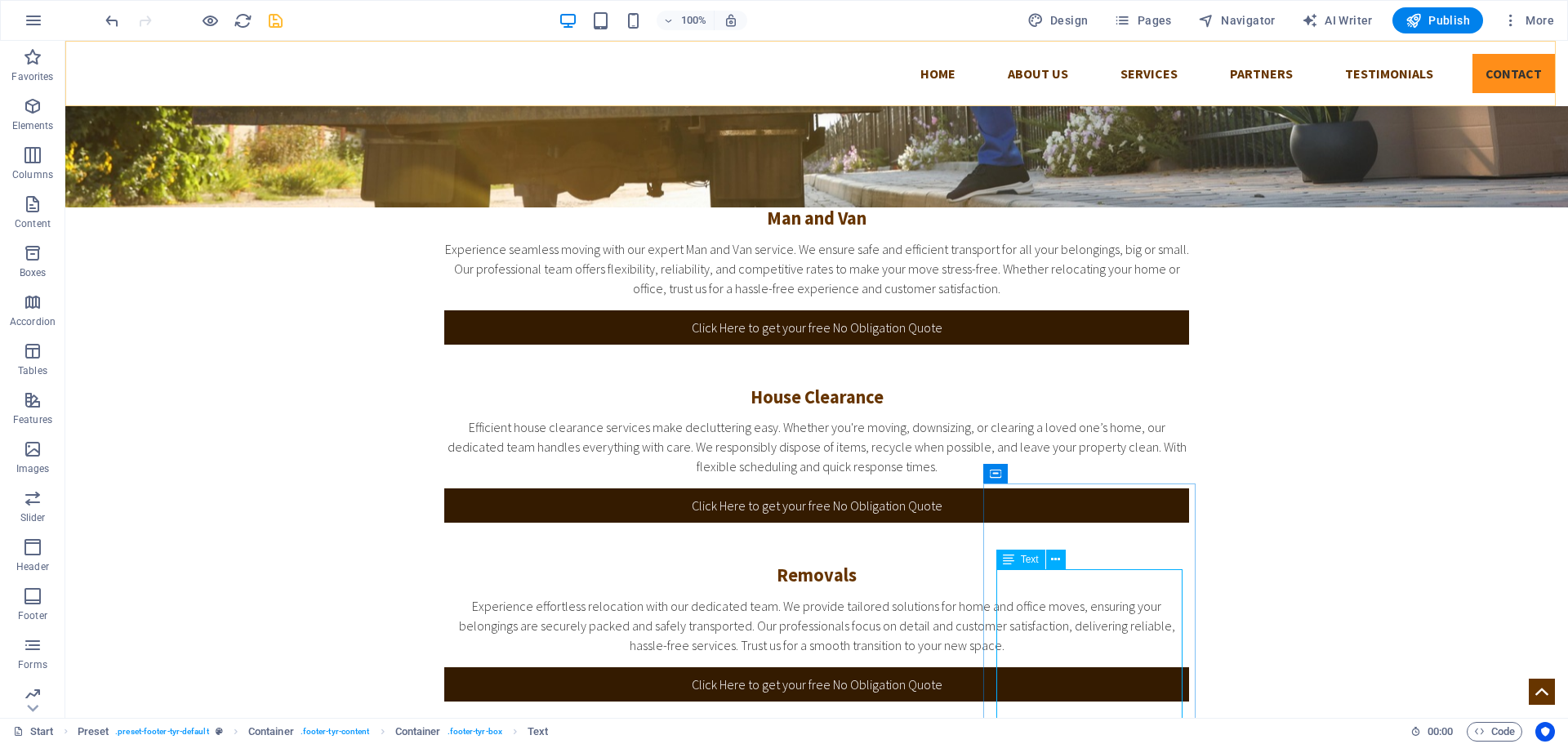 scroll, scrollTop: 1022, scrollLeft: 0, axis: vertical 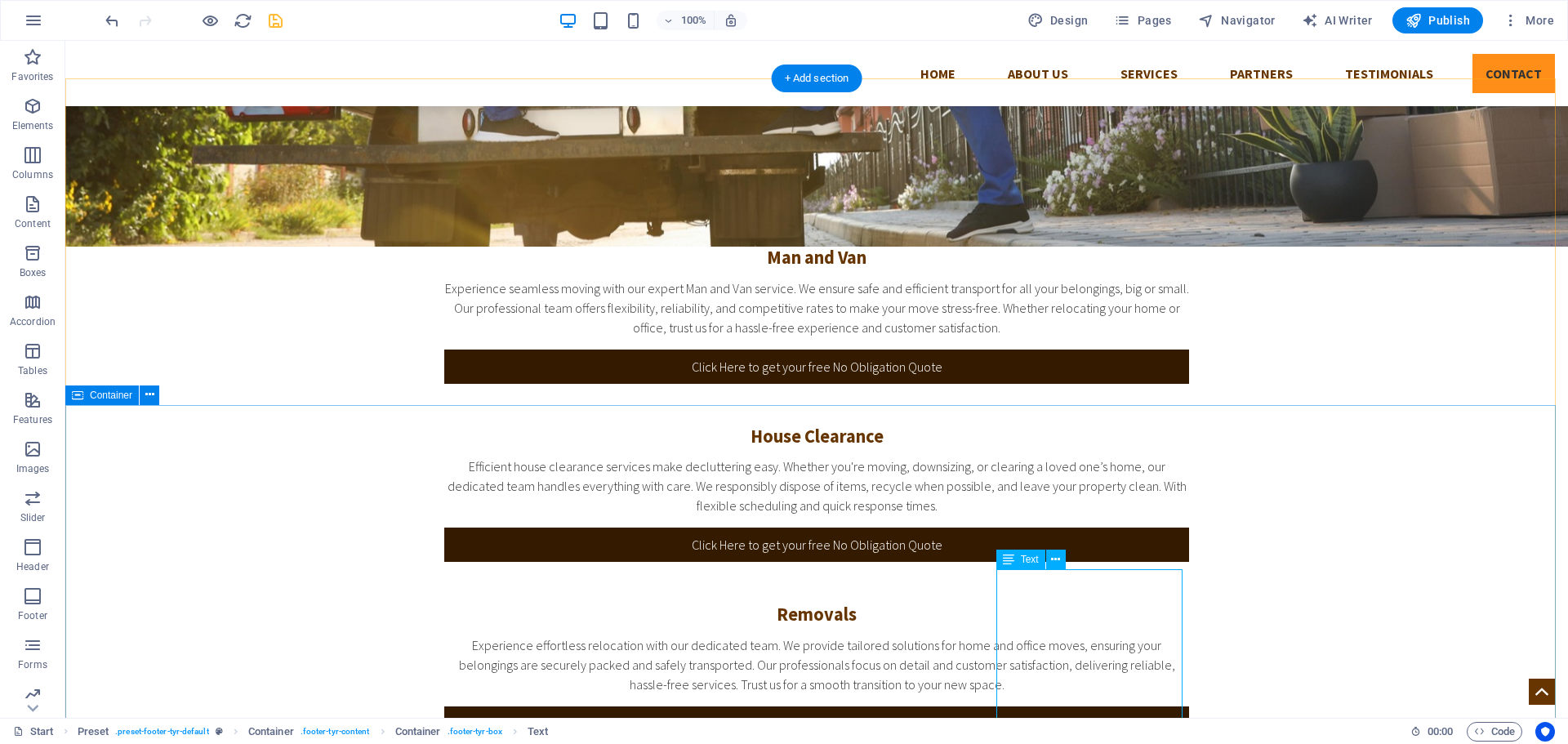 click on "Address West Farleigh   Maidstone Legal Notice  |  Privacy Contact us   I have read and understand the privacy policy. Unreadable? Load new Send Contact westfarleighhouseclearance.co.uk 01622 910610 07368 980175 2264a277c9b6dac2bb9d2915c6831a@plesk.local" at bounding box center [817, 1673] 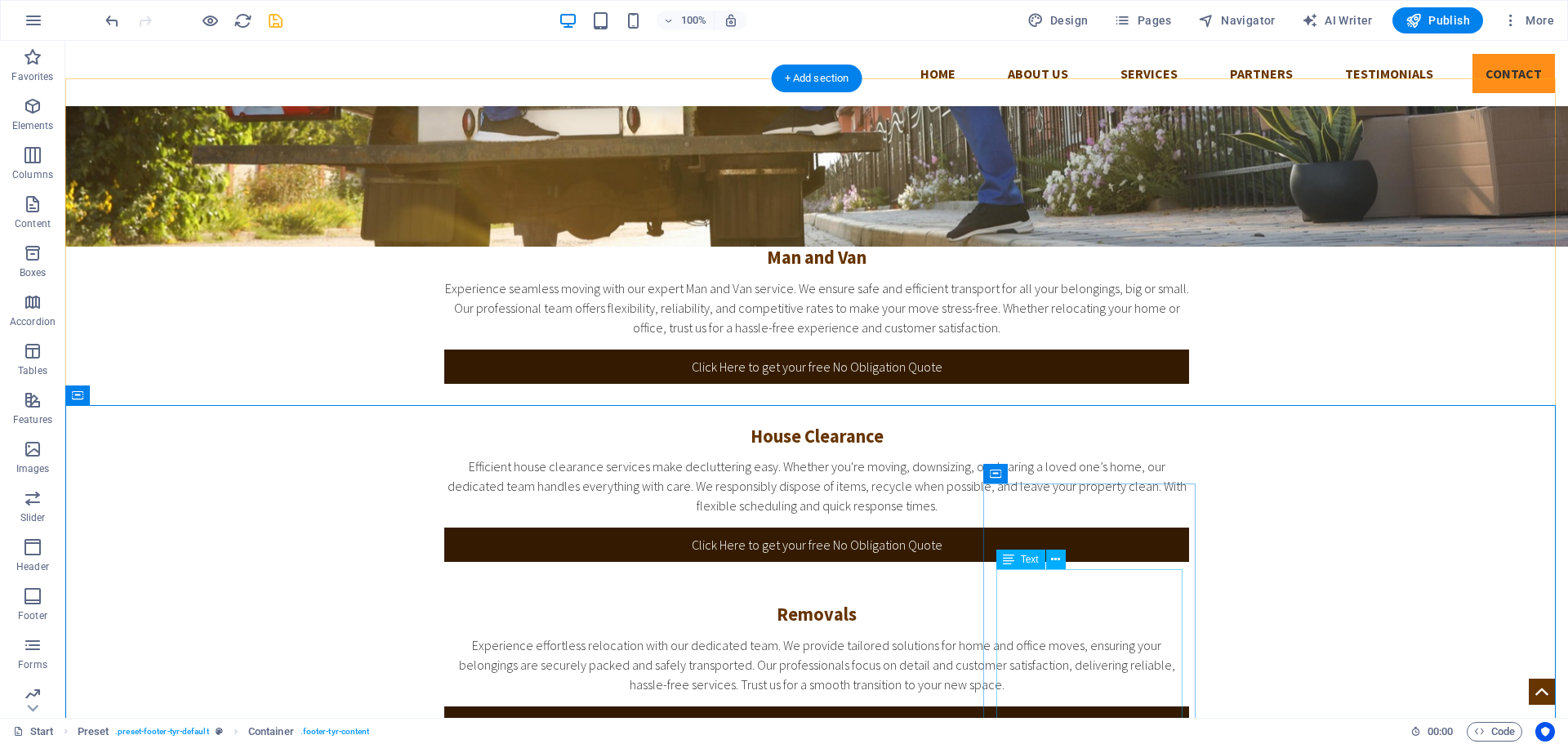 click on "westfarleighhouseclearance.co.uk 01622 910610 07368 980175 2264a277c9b6dac2bb9d2915c6831a@plesk.local" at bounding box center (817, 1965) 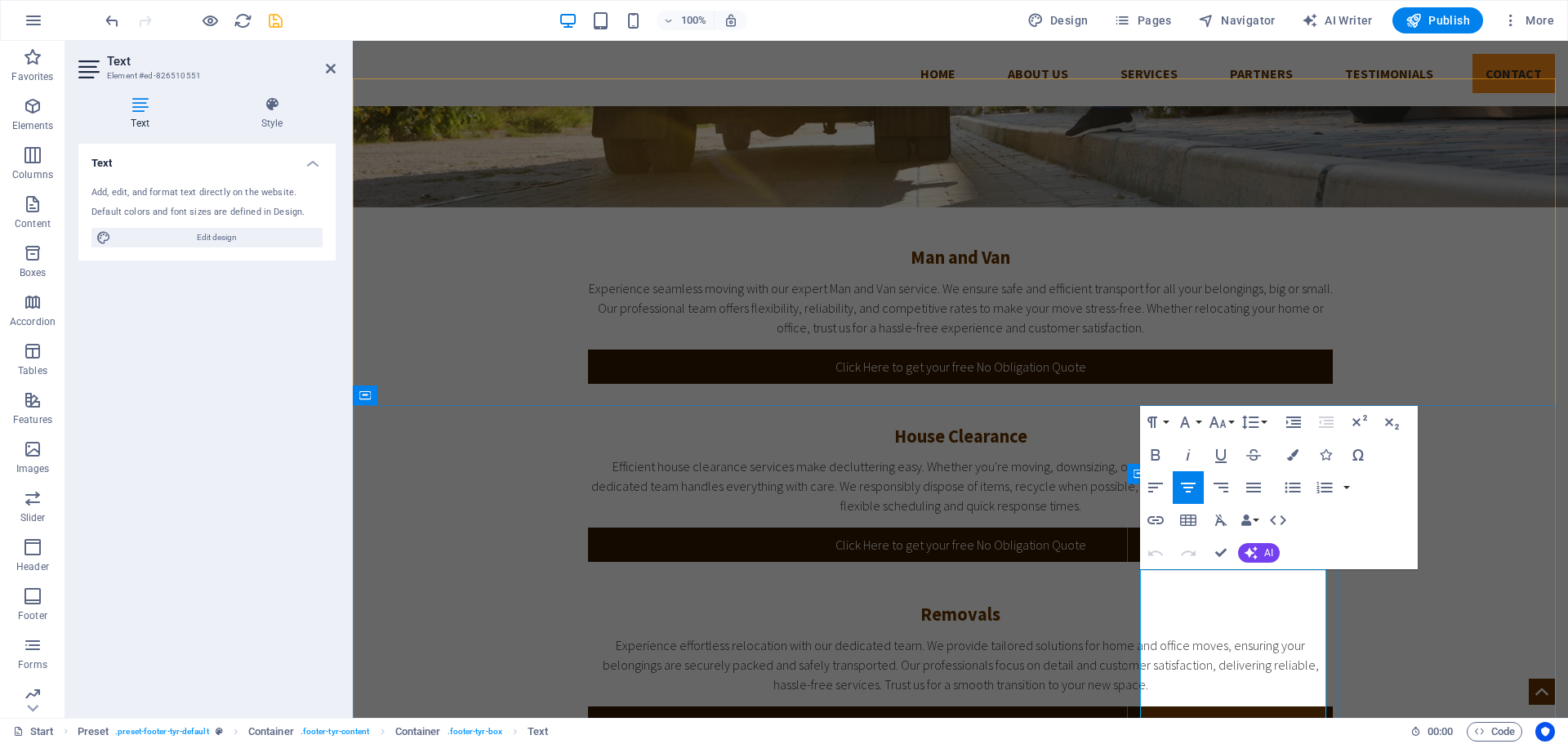 click on "01622 910610" at bounding box center (960, 1946) 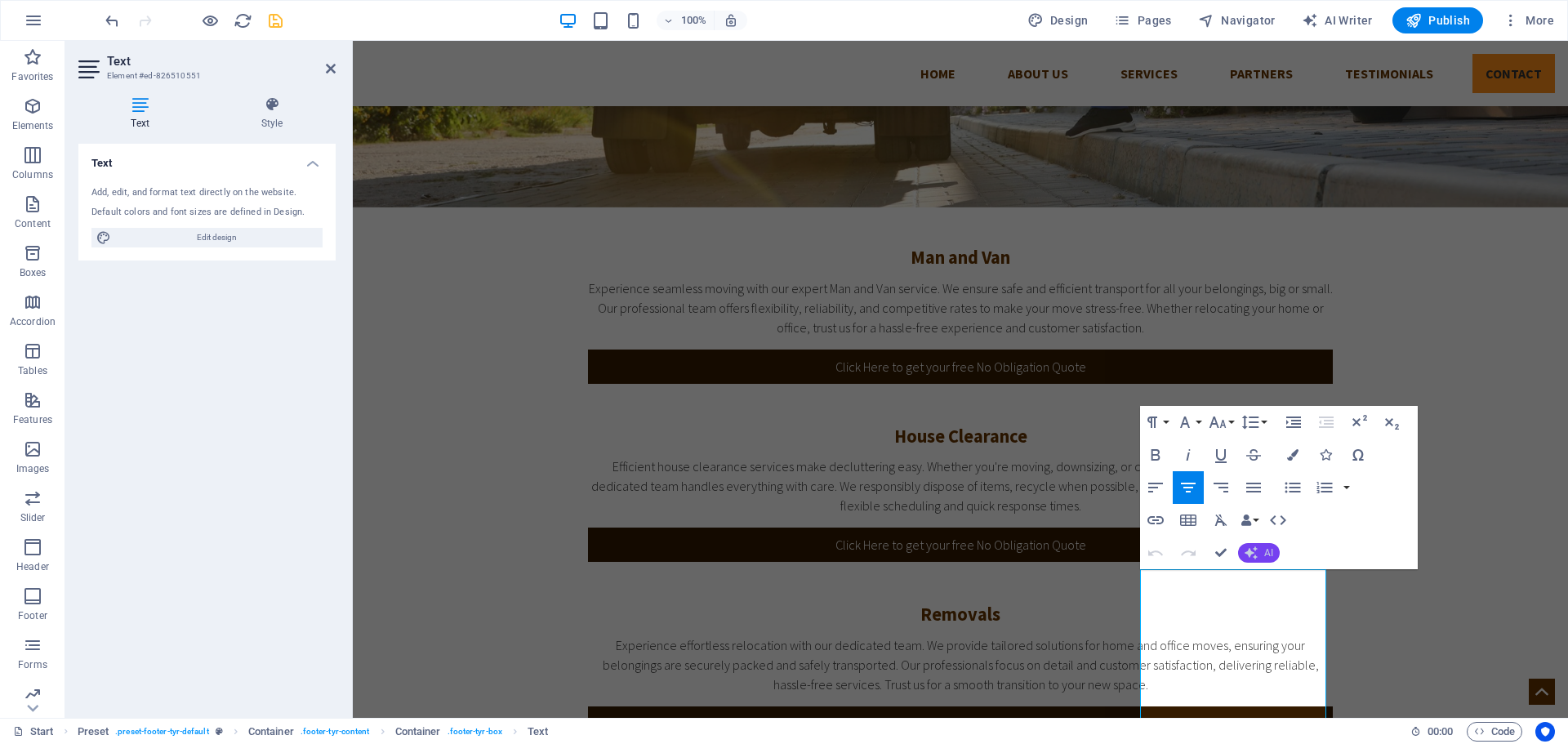 click 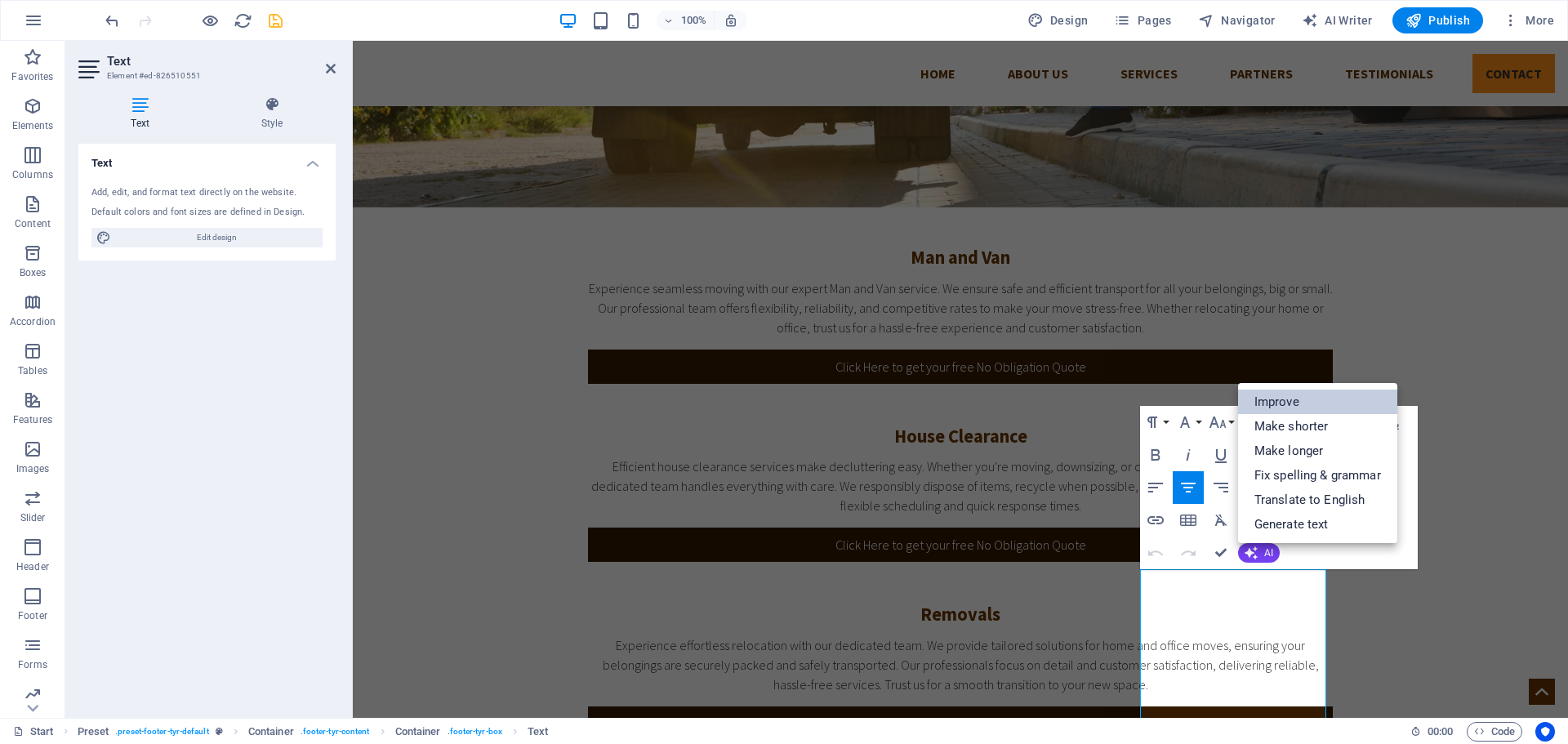 click on "Improve" at bounding box center [1317, 402] 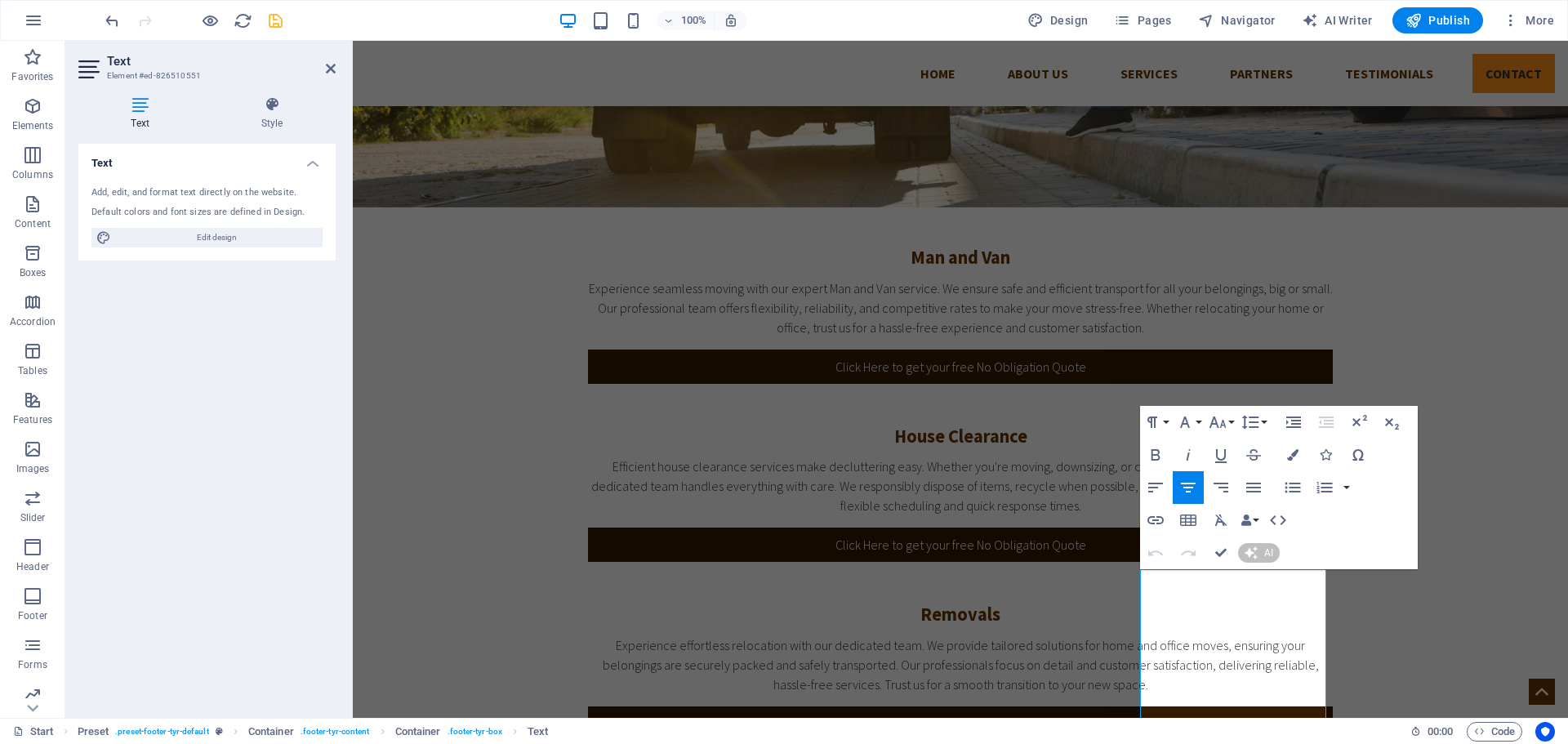 type 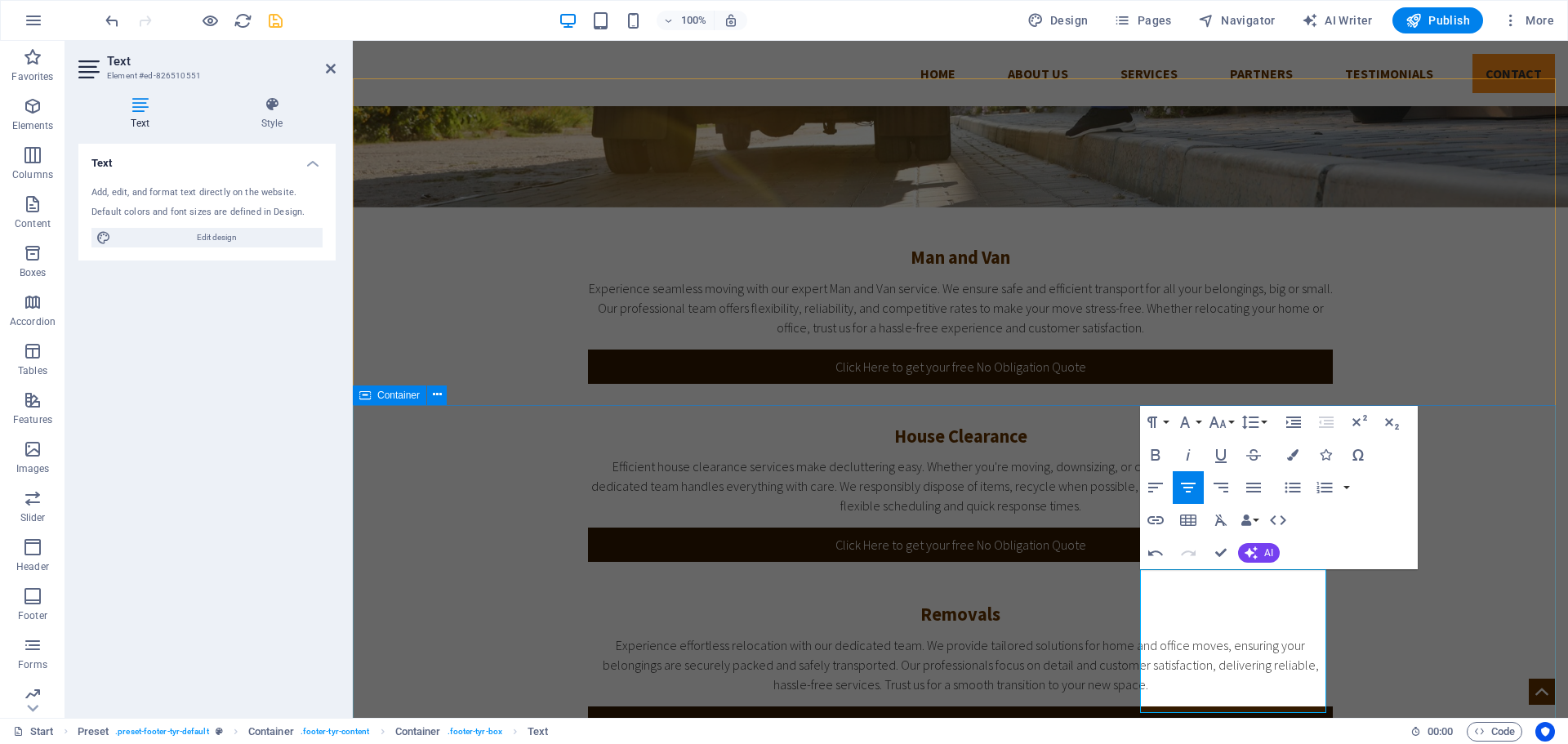 click on "Address West Farleigh   Maidstone Legal Notice  |  Privacy Contact us   I have read and understand the privacy policy. Unreadable? Load new Send Contact westfarleighhouseclearance.co.uk Phone: 01622 910610   Mobile: 07368 980175   Email: 2264a277c9b6dac2bb9d2915c6831a@plesk.local" at bounding box center [960, 1668] 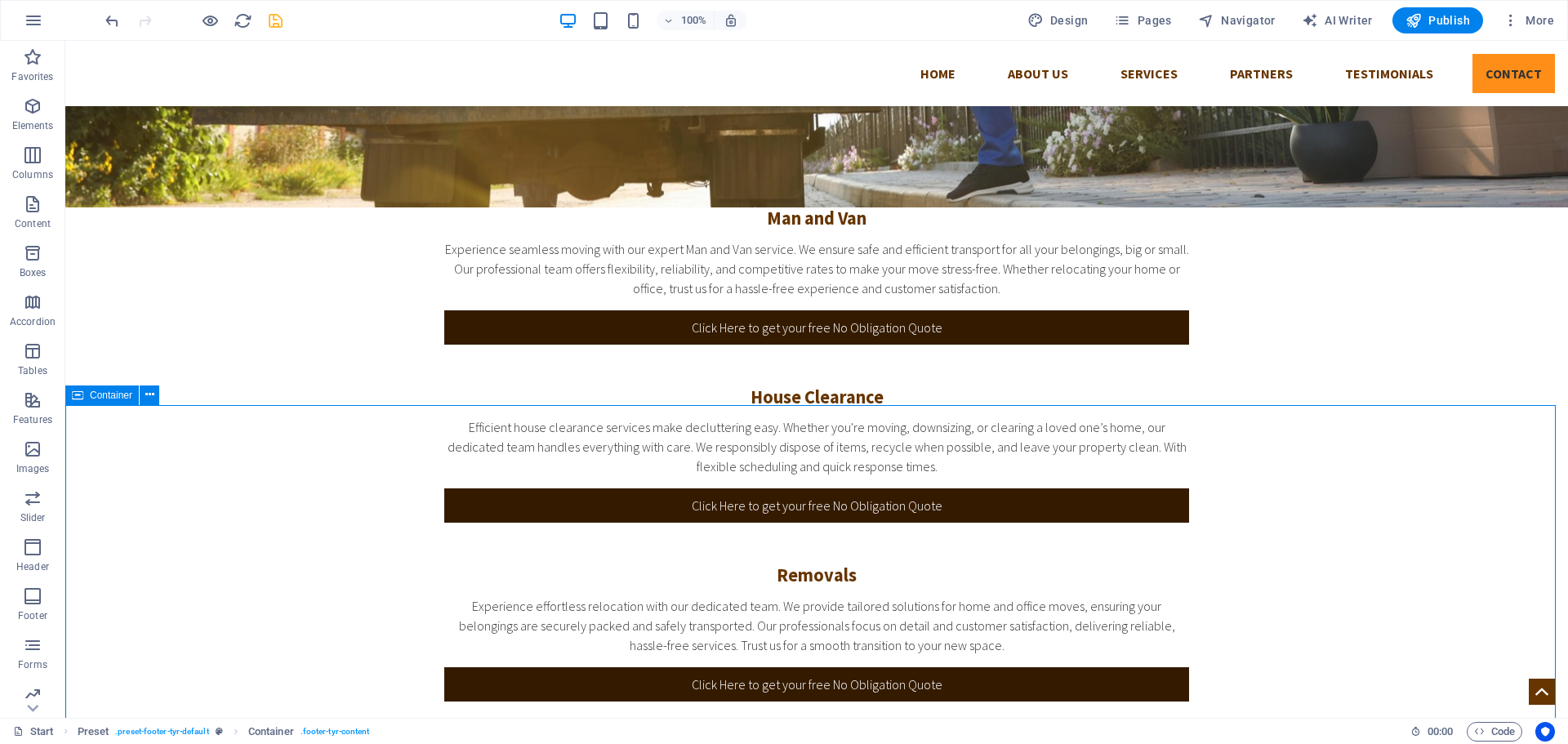 scroll, scrollTop: 1022, scrollLeft: 0, axis: vertical 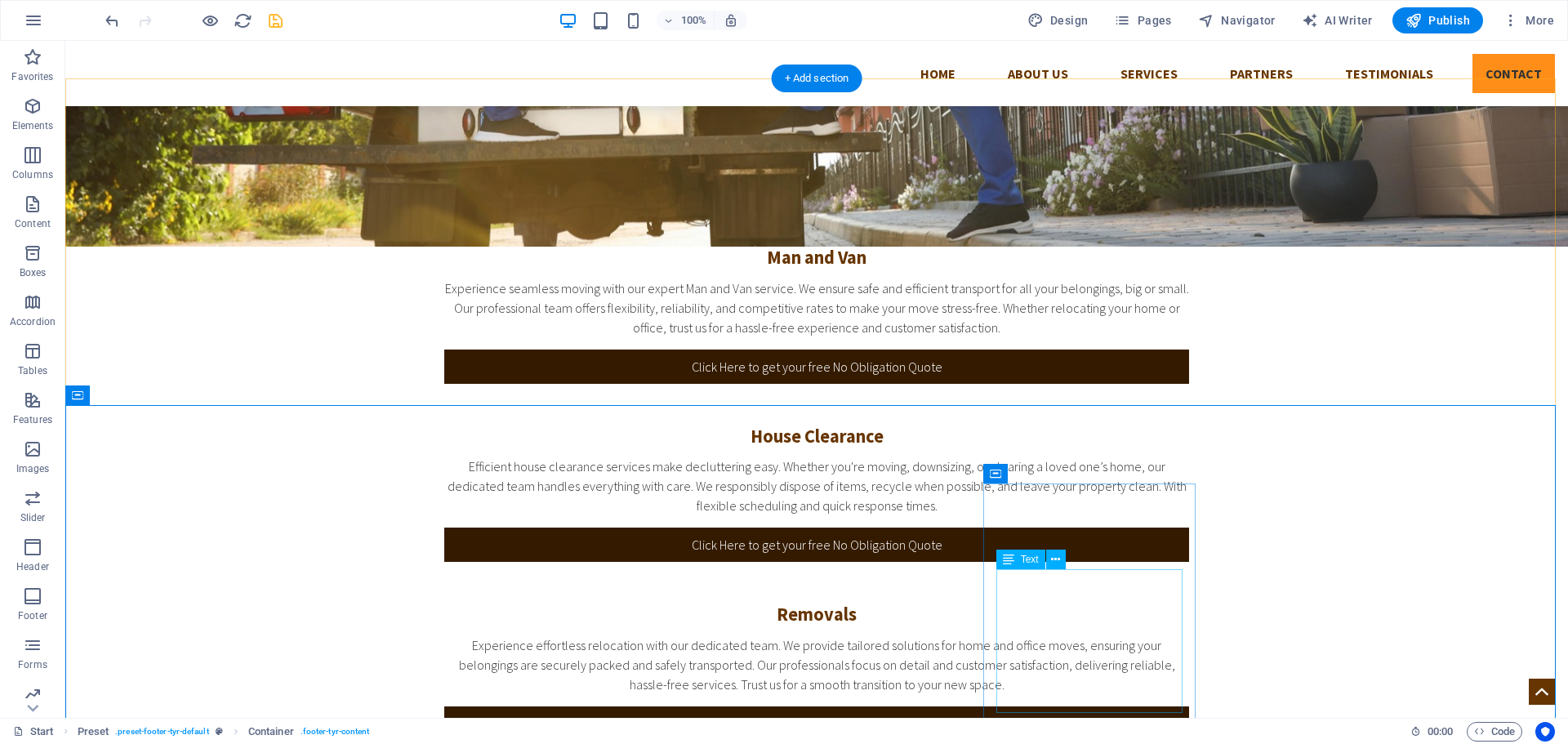 click on "westfarleighhouseclearance.co.uk Phone: 01622 910610   Mobile: 07368 980175   Email: 2264a277c9b6dac2bb9d2915c6831a@plesk.local" at bounding box center [817, 1961] 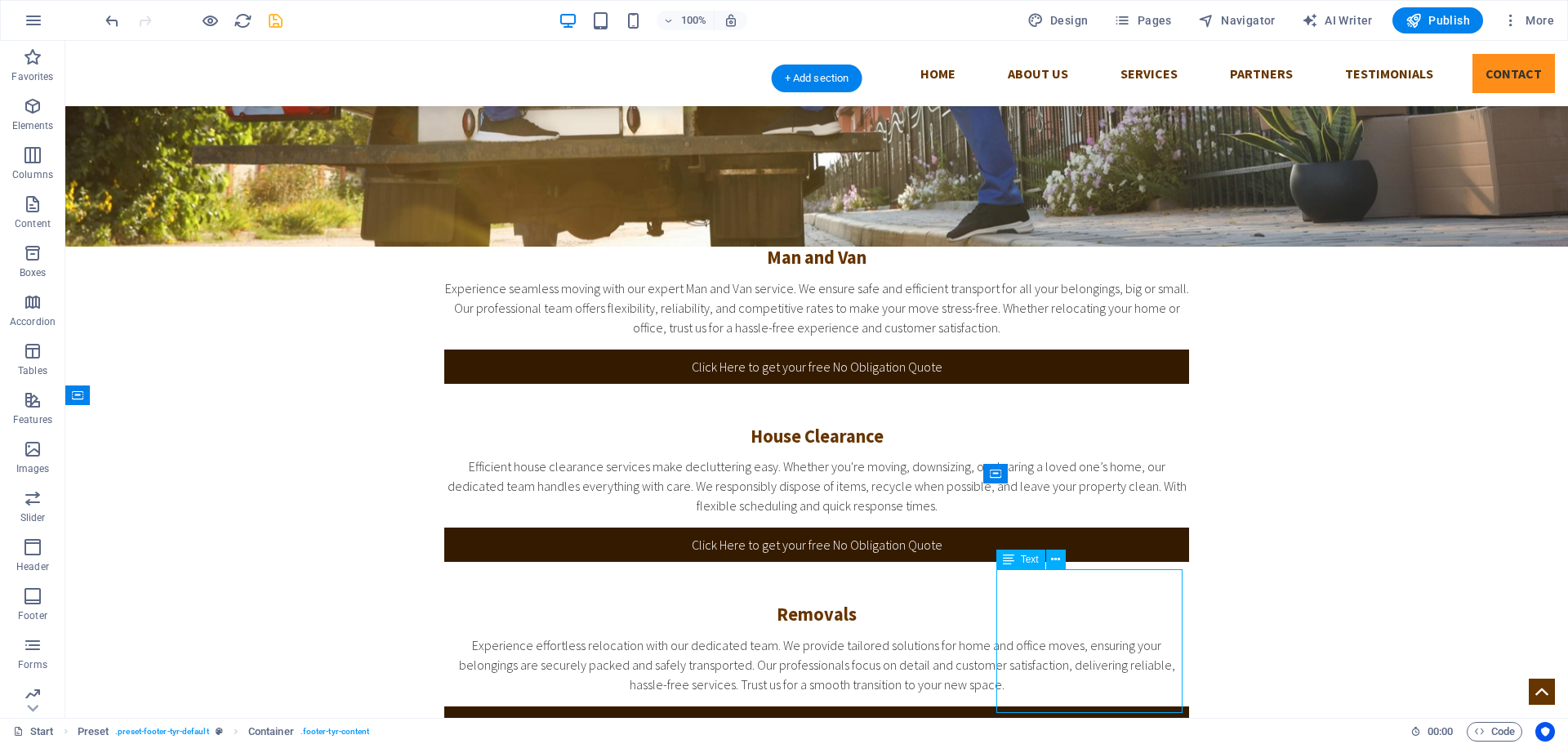 click on "westfarleighhouseclearance.co.uk Phone: 01622 910610   Mobile: 07368 980175   Email: 2264a277c9b6dac2bb9d2915c6831a@plesk.local" at bounding box center [817, 1961] 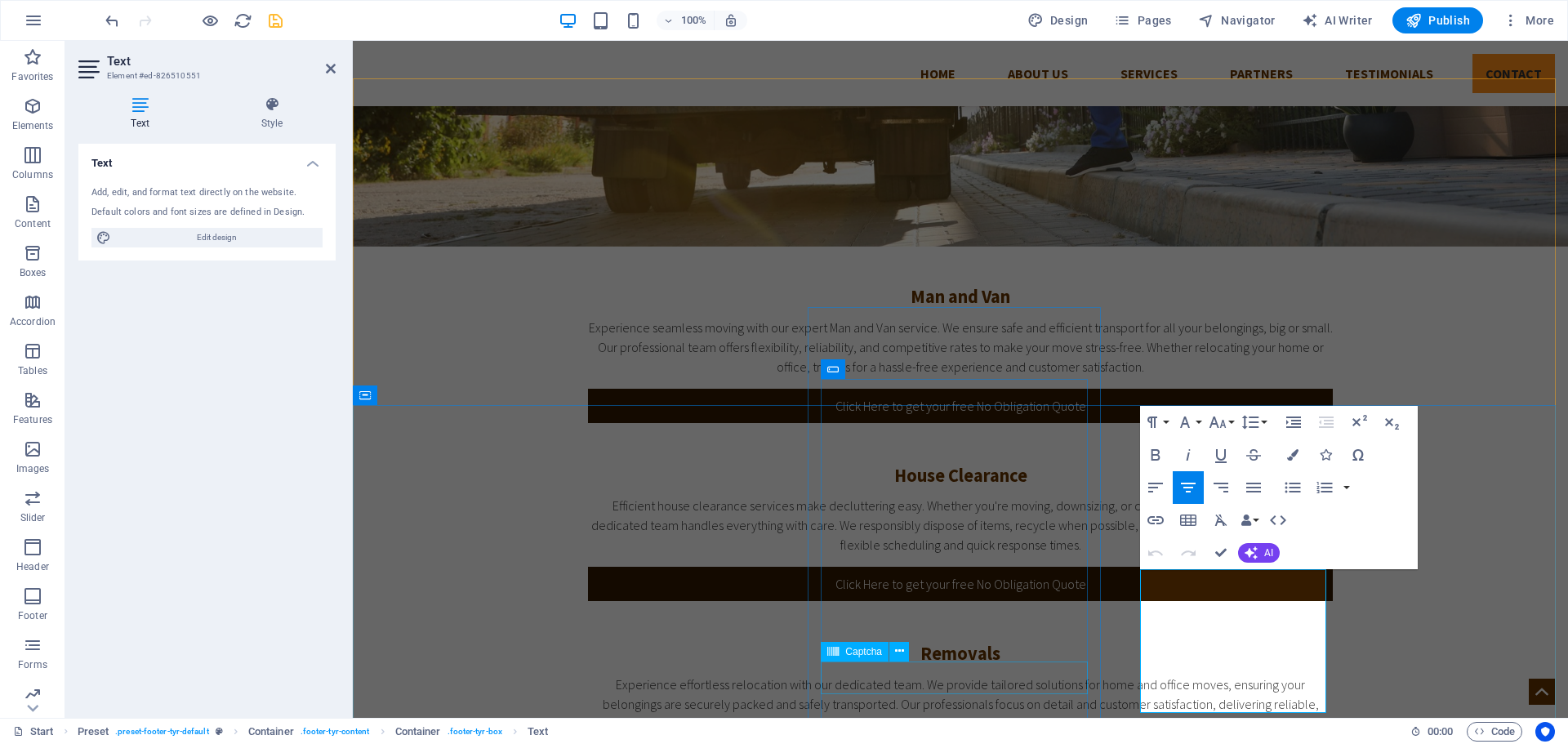 scroll, scrollTop: 1062, scrollLeft: 0, axis: vertical 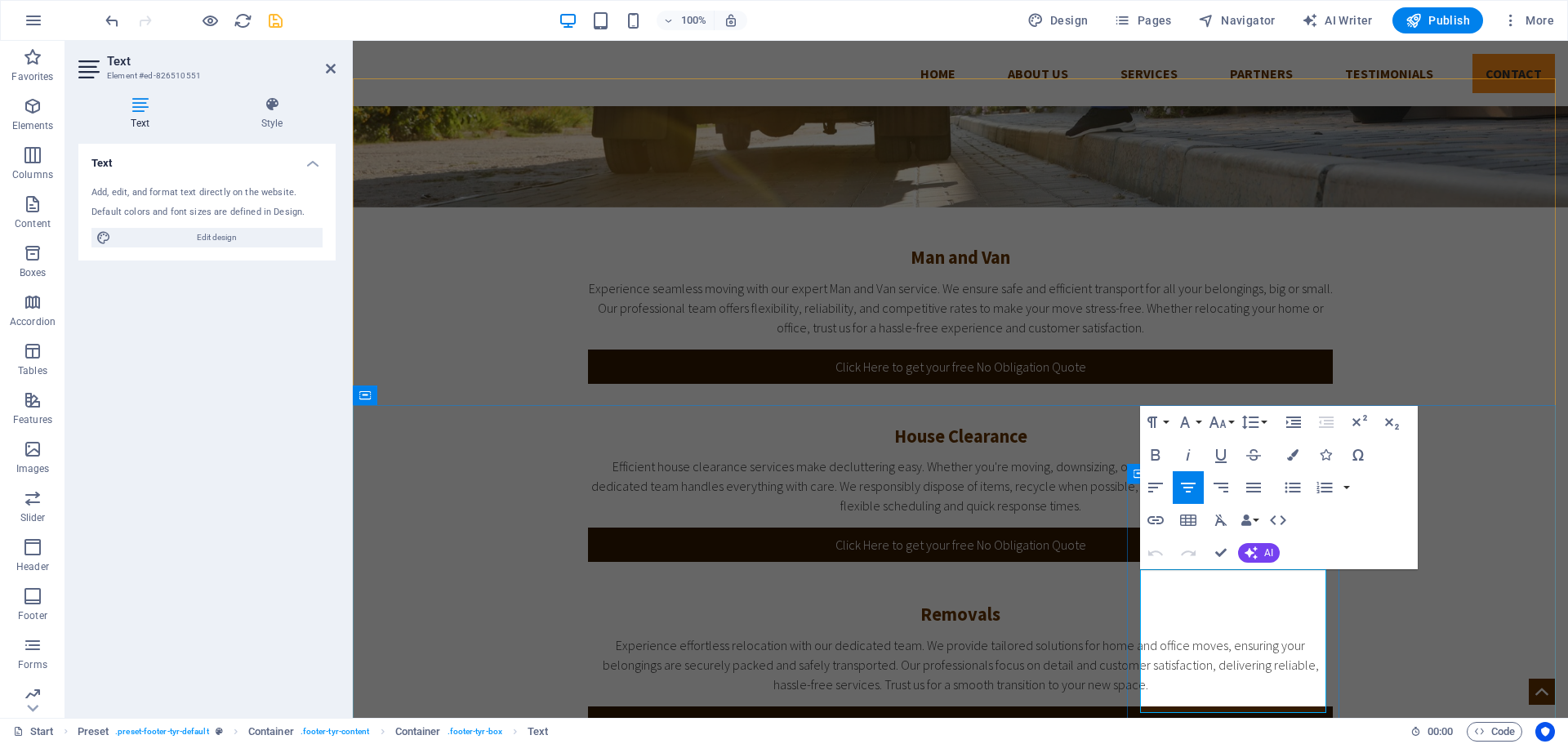 drag, startPoint x: 1177, startPoint y: 677, endPoint x: 1330, endPoint y: 678, distance: 153.00327 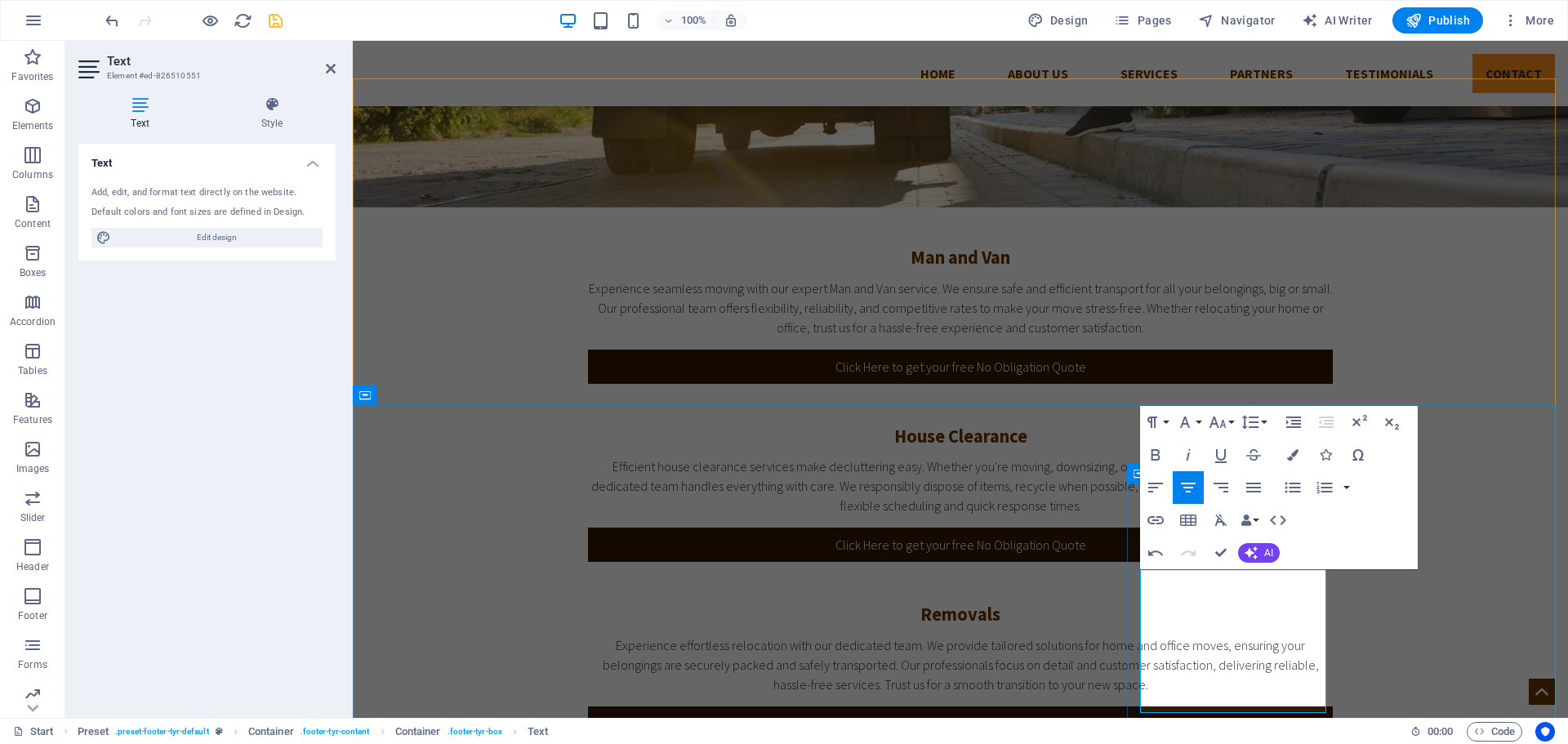 drag, startPoint x: 1195, startPoint y: 701, endPoint x: 1321, endPoint y: 702, distance: 126.00397 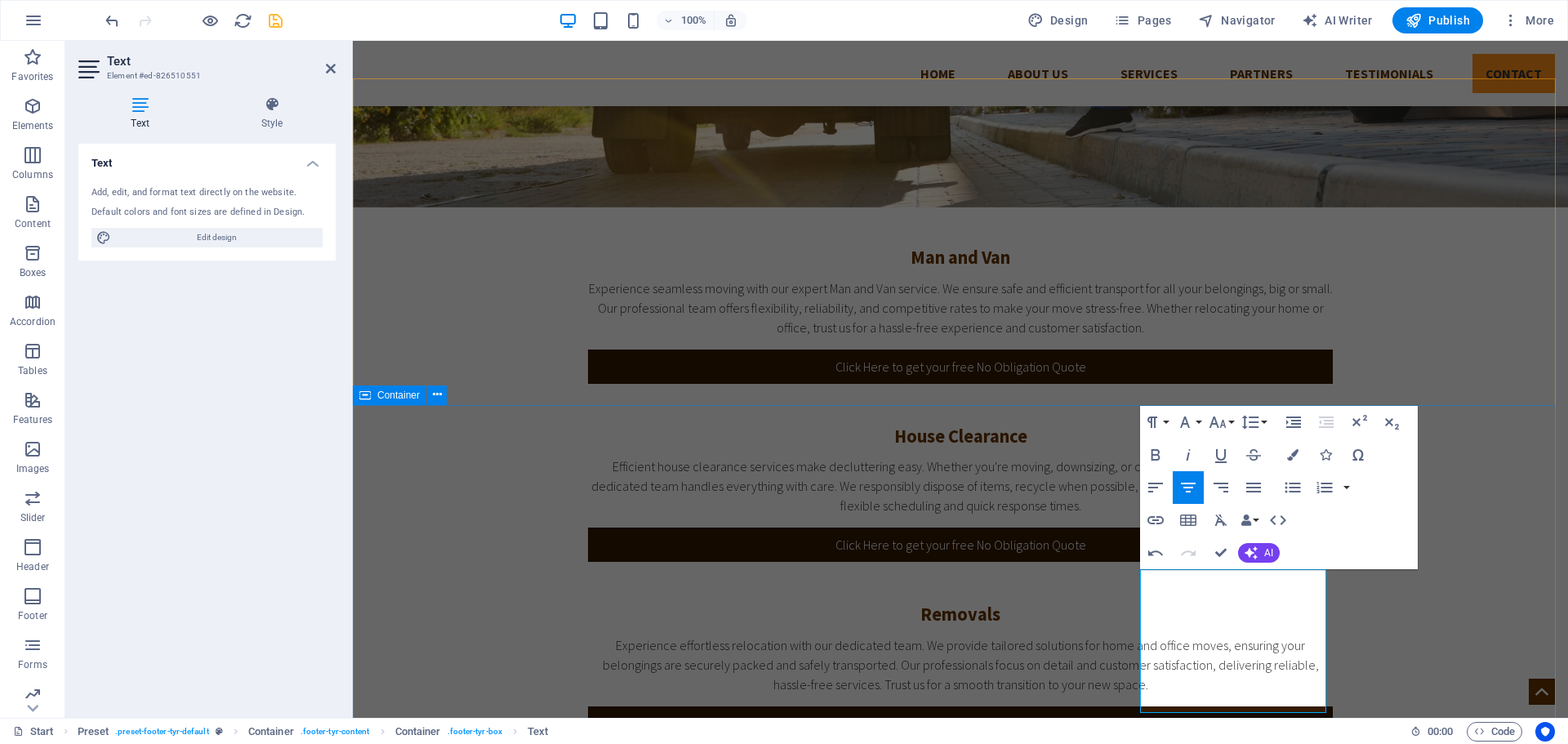 click on "Address West Farleigh   Maidstone Legal Notice  |  Privacy Contact us   I have read and understand the privacy policy. Unreadable? Load new Send Contact westfarleighhouseclearance.co.uk Phone: 01622 910610   Mobile: 07368 980175   Email:  wfarlieghclearance@outlook.com" at bounding box center (960, 1669) 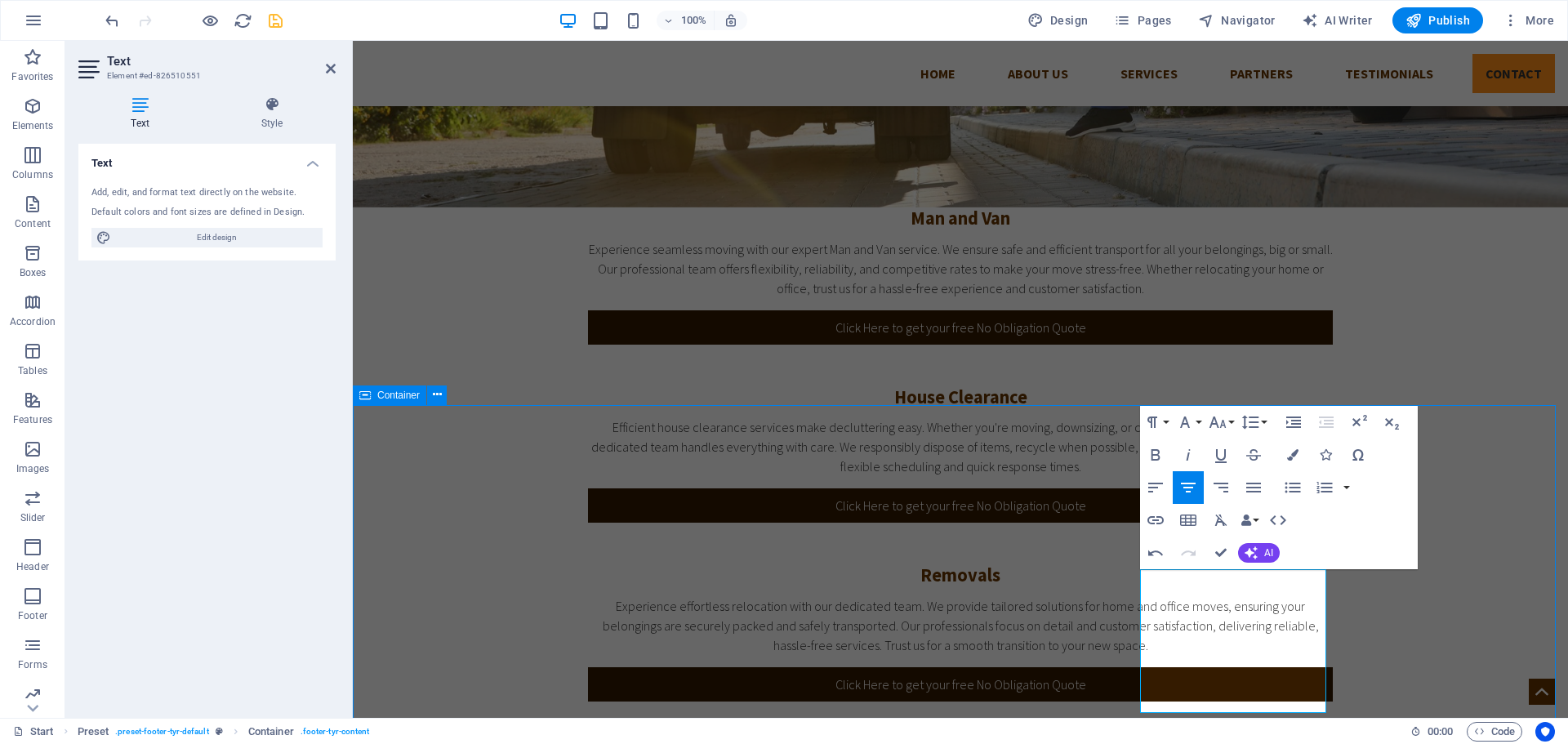 scroll, scrollTop: 1022, scrollLeft: 0, axis: vertical 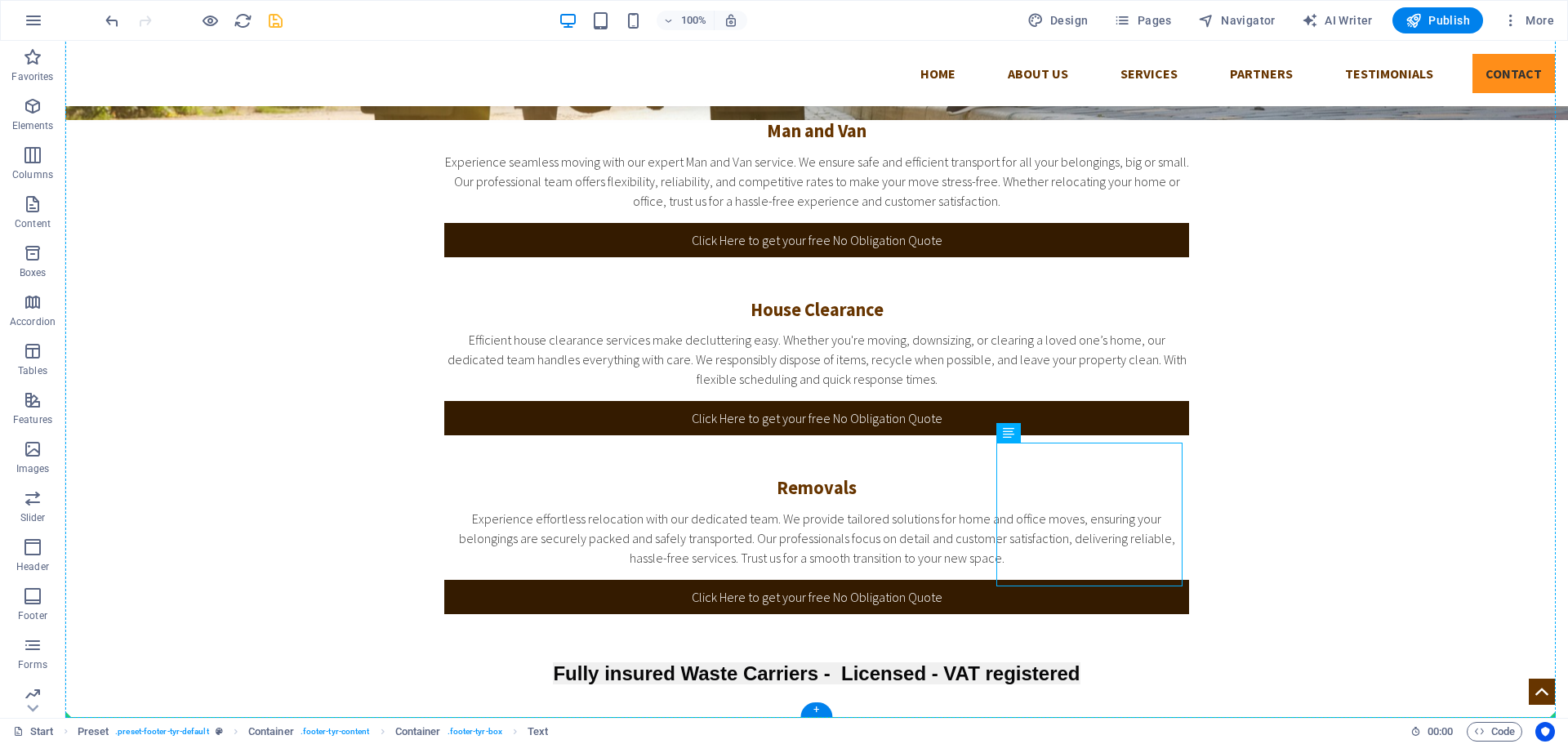 drag, startPoint x: 1116, startPoint y: 699, endPoint x: 1058, endPoint y: 623, distance: 95.60335 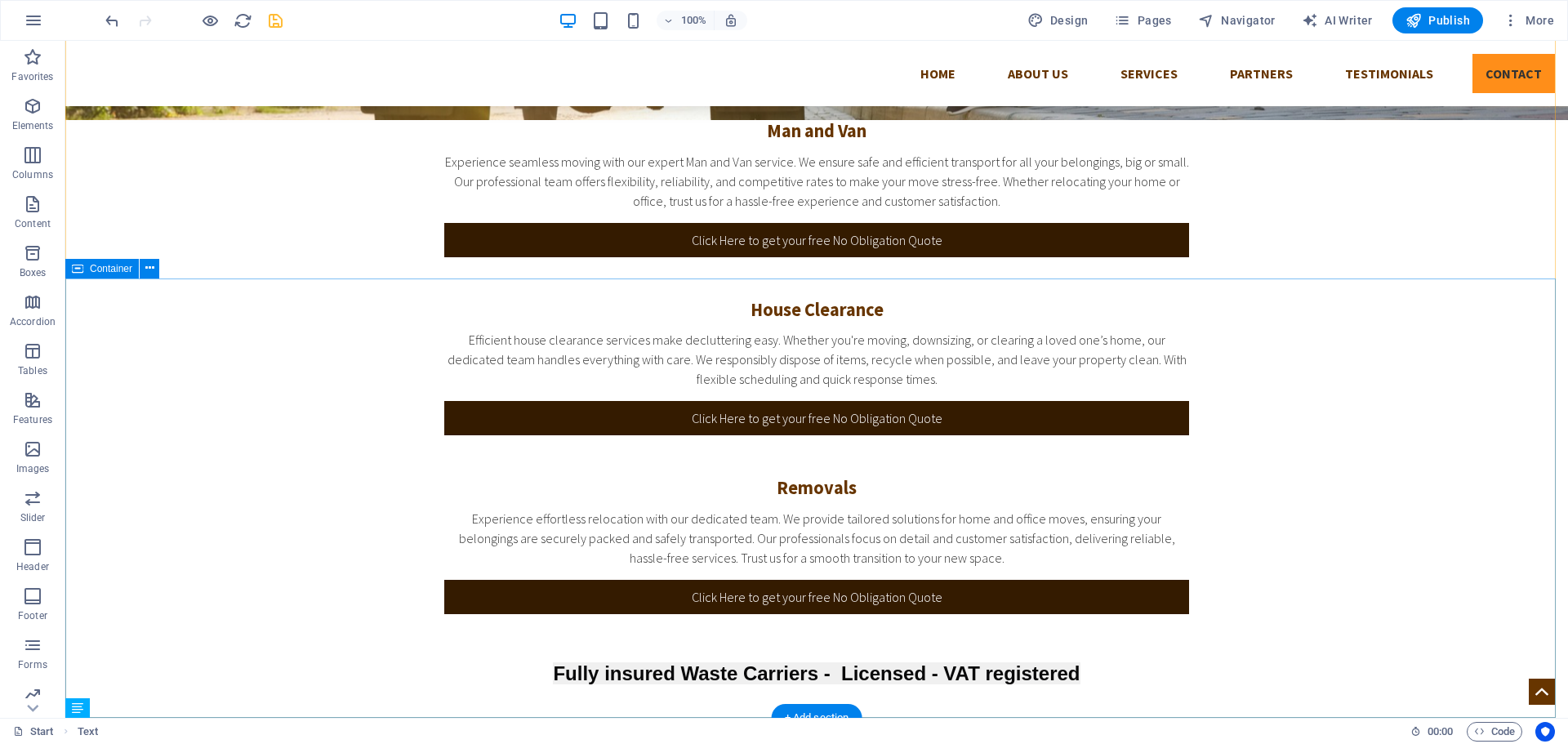 click on "Address West Farleigh   Maidstone Legal Notice  |  Privacy Contact us   I have read and understand the privacy policy. Unreadable? Load new Send Contact" at bounding box center (817, 1480) 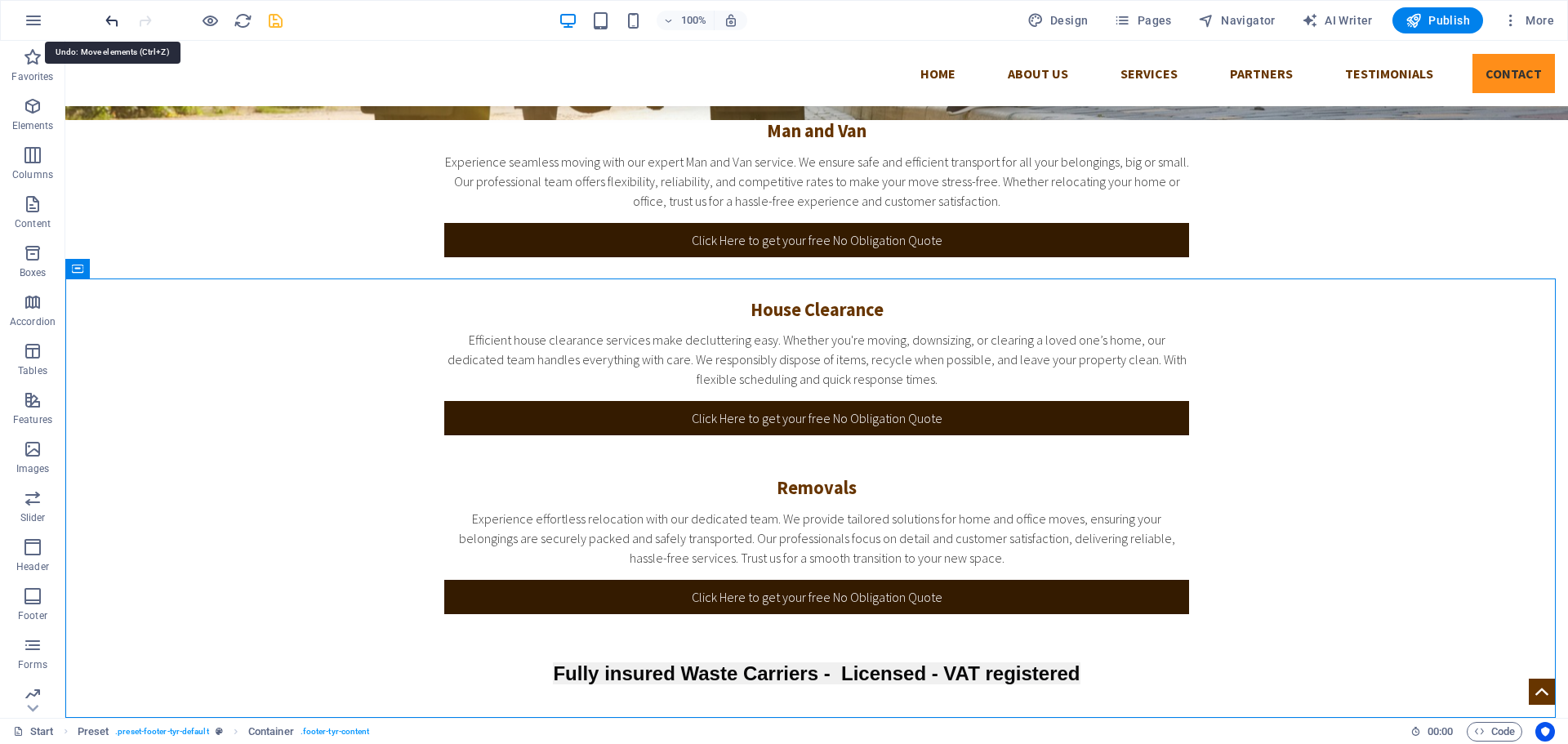 click at bounding box center [112, 20] 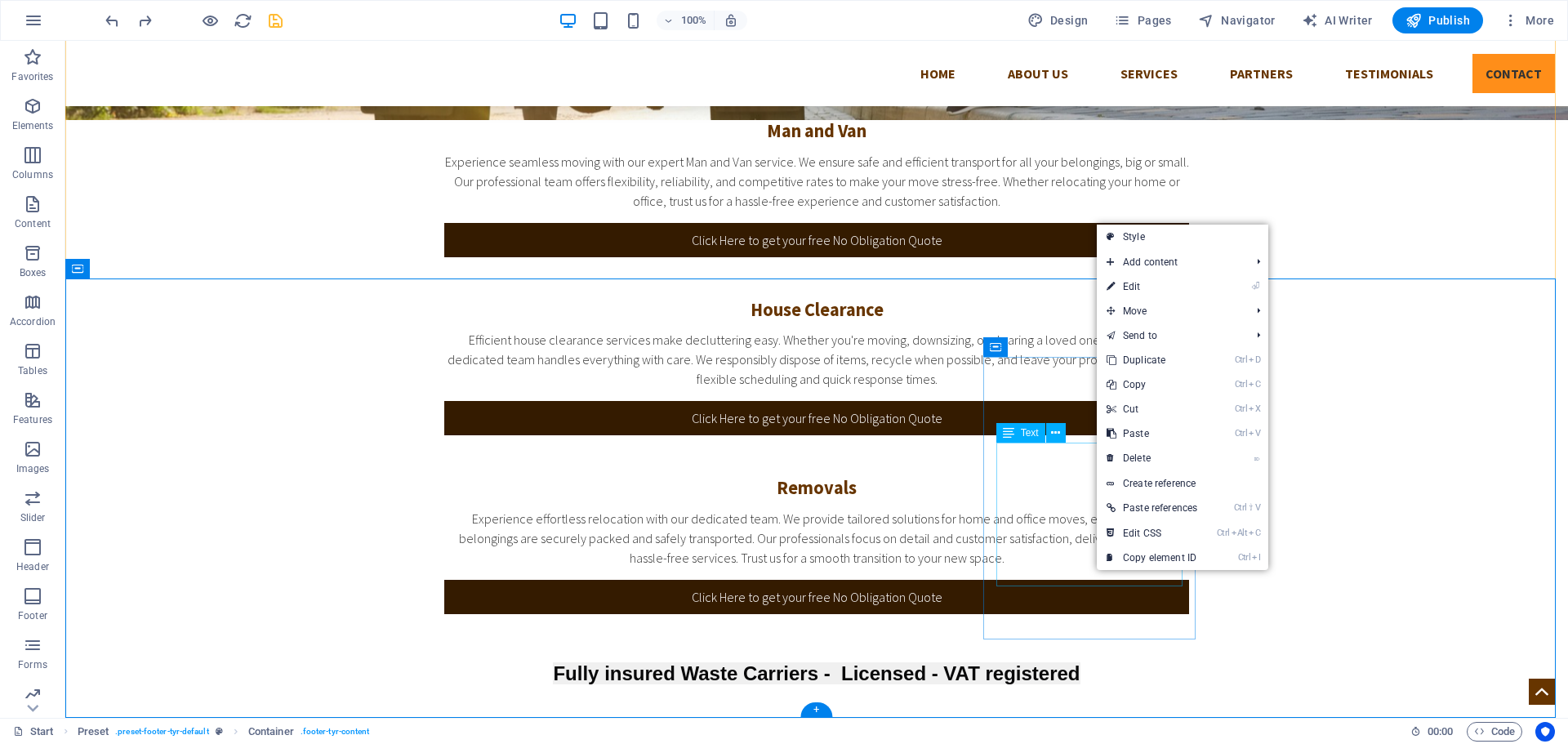 click on "westfarleighhouseclearance.co.uk Phone: 01622 910610   Mobile: 07368 980175   Email:  wfarlieghclearance@outlook.com" at bounding box center (817, 1834) 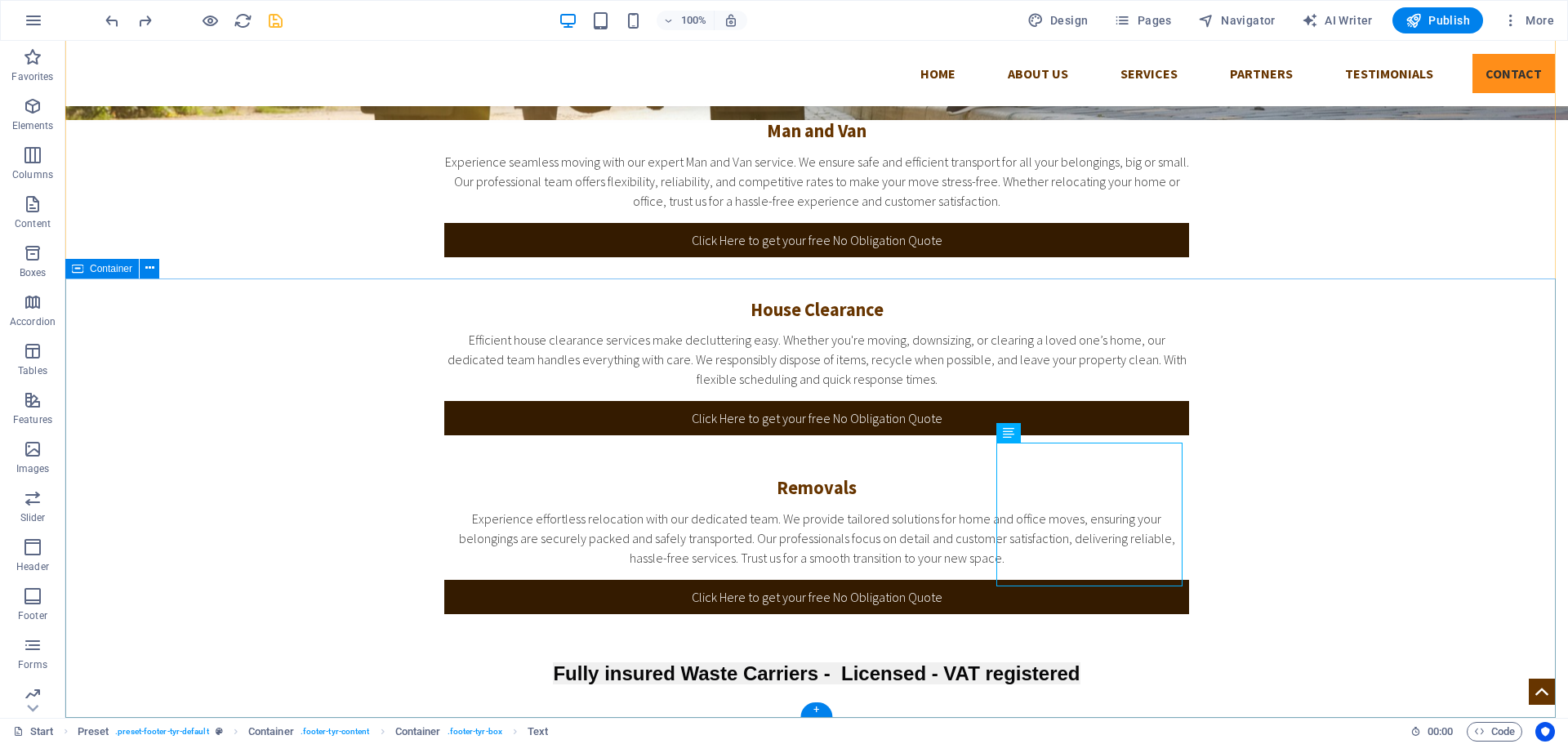 click on "Address West Farleigh   Maidstone Legal Notice  |  Privacy Contact us   I have read and understand the privacy policy. Unreadable? Load new Send Contact westfarleighhouseclearance.co.uk Phone: 01622 910610   Mobile: 07368 980175   Email:  wfarlieghclearance@outlook.com" at bounding box center (817, 1543) 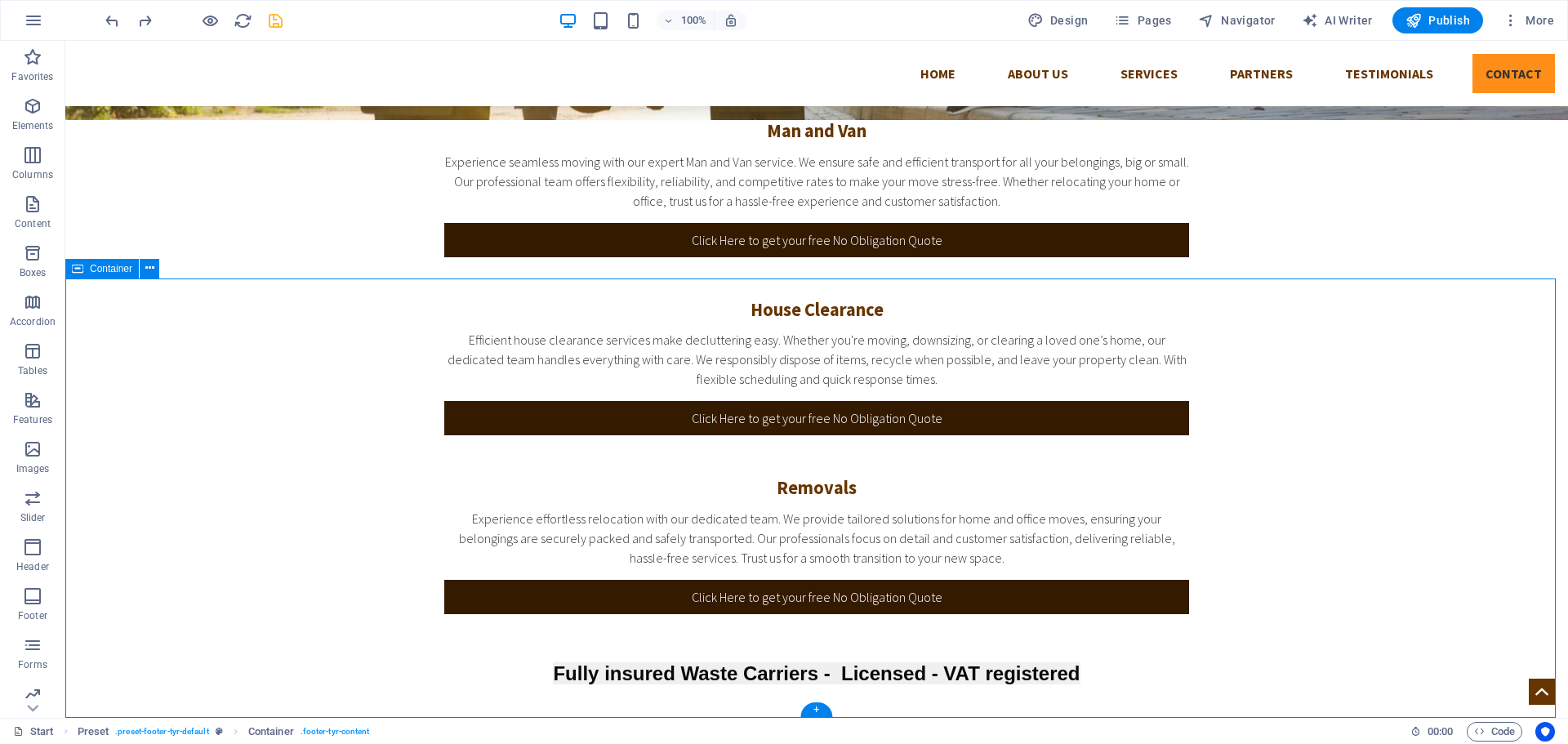 click on "Address West Farleigh   Maidstone Legal Notice  |  Privacy Contact us   I have read and understand the privacy policy. Unreadable? Load new Send Contact westfarleighhouseclearance.co.uk Phone: 01622 910610   Mobile: 07368 980175   Email:  wfarlieghclearance@outlook.com" at bounding box center (817, 1543) 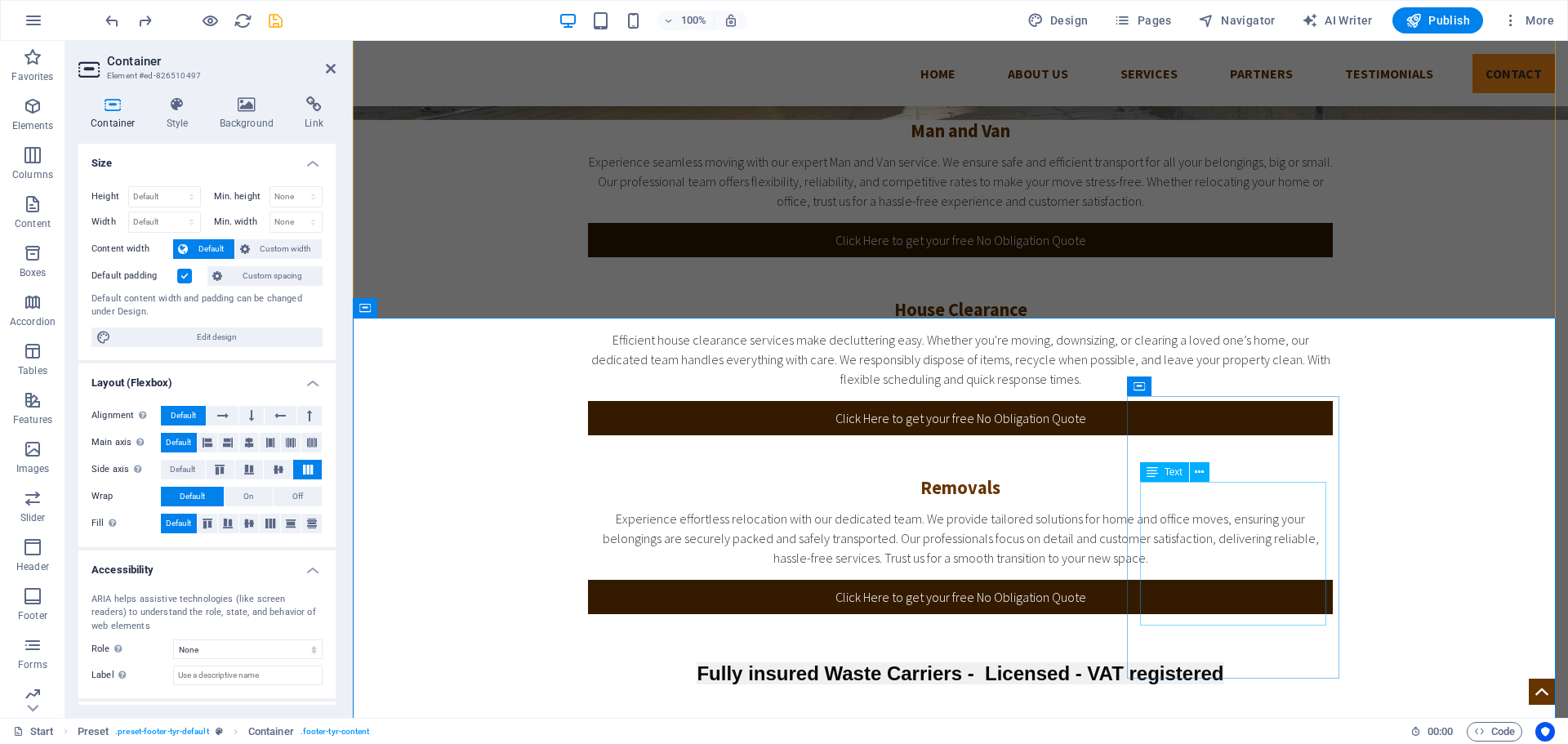 click on "westfarleighhouseclearance.co.uk Phone: 01622 910610   Mobile: 07368 980175   Email:  wfarlieghclearance@outlook.com" at bounding box center [960, 1834] 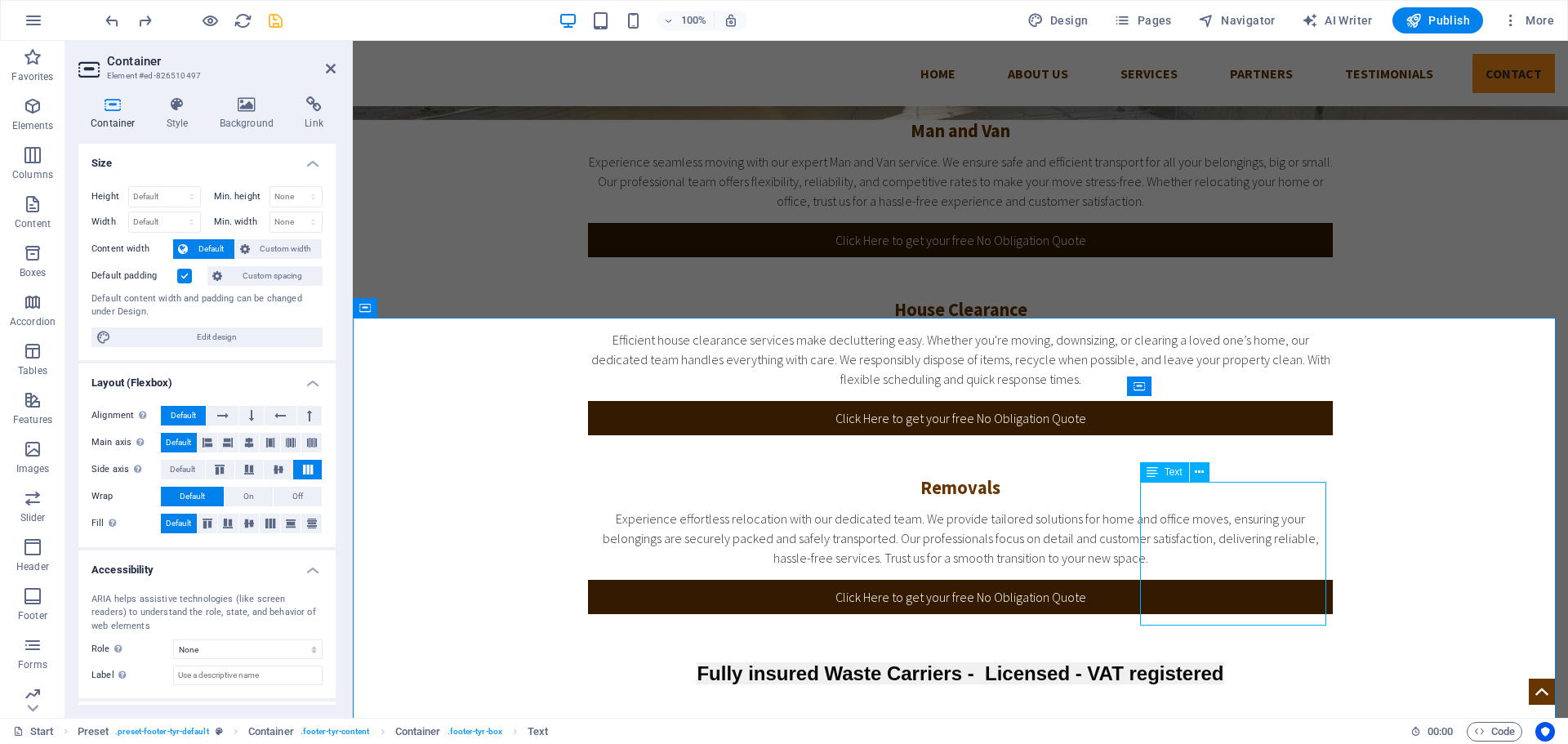 click on "westfarleighhouseclearance.co.uk Phone: 01622 910610   Mobile: 07368 980175   Email:  wfarlieghclearance@outlook.com" at bounding box center (960, 1834) 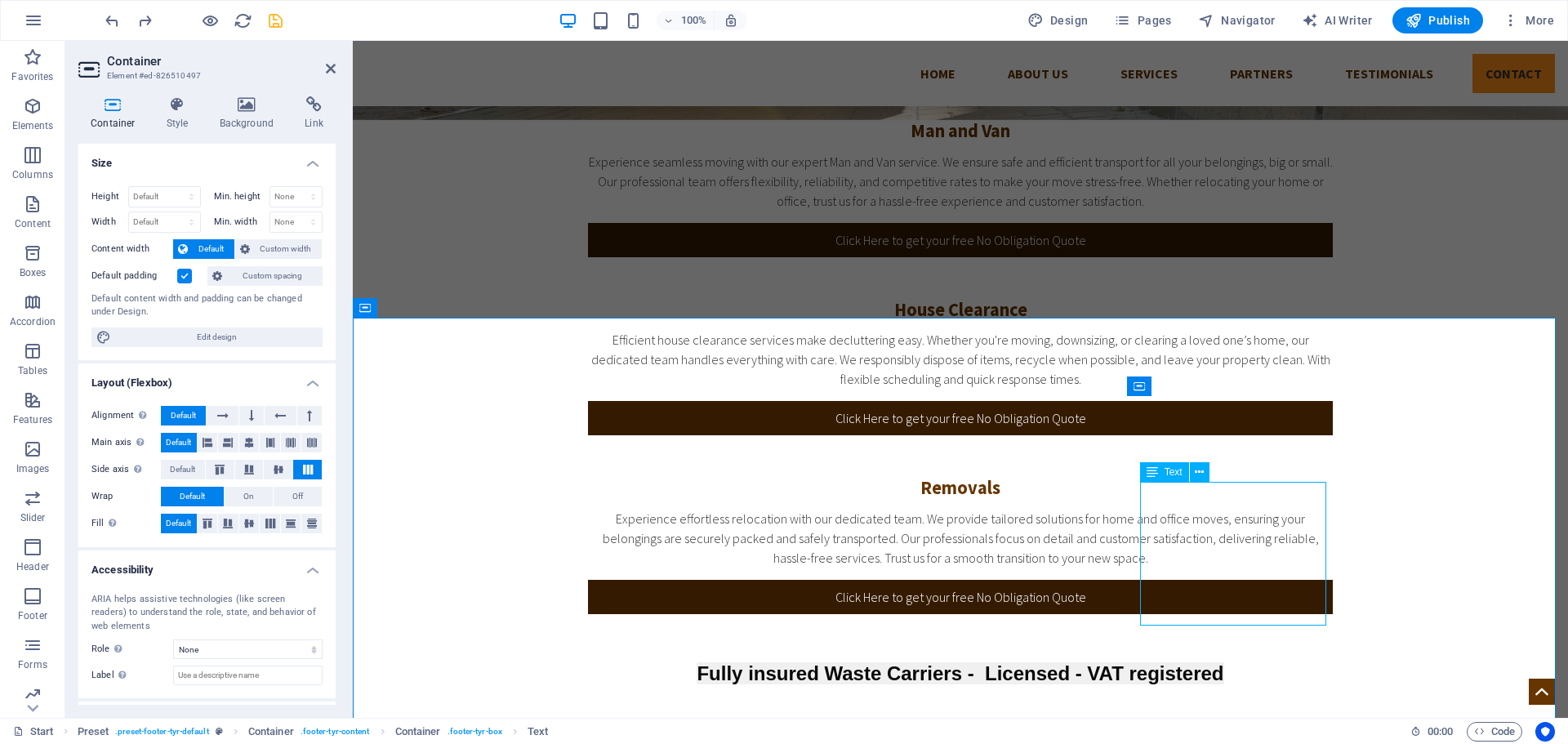 click on "westfarleighhouseclearance.co.uk Phone: 01622 910610   Mobile: 07368 980175   Email:  wfarlieghclearance@outlook.com" at bounding box center (960, 1834) 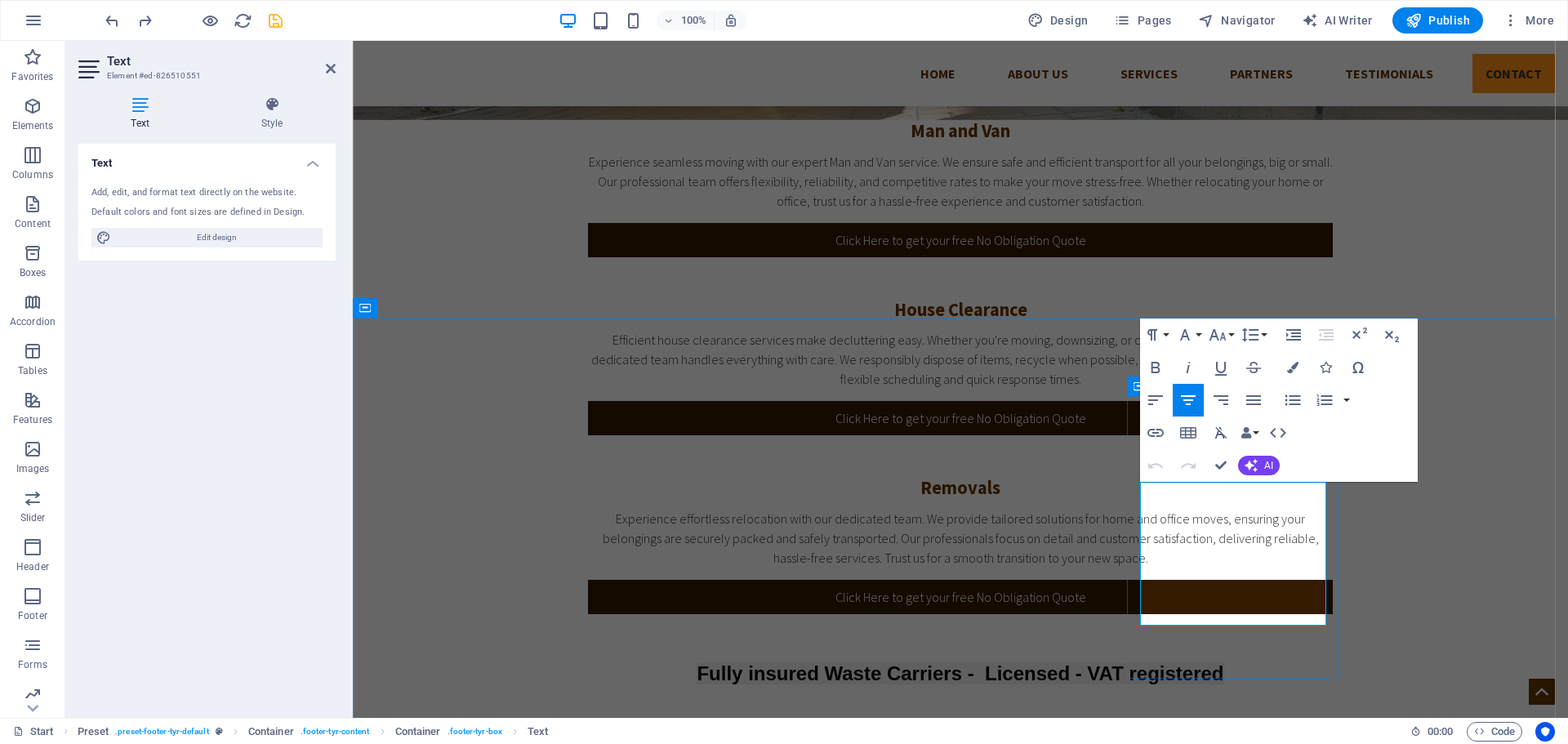 drag, startPoint x: 1142, startPoint y: 590, endPoint x: 1274, endPoint y: 613, distance: 133.98881 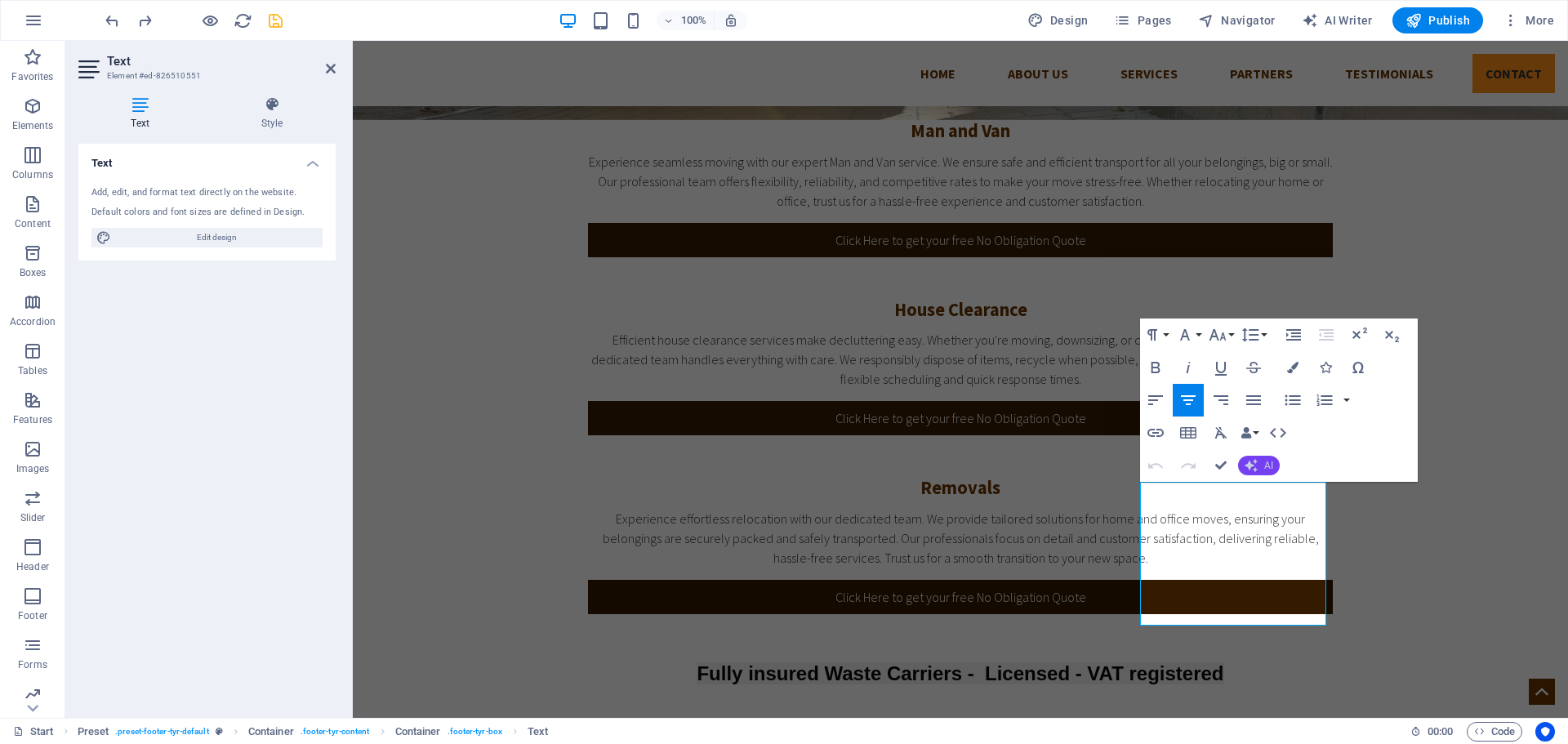 click 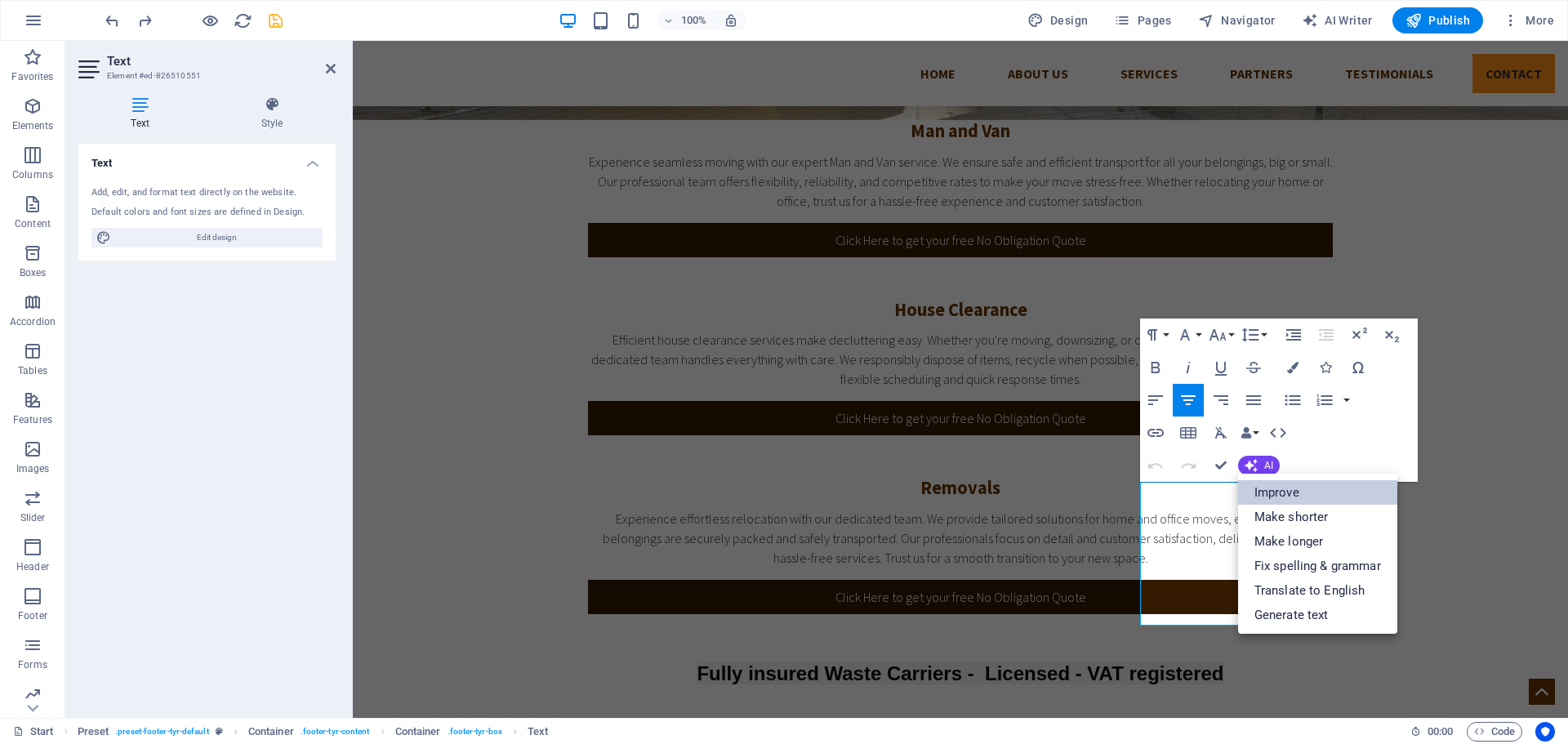 click on "Improve" at bounding box center [1317, 492] 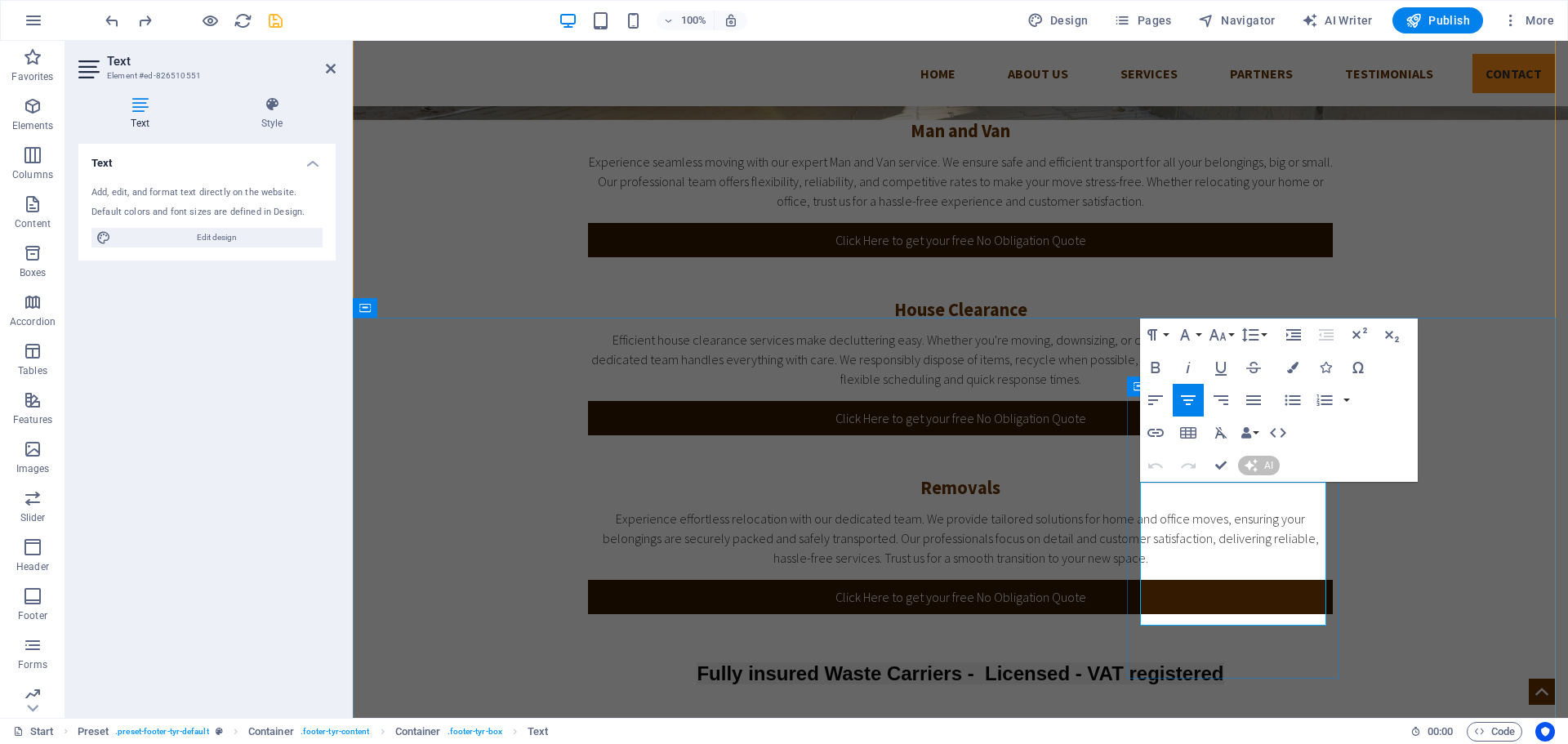 type 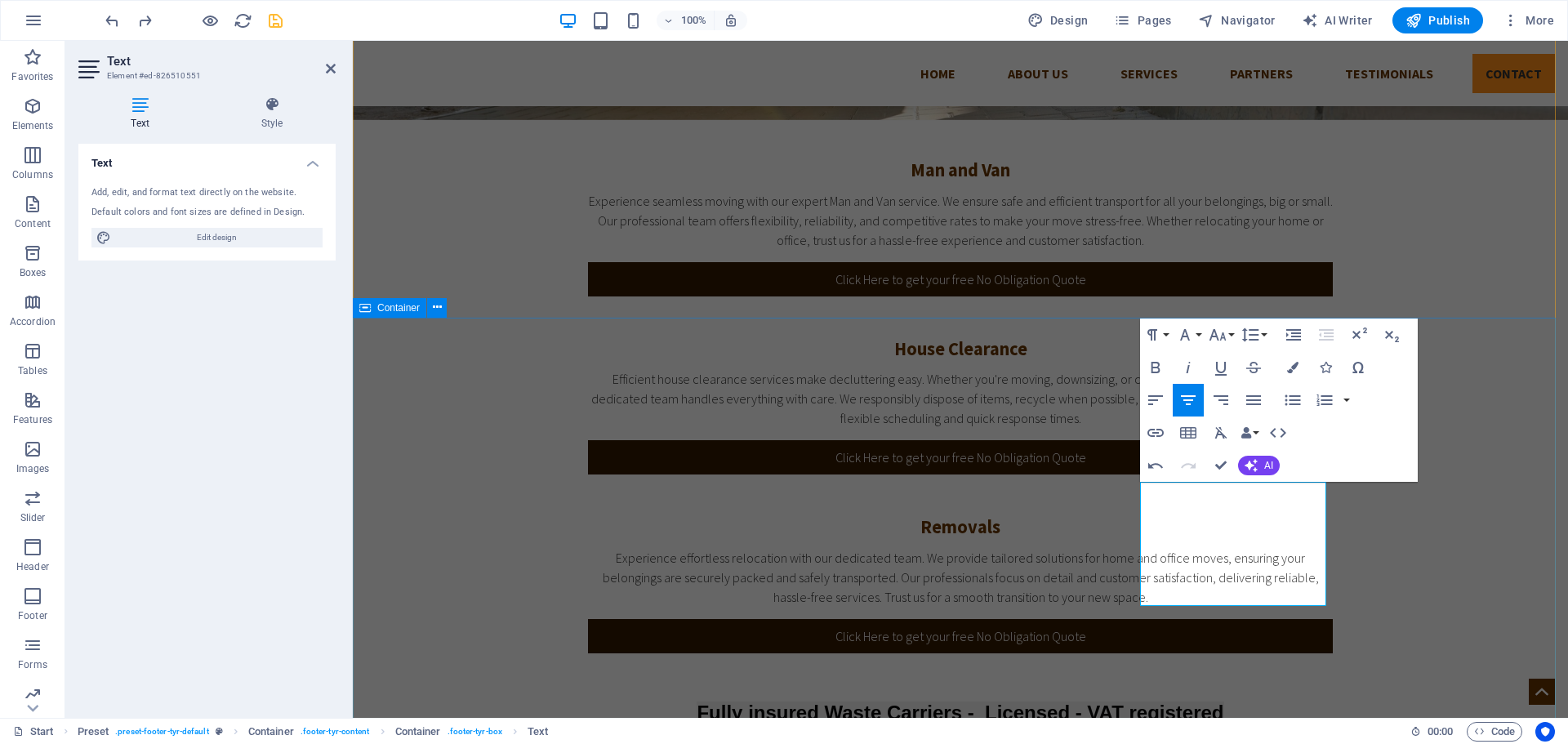 click on "Address West Farleigh   Maidstone Legal Notice  |  Privacy Contact us   I have read and understand the privacy policy. Unreadable? Load new Send Contact **West Farleigh House Clearance** **Phone:** 01622 910610   **Mobile:** 07368 980175   **Email:** wfarlieghclearance@outlook.com" at bounding box center [960, 1571] 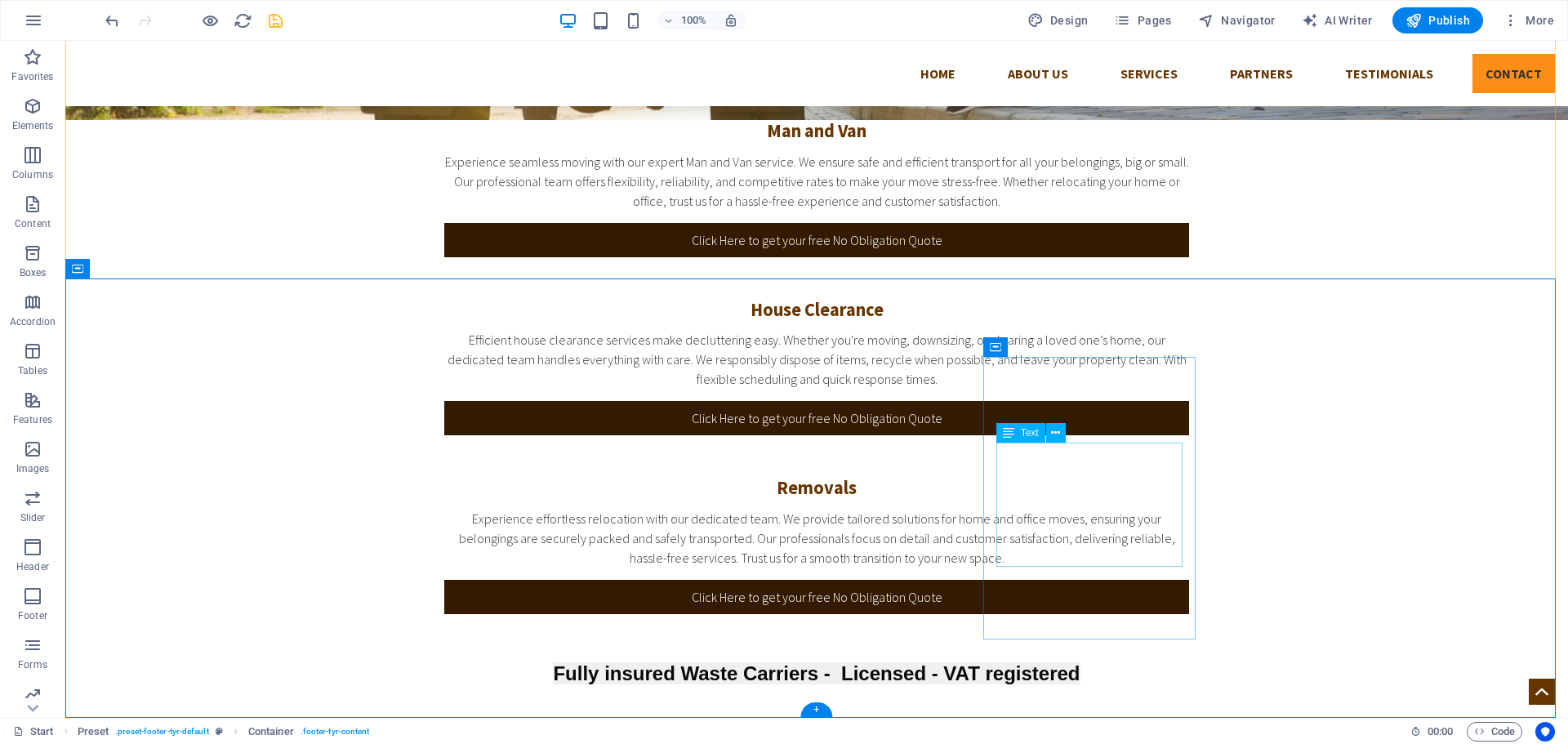 click on "**West Farleigh House Clearance** **Phone:** 01622 910610   **Mobile:** 07368 980175   **Email:** wfarlieghclearance@outlook.com" at bounding box center (817, 1824) 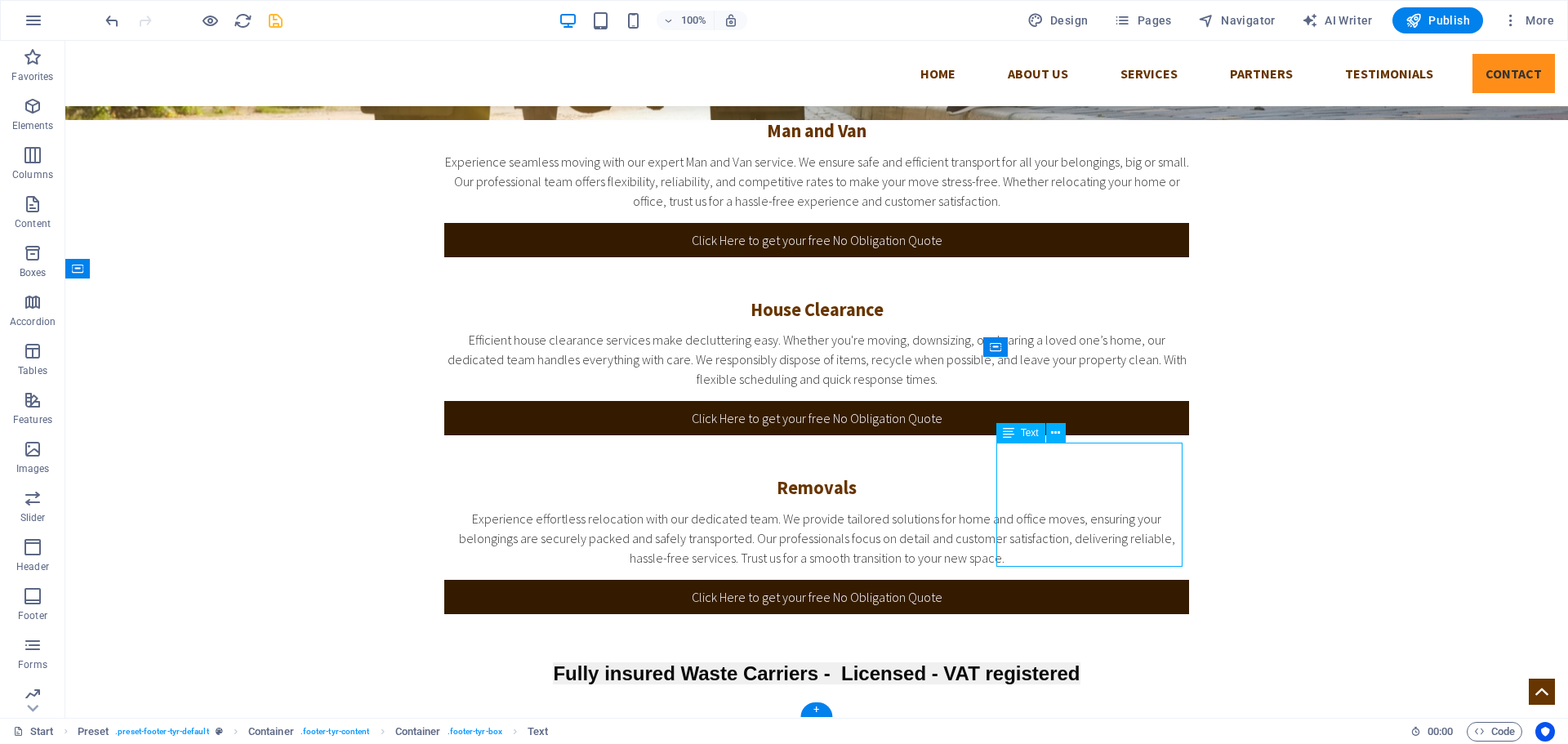 click on "**West Farleigh House Clearance** **Phone:** 01622 910610   **Mobile:** 07368 980175   **Email:** wfarlieghclearance@outlook.com" at bounding box center (817, 1824) 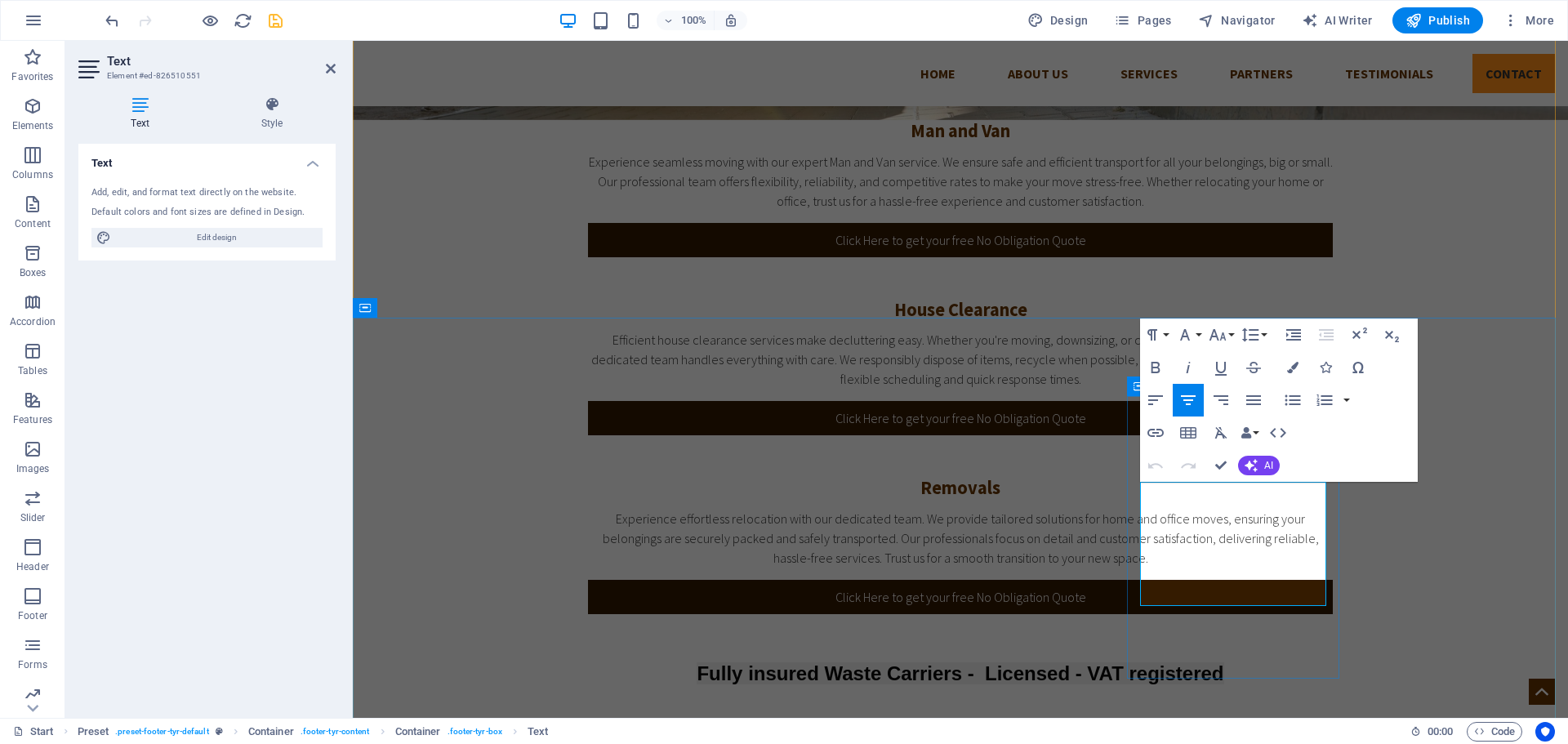 click on "**West Farleigh House Clearance** **Phone:** 01622 910610   **Mobile:** 07368 980175   **Email:** wfarlieghclearance@outlook.com" at bounding box center (960, 1824) 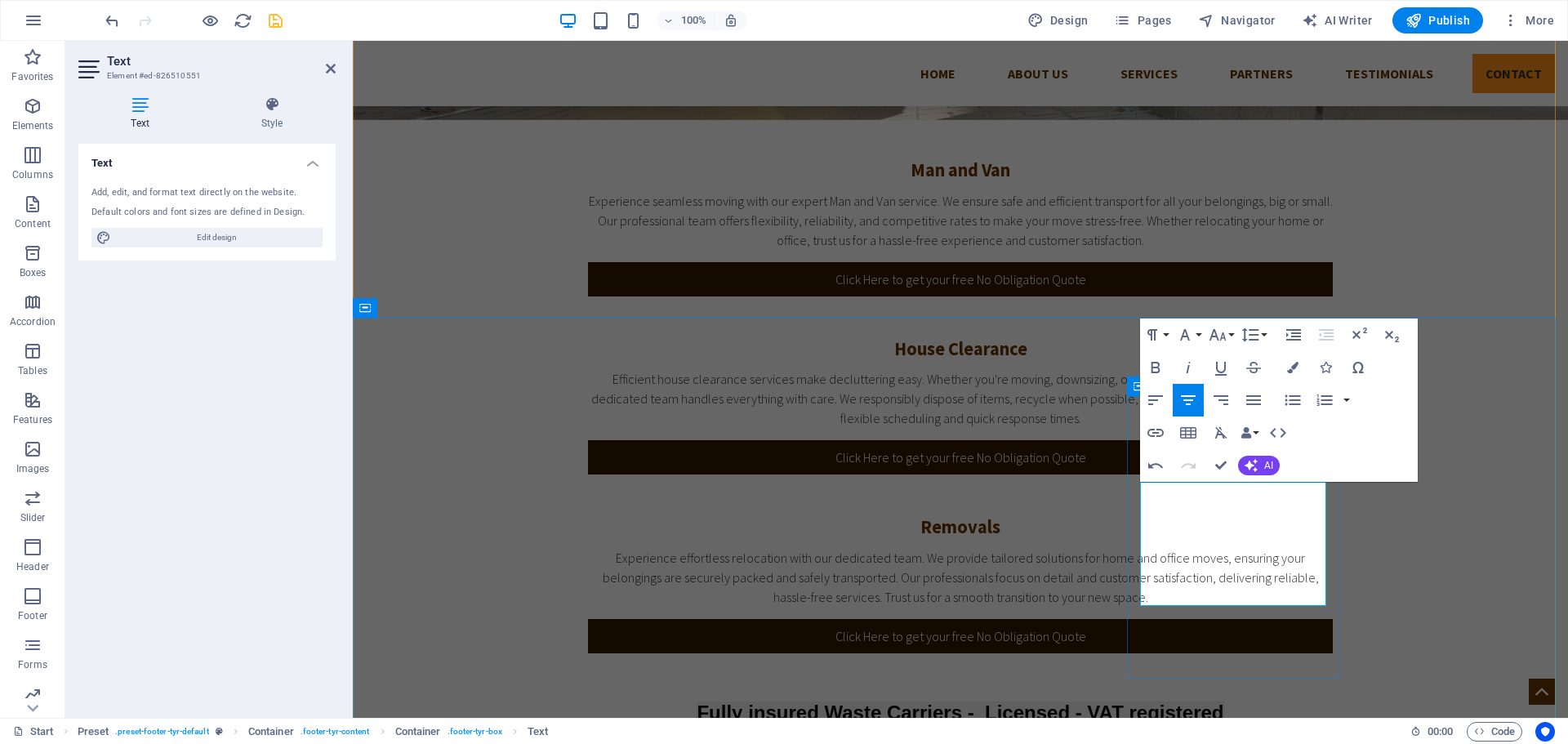 click on "**West Farleigh House Clearance** **Phone:** 01622 910610   **Mobile: 07368 980175   **Email:** wfarlieghclearance@outlook.com" at bounding box center [960, 1864] 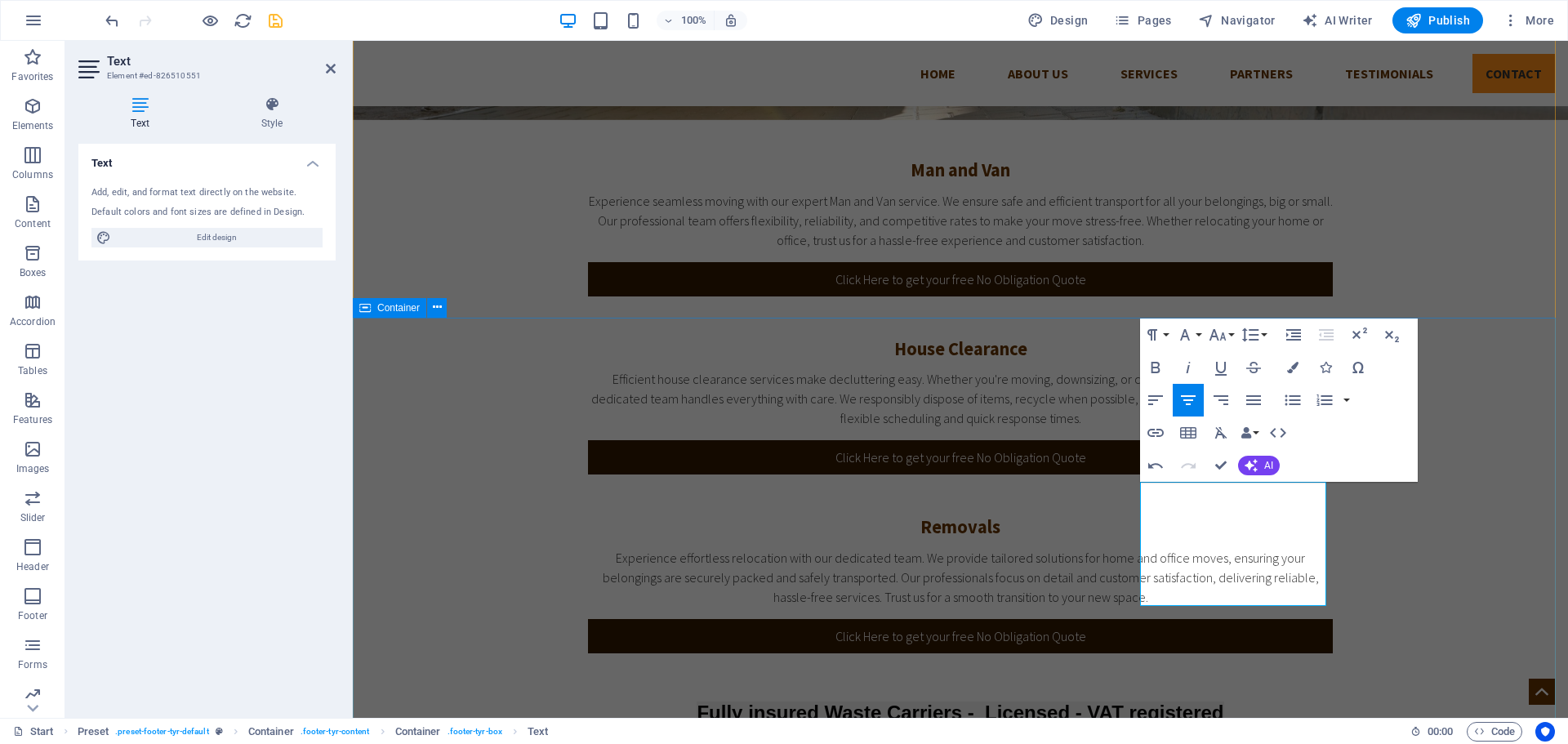 drag, startPoint x: 1150, startPoint y: 568, endPoint x: 1125, endPoint y: 569, distance: 25.019992 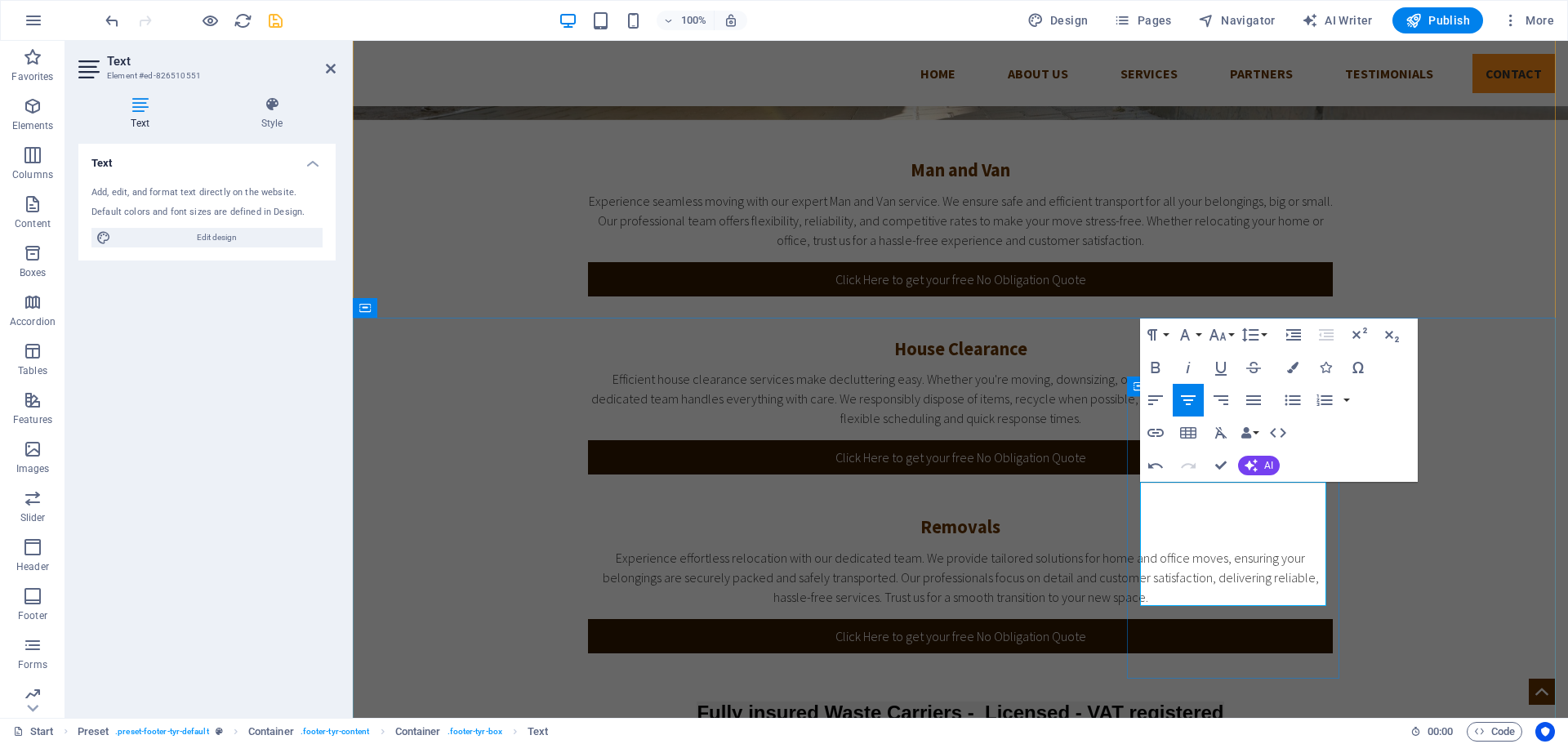 click on "**West Farleigh House Clearance** Phone: 01622 910610   Mobile: 07368 980175   Email:** wfarlieghclearance@outlook.com" at bounding box center (960, 1864) 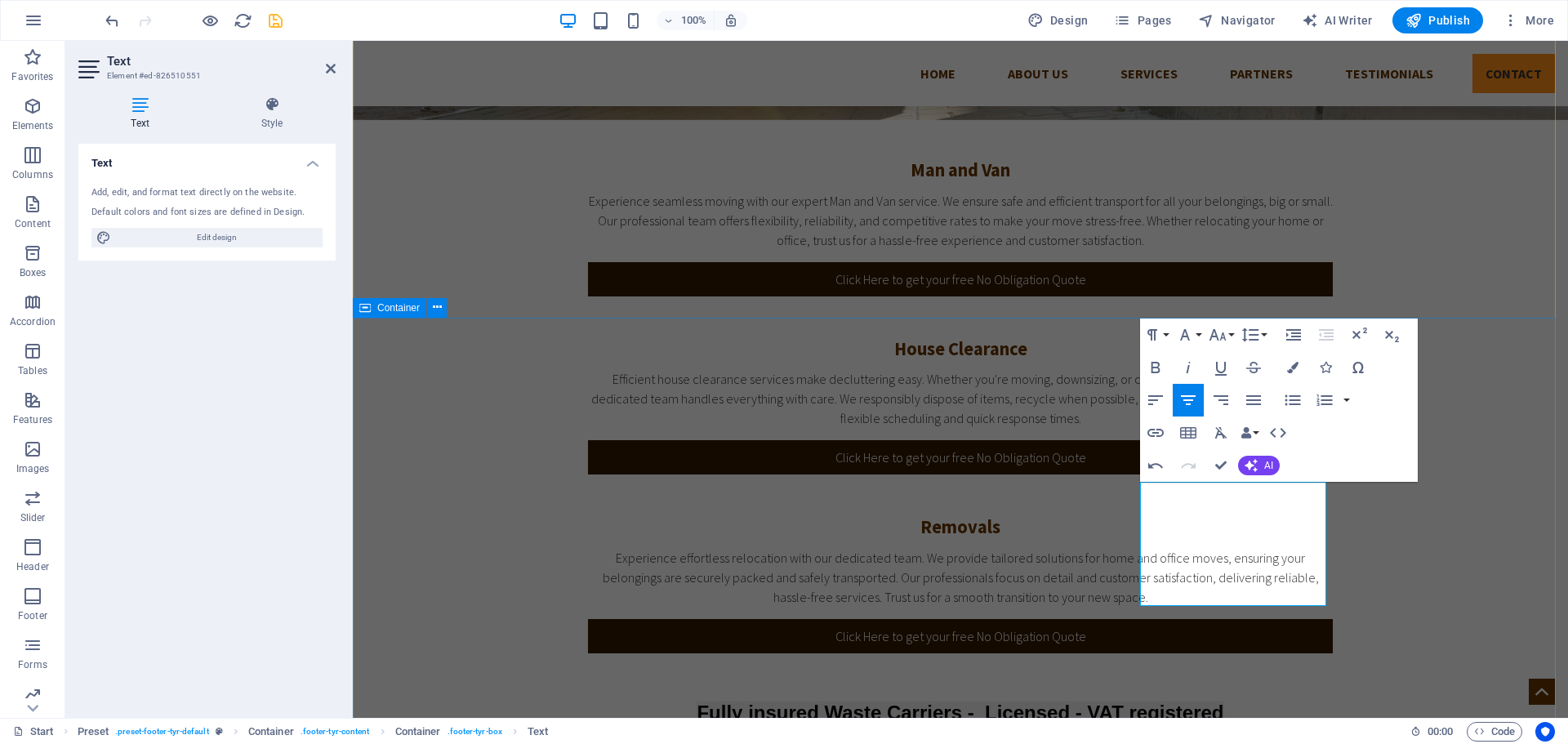 click on "Address West Farleigh   Maidstone Legal Notice  |  Privacy Contact us   I have read and understand the privacy policy. Unreadable? Load new Send Contact **West Farleigh House Clearance** Phone: 01622 910610   Mobile: 07368 980175   Email: wfarlieghclearance@outlook.com" at bounding box center (960, 1571) 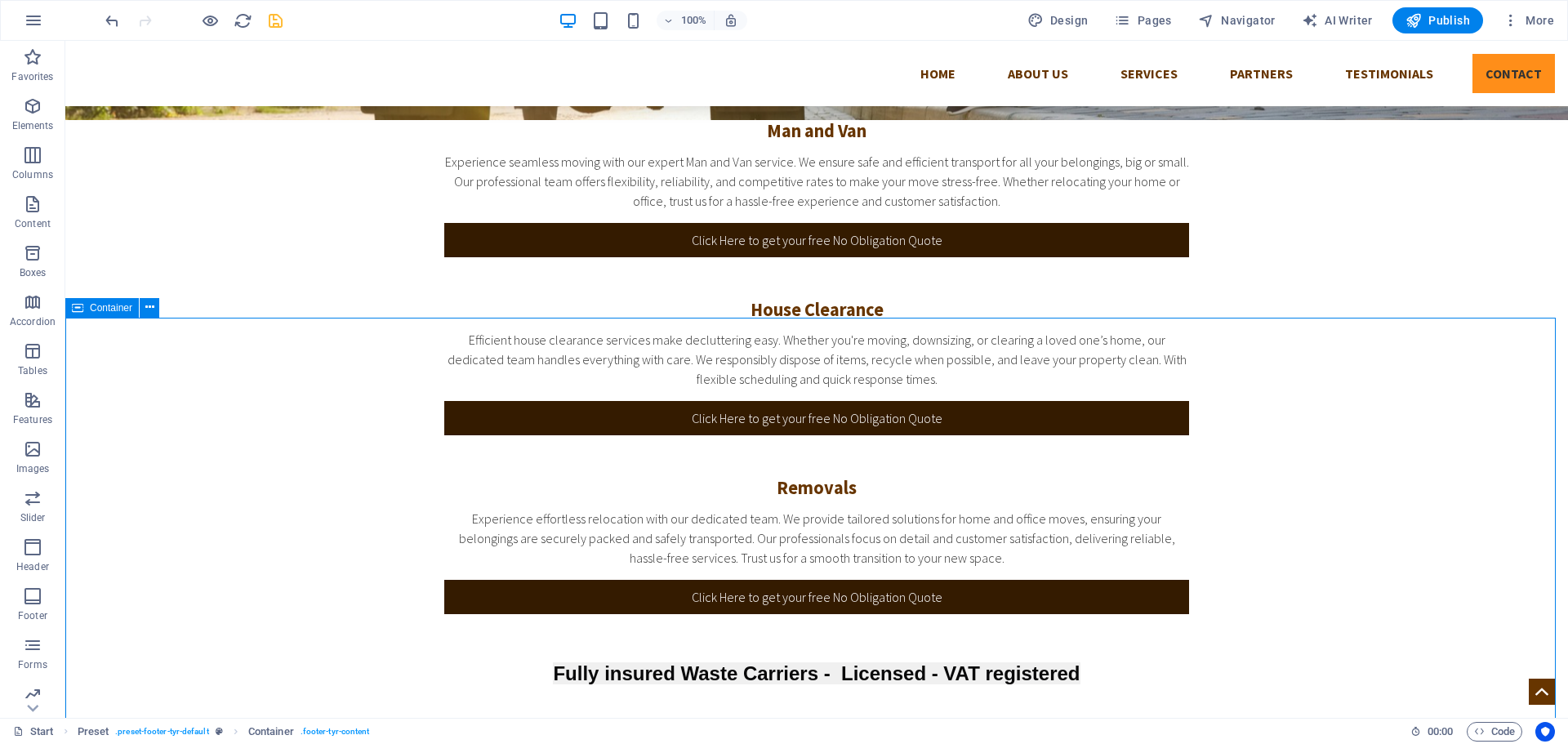scroll, scrollTop: 1110, scrollLeft: 0, axis: vertical 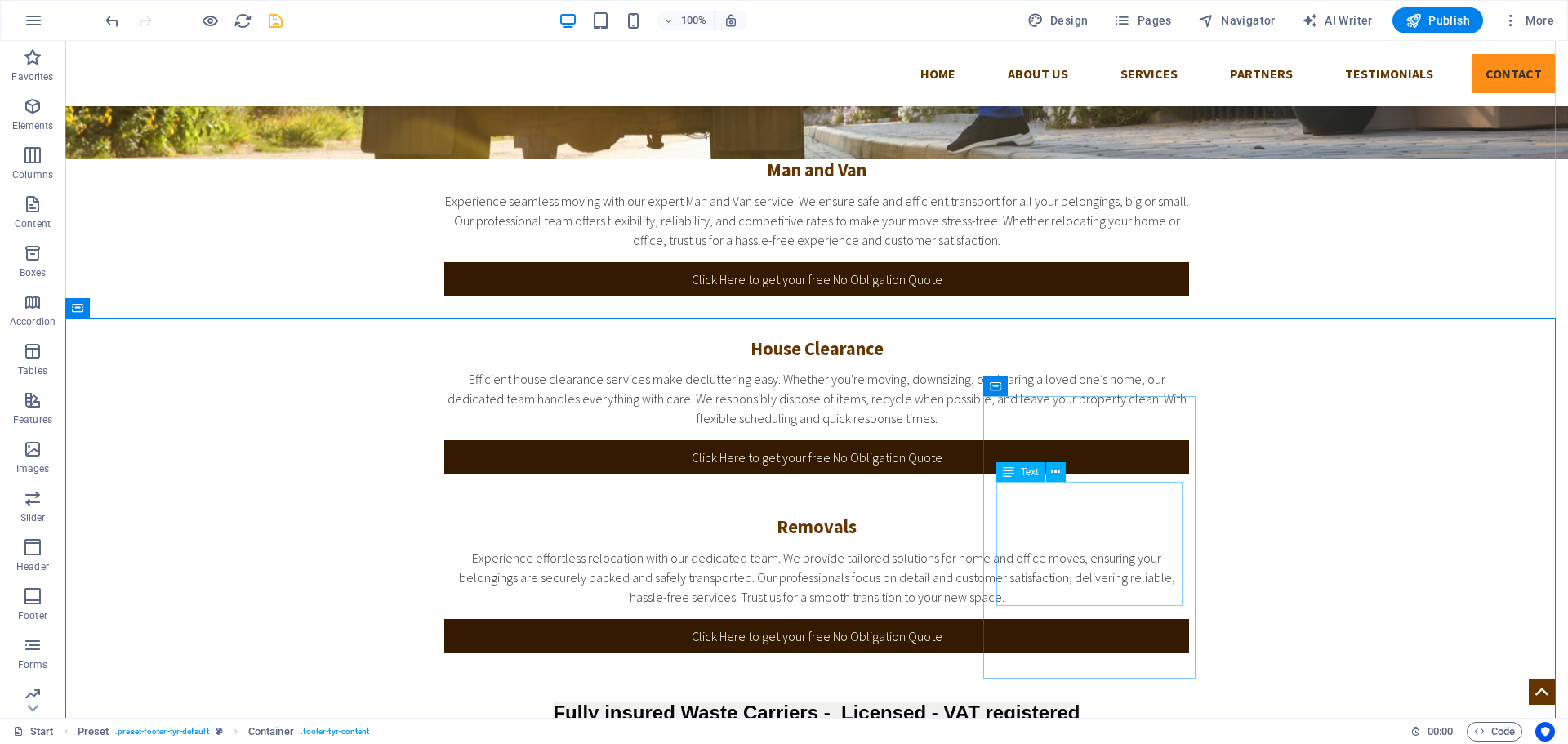 click on "**West Farleigh House Clearance** Phone: 01622 910610   Mobile: 07368 980175   Email: wfarlieghclearance@outlook.com" at bounding box center (817, 1864) 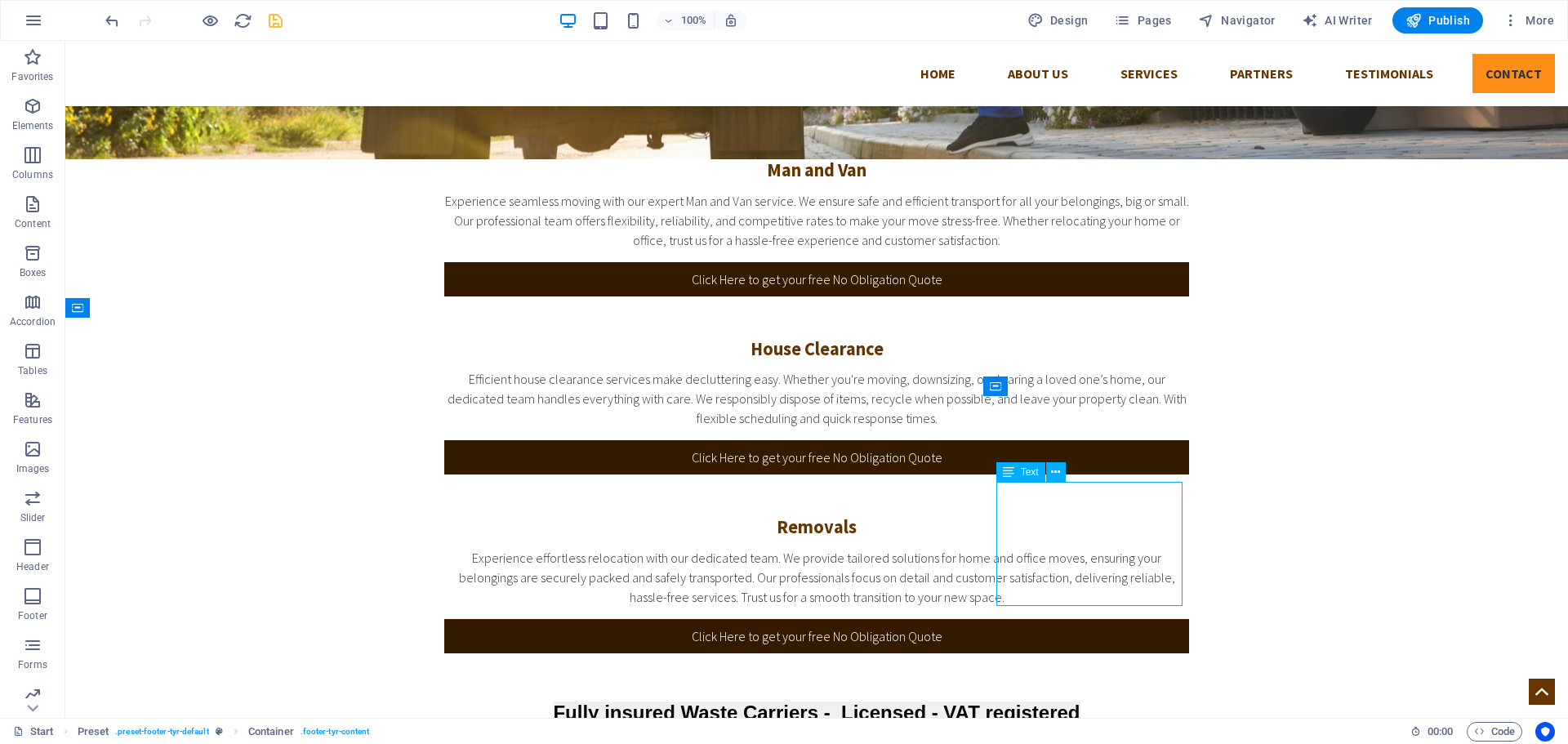 click on "**West Farleigh House Clearance** Phone: 01622 910610   Mobile: 07368 980175   Email: wfarlieghclearance@outlook.com" at bounding box center (817, 1864) 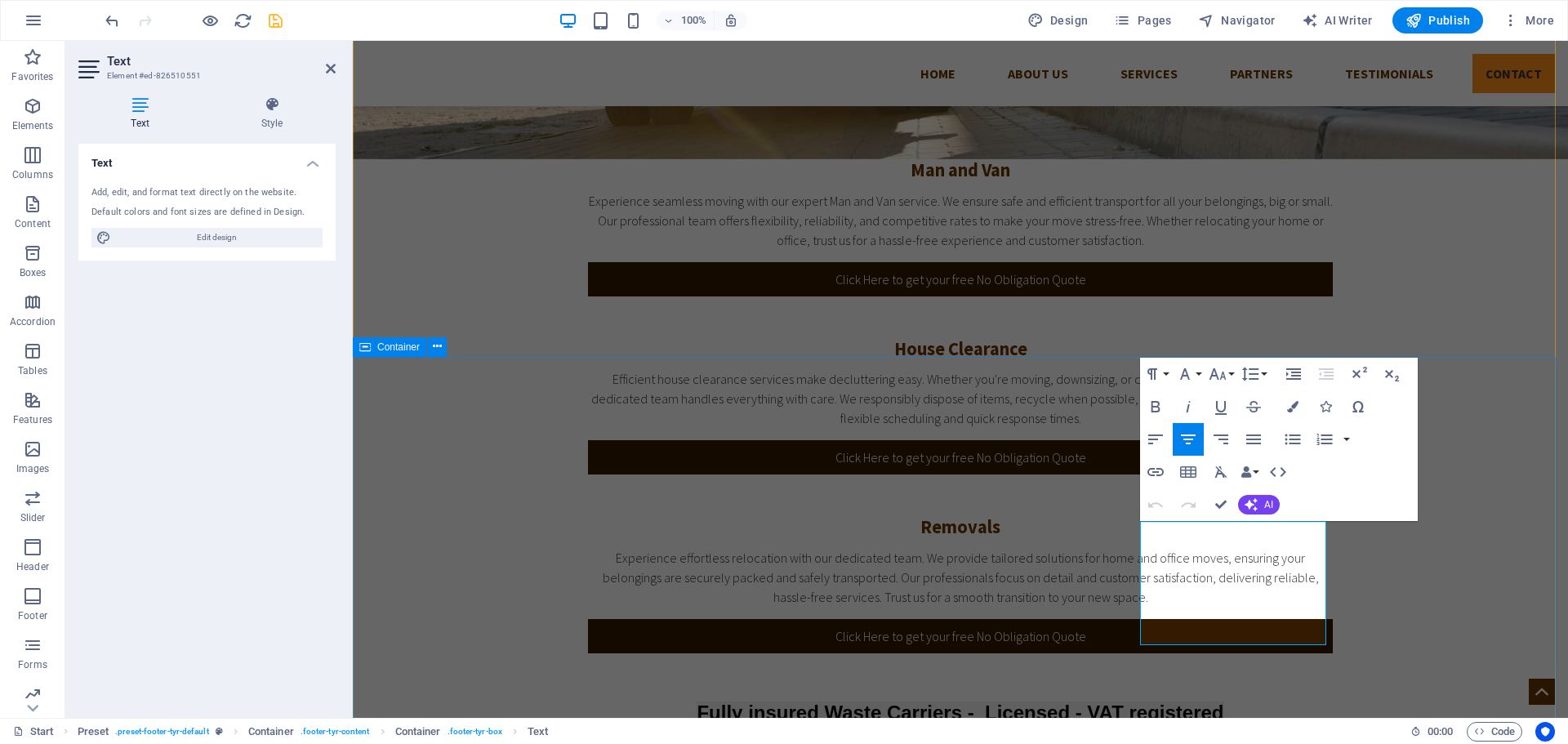click on "Address West Farleigh   Maidstone Legal Notice  |  Privacy Contact us   I have read and understand the privacy policy. Unreadable? Load new Send Contact **West Farleigh House Clearance** Phone: 01622 910610   Mobile: 07368 980175   Email: wfarlieghclearance@outlook.com" at bounding box center [960, 1571] 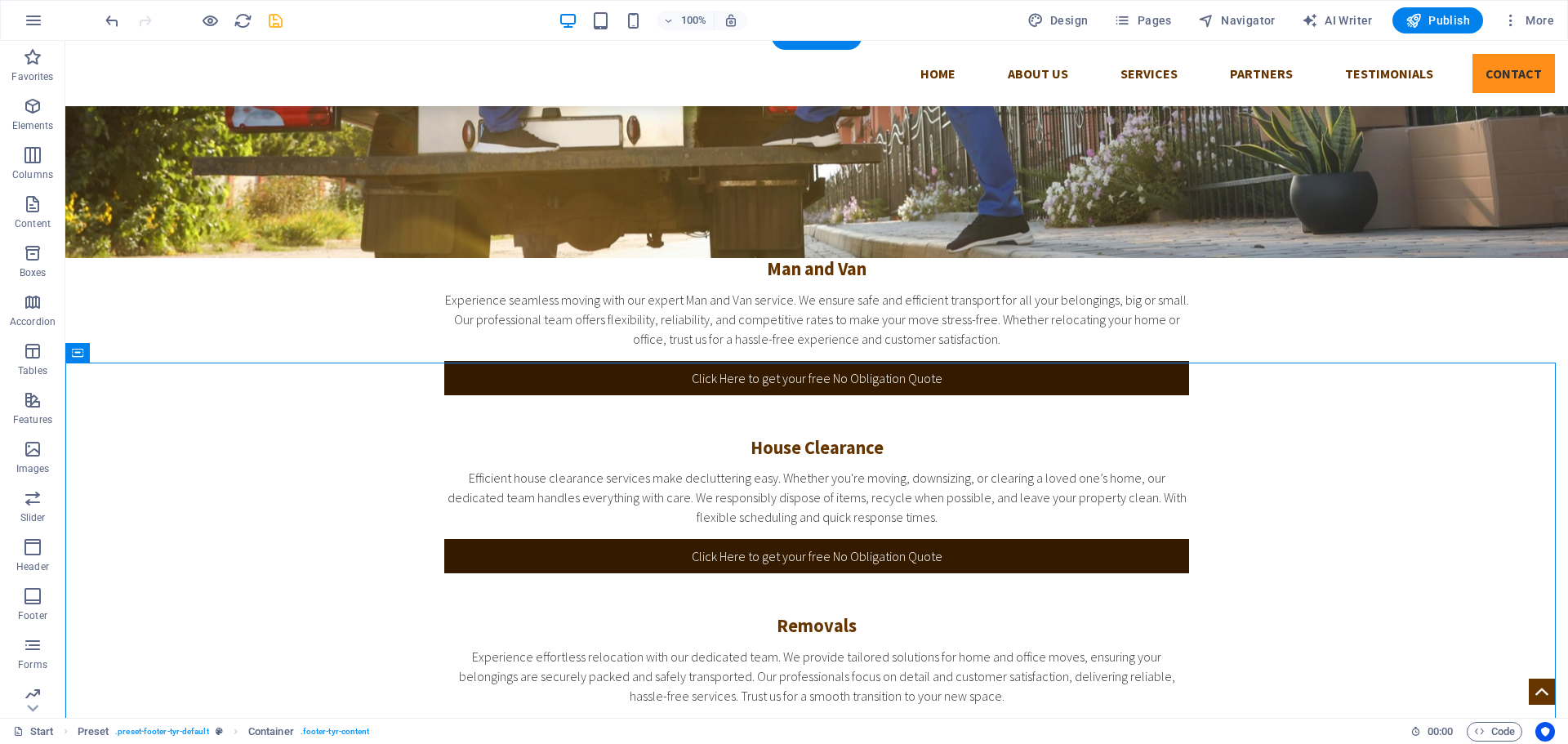 scroll, scrollTop: 989, scrollLeft: 0, axis: vertical 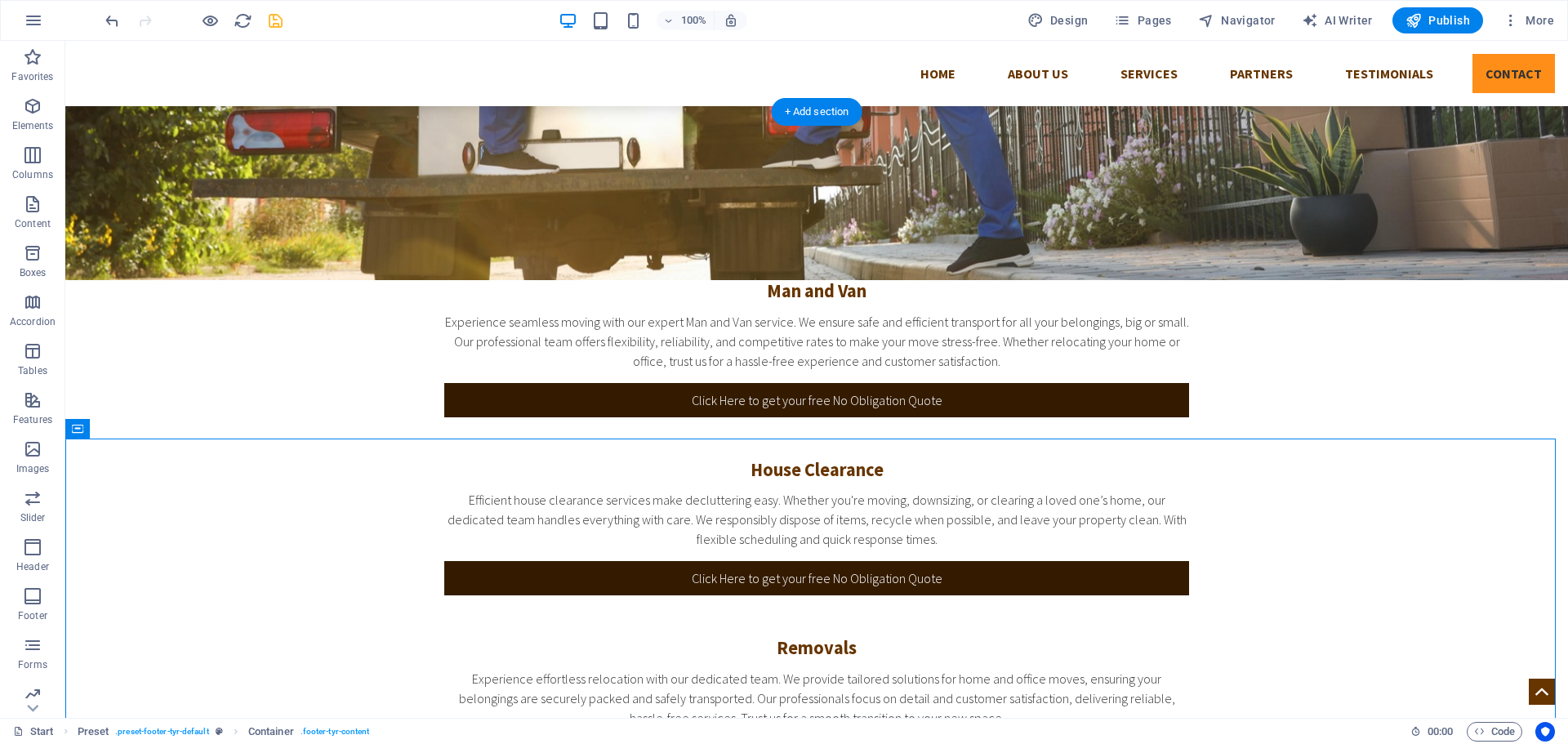click at bounding box center [817, 1090] 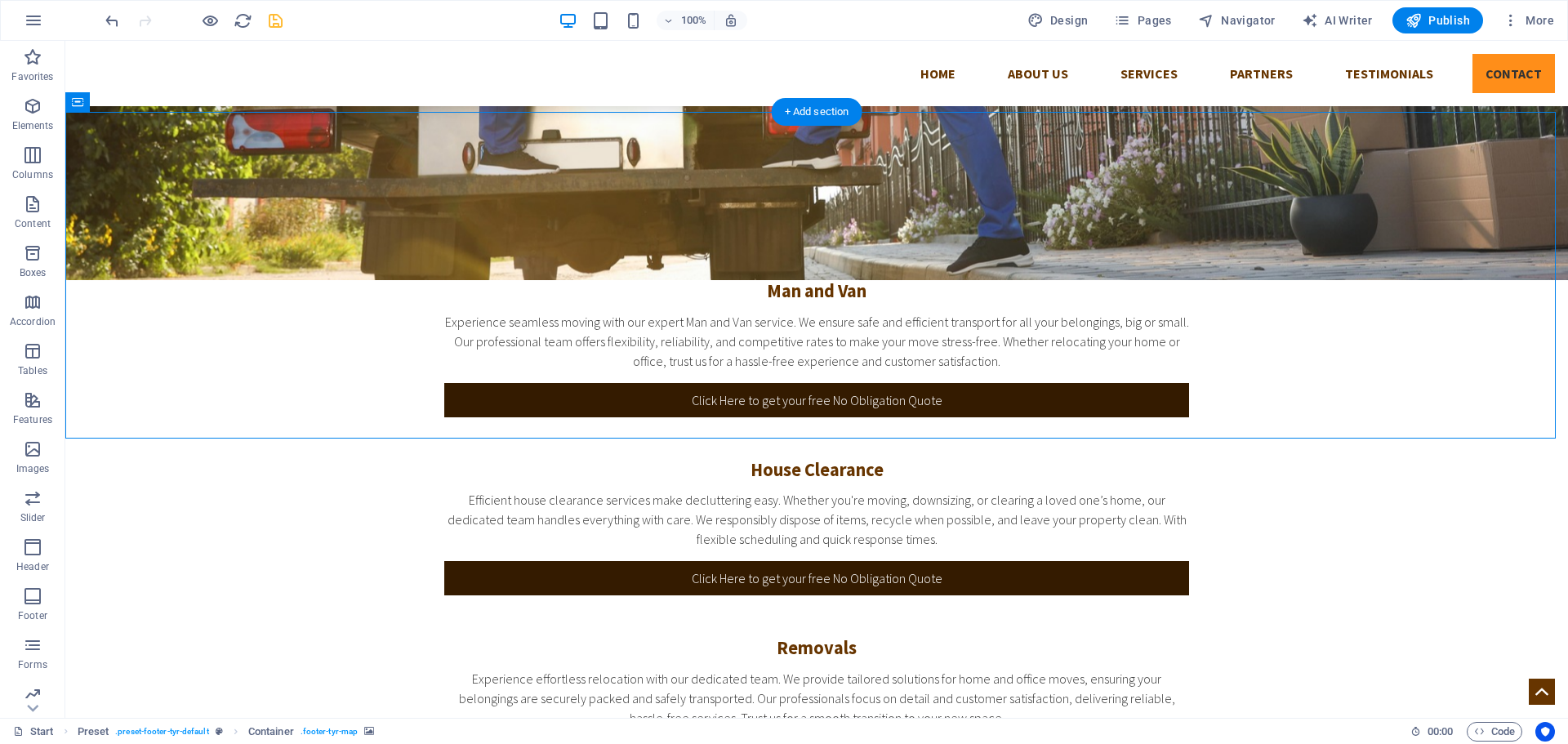 click at bounding box center [817, 1090] 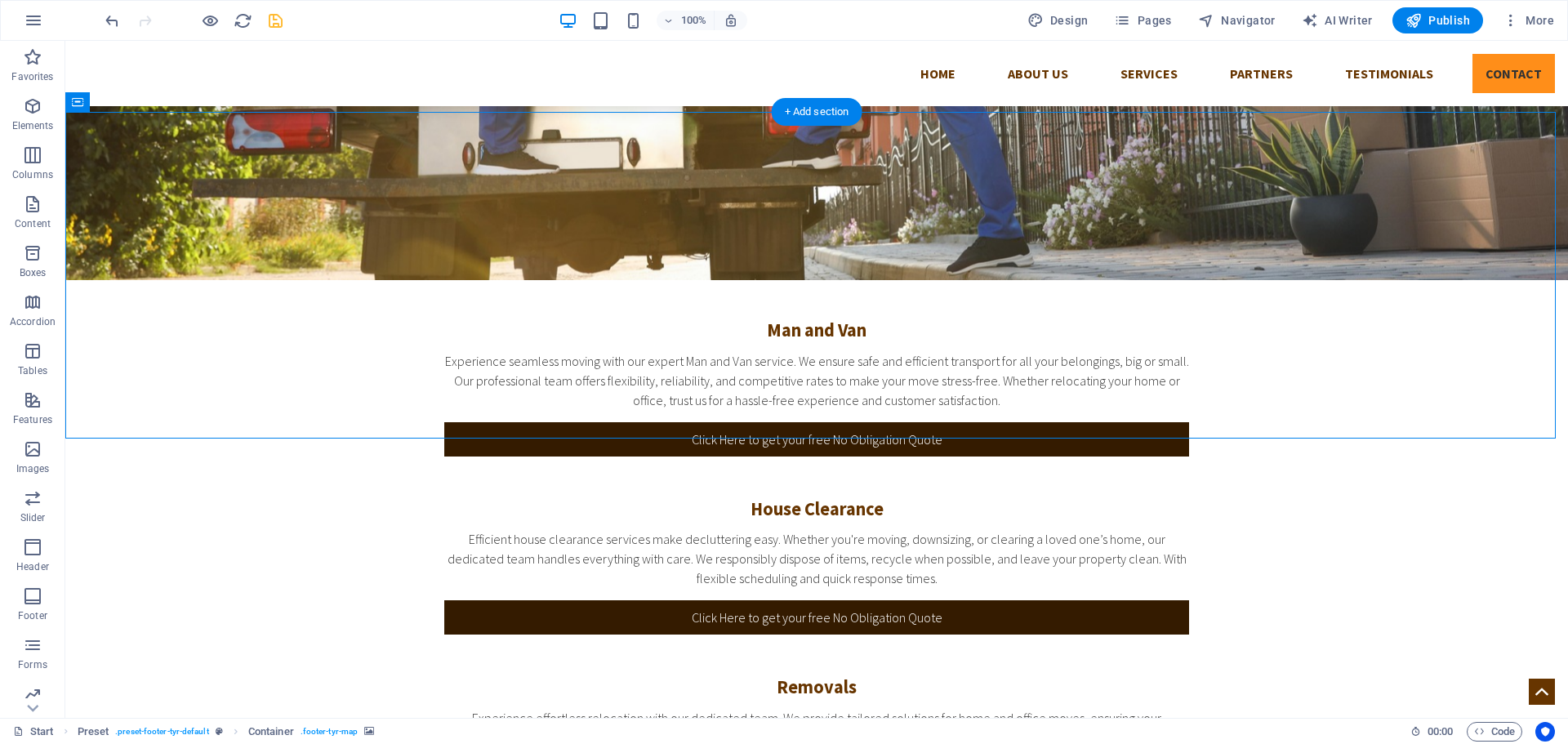 select on "px" 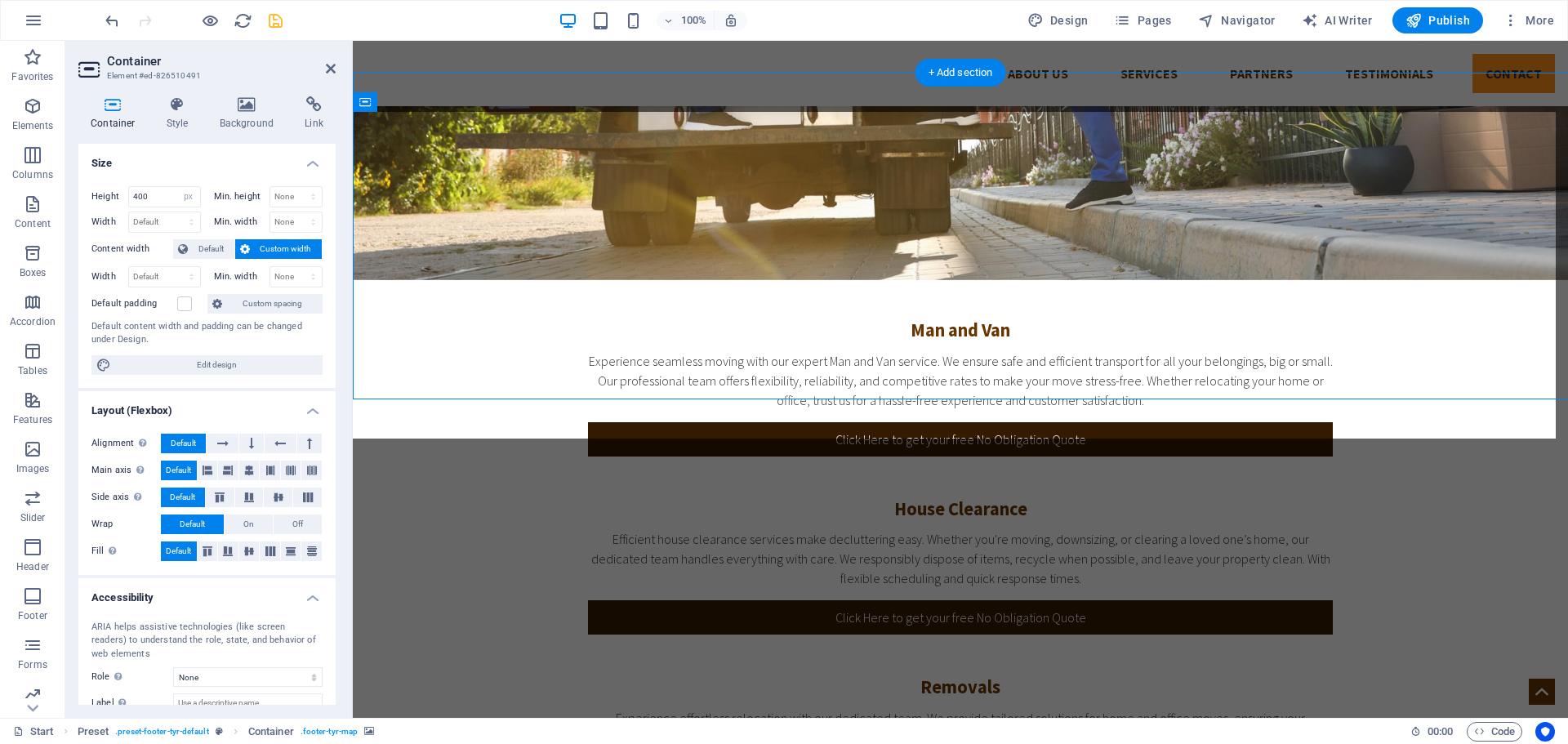 scroll, scrollTop: 1028, scrollLeft: 0, axis: vertical 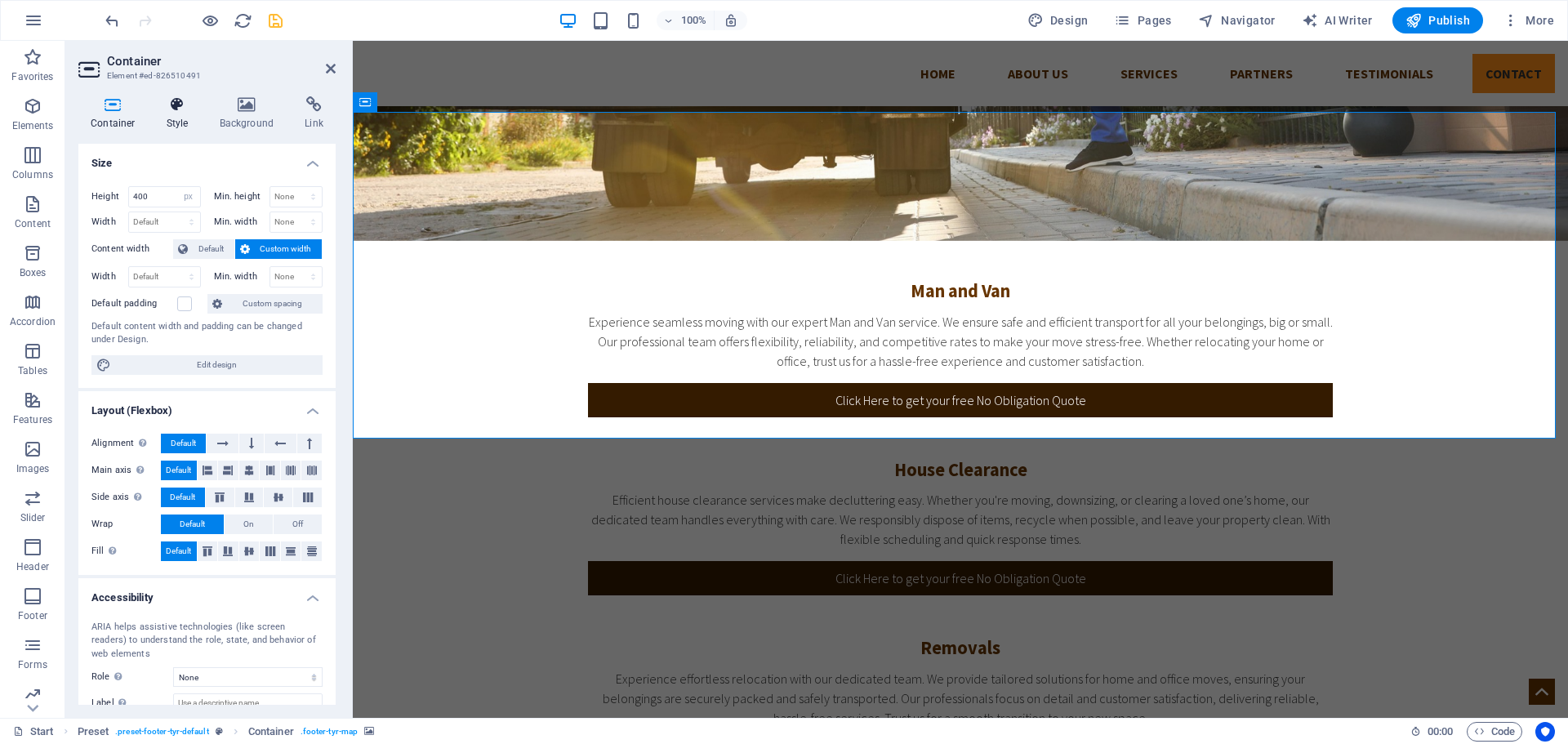 click on "Style" at bounding box center (180, 114) 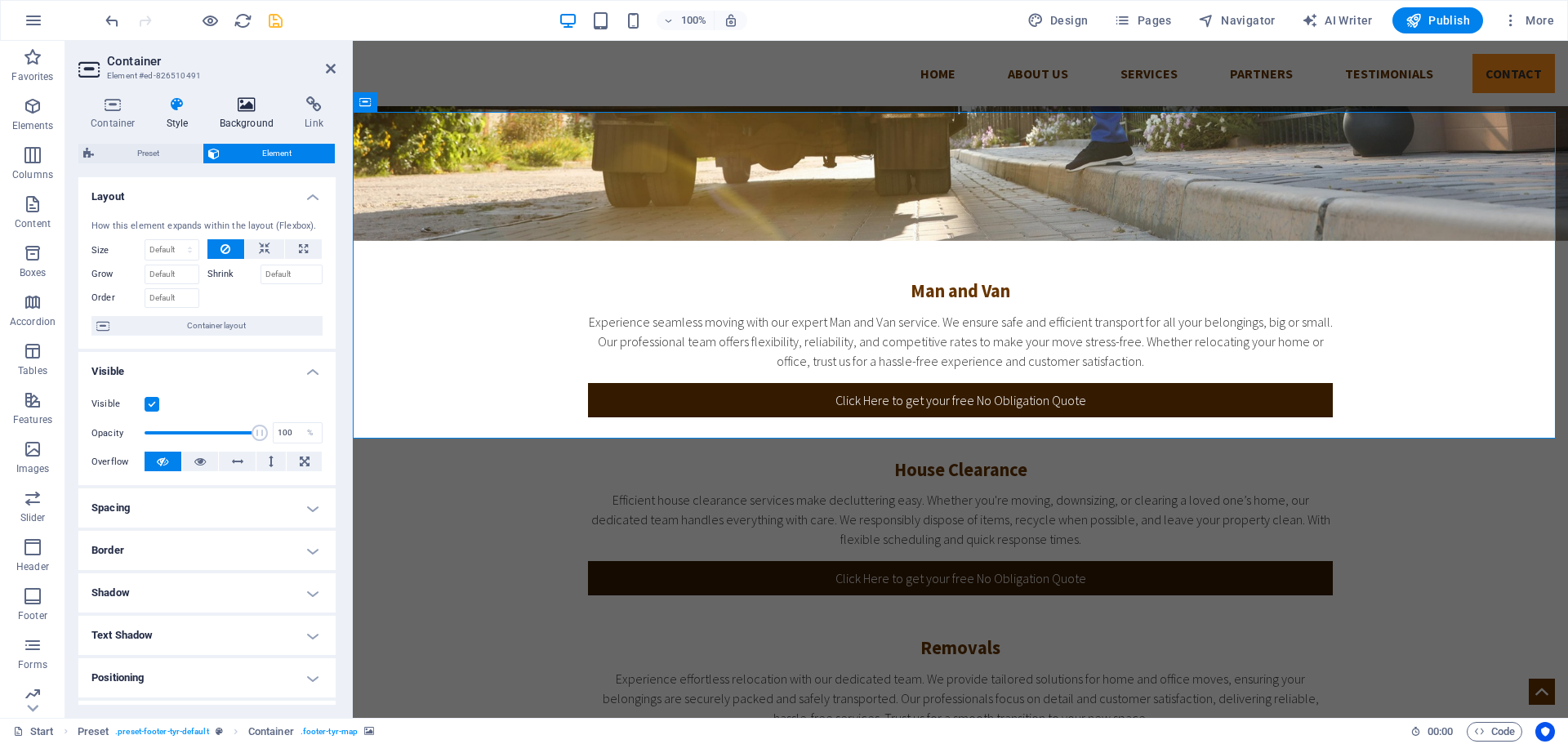 click on "Background" at bounding box center (250, 114) 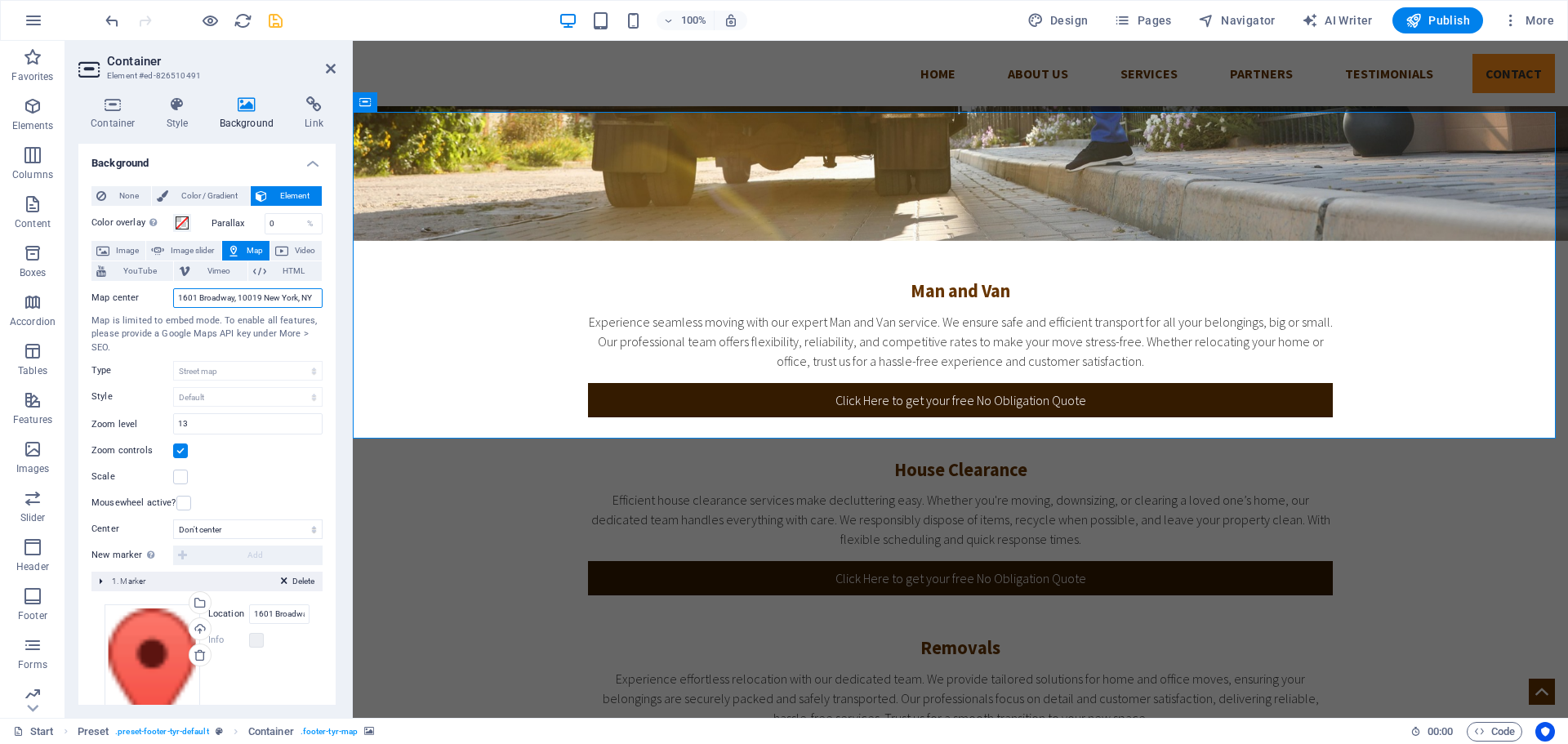 click on "1601 Broadway, 10019 New York, NY" at bounding box center [247, 298] 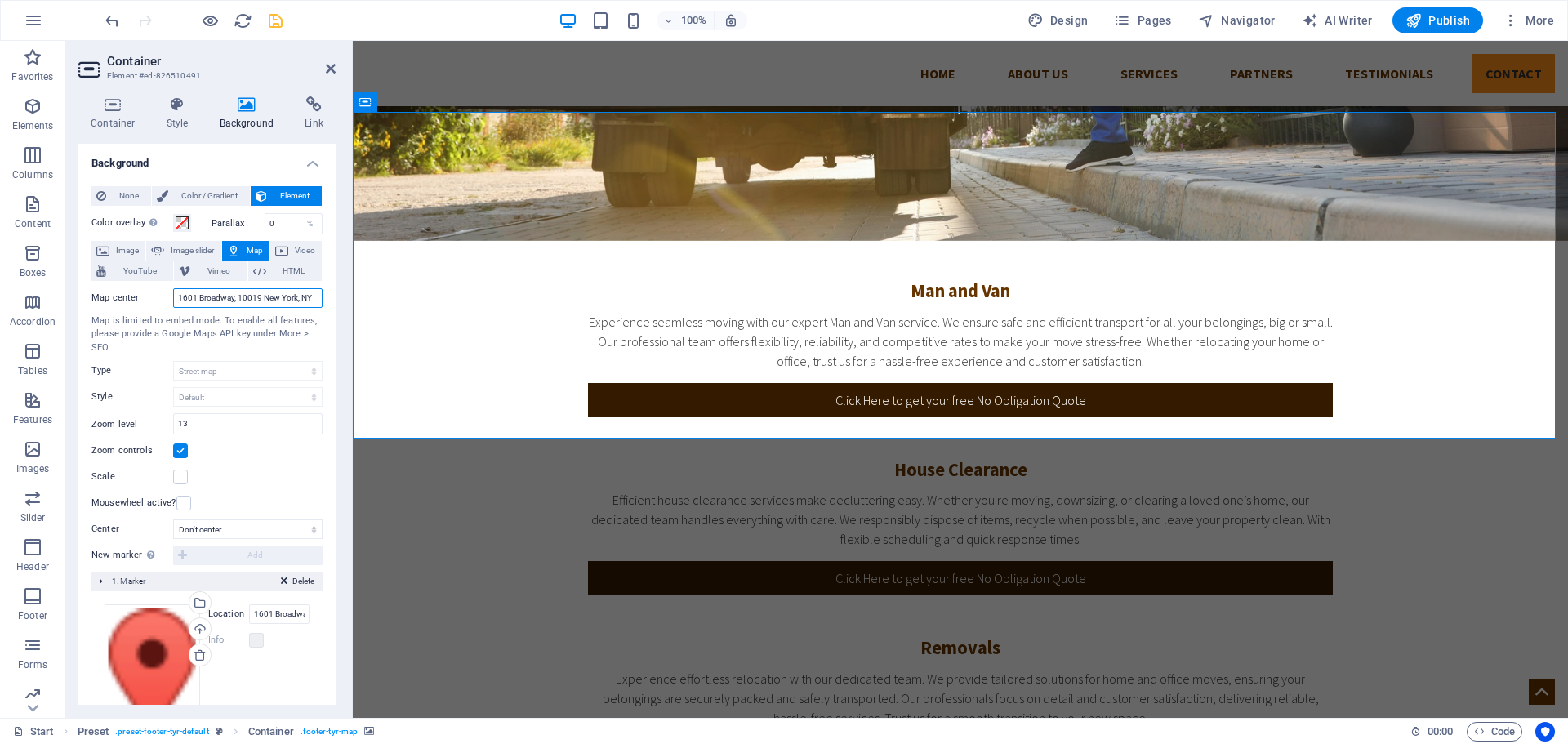 click on "1601 Broadway, 10019 New York, NY" at bounding box center [247, 298] 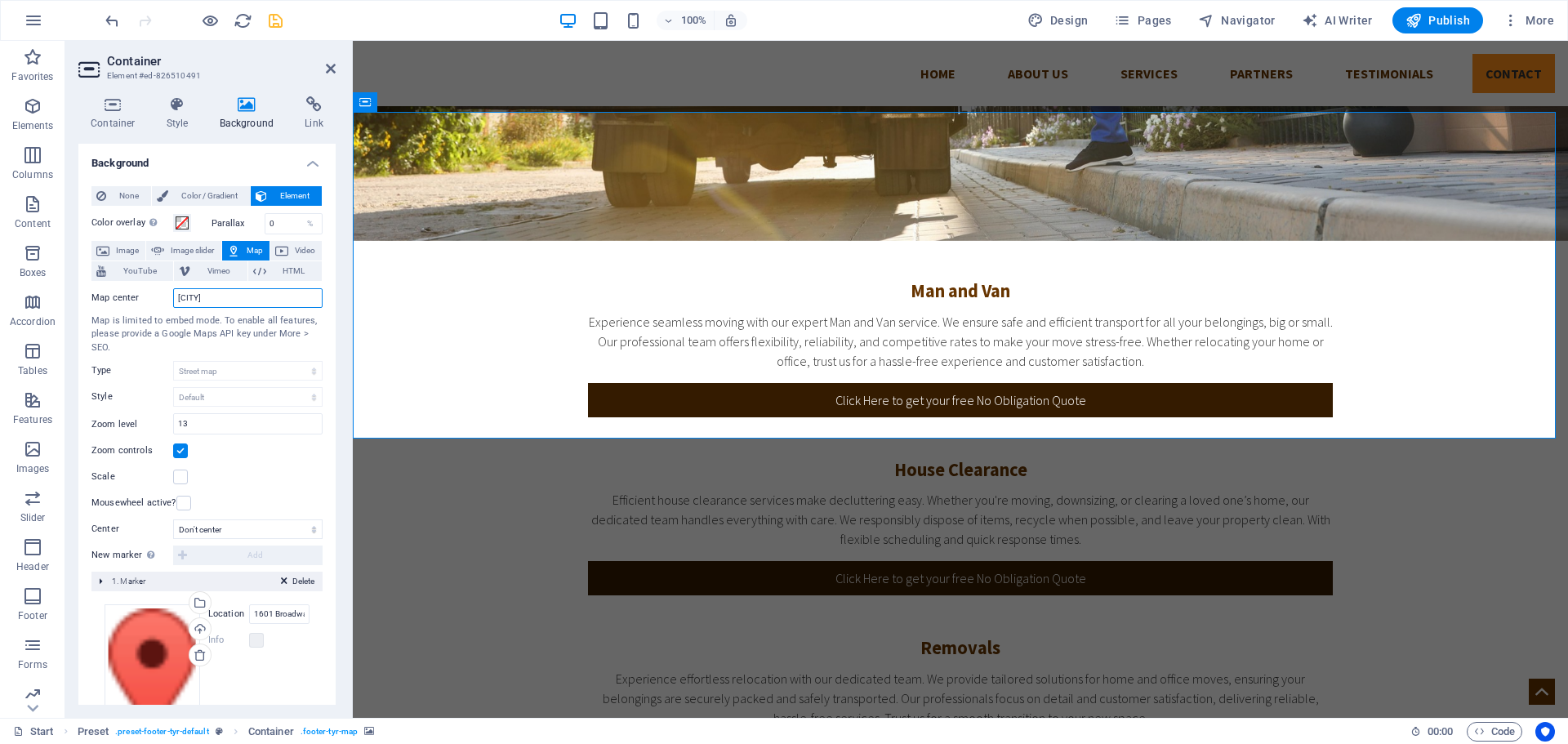 type on "[CITY]" 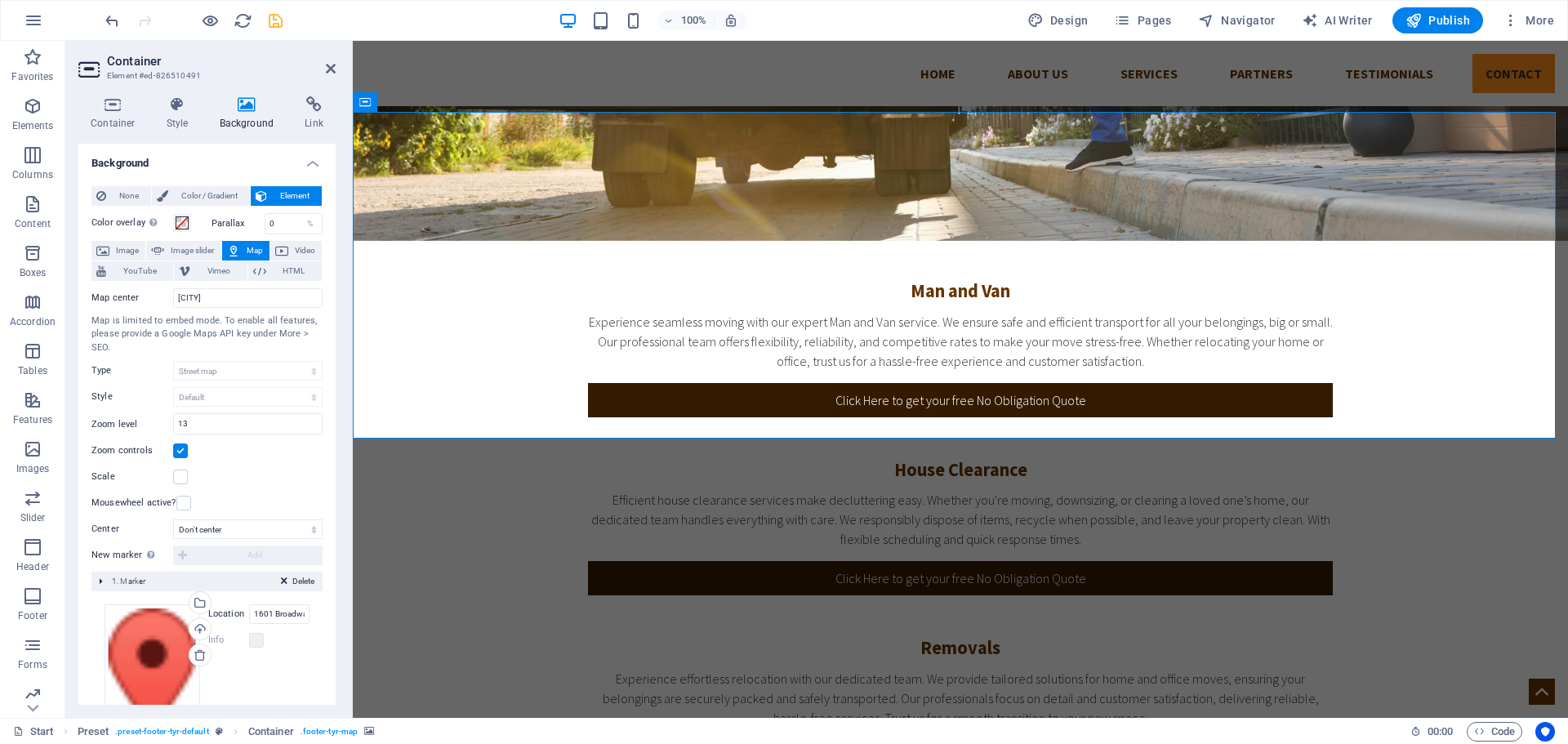 click on "Map is limited to embed mode. To enable all features, please provide a Google Maps API key under More > SEO." at bounding box center (207, 335) 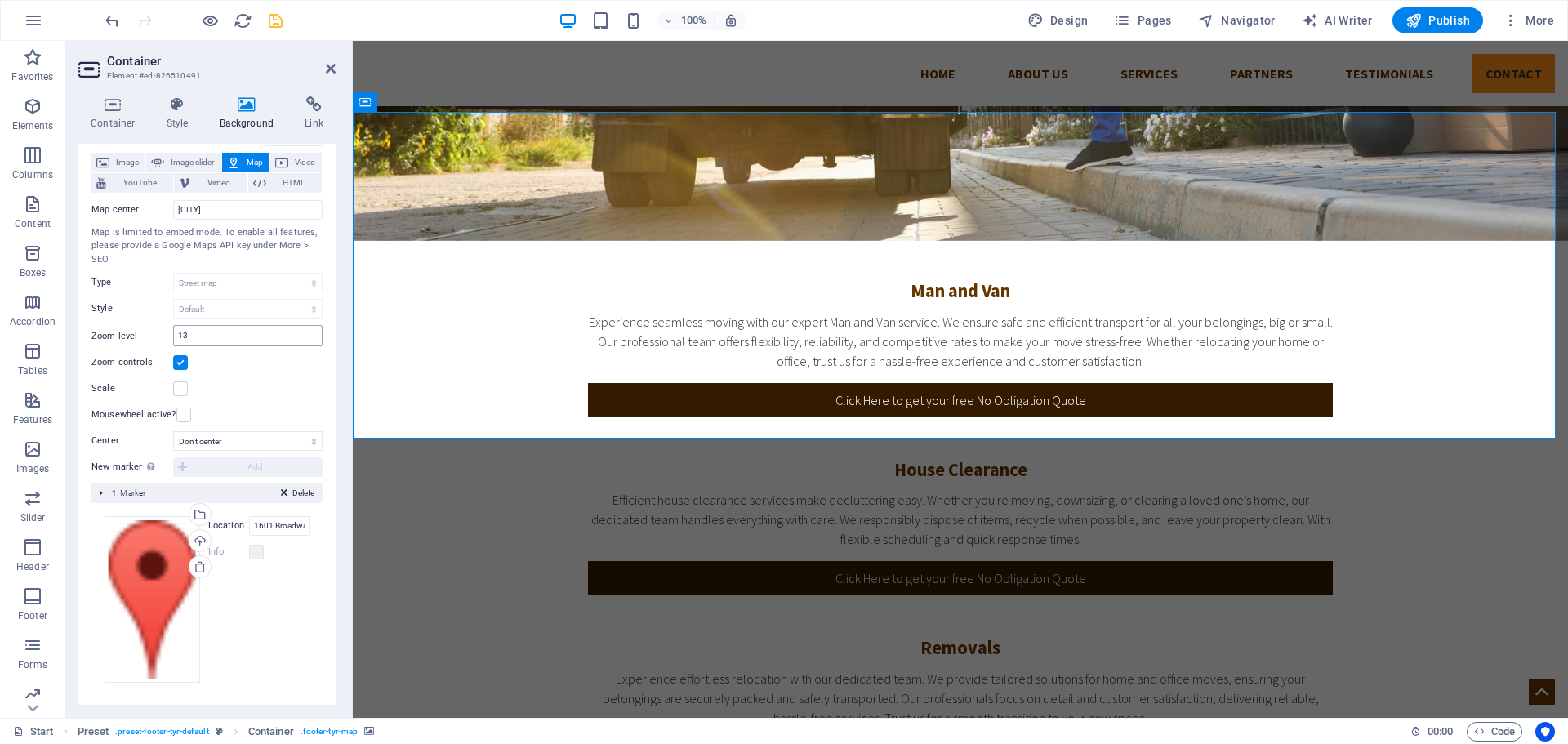 scroll, scrollTop: 89, scrollLeft: 0, axis: vertical 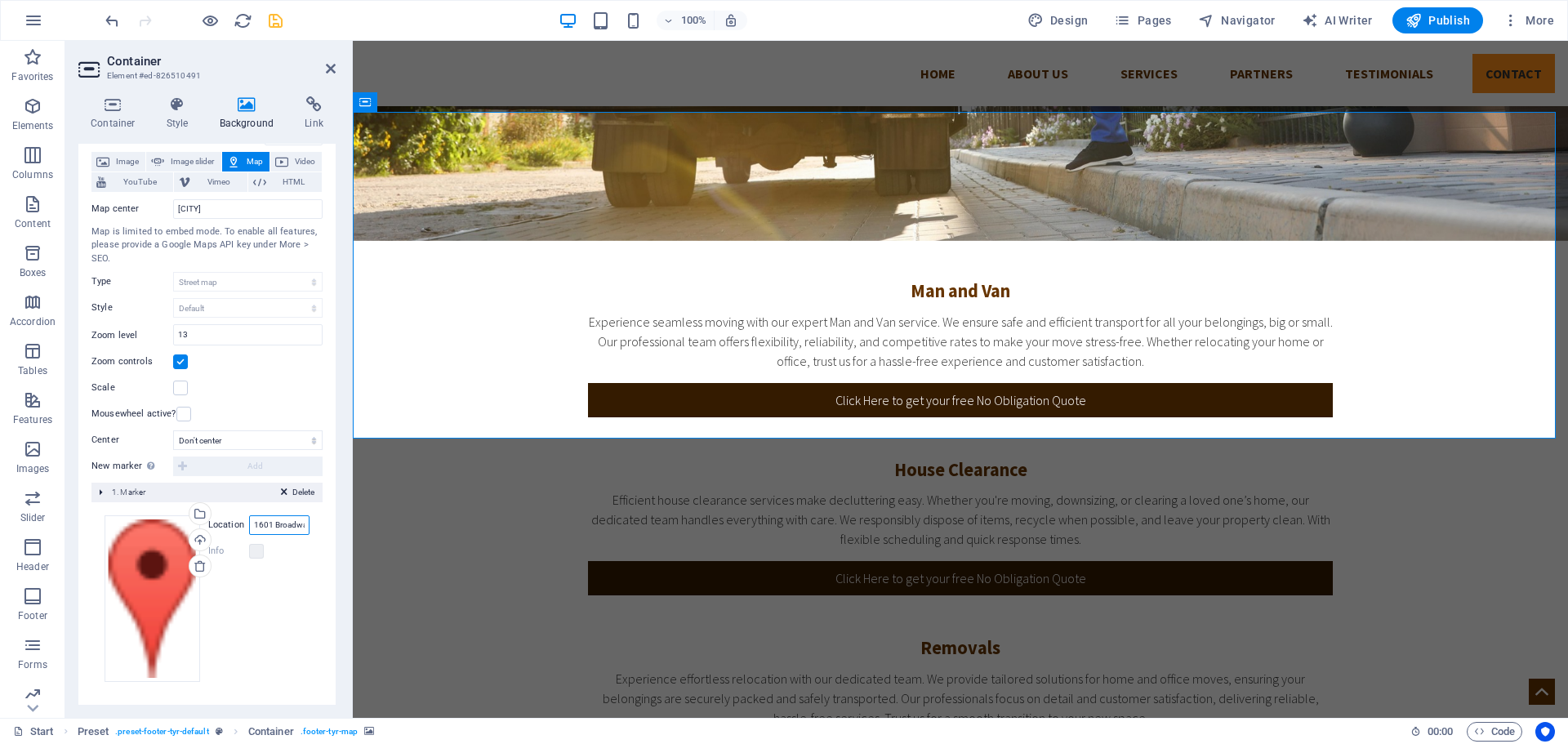 click on "1601 Broadway, 10019 New York, NY" at bounding box center (279, 525) 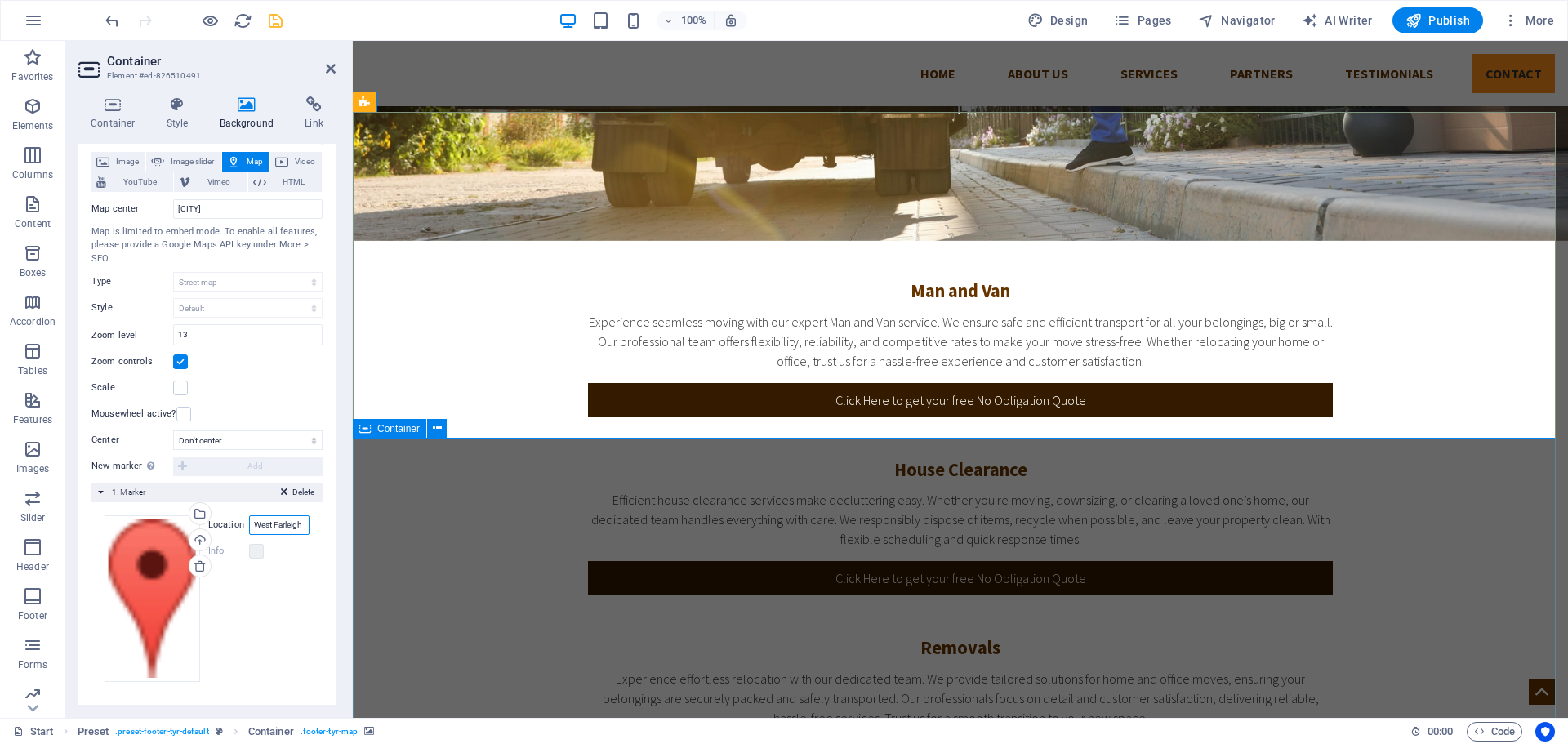 type on "West Farleigh" 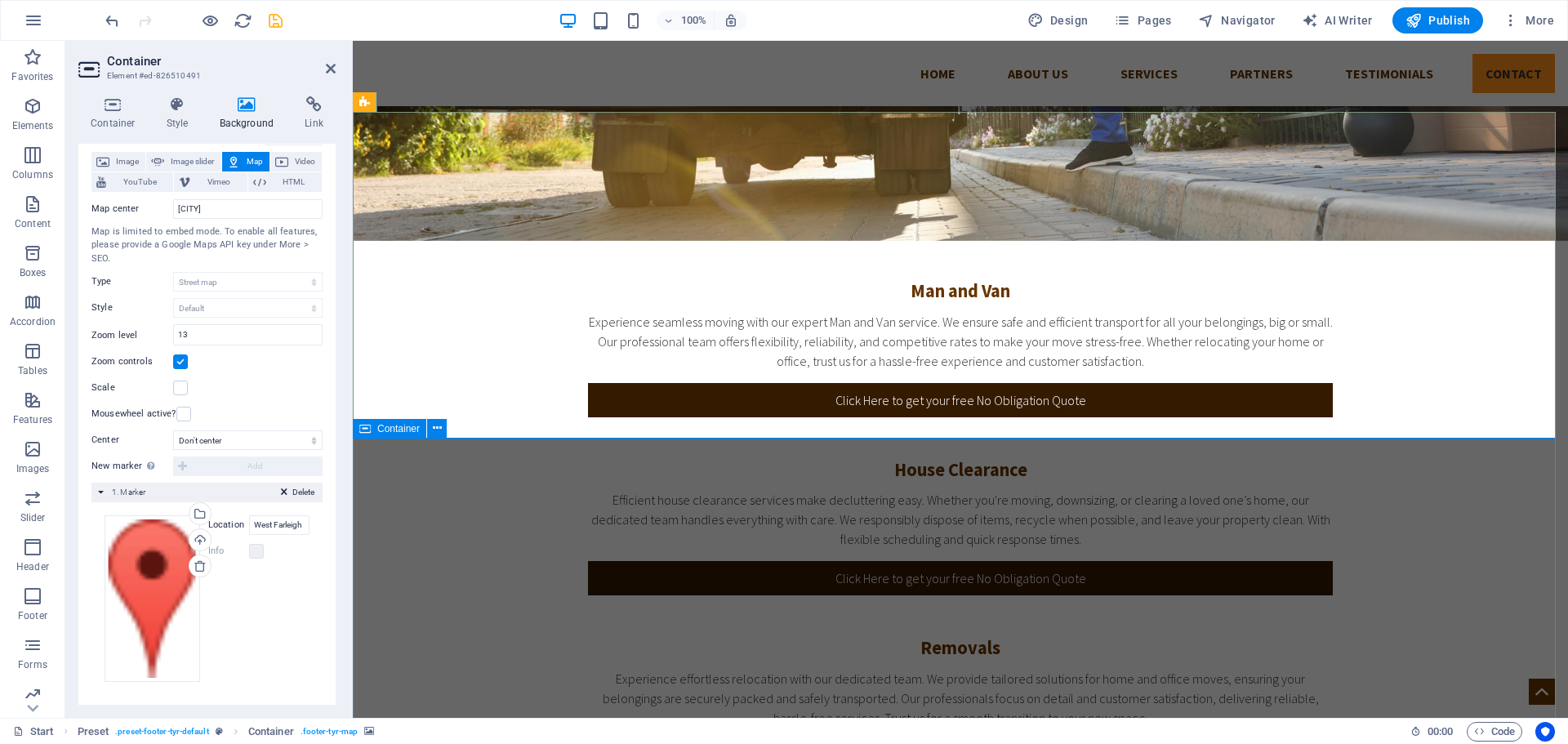 click on "Address West Farleigh   Maidstone Legal Notice  |  Privacy Contact us   I have read and understand the privacy policy. Unreadable? Load new Send Contact **West Farleigh House Clearance** Phone: 01622 910610   Mobile: 07368 980175   Email: wfarlieghclearance@outlook.com" at bounding box center [960, 1692] 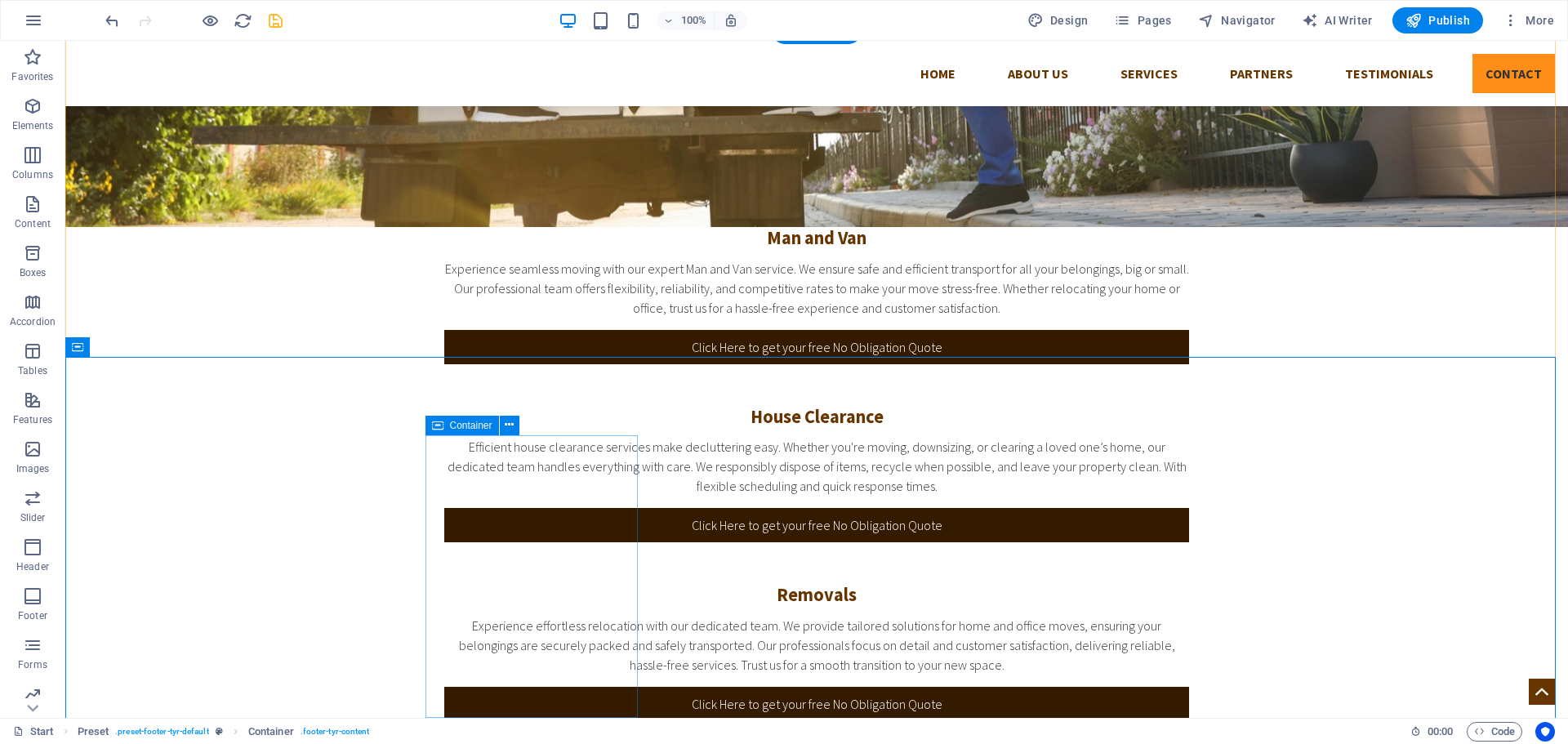 scroll, scrollTop: 1071, scrollLeft: 0, axis: vertical 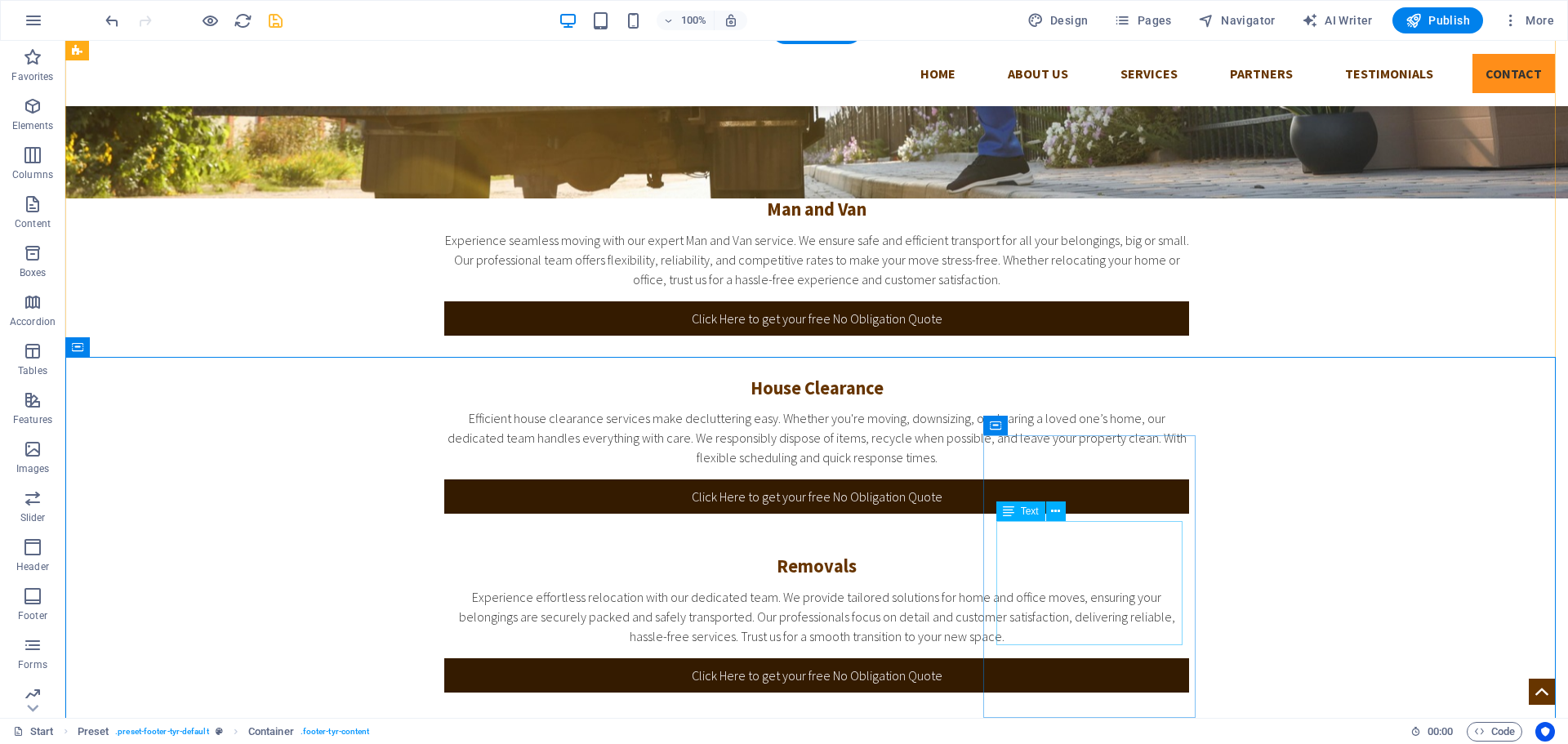 click on "**West Farleigh House Clearance** Phone: 01622 910610   Mobile: 07368 980175   Email: wfarlieghclearance@outlook.com" at bounding box center (817, 1903) 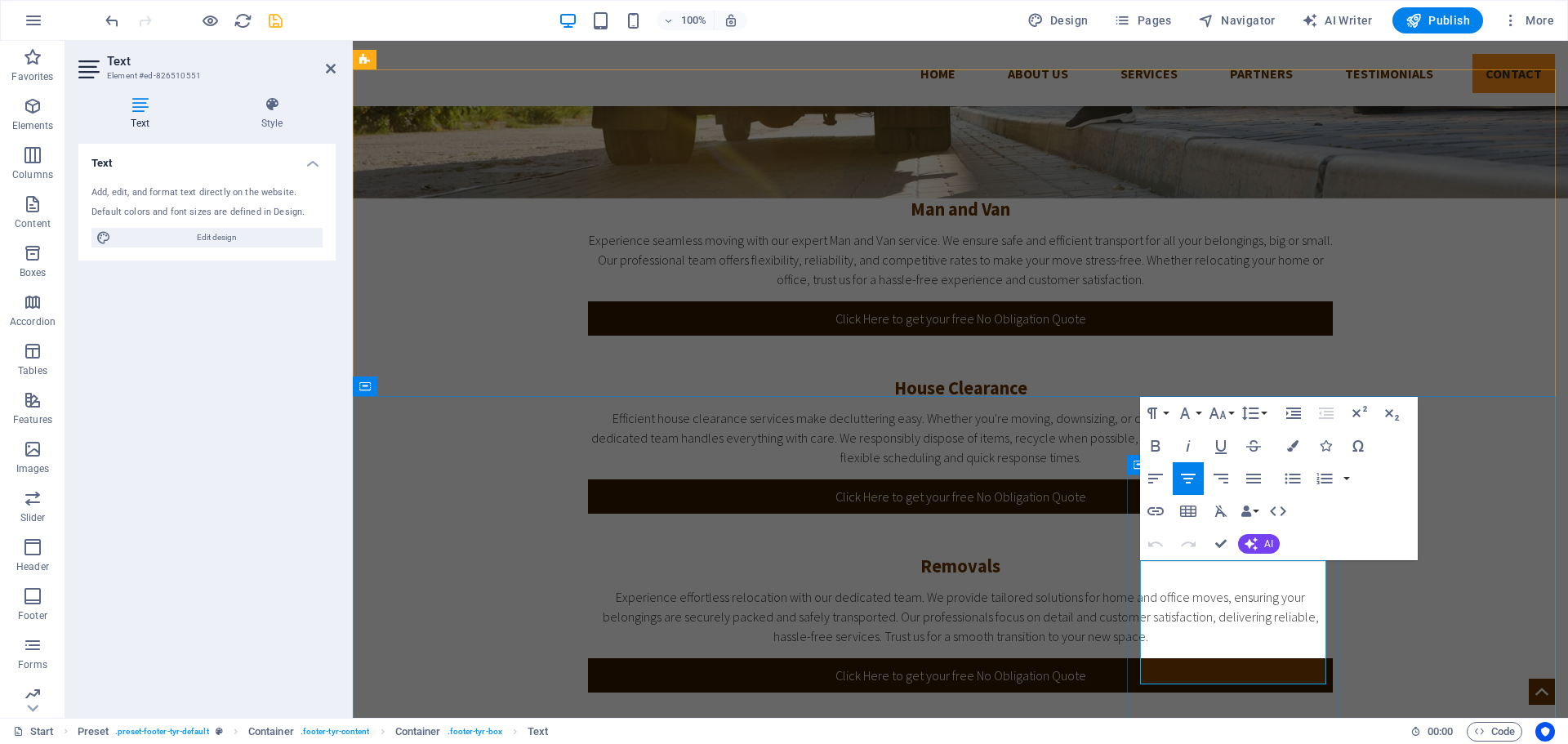 drag, startPoint x: 1293, startPoint y: 632, endPoint x: 1162, endPoint y: 613, distance: 132.37 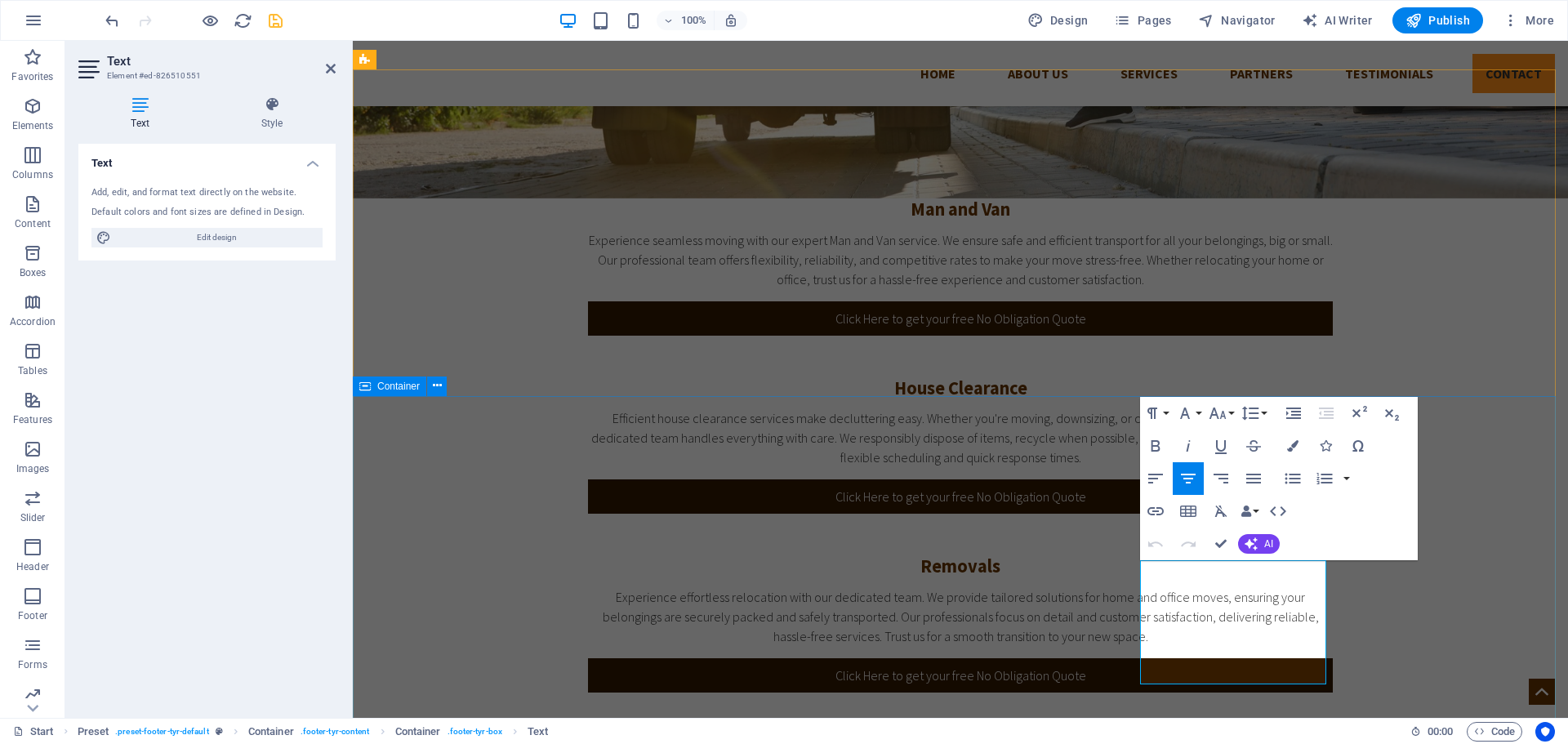 click on "Address West Farleigh   Maidstone Legal Notice  |  Privacy Contact us   I have read and understand the privacy policy. Unreadable? Load new Send Contact **West Farleigh House Clearance** Phone: 01622 910610   Mobile: 07368 980175   Email: wfarlieghclearance@outlook.com" at bounding box center (960, 1611) 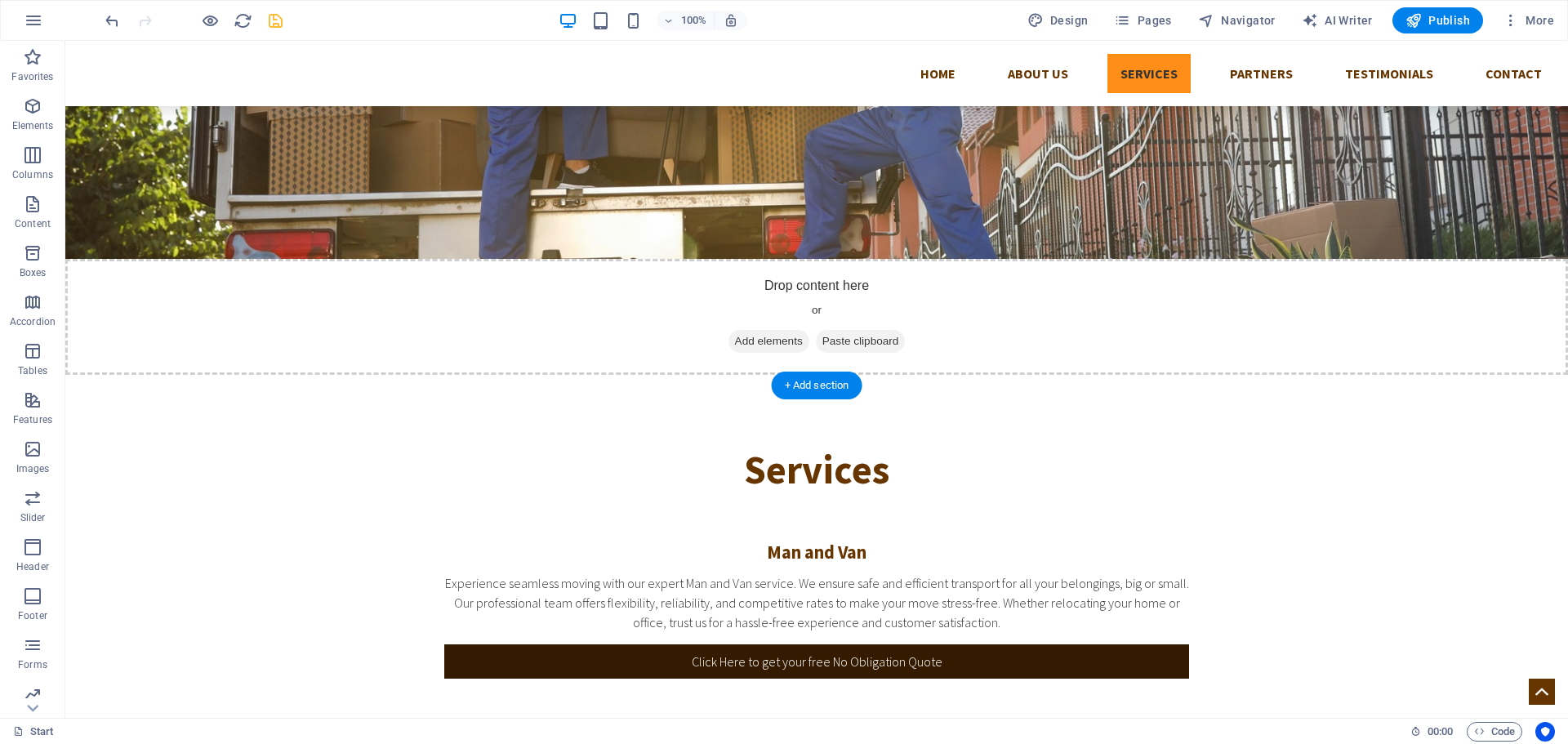scroll, scrollTop: 735, scrollLeft: 0, axis: vertical 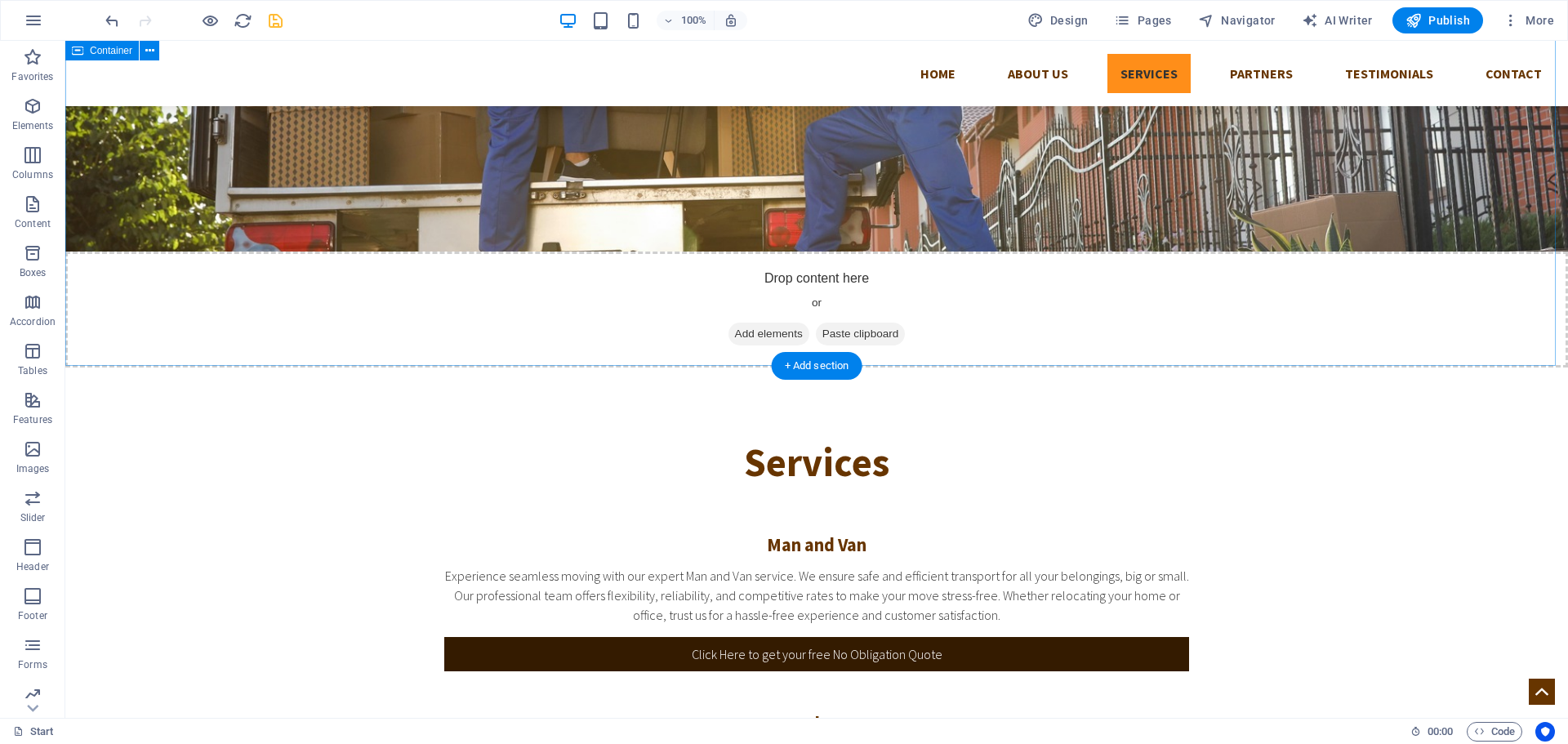click on "Services Man and Van Experience seamless moving with our expert Man and Van service. We ensure safe and efficient transport for all your belongings, big or small. Our professional team offers flexibility, reliability, and competitive rates to make your move stress-free. Whether relocating your home or office, trust us for a hassle-free experience and customer satisfaction. Click Here to get your free No Obligation Quote  House Clearance Efficient house clearance services make decluttering easy. Whether you're moving, downsizing, or clearing a loved one’s home, our dedicated team handles everything with care. We responsibly dispose of items, recycle when possible, and leave your property clean. With flexible scheduling and quick response times. Click Here to get your free No Obligation Quote  Removals Click Here to get your free No Obligation Quote  Fully insured Waste Carriers -  Licensed - VAT registered" at bounding box center (817, 774) 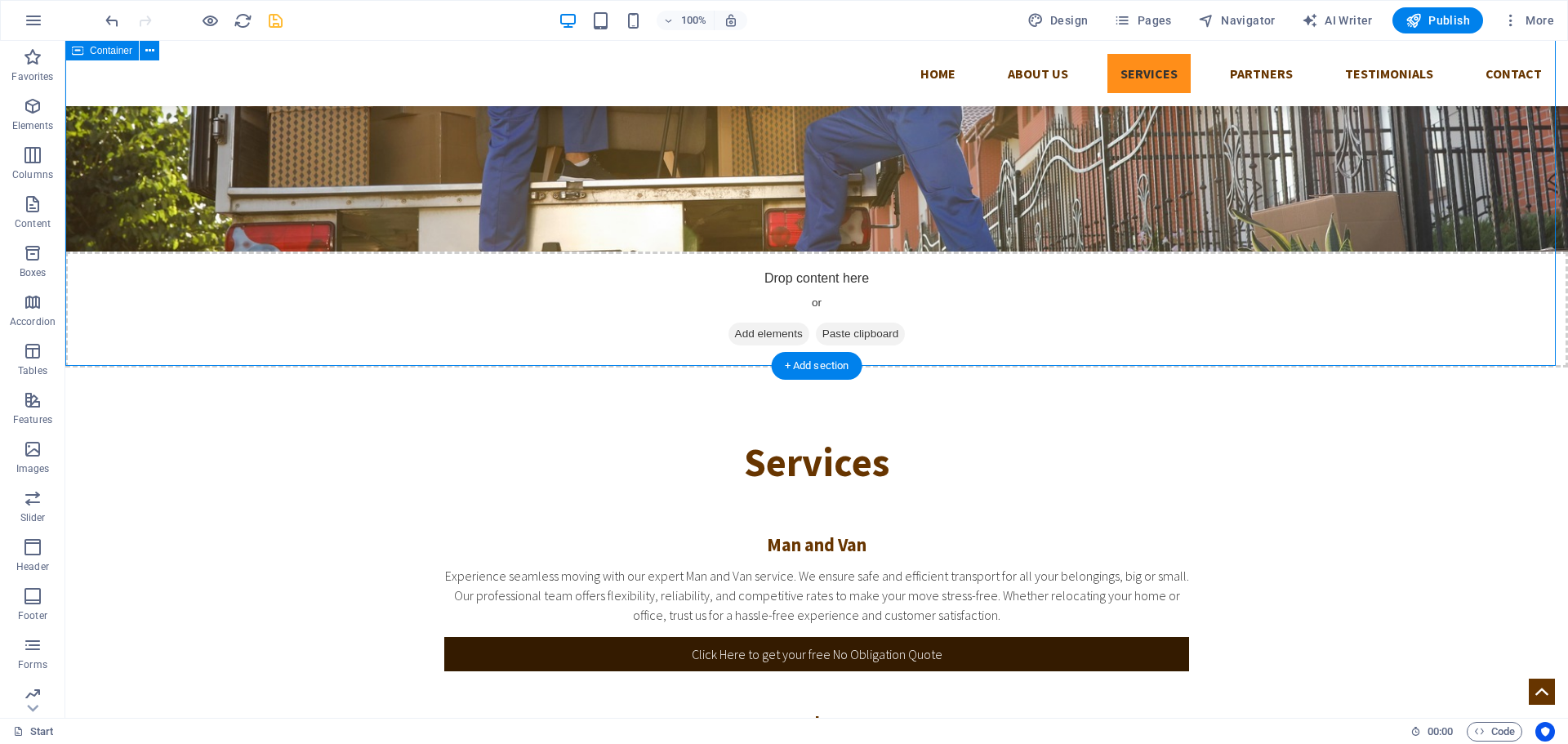 click on "Services Man and Van Experience seamless moving with our expert Man and Van service. We ensure safe and efficient transport for all your belongings, big or small. Our professional team offers flexibility, reliability, and competitive rates to make your move stress-free. Whether relocating your home or office, trust us for a hassle-free experience and customer satisfaction. Click Here to get your free No Obligation Quote  House Clearance Efficient house clearance services make decluttering easy. Whether you're moving, downsizing, or clearing a loved one’s home, our dedicated team handles everything with care. We responsibly dispose of items, recycle when possible, and leave your property clean. With flexible scheduling and quick response times. Click Here to get your free No Obligation Quote  Removals Click Here to get your free No Obligation Quote  Fully insured Waste Carriers -  Licensed - VAT registered" at bounding box center [817, 774] 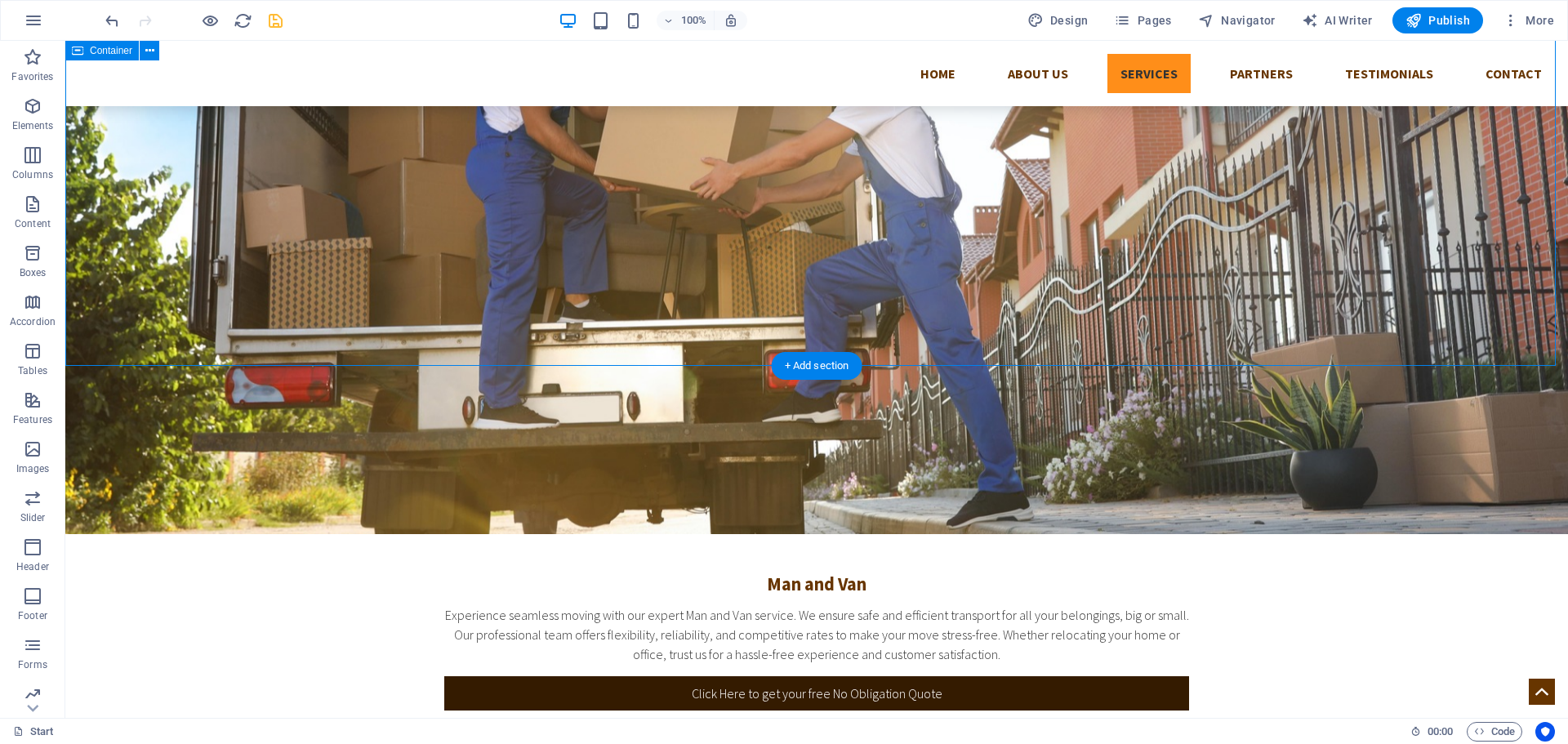 scroll, scrollTop: 774, scrollLeft: 0, axis: vertical 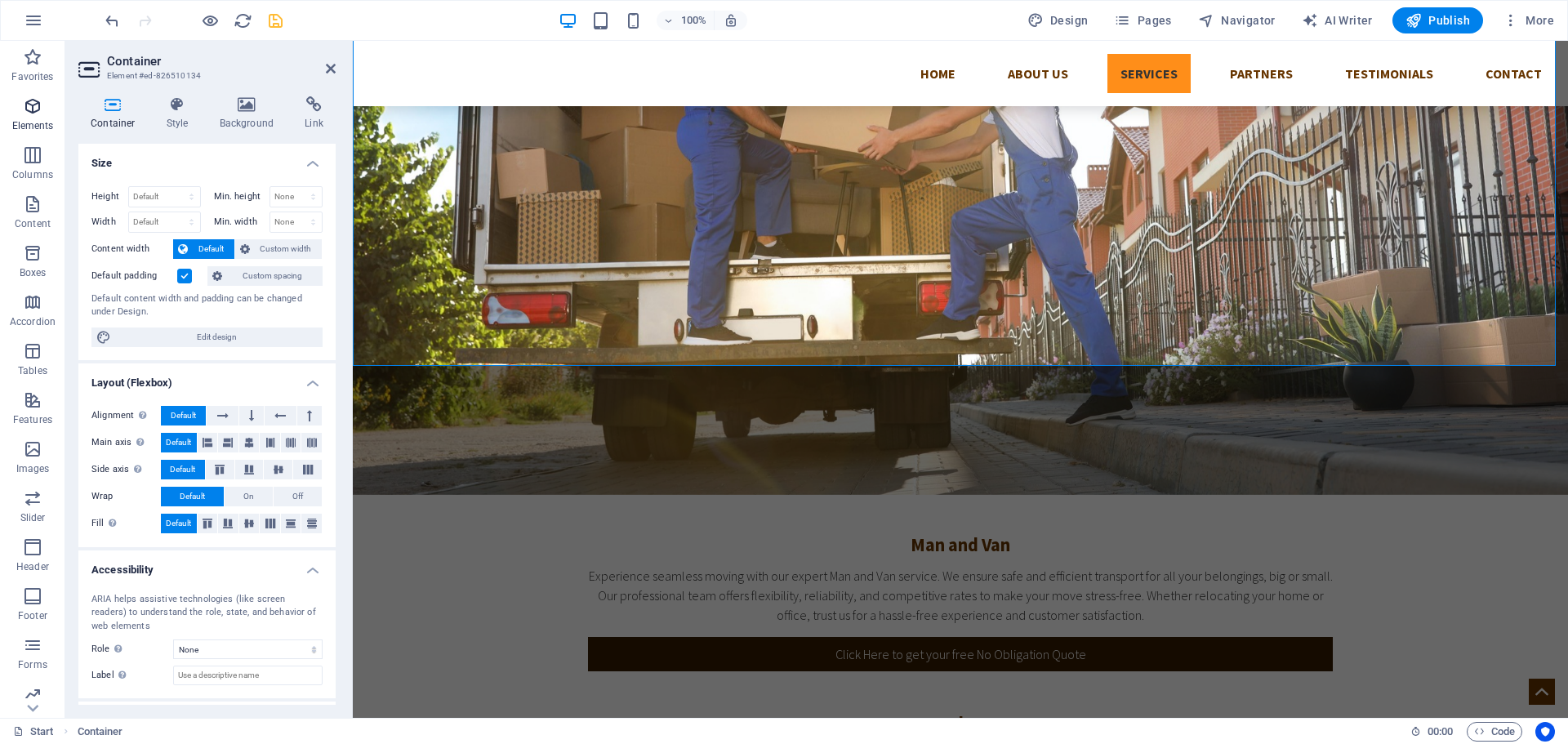 click on "Elements" at bounding box center [33, 116] 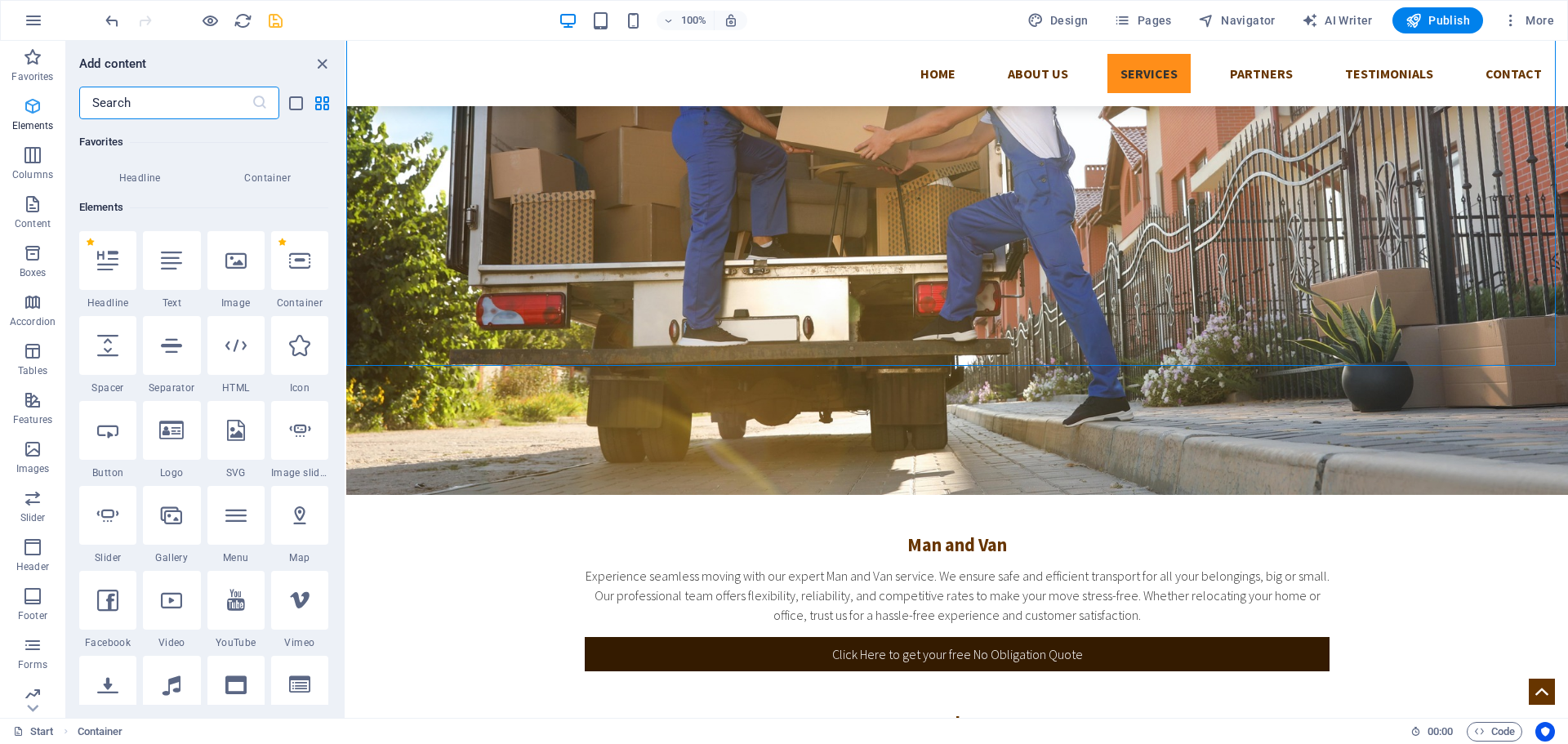 scroll, scrollTop: 174, scrollLeft: 0, axis: vertical 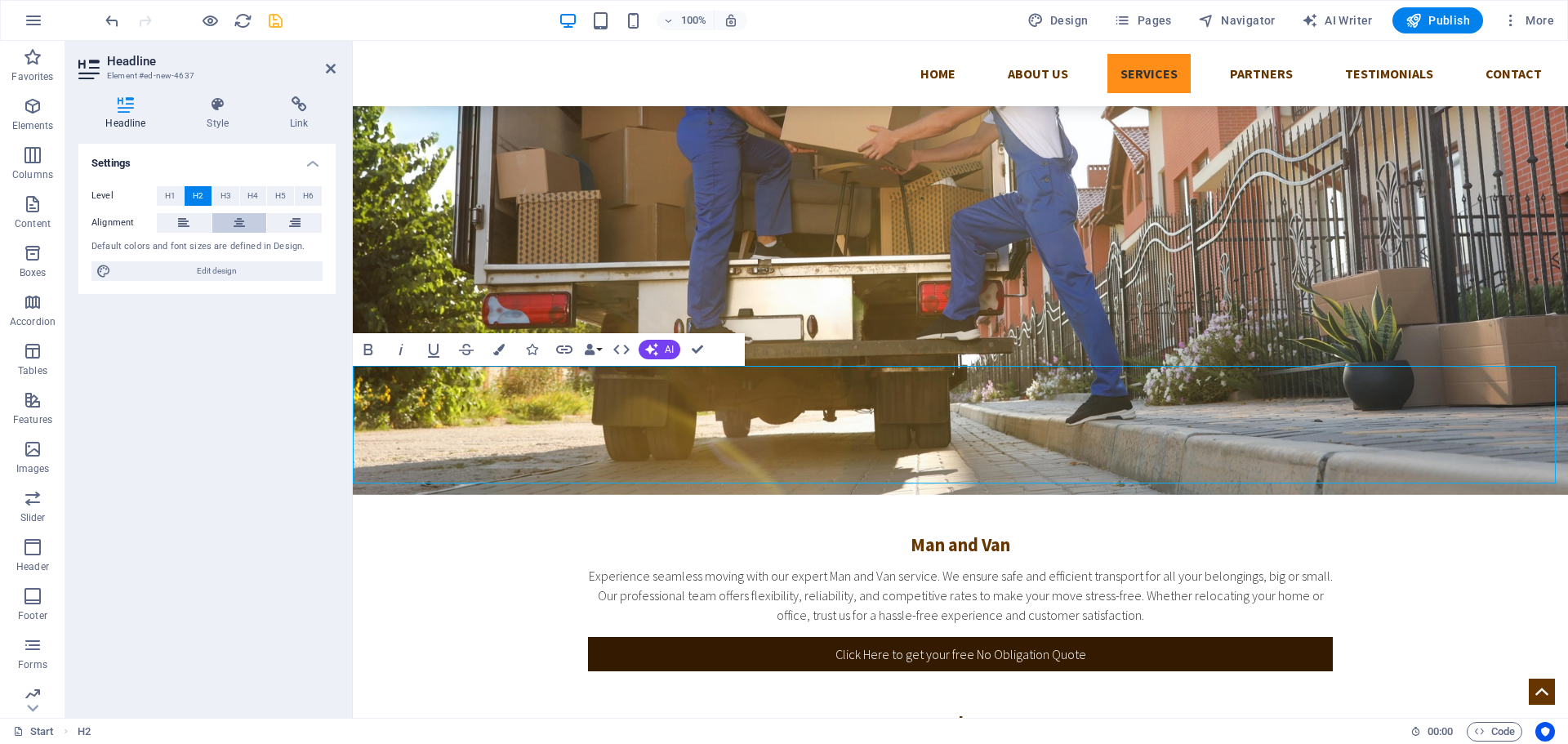 click at bounding box center [239, 223] 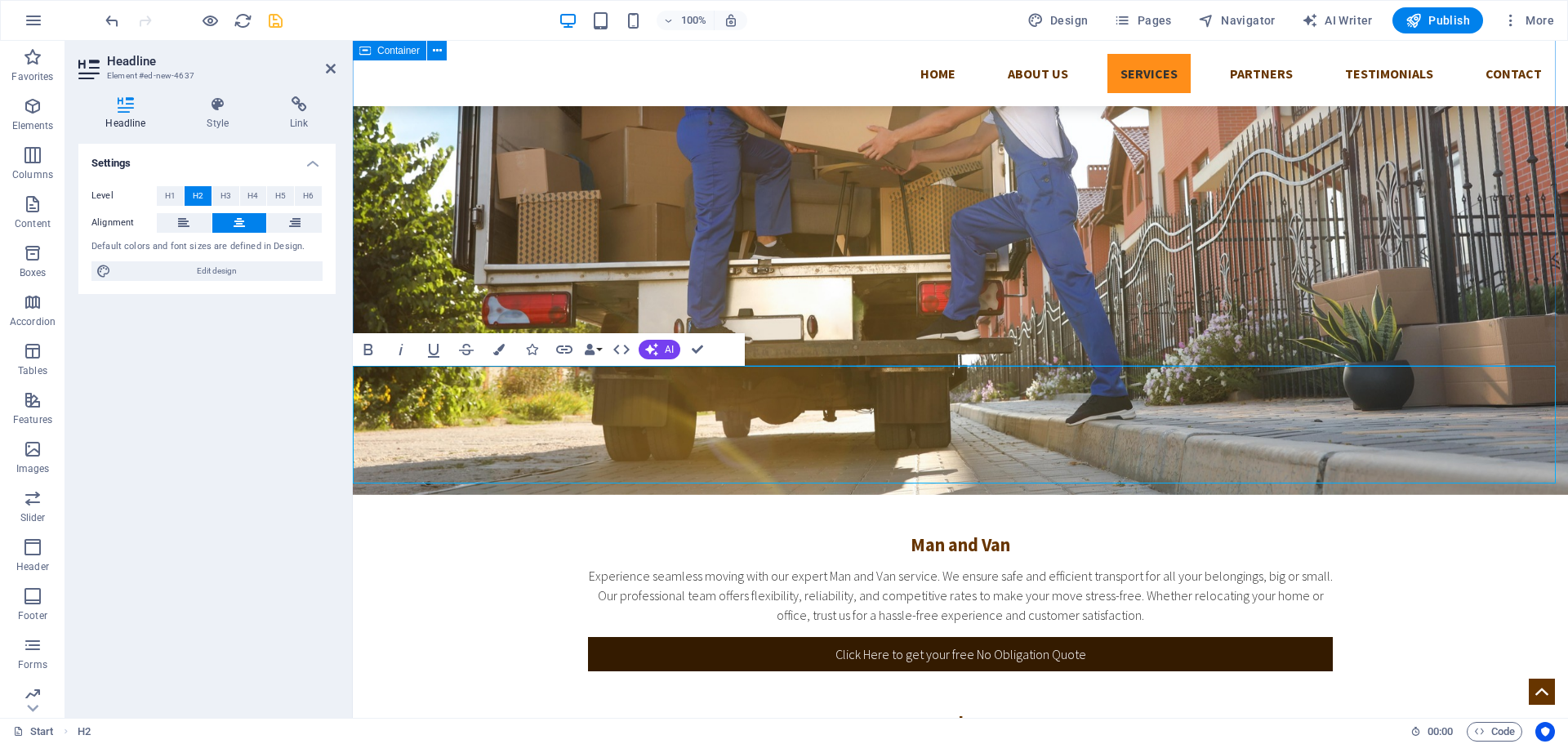 click on "Services Man and Van Experience seamless moving with our expert Man and Van service. We ensure safe and efficient transport for all your belongings, big or small. Our professional team offers flexibility, reliability, and competitive rates to make your move stress-free. Whether relocating your home or office, trust us for a hassle-free experience and customer satisfaction. Click Here to get your free No Obligation Quote  House Clearance Efficient house clearance services make decluttering easy. Whether you're moving, downsizing, or clearing a loved one’s home, our dedicated team handles everything with care. We responsibly dispose of items, recycle when possible, and leave your property clean. With flexible scheduling and quick response times. Click Here to get your free No Obligation Quote  Removals Click Here to get your free No Obligation Quote  Fully insured Waste Carriers -  Licensed - VAT registered" at bounding box center (960, 774) 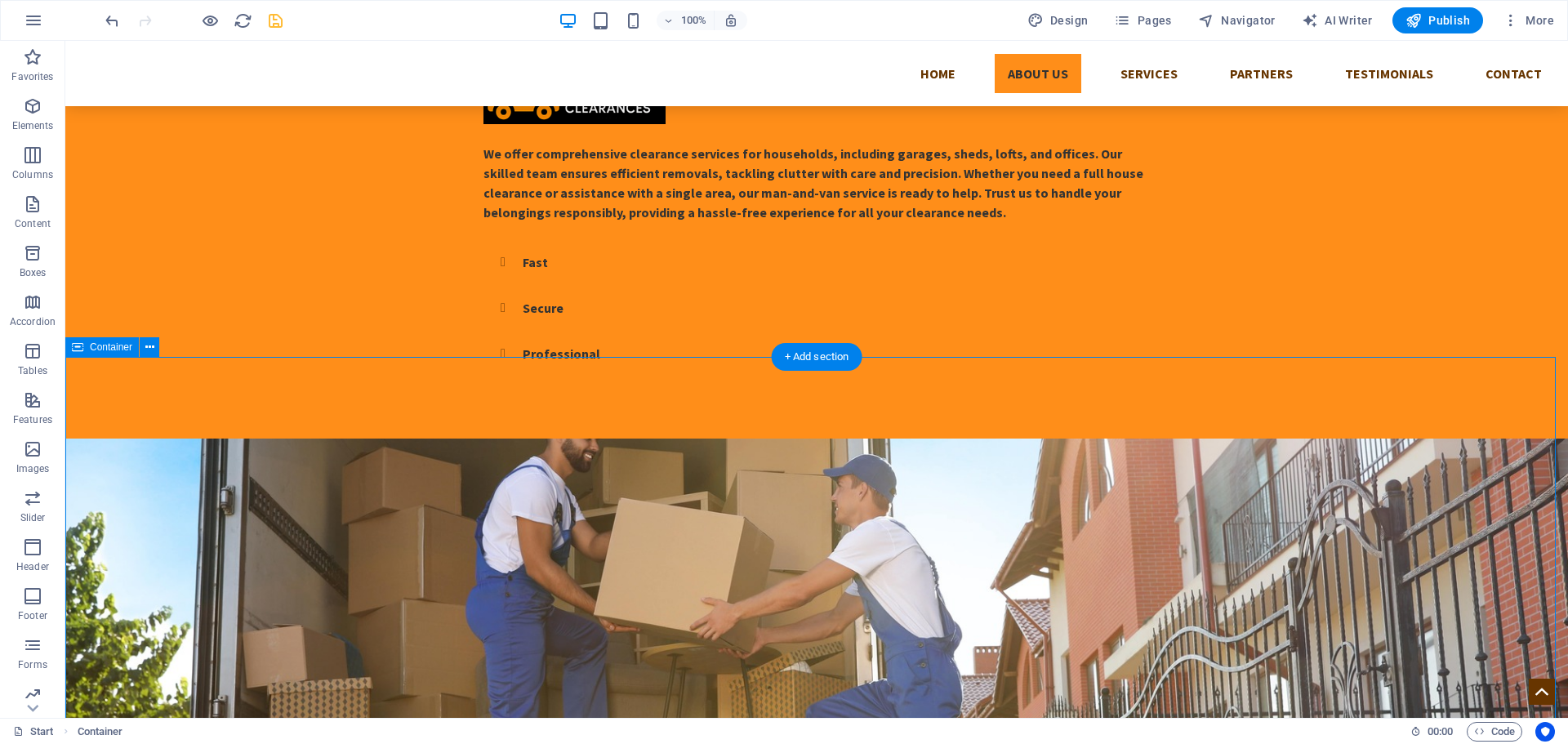 scroll, scrollTop: 163, scrollLeft: 0, axis: vertical 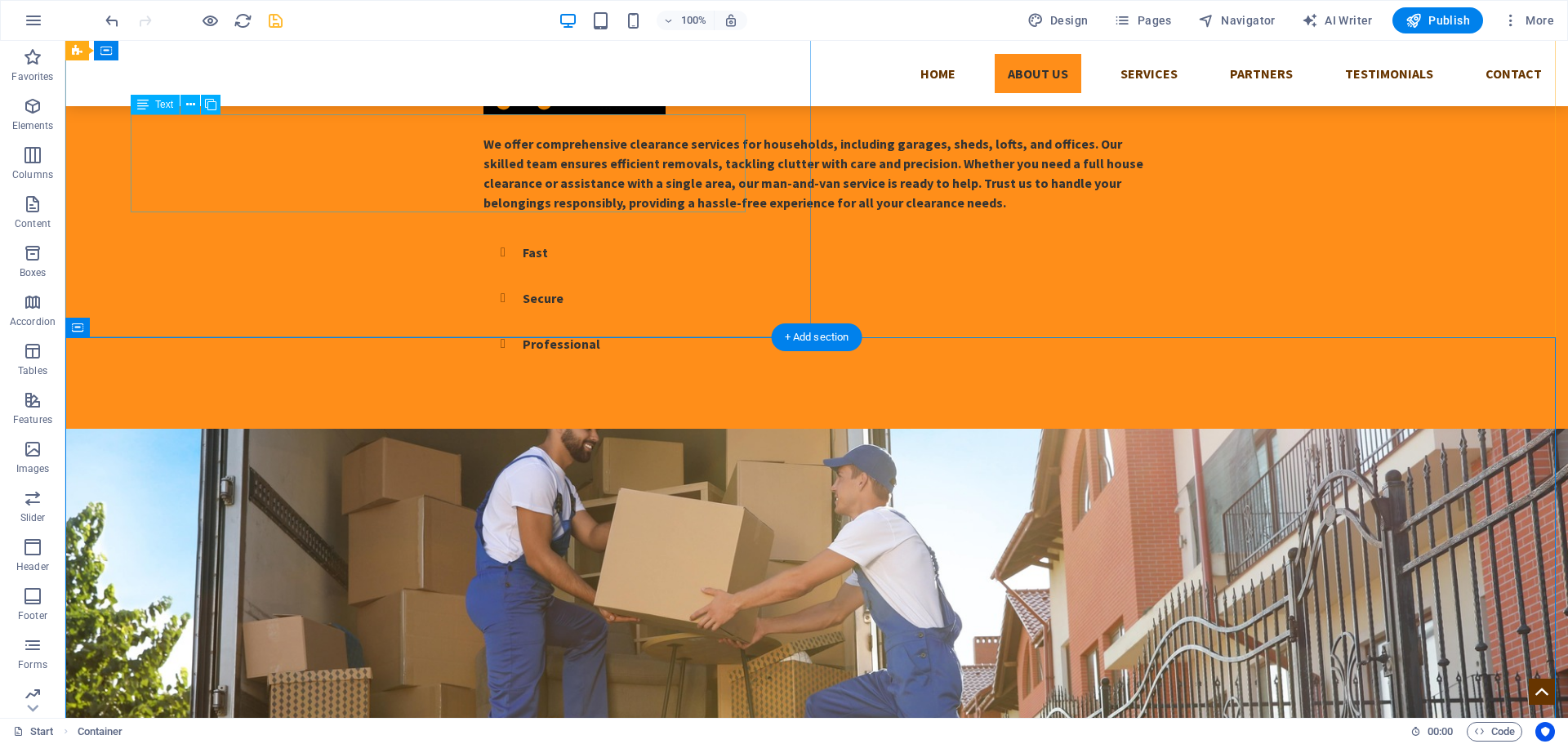 click on "We offer comprehensive clearance services for households, including garages, sheds, lofts, and offices. Our skilled team ensures efficient removals, tackling clutter with care and precision. Whether you need a full house clearance or assistance with a single area, our man-and-van service is ready to help. Trust us to handle your belongings responsibly, providing a hassle-free experience for all your clearance needs." at bounding box center [817, 163] 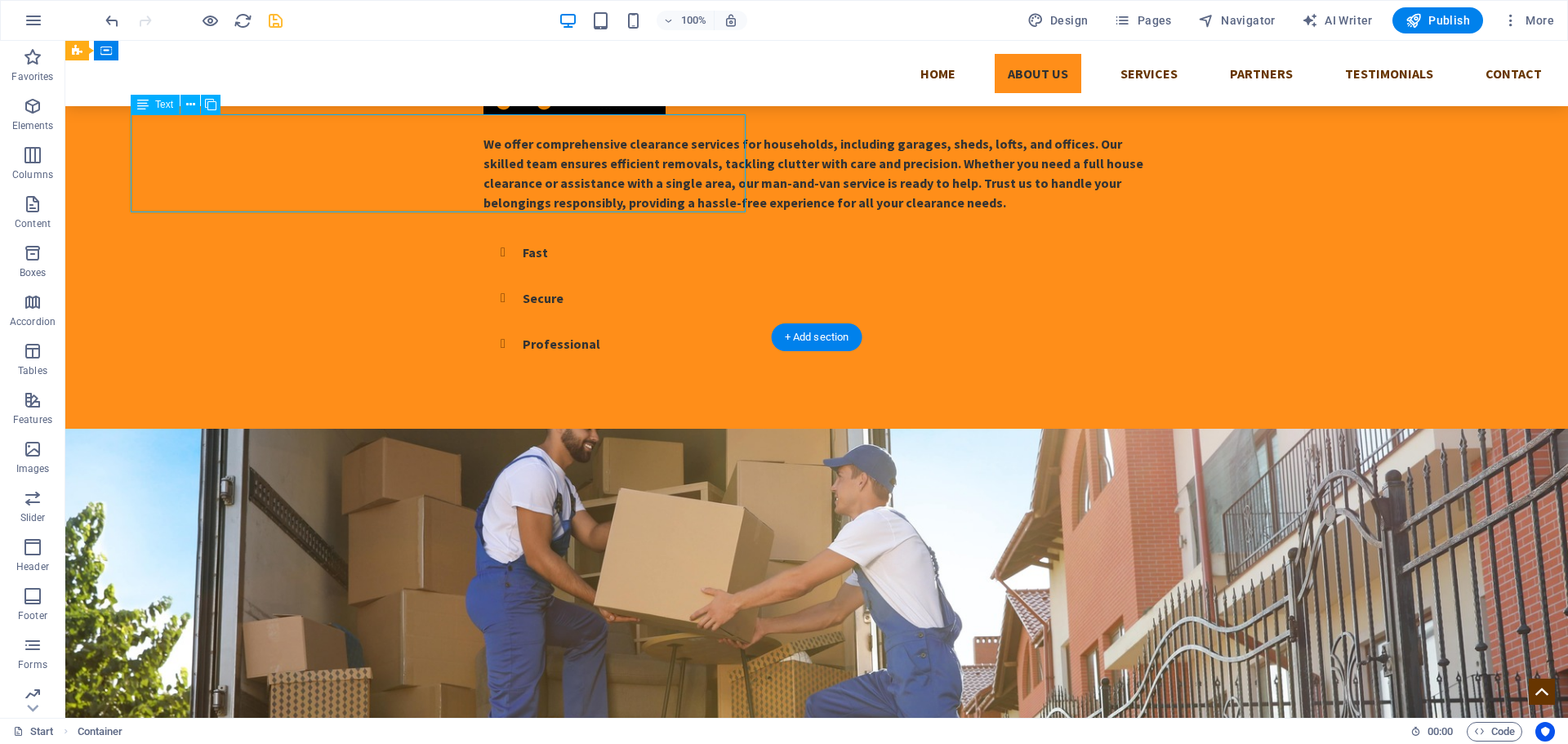 click on "We offer comprehensive clearance services for households, including garages, sheds, lofts, and offices. Our skilled team ensures efficient removals, tackling clutter with care and precision. Whether you need a full house clearance or assistance with a single area, our man-and-van service is ready to help. Trust us to handle your belongings responsibly, providing a hassle-free experience for all your clearance needs." at bounding box center [817, 163] 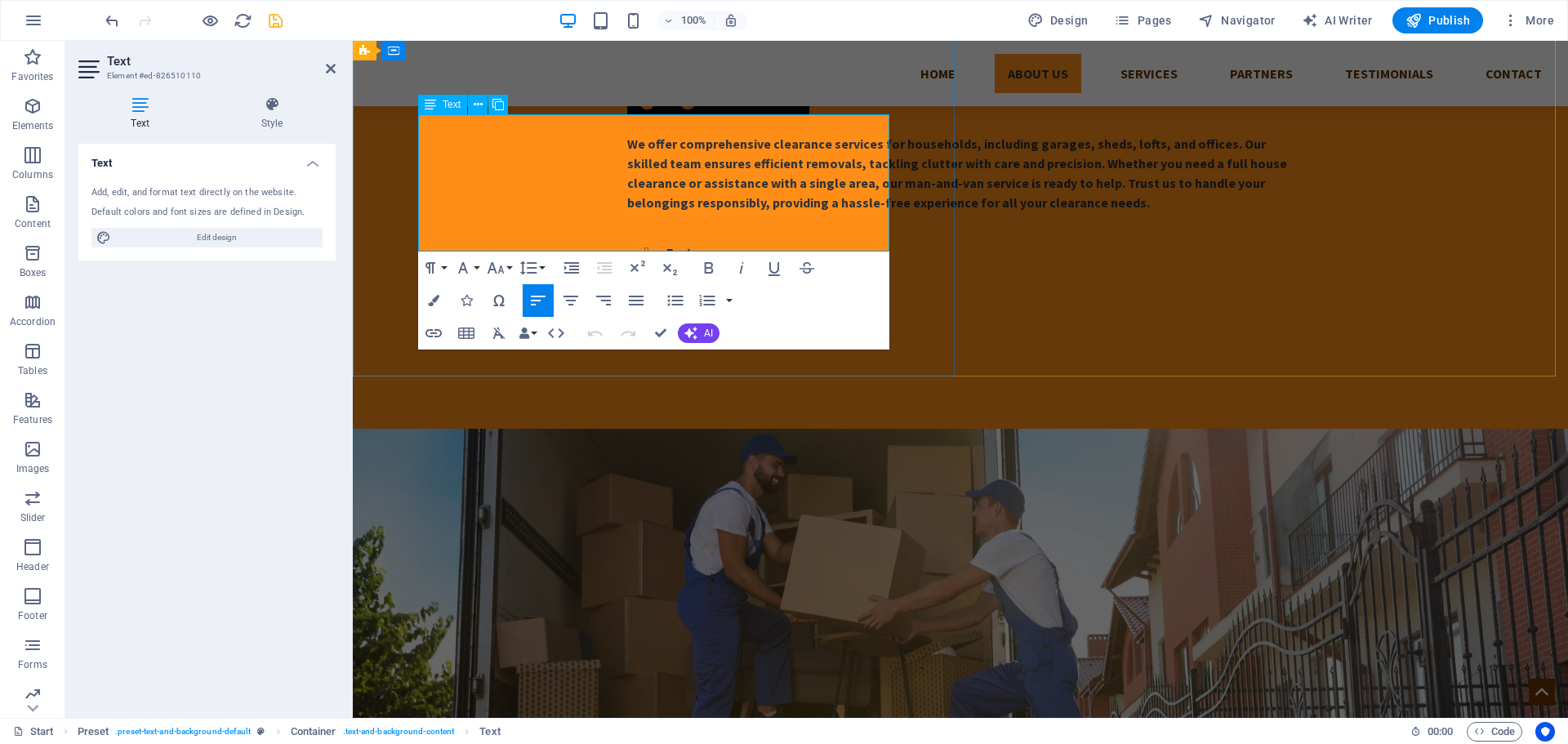 click on "We offer comprehensive clearance services for households, including garages, sheds, lofts, and offices. Our skilled team ensures efficient removals, tackling clutter with care and precision. Whether you need a full house clearance or assistance with a single area, our man-and-van service is ready to help. Trust us to handle your belongings responsibly, providing a hassle-free experience for all your clearance needs." at bounding box center [960, 173] 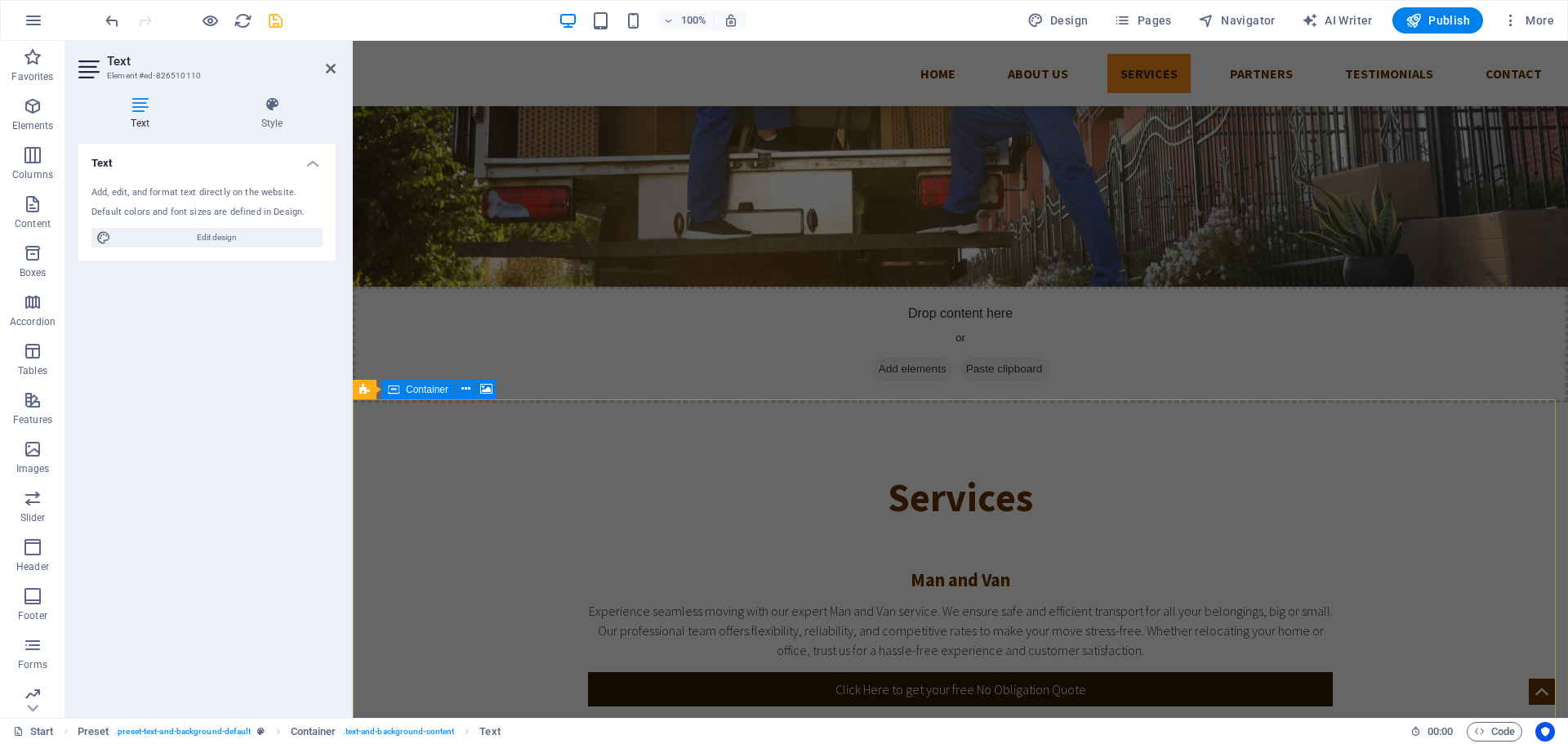 scroll, scrollTop: 980, scrollLeft: 0, axis: vertical 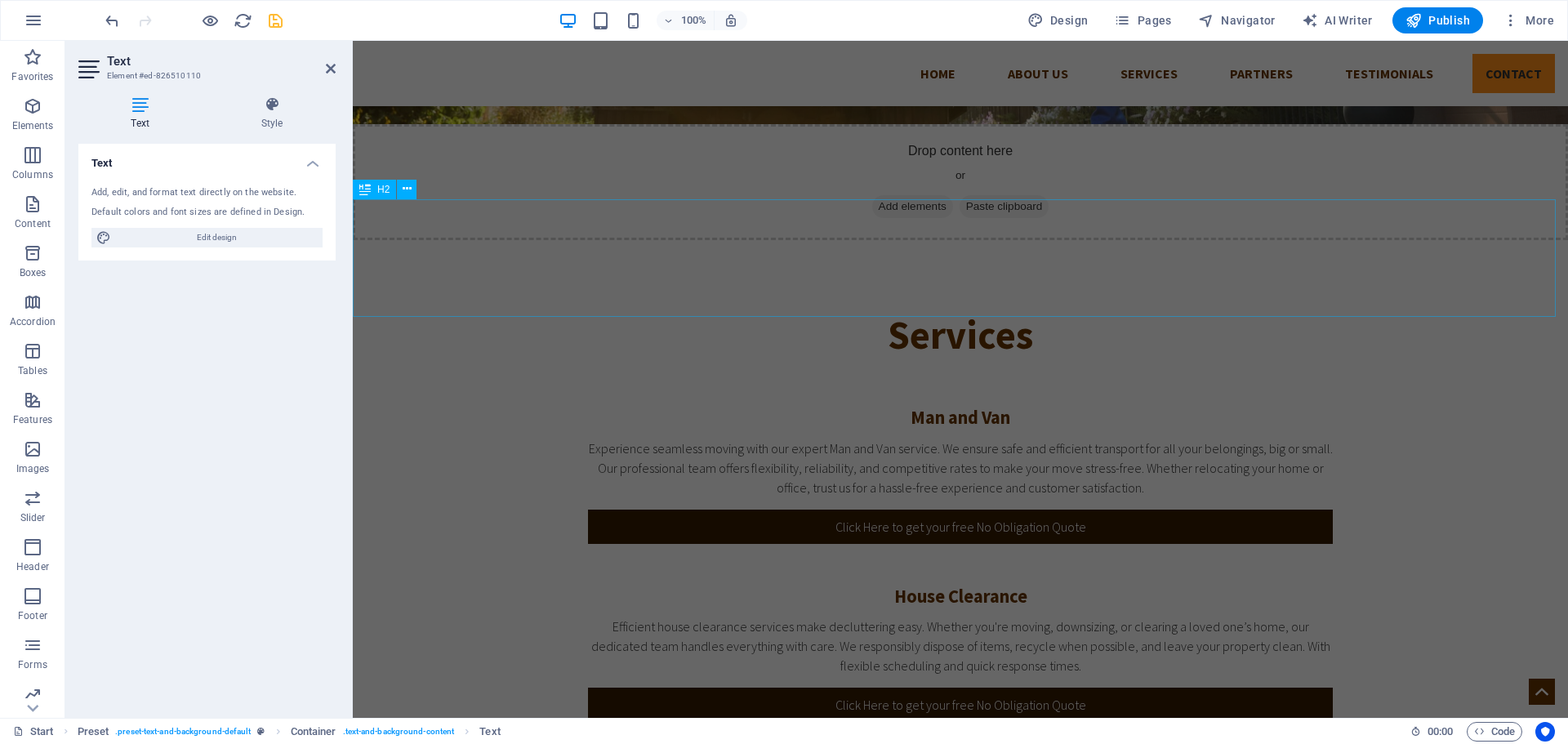 click on "Phone: [PHONE]   Mobile: [PHONE]" at bounding box center [960, 1112] 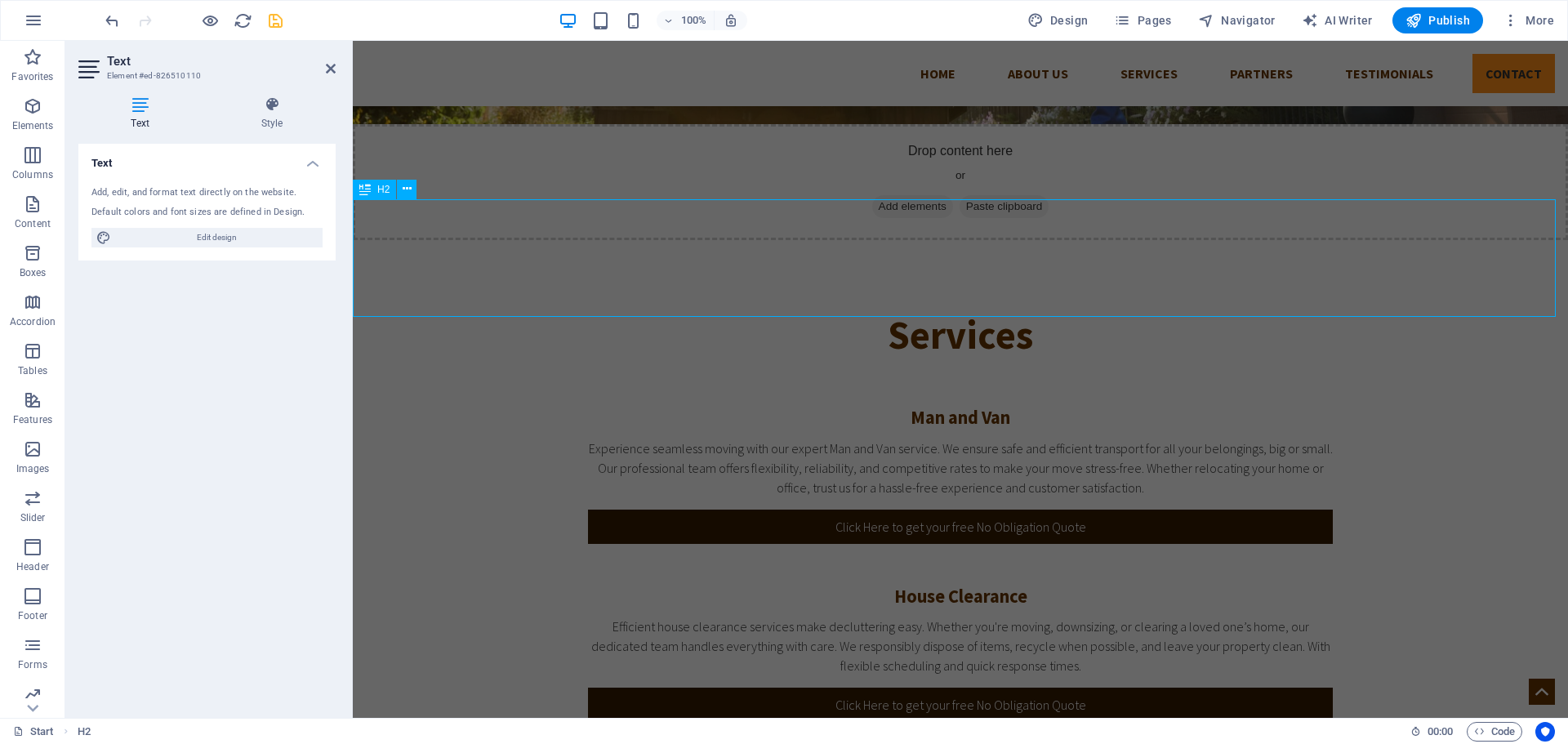 click on "Phone: [PHONE]   Mobile: [PHONE]" at bounding box center (960, 1112) 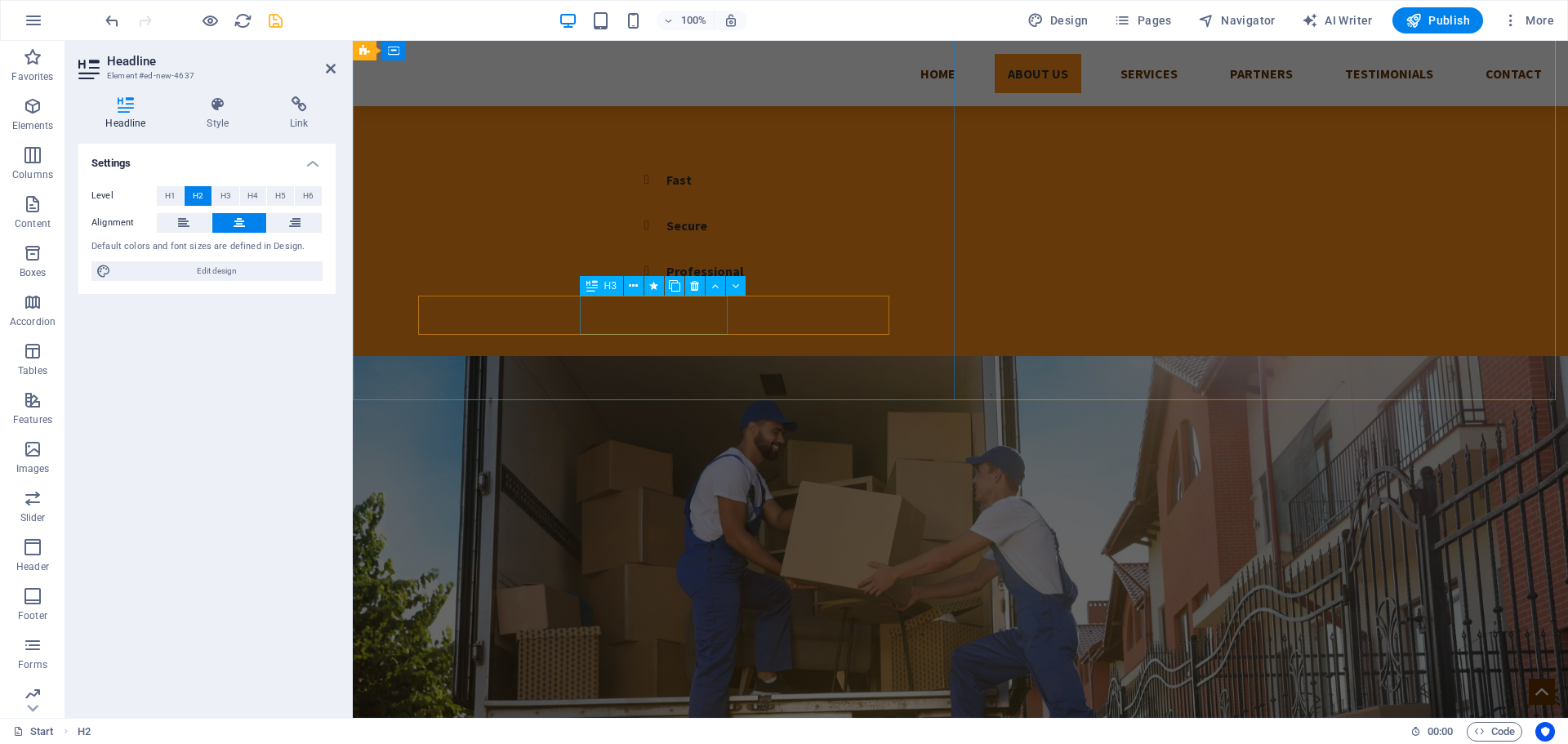 scroll, scrollTop: 123, scrollLeft: 0, axis: vertical 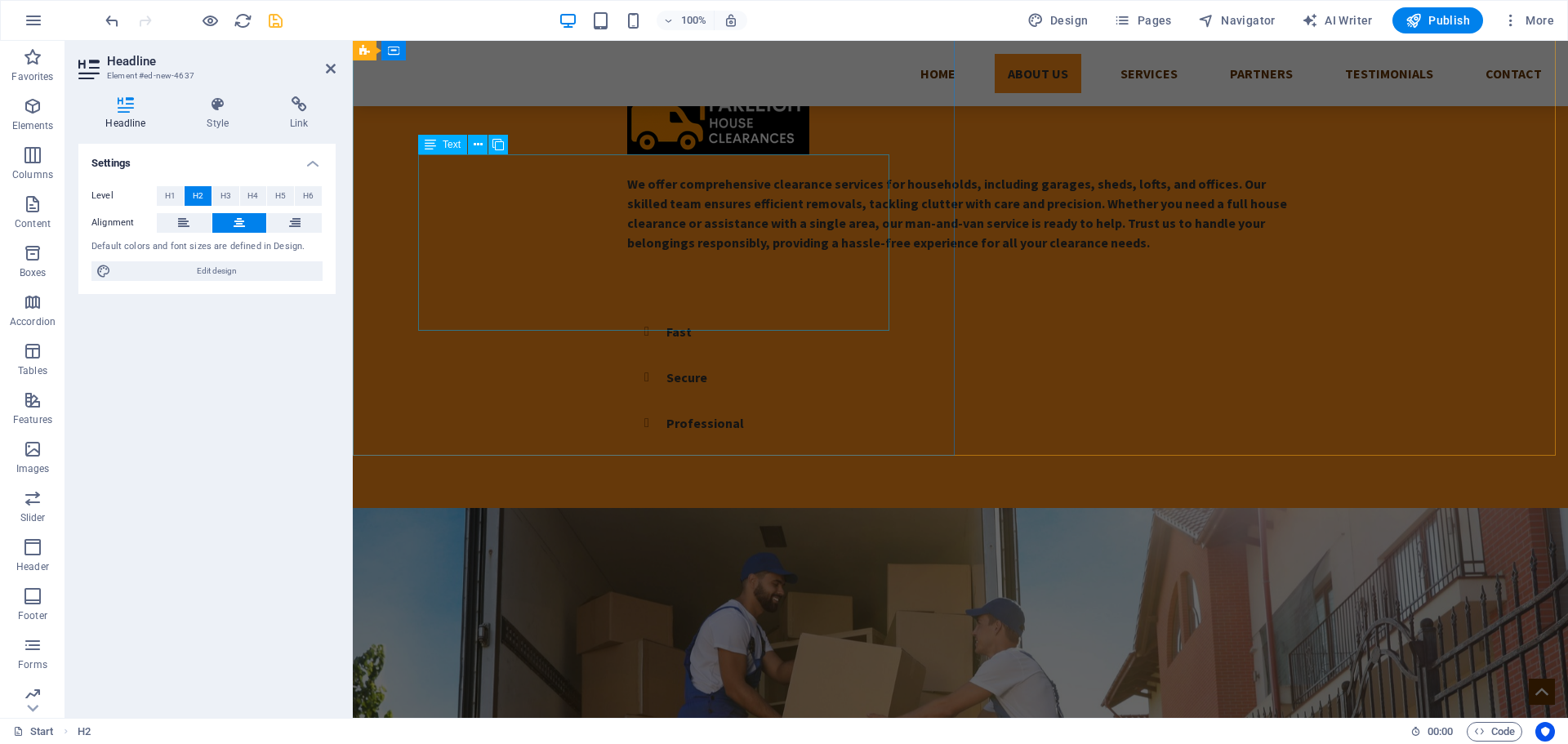 click on "We offer comprehensive clearance services for households, including garages, sheds, lofts, and offices. Our skilled team ensures efficient removals, tackling clutter with care and precision. Whether you need a full house clearance or assistance with a single area, our man-and-van service is ready to help. Trust us to handle your belongings responsibly, providing a hassle-free experience for all your clearance needs." at bounding box center (960, 223) 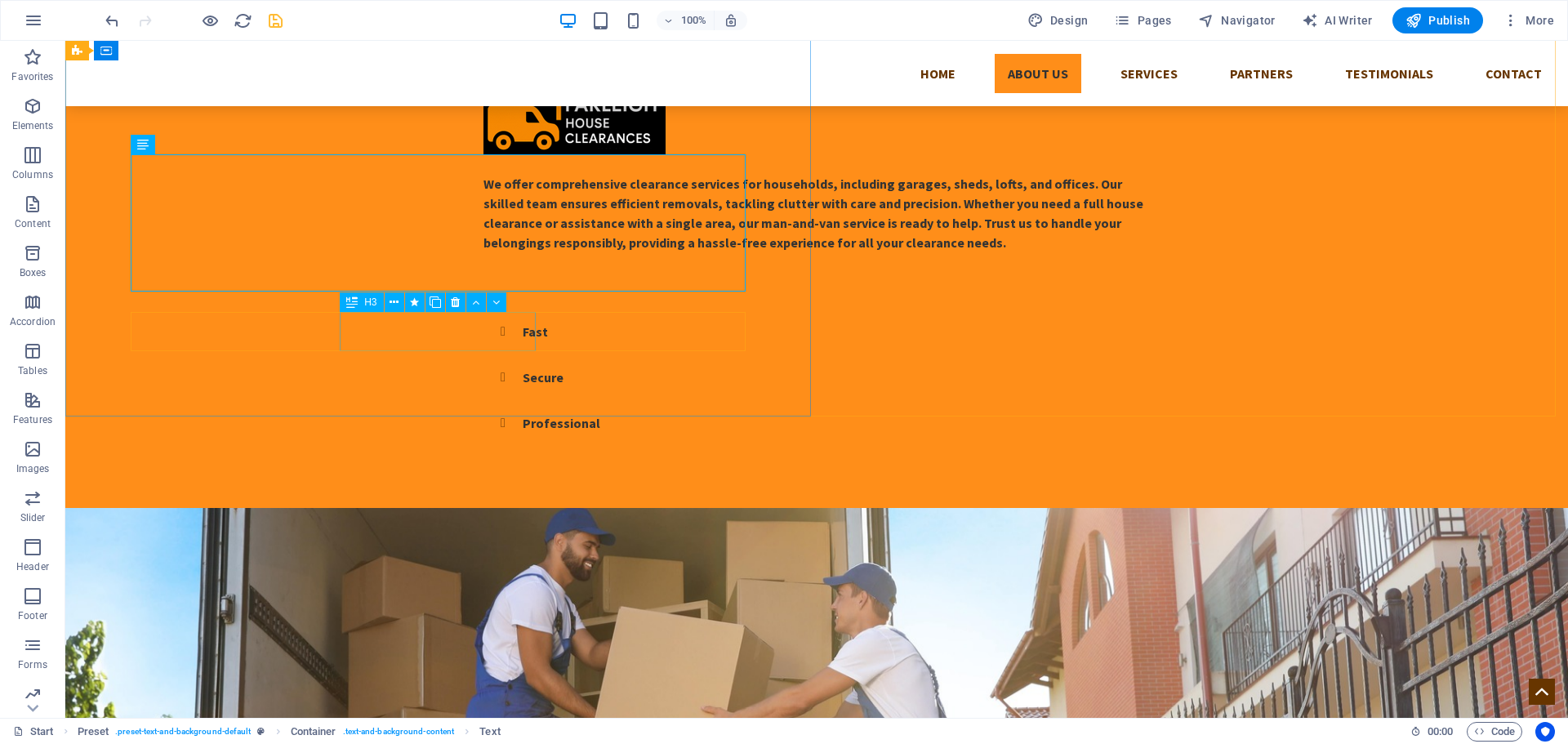 click on "H3" at bounding box center [428, 302] 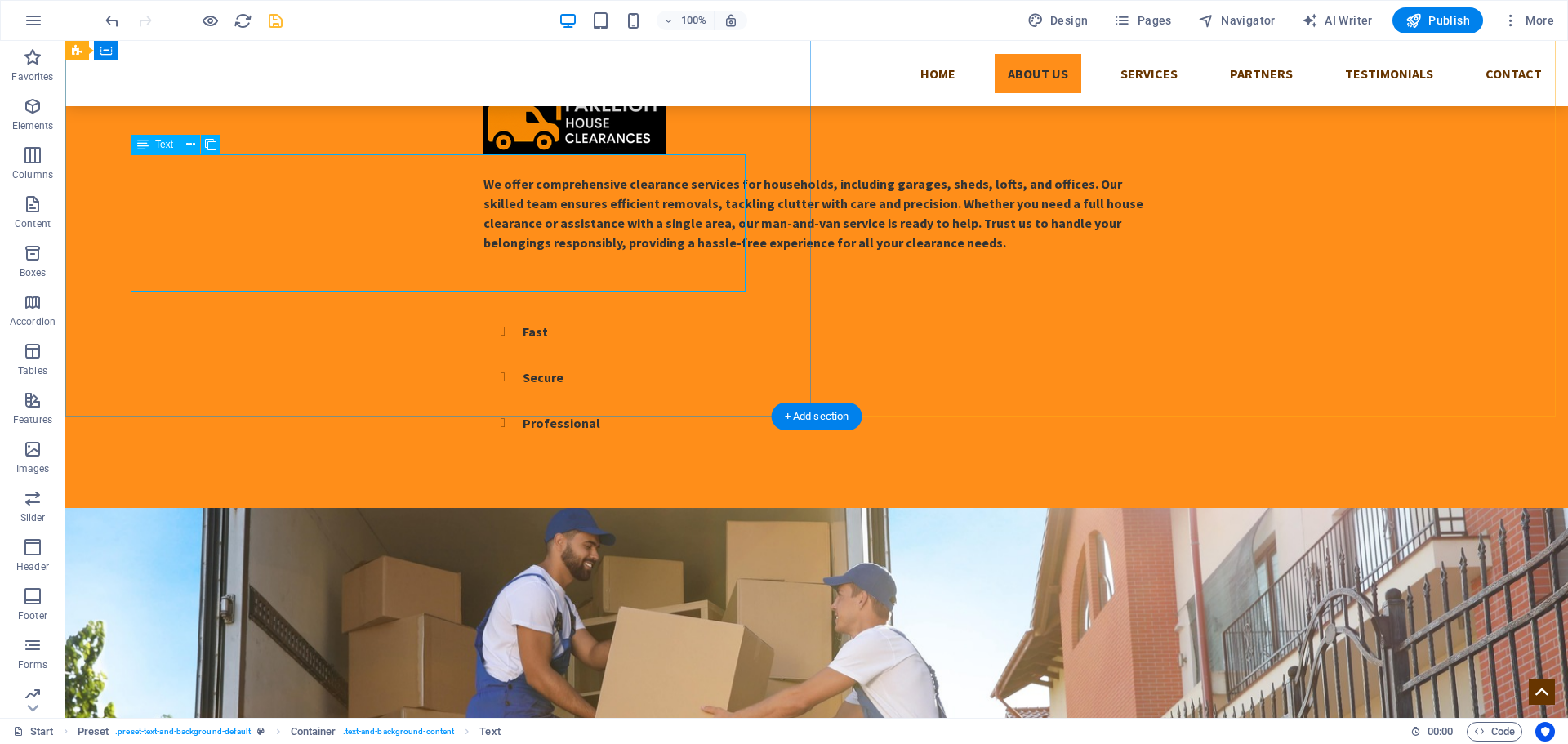 click on "We offer comprehensive clearance services for households, including garages, sheds, lofts, and offices. Our skilled team ensures efficient removals, tackling clutter with care and precision. Whether you need a full house clearance or assistance with a single area, our man-and-van service is ready to help. Trust us to handle your belongings responsibly, providing a hassle-free experience for all your clearance needs." at bounding box center [817, 223] 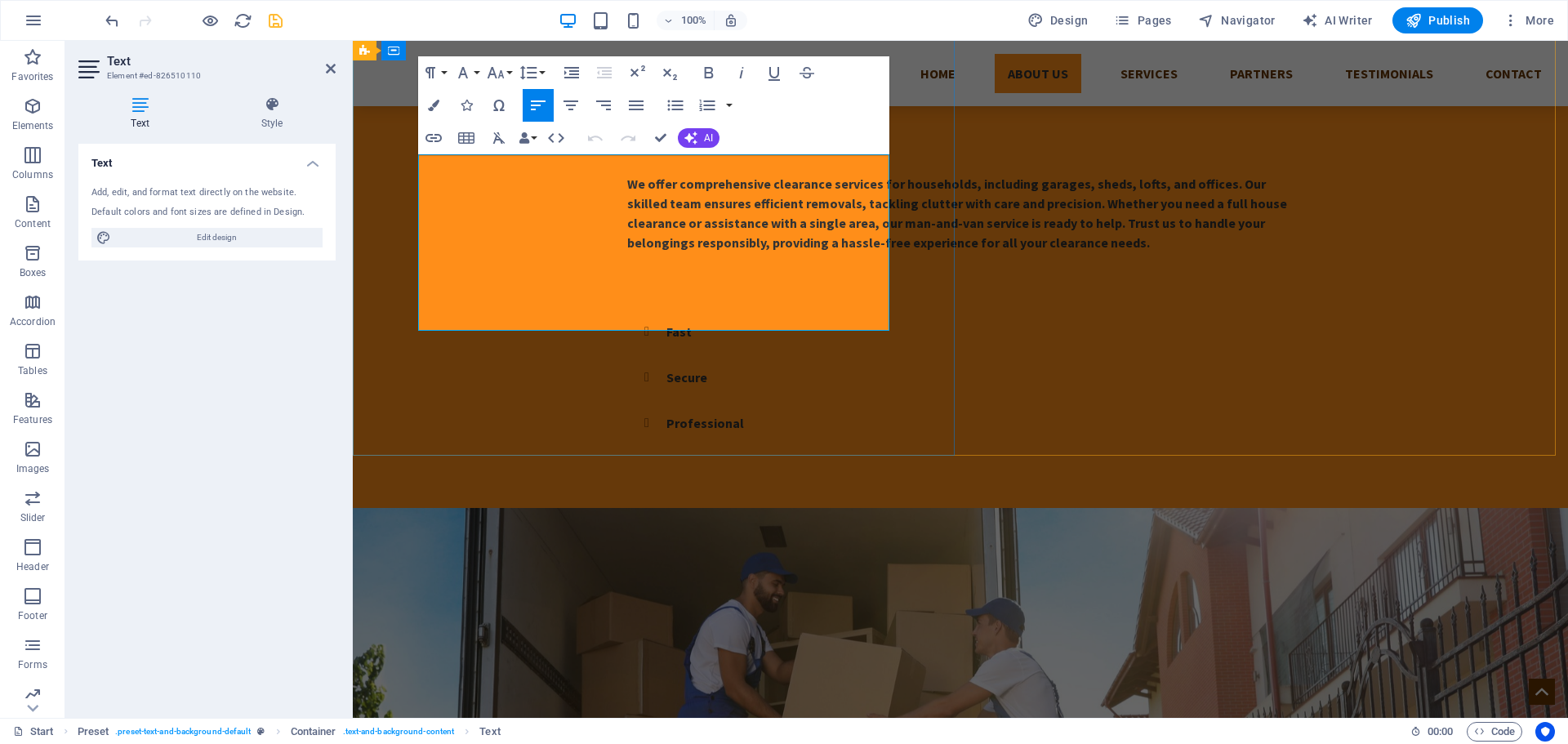 click at bounding box center (960, 282) 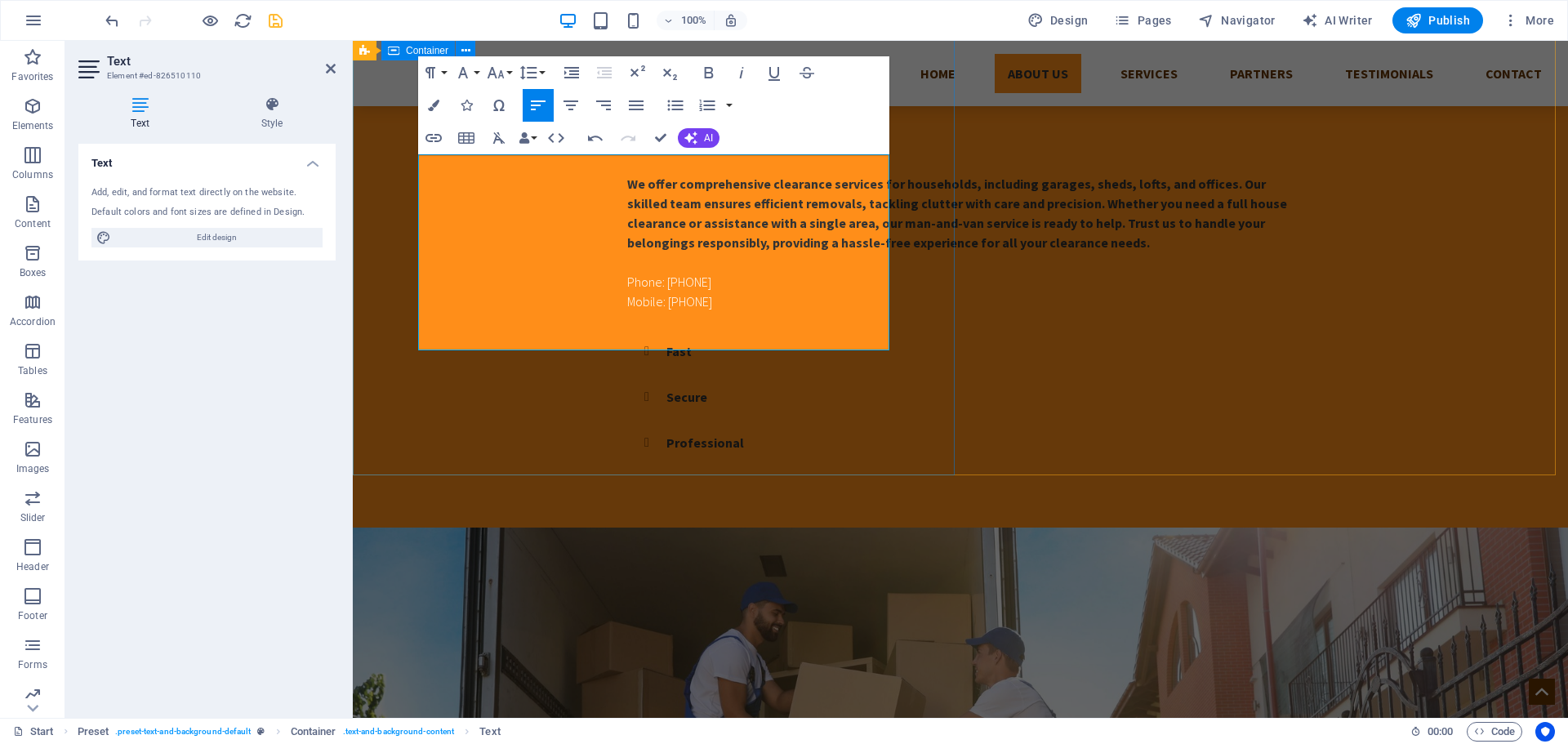 drag, startPoint x: 536, startPoint y: 341, endPoint x: 411, endPoint y: 320, distance: 126.75173 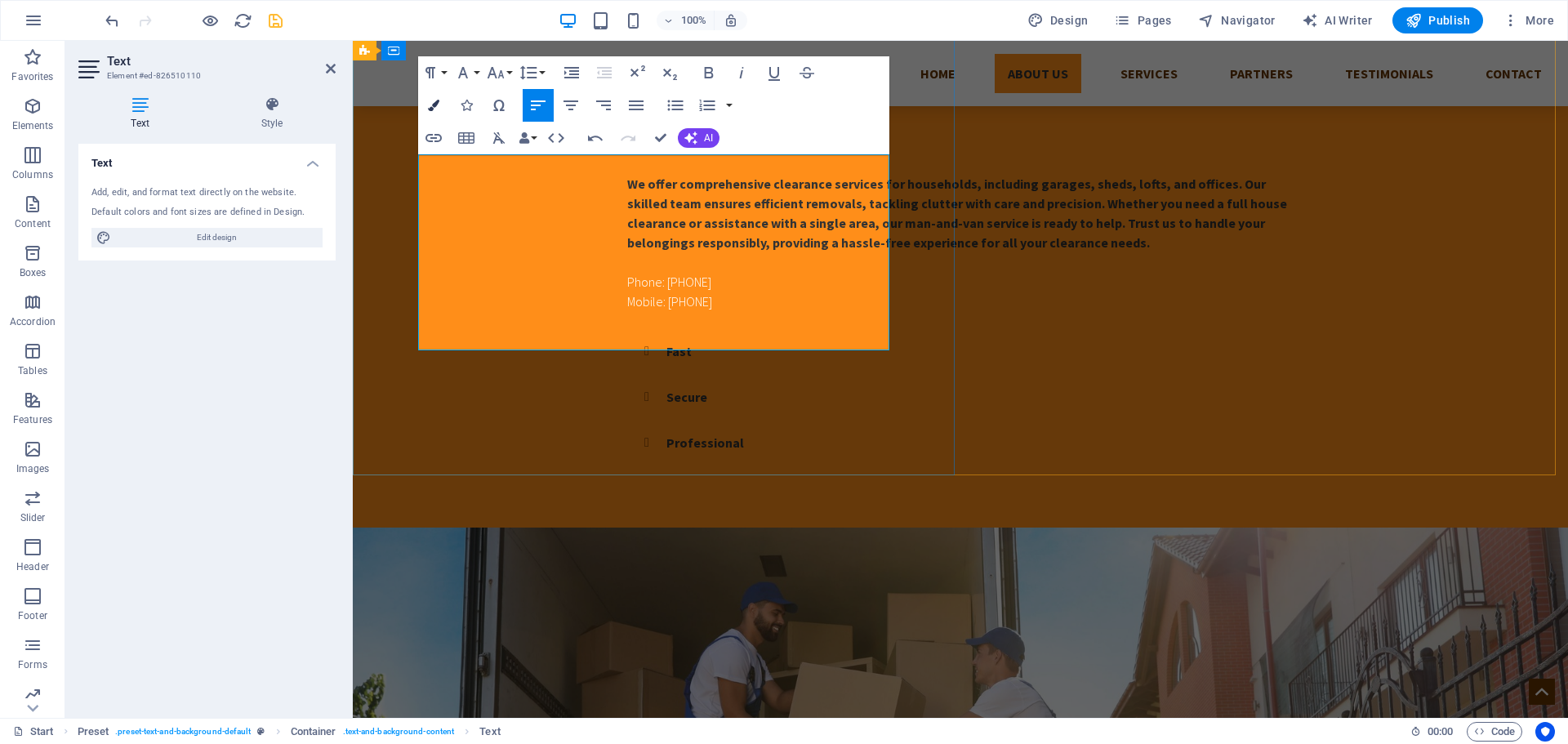drag, startPoint x: 82, startPoint y: 283, endPoint x: 440, endPoint y: 102, distance: 401.1546 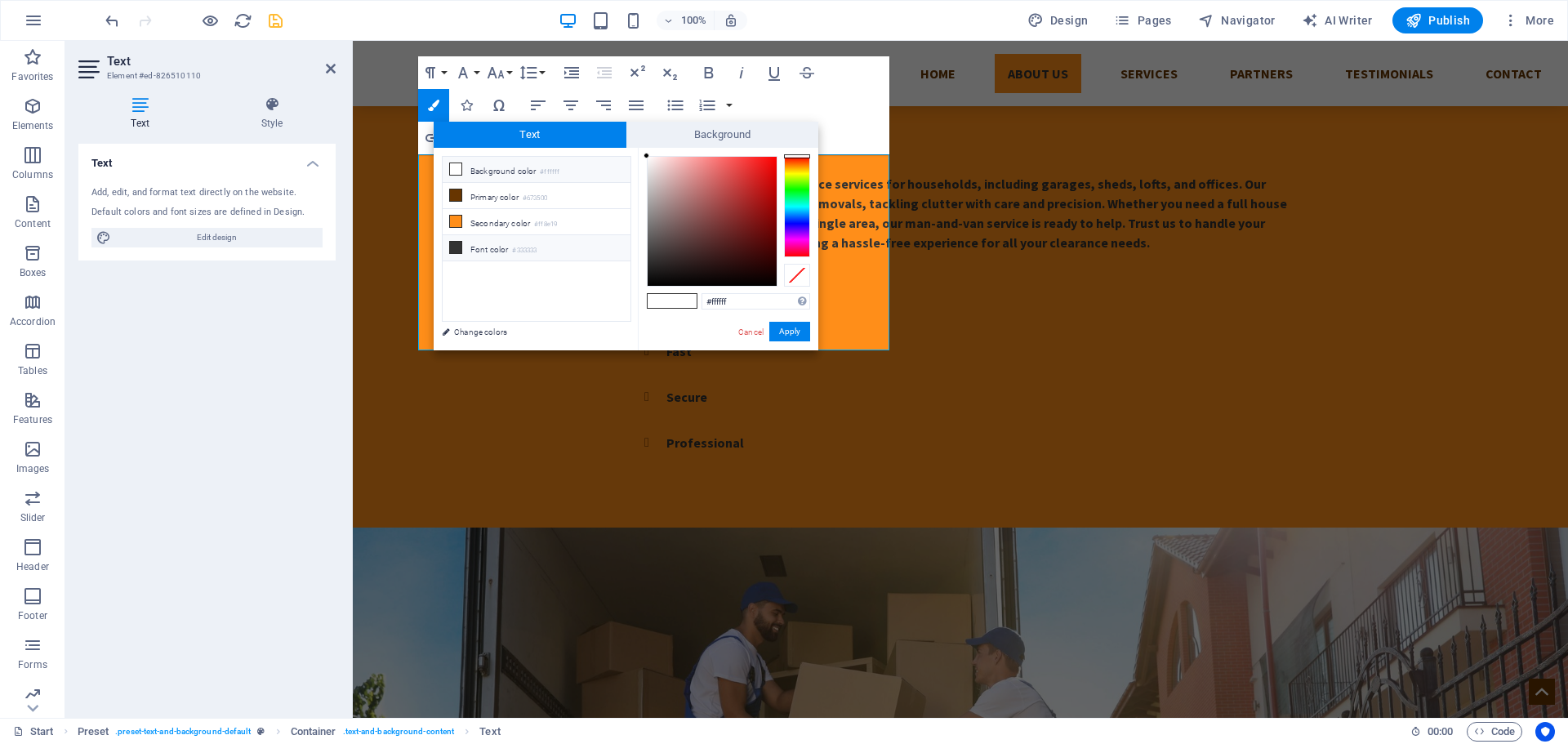 click at bounding box center (456, 247) 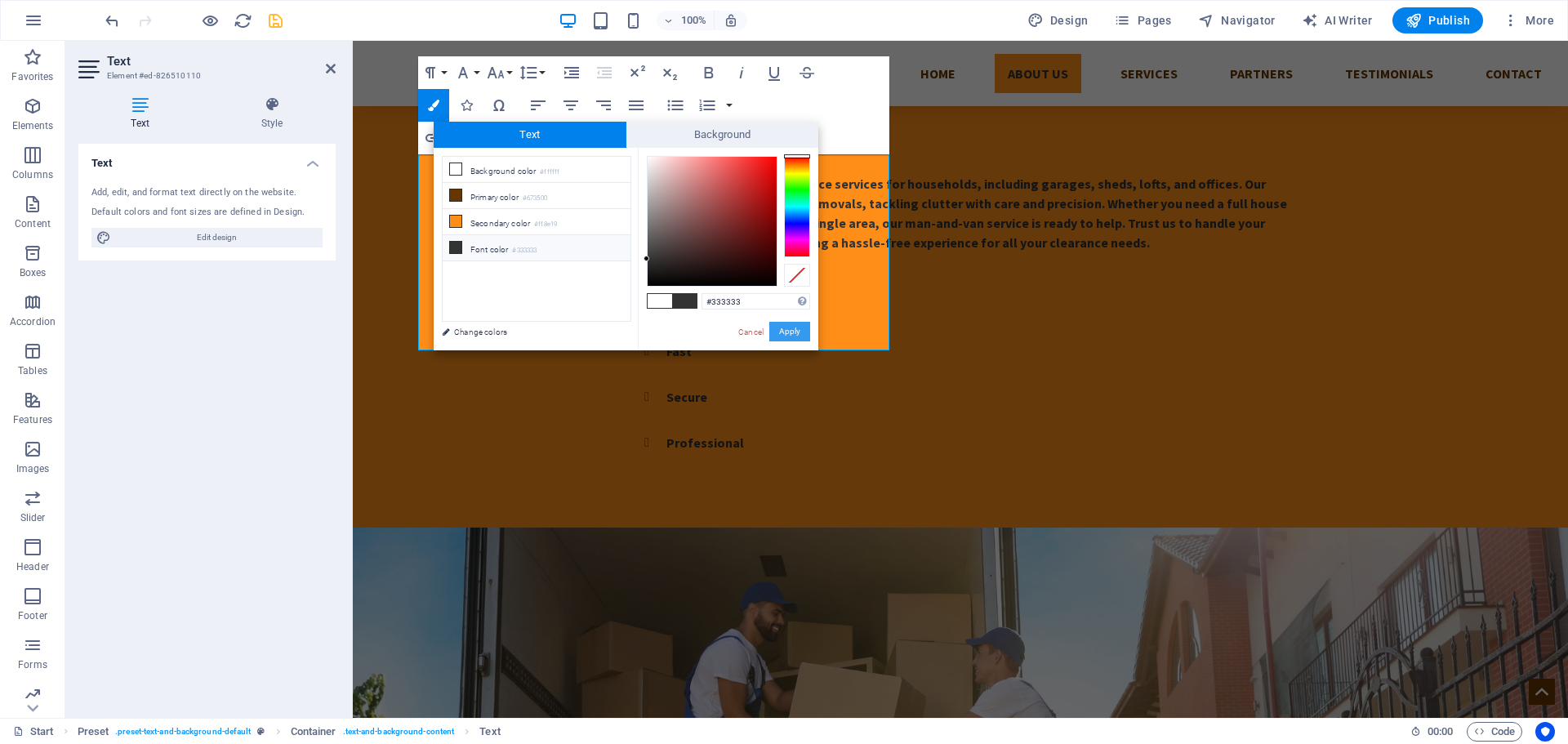 click on "Apply" at bounding box center [790, 332] 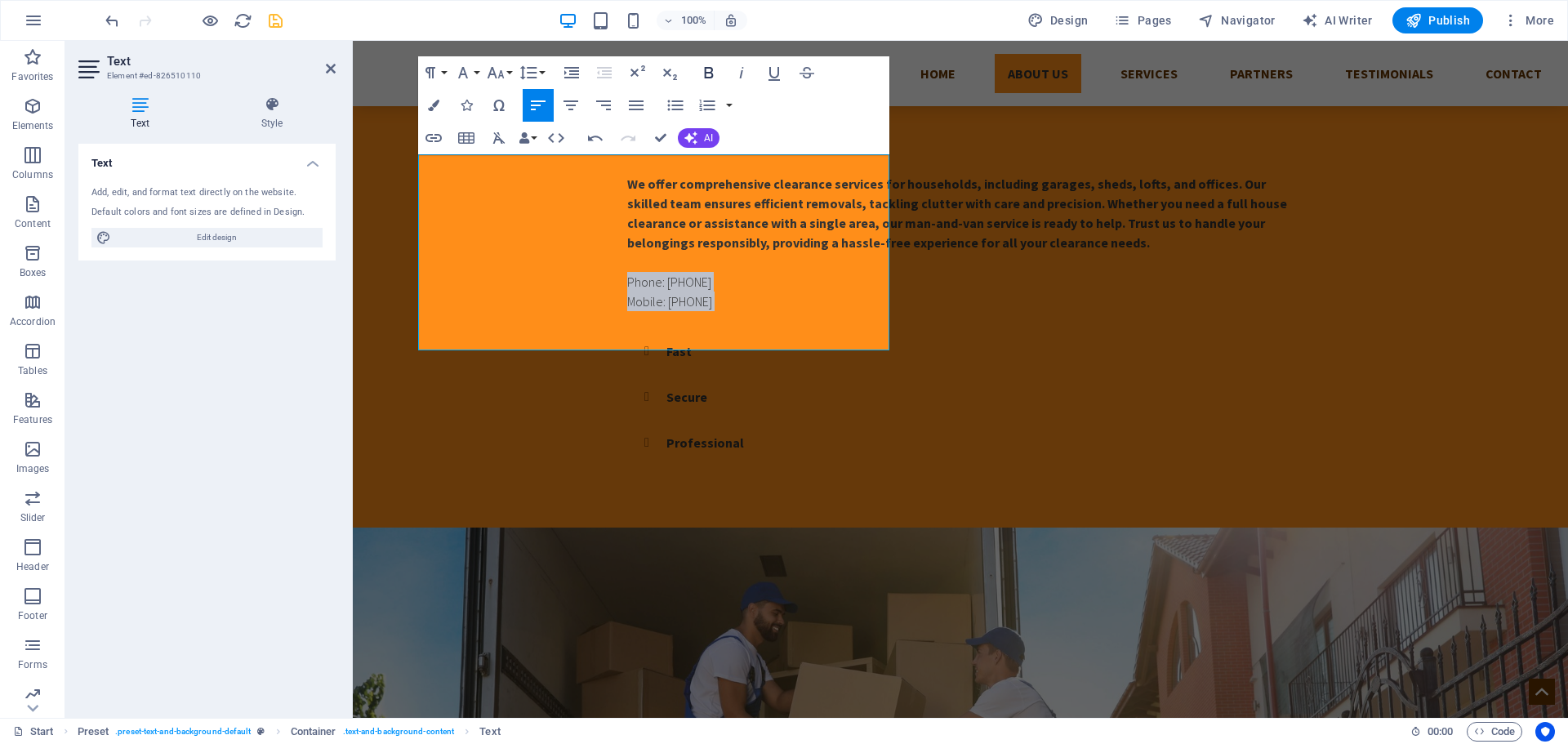 click 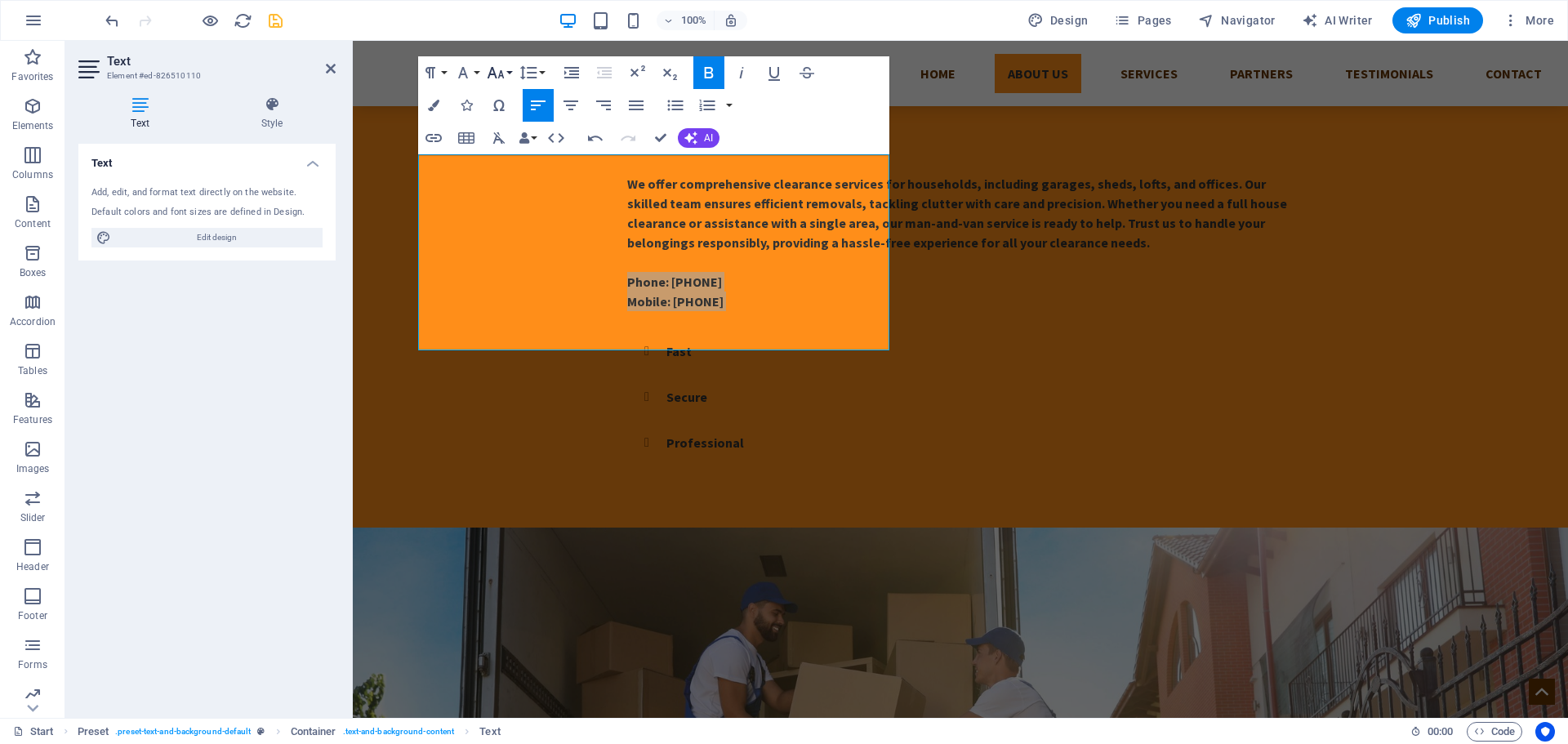 click on "Font Size" at bounding box center [499, 73] 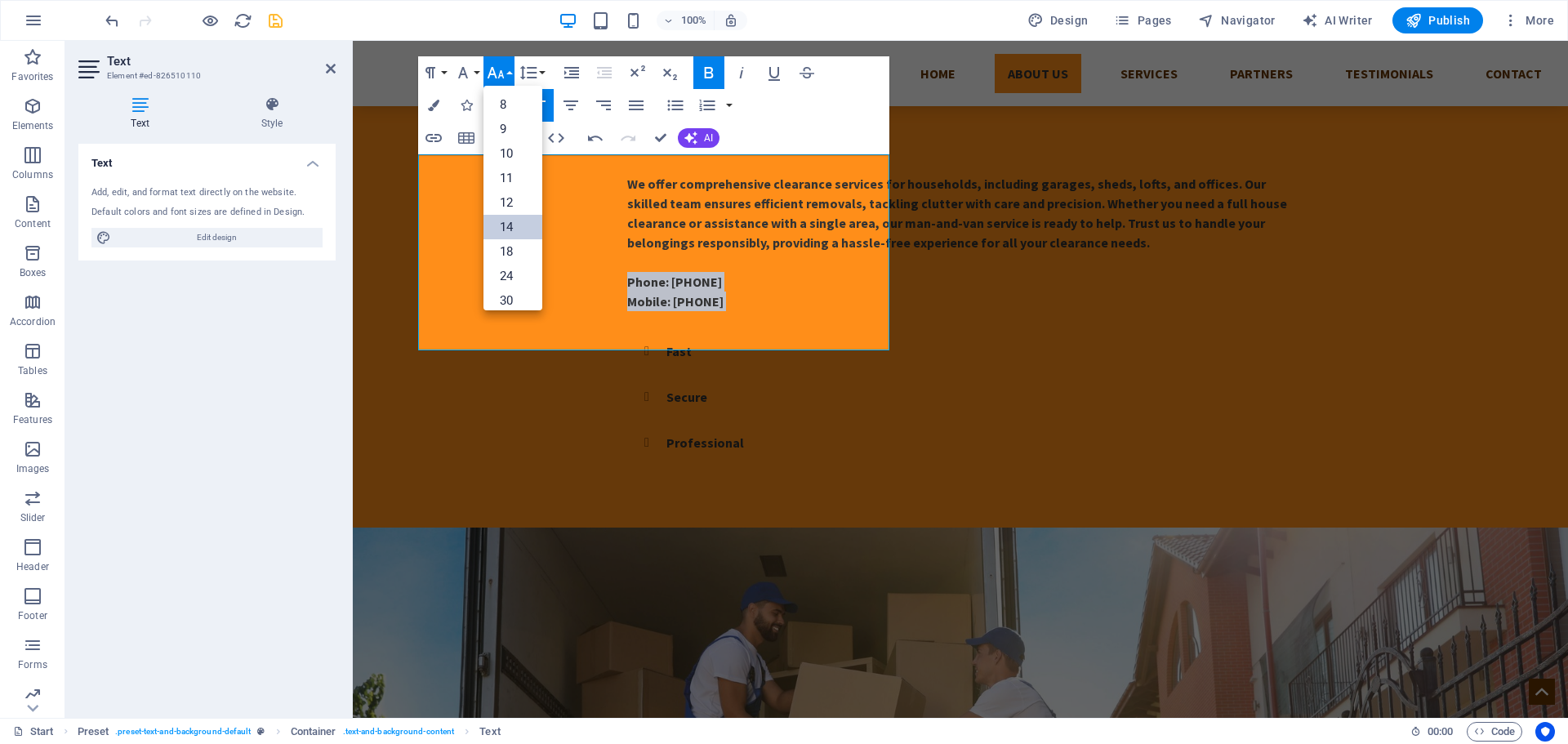 click on "14" at bounding box center (513, 227) 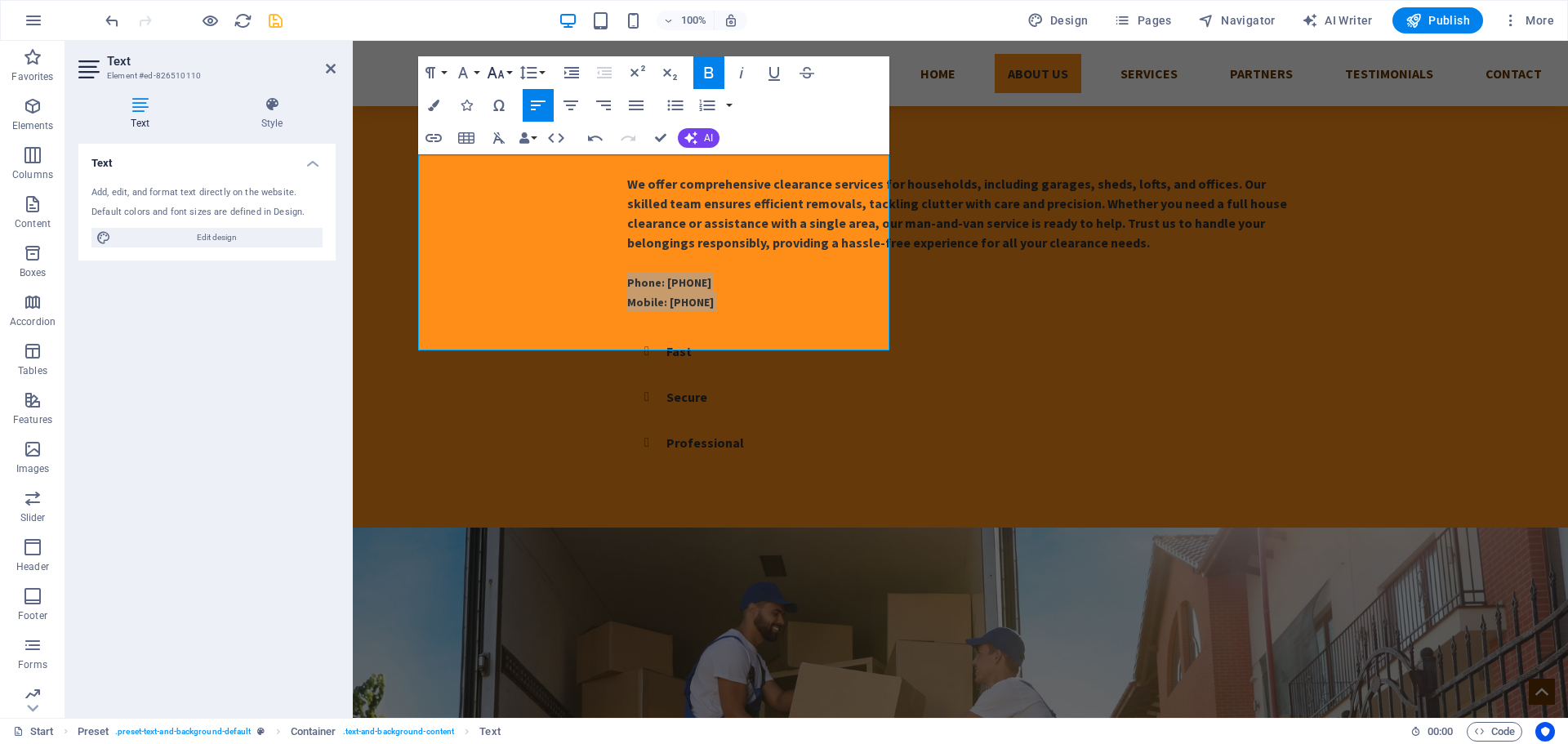 click on "Font Size" at bounding box center [499, 73] 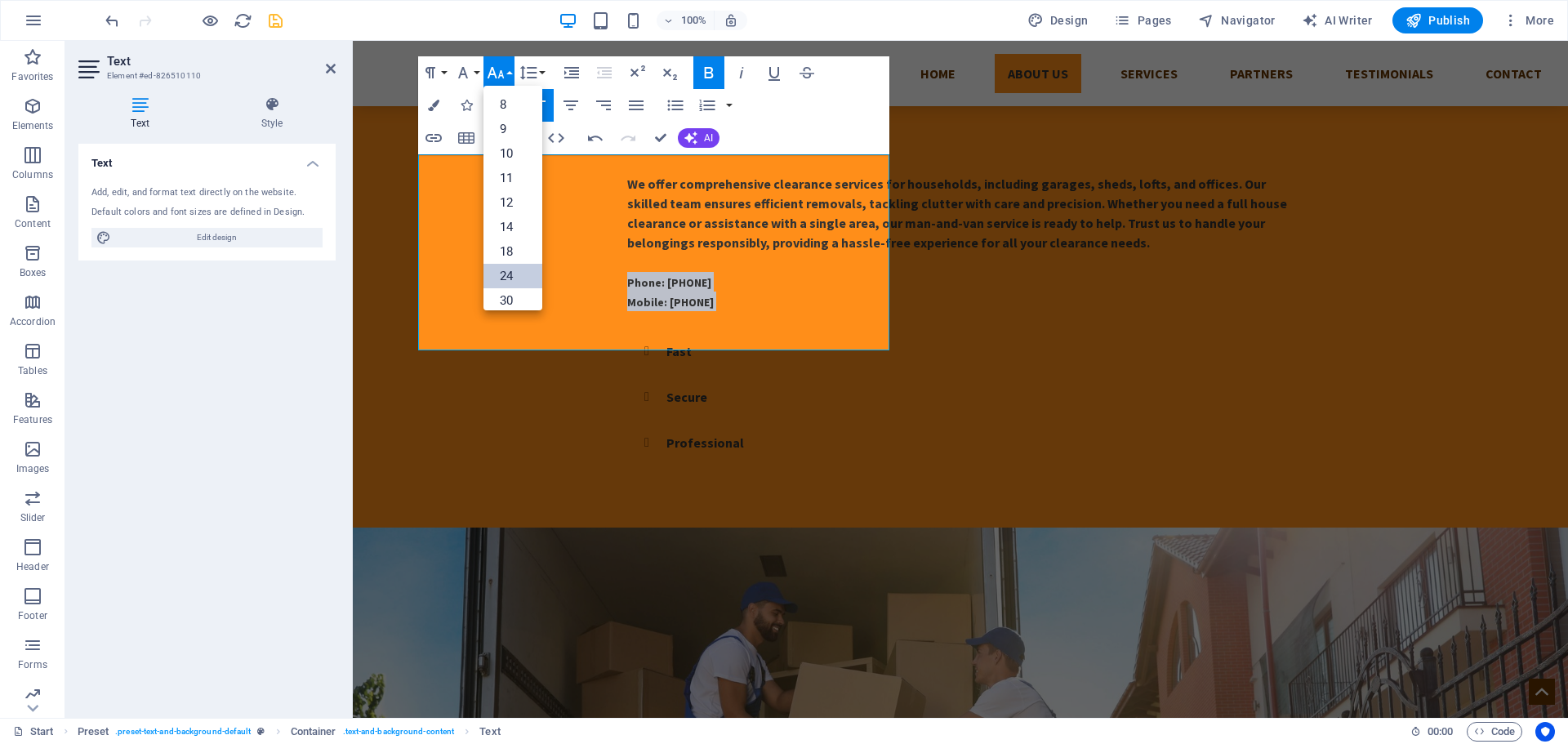 click on "24" at bounding box center (513, 276) 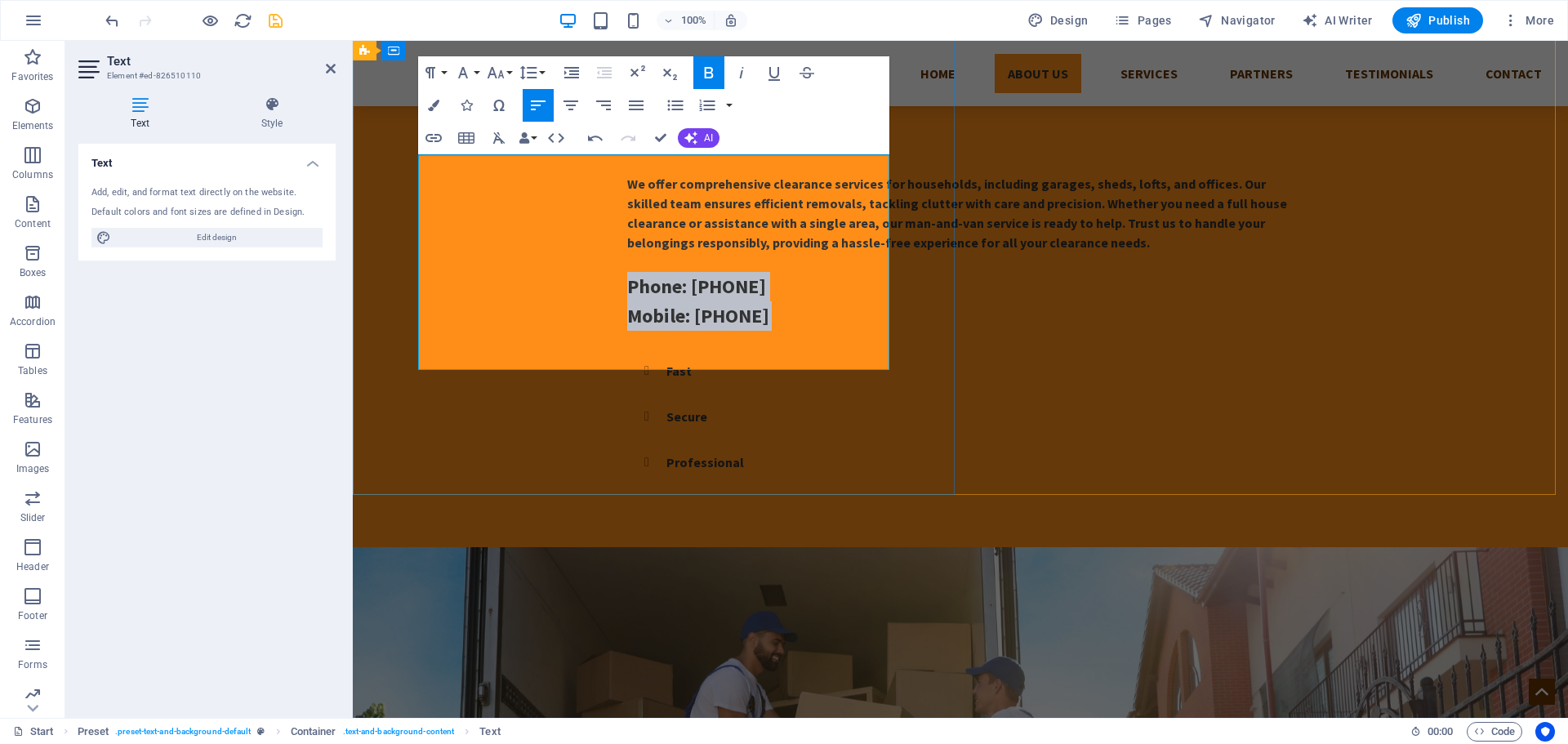 click on "Phone: [PHONE]   Mobile: [PHONE]" at bounding box center [960, 301] 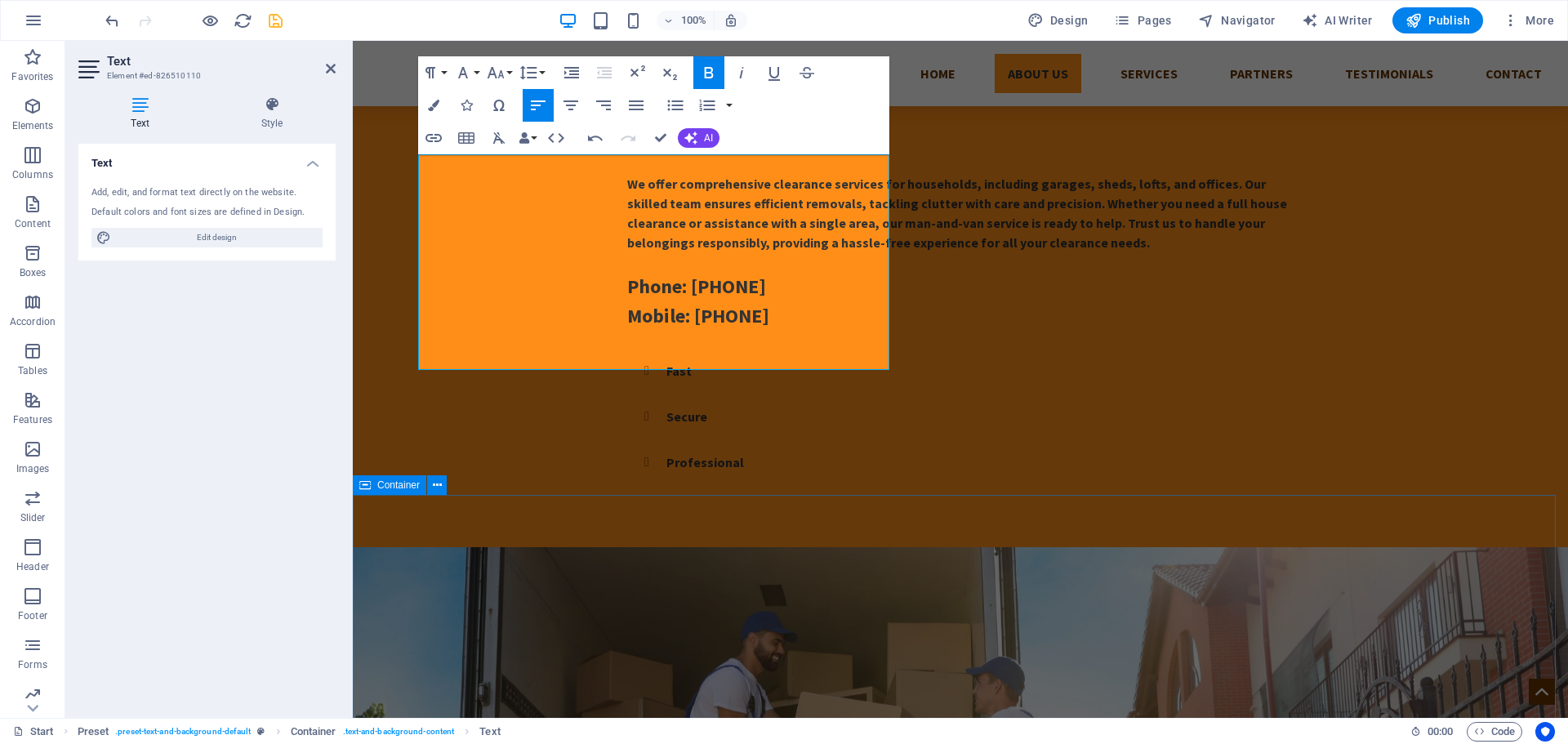 click on "Services Man and Van Experience seamless moving with our expert Man and Van service. We ensure safe and efficient transport for all your belongings, big or small. Our professional team offers flexibility, reliability, and competitive rates to make your move stress-free. Whether relocating your home or office, trust us for a hassle-free experience and customer satisfaction. Click Here to get your free No Obligation Quote  House Clearance Efficient house clearance services make decluttering easy. Whether you're moving, downsizing, or clearing a loved one’s home, our dedicated team handles everything with care. We responsibly dispose of items, recycle when possible, and leave your property clean. With flexible scheduling and quick response times. Click Here to get your free No Obligation Quote  Removals Click Here to get your free No Obligation Quote  Fully insured Waste Carriers -  Licensed - VAT registered" at bounding box center [960, 1582] 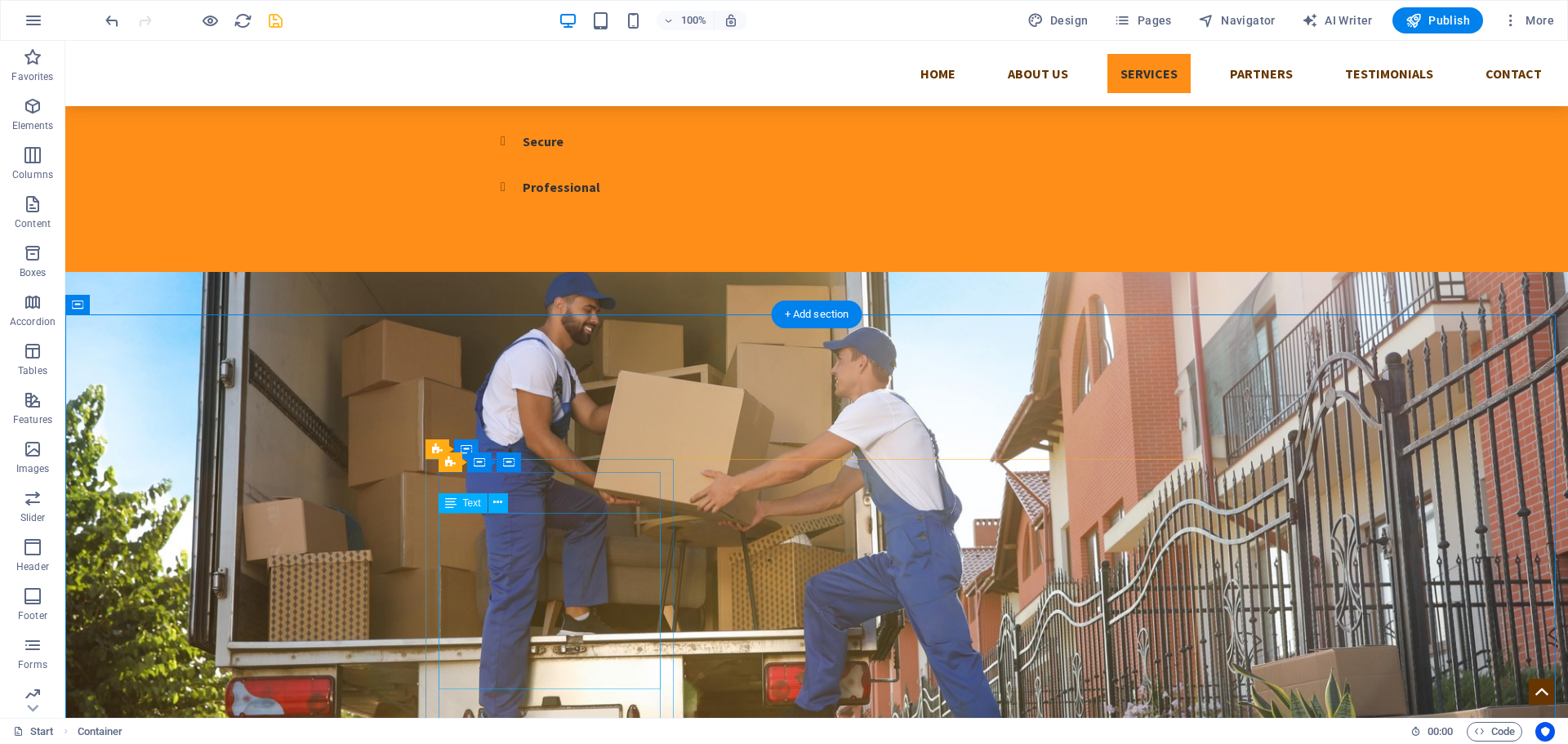 scroll, scrollTop: 408, scrollLeft: 0, axis: vertical 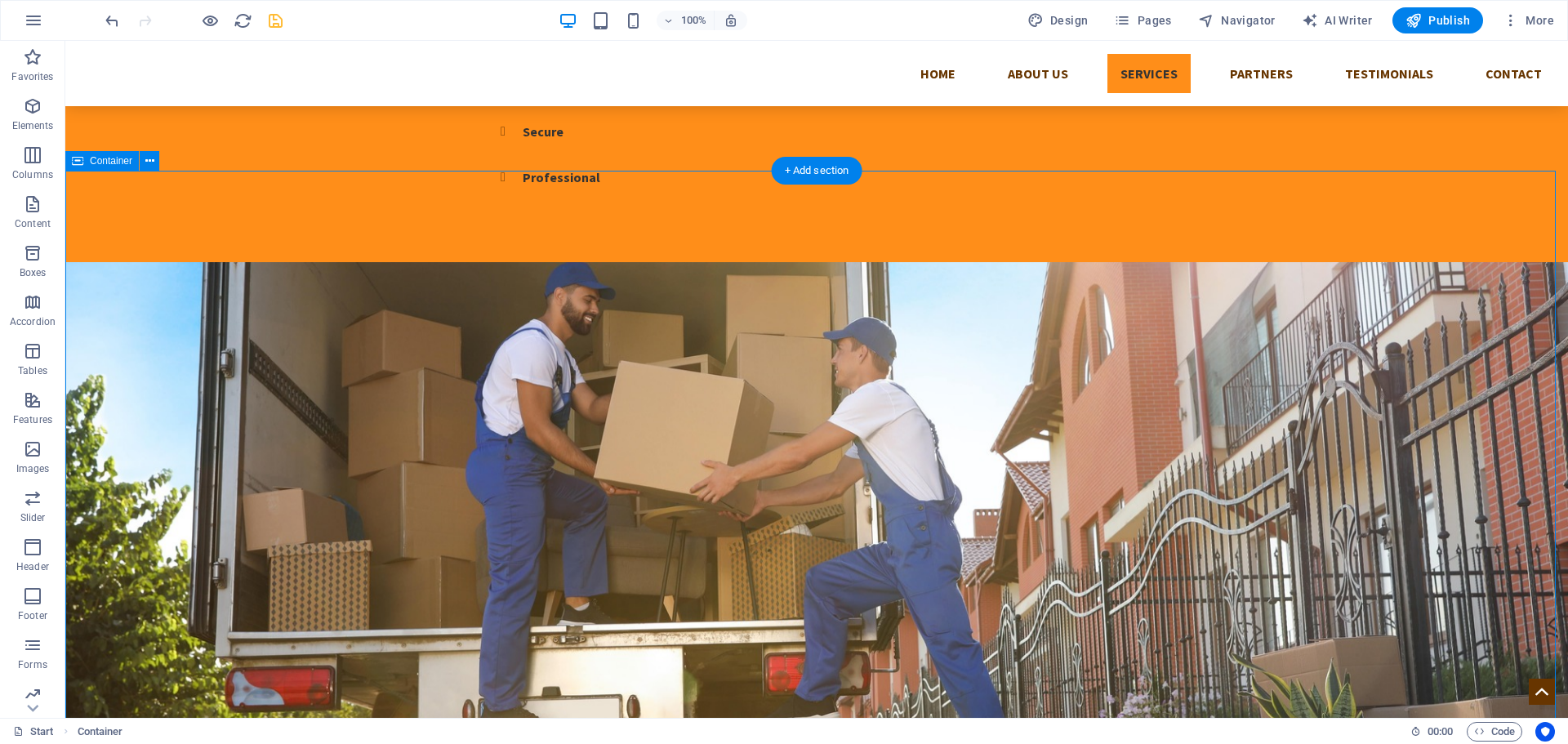 click on "Services Man and Van Experience seamless moving with our expert Man and Van service. We ensure safe and efficient transport for all your belongings, big or small. Our professional team offers flexibility, reliability, and competitive rates to make your move stress-free. Whether relocating your home or office, trust us for a hassle-free experience and customer satisfaction. Click Here to get your free No Obligation Quote  House Clearance Efficient house clearance services make decluttering easy. Whether you're moving, downsizing, or clearing a loved one’s home, our dedicated team handles everything with care. We responsibly dispose of items, recycle when possible, and leave your property clean. With flexible scheduling and quick response times. Click Here to get your free No Obligation Quote  Removals Click Here to get your free No Obligation Quote  Fully insured Waste Carriers -  Licensed - VAT registered" at bounding box center (817, 1258) 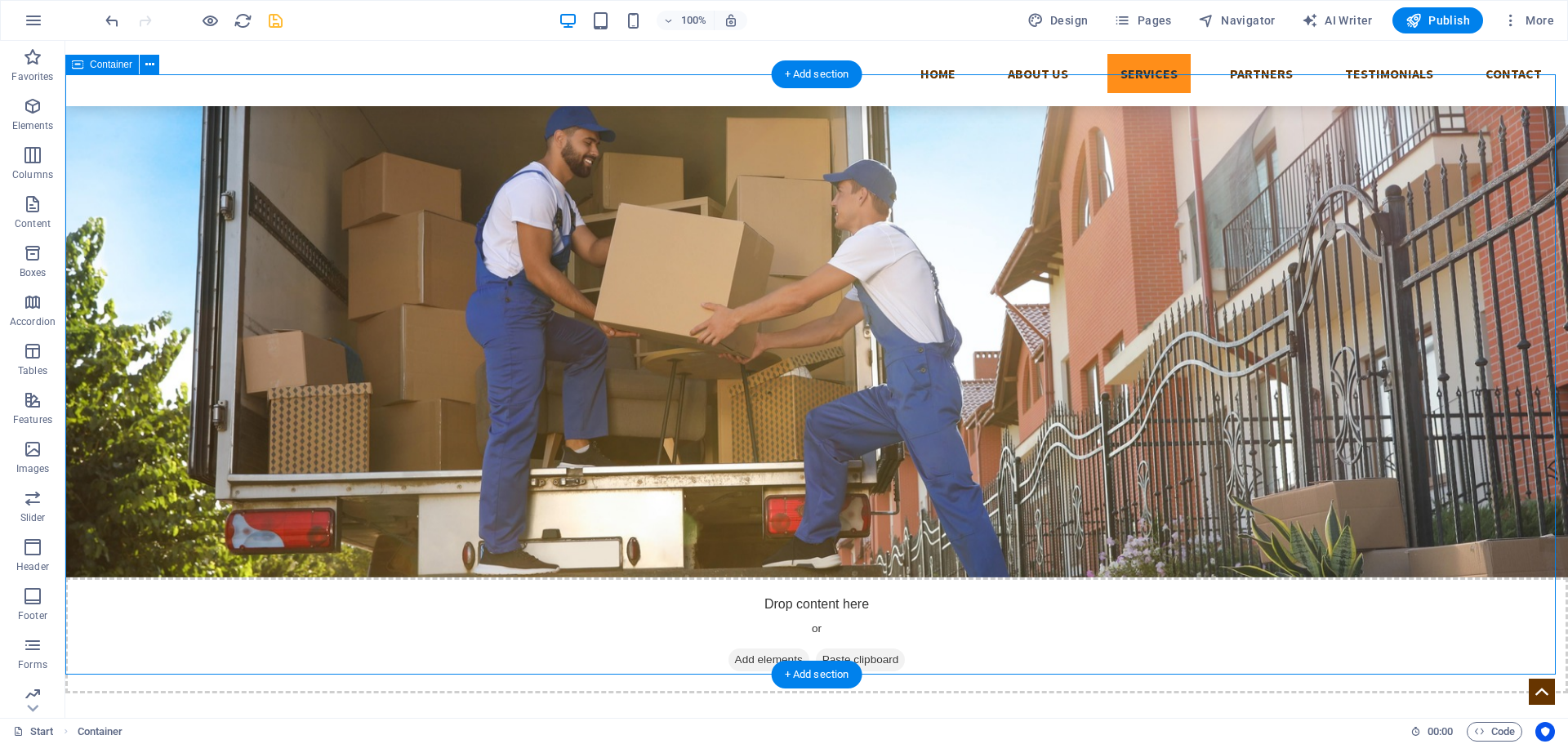scroll, scrollTop: 572, scrollLeft: 0, axis: vertical 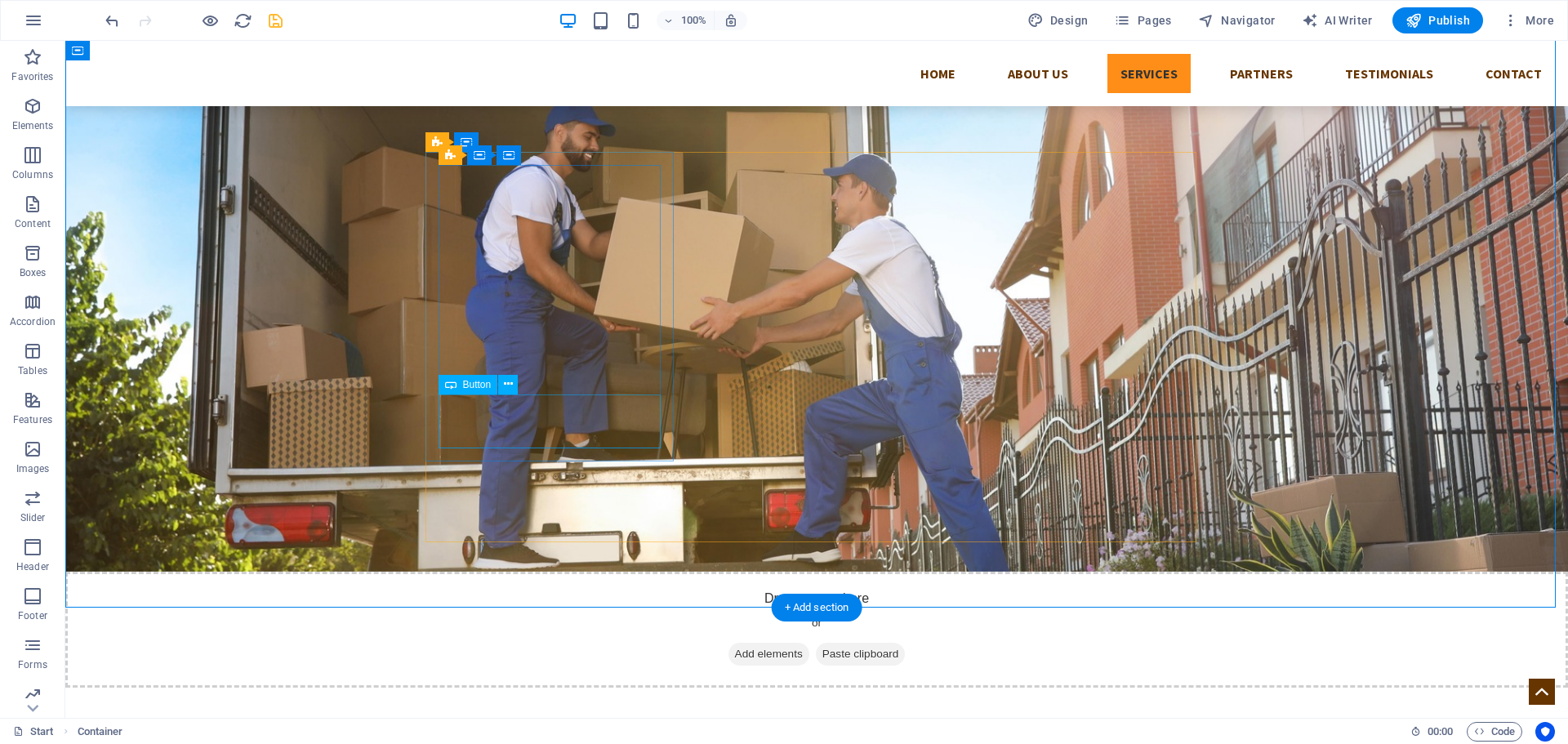 click on "Click Here to get your free No Obligation Quote" at bounding box center (817, 974) 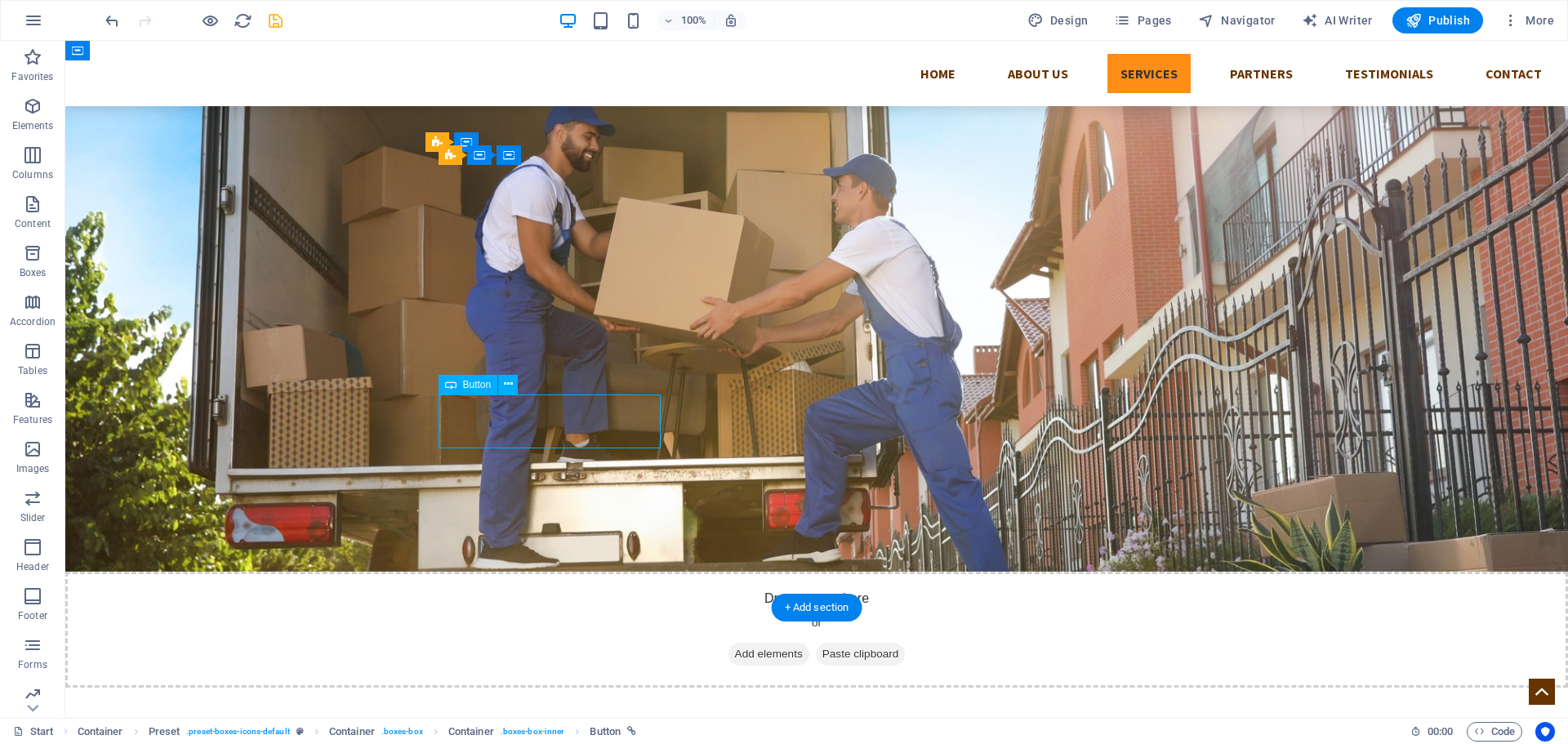 click on "Click Here to get your free No Obligation Quote" at bounding box center (817, 974) 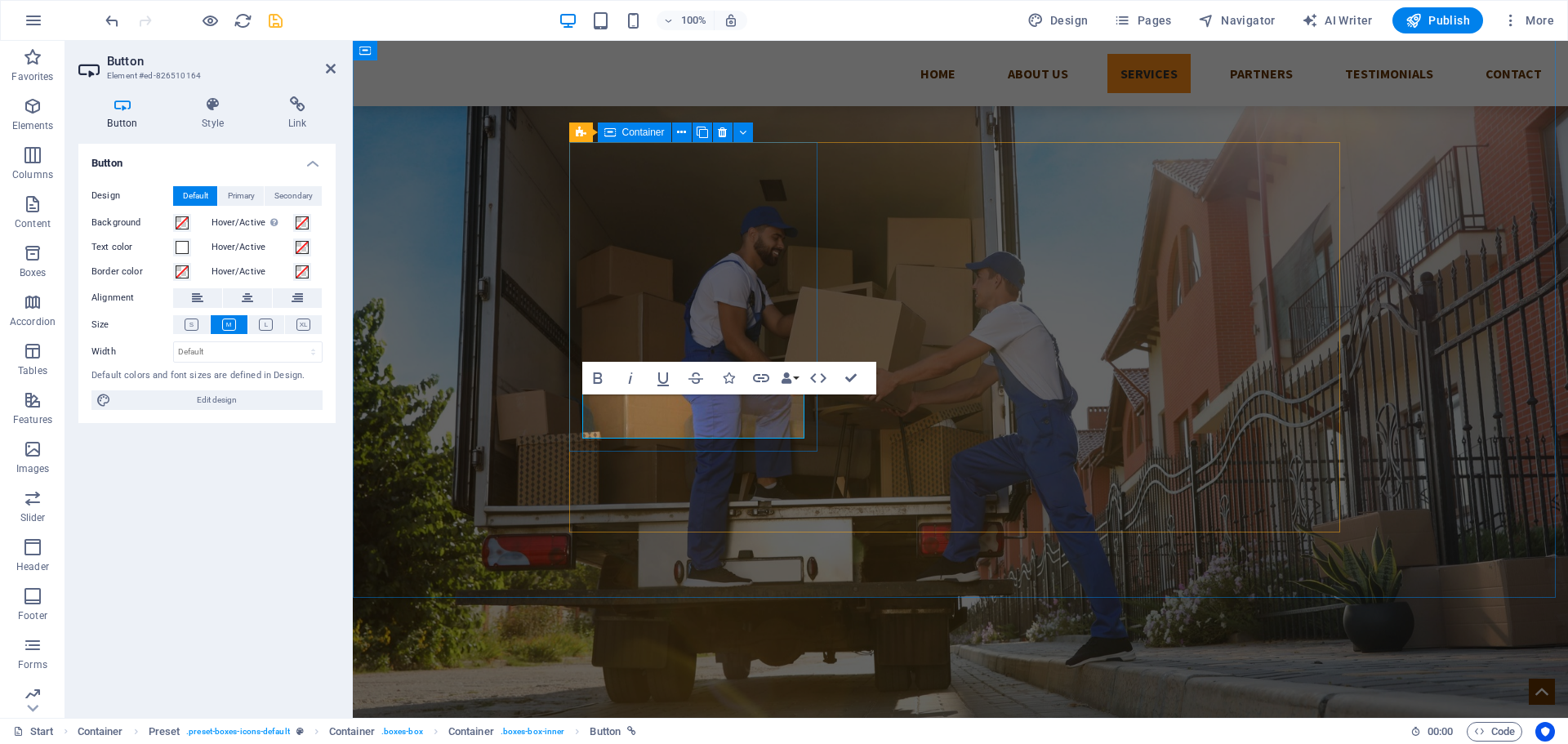 scroll, scrollTop: 621, scrollLeft: 0, axis: vertical 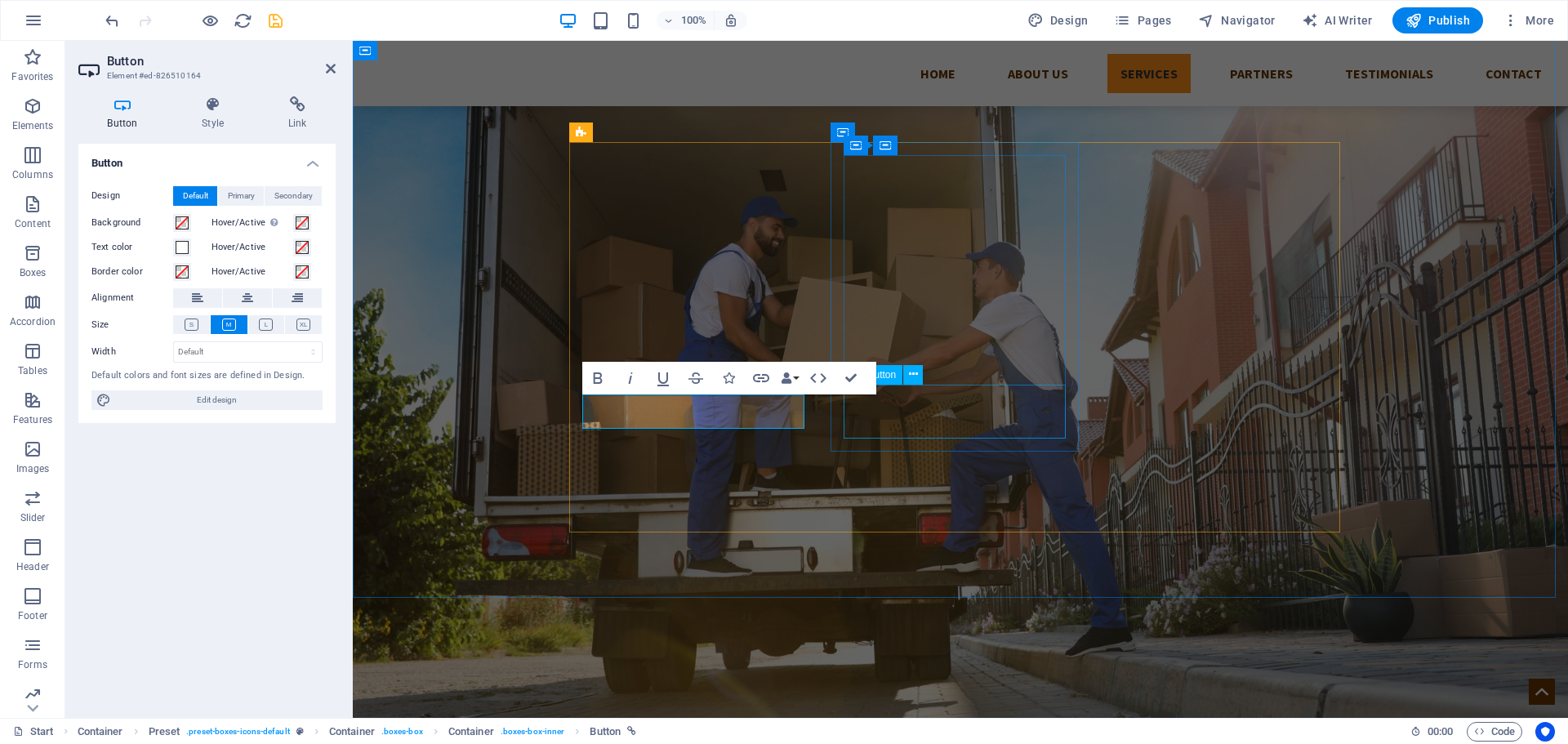 click on "Click Here to get your free No Obligation Quote" at bounding box center (960, 1143) 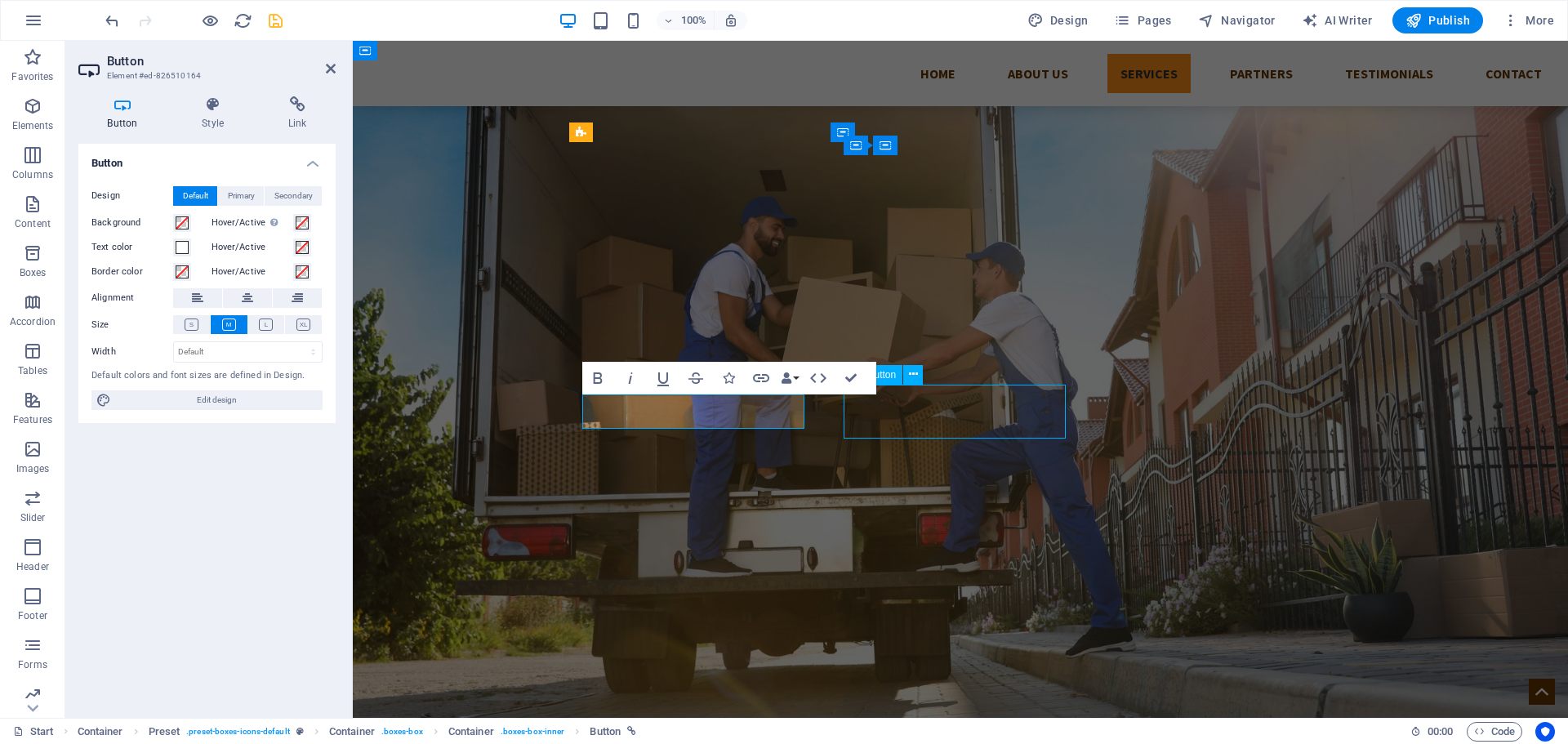 click on "Click Here to get your free No Obligation Quote" at bounding box center [960, 1143] 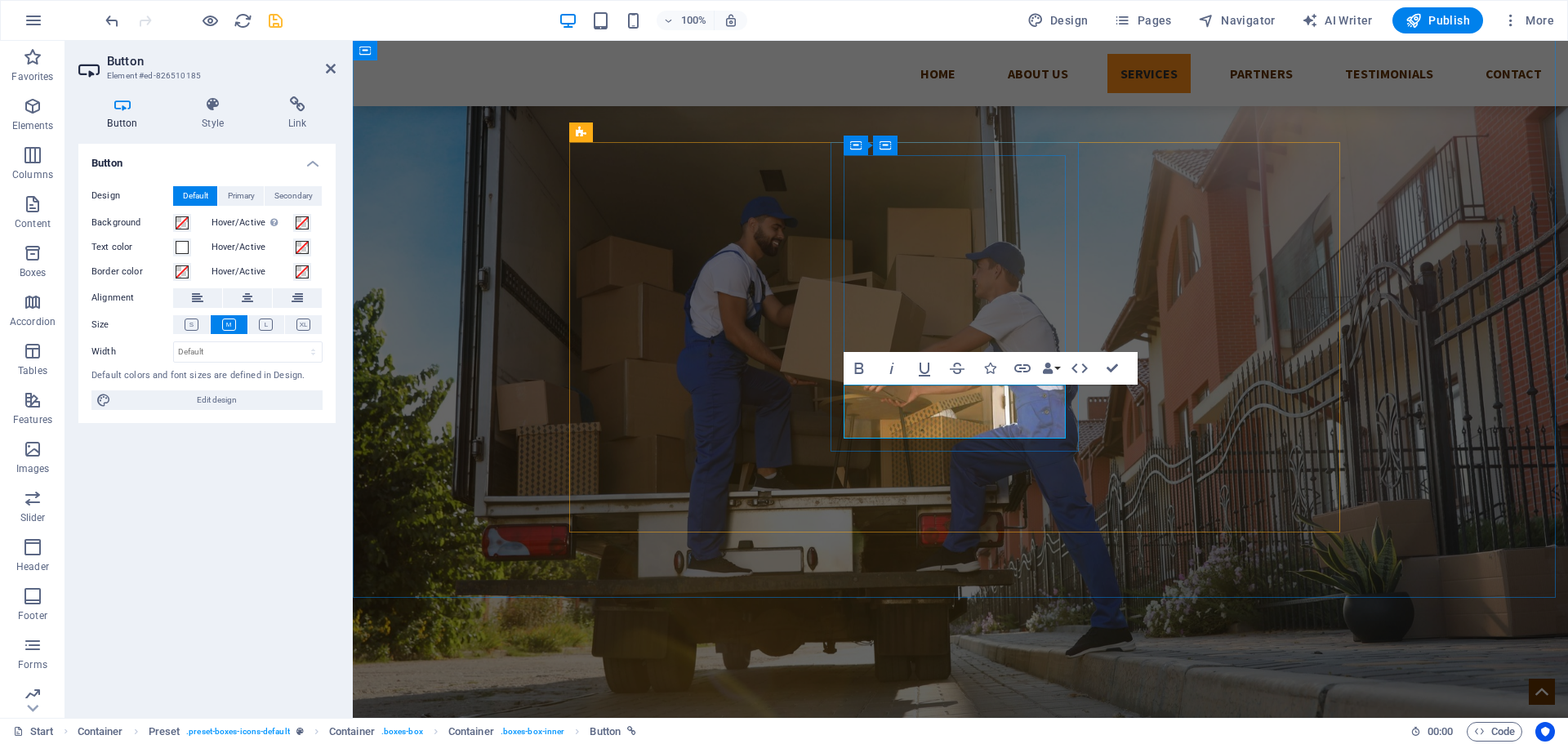 scroll, scrollTop: 630, scrollLeft: 0, axis: vertical 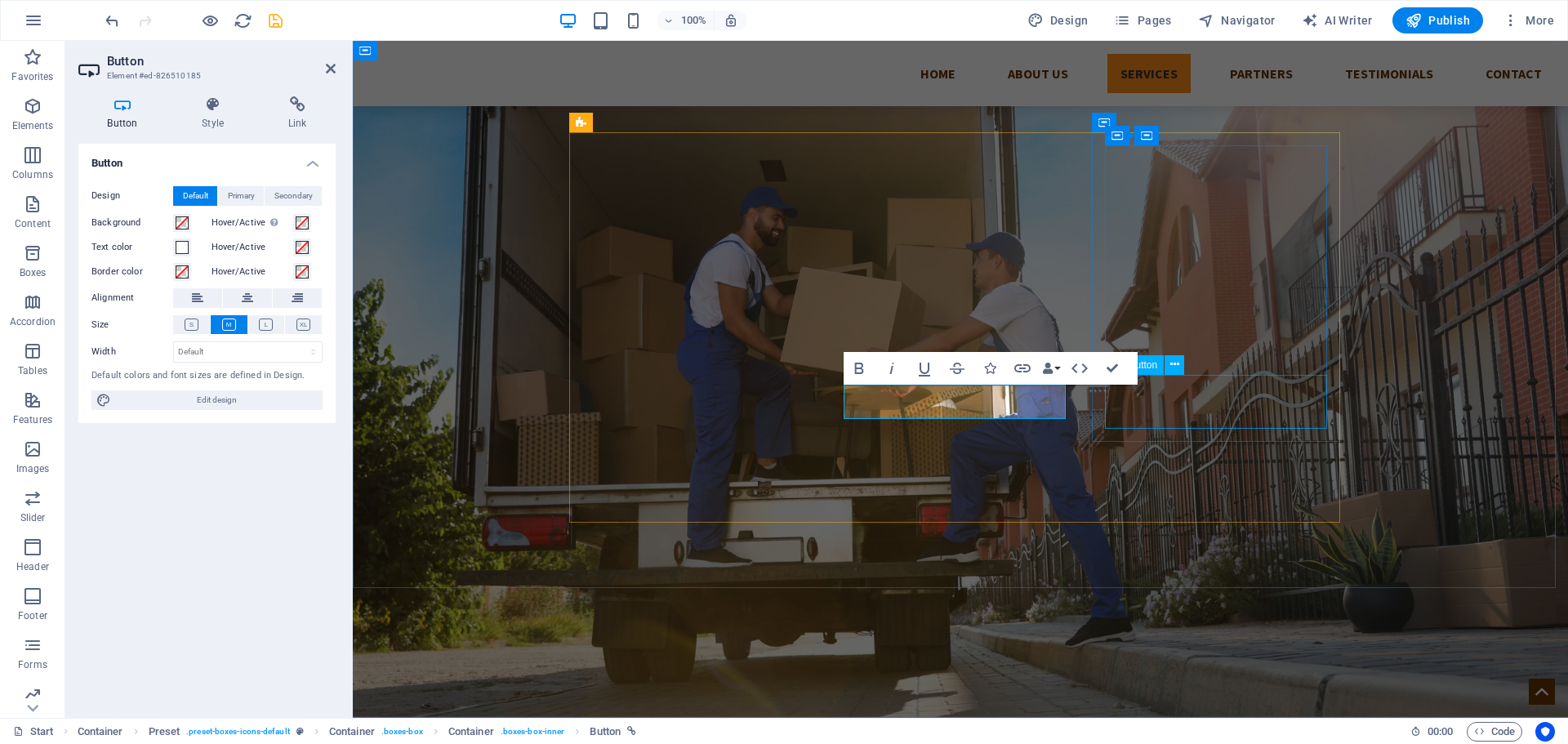 click on "Click Here to get your free No Obligation Quote" at bounding box center [960, 1277] 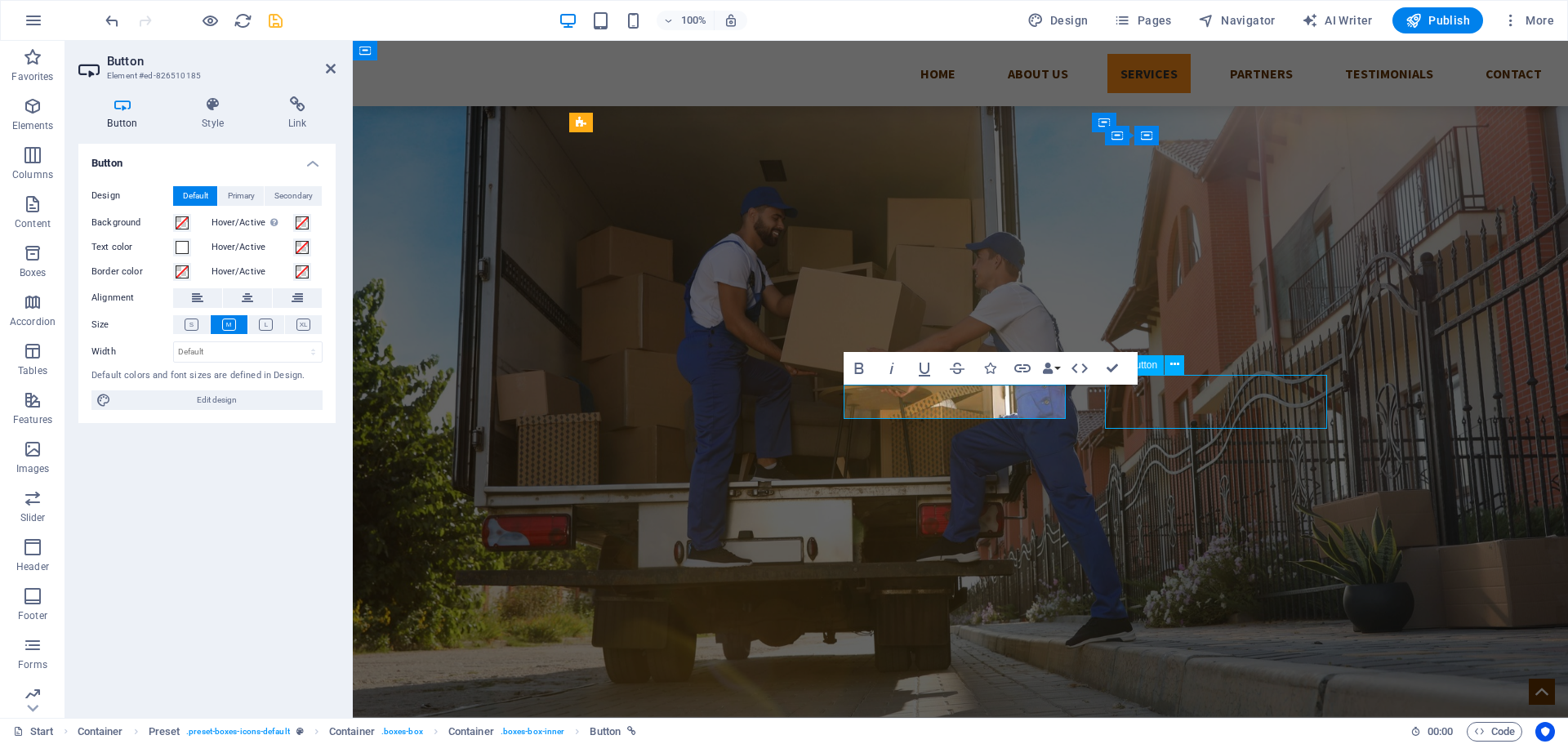 click on "Click Here to get your free No Obligation Quote" at bounding box center [960, 1277] 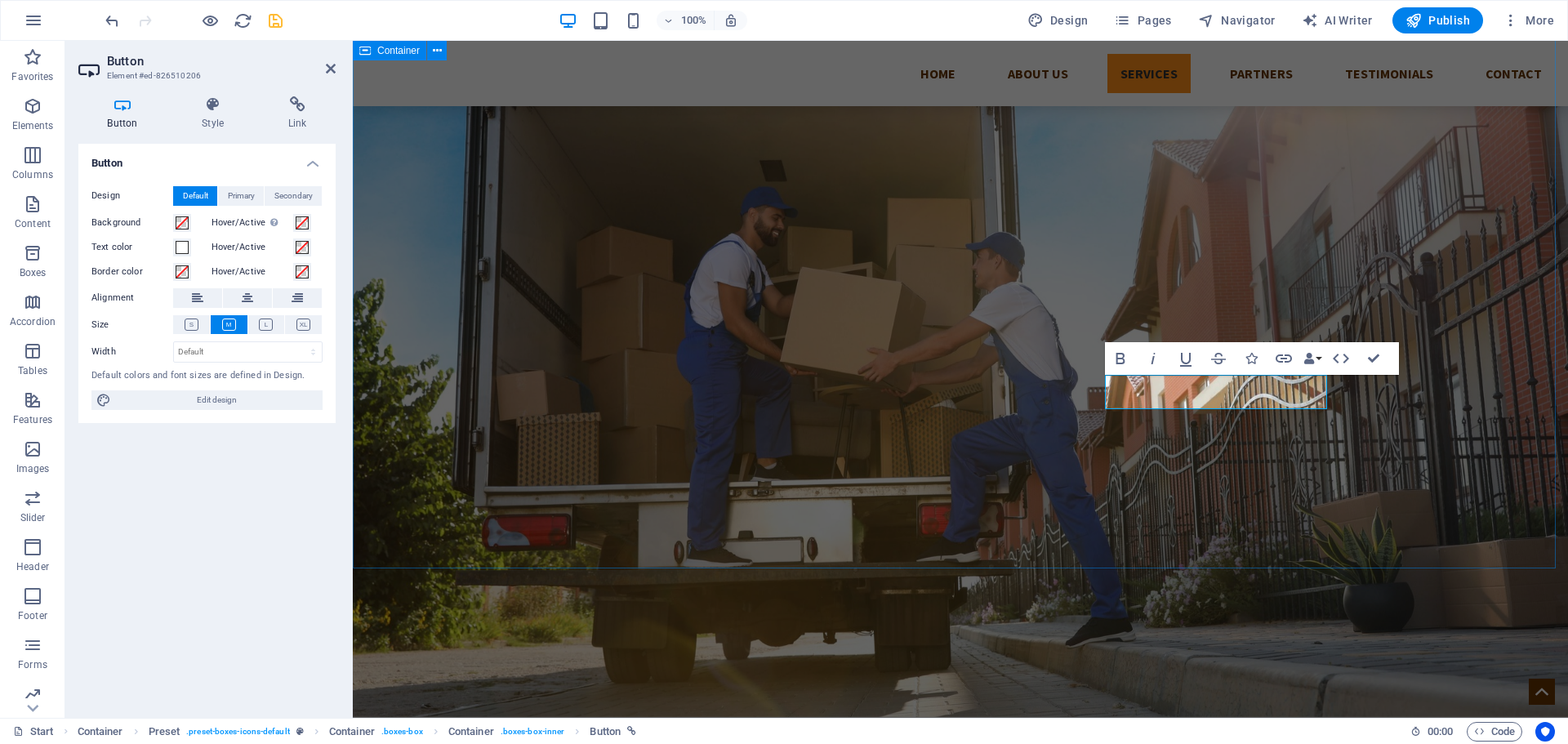 click on "Services Man and Van Experience seamless moving with our expert Man and Van service. We ensure safe and efficient transport for all your belongings, big or small. Our professional team offers flexibility, reliability, and competitive rates to make your move stress-free. Whether relocating your home or office, trust us for a hassle-free experience and customer satisfaction. House Clearance Efficient house clearance services make decluttering easy. Whether you're moving, downsizing, or clearing a loved one’s home, our dedicated team handles everything with care. We responsibly dispose of items, recycle when possible, and leave your property clean. With flexible scheduling and quick response times. Removals ​ Fully insured Waste Carriers -  Licensed - VAT registered" at bounding box center [960, 1040] 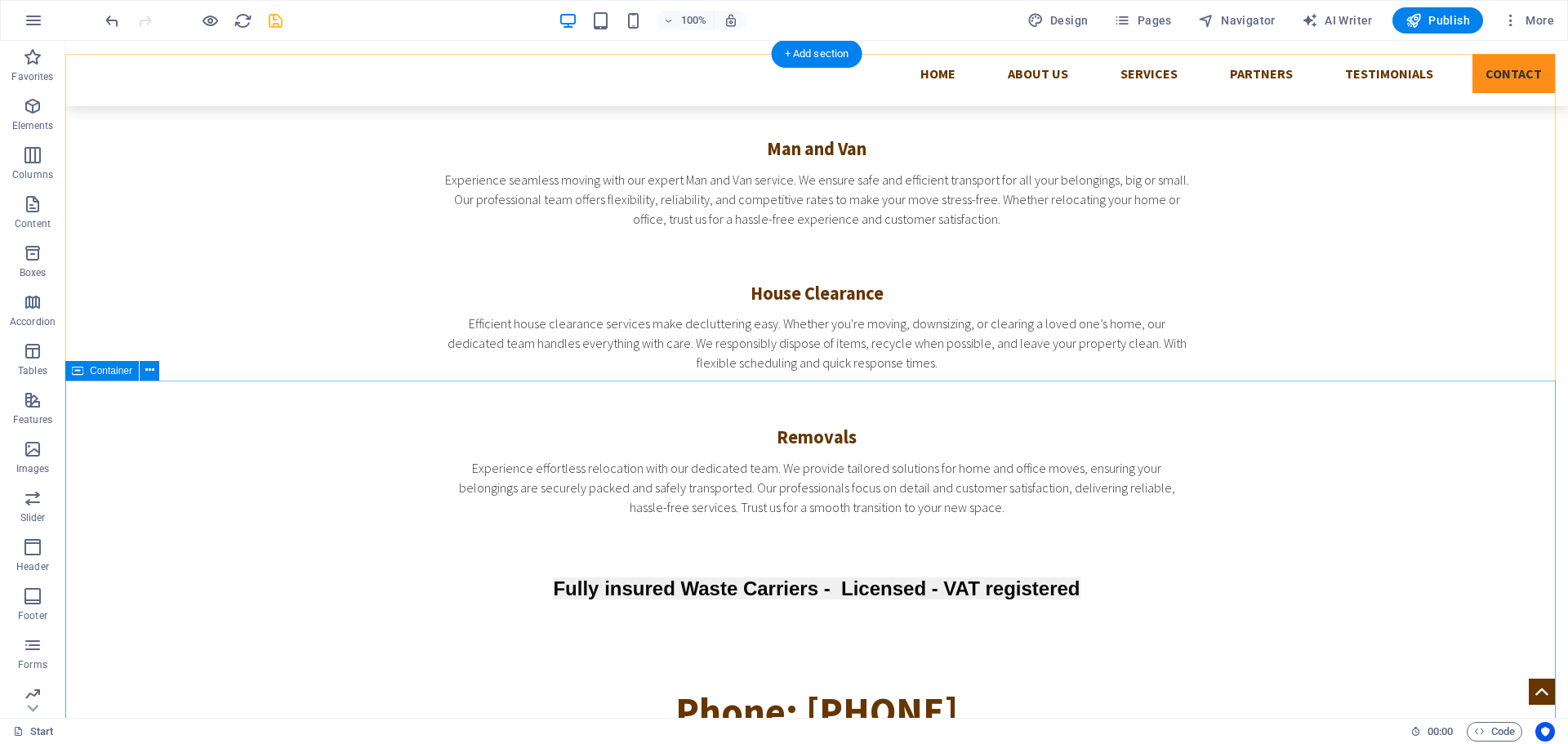 scroll, scrollTop: 1291, scrollLeft: 0, axis: vertical 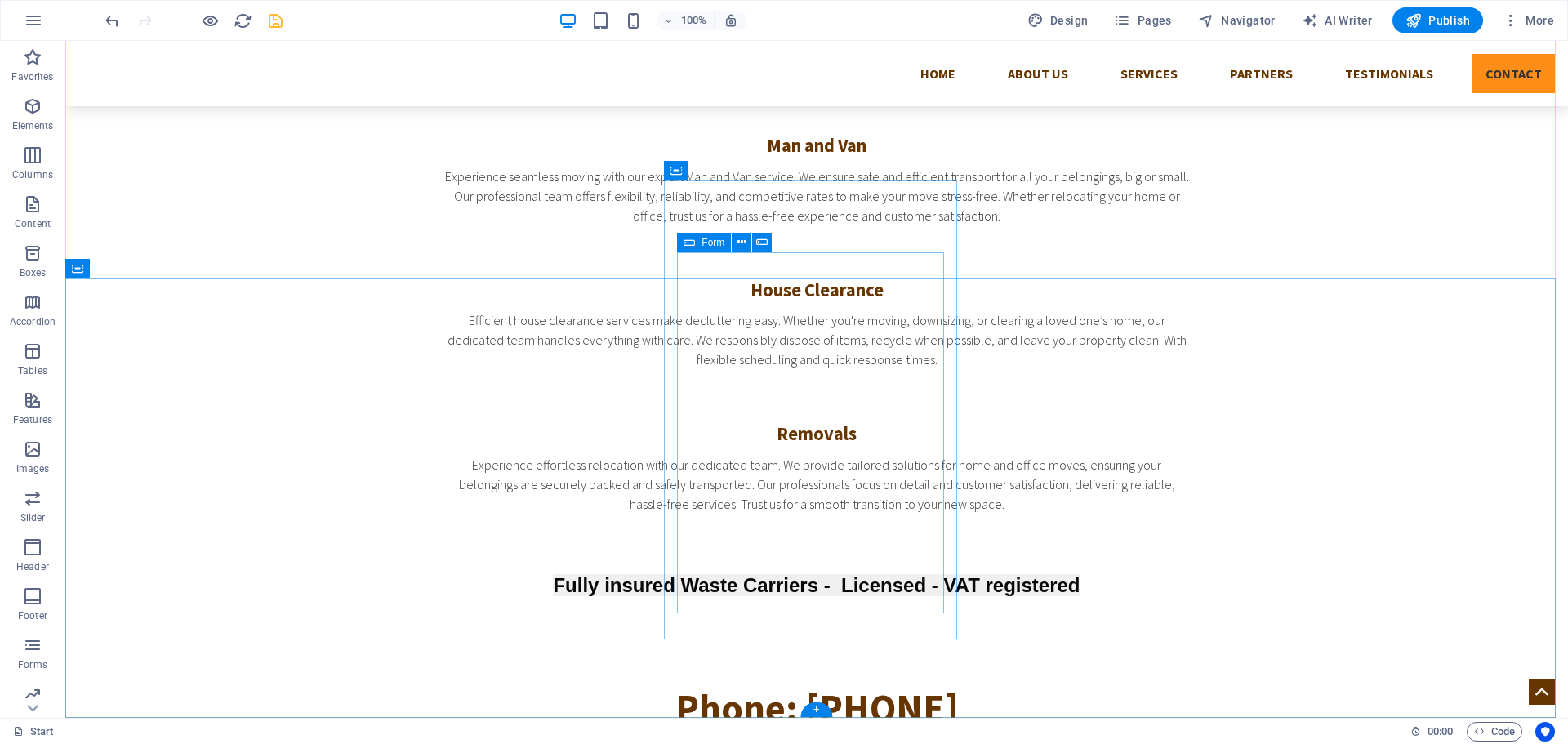 click on "I have read and understand the privacy policy. Unreadable? Load new Send" at bounding box center [817, 1490] 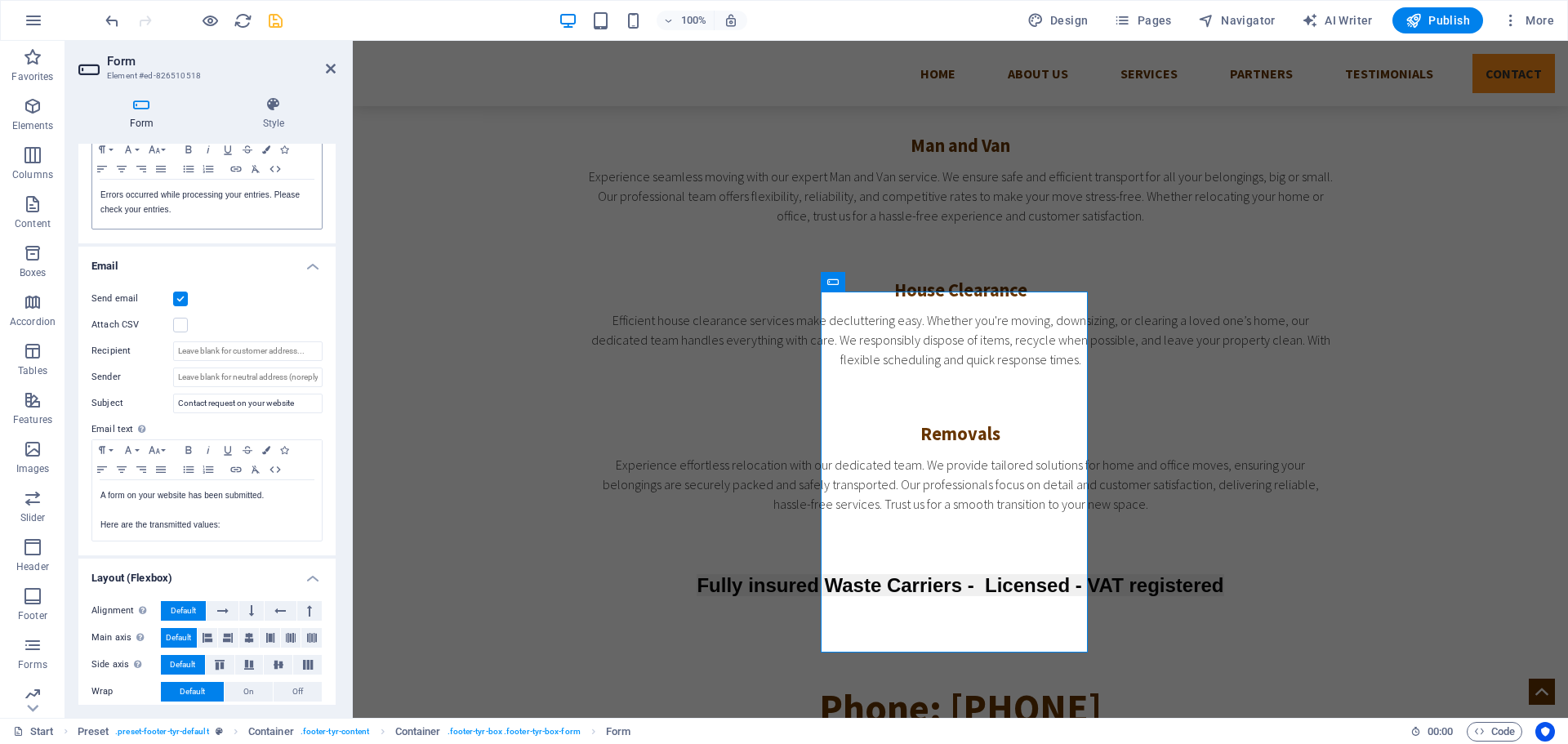 scroll, scrollTop: 327, scrollLeft: 0, axis: vertical 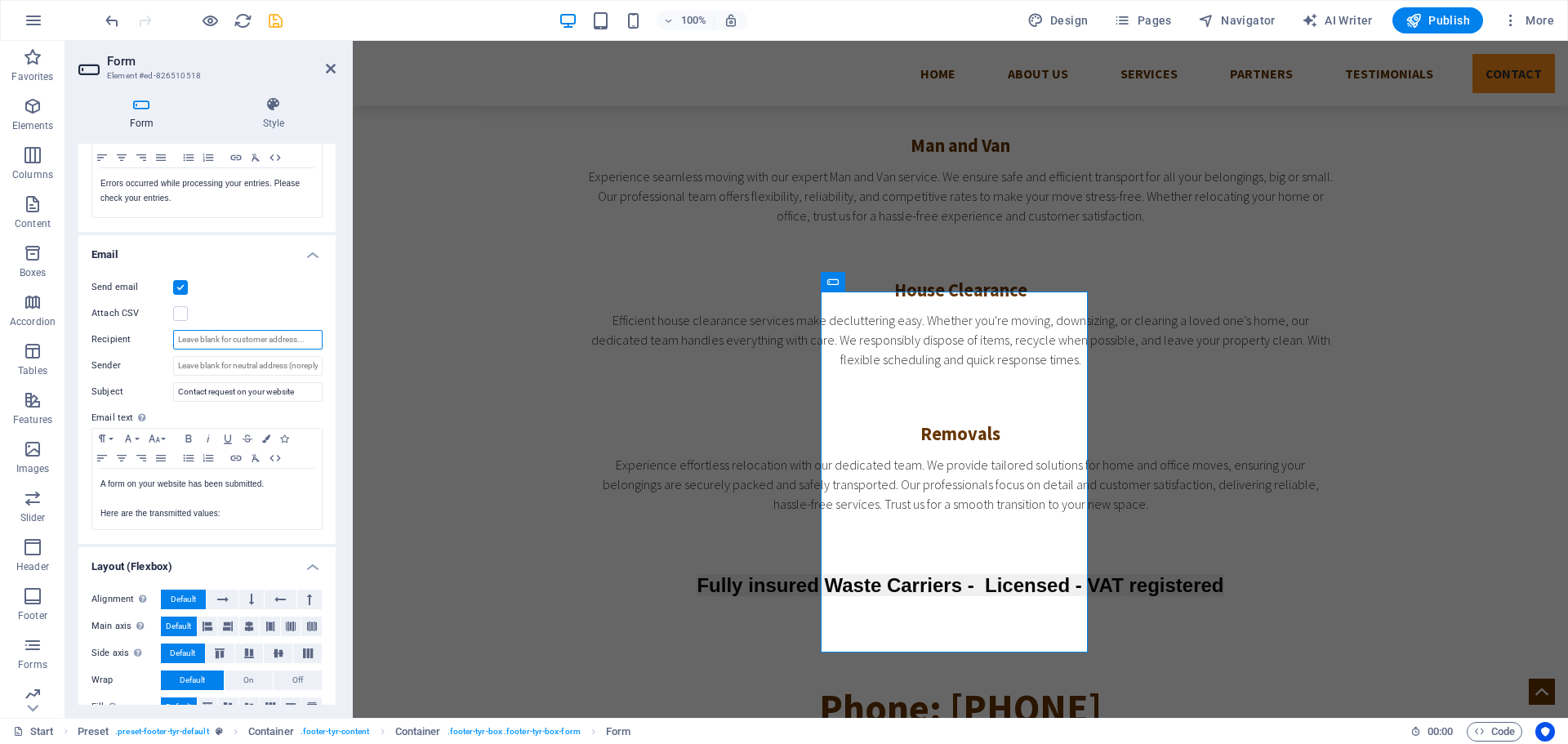 click on "Recipient" at bounding box center (247, 340) 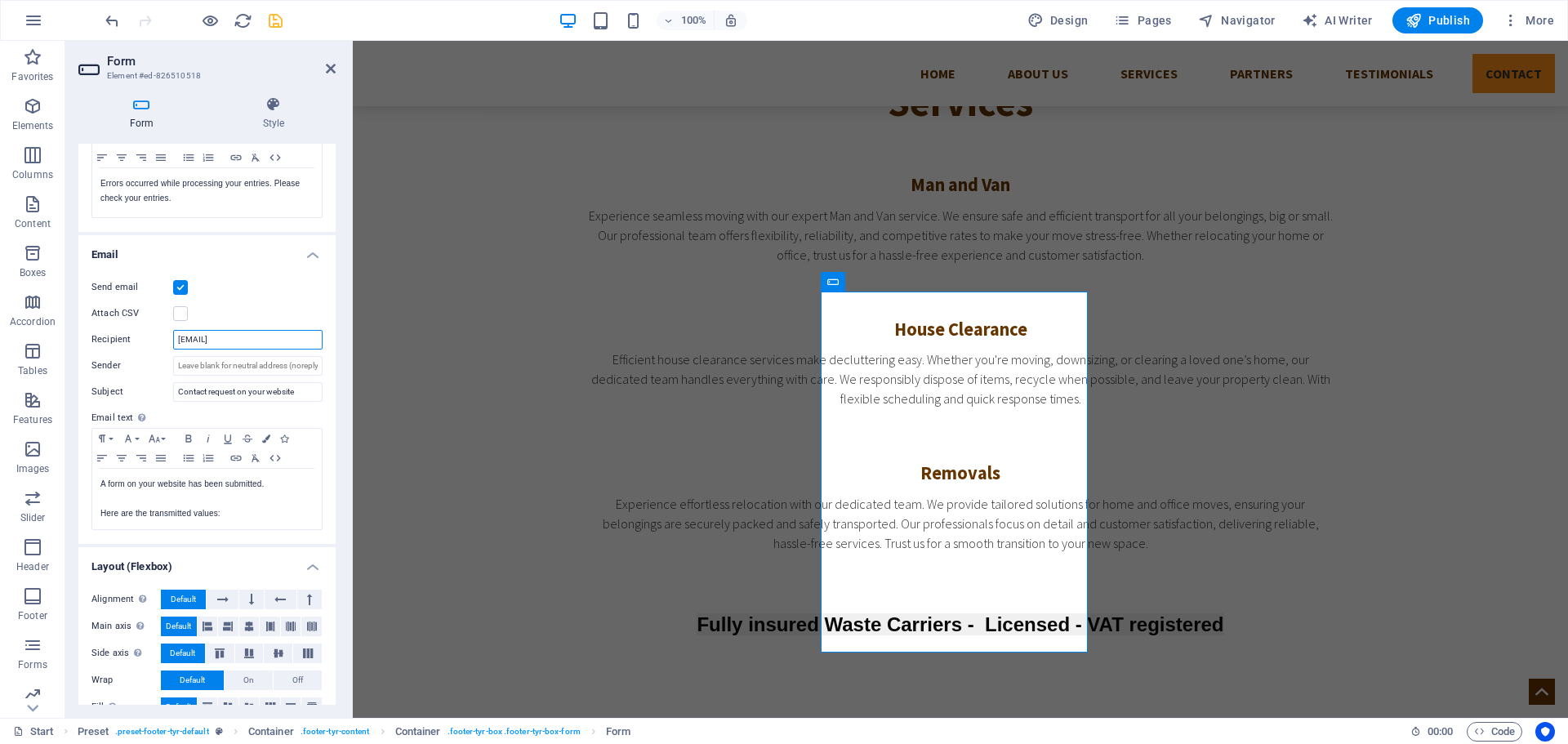 type on "kentdjhire@yahoo.co.uk" 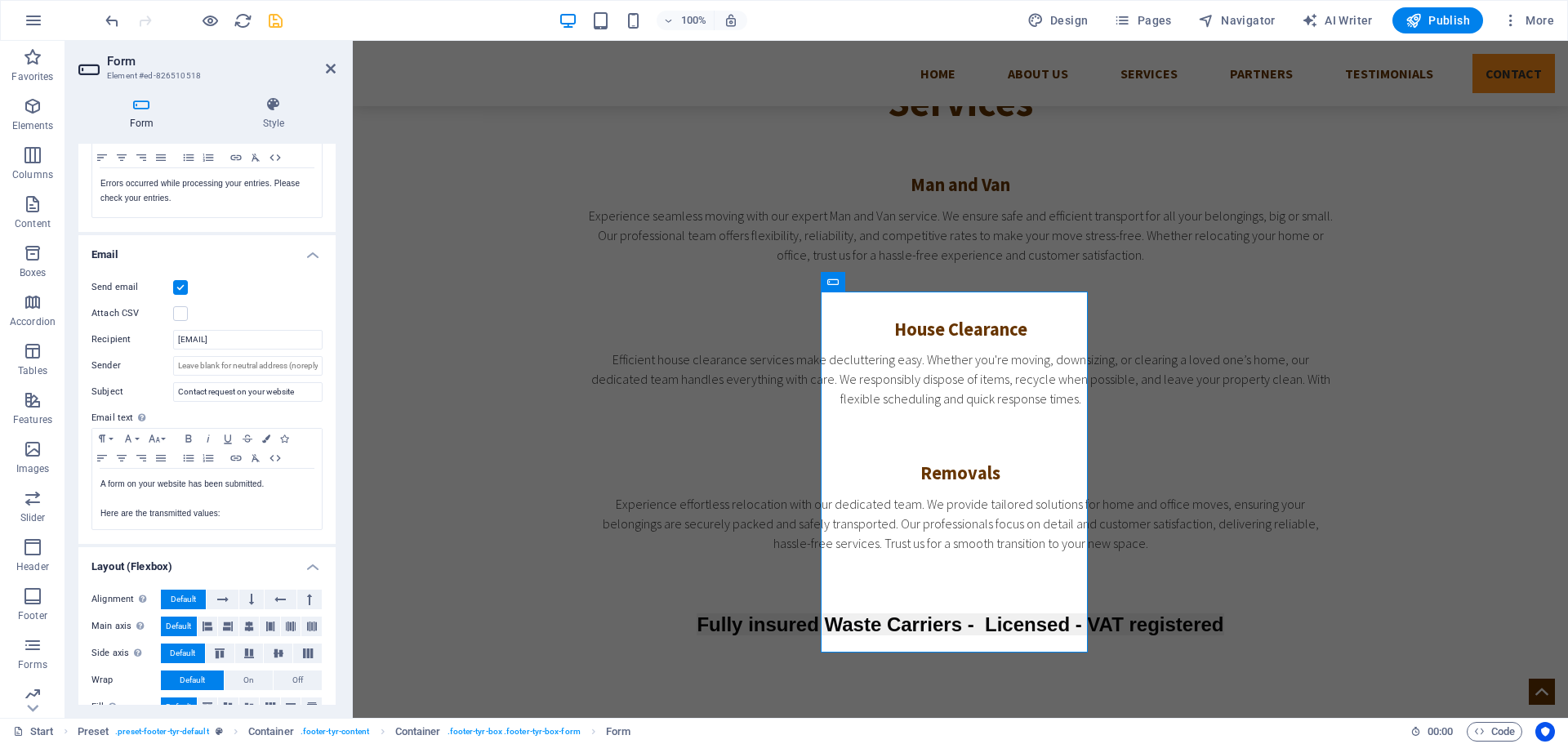 click on "Email text Define text to be sent if form inputs should be sent by email." at bounding box center [207, 418] 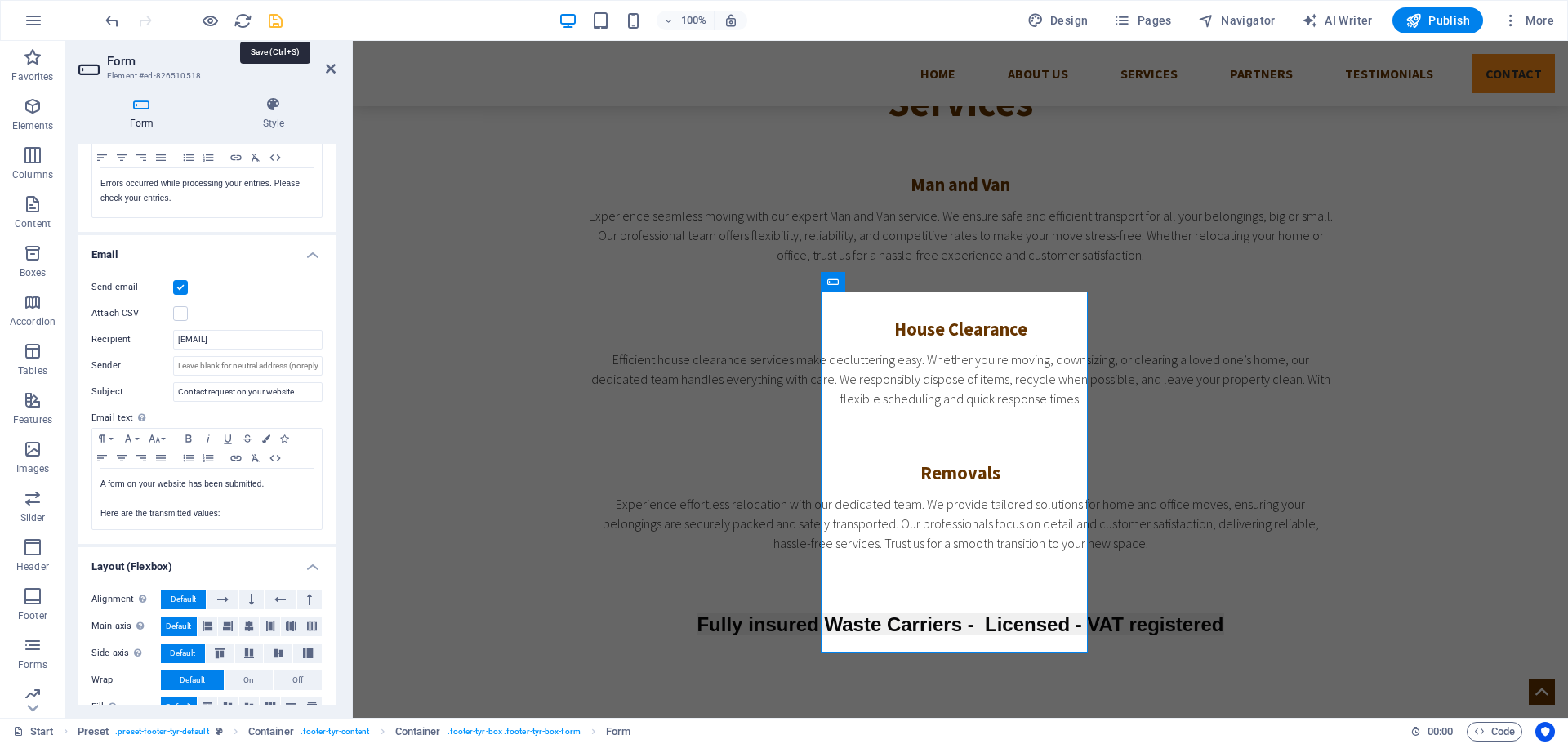 click at bounding box center [275, 20] 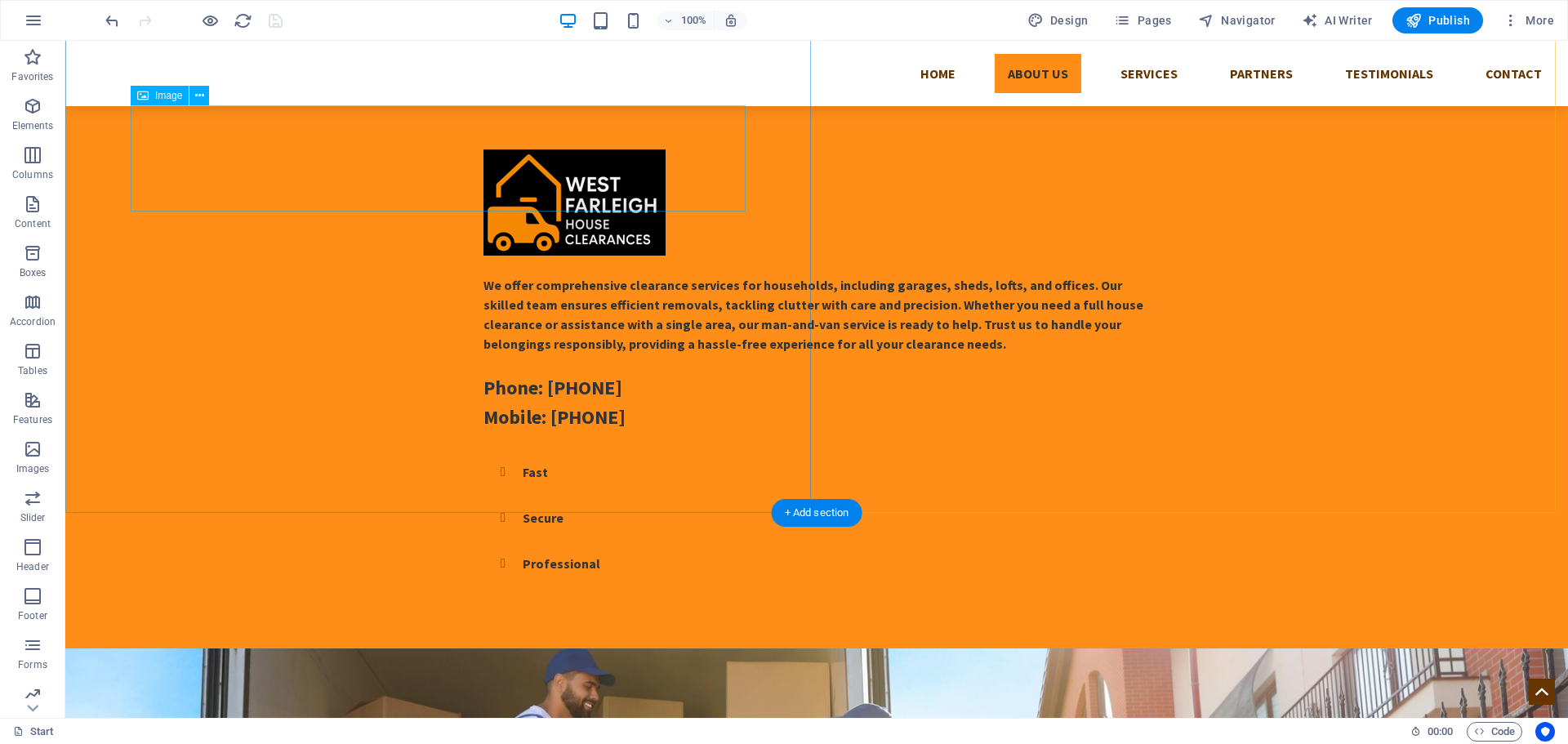 scroll, scrollTop: 0, scrollLeft: 0, axis: both 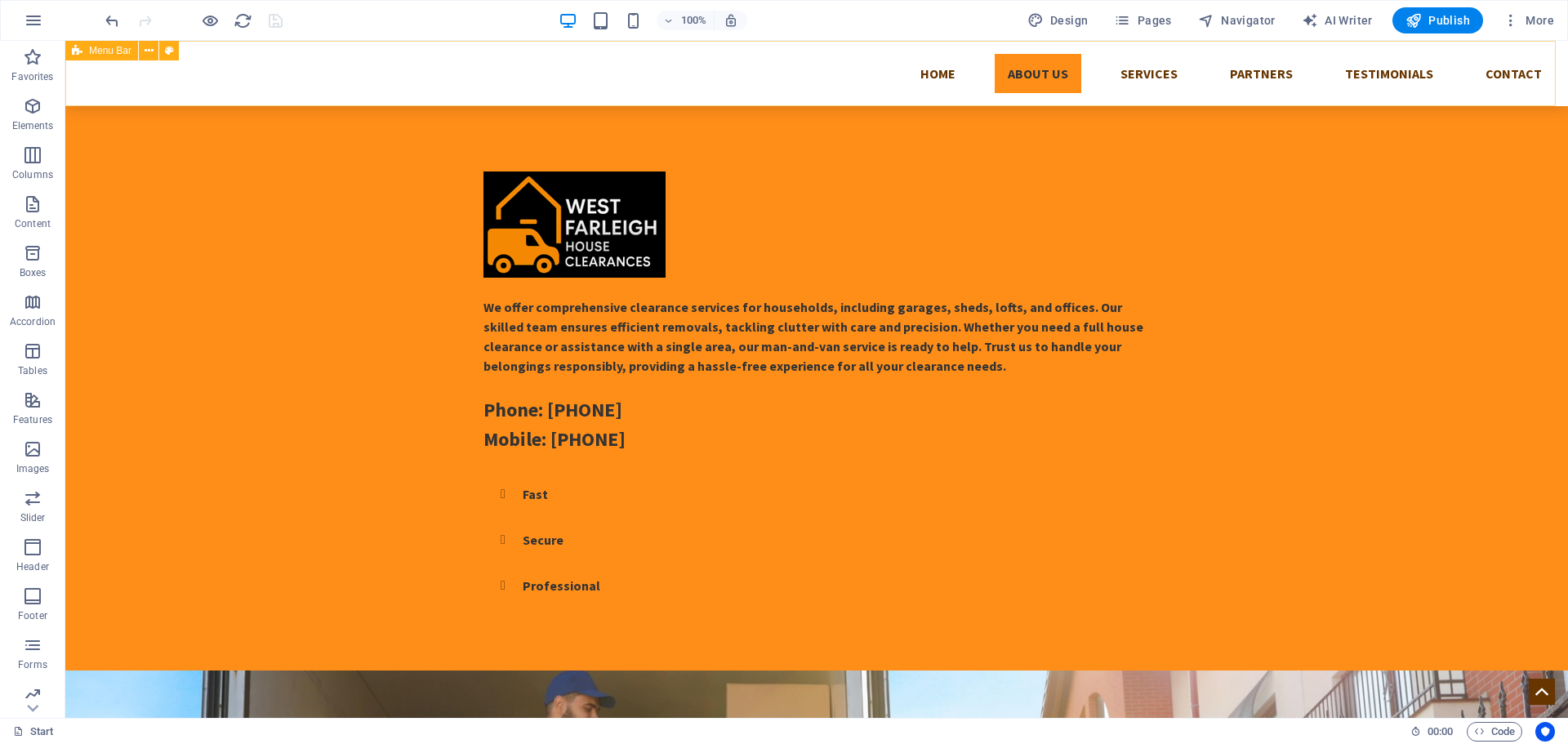 click on "Home About us Services Partners Testimonials Contact" at bounding box center [817, 74] 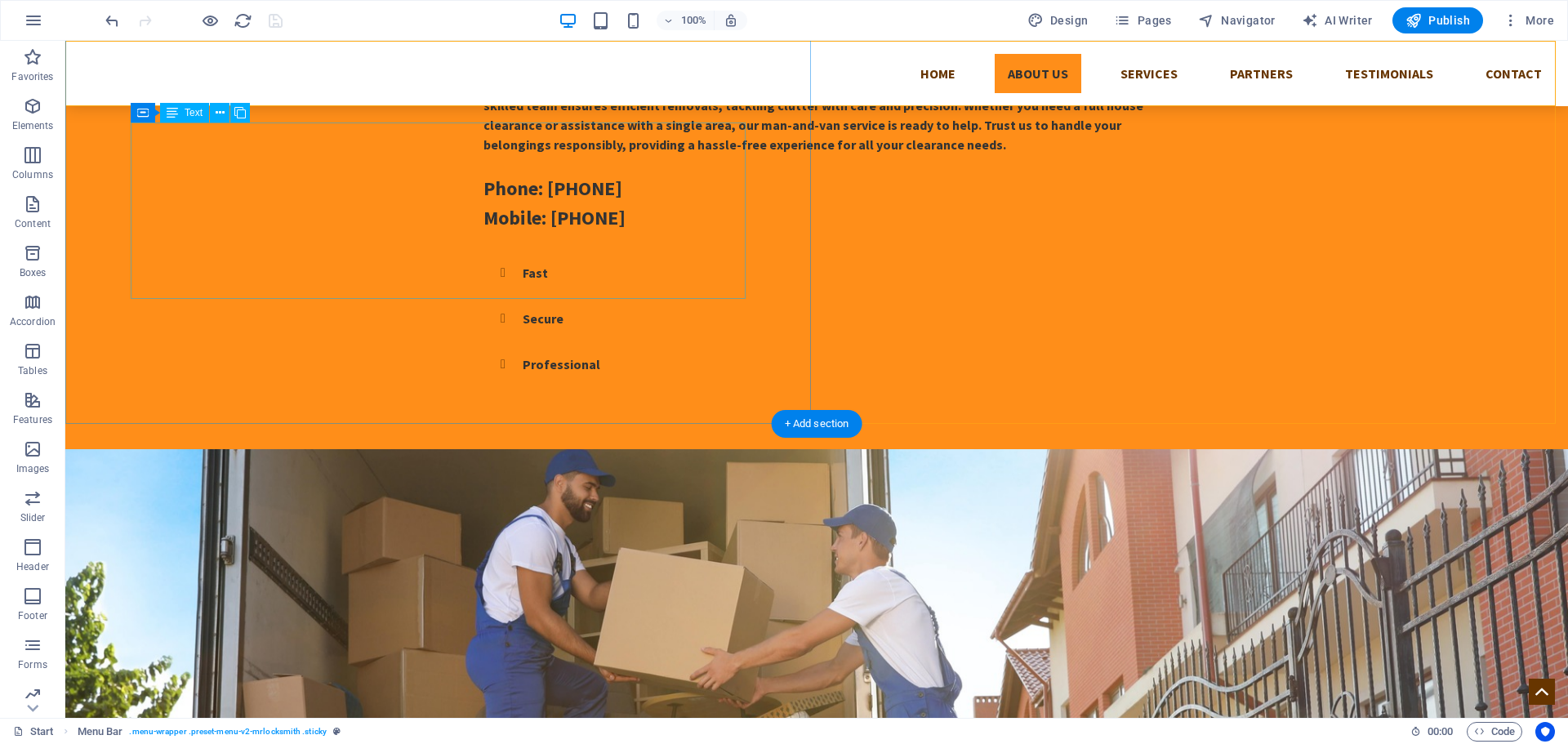 scroll, scrollTop: 66, scrollLeft: 0, axis: vertical 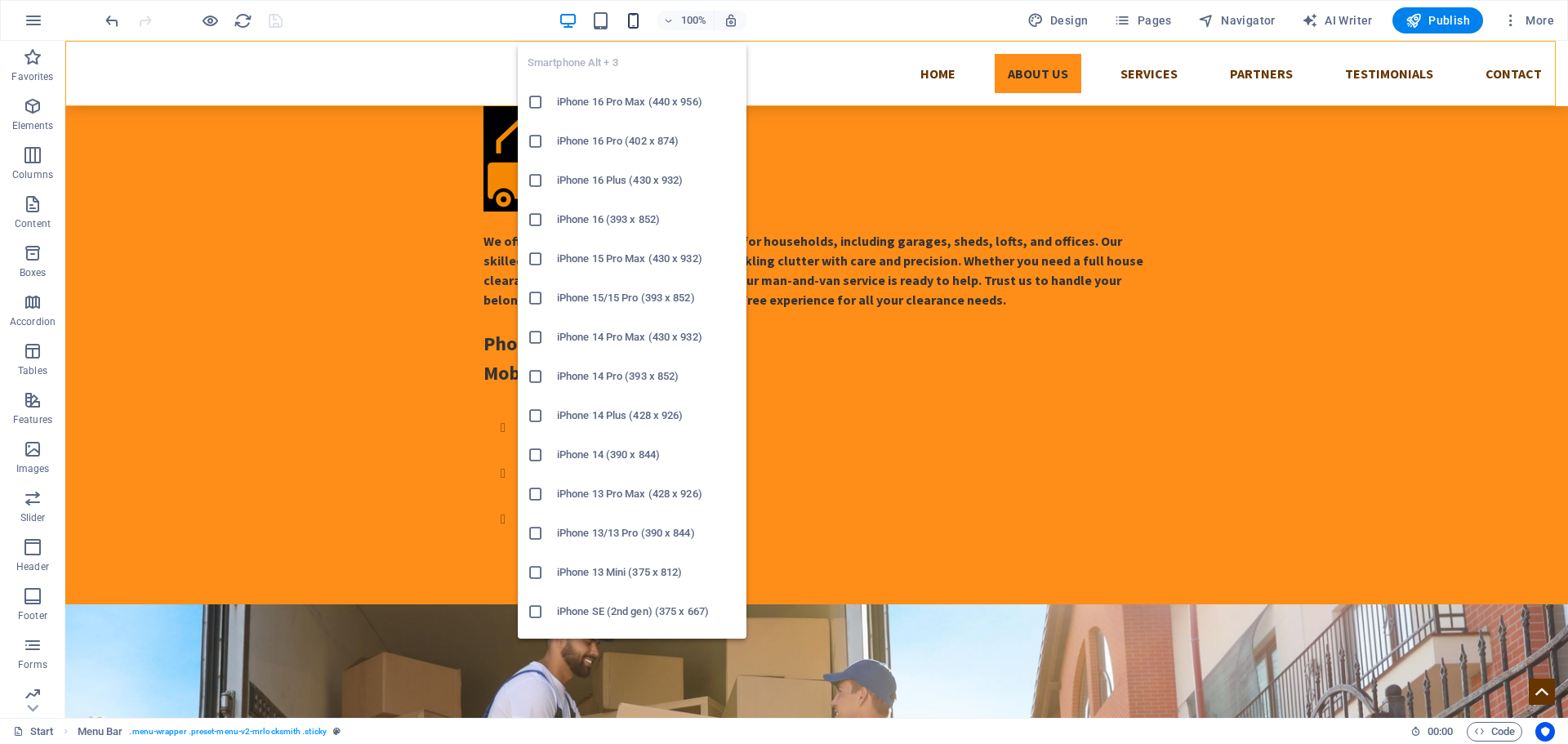 click at bounding box center (633, 20) 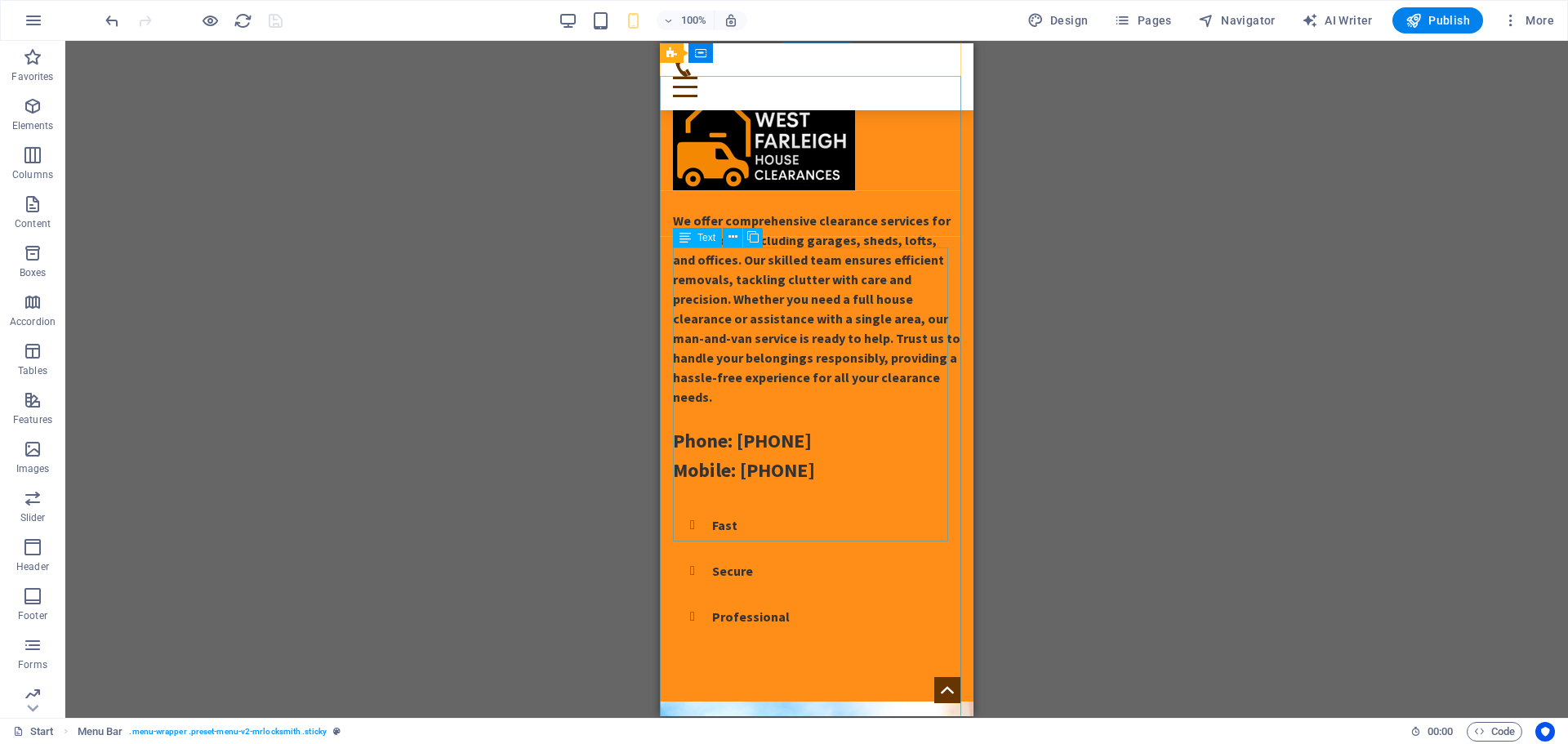 scroll, scrollTop: 0, scrollLeft: 0, axis: both 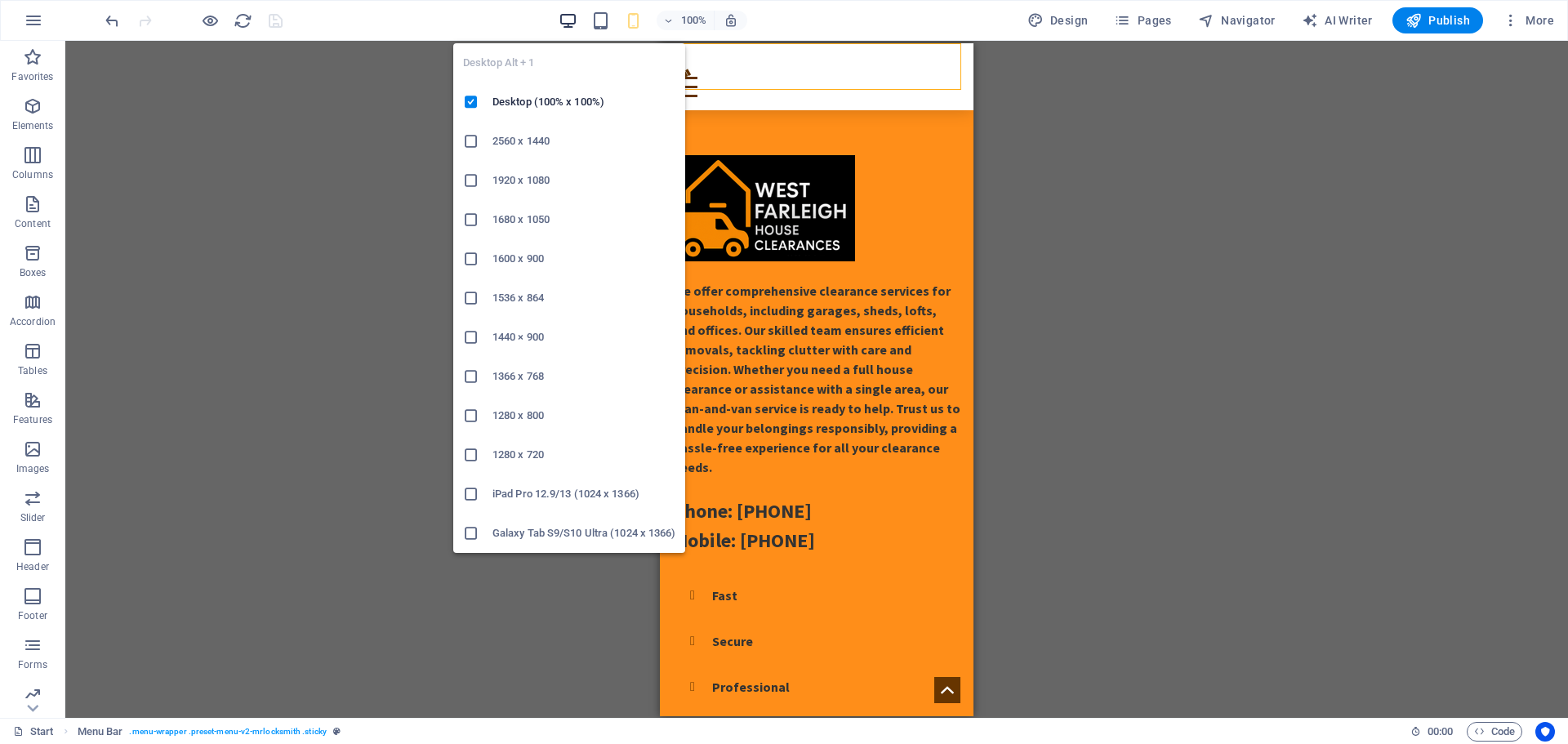 click at bounding box center [568, 20] 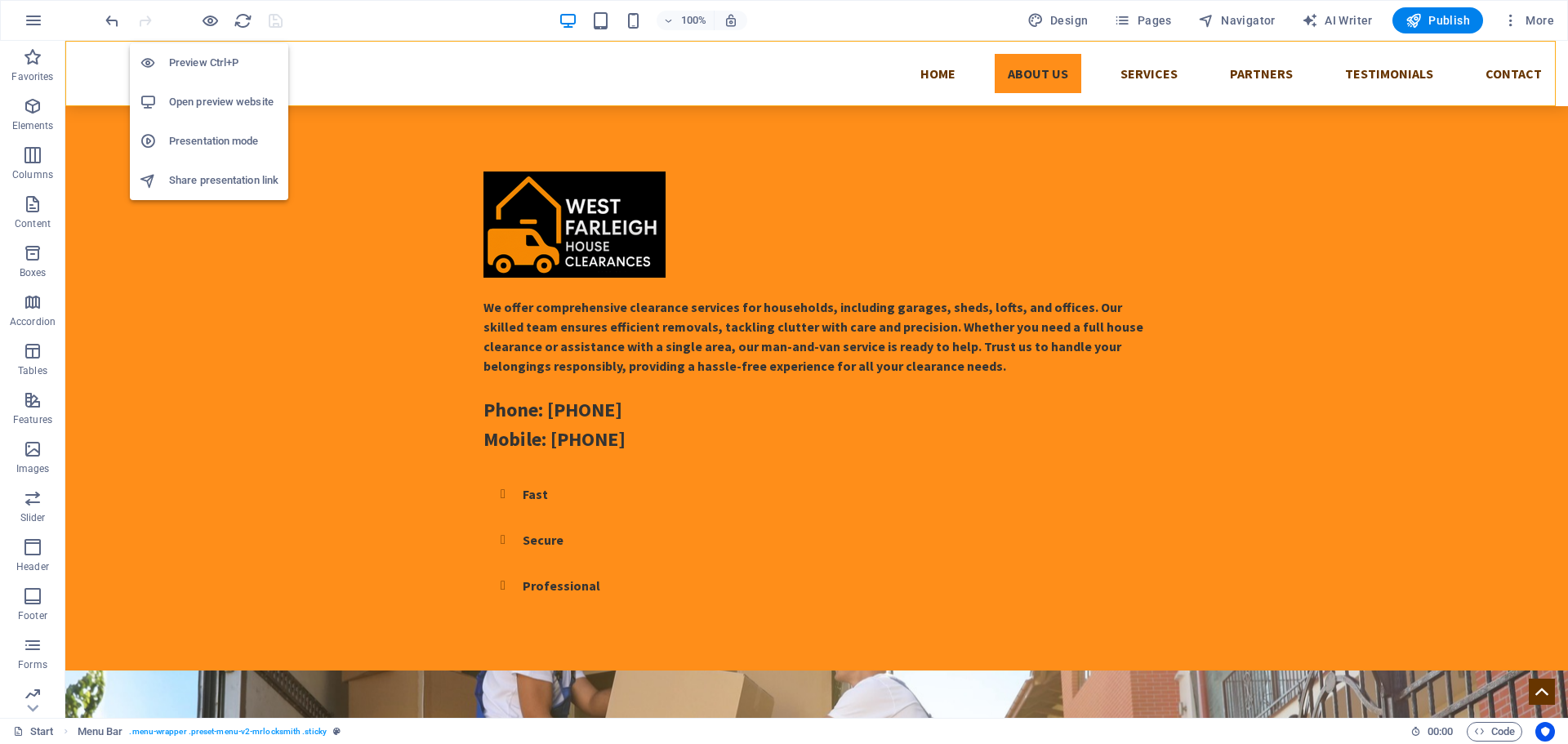 click on "Open preview website" at bounding box center (224, 102) 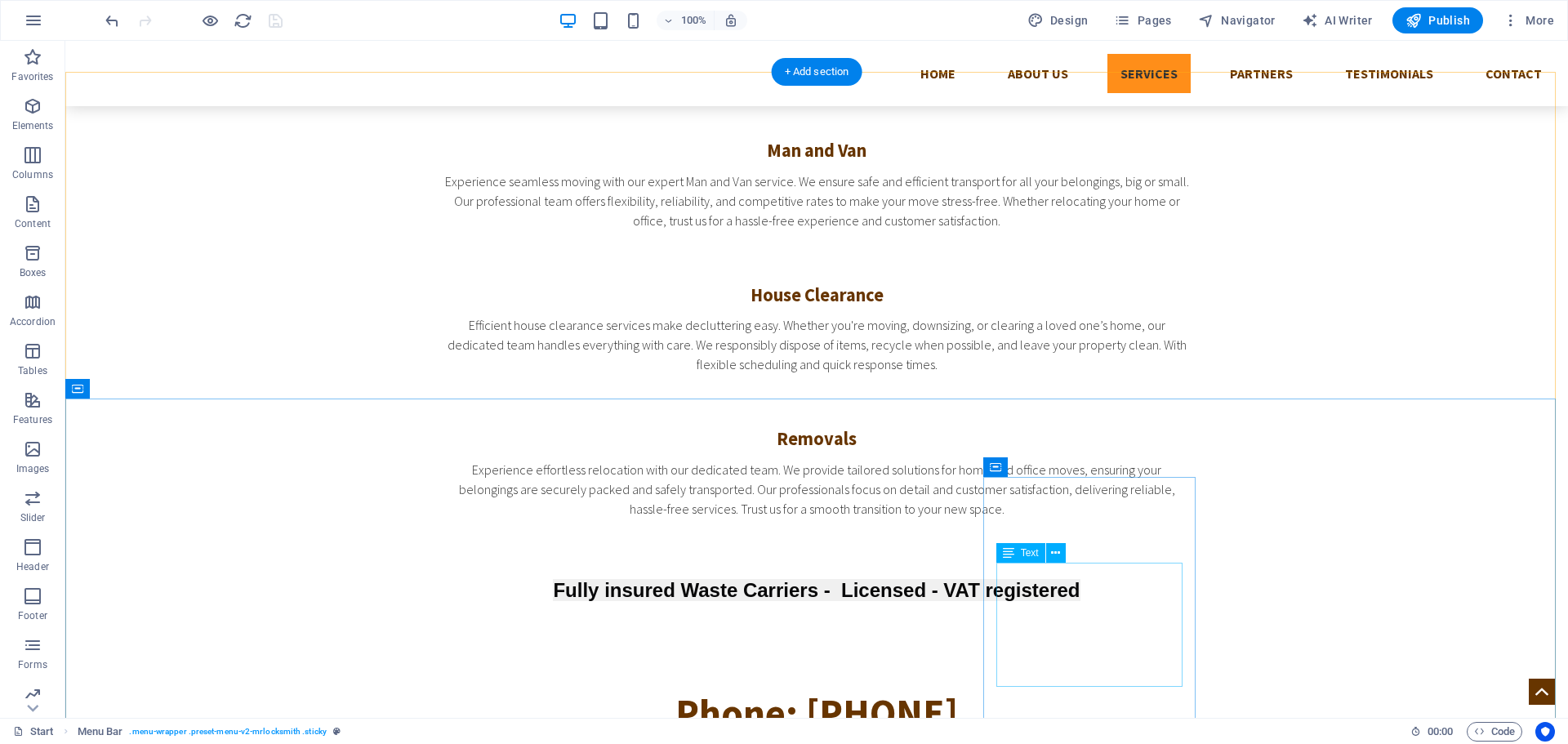 scroll, scrollTop: 1291, scrollLeft: 0, axis: vertical 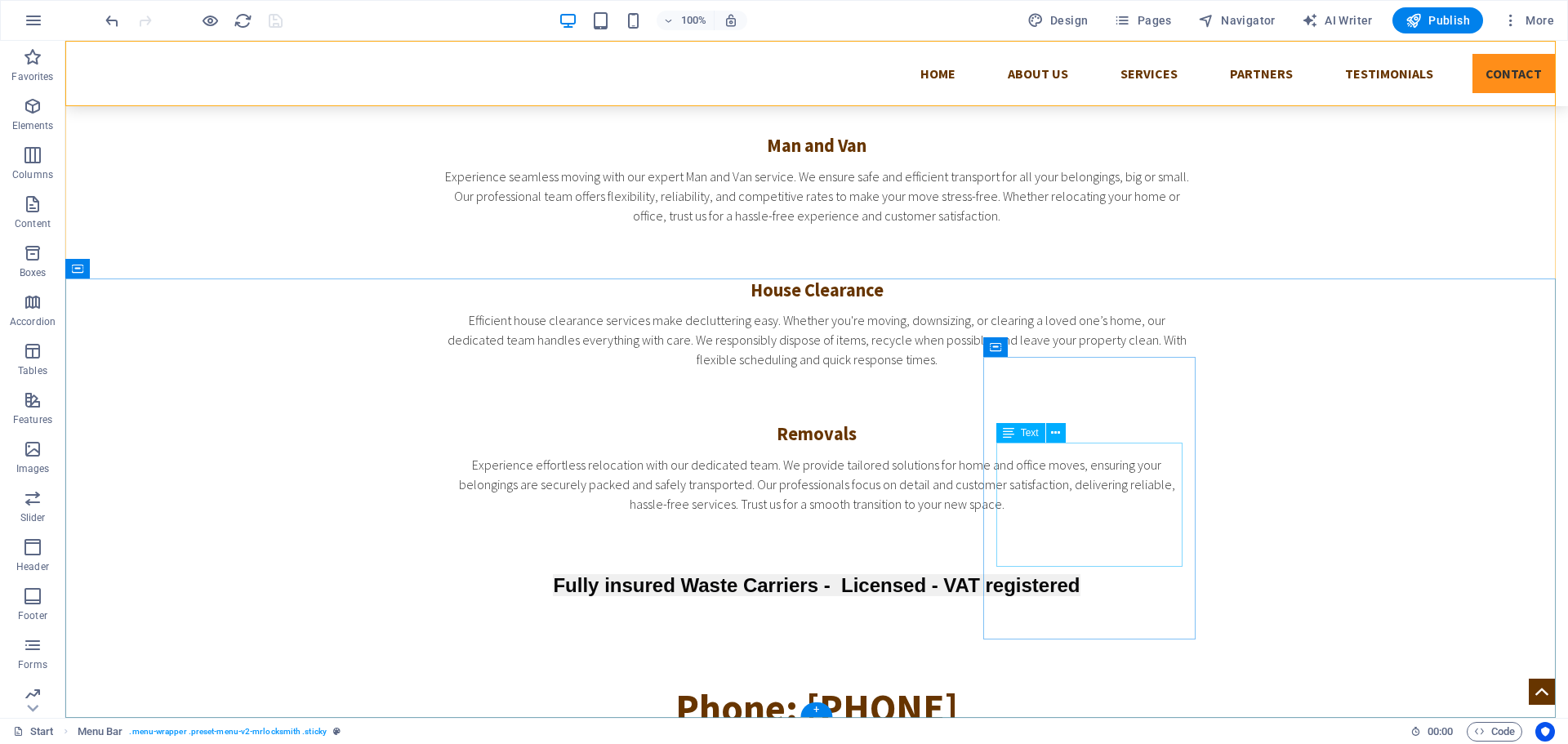 click on "**West Farleigh House Clearance** Phone: 01622 910610   Mobile: 07368 980175   Email: wfarlieghclearance@outlook.com" at bounding box center [817, 1854] 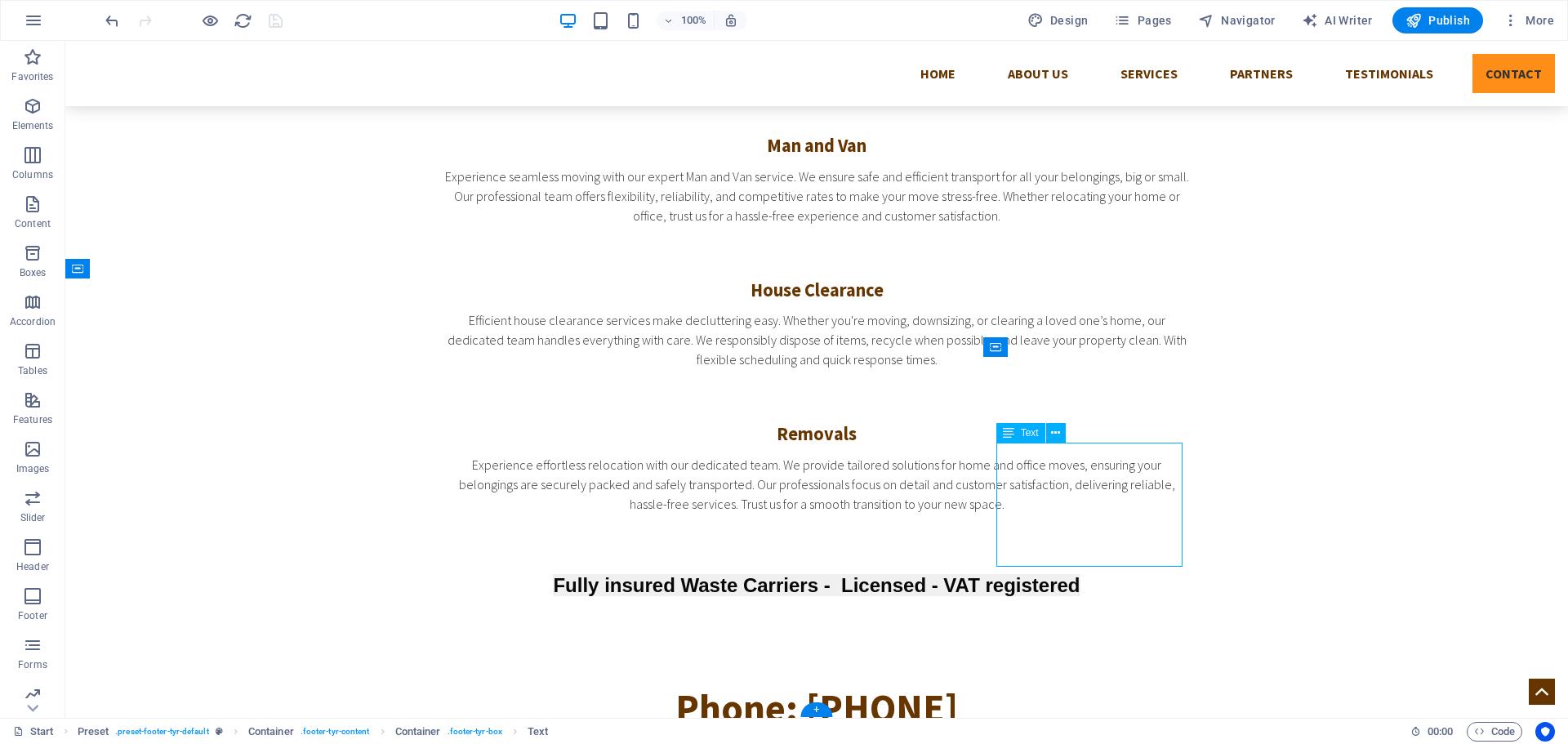 click on "**West Farleigh House Clearance** Phone: 01622 910610   Mobile: 07368 980175   Email: wfarlieghclearance@outlook.com" at bounding box center [817, 1854] 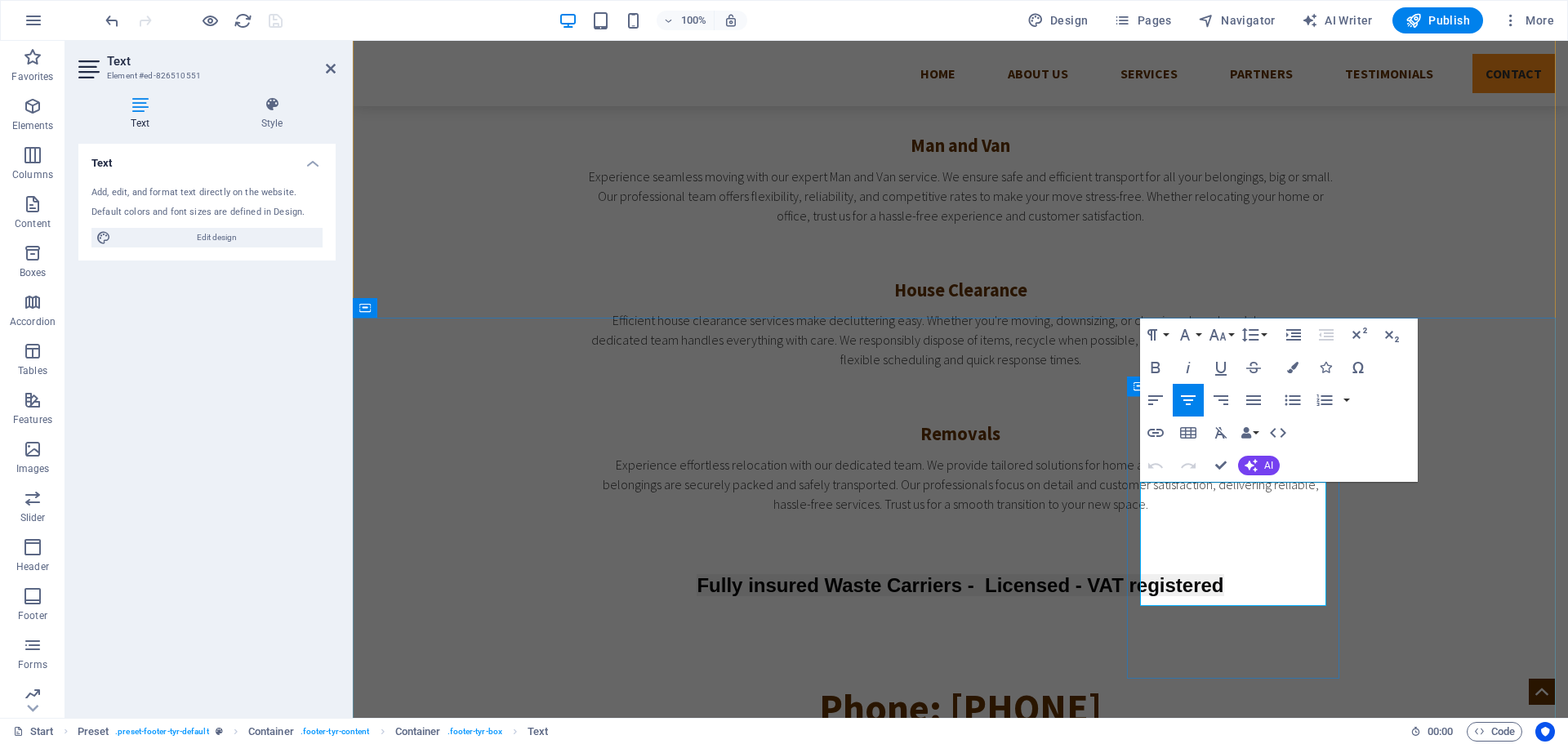drag, startPoint x: 1181, startPoint y: 572, endPoint x: 1268, endPoint y: 586, distance: 88.11924 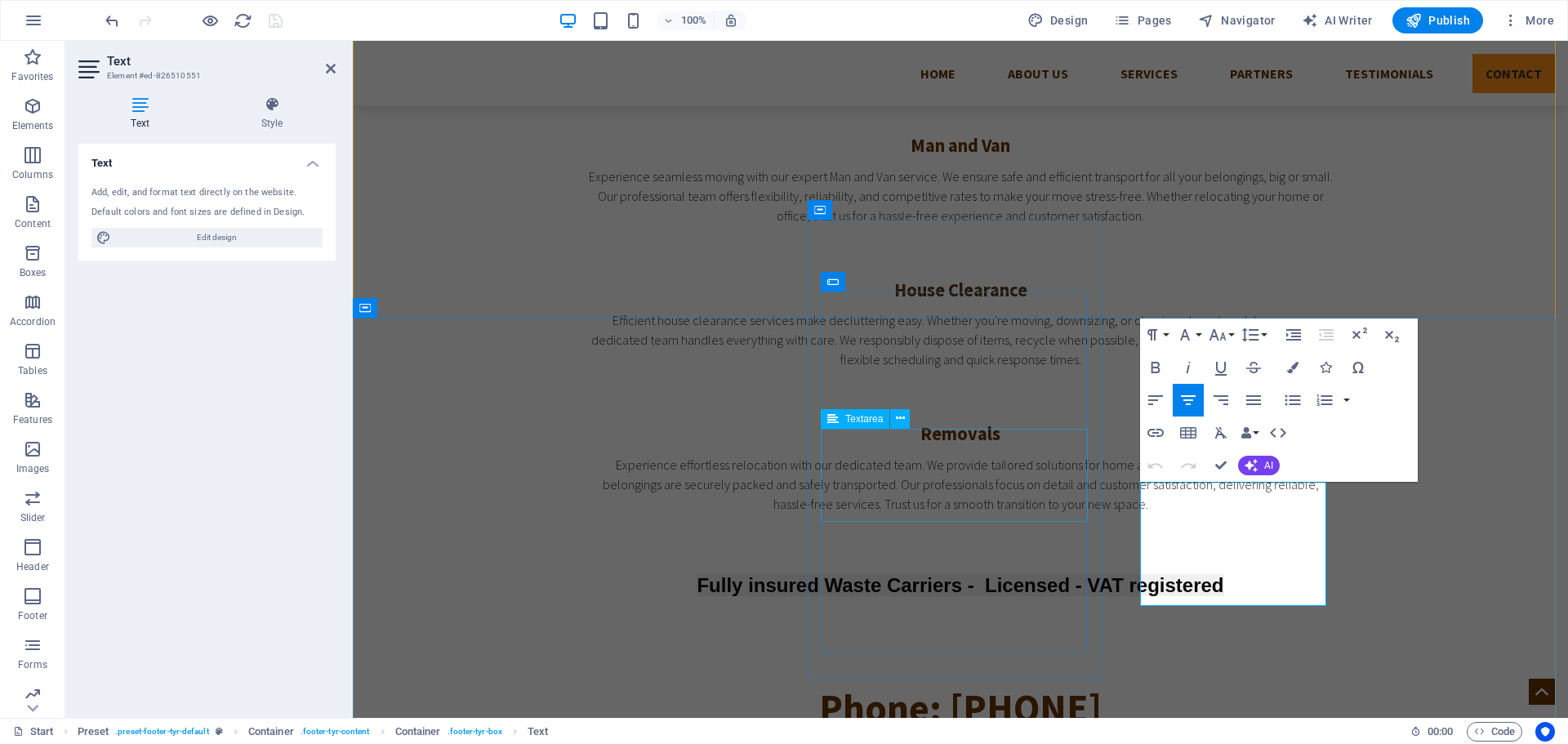 click at bounding box center (960, 1491) 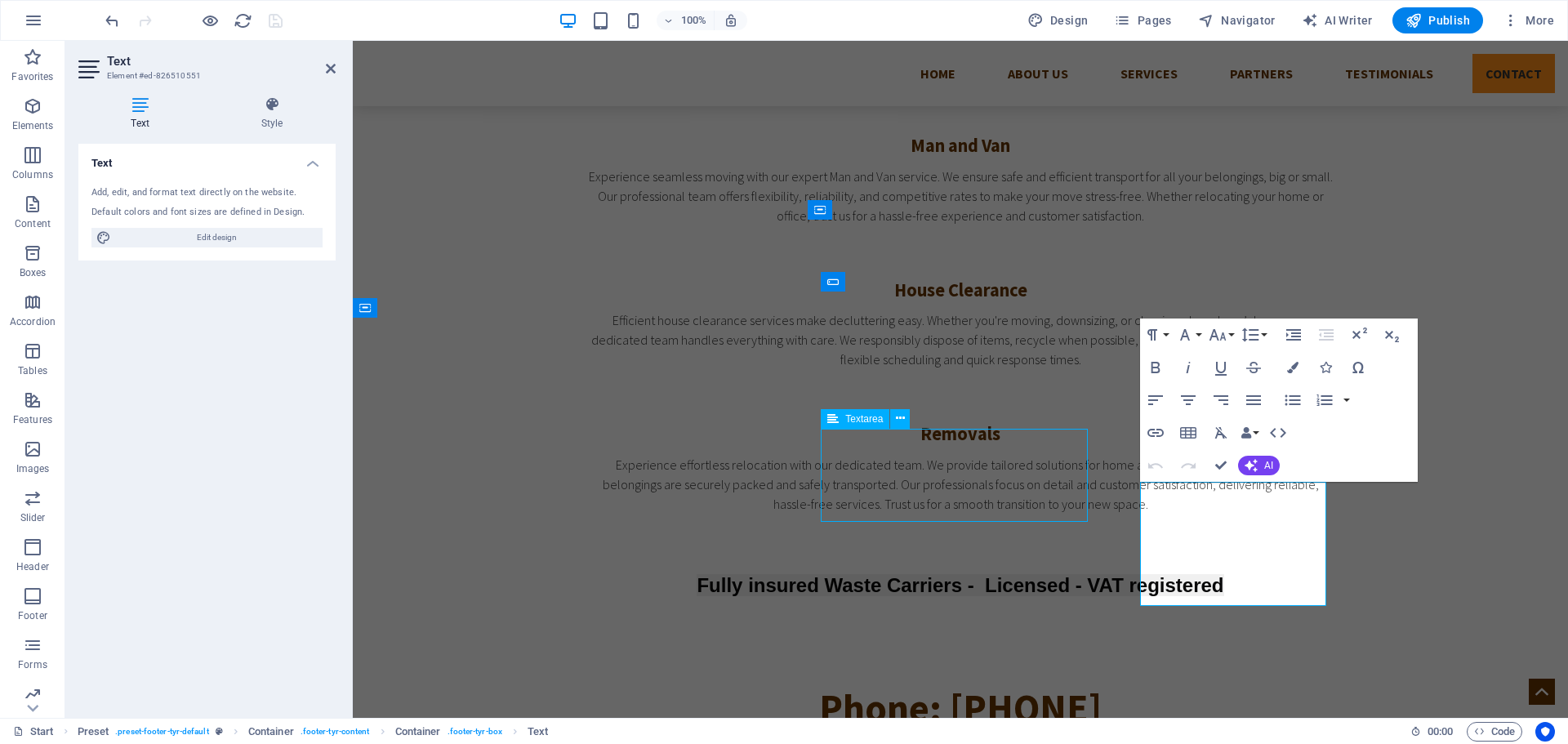 click at bounding box center [960, 1491] 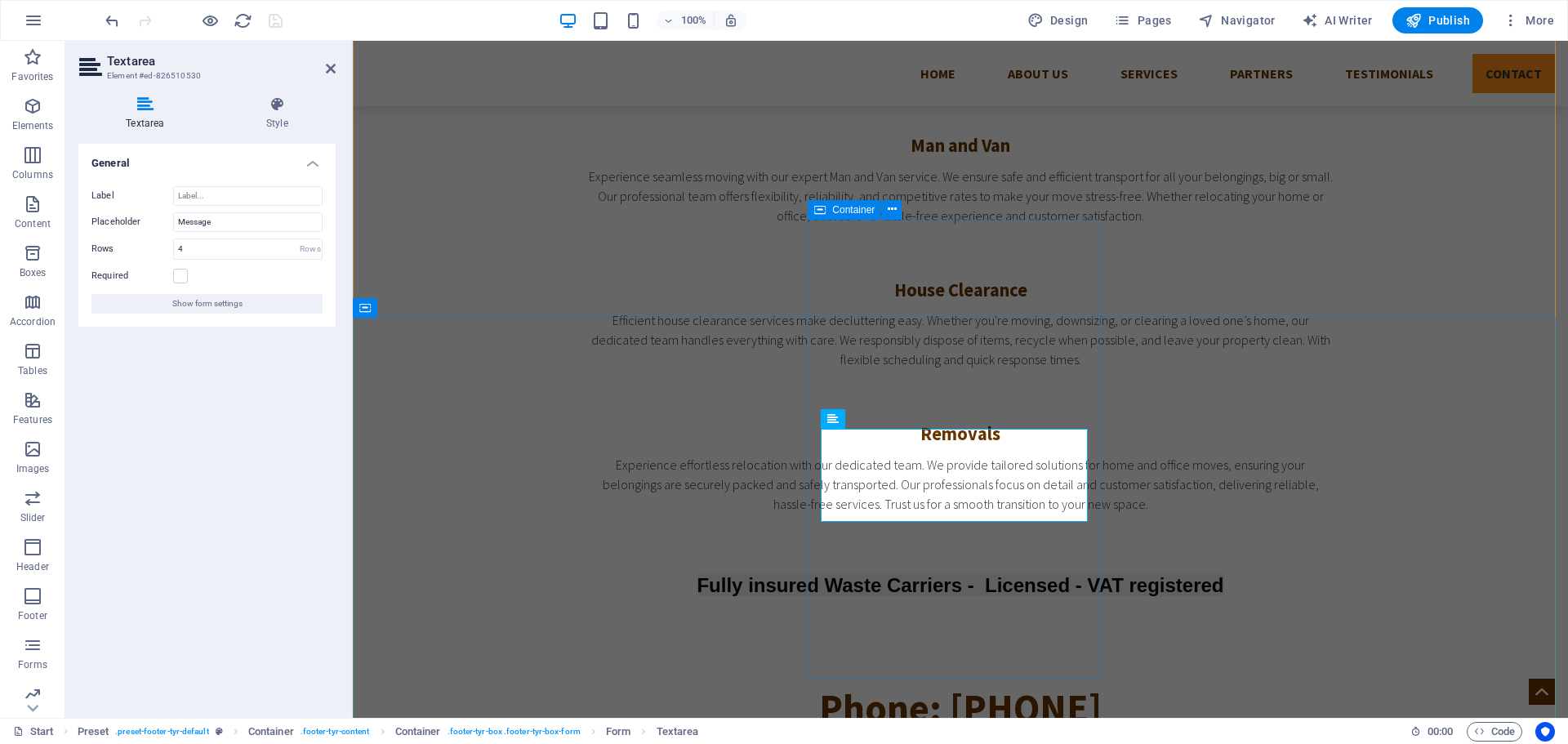 click on "Contact us   I have read and understand the privacy policy. Unreadable? Load new Send" at bounding box center [960, 1467] 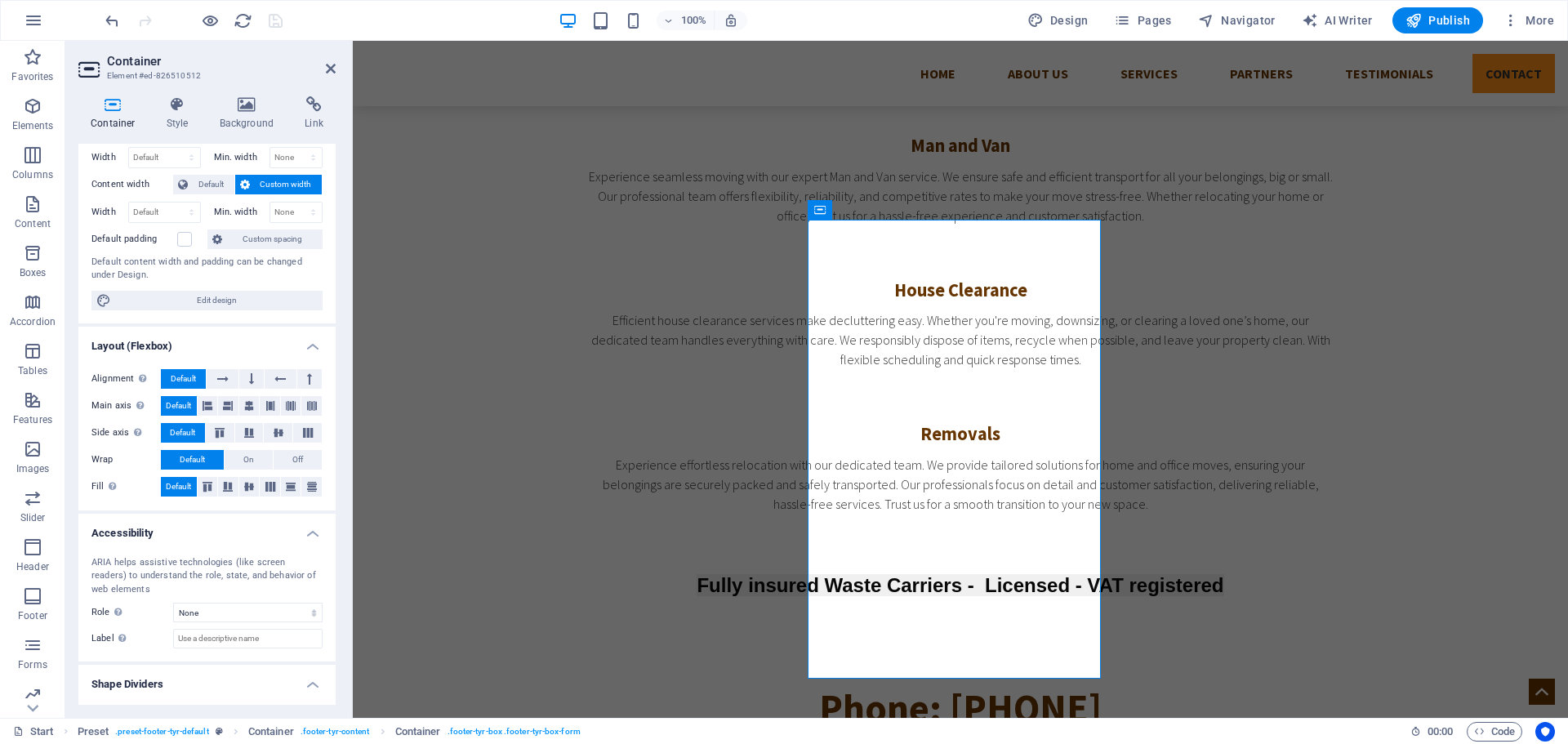 scroll, scrollTop: 100, scrollLeft: 0, axis: vertical 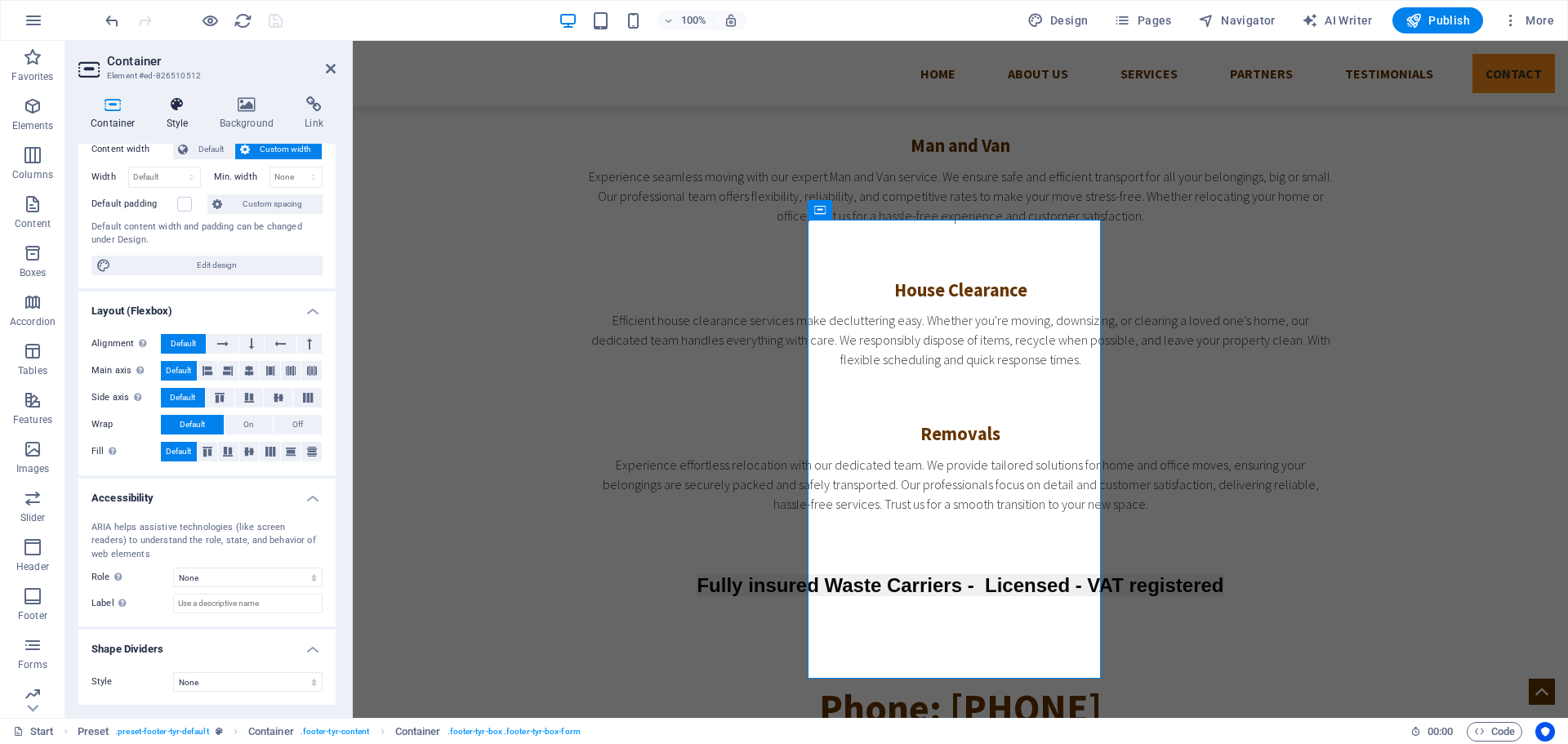 click on "Style" at bounding box center (180, 114) 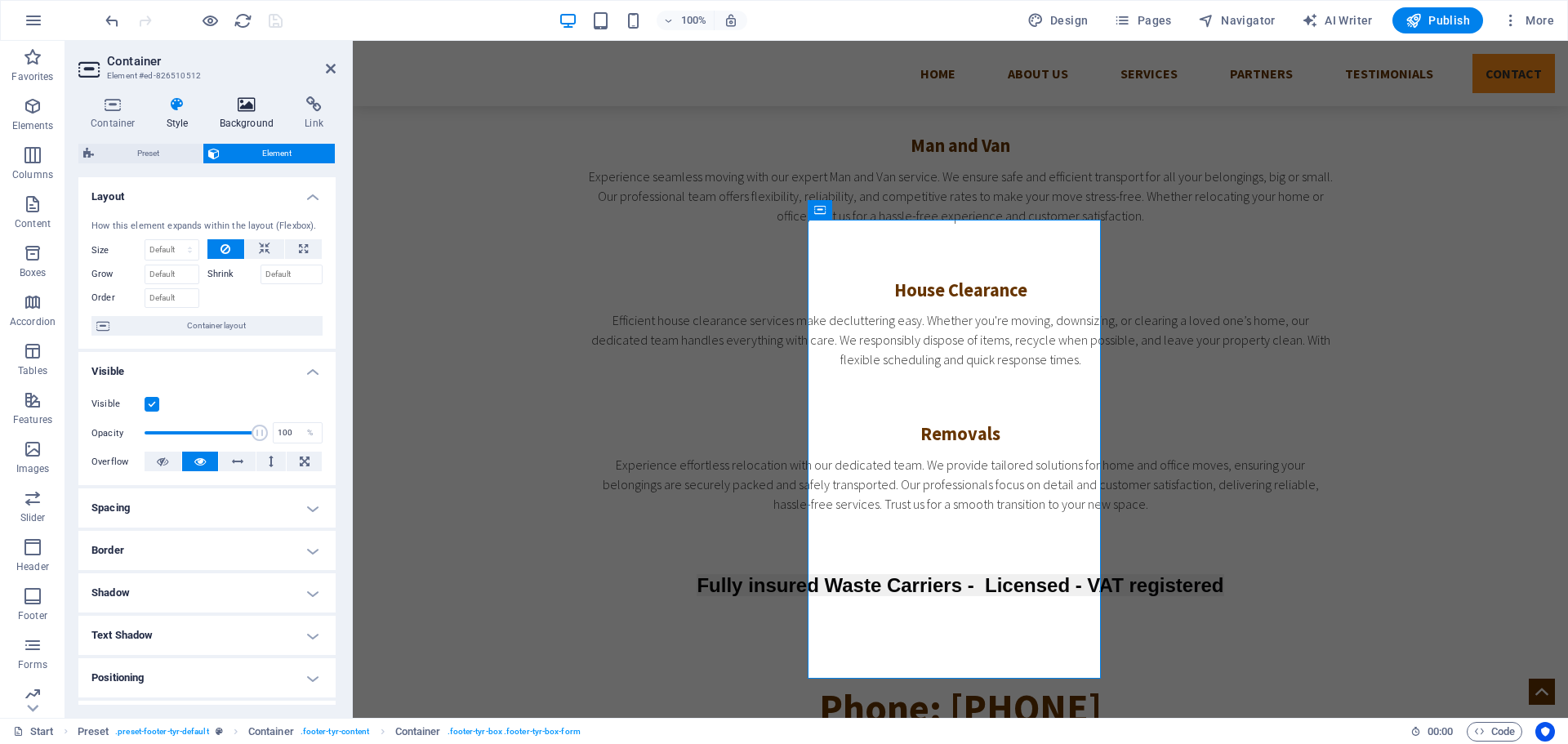 click on "Background" at bounding box center [250, 114] 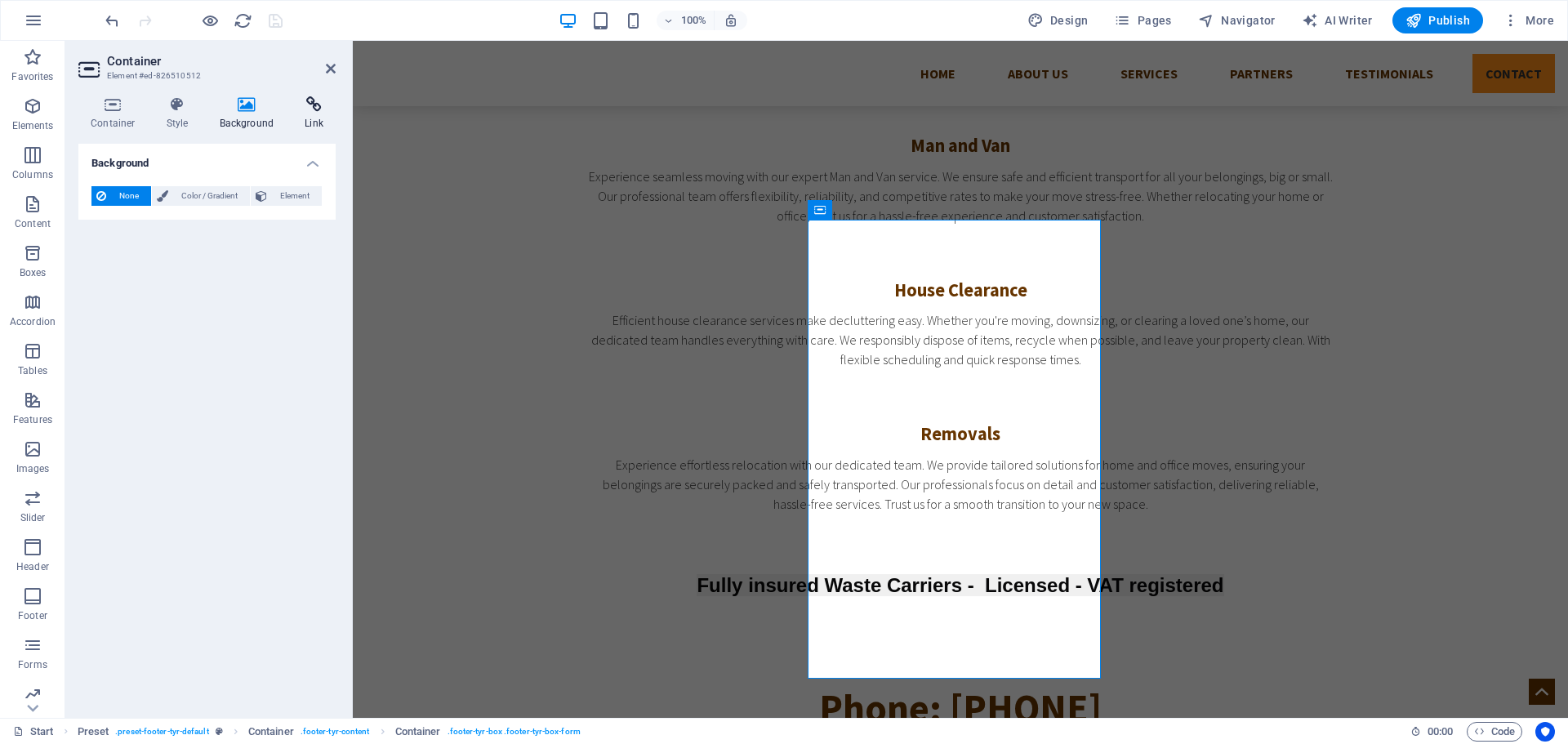 click at bounding box center (314, 105) 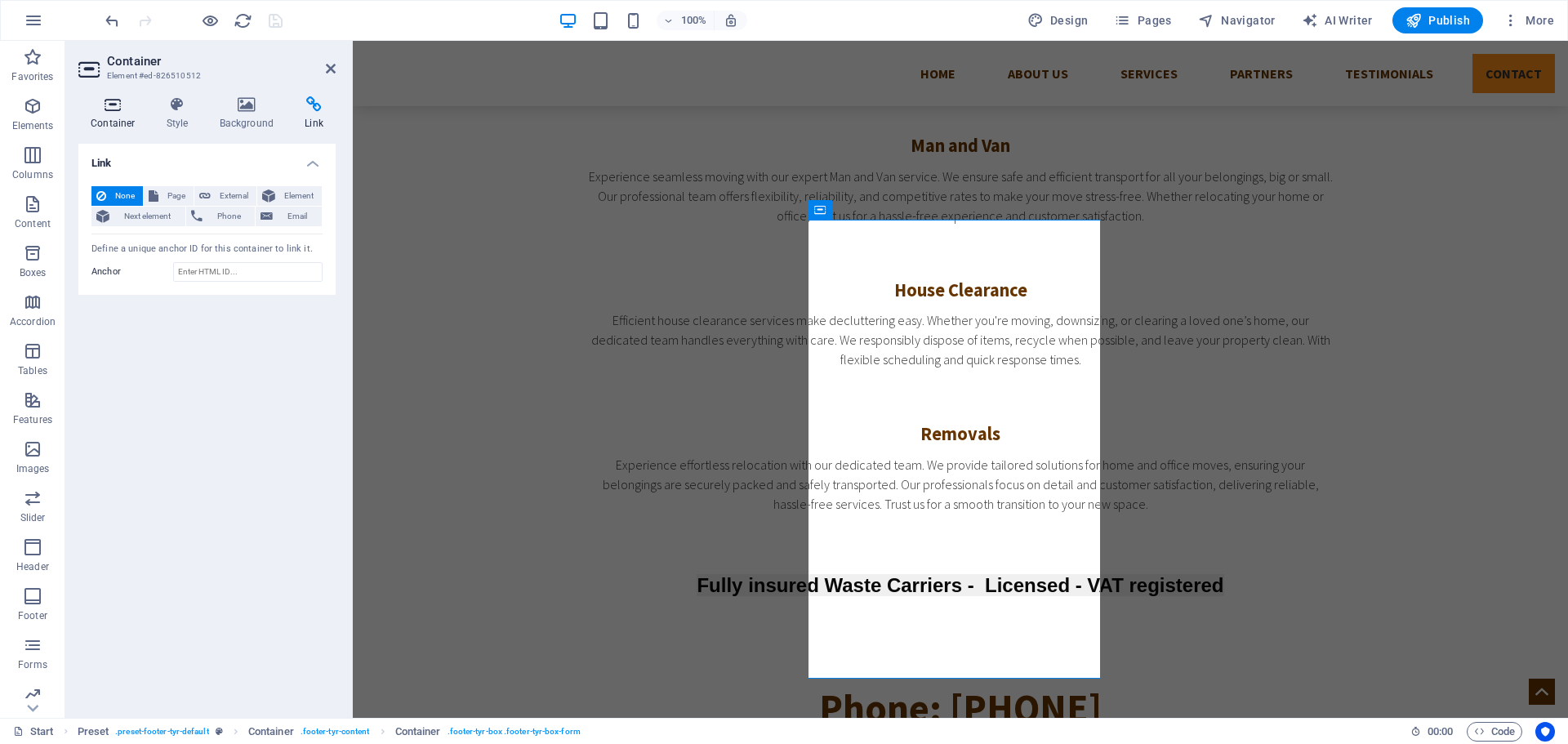 click on "Container" at bounding box center (116, 114) 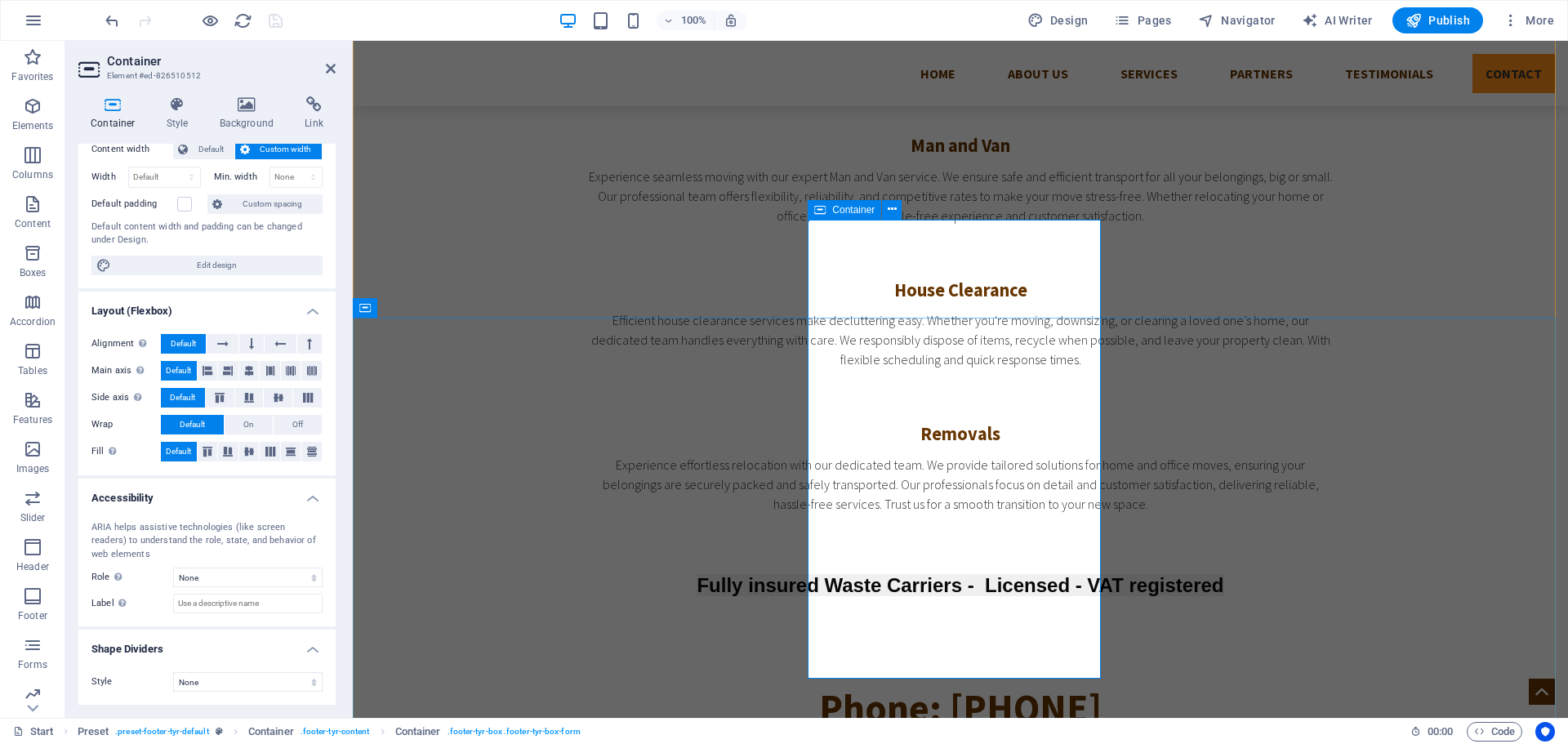 click on "Contact us   I have read and understand the privacy policy. Unreadable? Load new Send" at bounding box center [960, 1467] 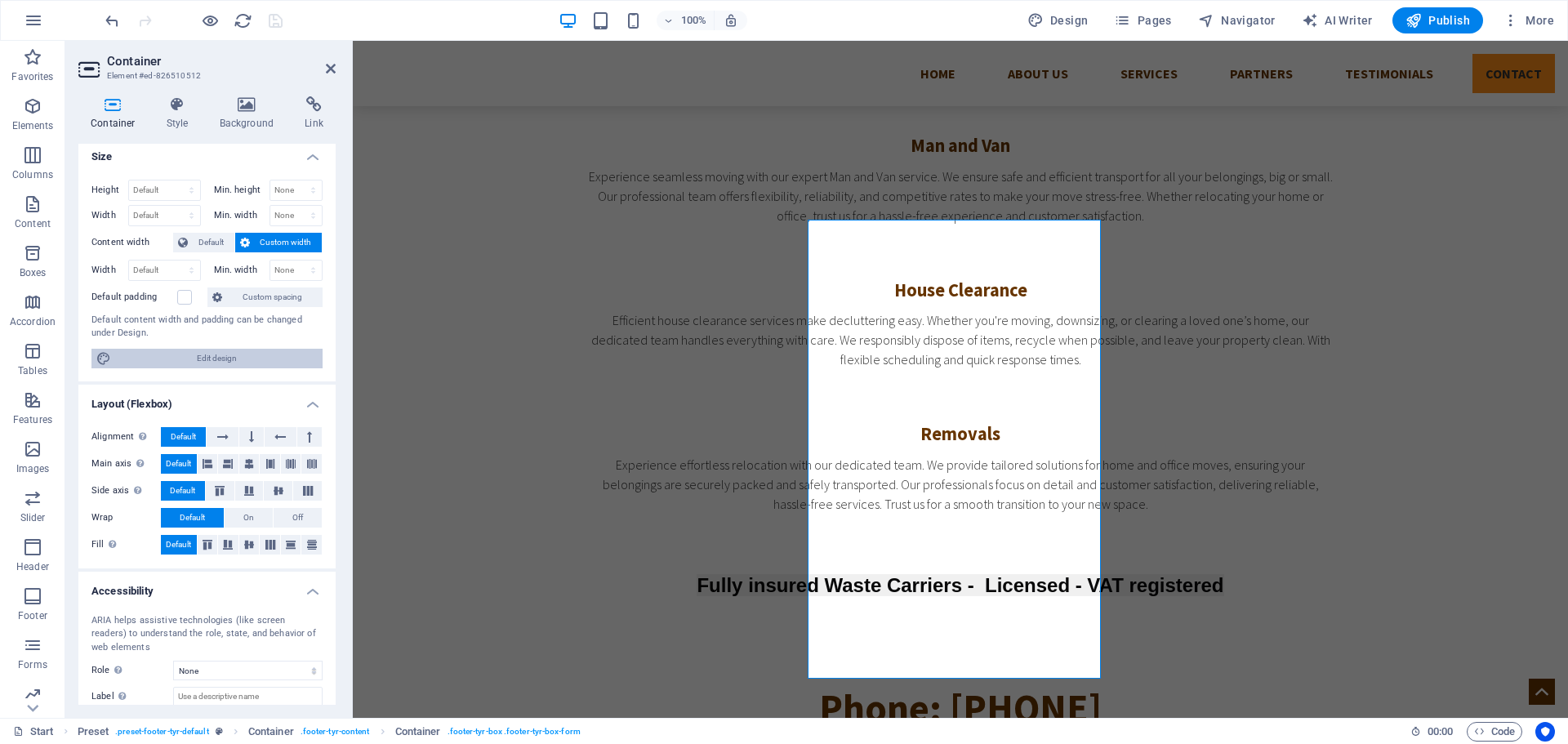 scroll, scrollTop: 0, scrollLeft: 0, axis: both 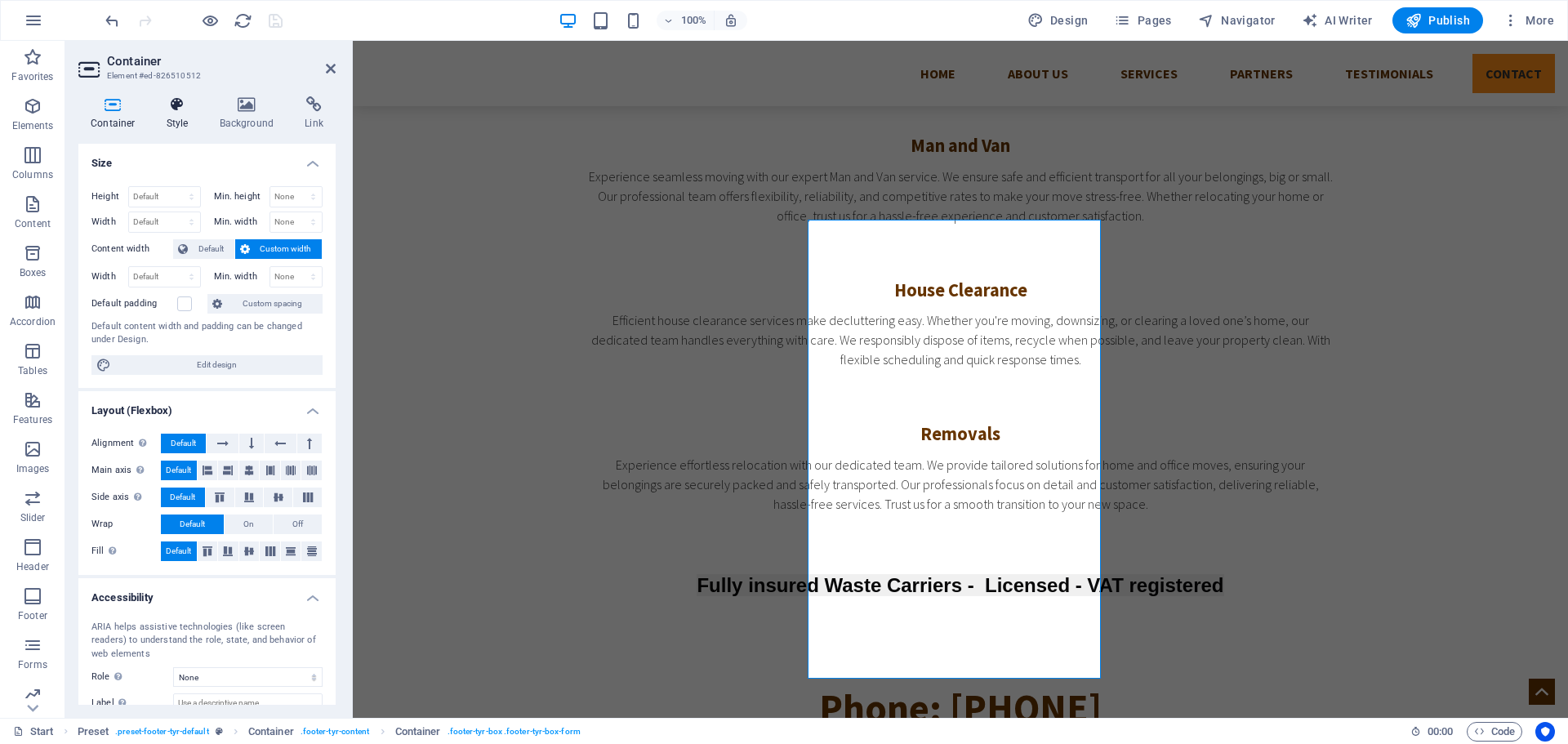 click on "Style" at bounding box center (180, 114) 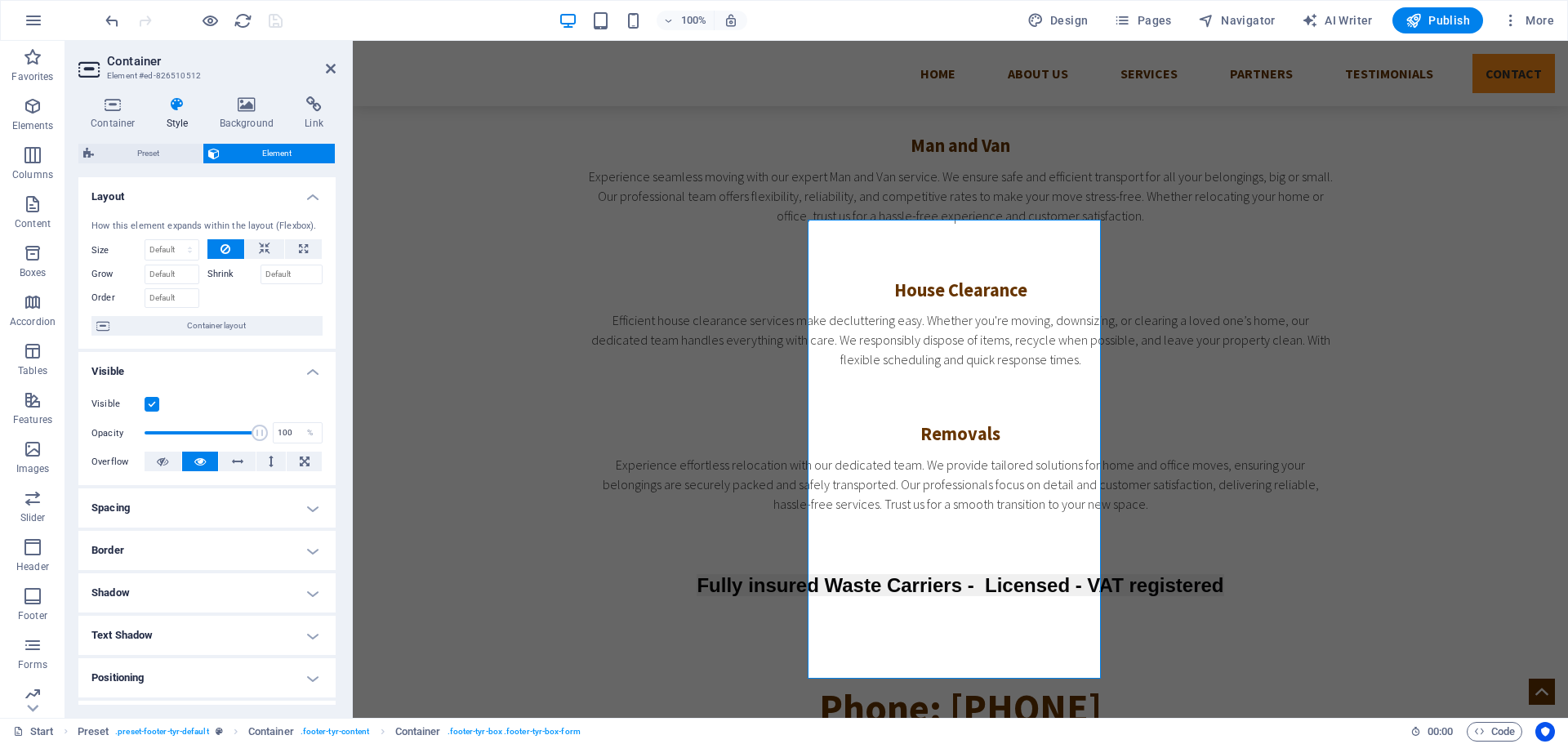 scroll, scrollTop: 163, scrollLeft: 0, axis: vertical 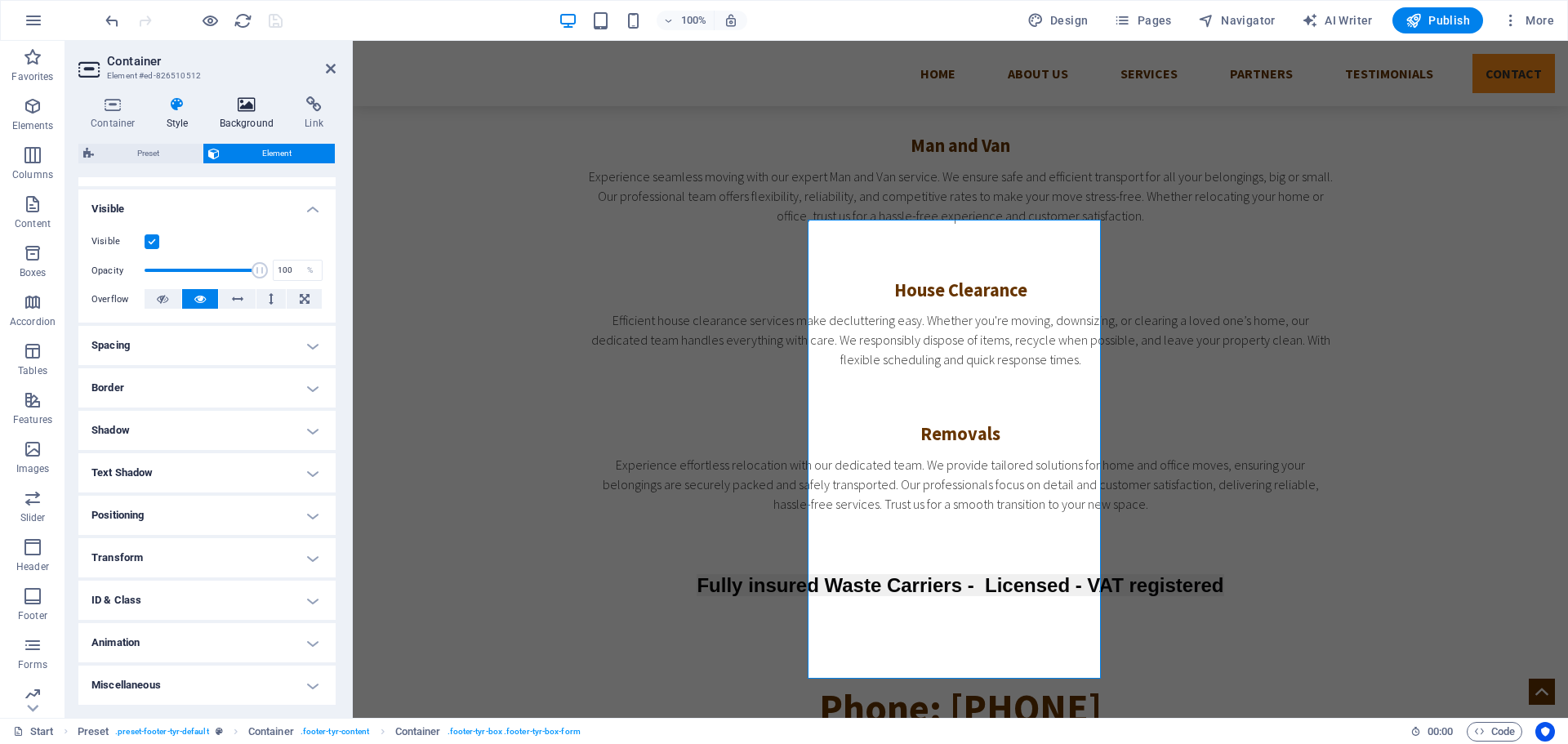 click on "Background" at bounding box center [250, 114] 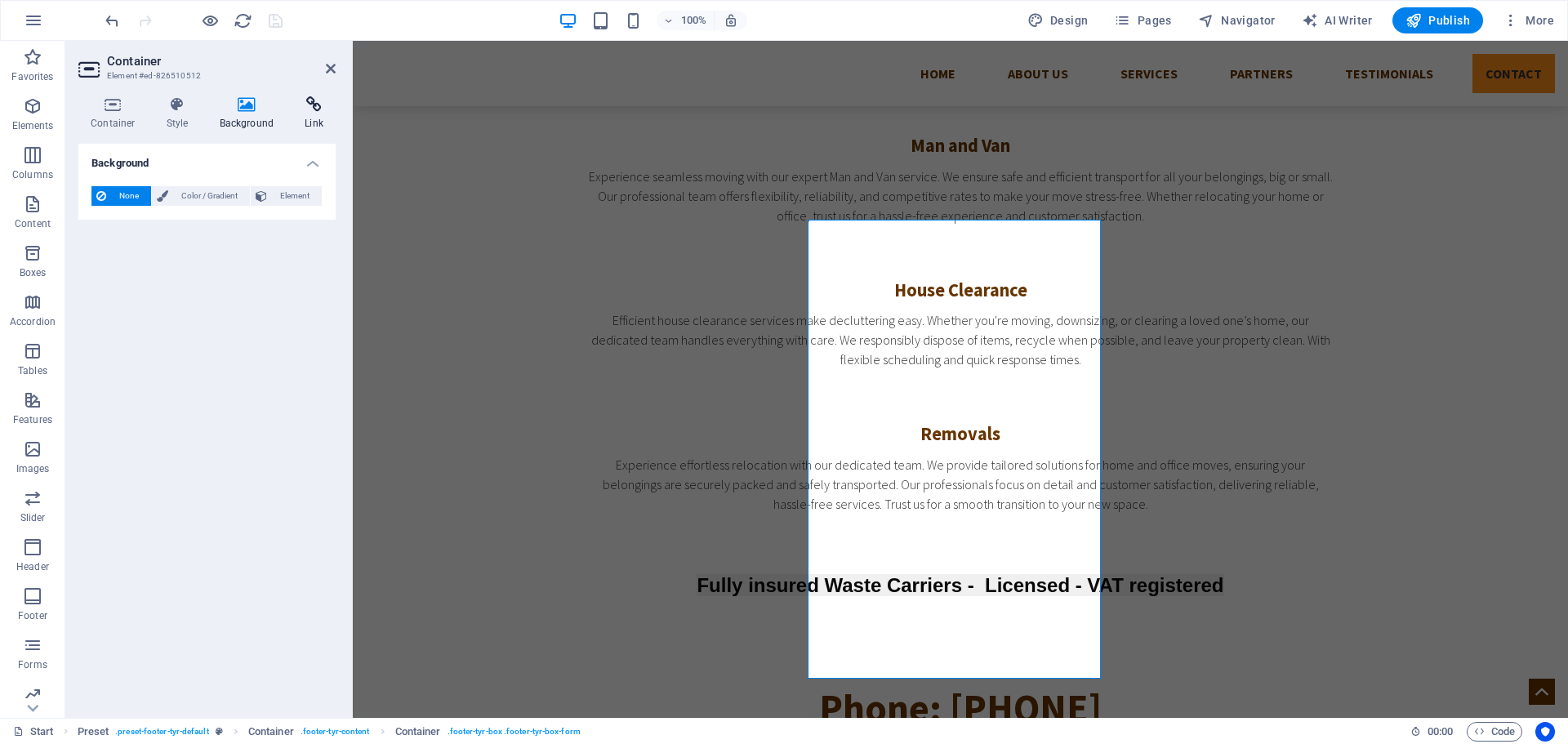 click on "Link" at bounding box center (314, 114) 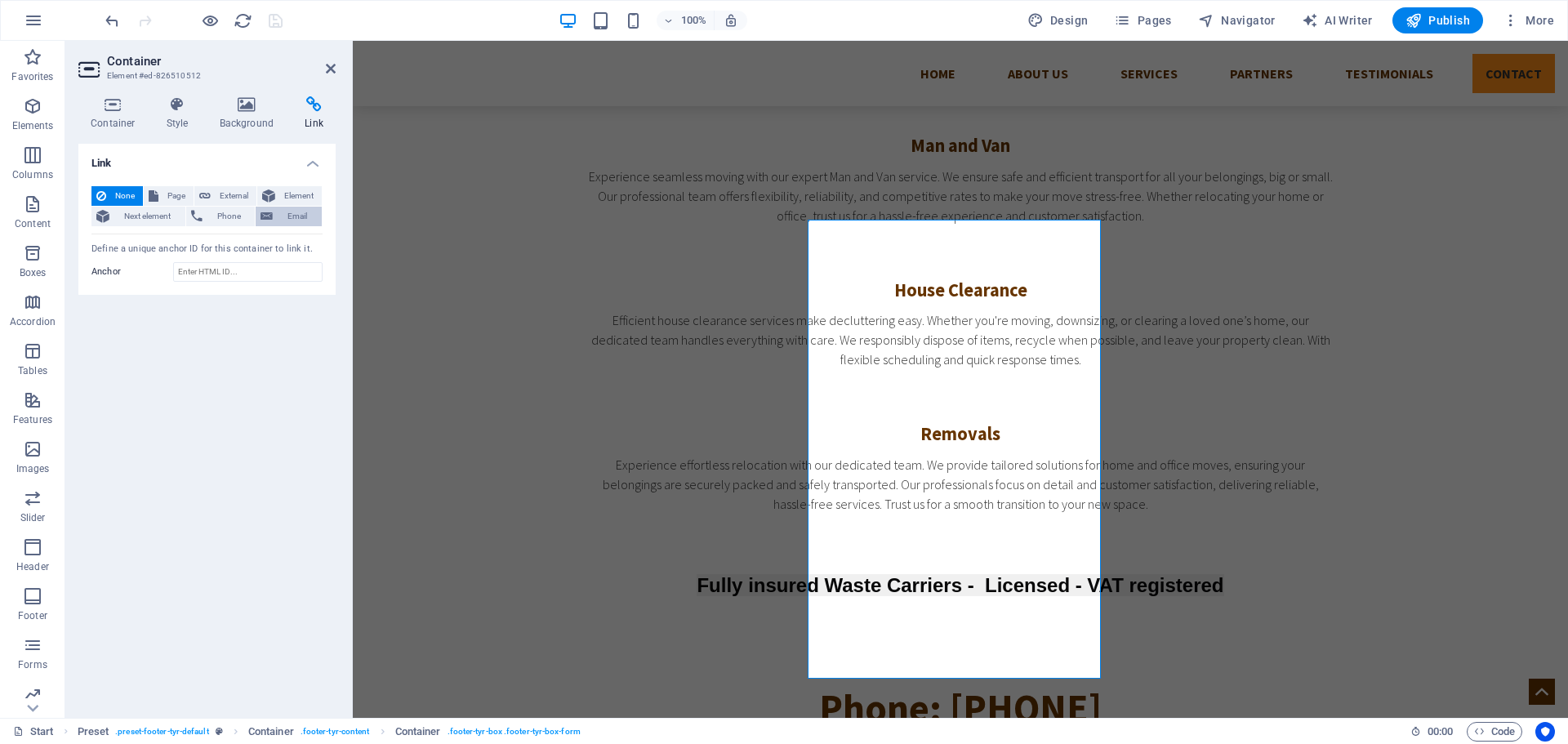 click on "Email" at bounding box center [297, 216] 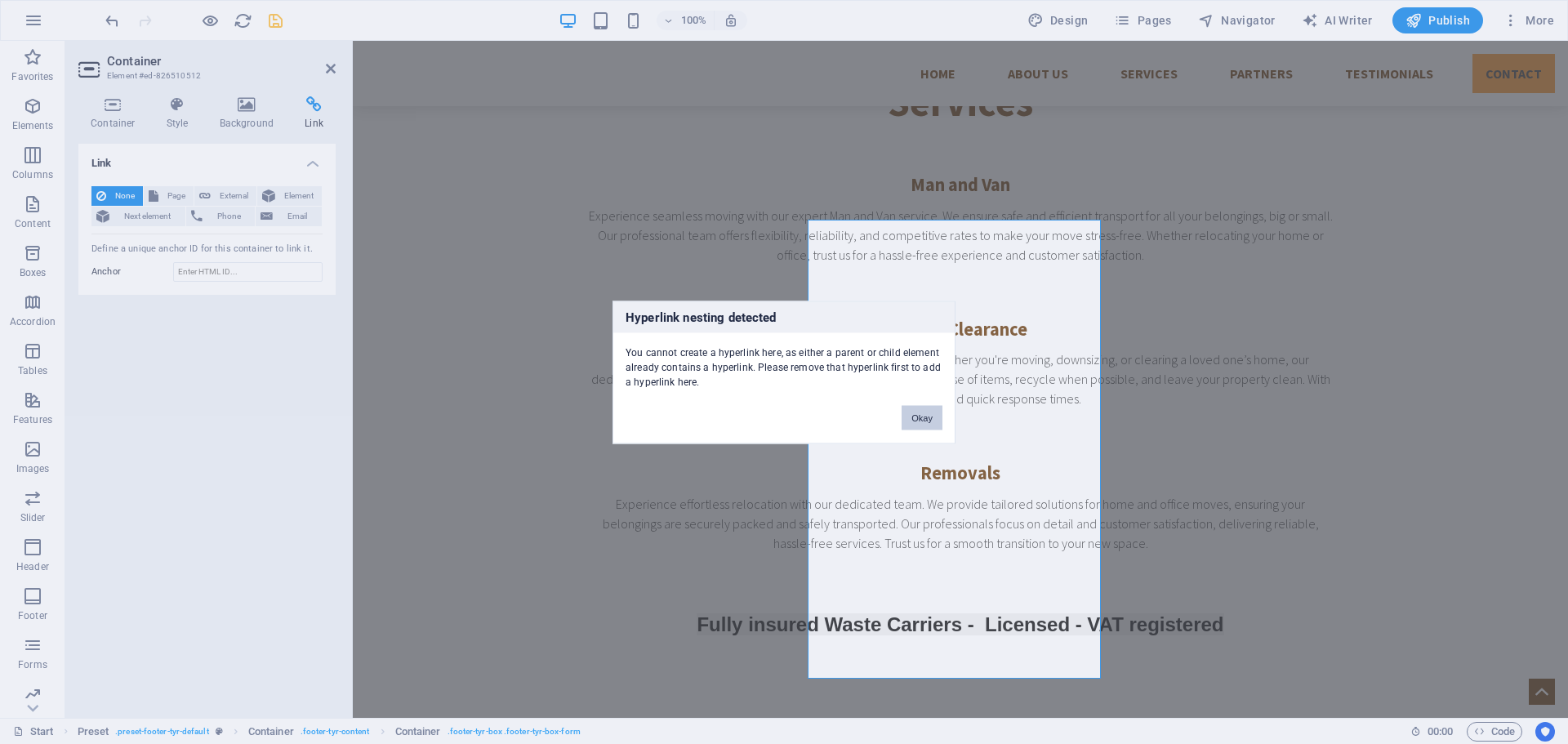click on "Okay" at bounding box center (922, 417) 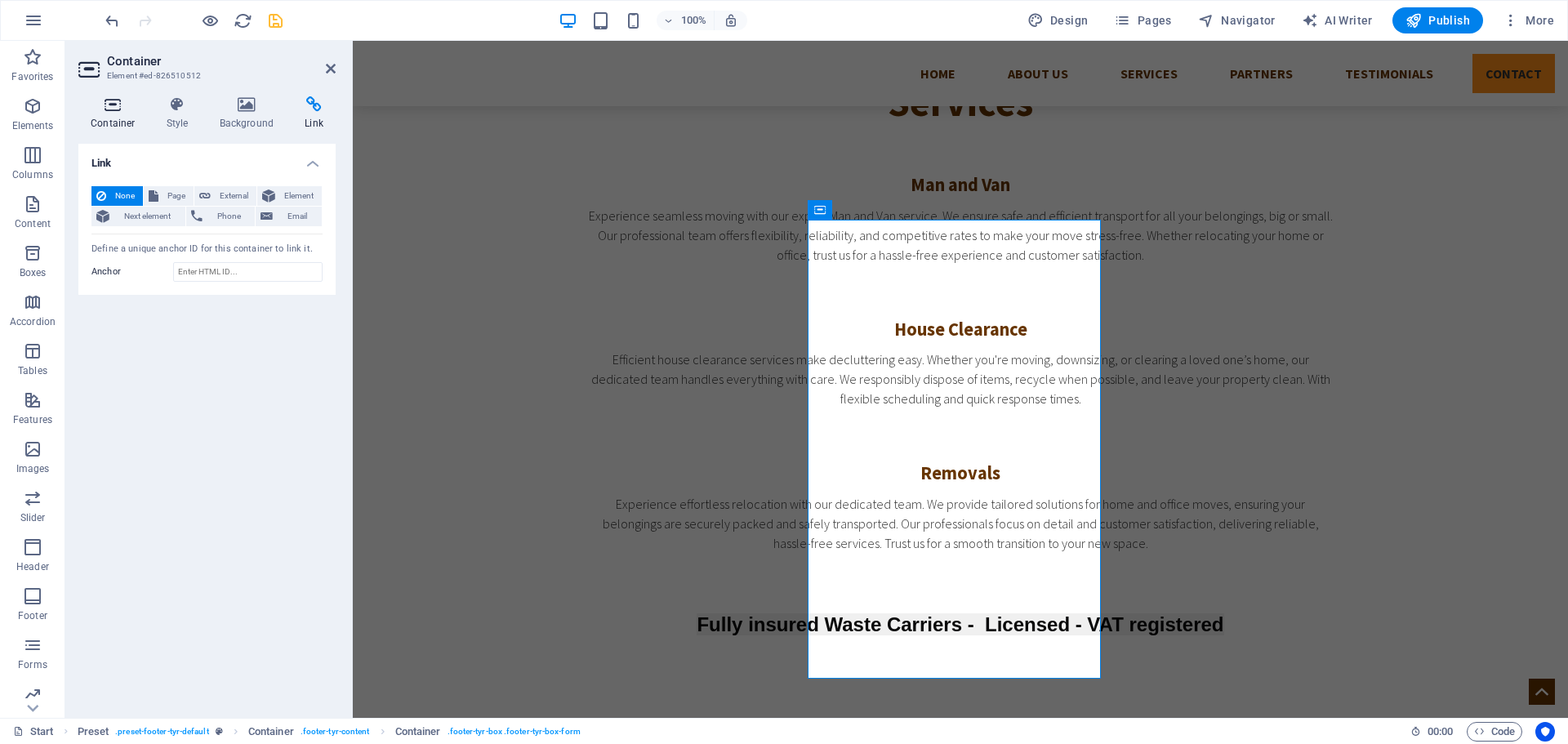 click on "Container" at bounding box center (116, 114) 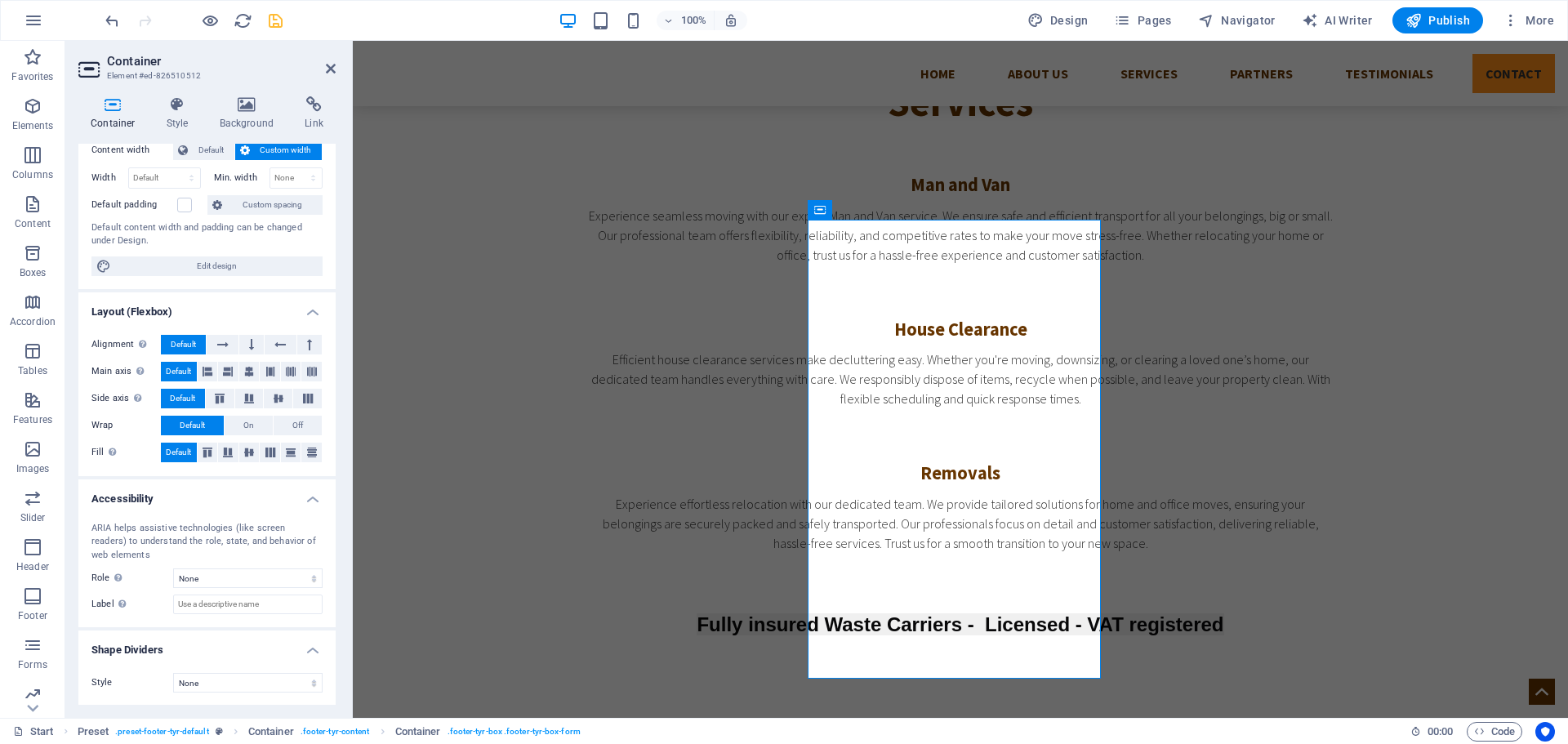scroll, scrollTop: 100, scrollLeft: 0, axis: vertical 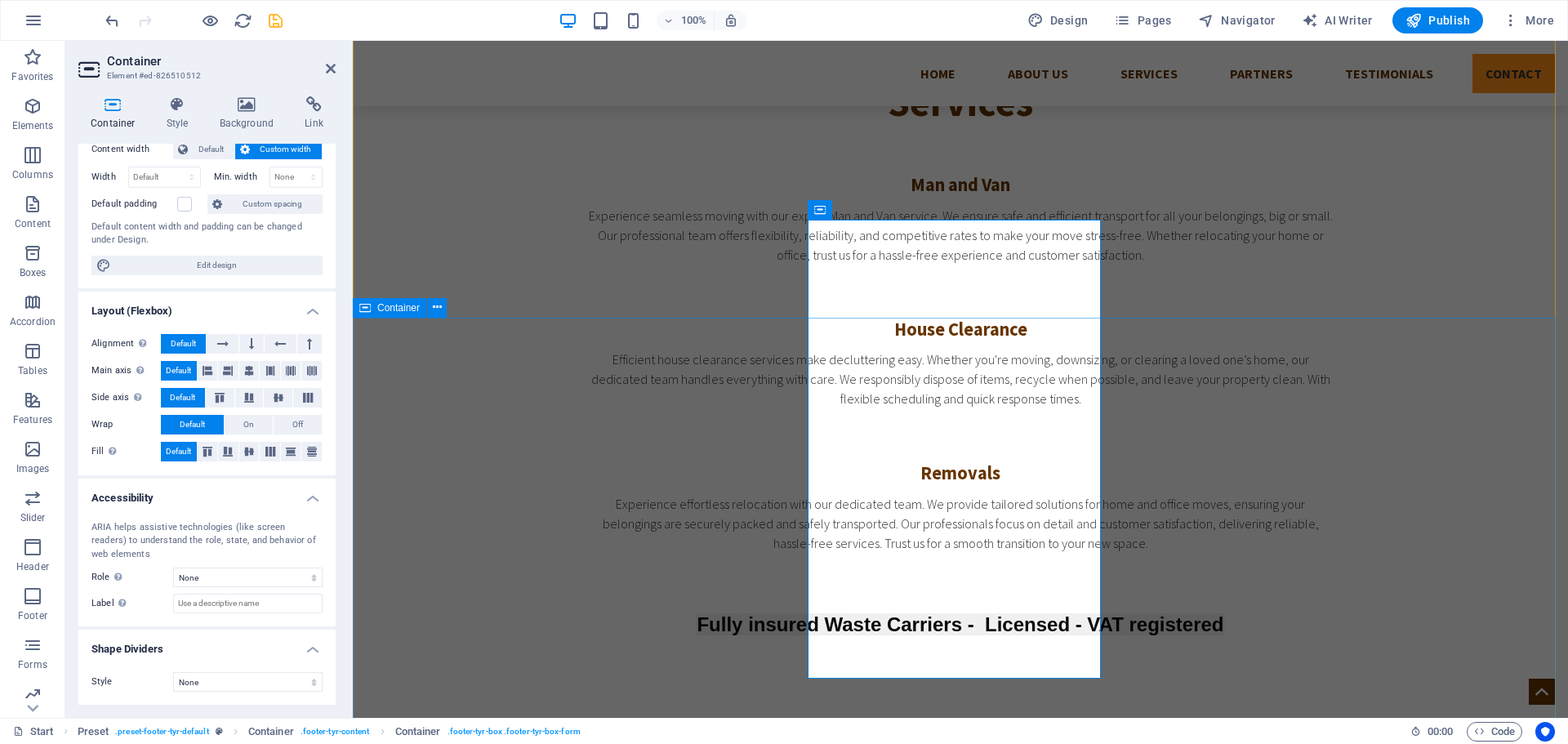 click on "Address West Farleigh   Maidstone Legal Notice  |  Privacy Contact us   I have read and understand the privacy policy. Unreadable? Load new Send Contact **West Farleigh House Clearance** Phone: 01622 910610   Mobile: 07368 980175   Email: wfarlieghclearance@outlook.com" at bounding box center (960, 1601) 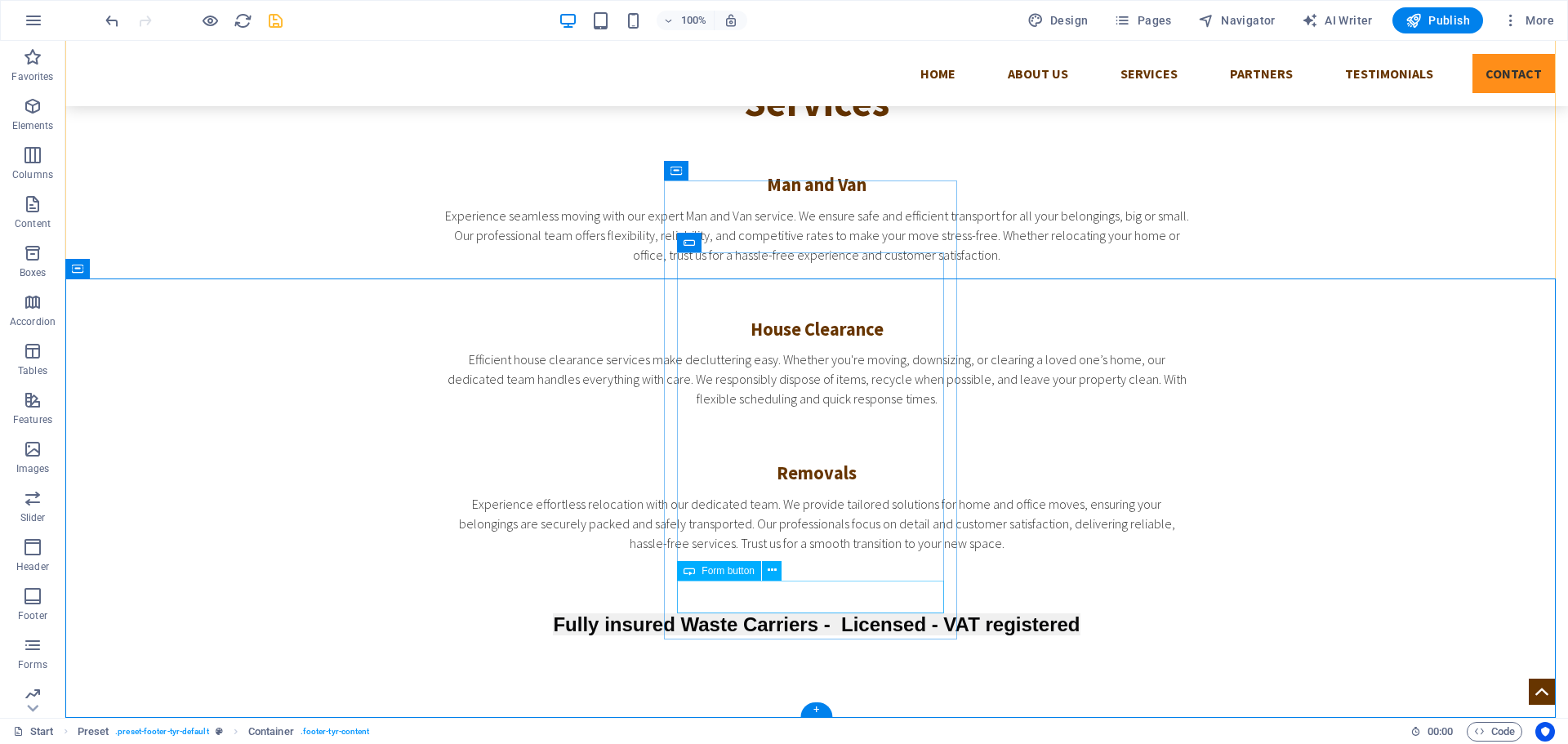 click on "Send" at bounding box center (817, 1702) 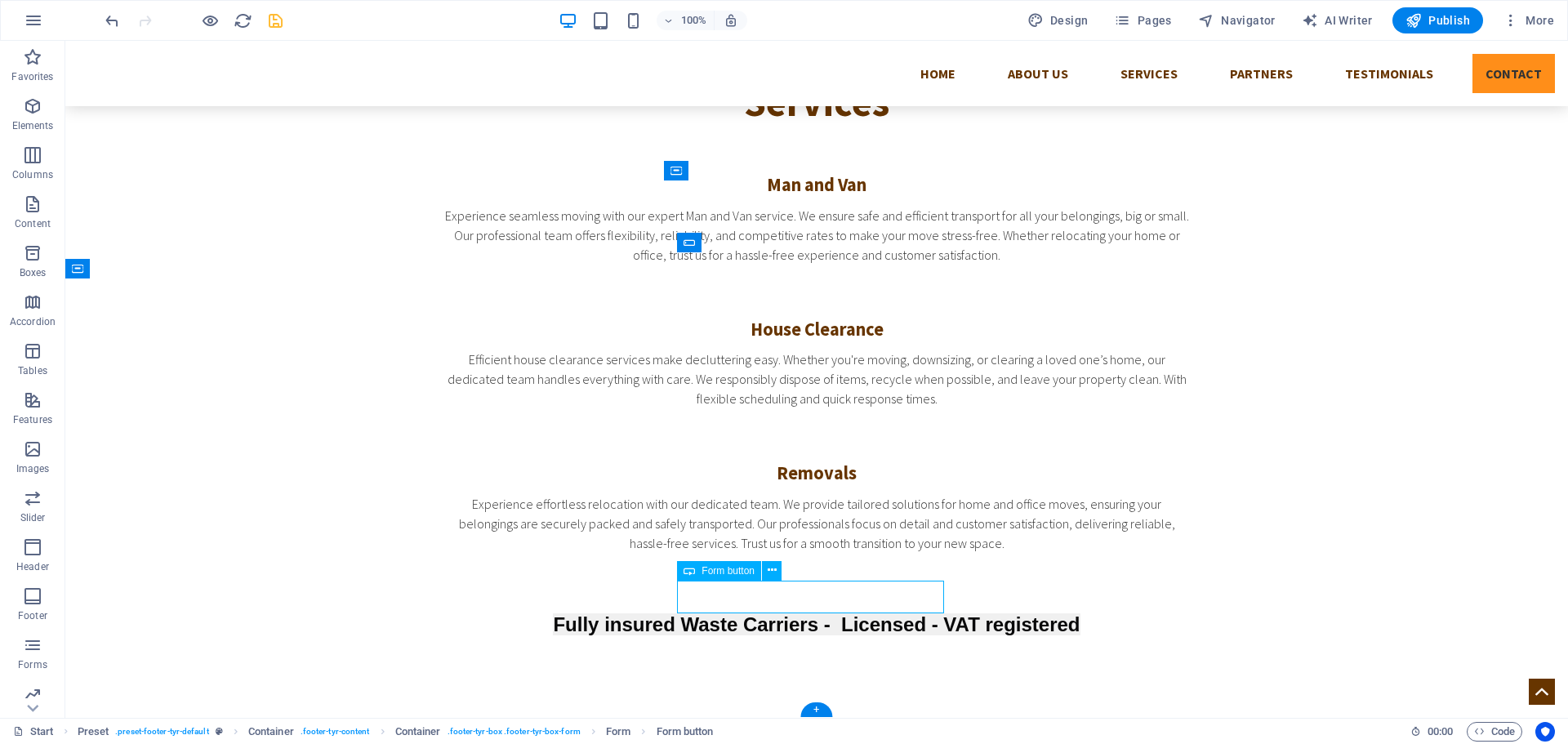 click on "Send" at bounding box center [817, 1702] 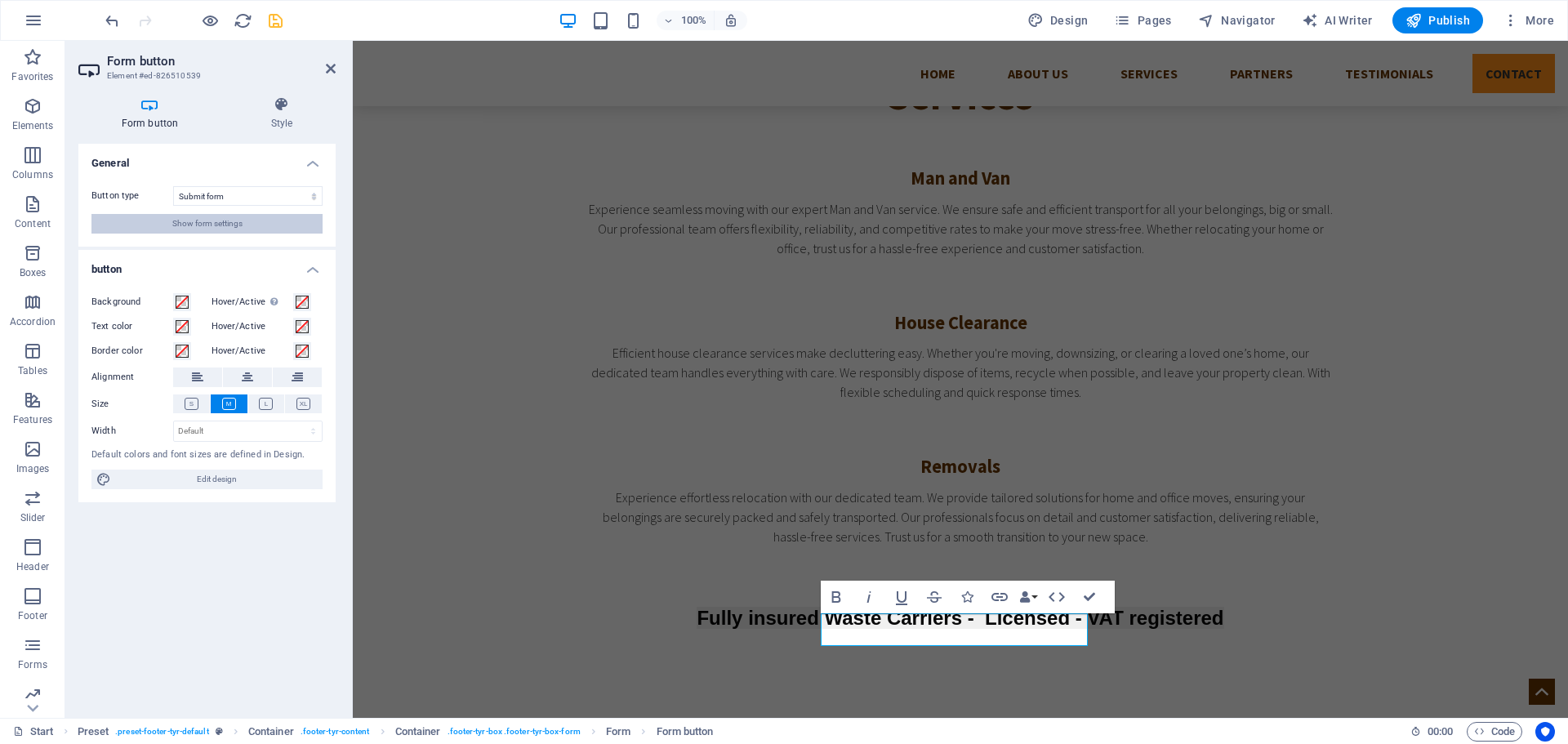 click on "Show form settings" at bounding box center [207, 224] 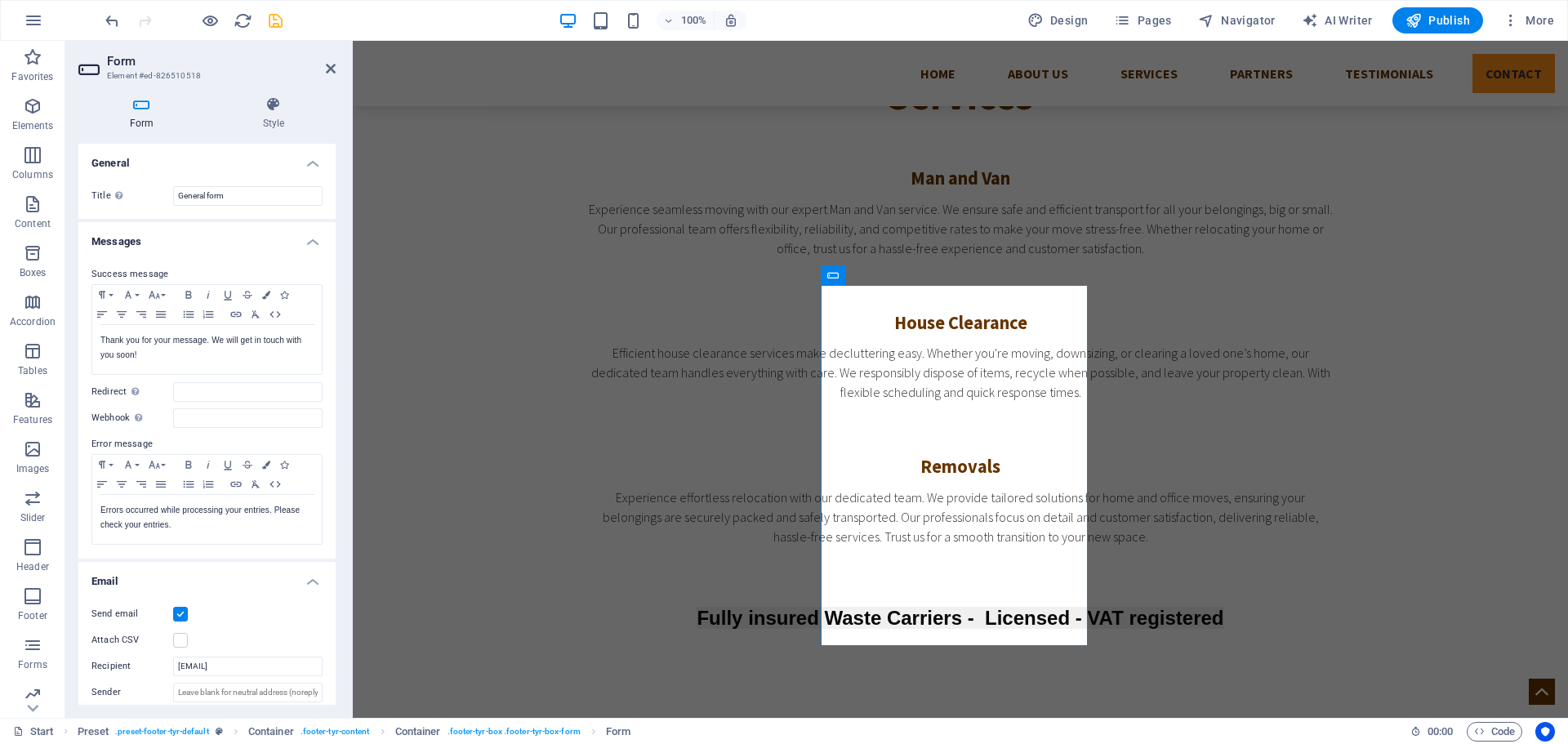 scroll, scrollTop: 163, scrollLeft: 0, axis: vertical 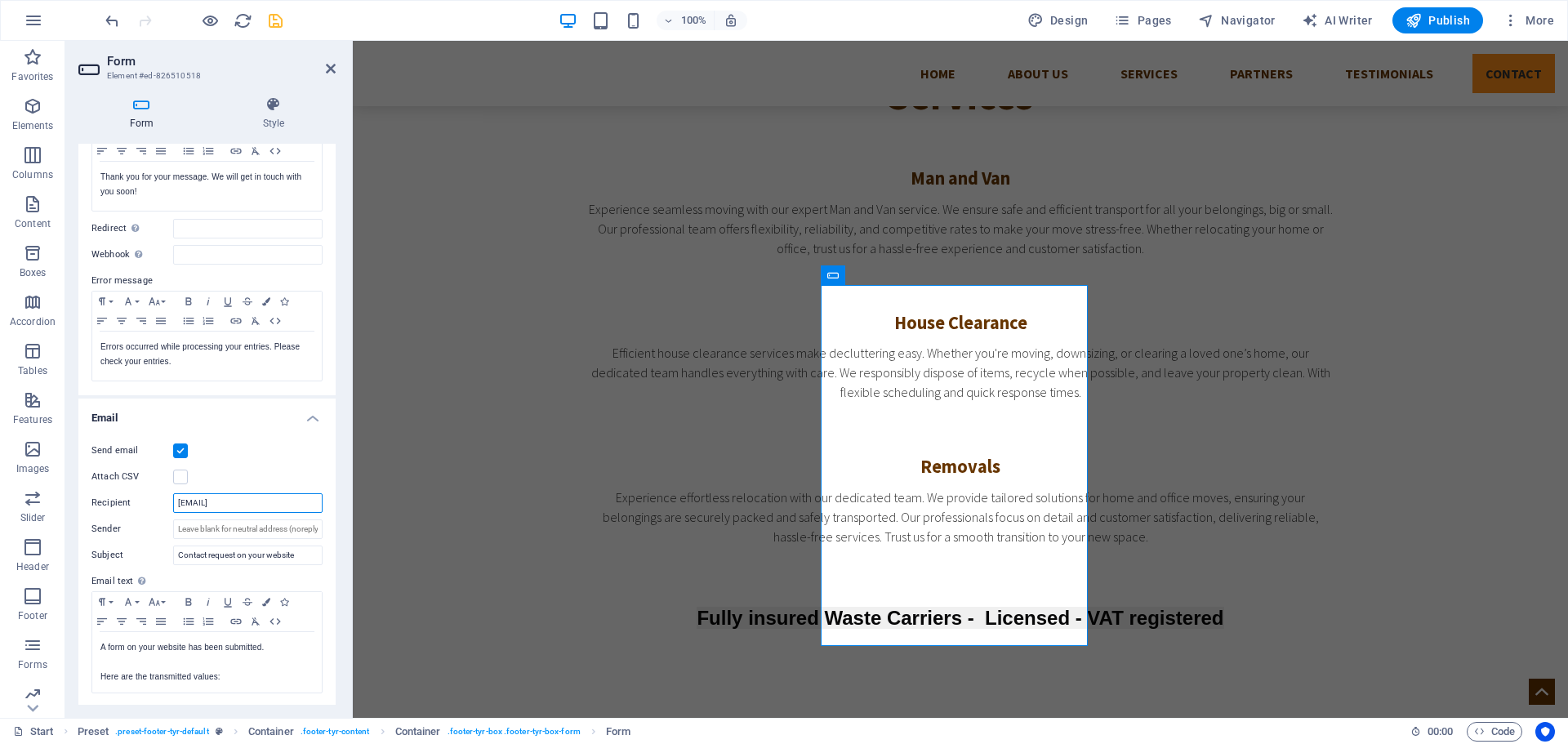 drag, startPoint x: 267, startPoint y: 506, endPoint x: 173, endPoint y: 499, distance: 94.26028 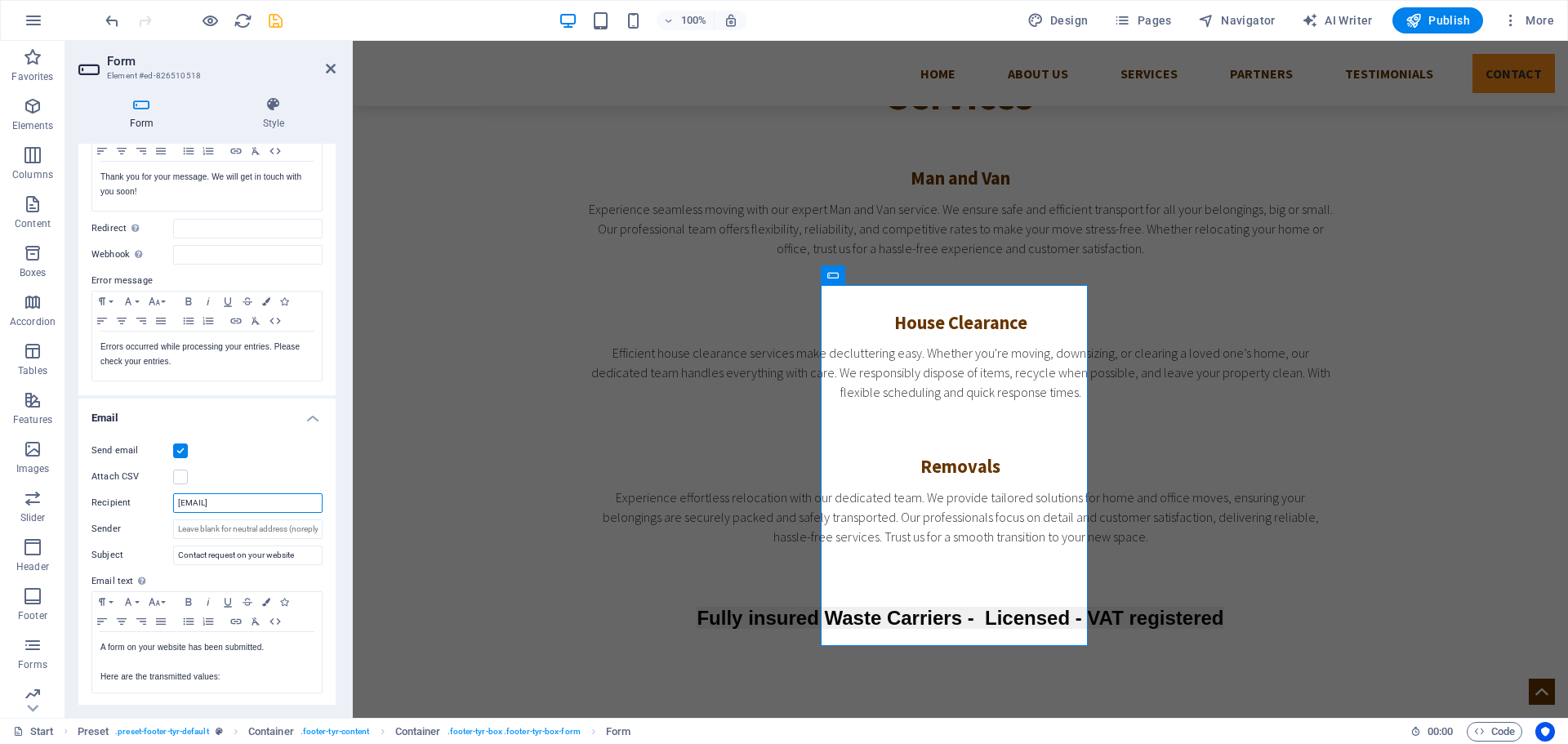 paste on "wfarlieghclearance@outlook.com" 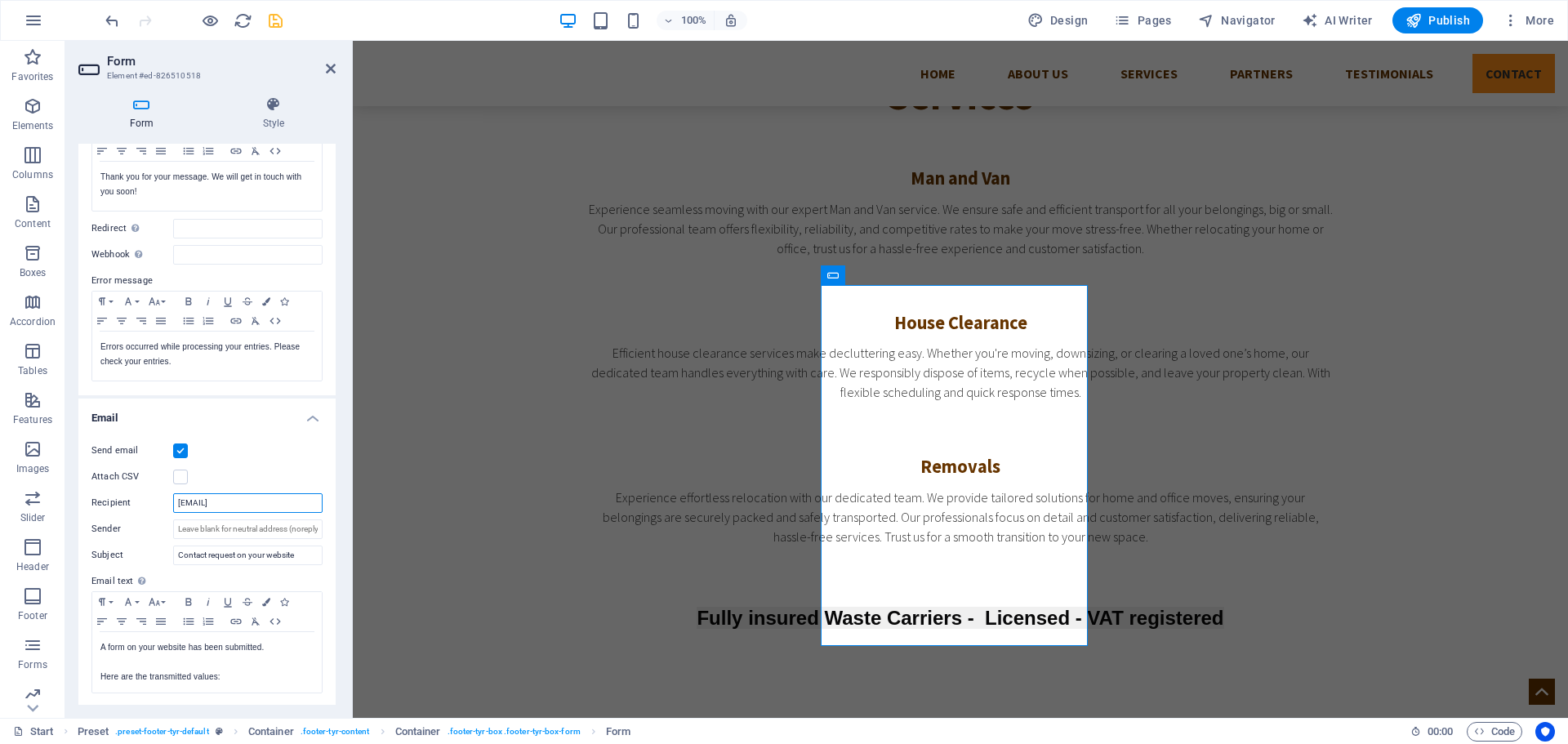 scroll, scrollTop: 327, scrollLeft: 0, axis: vertical 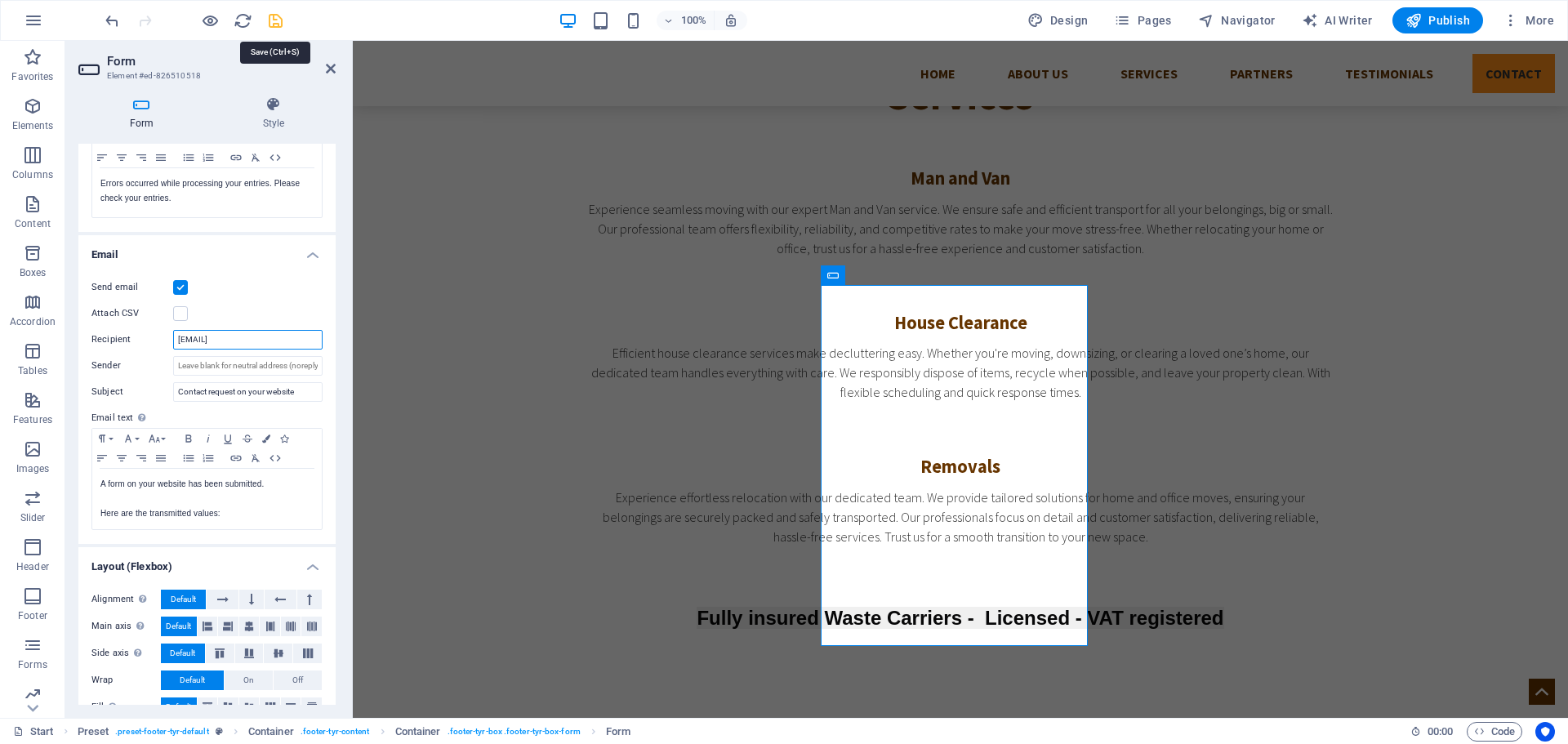 type on "wfarlieghclearance@outlook.com" 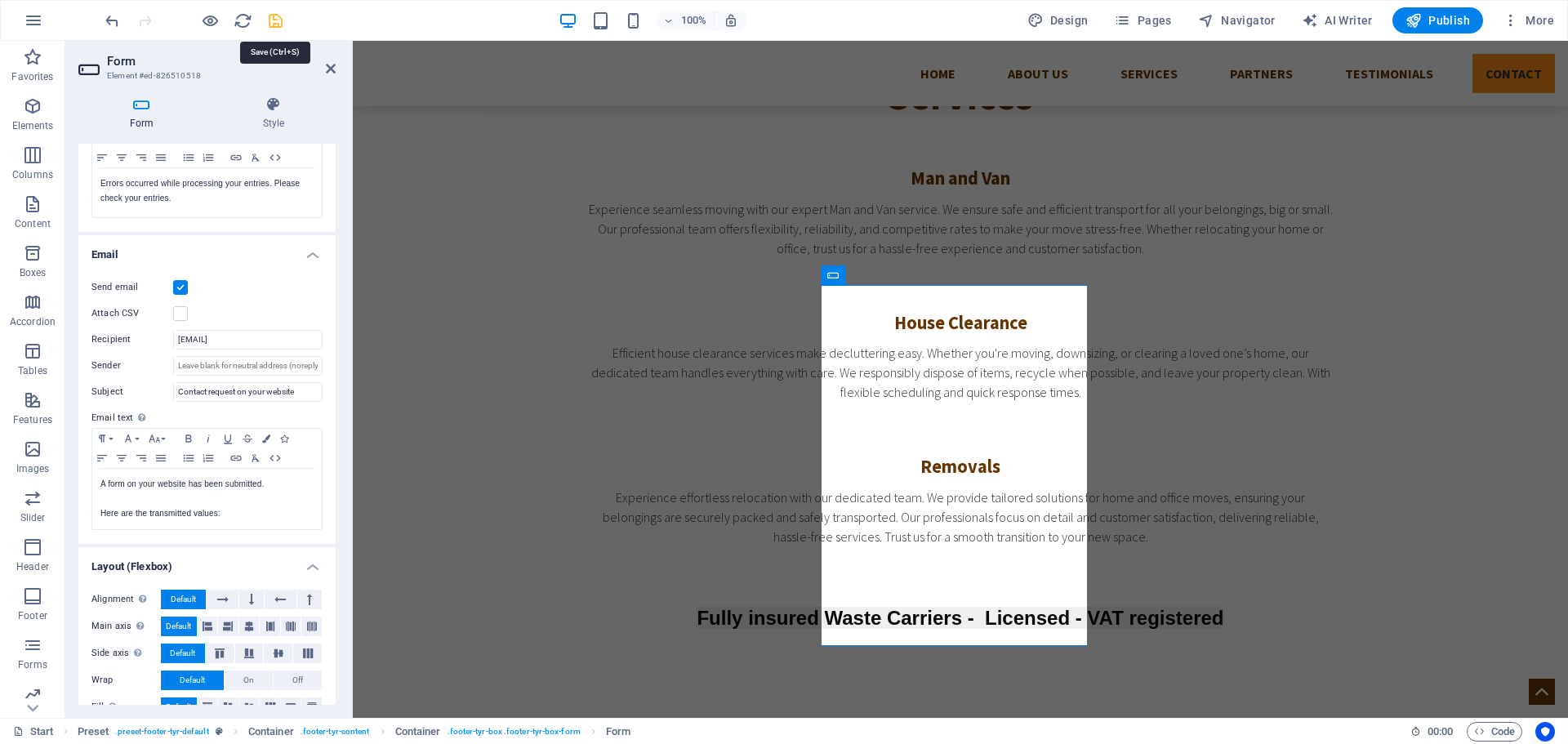 click at bounding box center (275, 20) 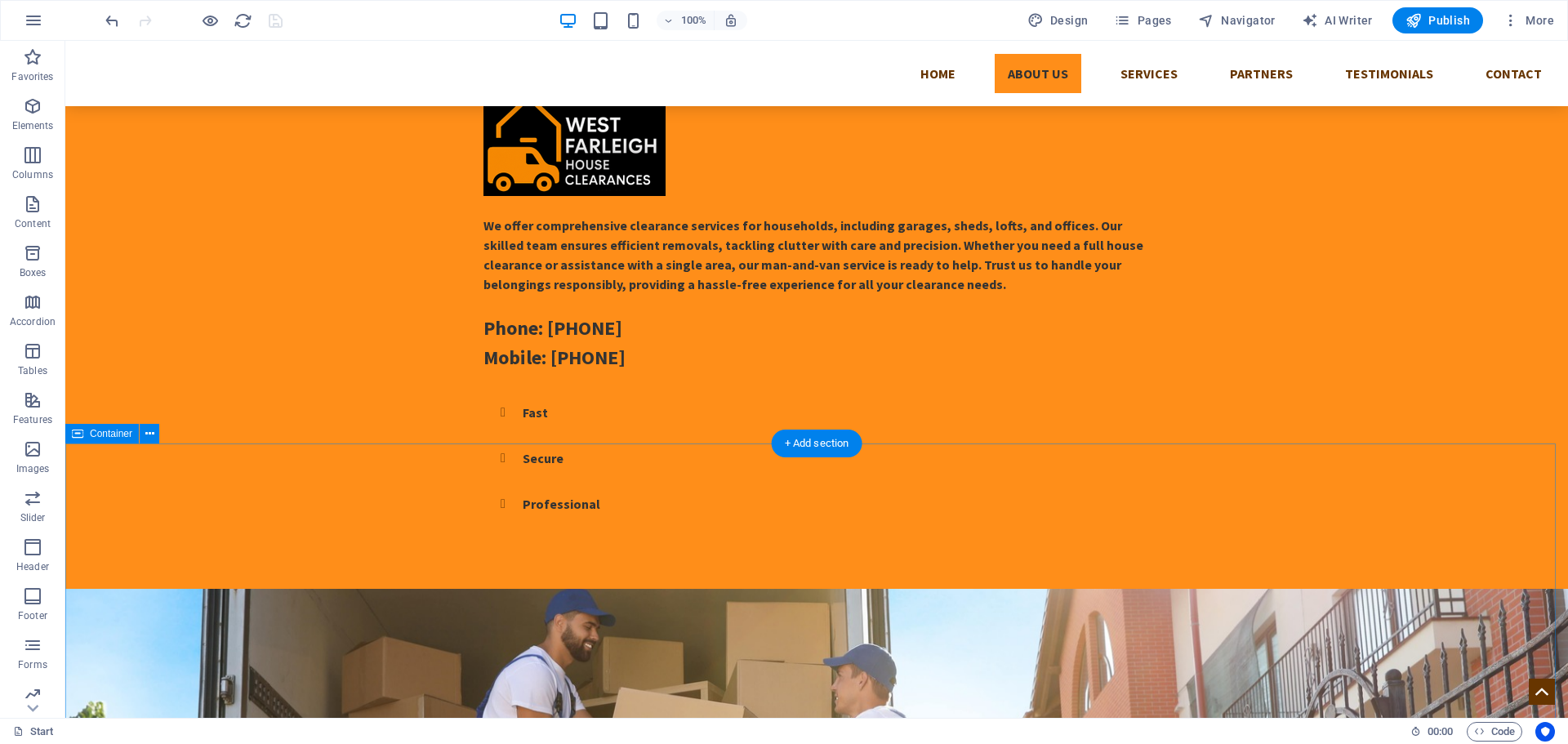 scroll, scrollTop: 0, scrollLeft: 0, axis: both 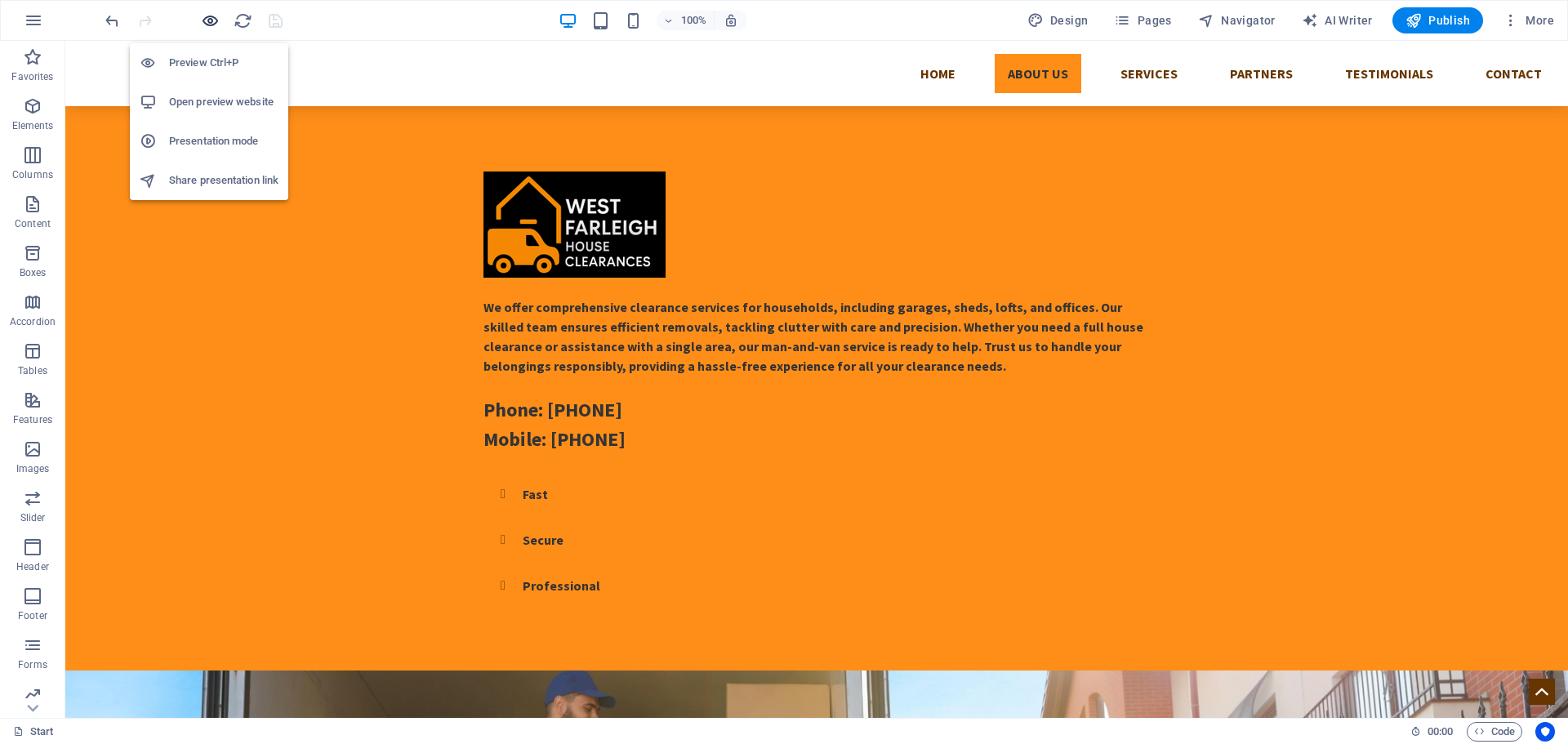 click at bounding box center [210, 20] 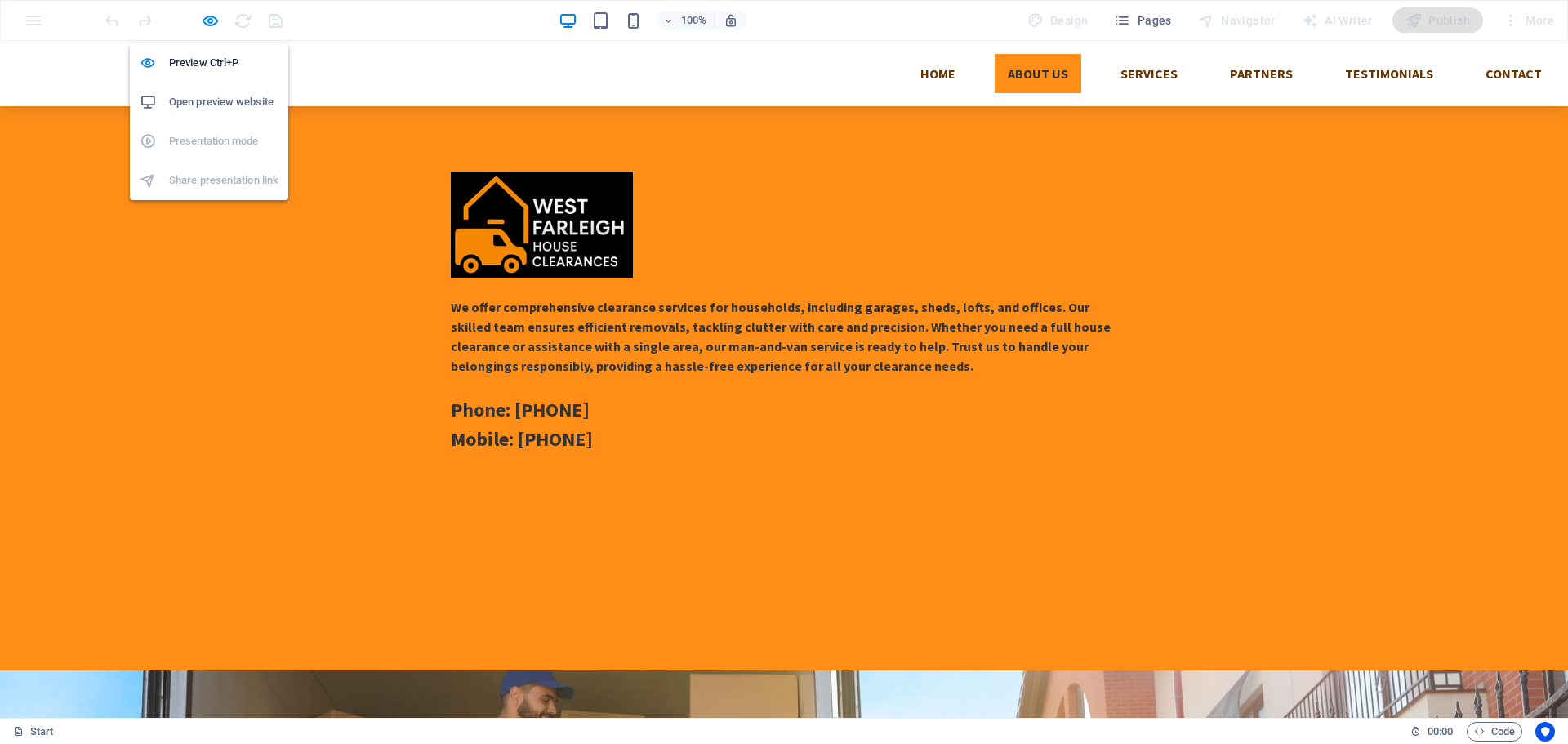 click on "Open preview website" at bounding box center [224, 102] 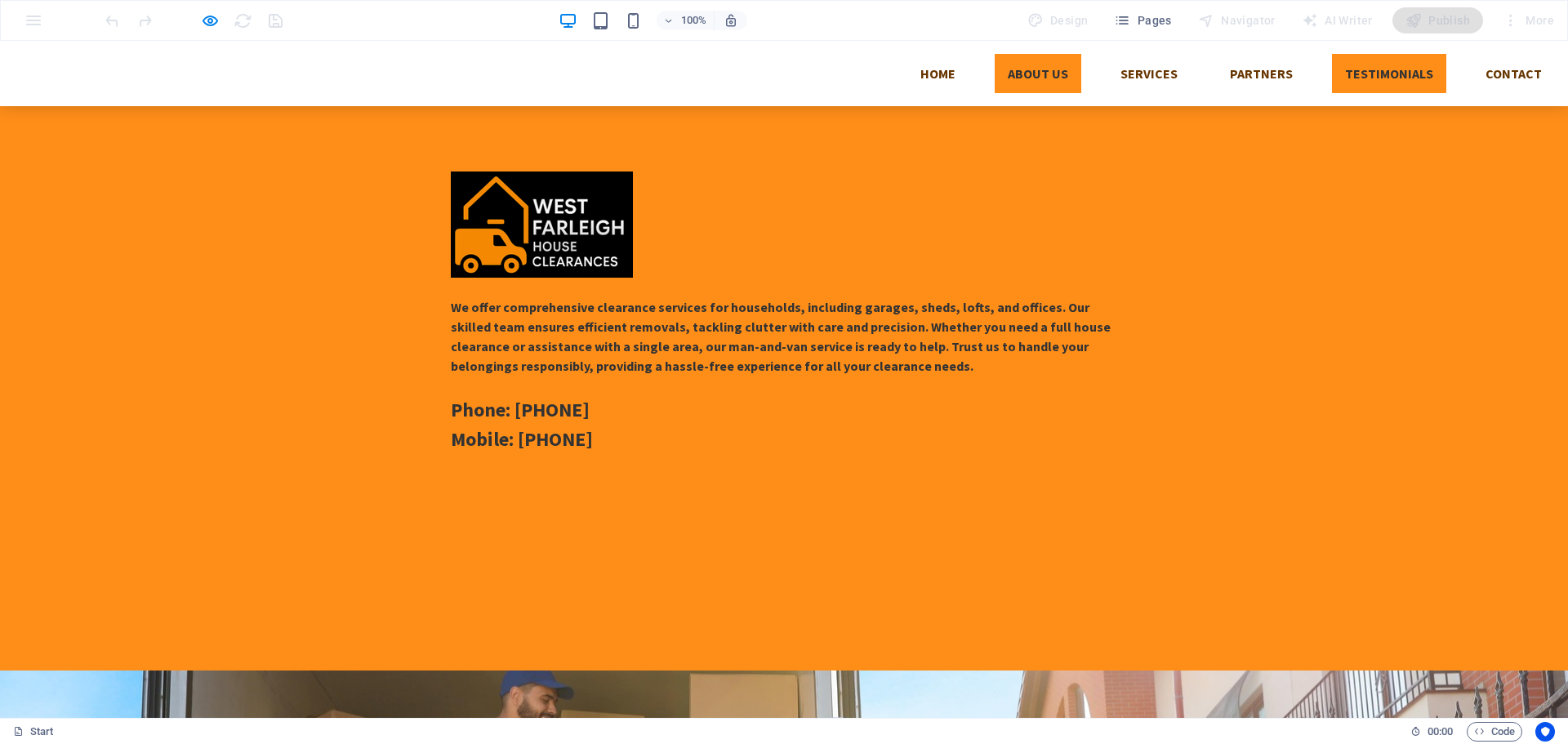 click on "Testimonials" at bounding box center [1389, 74] 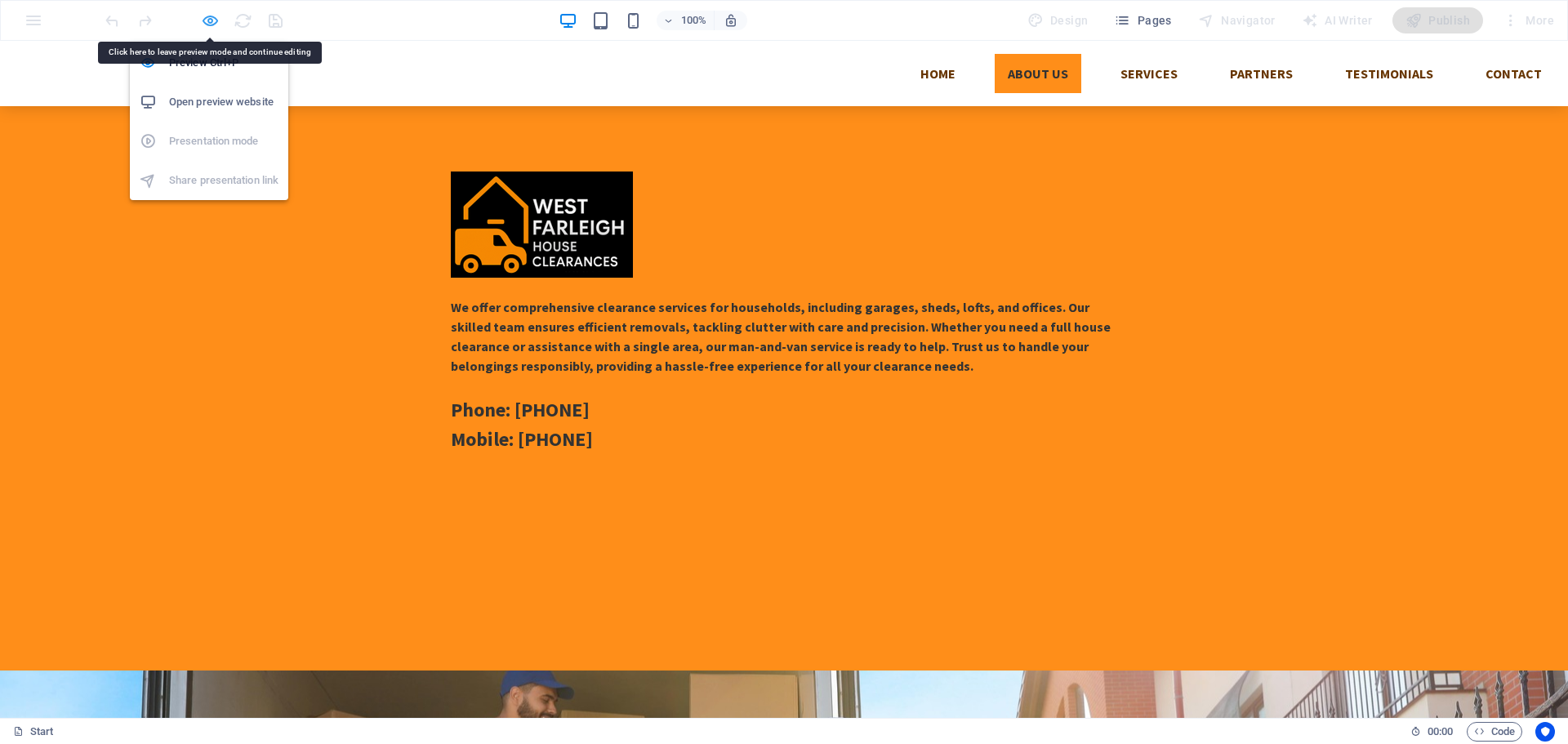 click at bounding box center [210, 20] 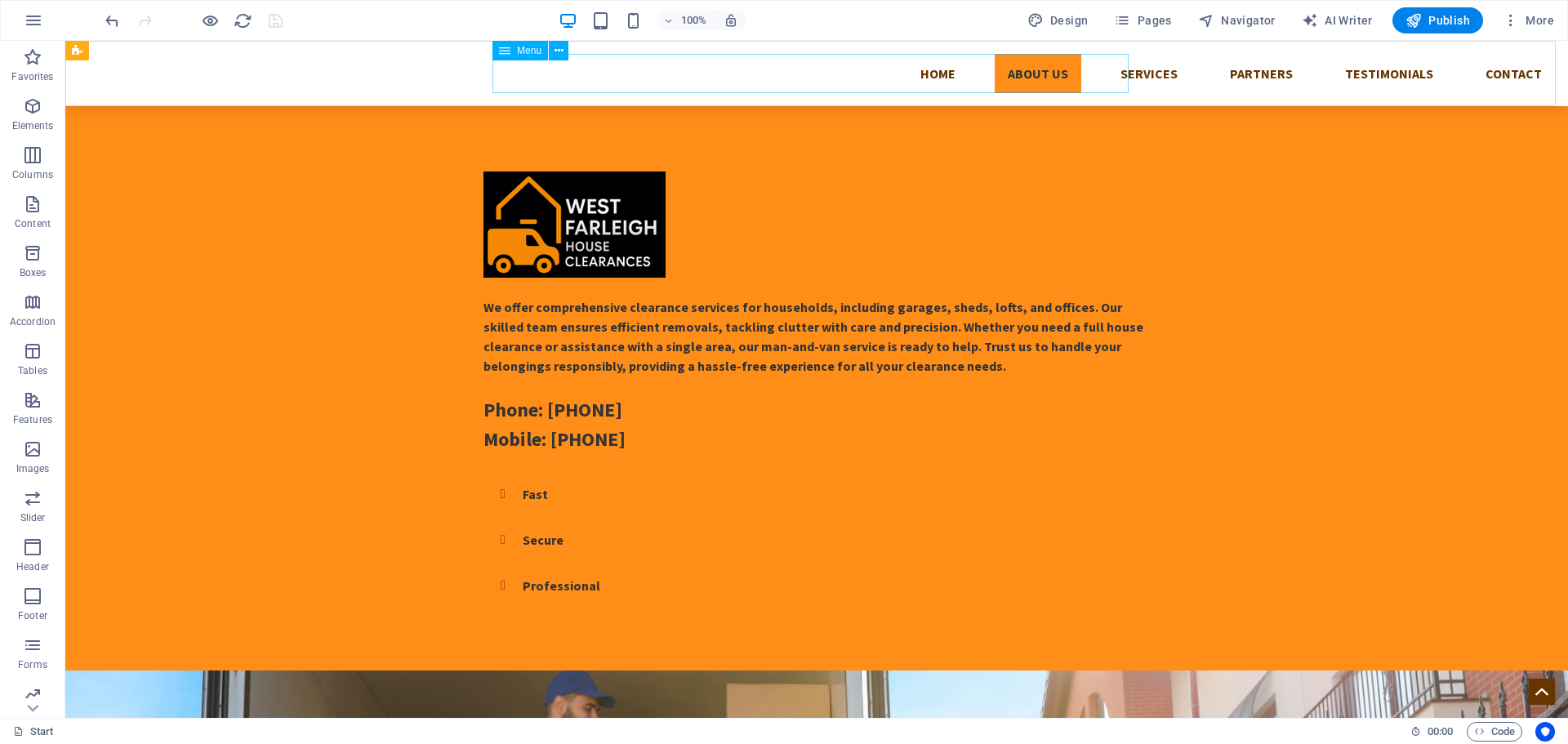 click on "Home About us Services Partners Testimonials Contact" at bounding box center (817, 74) 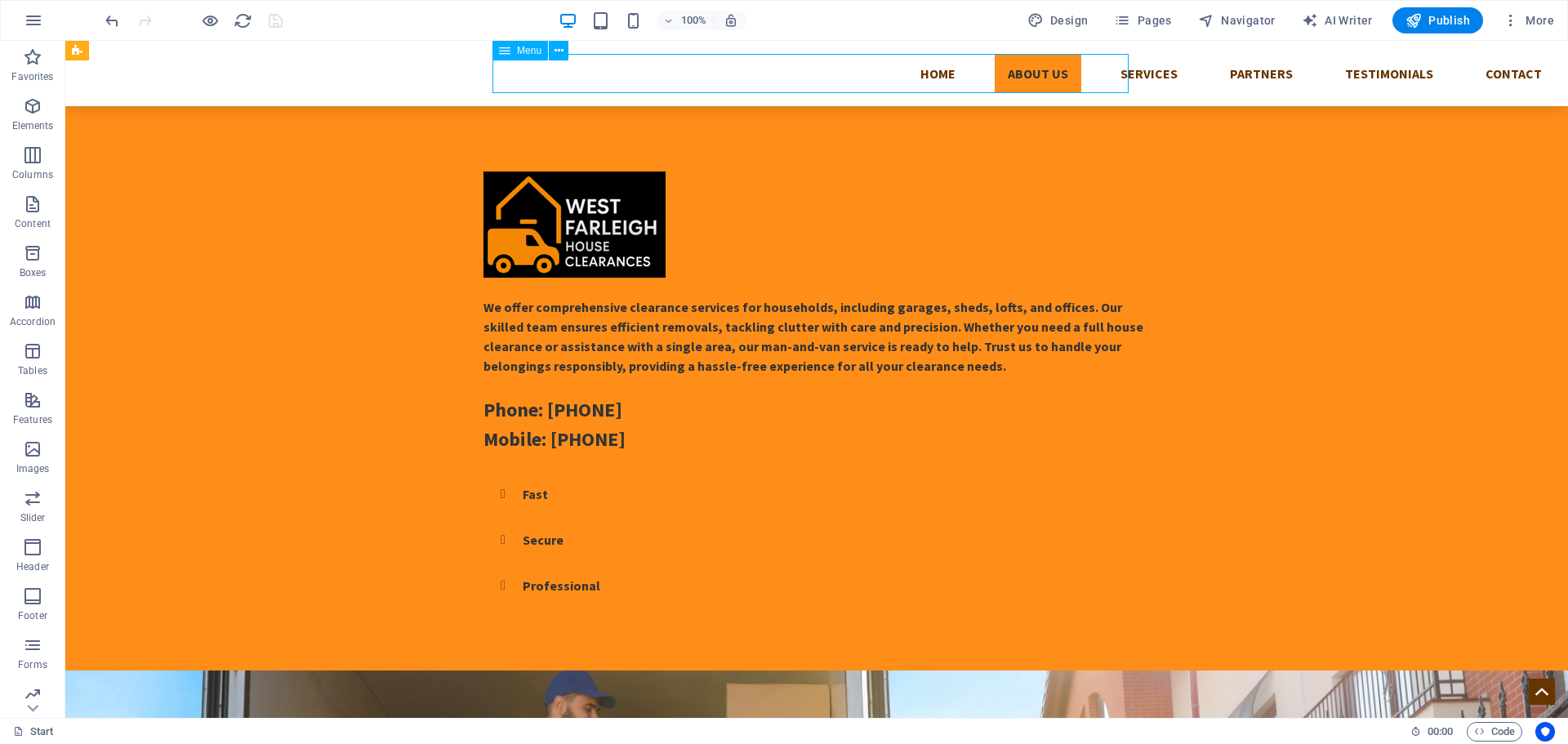 click on "Home About us Services Partners Testimonials Contact" at bounding box center (817, 74) 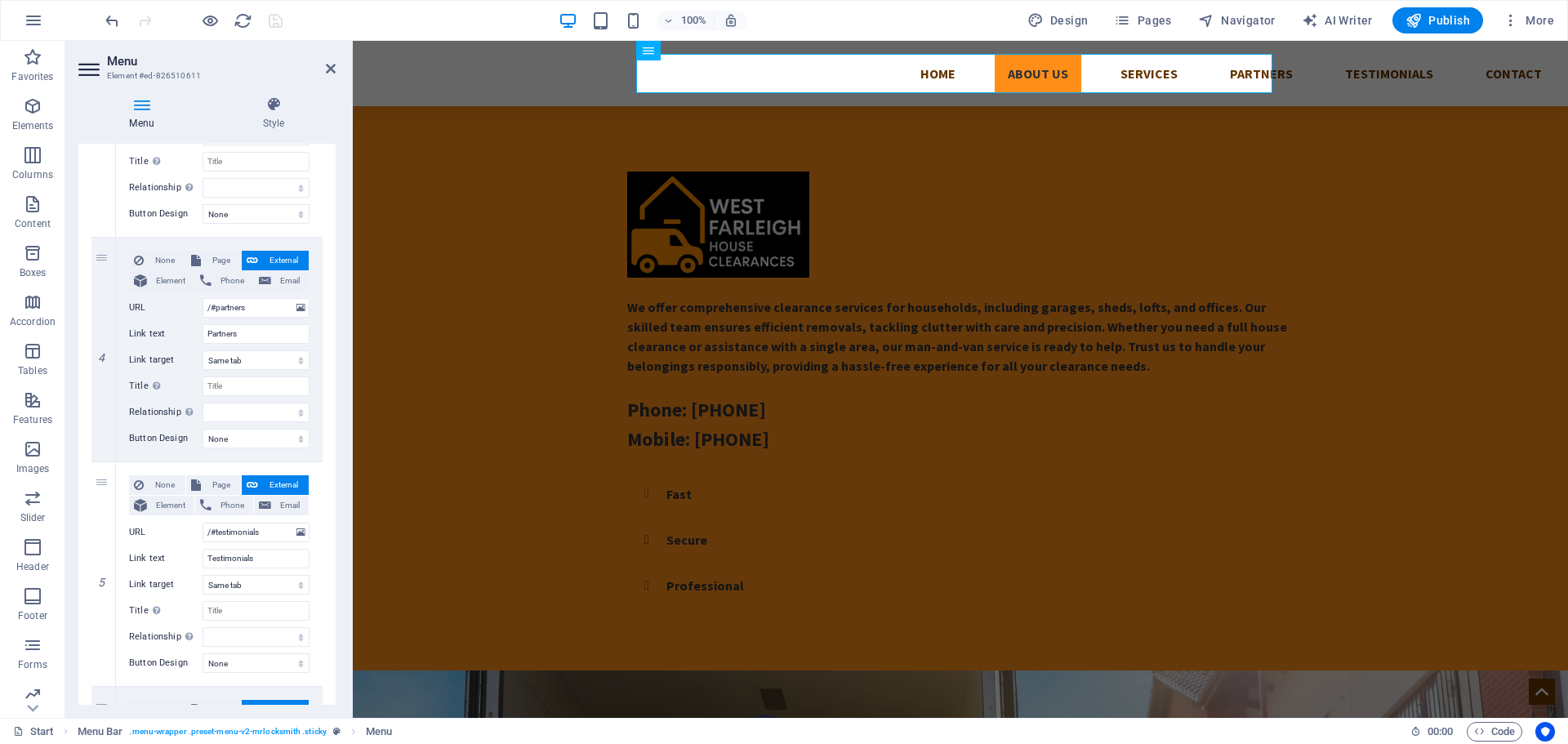 scroll, scrollTop: 817, scrollLeft: 0, axis: vertical 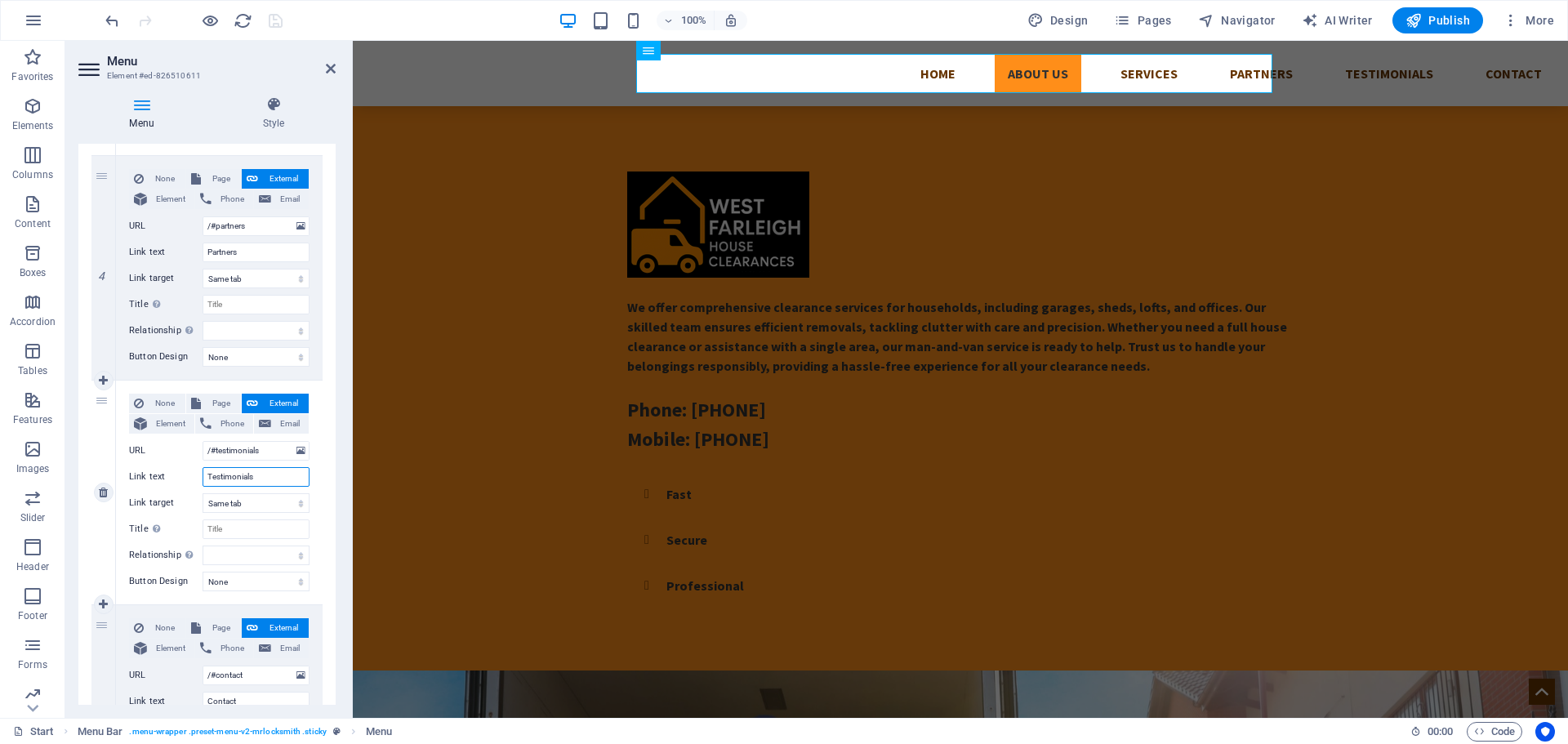 click on "Testimonials" at bounding box center (256, 477) 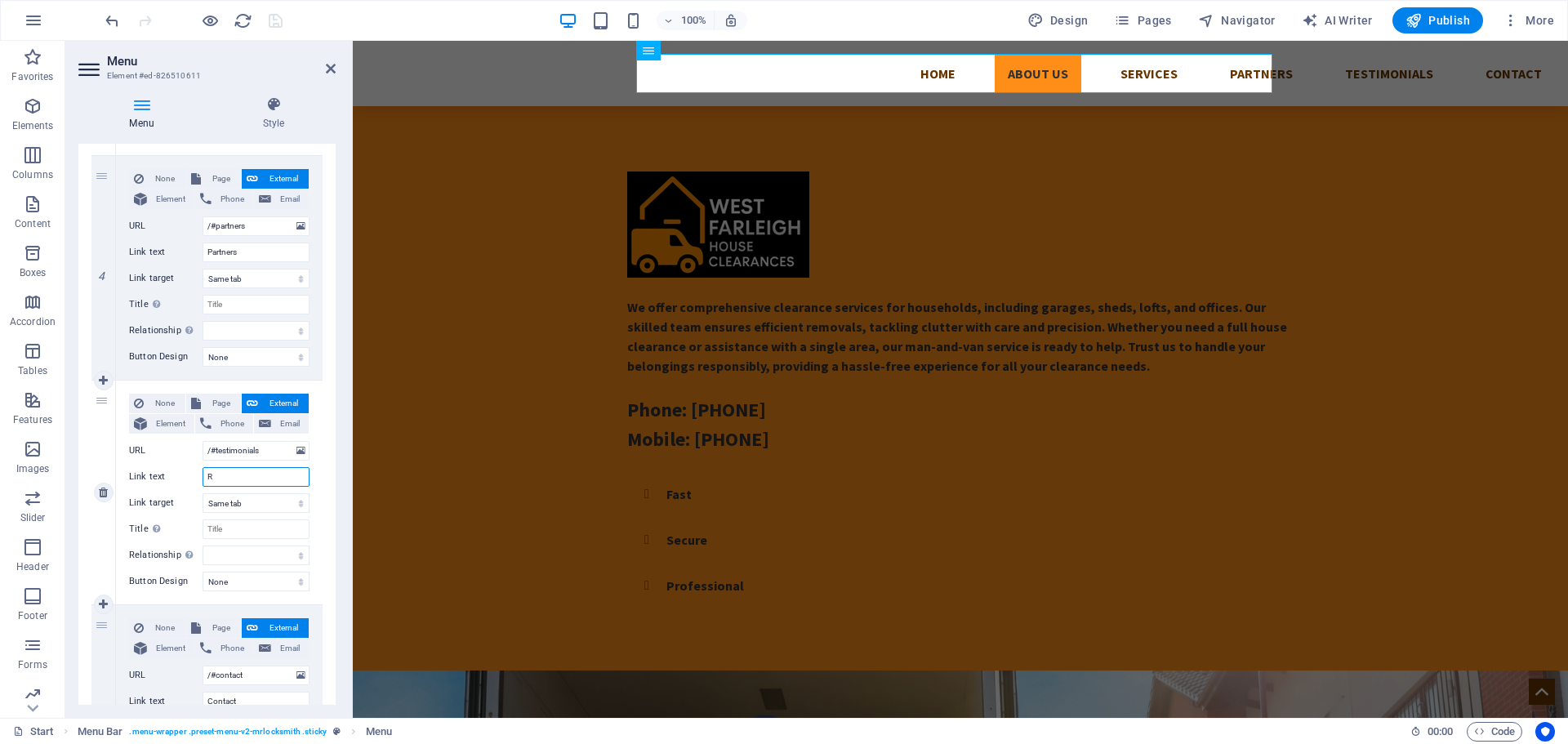 type on "Re" 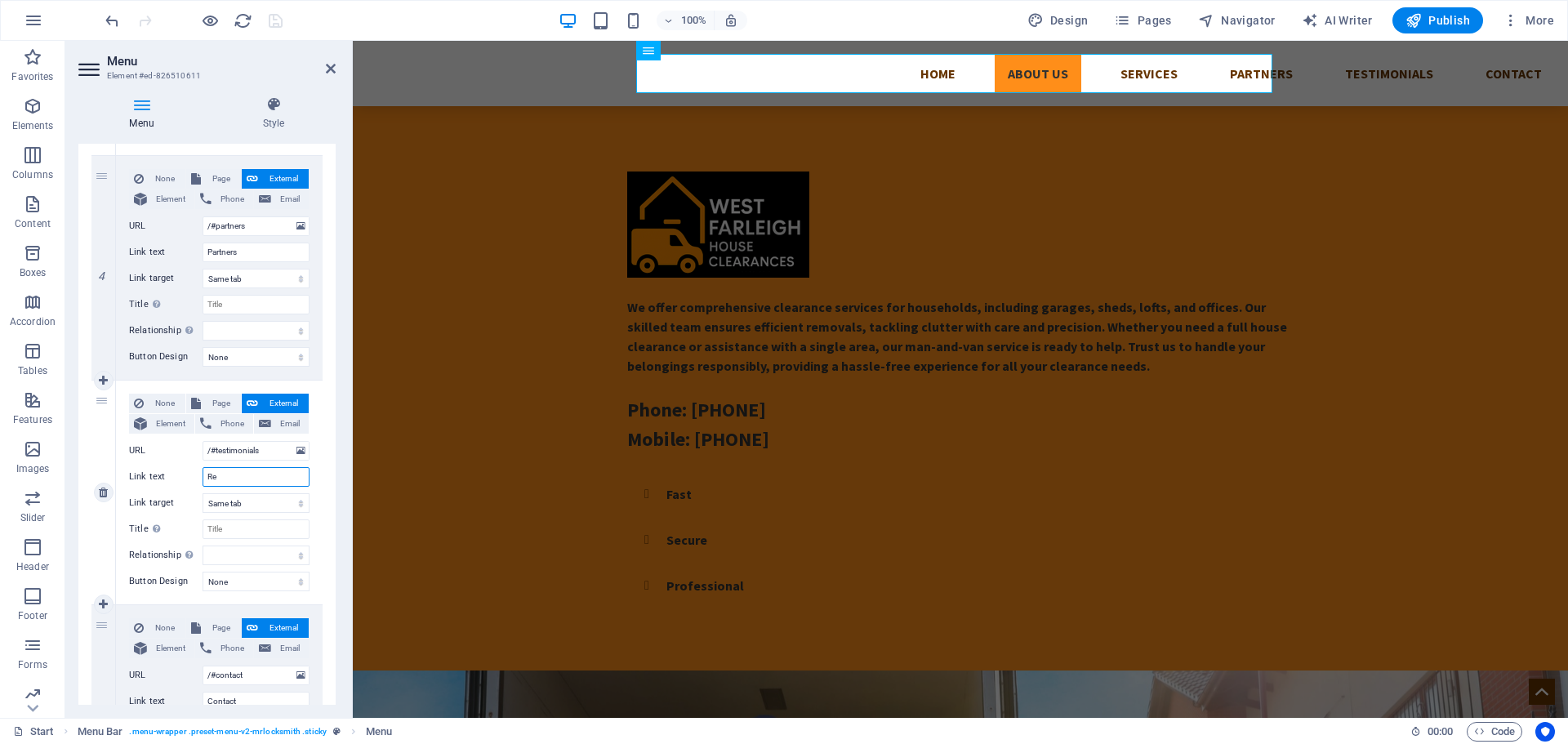 select 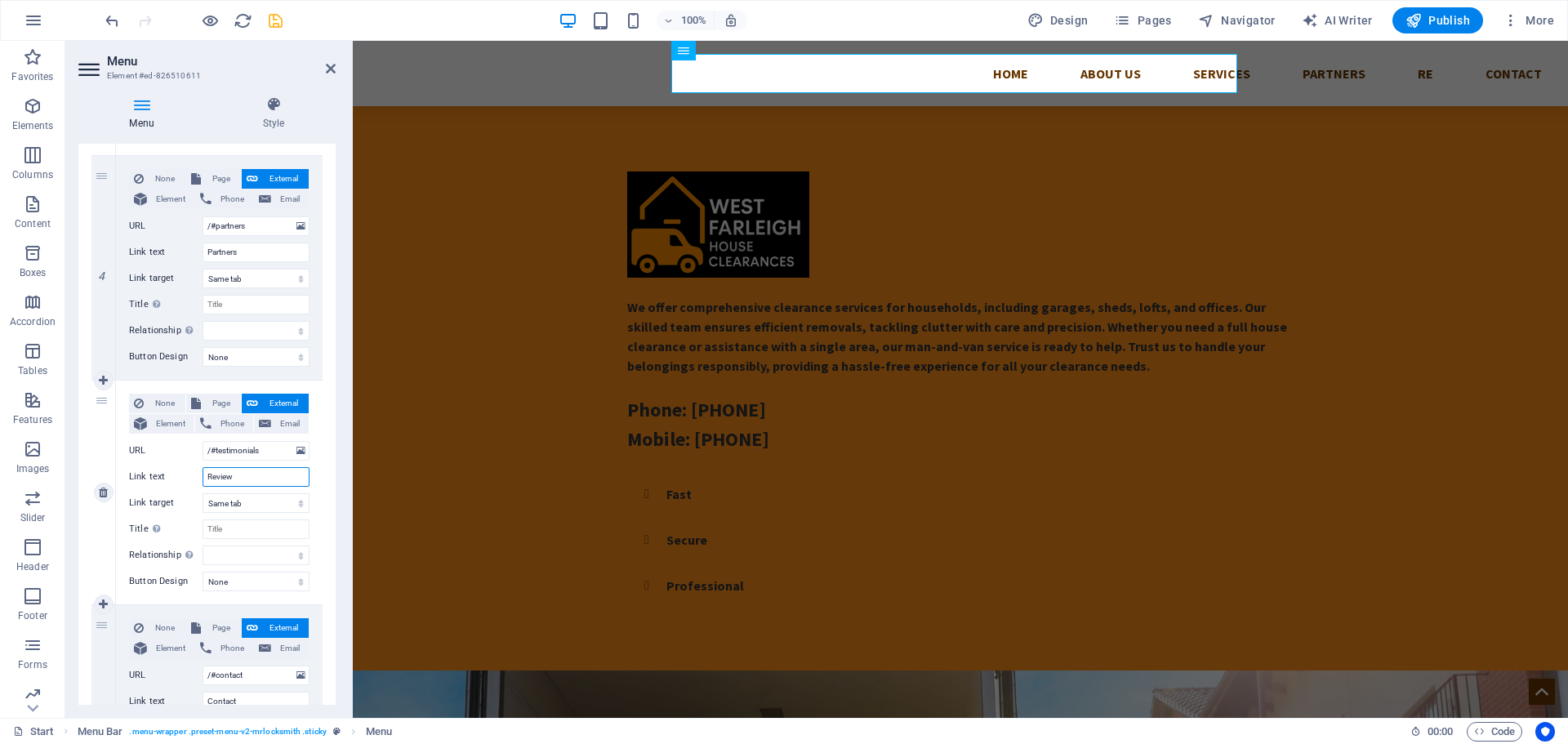 type on "Reviews" 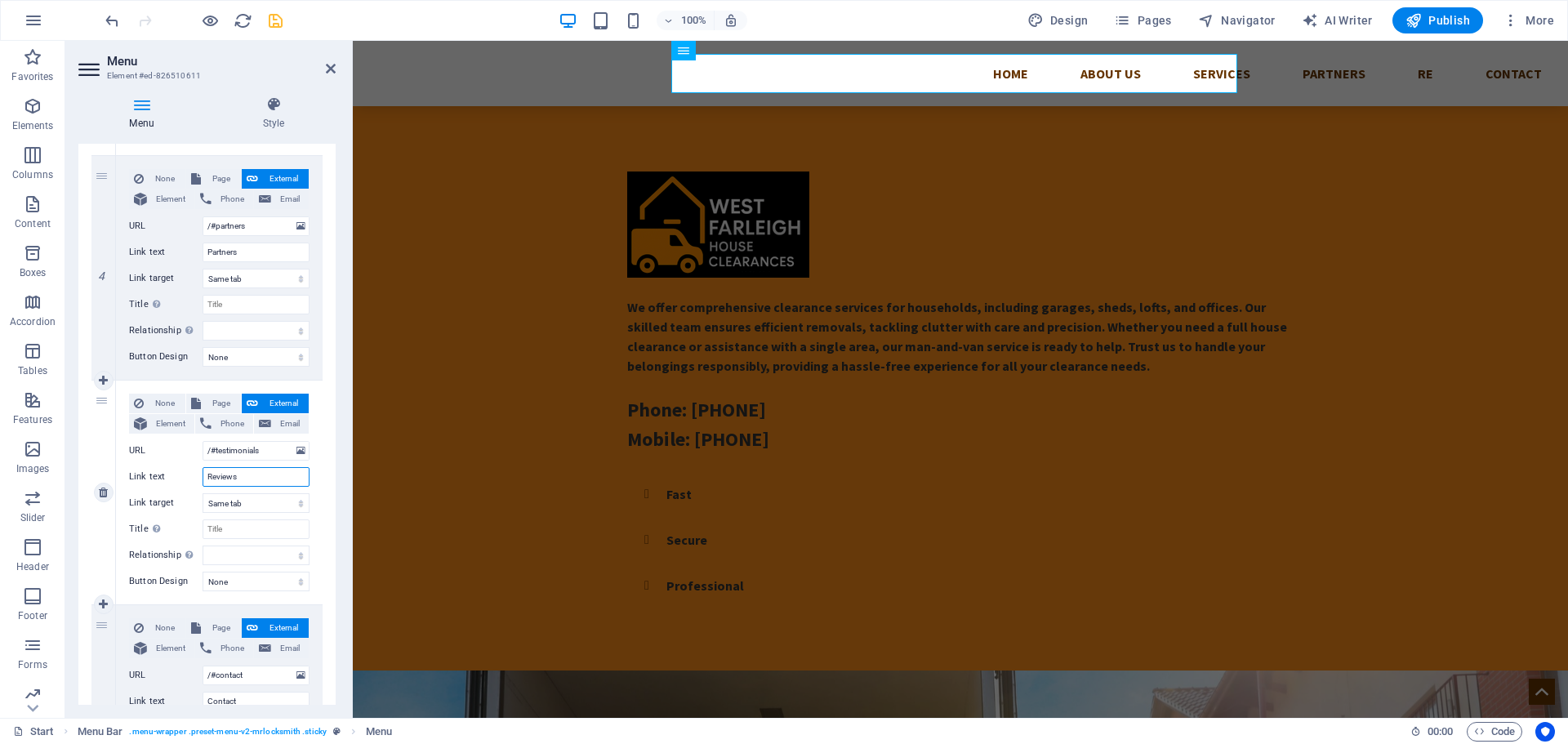 select 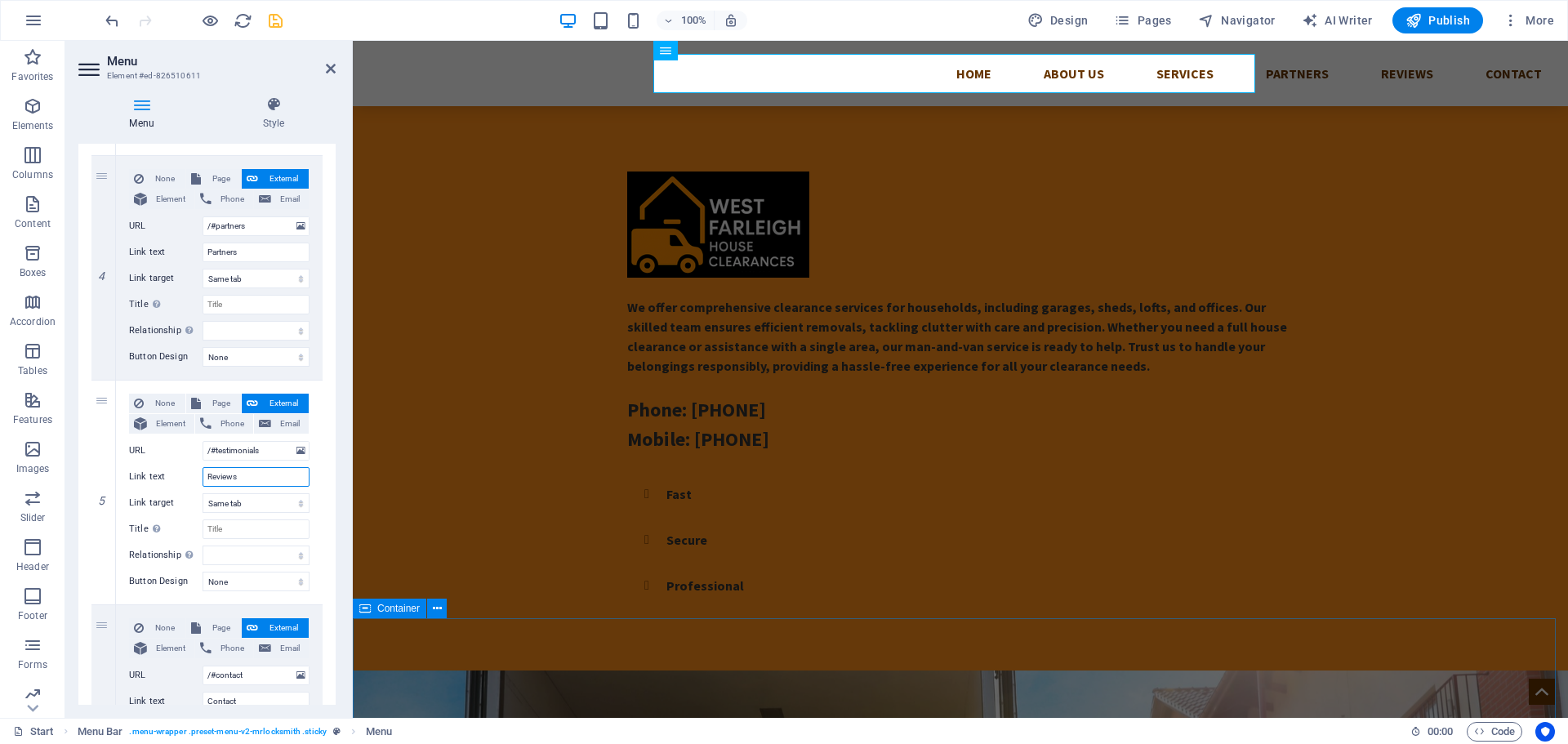 type on "Reviews" 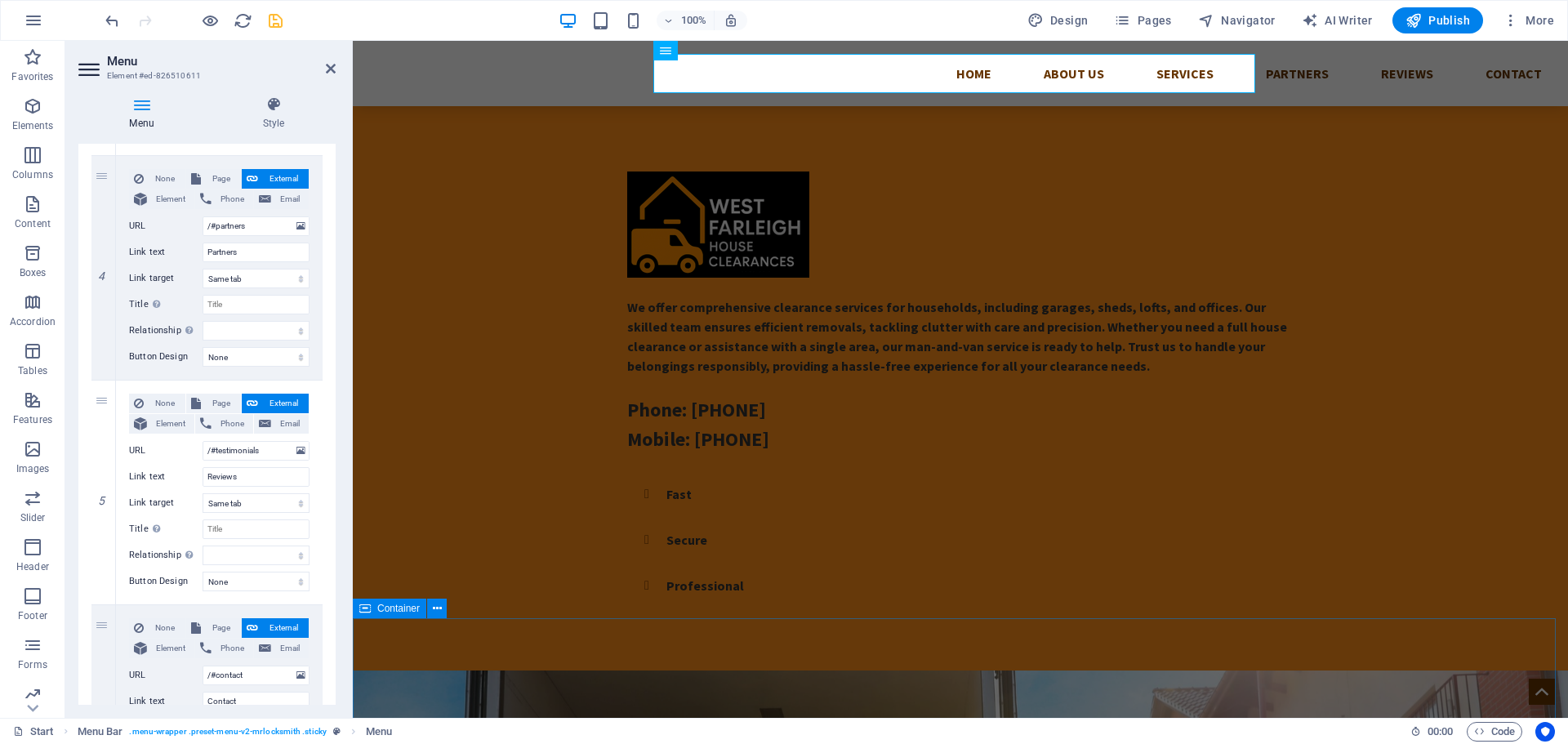 click on "Services Man and Van Experience seamless moving with our expert Man and Van service. We ensure safe and efficient transport for all your belongings, big or small. Our professional team offers flexibility, reliability, and competitive rates to make your move stress-free. Whether relocating your home or office, trust us for a hassle-free experience and customer satisfaction. House Clearance Efficient house clearance services make decluttering easy. Whether you're moving, downsizing, or clearing a loved one’s home, our dedicated team handles everything with care. We responsibly dispose of items, recycle when possible, and leave your property clean. With flexible scheduling and quick response times. Removals Fully insured Waste Carriers -  Licensed - VAT registered" at bounding box center [960, 1654] 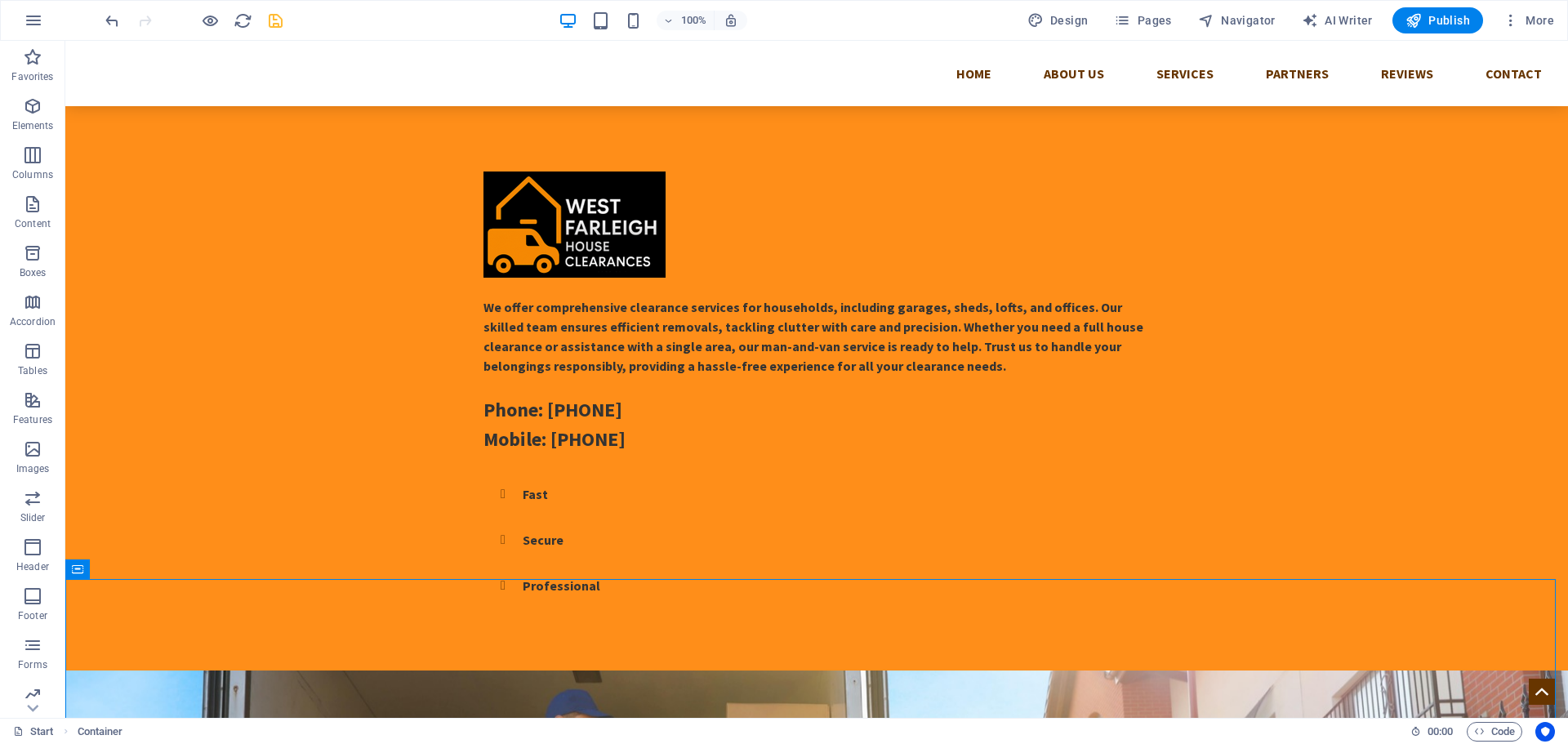click at bounding box center [275, 20] 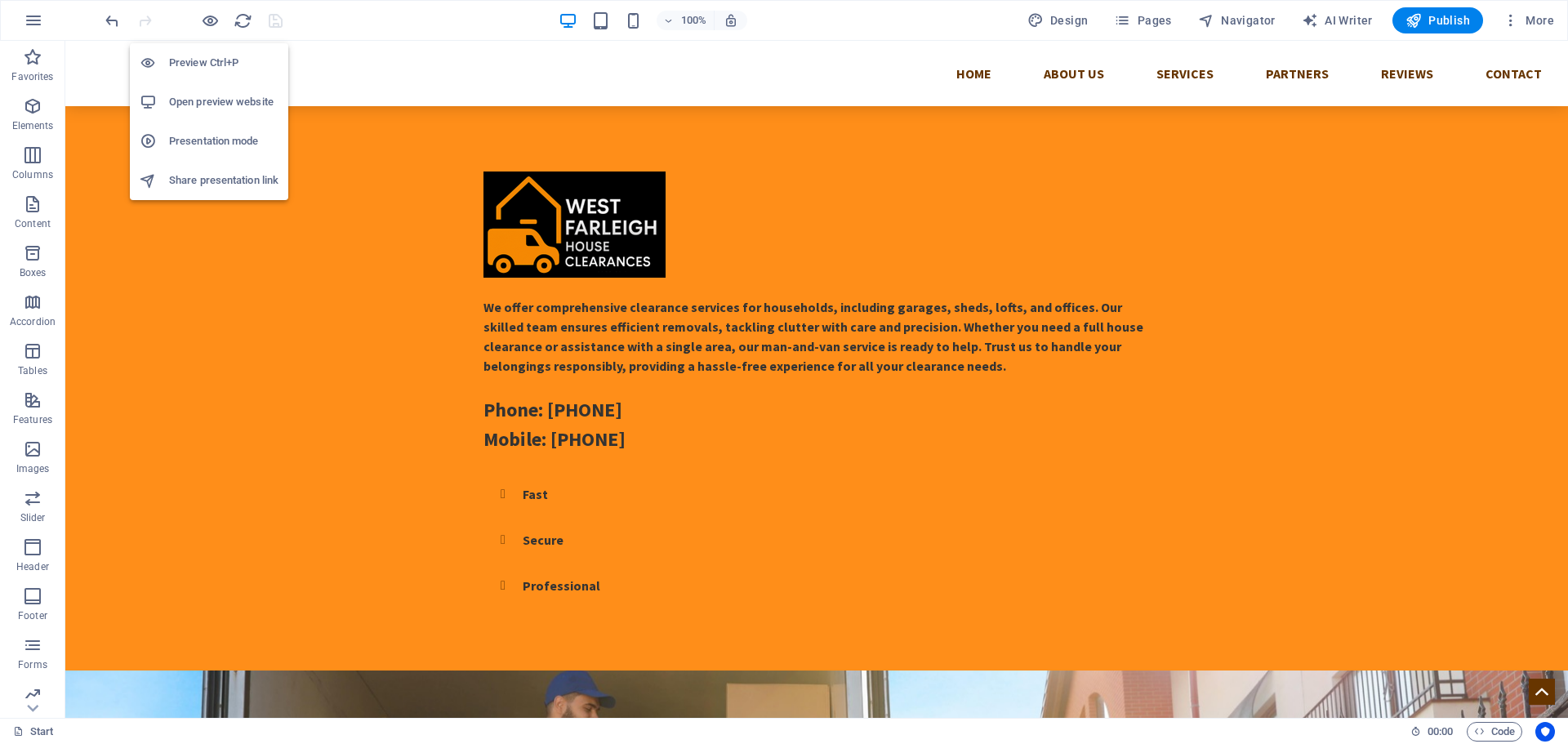click on "Open preview website" at bounding box center (224, 102) 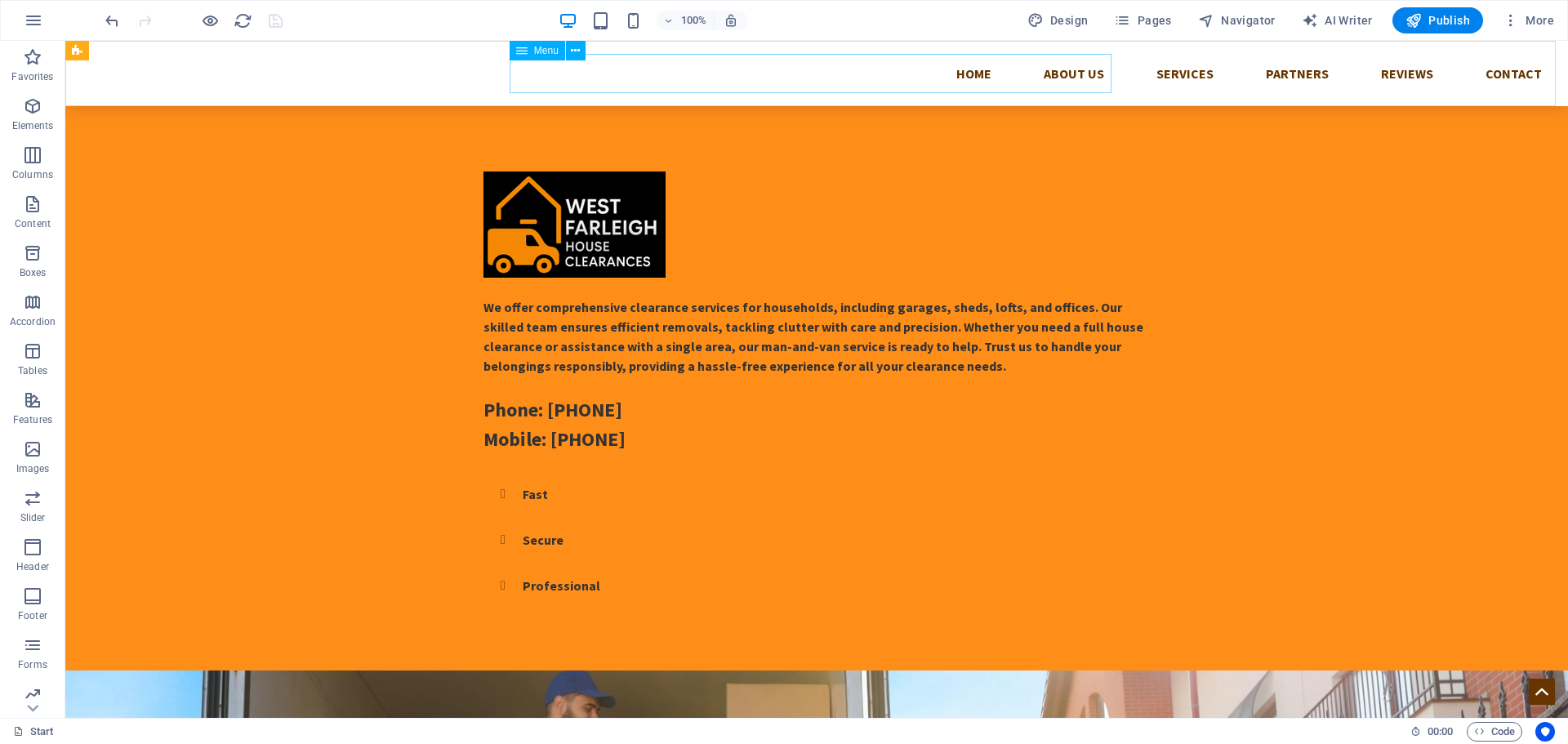 click on "Home About us Services Partners Reviews Contact" at bounding box center [817, 74] 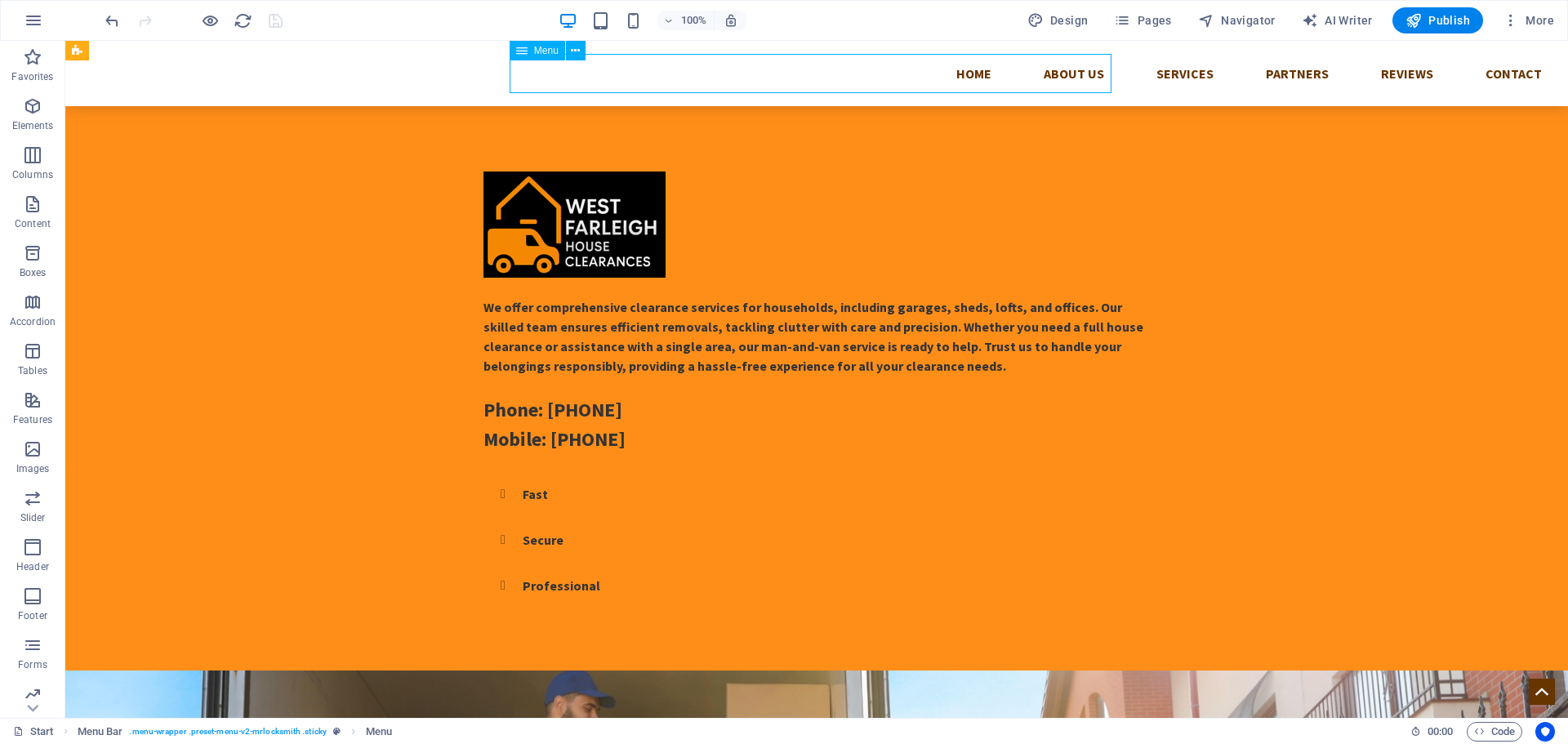 click on "Home About us Services Partners Reviews Contact" at bounding box center [817, 74] 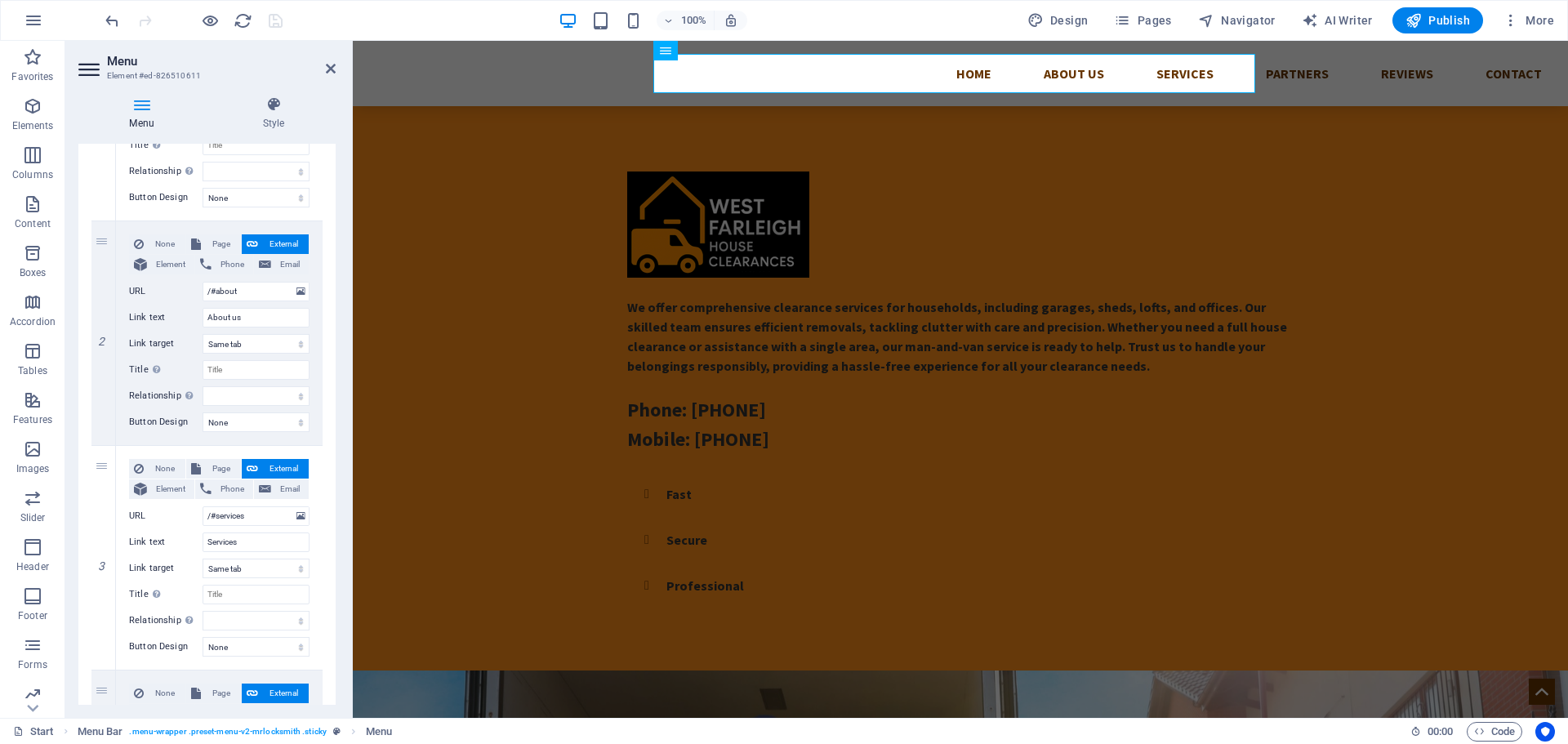 scroll, scrollTop: 327, scrollLeft: 0, axis: vertical 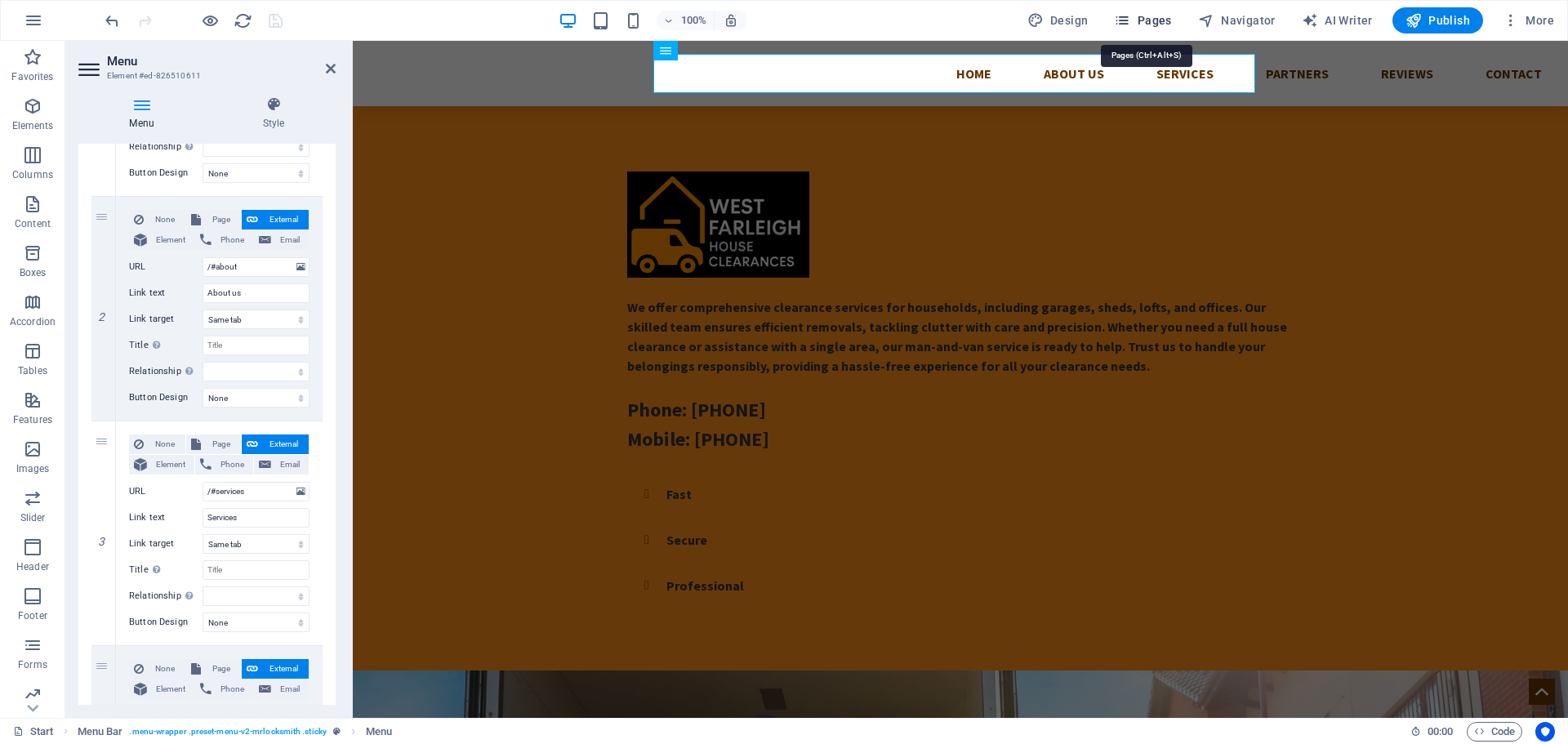 click on "Pages" at bounding box center (1143, 20) 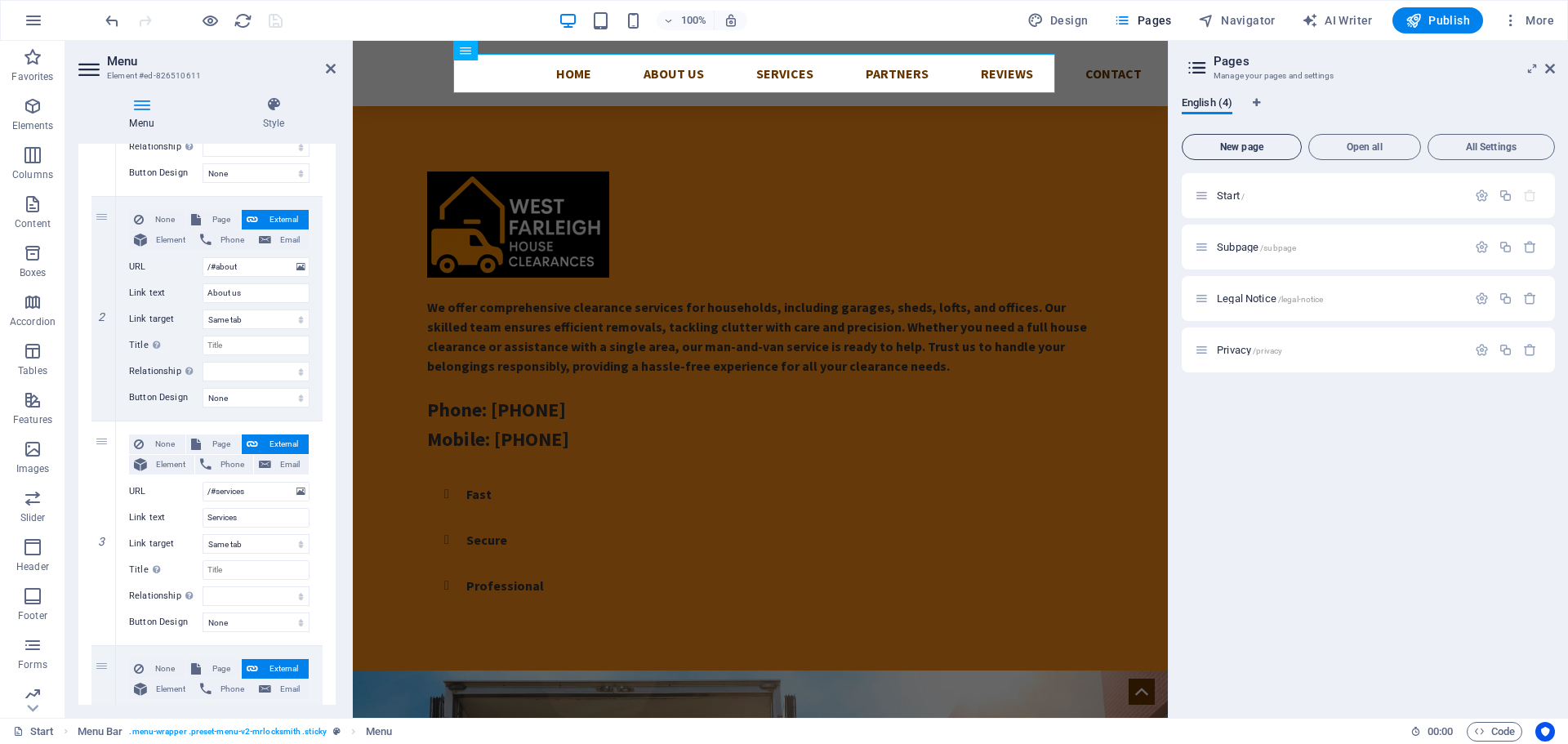 click on "New page" at bounding box center [1241, 147] 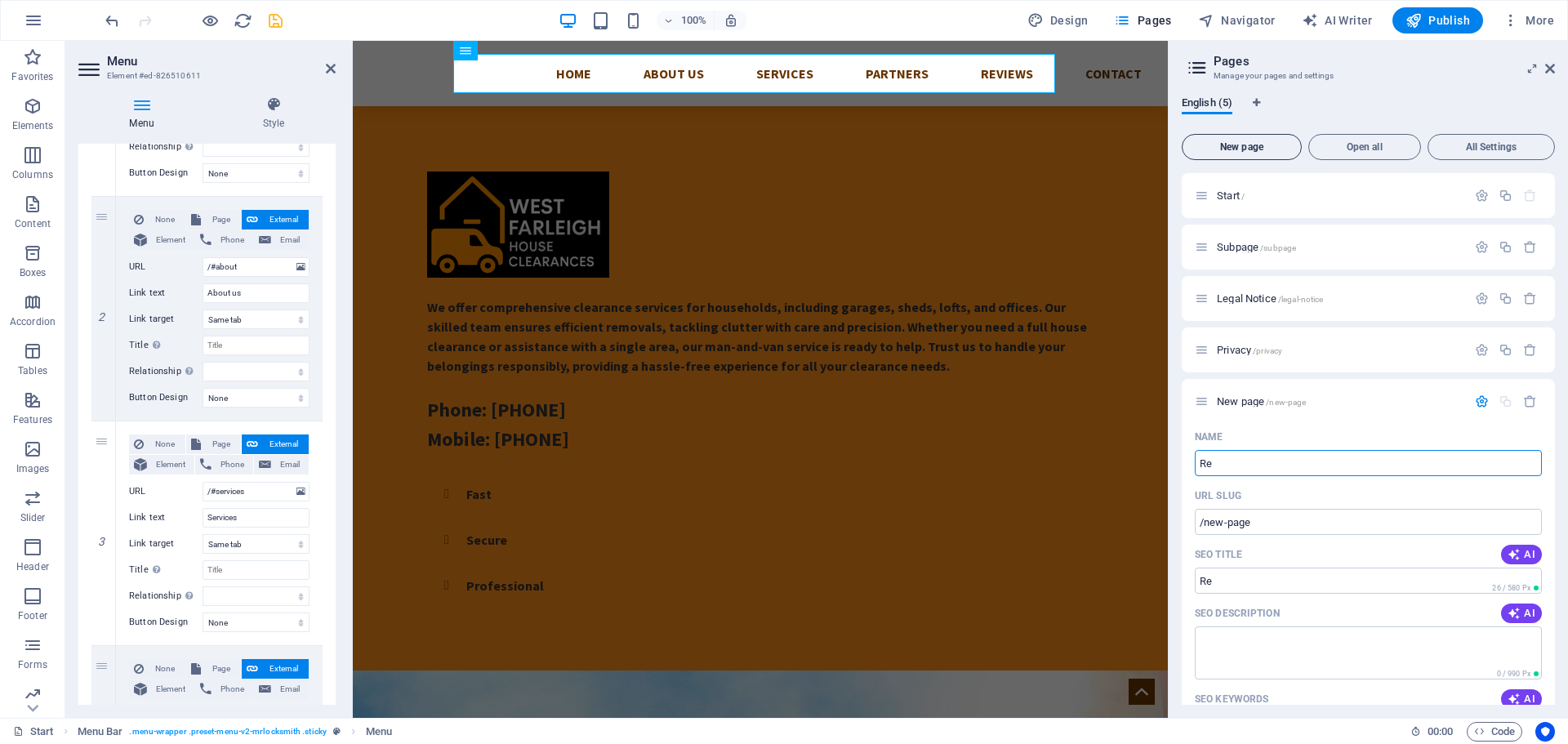 type on "Re" 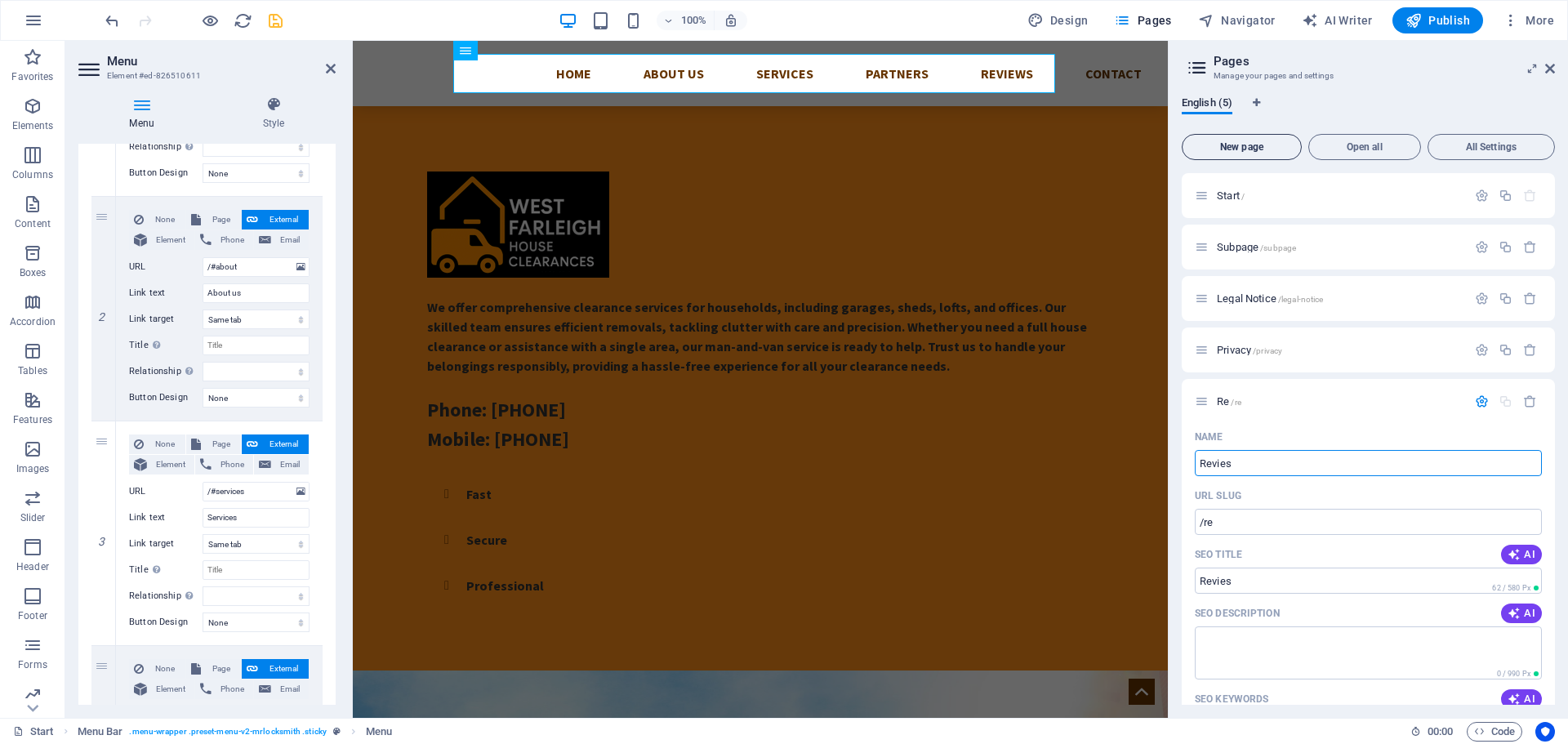 type on "Revies" 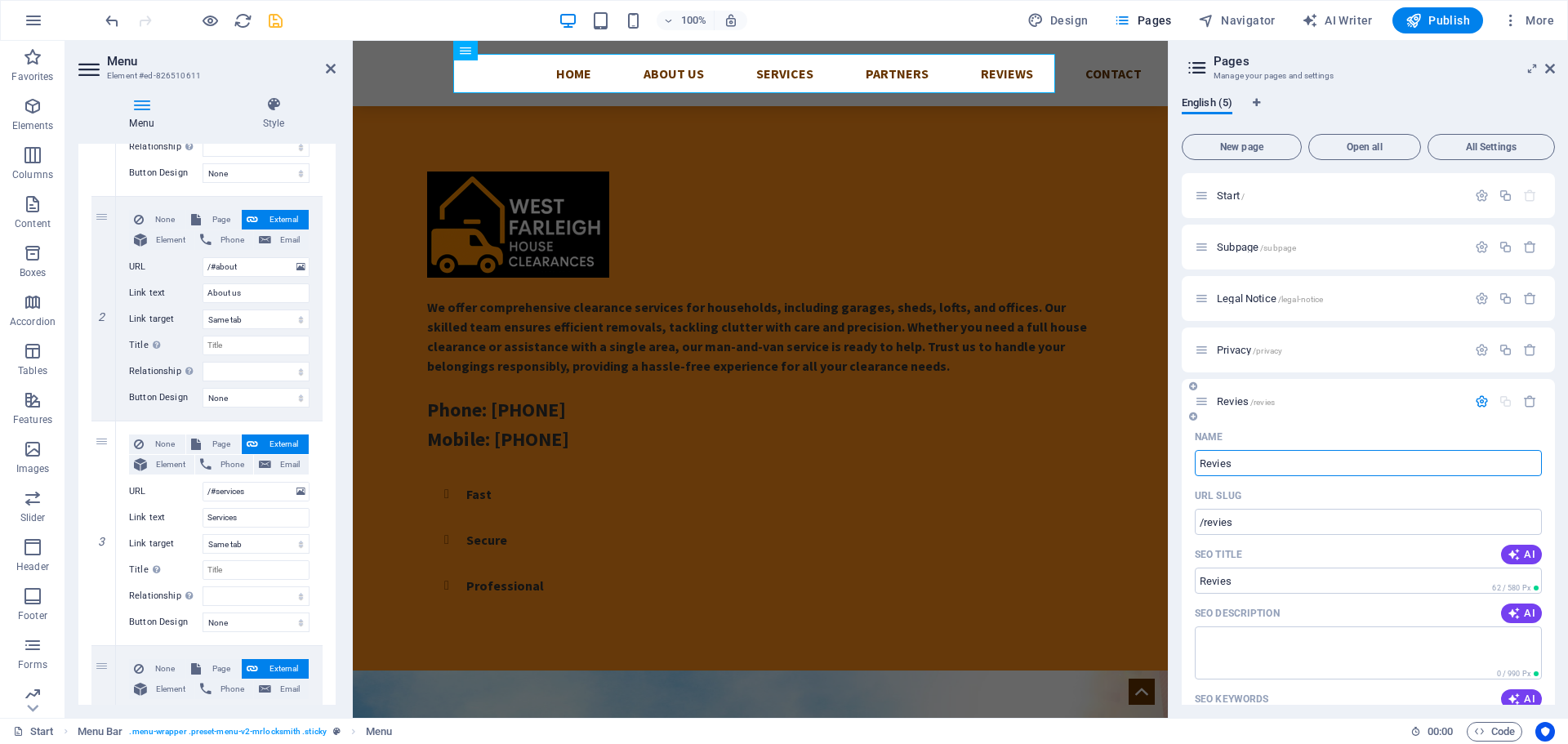 drag, startPoint x: 1236, startPoint y: 462, endPoint x: 1220, endPoint y: 462, distance: 16 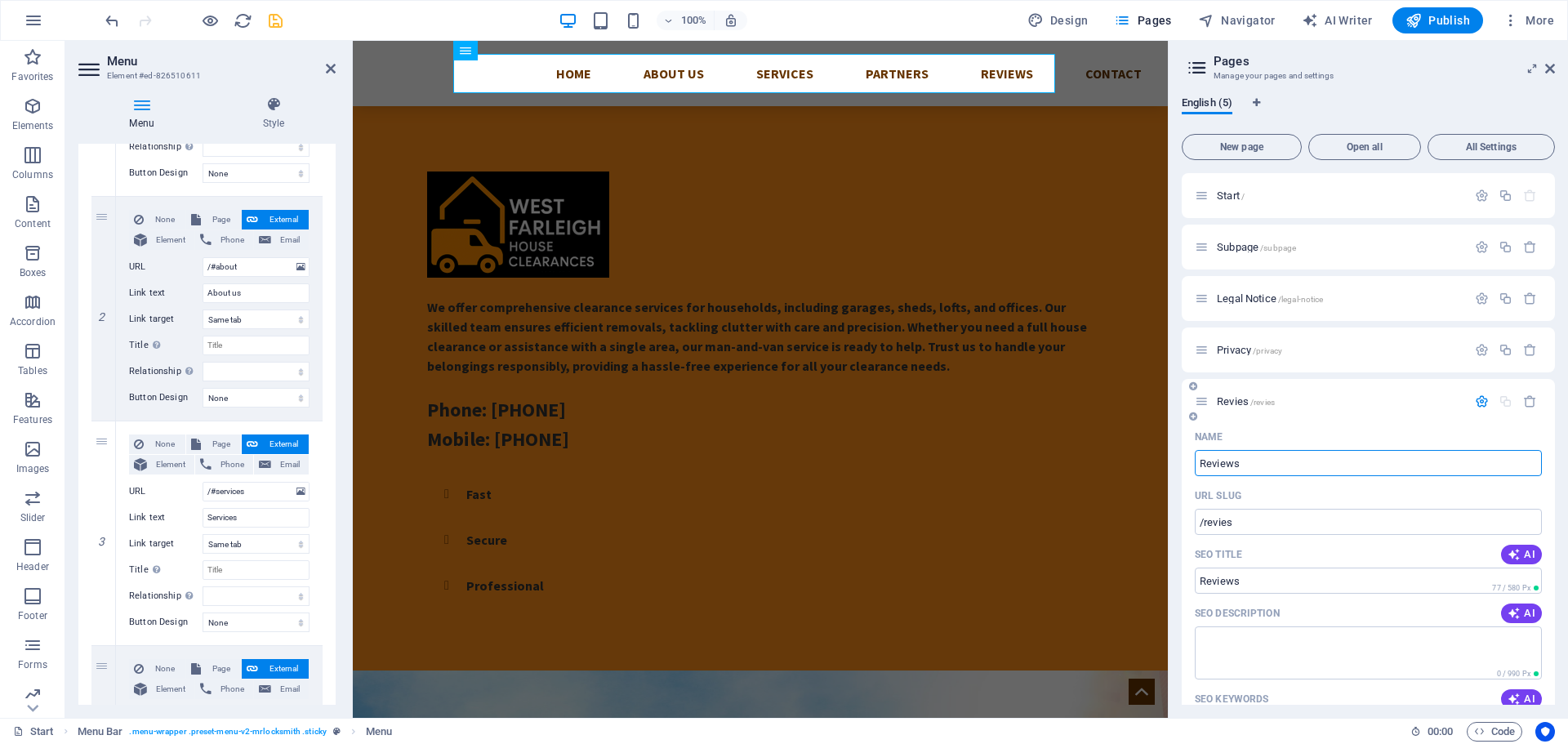 type on "Reviews" 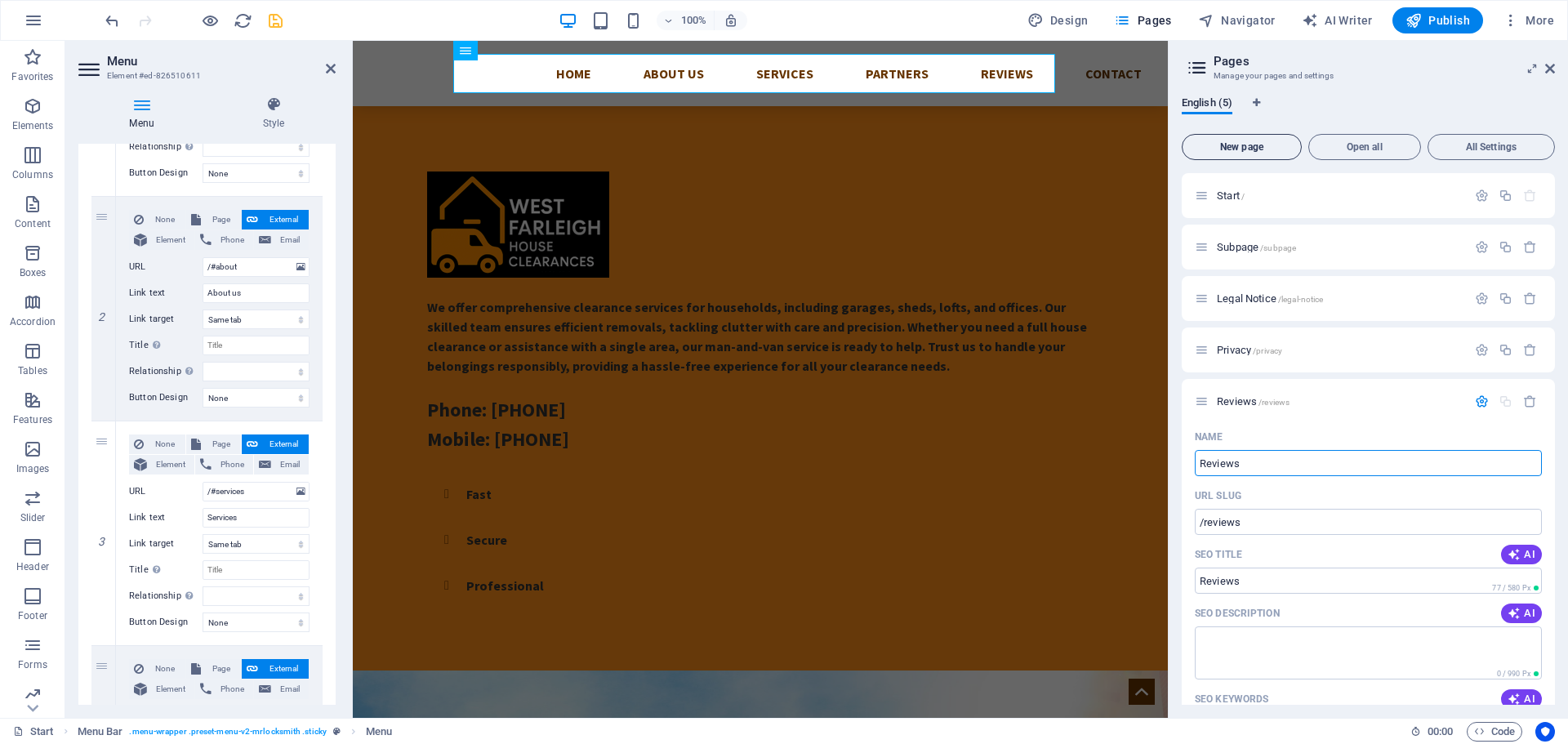 type on "Reviews" 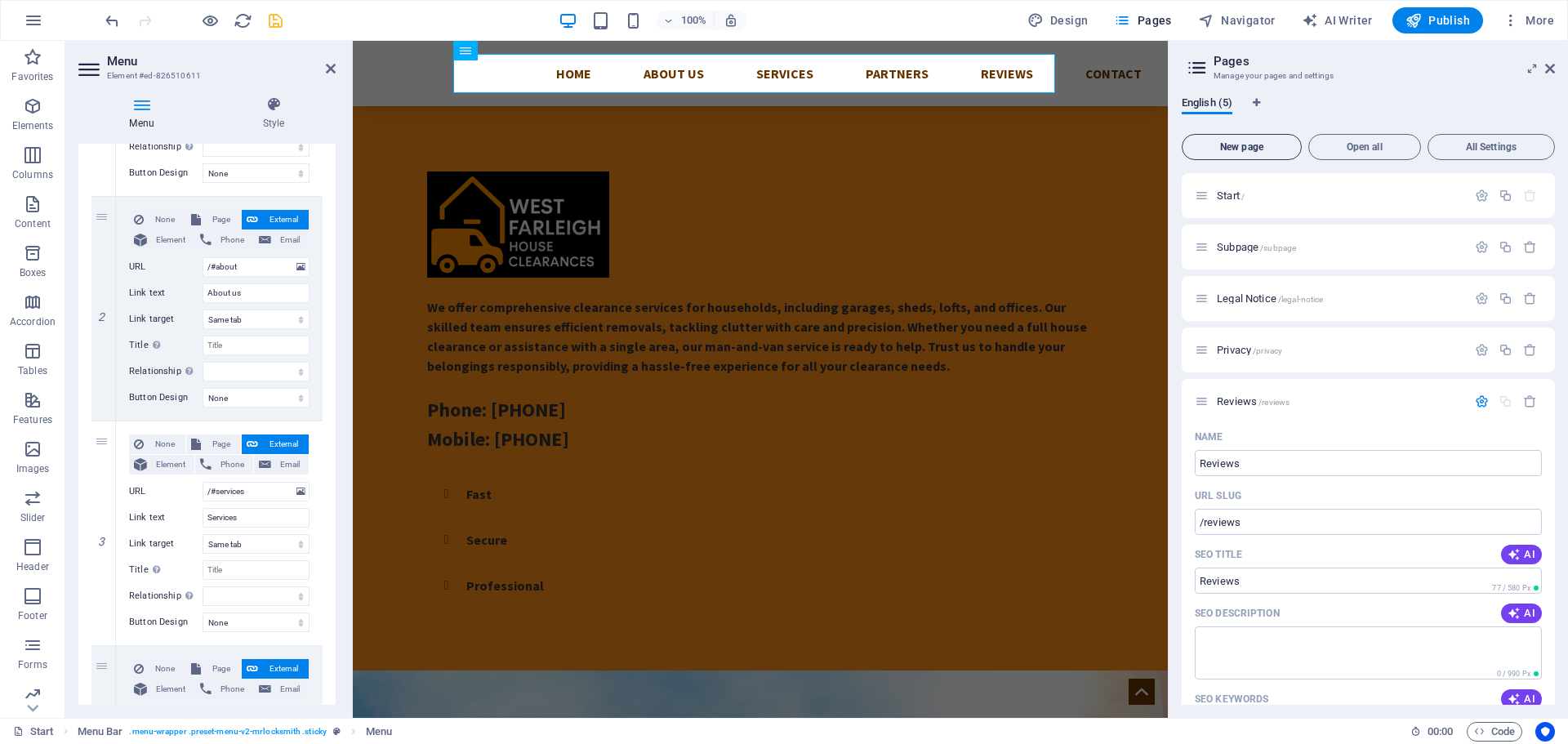 click on "New page" at bounding box center (1241, 147) 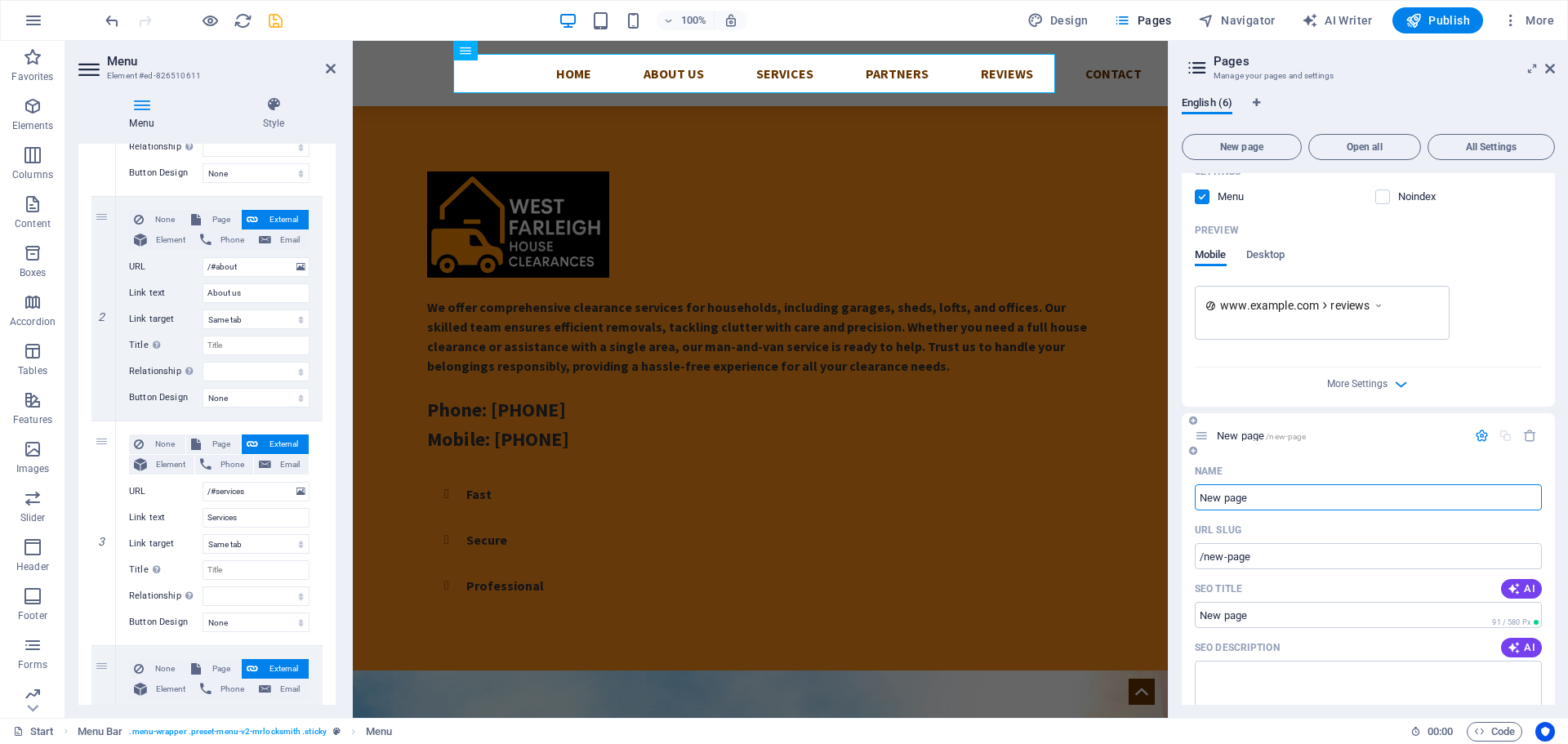 scroll, scrollTop: 590, scrollLeft: 0, axis: vertical 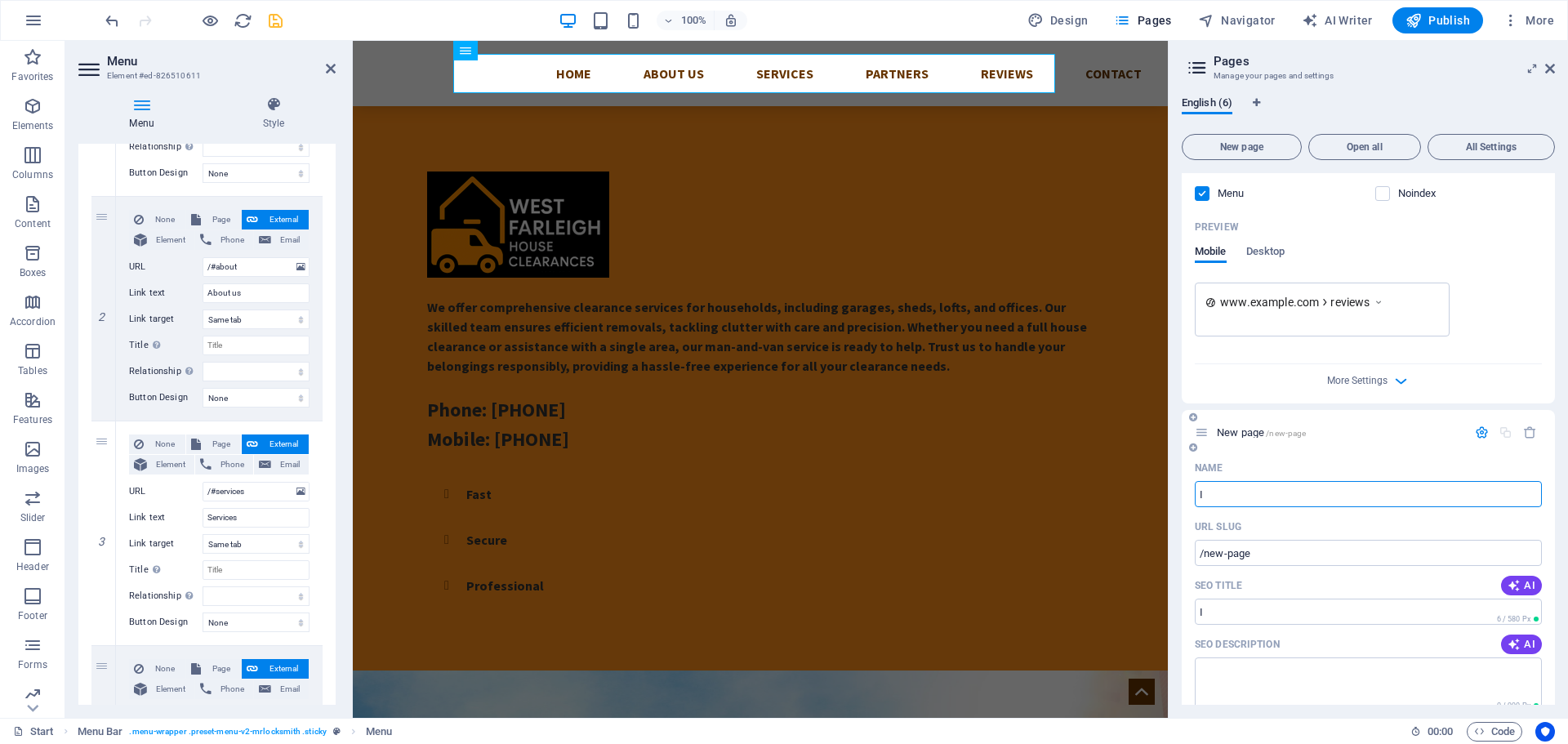 type on "It" 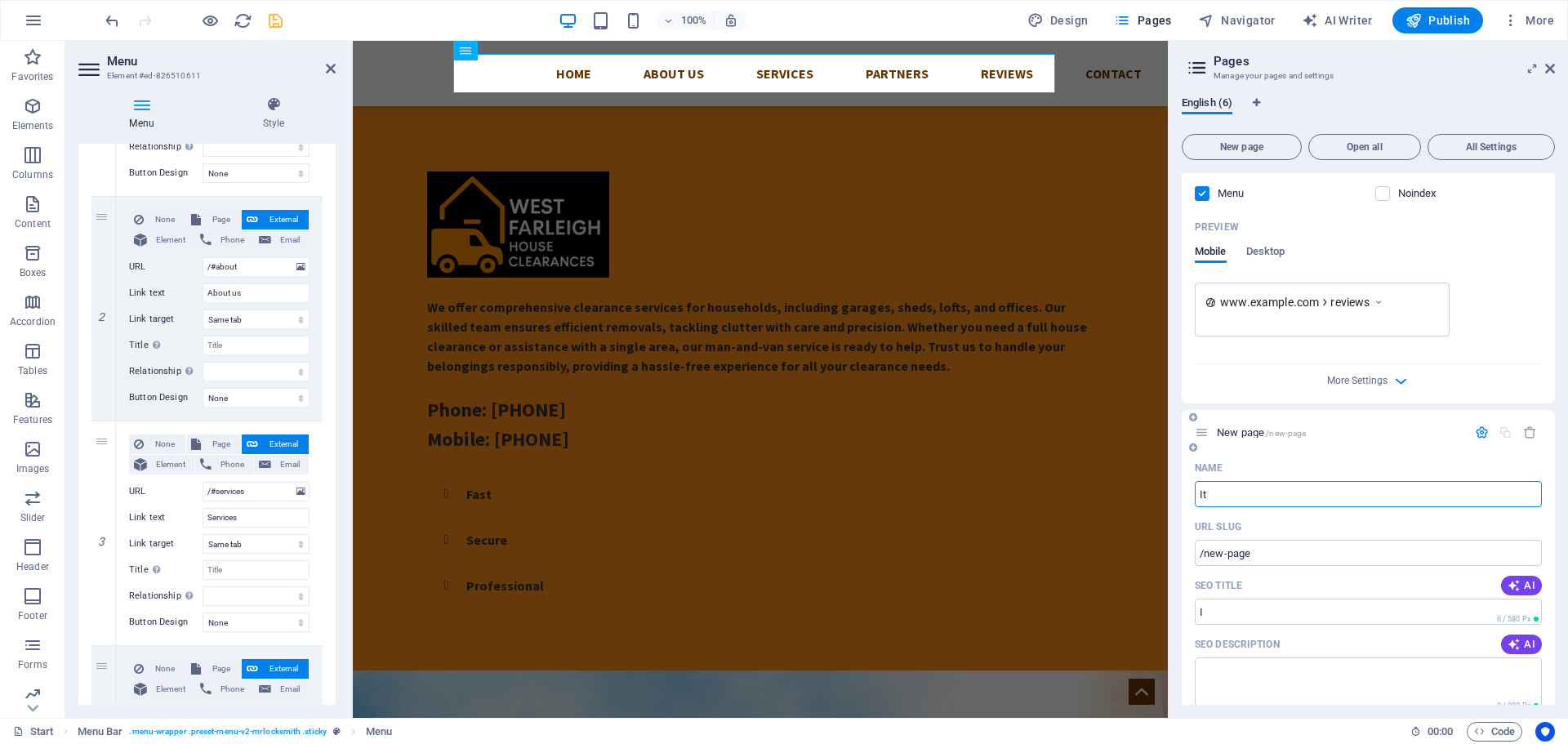 type on "/i" 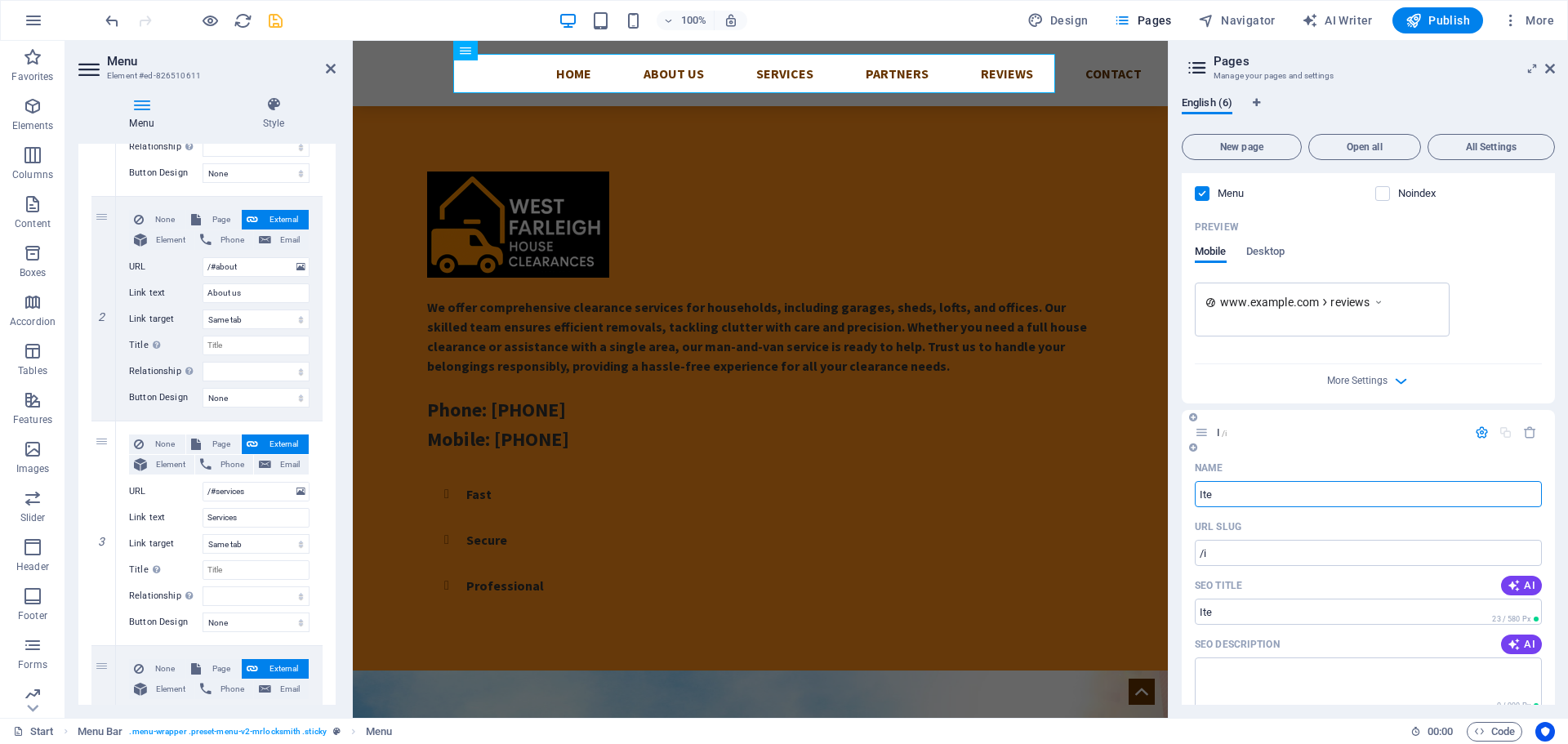type on "Ite" 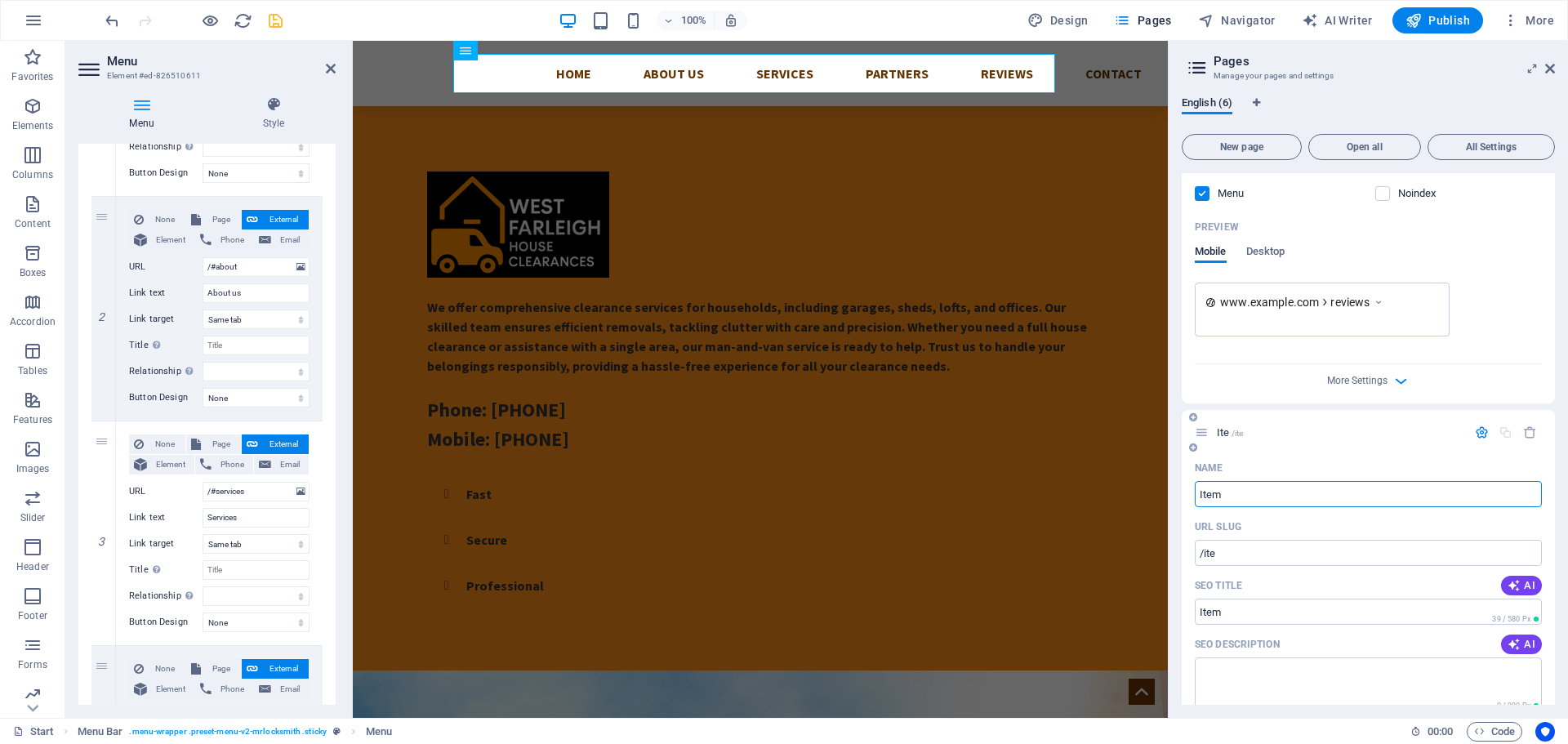 type on "Items" 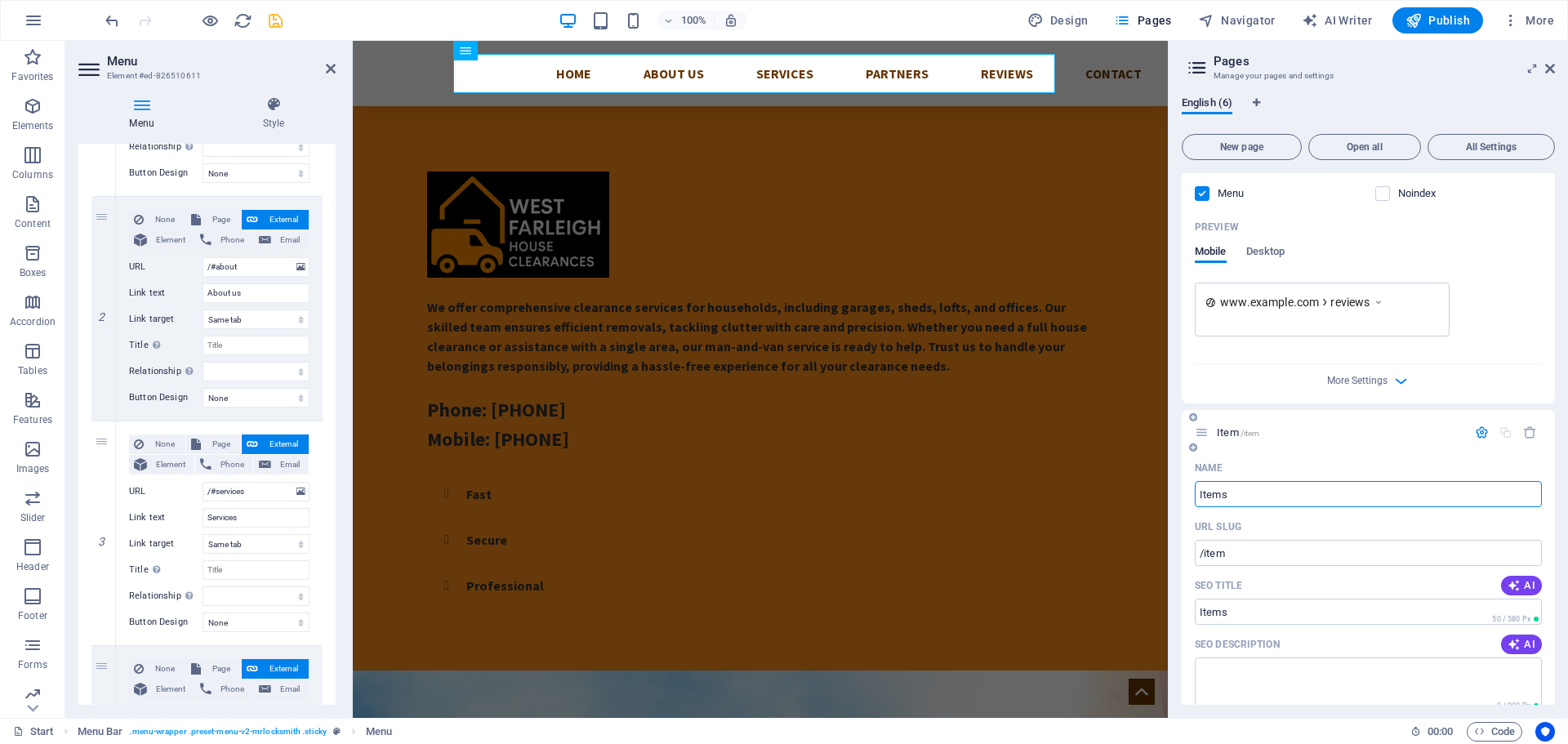 type on "Items" 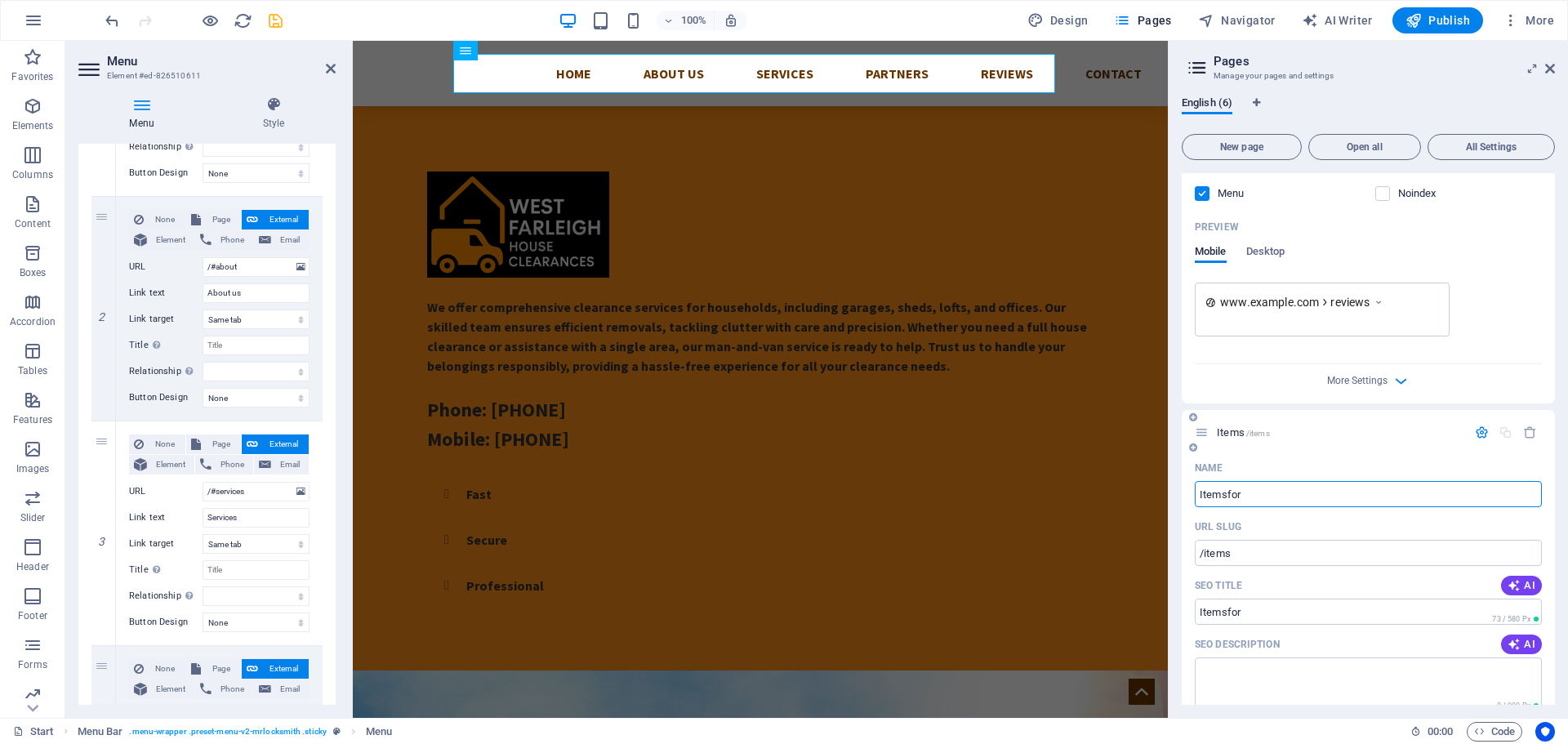 type on "Itemsfors" 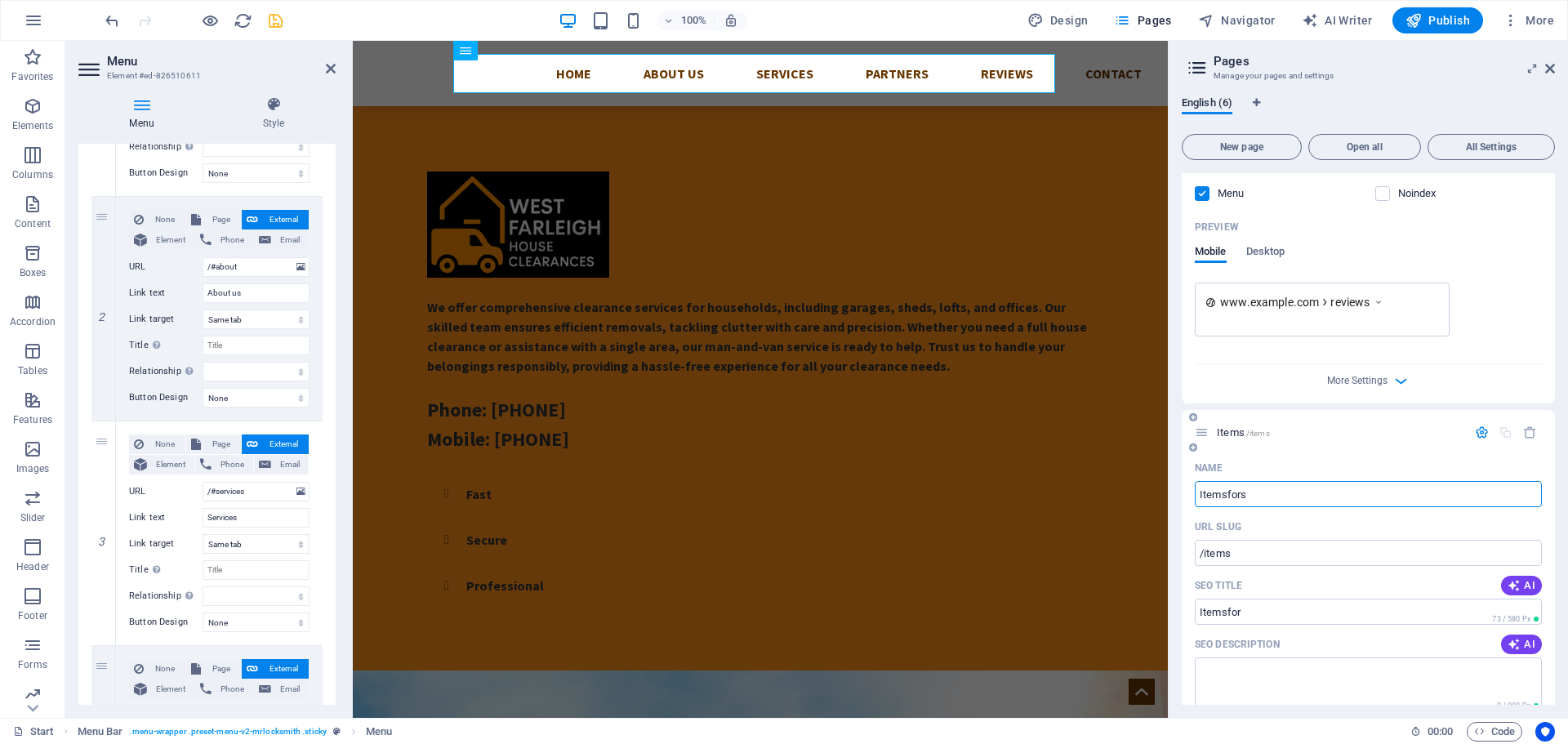 type on "/itemsfor" 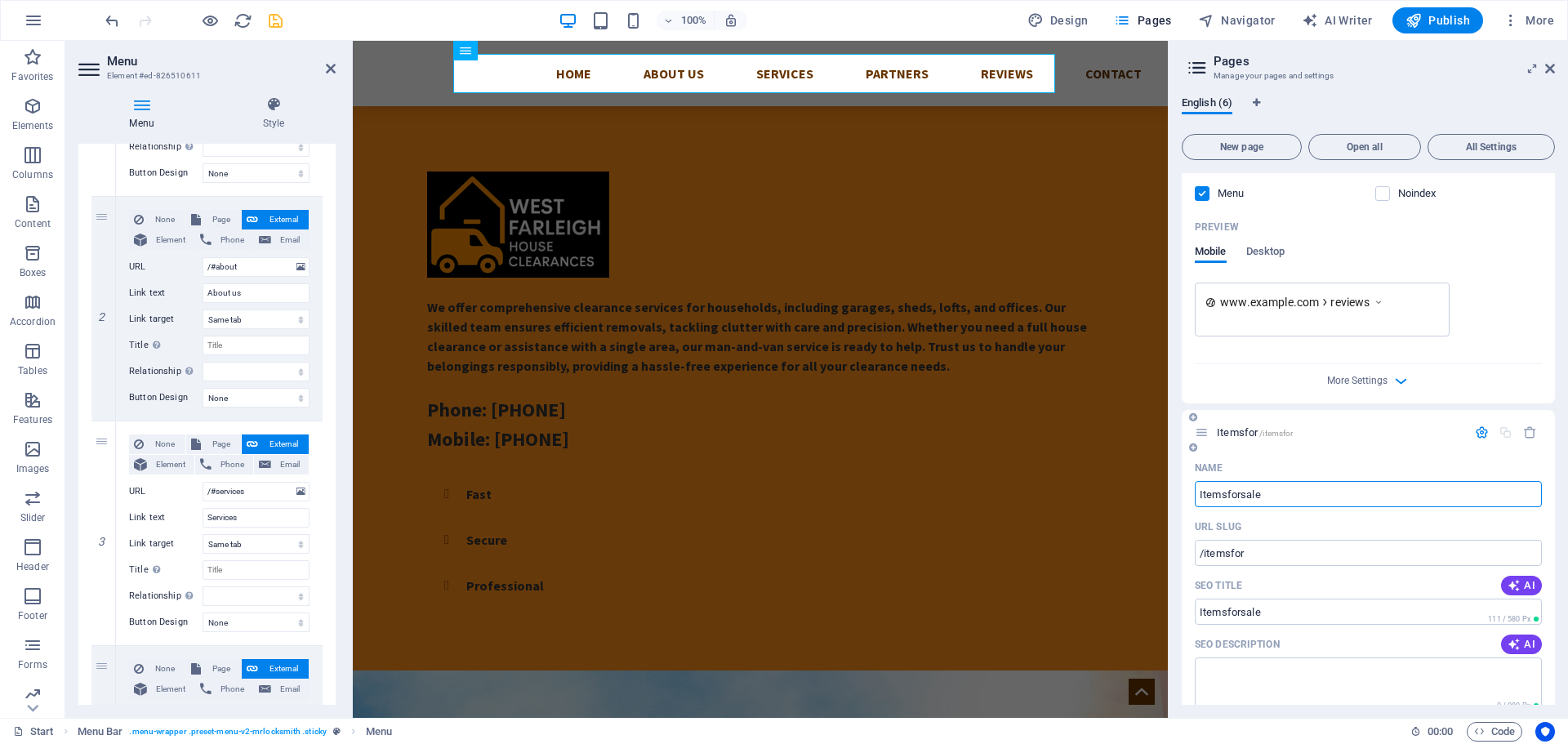 type on "Itemsforsale" 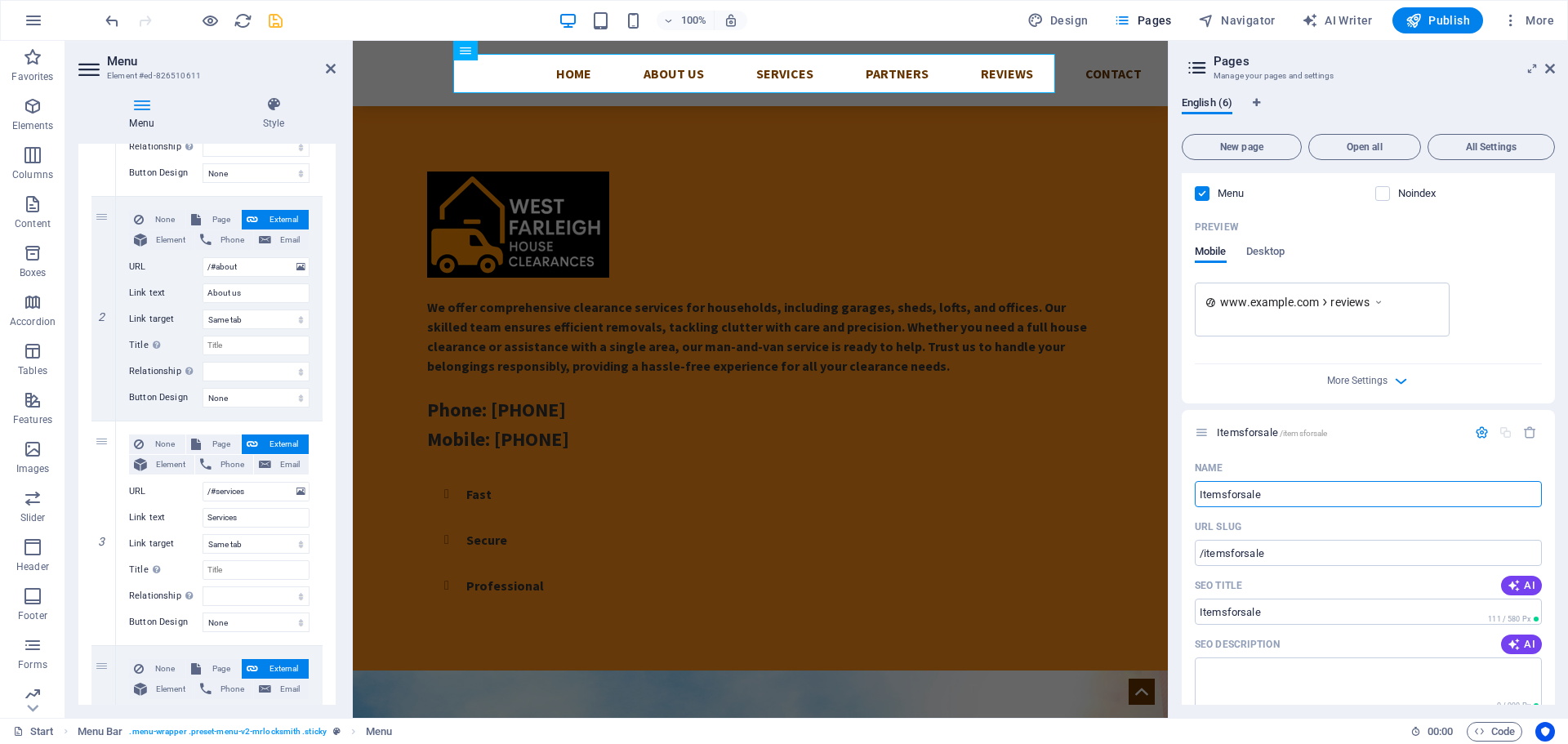 type on "Itemsforsale" 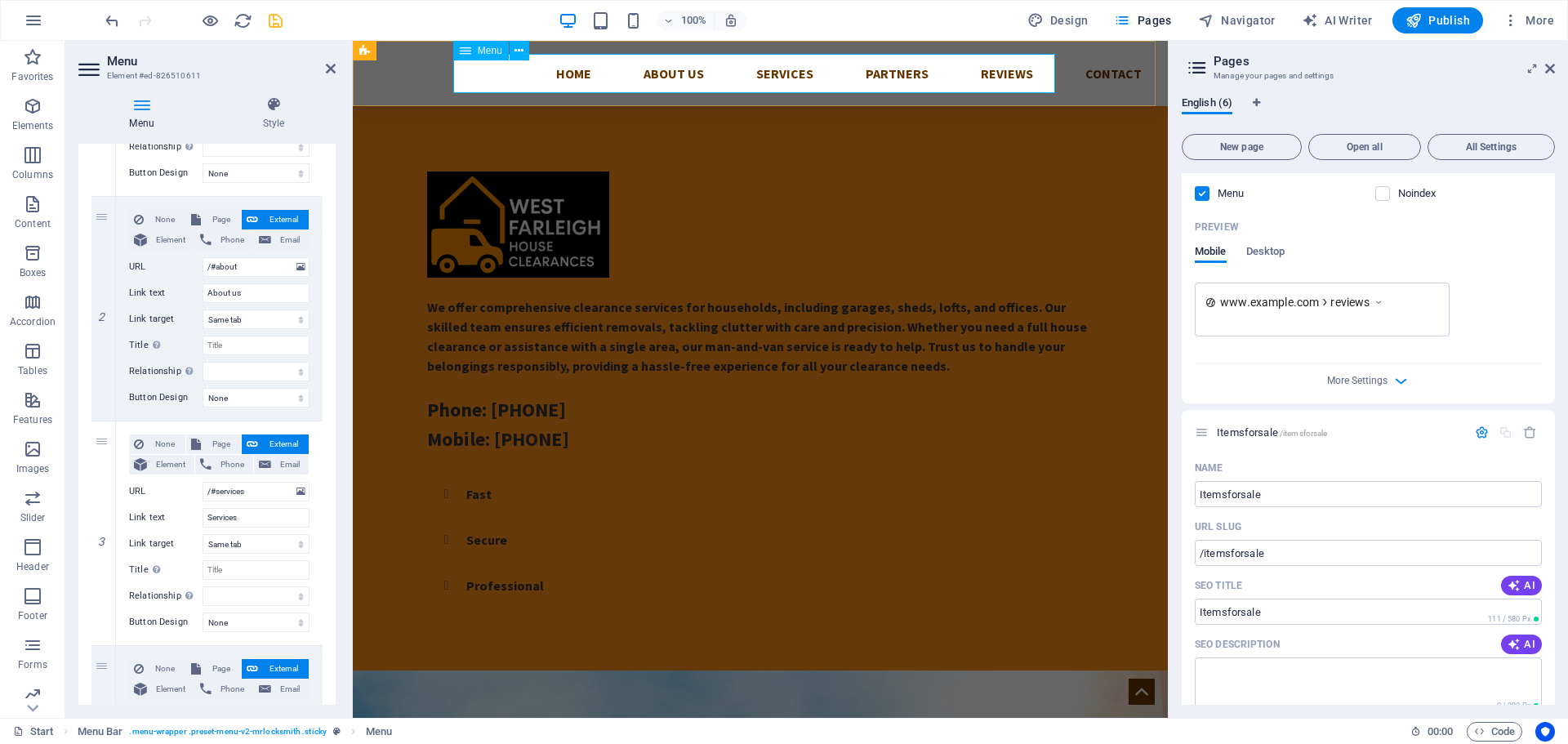 click on "Home About us Services Partners Reviews Contact" at bounding box center (760, 74) 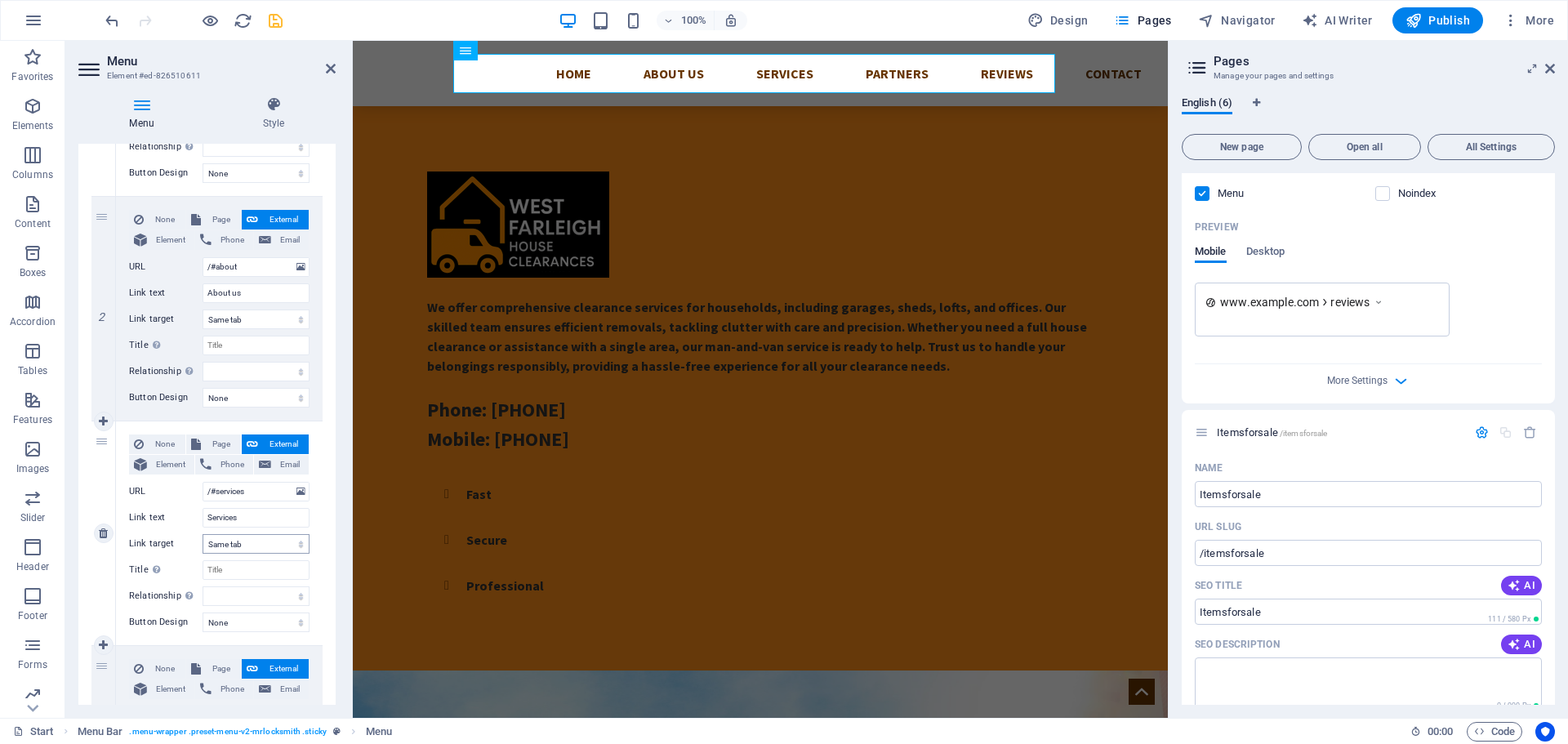 scroll, scrollTop: 490, scrollLeft: 0, axis: vertical 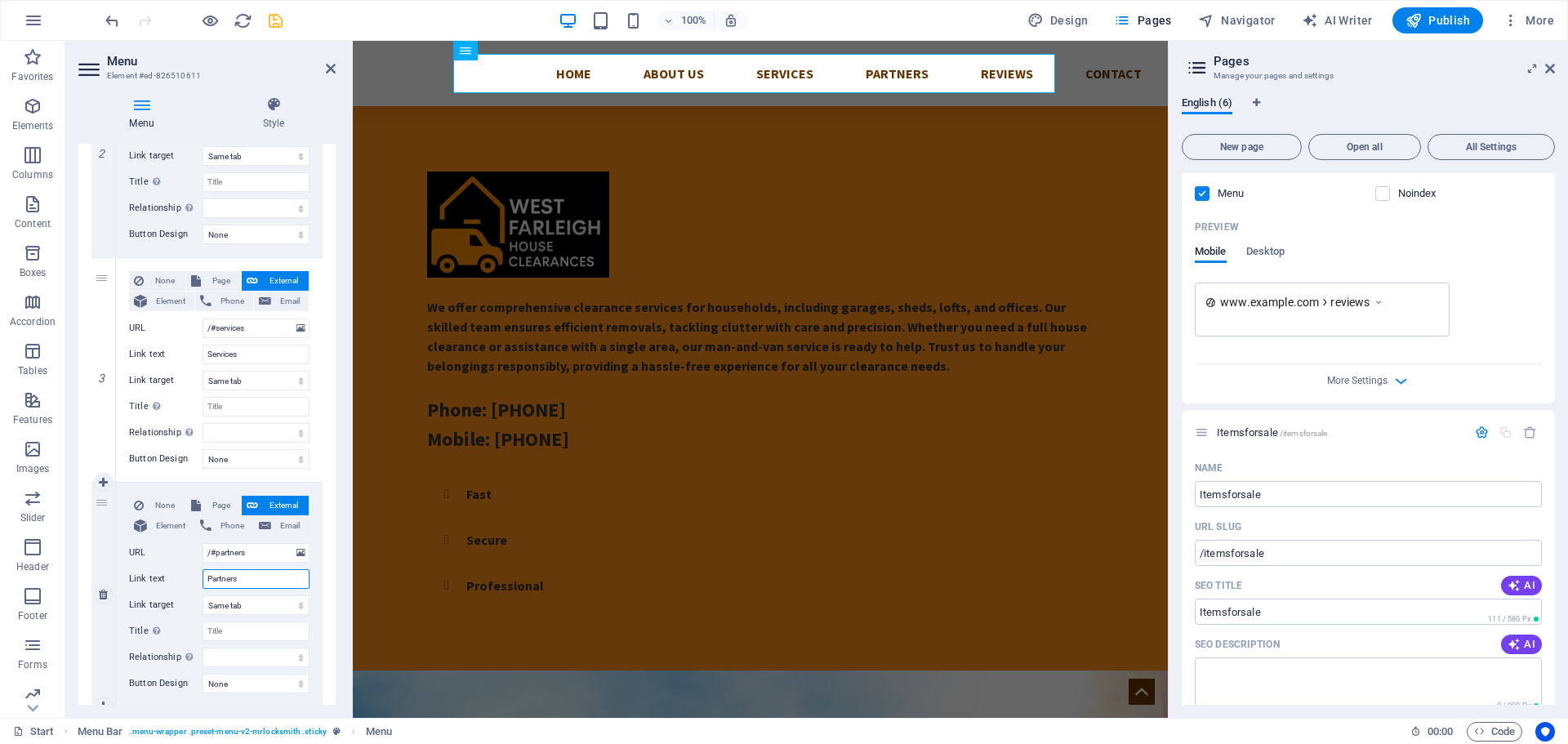 drag, startPoint x: 248, startPoint y: 584, endPoint x: 206, endPoint y: 577, distance: 42.579338 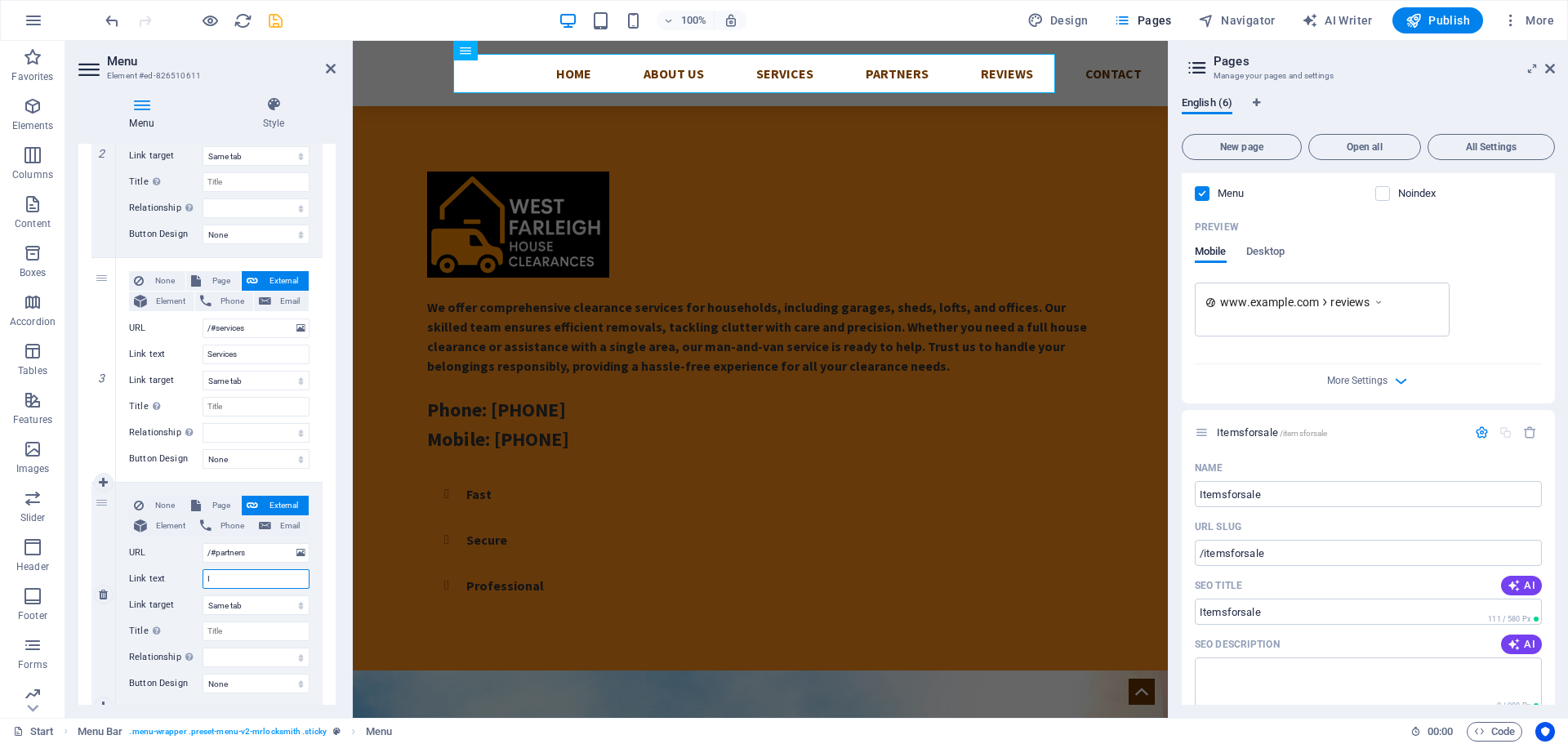 type on "It" 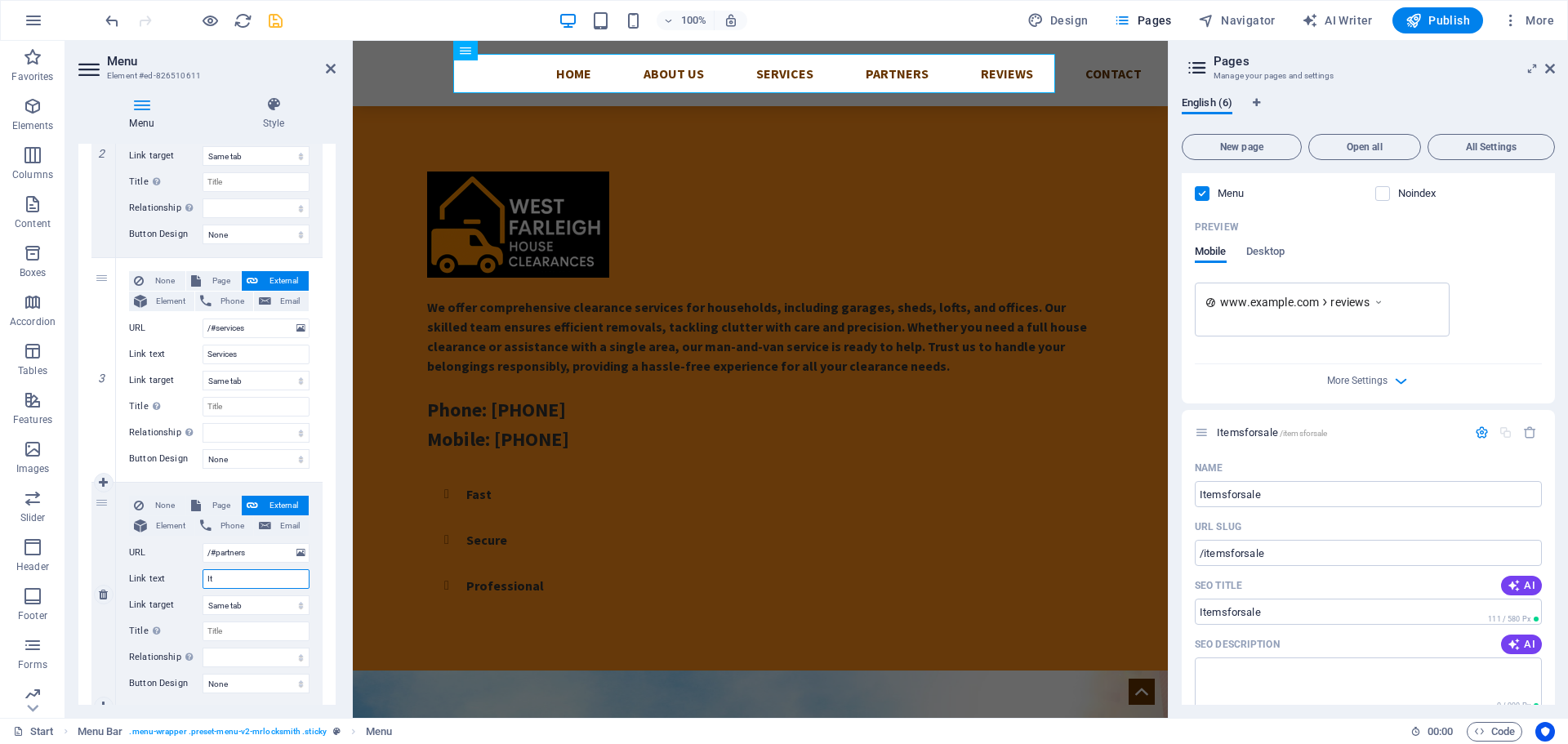 select 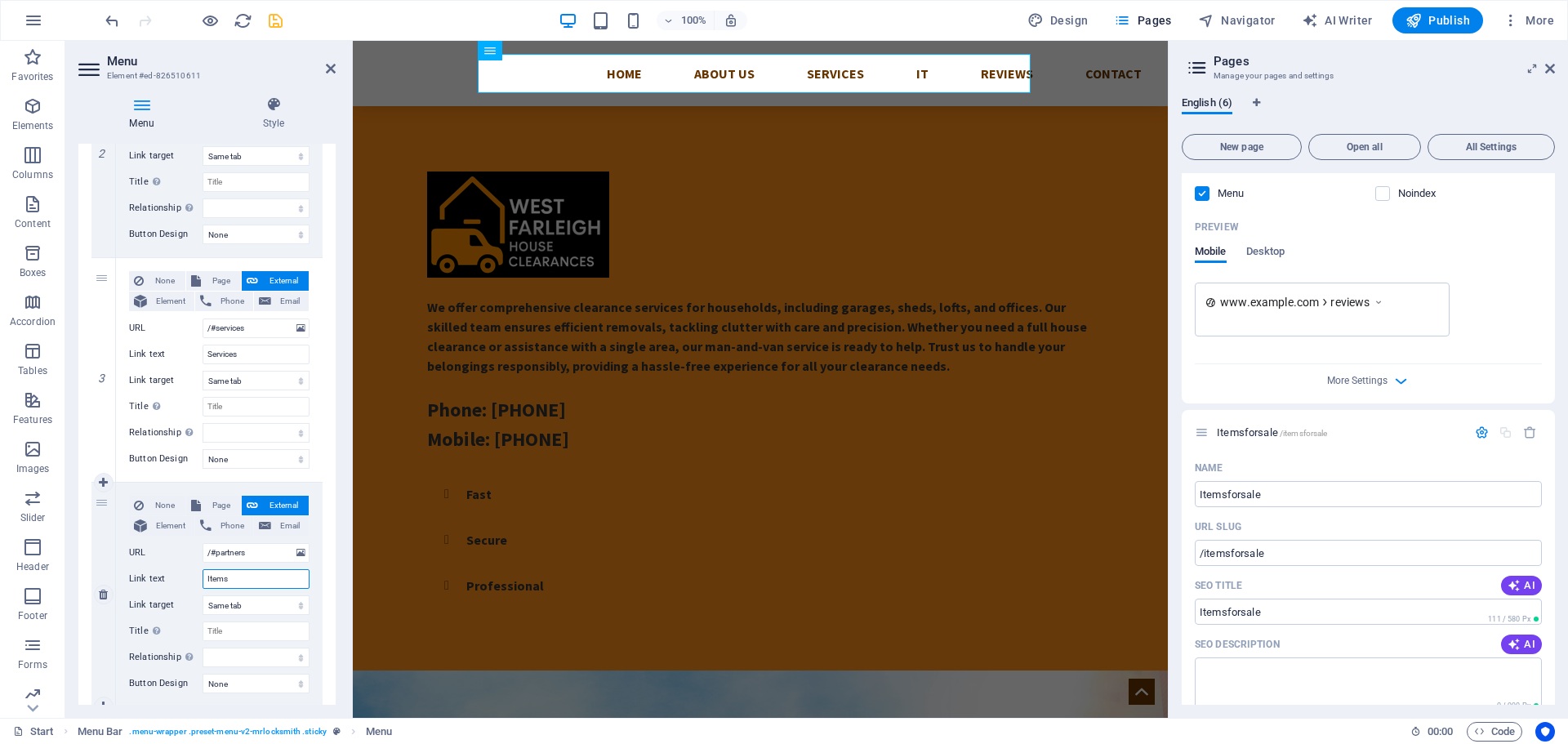 type on "Items" 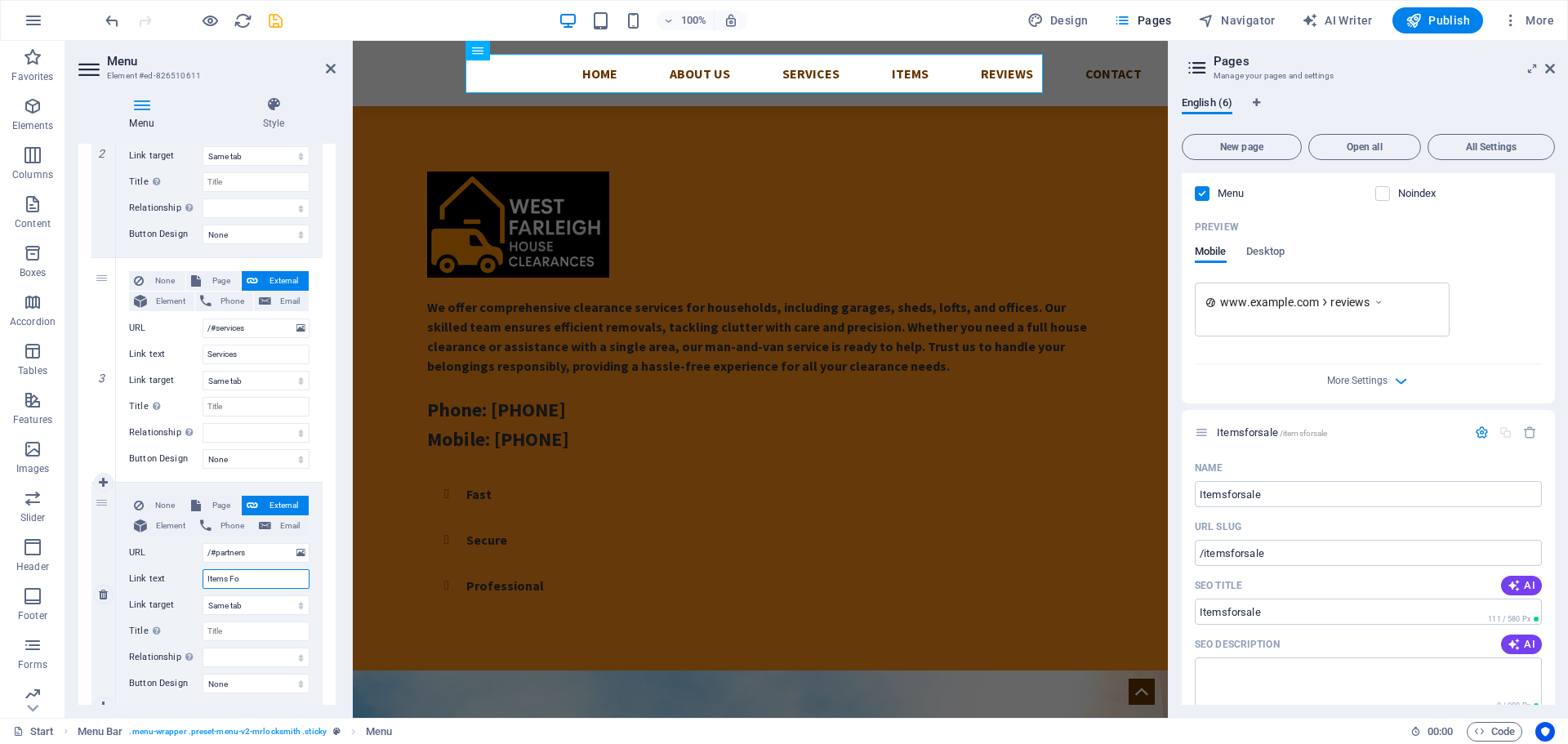 type on "Items For" 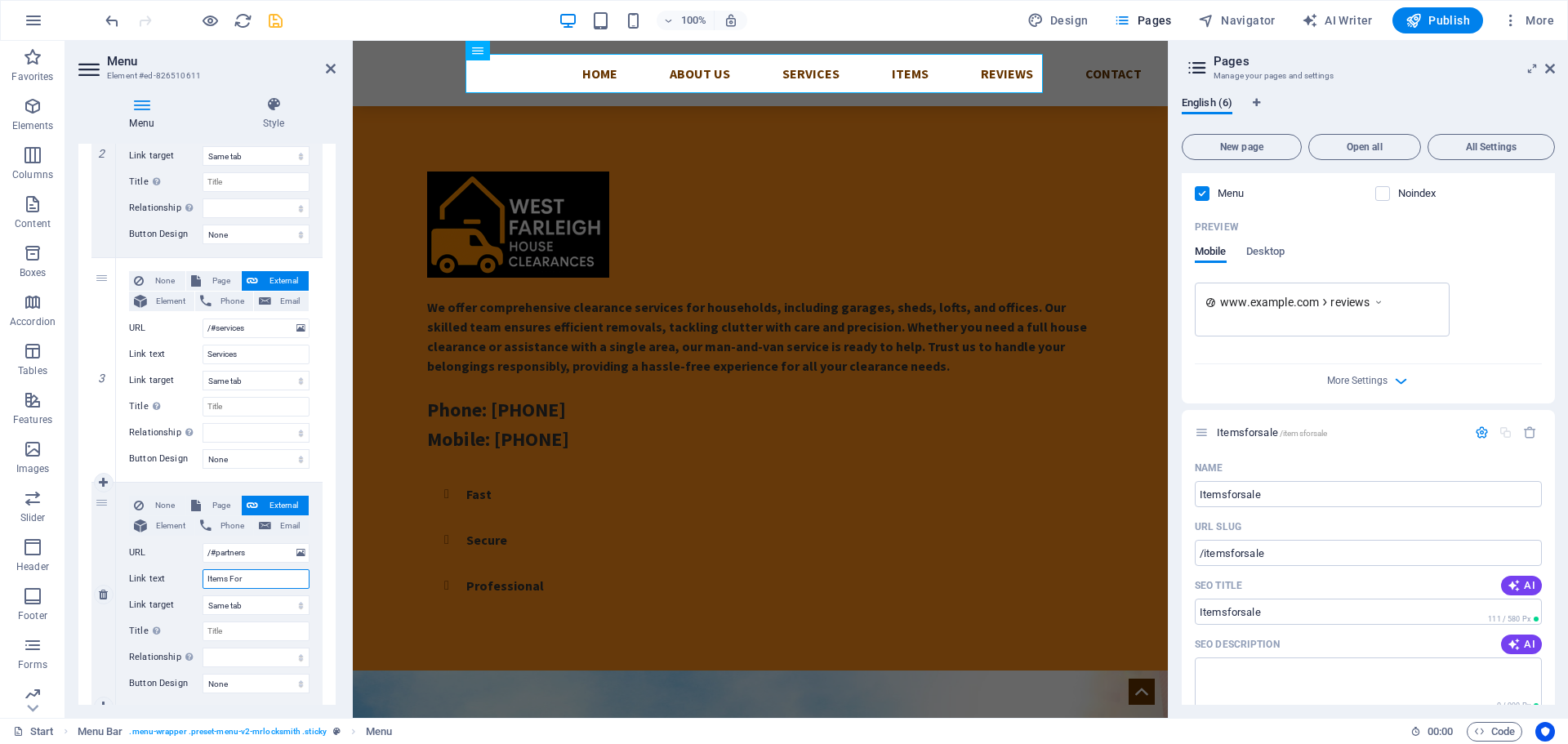select 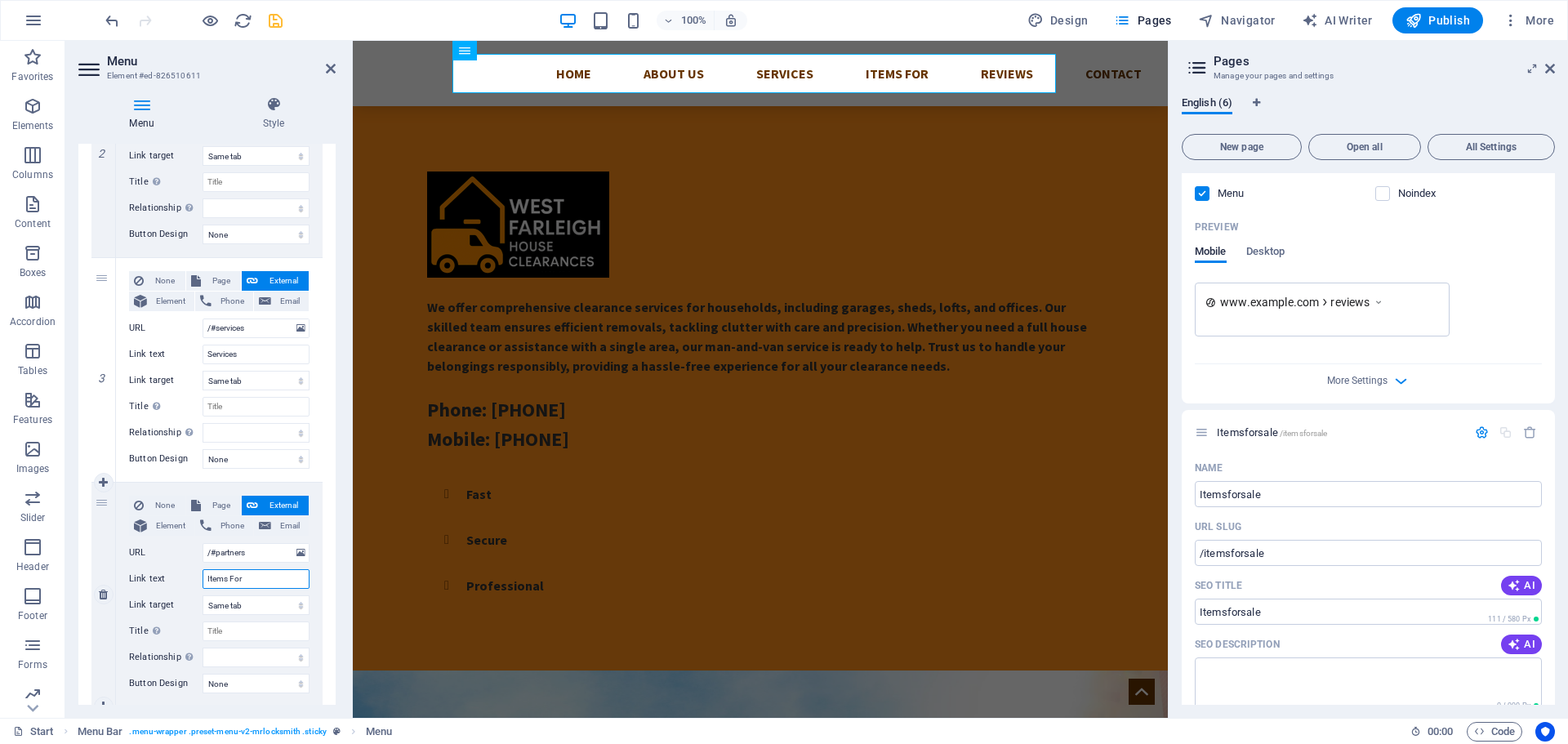 type on "Items For" 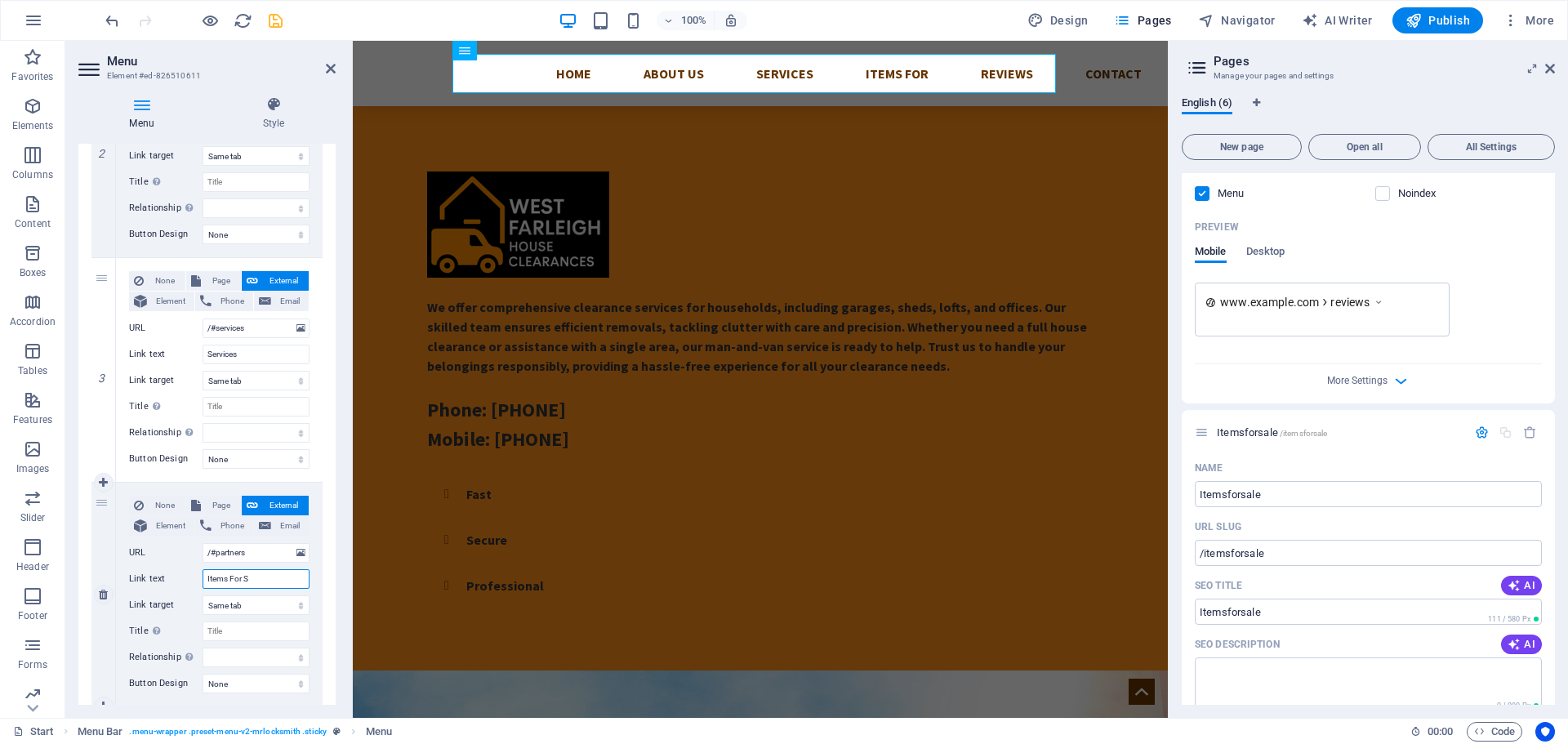 select 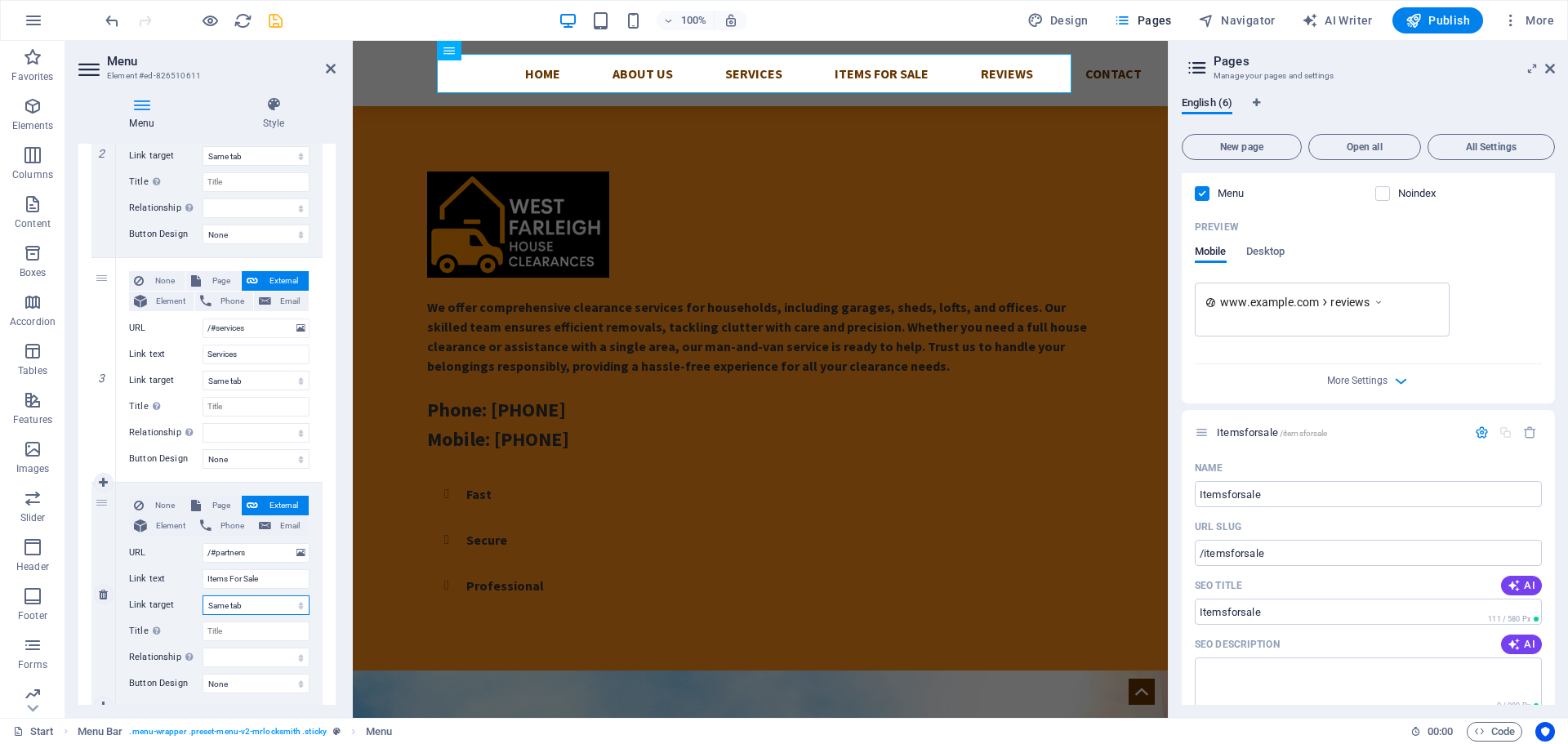 click on "New tab Same tab Overlay" at bounding box center [256, 605] 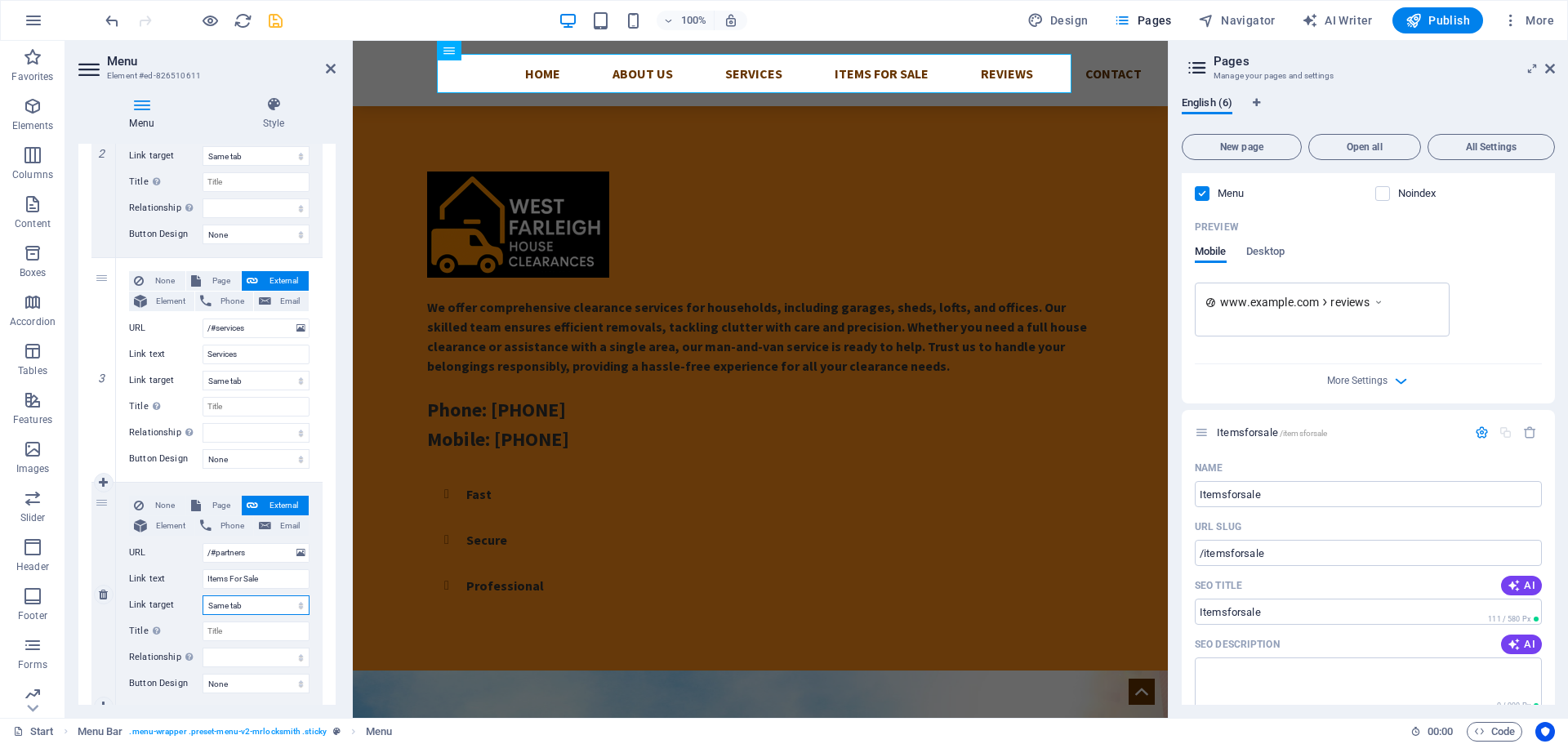 click on "New tab Same tab Overlay" at bounding box center (256, 605) 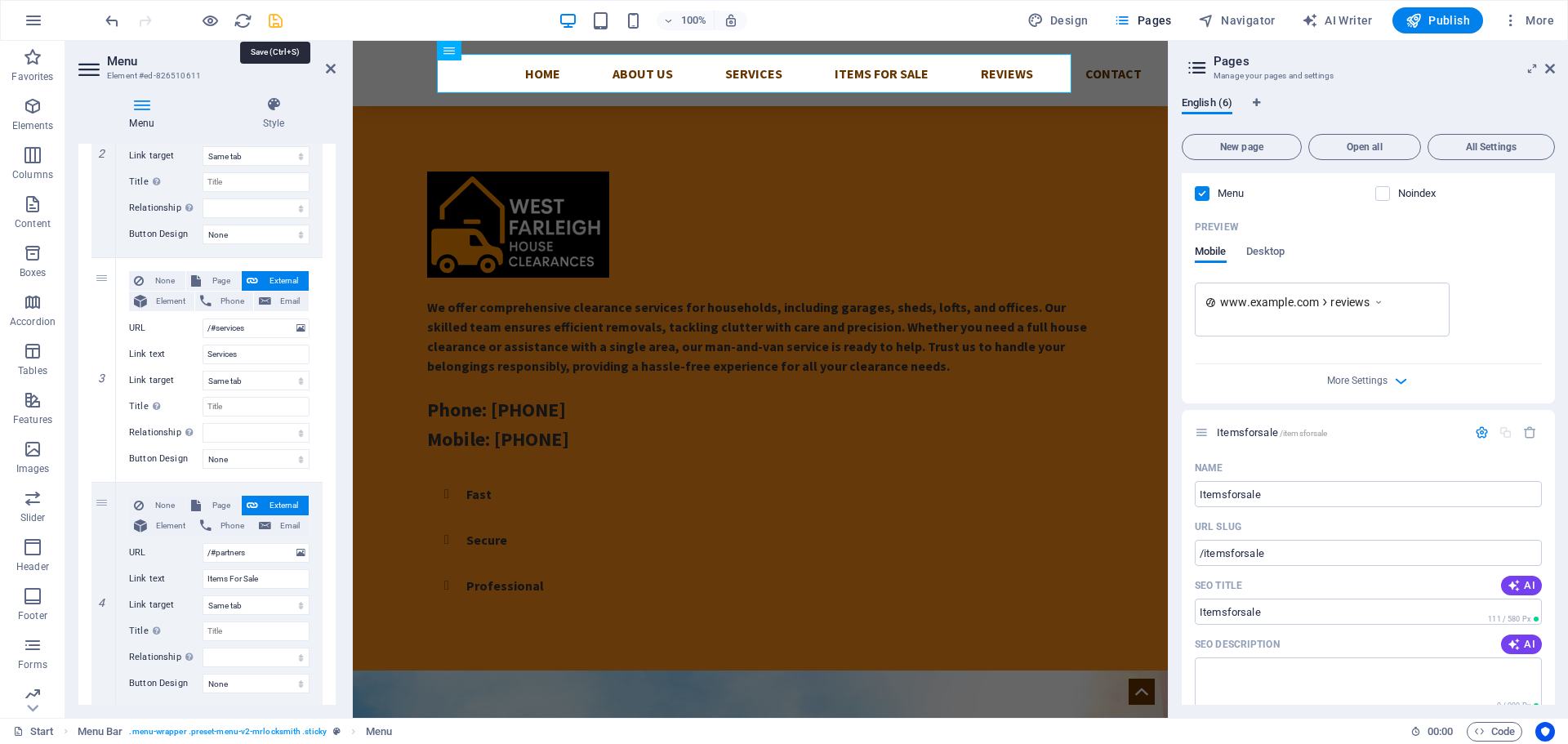 click at bounding box center [275, 20] 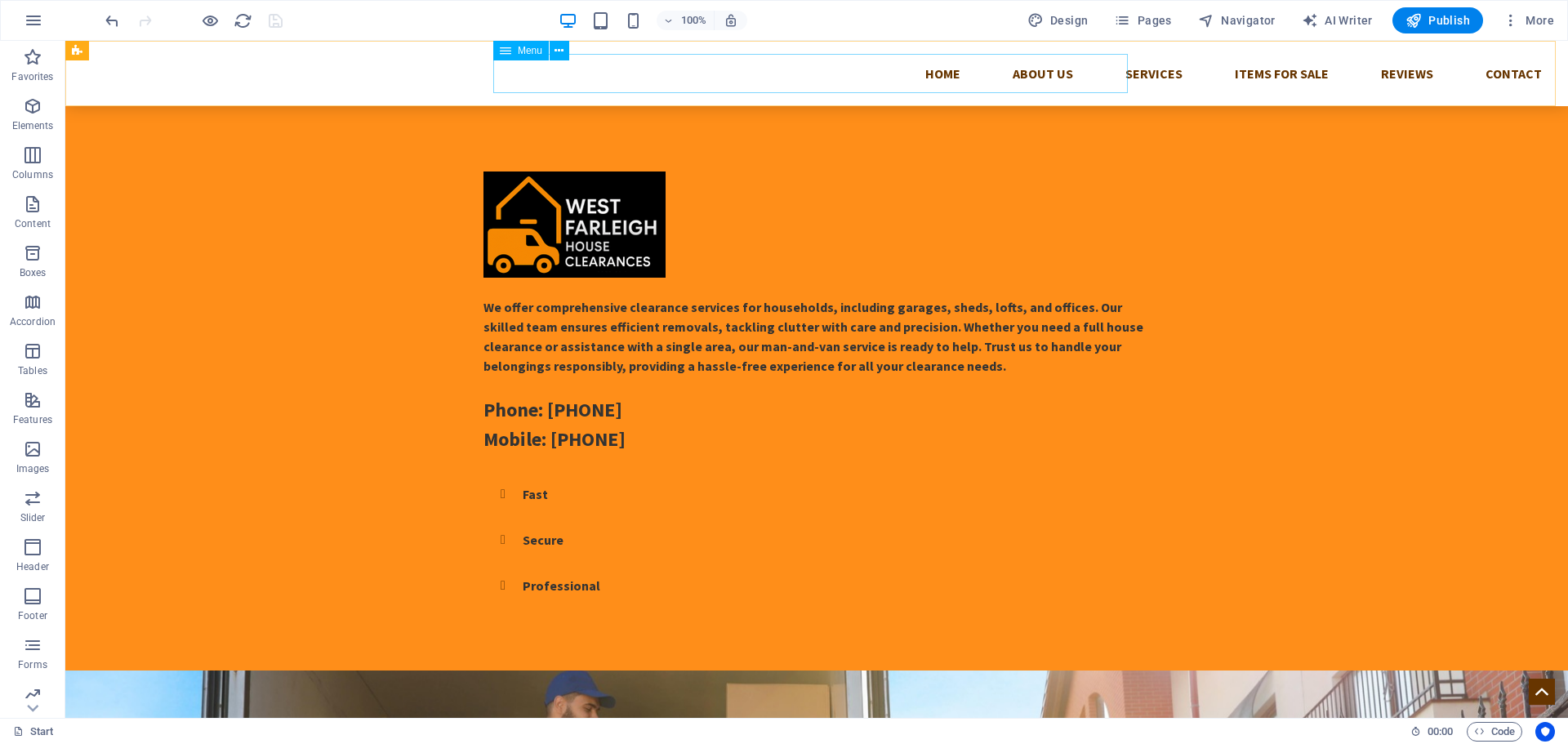 click on "Home About us Services Items For Sale Reviews Contact" at bounding box center (817, 74) 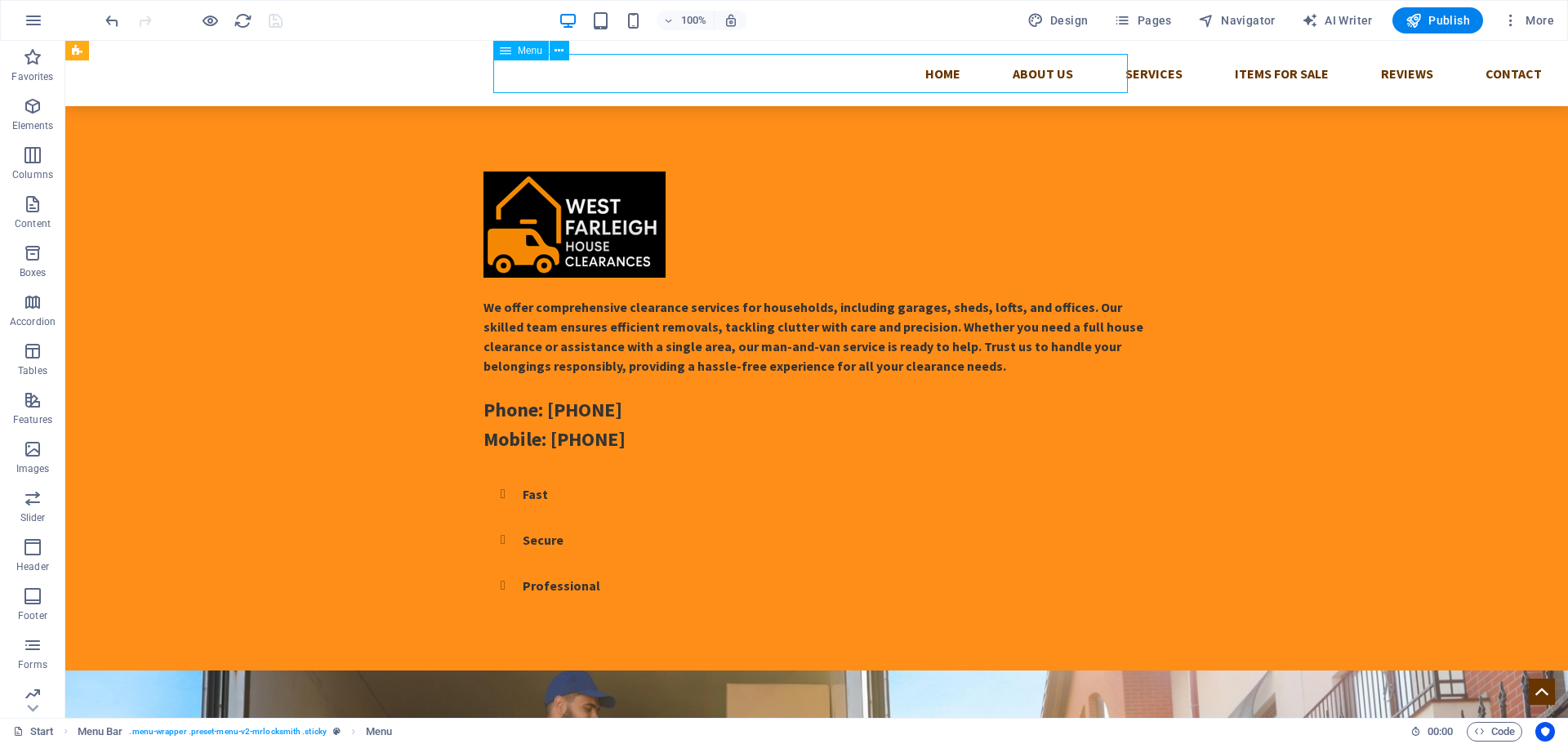 click on "Home About us Services Items For Sale Reviews Contact" at bounding box center [817, 74] 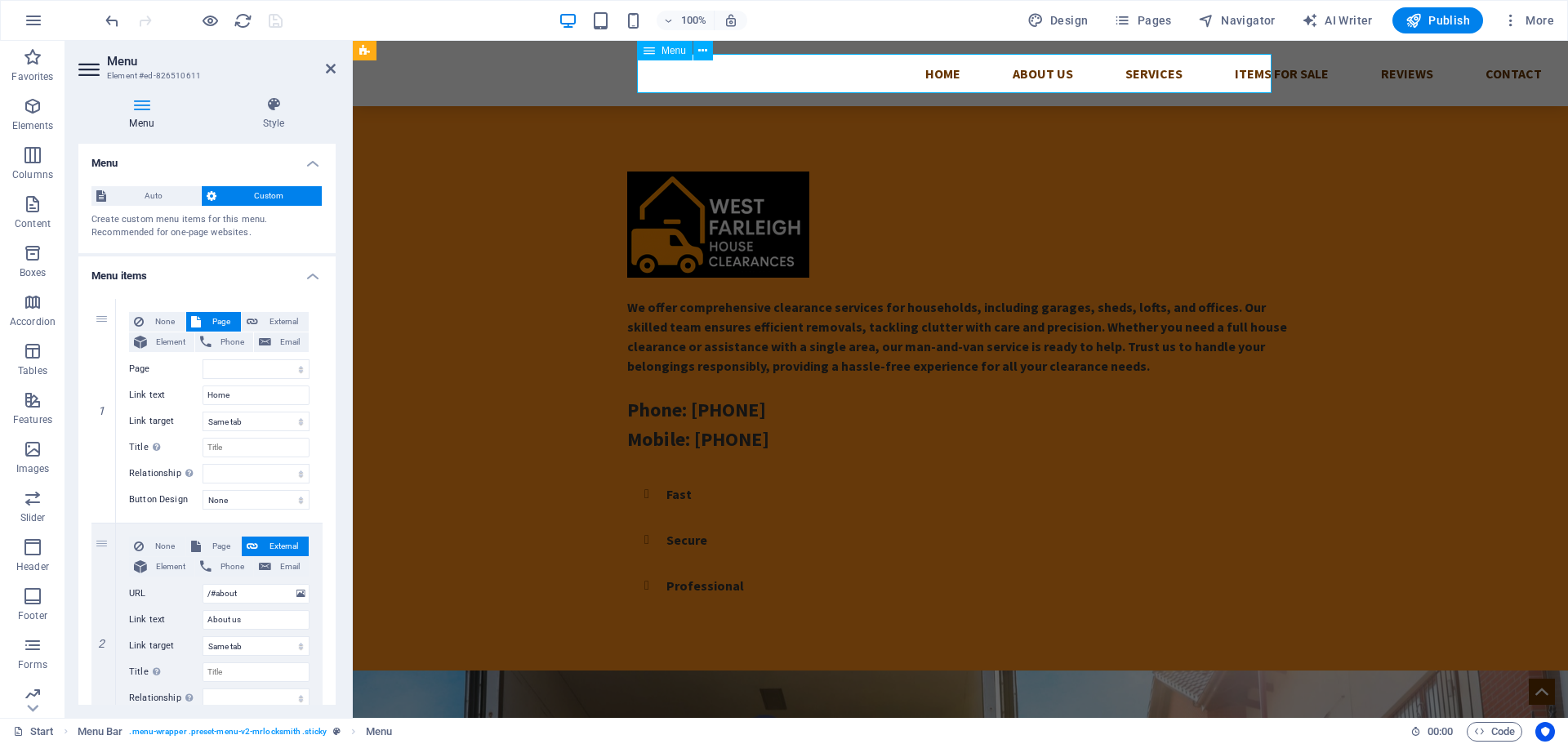 click on "Home About us Services Items For Sale Reviews Contact" at bounding box center (960, 74) 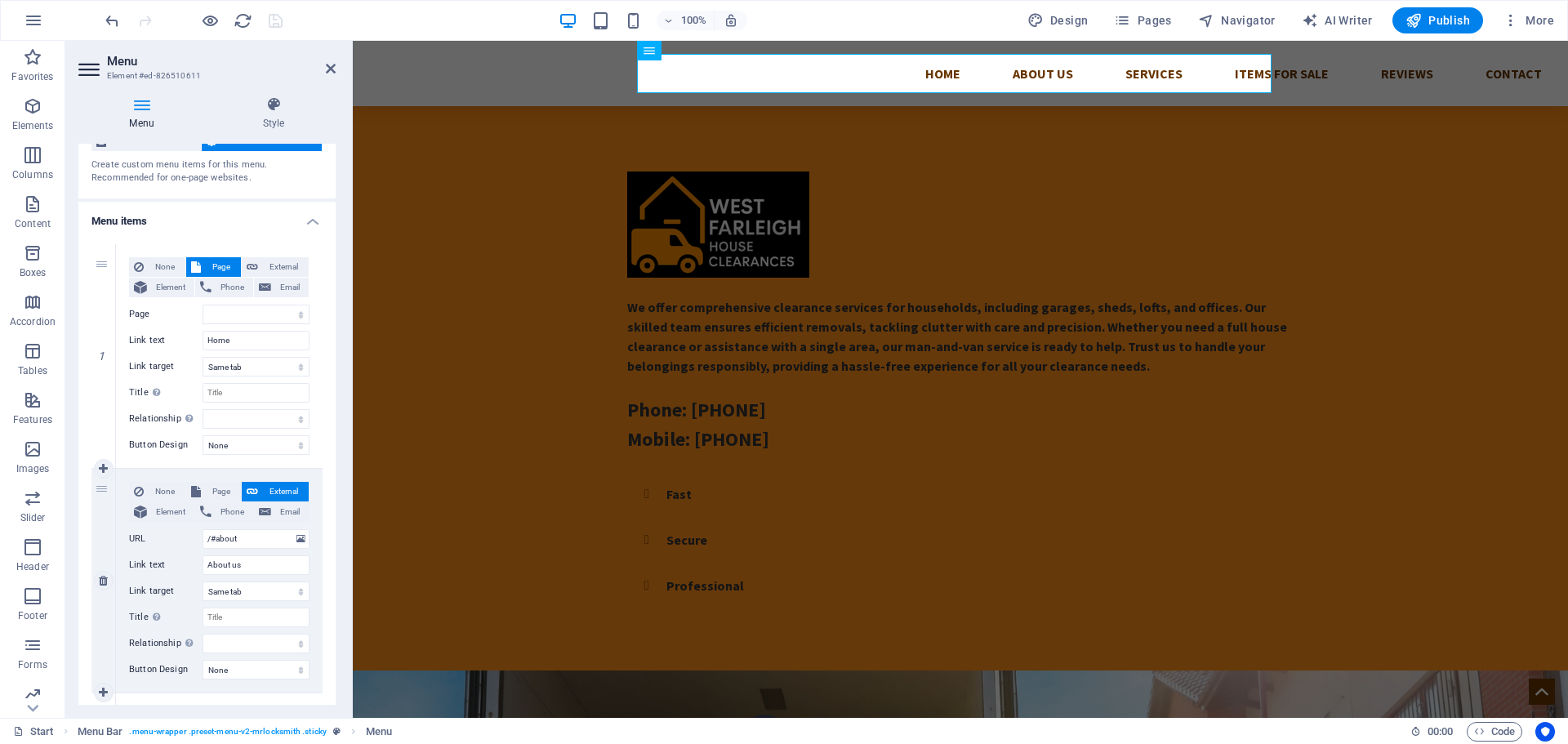 scroll, scrollTop: 82, scrollLeft: 0, axis: vertical 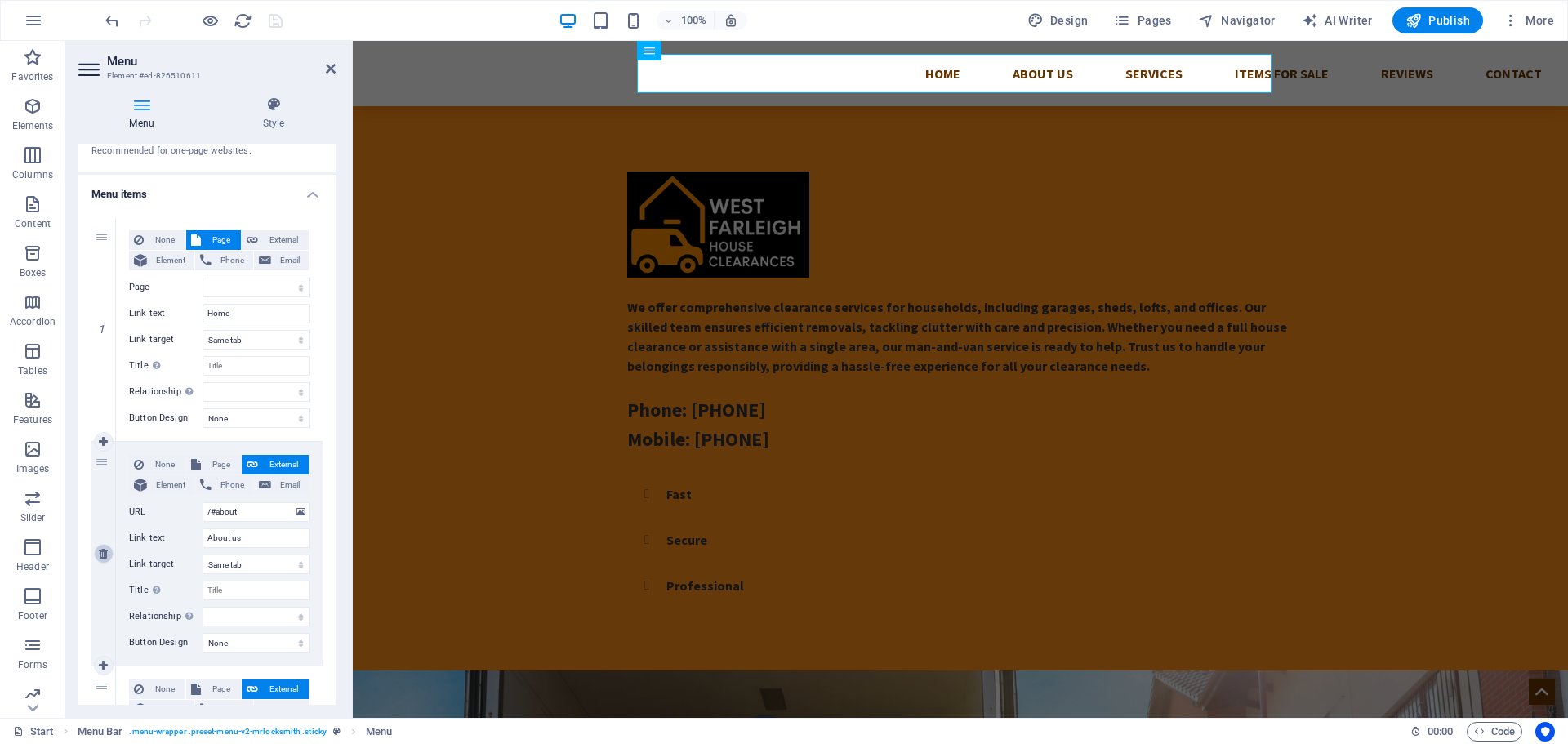 click at bounding box center [103, 554] 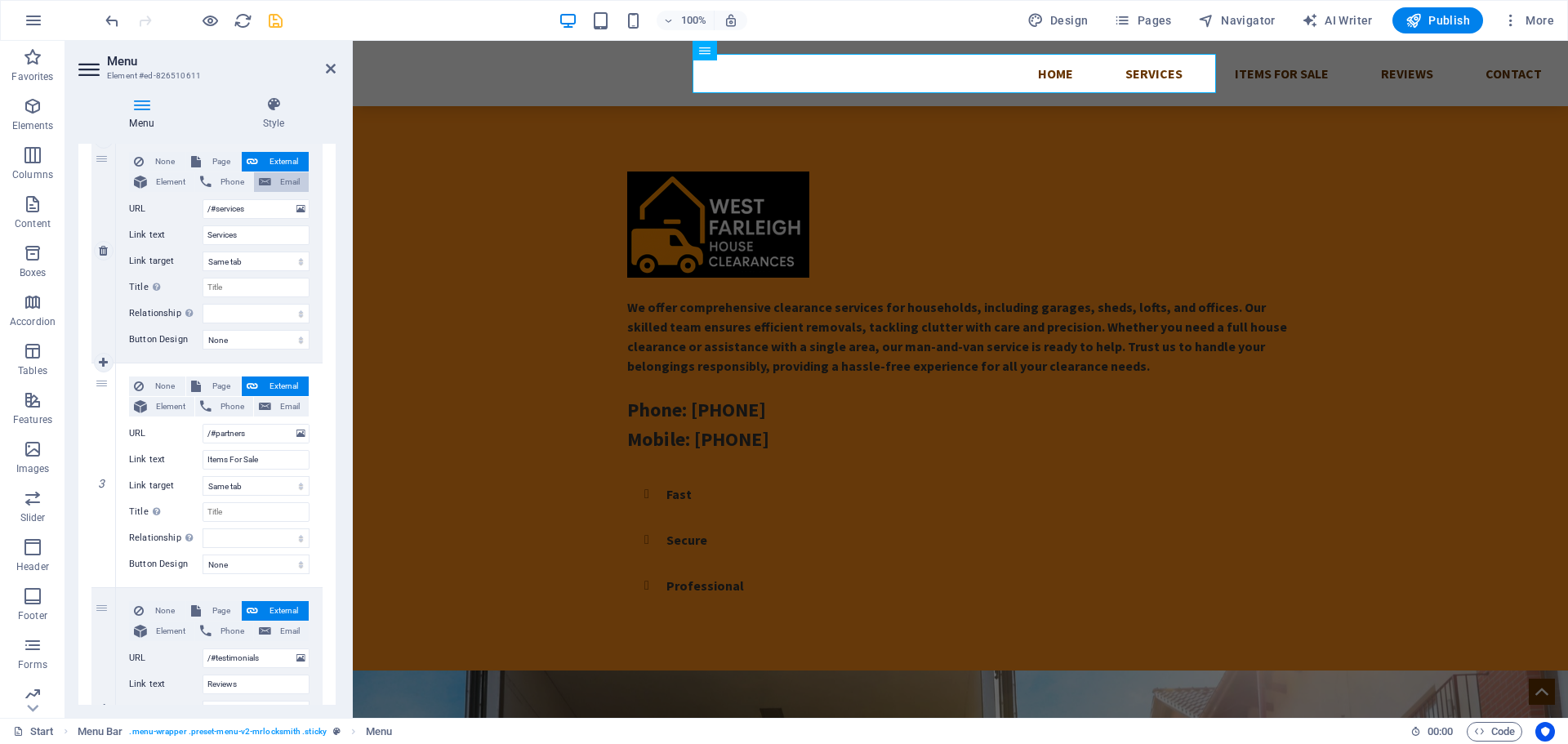 scroll, scrollTop: 408, scrollLeft: 0, axis: vertical 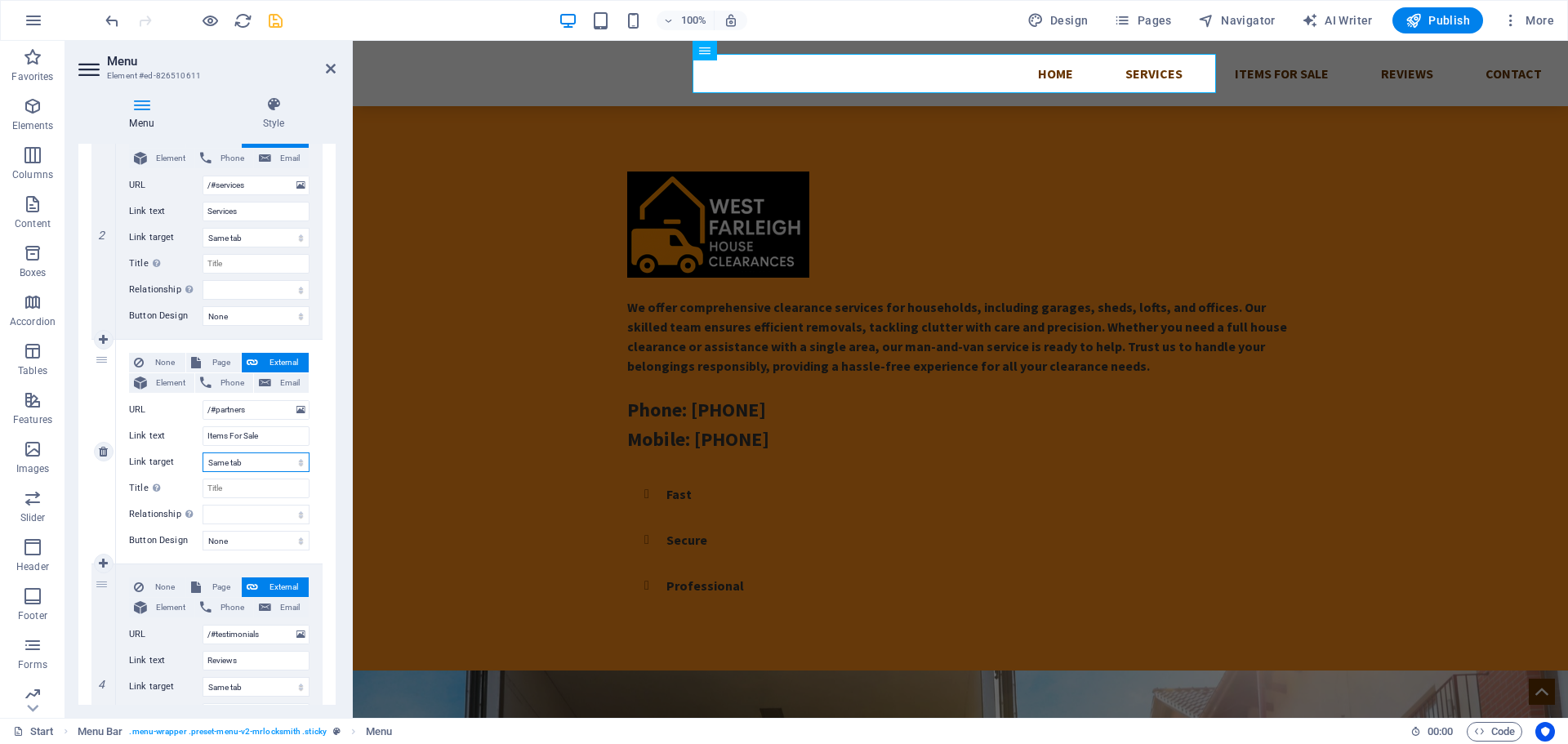 click on "New tab Same tab Overlay" at bounding box center [256, 462] 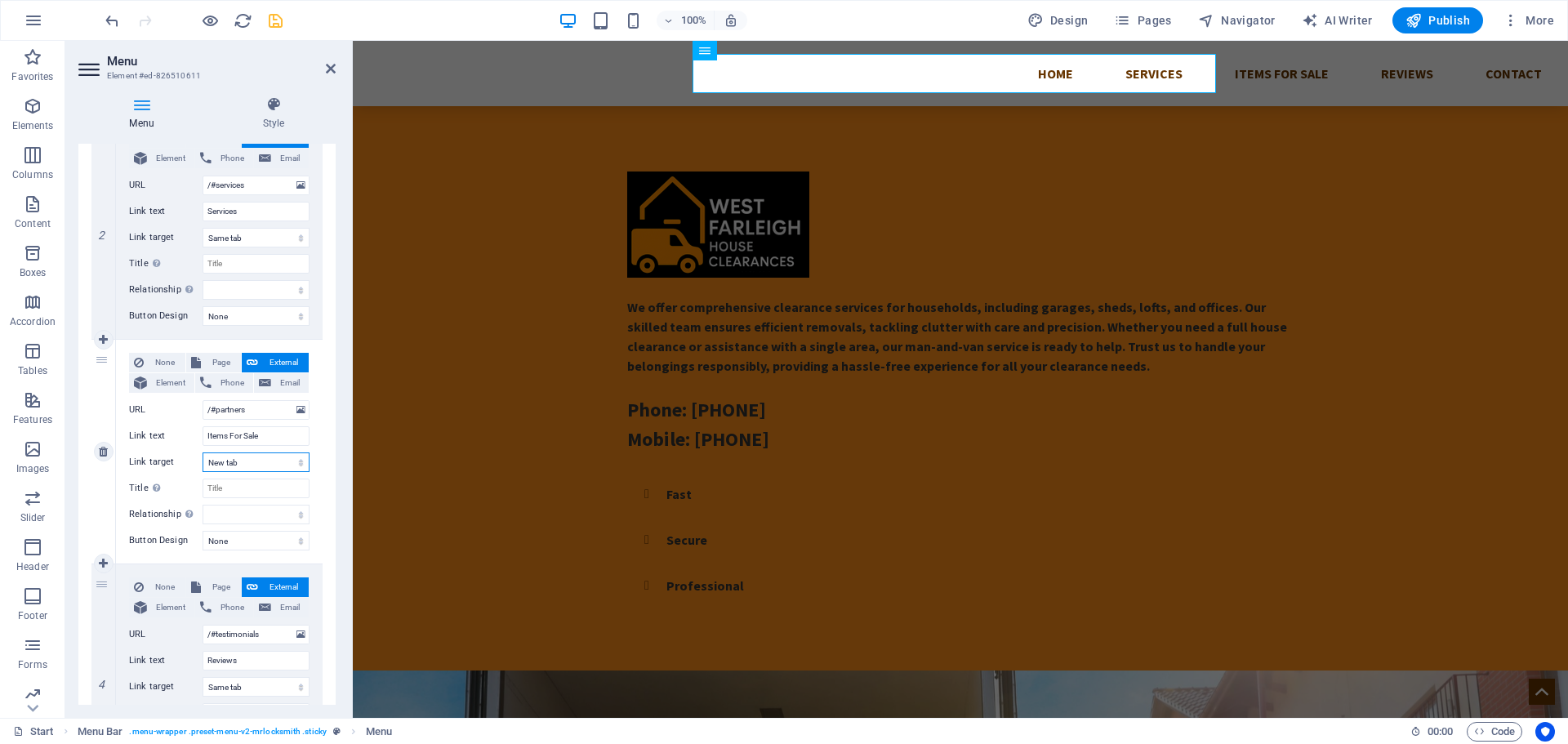 click on "New tab Same tab Overlay" at bounding box center (256, 462) 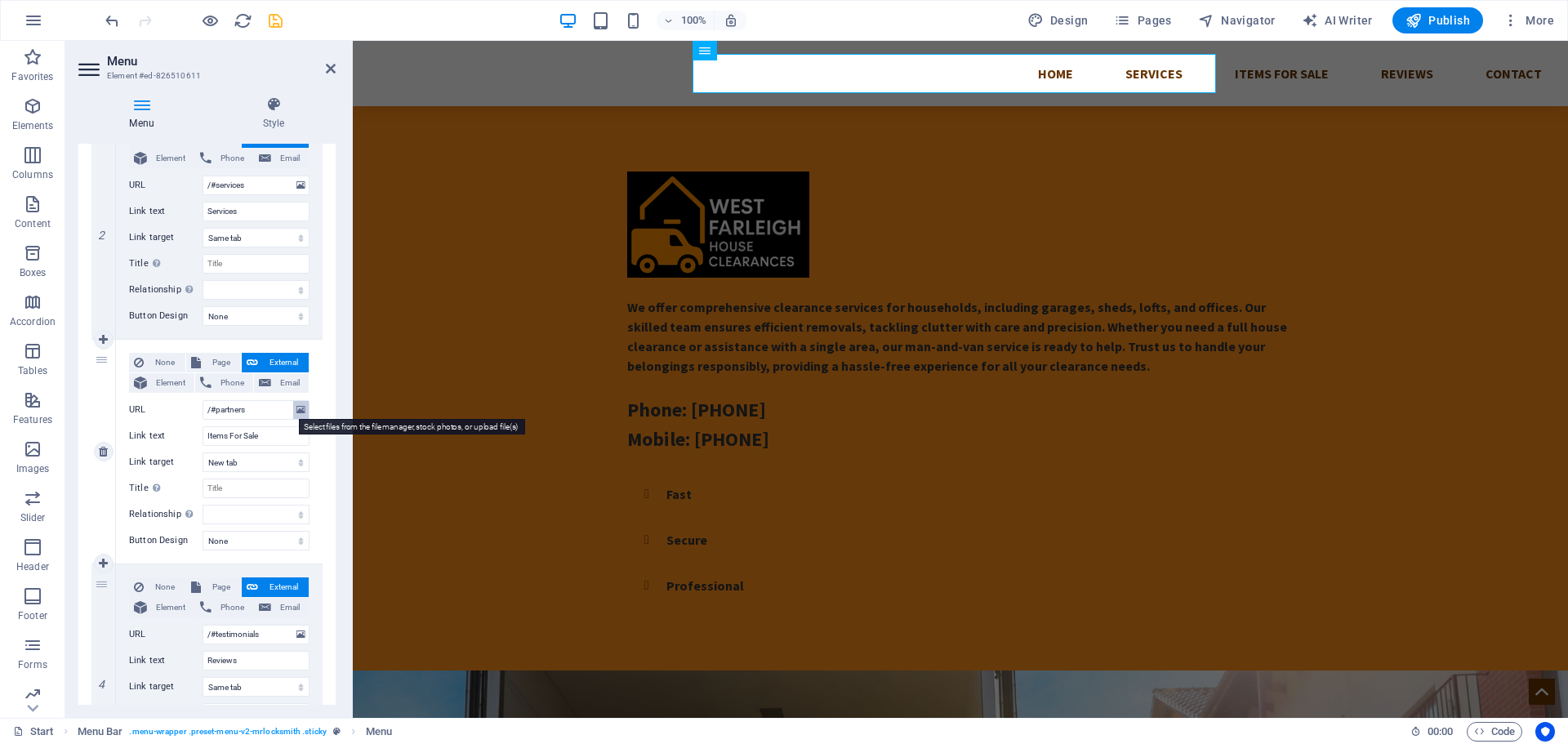 click at bounding box center [301, 410] 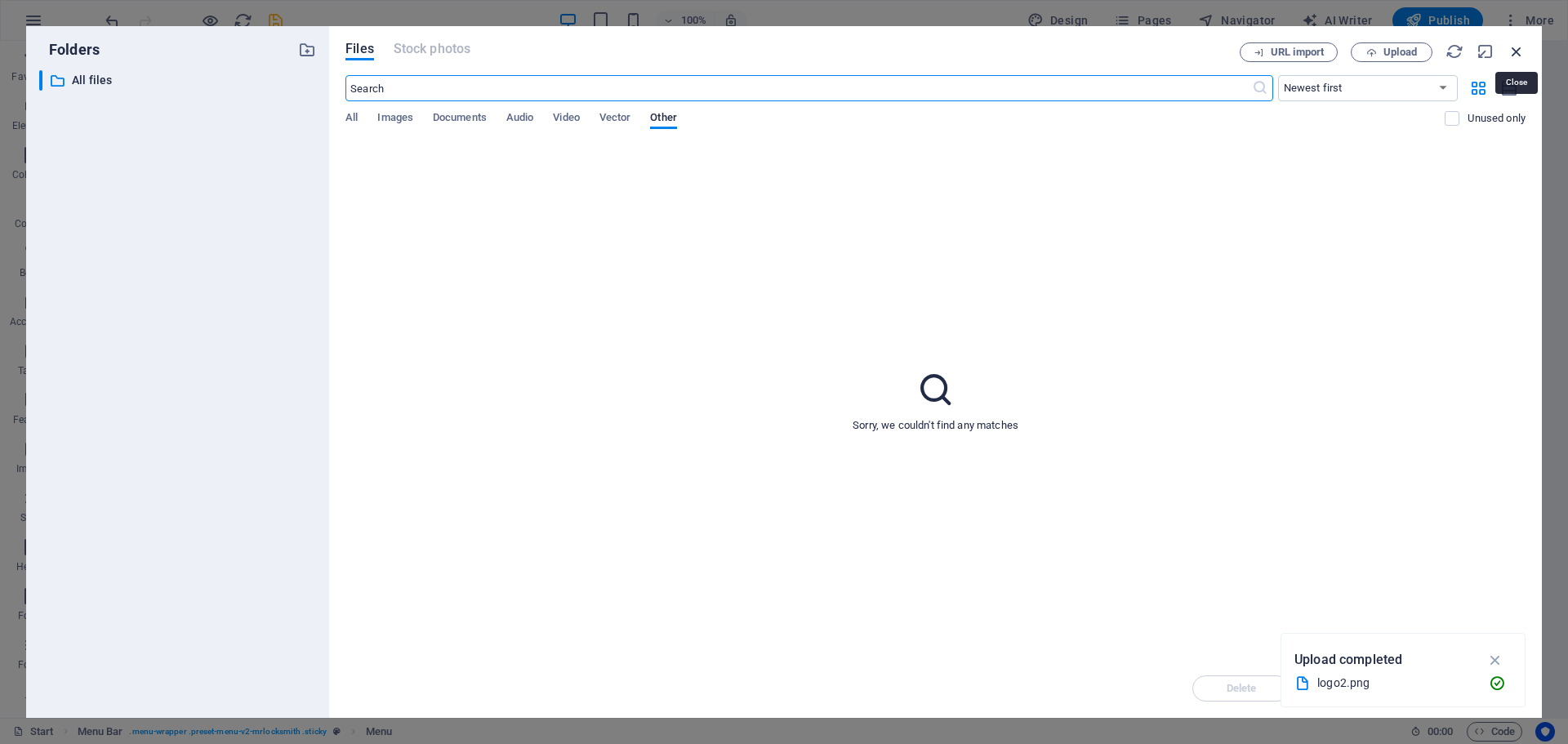 click at bounding box center (1517, 51) 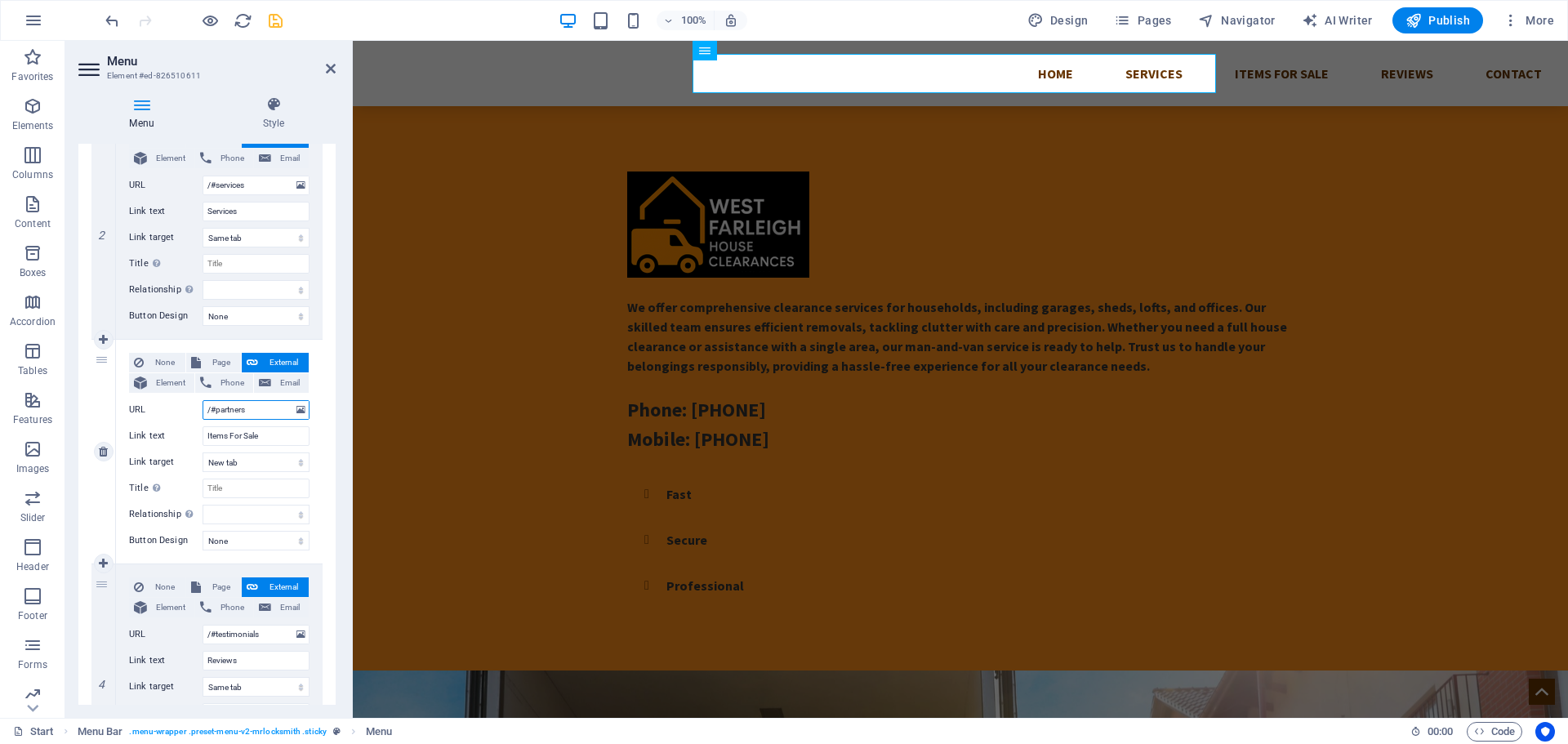 click on "/#partners" at bounding box center [256, 410] 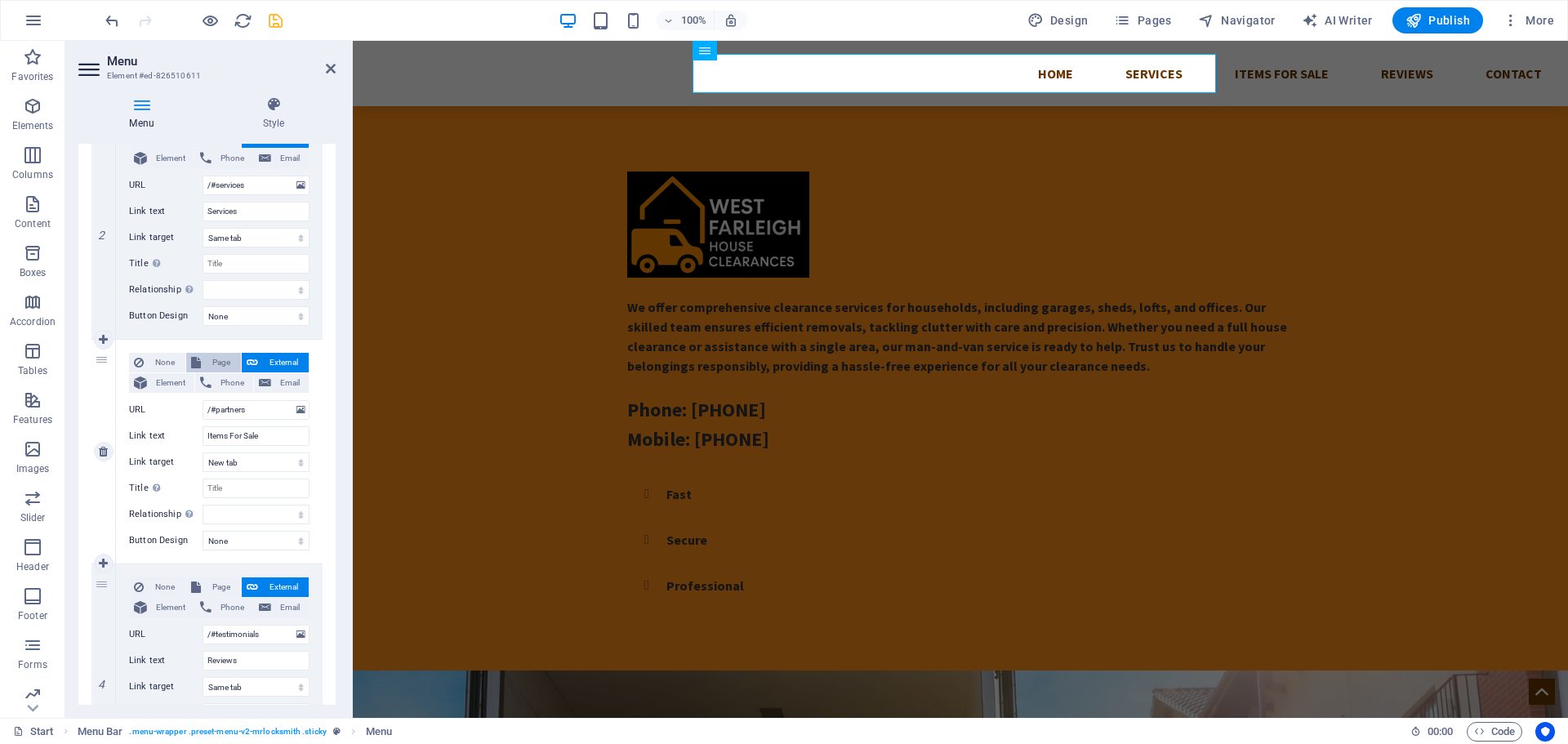 click on "Page" at bounding box center (220, 363) 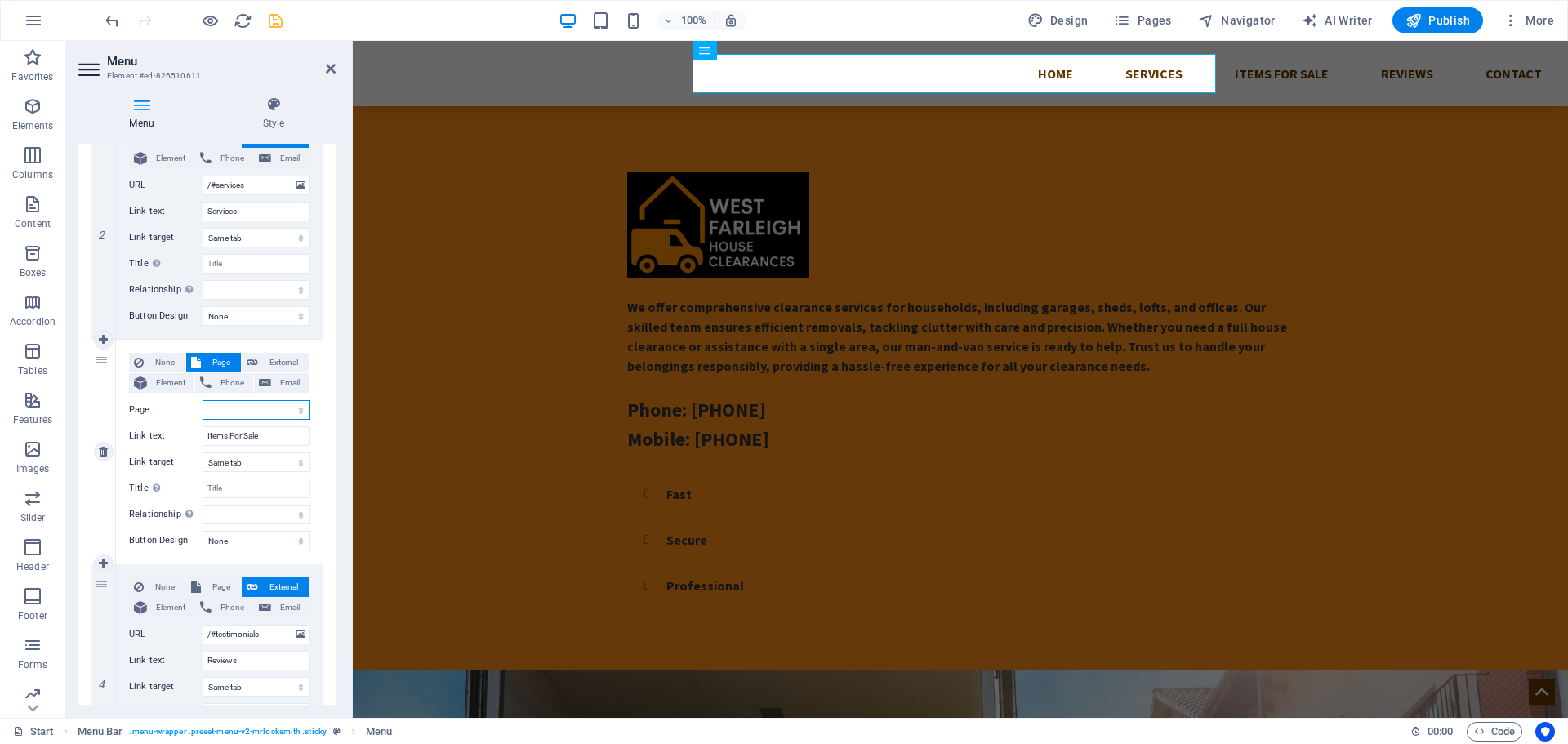 click on "Start Subpage Legal Notice Privacy Reviews Itemsforsale" at bounding box center (256, 410) 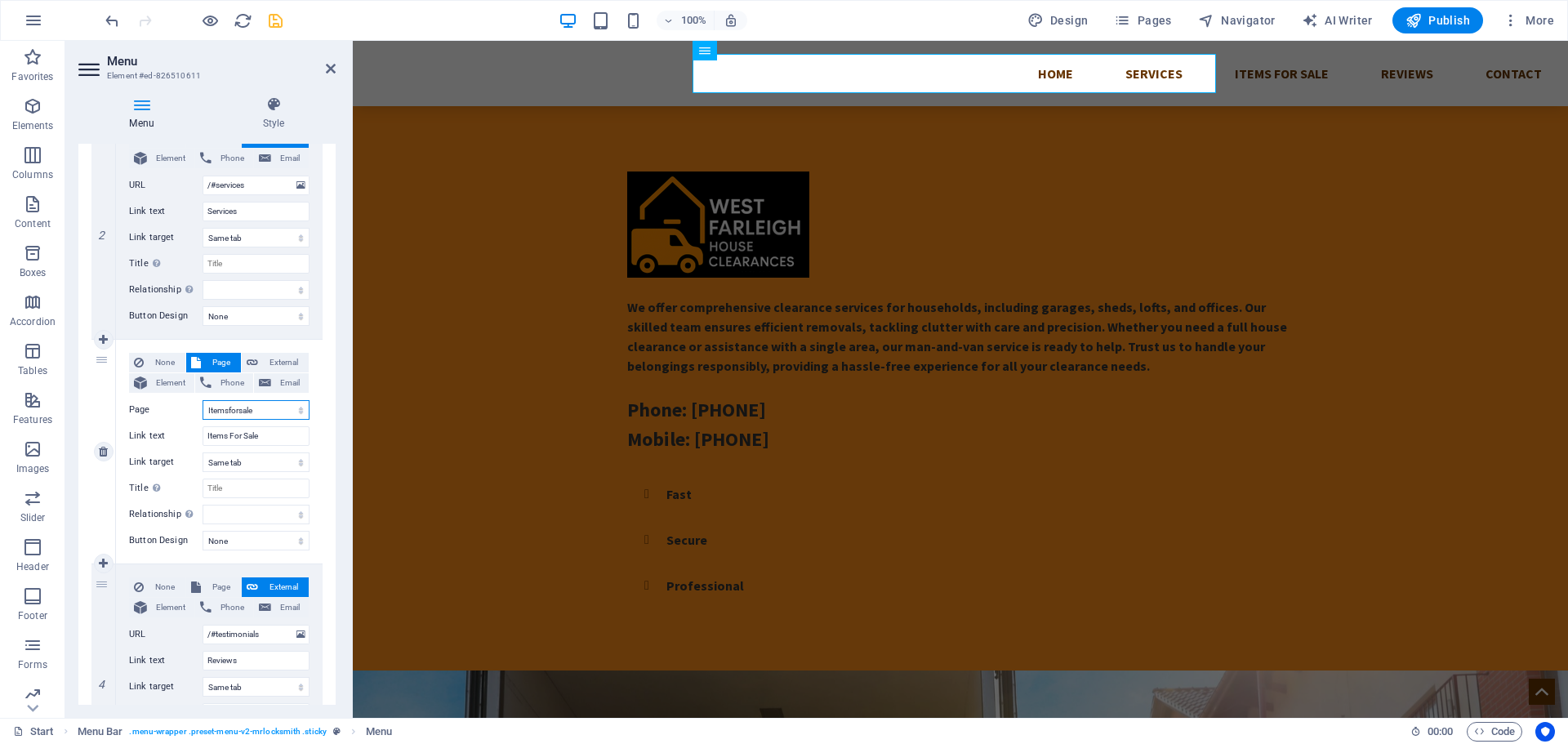 click on "Start Subpage Legal Notice Privacy Reviews Itemsforsale" at bounding box center [256, 410] 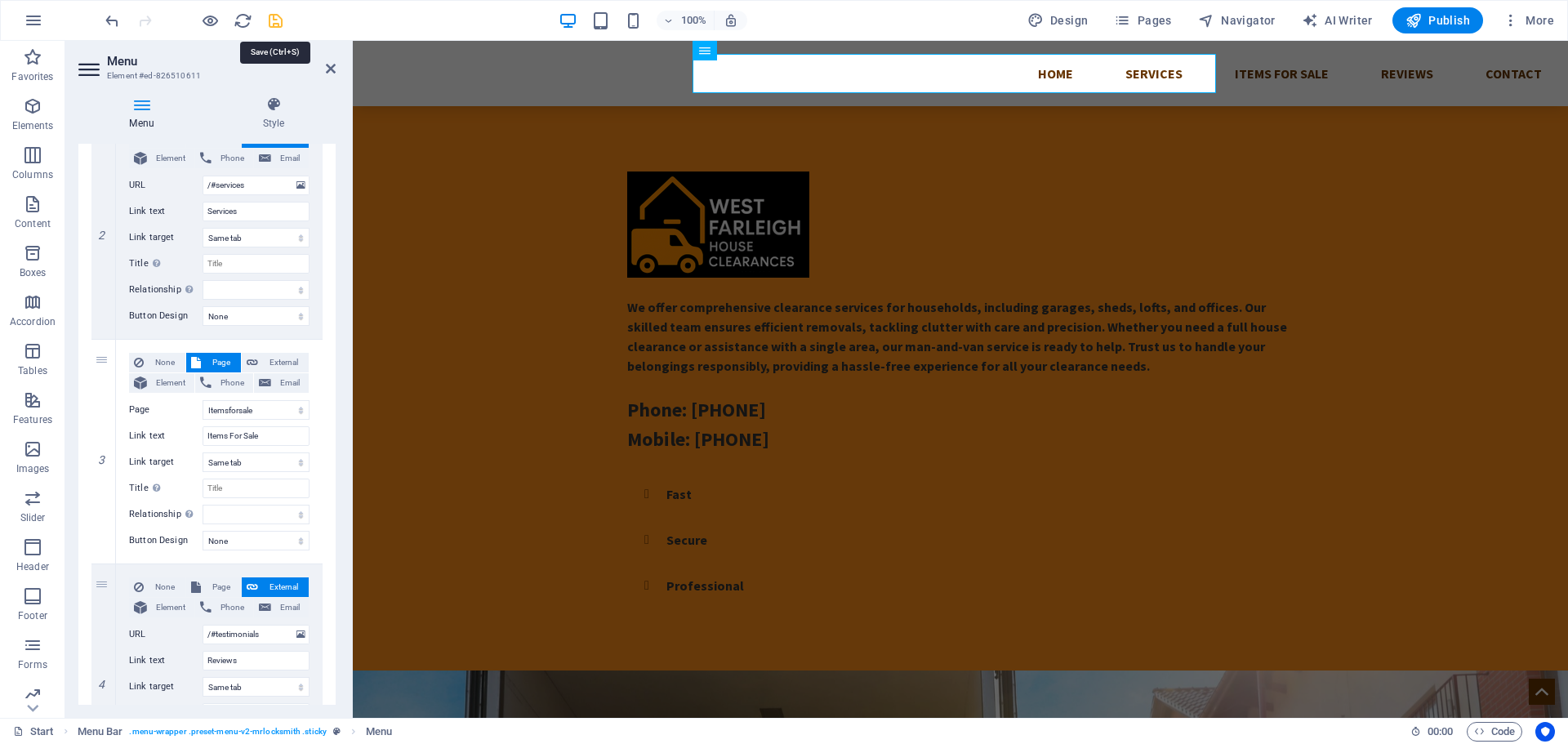 click at bounding box center [275, 20] 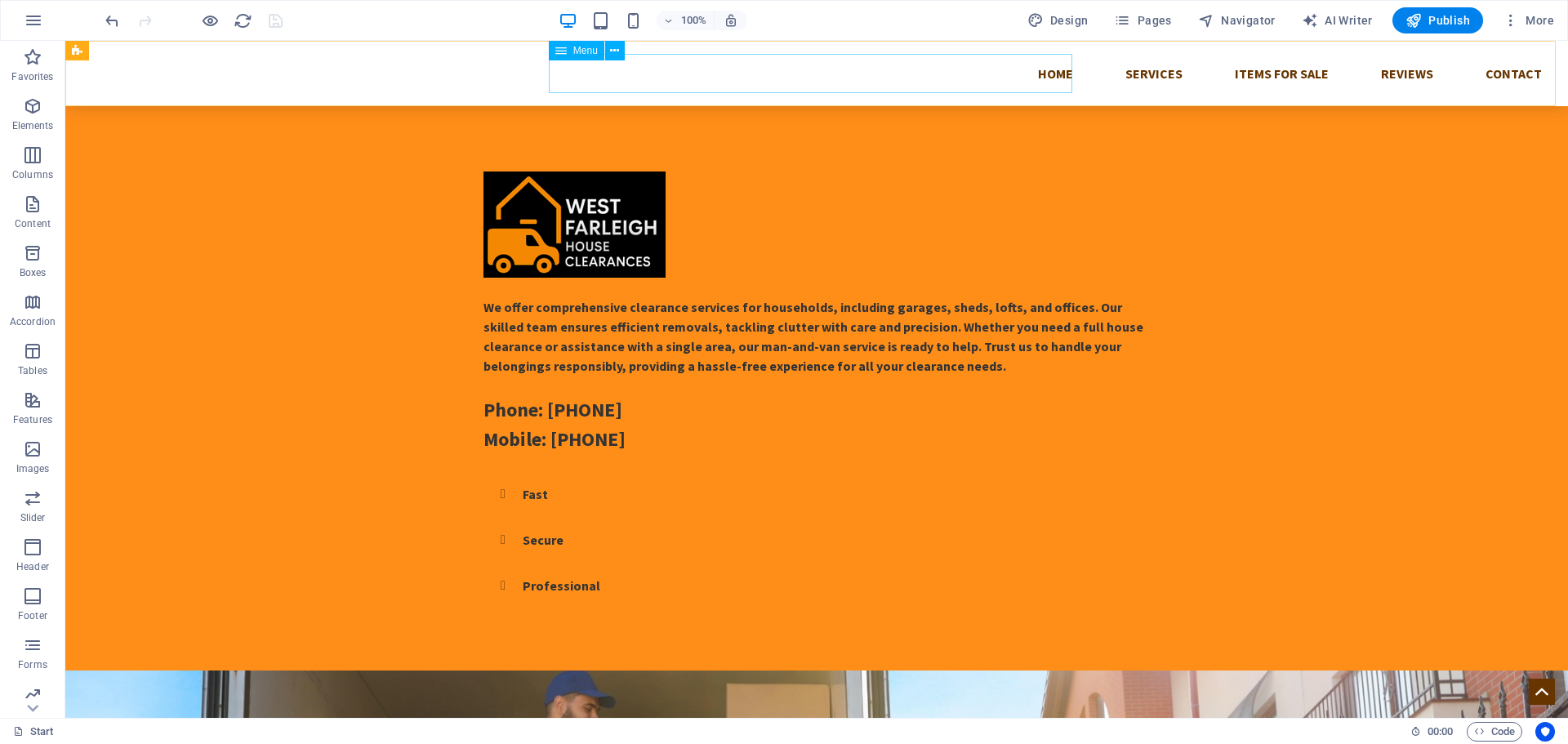 click on "Home Services Items For Sale Reviews Contact" at bounding box center [817, 74] 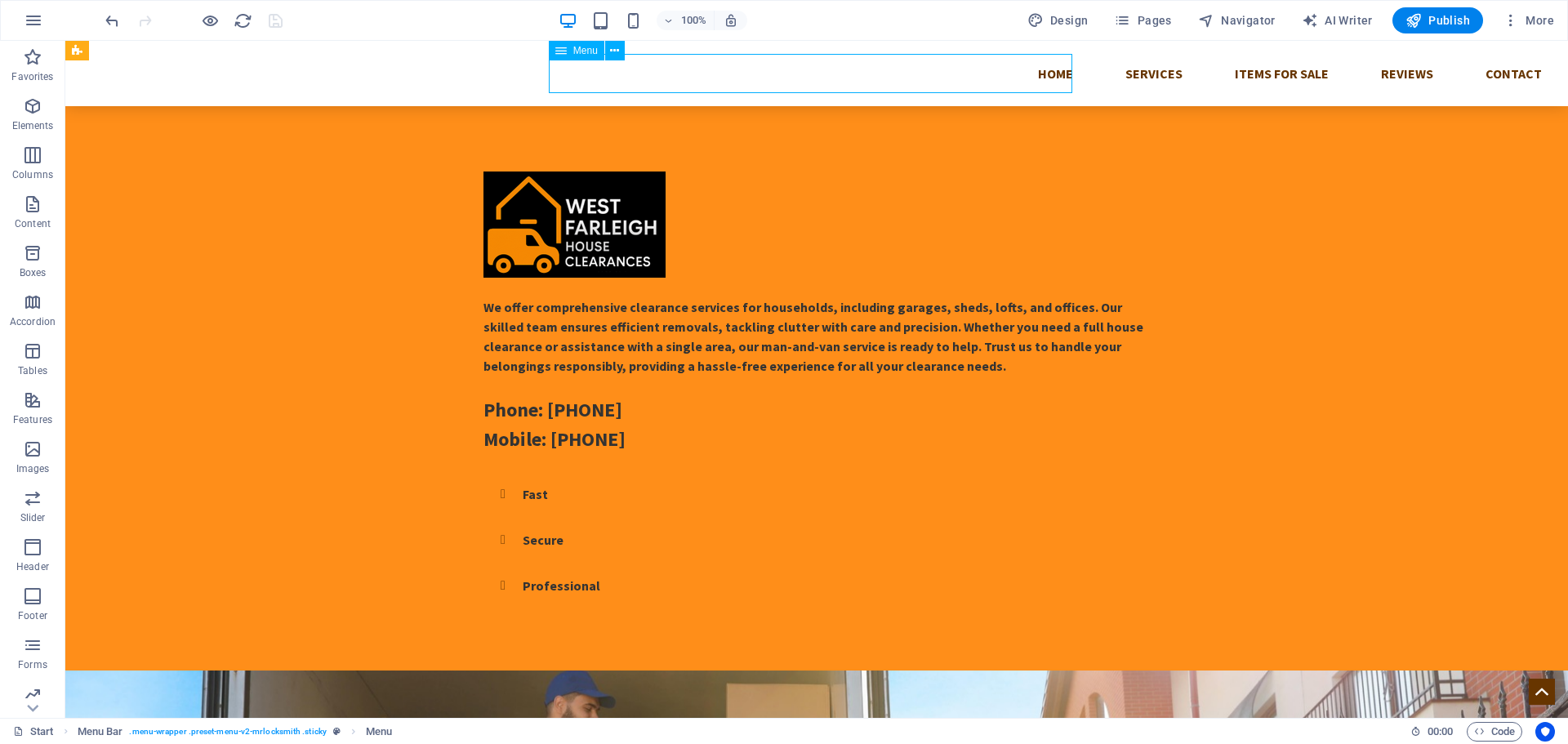 click on "Home Services Items For Sale Reviews Contact" at bounding box center (817, 74) 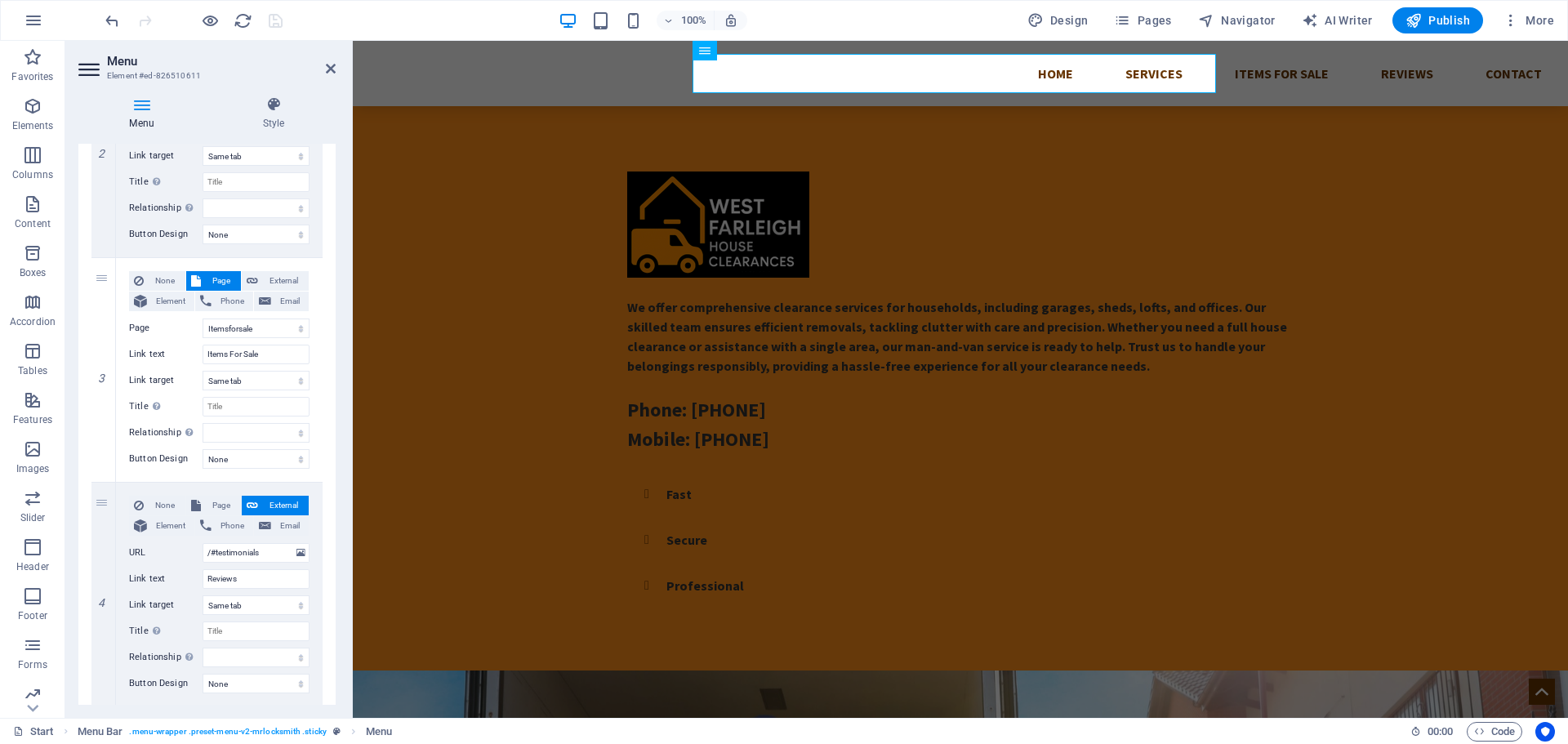 scroll, scrollTop: 572, scrollLeft: 0, axis: vertical 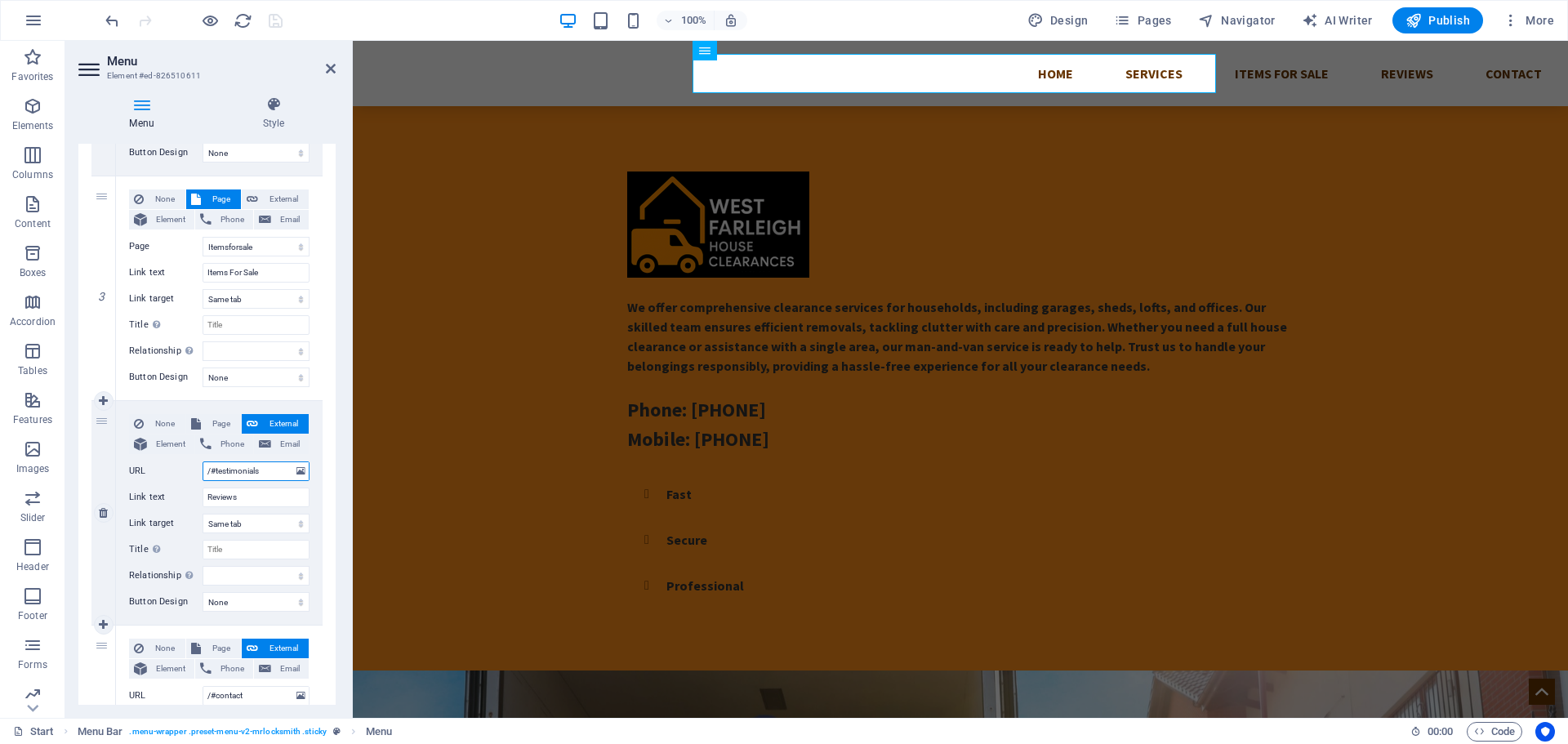 click on "/#testimonials" at bounding box center [256, 471] 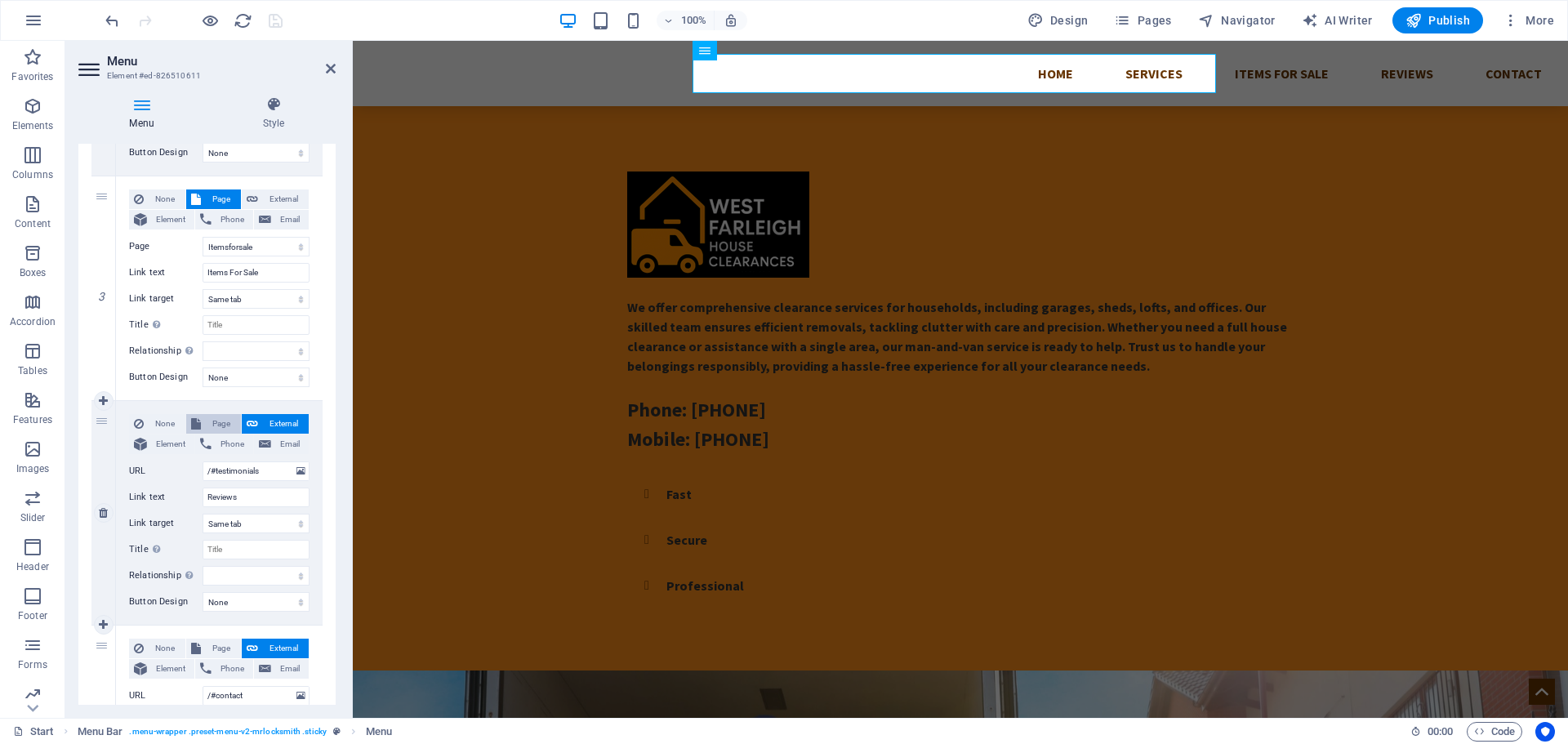 click on "Page" at bounding box center (220, 424) 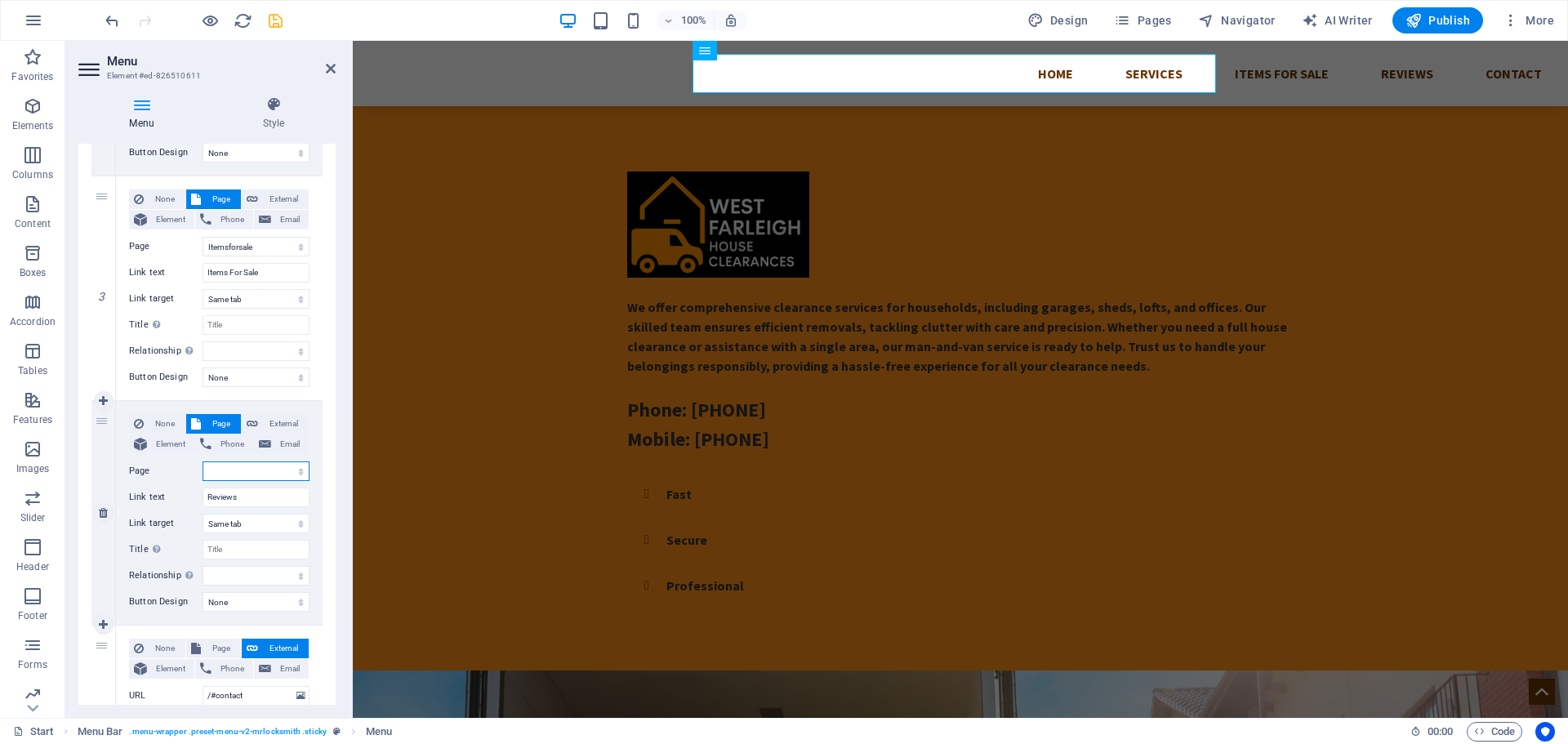 click on "Start Subpage Legal Notice Privacy Reviews Itemsforsale" at bounding box center (256, 471) 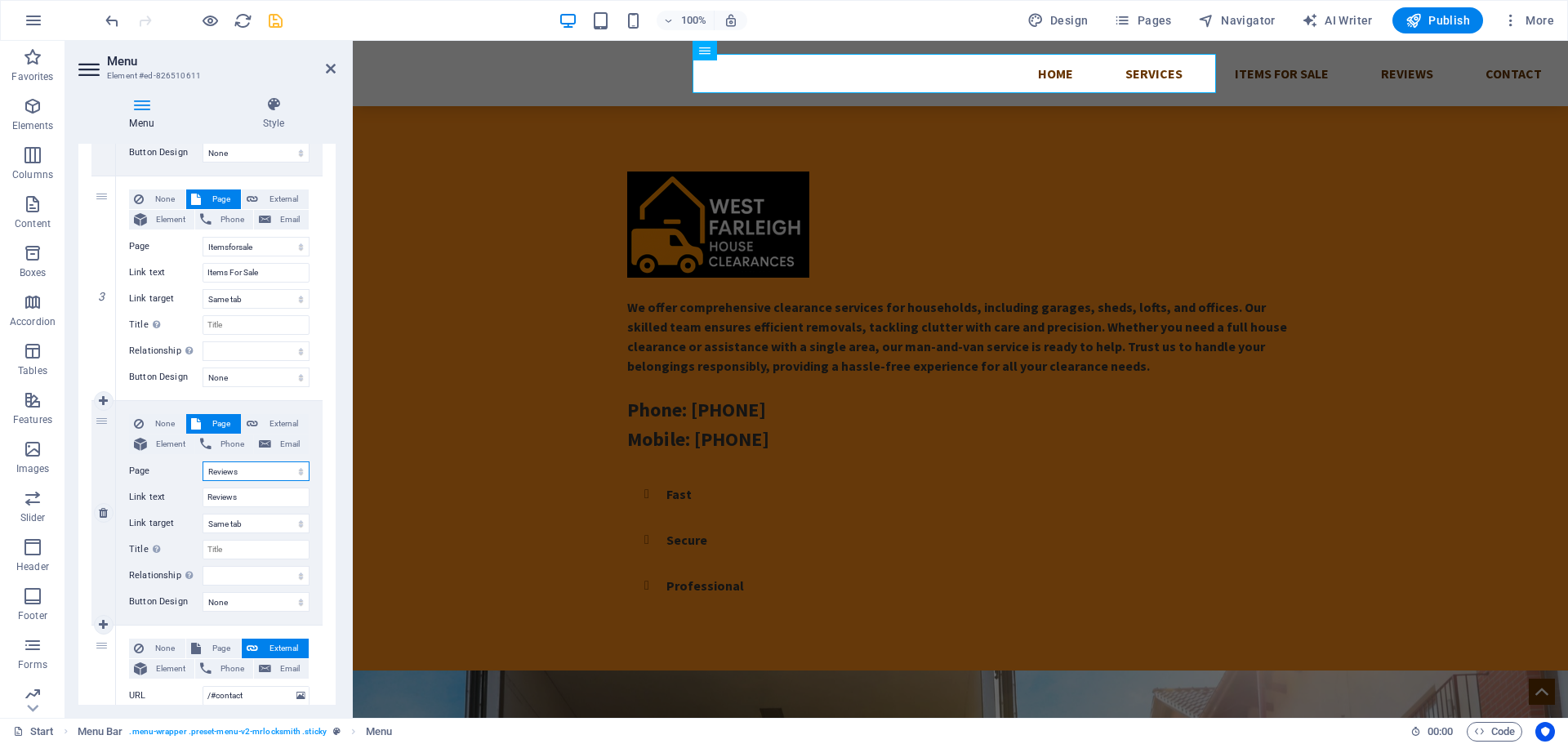 click on "Start Subpage Legal Notice Privacy Reviews Itemsforsale" at bounding box center (256, 471) 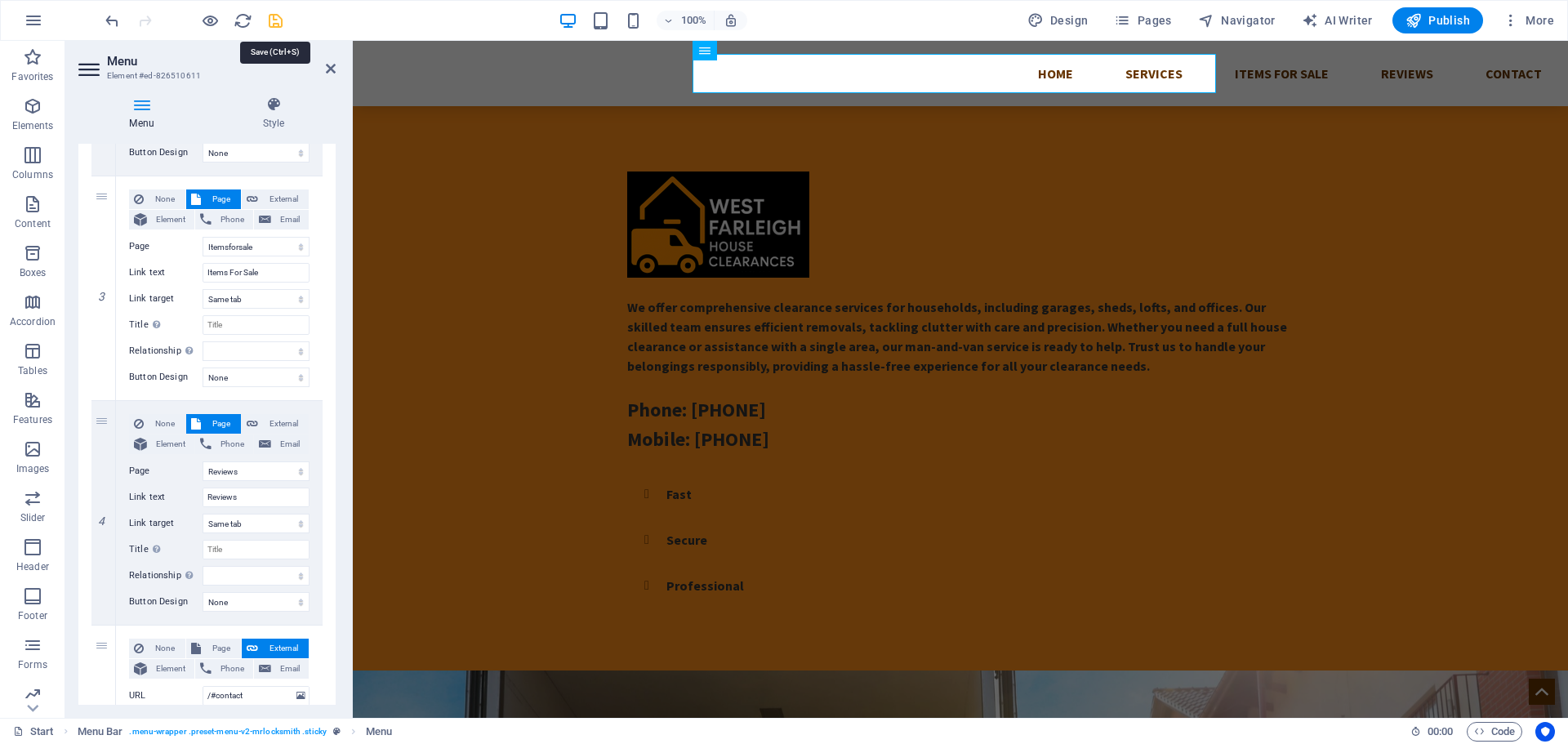 click at bounding box center [275, 20] 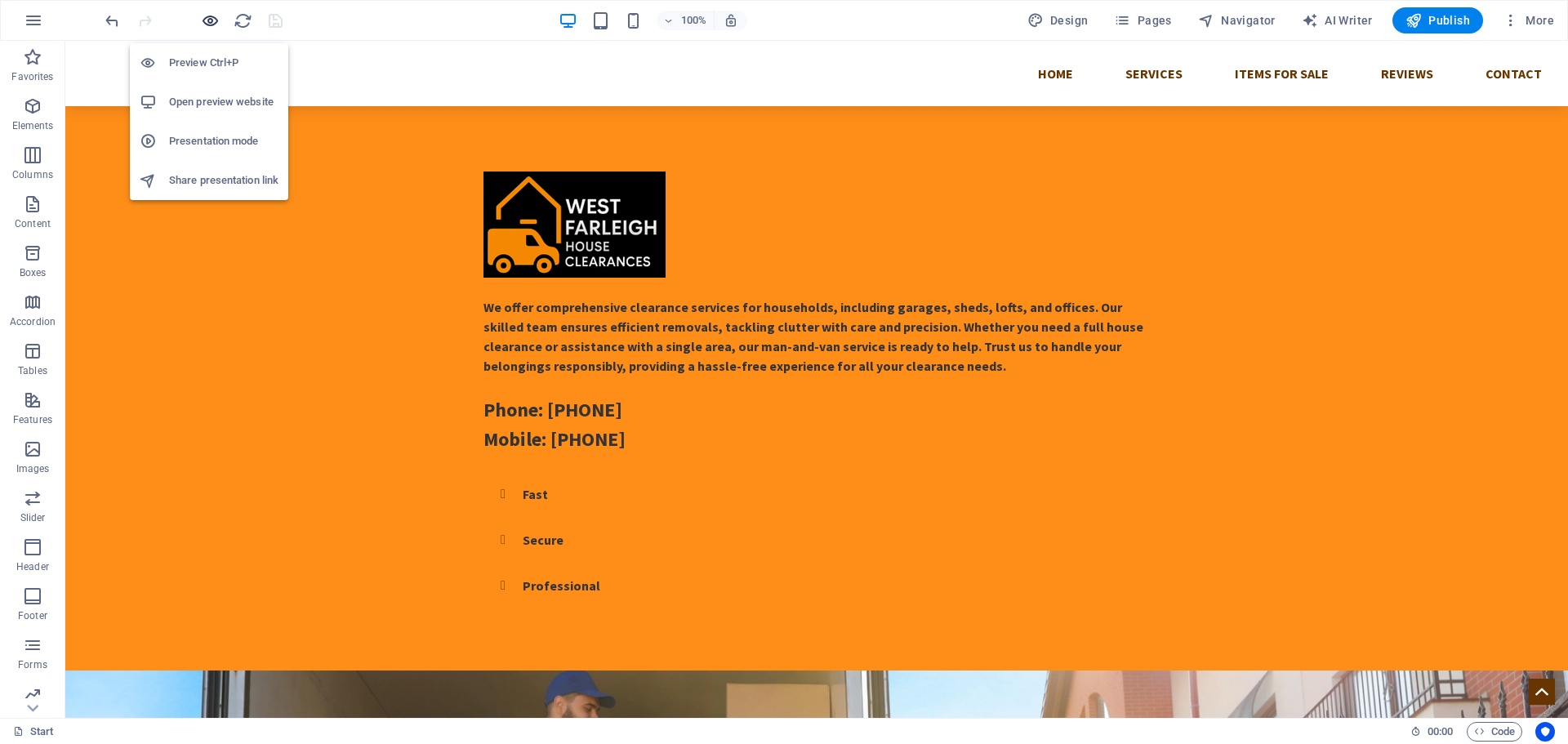 click at bounding box center (210, 20) 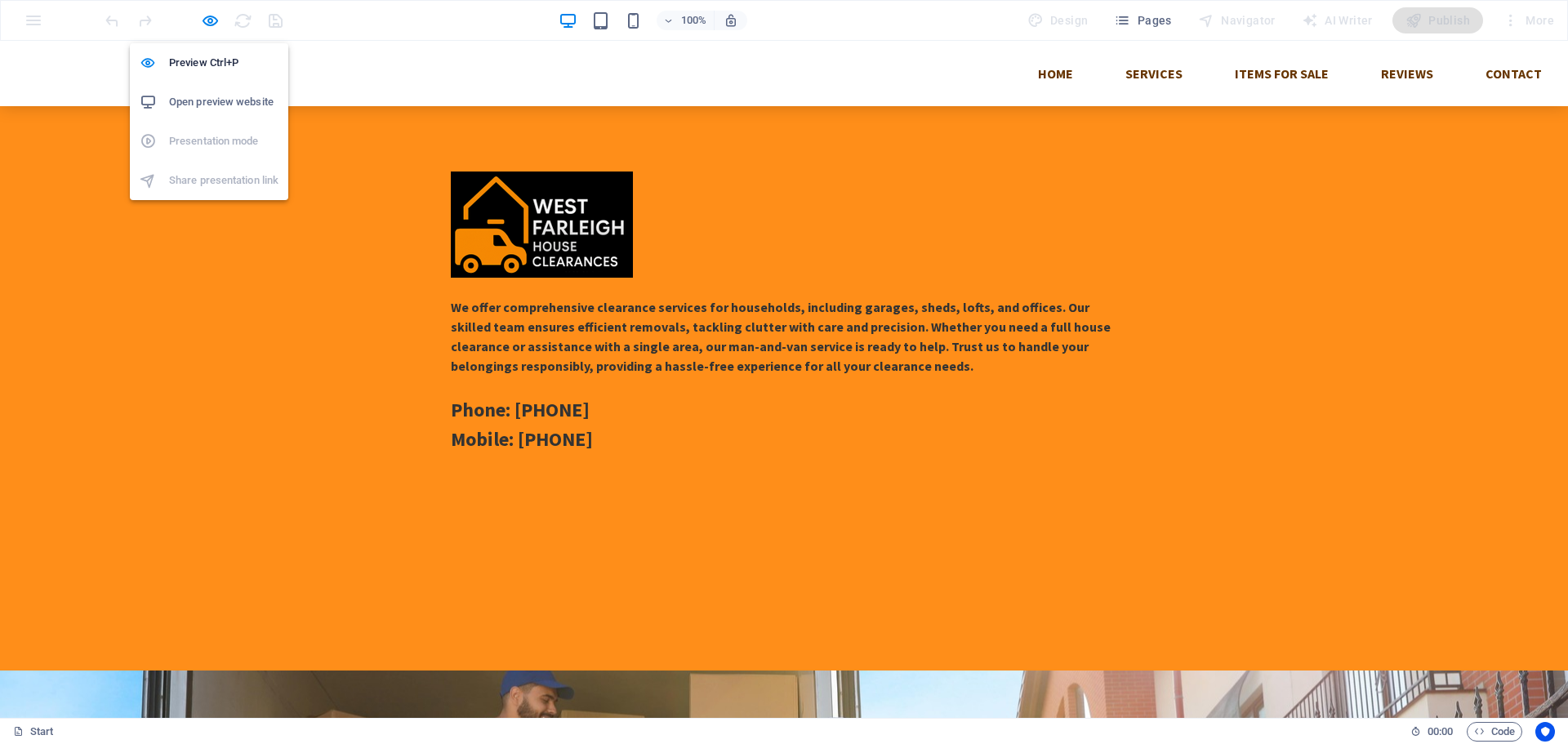 click on "Open preview website" at bounding box center [224, 102] 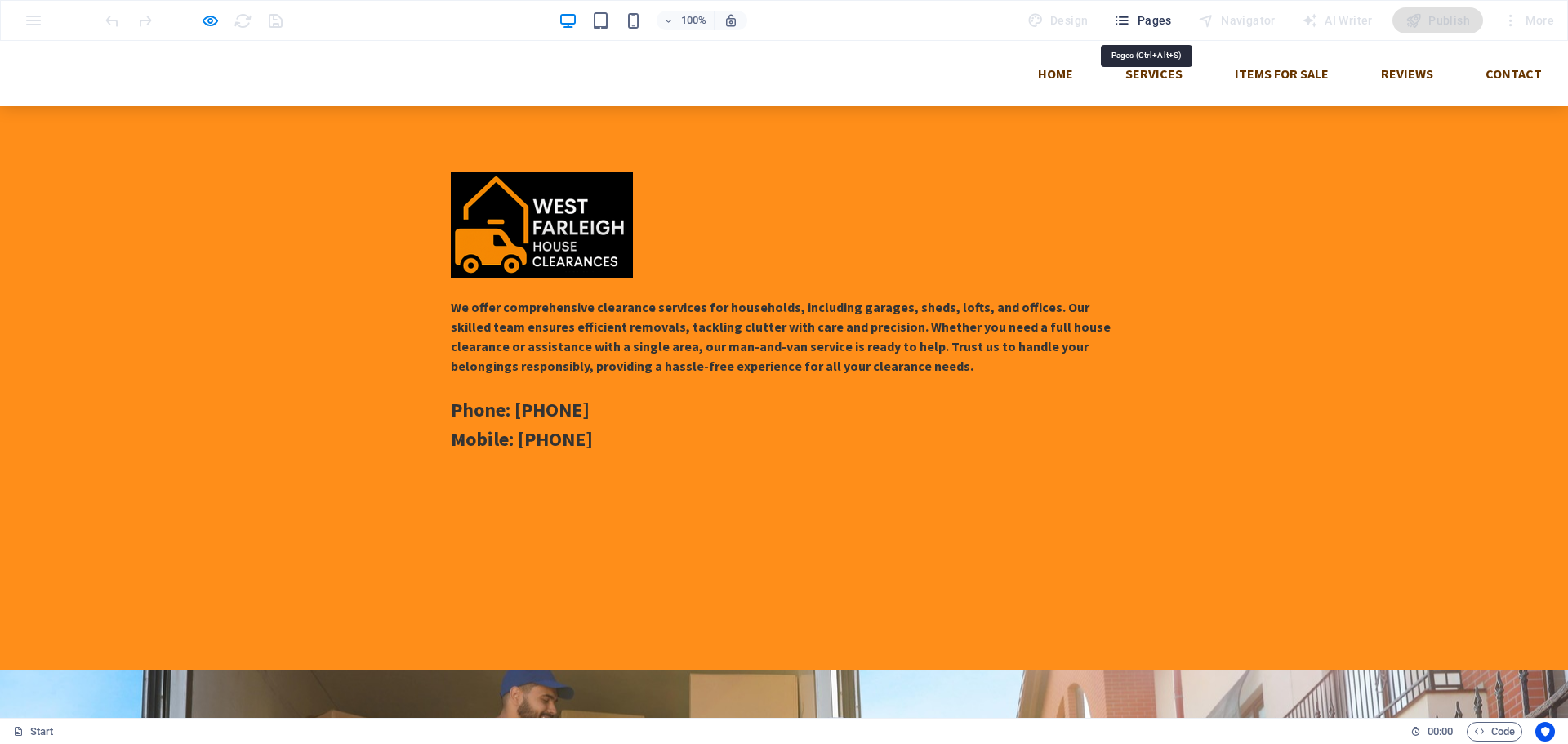 click on "Pages" at bounding box center [1143, 20] 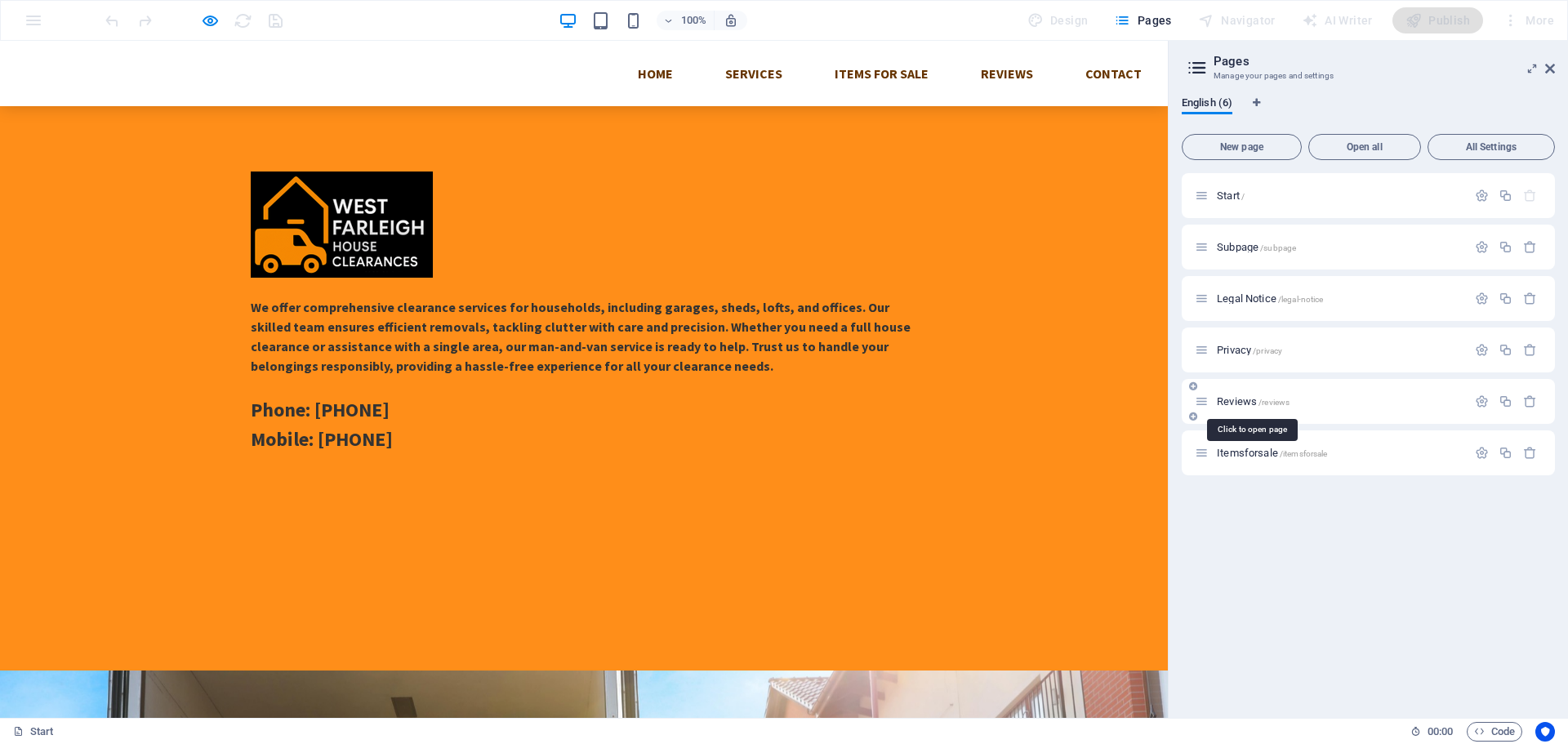 click on "Reviews /reviews" at bounding box center [1253, 401] 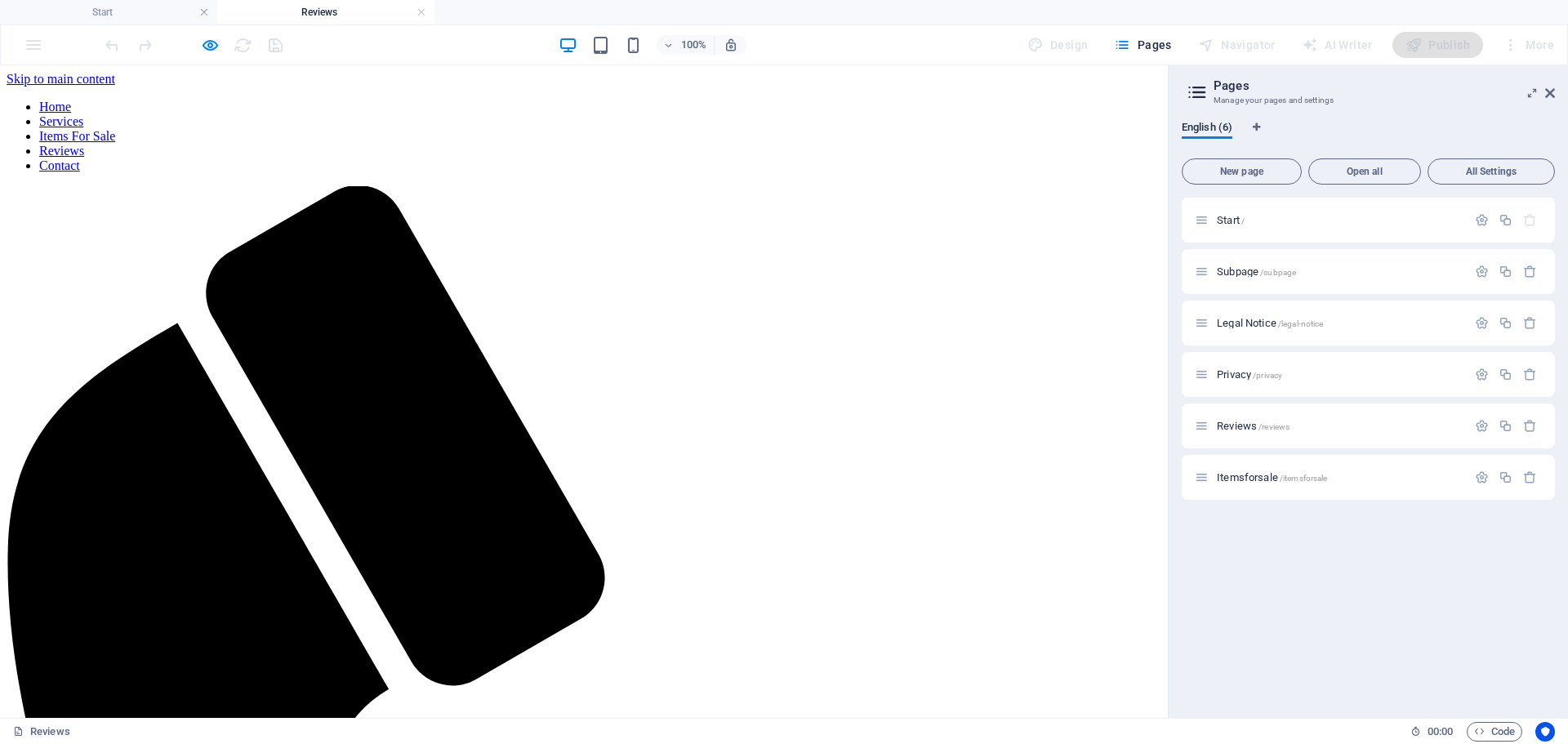 scroll, scrollTop: 0, scrollLeft: 0, axis: both 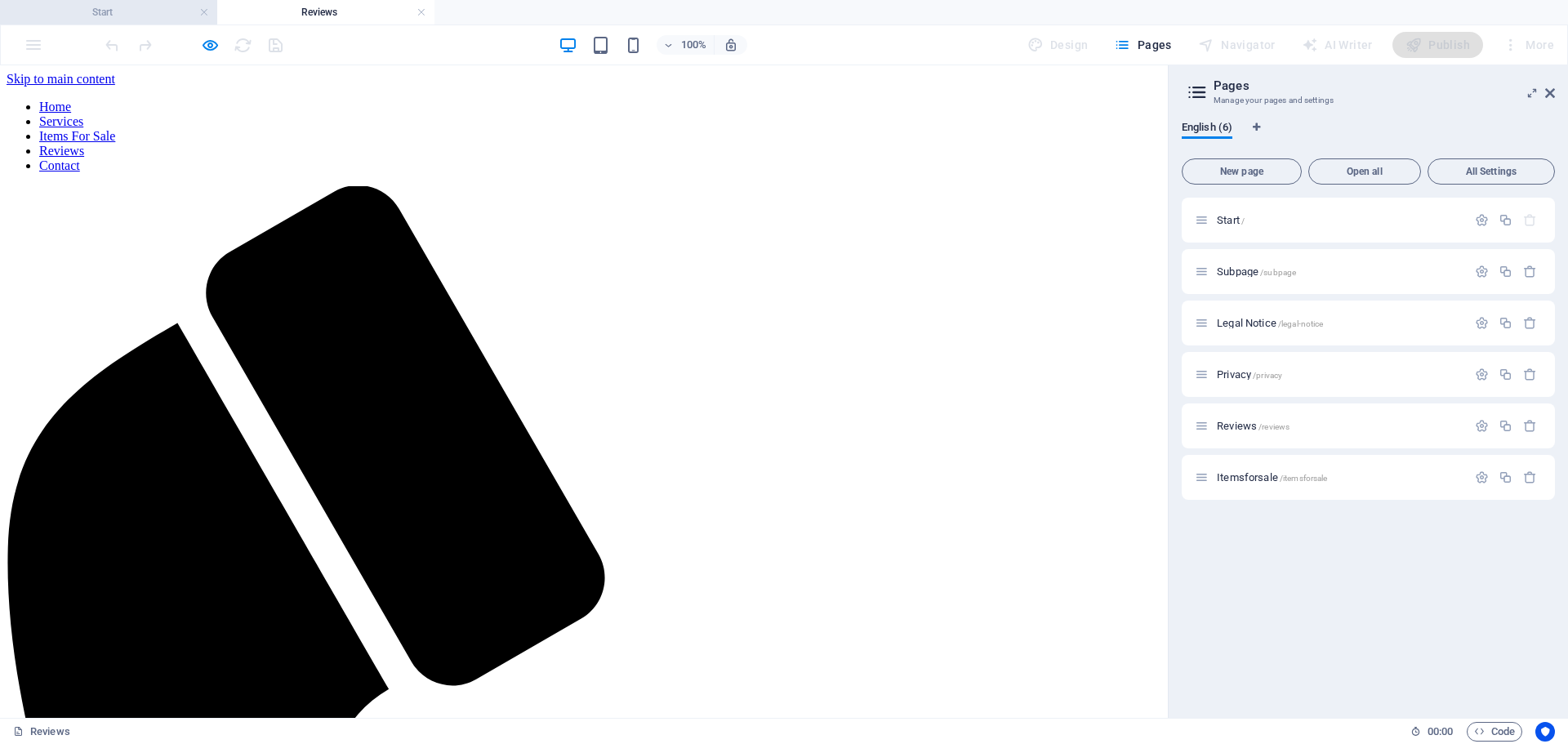 click on "Start" at bounding box center [109, 12] 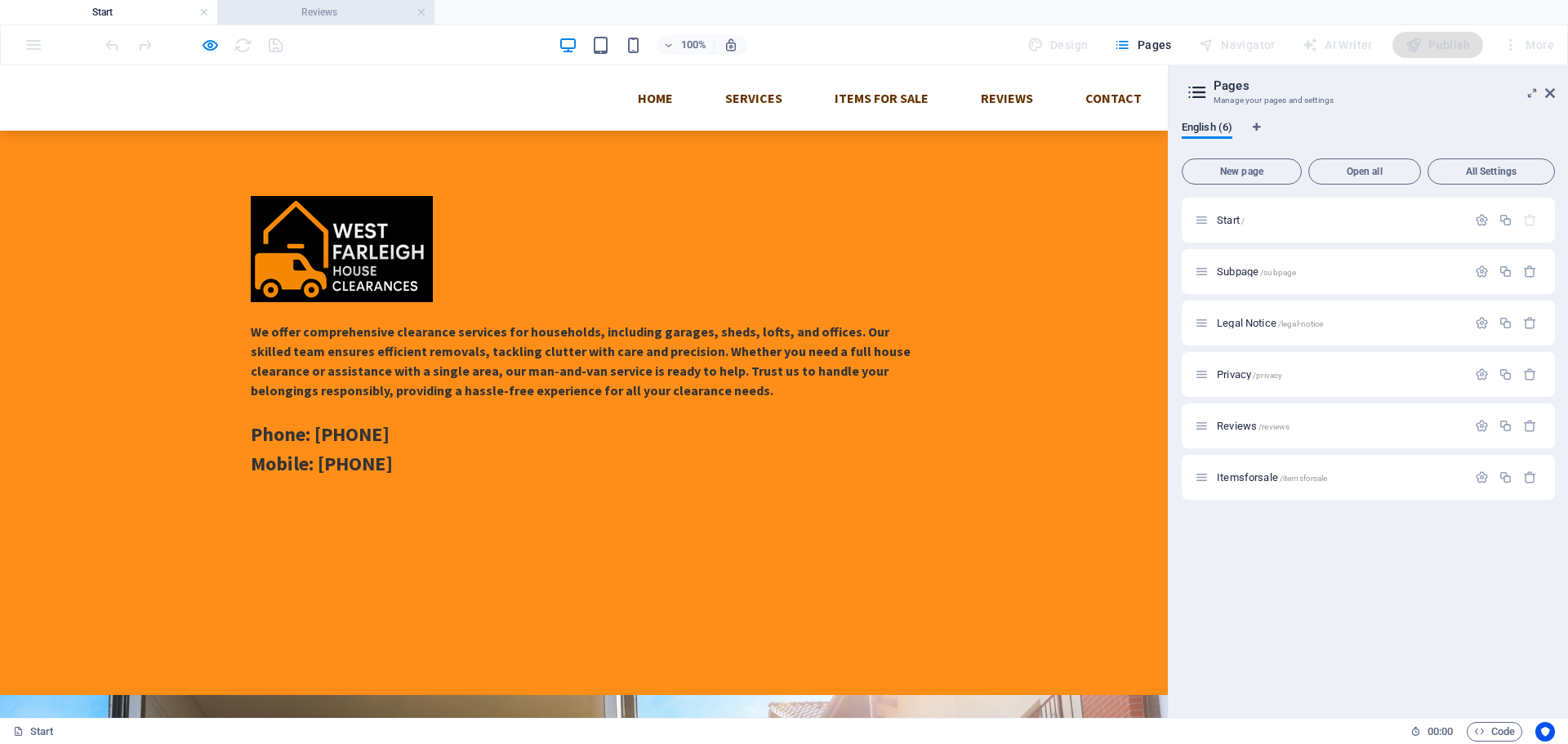 click on "Reviews" at bounding box center [326, 12] 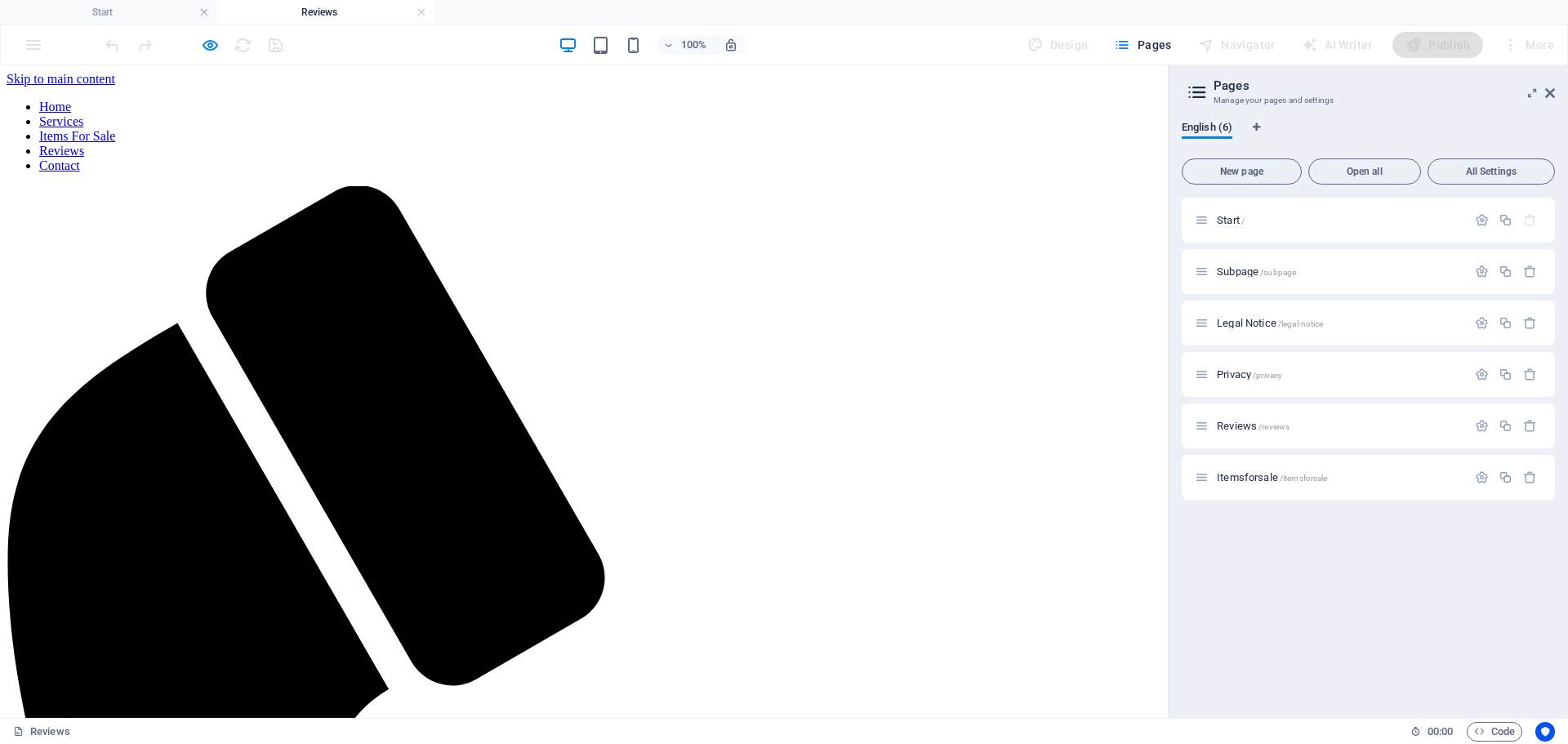 click on "100% Design Pages Navigator AI Writer Publish More" at bounding box center [784, 45] 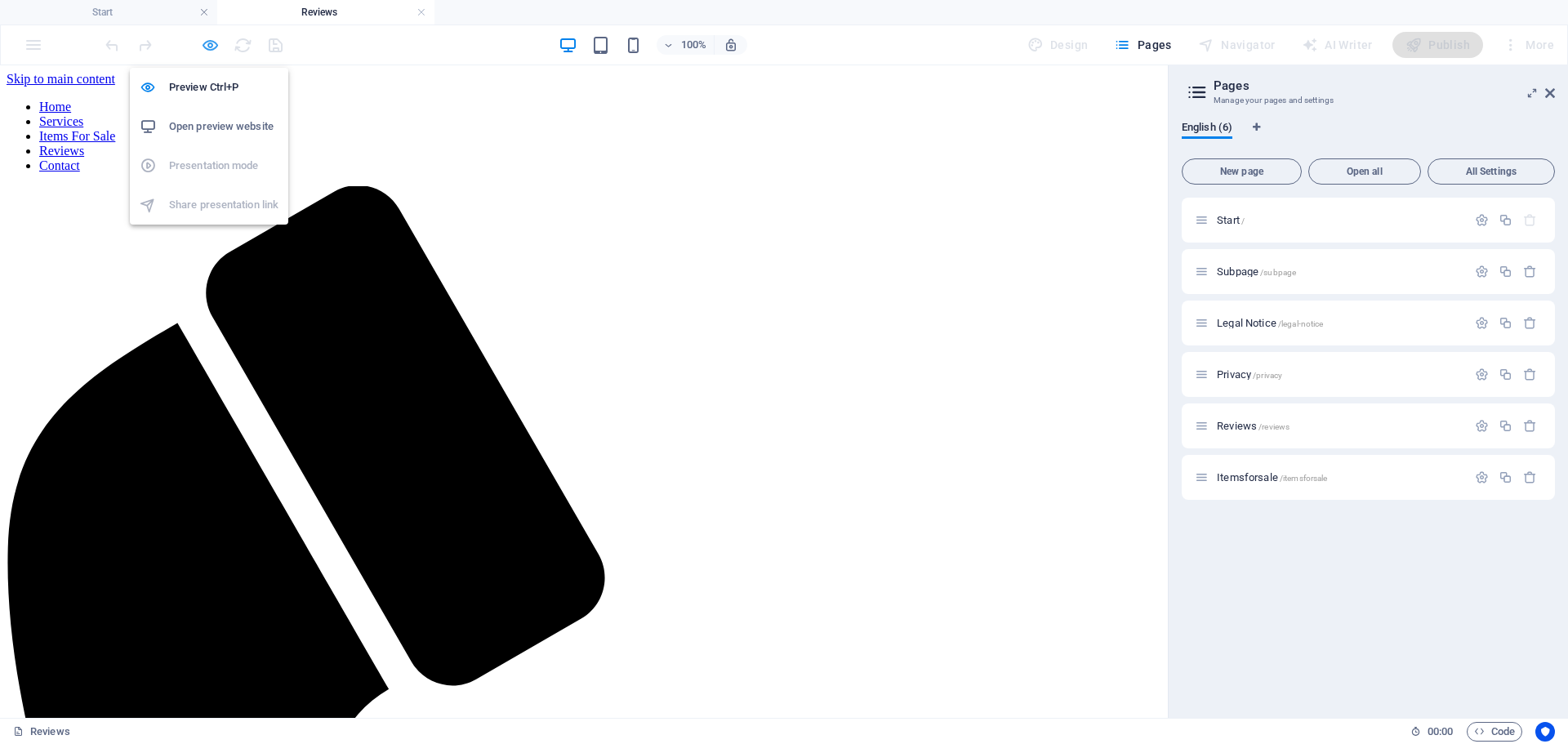 click at bounding box center [210, 45] 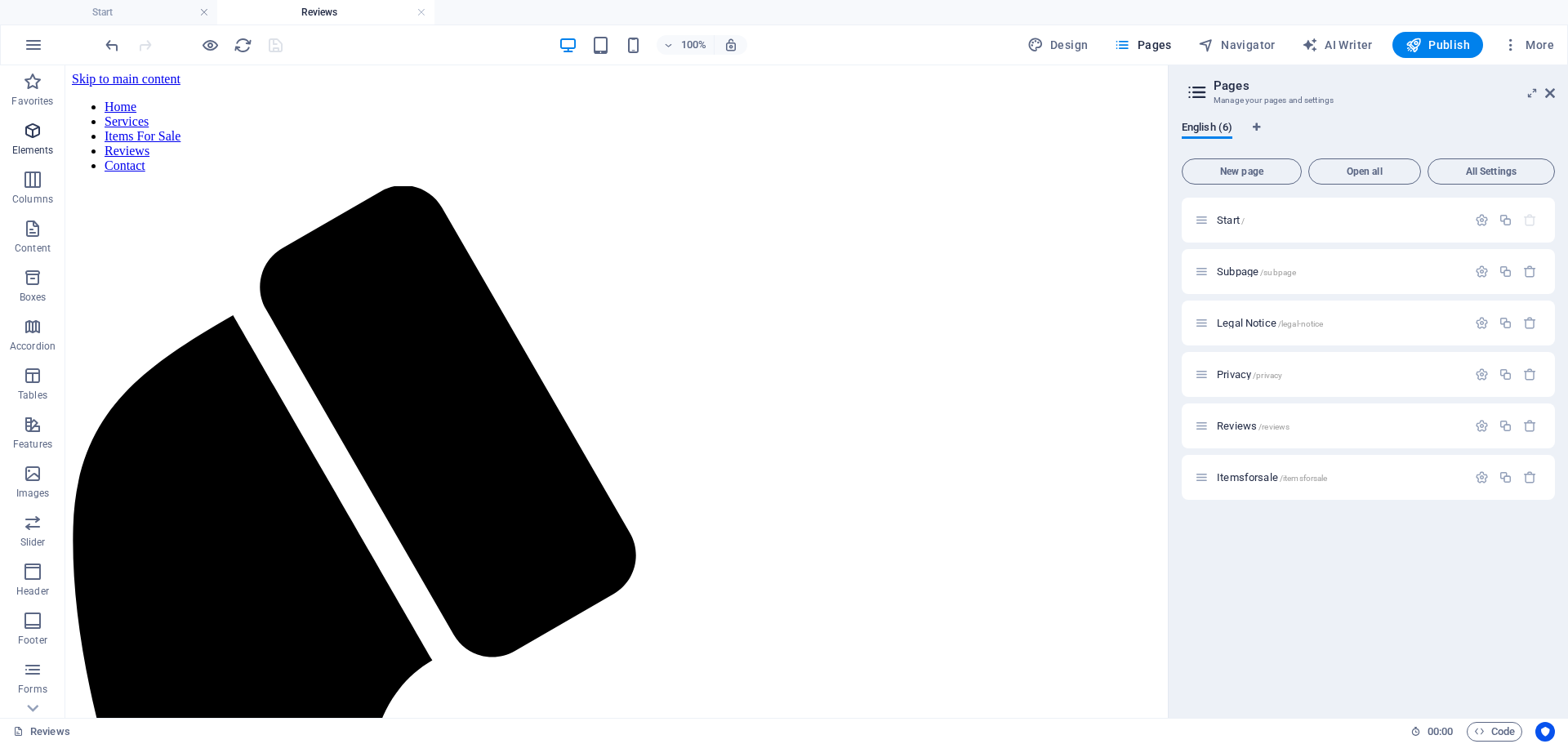 click on "Elements" at bounding box center (33, 150) 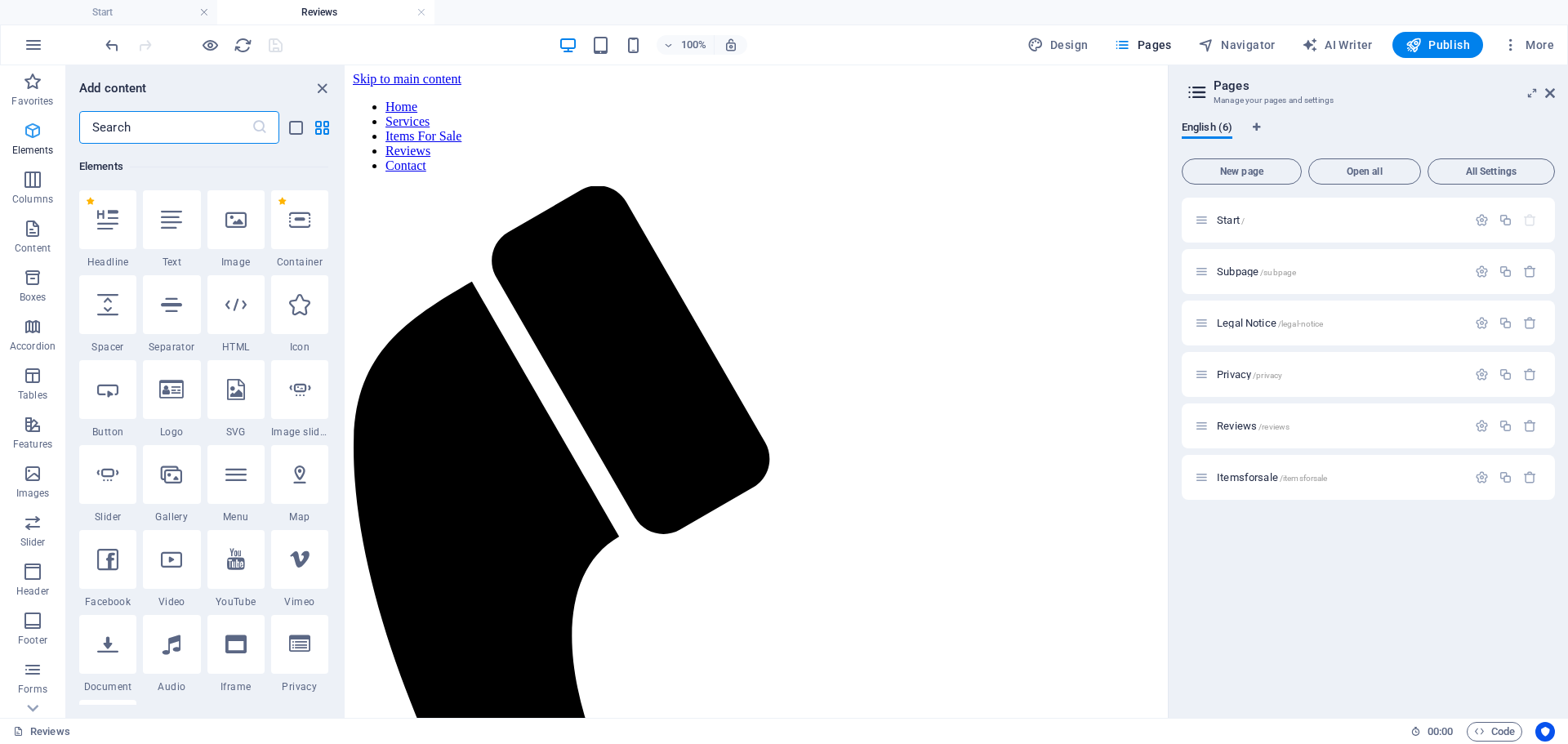 scroll, scrollTop: 174, scrollLeft: 0, axis: vertical 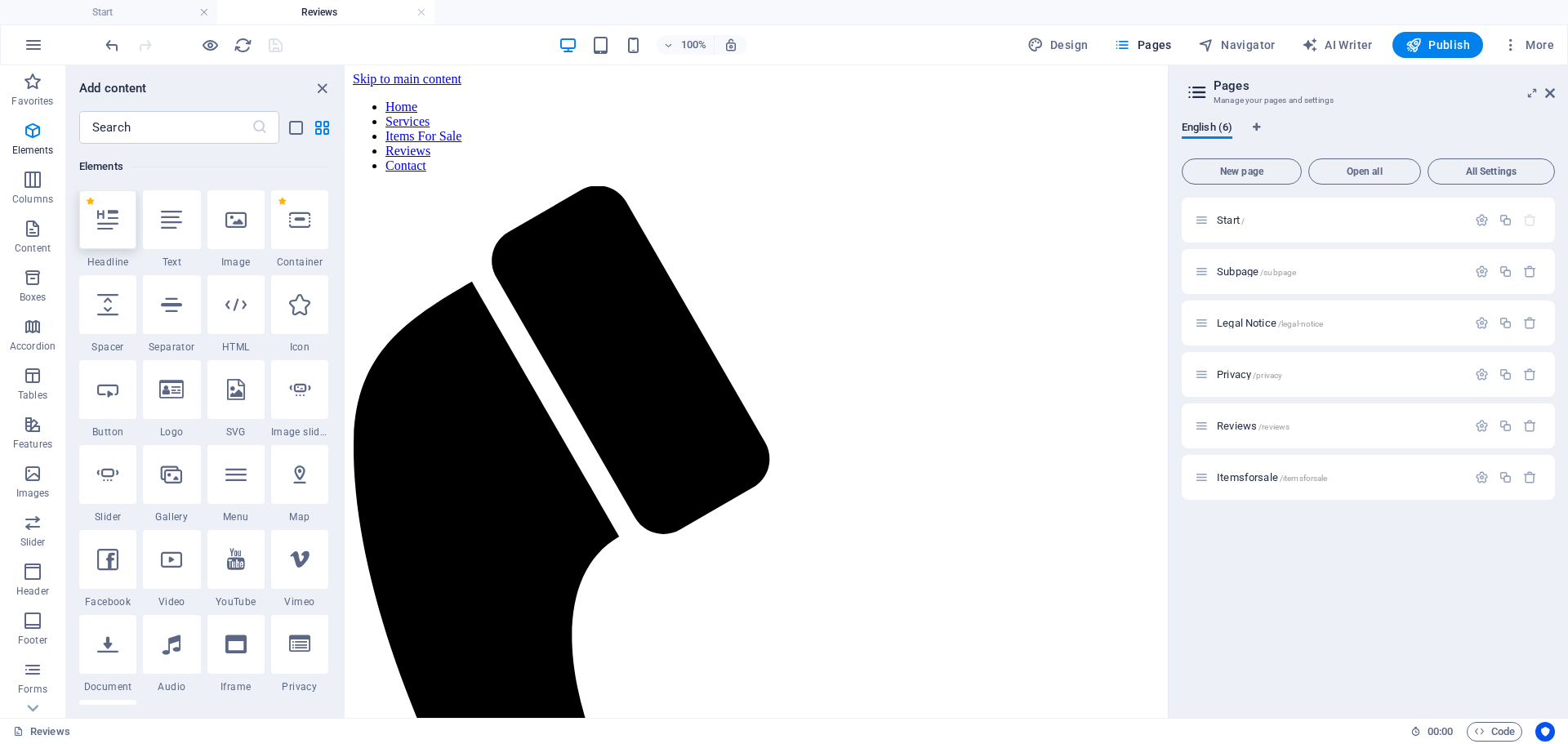 click at bounding box center [108, 220] 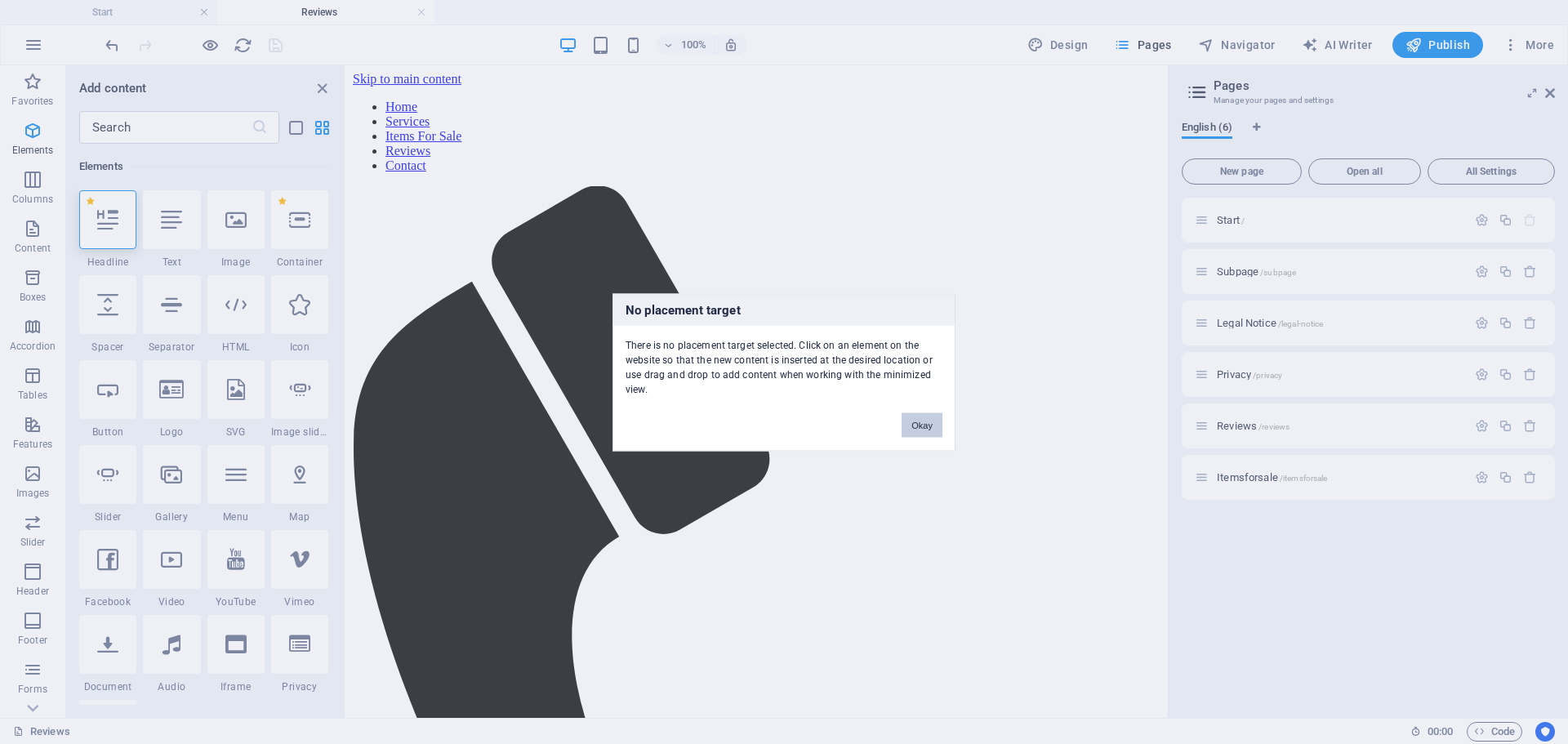 click on "Okay" at bounding box center (922, 425) 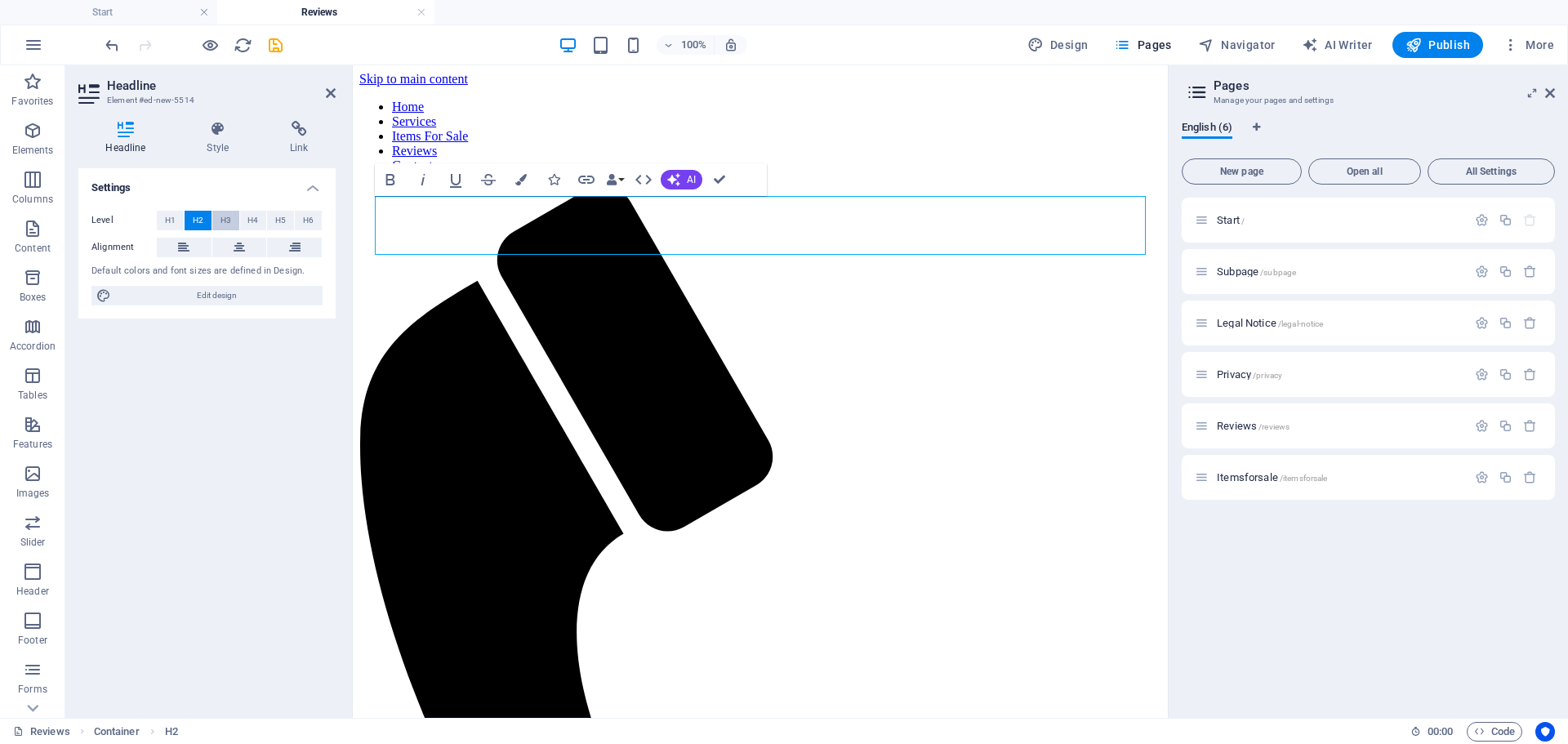 click on "H3" at bounding box center (225, 221) 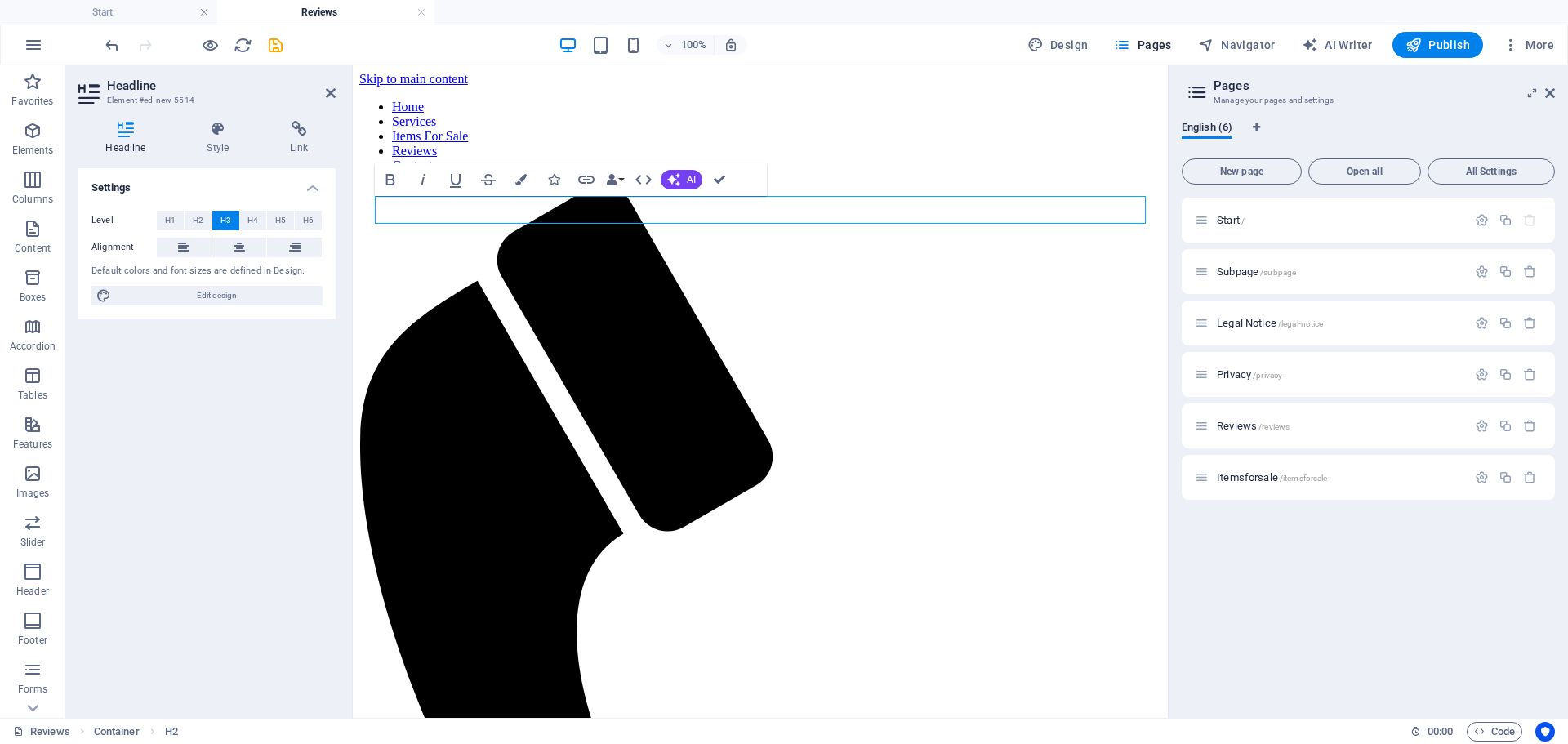 click on "Skip to main content
Home Services Items For Sale Reviews Contact Our Current Items for Sale" at bounding box center (760, 683) 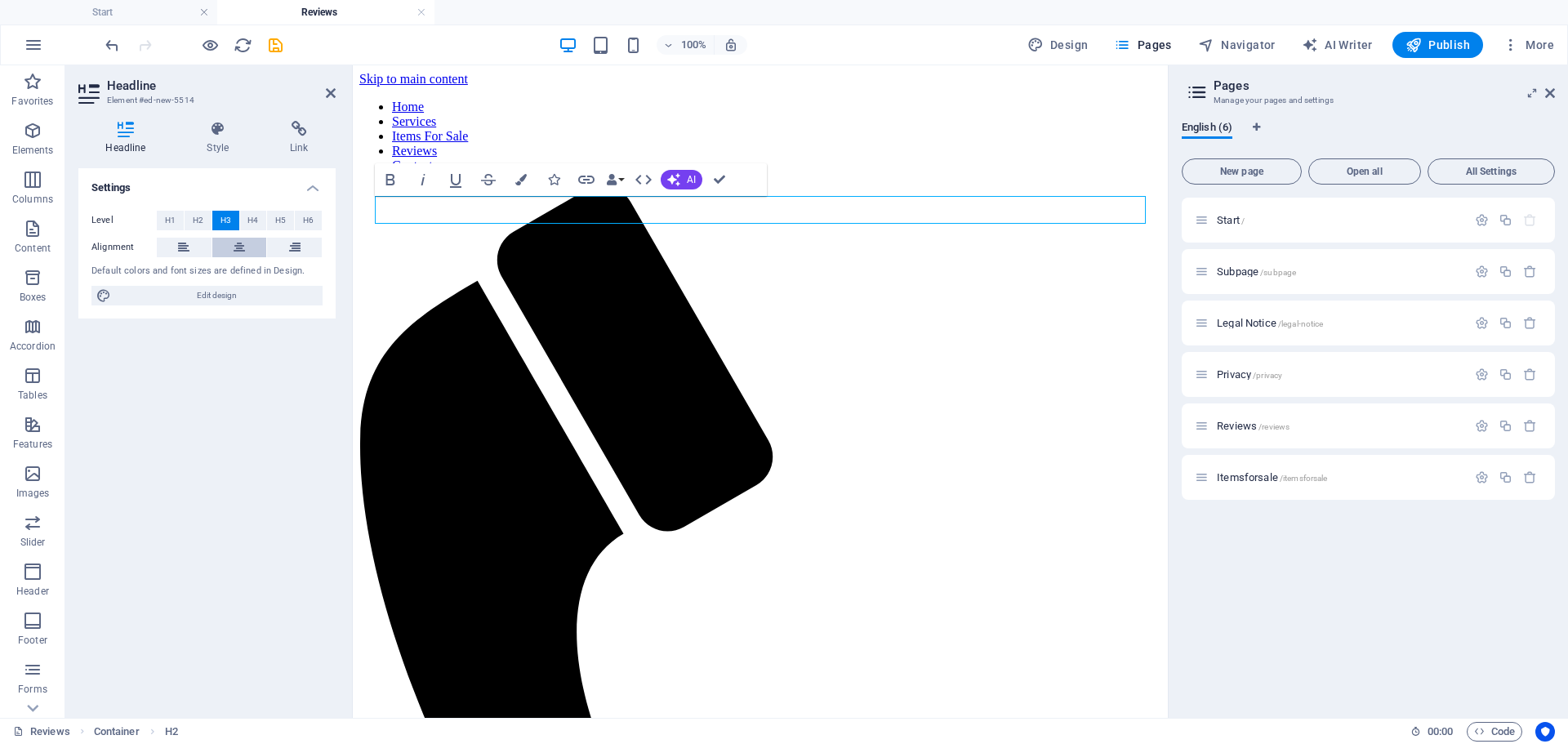 click at bounding box center (239, 247) 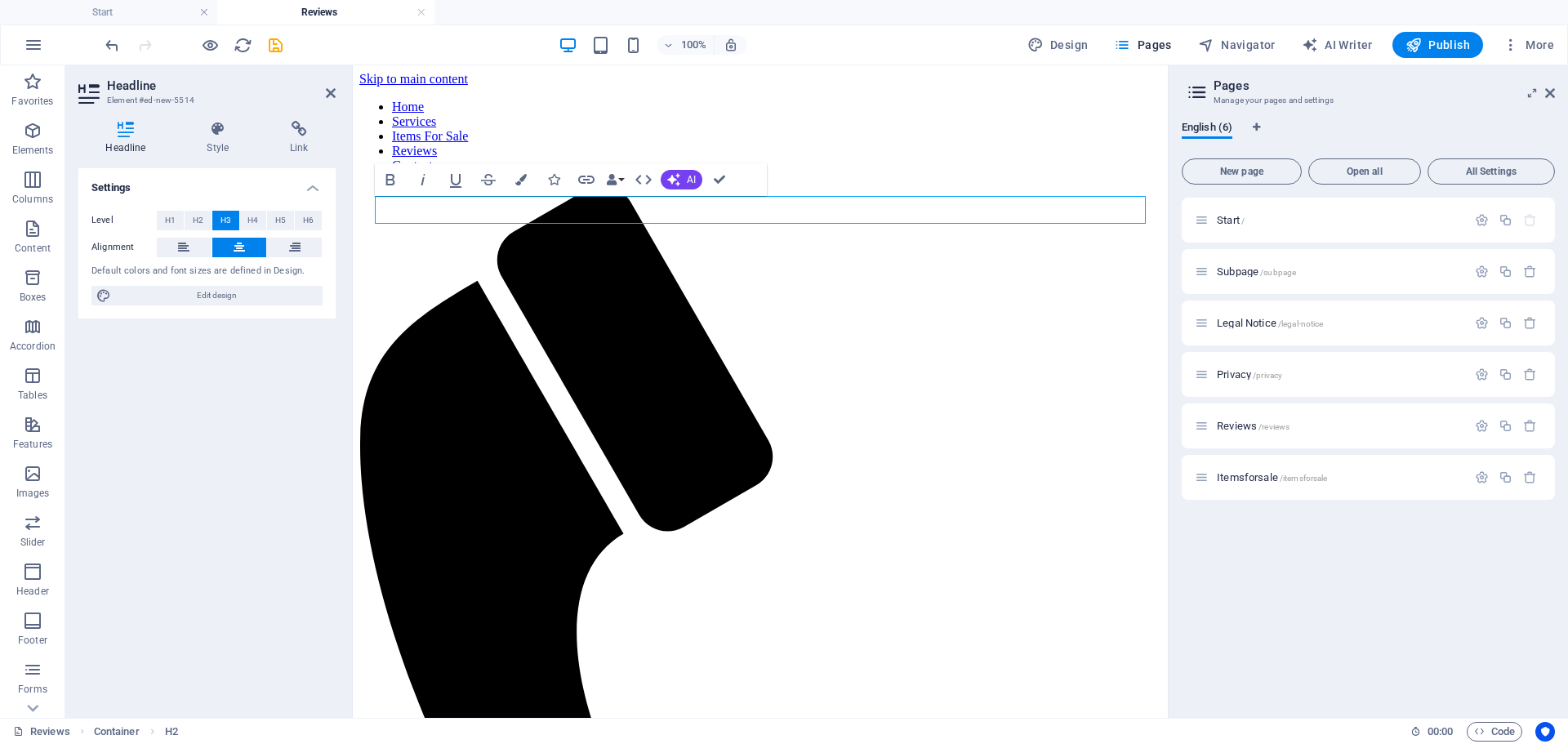 click on "Skip to main content
Home Services Items For Sale Reviews Contact Our Current Items for Sale" at bounding box center [760, 683] 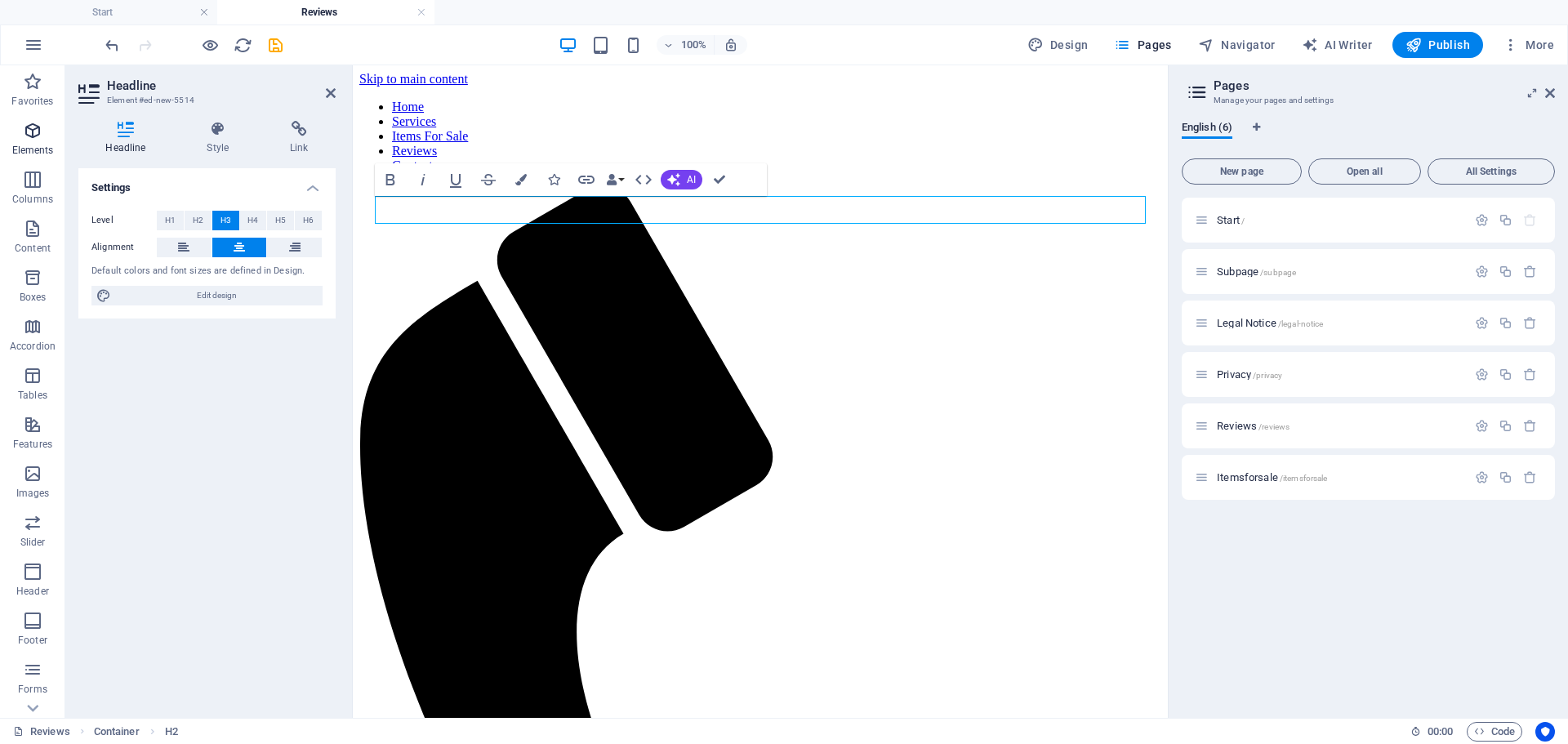 click on "Elements" at bounding box center (33, 150) 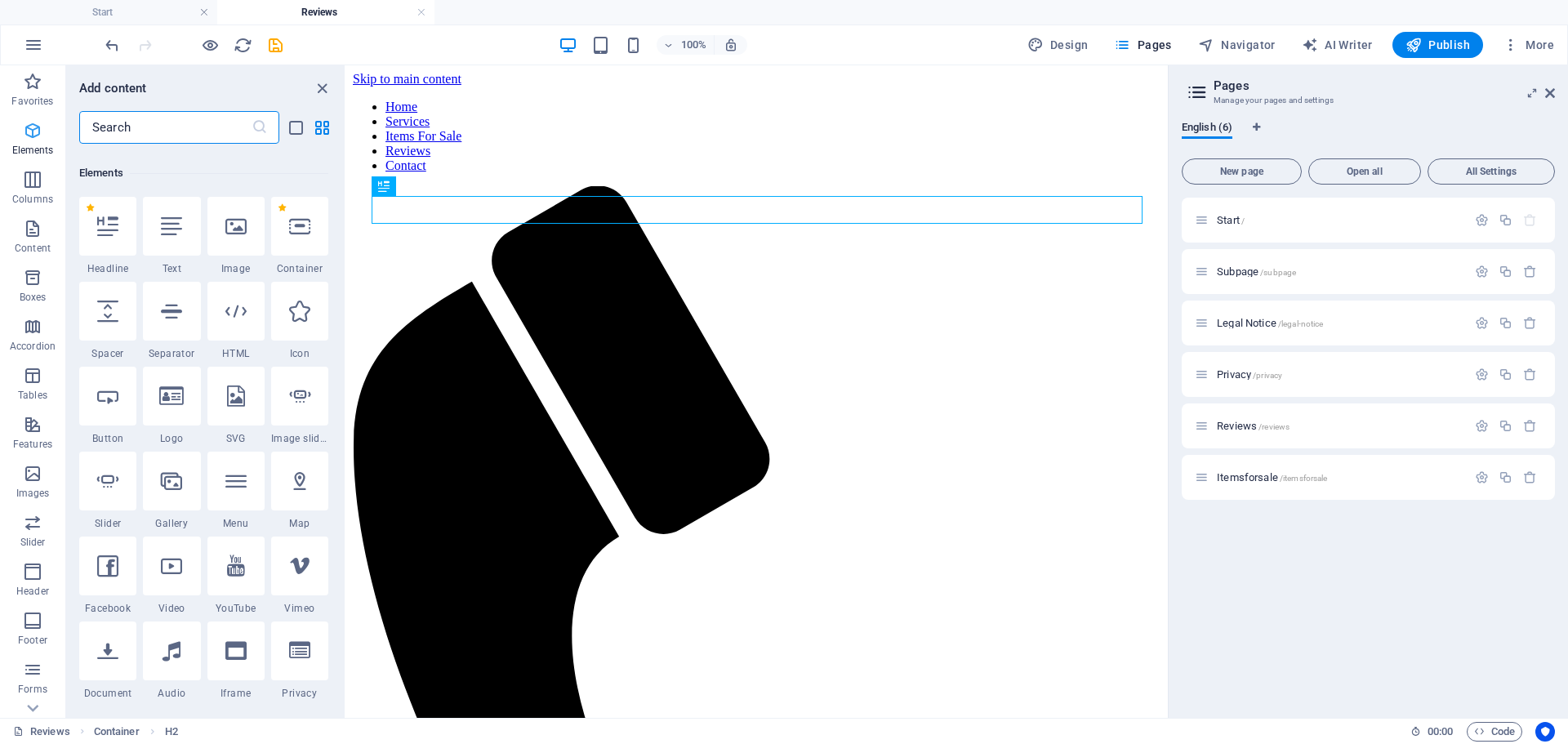scroll, scrollTop: 174, scrollLeft: 0, axis: vertical 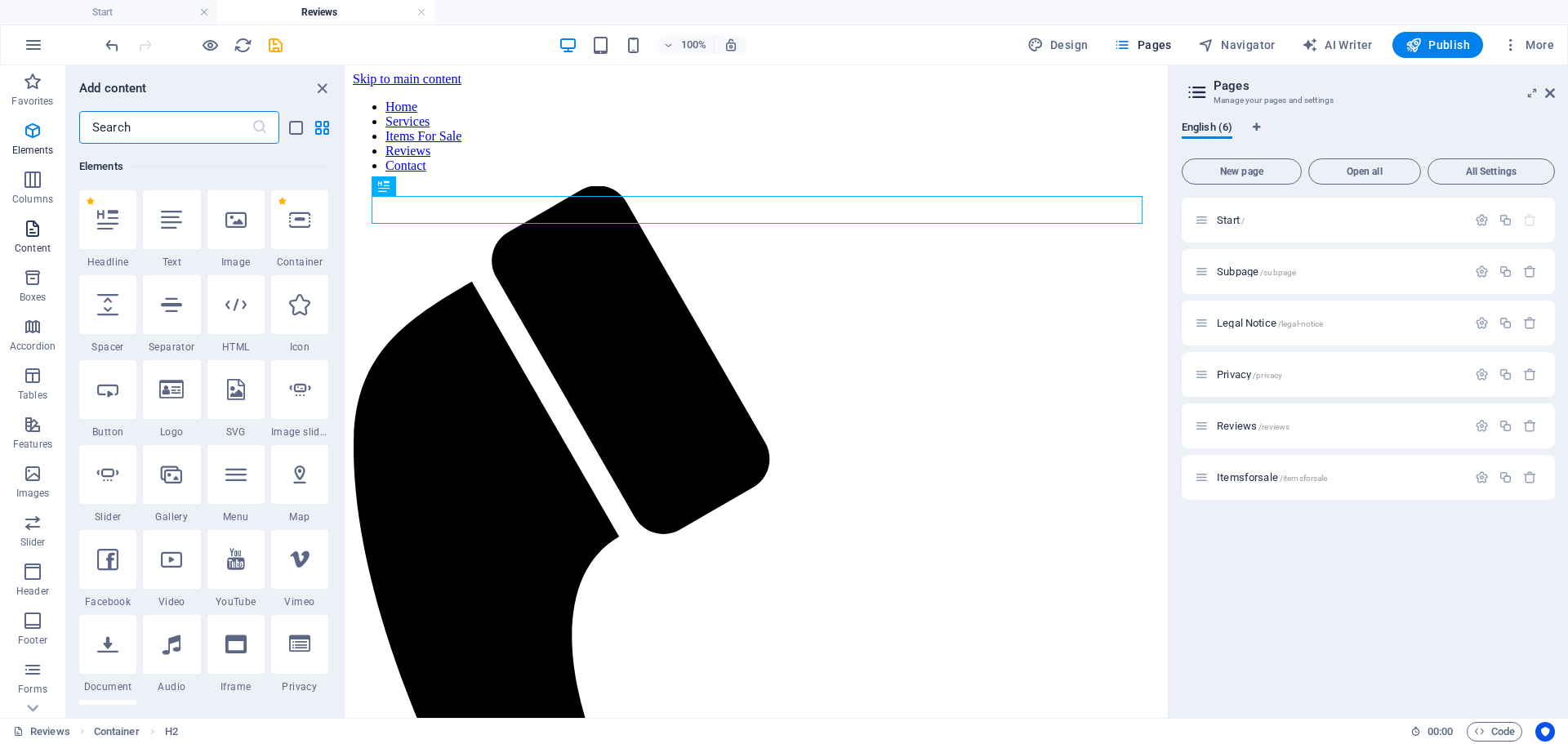 click on "Content" at bounding box center [33, 248] 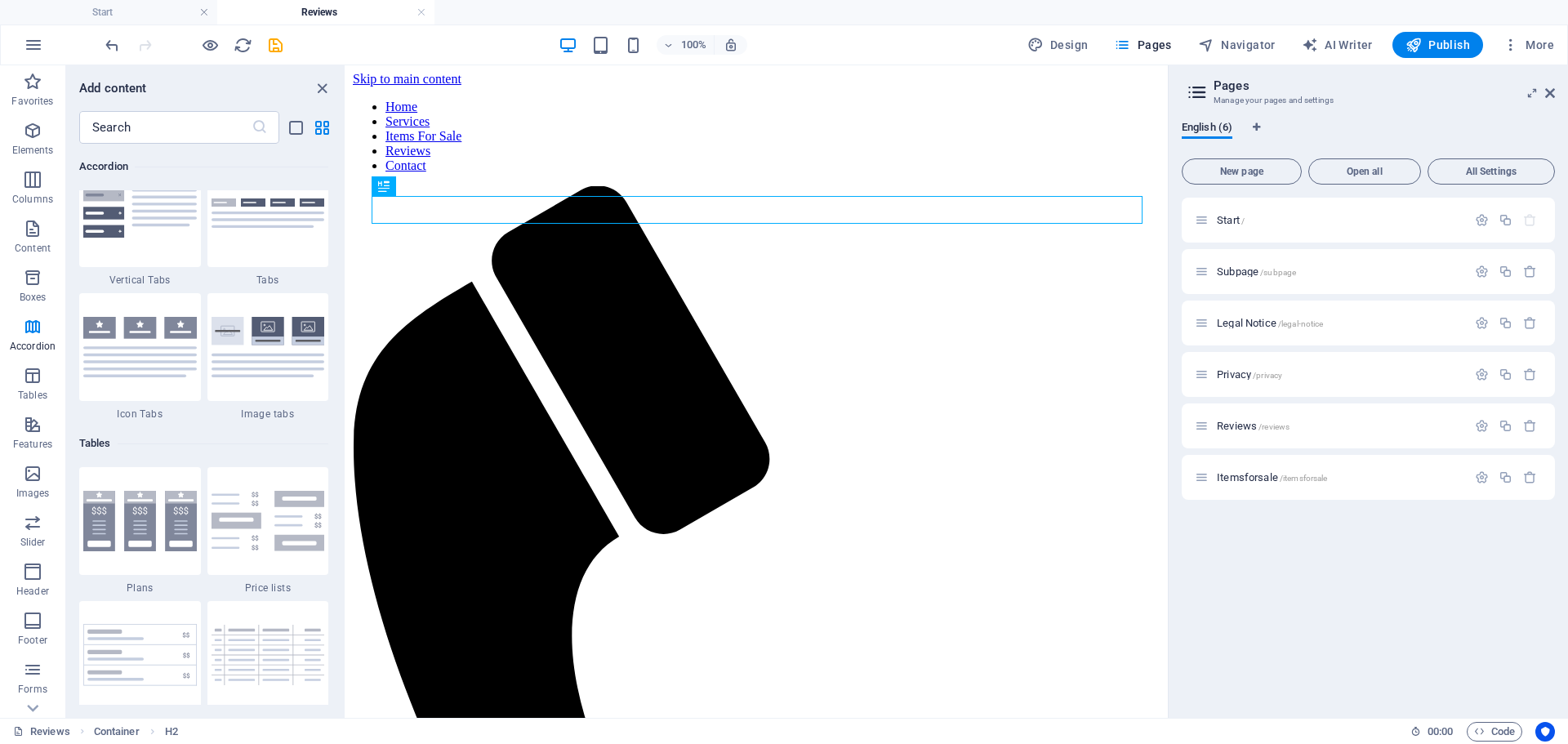 scroll, scrollTop: 5389, scrollLeft: 0, axis: vertical 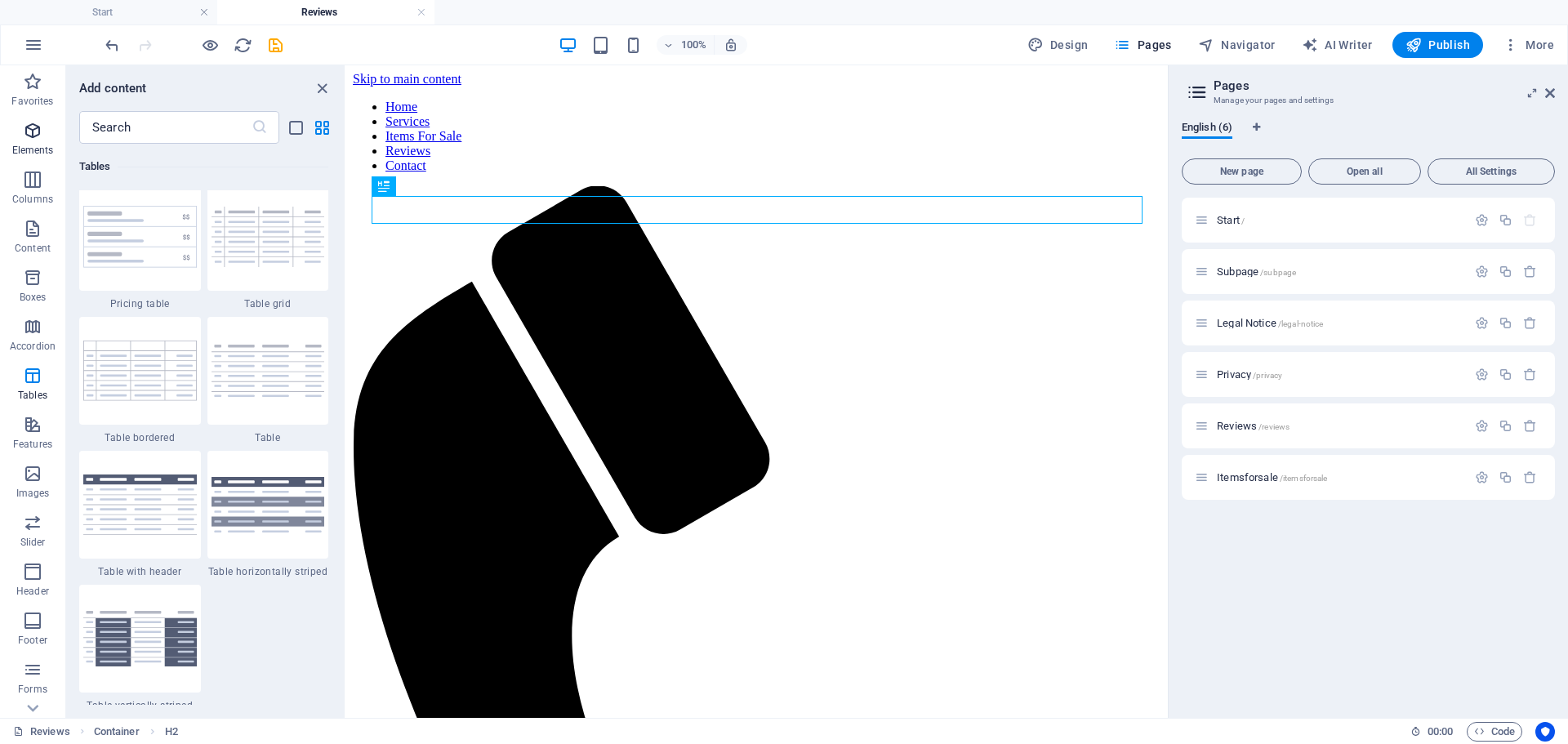 click on "Elements" at bounding box center [33, 150] 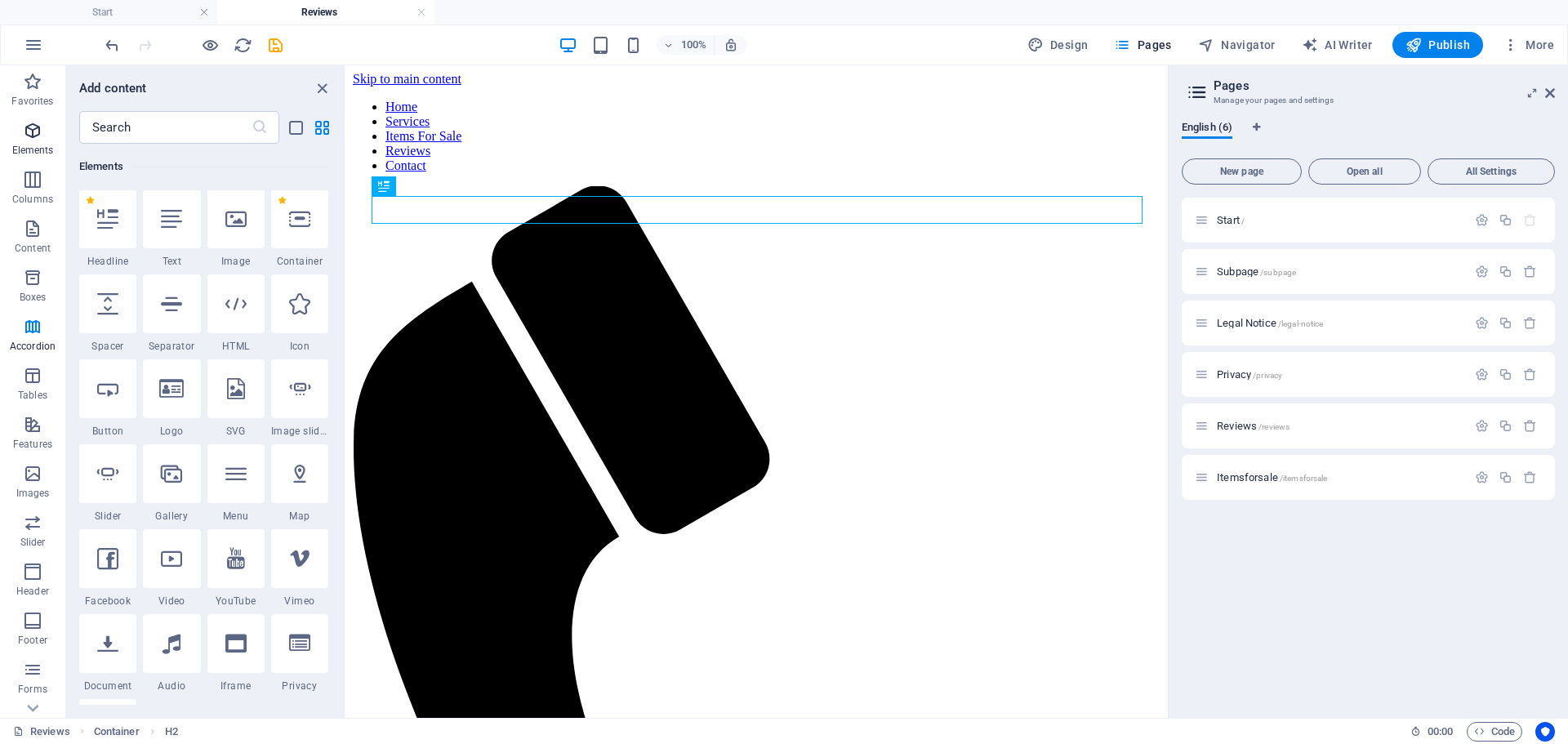 scroll, scrollTop: 174, scrollLeft: 0, axis: vertical 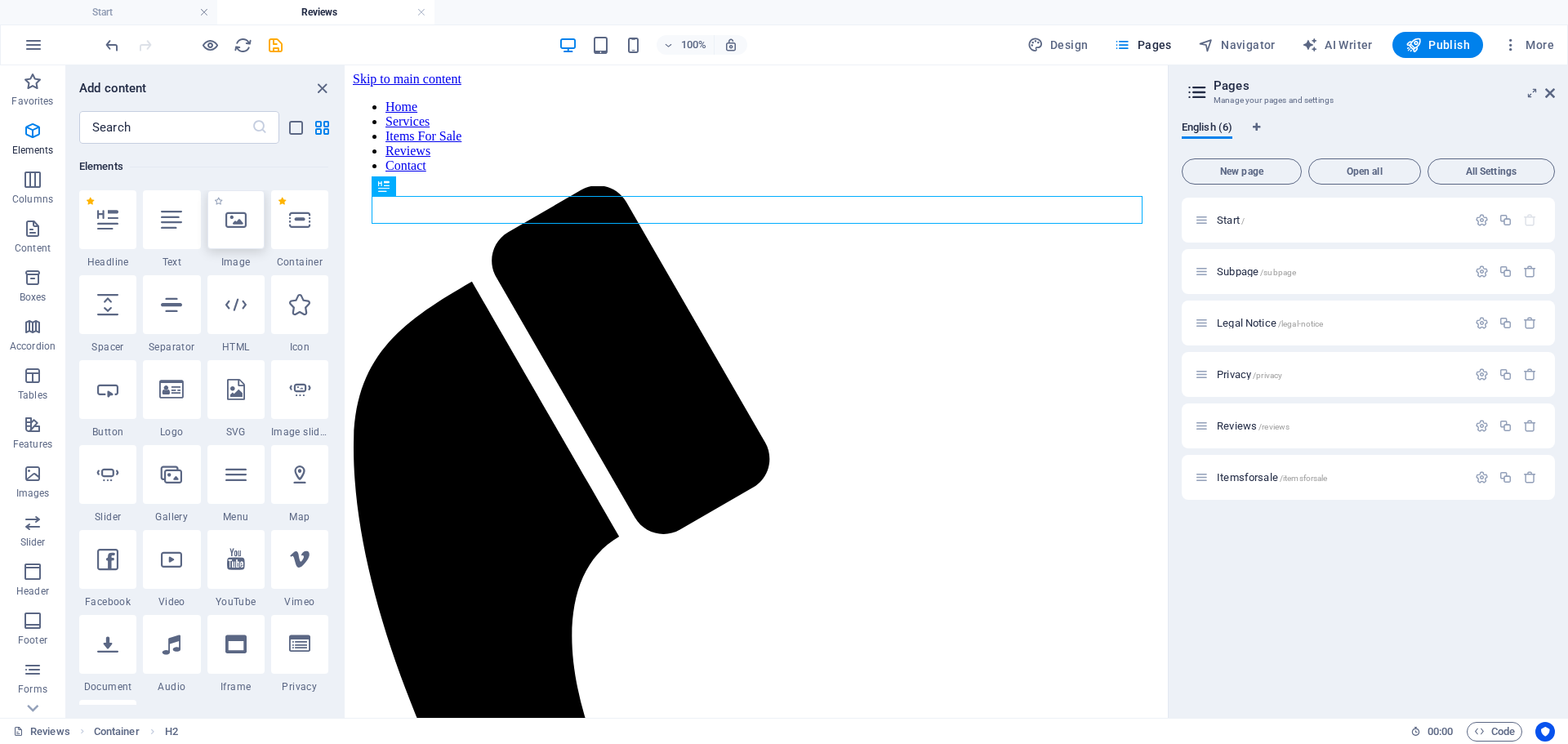 click at bounding box center [236, 220] 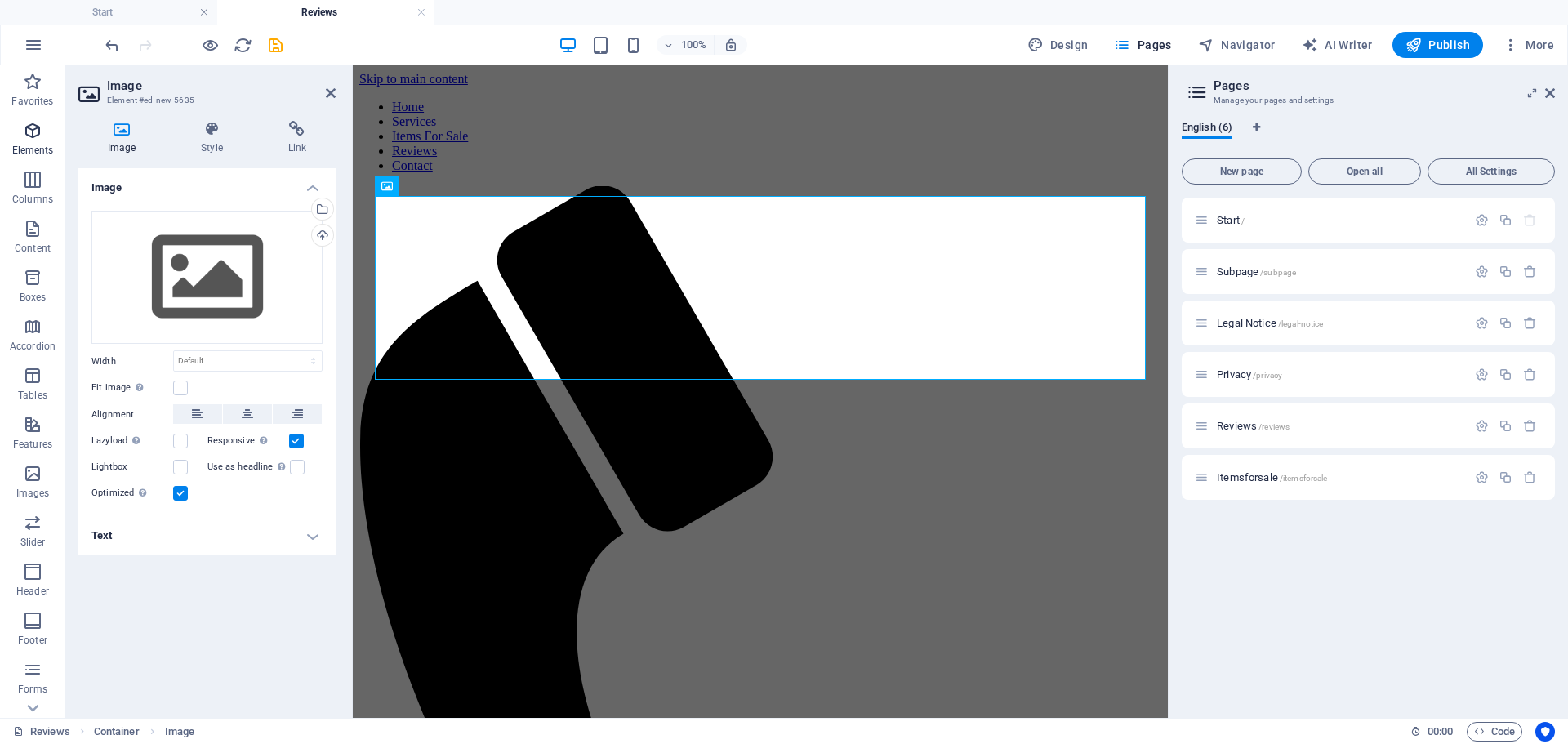 click on "Elements" at bounding box center (33, 150) 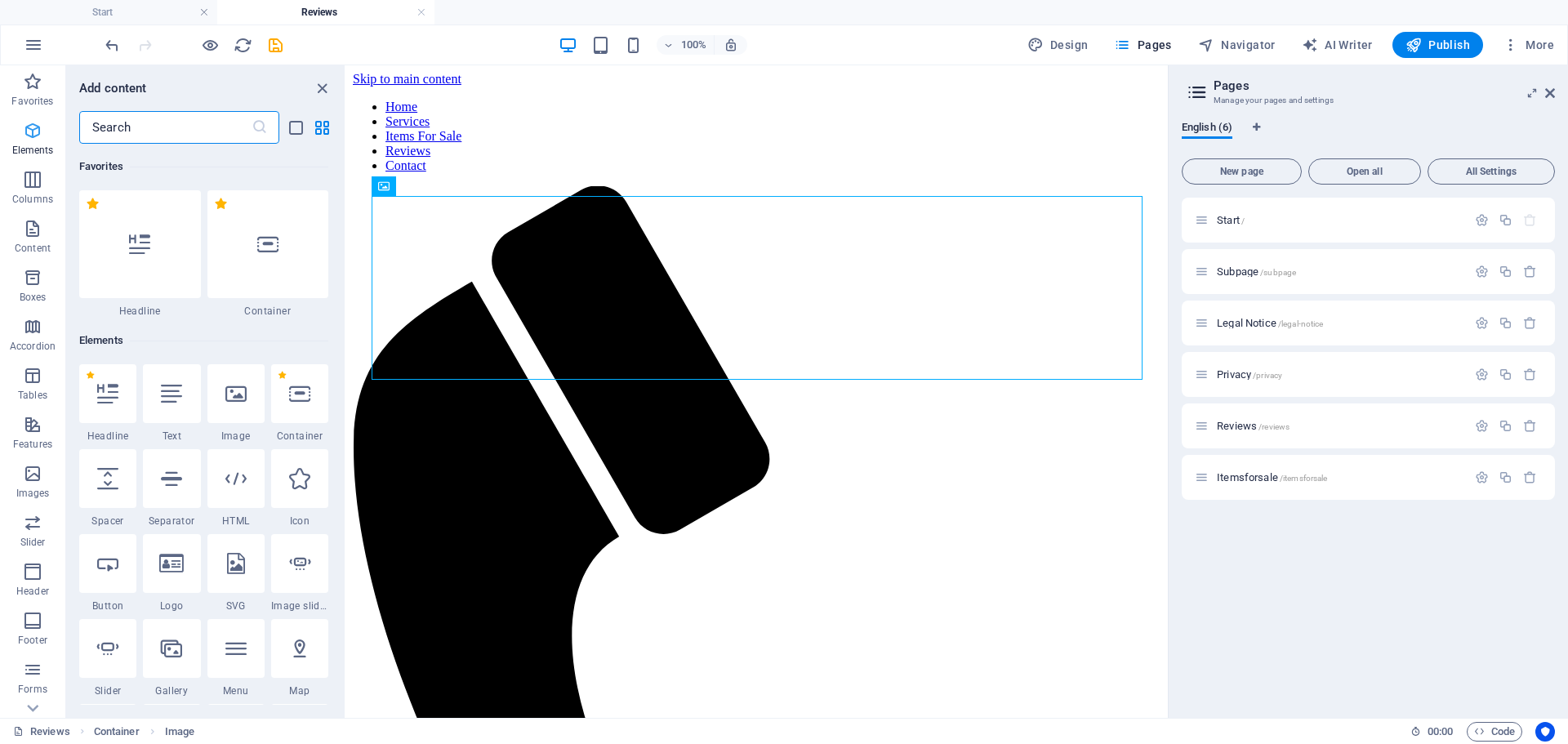 scroll, scrollTop: 174, scrollLeft: 0, axis: vertical 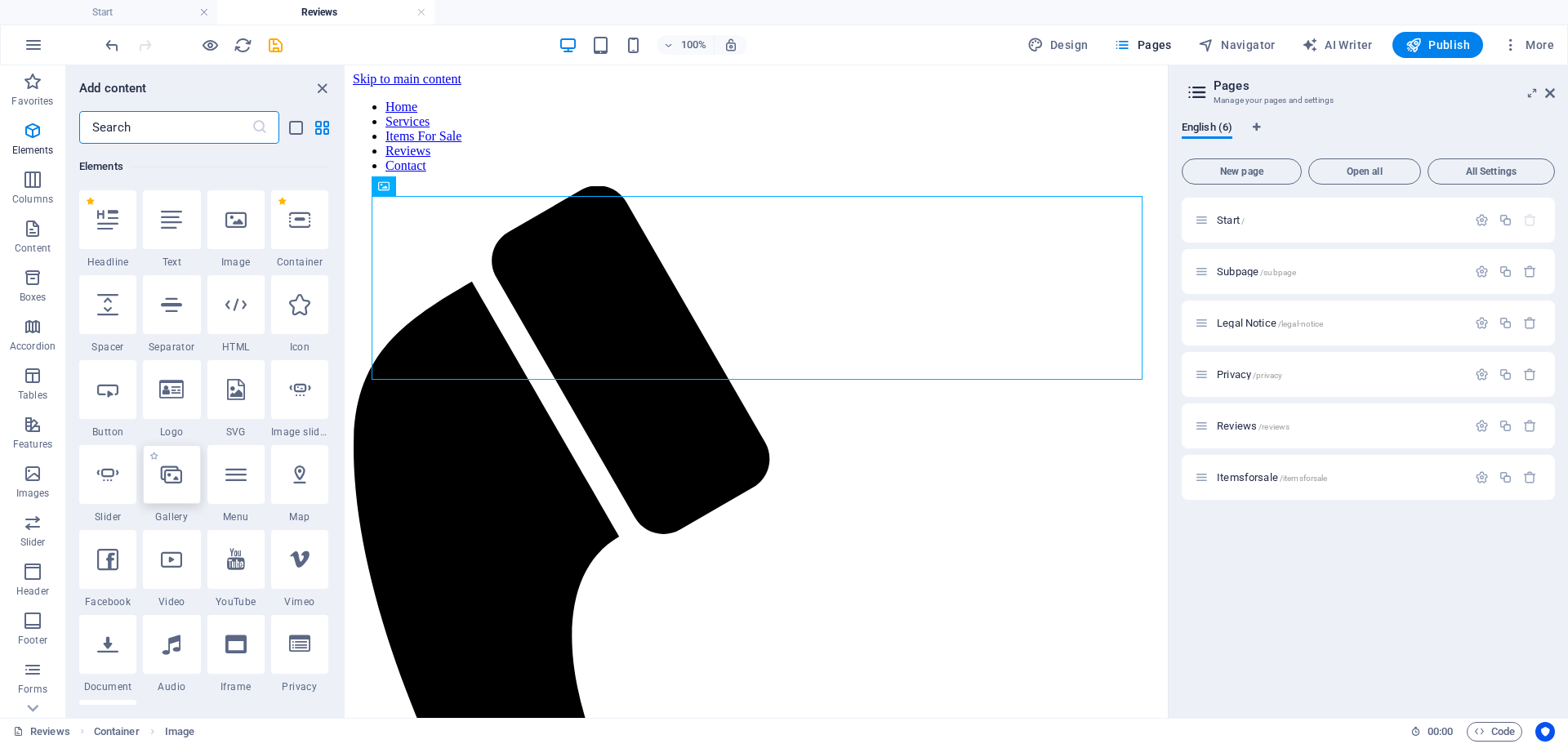 click at bounding box center [172, 474] 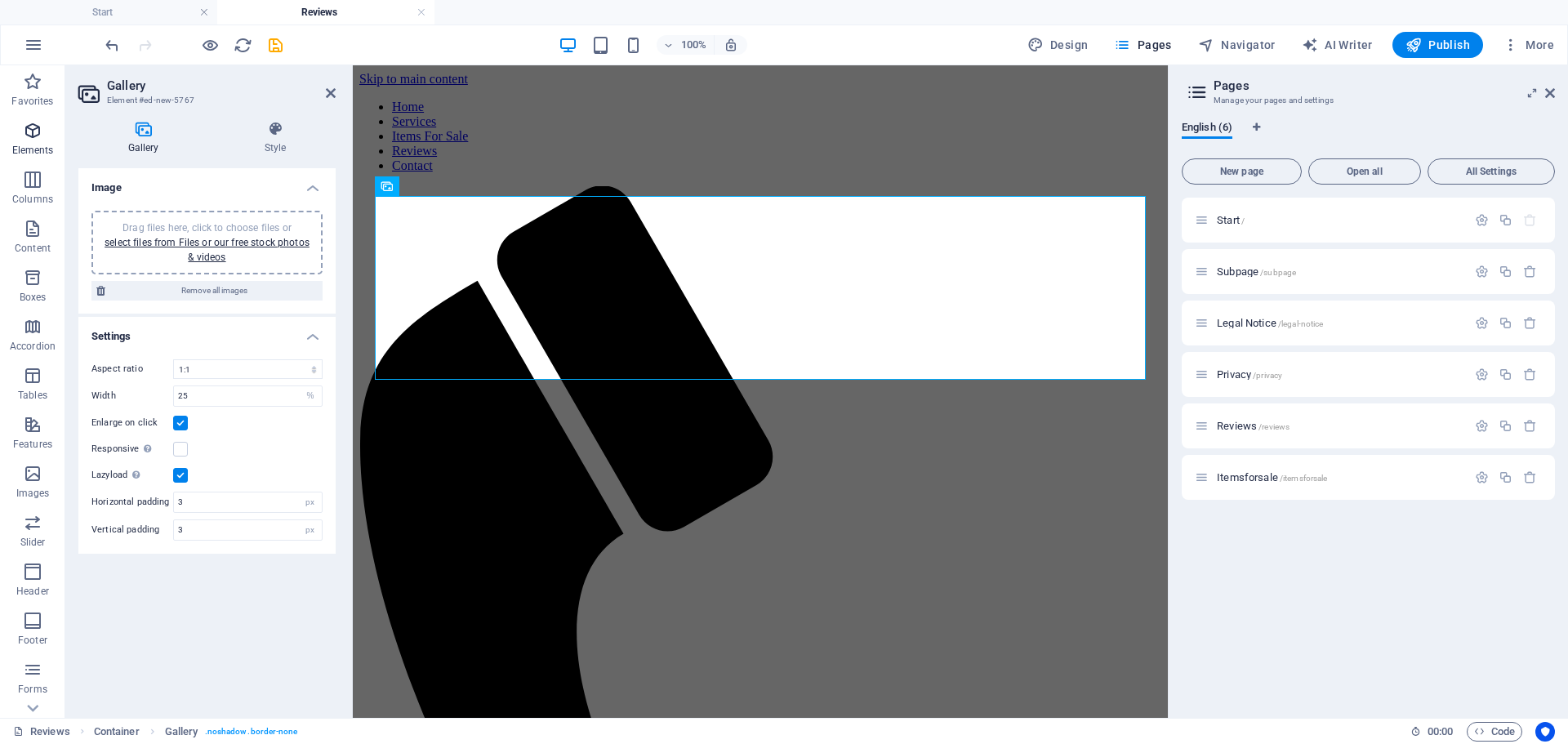 click at bounding box center [33, 131] 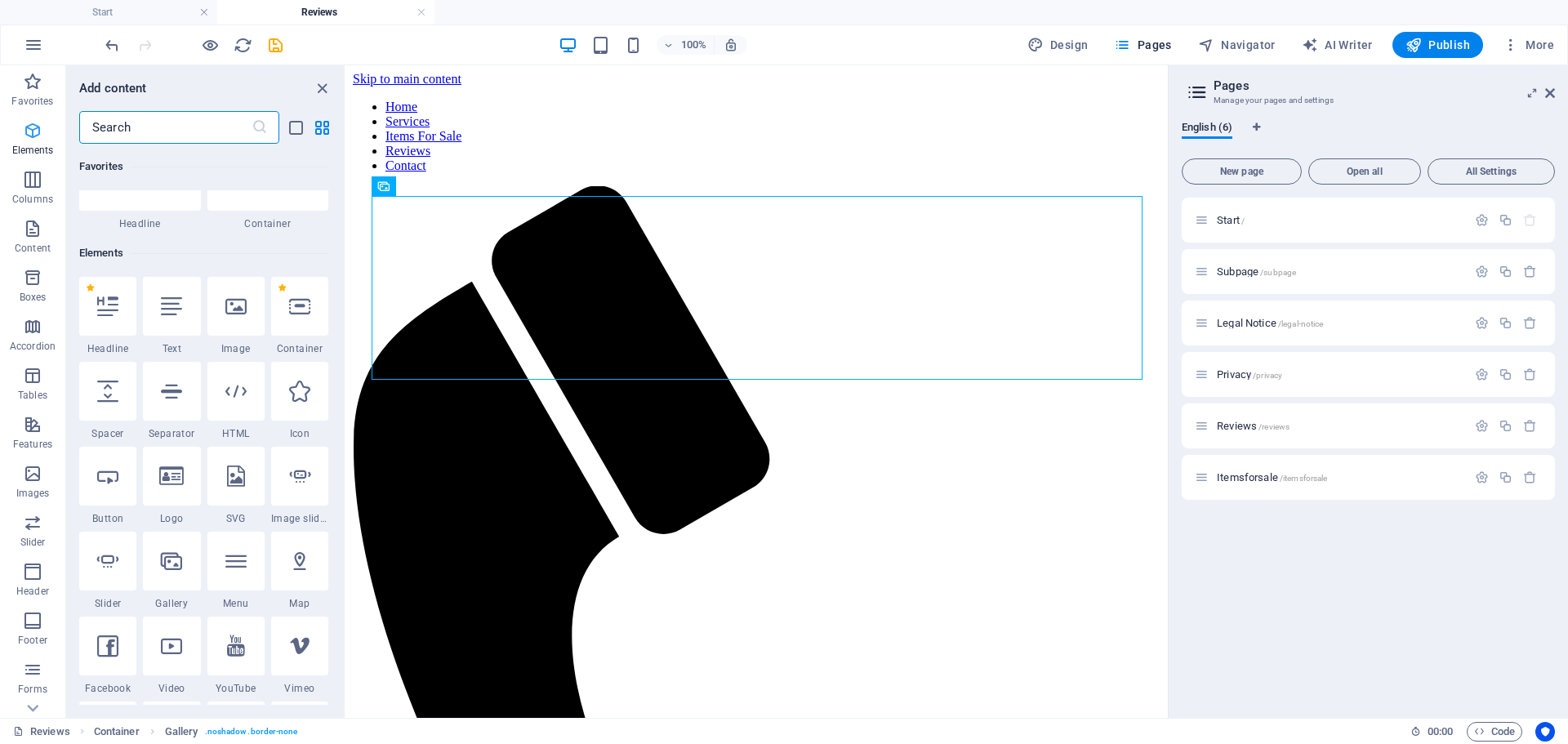 scroll, scrollTop: 174, scrollLeft: 0, axis: vertical 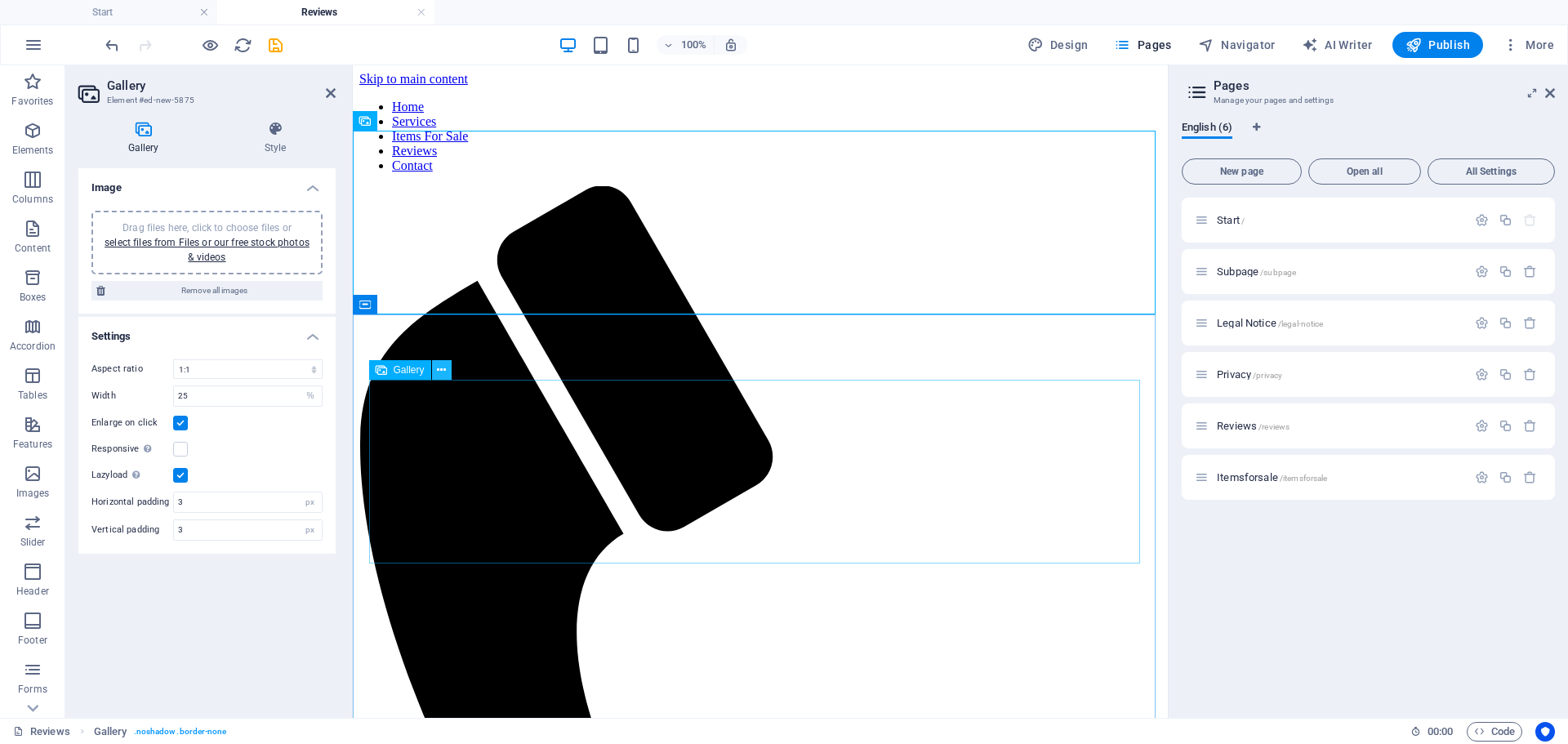 click at bounding box center [441, 370] 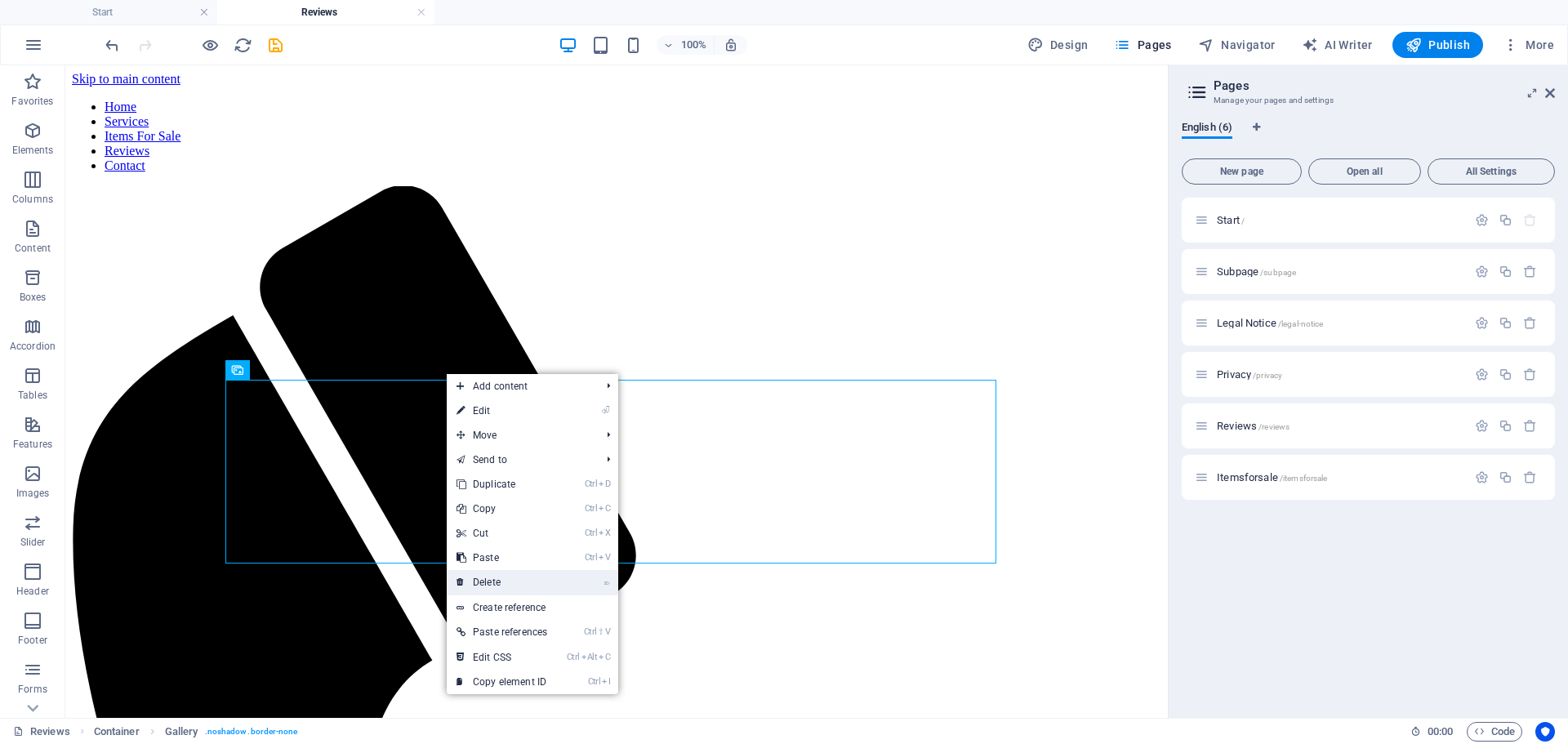 click on "⌦  Delete" at bounding box center (501, 582) 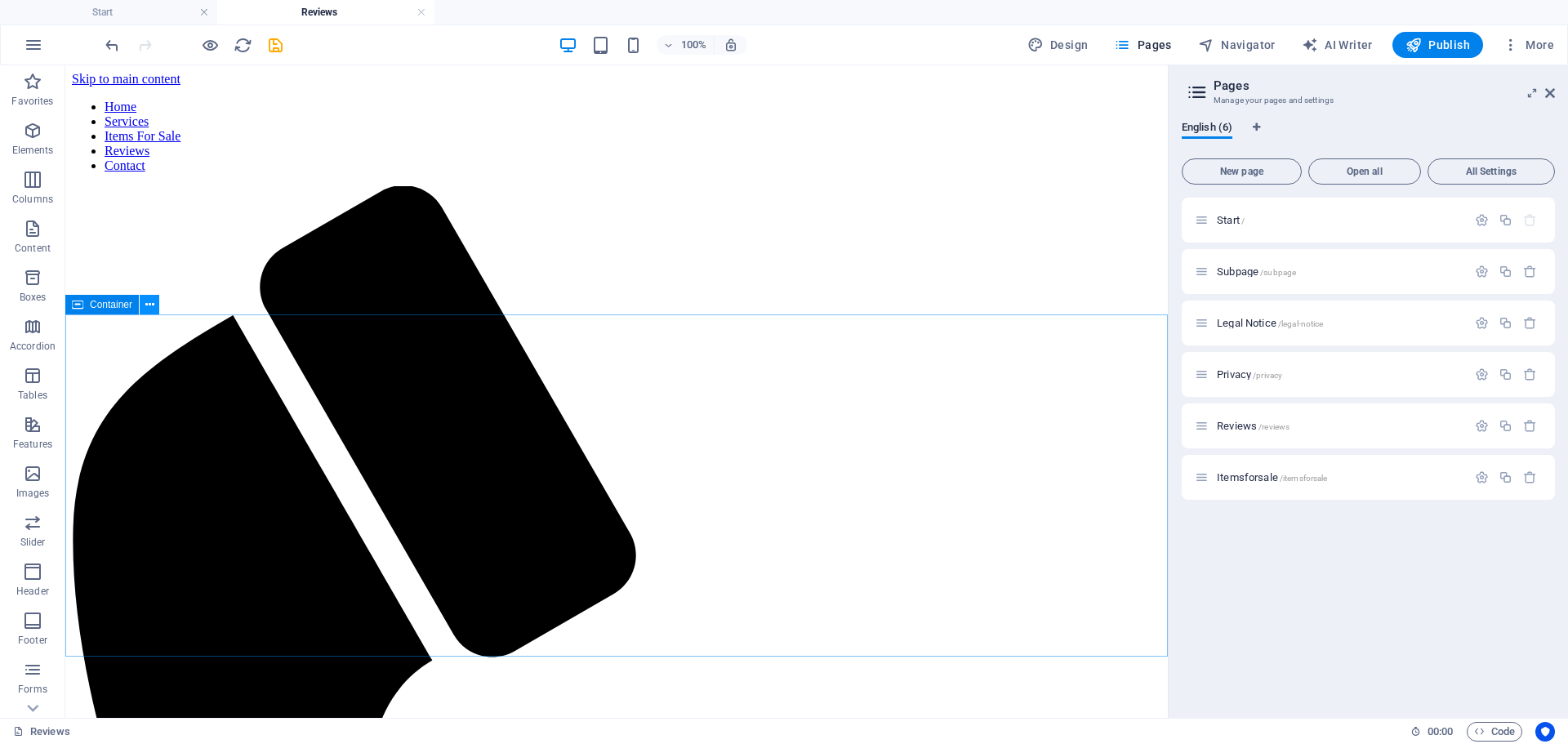 click at bounding box center (149, 305) 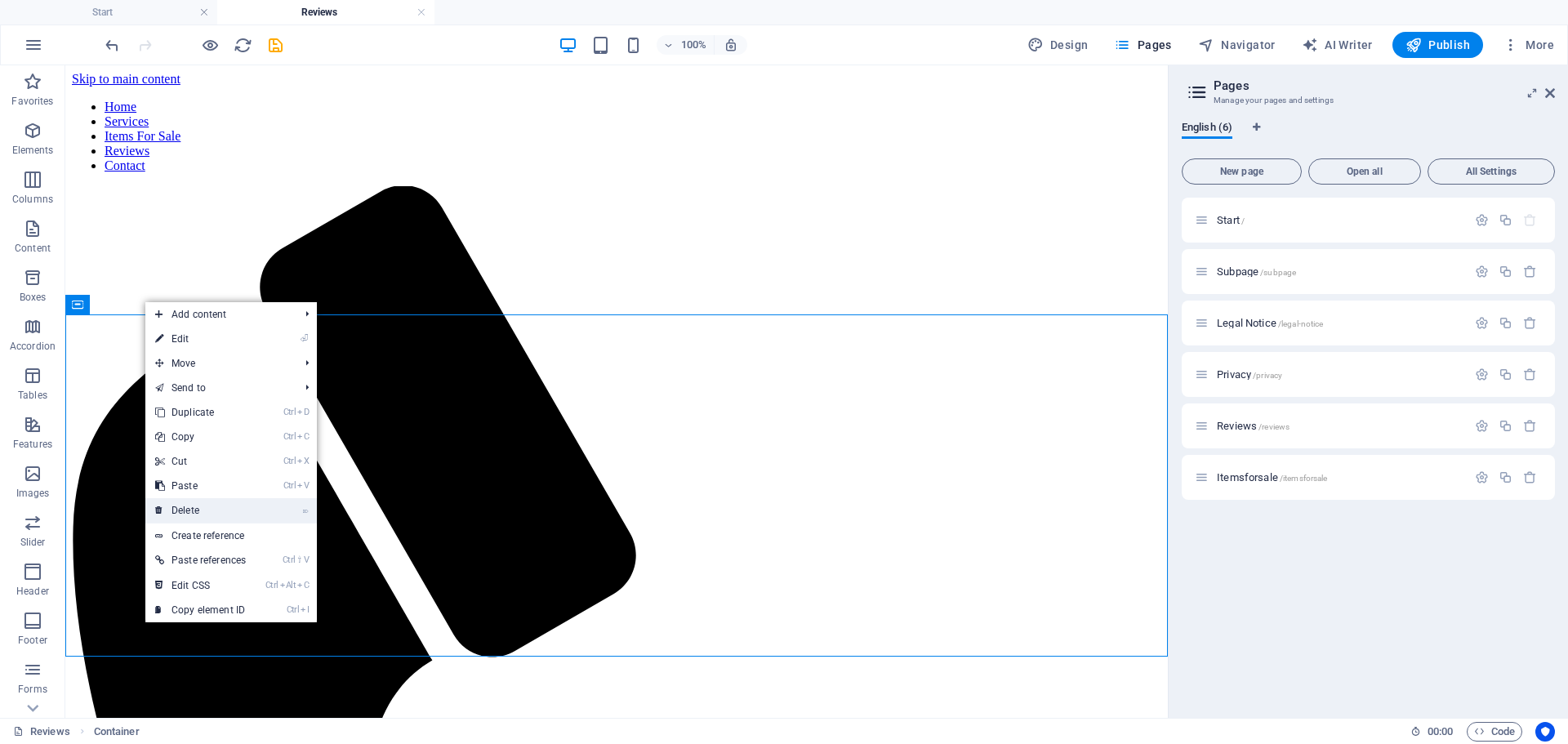 click on "⌦  Delete" at bounding box center (200, 510) 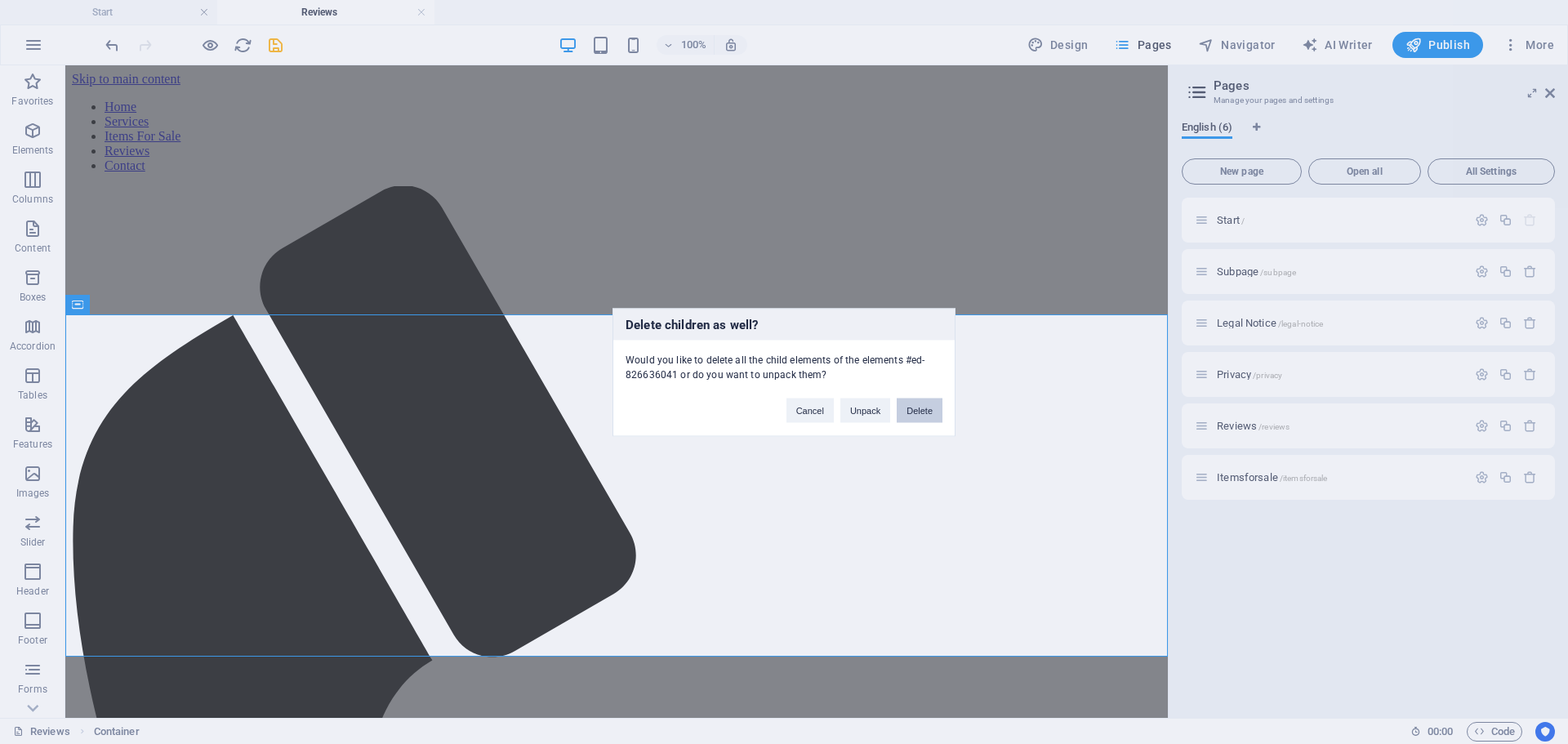 click on "Delete" at bounding box center [920, 410] 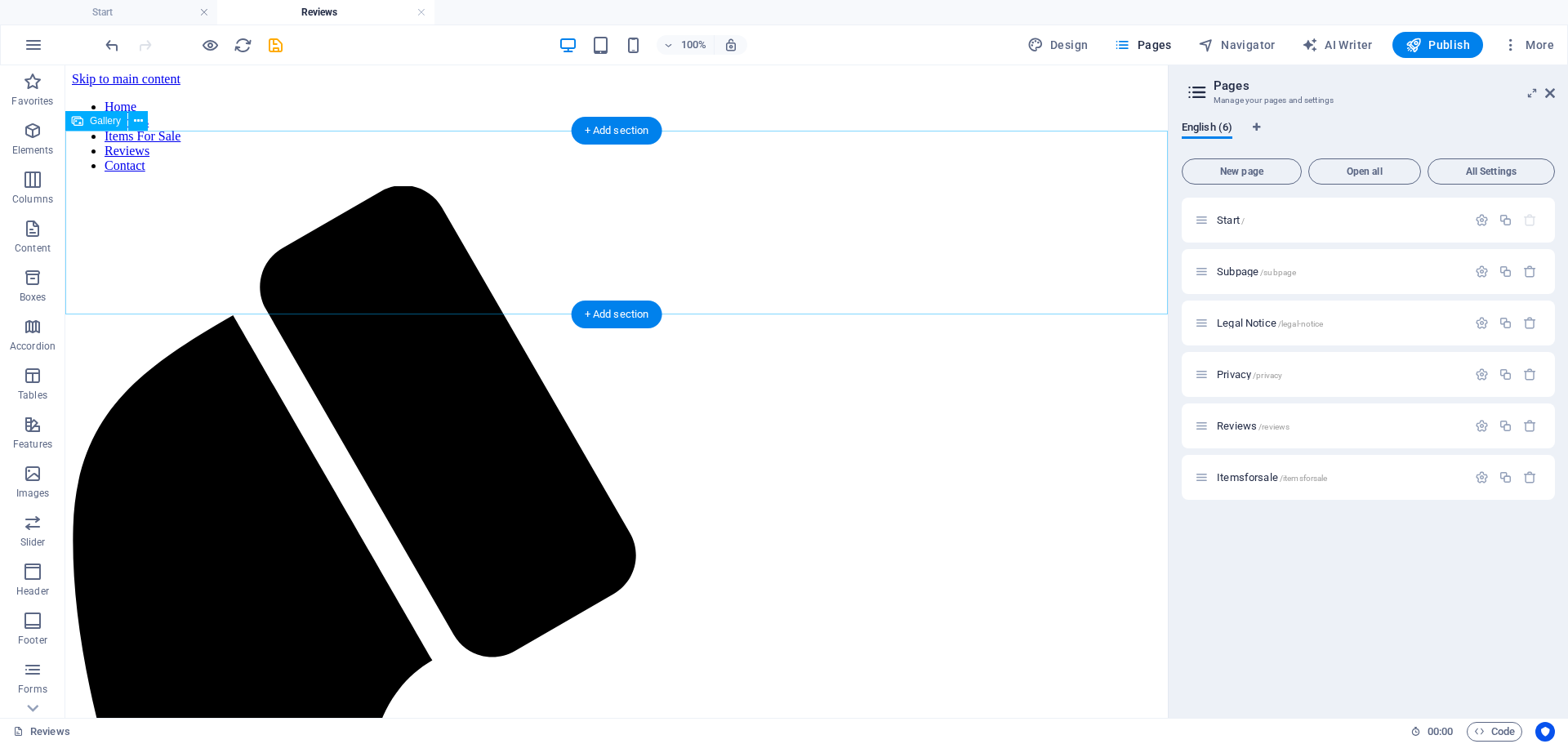 click at bounding box center [268, 1738] 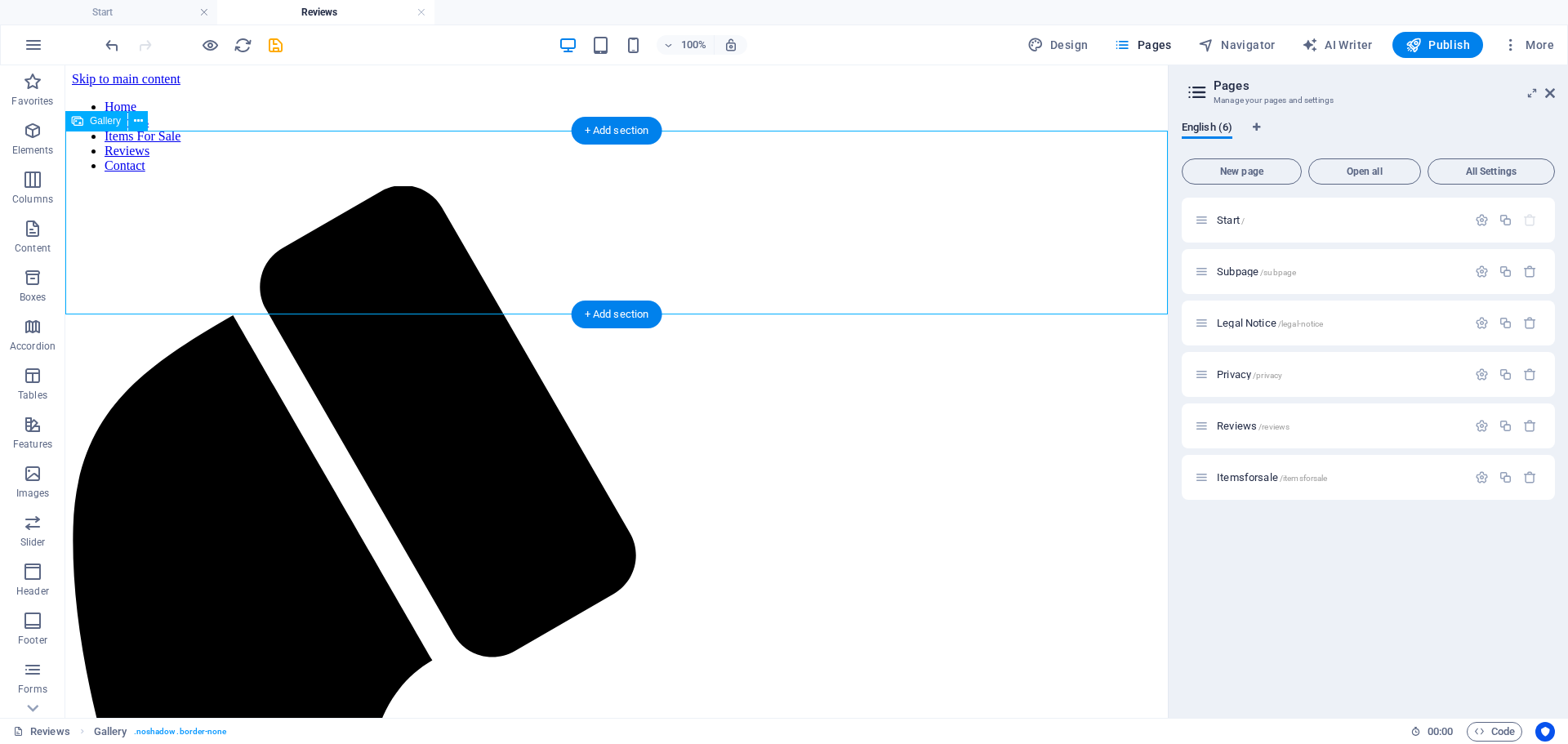 click at bounding box center (268, 1738) 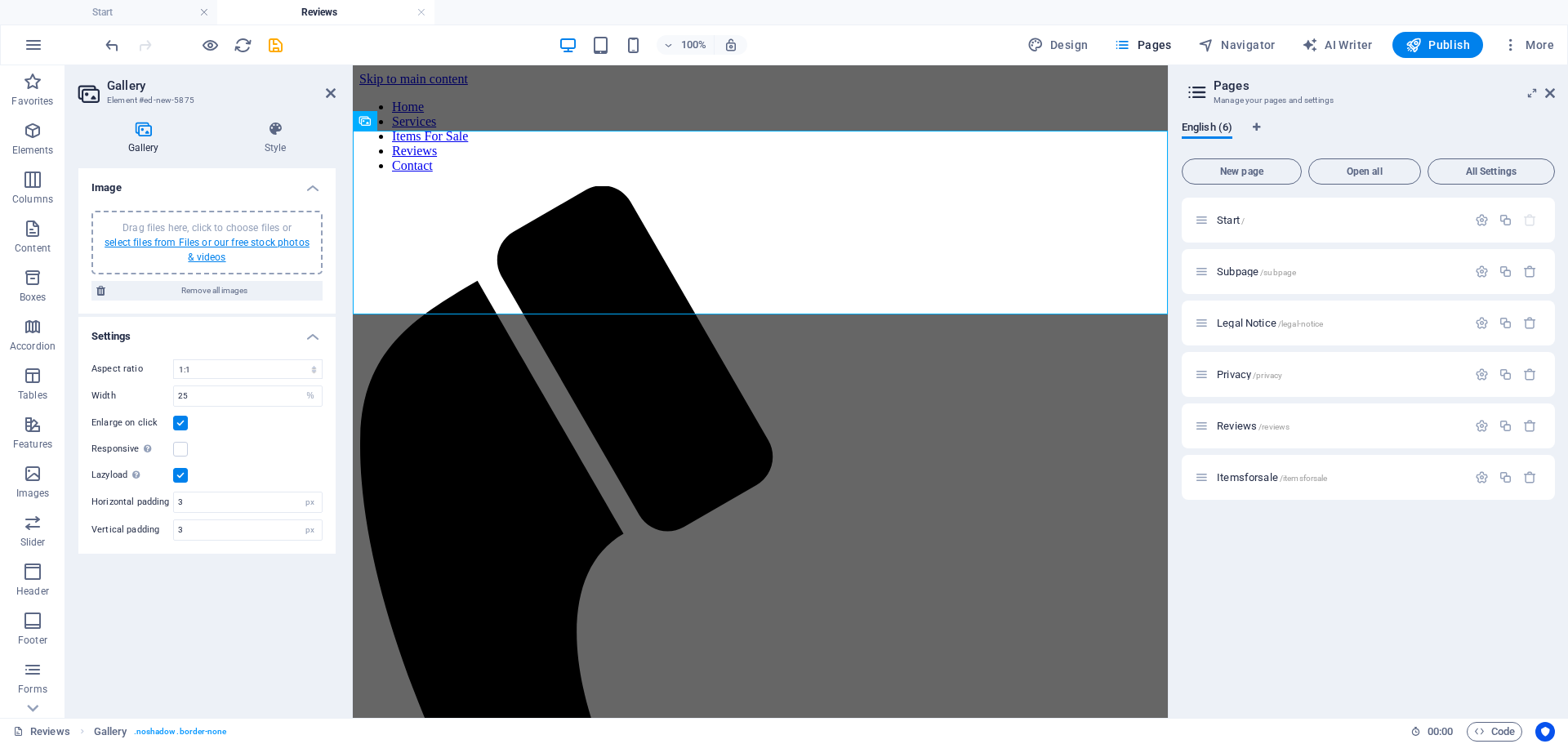 click on "select files from Files or our free stock photos & videos" at bounding box center [207, 250] 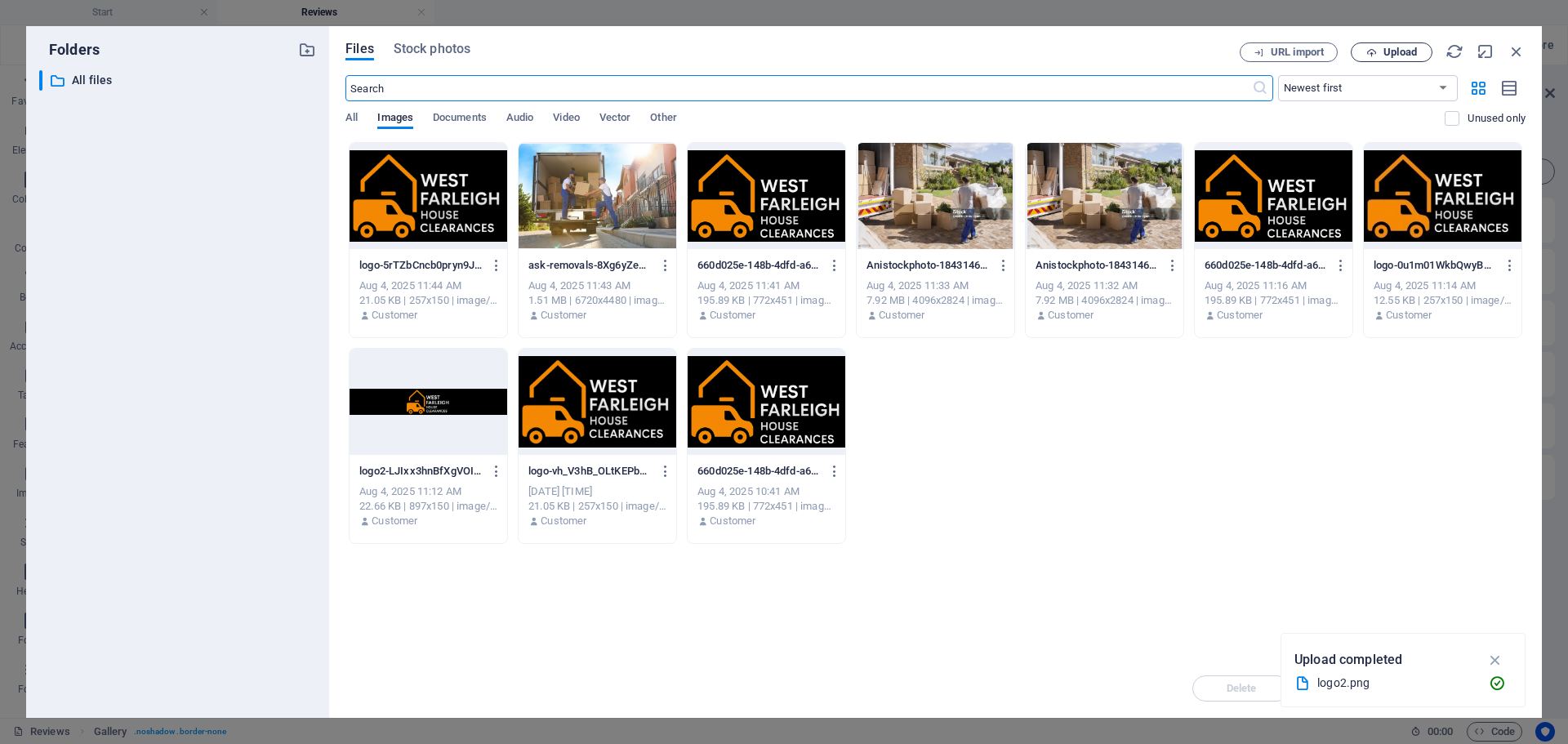 click on "Upload" at bounding box center [1400, 52] 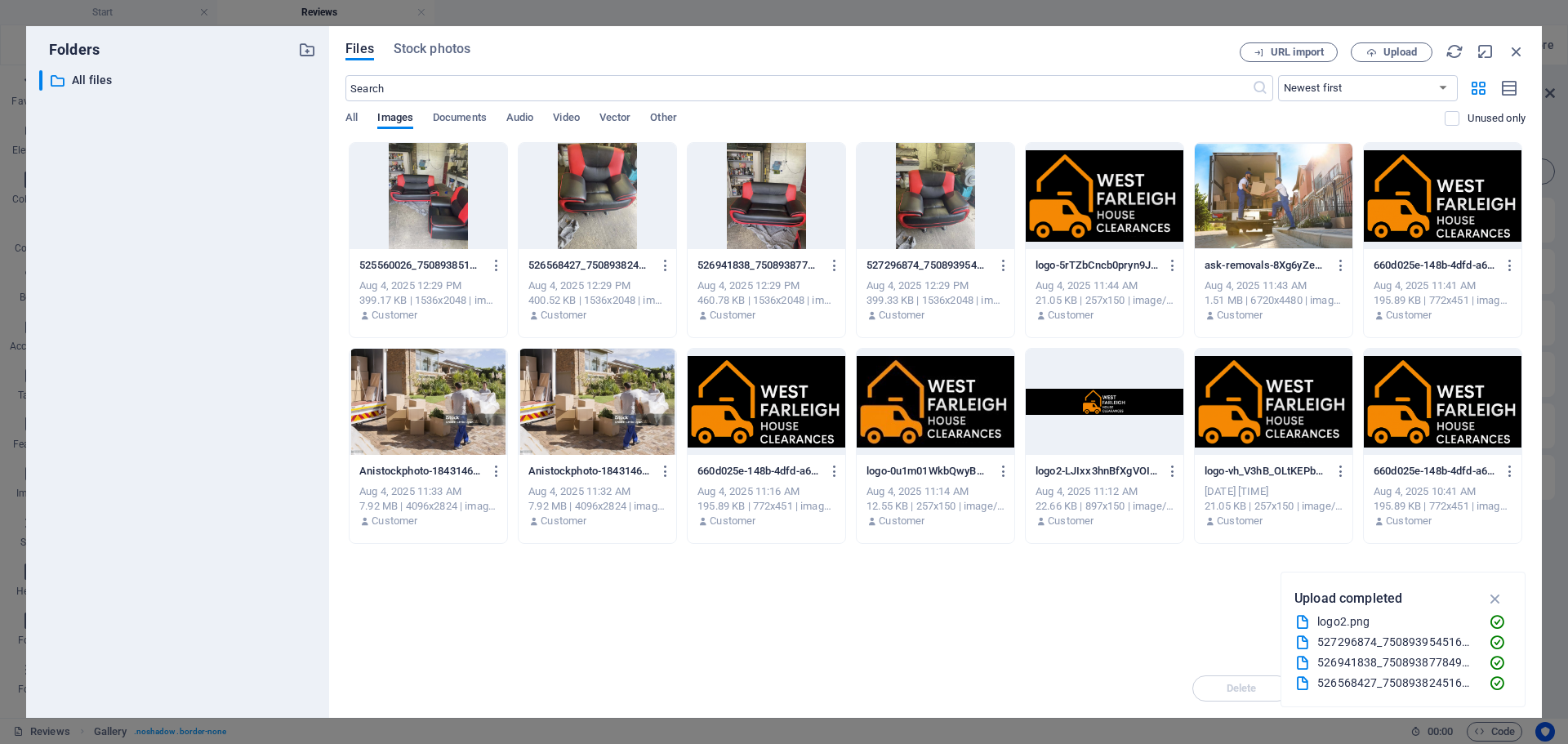 click at bounding box center [428, 196] 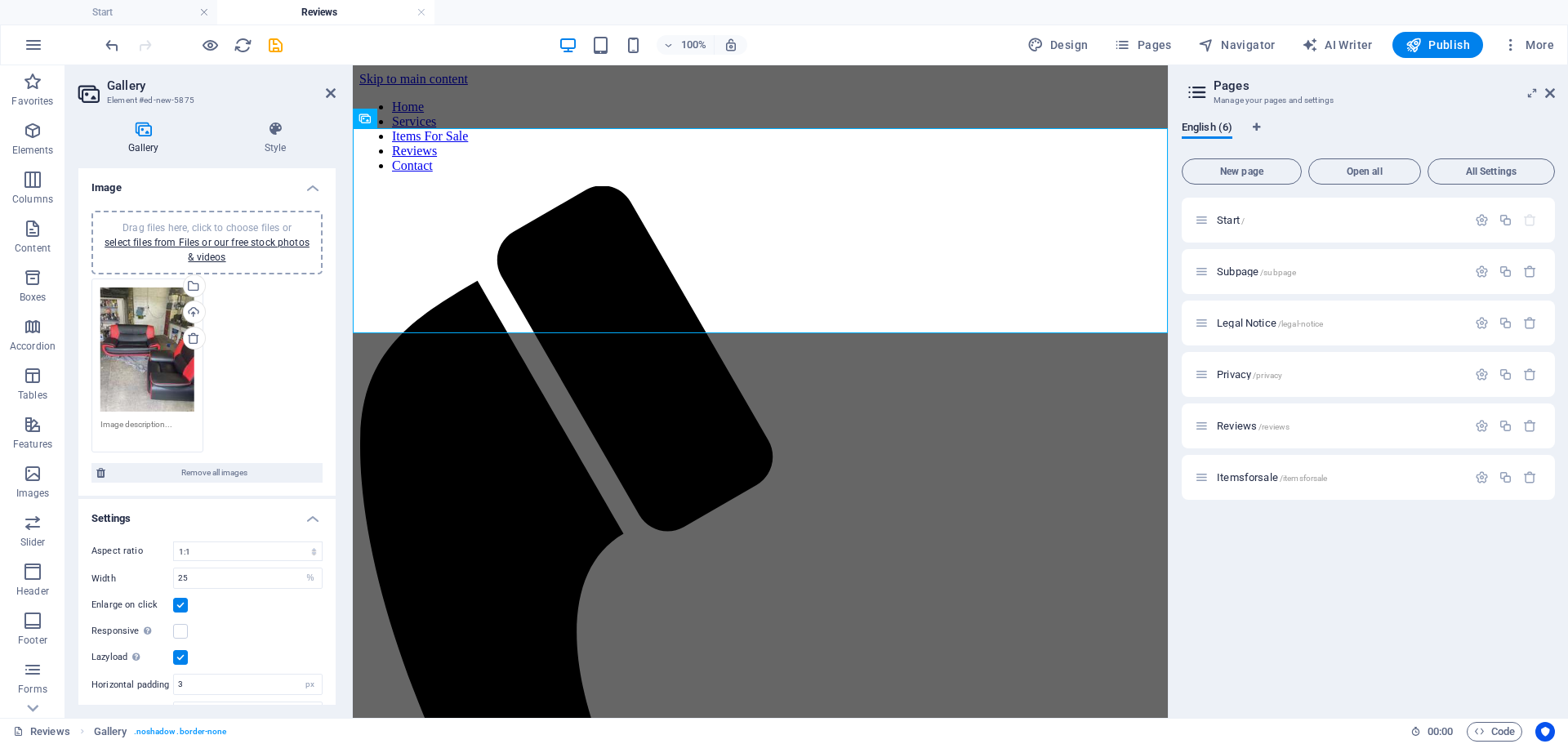 click on "Drag files here, click to choose files or select files from Files or our free stock photos & videos" at bounding box center (207, 243) 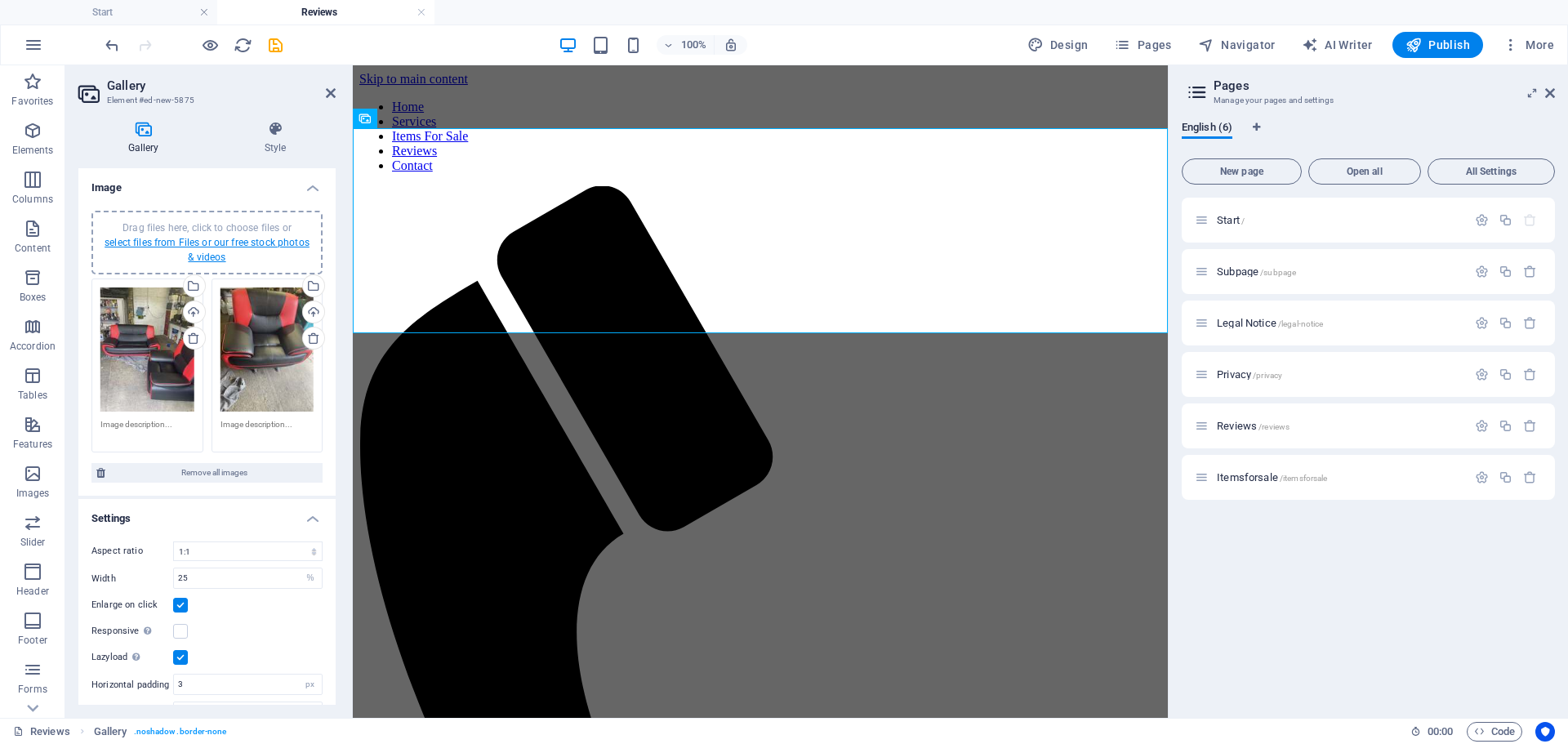 click on "select files from Files or our free stock photos & videos" at bounding box center [207, 250] 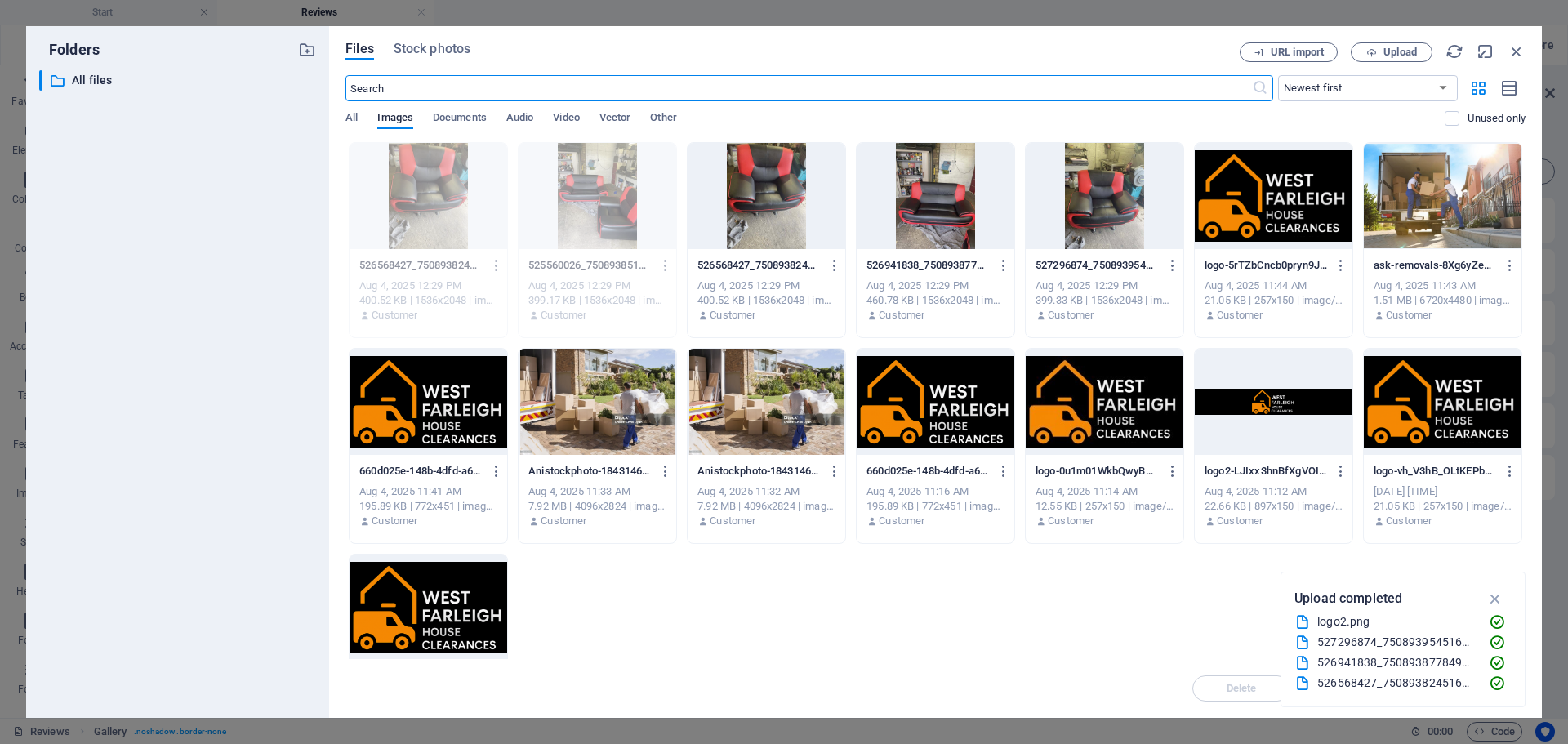 click at bounding box center [766, 196] 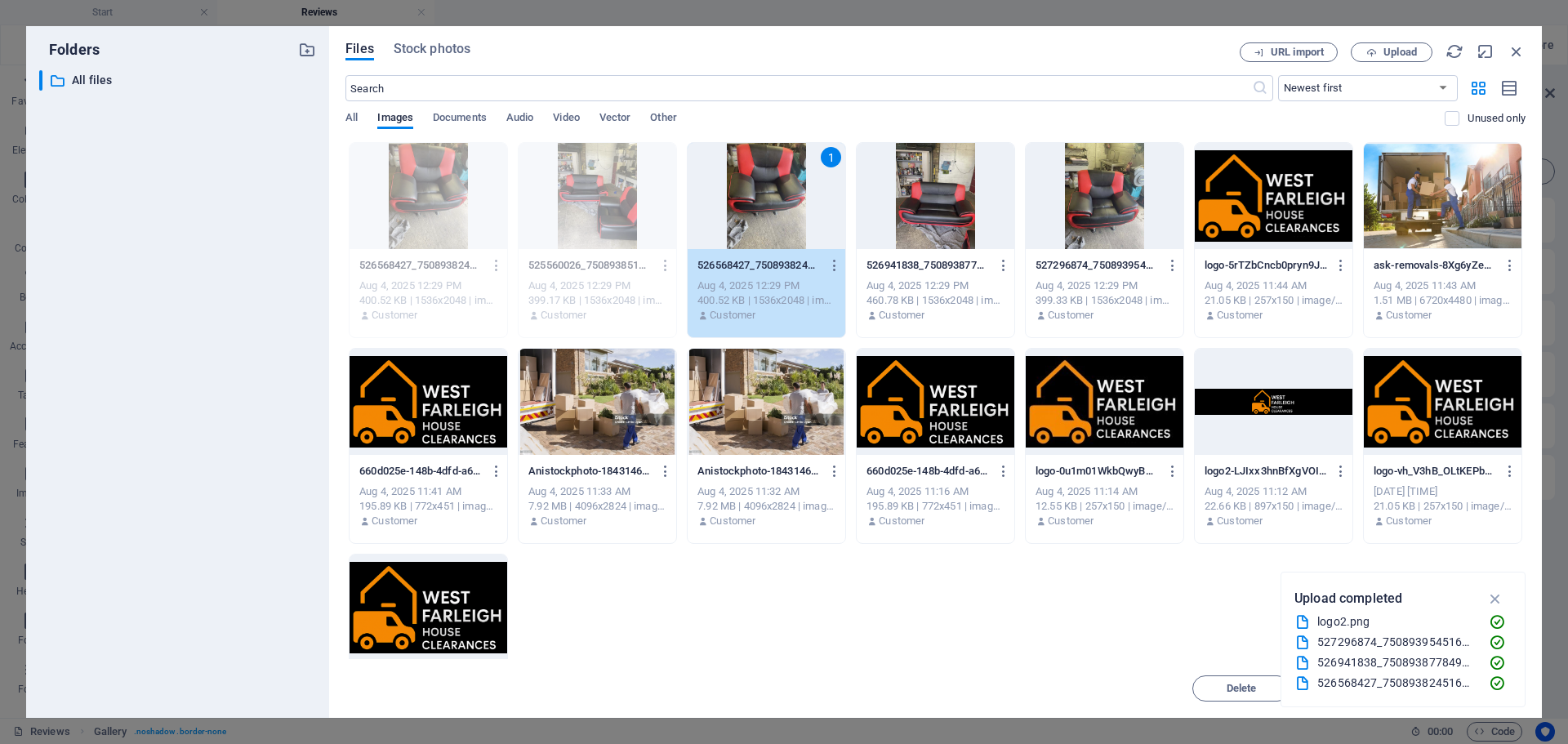 click on "1" at bounding box center [766, 196] 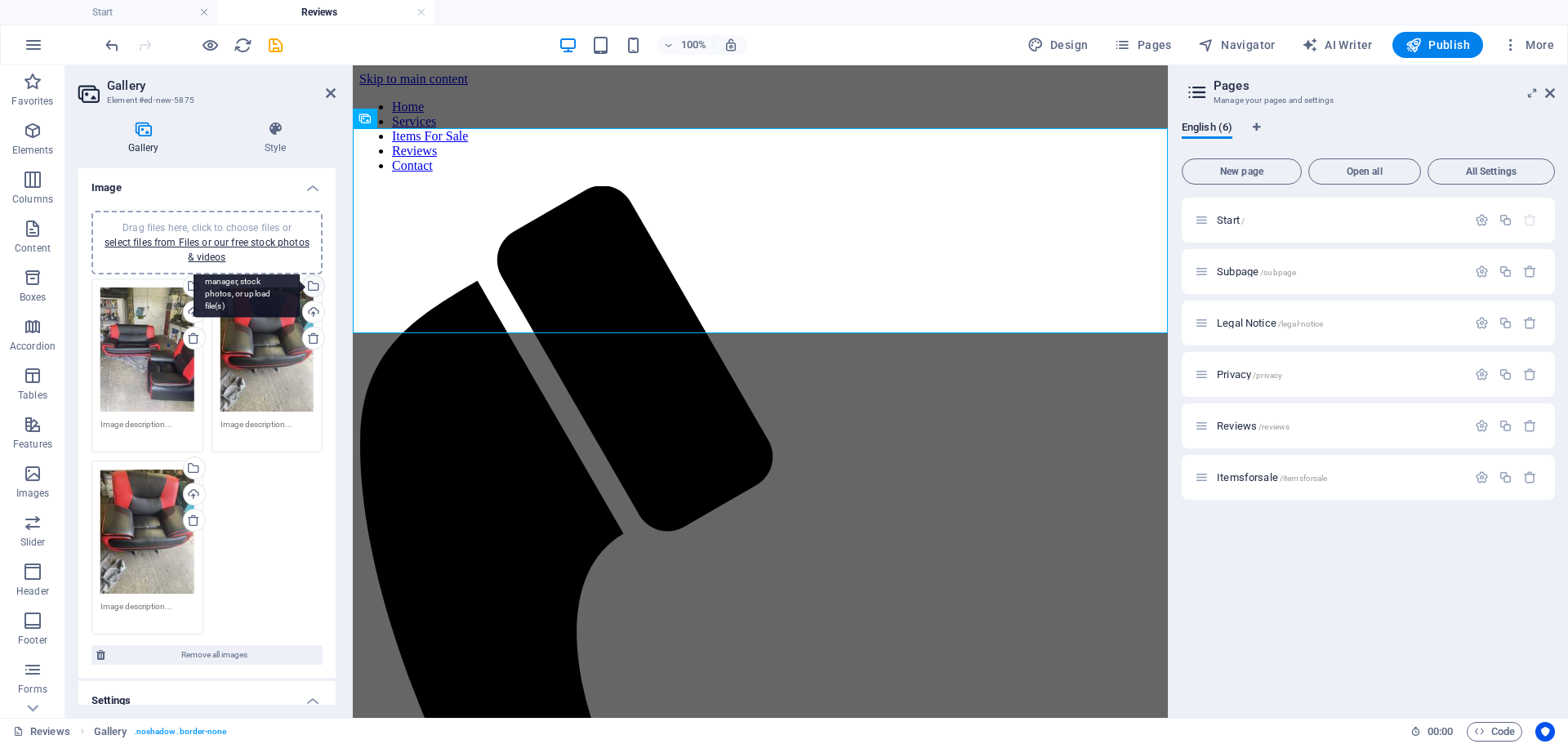 click on "Select files from the file manager, stock photos, or upload file(s)" at bounding box center (247, 287) 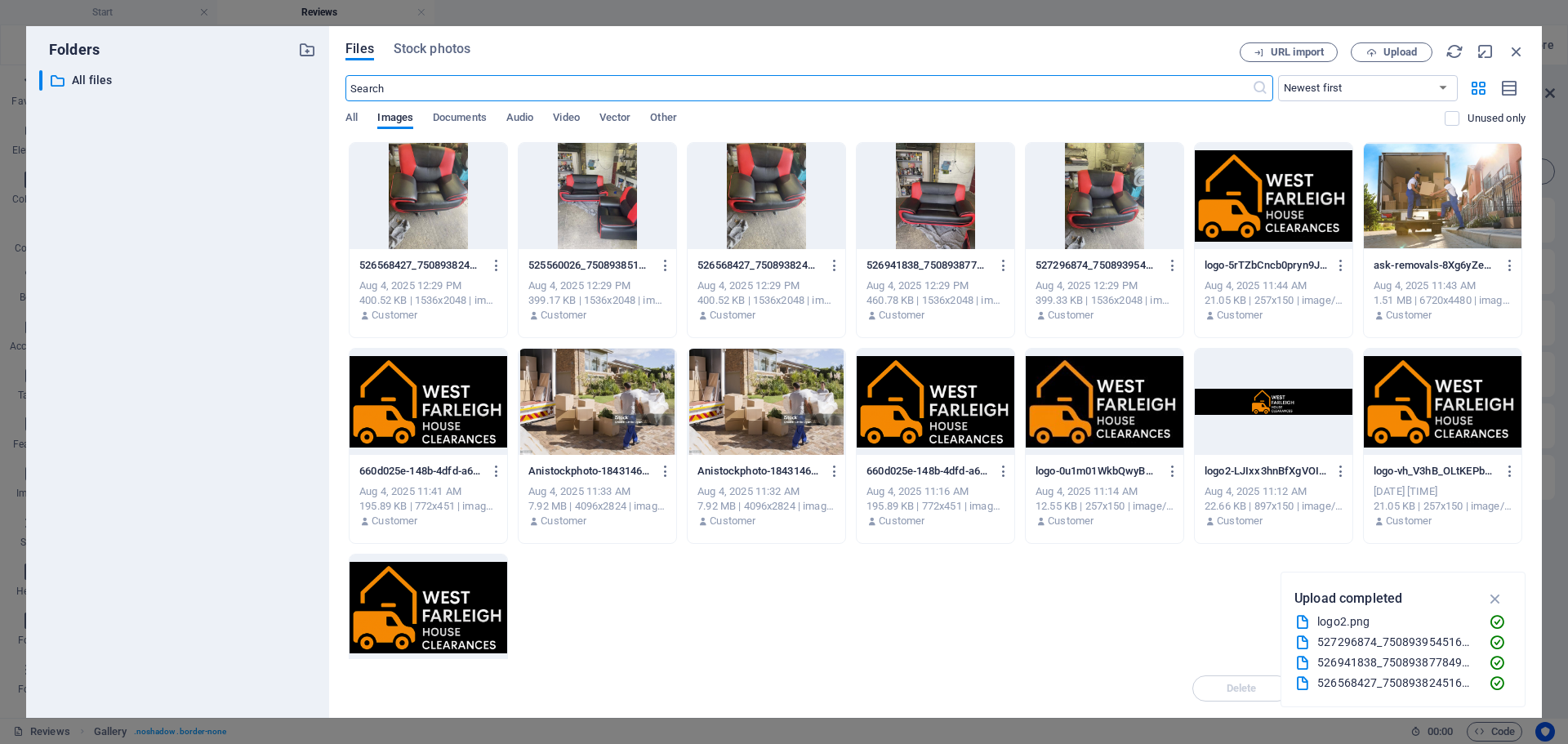 click at bounding box center (935, 196) 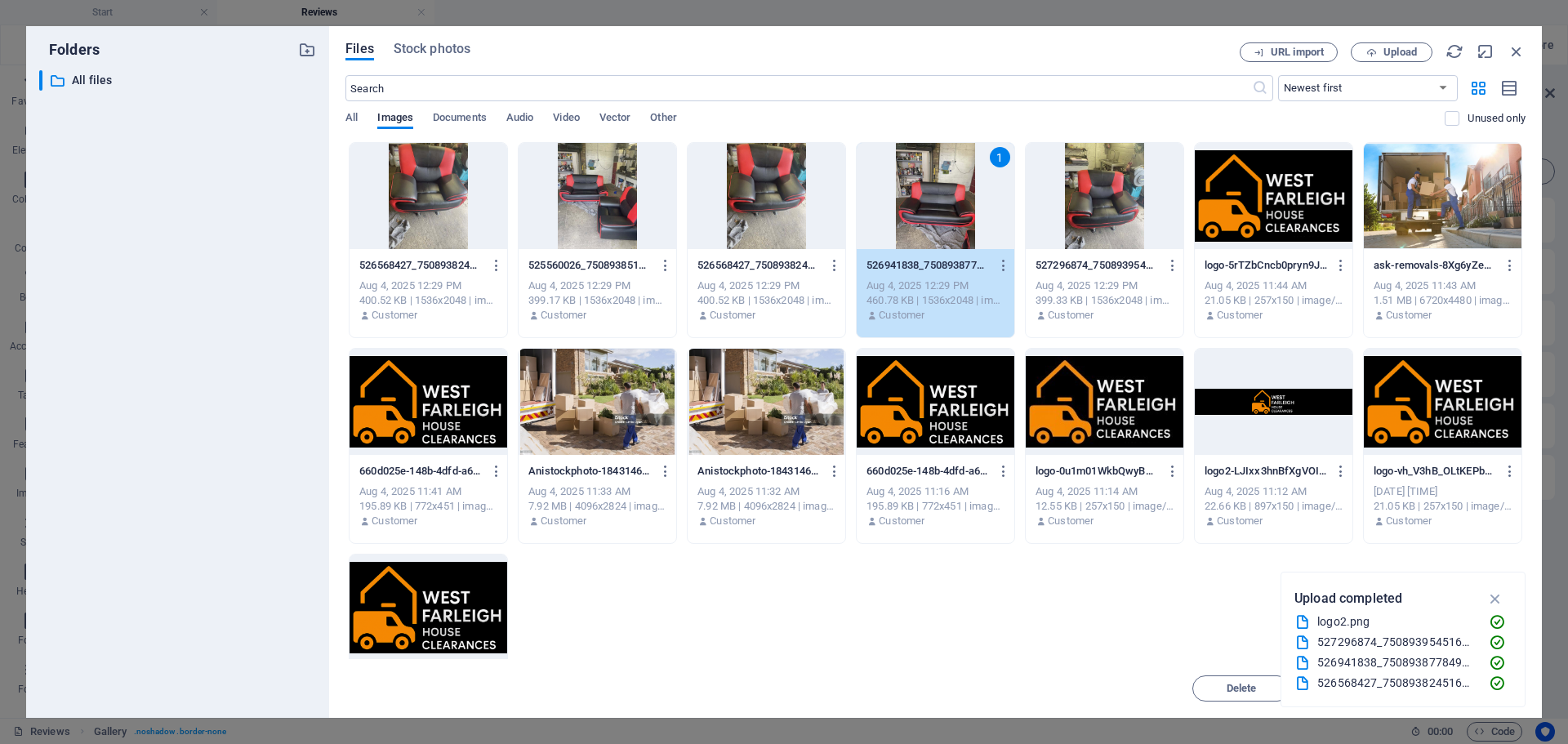 click on "1" at bounding box center [935, 196] 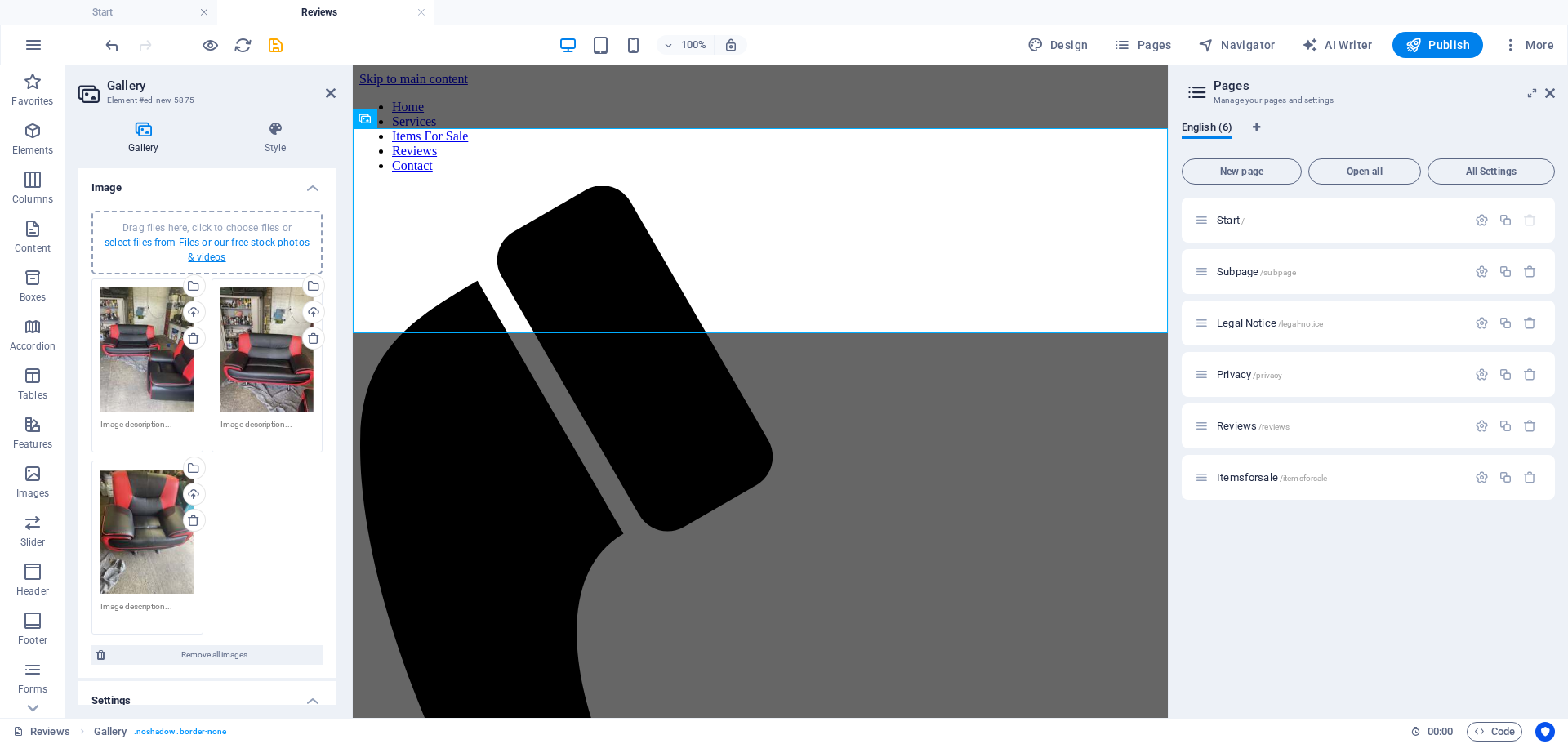 click on "select files from Files or our free stock photos & videos" at bounding box center [207, 250] 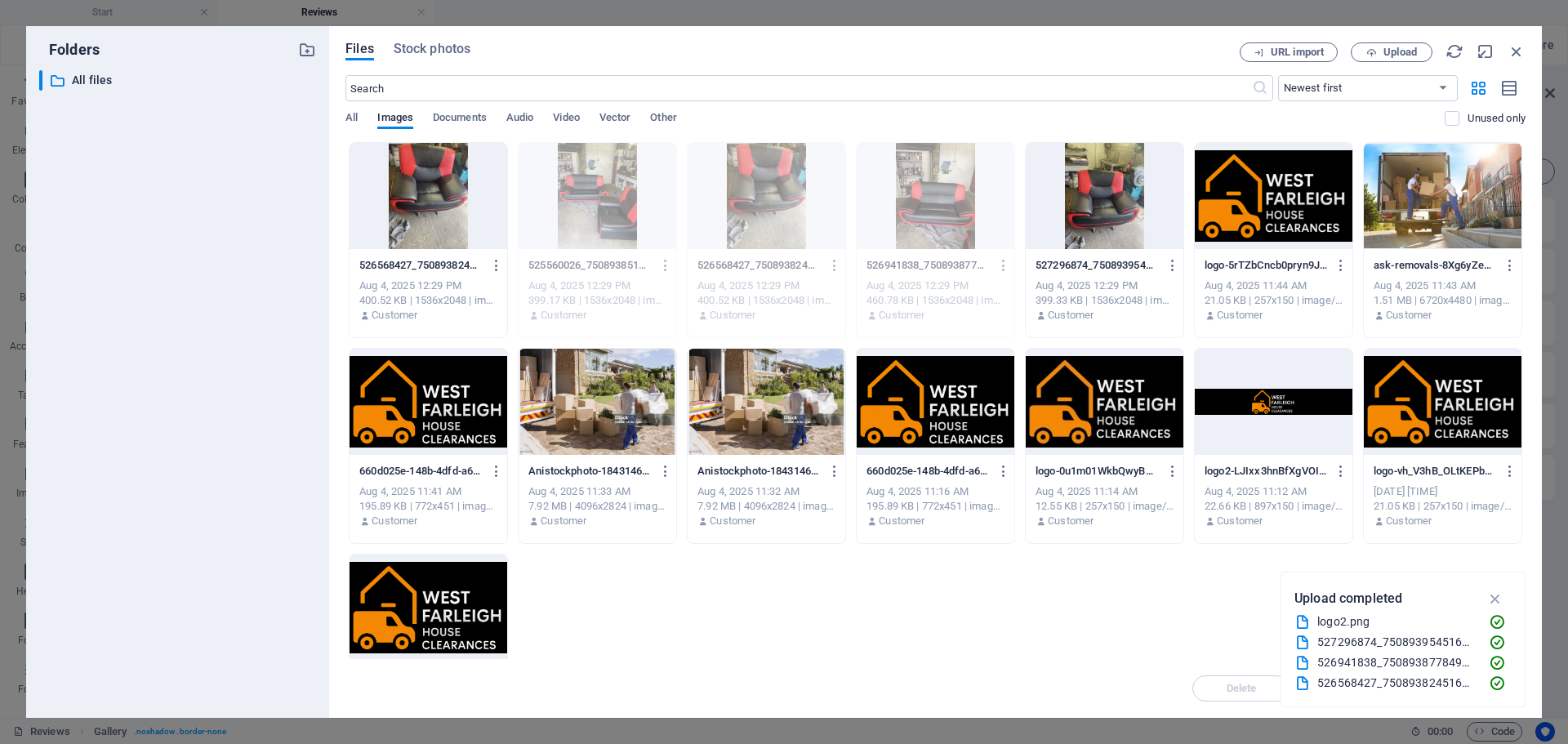 click at bounding box center (1104, 196) 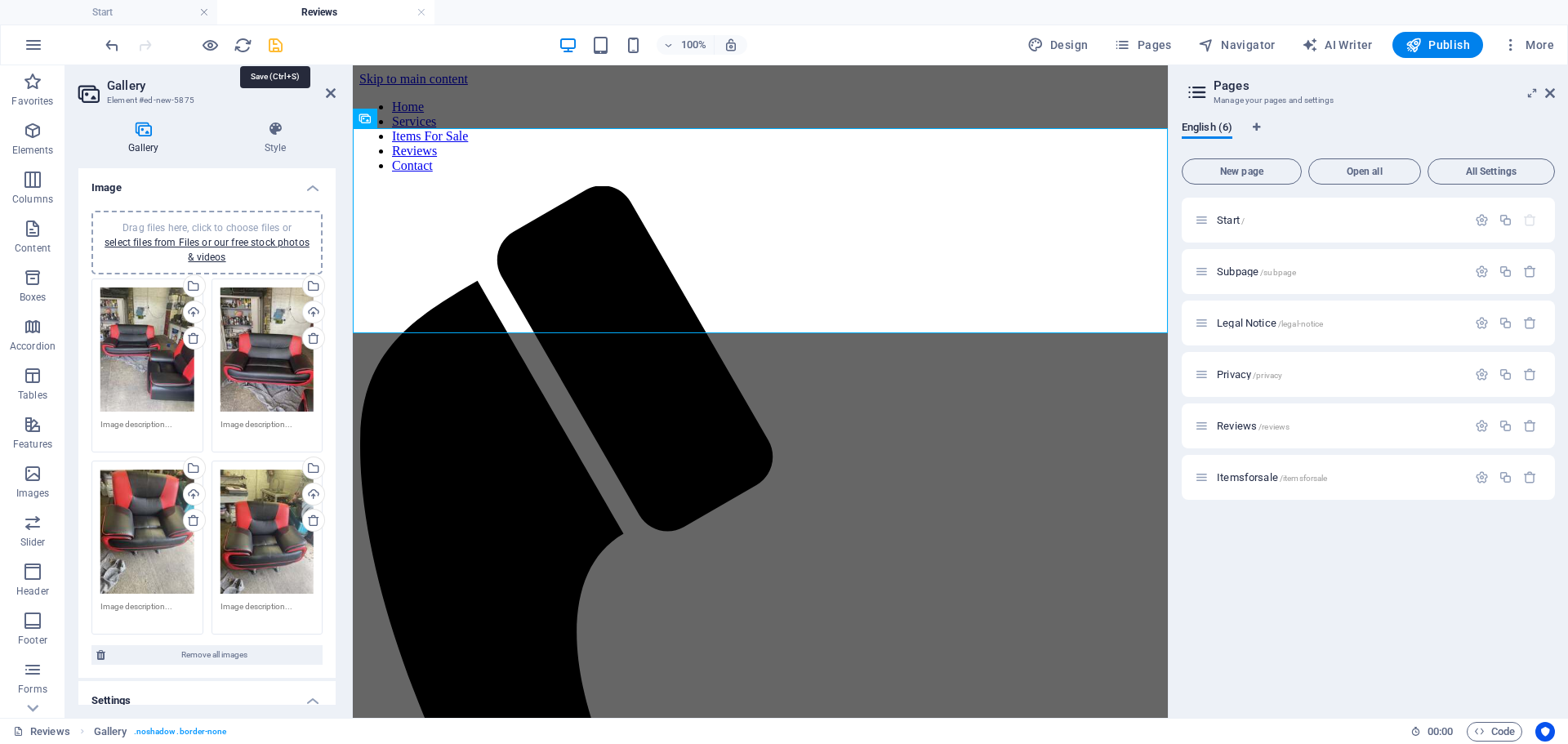 click at bounding box center (275, 45) 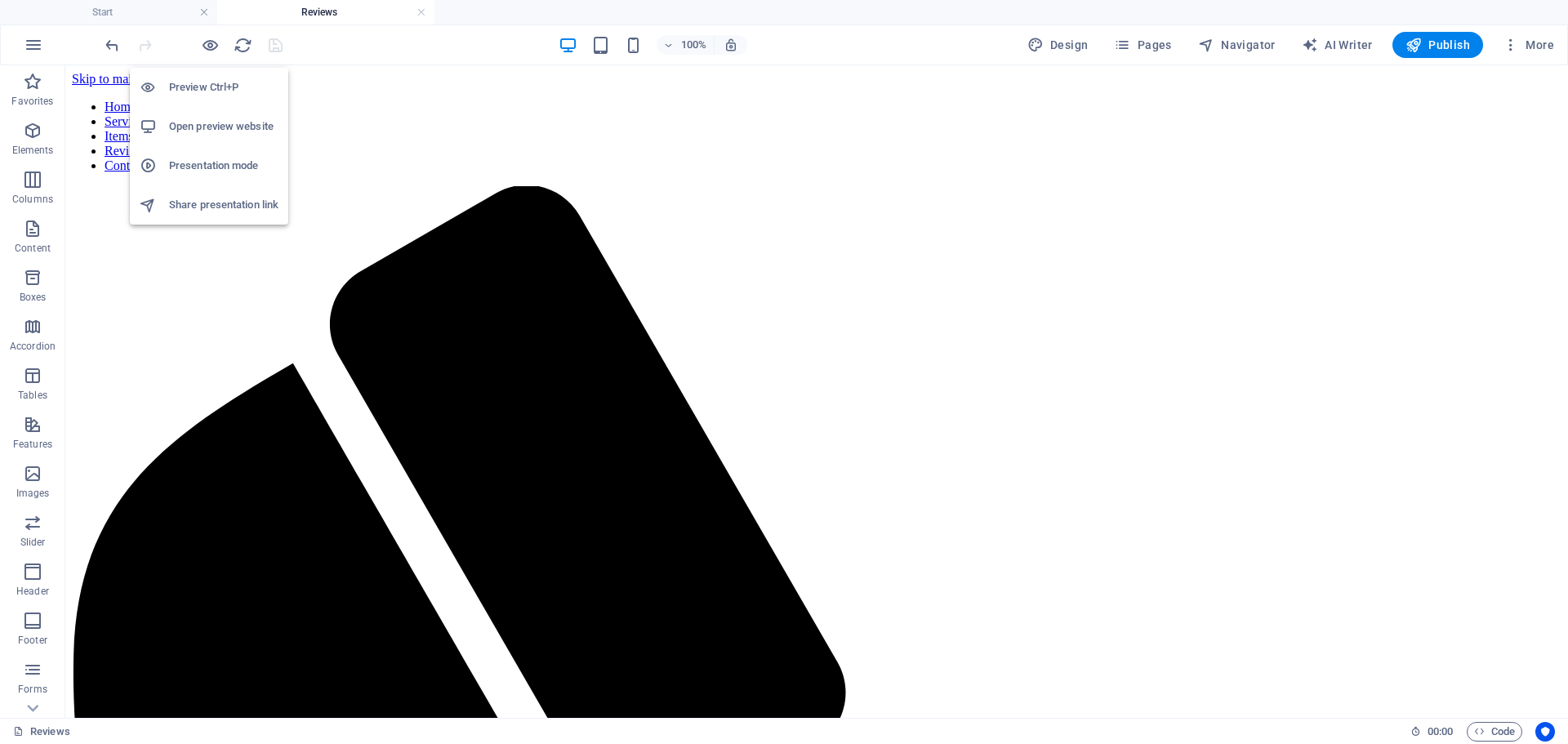 click on "Open preview website" at bounding box center (224, 127) 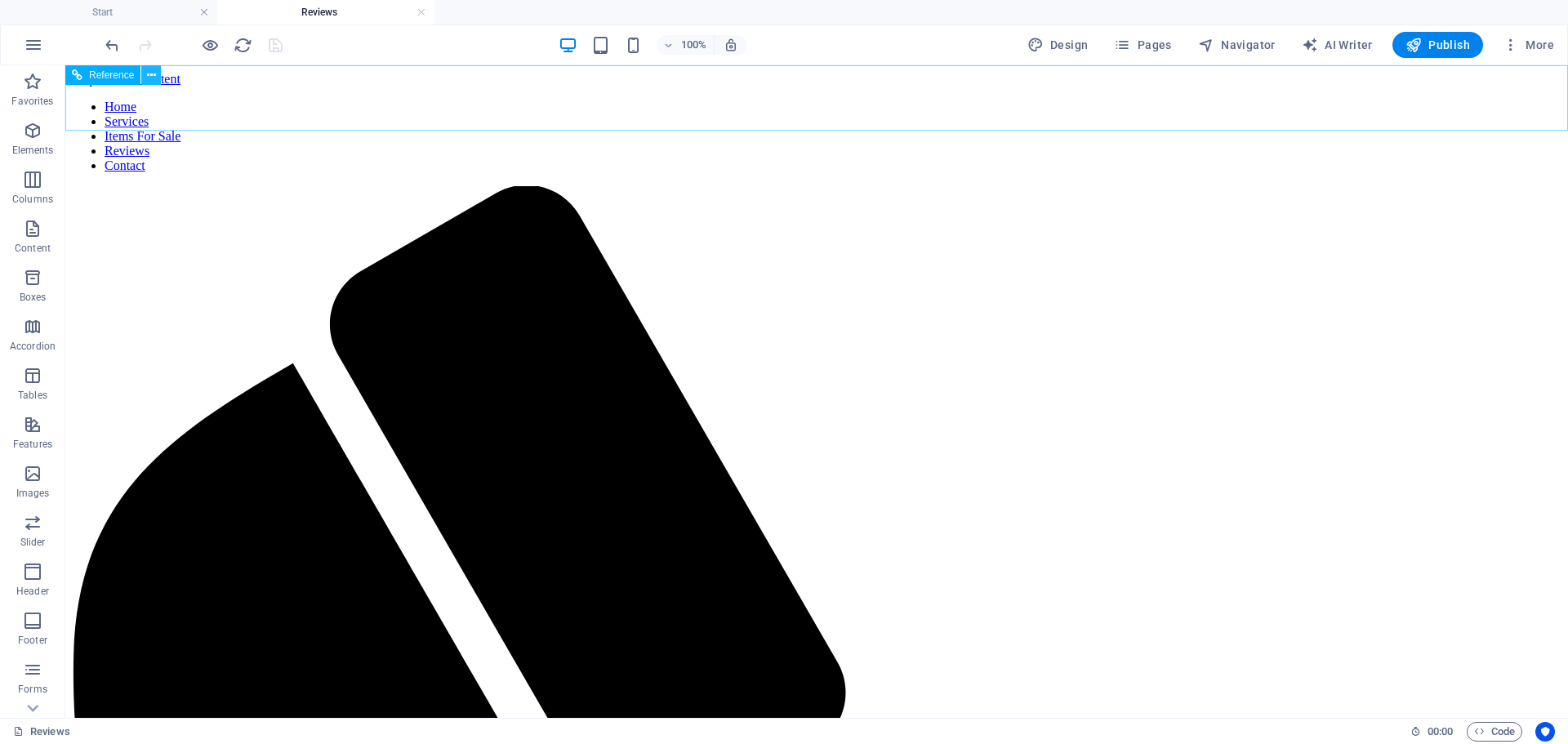 click at bounding box center (151, 75) 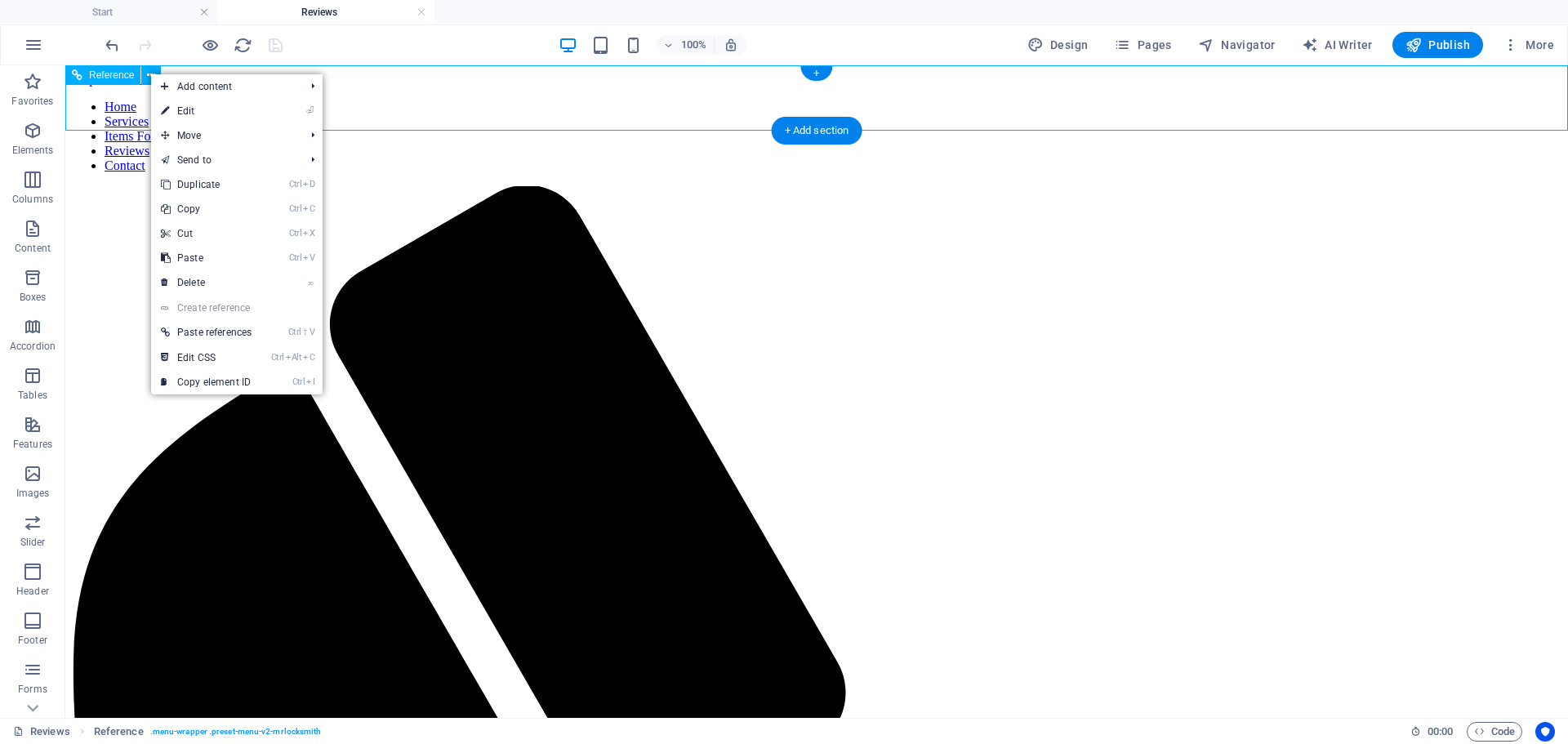 click on "Home Services Items For Sale Reviews Contact" at bounding box center (817, 1132) 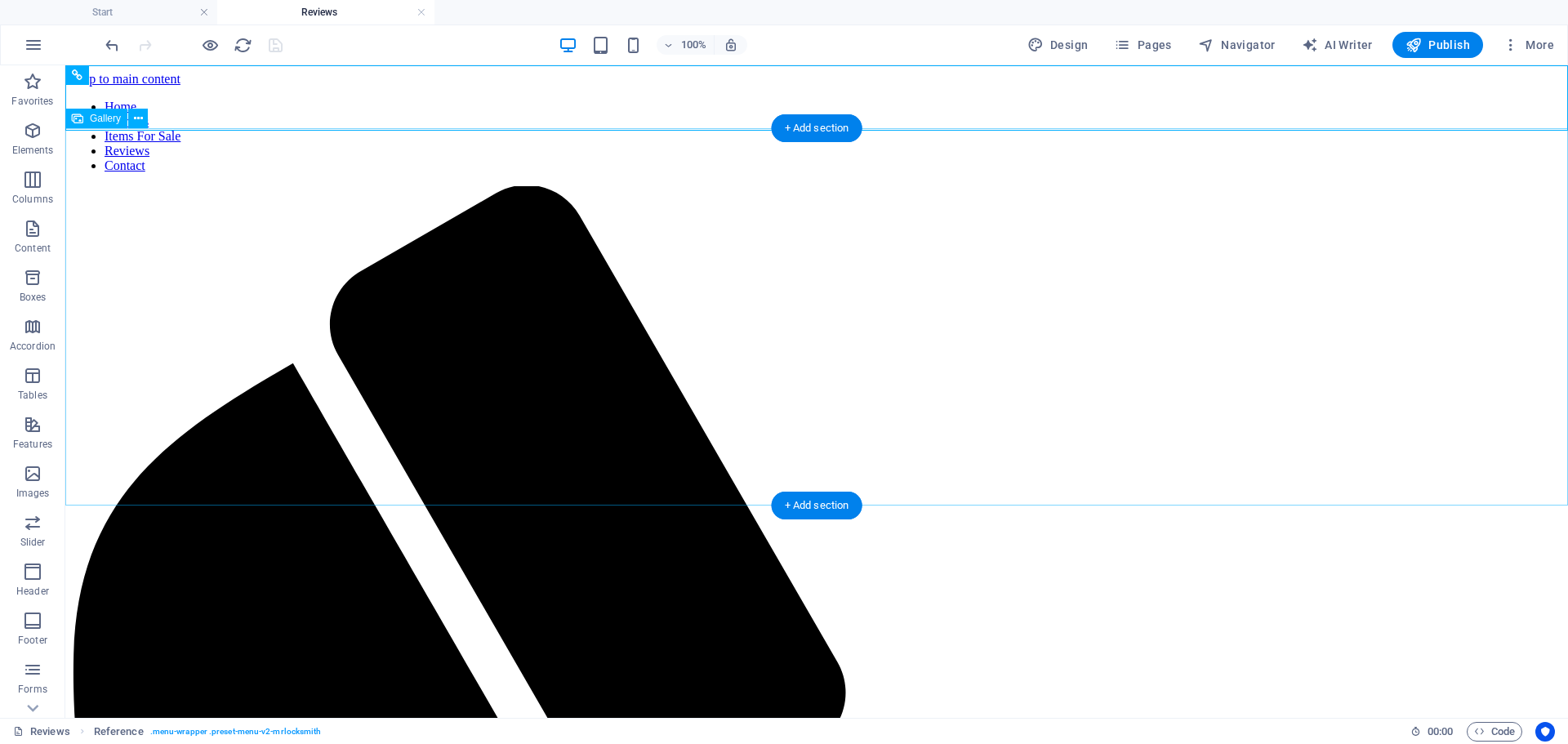 click at bounding box center [287, 2363] 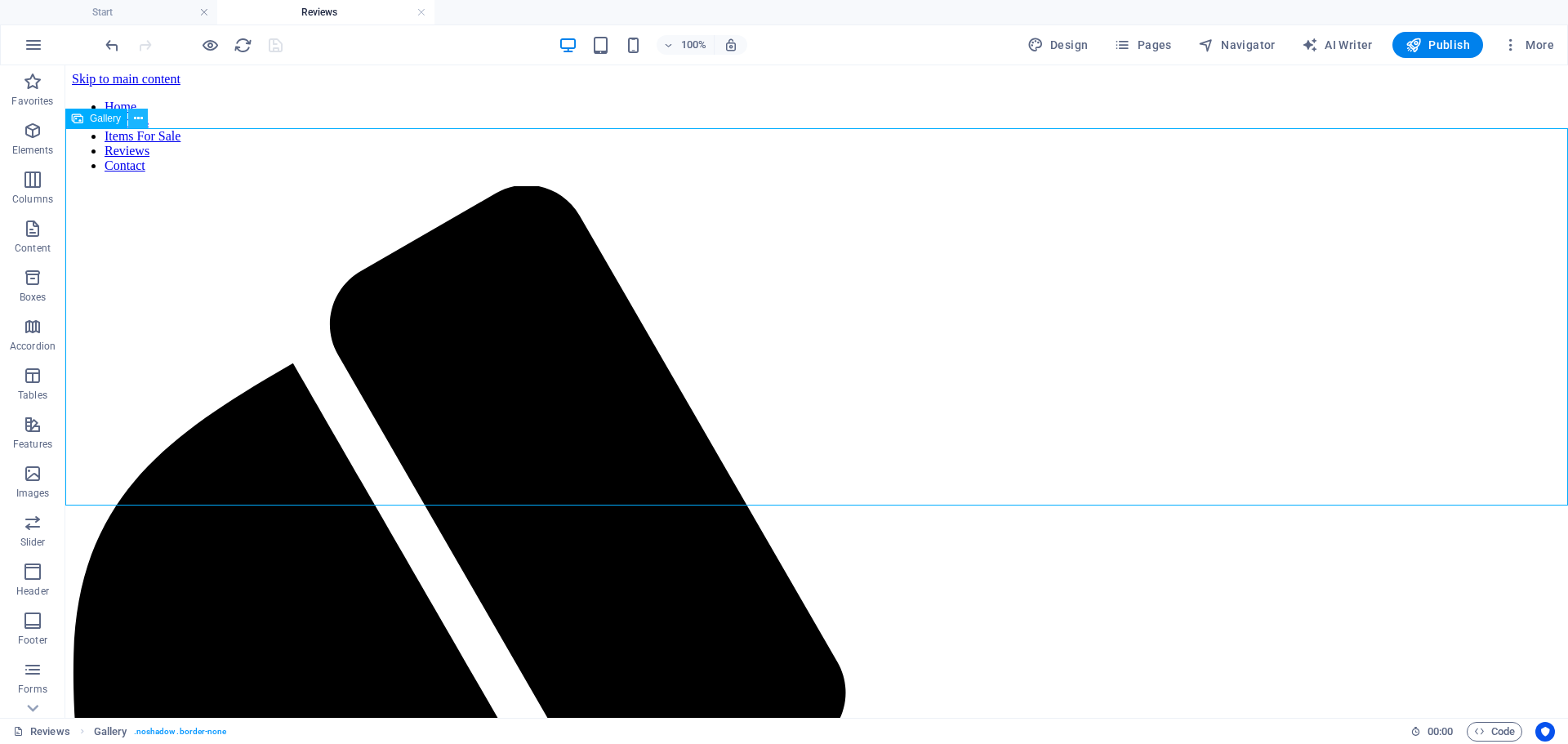 click at bounding box center (138, 118) 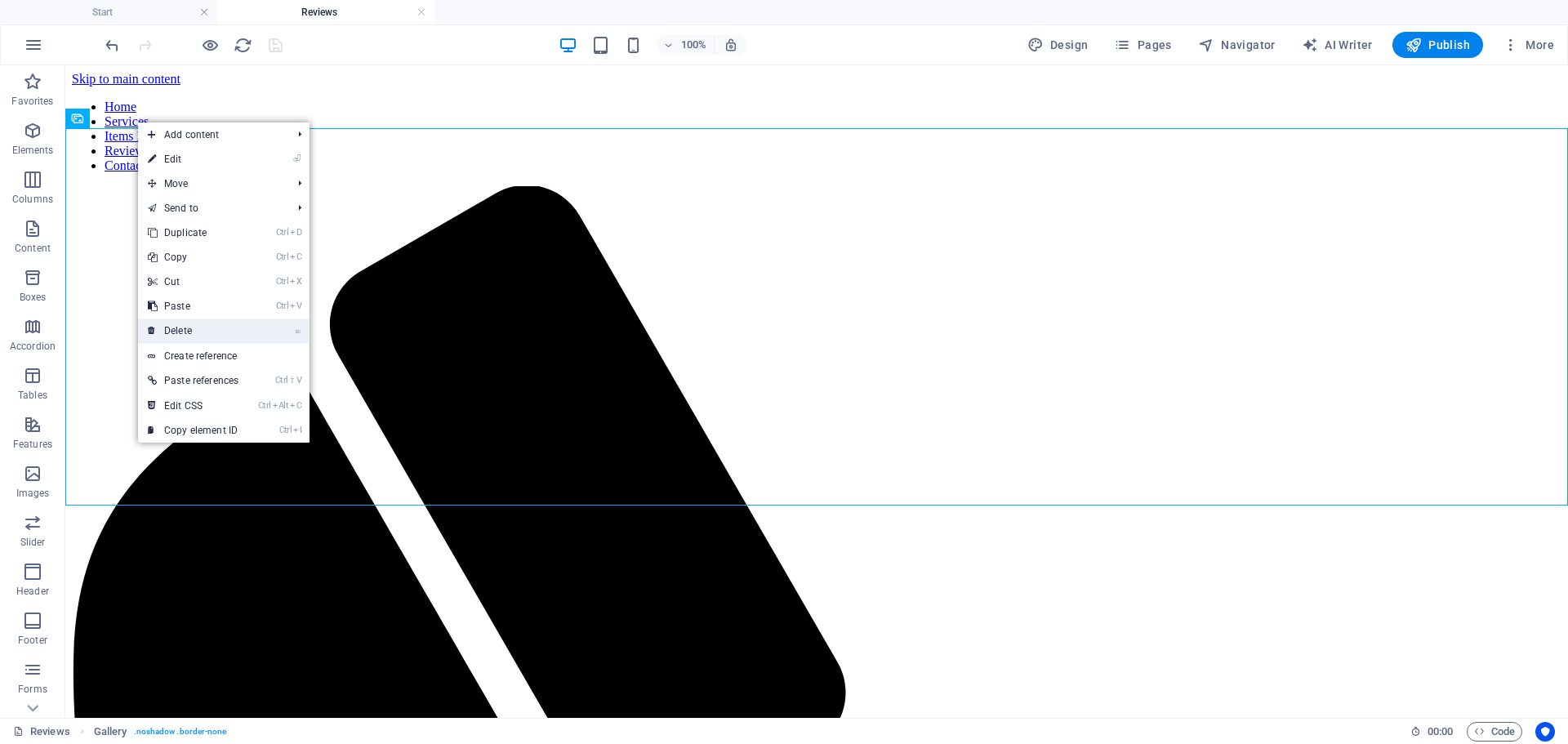 click on "⌦  Delete" at bounding box center (193, 331) 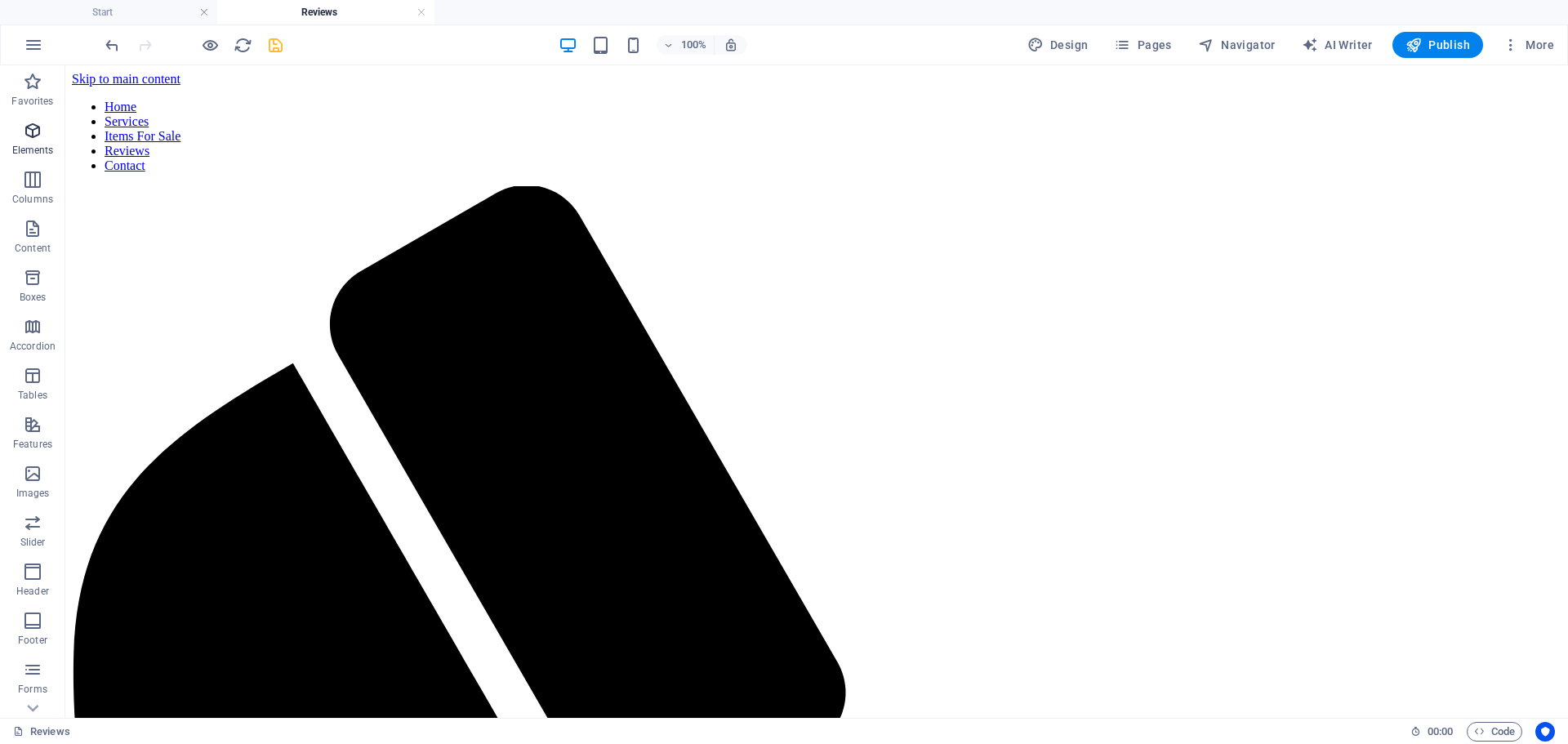 click on "Elements" at bounding box center [33, 140] 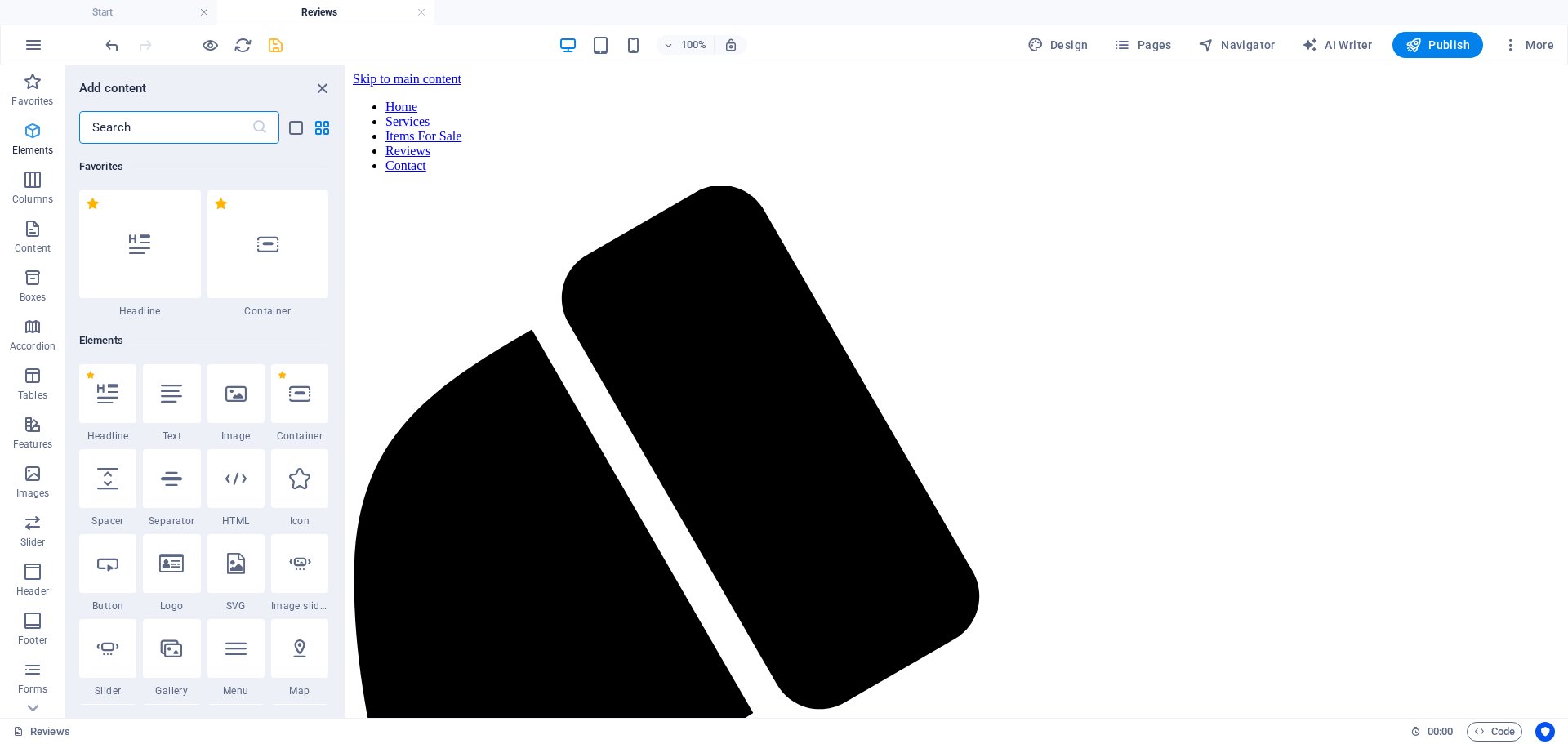 scroll, scrollTop: 174, scrollLeft: 0, axis: vertical 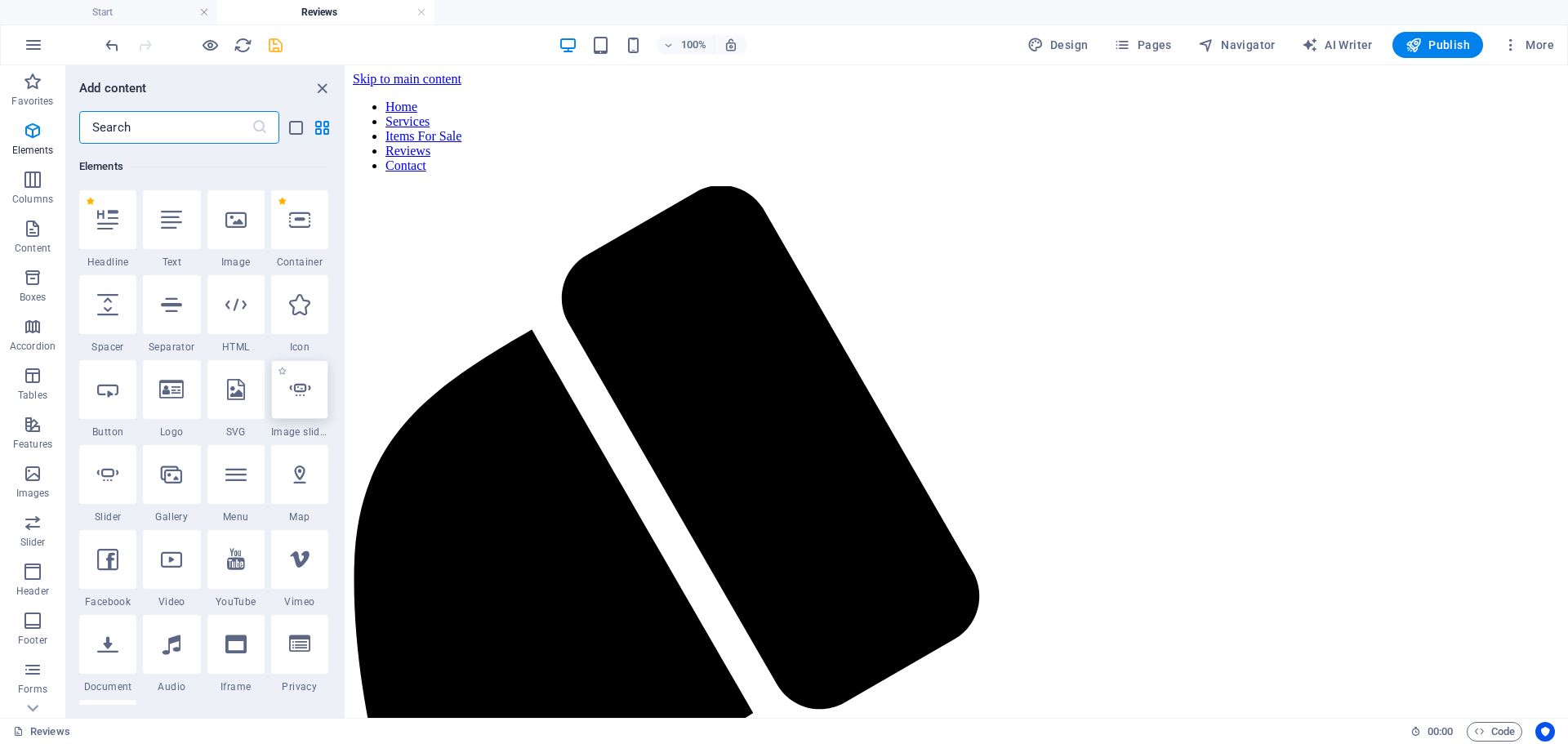 click at bounding box center [300, 390] 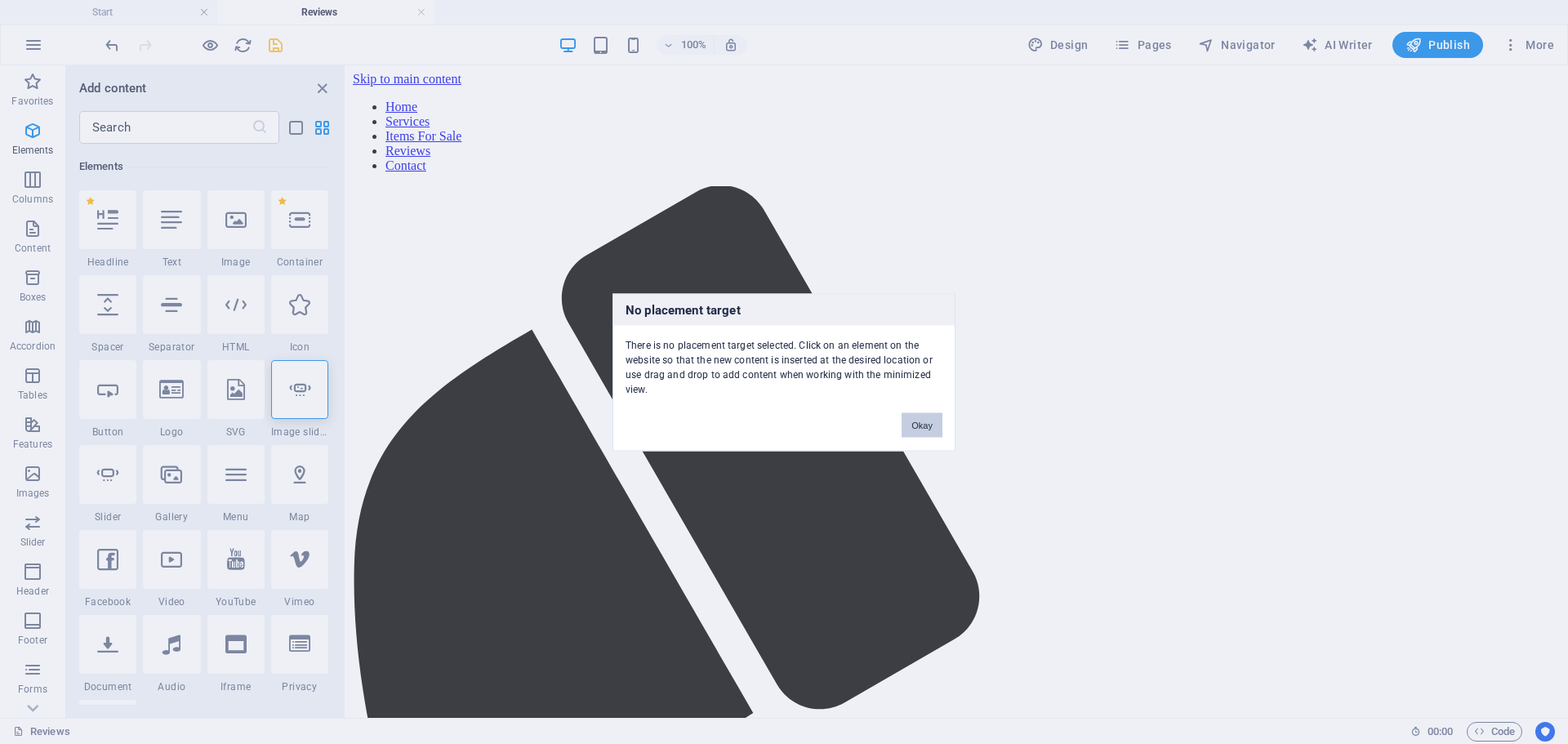 drag, startPoint x: 919, startPoint y: 421, endPoint x: 510, endPoint y: 359, distance: 413.6726 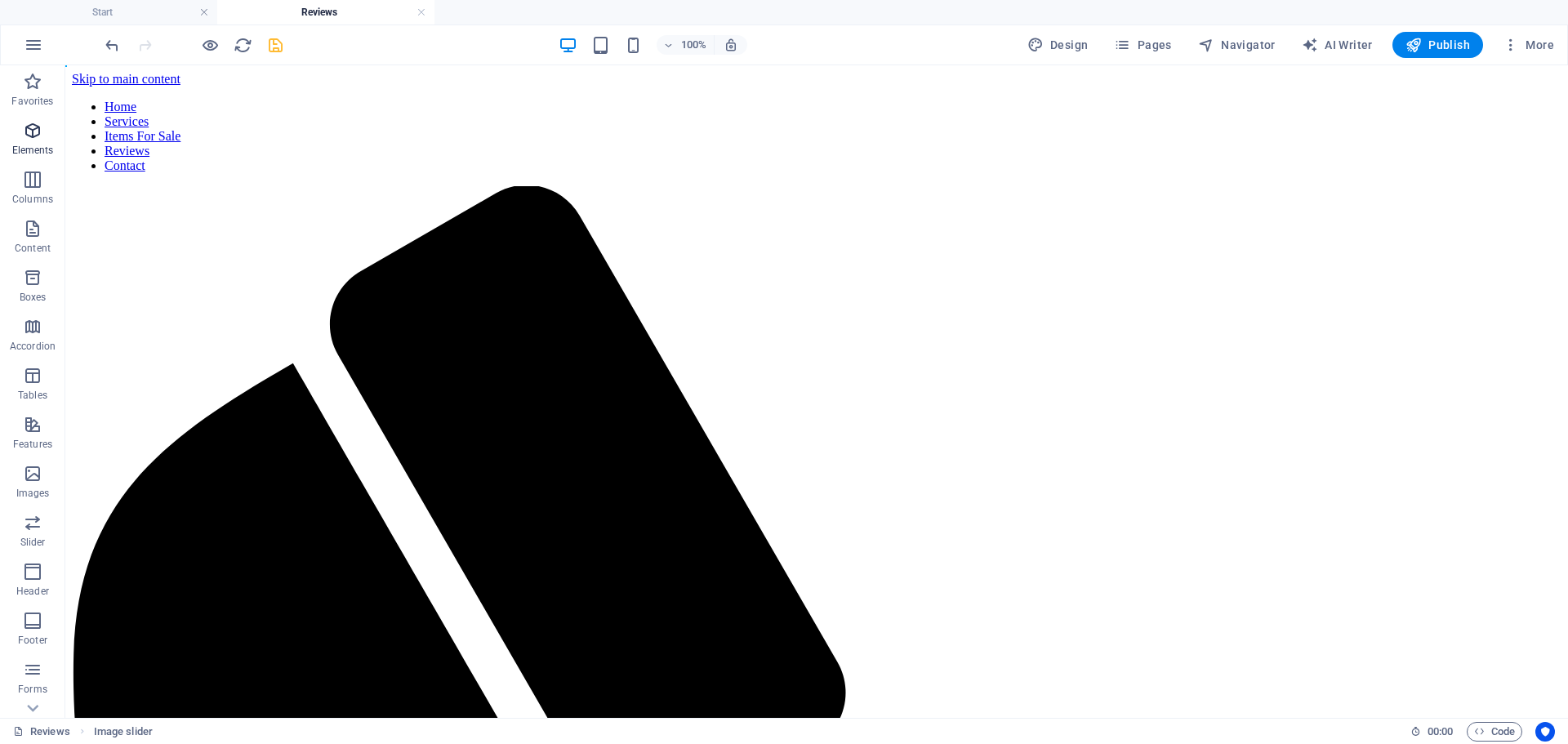 click on "Elements" at bounding box center (33, 150) 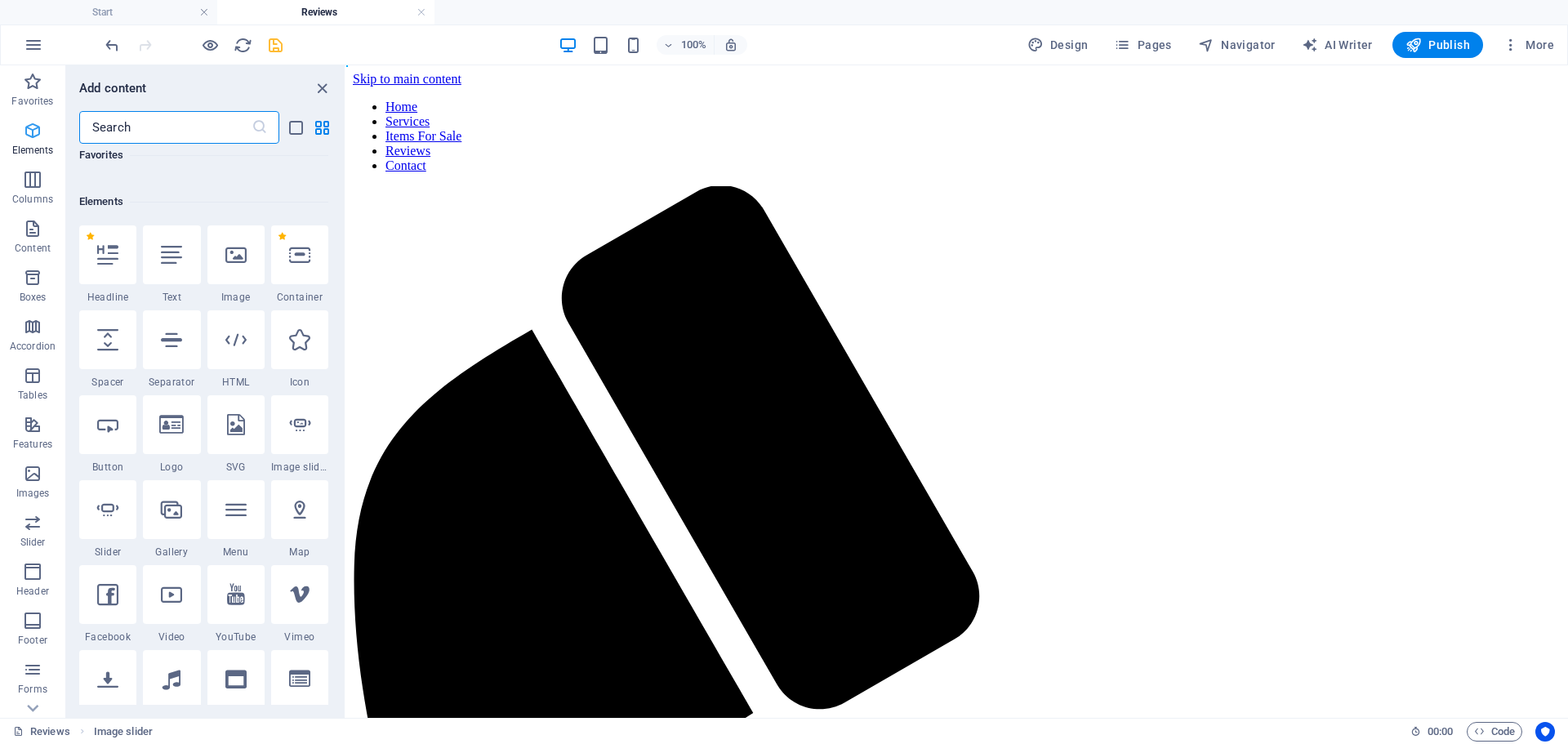 scroll, scrollTop: 174, scrollLeft: 0, axis: vertical 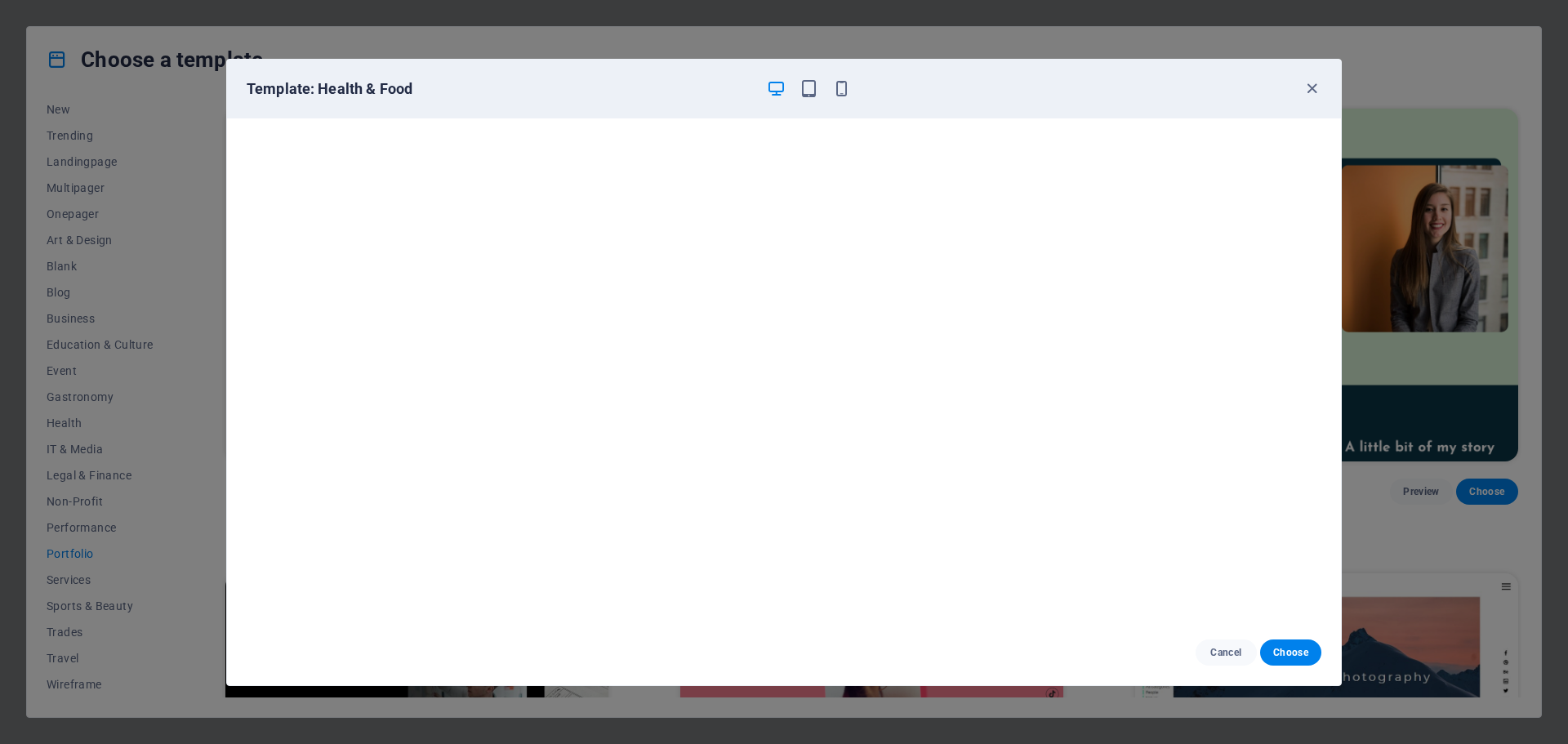 click on "Template: Health & Food" at bounding box center (784, 89) 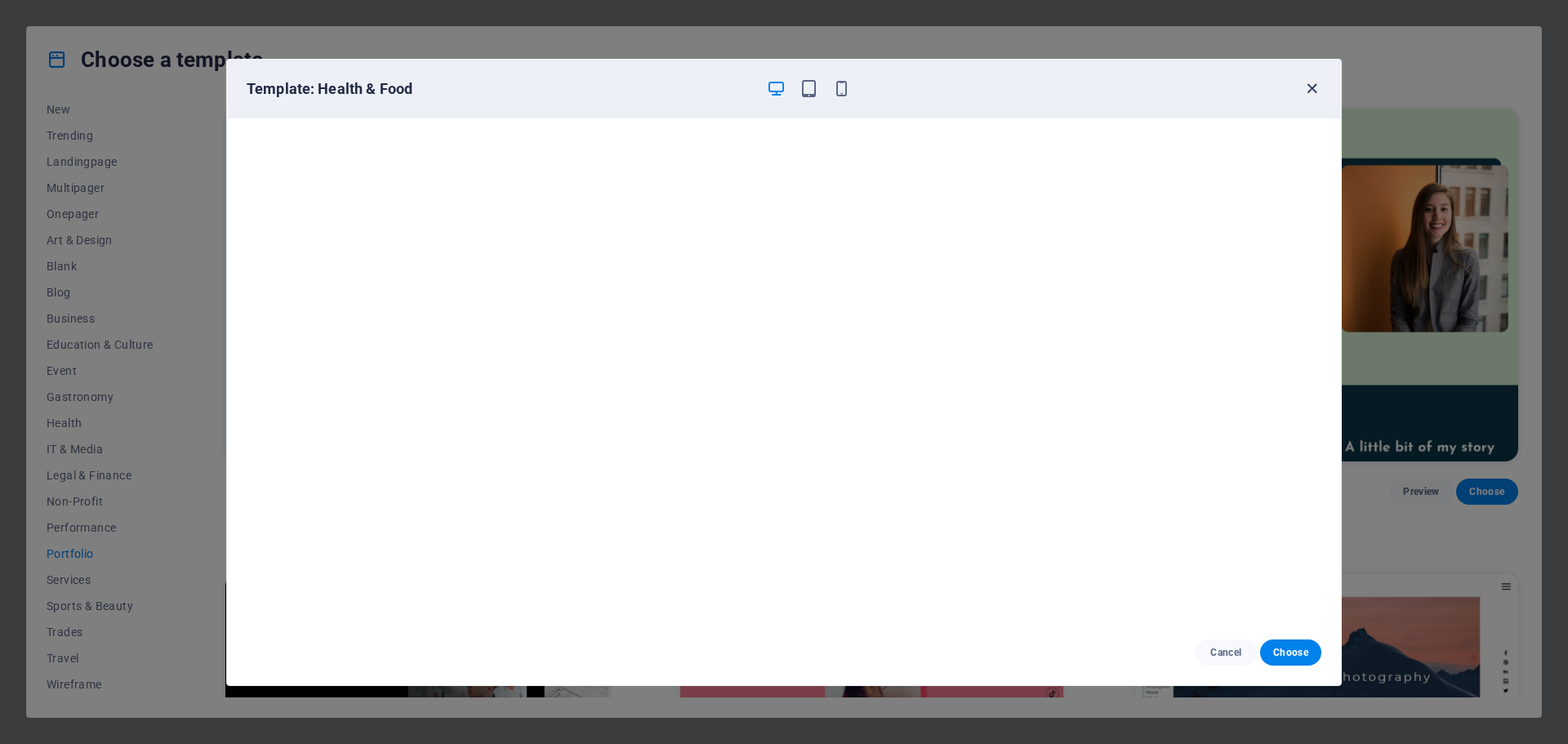 click at bounding box center (1312, 88) 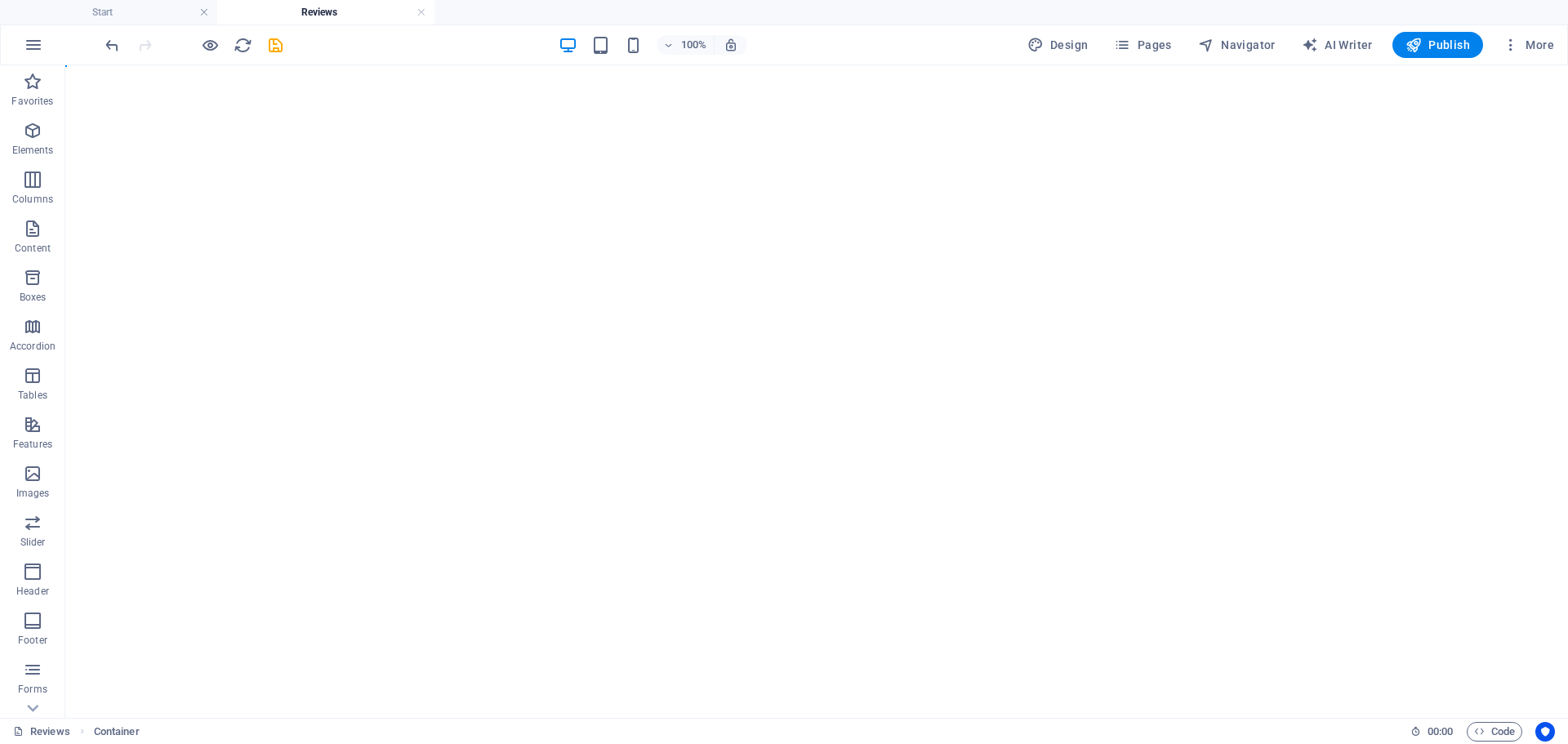 scroll, scrollTop: 0, scrollLeft: 0, axis: both 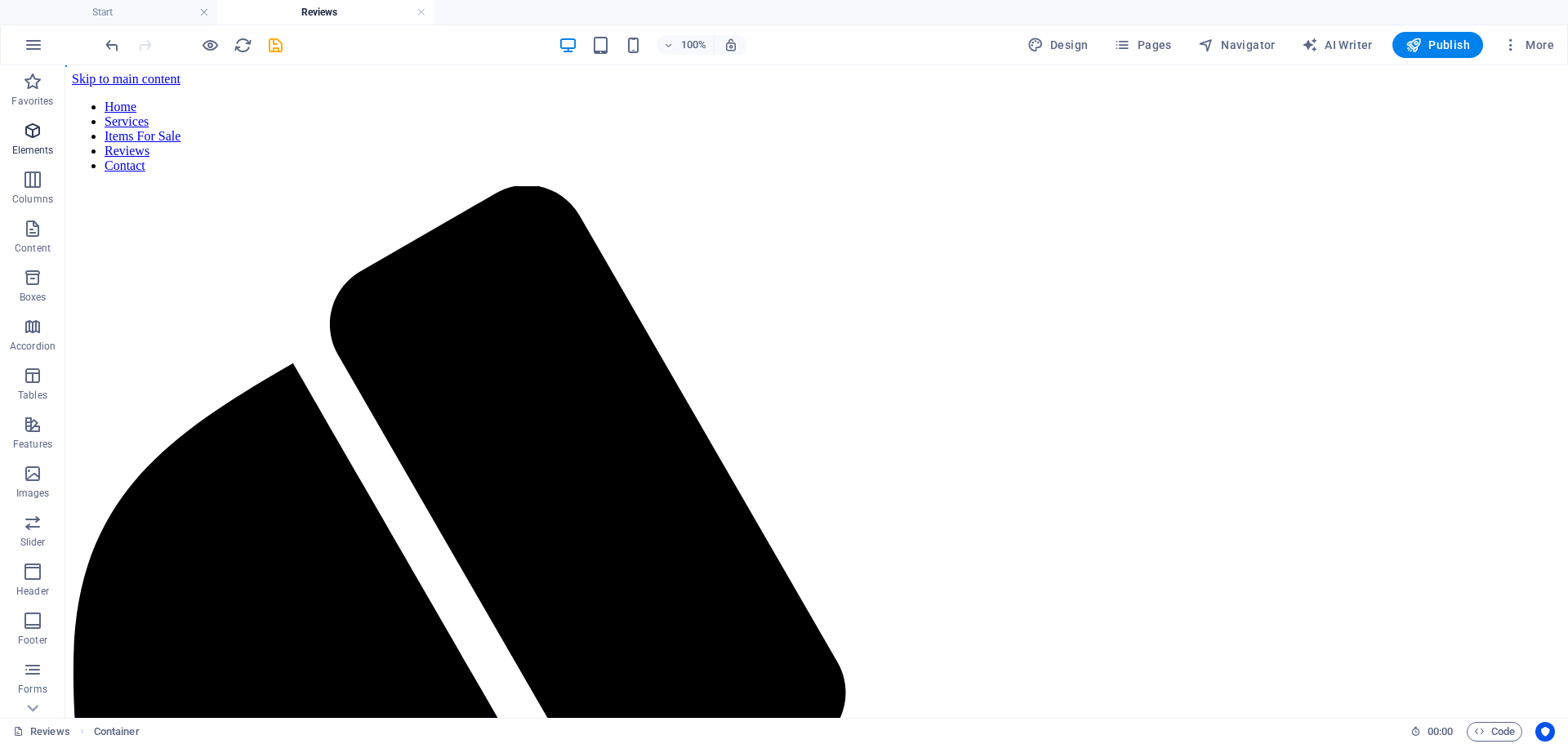 click at bounding box center [33, 131] 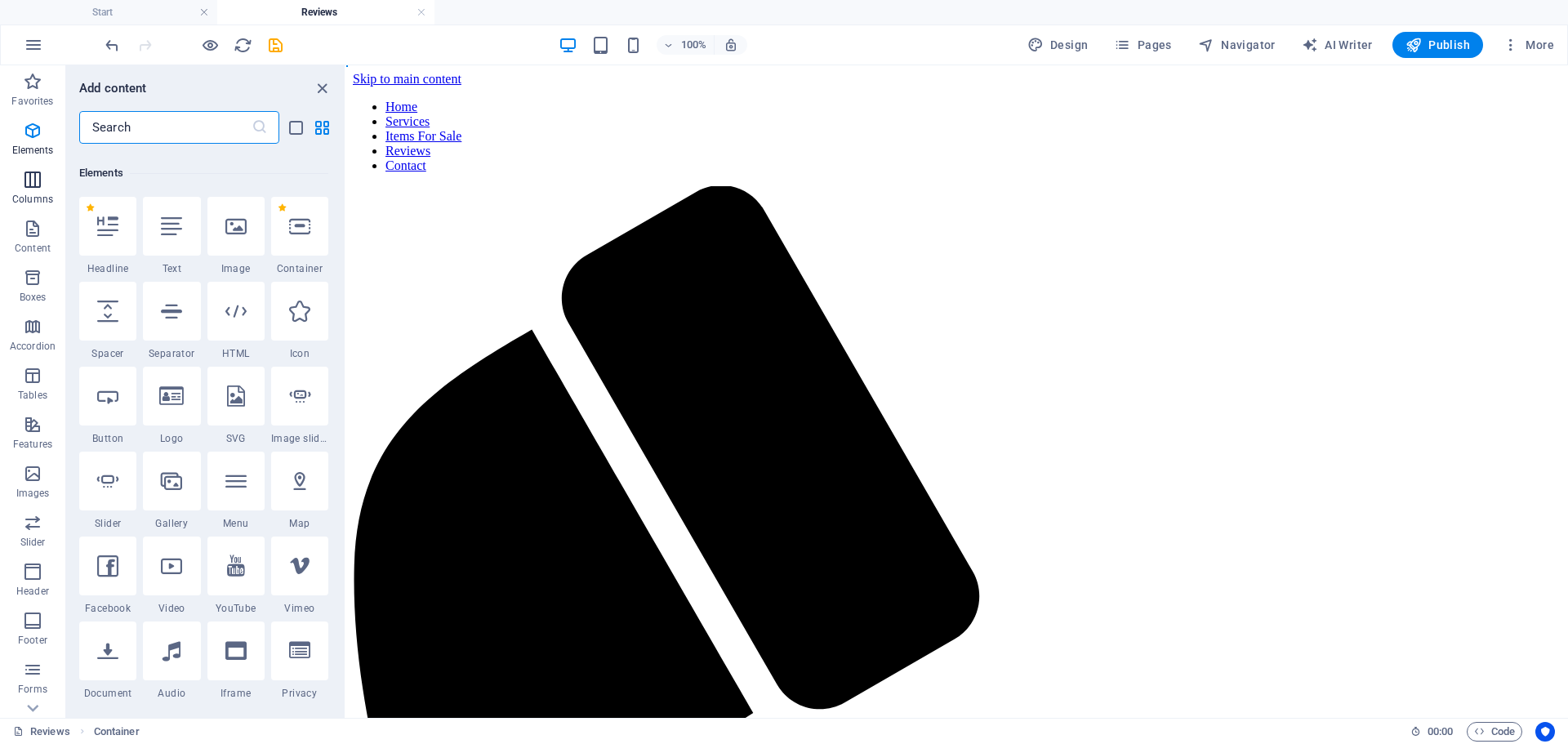 scroll, scrollTop: 174, scrollLeft: 0, axis: vertical 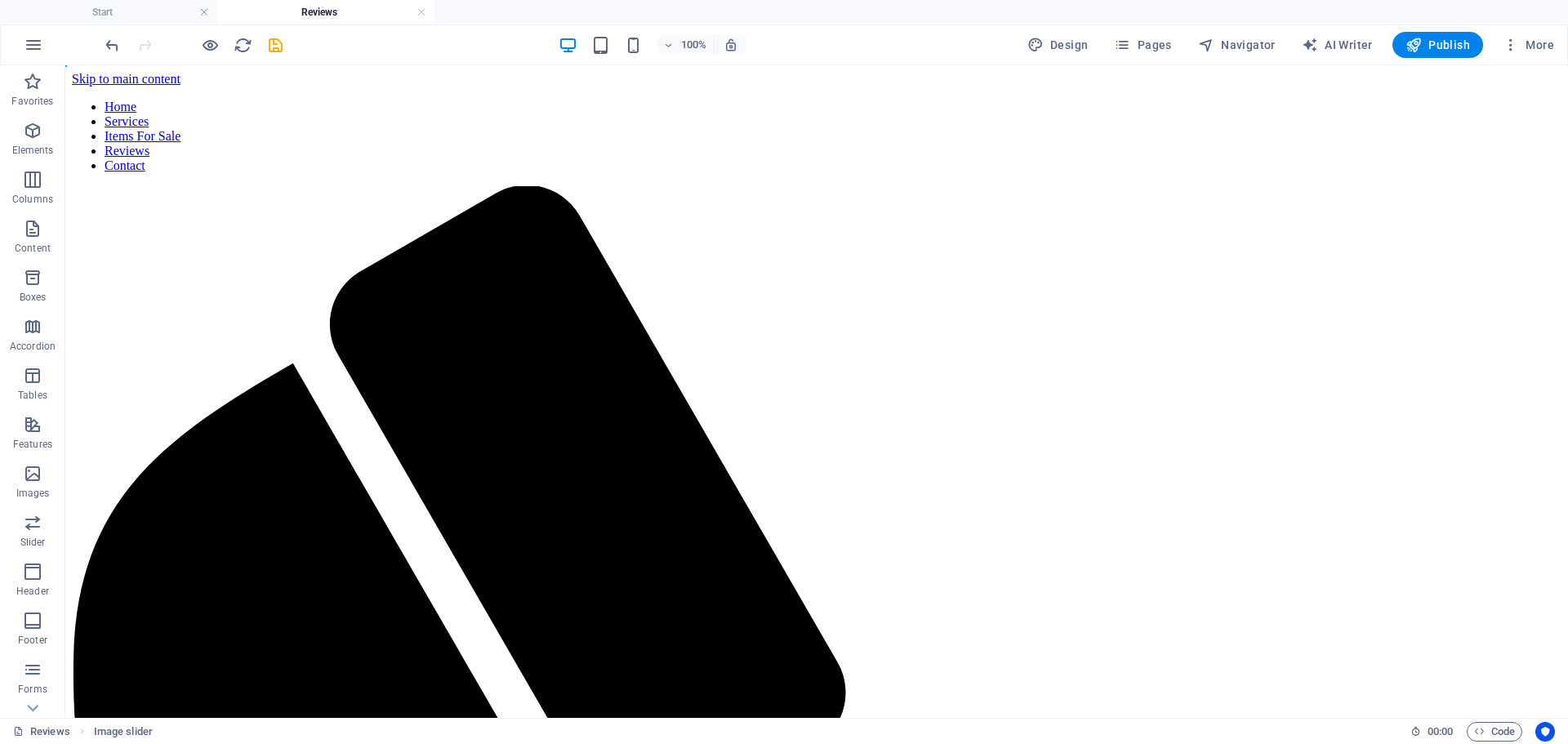 click on "Skip to main content
Home Services Items For Sale Reviews Contact" at bounding box center (817, 1118) 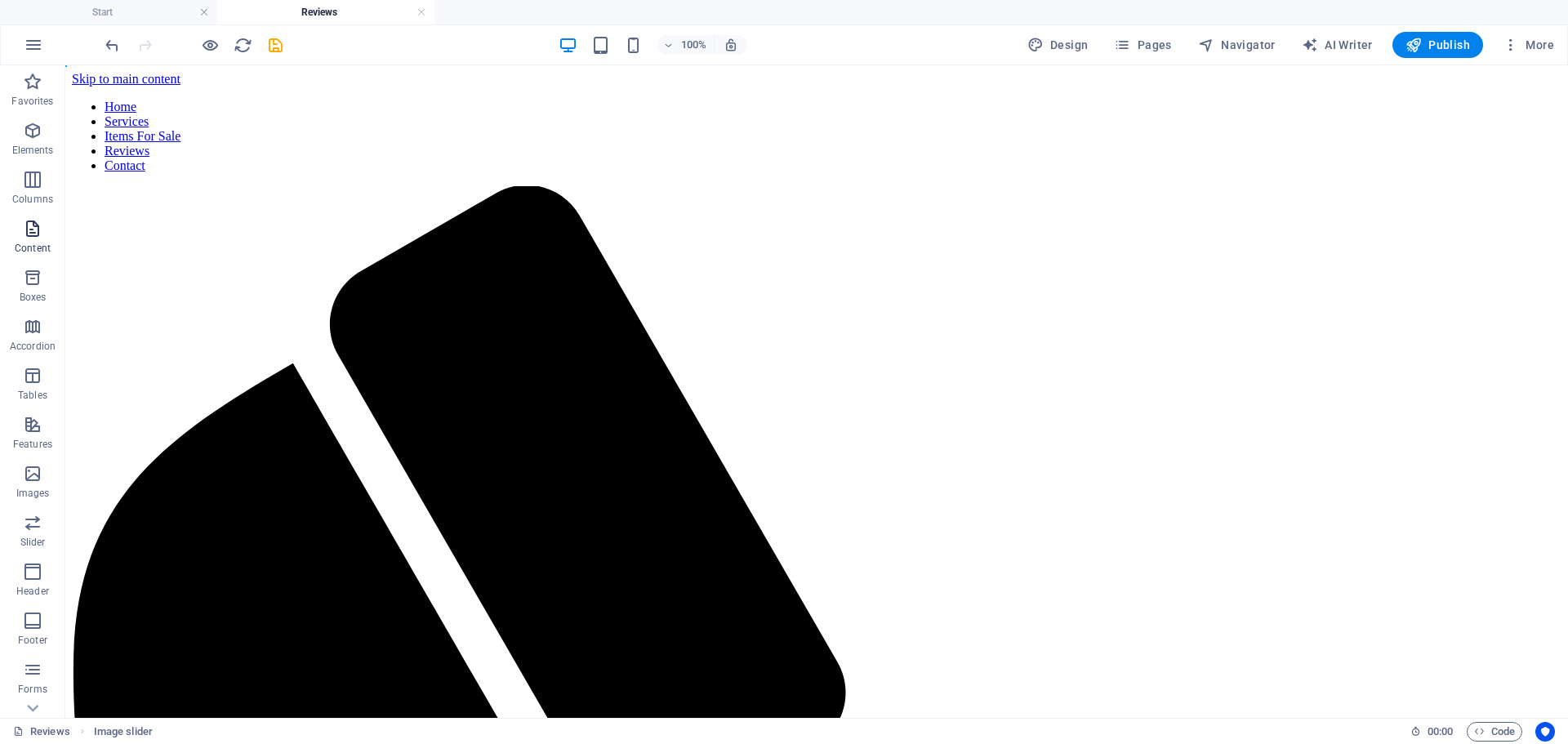click at bounding box center [33, 229] 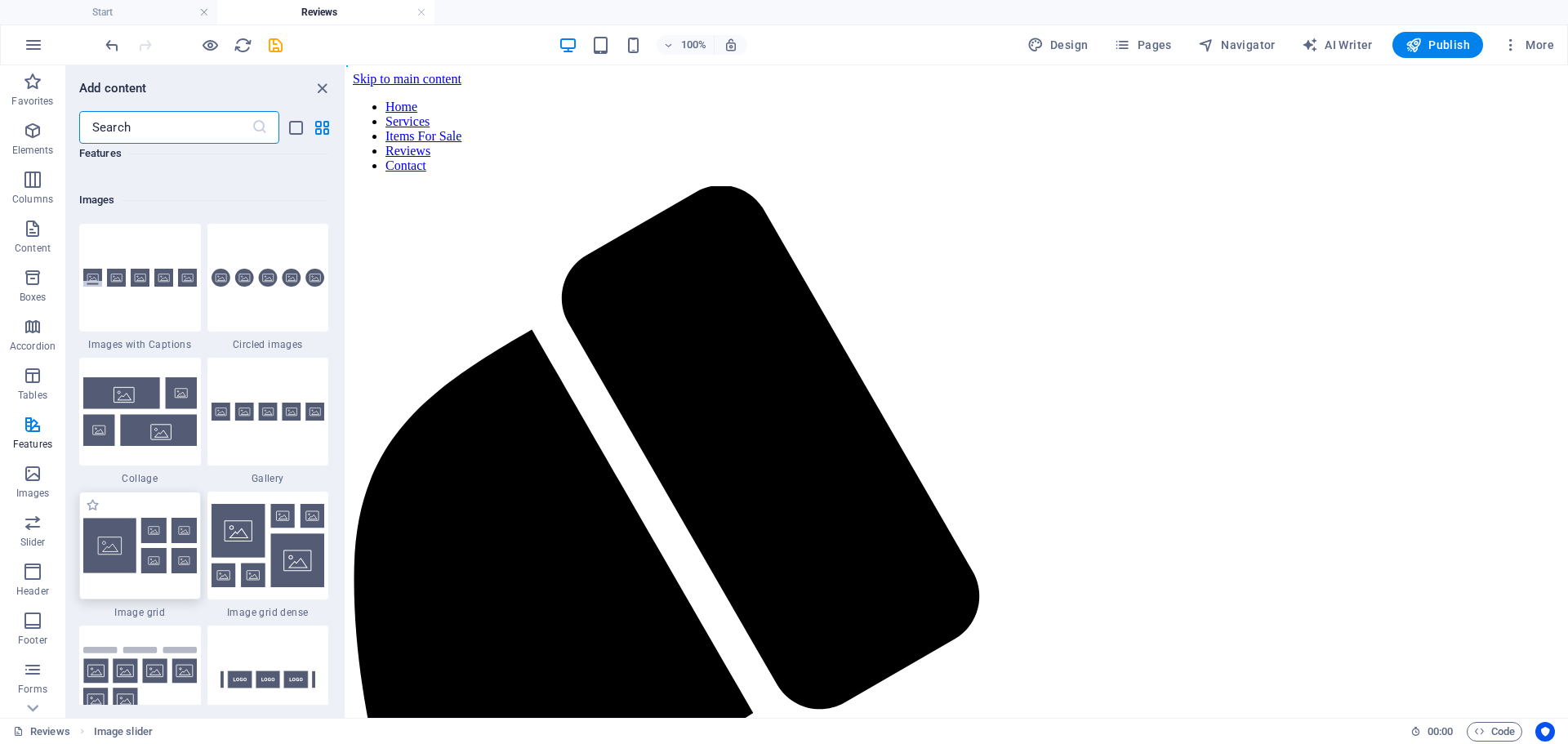 scroll, scrollTop: 8166, scrollLeft: 0, axis: vertical 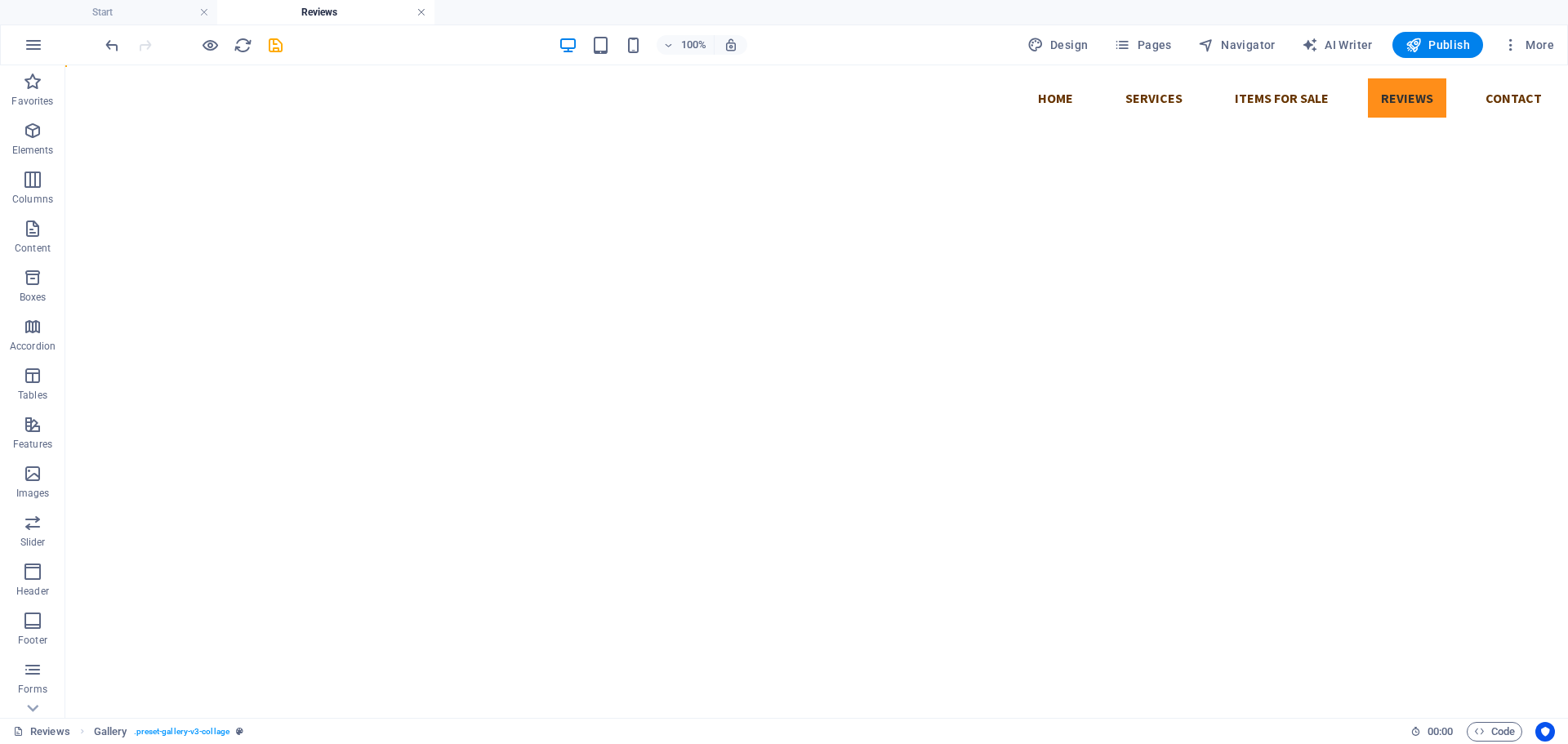 click at bounding box center (421, 12) 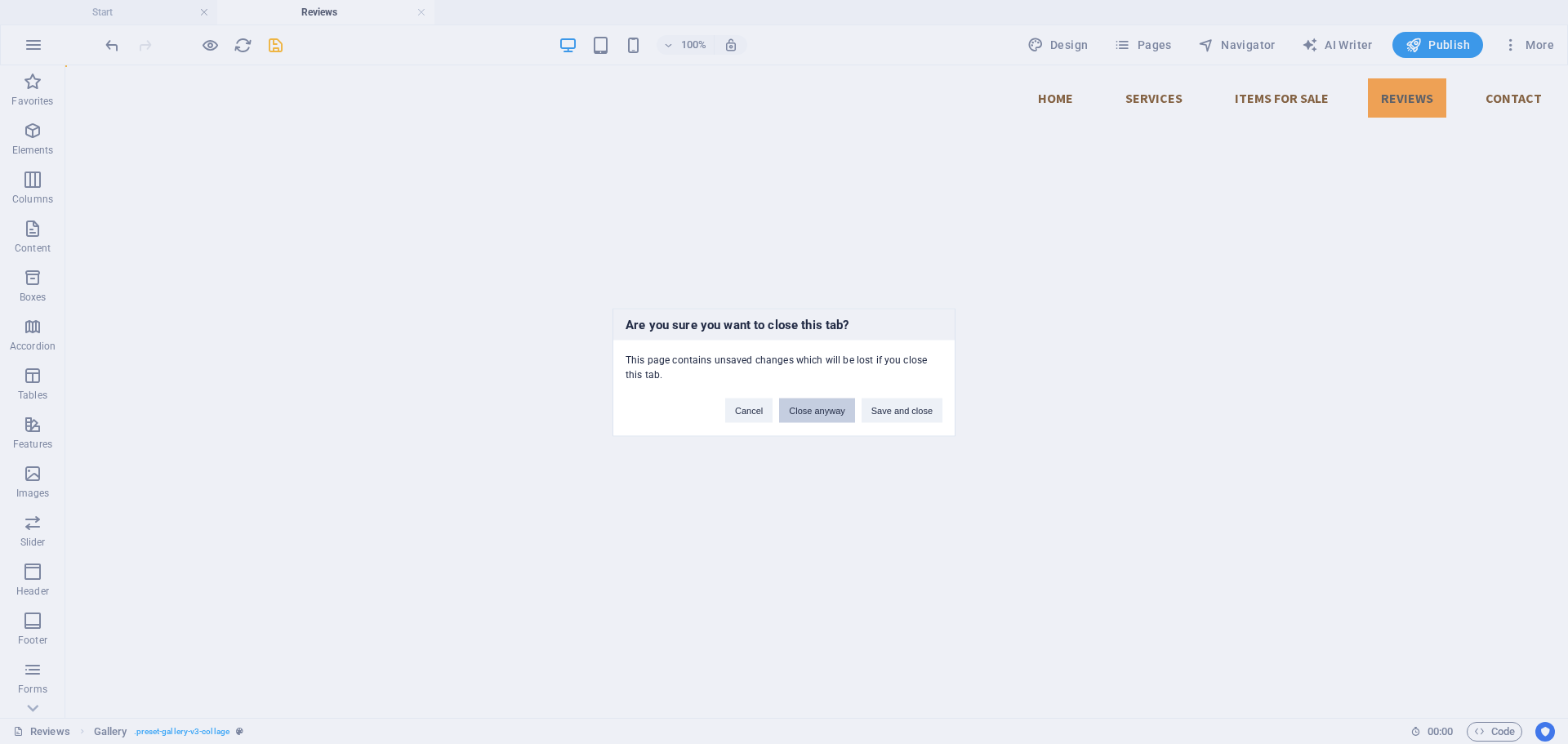 click on "Close anyway" at bounding box center [817, 410] 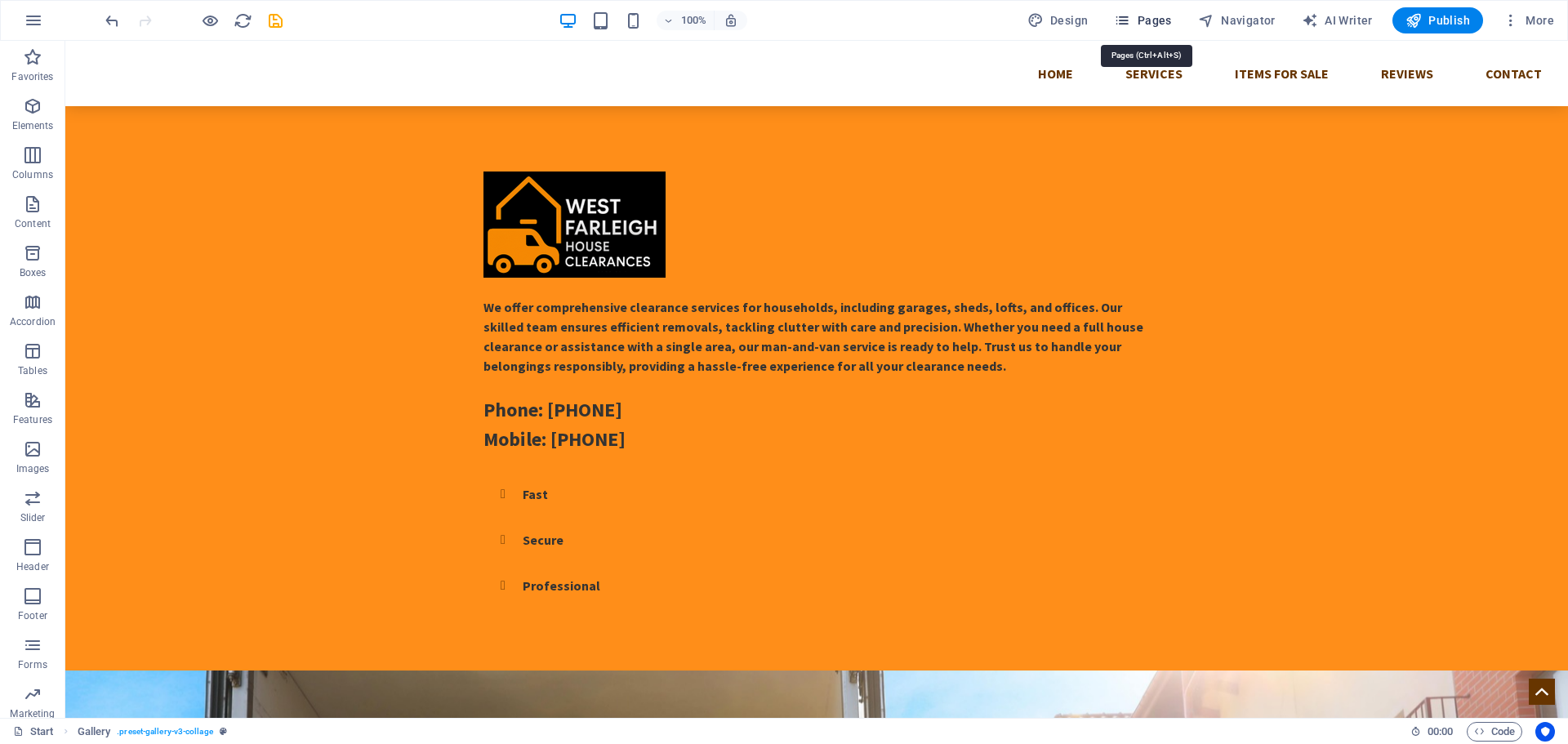 click on "Pages" at bounding box center [1143, 20] 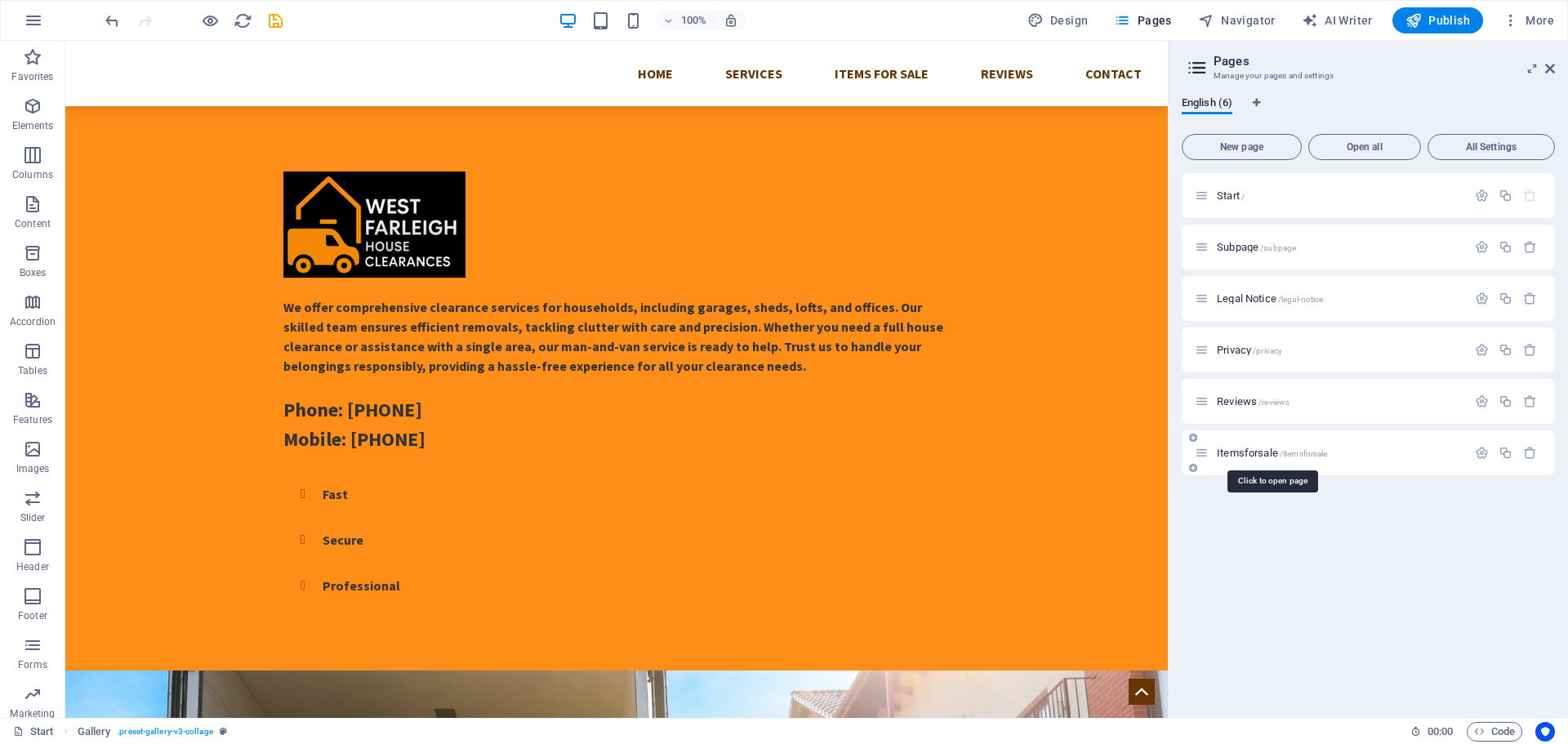 click on "Itemsforsale /itemsforsale" at bounding box center [1272, 452] 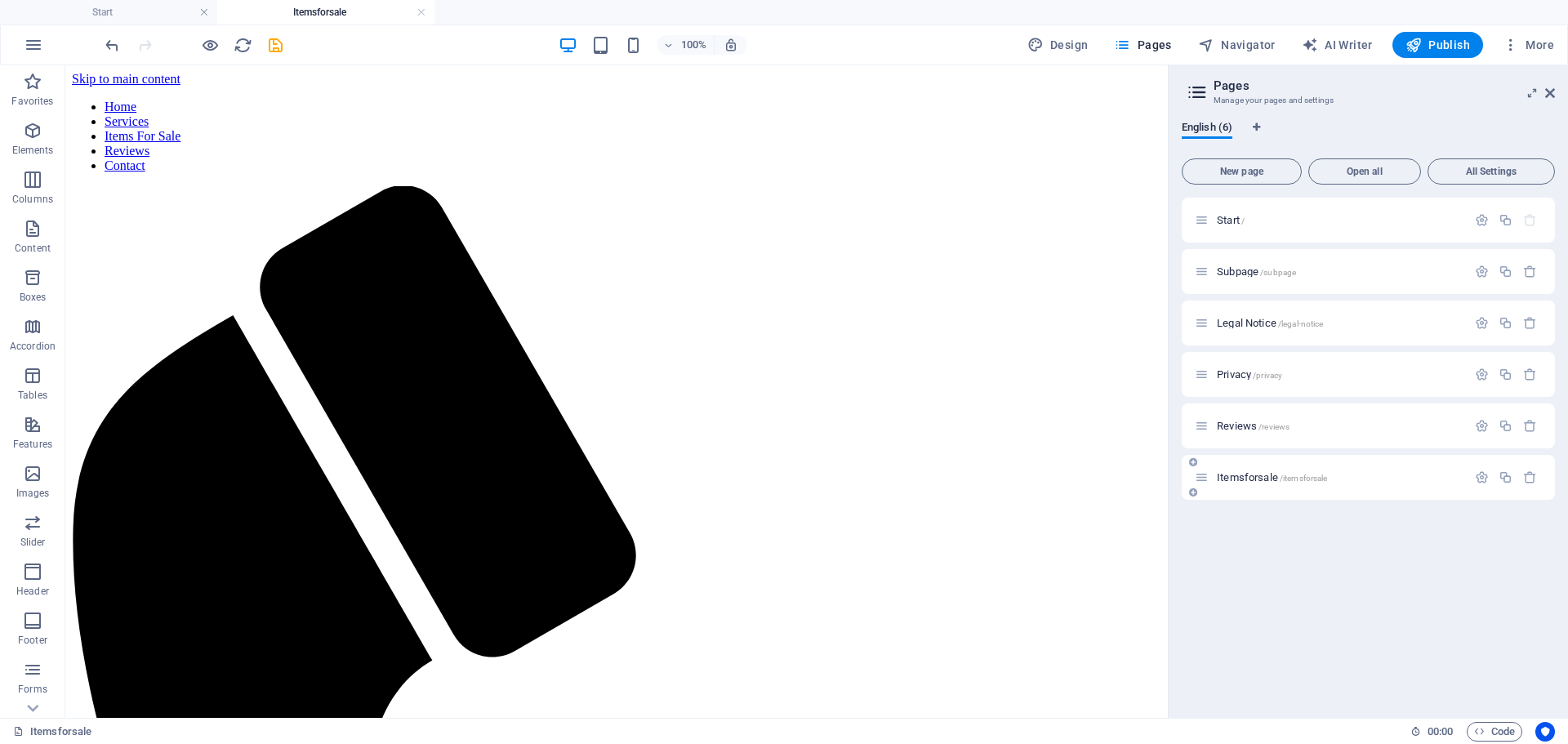 scroll, scrollTop: 0, scrollLeft: 0, axis: both 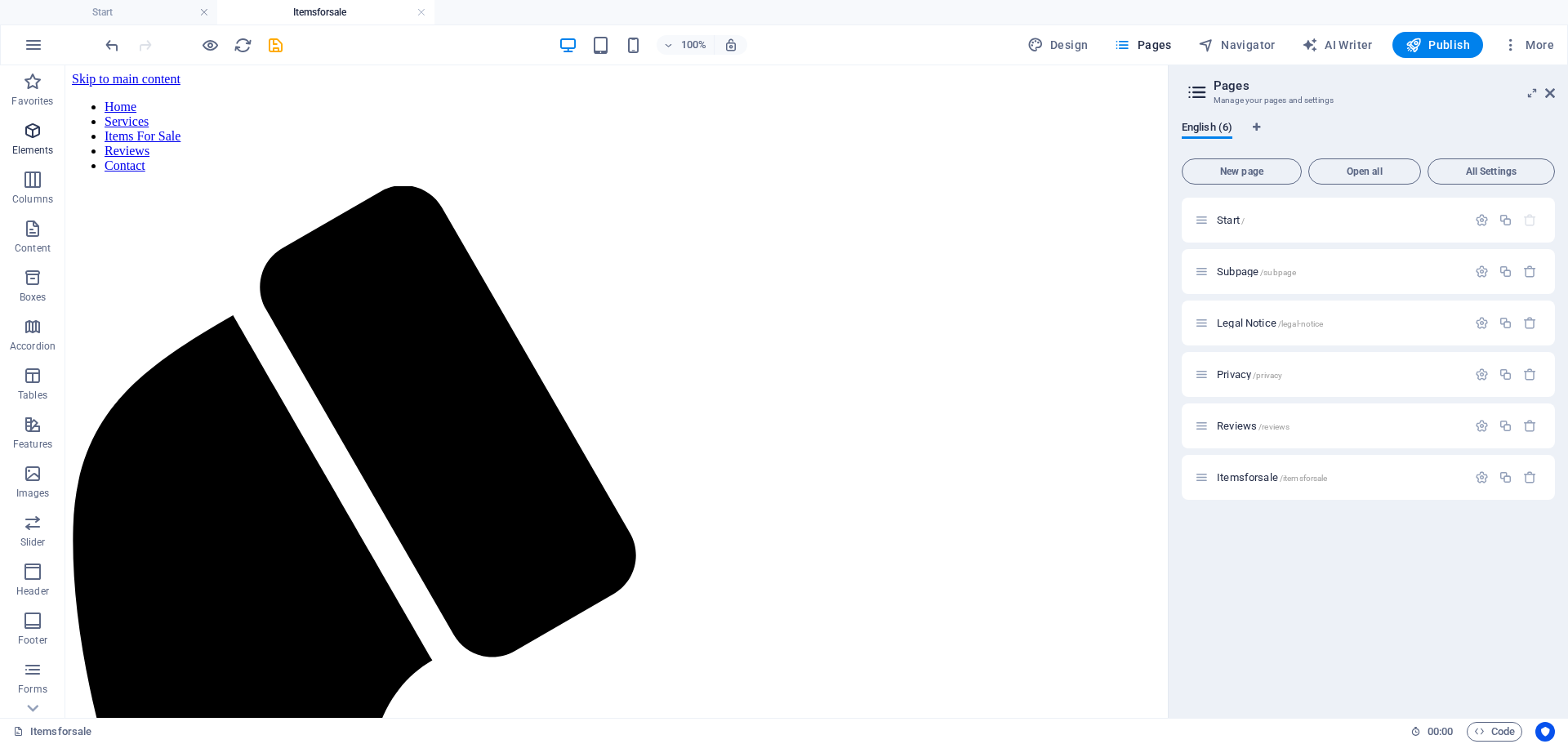 click at bounding box center (33, 131) 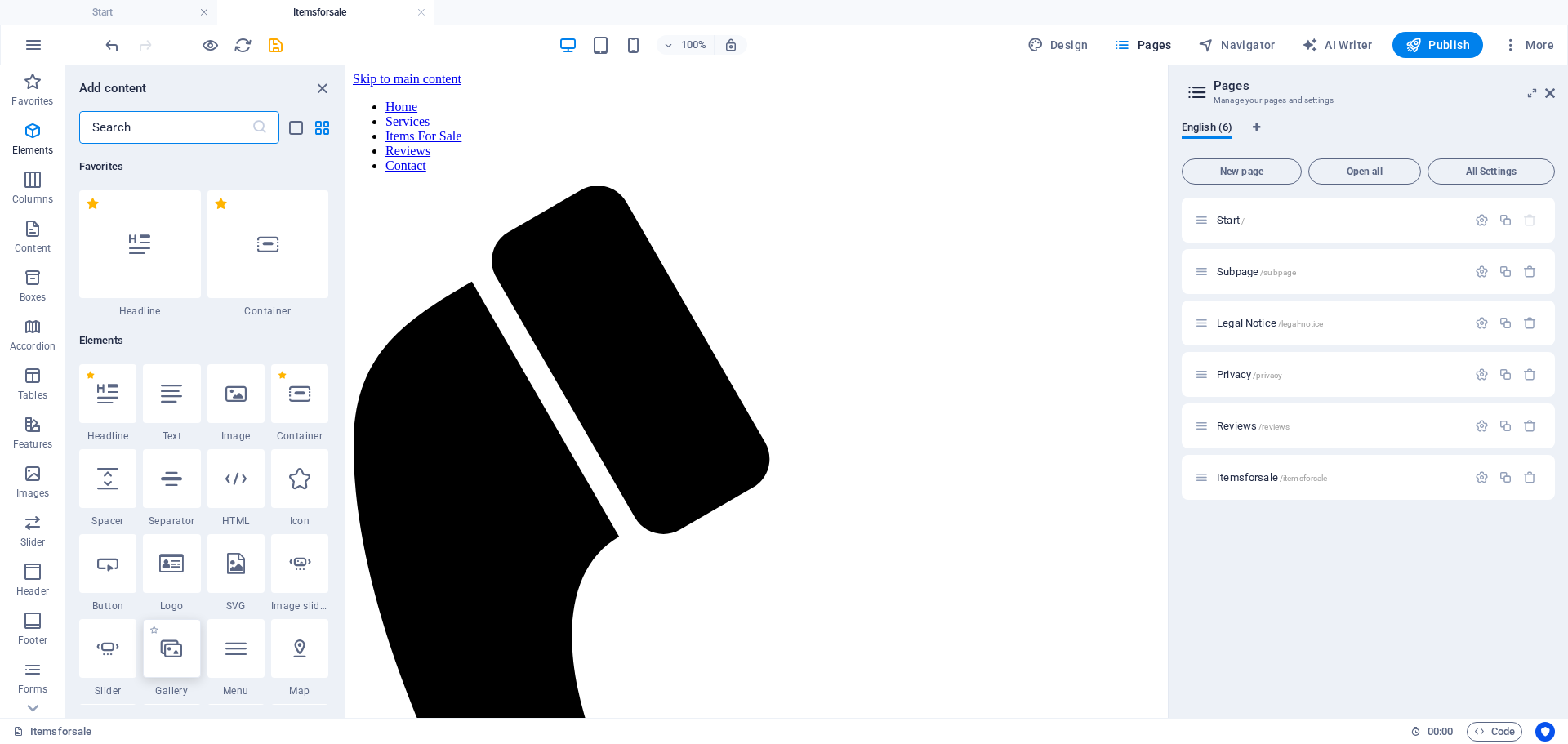scroll, scrollTop: 174, scrollLeft: 0, axis: vertical 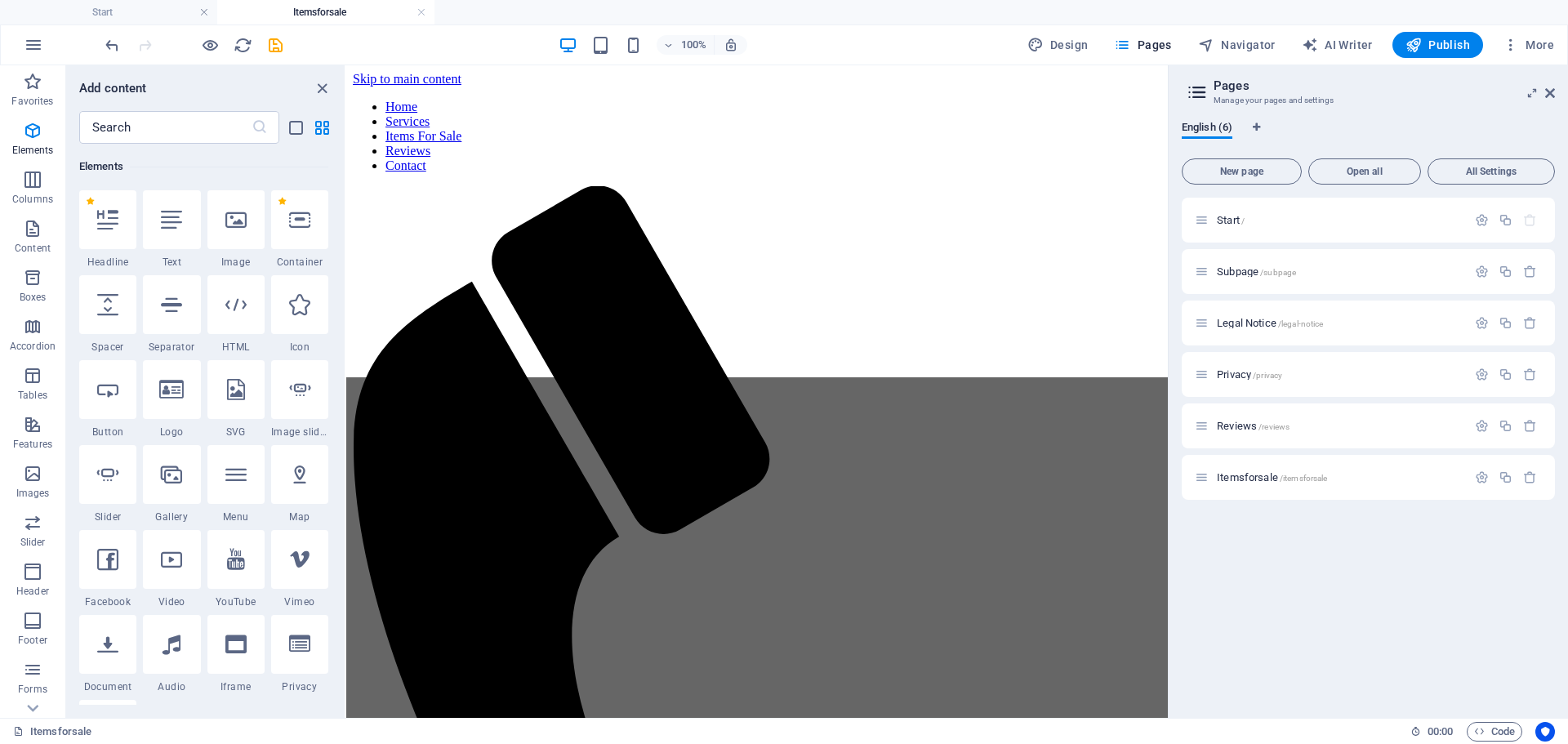 select on "ms" 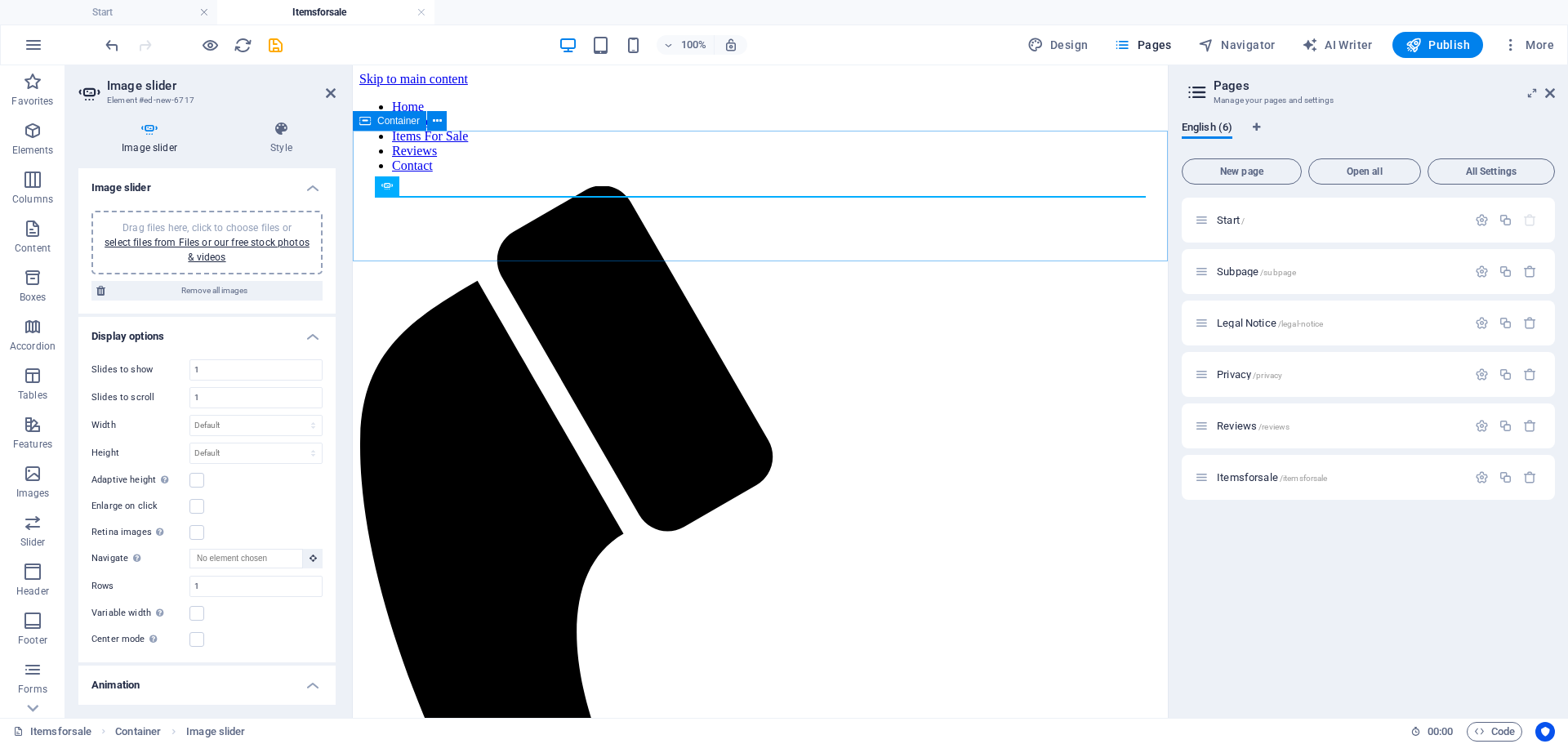 click at bounding box center [760, 1252] 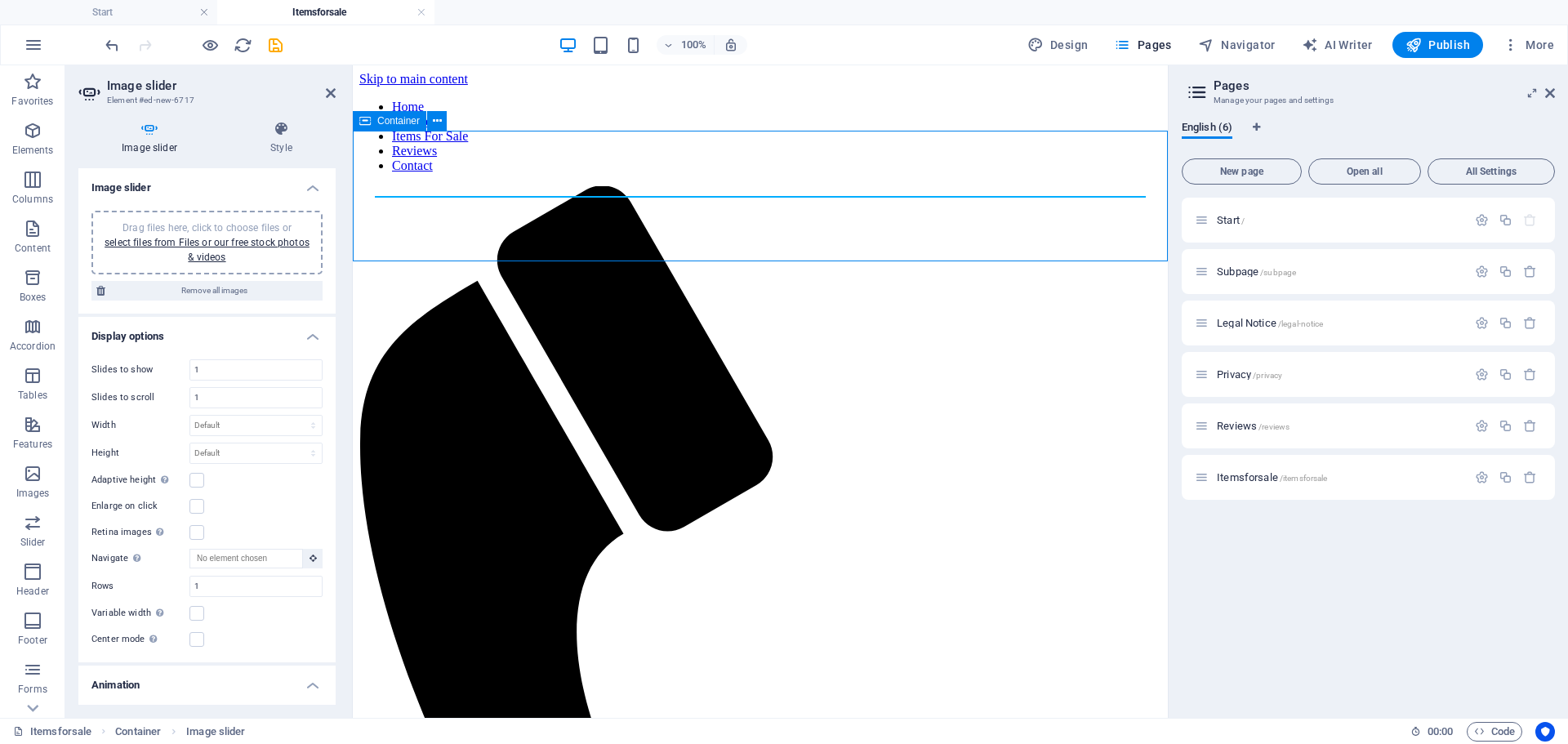 click at bounding box center (760, 1252) 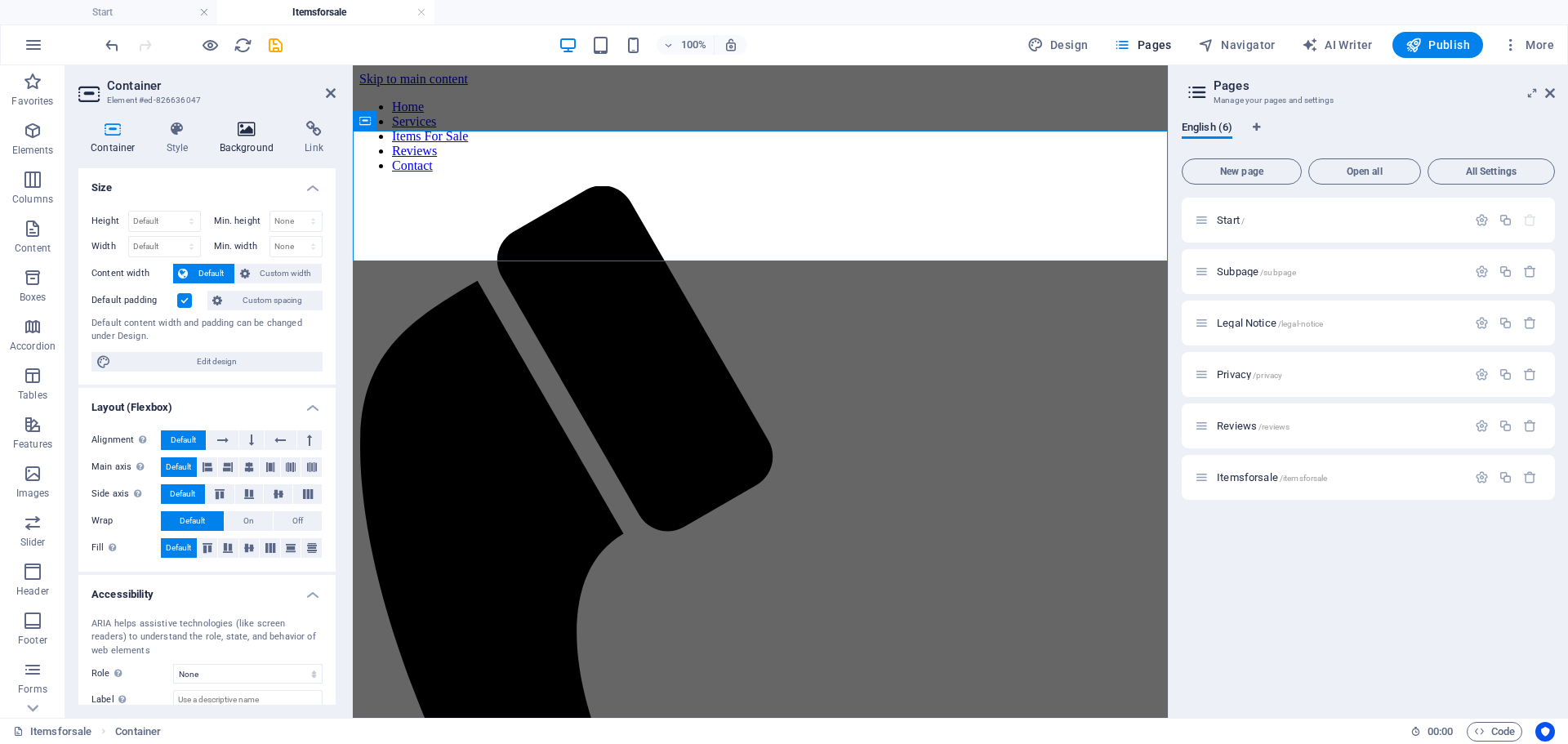 click at bounding box center [247, 129] 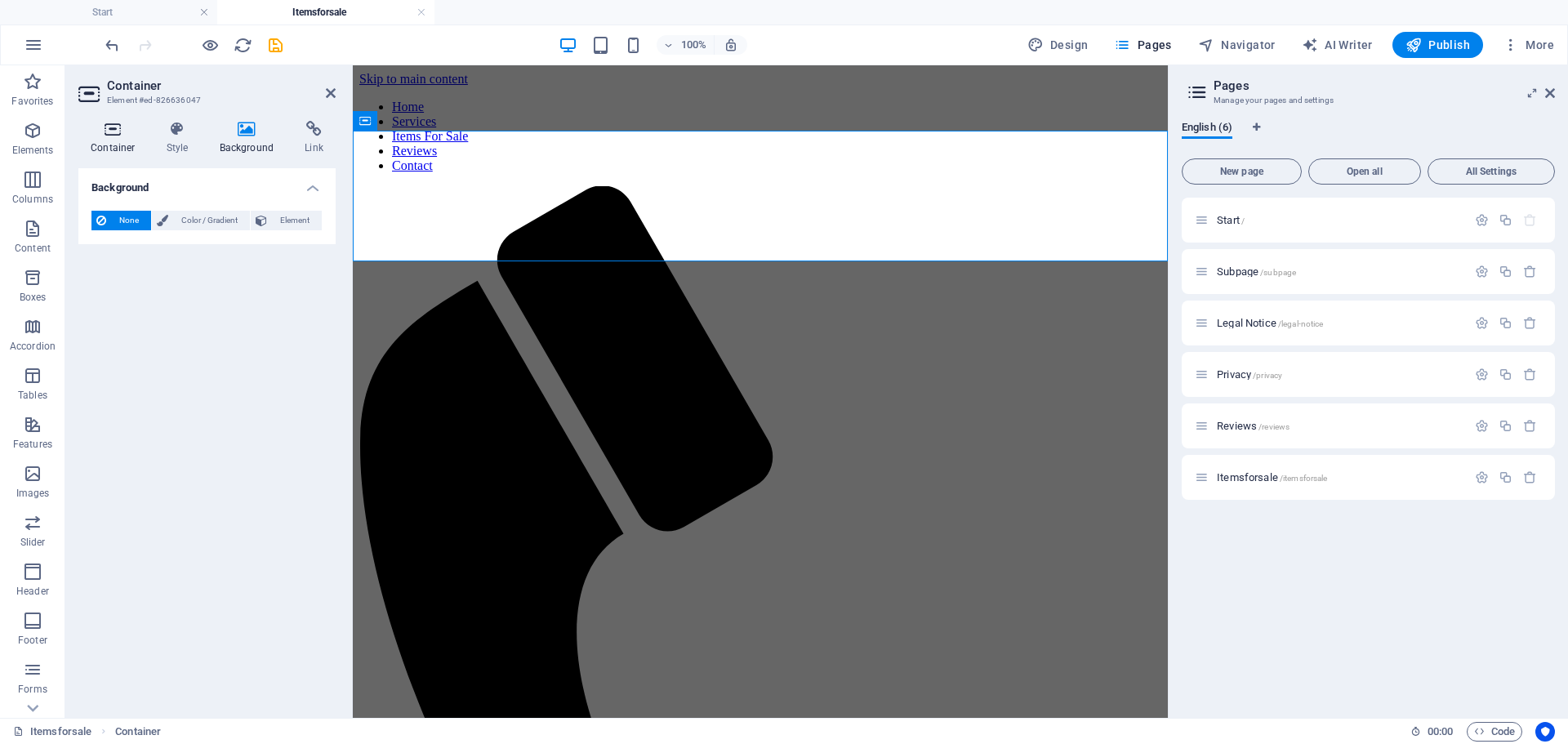 click at bounding box center [113, 129] 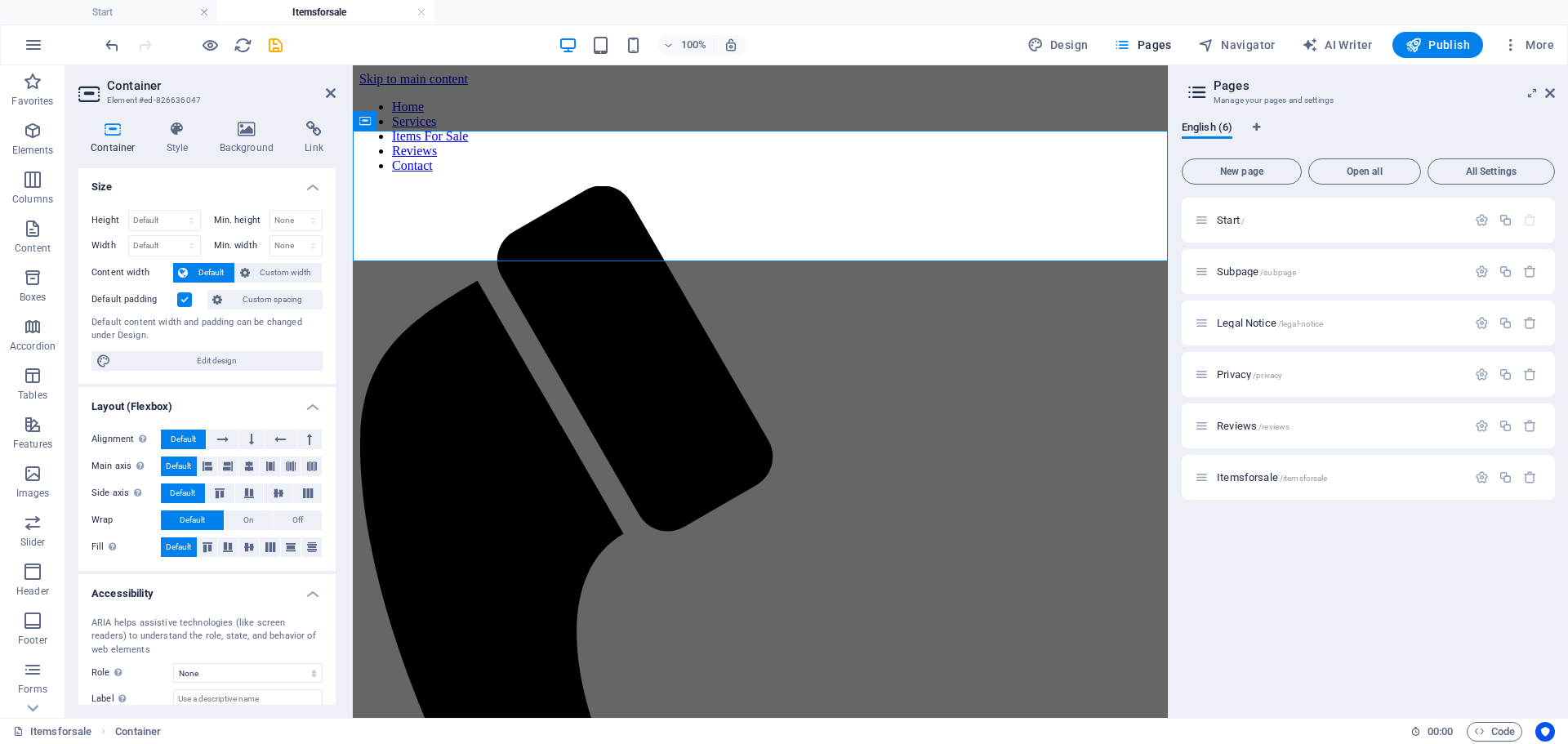 scroll, scrollTop: 0, scrollLeft: 0, axis: both 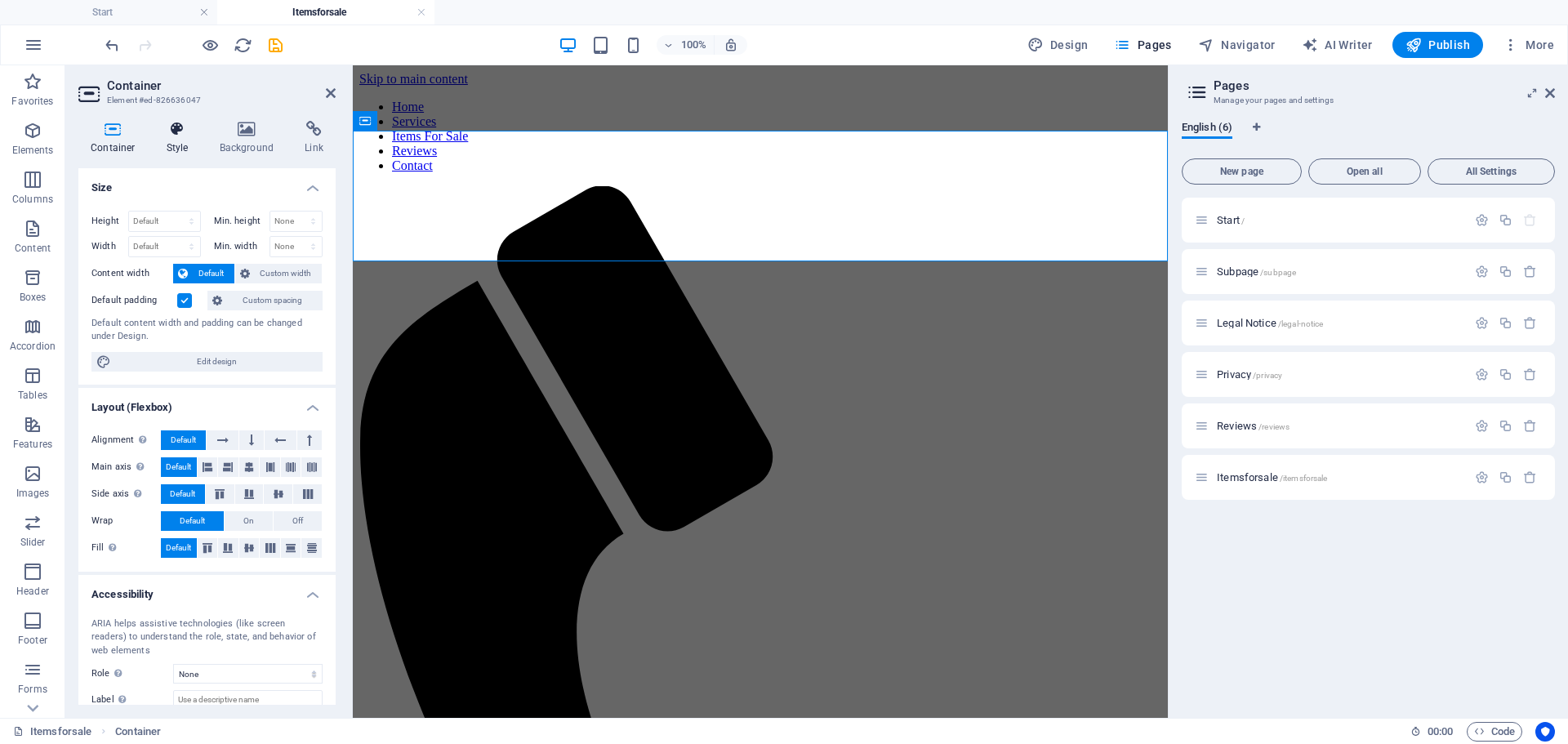 click on "Style" at bounding box center [180, 138] 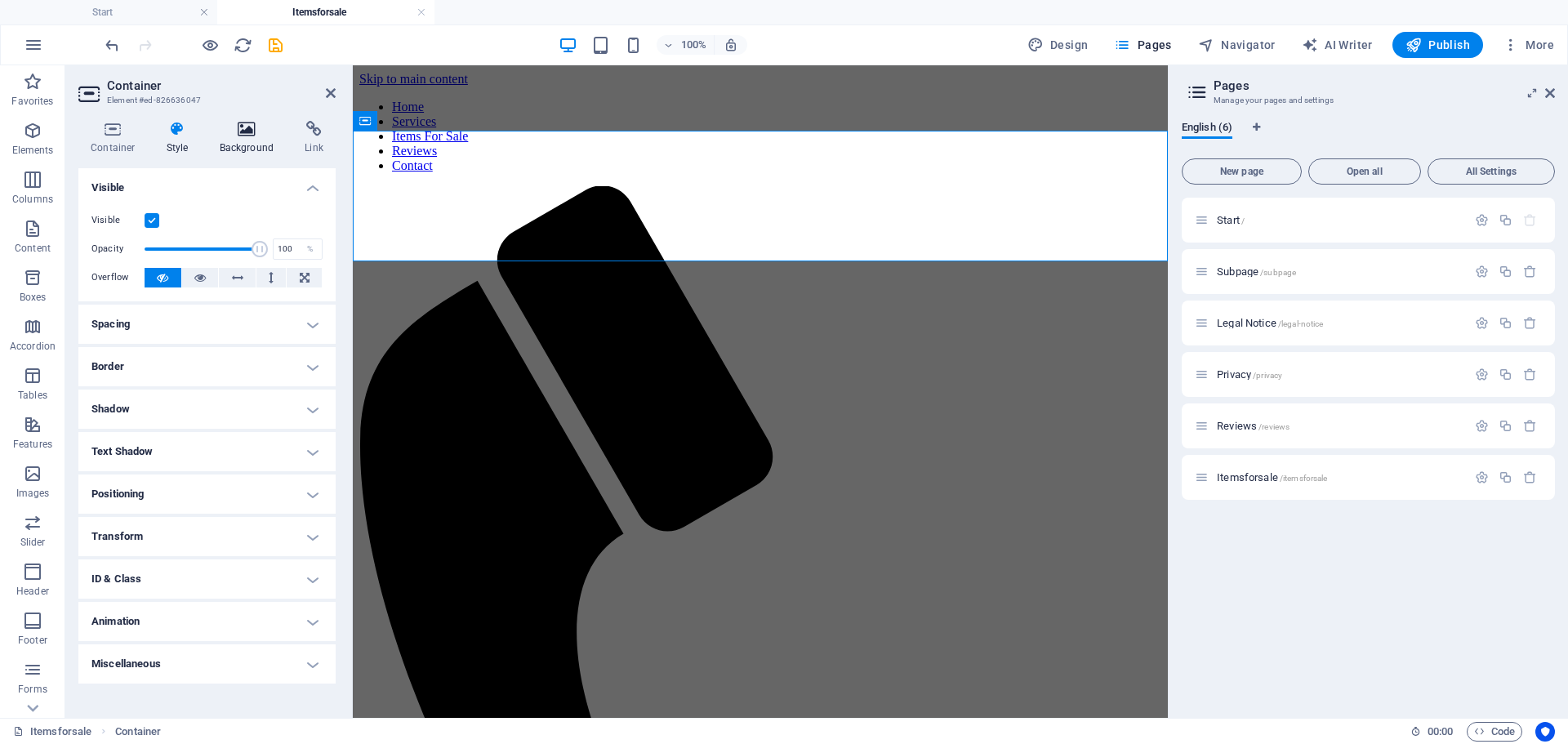 click on "Background" at bounding box center (250, 138) 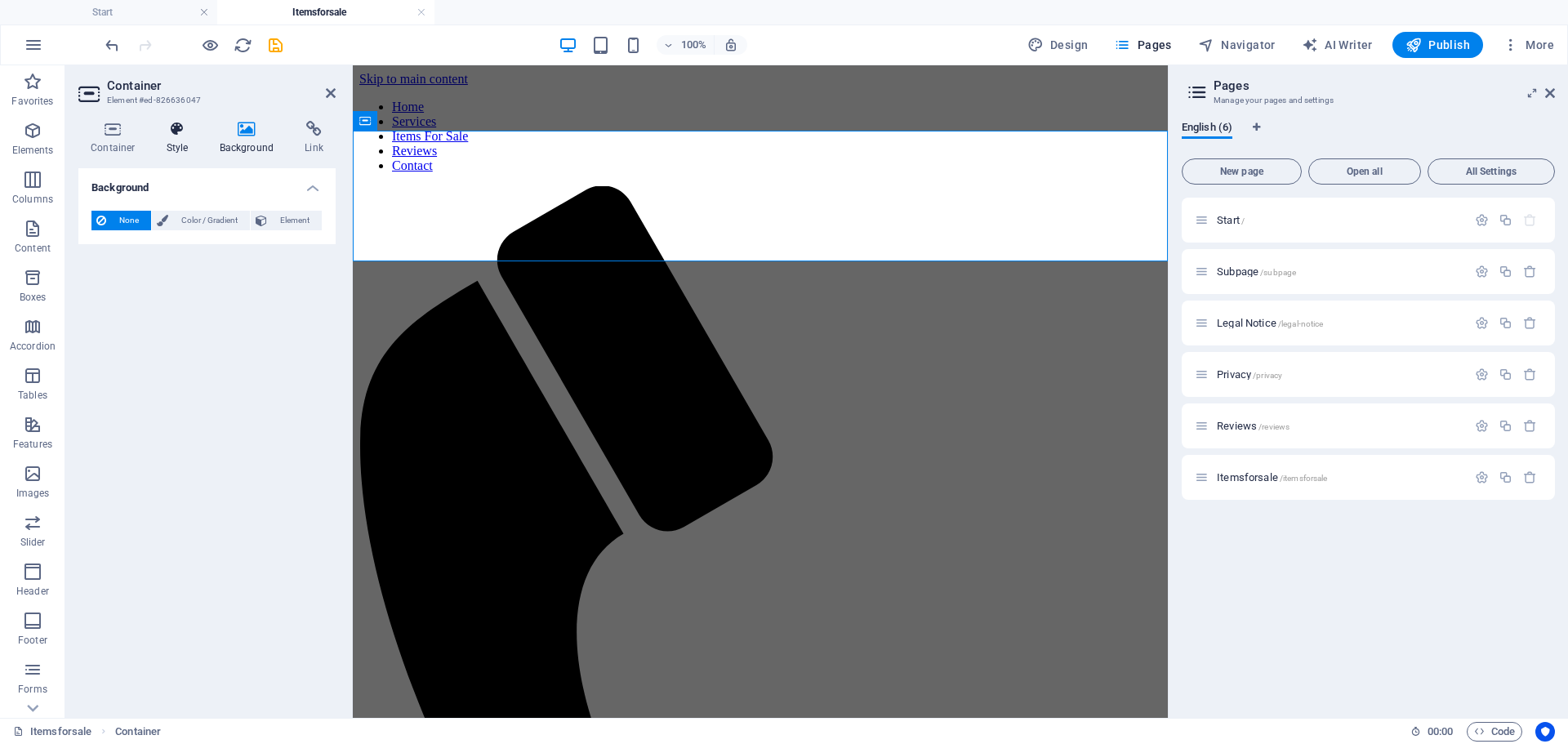 click on "Style" at bounding box center (180, 138) 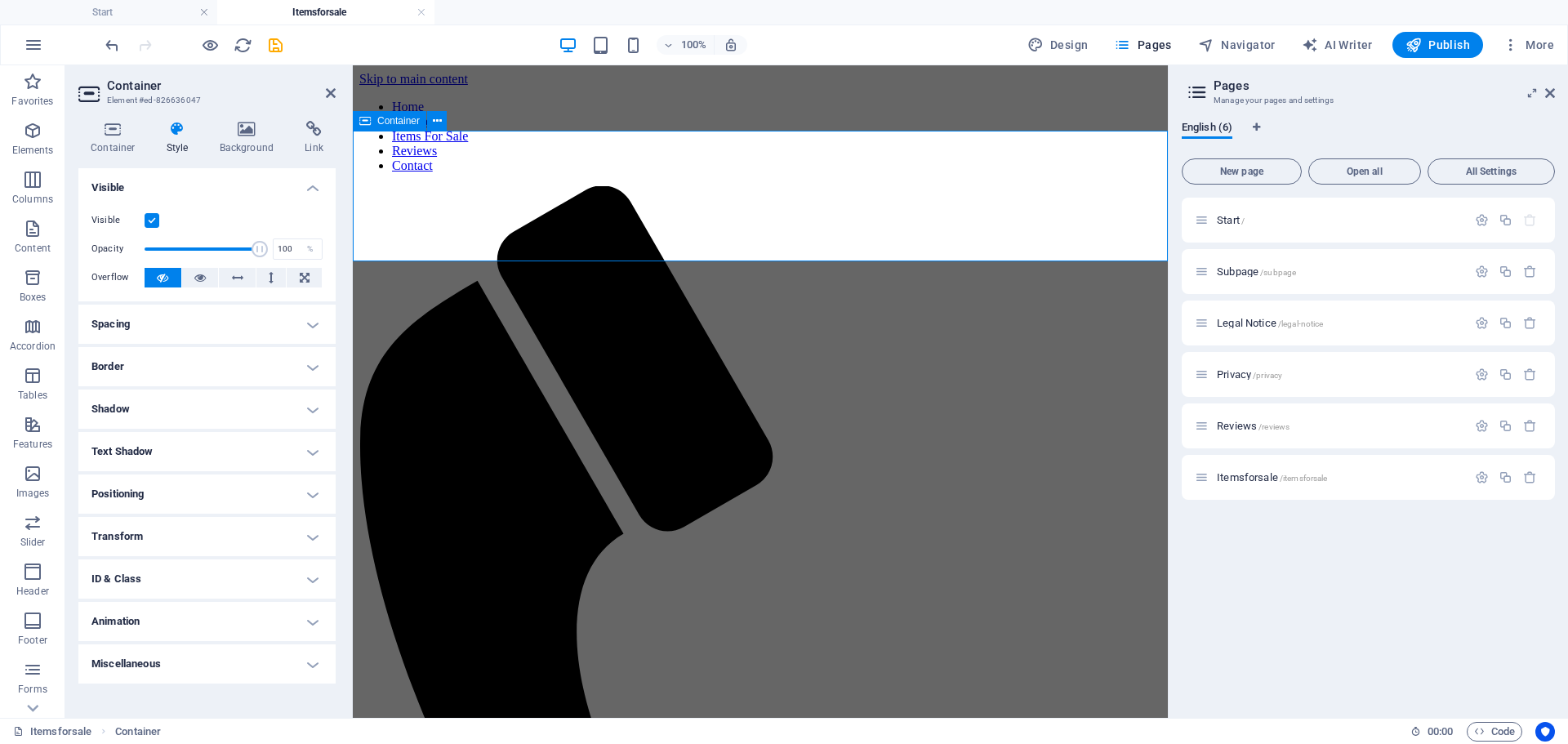 click at bounding box center (760, 1252) 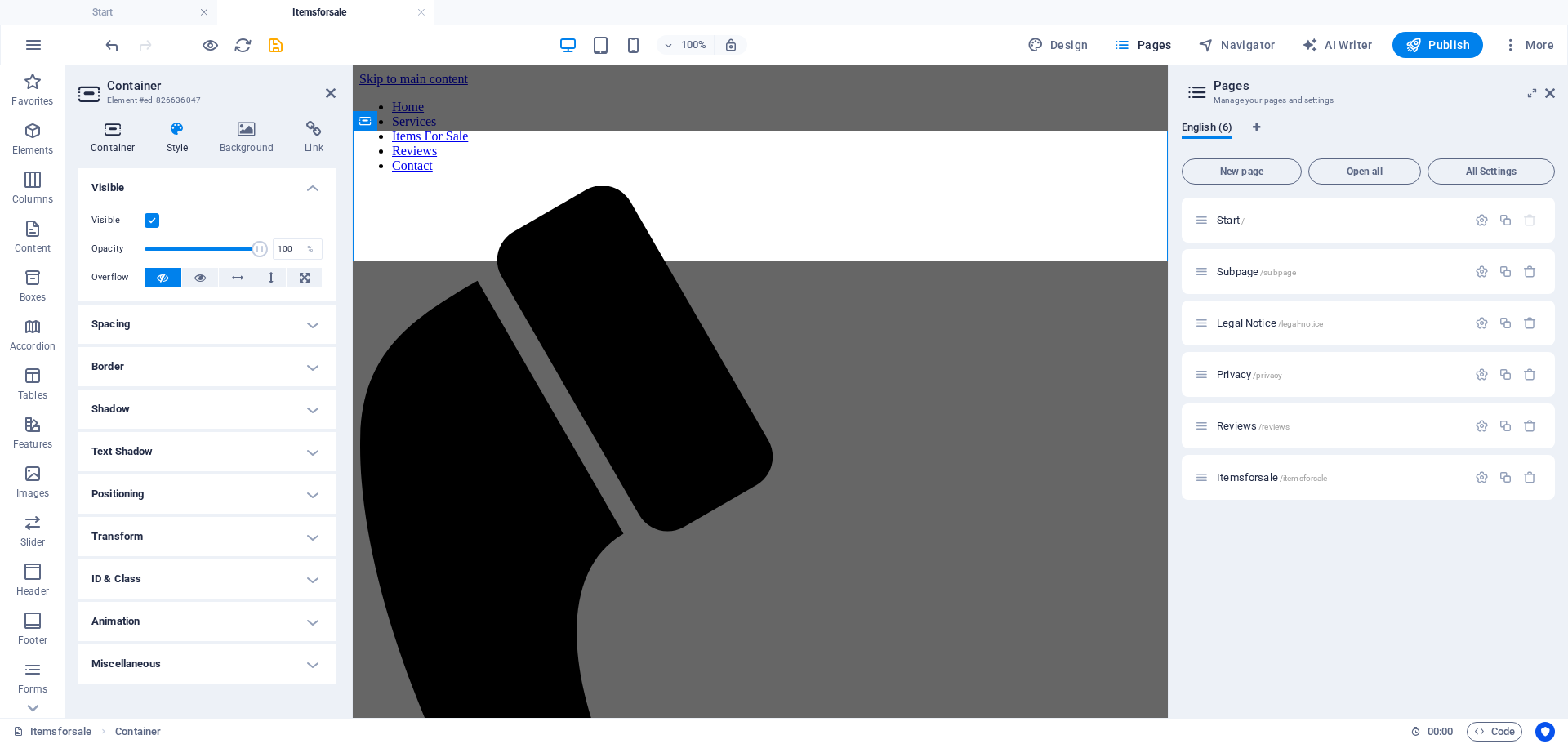 click at bounding box center [113, 129] 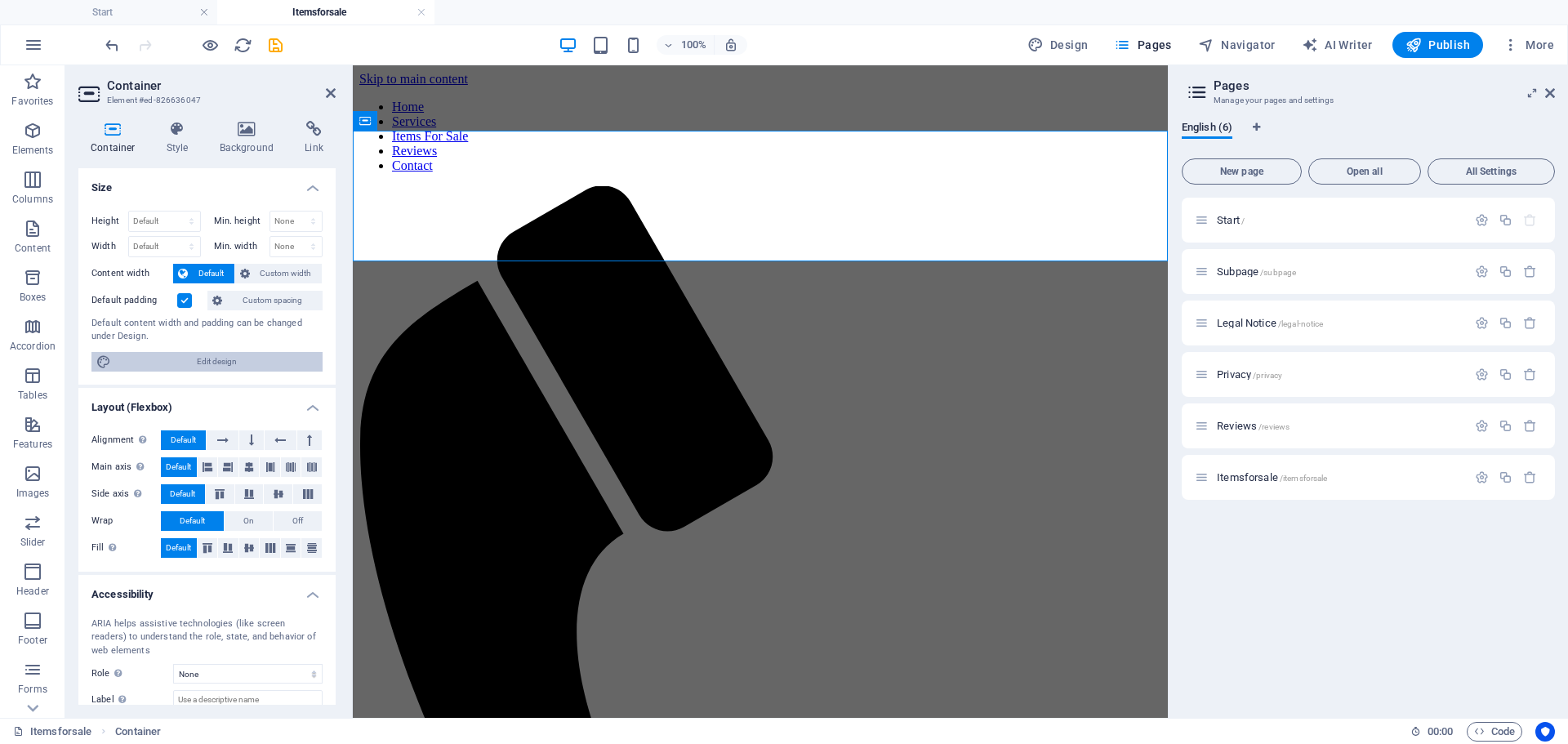 click on "Edit design" at bounding box center (216, 362) 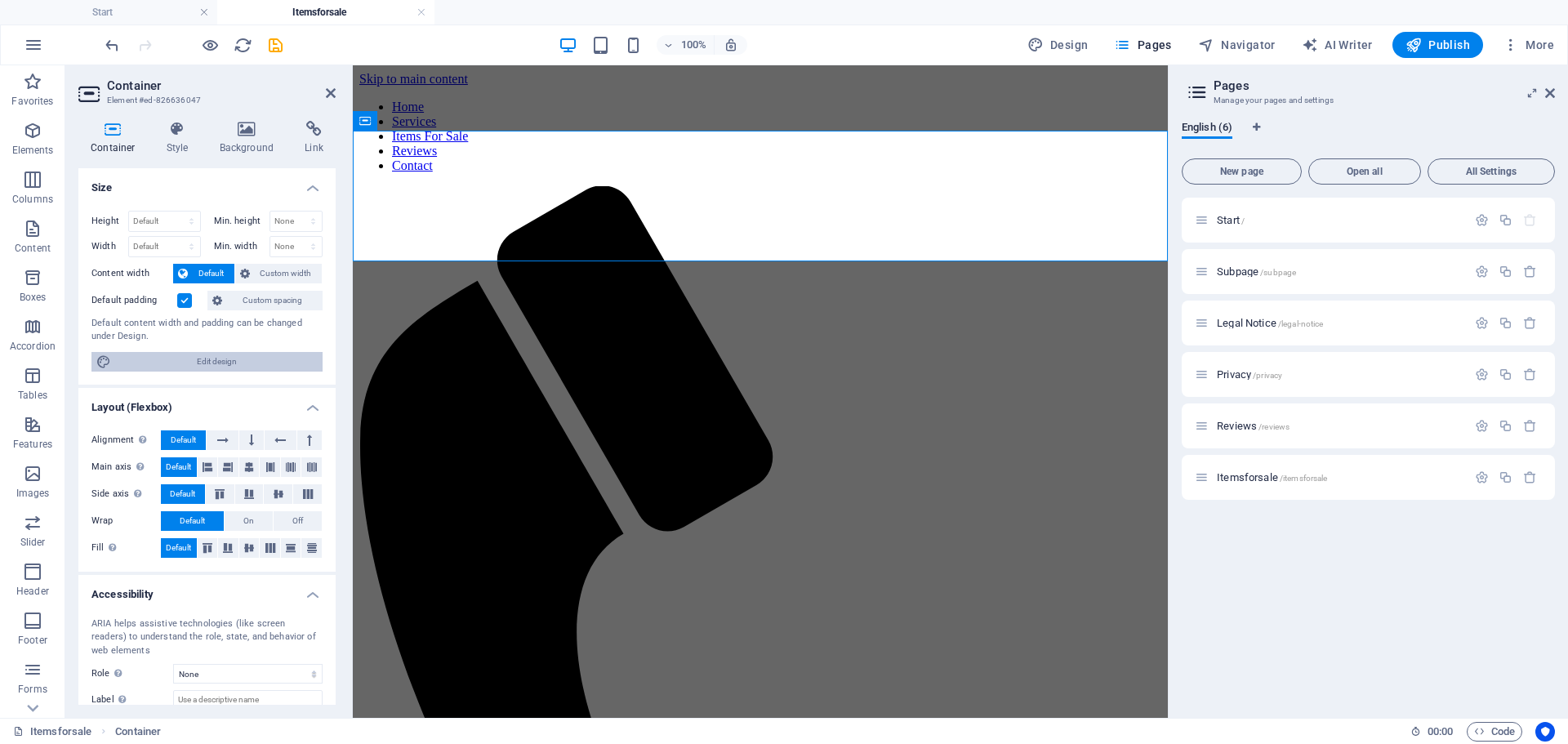 select on "rem" 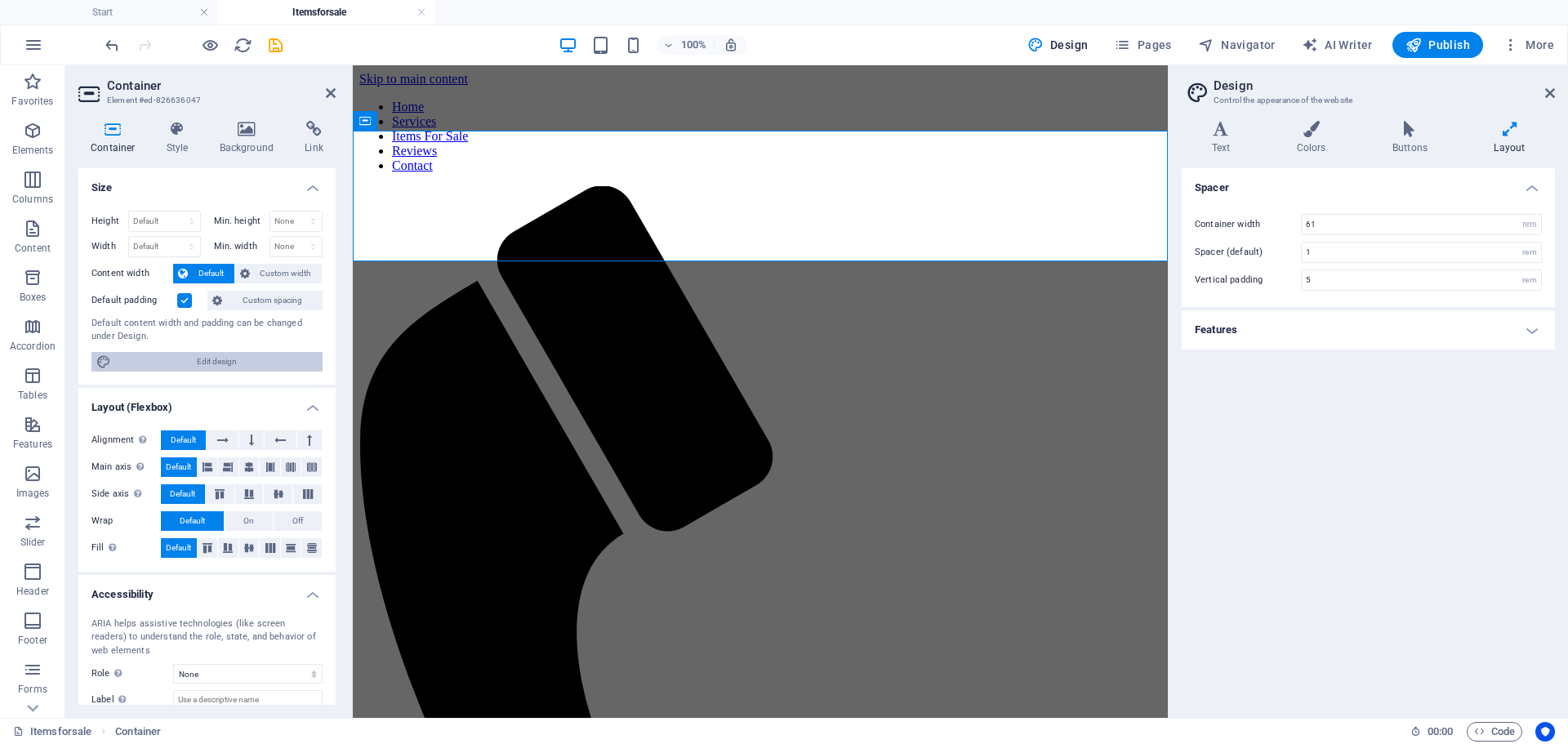 click on "Edit design" at bounding box center [216, 362] 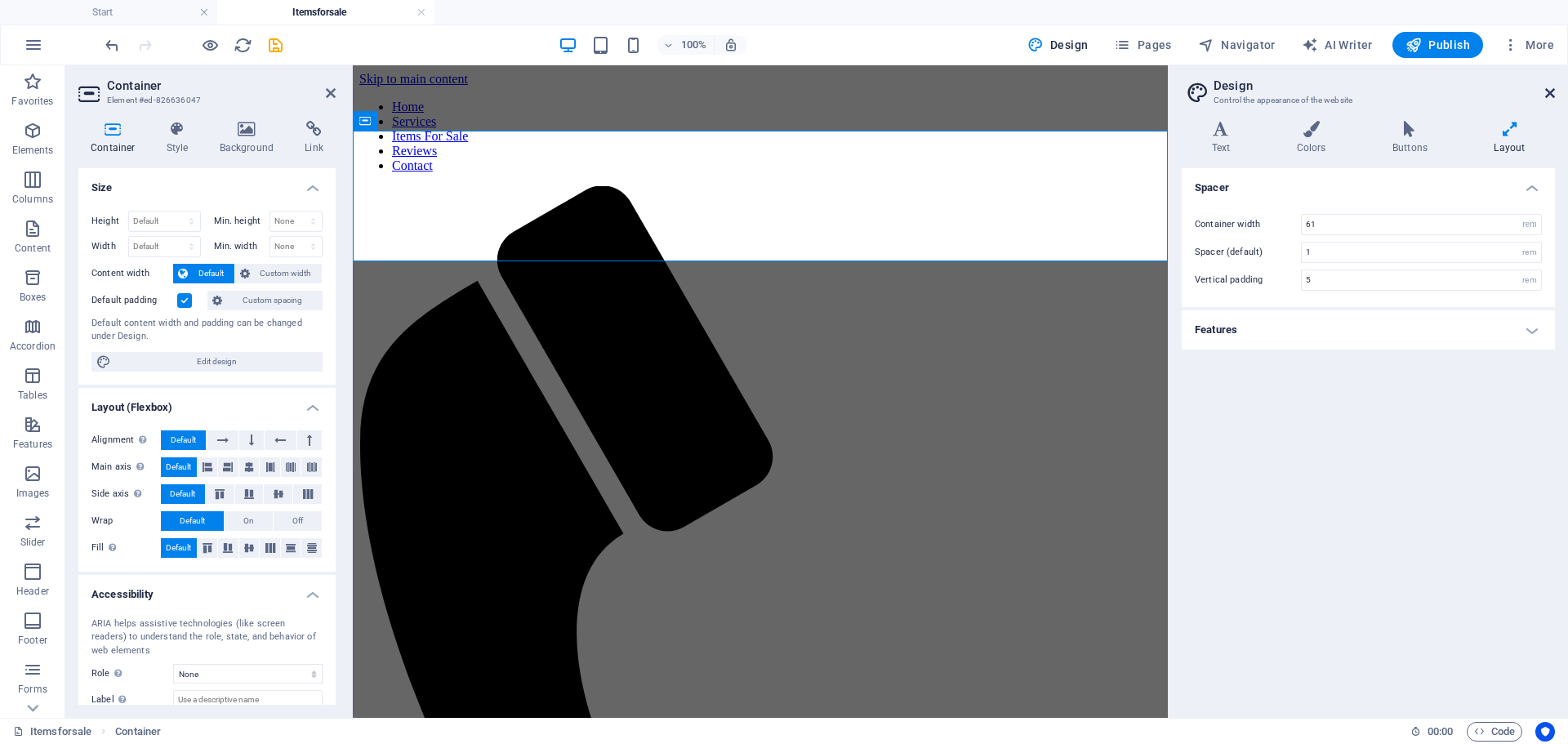 click at bounding box center [1550, 93] 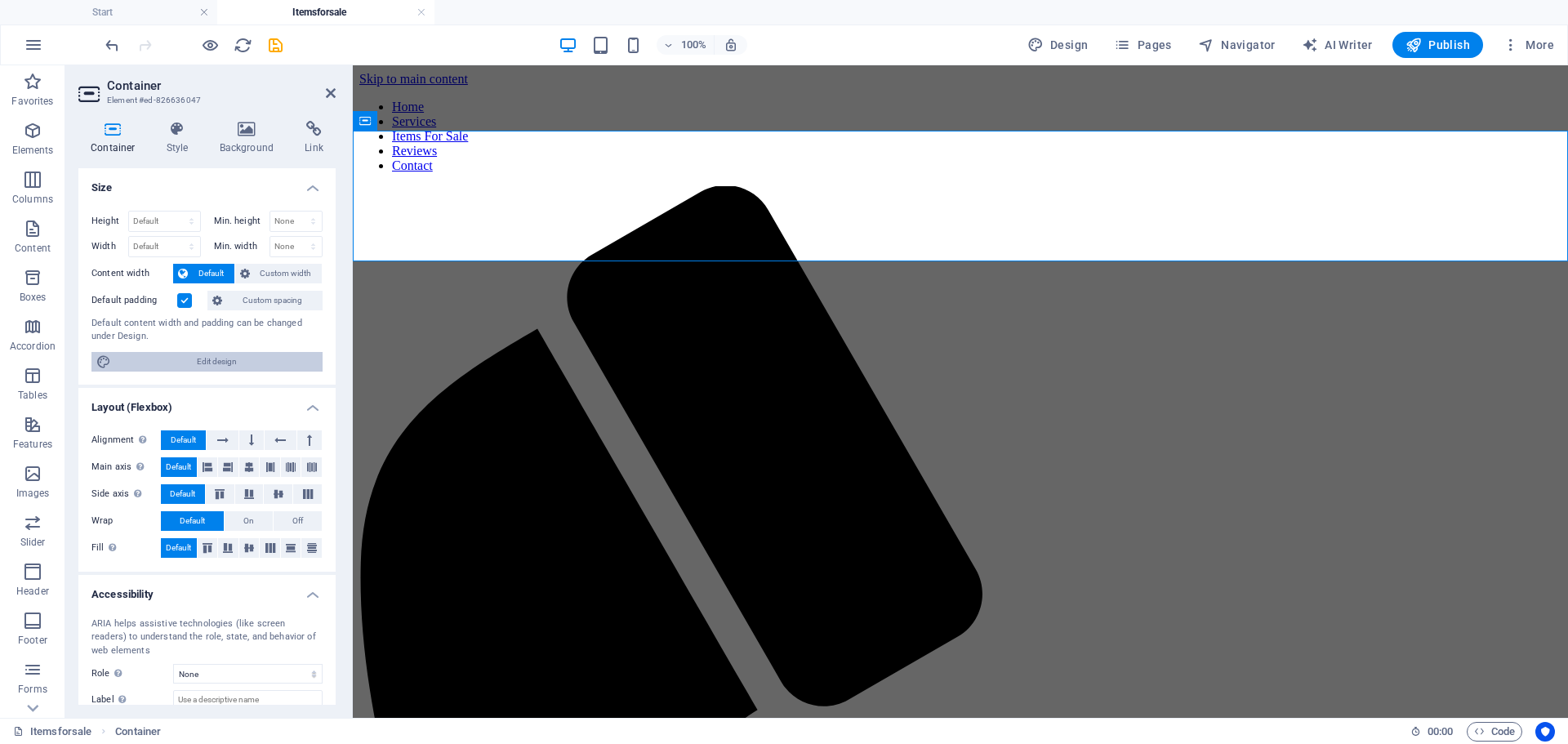 click on "Edit design" at bounding box center (216, 362) 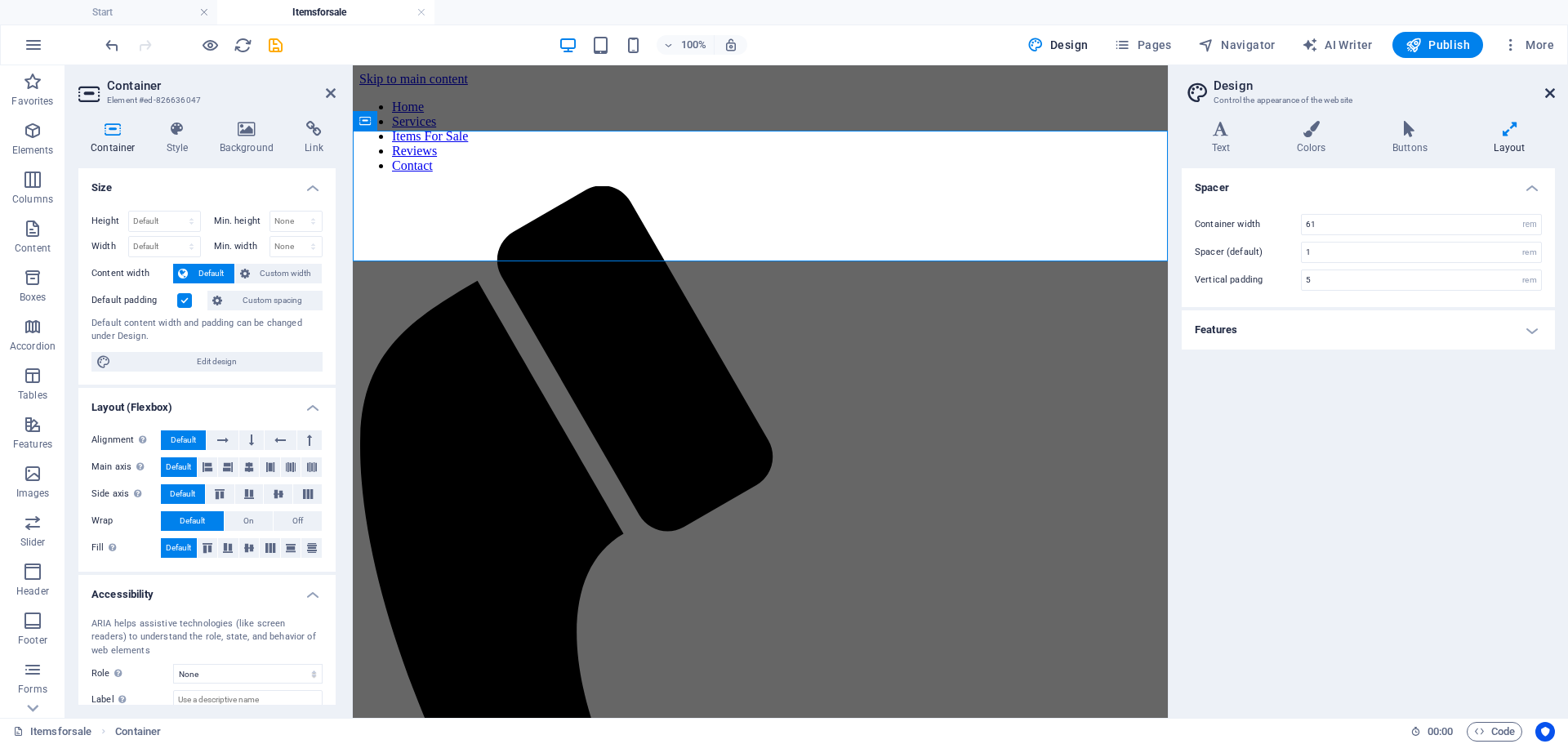 click at bounding box center (1550, 93) 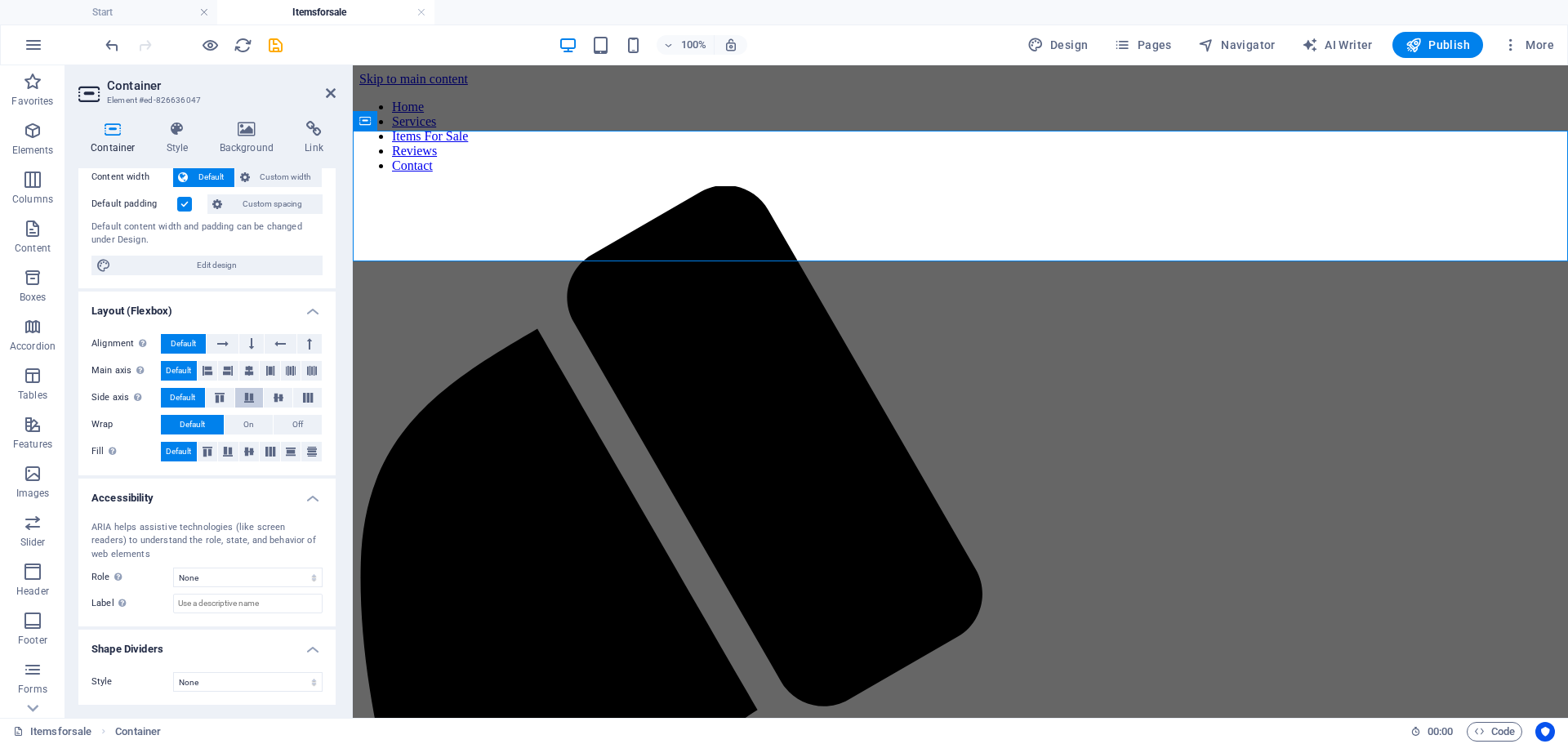 scroll, scrollTop: 0, scrollLeft: 0, axis: both 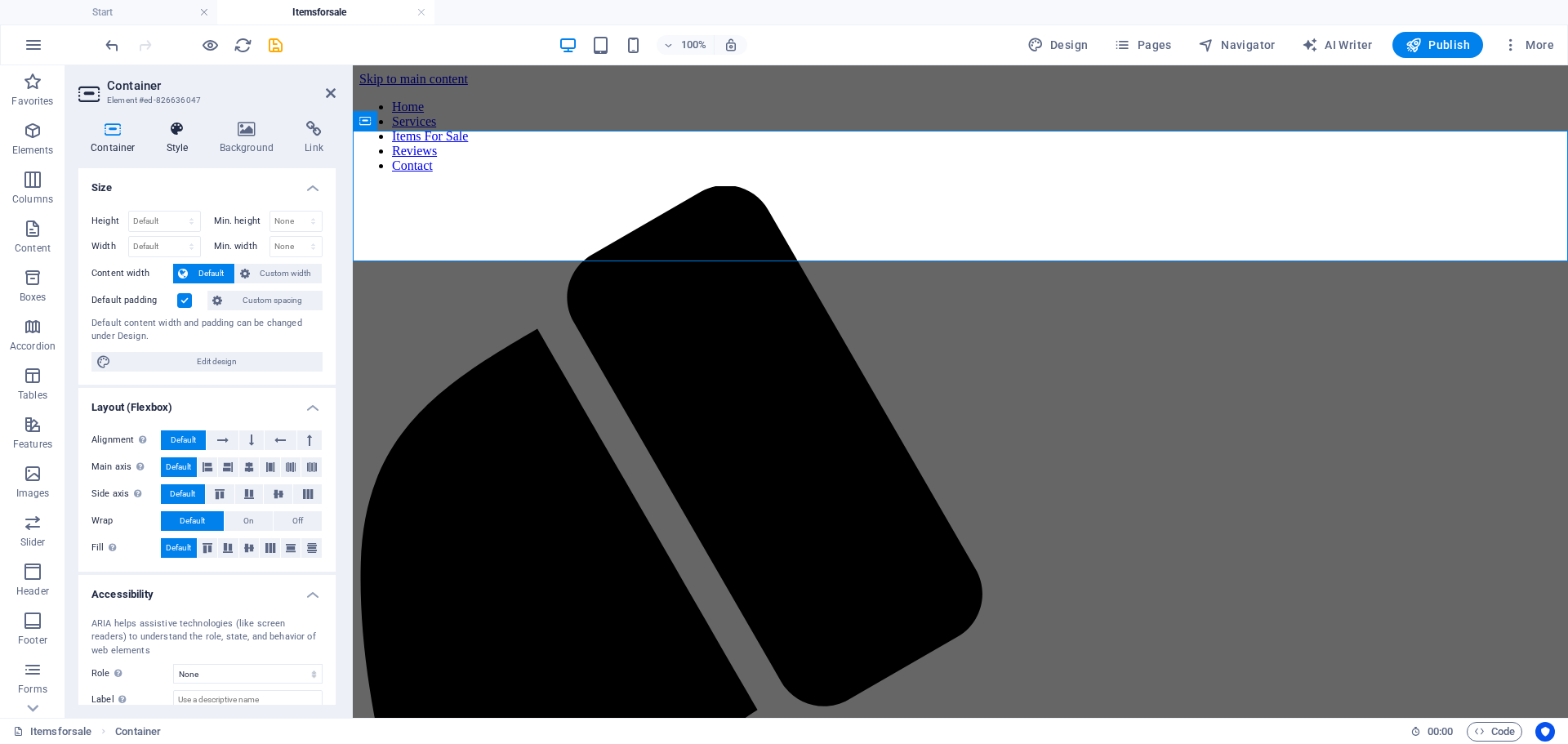 click at bounding box center [177, 129] 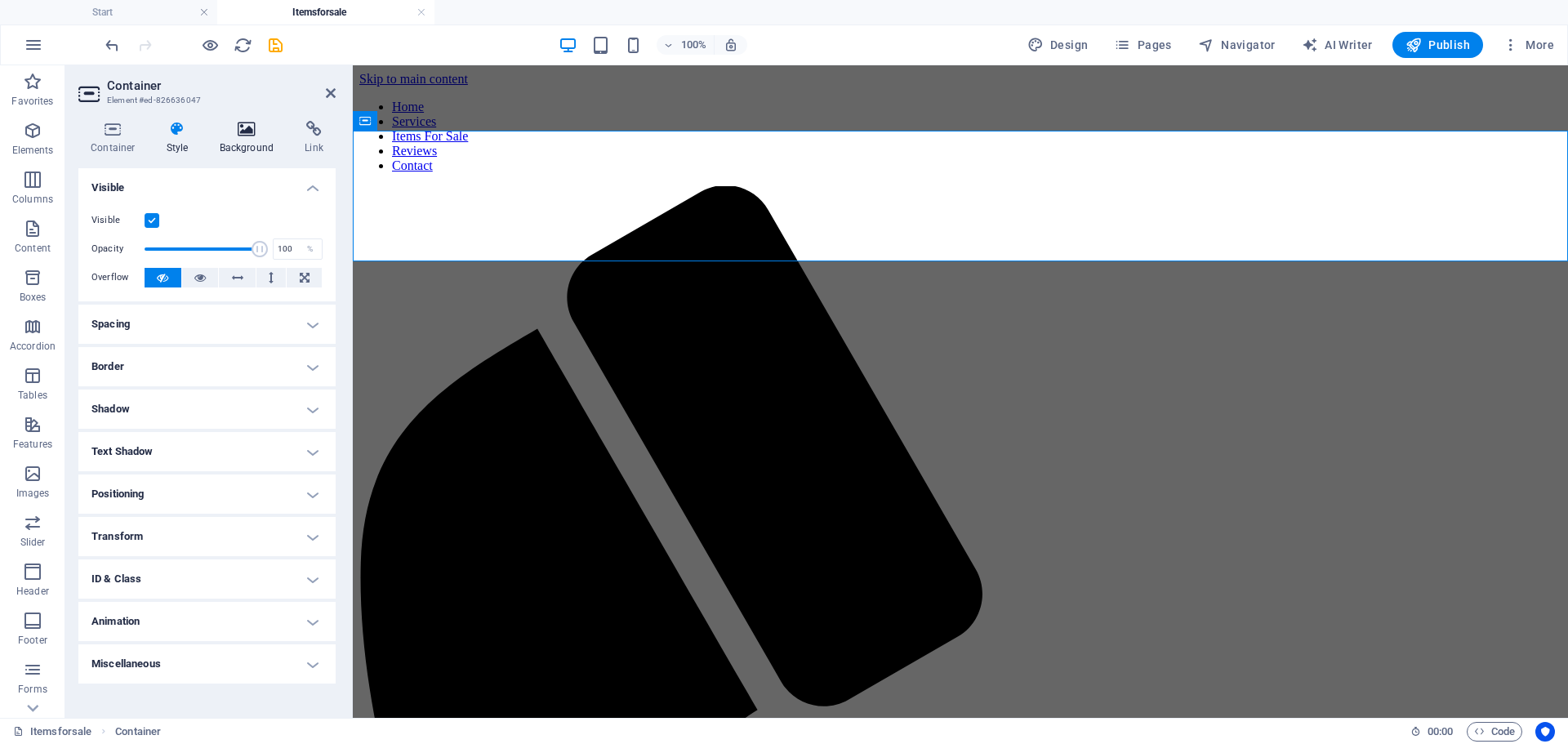 click at bounding box center [247, 129] 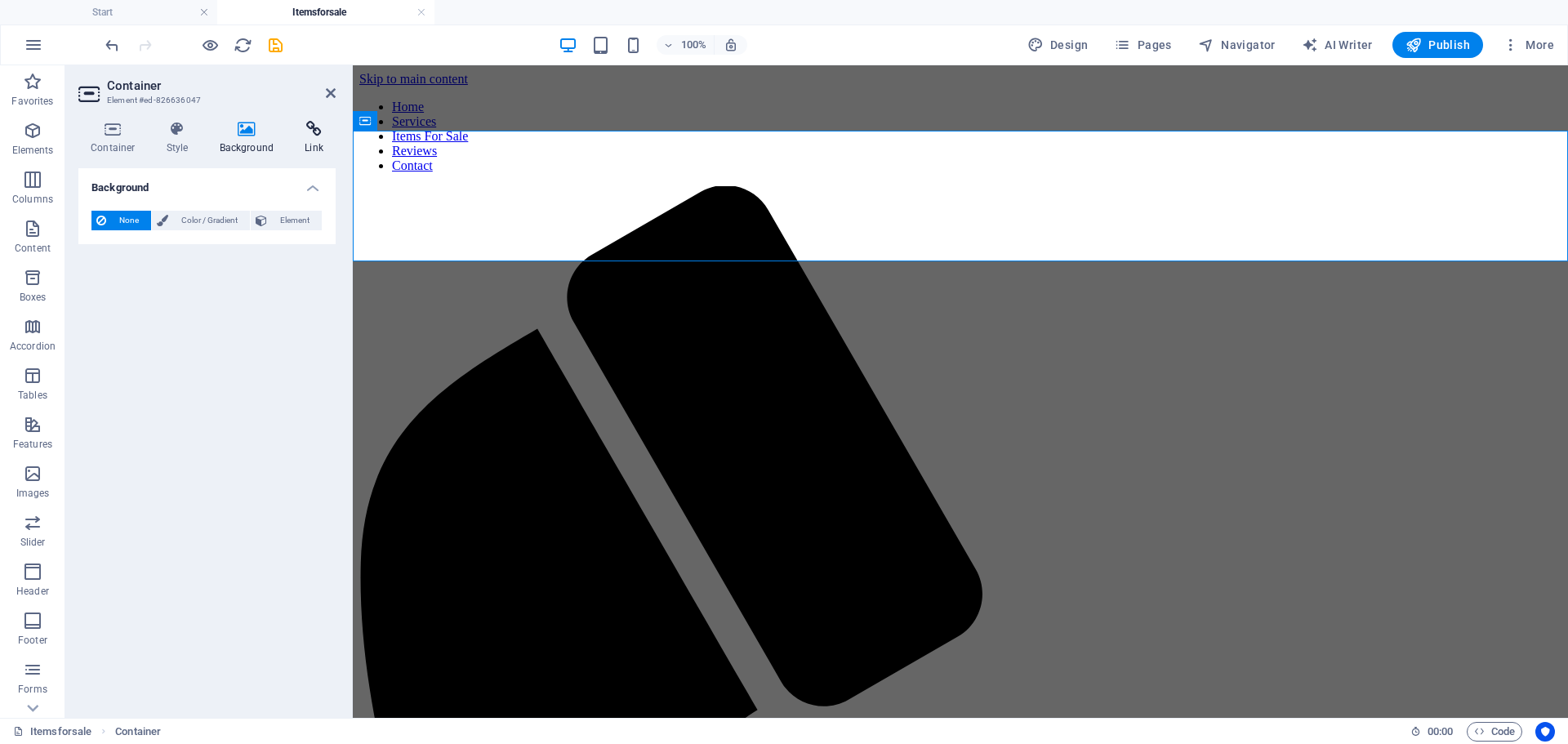 click on "Link" at bounding box center [314, 138] 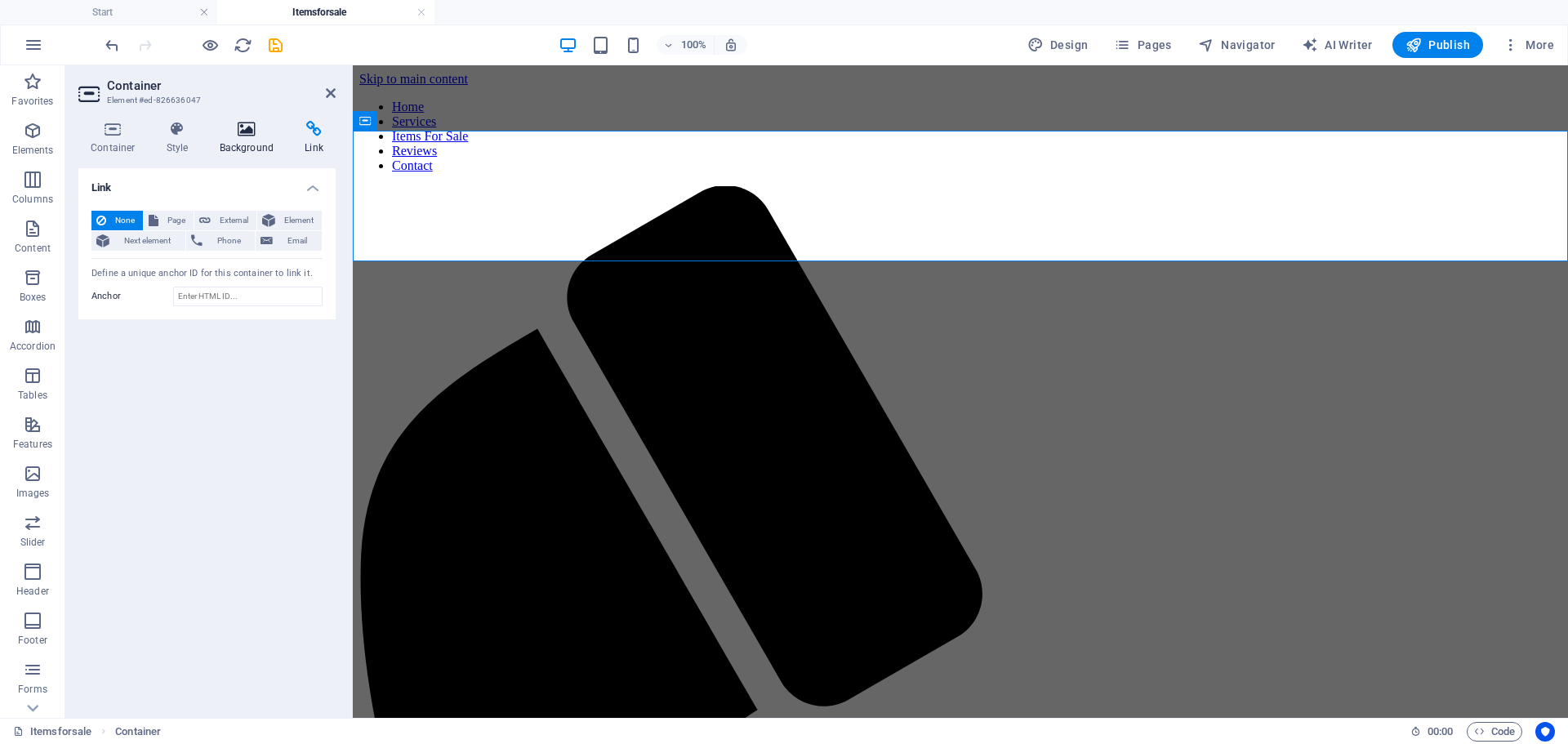 click on "Background" at bounding box center (250, 138) 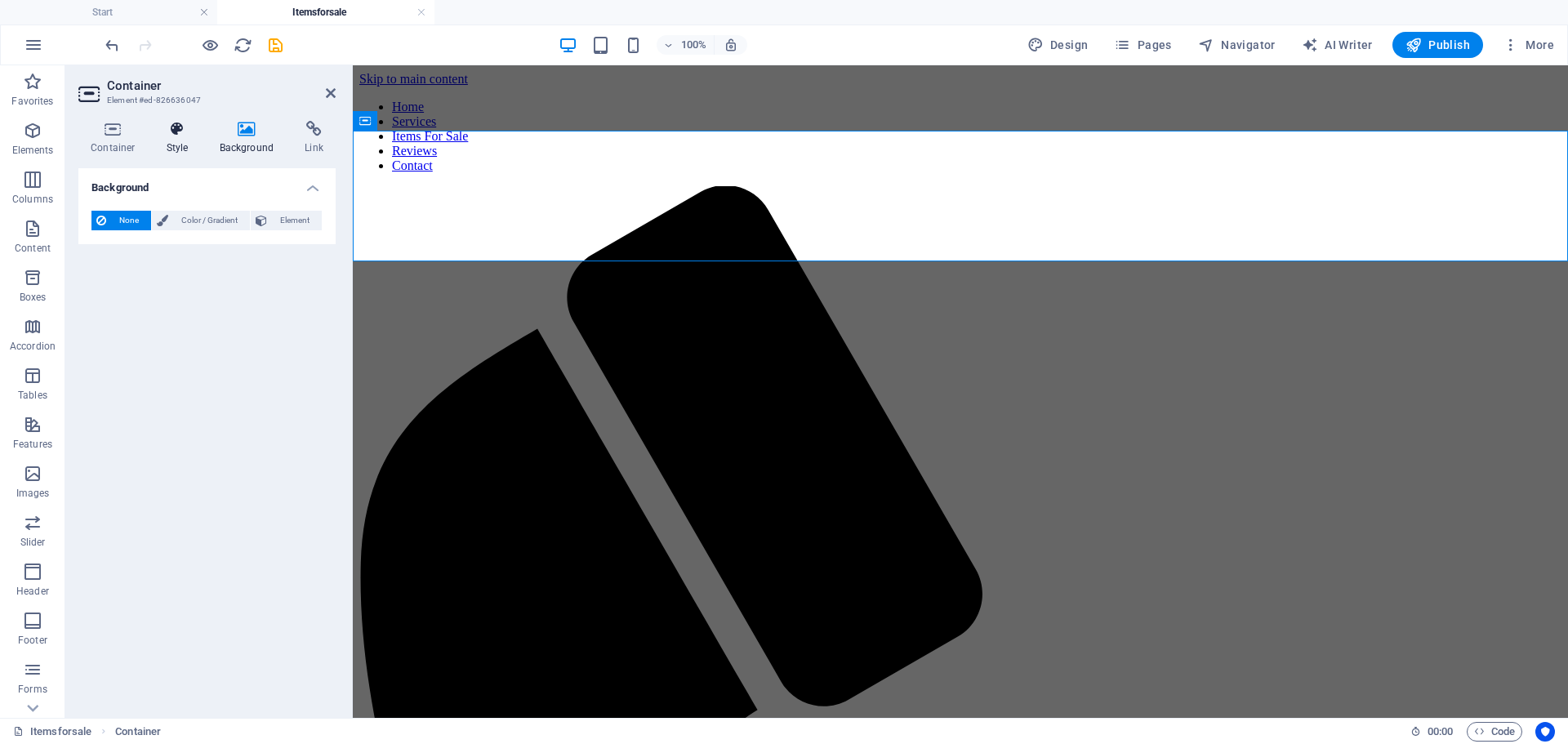 click on "Style" at bounding box center (180, 138) 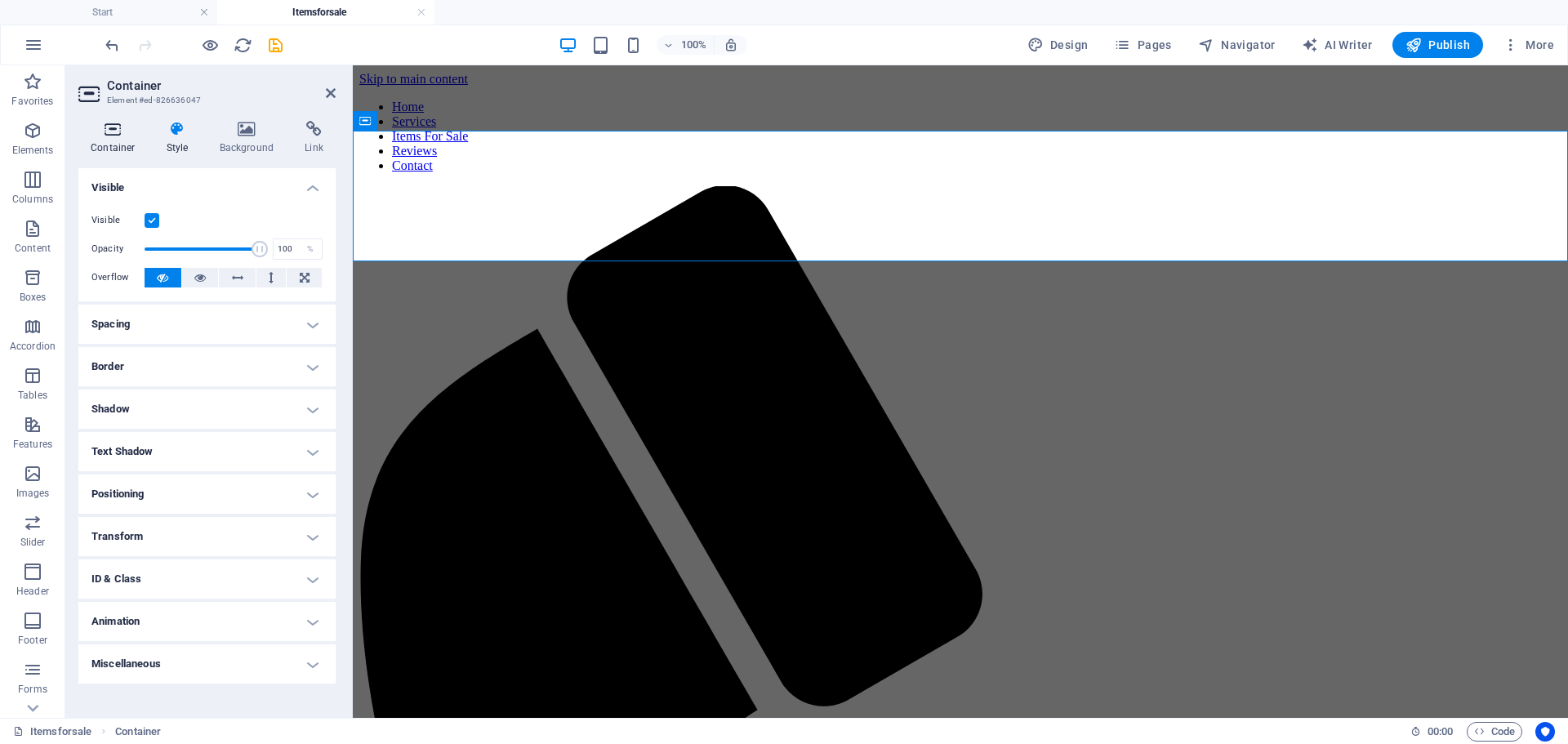 click on "Container" at bounding box center (116, 138) 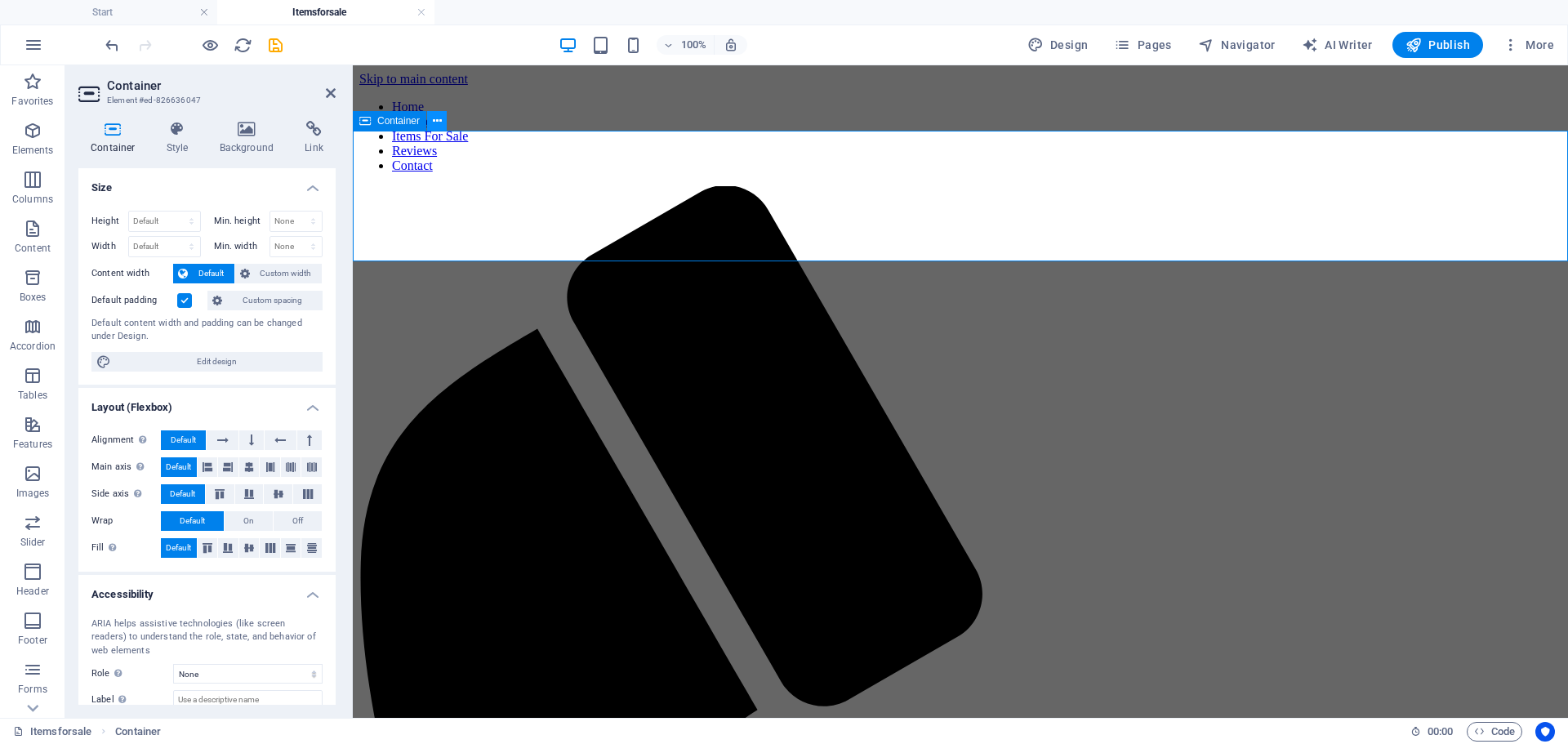 click at bounding box center [437, 121] 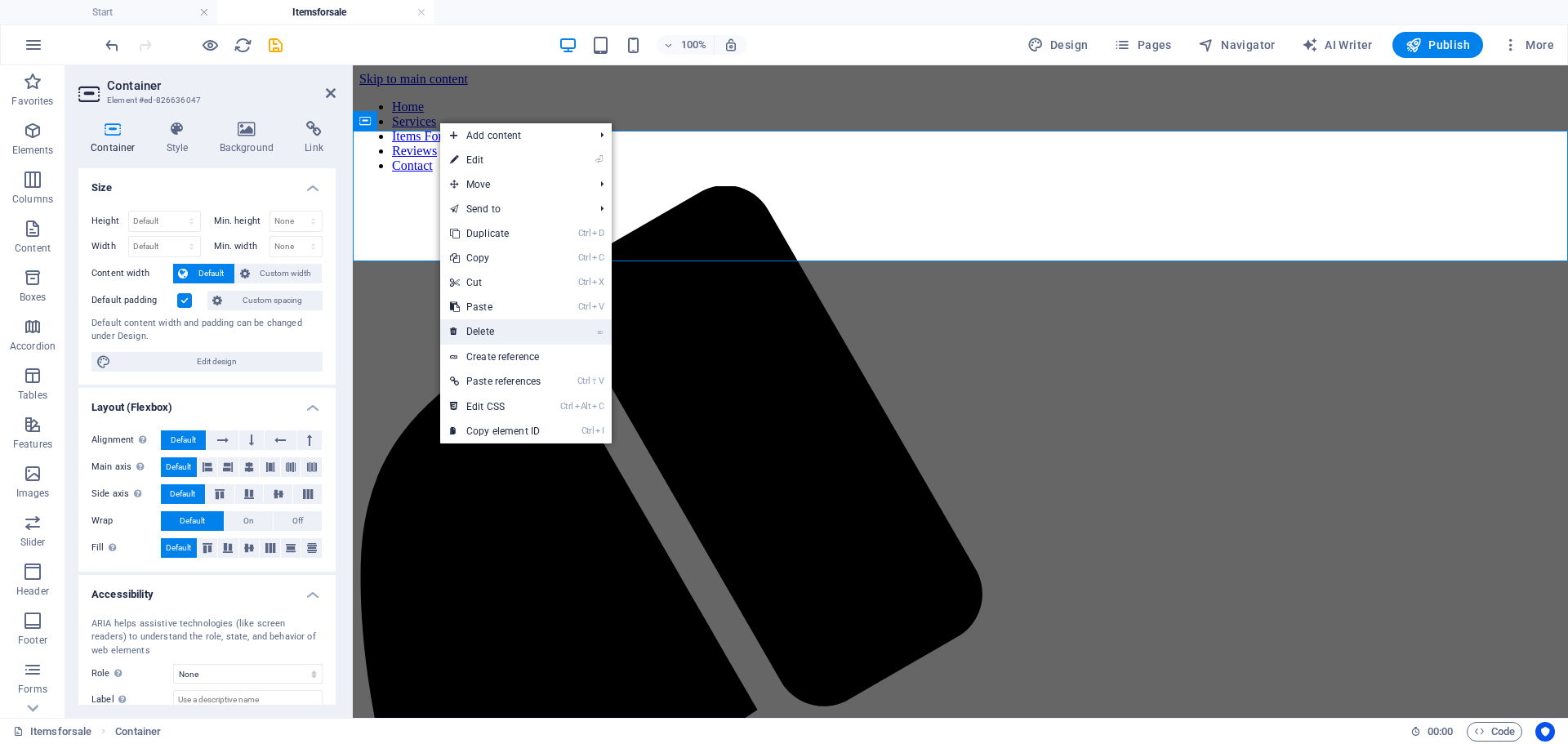 click on "⌦  Delete" at bounding box center [495, 332] 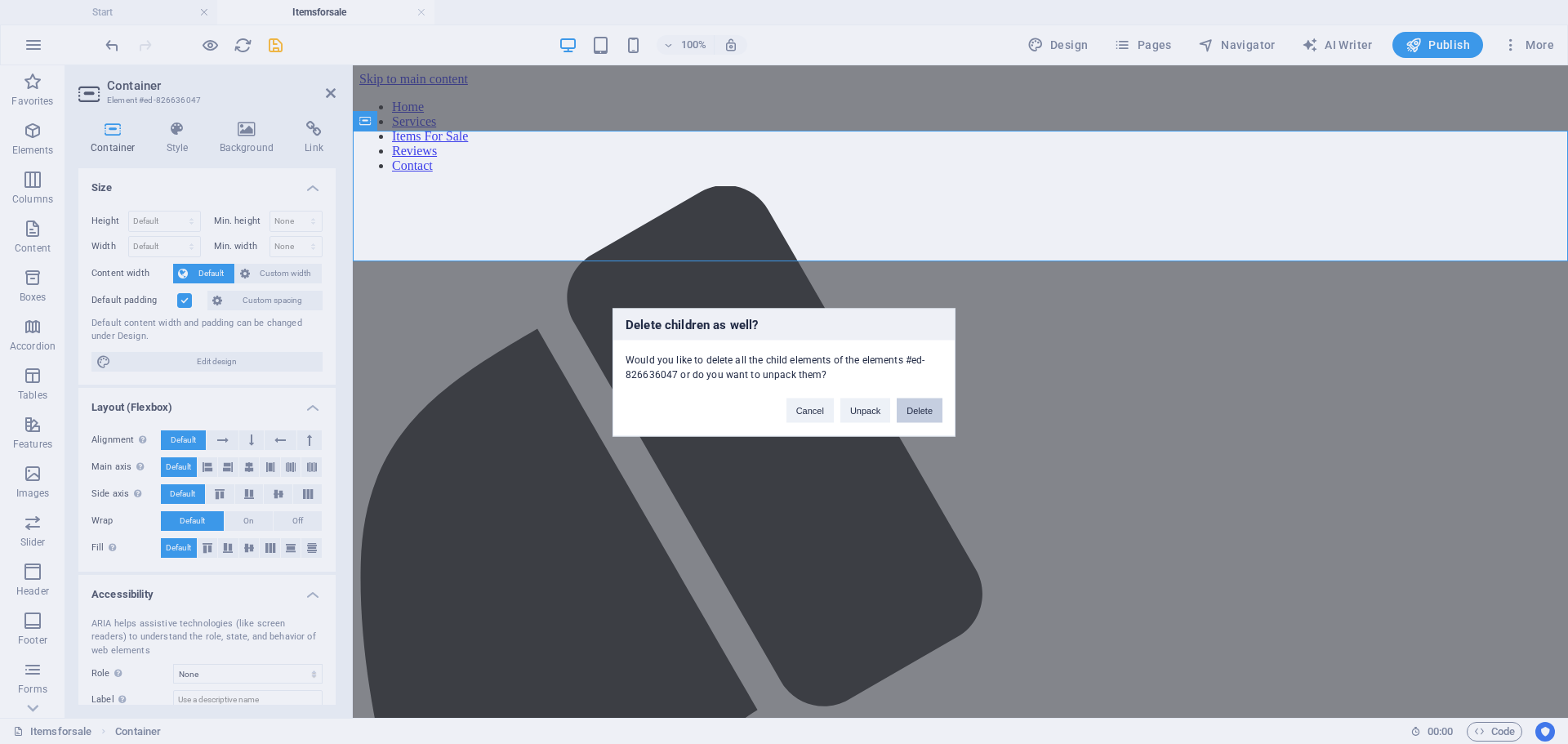 click on "Delete" at bounding box center (920, 410) 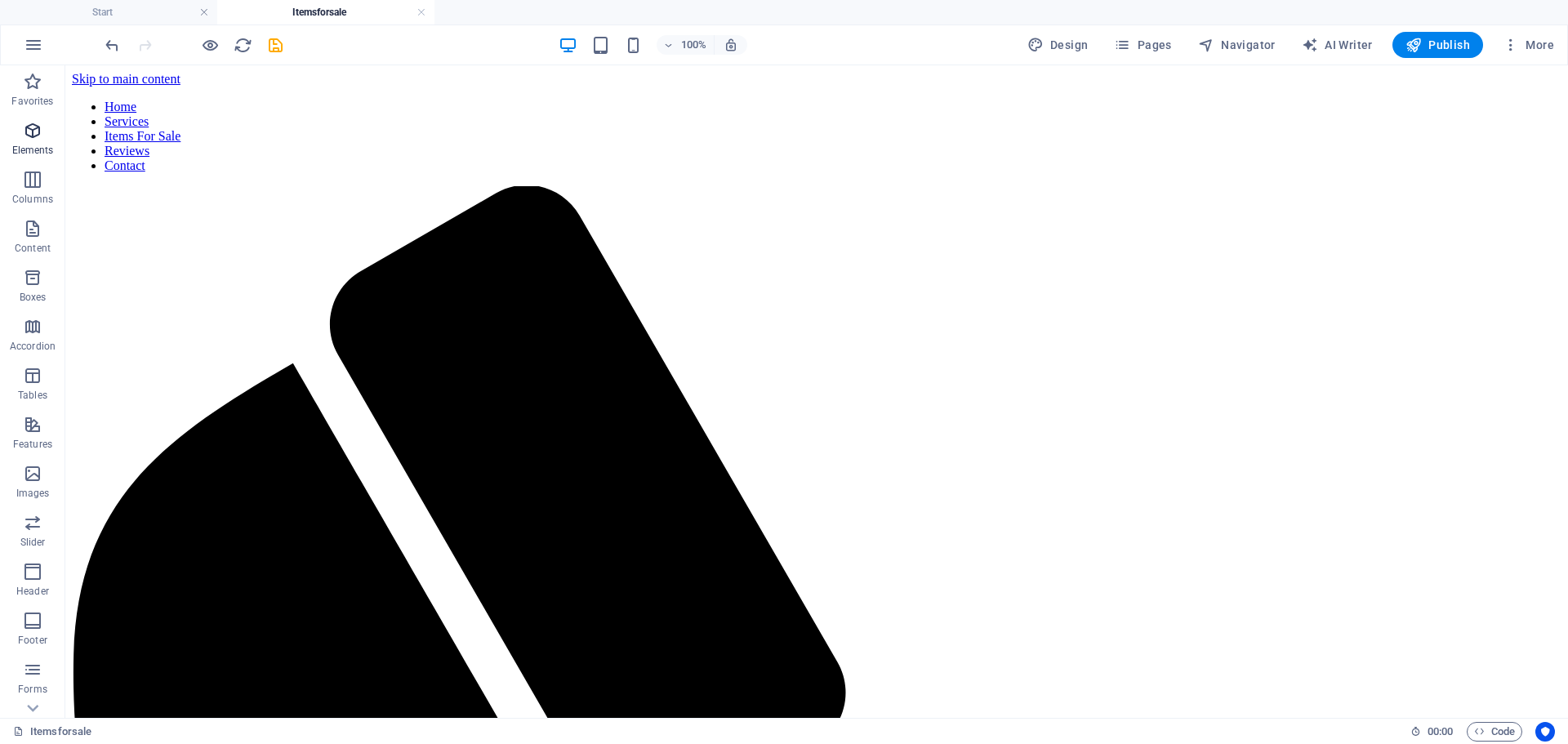 click on "Elements" at bounding box center [33, 140] 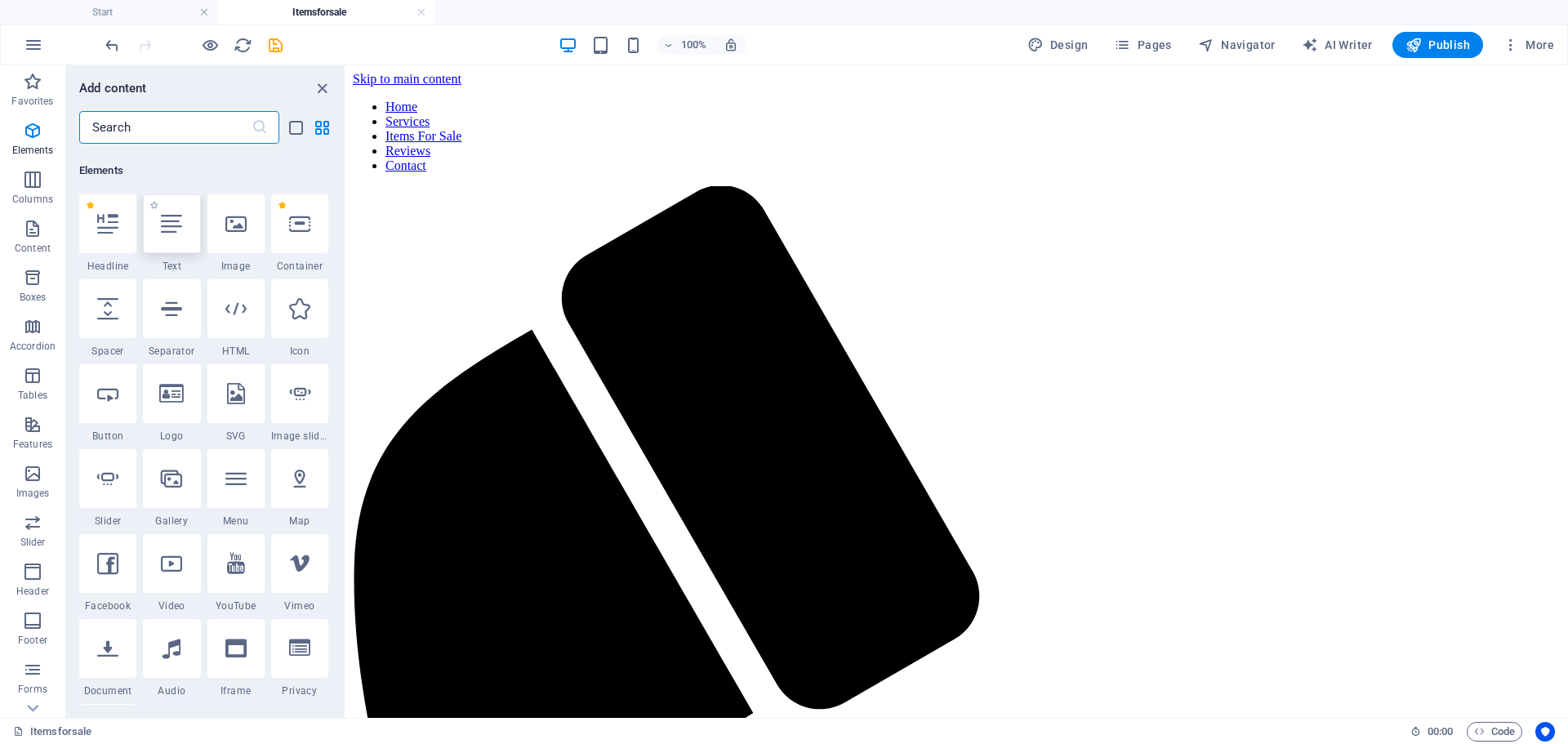scroll, scrollTop: 174, scrollLeft: 0, axis: vertical 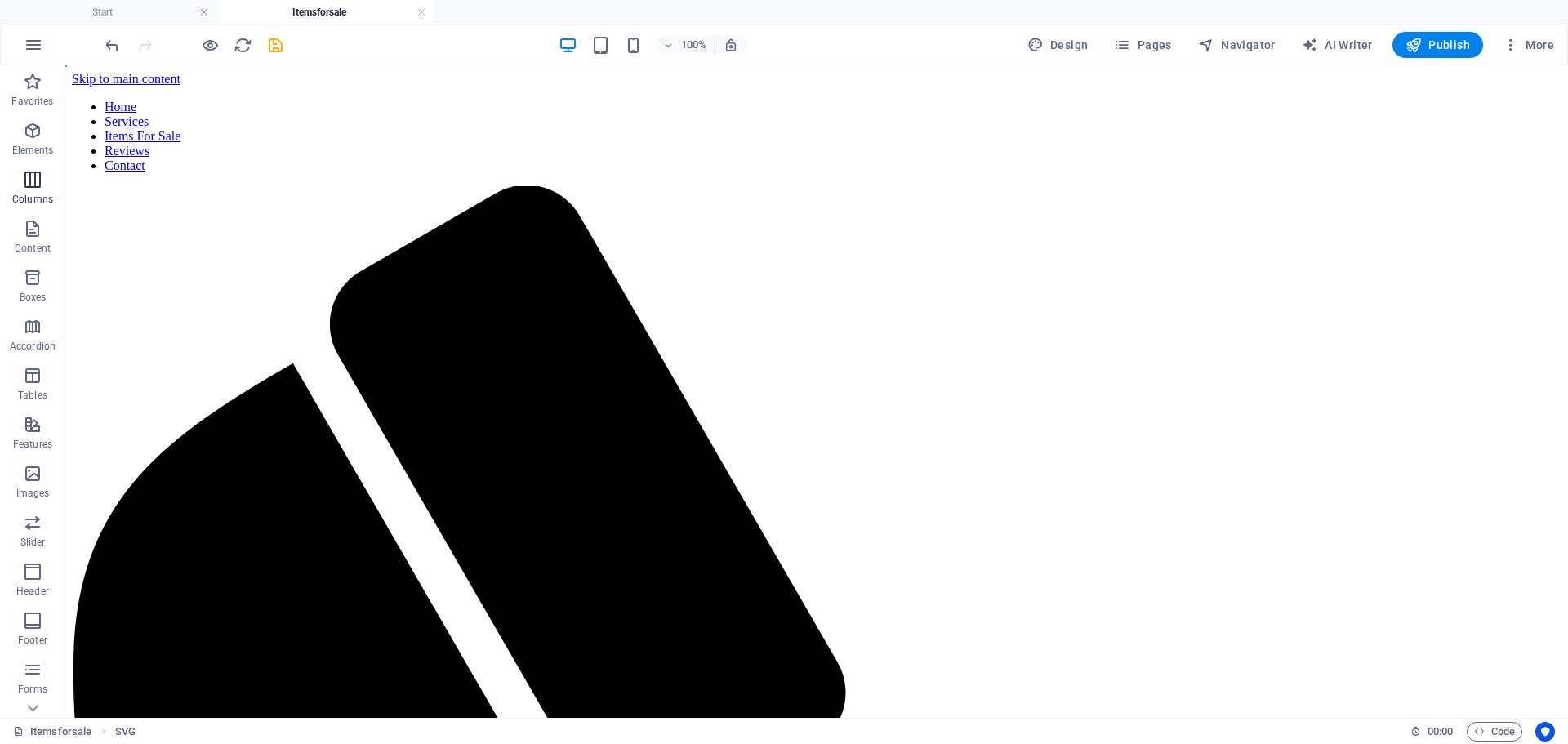 click at bounding box center [33, 180] 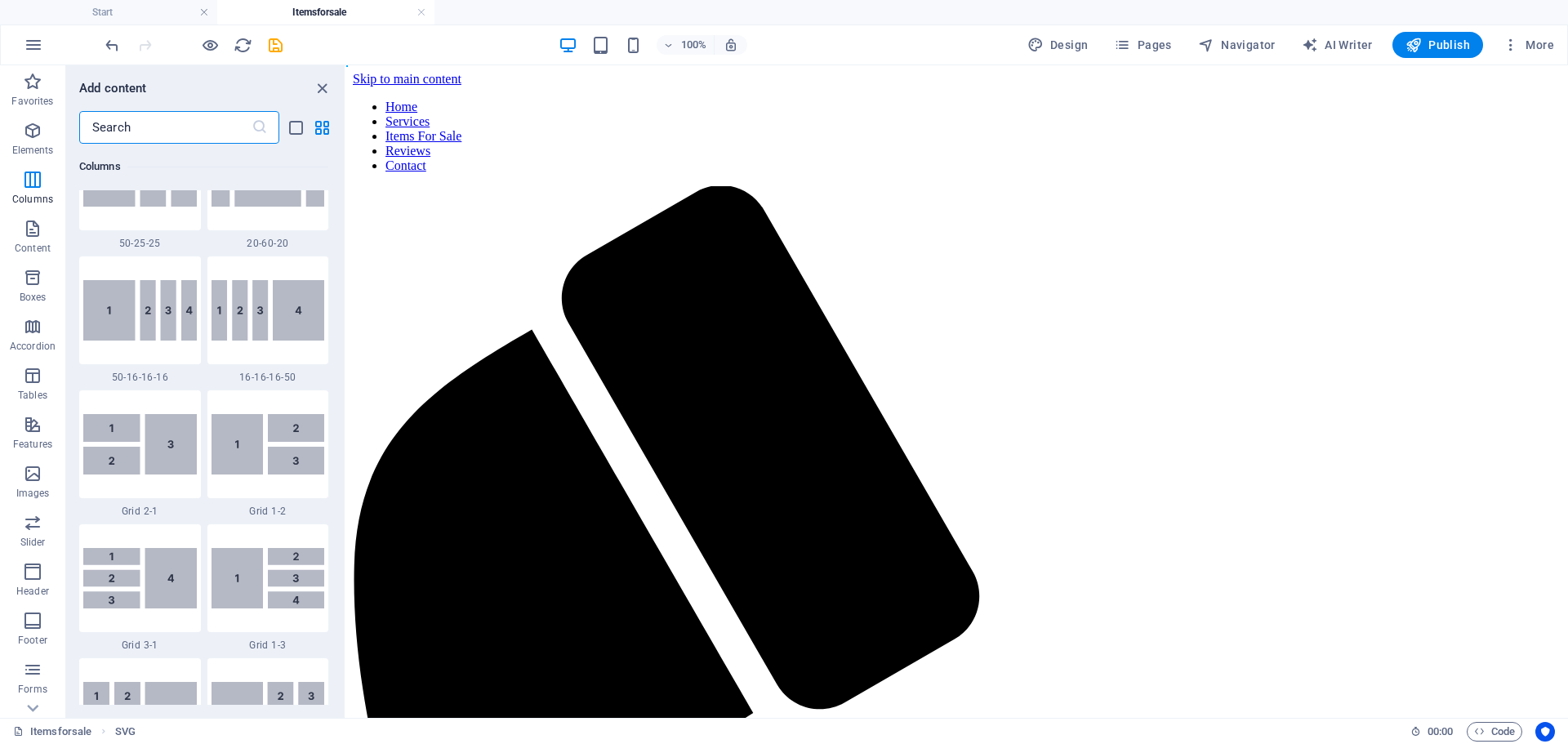 scroll, scrollTop: 1952, scrollLeft: 0, axis: vertical 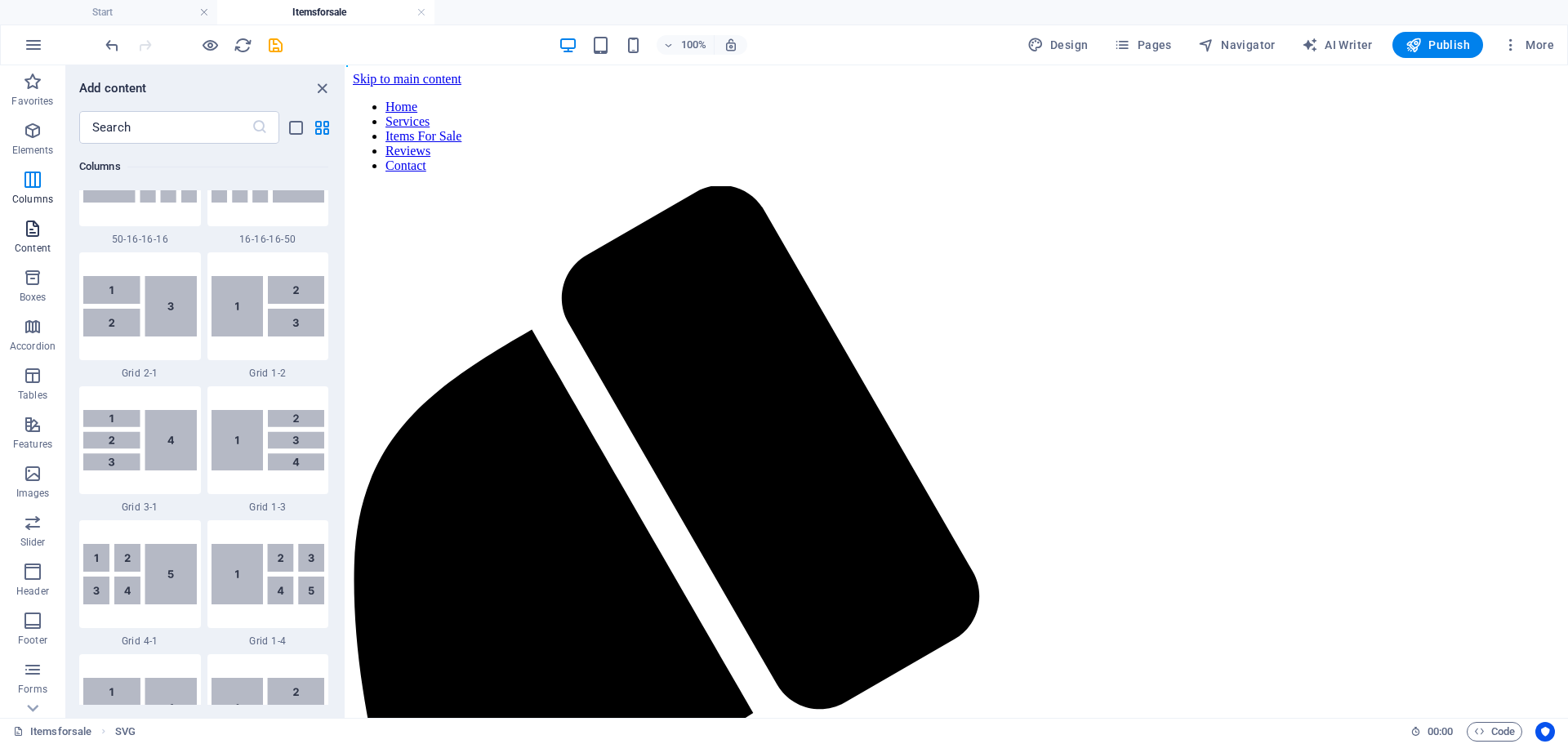 click at bounding box center (33, 229) 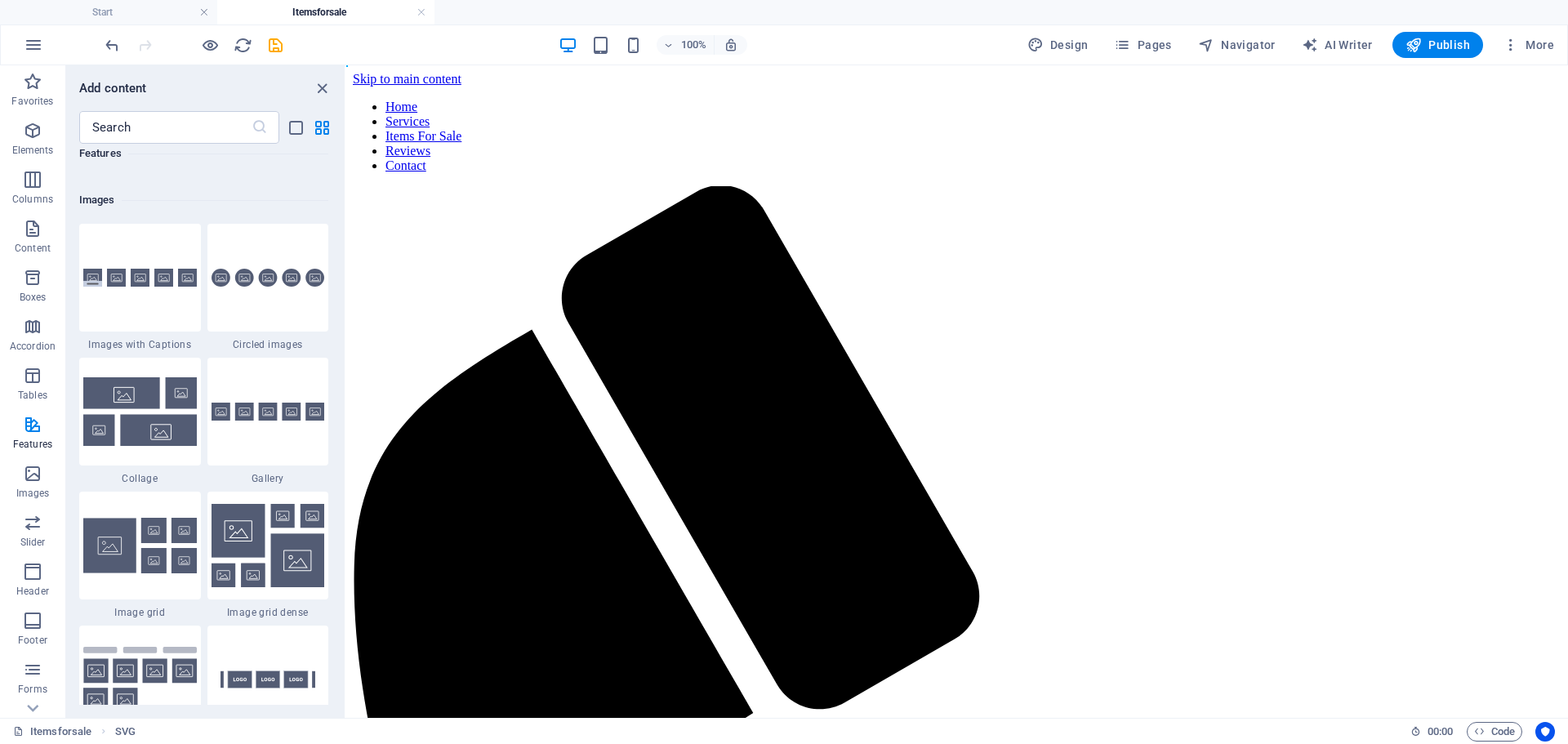 scroll, scrollTop: 8329, scrollLeft: 0, axis: vertical 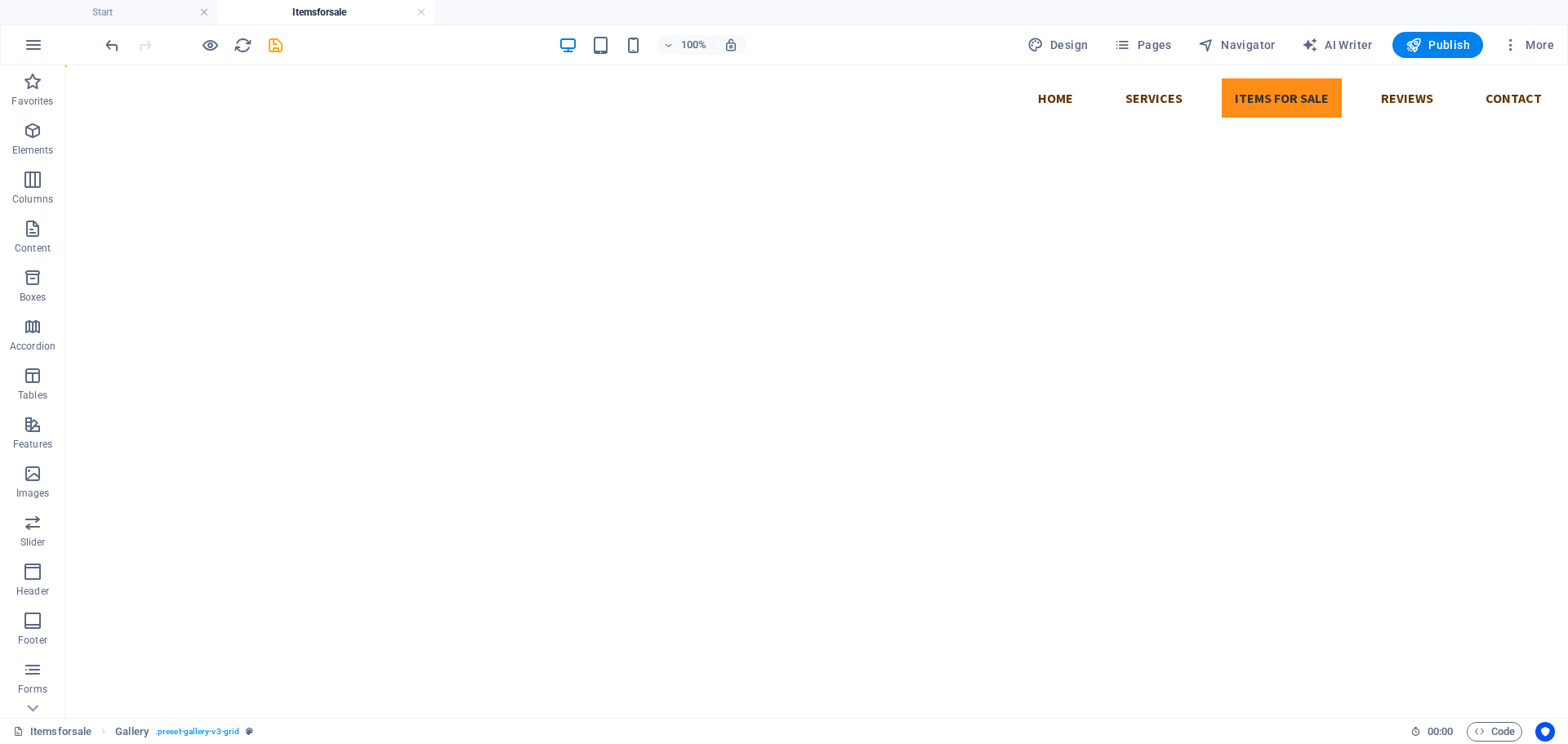 click on "Skip to main content
Home Services Items For Sale Reviews Contact" at bounding box center (817, 98) 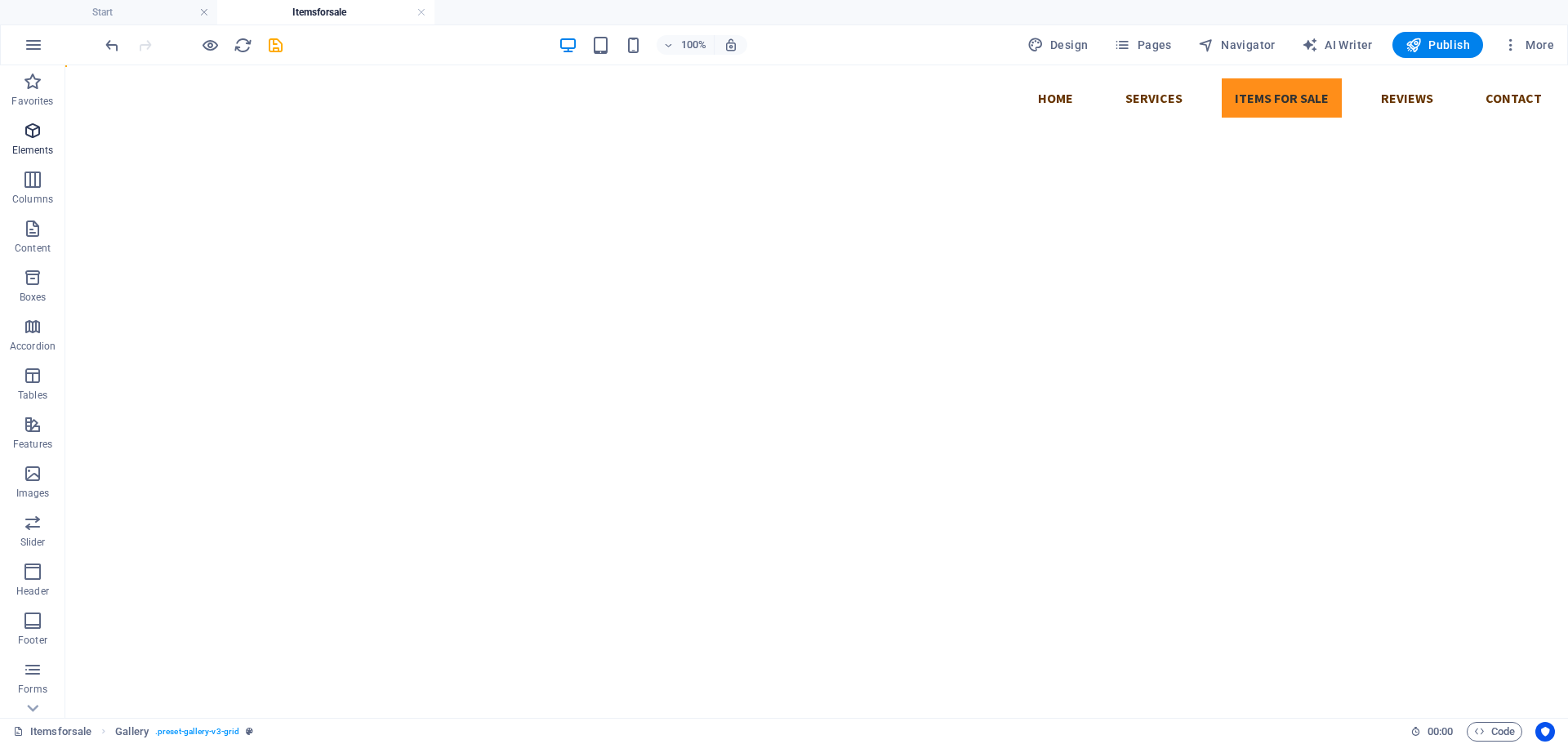 click at bounding box center [33, 131] 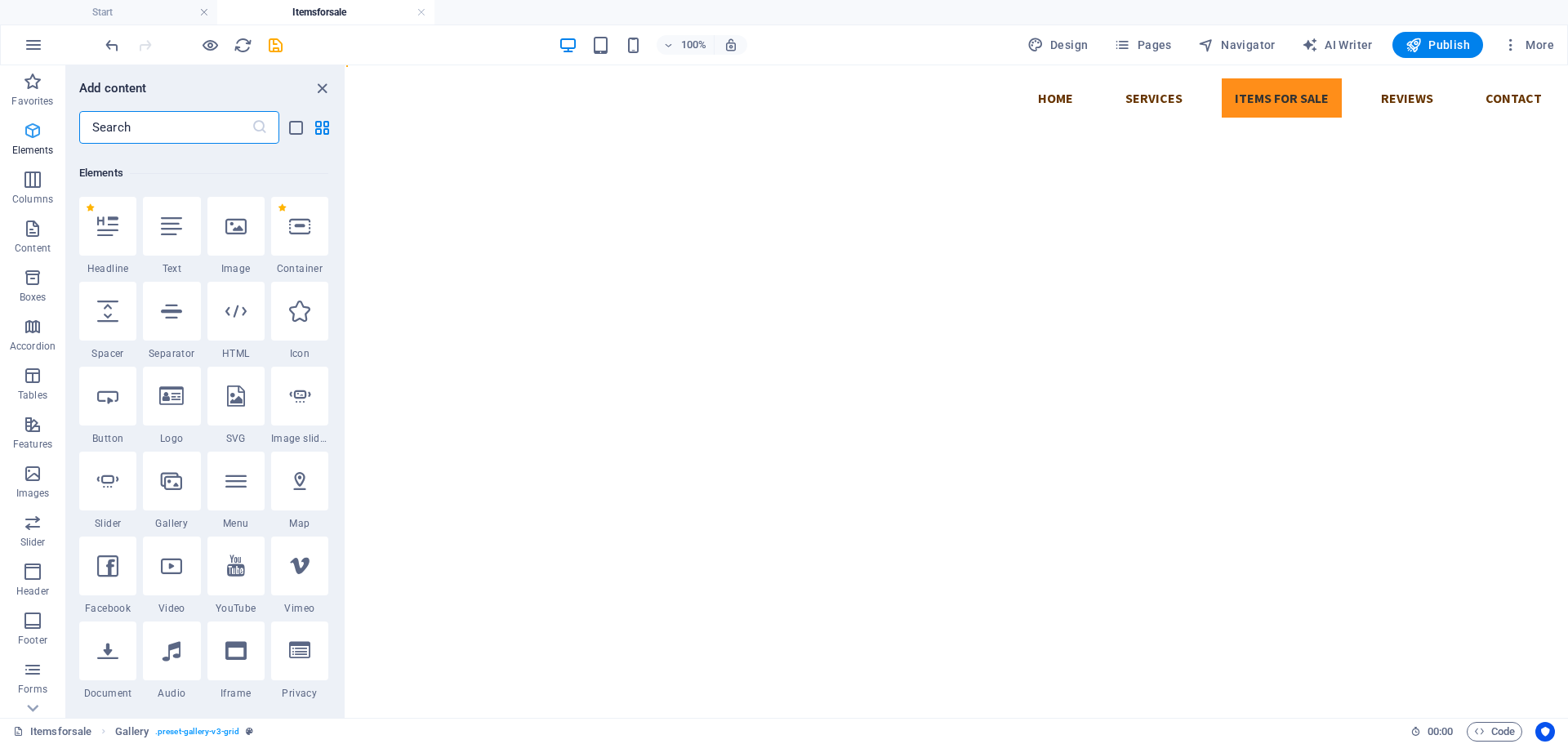 scroll, scrollTop: 174, scrollLeft: 0, axis: vertical 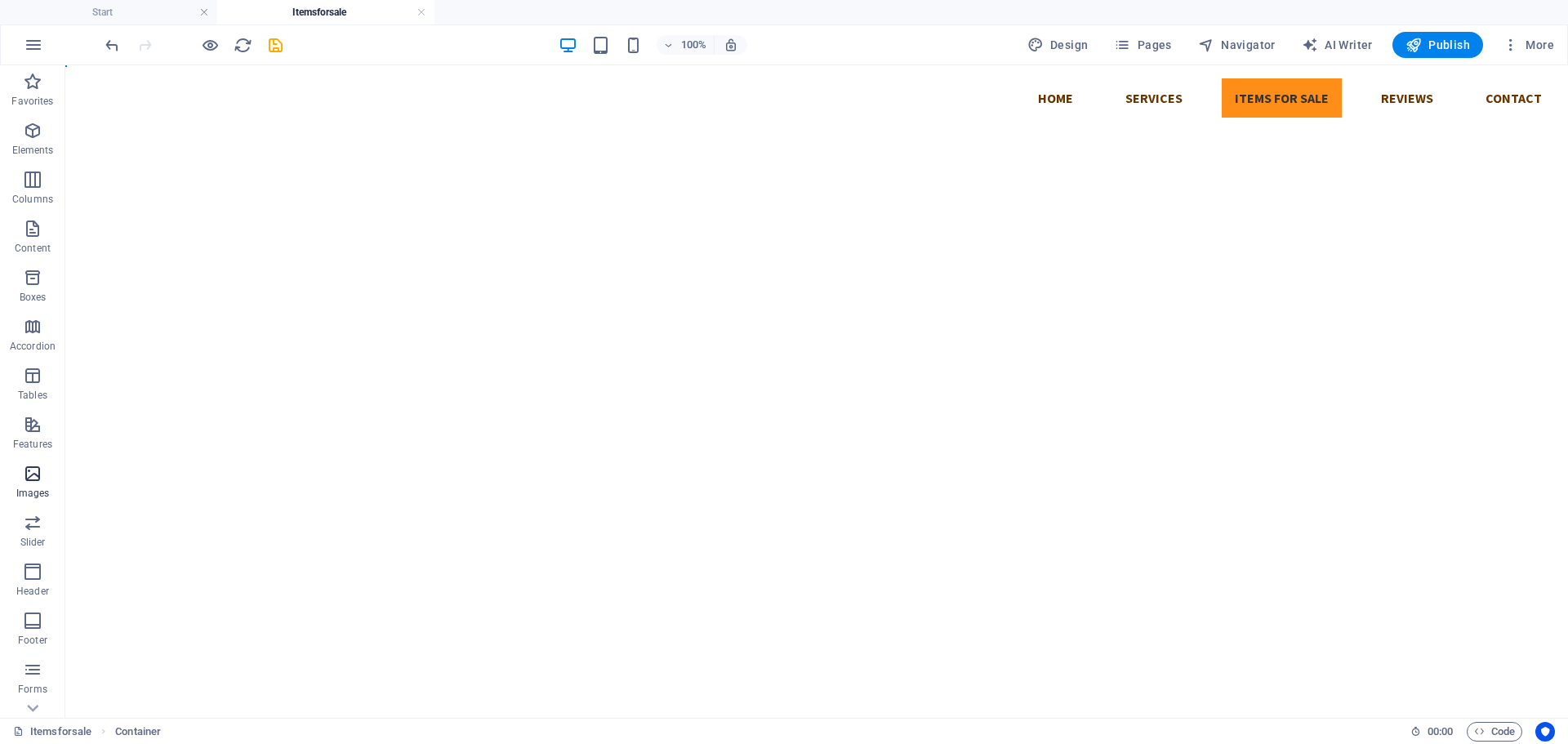 click at bounding box center (33, 474) 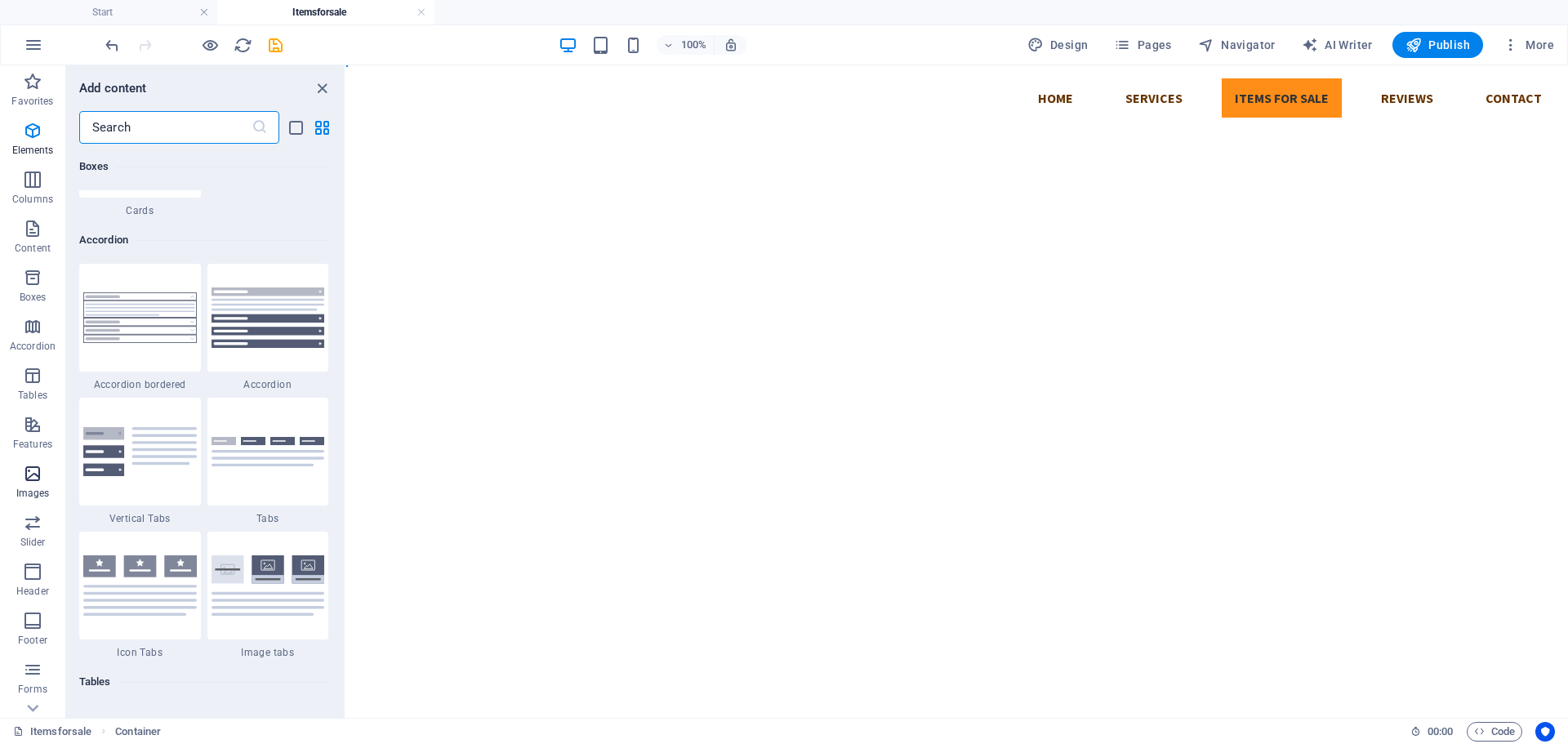 scroll, scrollTop: 8281, scrollLeft: 0, axis: vertical 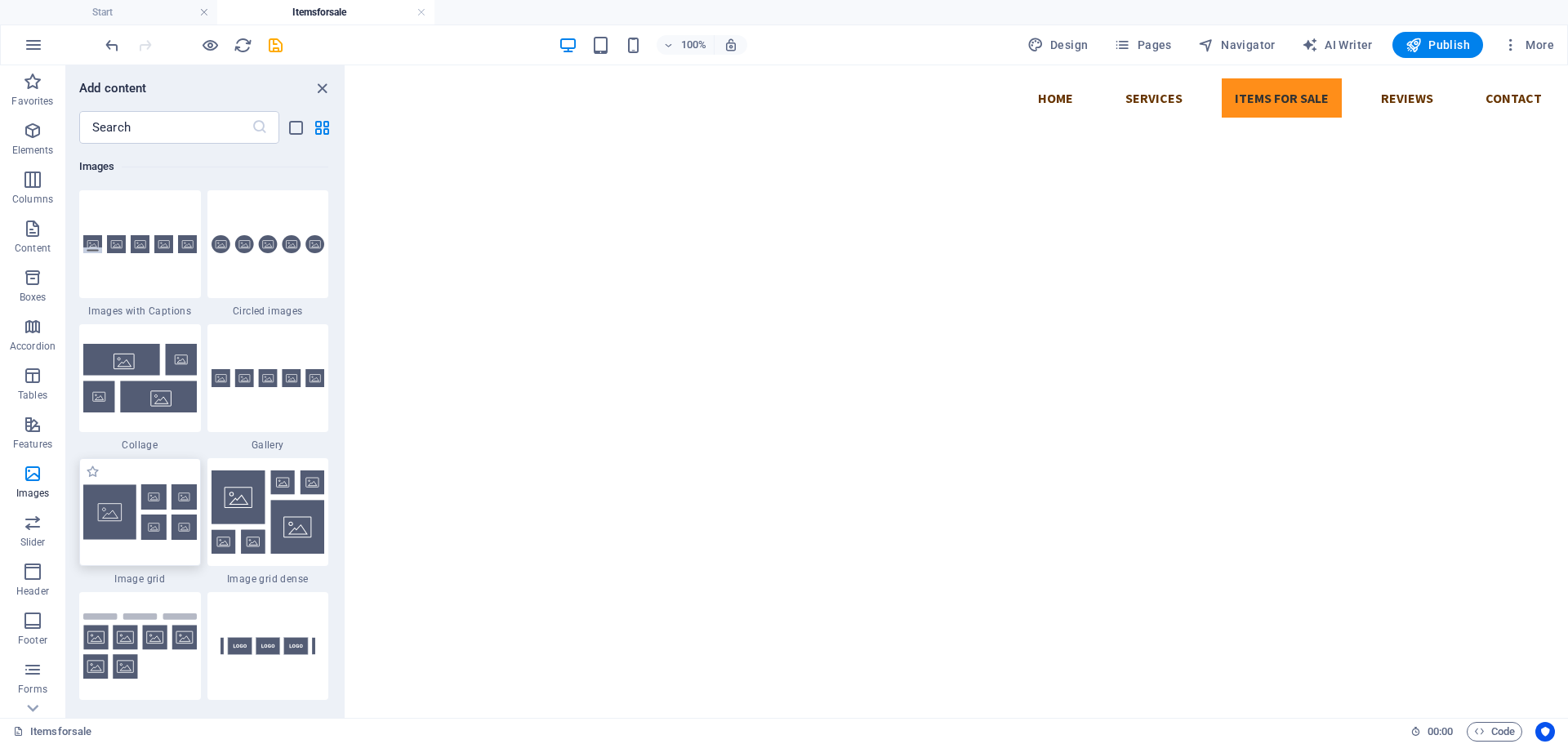 click at bounding box center [140, 512] 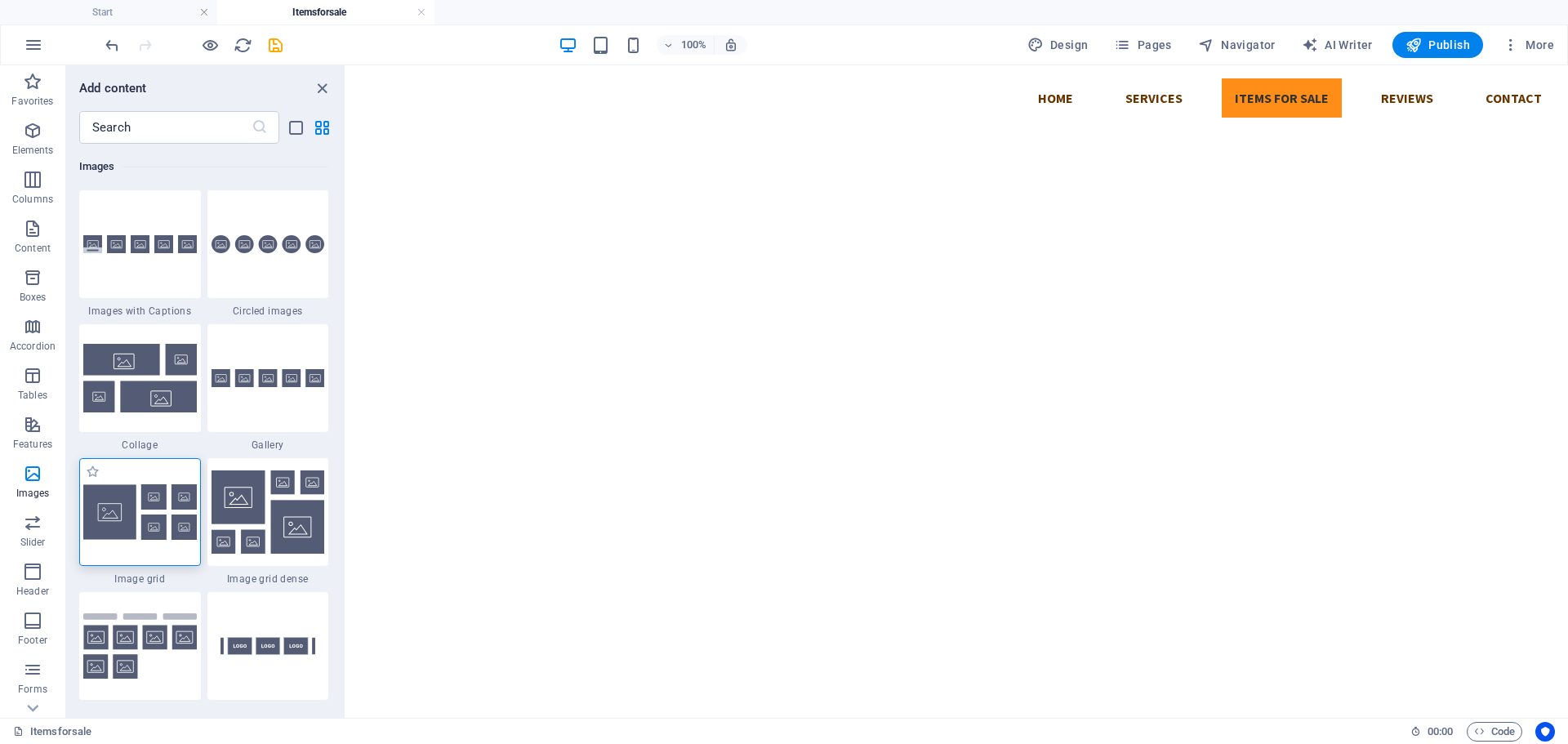 click at bounding box center [140, 512] 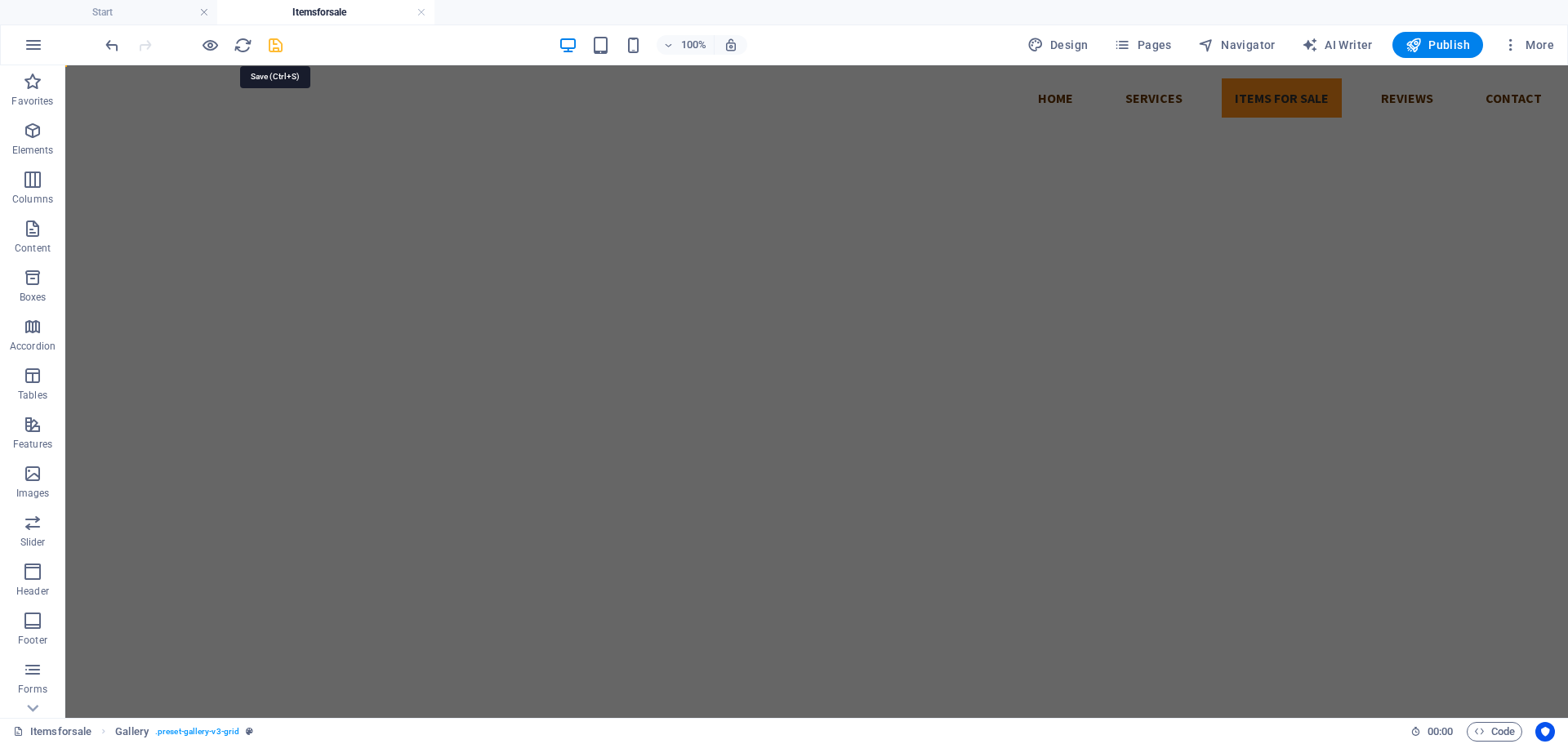 click at bounding box center [275, 45] 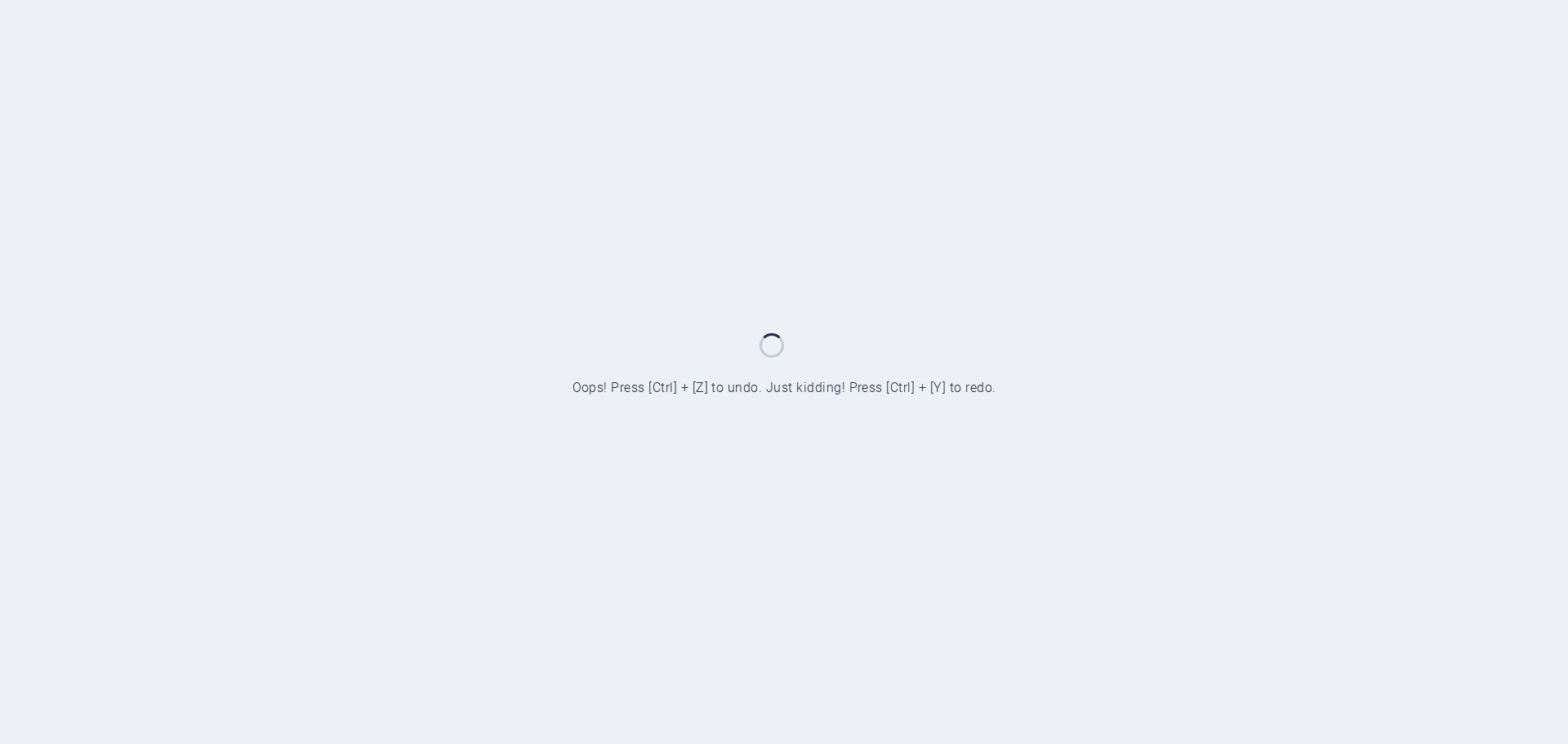 scroll, scrollTop: 0, scrollLeft: 0, axis: both 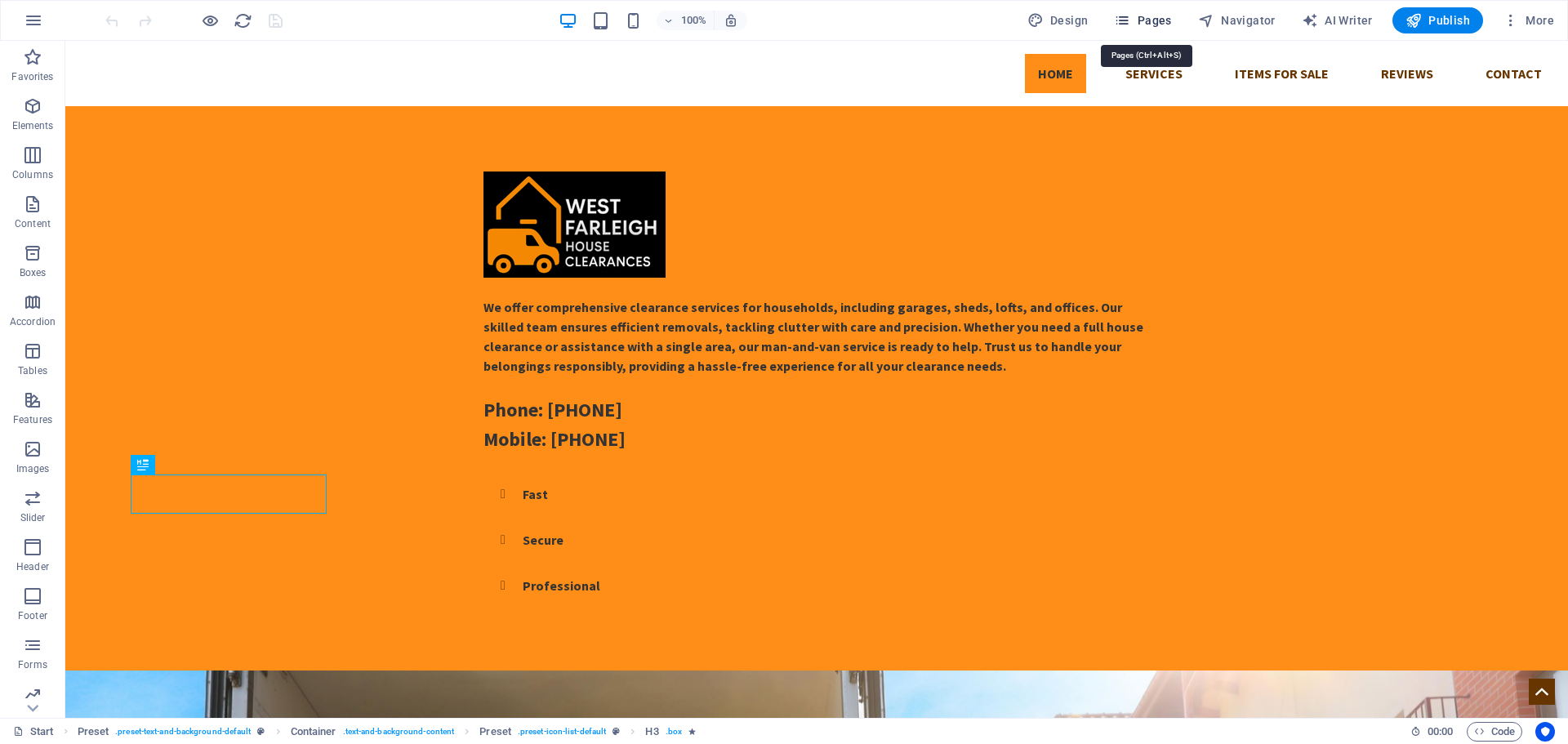 click on "Pages" at bounding box center [1143, 20] 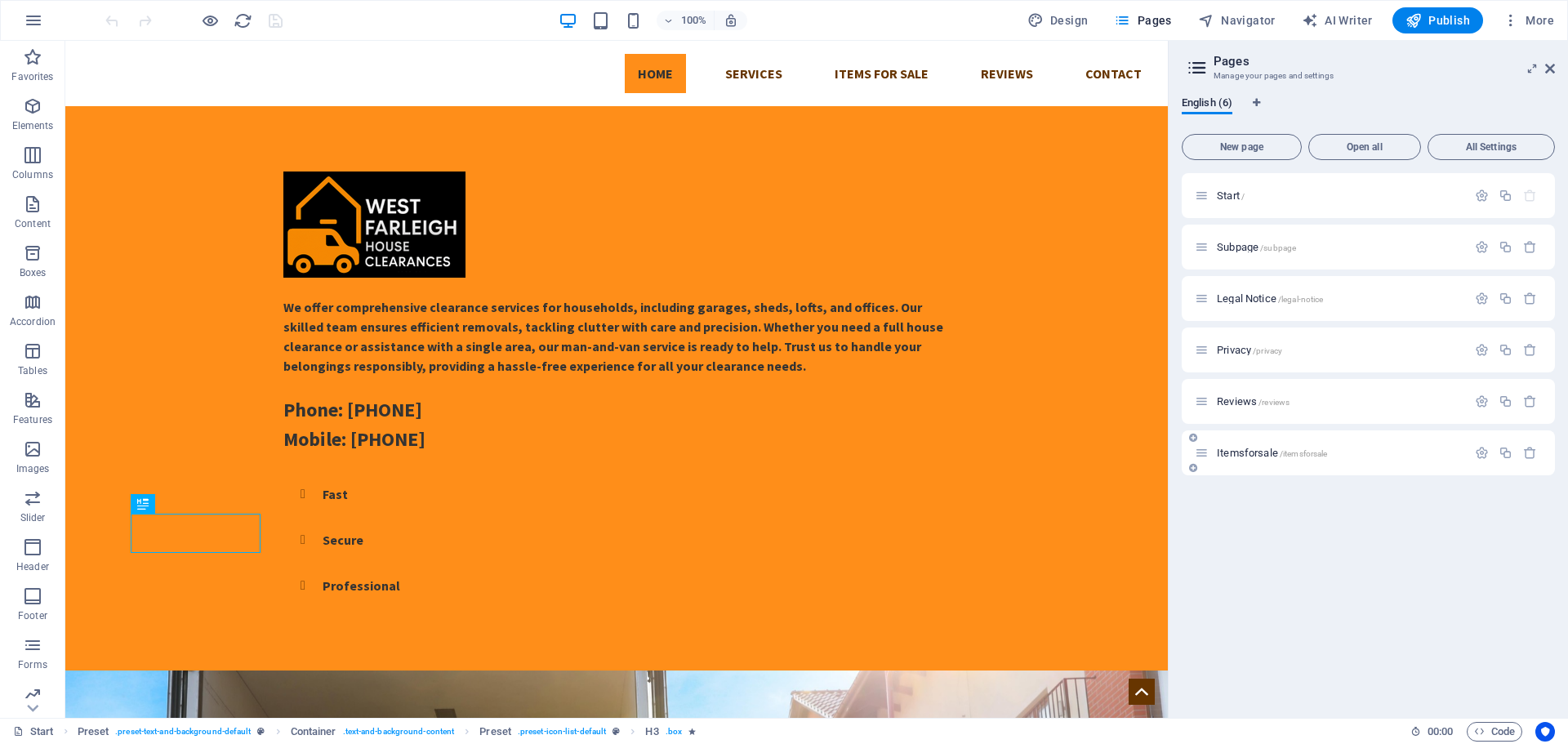 click on "Itemsforsale /itemsforsale" at bounding box center (1272, 452) 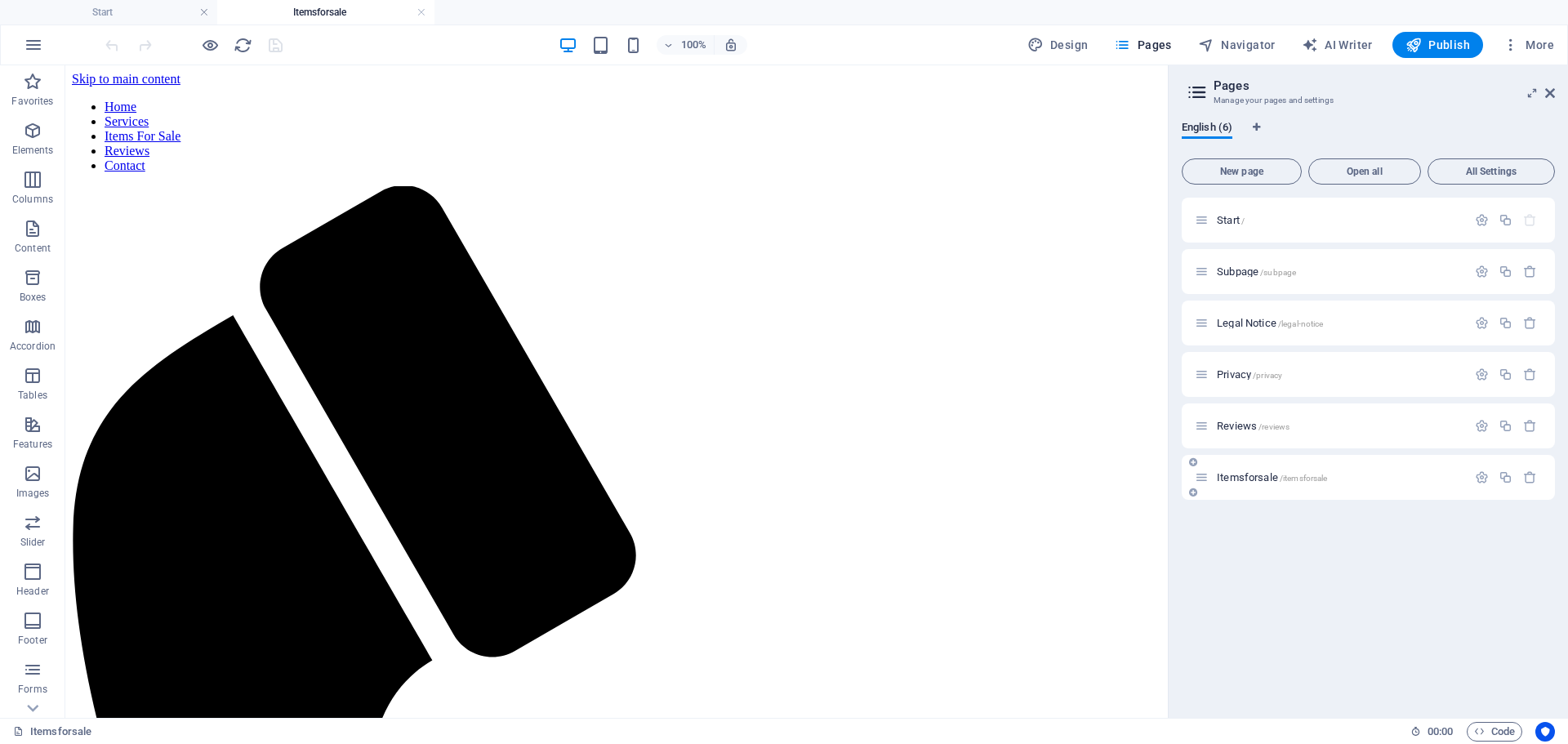 scroll, scrollTop: 0, scrollLeft: 0, axis: both 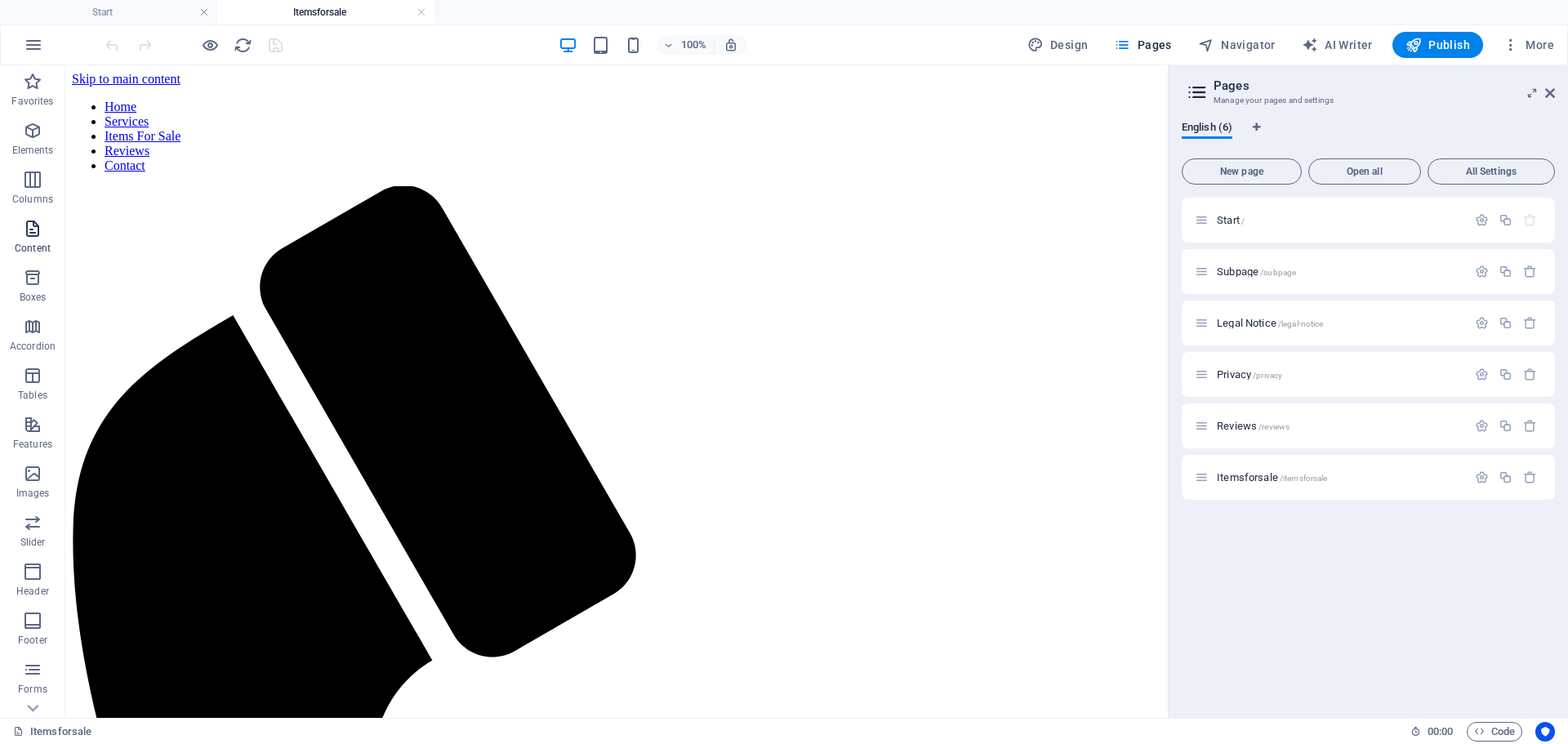 click at bounding box center [33, 229] 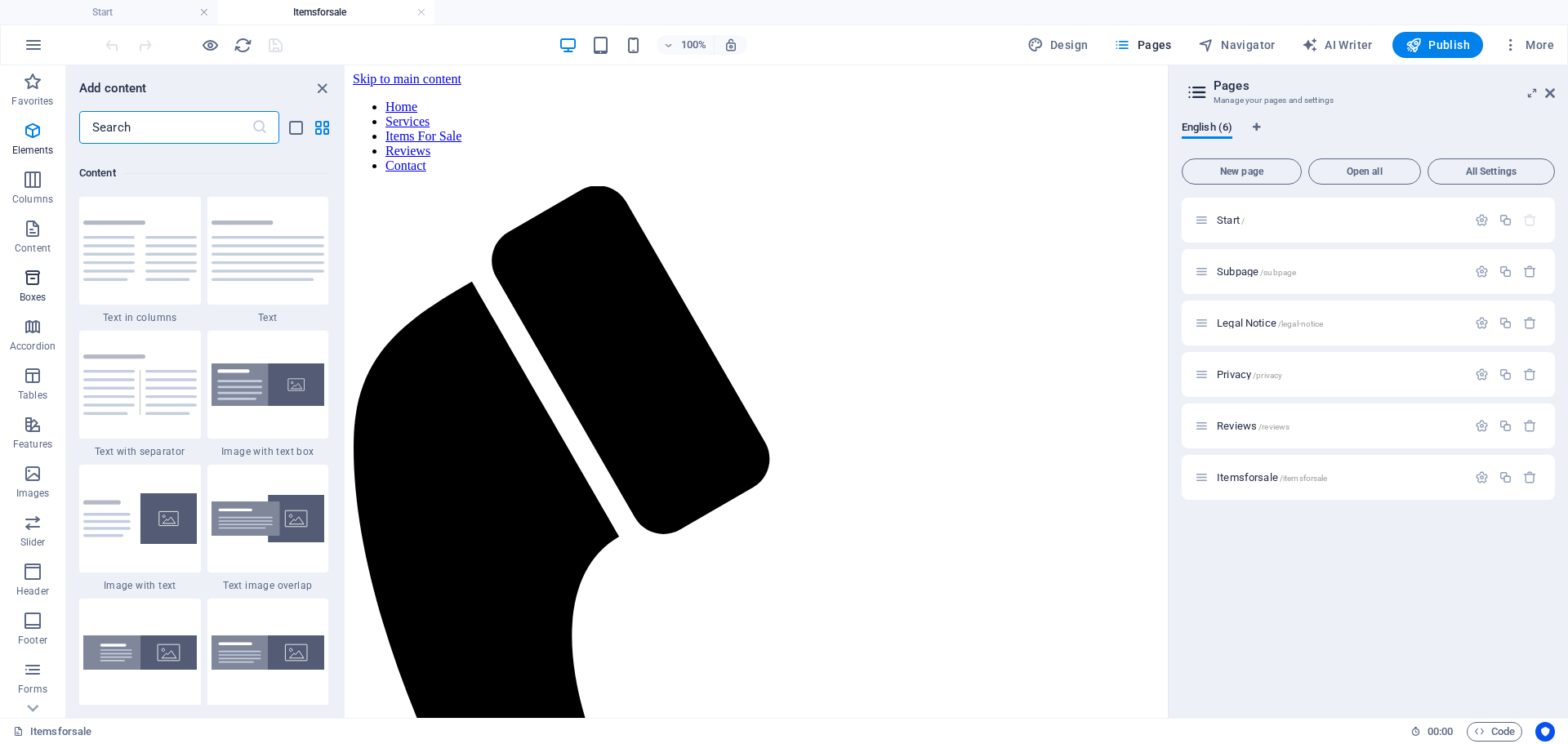 scroll, scrollTop: 2858, scrollLeft: 0, axis: vertical 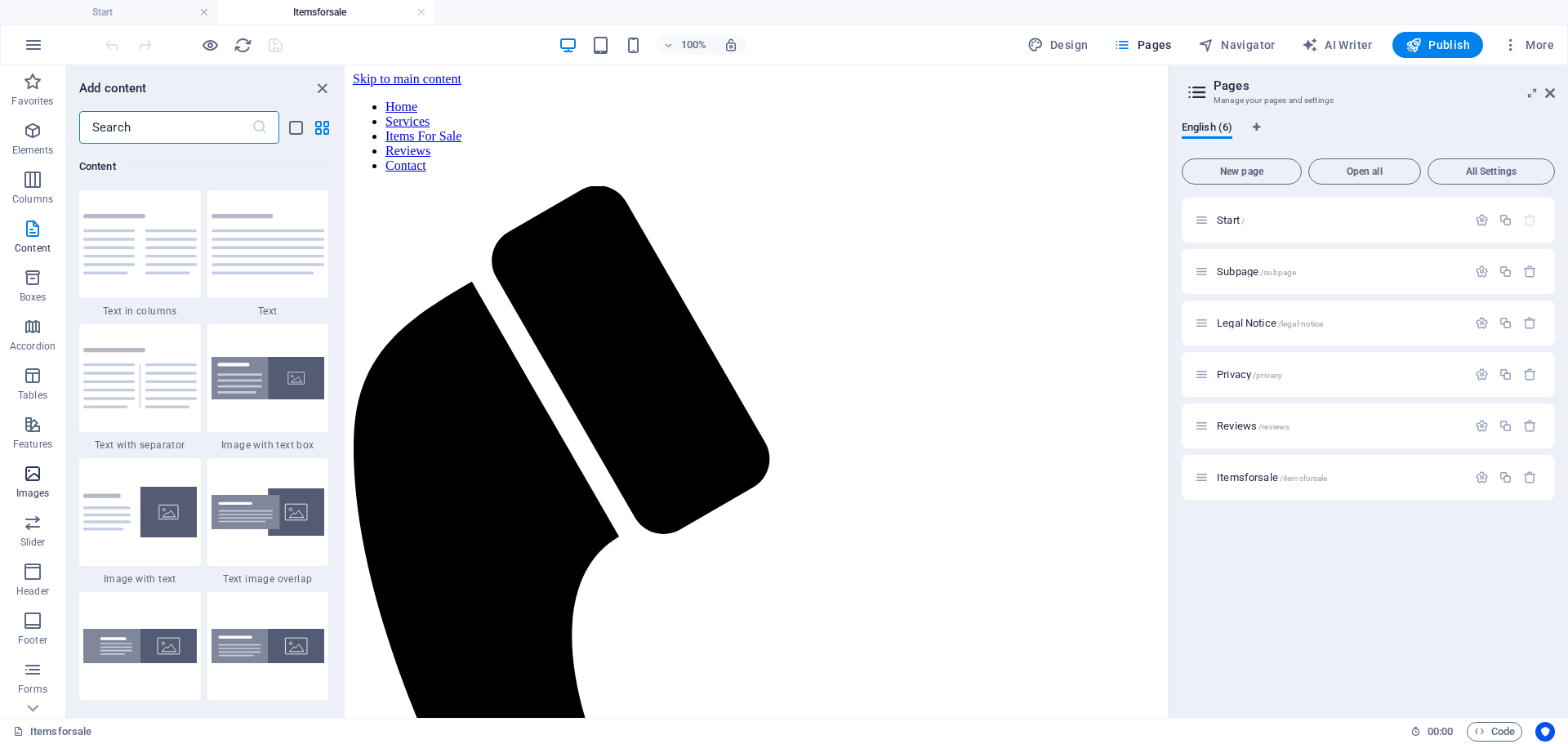 click at bounding box center [33, 474] 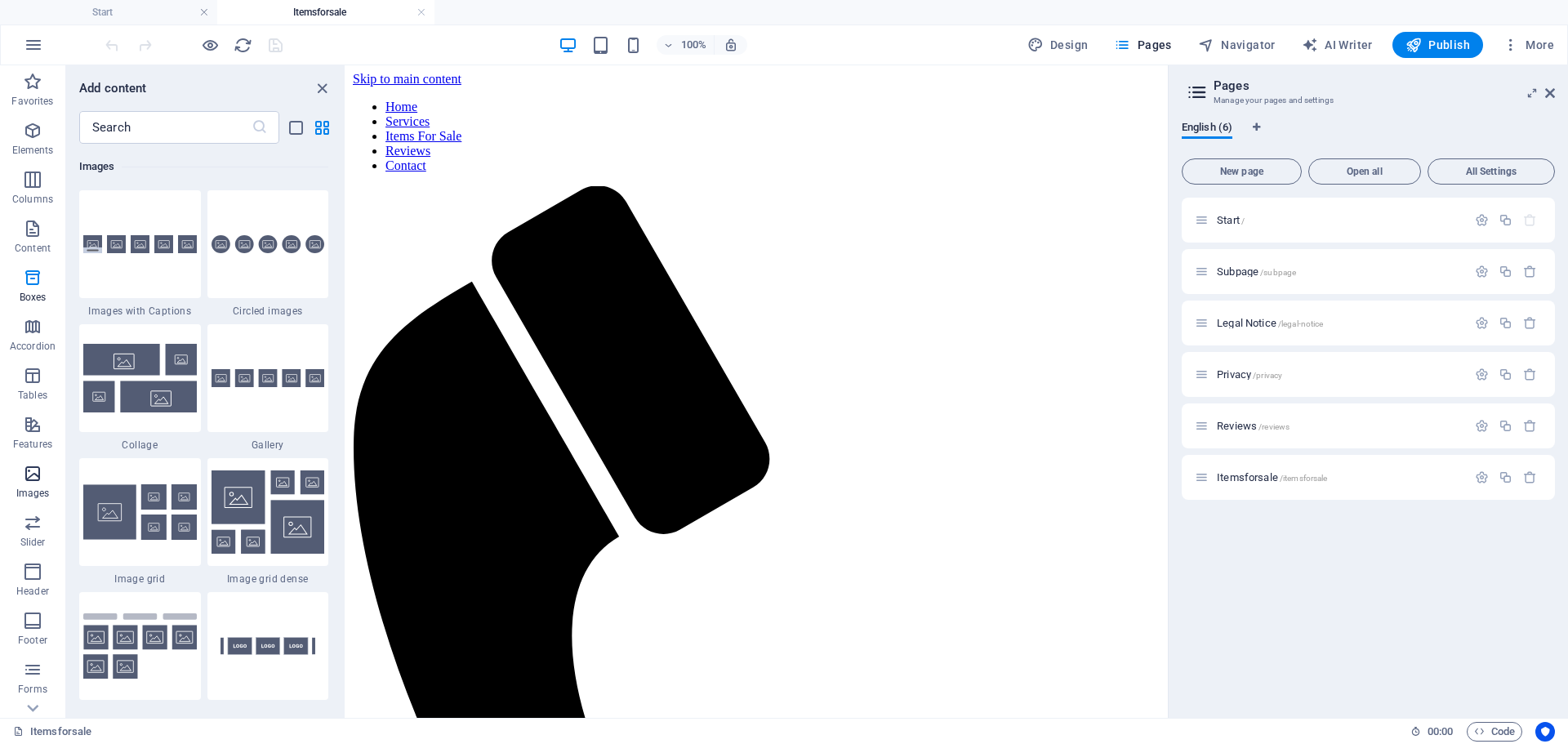 scroll, scrollTop: 8281, scrollLeft: 0, axis: vertical 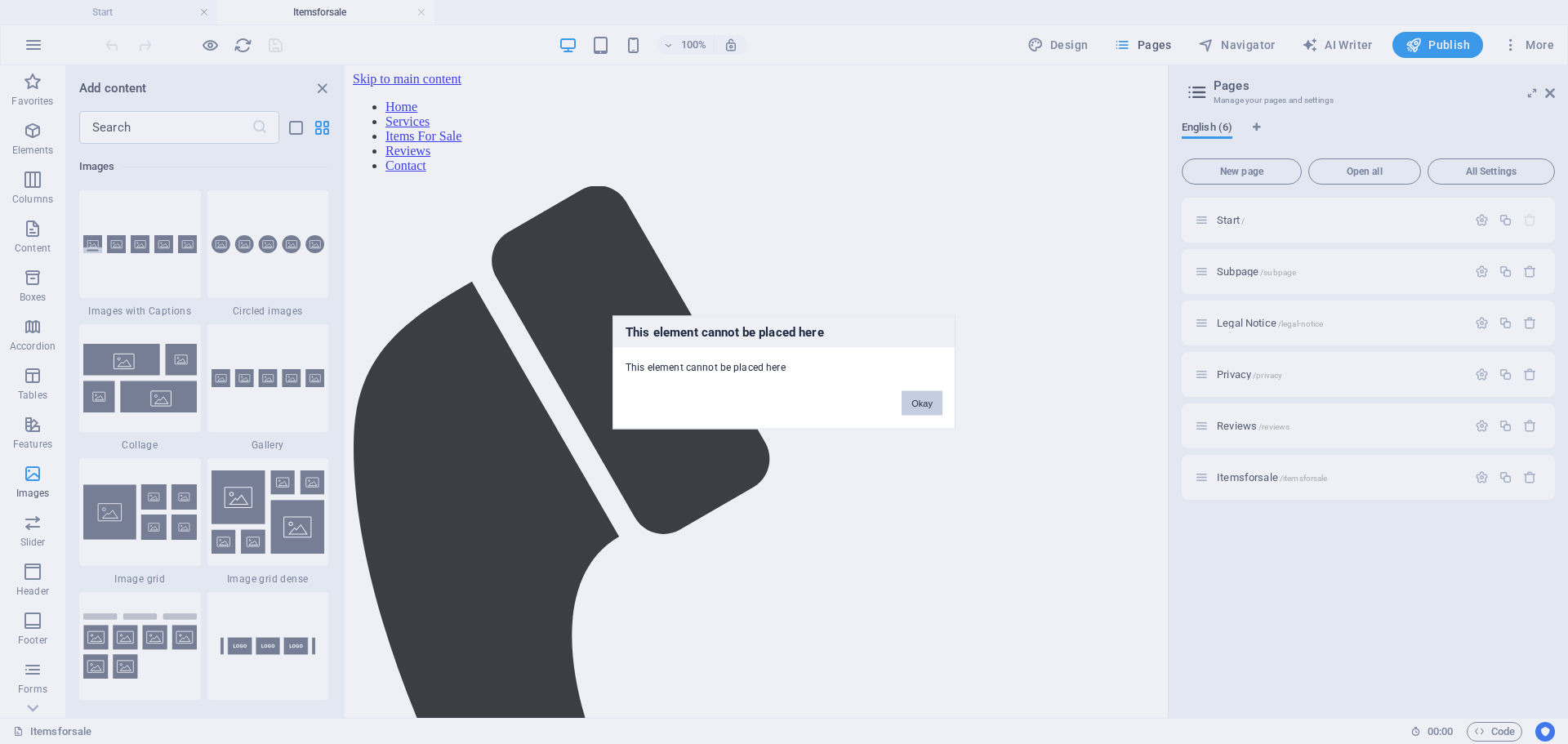 click on "Okay" at bounding box center (922, 403) 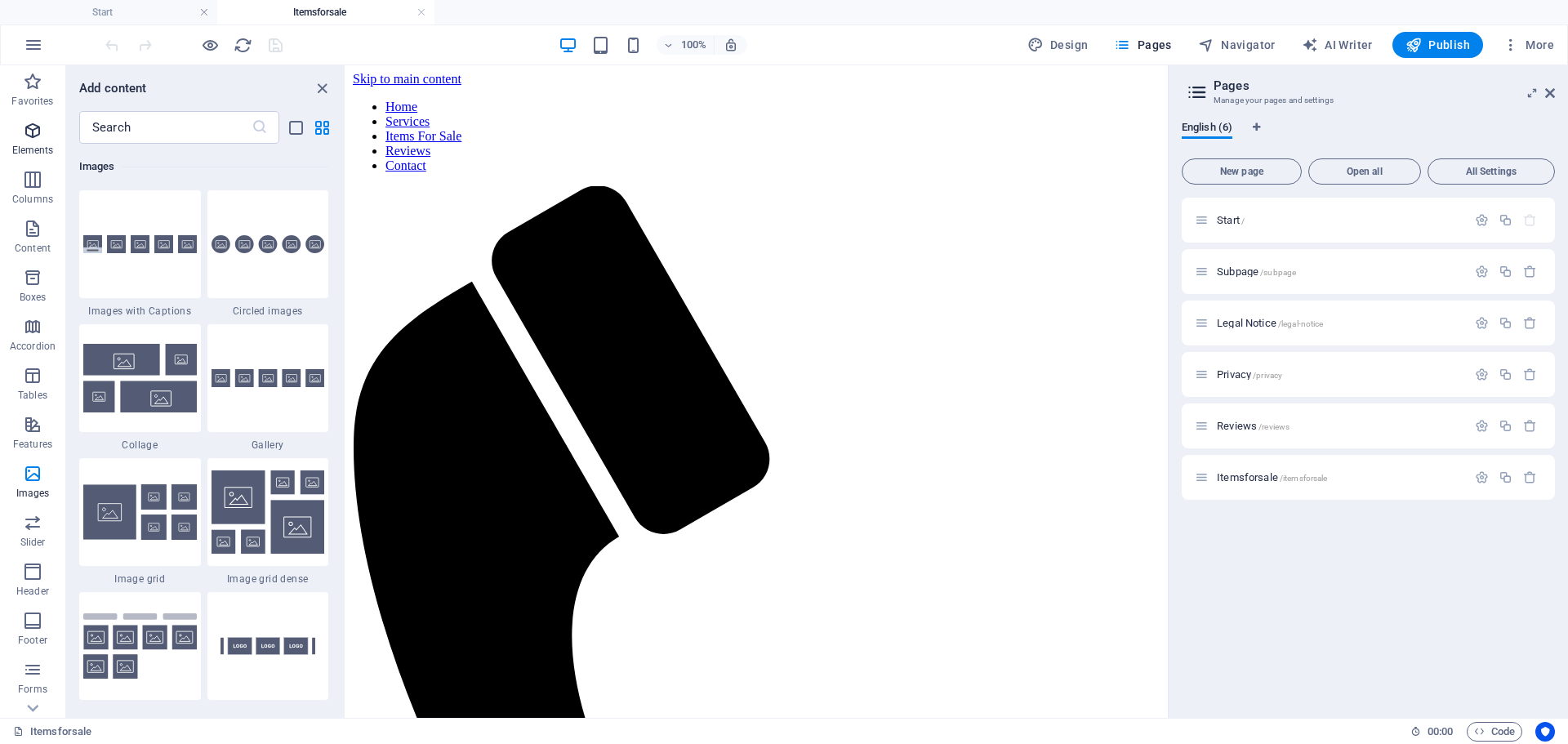 click at bounding box center [33, 131] 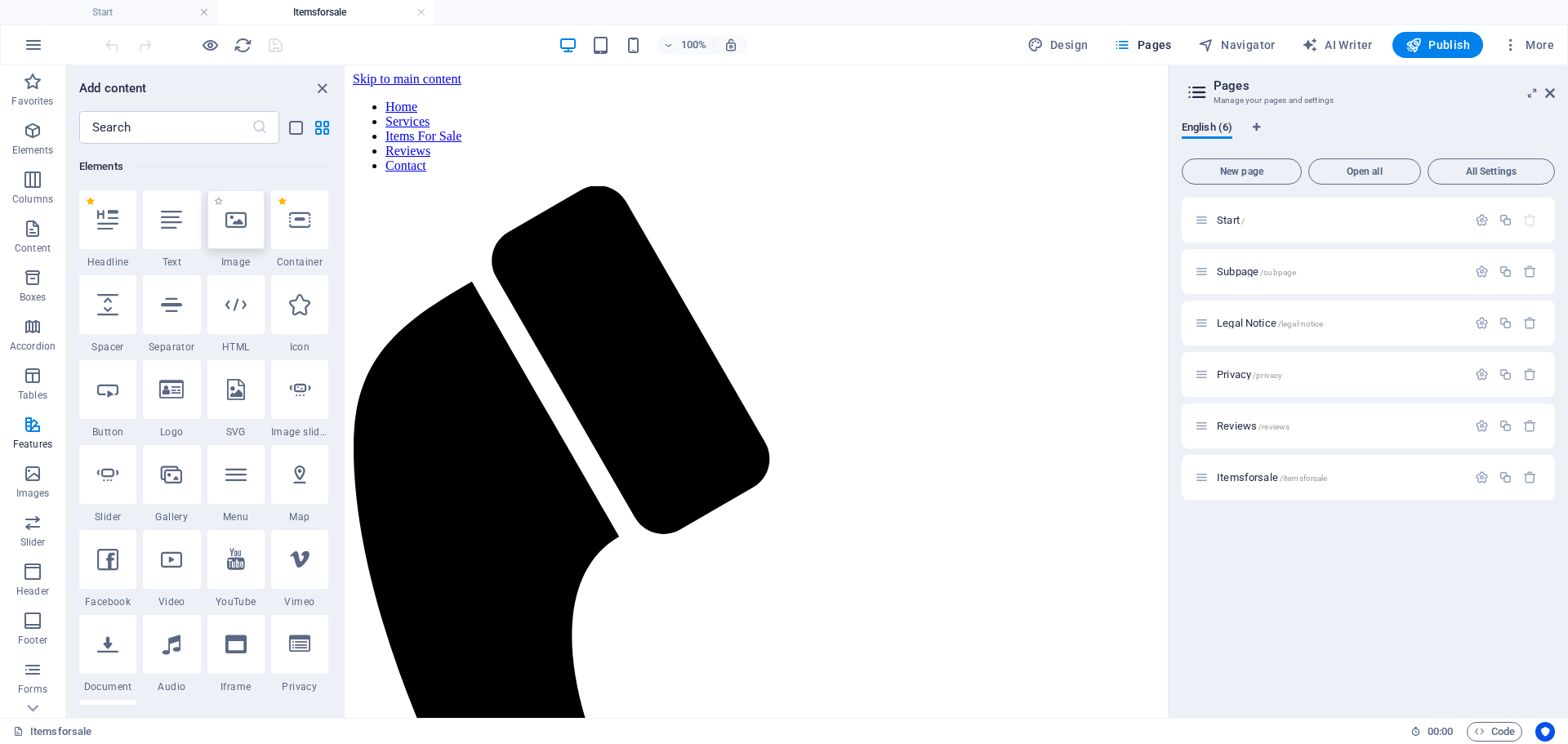 scroll, scrollTop: 174, scrollLeft: 0, axis: vertical 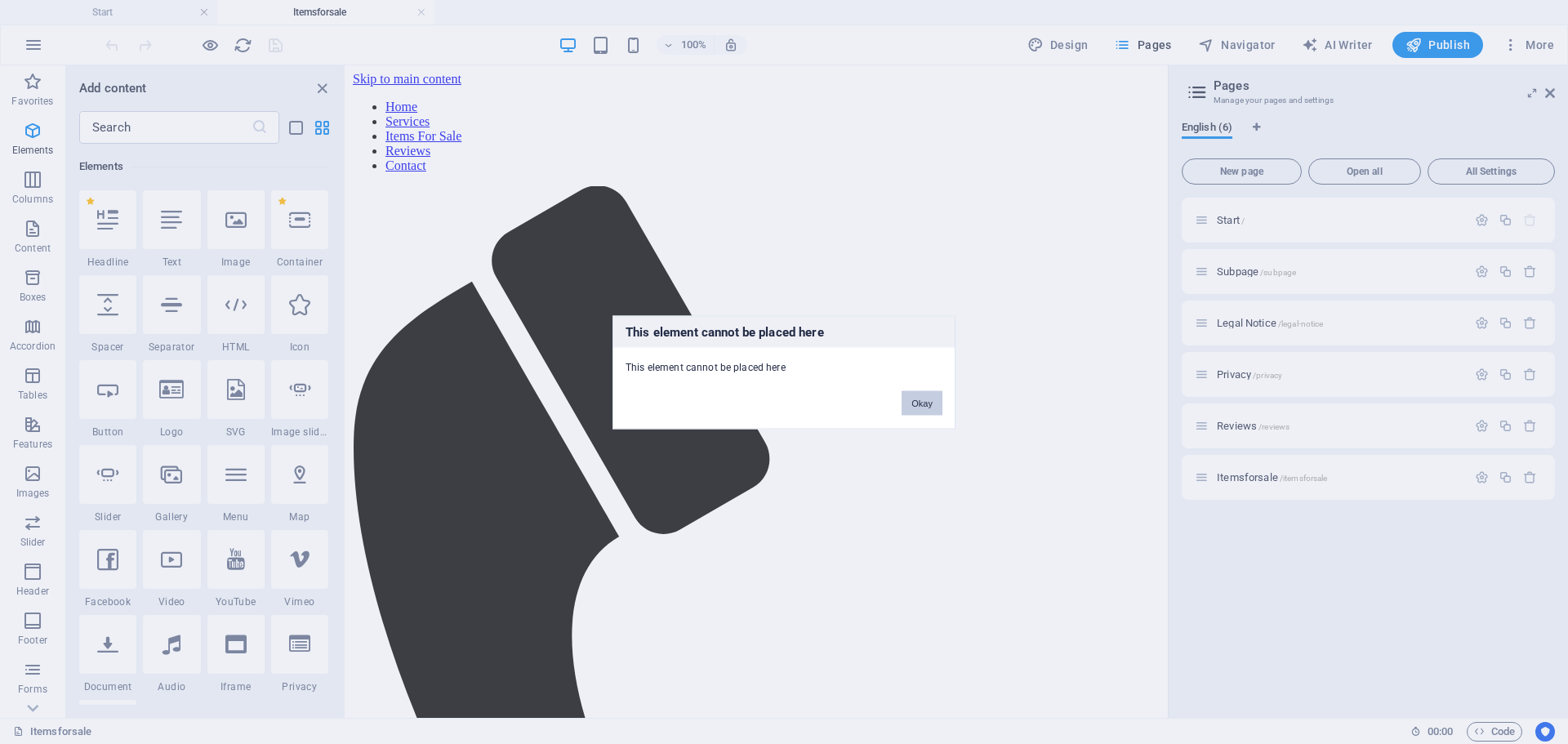click on "Okay" at bounding box center [922, 403] 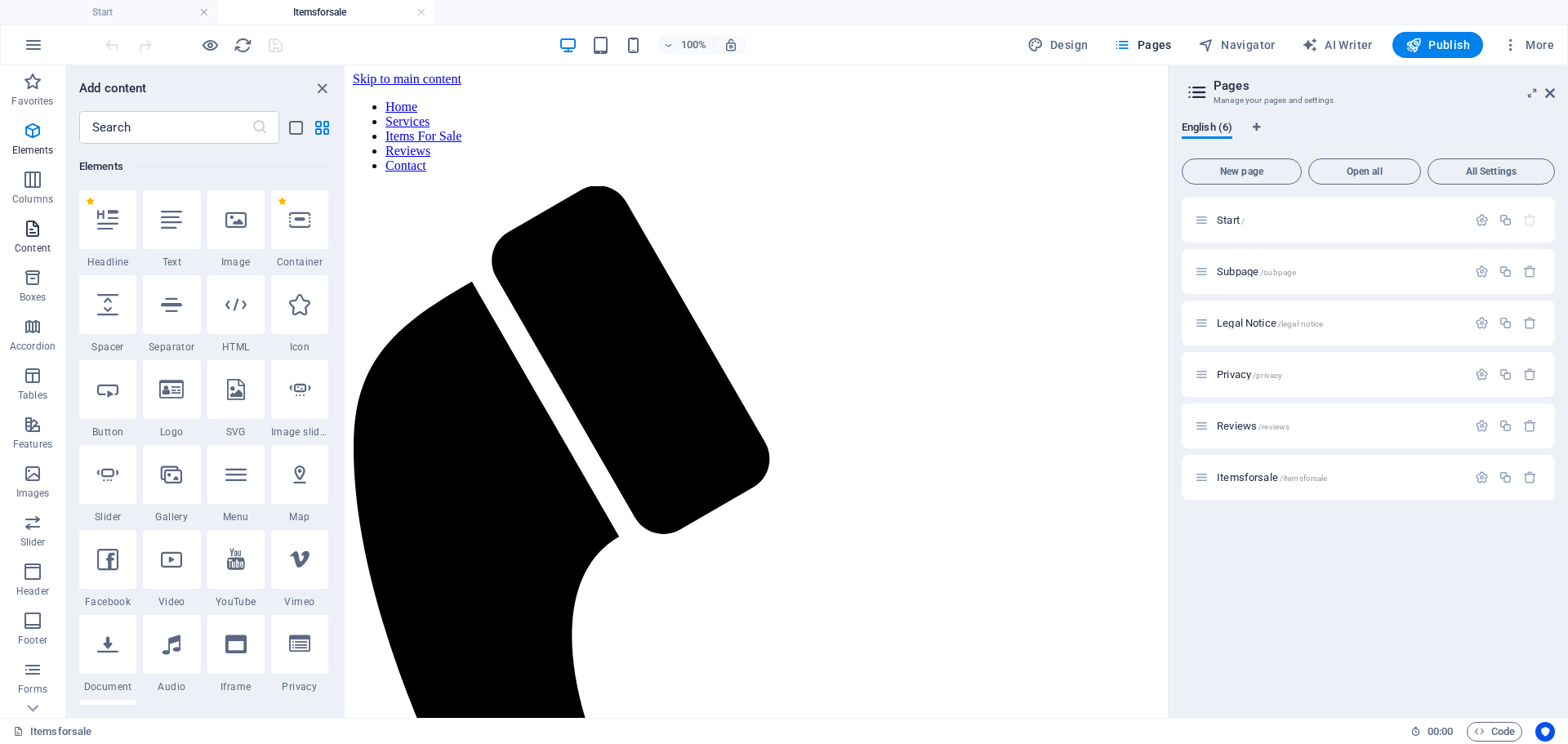 click at bounding box center [33, 229] 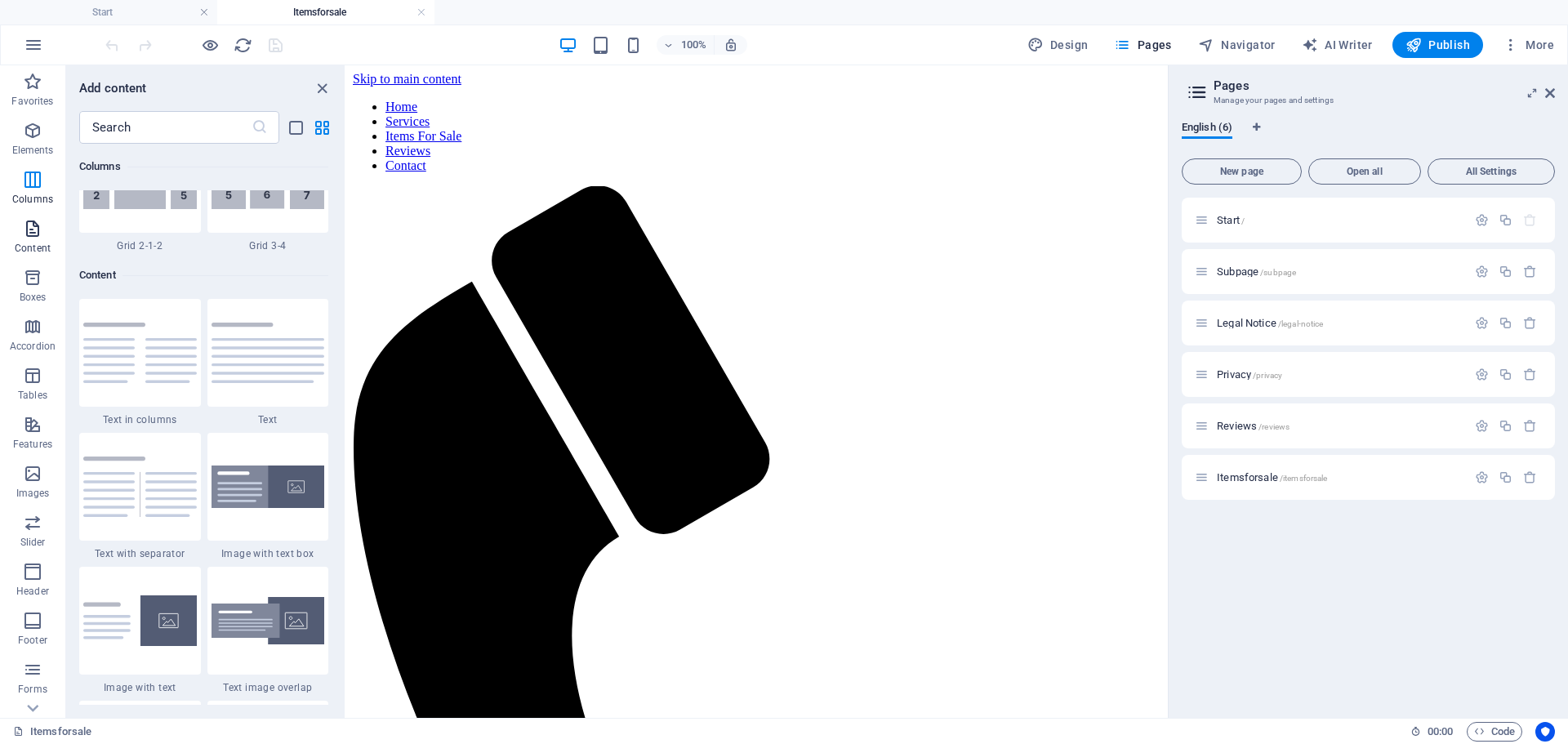 scroll, scrollTop: 2858, scrollLeft: 0, axis: vertical 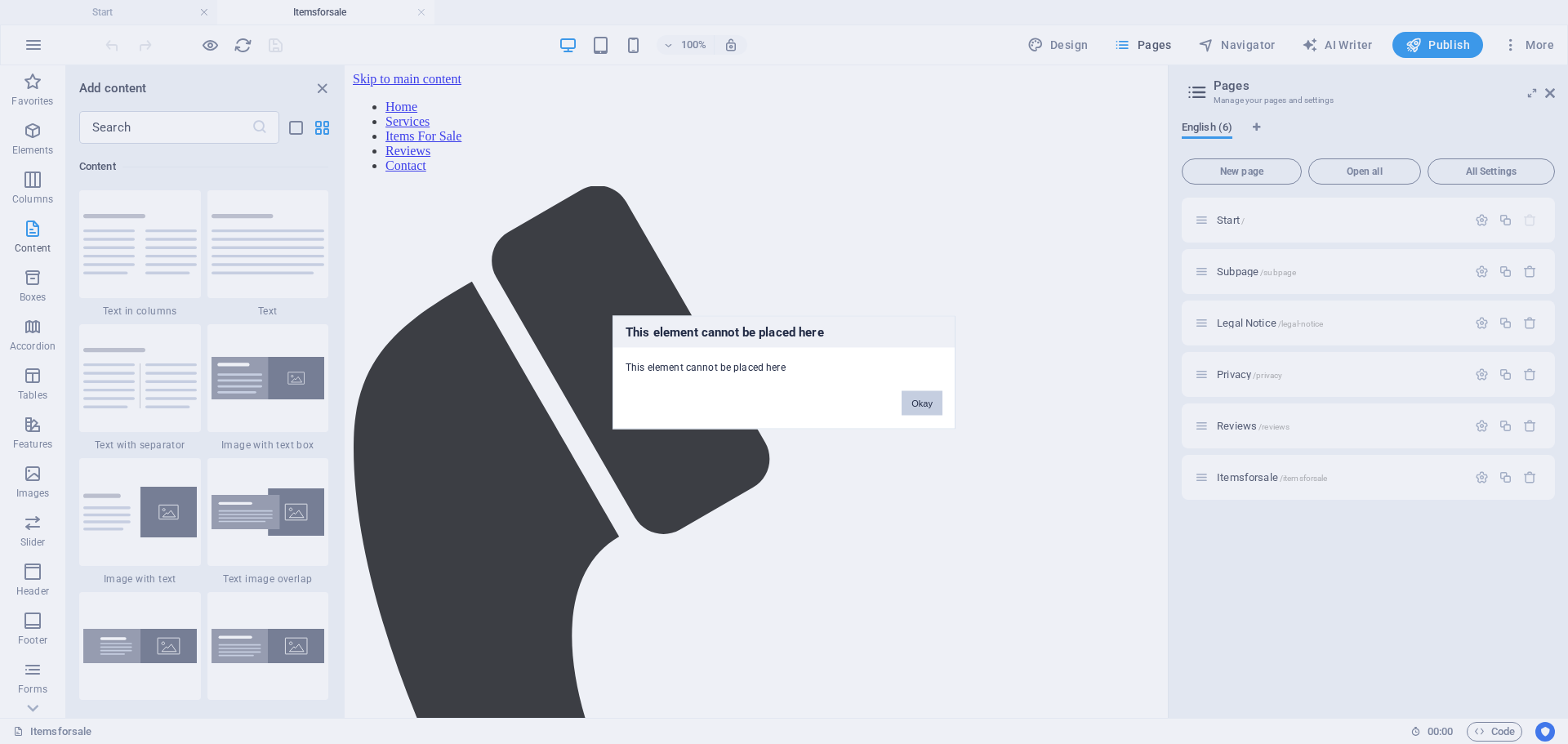 drag, startPoint x: 929, startPoint y: 398, endPoint x: 583, endPoint y: 332, distance: 352.2386 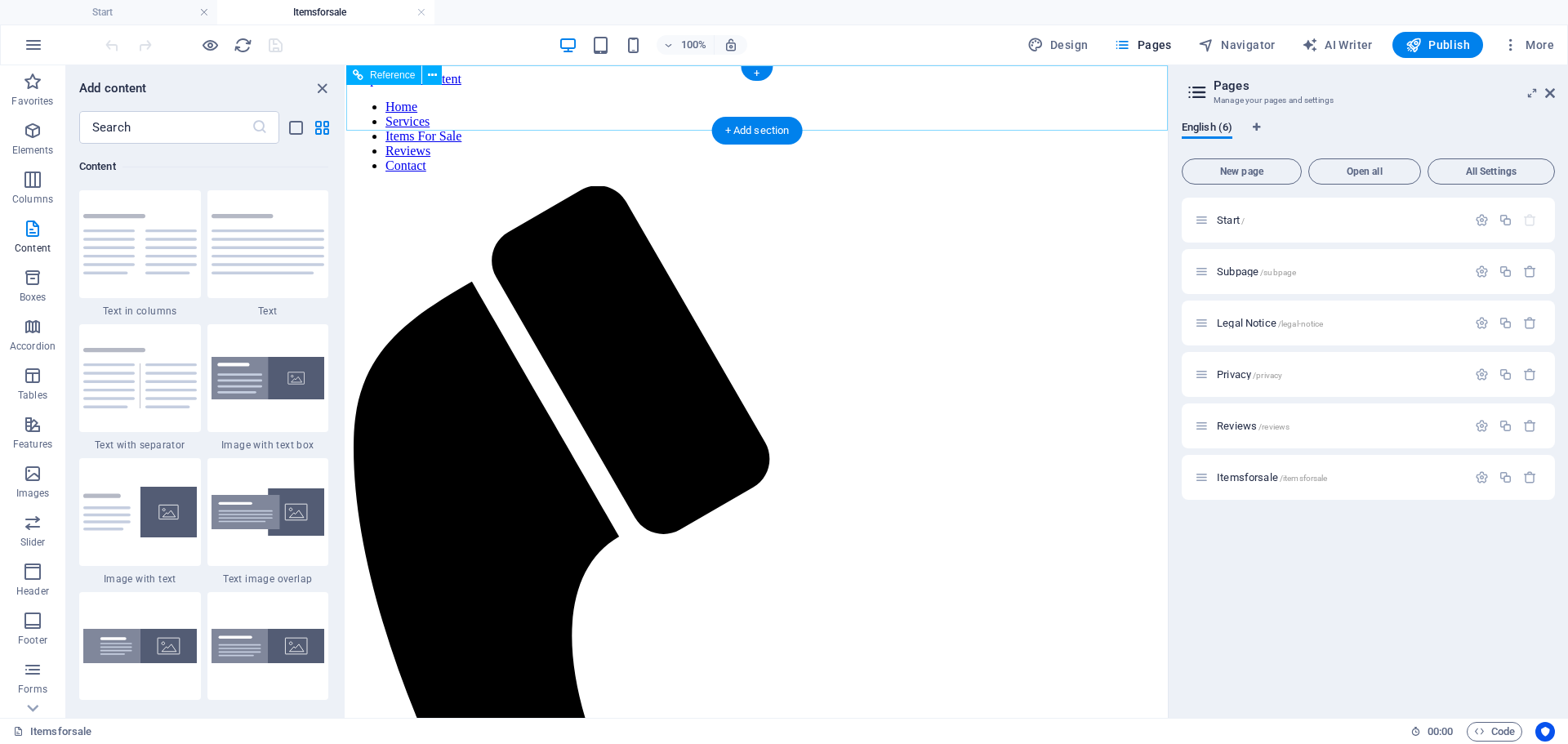 click on "Home Services Items For Sale Reviews Contact" at bounding box center [757, 136] 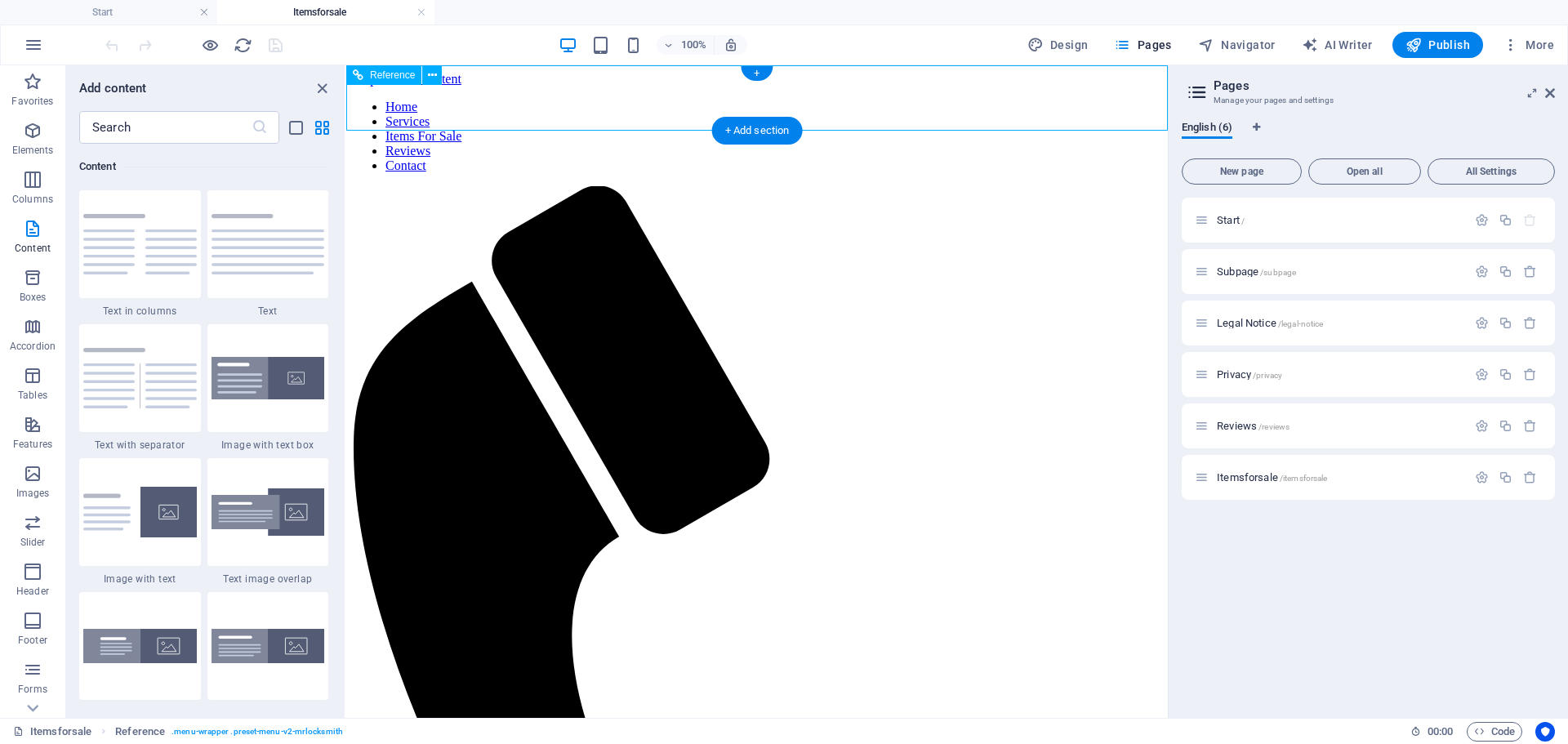 click on "Home Services Items For Sale Reviews Contact" at bounding box center (757, 136) 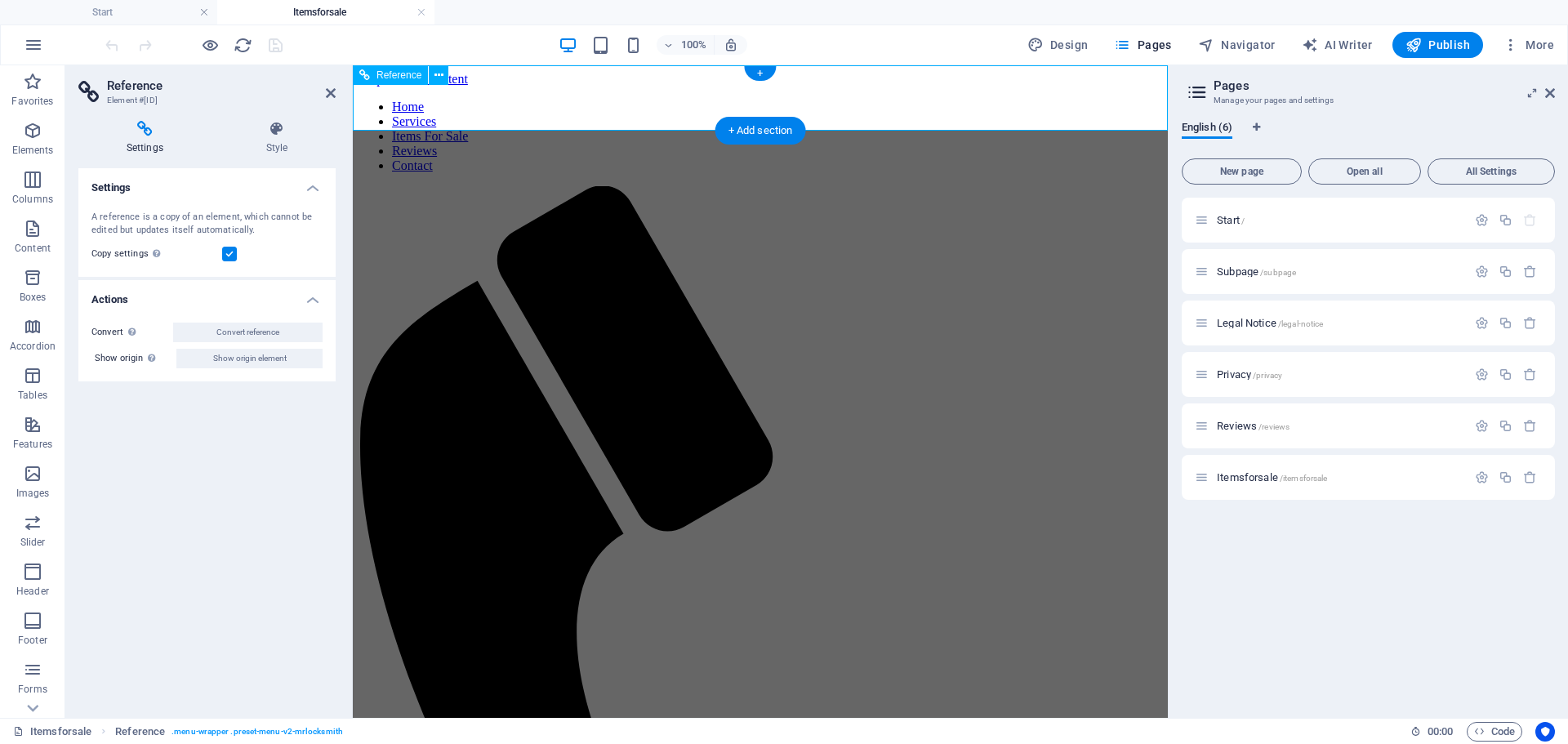 click on "Home Services Items For Sale Reviews Contact" at bounding box center (760, 136) 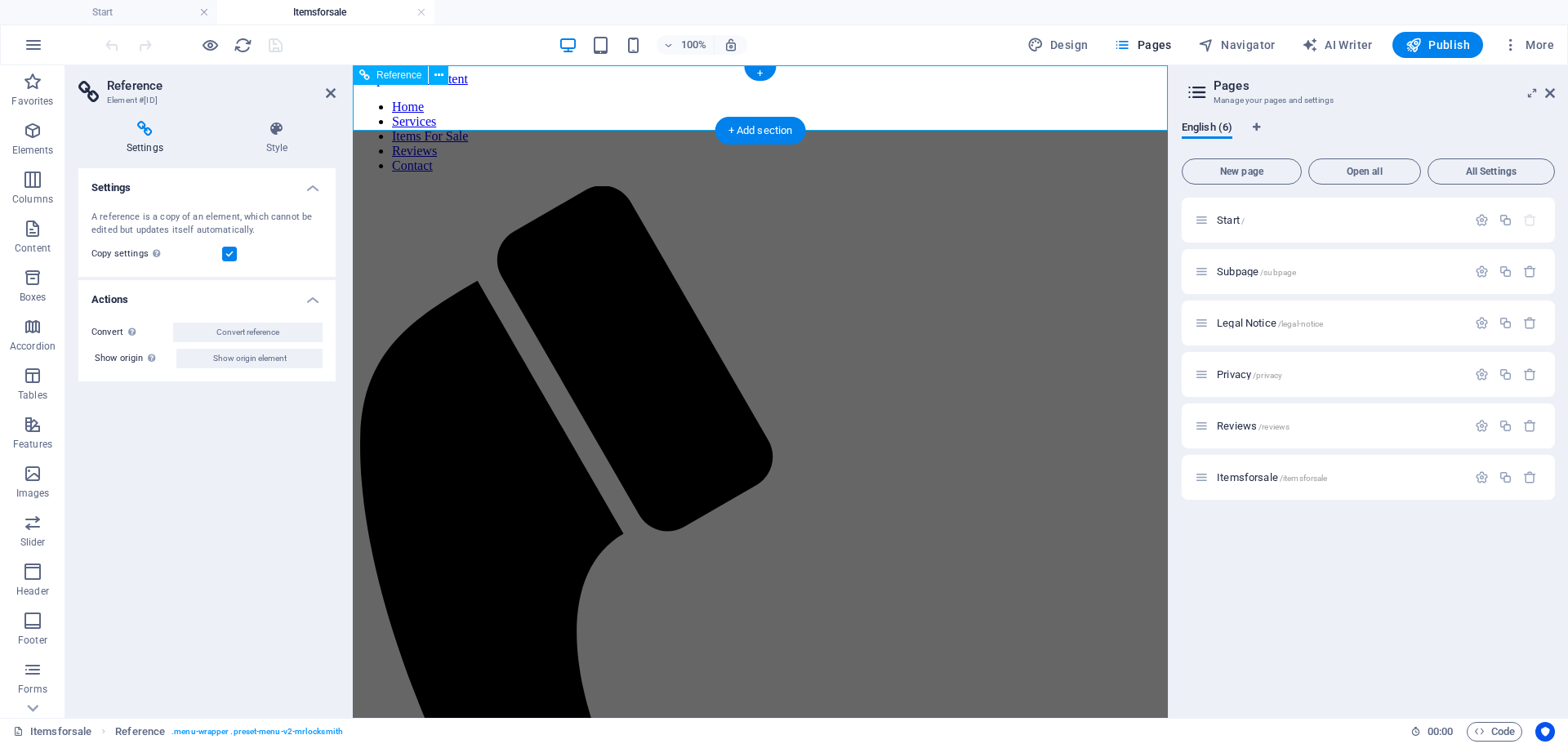 click on "Home Services Items For Sale Reviews Contact" at bounding box center (760, 675) 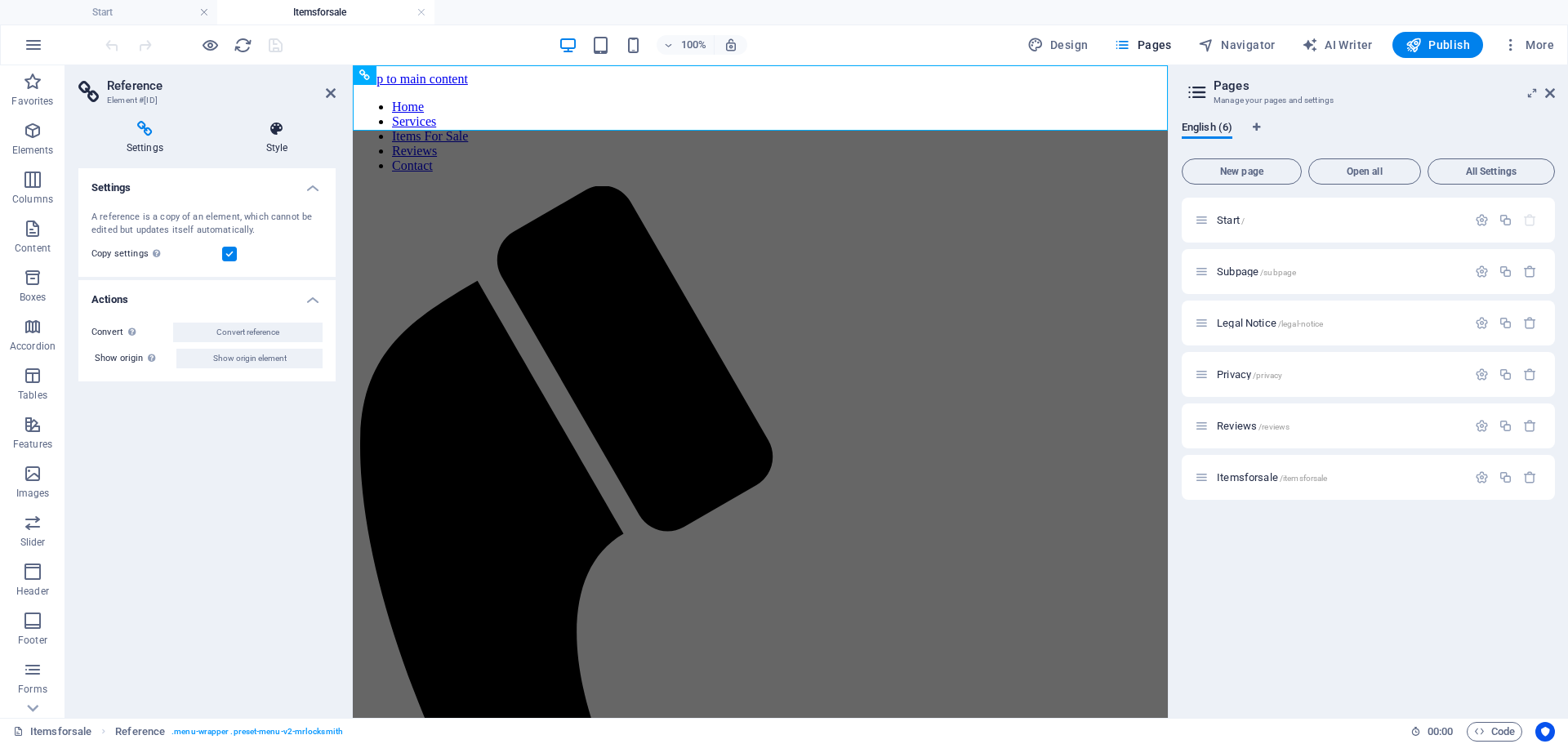 click at bounding box center [277, 129] 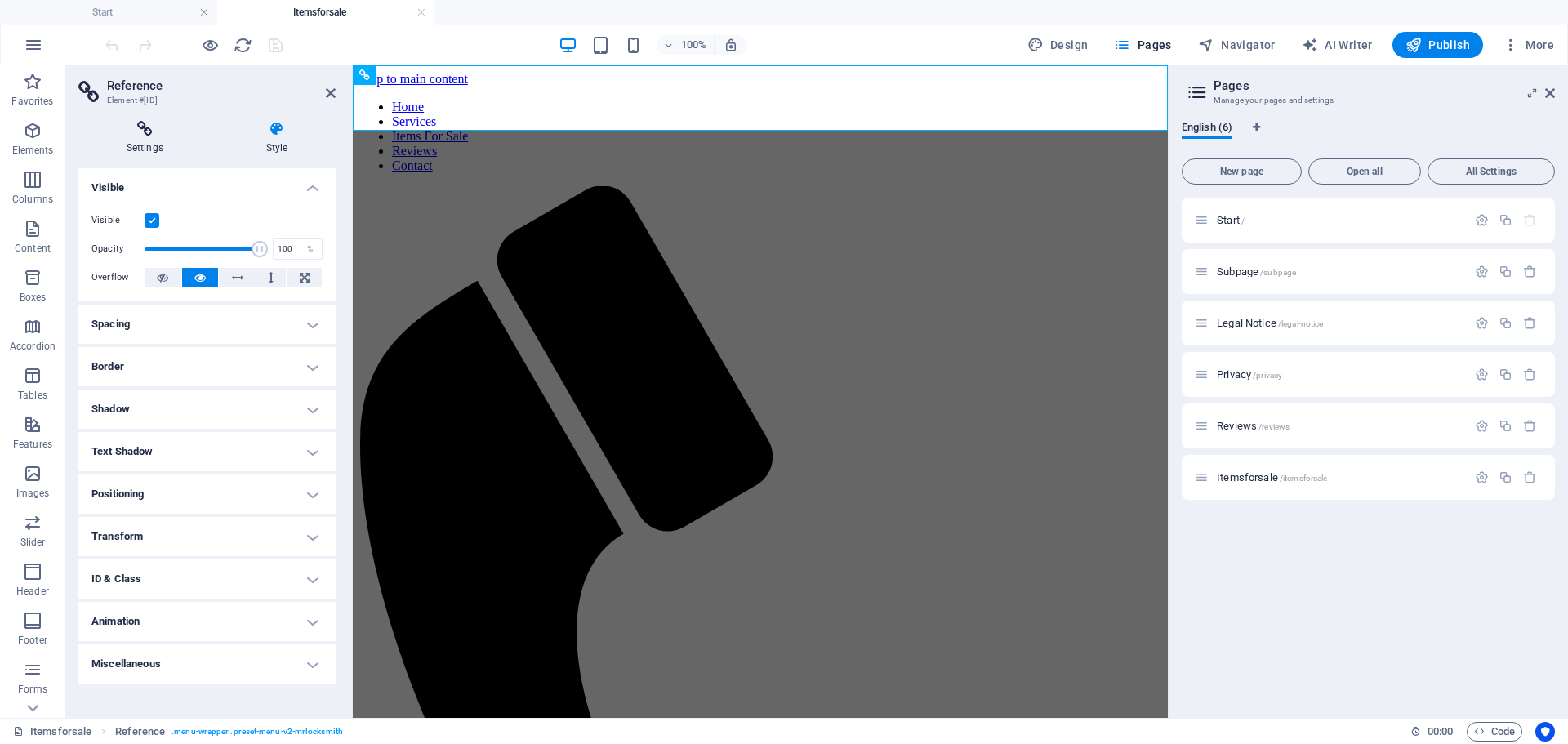 click on "Settings" at bounding box center (148, 138) 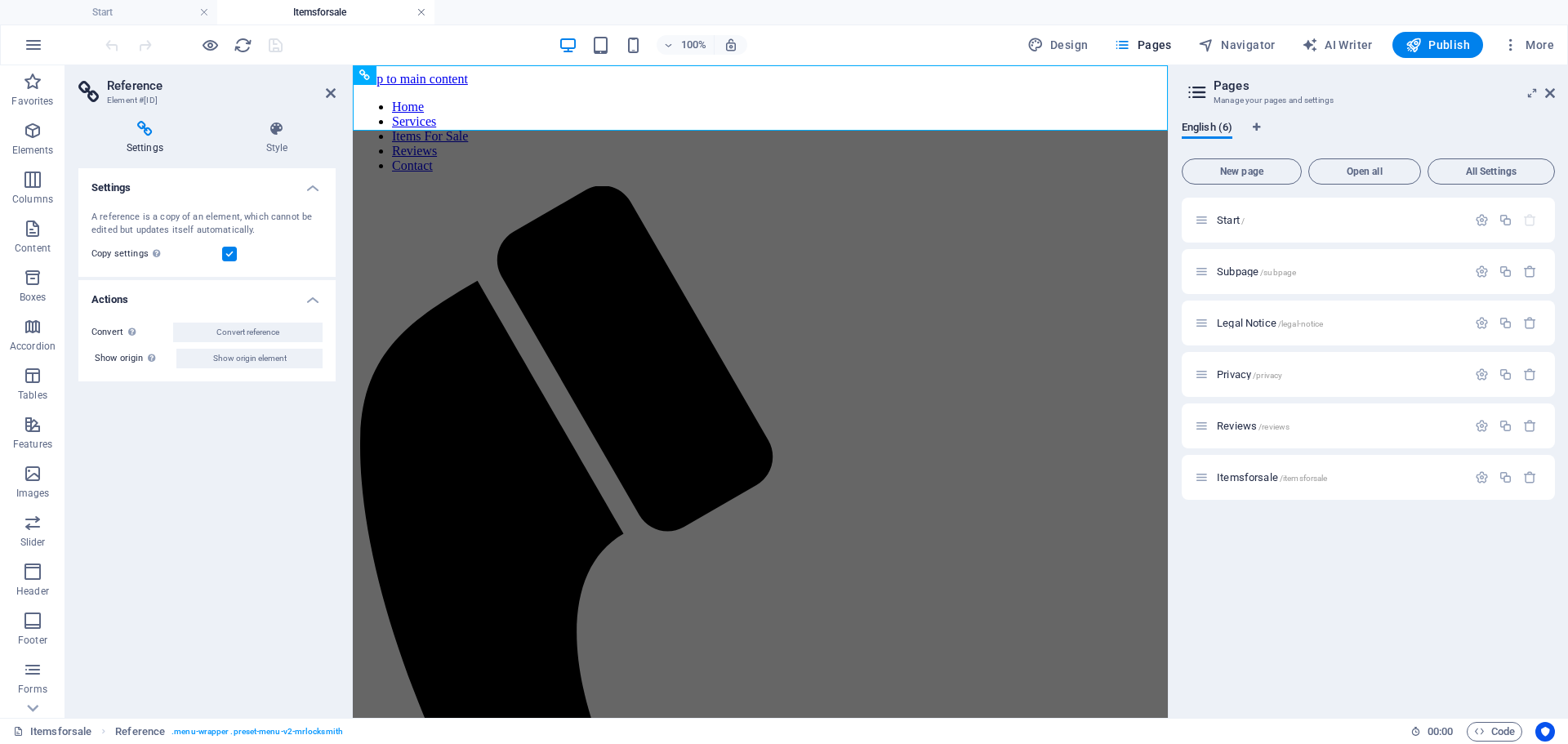 click at bounding box center [421, 12] 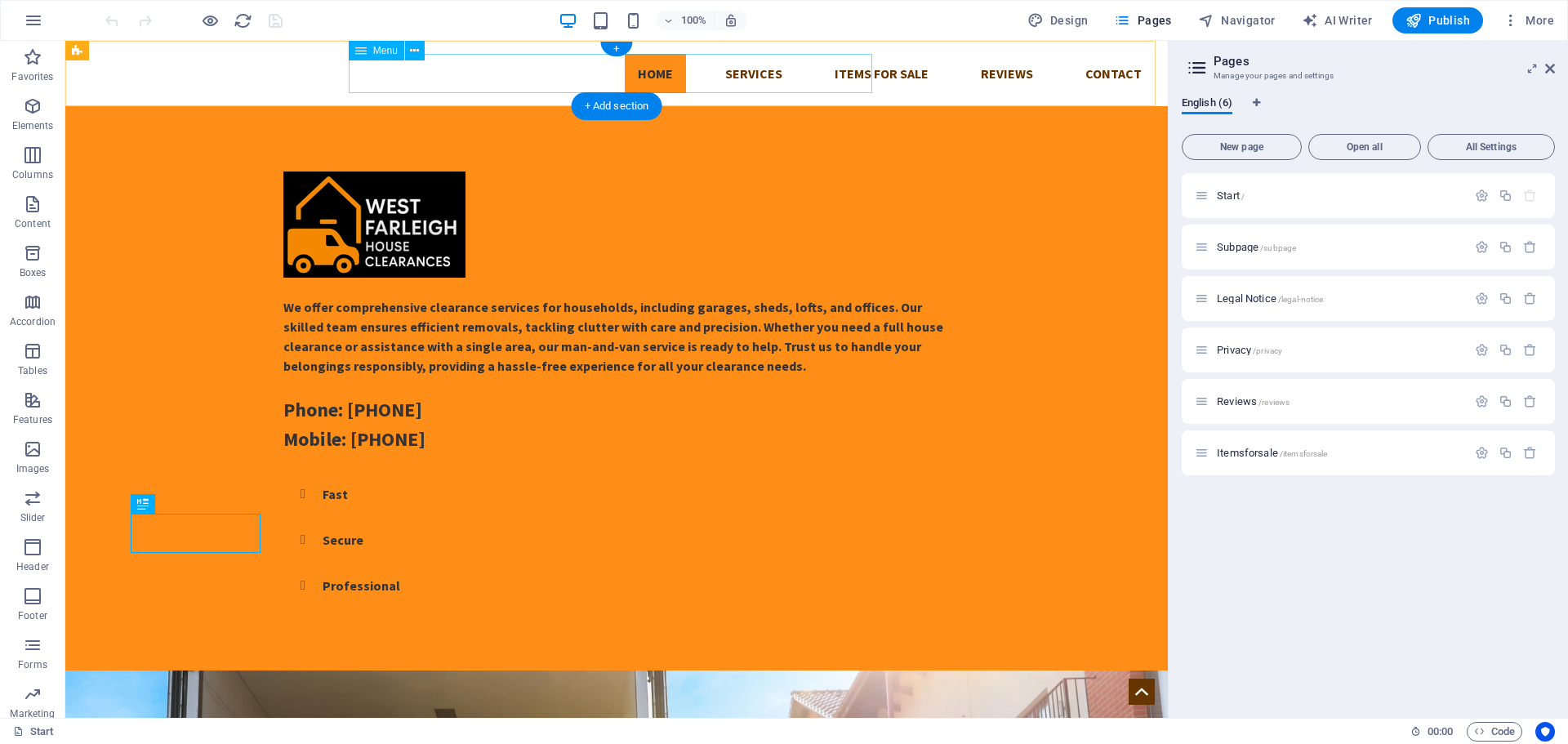 click on "Home Services Items For Sale Reviews Contact" at bounding box center [617, 74] 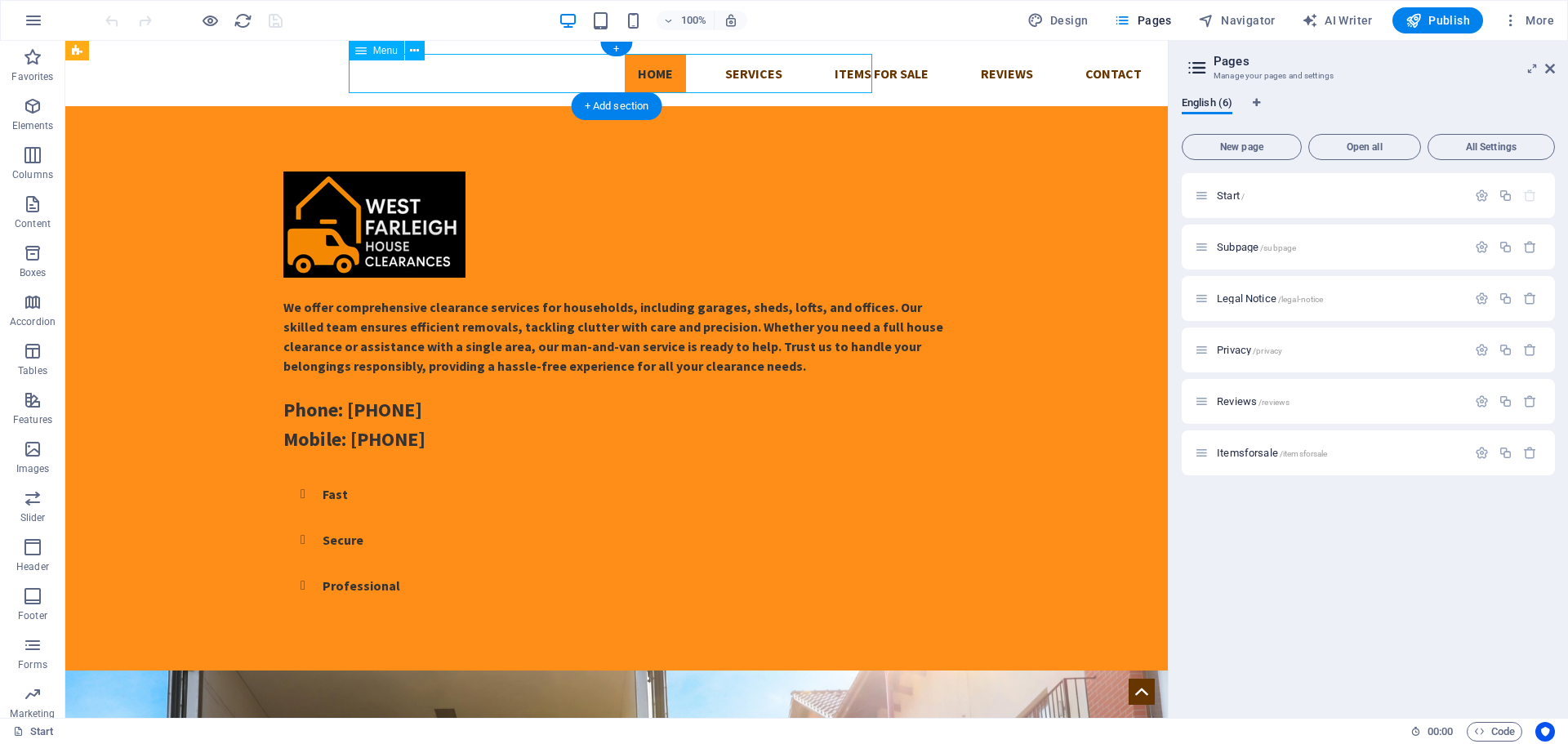 click on "Home Services Items For Sale Reviews Contact" at bounding box center (617, 74) 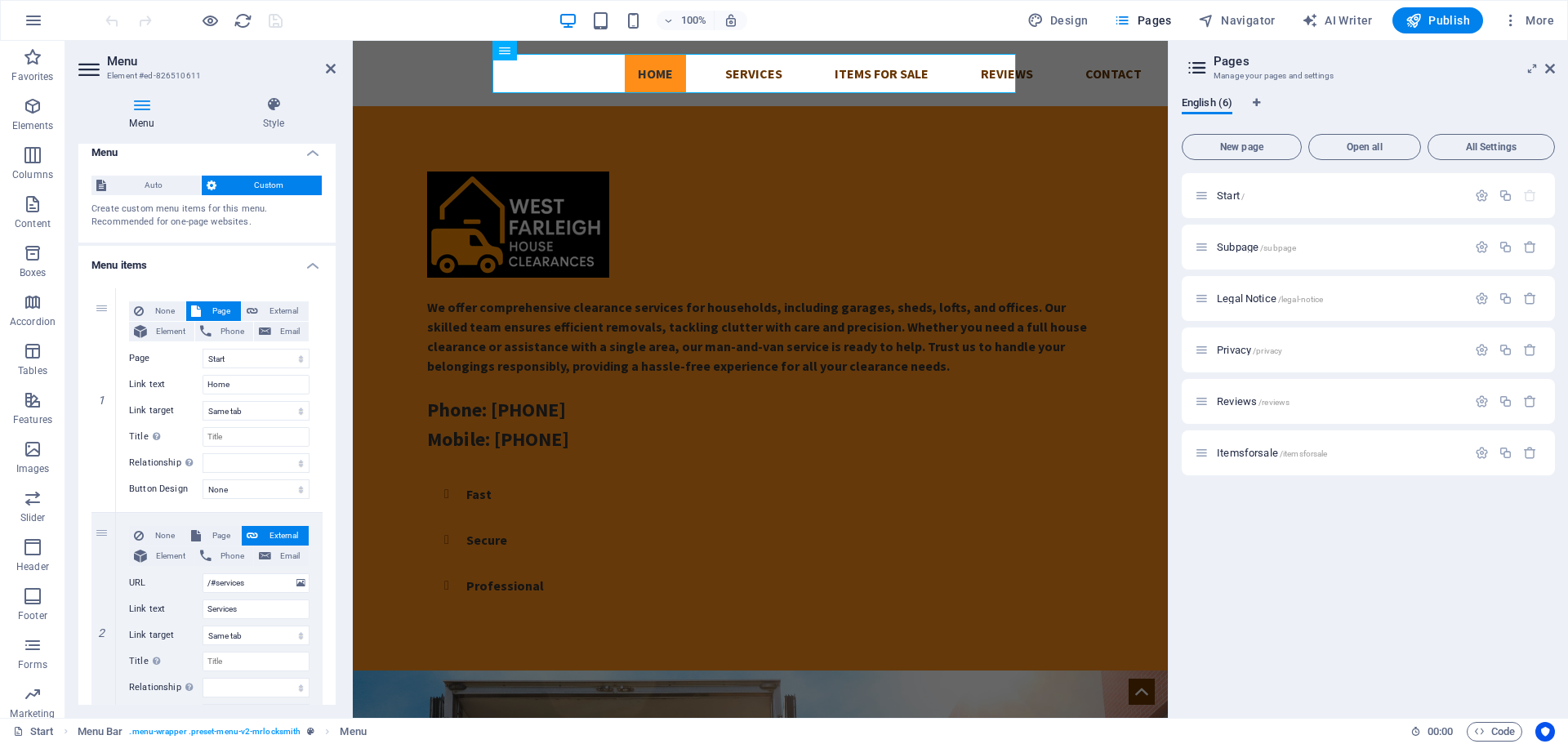 scroll, scrollTop: 0, scrollLeft: 0, axis: both 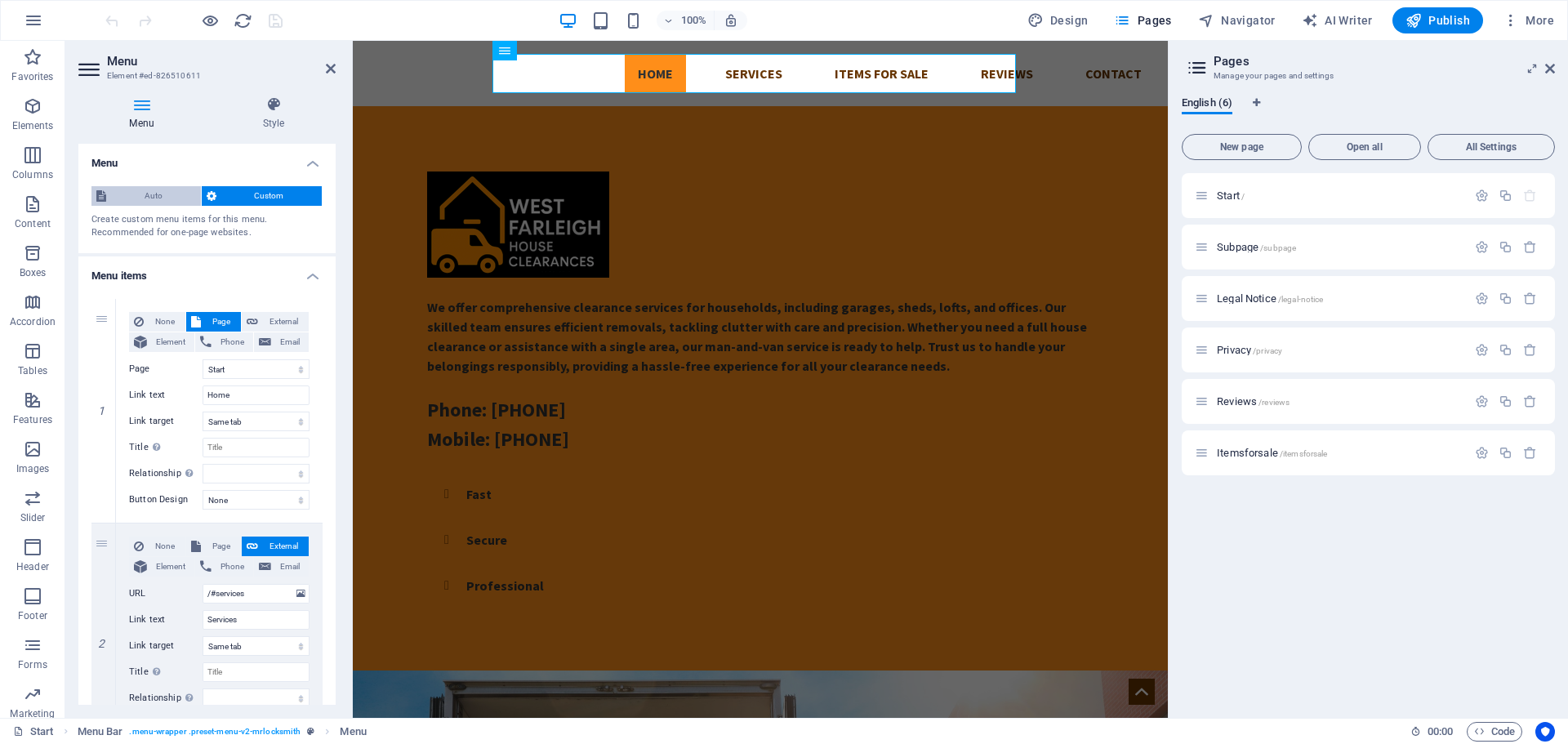 click on "Auto" at bounding box center (154, 196) 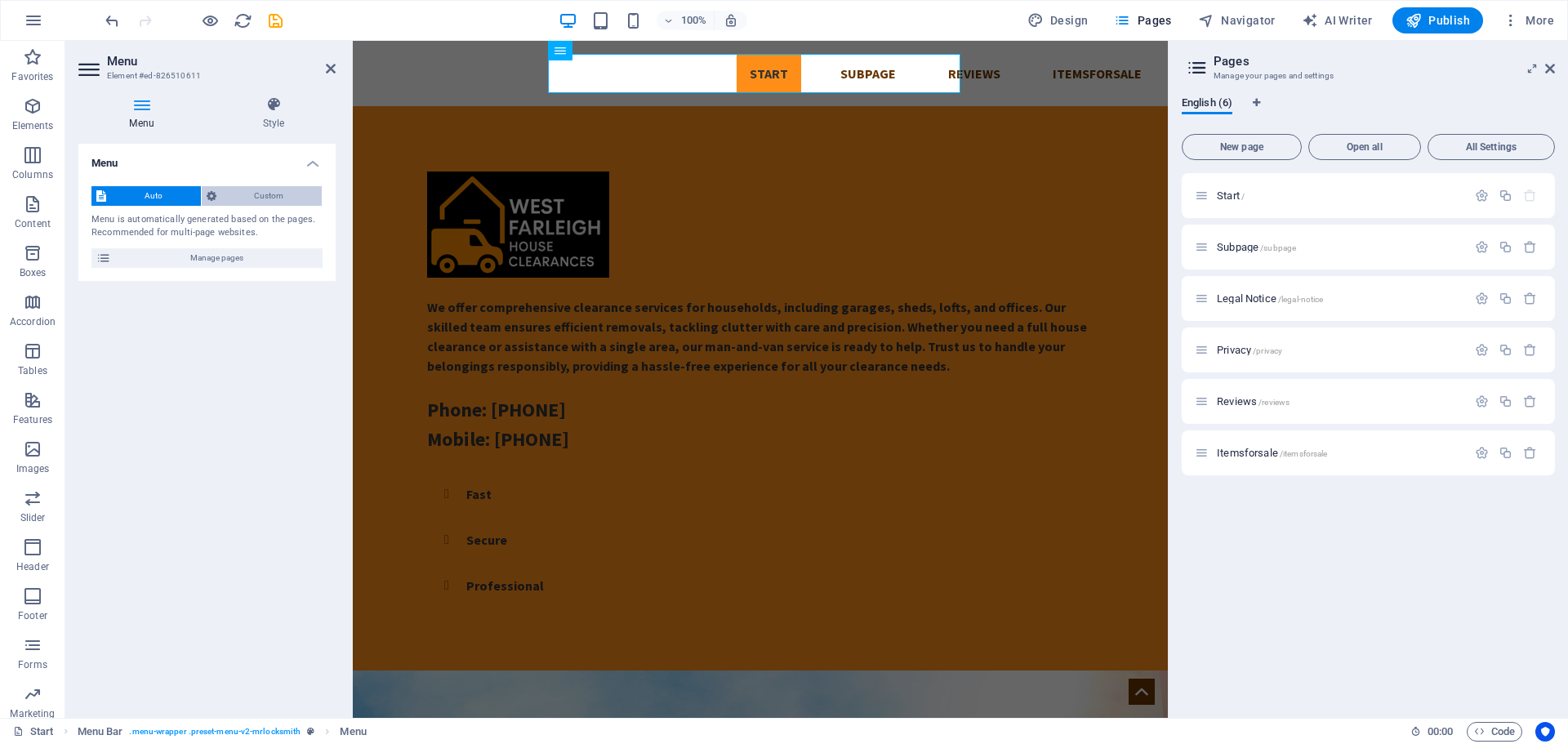 click on "Custom" at bounding box center (270, 196) 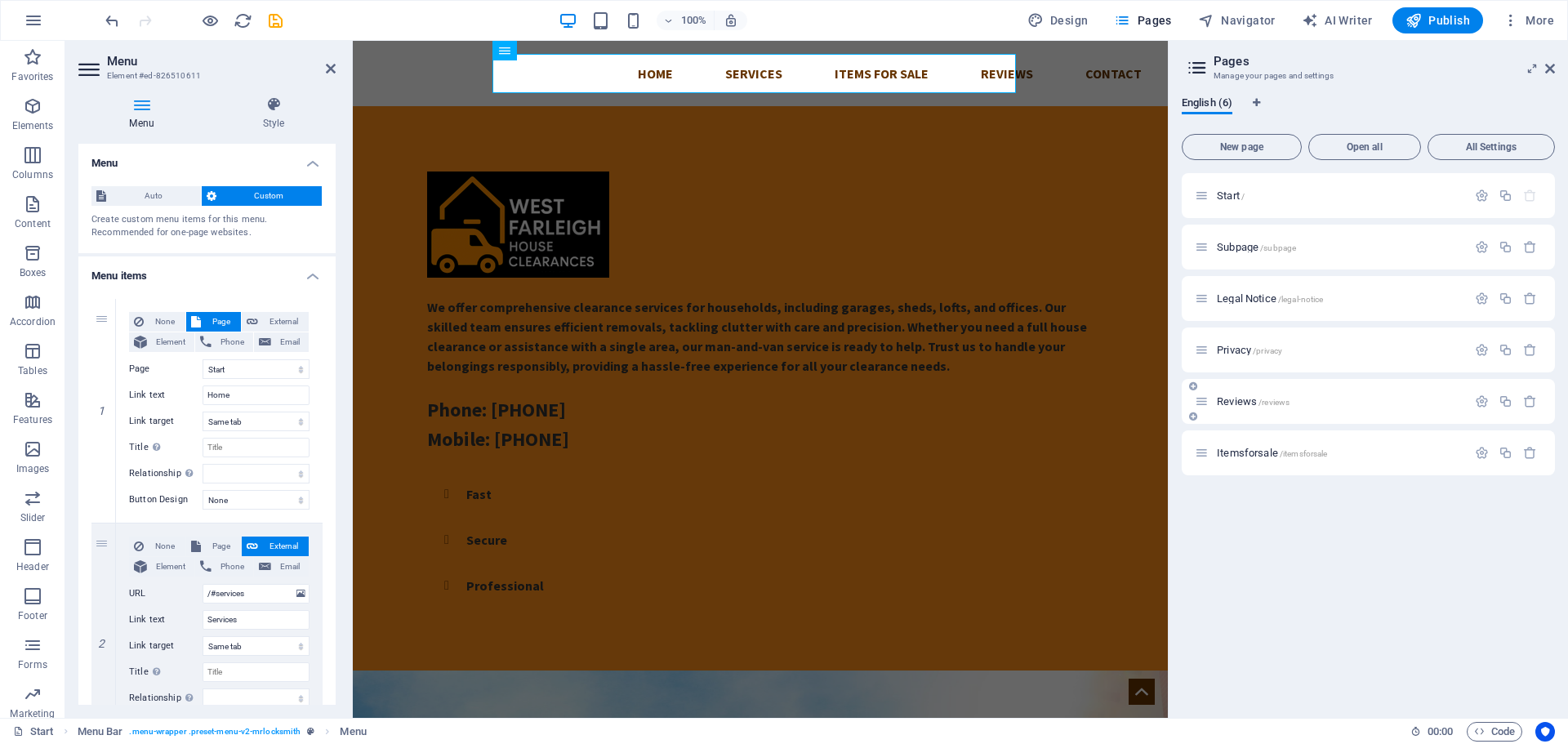 click on "Reviews /reviews" at bounding box center [1330, 401] 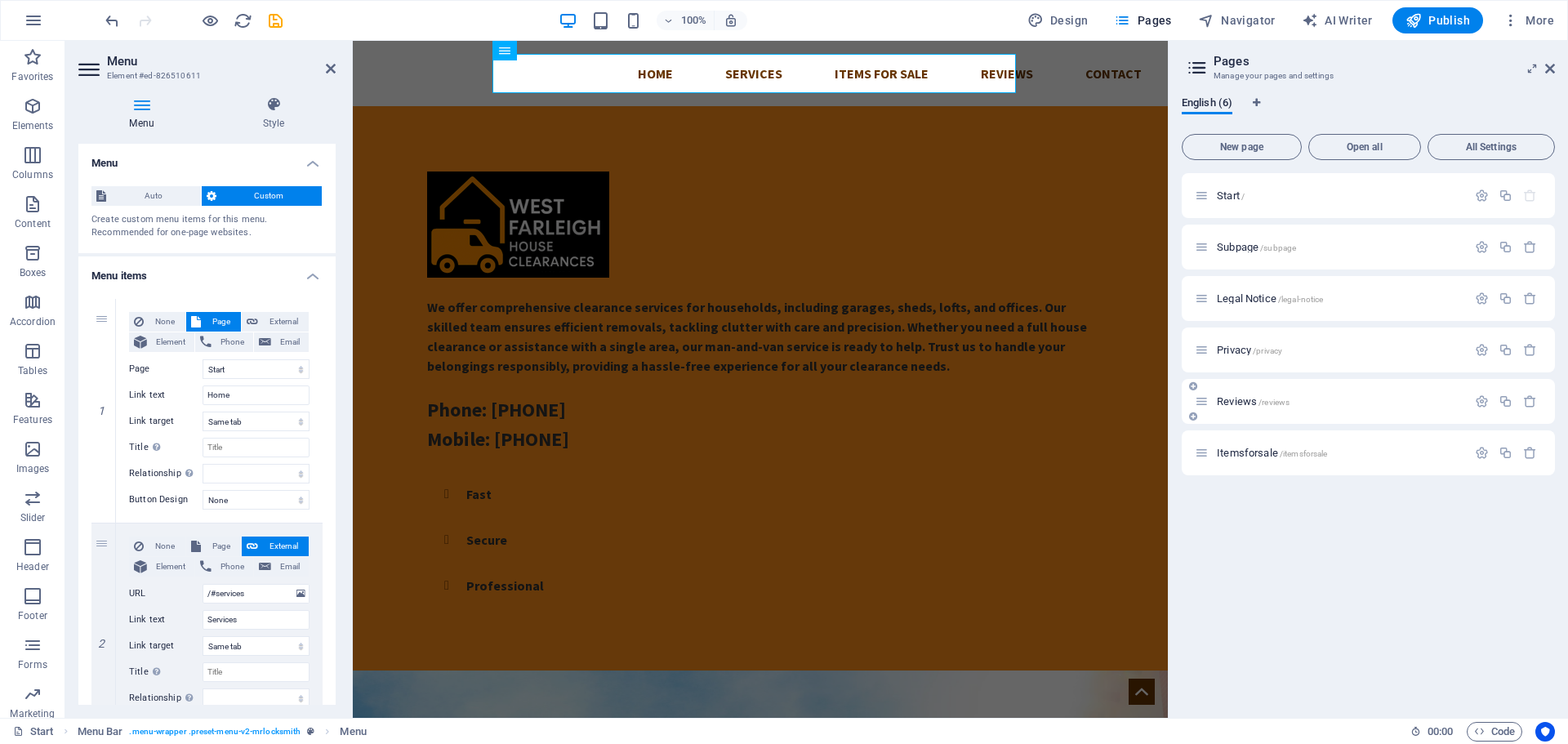 click on "Reviews /reviews" at bounding box center (1253, 401) 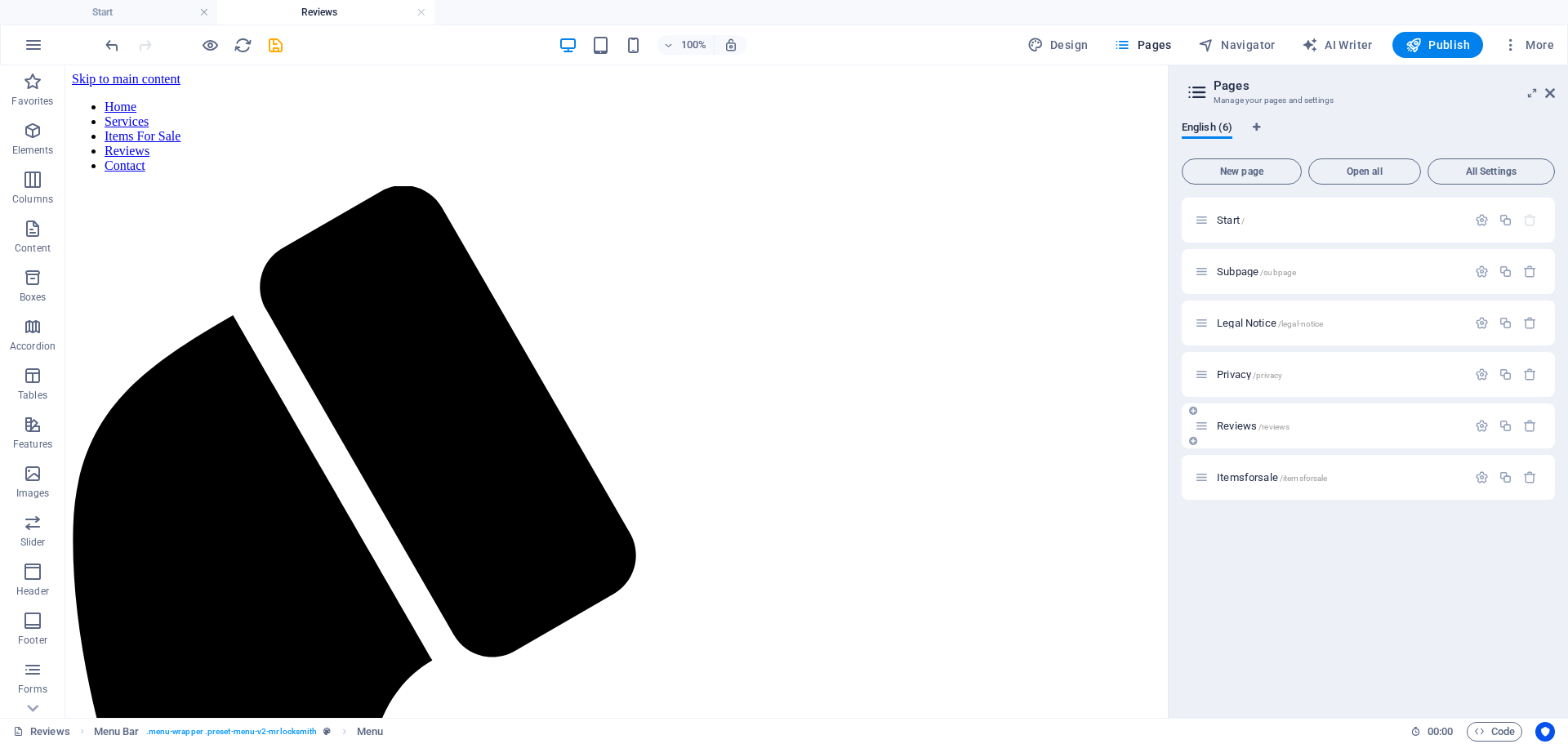 scroll, scrollTop: 0, scrollLeft: 0, axis: both 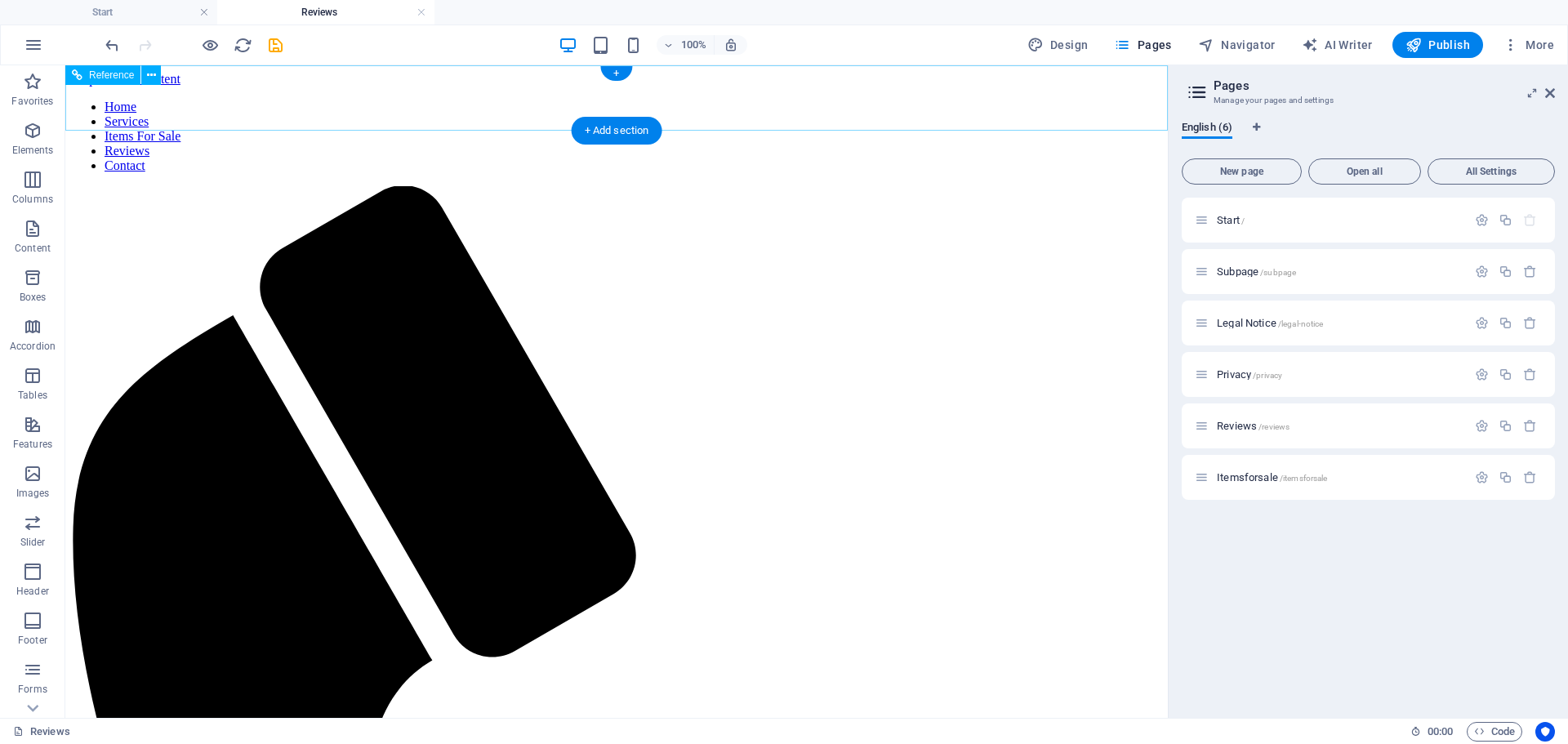 click on "Home Services Items For Sale Reviews Contact" at bounding box center [617, 136] 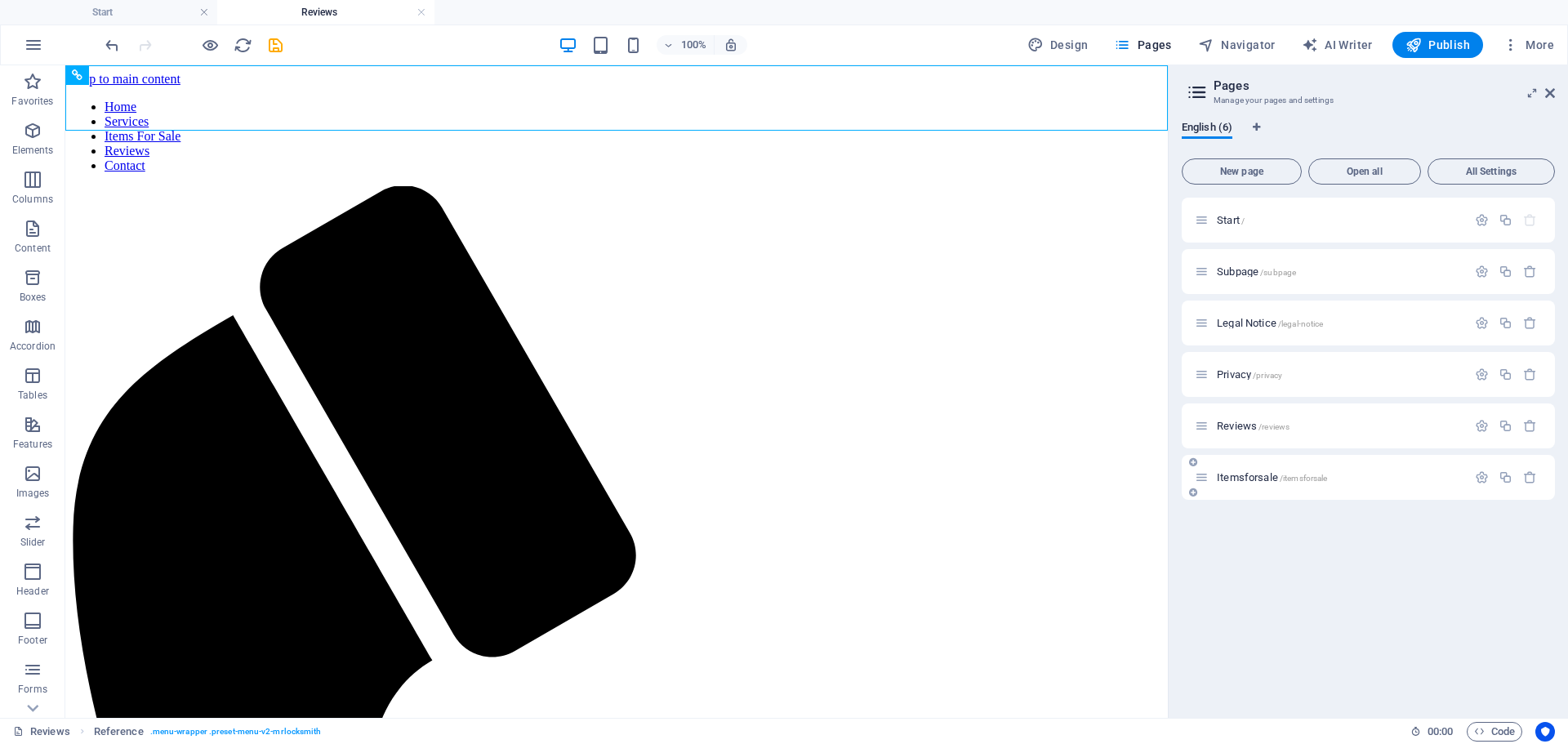 click on "Itemsforsale /itemsforsale" at bounding box center (1272, 477) 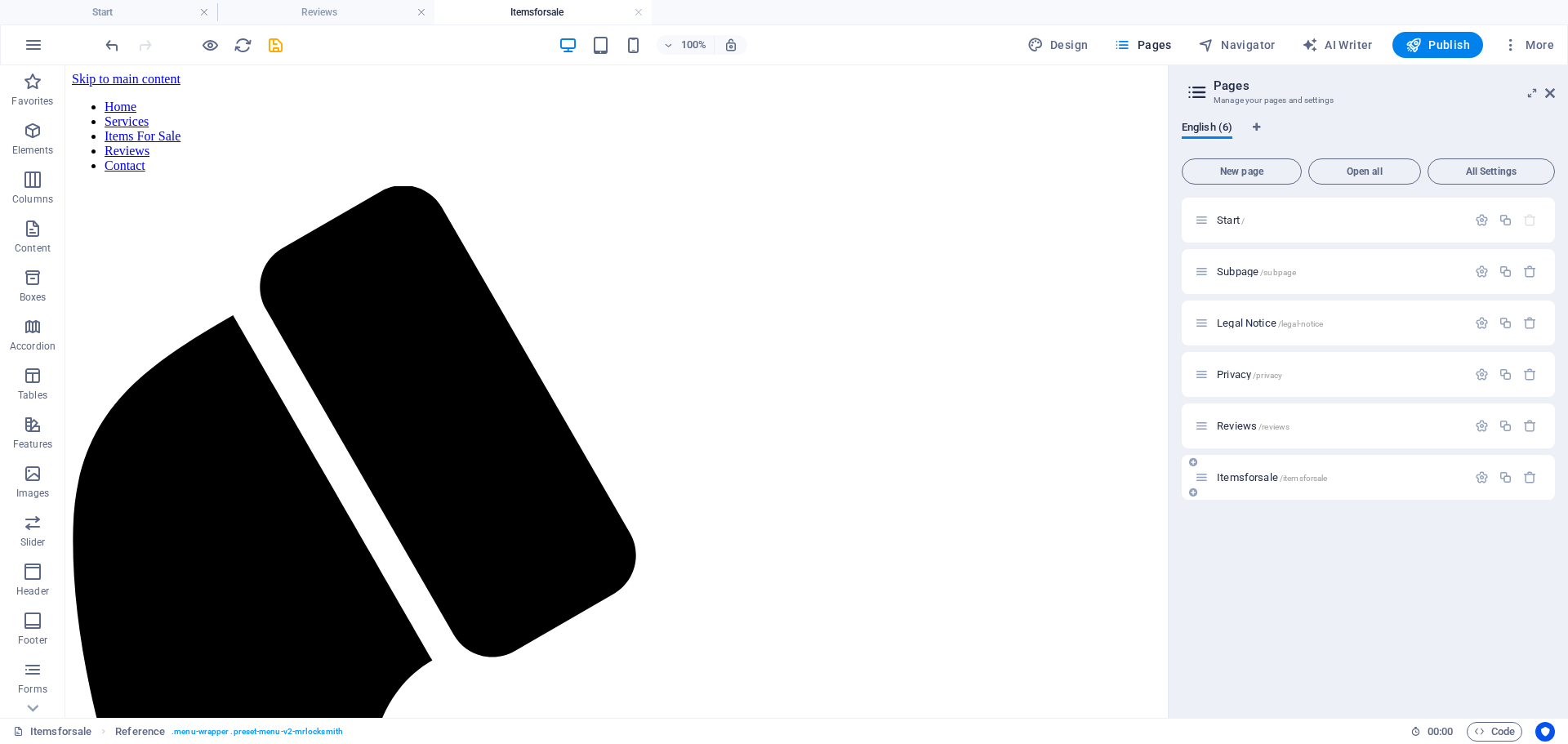 scroll, scrollTop: 0, scrollLeft: 0, axis: both 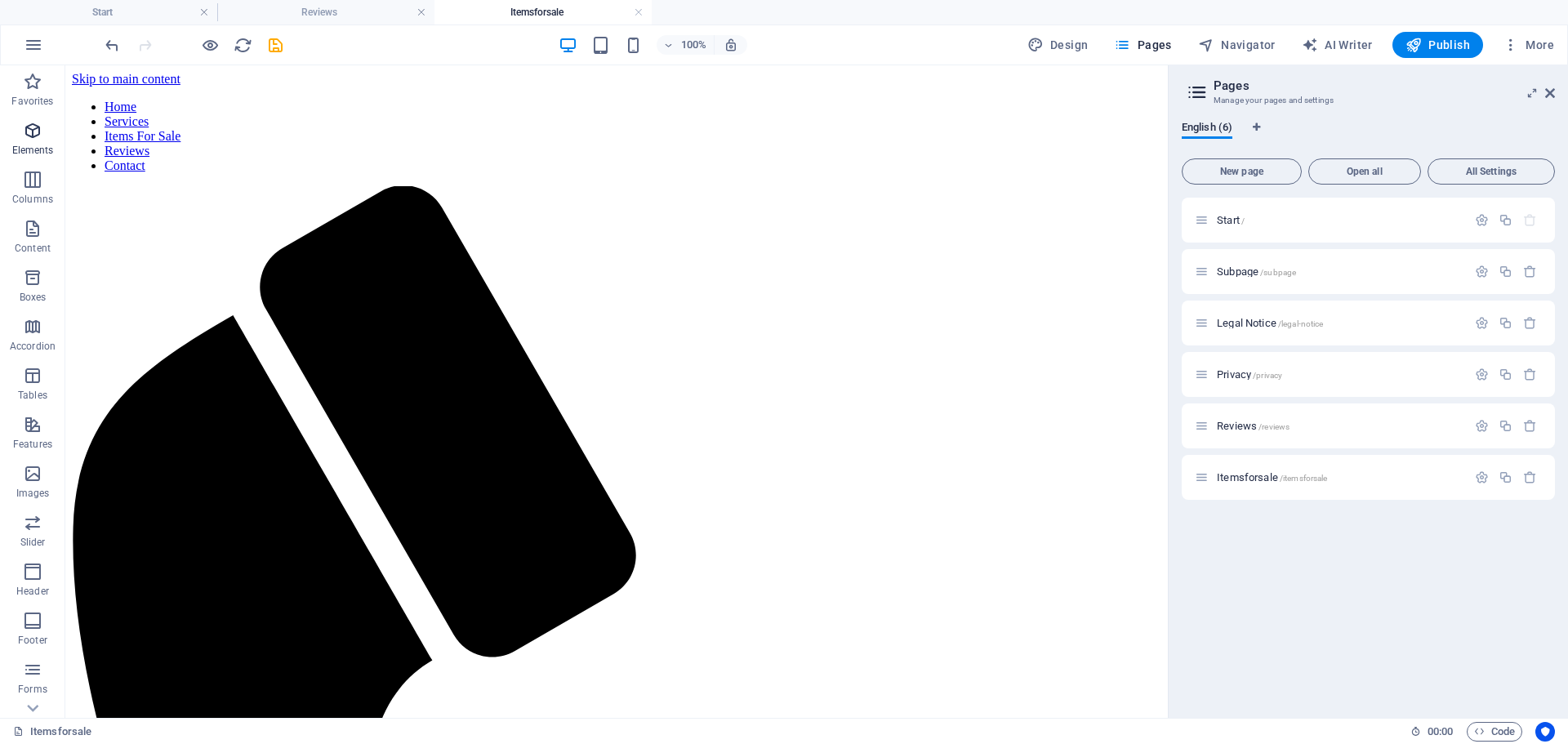 click at bounding box center (33, 131) 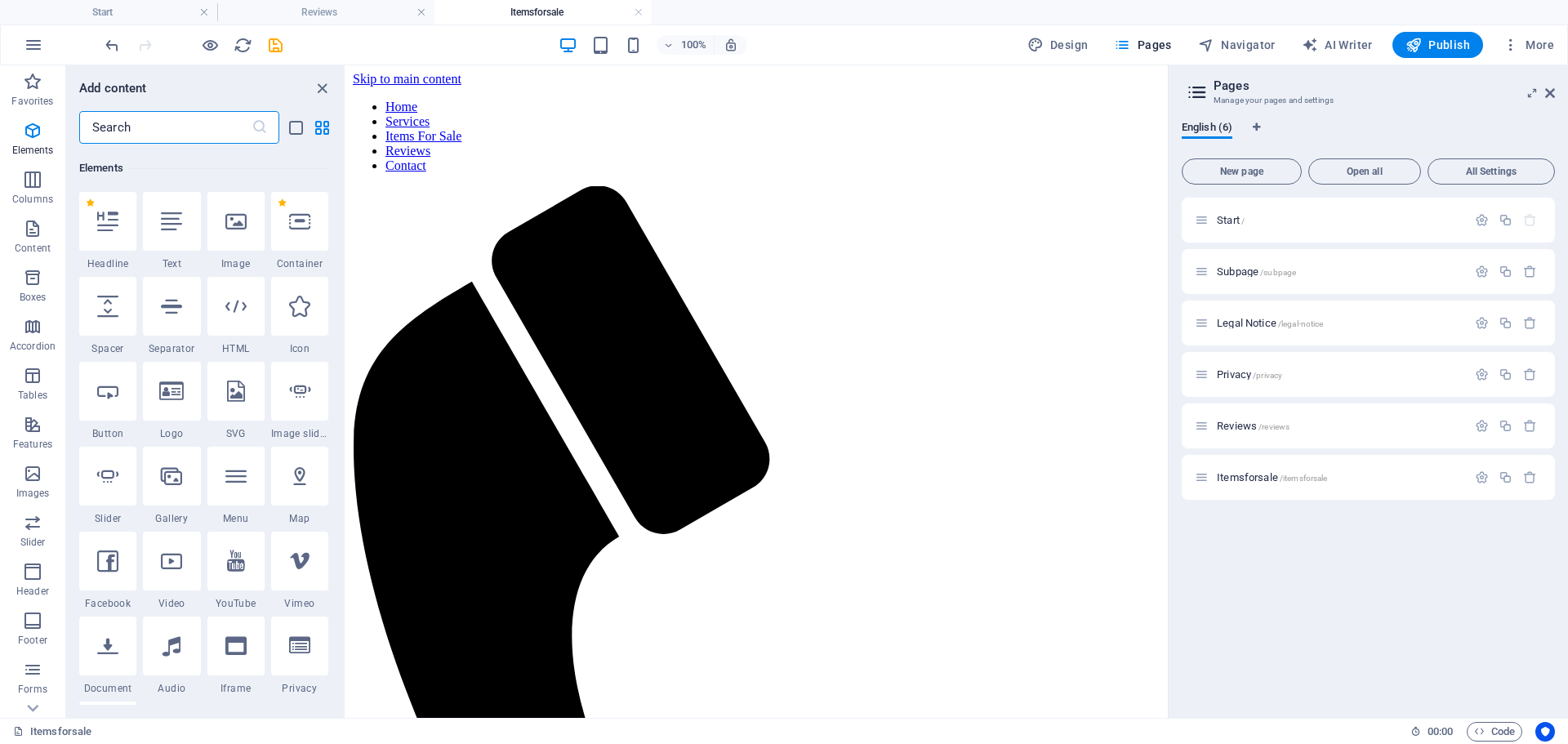 scroll, scrollTop: 174, scrollLeft: 0, axis: vertical 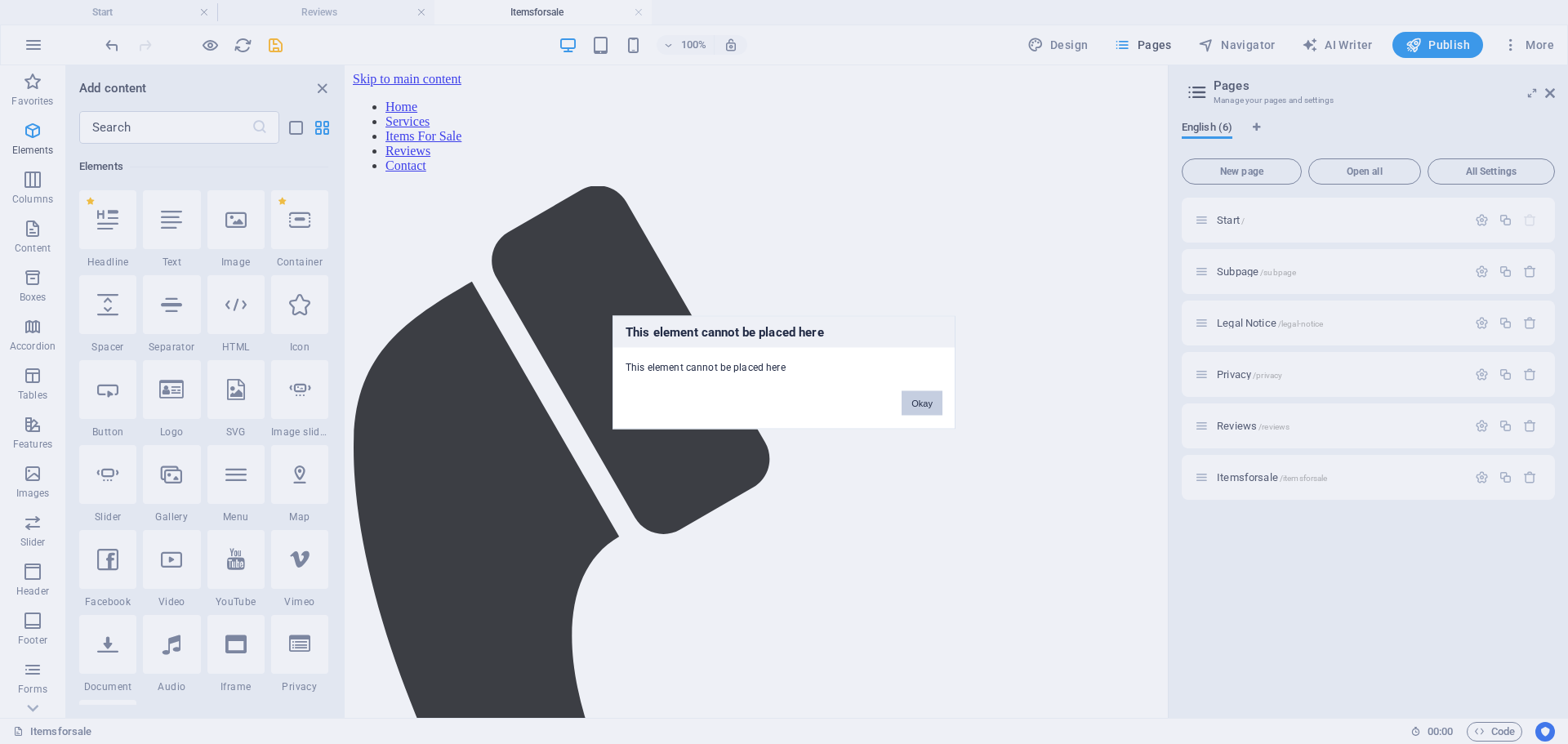 click on "Okay" at bounding box center [922, 403] 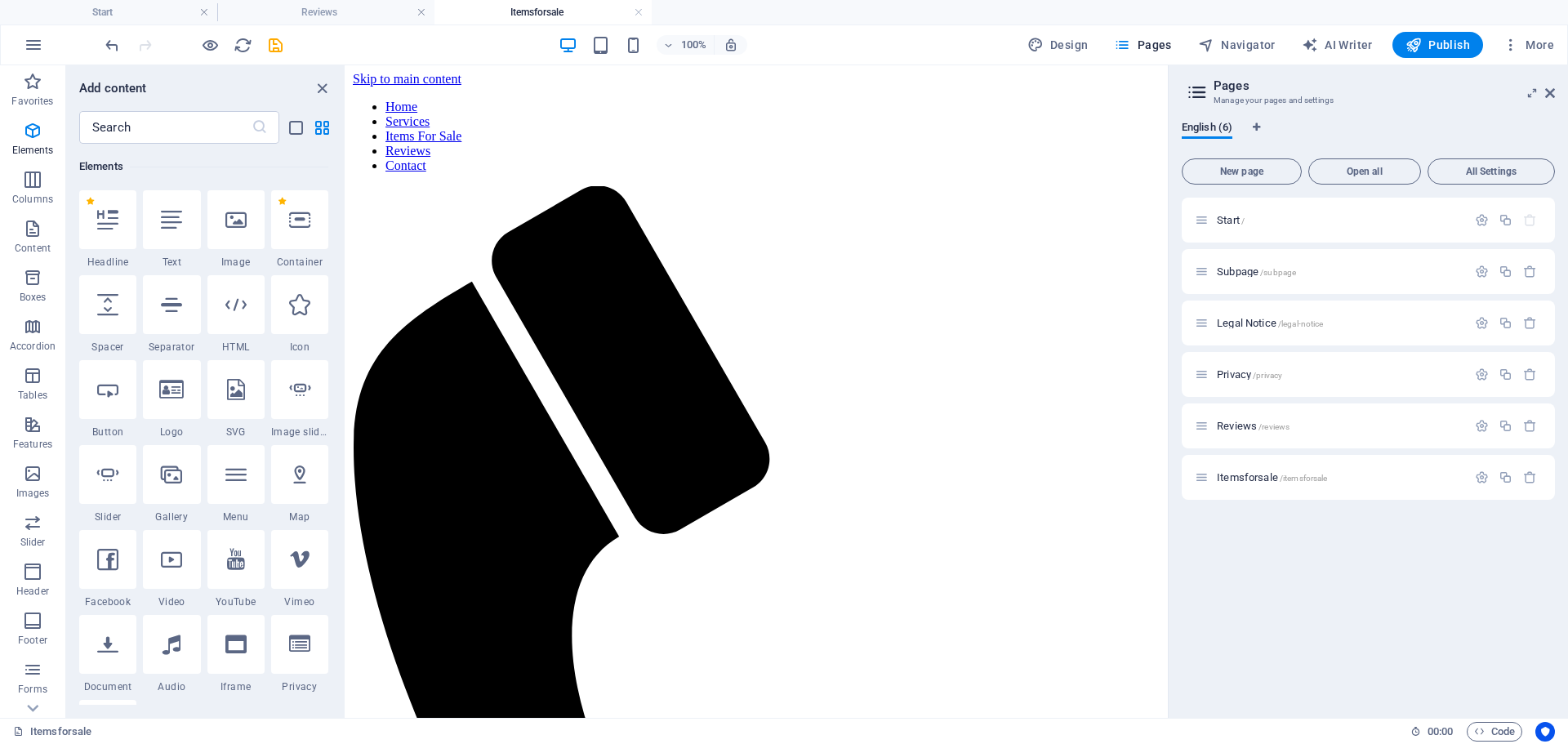 click on "Skip to main content
Home Services Items For Sale Reviews Contact" at bounding box center [757, 666] 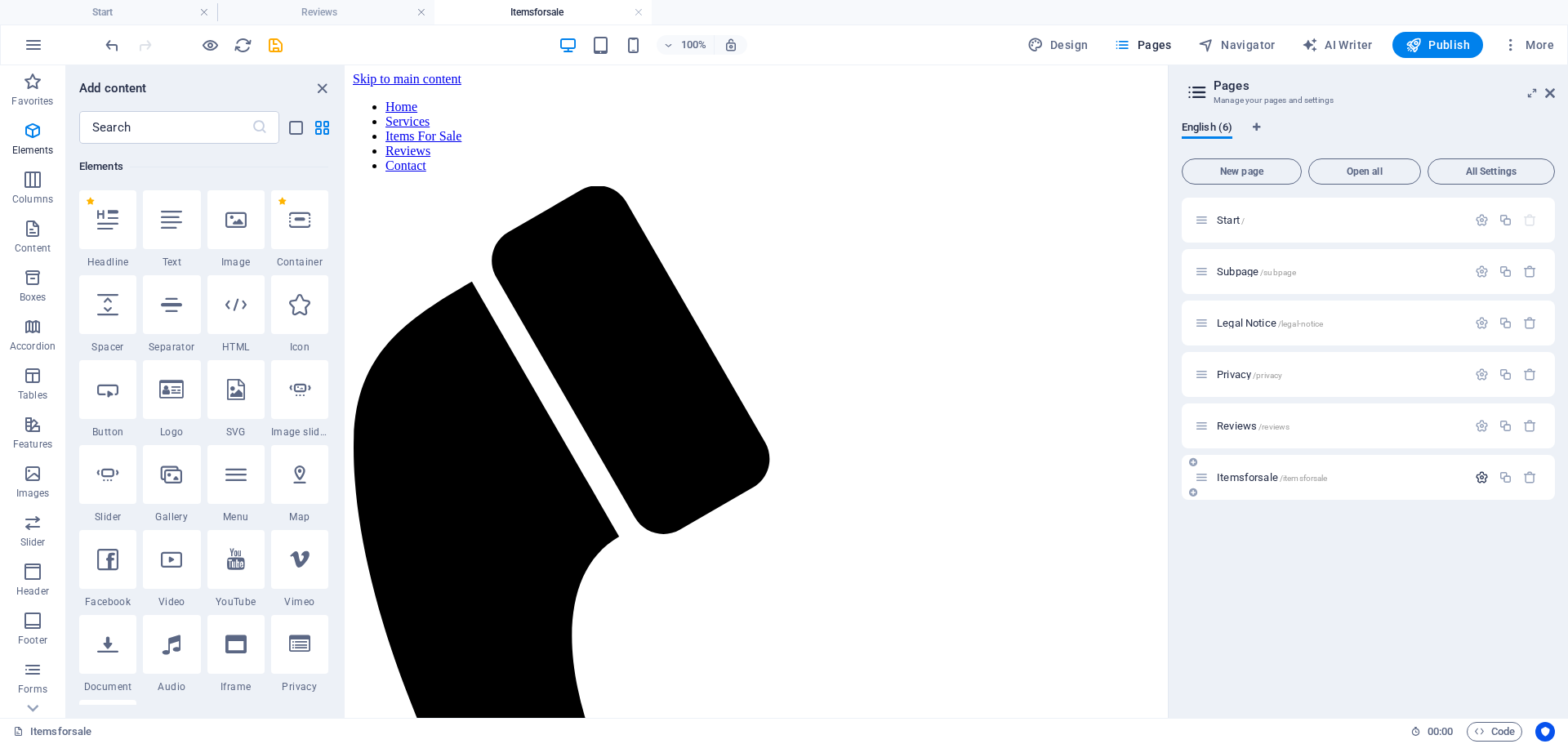 click at bounding box center [1481, 477] 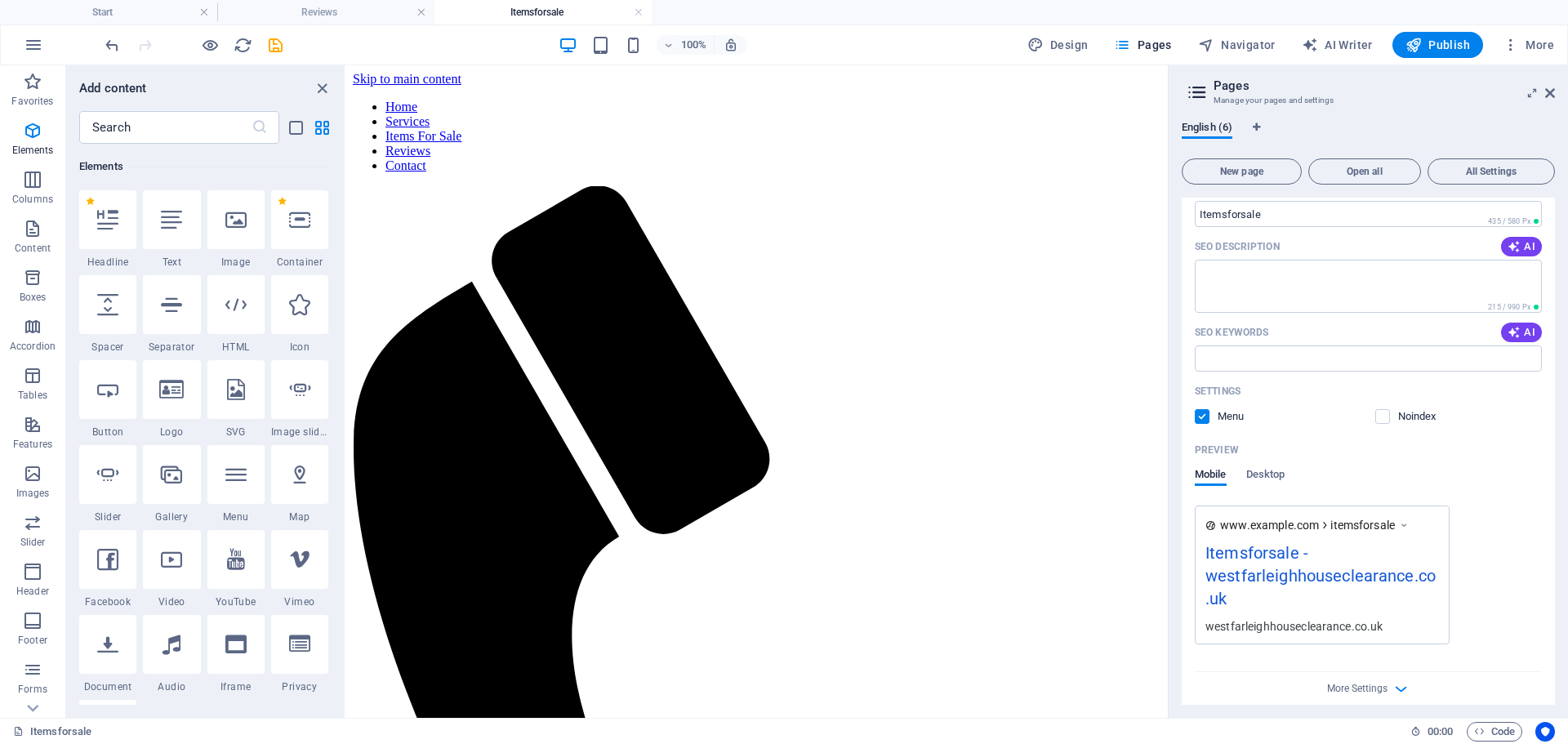 scroll, scrollTop: 456, scrollLeft: 0, axis: vertical 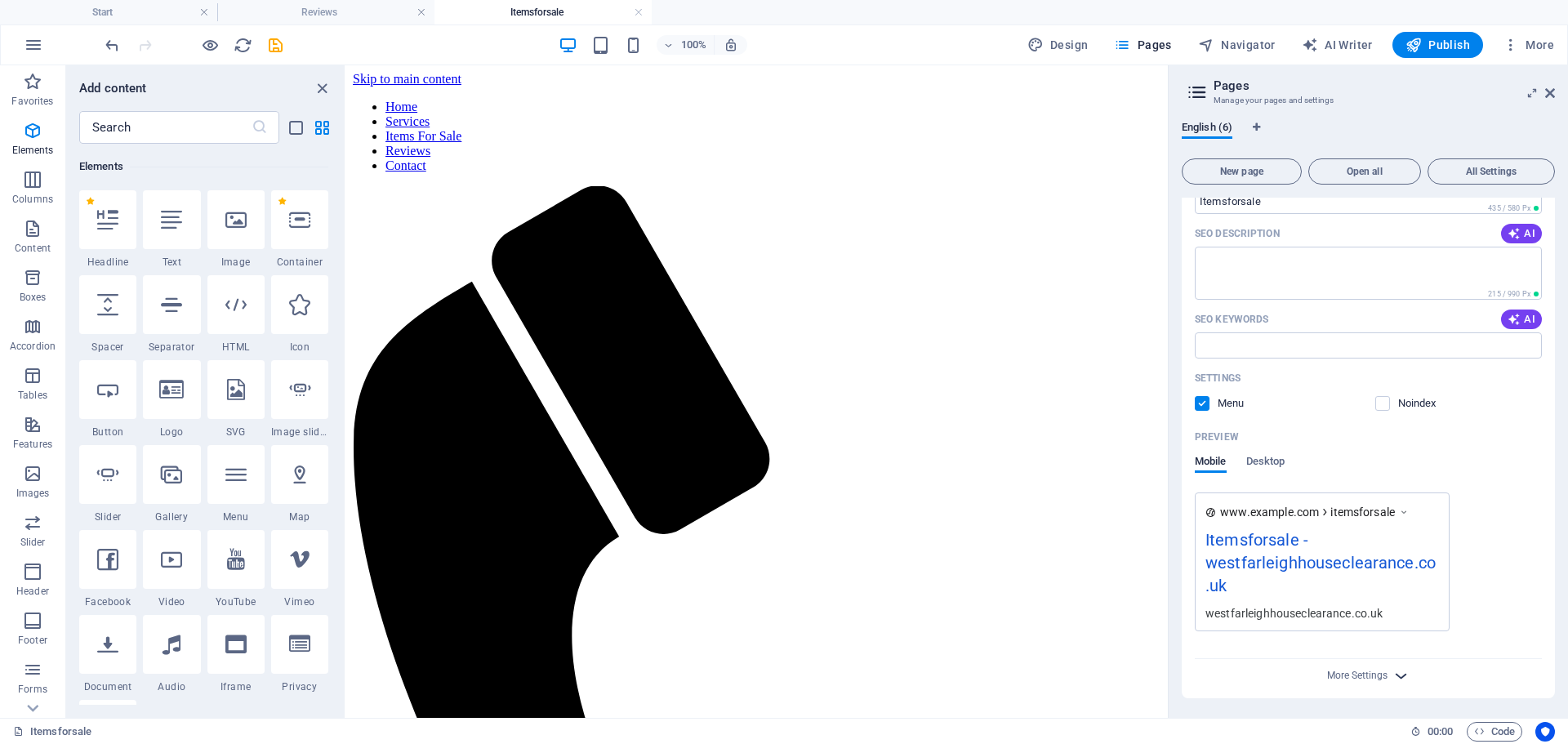 click at bounding box center (1401, 675) 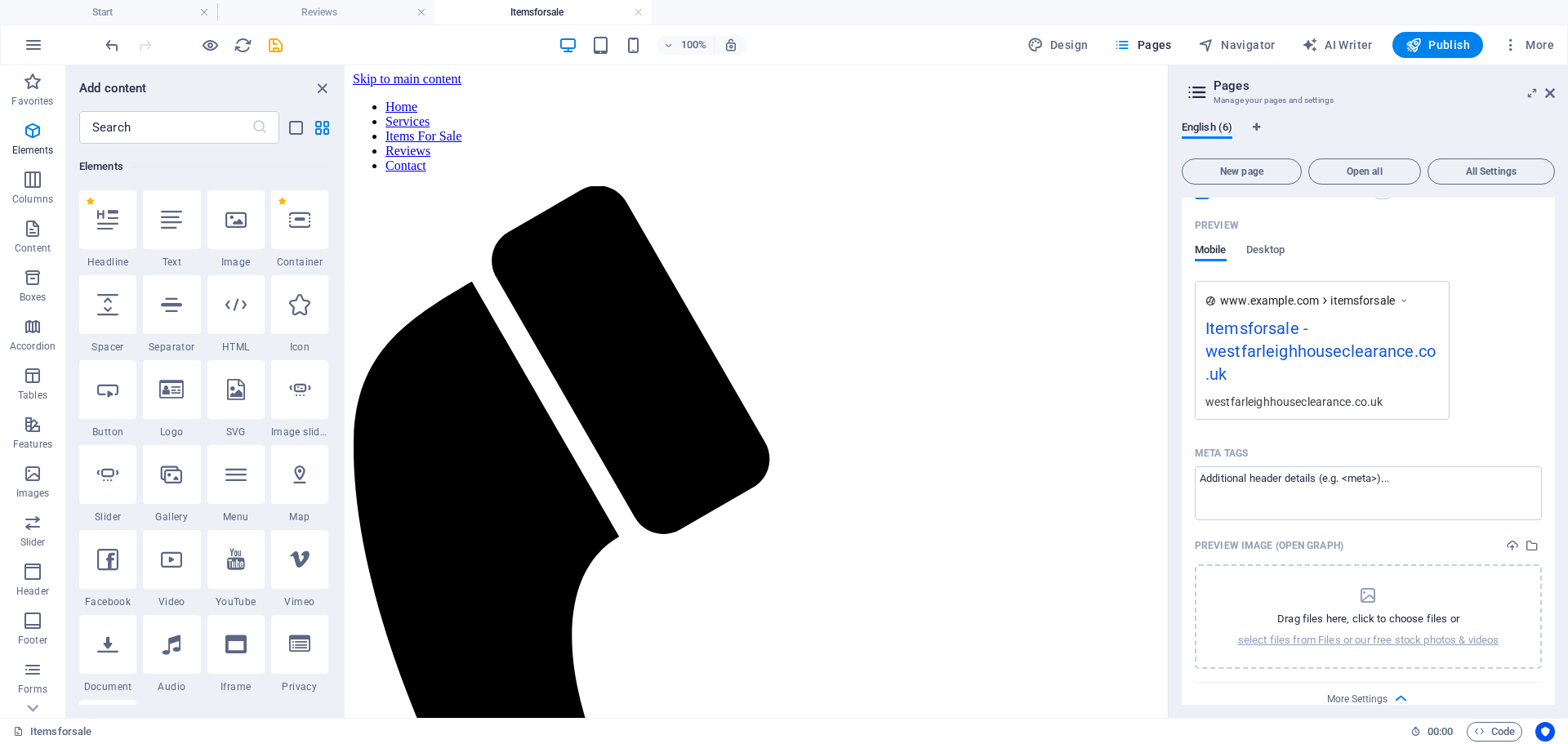 scroll, scrollTop: 691, scrollLeft: 0, axis: vertical 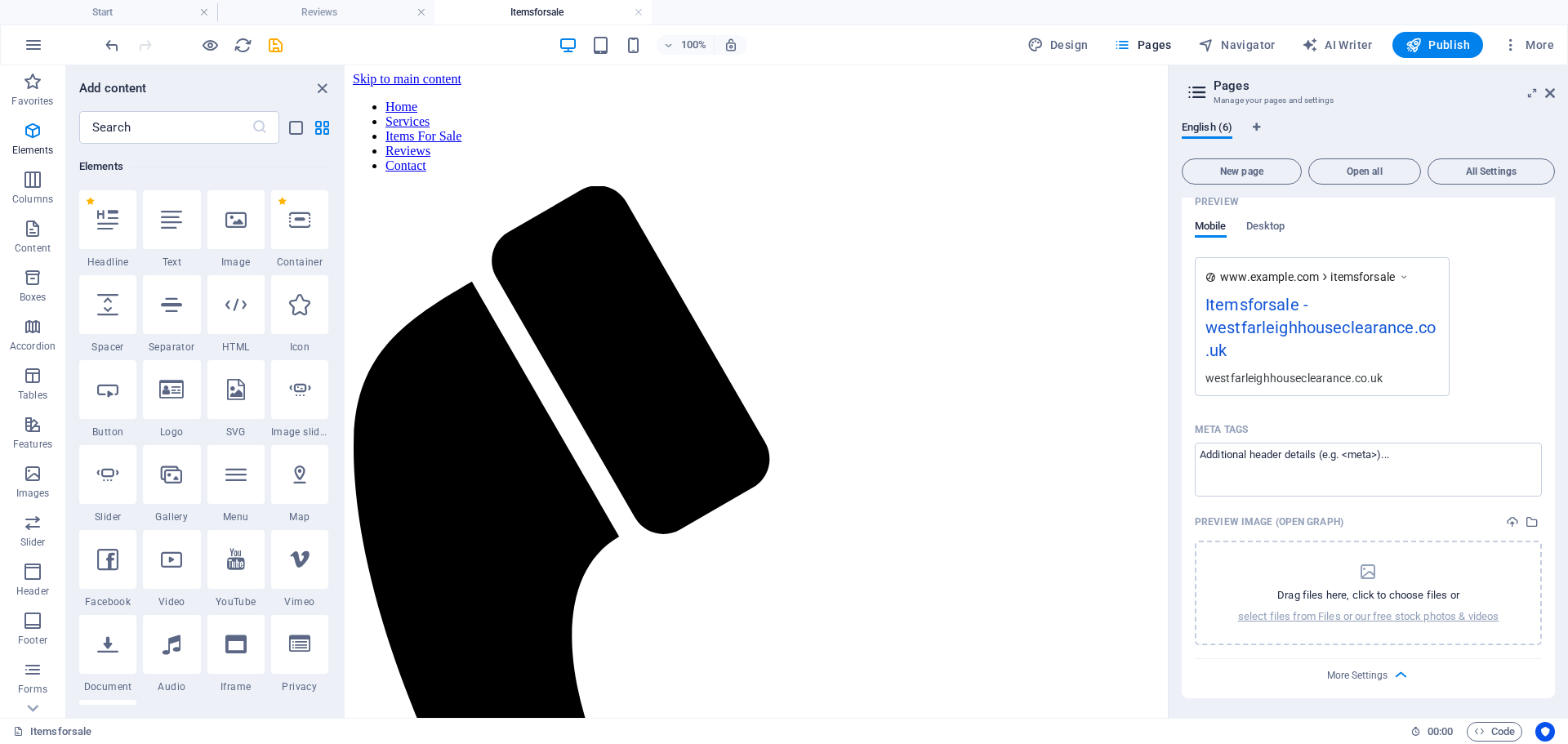 drag, startPoint x: 1690, startPoint y: 665, endPoint x: 866, endPoint y: 429, distance: 857.1301 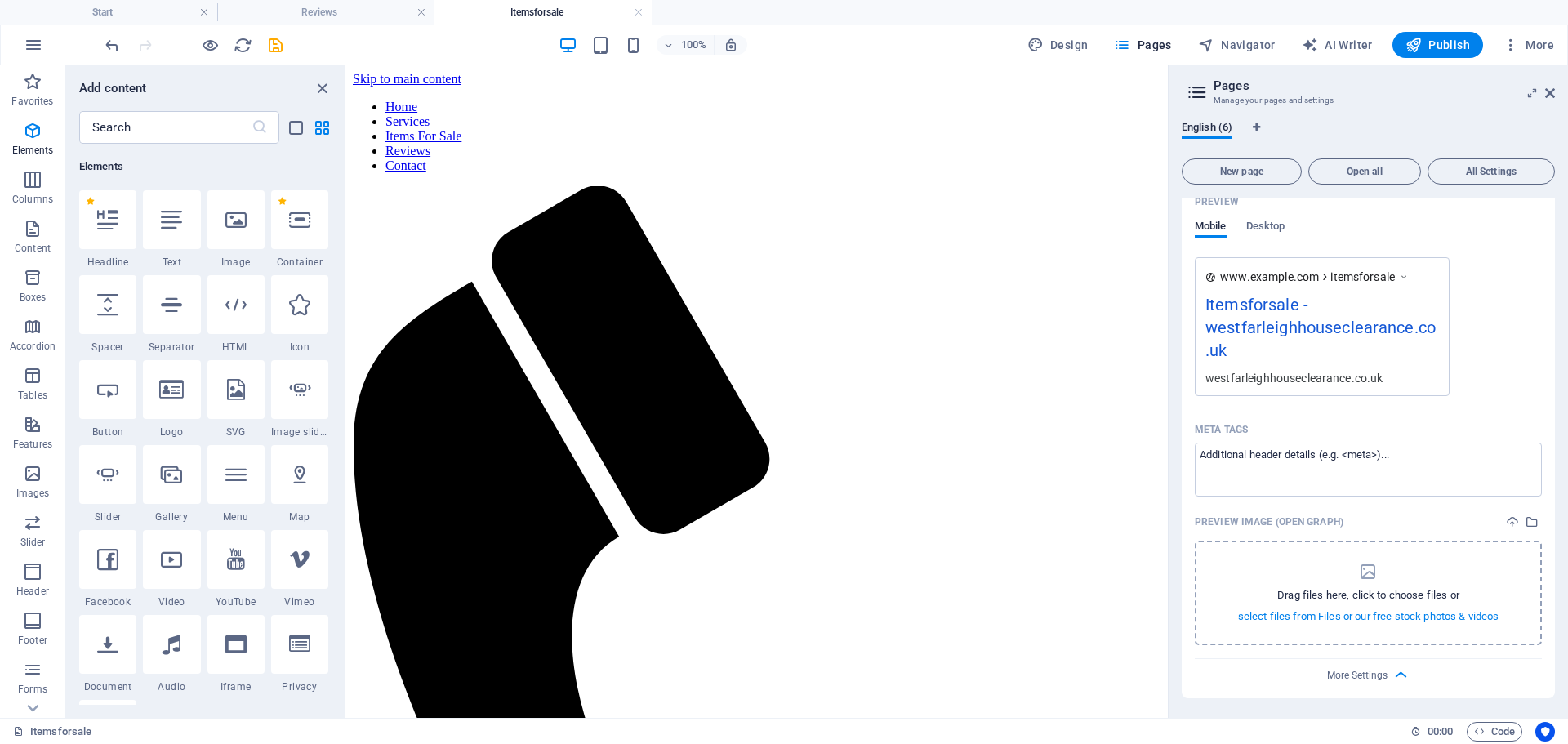 click on "select files from Files or our free stock photos & videos" at bounding box center [1369, 617] 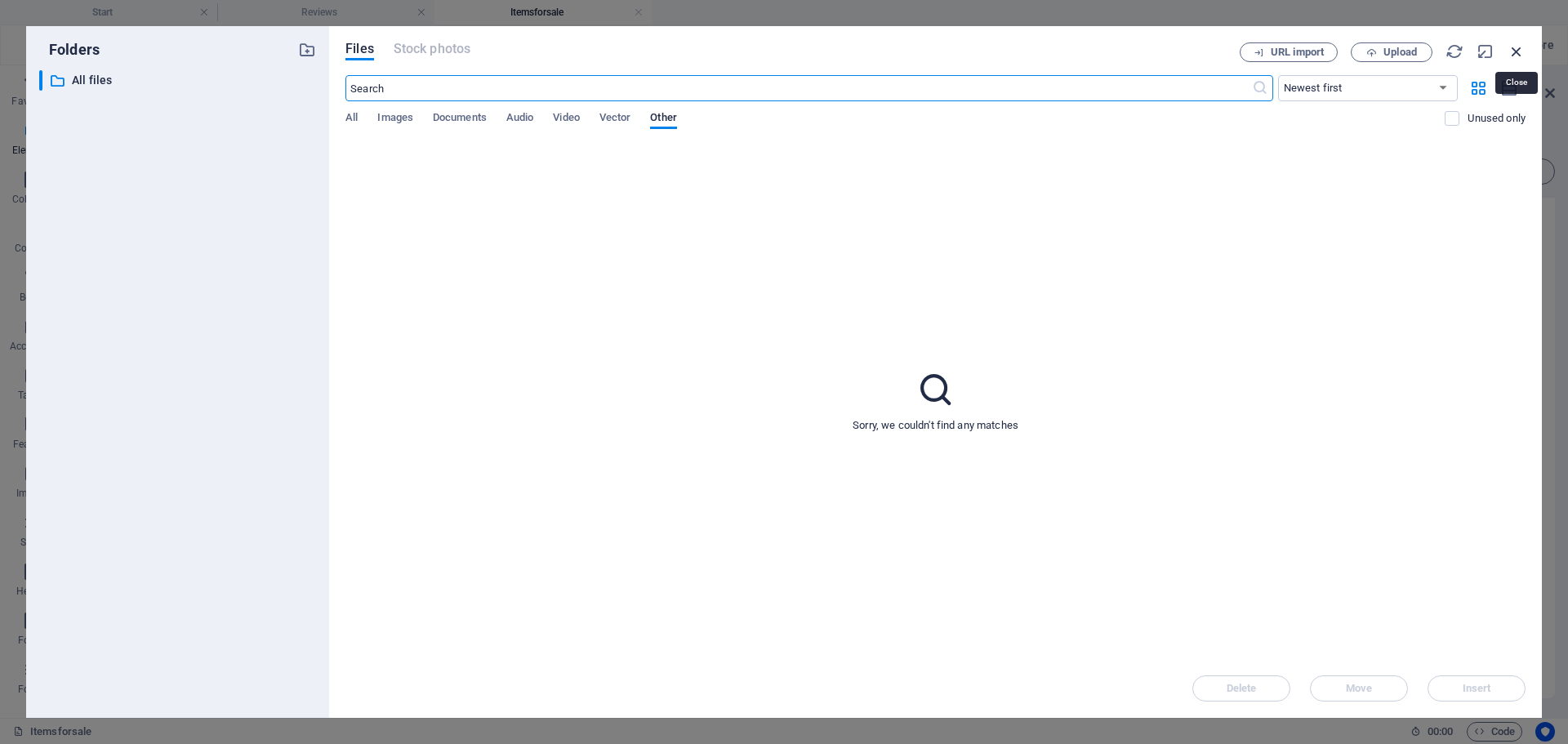 click at bounding box center [1517, 51] 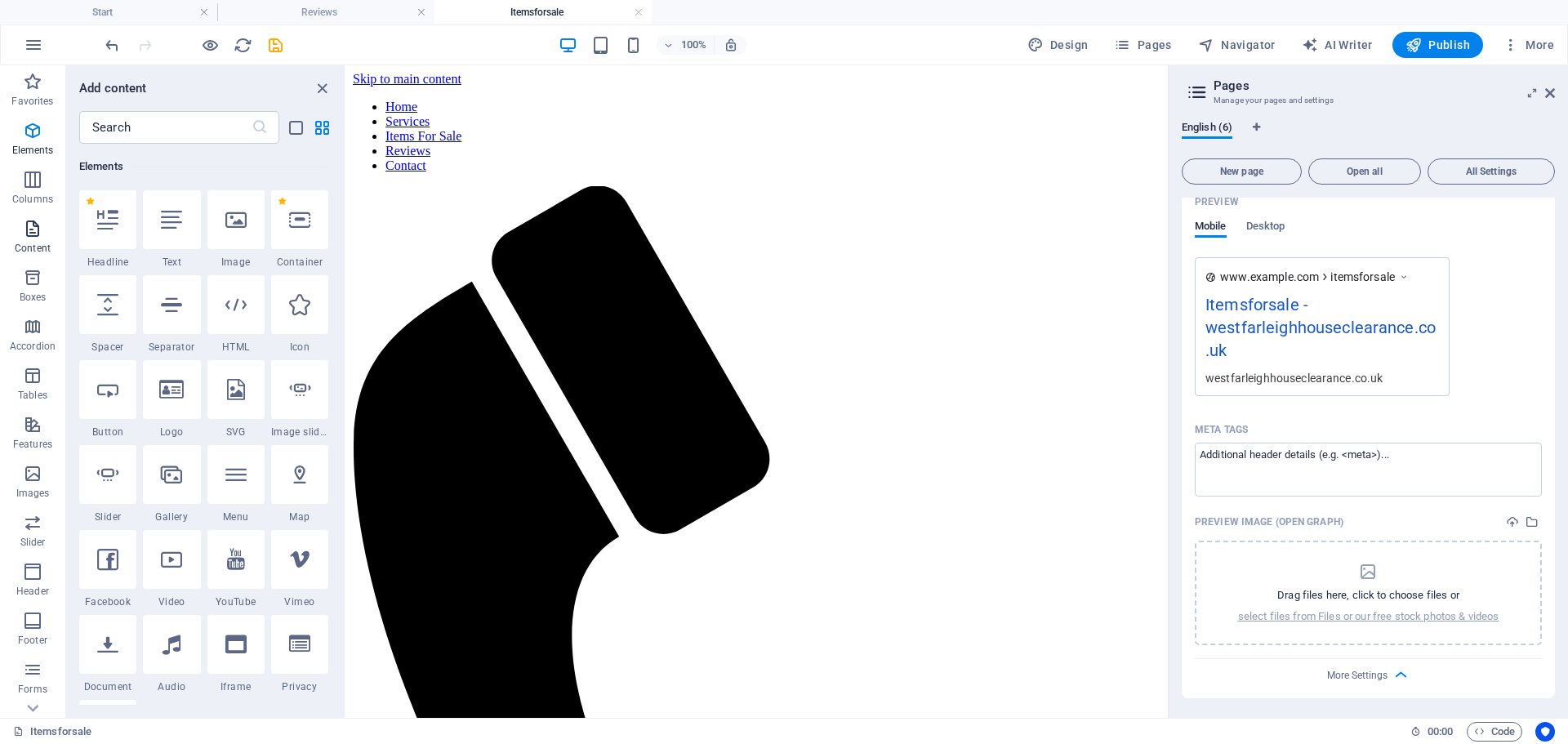 click on "Content" at bounding box center (33, 248) 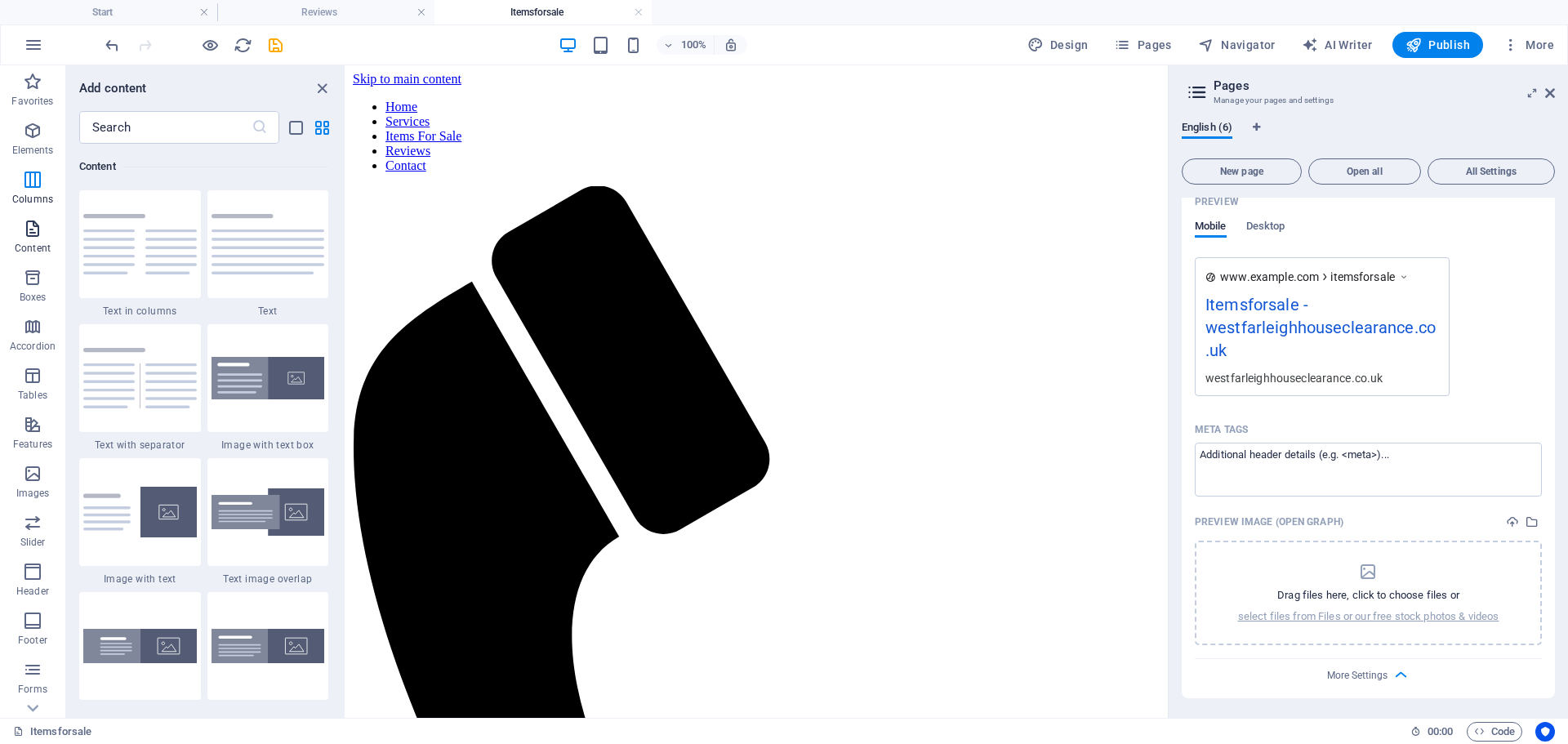 scroll, scrollTop: 2858, scrollLeft: 0, axis: vertical 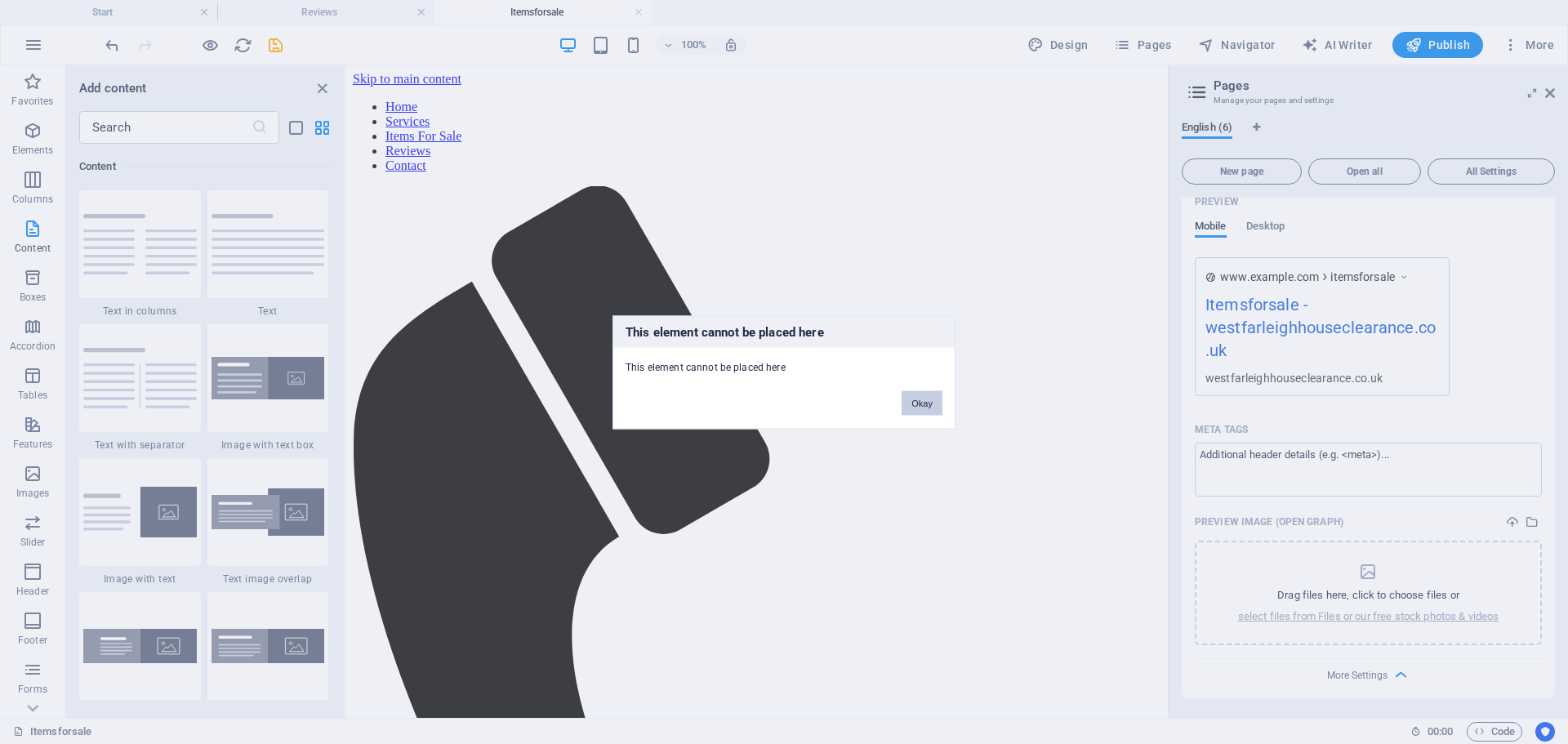 click on "Okay" at bounding box center (922, 403) 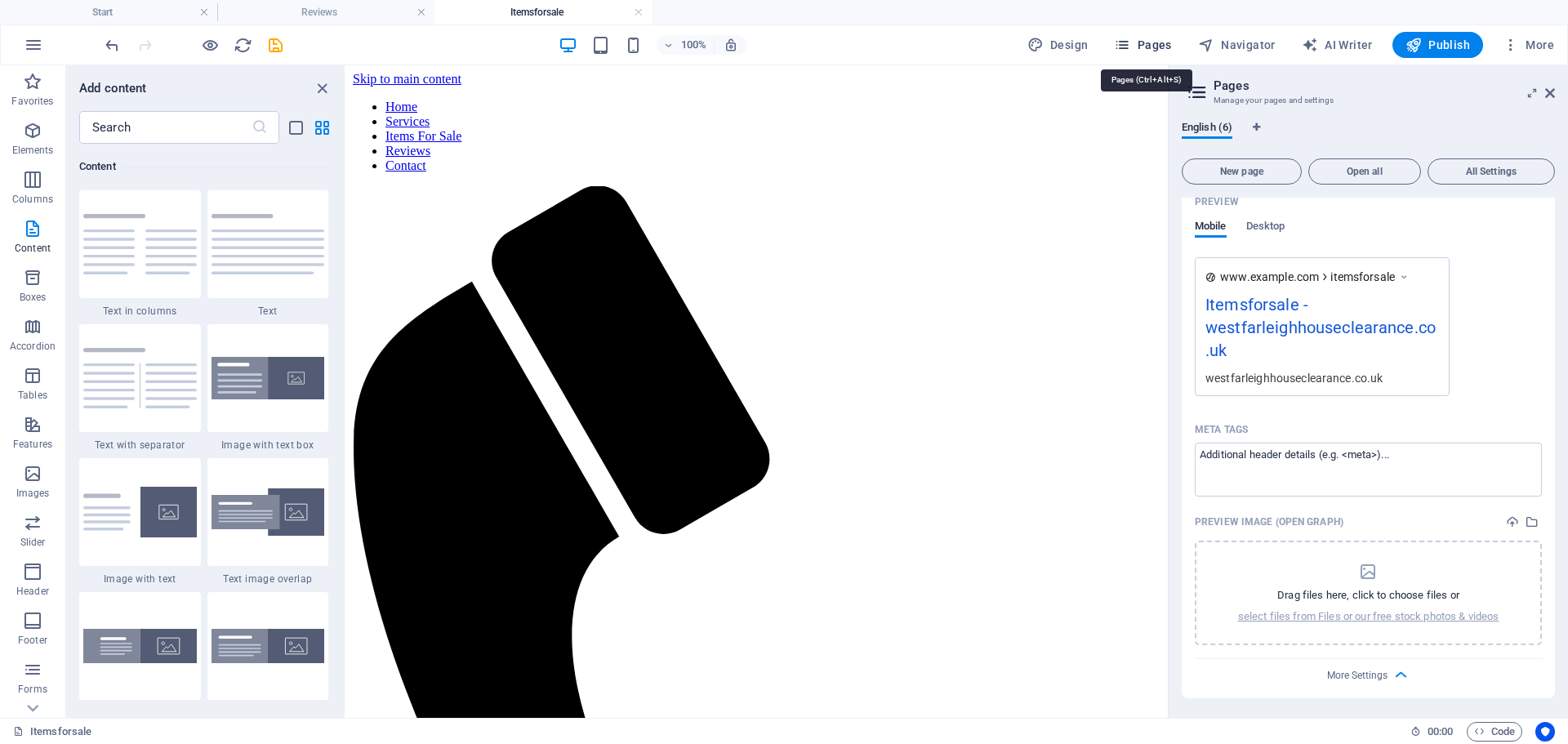 click on "Pages" at bounding box center [1143, 45] 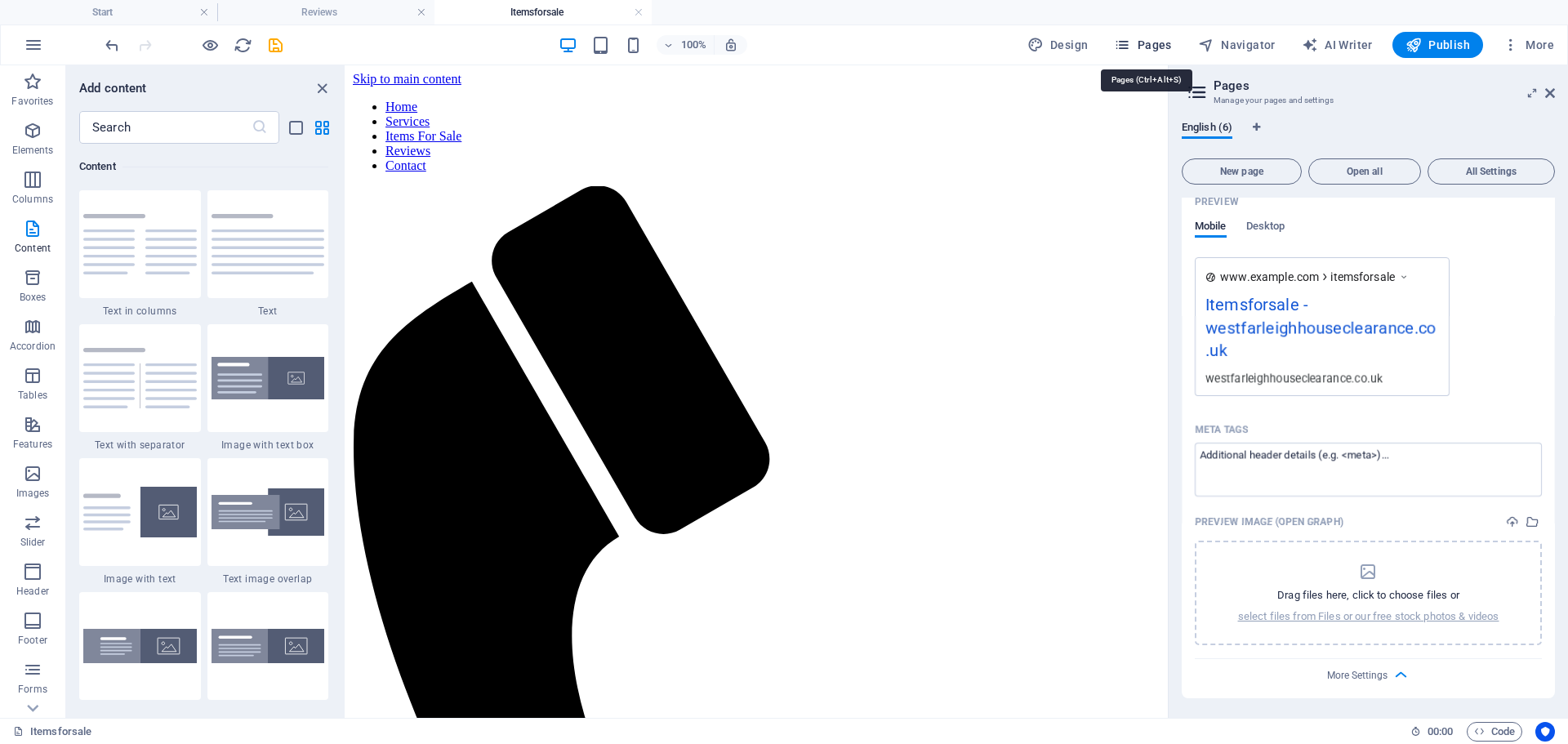 click on "Pages" at bounding box center [1143, 45] 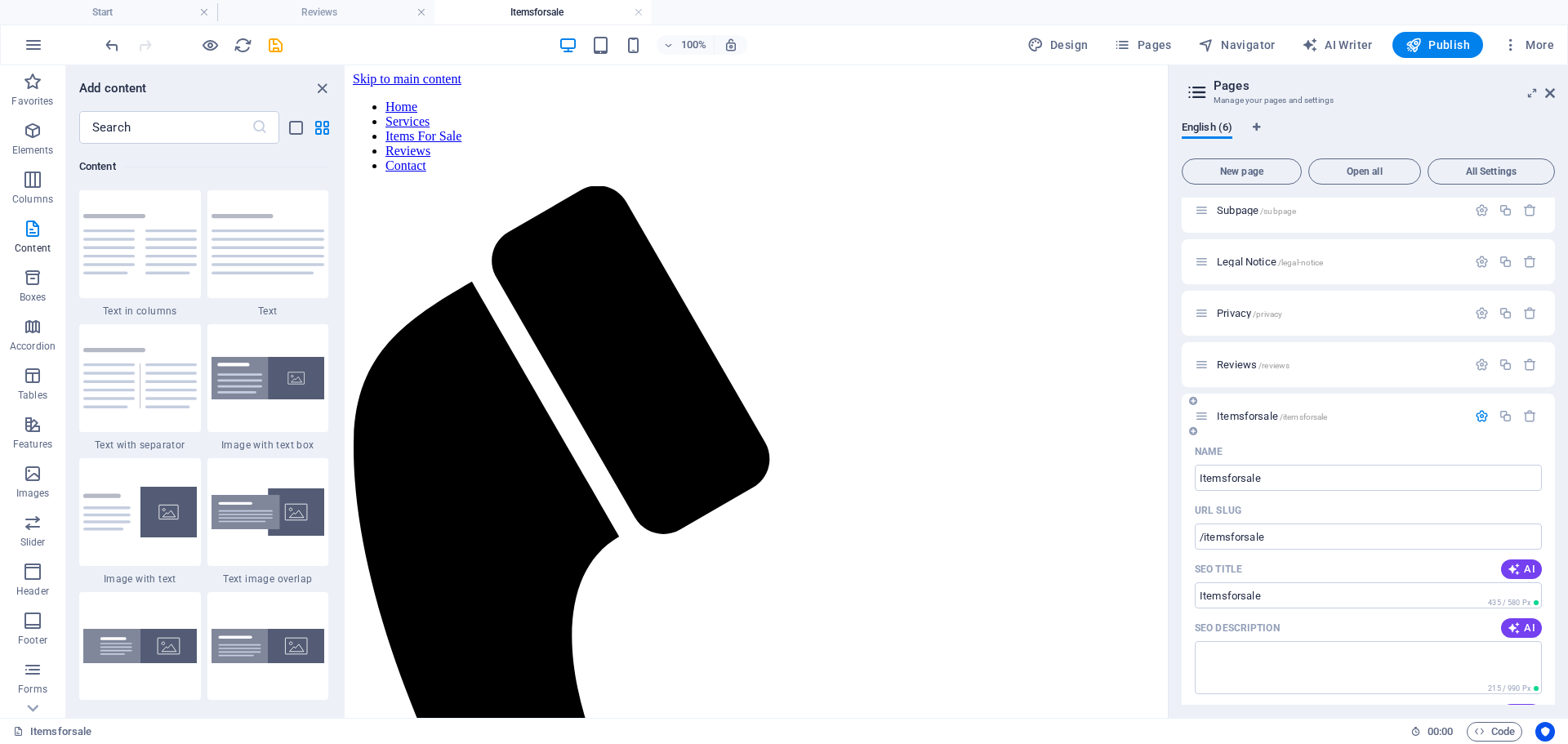 scroll, scrollTop: 0, scrollLeft: 0, axis: both 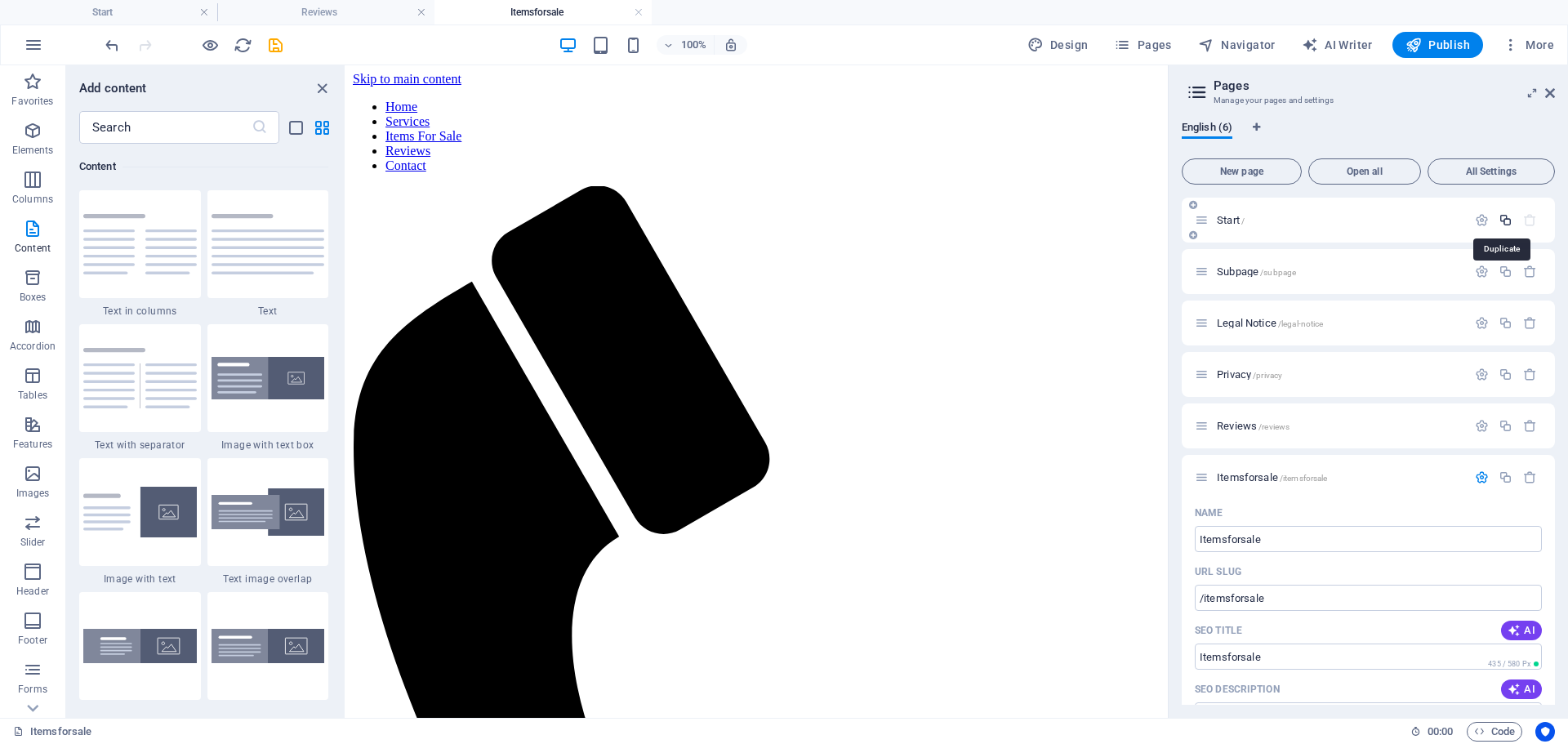 click at bounding box center (1505, 220) 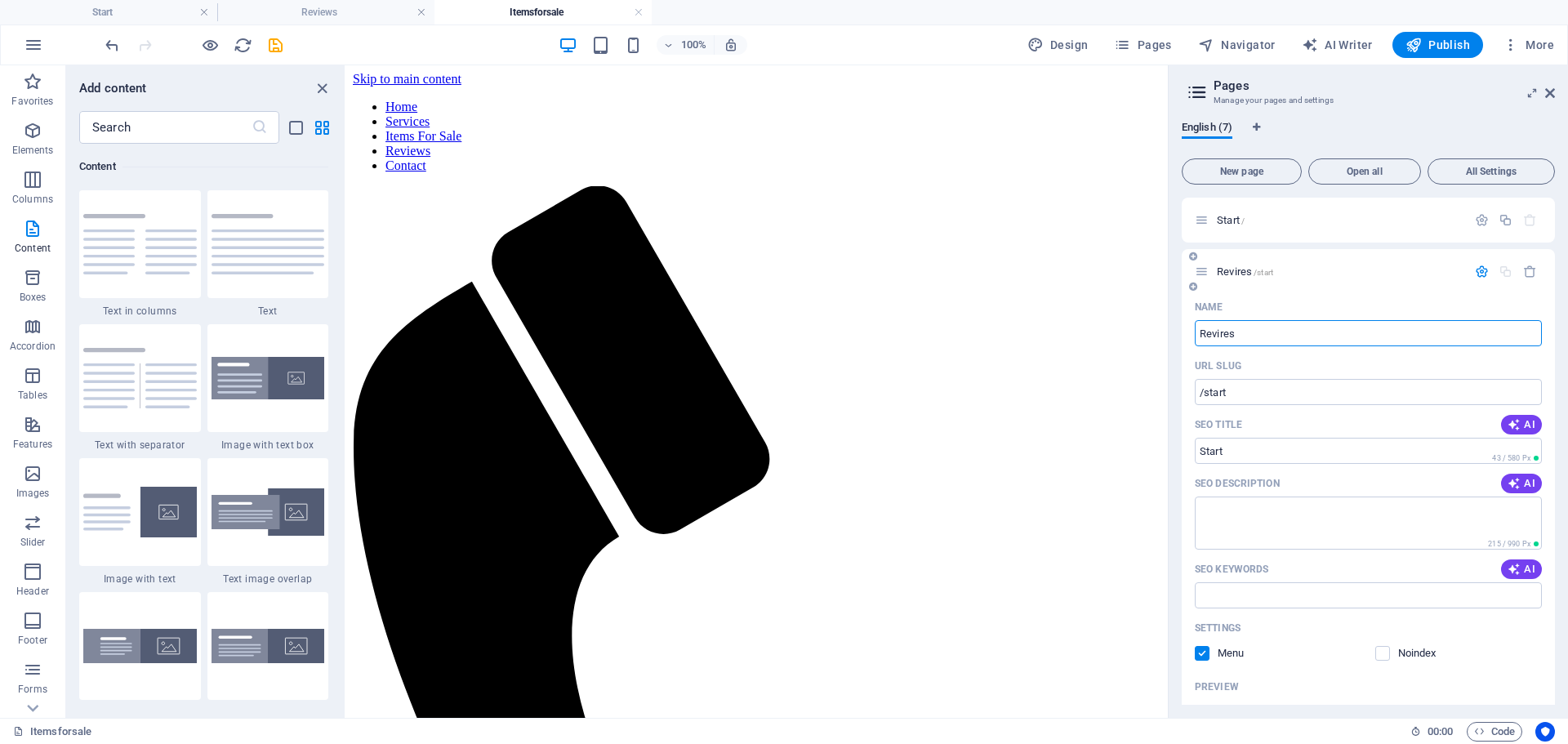click on "Revires" at bounding box center [1368, 333] 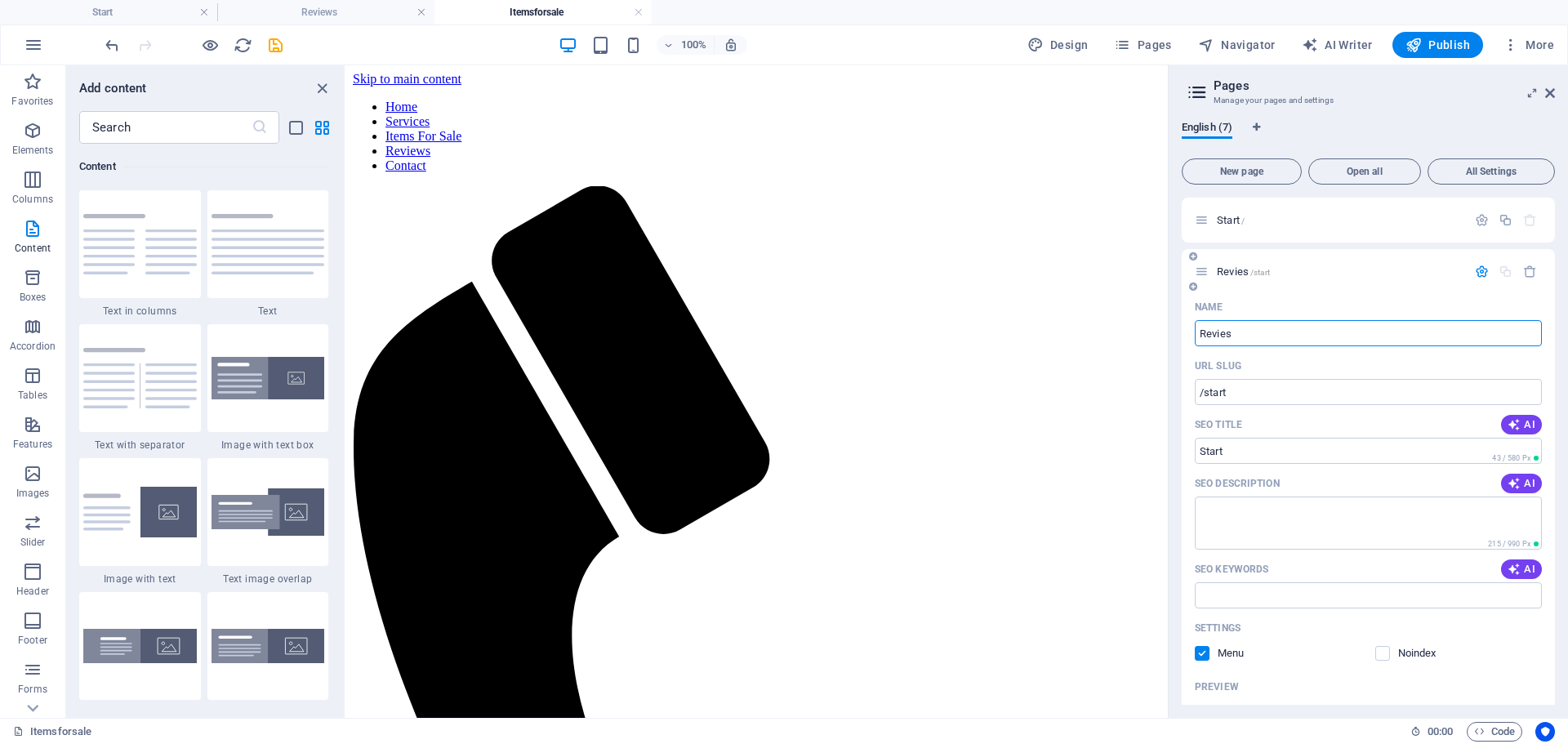 click on "Revies" at bounding box center [1368, 333] 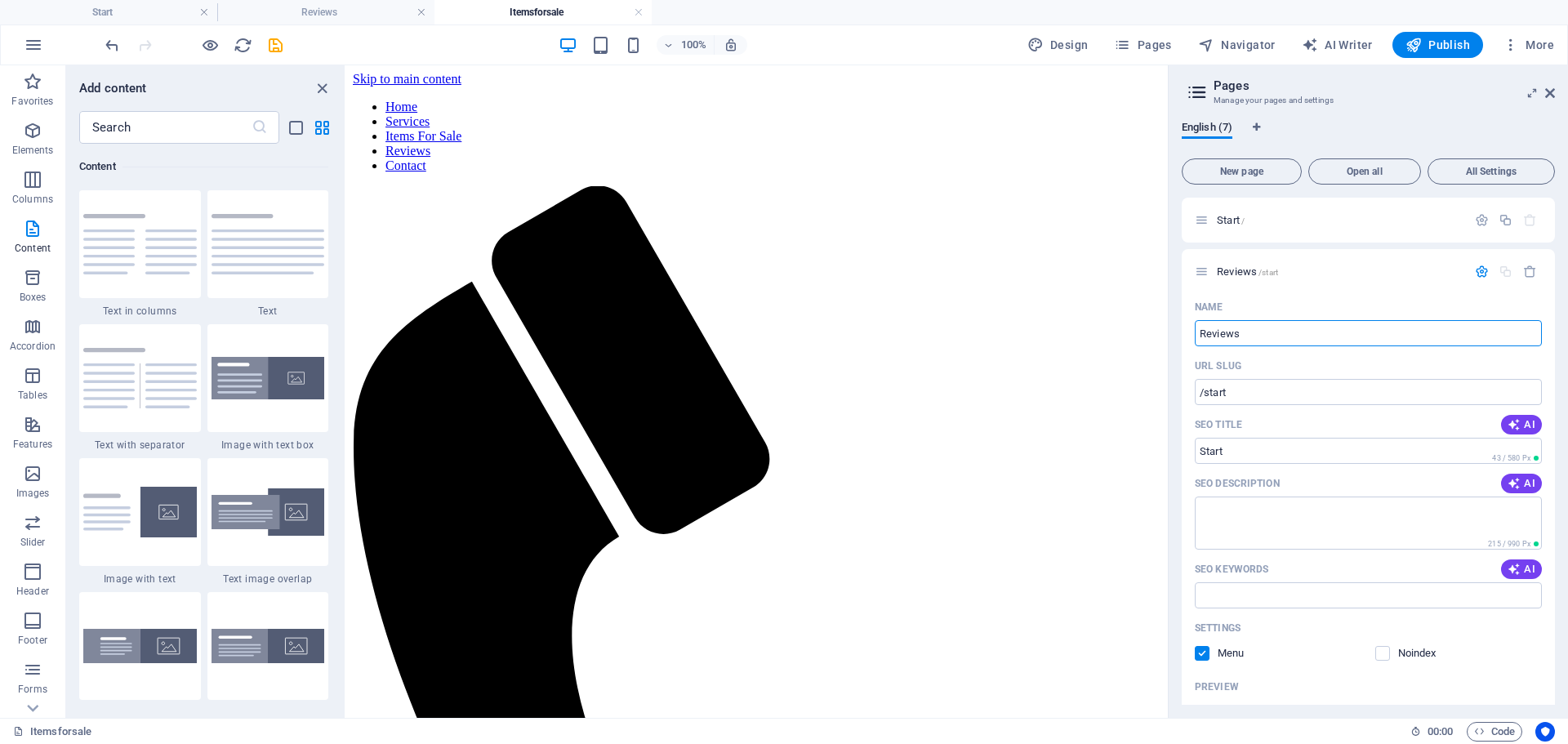 type on "Reviews" 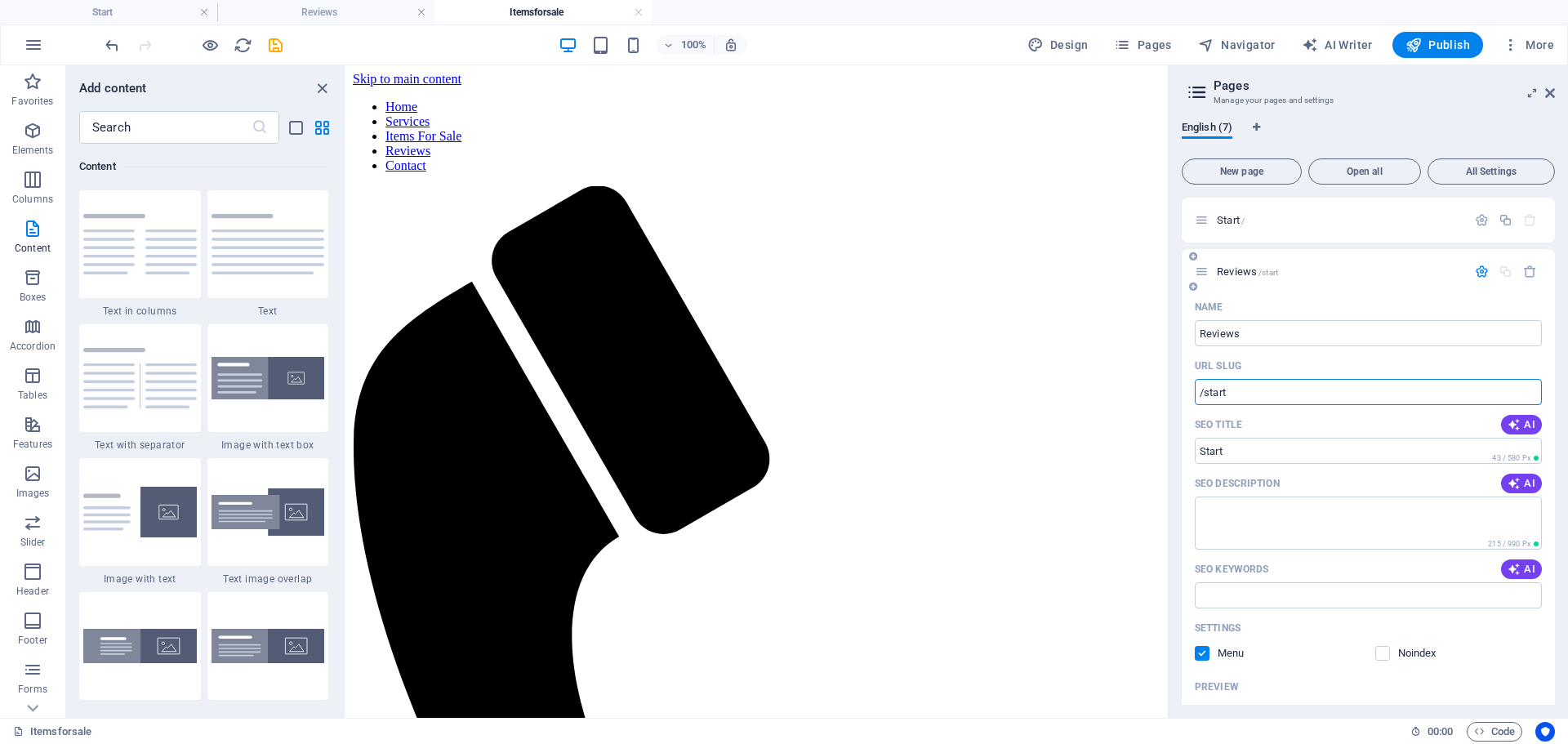 drag, startPoint x: 1203, startPoint y: 395, endPoint x: 1248, endPoint y: 394, distance: 45.01111 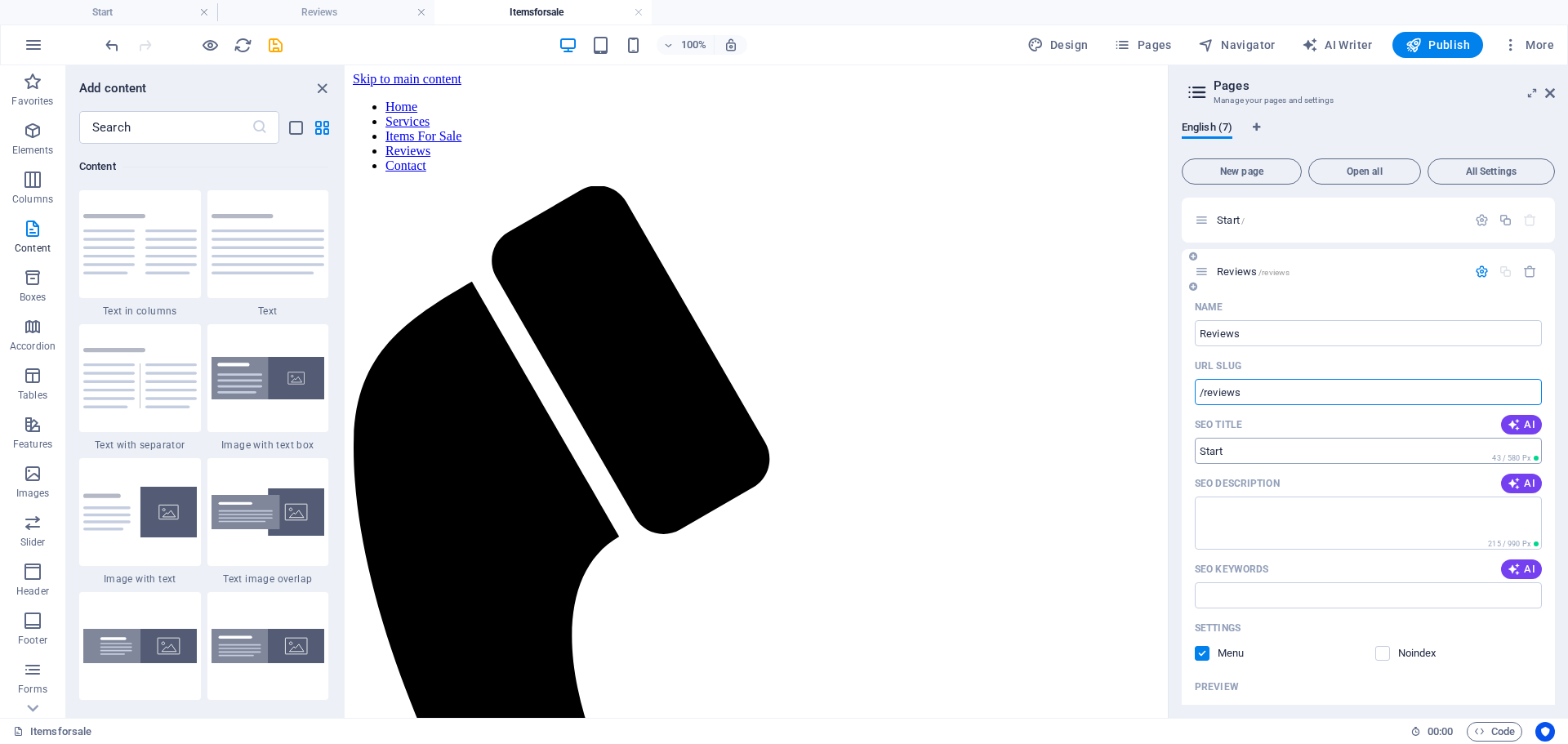 type on "/reviews" 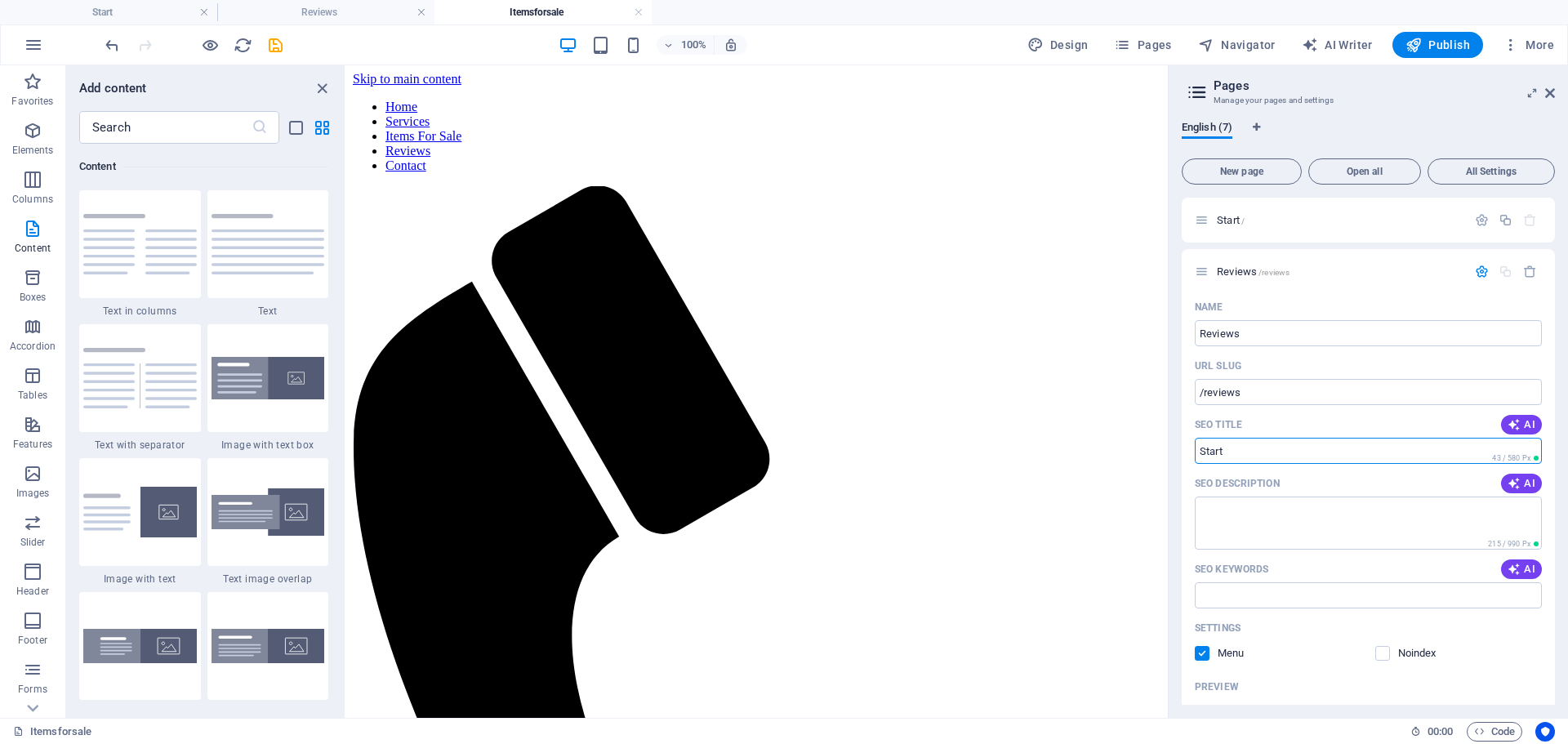 drag, startPoint x: 1227, startPoint y: 456, endPoint x: 1178, endPoint y: 456, distance: 49 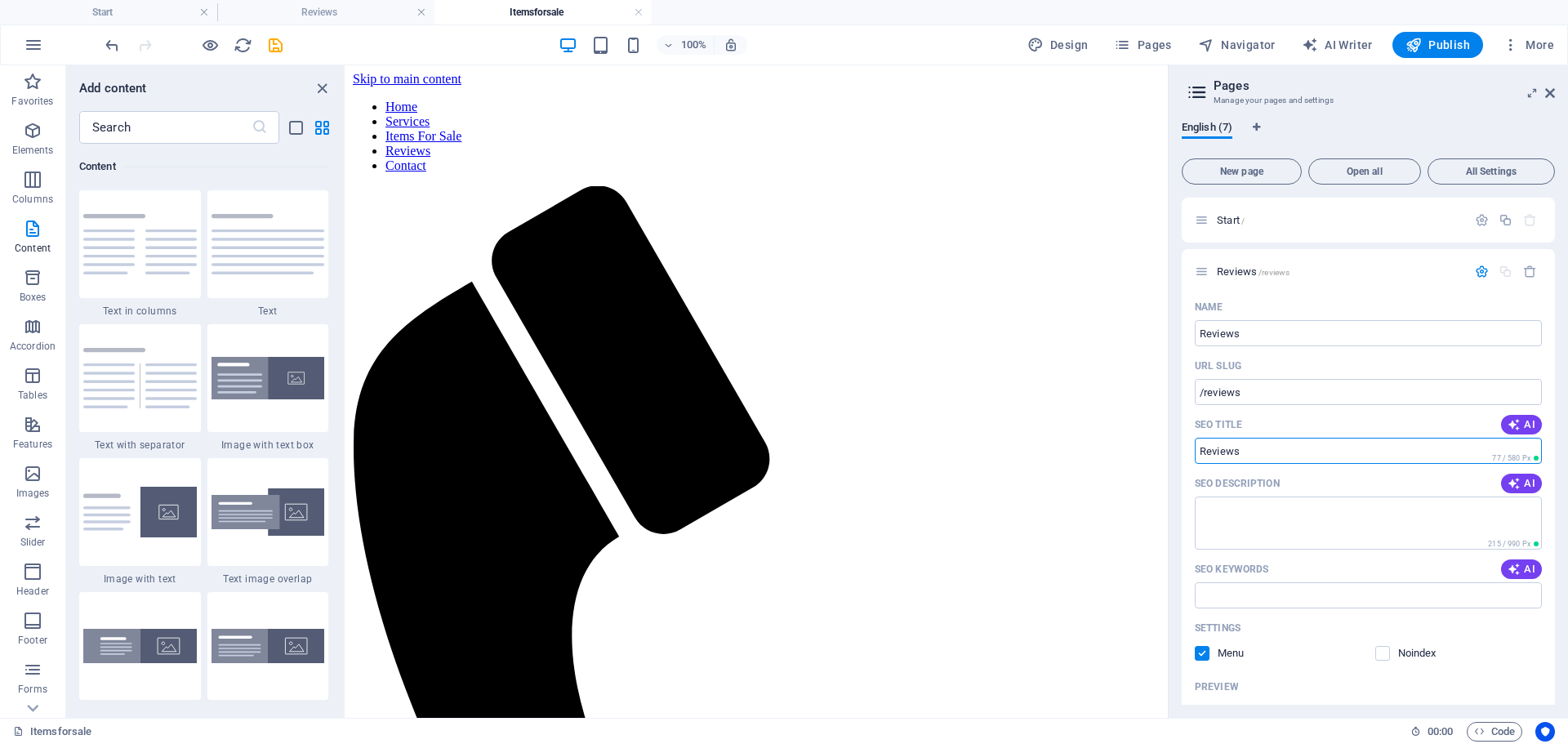 type on "Reviews" 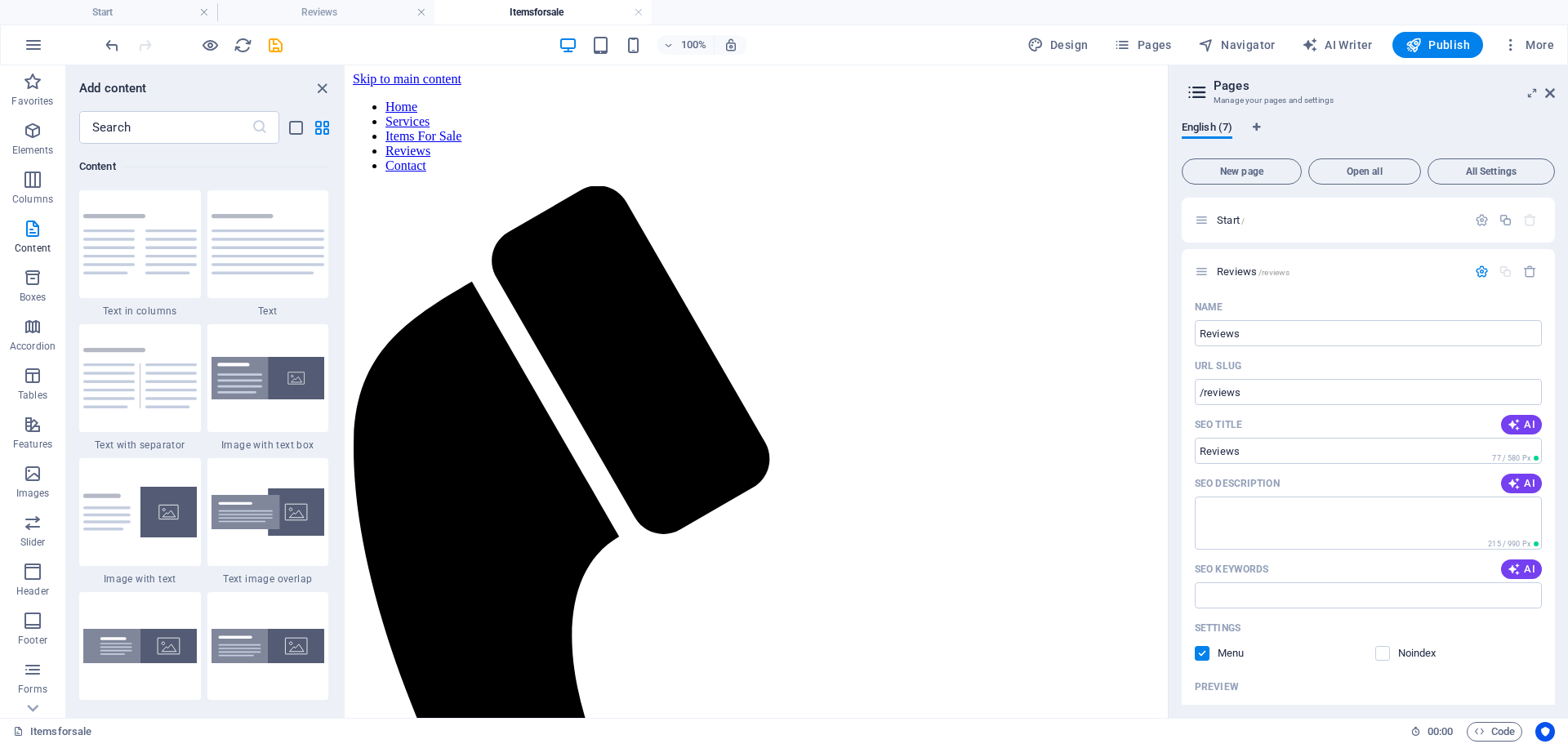 click on "Skip to main content
Home Services Items For Sale Reviews Contact" at bounding box center [757, 666] 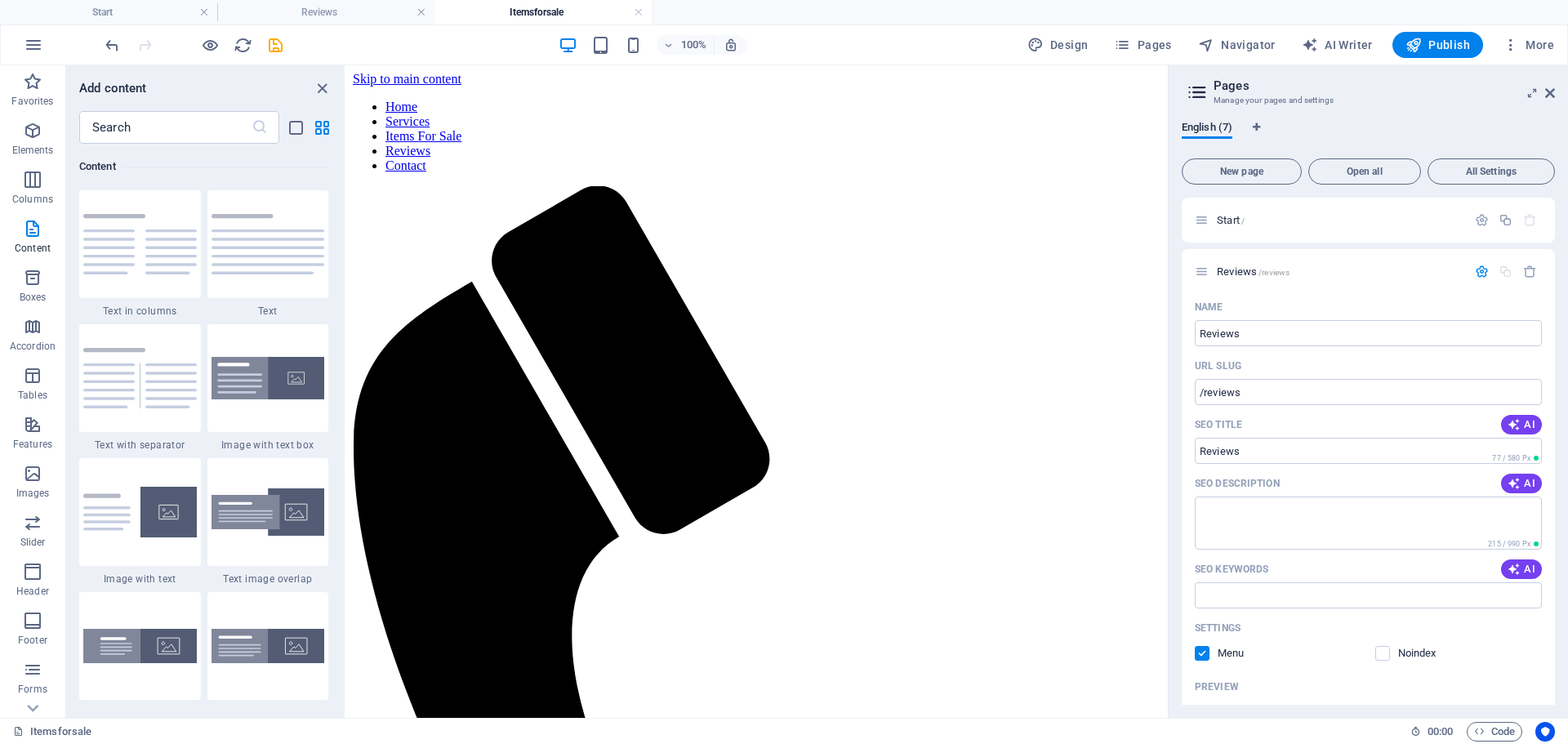 click on "Skip to main content
Home Services Items For Sale Reviews Contact" at bounding box center [757, 666] 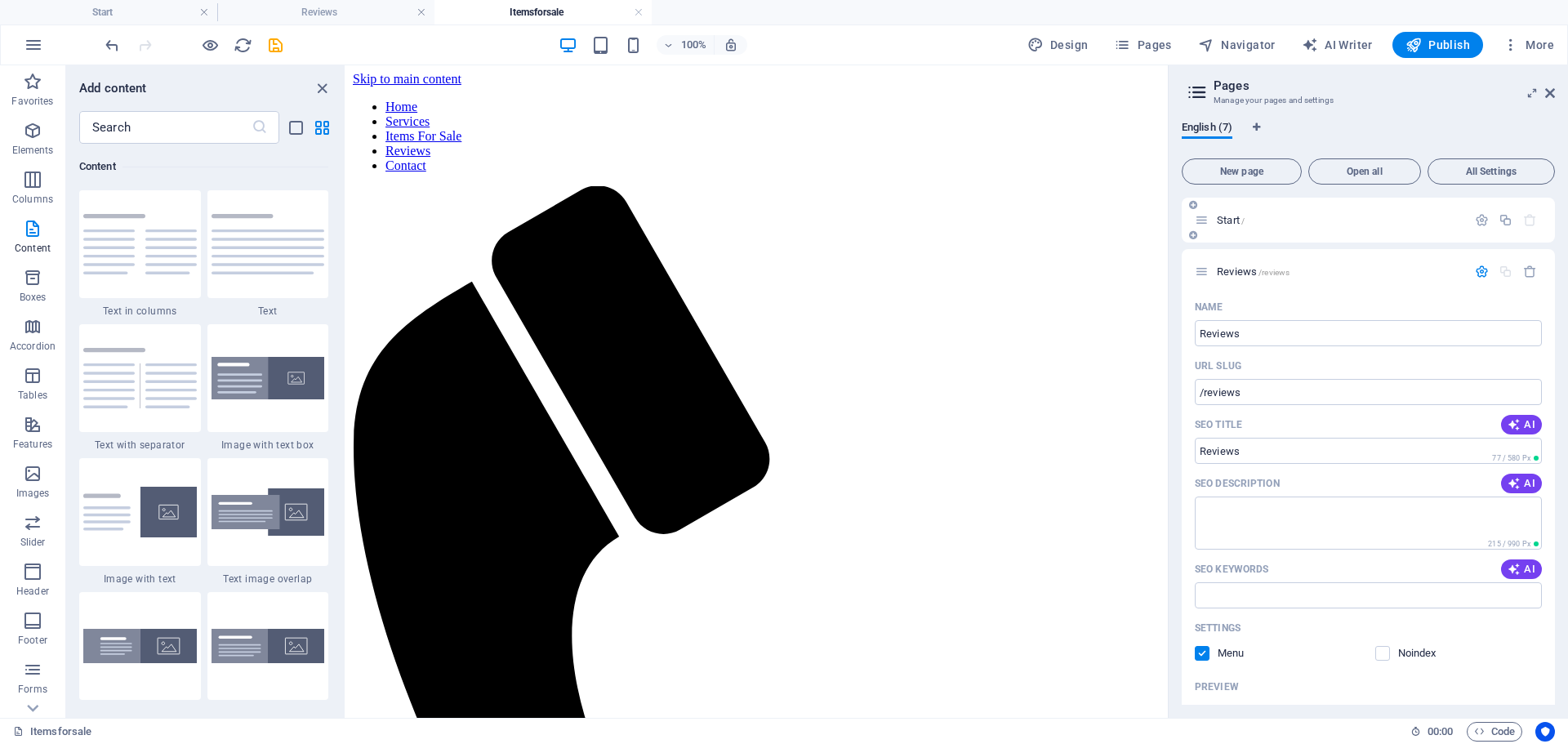 click on "Start /" at bounding box center [1231, 220] 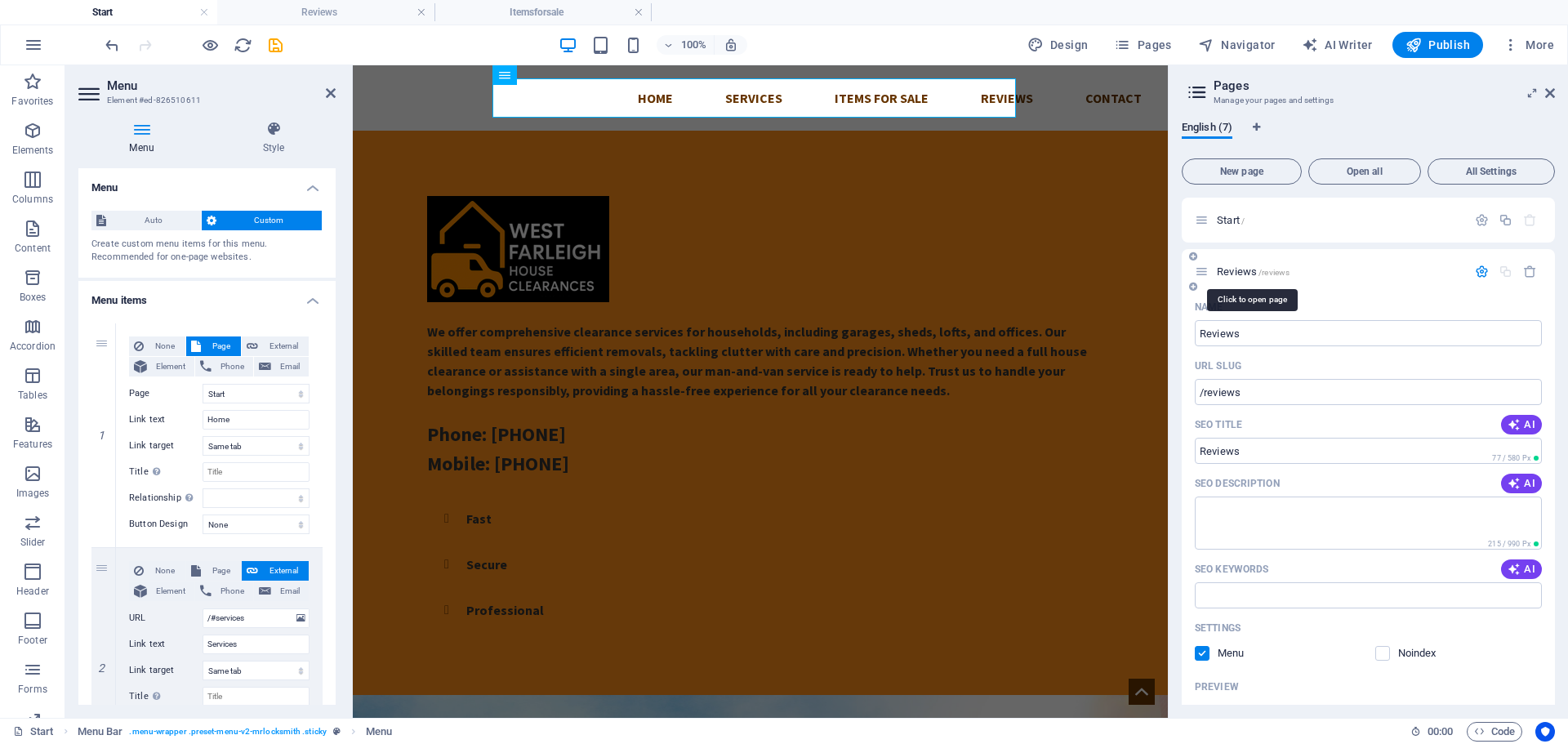 click on "Reviews /reviews" at bounding box center [1253, 271] 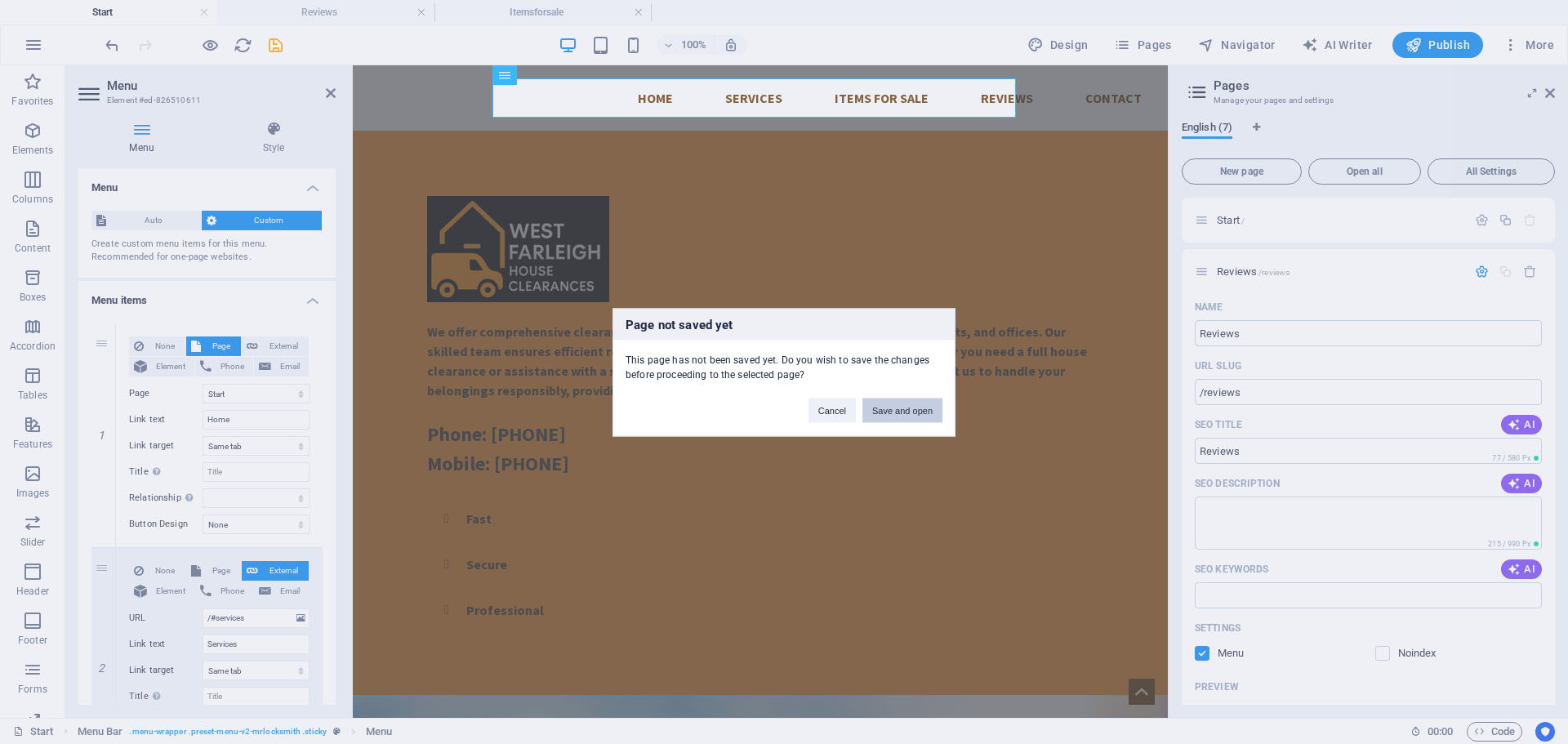 click on "Save and open" at bounding box center (902, 410) 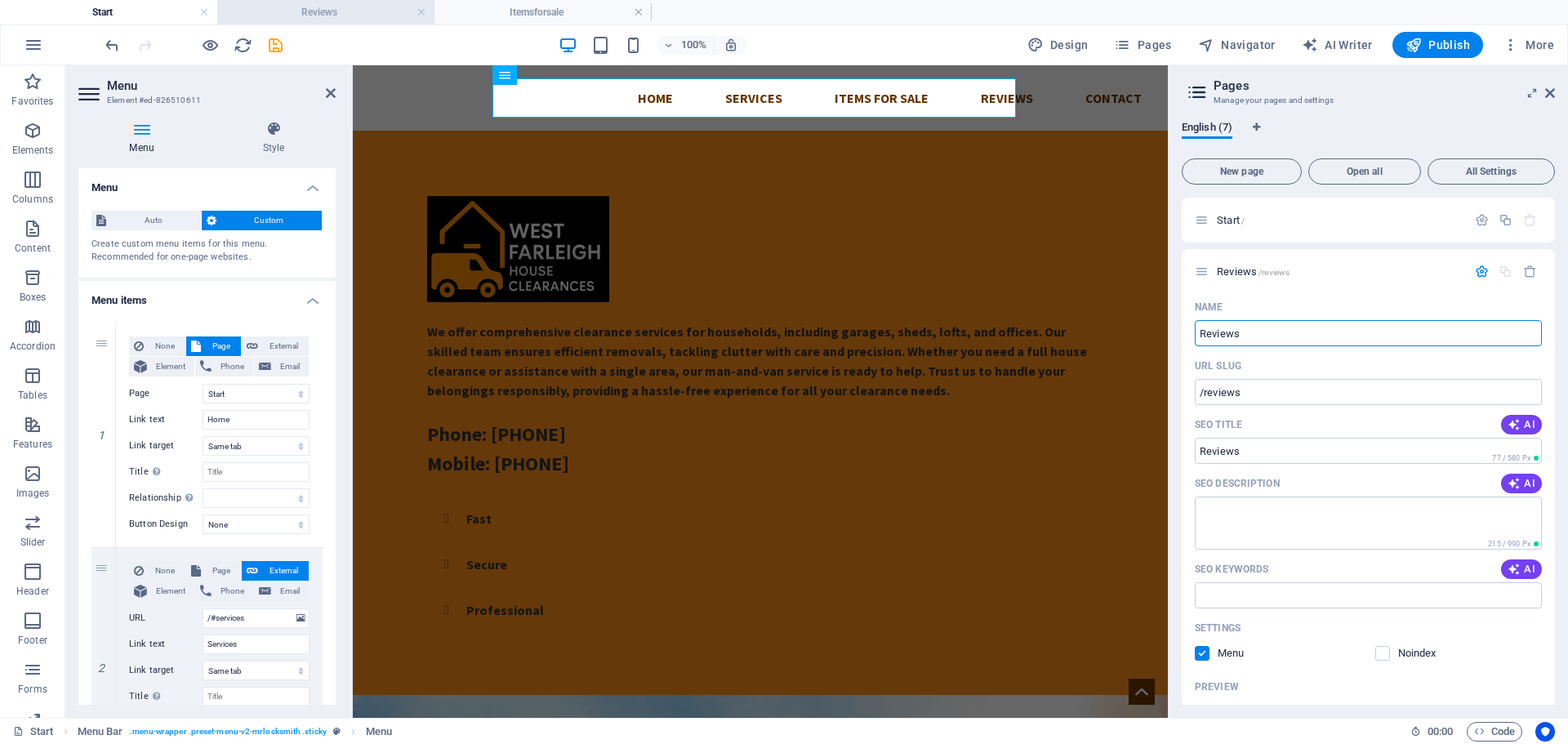 click on "Reviews" at bounding box center (326, 12) 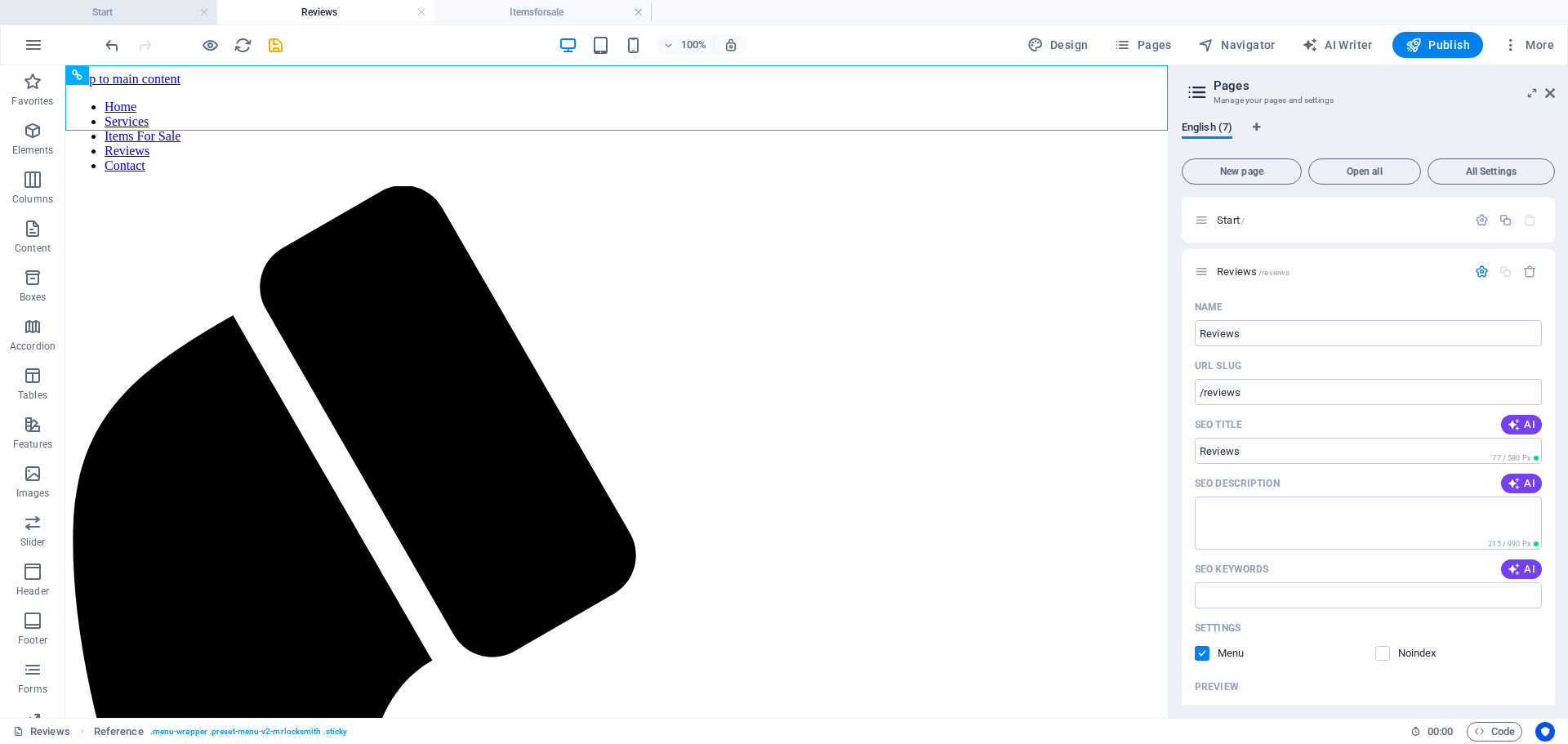 click on "Start" at bounding box center (109, 12) 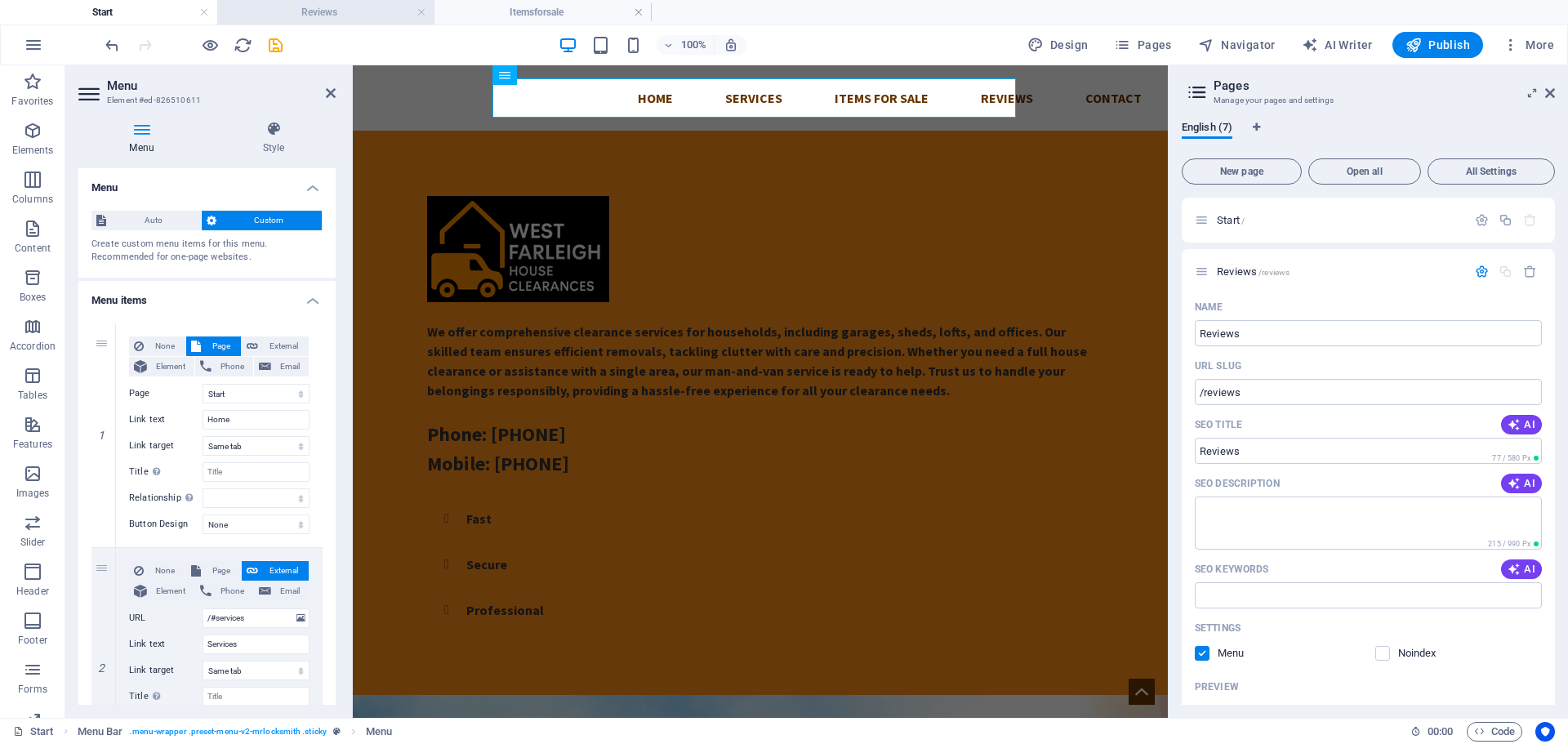 click on "Reviews" at bounding box center (326, 12) 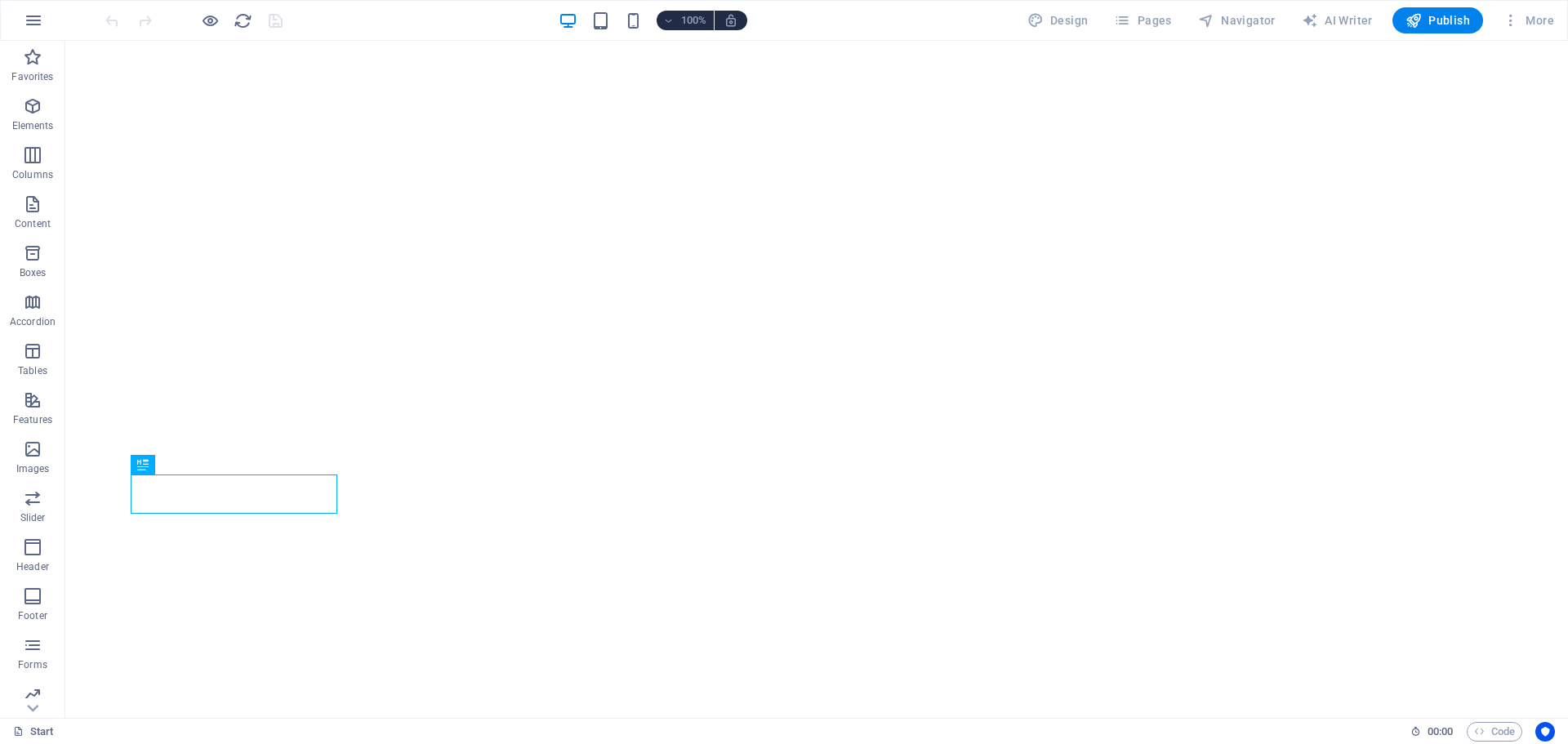 scroll, scrollTop: 0, scrollLeft: 0, axis: both 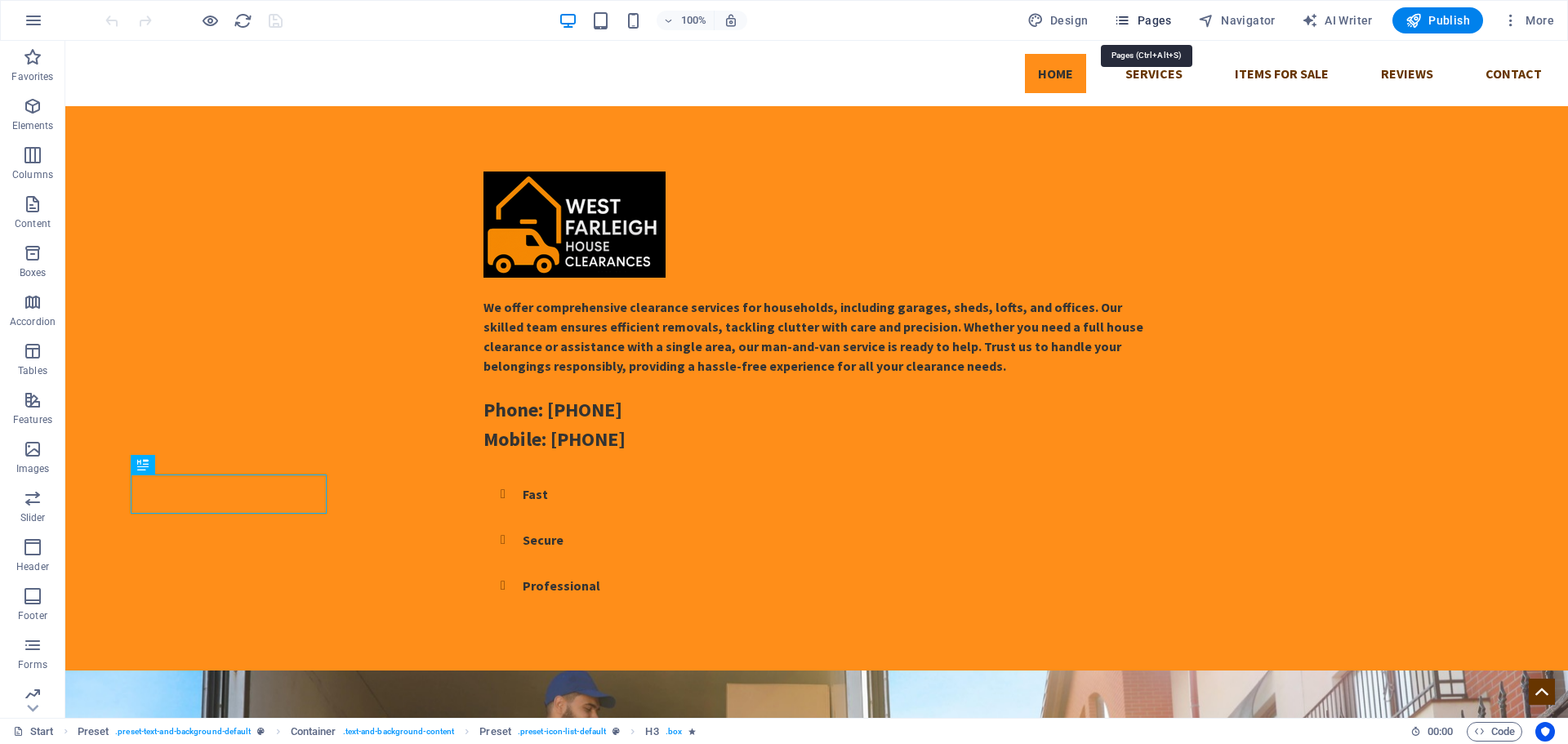 click on "Pages" at bounding box center (1143, 20) 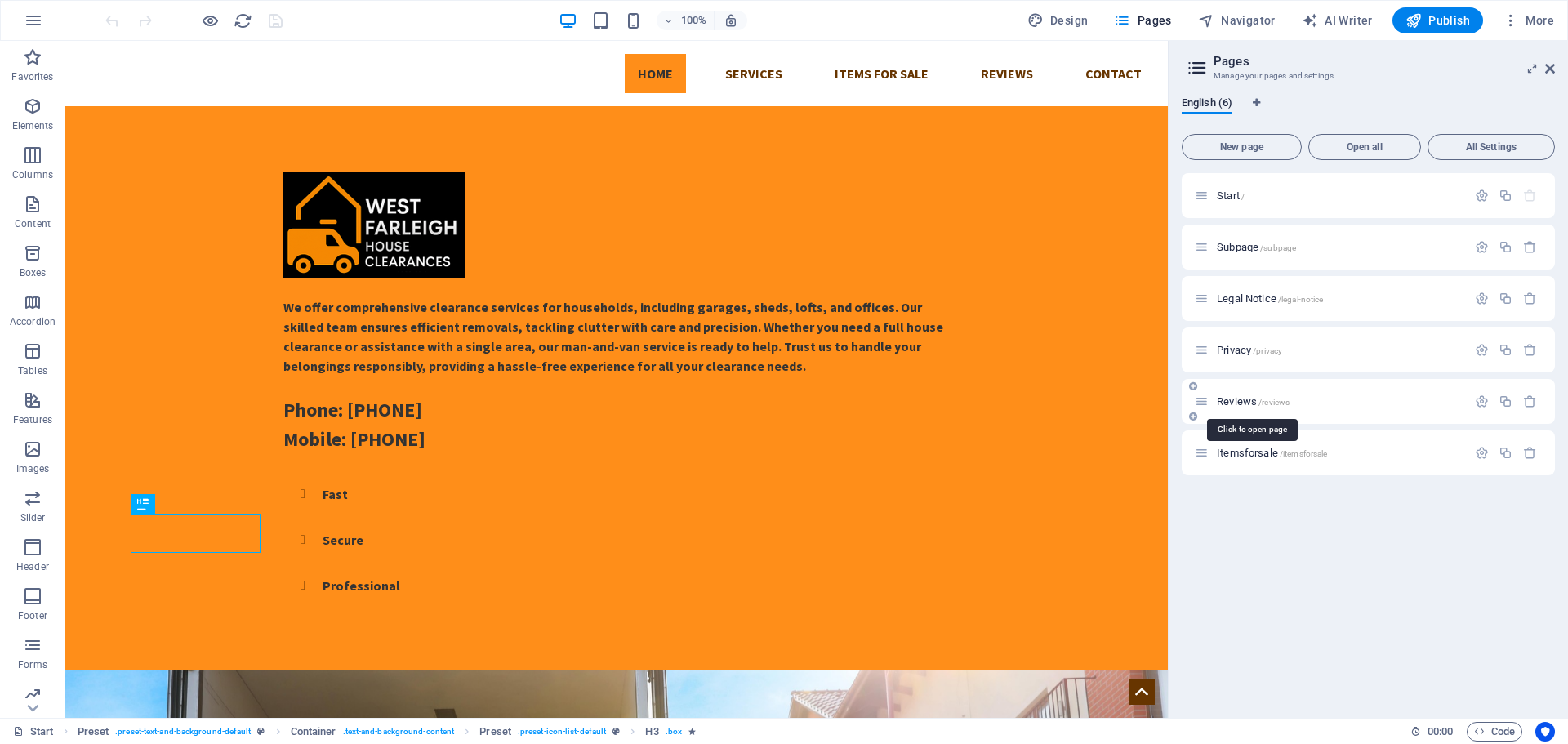click on "Reviews /reviews" at bounding box center (1253, 401) 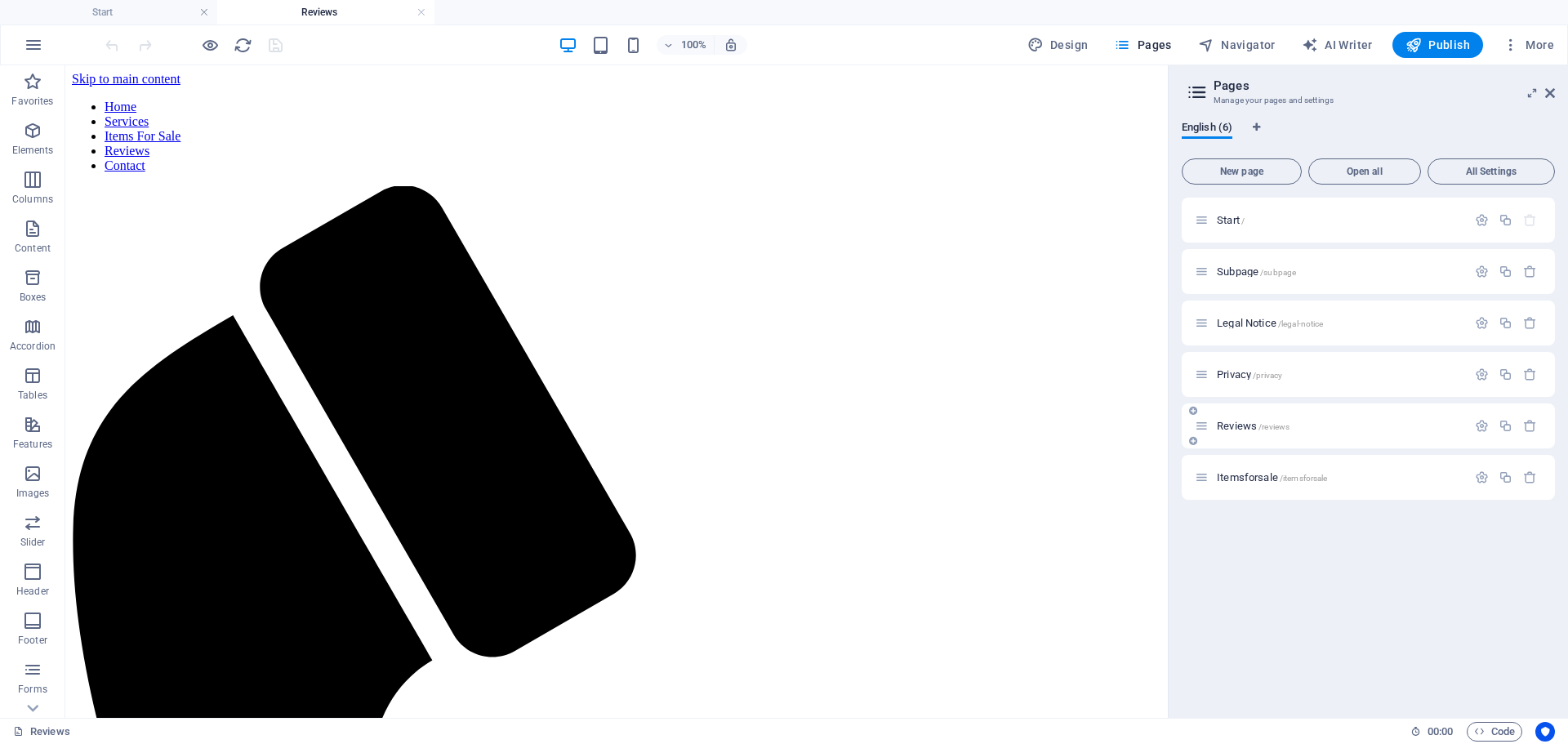scroll, scrollTop: 0, scrollLeft: 0, axis: both 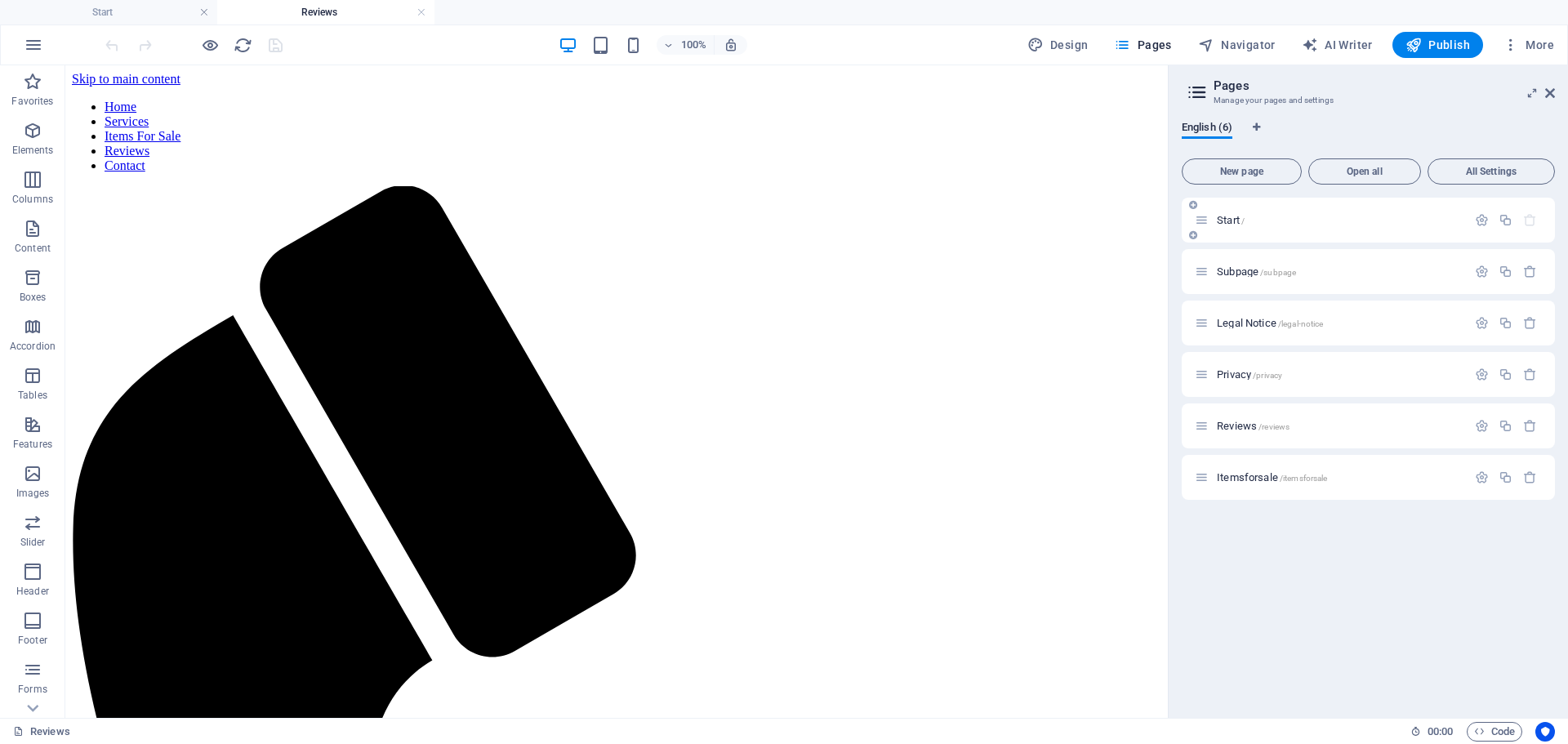 click on "Start /" at bounding box center [1231, 220] 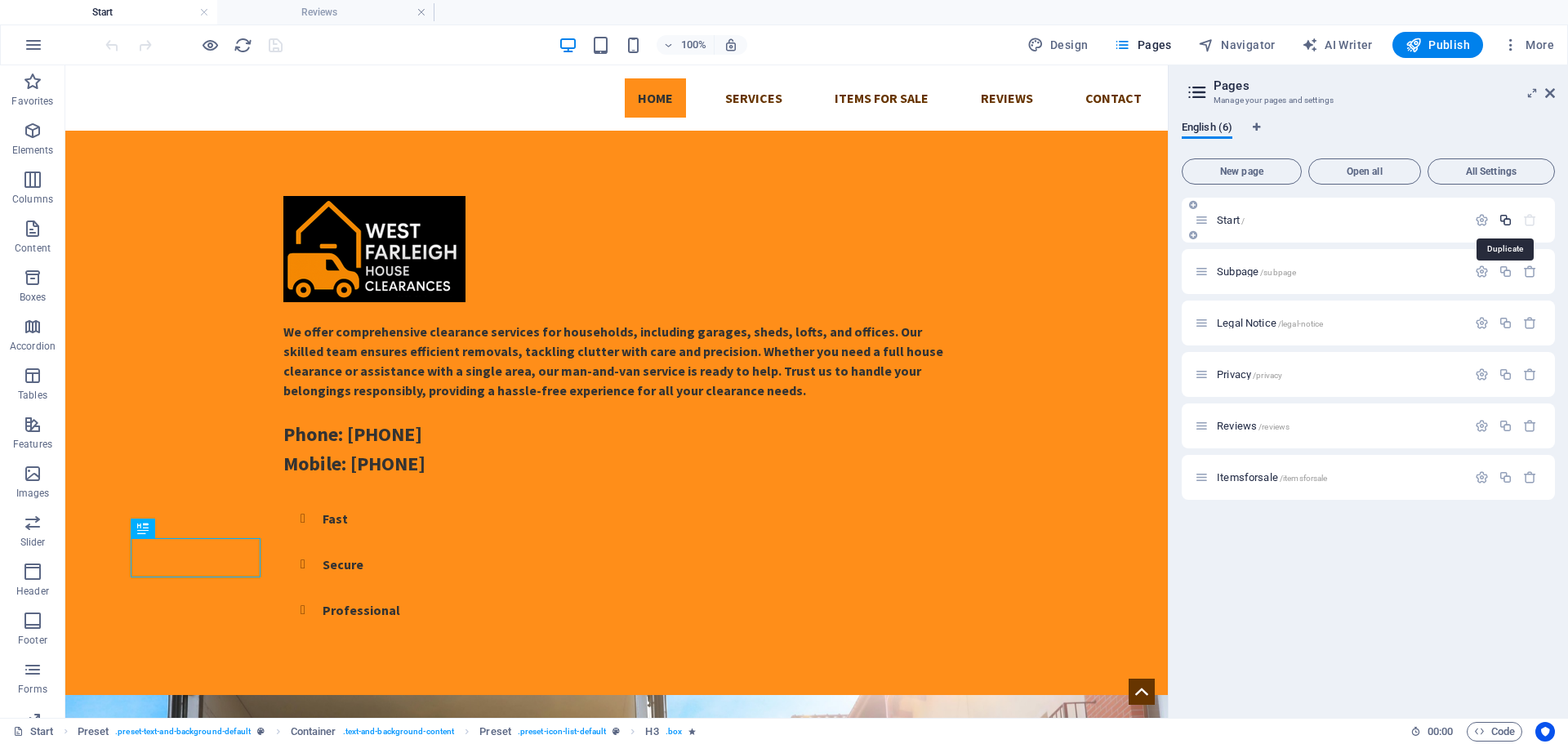click at bounding box center (1505, 220) 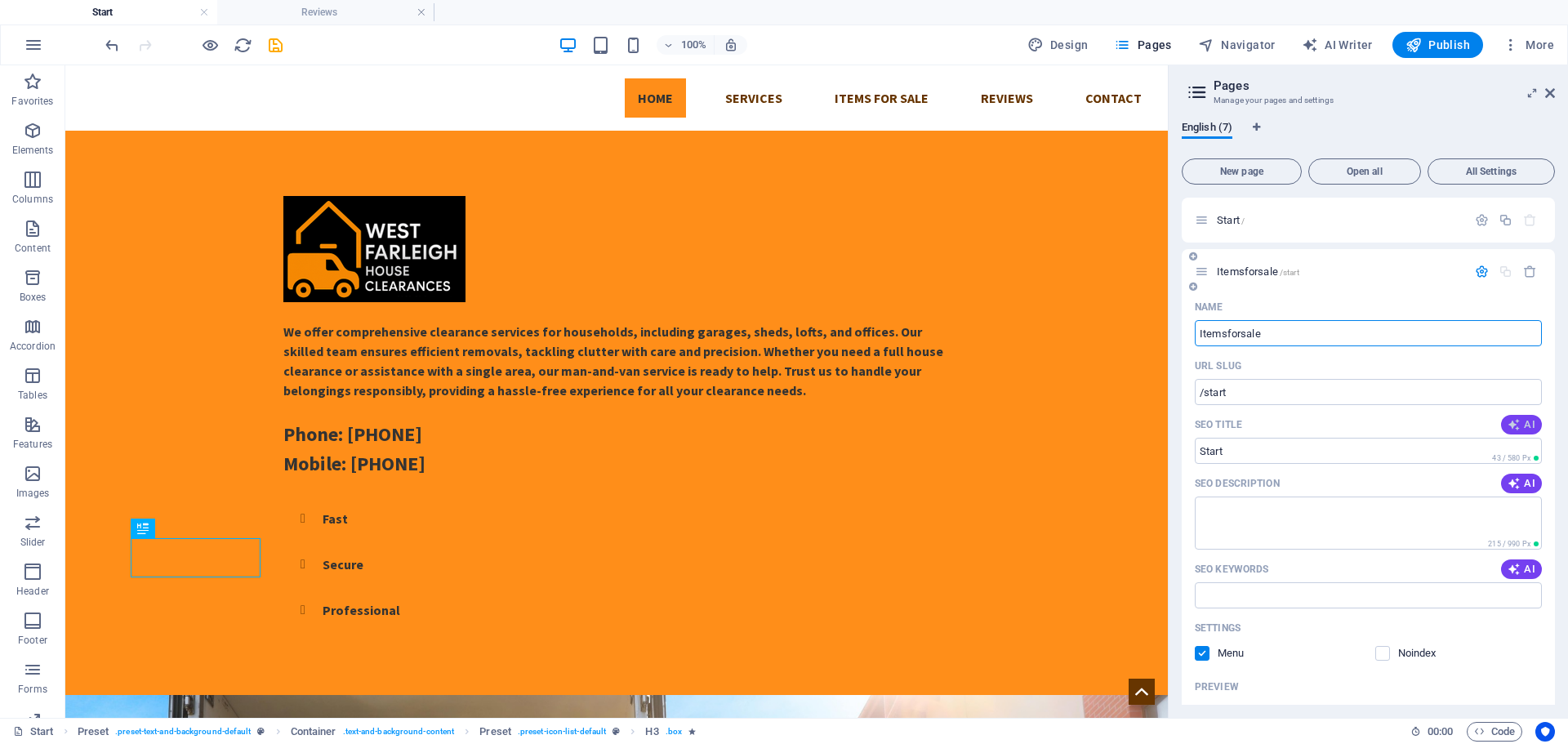 type on "Itemsforsale" 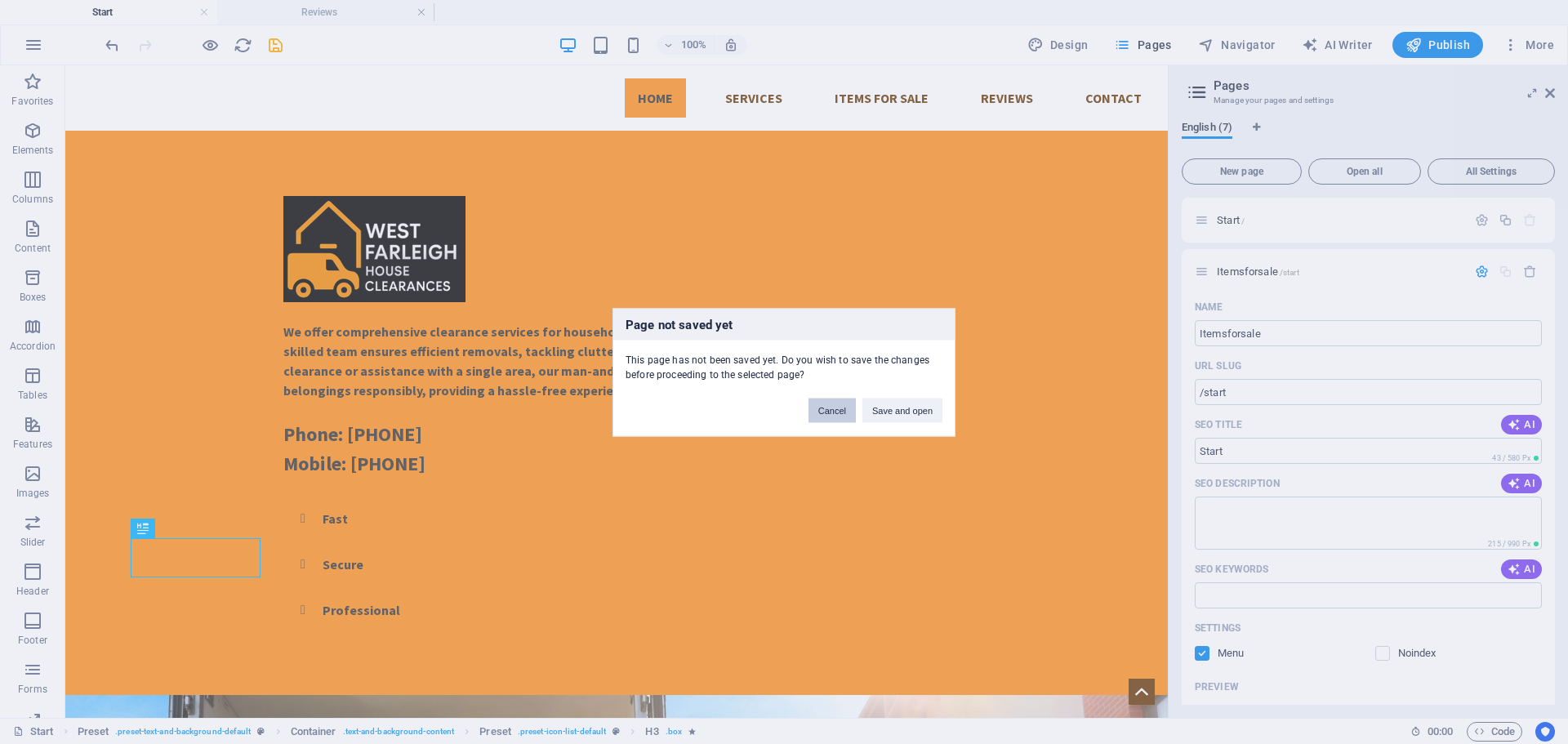 click on "Cancel" at bounding box center [832, 410] 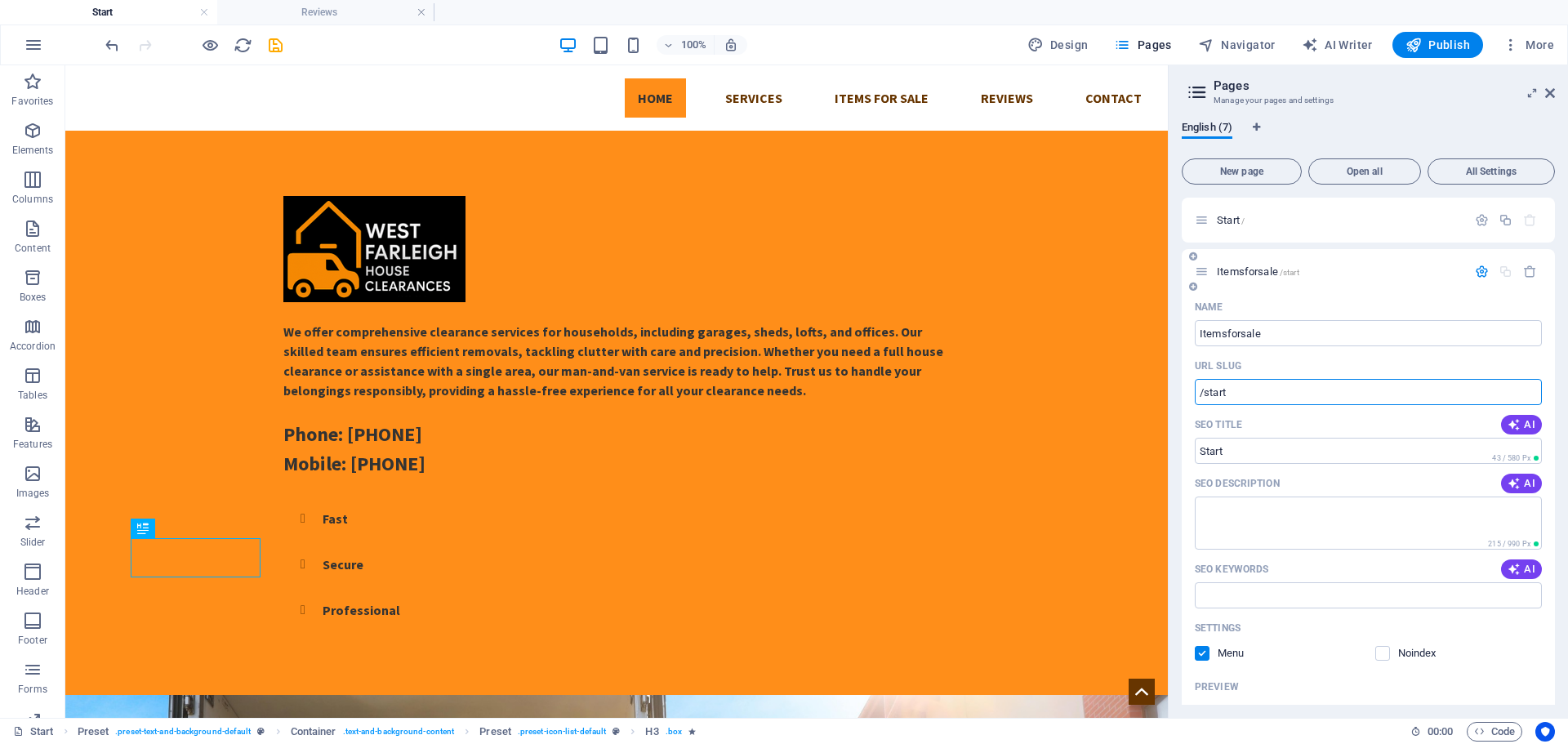 drag, startPoint x: 1235, startPoint y: 398, endPoint x: 1206, endPoint y: 399, distance: 29.017236 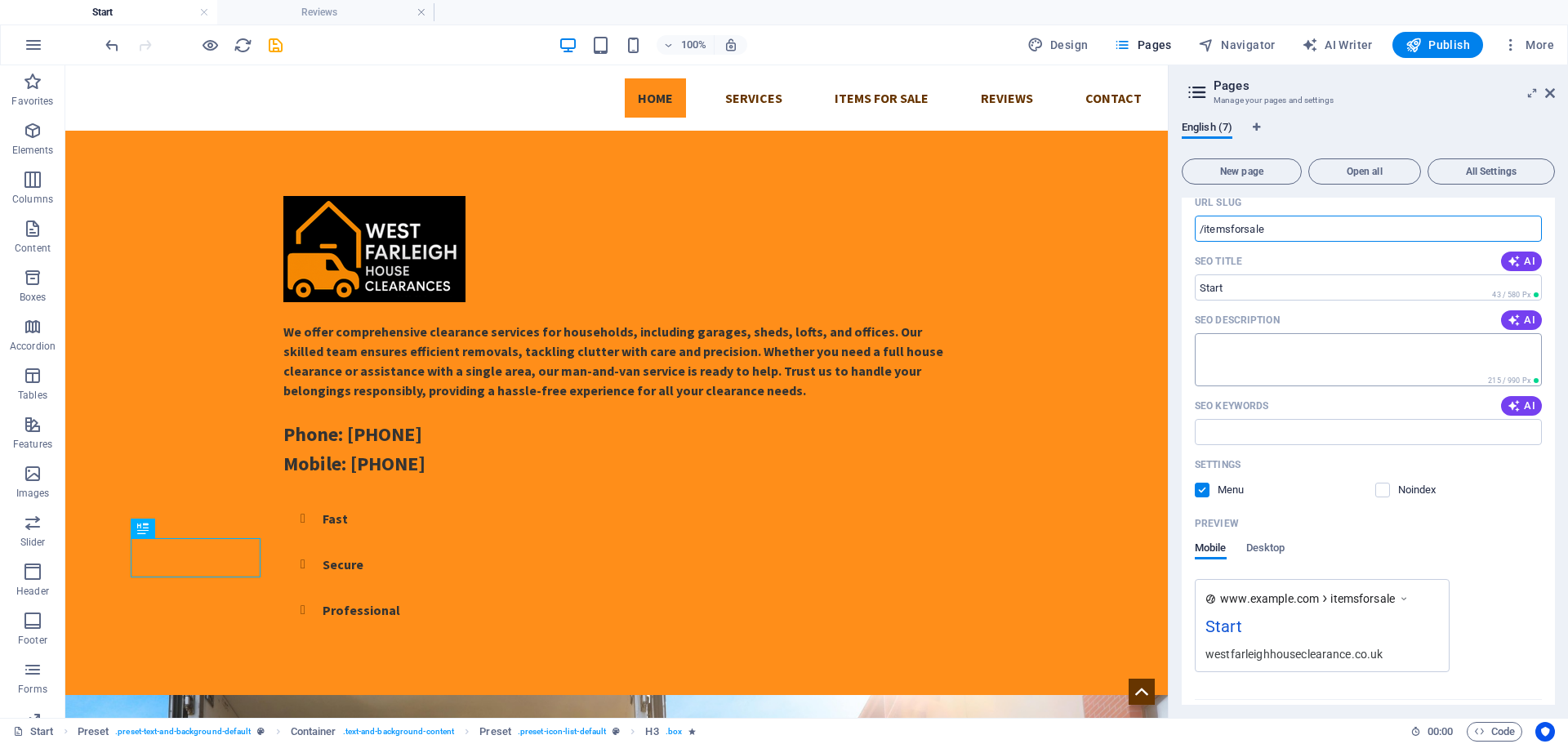 scroll, scrollTop: 0, scrollLeft: 0, axis: both 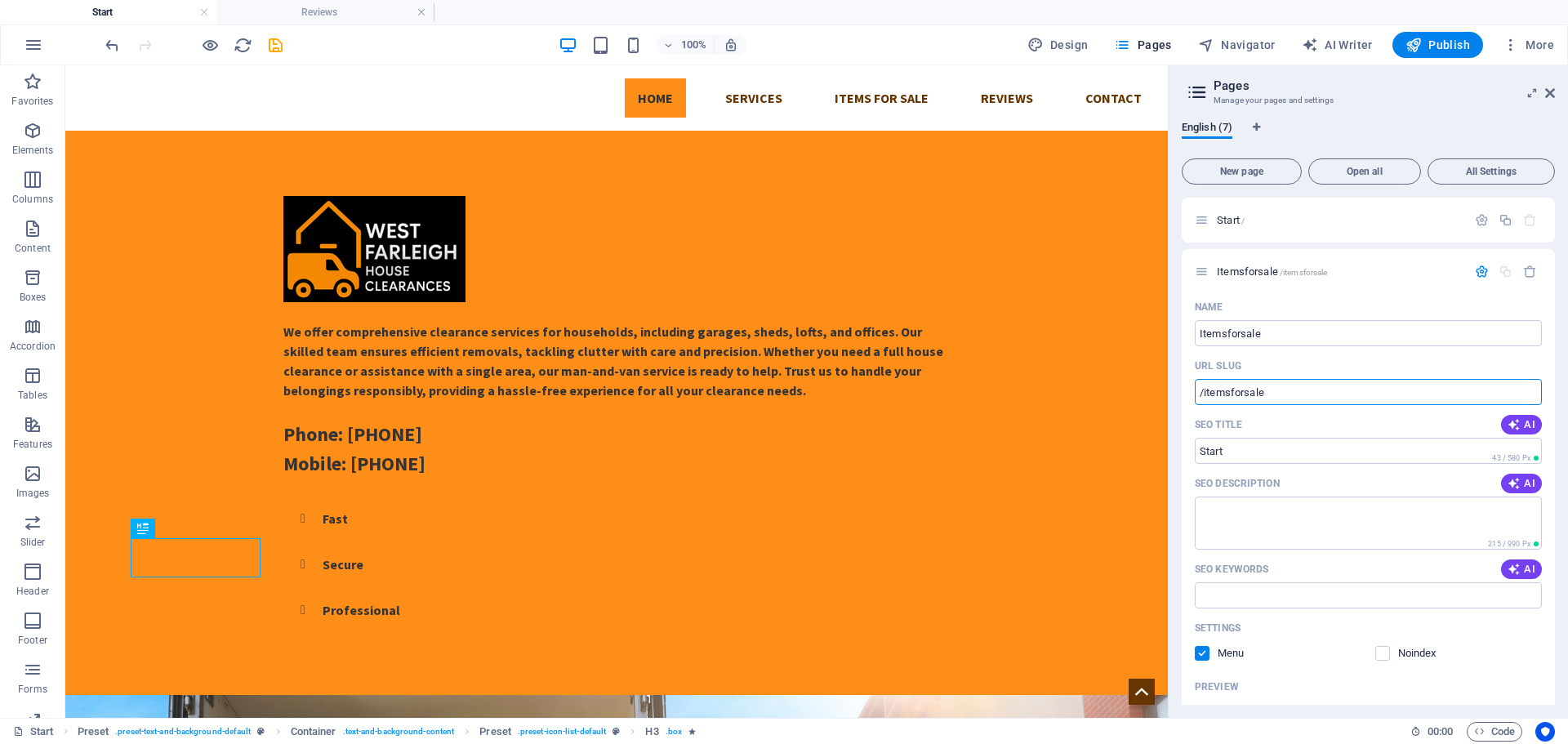 type on "/itemsforsale" 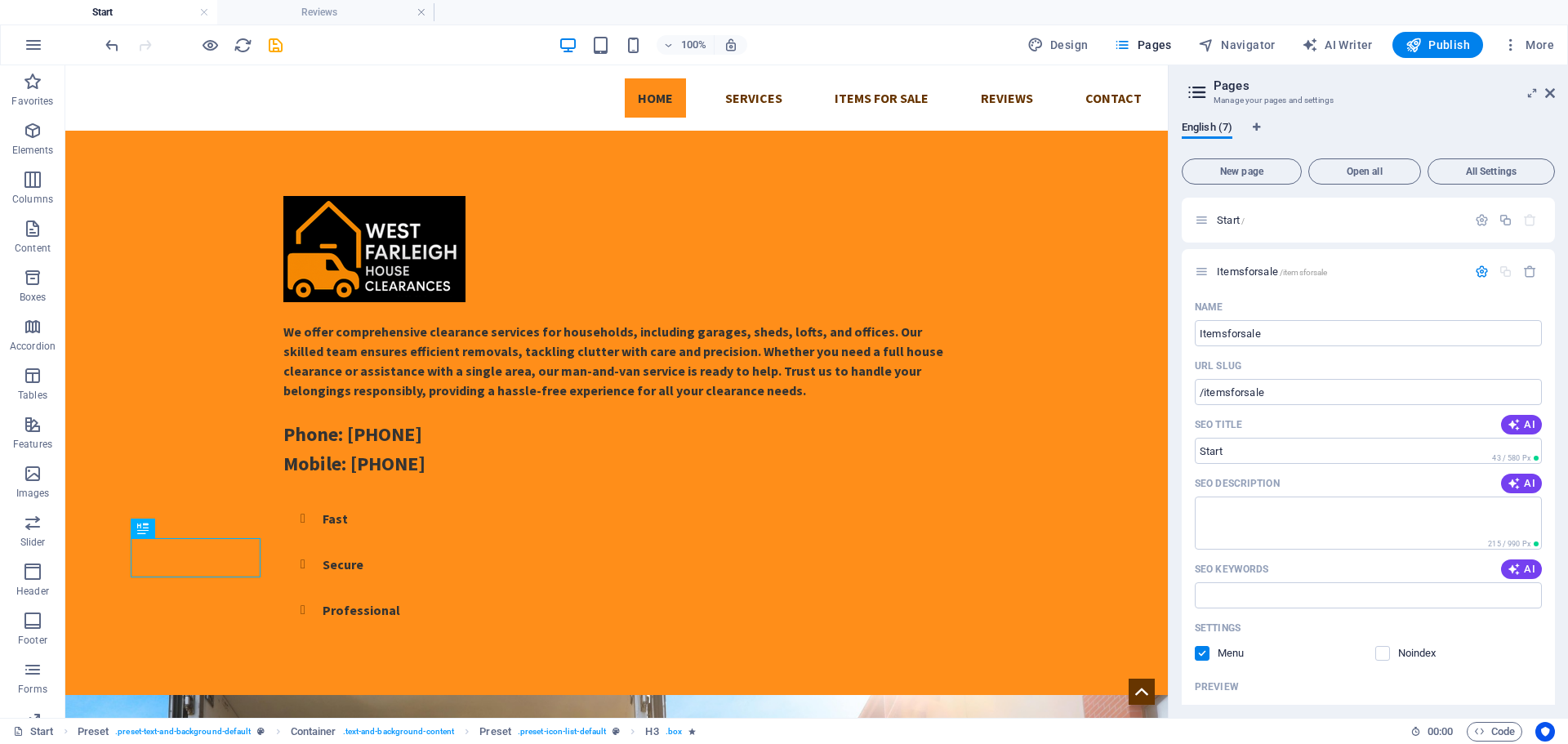 click on "English (7) New page Open all All Settings Start / Itemsforsale /itemsforsale Name Itemsforsale ​ URL SLUG /itemsforsale ​ SEO Title AI Start ​ 43 / 580 Px SEO Description AI ​ 215 / 990 Px SEO Keywords AI ​ Settings Menu Noindex Preview Mobile Desktop www.example.com itemsforsale Start westfarleighhouseclearance.co.uk Meta tags ​ Preview Image (Open Graph) Drag files here, click to choose files or select files from Files or our free stock photos & videos More Settings Subpage /subpage Legal Notice /legal-notice Privacy /privacy Reviews /reviews Itemsforsale /itemsforsale" at bounding box center (1368, 412) 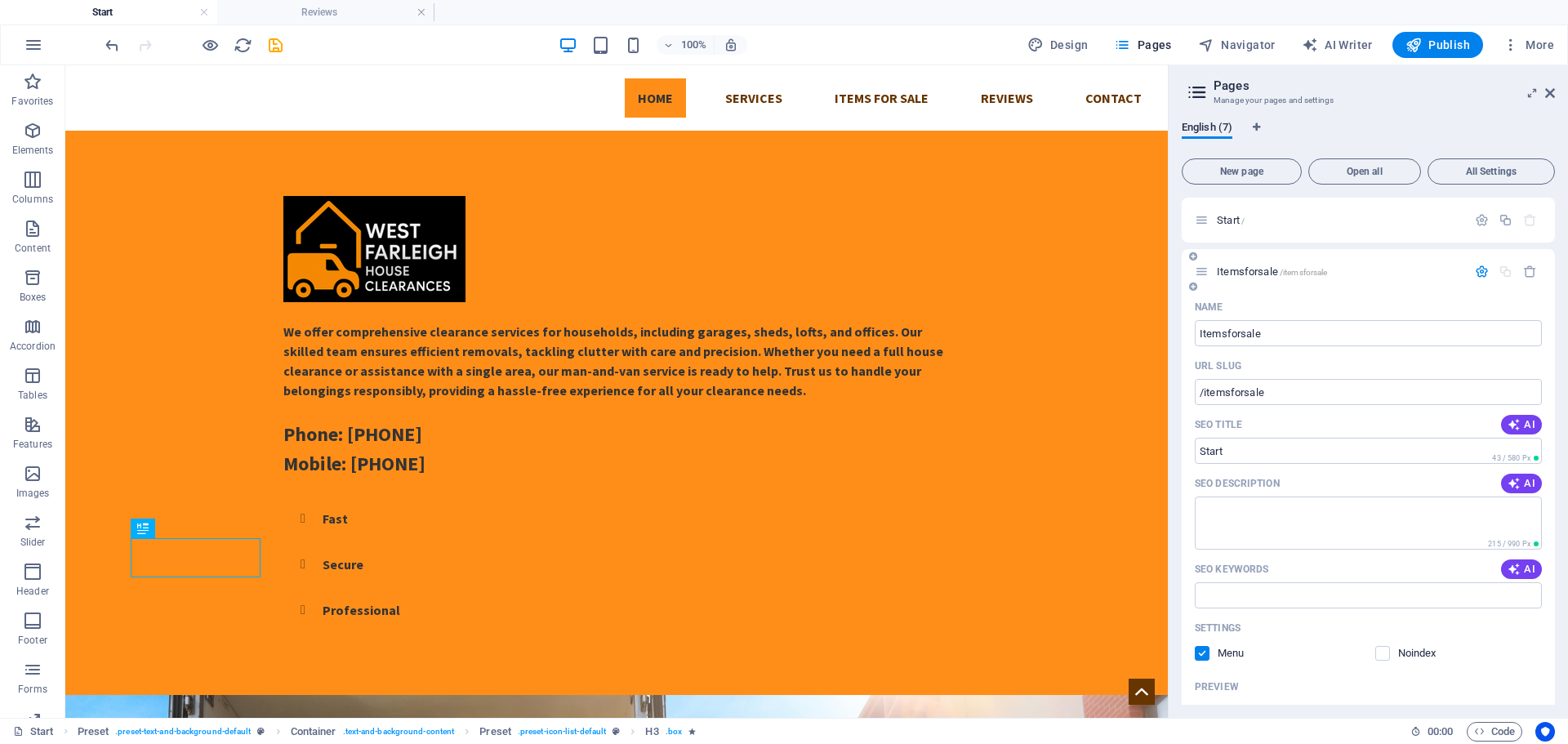click at bounding box center [1481, 271] 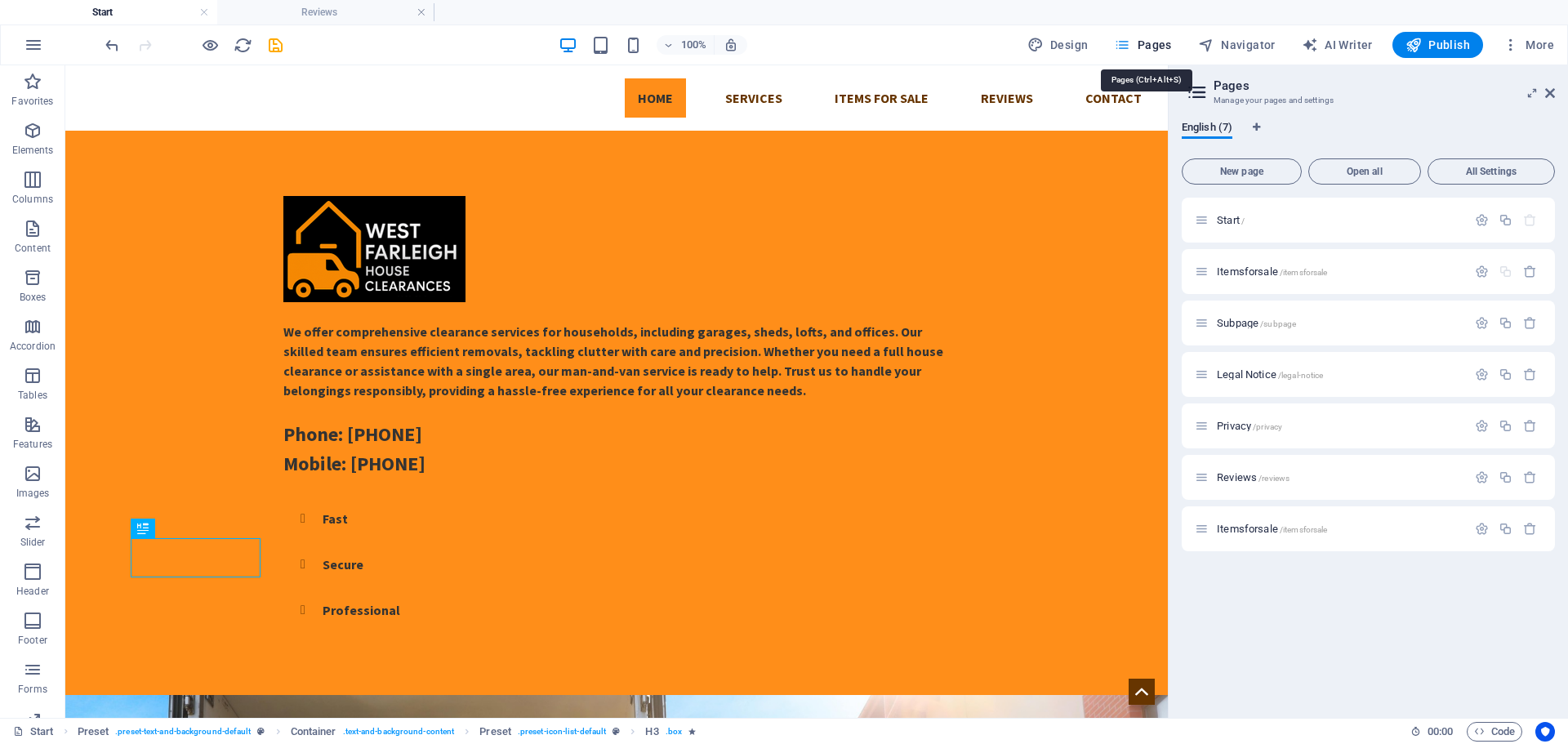 click on "Pages" at bounding box center (1143, 45) 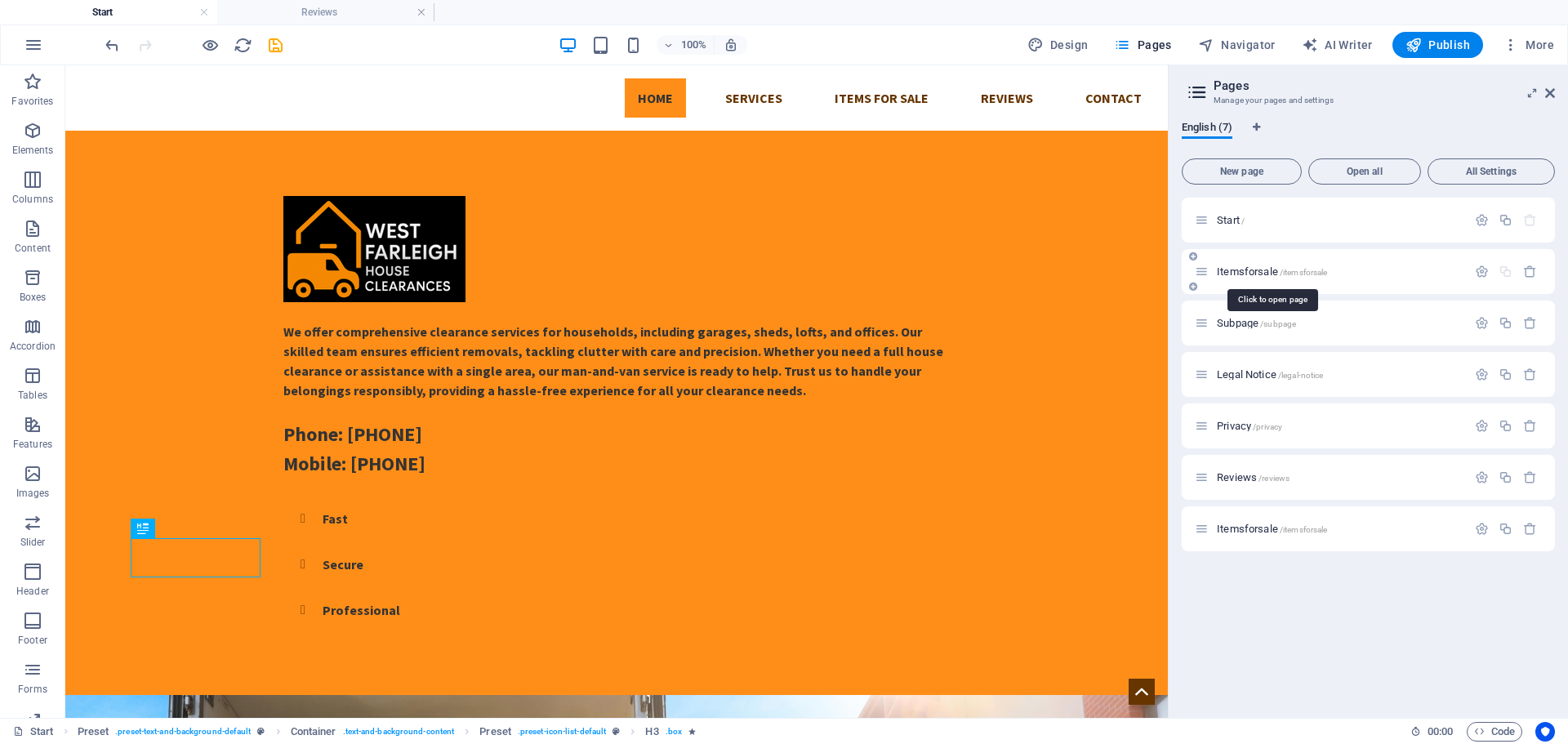 click on "Itemsforsale /itemsforsale" at bounding box center [1272, 271] 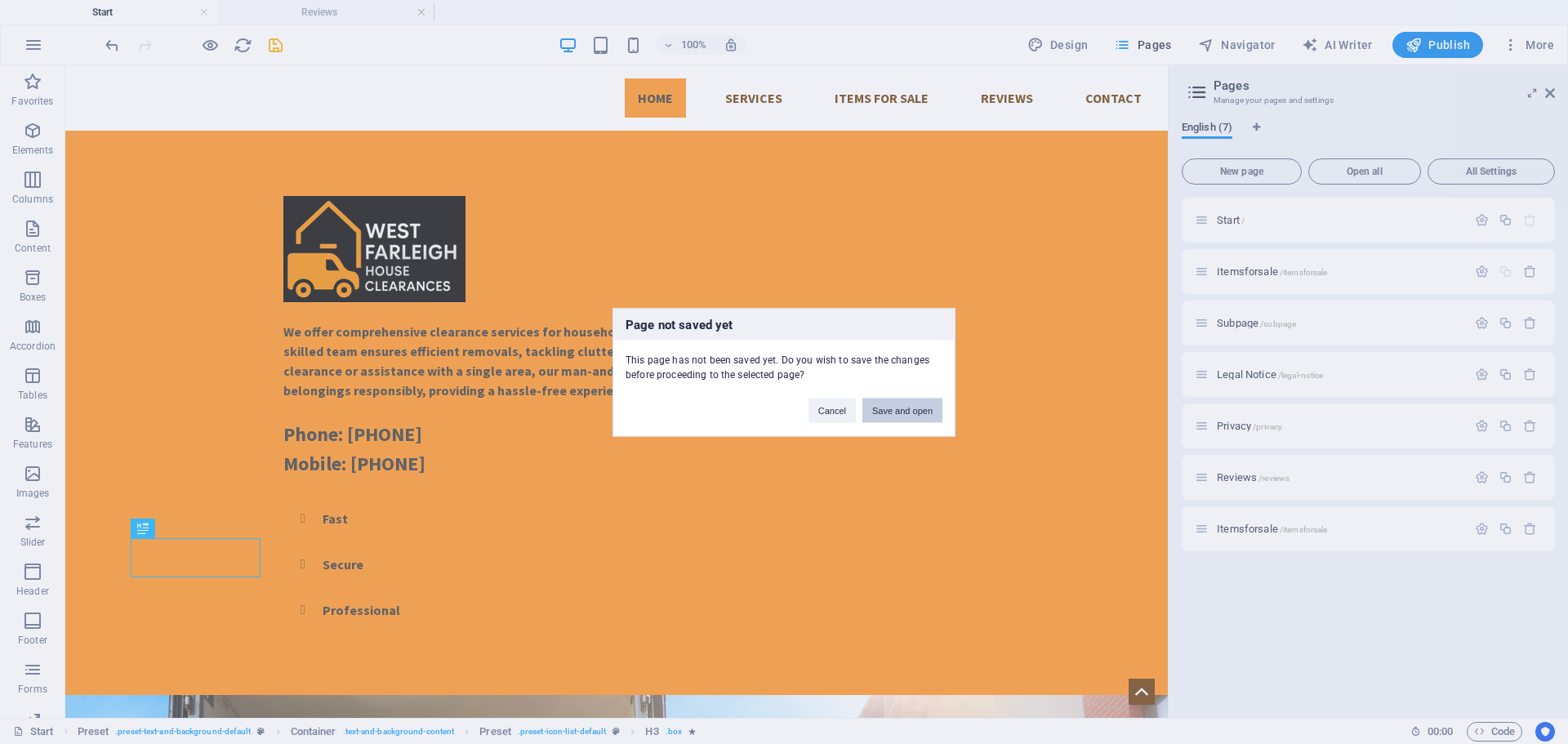 click on "Save and open" at bounding box center [902, 410] 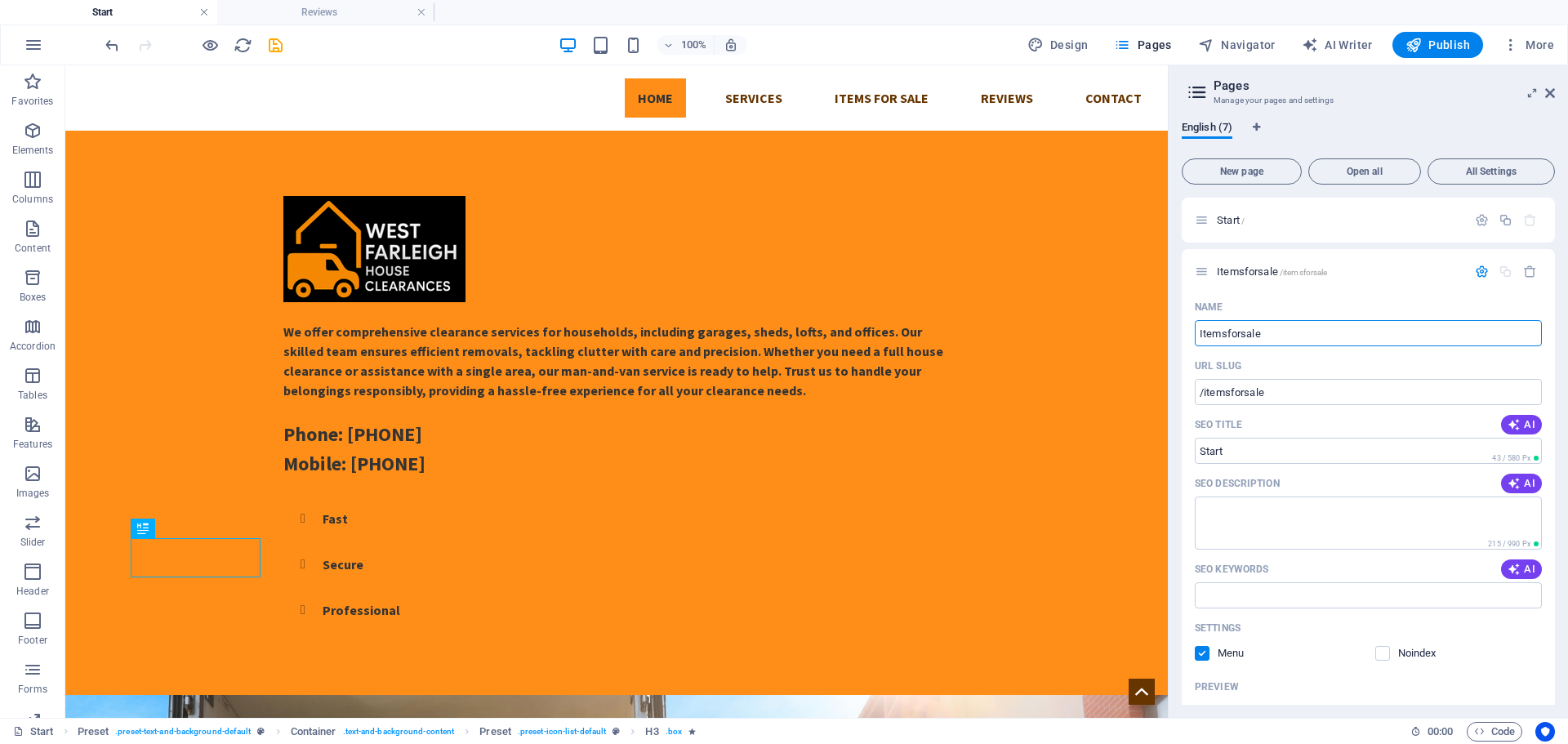 click at bounding box center [204, 12] 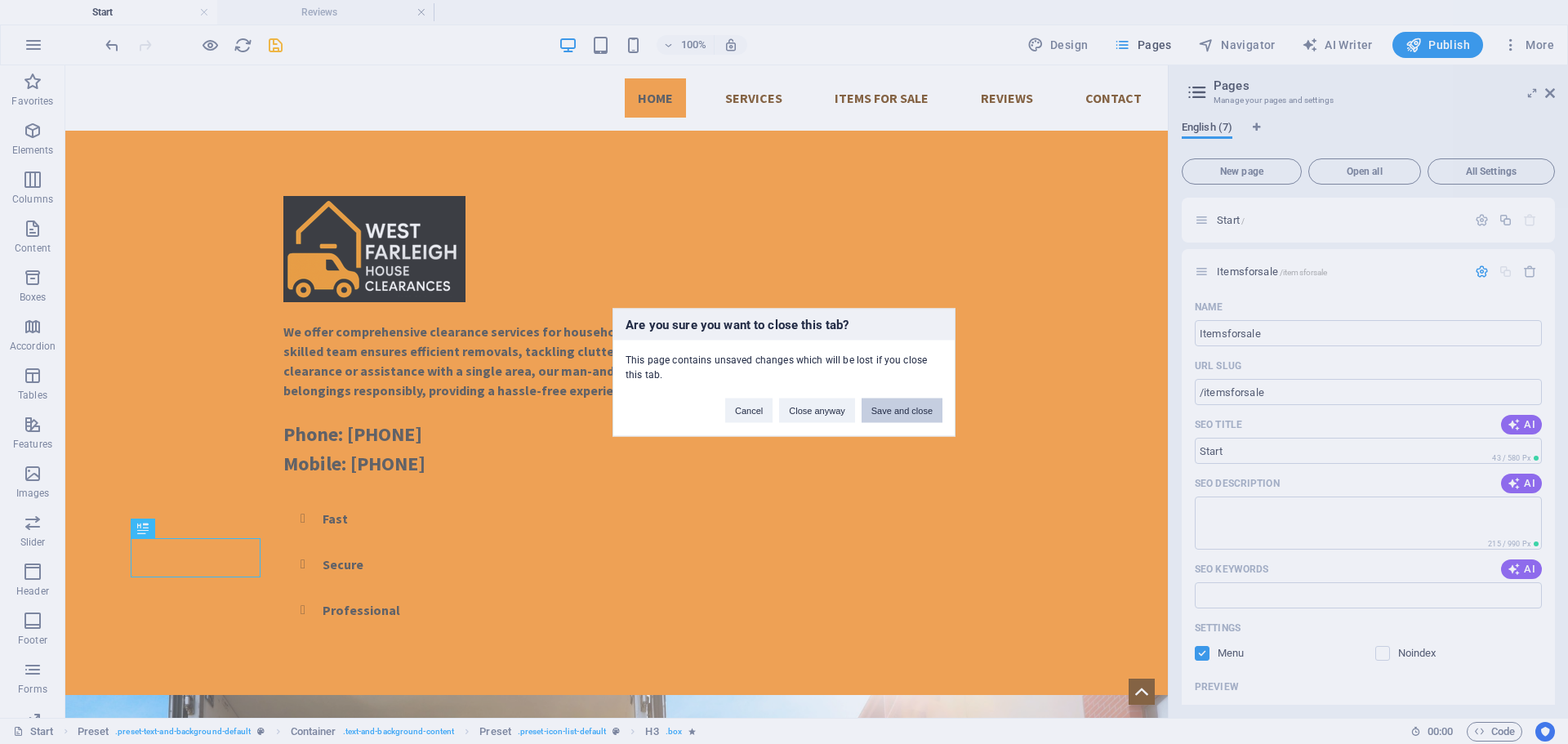 click on "Save and close" at bounding box center (902, 410) 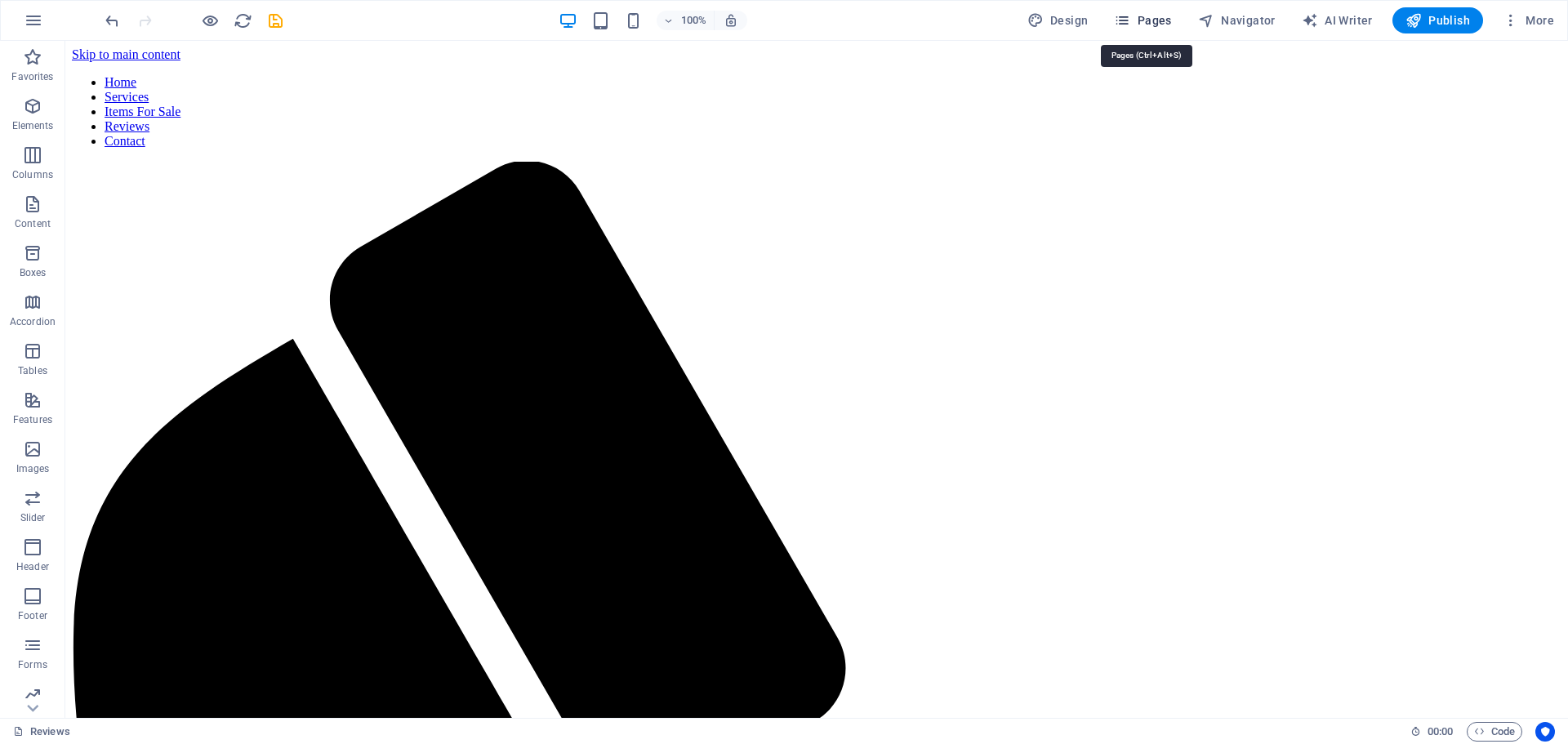 click on "Pages" at bounding box center (1143, 20) 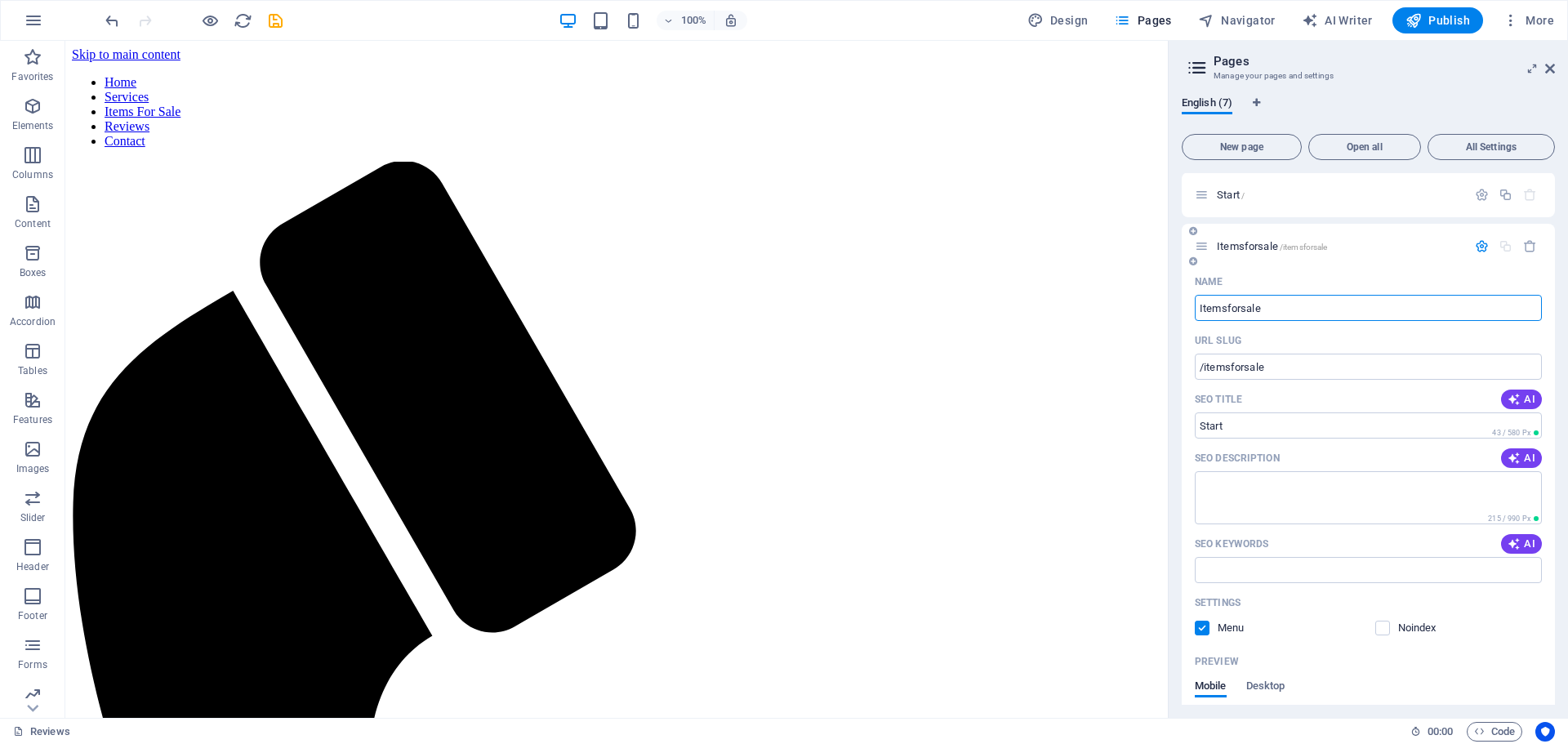 scroll, scrollTop: 0, scrollLeft: 0, axis: both 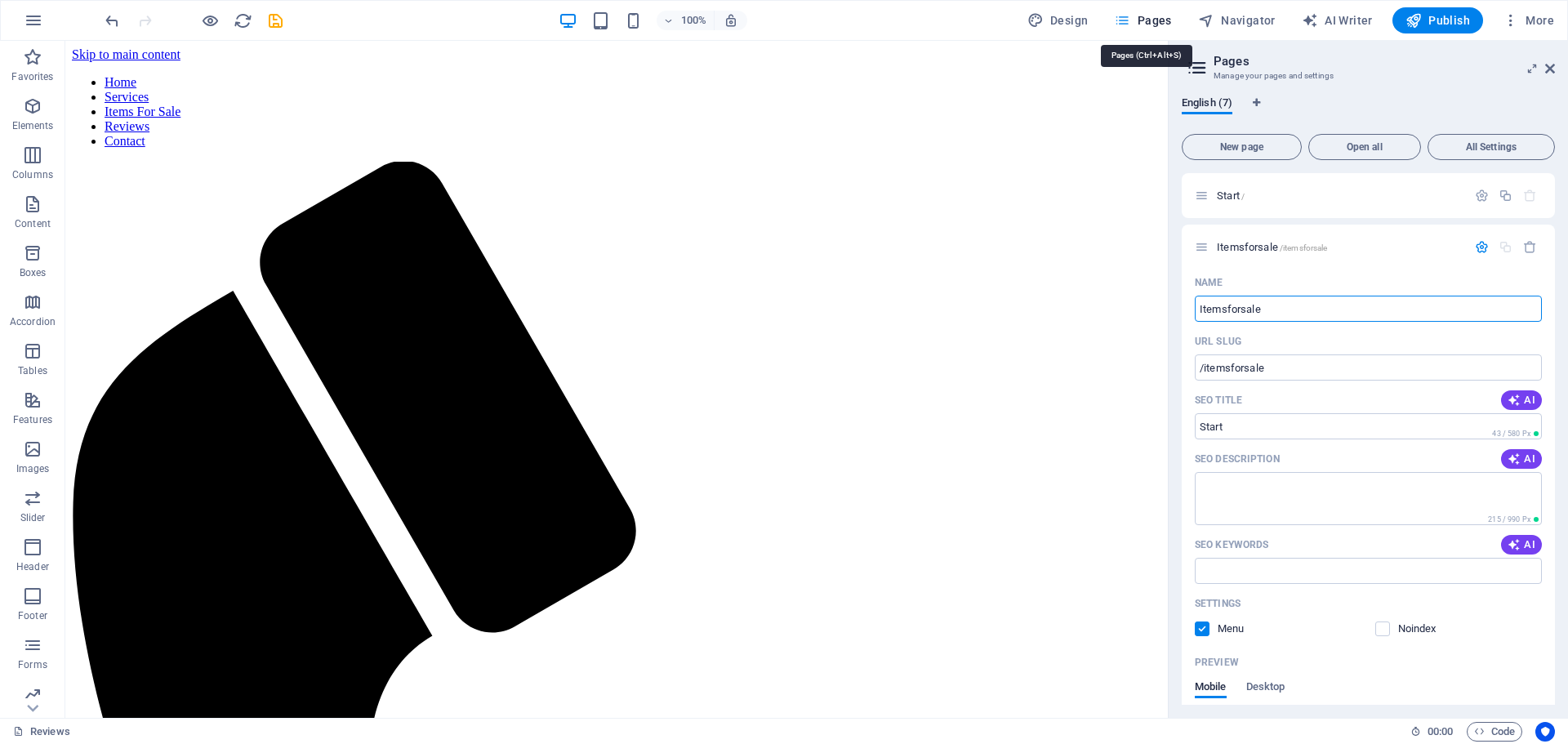 click on "Pages" at bounding box center (1143, 20) 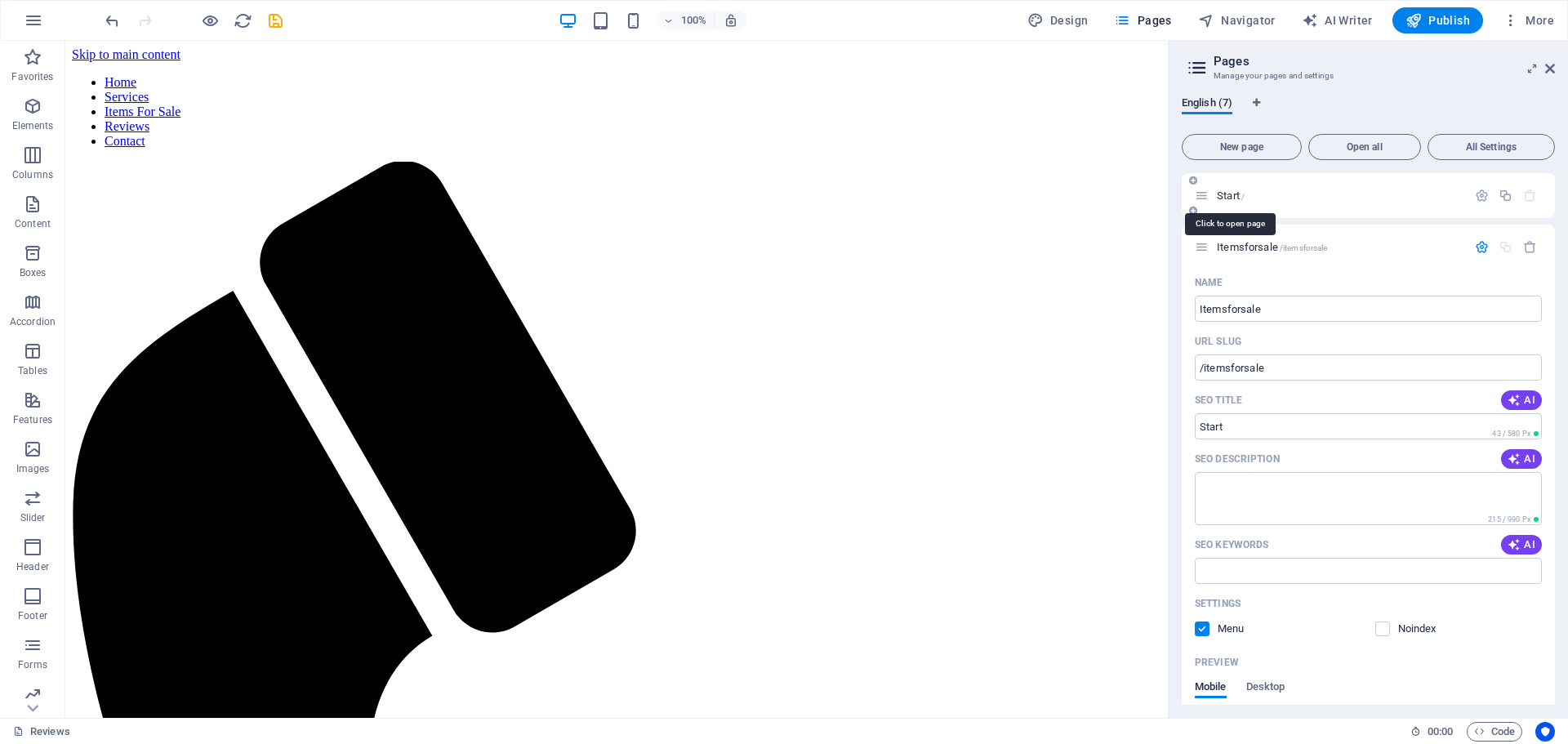 click on "Start /" at bounding box center (1231, 195) 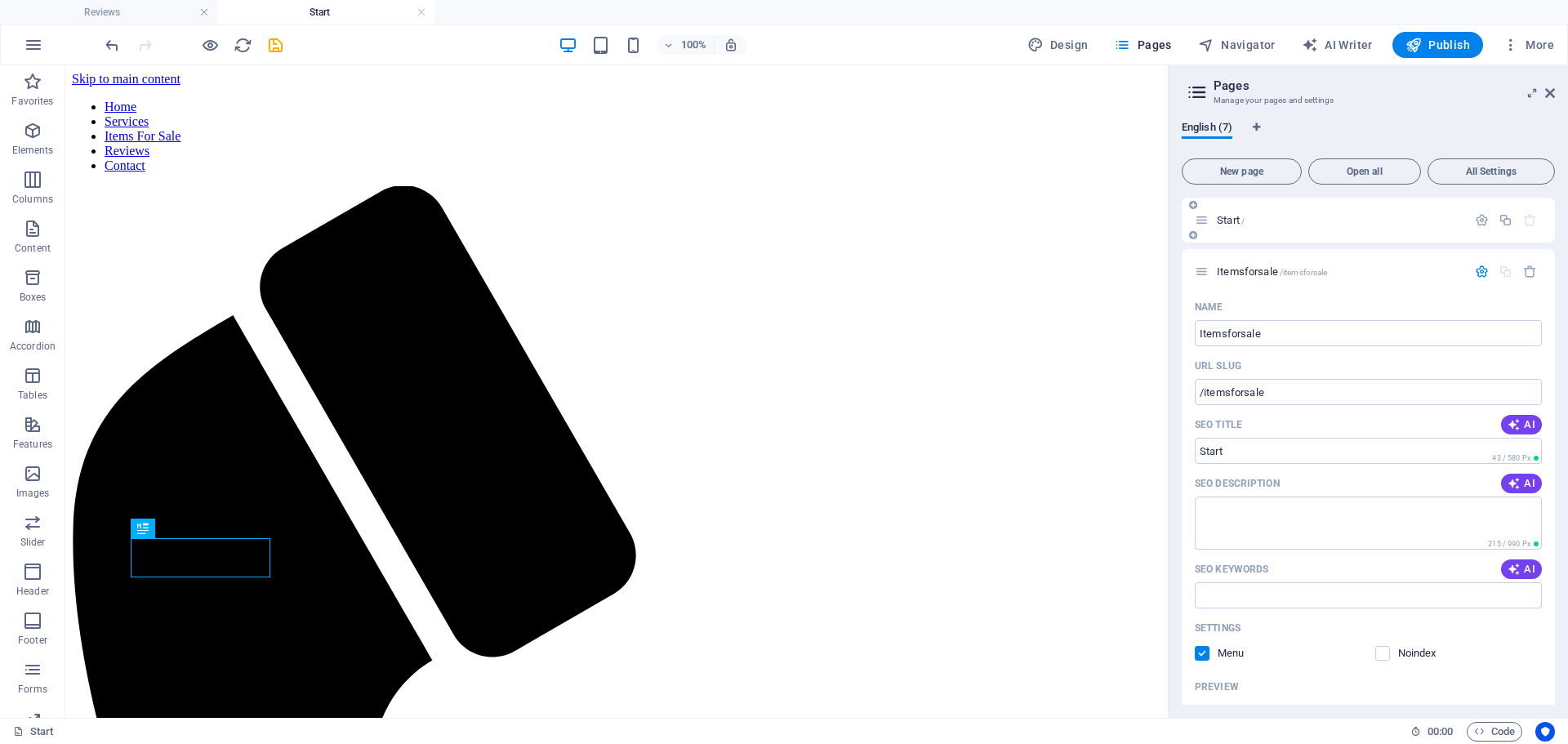scroll, scrollTop: 0, scrollLeft: 0, axis: both 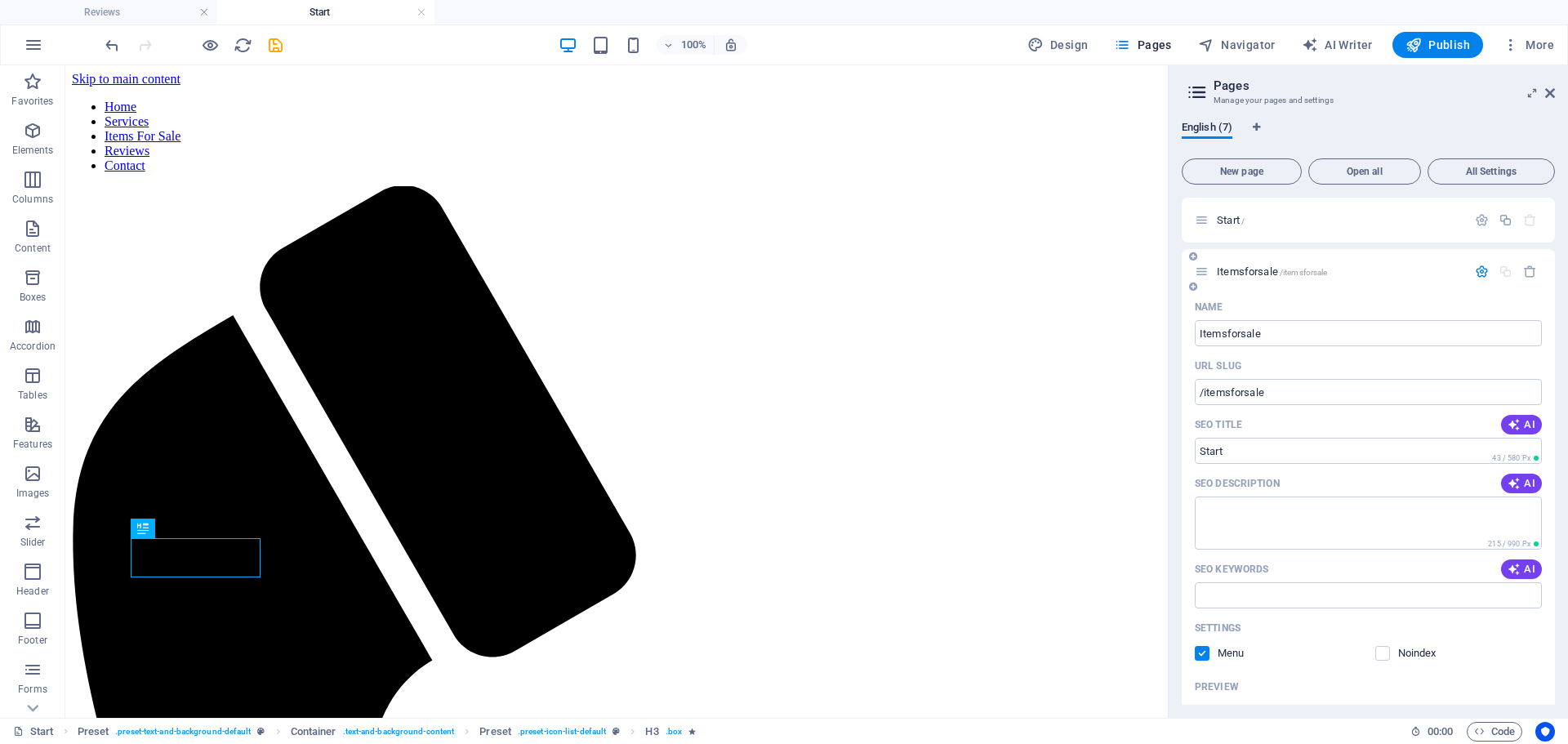 click on "Itemsforsale /itemsforsale" at bounding box center (1272, 271) 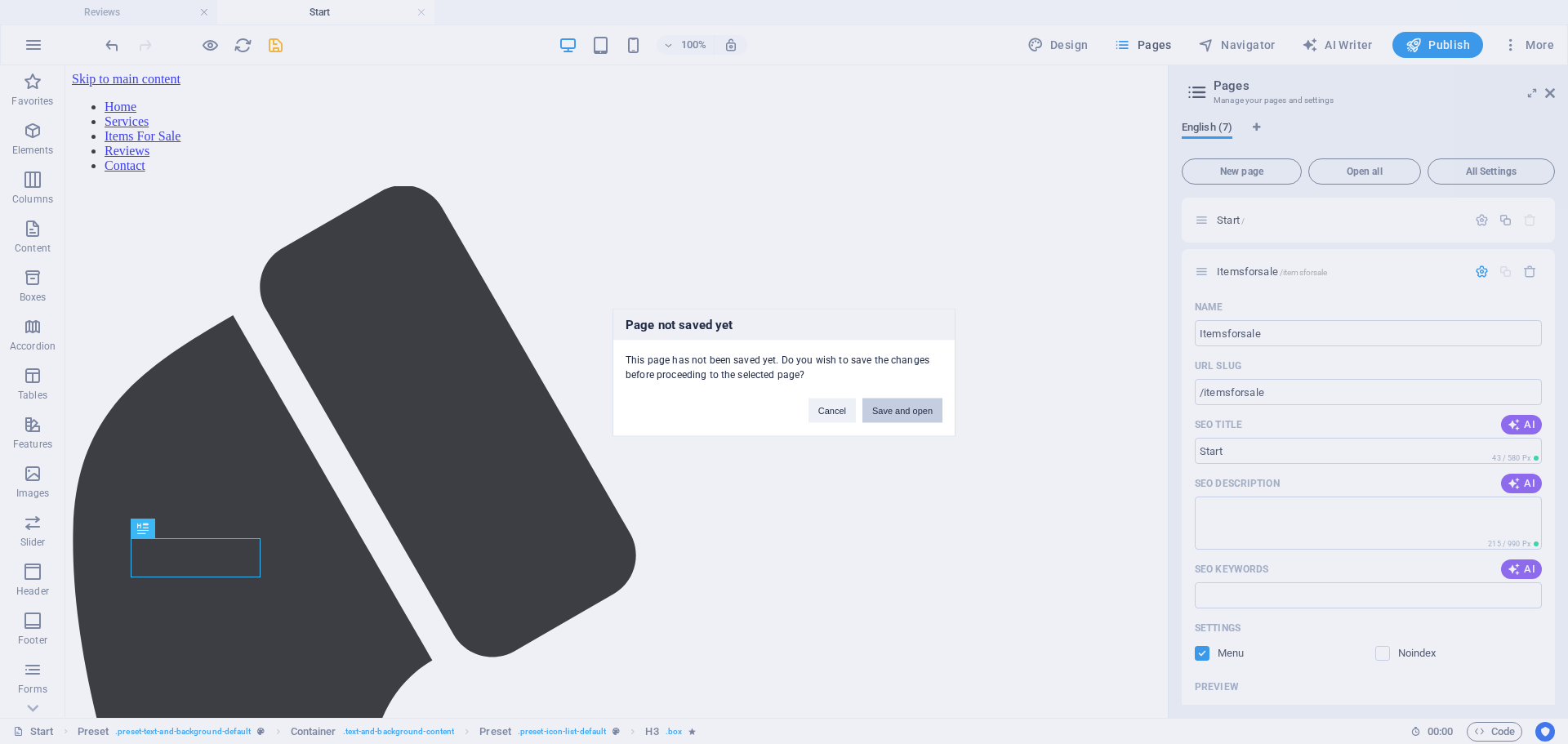 click on "Save and open" at bounding box center [902, 410] 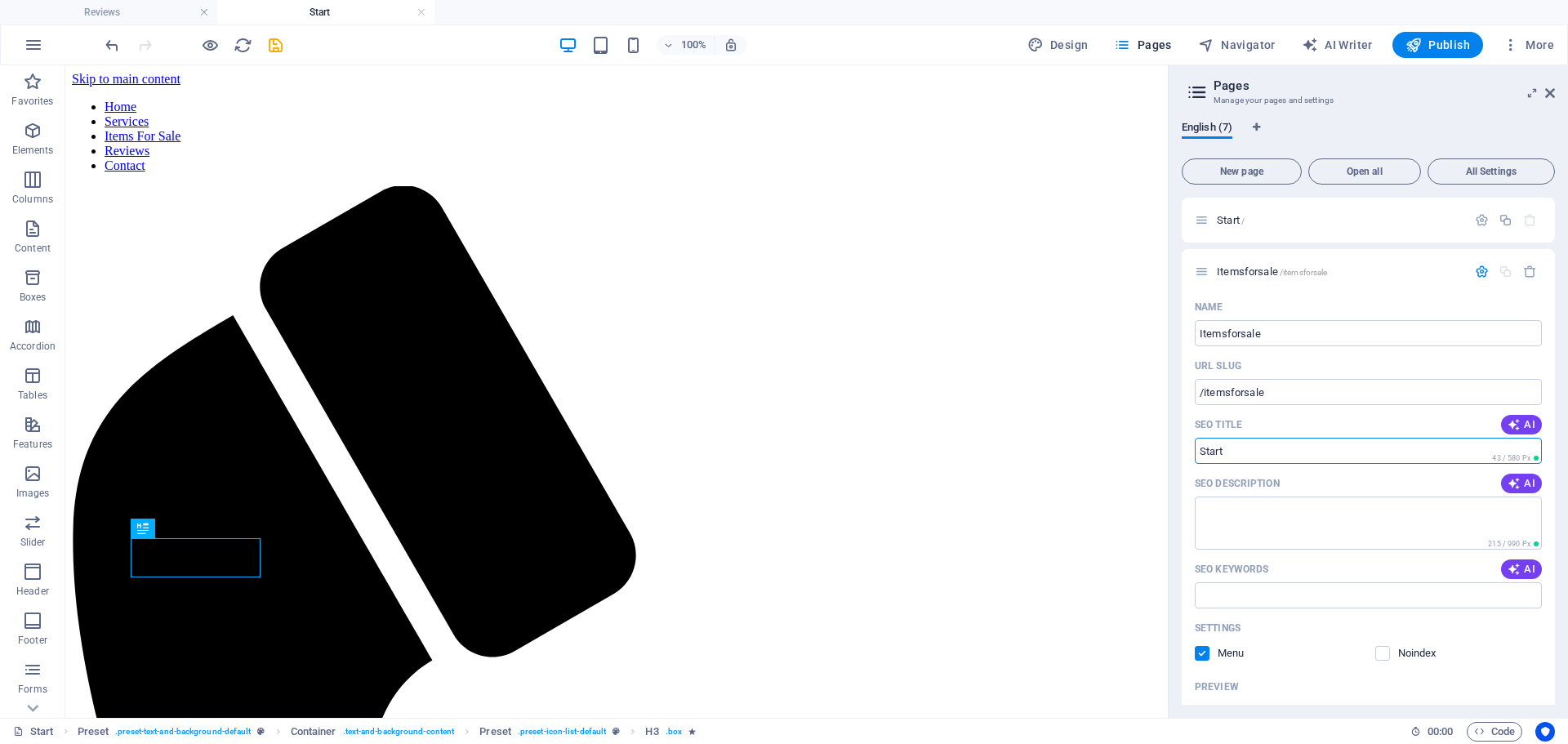 drag, startPoint x: 1227, startPoint y: 449, endPoint x: 1175, endPoint y: 449, distance: 52 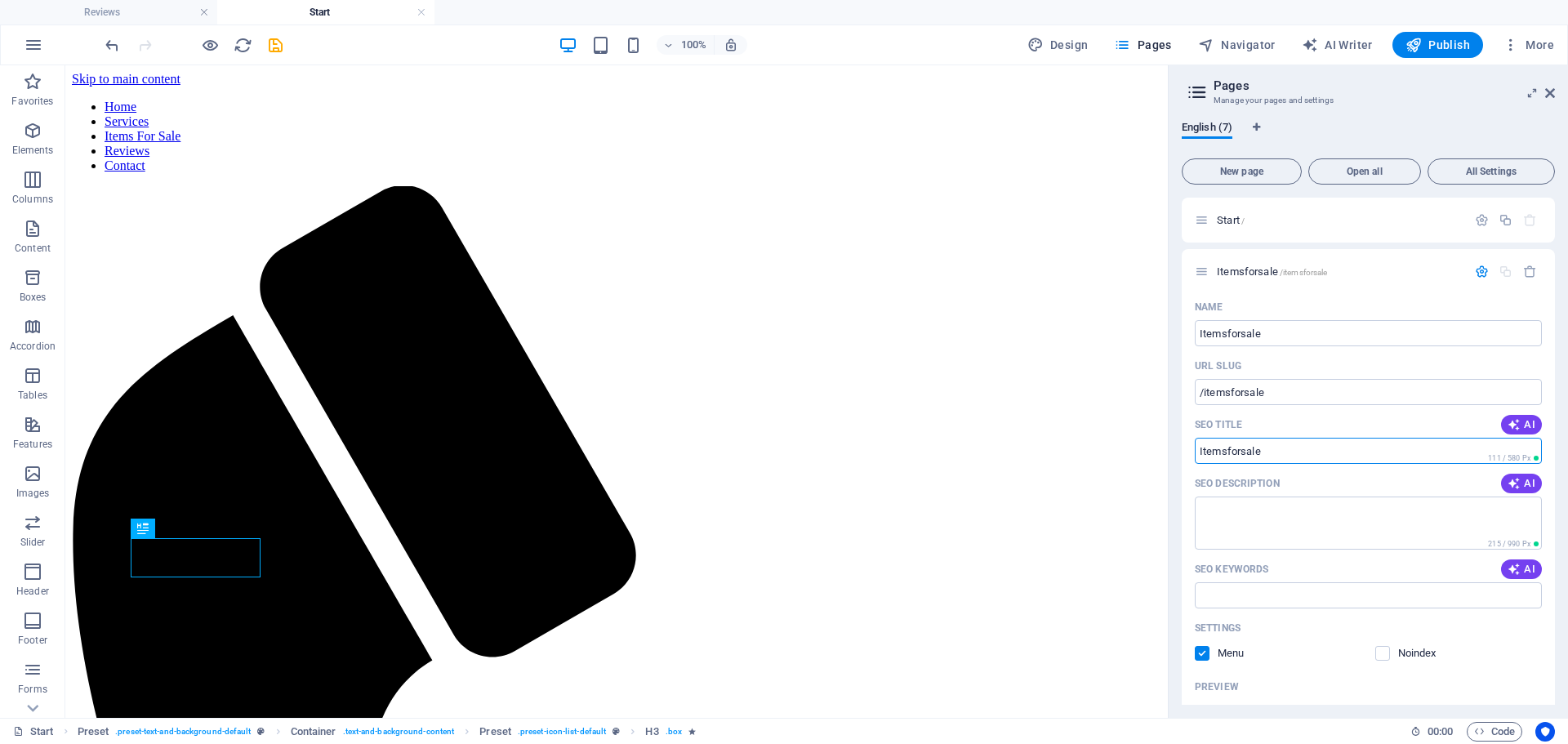 type on "Itemsforsale" 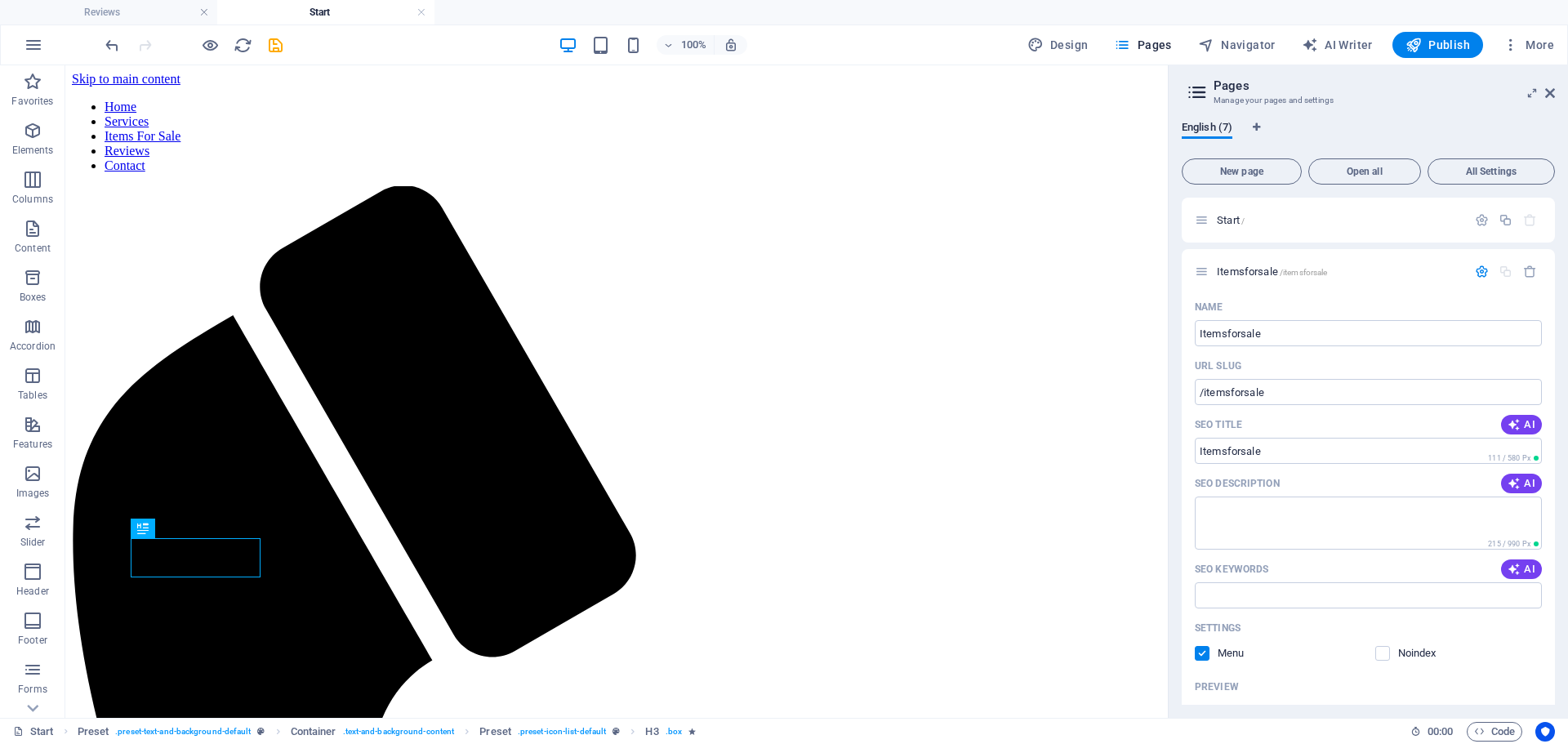 click on "English (7) New page Open all All Settings Start / Itemsforsale /itemsforsale Name Itemsforsale ​ URL SLUG /itemsforsale ​ SEO Title AI Itemsforsale ​ 111 / 580 Px SEO Description AI ​ 215 / 990 Px SEO Keywords AI ​ Settings Menu Noindex Preview Mobile Desktop www.example.com itemsforsale Itemsforsale westfarleighhouseclearance.co.uk Meta tags ​ Preview Image (Open Graph) Drag files here, click to choose files or select files from Files or our free stock photos & videos More Settings Subpage /subpage Legal Notice /legal-notice Privacy /privacy Reviews /reviews Itemsforsale /itemsforsale" at bounding box center (1368, 412) 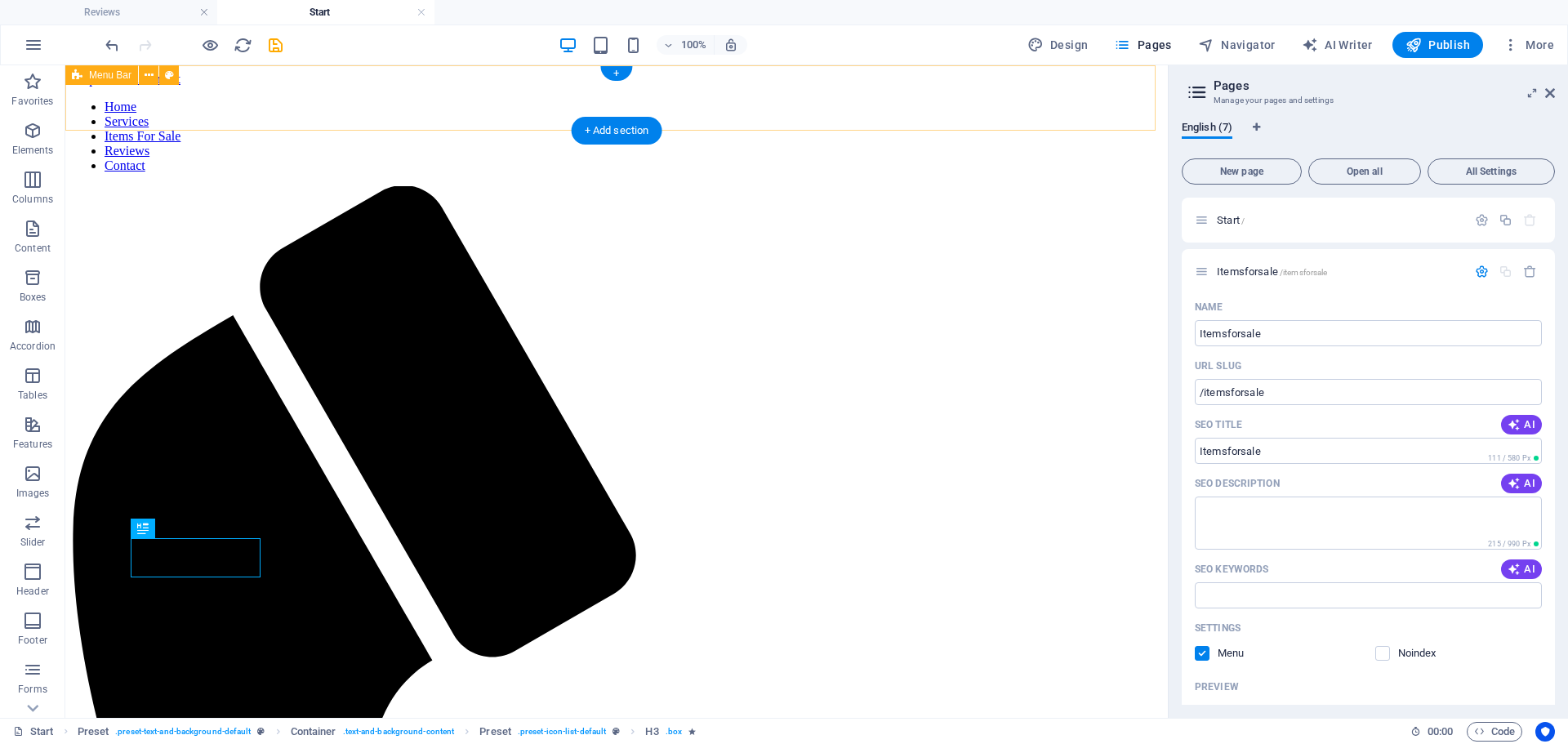 click on "Home Services Items For Sale Reviews Contact" at bounding box center (617, 867) 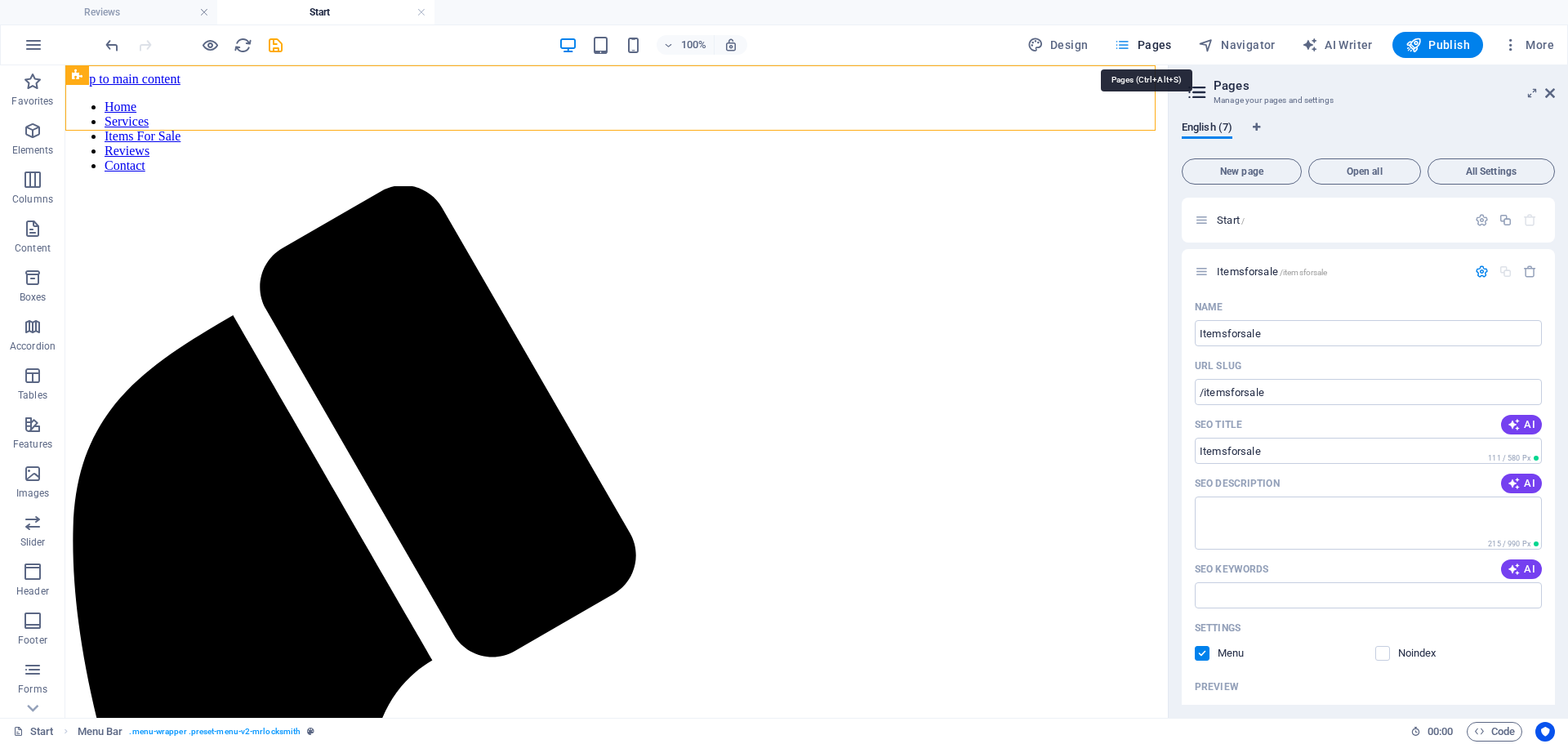 click on "Pages" at bounding box center [1143, 45] 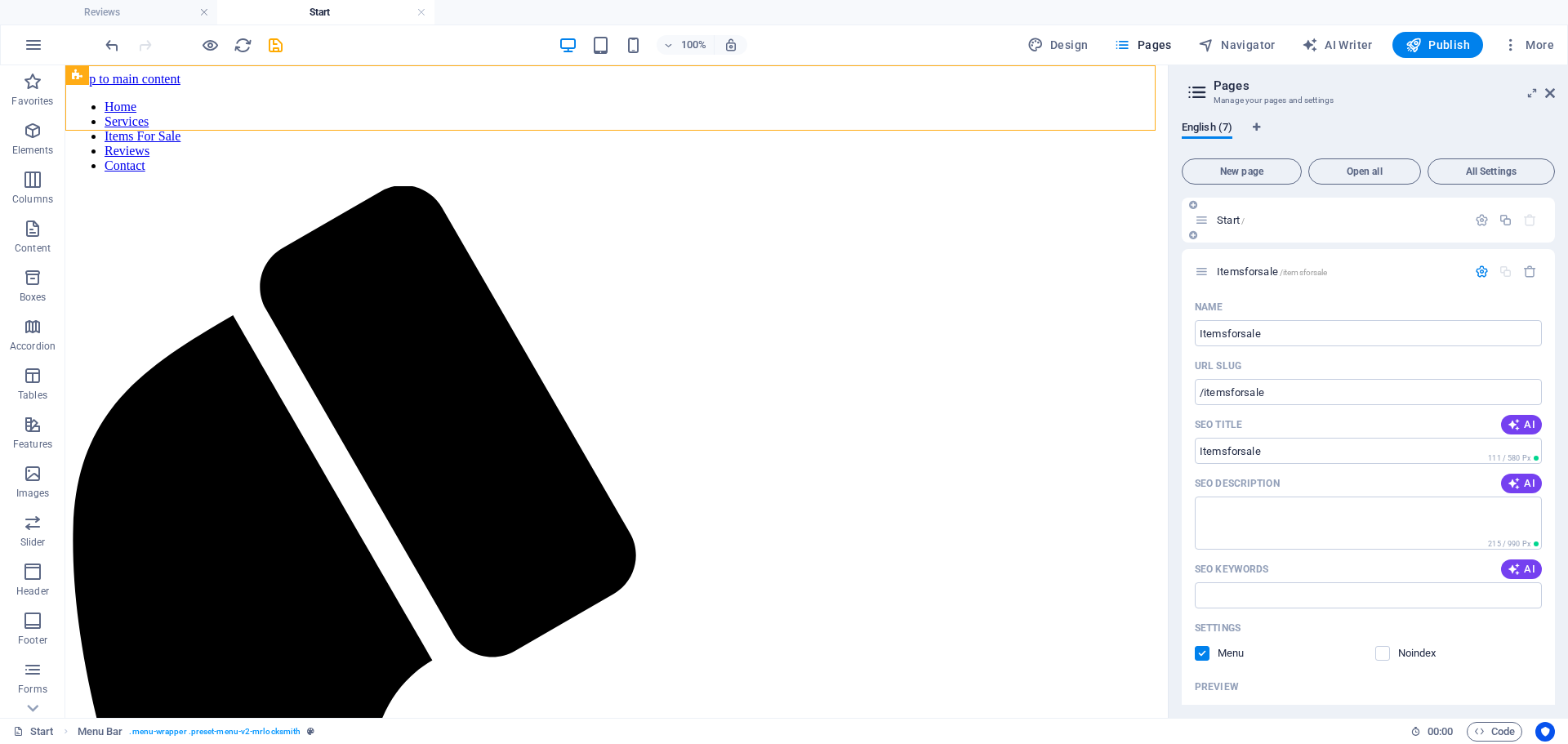 click on "Start /" at bounding box center [1231, 220] 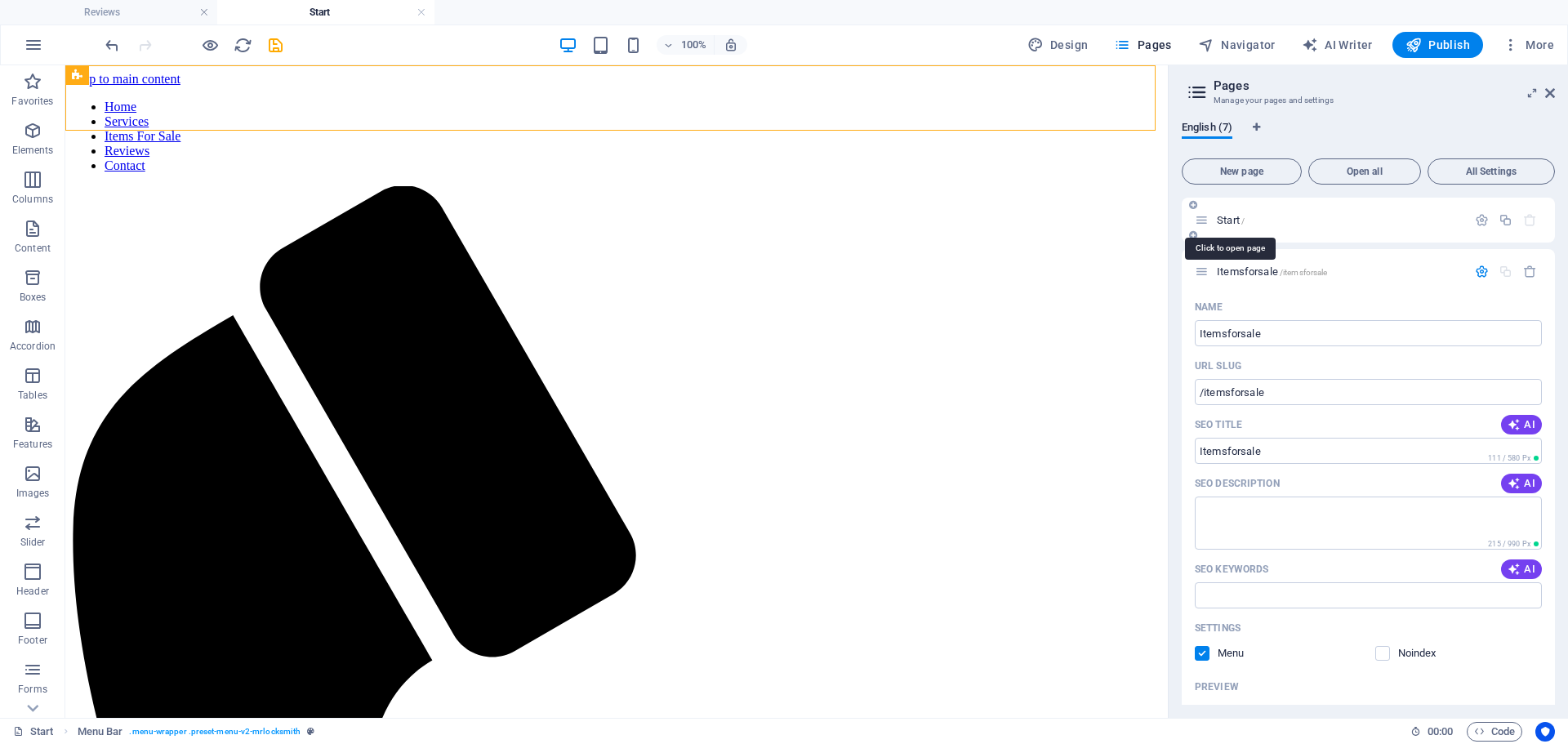 click on "Start /" at bounding box center [1231, 220] 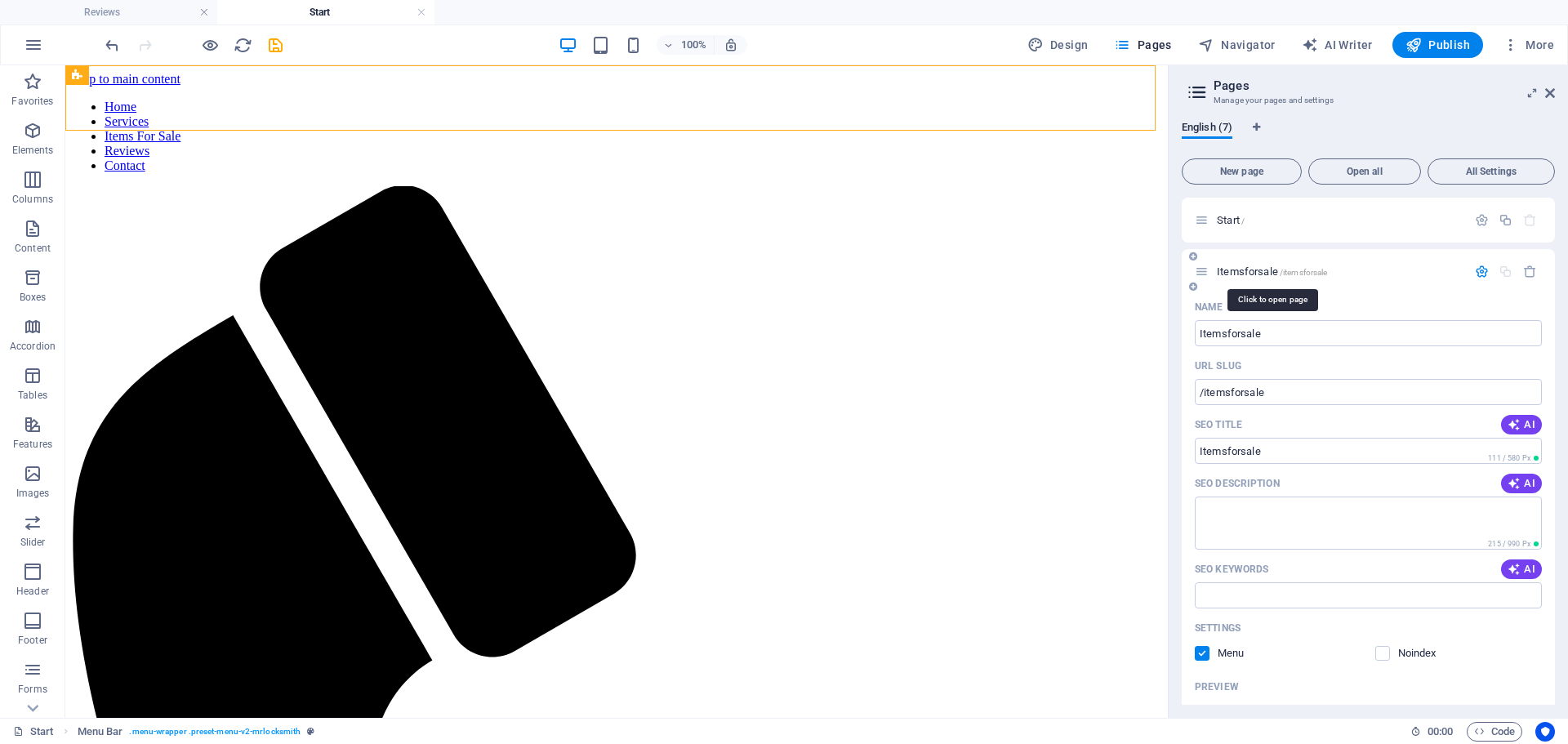 click on "Itemsforsale /itemsforsale" at bounding box center [1272, 271] 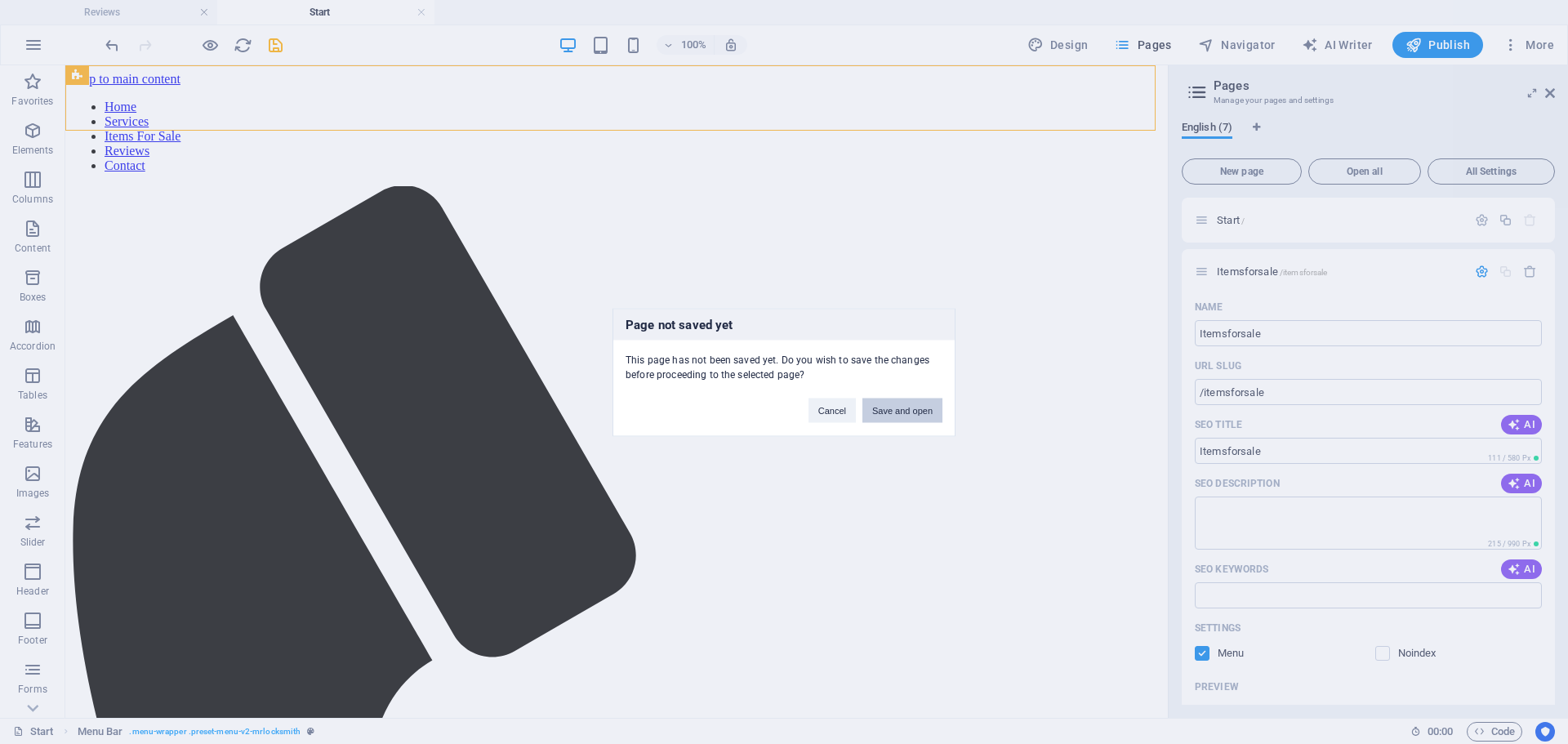click on "Save and open" at bounding box center (902, 410) 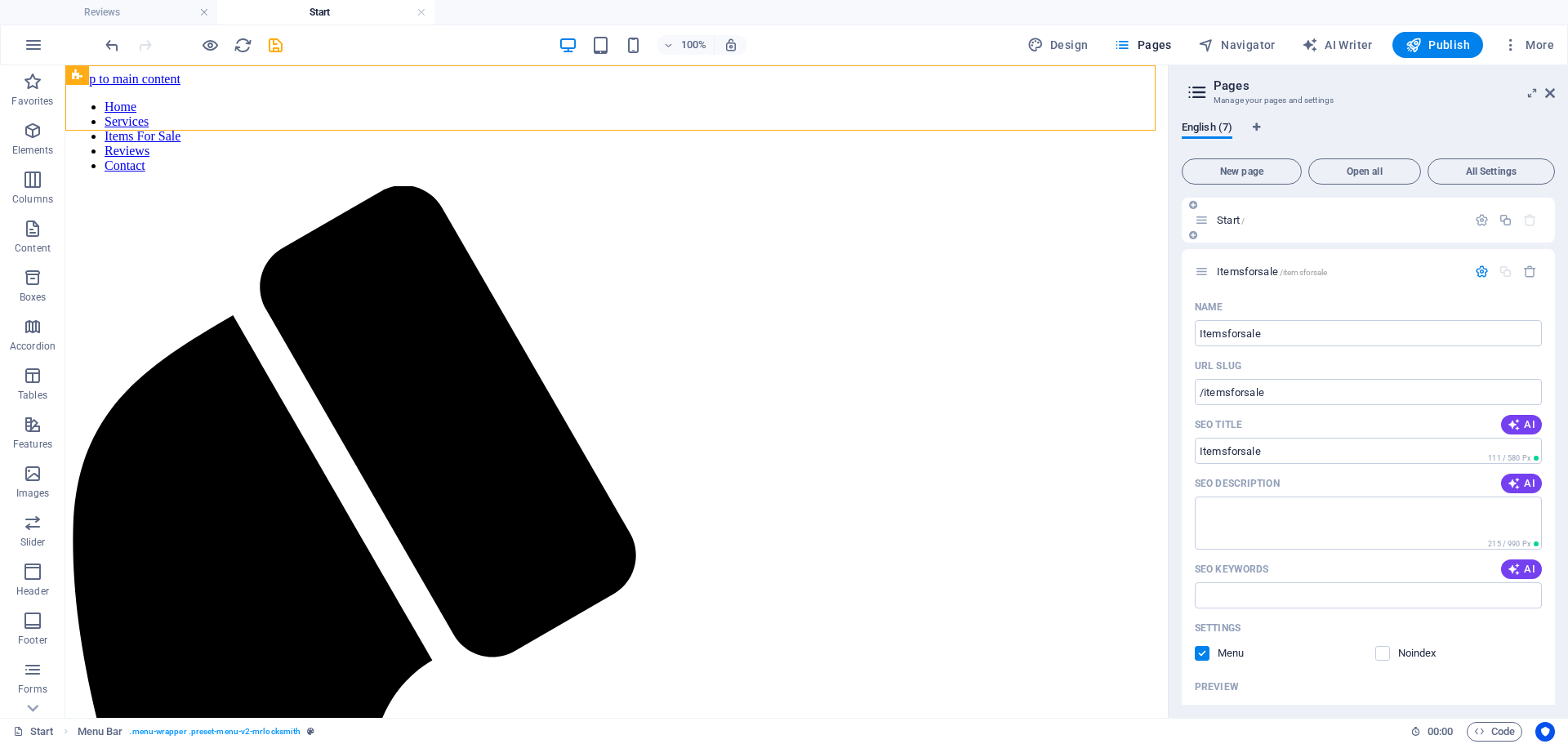click on "Start /" at bounding box center [1231, 220] 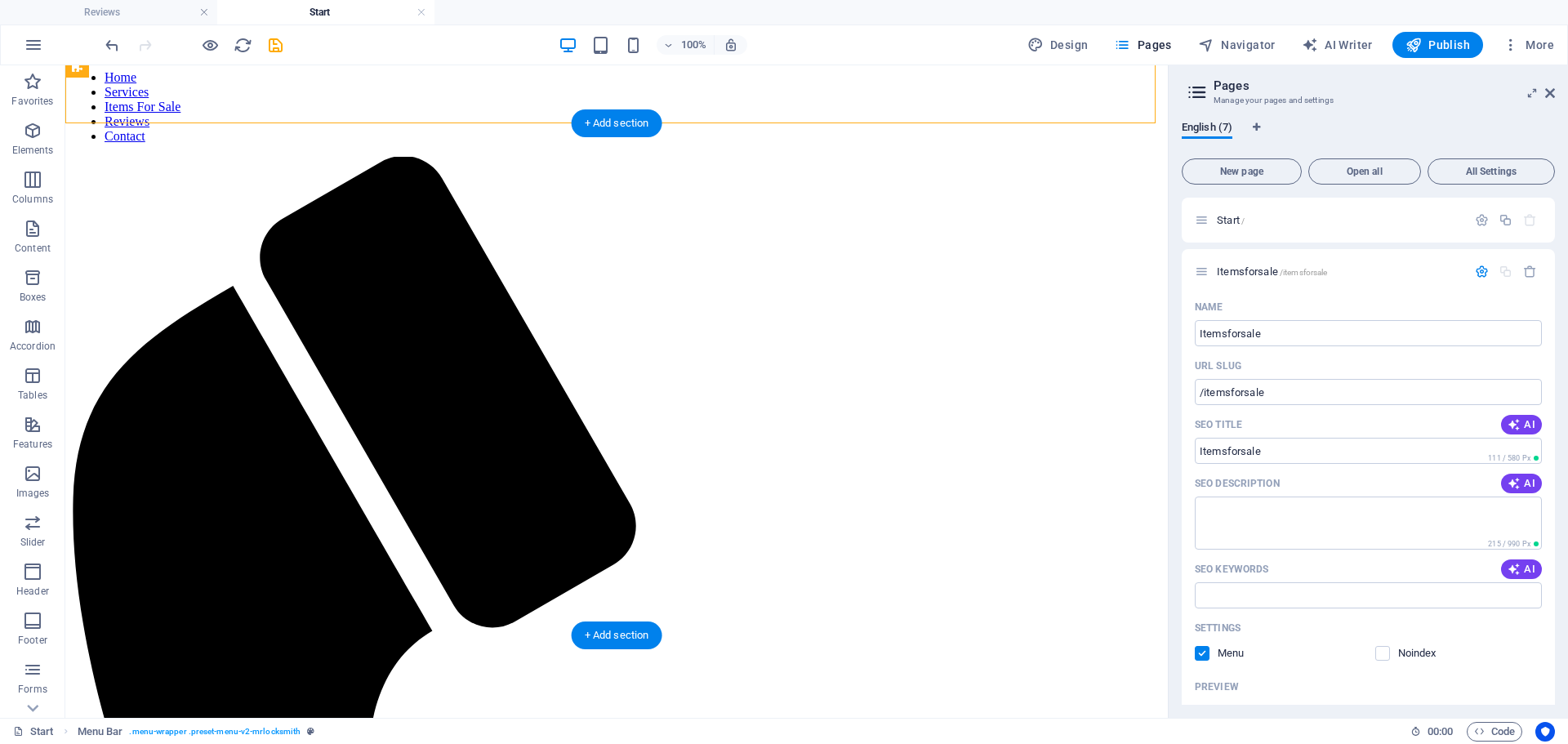 scroll, scrollTop: 0, scrollLeft: 0, axis: both 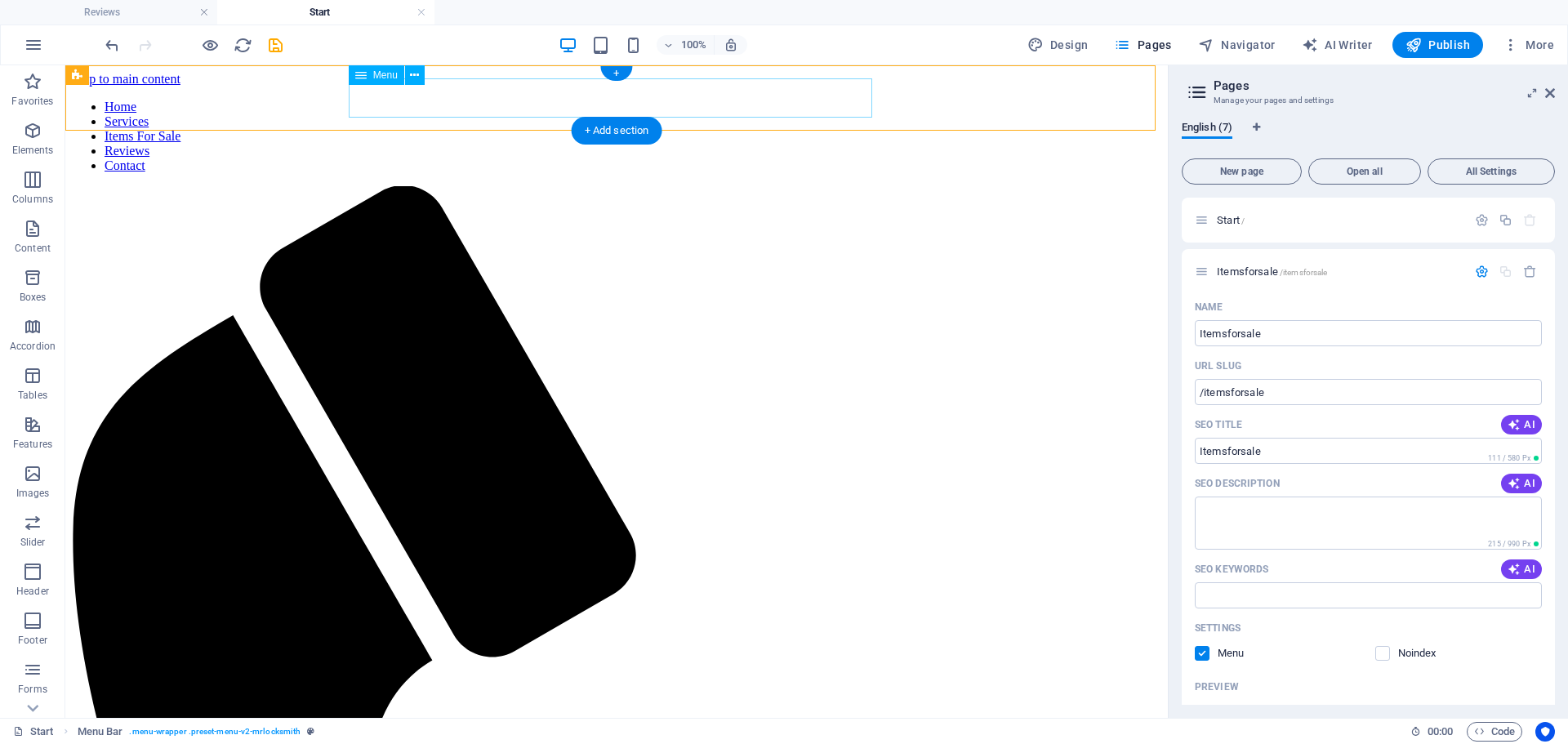 click on "Home Services Items For Sale Reviews Contact" at bounding box center (617, 136) 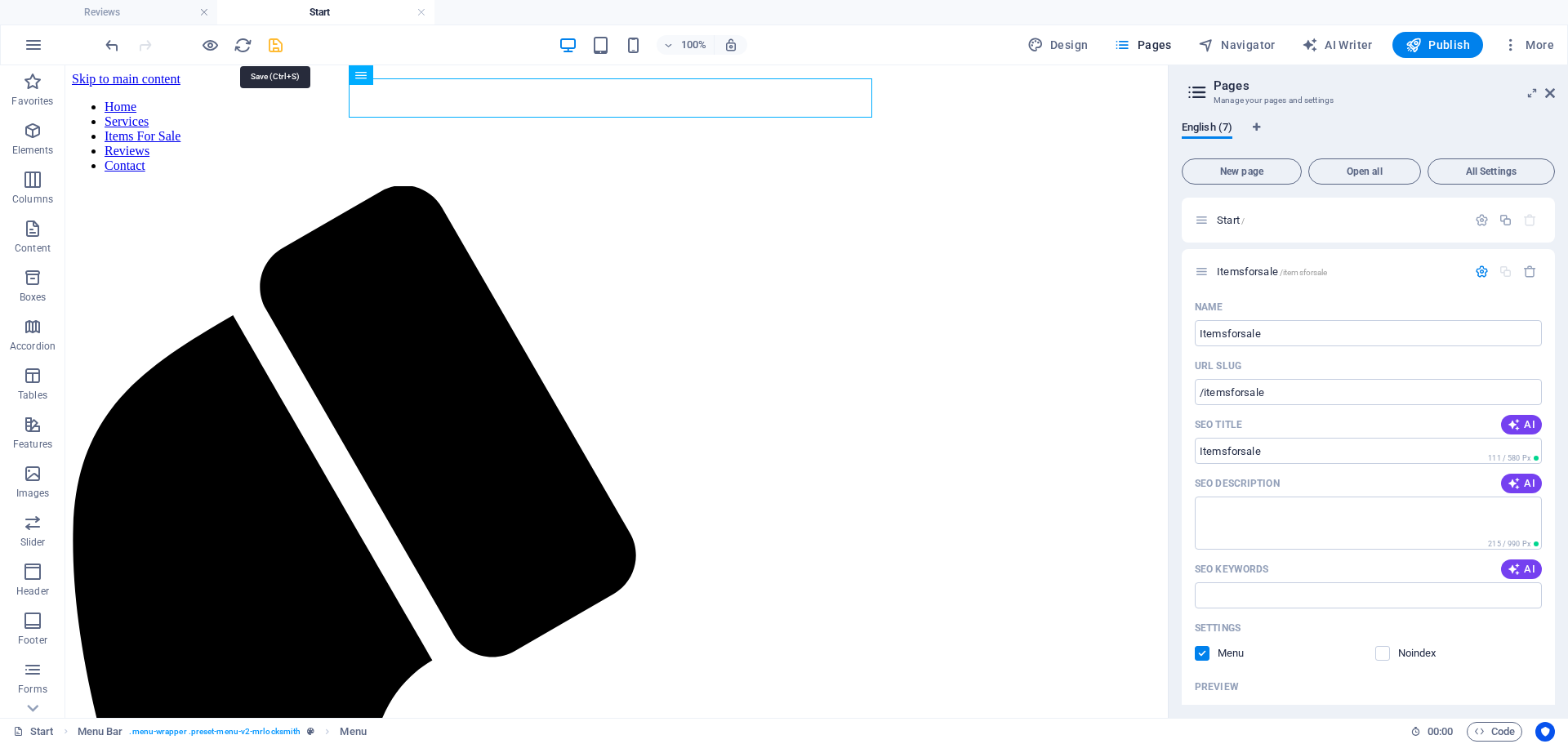 click at bounding box center [275, 45] 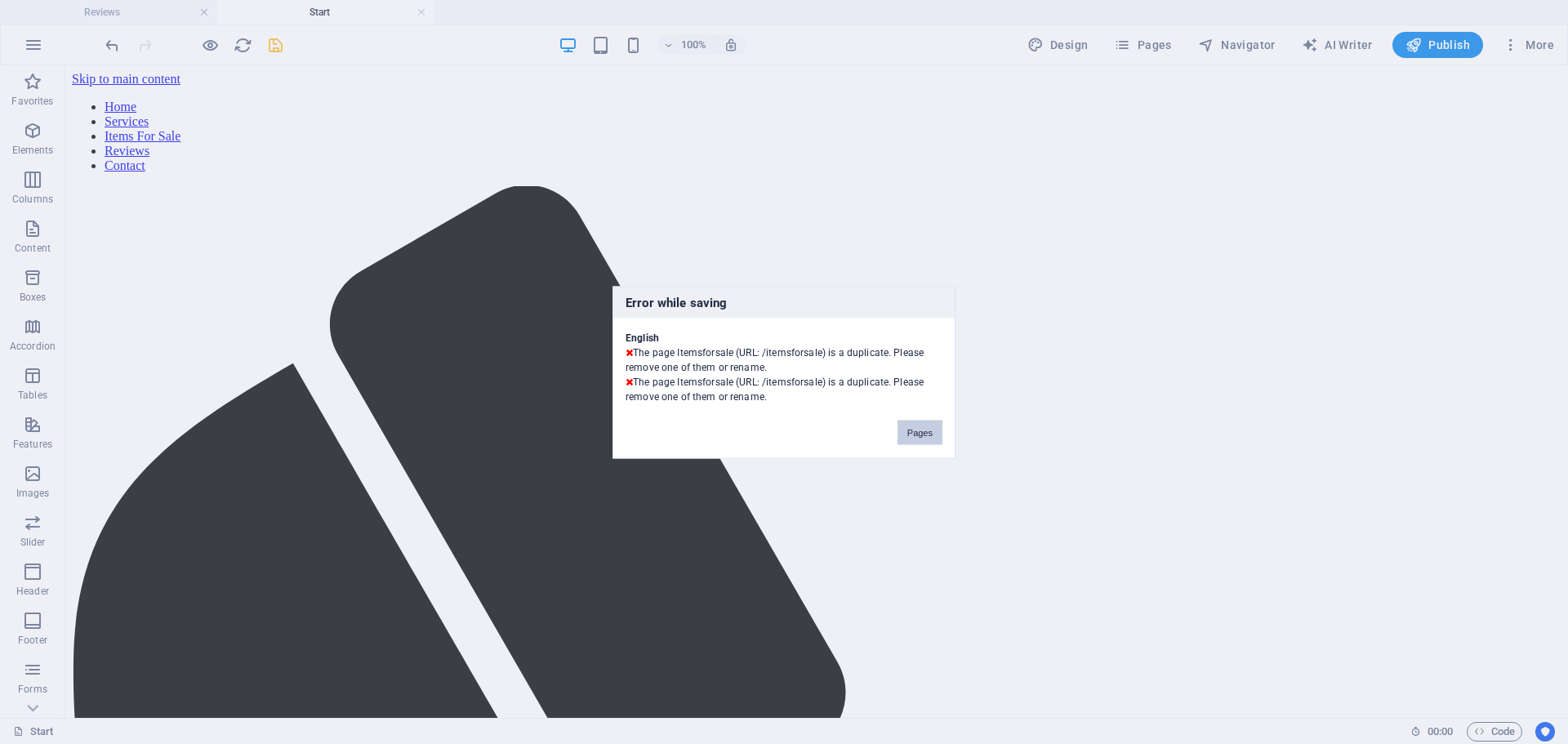 click on "Pages" at bounding box center (920, 432) 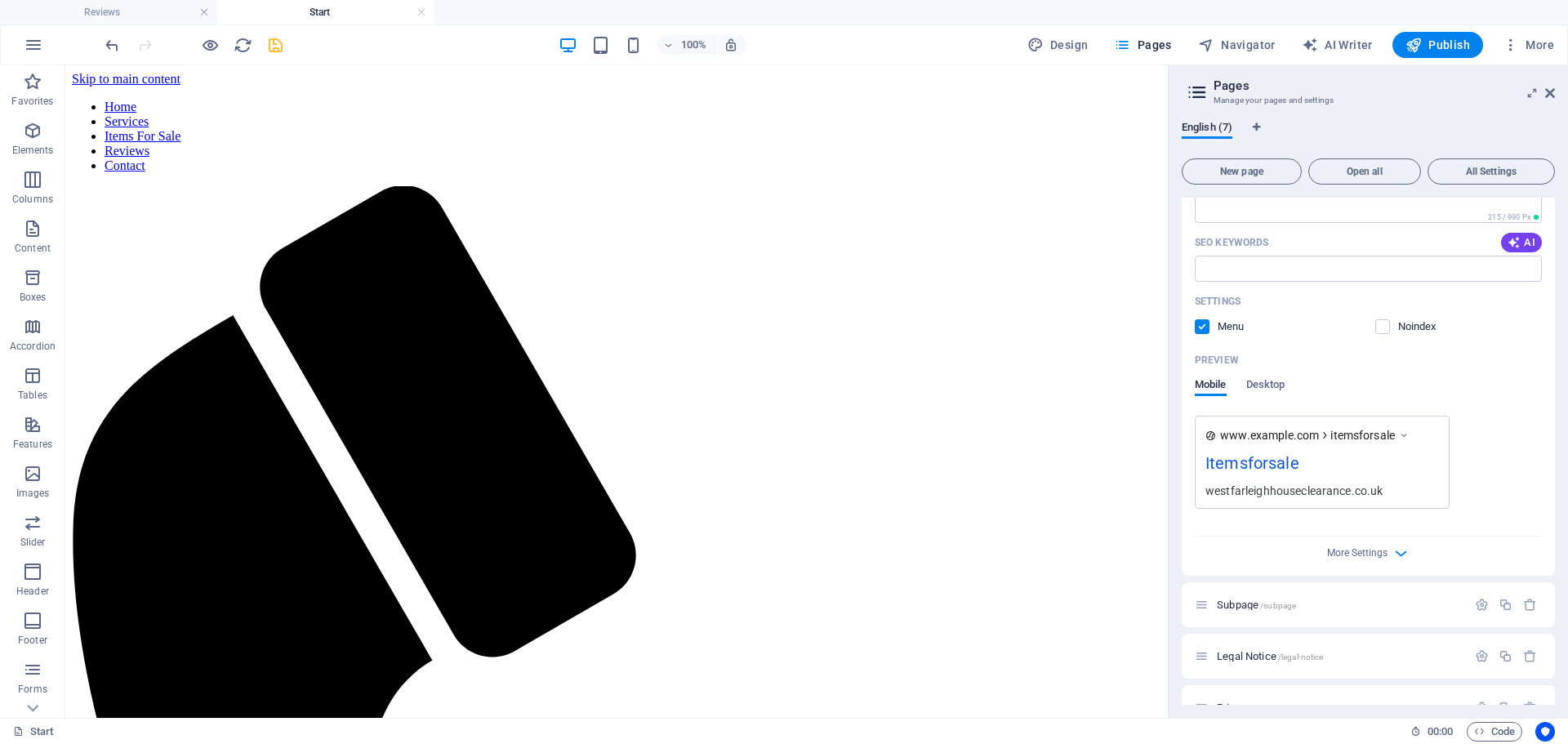 scroll, scrollTop: 461, scrollLeft: 0, axis: vertical 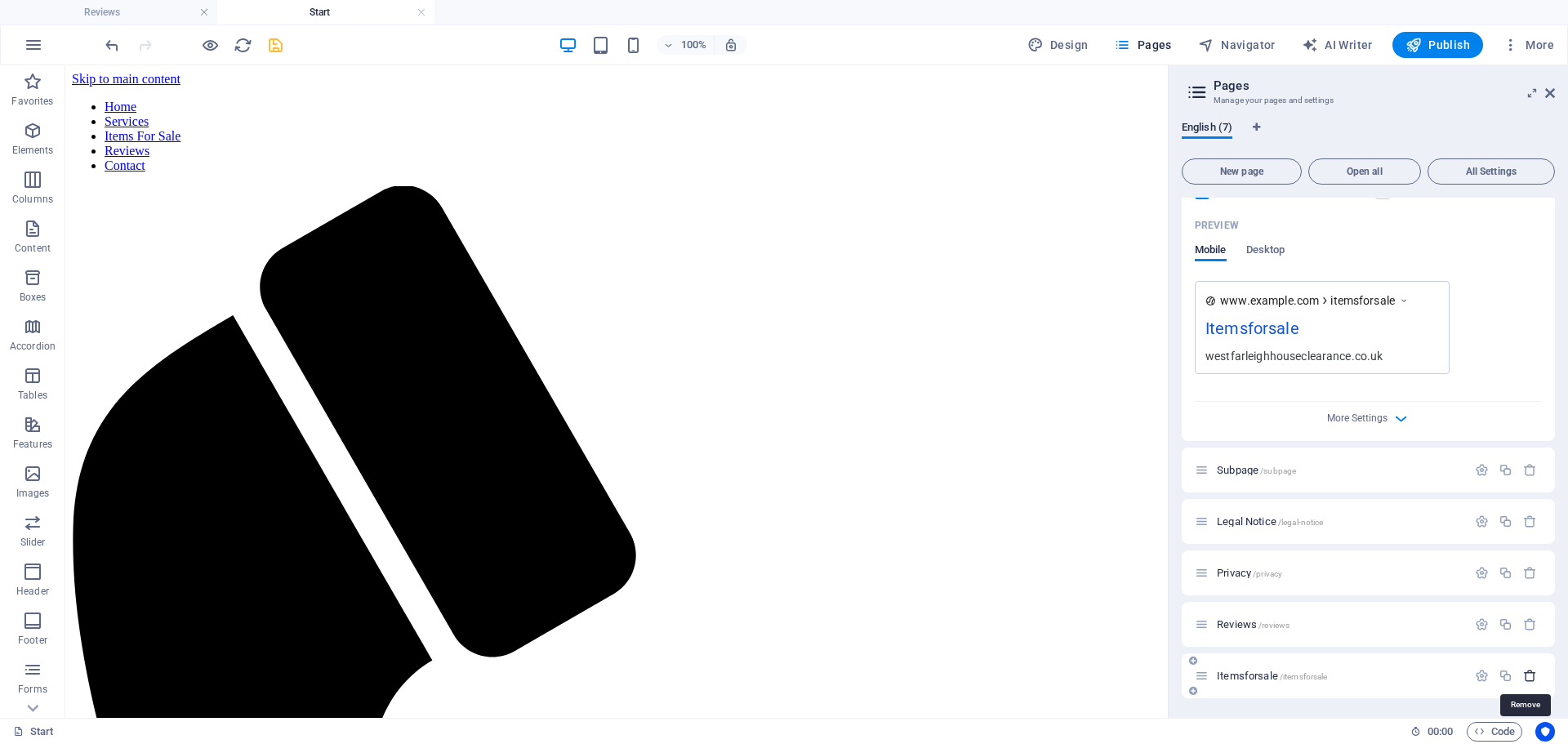 click at bounding box center (1530, 675) 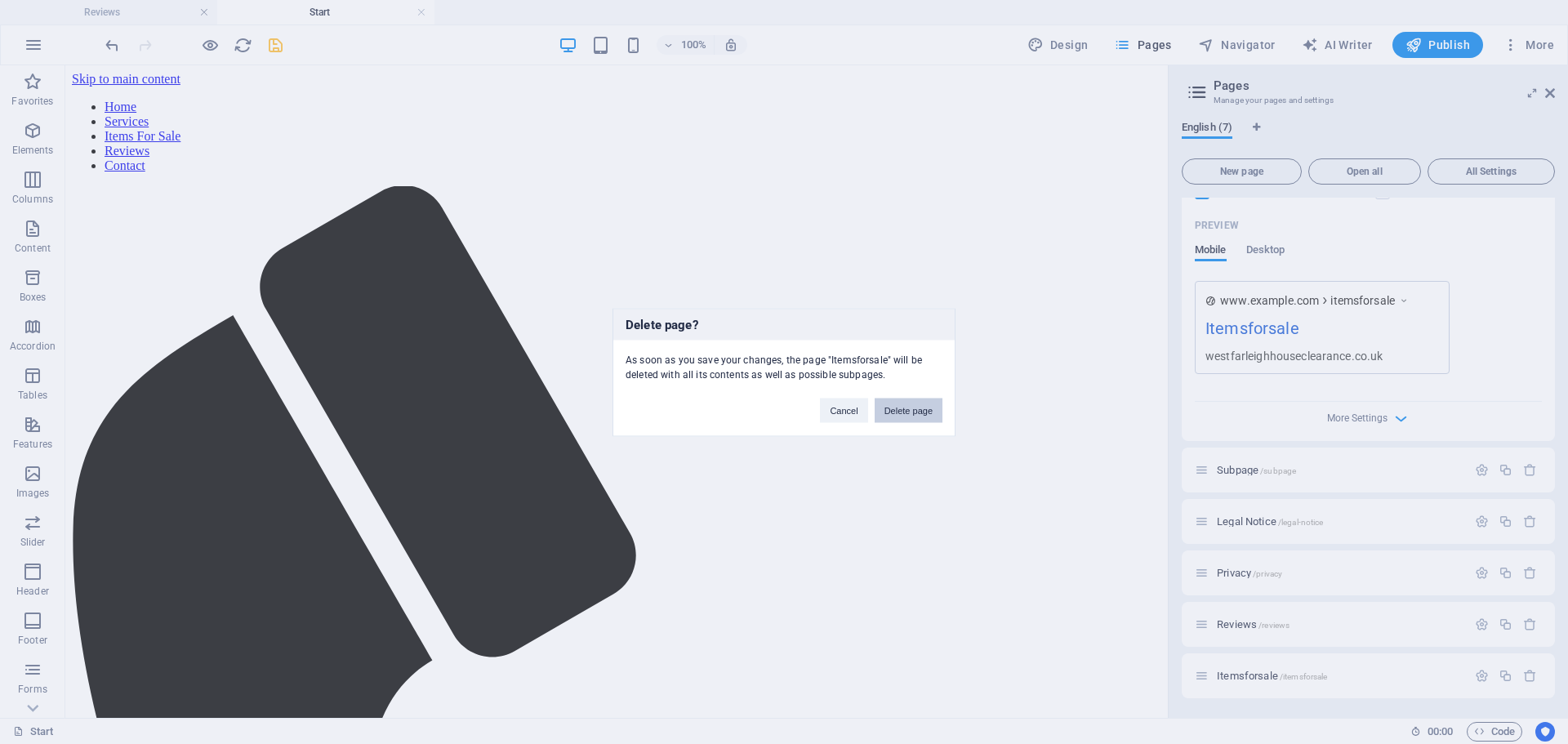 click on "Delete page" at bounding box center (908, 410) 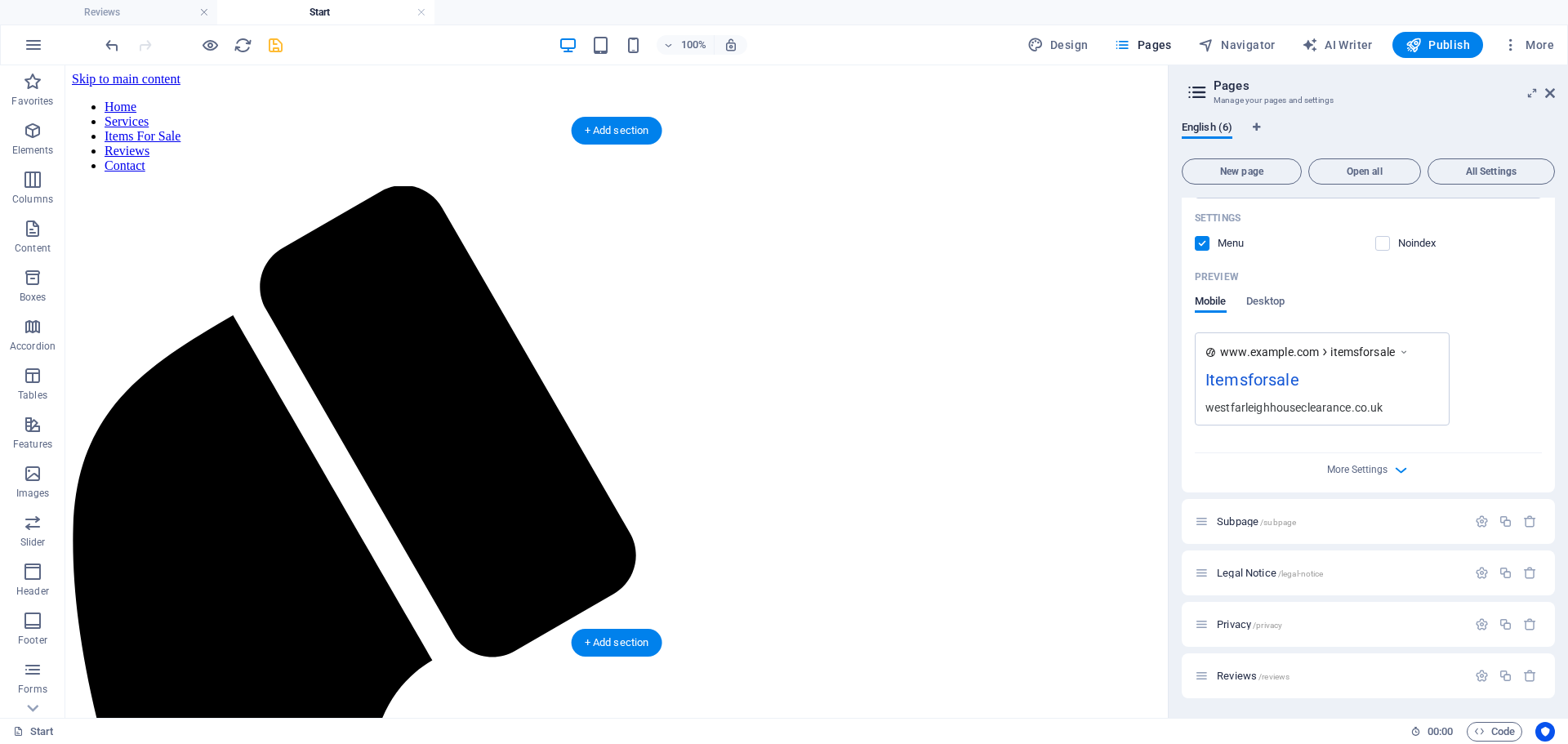 scroll, scrollTop: 410, scrollLeft: 0, axis: vertical 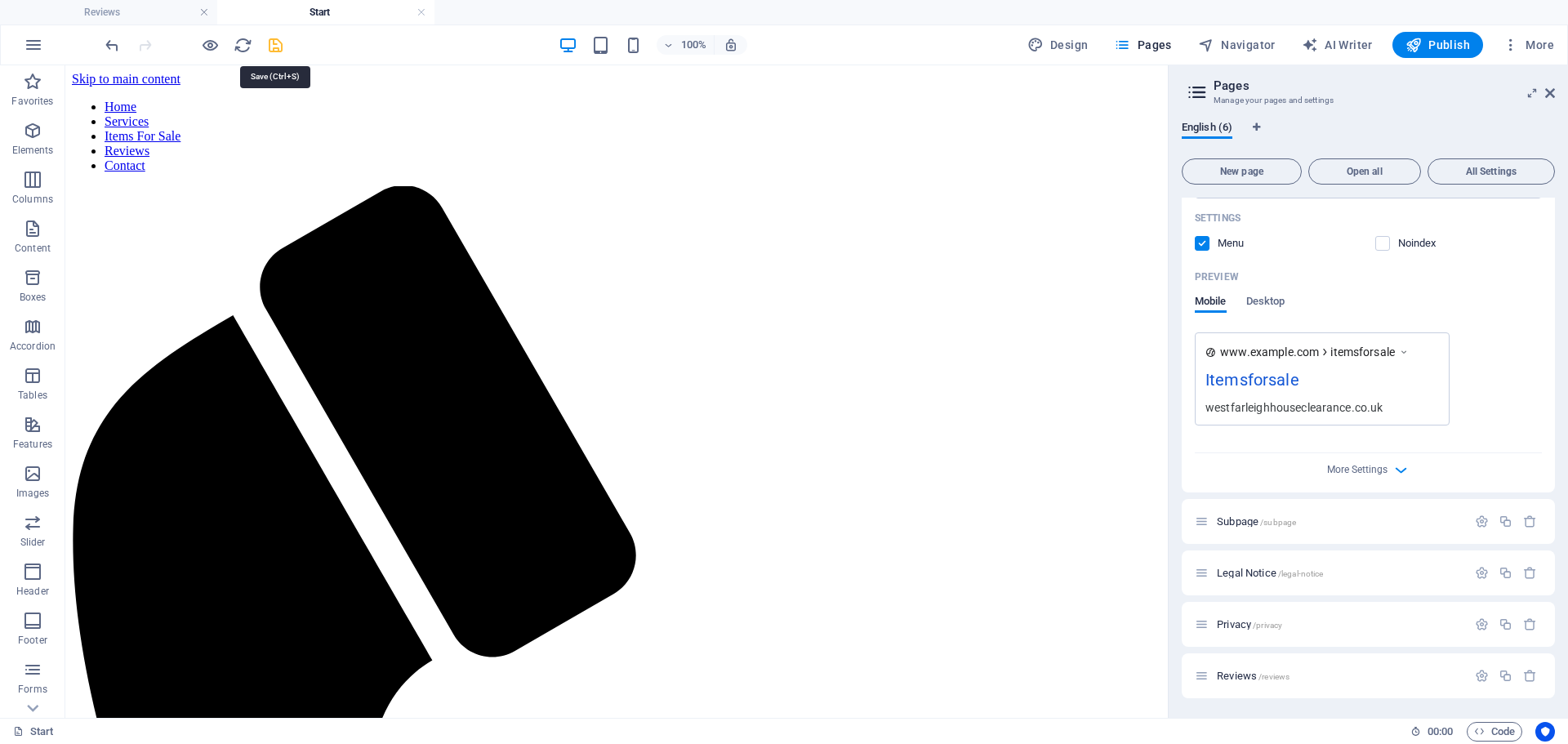 click at bounding box center (275, 45) 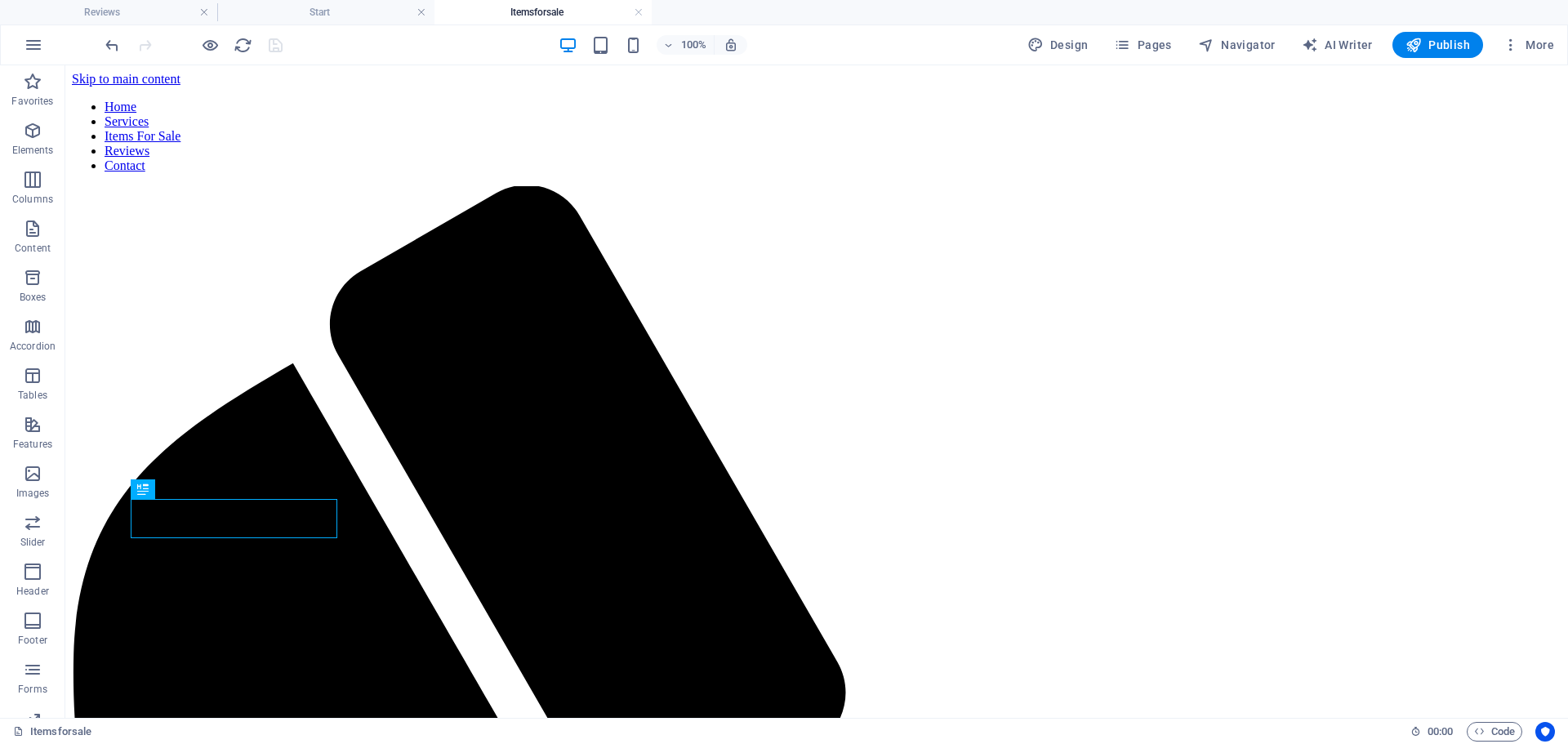 scroll, scrollTop: 0, scrollLeft: 0, axis: both 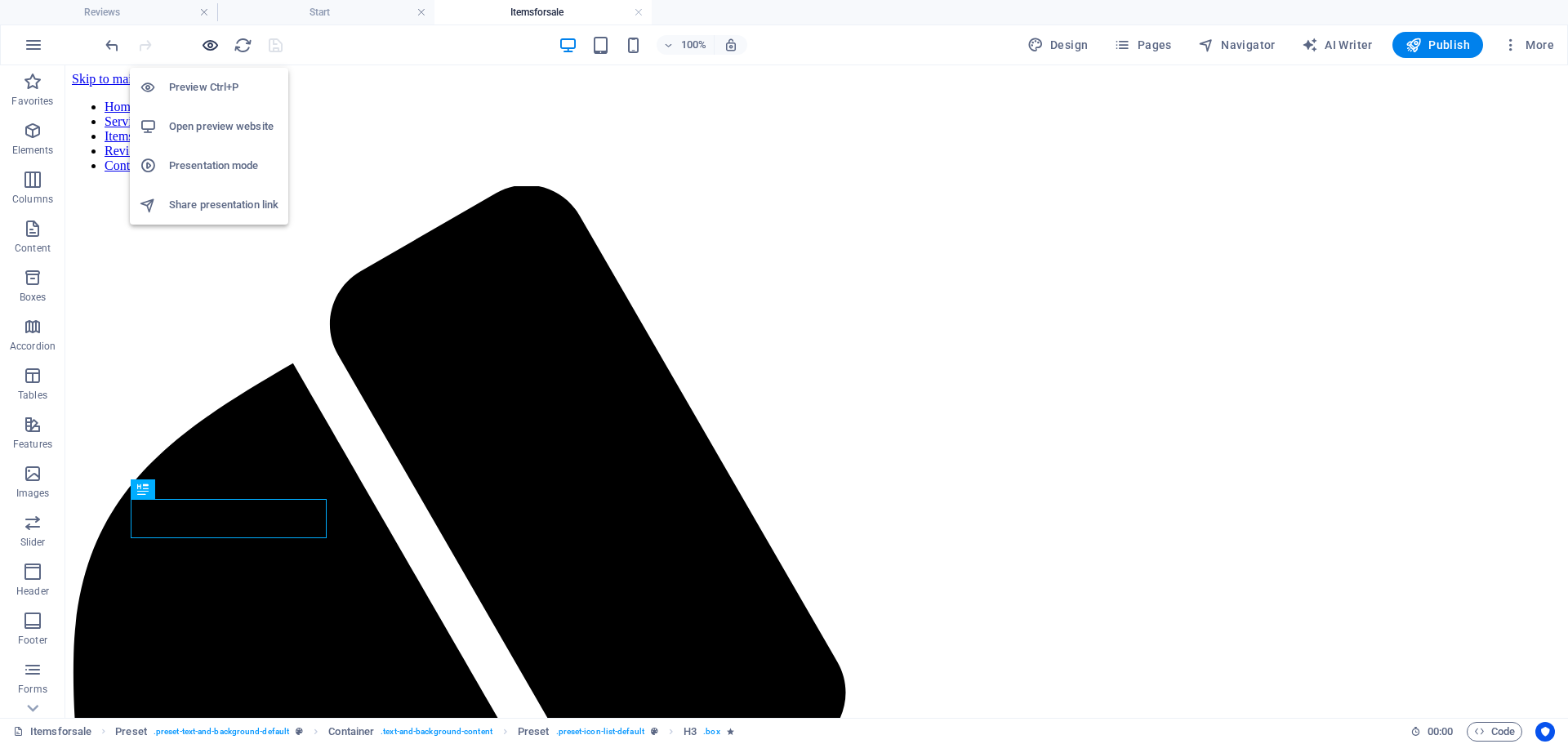 click at bounding box center (210, 45) 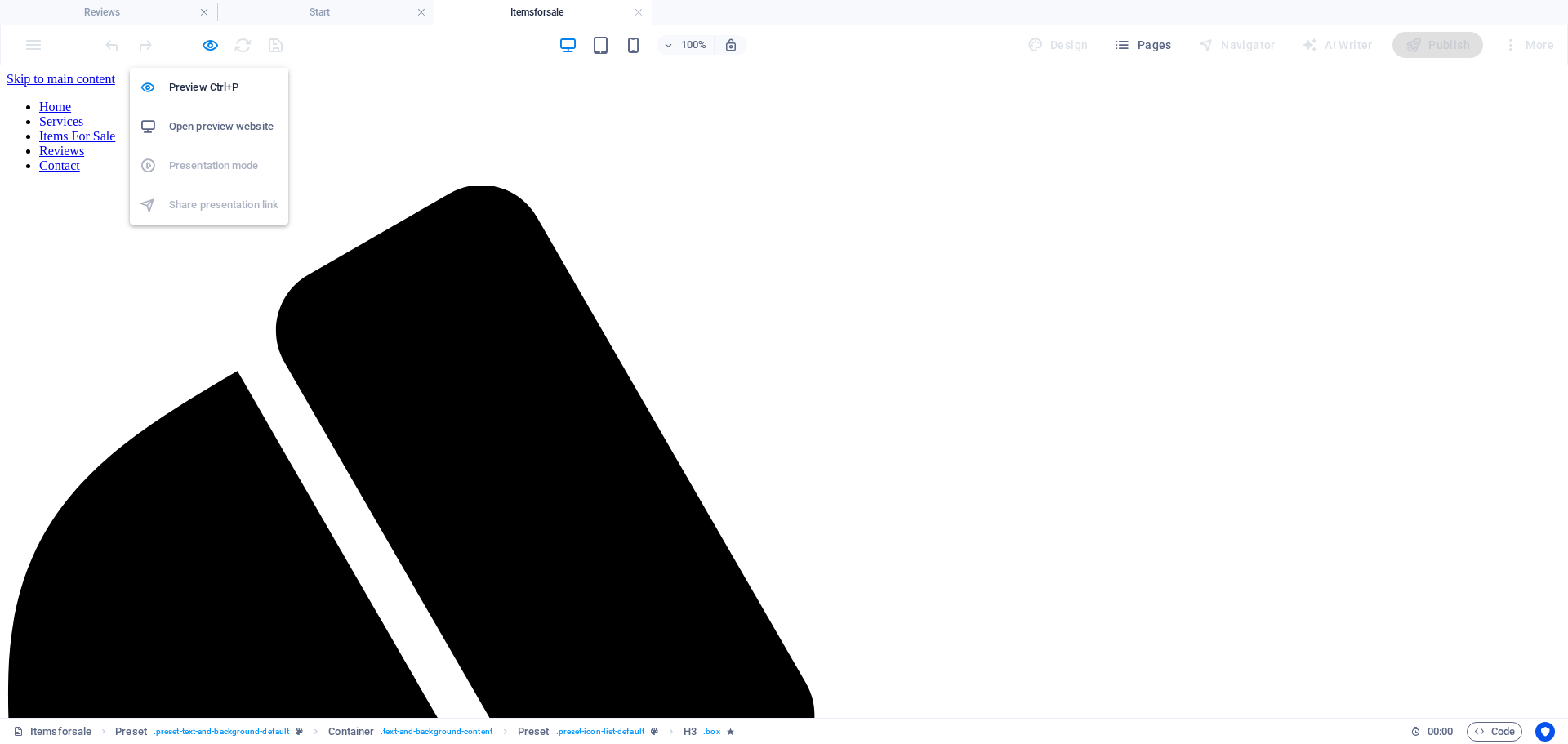 click on "Open preview website" at bounding box center (224, 127) 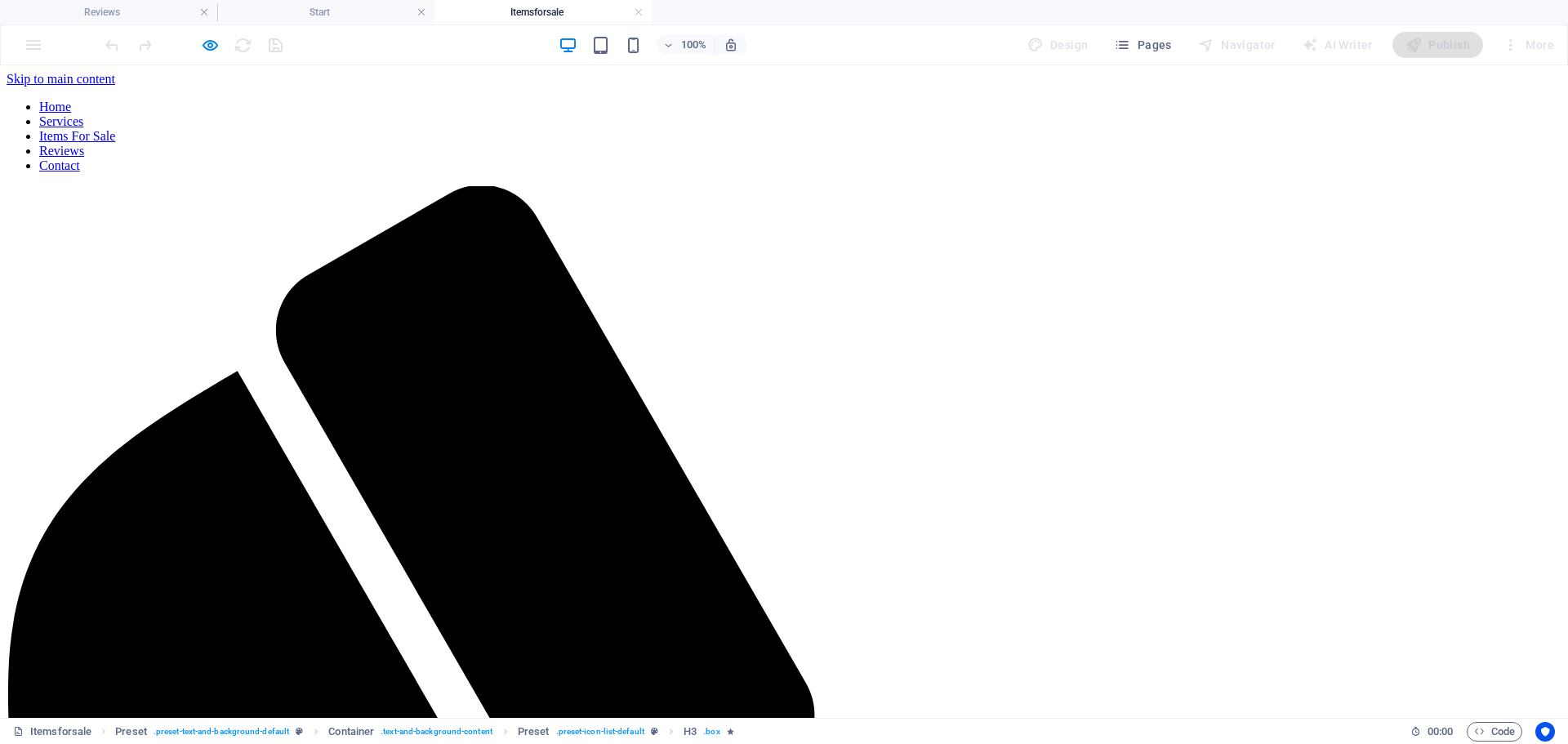 click on "Home Services Items For Sale Reviews Contact" at bounding box center (784, 136) 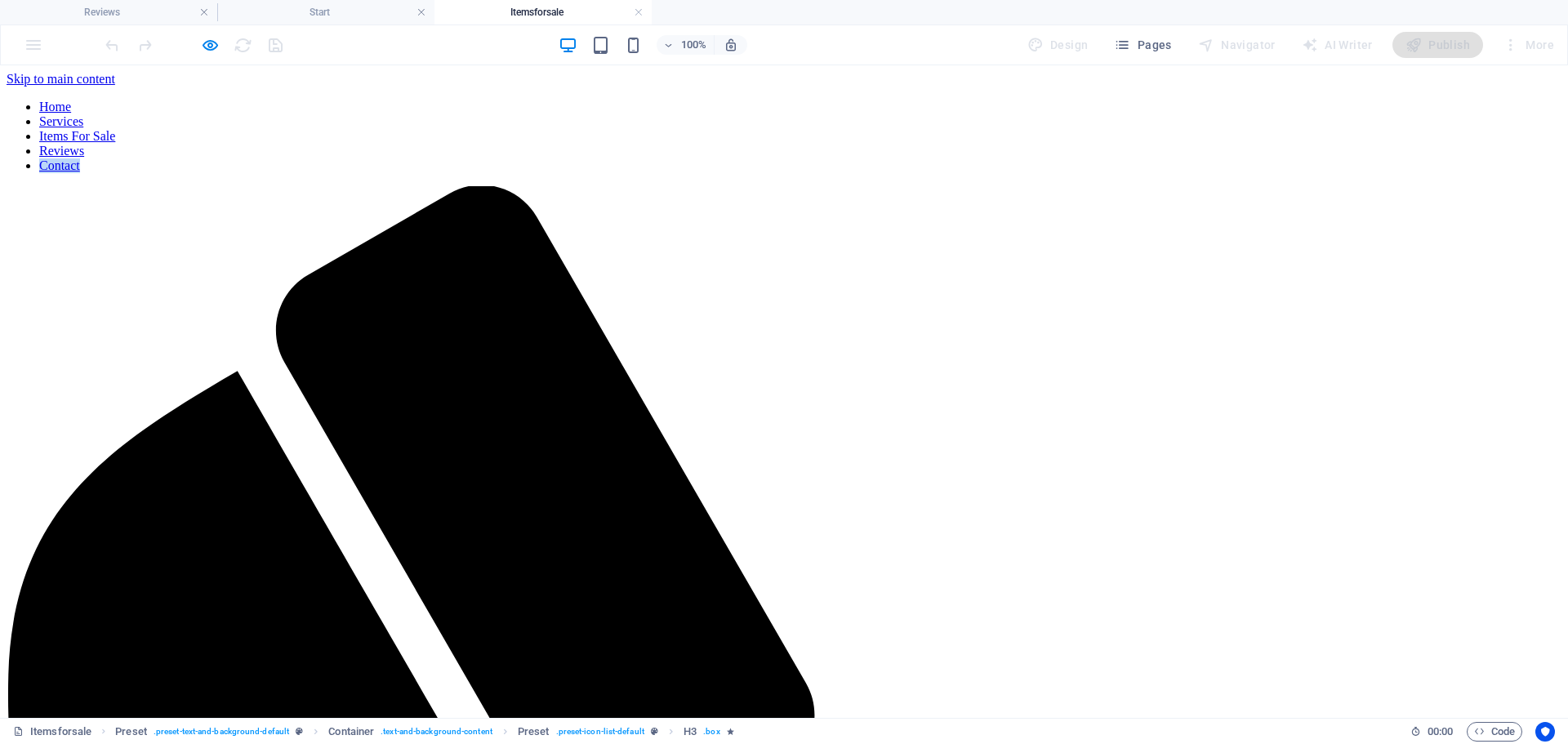 click on "Home Services Items For Sale Reviews Contact" at bounding box center [784, 136] 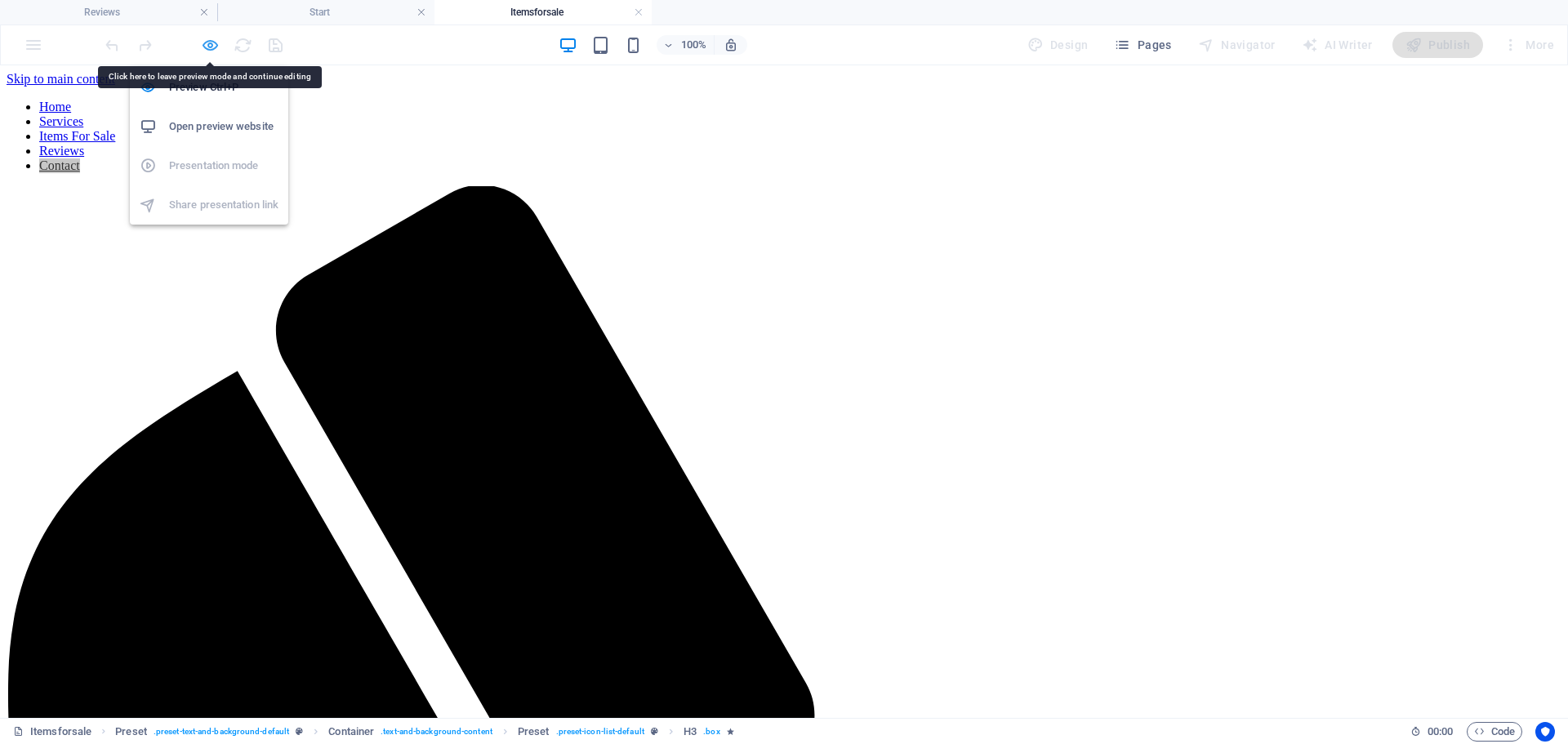 click at bounding box center (210, 45) 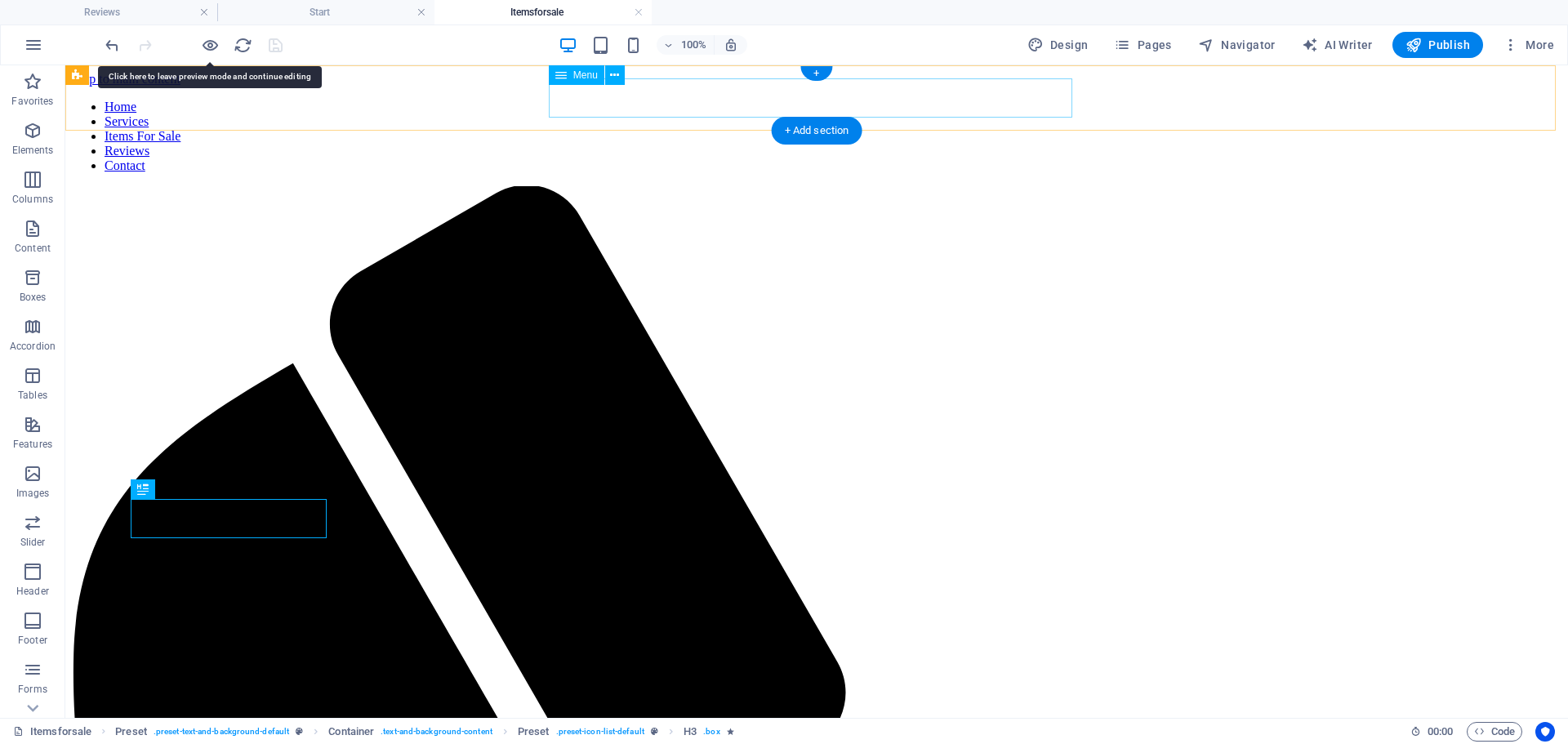 click on "Home Services Items For Sale Reviews Contact" at bounding box center [817, 136] 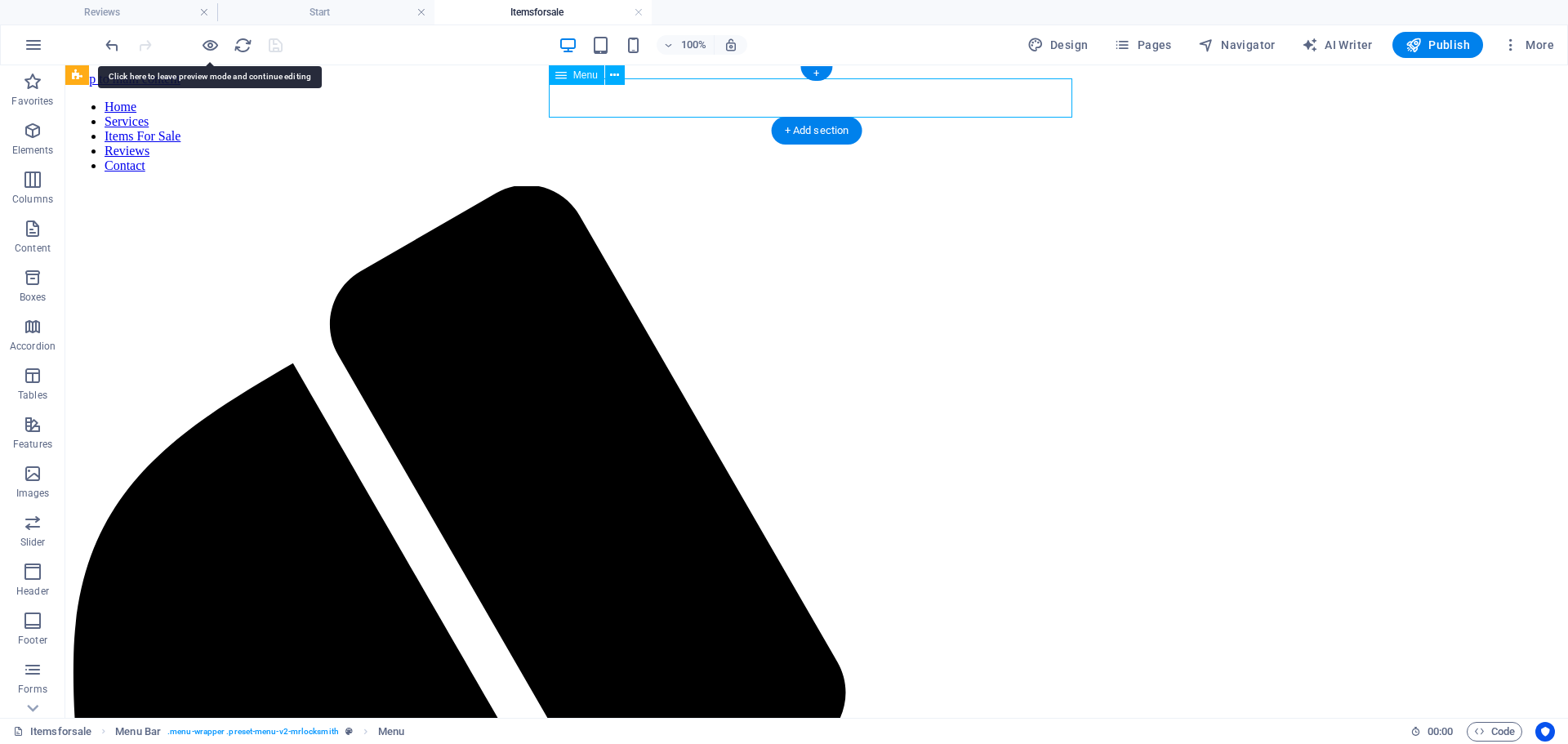 click on "Home Services Items For Sale Reviews Contact" at bounding box center (817, 136) 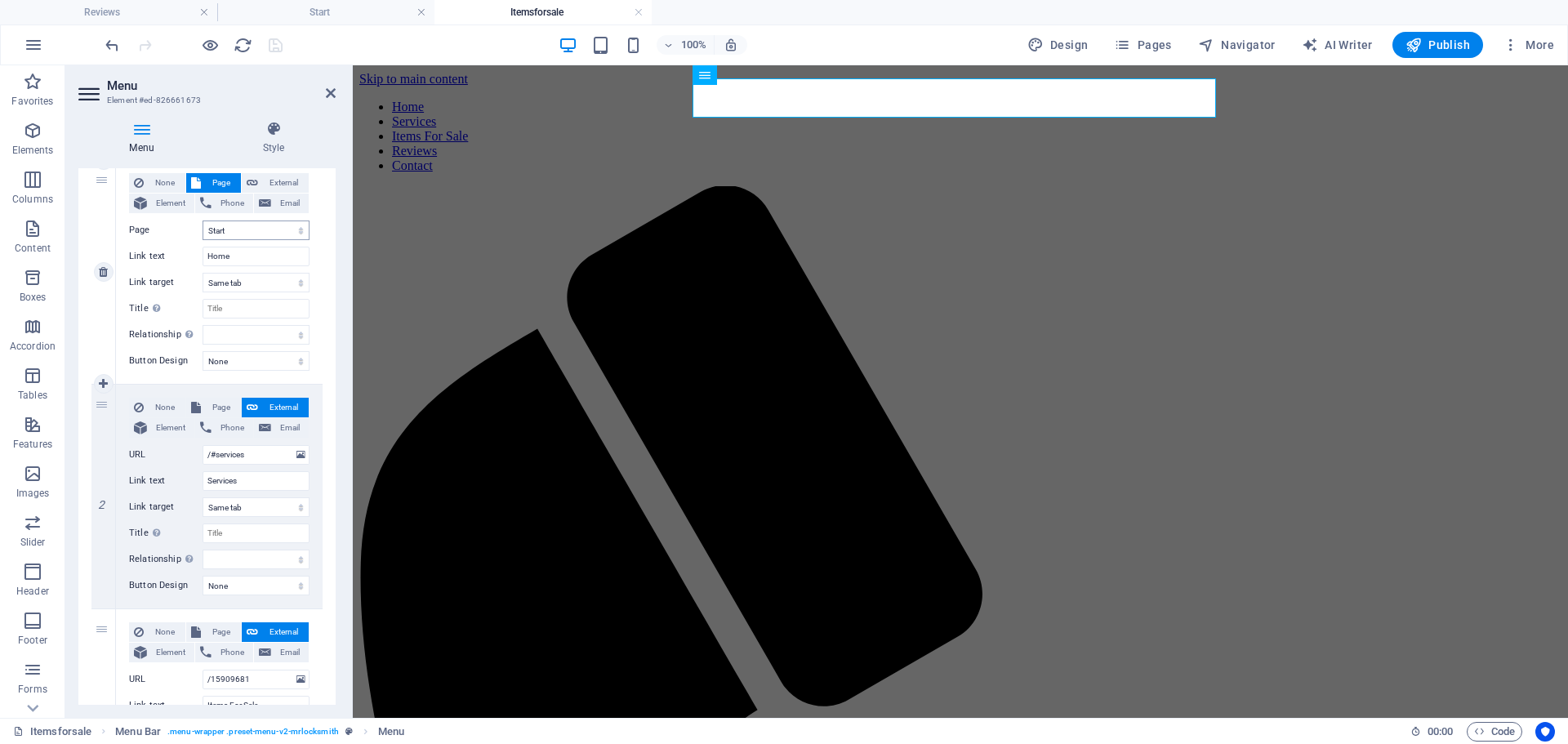 scroll, scrollTop: 408, scrollLeft: 0, axis: vertical 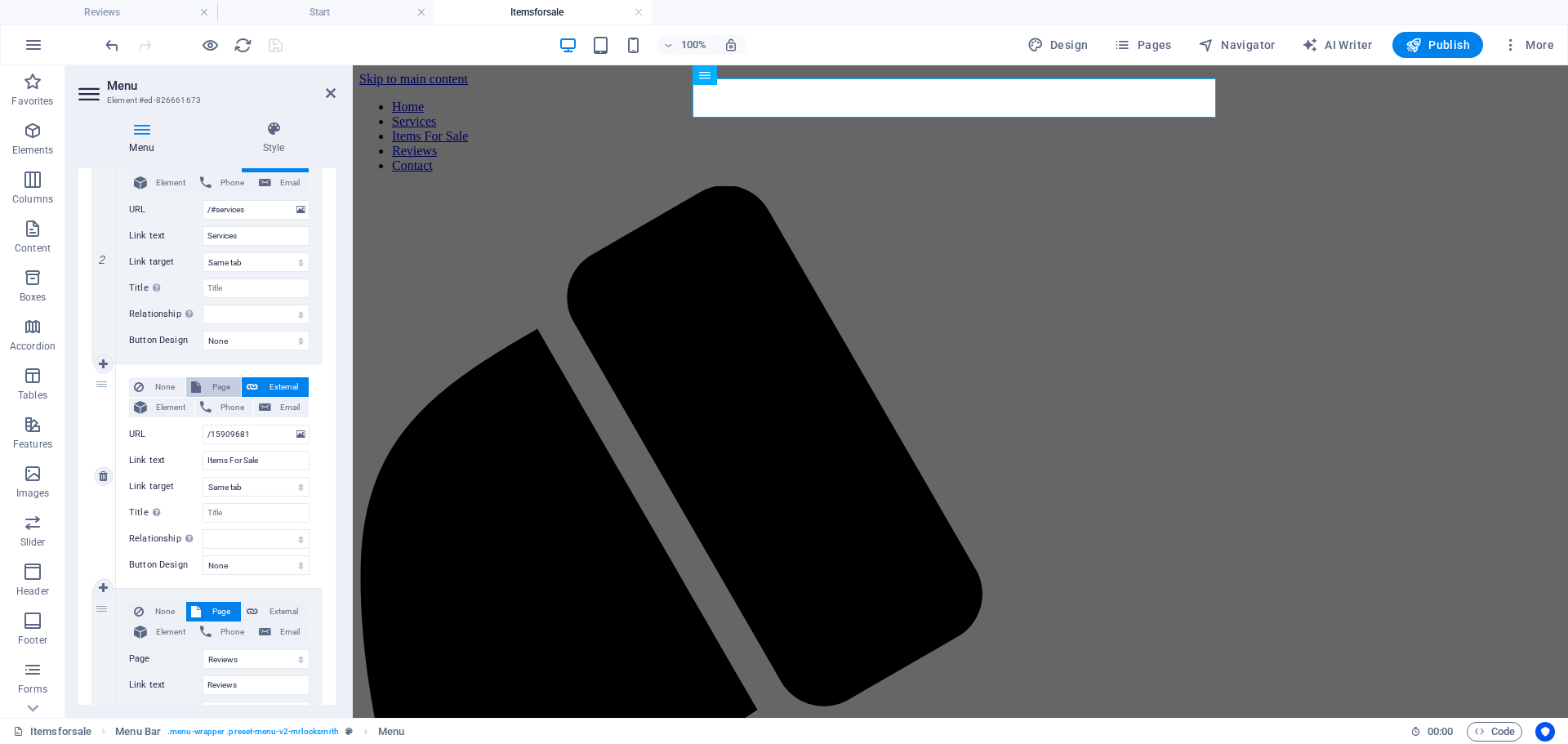 click on "Page" at bounding box center [220, 387] 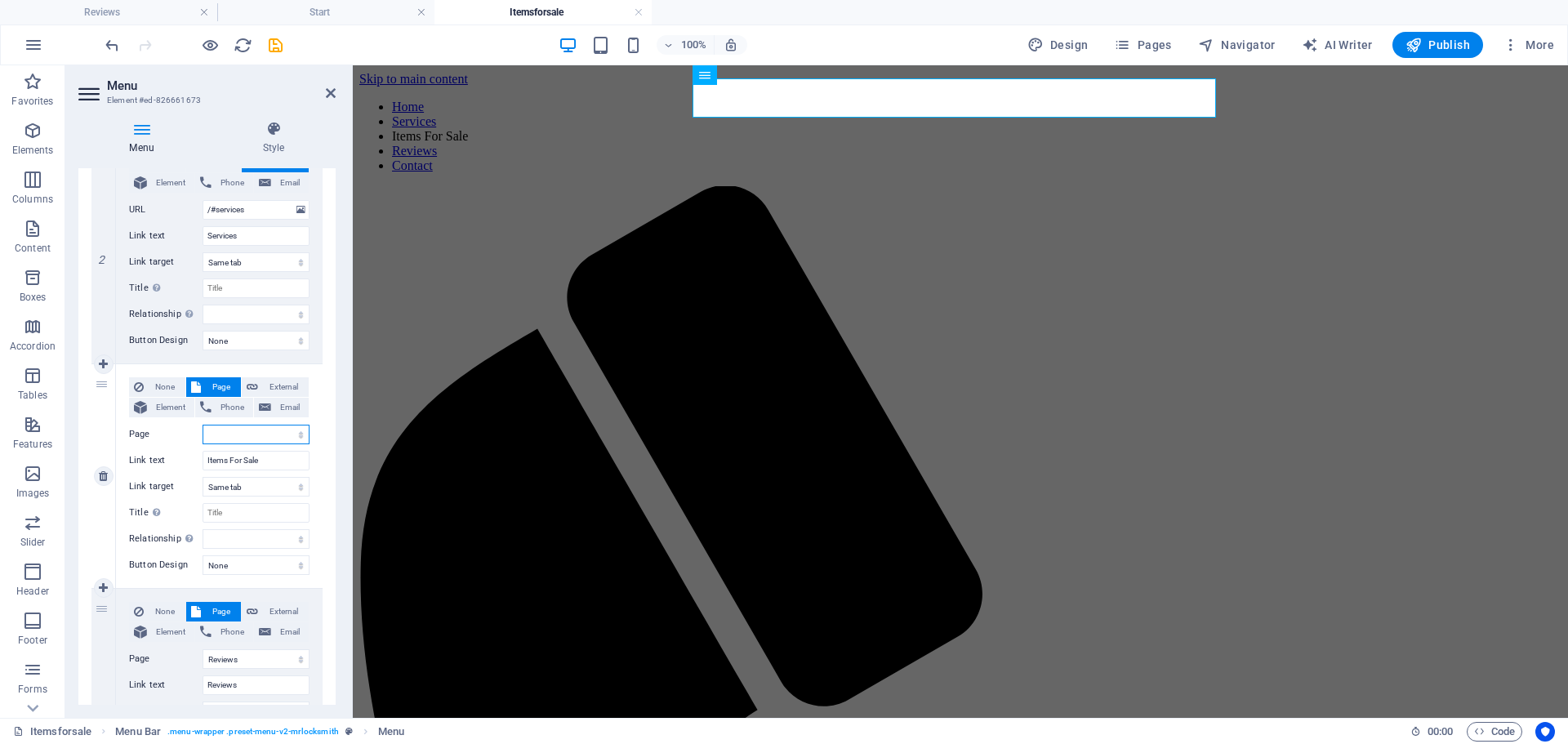 click on "Start Itemsforsale Subpage Legal Notice Privacy Reviews" at bounding box center (256, 434) 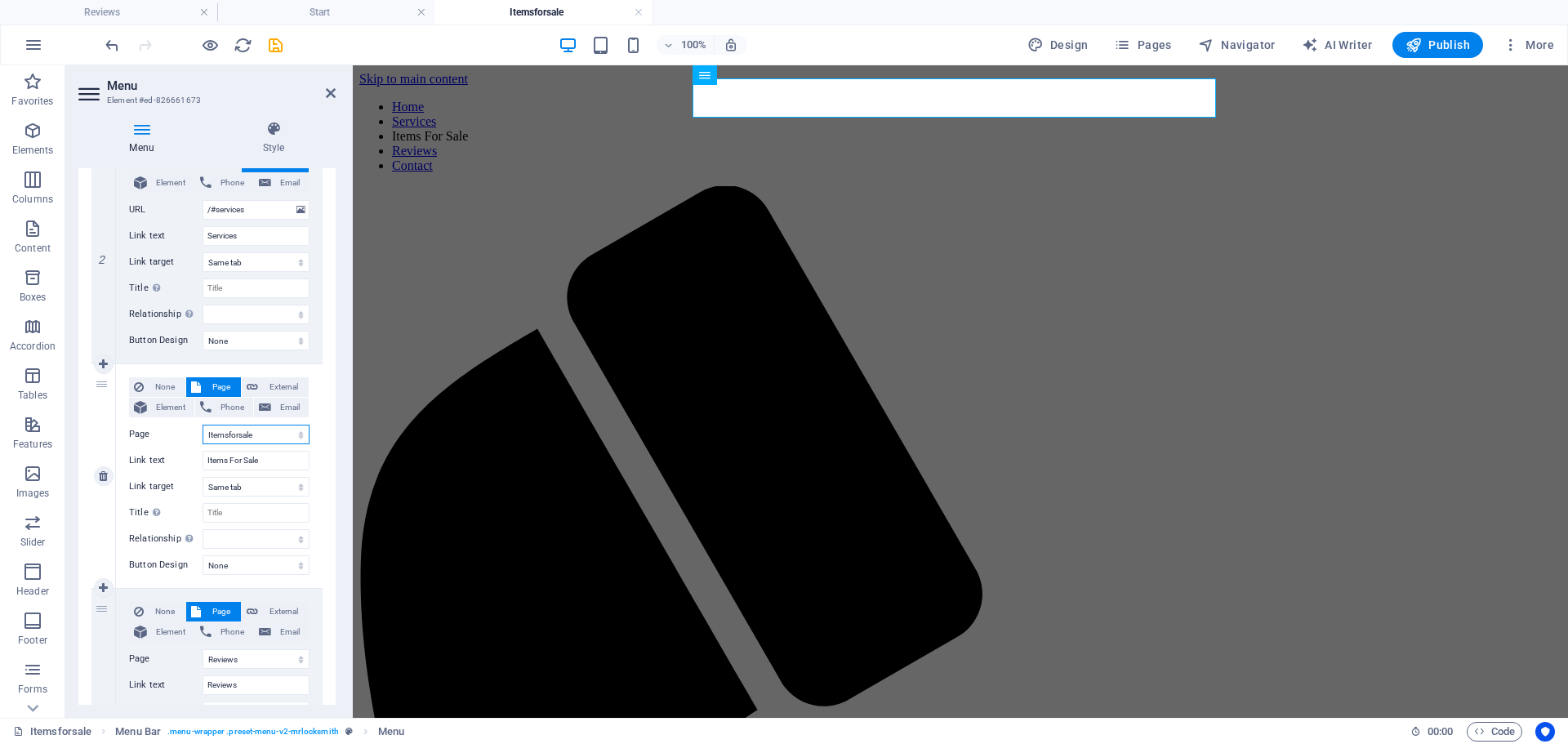 click on "Start Itemsforsale Subpage Legal Notice Privacy Reviews" at bounding box center (256, 434) 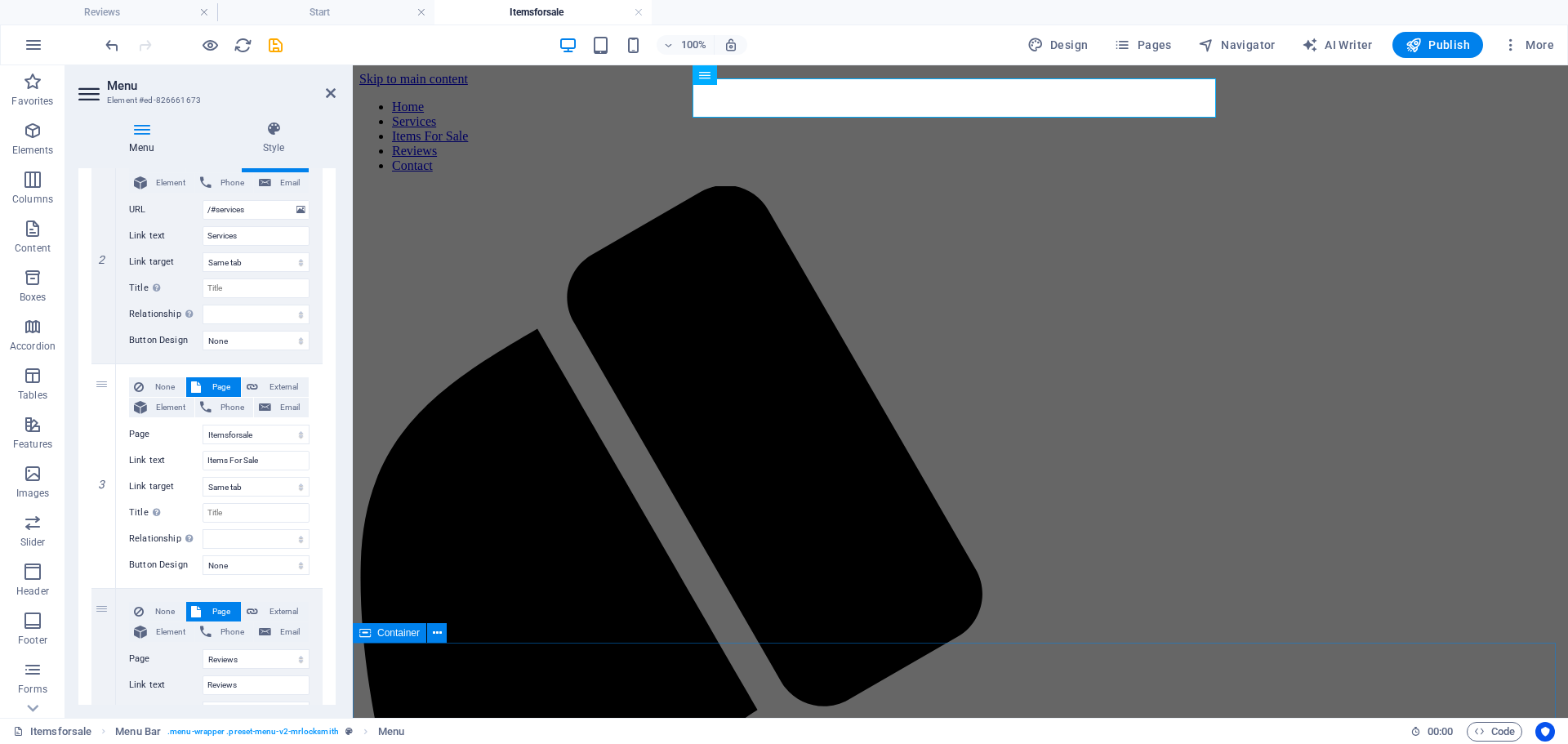 click on "Services Man and Van Experience seamless moving with our expert Man and Van service. We ensure safe and efficient transport for all your belongings, big or small. Our professional team offers flexibility, reliability, and competitive rates to make your move stress-free. Whether relocating your home or office, trust us for a hassle-free experience and customer satisfaction. House Clearance Efficient house clearance services make decluttering easy. Whether you're moving, downsizing, or clearing a loved one’s home, our dedicated team handles everything with care. We responsibly dispose of items, recycle when possible, and leave your property clean. With flexible scheduling and quick response times. Removals Fully insured Waste Carriers -  Licensed - VAT registered" at bounding box center (960, 3055) 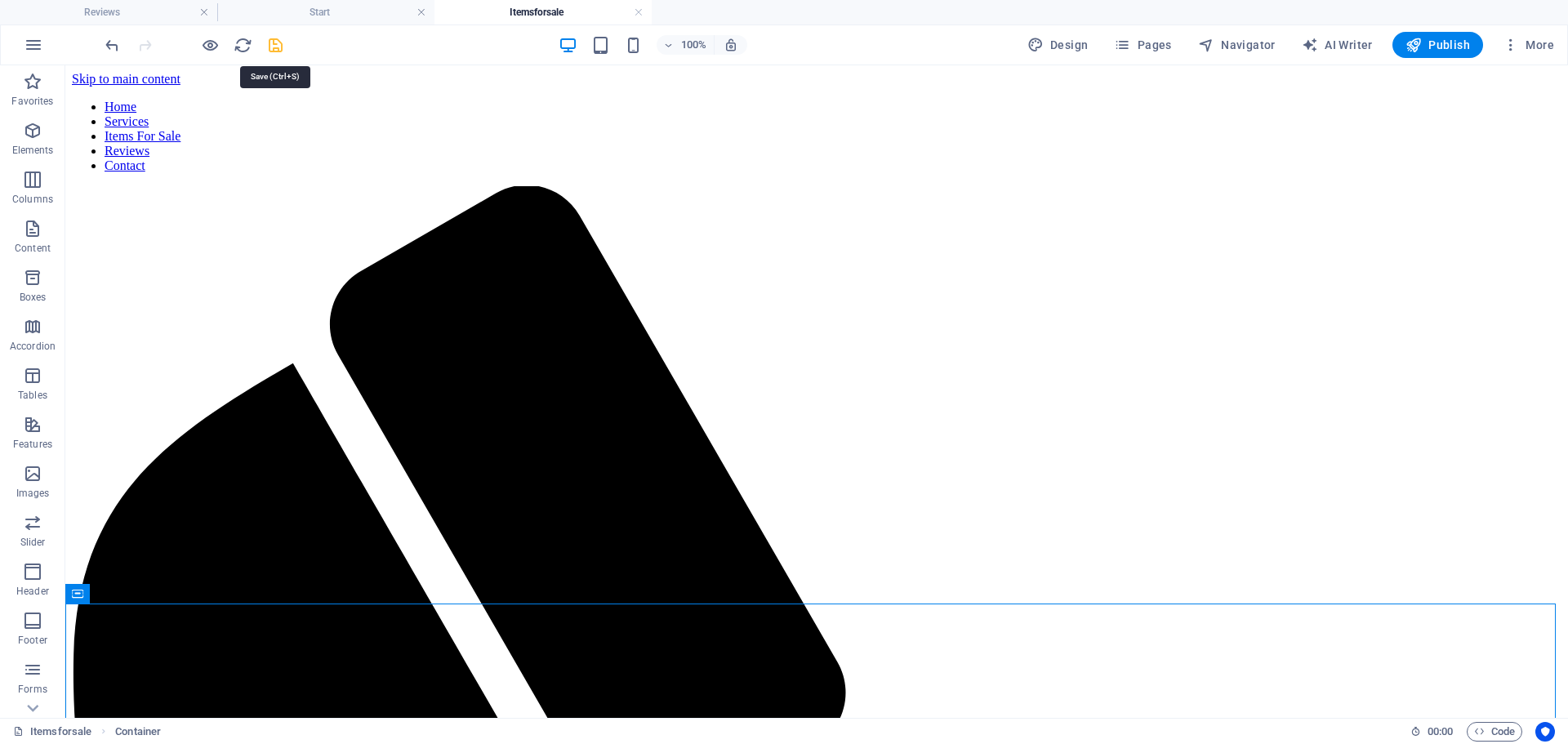 click at bounding box center [275, 45] 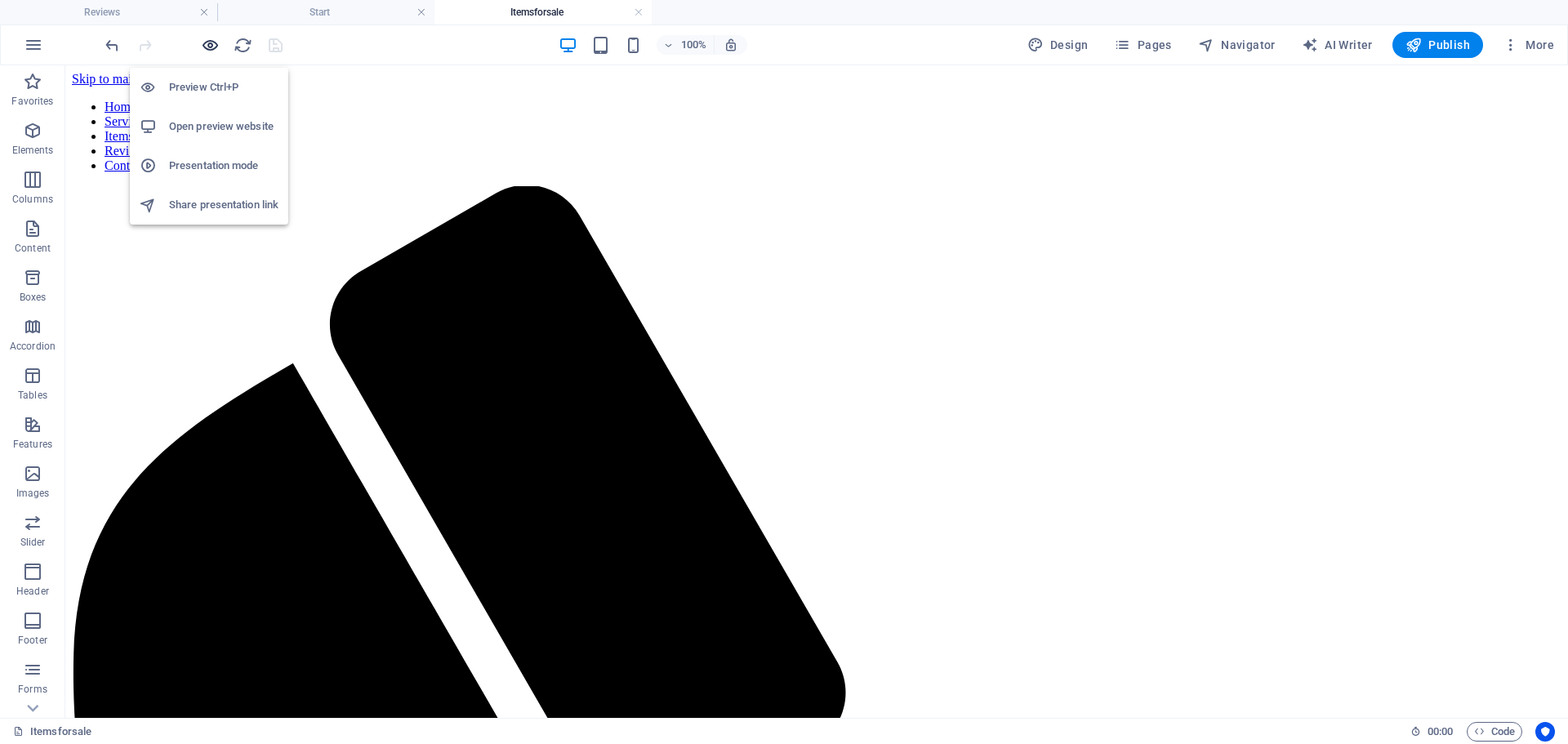 click at bounding box center [210, 45] 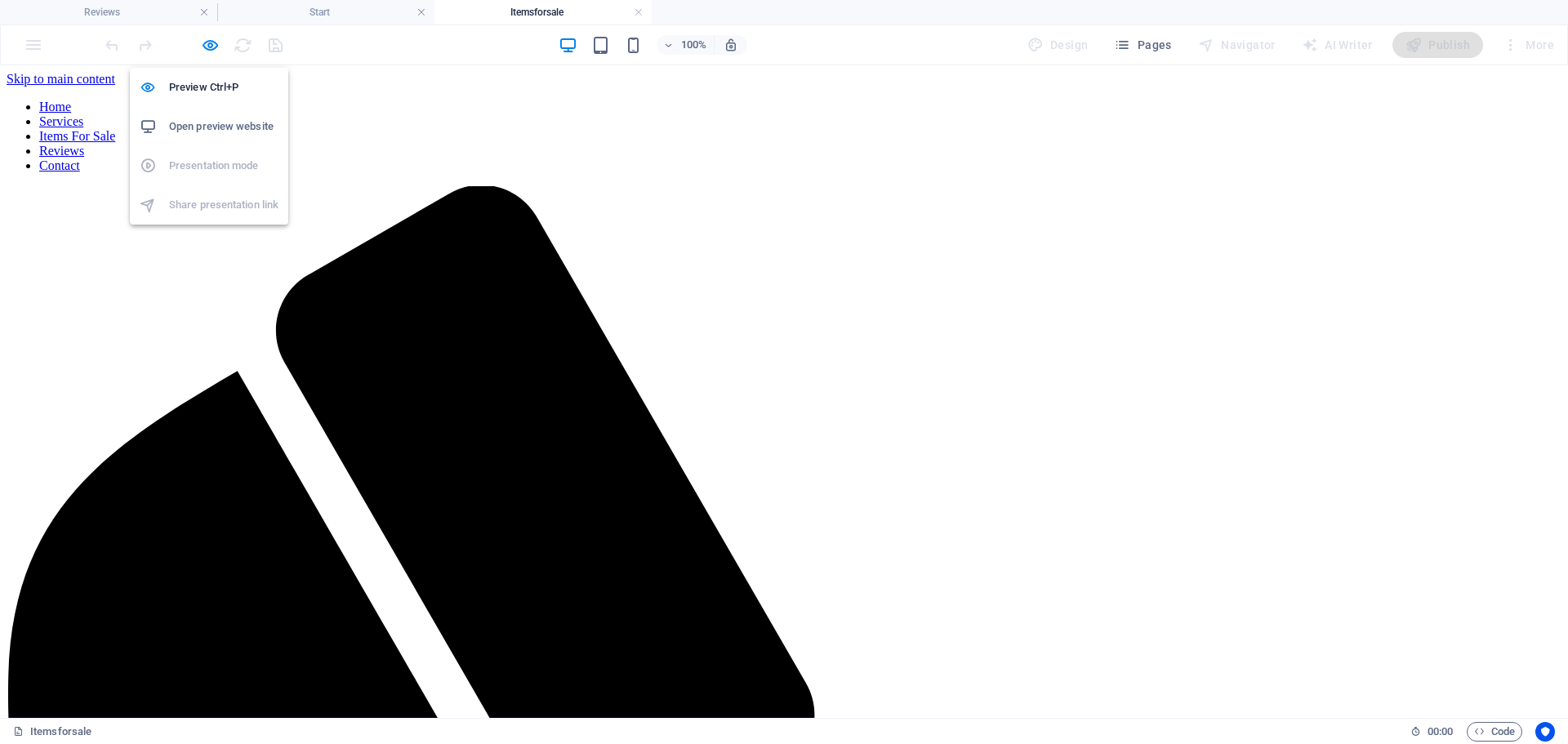 click on "Open preview website" at bounding box center (224, 127) 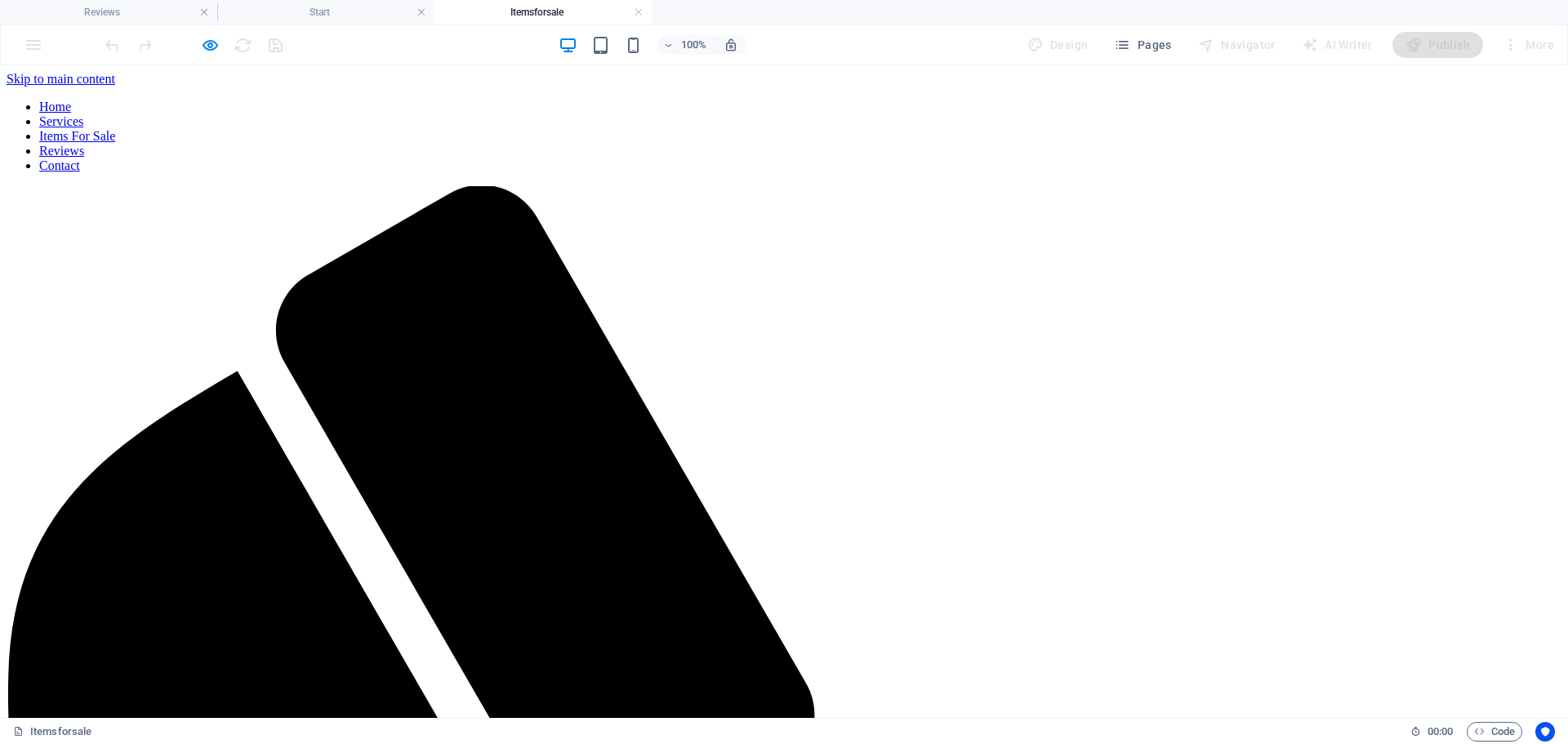 click on "Items For Sale" at bounding box center [77, 136] 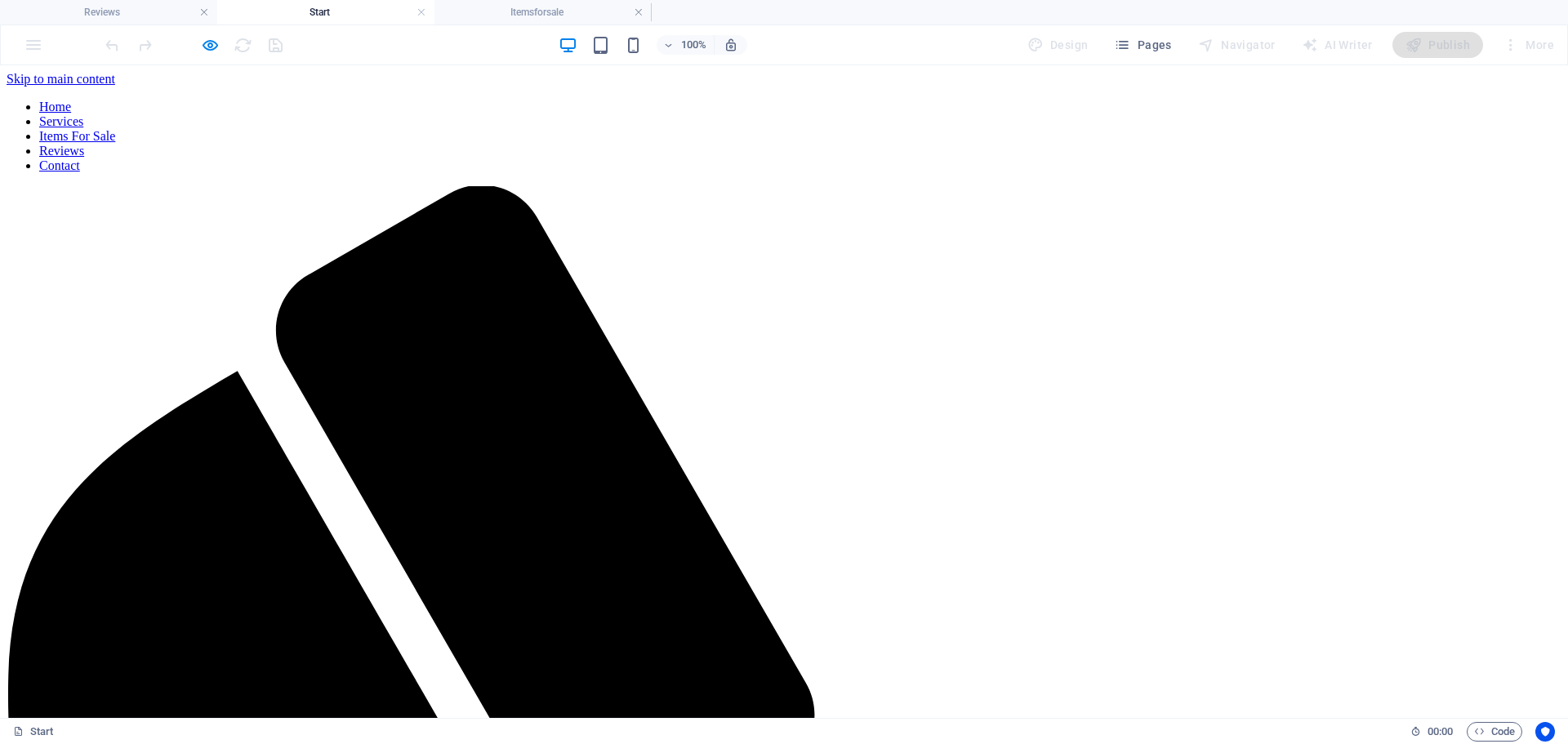 click on "Home" at bounding box center [55, 106] 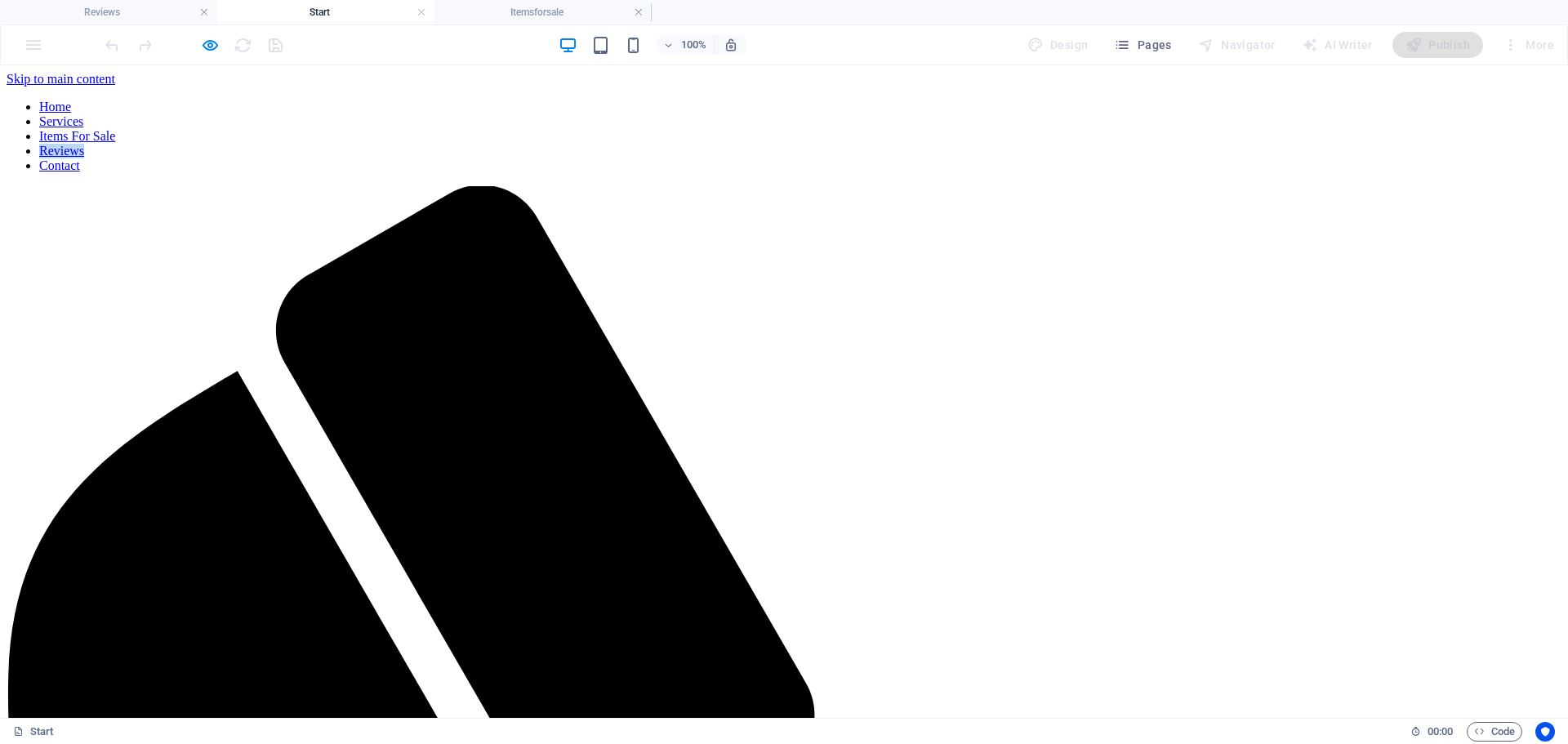 click on "Home Services Items For Sale Reviews Contact" at bounding box center [784, 136] 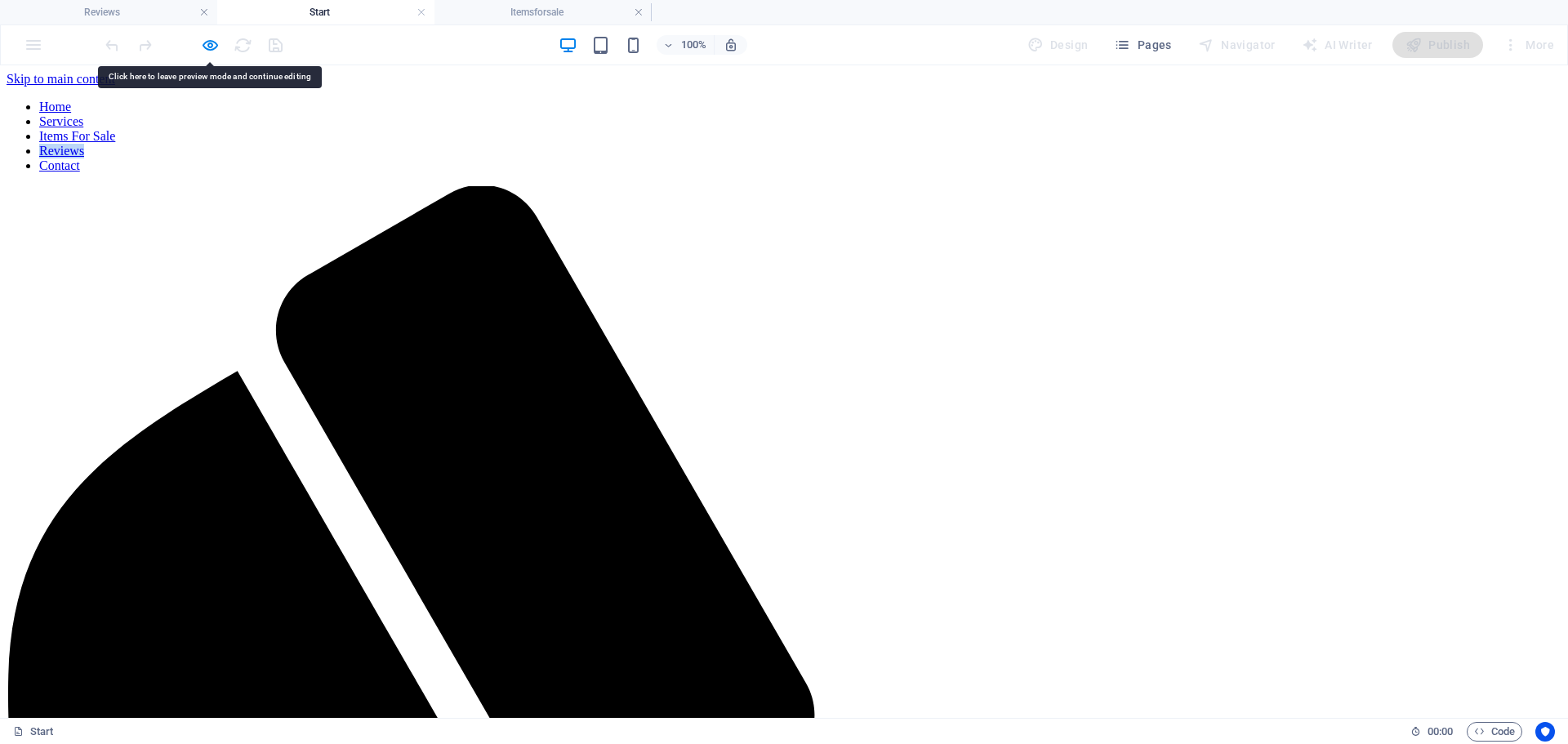 click on "Items For Sale" at bounding box center [77, 136] 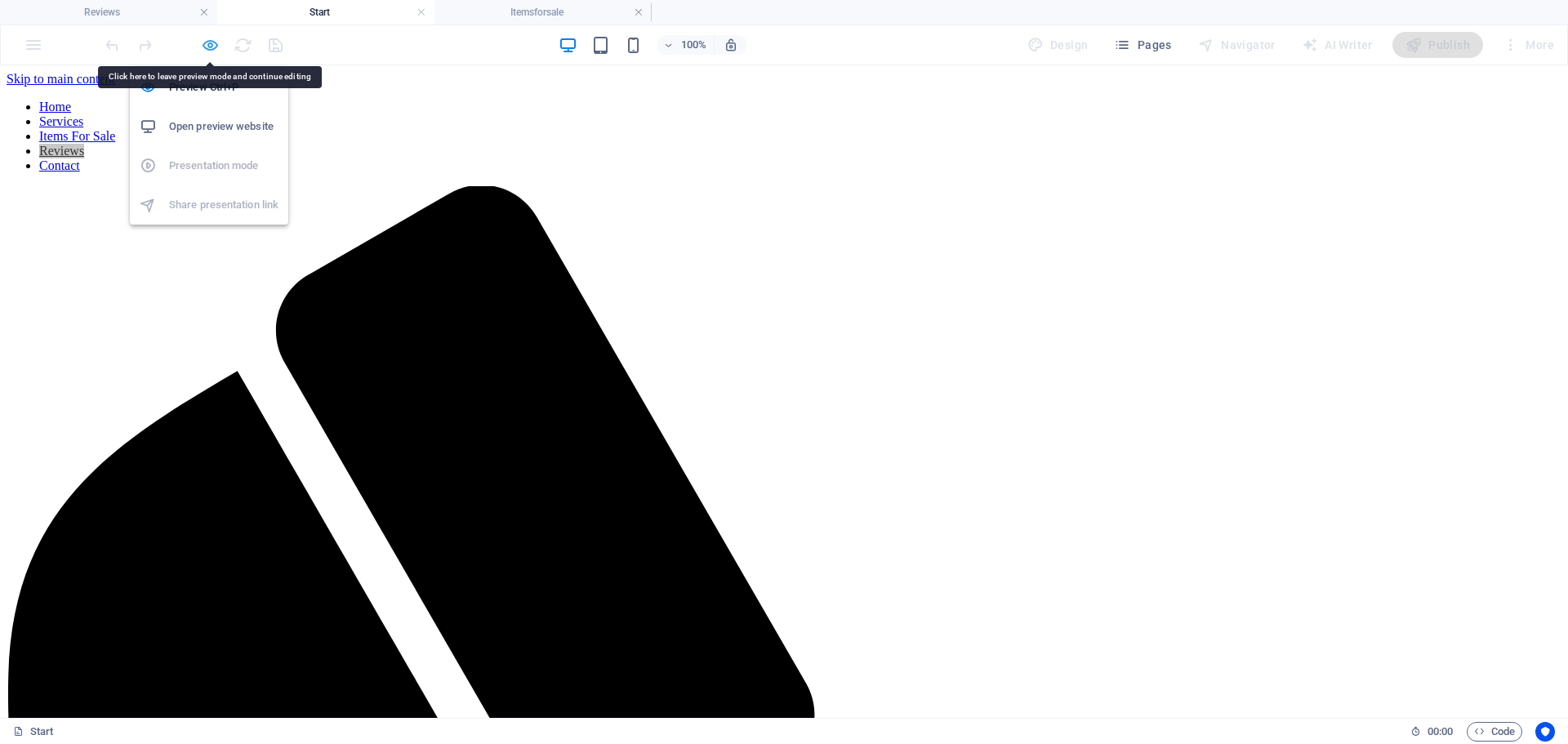 click at bounding box center [210, 45] 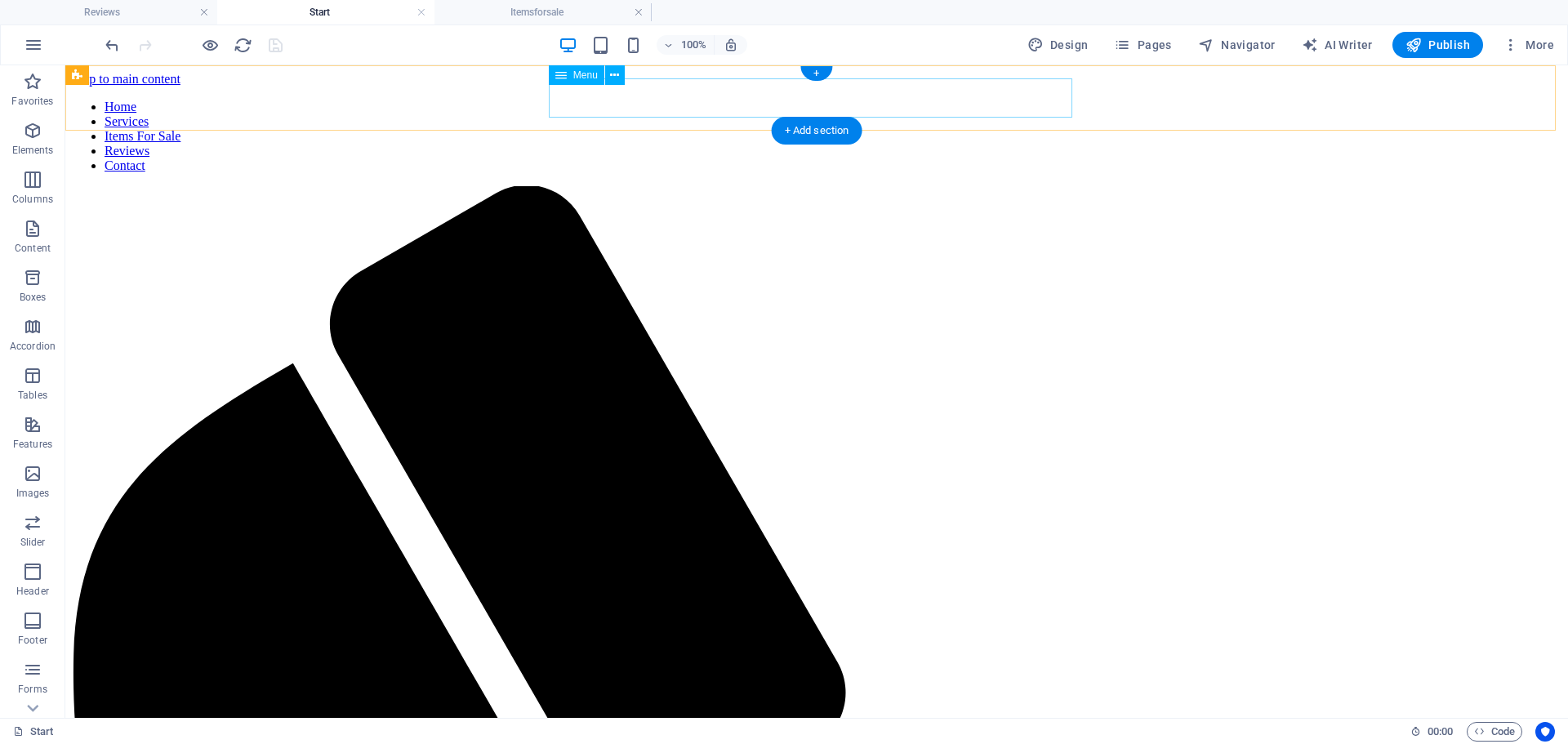 click on "Home Services Items For Sale Reviews Contact" at bounding box center [817, 136] 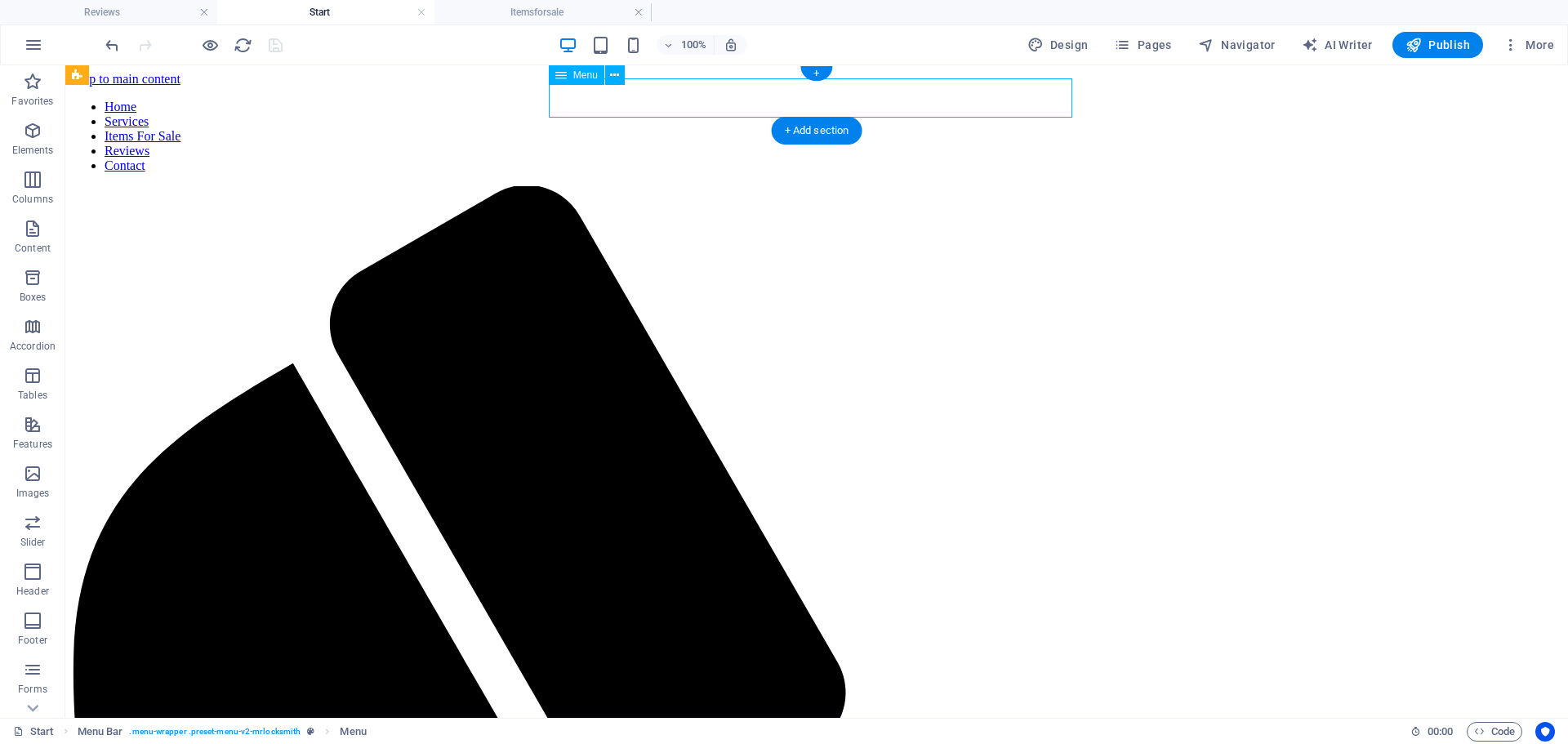 click on "Home Services Items For Sale Reviews Contact" at bounding box center (817, 136) 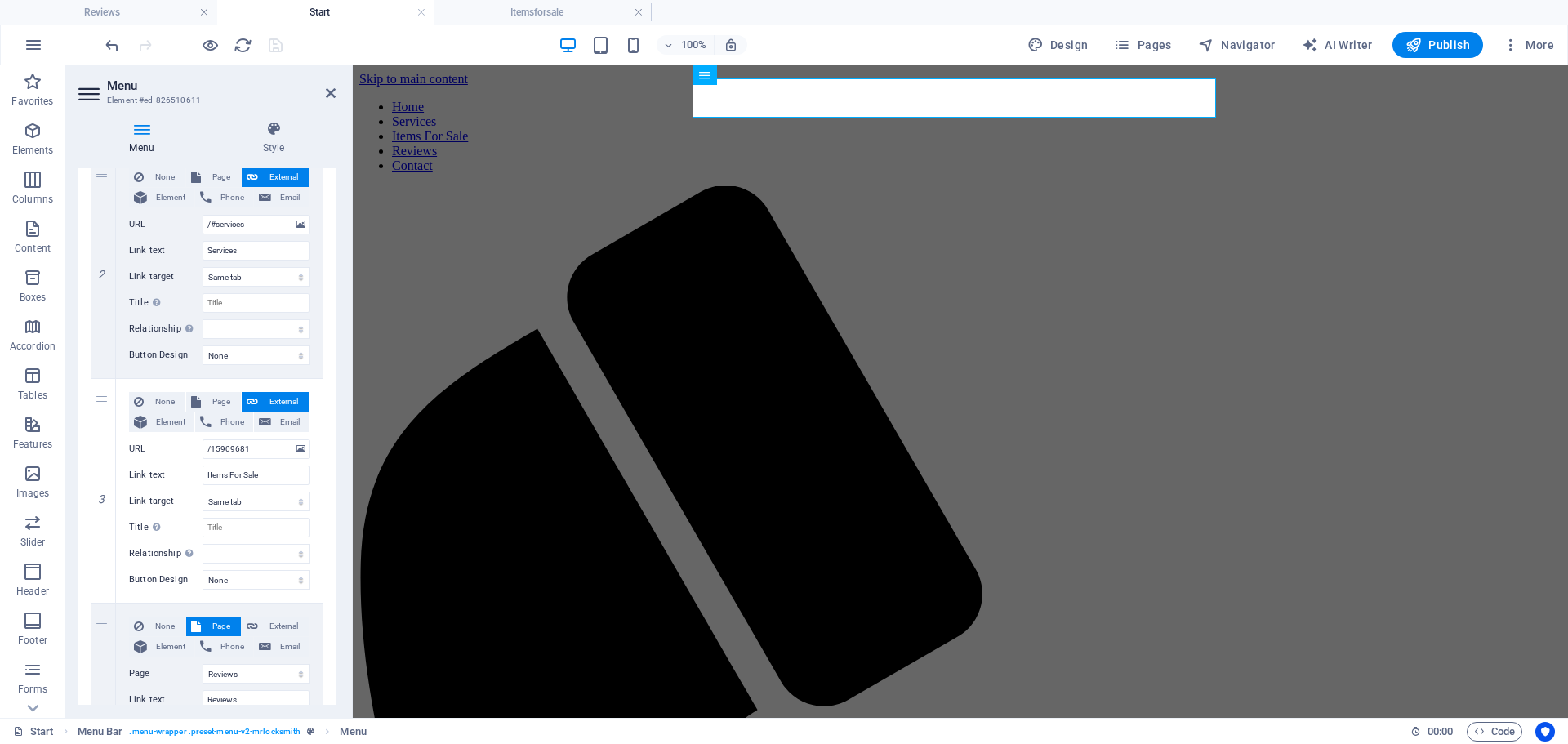 scroll, scrollTop: 408, scrollLeft: 0, axis: vertical 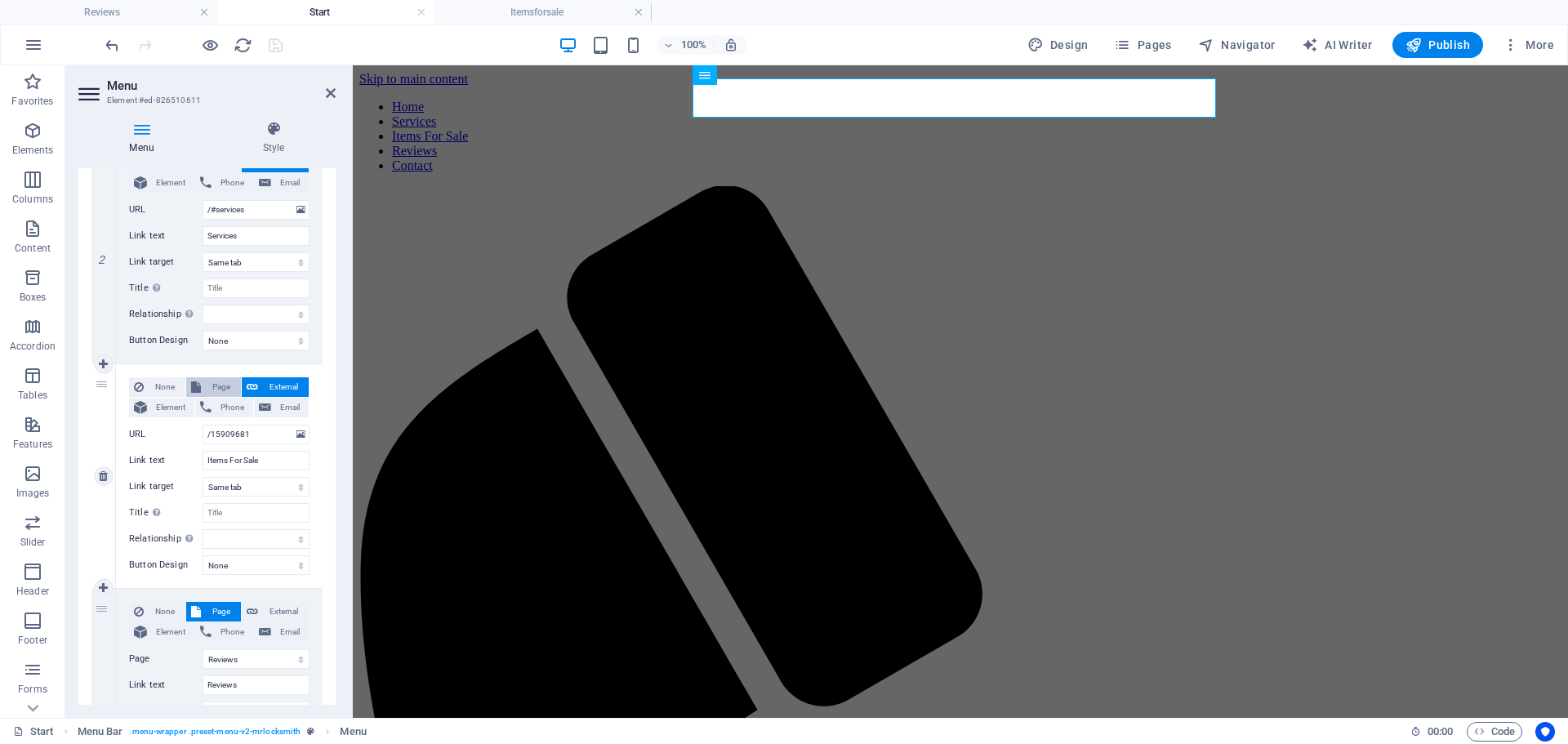 click on "Page" at bounding box center (220, 387) 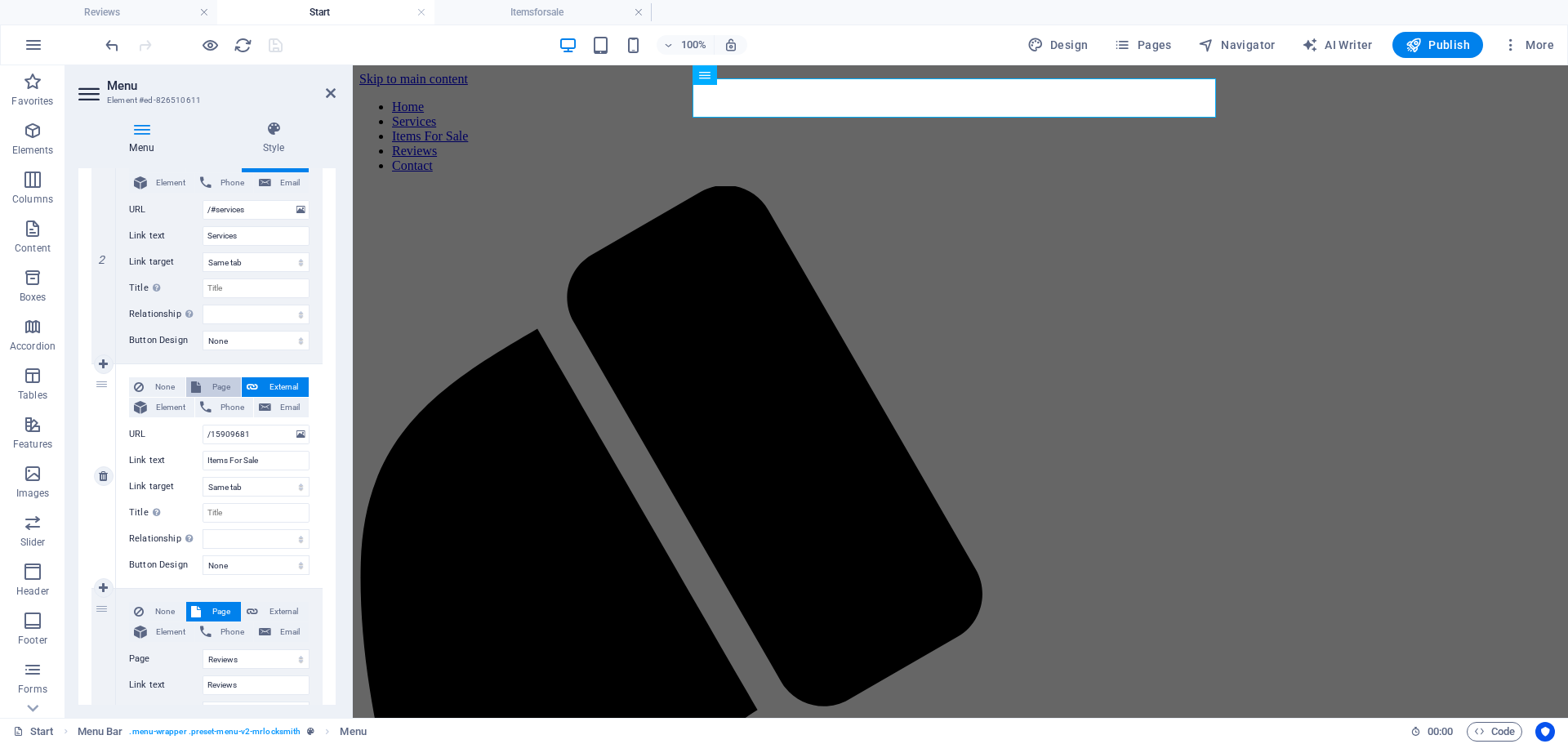 select 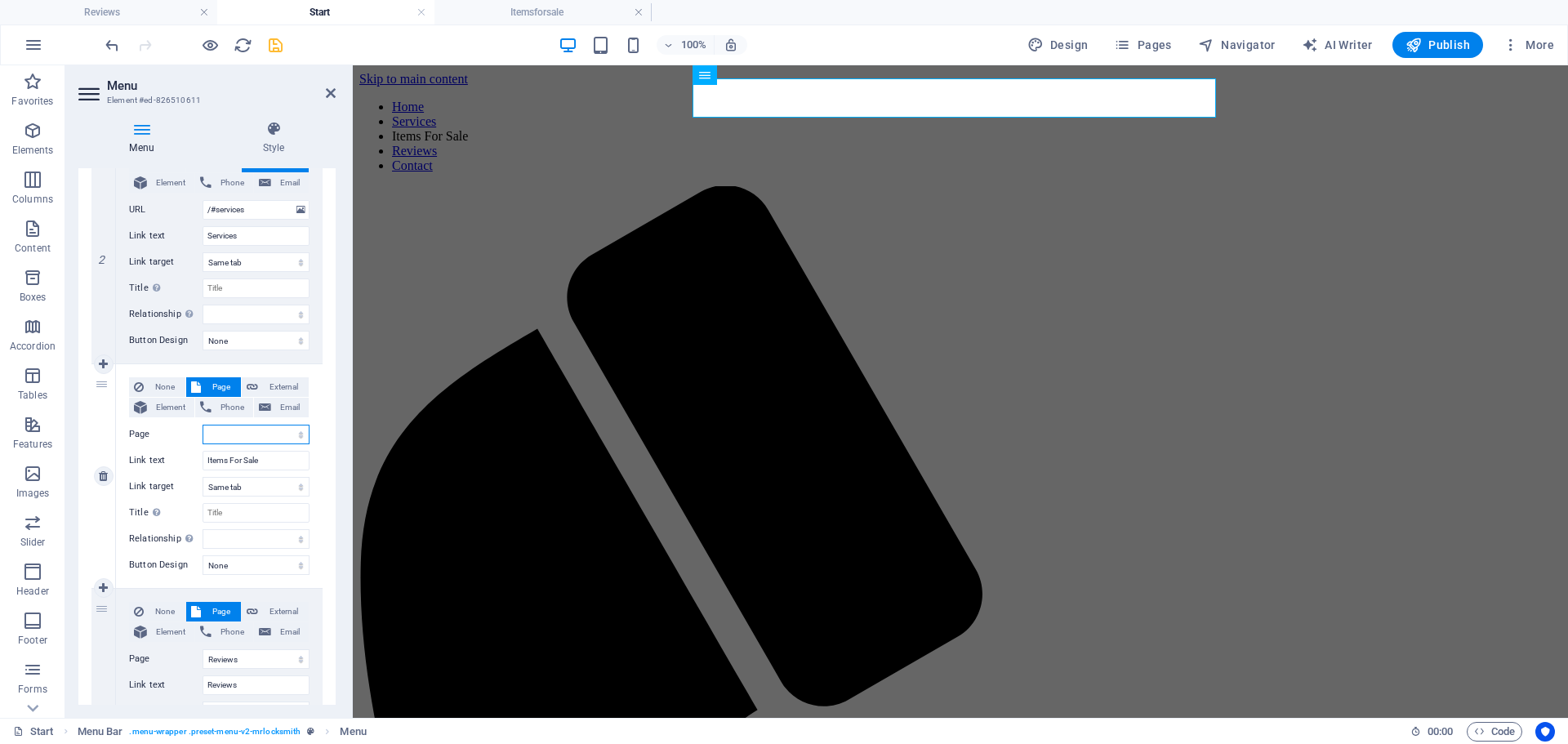 click on "Start Itemsforsale Subpage Legal Notice Privacy Reviews" at bounding box center [256, 434] 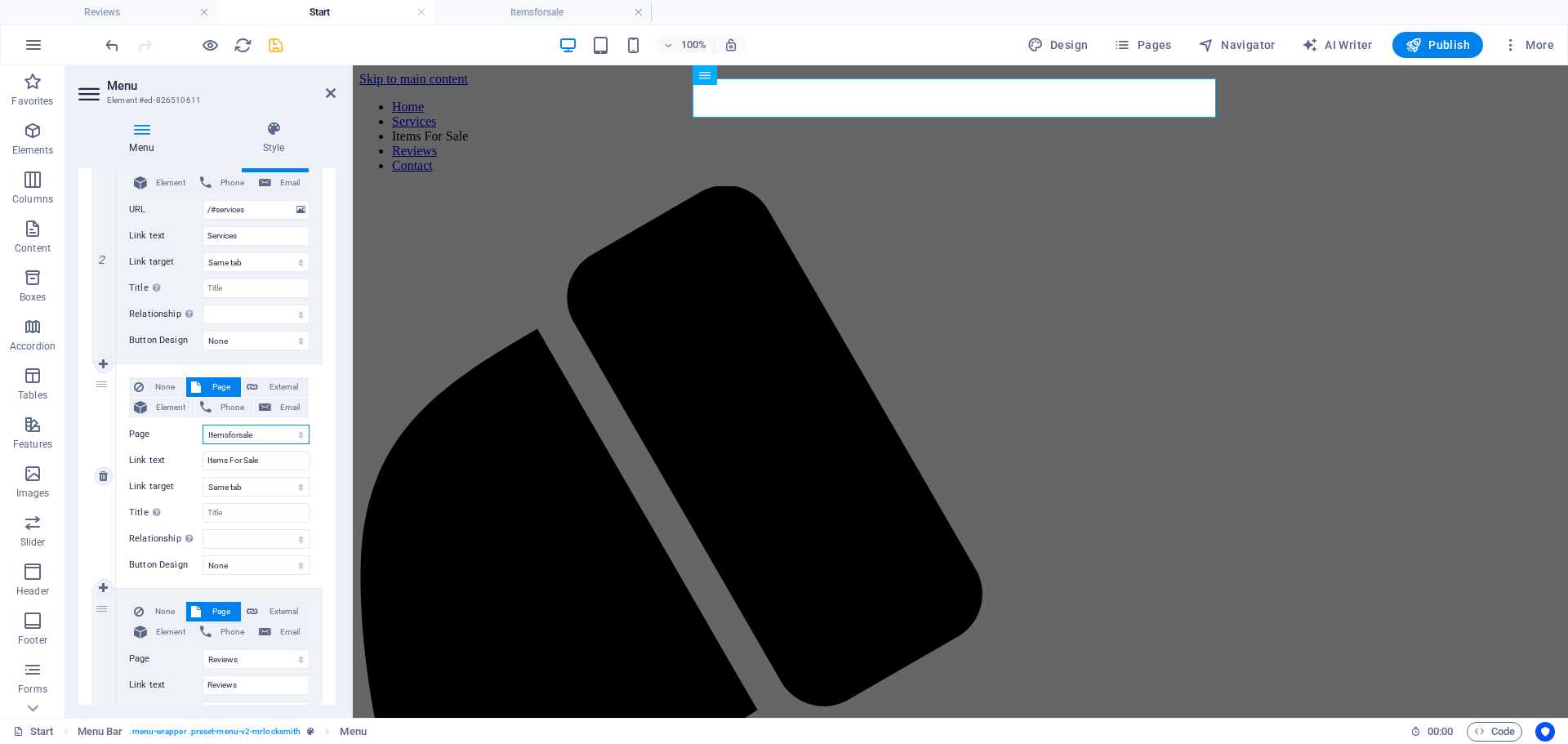 click on "Start Itemsforsale Subpage Legal Notice Privacy Reviews" at bounding box center [256, 434] 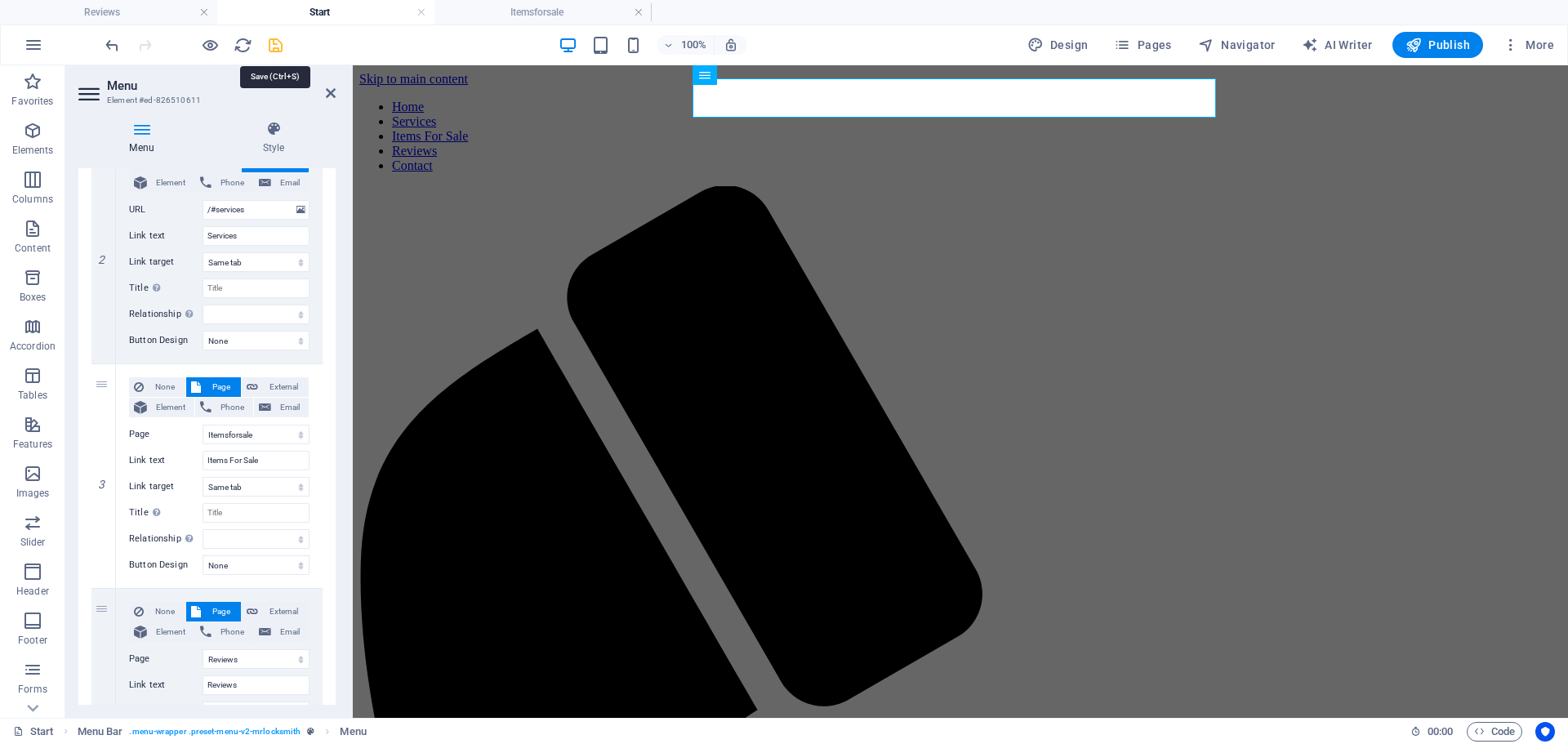 click at bounding box center (275, 45) 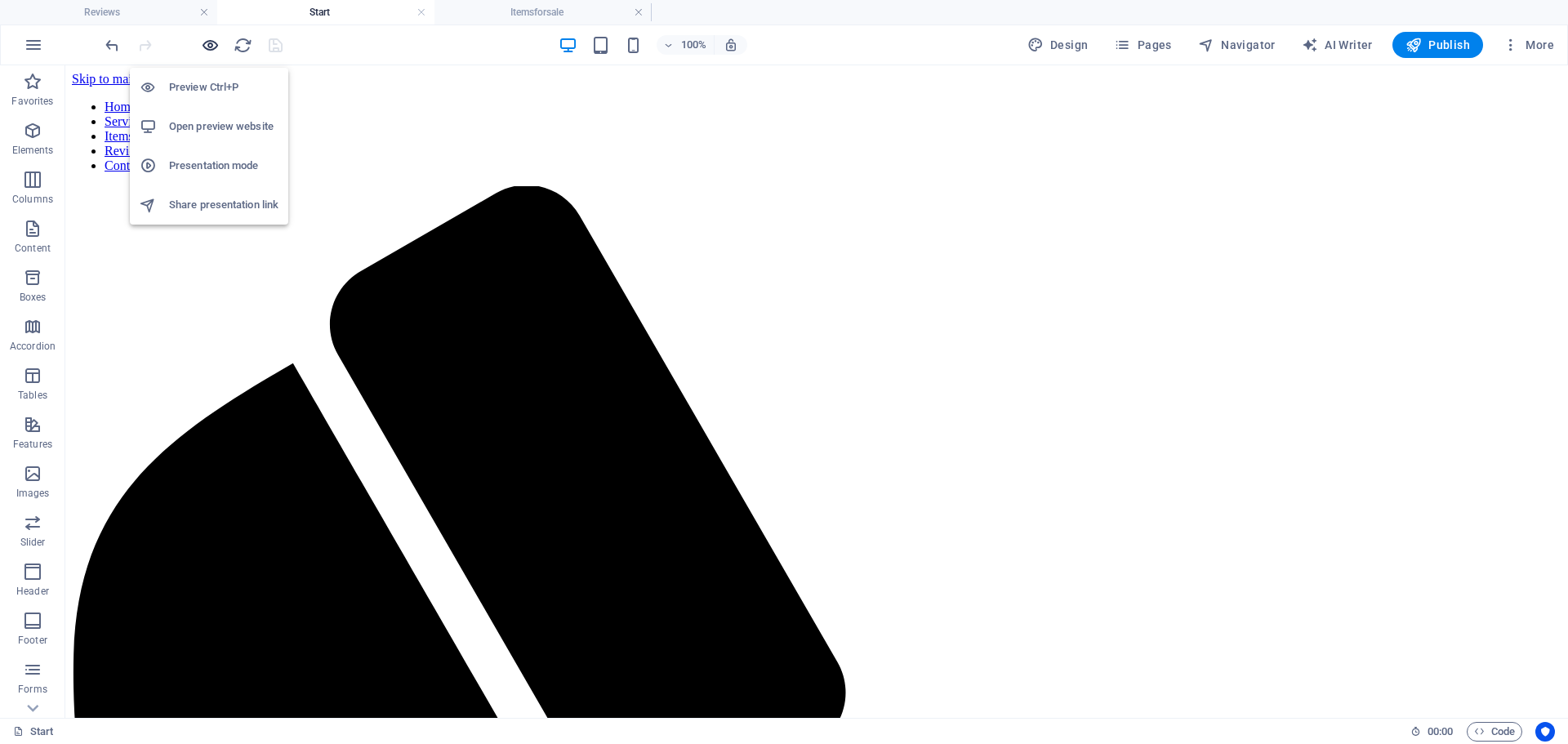 click at bounding box center (210, 45) 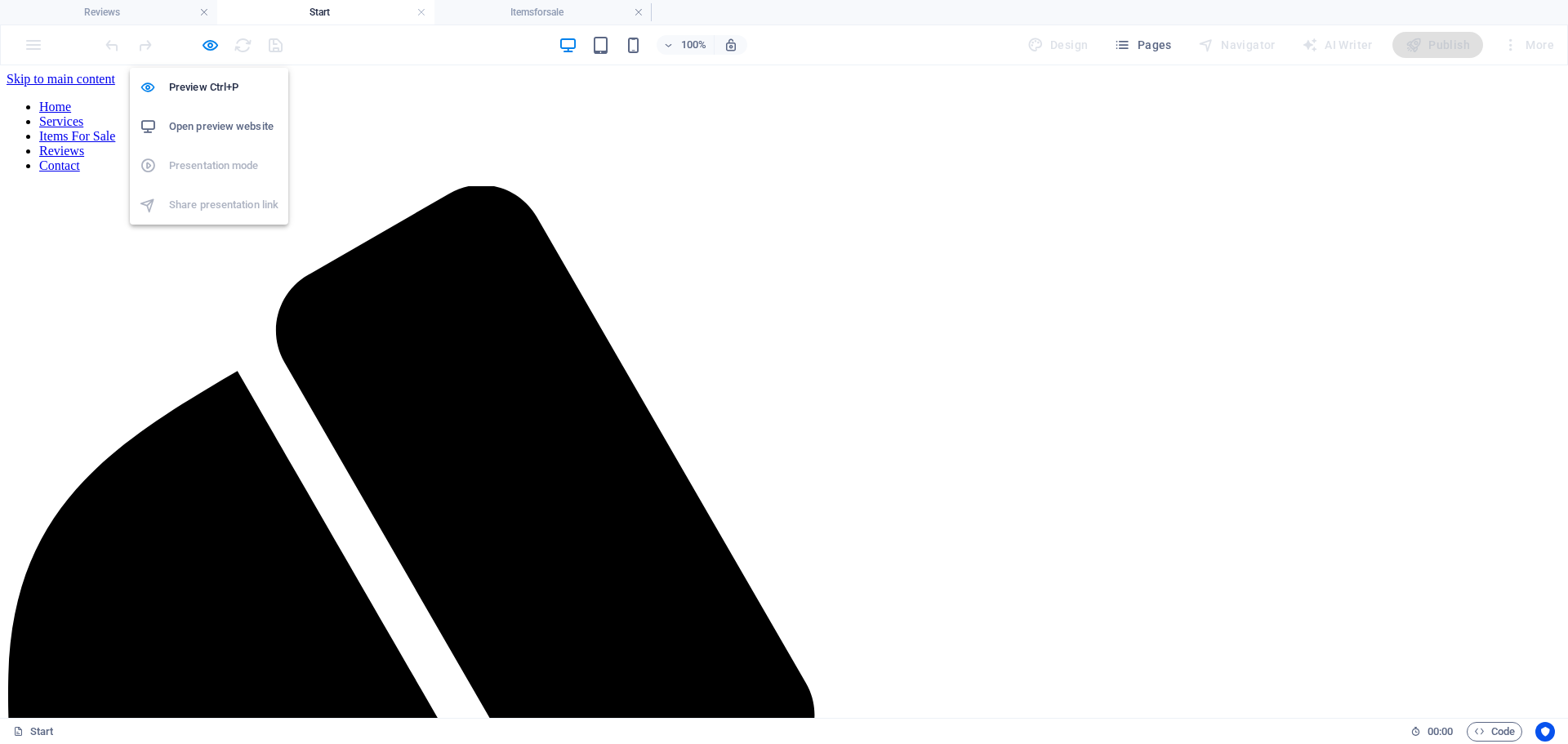 click on "Open preview website" at bounding box center [224, 127] 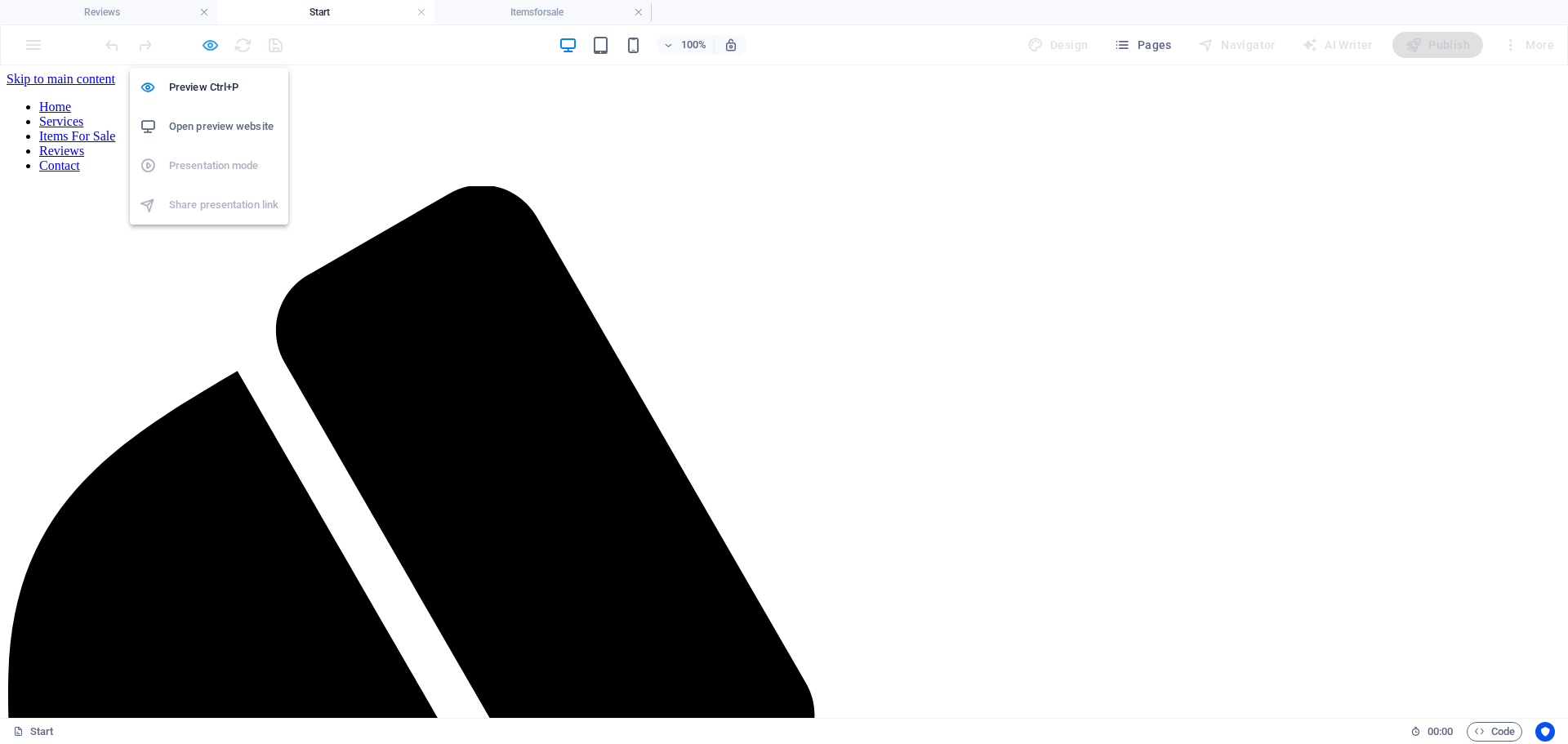 click at bounding box center (210, 45) 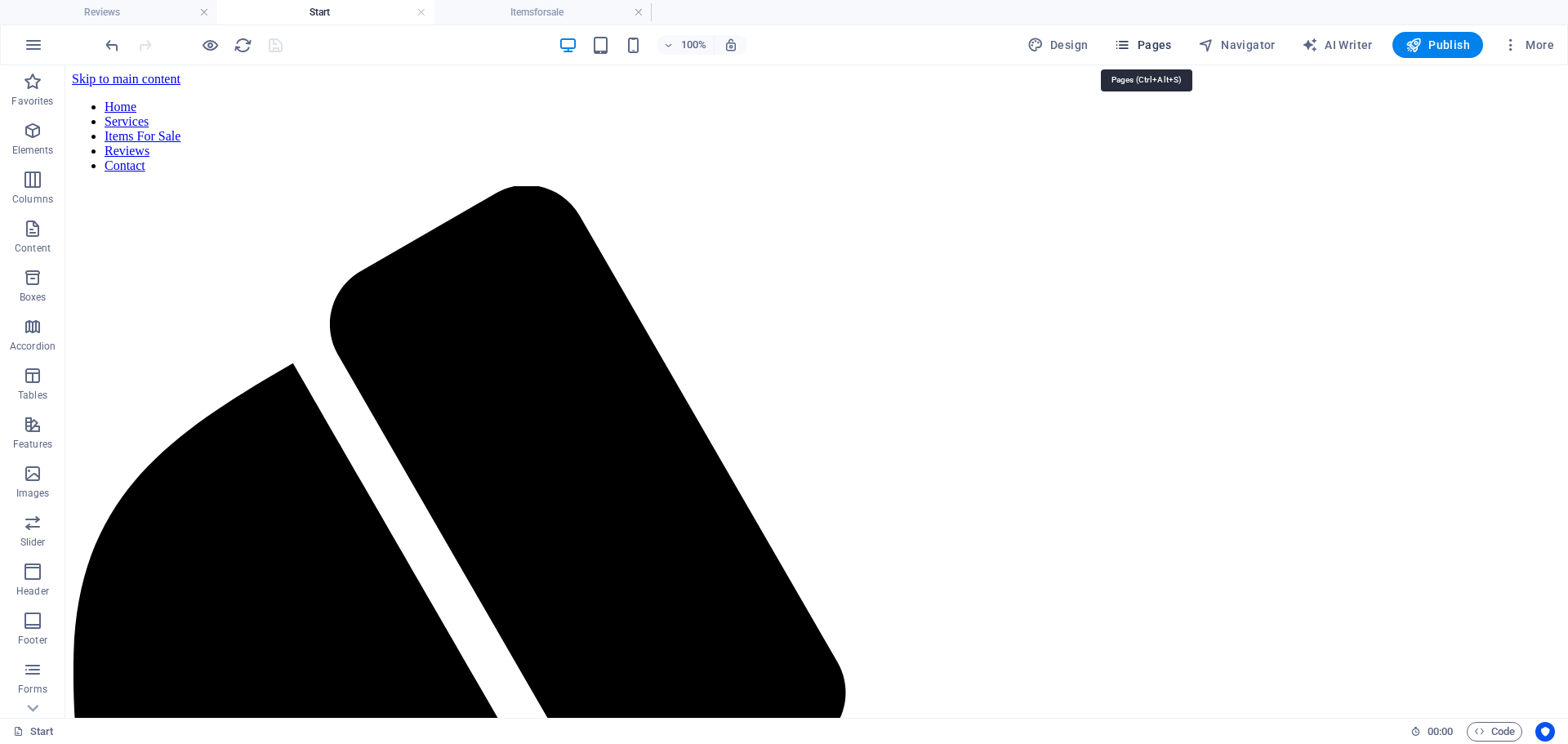 click on "Pages" at bounding box center [1143, 45] 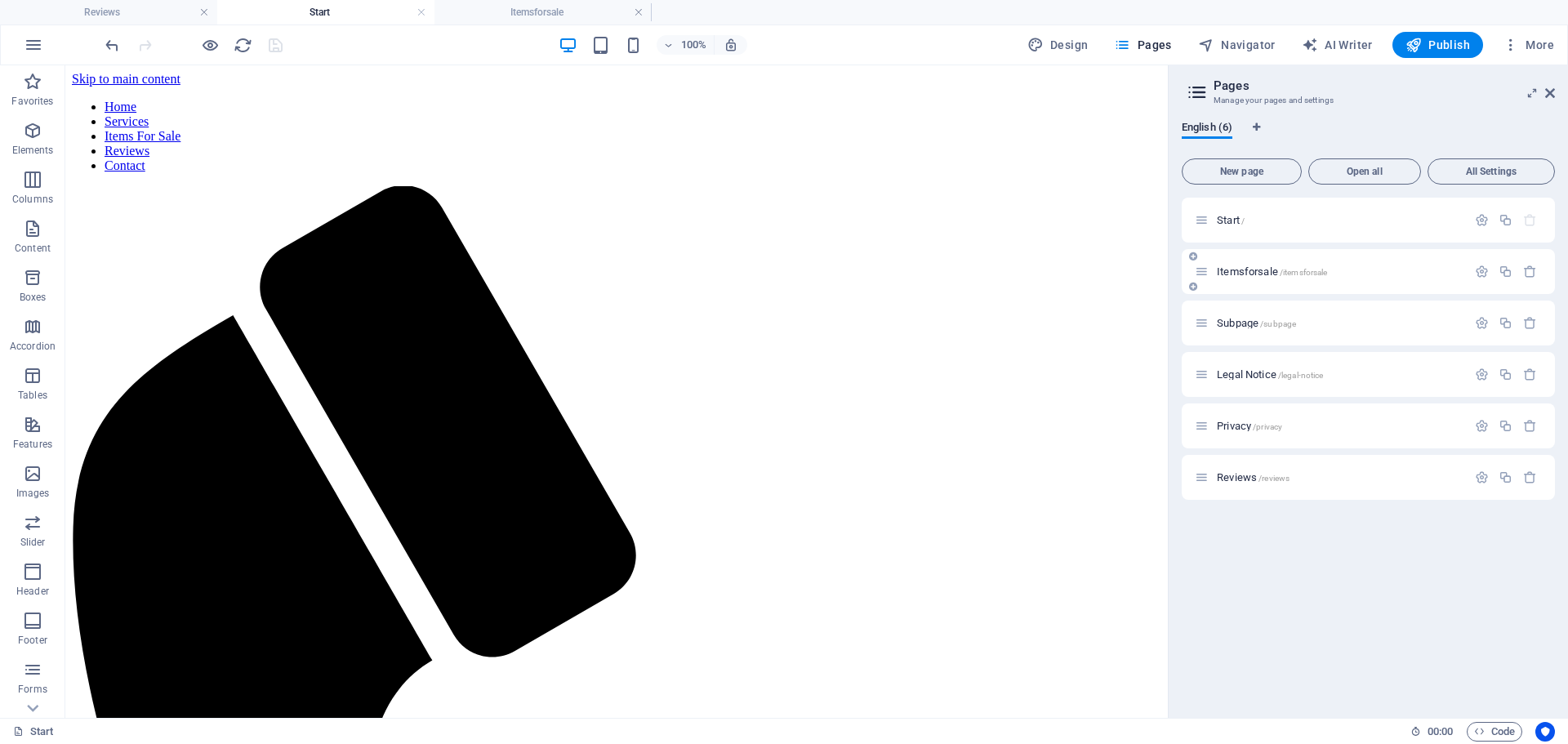 click on "Itemsforsale /itemsforsale" at bounding box center [1272, 271] 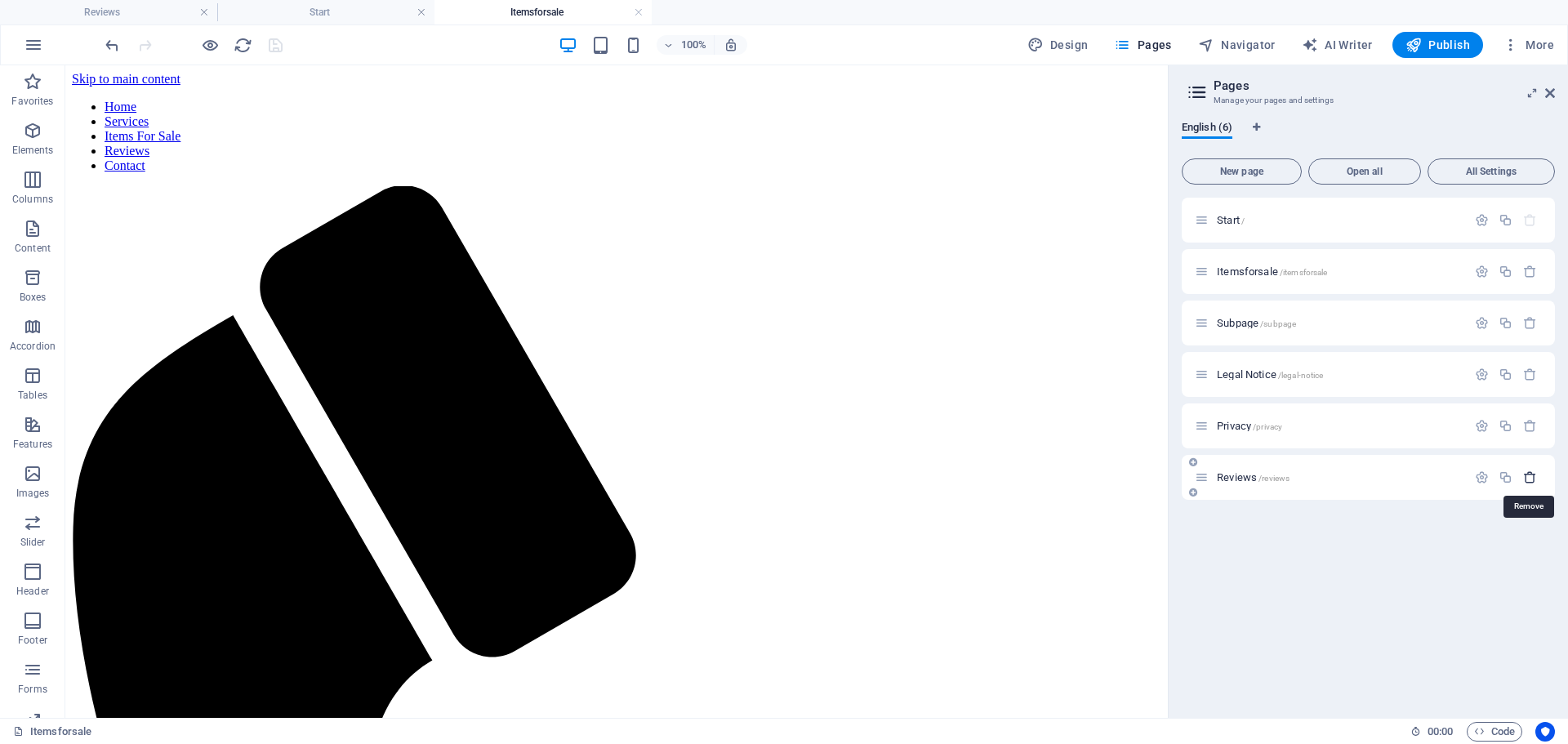 click at bounding box center (1530, 477) 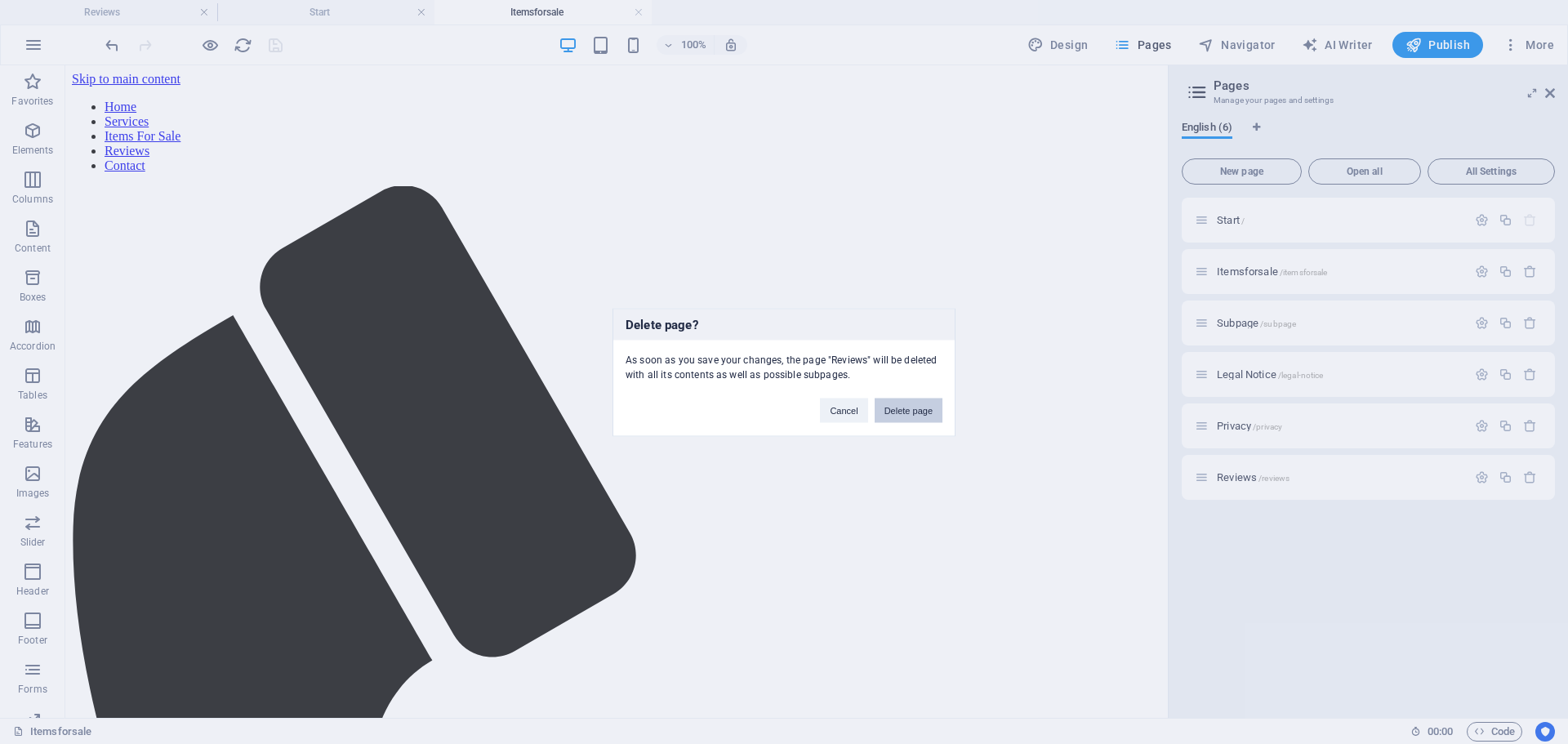 click on "Delete page" at bounding box center [908, 410] 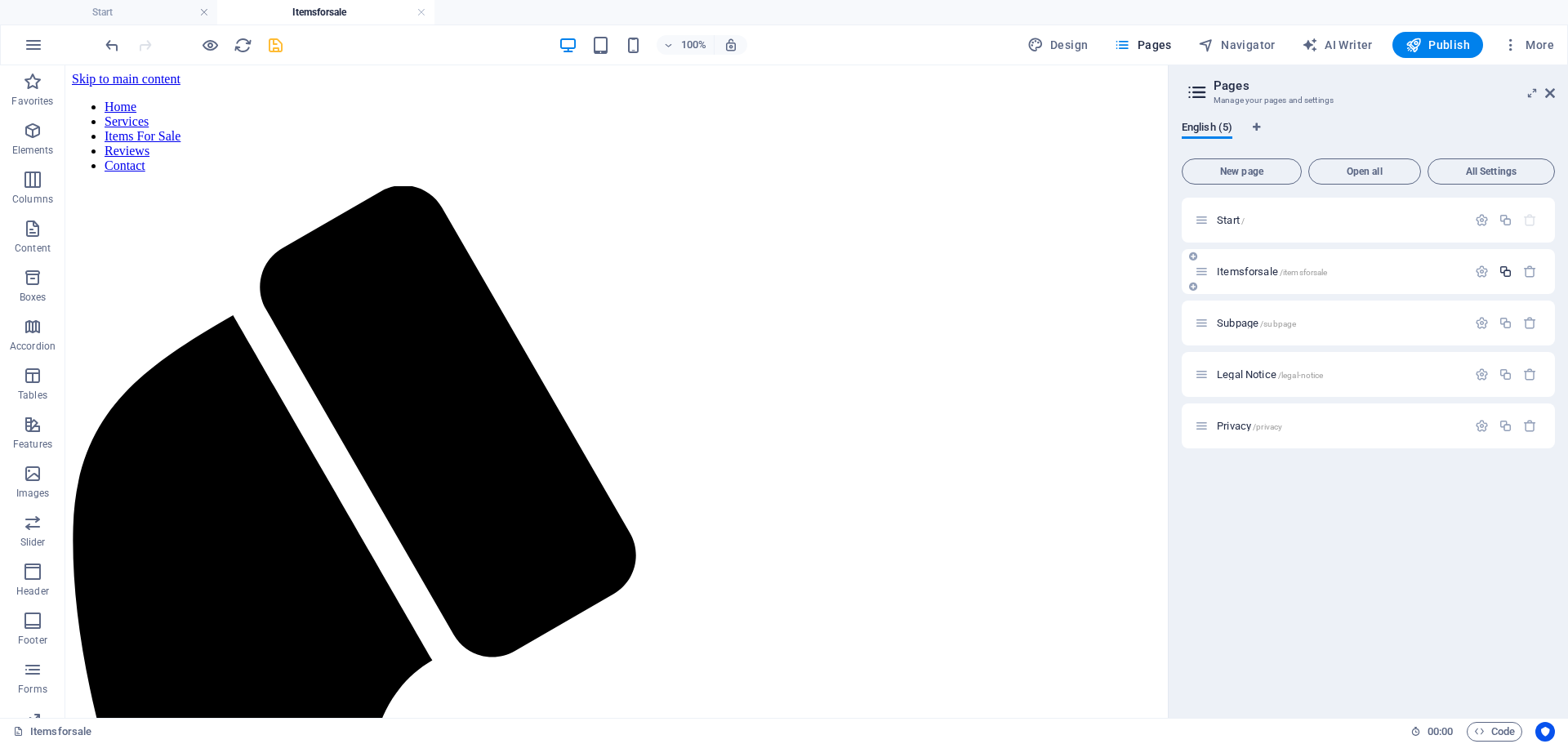 click at bounding box center (1505, 271) 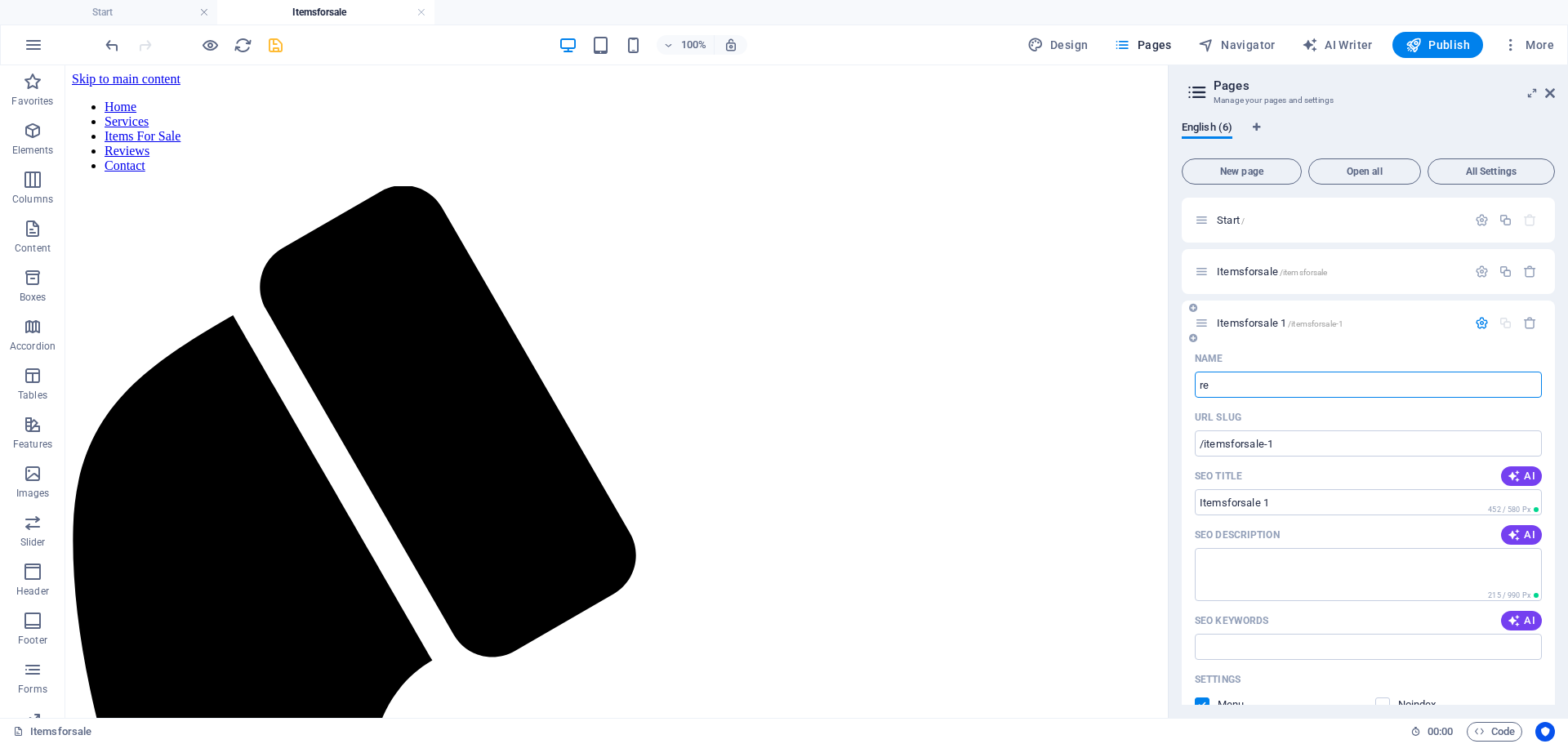 type on "re" 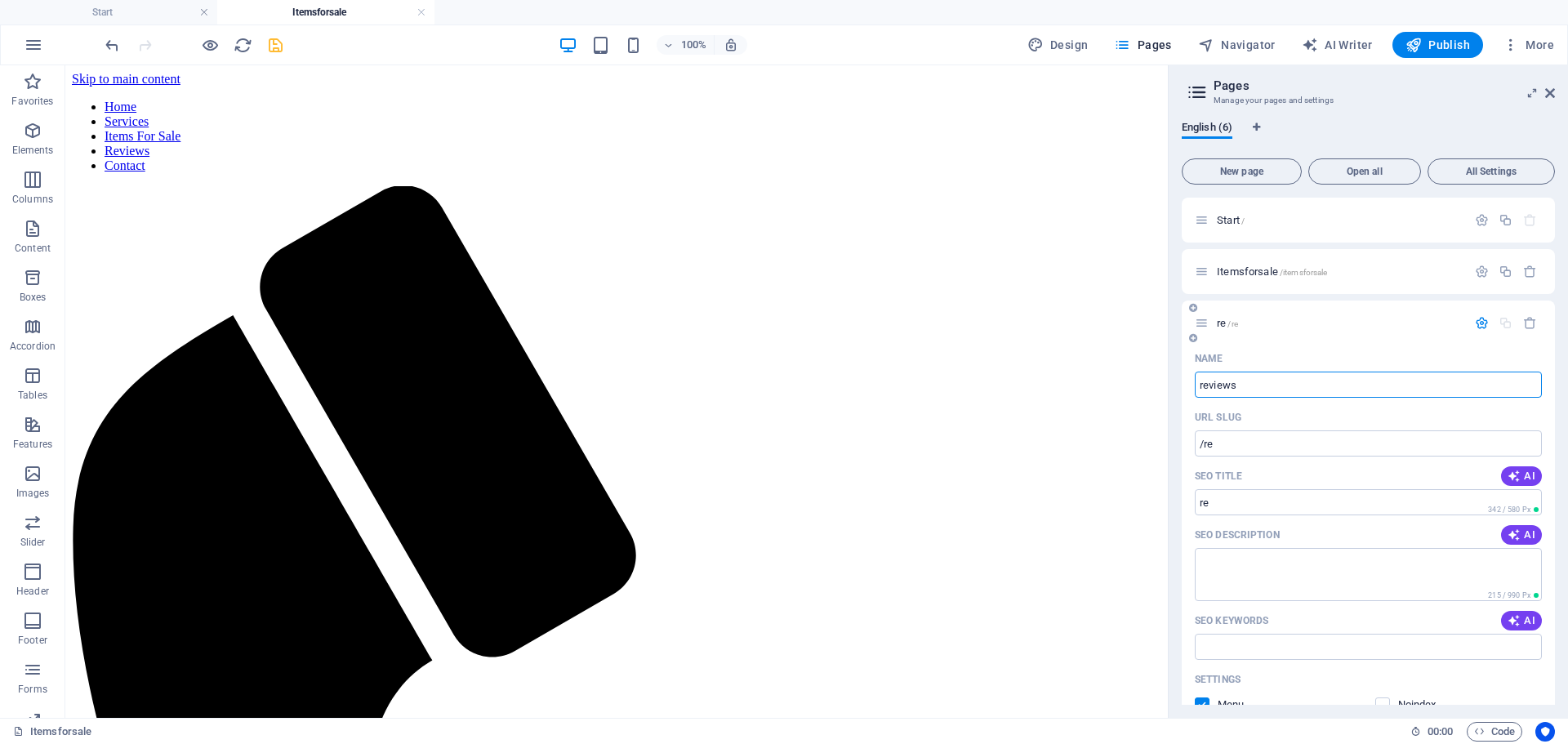 type on "reviews" 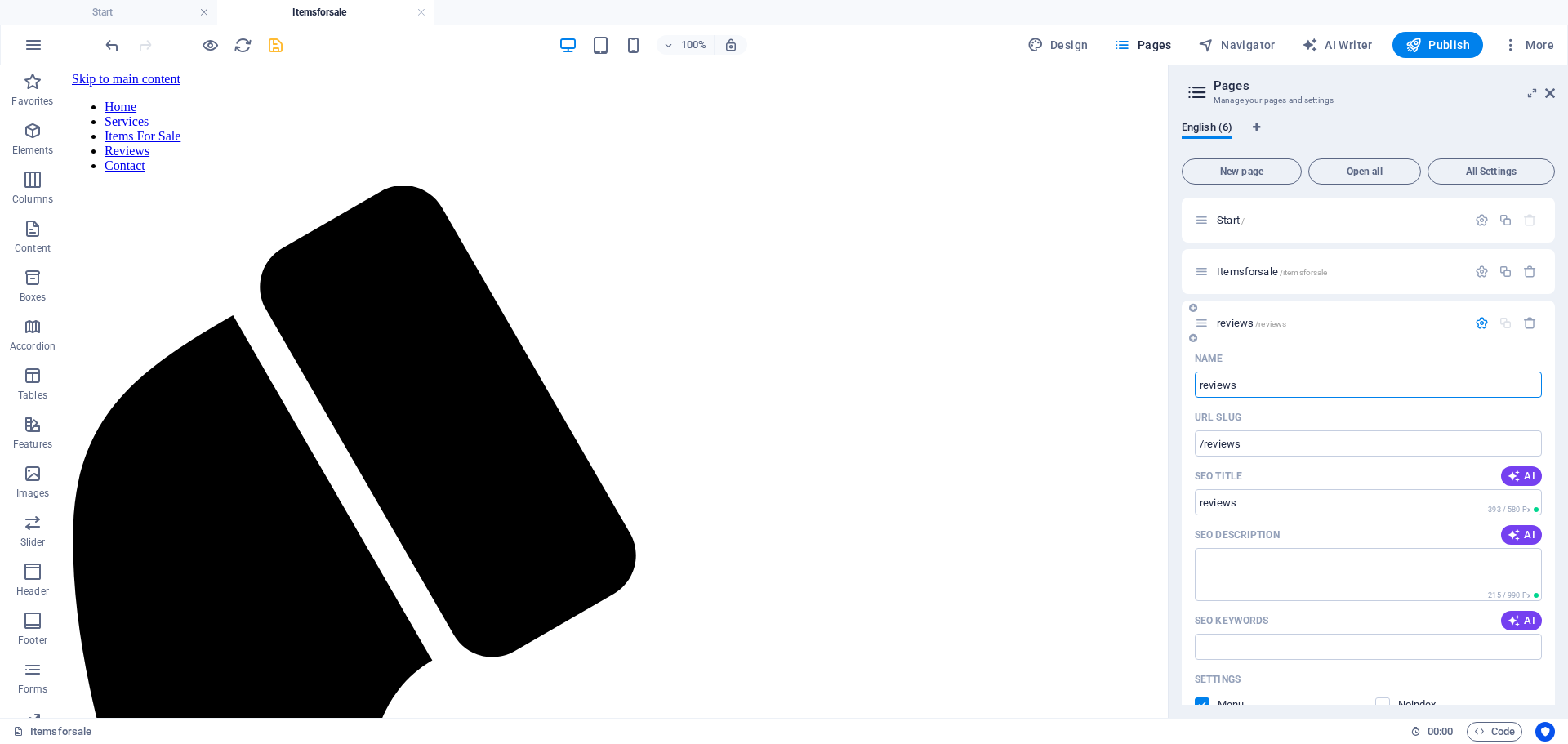 type on "reviews" 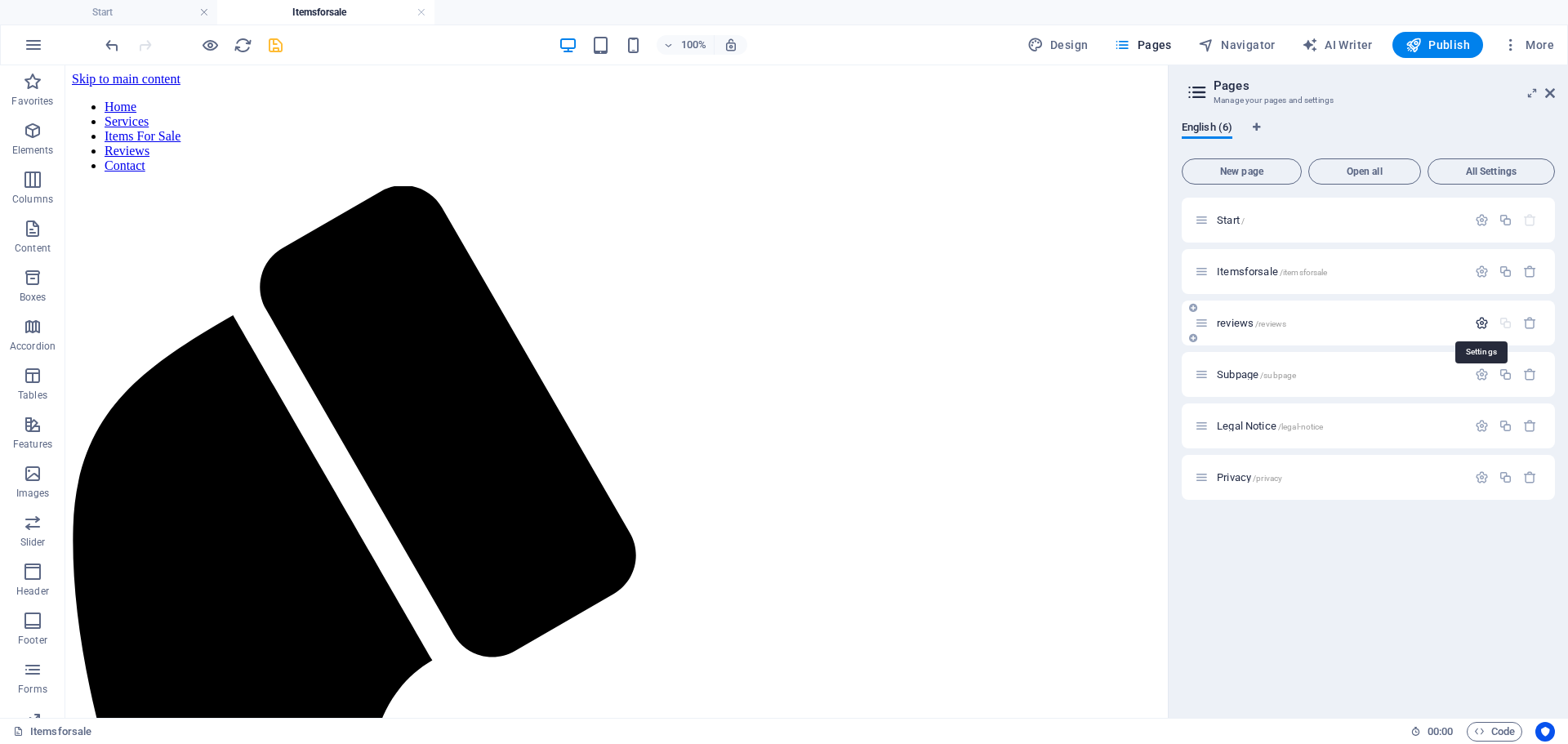 click at bounding box center [1481, 323] 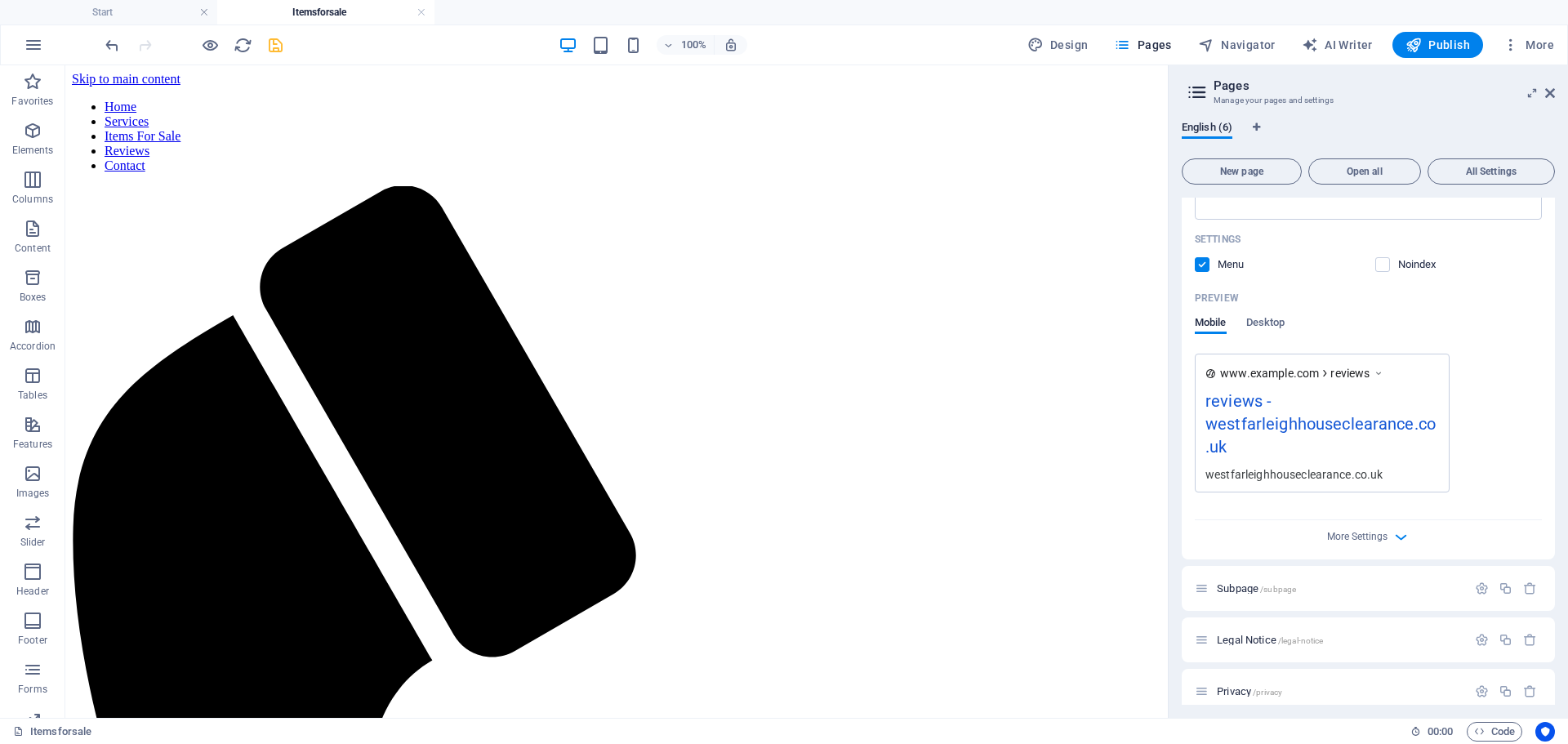 scroll, scrollTop: 456, scrollLeft: 0, axis: vertical 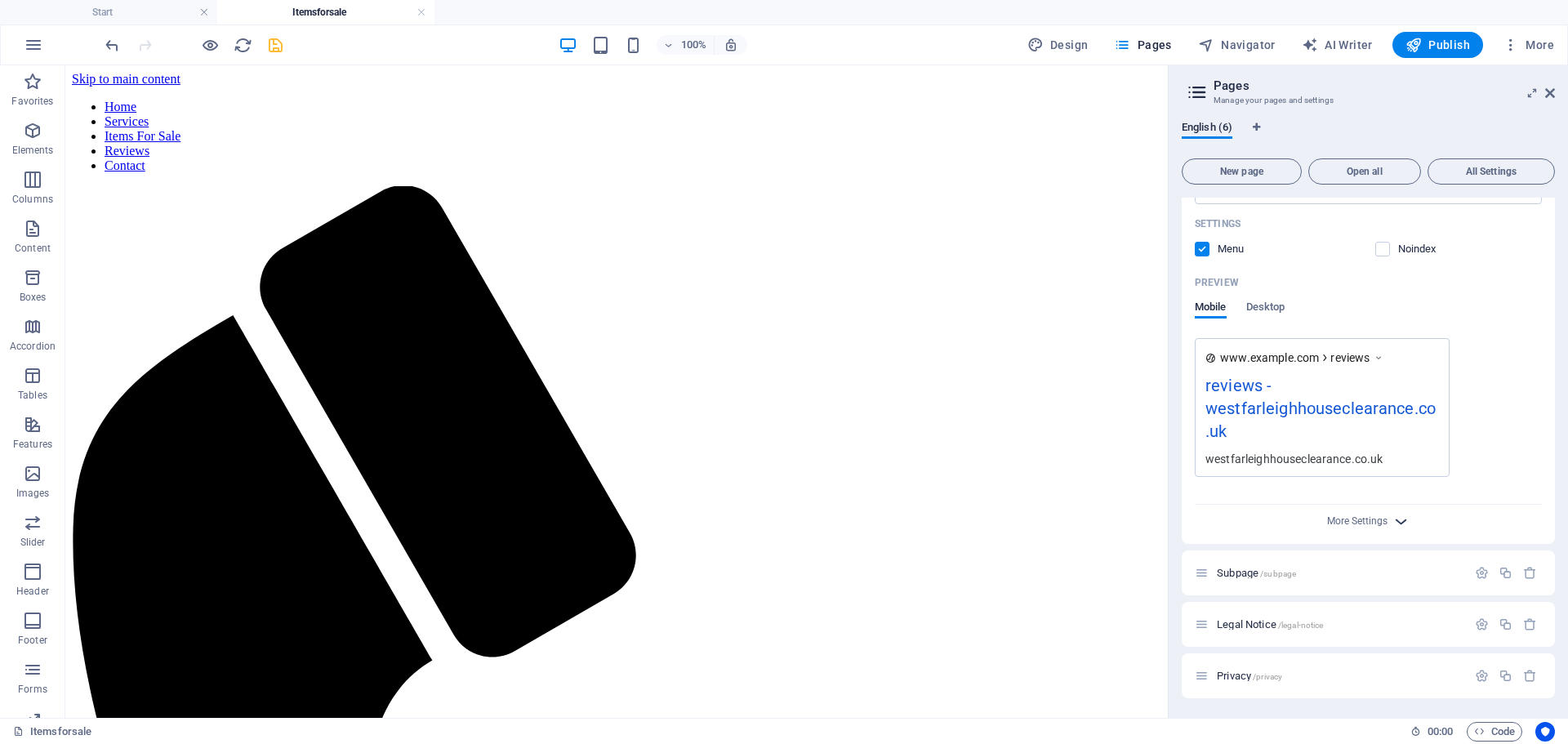 click at bounding box center [1401, 521] 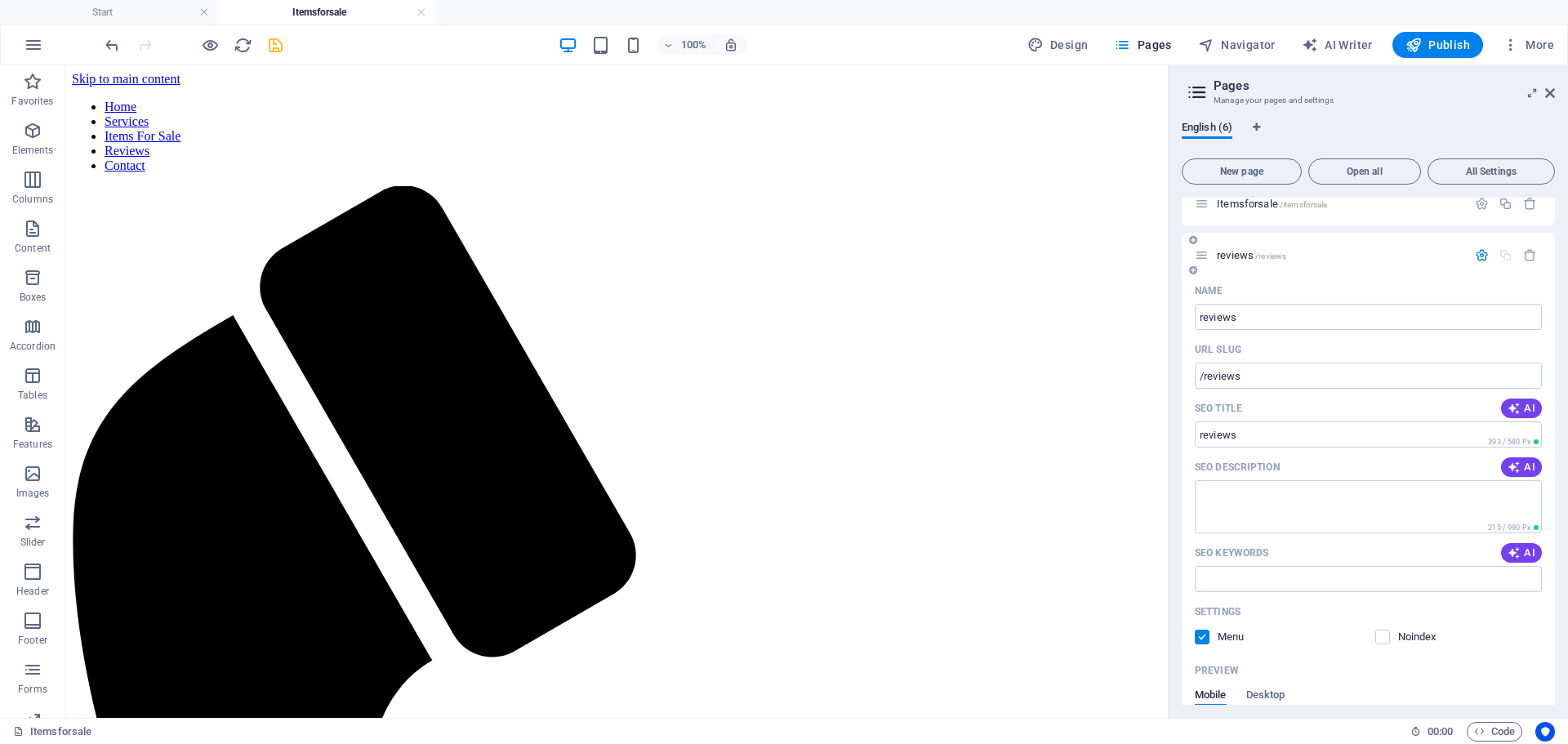 scroll, scrollTop: 0, scrollLeft: 0, axis: both 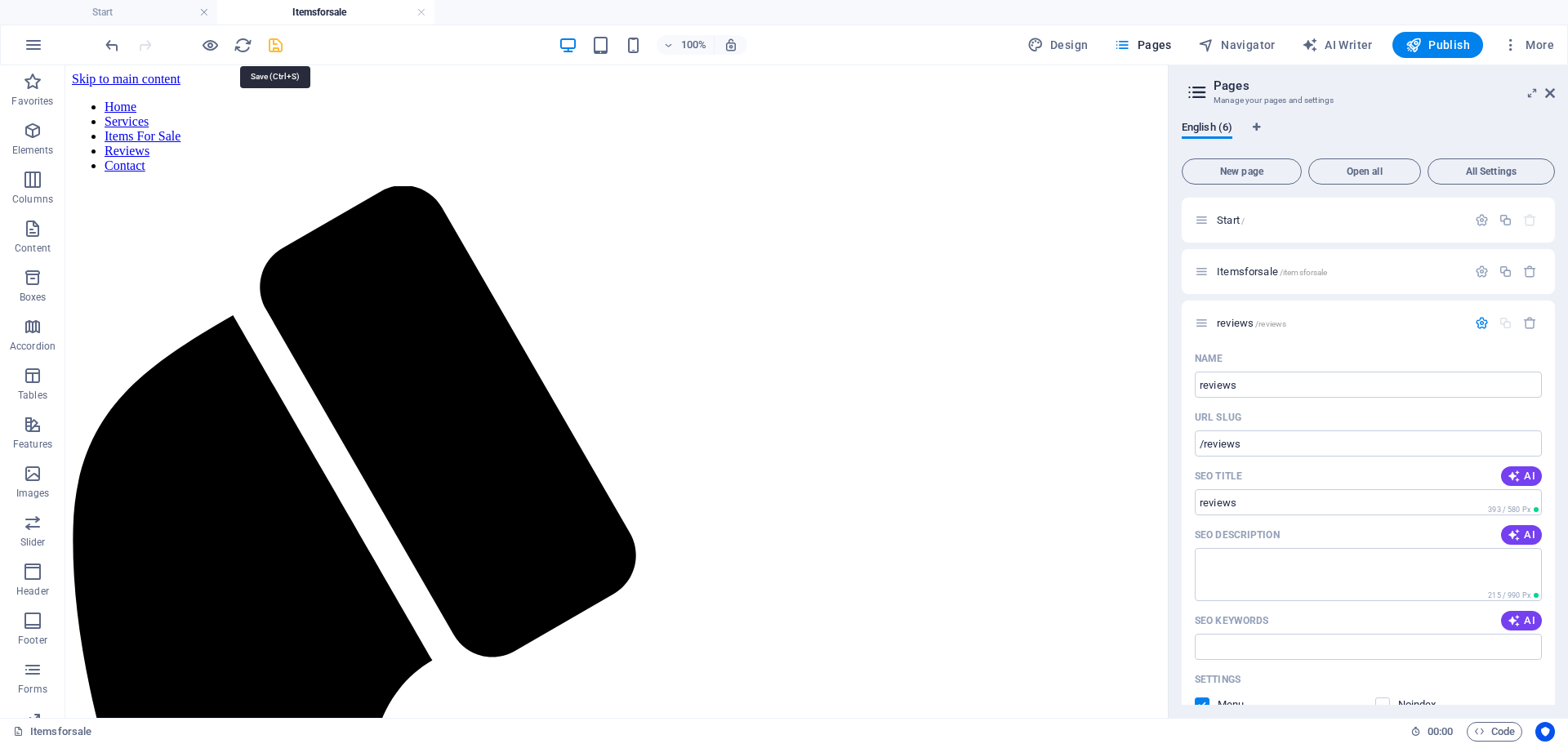 click at bounding box center (275, 45) 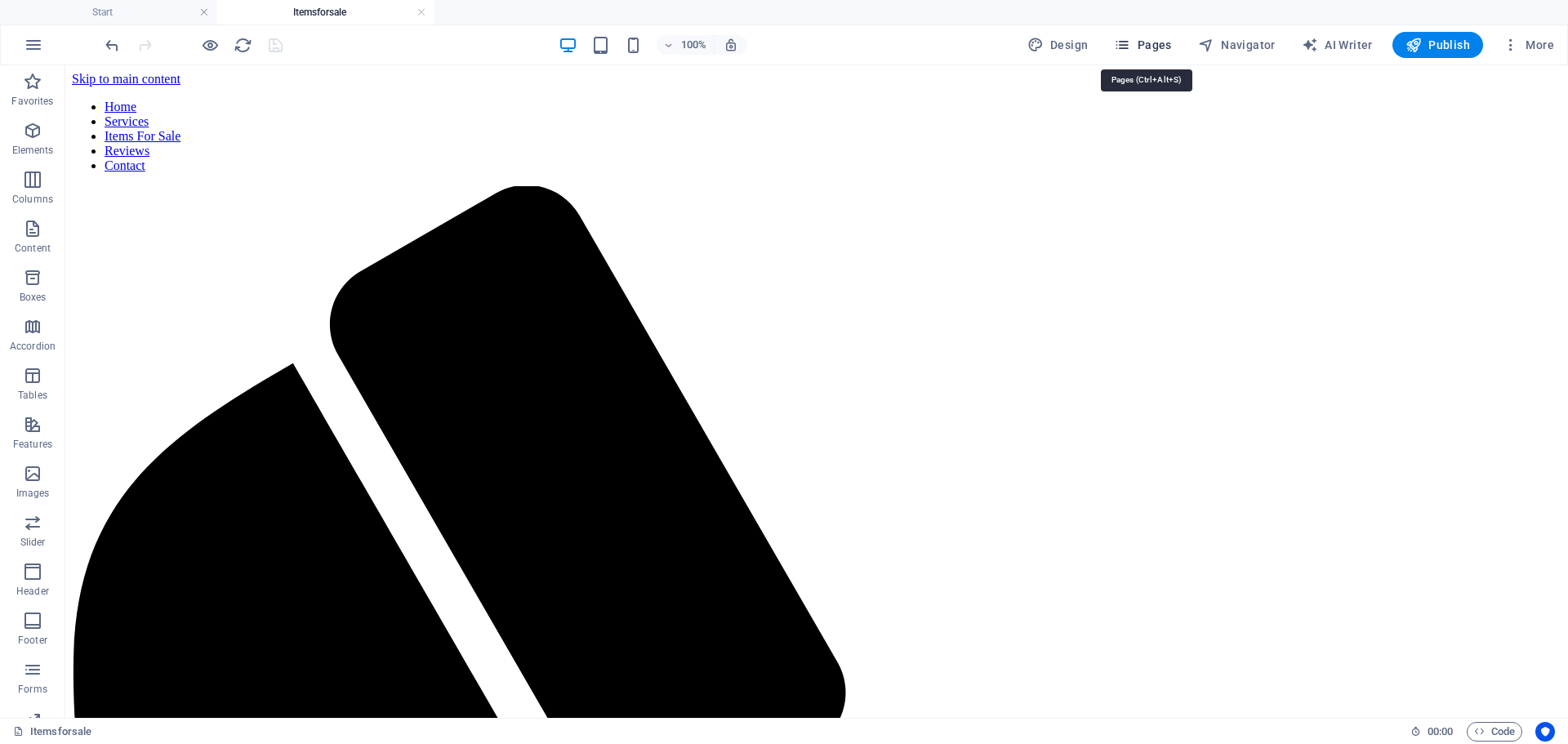 click on "Pages" at bounding box center [1143, 45] 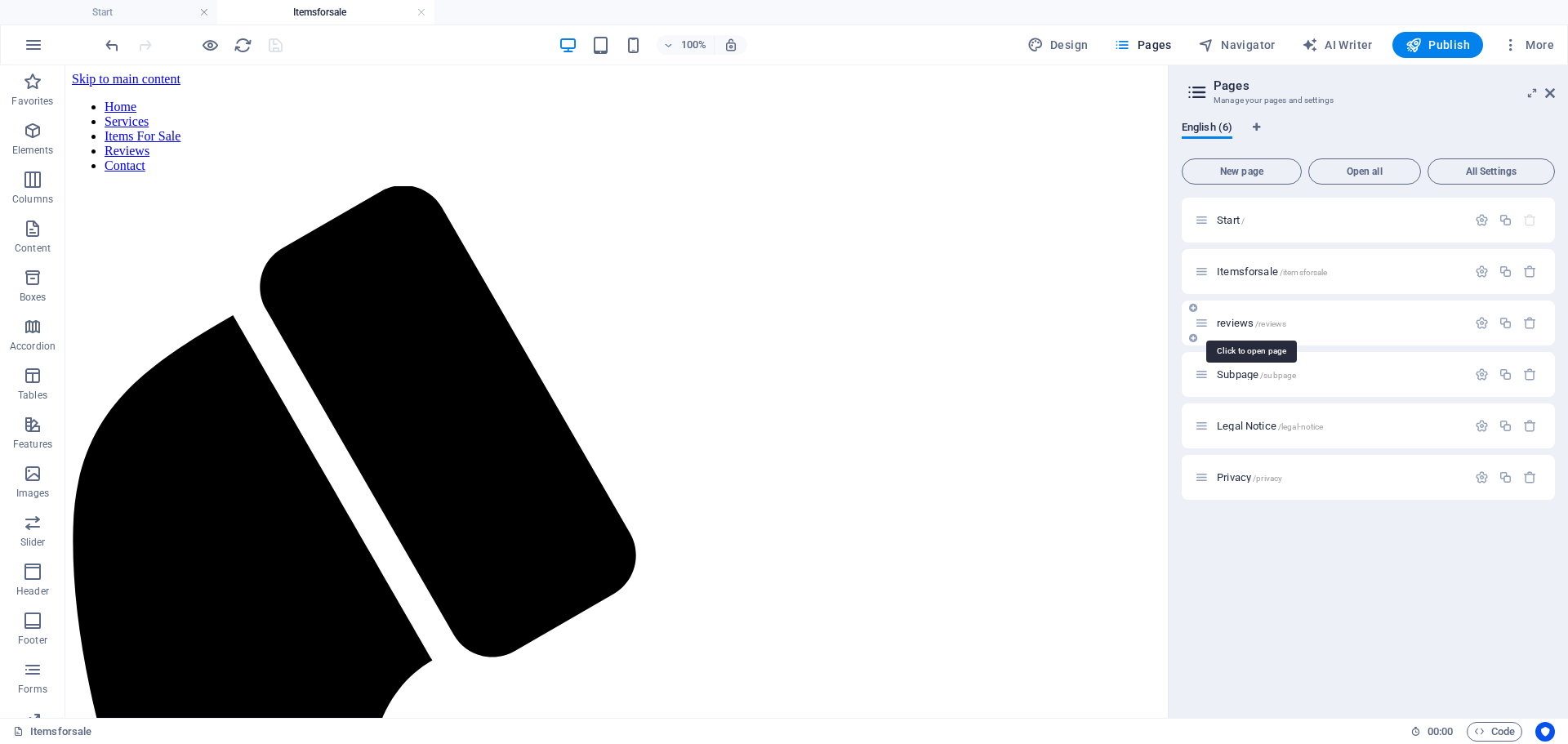 click on "reviews /reviews" at bounding box center [1251, 323] 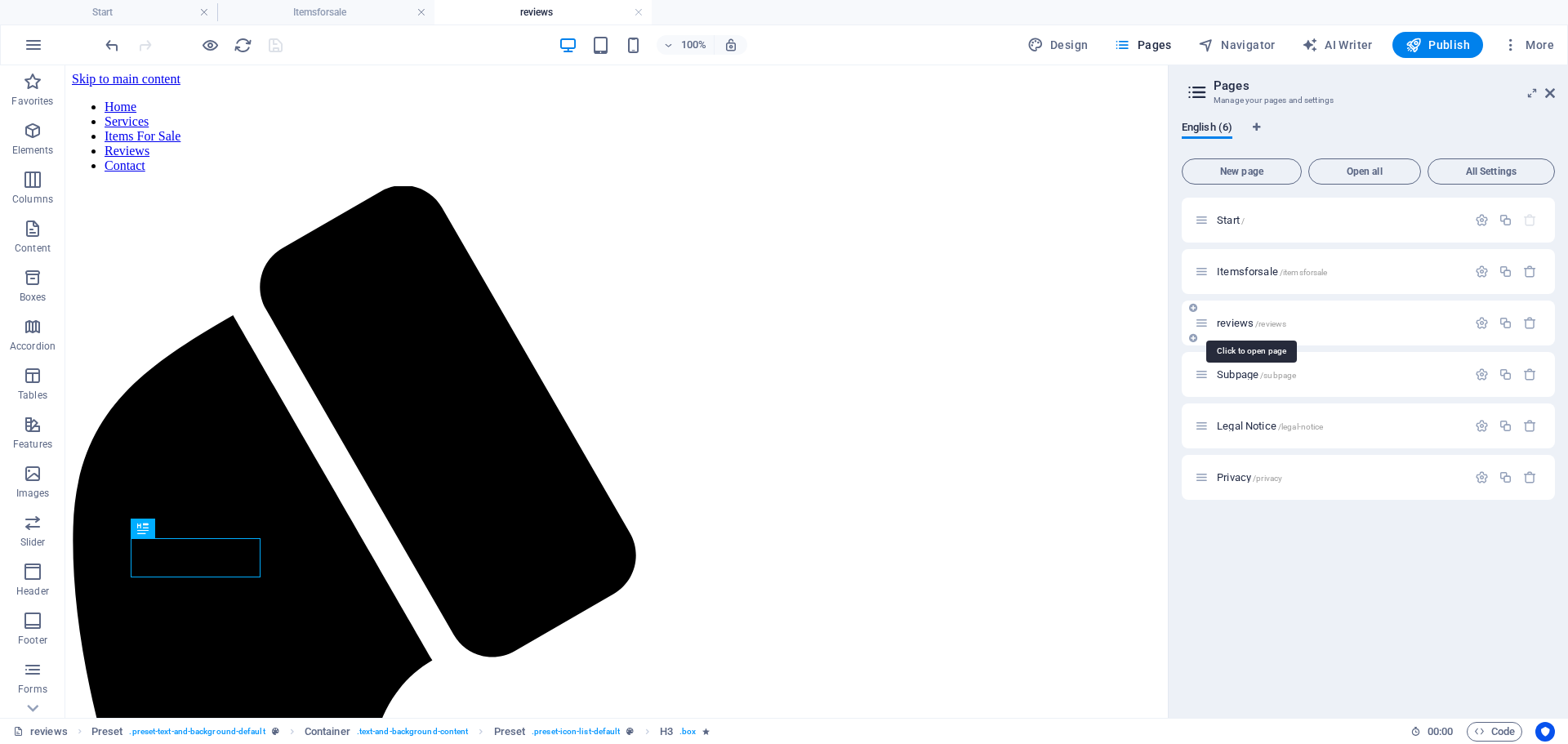scroll, scrollTop: 0, scrollLeft: 0, axis: both 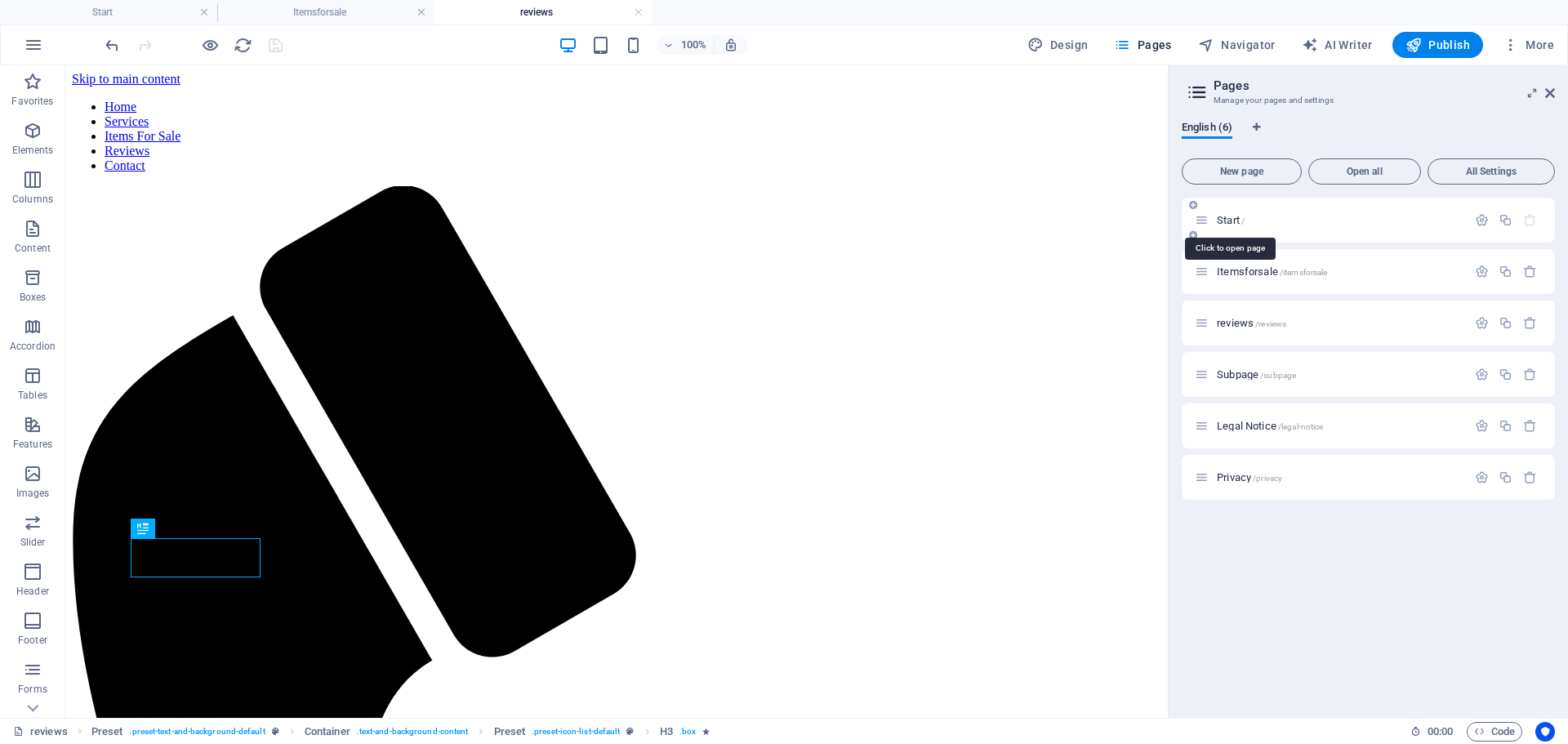 click on "Start /" at bounding box center (1231, 220) 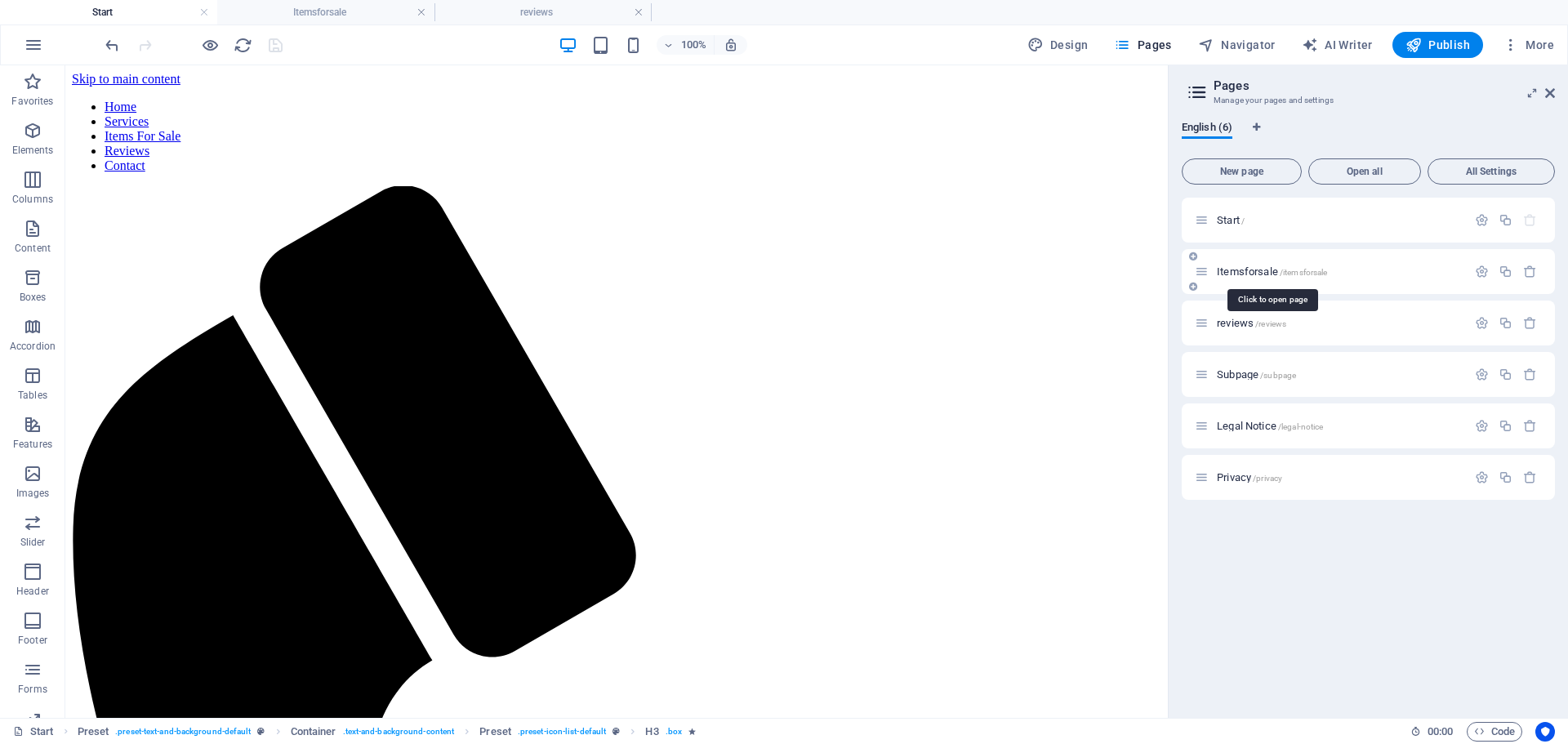 click on "Itemsforsale /itemsforsale" at bounding box center [1272, 271] 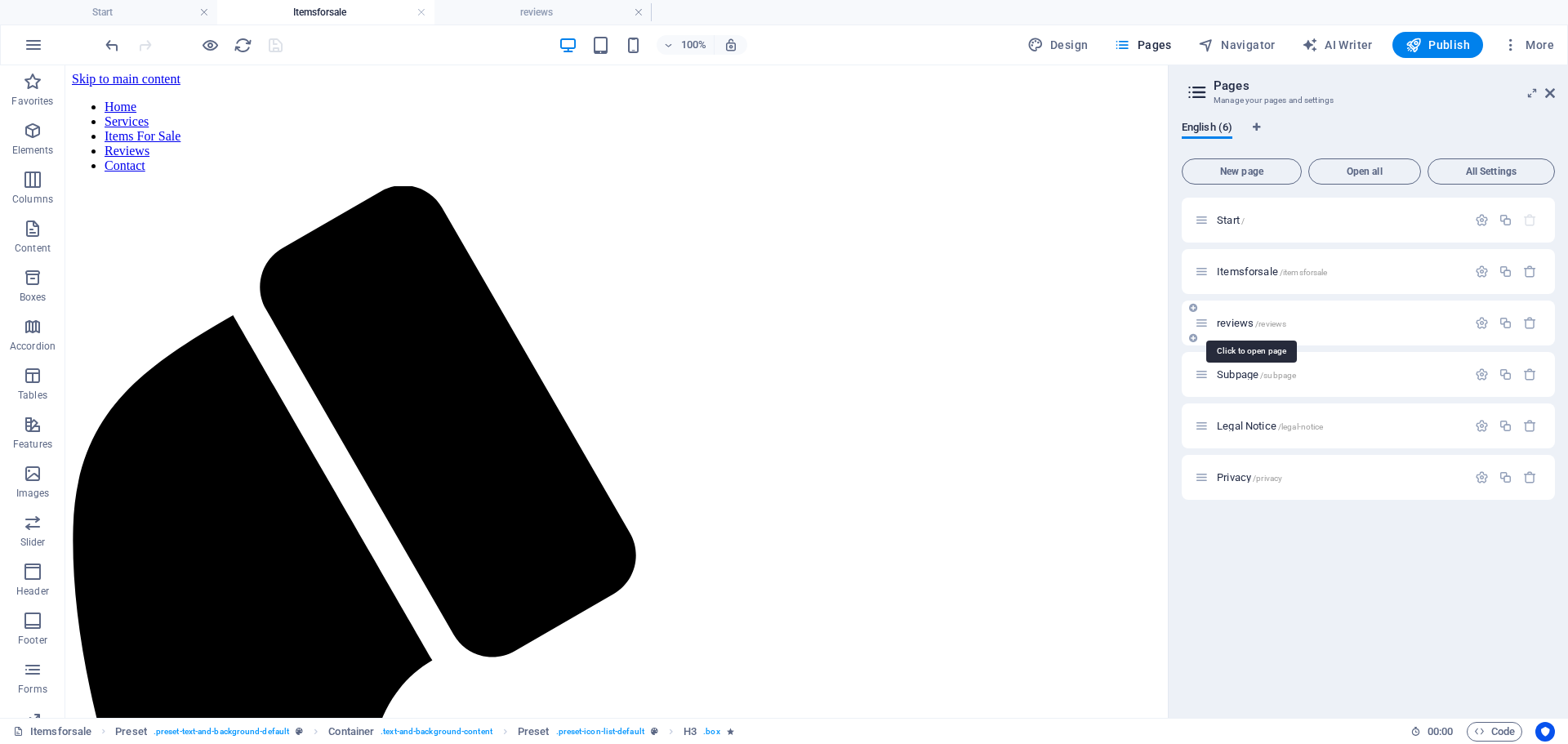 click on "reviews /reviews" at bounding box center (1251, 323) 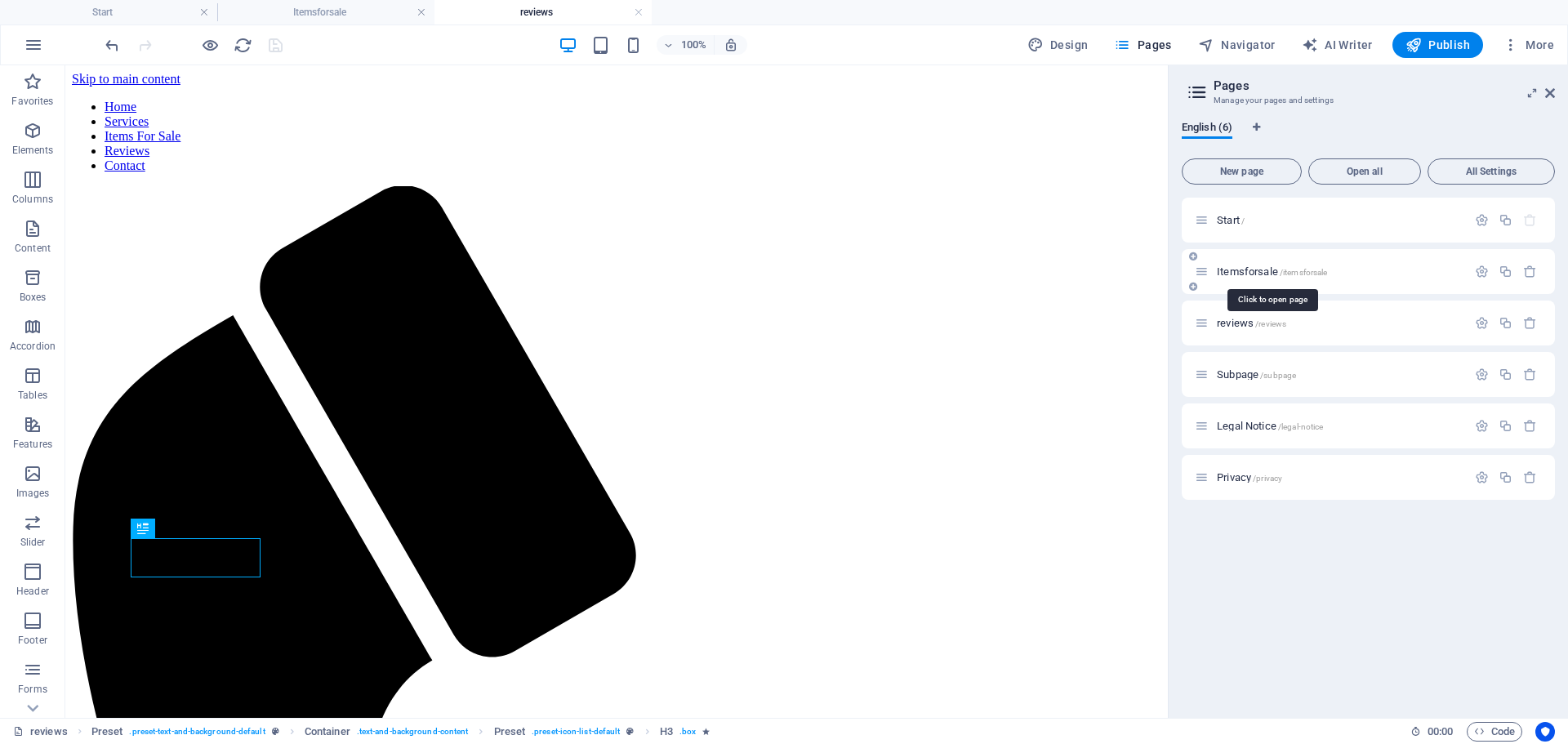 click on "Itemsforsale /itemsforsale" at bounding box center [1272, 271] 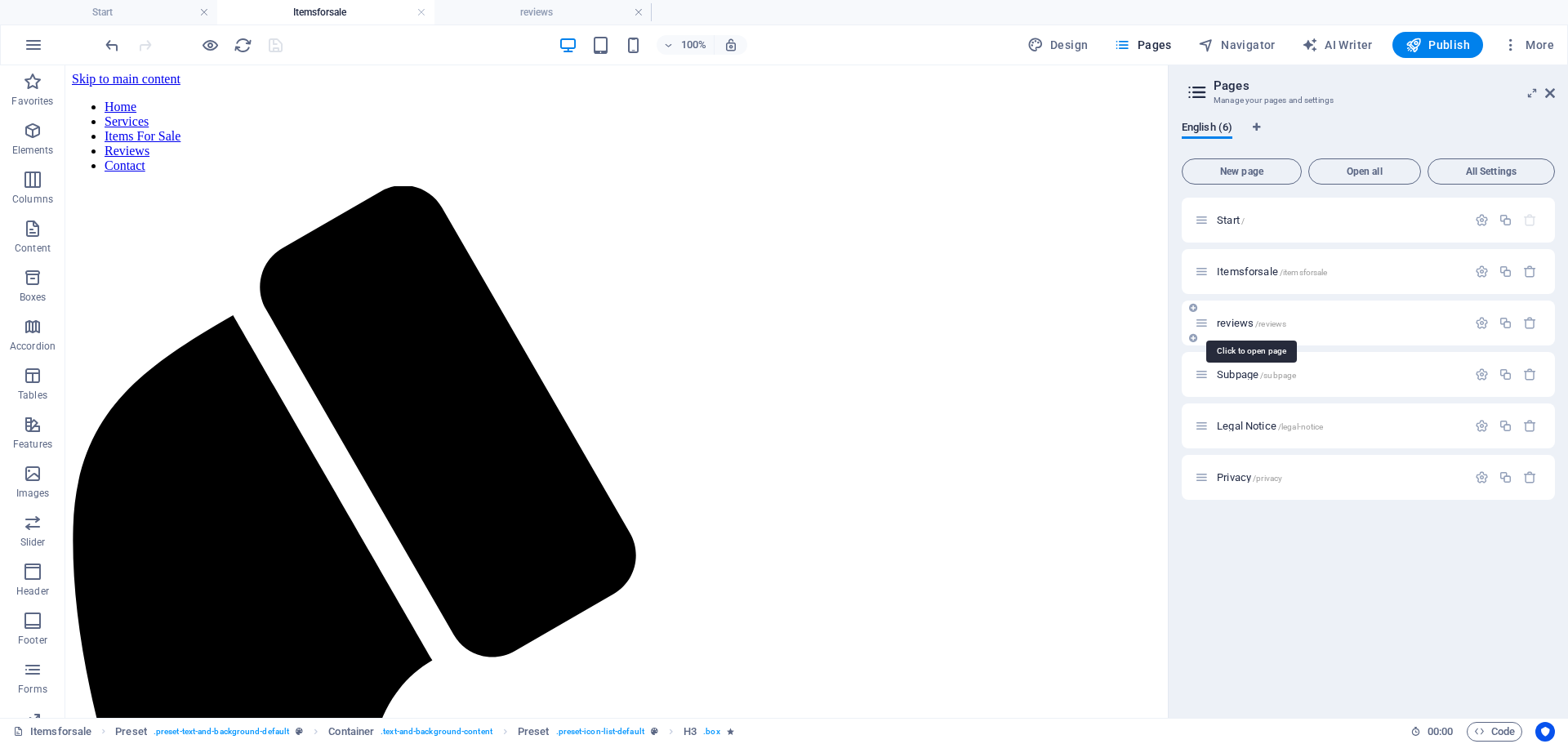 click on "reviews /reviews" at bounding box center [1251, 323] 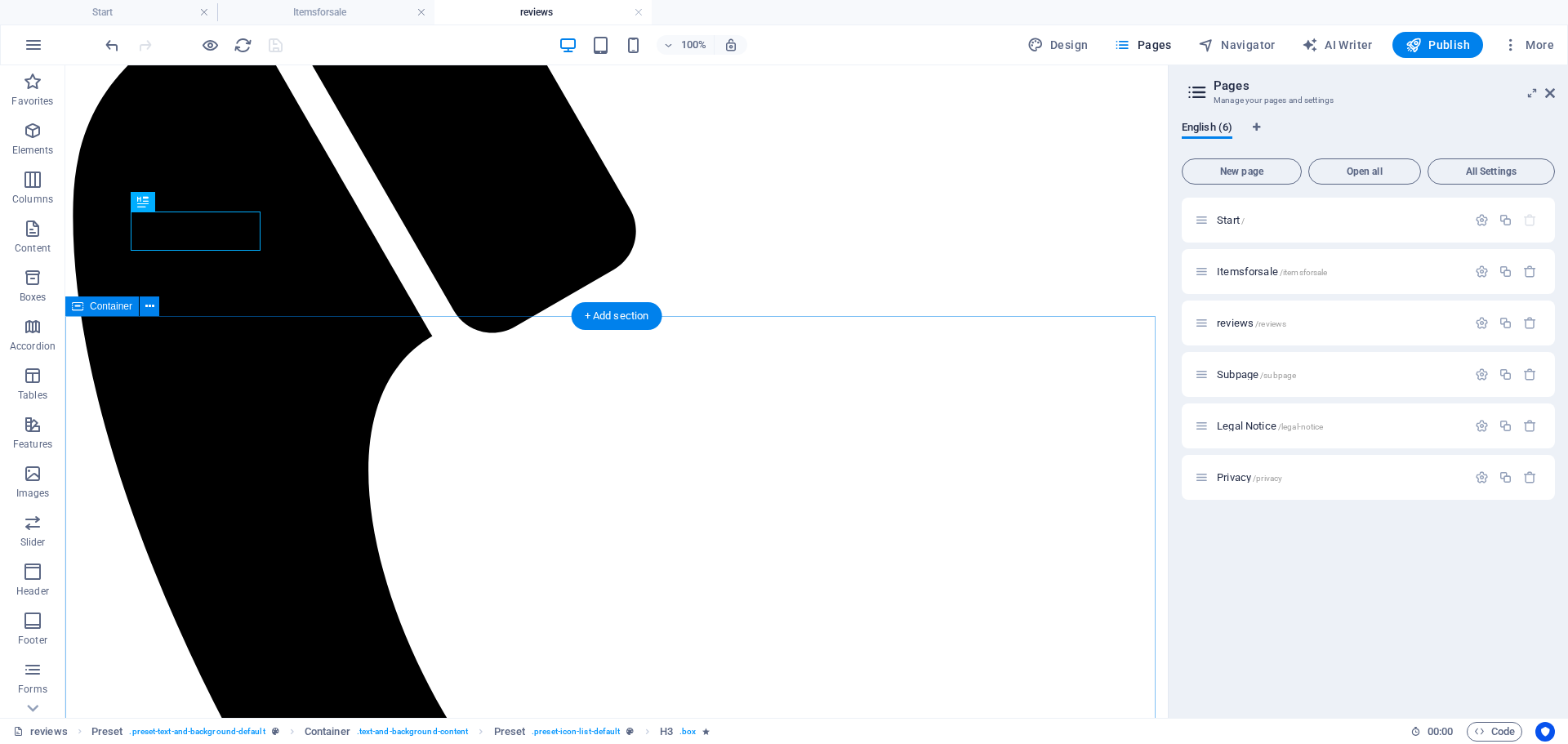 scroll, scrollTop: 327, scrollLeft: 0, axis: vertical 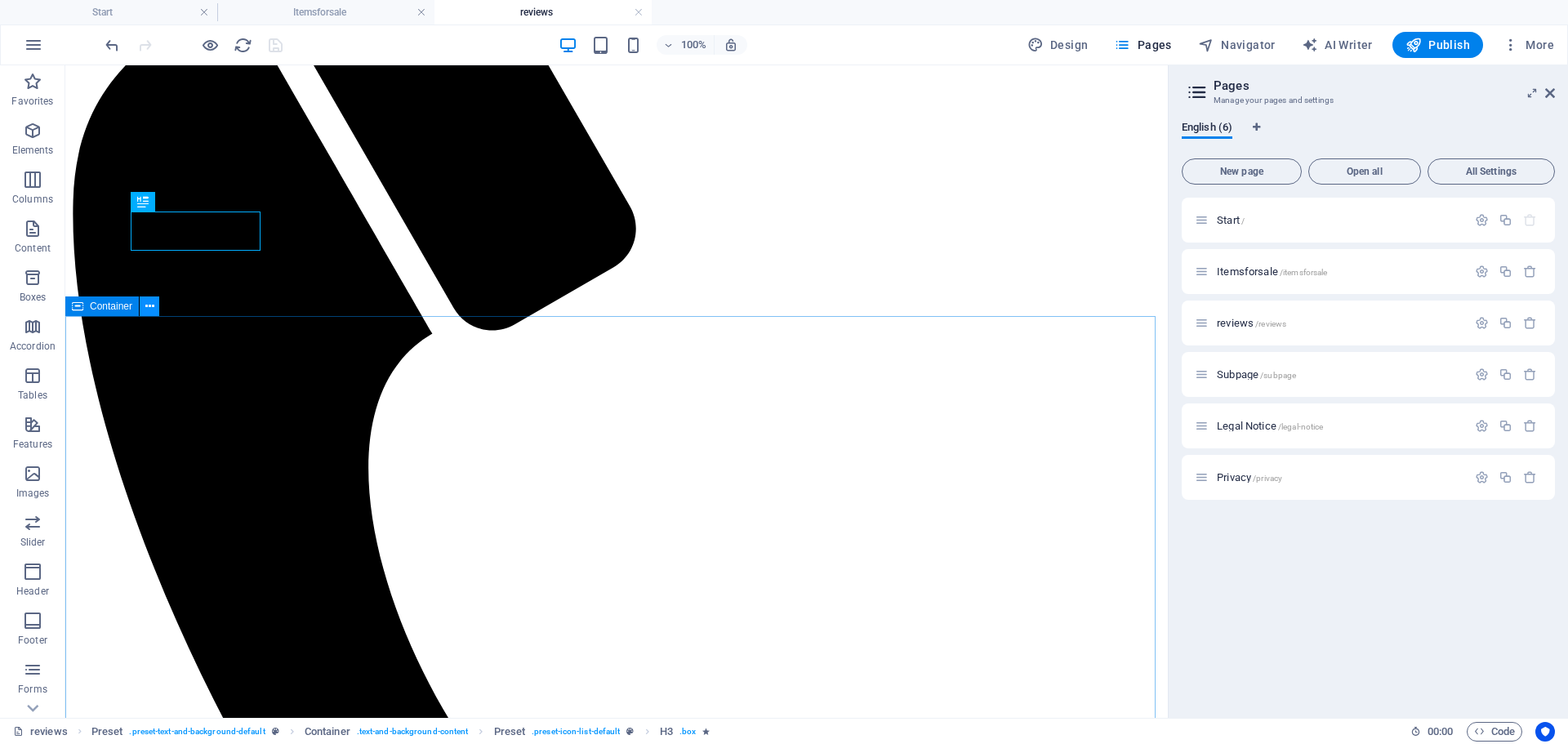 click at bounding box center [149, 306] 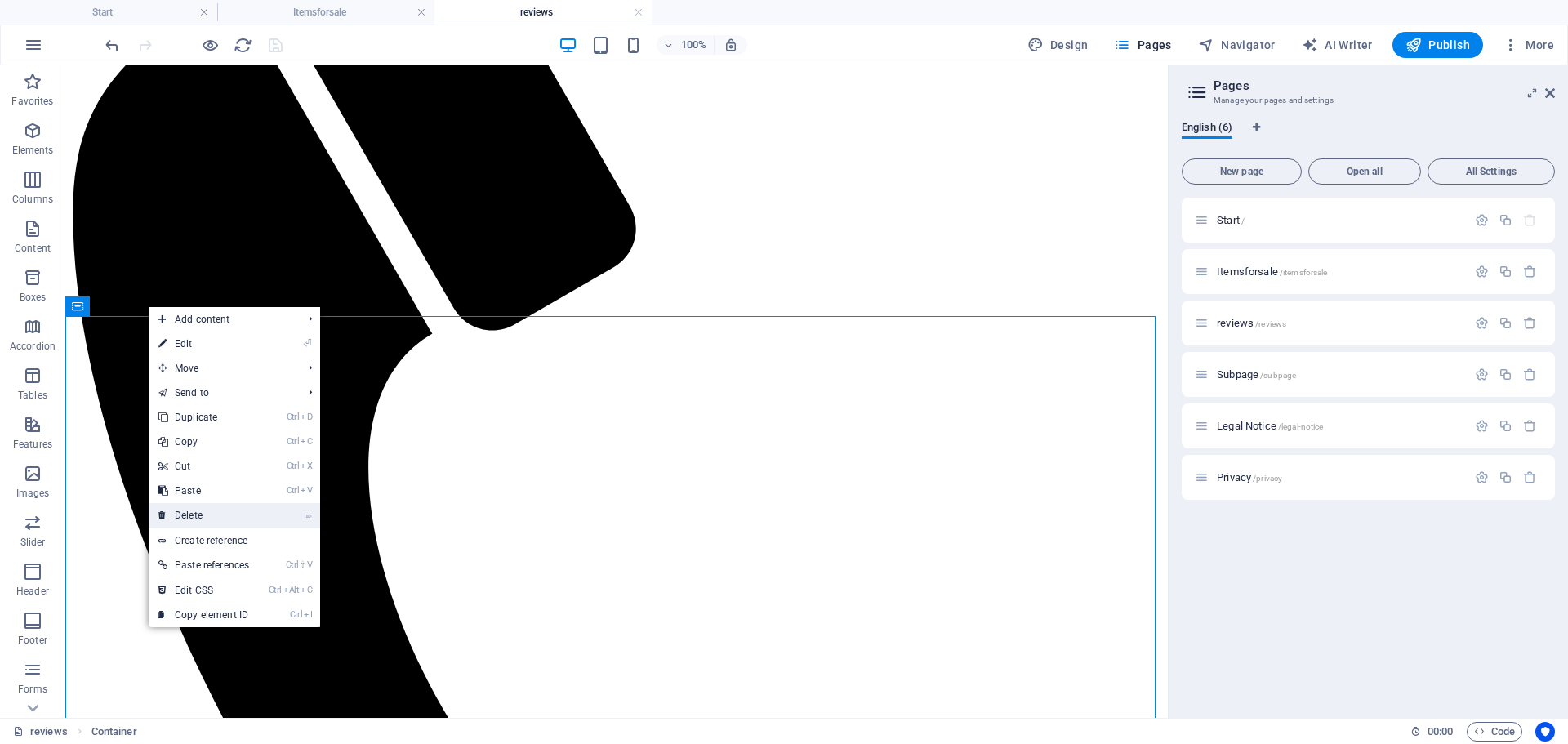 click on "⌦  Delete" at bounding box center (203, 515) 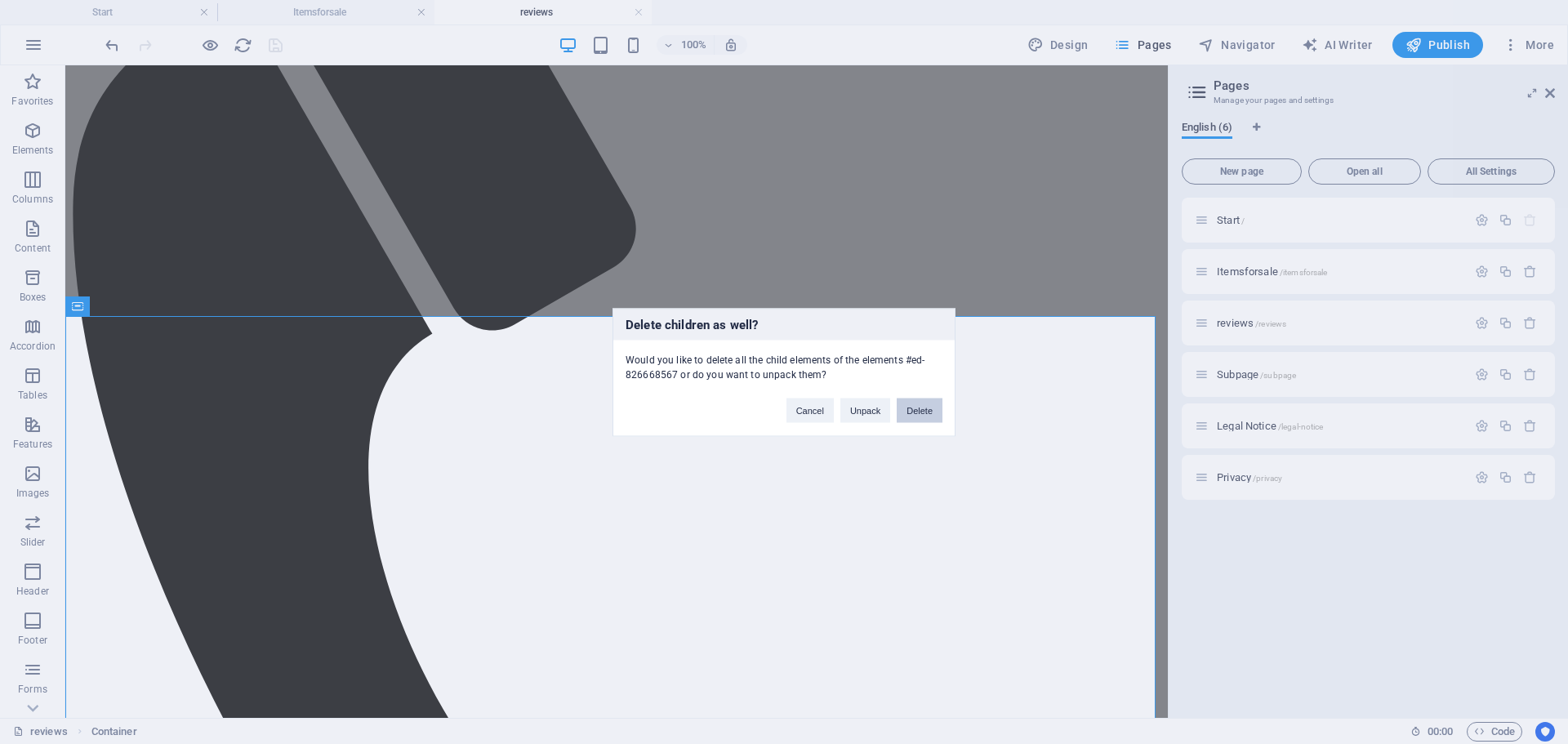 click on "Delete" at bounding box center (920, 410) 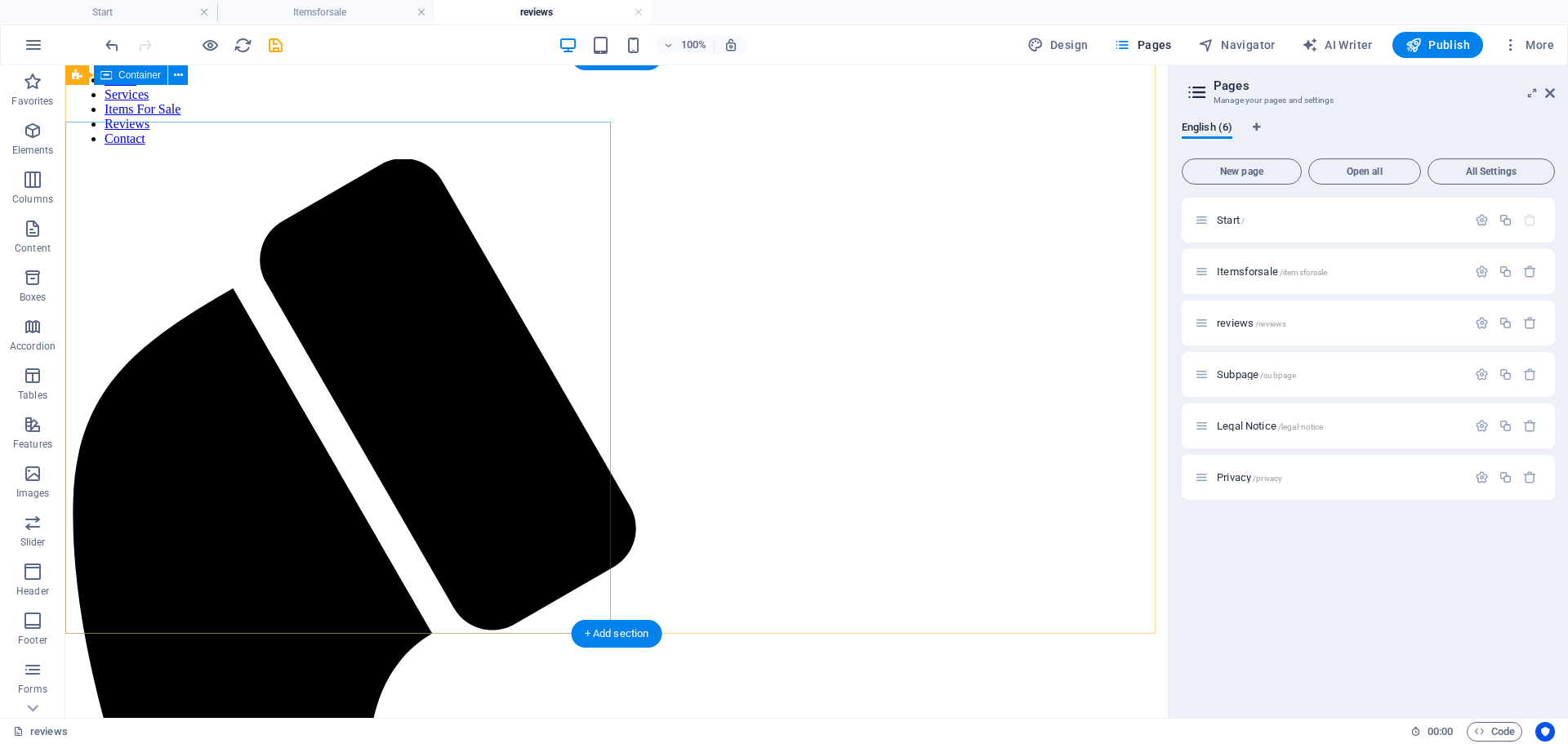 scroll, scrollTop: 0, scrollLeft: 0, axis: both 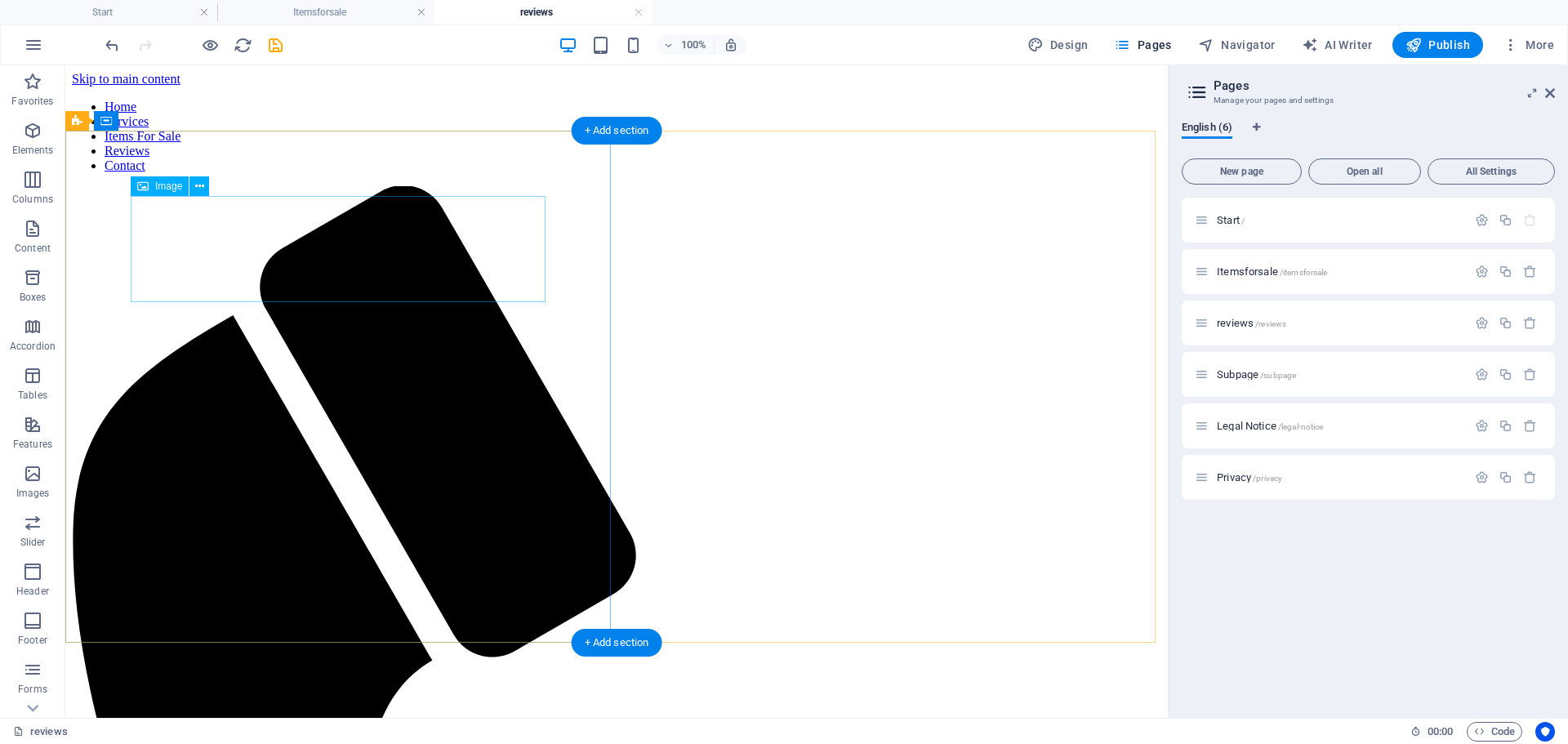 click at bounding box center (617, 1688) 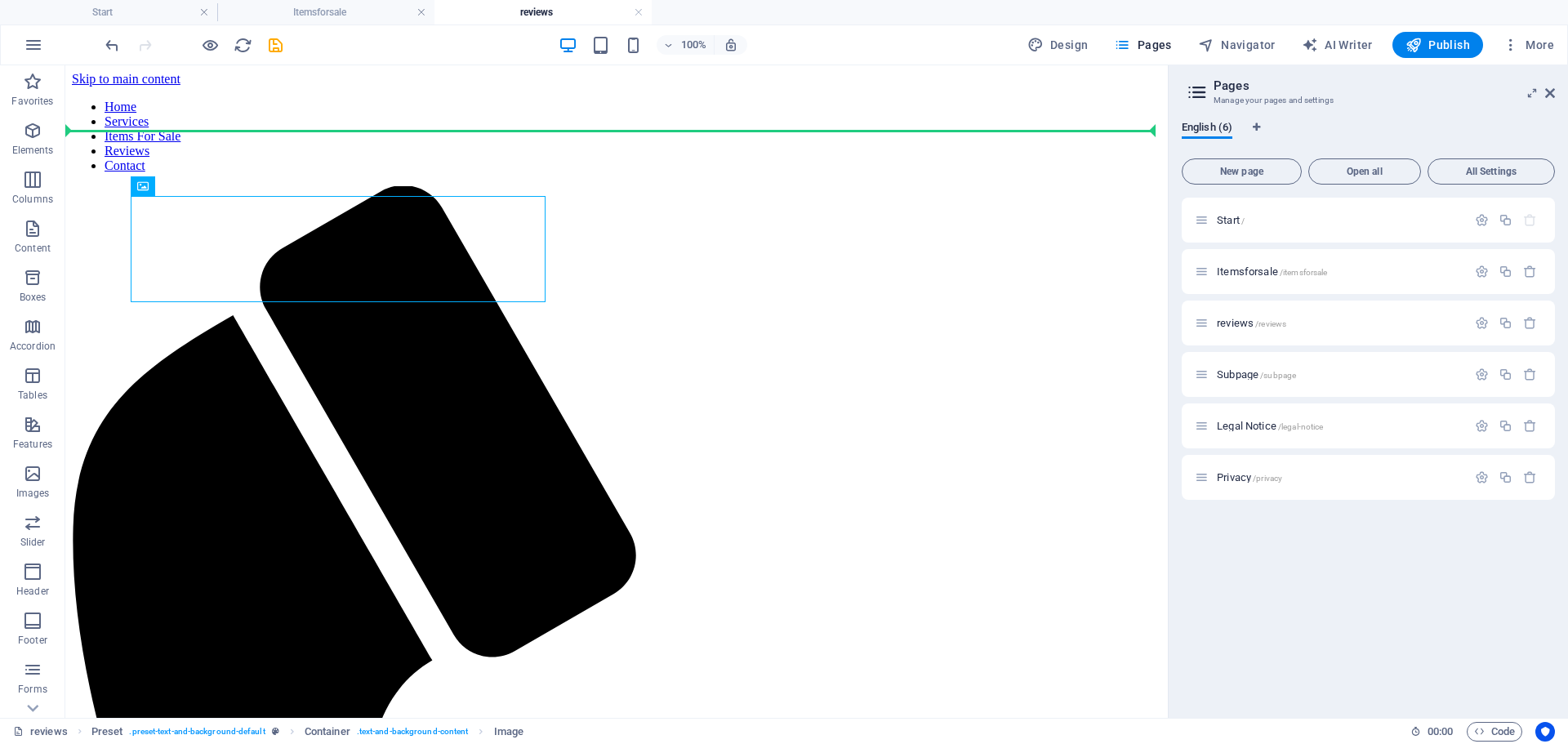 drag, startPoint x: 234, startPoint y: 253, endPoint x: 174, endPoint y: 112, distance: 153.23511 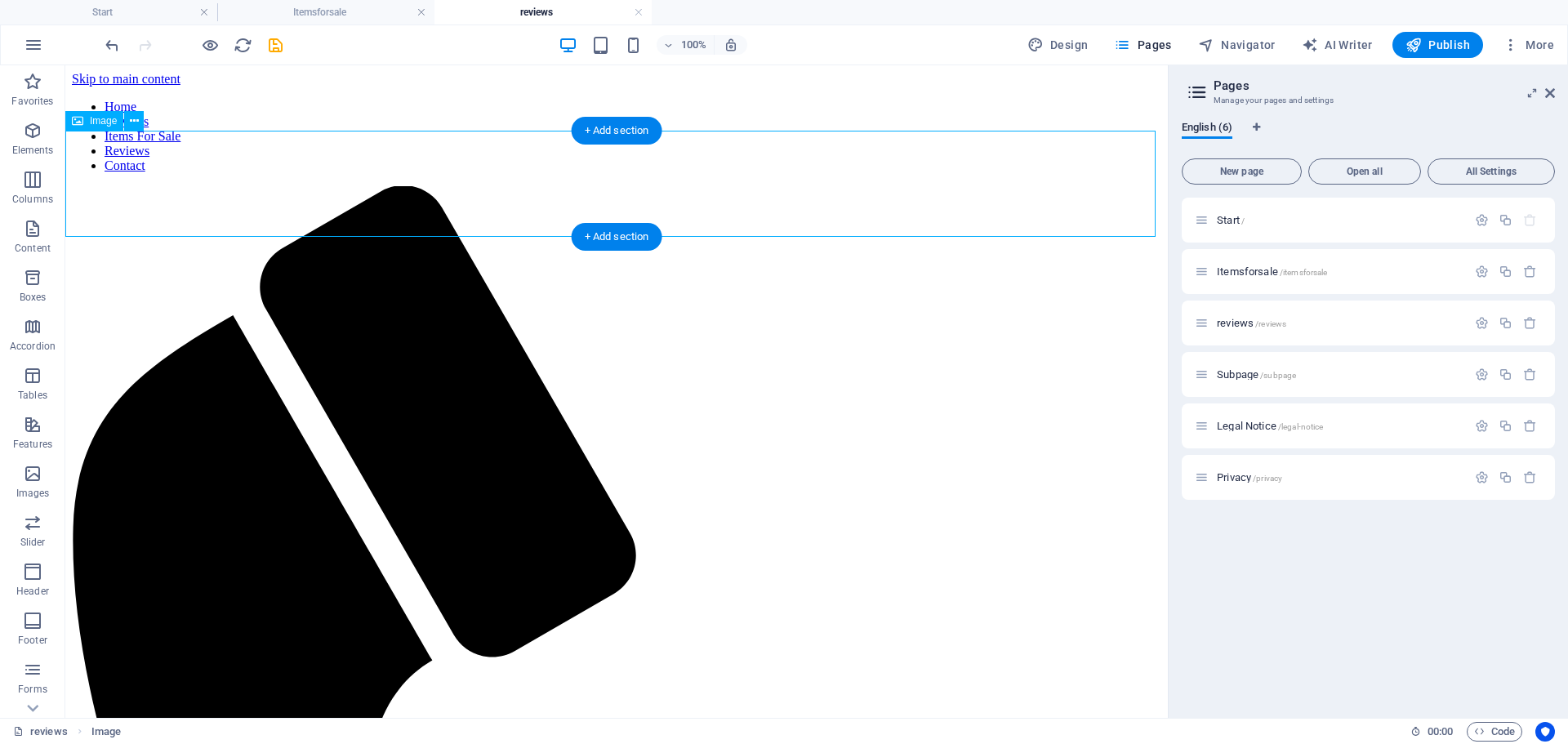 click at bounding box center [617, 1688] 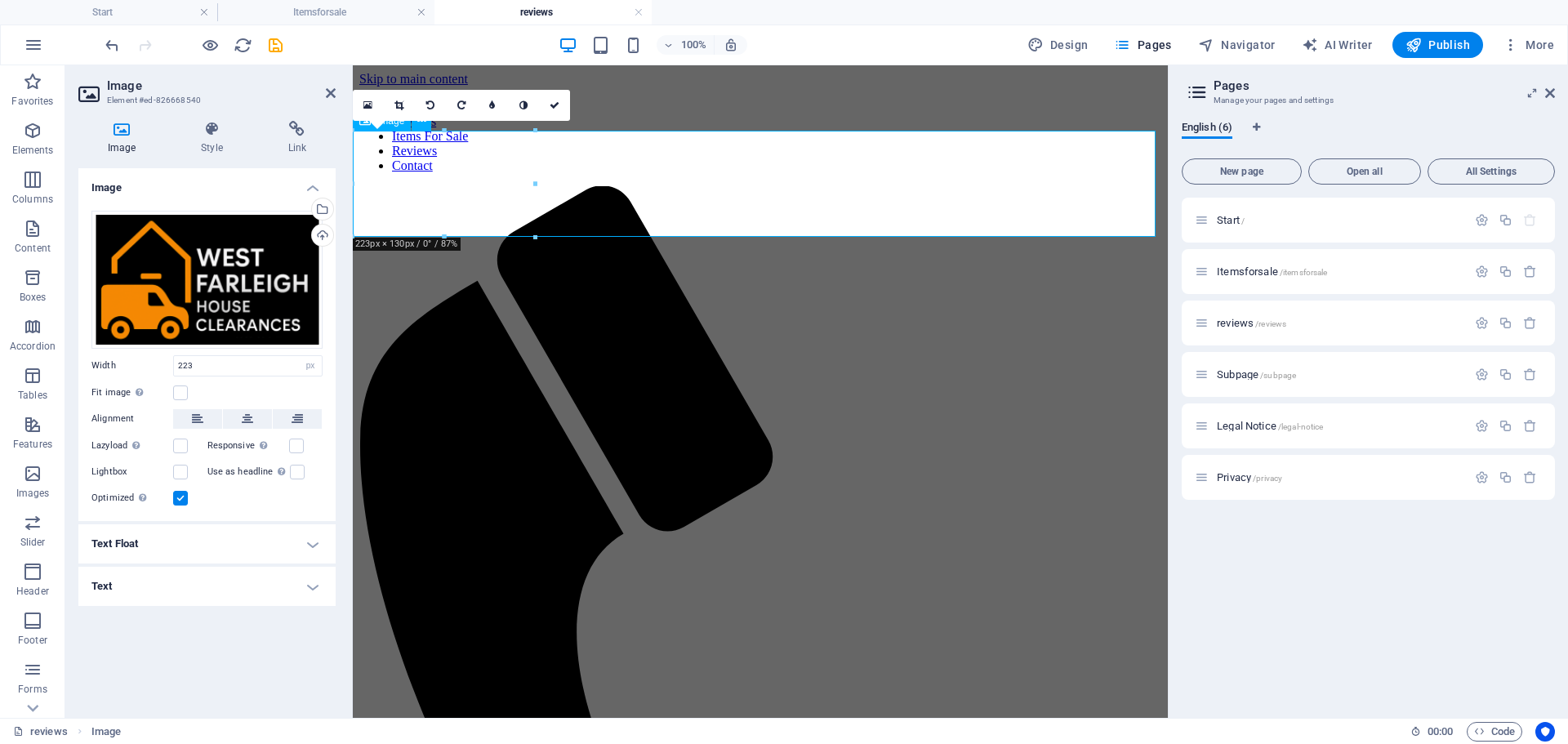 click at bounding box center [760, 1307] 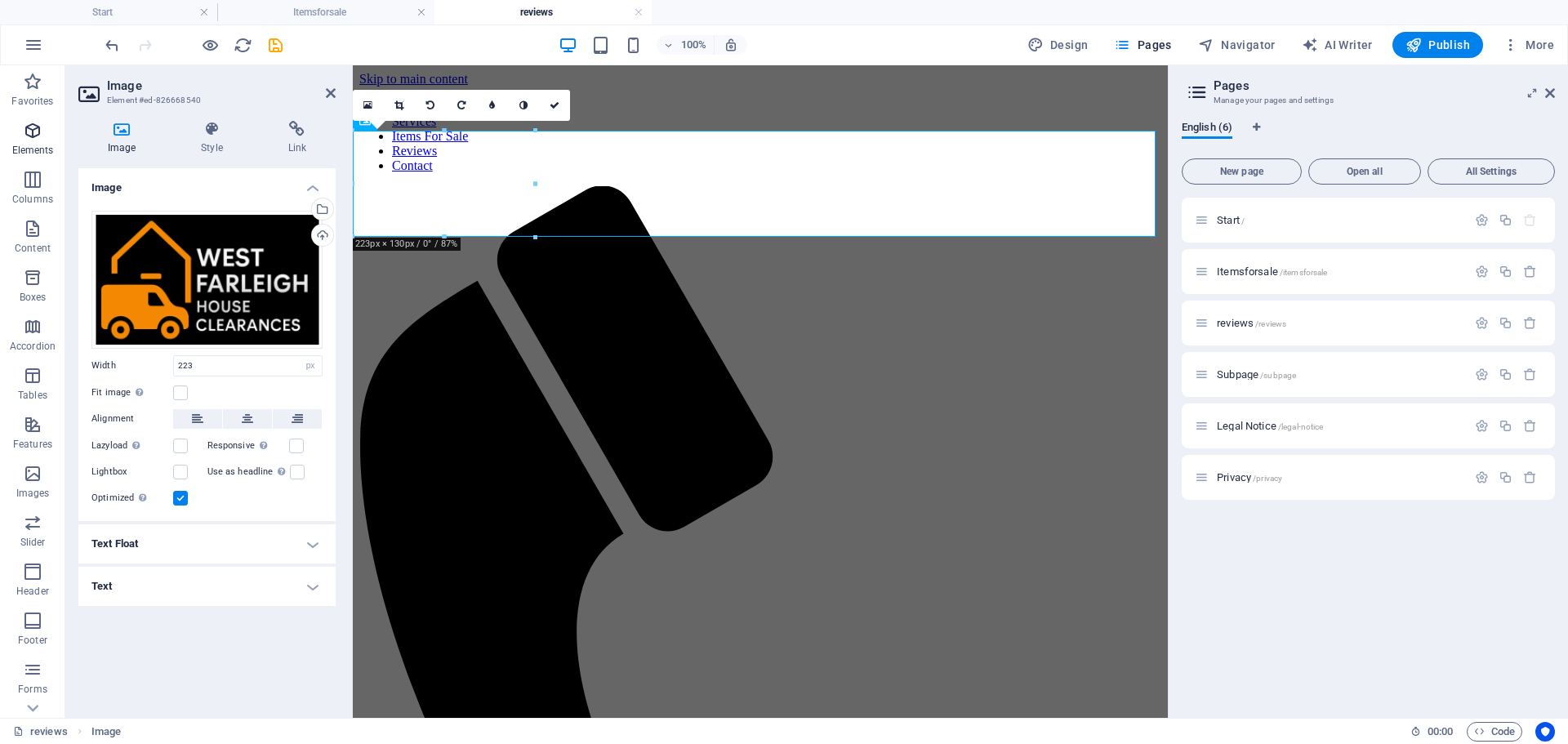 click on "Elements" at bounding box center [33, 150] 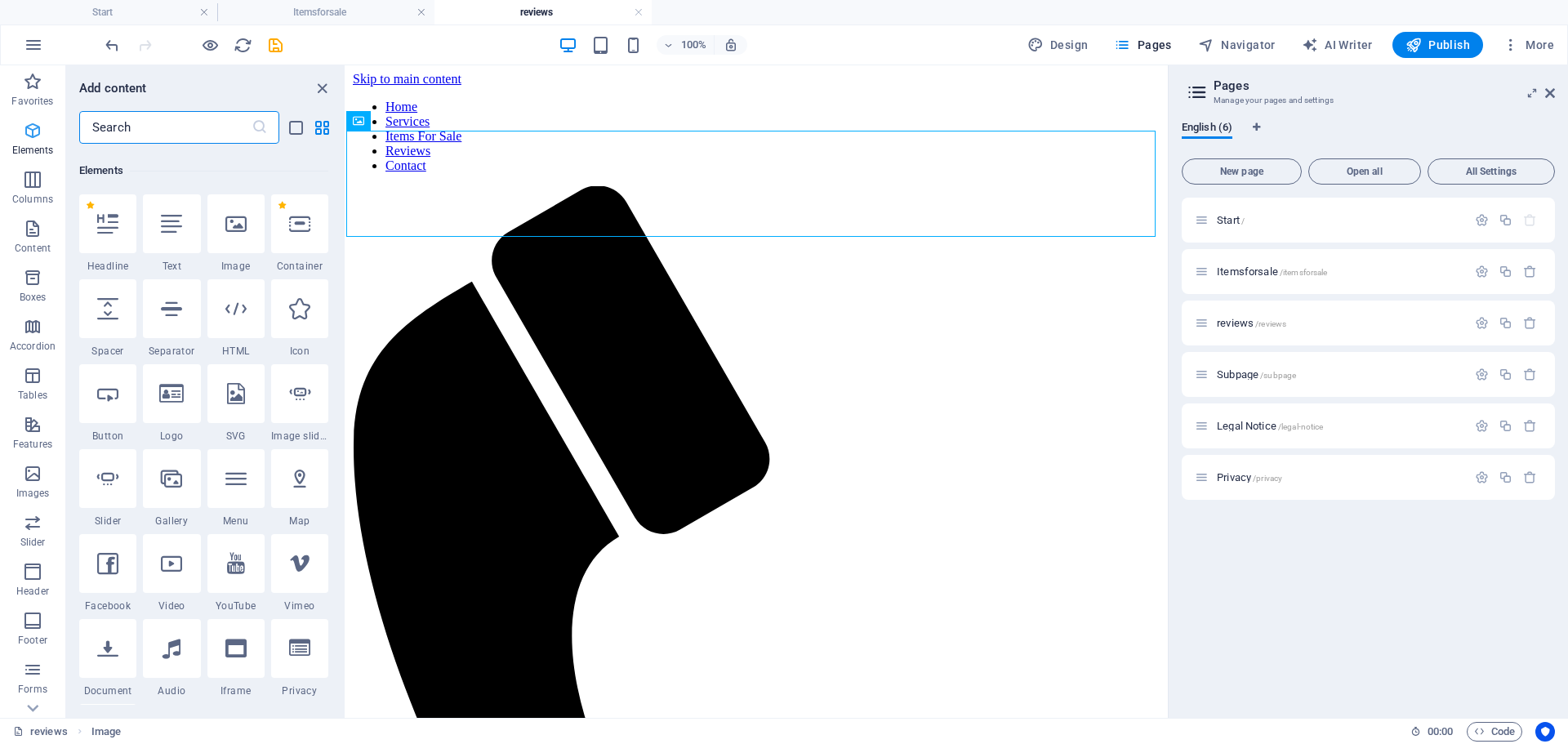 scroll, scrollTop: 174, scrollLeft: 0, axis: vertical 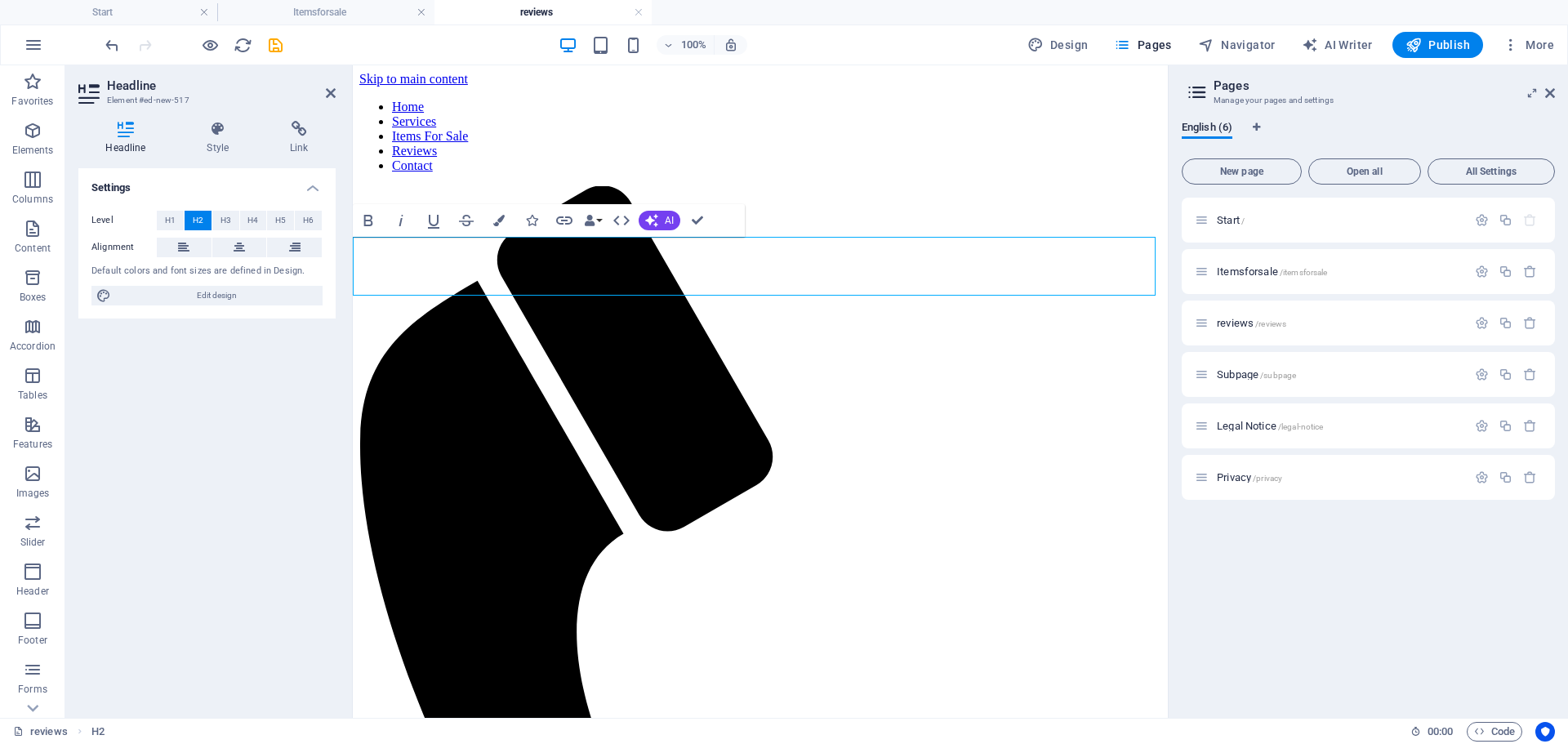 type 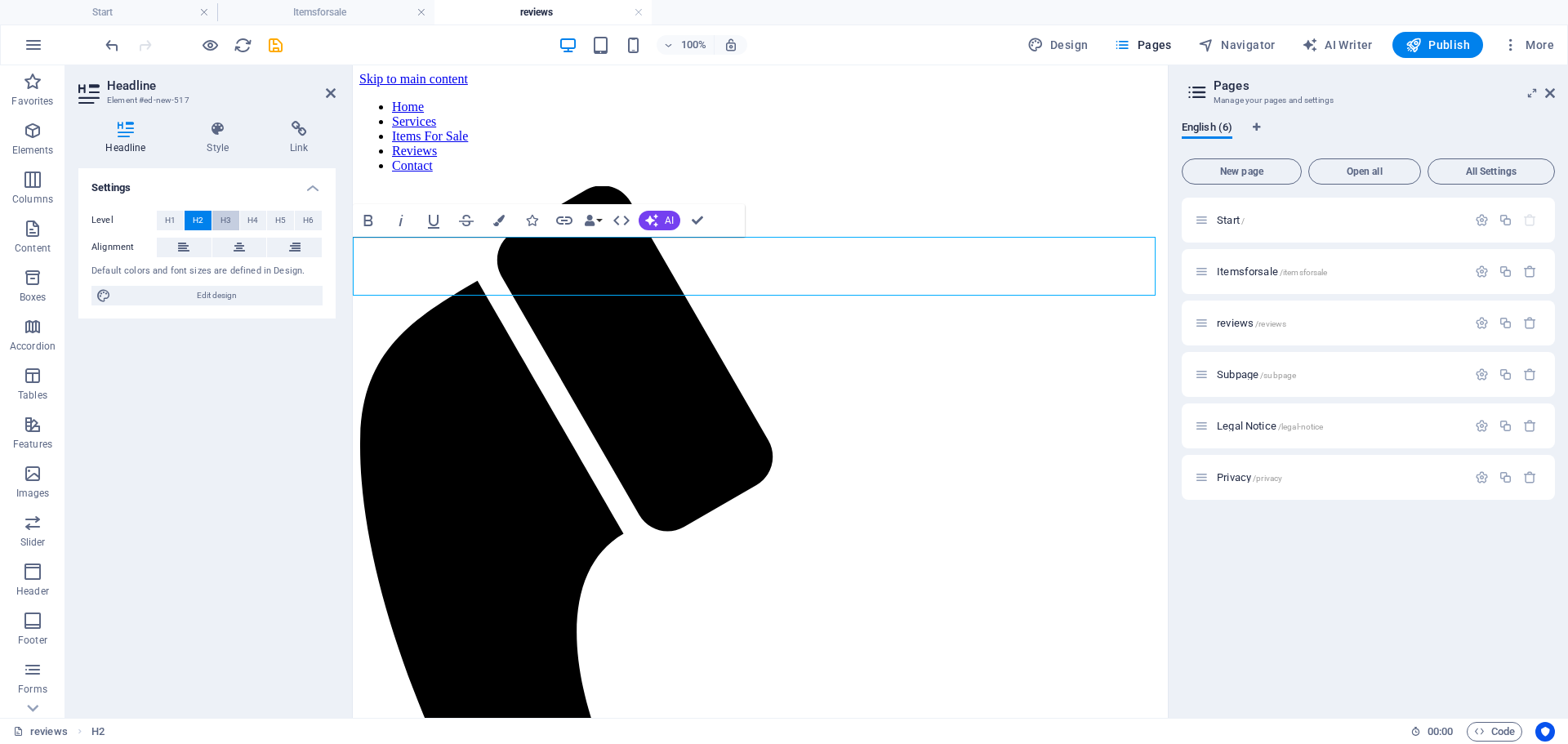 click on "H3" at bounding box center (225, 221) 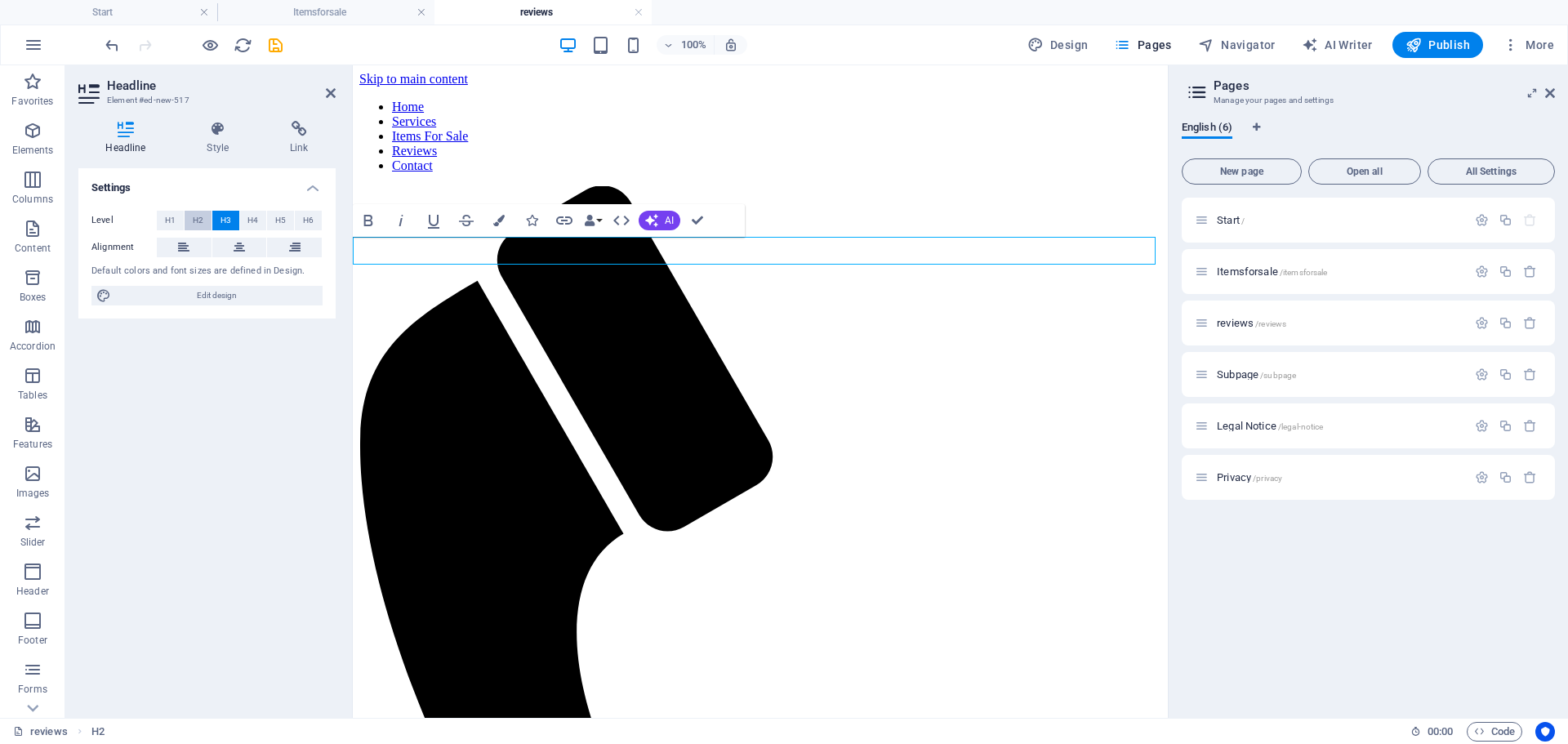 click on "H2" at bounding box center (198, 221) 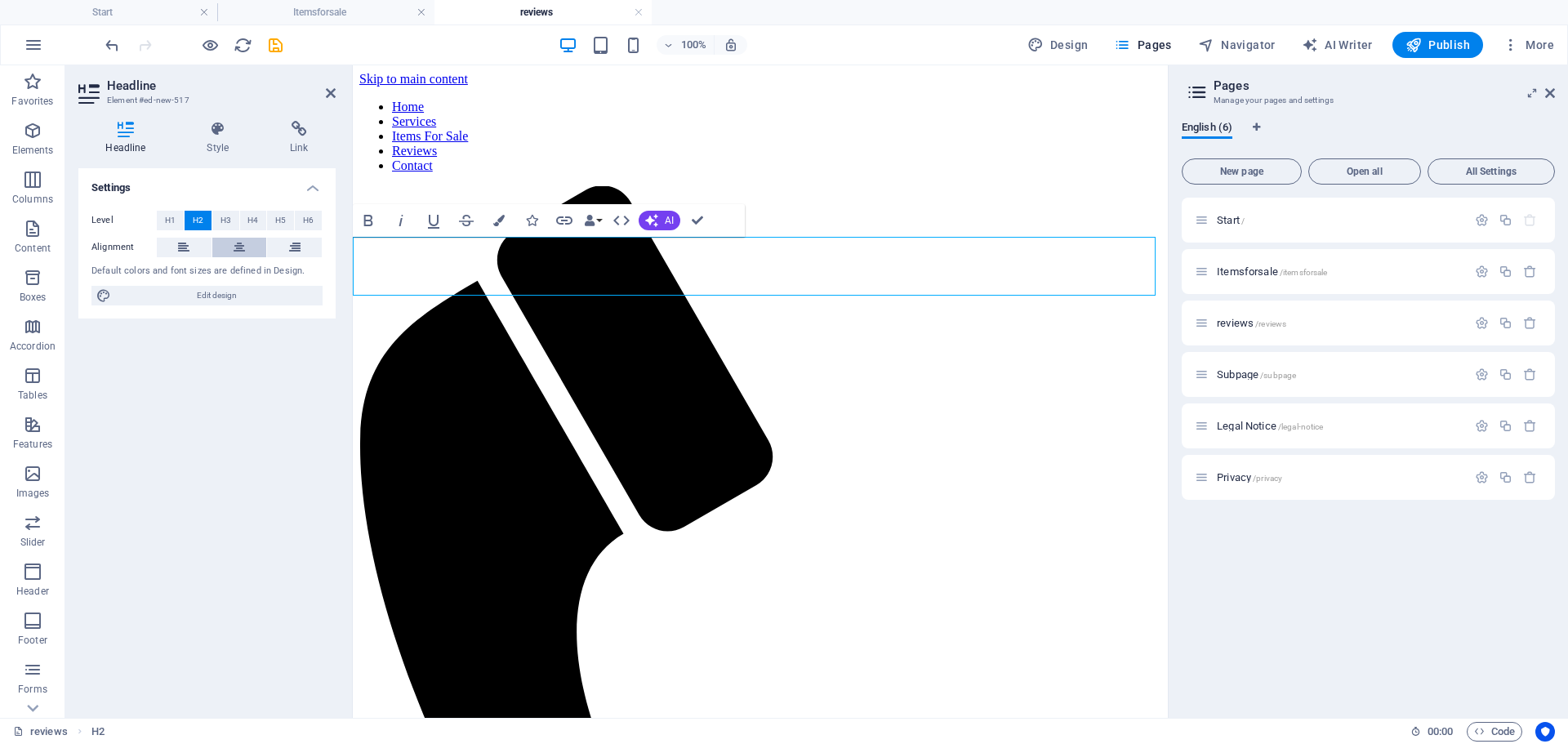 click at bounding box center (239, 247) 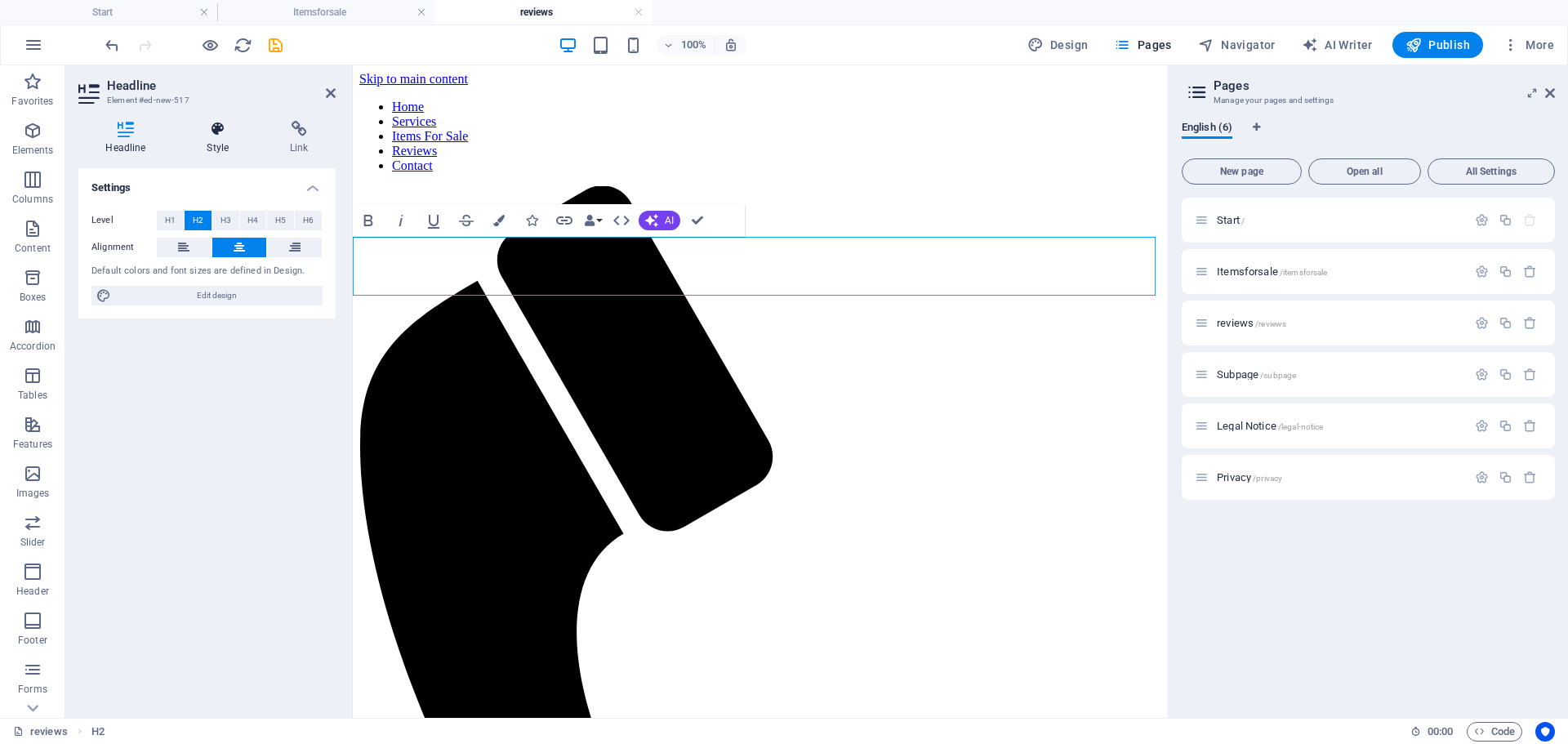 click at bounding box center (218, 129) 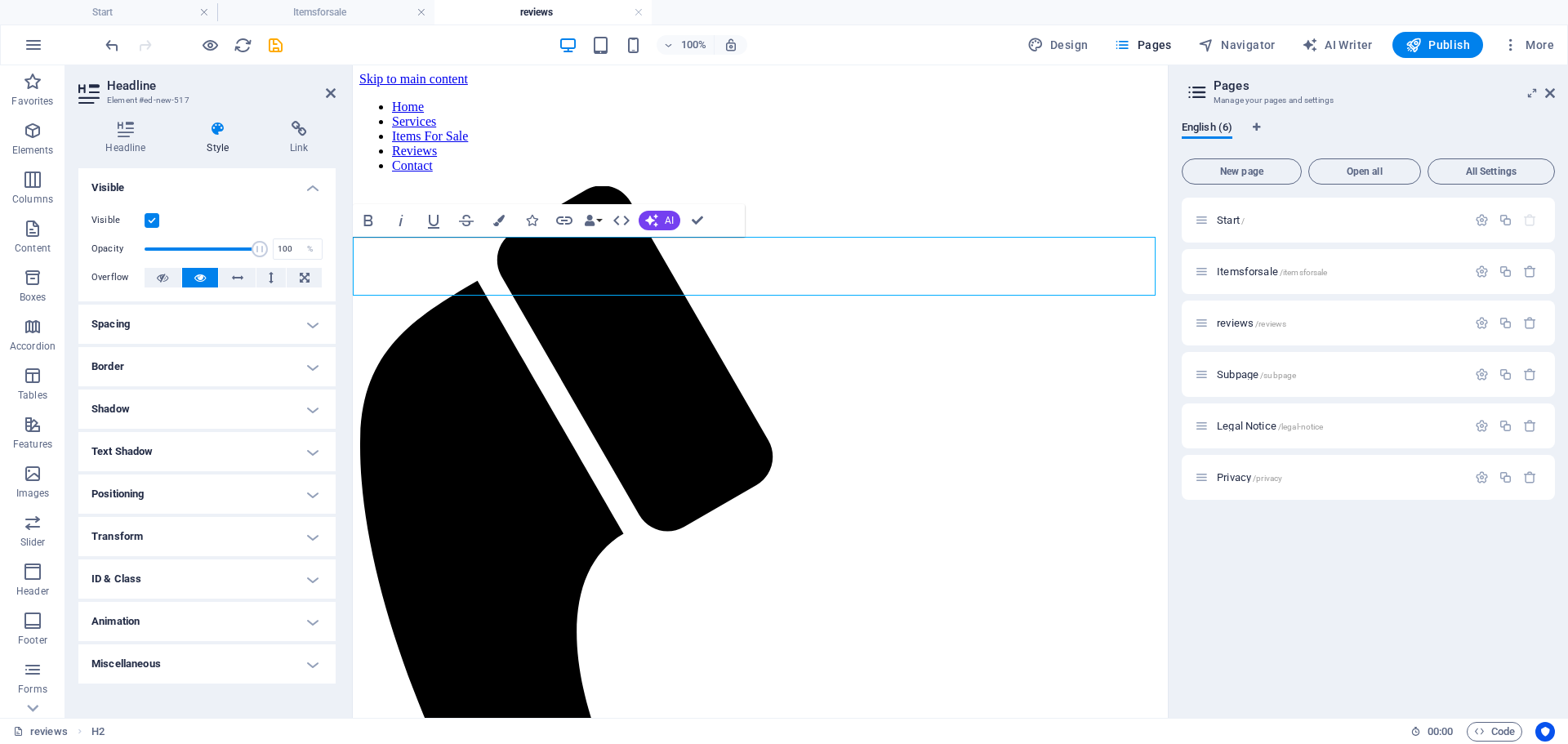 click on "Animation" at bounding box center [207, 621] 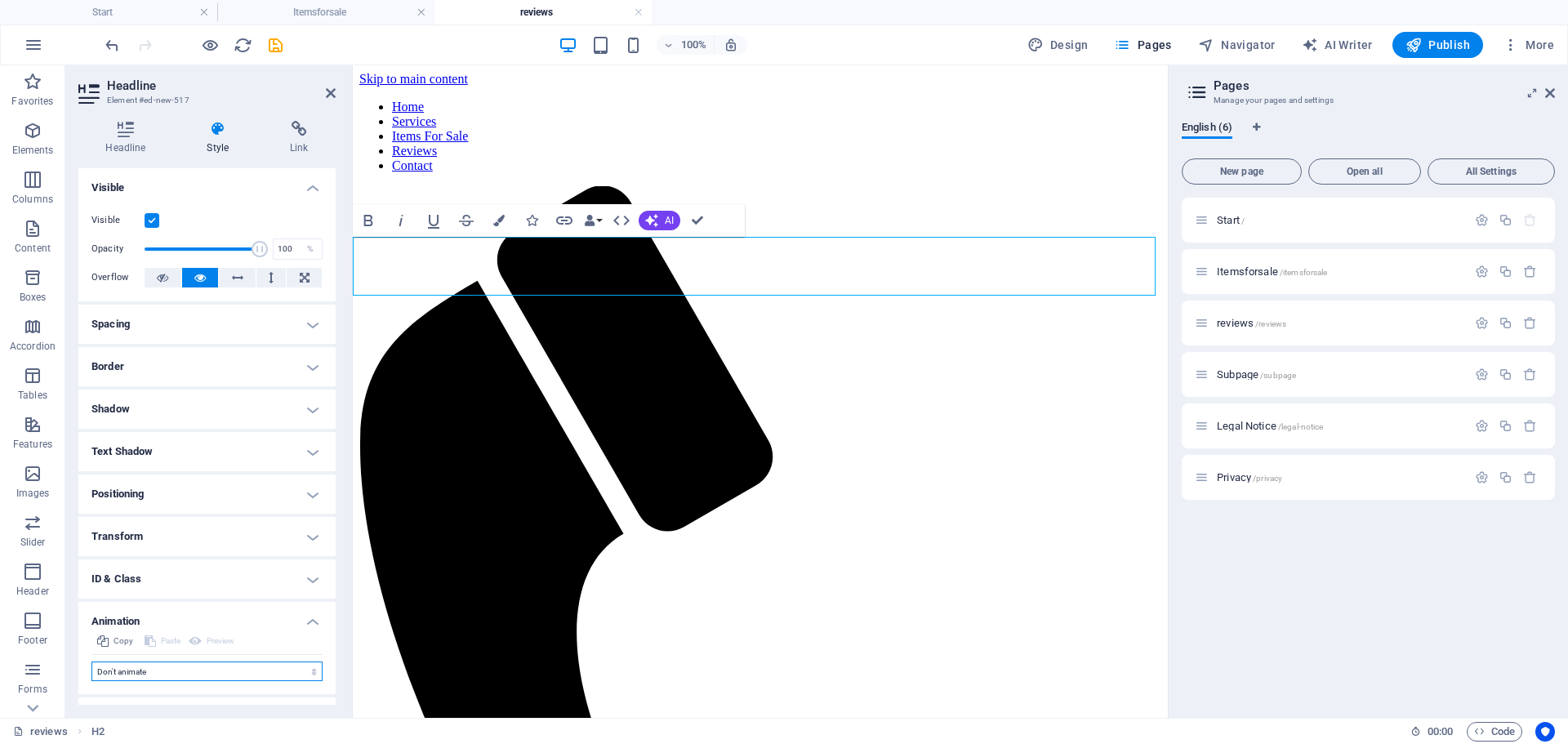 click on "Don't animate Show / Hide Slide up/down Zoom in/out Slide left to right Slide right to left Slide top to bottom Slide bottom to top Pulse Blink Open as overlay" at bounding box center (207, 671) 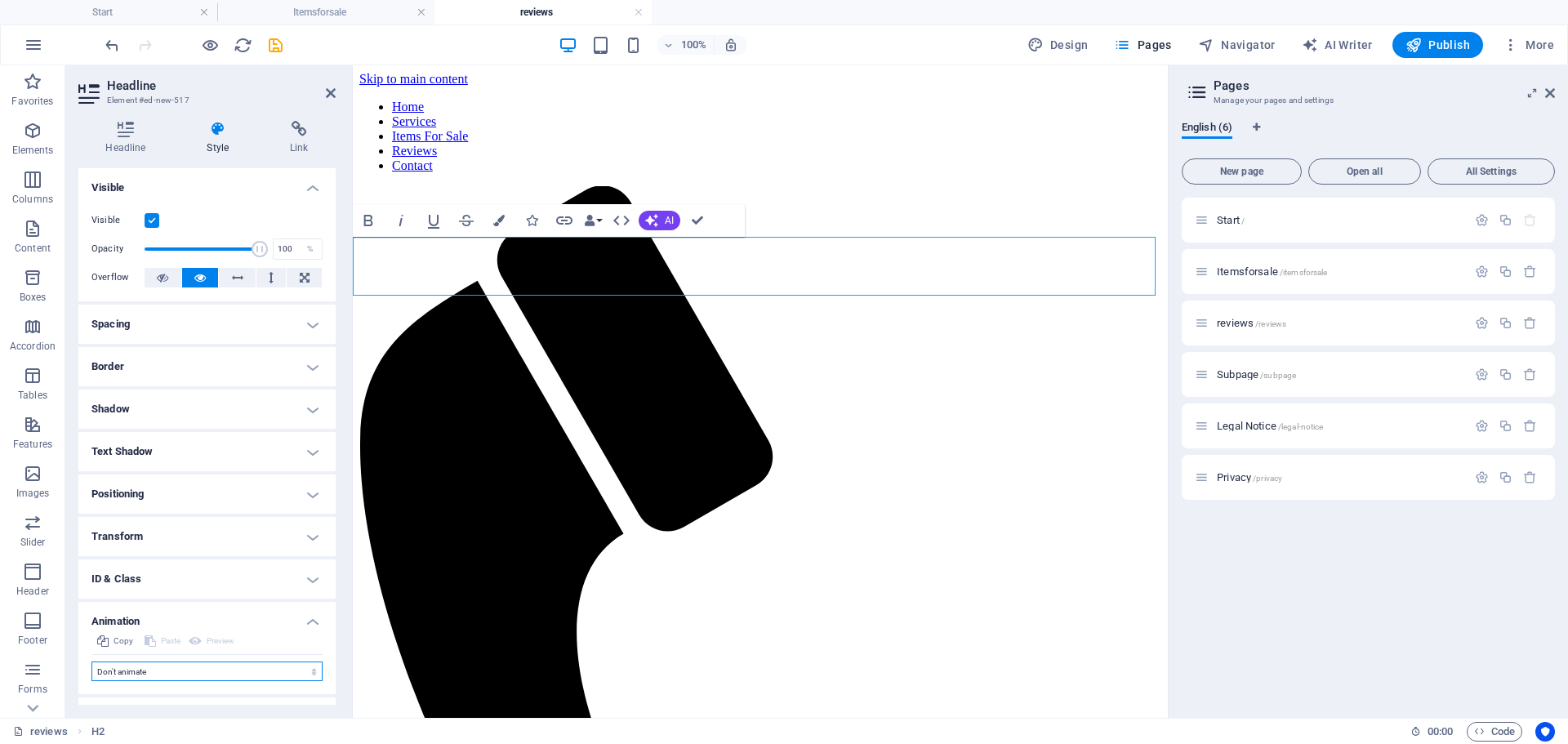 select on "slide" 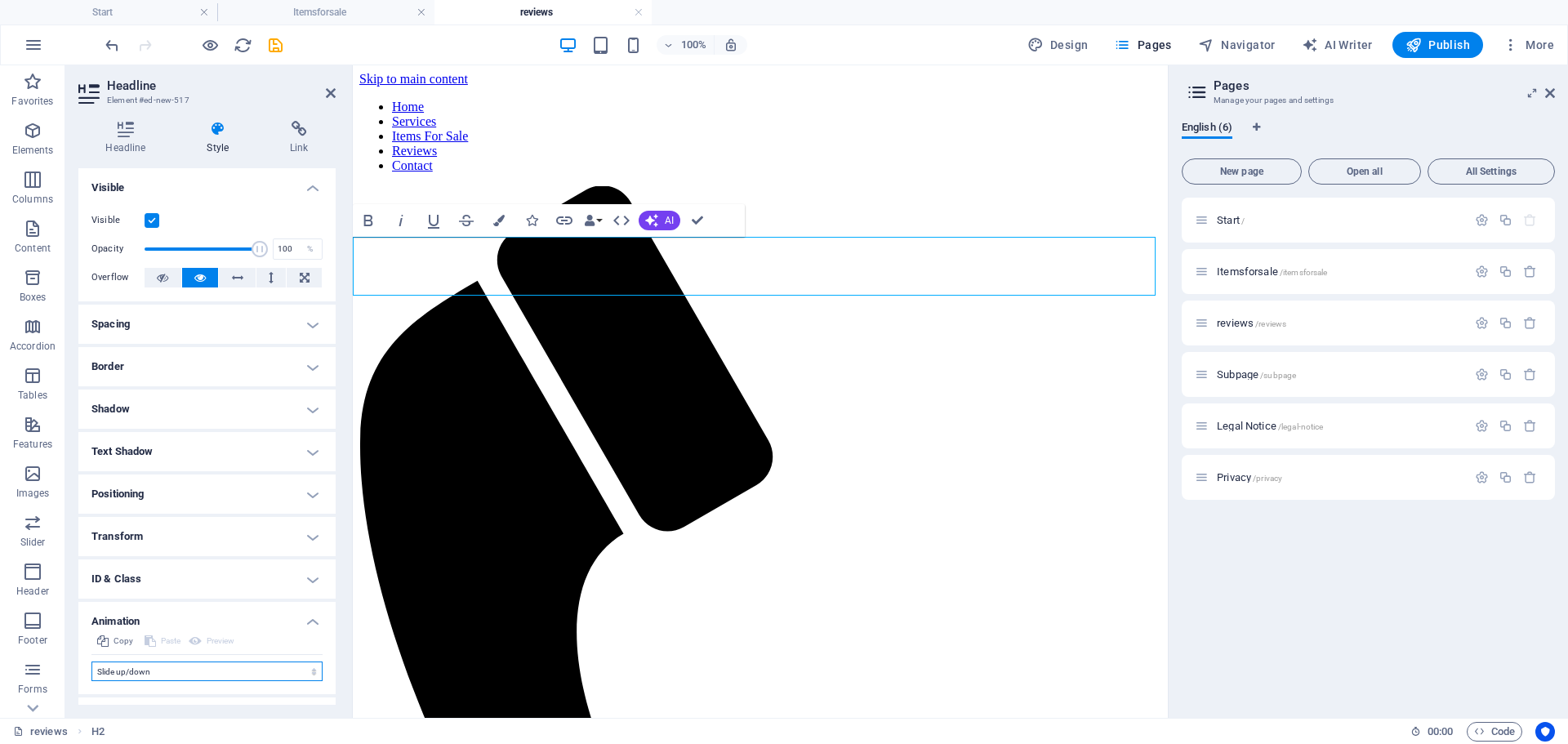 click on "Don't animate Show / Hide Slide up/down Zoom in/out Slide left to right Slide right to left Slide top to bottom Slide bottom to top Pulse Blink Open as overlay" at bounding box center [207, 671] 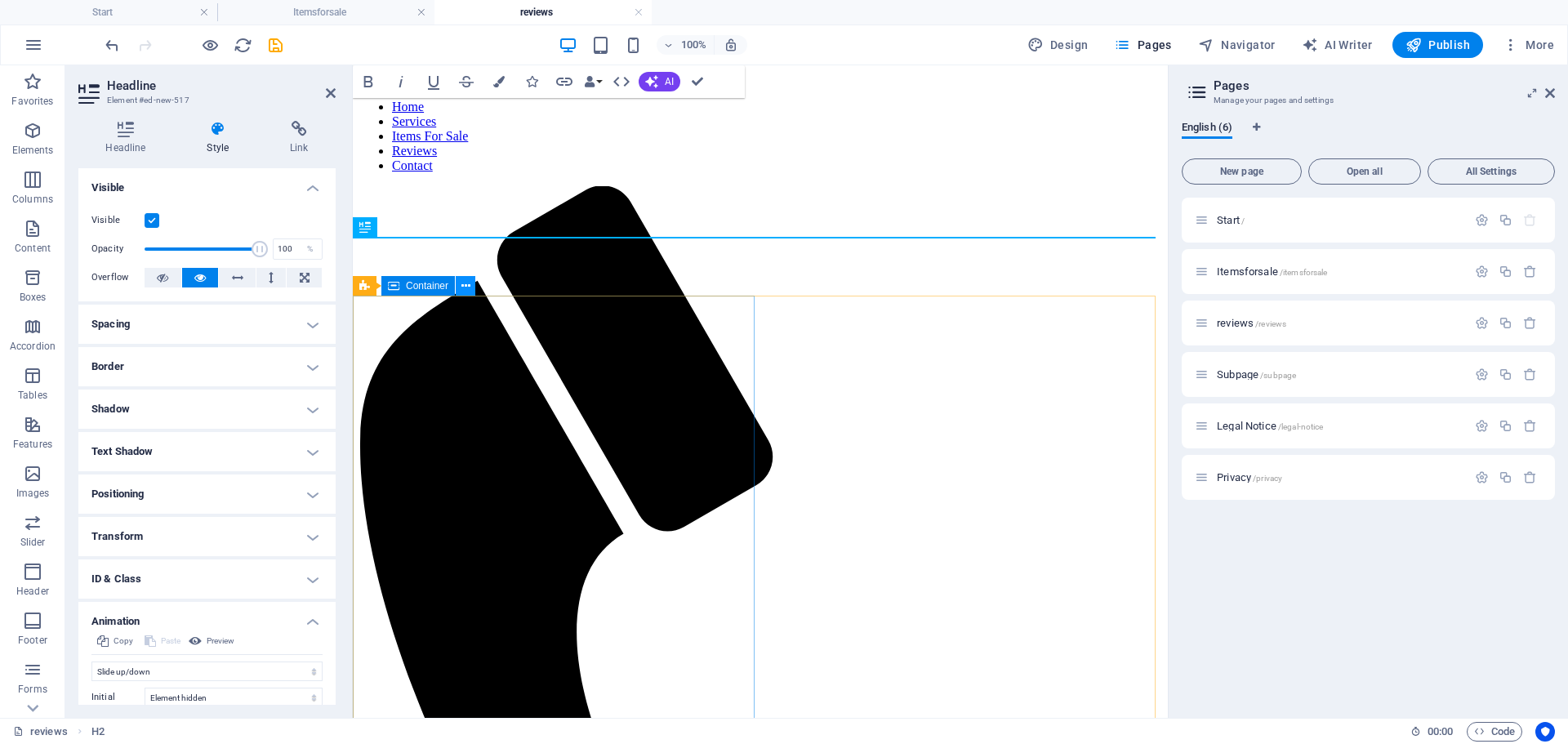 click at bounding box center (466, 286) 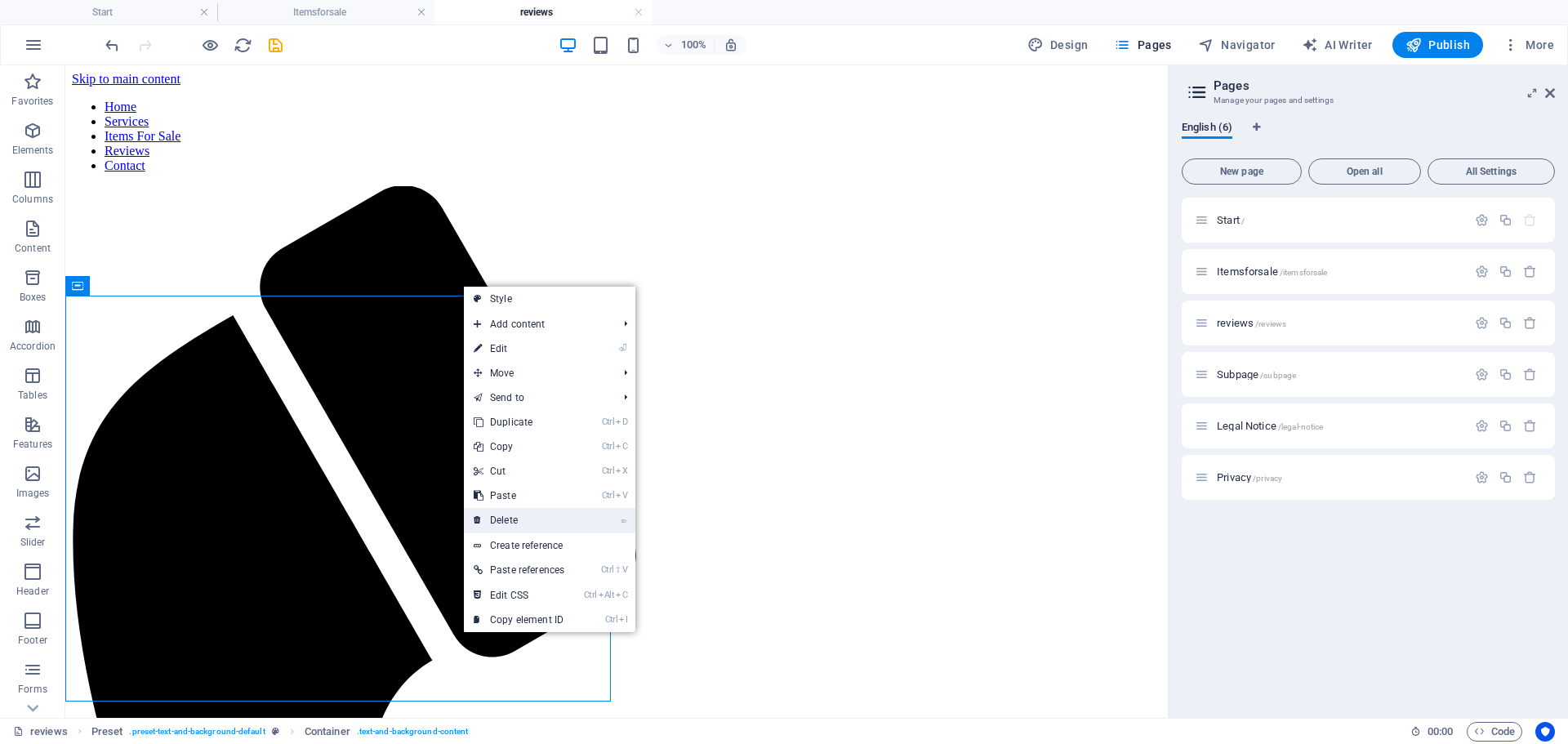 click on "⌦  Delete" at bounding box center [519, 520] 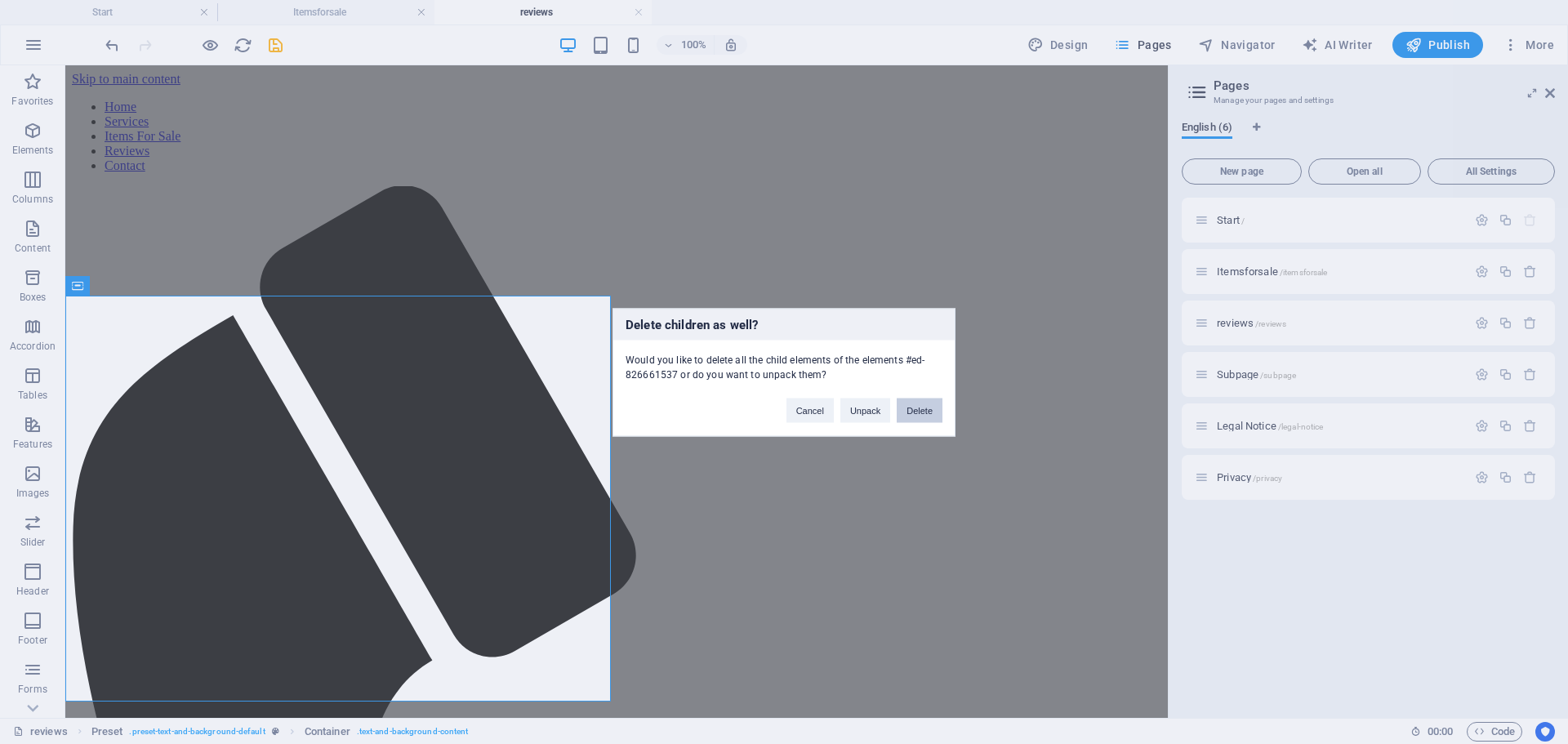 click on "Delete" at bounding box center [920, 410] 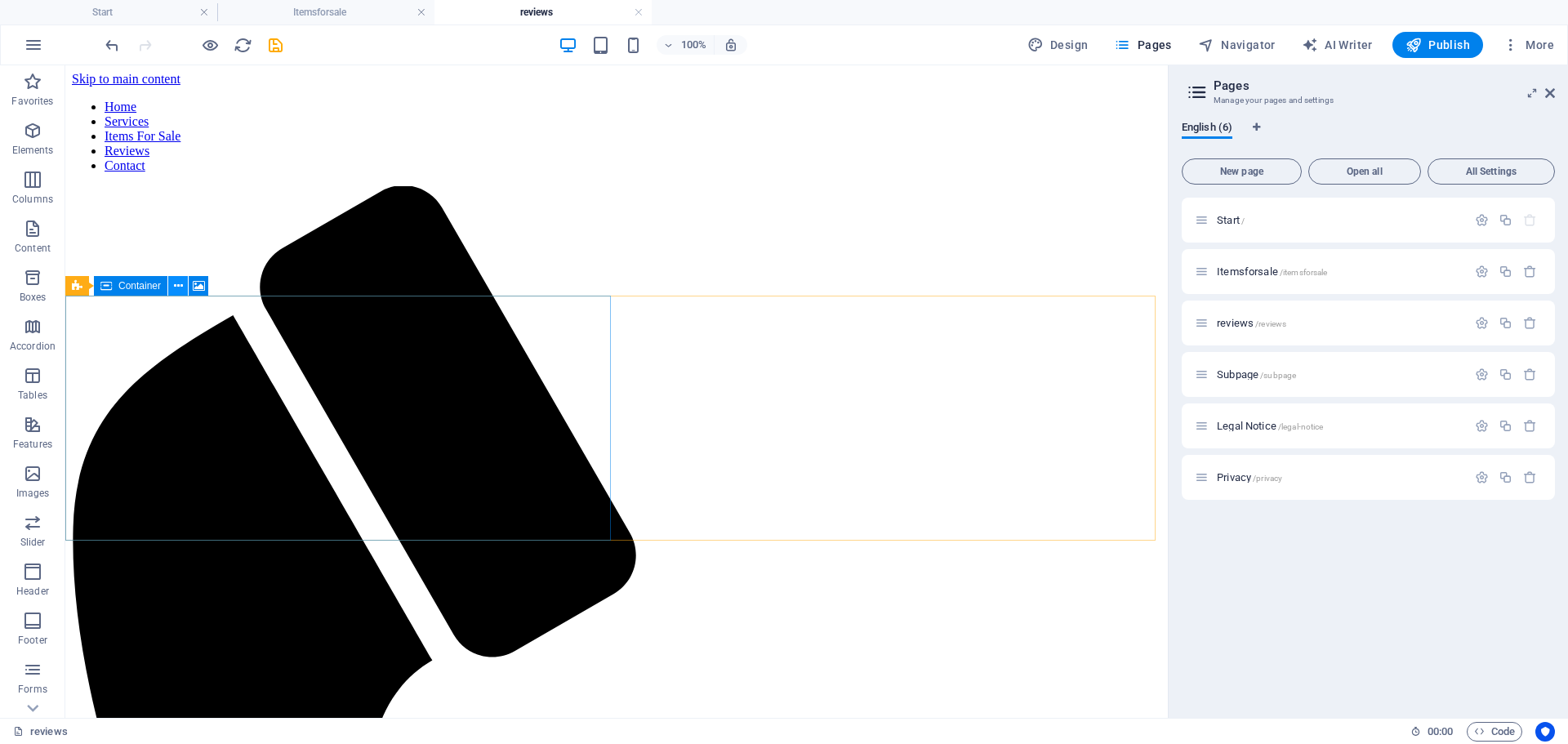 click at bounding box center (178, 286) 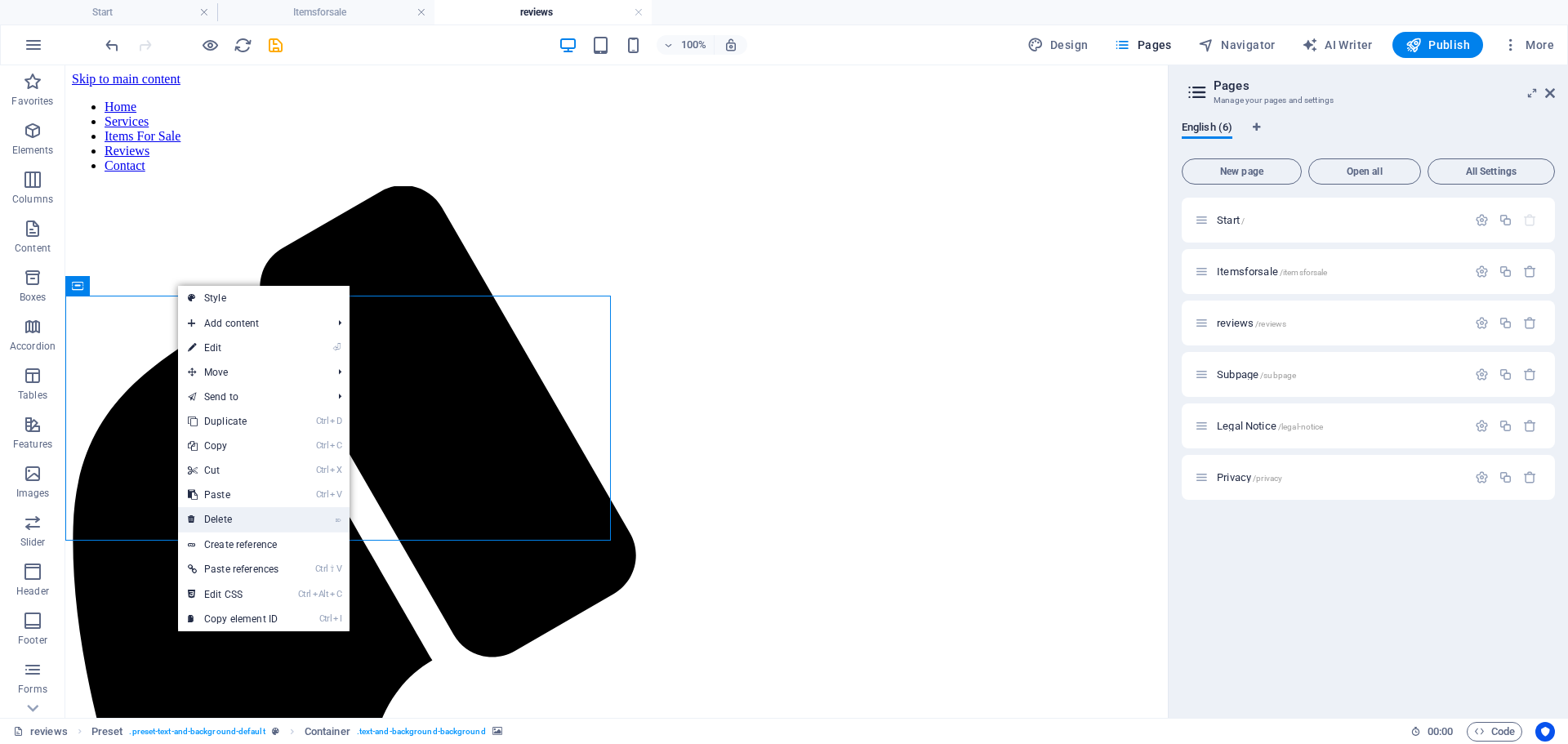 click on "⌦  Delete" at bounding box center (233, 519) 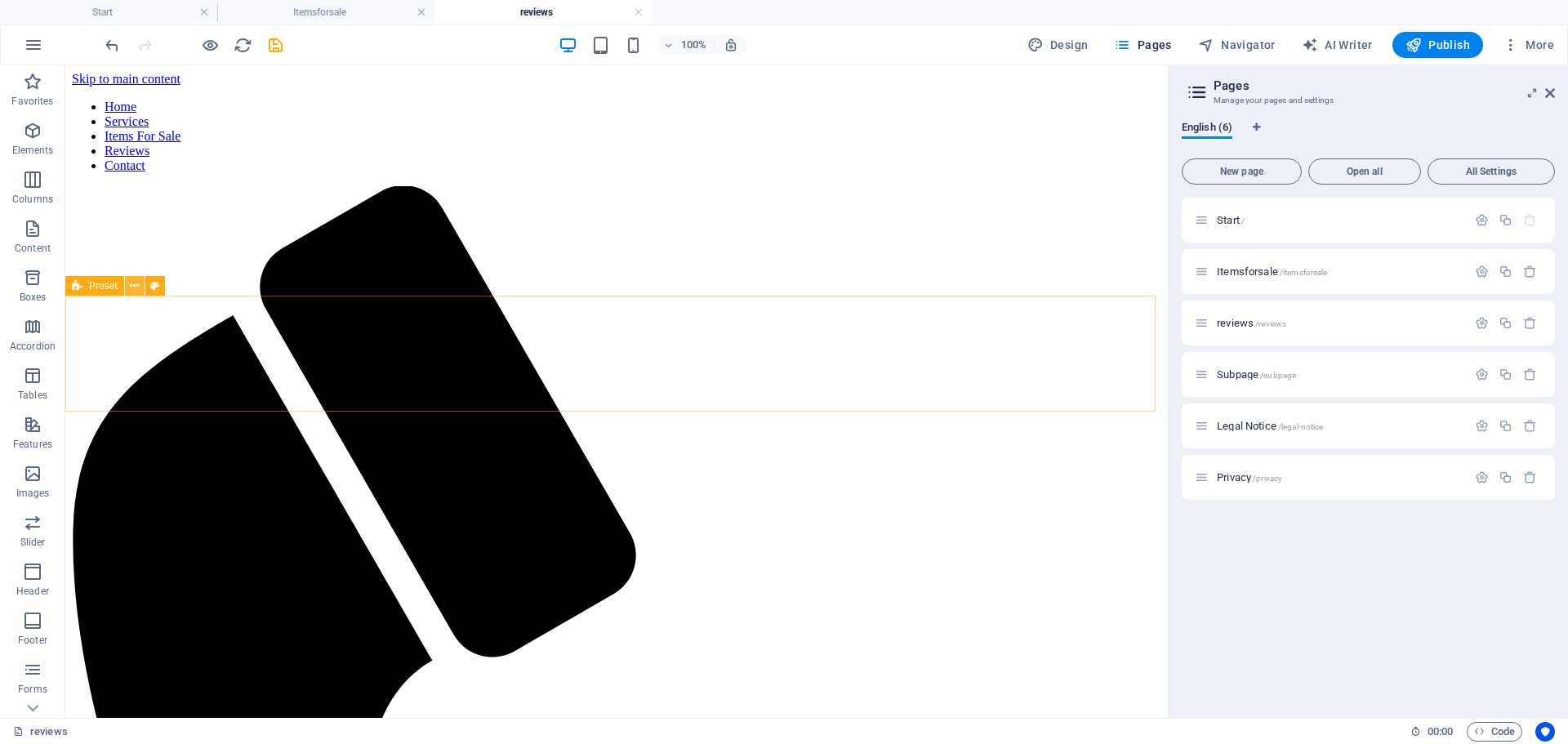 click at bounding box center (134, 286) 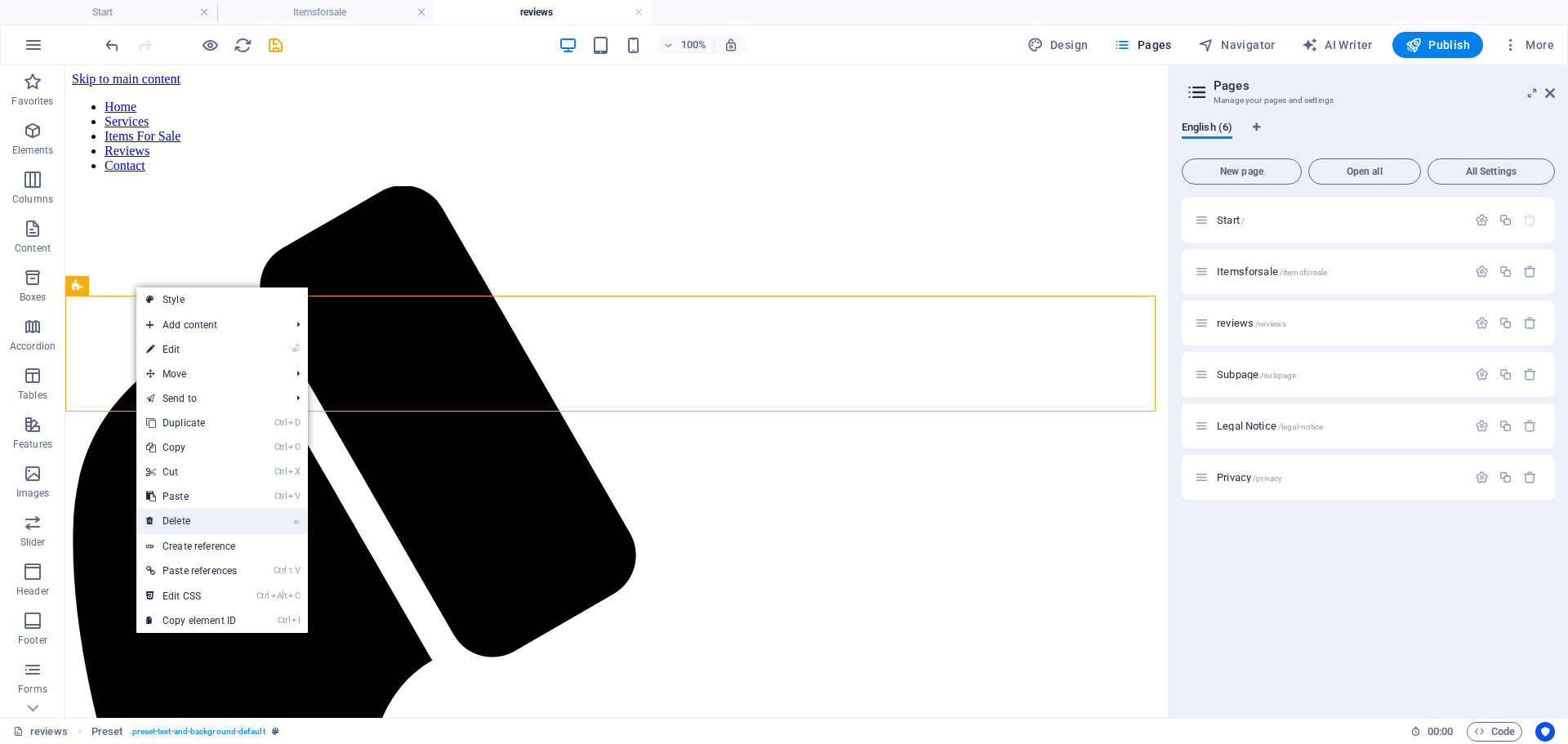 click on "⌦  Delete" at bounding box center (191, 521) 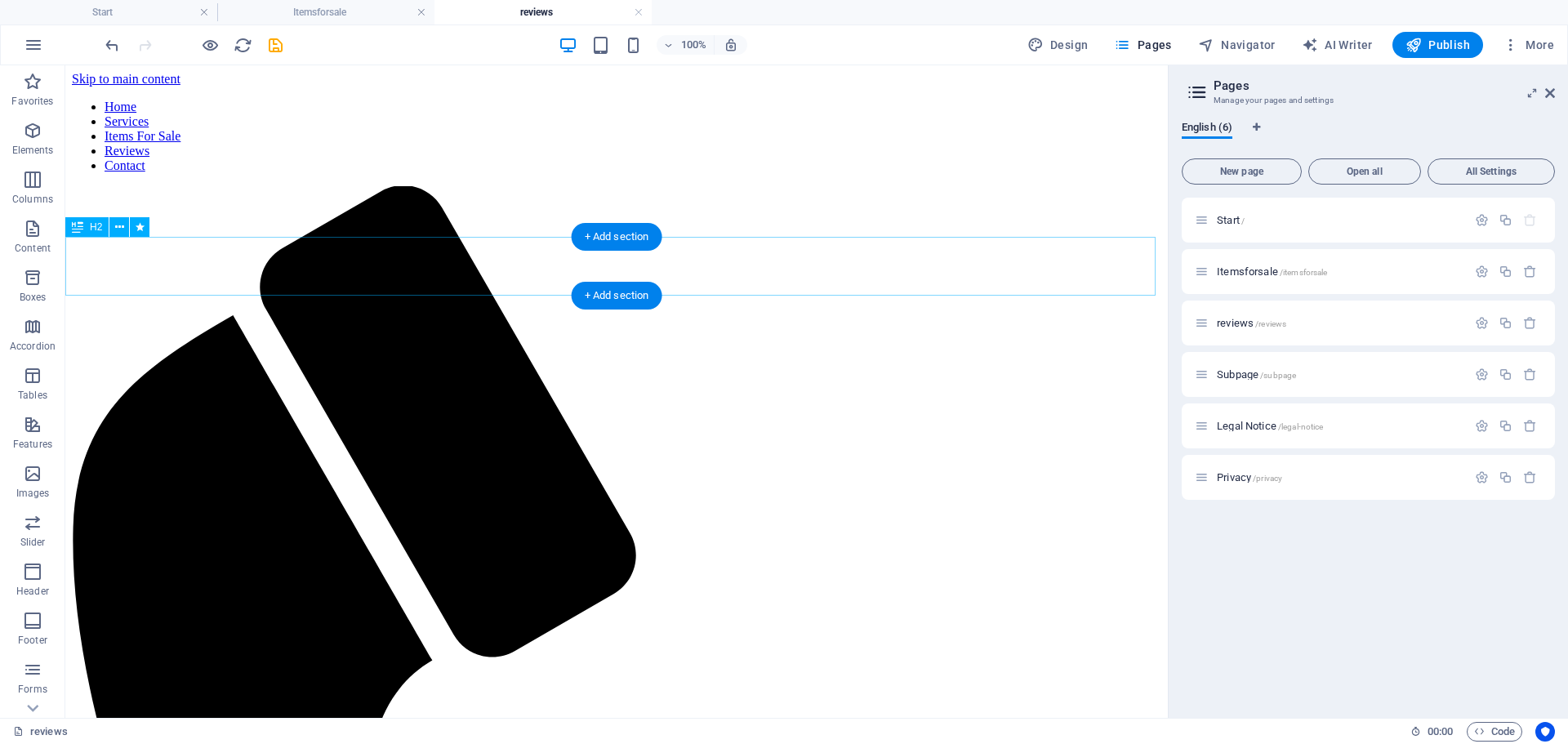 click on "Reviews" at bounding box center [617, 1770] 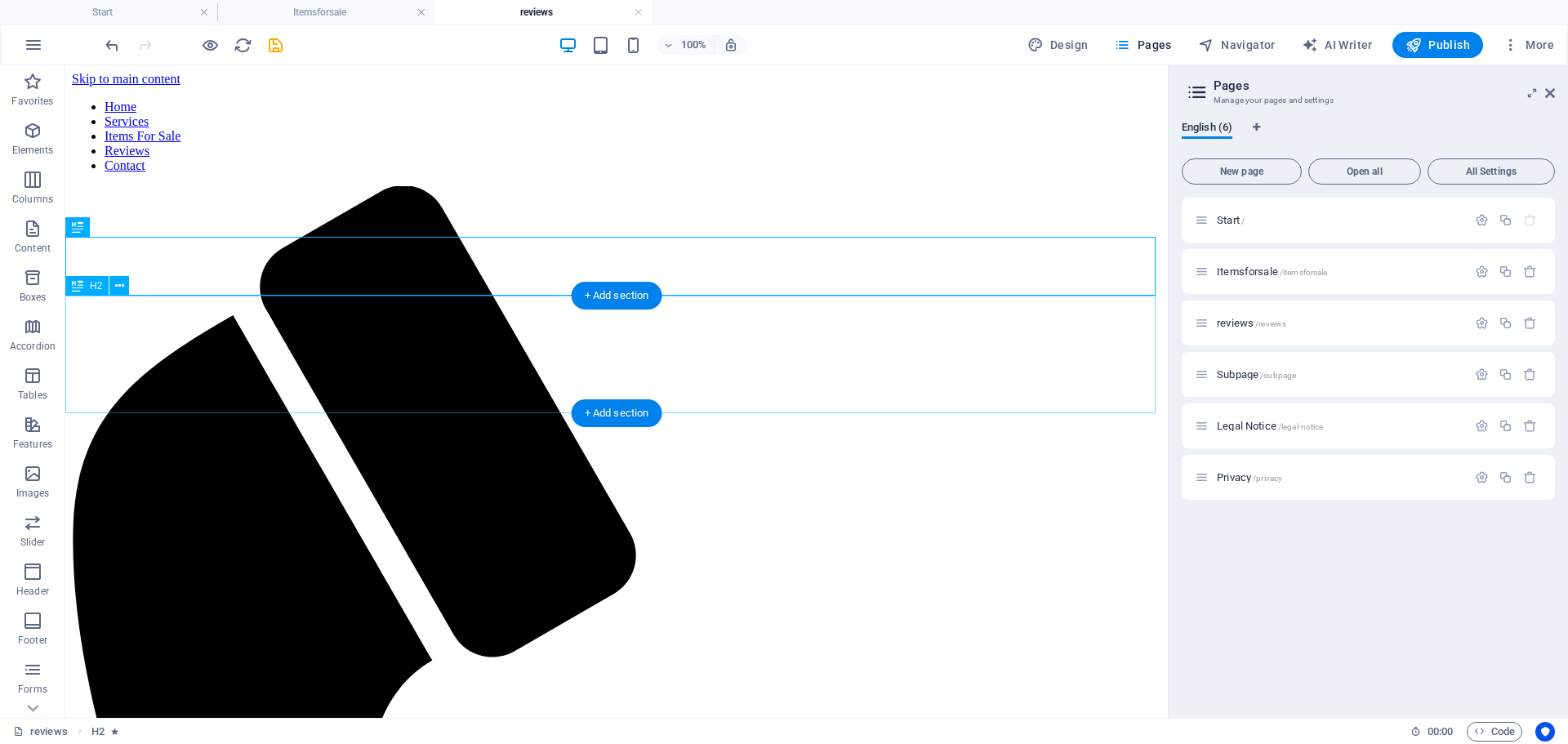 click on "Phone: [PHONE]   Mobile: [PHONE]" at bounding box center [617, 1820] 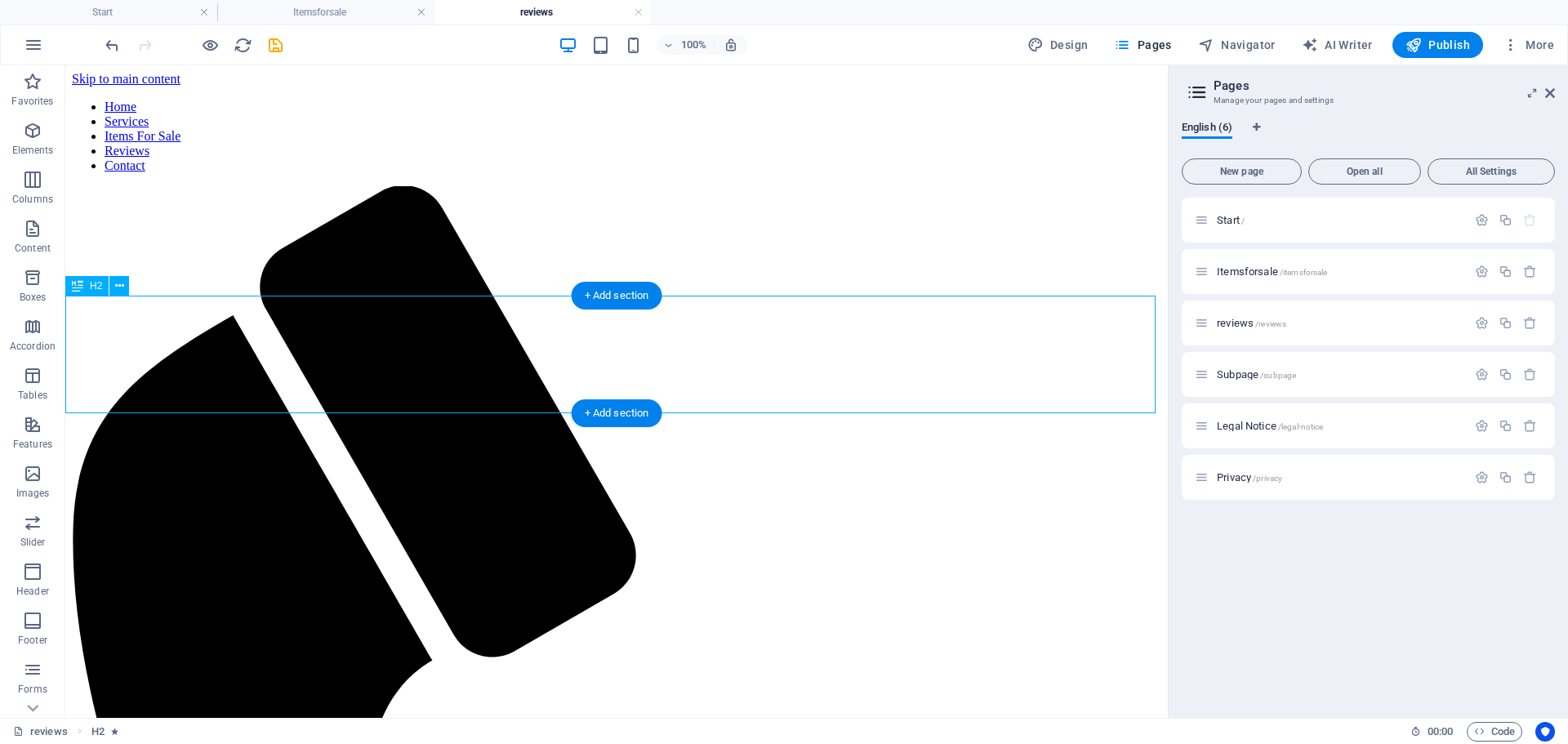 click on "Phone: [PHONE]   Mobile: [PHONE]" at bounding box center [617, 1820] 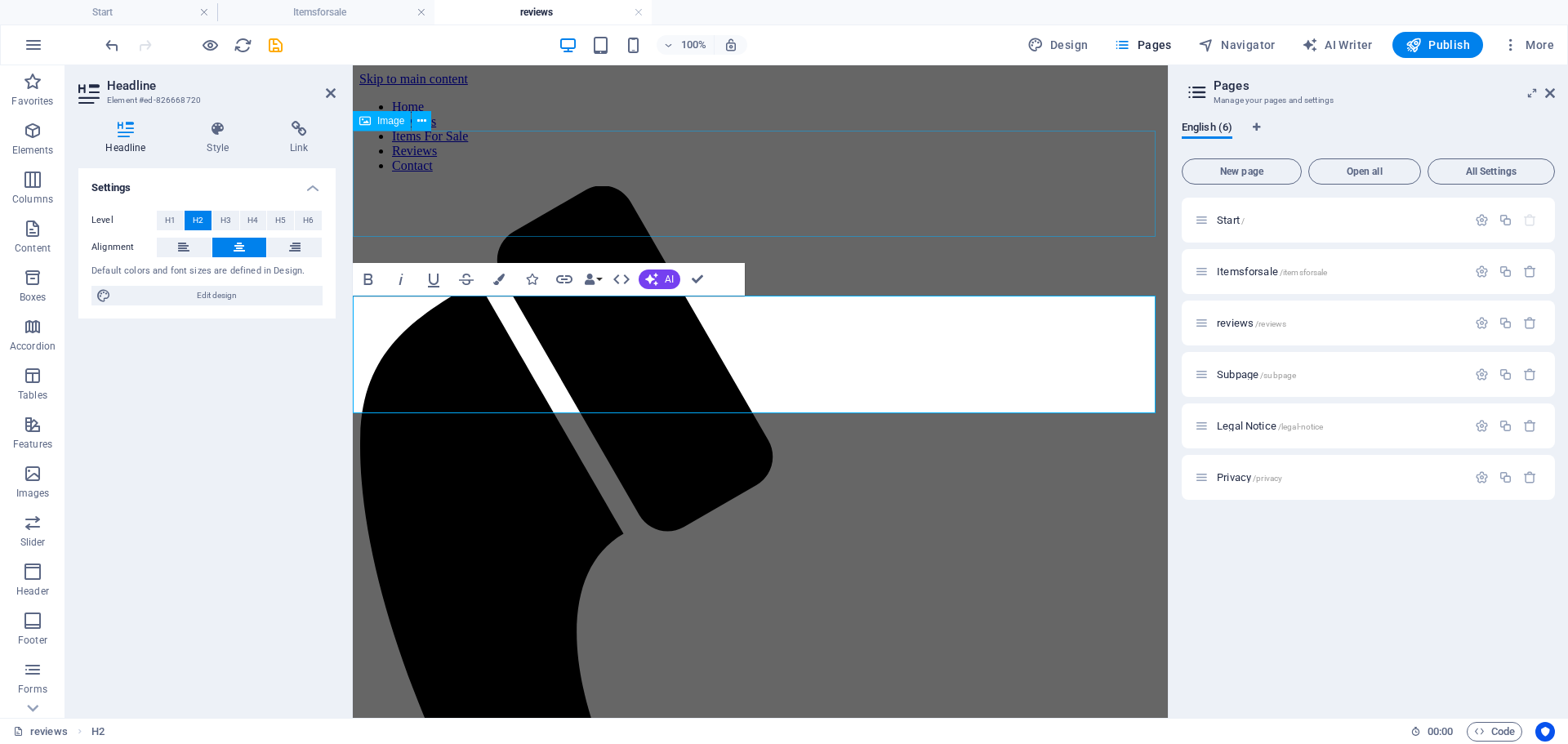 click at bounding box center [760, 1307] 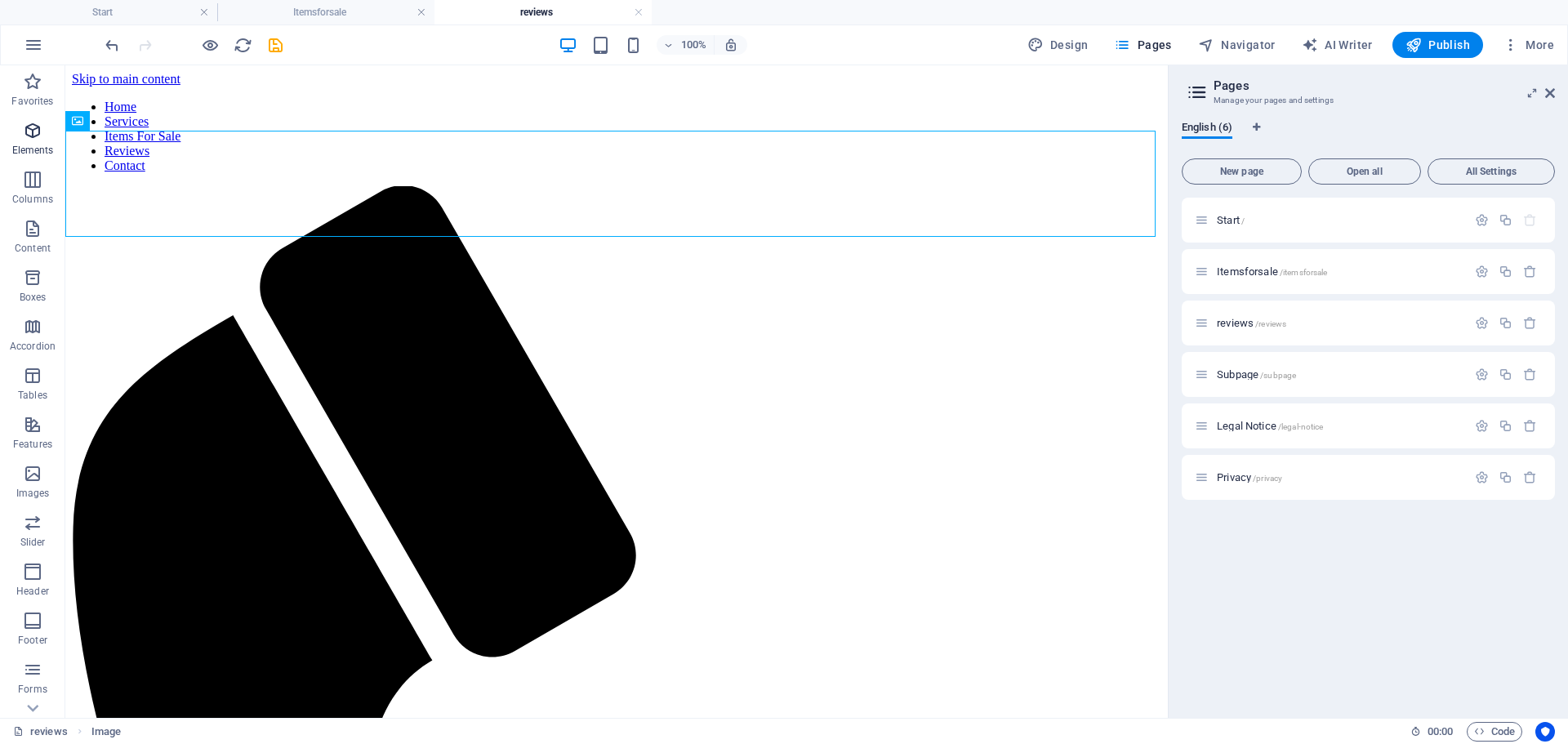 click on "Elements" at bounding box center (33, 150) 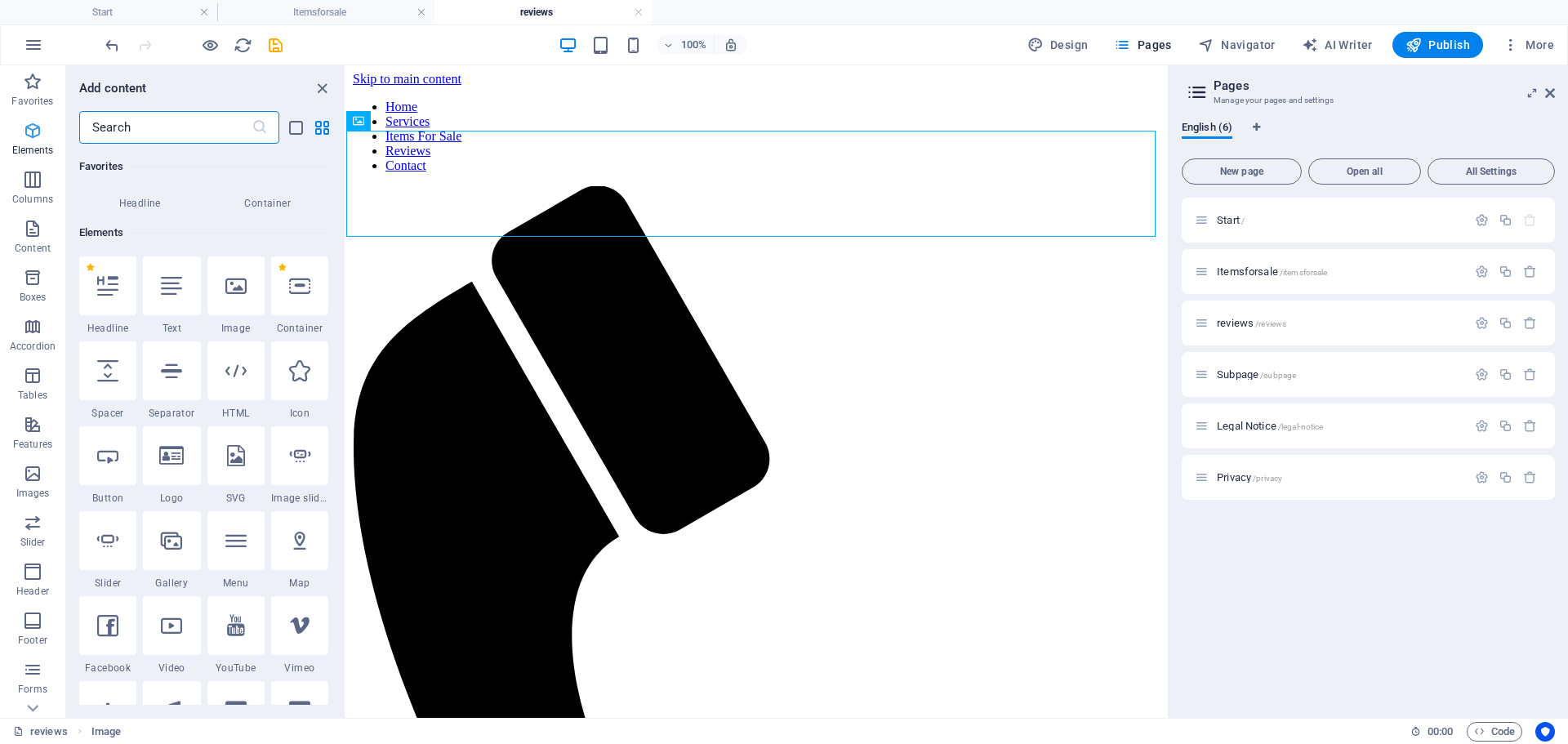 scroll, scrollTop: 174, scrollLeft: 0, axis: vertical 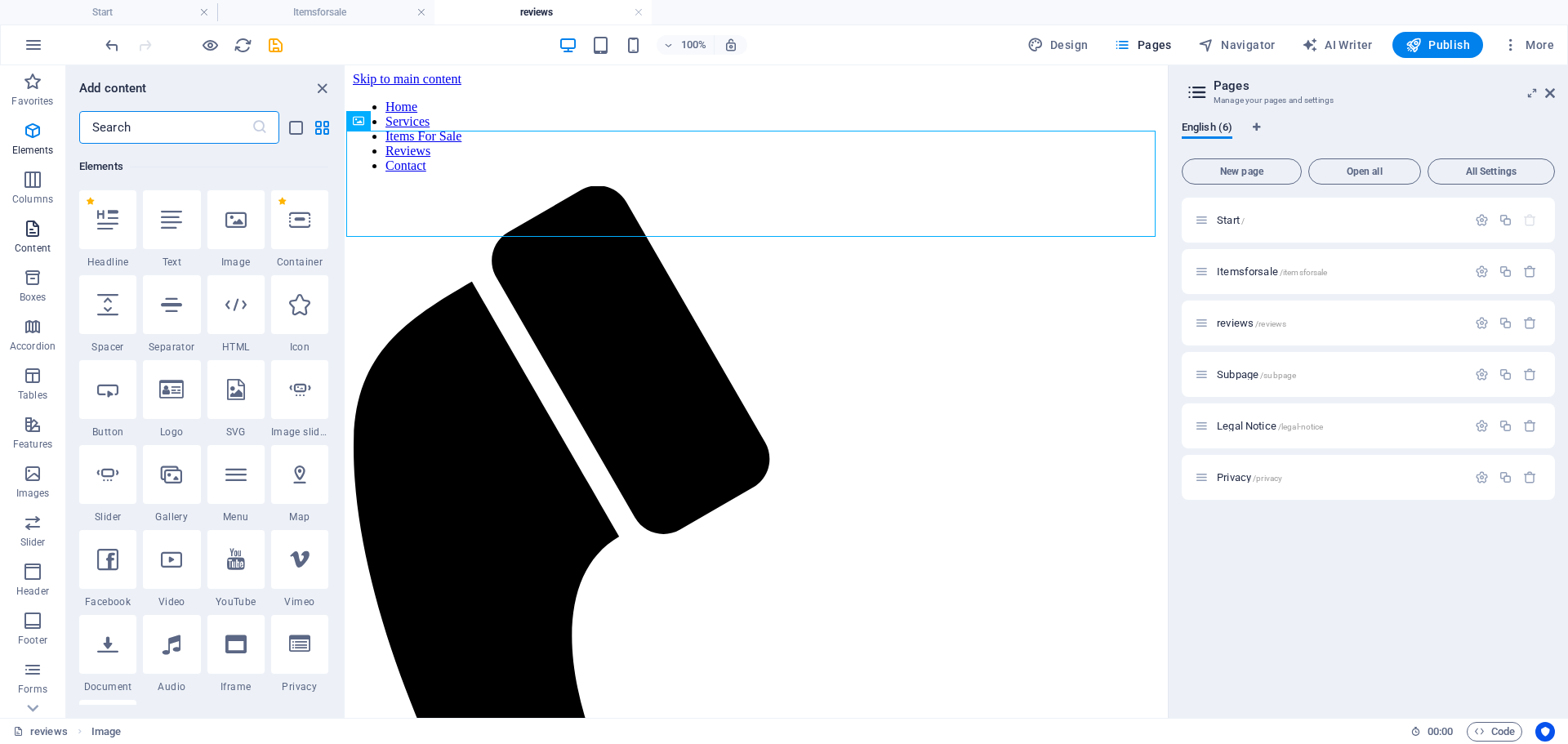 click at bounding box center (33, 229) 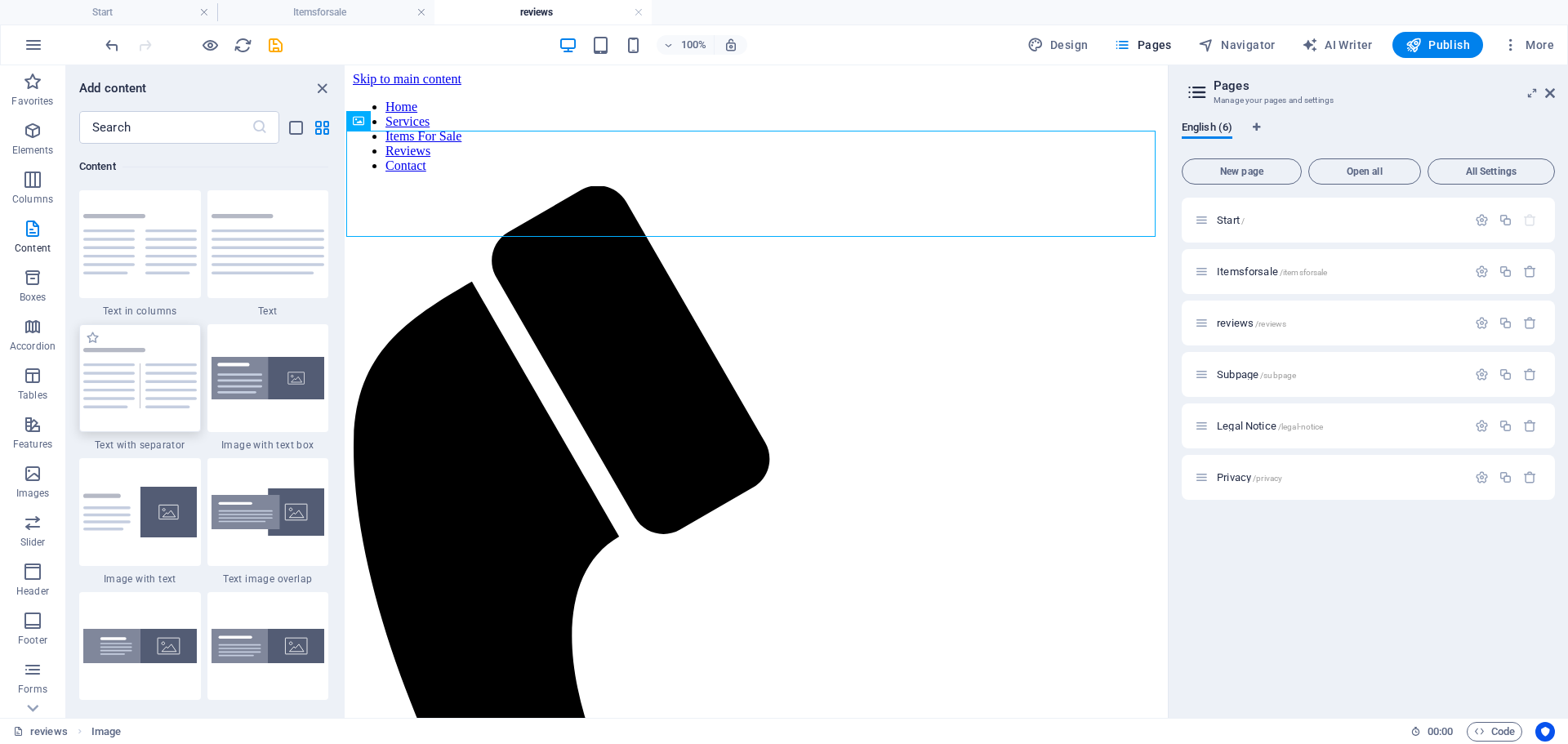 scroll, scrollTop: 2776, scrollLeft: 0, axis: vertical 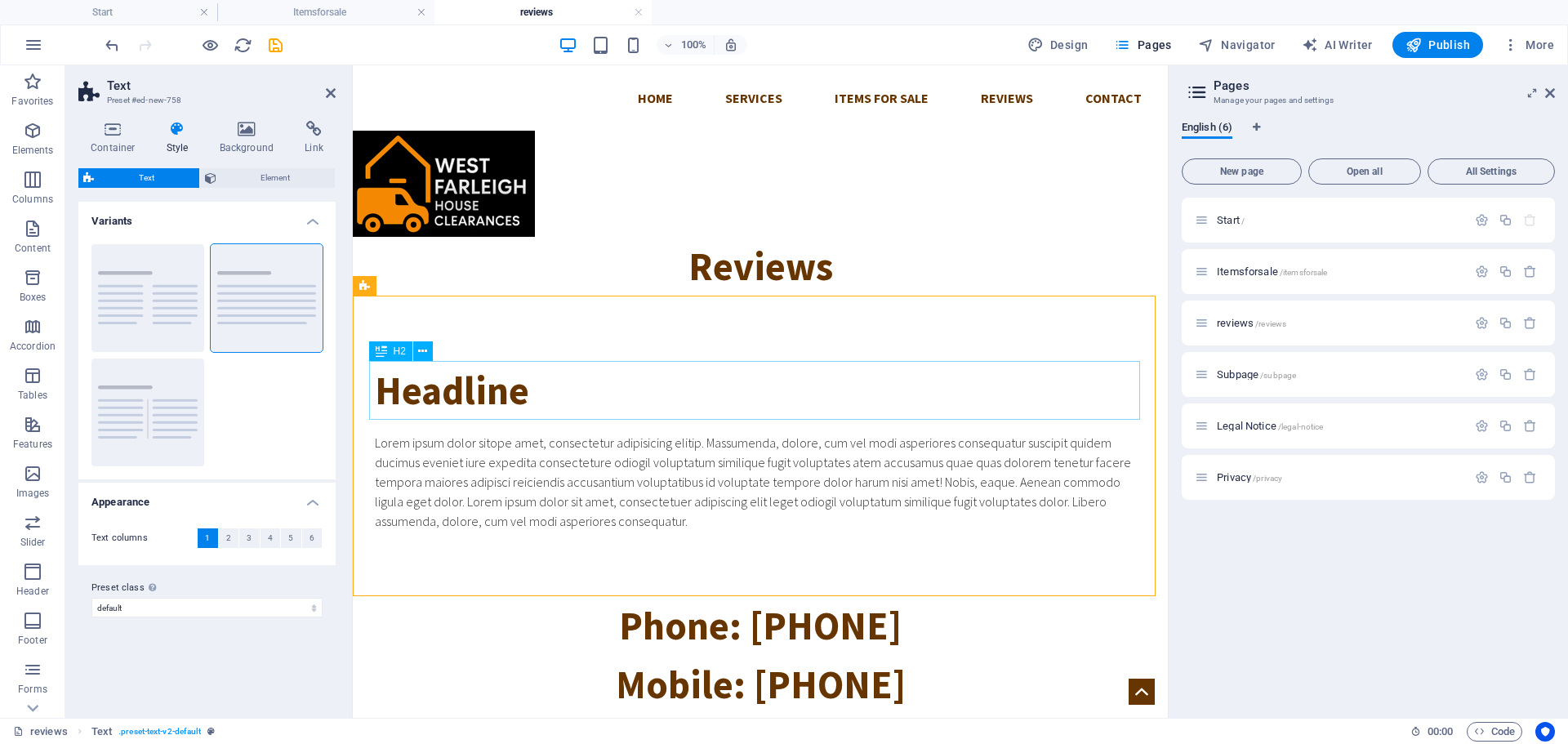 click on "Headline" at bounding box center [760, 390] 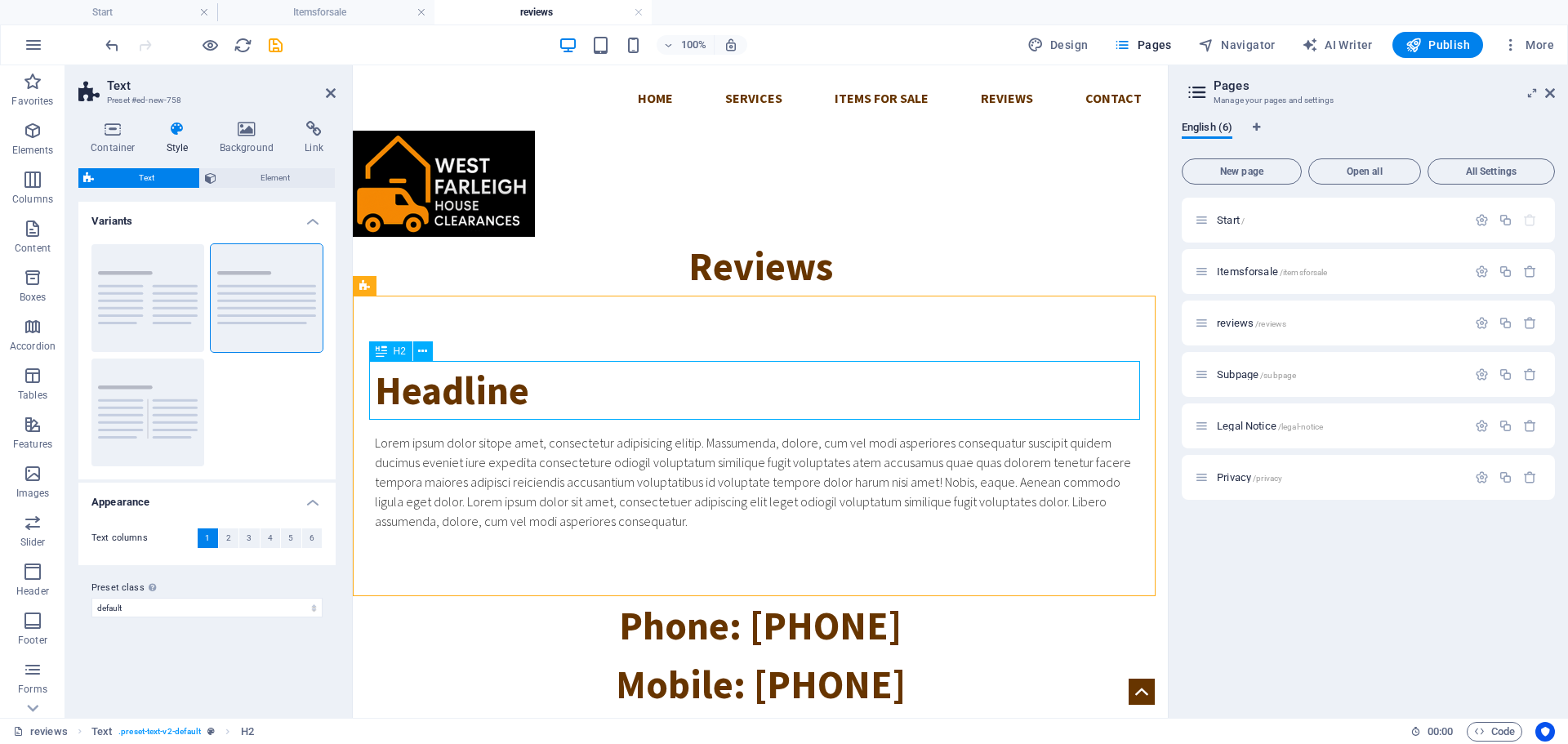 click on "Headline" at bounding box center [760, 390] 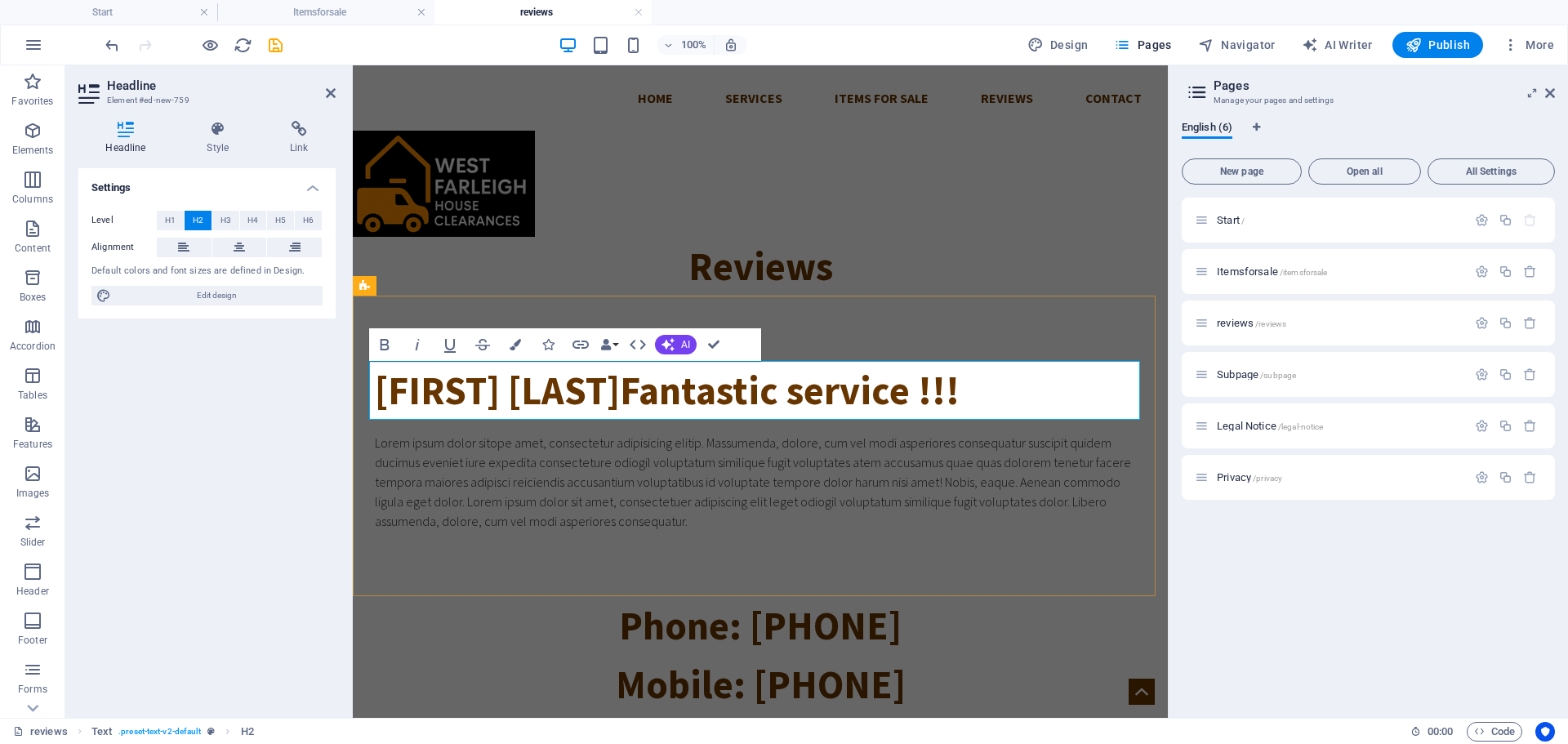 click on "[FIRST] [LAST]Fantastic service !!!" at bounding box center [760, 390] 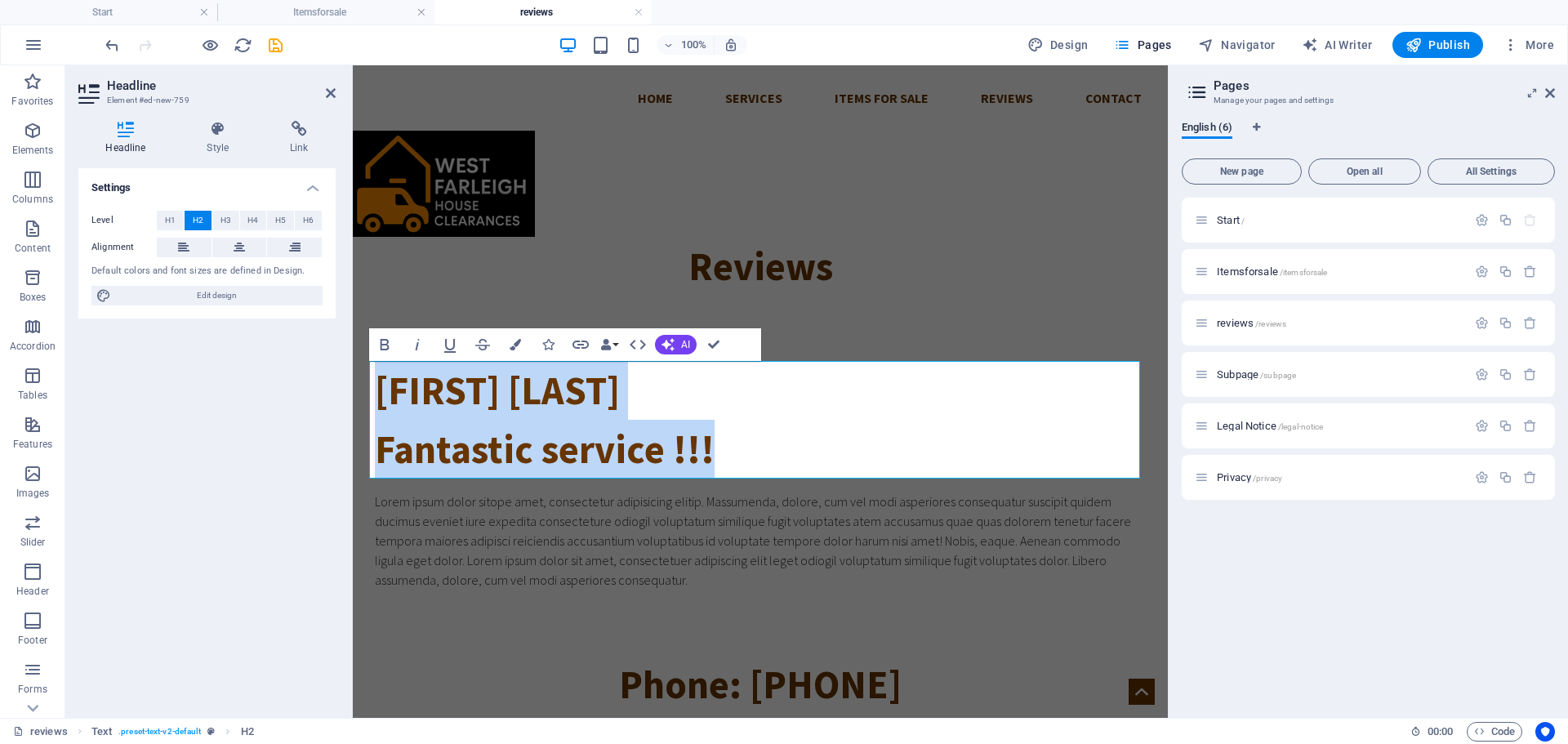 drag, startPoint x: 724, startPoint y: 452, endPoint x: 695, endPoint y: 440, distance: 31.38471 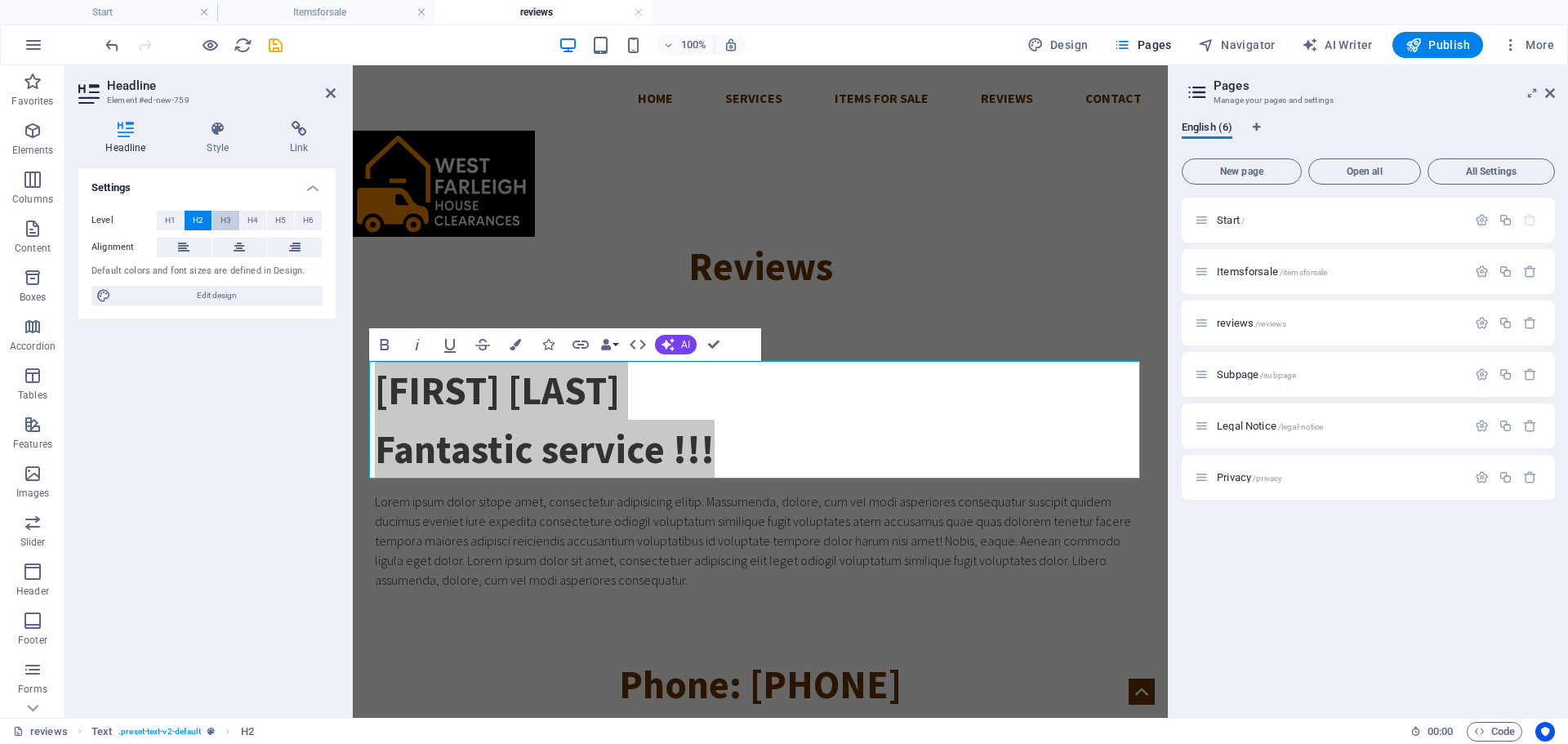 click on "H3" at bounding box center (225, 221) 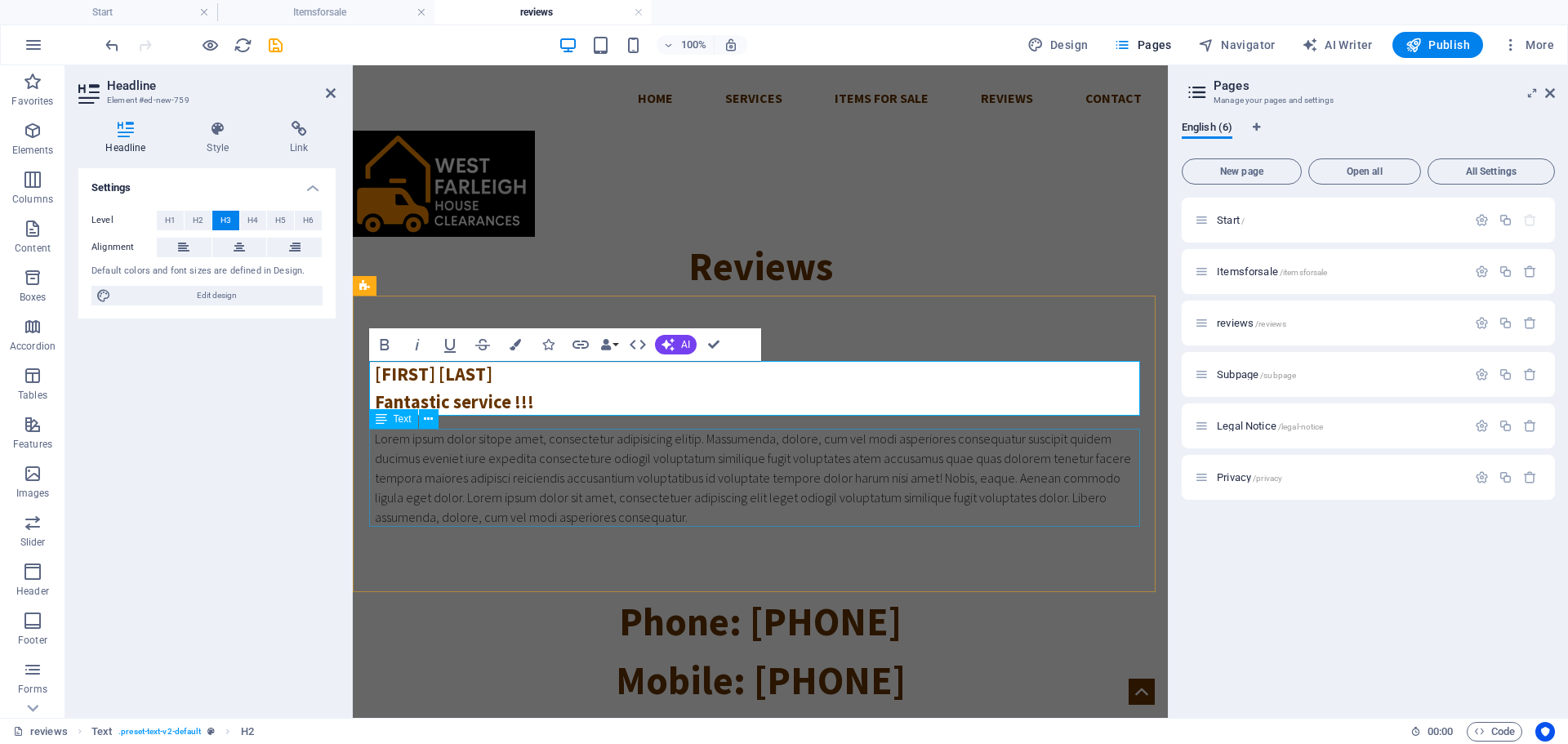 click on "Lorem ipsum dolor sitope amet, consectetur adipisicing elitip. Massumenda, dolore, cum vel modi asperiores consequatur suscipit quidem ducimus eveniet iure expedita consecteture odiogil voluptatum similique fugit voluptates atem accusamus quae quas dolorem tenetur facere tempora maiores adipisci reiciendis accusantium voluptatibus id voluptate tempore dolor harum nisi amet! Nobis, eaque. Aenean commodo ligula eget dolor. Lorem ipsum dolor sit amet, consectetuer adipiscing elit leget odiogil voluptatum similique fugit voluptates dolor. Libero assumenda, dolore, cum vel modi asperiores consequatur." at bounding box center [760, 478] 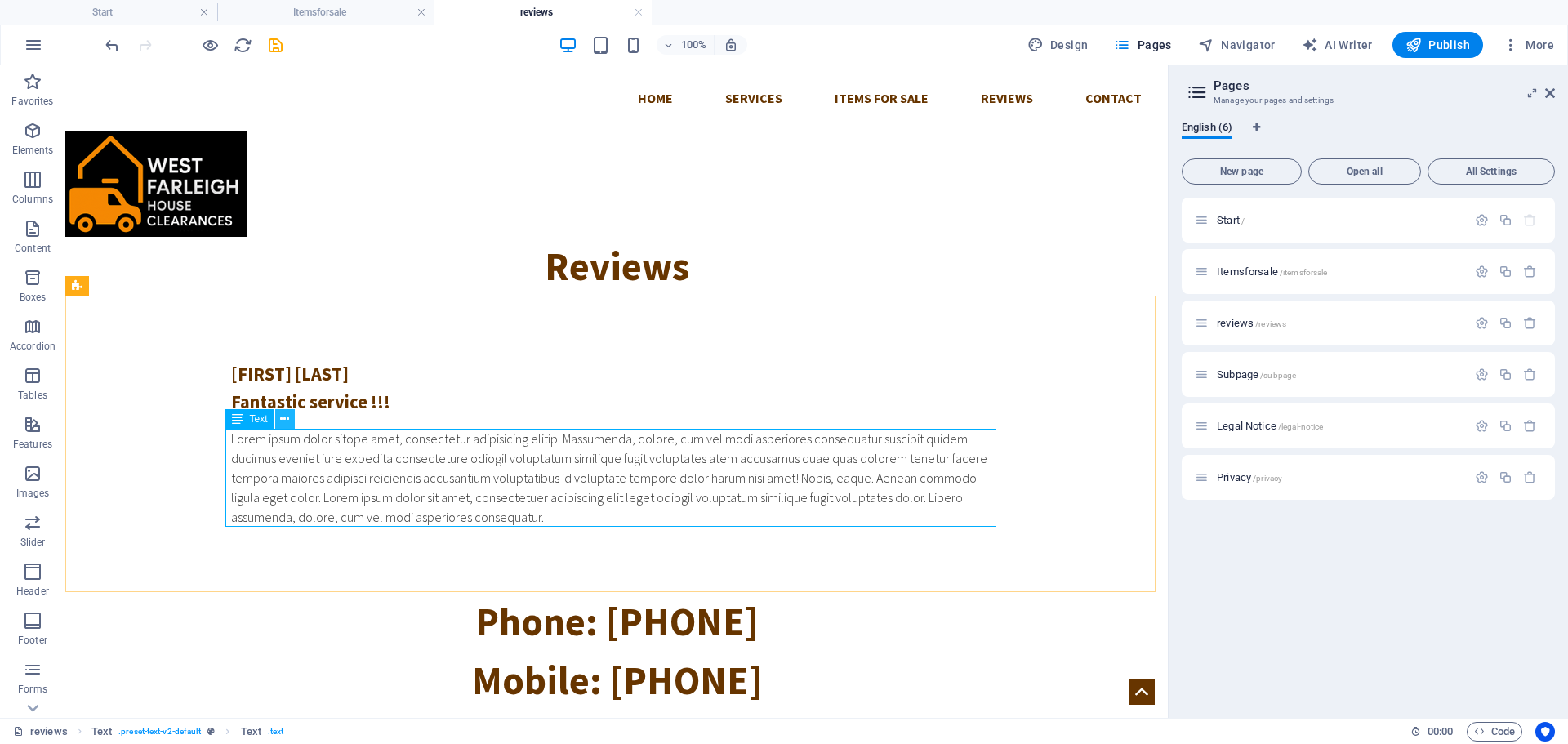 click at bounding box center (284, 419) 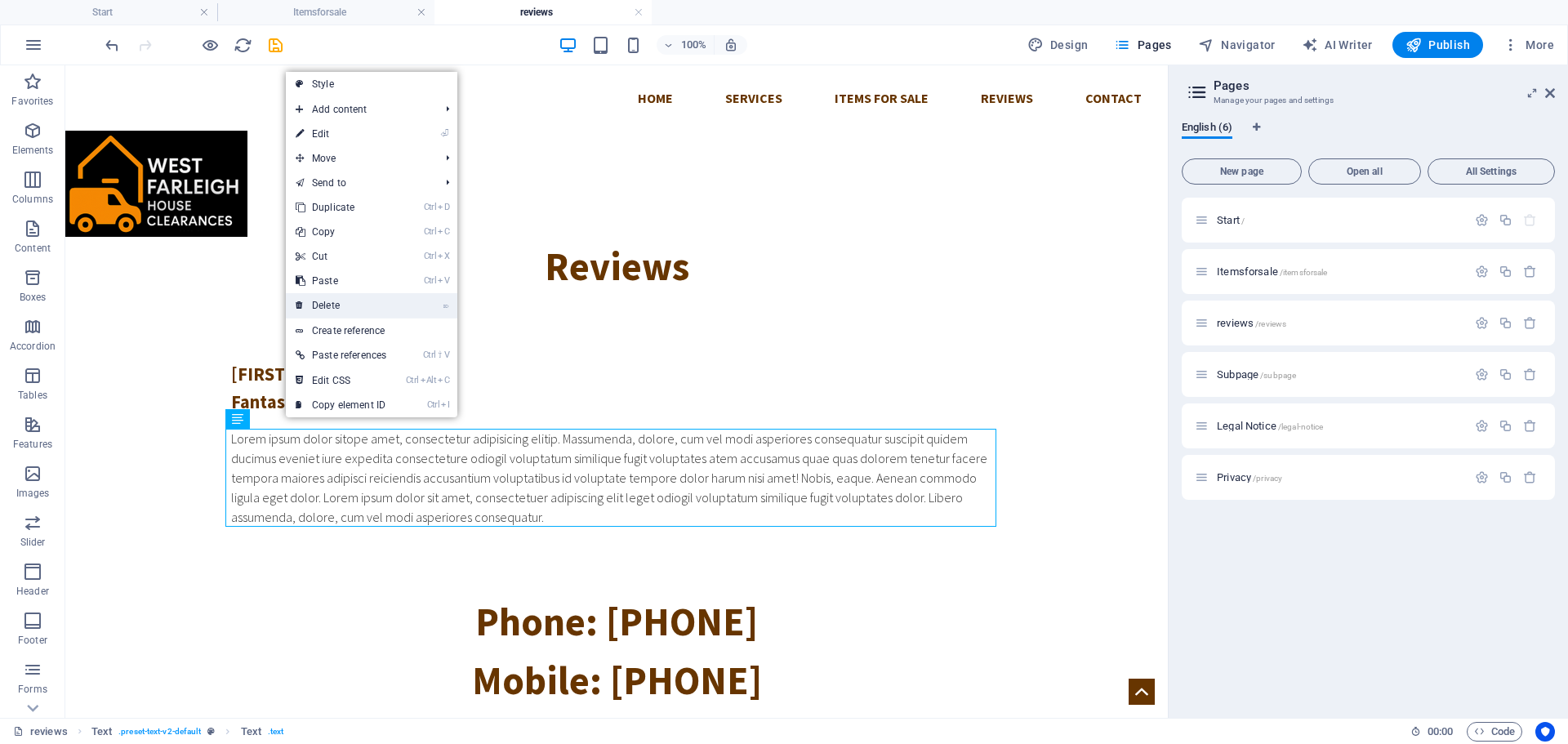 click on "⌦  Delete" at bounding box center [341, 305] 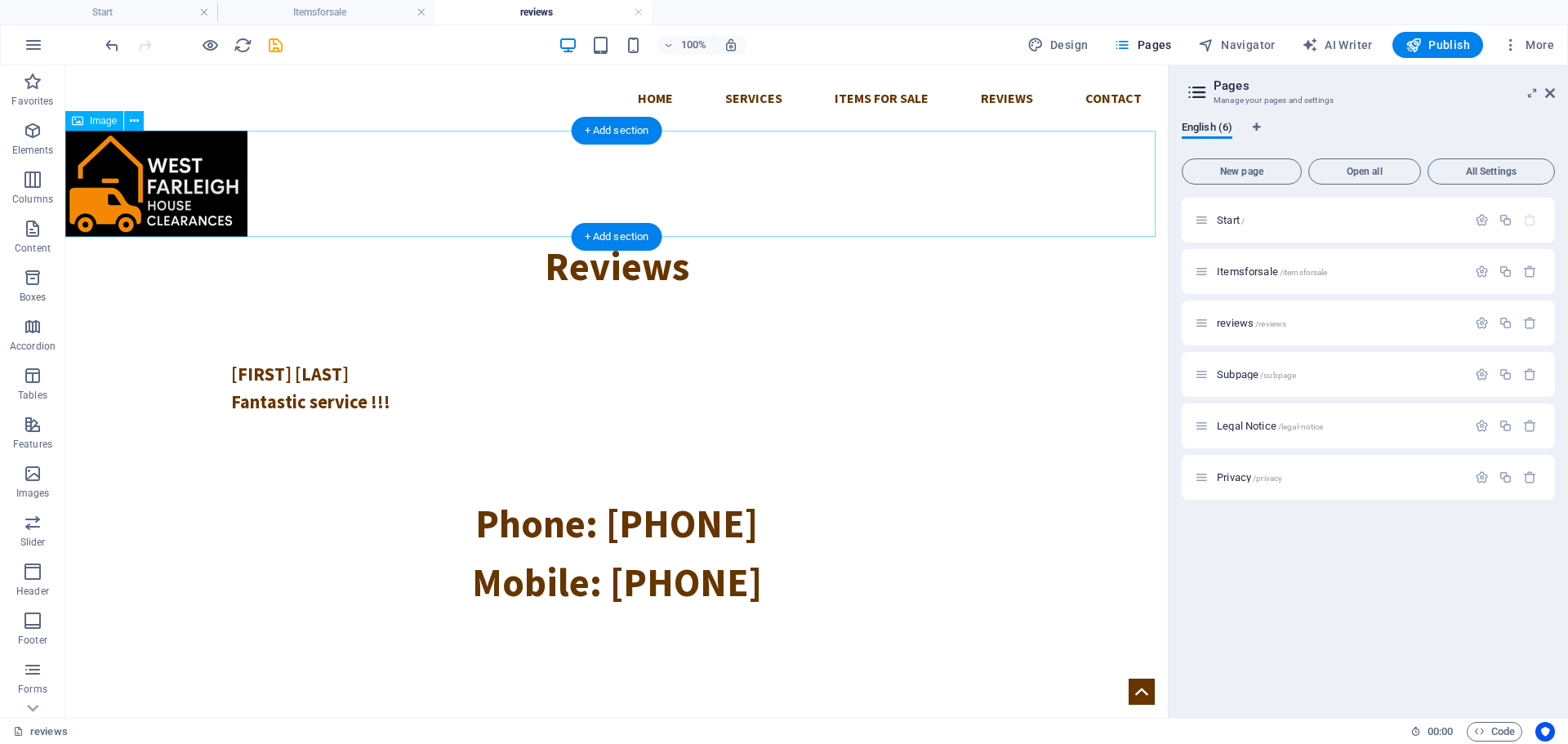click at bounding box center [617, 184] 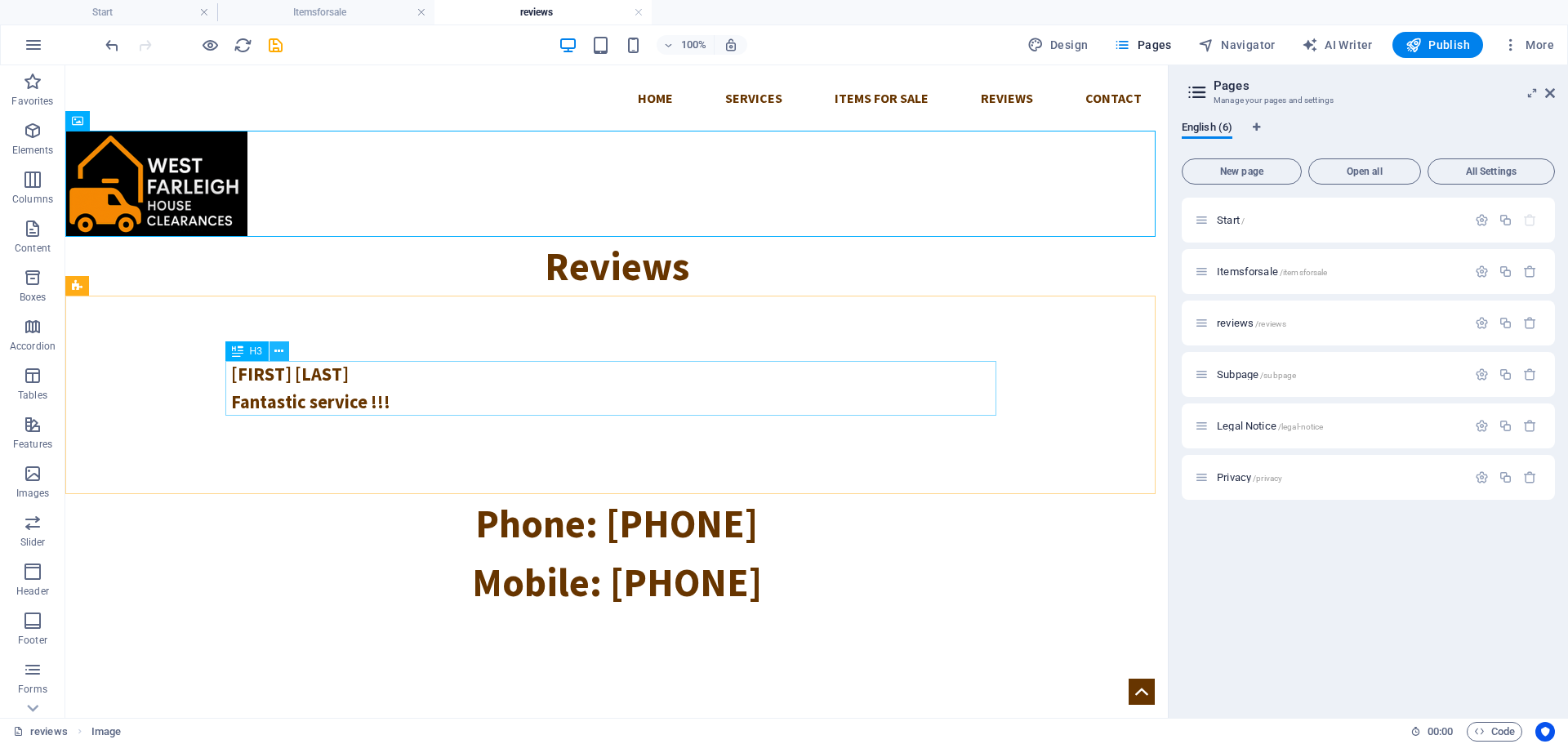 click at bounding box center (278, 351) 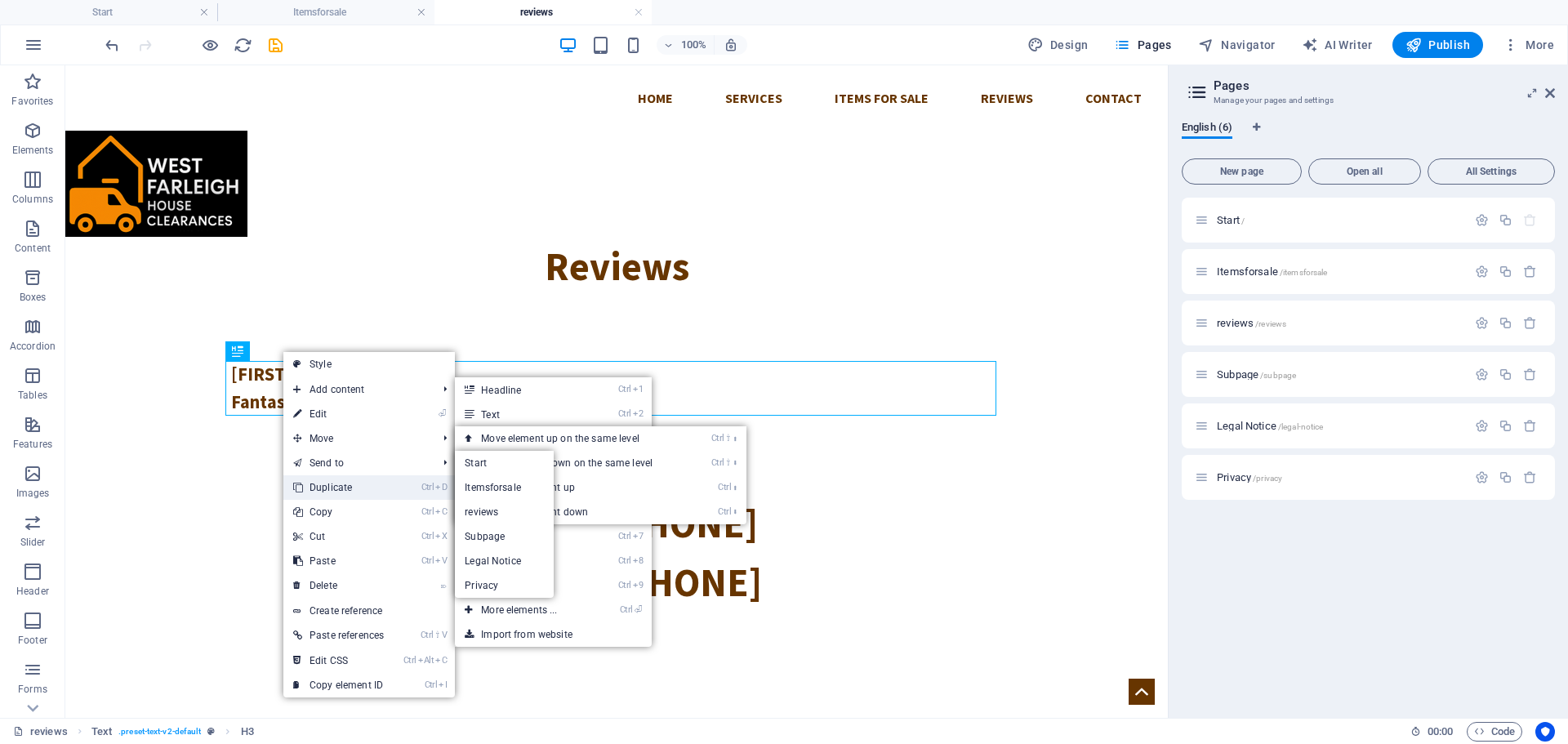 click on "Ctrl D  Duplicate" at bounding box center (338, 488) 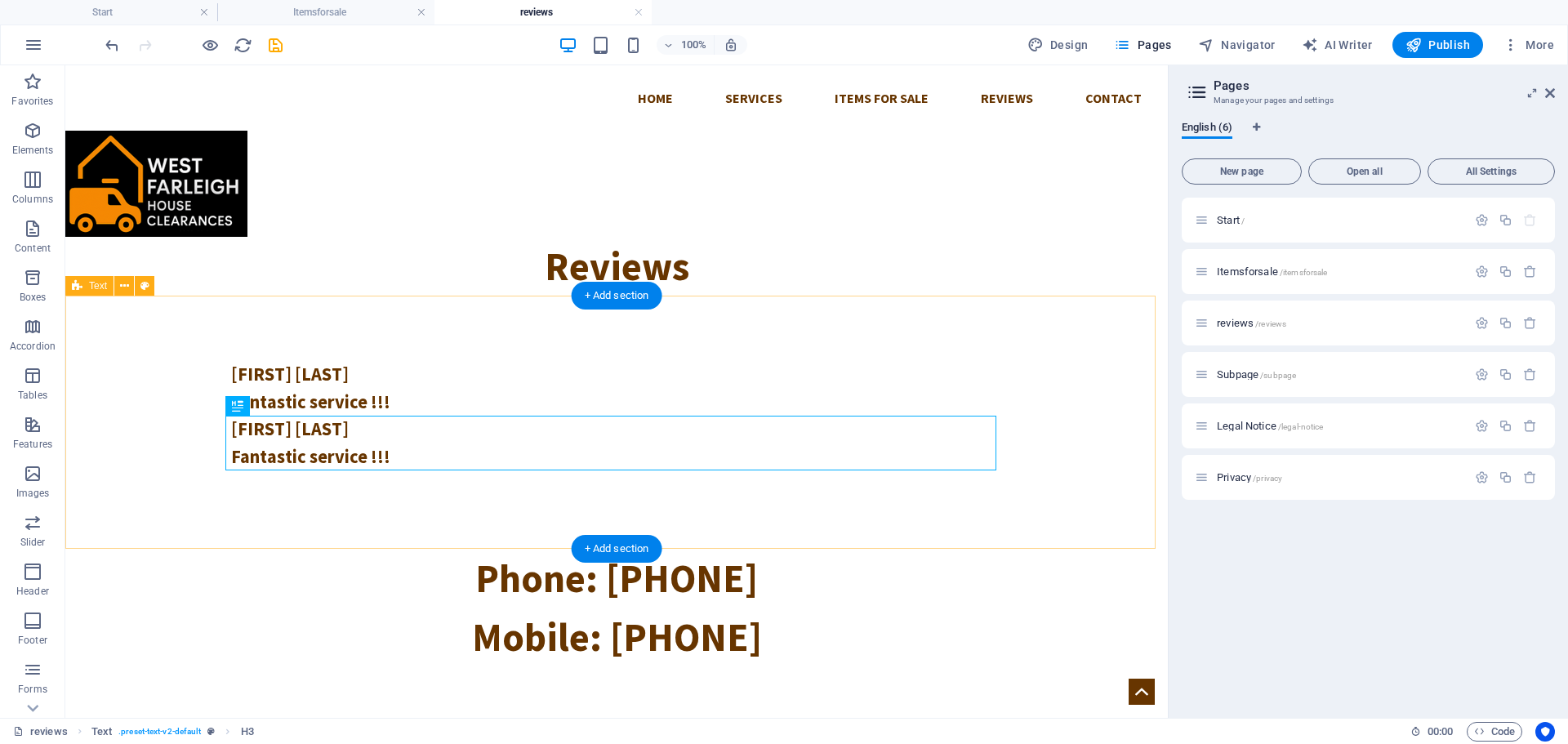 click on "[FIRST] [LAST] Fantastic service !!! [FIRST] [LAST] Fantastic service !!!" at bounding box center (617, 422) 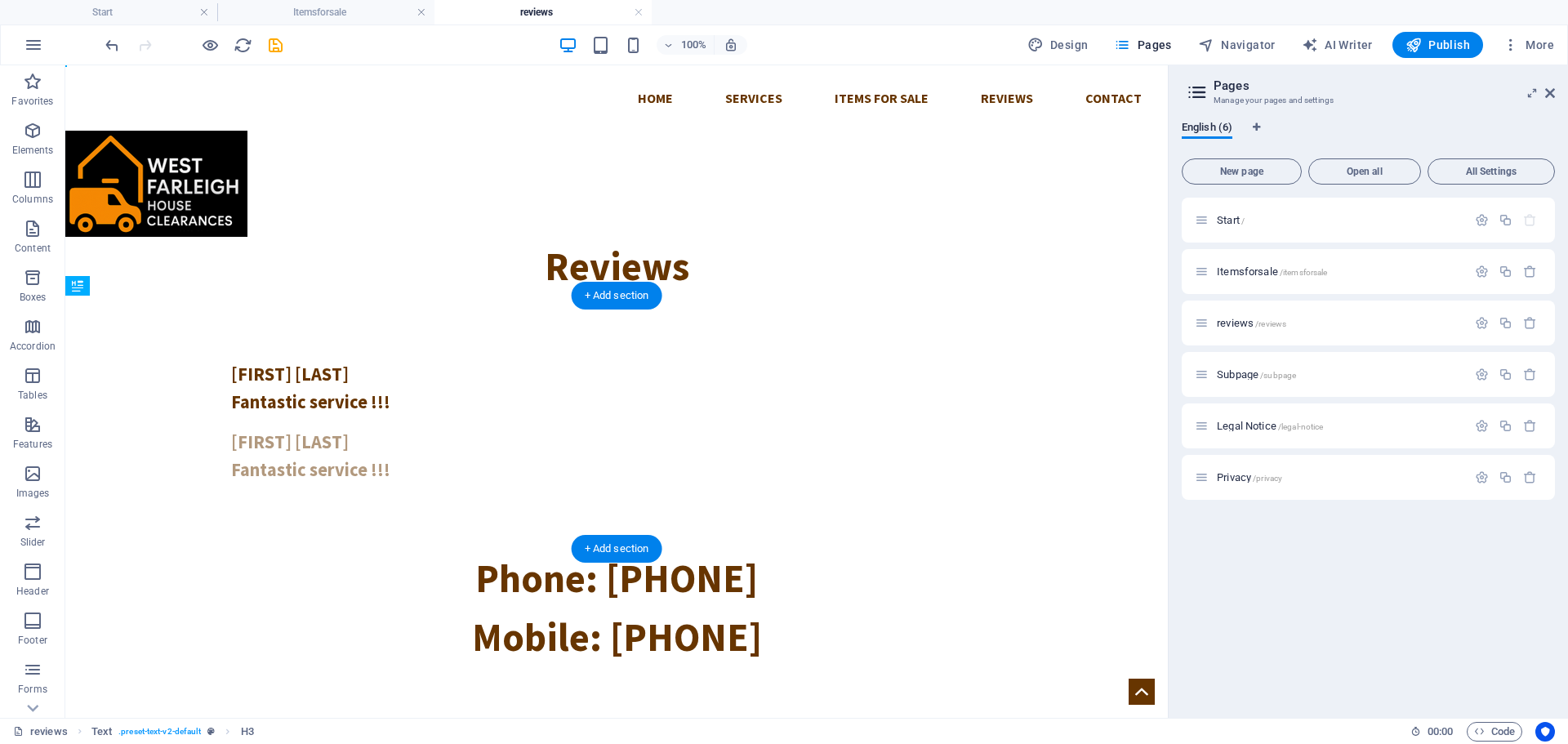 drag, startPoint x: 314, startPoint y: 471, endPoint x: 243, endPoint y: 478, distance: 71.34424 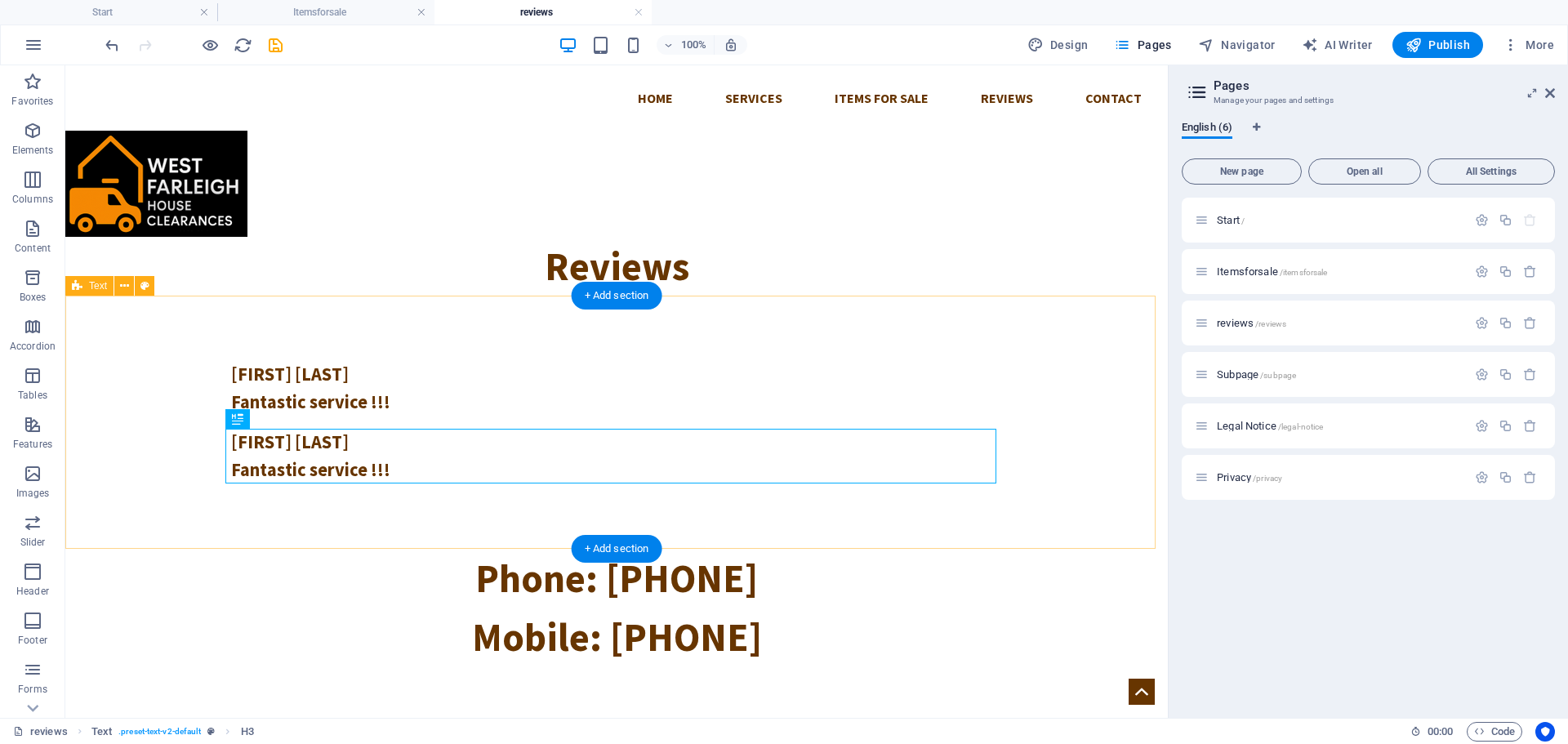 click on "[FIRST] [LAST] Fantastic service !!! [FIRST] [LAST] Fantastic service !!!" at bounding box center (617, 422) 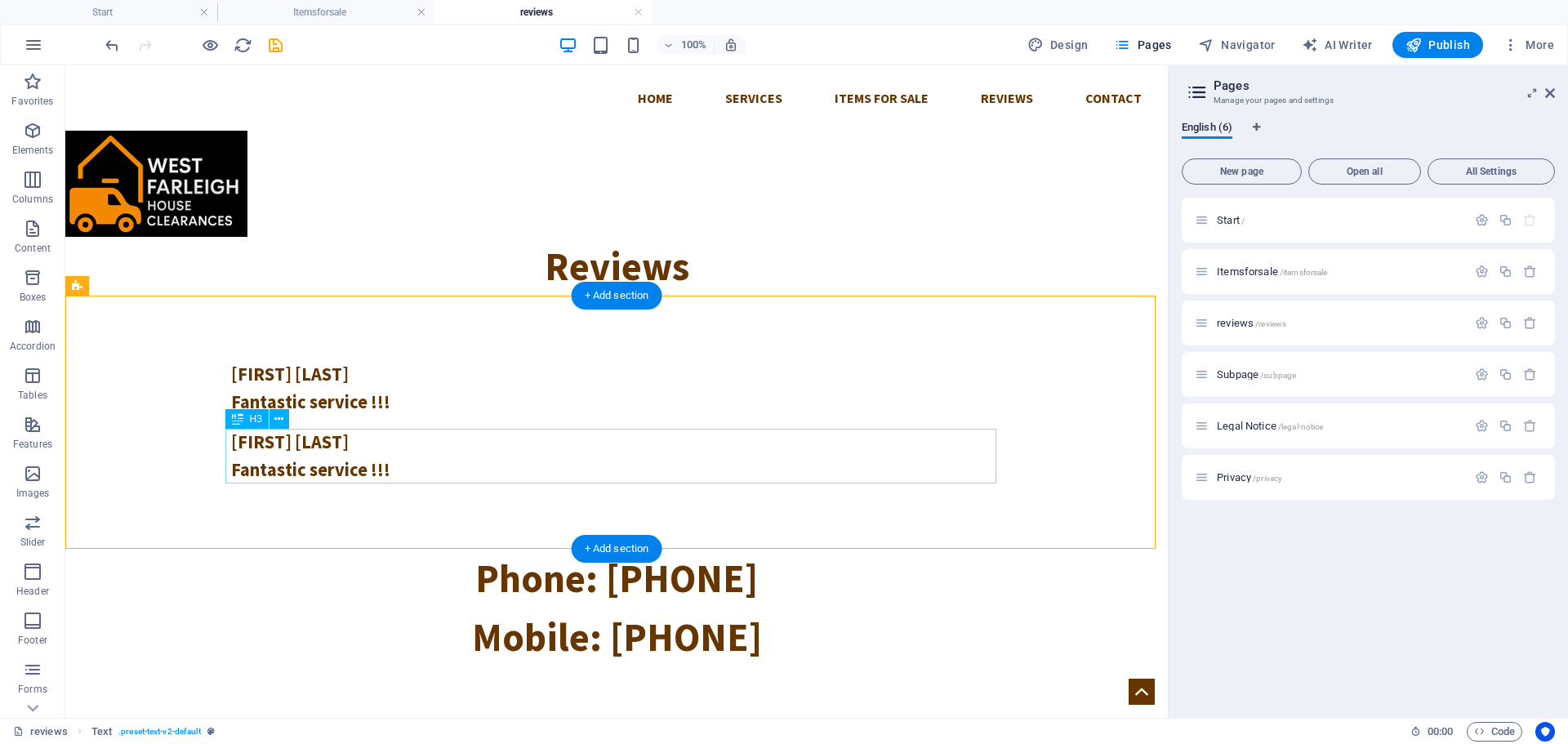 click on "[FIRST] [LAST] Fantastic service !!!" at bounding box center [617, 456] 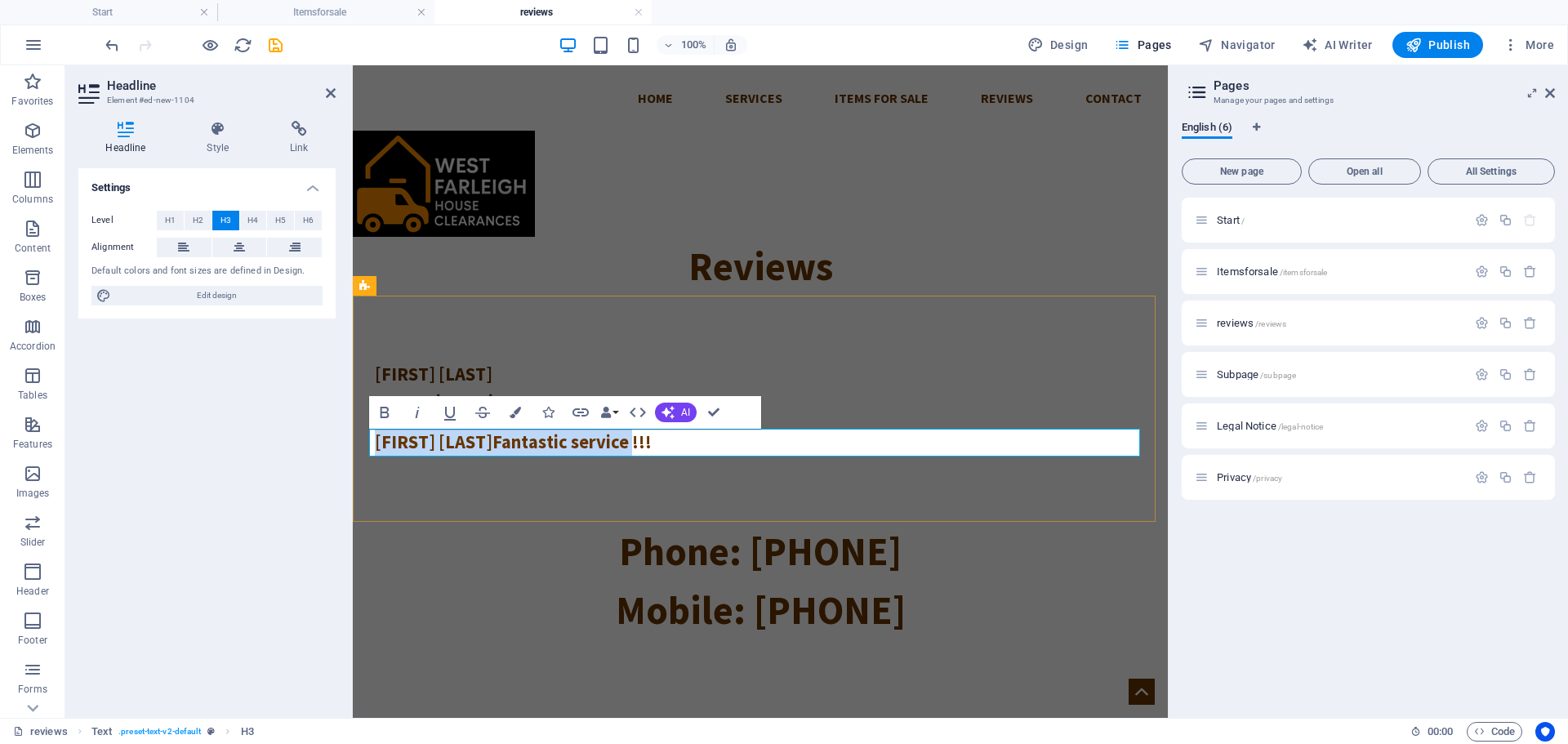 drag, startPoint x: 629, startPoint y: 444, endPoint x: 372, endPoint y: 443, distance: 257.00195 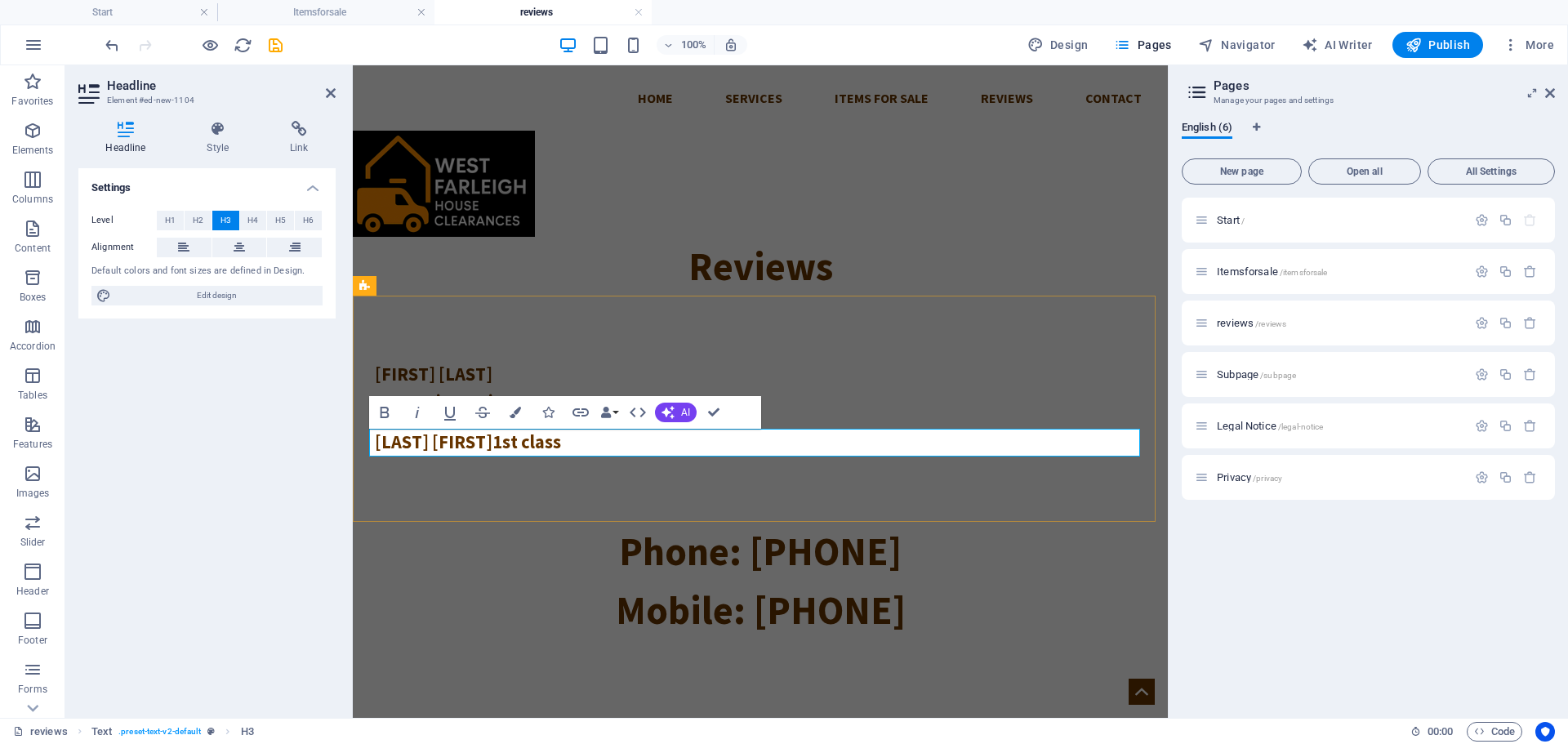 click on "[LAST] [FIRST]1st class" at bounding box center [760, 443] 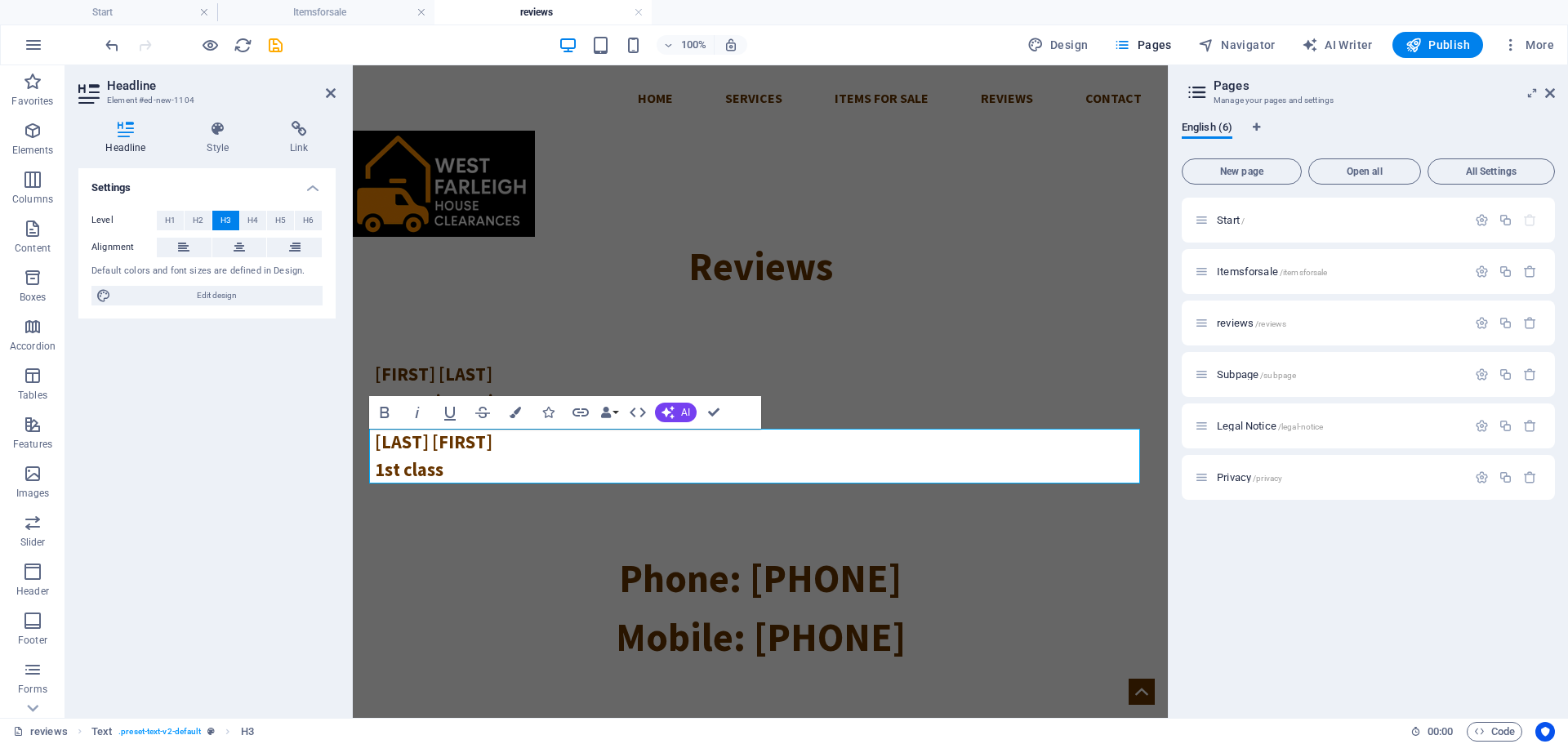 click on "Settings Level H1 H2 H3 H4 H5 H6 Alignment Default colors and font sizes are defined in Design. Edit design" at bounding box center (207, 436) 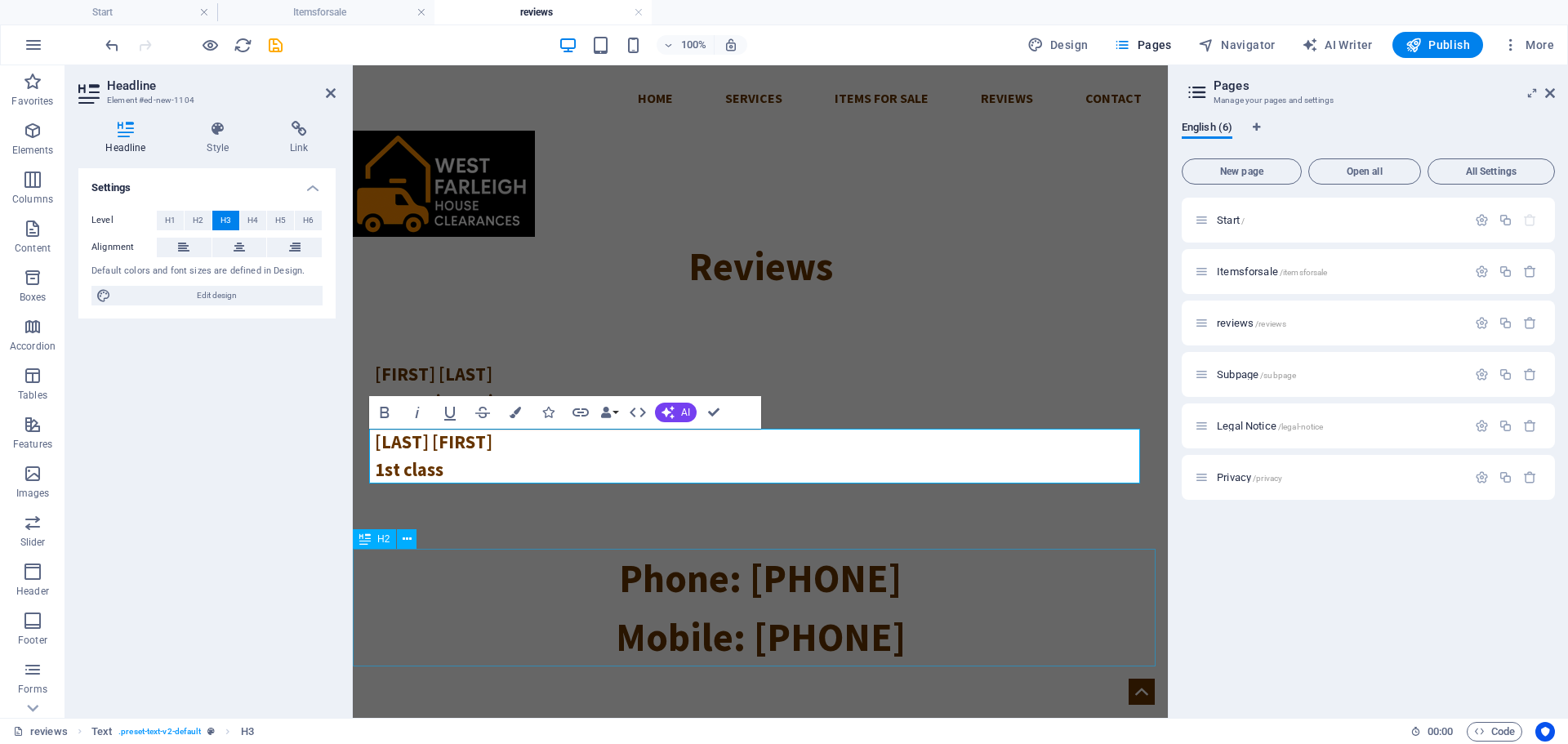 click on "Phone: [PHONE]   Mobile: [PHONE]" at bounding box center [760, 608] 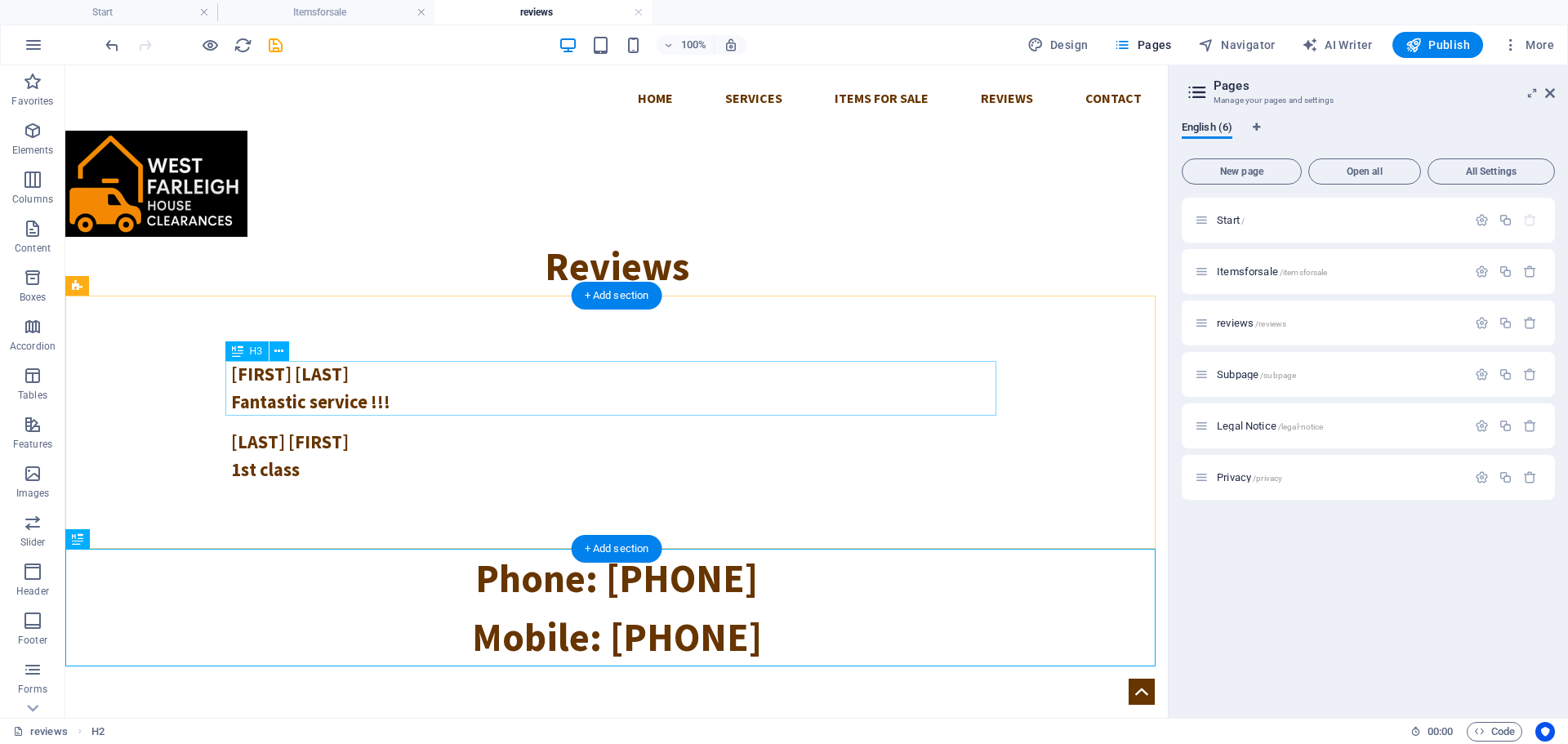 click on "[FIRST] [LAST] Fantastic service !!!" at bounding box center [617, 388] 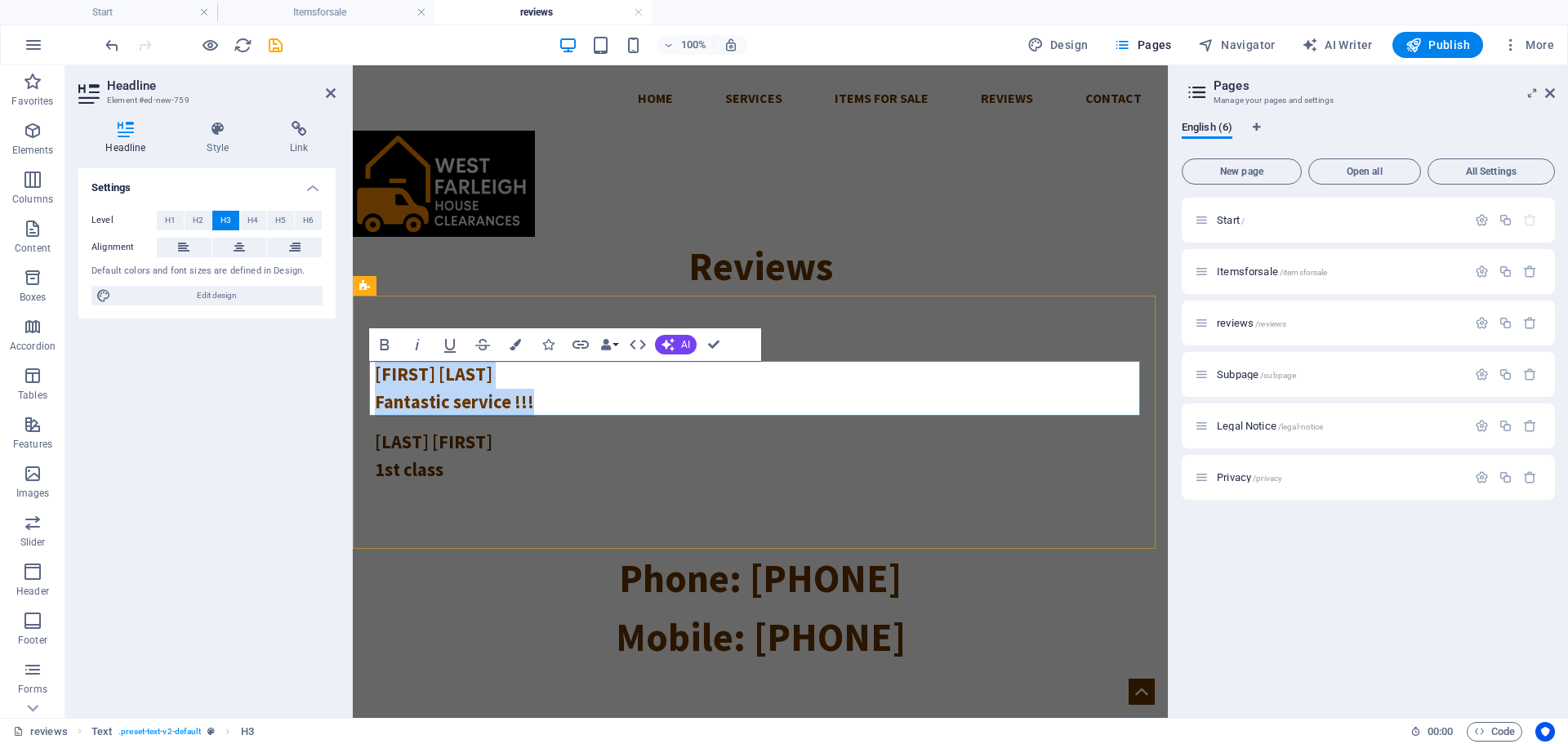 click on "[FIRST] [LAST] Fantastic service !!!" at bounding box center [760, 388] 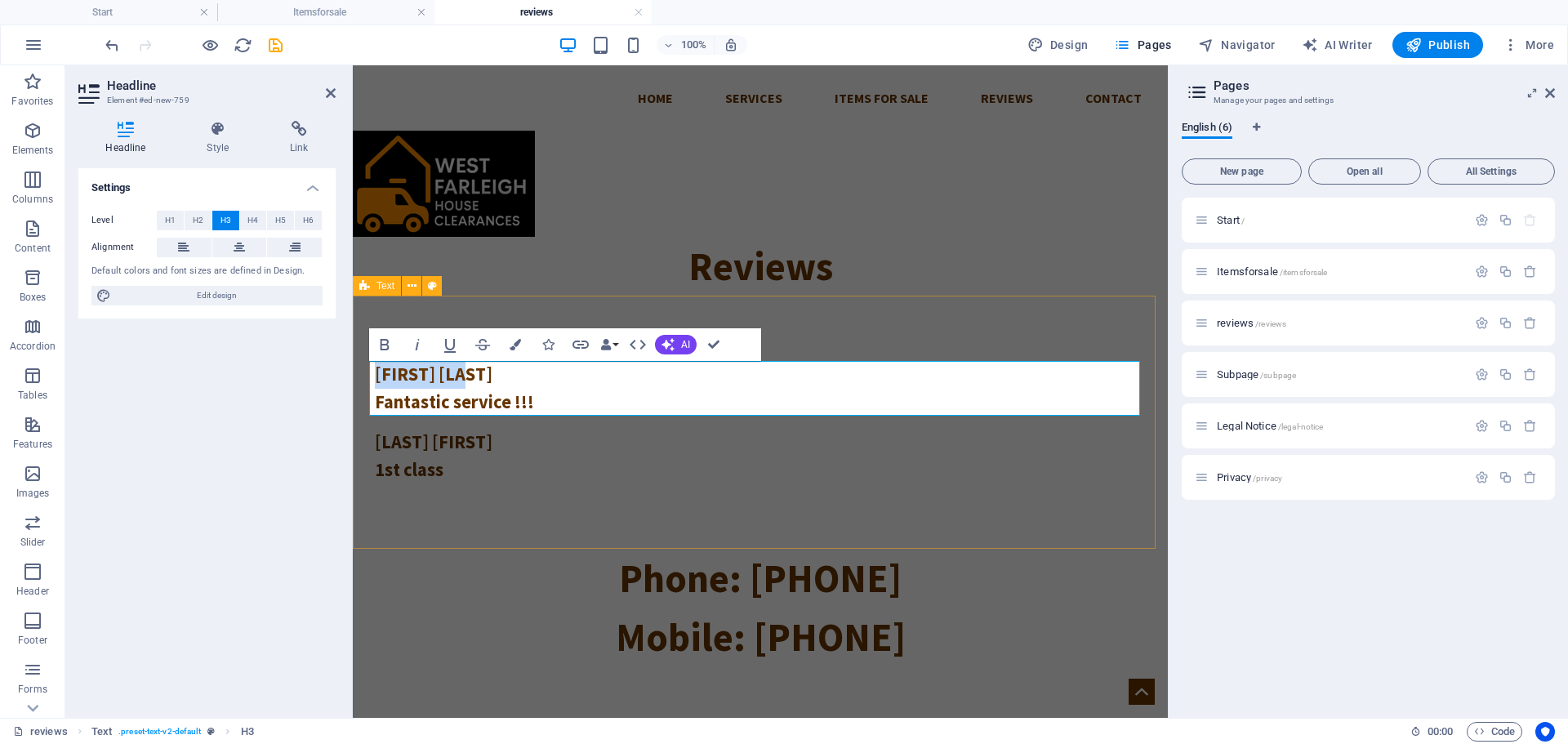 drag, startPoint x: 467, startPoint y: 372, endPoint x: 363, endPoint y: 372, distance: 104 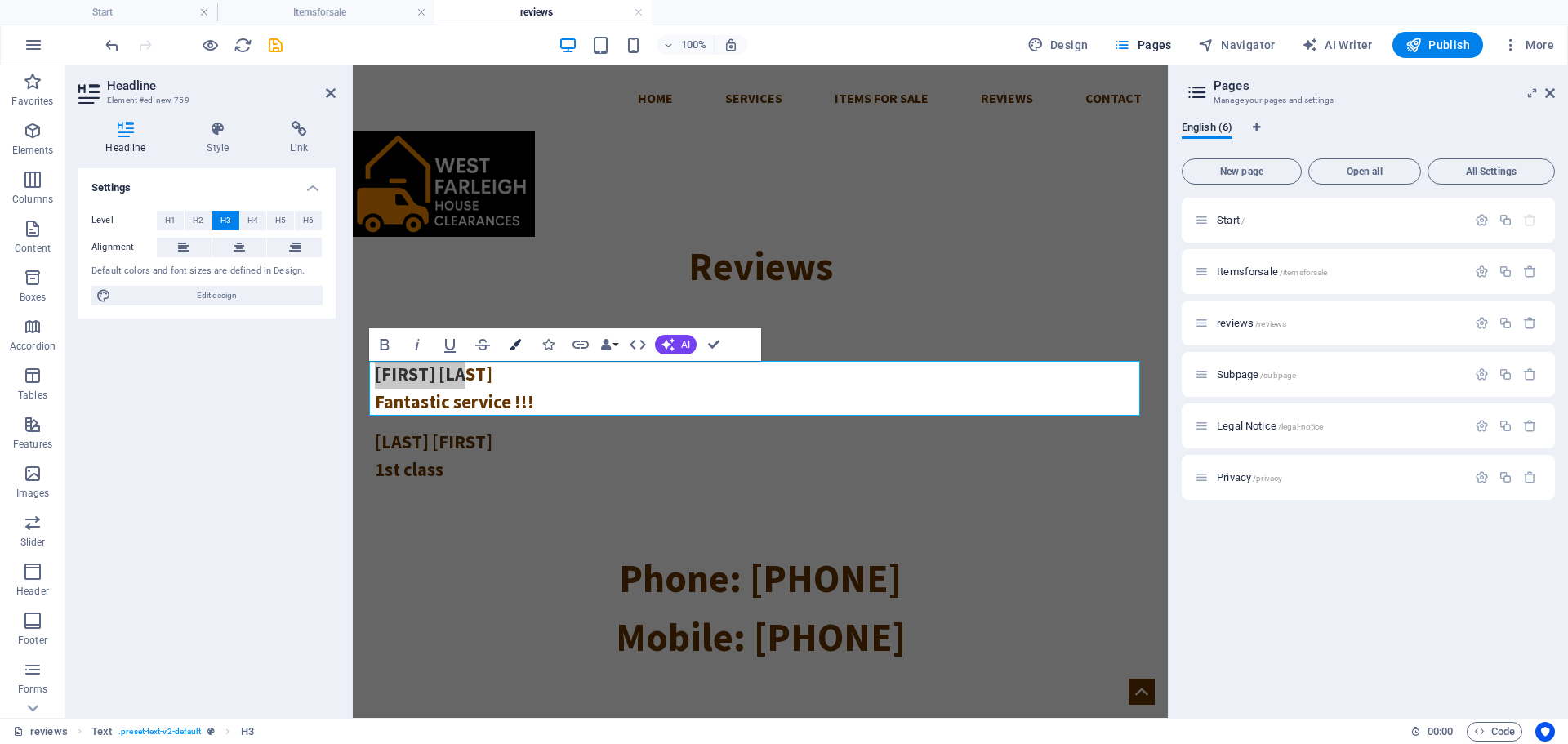 click at bounding box center [515, 345] 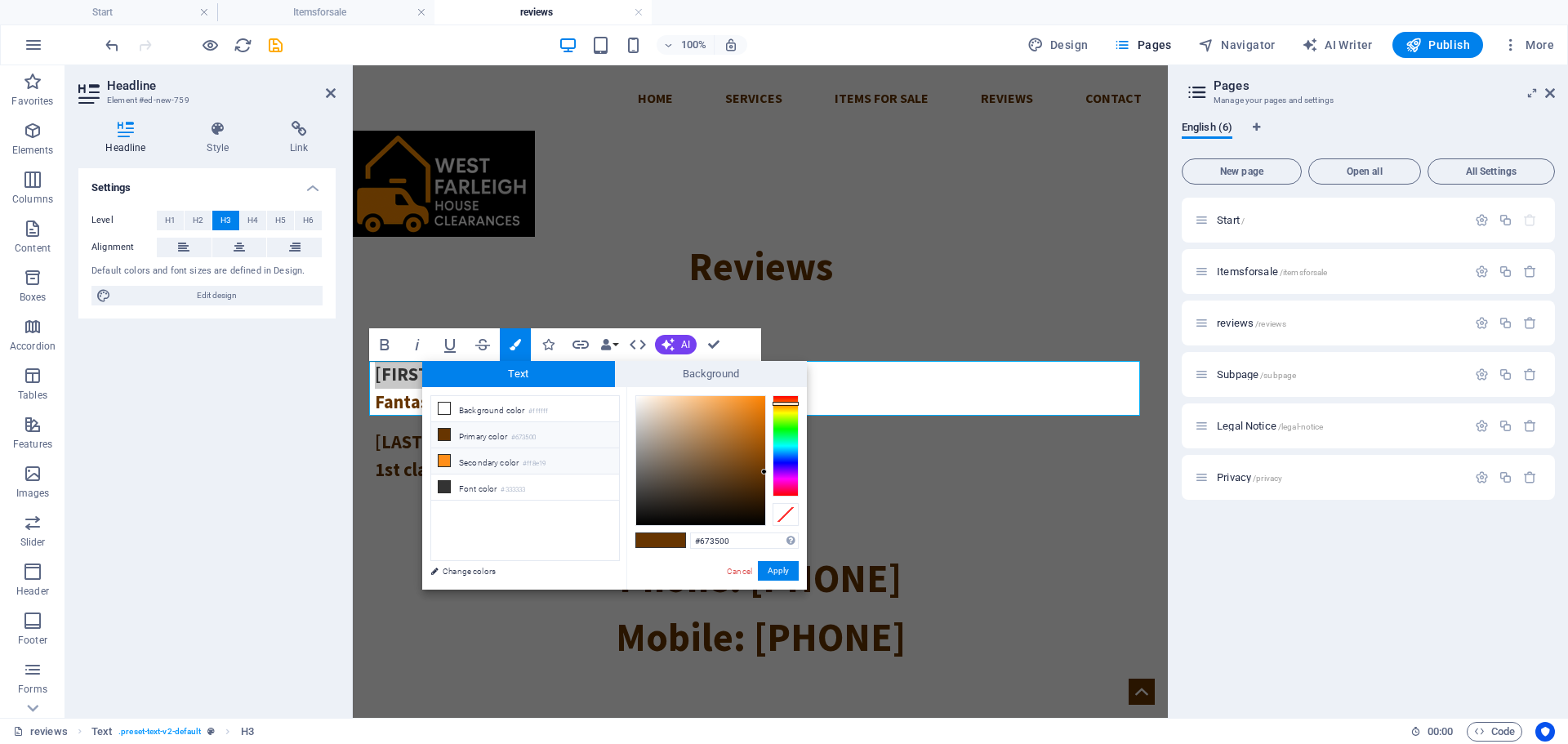 click at bounding box center [444, 461] 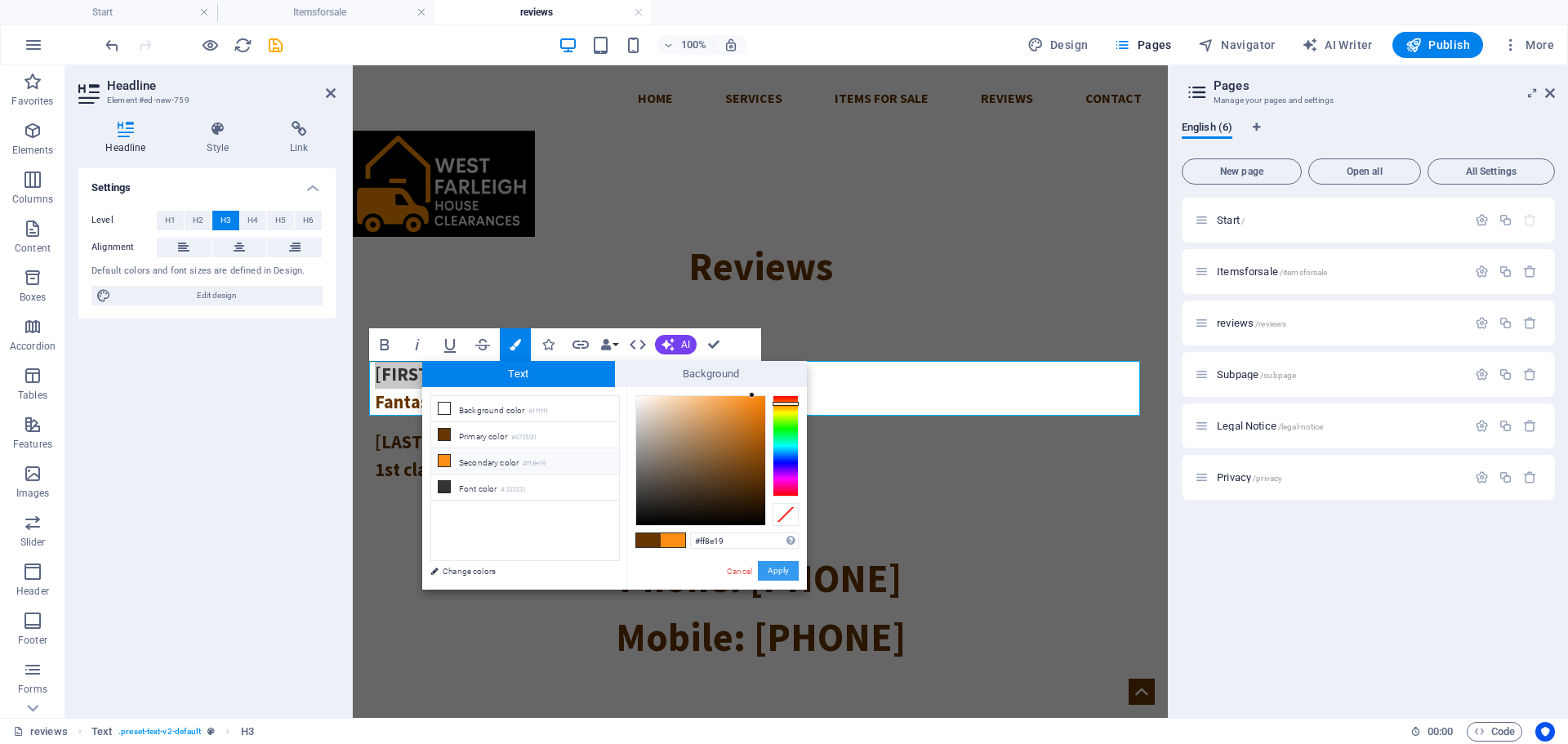 click on "Apply" at bounding box center [778, 571] 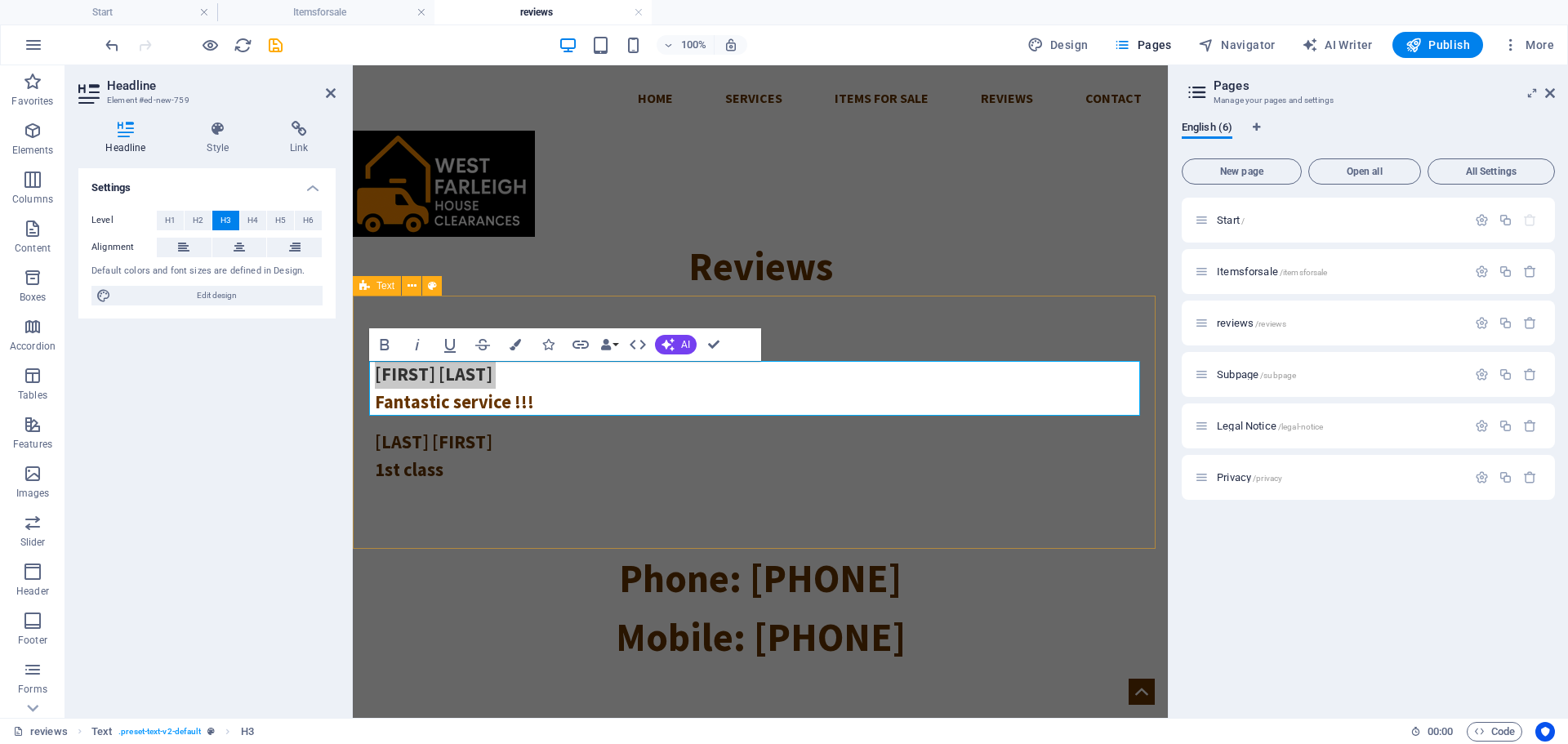 click on "[FIRST] [LAST] Fantastic service !!! [FIRST] [LAST] 1st class" at bounding box center (760, 422) 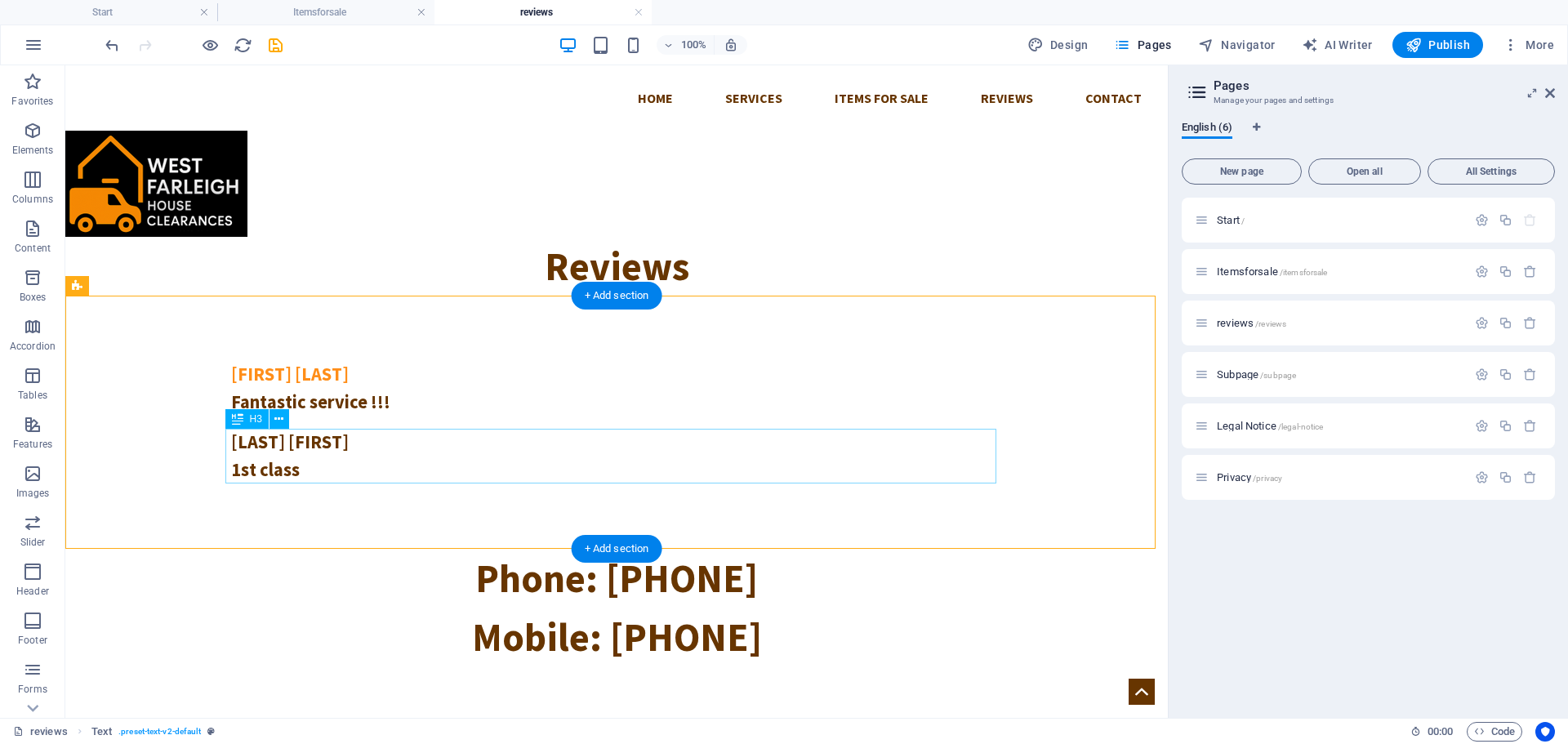 click on "[LAST] [FIRST] 1st class" at bounding box center (617, 456) 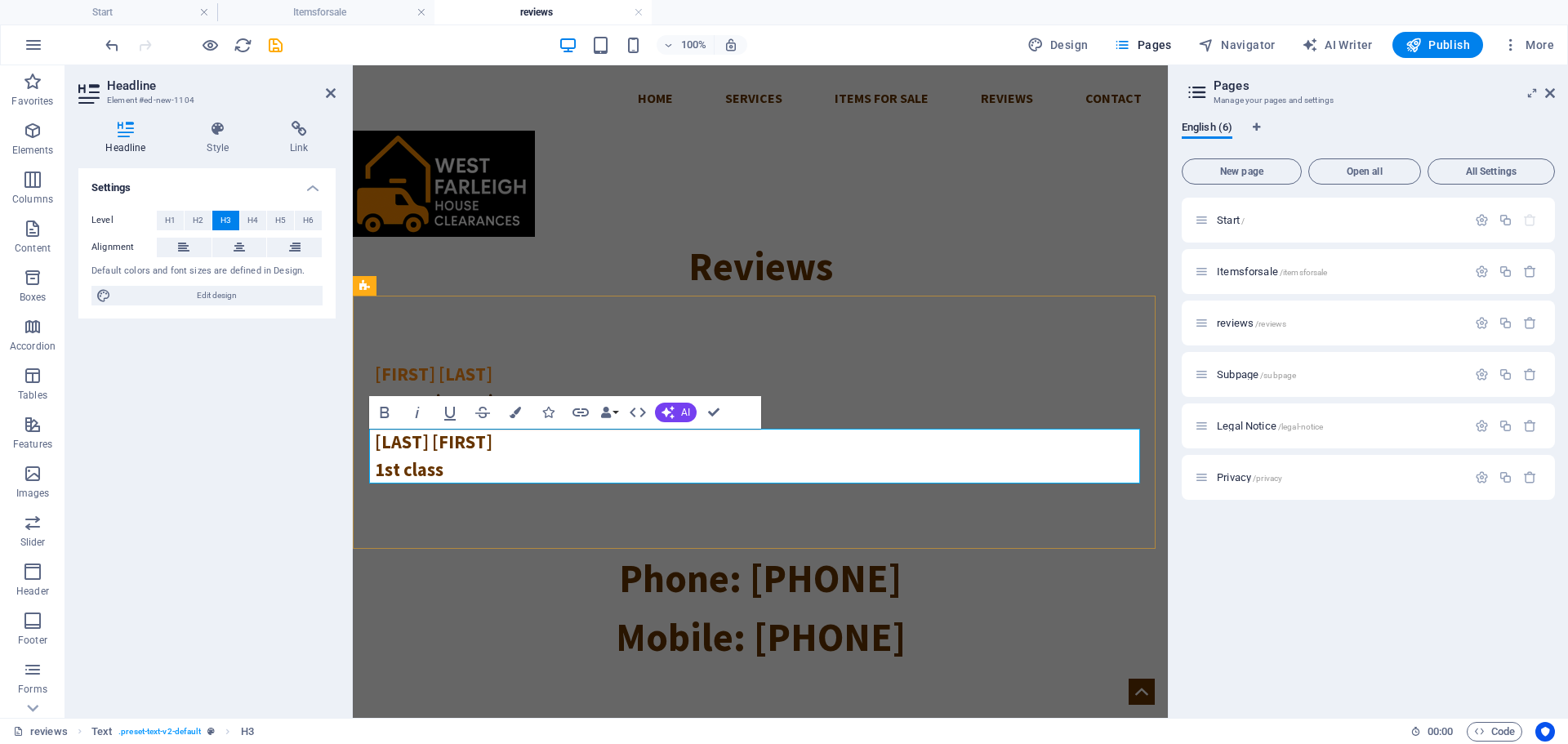 click on "[LAST] [FIRST] 1st class" at bounding box center [760, 456] 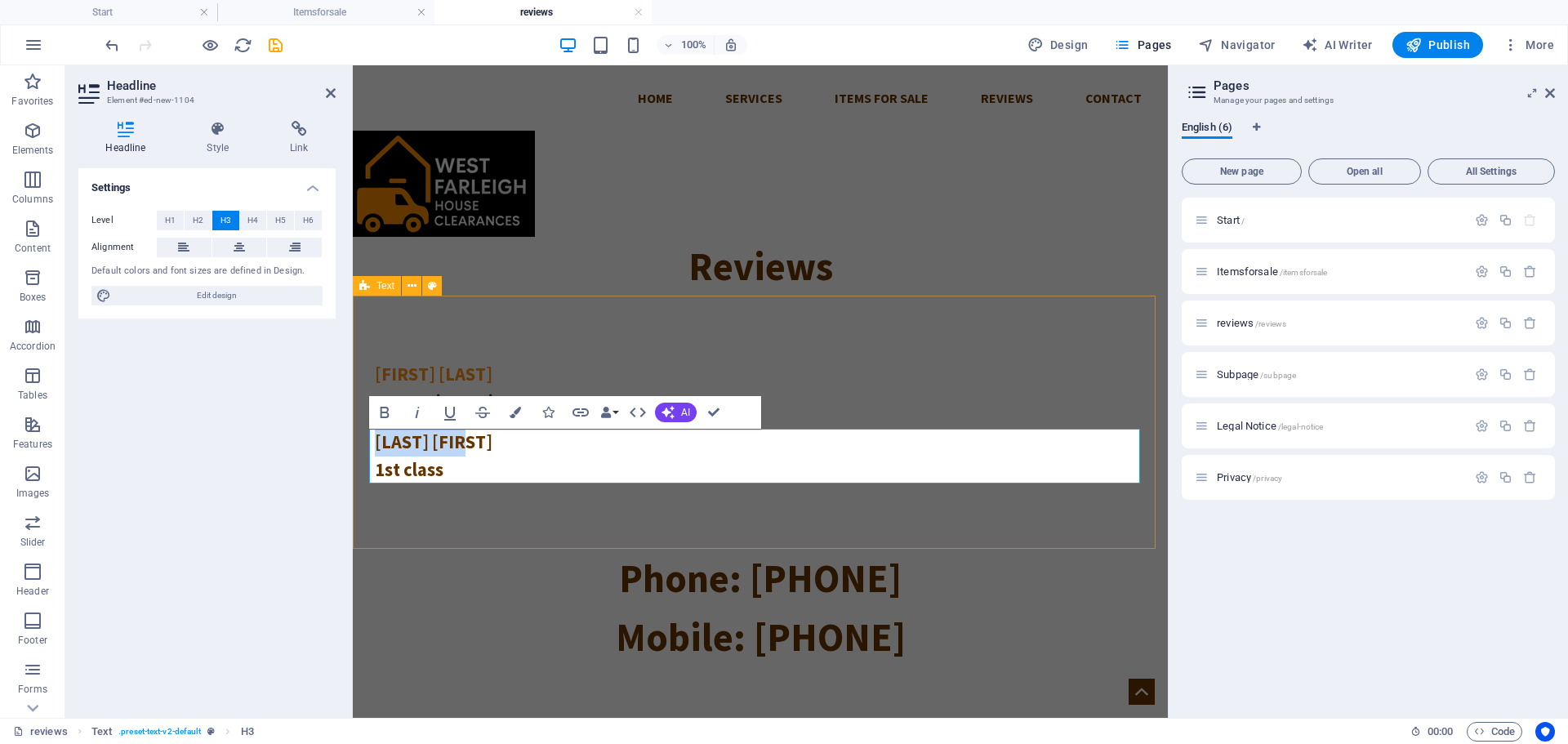 drag, startPoint x: 479, startPoint y: 444, endPoint x: 368, endPoint y: 444, distance: 111 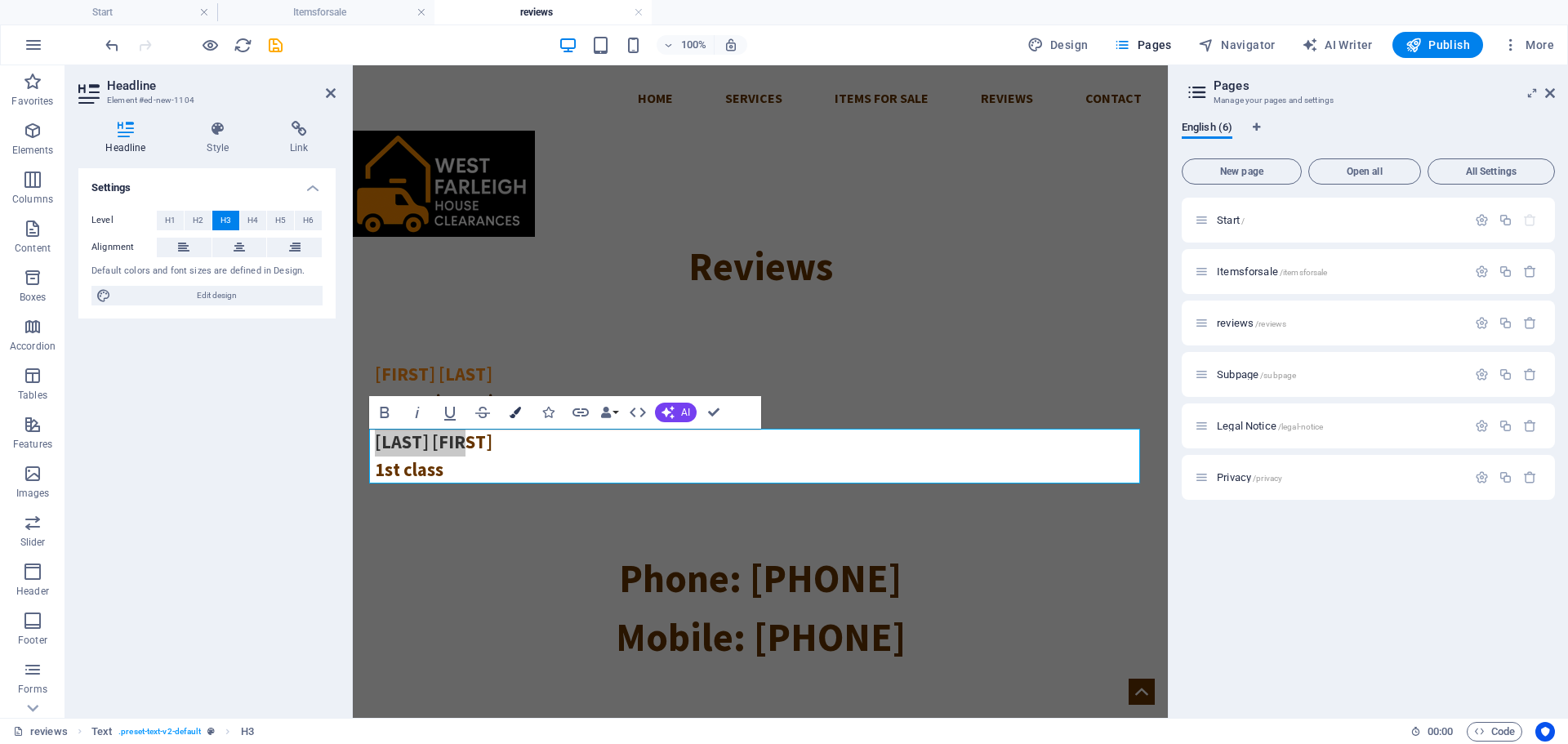 click at bounding box center [515, 412] 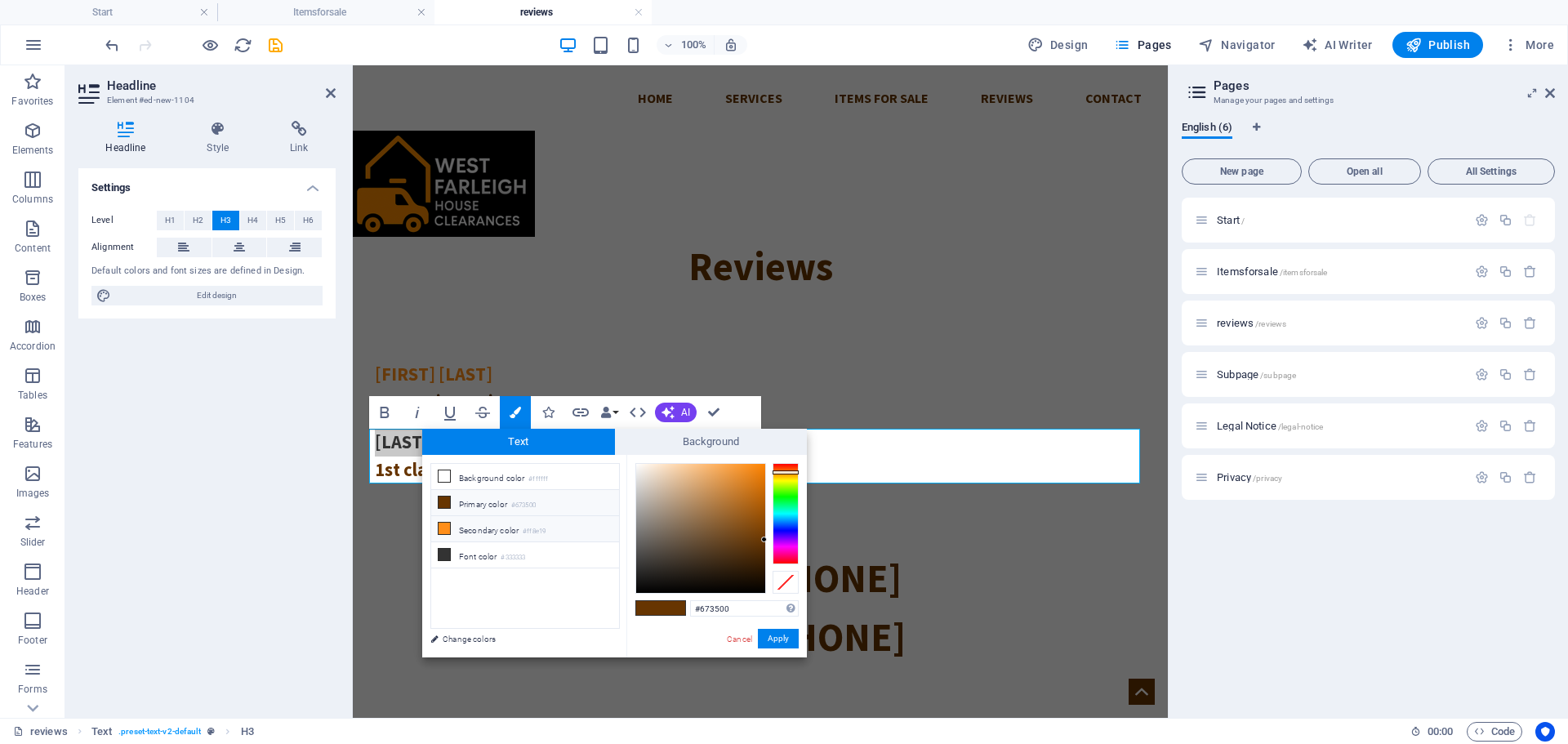 click at bounding box center [444, 528] 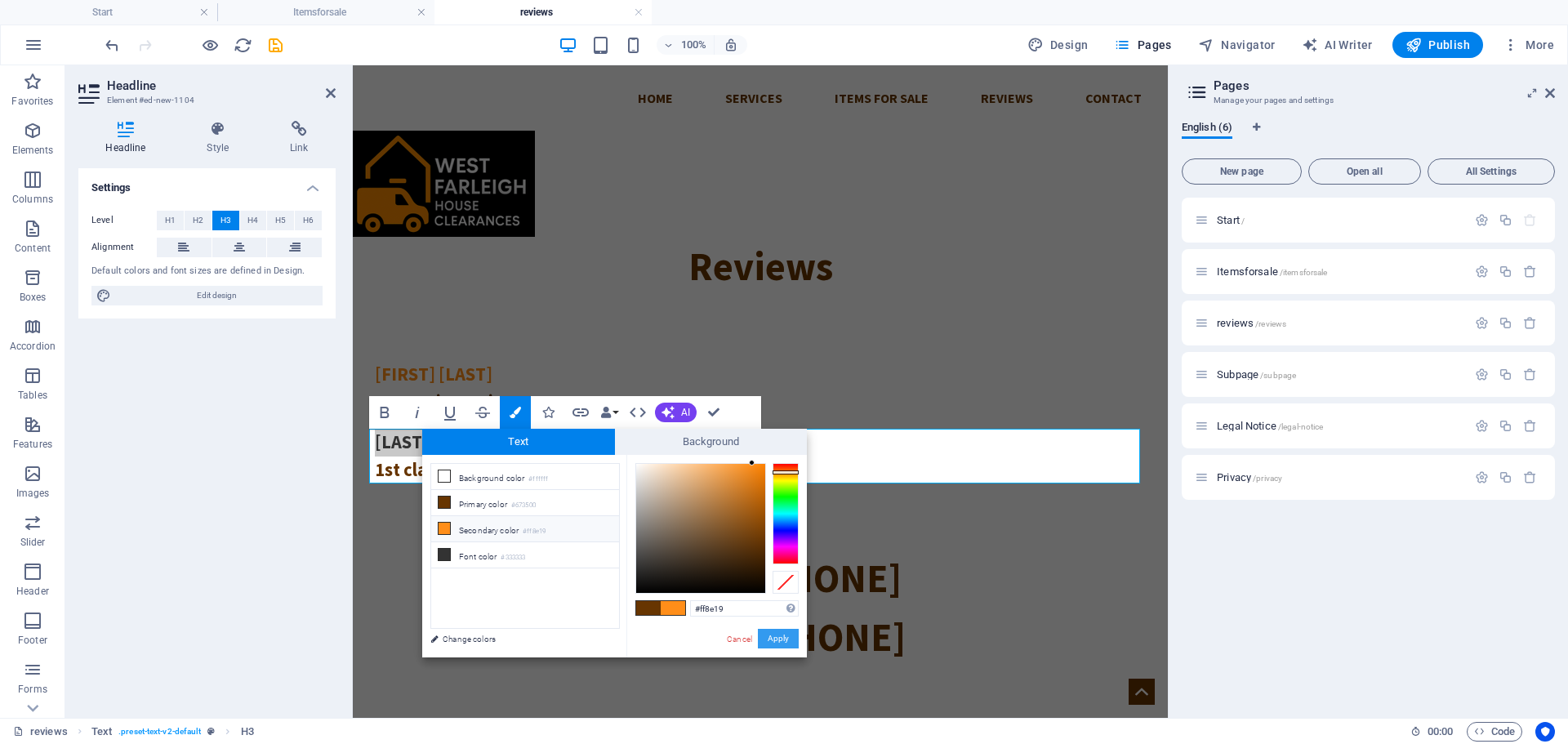 click on "Apply" at bounding box center (778, 639) 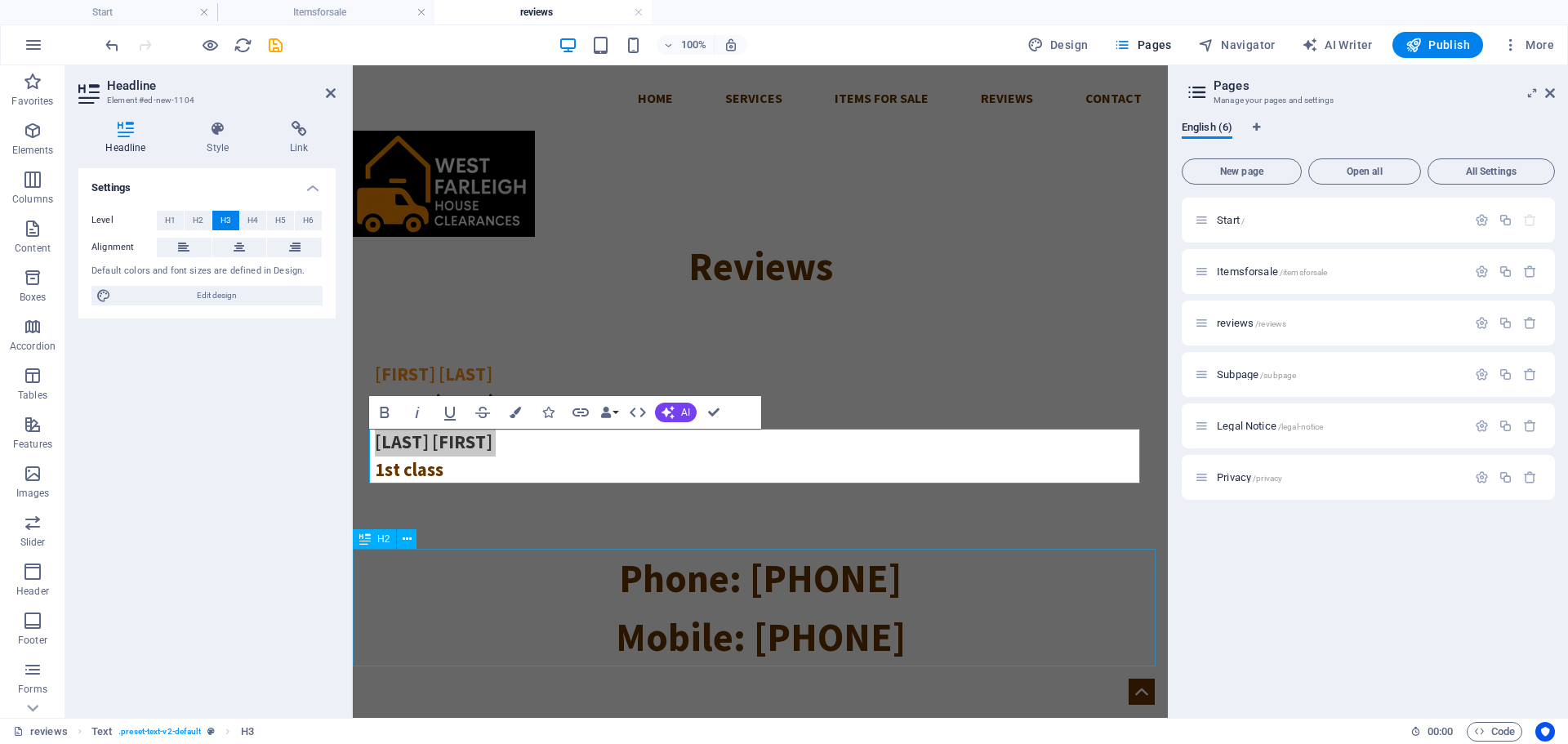 click on "Phone: [PHONE]   Mobile: [PHONE]" at bounding box center [760, 608] 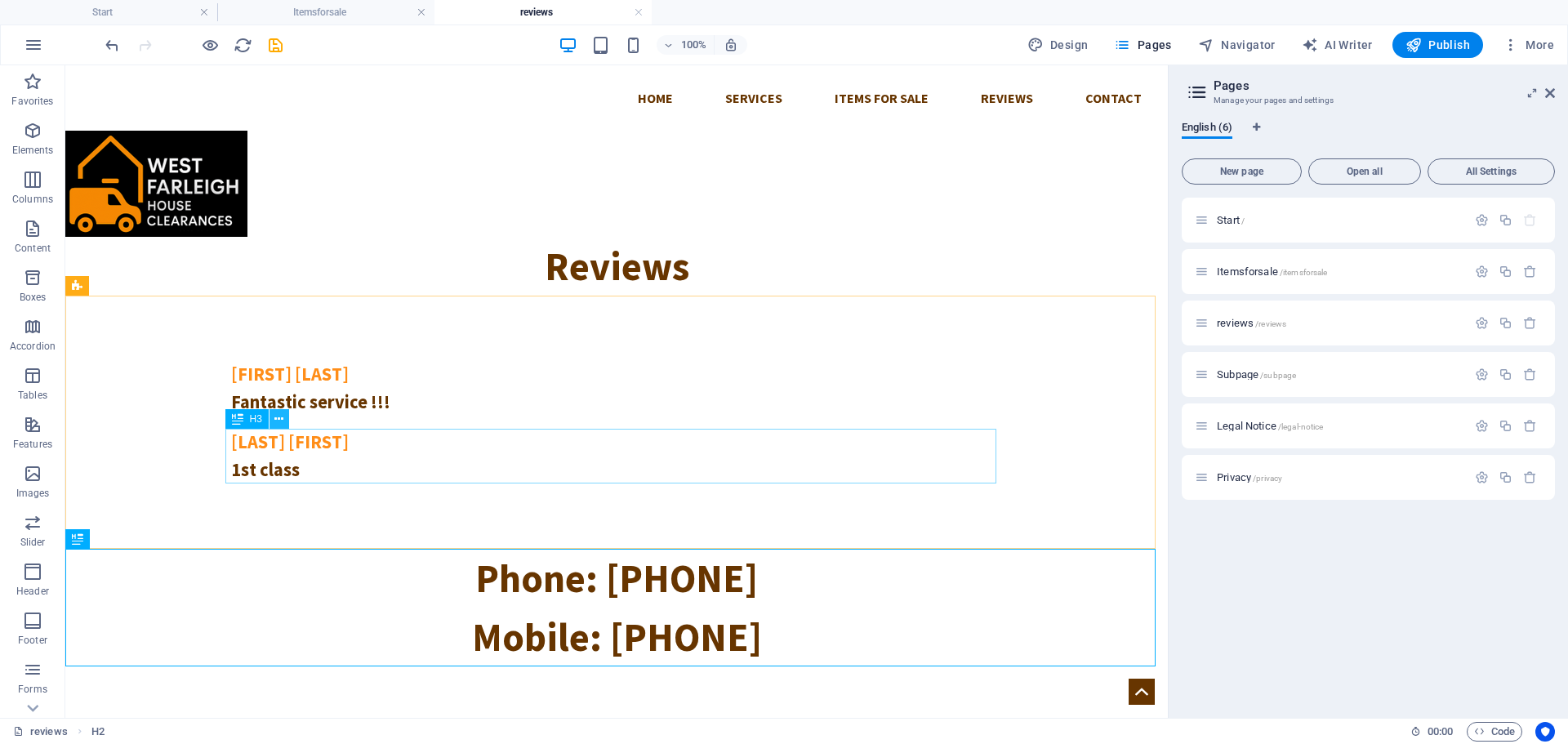 click at bounding box center (278, 419) 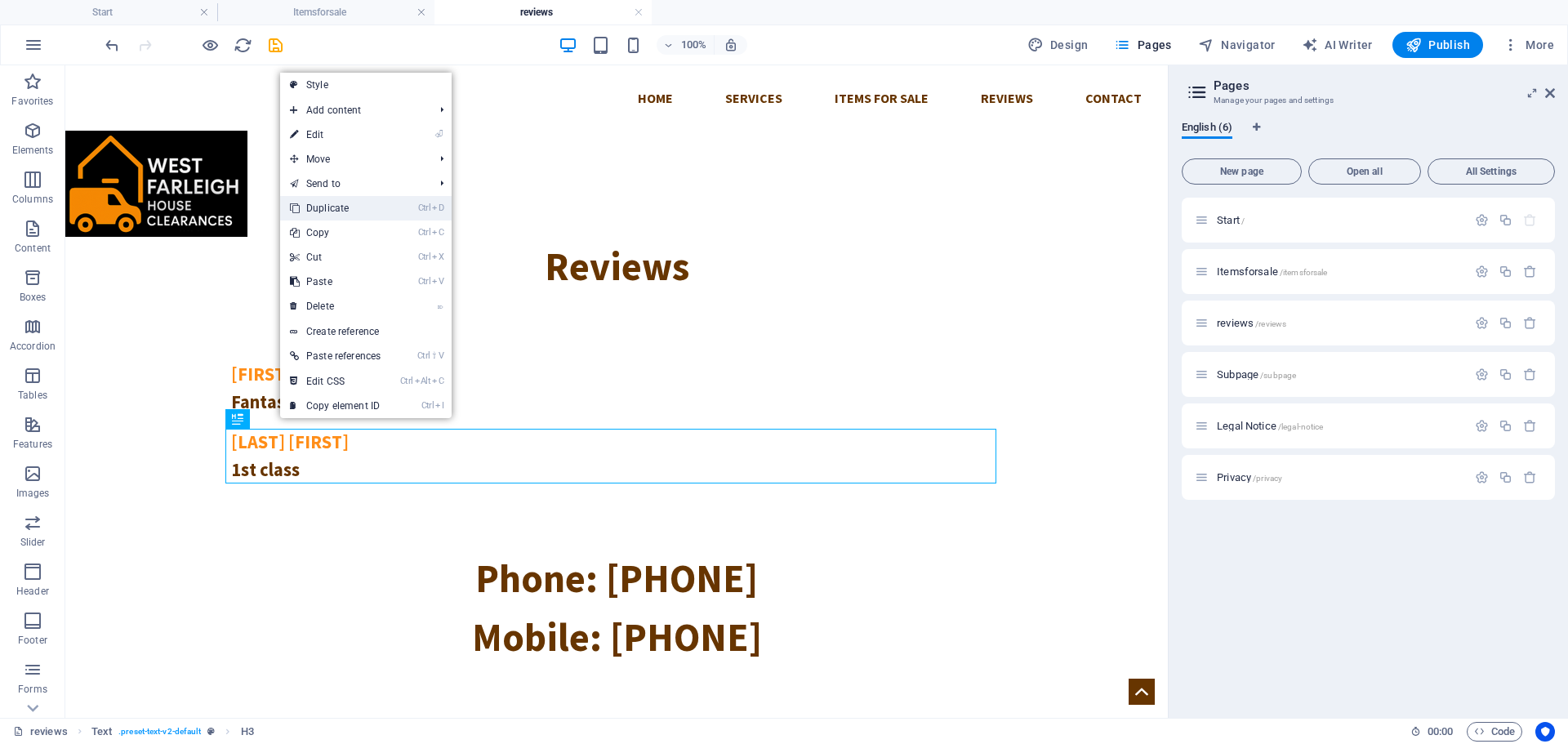 click on "Ctrl D  Duplicate" at bounding box center [335, 208] 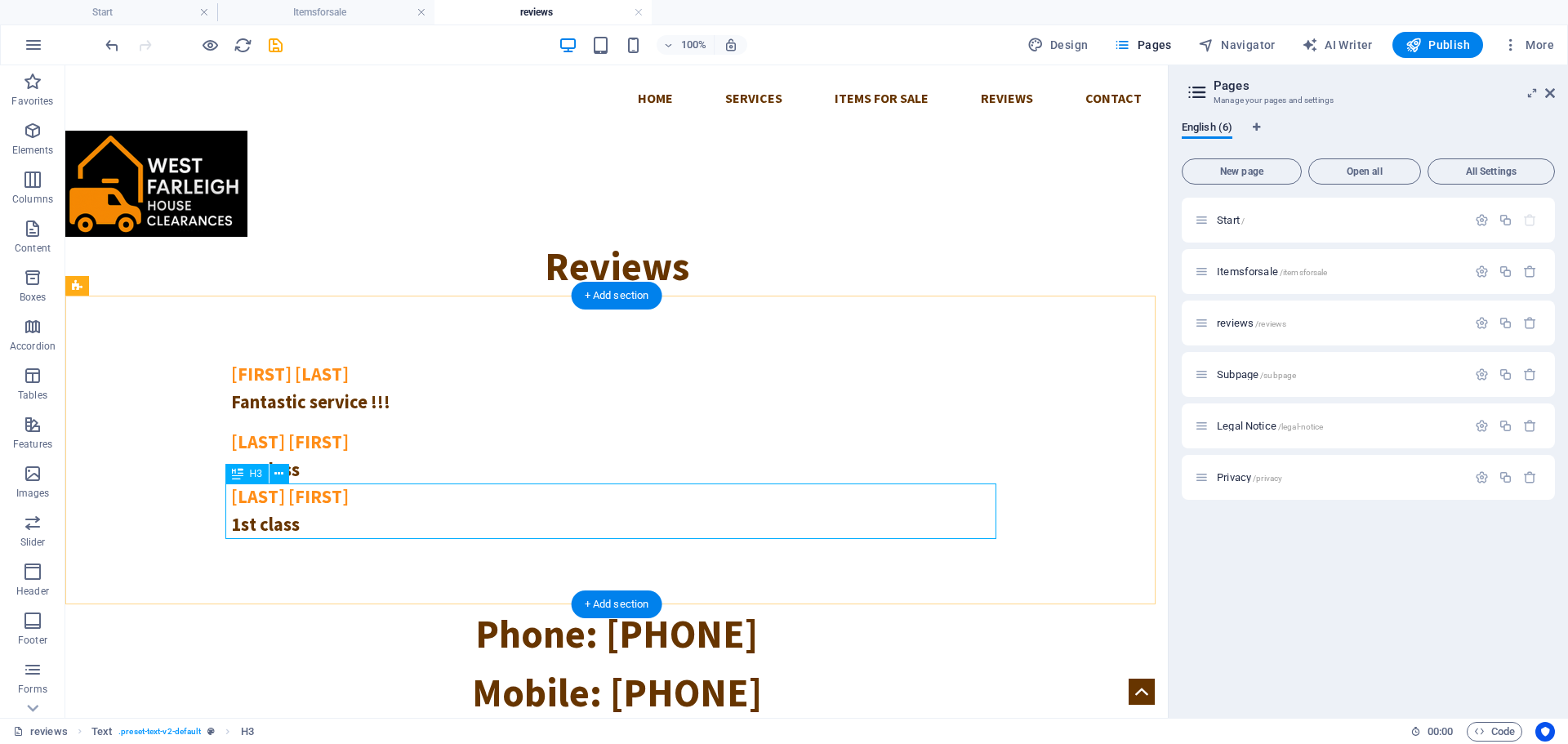 click on "[LAST] [FIRST] 1st class" at bounding box center (617, 510) 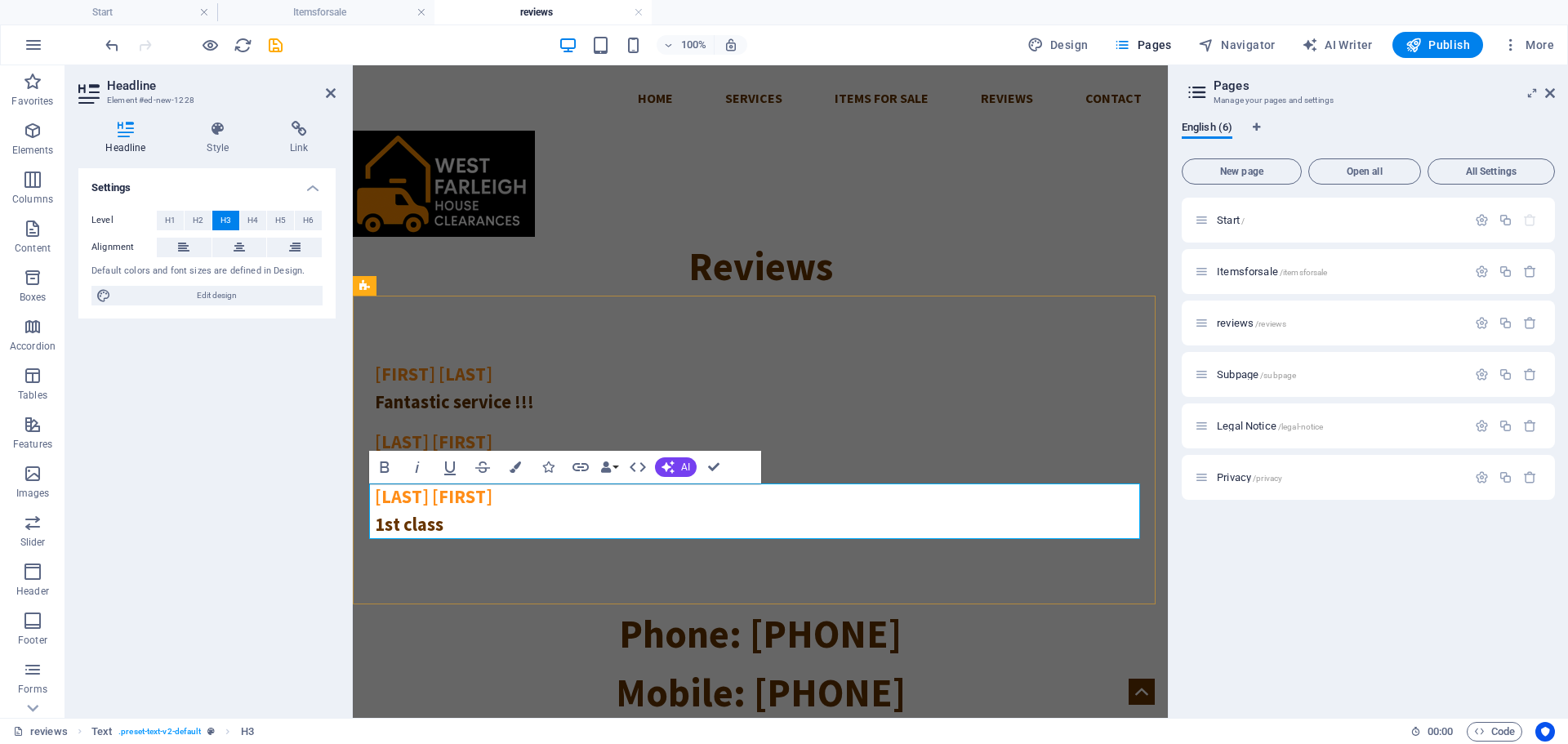 click on "[LAST] [FIRST] 1st class" at bounding box center [760, 510] 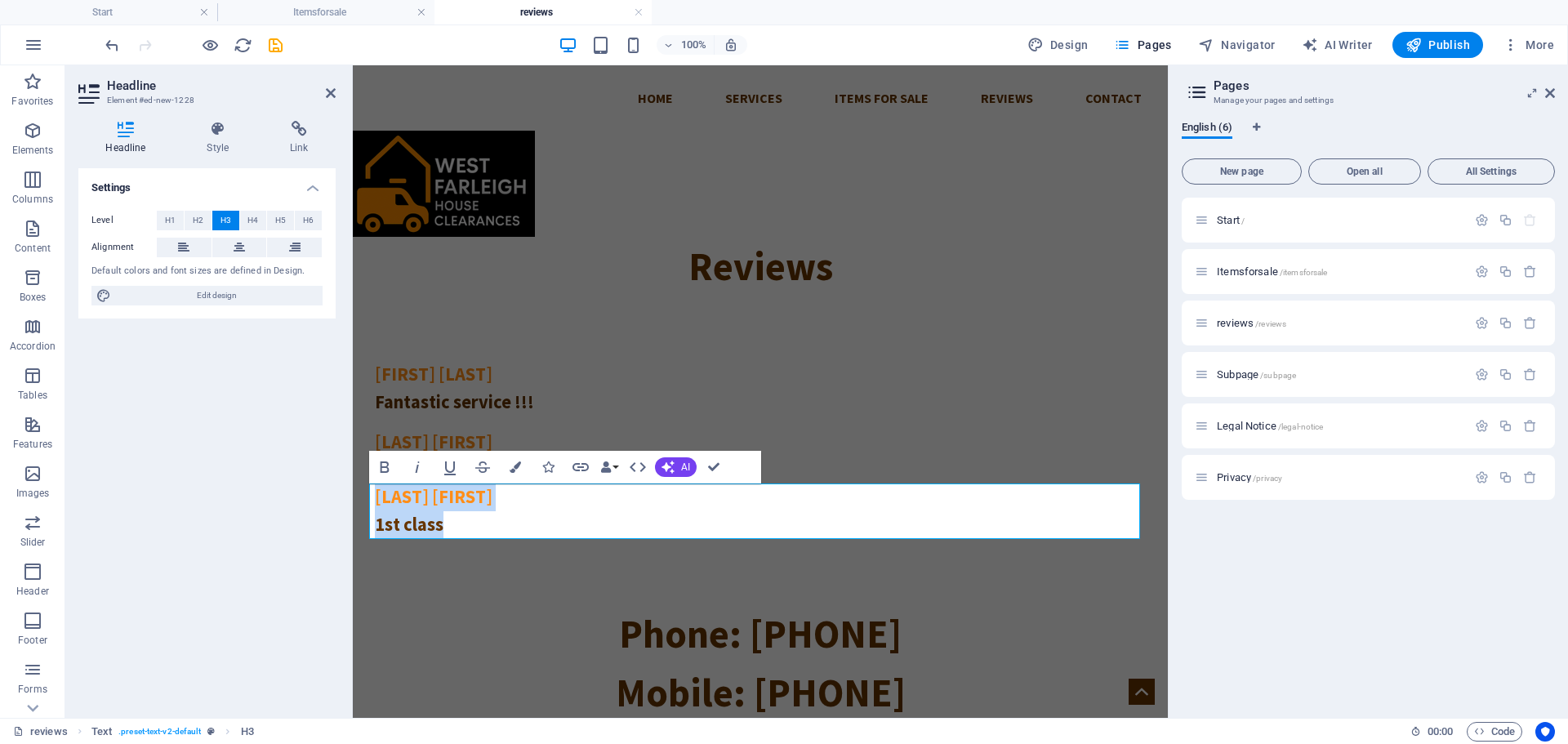drag, startPoint x: 452, startPoint y: 526, endPoint x: 705, endPoint y: 555, distance: 254.6566 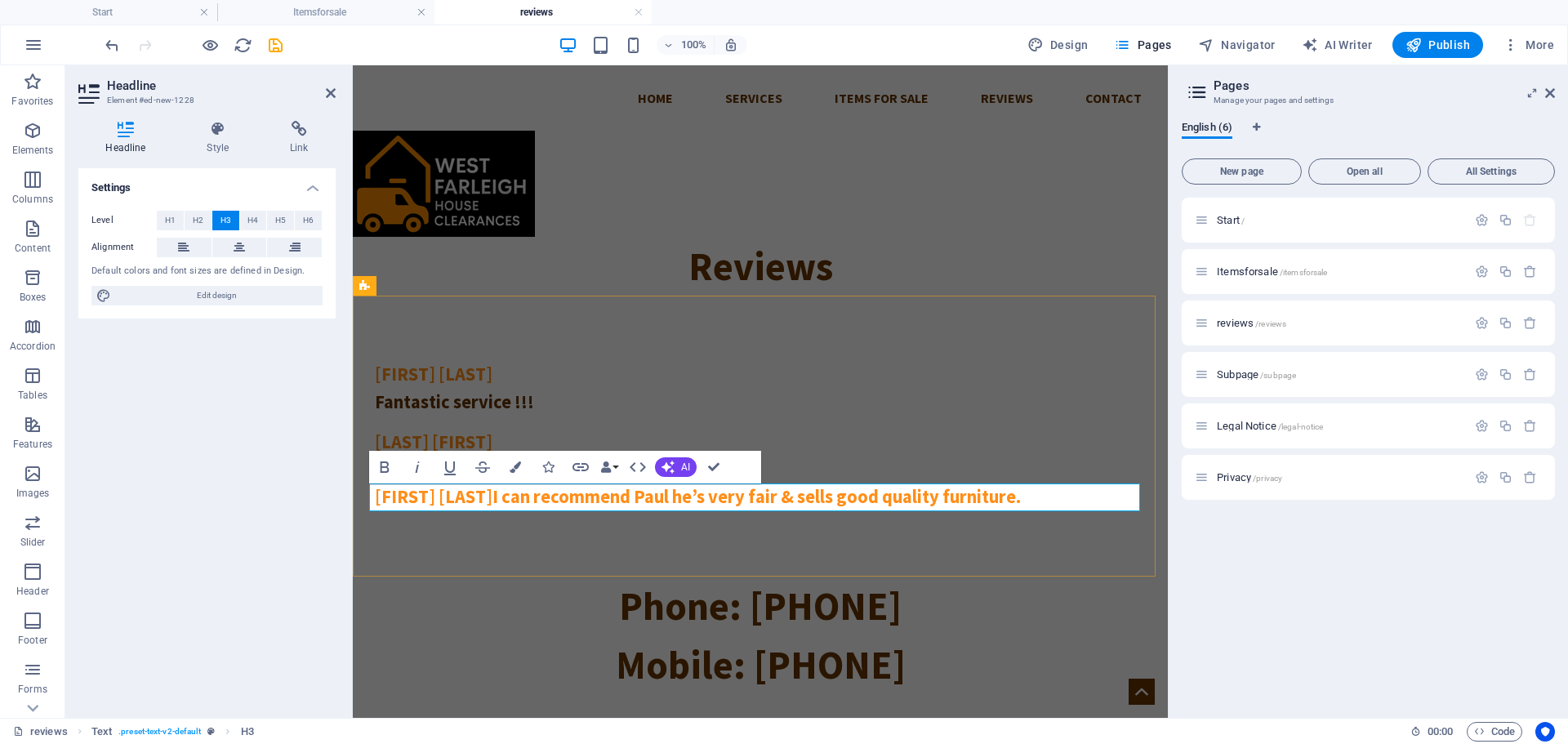 click on "[FIRST] [LAST]I can recommend Paul he’s very fair & sells good quality furniture." at bounding box center (697, 497) 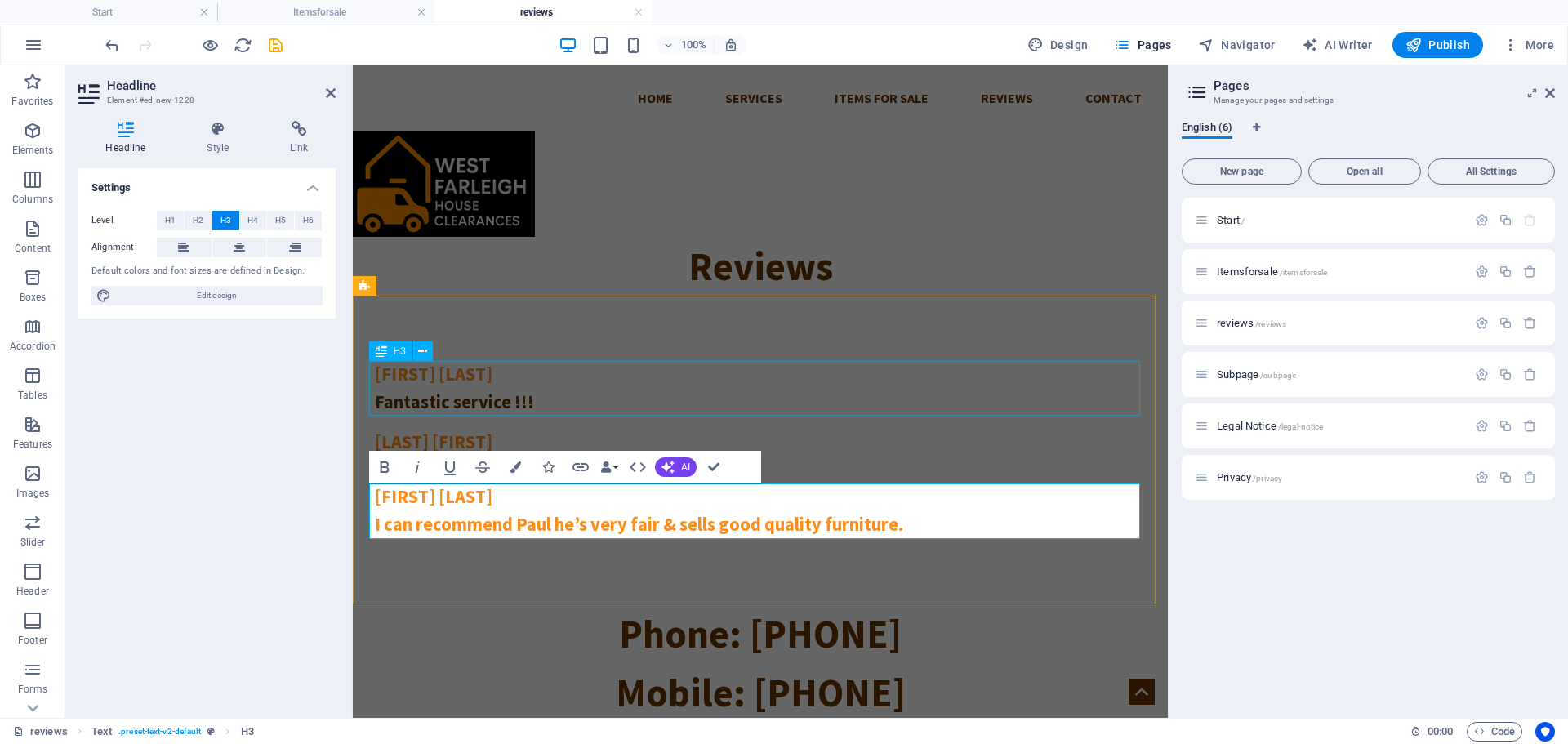 click on "[FIRST] [LAST] Fantastic service !!!" at bounding box center (760, 388) 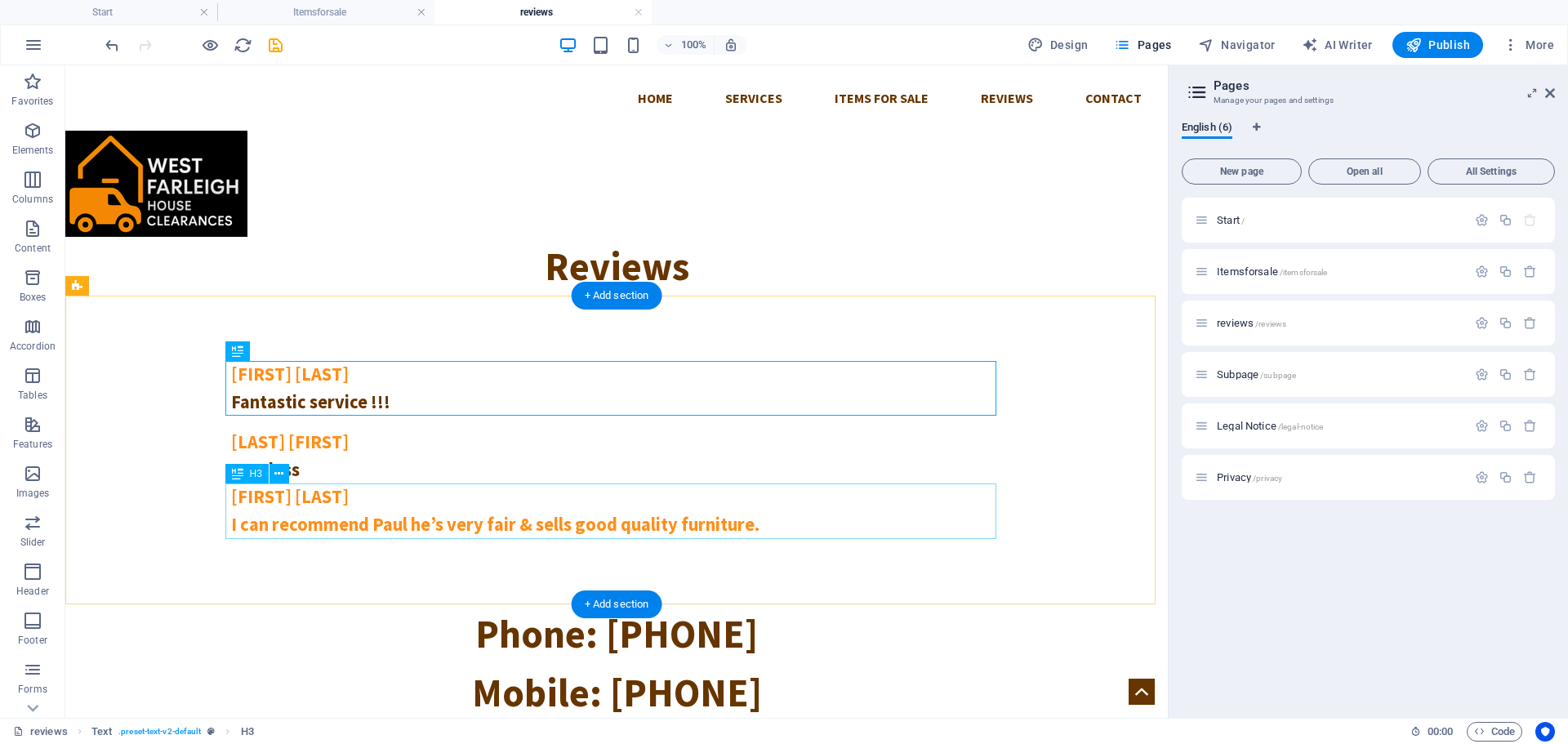 click on "[FIRST] [LAST] I can recommend Paul he’s very fair & sells good quality furniture." at bounding box center [617, 510] 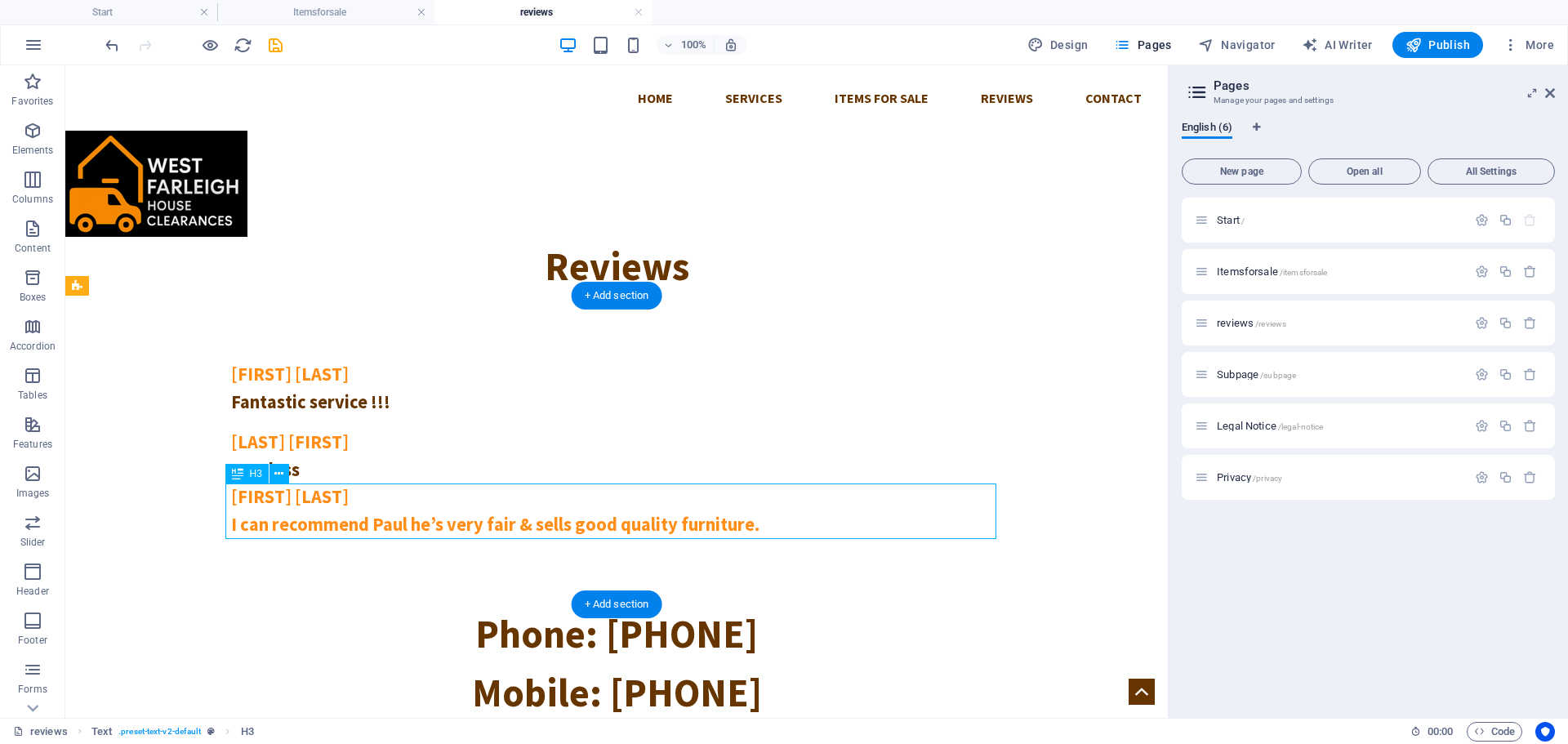 click on "[FIRST] [LAST] I can recommend Paul he’s very fair & sells good quality furniture." at bounding box center [617, 510] 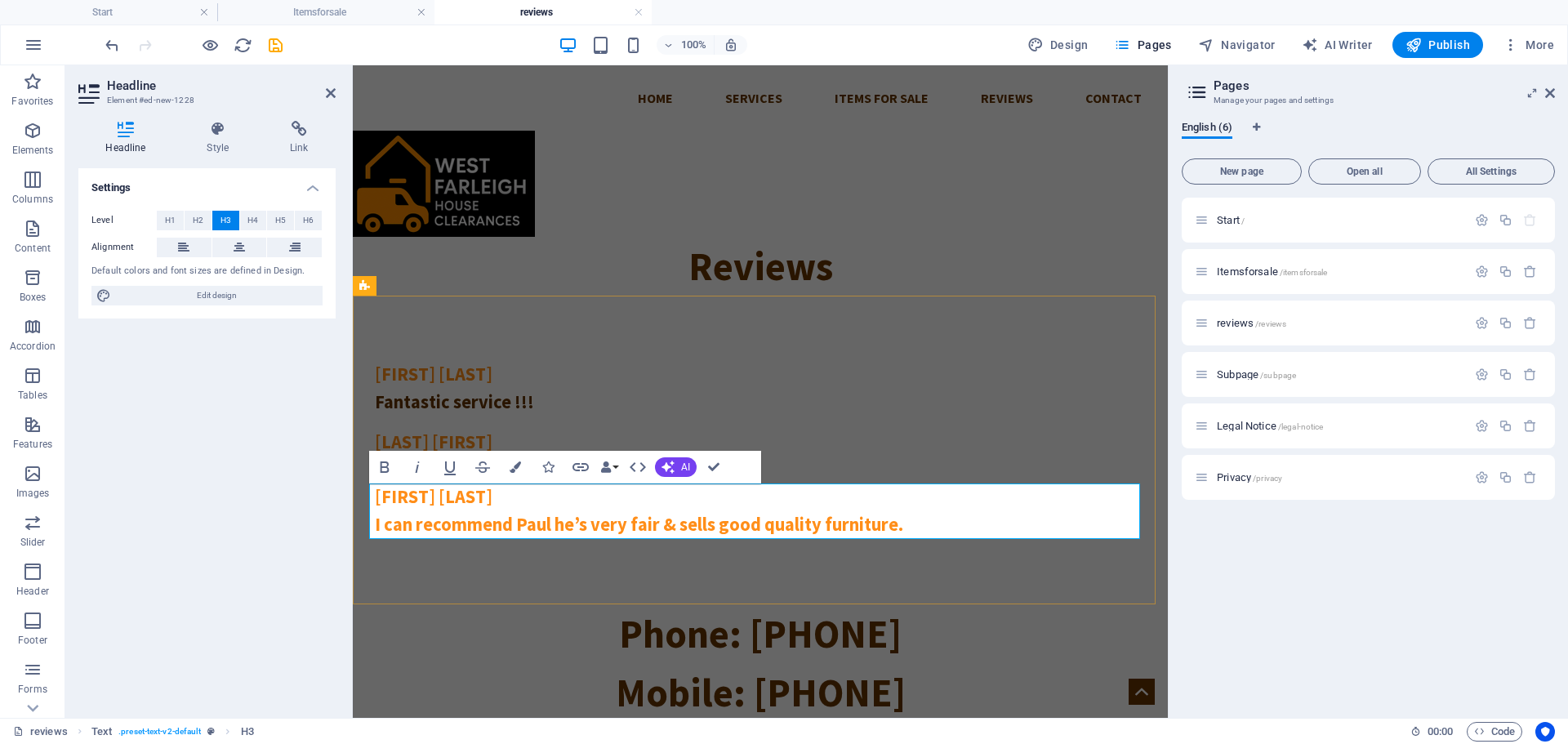click on "[FIRST] [LAST] I can recommend Paul he’s very fair & sells good quality furniture." at bounding box center (760, 510) 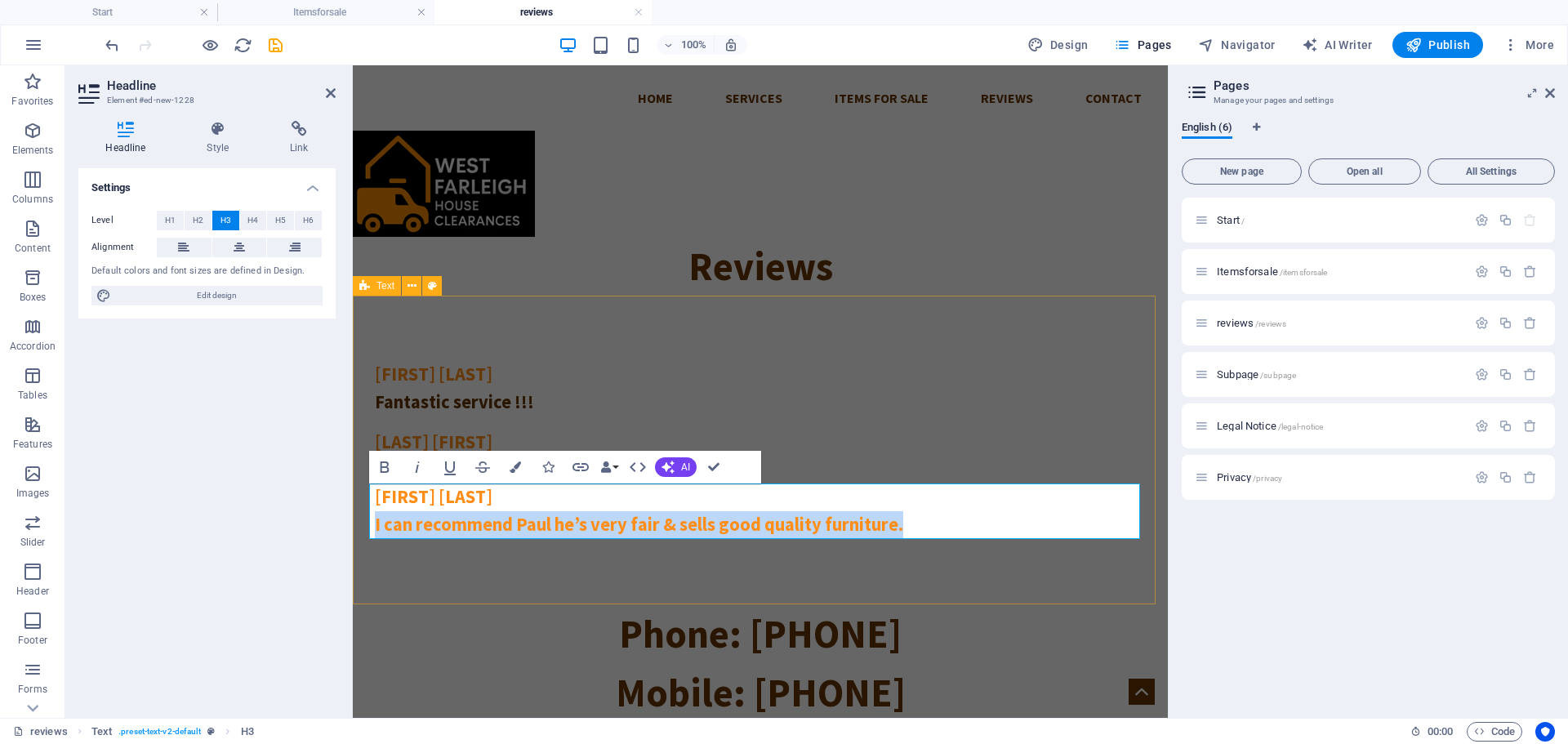 drag, startPoint x: 933, startPoint y: 526, endPoint x: 360, endPoint y: 523, distance: 573.0079 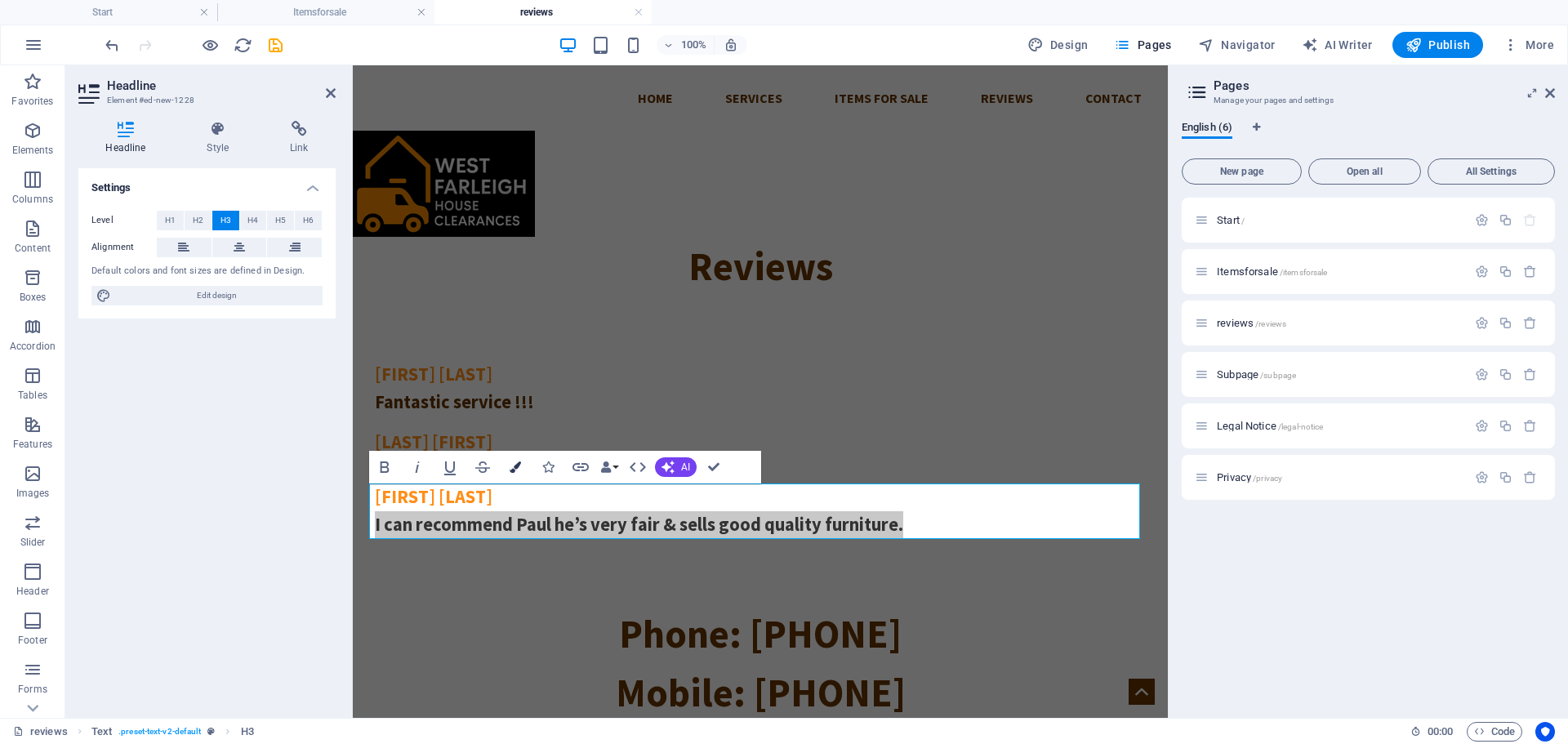 click at bounding box center [515, 467] 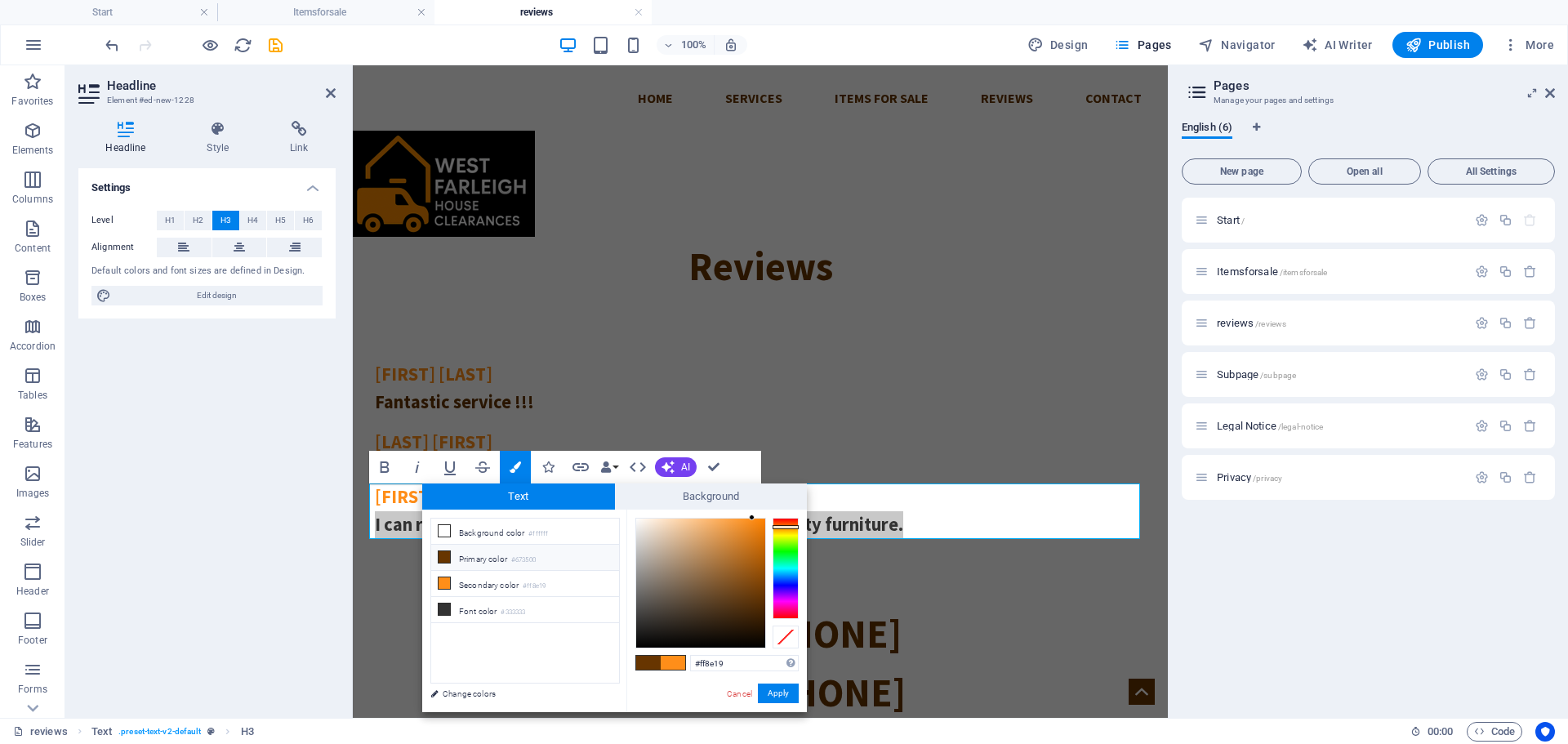 click at bounding box center (444, 557) 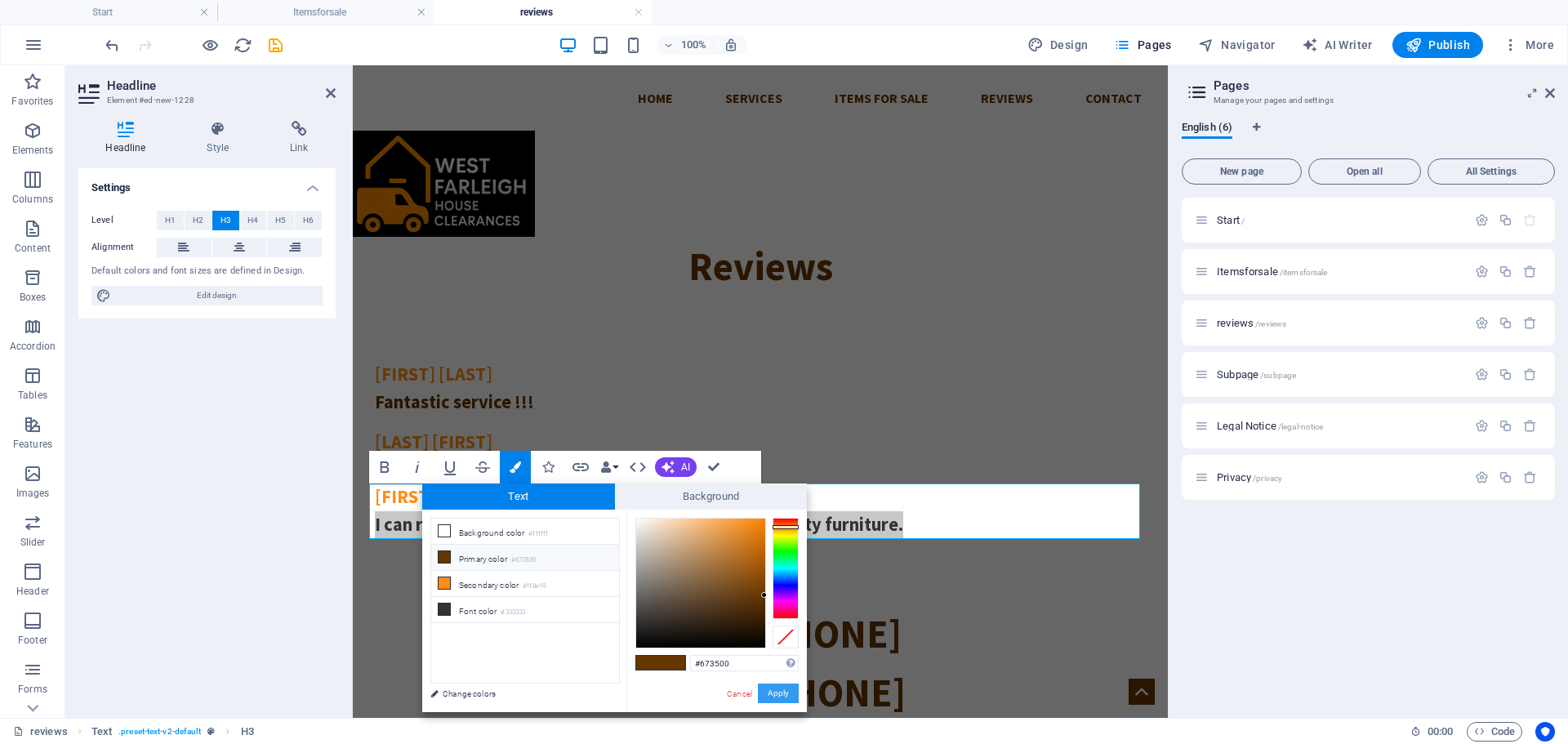 click on "Apply" at bounding box center [778, 693] 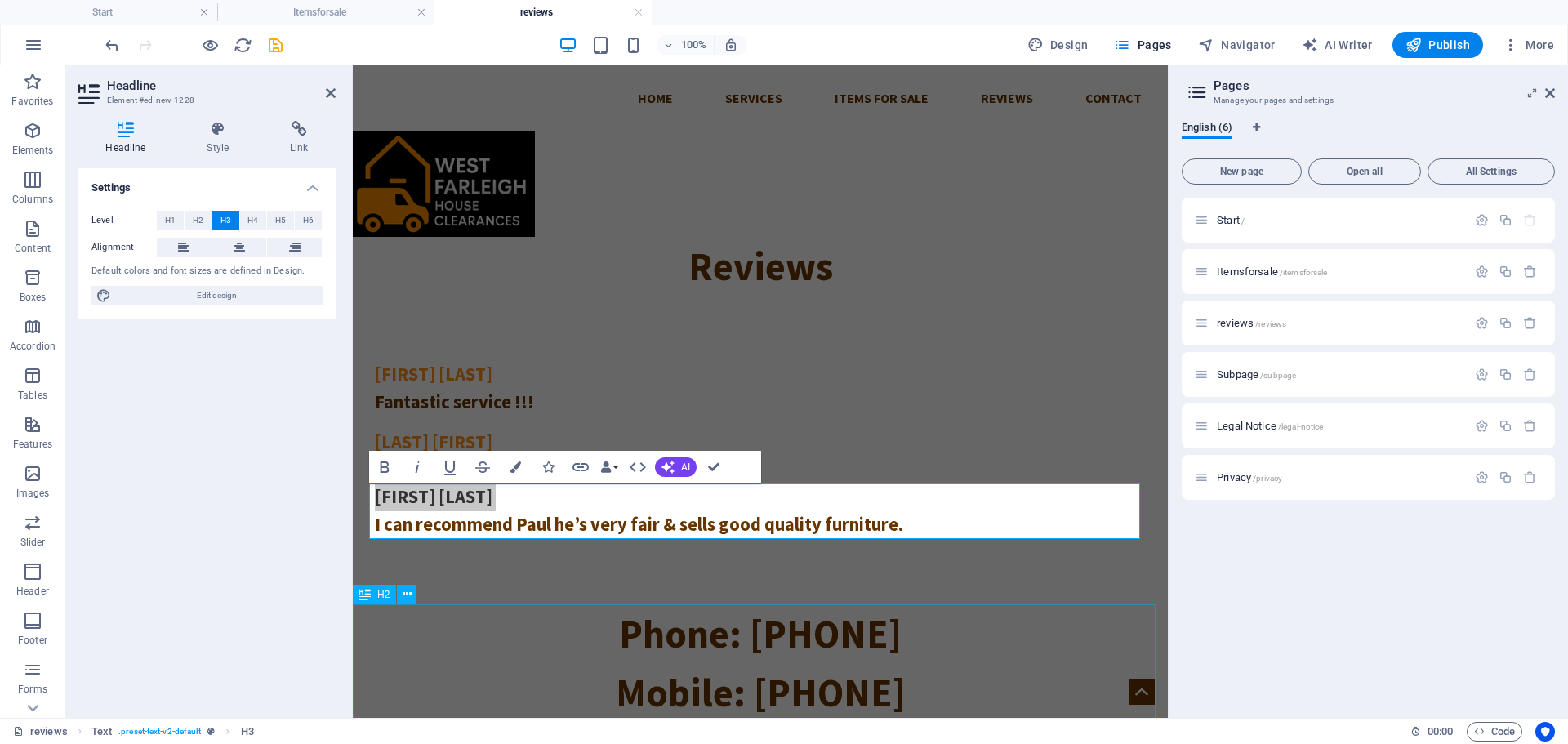 click on "Phone: [PHONE]   Mobile: [PHONE]" at bounding box center (760, 663) 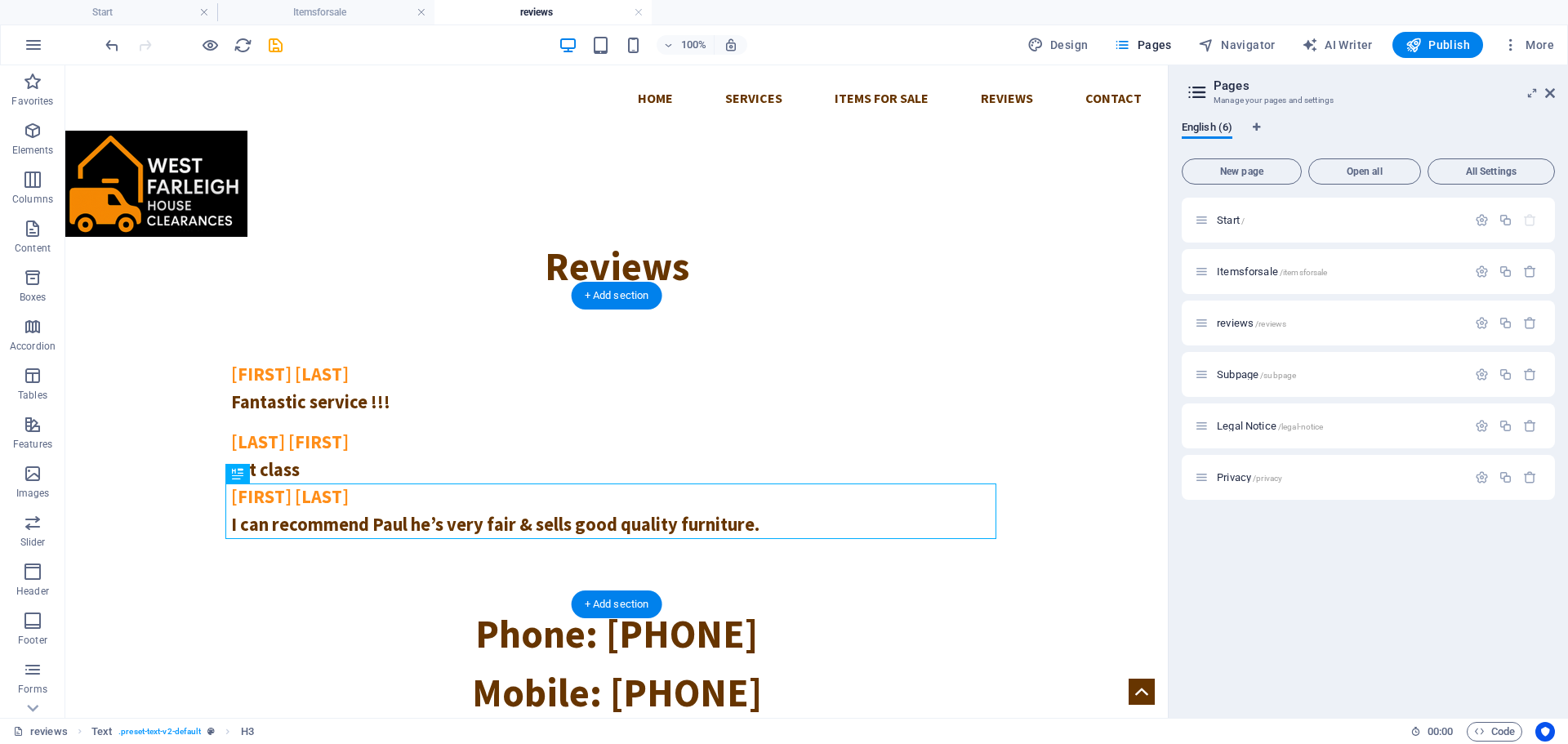 drag, startPoint x: 313, startPoint y: 545, endPoint x: 247, endPoint y: 498, distance: 81.024688 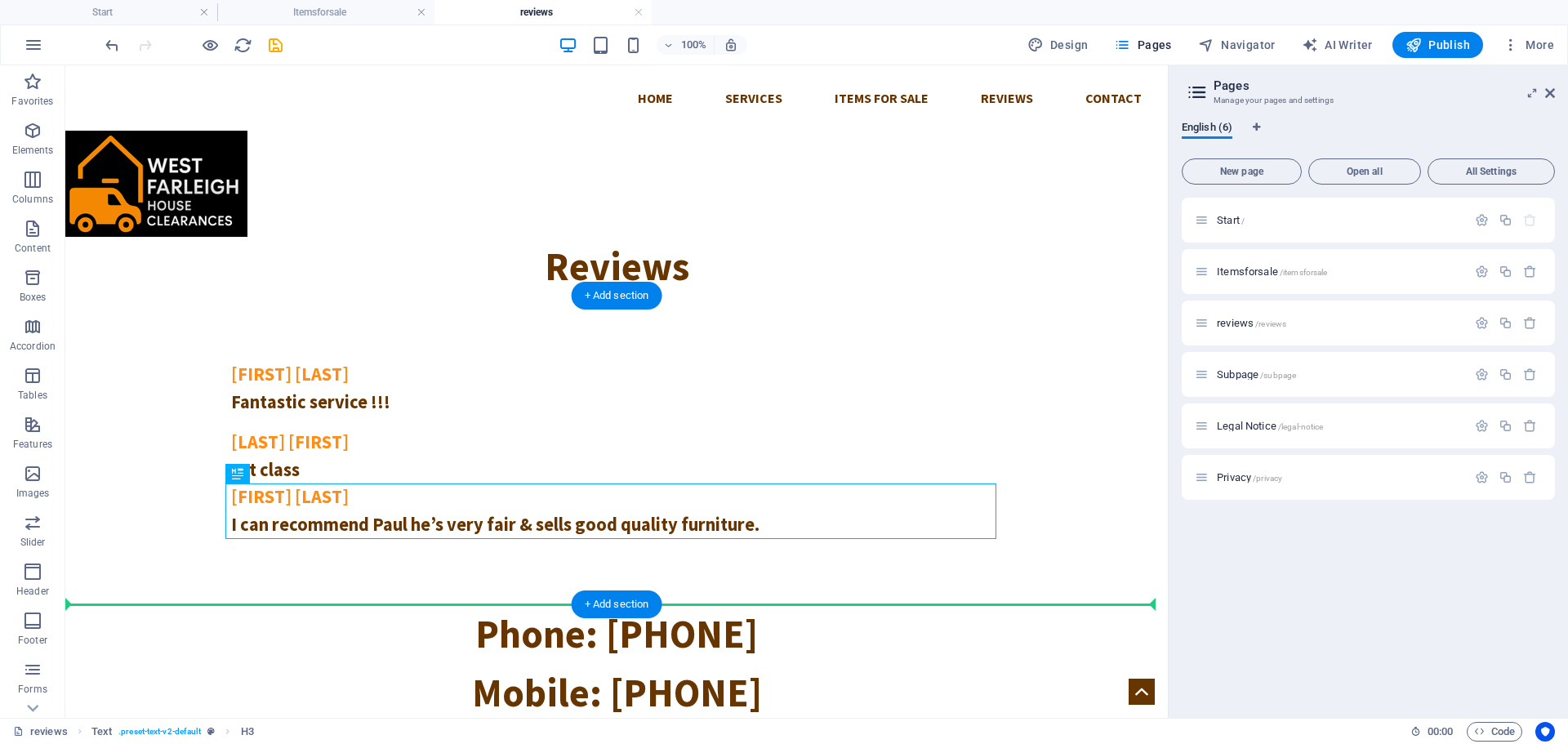 drag, startPoint x: 311, startPoint y: 535, endPoint x: 248, endPoint y: 541, distance: 63.28507 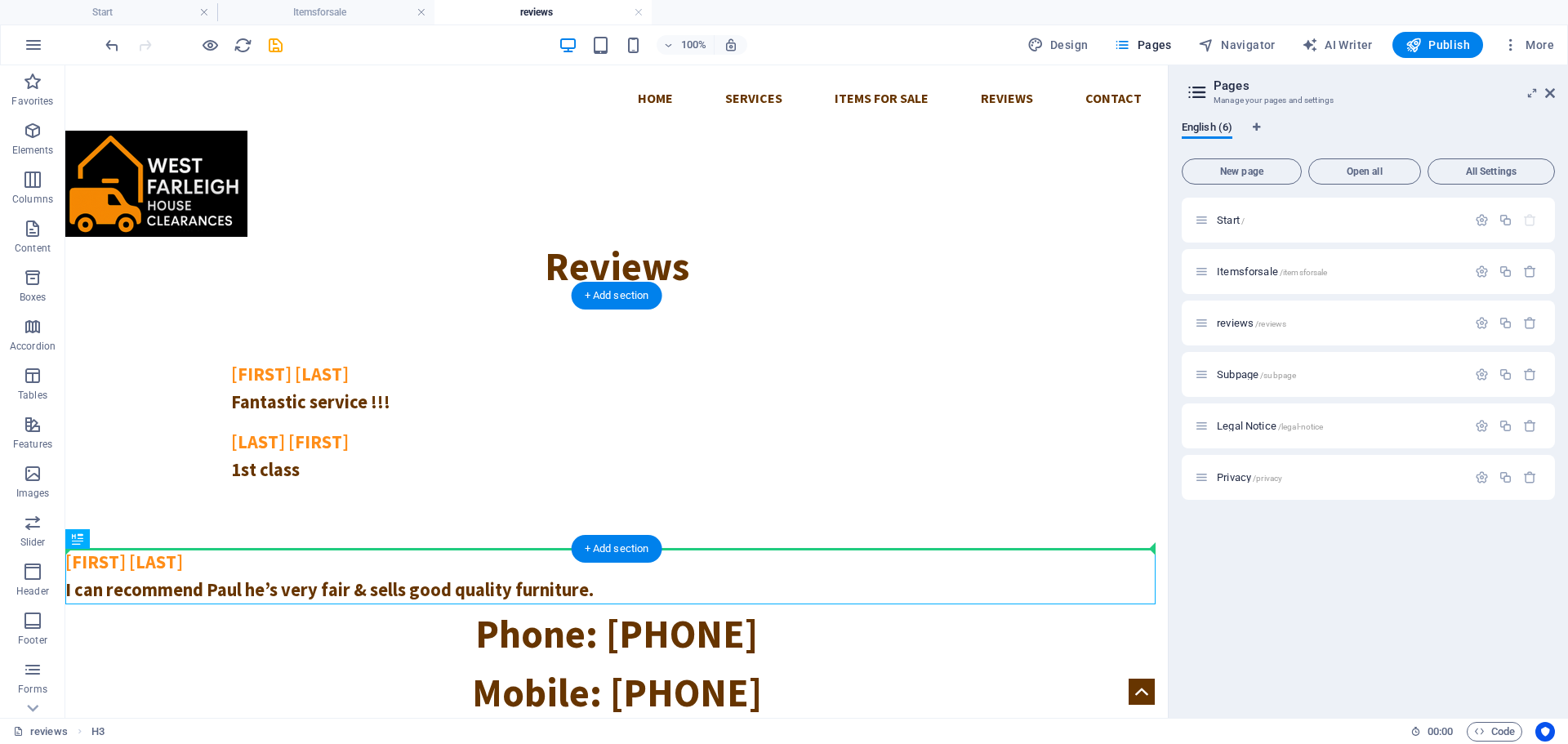 drag, startPoint x: 151, startPoint y: 606, endPoint x: 242, endPoint y: 492, distance: 145.86638 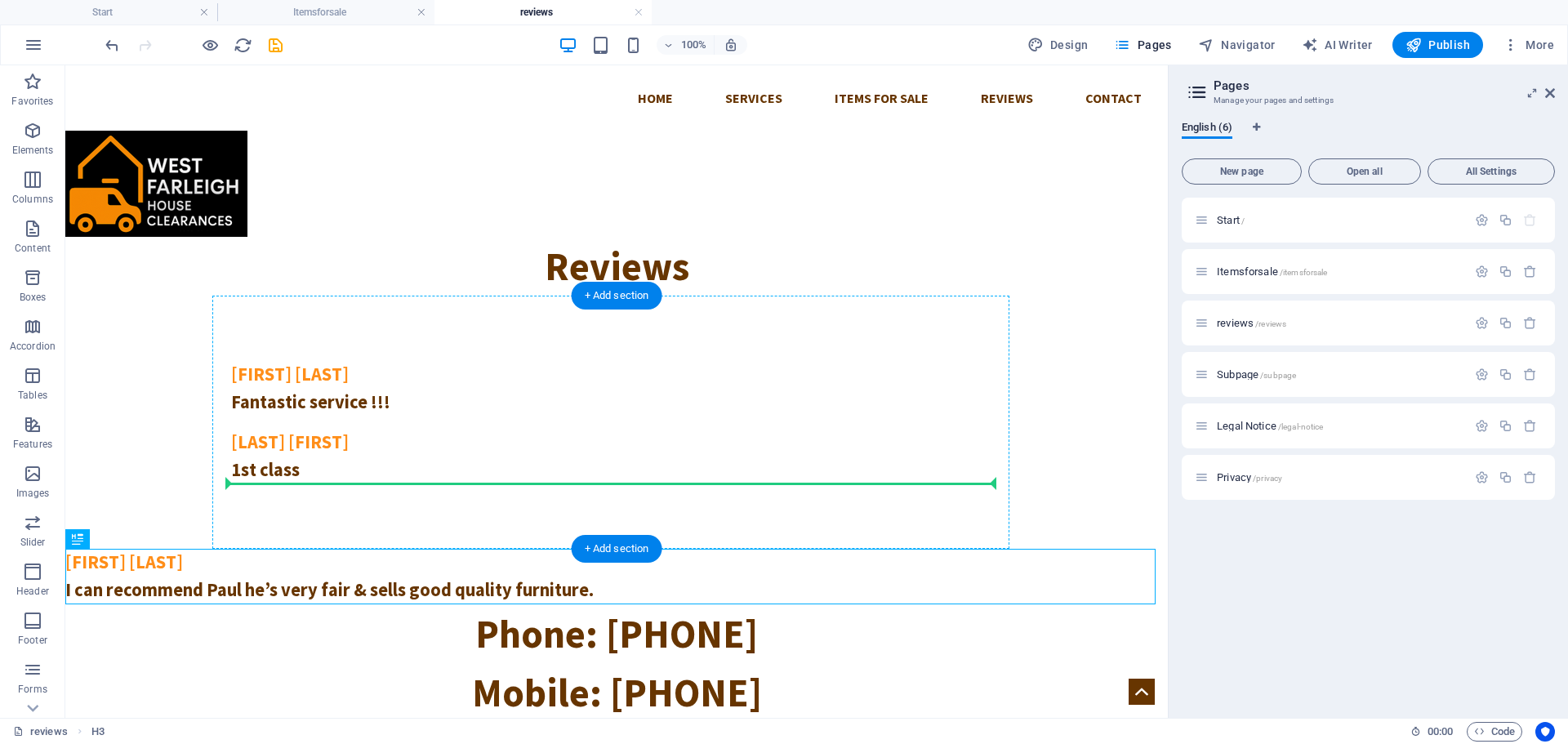 drag, startPoint x: 140, startPoint y: 601, endPoint x: 339, endPoint y: 465, distance: 241.0332 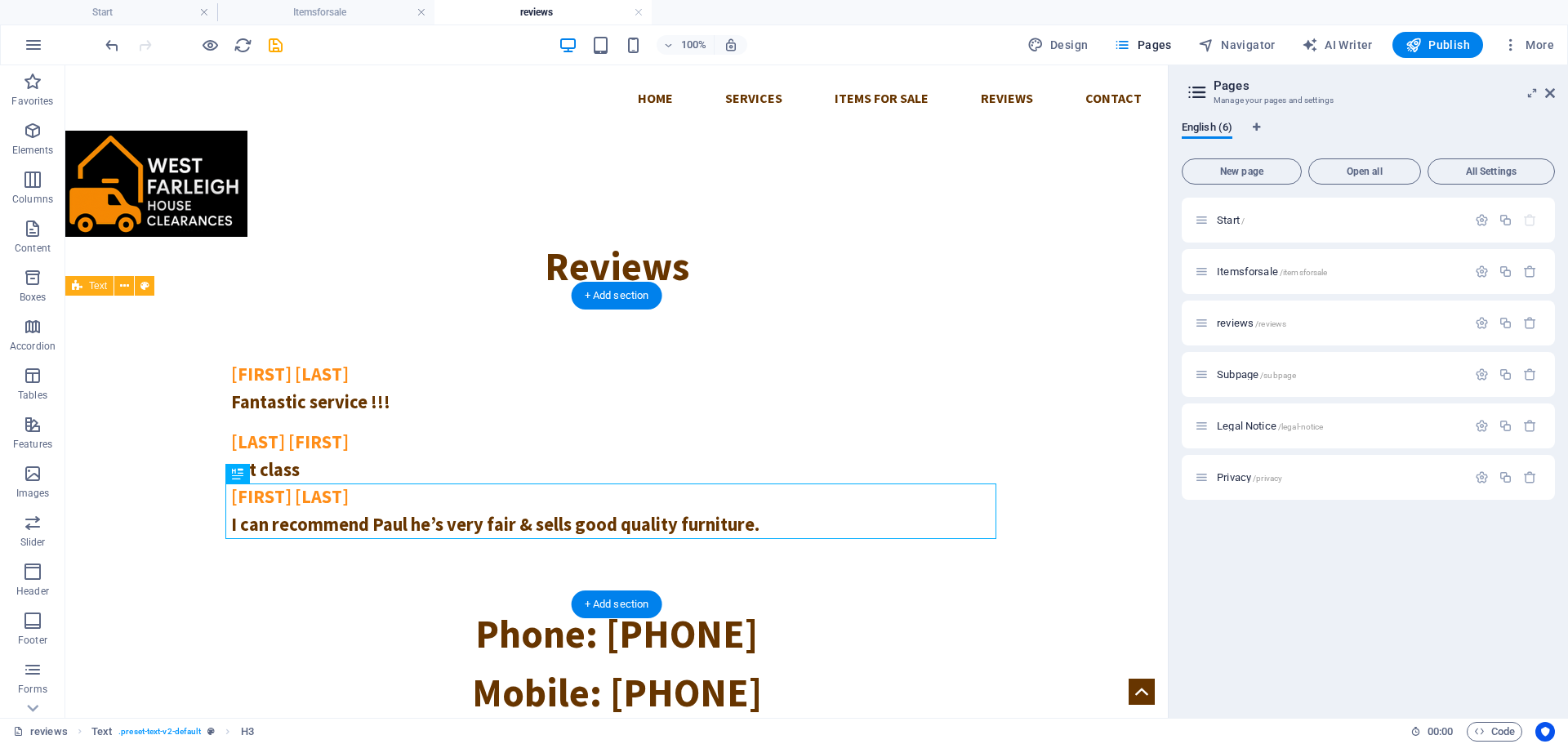 click on "[FIRST] [LAST] Fantastic service !!! [FIRST] [LAST] 1st class [FIRST] [LAST] I can recommend [PERSON] he’s very fair & sells good quality furniture." at bounding box center [617, 450] 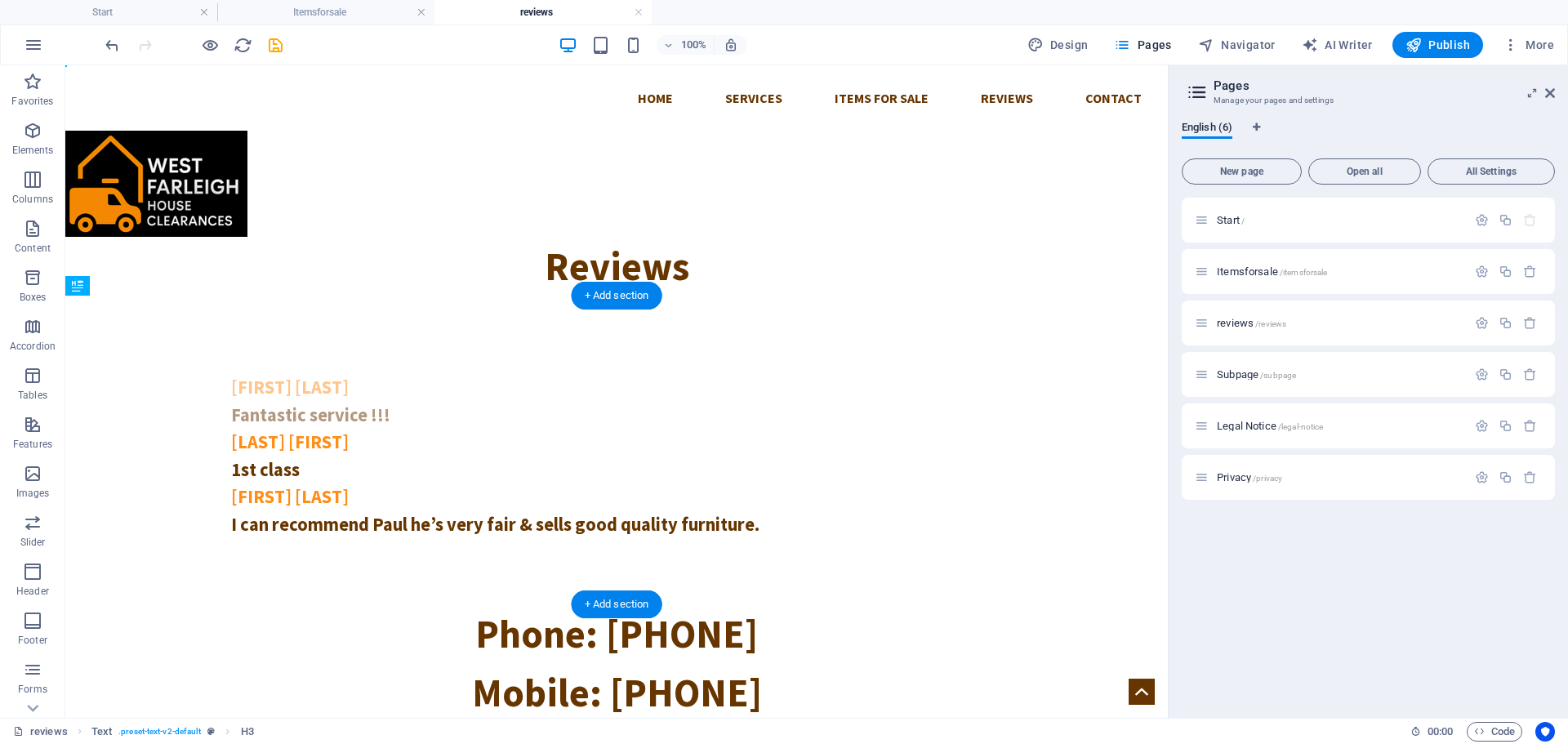 drag, startPoint x: 322, startPoint y: 415, endPoint x: 256, endPoint y: 419, distance: 66.1211 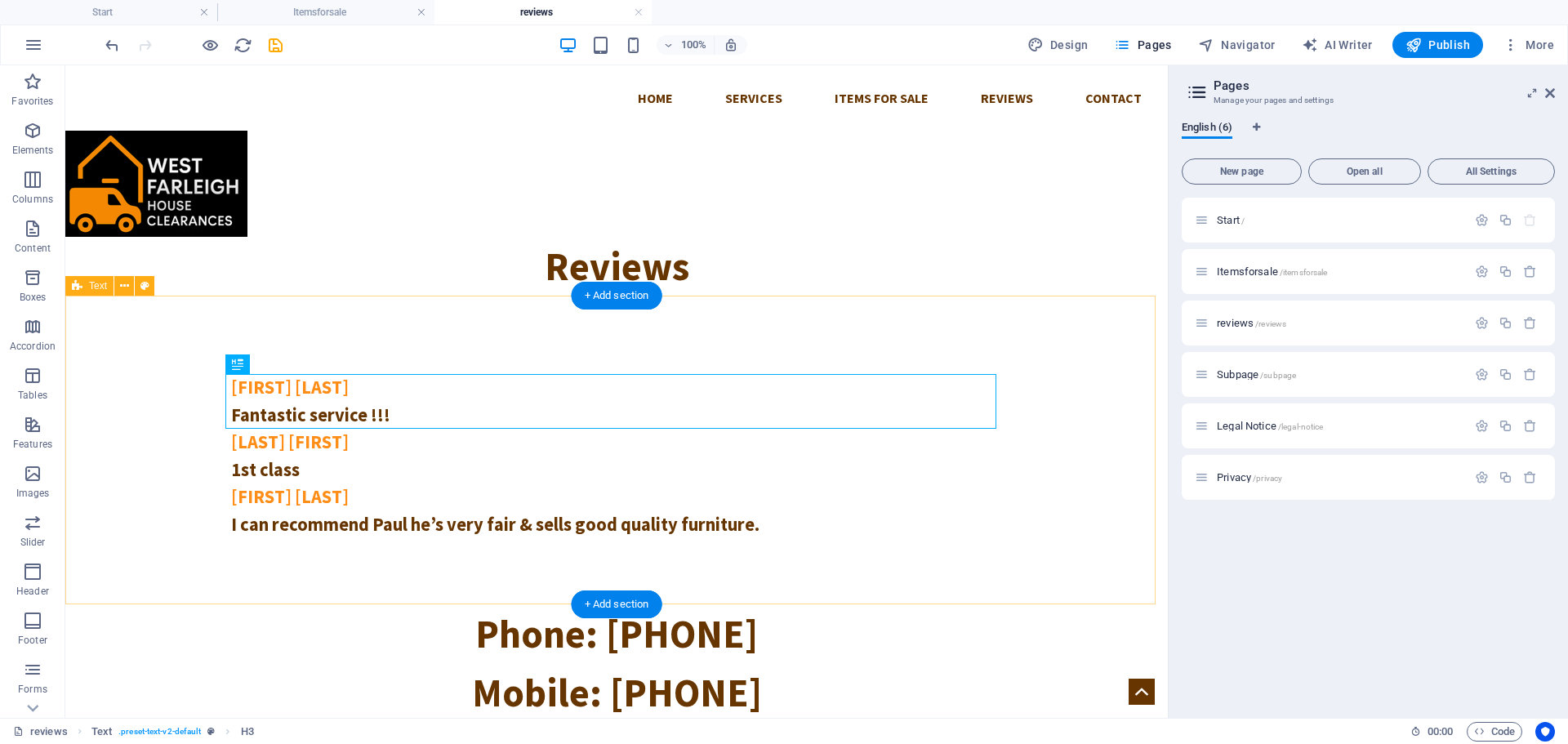 click on "[FIRST] [LAST] Fantastic service !!! [FIRST] [LAST] 1st class [FIRST] [LAST] I can recommend [PERSON] he’s very fair & sells good quality furniture." at bounding box center (617, 450) 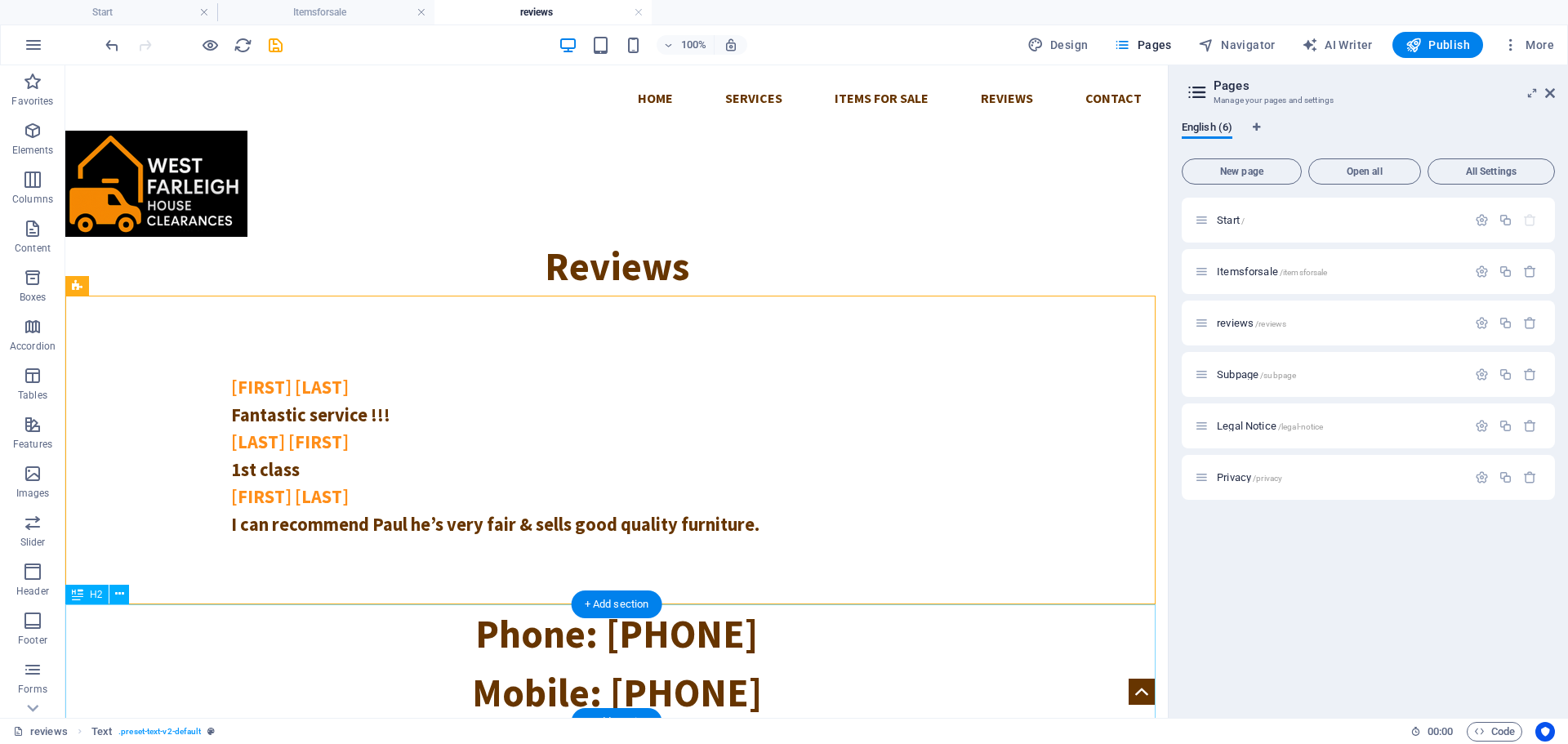 click on "Phone: [PHONE]   Mobile: [PHONE]" at bounding box center [617, 663] 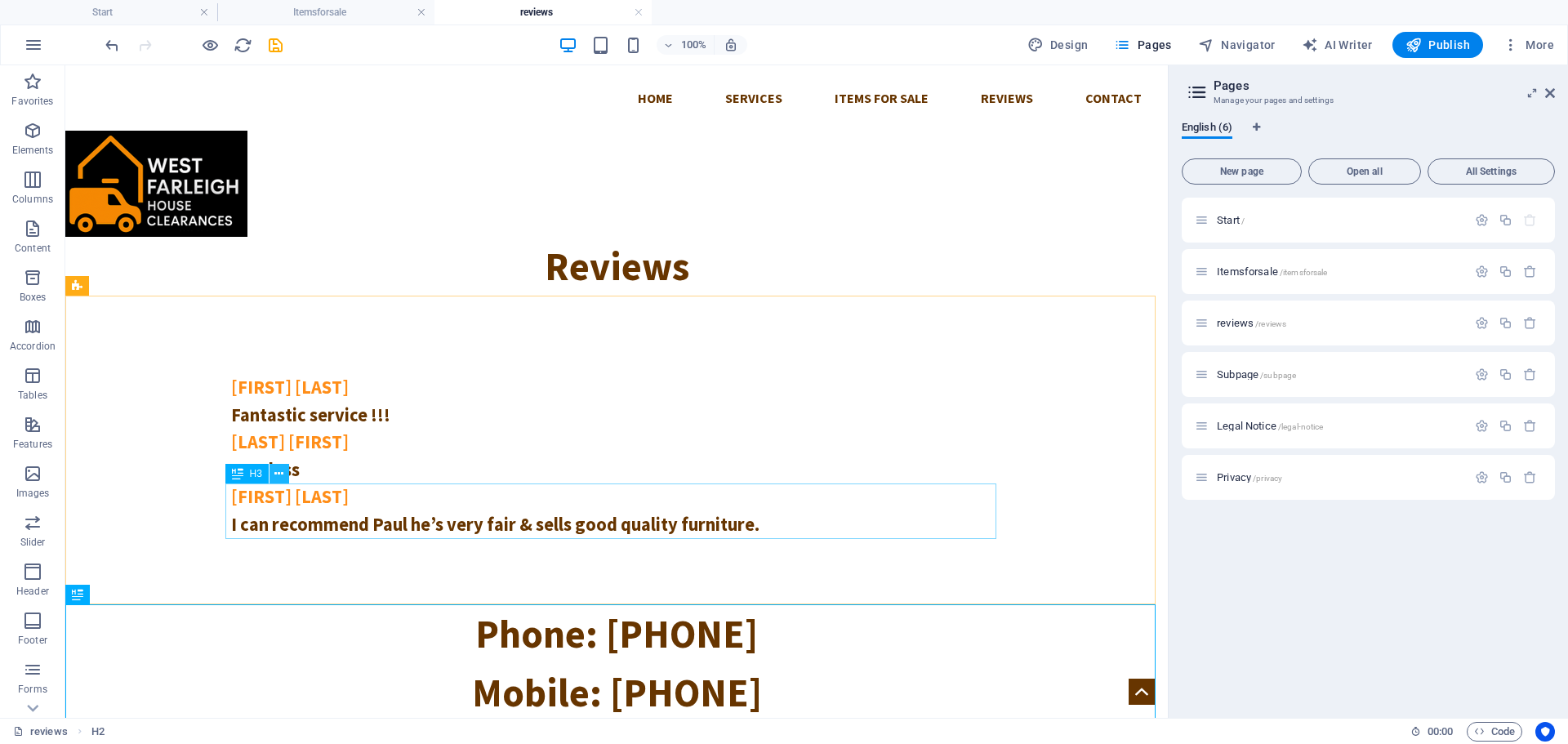 click at bounding box center [278, 474] 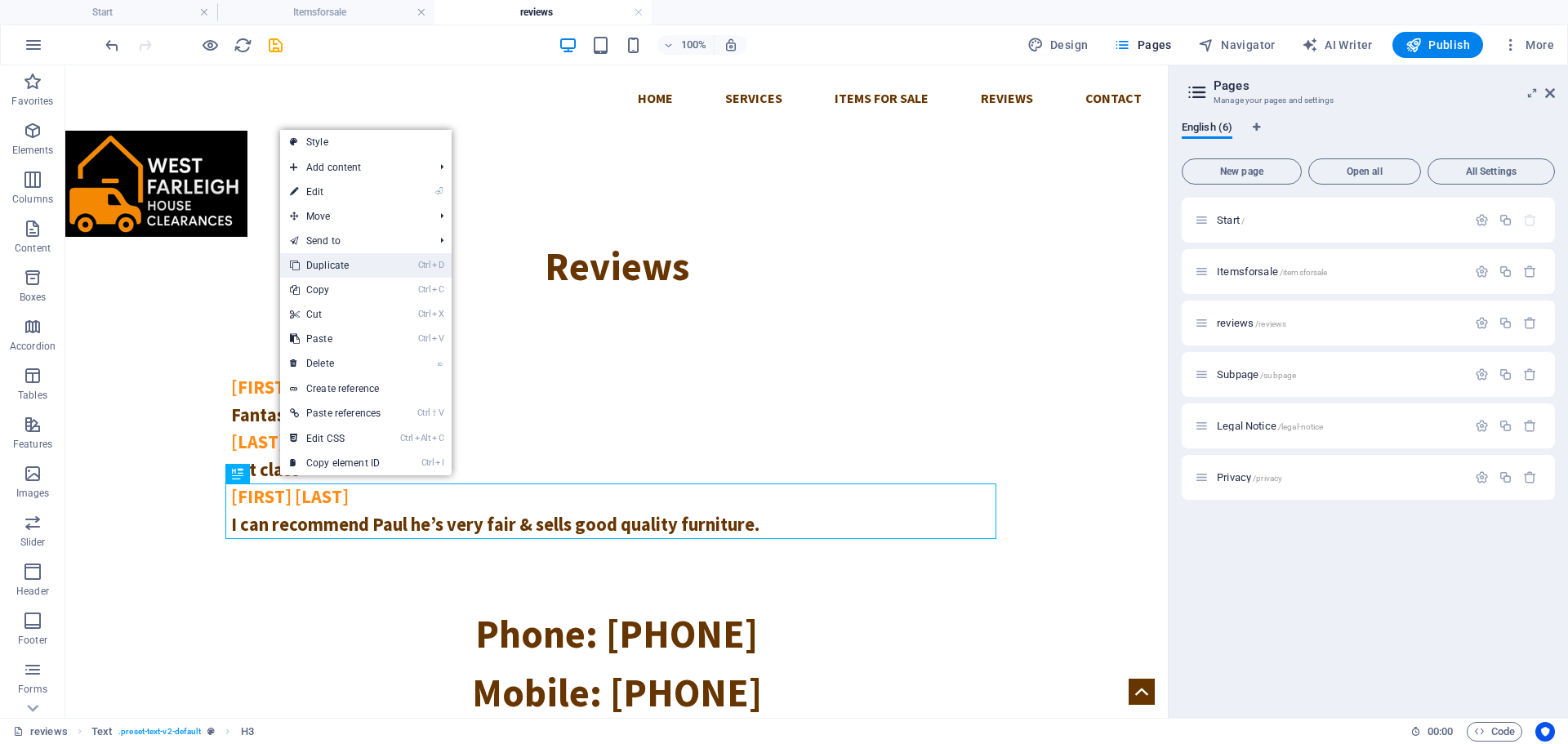 click on "Ctrl D  Duplicate" at bounding box center (335, 265) 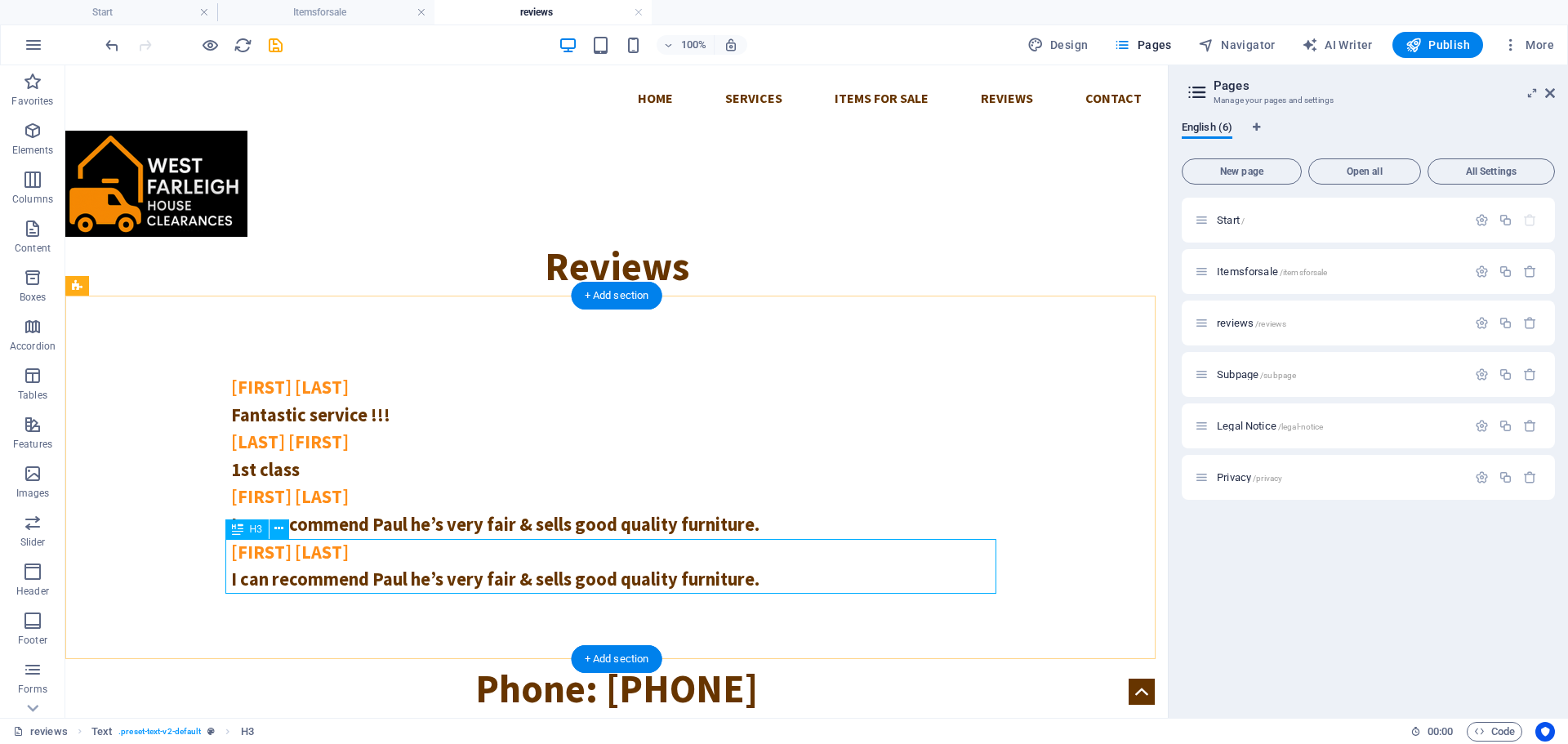 click on "[FIRST] [LAST] I can recommend Paul he’s very fair & sells good quality furniture." at bounding box center [617, 566] 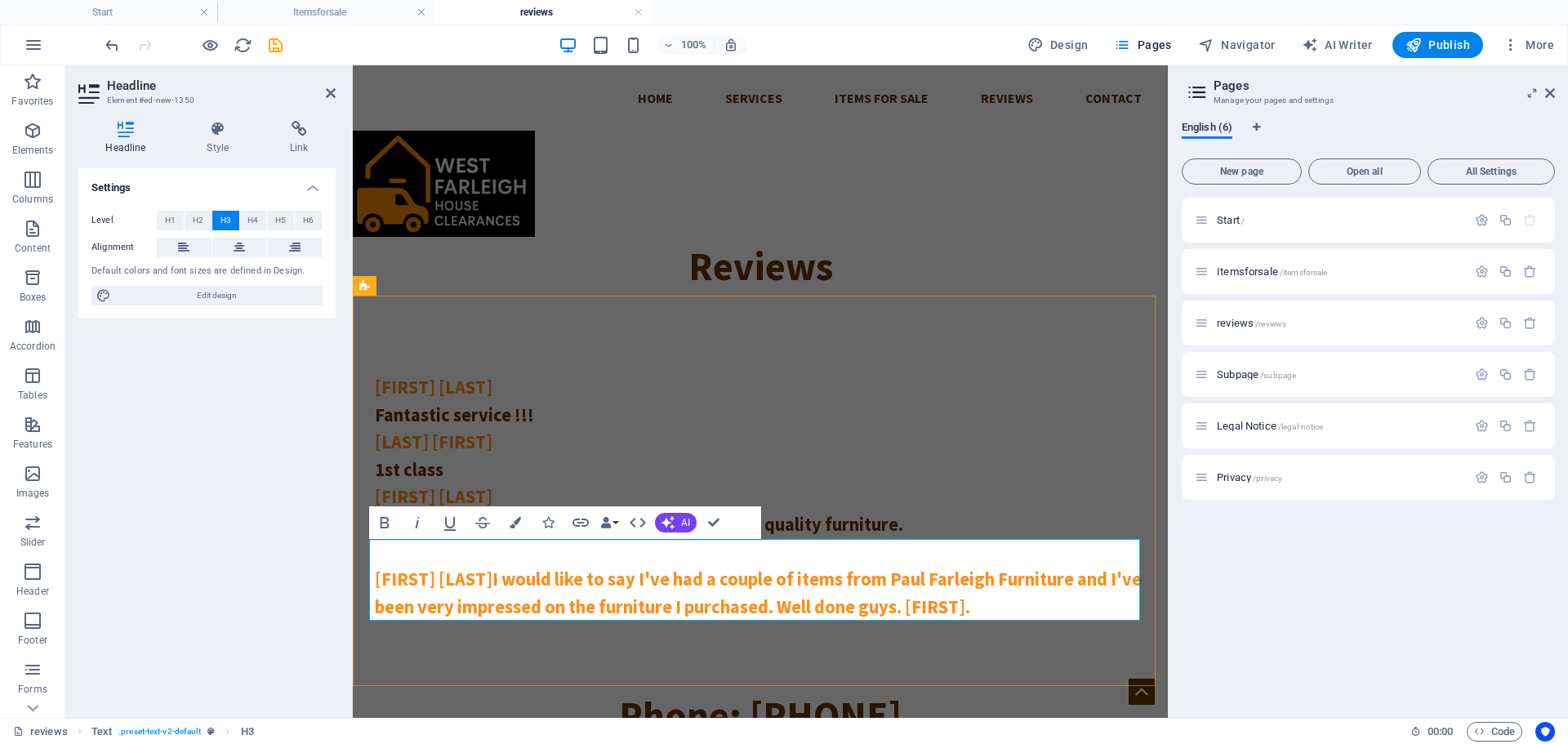 click on "[FIRST] [LAST]I would like to say I've had a couple of items from Paul Farleigh Furniture and I've been very impressed on the furniture I purchased. Well done guys. [FIRST]." at bounding box center [758, 593] 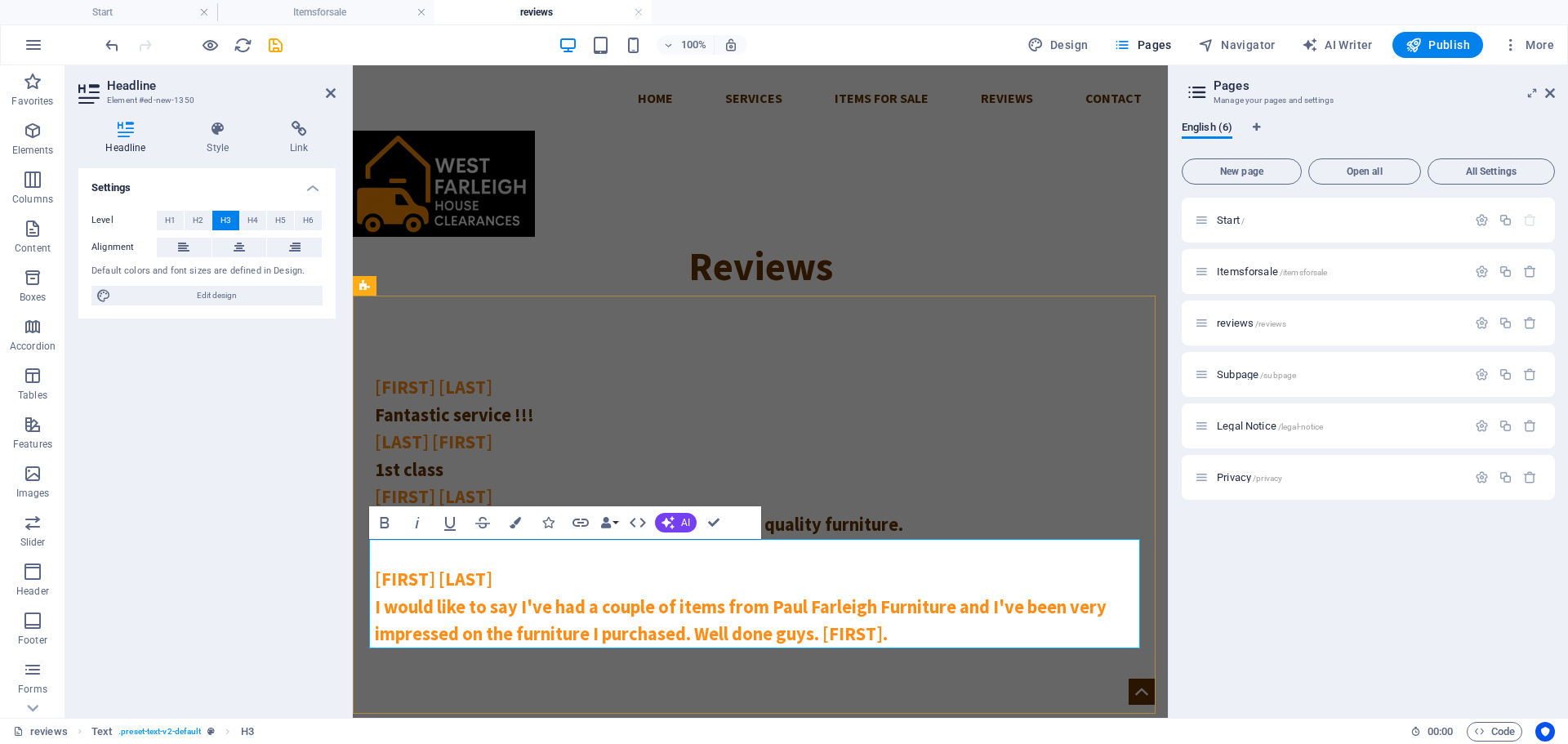click on "[FIRST] [LAST] ‌I would like to say I've had a couple of items from Paul Farleigh Furniture and I've been very impressed on the furniture I purchased. Well done guys. [FIRST]." at bounding box center (760, 594) 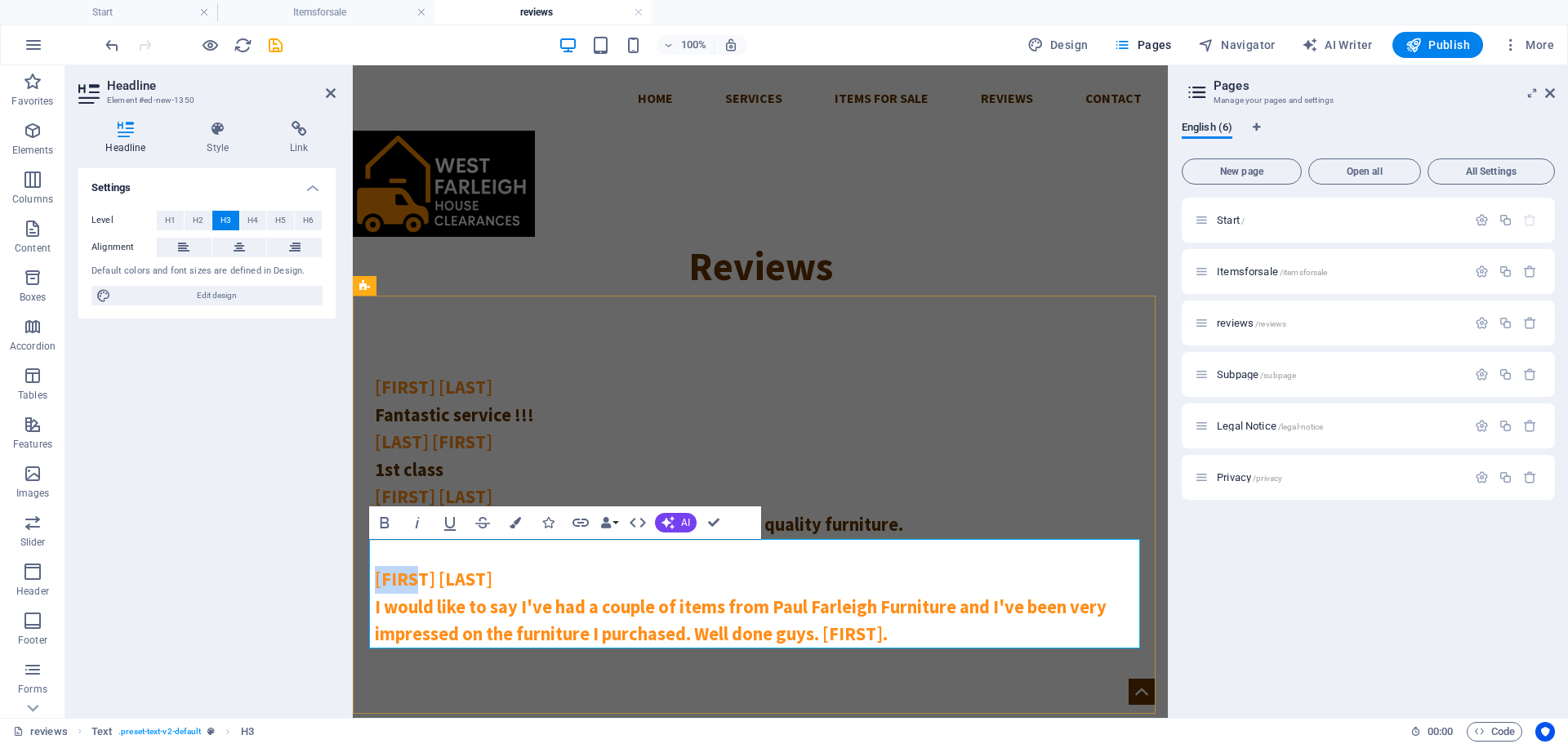 click on "[FIRST] [LAST] ‌I would like to say I've had a couple of items from Paul Farleigh Furniture and I've been very impressed on the furniture I purchased. Well done guys. [FIRST]." at bounding box center [741, 606] 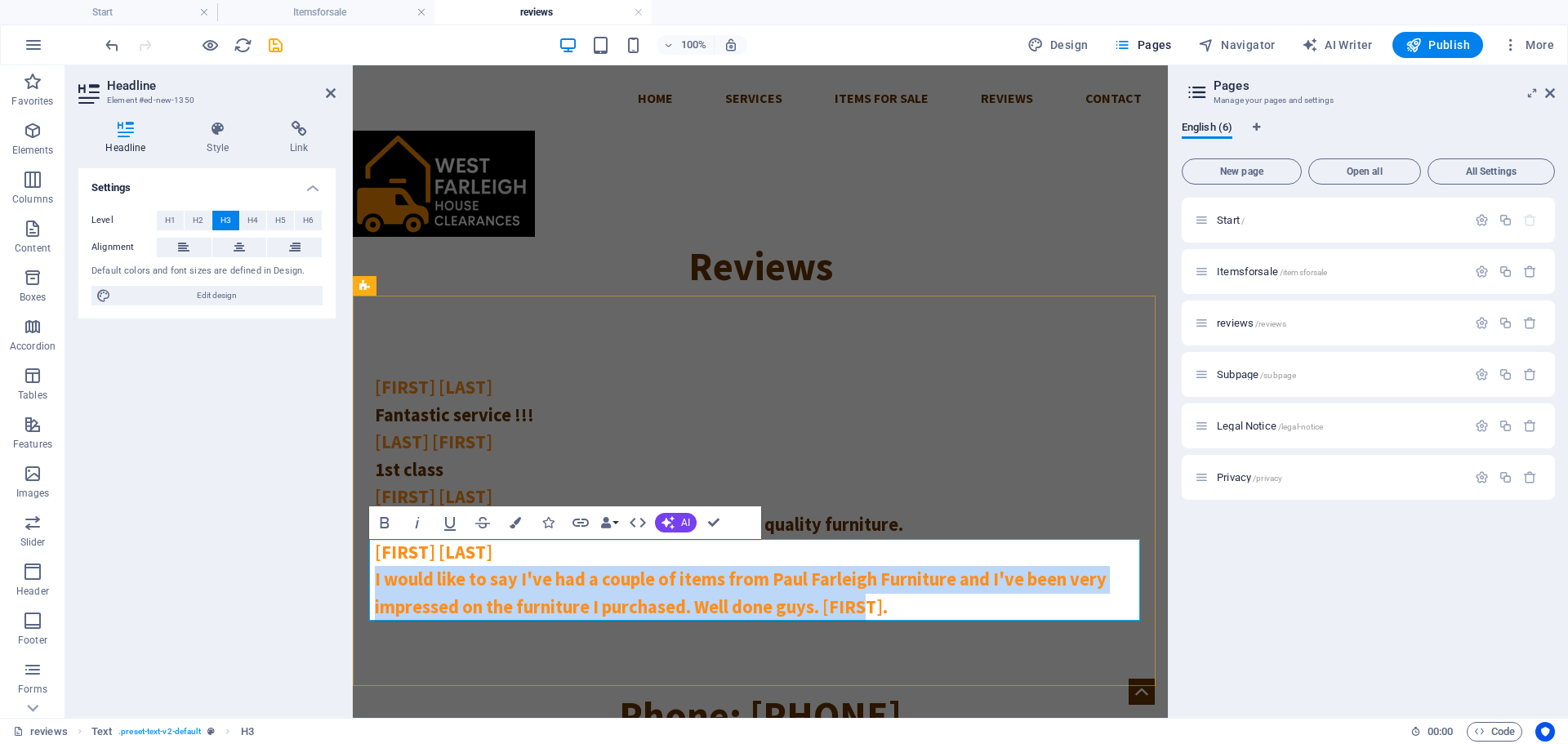 drag, startPoint x: 371, startPoint y: 581, endPoint x: 932, endPoint y: 612, distance: 561.8559 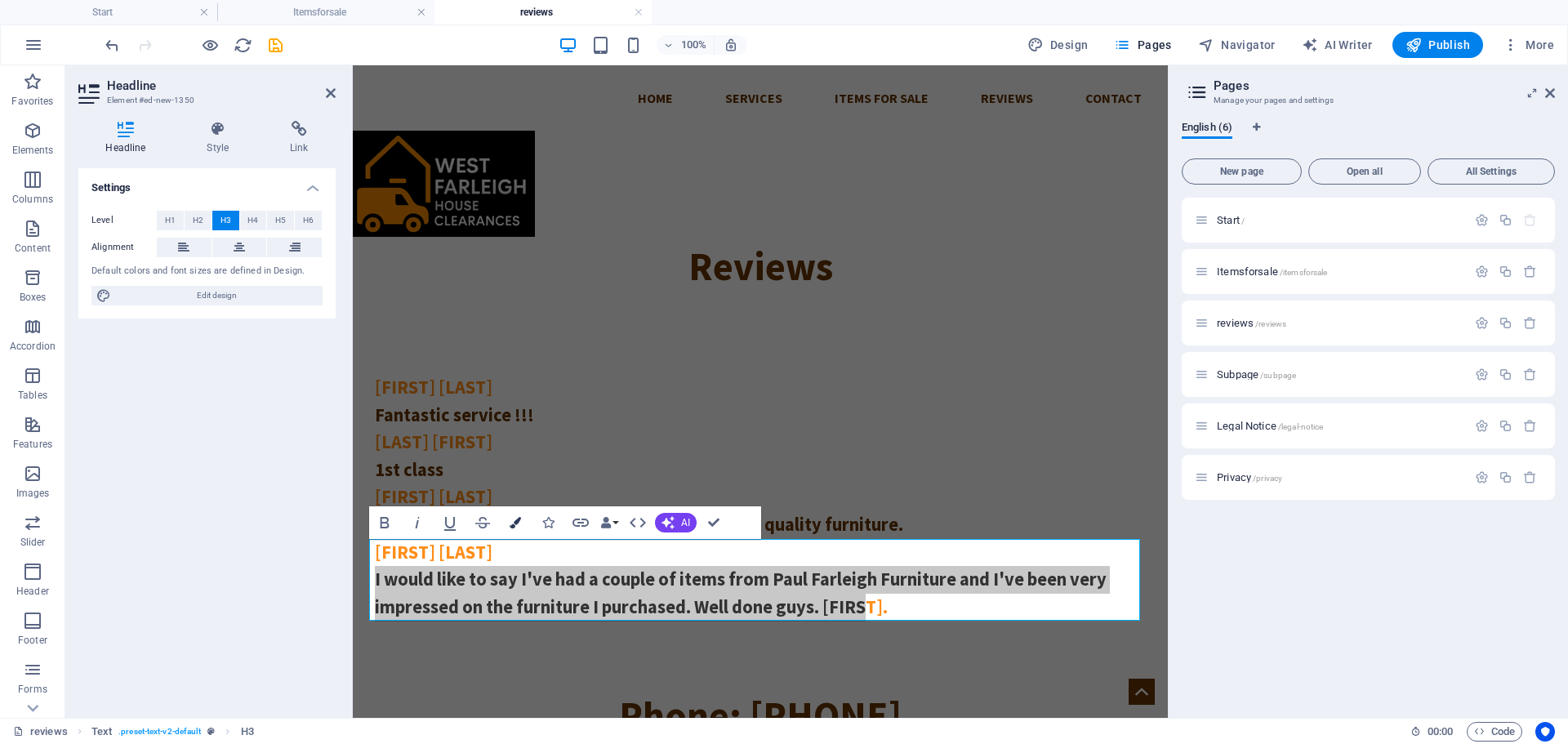 click at bounding box center [515, 523] 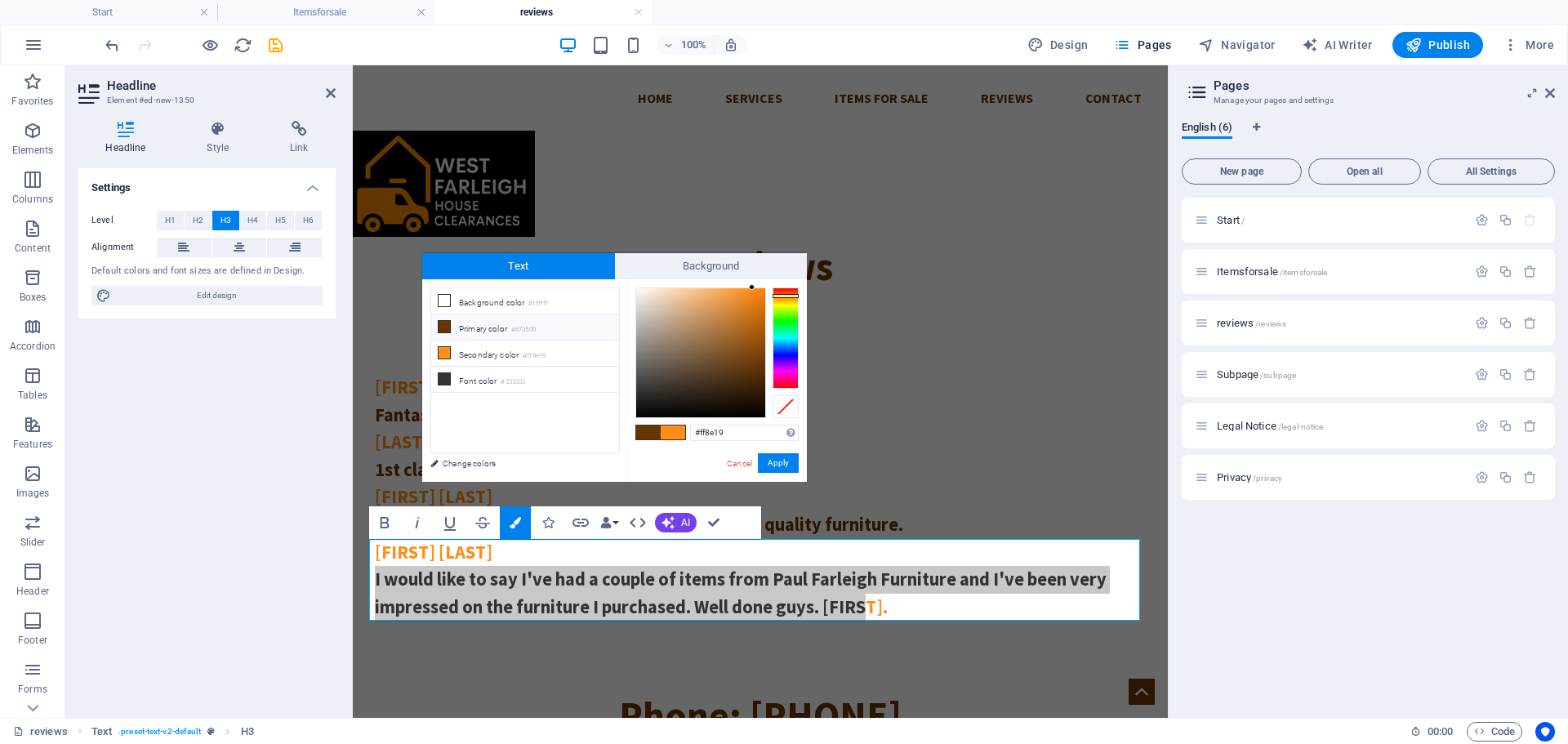 click at bounding box center (444, 327) 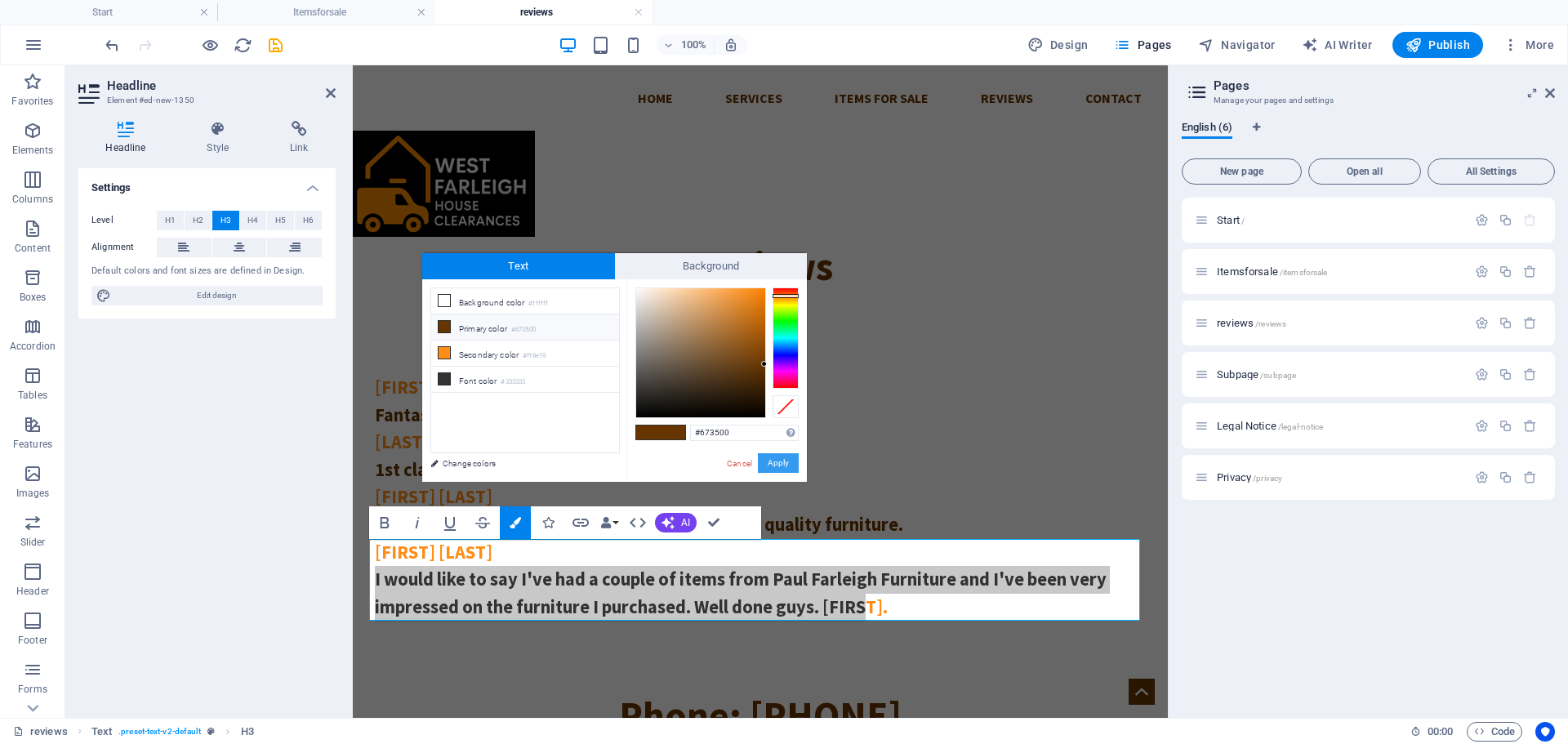 click on "Apply" at bounding box center (778, 463) 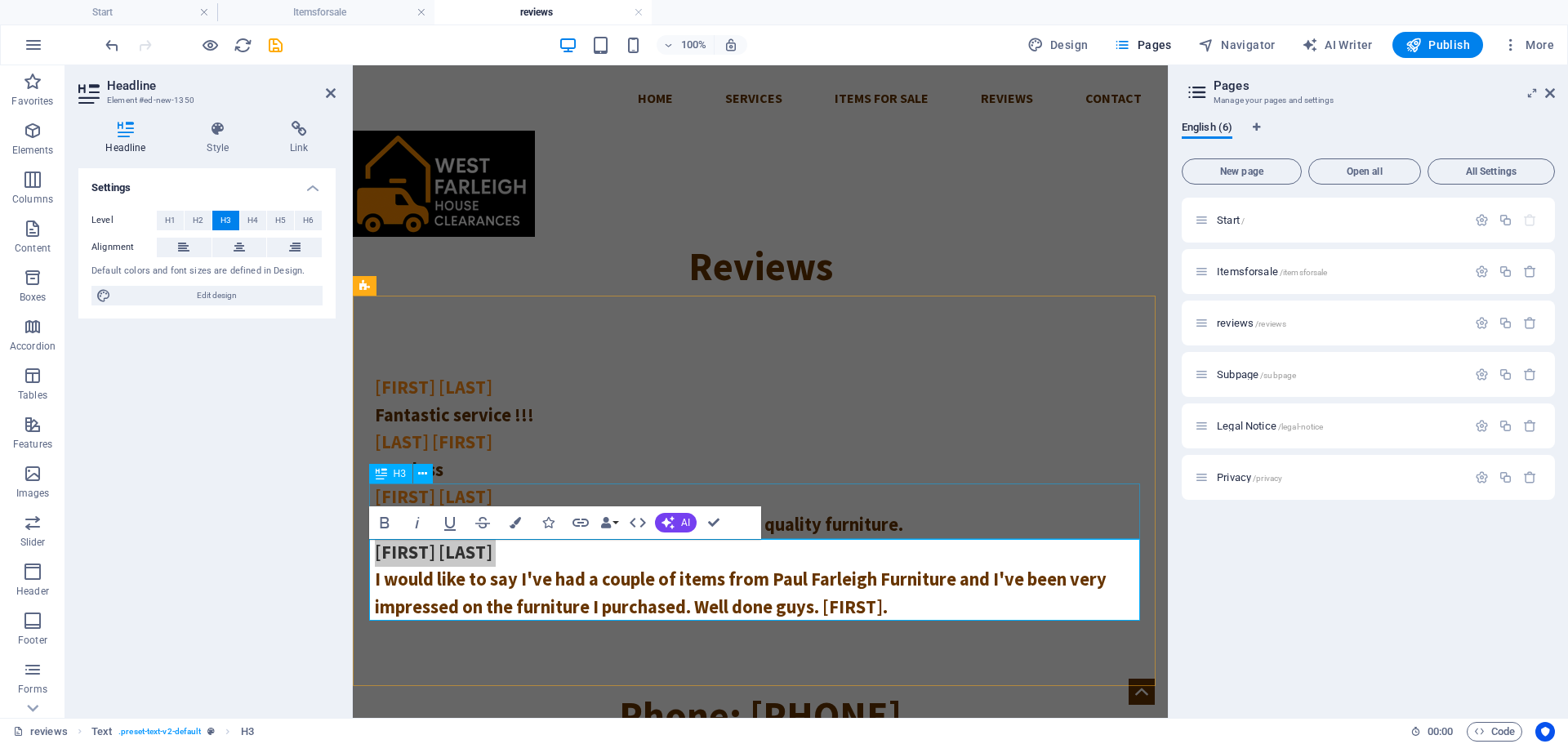click on "[FIRST] [LAST] I can recommend Paul he’s very fair & sells good quality furniture." at bounding box center (760, 510) 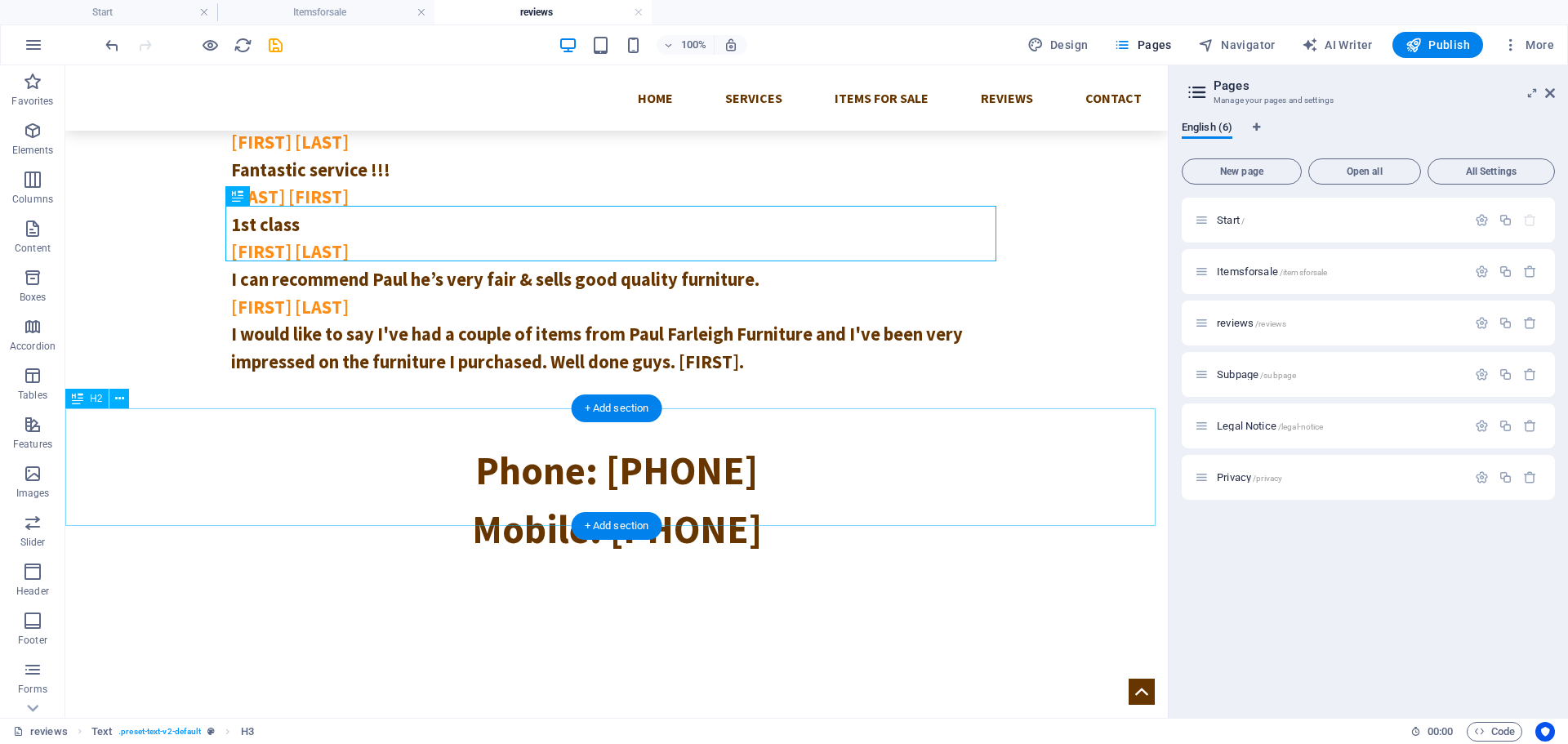 scroll, scrollTop: 490, scrollLeft: 0, axis: vertical 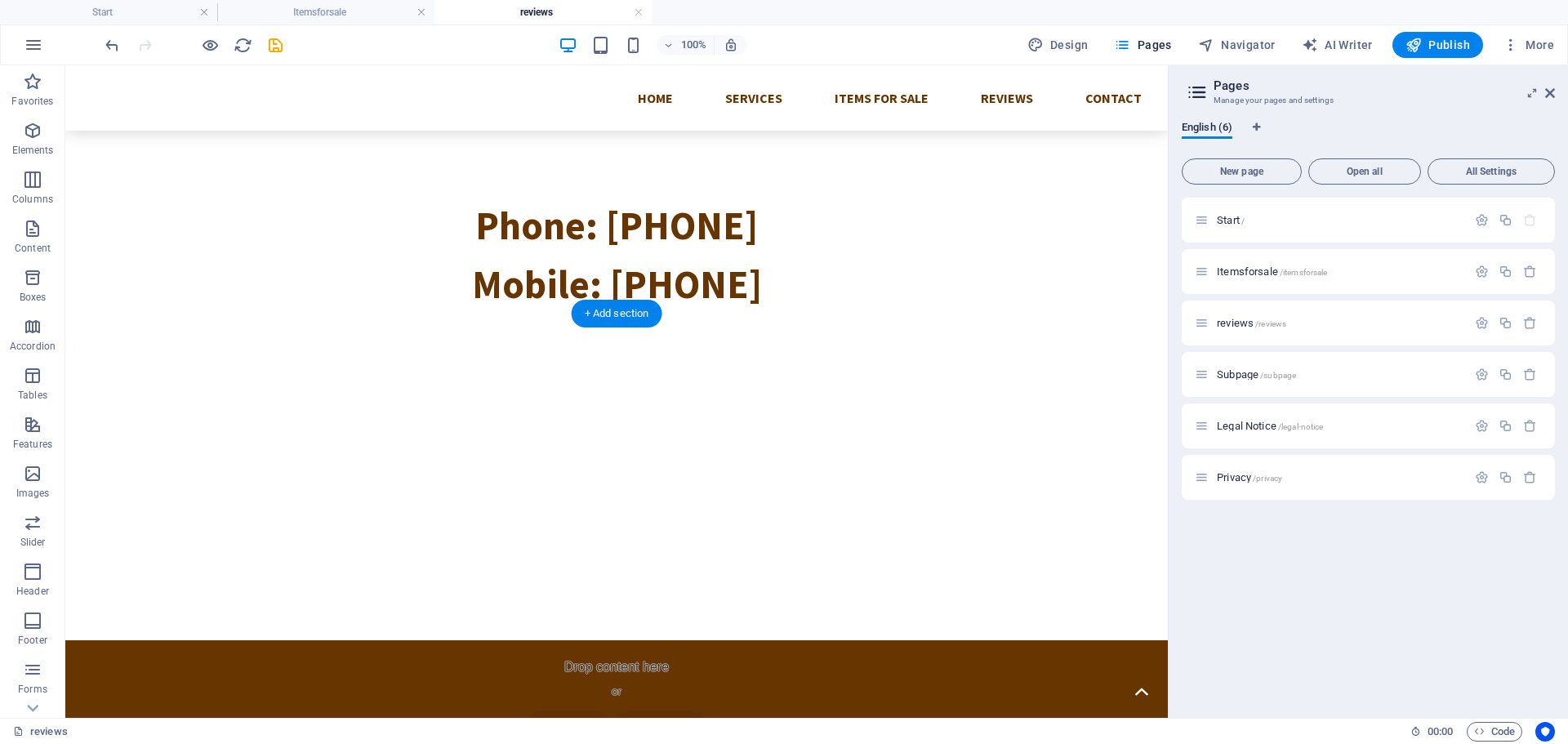 click at bounding box center (617, 477) 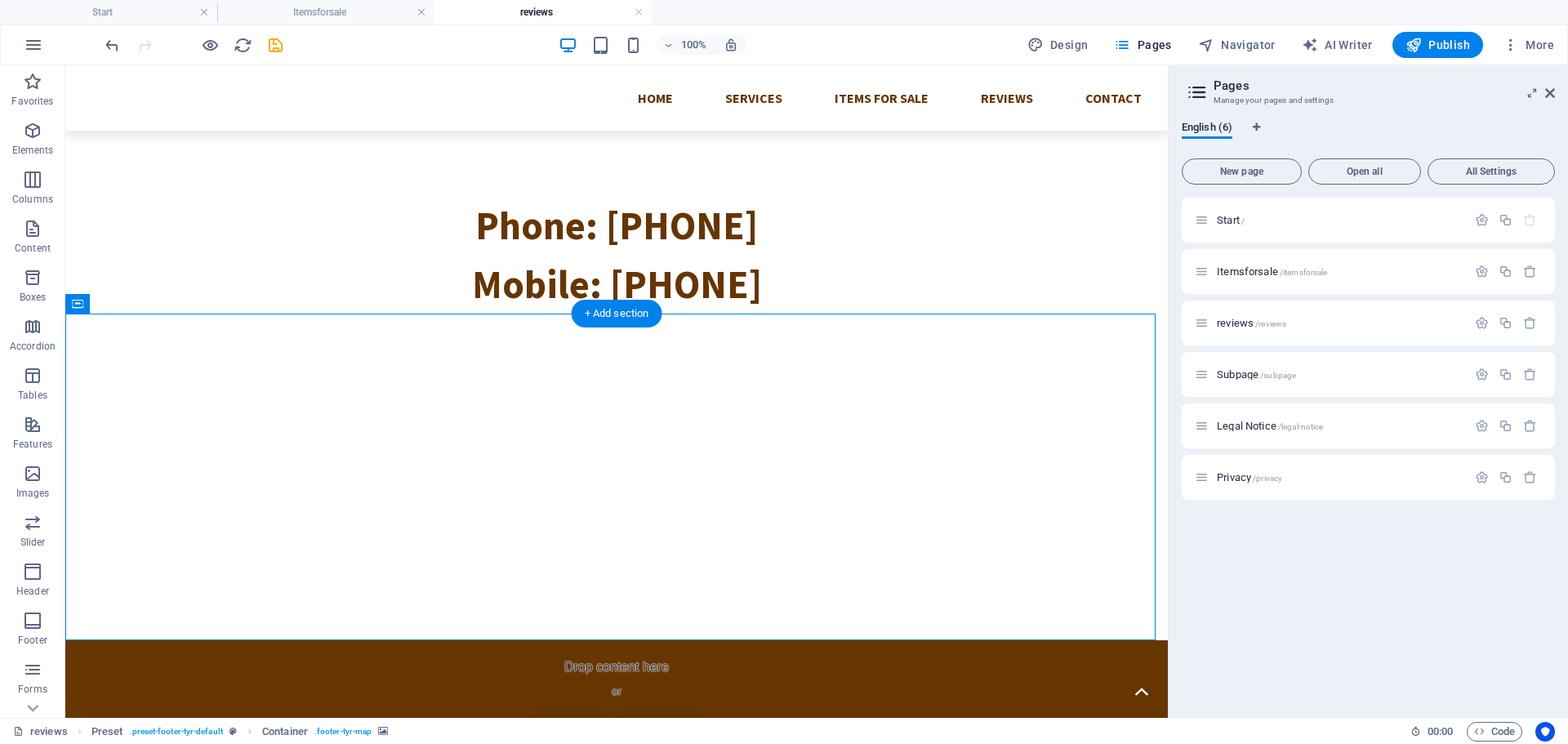 click at bounding box center (617, 477) 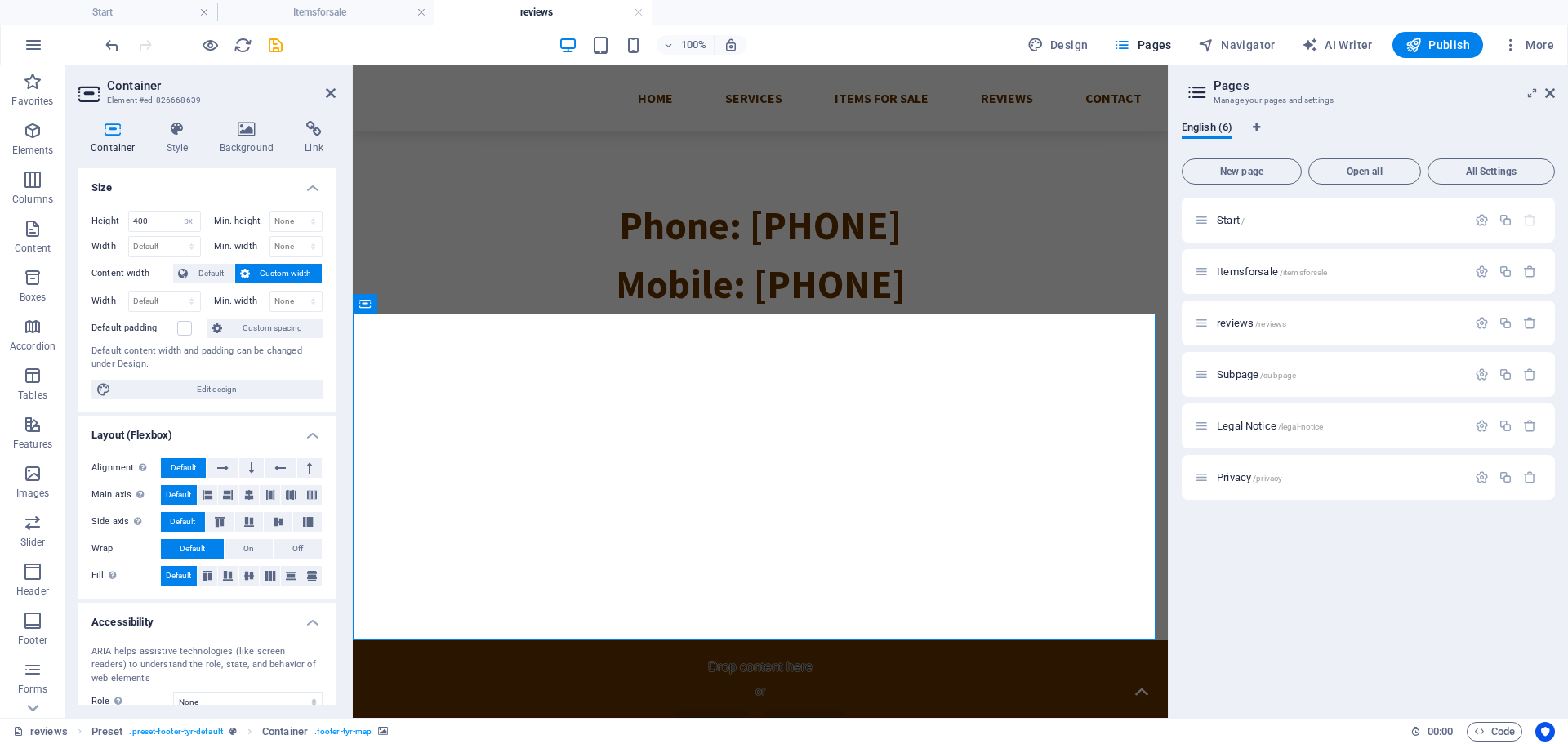 scroll, scrollTop: 124, scrollLeft: 0, axis: vertical 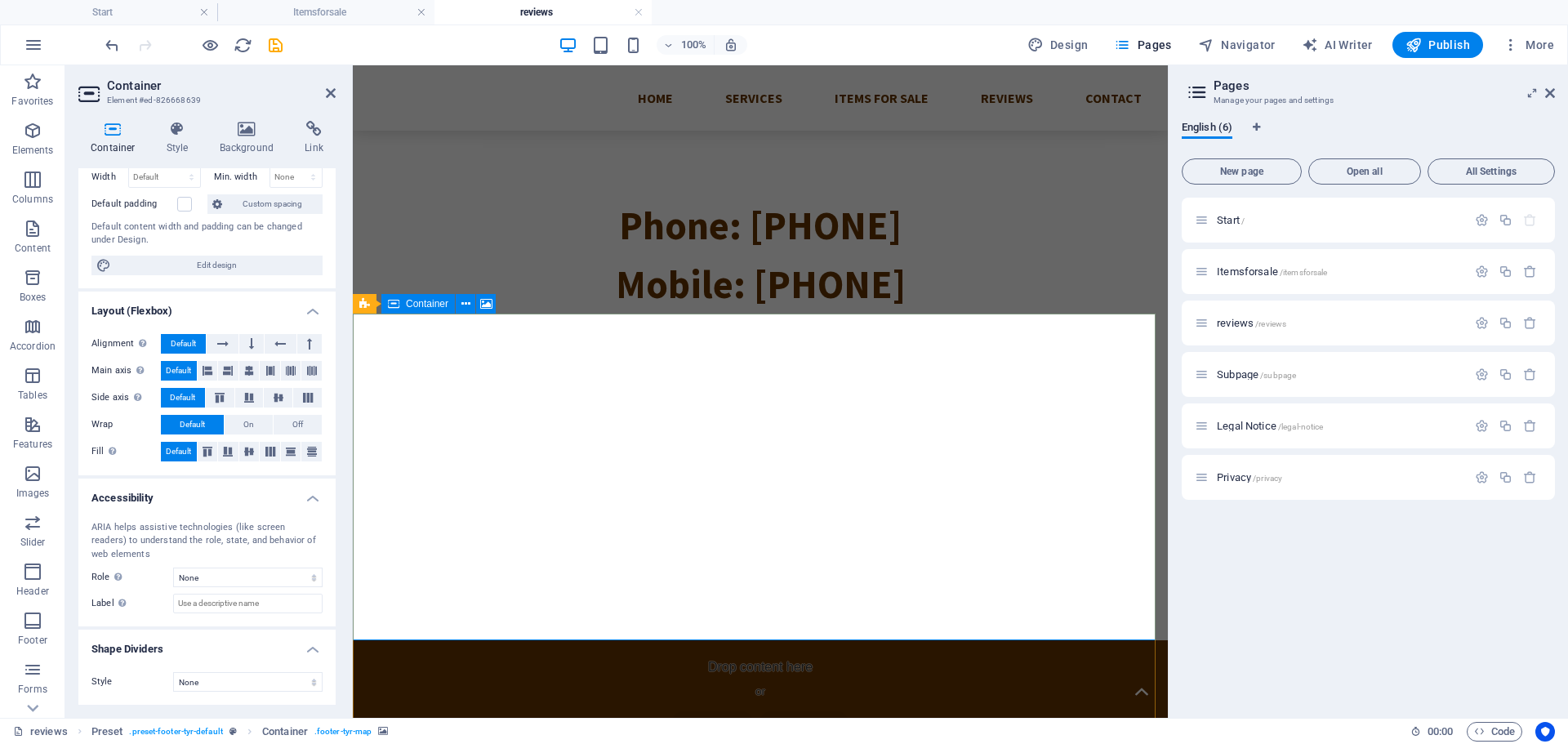 click on "Paste clipboard" at bounding box center (804, 723) 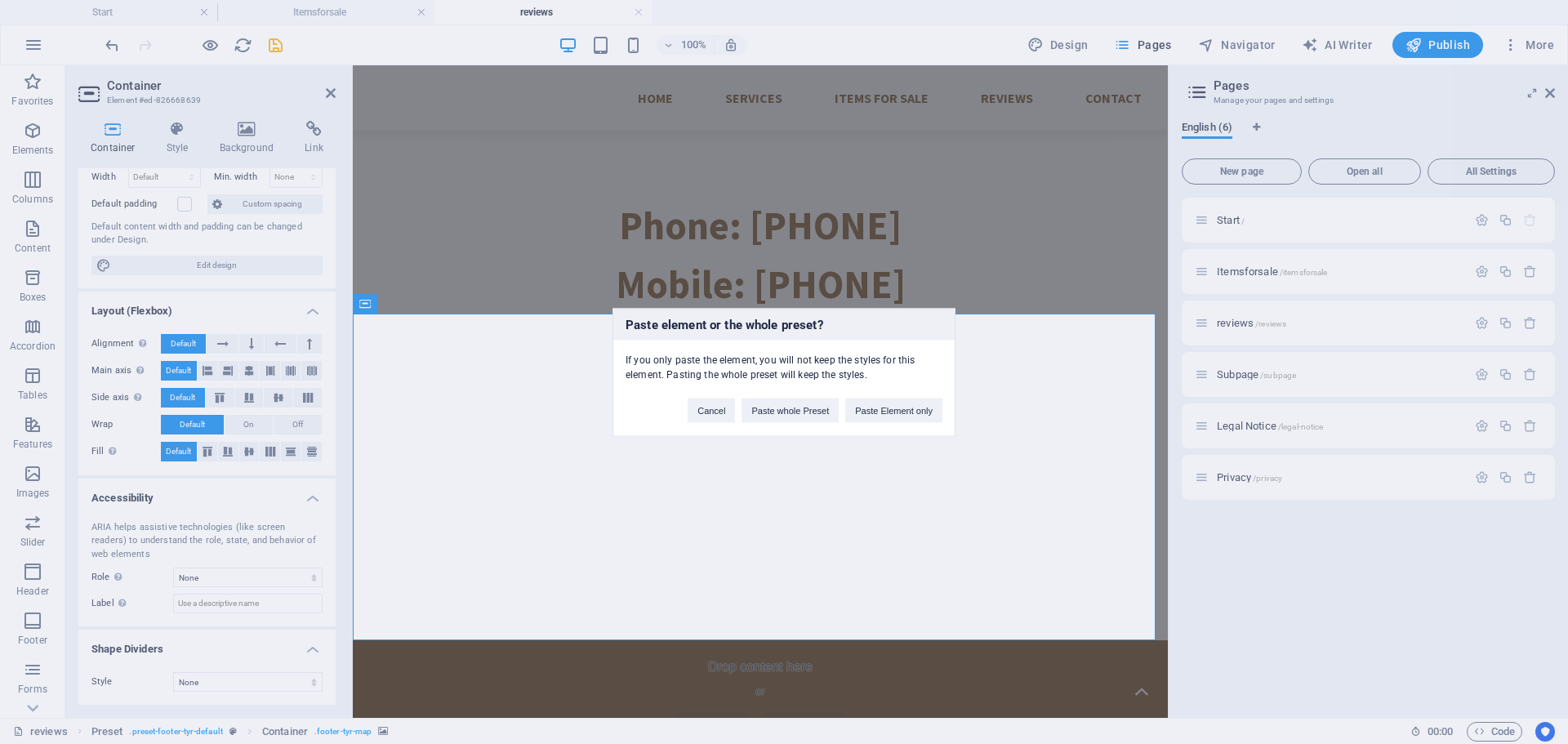 click on "Paste whole Preset" at bounding box center [790, 410] 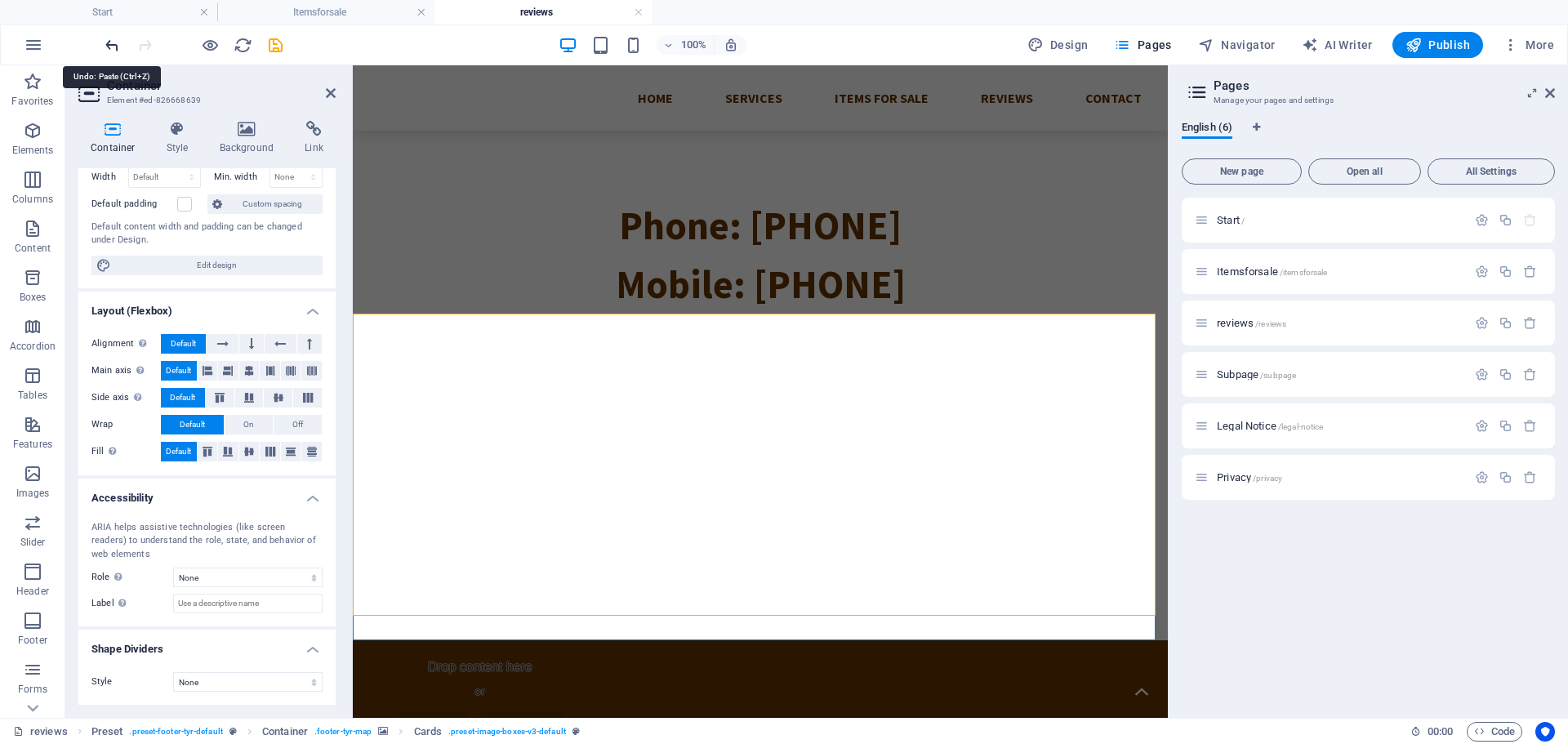 click at bounding box center (112, 45) 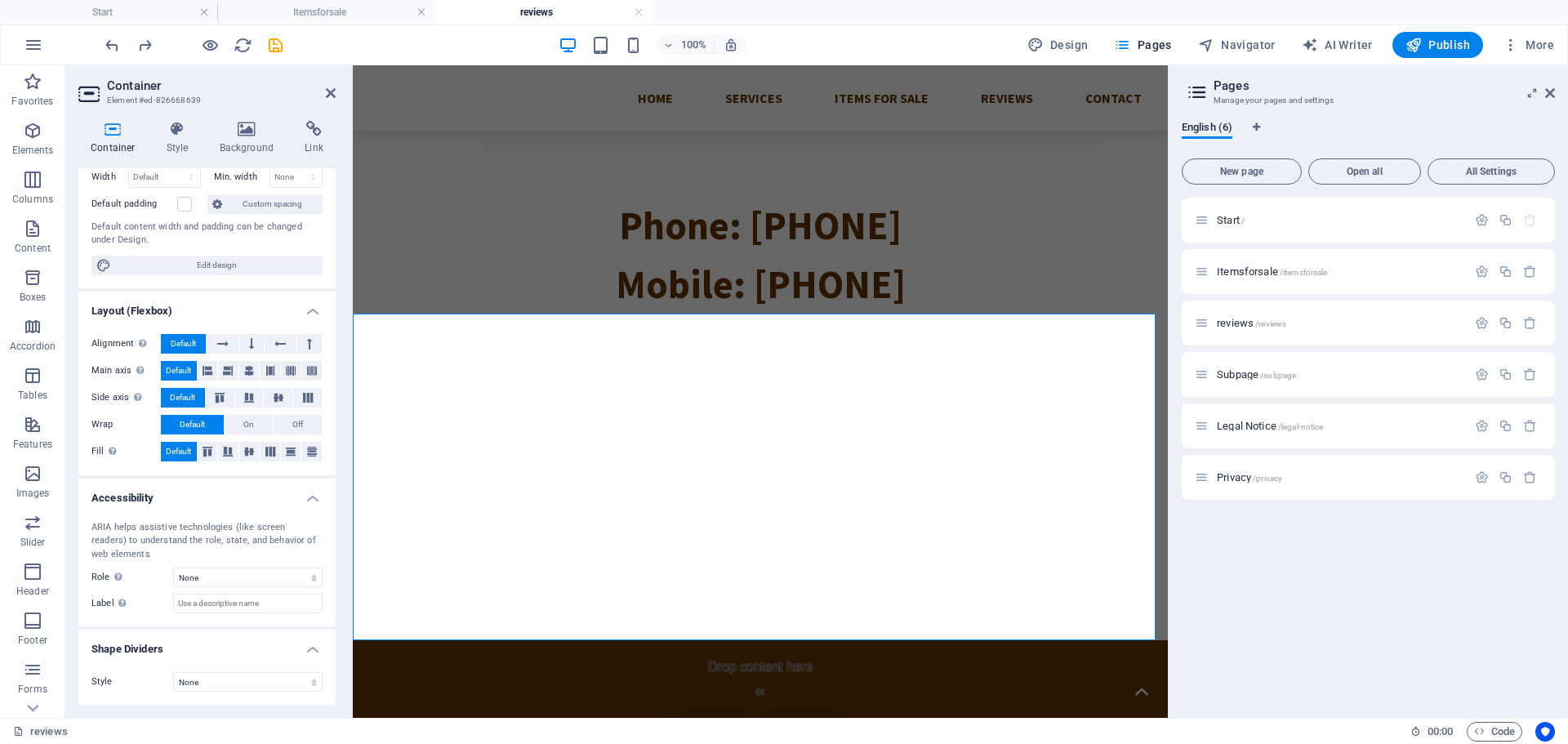 click at bounding box center (760, 477) 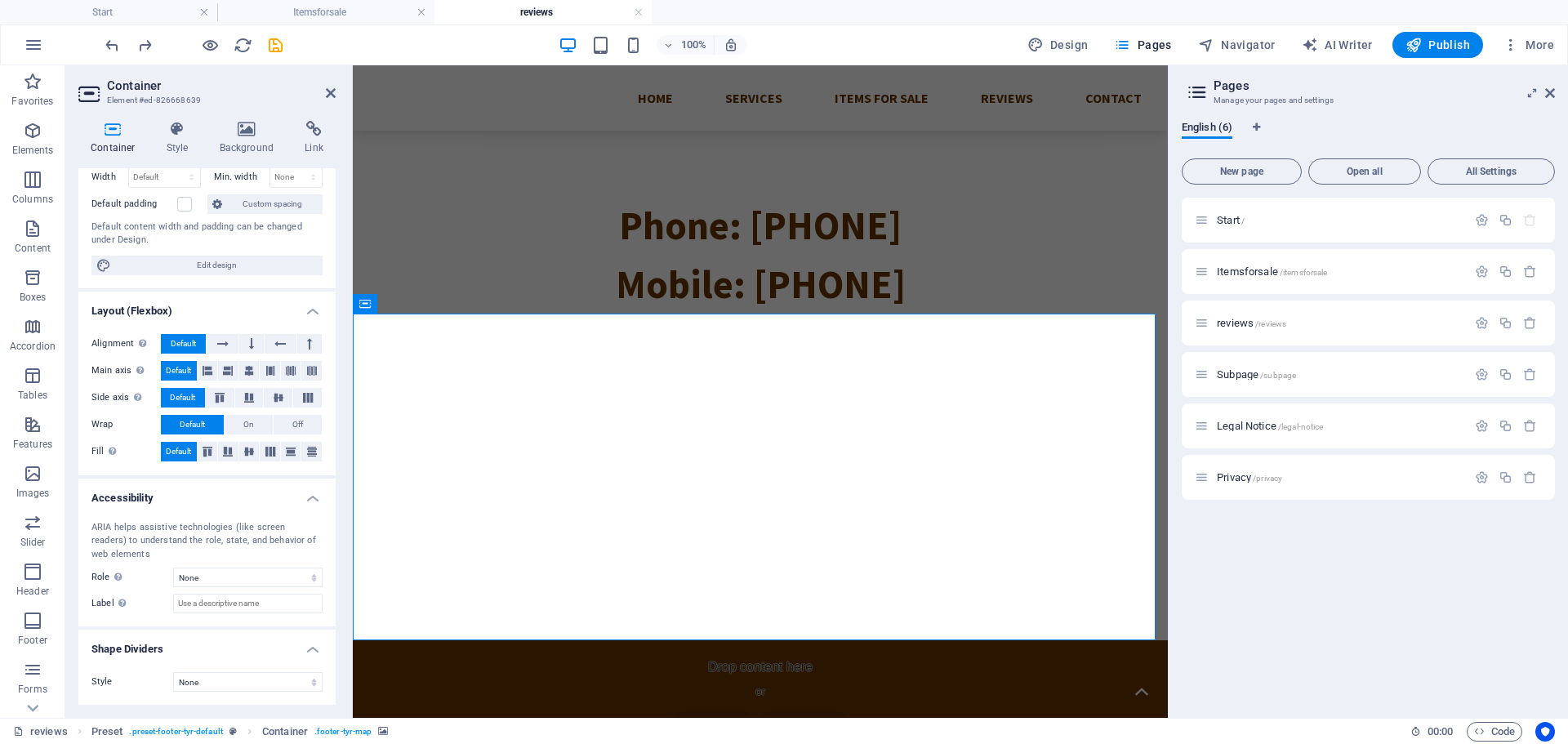 click at bounding box center (760, 477) 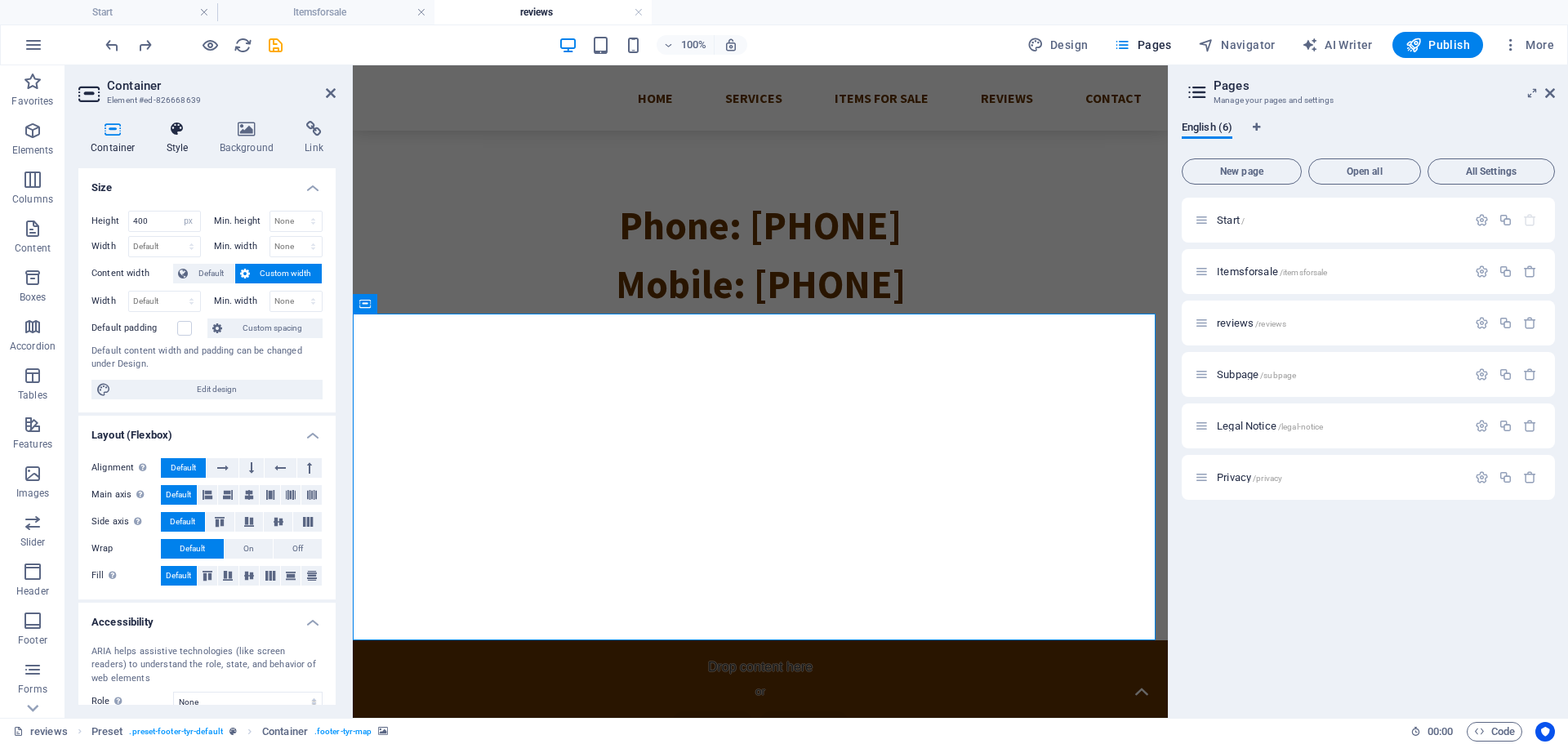 click on "Style" at bounding box center [180, 138] 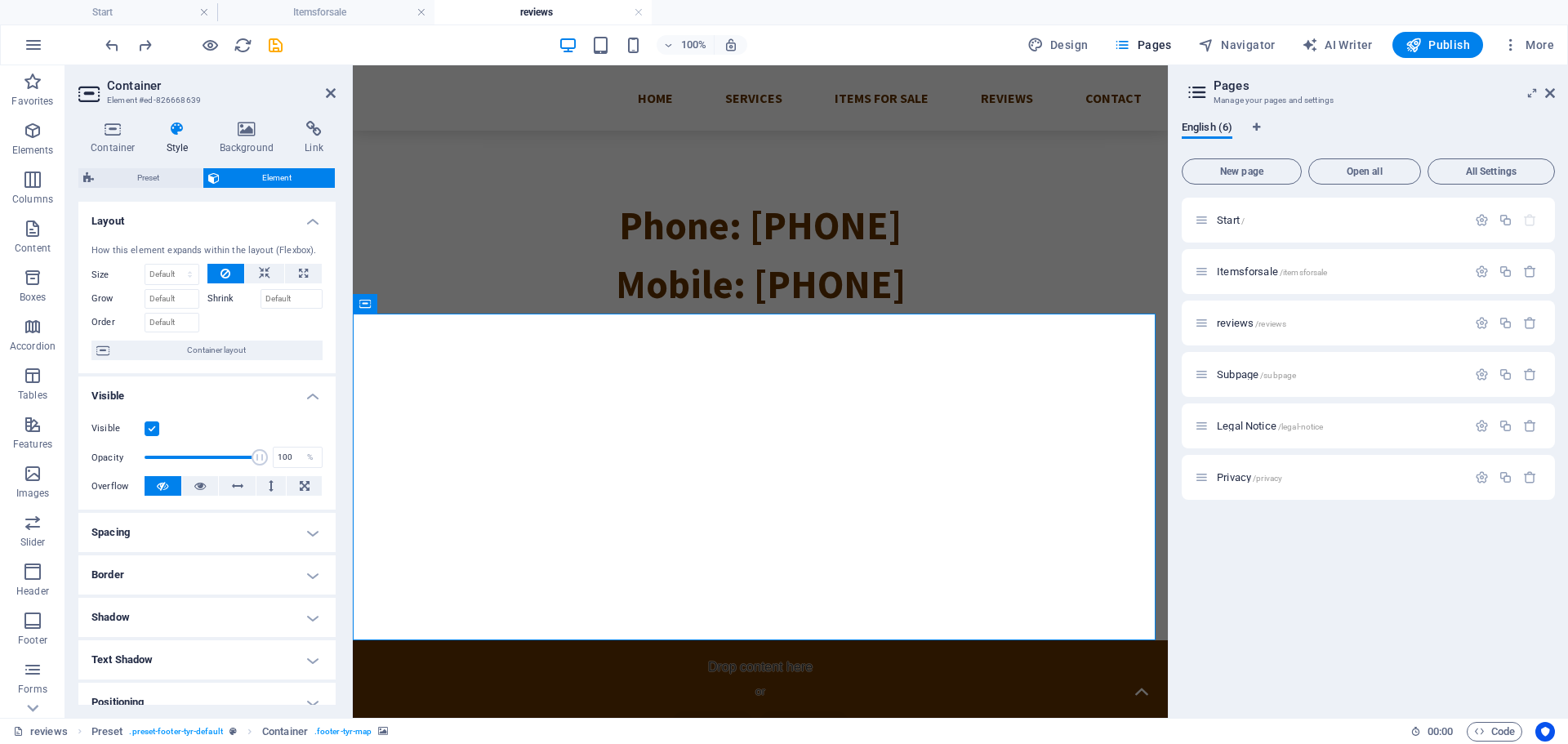 click on "Container Style Background Link Size Height 400 Default px rem % vh vw Min. height None px rem % vh vw Width Default px rem % em vh vw Min. width None px rem % vh vw Content width Default Custom width Width Default px rem % em vh vw Min. width None px rem % vh vw Default padding Custom spacing Default content width and padding can be changed under Design. Edit design Layout (Flexbox) Alignment Determines the flex direction. Default Main axis Determine how elements should behave along the main axis inside this container (justify content). Default Side axis Control the vertical direction of the element inside of the container (align items). Default Wrap Default On Off Fill Controls the distances and direction of elements on the y-axis across several lines (align content). Default Accessibility ARIA helps assistive technologies (like screen readers) to understand the role, state, and behavior of web elements Role The ARIA role defines the purpose of an element.  None Alert Article Banner Comment" at bounding box center (207, 412) 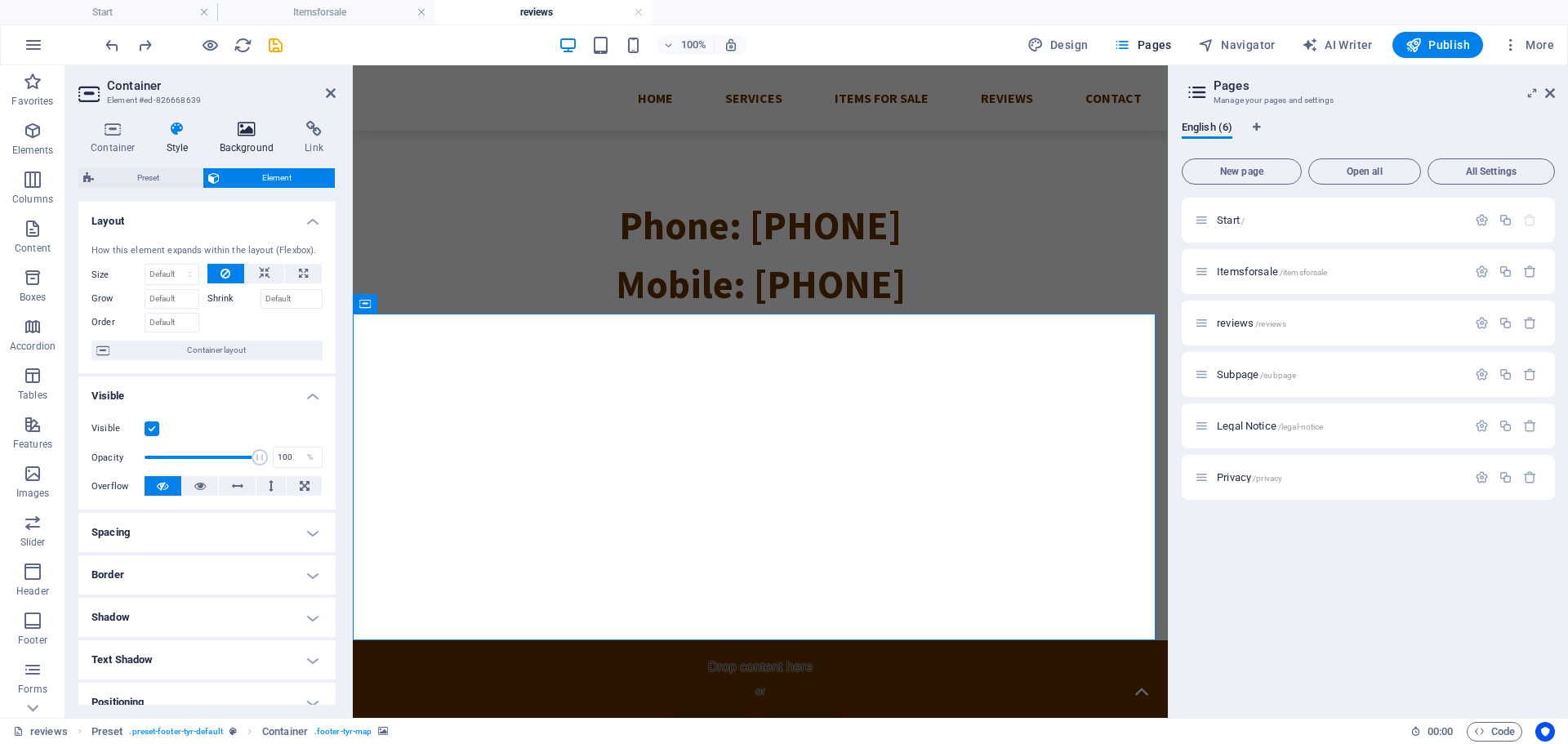 click at bounding box center (247, 129) 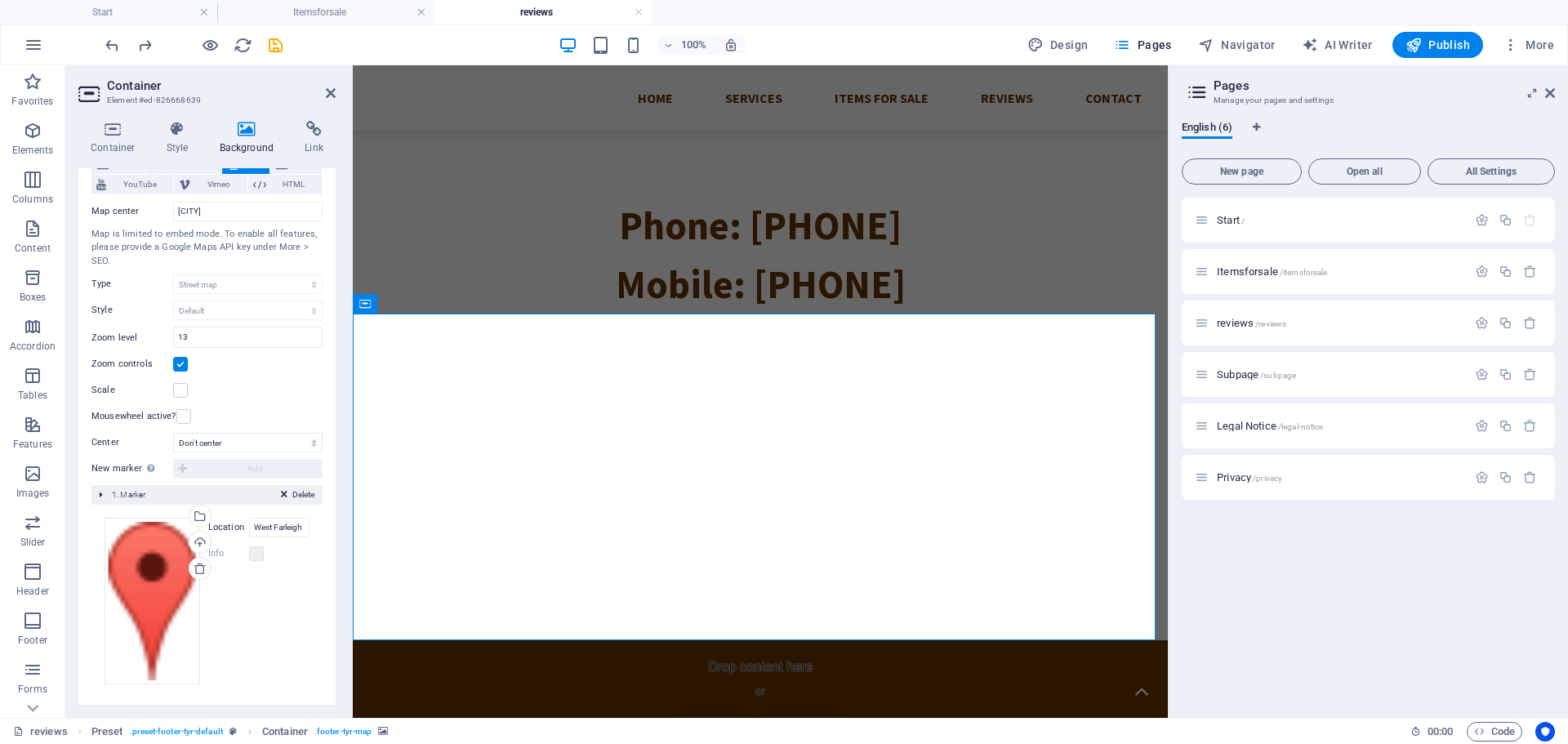 scroll, scrollTop: 114, scrollLeft: 0, axis: vertical 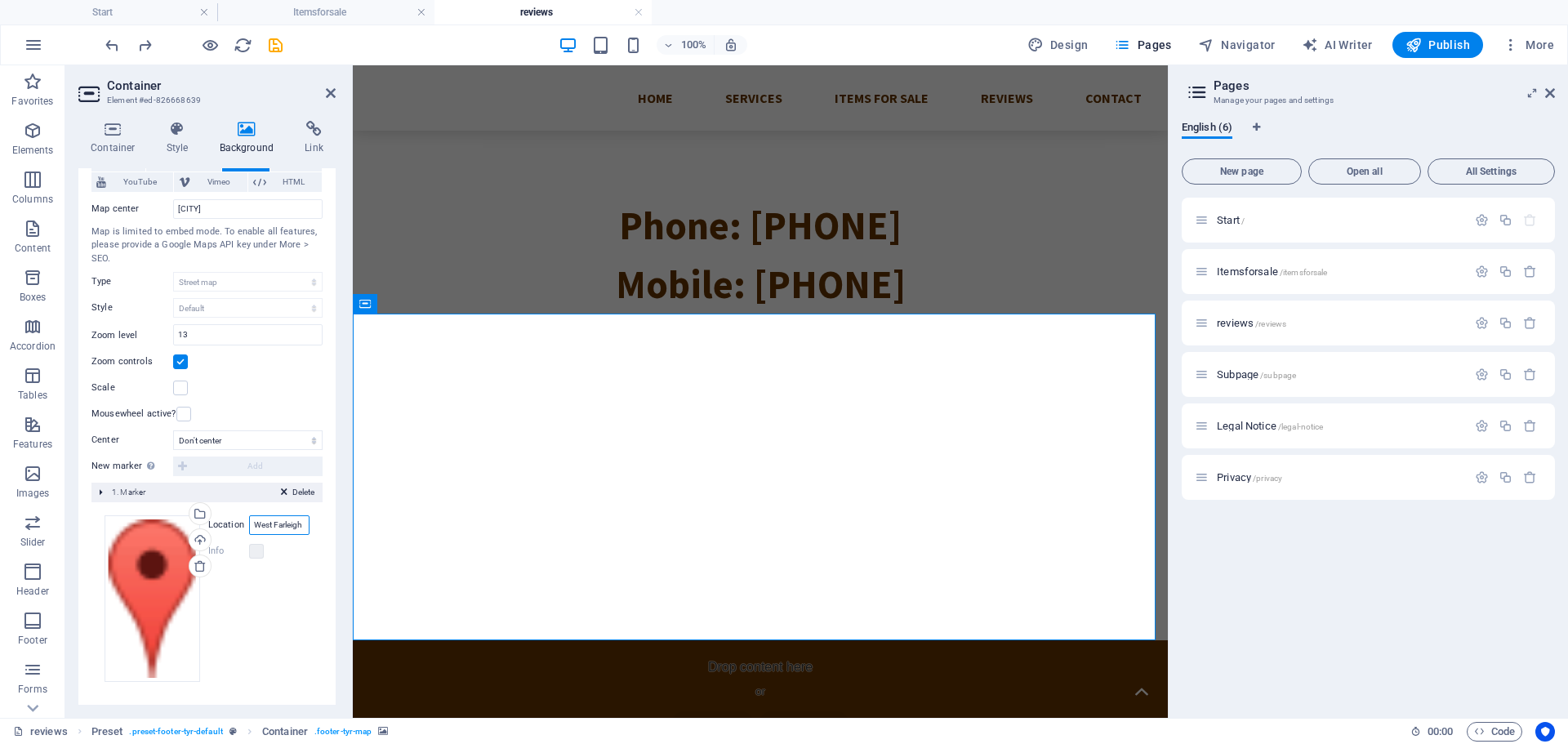 drag, startPoint x: 253, startPoint y: 527, endPoint x: 323, endPoint y: 527, distance: 70 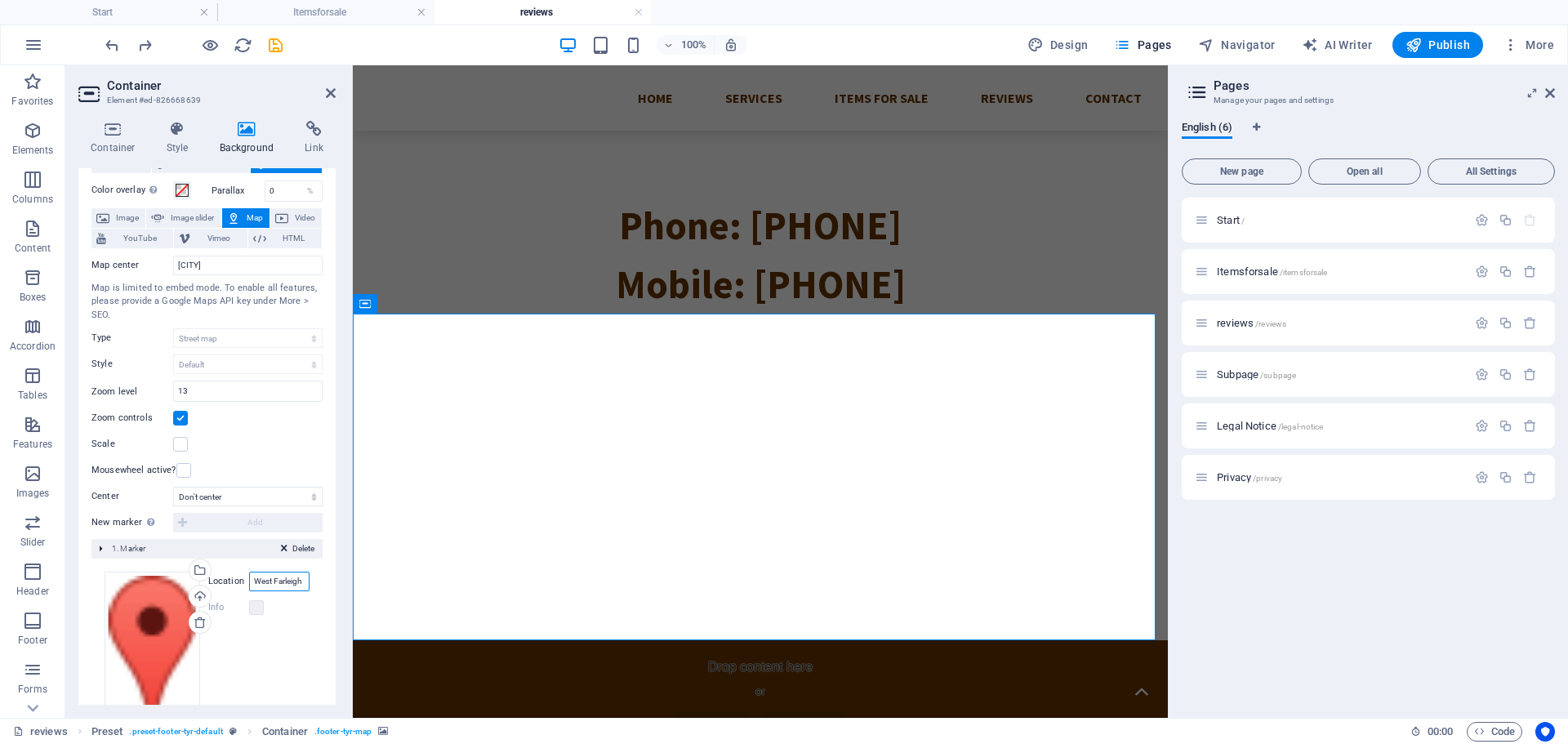 scroll, scrollTop: 32, scrollLeft: 0, axis: vertical 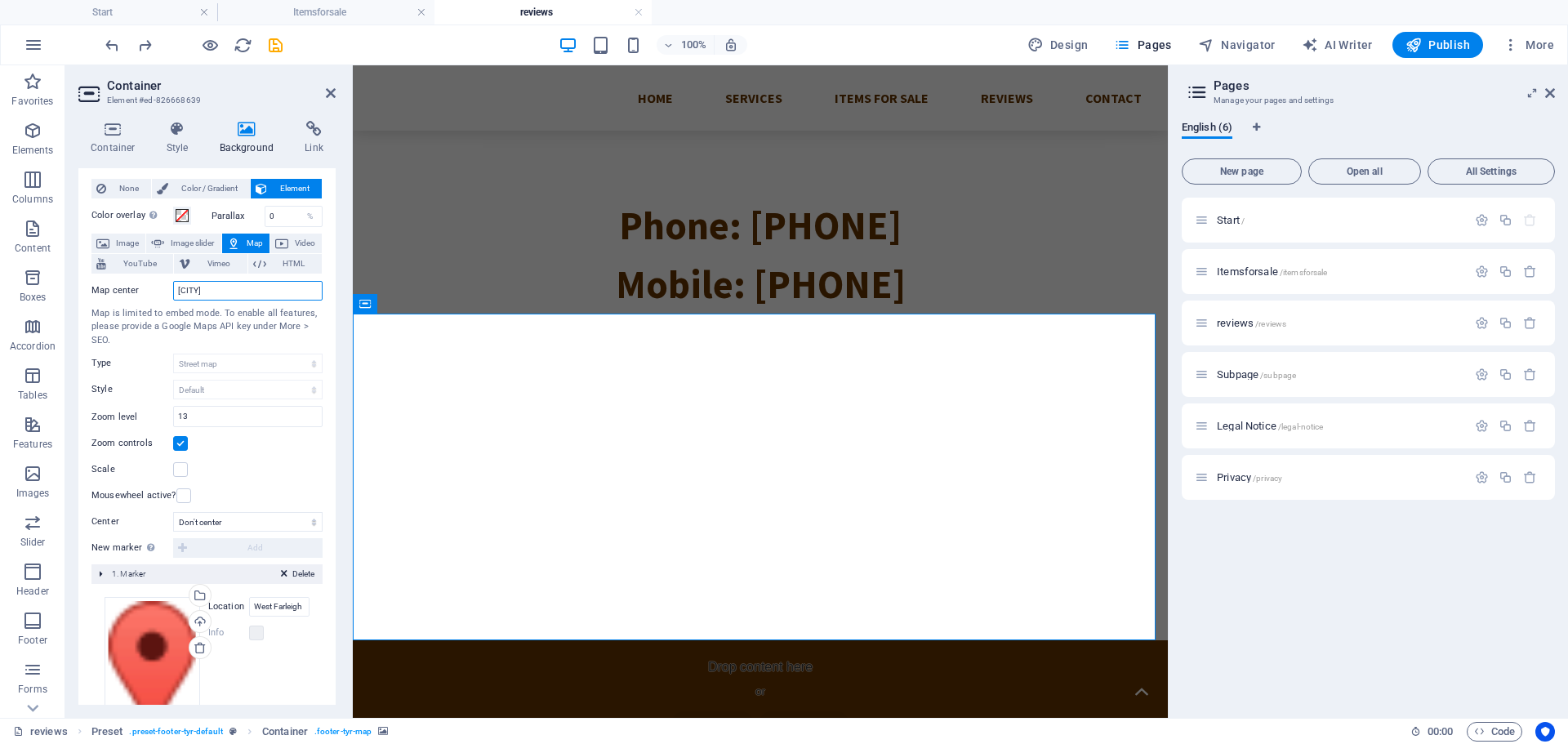 drag, startPoint x: 225, startPoint y: 290, endPoint x: 174, endPoint y: 289, distance: 51.009803 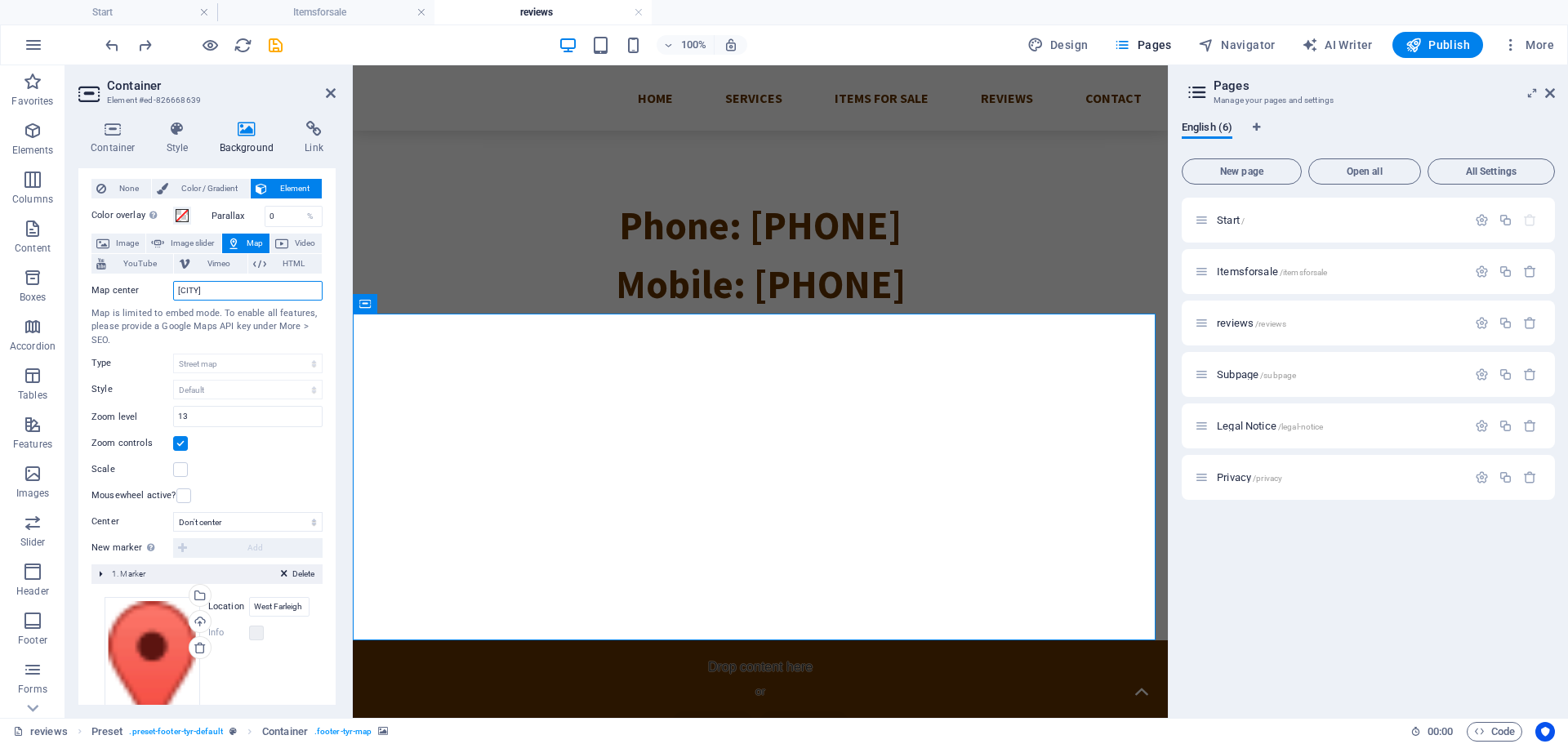 paste on "[POSTAL_CODE]" 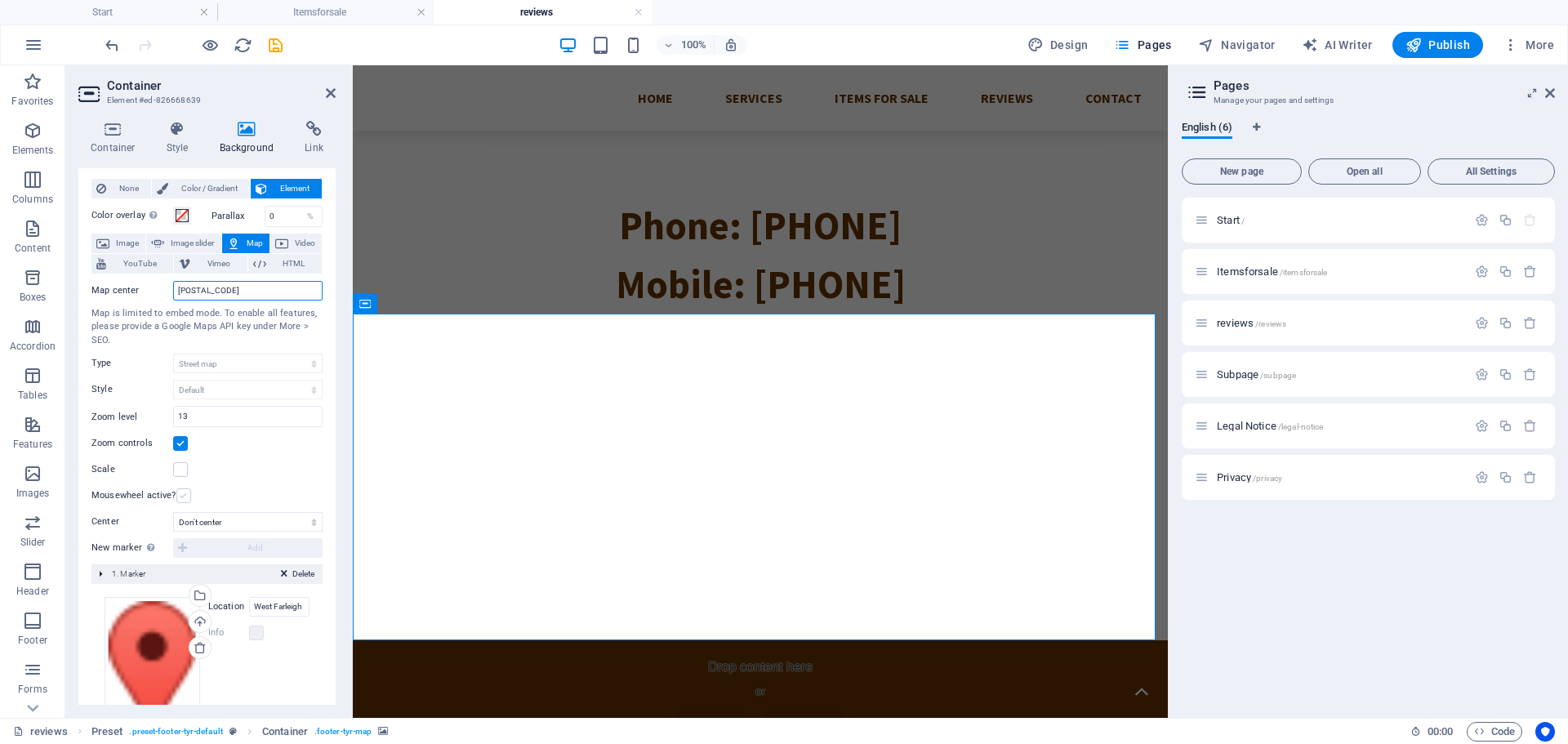 type on "[POSTAL_CODE]" 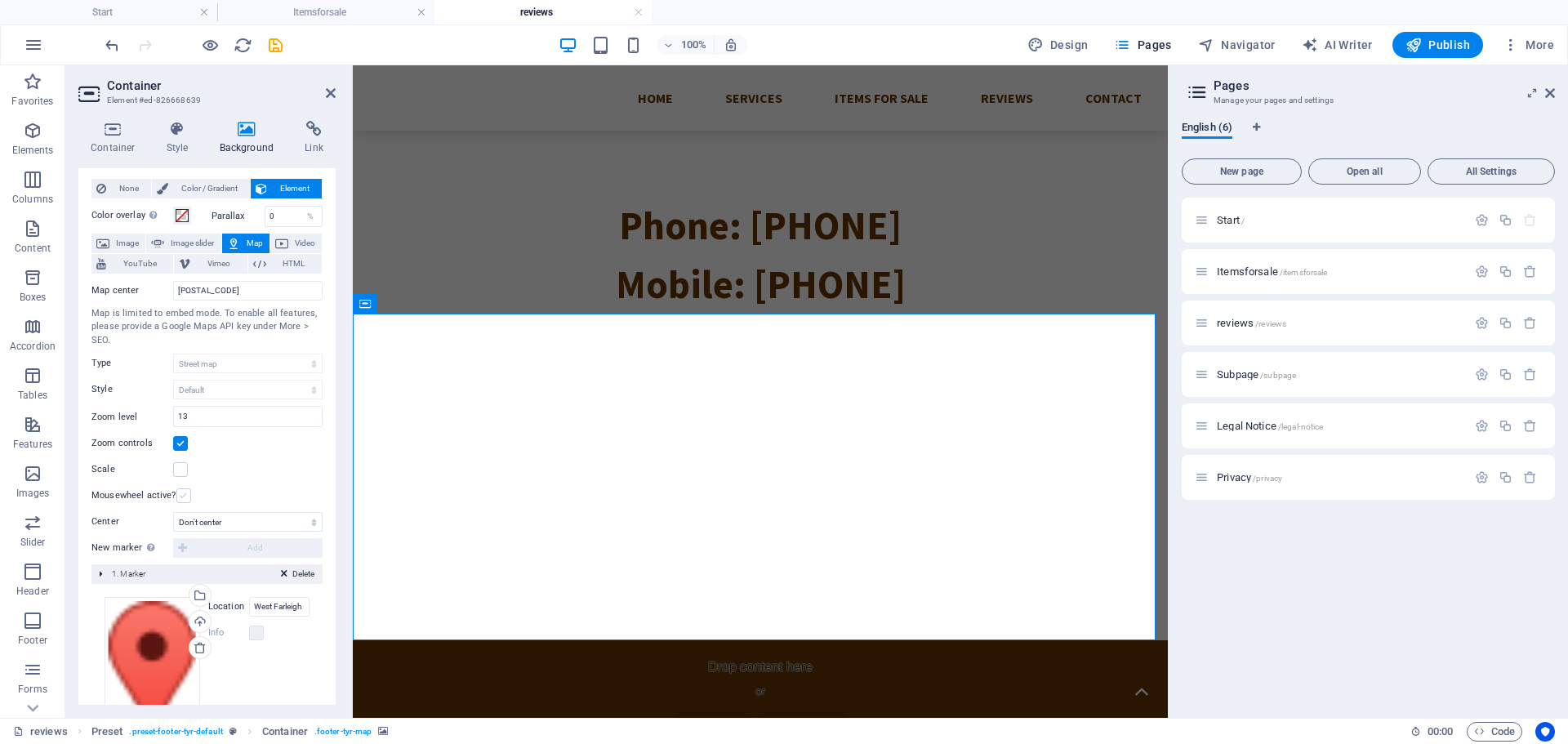 click at bounding box center [184, 496] 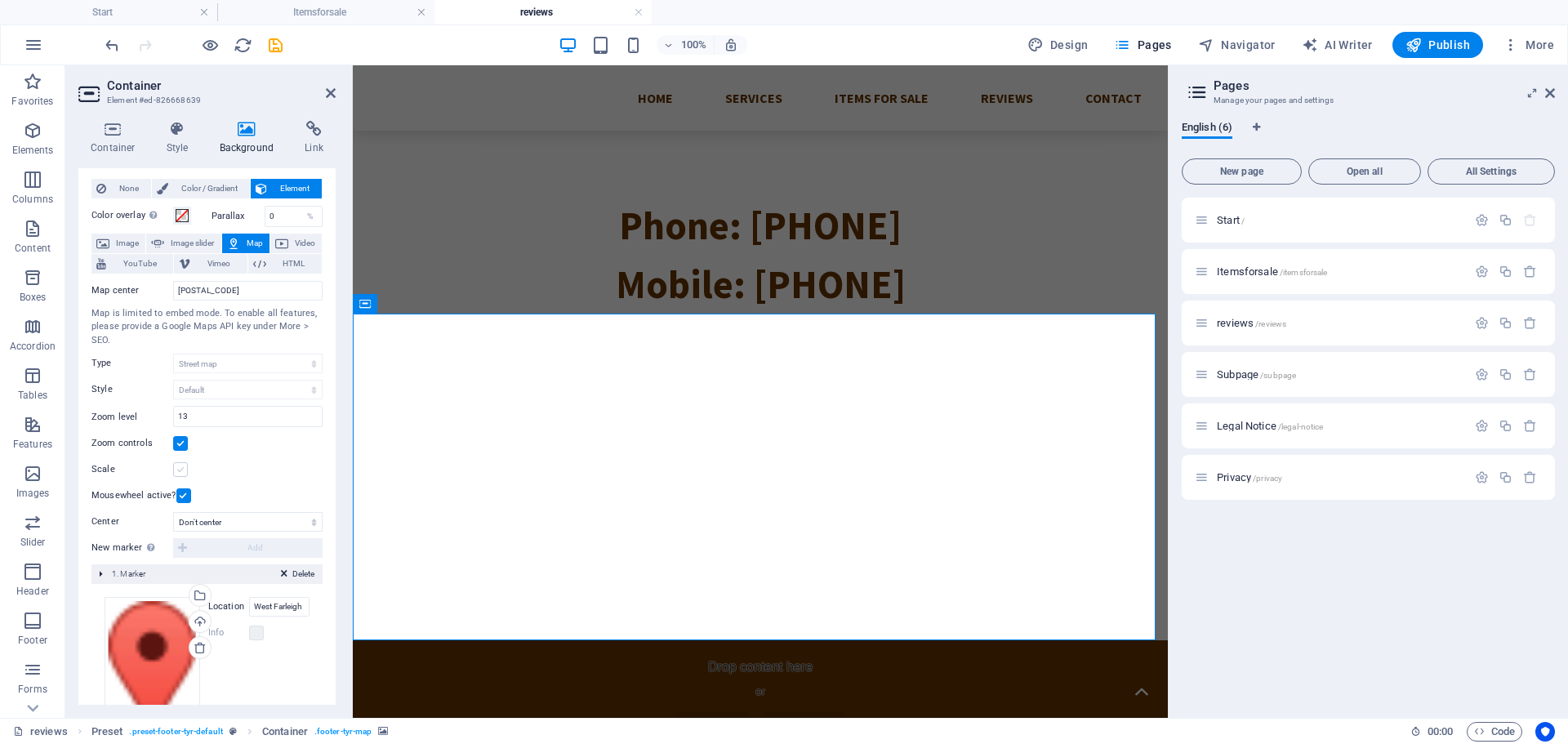 click at bounding box center [180, 470] 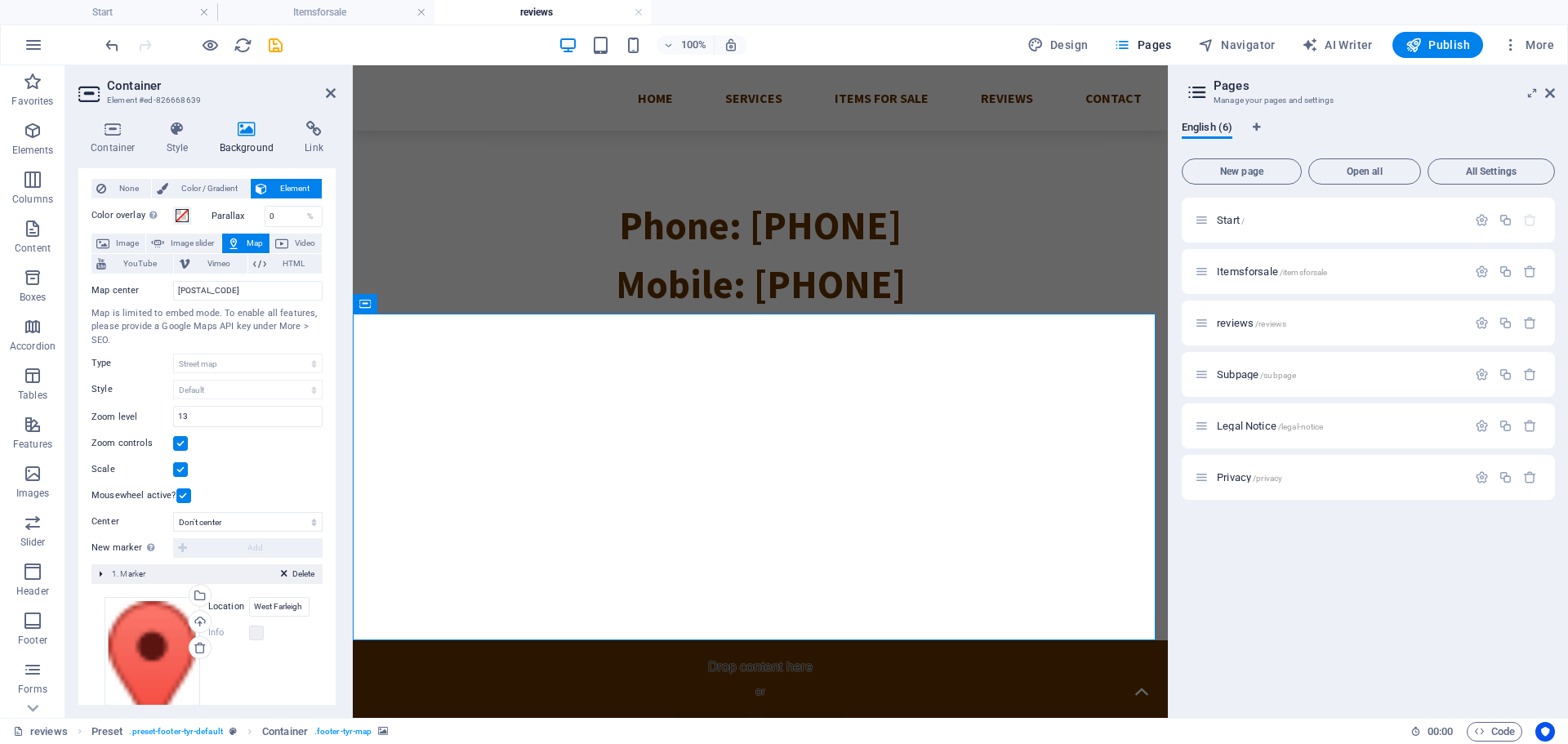 click at bounding box center [180, 470] 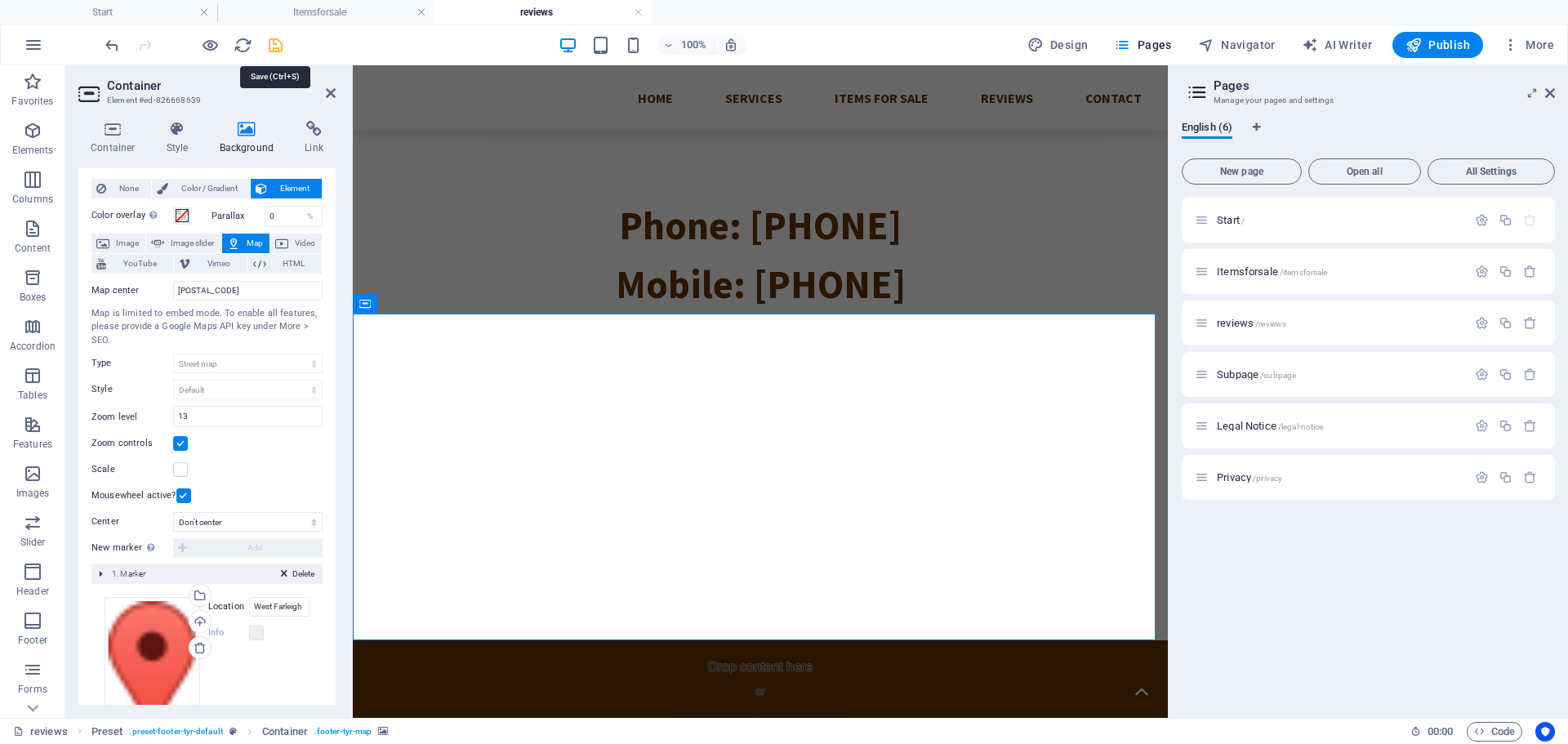 click at bounding box center [275, 45] 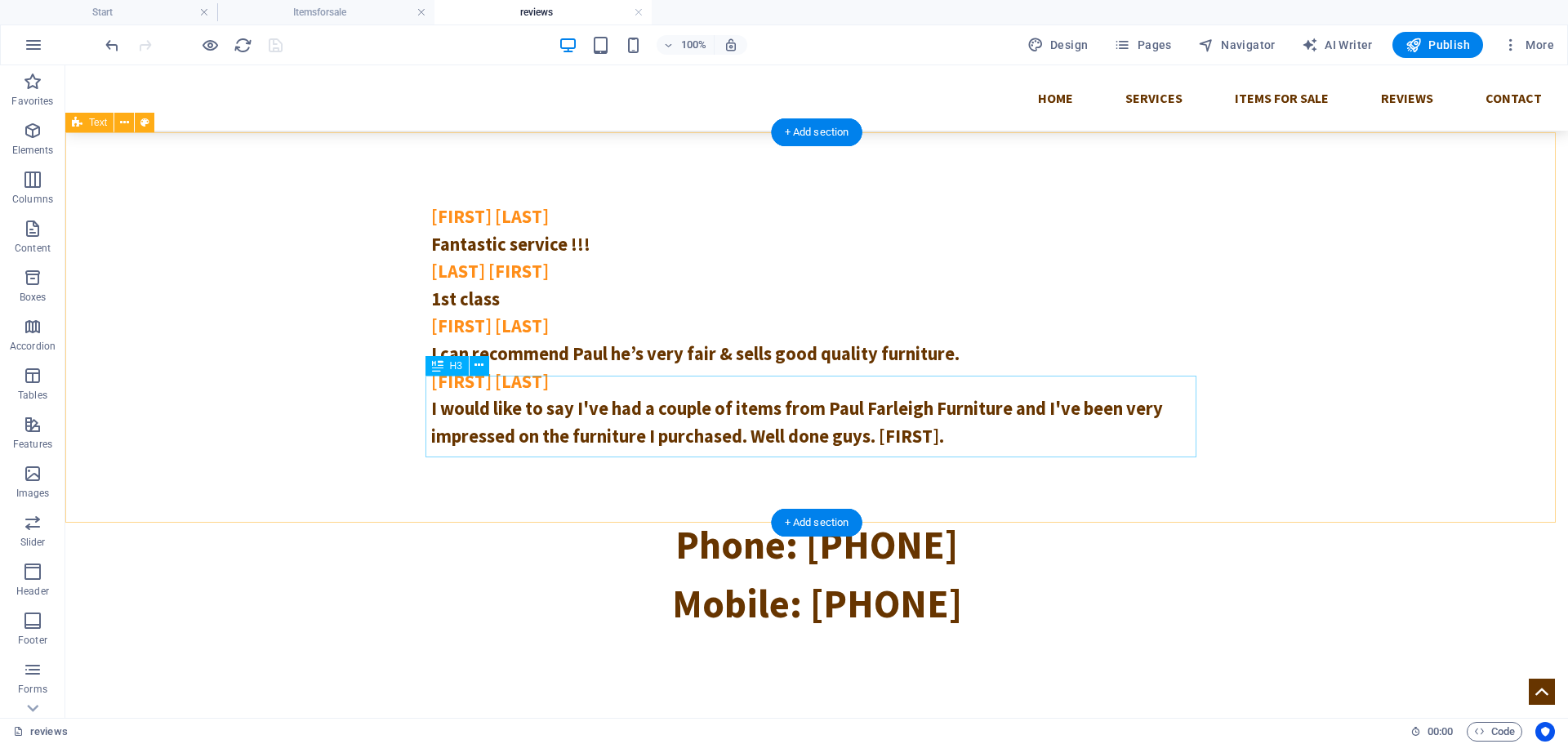 scroll, scrollTop: 163, scrollLeft: 0, axis: vertical 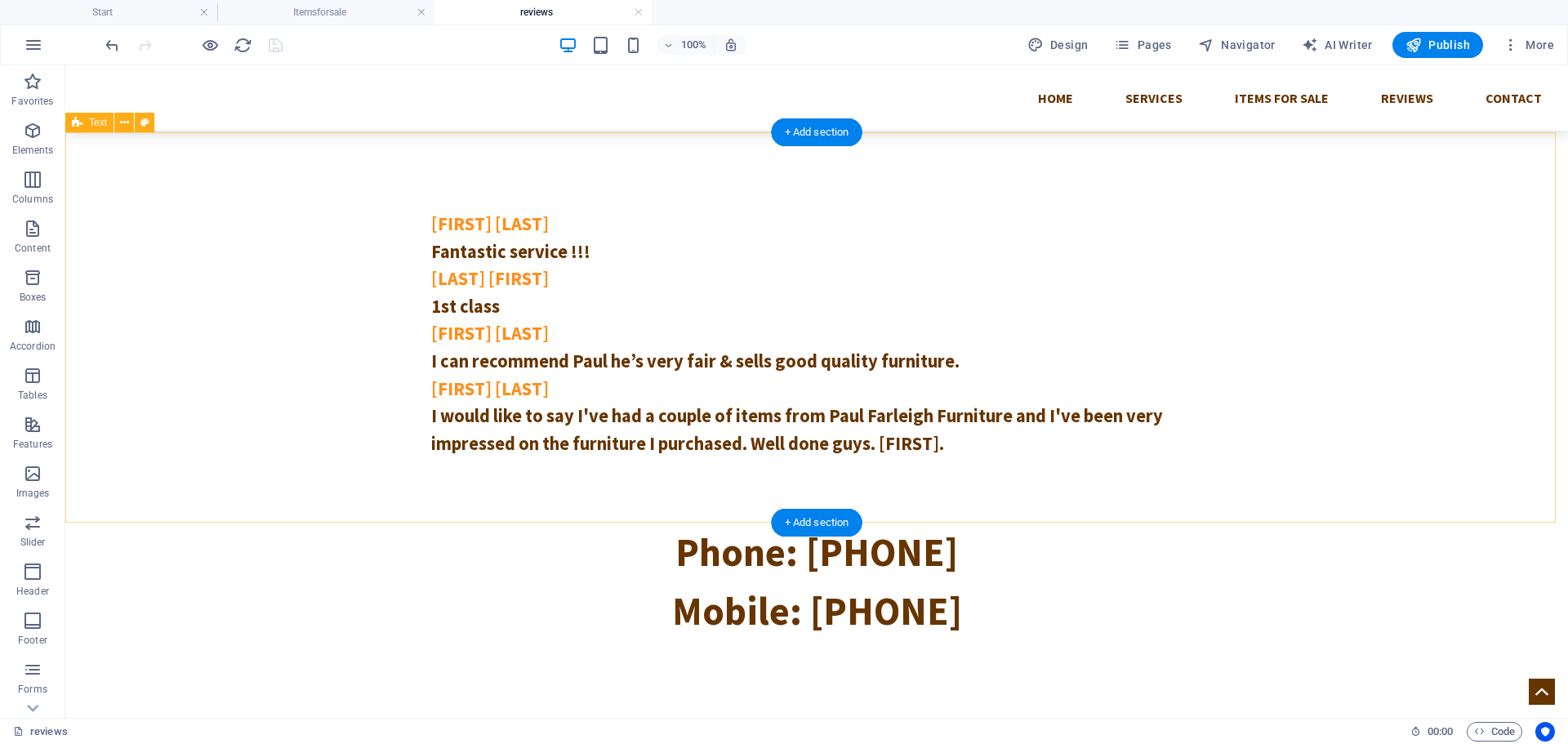click on "[FIRST] [LAST] Fantastic service !!! [FIRST] [LAST] Fantastic service !!! [FIRST] [LAST] I can recommend Paul he’s very fair & sells good quality furniture. [FIRST] [LAST] I would like to say I've had a couple of items from Paul Farleigh Furniture and I've been very impressed on the furniture I purchased. Well done guys. [FIRST]." at bounding box center [817, 327] 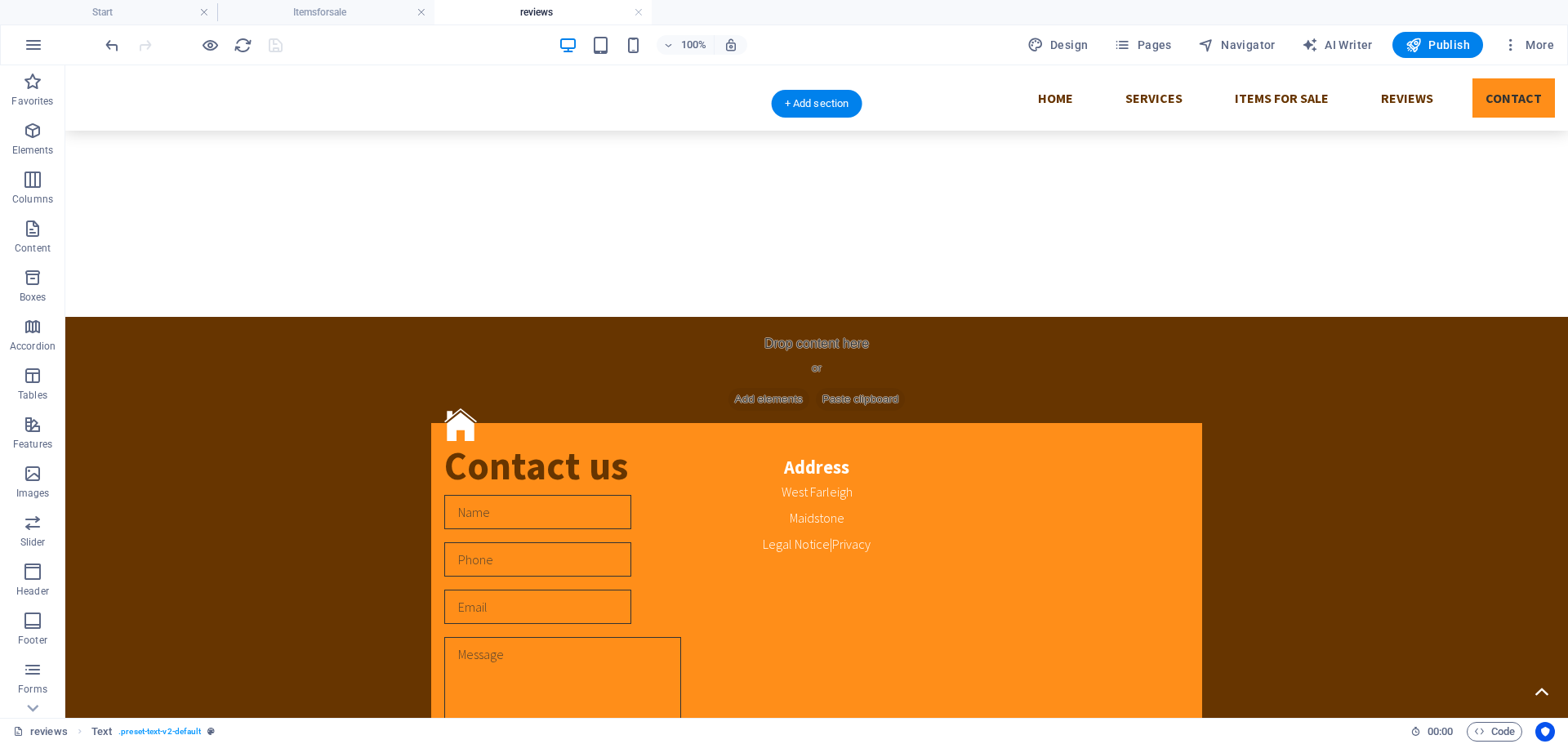 scroll, scrollTop: 817, scrollLeft: 0, axis: vertical 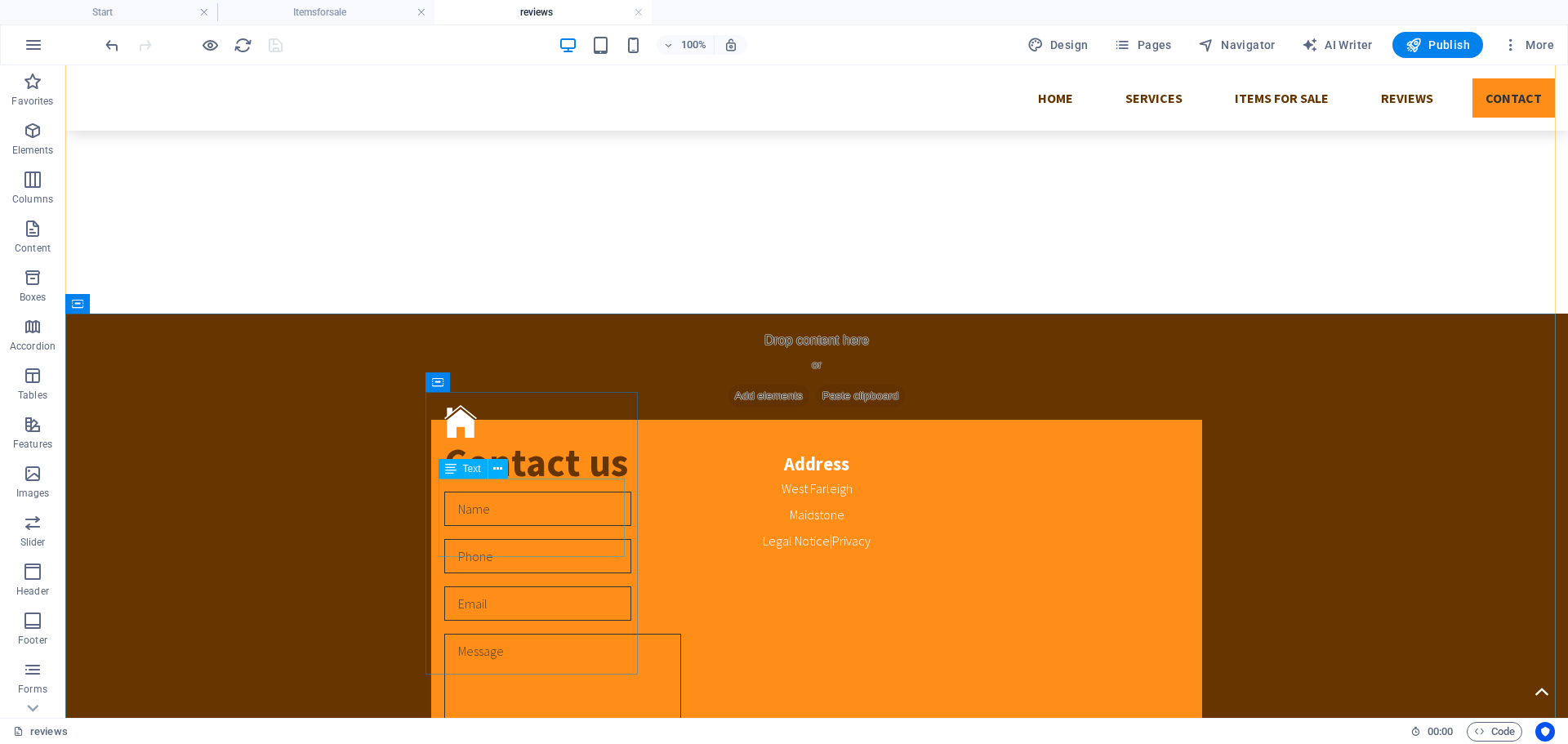 click on "[CITY]   [CITY] Legal Notice  |  Privacy" at bounding box center (817, 515) 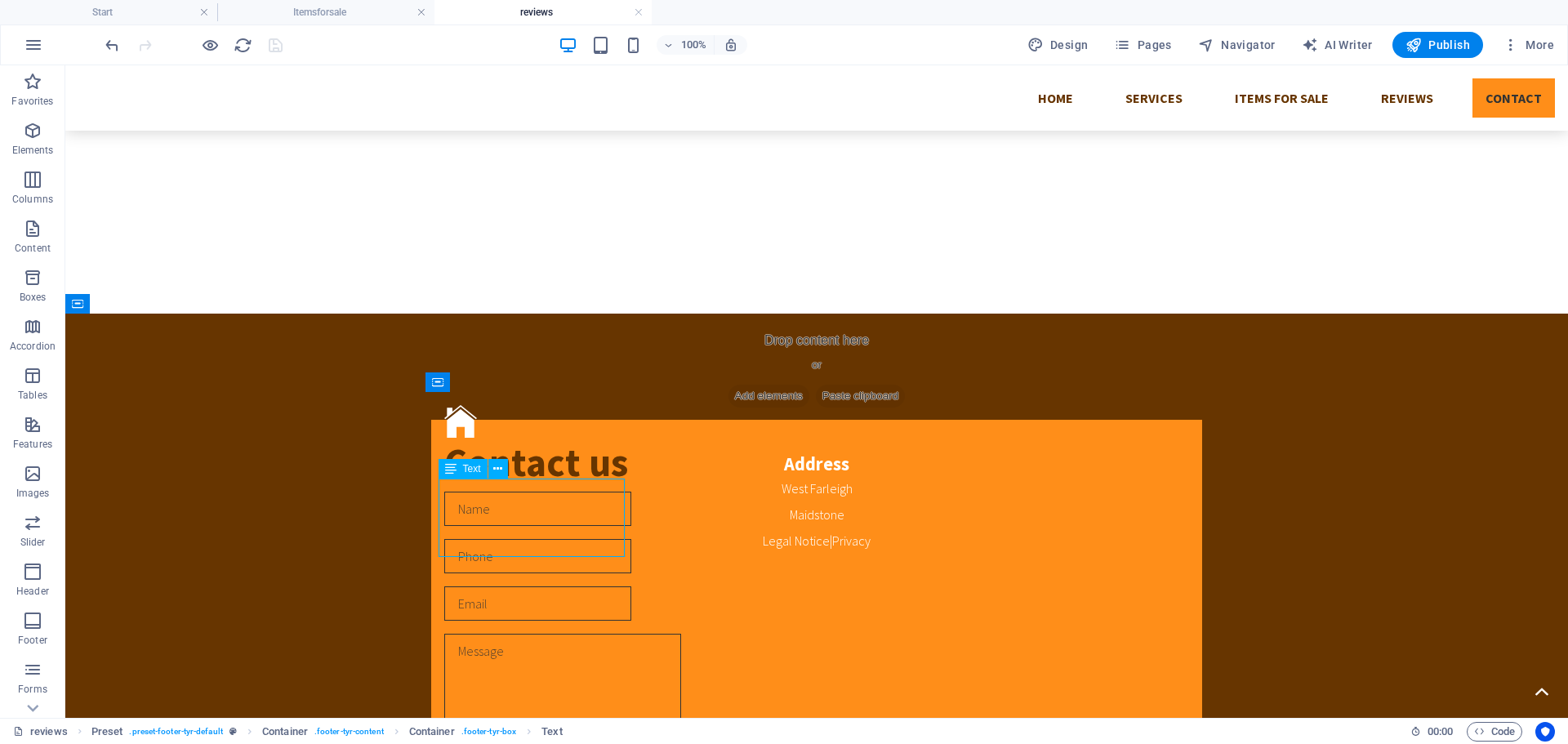 click on "[CITY]   [CITY] Legal Notice  |  Privacy" at bounding box center (817, 515) 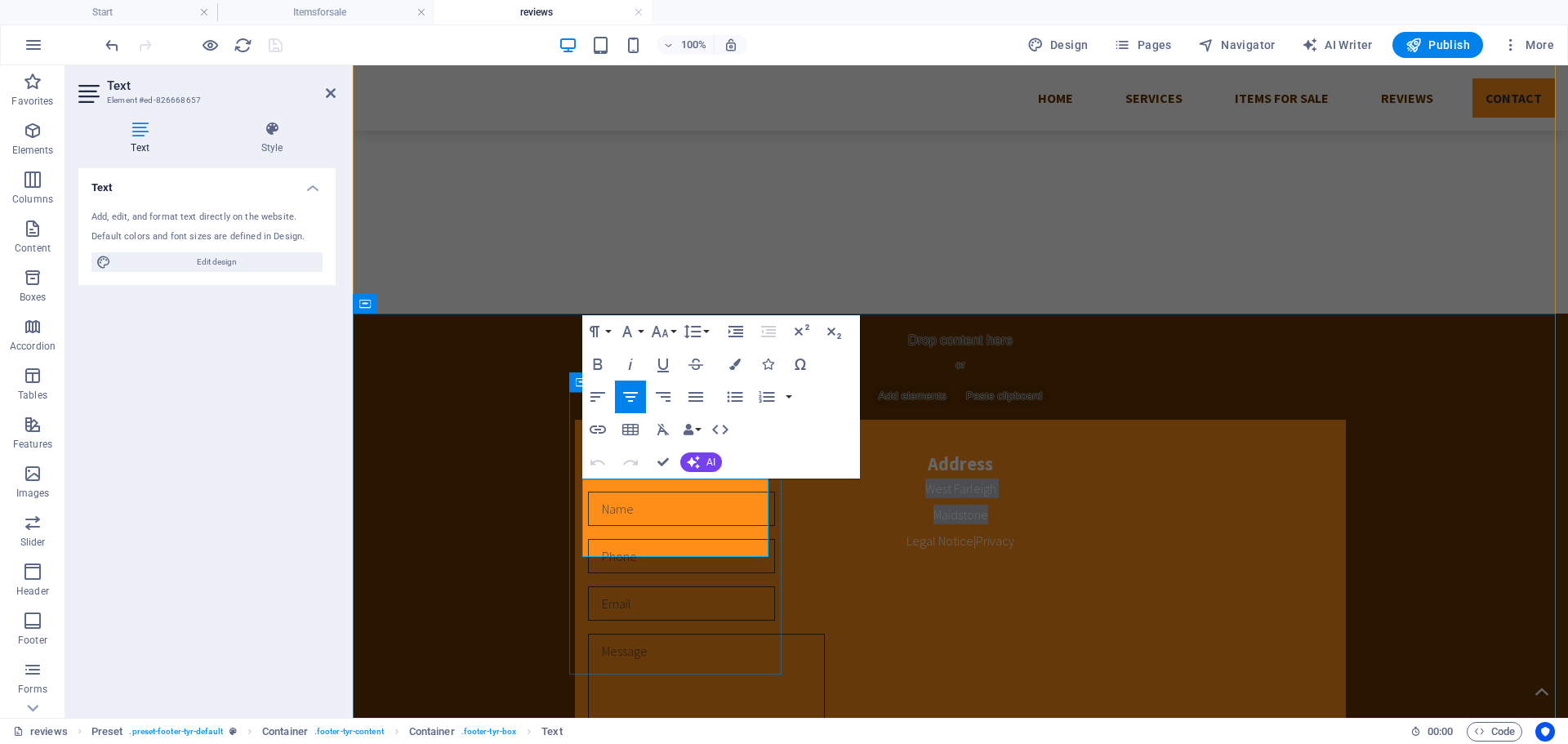 drag, startPoint x: 636, startPoint y: 483, endPoint x: 719, endPoint y: 515, distance: 88.95504 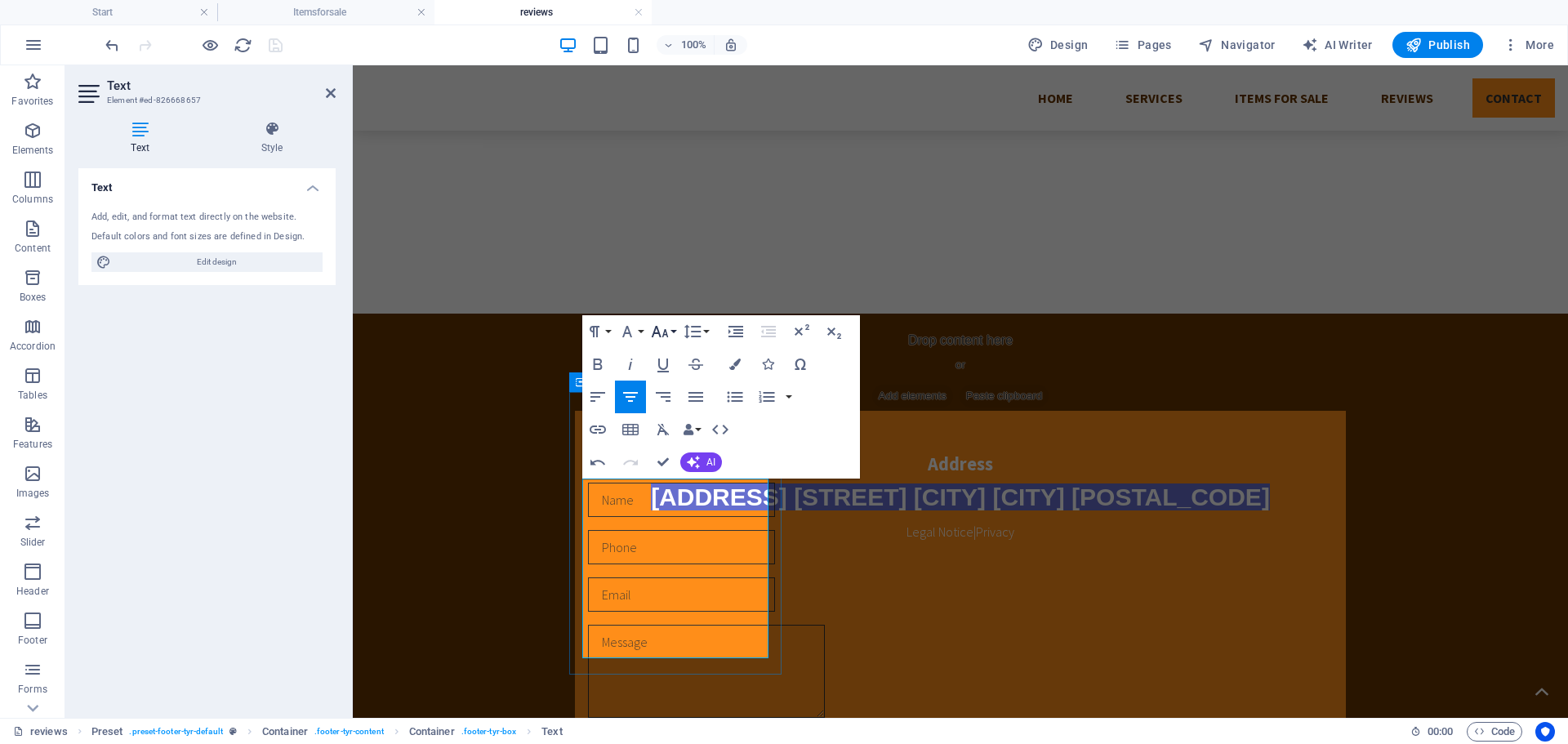 click on "Font Size" at bounding box center (663, 332) 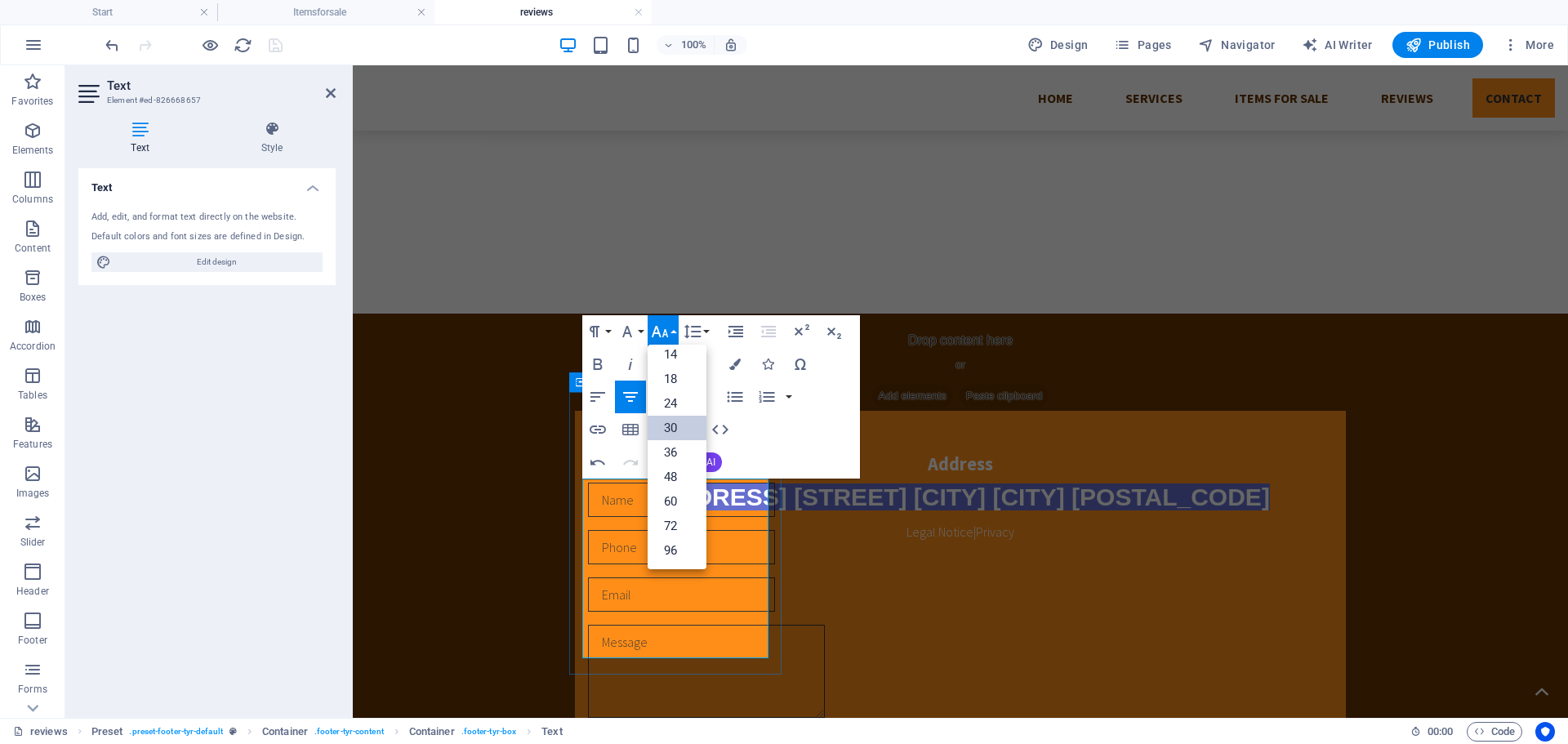 scroll, scrollTop: 131, scrollLeft: 0, axis: vertical 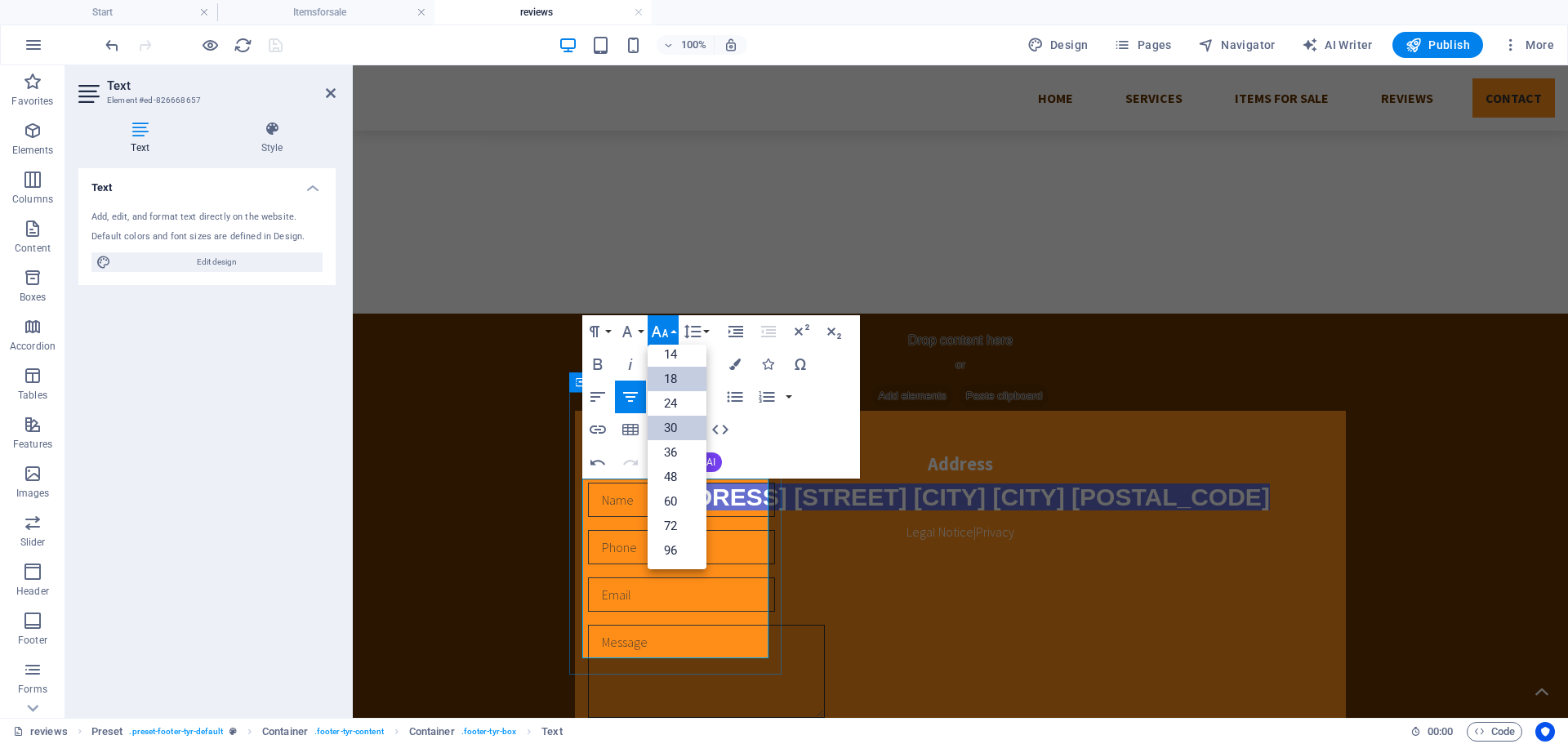 click on "18" at bounding box center [677, 379] 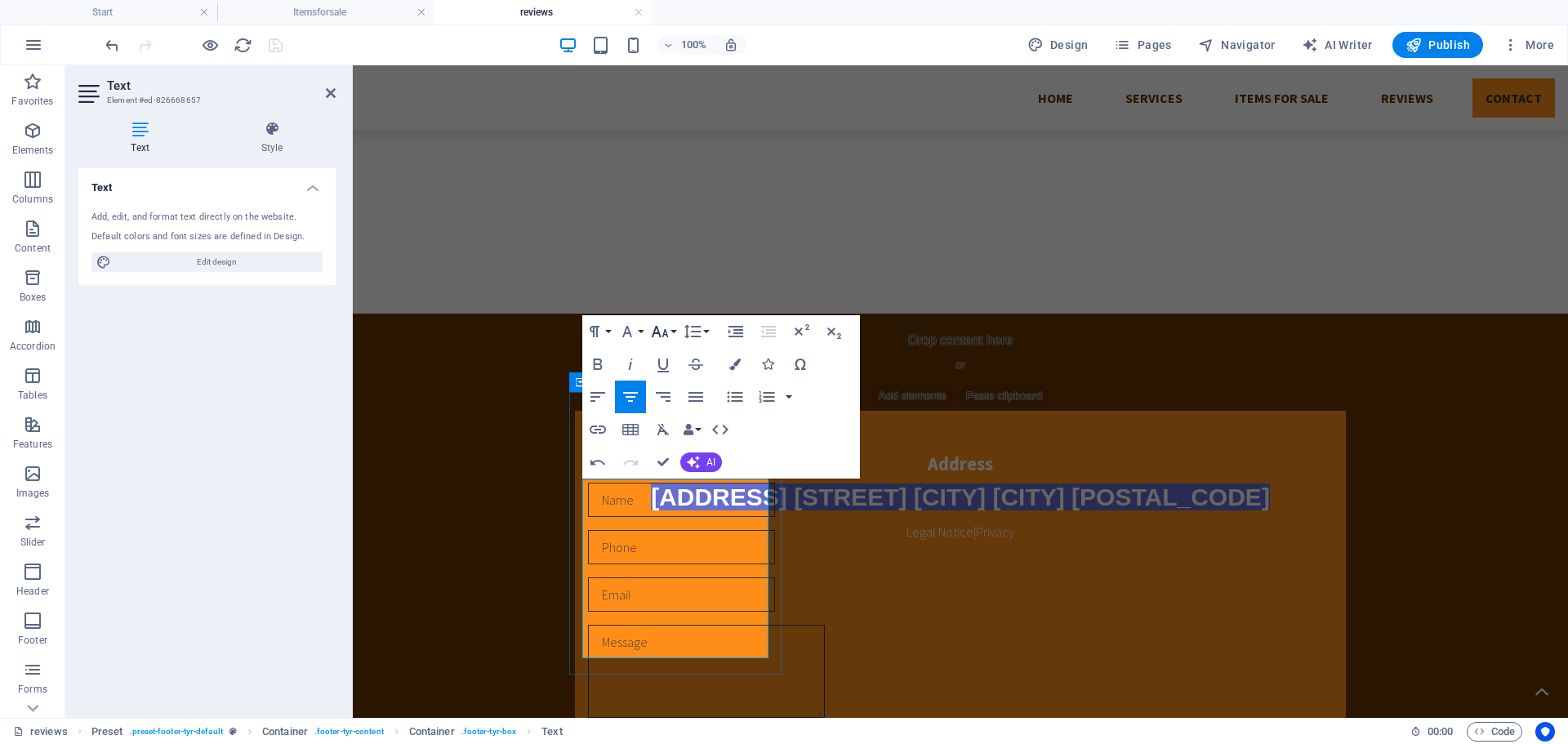 click on "Font Size" at bounding box center [663, 332] 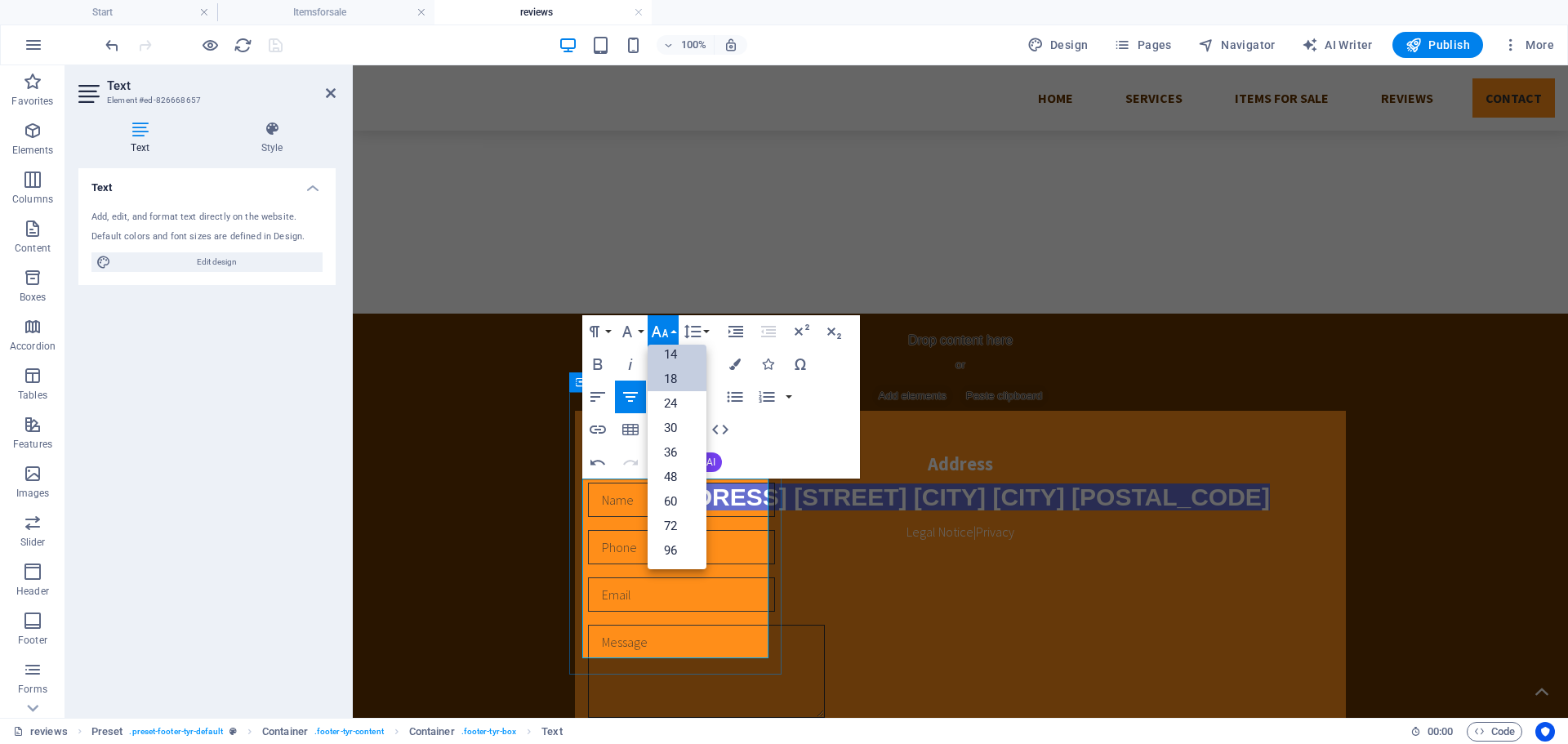 scroll, scrollTop: 131, scrollLeft: 0, axis: vertical 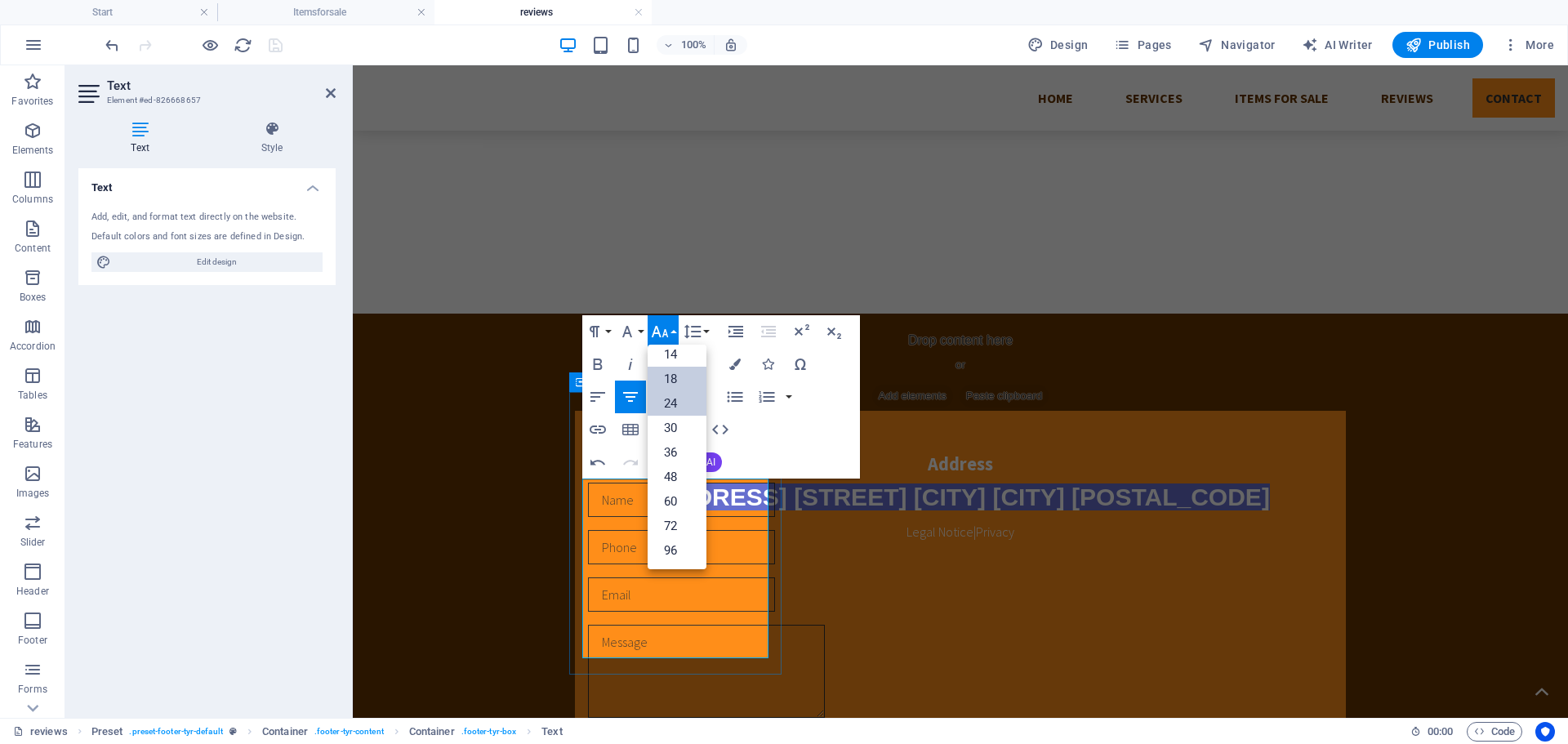 click on "24" at bounding box center (677, 403) 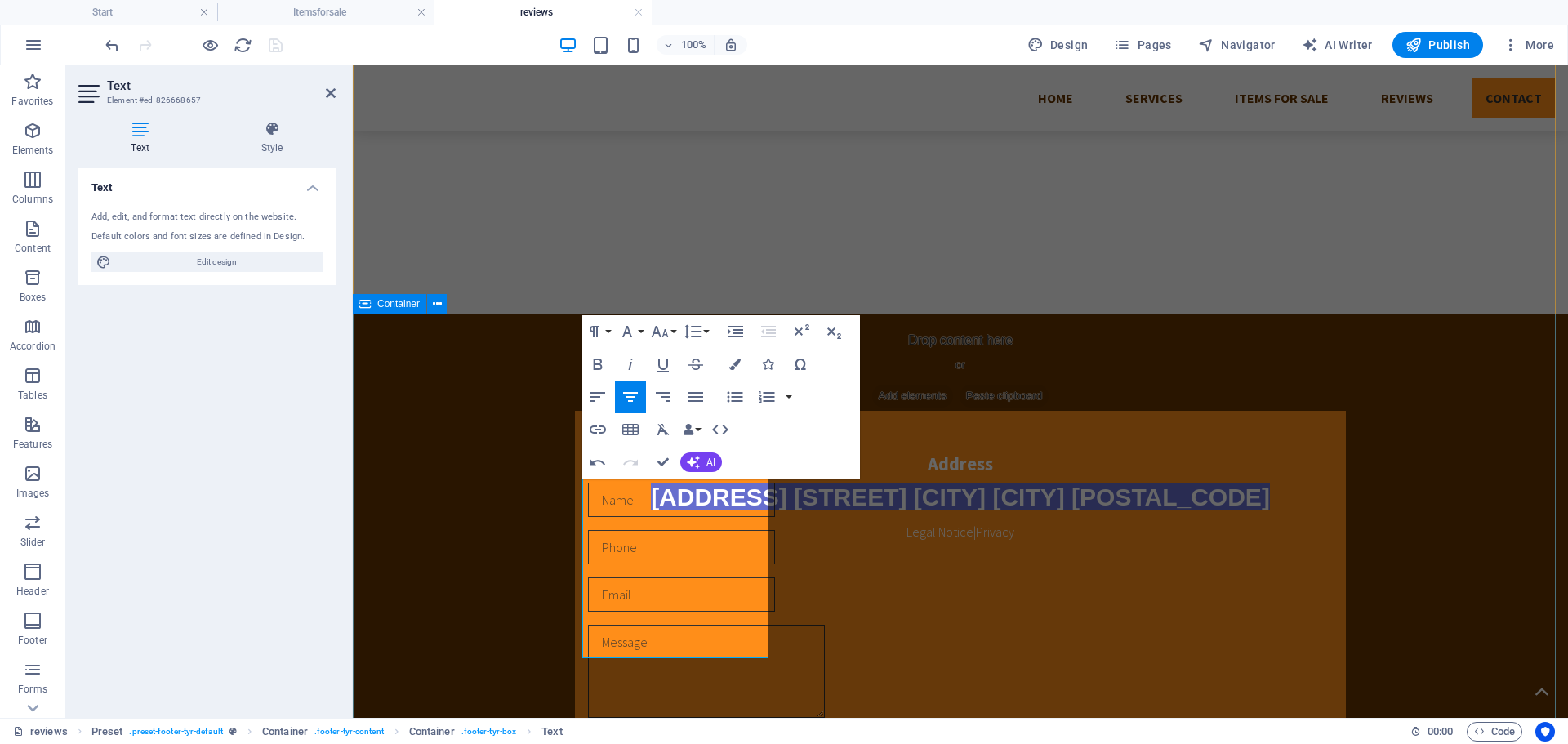 click on "Address [ADDRESS] [STREET] [CITY] [CITY] [POSTAL_CODE] ​ Legal Notice  |  Privacy Contact us   I have read and understand the privacy policy. Unreadable? Load new Send Contact **[COMPANY_NAME]** Phone: [PHONE]   Mobile: [PHONE]   Email: [EMAIL]" at bounding box center [960, 748] 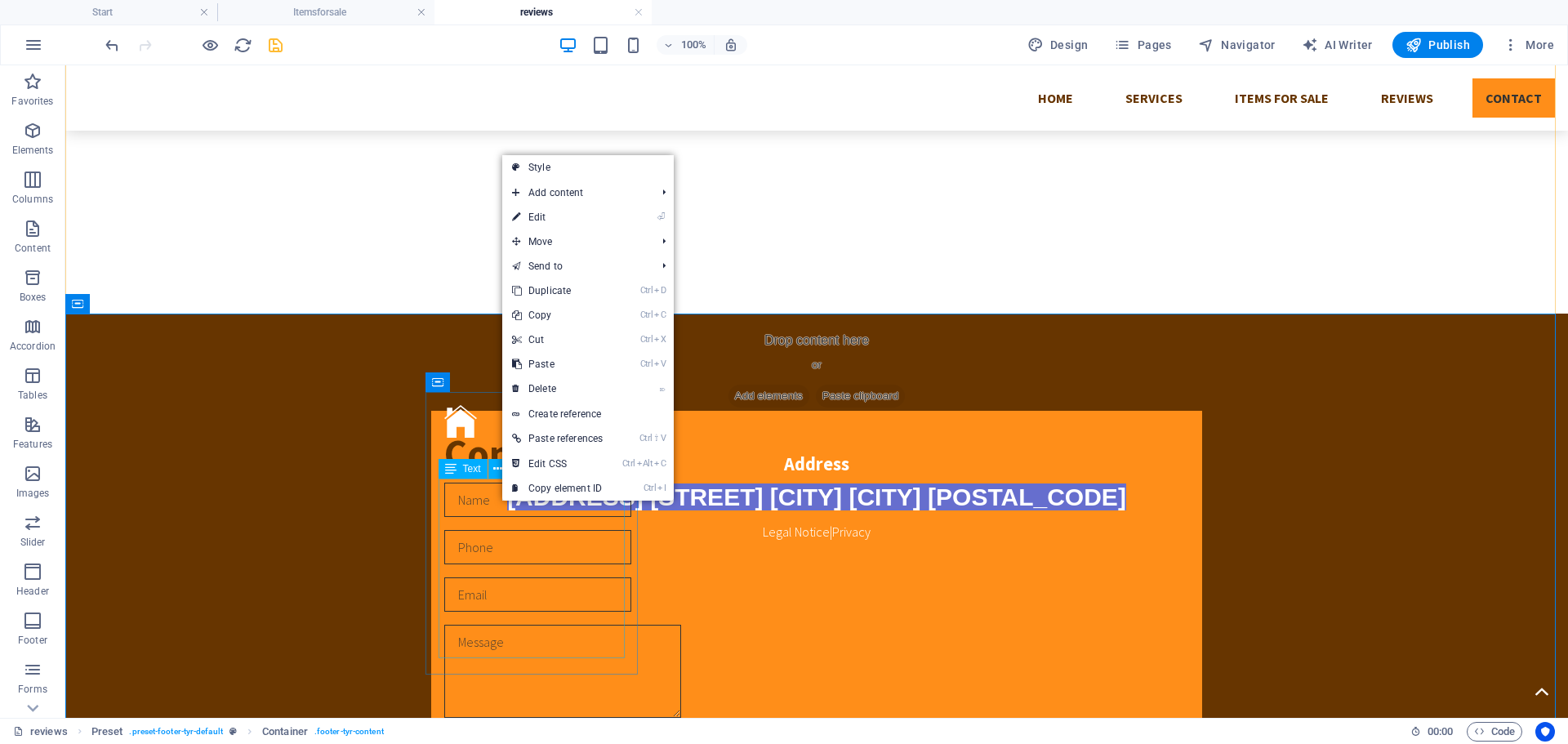 click on "[ADDRESS] [STREET] [CITY] [CITY] [POSTAL_CODE] Legal Notice  |  Privacy" at bounding box center (817, 510) 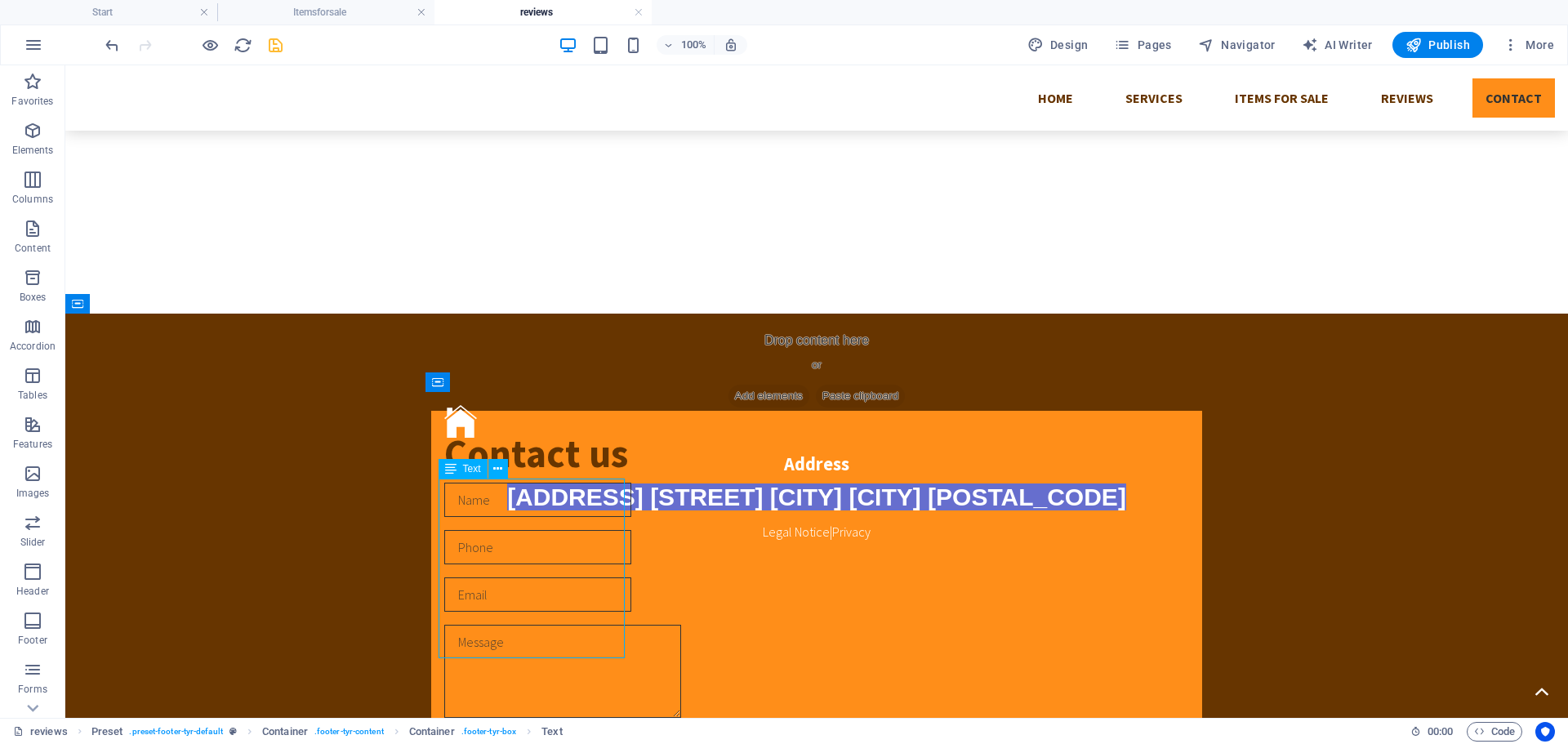 click on "[ADDRESS] [STREET] [CITY] [CITY] [POSTAL_CODE] Legal Notice  |  Privacy" at bounding box center (817, 510) 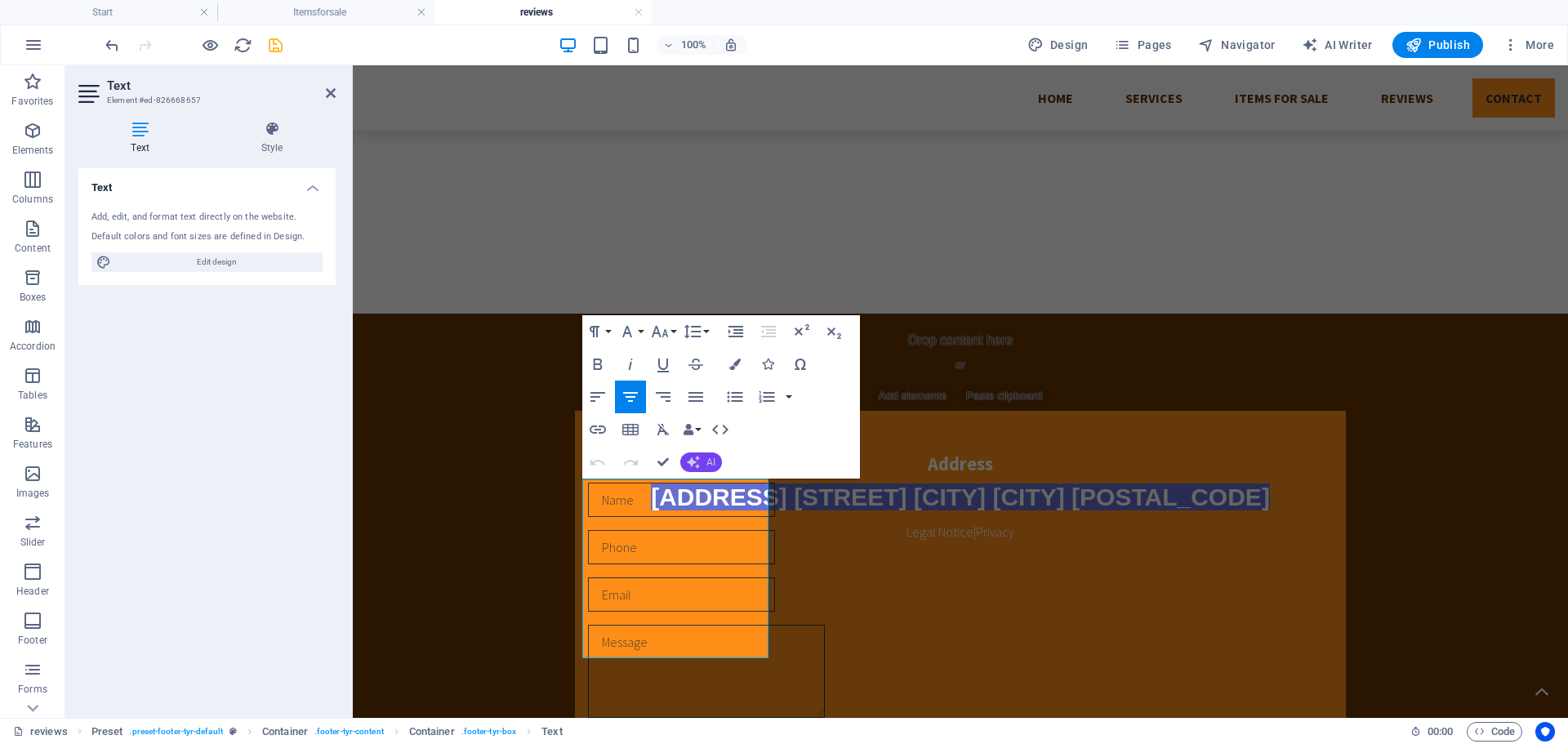 click 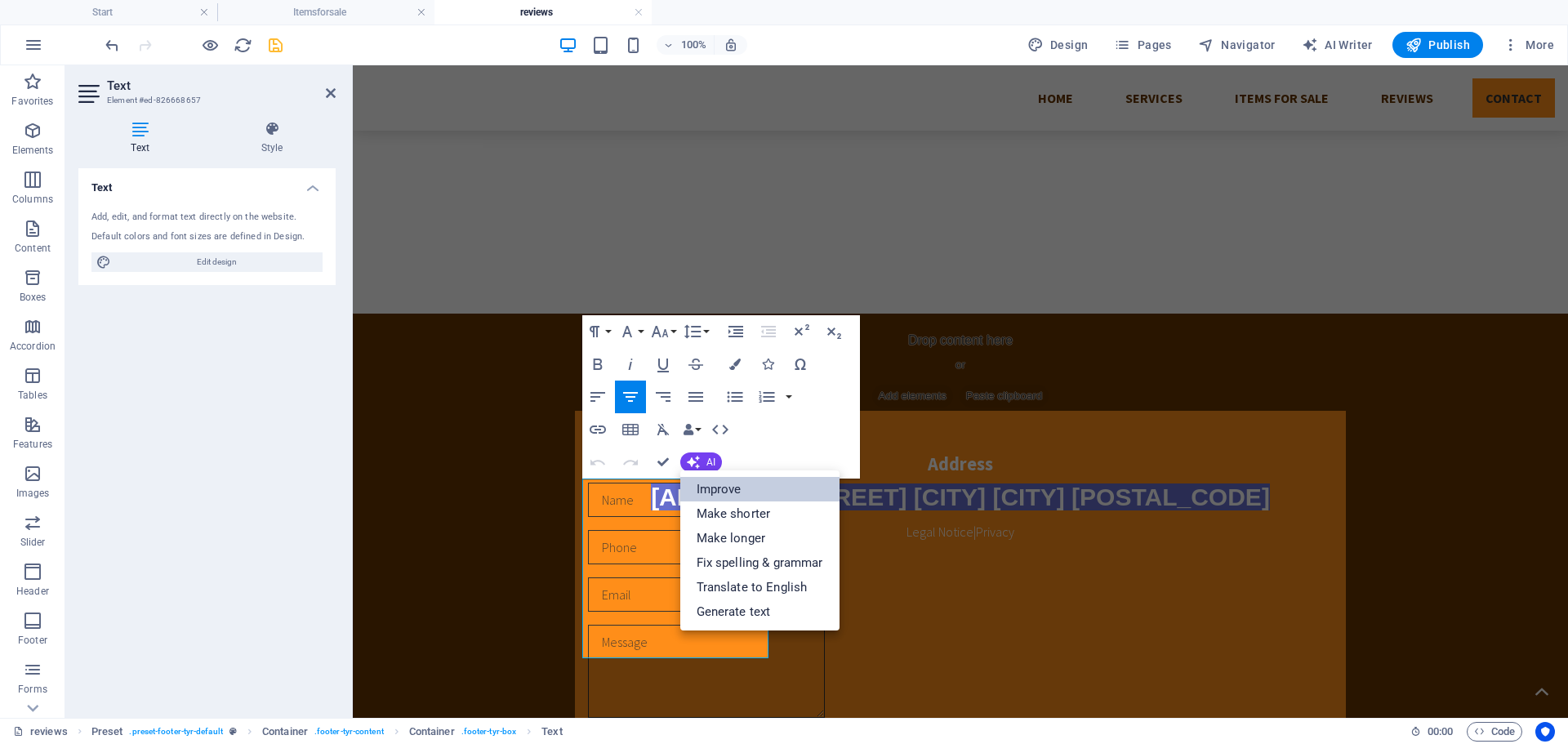 click on "Improve" at bounding box center (760, 489) 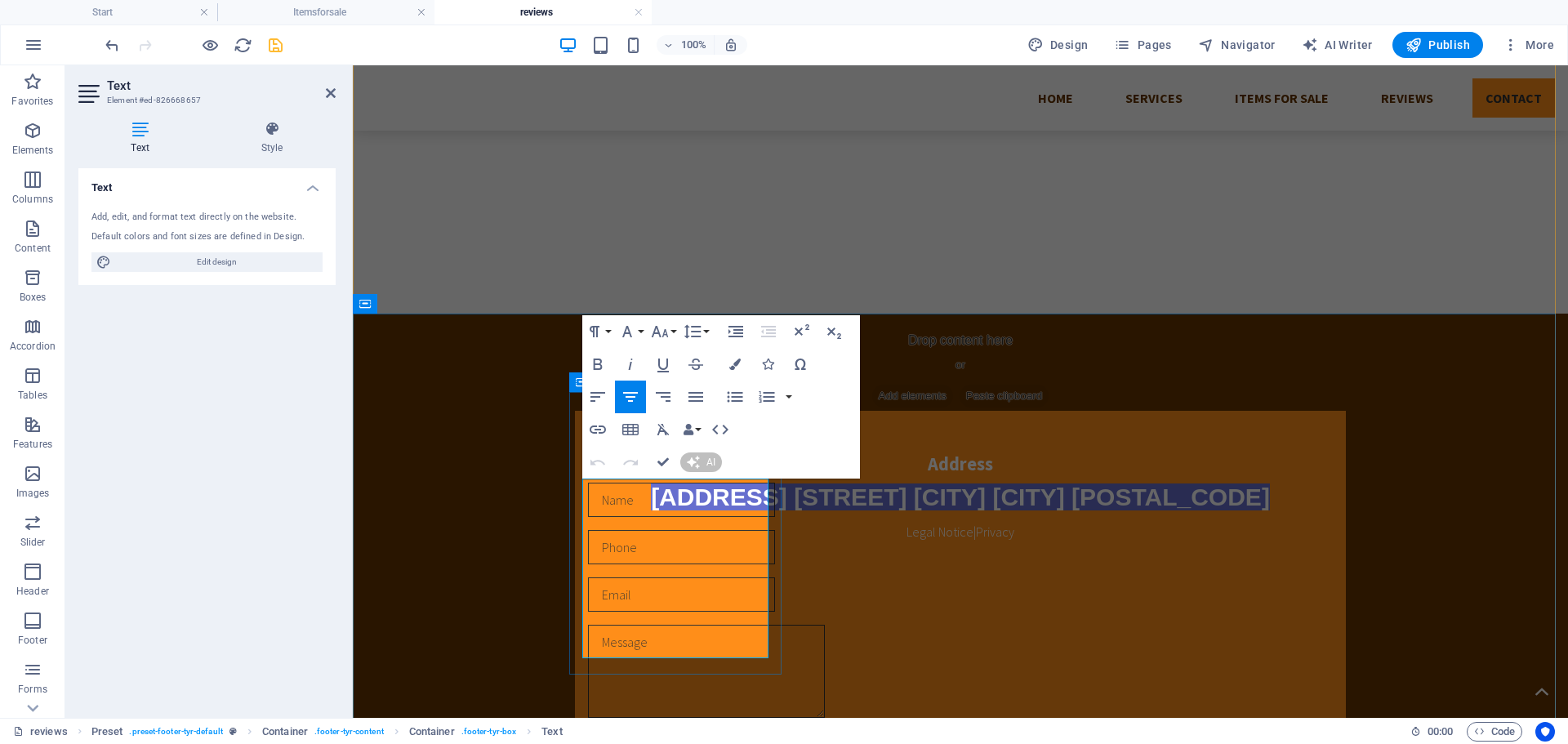 type 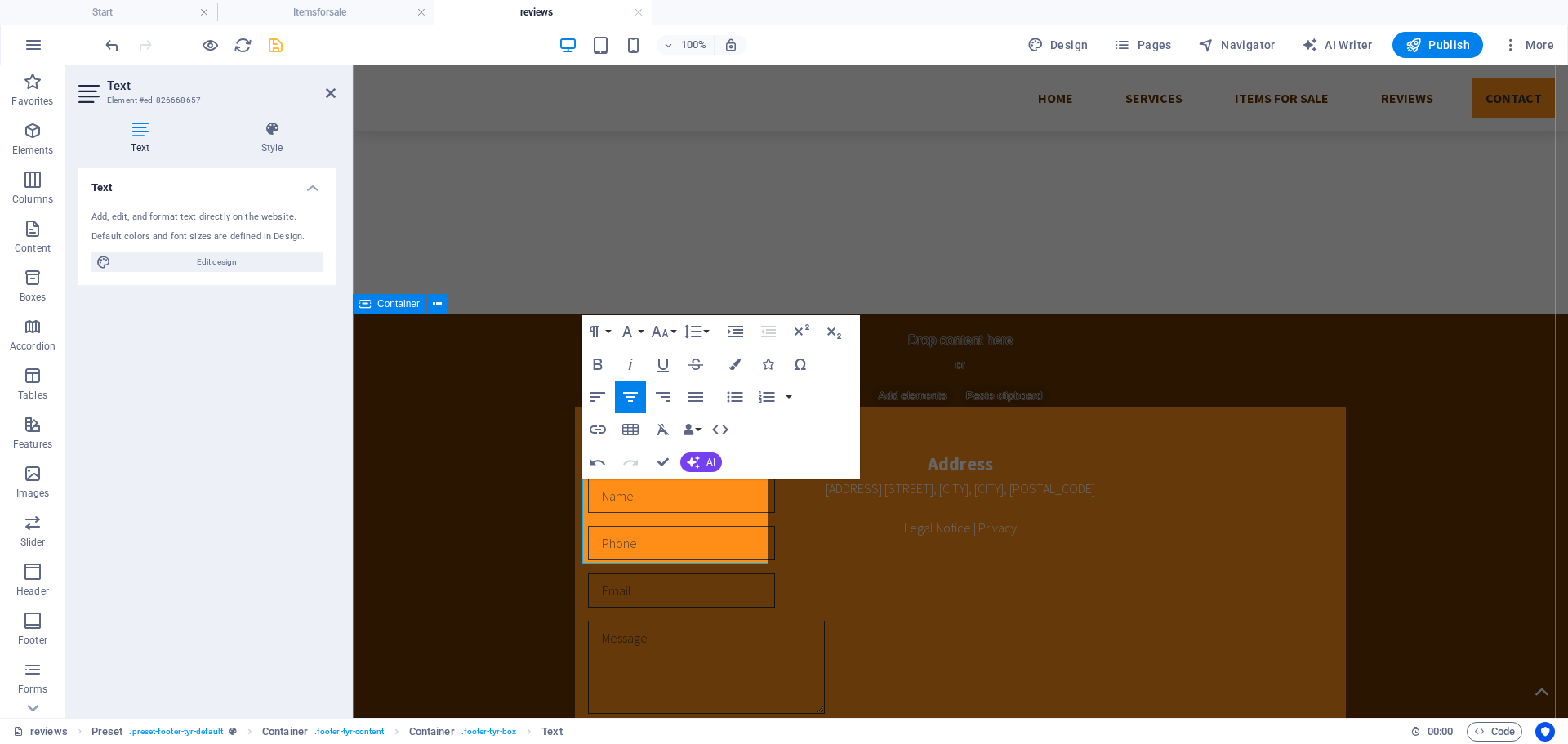 click on "Address [ADDRESS] [STREET], [CITY], [CITY], [POSTAL_CODE] Legal Notice | Privacy Contact us   I have read and understand the privacy policy. Unreadable? Load new Send Contact **[COMPANY_NAME]** Phone: [PHONE]   Mobile: [PHONE]   Email: [EMAIL]" at bounding box center (960, 746) 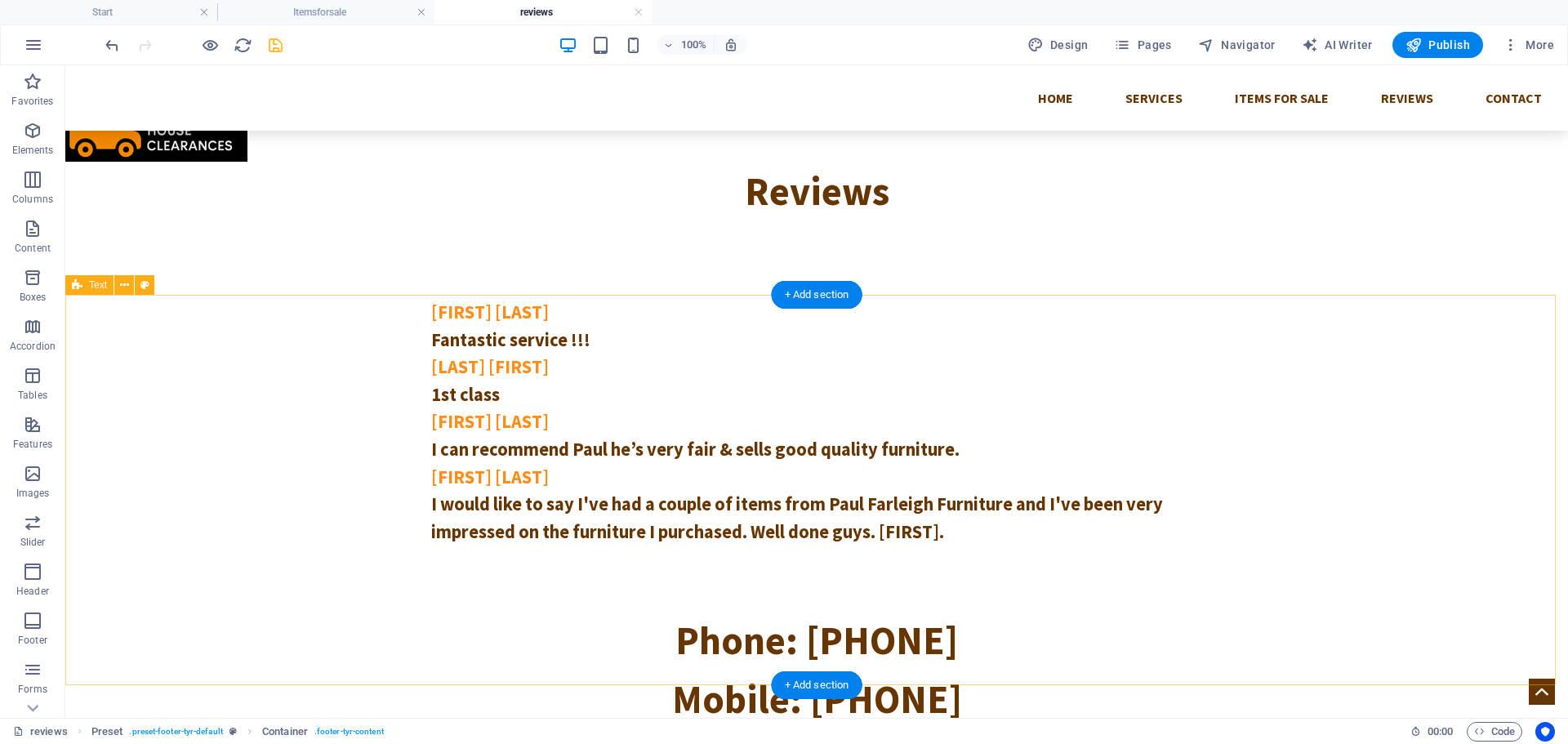 scroll, scrollTop: 0, scrollLeft: 0, axis: both 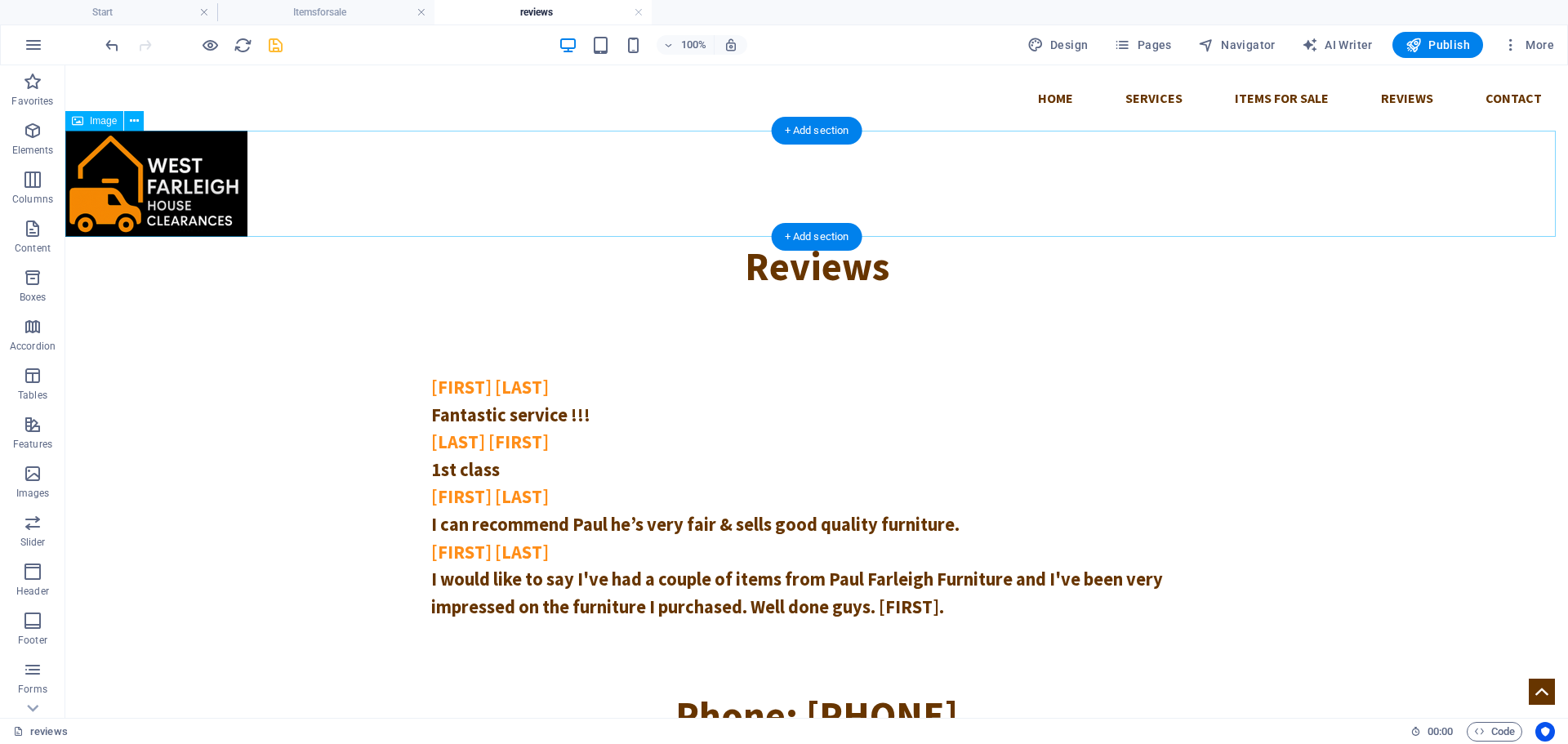 click at bounding box center [817, 184] 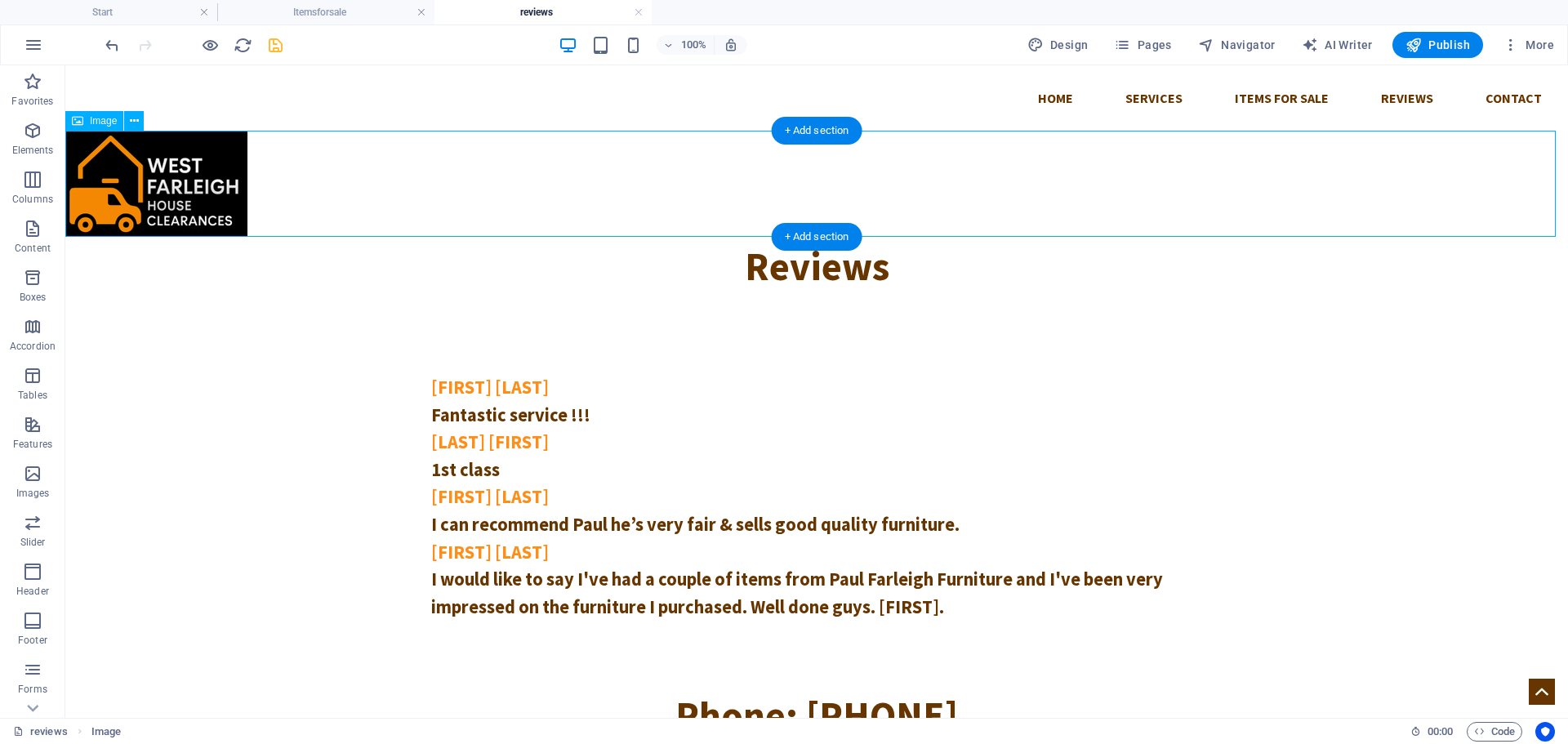 click at bounding box center [817, 184] 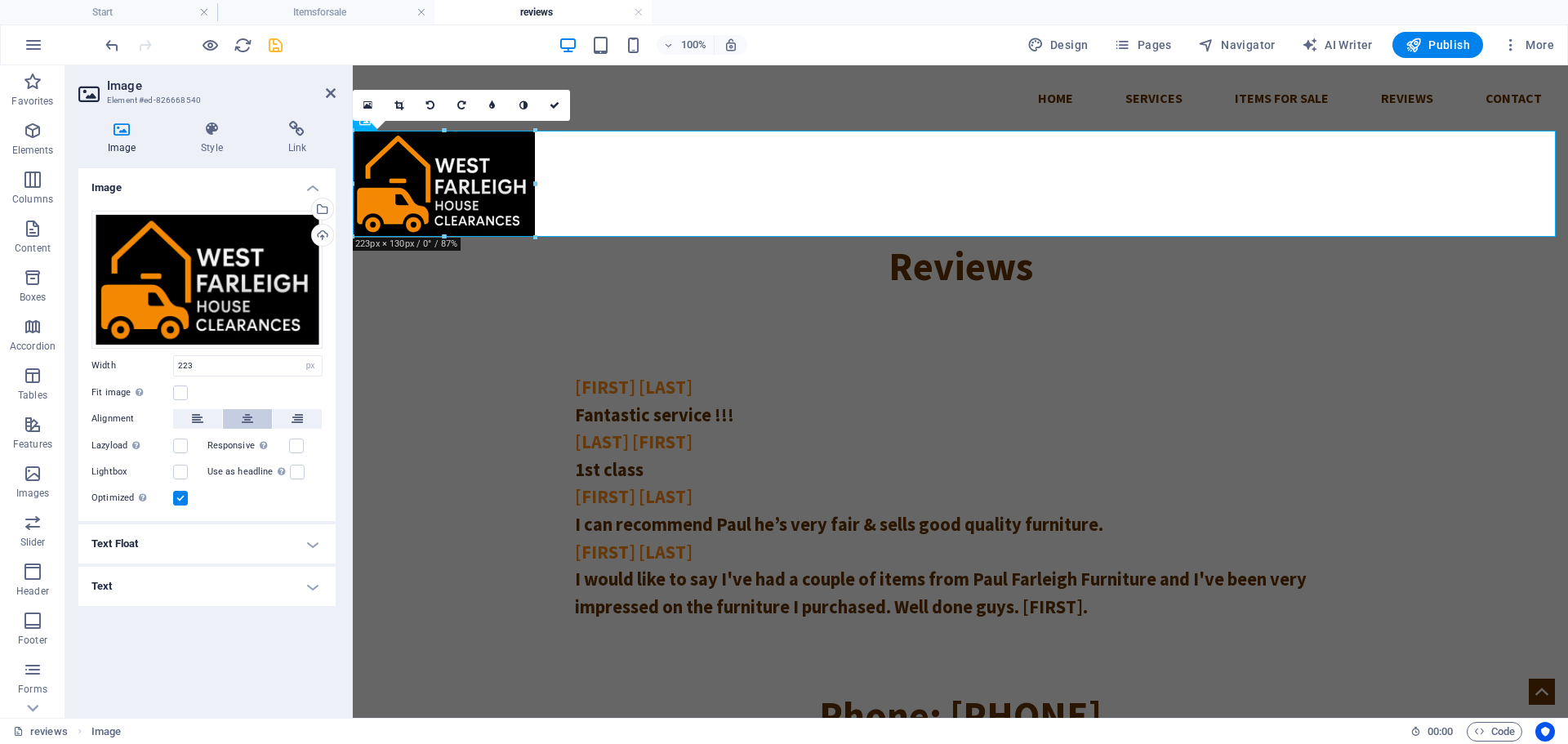 click at bounding box center [247, 419] 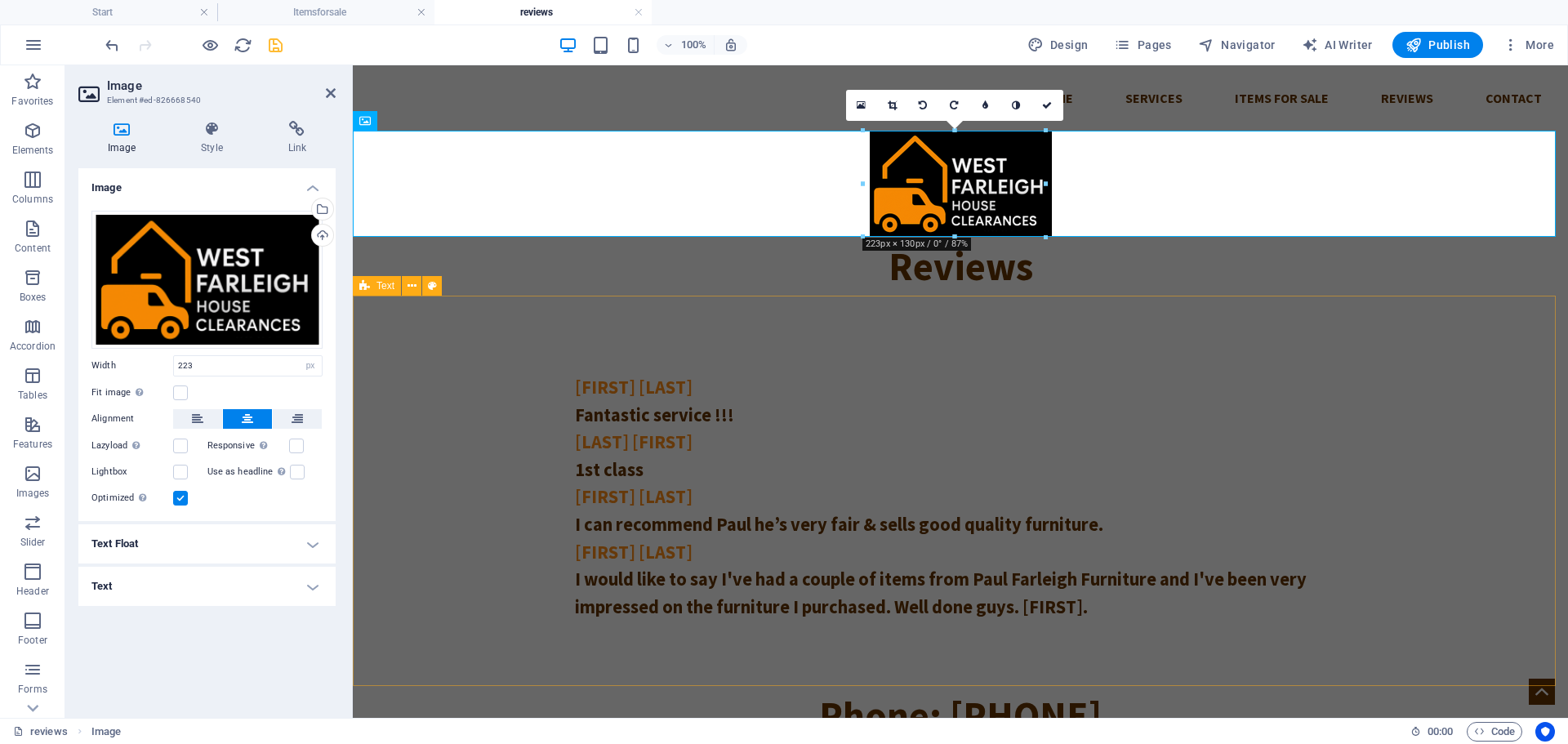 click on "[FIRST] [LAST] Fantastic service !!! [FIRST] [LAST] Fantastic service !!! [FIRST] [LAST] I can recommend Paul he’s very fair & sells good quality furniture. [FIRST] [LAST] I would like to say I've had a couple of items from Paul Farleigh Furniture and I've been very impressed on the furniture I purchased. Well done guys. [FIRST]." at bounding box center [960, 491] 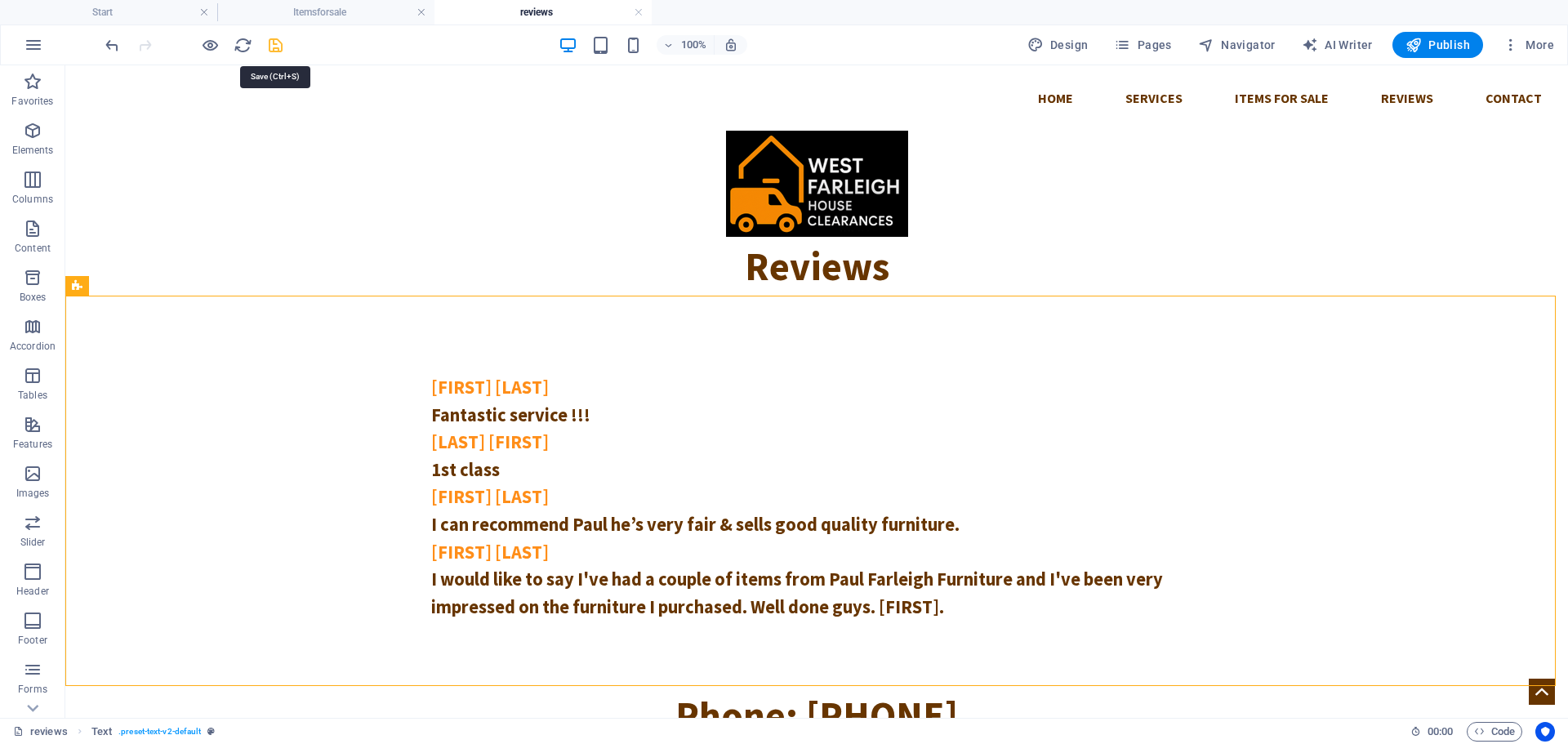 click at bounding box center [275, 45] 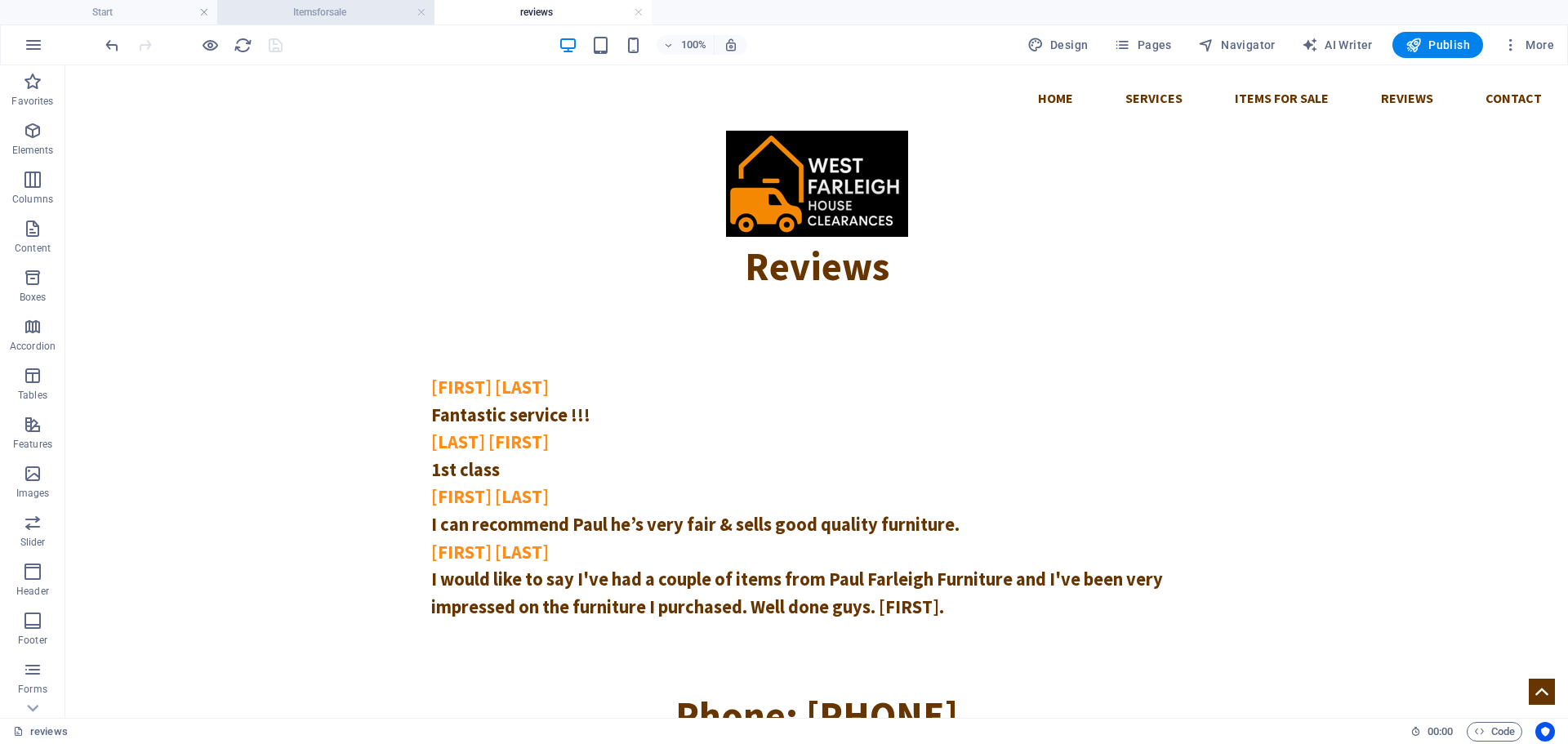 click on "Itemsforsale" at bounding box center (326, 12) 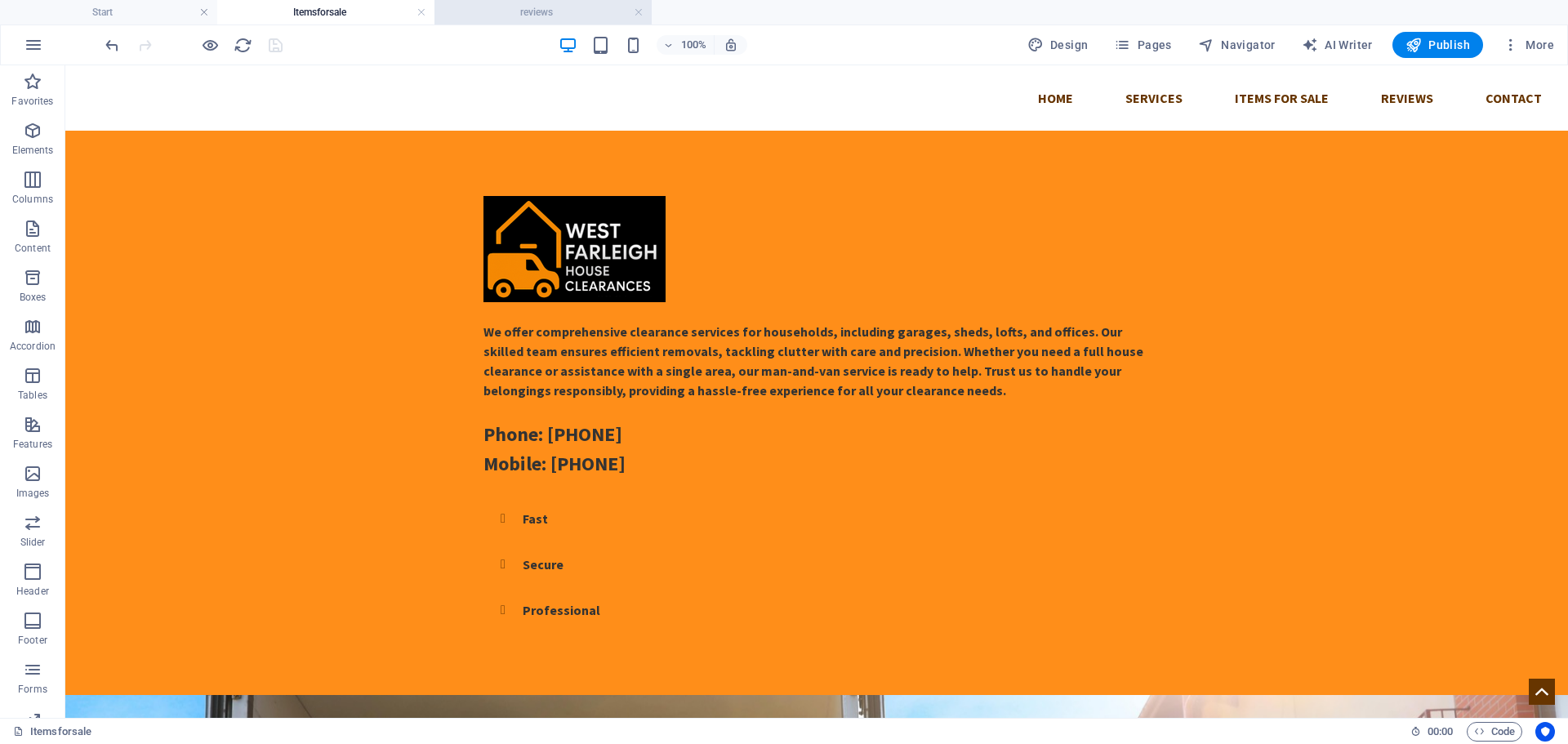 click on "reviews" at bounding box center (543, 12) 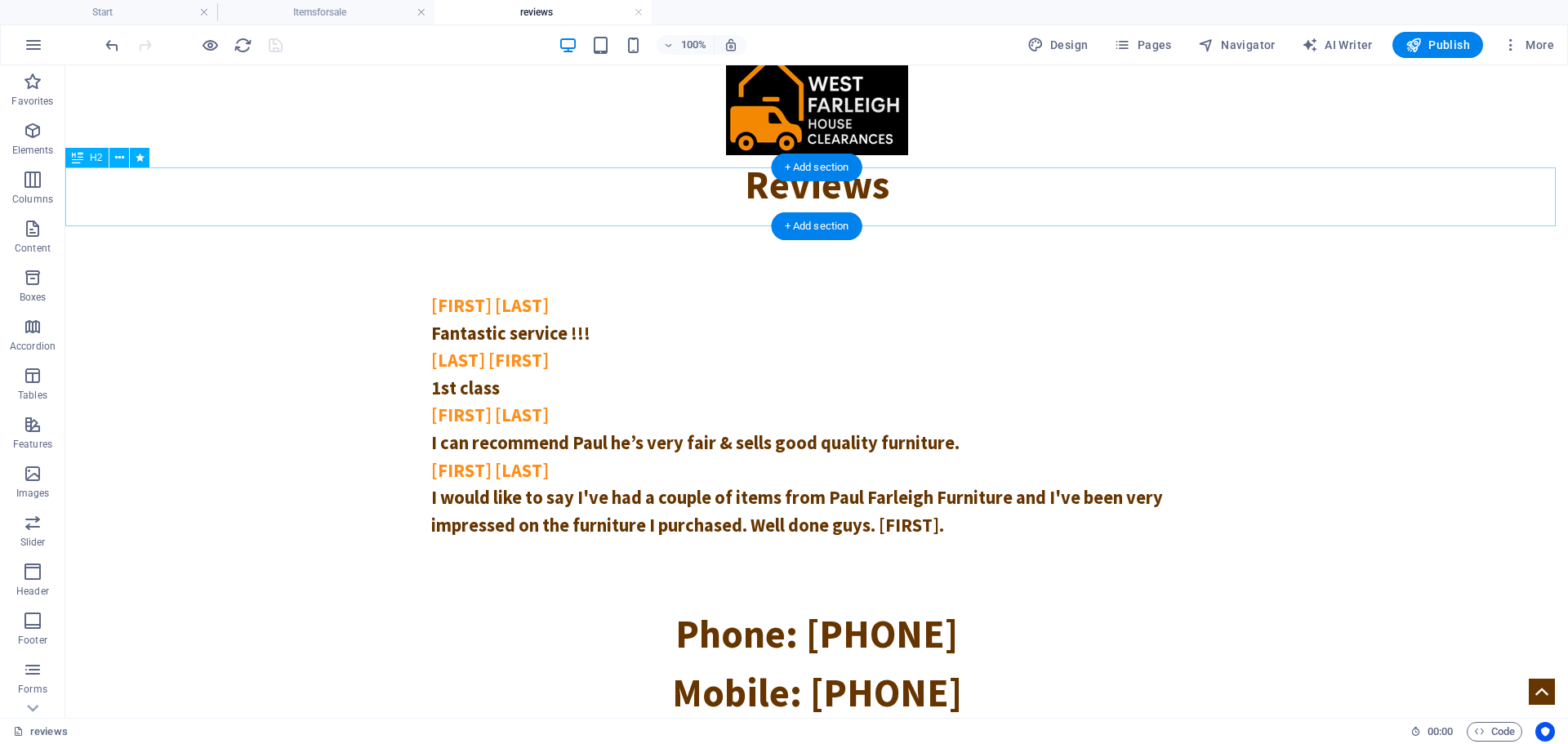 scroll, scrollTop: 0, scrollLeft: 0, axis: both 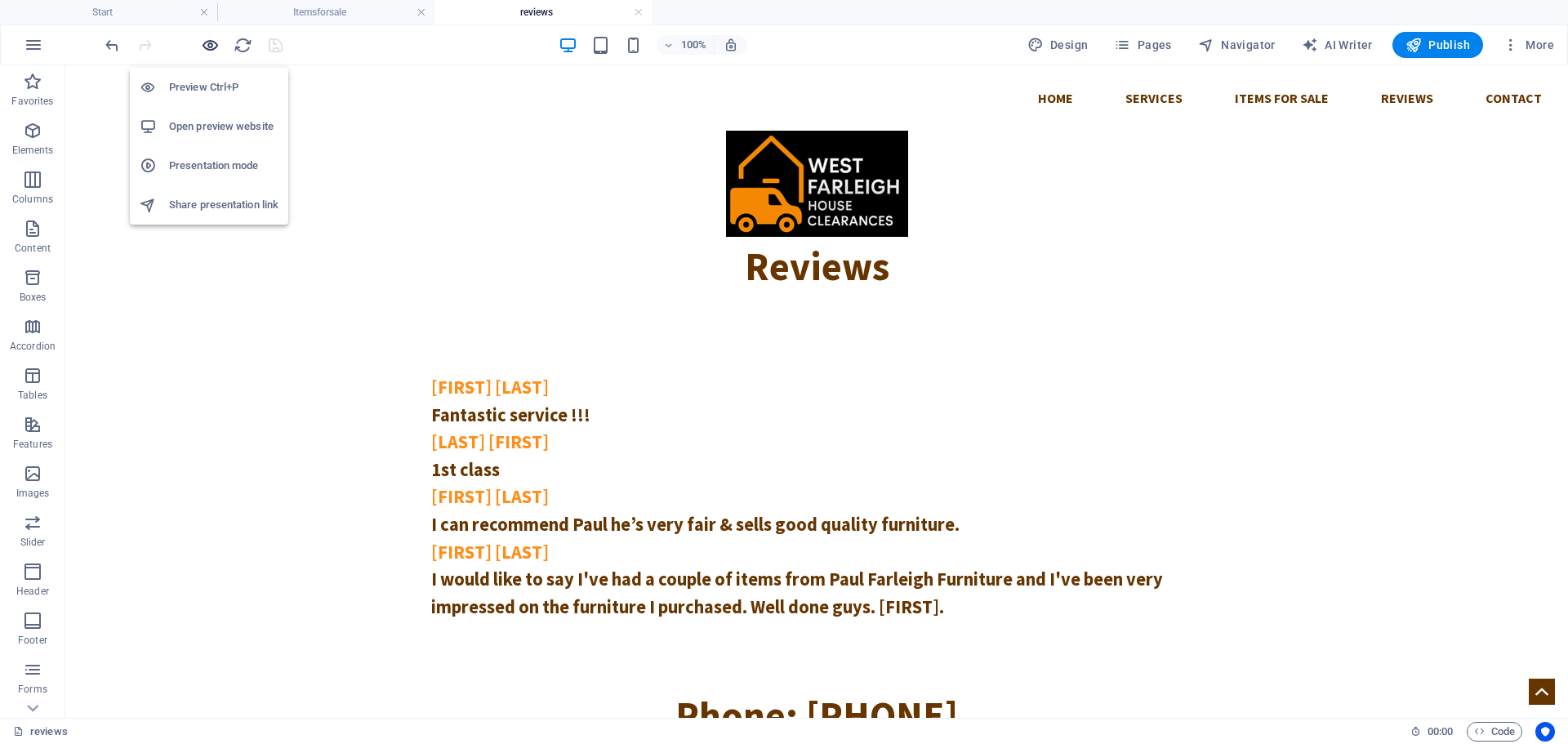 click at bounding box center [210, 45] 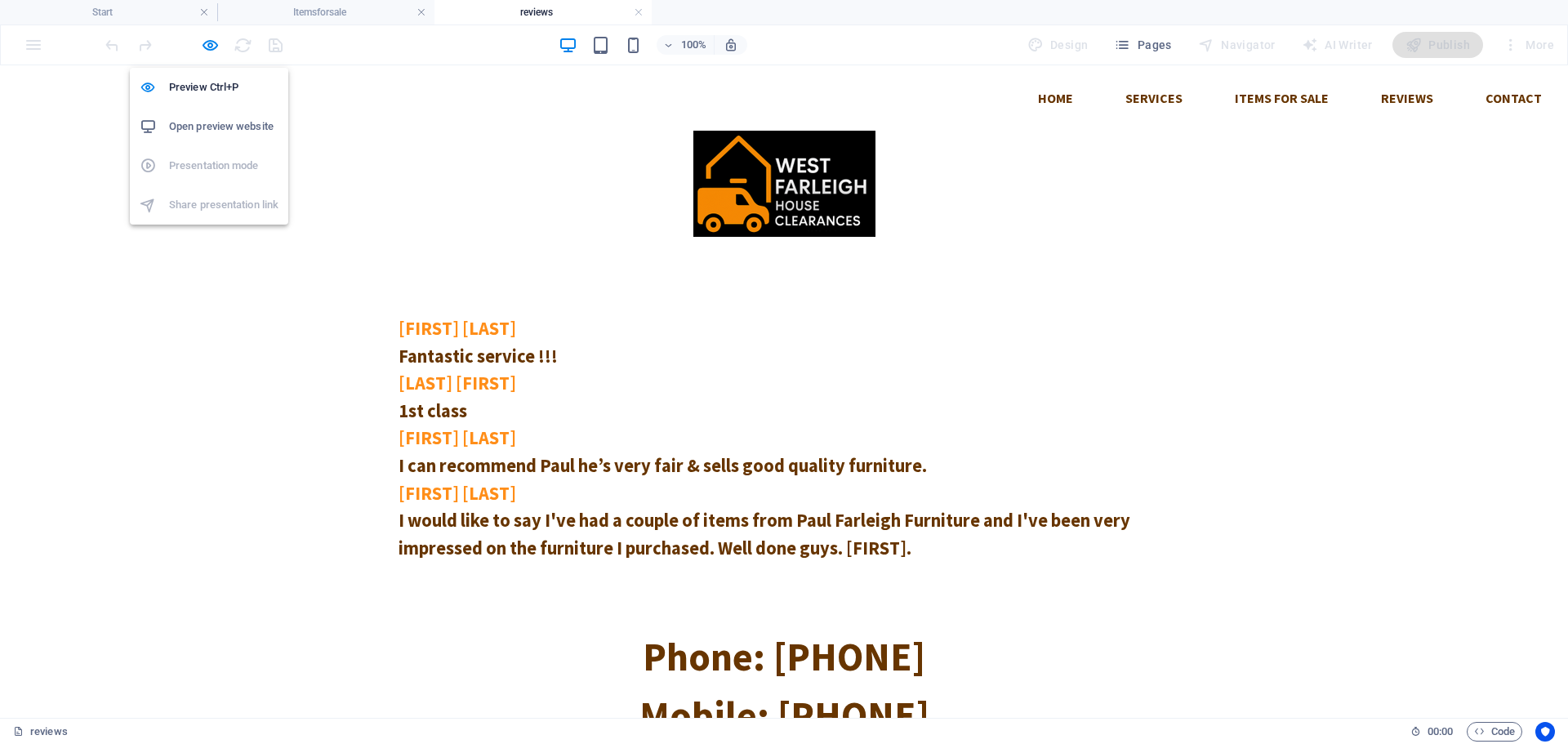 click on "Open preview website" at bounding box center (224, 127) 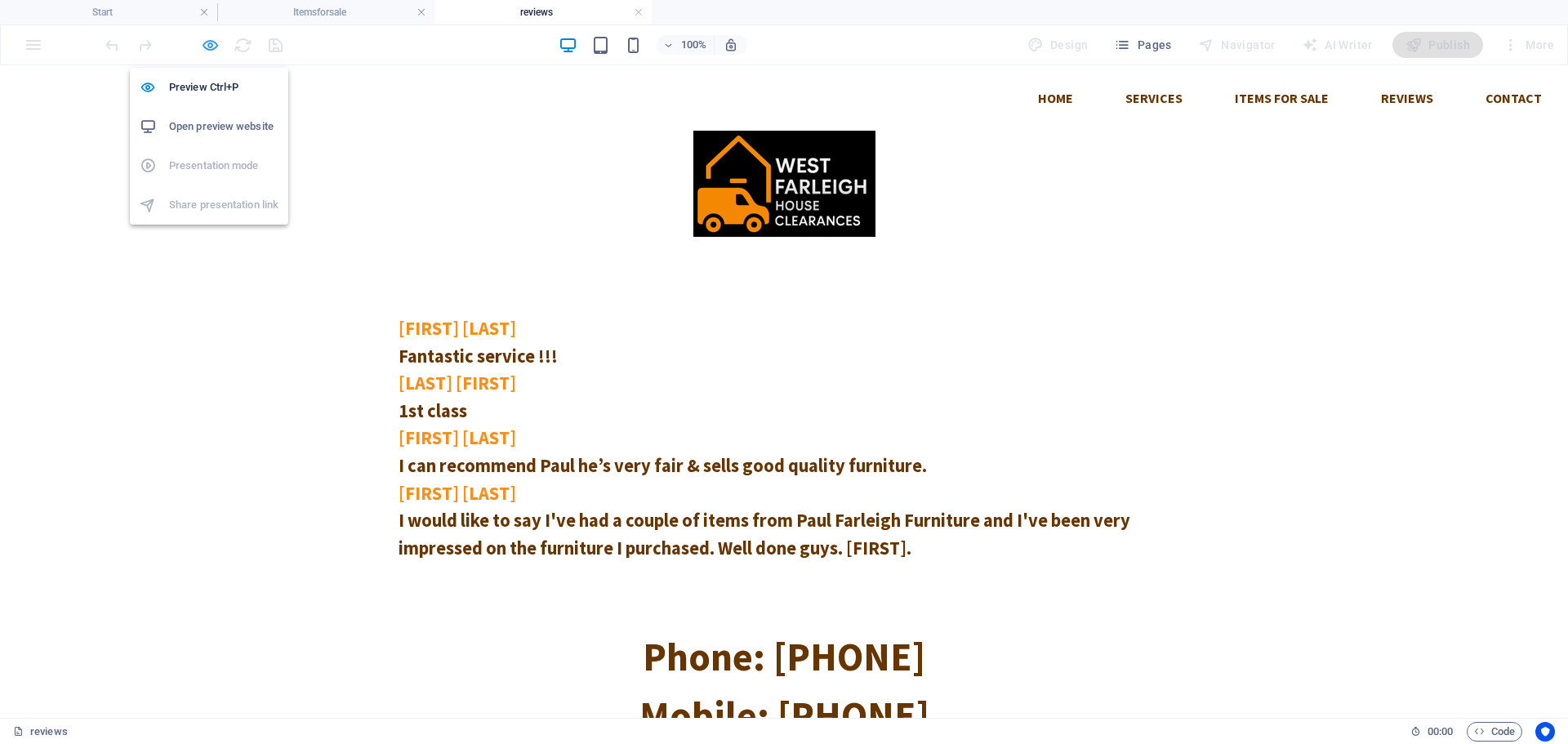 click at bounding box center (210, 45) 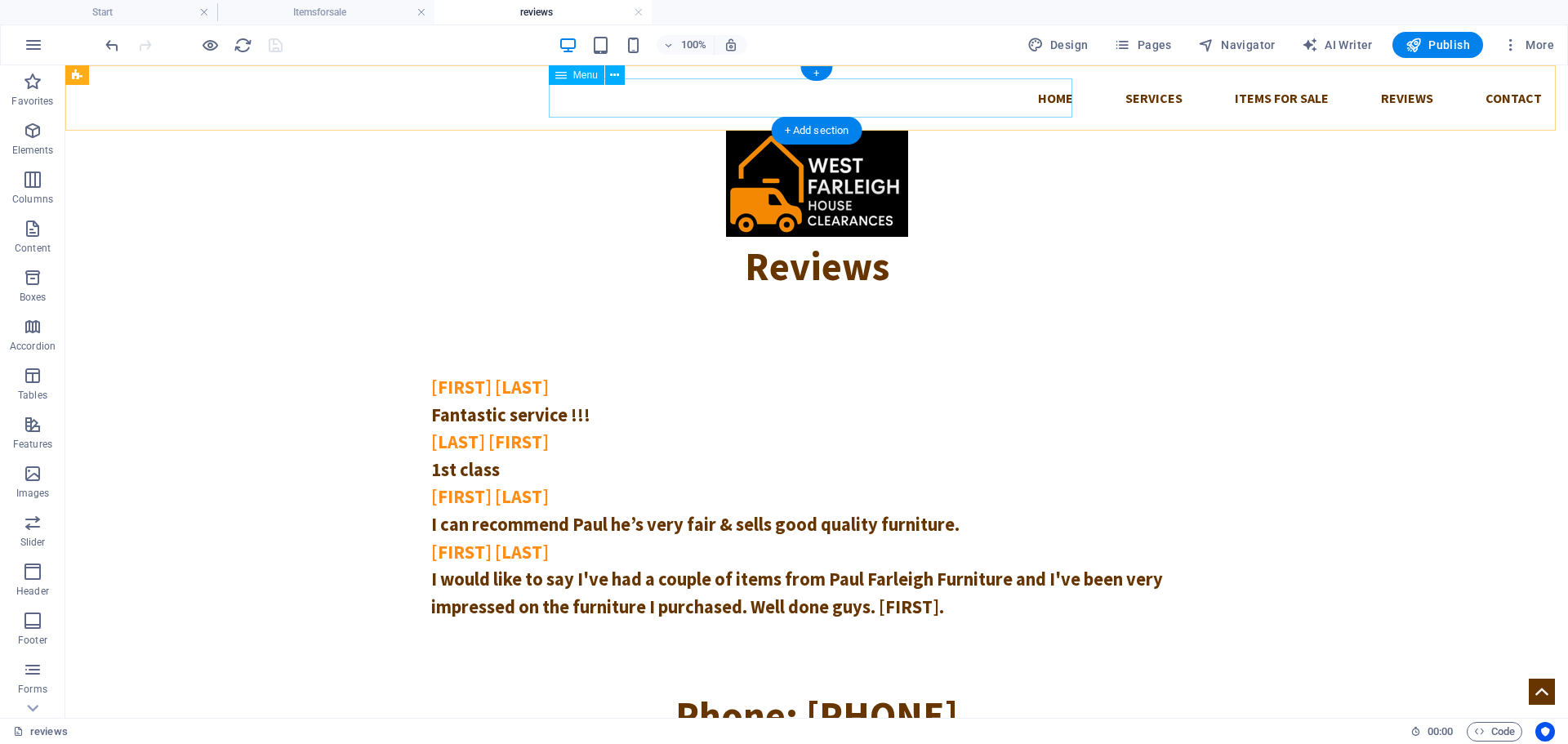 click on "Home Services Items For Sale Reviews Contact" at bounding box center (817, 98) 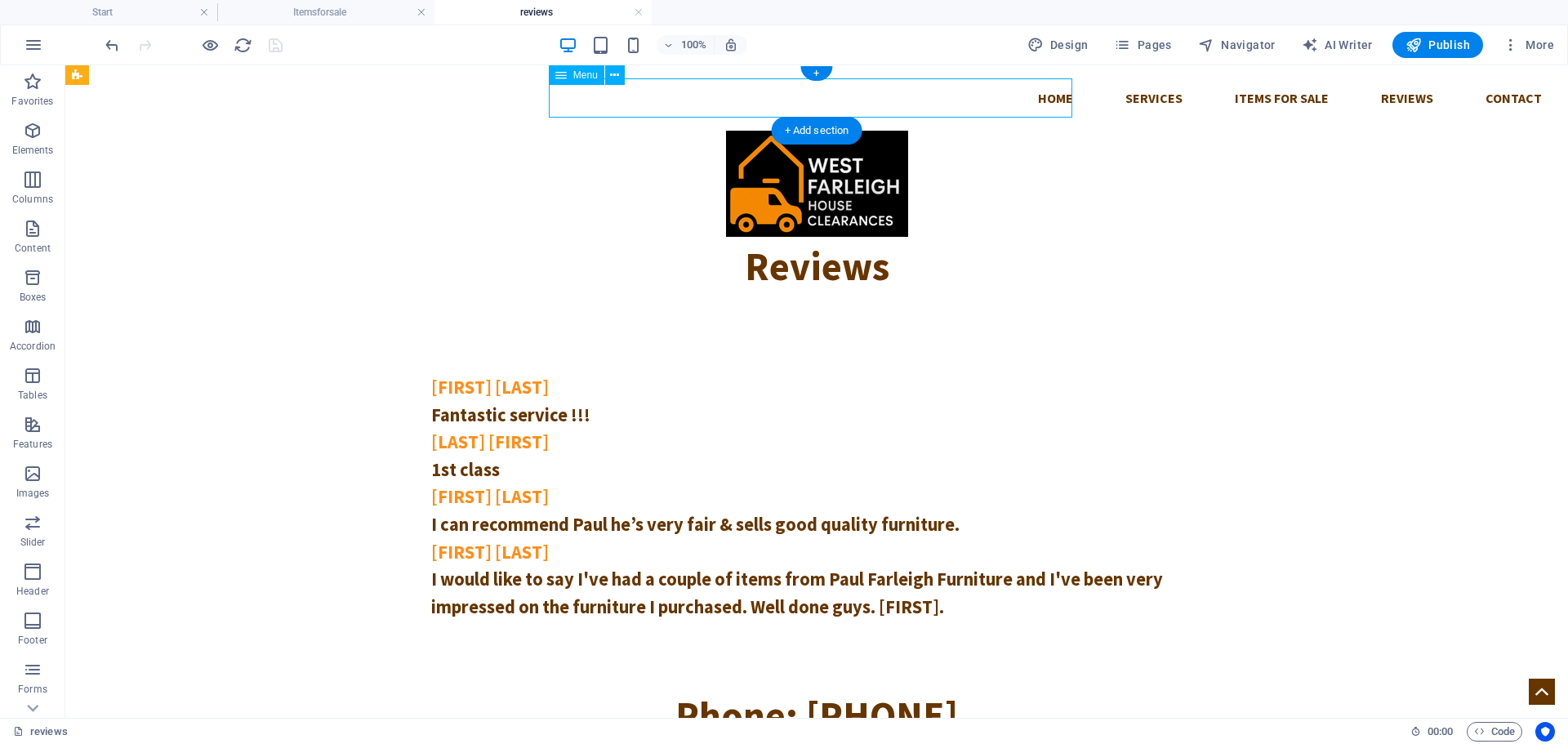 click on "Home Services Items For Sale Reviews Contact" at bounding box center (817, 98) 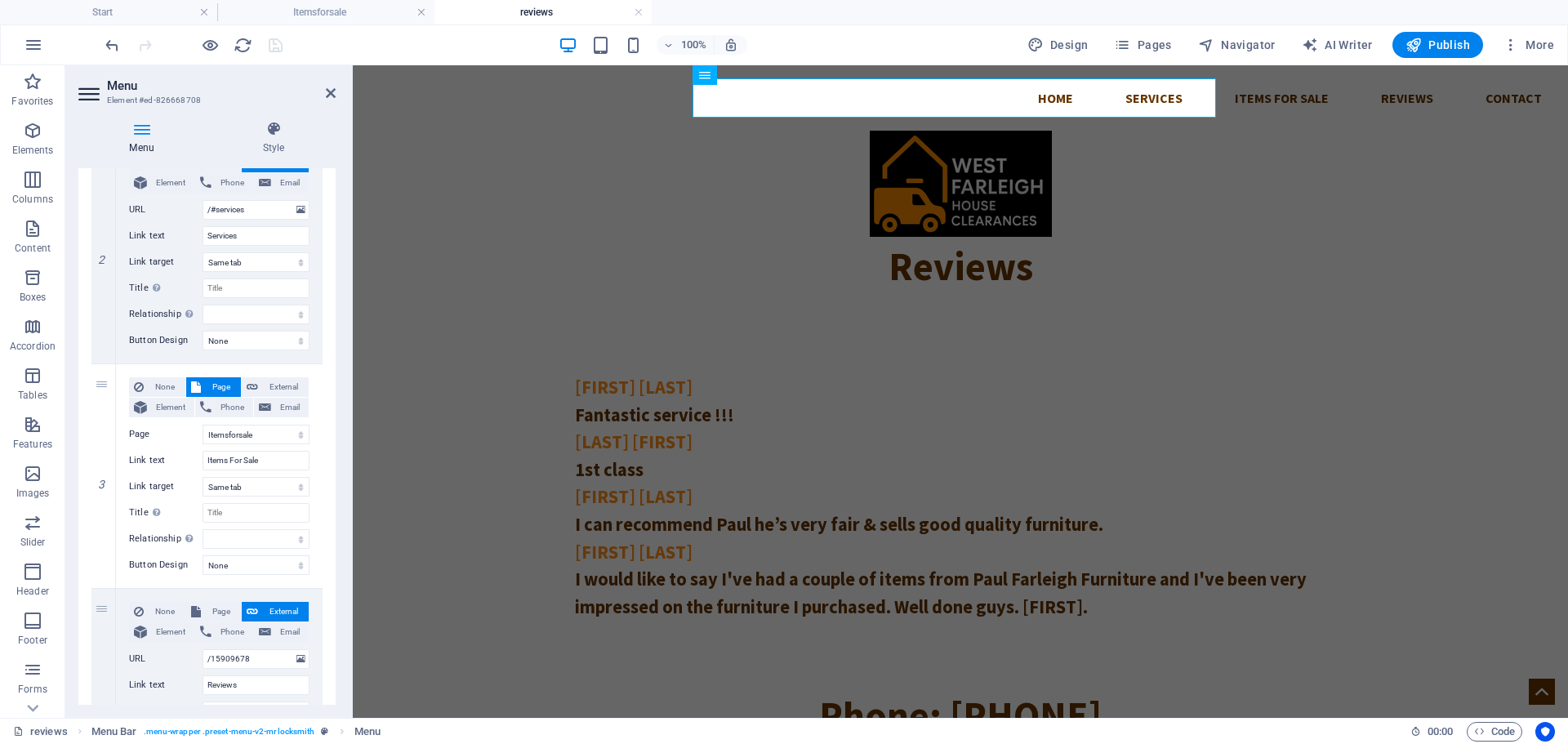scroll, scrollTop: 572, scrollLeft: 0, axis: vertical 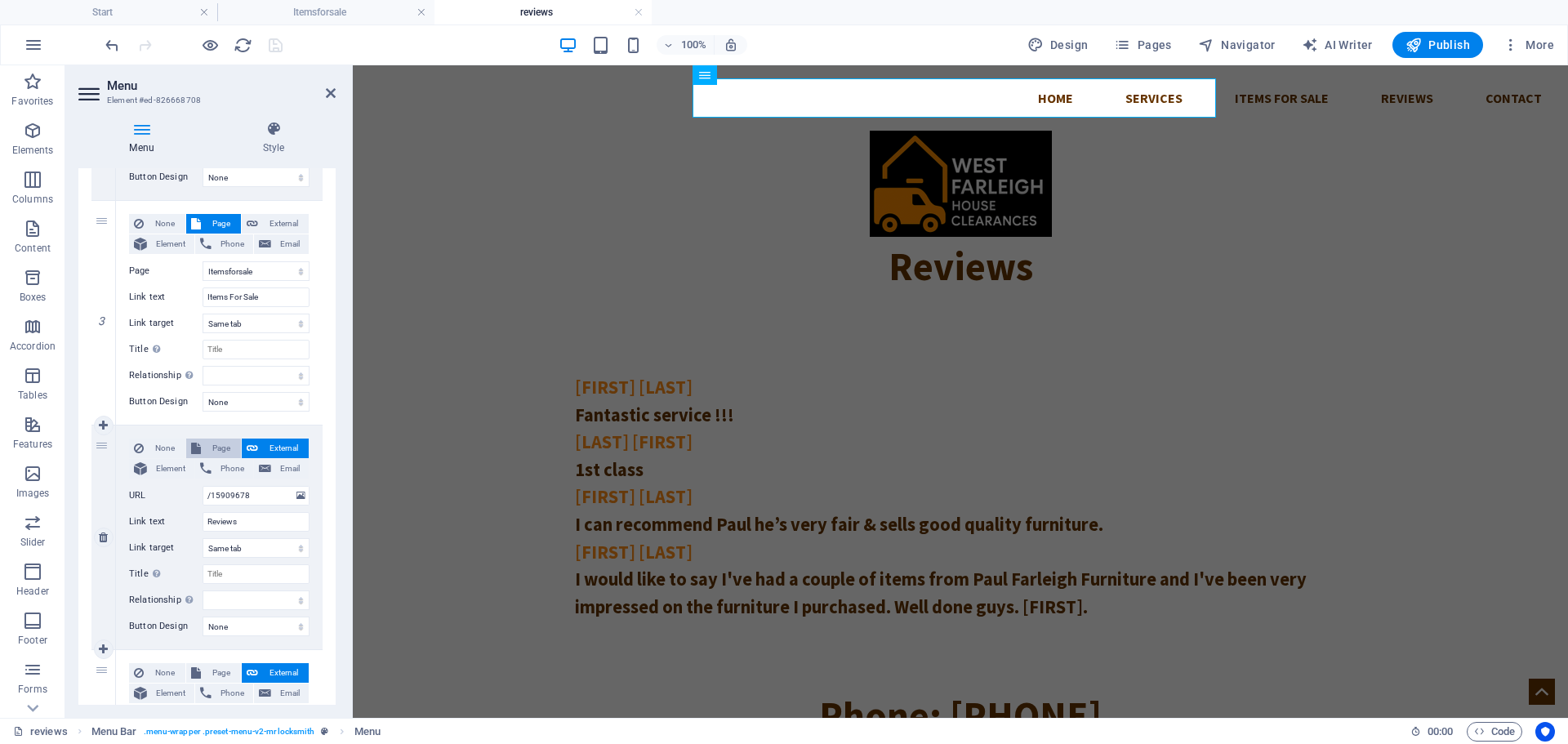 click on "Page" at bounding box center [220, 448] 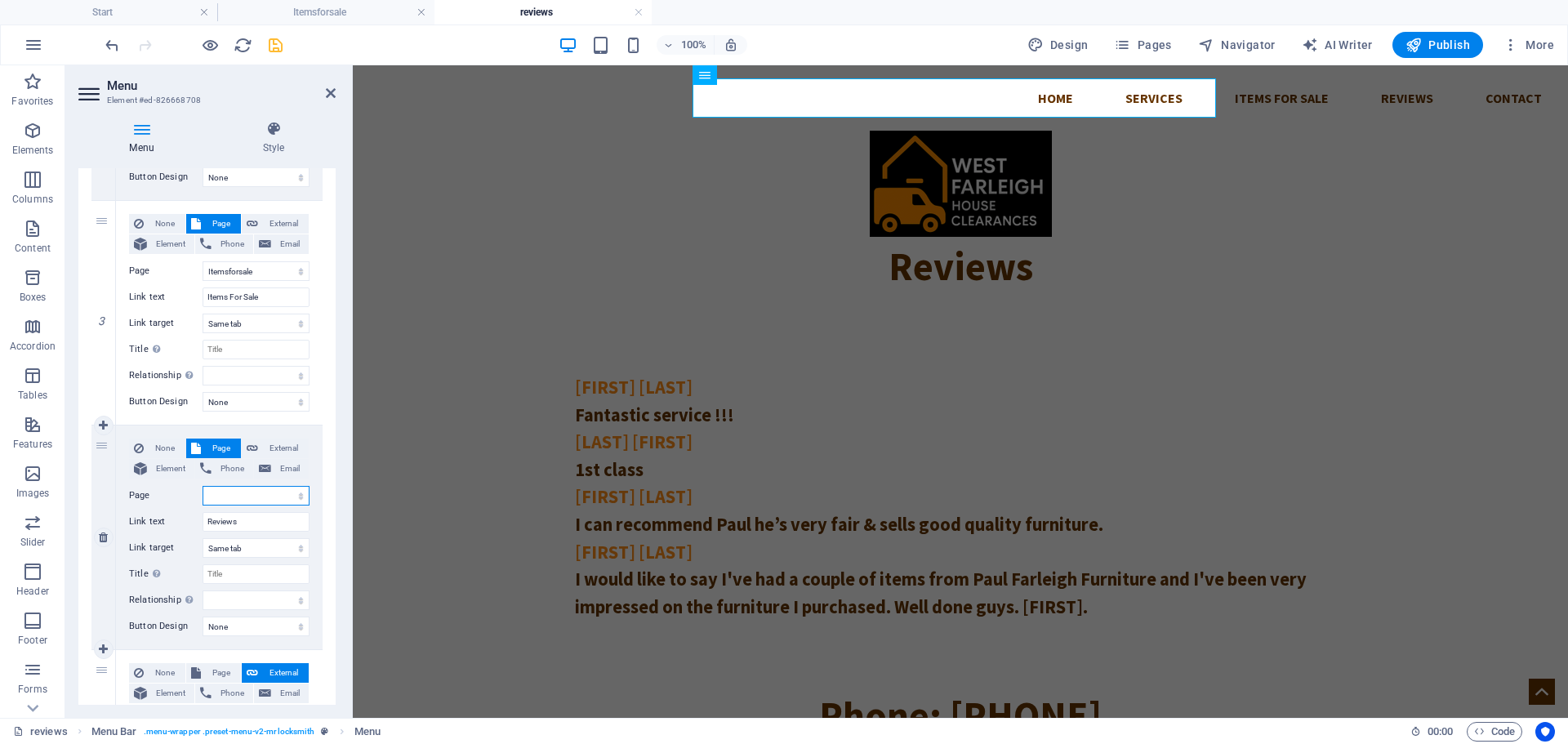 click on "Start Itemsforsale reviews Subpage Legal Notice Privacy" at bounding box center (256, 496) 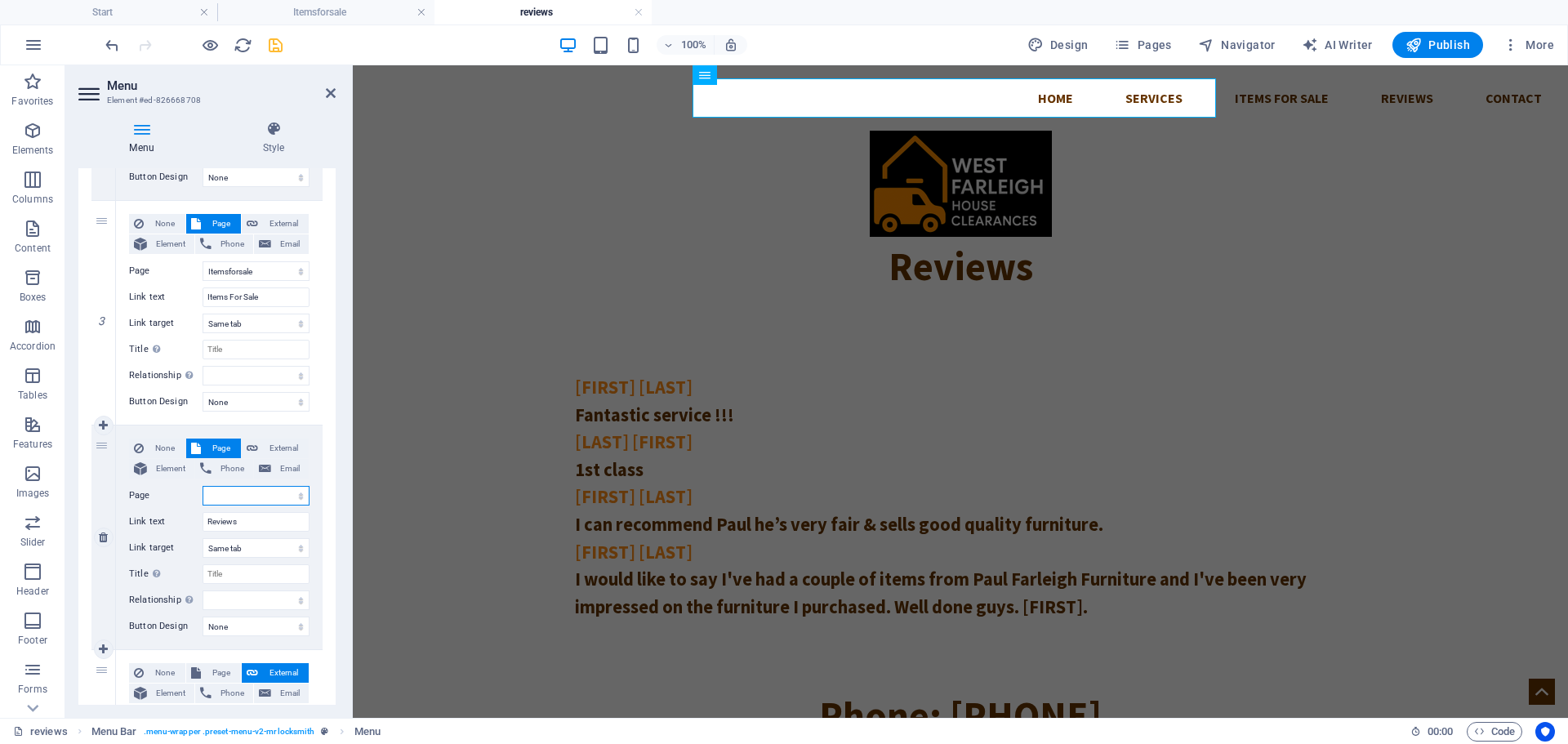 select on "2" 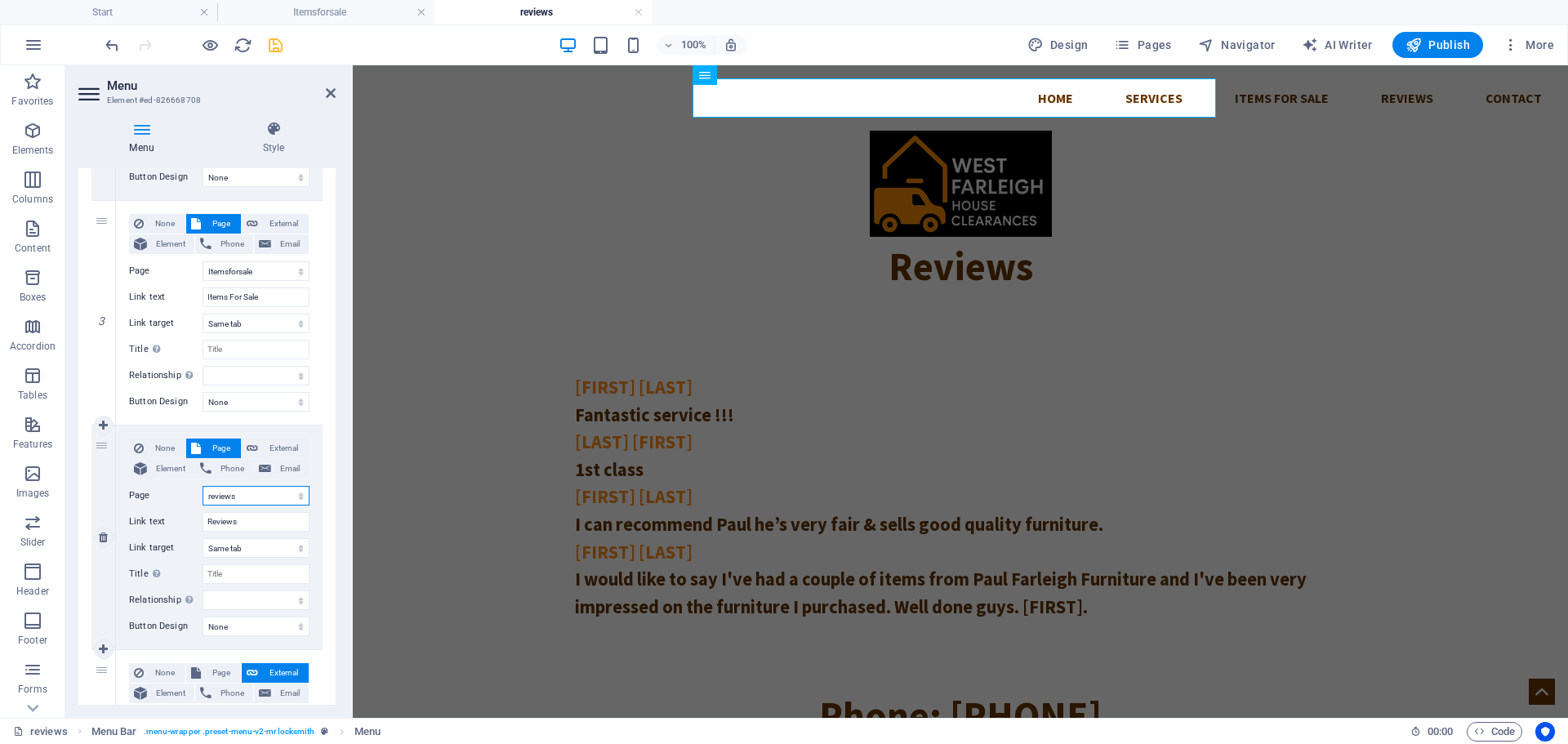 click on "Start Itemsforsale reviews Subpage Legal Notice Privacy" at bounding box center [256, 496] 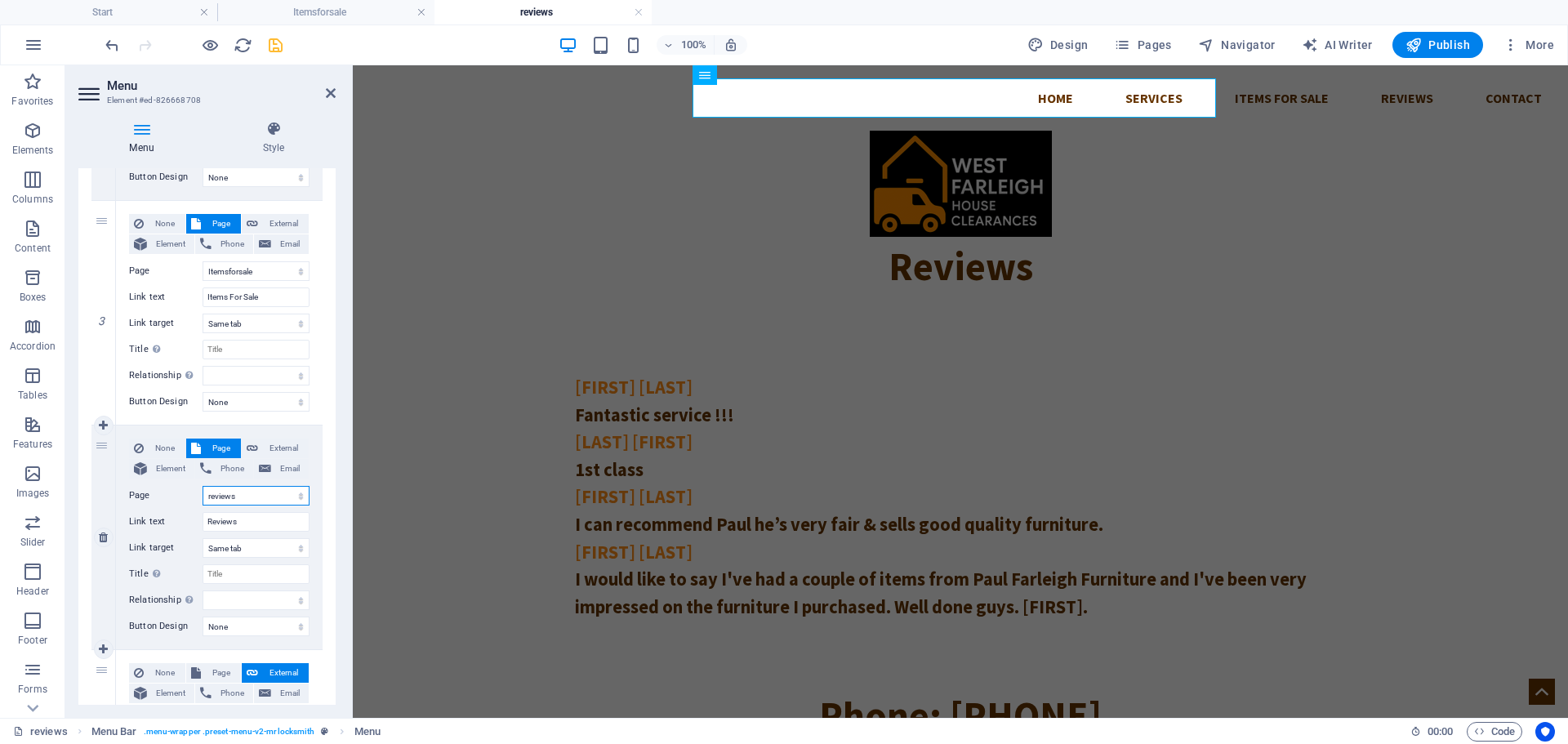 select 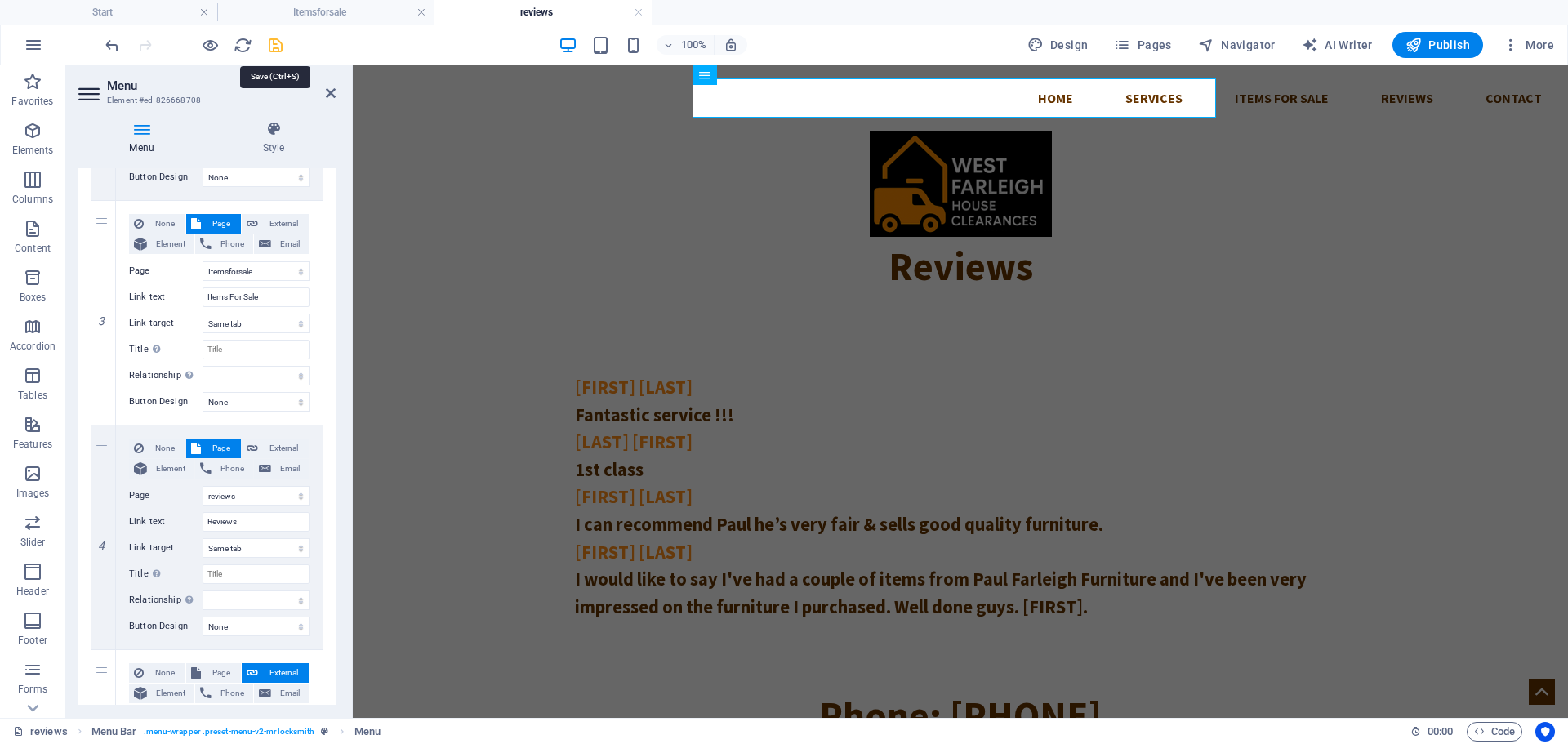 click at bounding box center (275, 45) 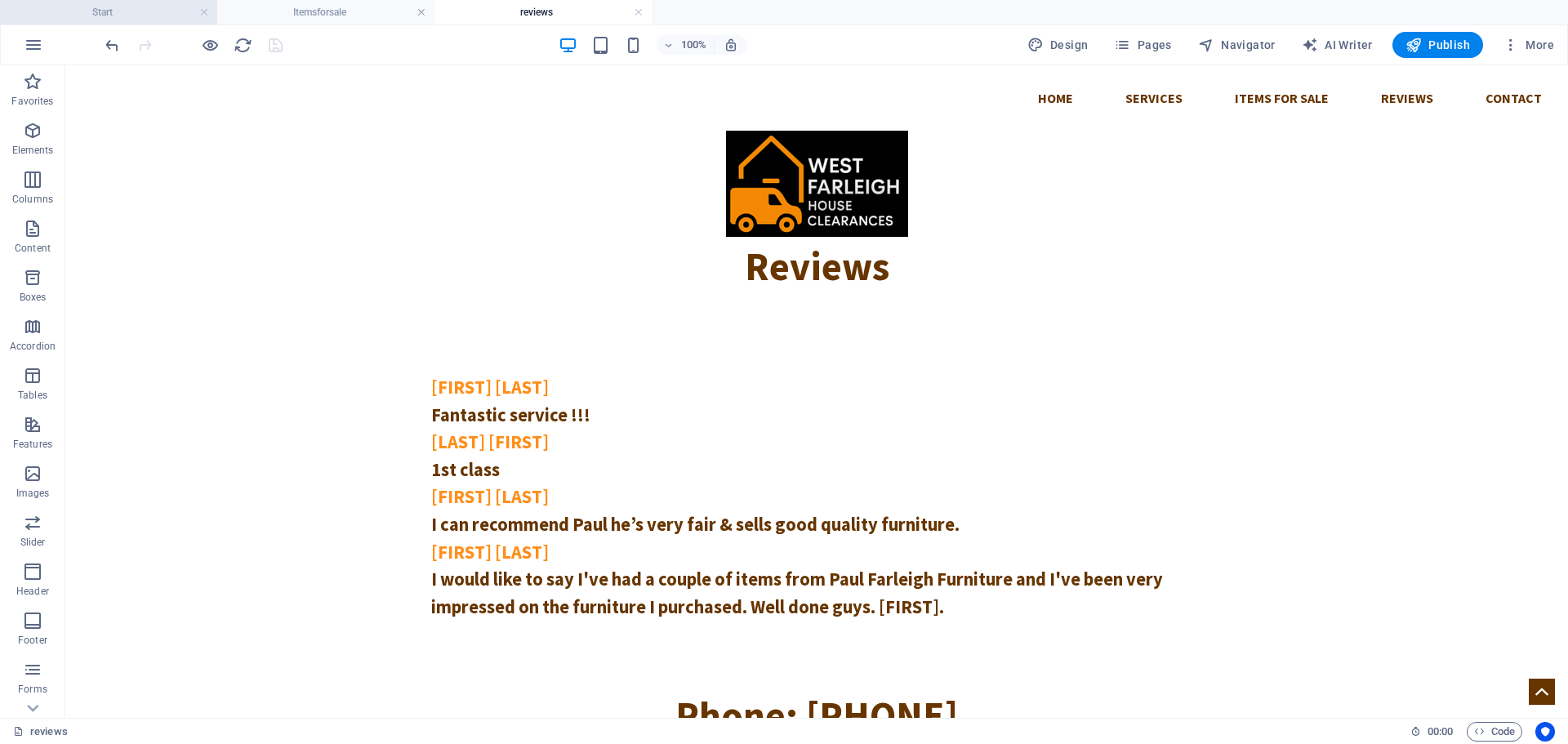click on "Start" at bounding box center (109, 12) 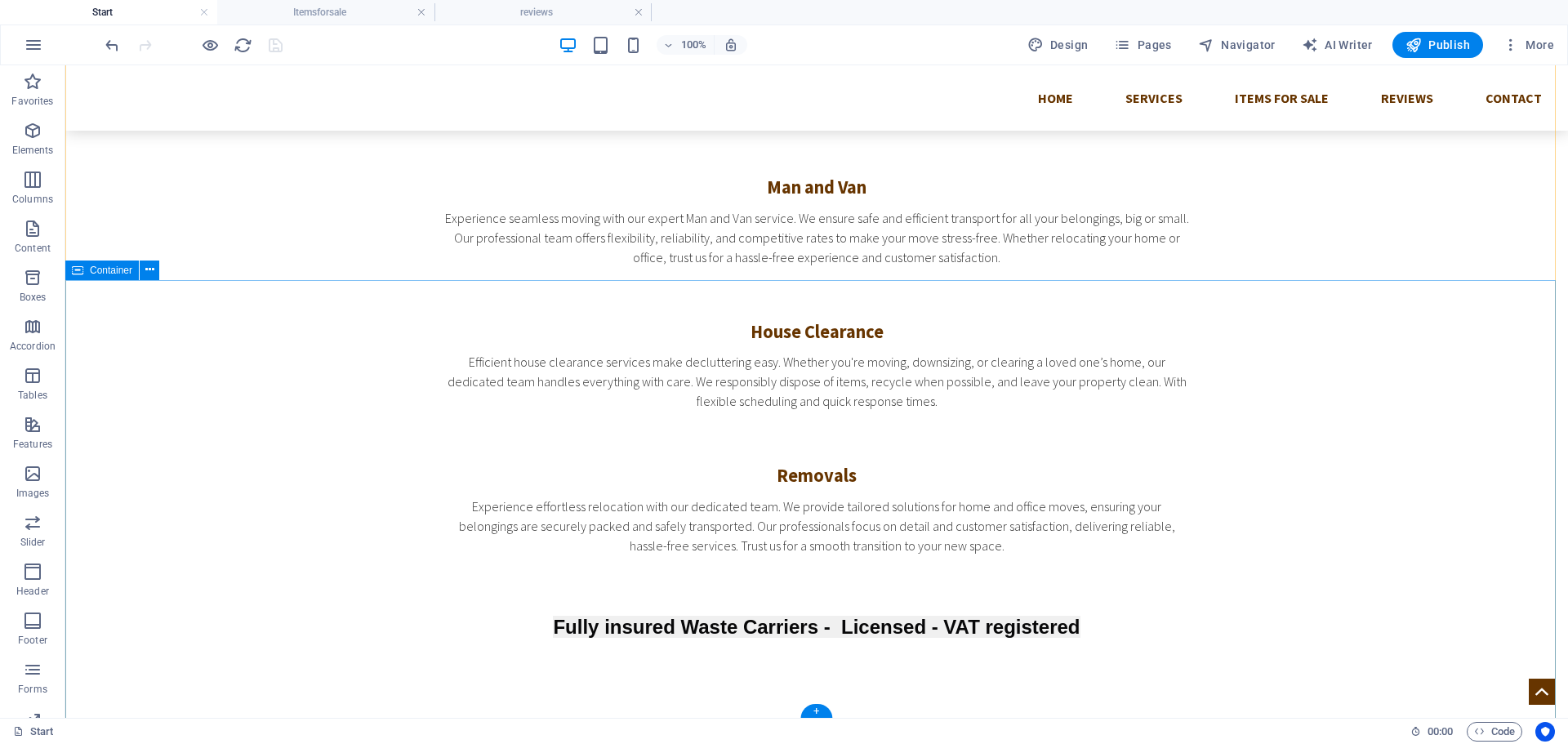 scroll, scrollTop: 1316, scrollLeft: 0, axis: vertical 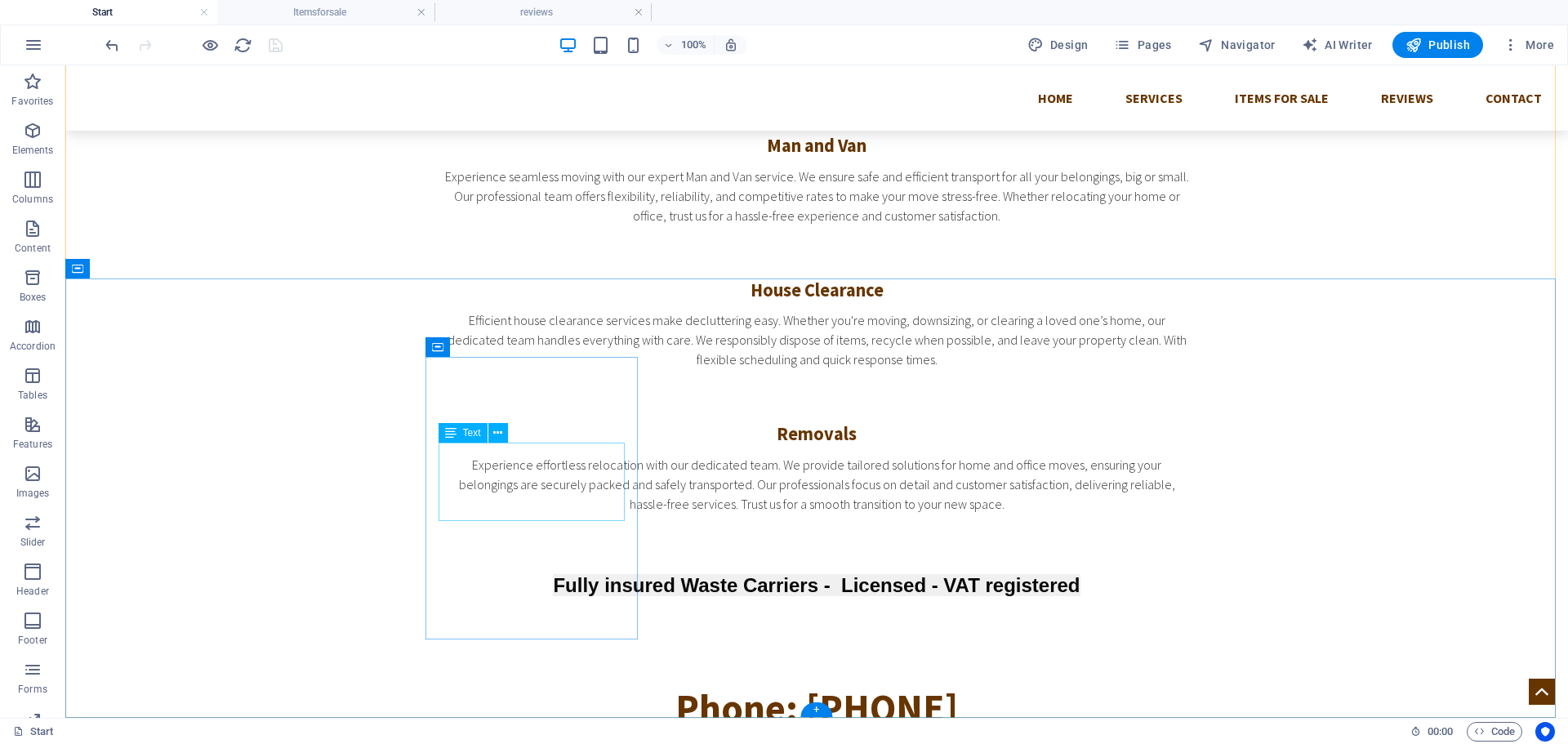 click on "[CITY]   [CITY] Legal Notice  |  Privacy" at bounding box center [817, 1323] 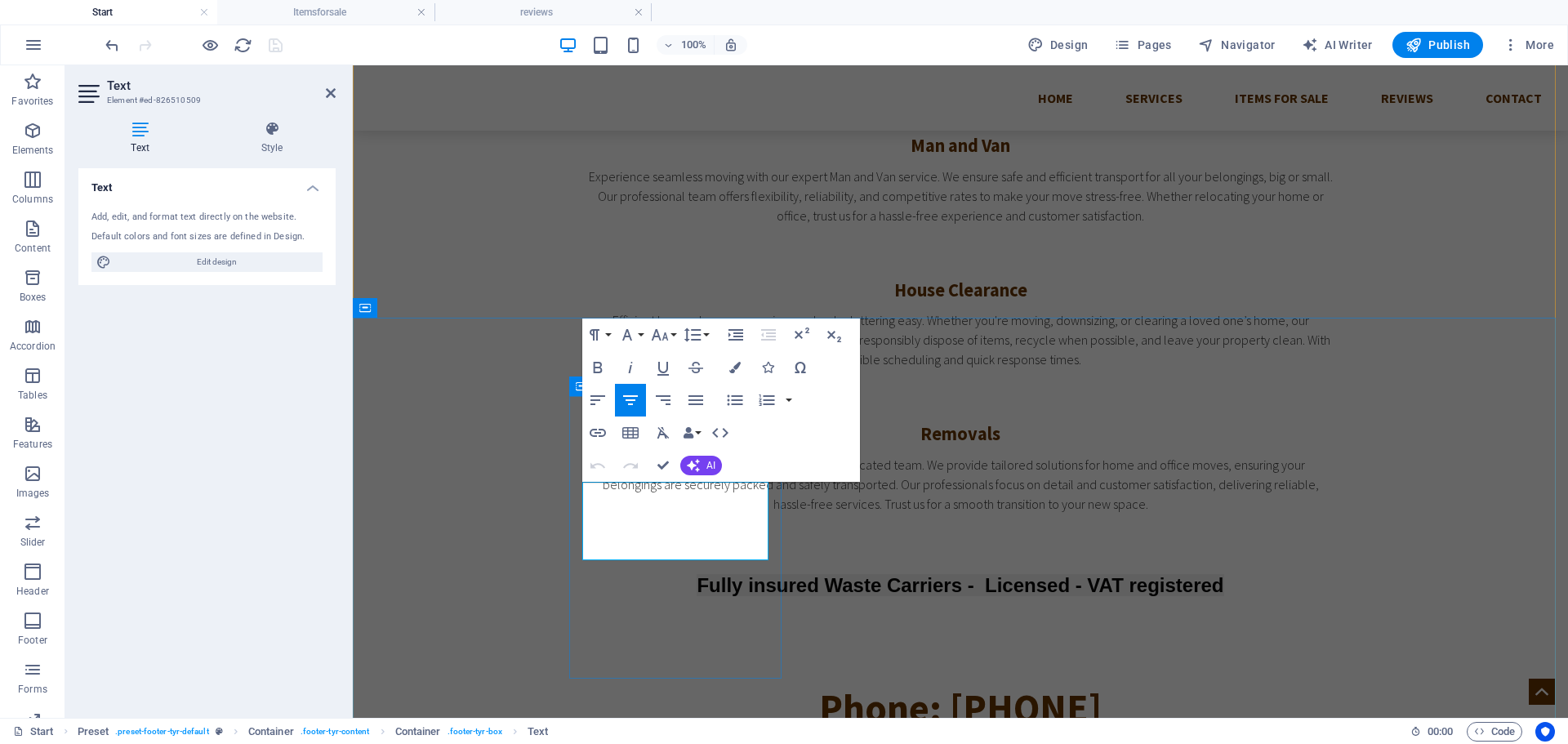 drag, startPoint x: 629, startPoint y: 496, endPoint x: 719, endPoint y: 512, distance: 91.4112 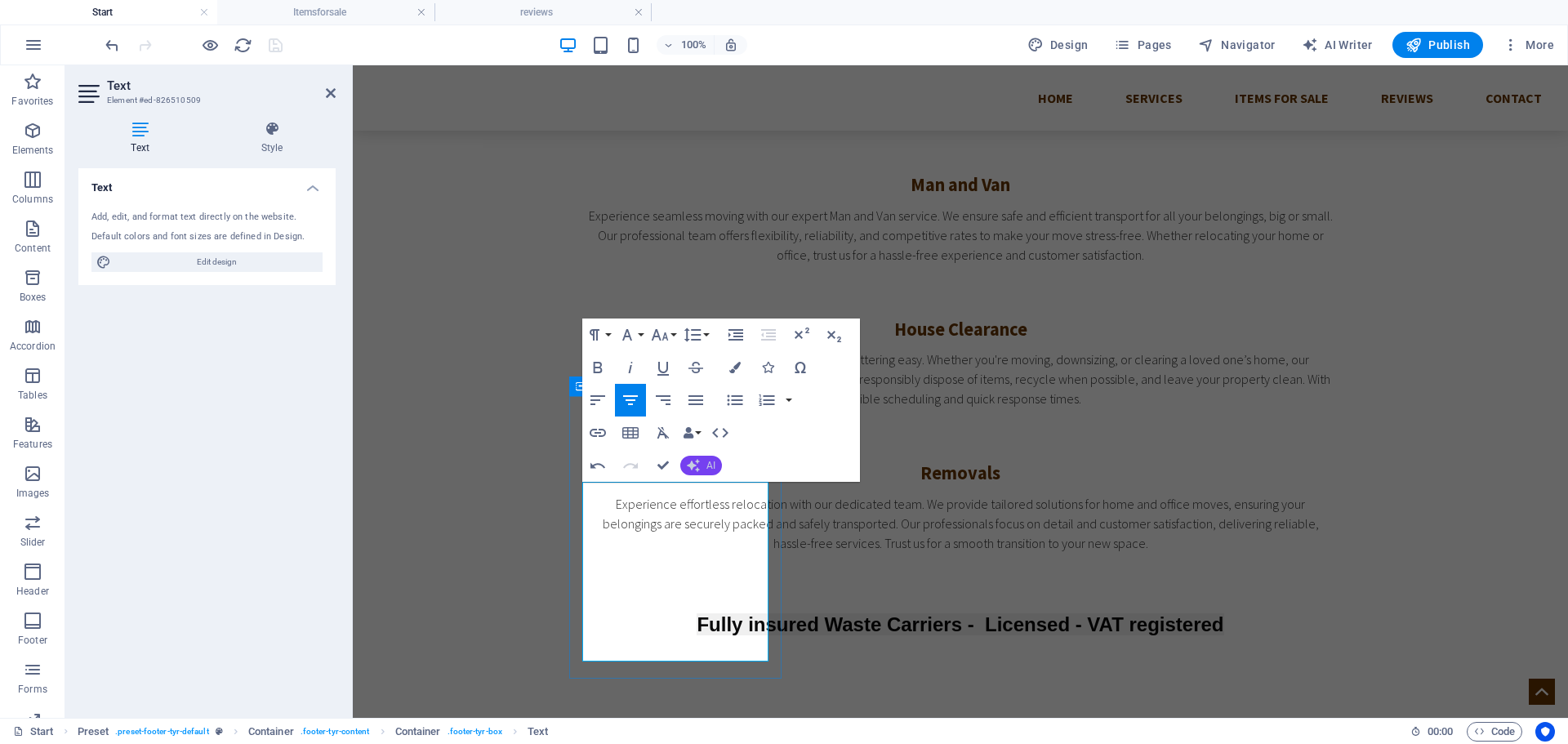 click 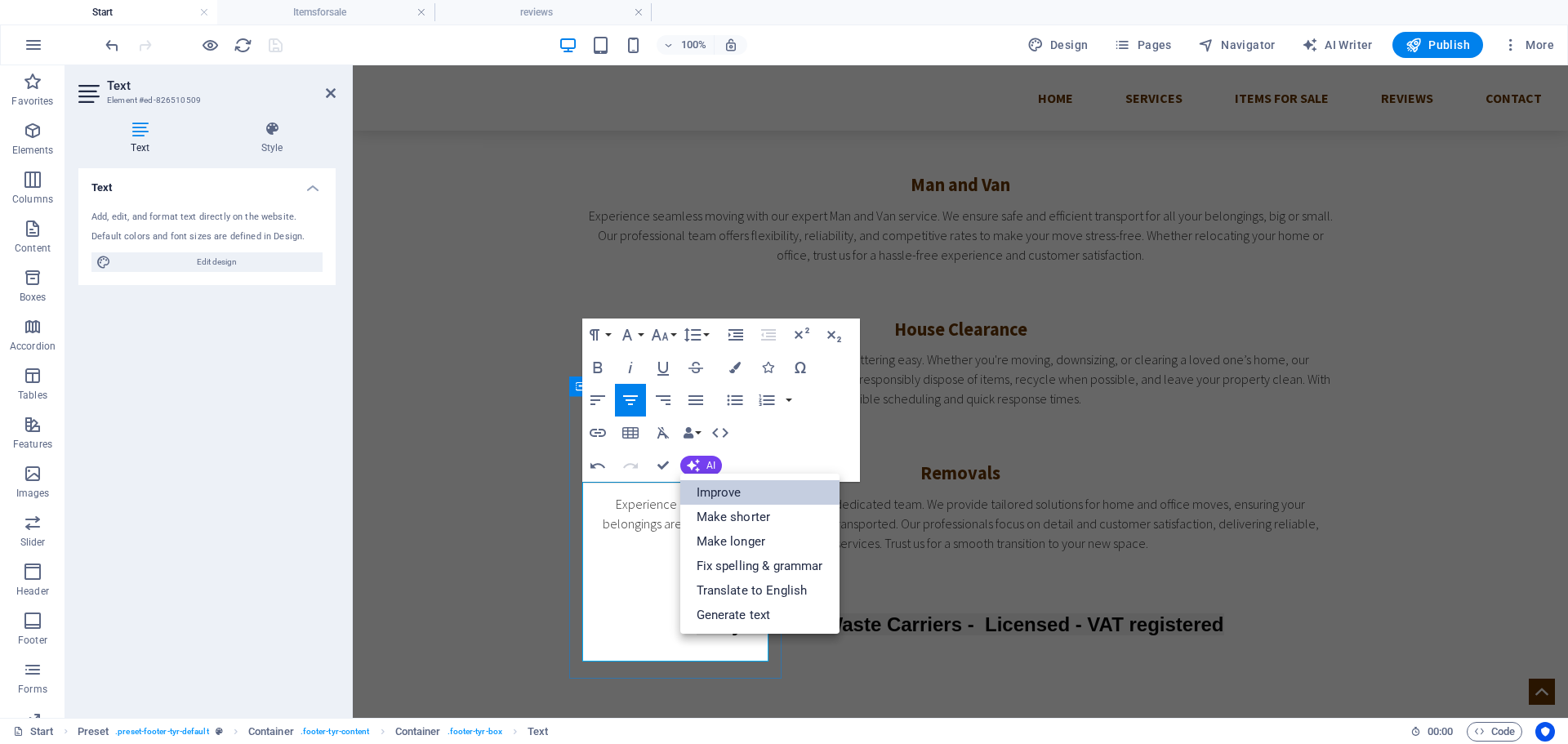 click on "Improve" at bounding box center [760, 492] 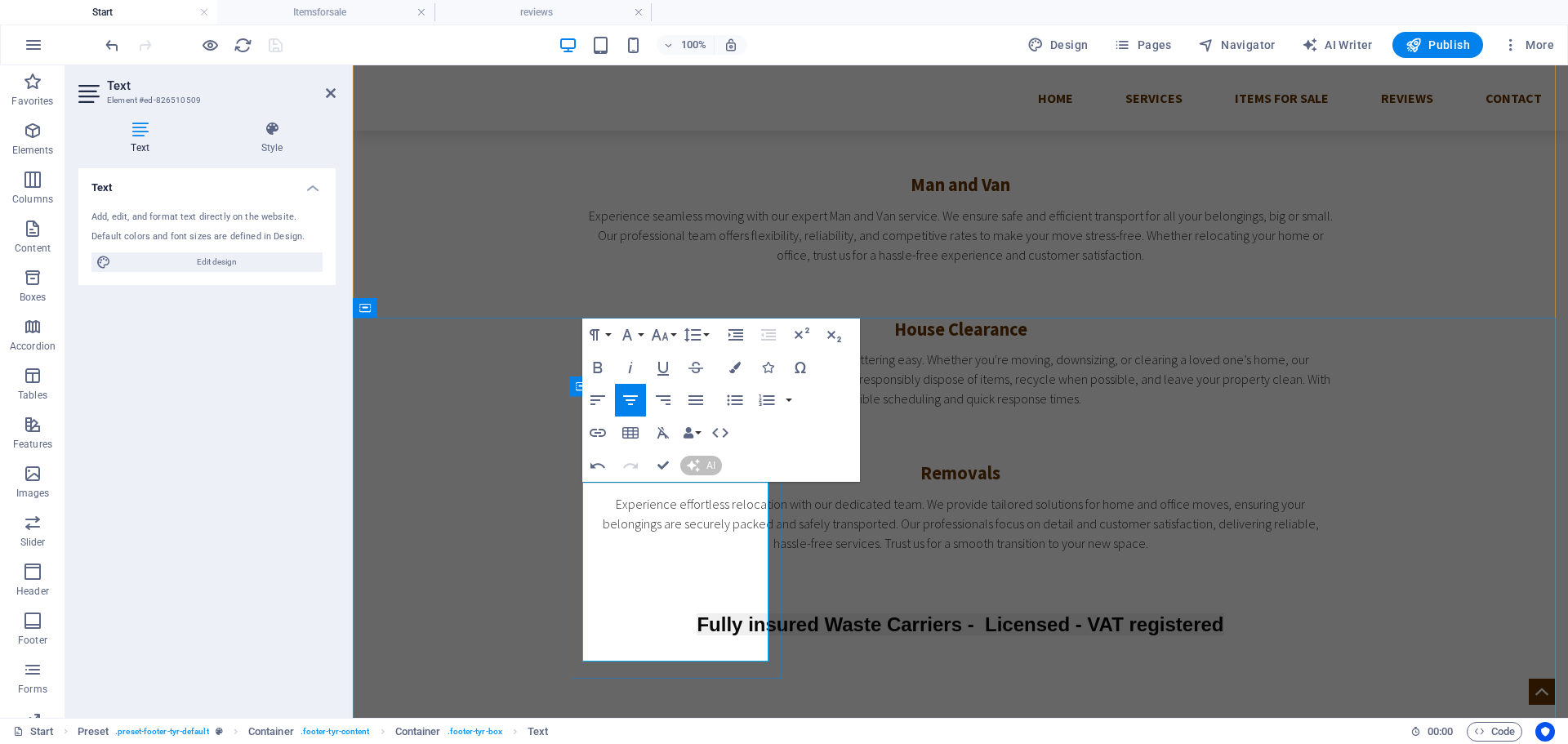 type 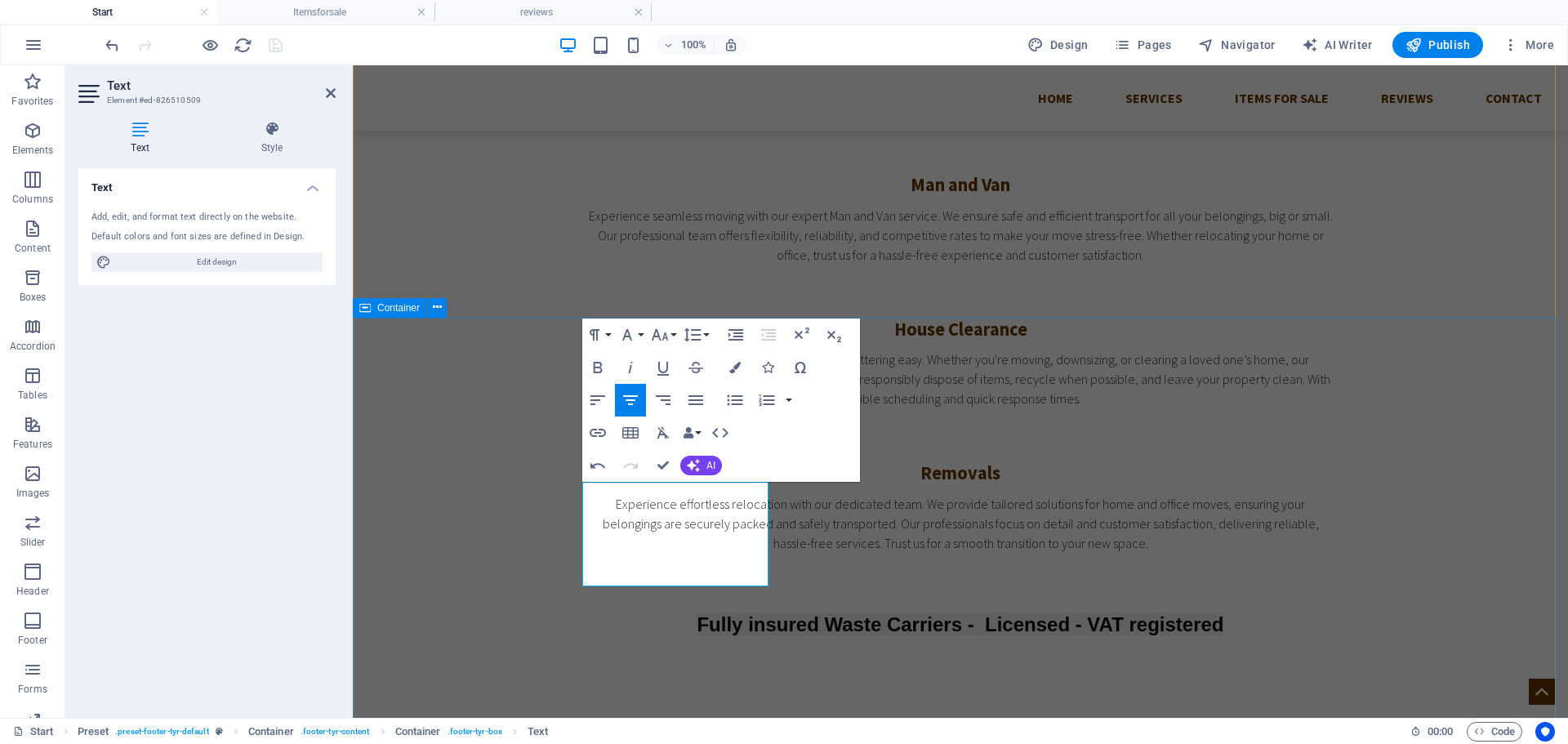 click on "Address [ADDRESS] [STREET]   [CITY], [CITY], [POSTAL_CODE]   Legal Notice | Privacy Contact us   I have read and understand the privacy policy. Unreadable? Load new Send Contact **[COMPANY_NAME]** Phone: [PHONE]   Mobile: [PHONE]   Email: [EMAIL]" at bounding box center [960, 1614] 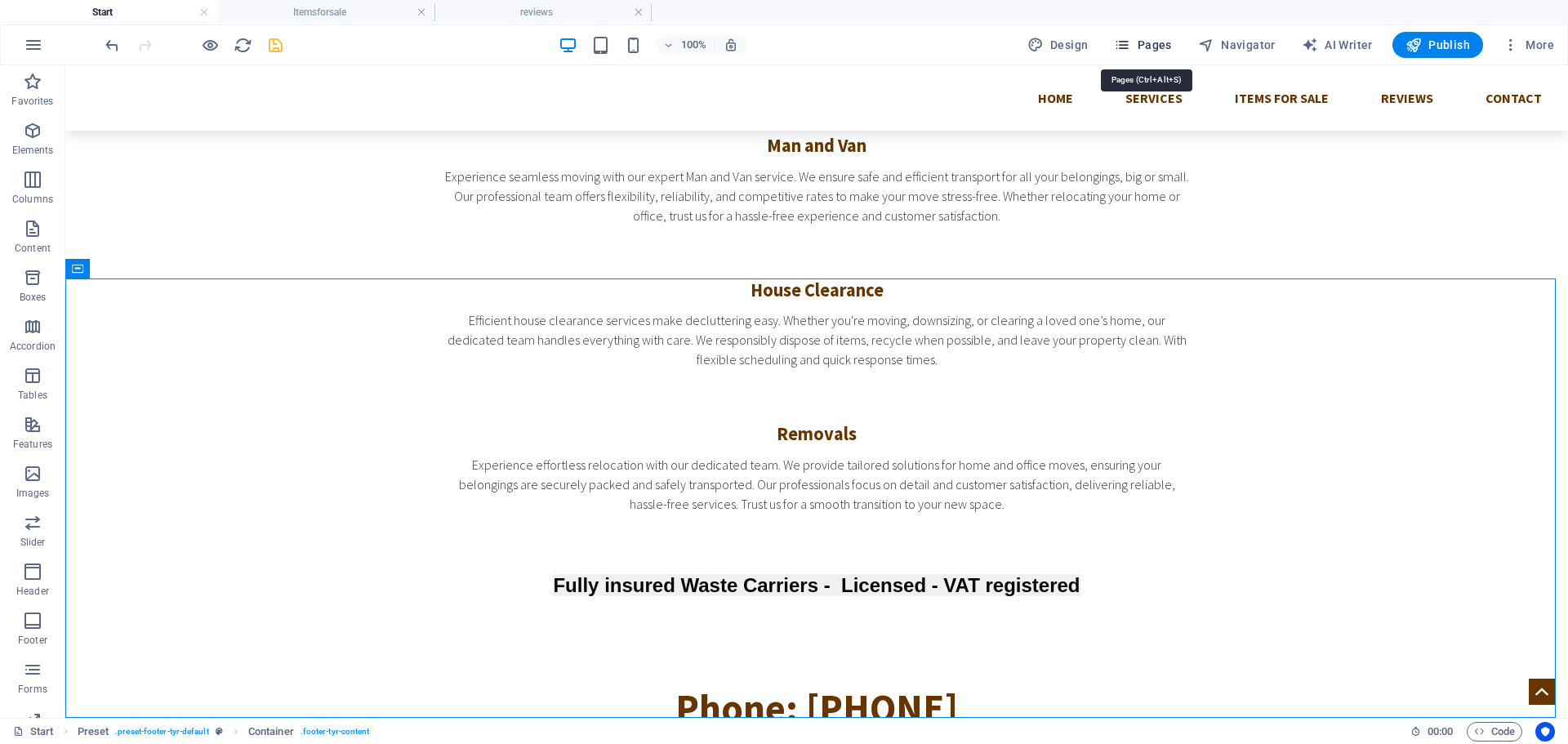 click on "Pages" at bounding box center [1143, 45] 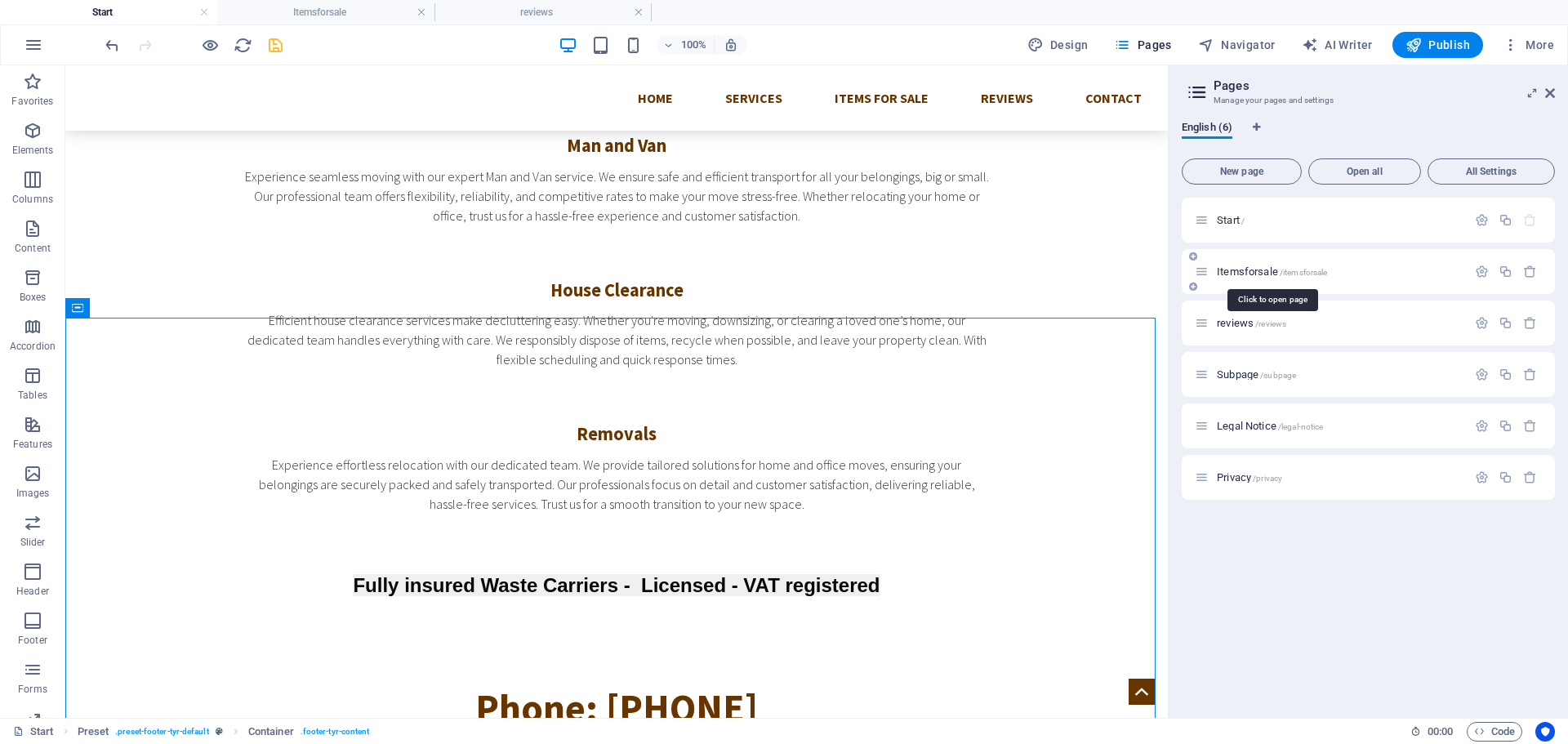 click on "Itemsforsale /itemsforsale" at bounding box center [1272, 271] 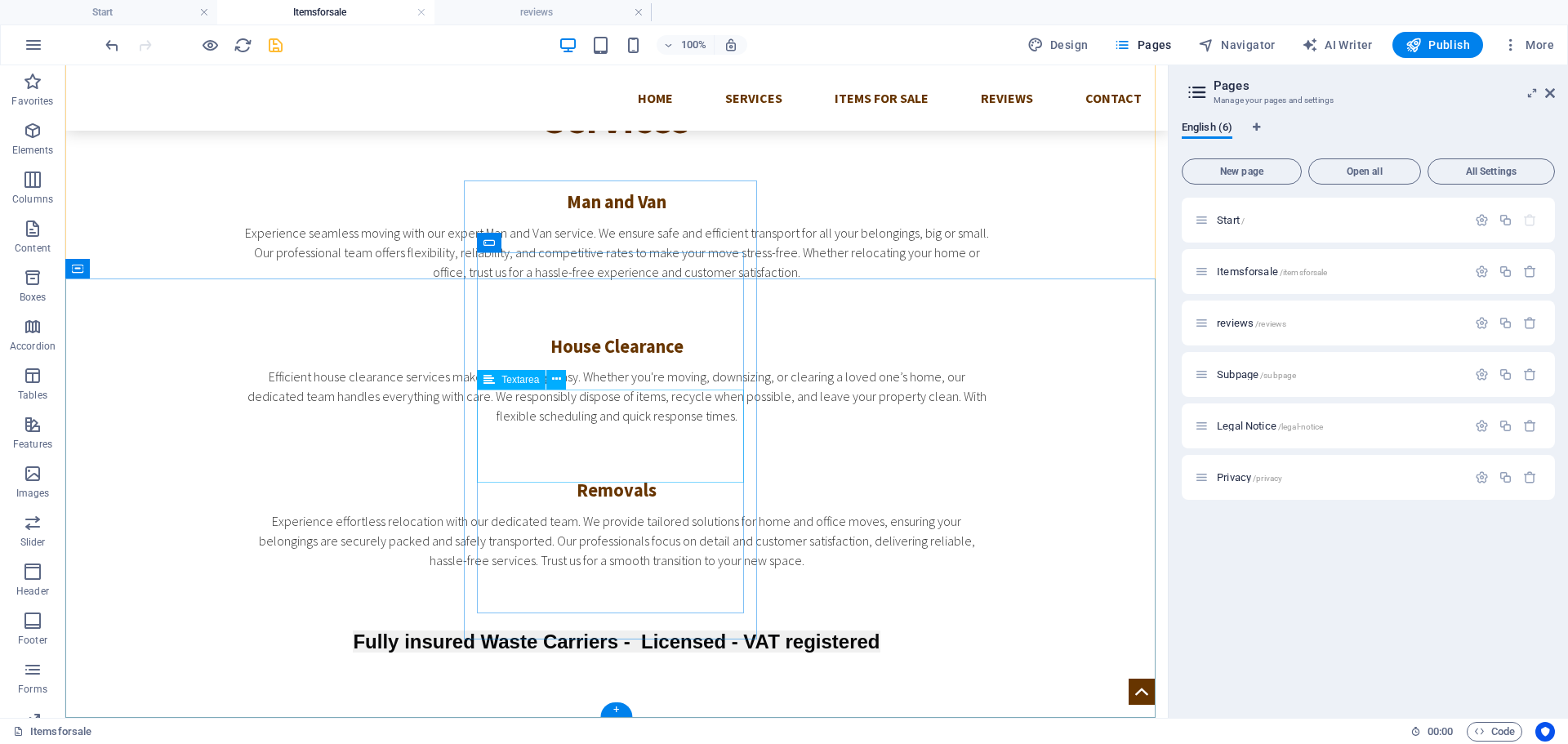 scroll, scrollTop: 1355, scrollLeft: 0, axis: vertical 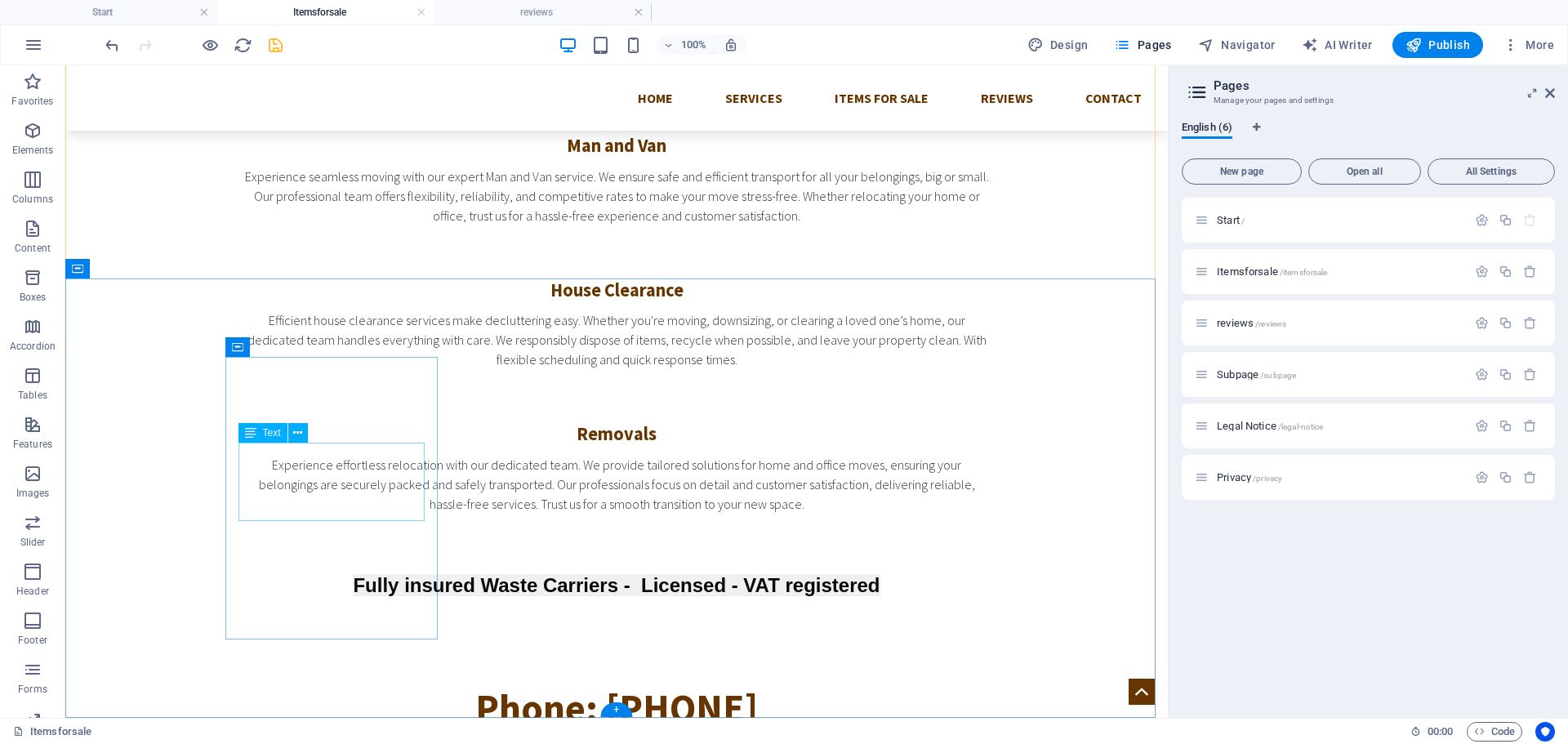 click on "[CITY]   [CITY] Legal Notice  |  Privacy" at bounding box center (617, 1323) 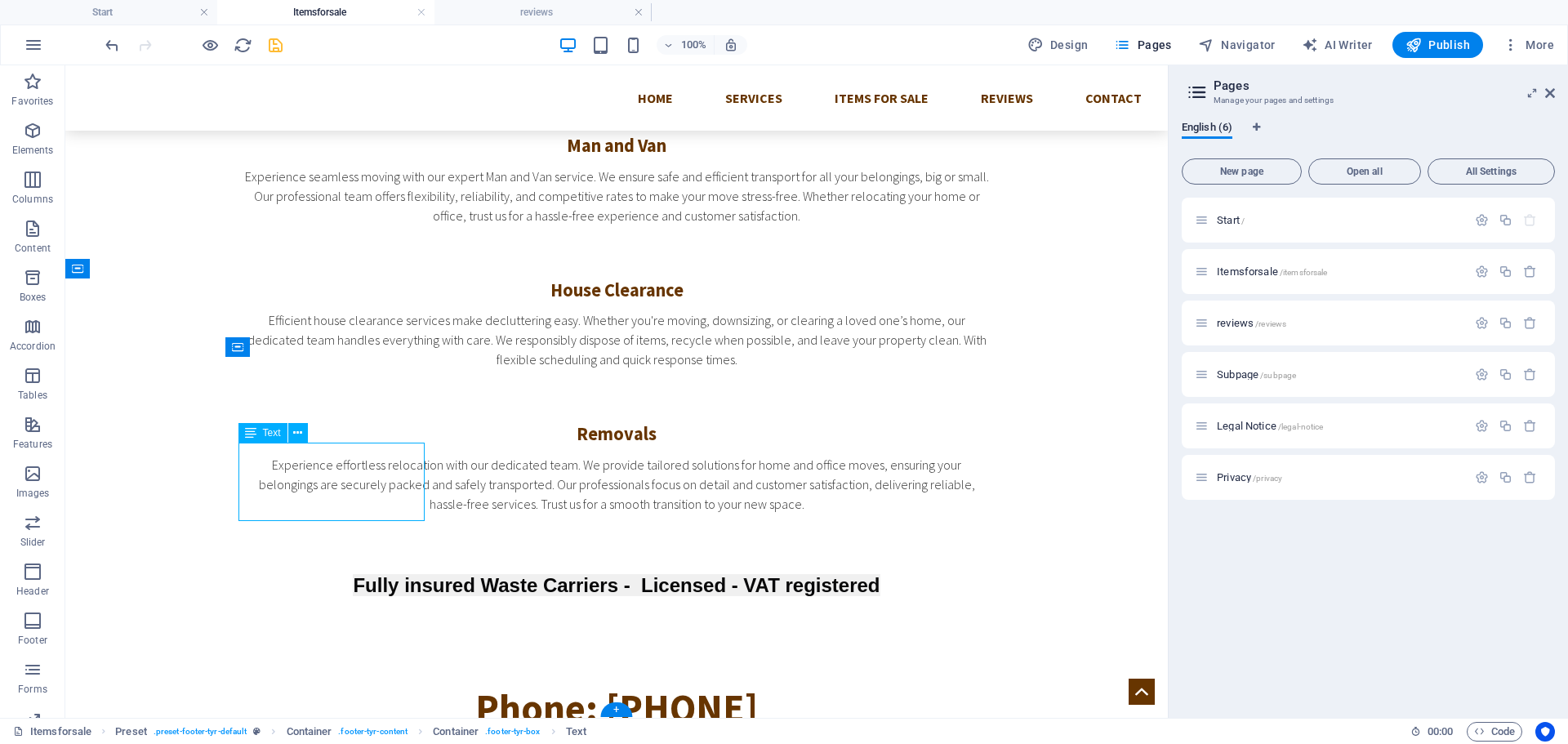 click on "[CITY]   [CITY] Legal Notice  |  Privacy" at bounding box center (617, 1323) 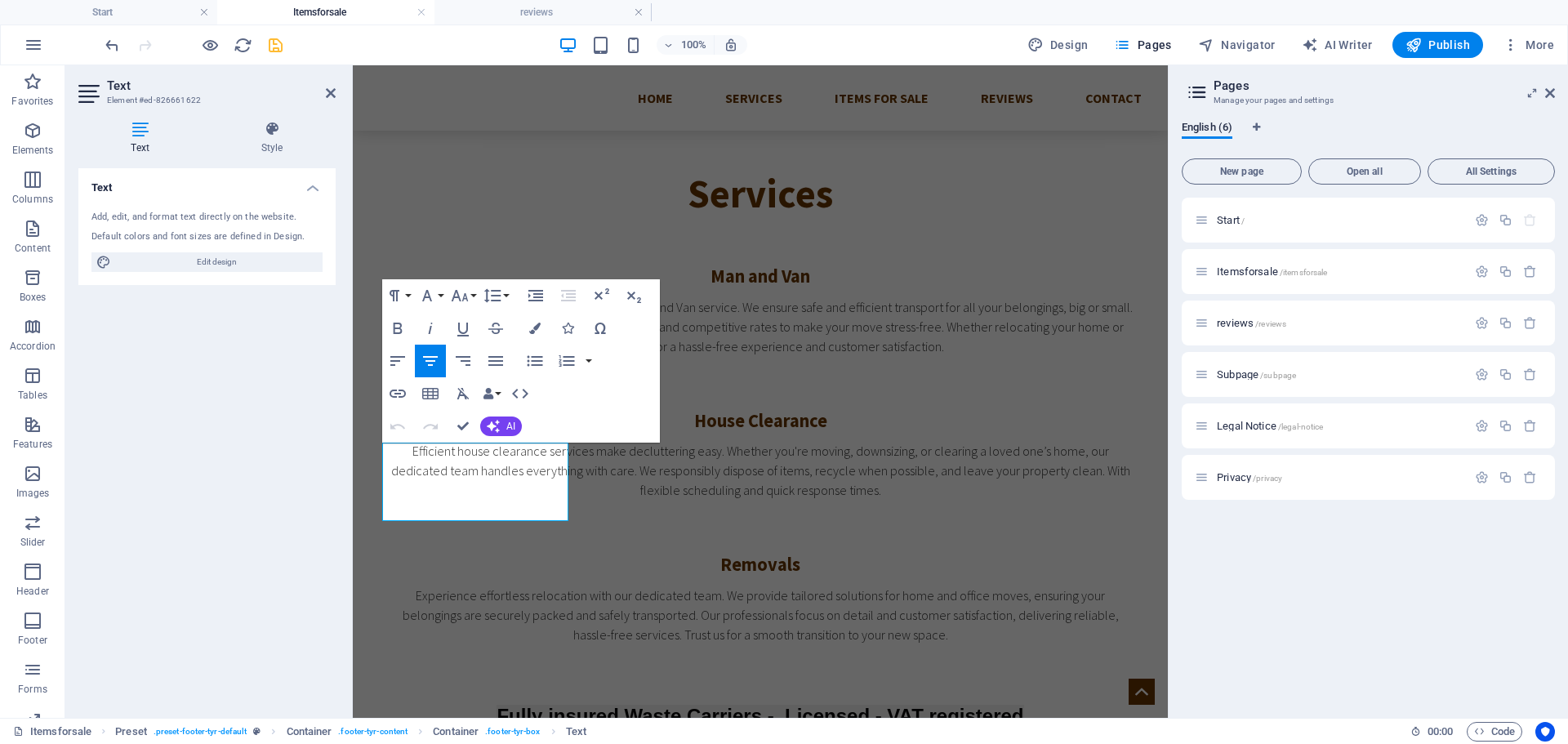 scroll, scrollTop: 1486, scrollLeft: 0, axis: vertical 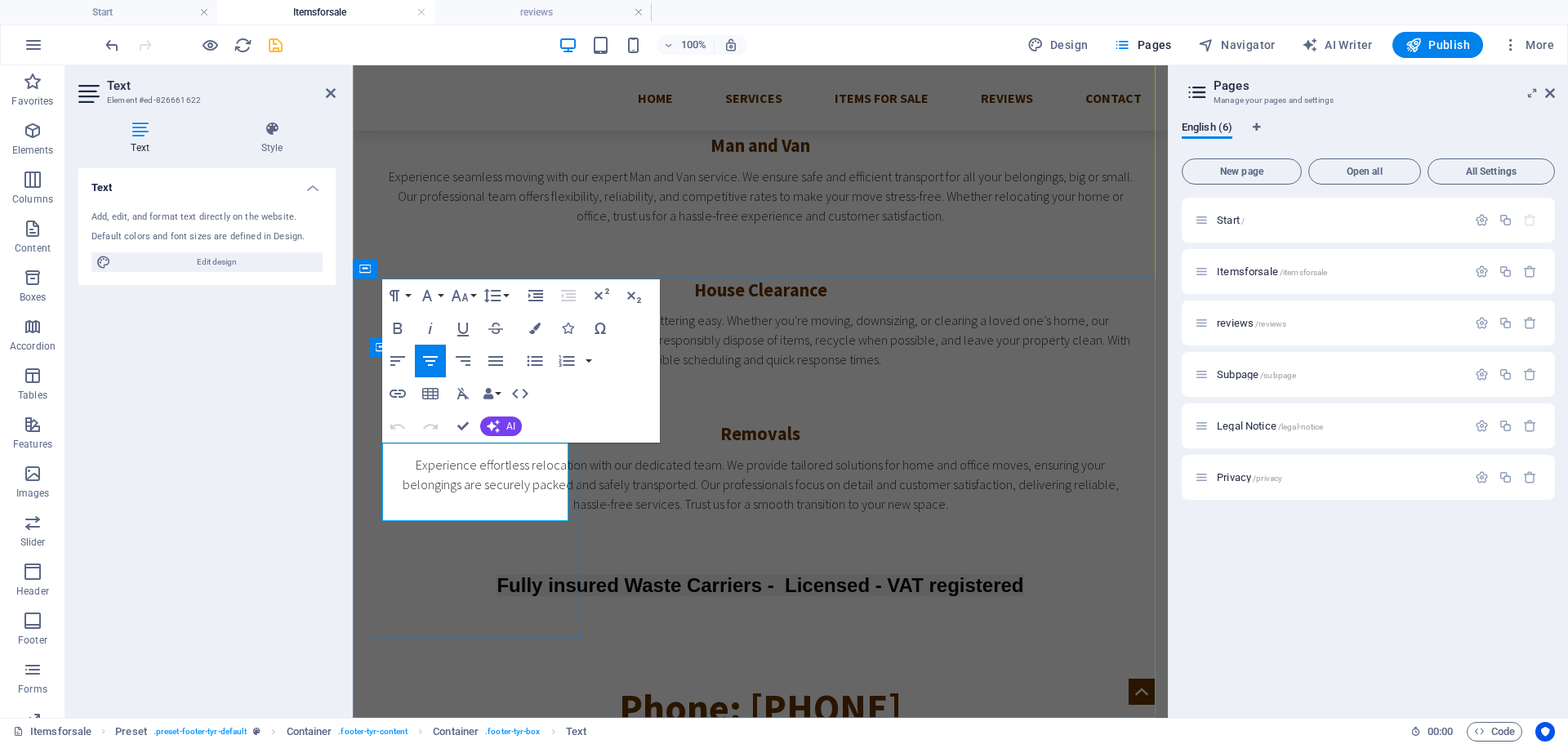 drag, startPoint x: 423, startPoint y: 452, endPoint x: 537, endPoint y: 483, distance: 118.13975 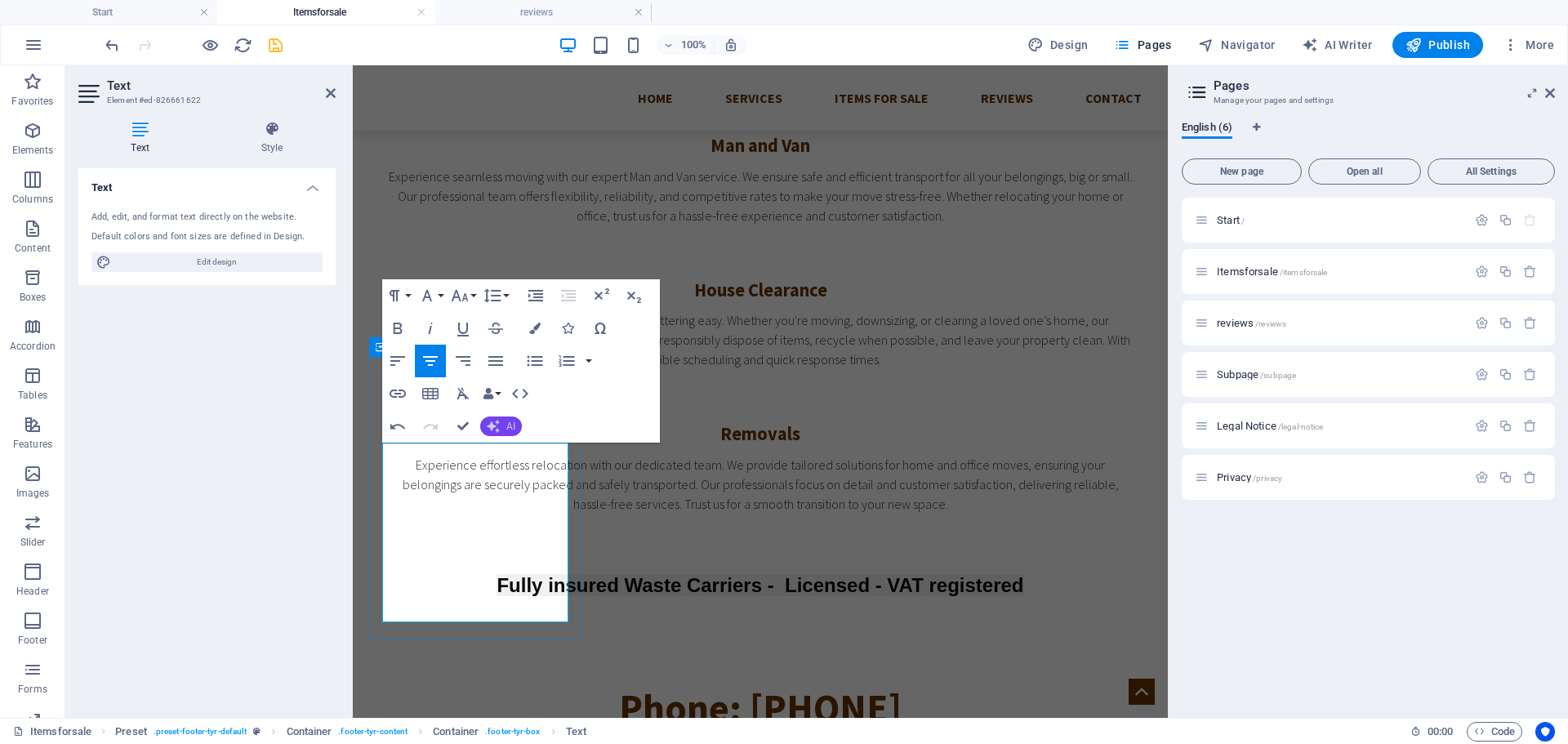 click on "AI" at bounding box center (501, 426) 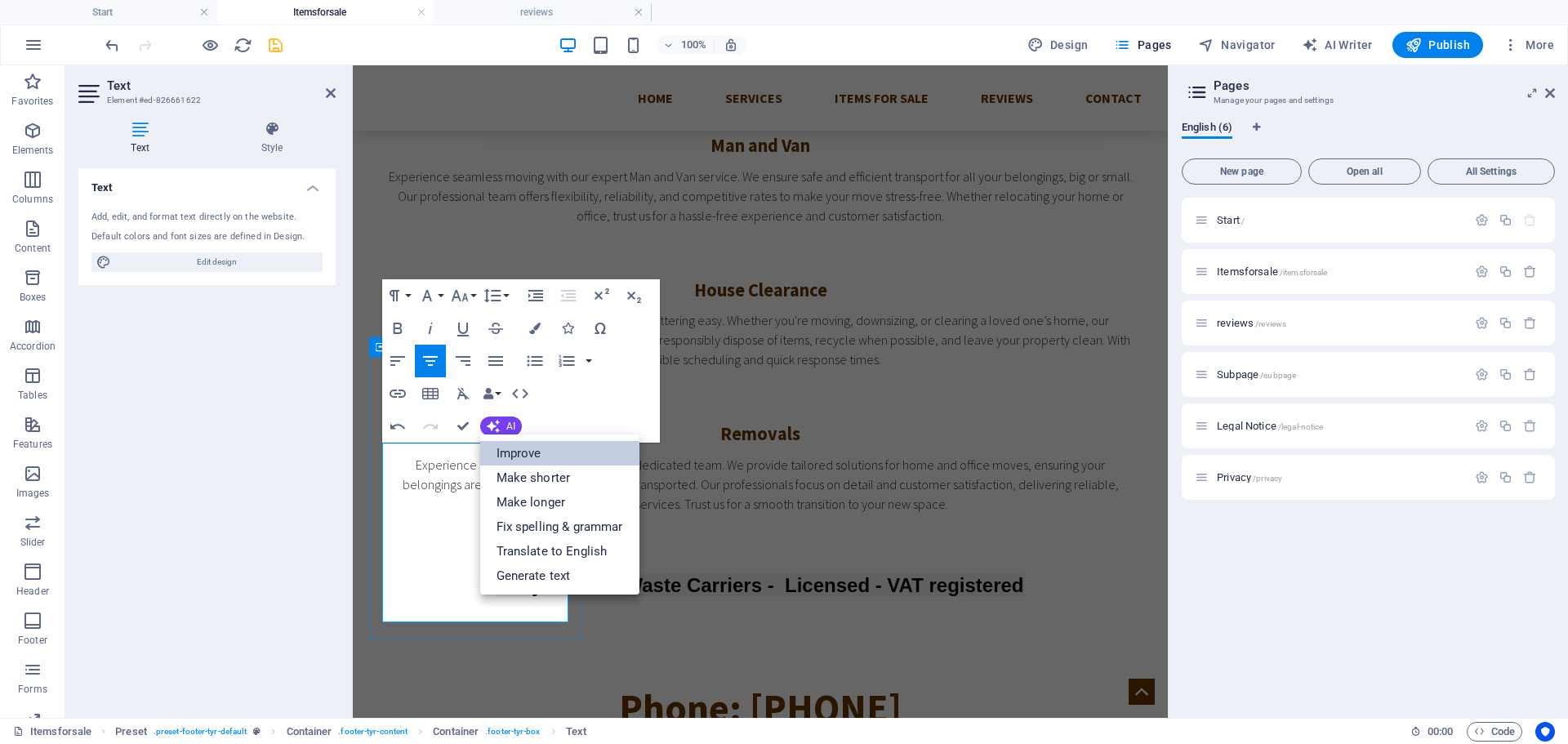 click on "Improve" at bounding box center (559, 453) 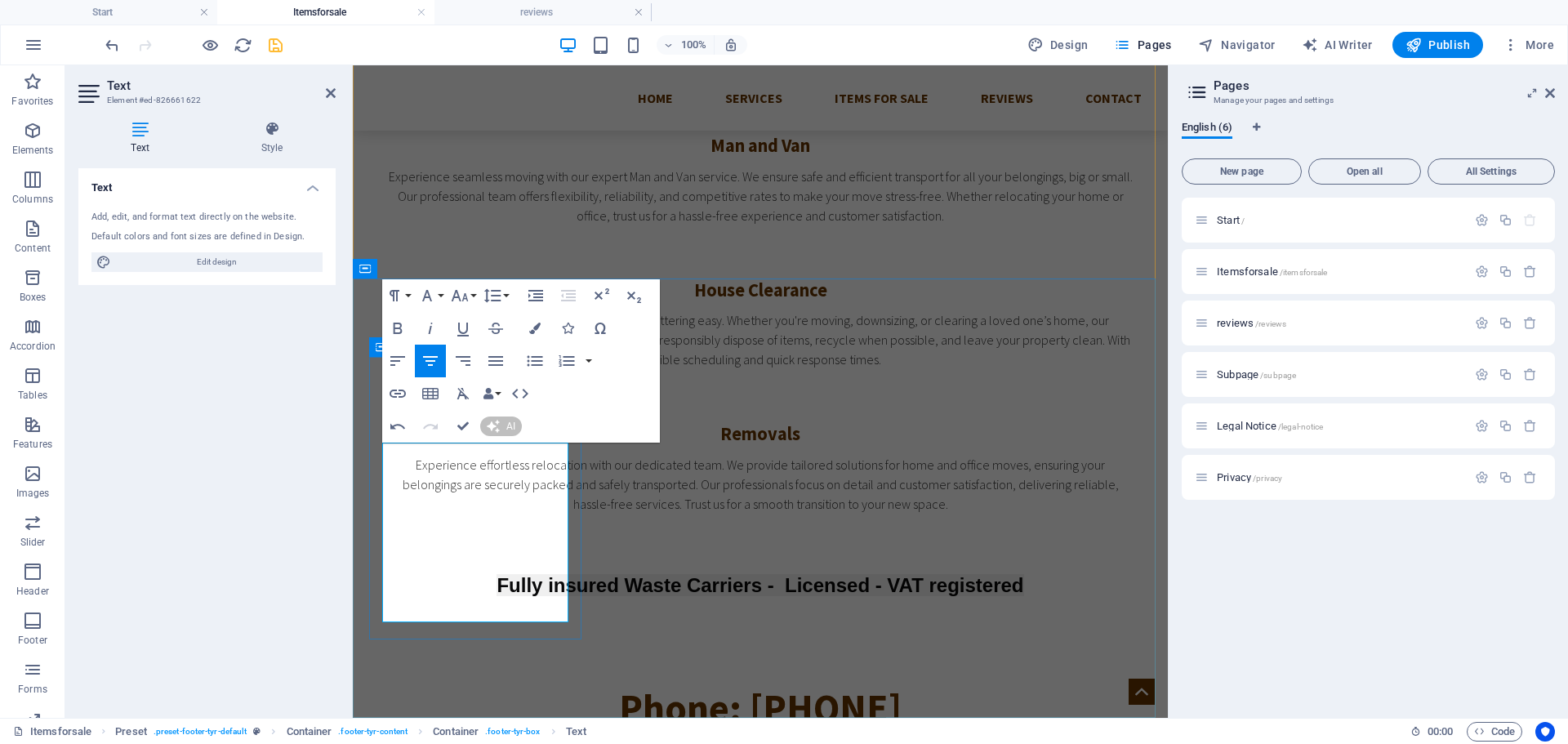 type 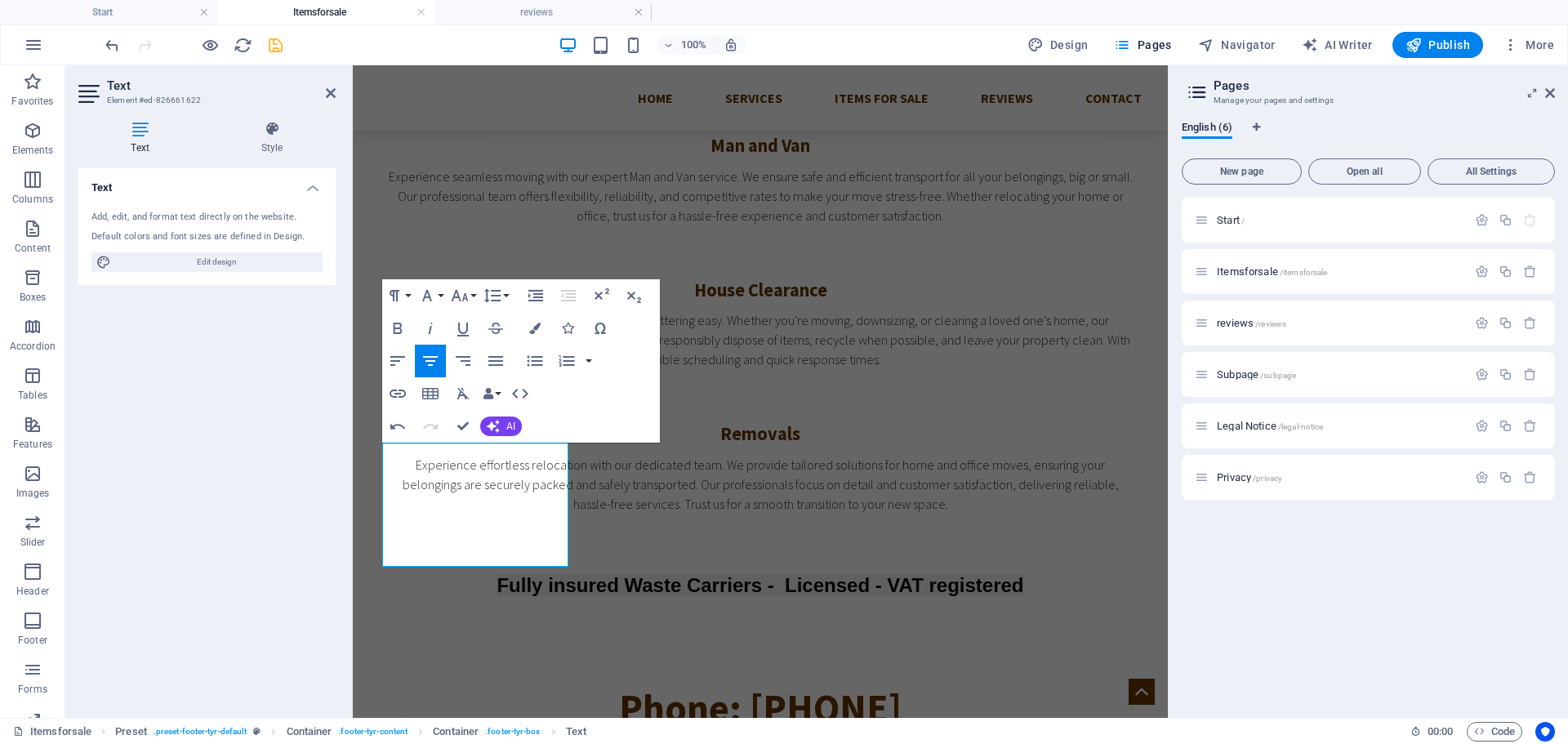 click on "Text Add, edit, and format text directly on the website. Default colors and font sizes are defined in Design. Edit design Alignment Left aligned Centered Right aligned" at bounding box center [207, 436] 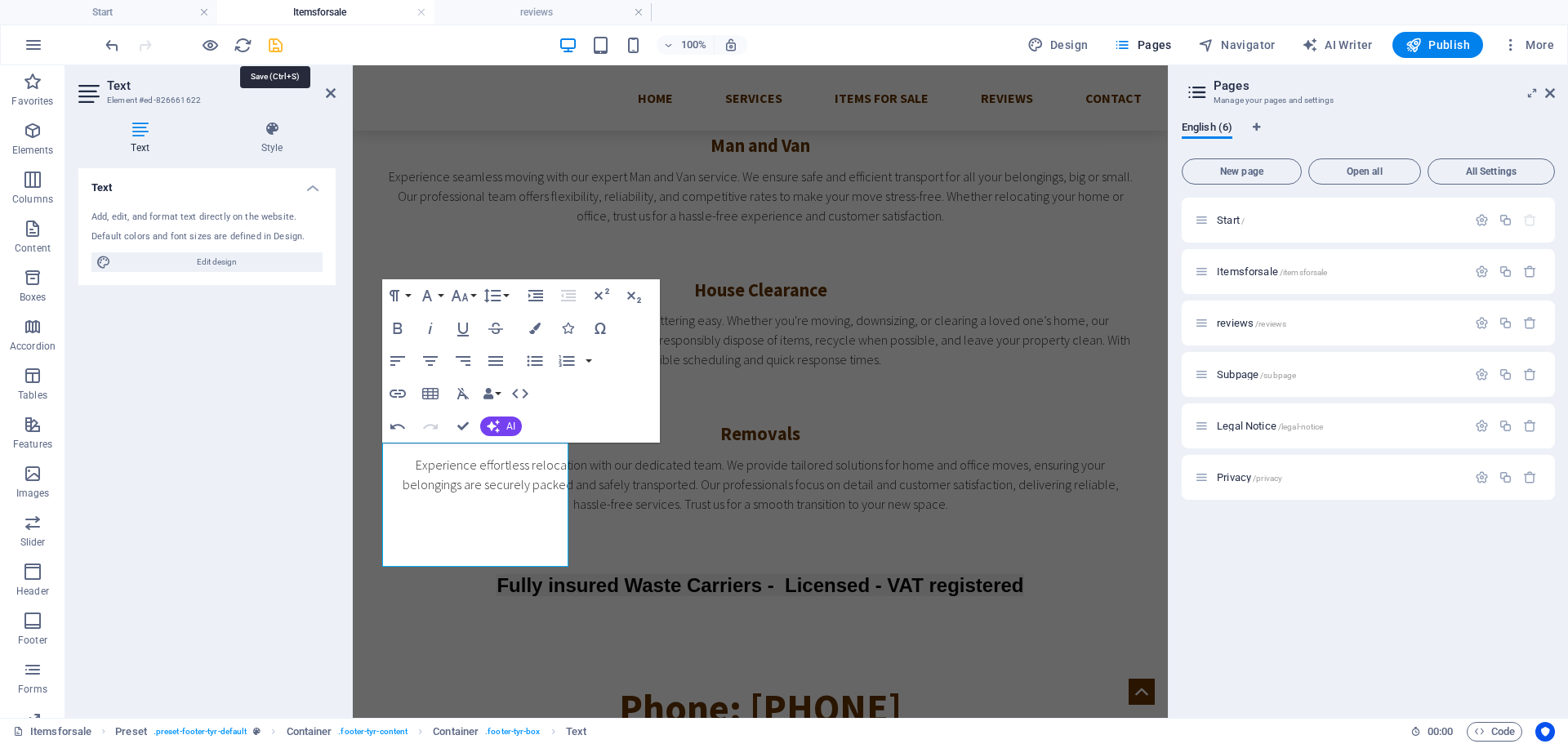 click at bounding box center (275, 45) 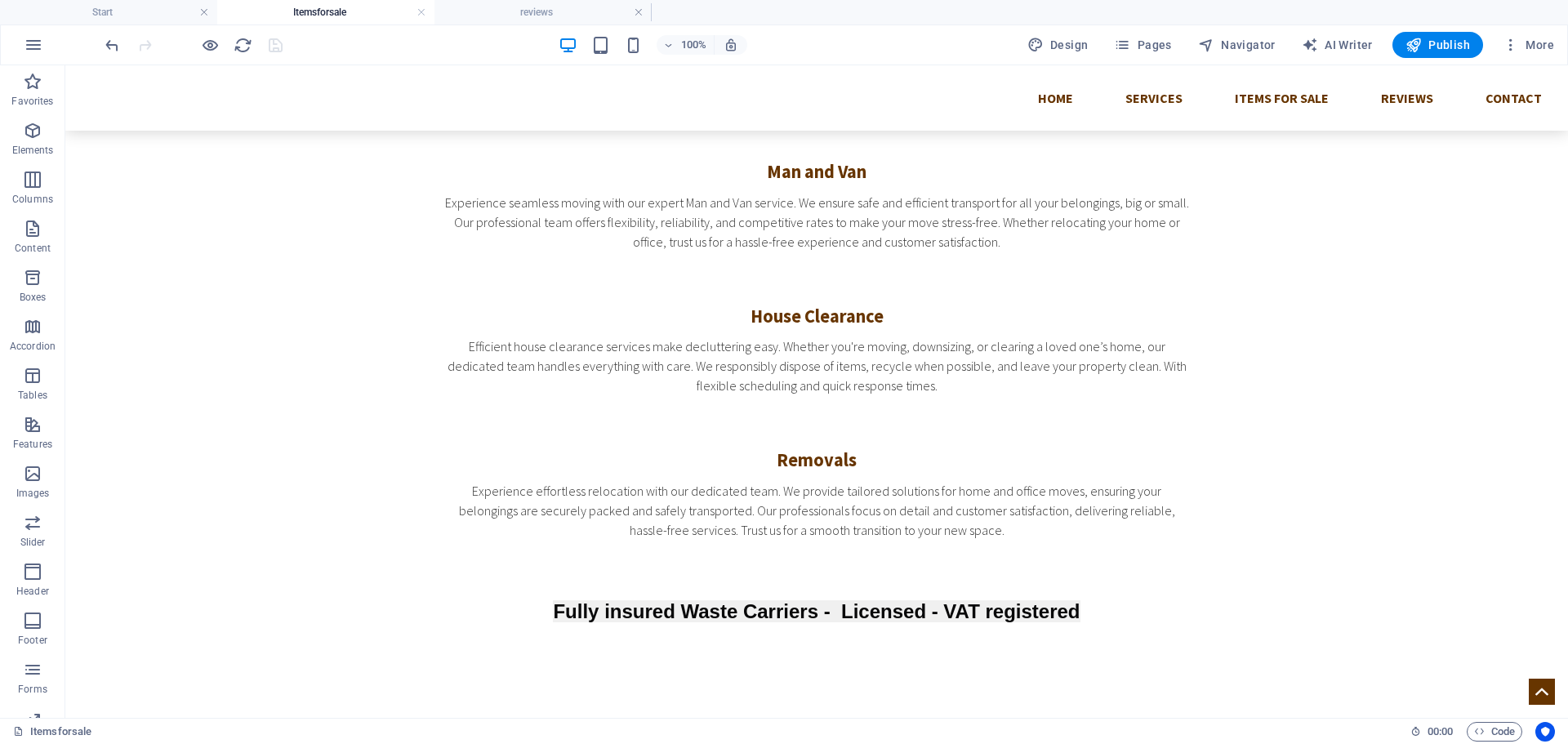 scroll, scrollTop: 1316, scrollLeft: 0, axis: vertical 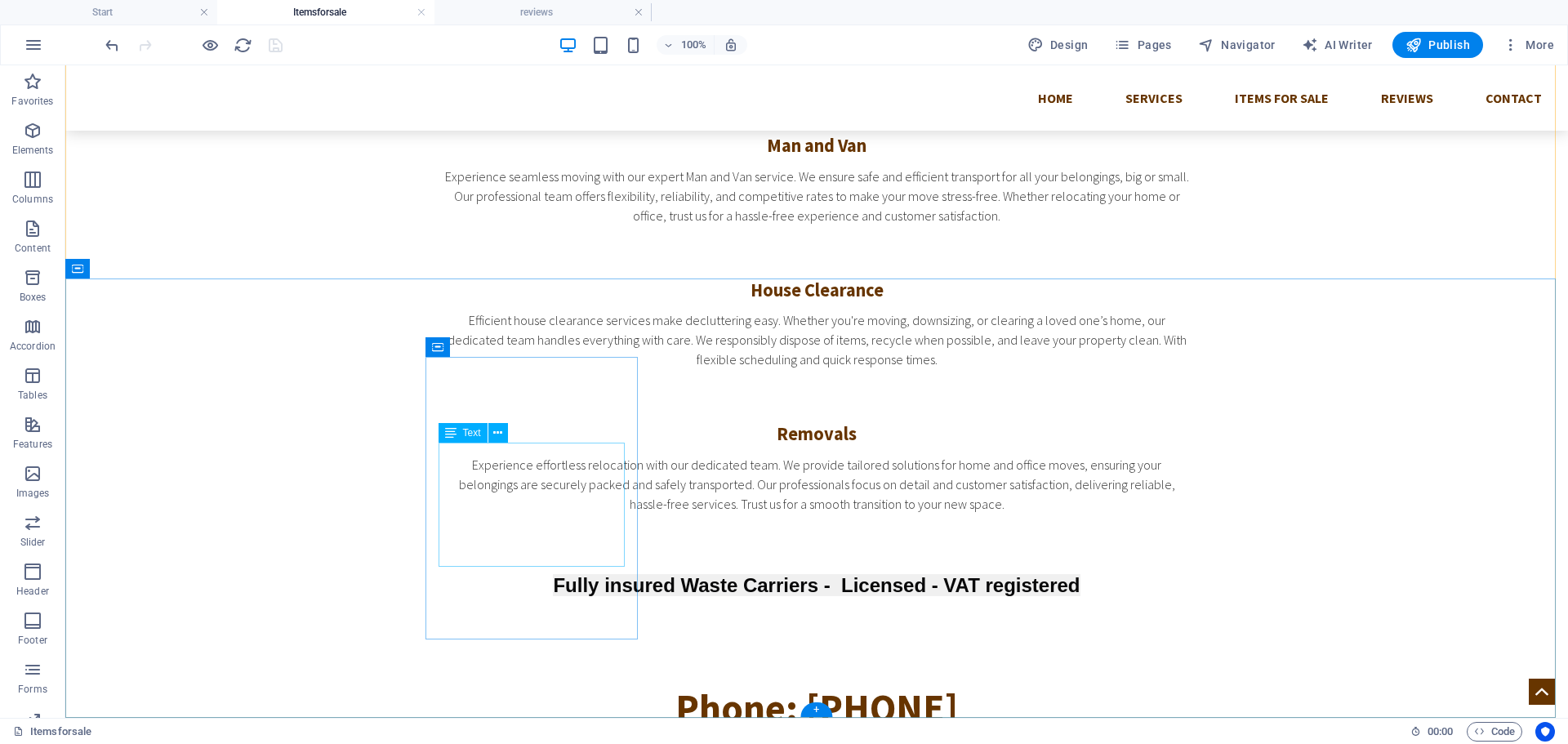 click on "[ADDRESS] [STREET]   [CITY]   [CITY], [POSTAL_CODE]   Legal Notice | Privacy" at bounding box center (817, 1346) 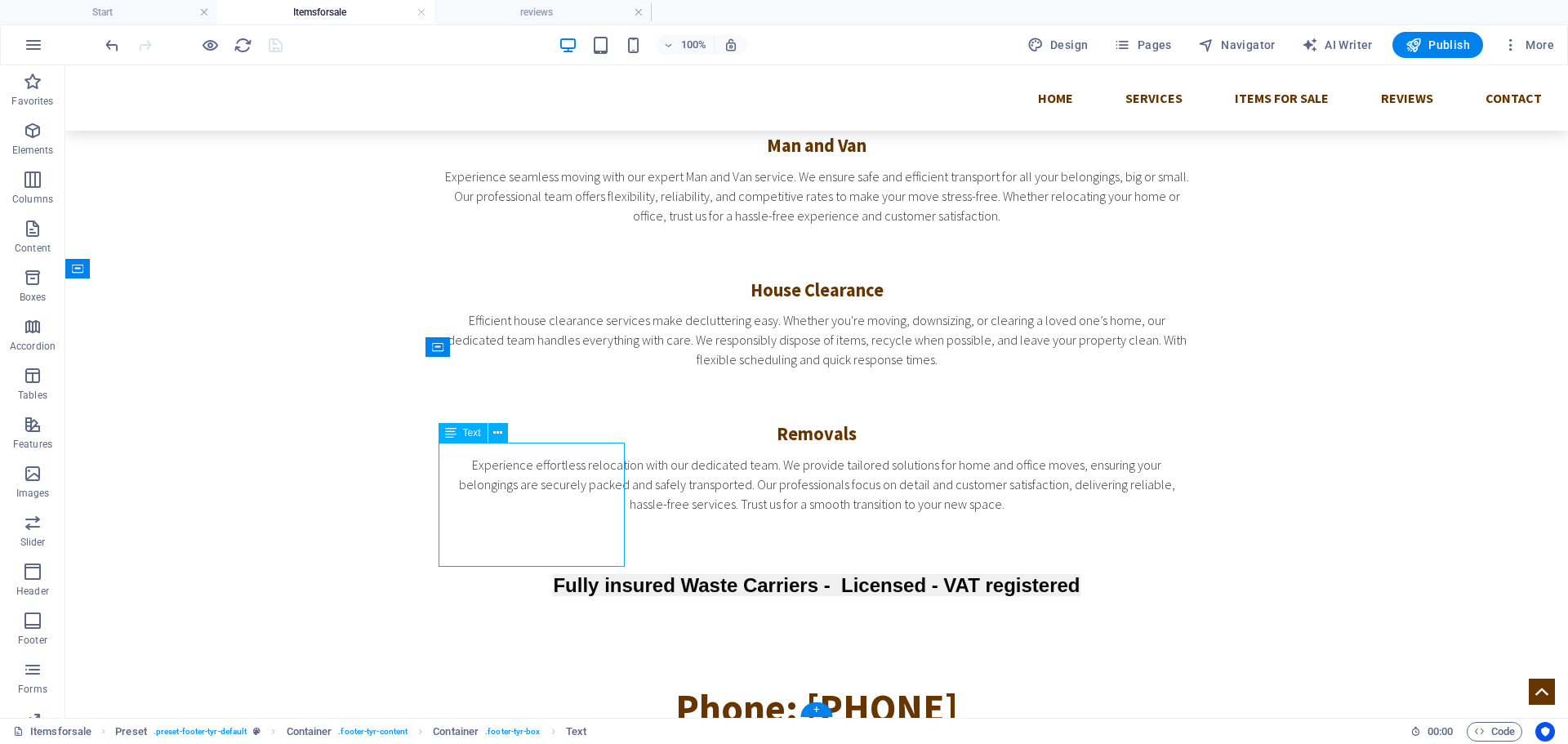 click on "[ADDRESS] [STREET]   [CITY]   [CITY], [POSTAL_CODE]   Legal Notice | Privacy" at bounding box center (817, 1346) 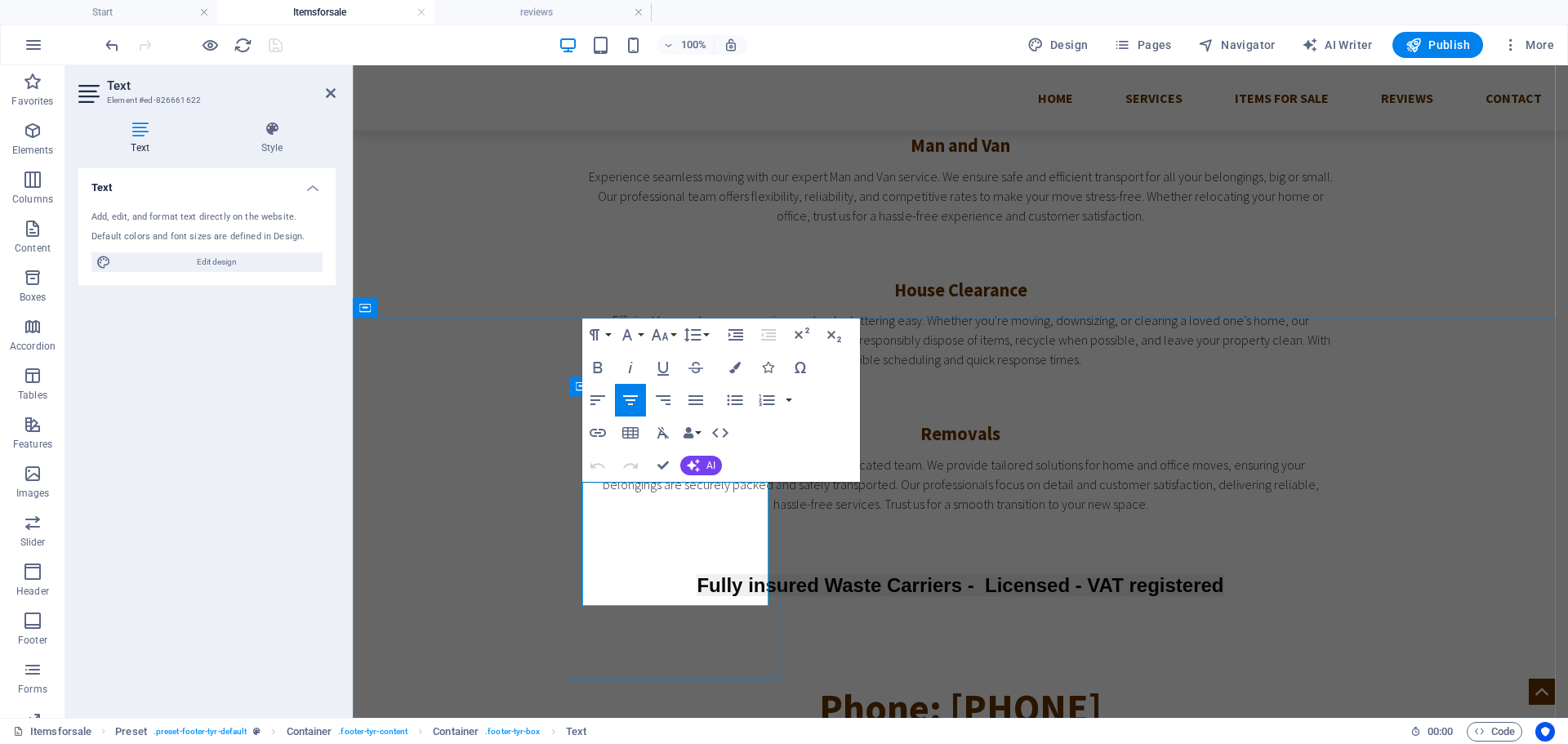 drag, startPoint x: 701, startPoint y: 550, endPoint x: 650, endPoint y: 550, distance: 51 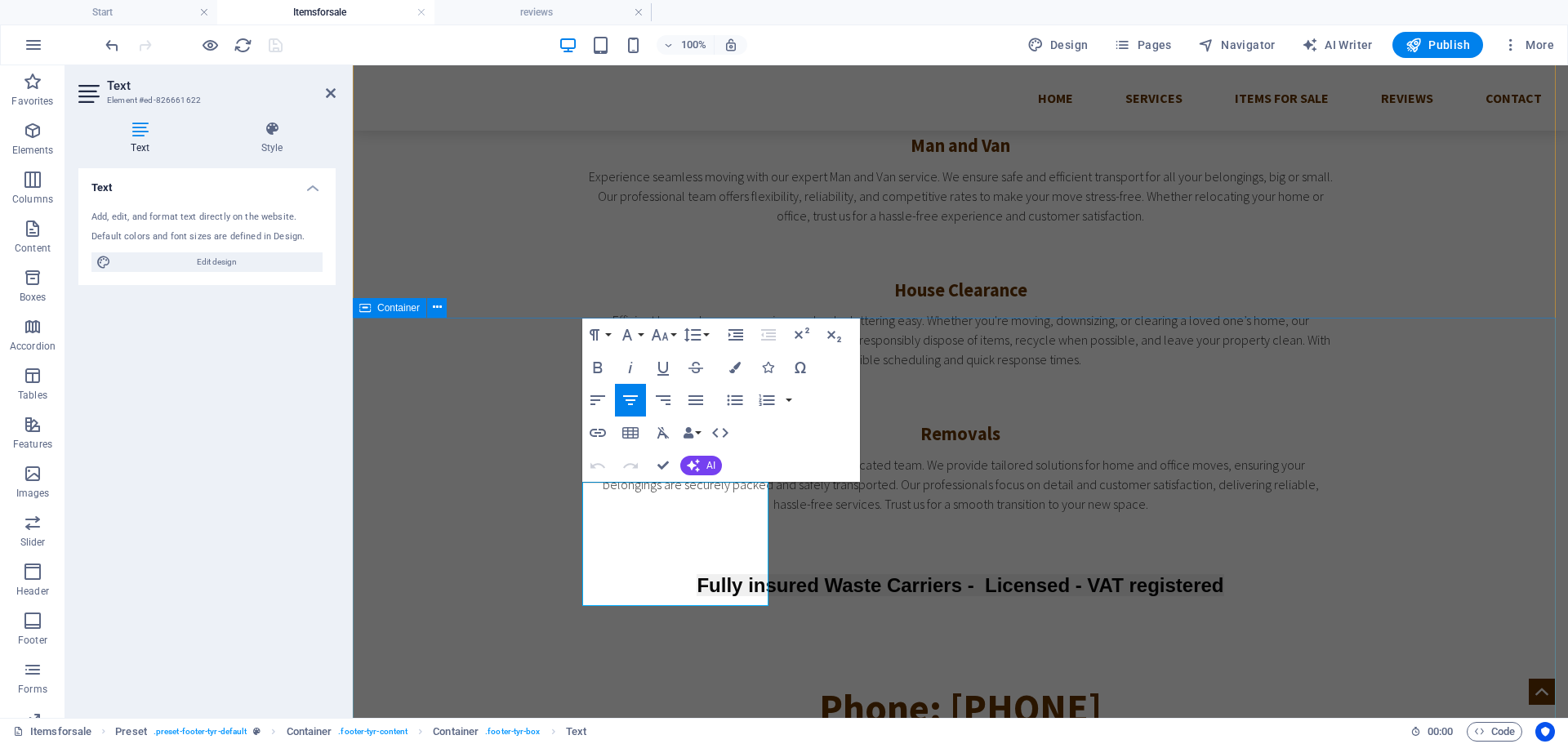 click on "Address [ADDRESS] [STREET]   [CITY]   [CITY], [POSTAL_CODE]   Legal Notice | Privacy Contact us   I have read and understand the privacy policy. Unreadable? Load new Send Contact **[COMPANY_NAME]** Phone: [PHONE]   Mobile: [PHONE]   Email: [EMAIL]" at bounding box center [960, 1584] 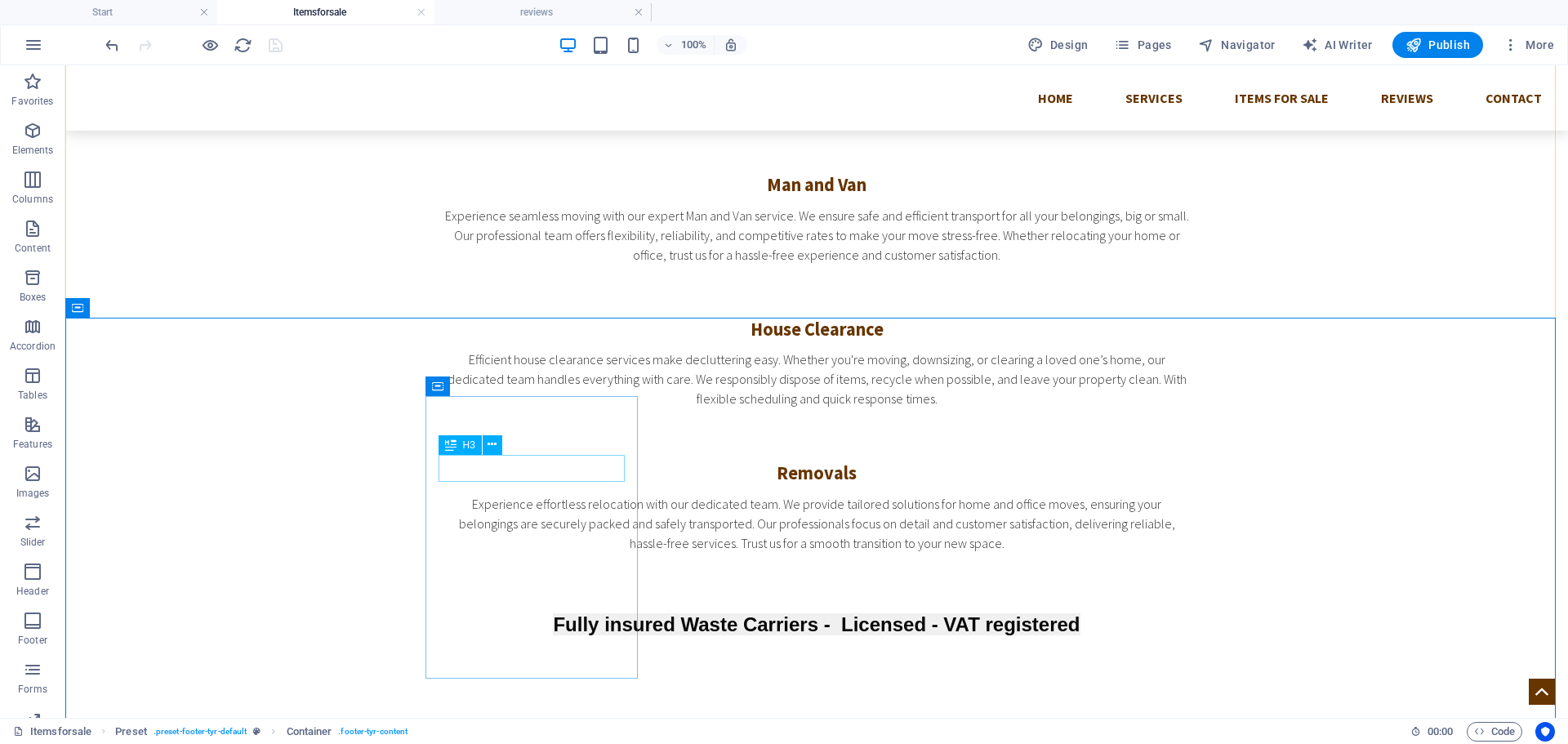 scroll, scrollTop: 1031, scrollLeft: 0, axis: vertical 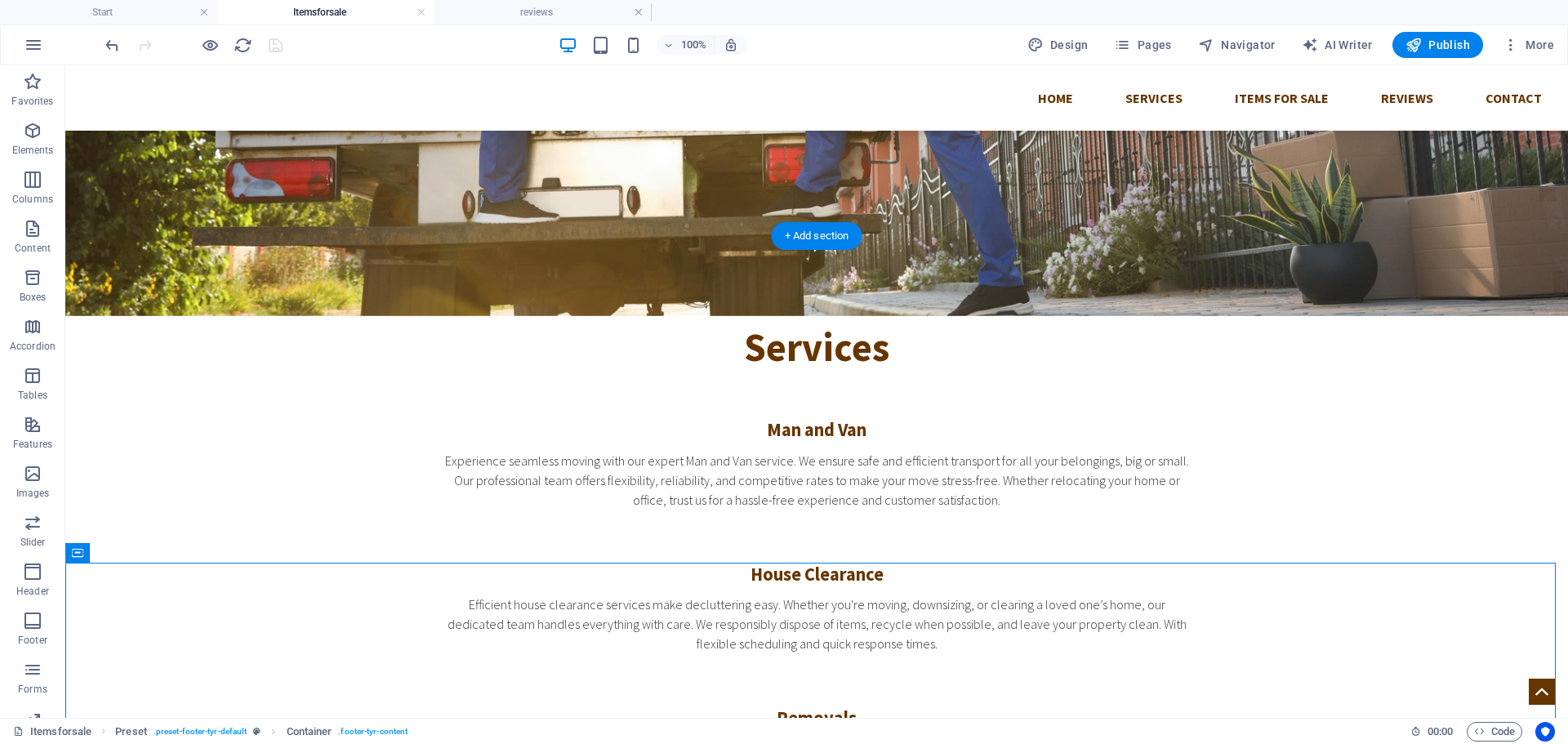 click at bounding box center [817, 1244] 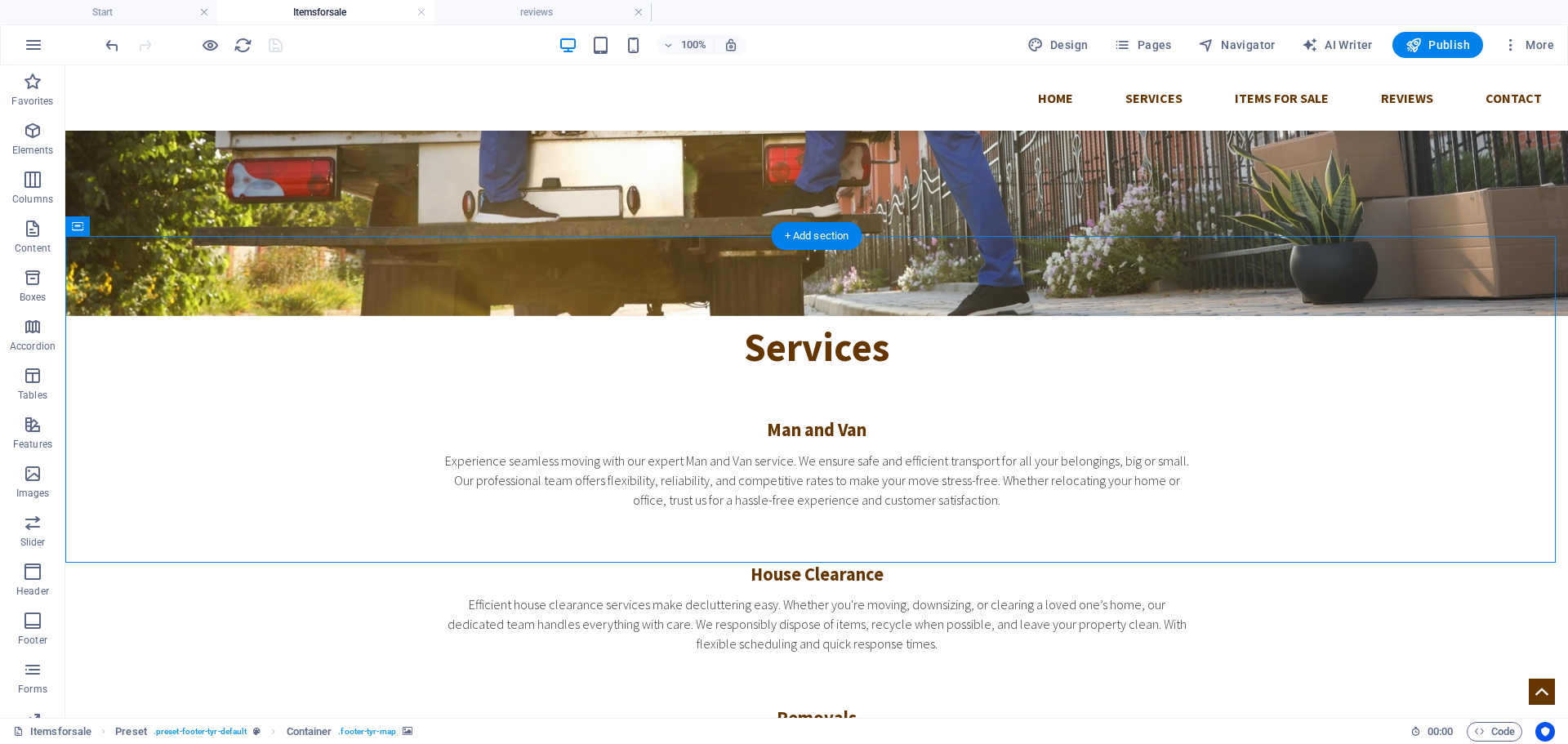 click at bounding box center (817, 1244) 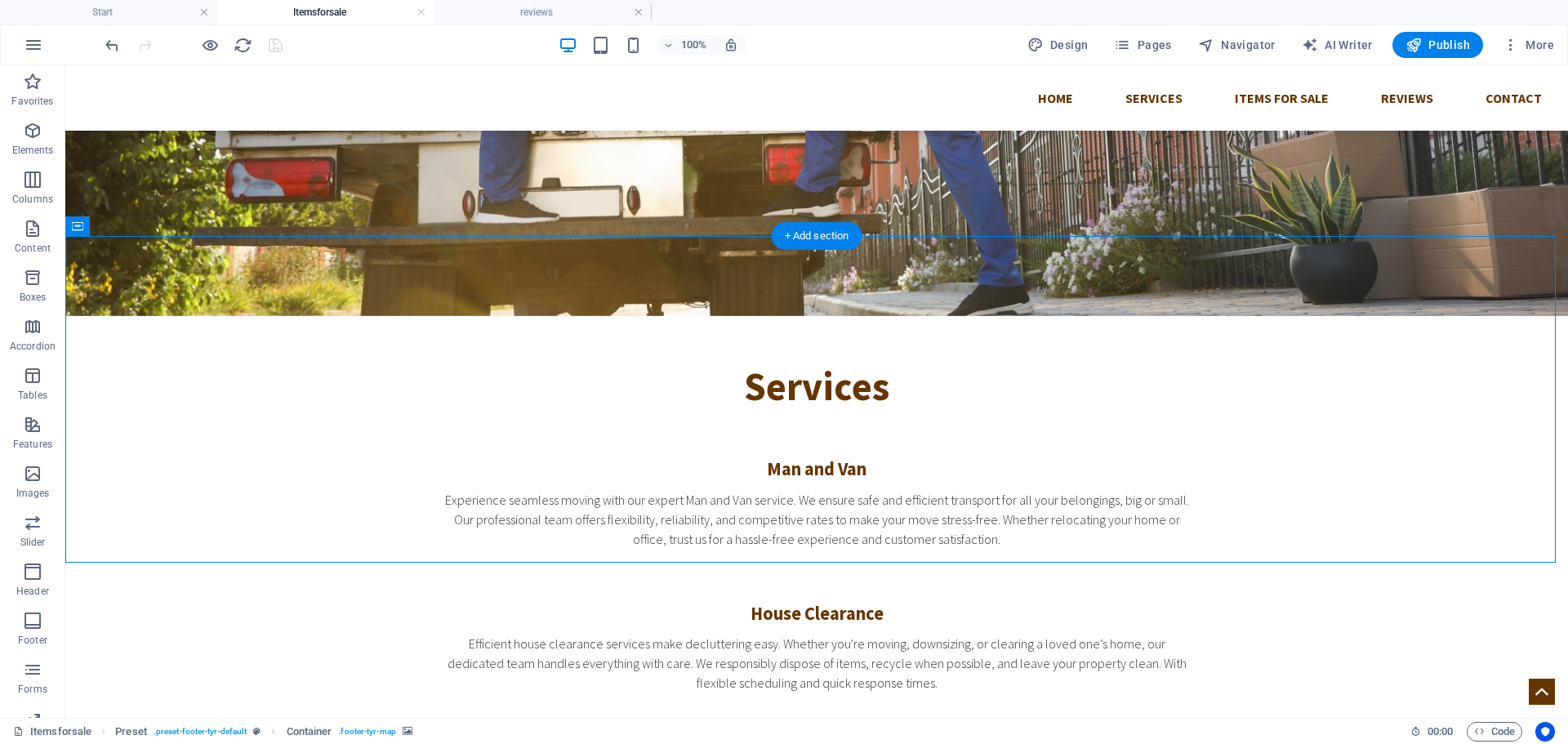 select on "px" 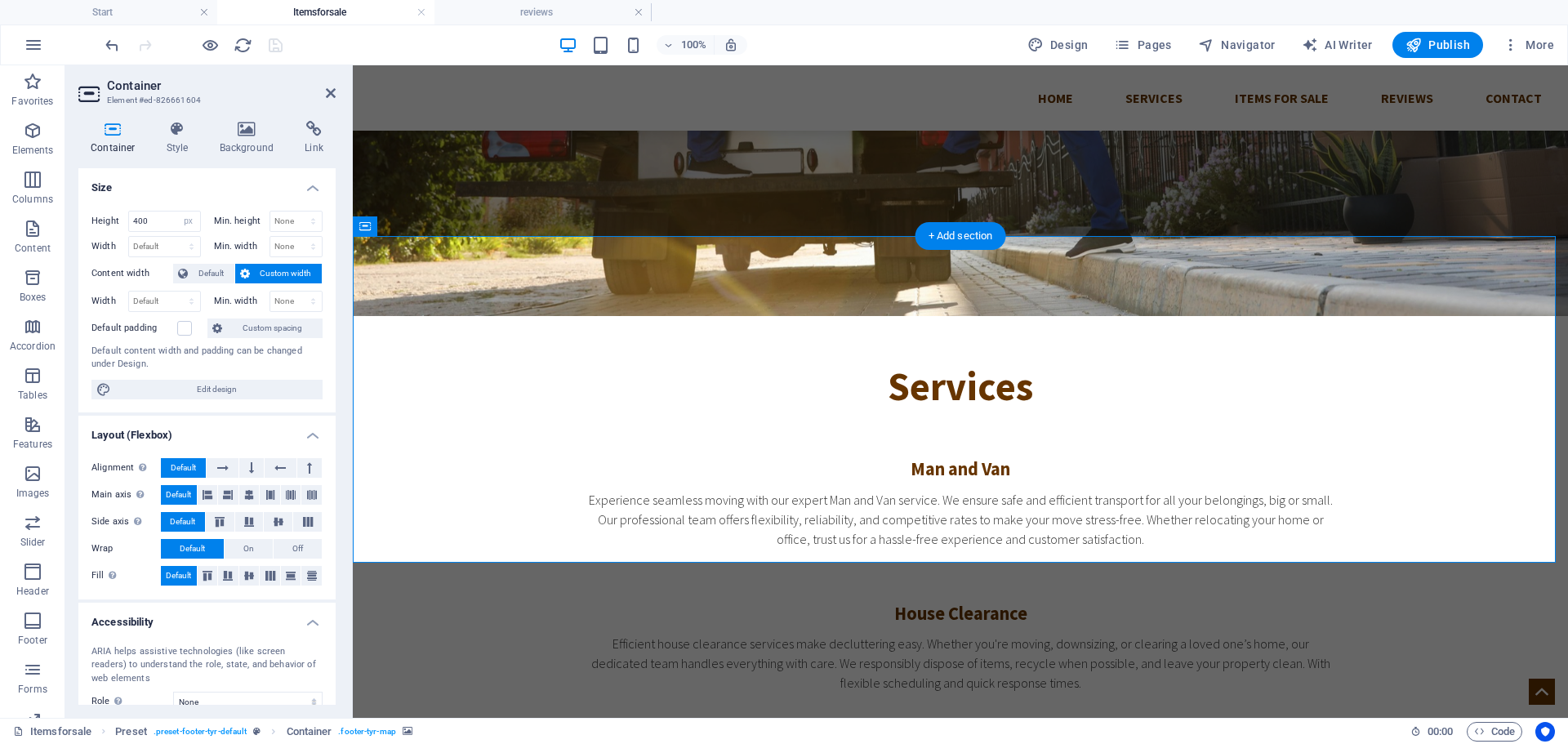 scroll, scrollTop: 1071, scrollLeft: 0, axis: vertical 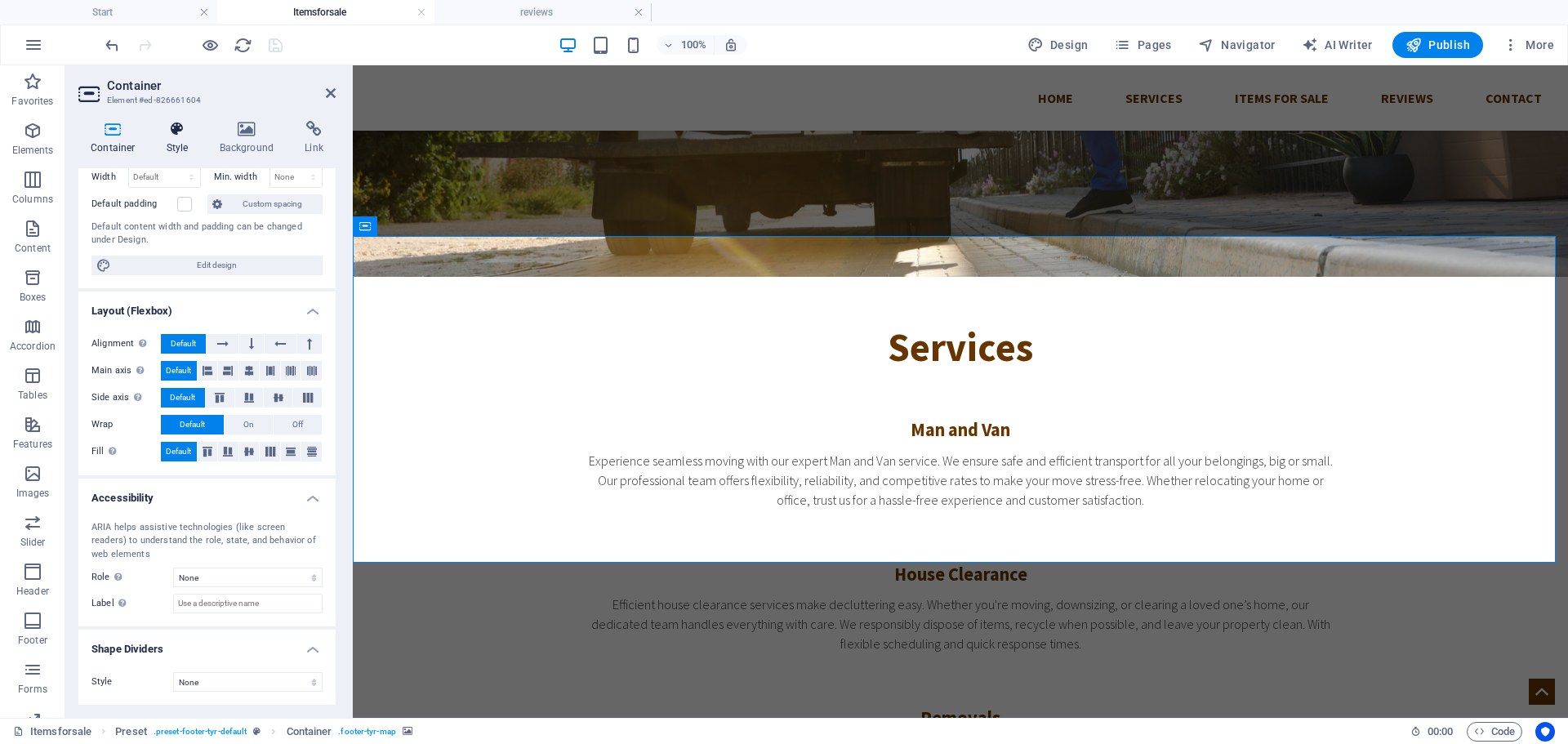 click on "Style" at bounding box center (180, 138) 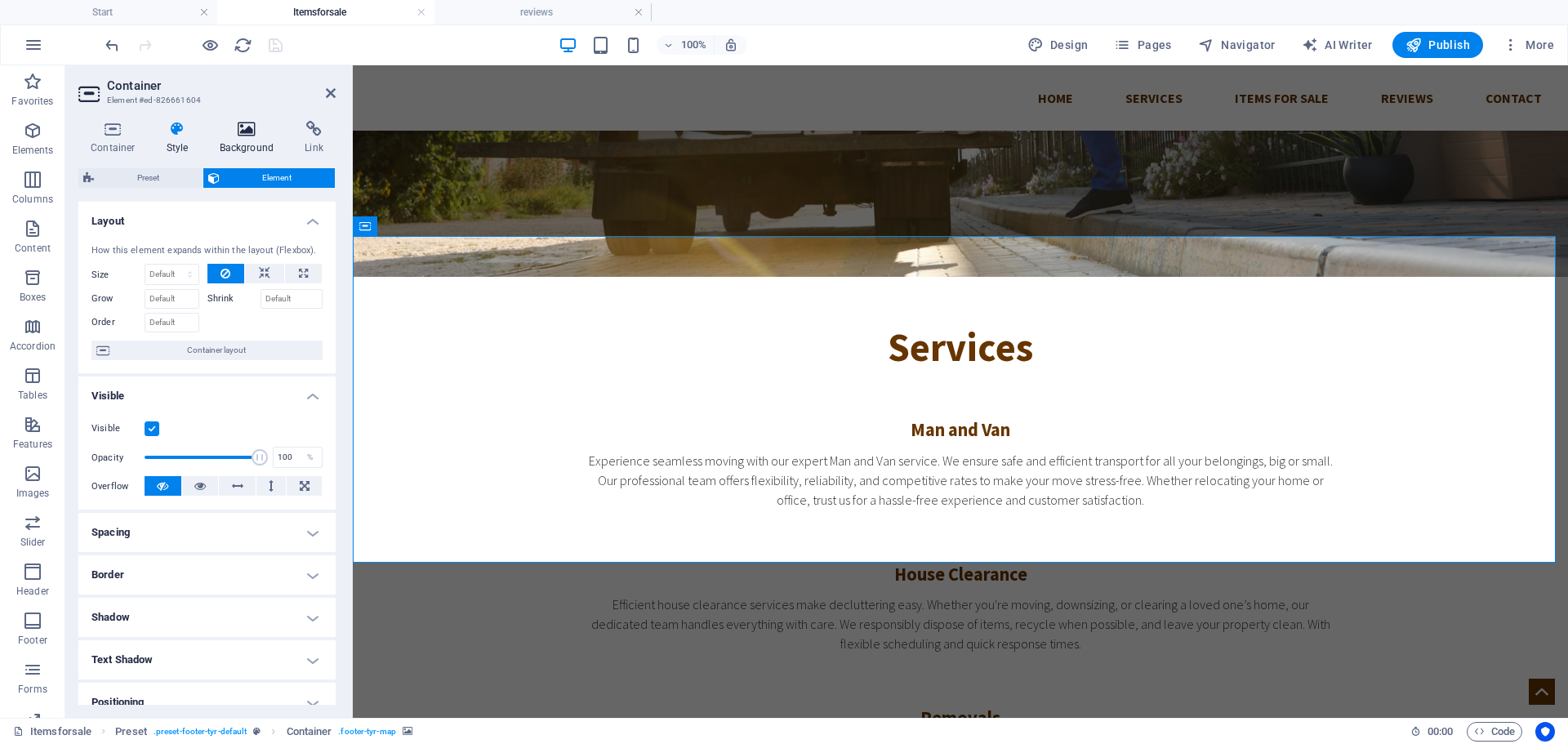 click on "Background" at bounding box center (250, 138) 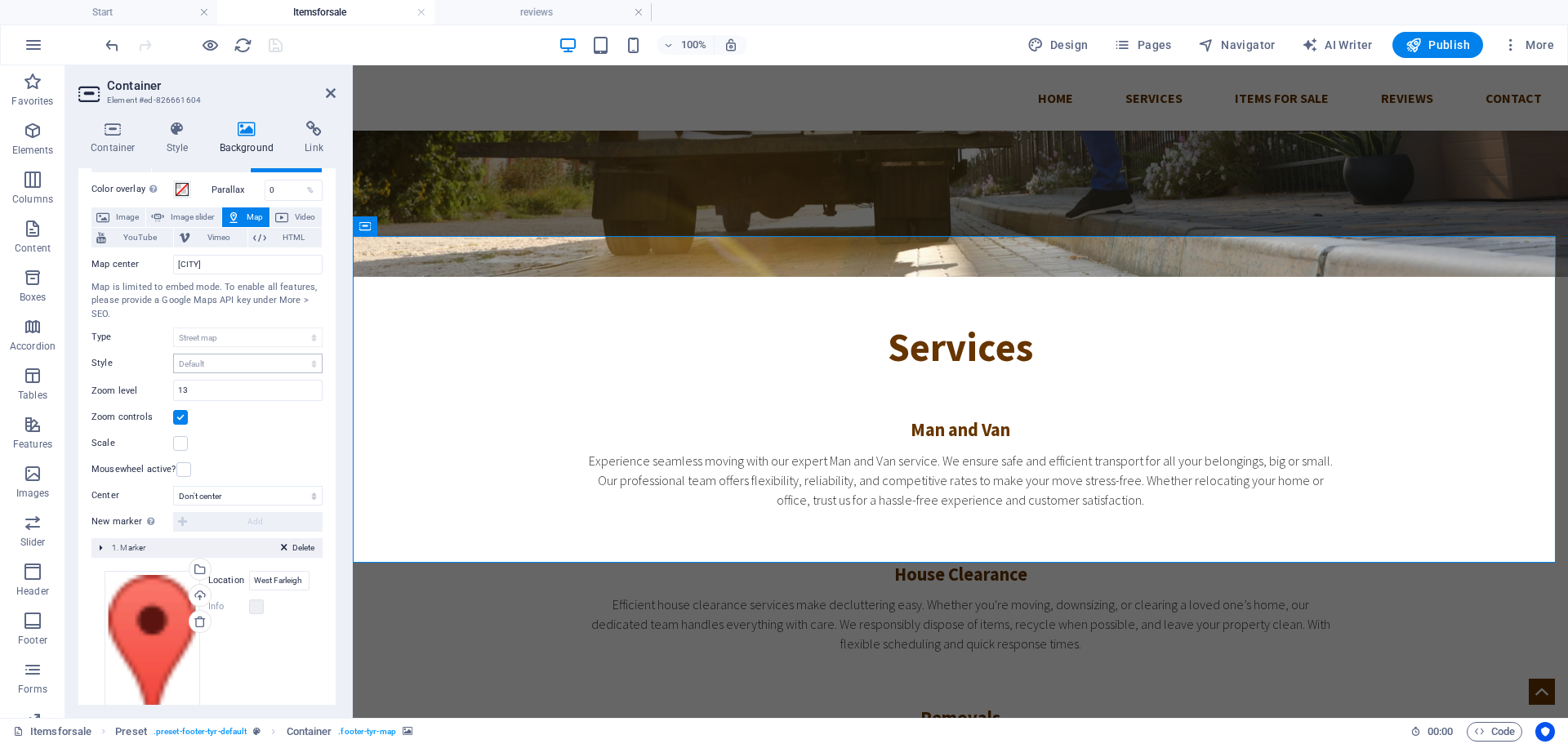 scroll, scrollTop: 114, scrollLeft: 0, axis: vertical 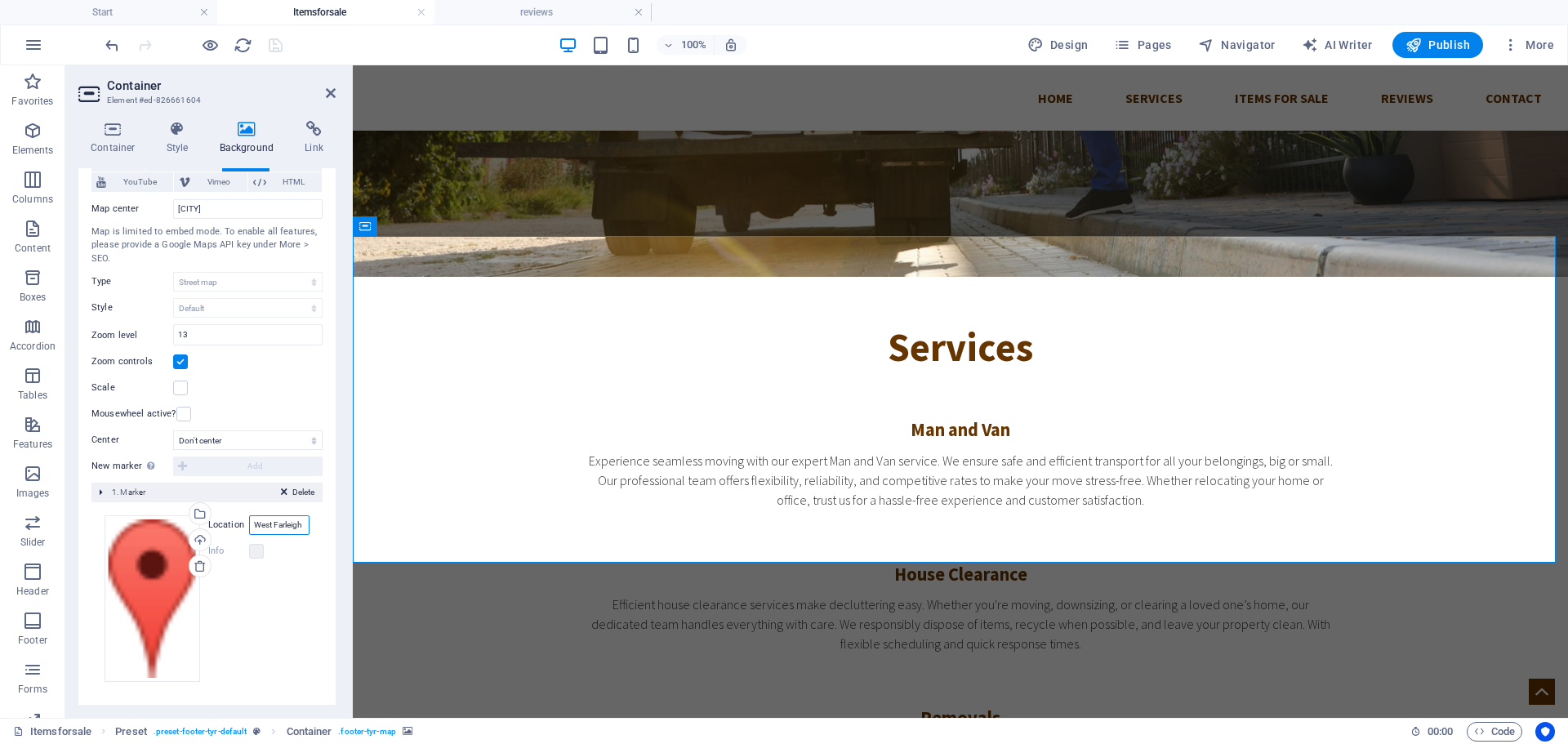click on "West Farleigh" at bounding box center [279, 525] 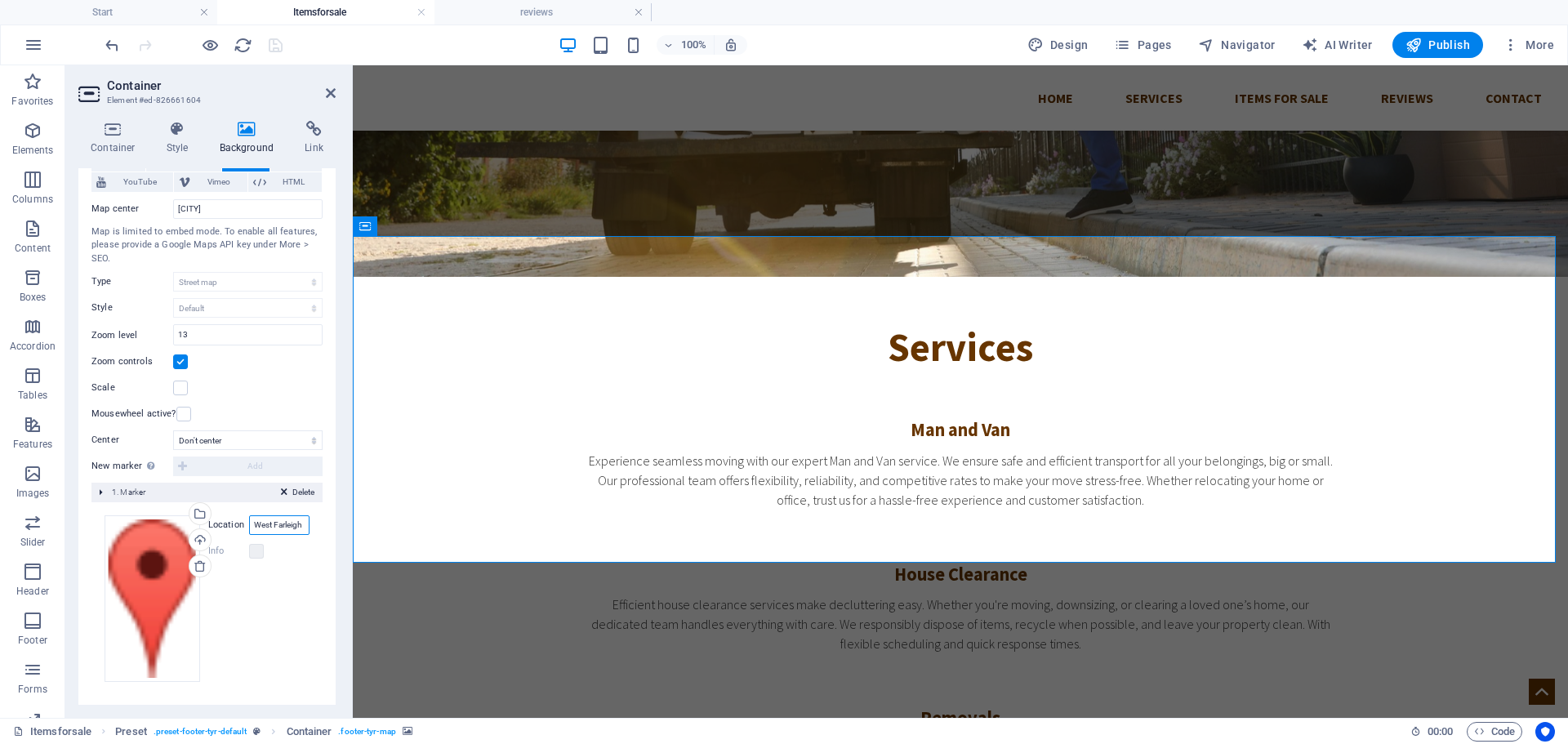 paste on "ME15 0NY" 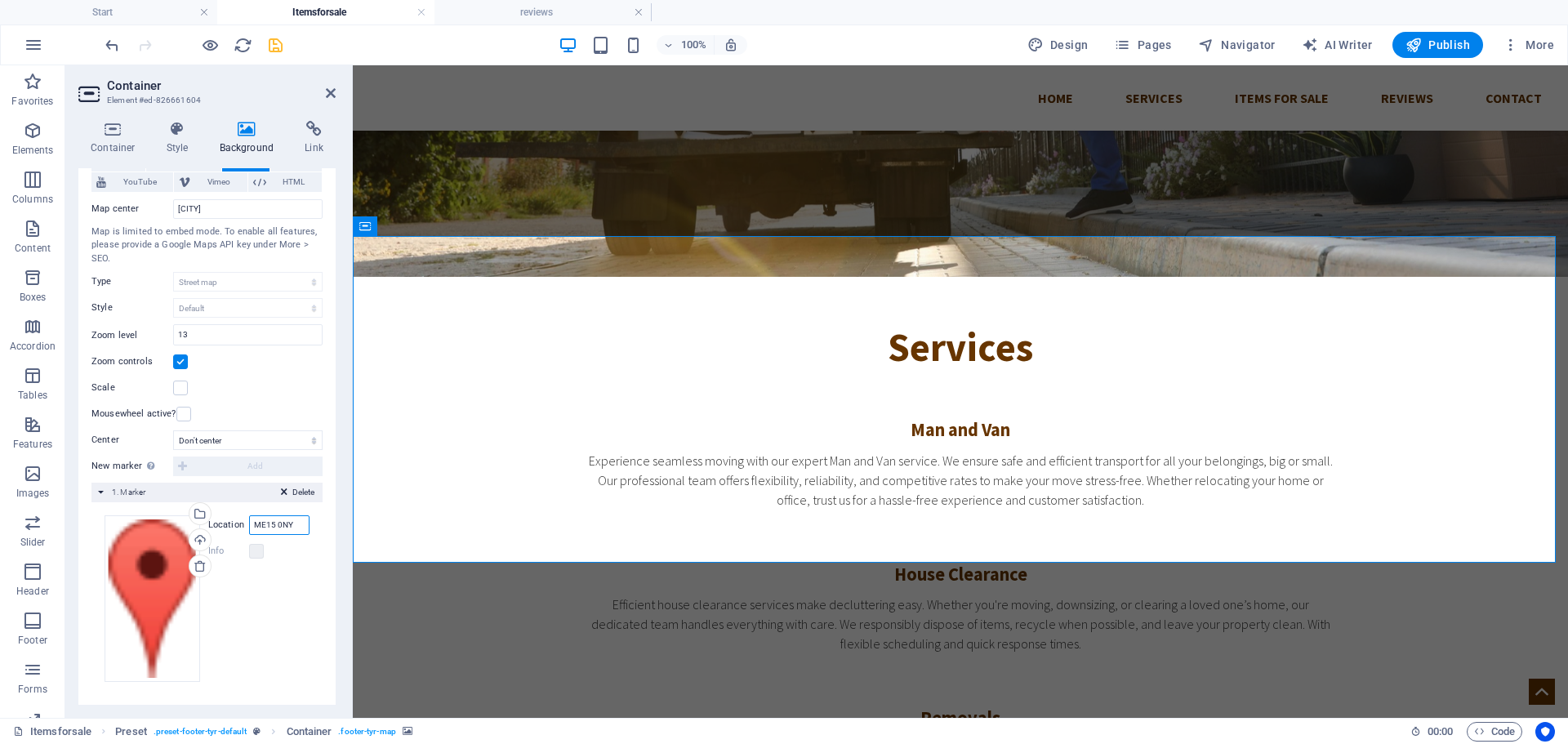 type on "ME15 0NY" 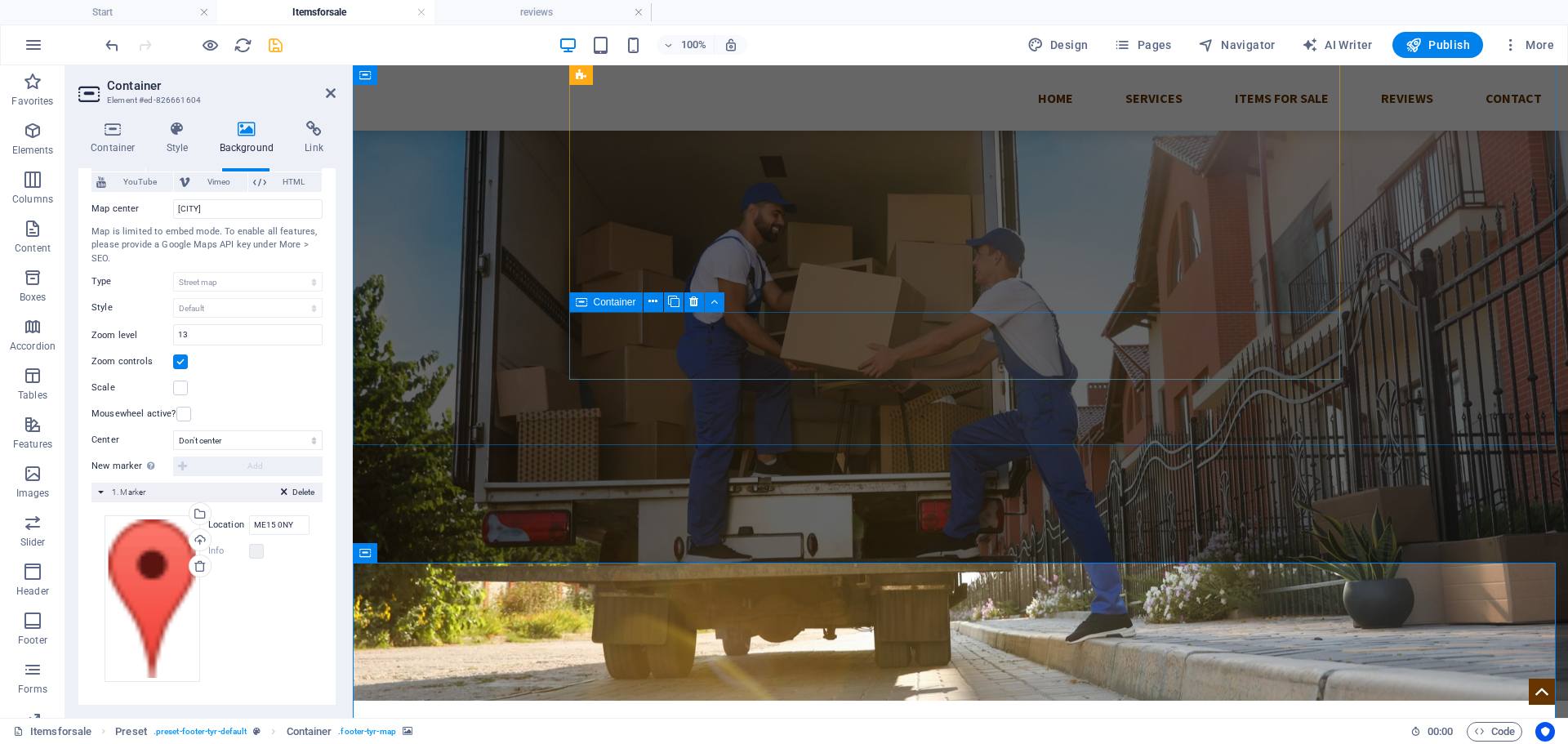 scroll, scrollTop: 499, scrollLeft: 0, axis: vertical 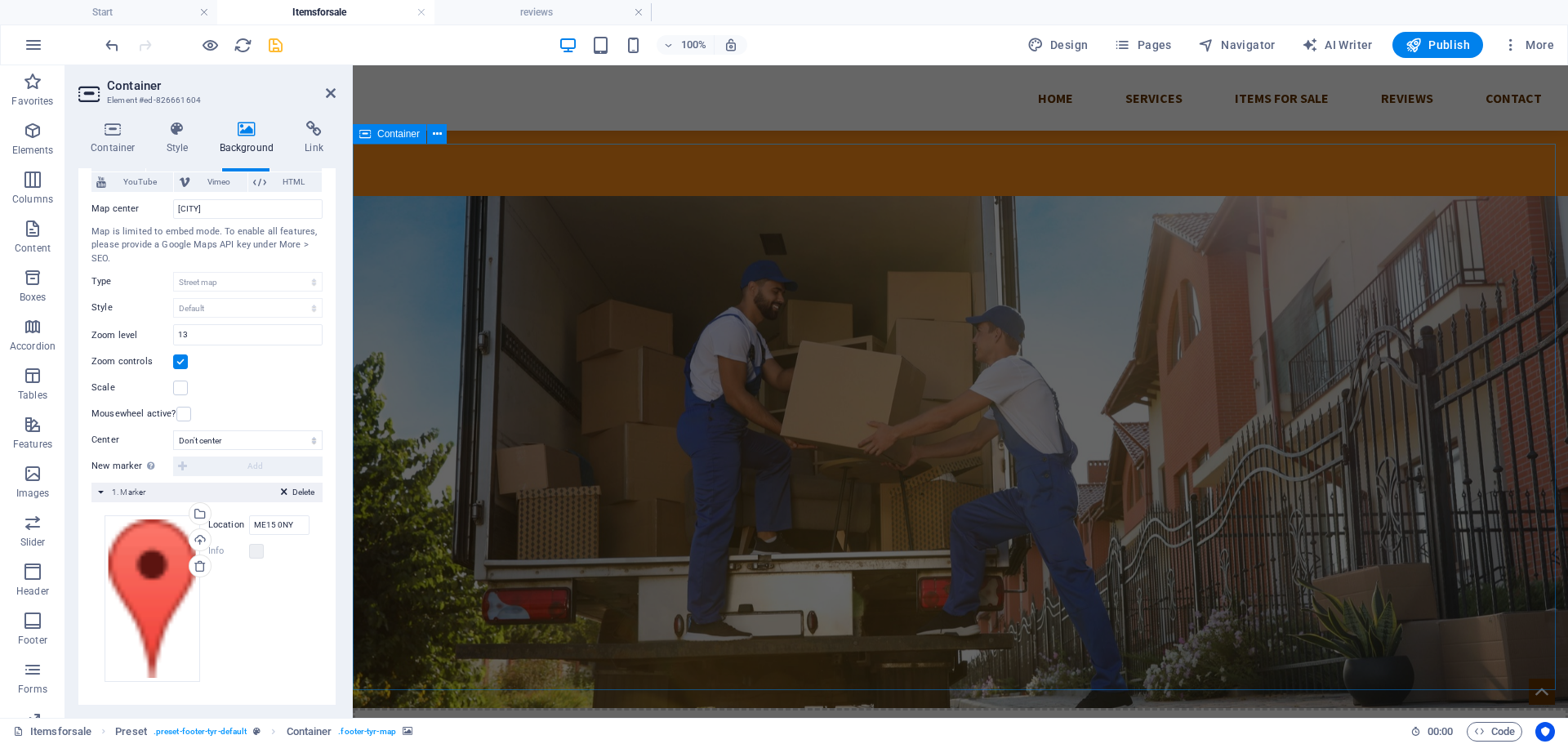 click on "Services Man and Van Experience seamless moving with our expert Man and Van service. We ensure safe and efficient transport for all your belongings, big or small. Our professional team offers flexibility, reliability, and competitive rates to make your move stress-free. Whether relocating your home or office, trust us for a hassle-free experience and customer satisfaction. House Clearance Efficient house clearance services make decluttering easy. Whether you're moving, downsizing, or clearing a loved one’s home, our dedicated team handles everything with care. We responsibly dispose of items, recycle when possible, and leave your property clean. With flexible scheduling and quick response times. Removals Fully insured Waste Carriers -  Licensed - VAT registered" at bounding box center [960, 1179] 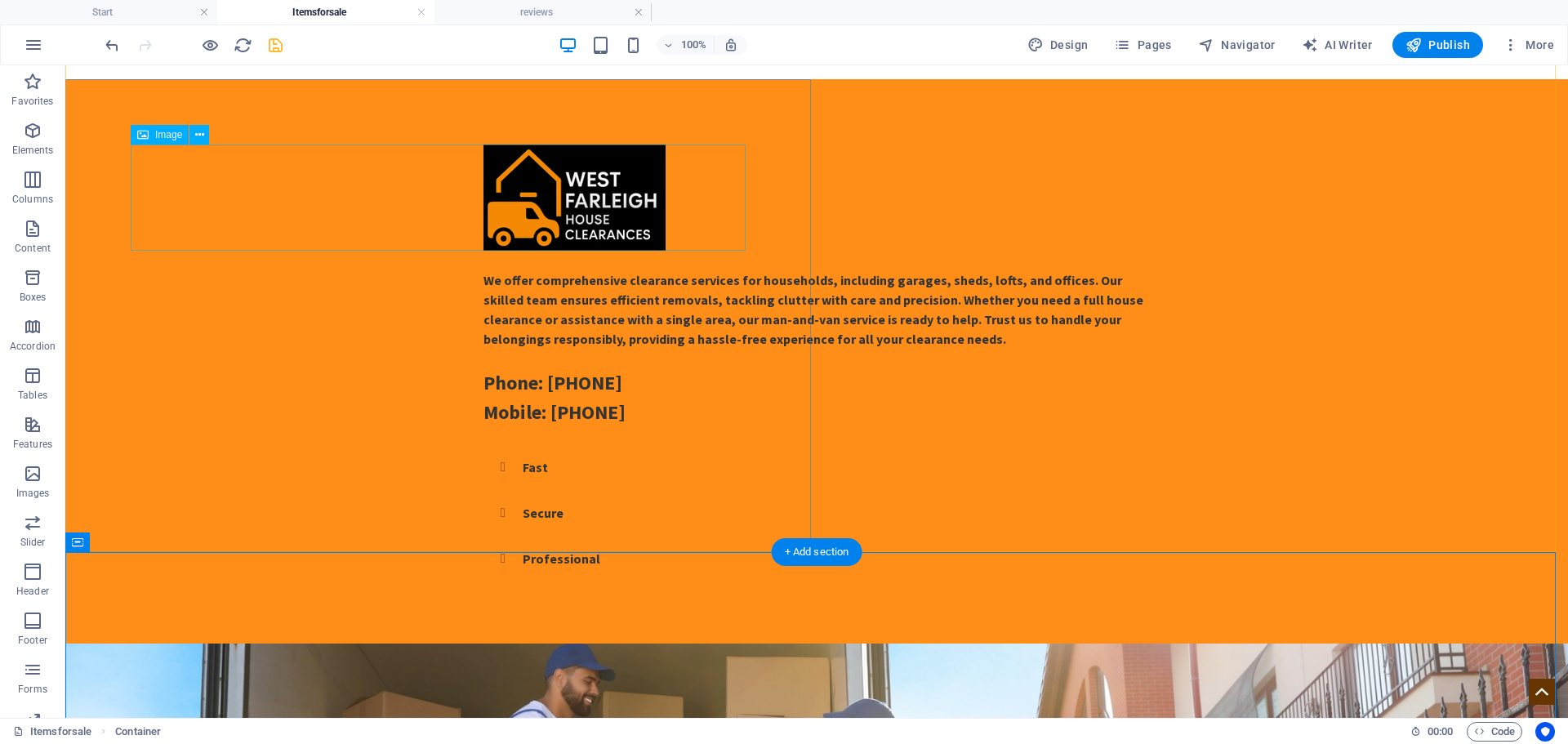 scroll, scrollTop: 0, scrollLeft: 0, axis: both 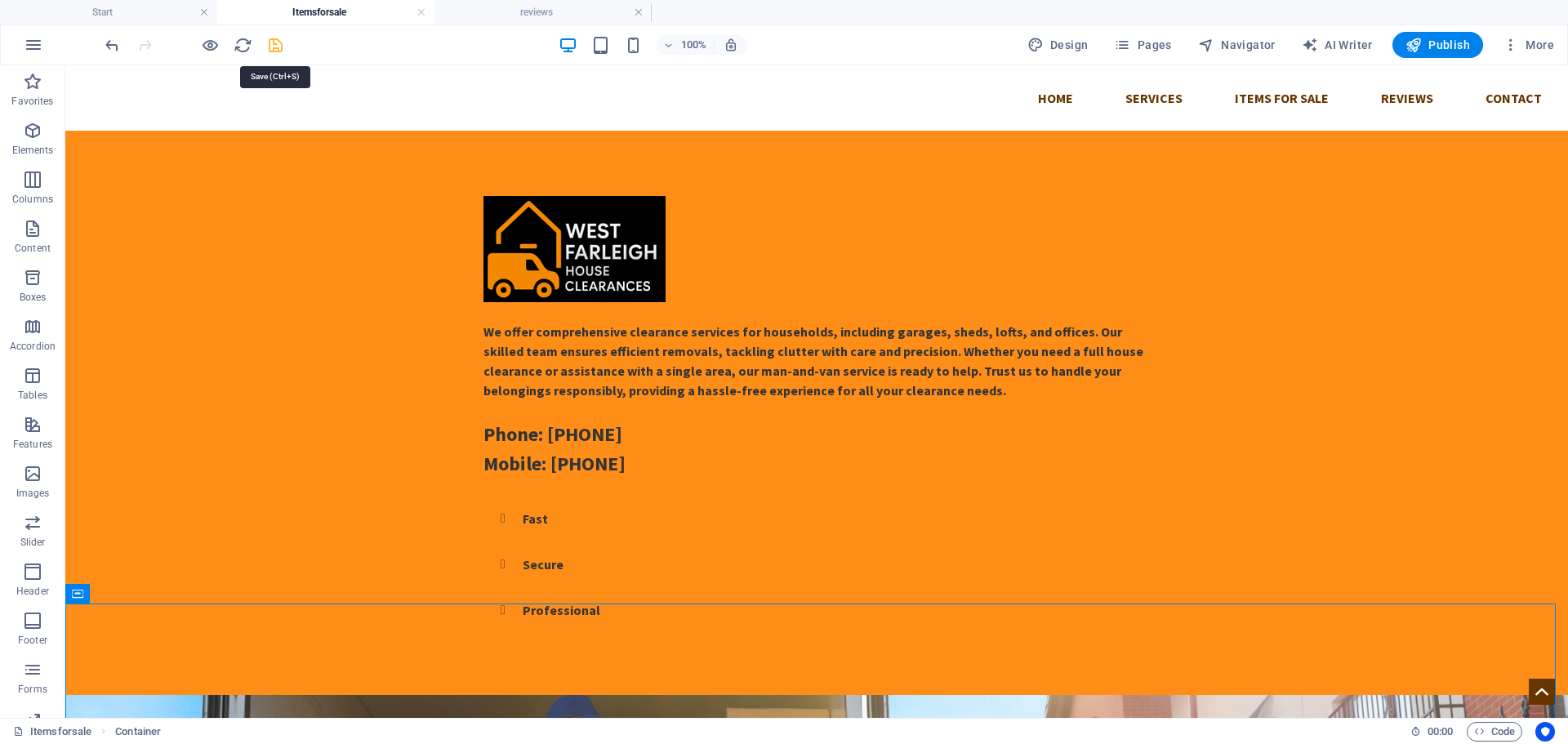 click at bounding box center [275, 45] 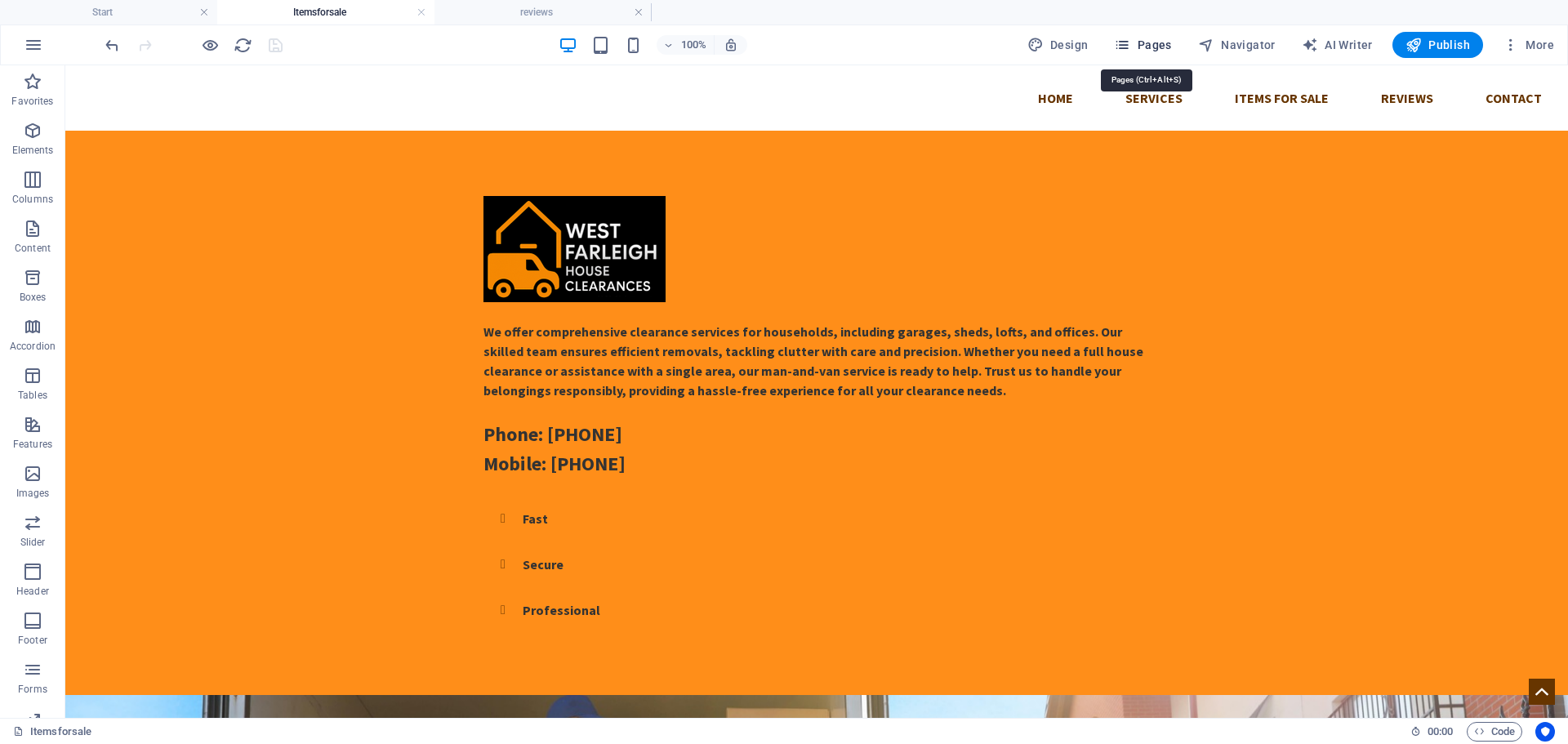 click on "Pages" at bounding box center [1143, 45] 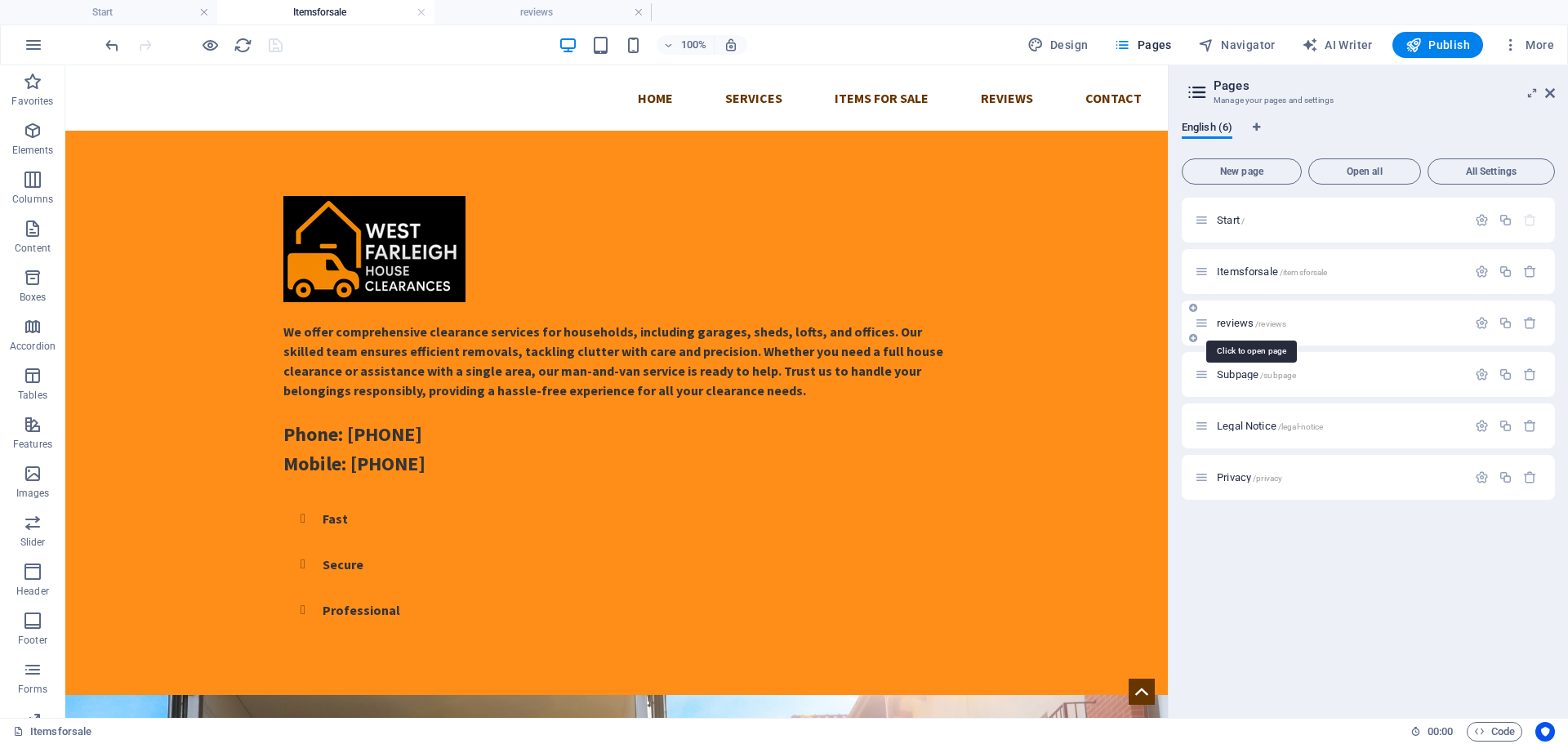 click on "reviews /reviews" at bounding box center [1251, 323] 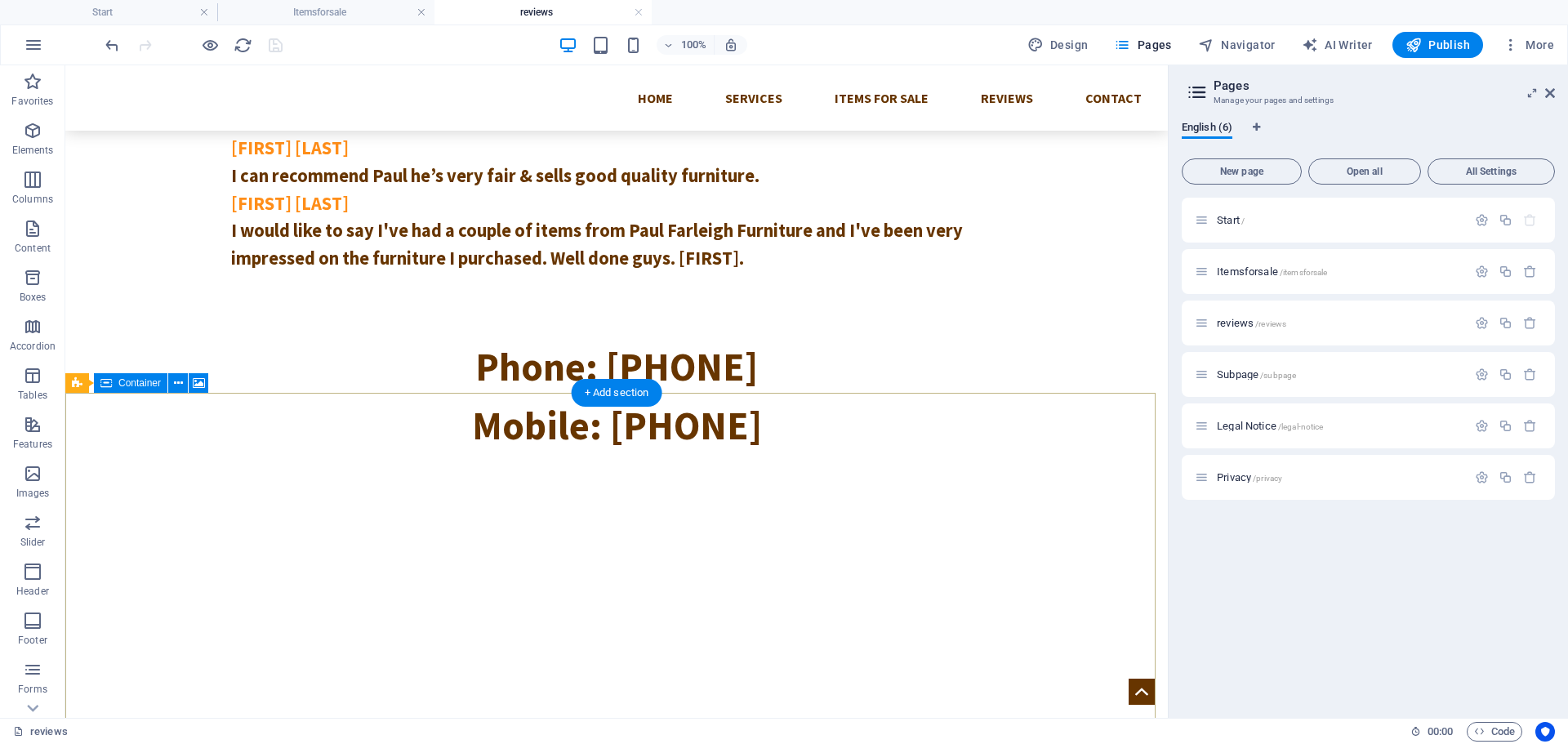 scroll, scrollTop: 327, scrollLeft: 0, axis: vertical 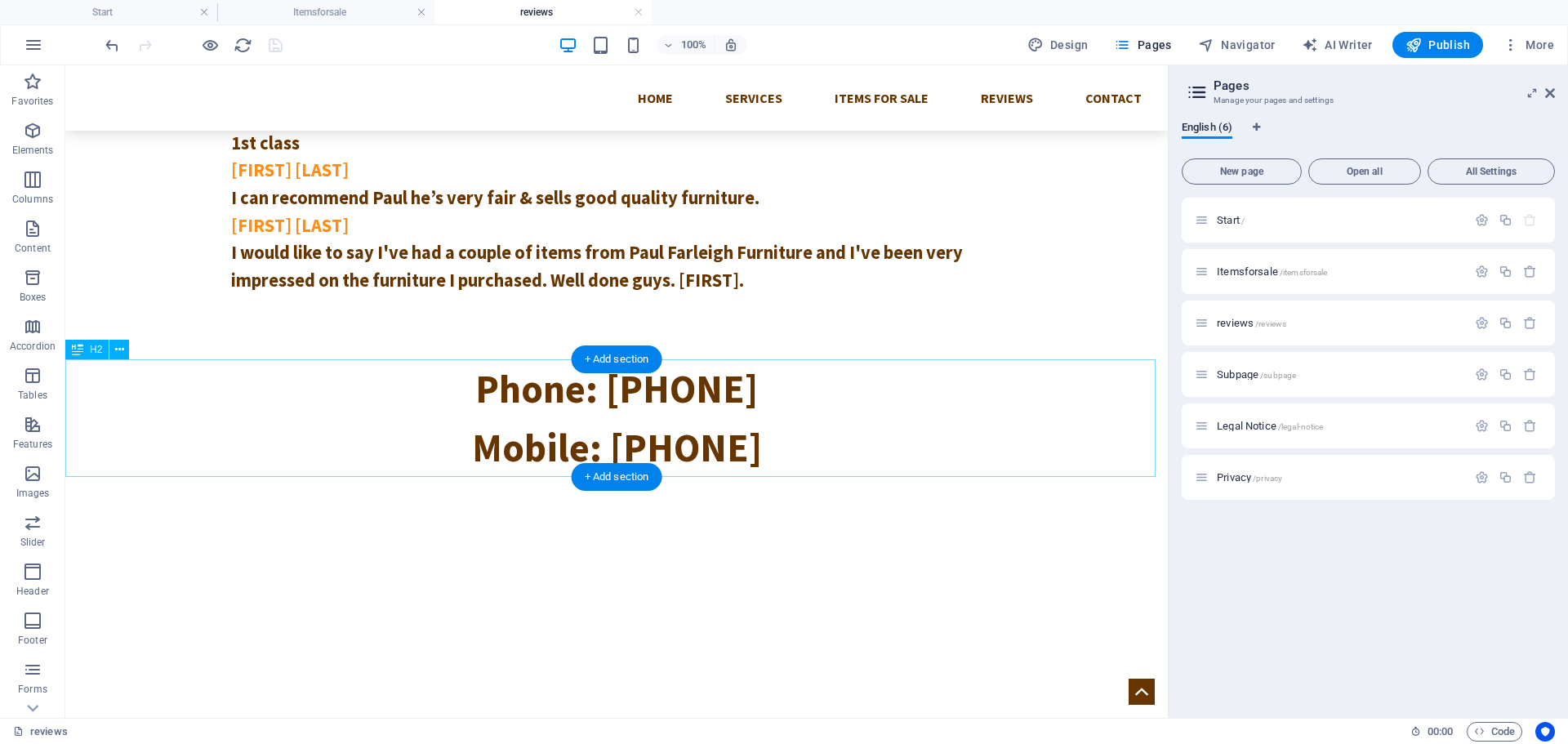 click on "Phone: [PHONE]   Mobile: [PHONE]" at bounding box center [617, 418] 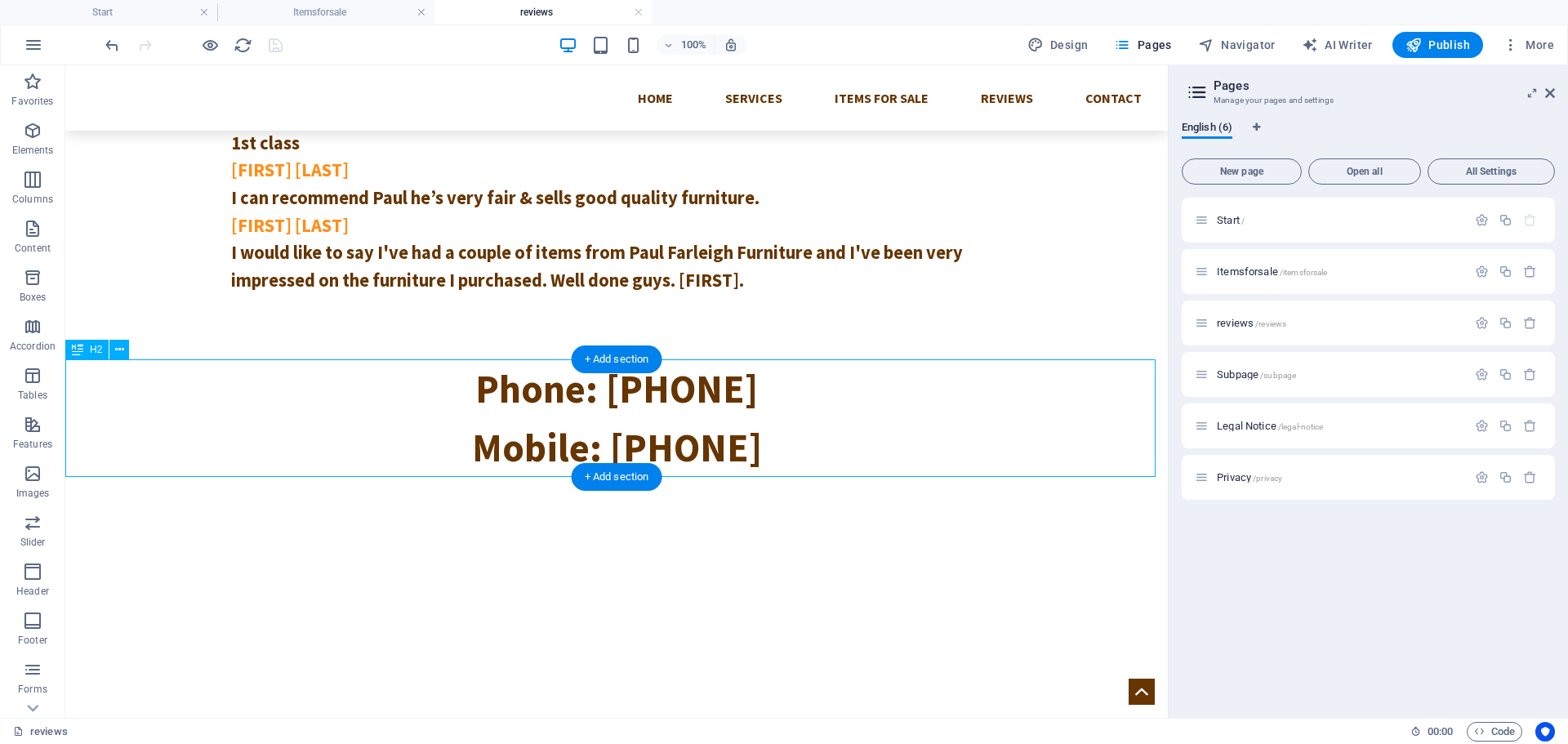click on "Phone: [PHONE]   Mobile: [PHONE]" at bounding box center [617, 418] 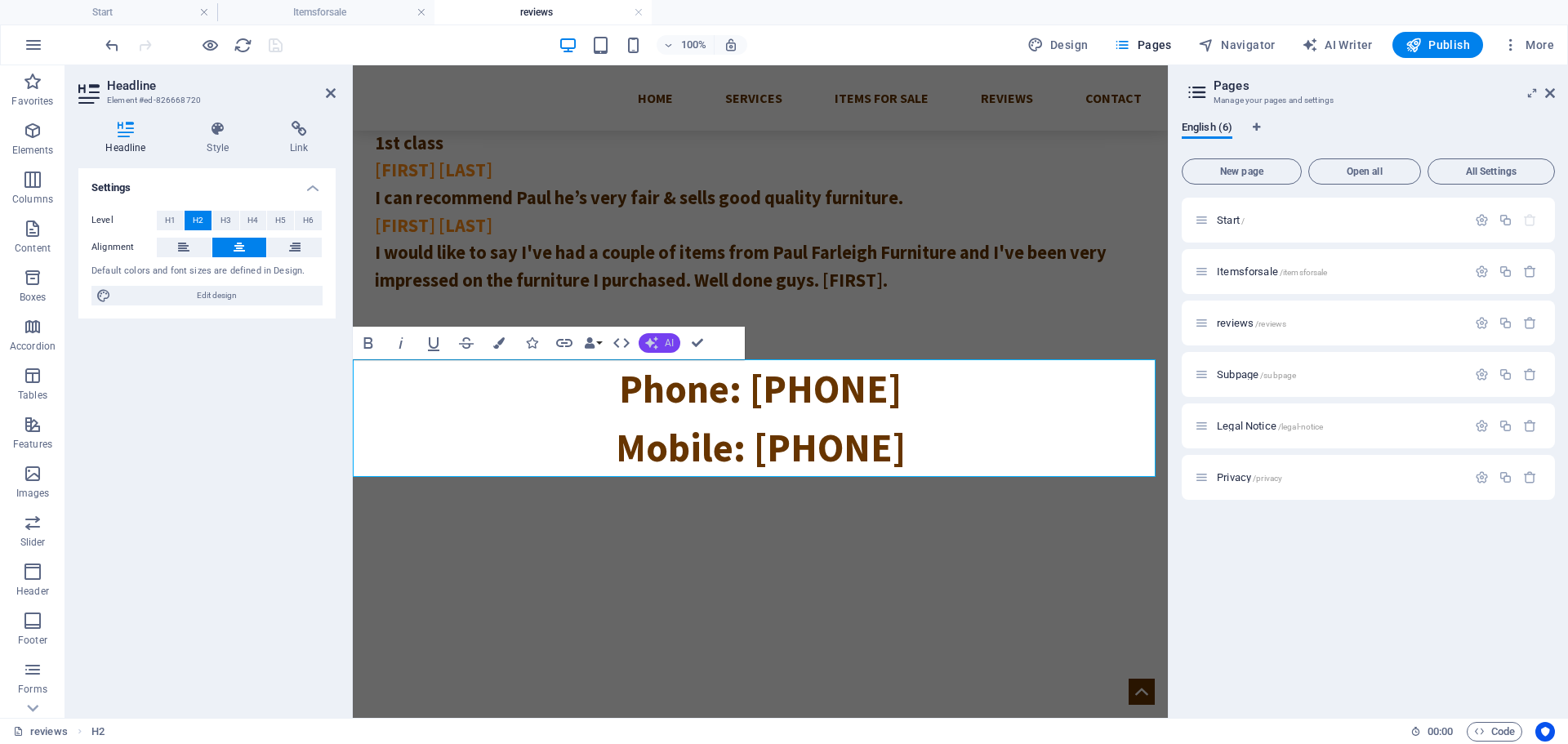 click 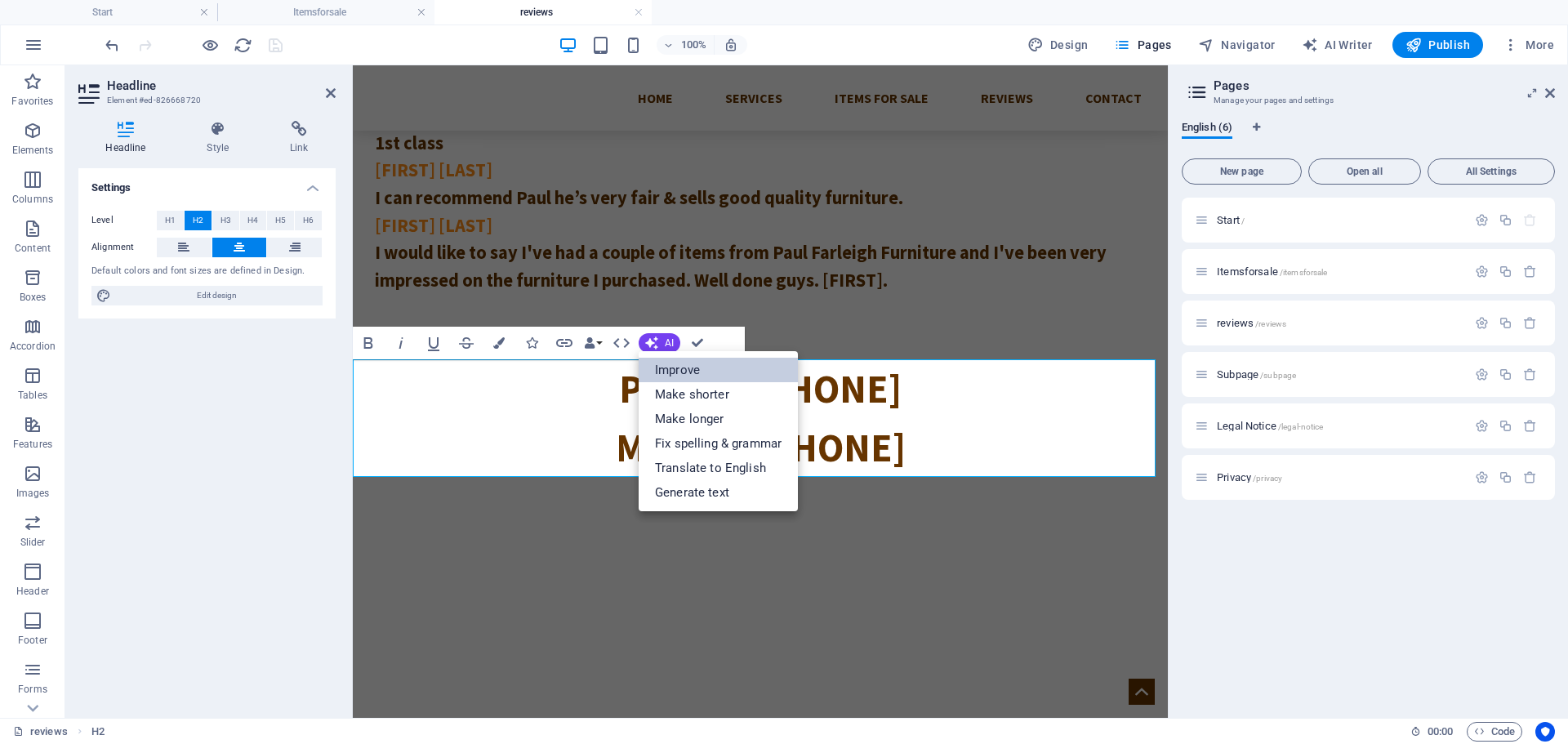 click on "Improve" at bounding box center (718, 370) 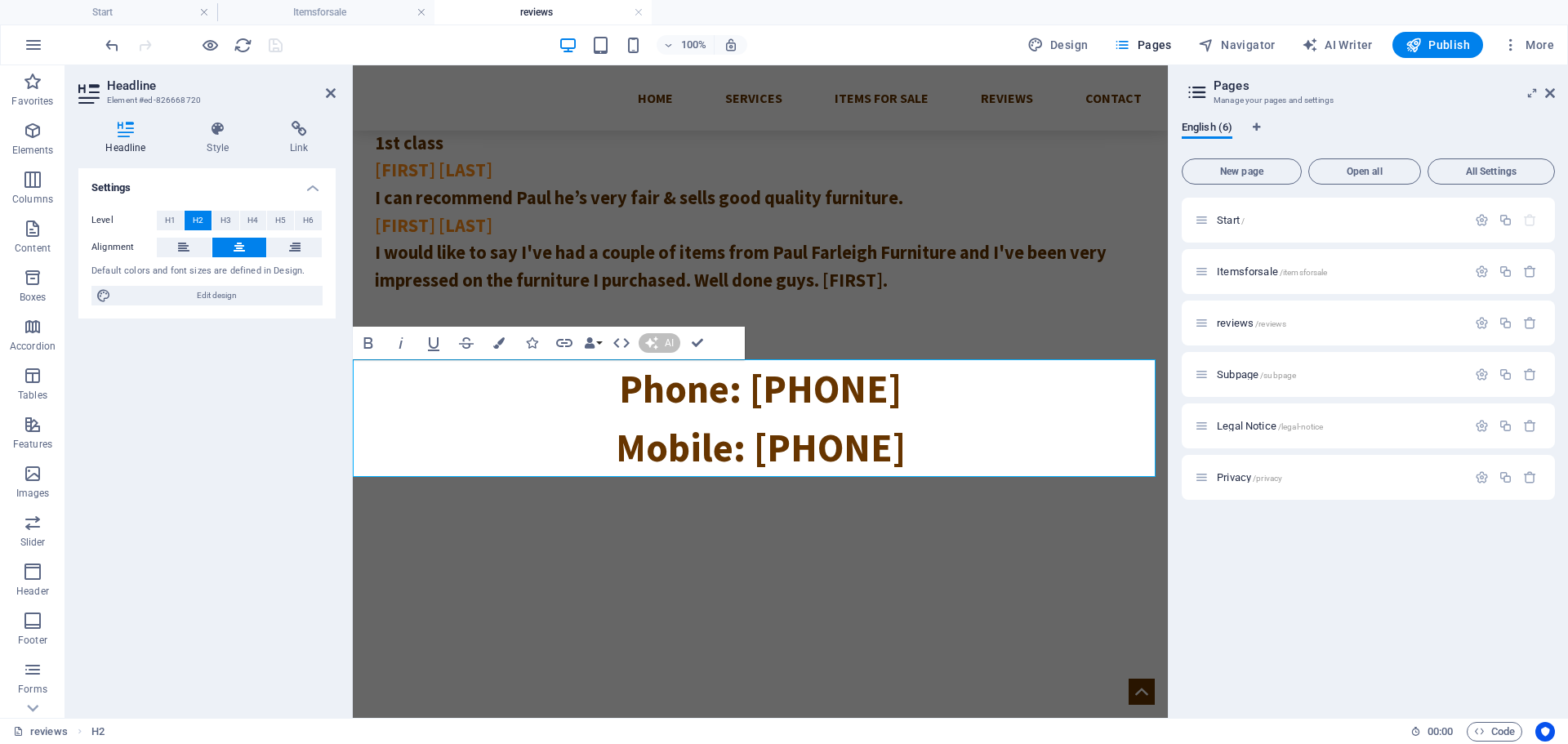 type 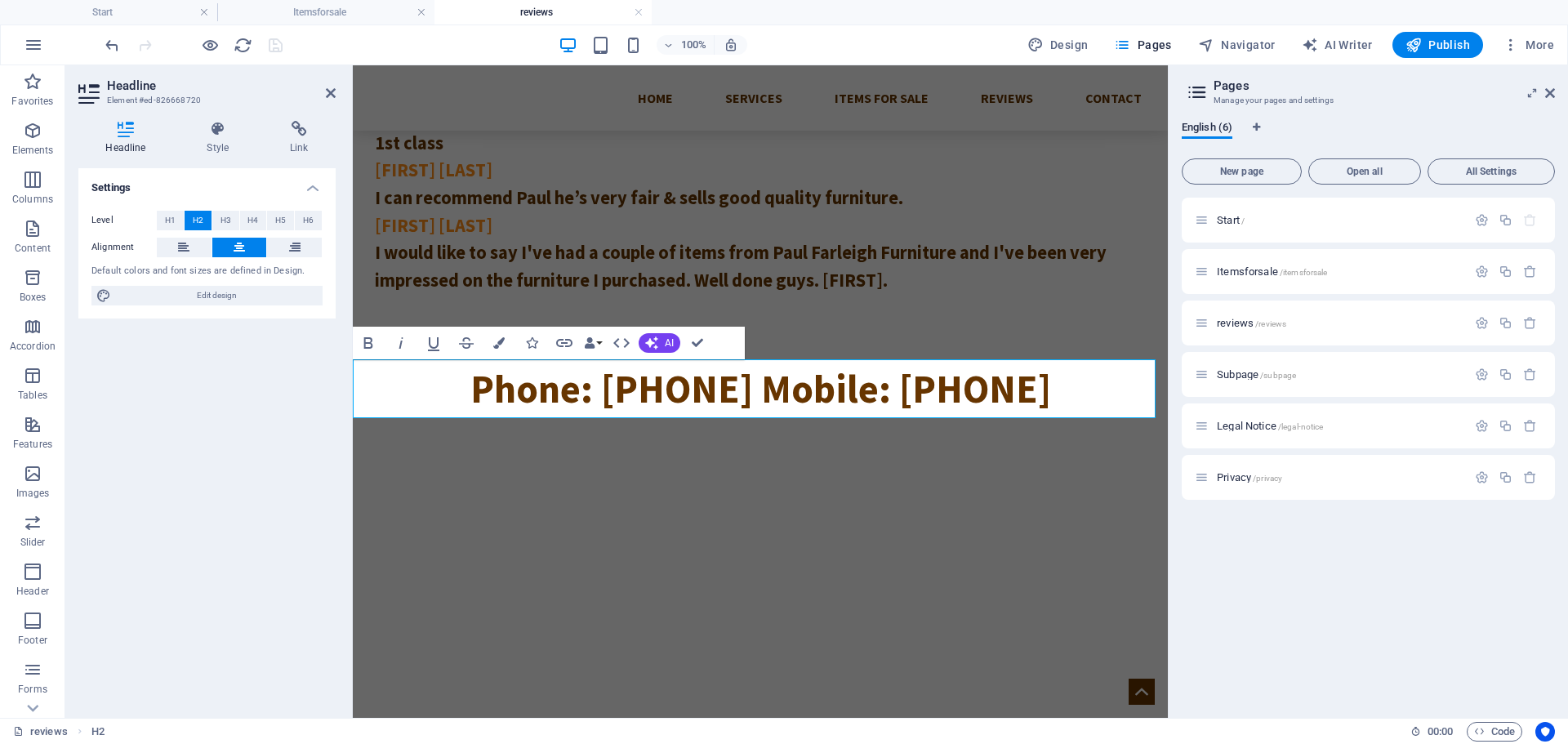 click on "Phone: [PHONE]   Mobile: [PHONE]" at bounding box center [760, 389] 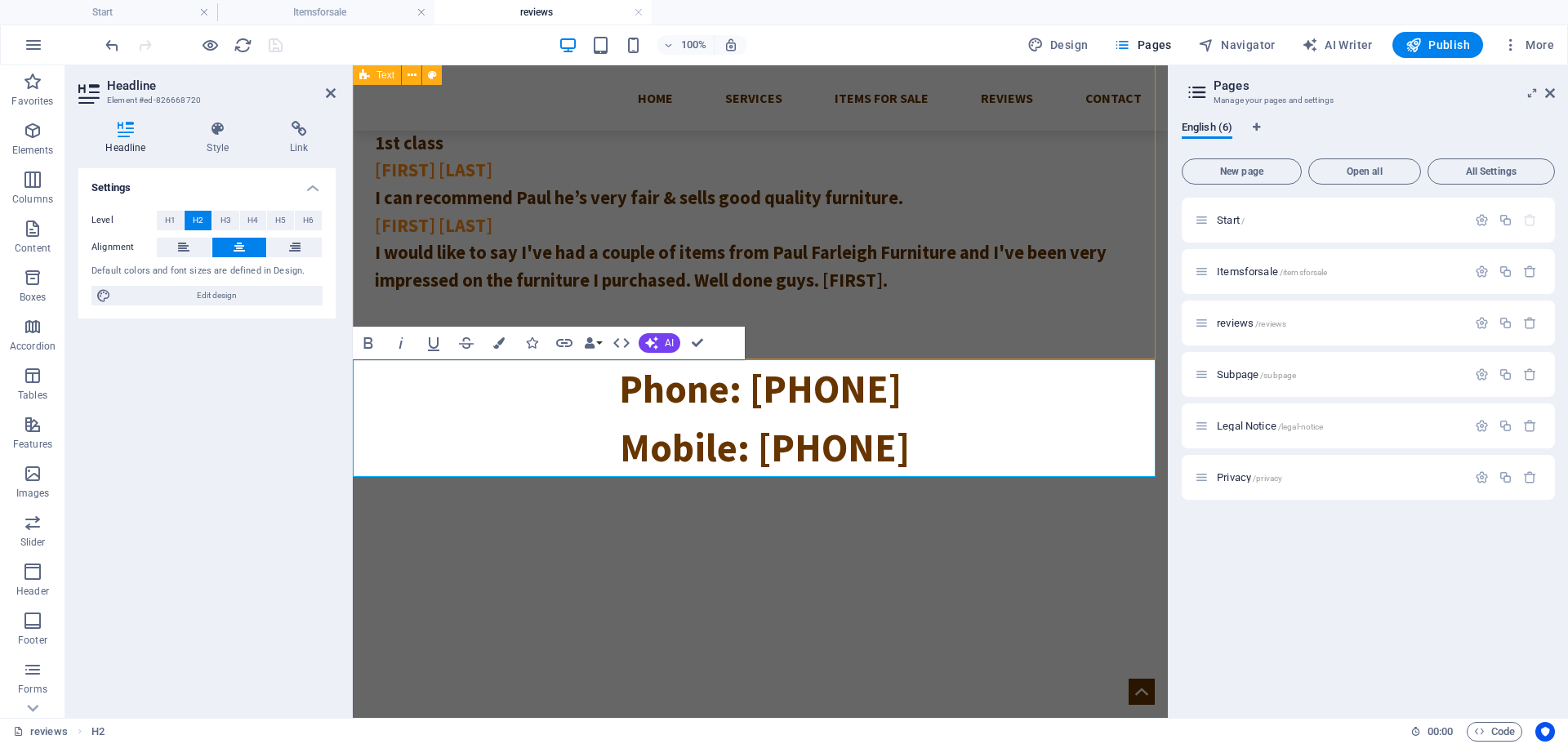 click on "[FIRST] [LAST] Fantastic service !!! [FIRST] [LAST] Fantastic service !!! [FIRST] [LAST] I can recommend Paul he’s very fair & sells good quality furniture. [FIRST] [LAST] I would like to say I've had a couple of items from Paul Farleigh Furniture and I've been very impressed on the furniture I purchased. Well done guys. [FIRST]." at bounding box center (760, 164) 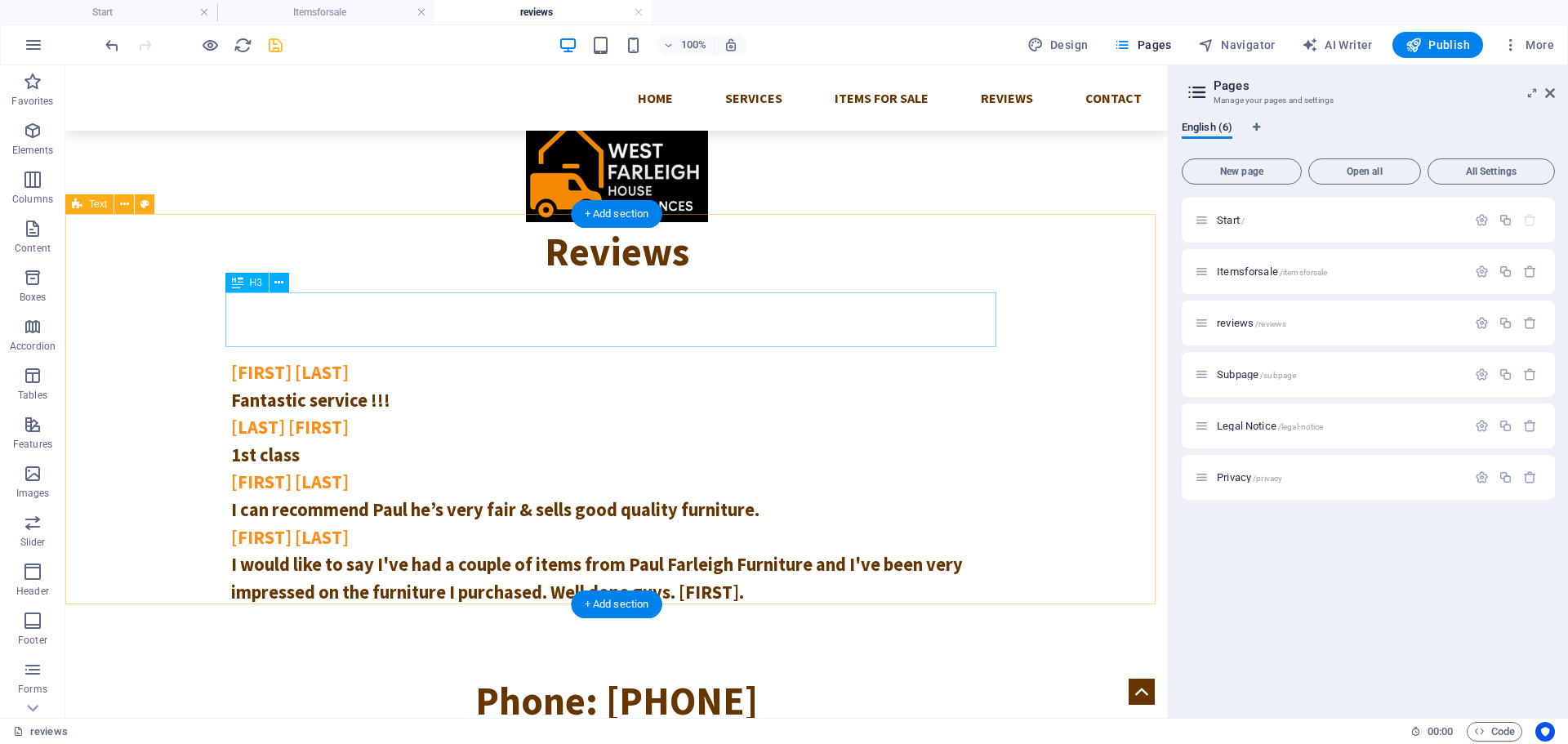 scroll, scrollTop: 0, scrollLeft: 0, axis: both 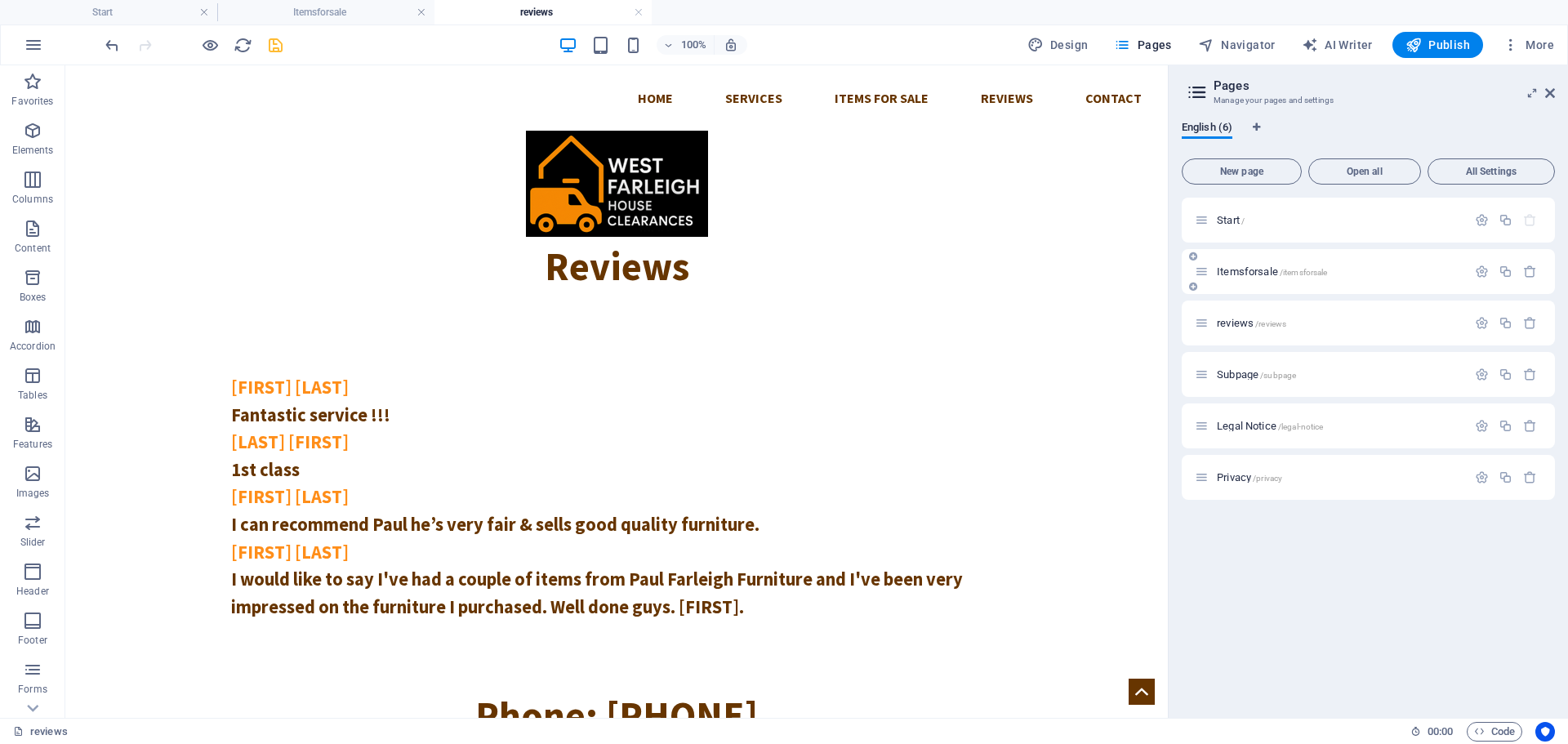 click on "Itemsforsale /itemsforsale" at bounding box center (1272, 271) 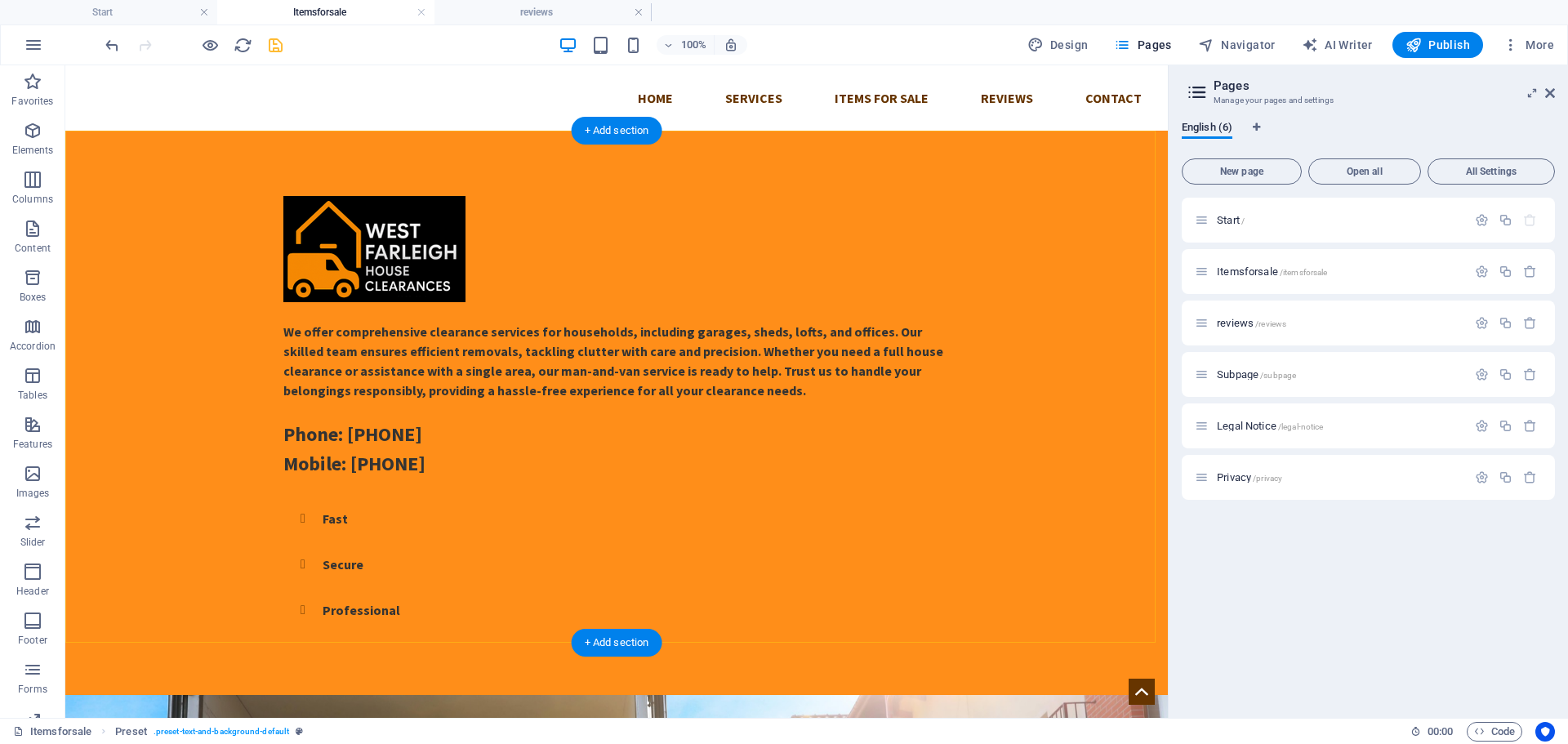 drag, startPoint x: 261, startPoint y: 245, endPoint x: 251, endPoint y: 225, distance: 22.36068 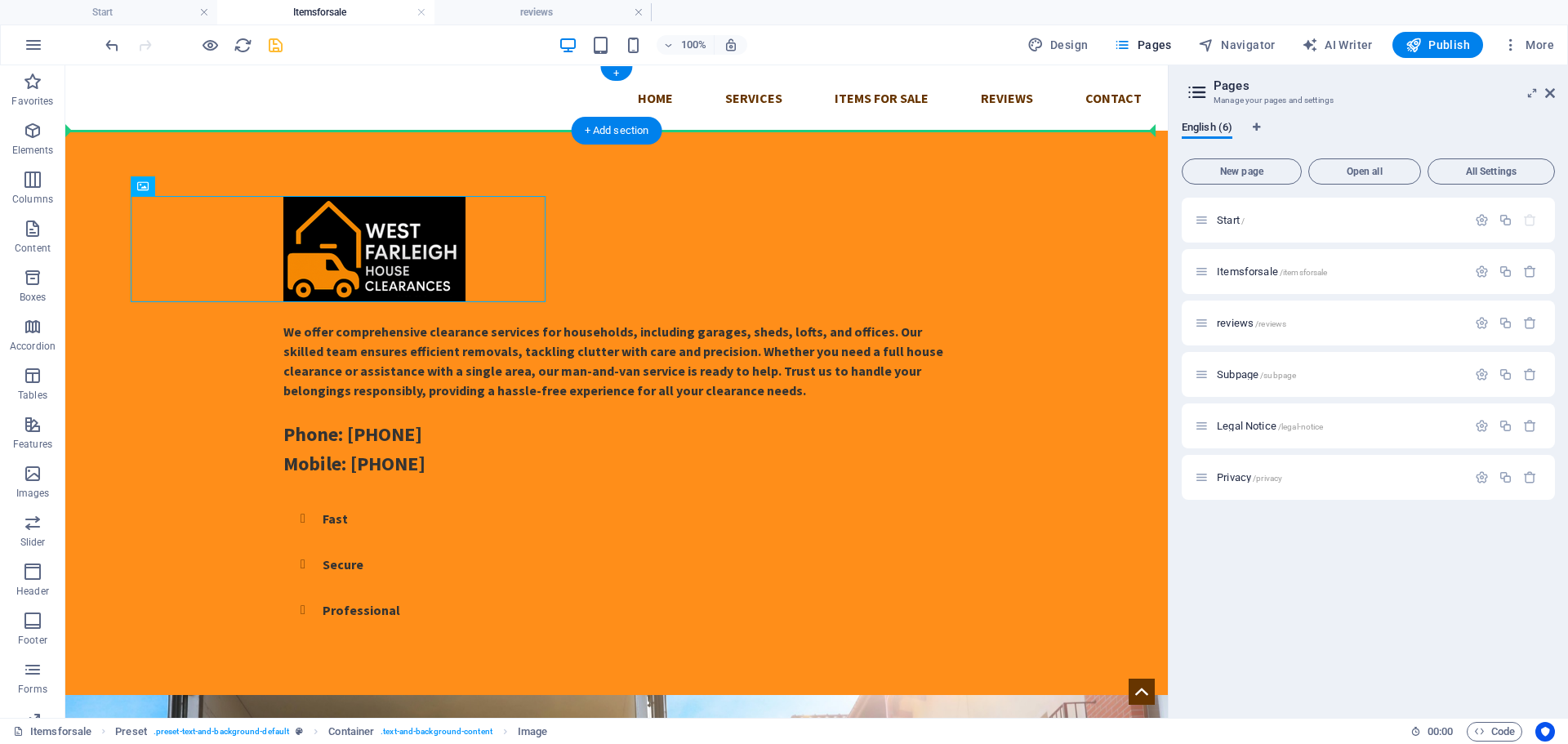 drag, startPoint x: 229, startPoint y: 252, endPoint x: 207, endPoint y: 123, distance: 130.86252 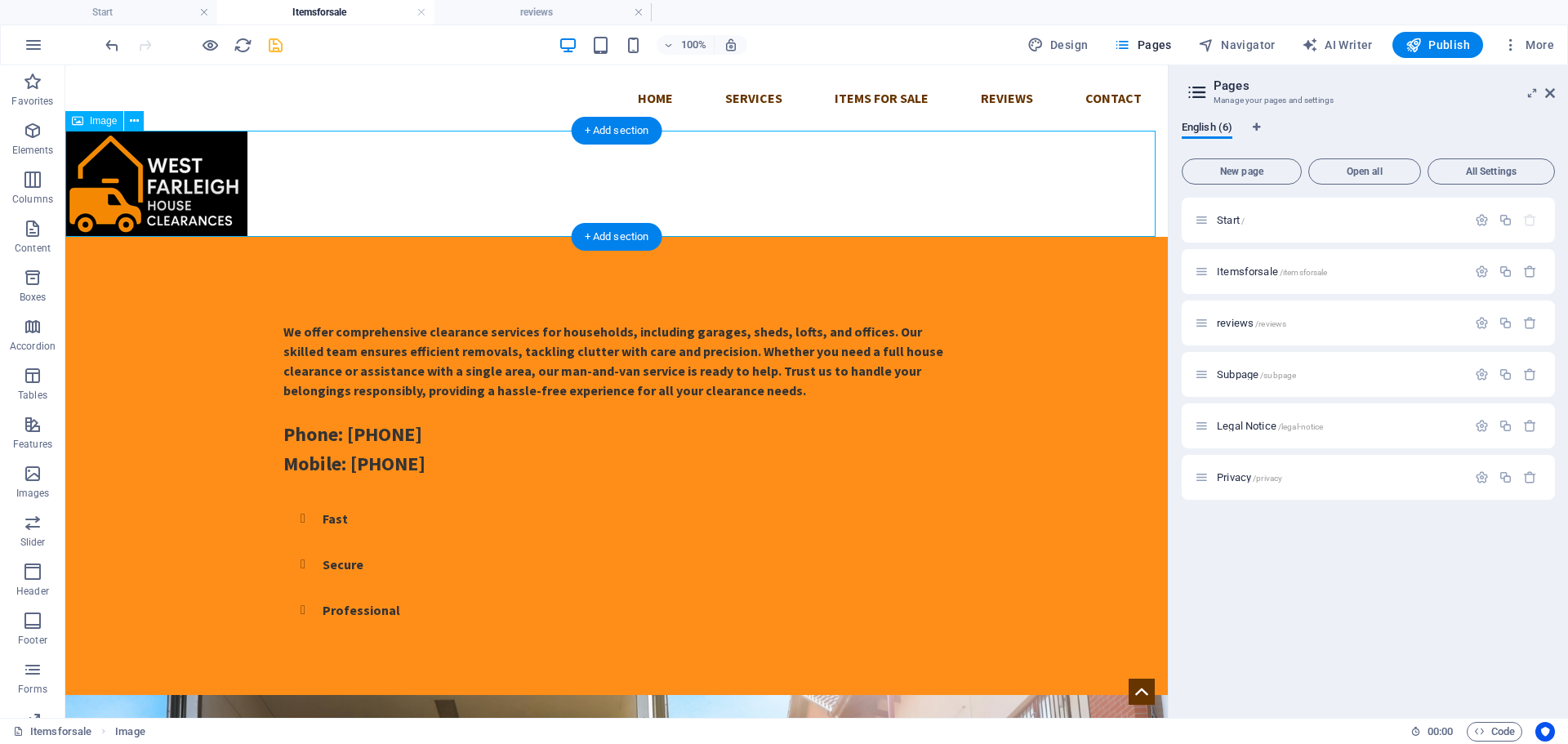 click at bounding box center [617, 184] 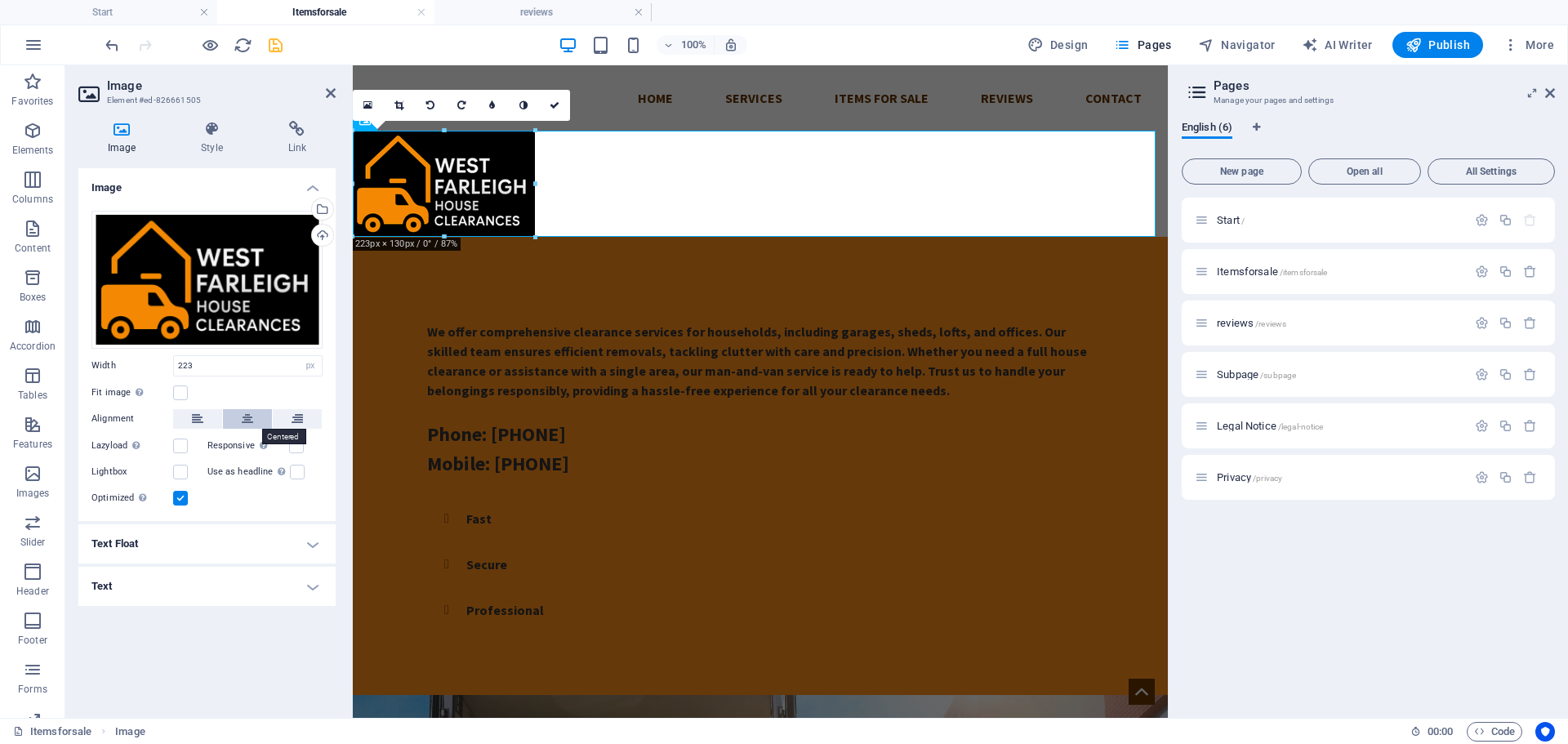 click at bounding box center (247, 419) 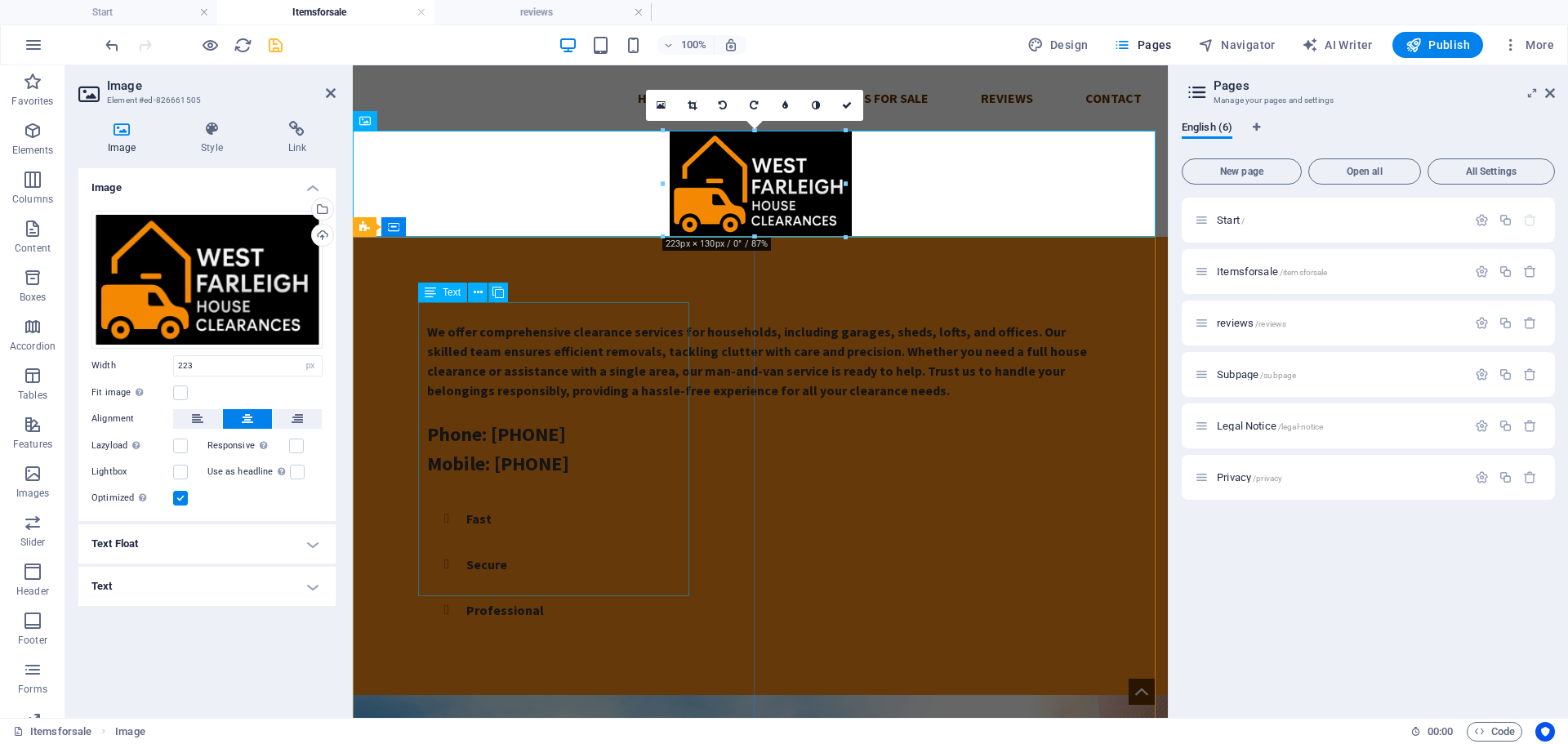 click on "We offer comprehensive clearance services for households, including garages, sheds, lofts, and offices. Our skilled team ensures efficient removals, tackling clutter with care and precision. Whether you need a full house clearance or assistance with a single area, our man-and-van service is ready to help. Trust us to handle your belongings responsibly, providing a hassle-free experience for all your clearance needs. Phone: [PHONE]   Mobile: [PHONE]" at bounding box center (760, 390) 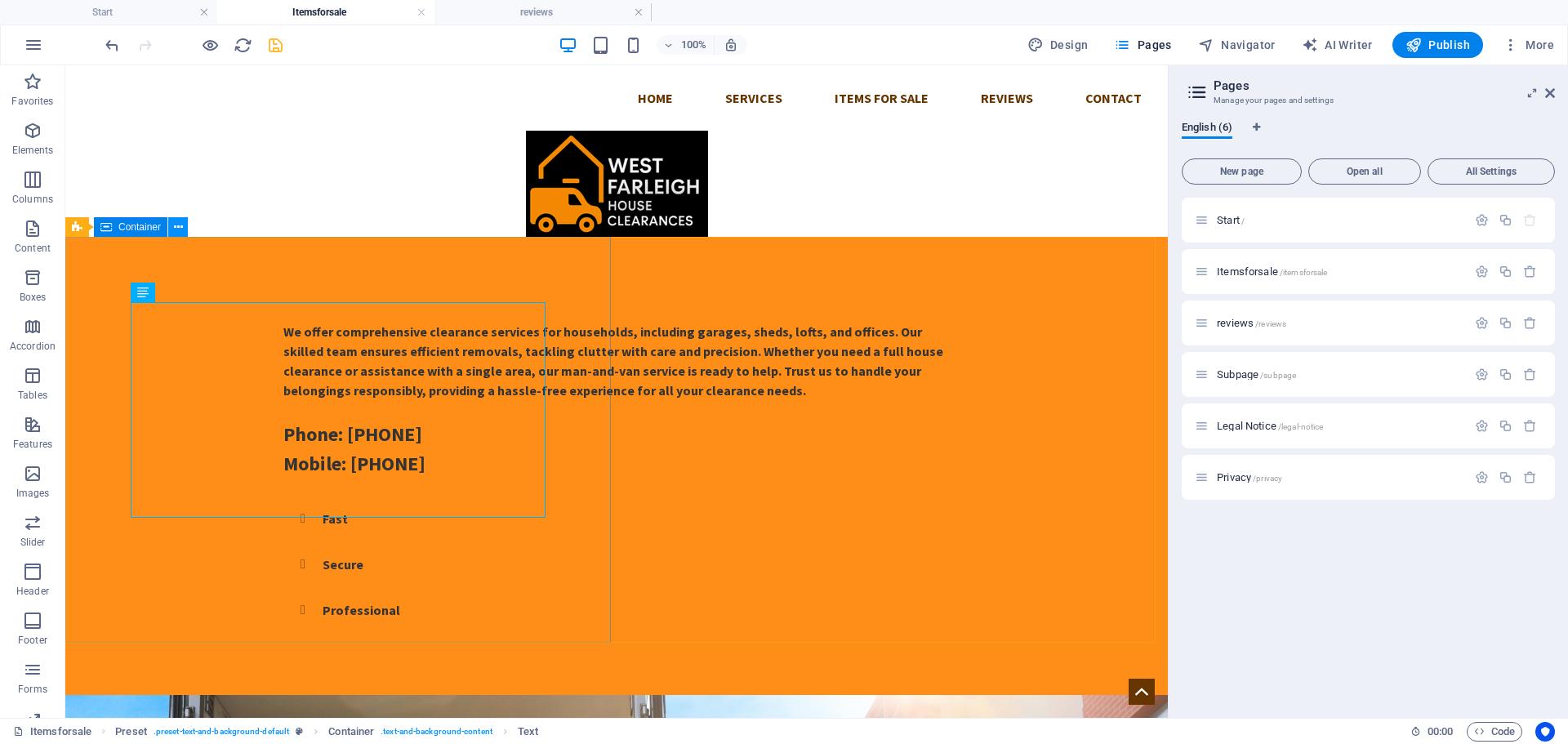 click at bounding box center (178, 227) 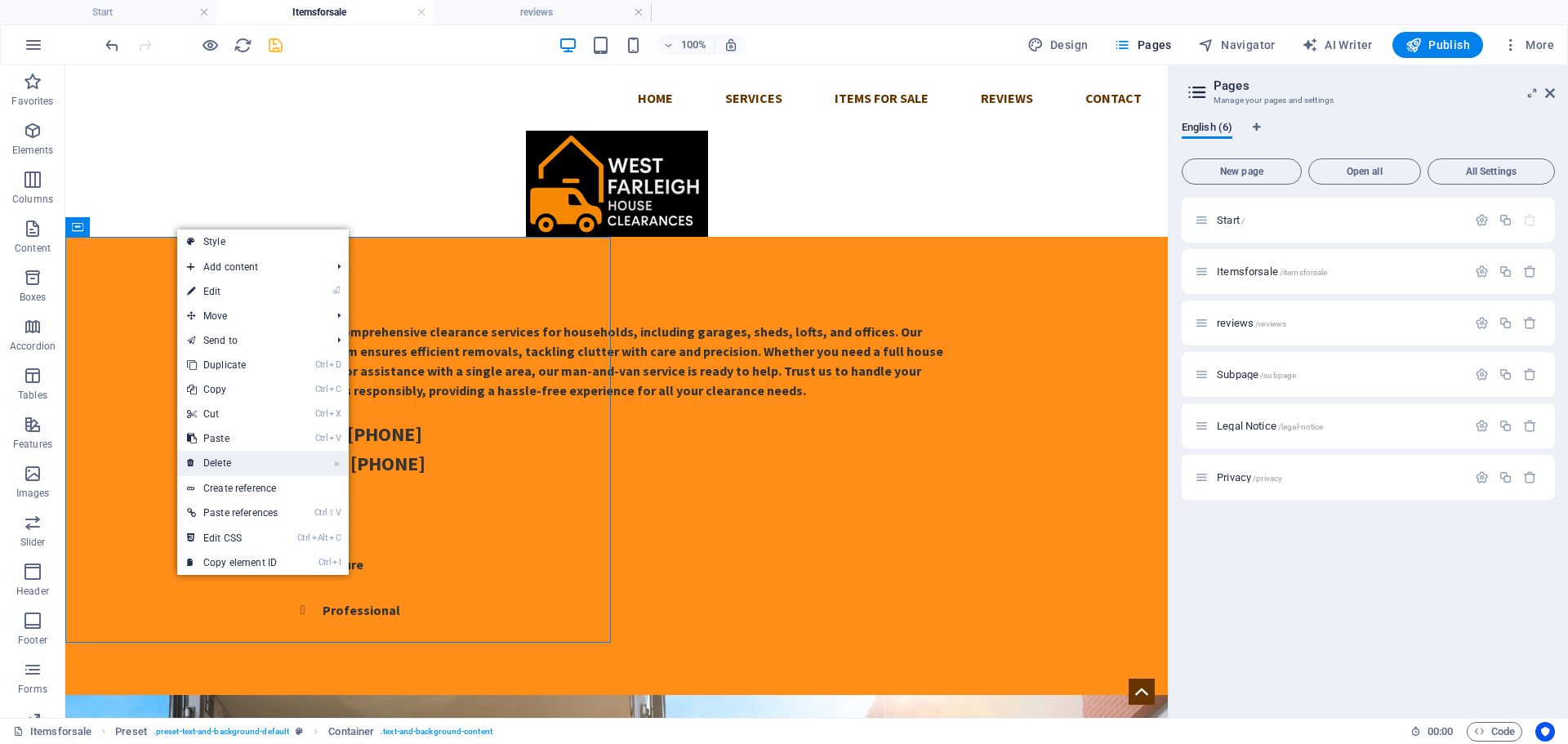 click on "⌦  Delete" at bounding box center [232, 463] 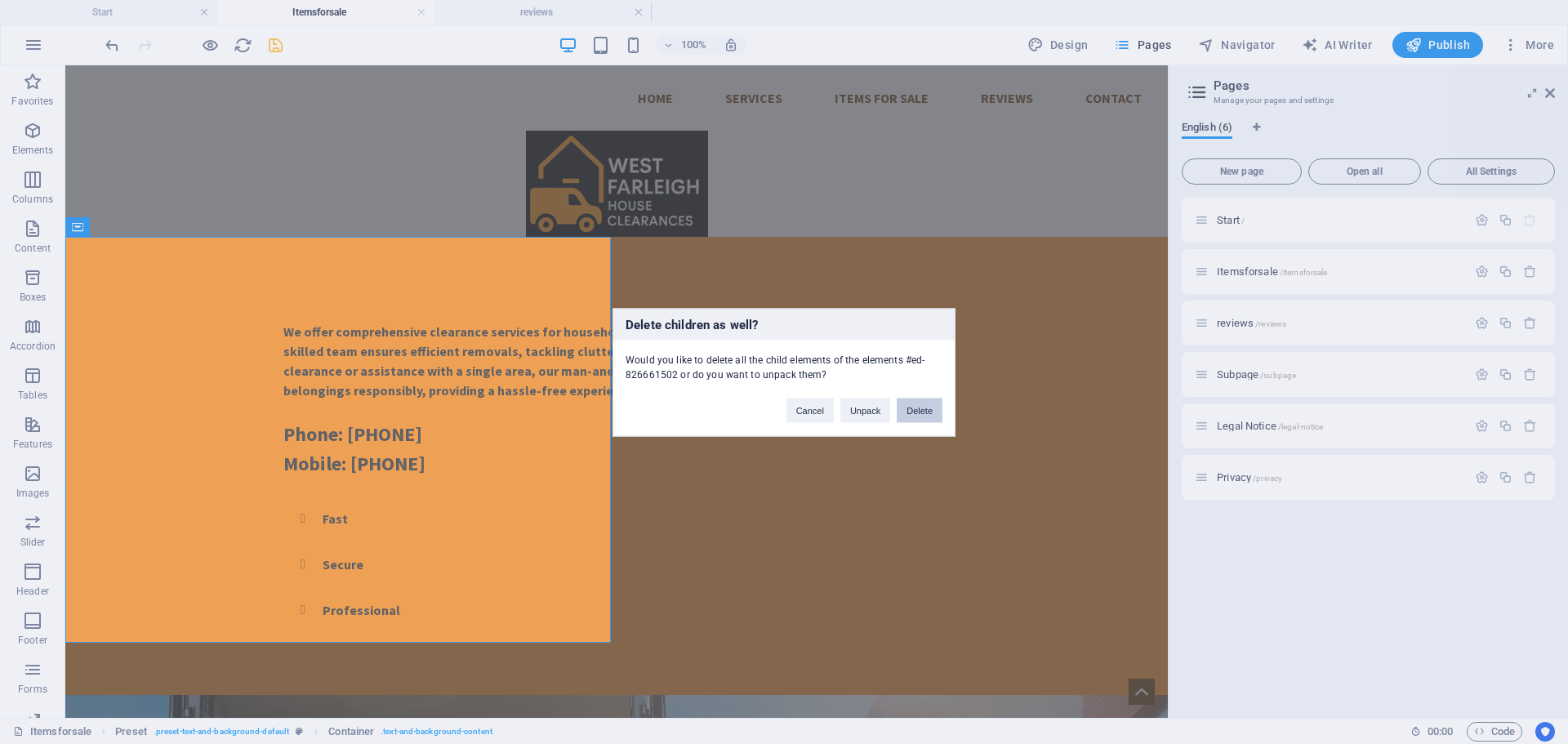 click on "Delete" at bounding box center [920, 410] 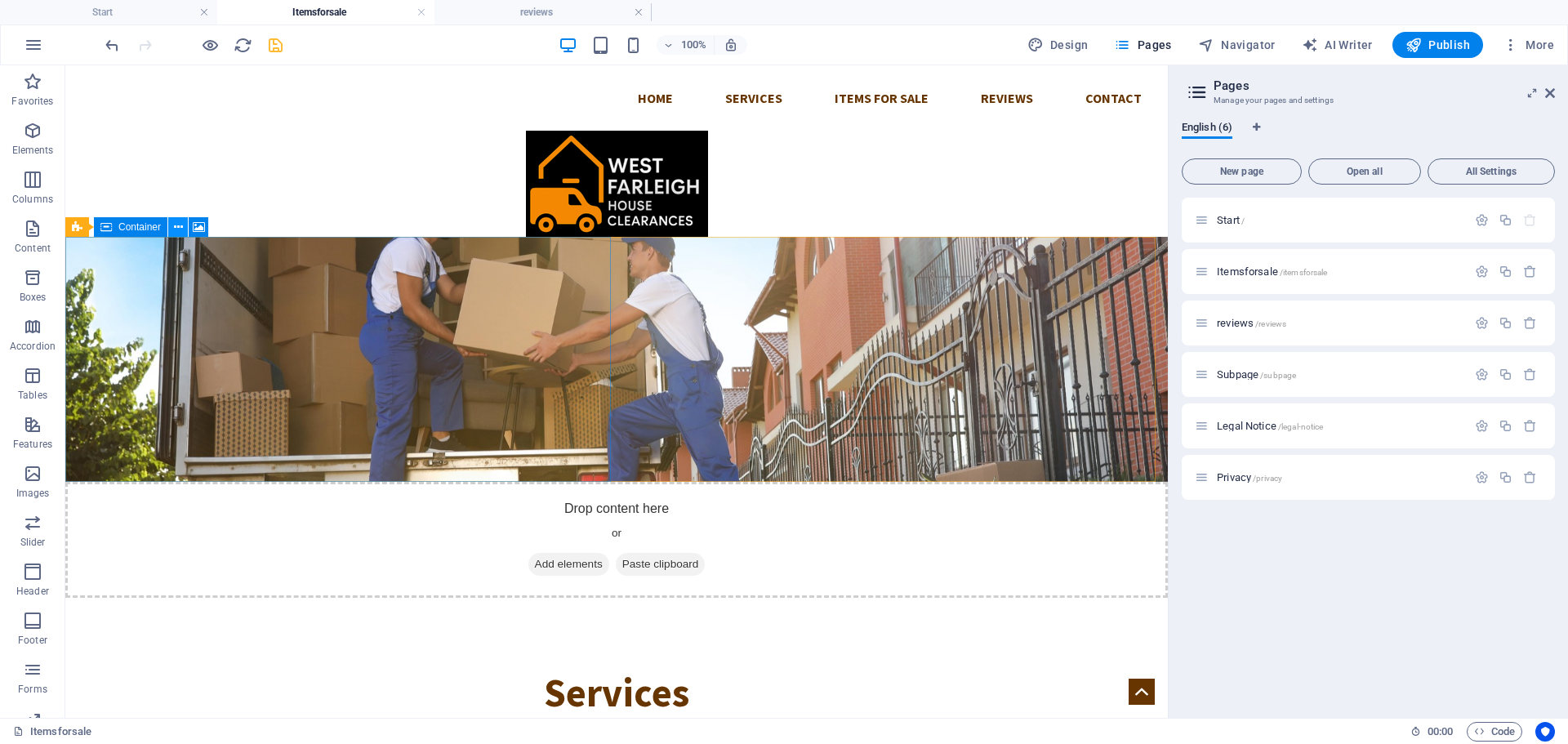 click at bounding box center [178, 227] 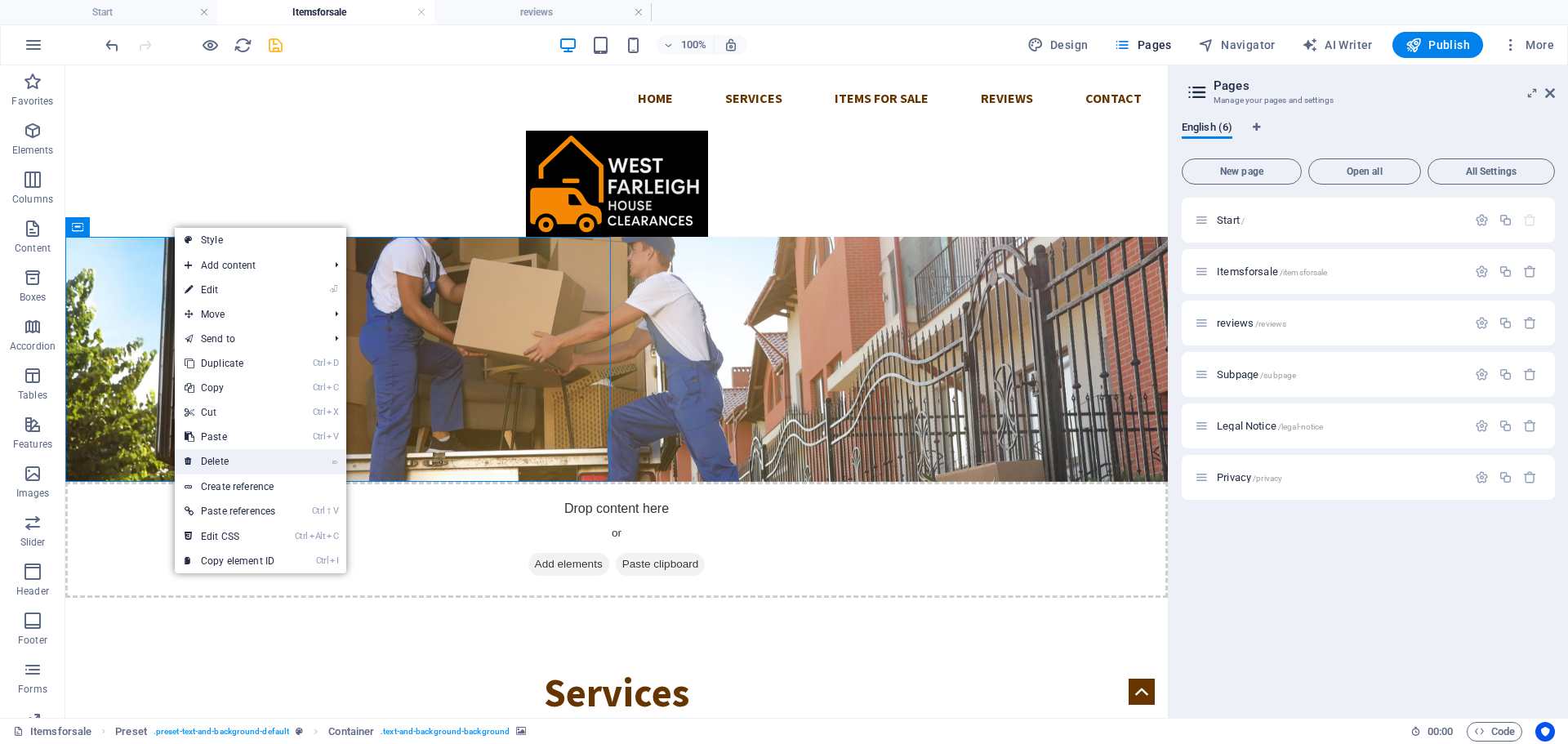 click on "⌦  Delete" at bounding box center [229, 461] 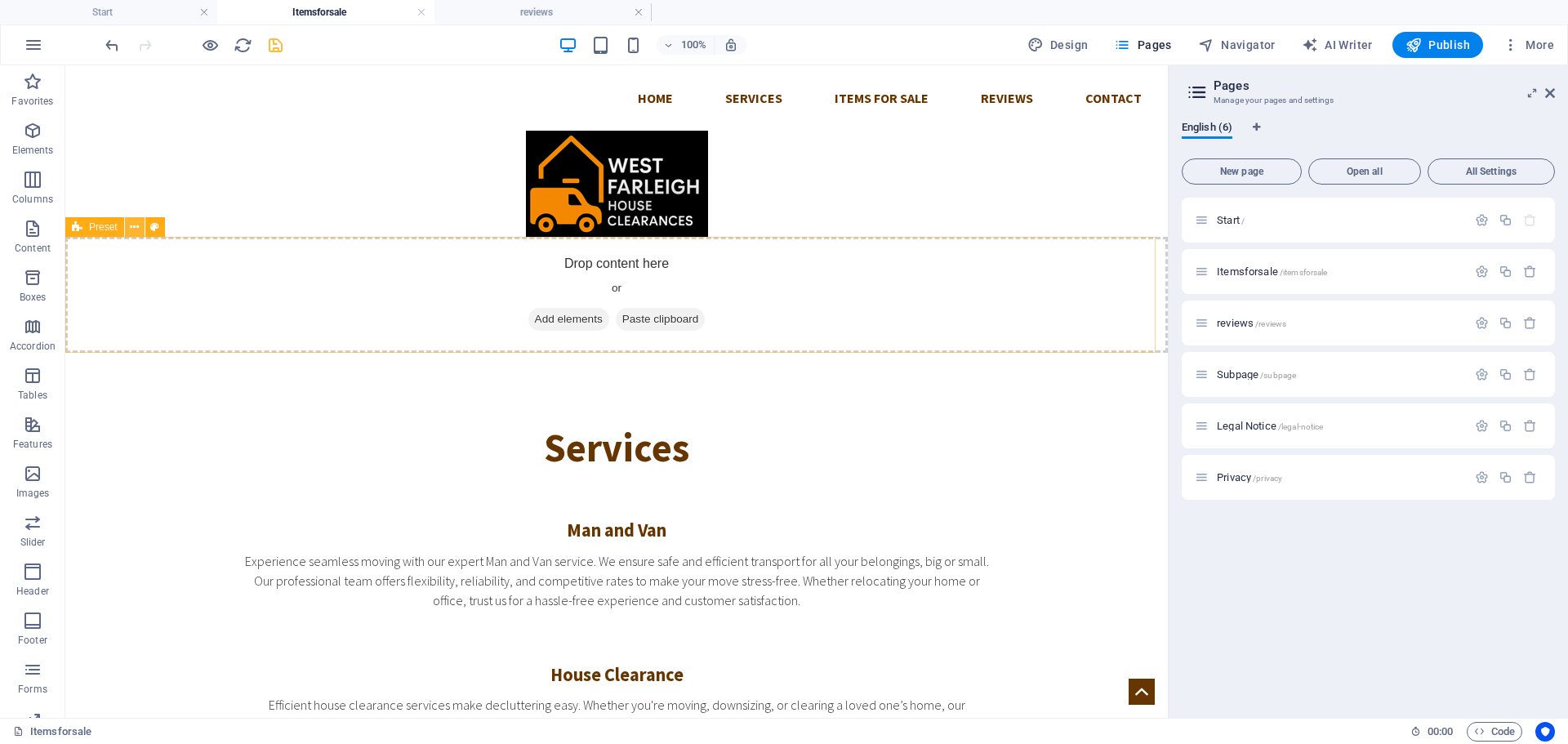 click at bounding box center [134, 227] 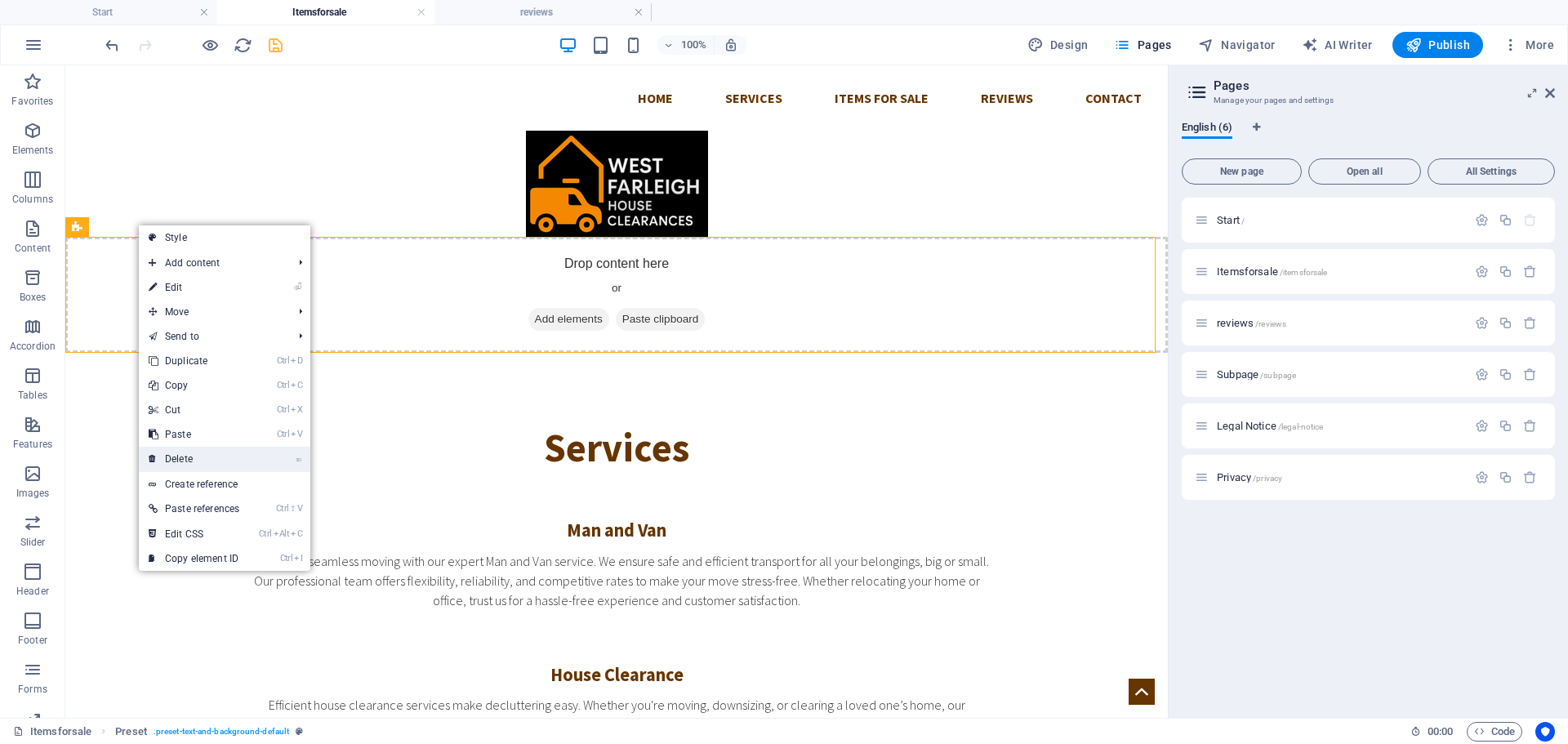 click on "⌦  Delete" at bounding box center (194, 459) 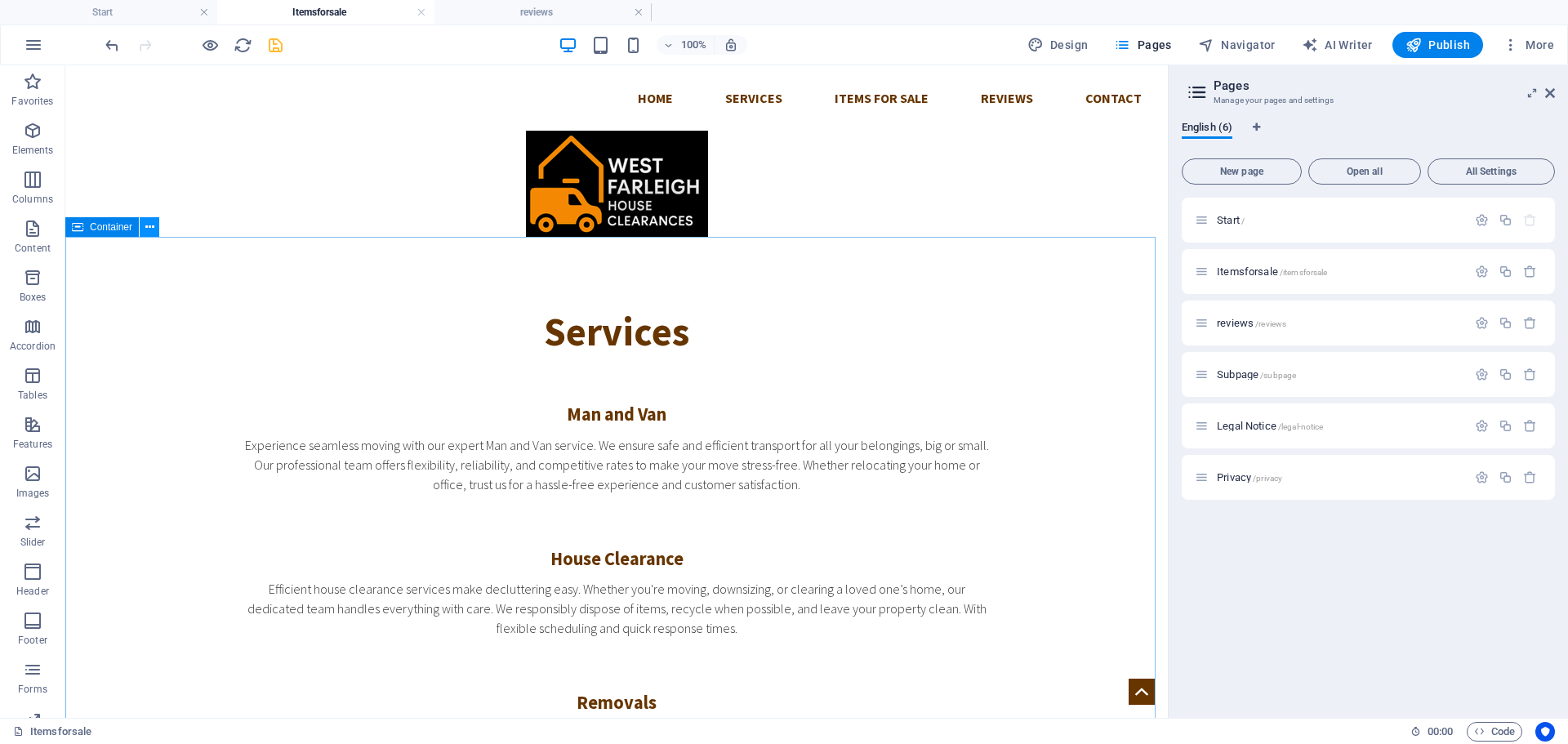 click at bounding box center (149, 227) 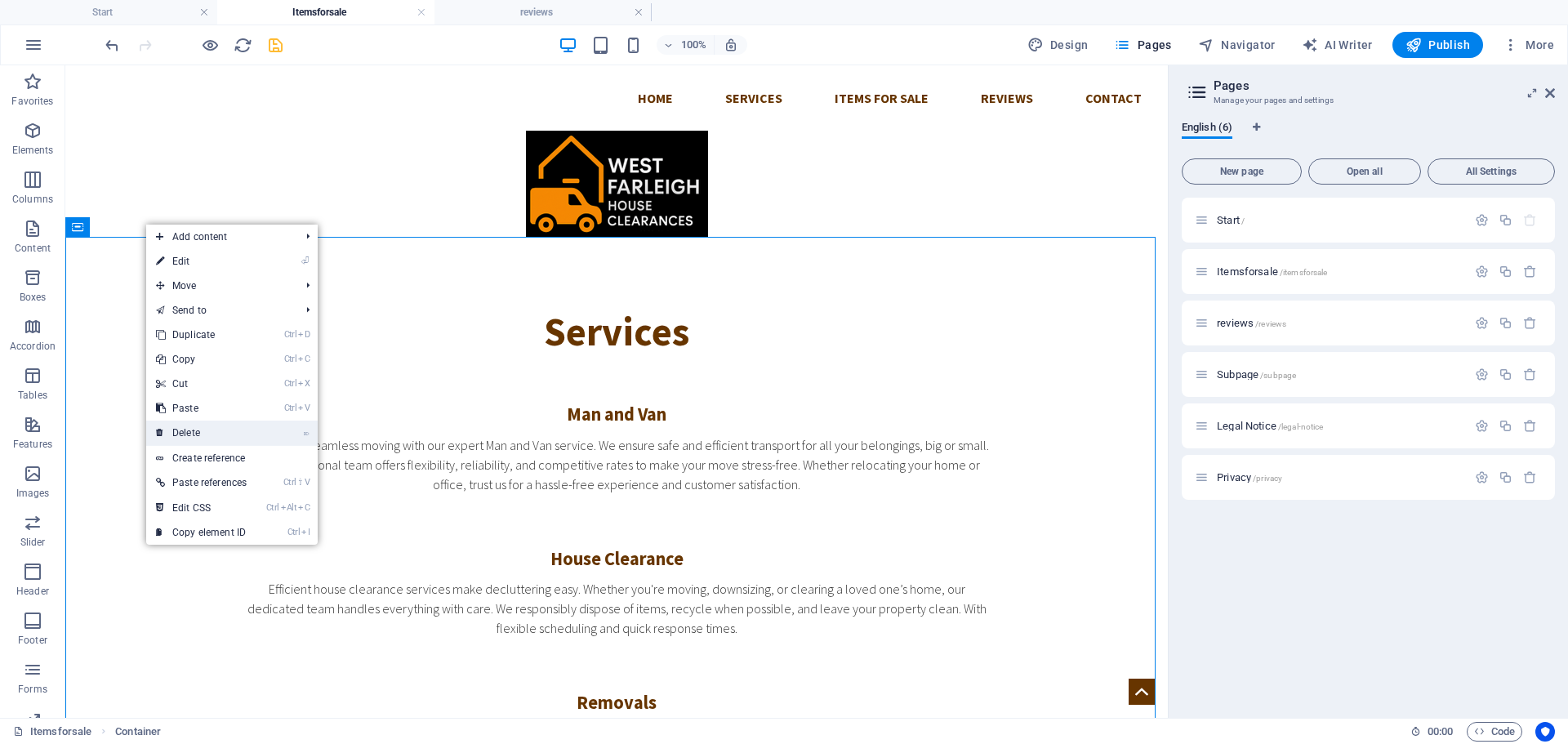 click on "⌦  Delete" at bounding box center [201, 433] 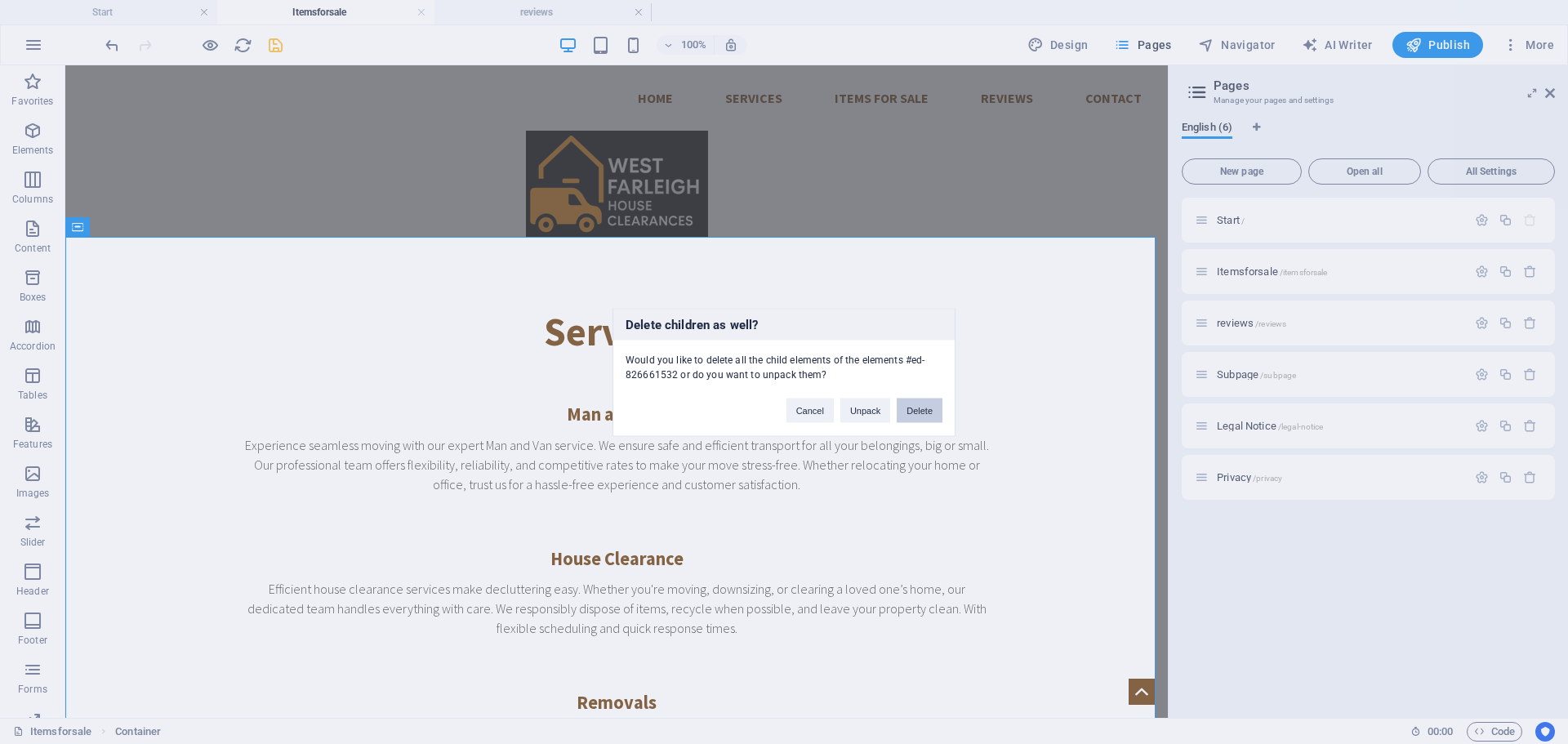 click on "Delete" at bounding box center [920, 410] 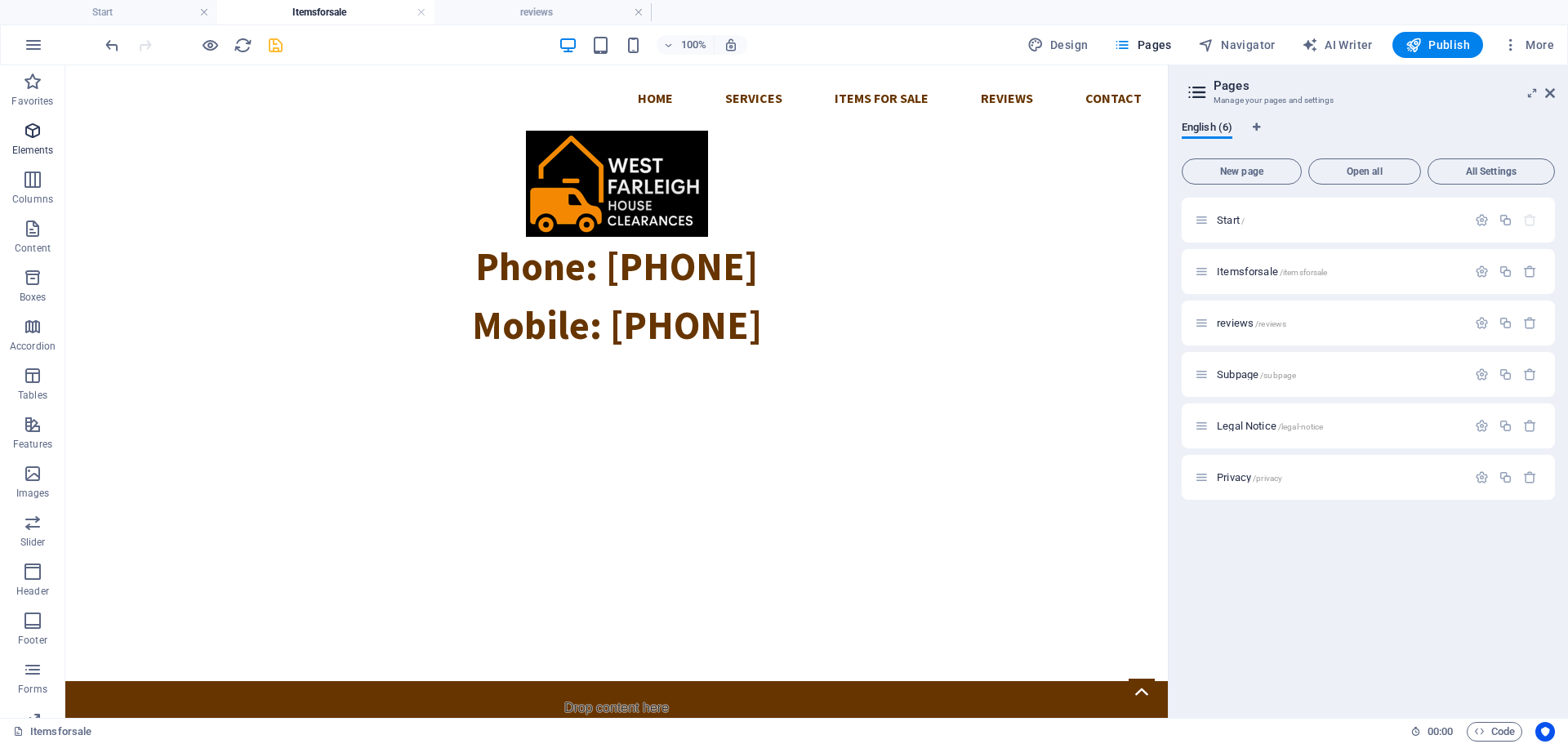 click on "Elements" at bounding box center (33, 140) 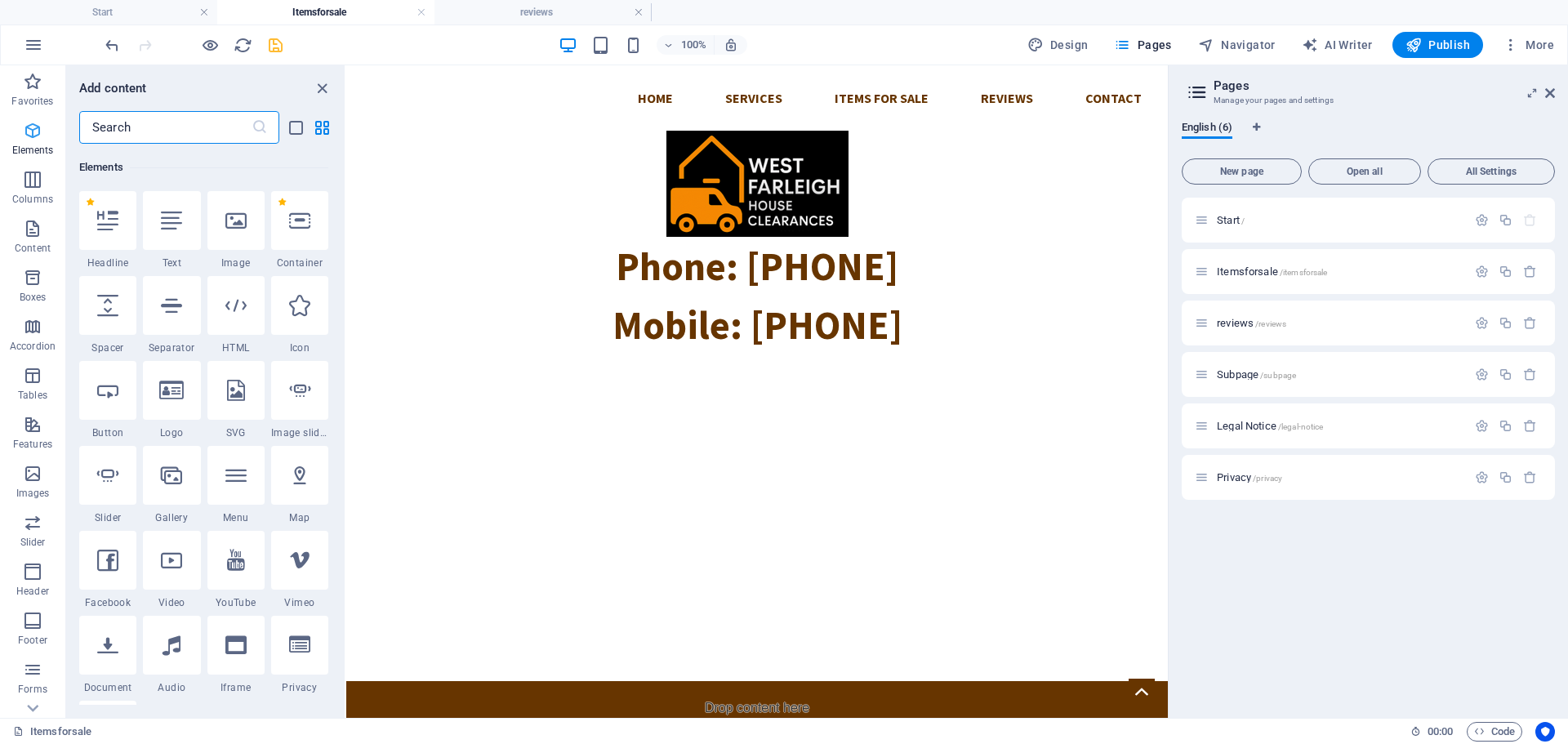 scroll, scrollTop: 174, scrollLeft: 0, axis: vertical 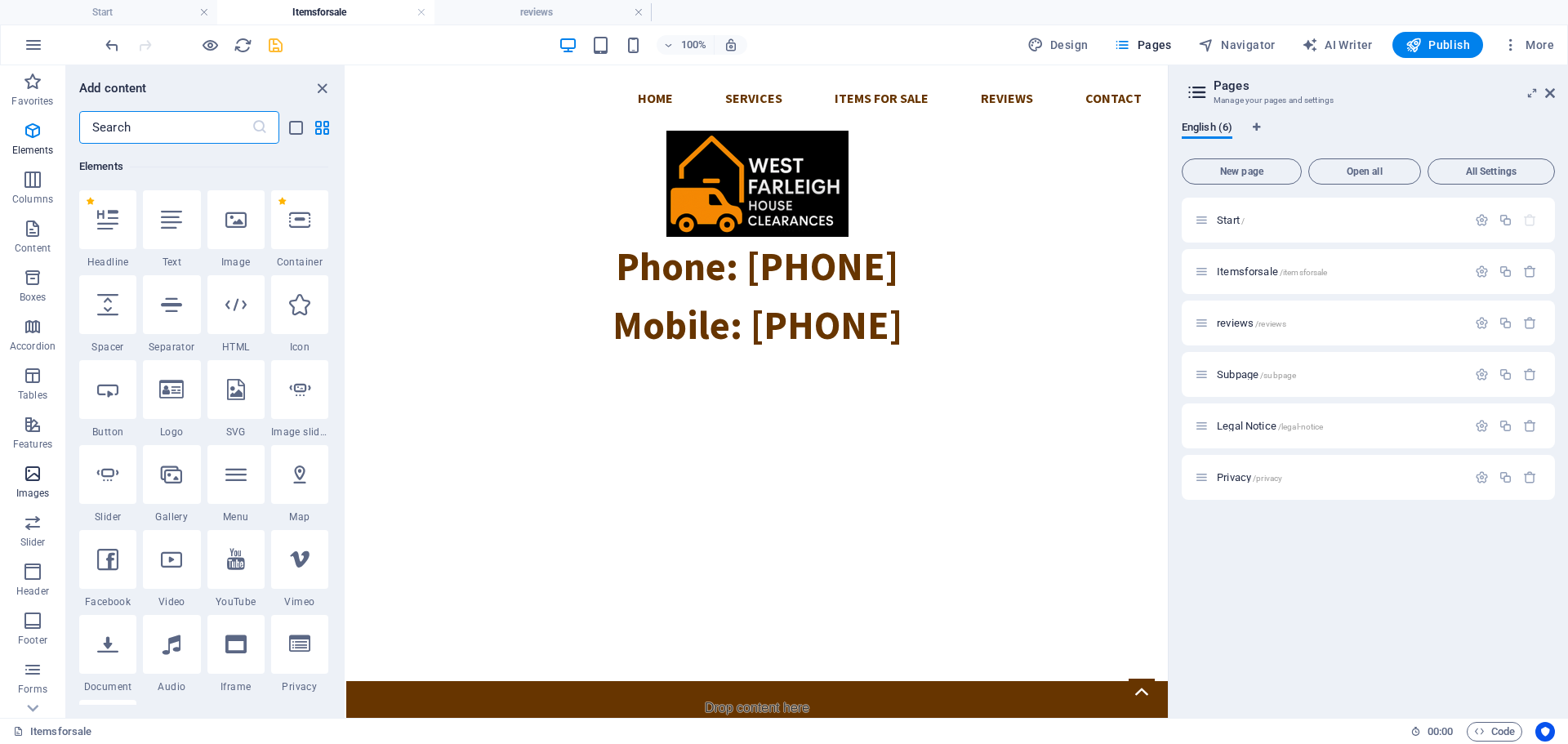click on "Images" at bounding box center [33, 493] 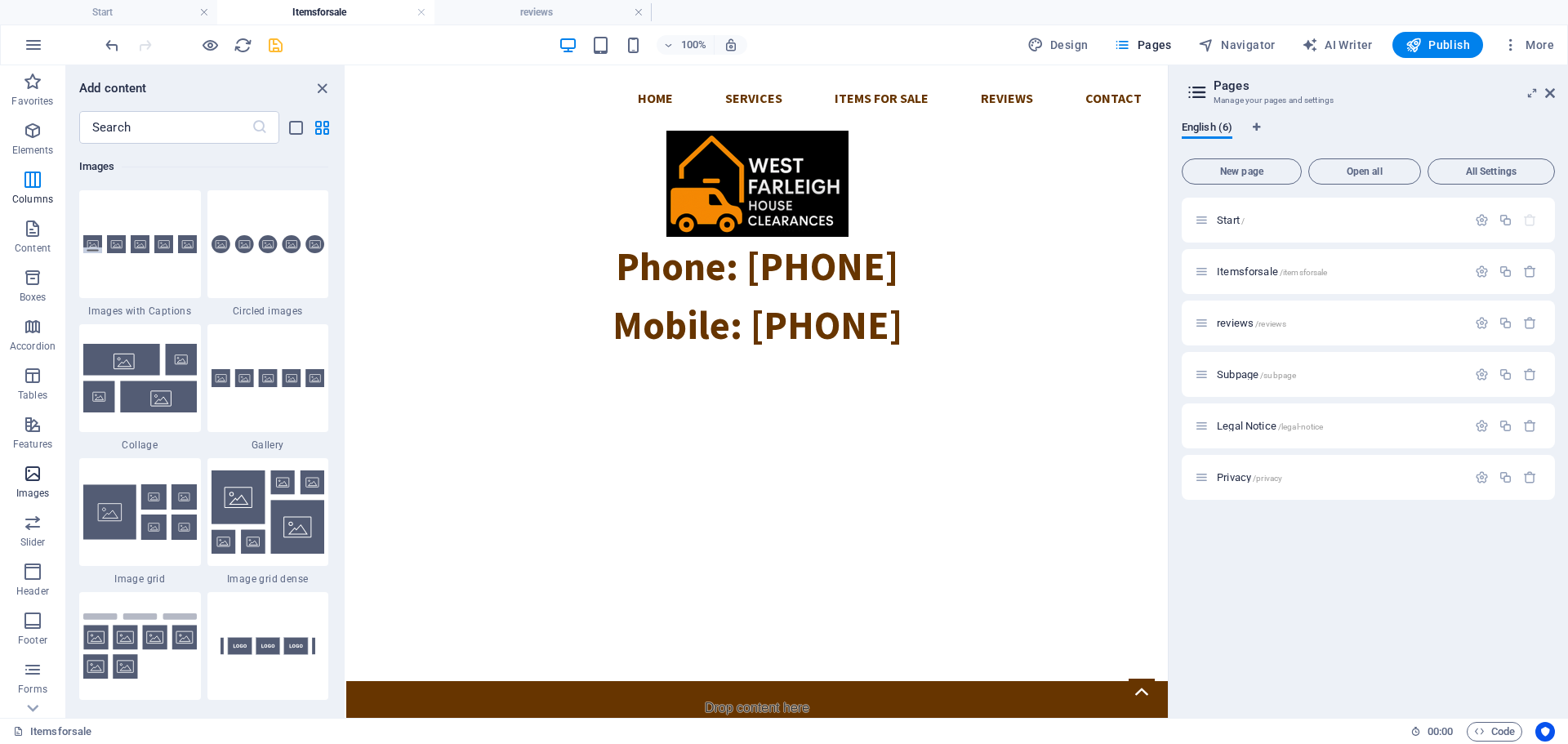 scroll, scrollTop: 8281, scrollLeft: 0, axis: vertical 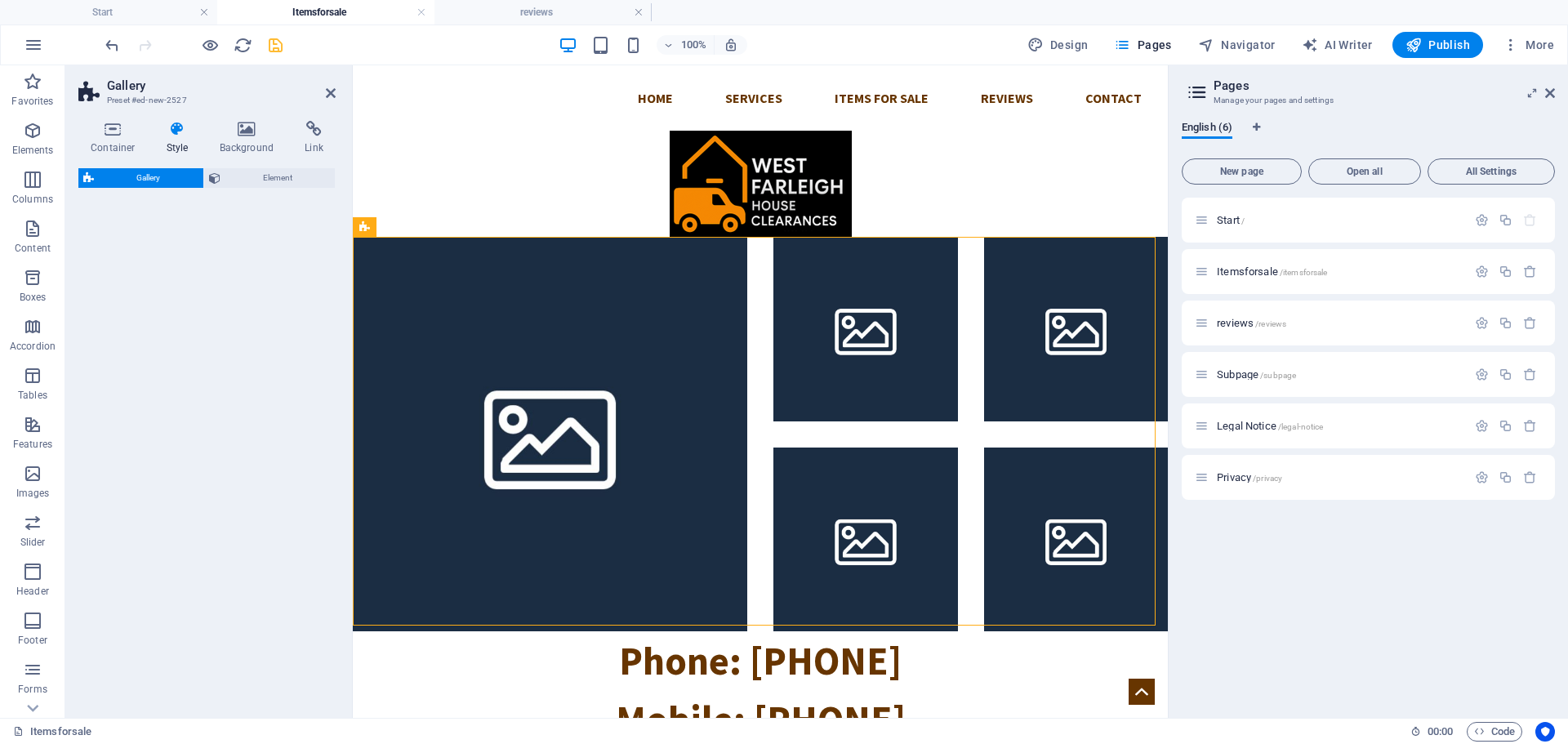 select on "rem" 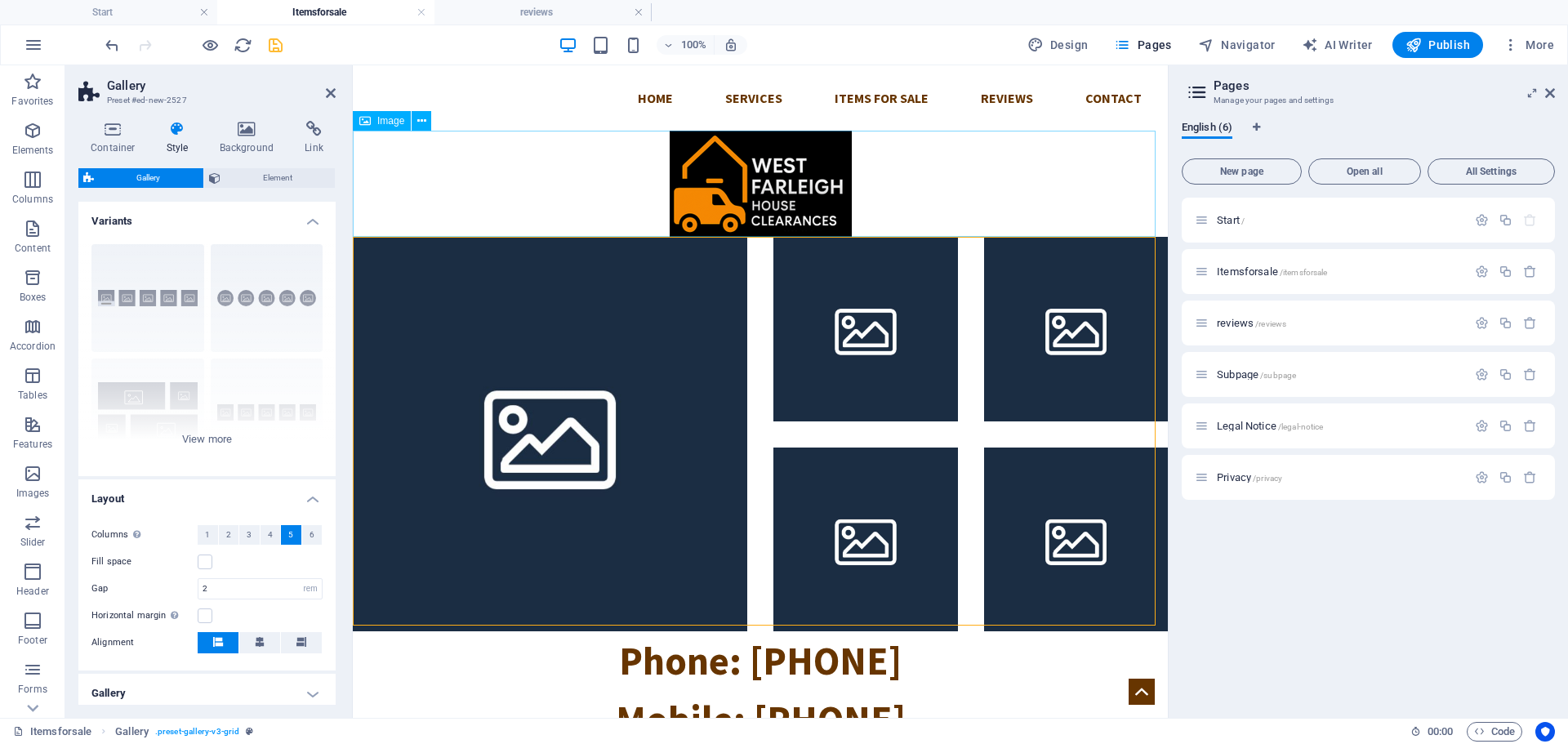 click at bounding box center [760, 184] 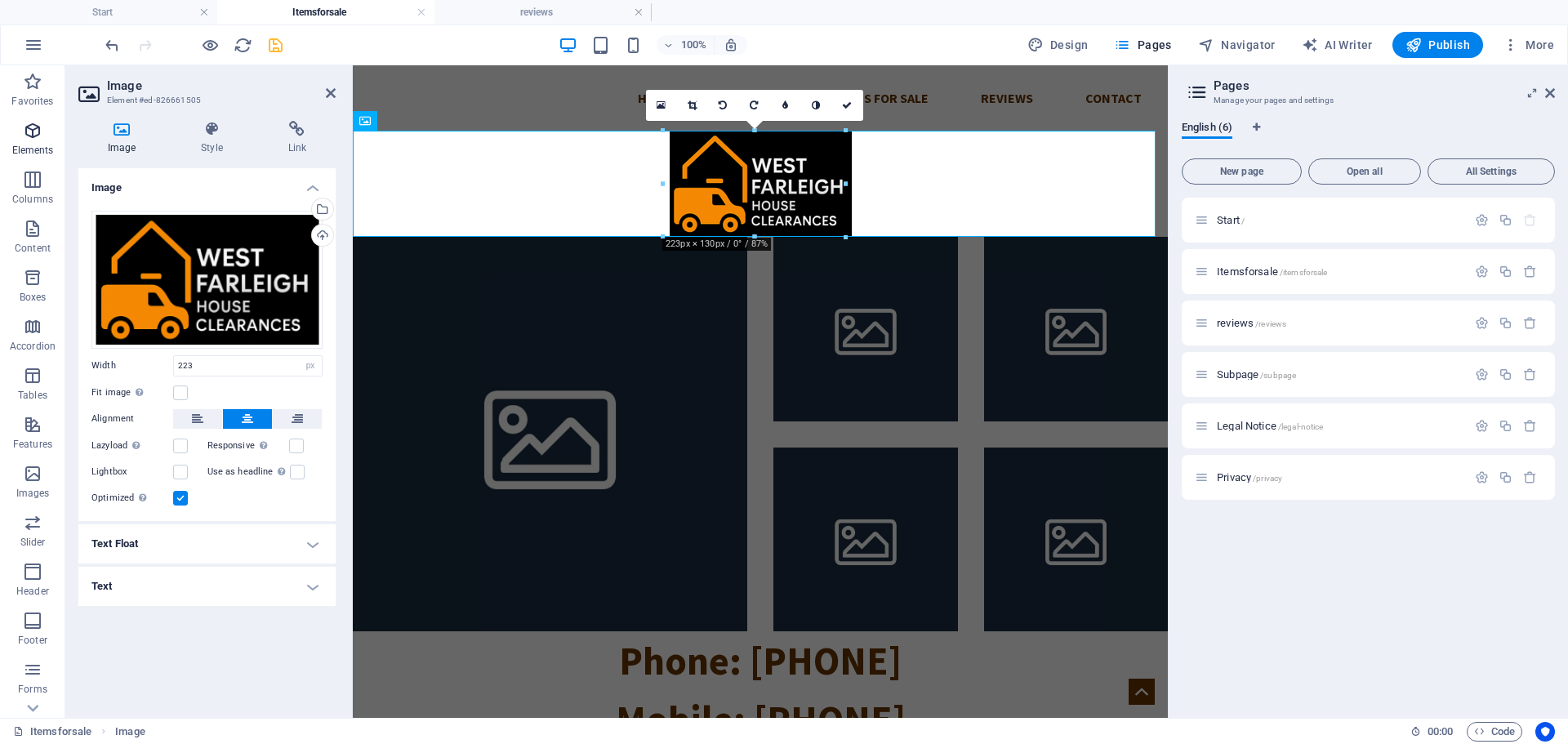 click on "Elements" at bounding box center [33, 140] 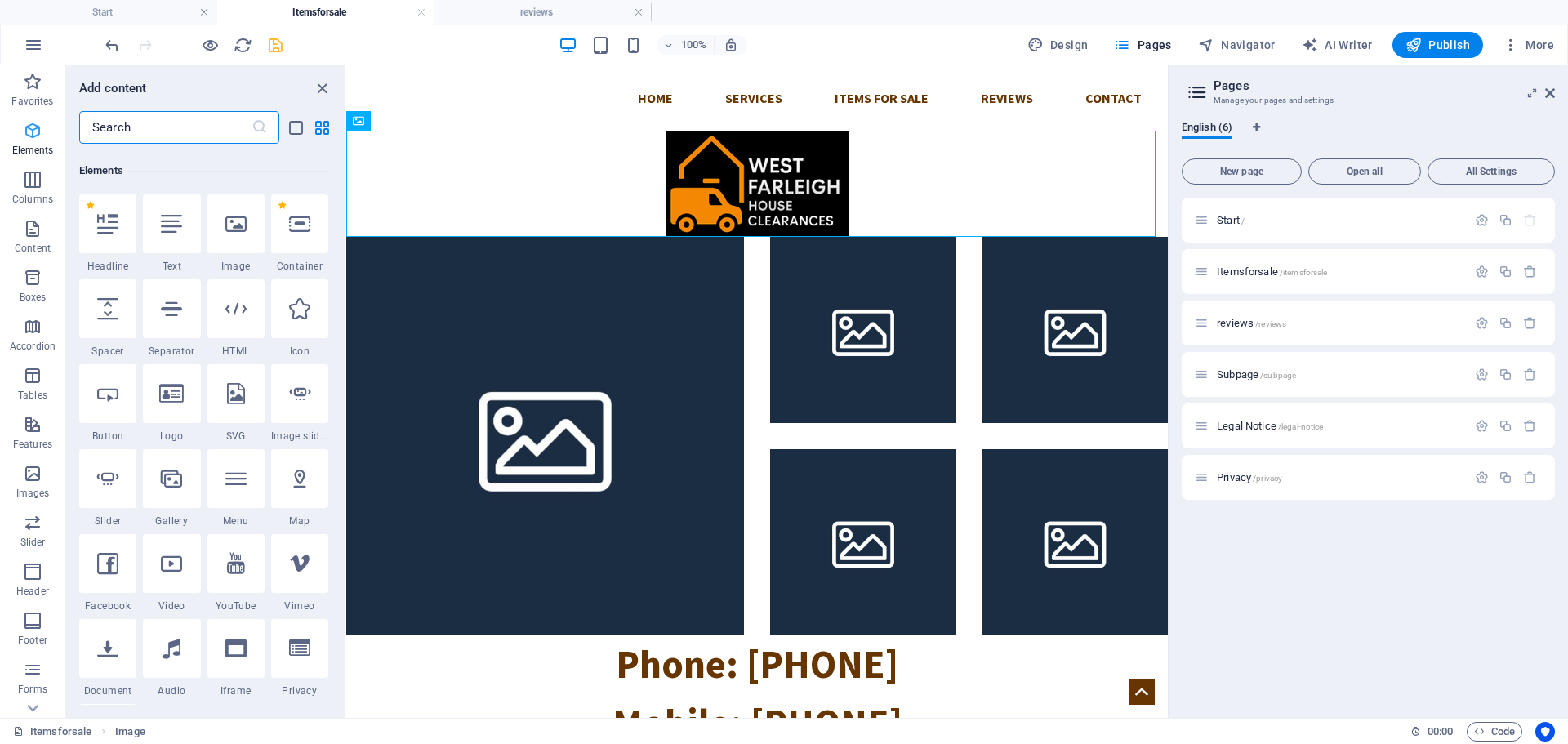 scroll, scrollTop: 174, scrollLeft: 0, axis: vertical 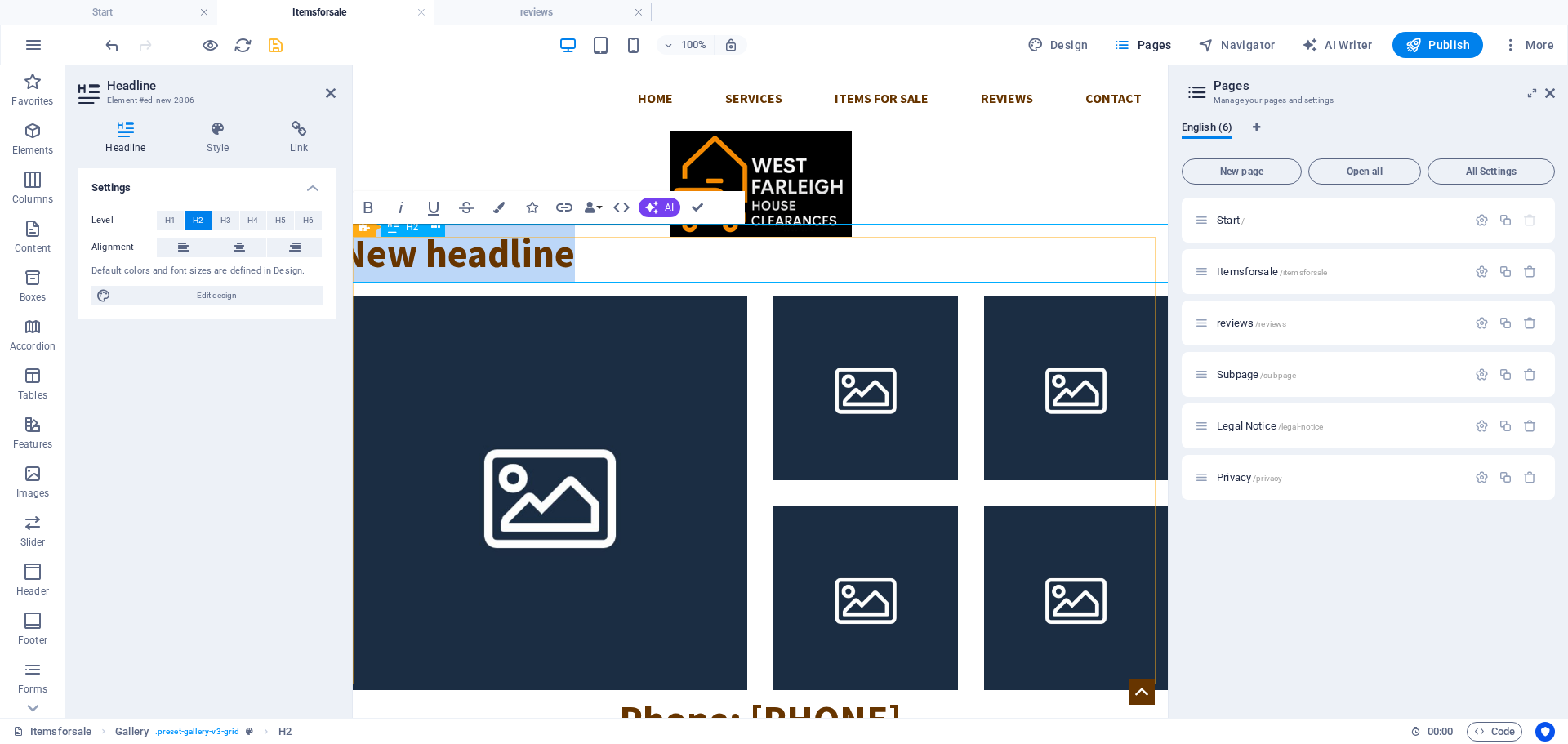 type 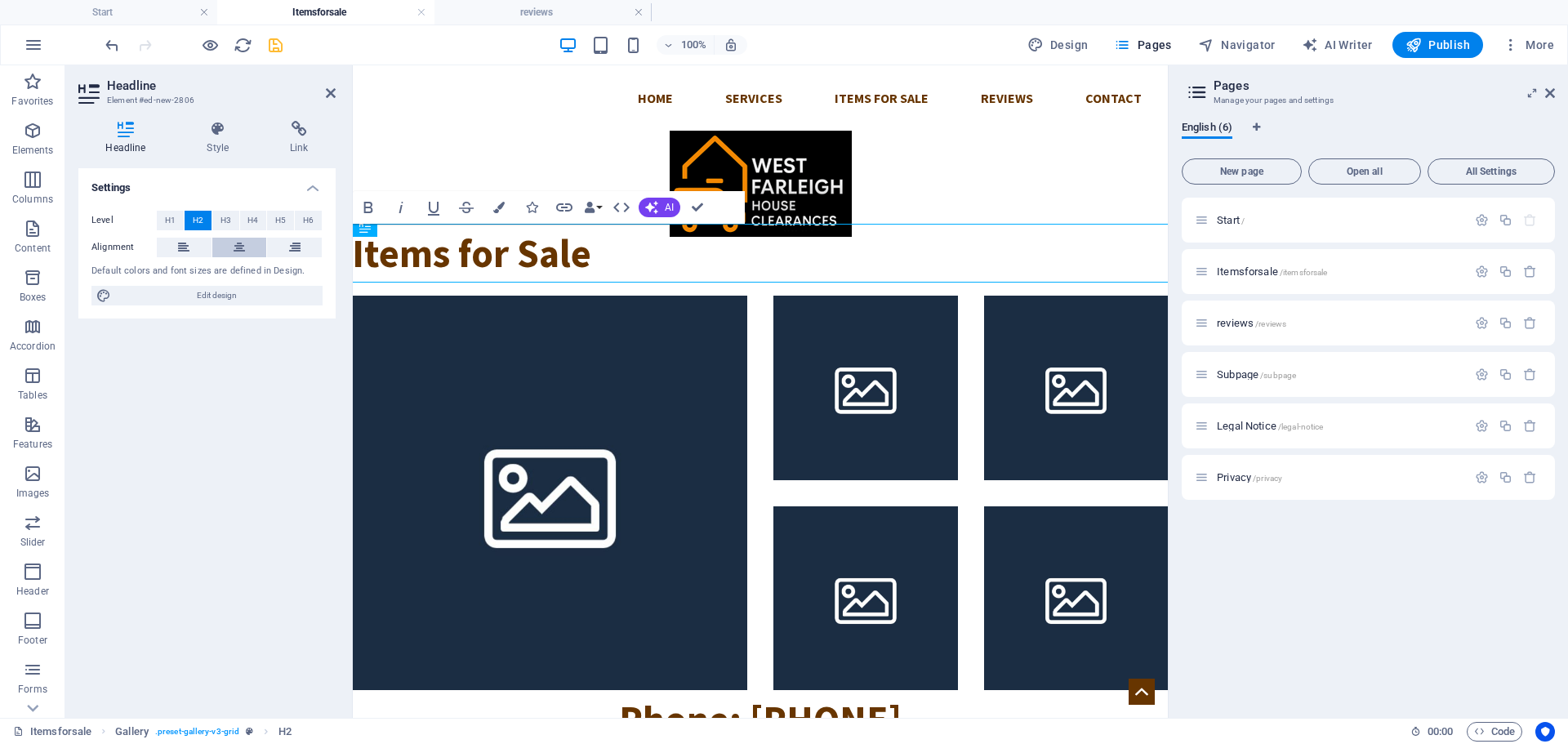 click at bounding box center (239, 247) 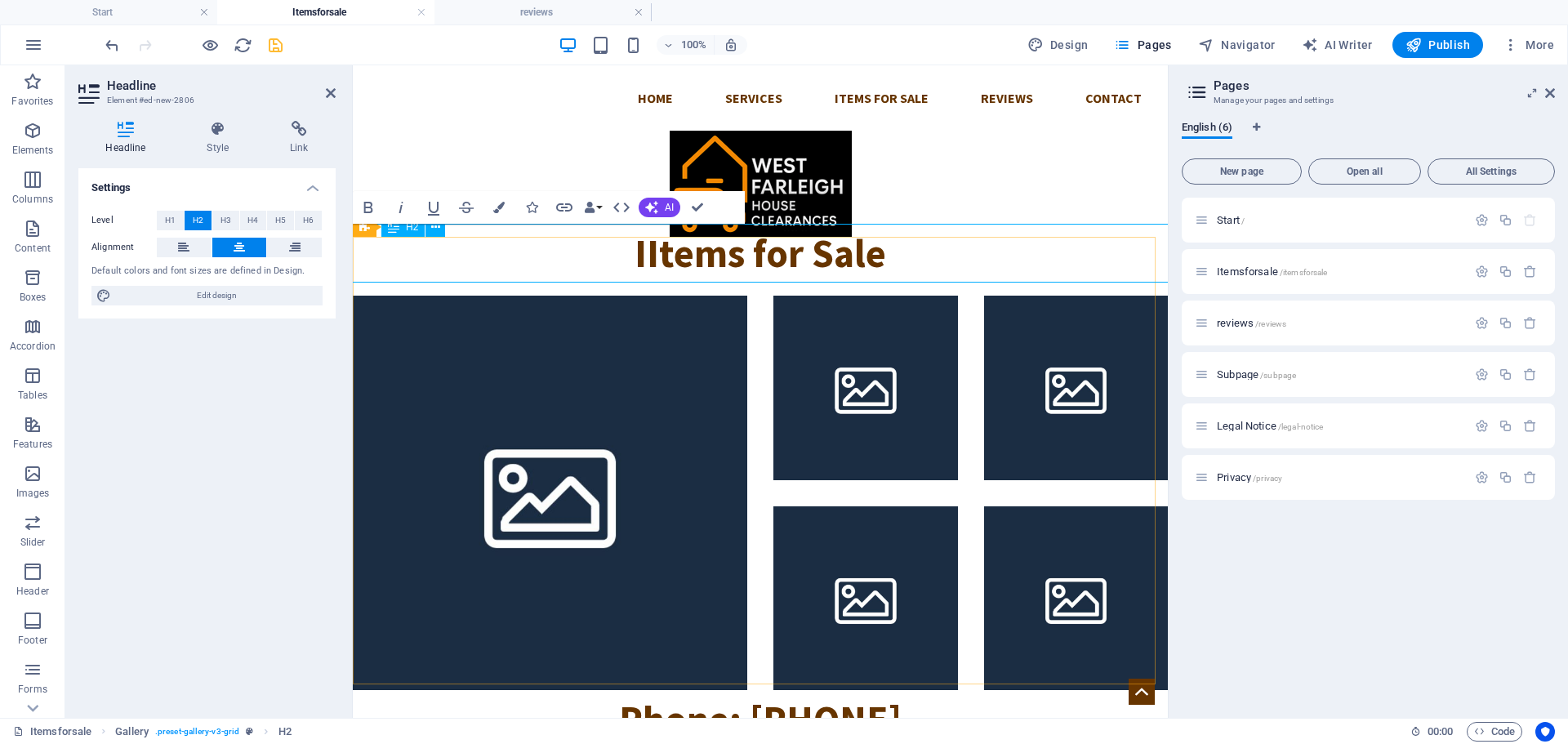 click on "IItems for Sale" at bounding box center [760, 253] 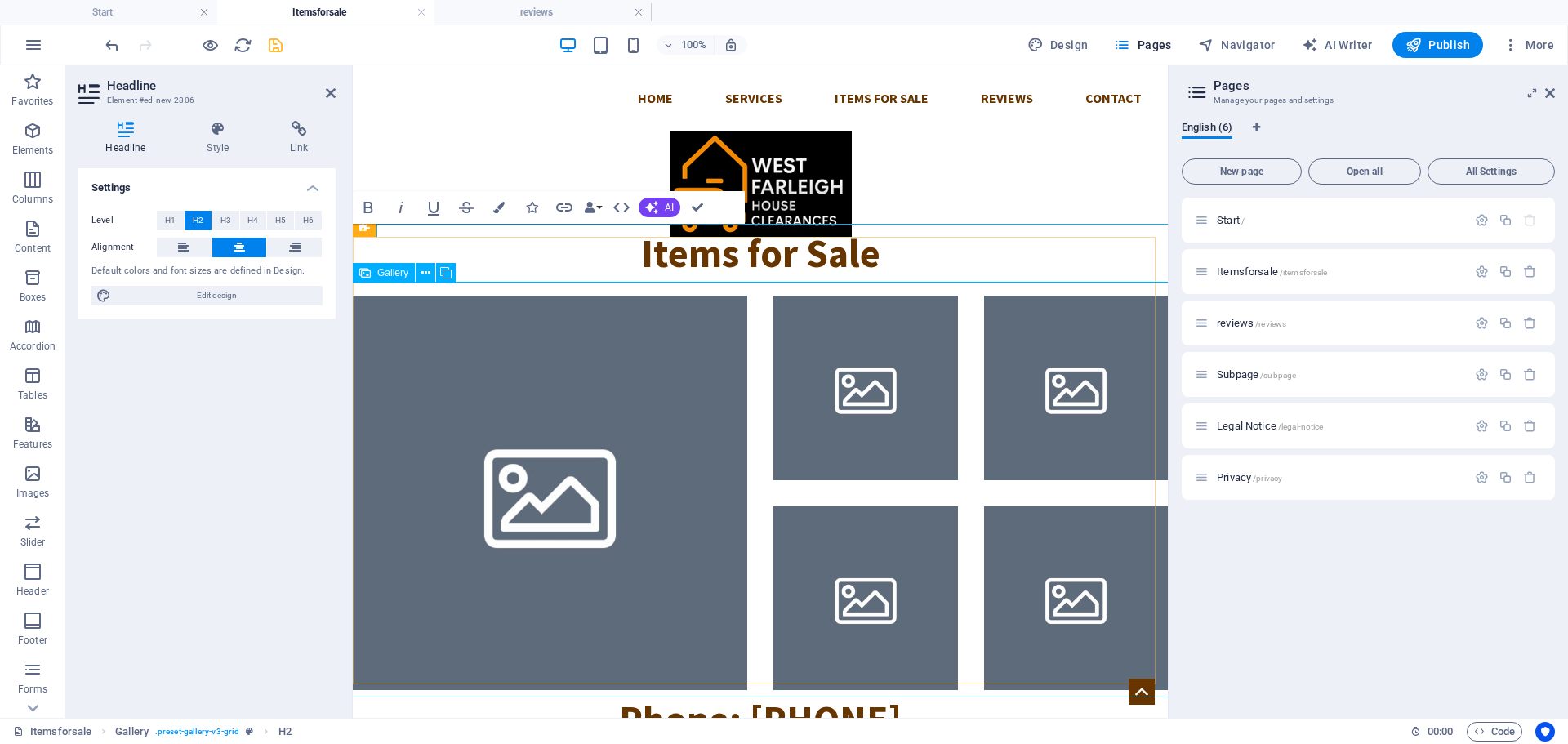 click at bounding box center (550, 492) 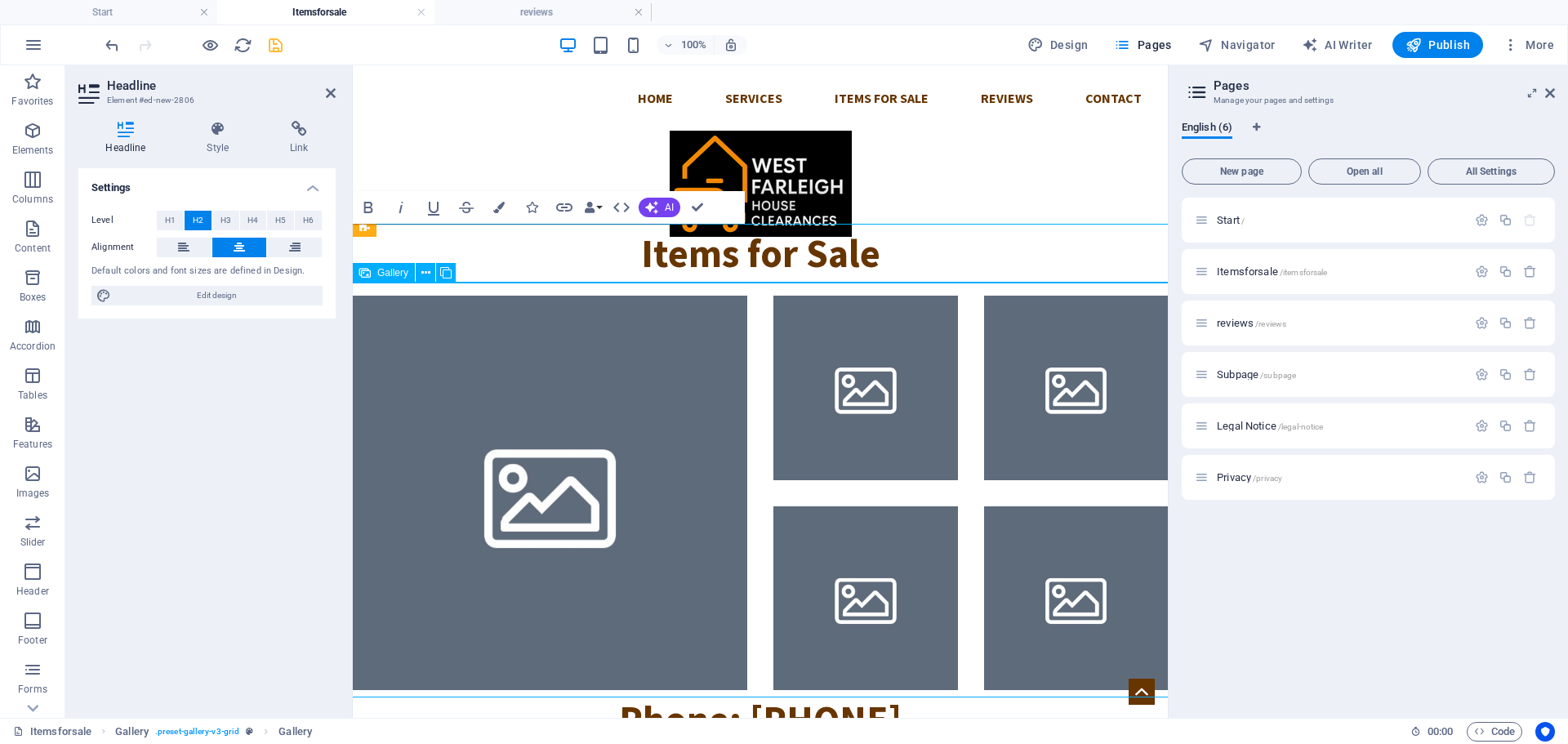 click at bounding box center (550, 492) 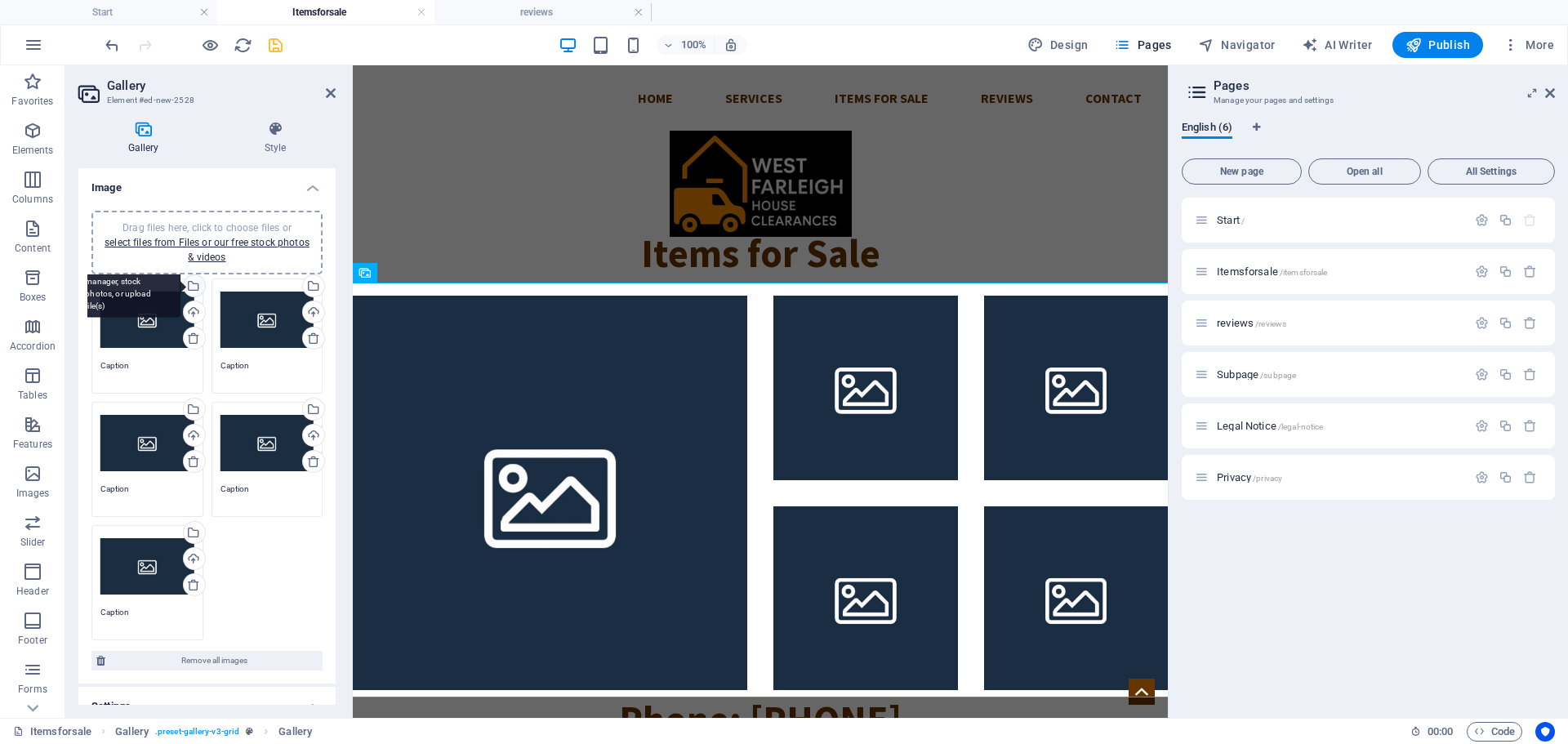 click on "Select files from the file manager, stock photos, or upload file(s)" at bounding box center (127, 287) 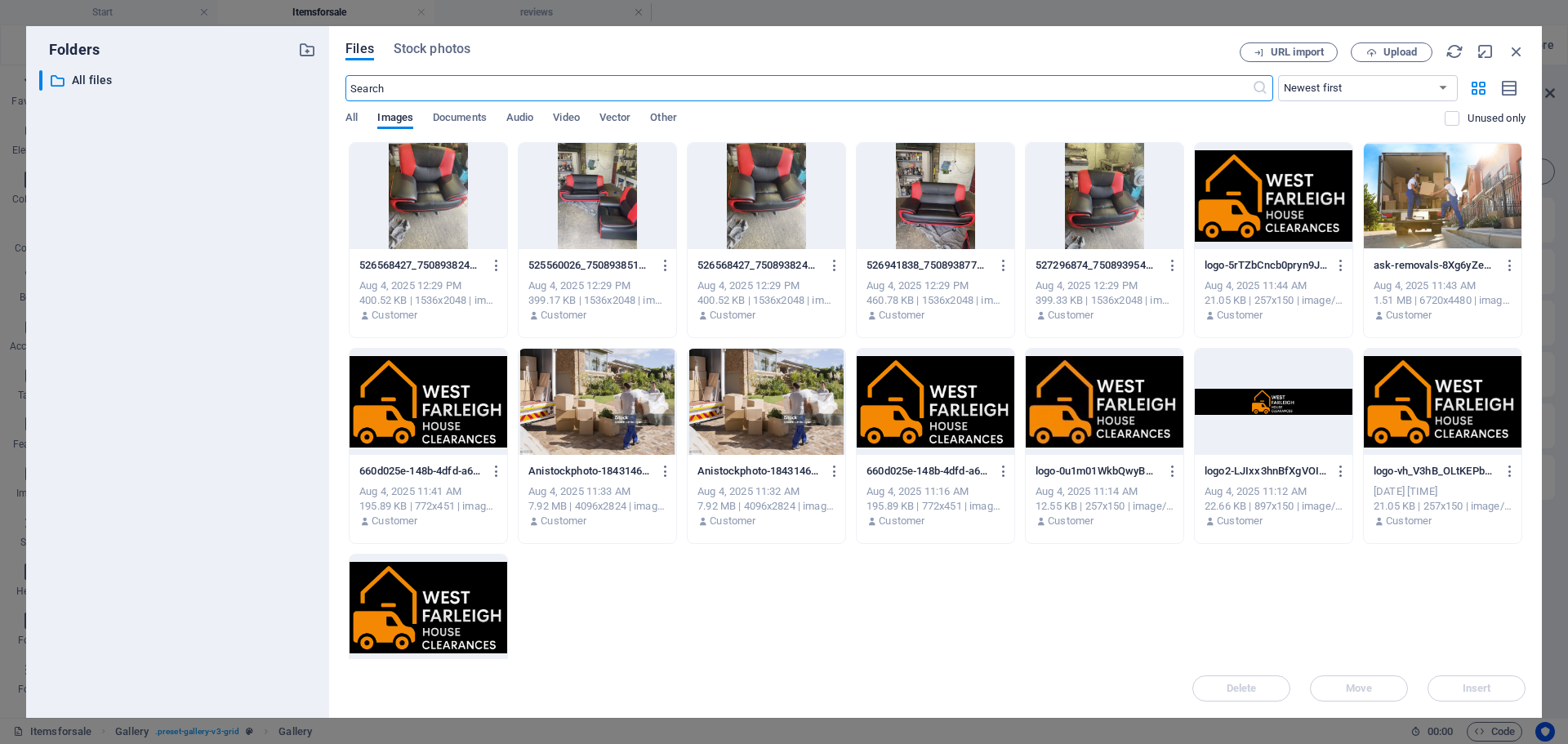 click at bounding box center [428, 196] 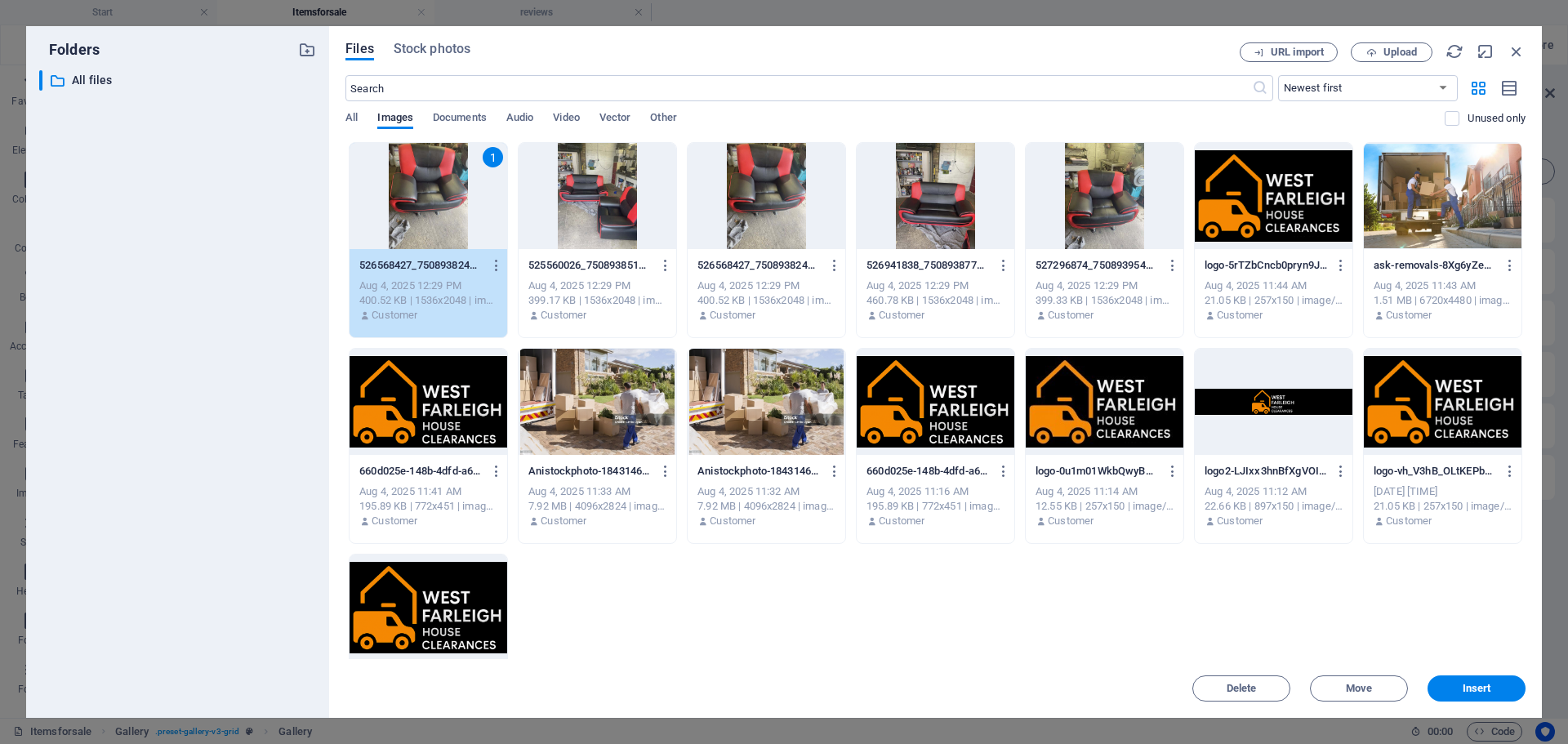 click on "1" at bounding box center [428, 196] 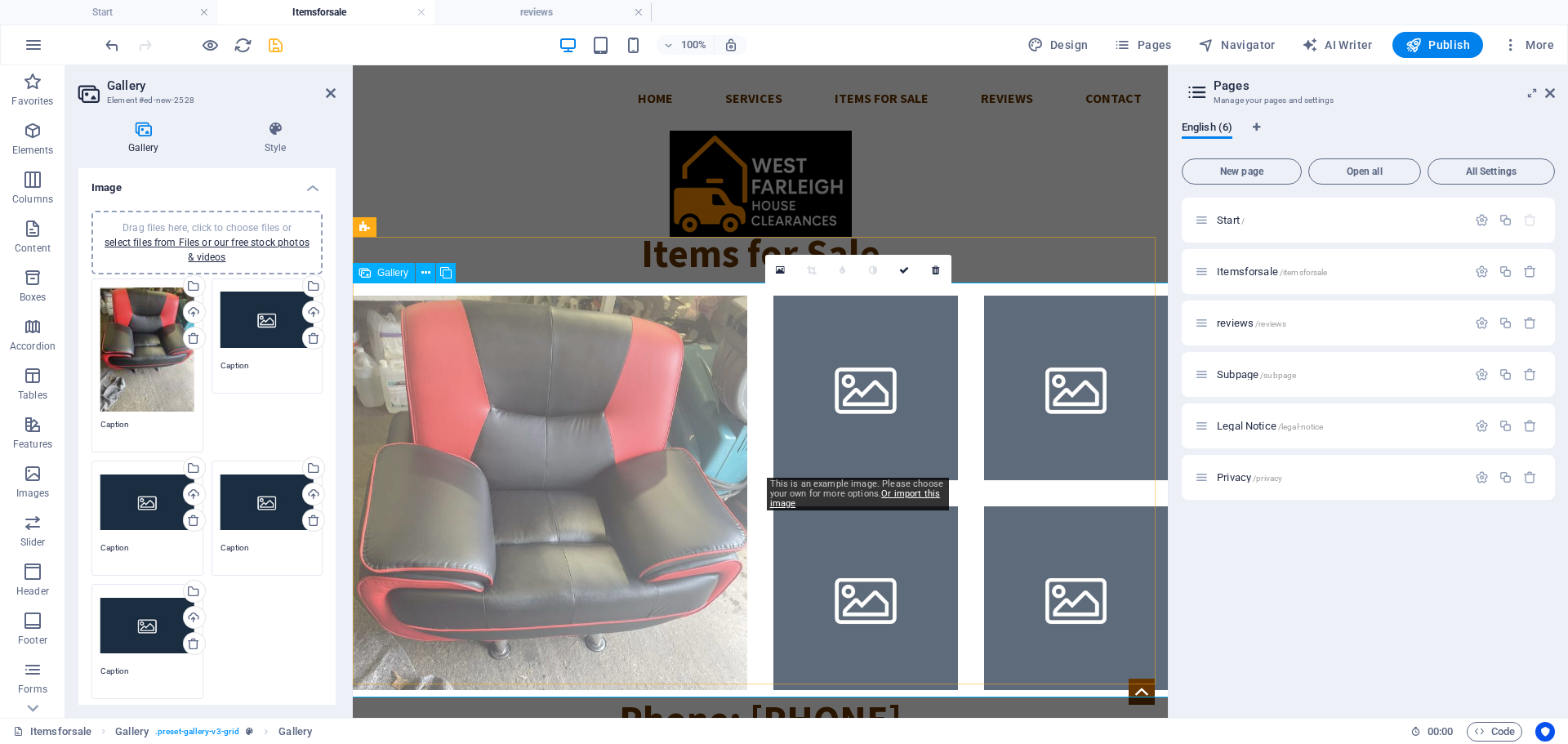 click at bounding box center (866, 388) 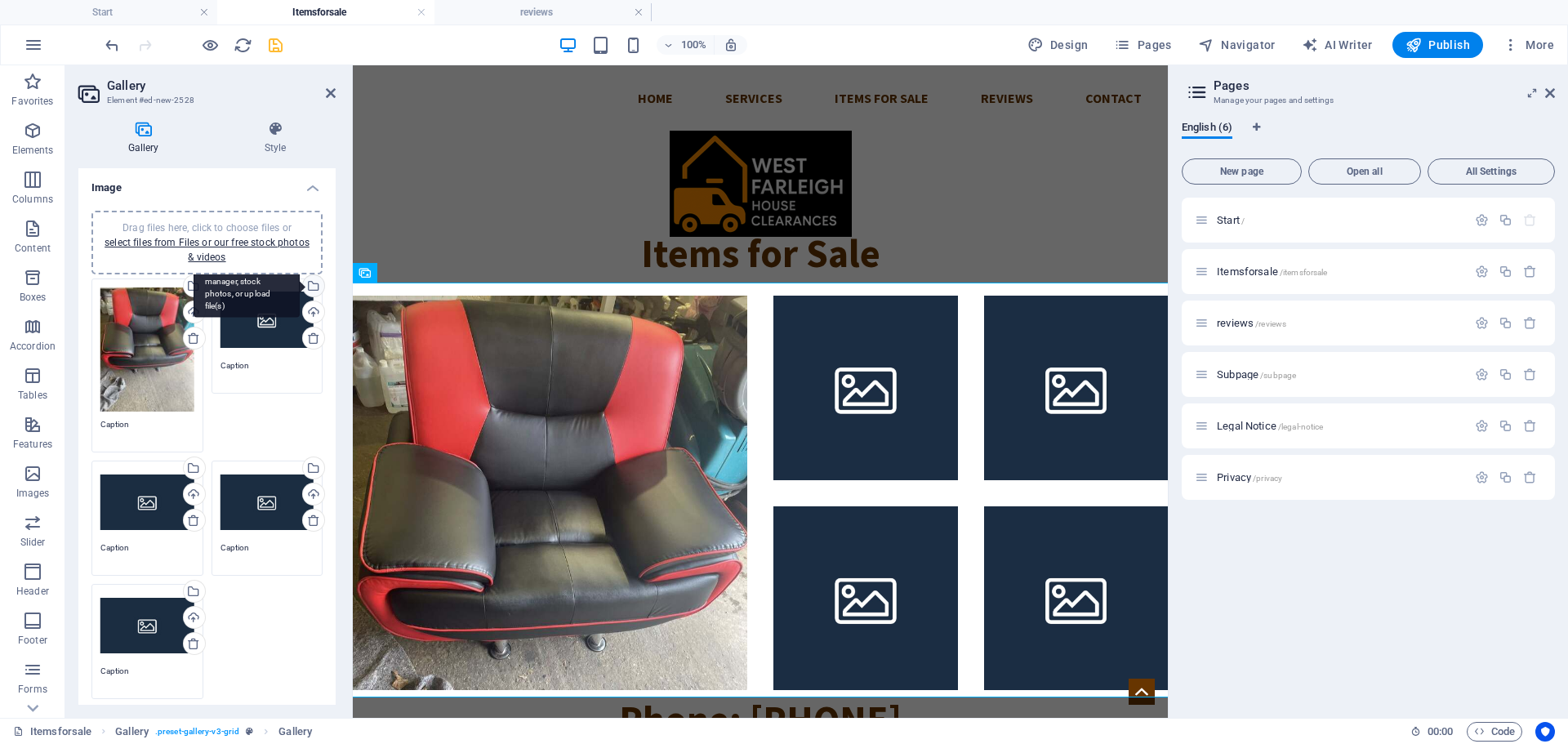 click on "Select files from the file manager, stock photos, or upload file(s)" at bounding box center (312, 287) 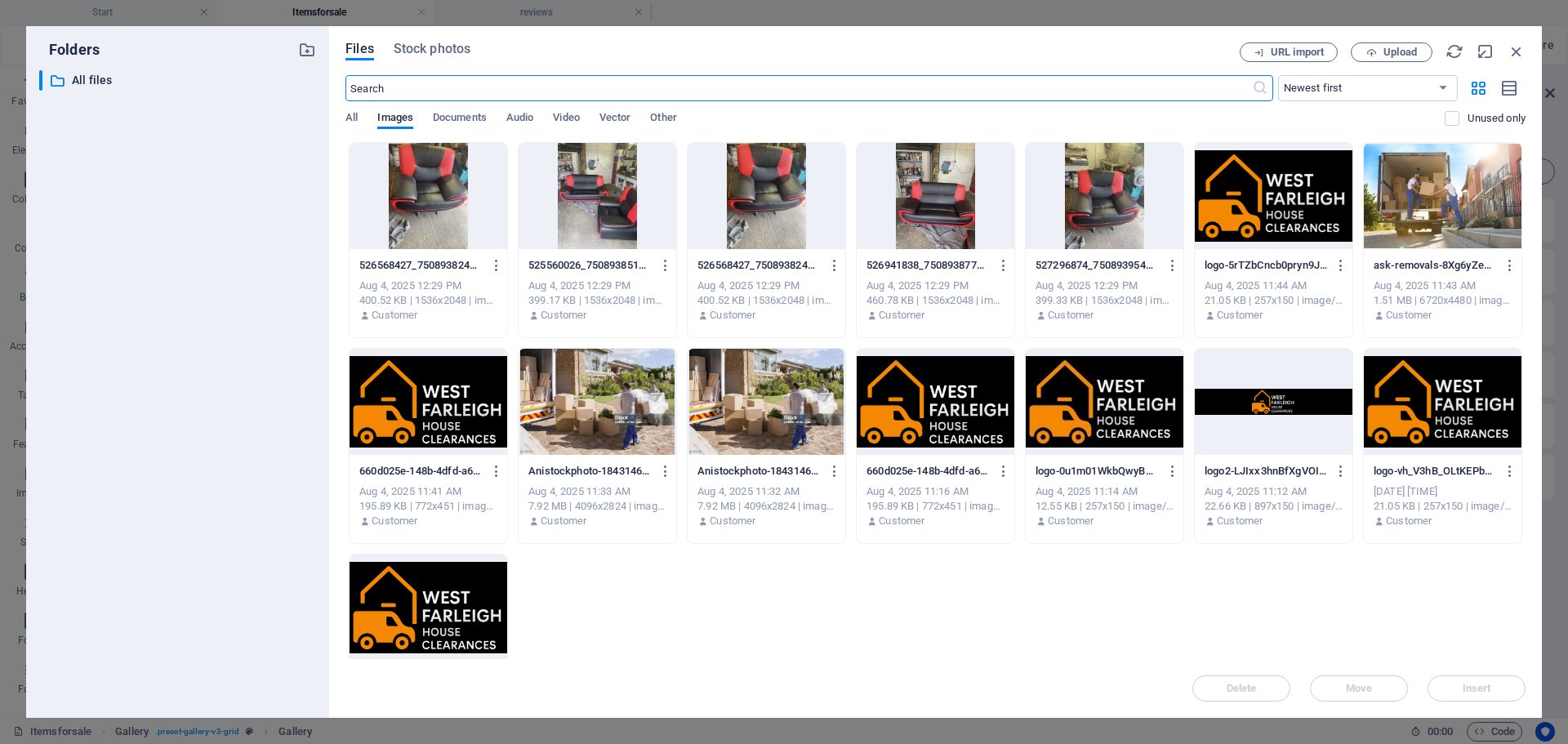 click at bounding box center [597, 196] 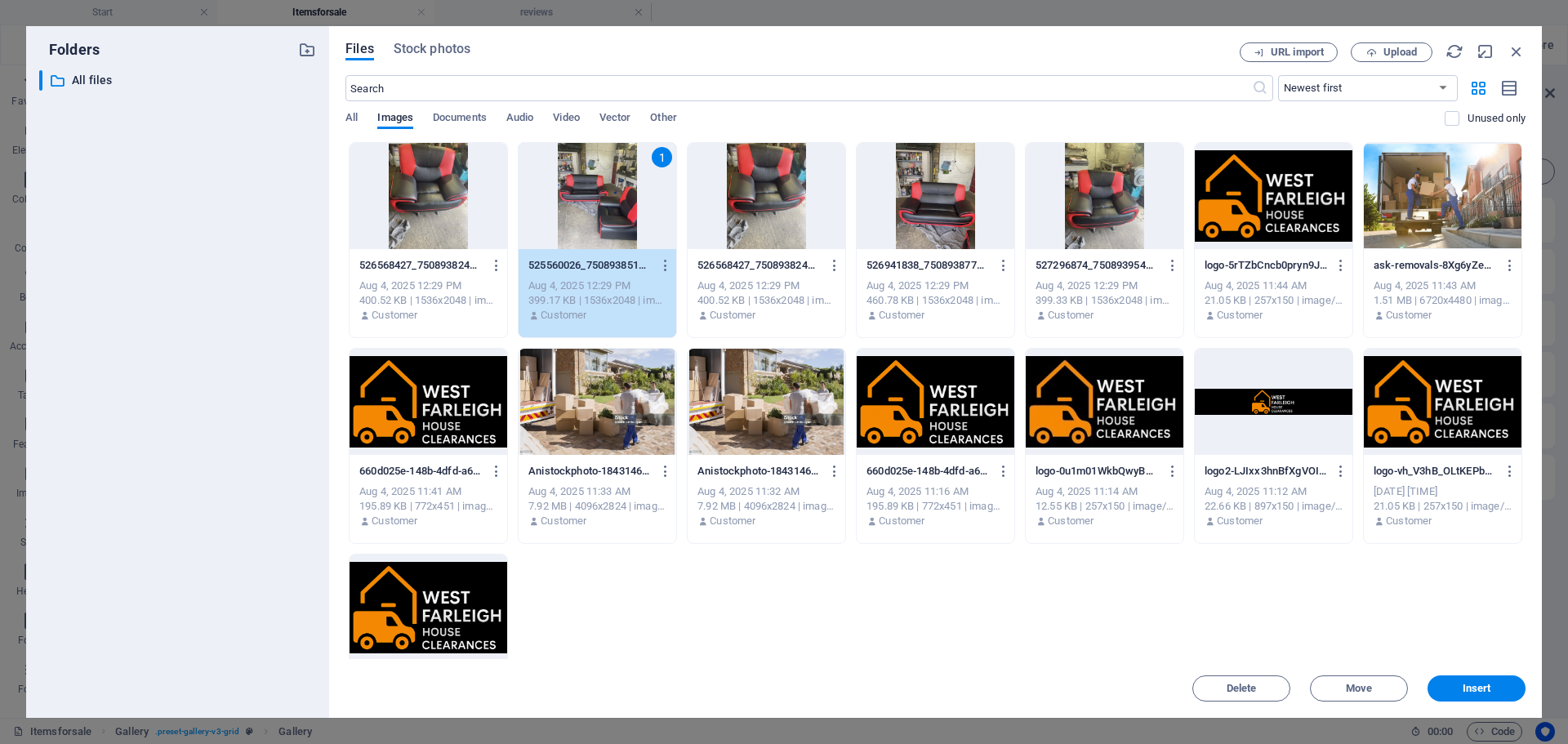 click on "1" at bounding box center [597, 196] 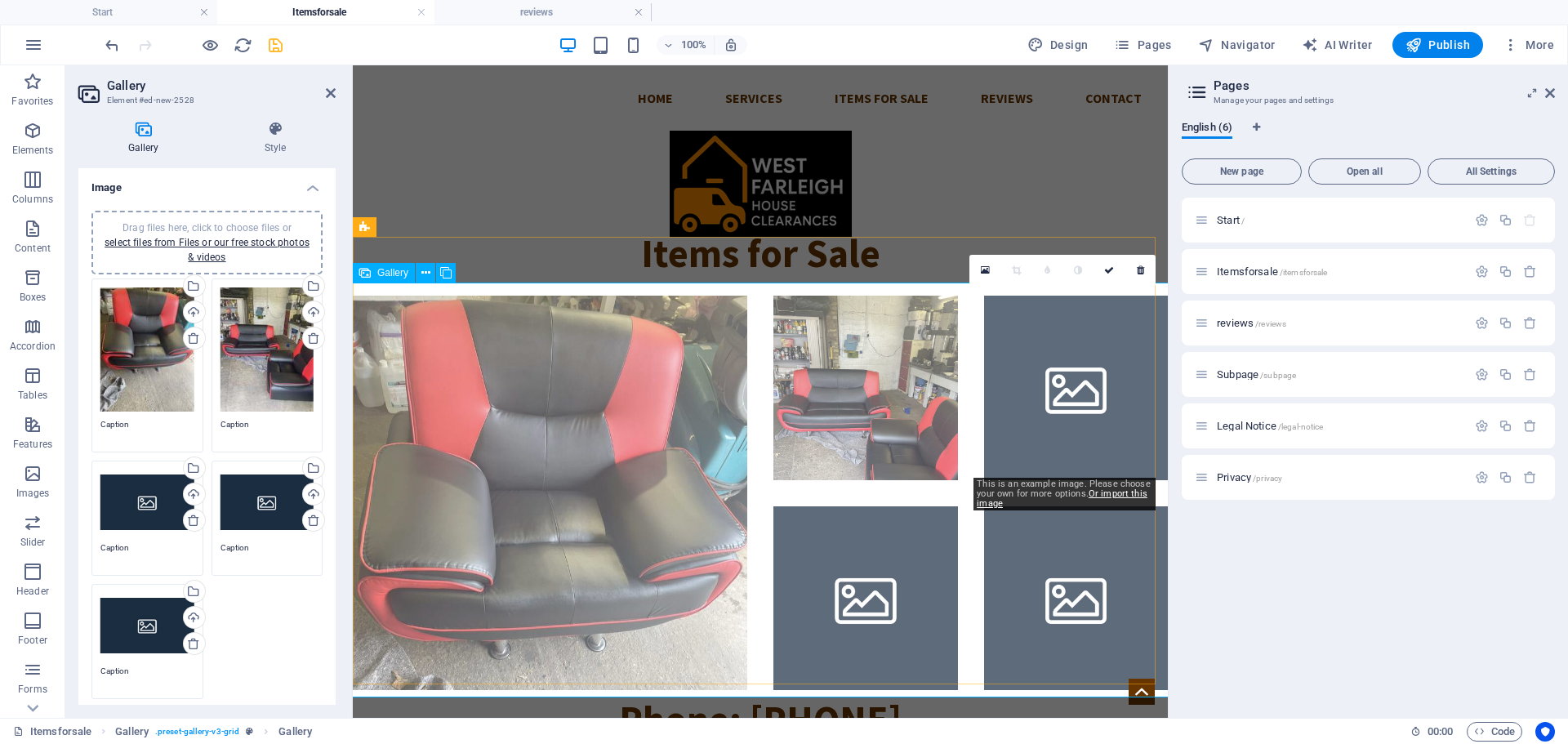 click at bounding box center [1076, 388] 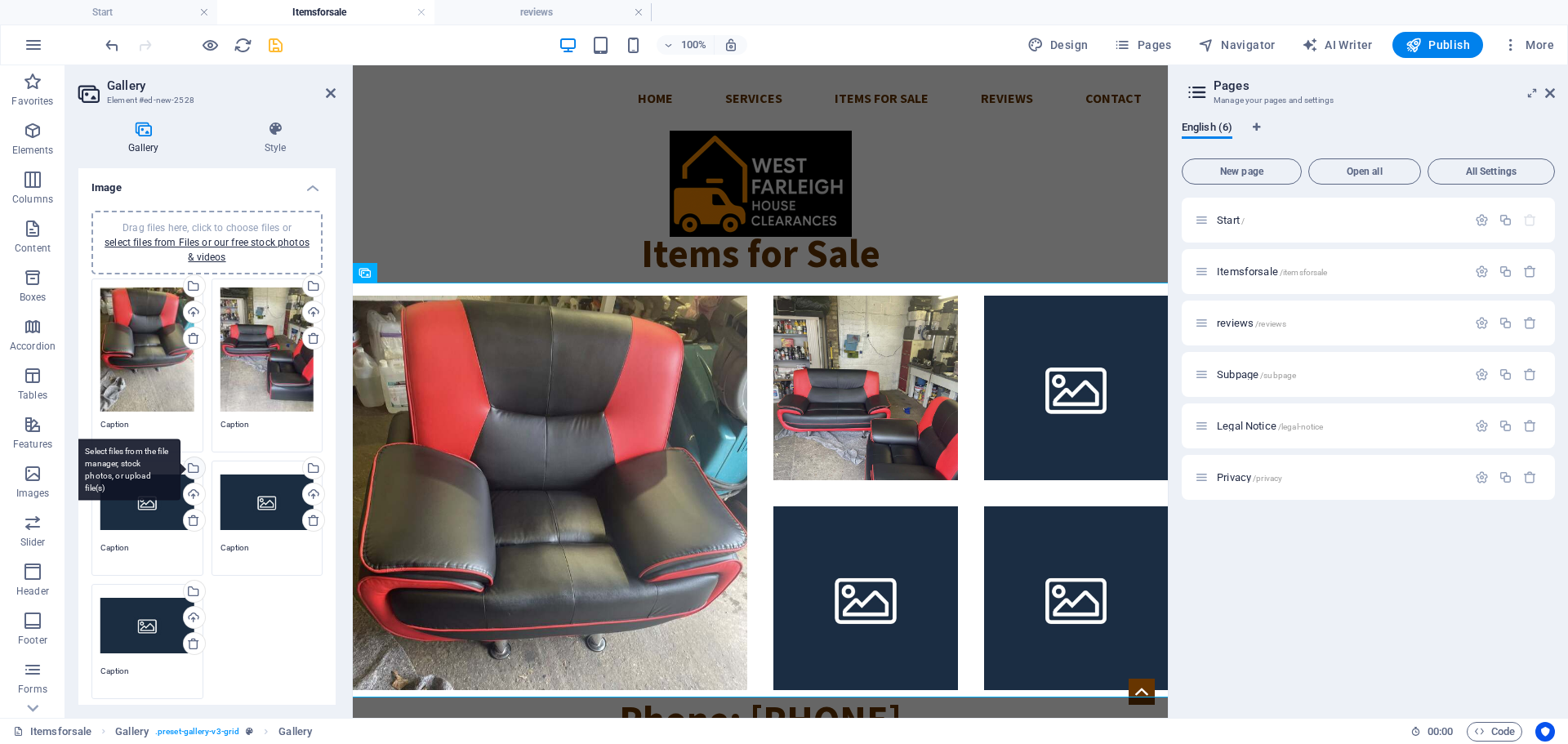 click on "Select files from the file manager, stock photos, or upload file(s)" at bounding box center [193, 470] 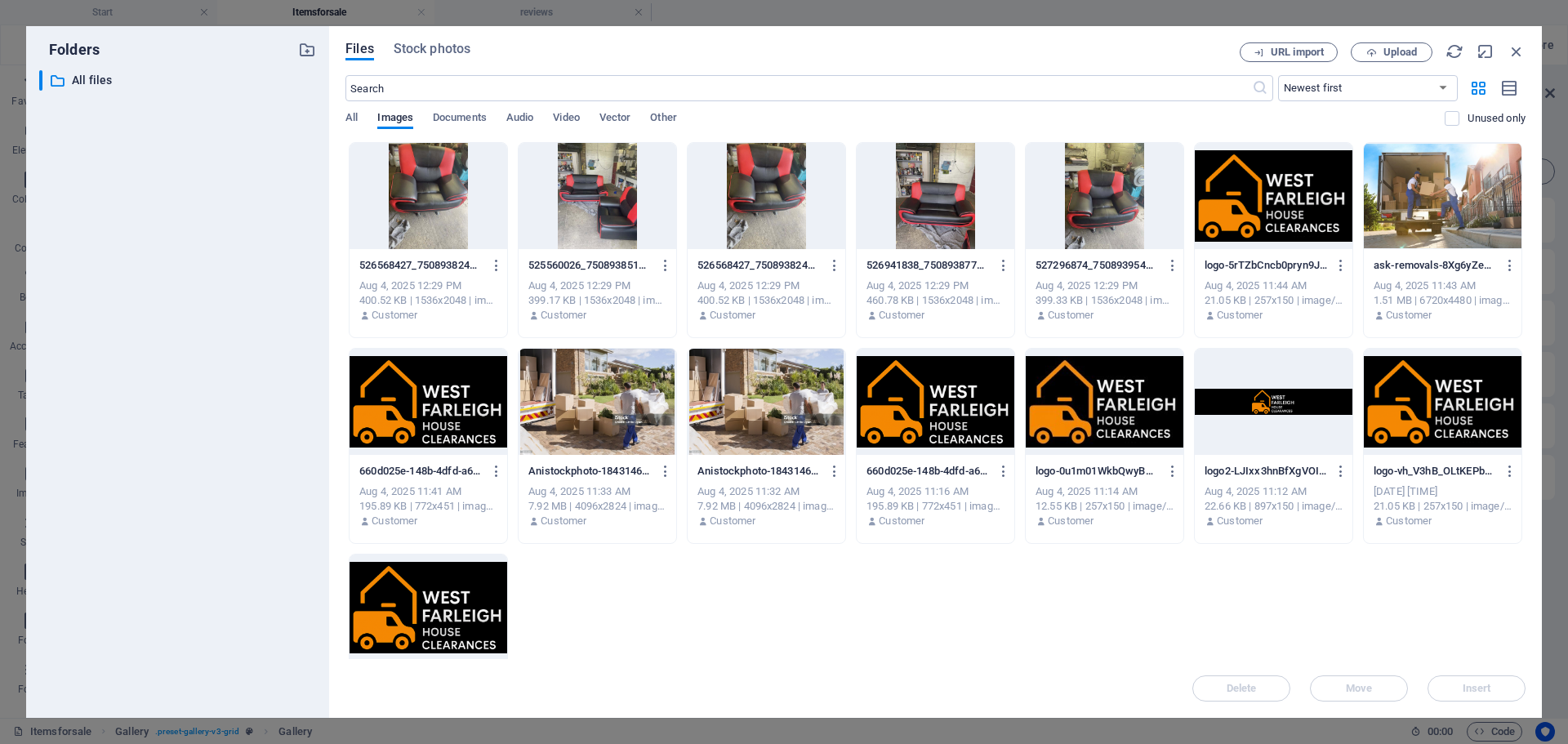 click at bounding box center [935, 196] 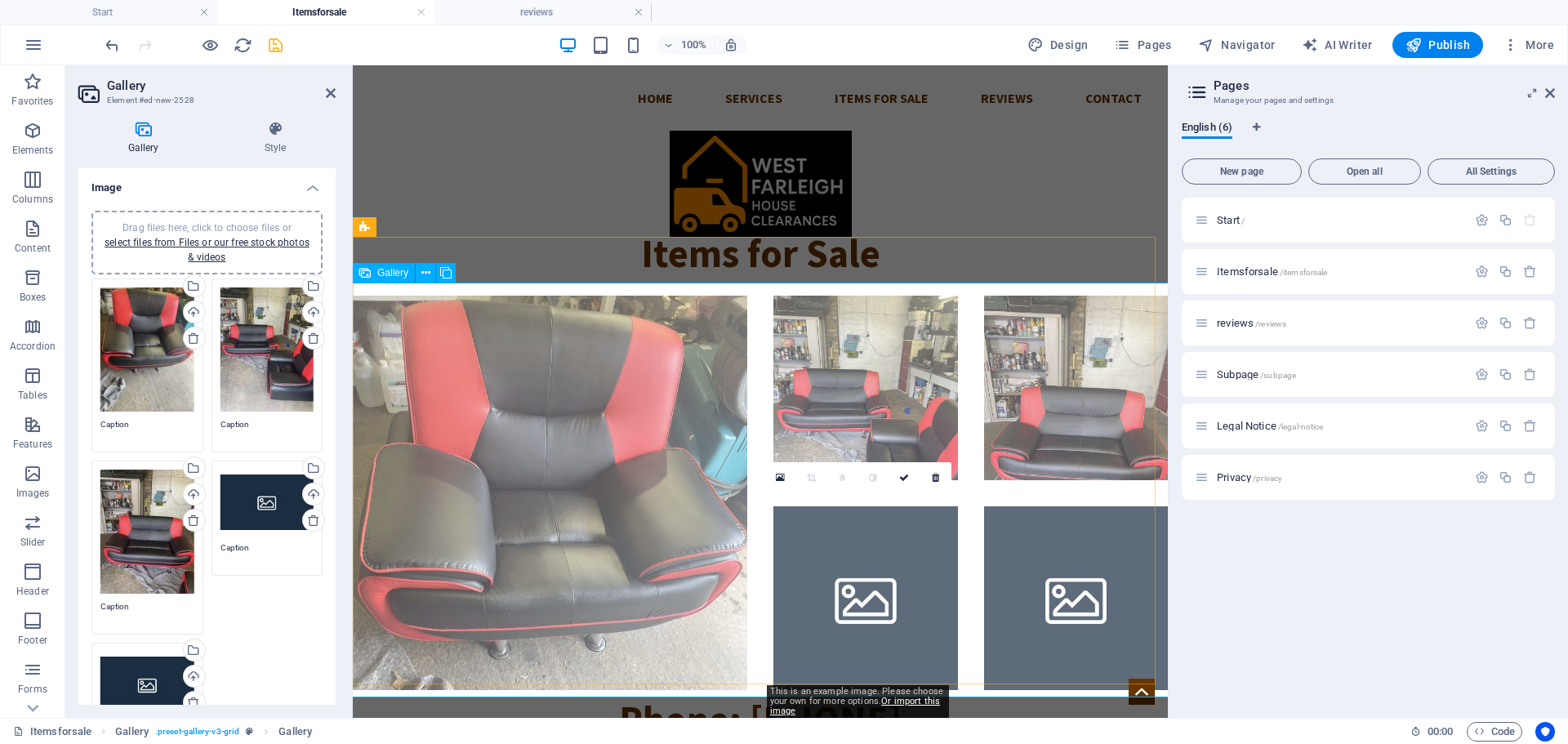 click at bounding box center [866, 599] 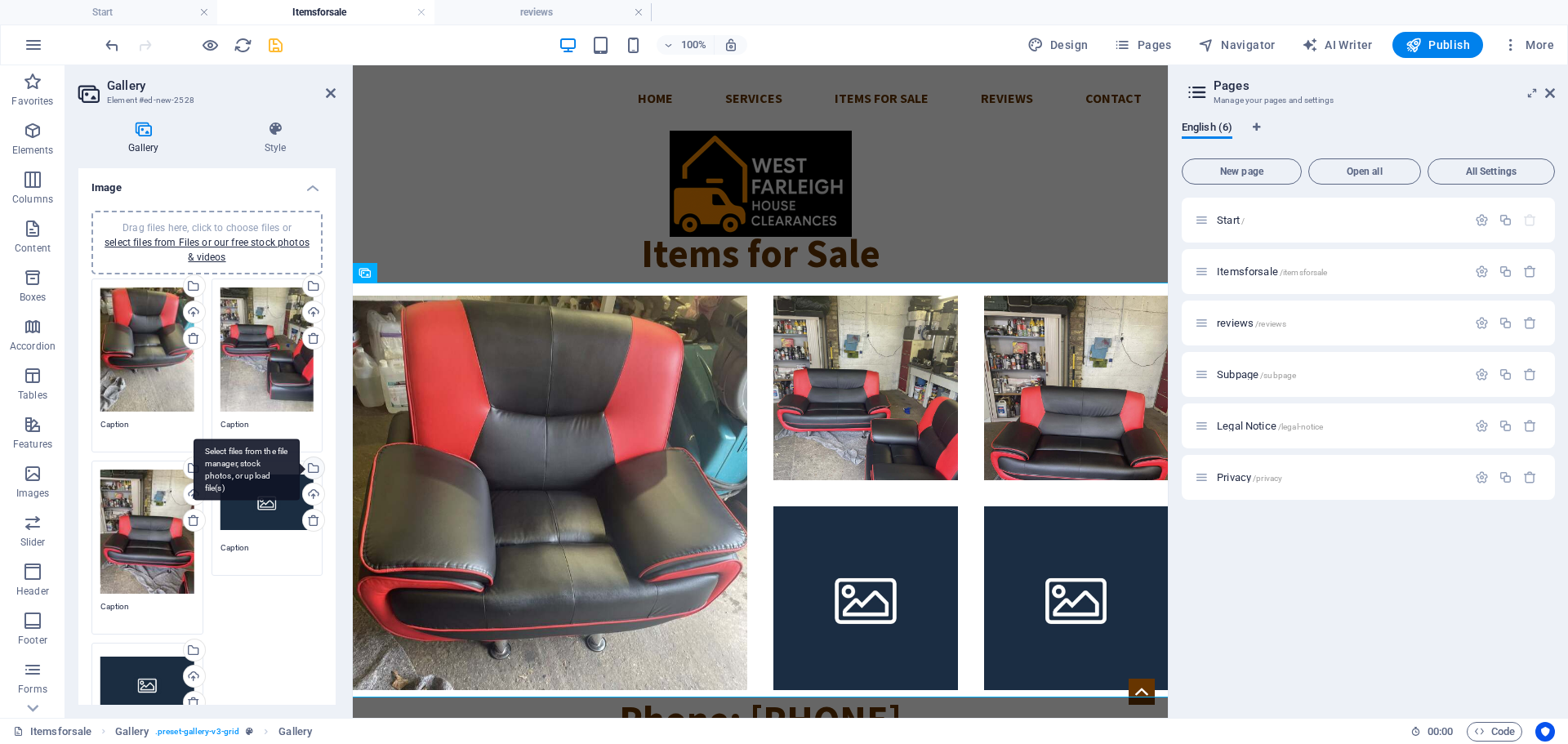 click on "Select files from the file manager, stock photos, or upload file(s)" at bounding box center (247, 470) 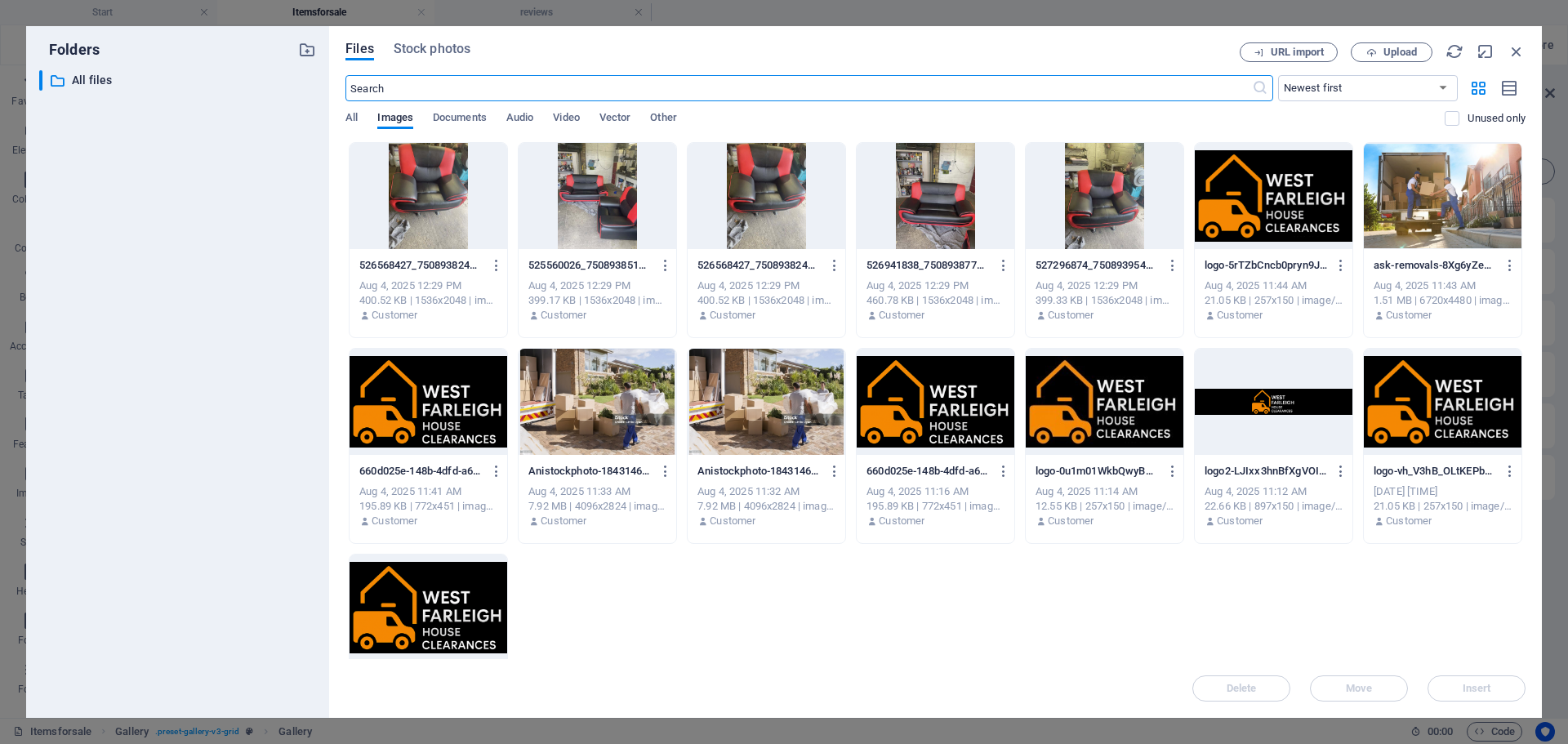 click at bounding box center [1104, 196] 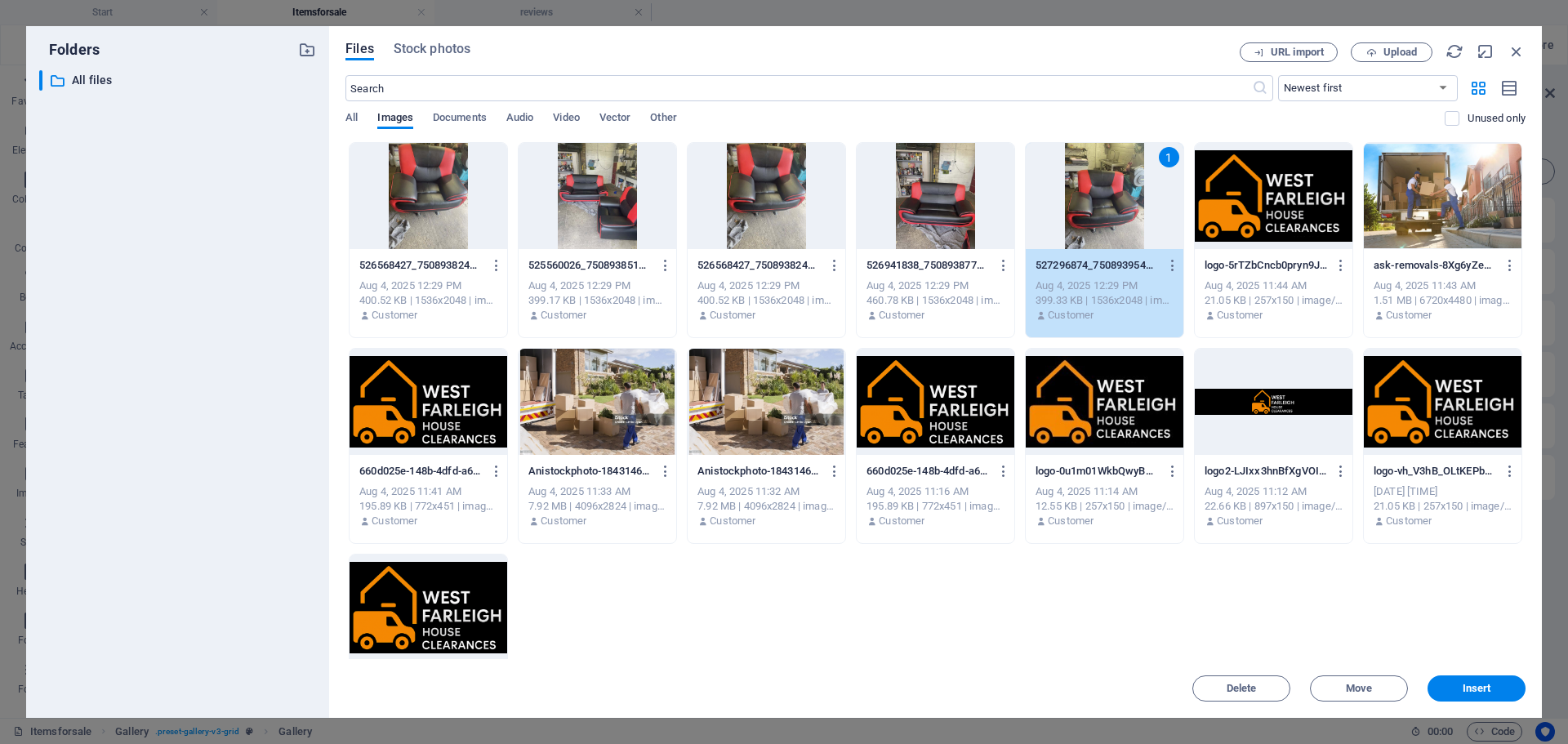 click on "1" at bounding box center [1104, 196] 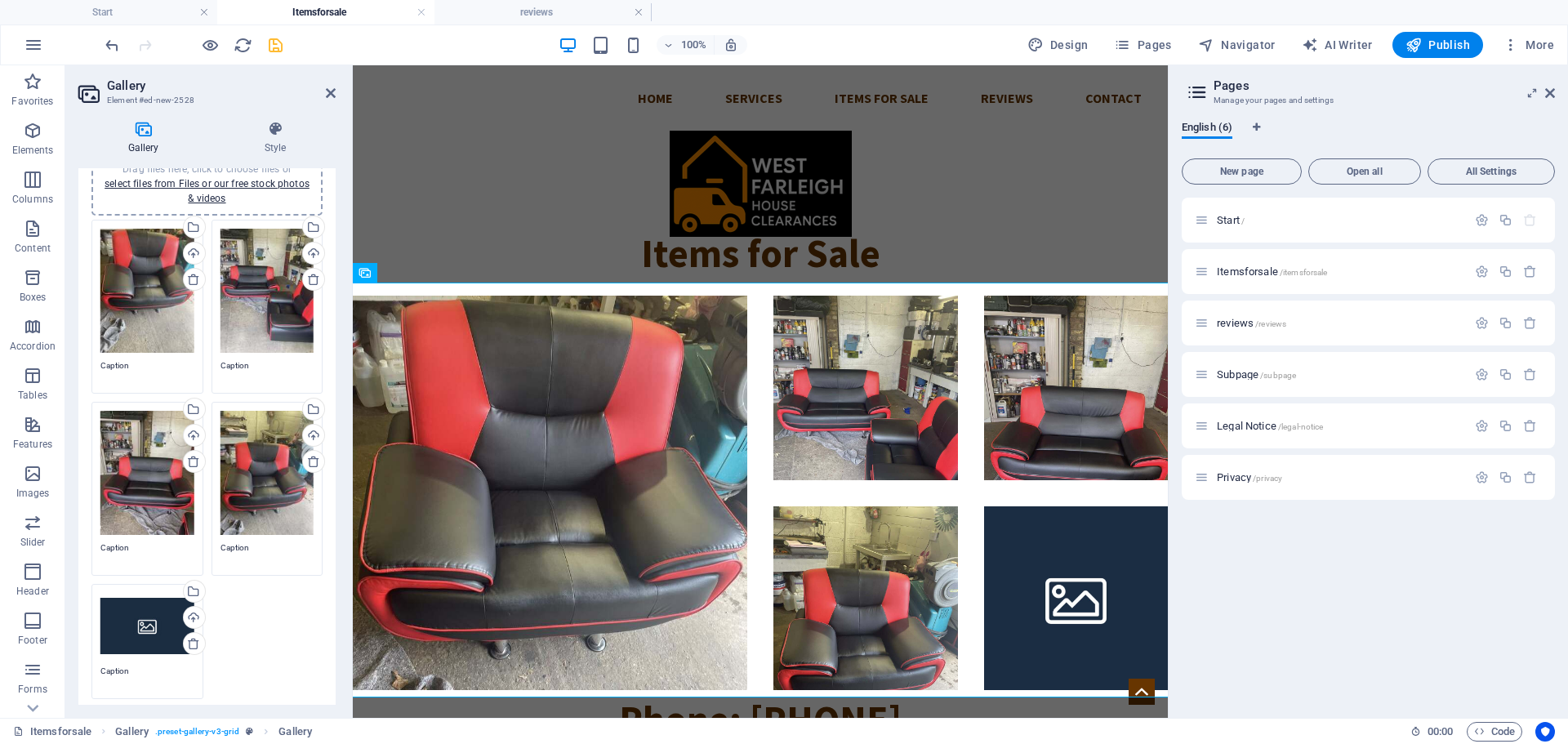 scroll, scrollTop: 82, scrollLeft: 0, axis: vertical 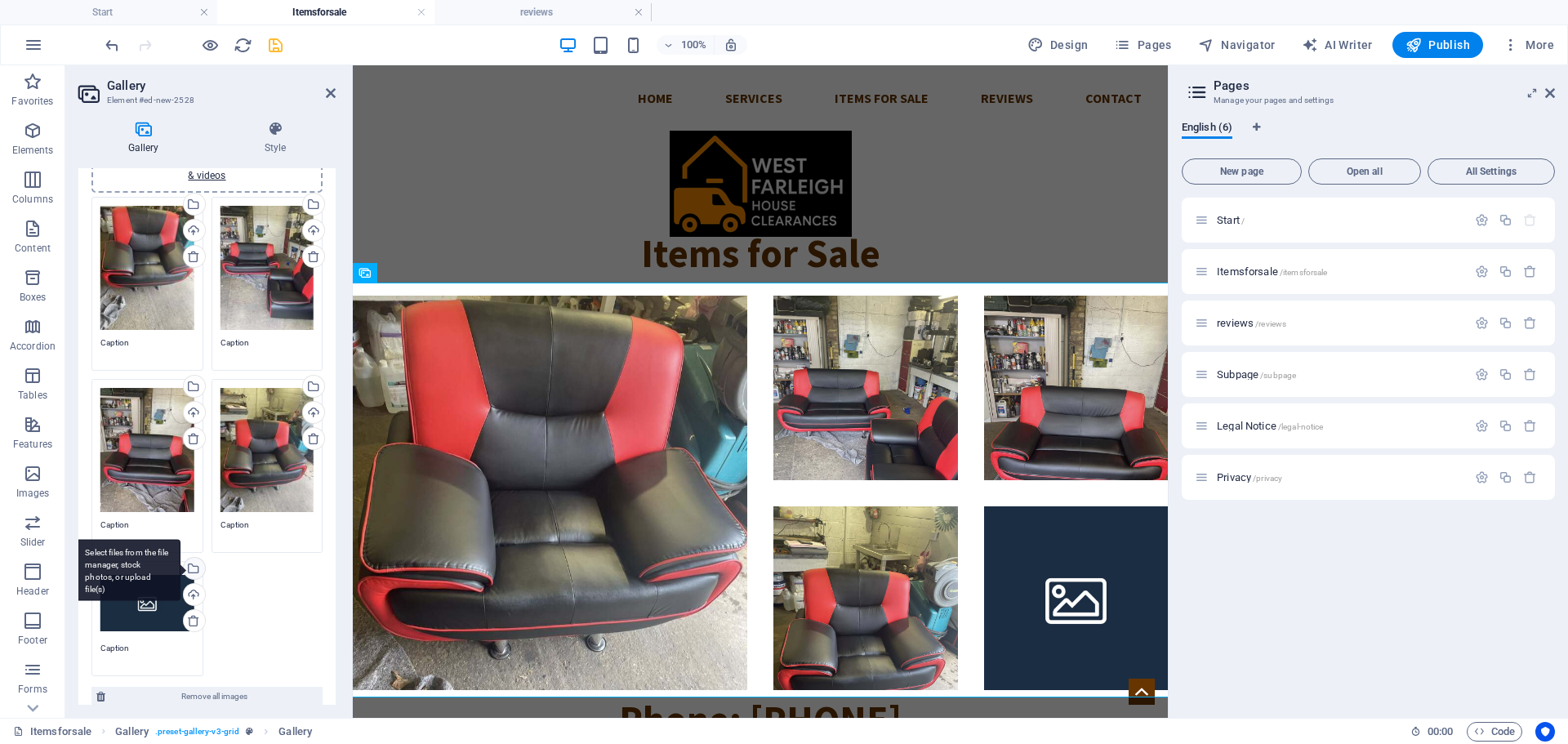 click on "Select files from the file manager, stock photos, or upload file(s)" at bounding box center (127, 570) 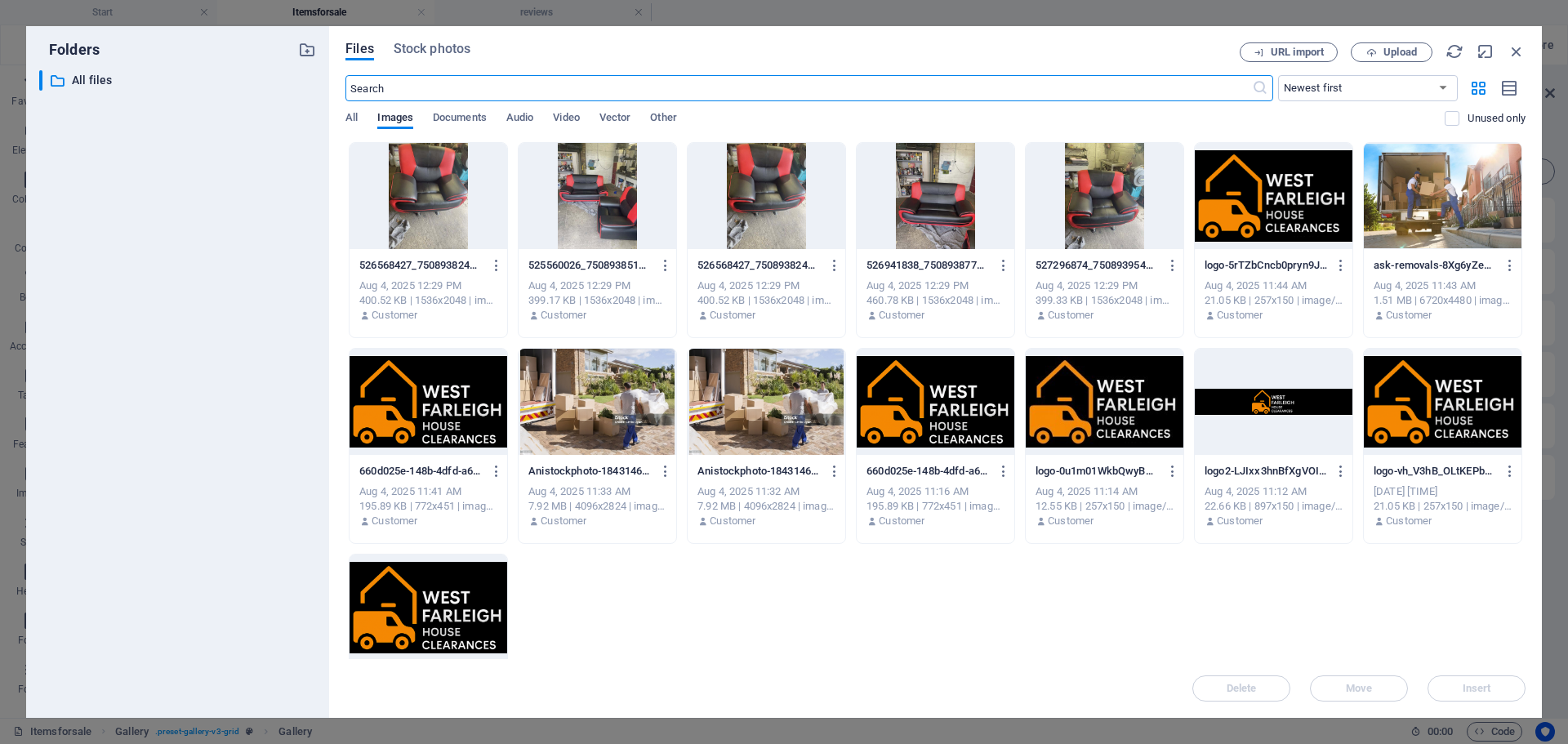 click at bounding box center (766, 196) 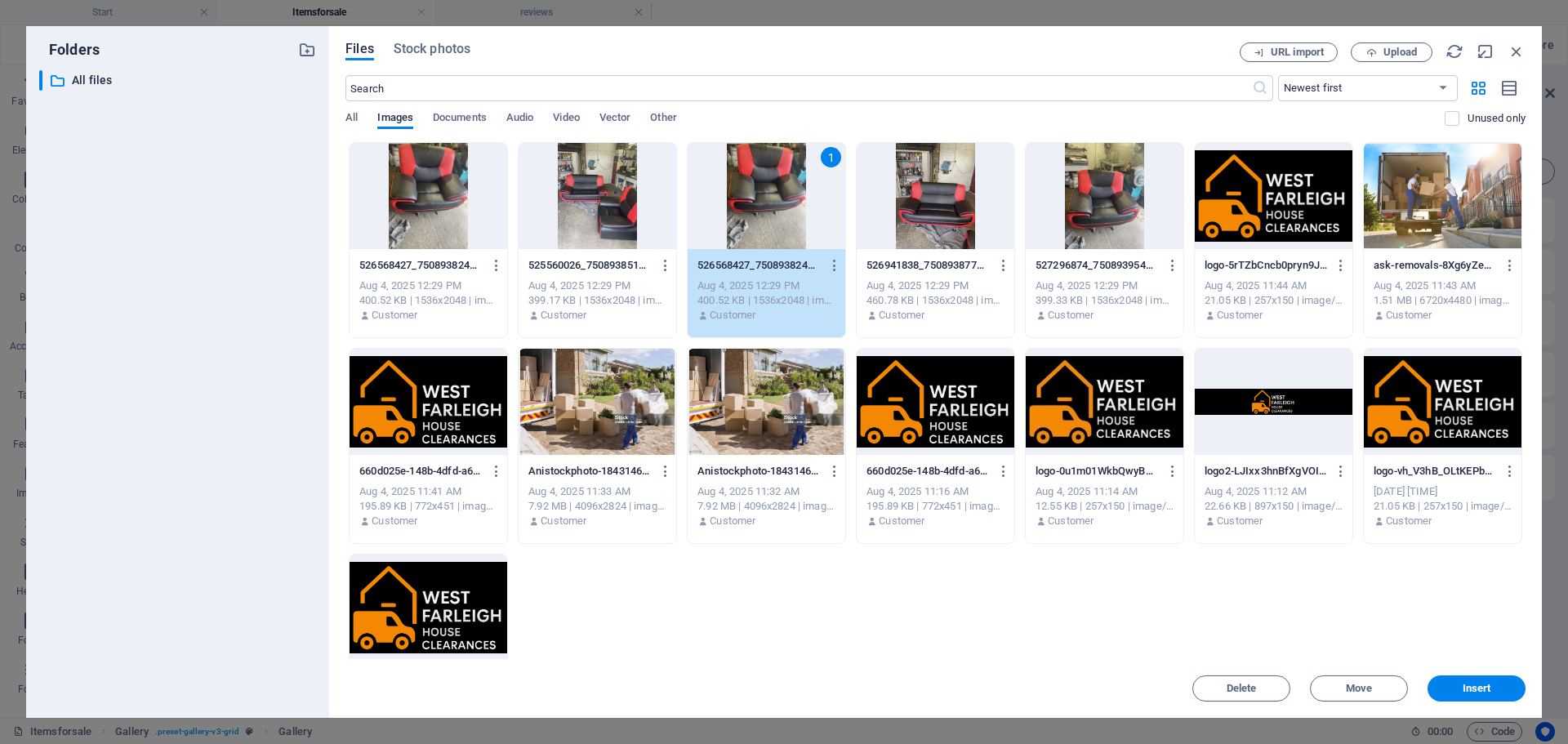 click on "1" at bounding box center [766, 196] 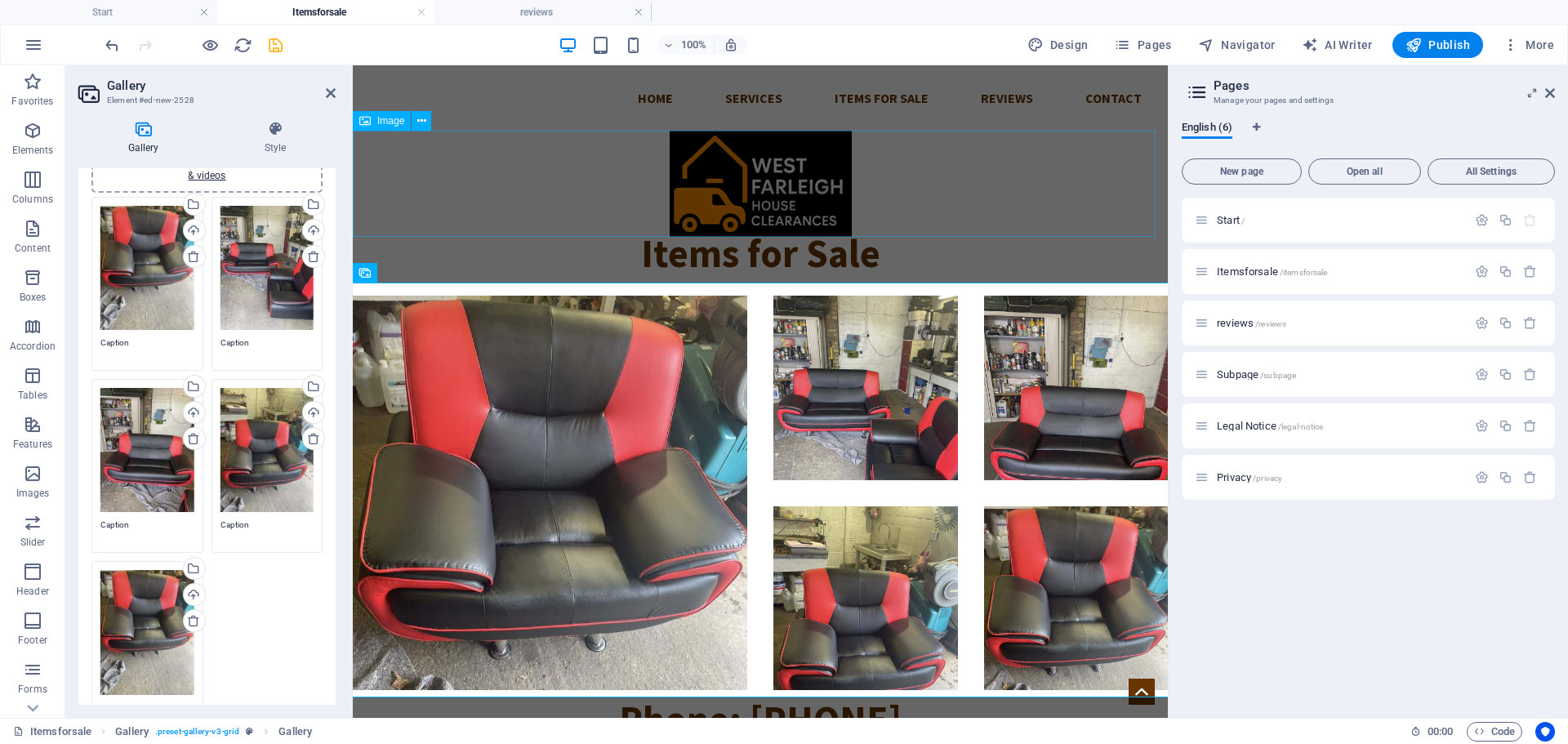 click at bounding box center (760, 184) 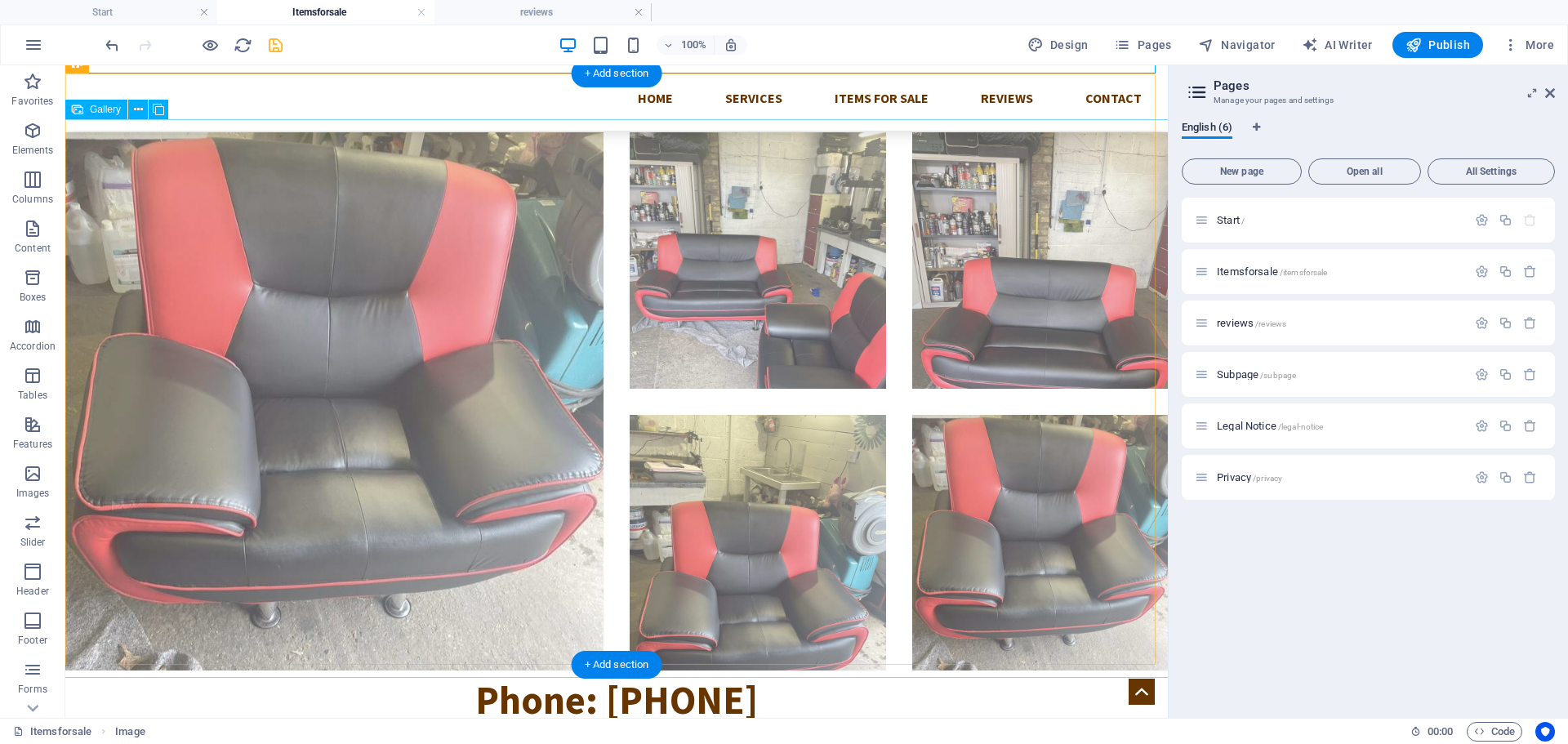 scroll, scrollTop: 327, scrollLeft: 0, axis: vertical 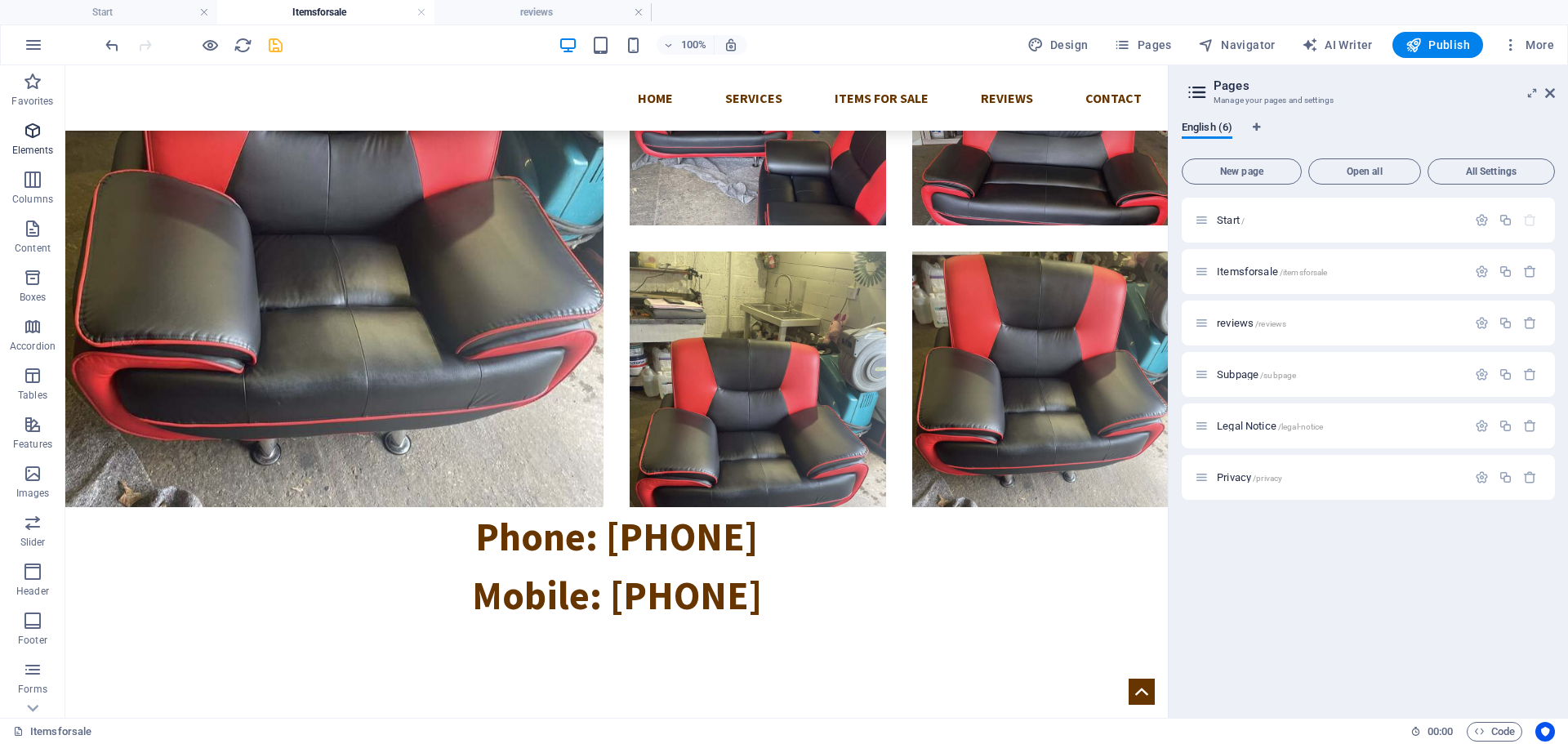 click on "Elements" at bounding box center (33, 140) 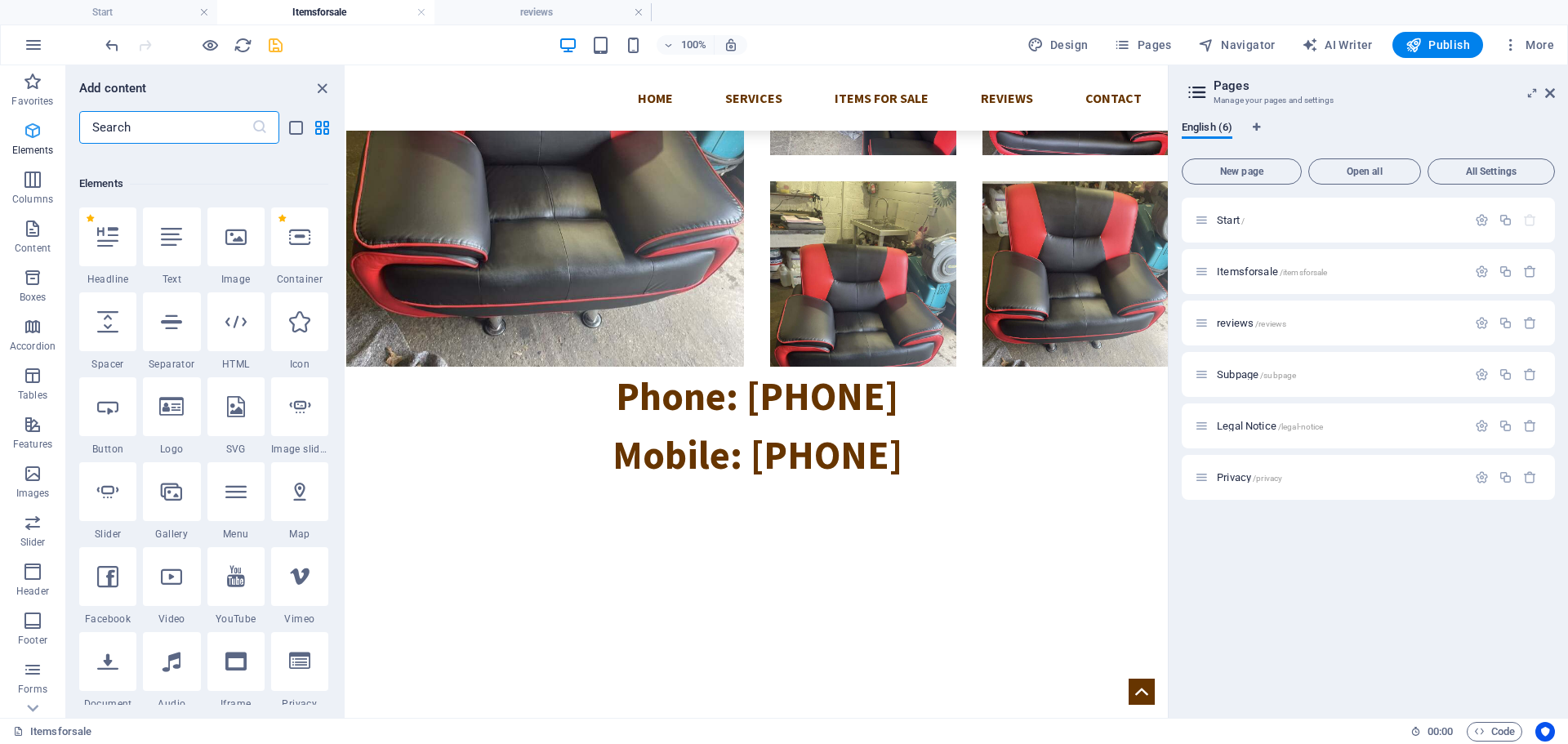 scroll, scrollTop: 174, scrollLeft: 0, axis: vertical 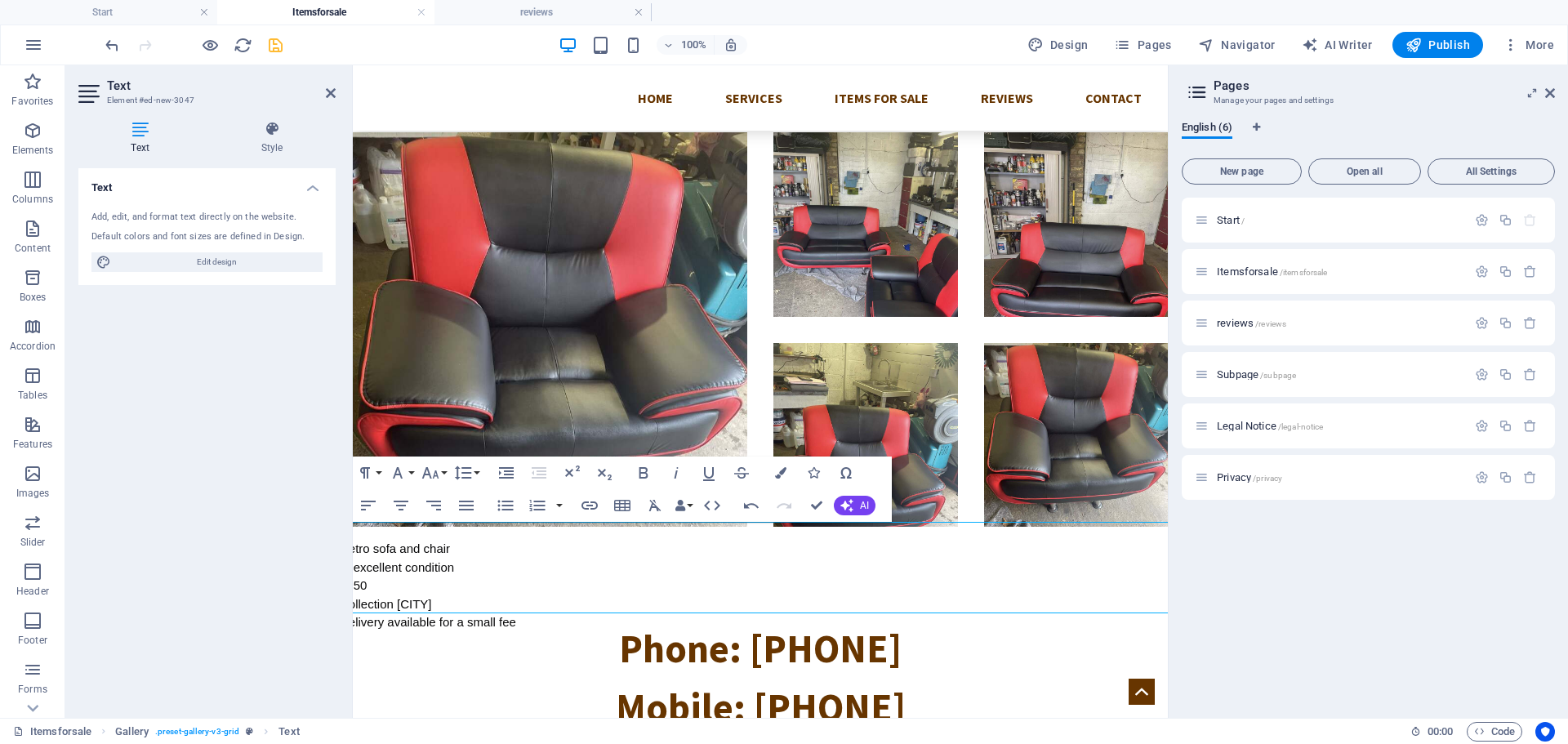 click on "Text Add, edit, and format text directly on the website. Default colors and font sizes are defined in Design. Edit design Alignment Left aligned Centered Right aligned" at bounding box center [207, 436] 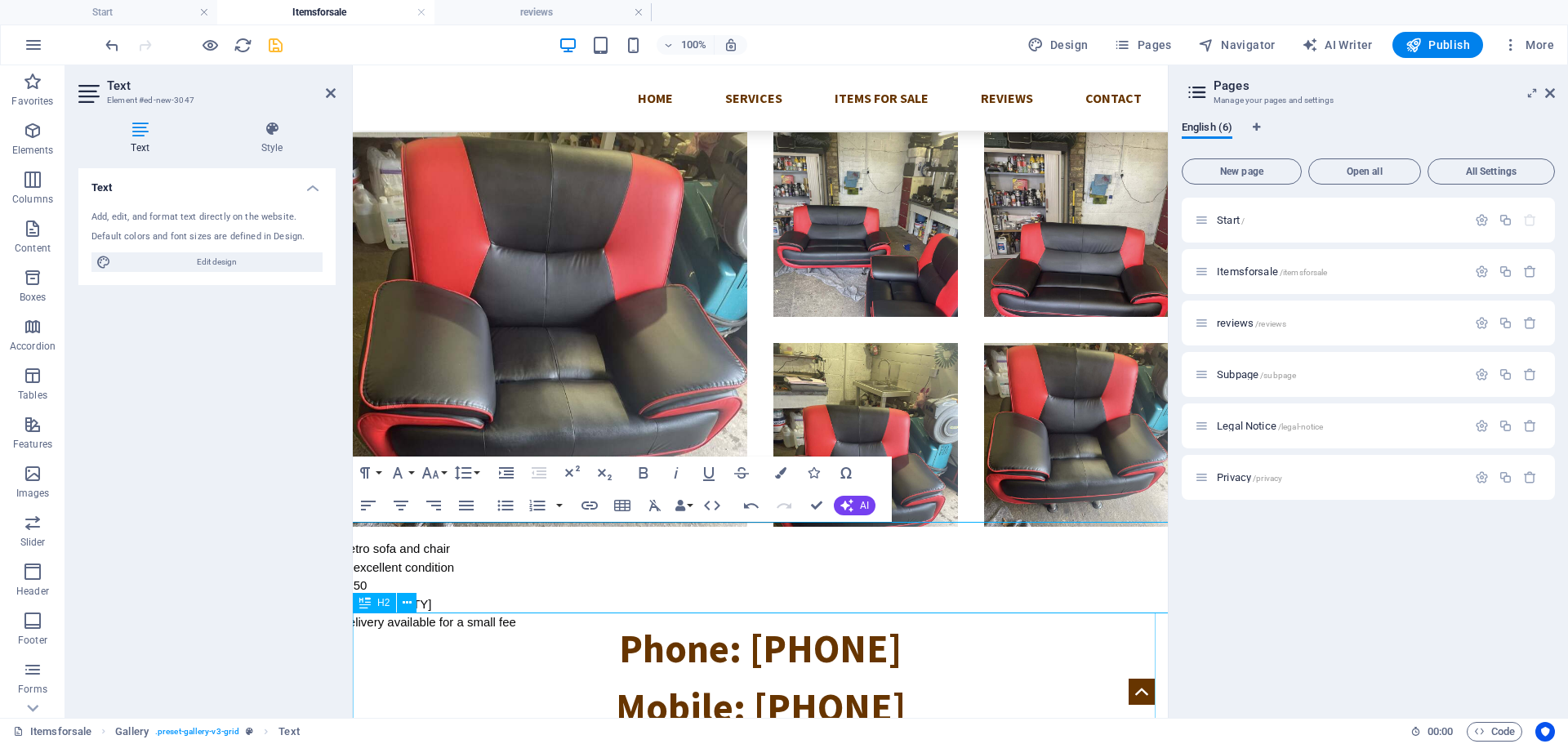 click on "Phone: [PHONE]   Mobile: [PHONE]" at bounding box center (760, 678) 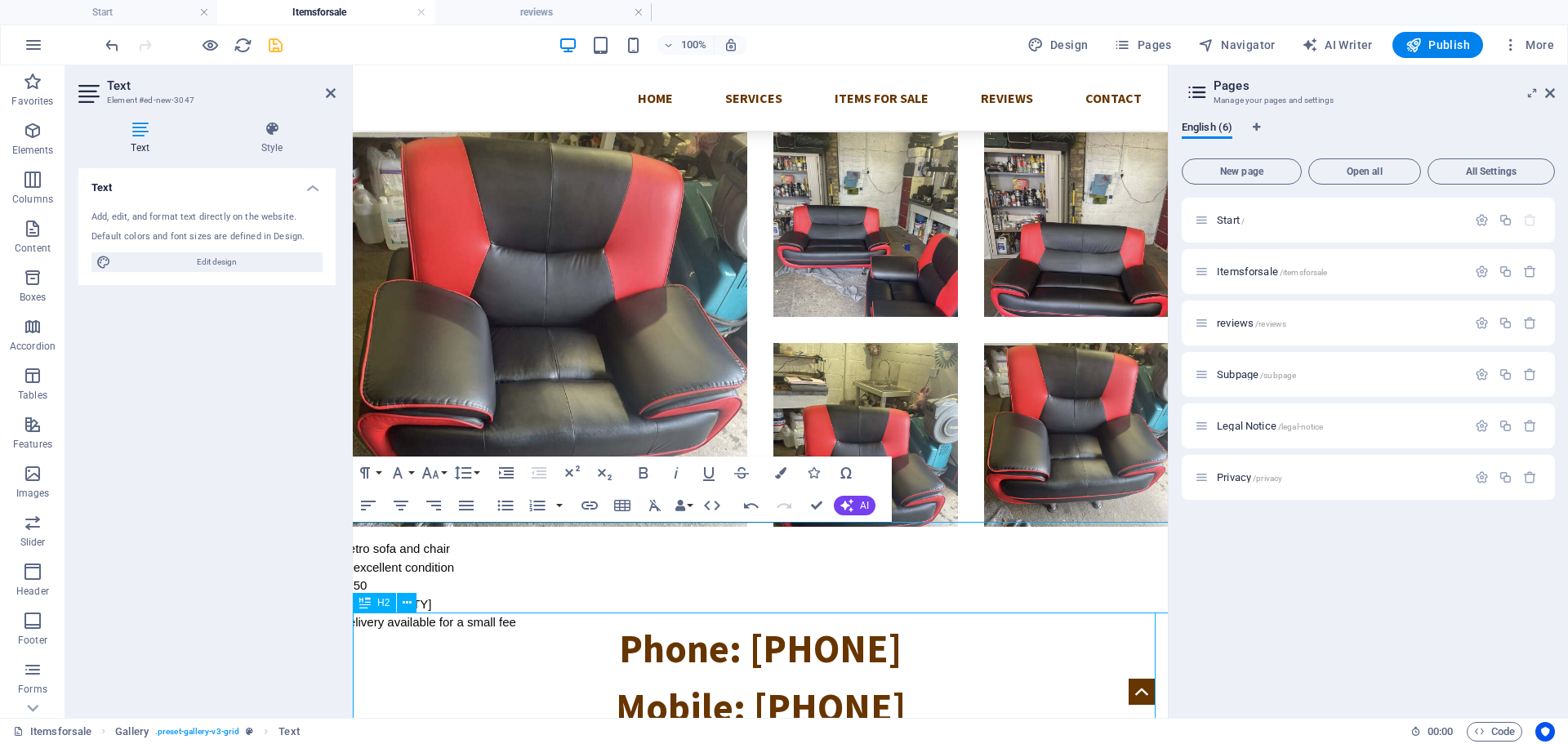 click on "Phone: [PHONE]   Mobile: [PHONE]" at bounding box center [760, 678] 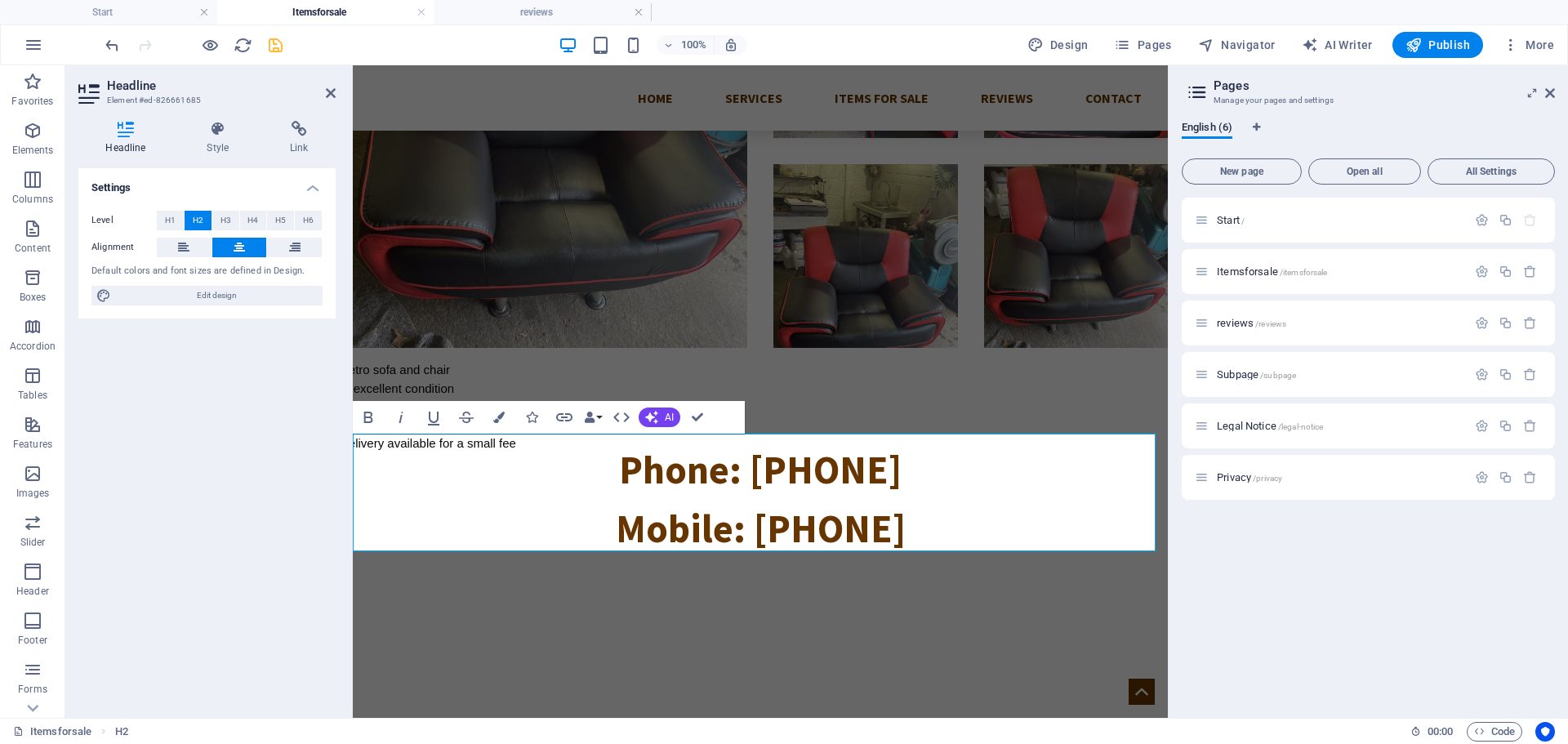 scroll, scrollTop: 179, scrollLeft: 0, axis: vertical 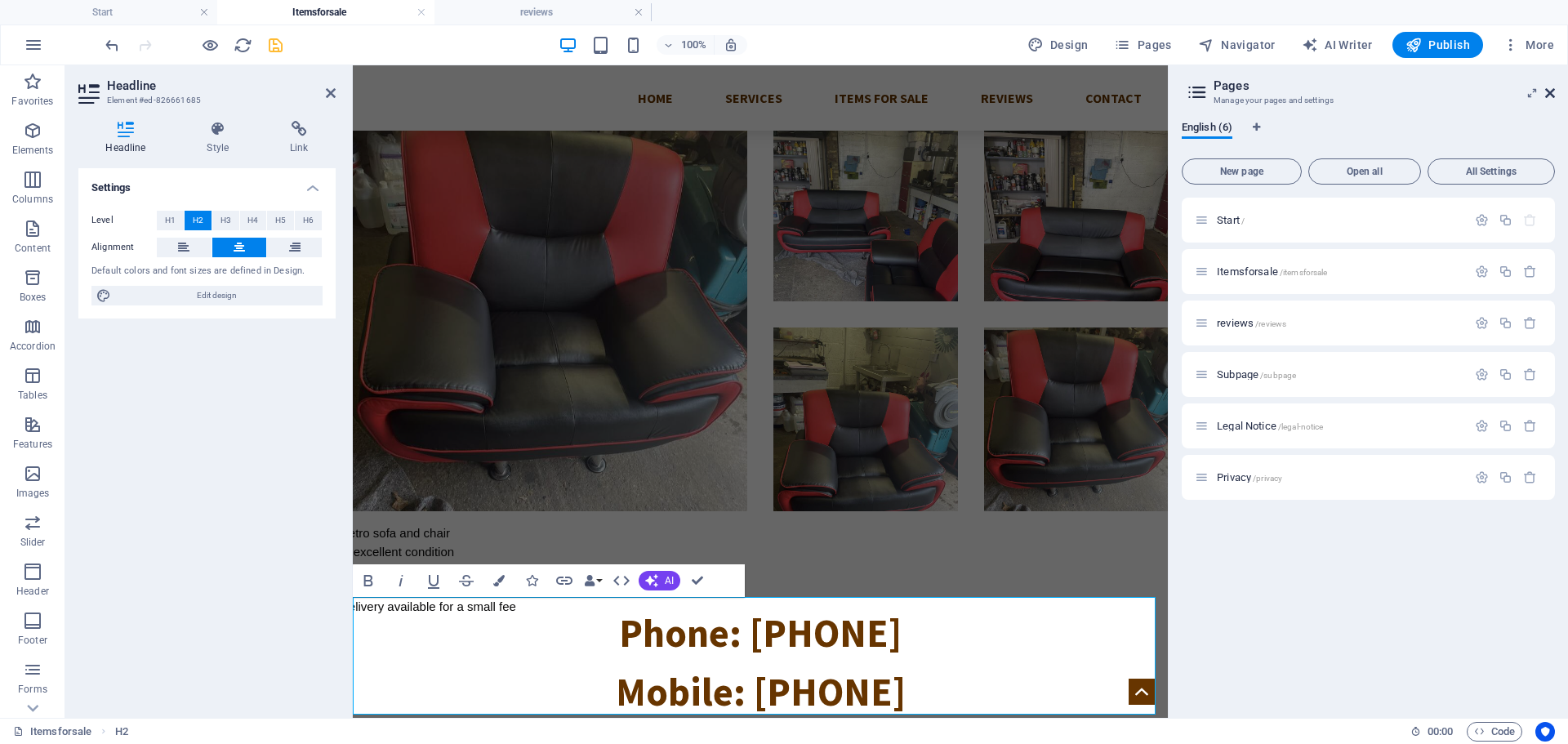 click at bounding box center [1550, 93] 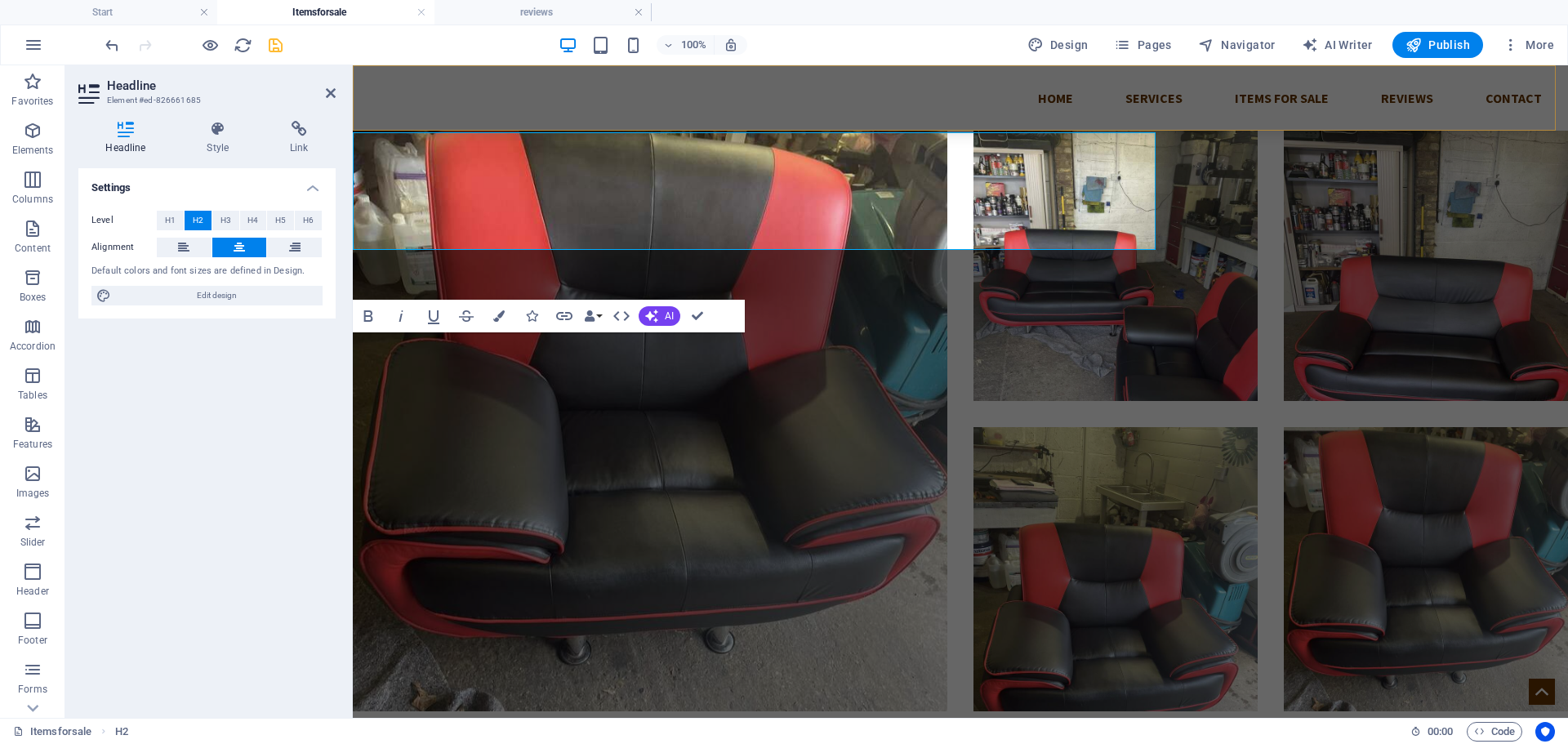 scroll, scrollTop: 644, scrollLeft: 0, axis: vertical 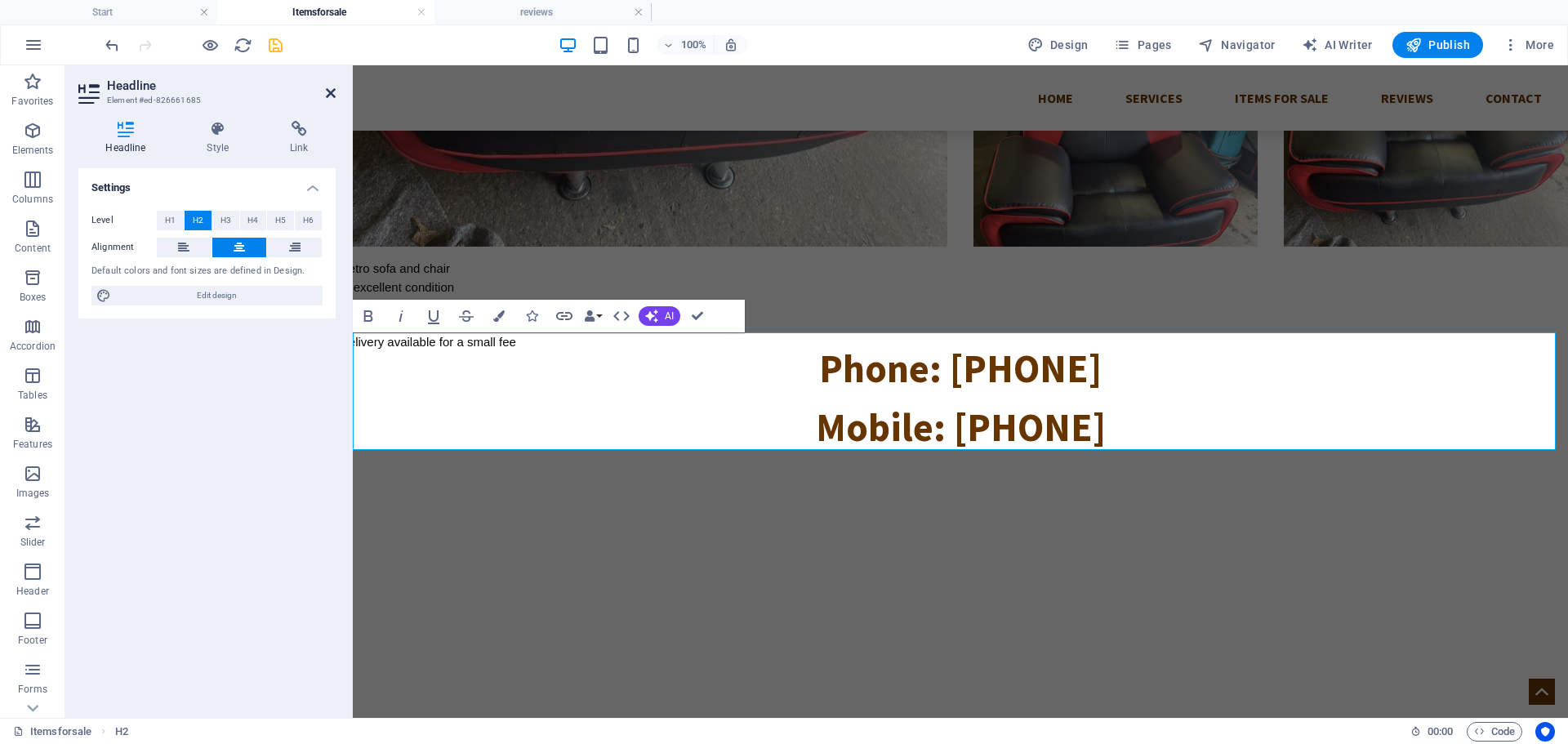 click at bounding box center [331, 93] 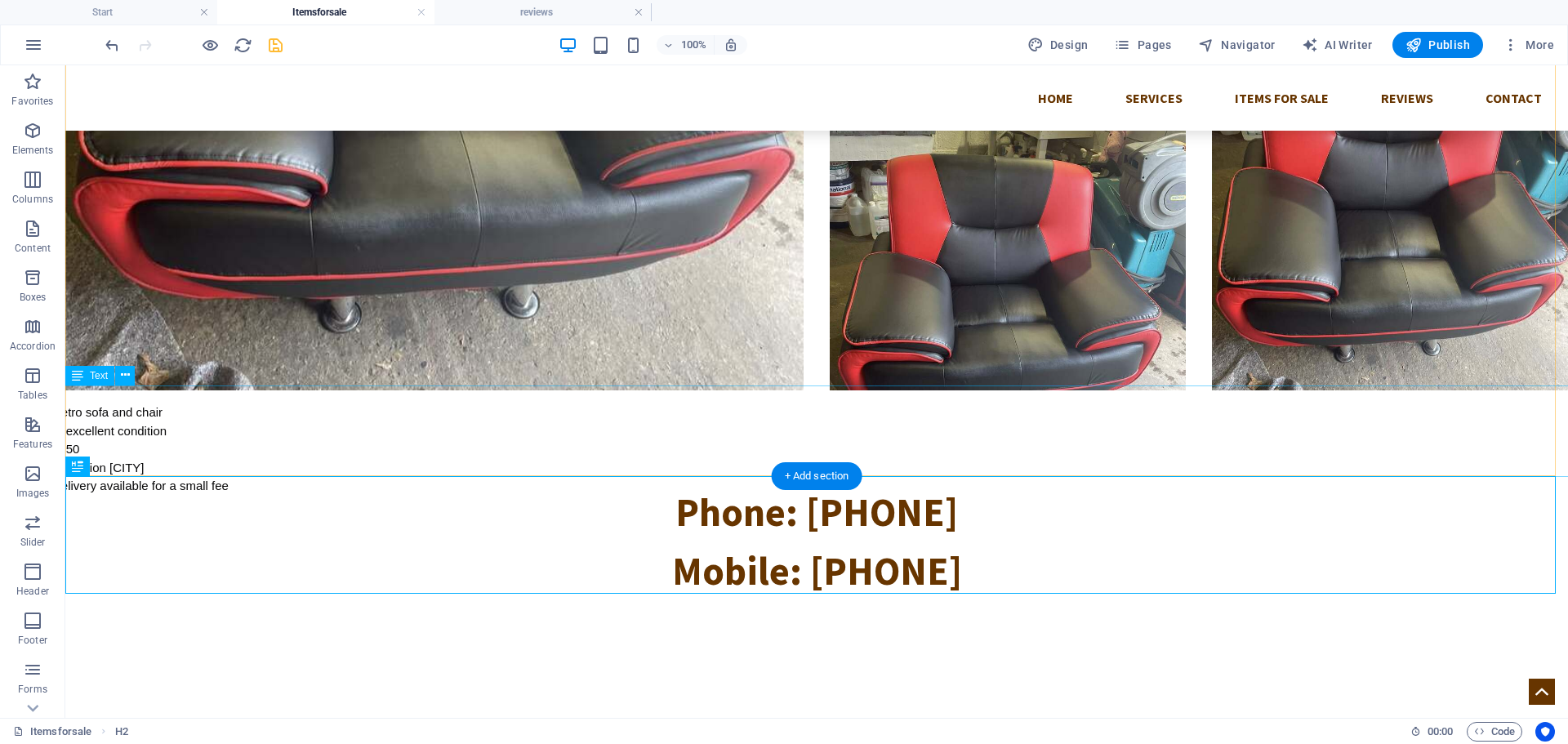 click on "Retro sofa and chair  In excellent condition  £150  Collection [CITY]  Delivery available for a small fee" at bounding box center [817, 449] 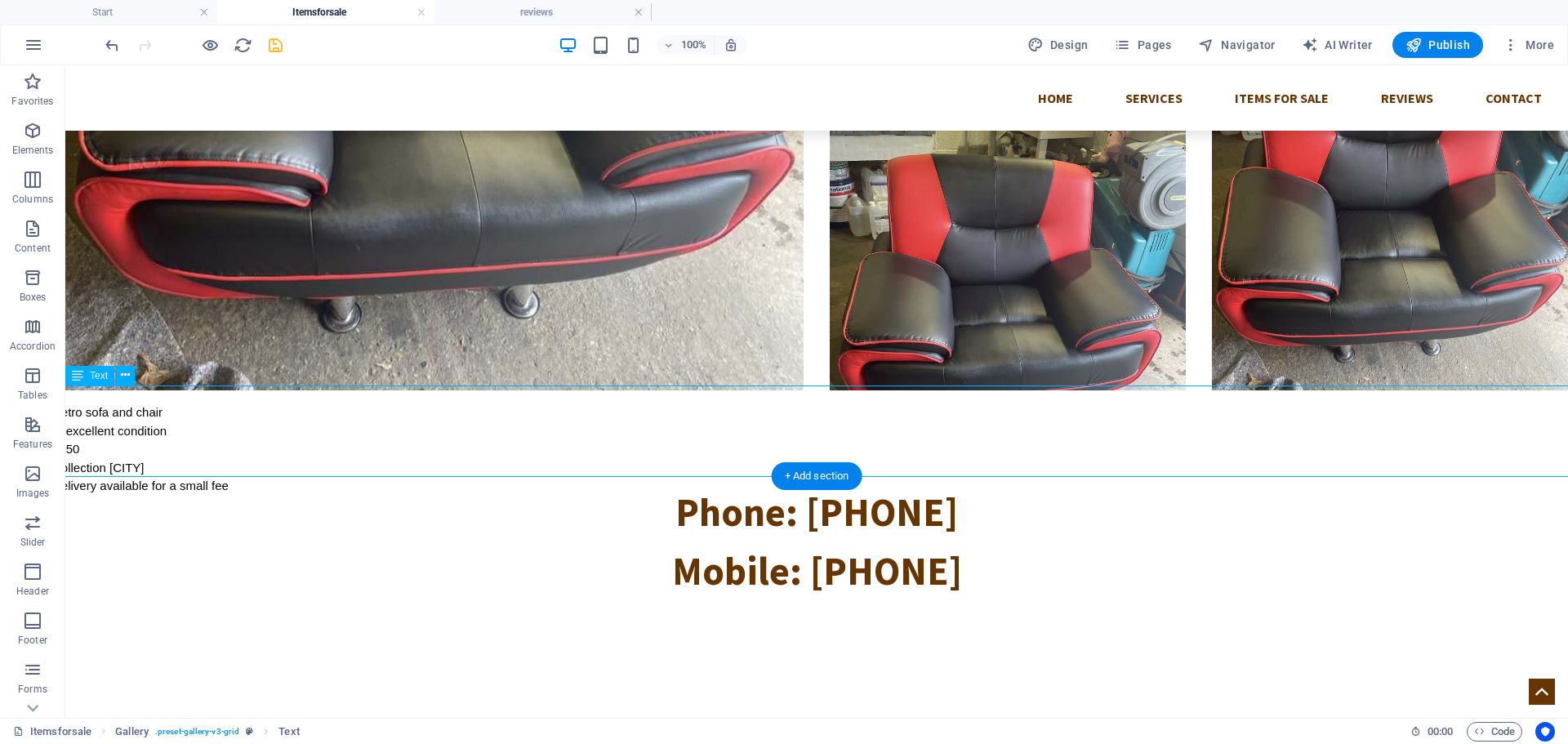 click on "Retro sofa and chair  In excellent condition  £150  Collection [CITY]  Delivery available for a small fee" at bounding box center (817, 449) 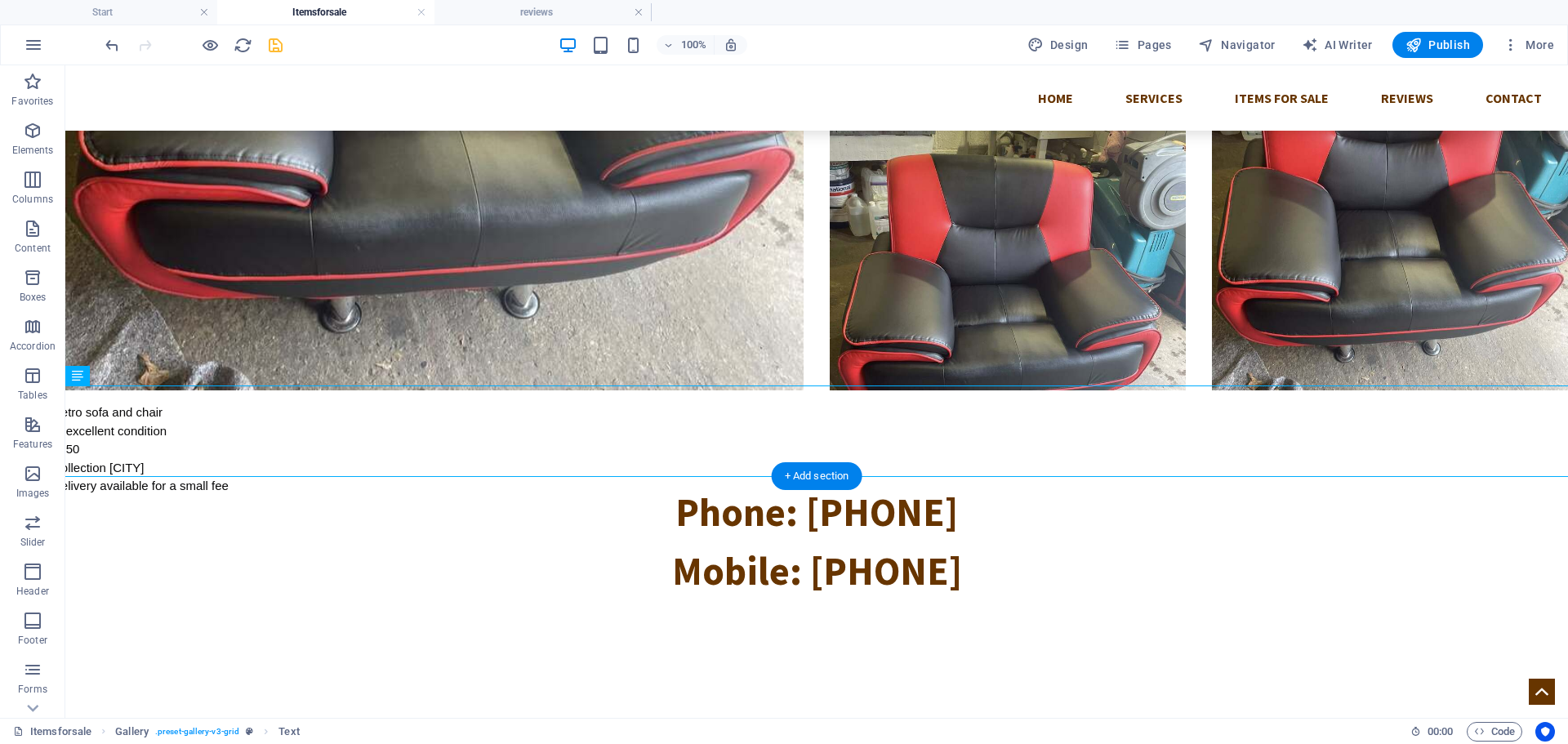 drag, startPoint x: 158, startPoint y: 441, endPoint x: 163, endPoint y: 400, distance: 41.30375 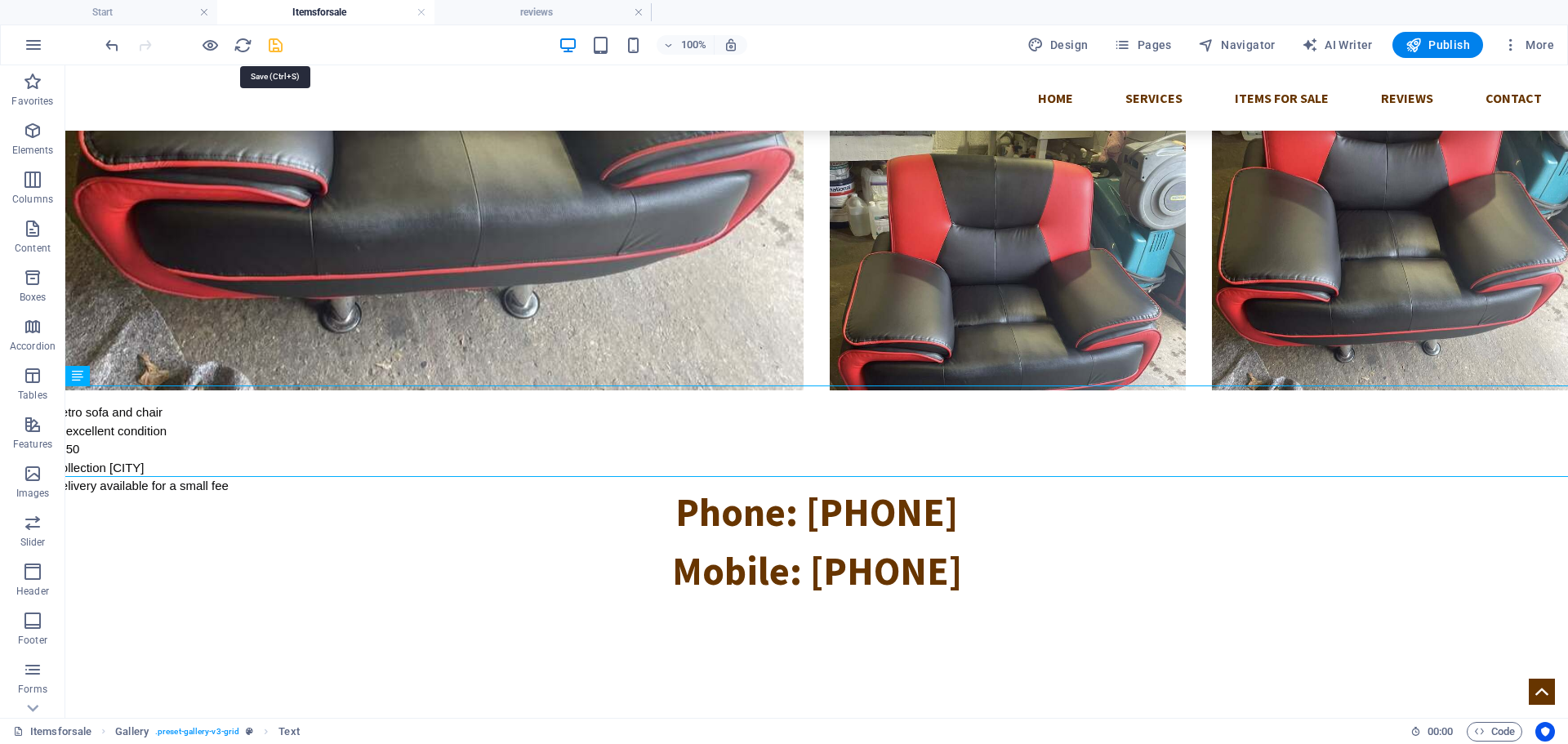 click at bounding box center (275, 45) 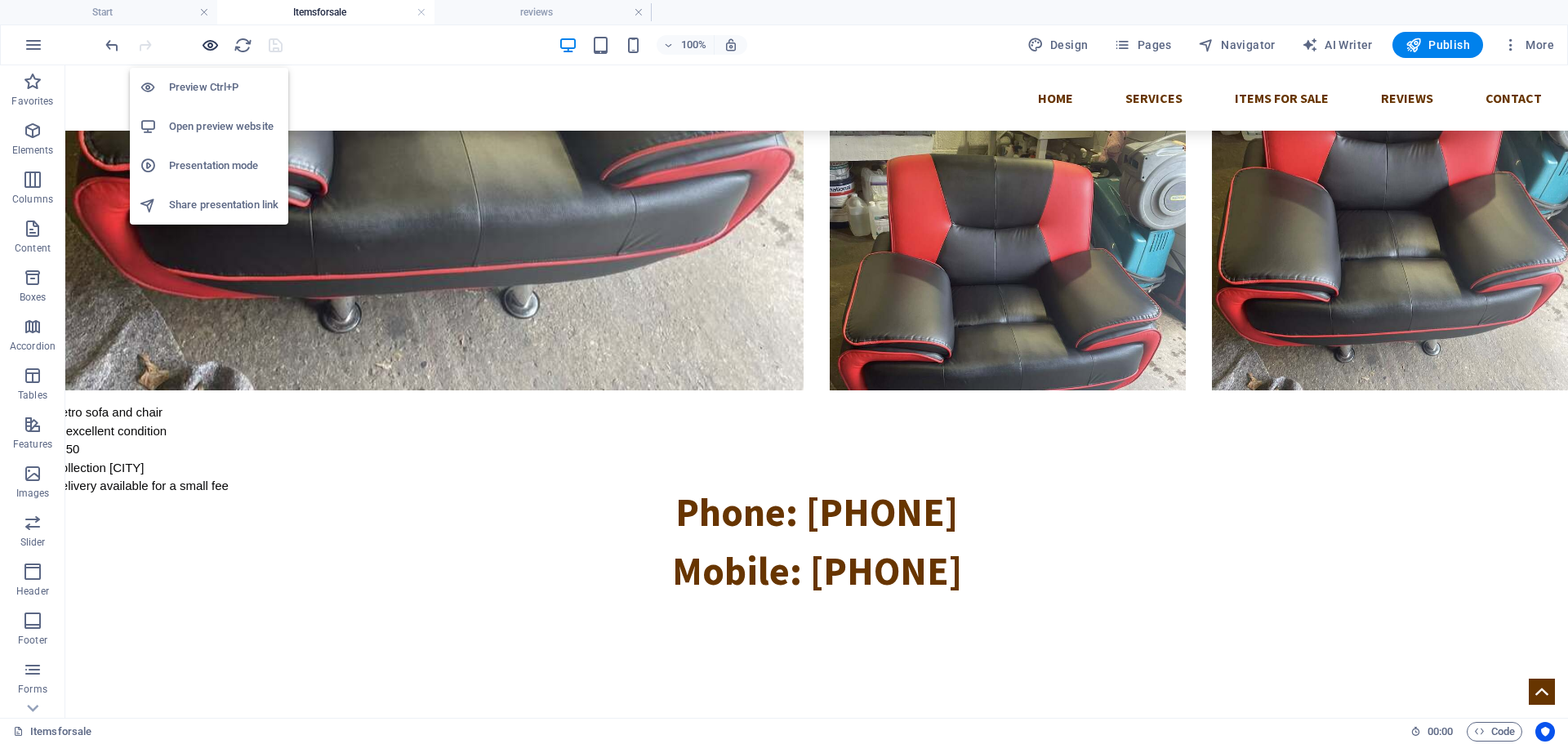 click at bounding box center (210, 45) 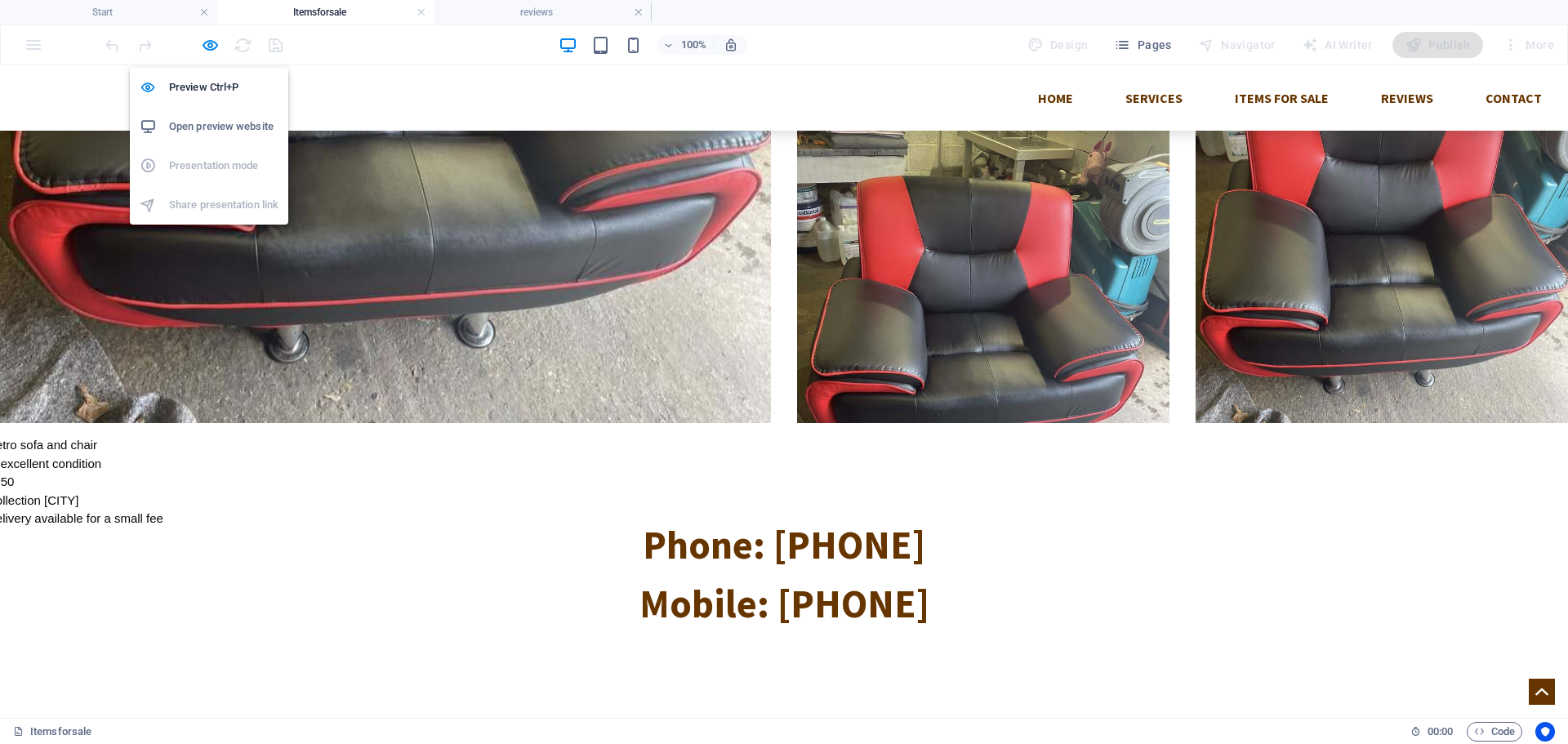 click on "Open preview website" at bounding box center [224, 127] 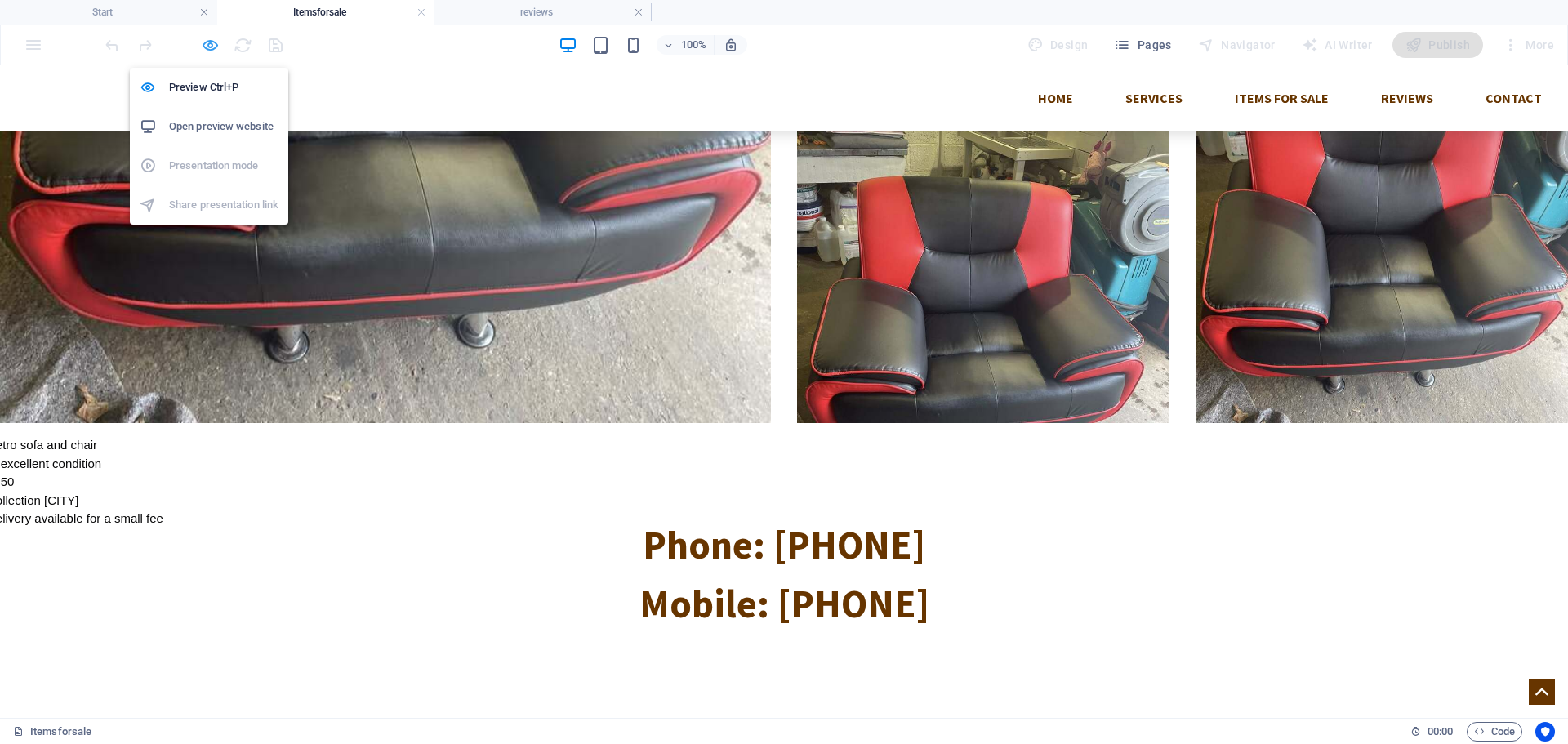 click at bounding box center (210, 45) 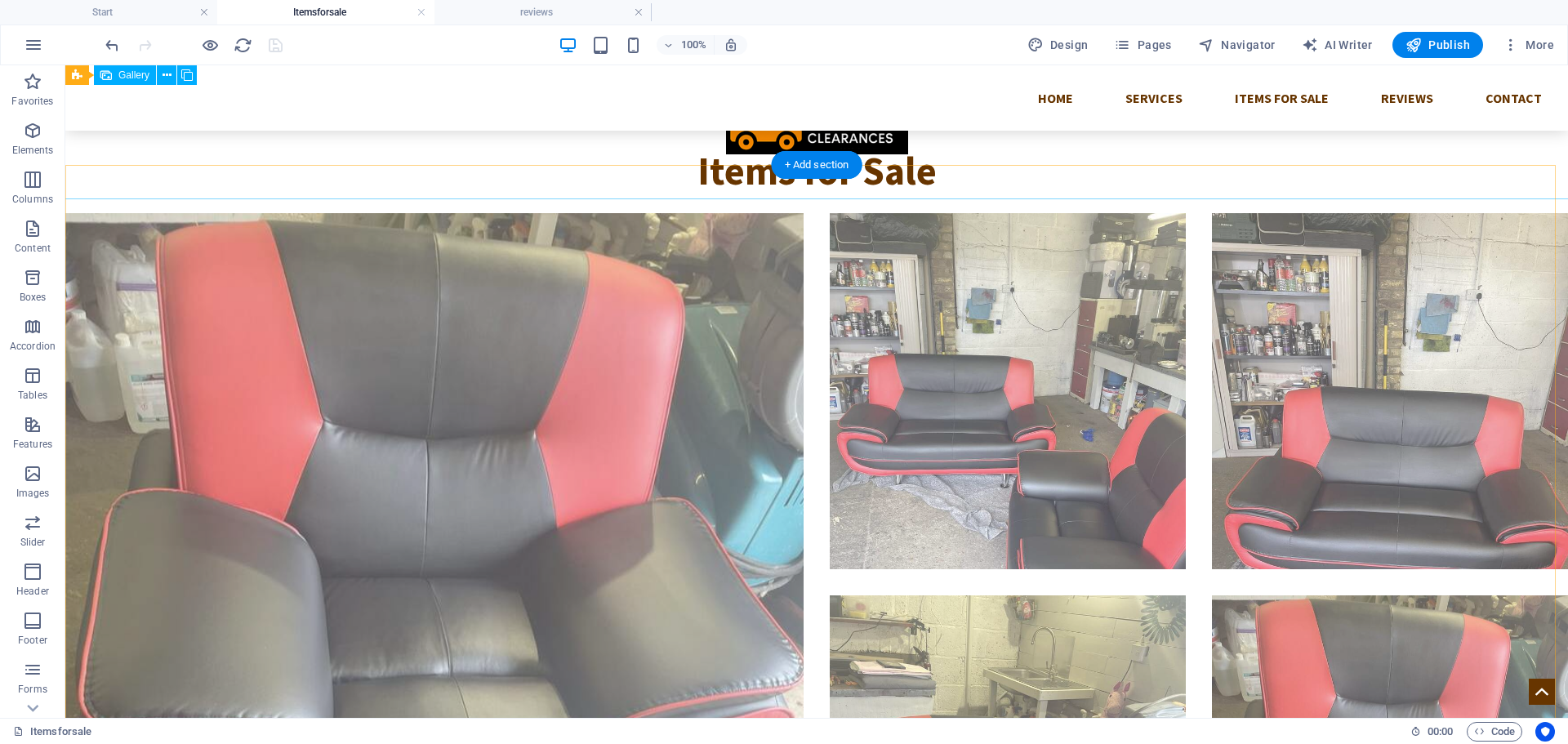 scroll, scrollTop: 72, scrollLeft: 0, axis: vertical 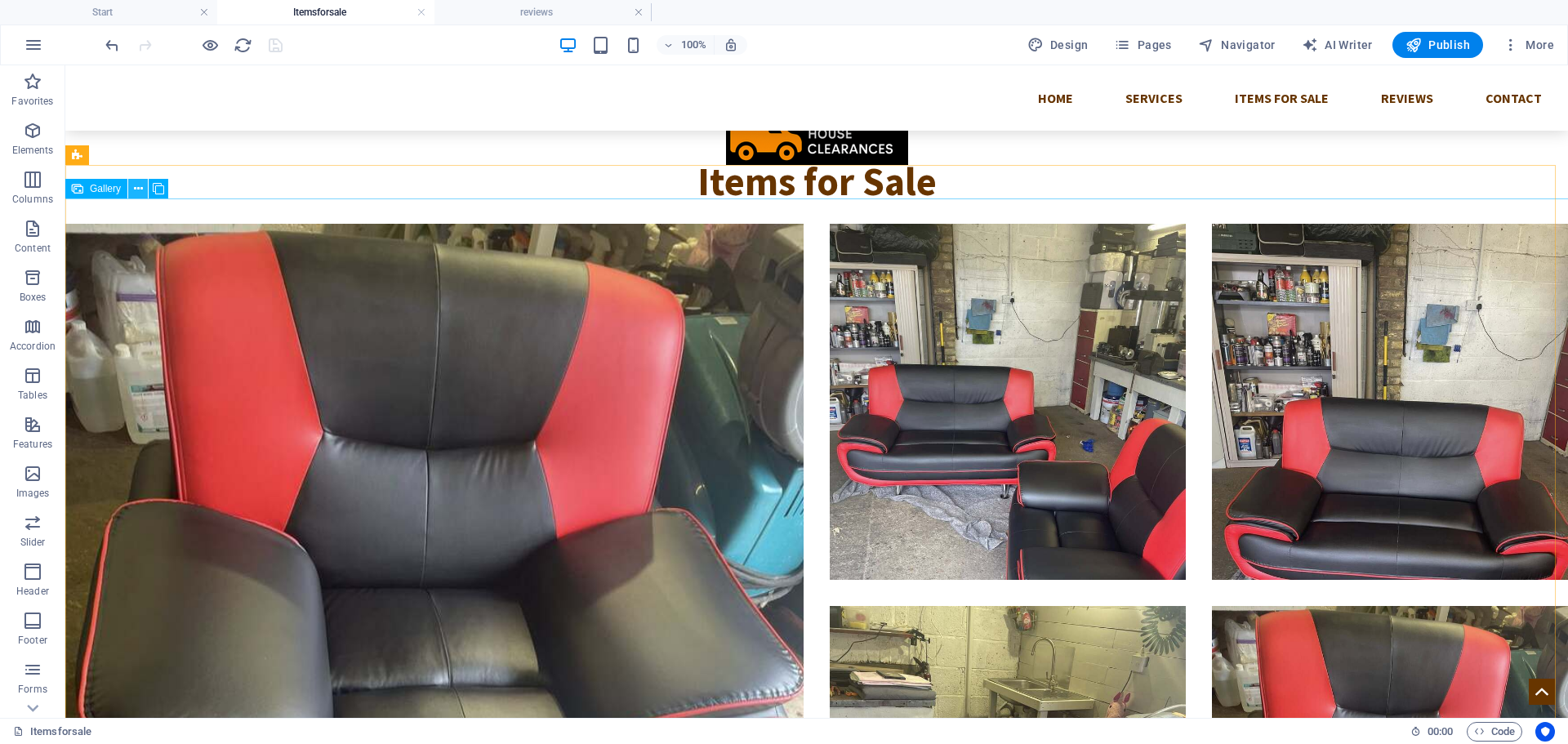 click at bounding box center (138, 189) 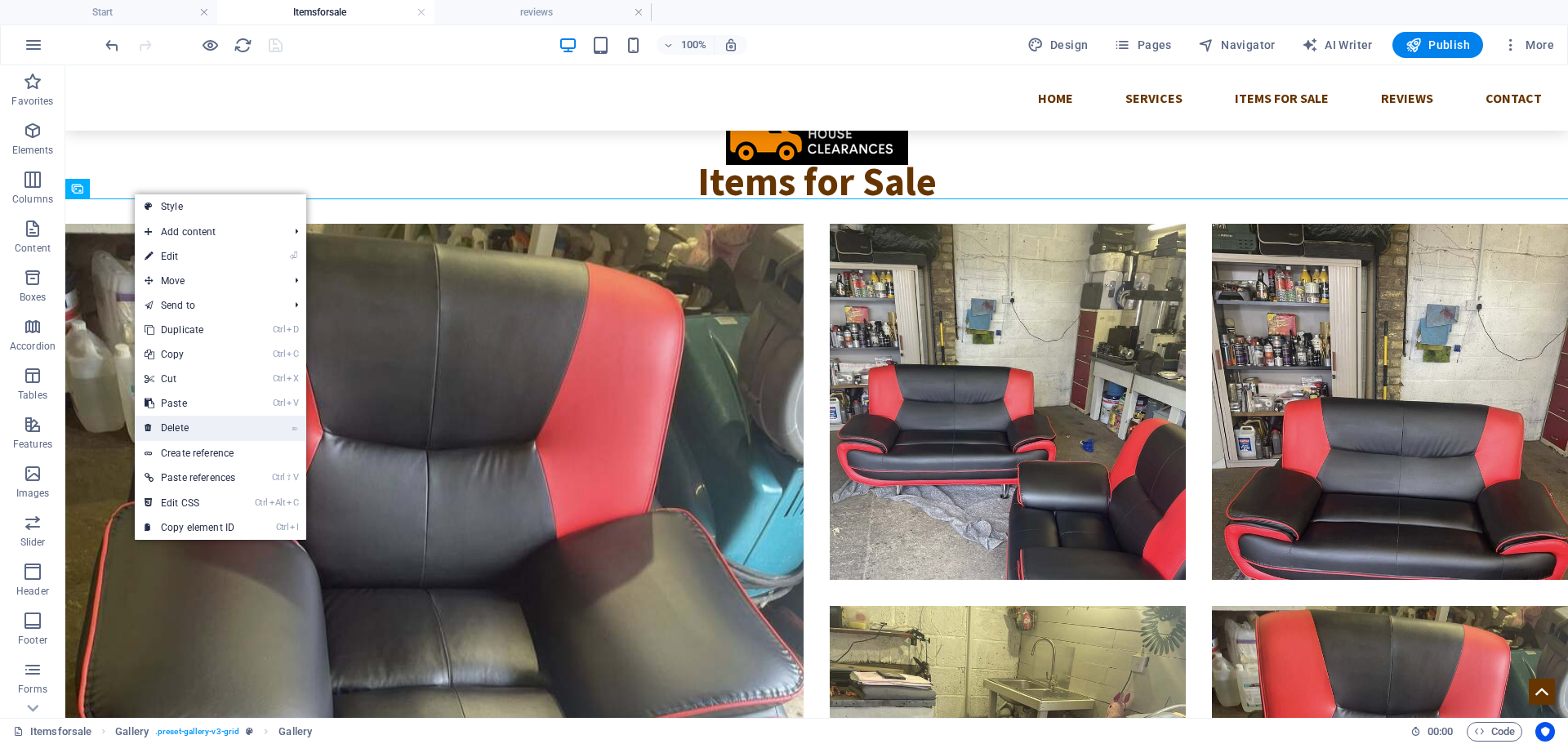 click on "⌦  Delete" at bounding box center (189, 428) 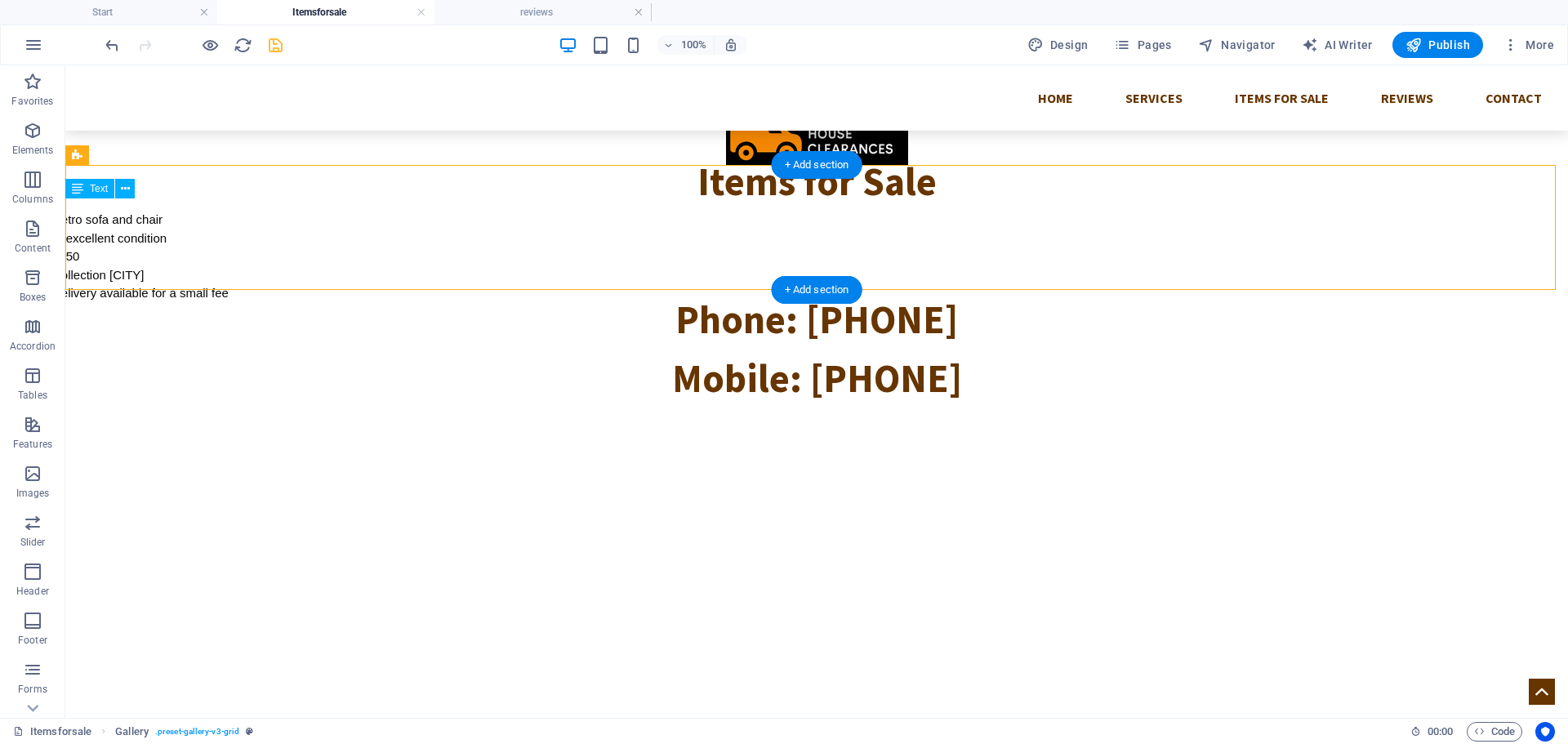 drag, startPoint x: 235, startPoint y: 285, endPoint x: 86, endPoint y: 245, distance: 154.27573 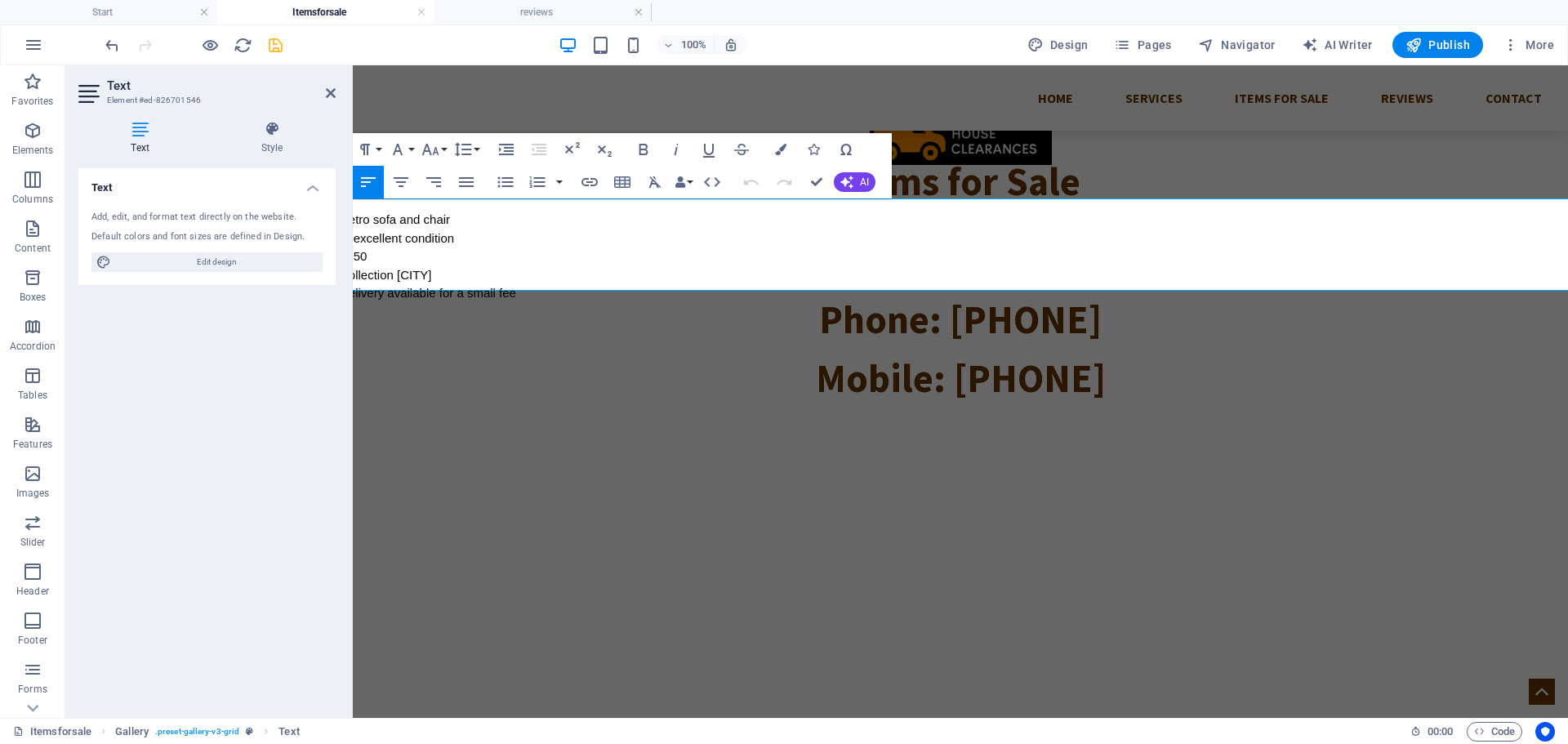 click on "Add, edit, and format text directly on the website. Default colors and font sizes are defined in Design. Edit design" at bounding box center [207, 241] 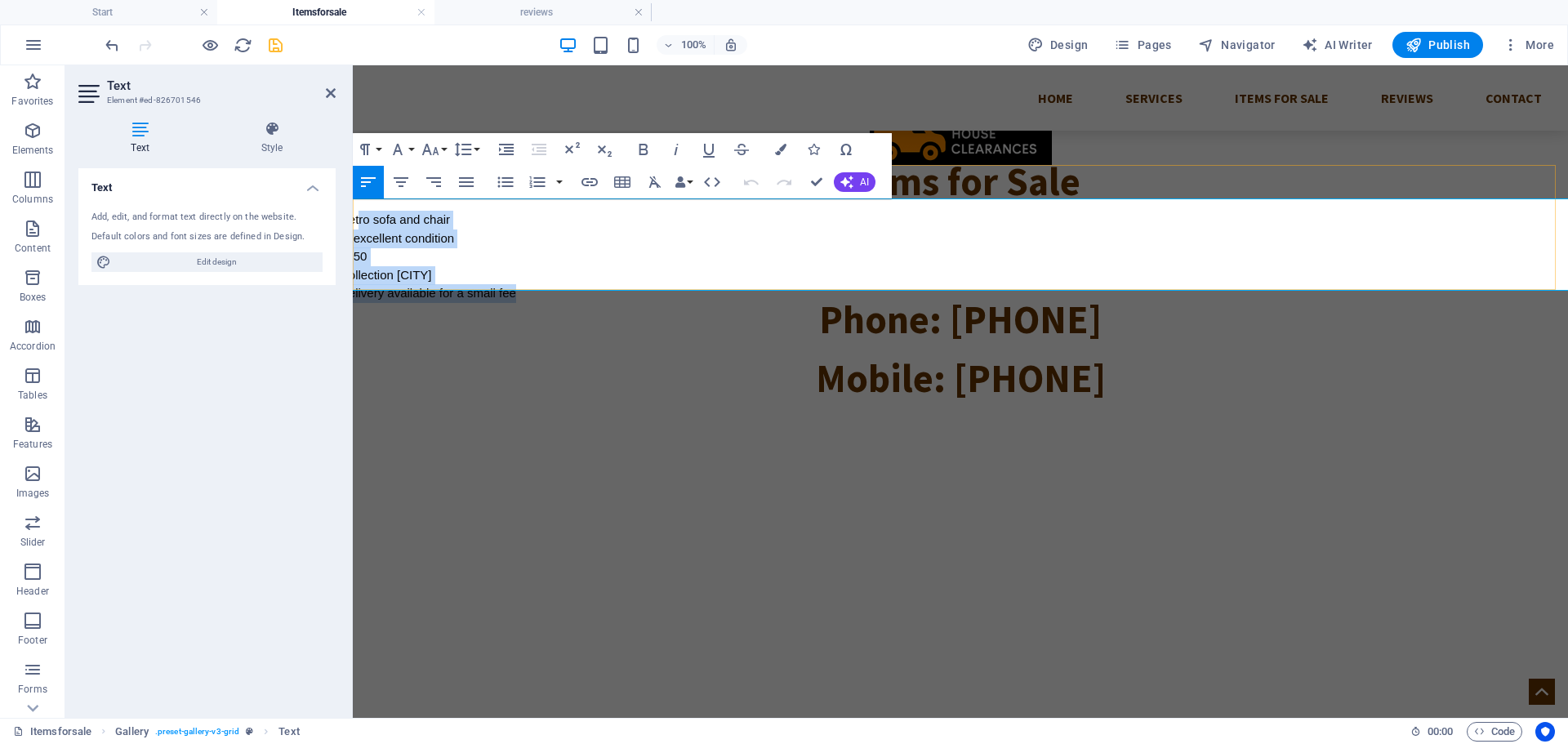 drag, startPoint x: 359, startPoint y: 209, endPoint x: 532, endPoint y: 278, distance: 186.25252 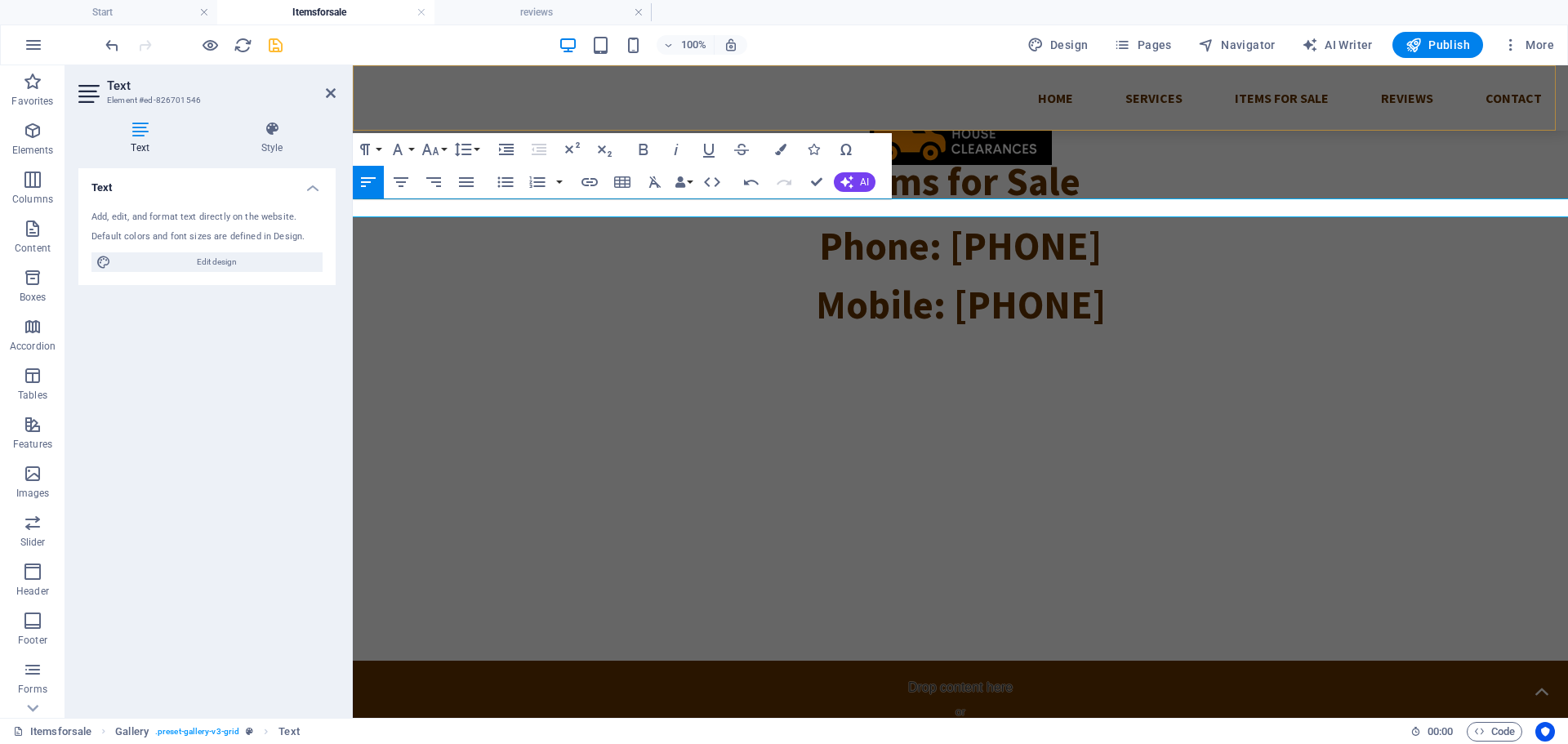 click on "Home Services Items For Sale Reviews Contact" at bounding box center [960, 98] 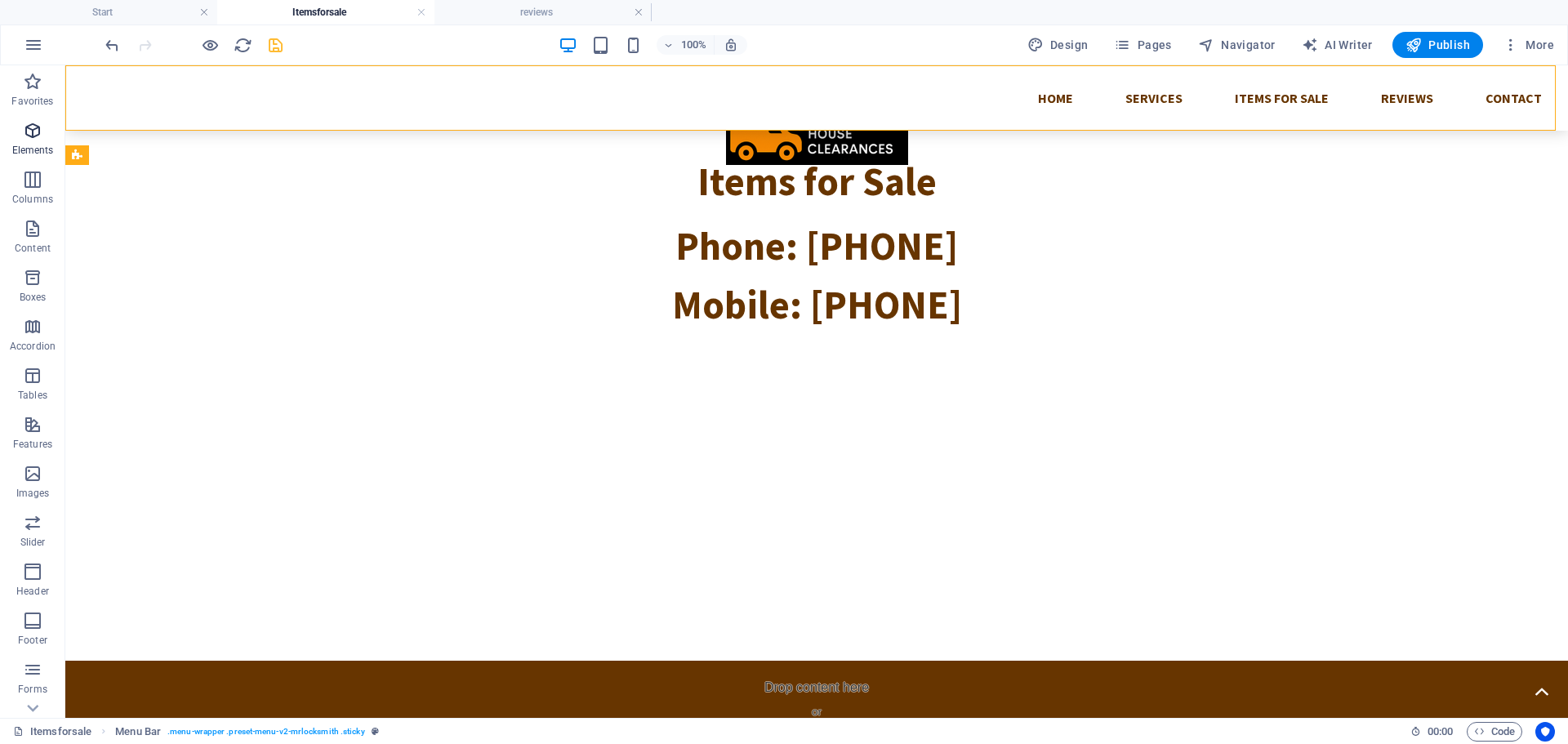 click at bounding box center [33, 131] 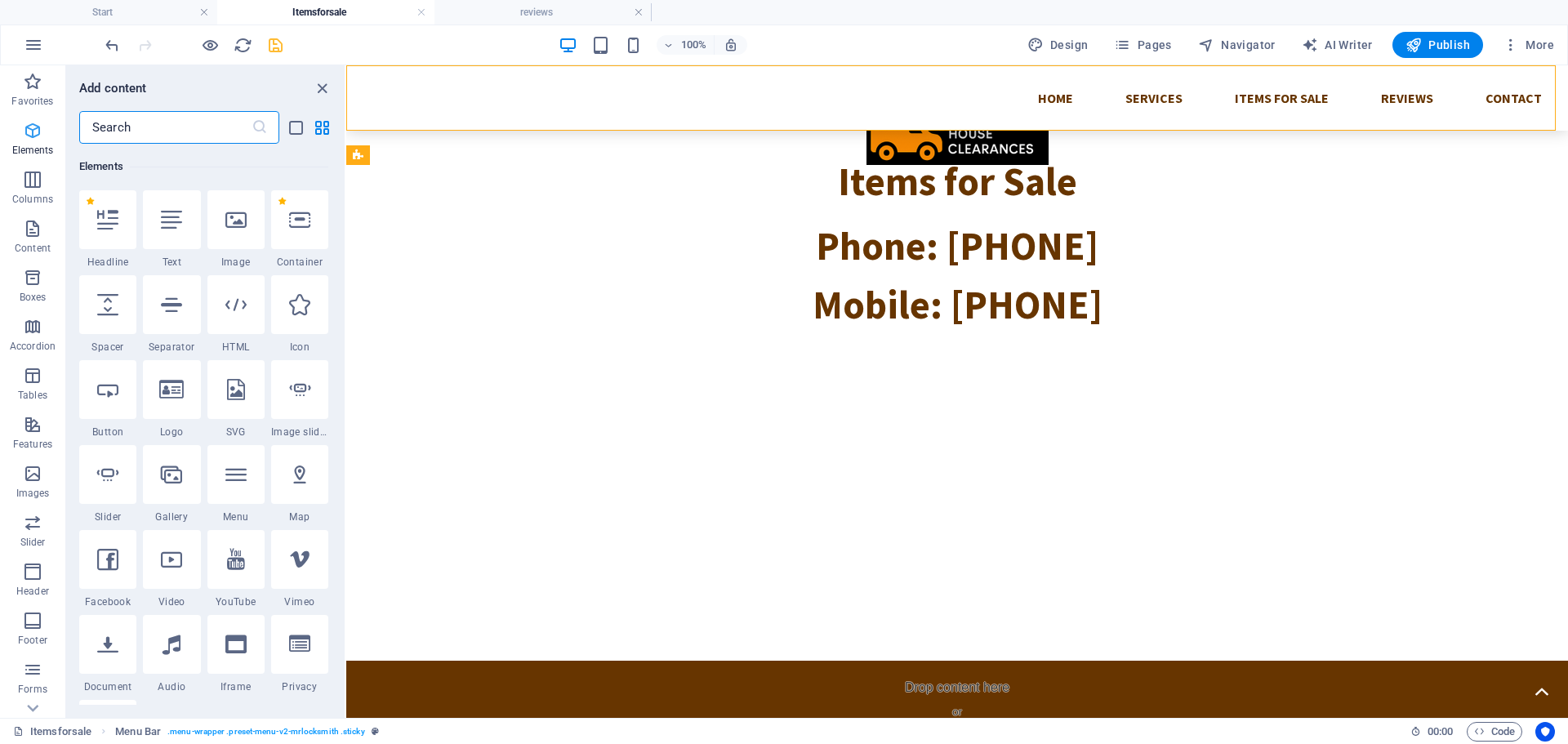 scroll, scrollTop: 174, scrollLeft: 0, axis: vertical 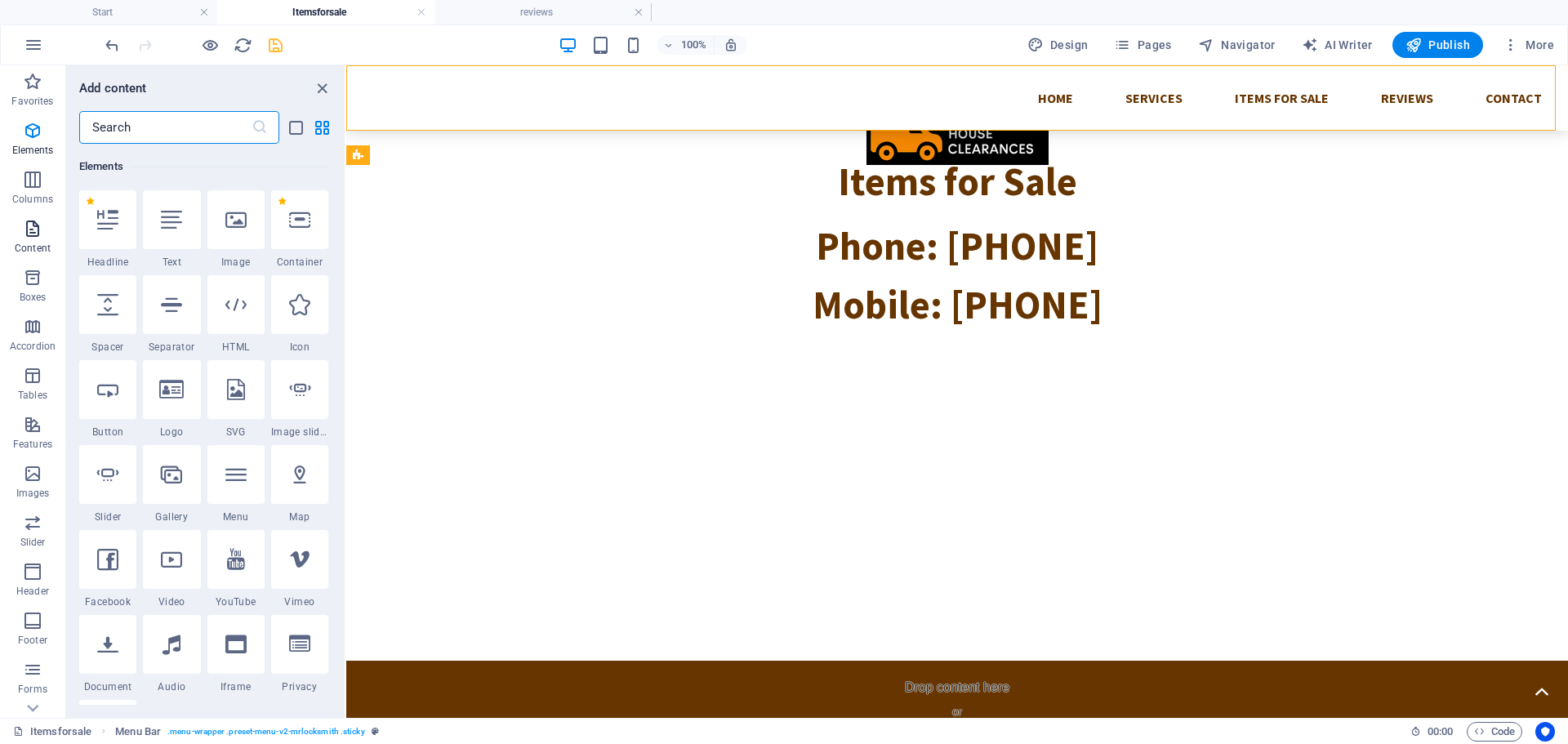 click at bounding box center (33, 229) 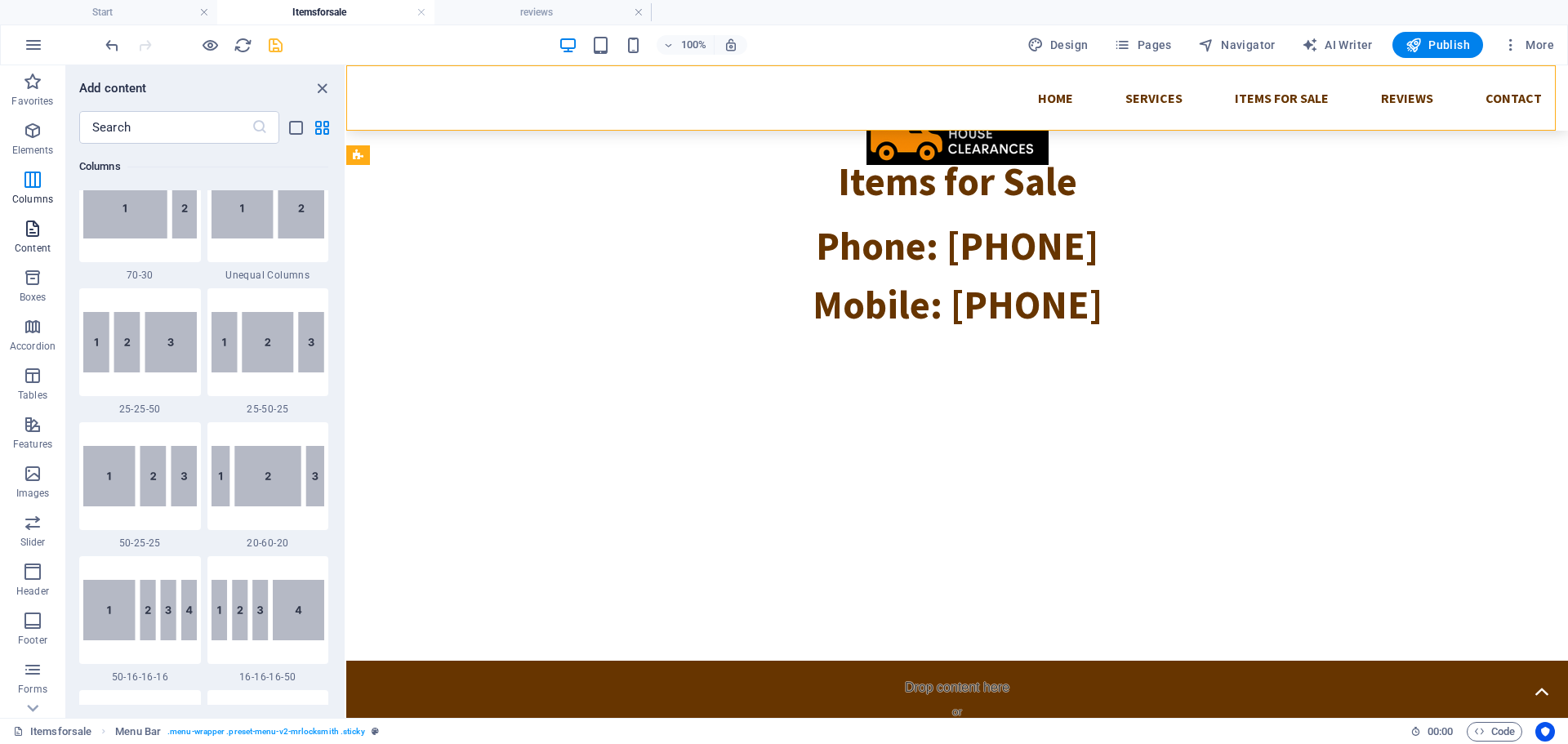scroll, scrollTop: 2858, scrollLeft: 0, axis: vertical 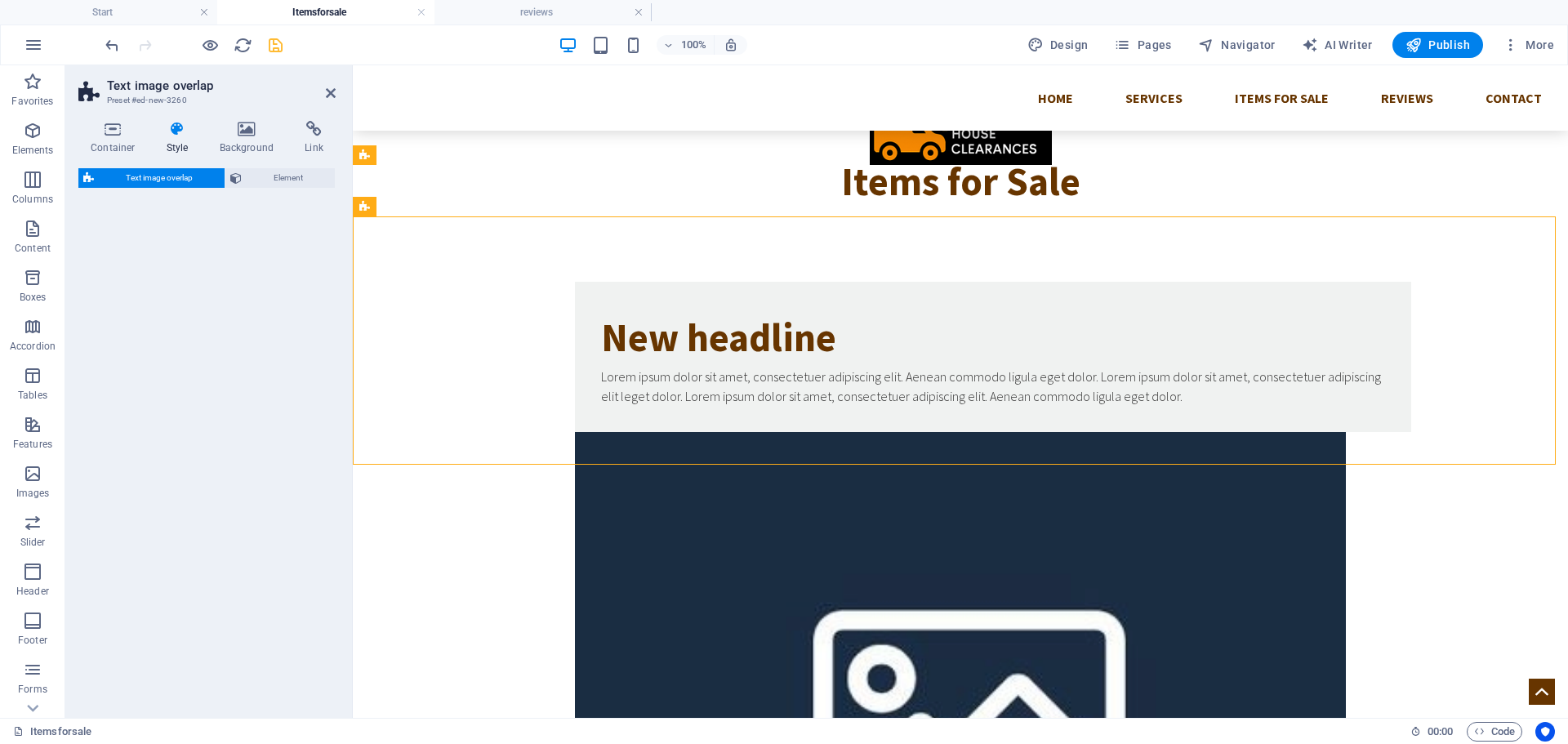 select on "rem" 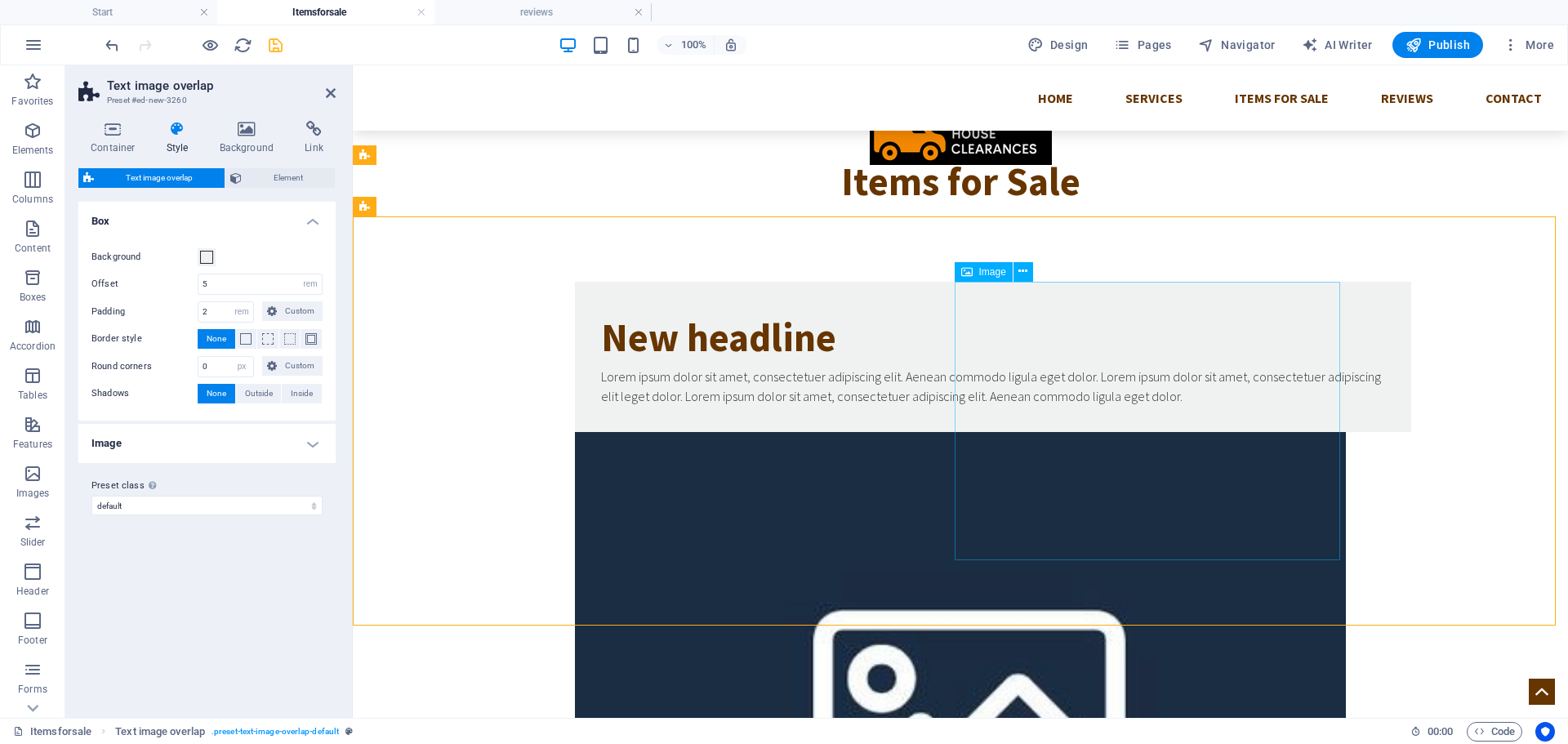 click at bounding box center (960, 711) 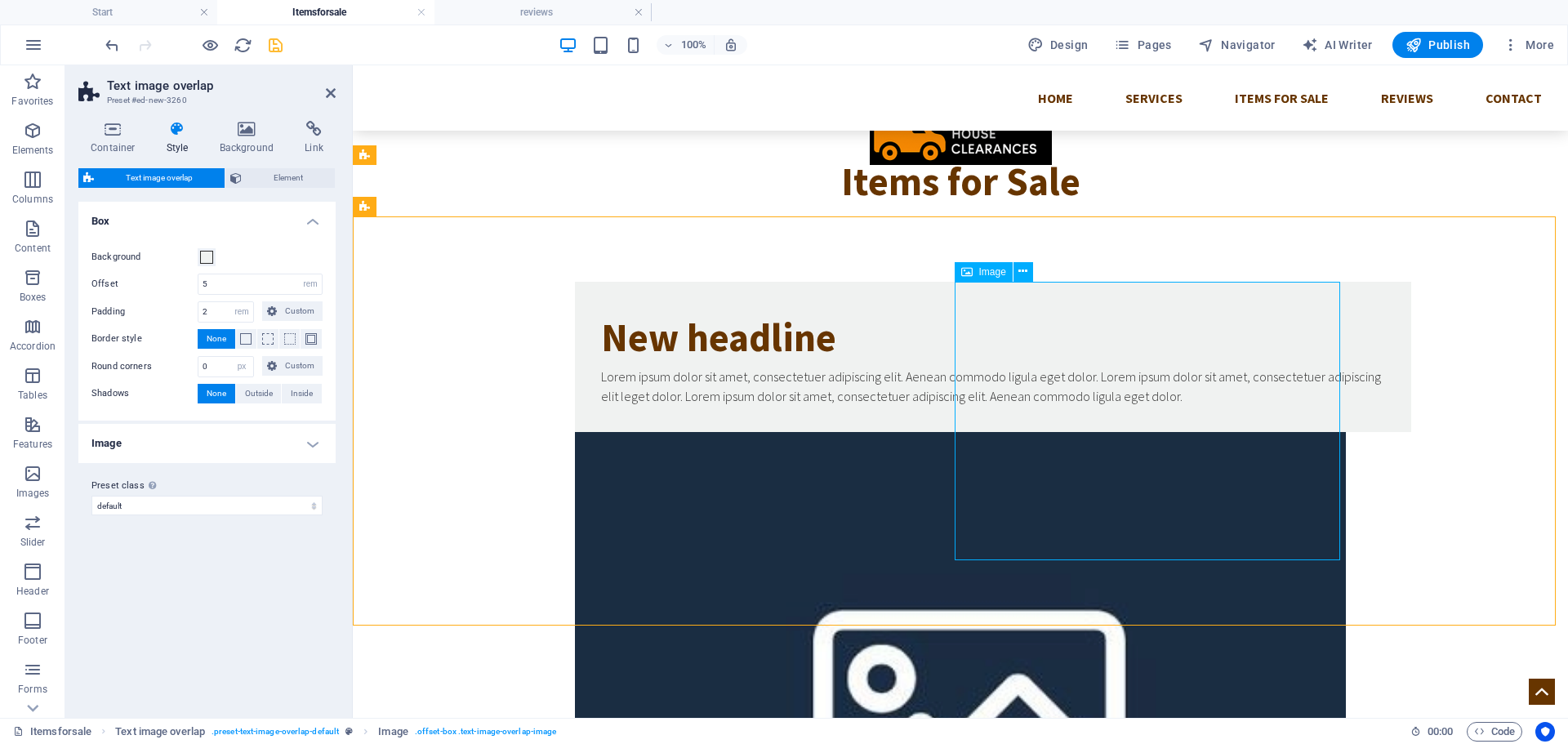 click at bounding box center [960, 711] 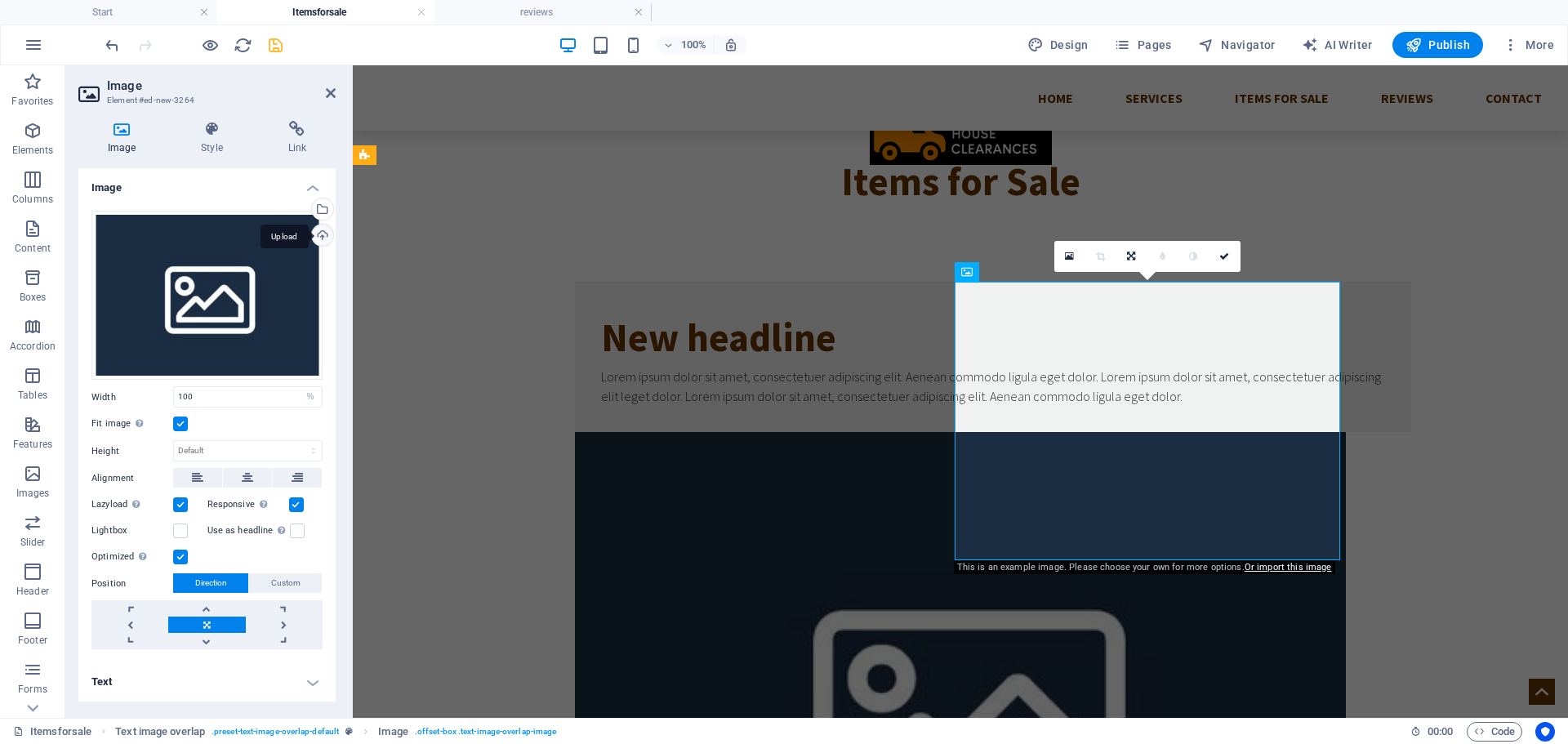 click on "Upload" at bounding box center [321, 237] 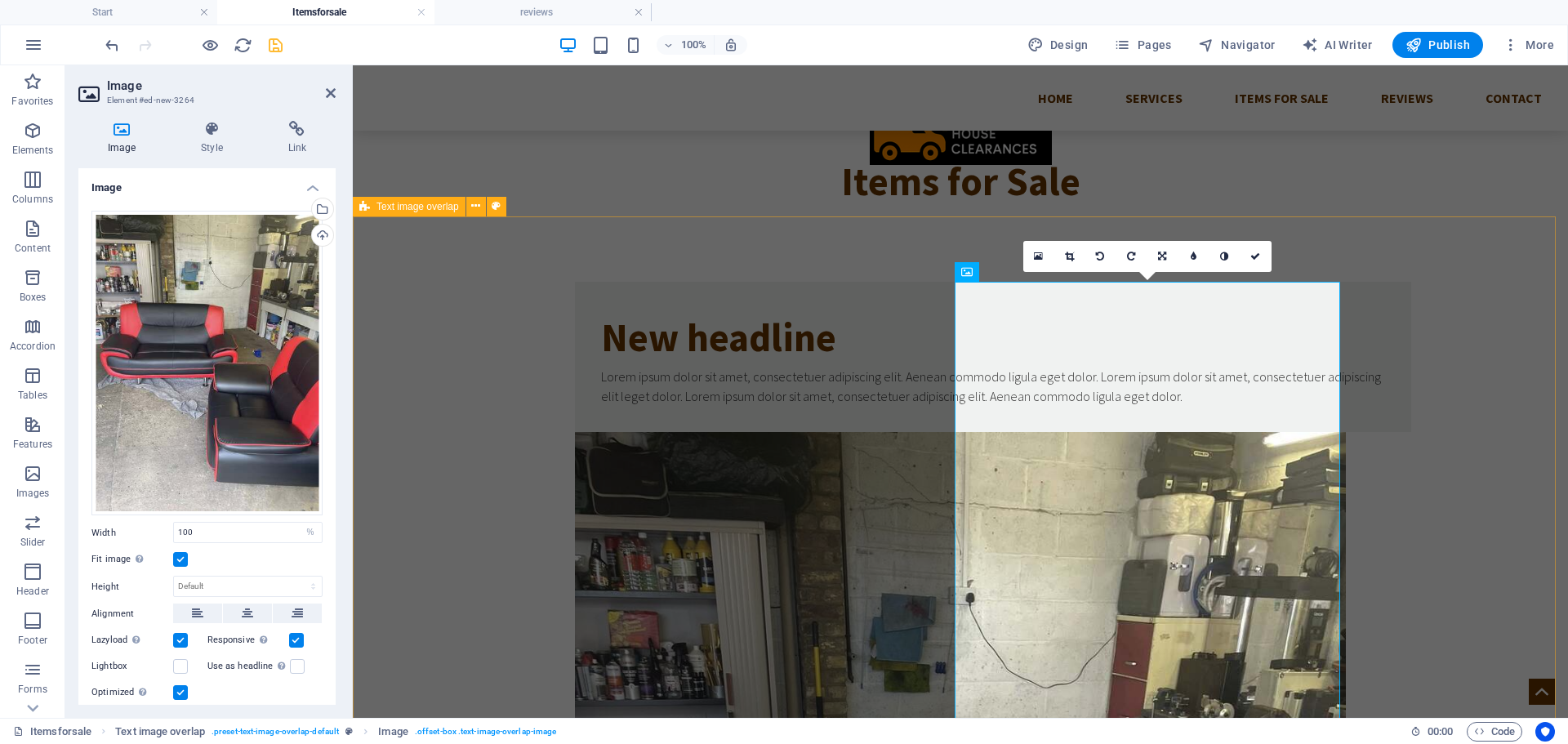 click on "New headline Lorem ipsum dolor sit amet, consectetuer adipiscing elit. Aenean commodo ligula eget dolor. Lorem ipsum dolor sit amet, consectetuer adipiscing elit leget dolor. Lorem ipsum dolor sit amet, consectetuer adipiscing elit. Aenean commodo ligula eget dolor." at bounding box center [960, 871] 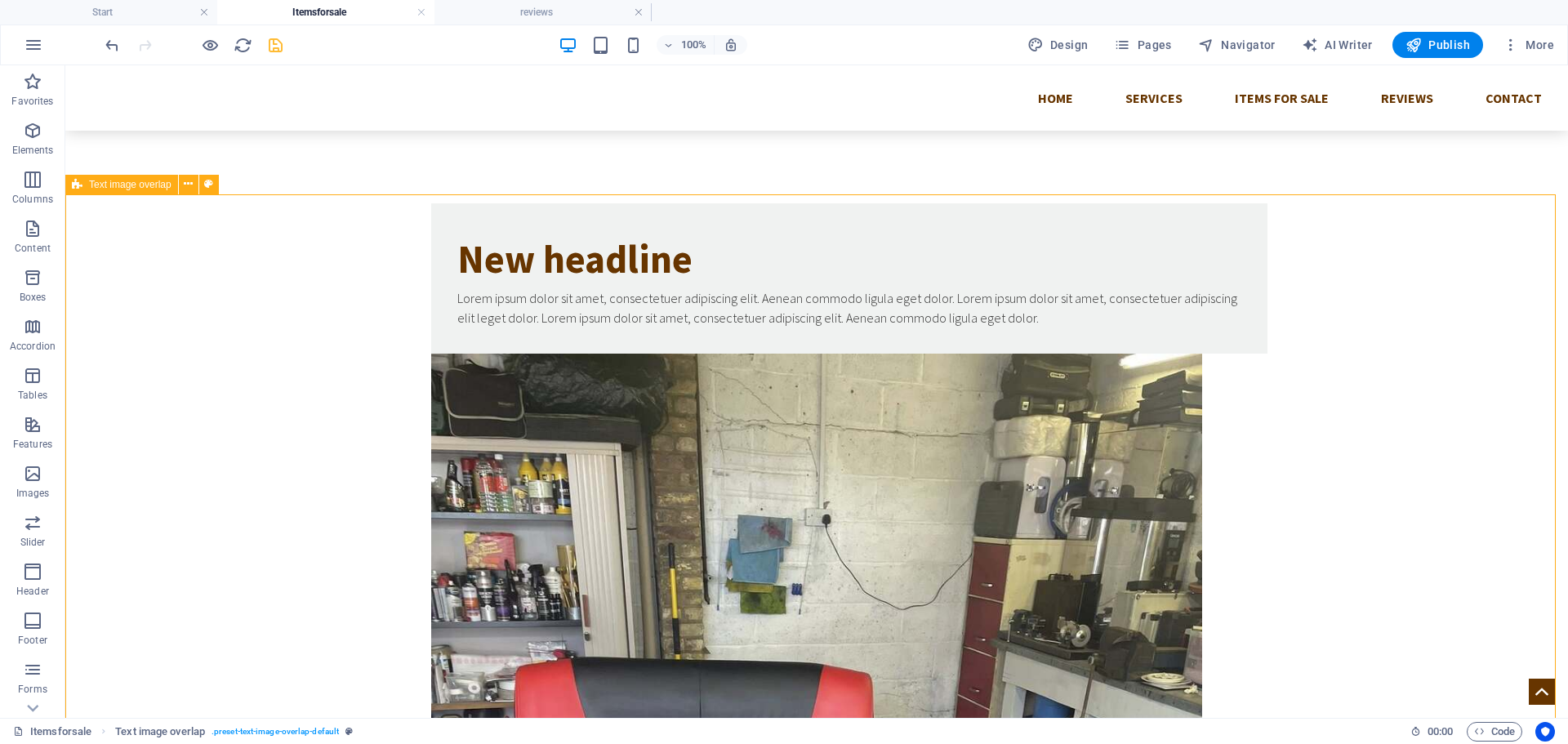 scroll, scrollTop: 235, scrollLeft: 0, axis: vertical 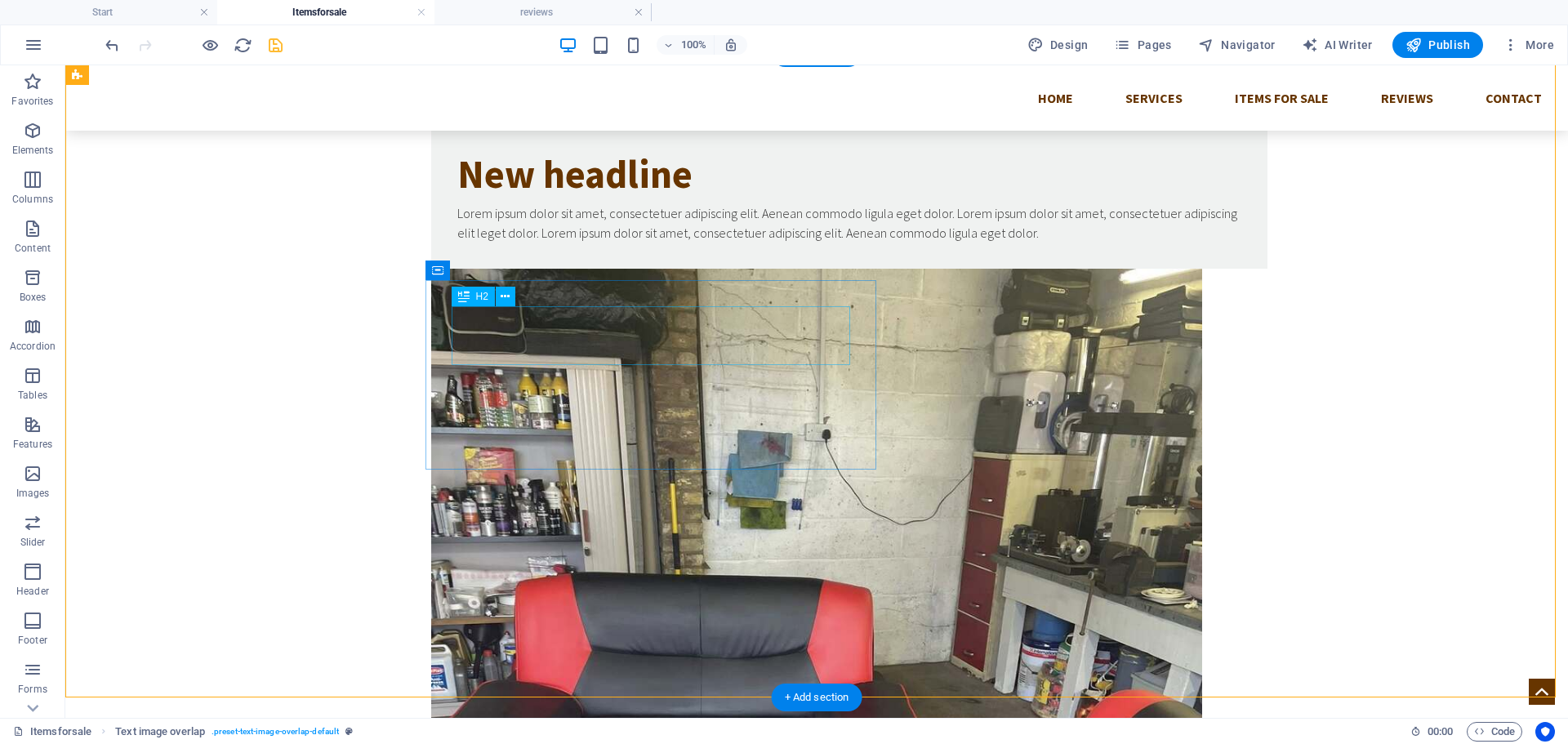 click on "New headline" at bounding box center (849, 174) 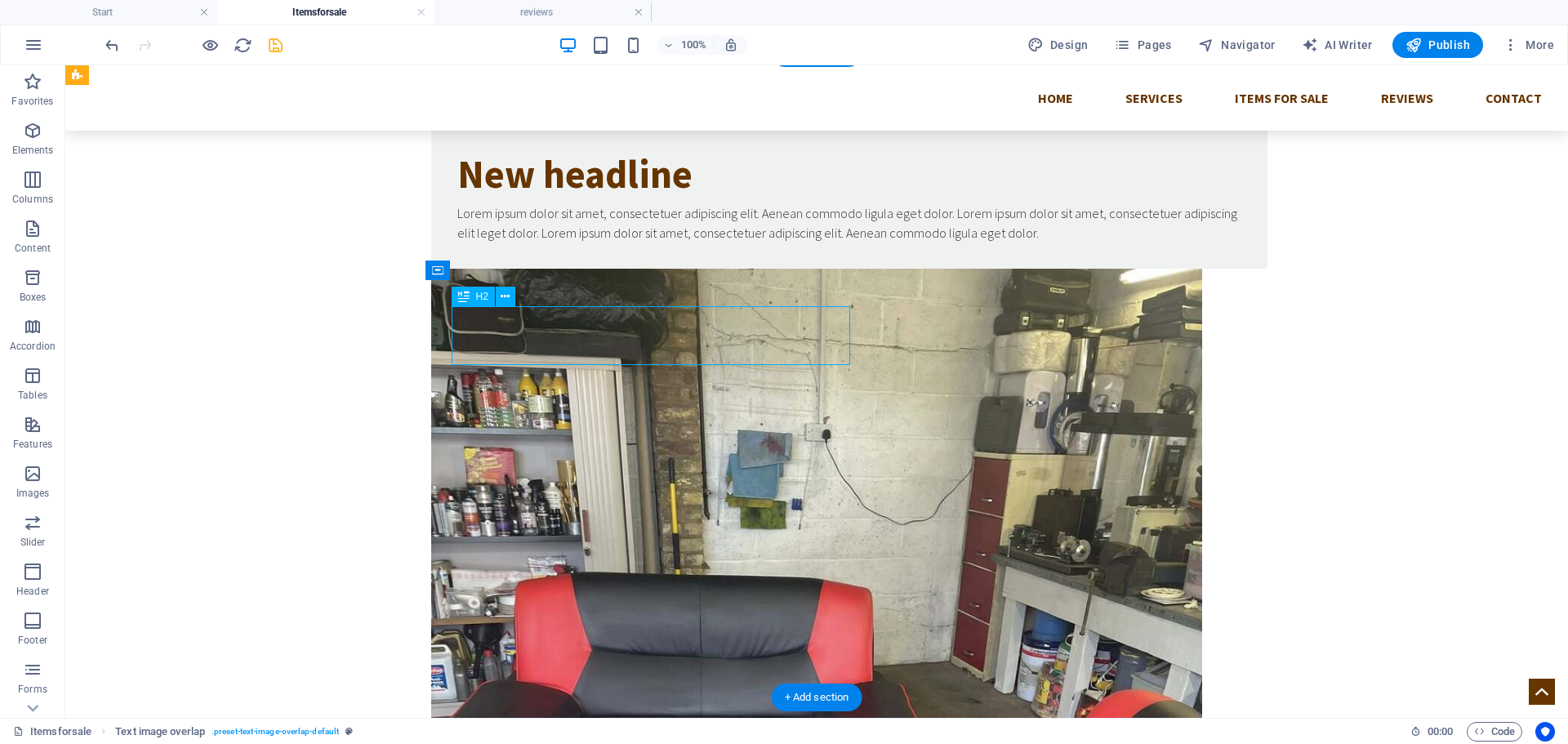 click on "New headline" at bounding box center [849, 174] 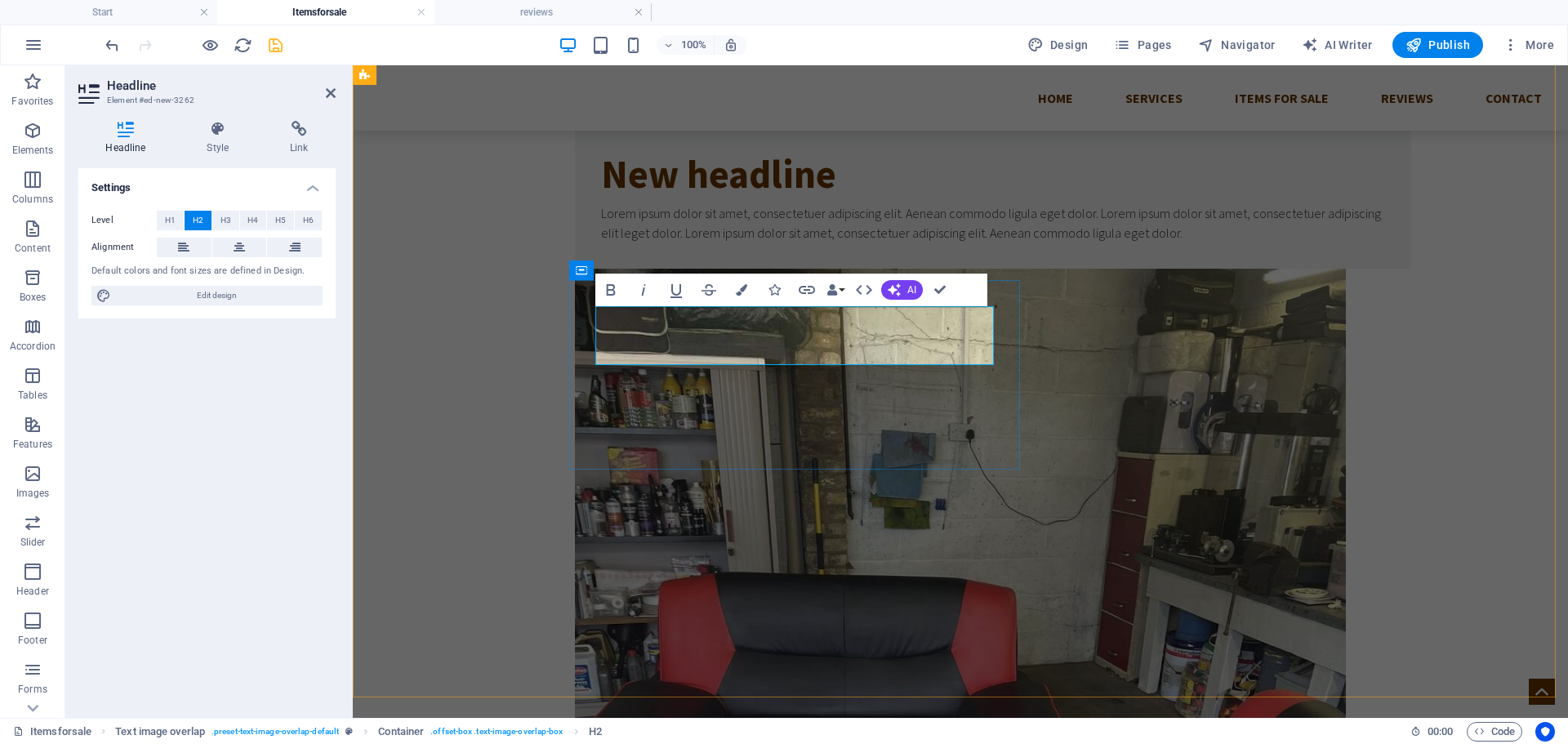 type 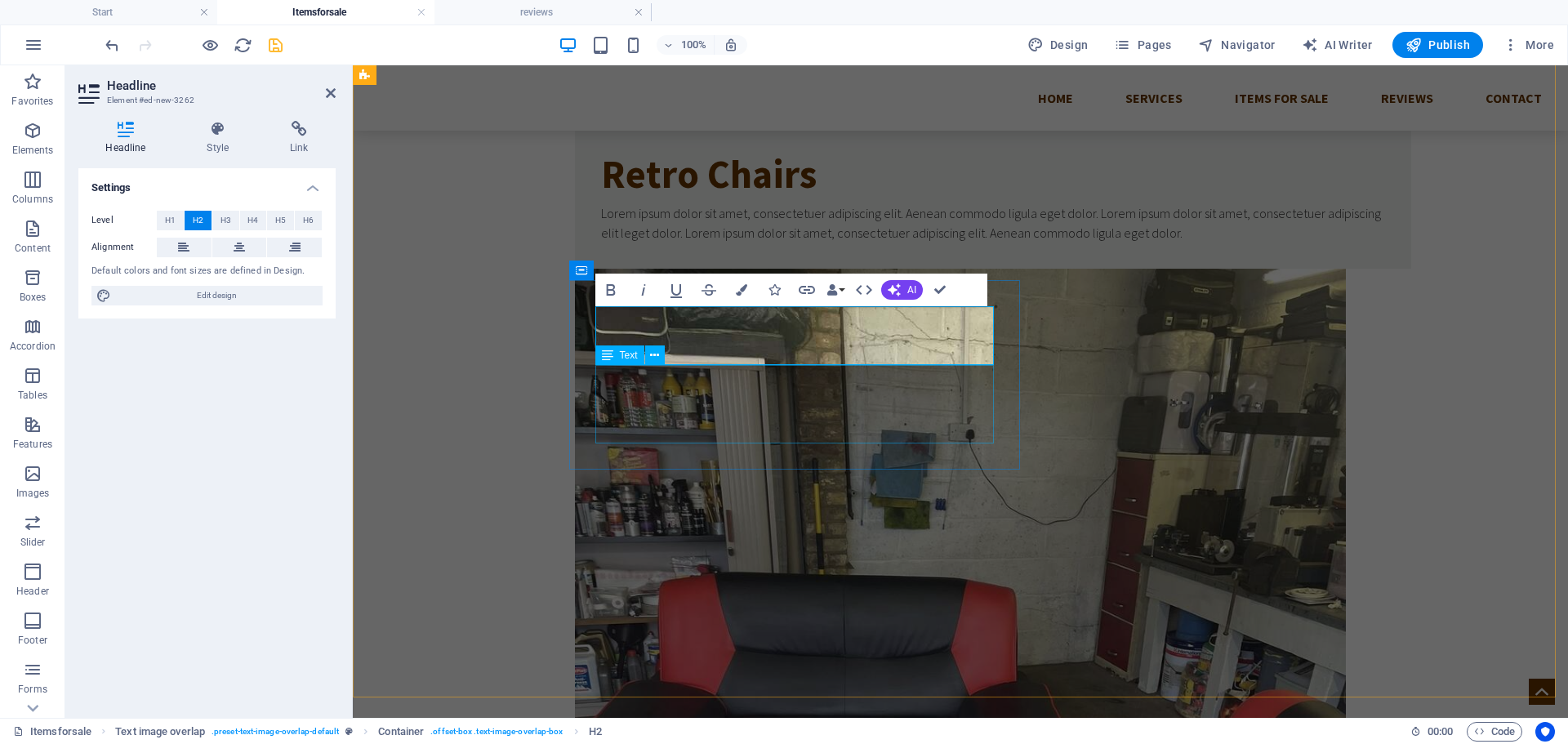 click on "Lorem ipsum dolor sit amet, consectetuer adipiscing elit. Aenean commodo ligula eget dolor. Lorem ipsum dolor sit amet, consectetuer adipiscing elit leget dolor. Lorem ipsum dolor sit amet, consectetuer adipiscing elit. Aenean commodo ligula eget dolor." at bounding box center [993, 223] 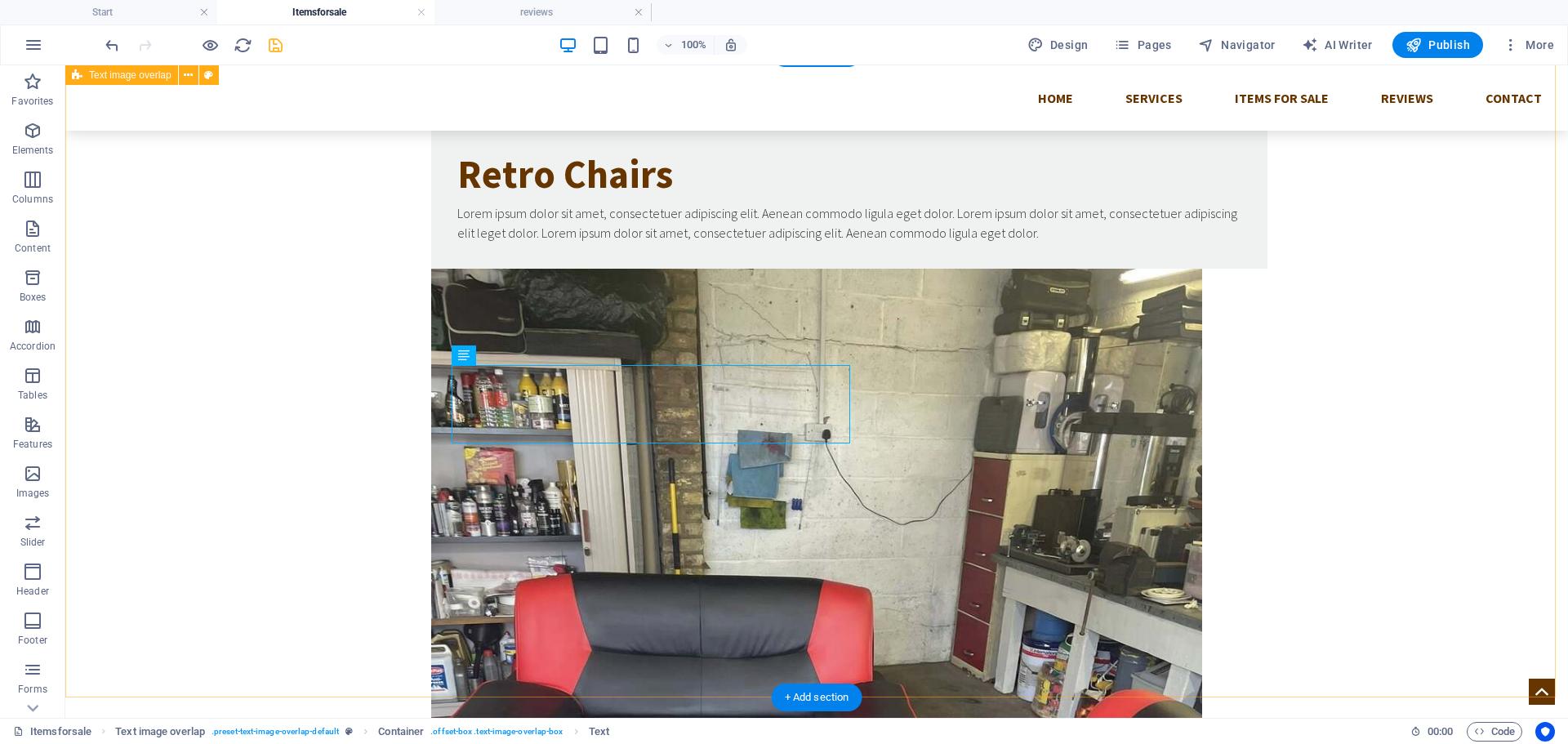 click on "Retro Chairs Lorem ipsum dolor sit amet, consectetuer adipiscing elit. Aenean commodo ligula eget dolor. Lorem ipsum dolor sit amet, consectetuer adipiscing elit leget dolor. Lorem ipsum dolor sit amet, consectetuer adipiscing elit. Aenean commodo ligula eget dolor." at bounding box center [817, 707] 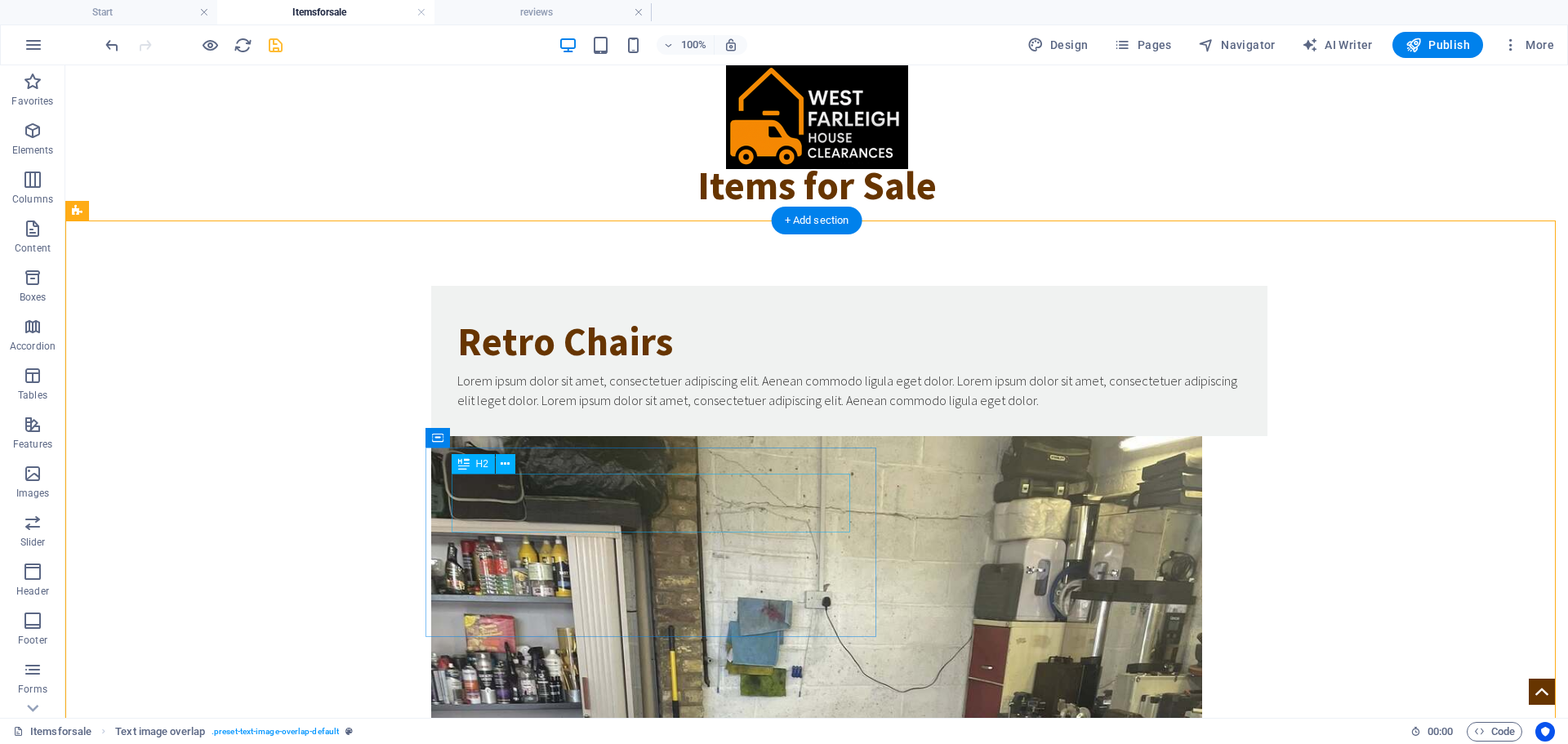 scroll, scrollTop: 163, scrollLeft: 0, axis: vertical 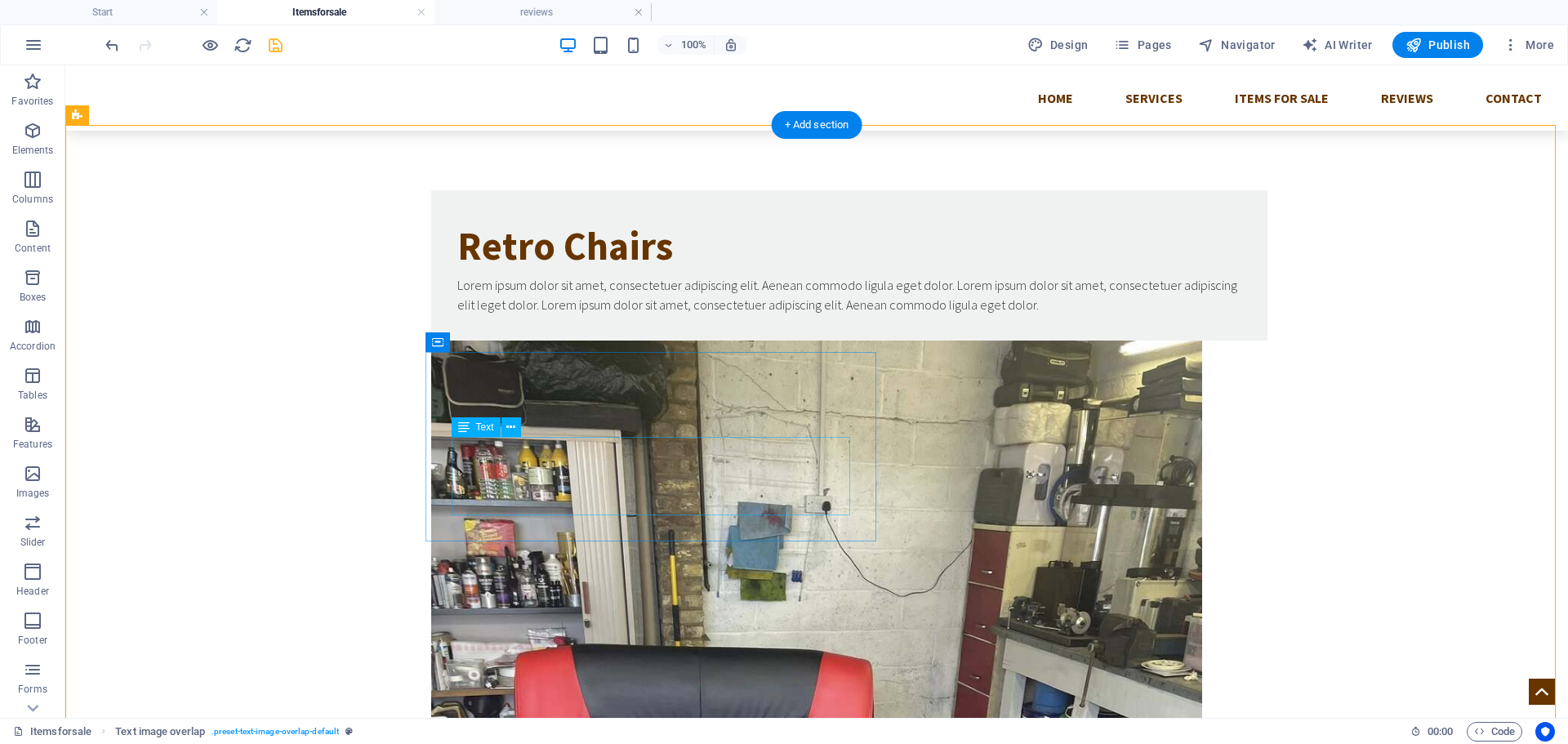 click on "Lorem ipsum dolor sit amet, consectetuer adipiscing elit. Aenean commodo ligula eget dolor. Lorem ipsum dolor sit amet, consectetuer adipiscing elit leget dolor. Lorem ipsum dolor sit amet, consectetuer adipiscing elit. Aenean commodo ligula eget dolor." at bounding box center [849, 295] 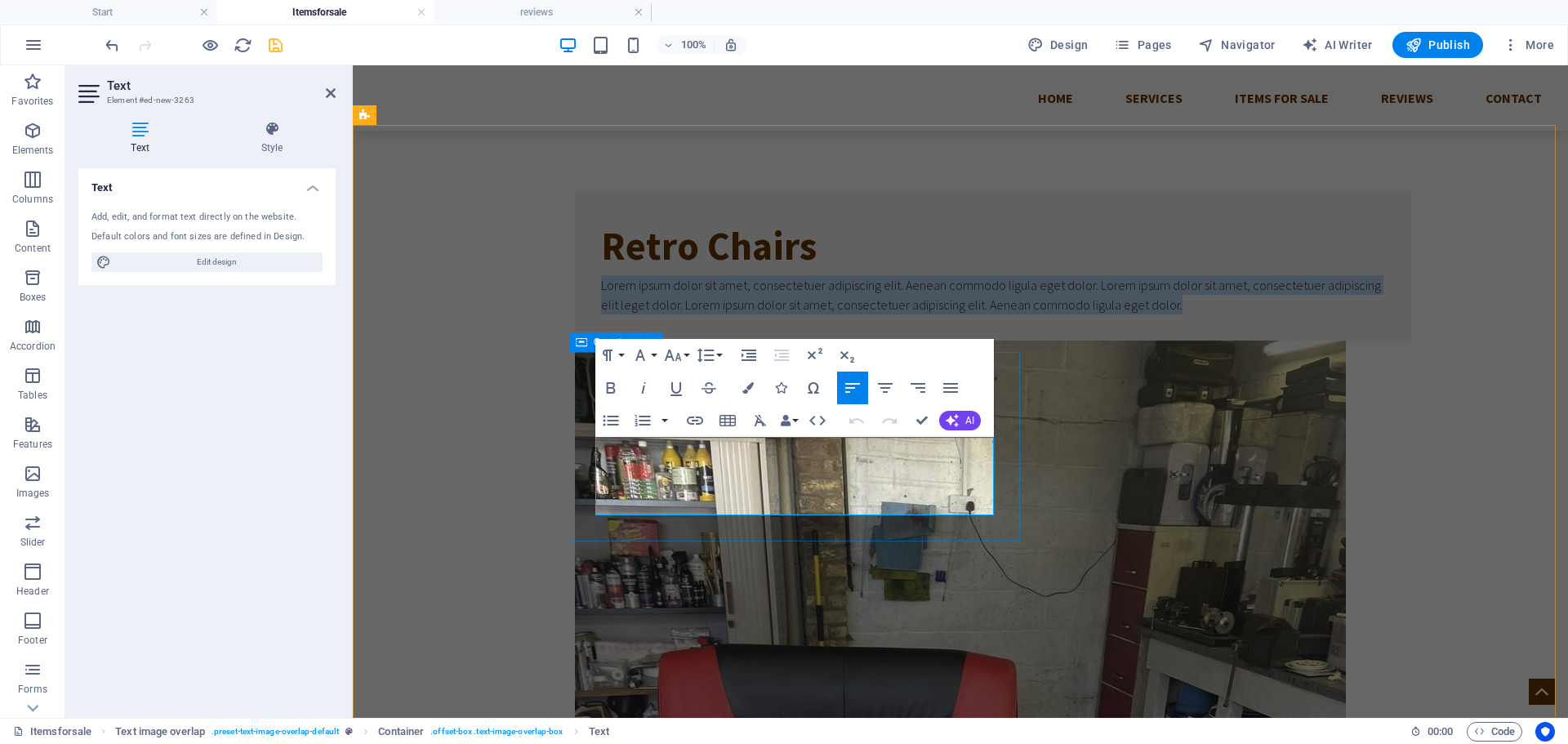 drag, startPoint x: 712, startPoint y: 489, endPoint x: 568, endPoint y: 447, distance: 150 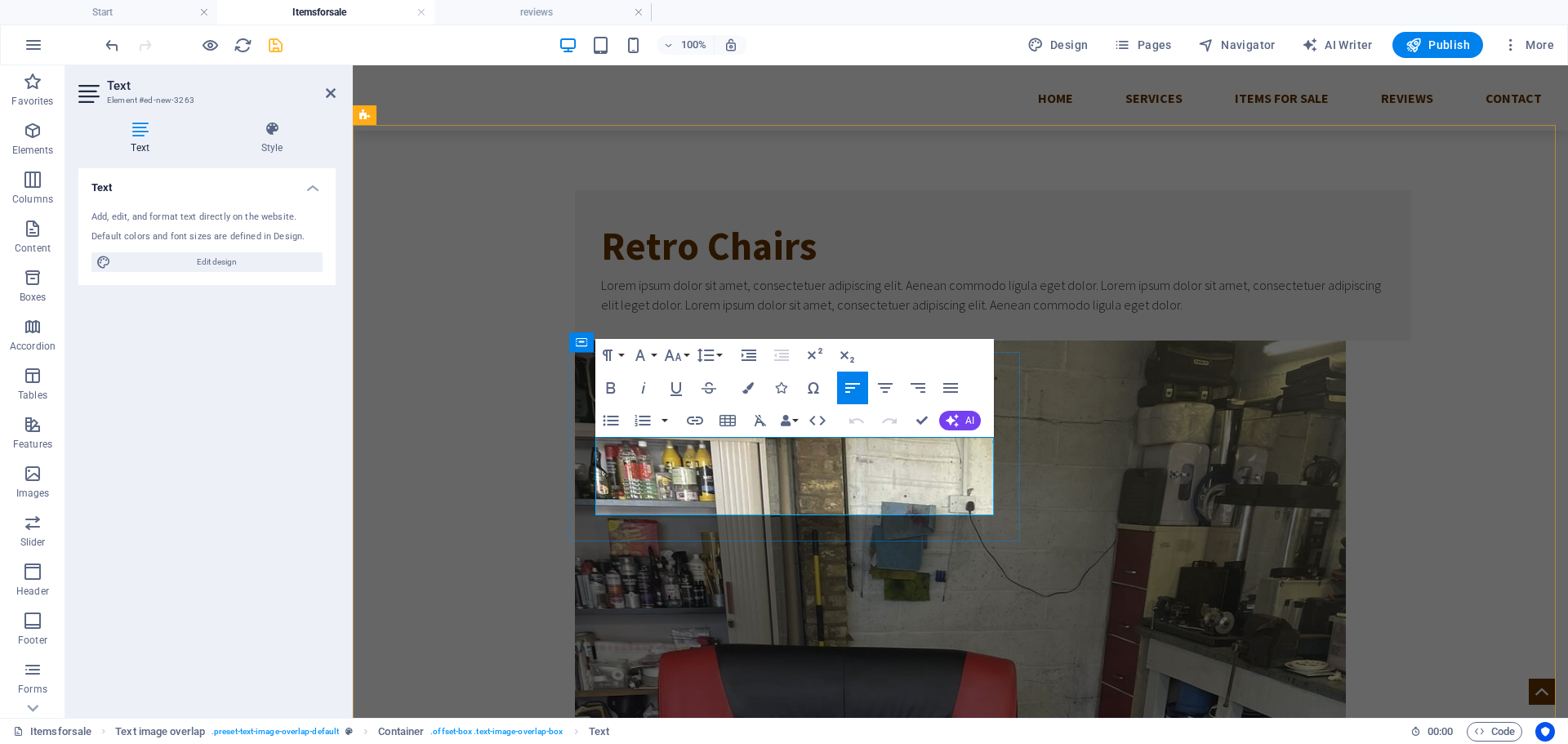 scroll, scrollTop: 157, scrollLeft: 0, axis: vertical 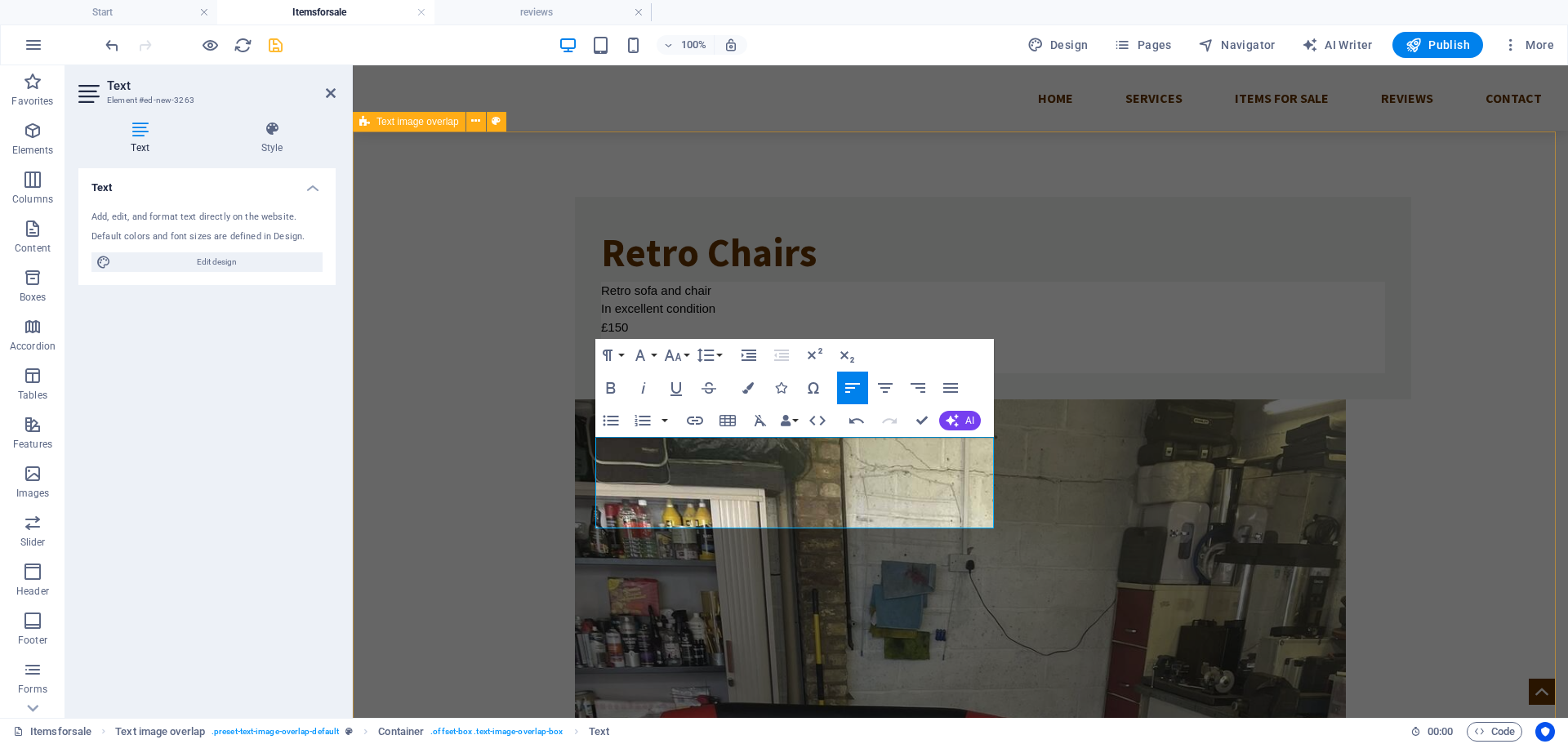 click on "Retro Chairs Retro sofa and chair  In excellent condition  £150  Collection [CITY]  Delivery available for a small fee" at bounding box center (960, 812) 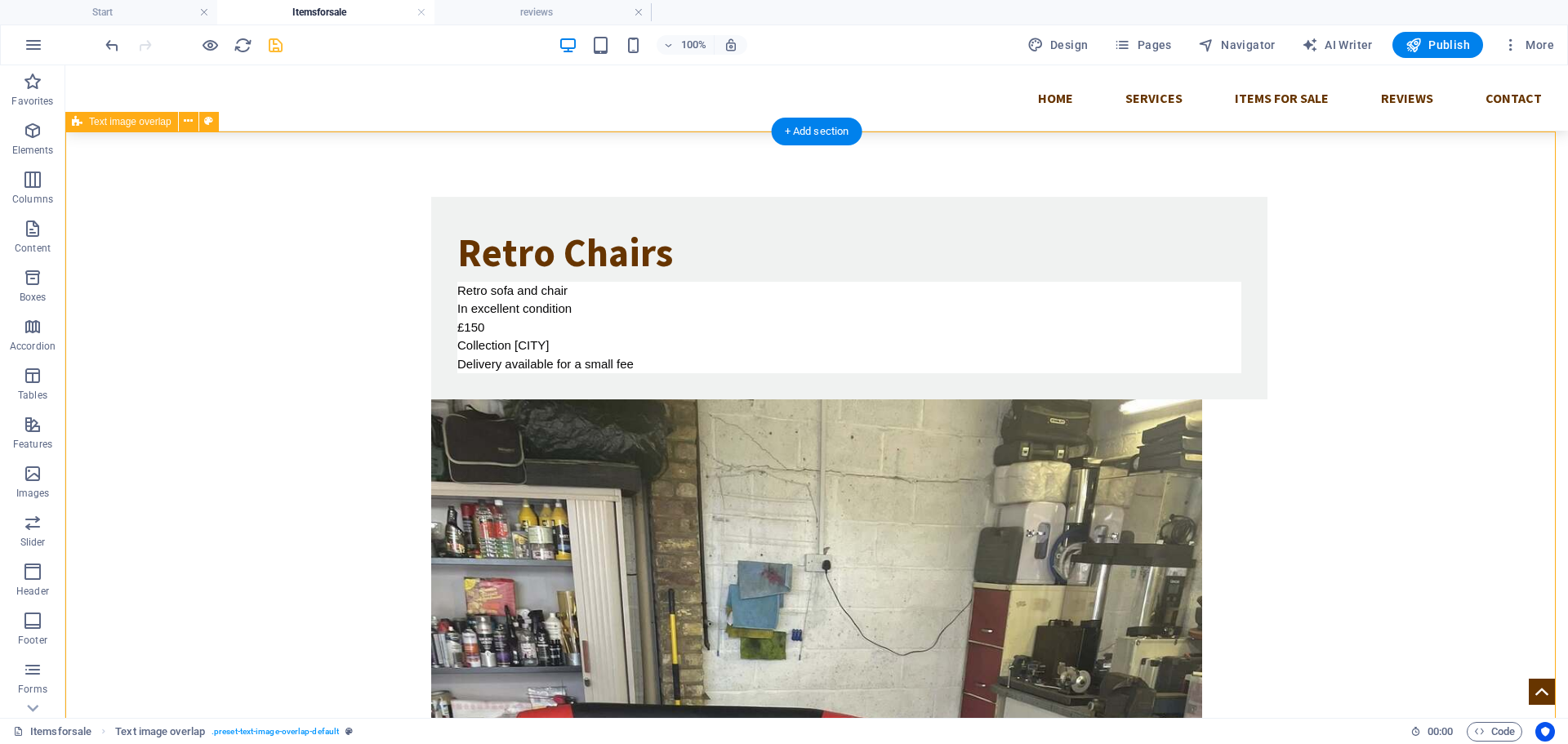click on "Retro Chairs Retro sofa and chair  In excellent condition  £150  Collection [CITY]  Delivery available for a small fee" at bounding box center [817, 812] 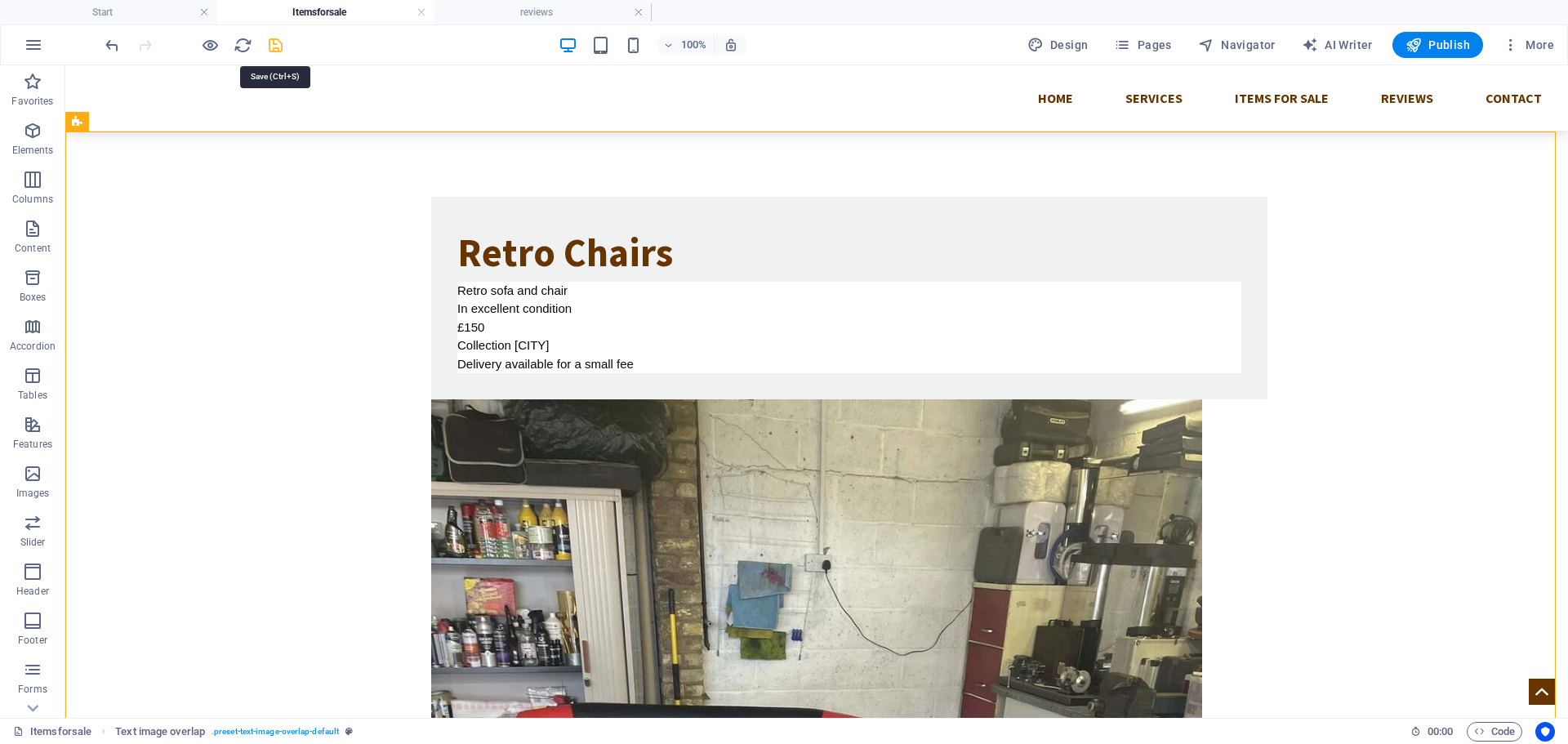 click at bounding box center (275, 45) 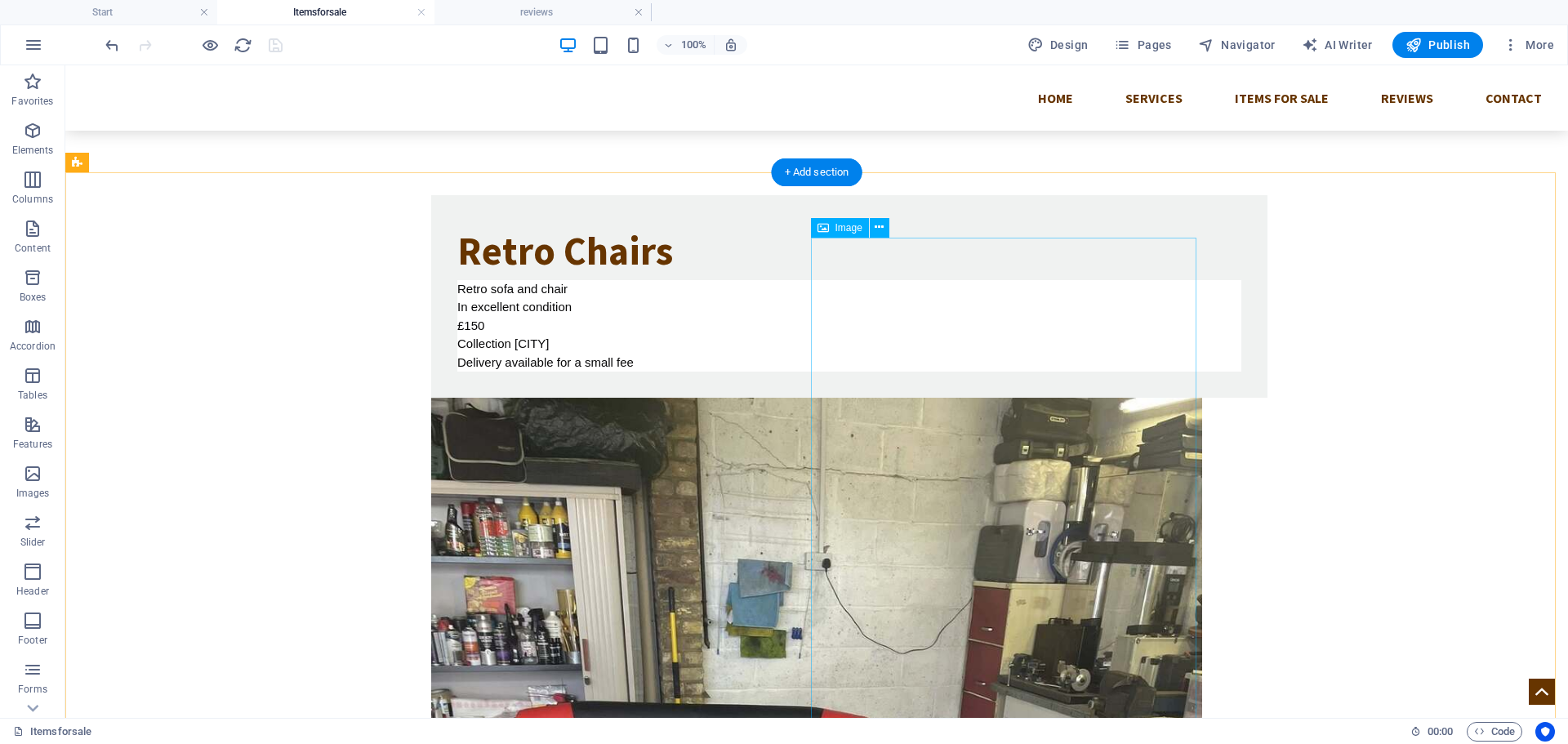 scroll, scrollTop: 238, scrollLeft: 0, axis: vertical 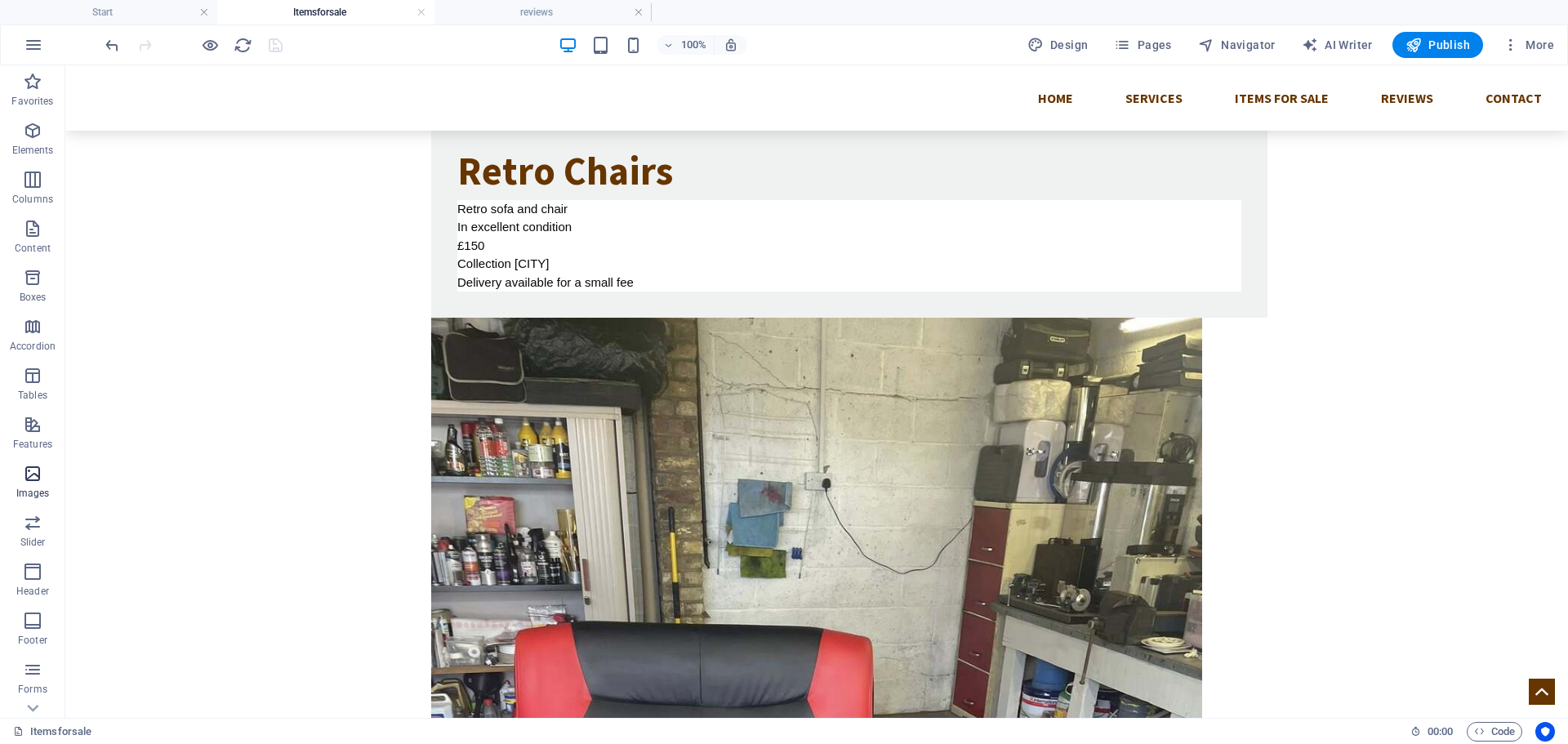 click on "Images" at bounding box center [33, 483] 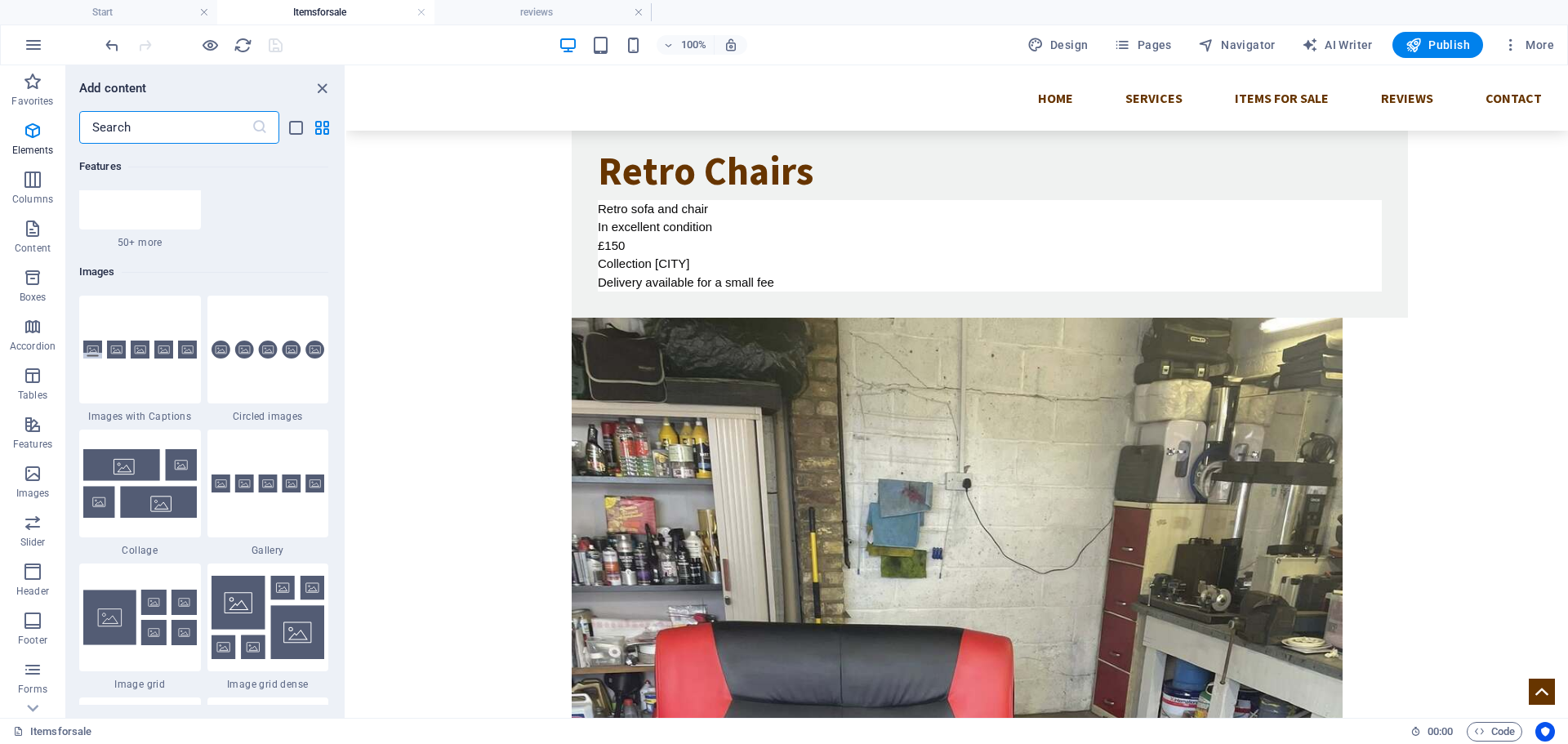 scroll, scrollTop: 8281, scrollLeft: 0, axis: vertical 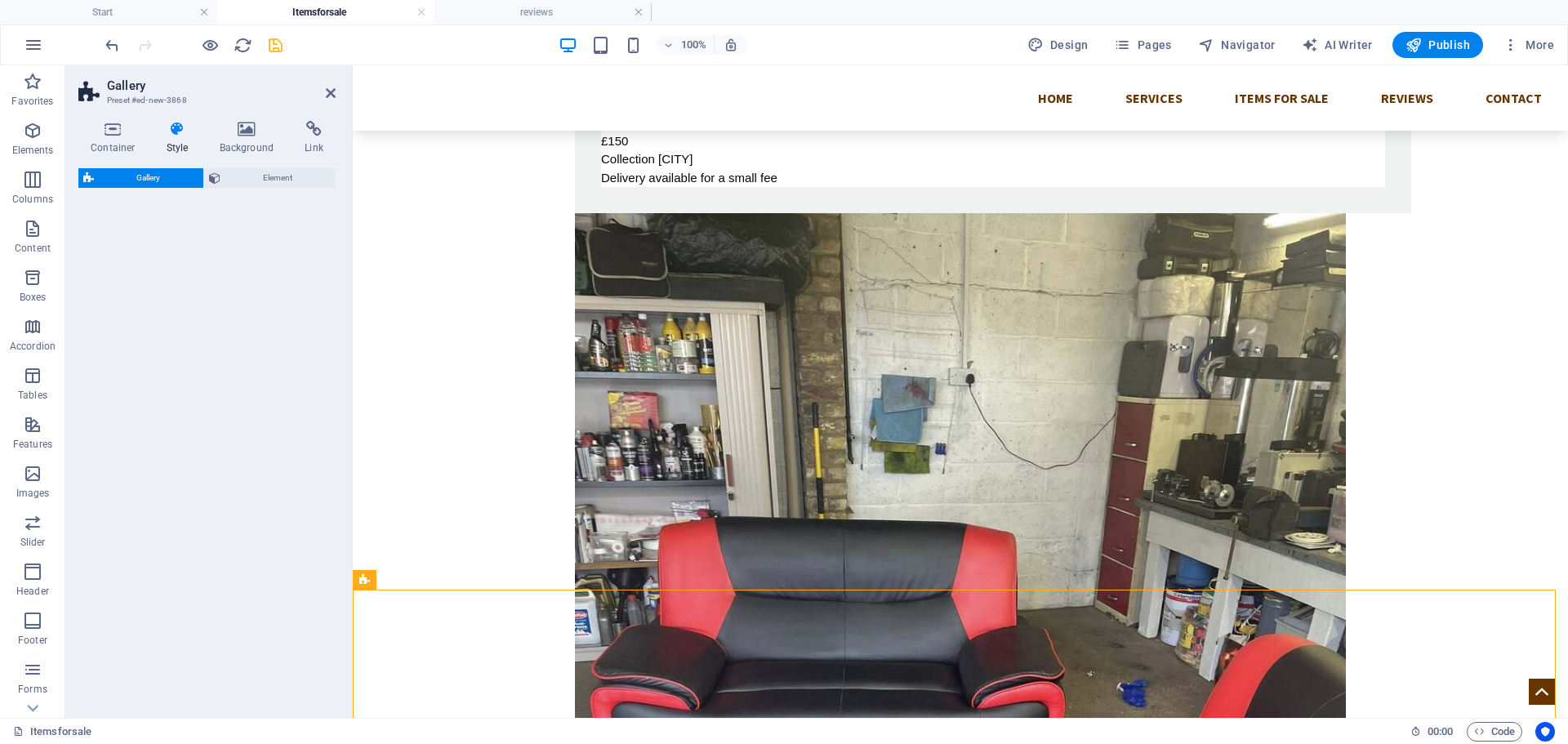 select on "rem" 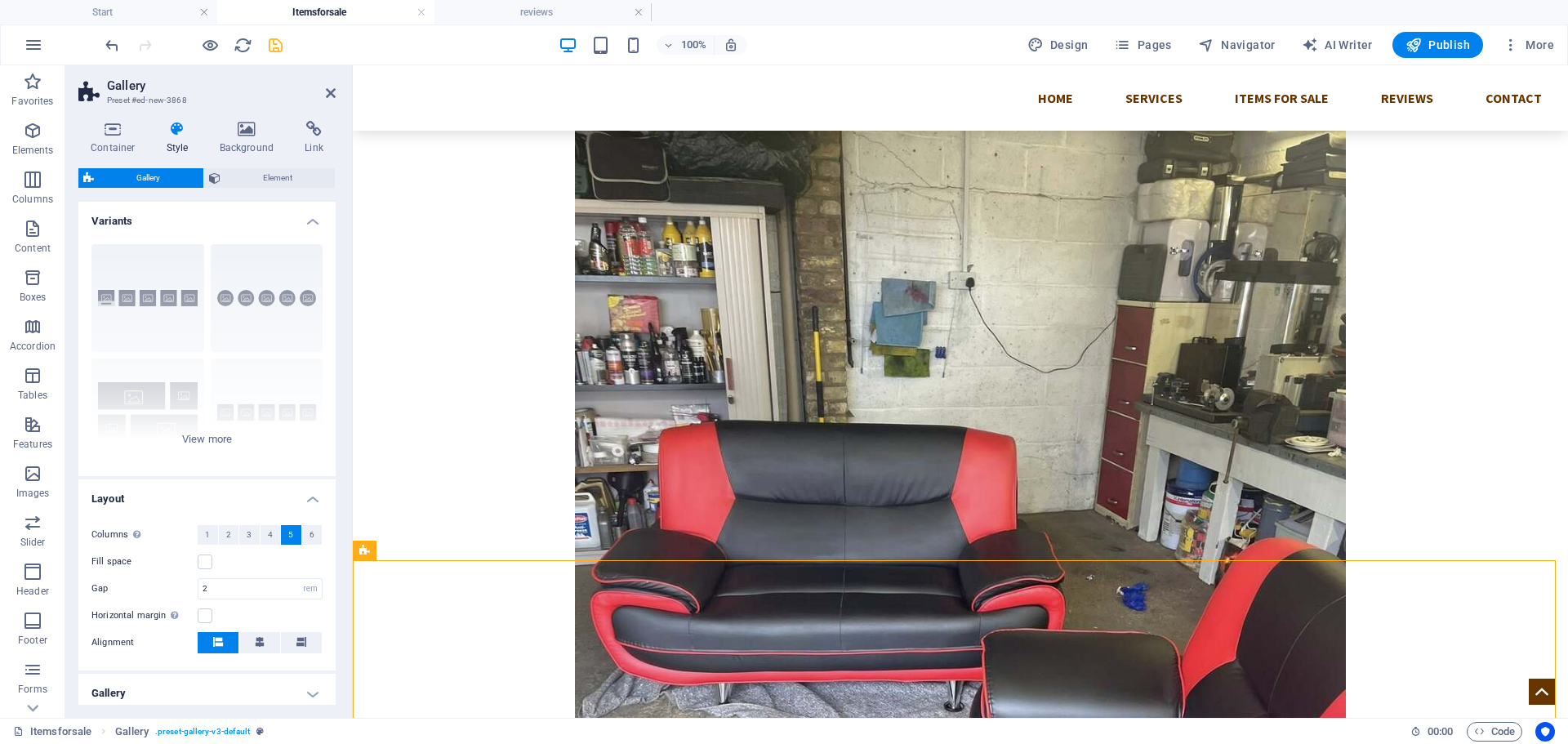 scroll, scrollTop: 506, scrollLeft: 0, axis: vertical 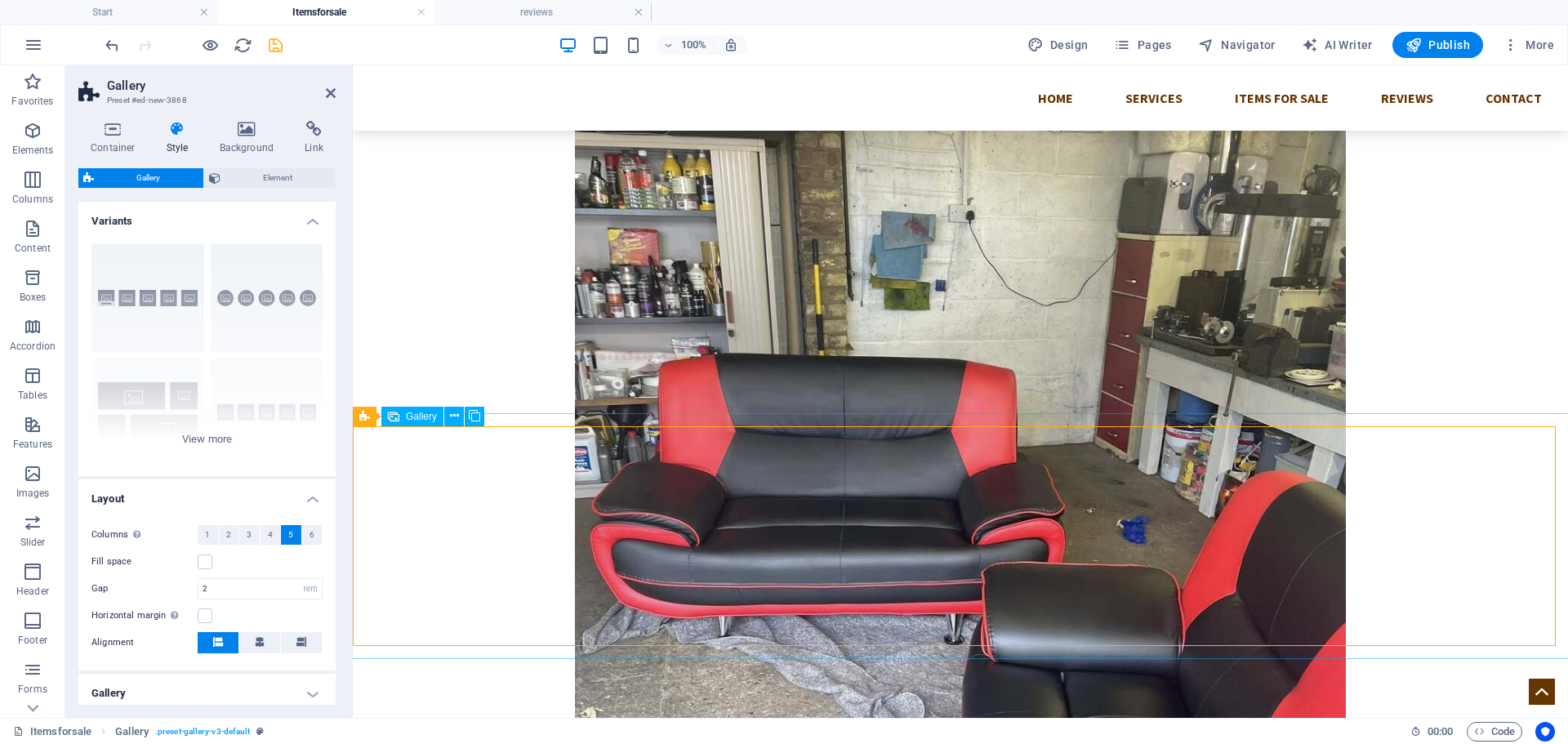 click at bounding box center [464, 1254] 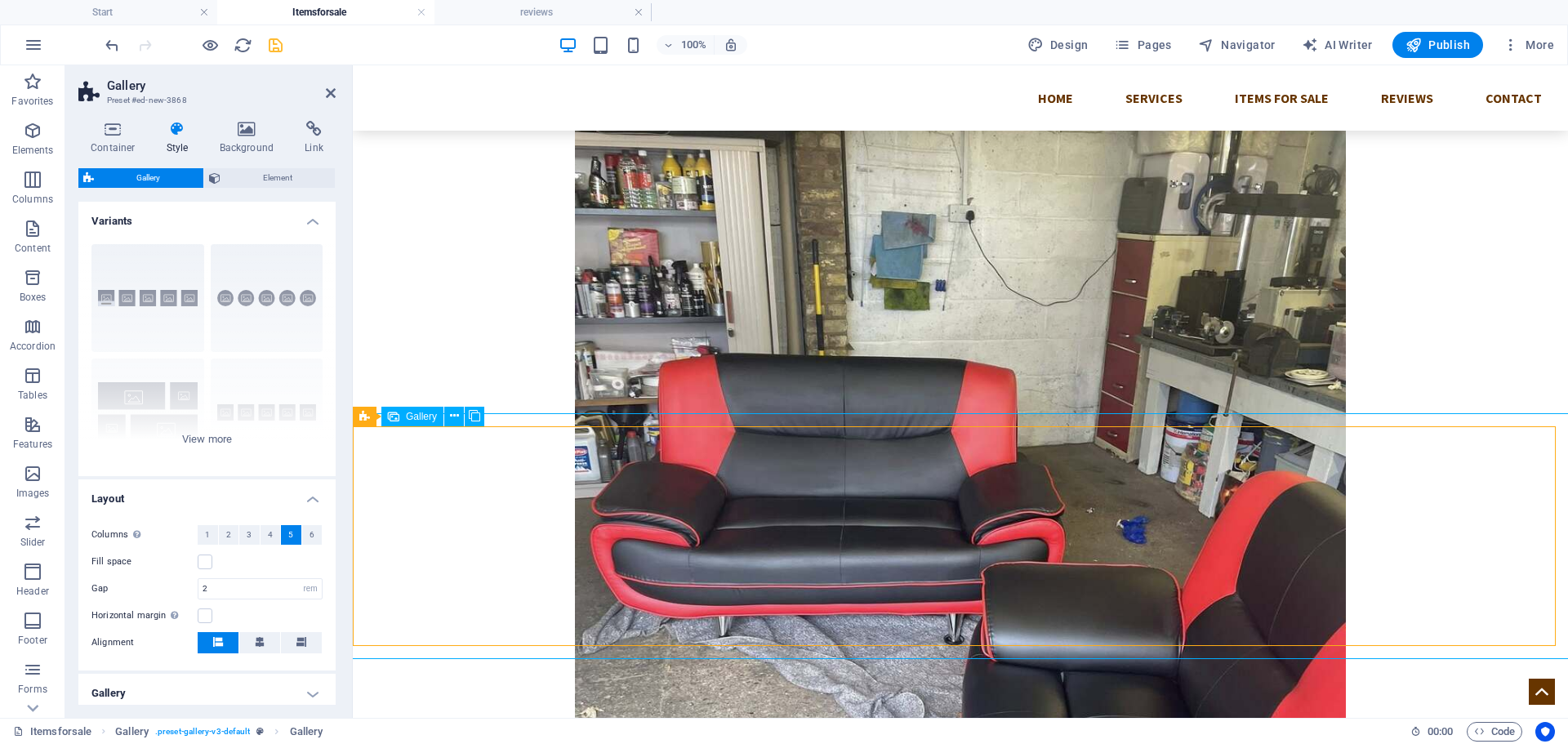 click at bounding box center [464, 1254] 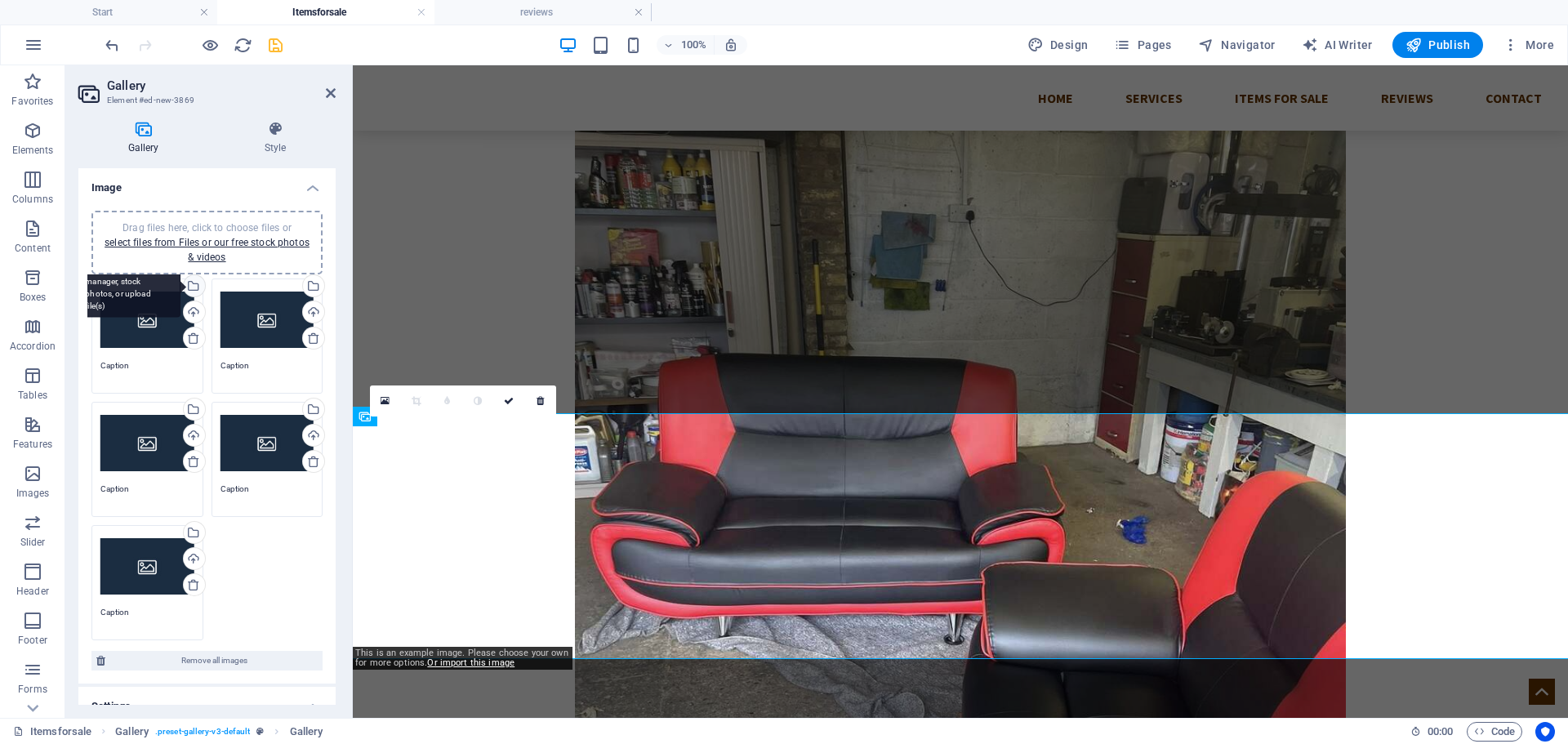 click on "Select files from the file manager, stock photos, or upload file(s)" at bounding box center (193, 287) 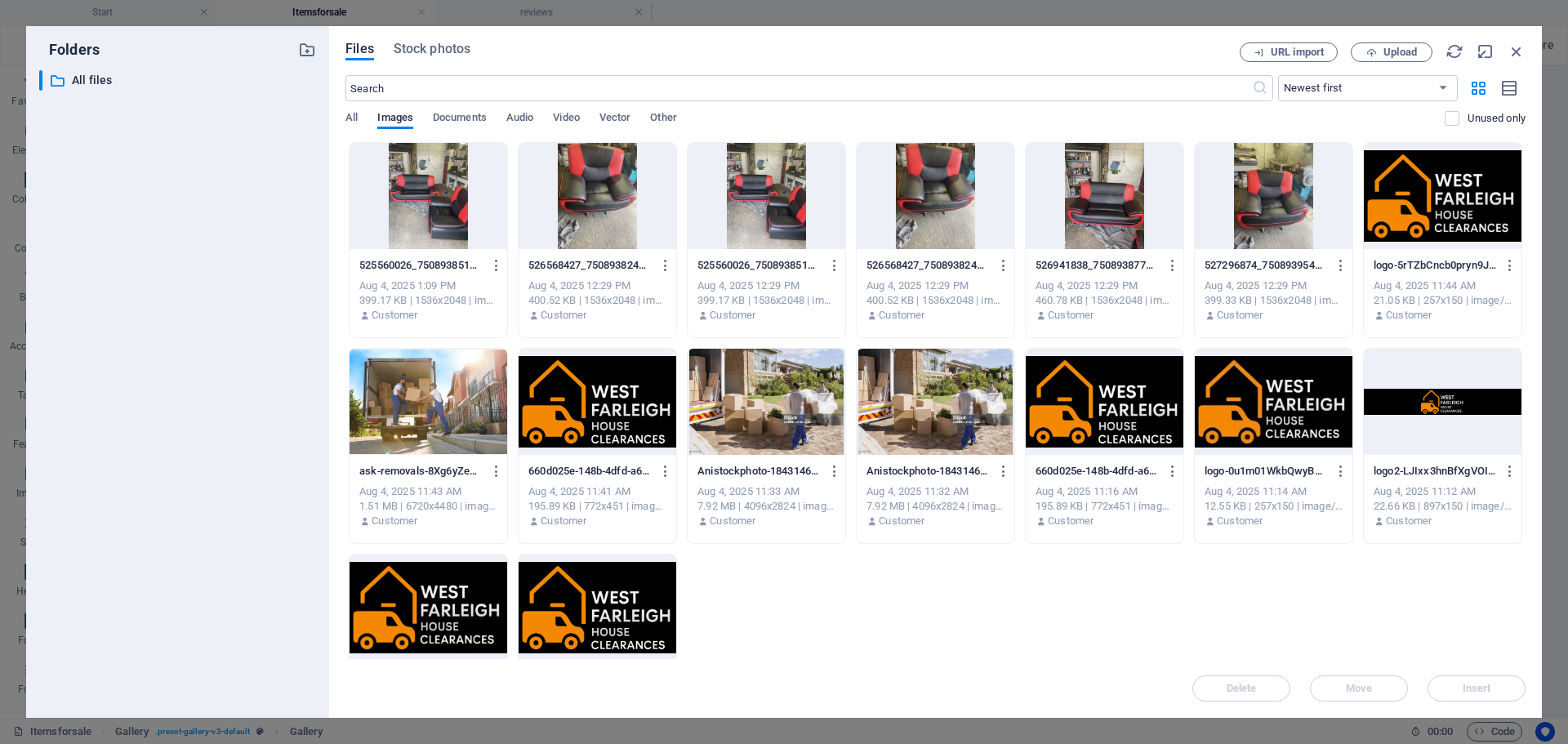 click at bounding box center (597, 196) 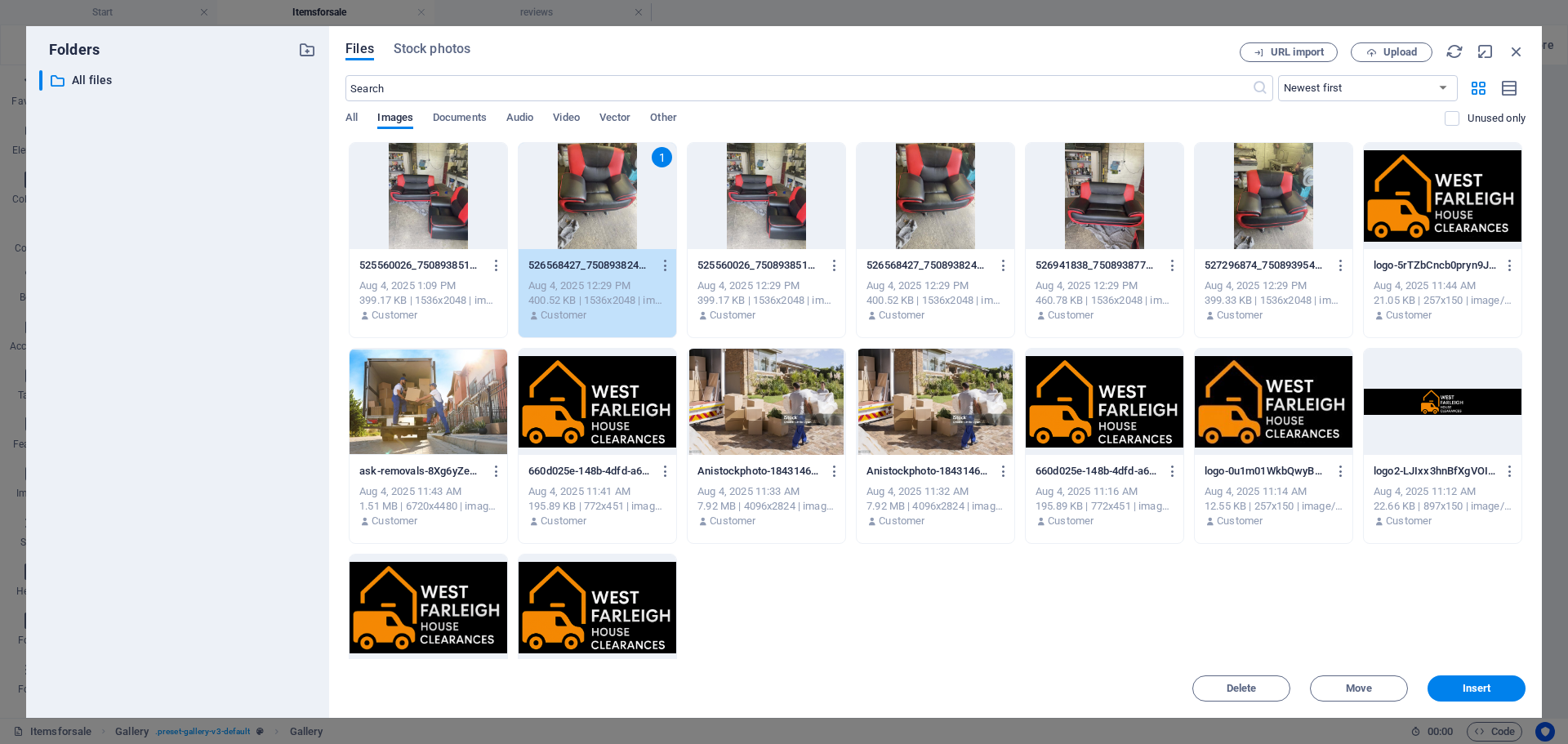 click on "1" at bounding box center [597, 196] 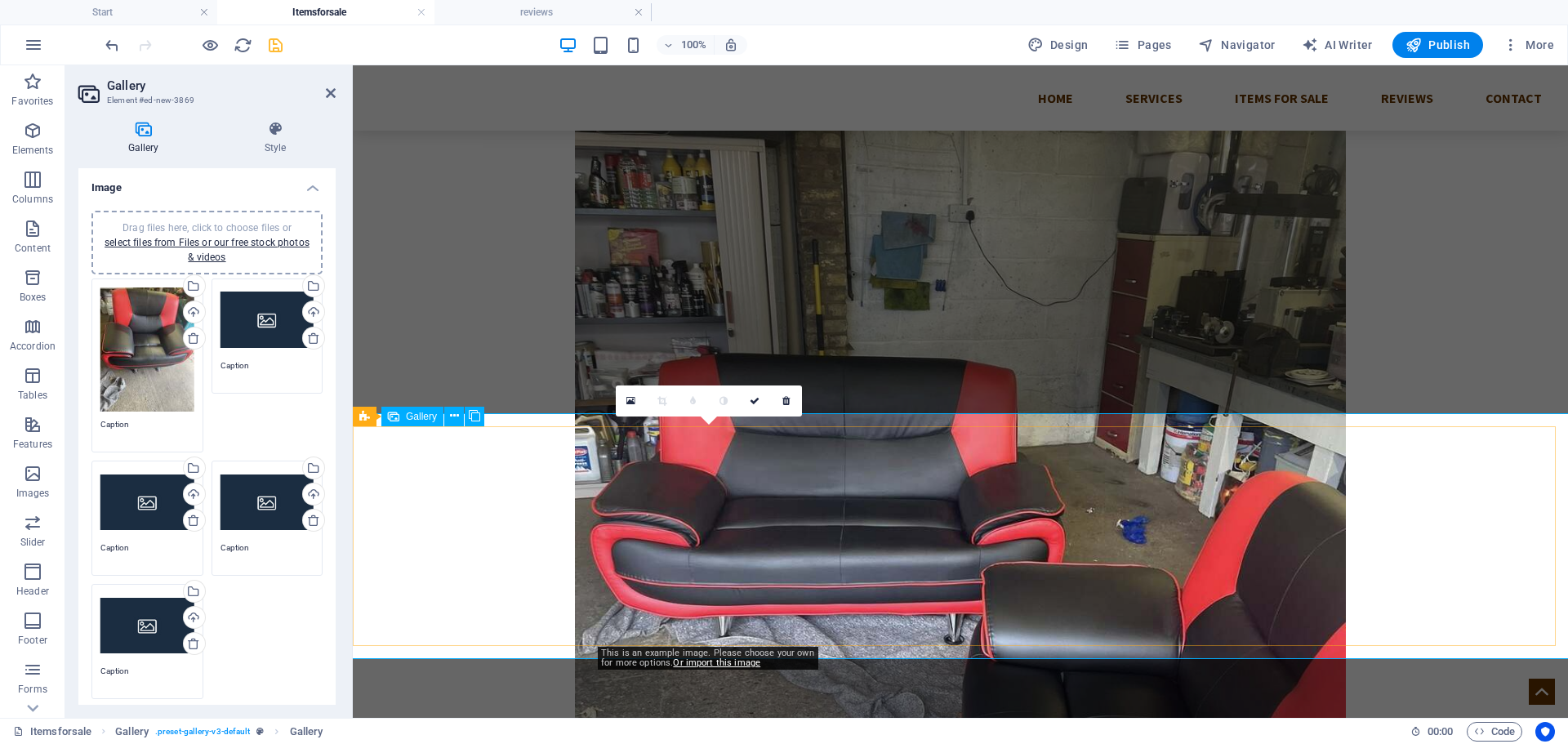 click at bounding box center [712, 1254] 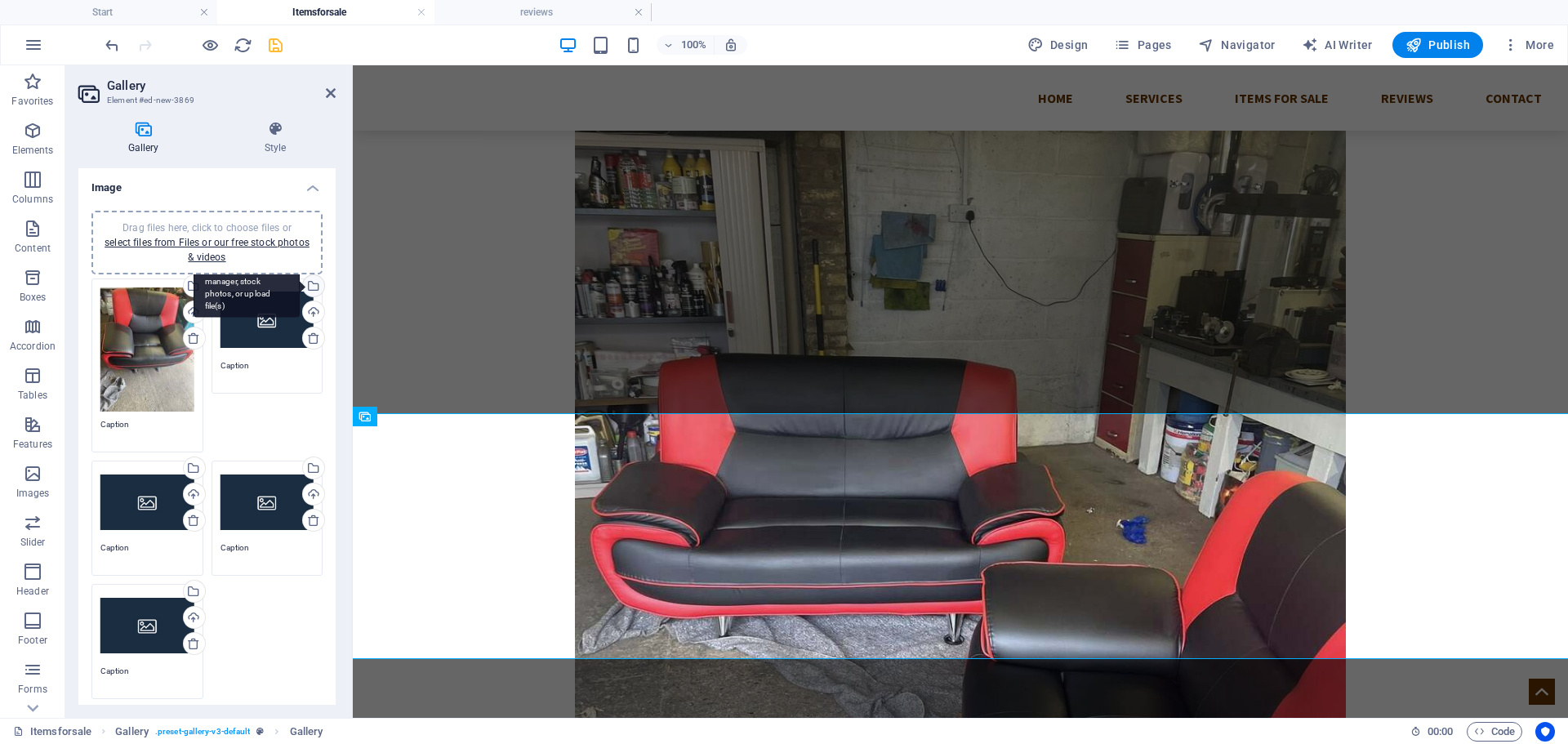 click on "Select files from the file manager, stock photos, or upload file(s)" at bounding box center (312, 287) 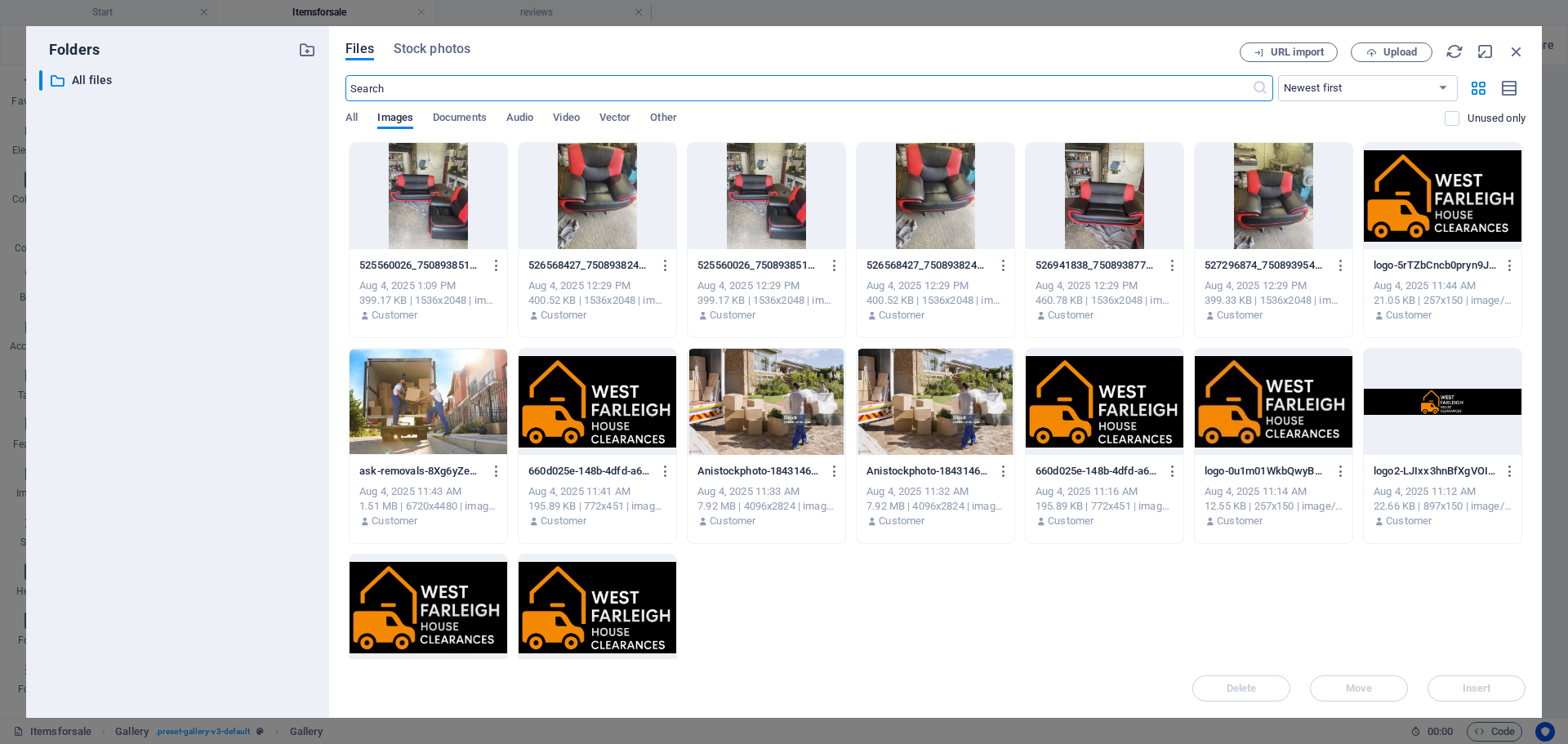 click at bounding box center (1104, 196) 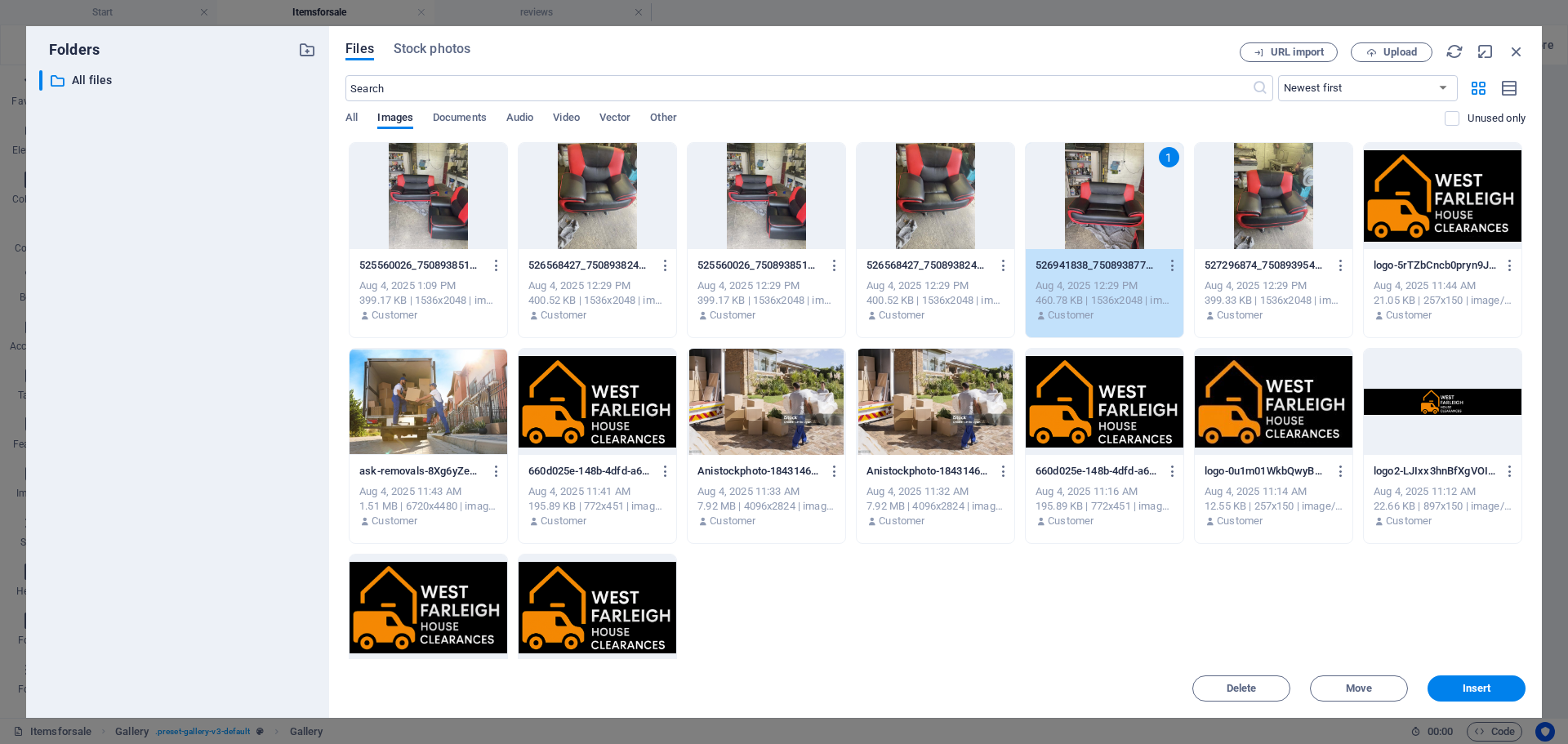 click on "1" at bounding box center (1104, 196) 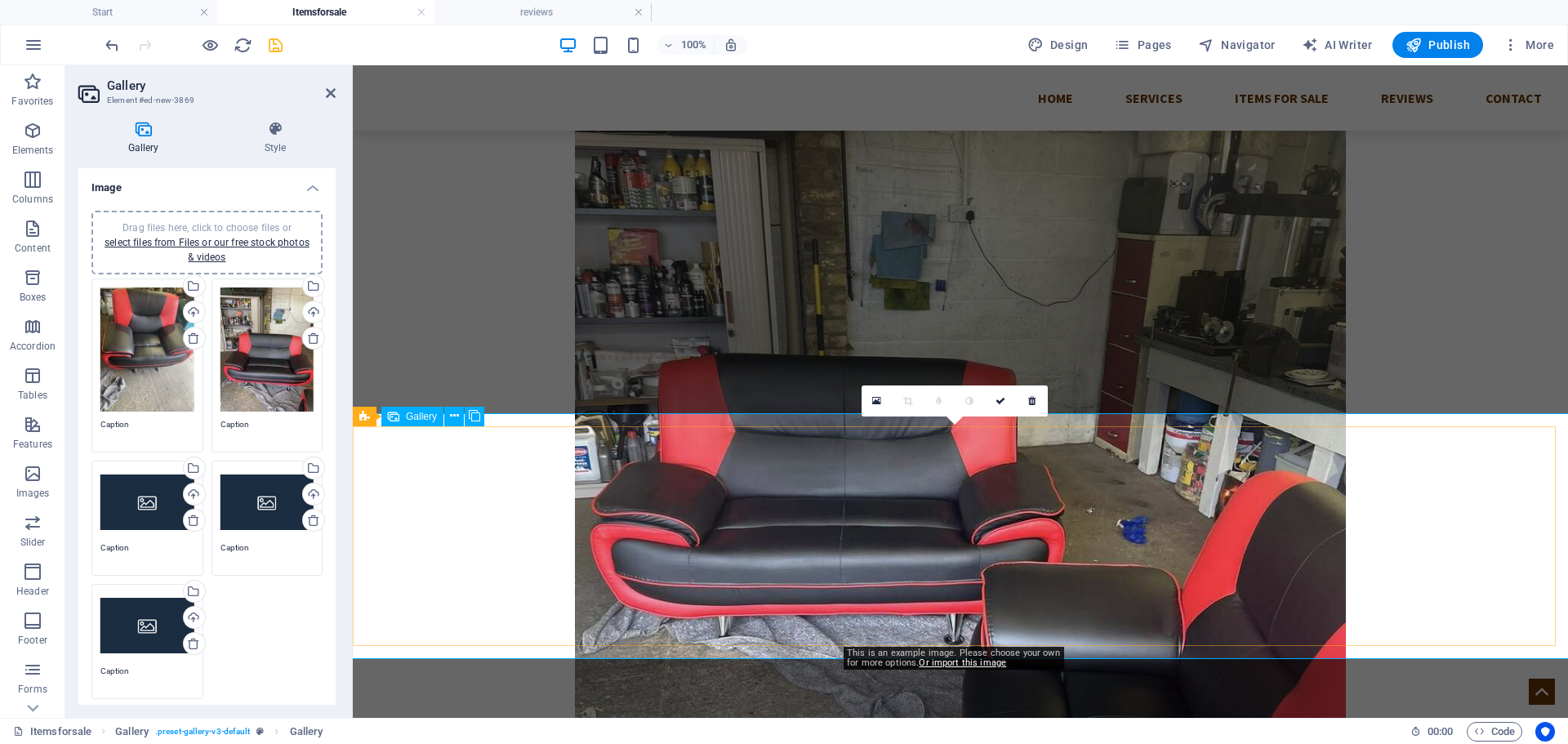 click at bounding box center [960, 1254] 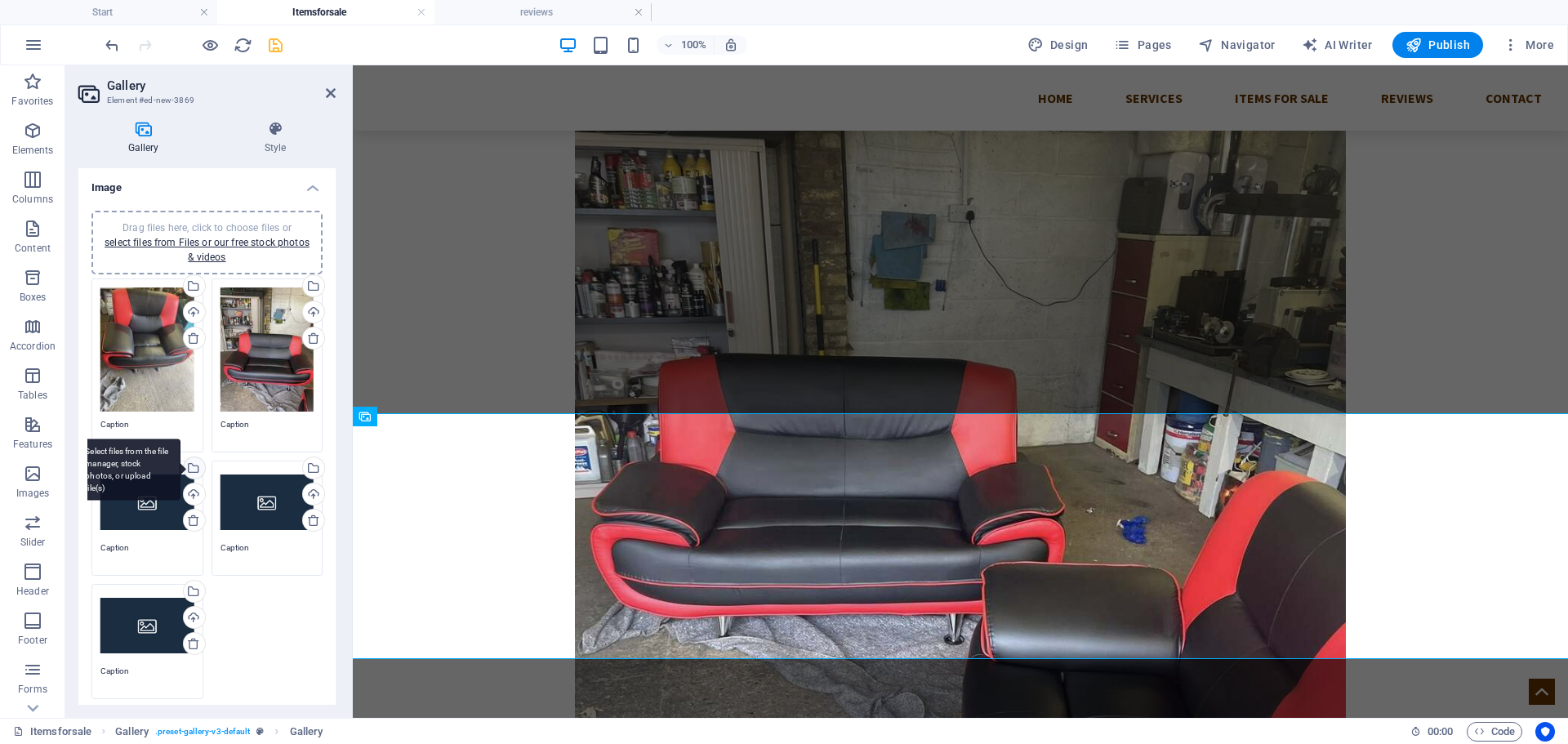 click on "Select files from the file manager, stock photos, or upload file(s)" at bounding box center (127, 470) 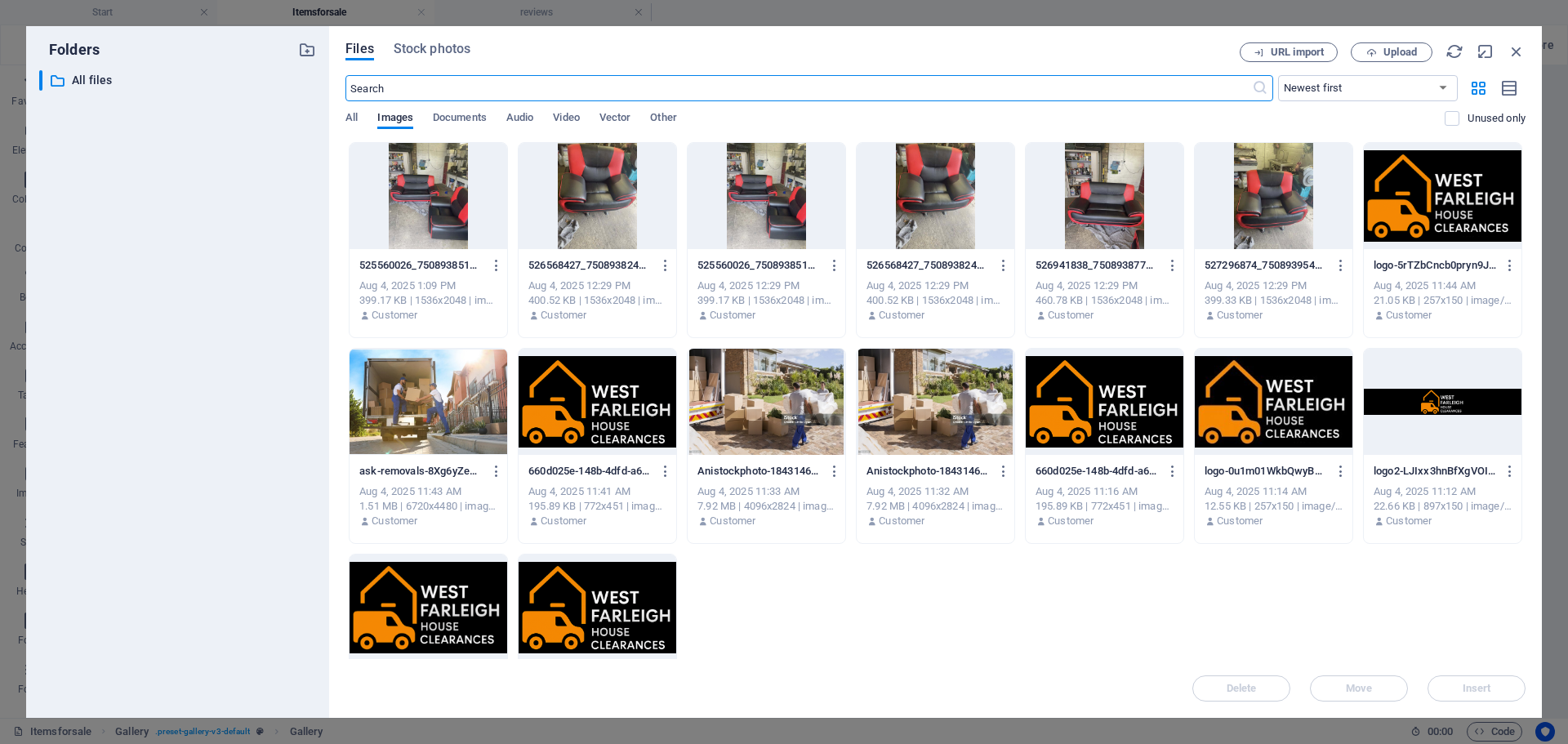 click at bounding box center [1104, 196] 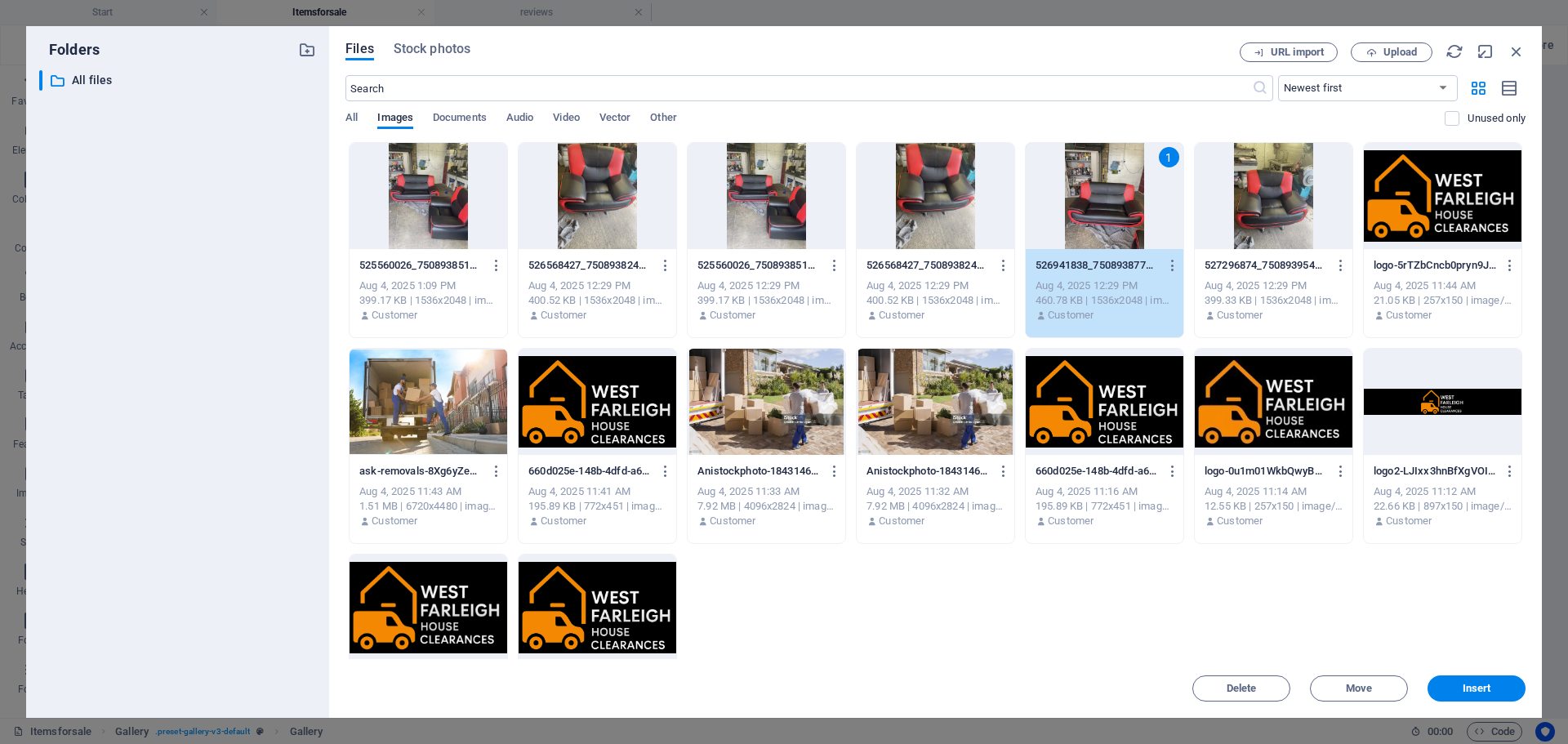 click on "1" at bounding box center [1104, 196] 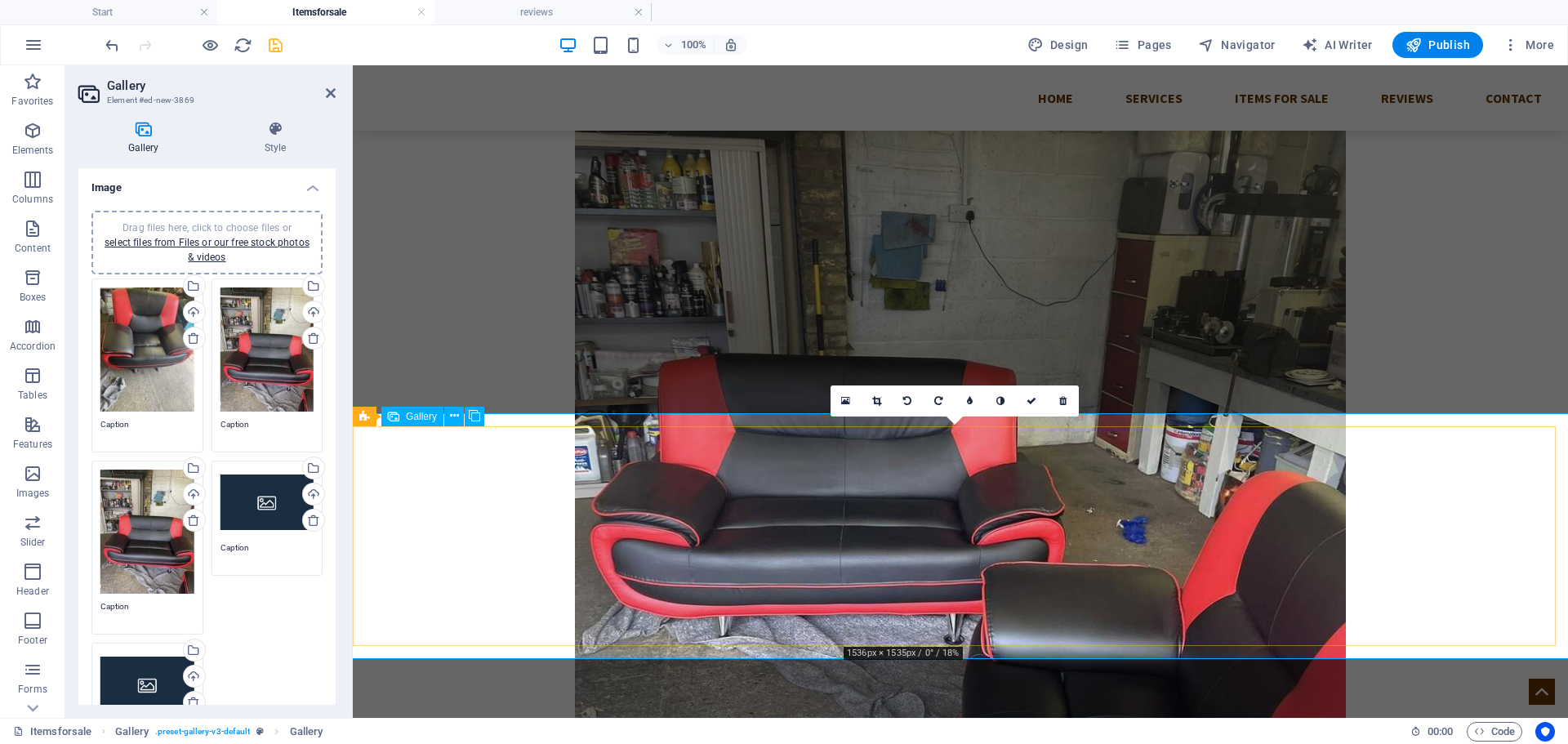 click at bounding box center (960, 1254) 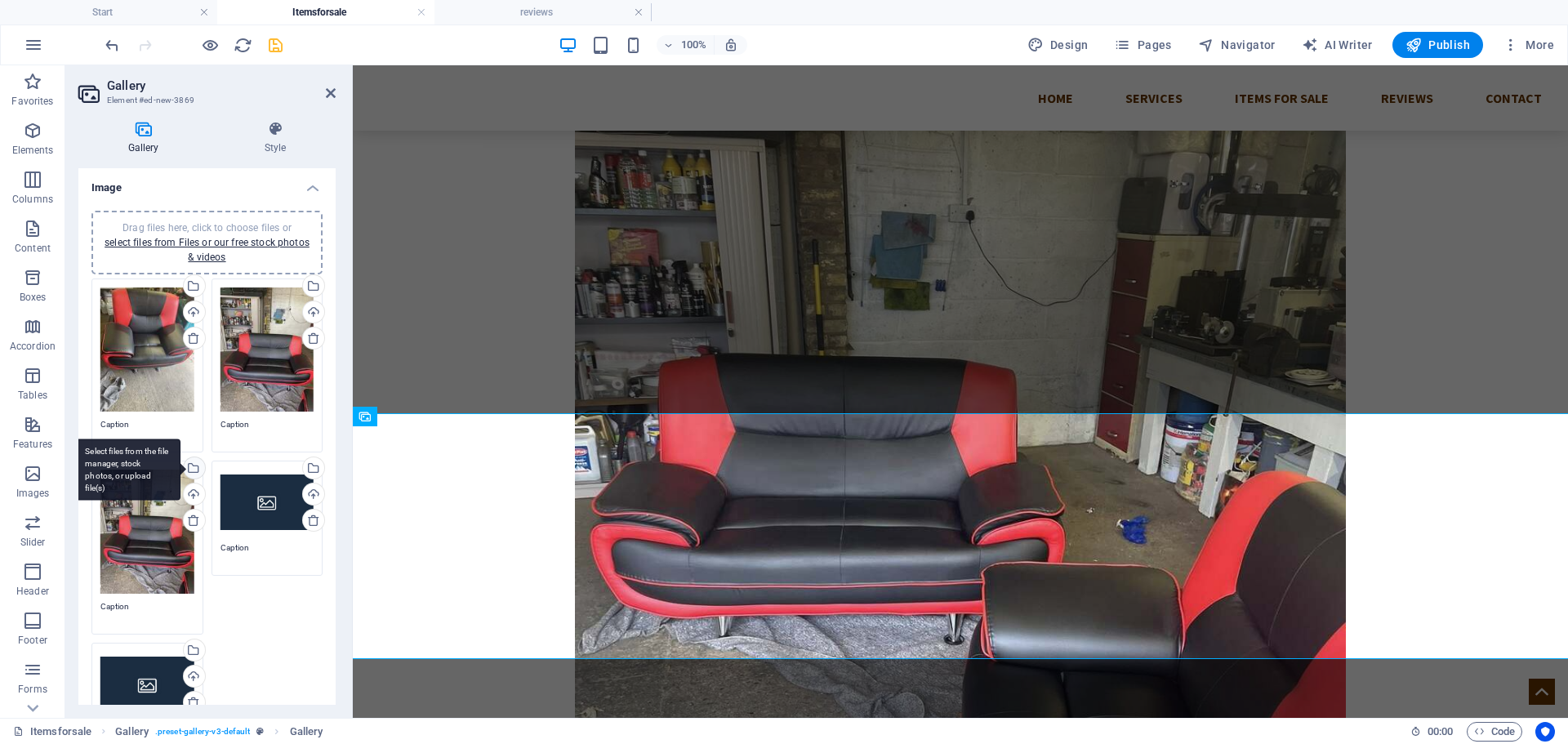 click on "Select files from the file manager, stock photos, or upload file(s)" at bounding box center (127, 470) 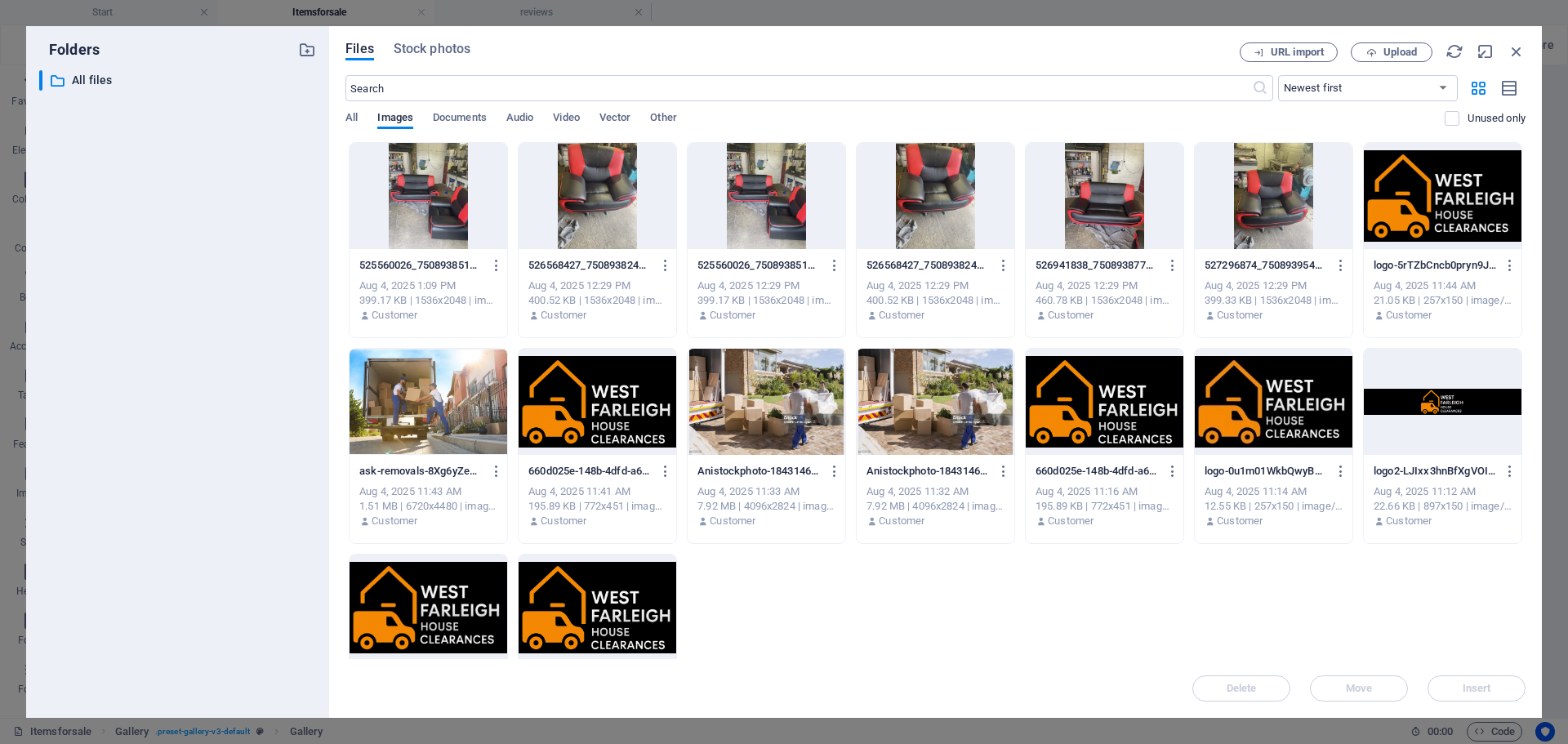 click at bounding box center [1273, 196] 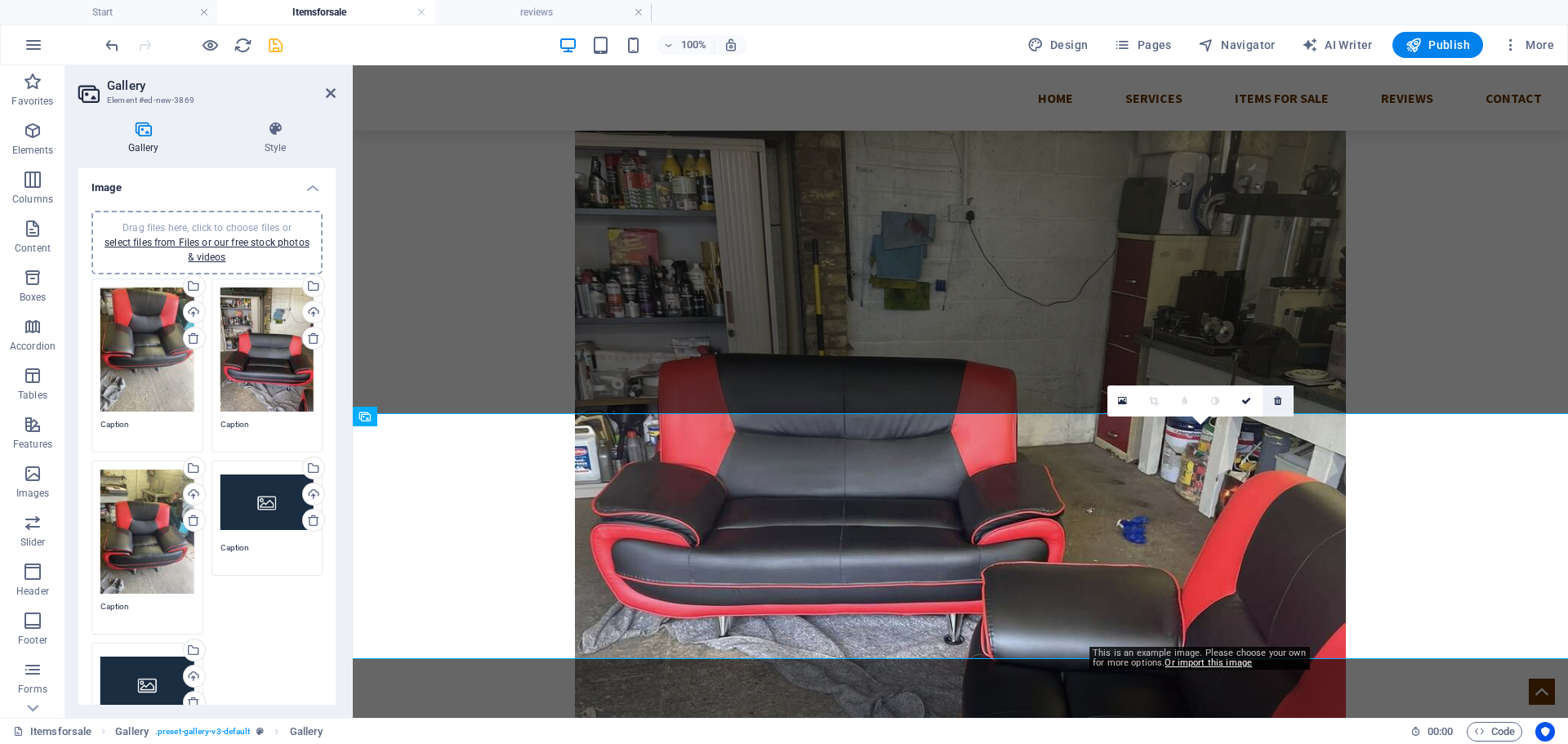 click at bounding box center [1277, 401] 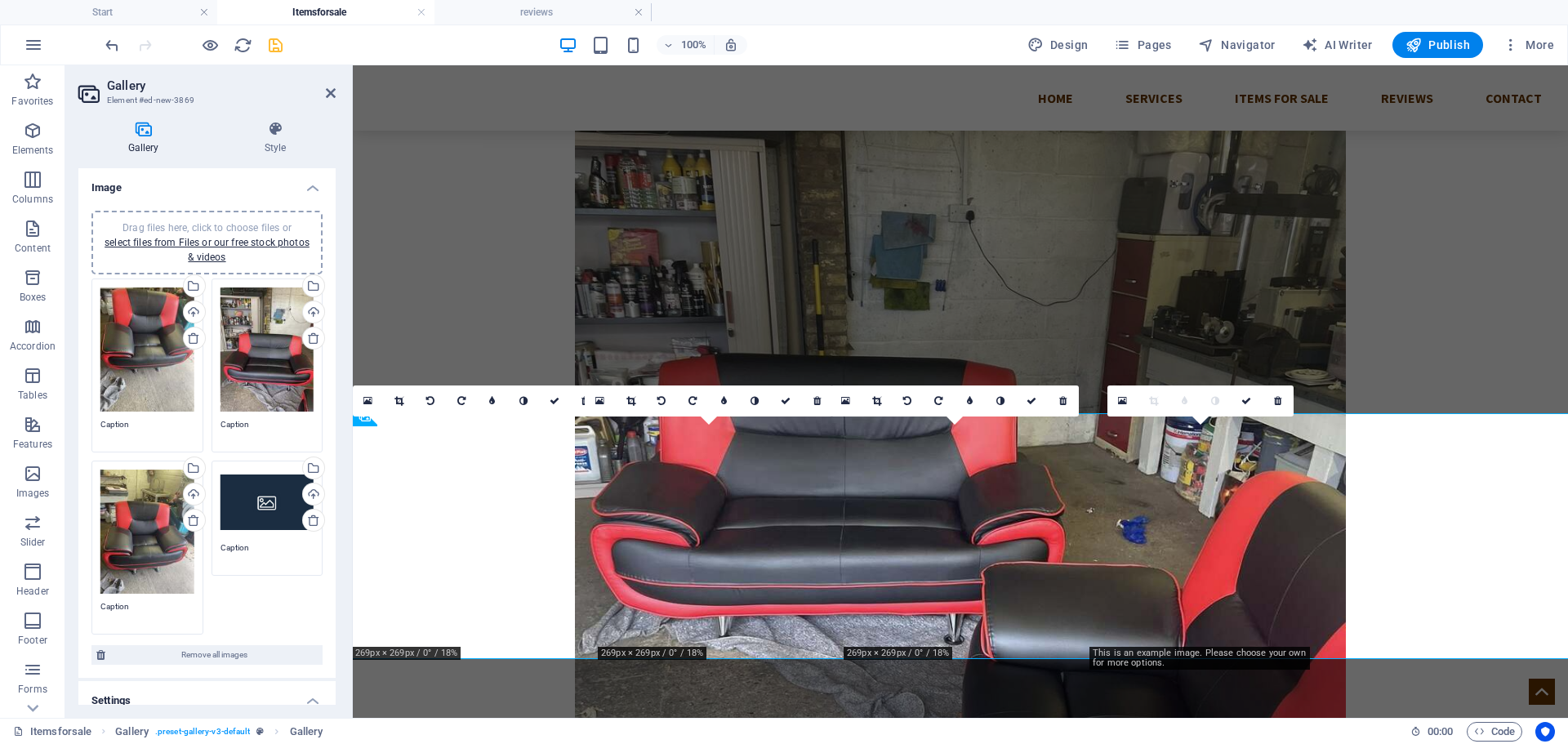 click at bounding box center [1277, 401] 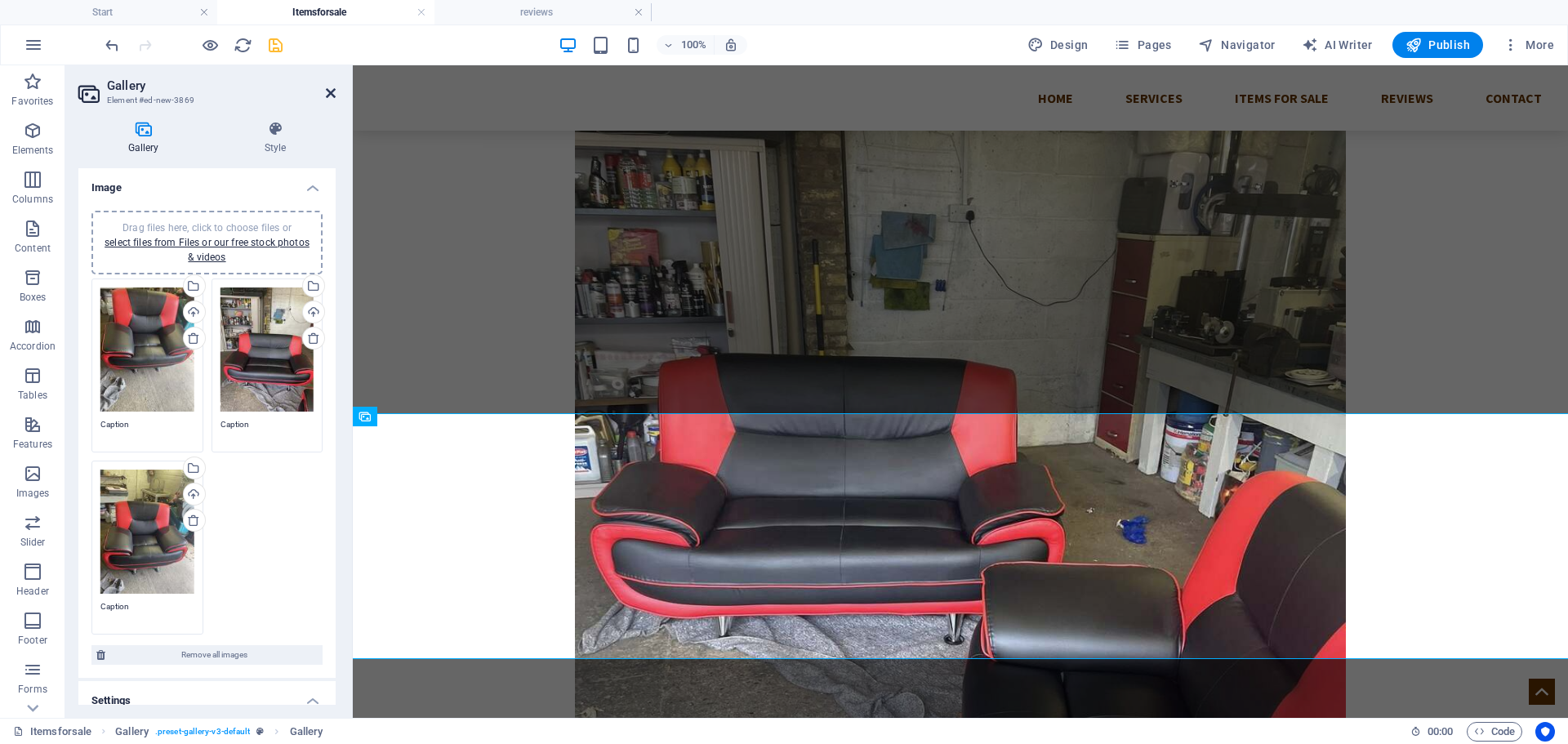 click at bounding box center [331, 93] 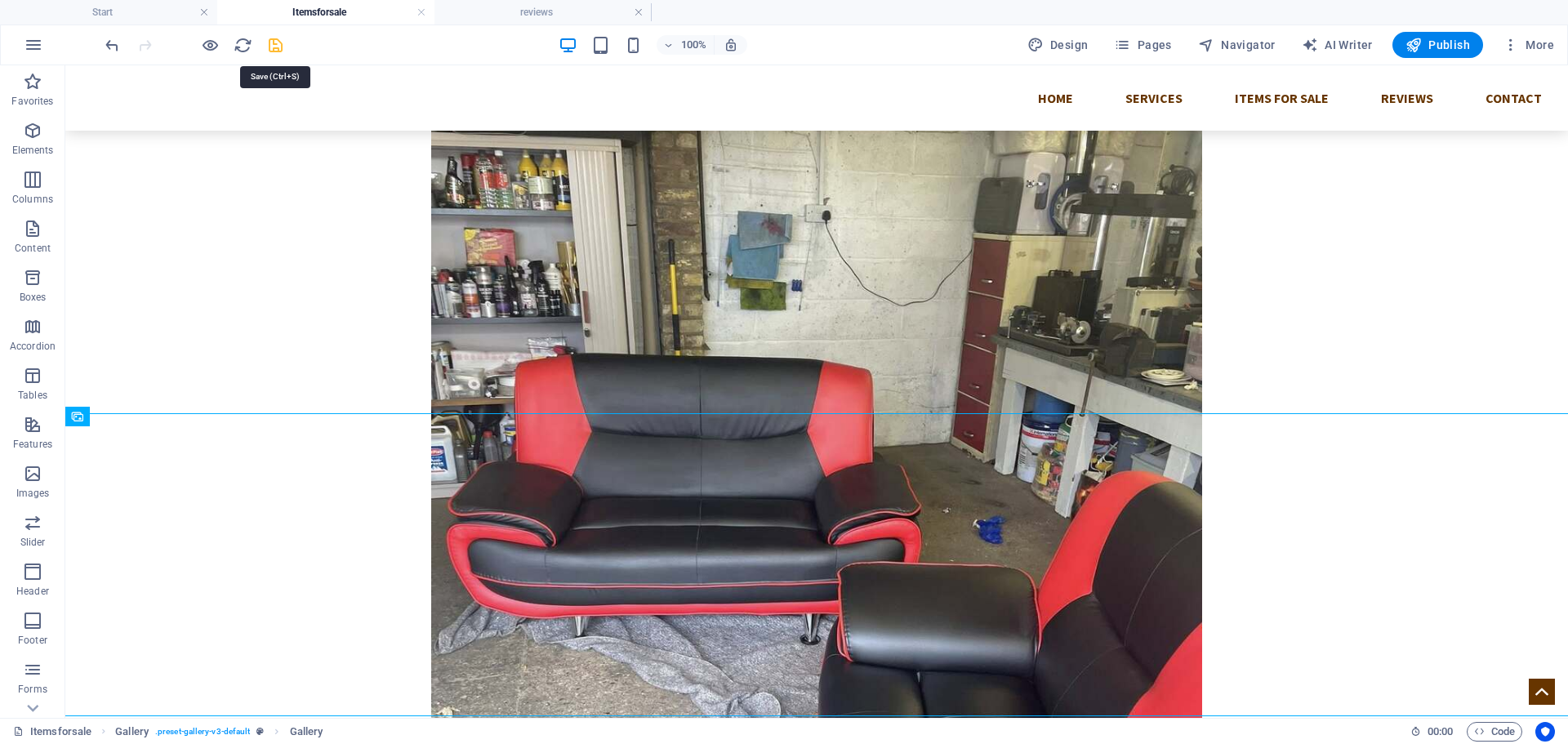 click at bounding box center [275, 45] 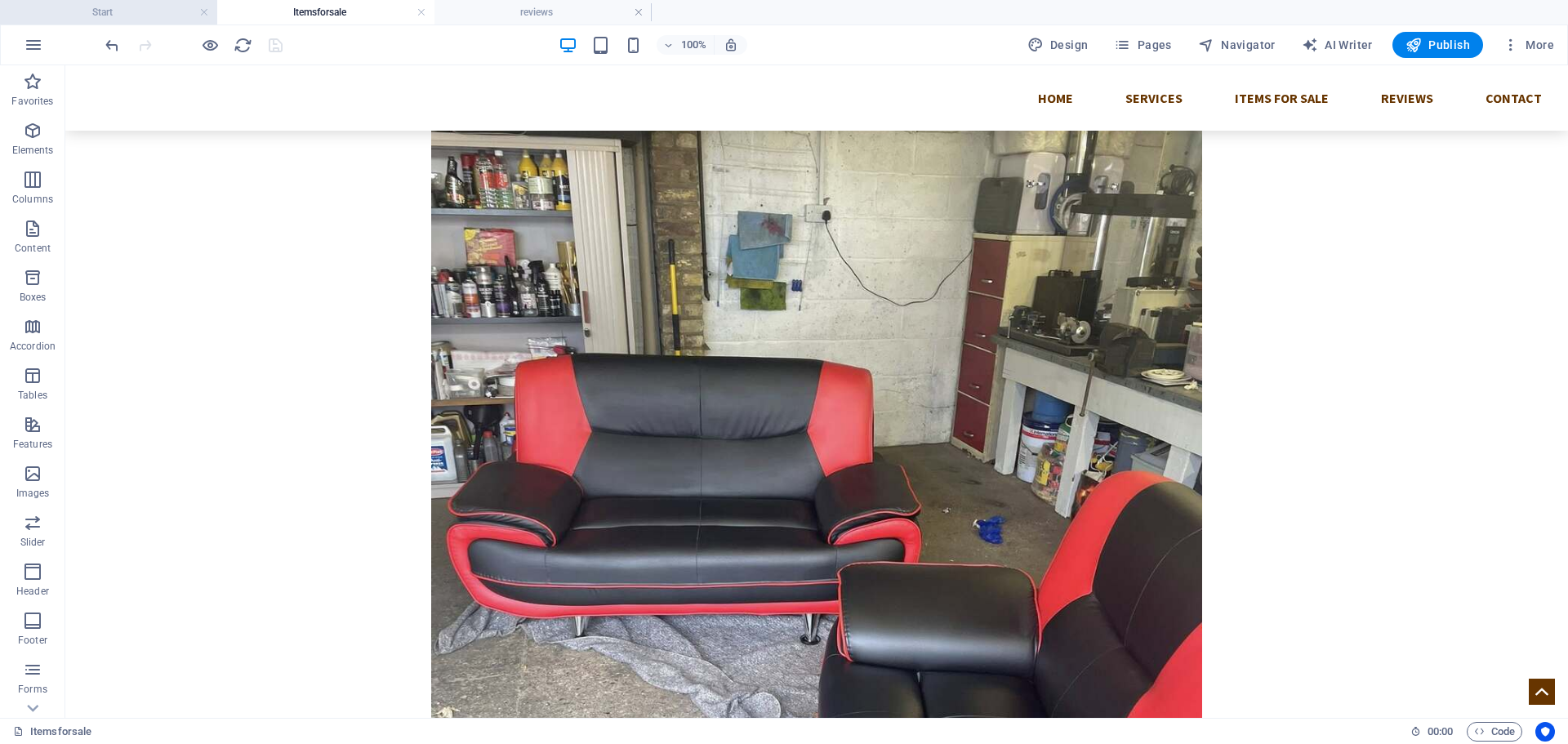 click on "Start" at bounding box center [109, 12] 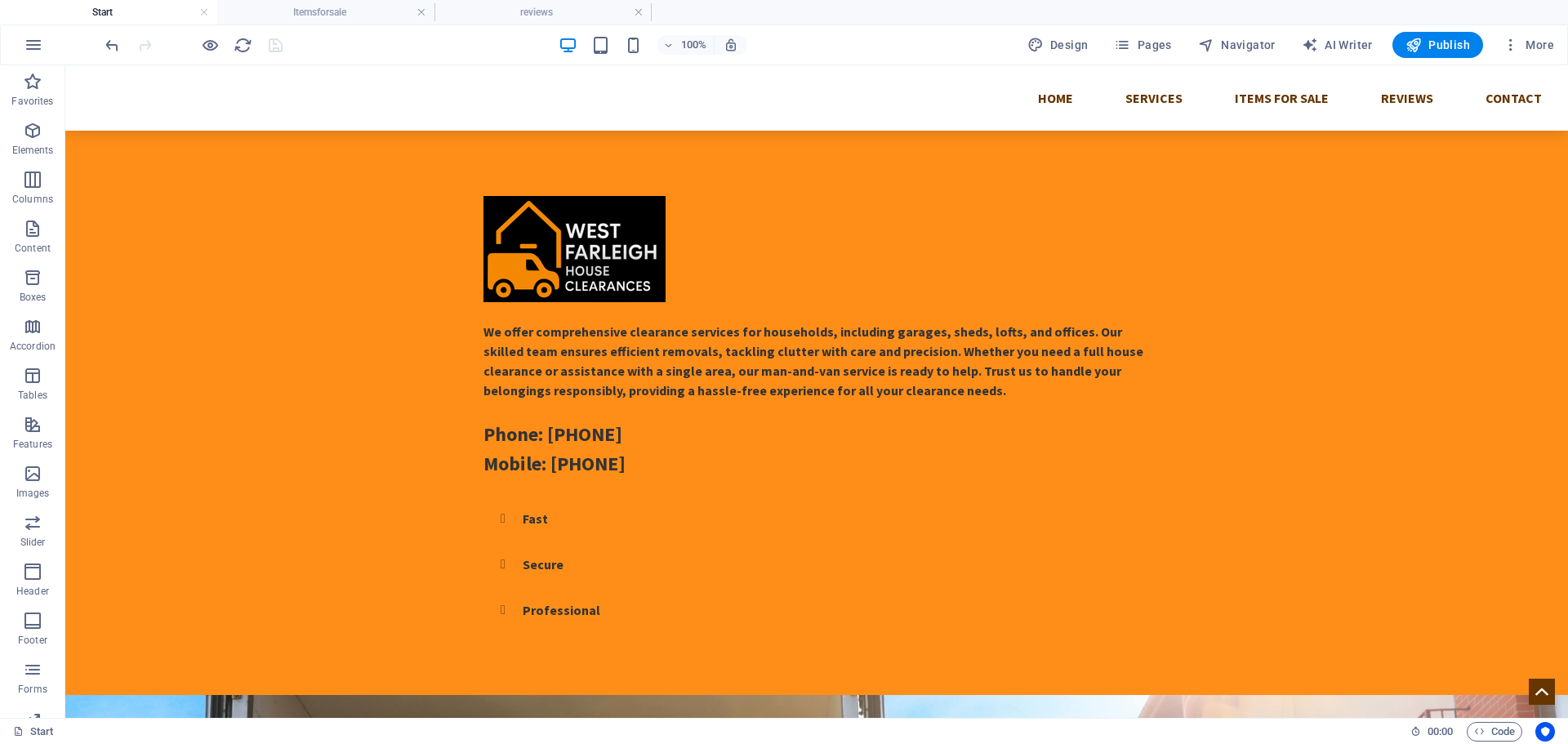 scroll, scrollTop: 1316, scrollLeft: 0, axis: vertical 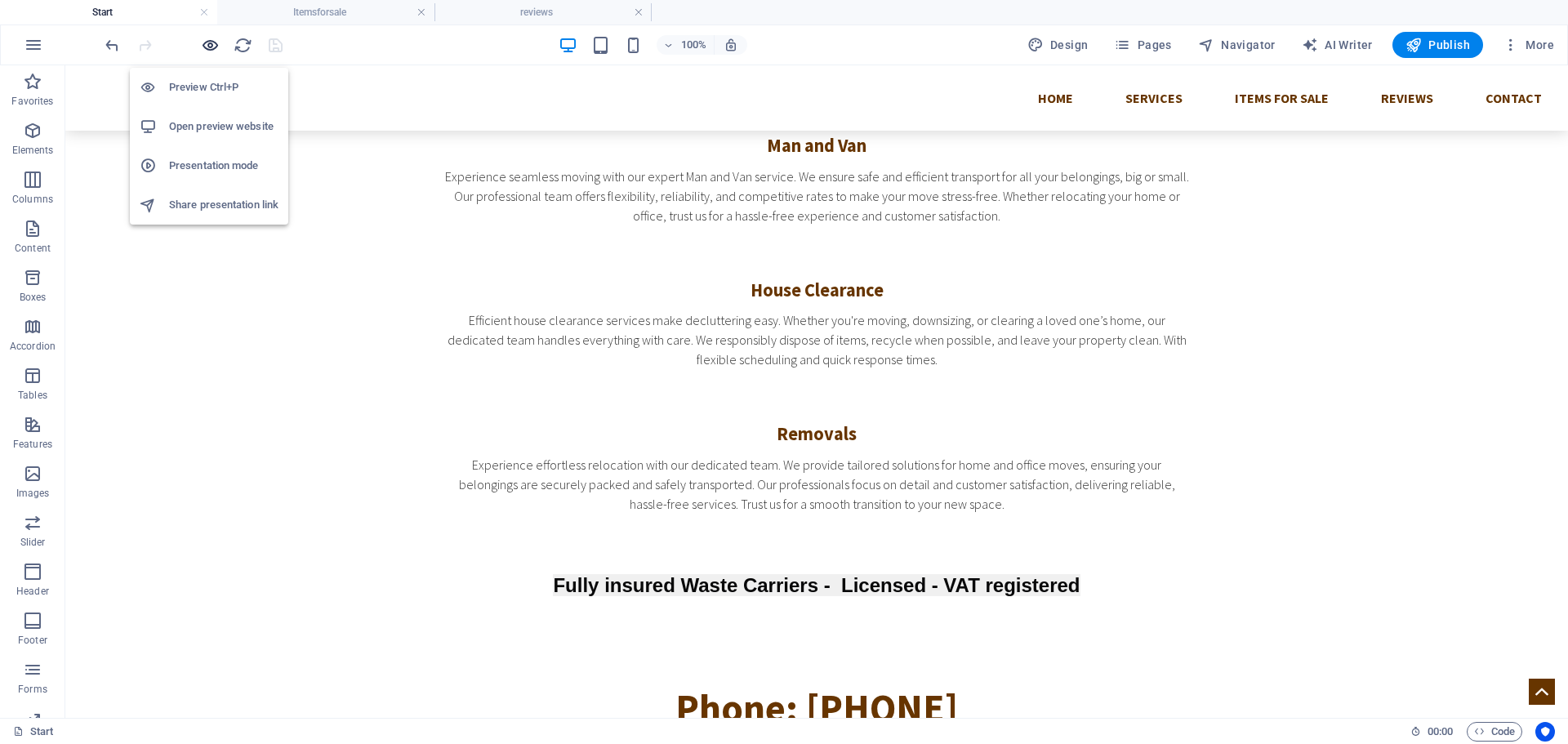 click at bounding box center (210, 45) 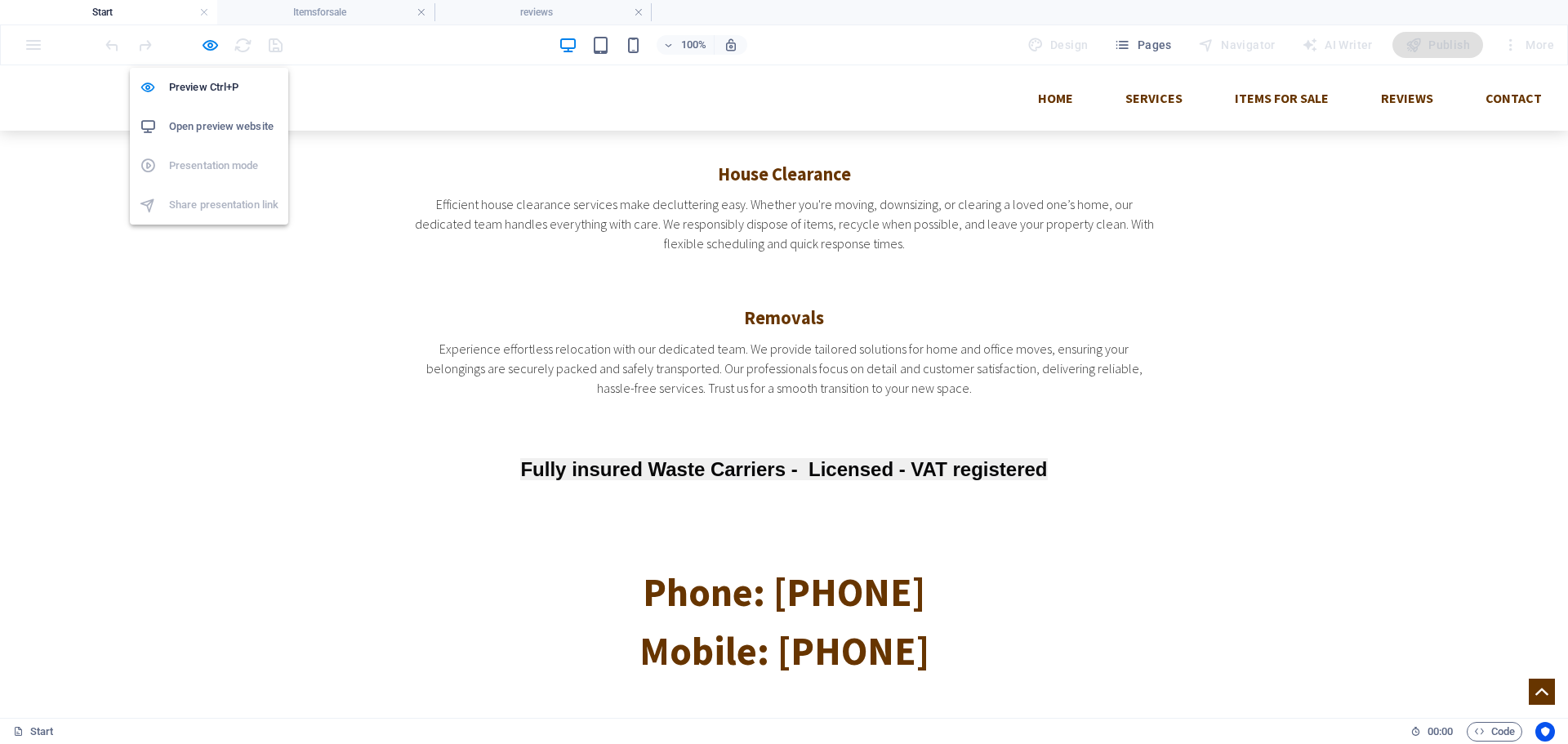 click on "Open preview website" at bounding box center (224, 127) 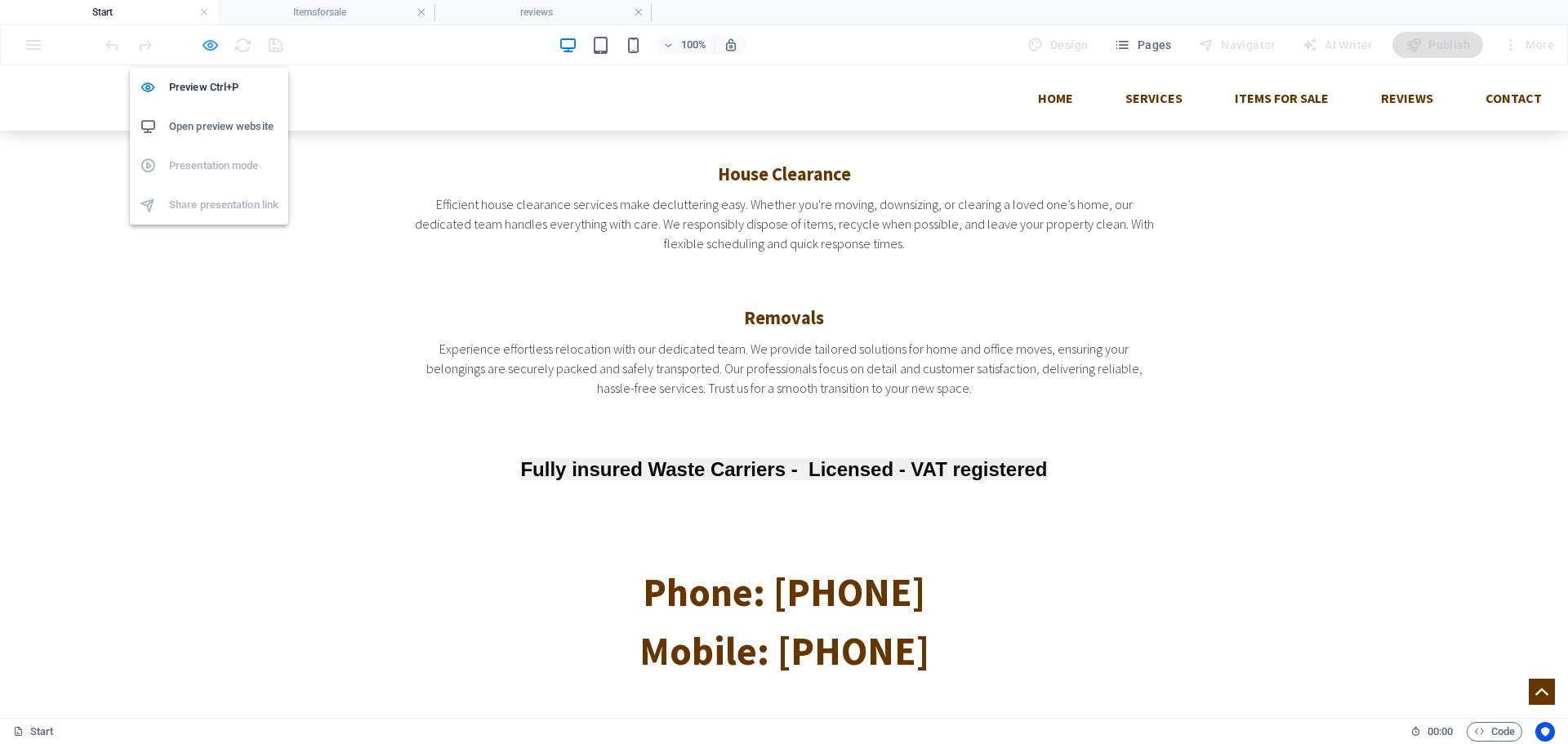 click at bounding box center [210, 45] 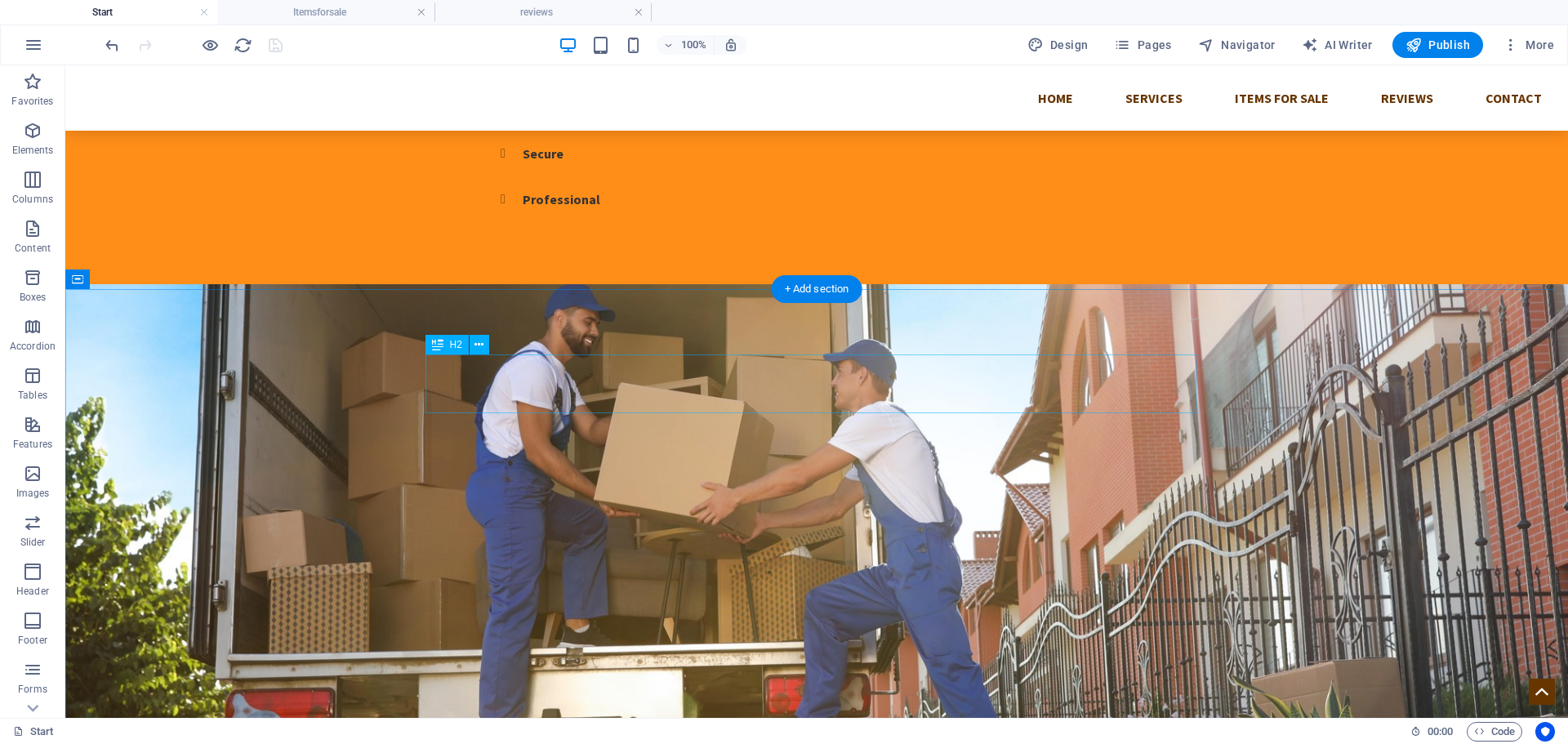 scroll, scrollTop: 254, scrollLeft: 0, axis: vertical 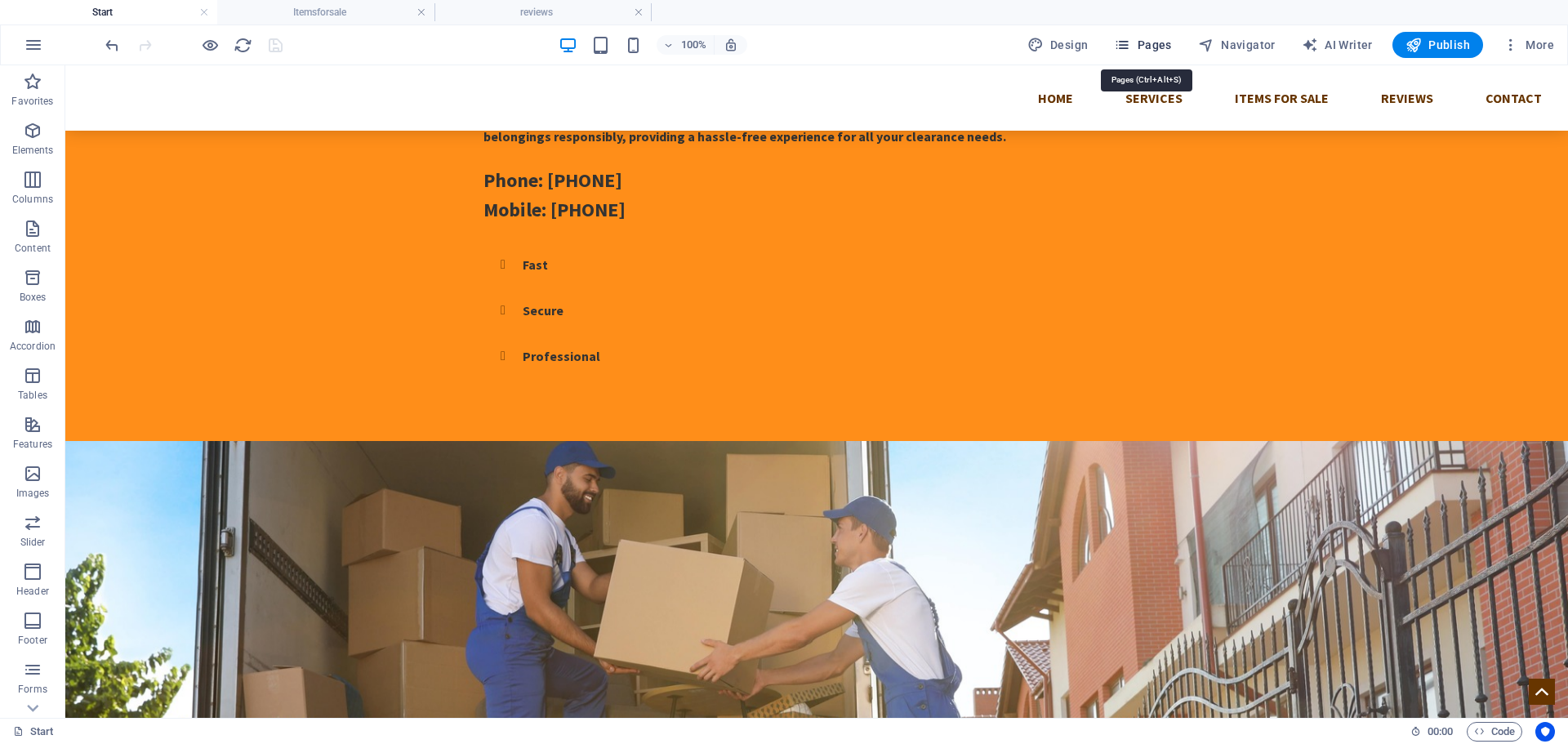 click on "Pages" at bounding box center (1143, 45) 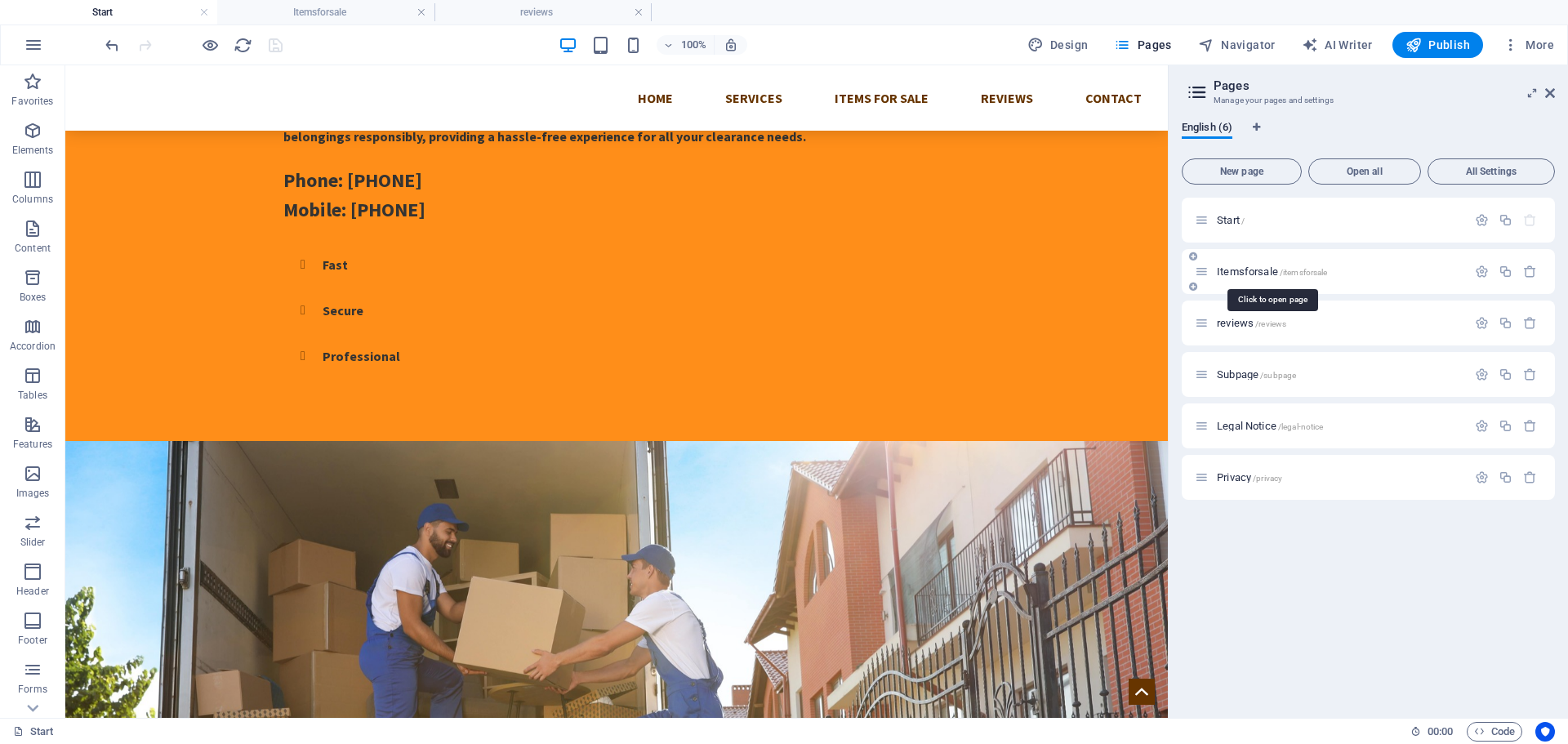 click on "Itemsforsale /itemsforsale" at bounding box center (1272, 271) 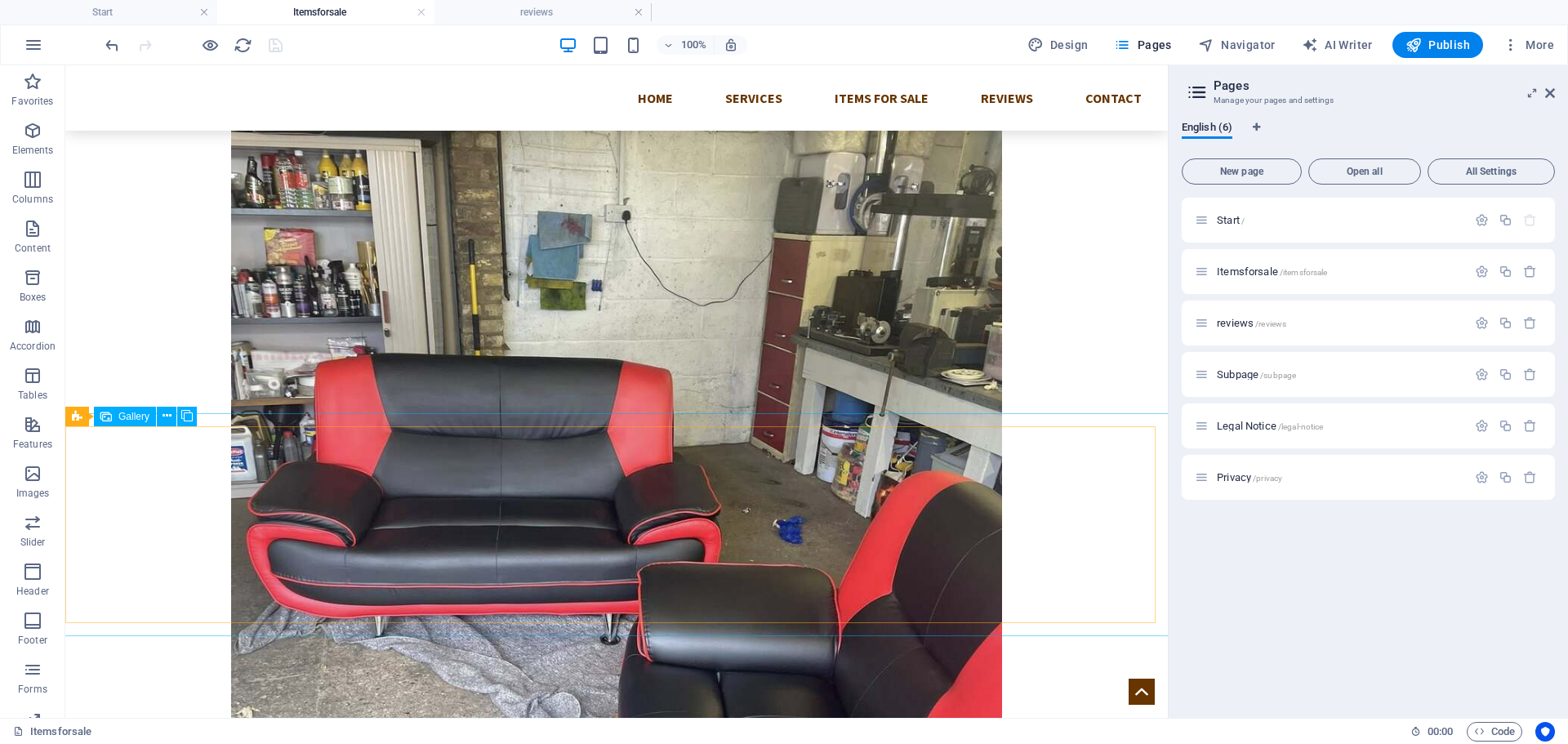 click on "Gallery" at bounding box center (134, 417) 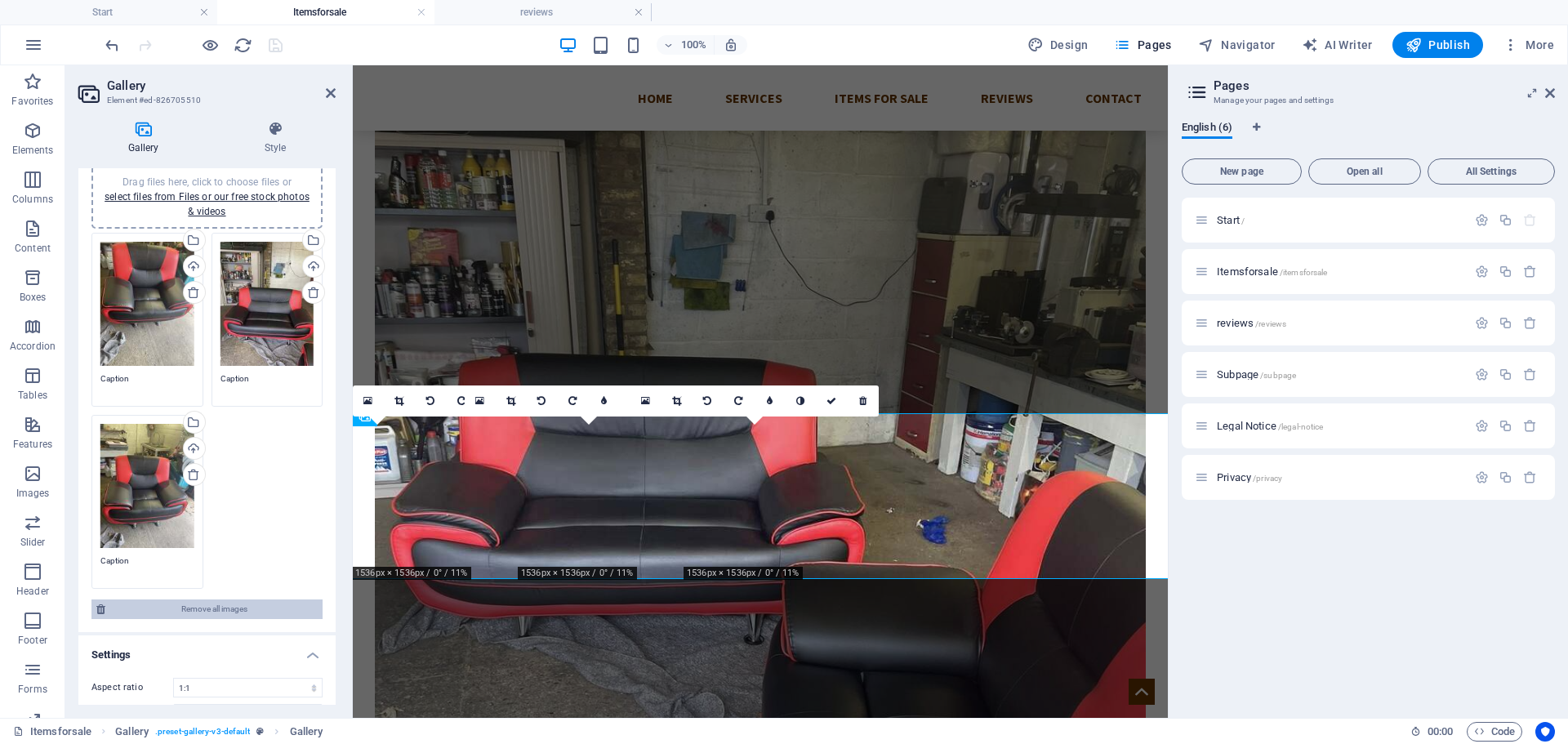 scroll, scrollTop: 0, scrollLeft: 0, axis: both 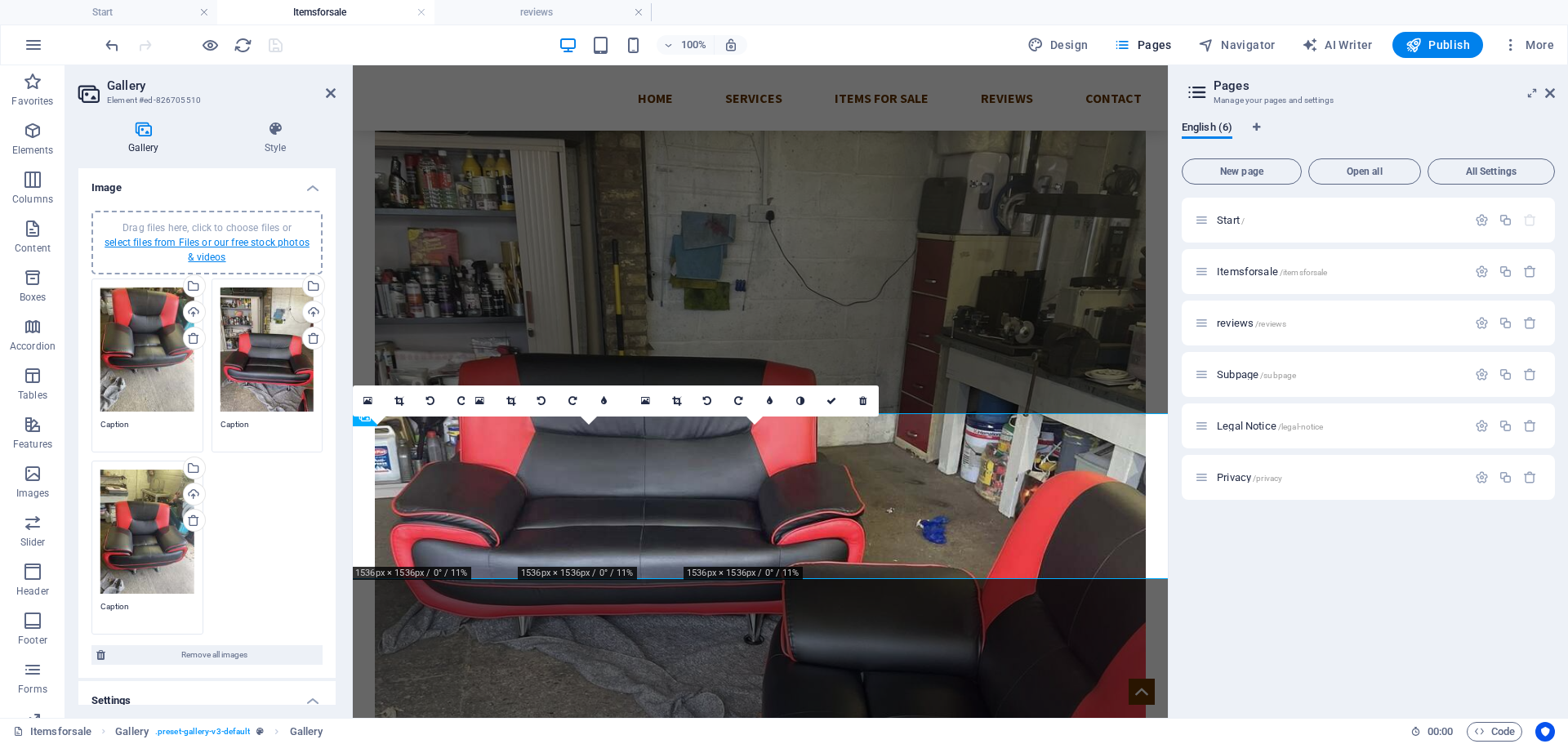 click on "select files from Files or our free stock photos & videos" at bounding box center (207, 250) 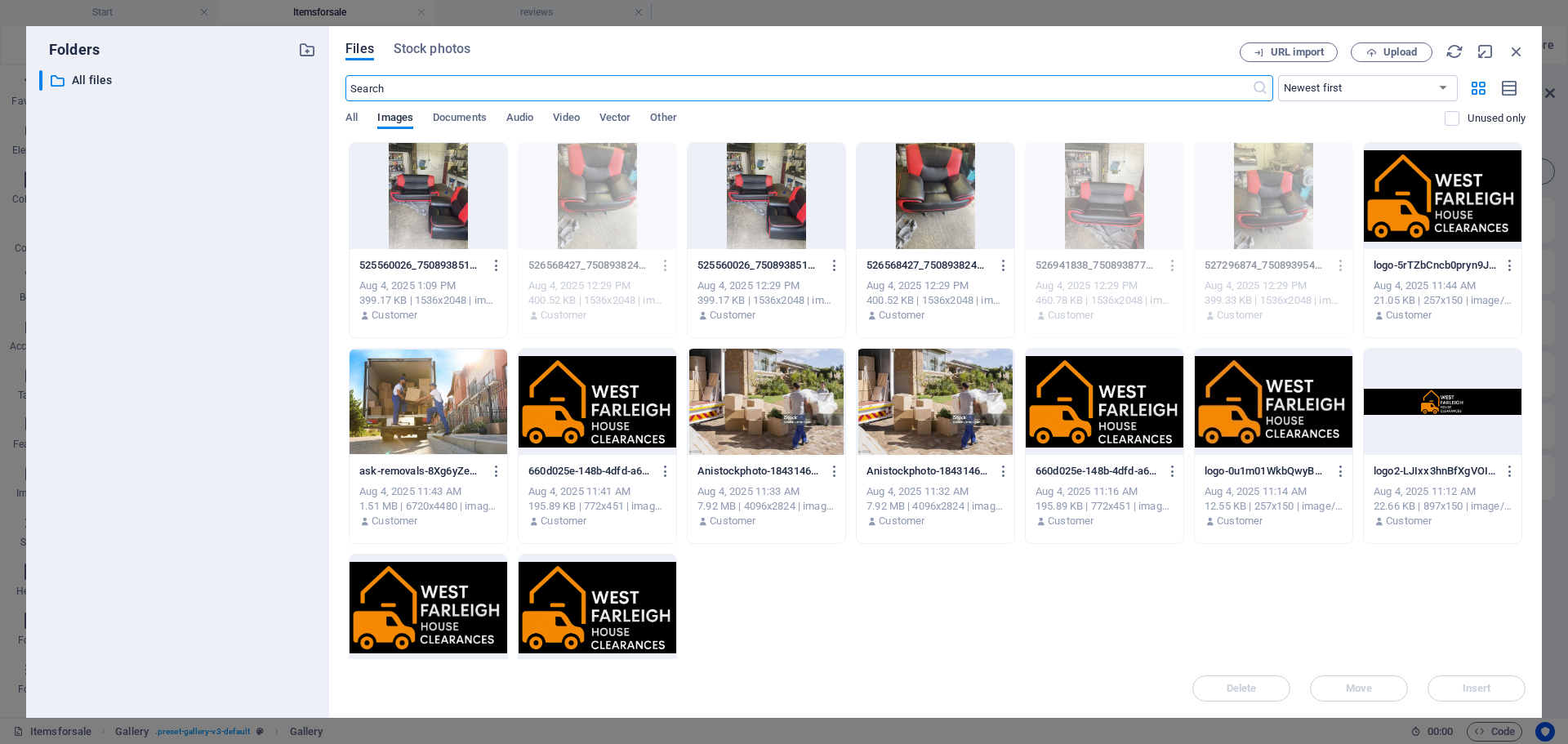 click at bounding box center (428, 196) 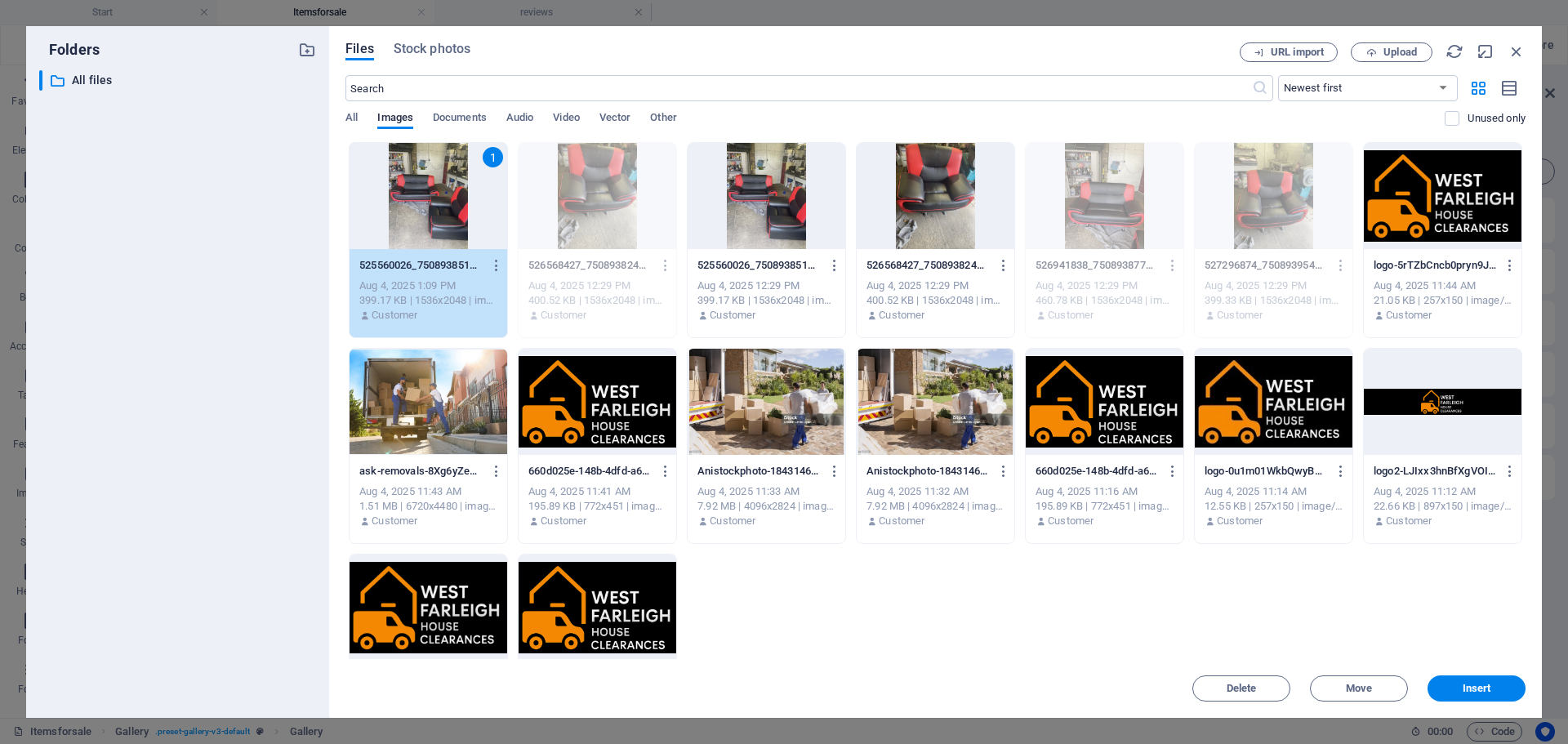 click on "1" at bounding box center (428, 196) 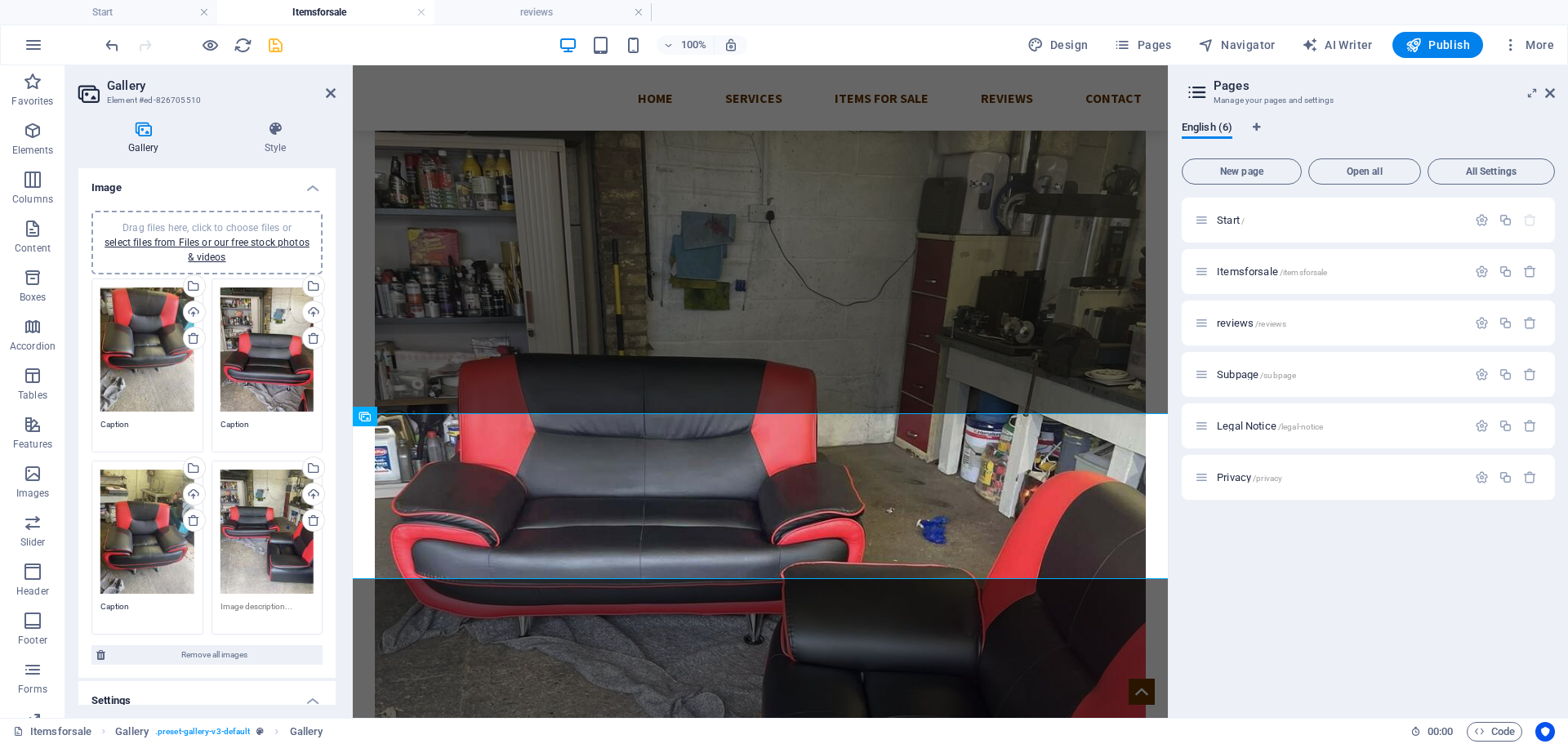 click on "Drag files here, click to choose files or select files from Files or our free stock photos & videos" at bounding box center (147, 532) 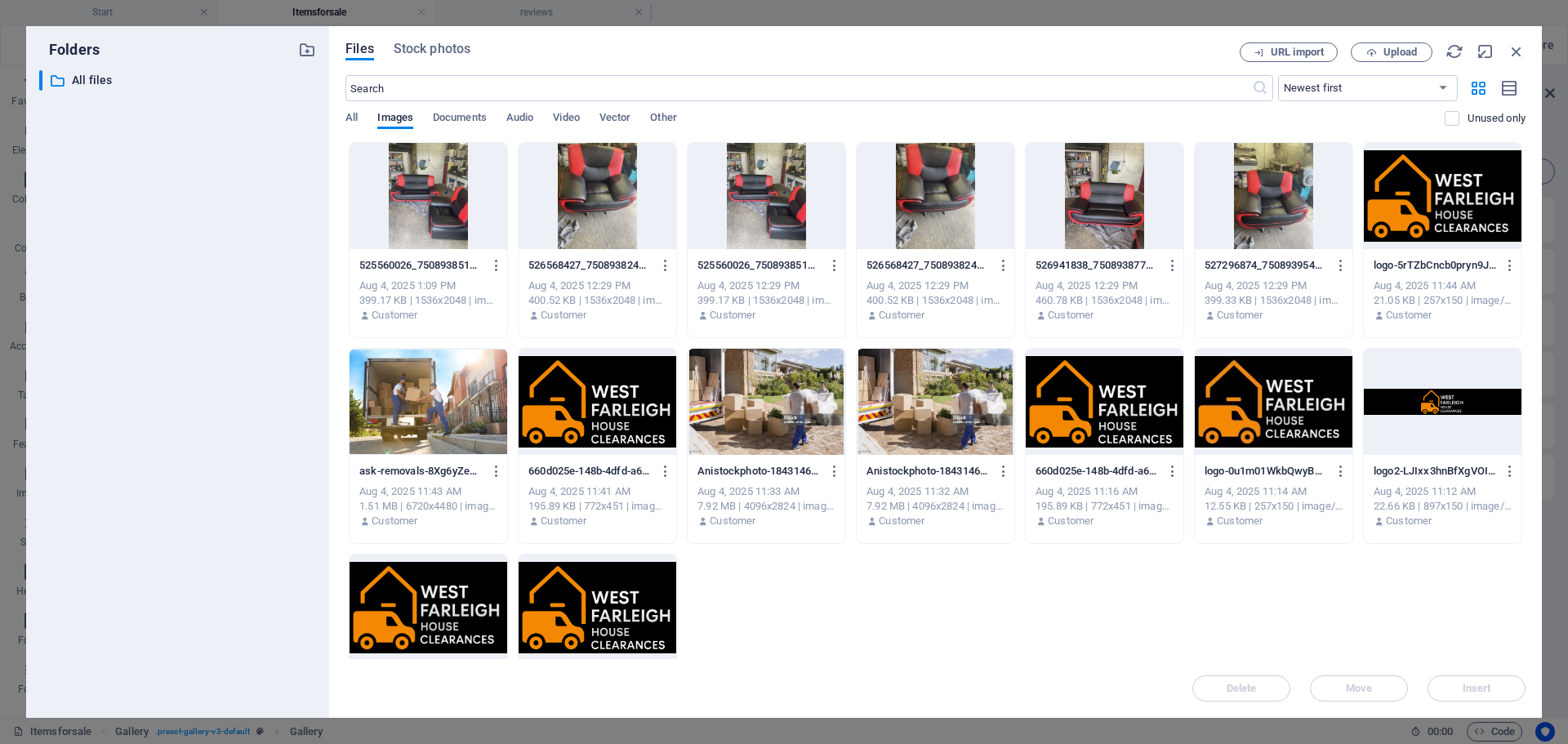 click at bounding box center [597, 402] 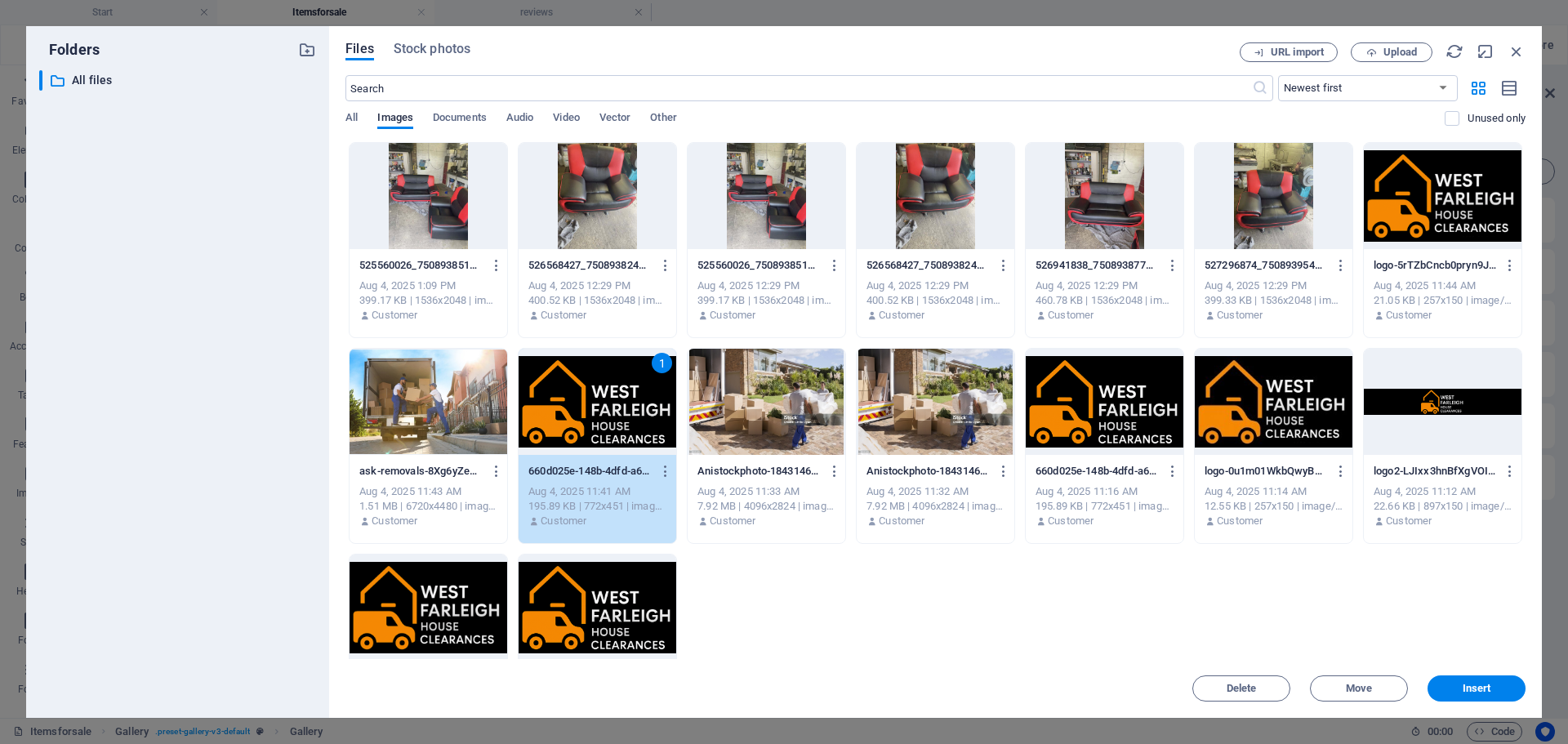 click on "1" at bounding box center (597, 402) 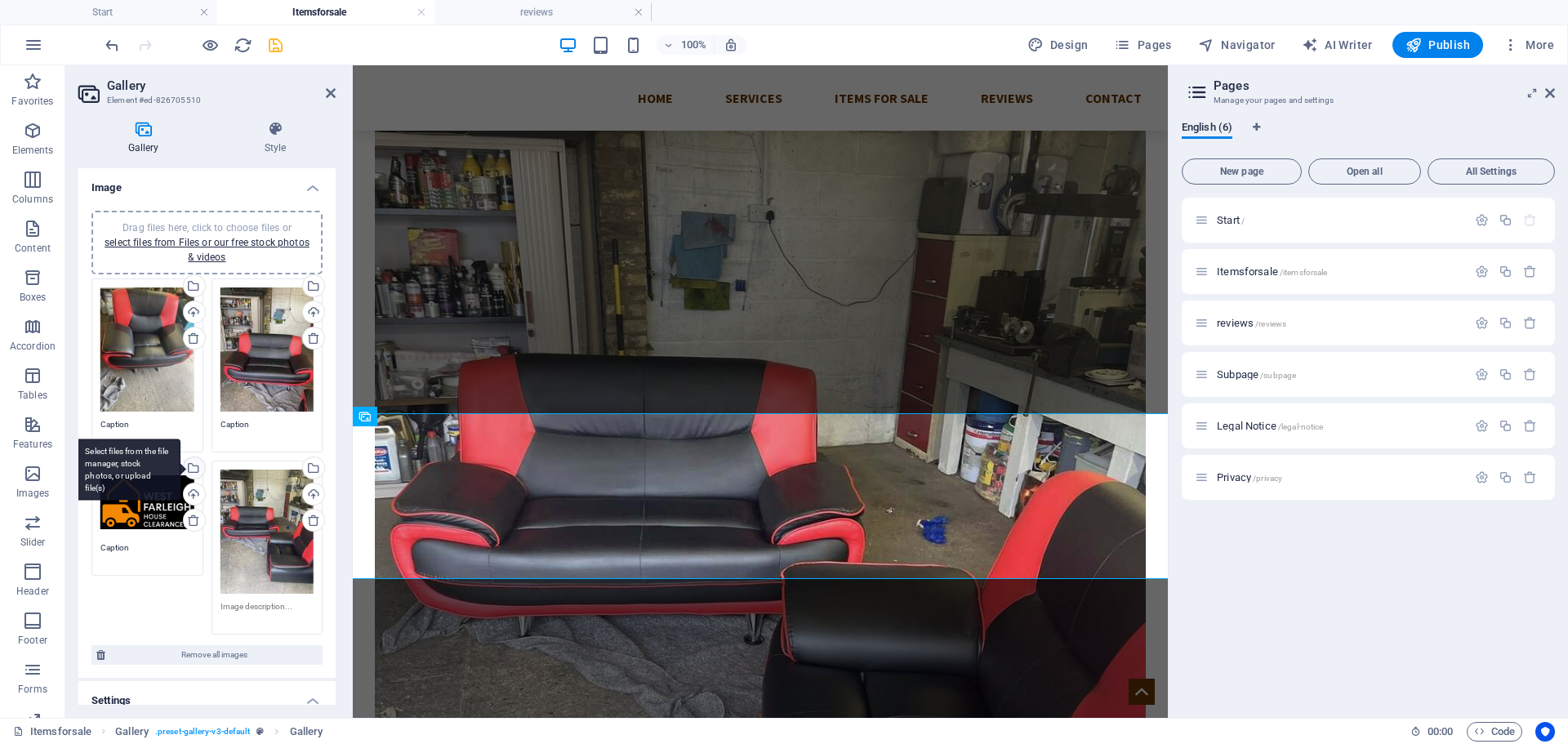 click on "Select files from the file manager, stock photos, or upload file(s)" at bounding box center (127, 470) 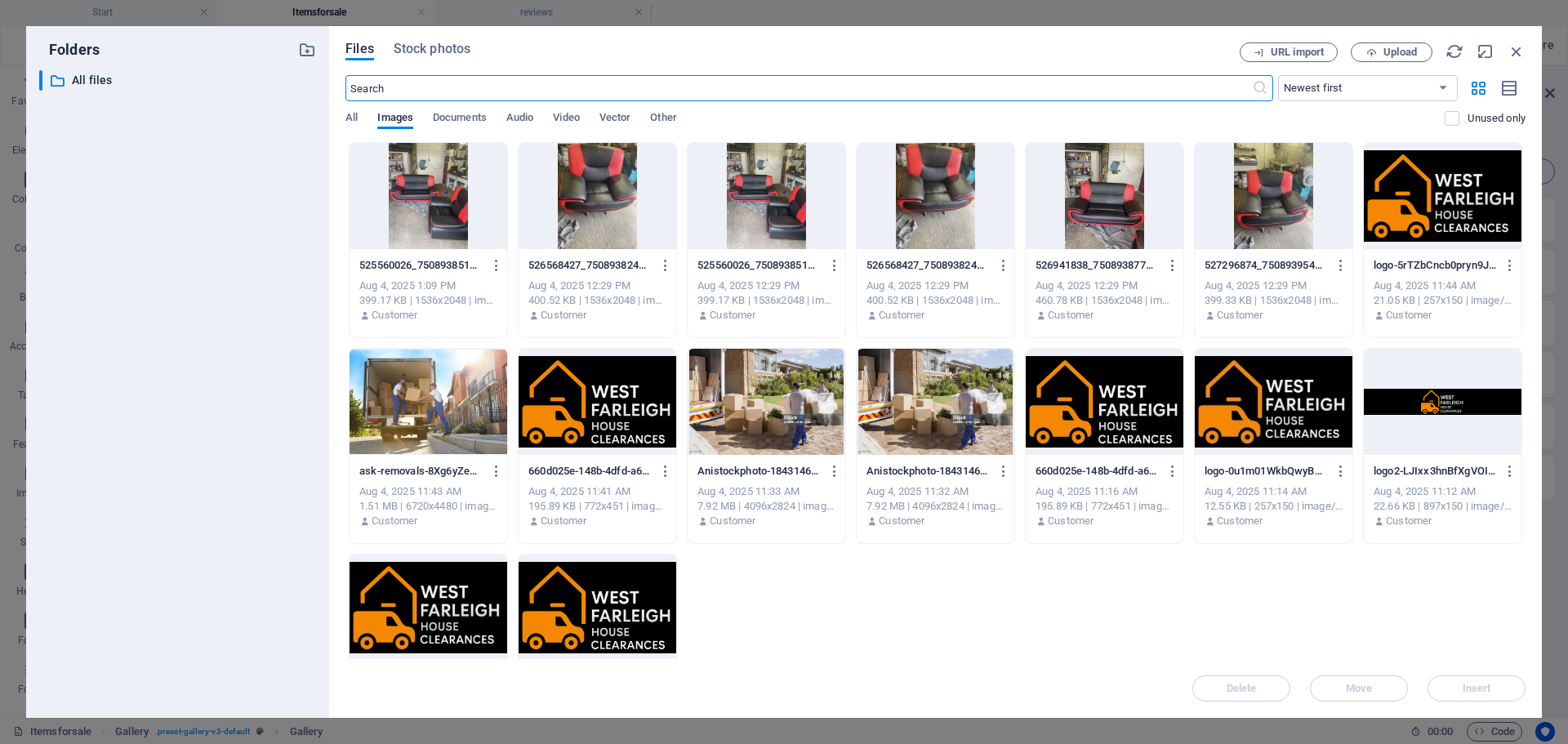 click at bounding box center (1273, 196) 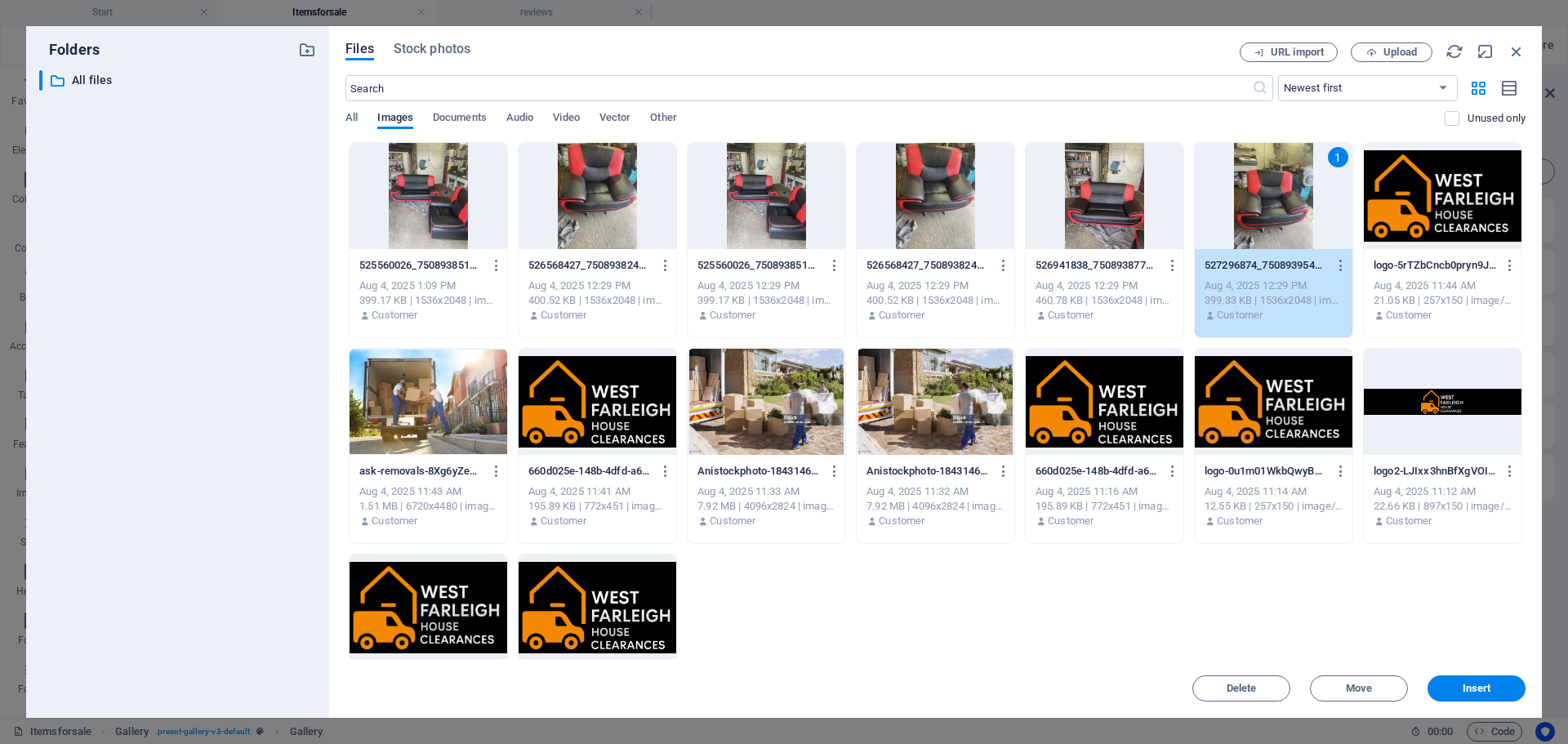 click on "1" at bounding box center [1273, 196] 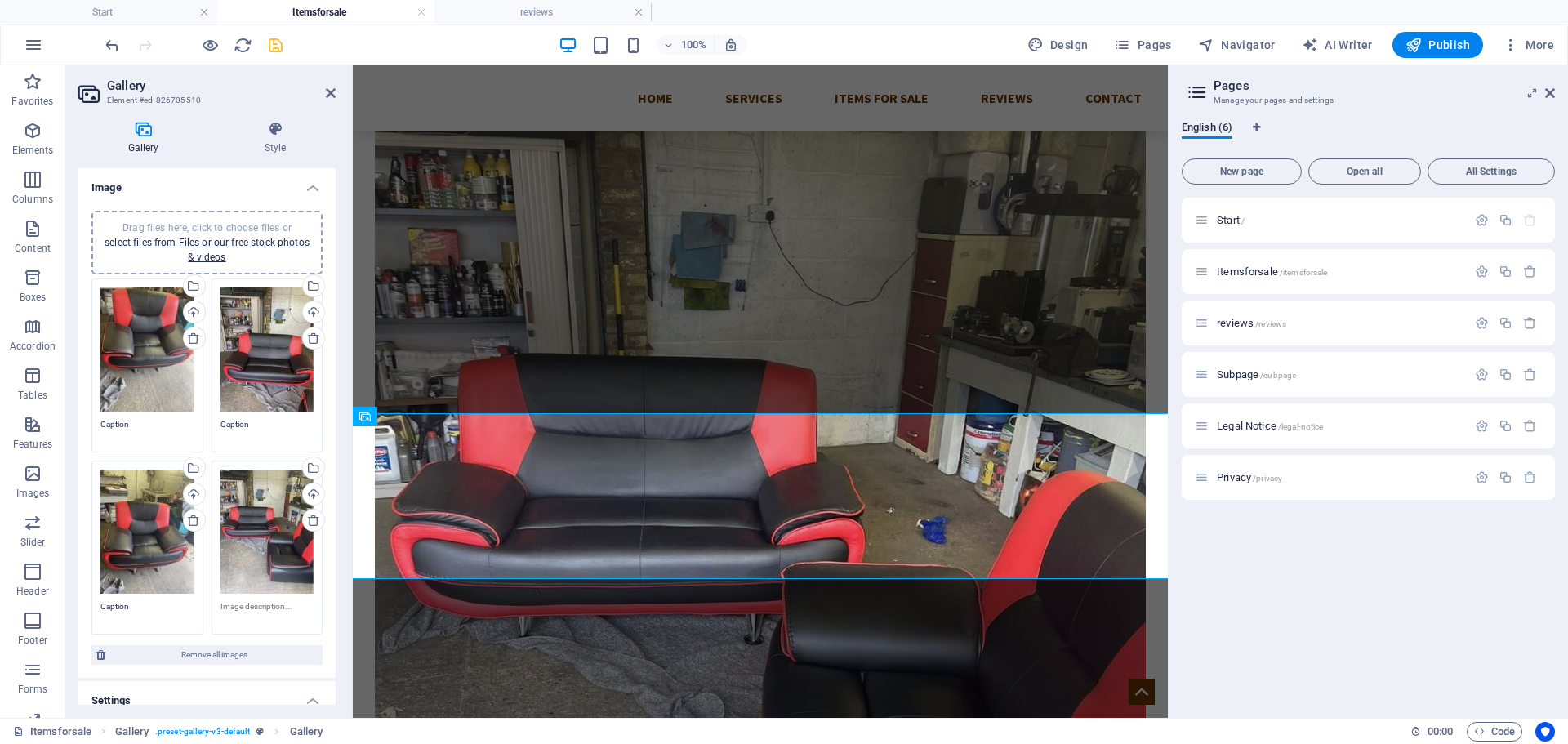 click on "Drag files here, click to choose files or select files from Files or our free stock photos & videos" at bounding box center (207, 243) 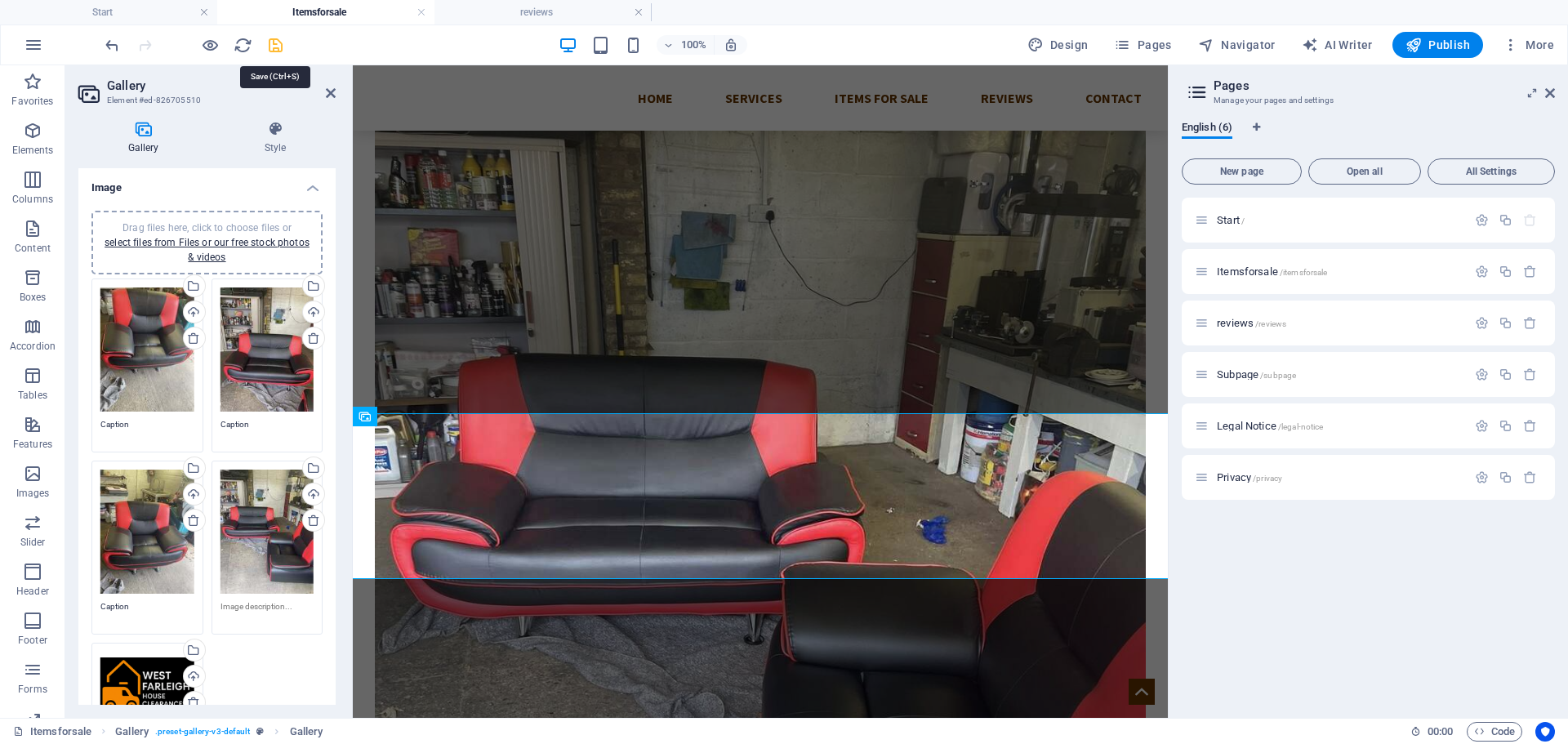 click at bounding box center [275, 45] 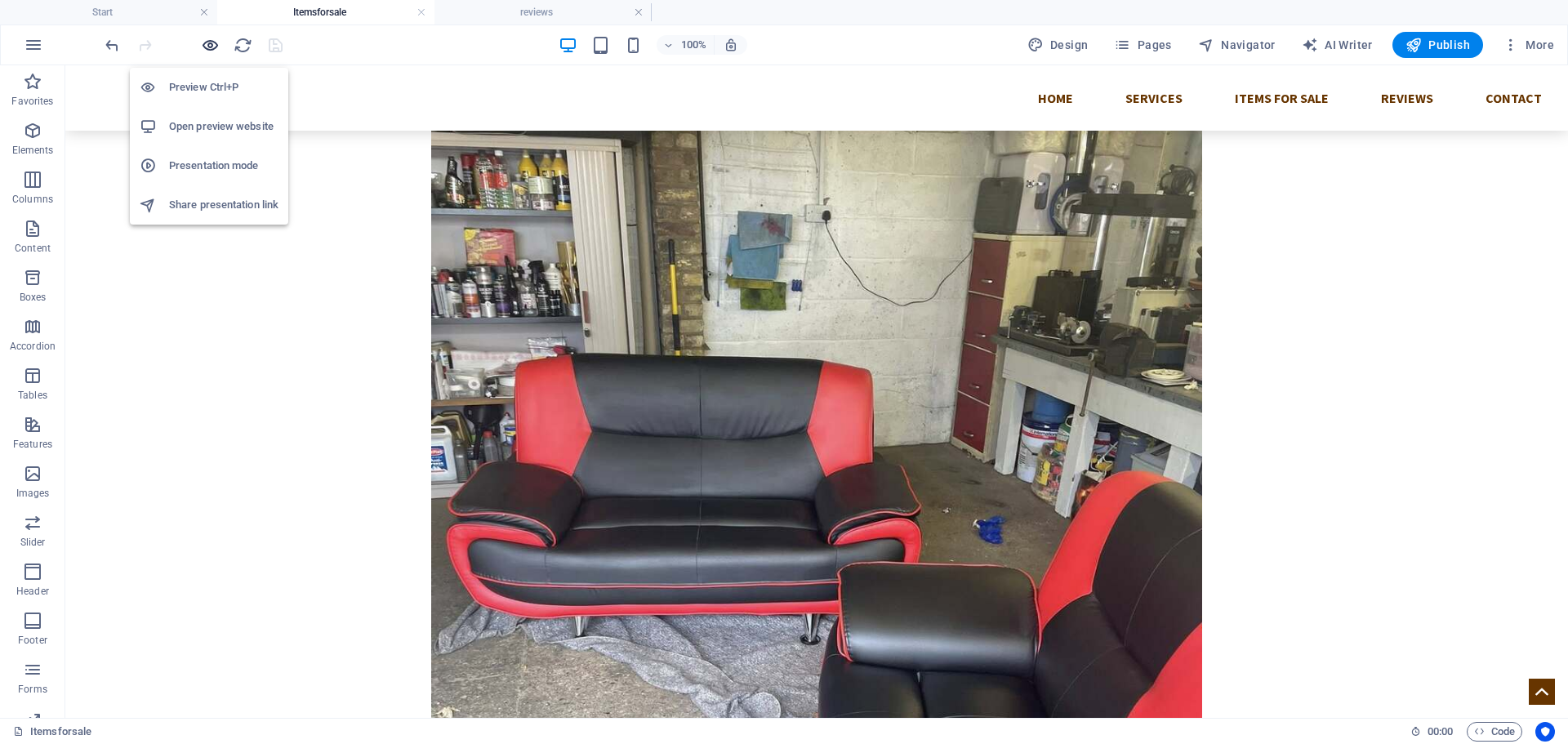 click at bounding box center (210, 45) 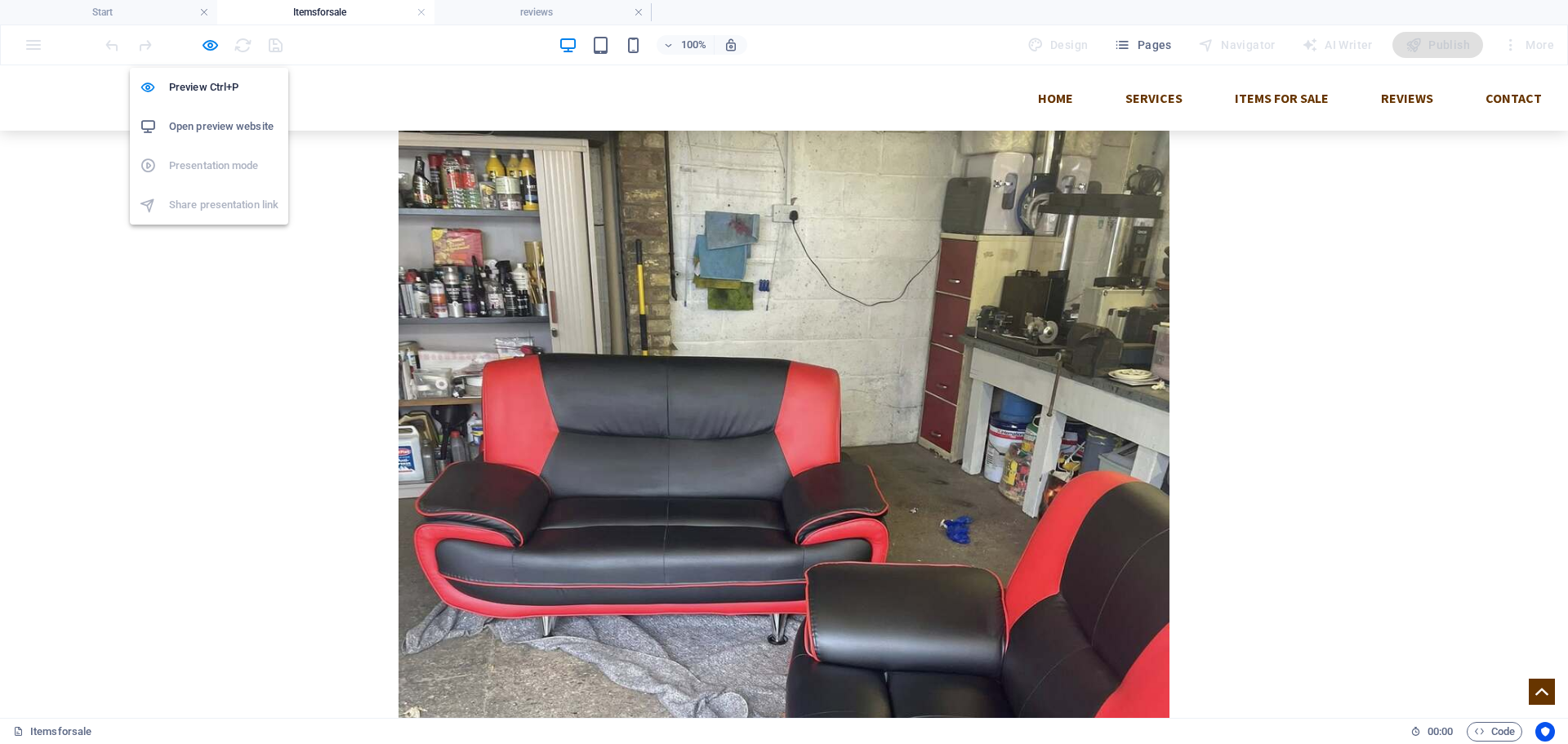 click on "Open preview website" at bounding box center [209, 127] 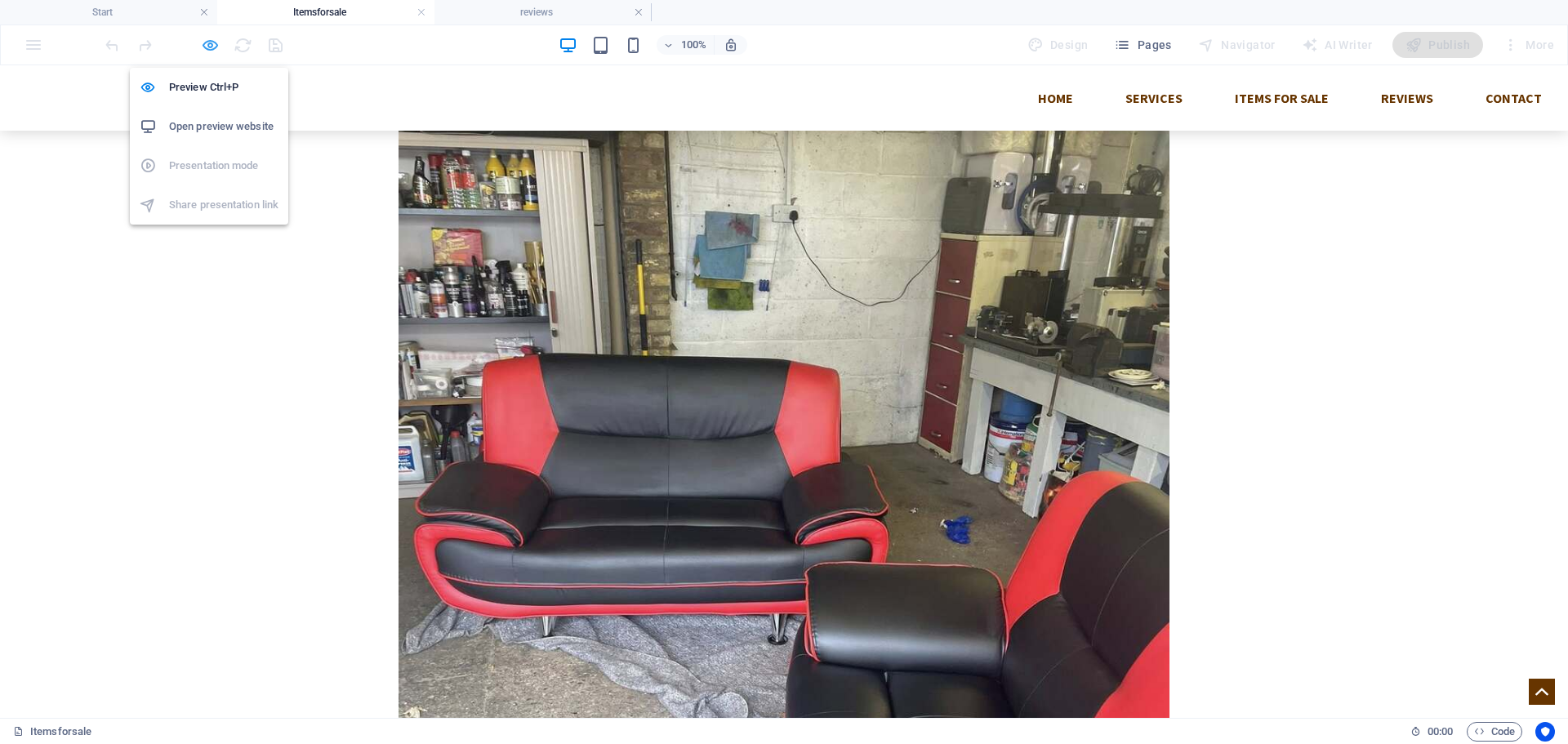 click at bounding box center [210, 45] 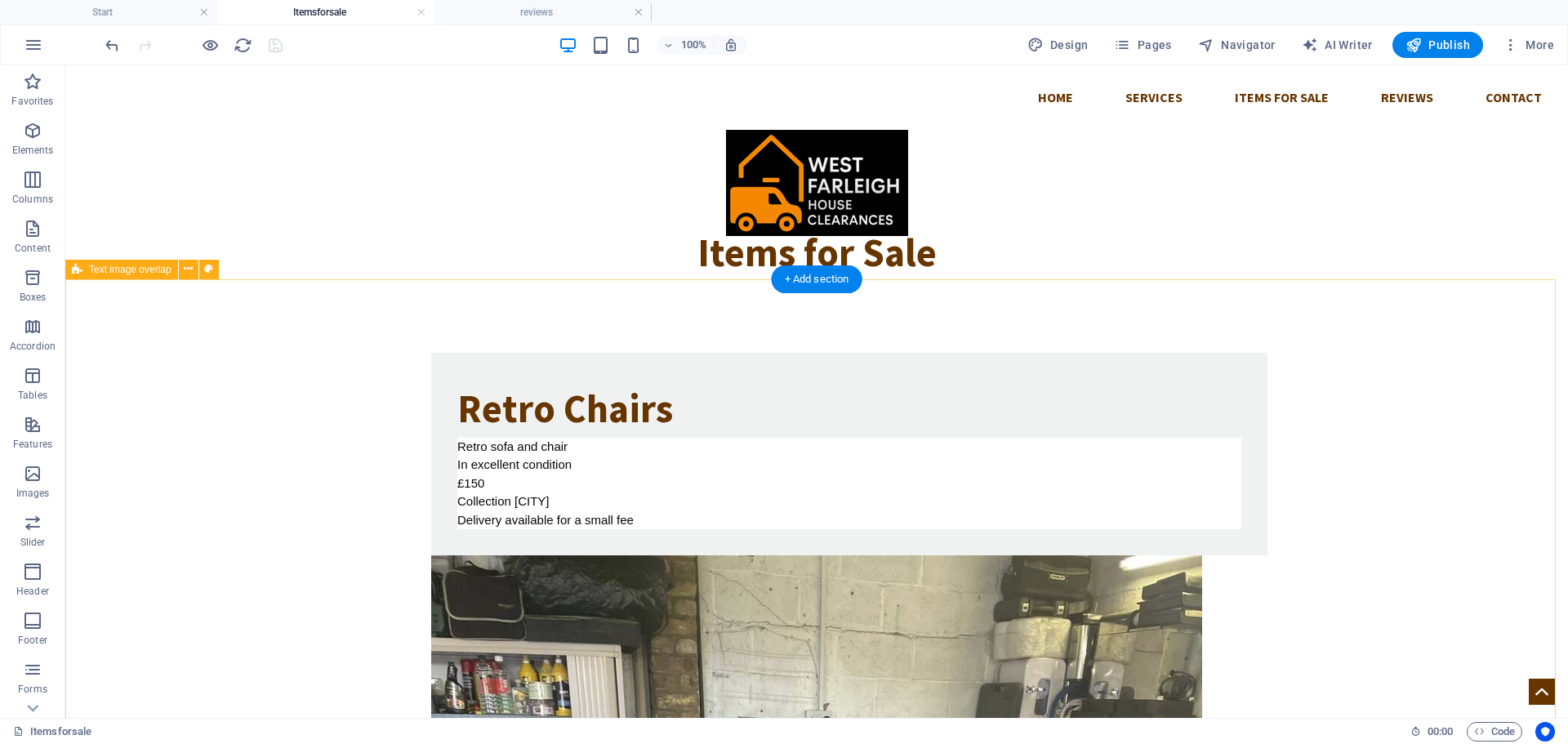 scroll, scrollTop: 0, scrollLeft: 0, axis: both 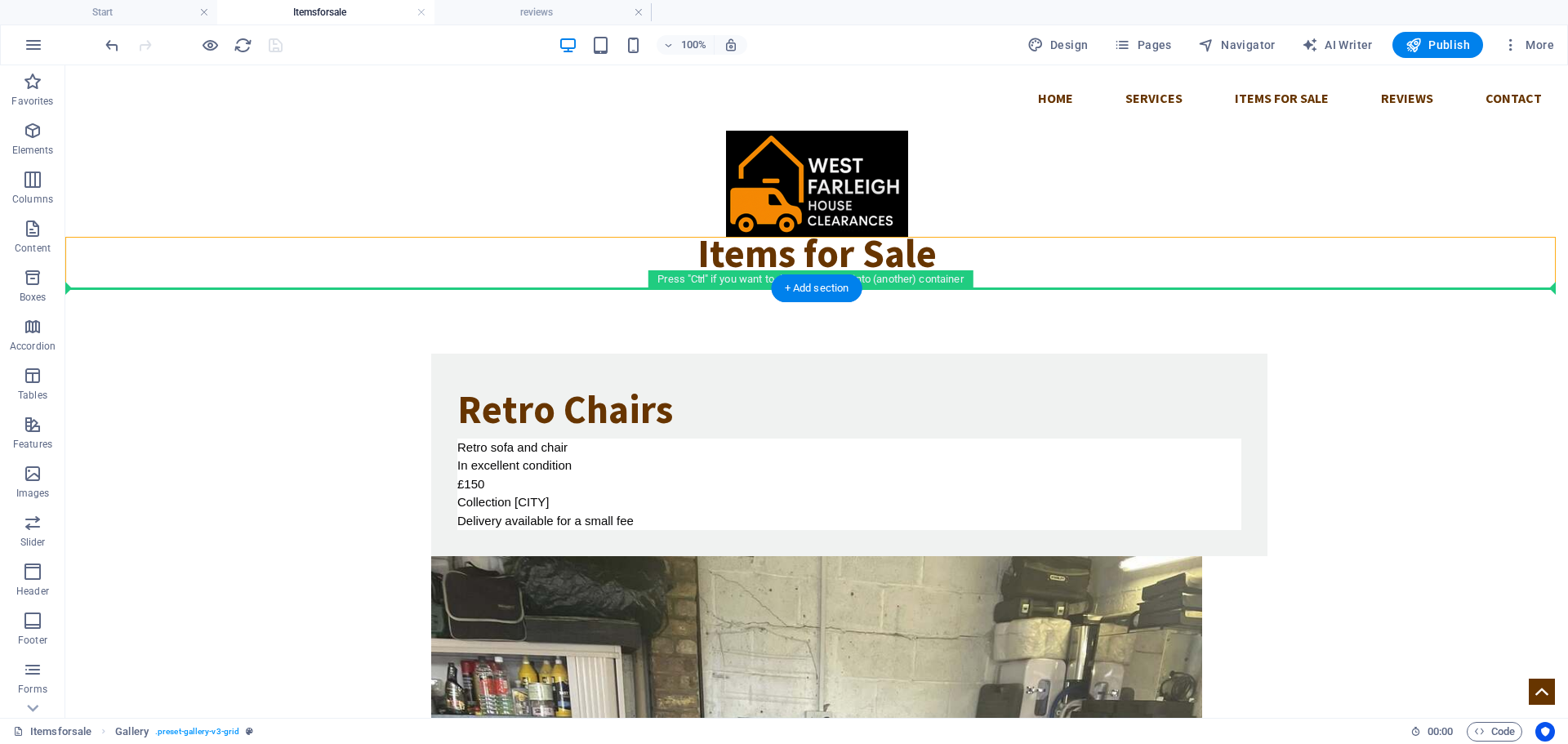 drag, startPoint x: 187, startPoint y: 292, endPoint x: 145, endPoint y: 345, distance: 67.62396 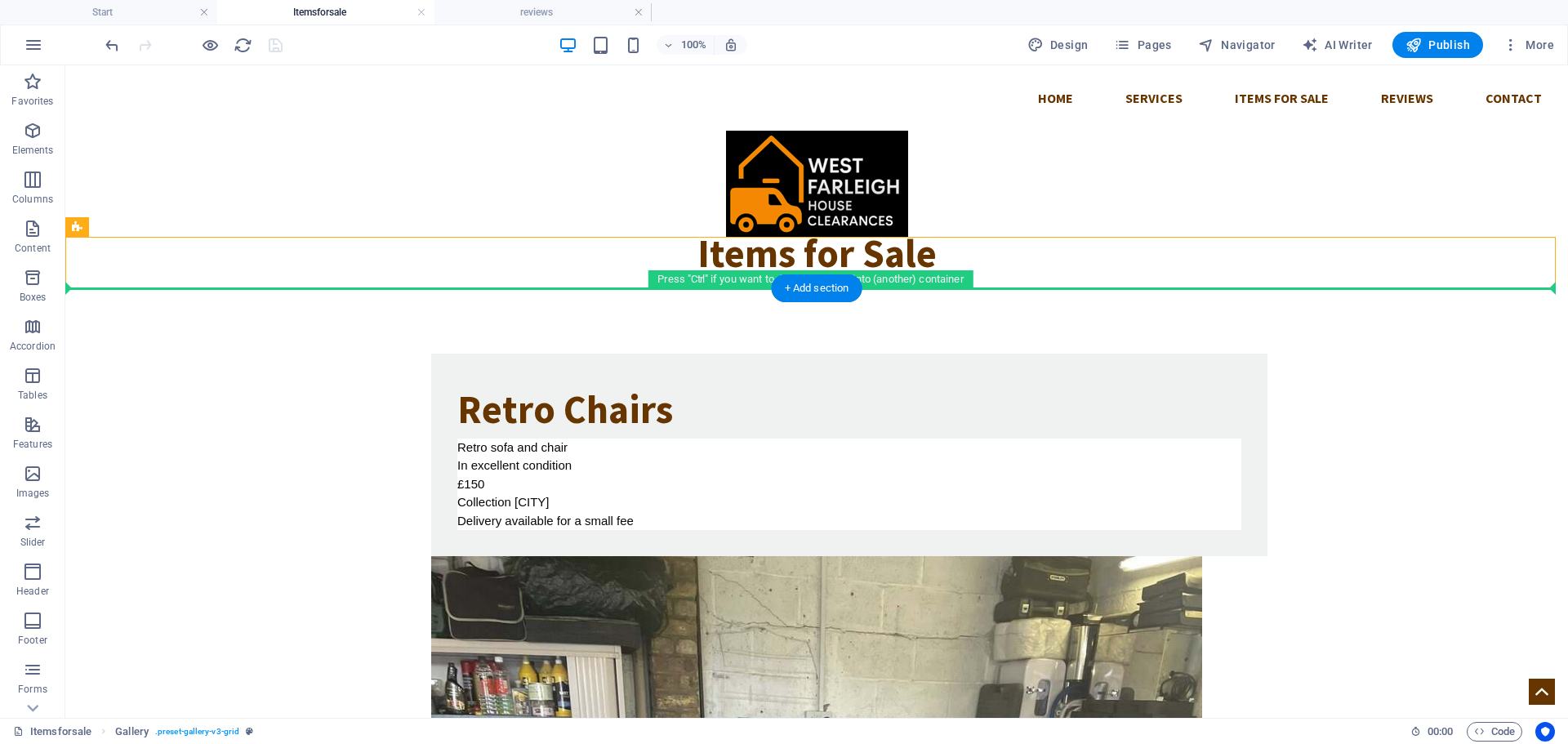 drag, startPoint x: 171, startPoint y: 297, endPoint x: 760, endPoint y: 354, distance: 591.7516 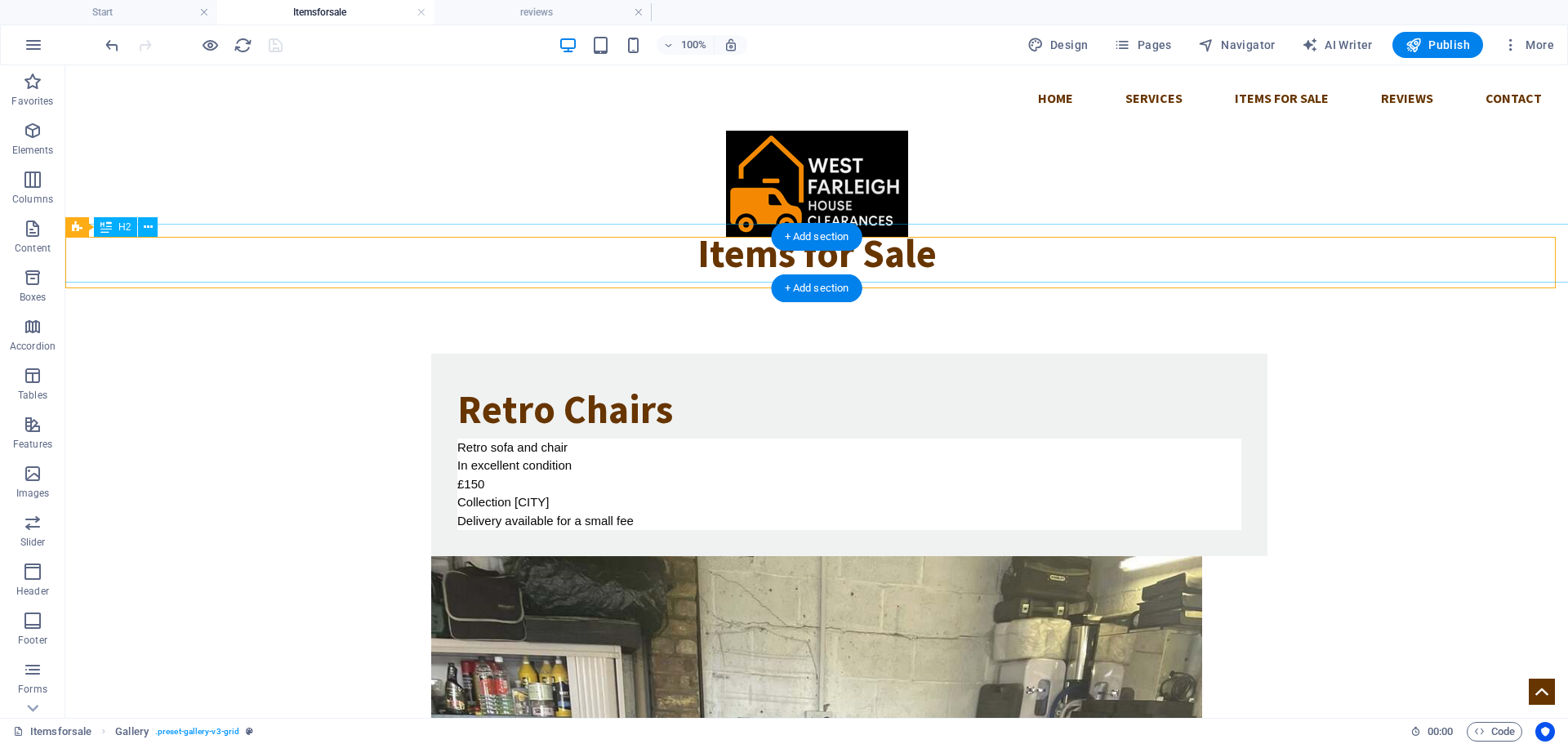 click on "Items for Sale" at bounding box center (817, 253) 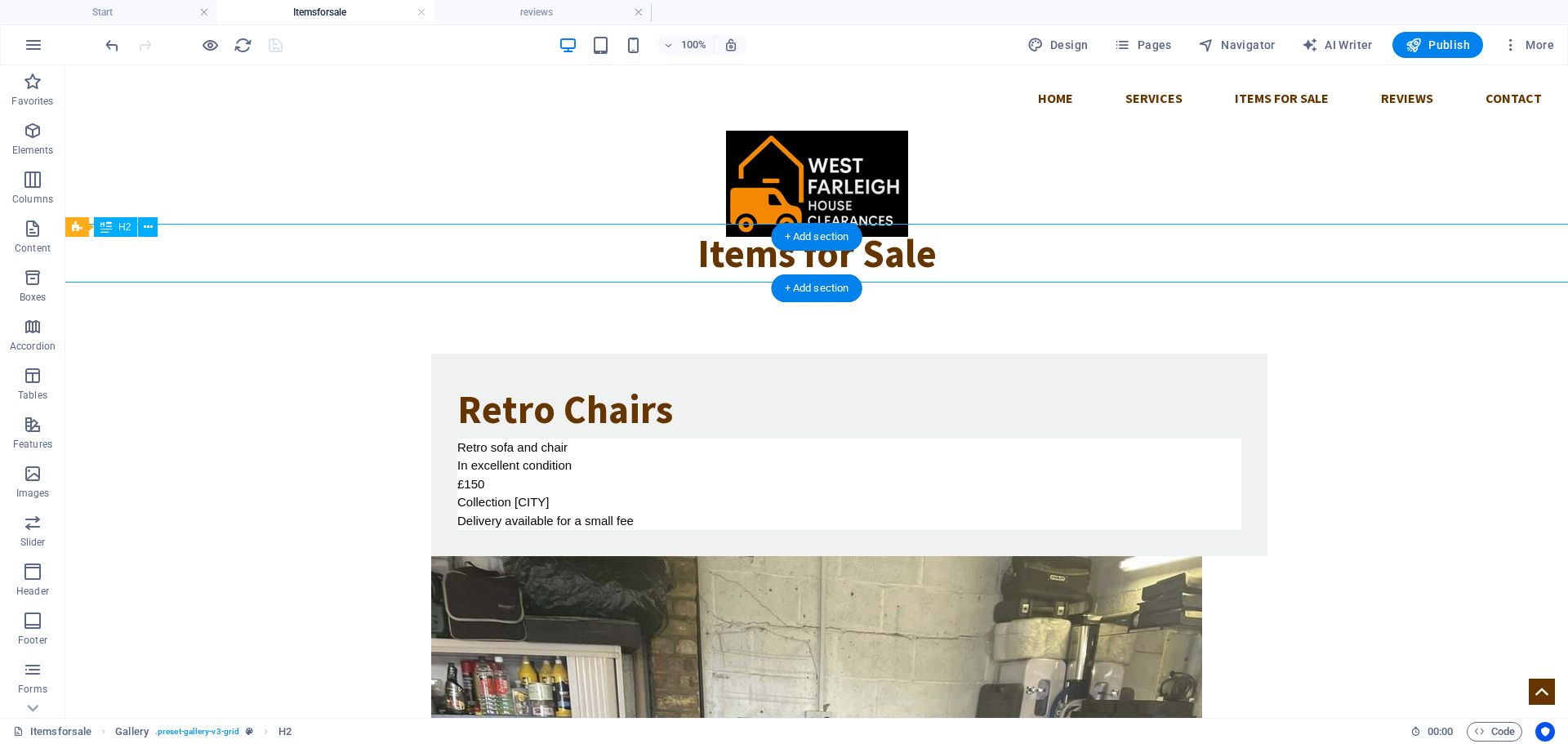 click on "Items for Sale" at bounding box center [817, 253] 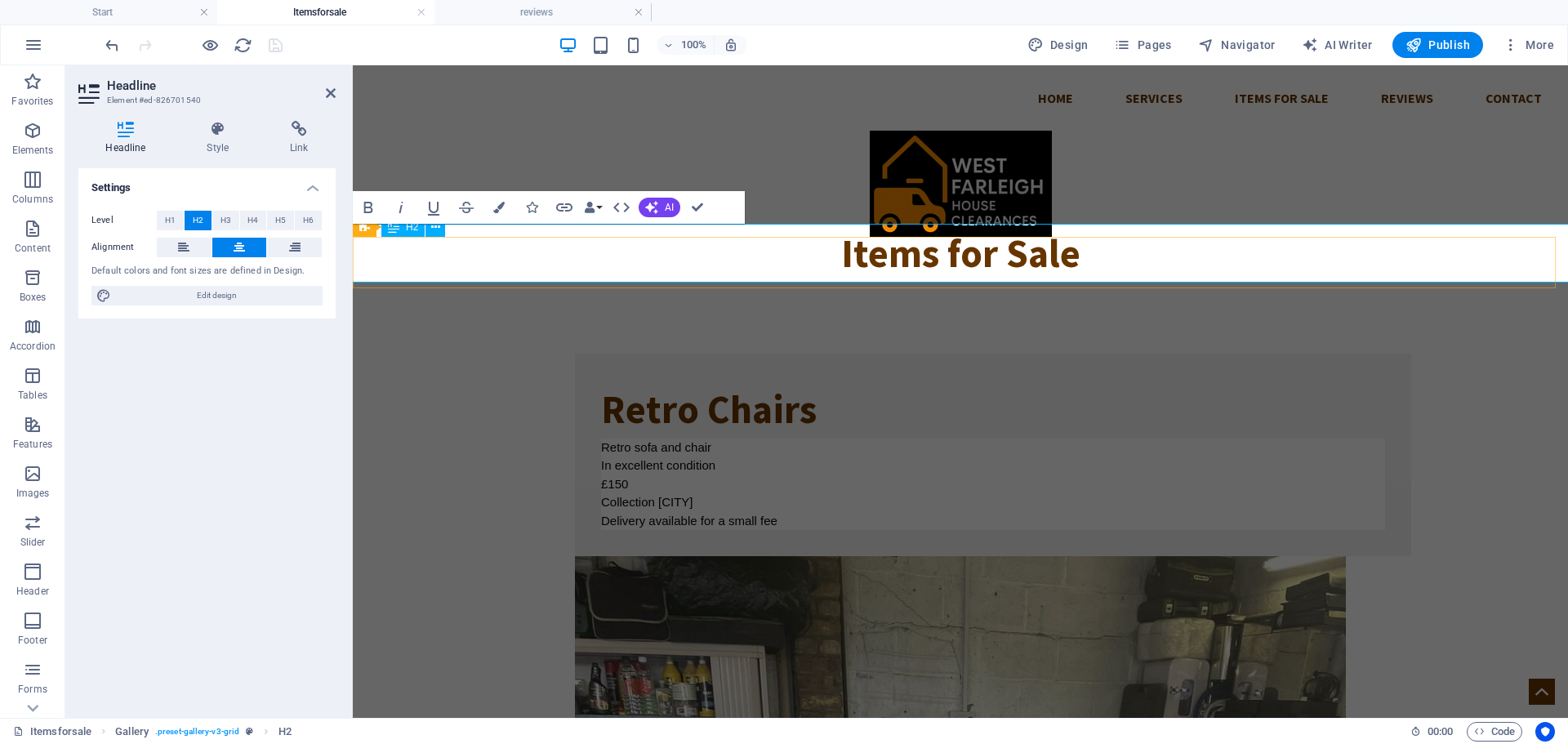 click on "Items for Sale" at bounding box center [960, 253] 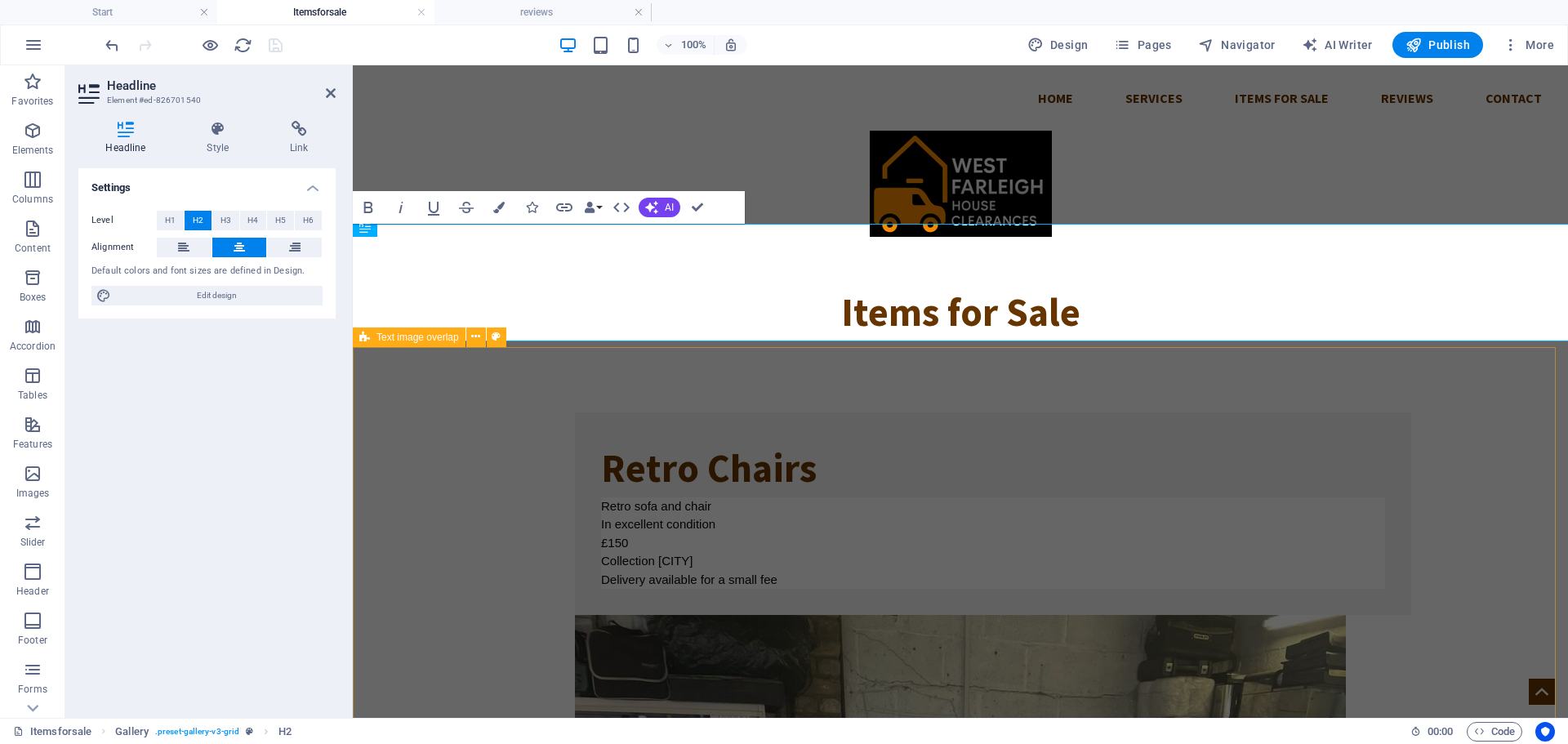 click on "Retro Chairs Retro sofa and chair  In excellent condition  £150  Collection [CITY]  Delivery available for a small fee" at bounding box center [960, 1027] 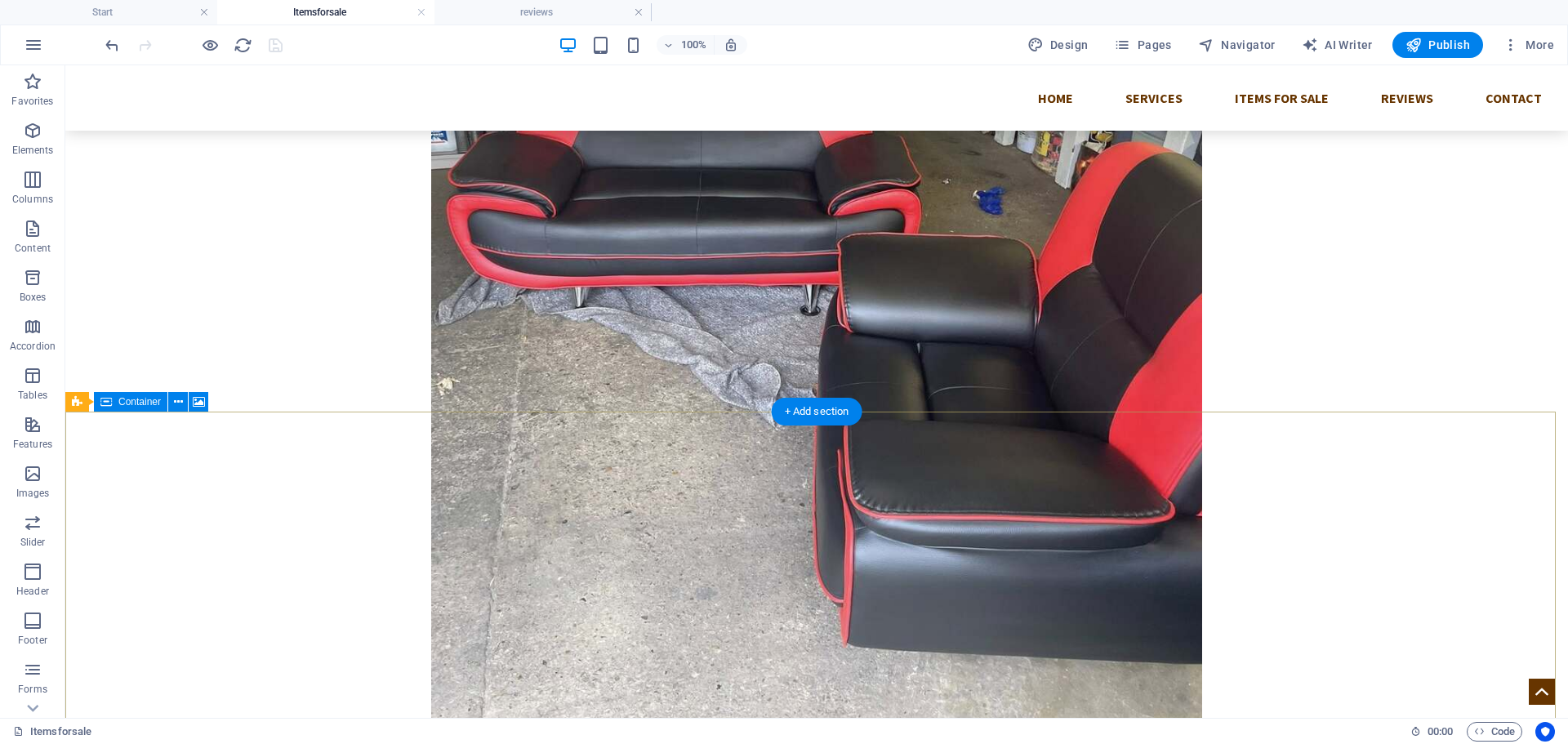 scroll, scrollTop: 817, scrollLeft: 0, axis: vertical 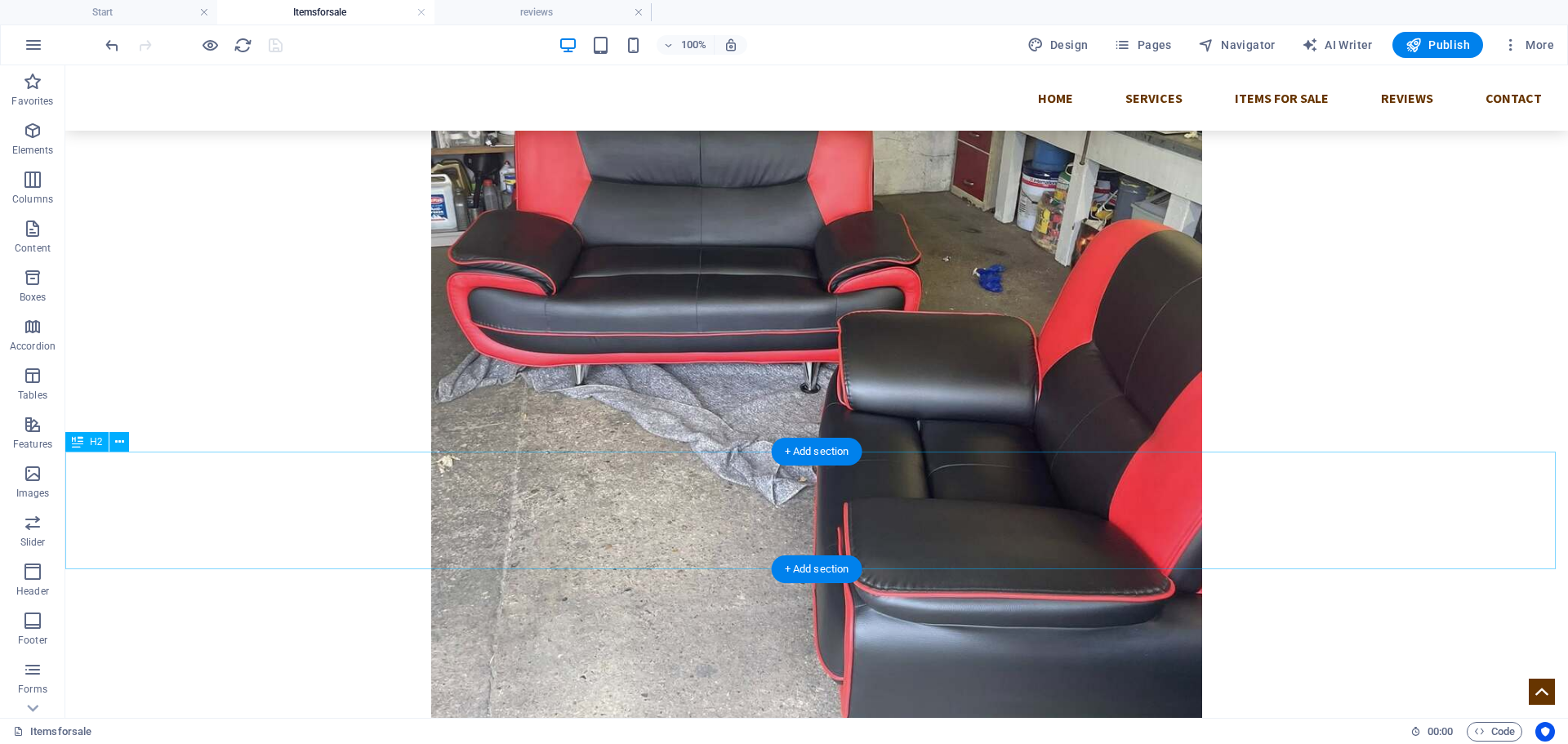 click on "Phone: [PHONE]   Mobile: [PHONE]" at bounding box center (817, 1230) 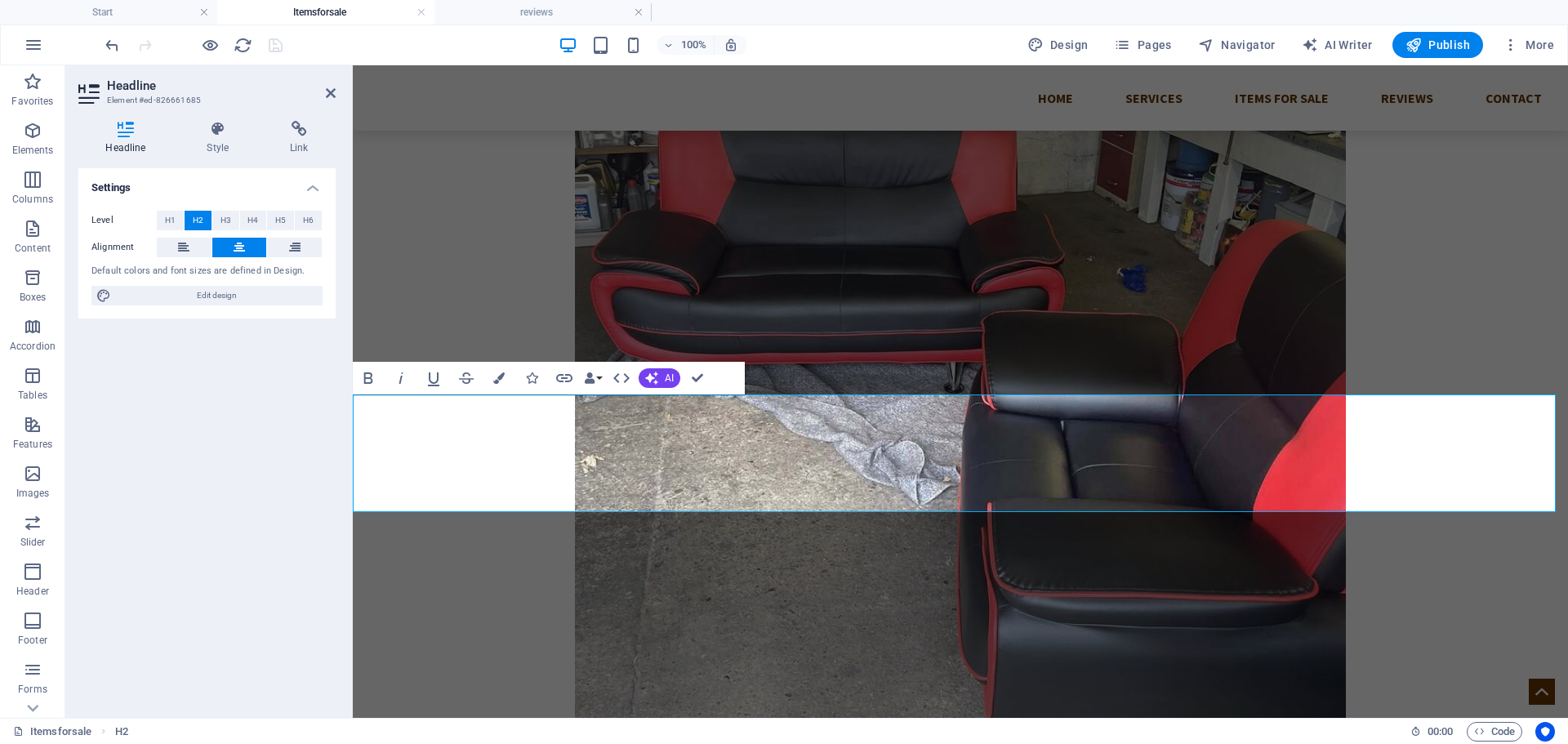 click on "Phone: [PHONE]   Mobile: [PHONE]" at bounding box center [960, 1172] 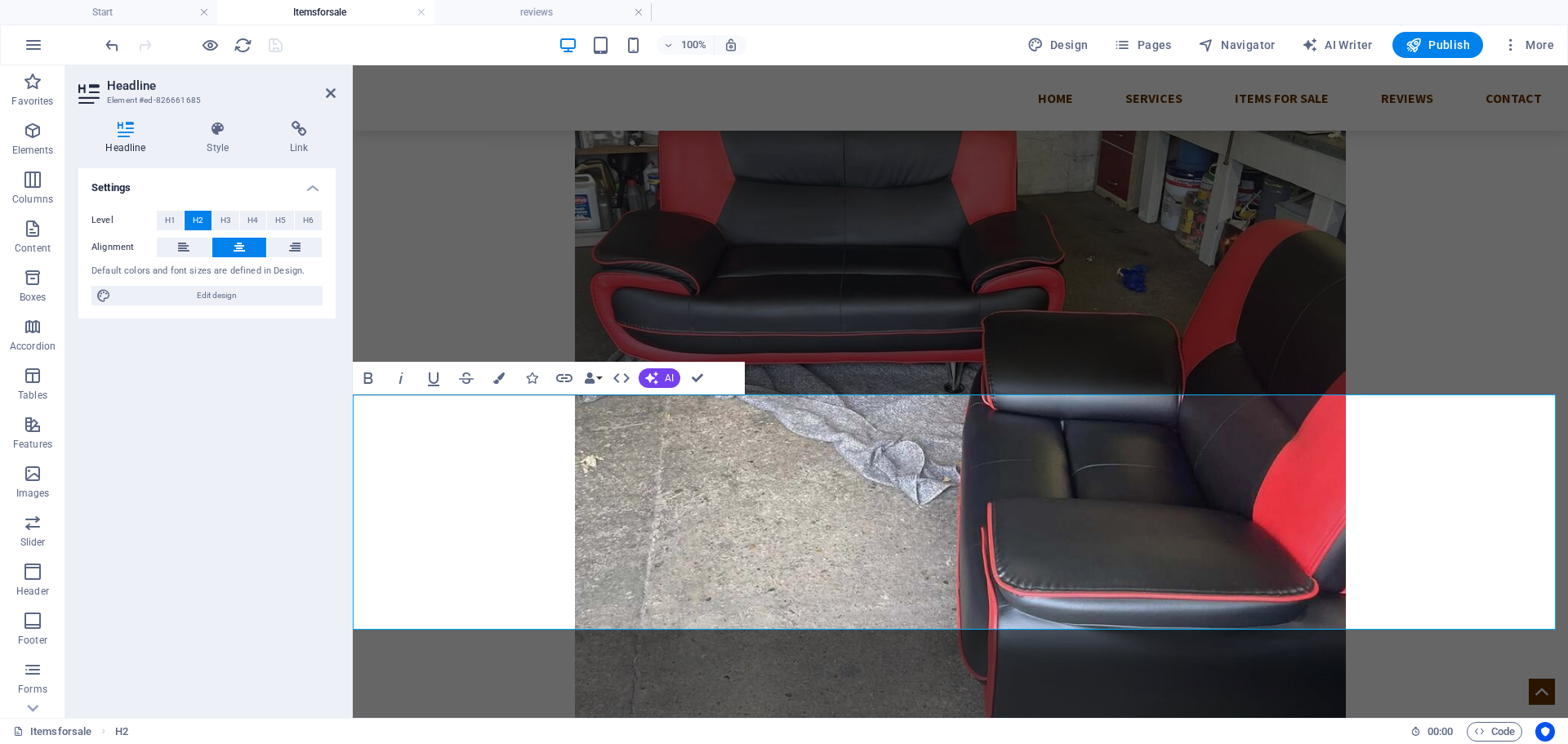 click on "Settings Level H1 H2 H3 H4 H5 H6 Alignment Default colors and font sizes are defined in Design. Edit design" at bounding box center [207, 436] 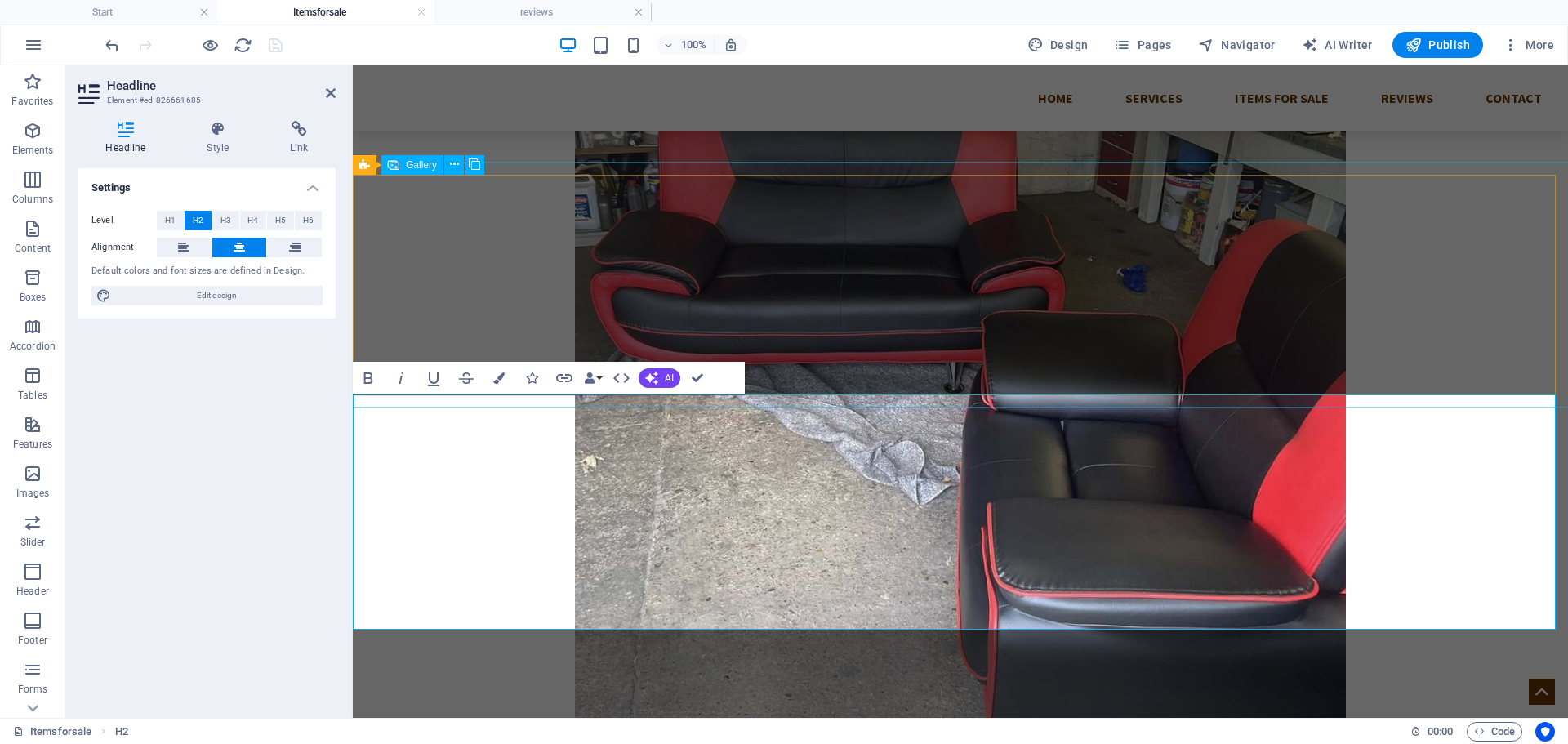 click at bounding box center (464, 1002) 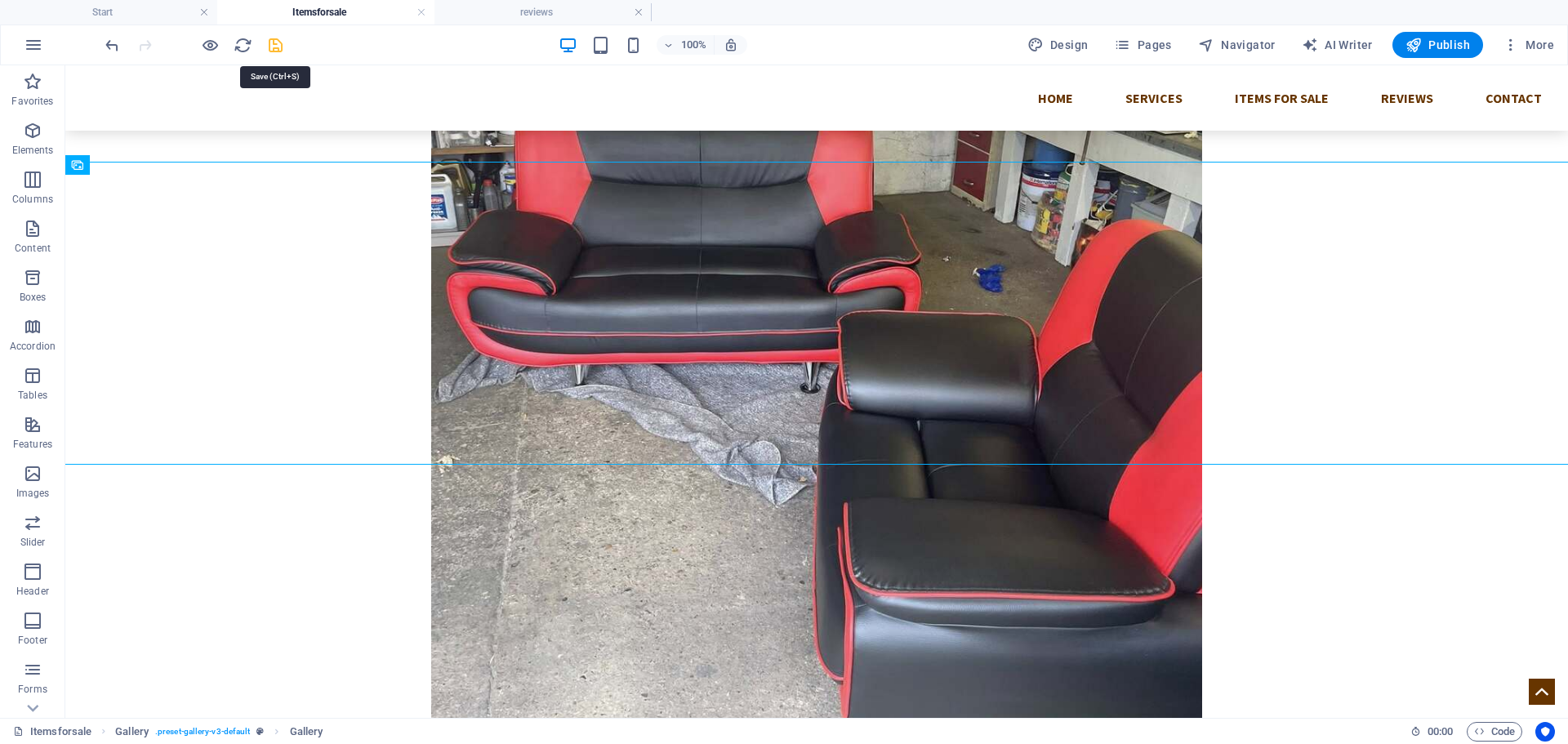 click at bounding box center (275, 45) 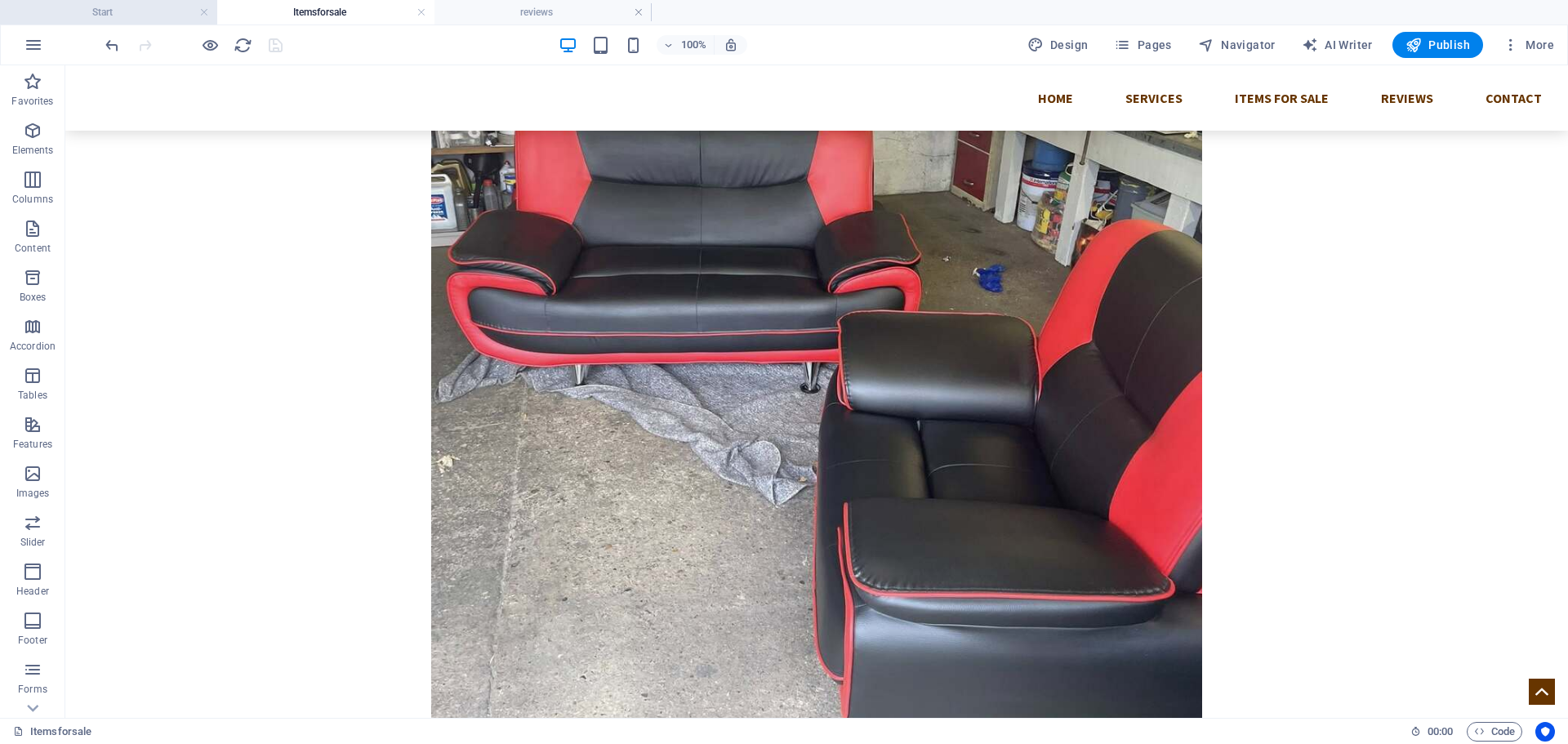 click on "Start" at bounding box center [109, 12] 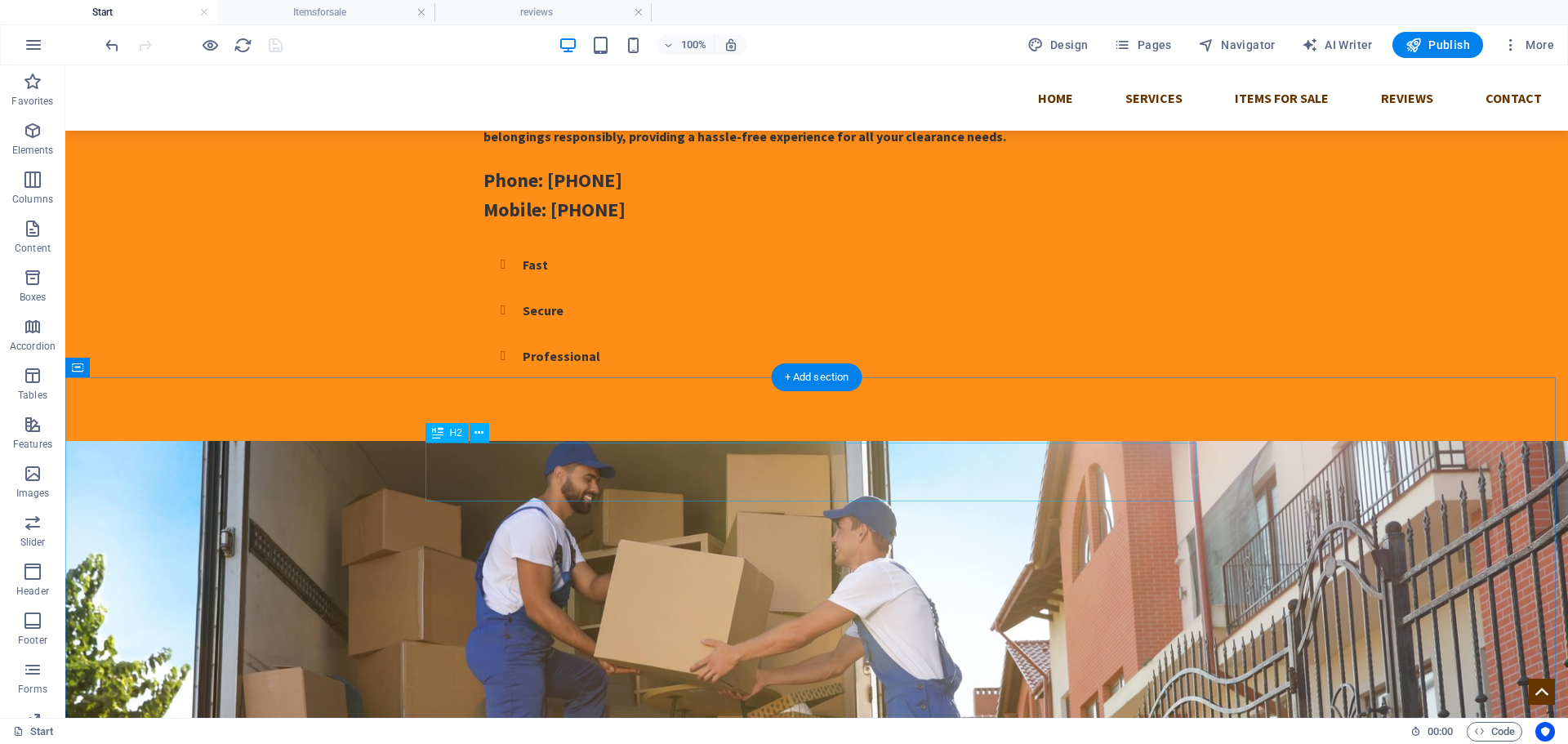 scroll, scrollTop: 9, scrollLeft: 0, axis: vertical 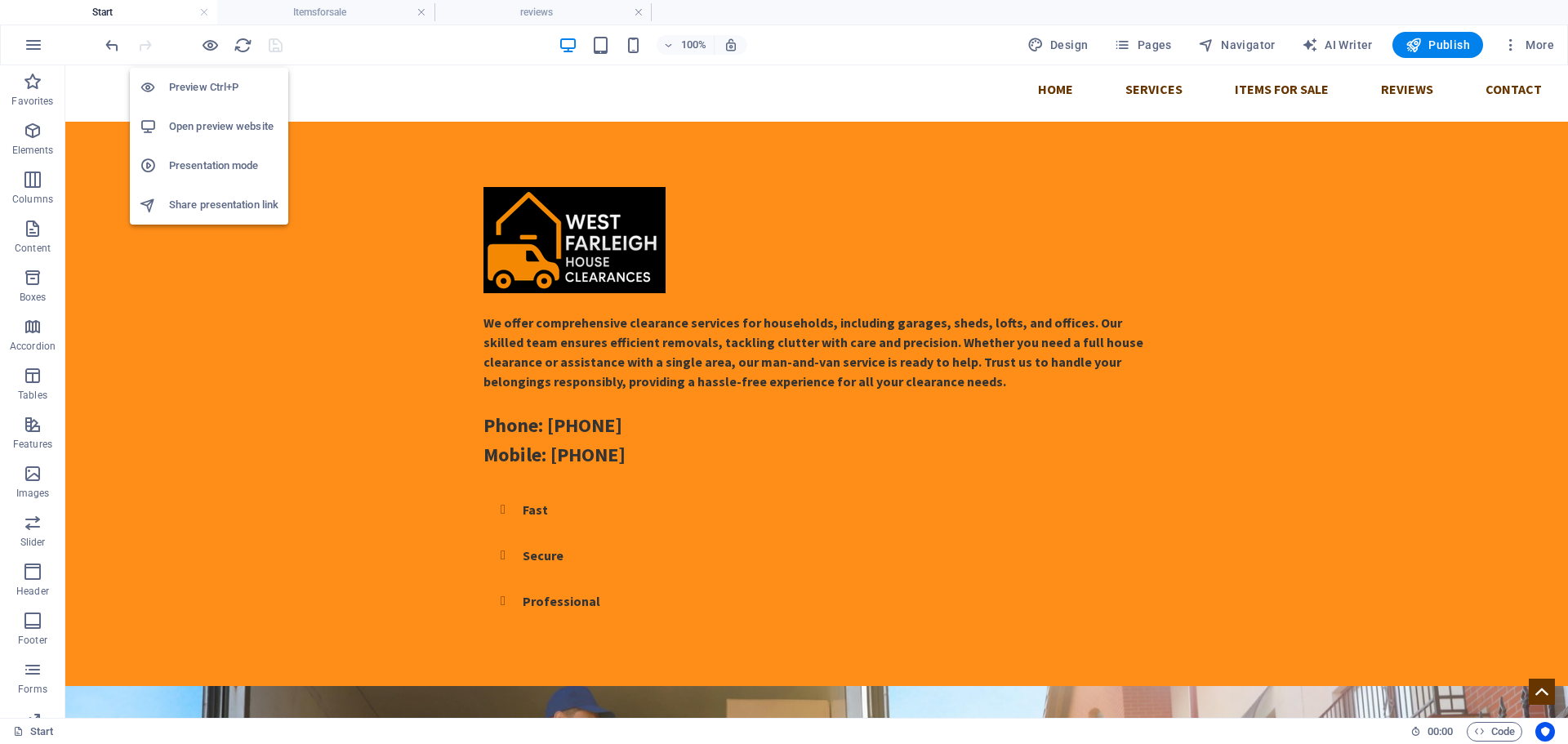 click on "Open preview website" at bounding box center [224, 127] 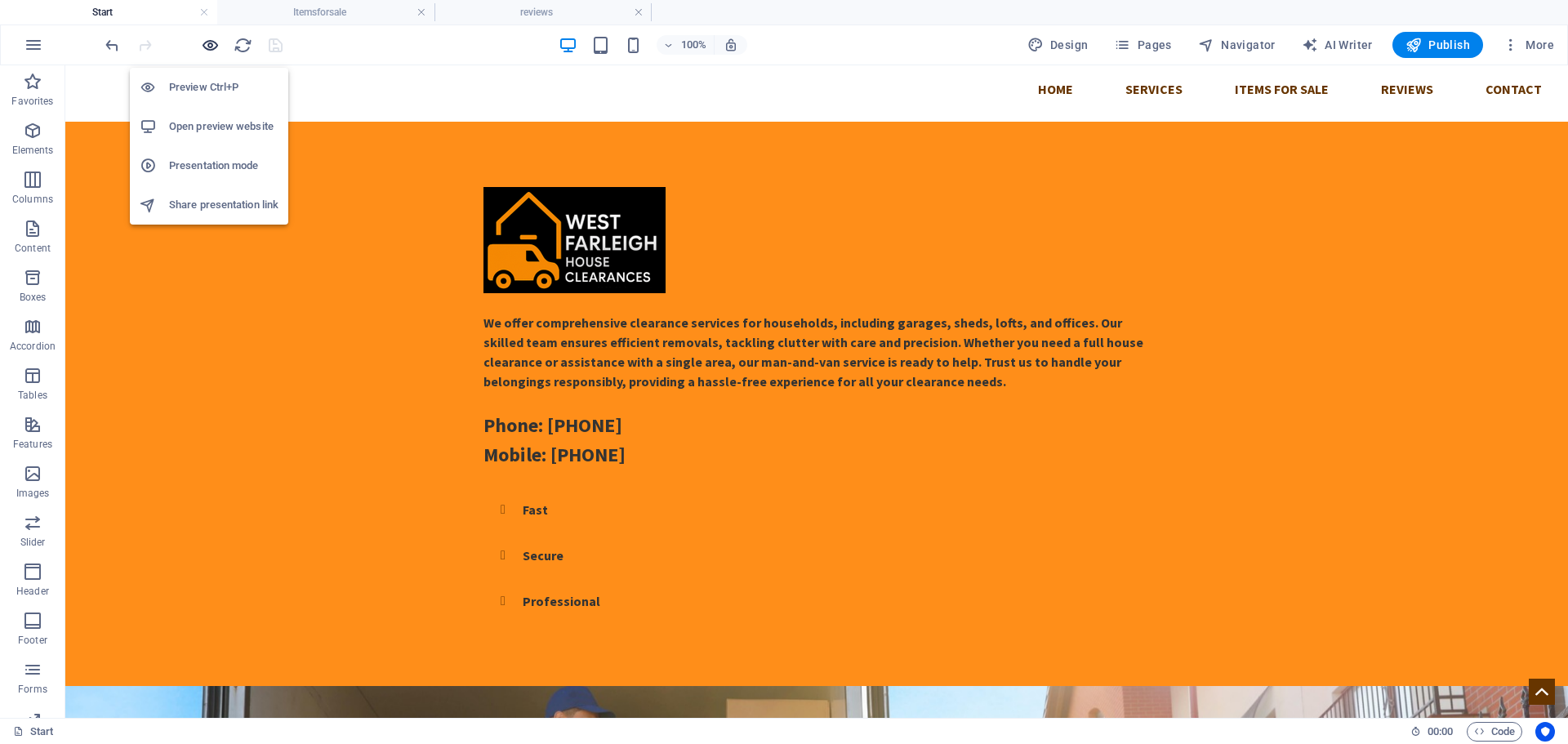 click at bounding box center (210, 45) 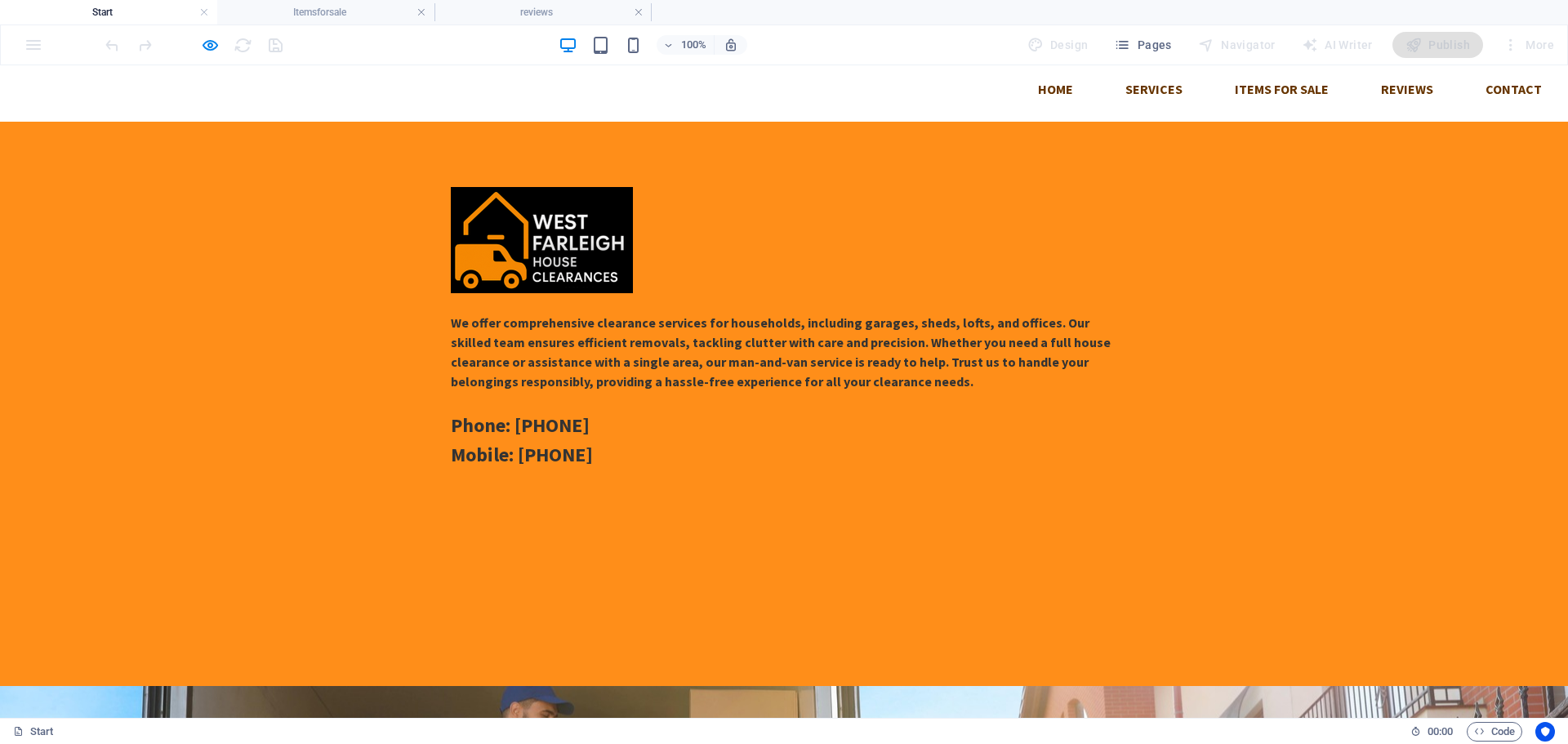 click on "Home Services Items For Sale Reviews Contact" at bounding box center [784, 89] 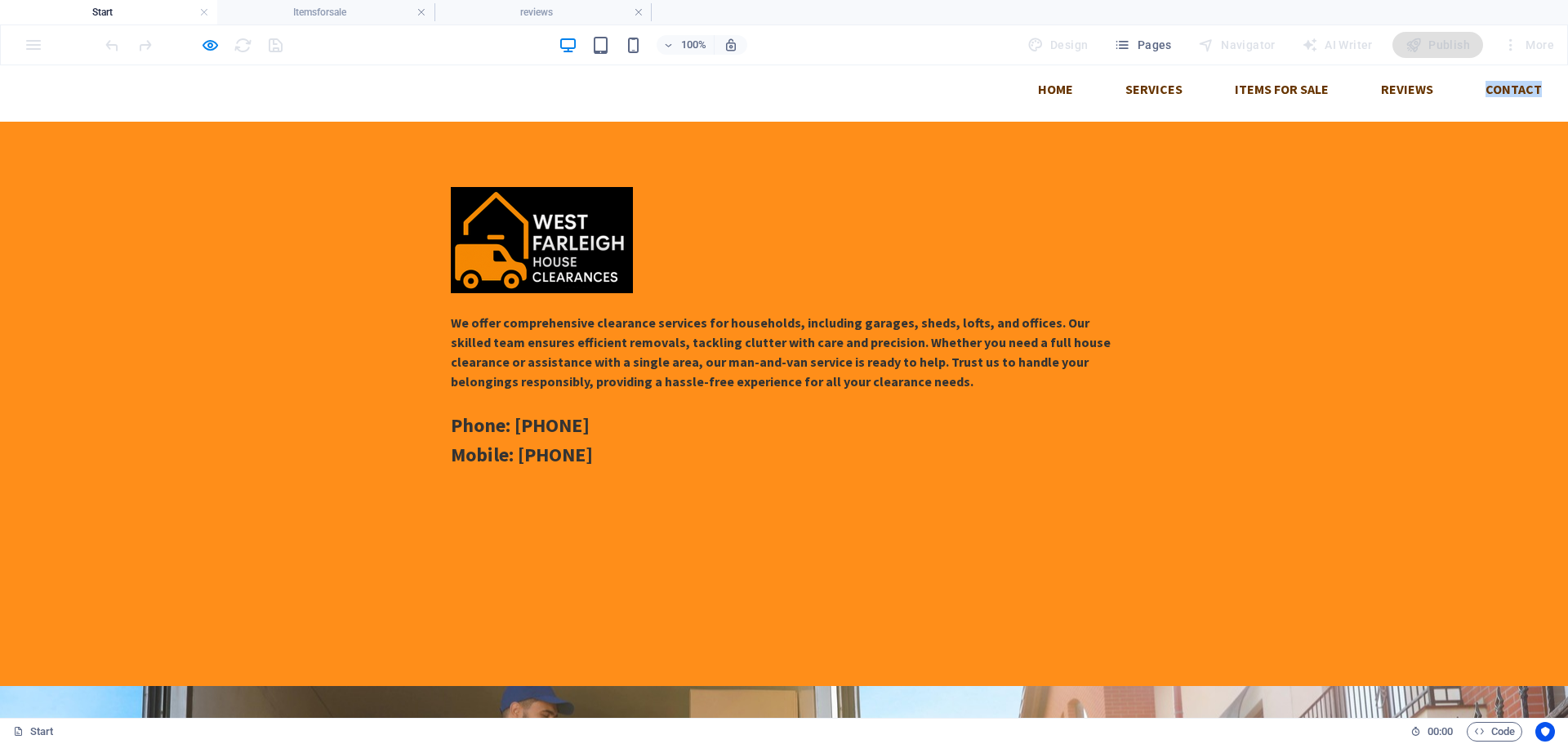 click on "Home Services Items For Sale Reviews Contact" at bounding box center (784, 89) 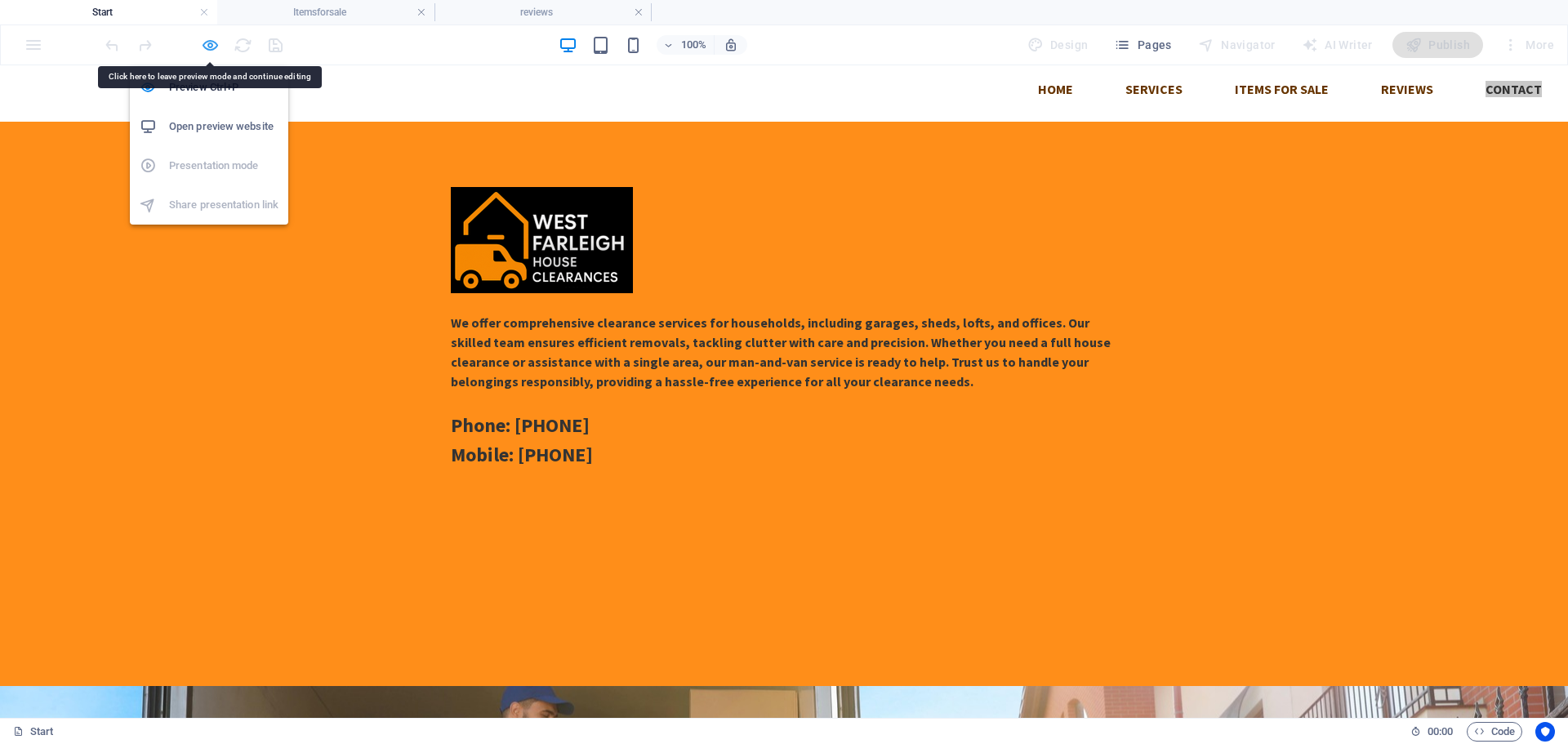 click at bounding box center (210, 45) 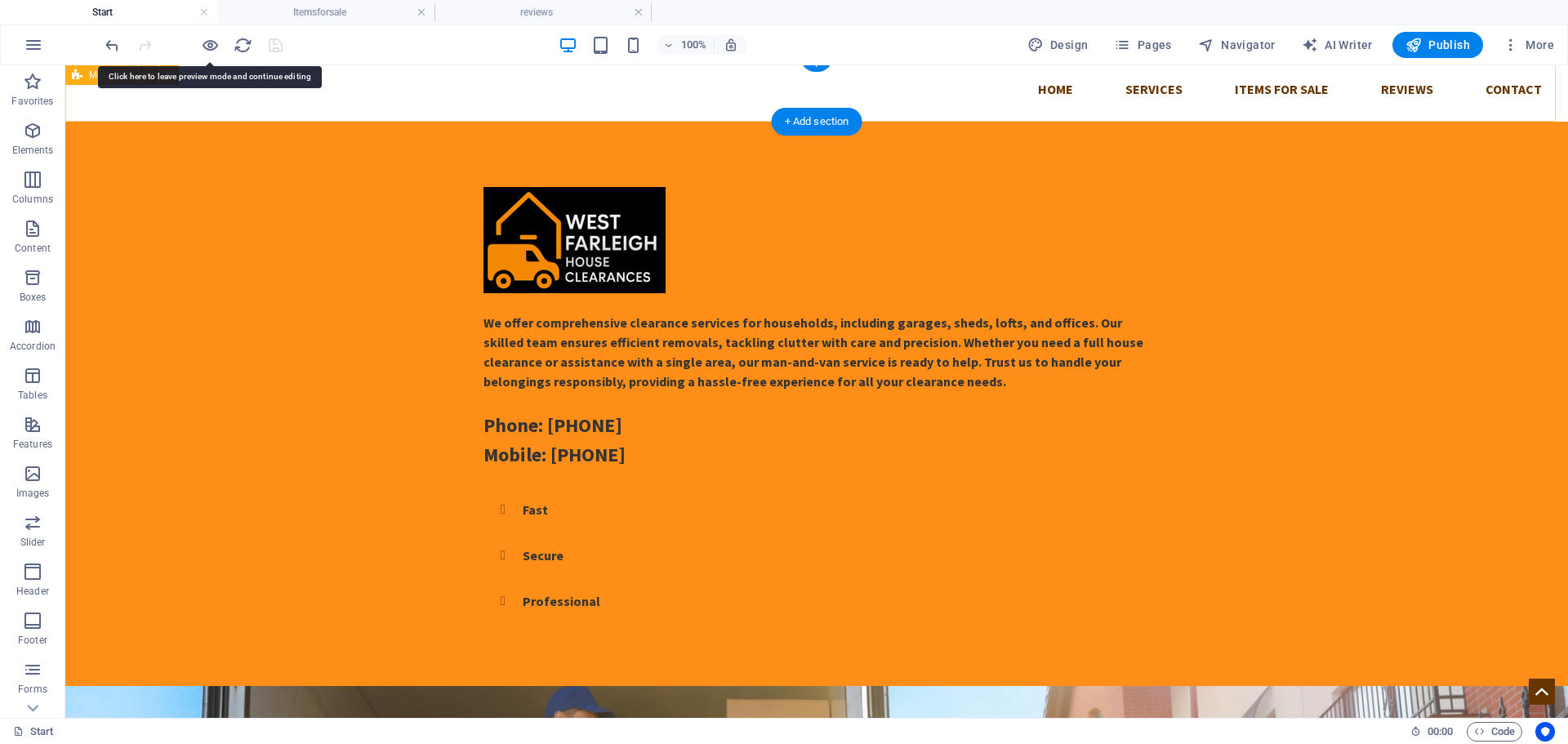 click on "Home Services Items For Sale Reviews Contact" at bounding box center (817, 89) 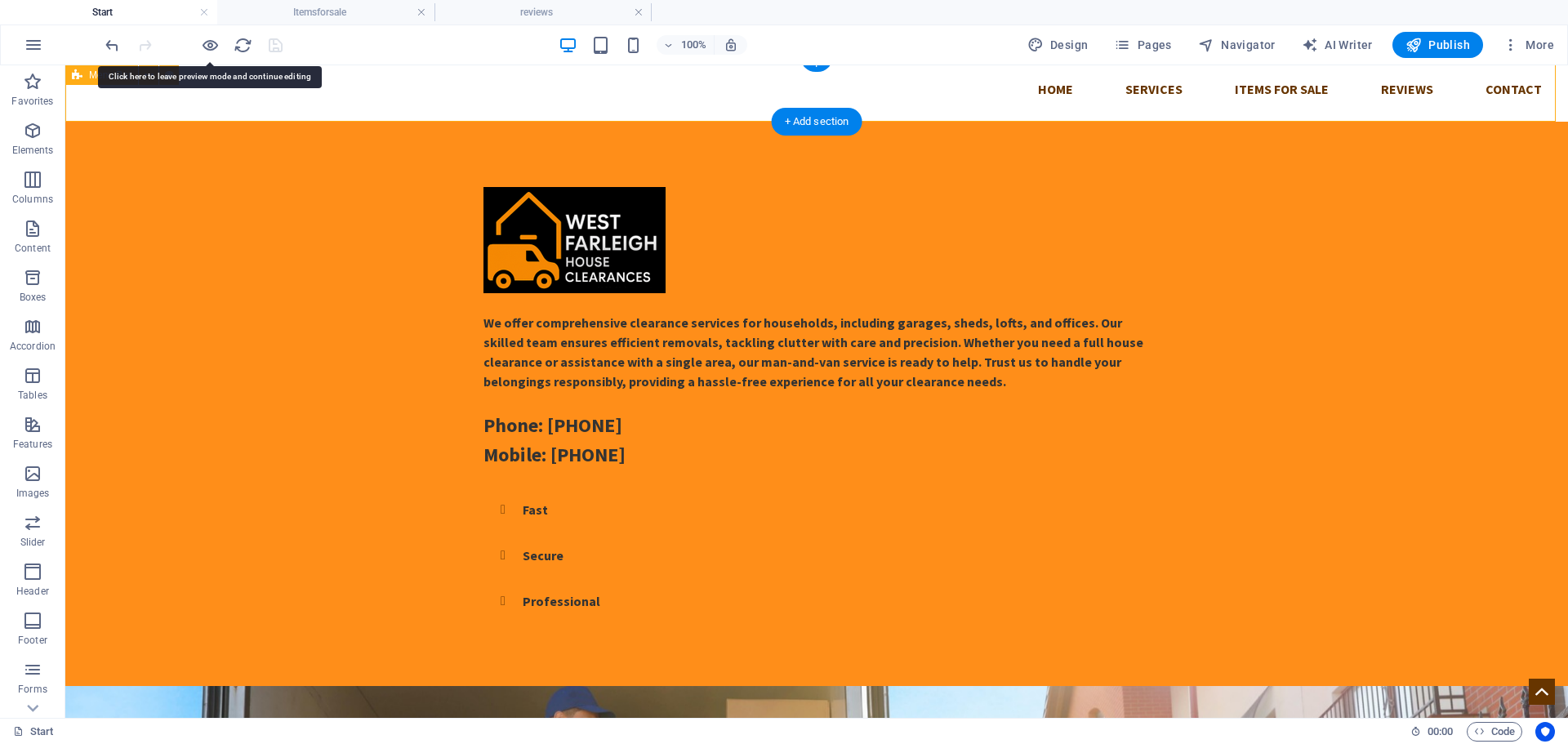 click on "Home Services Items For Sale Reviews Contact" at bounding box center [817, 89] 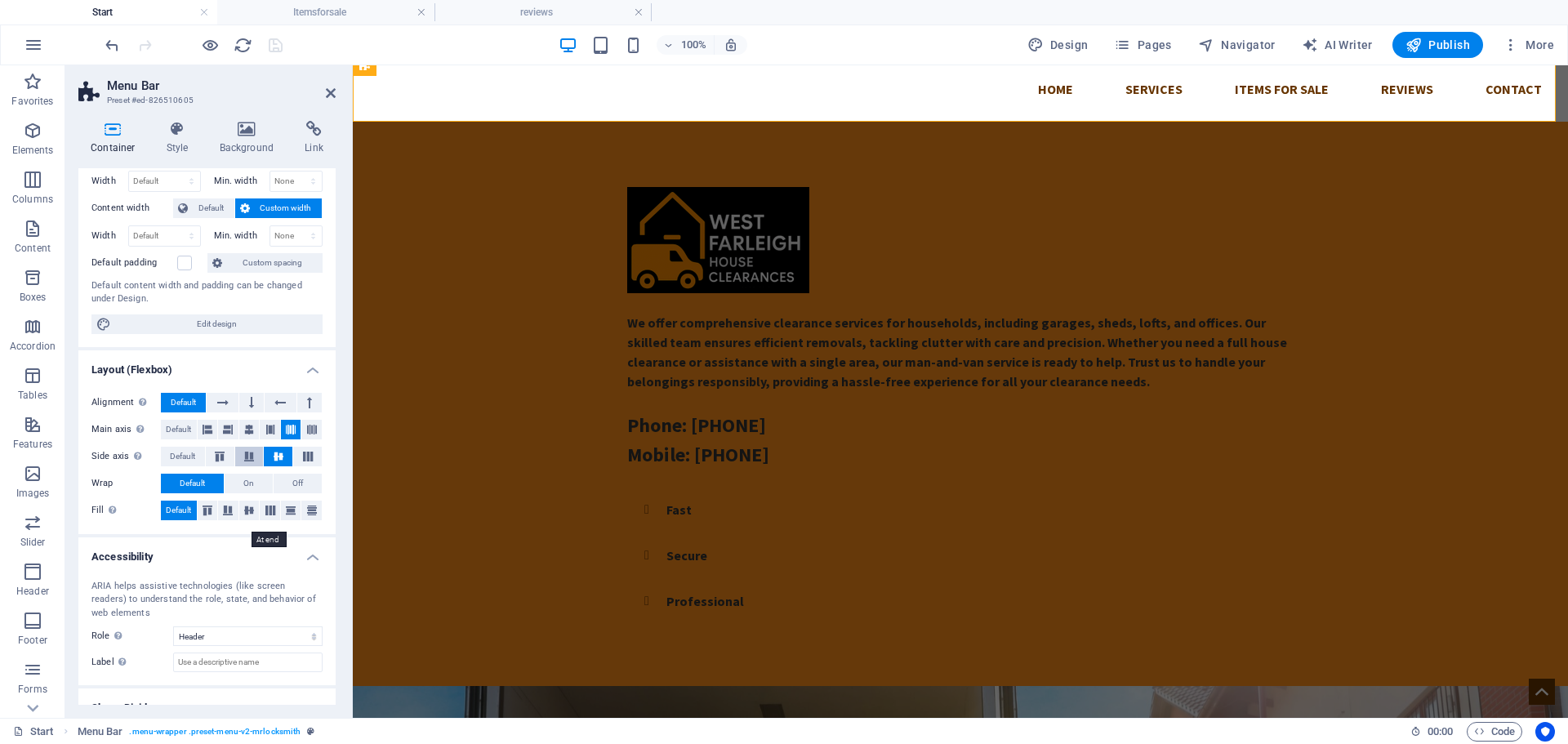 scroll, scrollTop: 124, scrollLeft: 0, axis: vertical 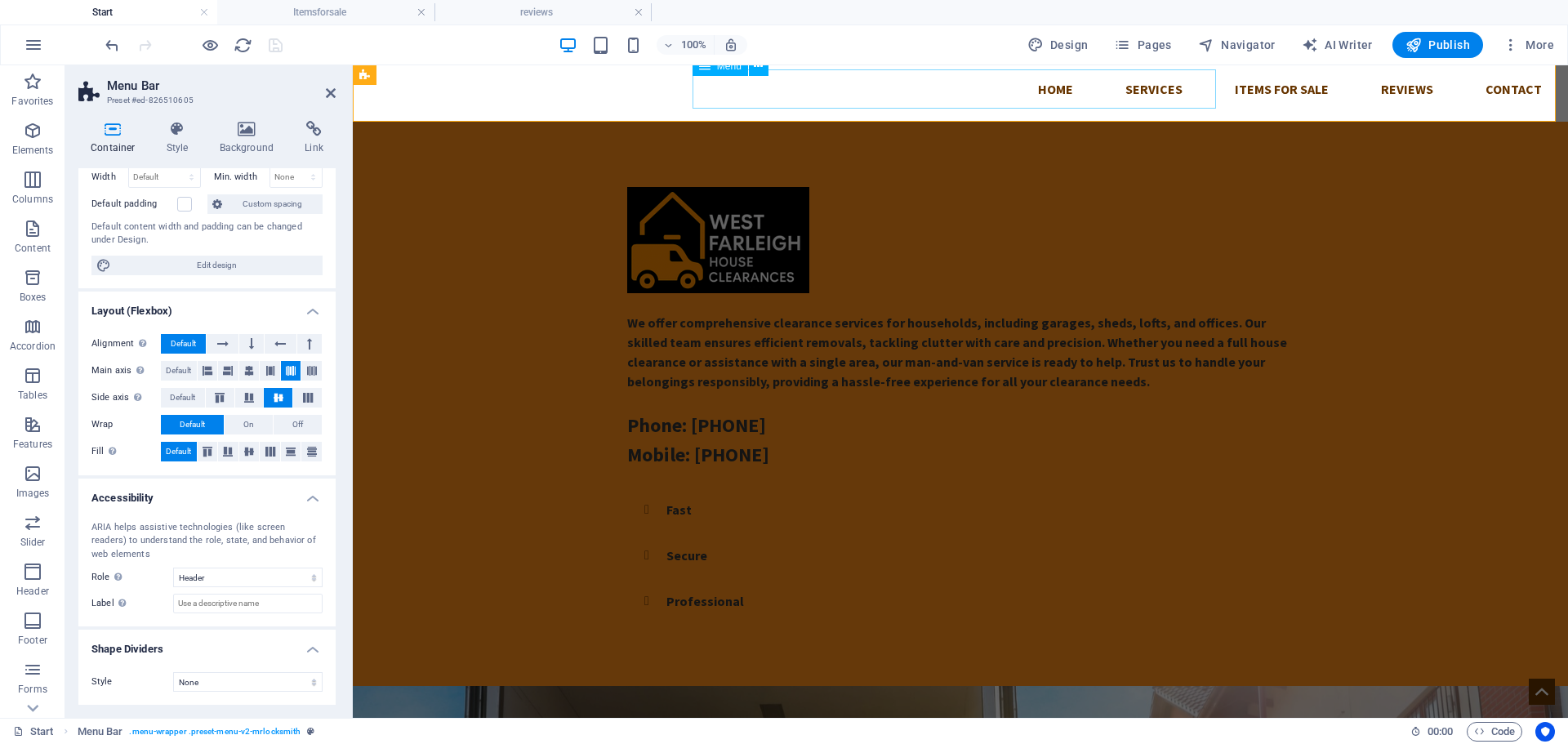 click on "Home Services Items For Sale Reviews Contact" at bounding box center (960, 89) 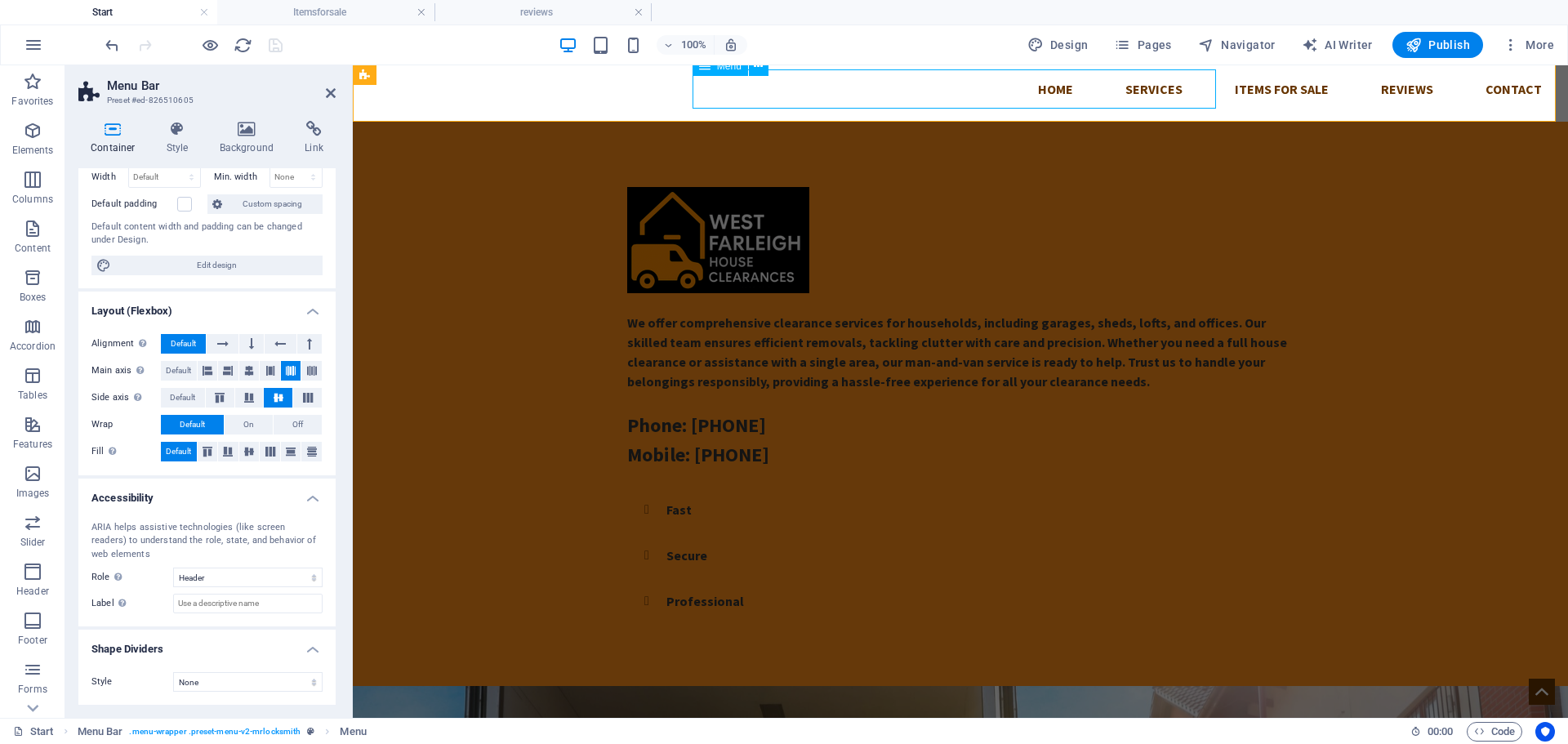 click on "Home Services Items For Sale Reviews Contact" at bounding box center (960, 89) 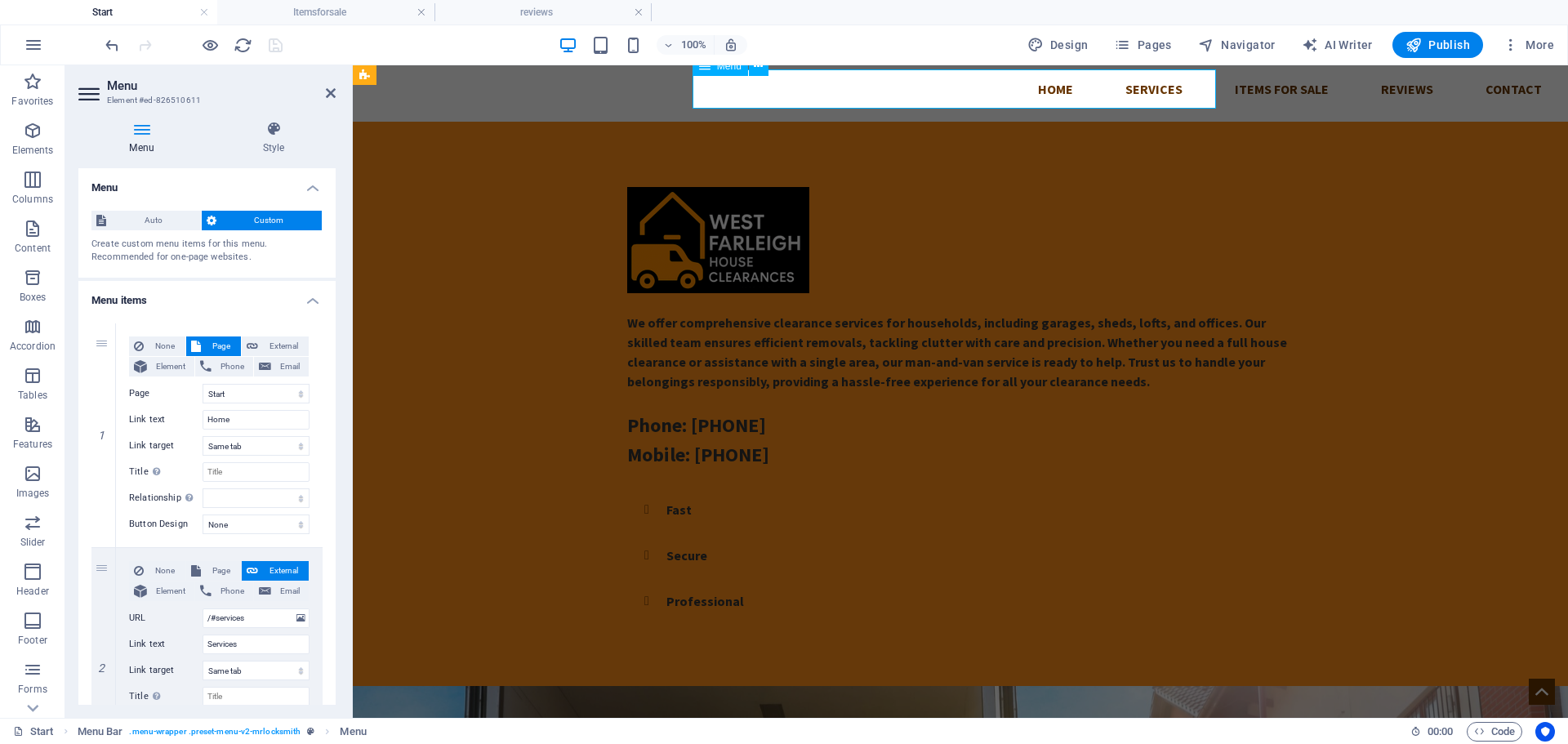 click on "Home Services Items For Sale Reviews Contact" at bounding box center (960, 89) 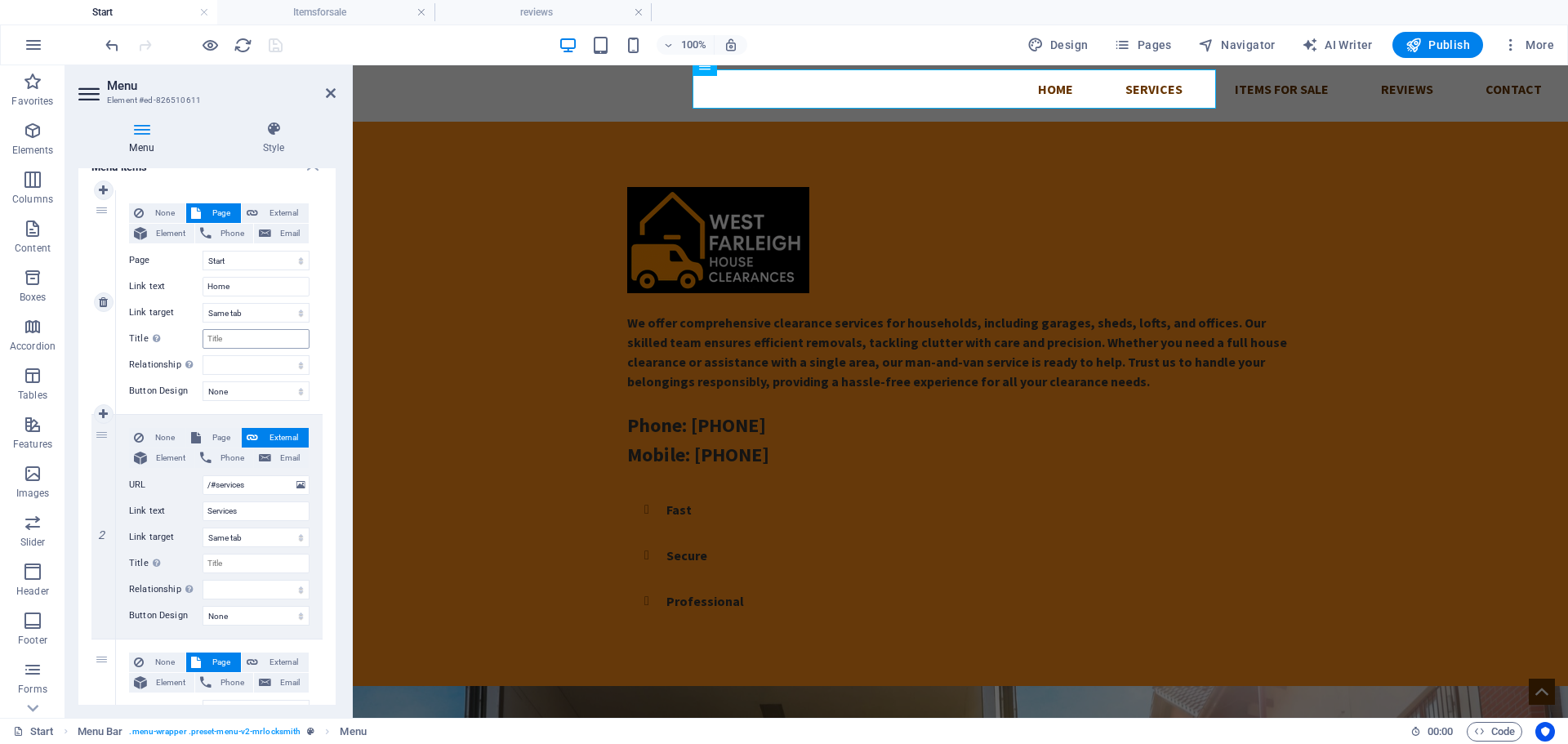scroll, scrollTop: 0, scrollLeft: 0, axis: both 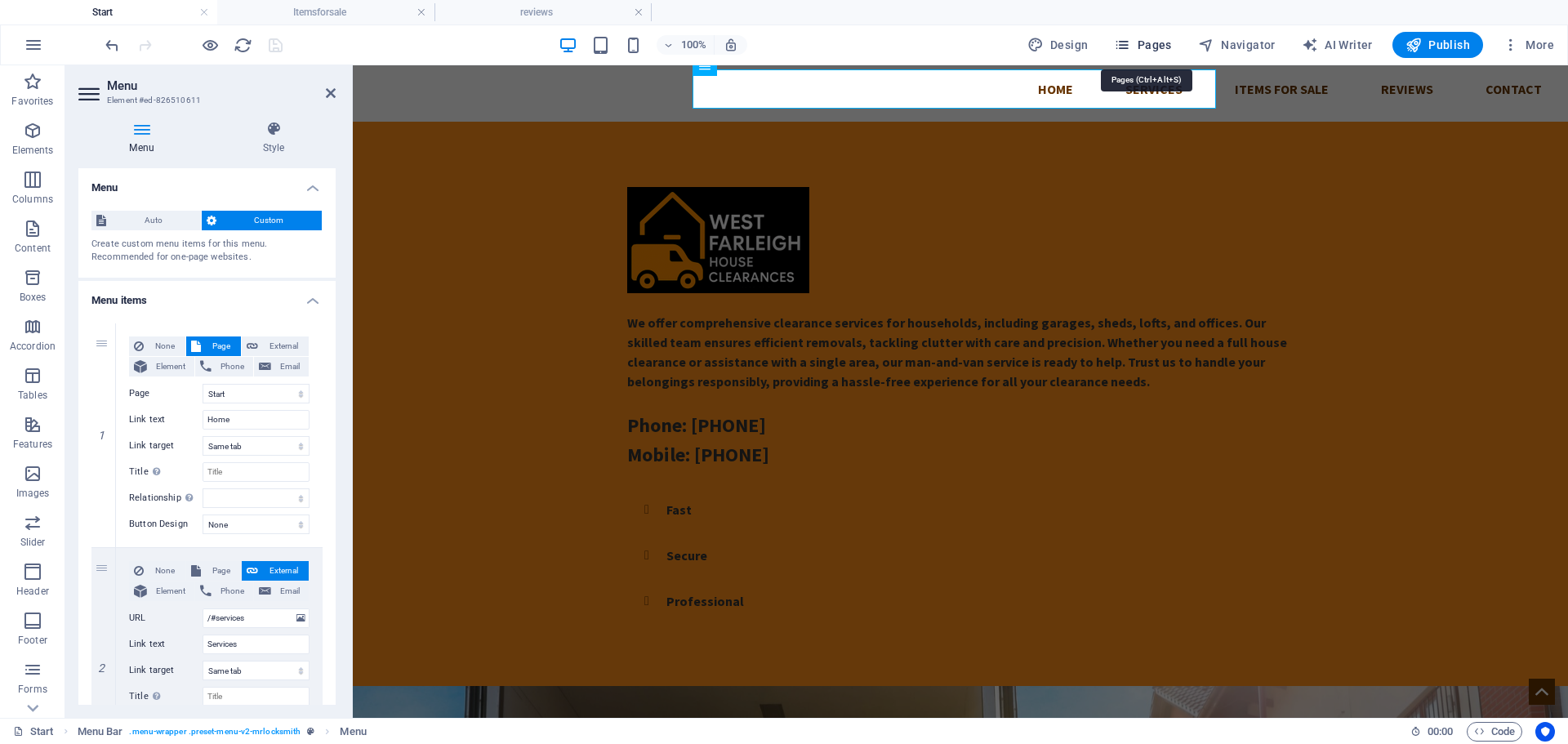 click on "Pages" at bounding box center (1143, 45) 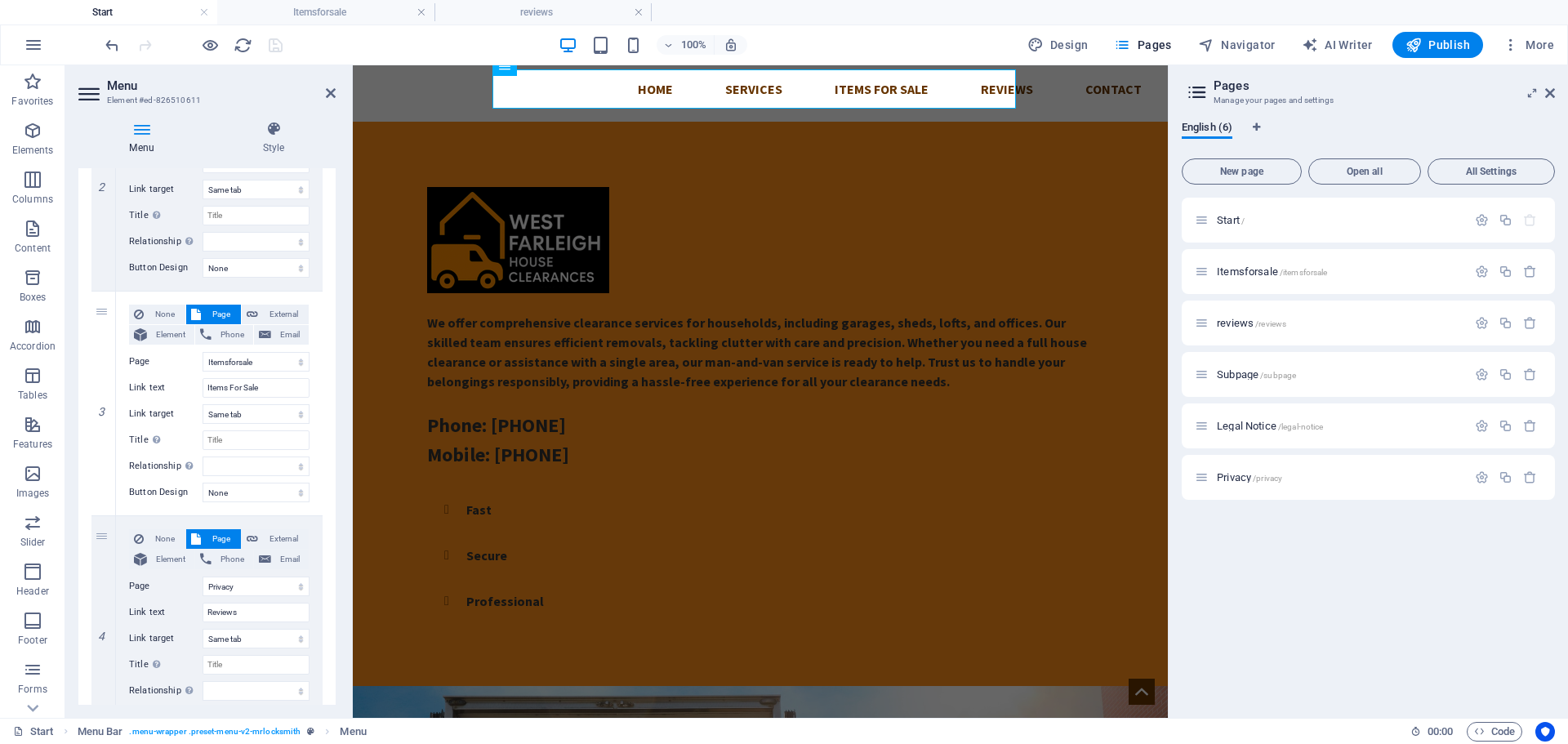 scroll, scrollTop: 490, scrollLeft: 0, axis: vertical 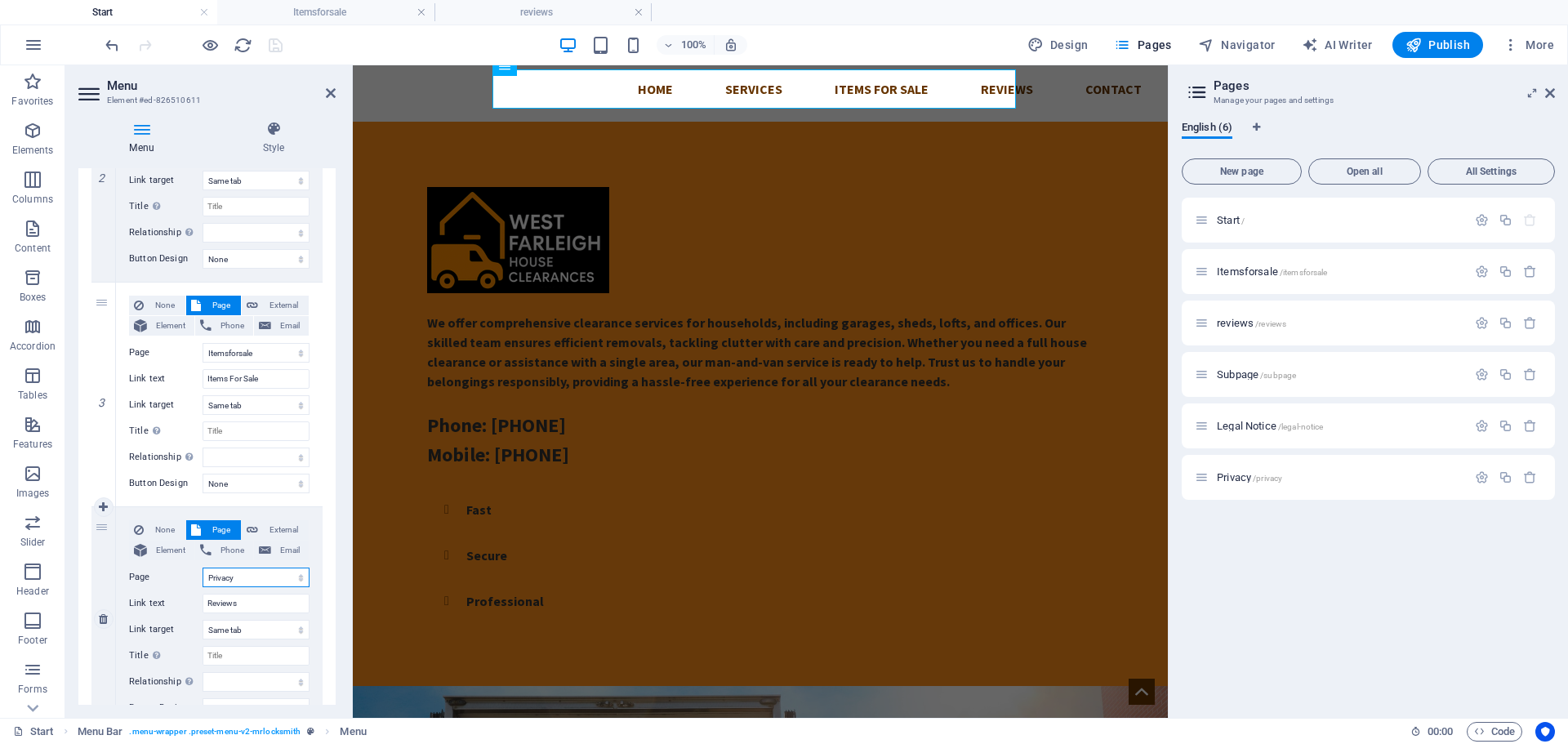 click on "Start Itemsforsale reviews Subpage Legal Notice Privacy" at bounding box center (256, 577) 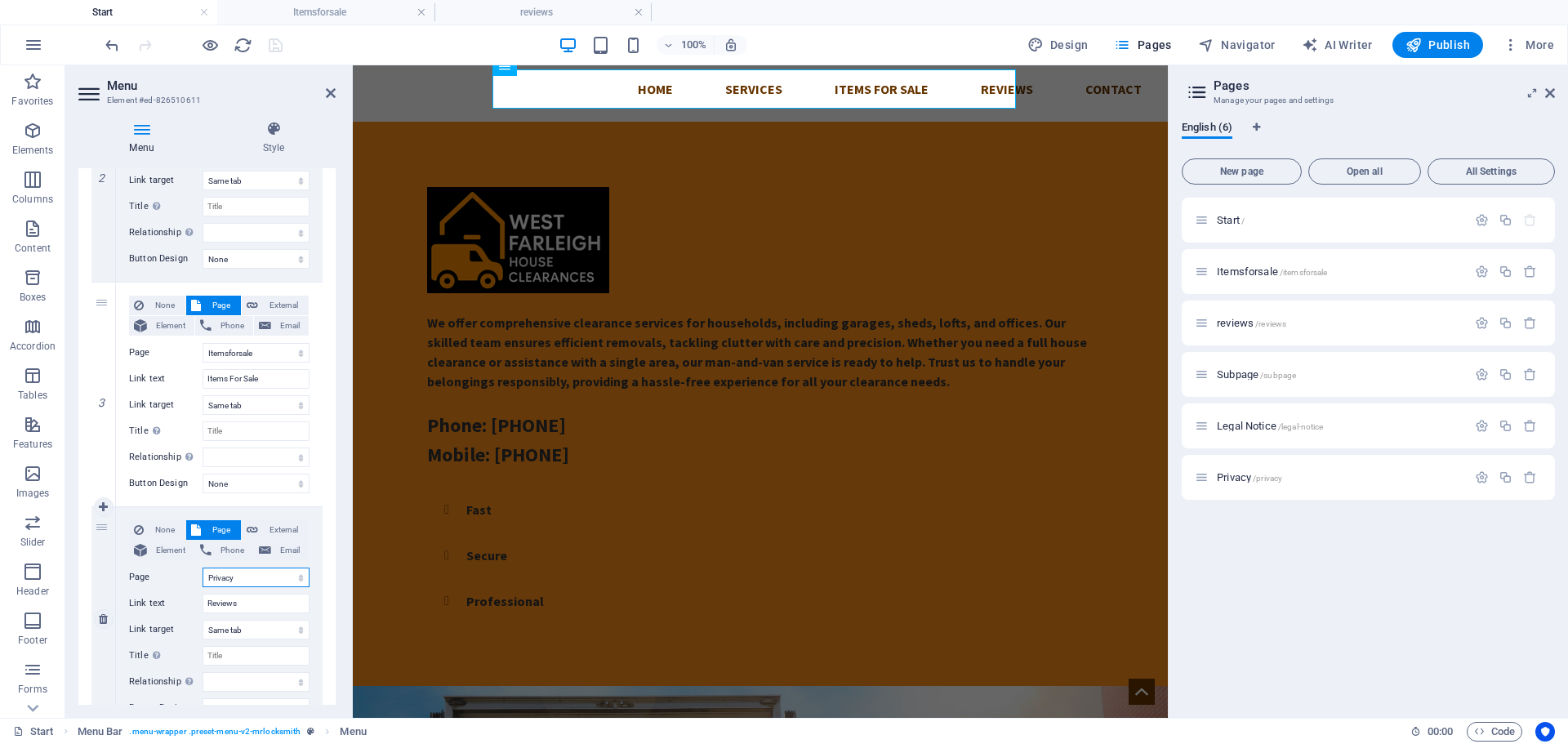 select on "2" 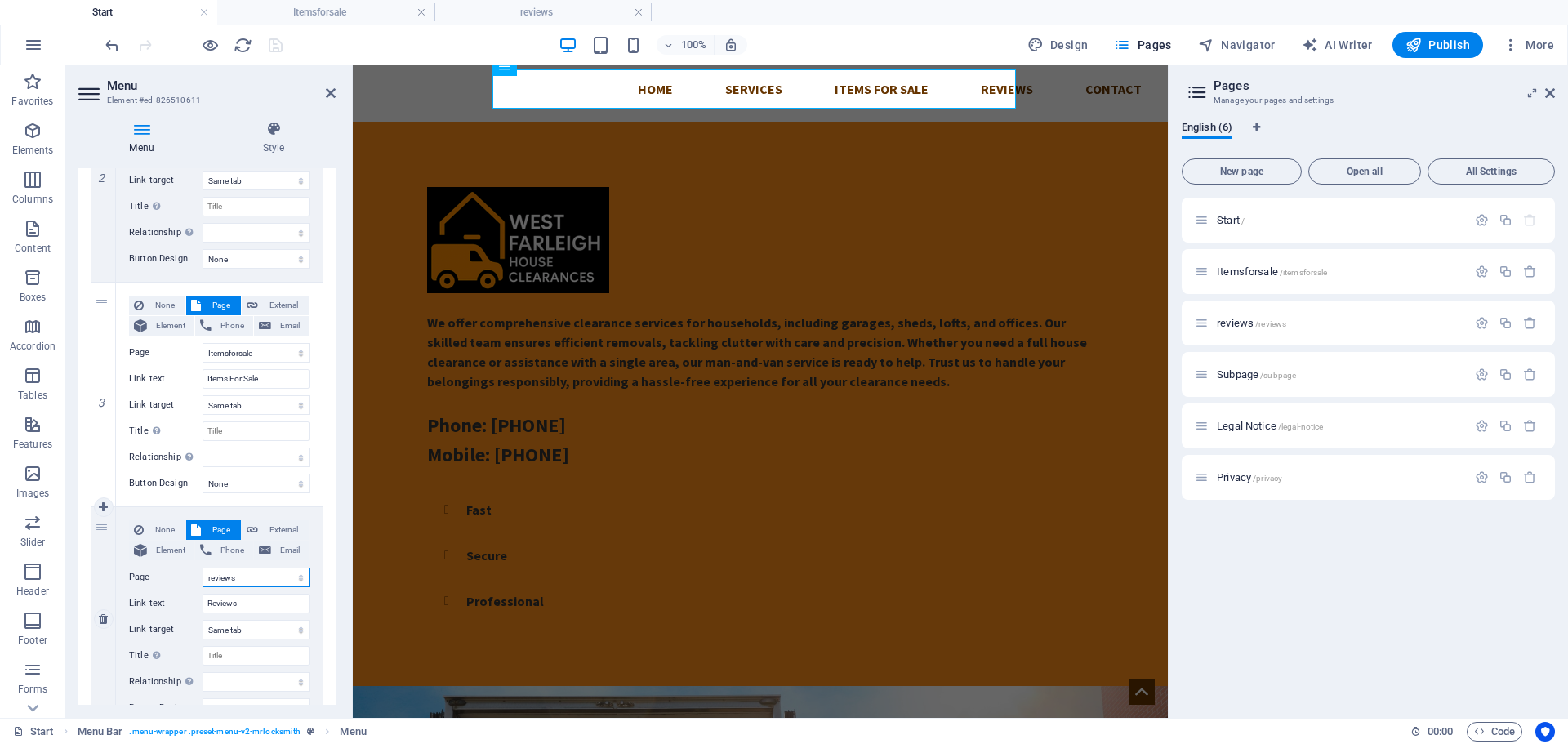click on "Start Itemsforsale reviews Subpage Legal Notice Privacy" at bounding box center [256, 577] 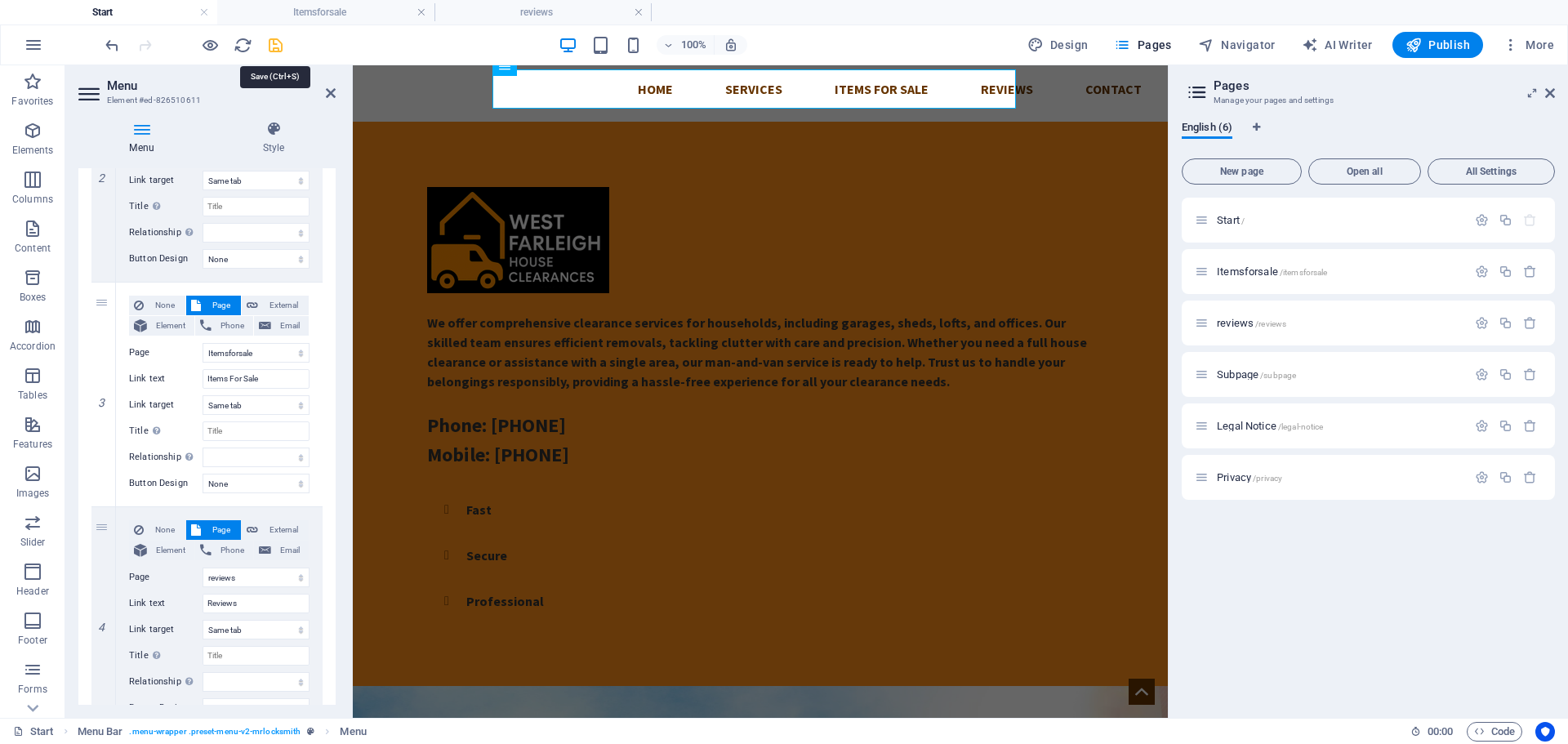 click at bounding box center (275, 45) 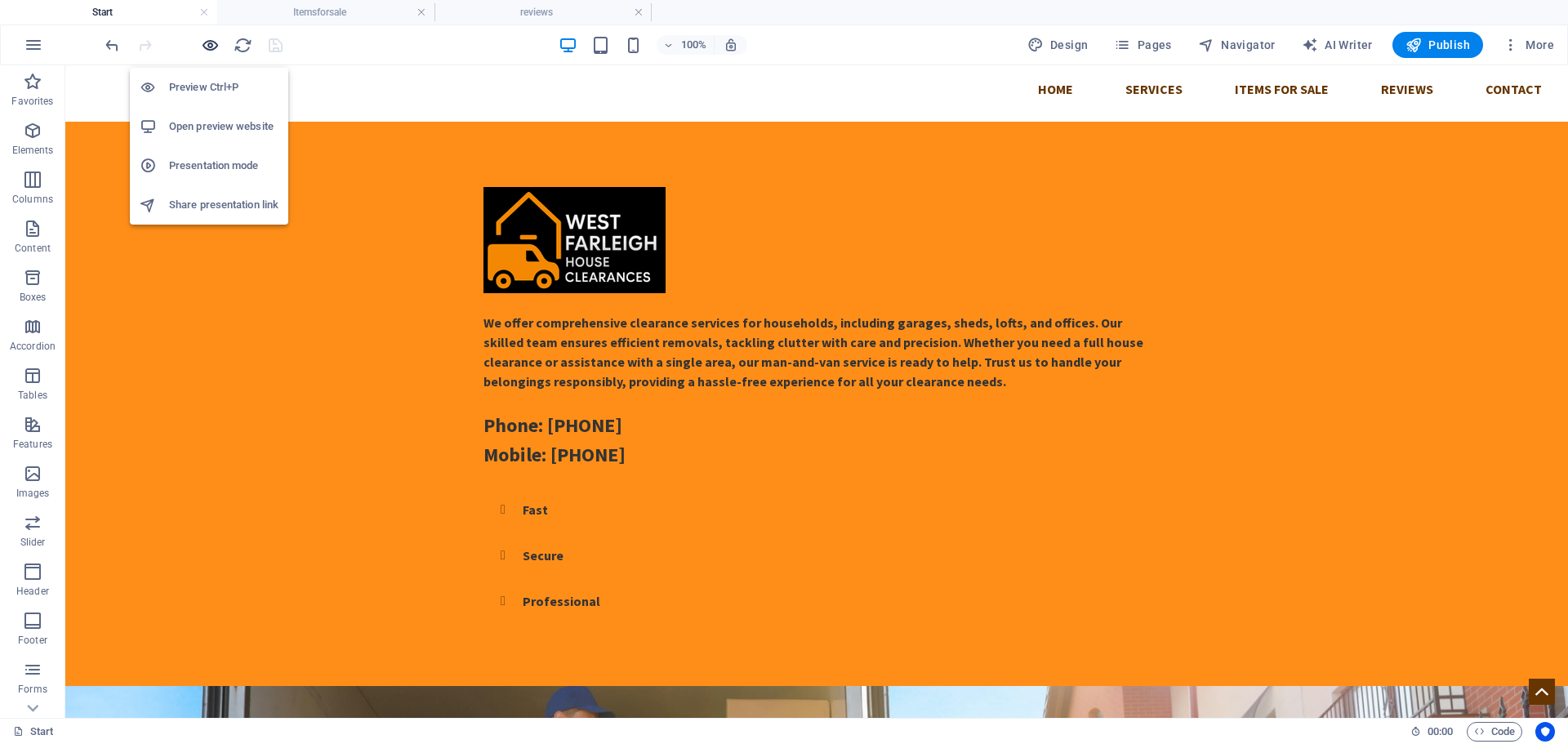 click at bounding box center (210, 45) 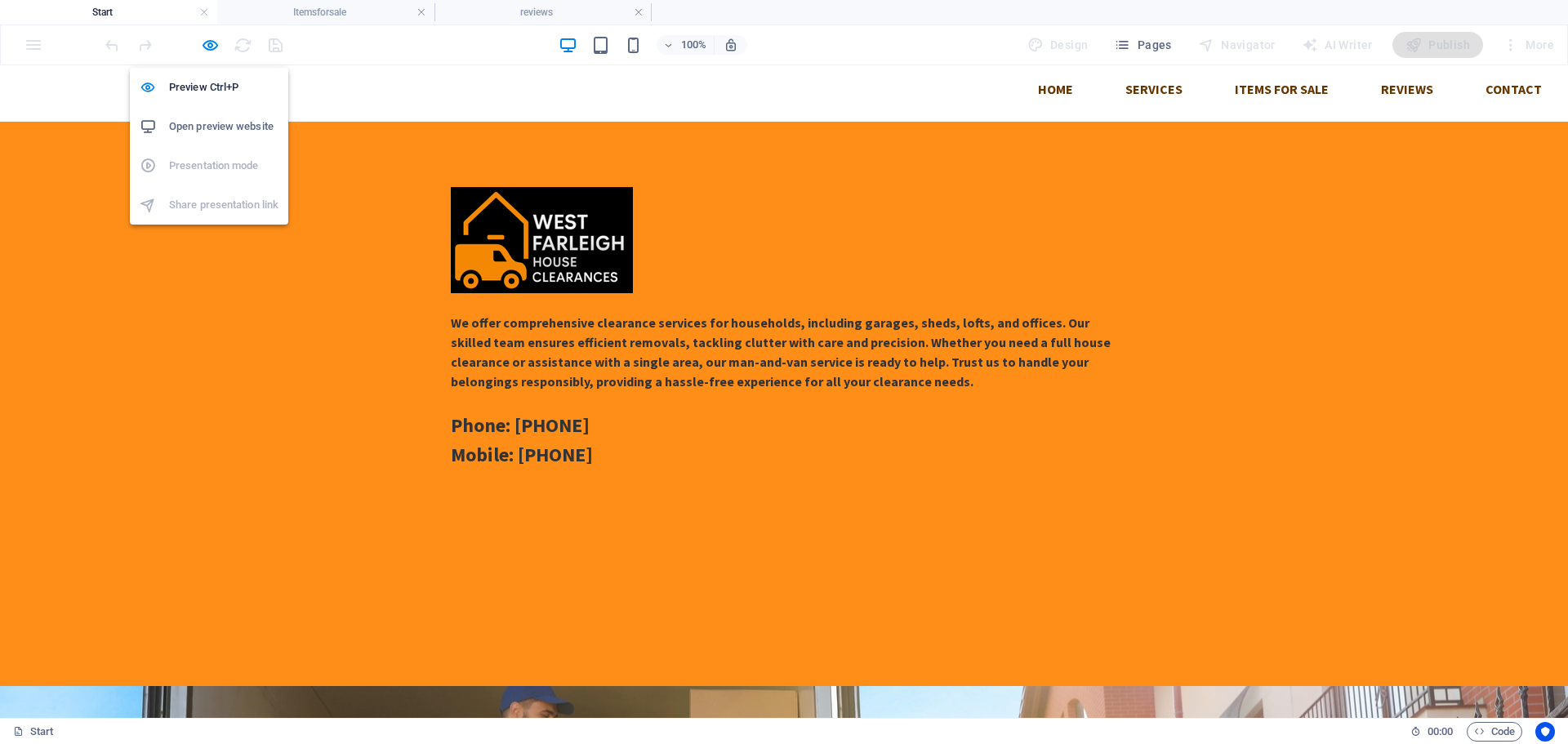 click on "Open preview website" at bounding box center [224, 127] 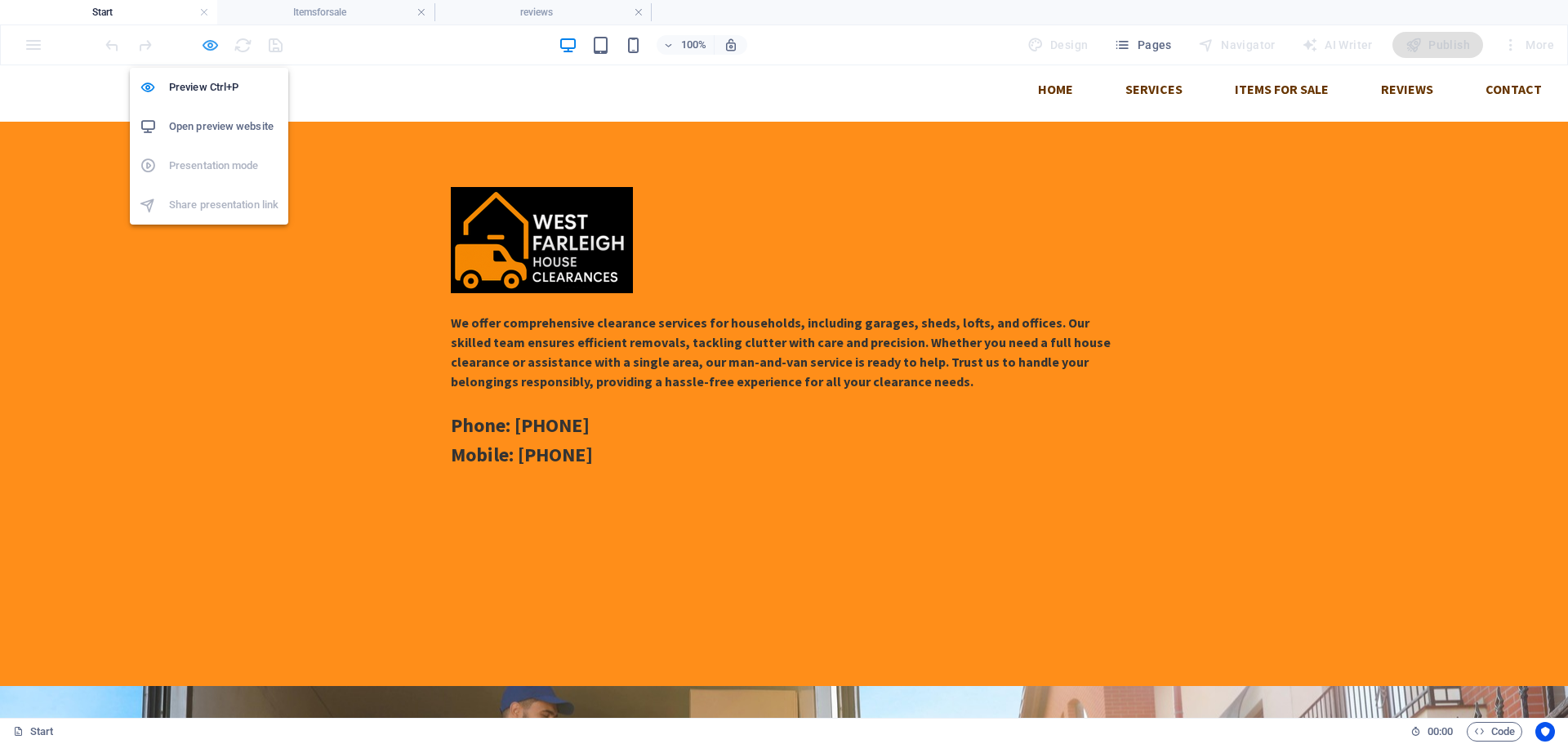 click at bounding box center [210, 45] 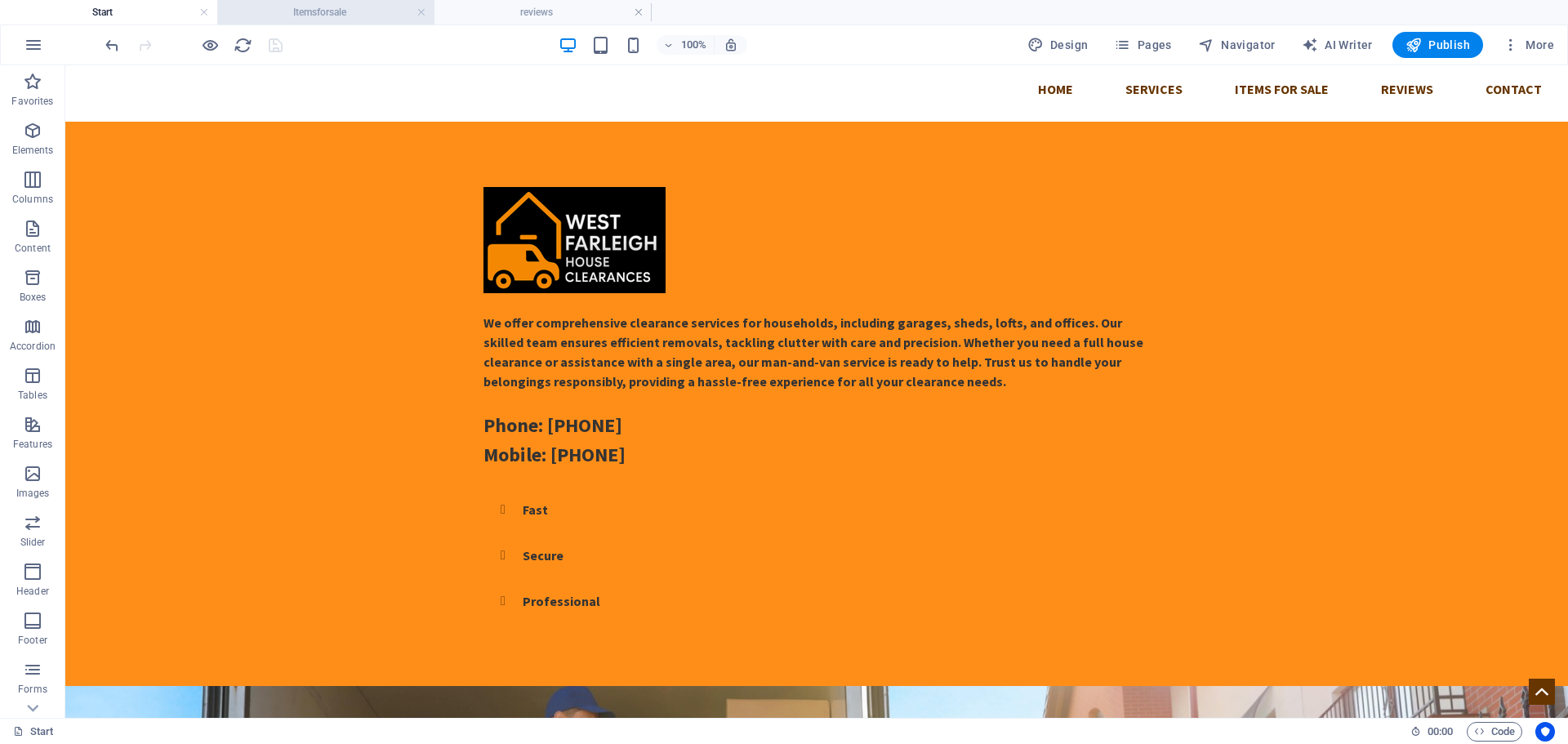 click on "Itemsforsale" at bounding box center (326, 12) 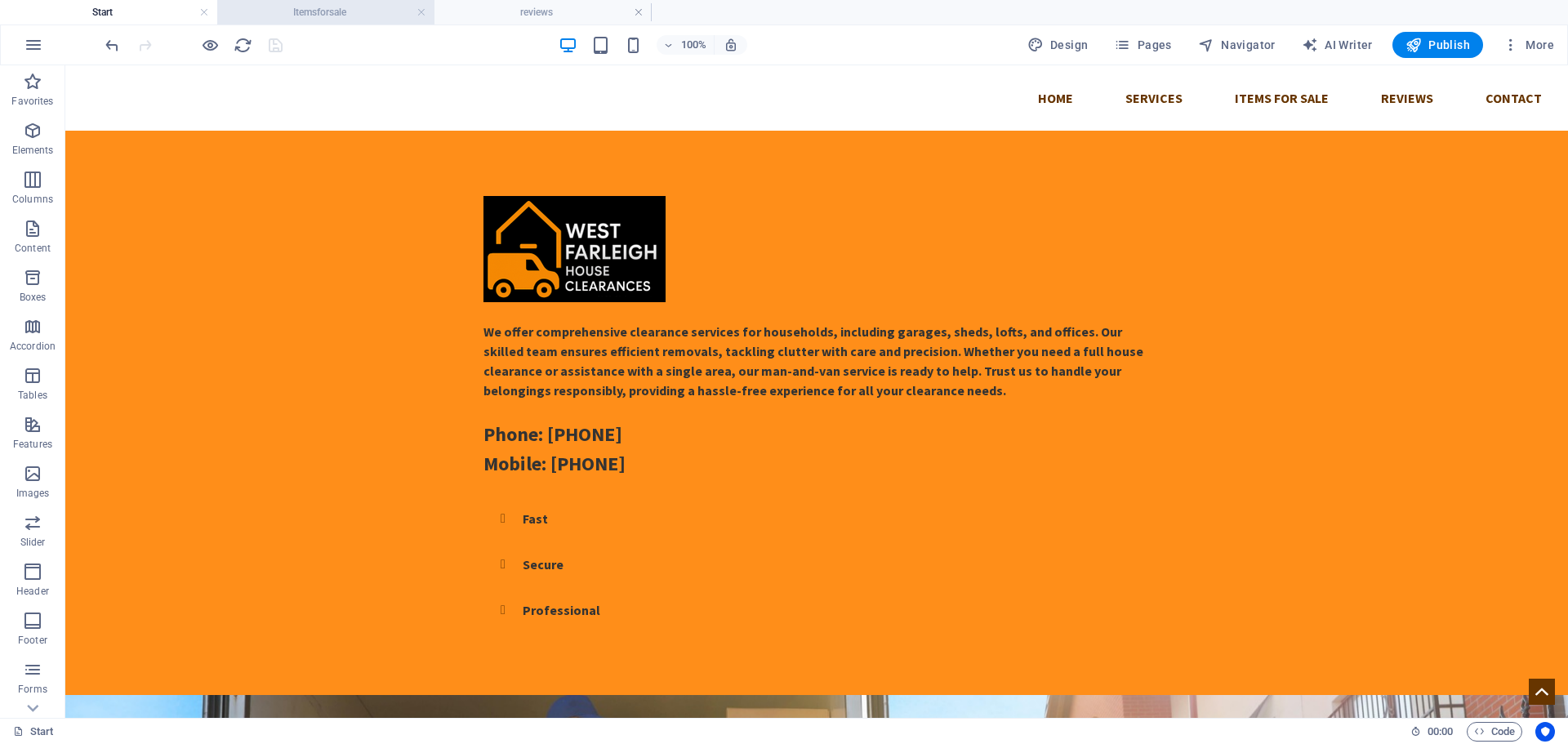 scroll, scrollTop: 817, scrollLeft: 0, axis: vertical 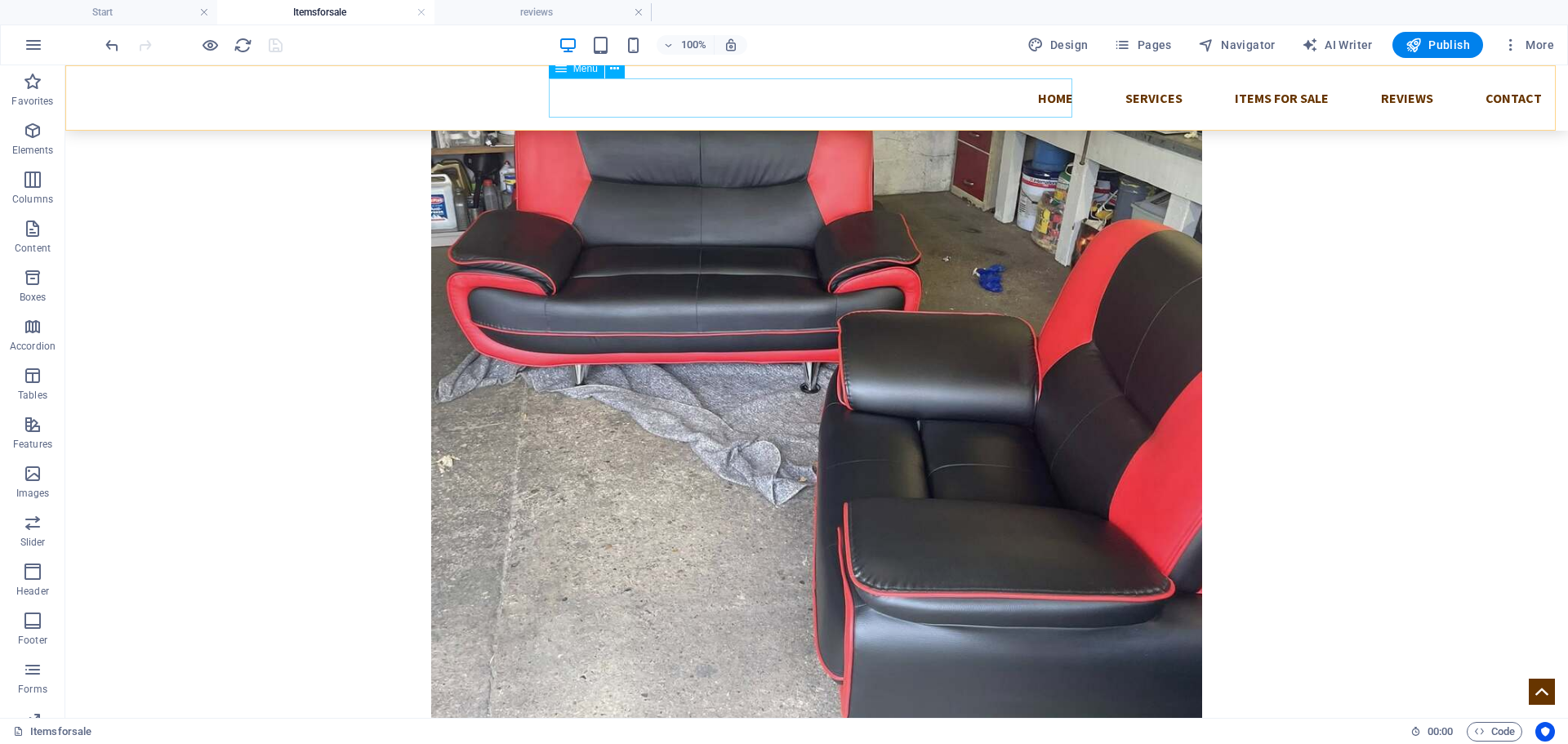 click on "Home Services Items For Sale Reviews Contact" at bounding box center [817, 98] 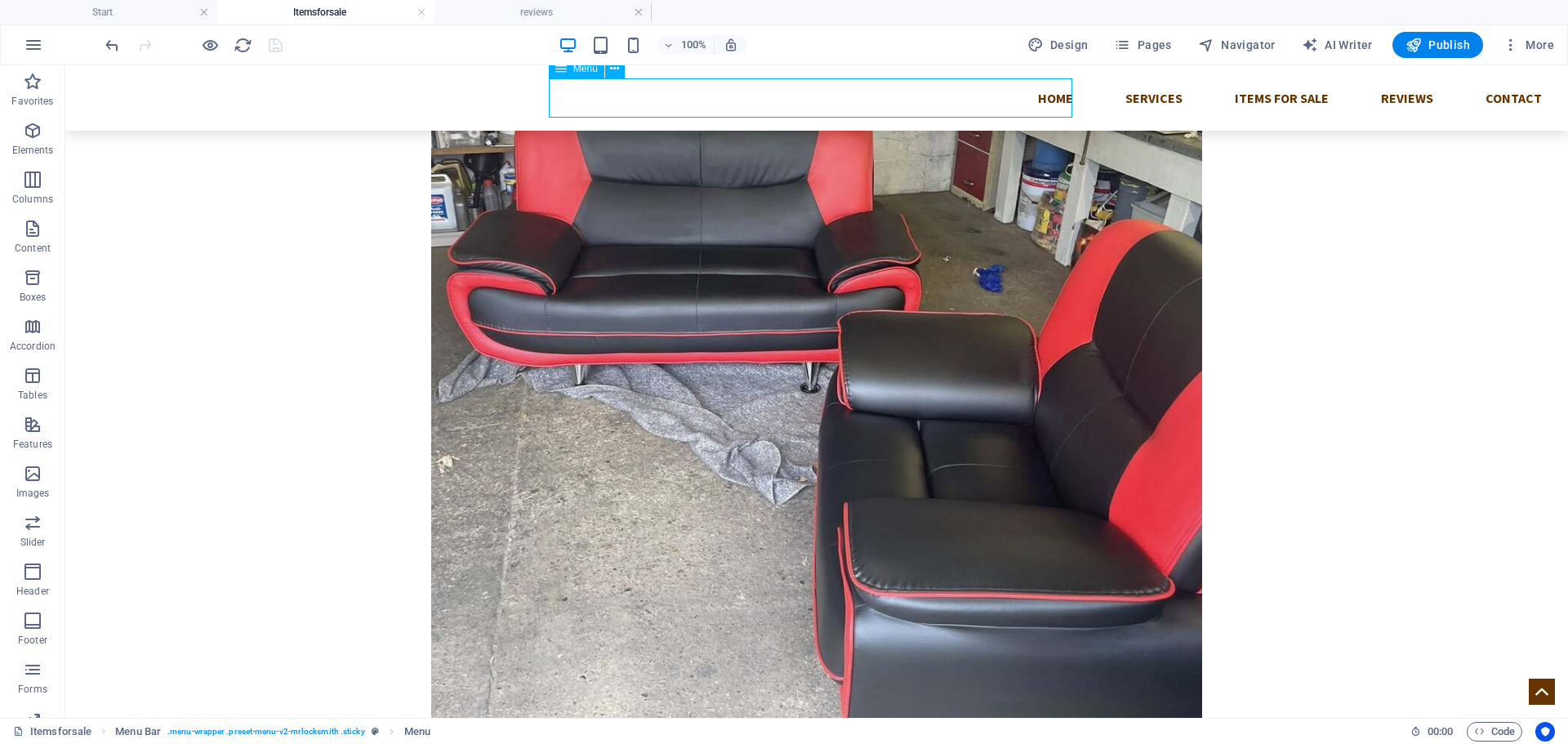 click on "Home Services Items For Sale Reviews Contact" at bounding box center [817, 98] 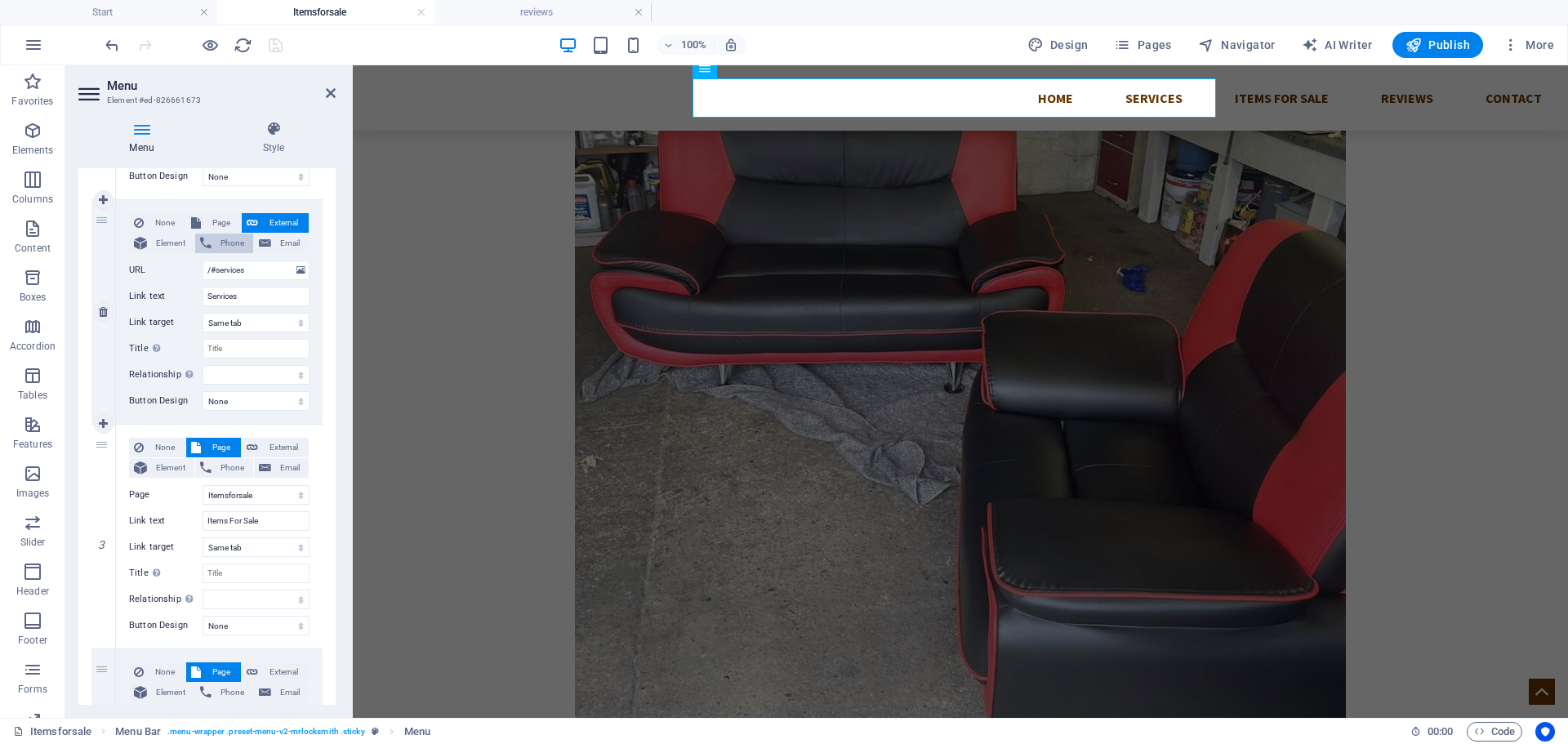 scroll, scrollTop: 490, scrollLeft: 0, axis: vertical 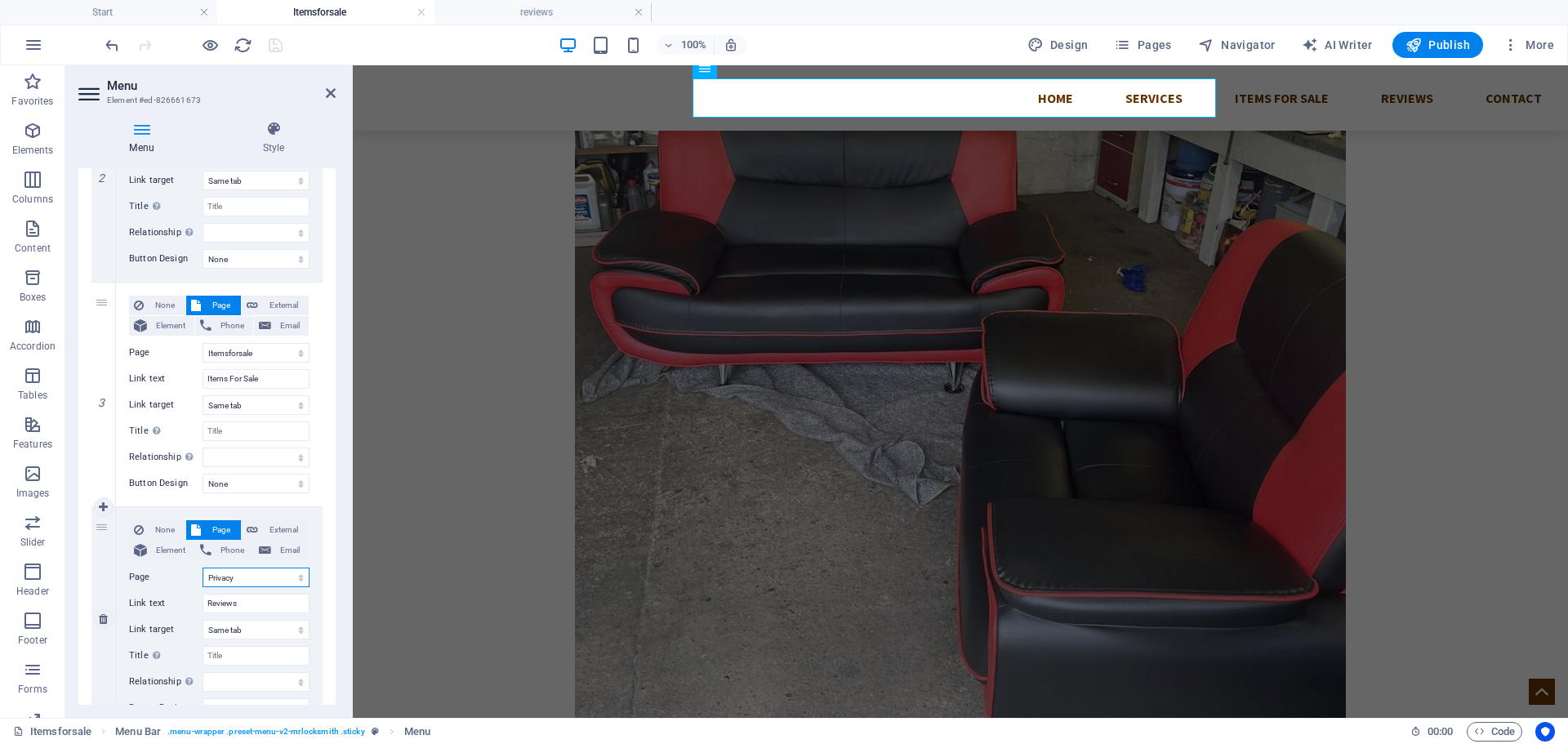 click on "Start Itemsforsale reviews Subpage Legal Notice Privacy" at bounding box center (256, 577) 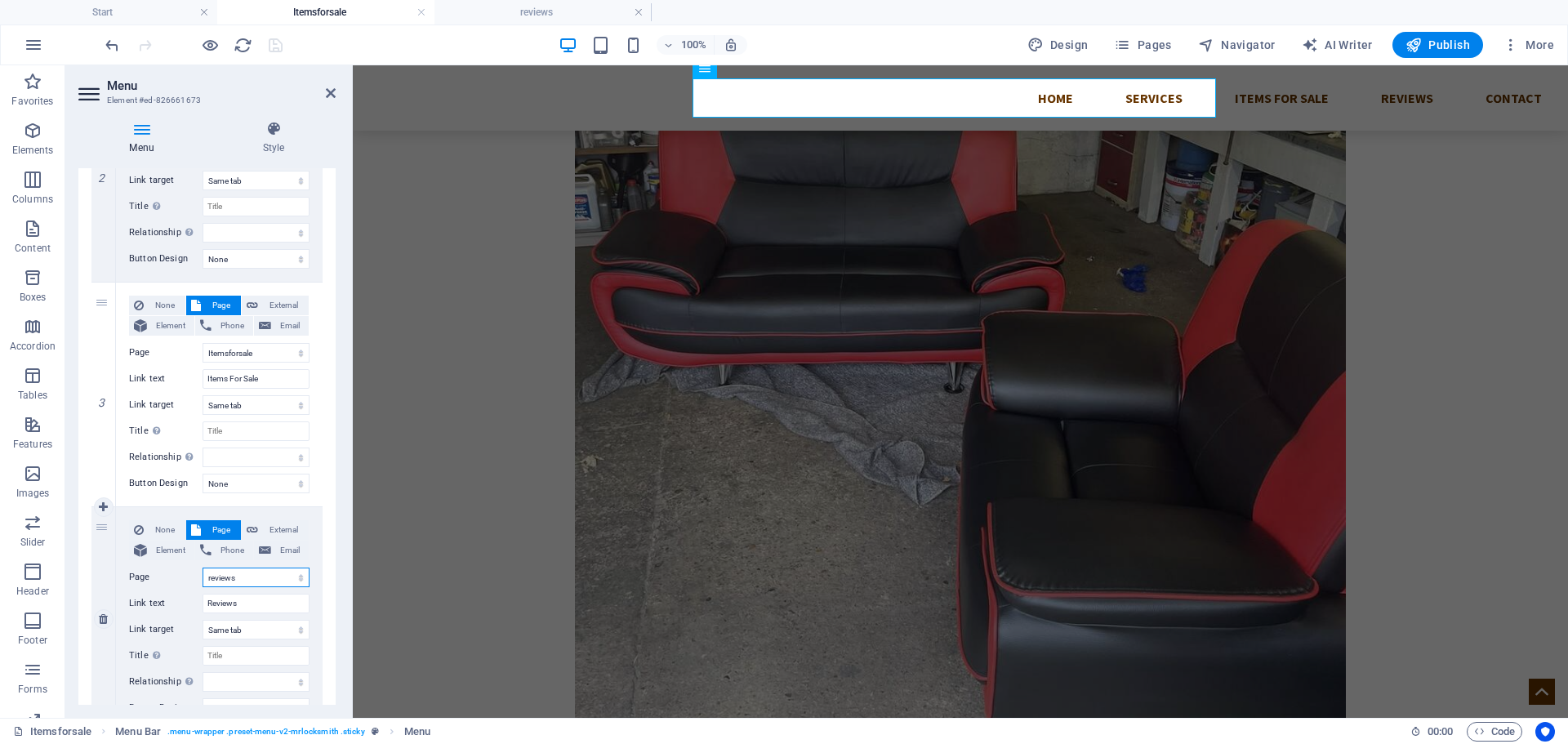 click on "Start Itemsforsale reviews Subpage Legal Notice Privacy" at bounding box center [256, 577] 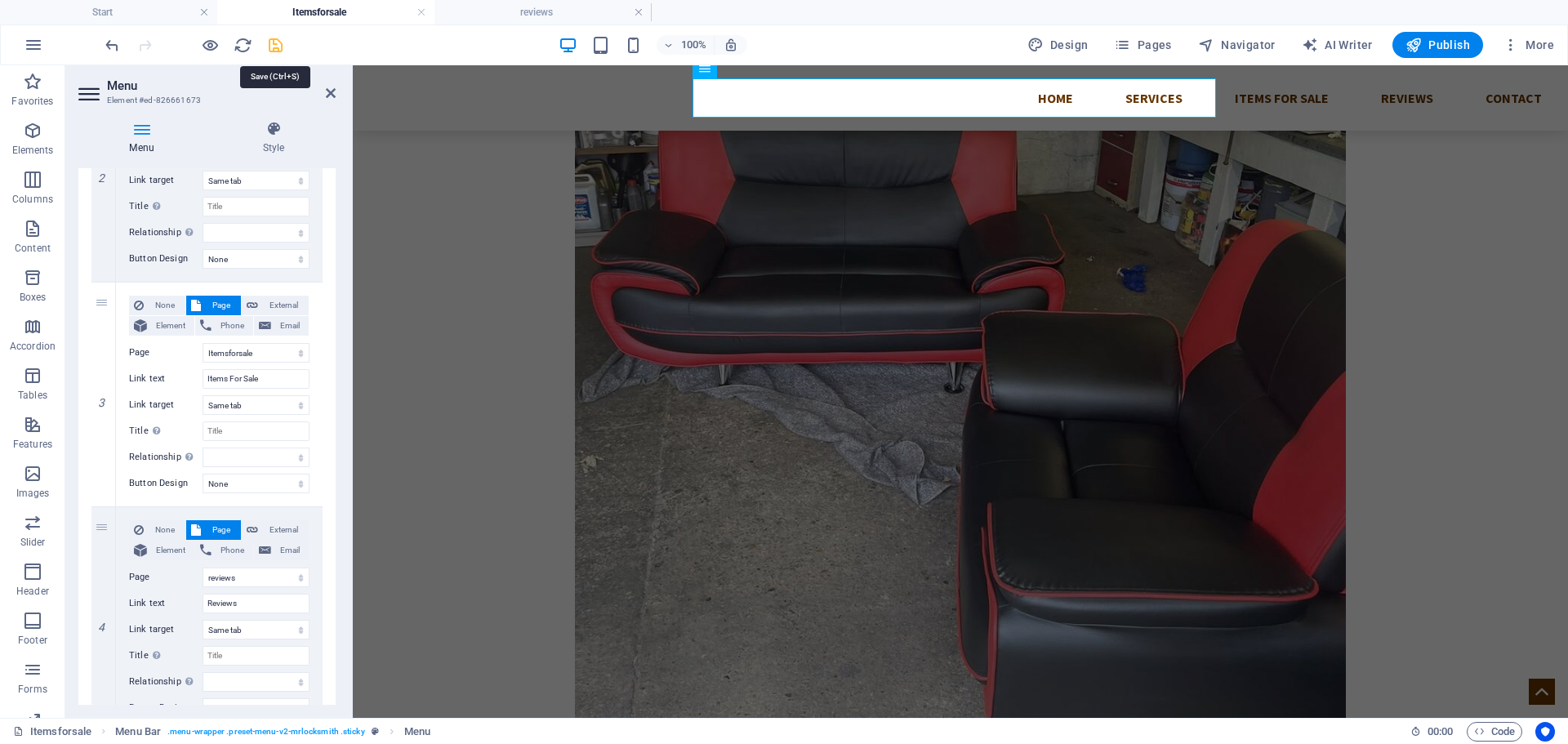 click at bounding box center [275, 45] 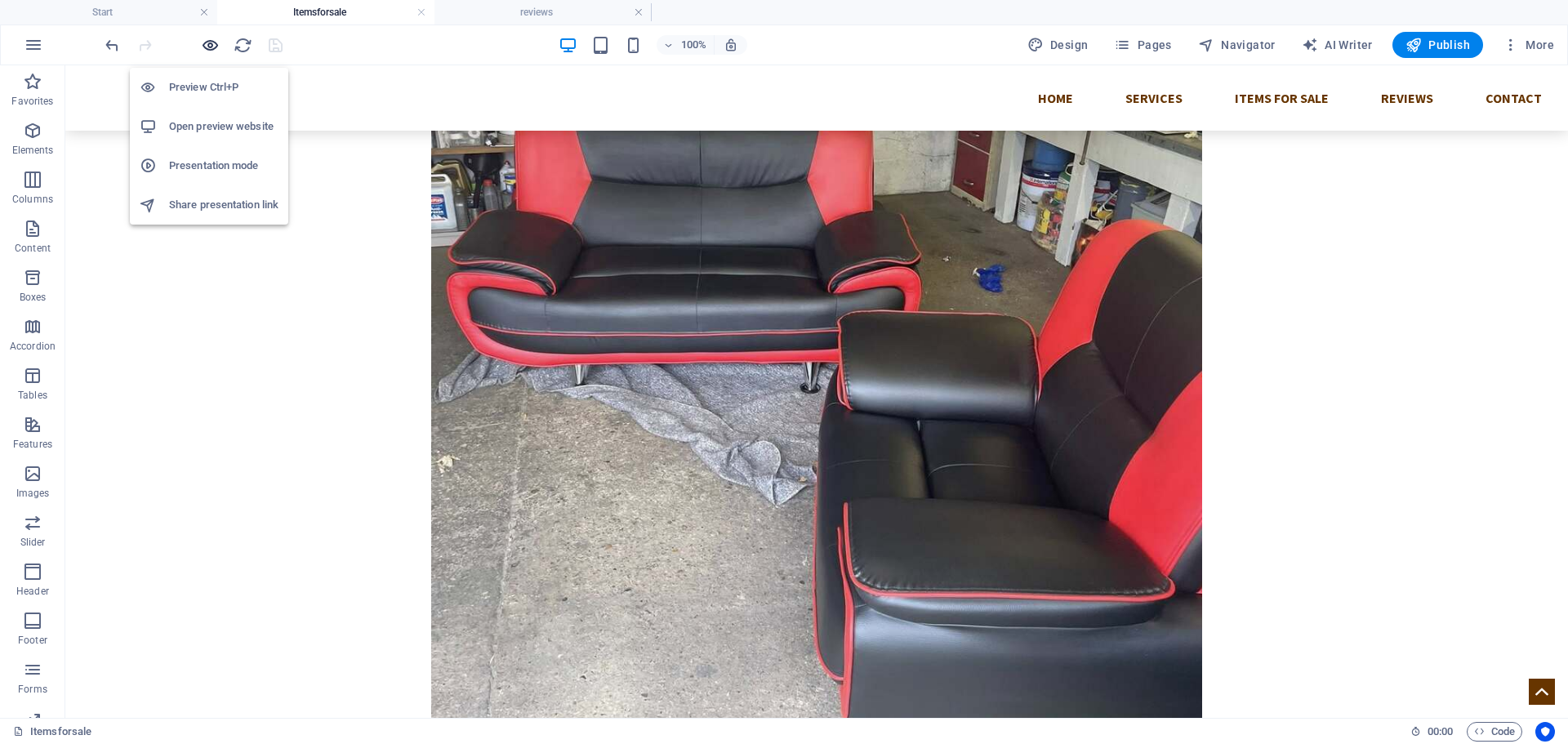 click at bounding box center [210, 45] 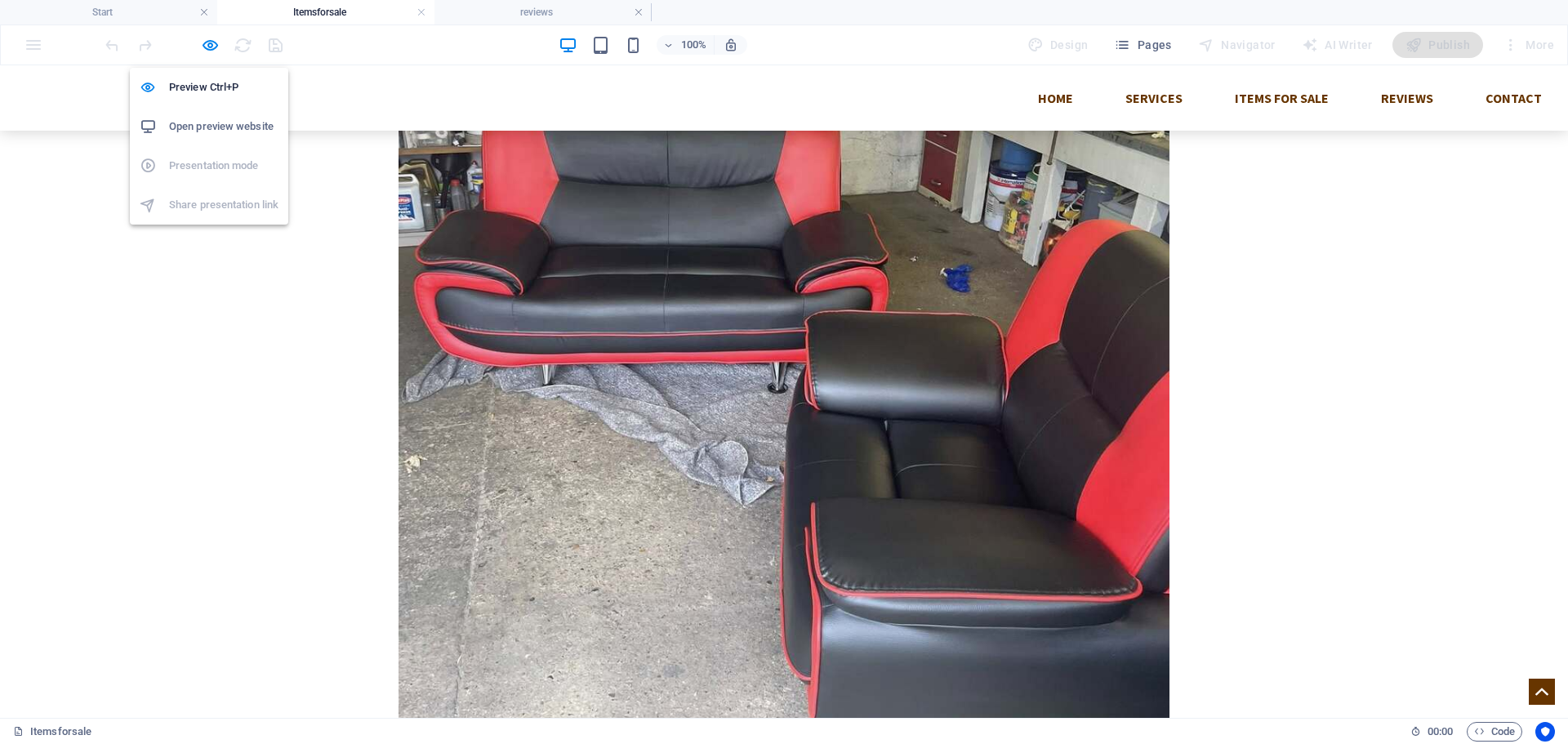 click on "Open preview website" at bounding box center [224, 127] 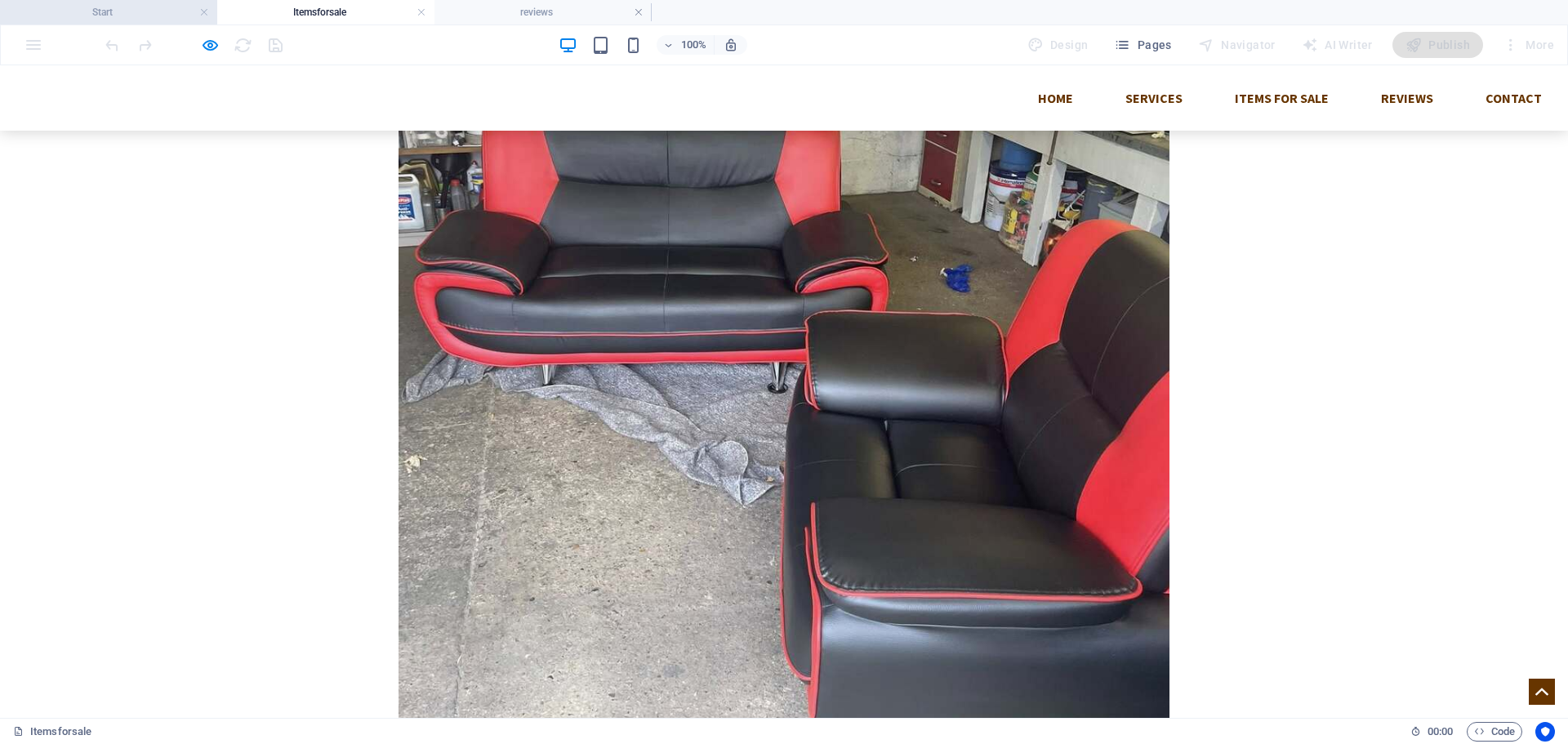 click on "Start" at bounding box center [109, 12] 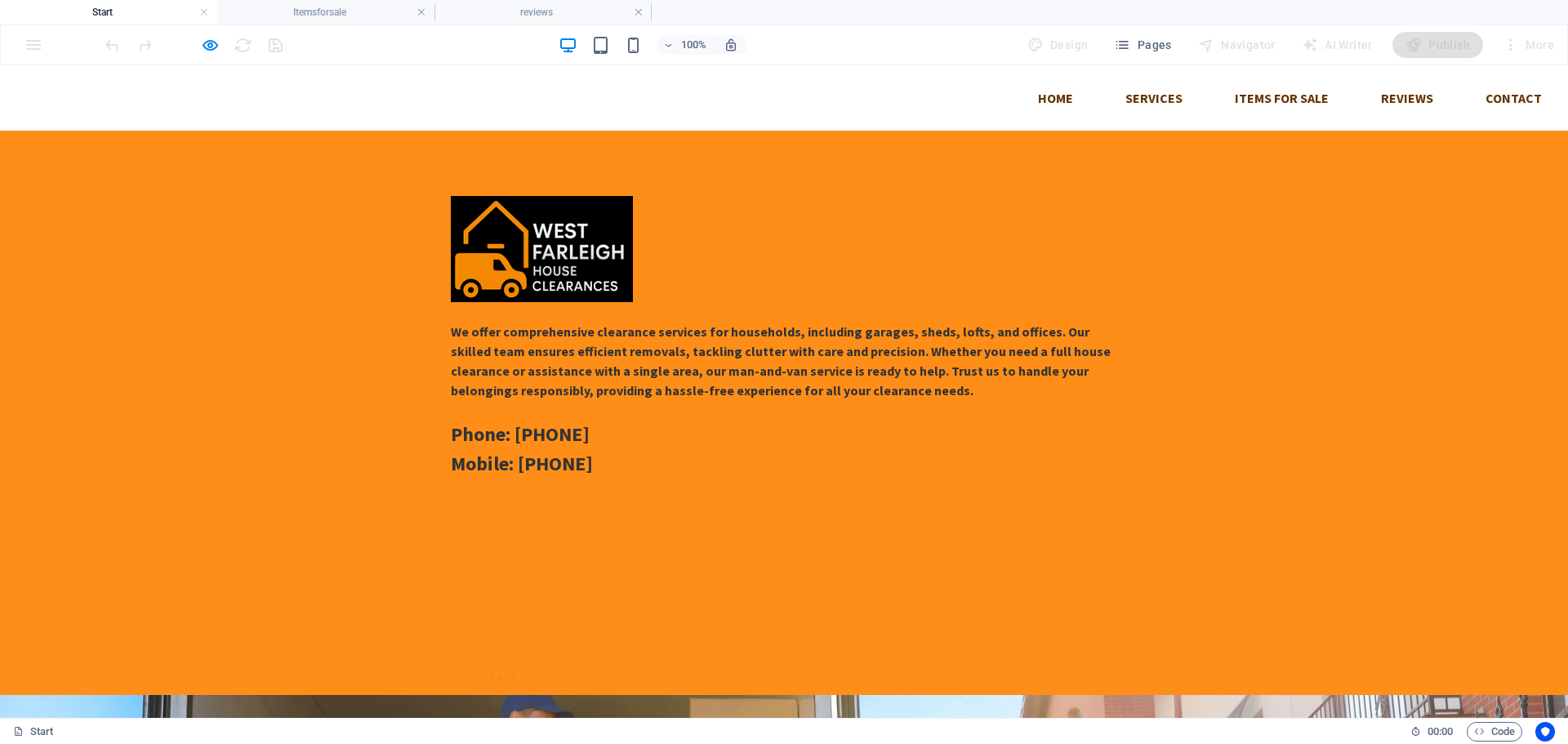 scroll, scrollTop: 9, scrollLeft: 0, axis: vertical 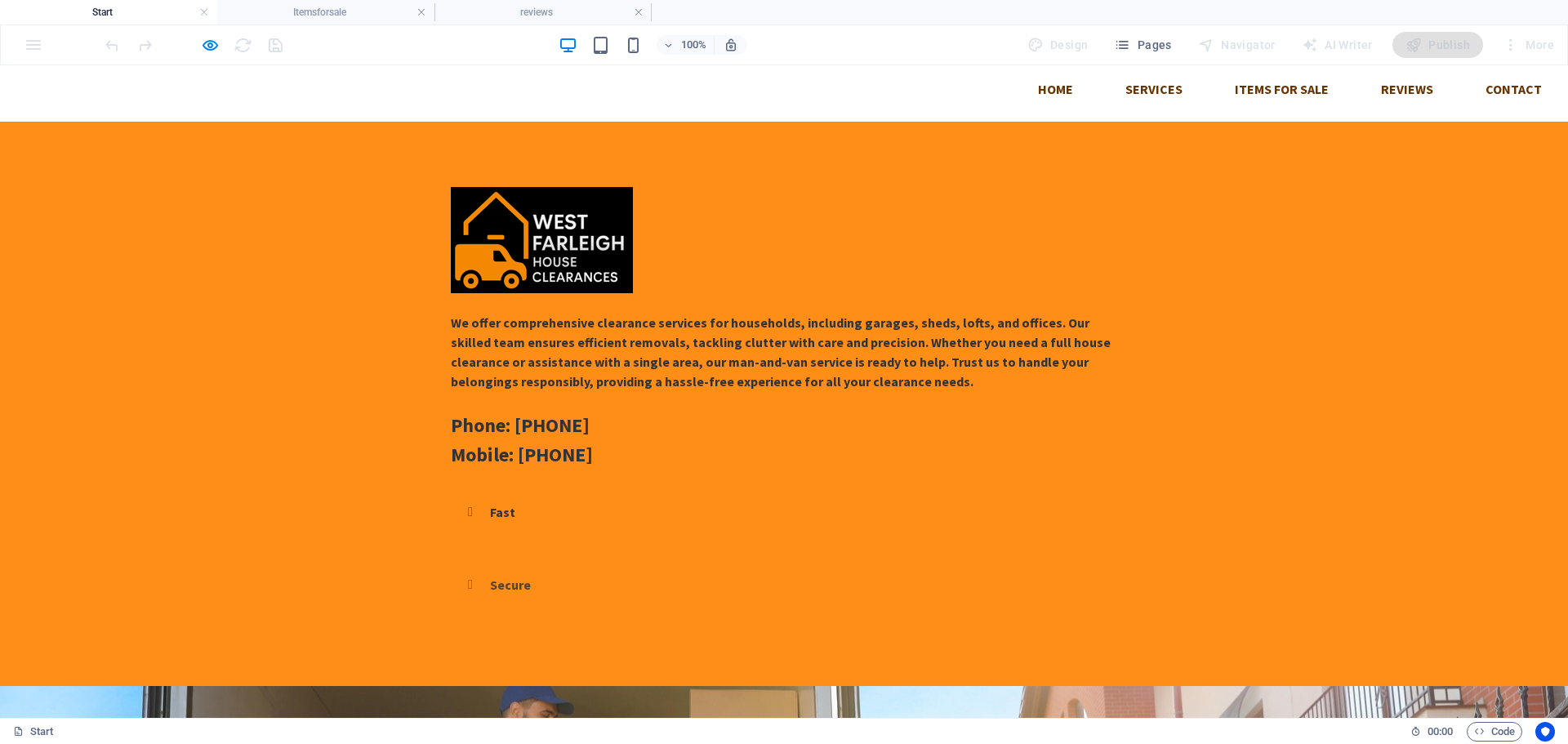 click at bounding box center [784, 922] 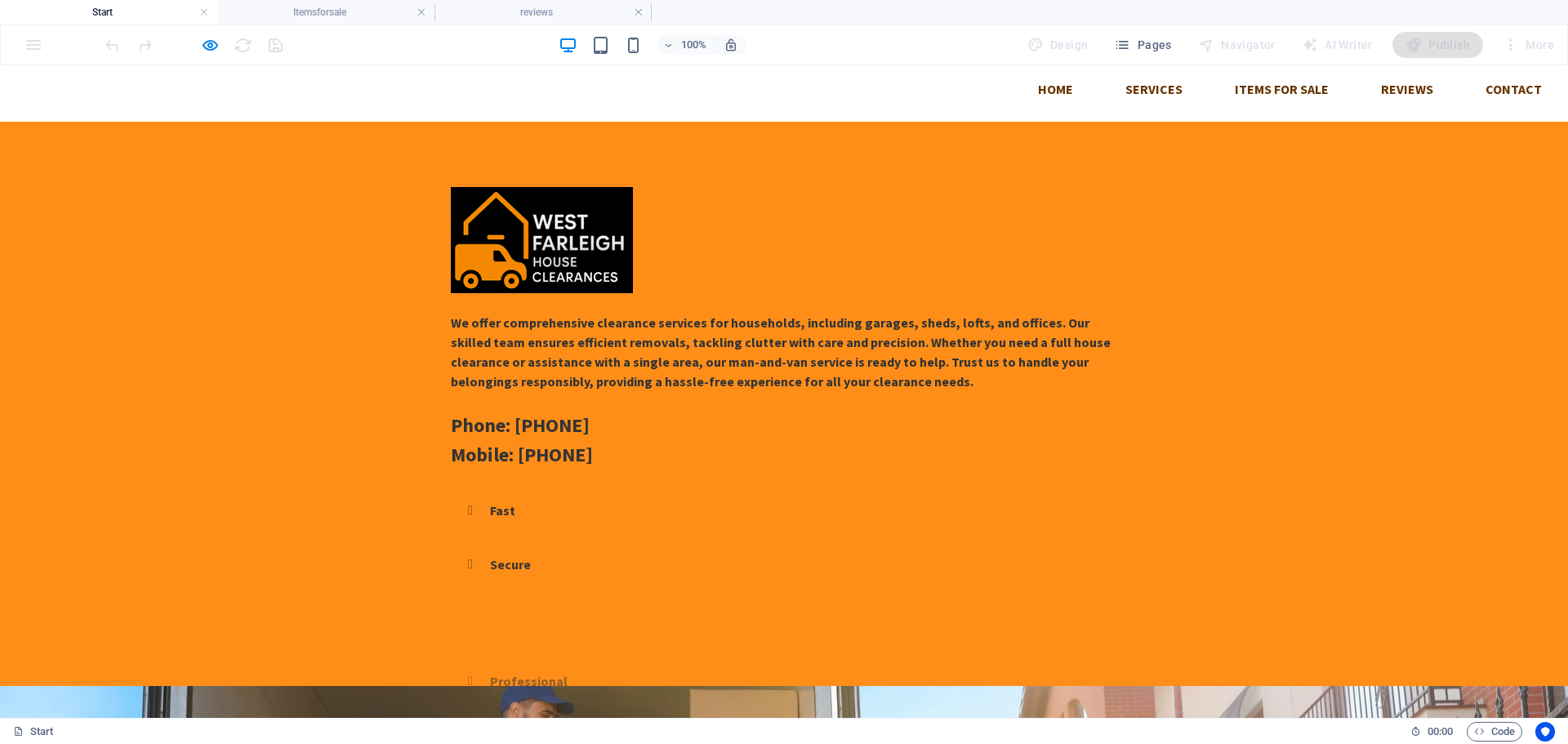 click at bounding box center (784, 922) 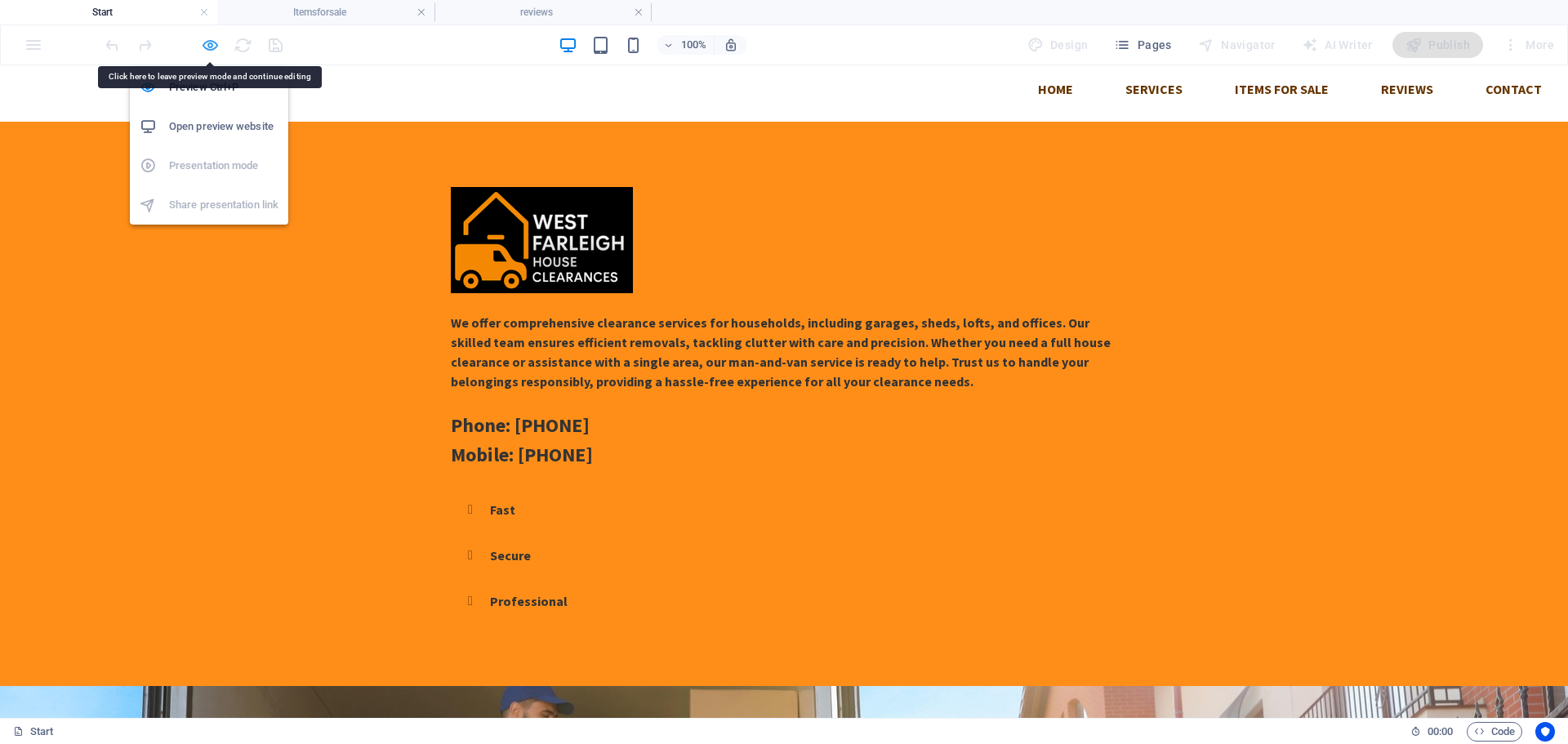 click at bounding box center (210, 45) 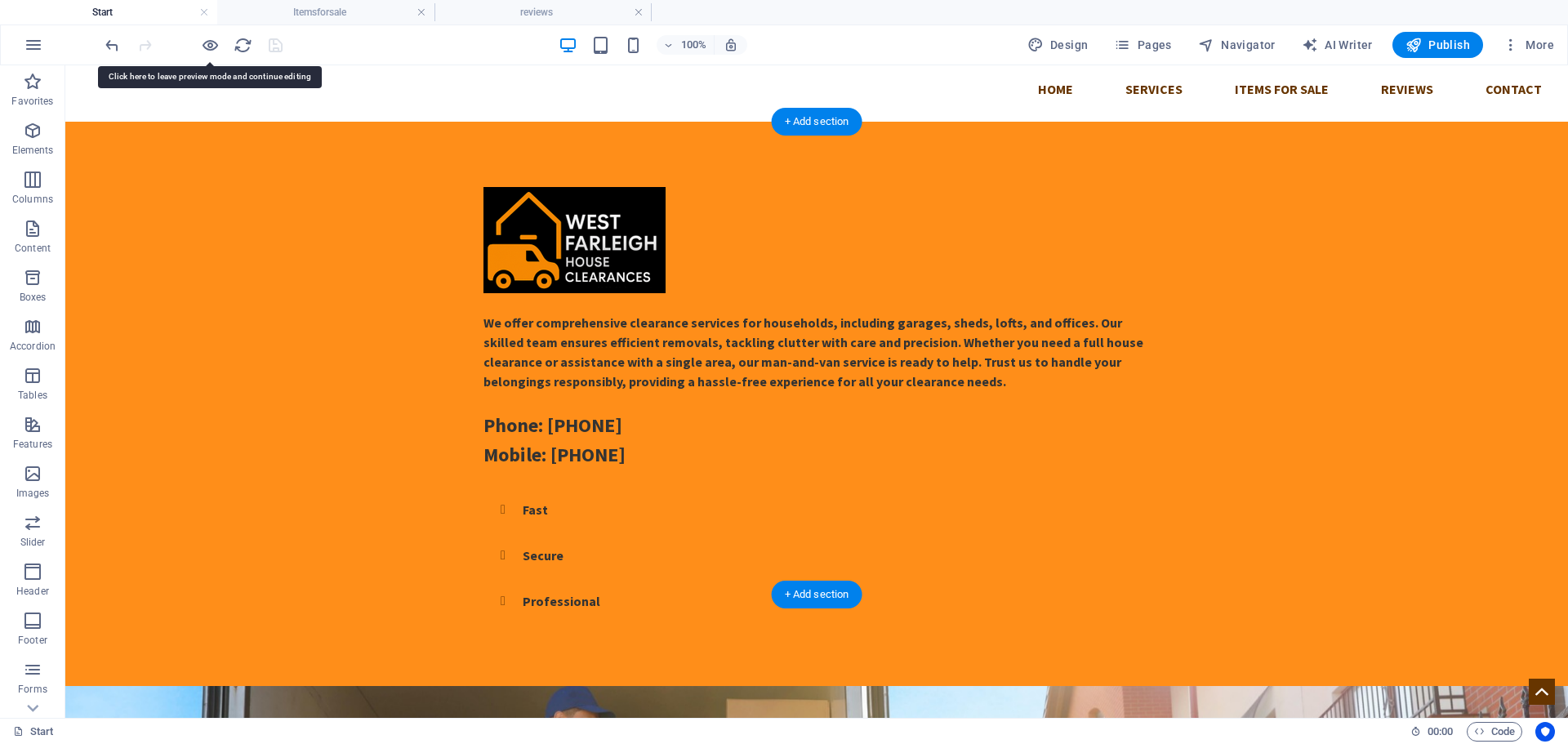 click at bounding box center (817, 922) 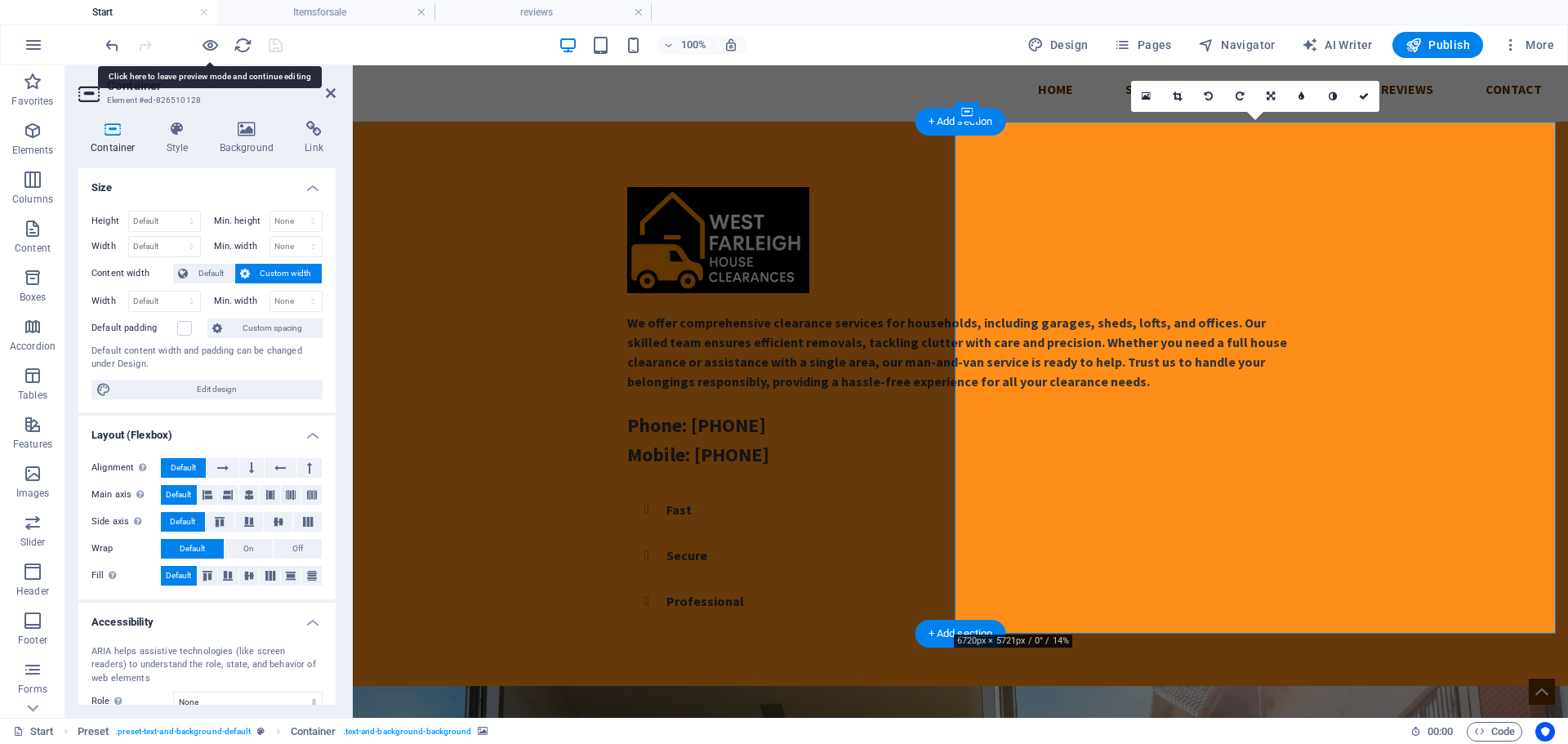 click at bounding box center [960, 922] 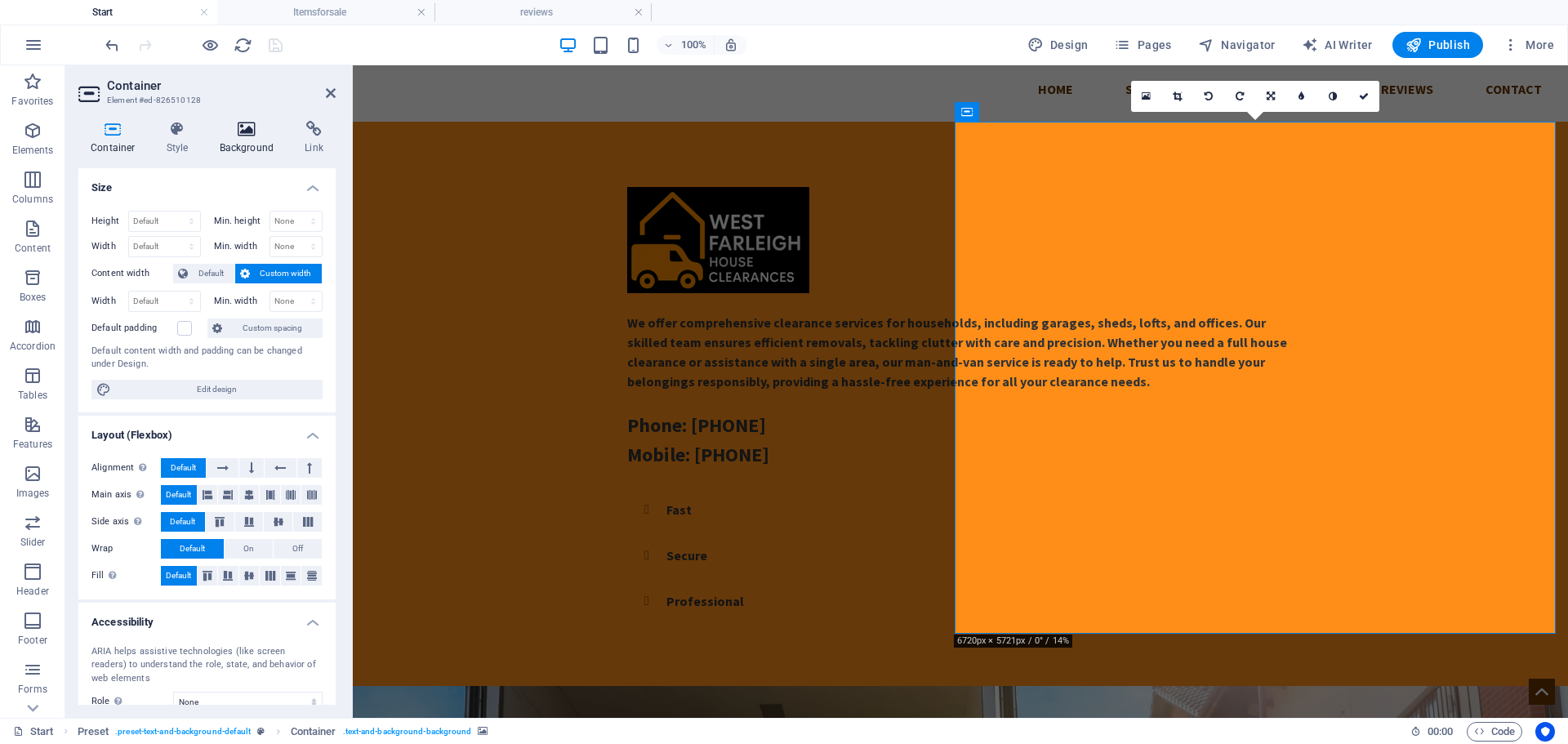 click at bounding box center (247, 129) 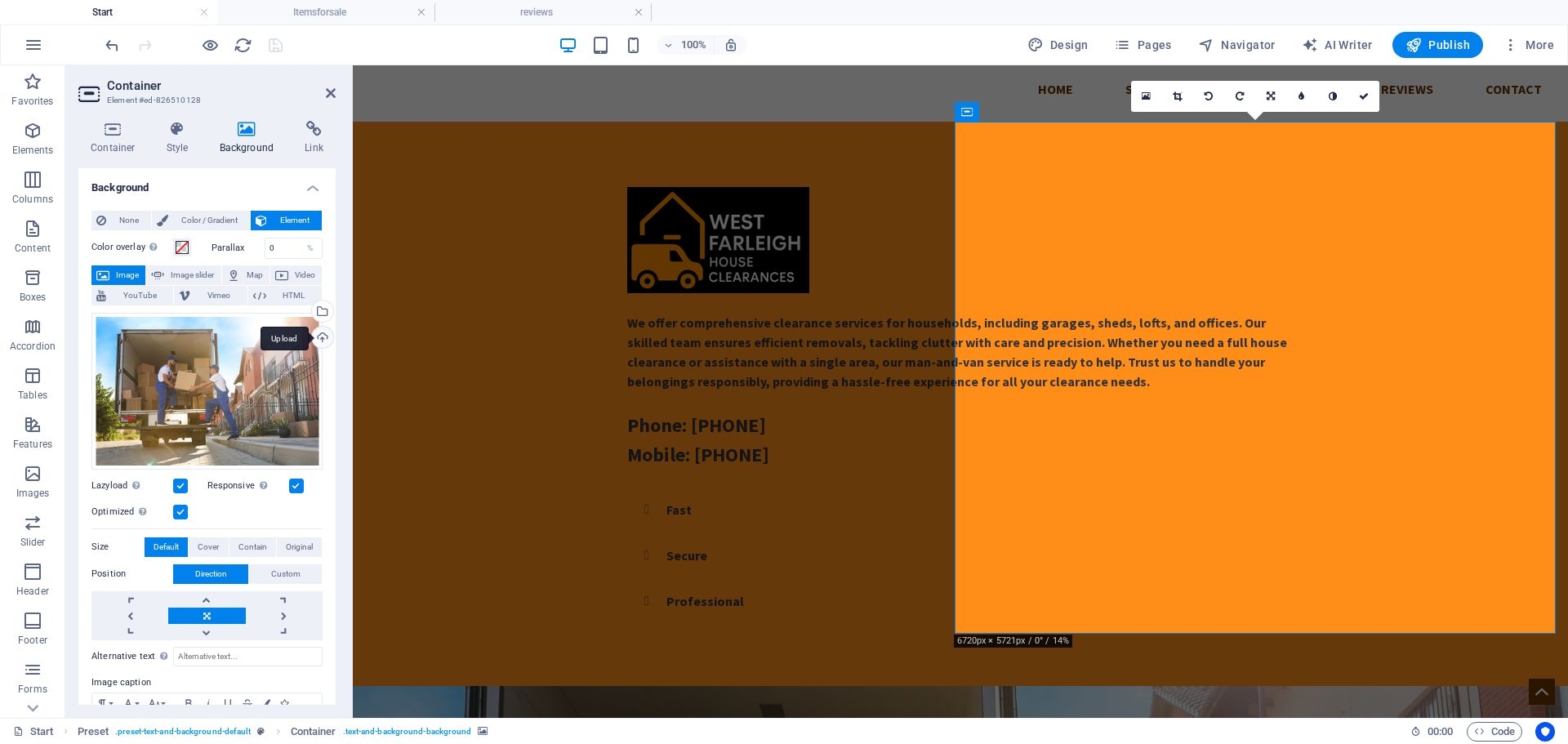 click on "Upload" at bounding box center [321, 339] 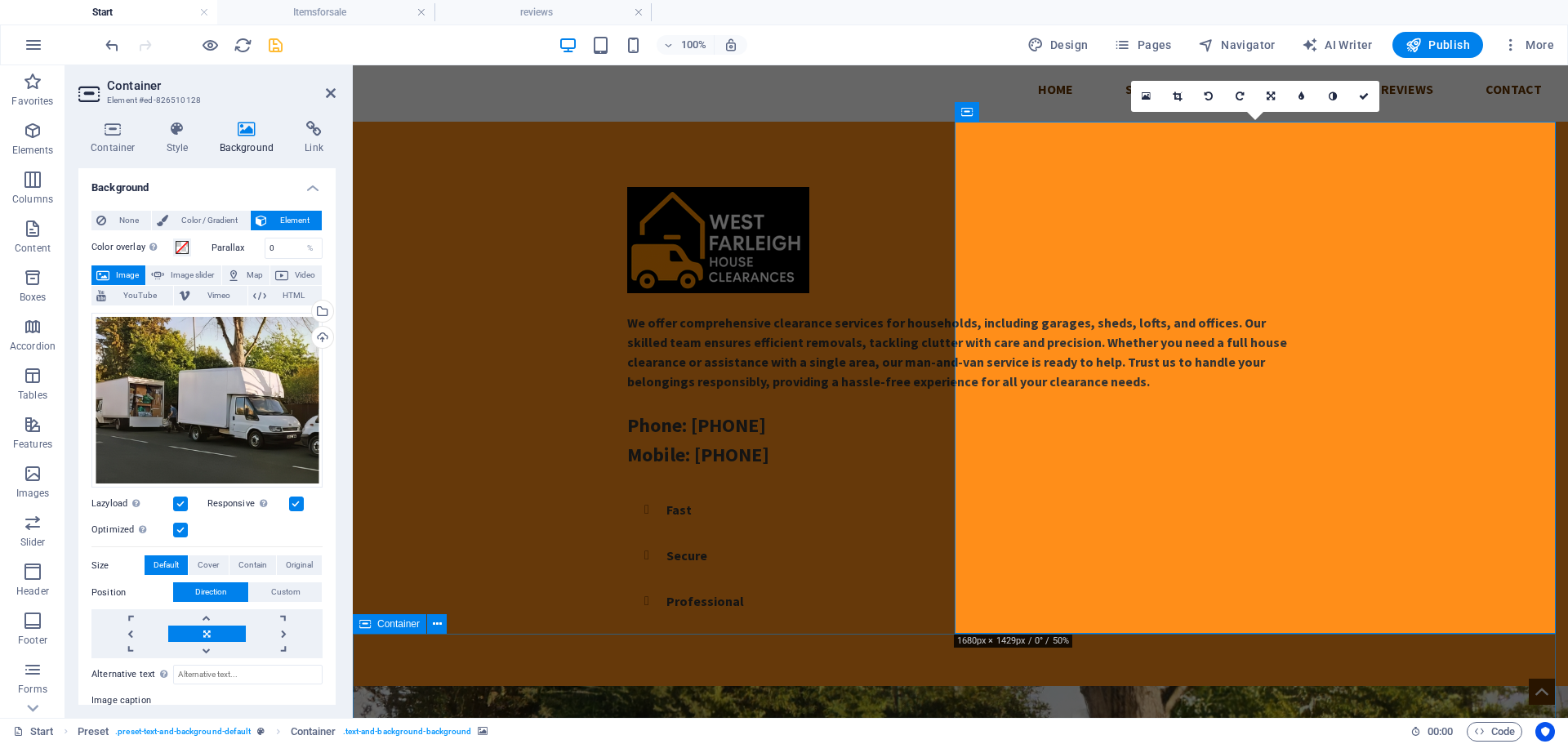 click on "Services Man and Van Experience seamless moving with our expert Man and Van service. We ensure safe and efficient transport for all your belongings, big or small. Our professional team offers flexibility, reliability, and competitive rates to make your move stress-free. Whether relocating your home or office, trust us for a hassle-free experience and customer satisfaction. House Clearance Efficient house clearance services make decluttering easy. Whether you're moving, downsizing, or clearing a loved one’s home, our dedicated team handles everything with care. We responsibly dispose of items, recycle when possible, and leave your property clean. With flexible scheduling and quick response times. Removals Fully insured Waste Carriers -  Licensed - VAT registered" at bounding box center [960, 1669] 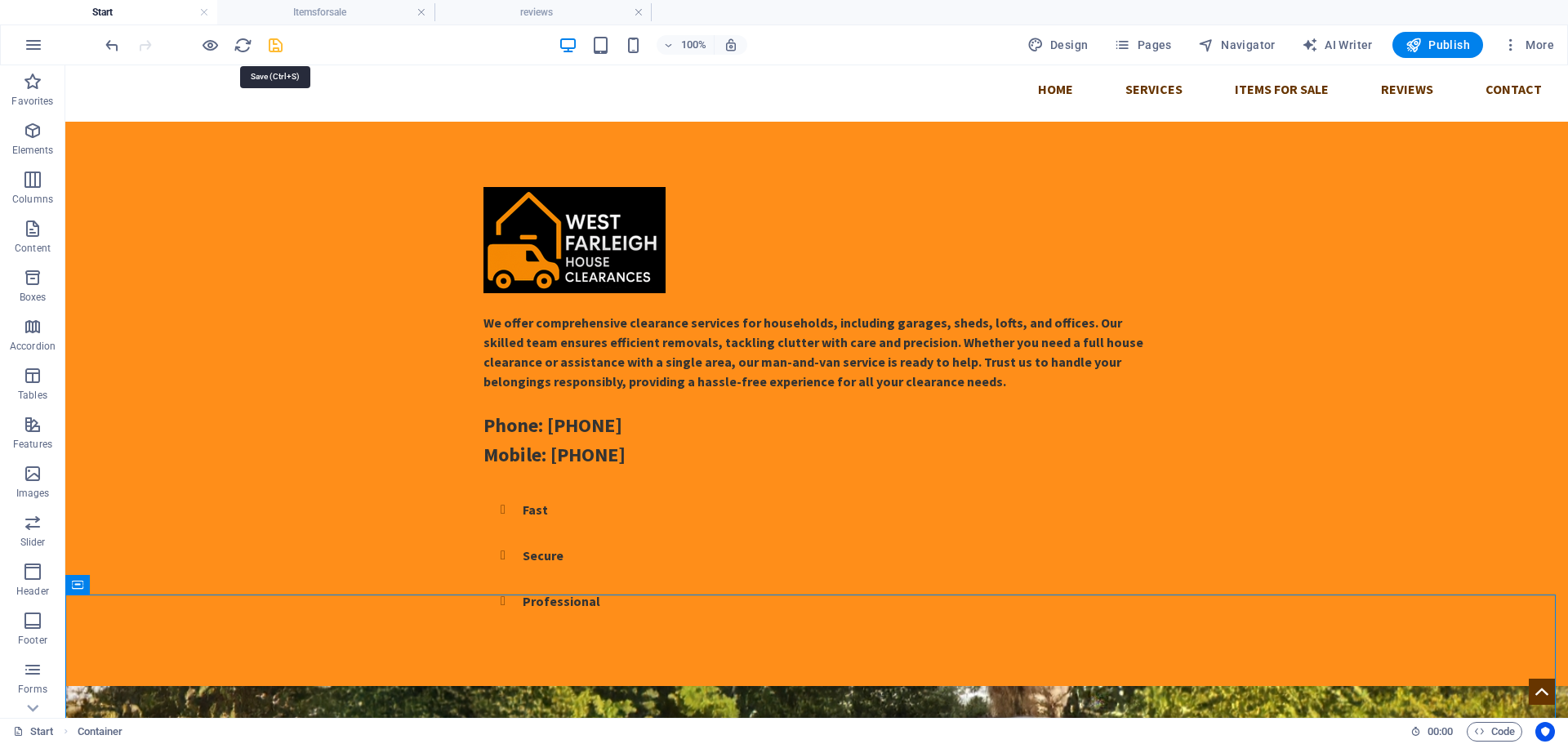 click at bounding box center (275, 45) 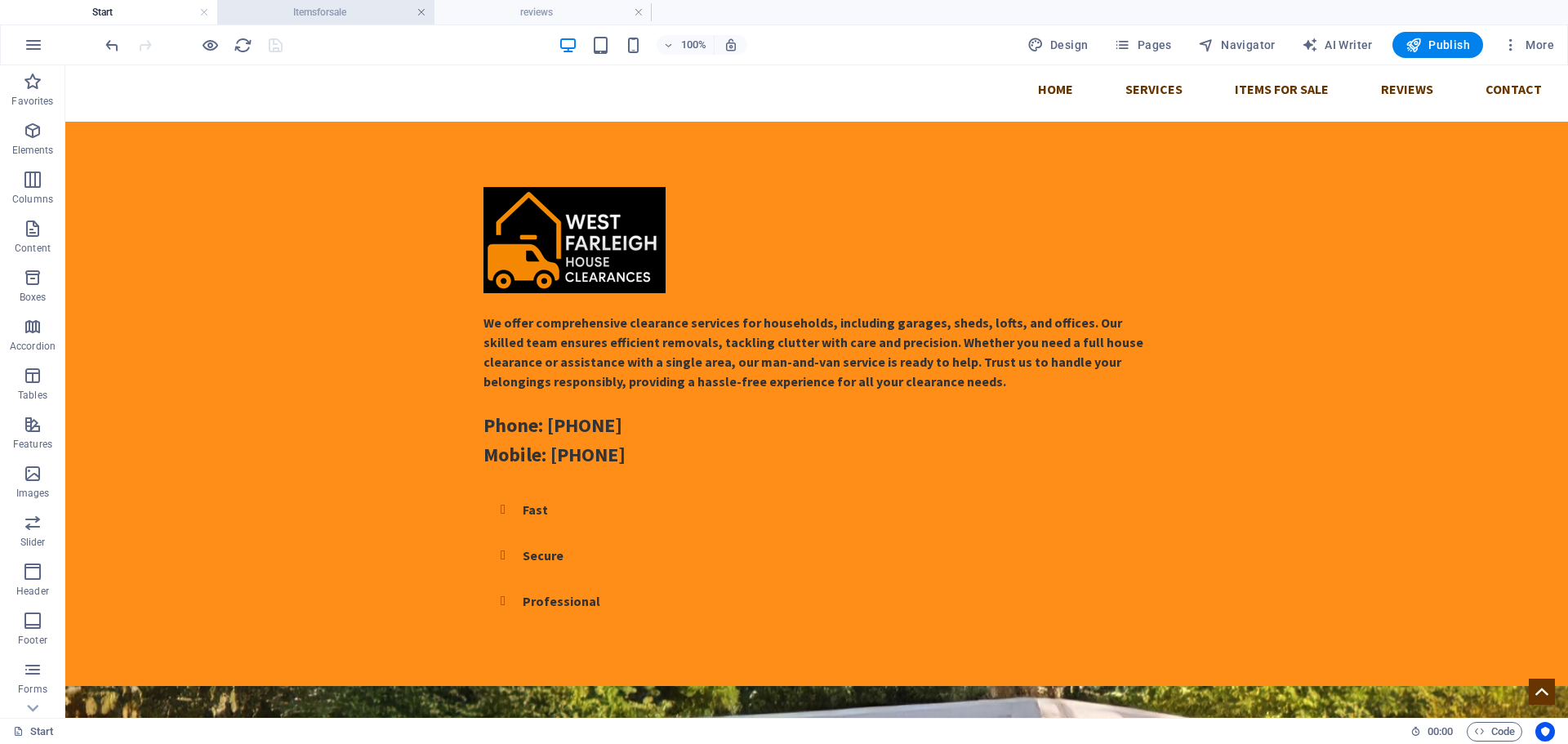 click at bounding box center (421, 12) 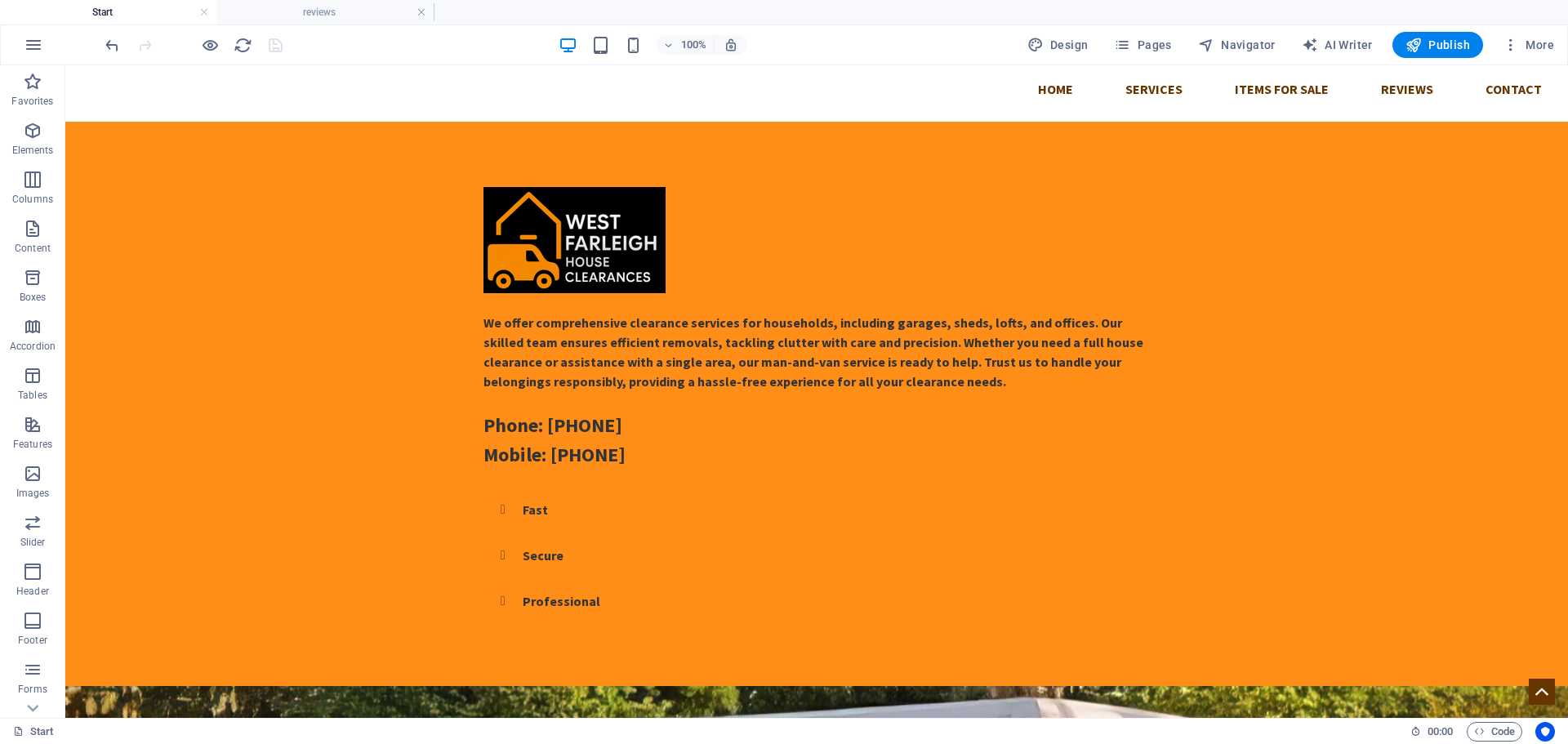 click at bounding box center (421, 12) 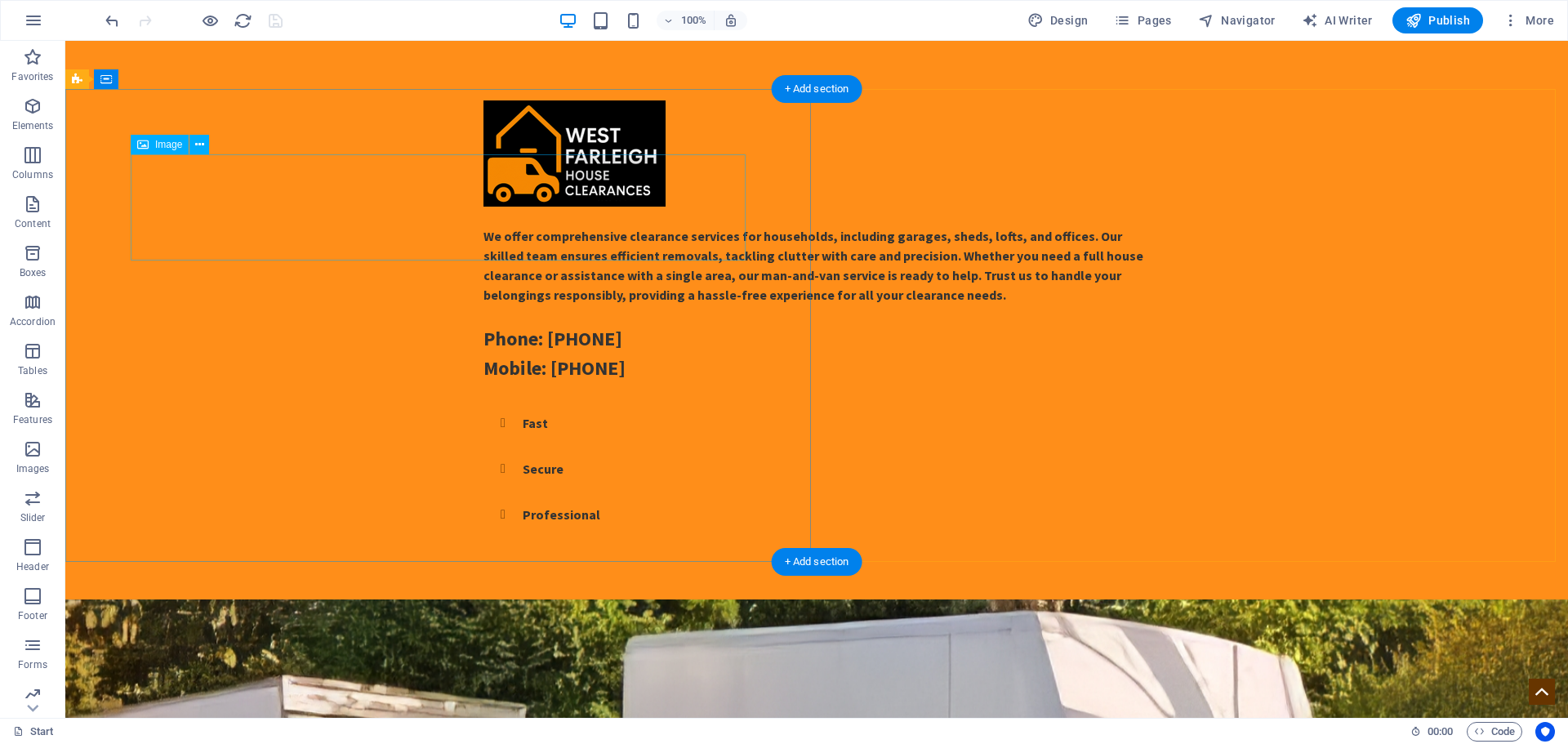 scroll, scrollTop: 0, scrollLeft: 0, axis: both 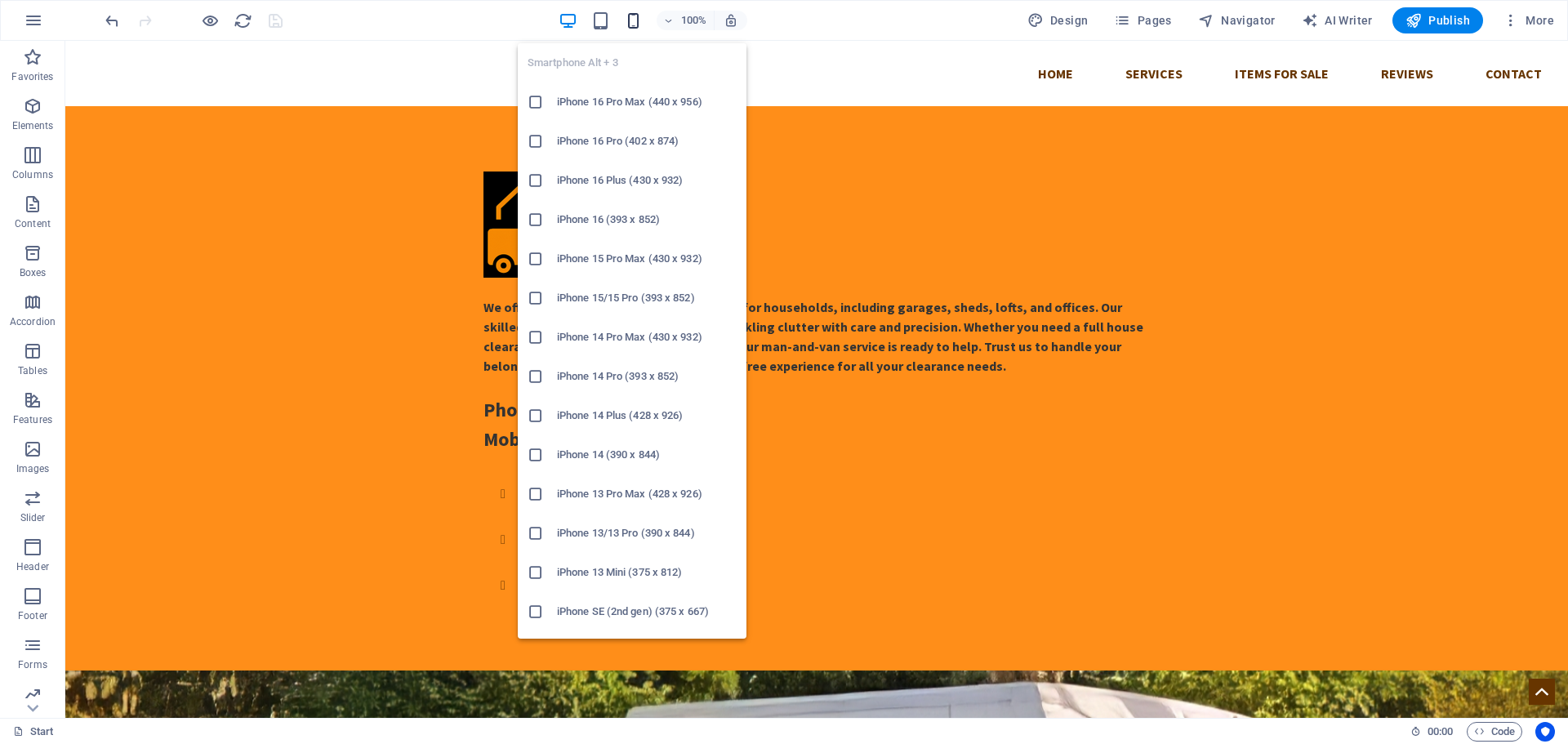 click at bounding box center (633, 20) 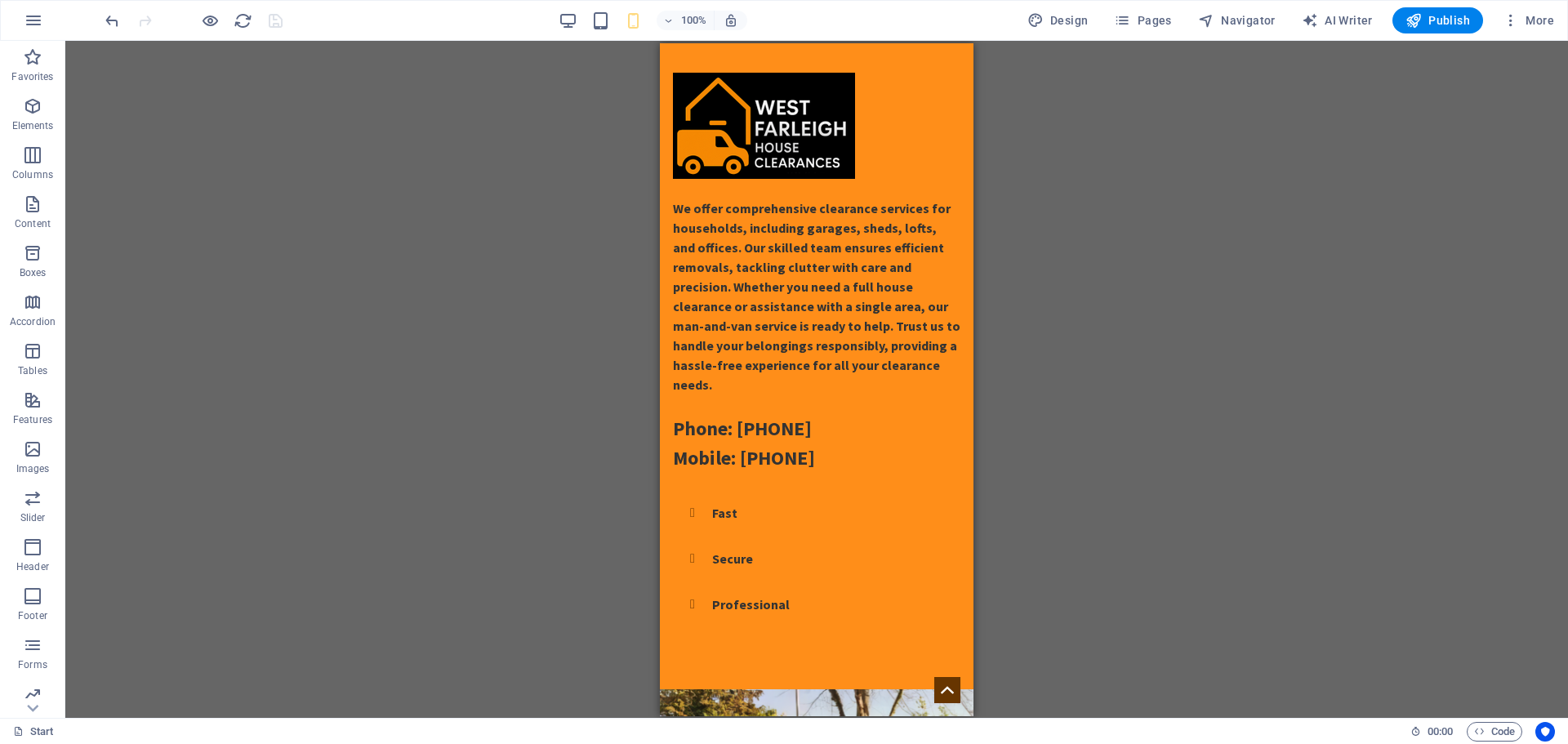 scroll, scrollTop: 0, scrollLeft: 0, axis: both 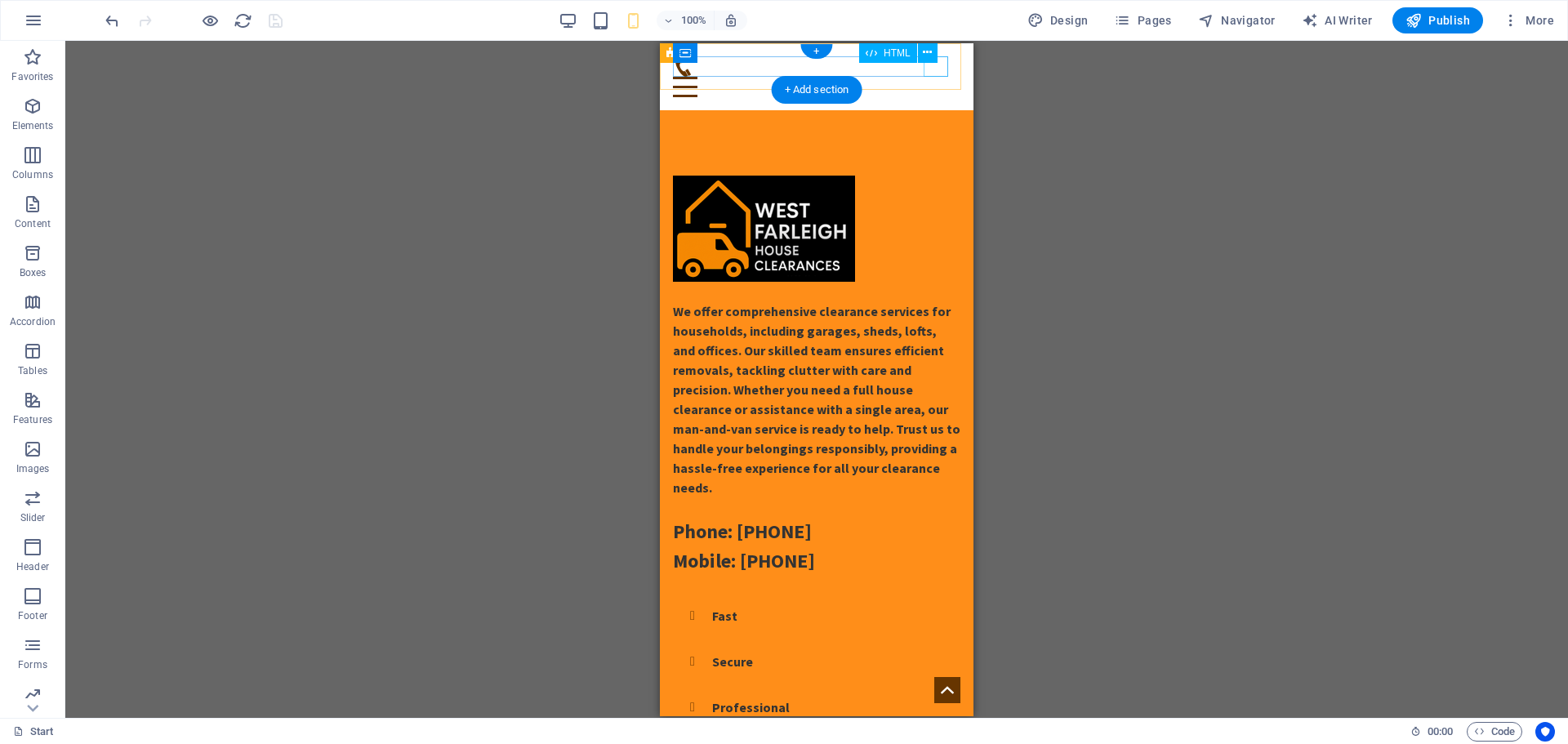 click at bounding box center [817, 86] 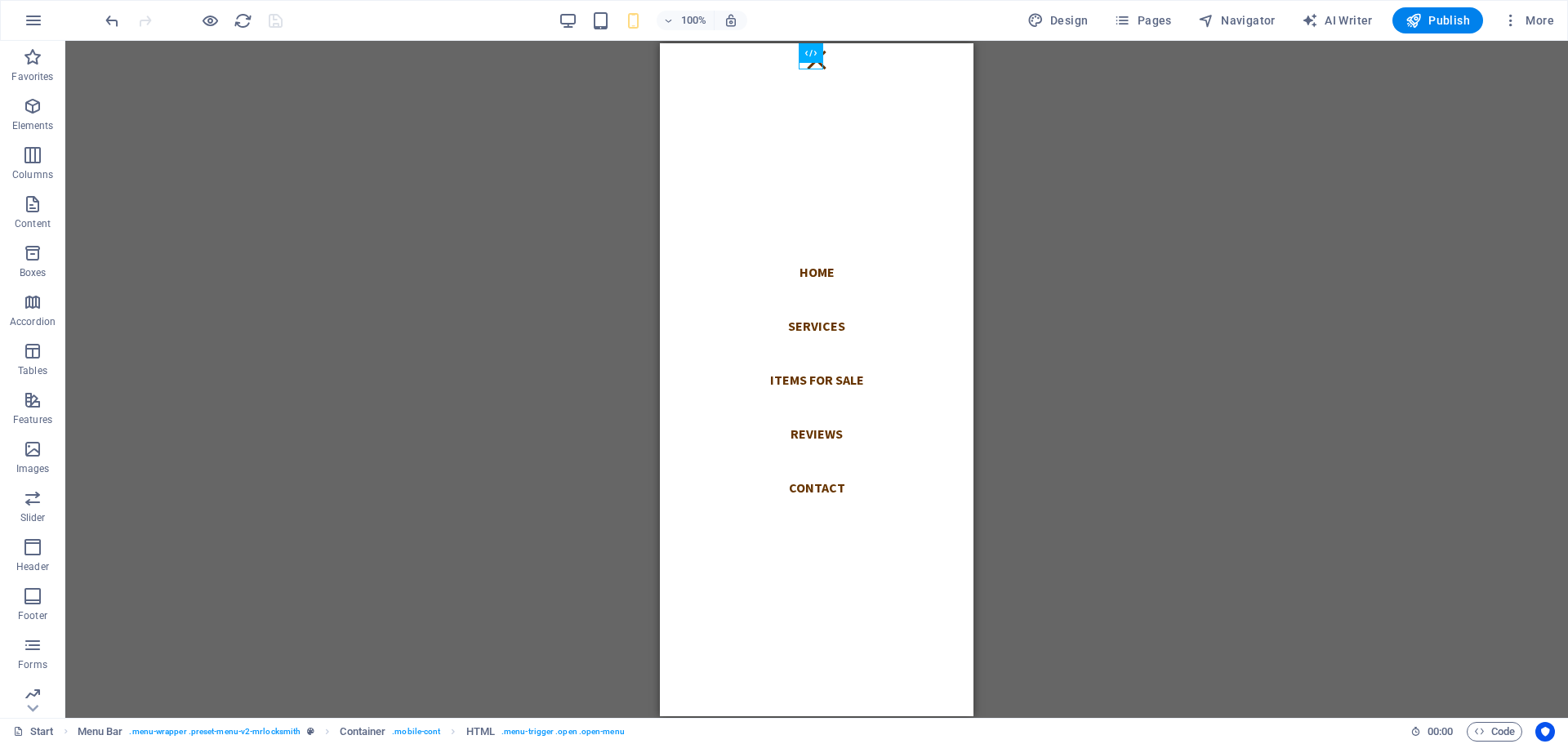 click on "Drag here to replace the existing content. Press “Ctrl” if you want to create a new element.
H3   Preset   Preset   Container   Preset   Placeholder   Container   Menu Bar   Menu Bar   Menu   Container   H2   Spacer   Preset   Container   Text   Container   Container   H2   Placeholder   Preset   Preset   Container   H2   Container   Container   Form   Input   Form   Input   Email   Image   Text   H3   Preset   Container   Container   H3   Preset   Container   Preset   Container   Text   Spacer   Container   H3   Text   Icon   Spacer   H3   Container   Container   Spacer   Container   HTML   Icon" at bounding box center (817, 379) 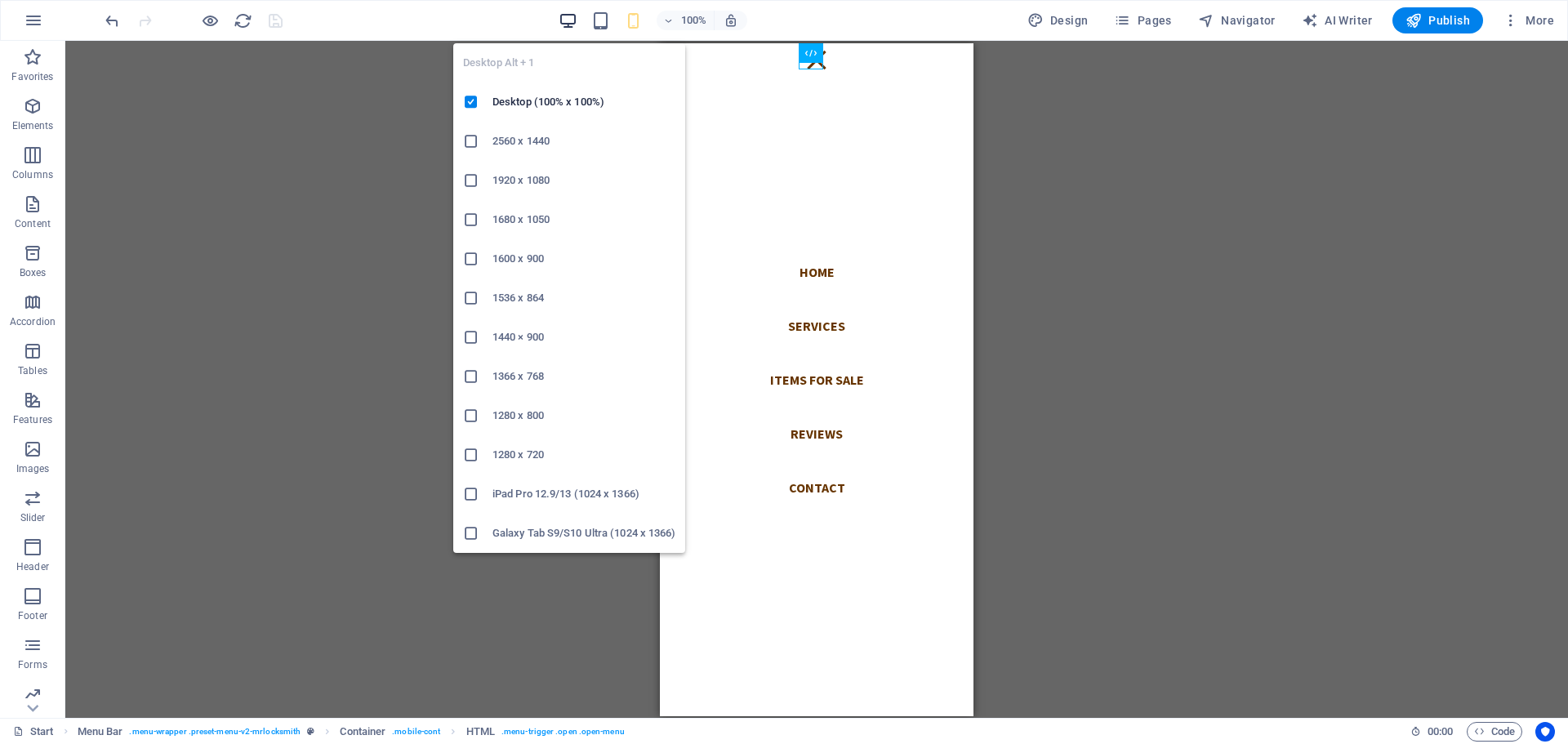 click at bounding box center (568, 20) 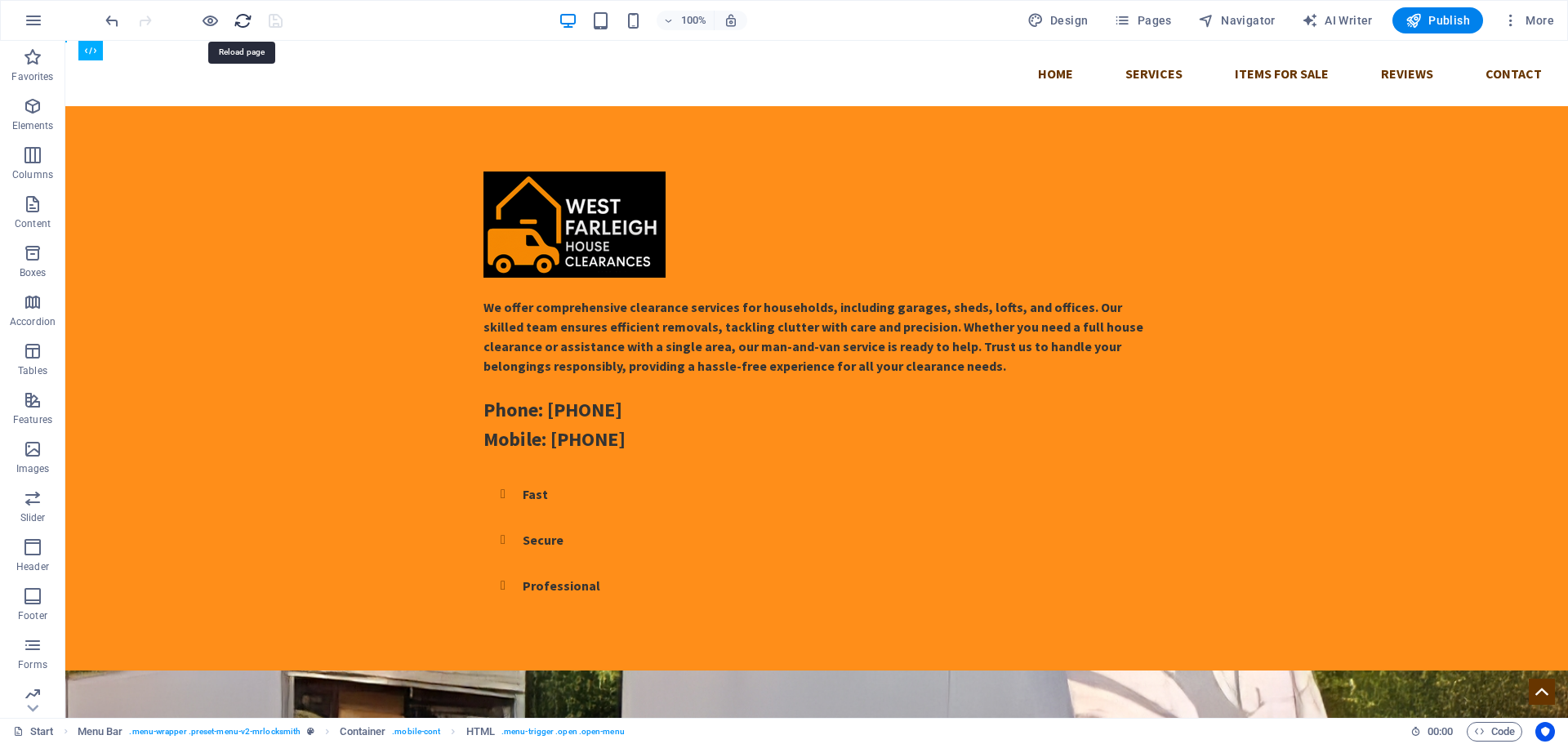 click at bounding box center [243, 20] 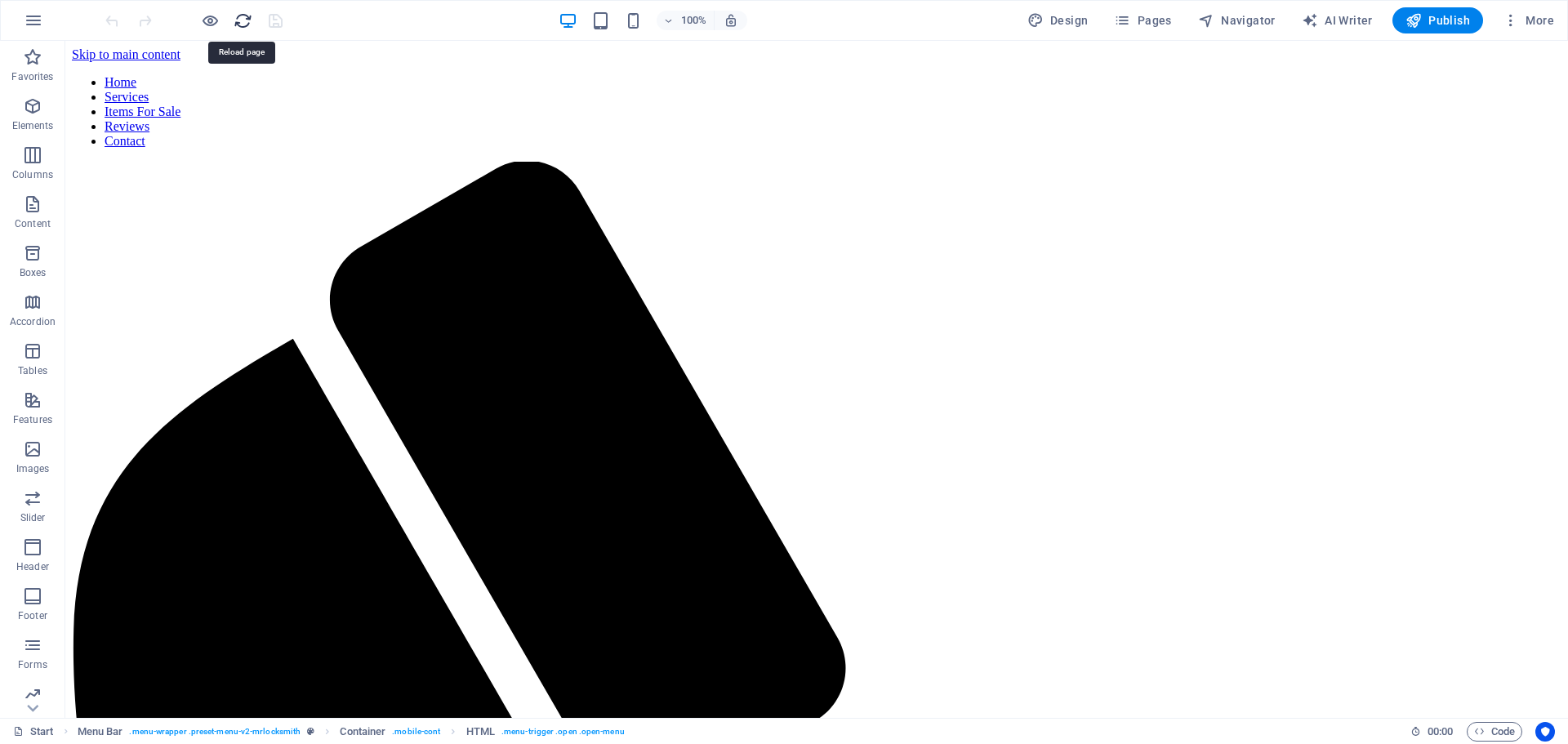 scroll, scrollTop: 0, scrollLeft: 0, axis: both 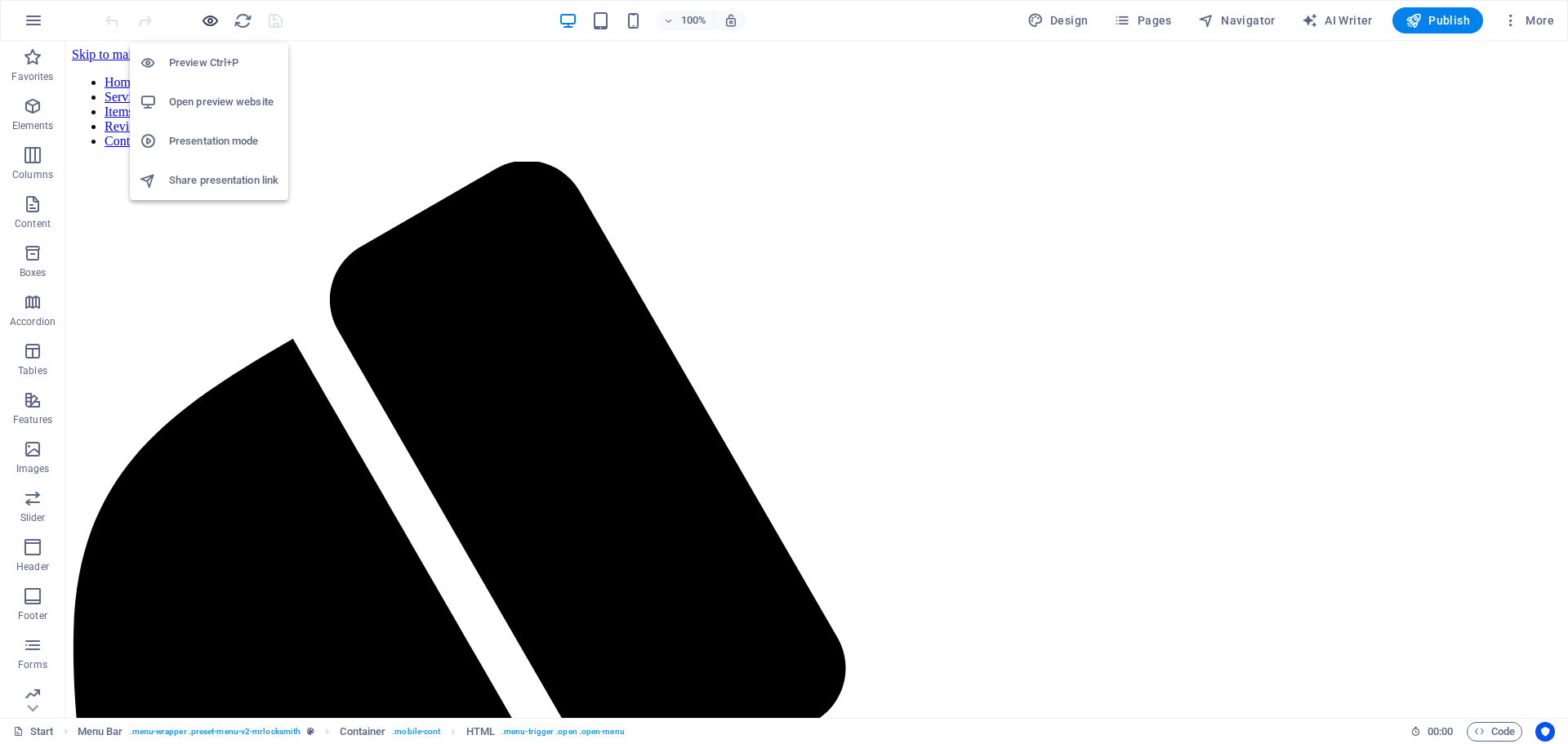 click at bounding box center (210, 20) 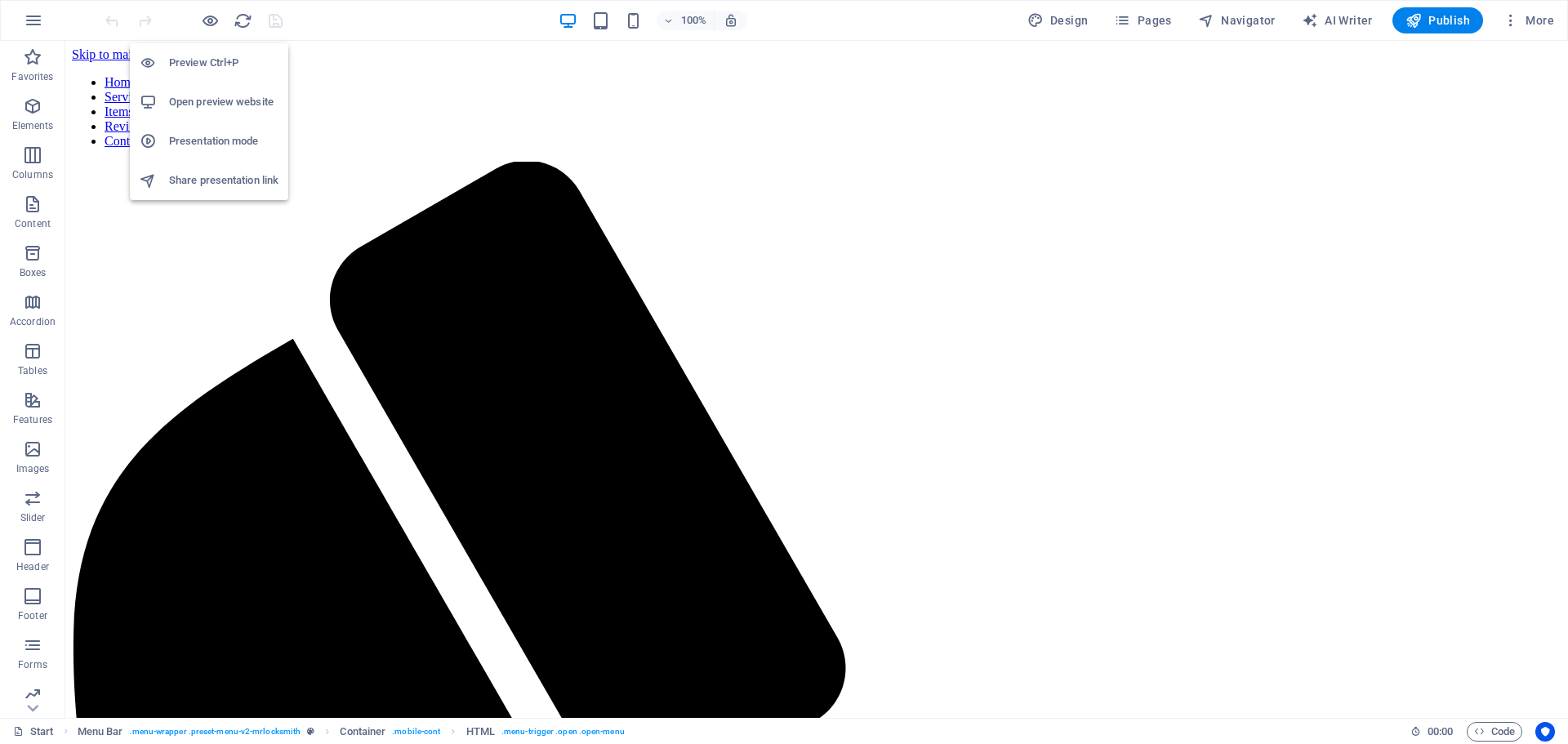 click on "Open preview website" at bounding box center [224, 102] 